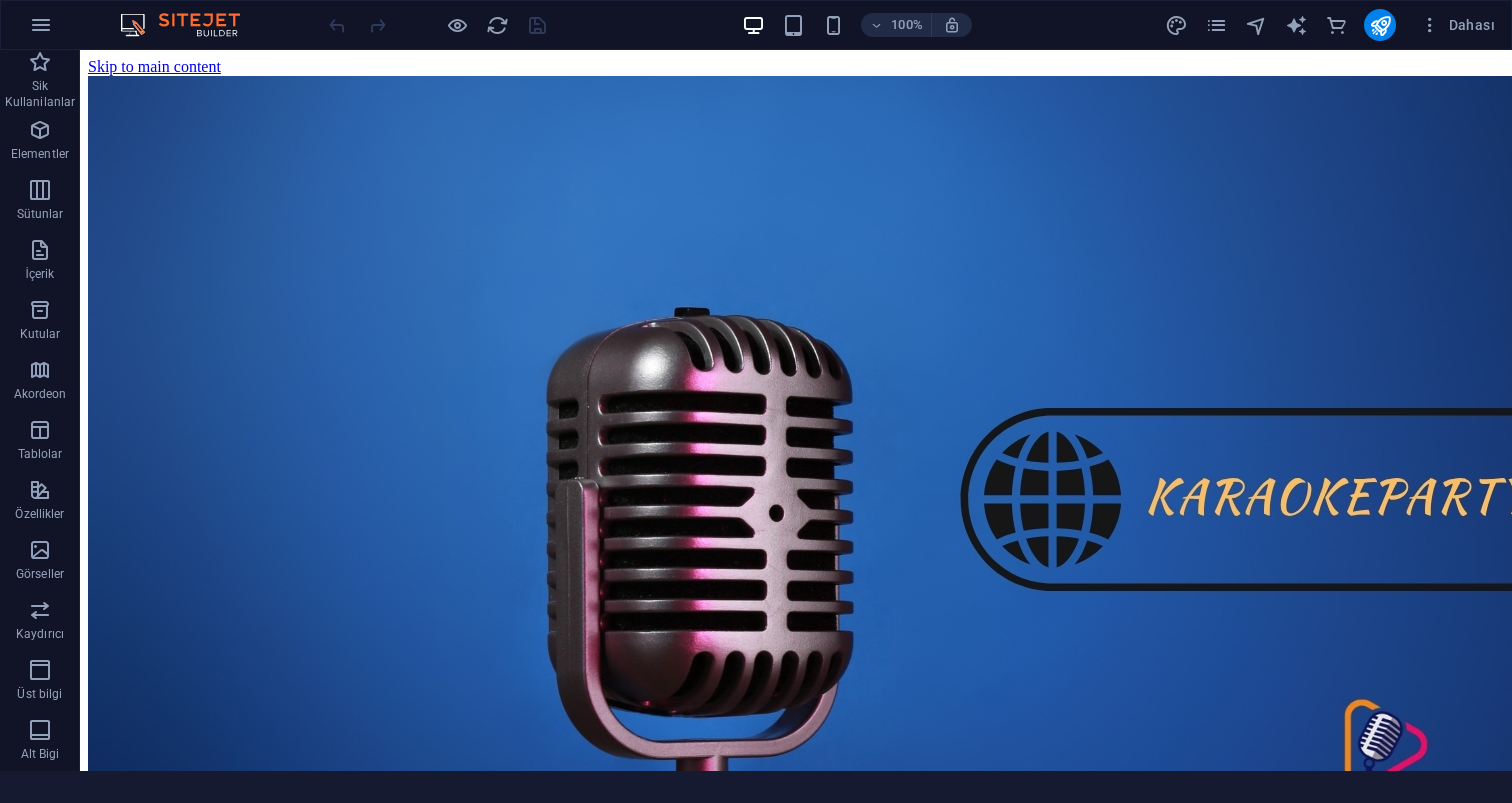 scroll, scrollTop: 0, scrollLeft: 0, axis: both 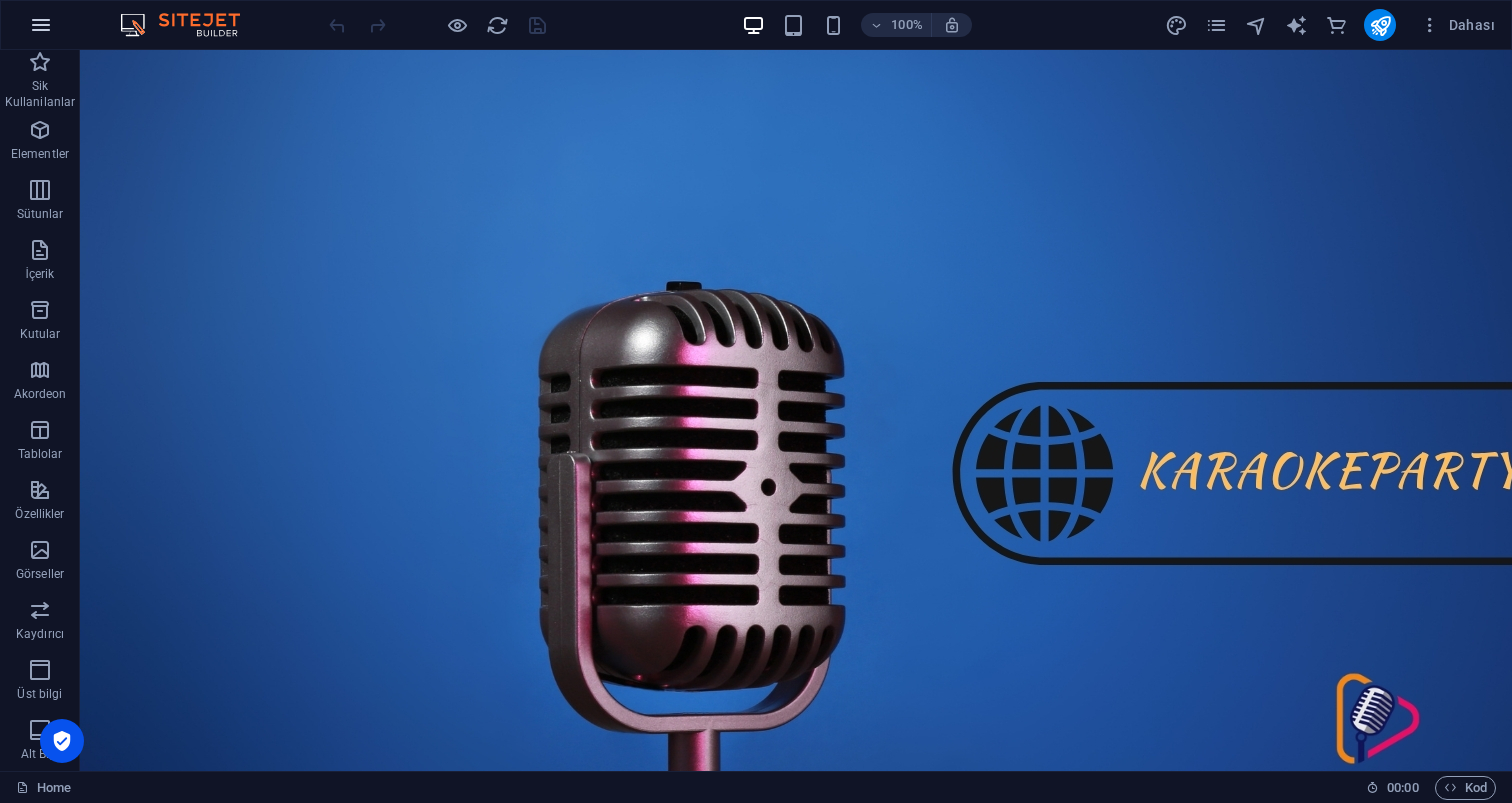 click at bounding box center (41, 25) 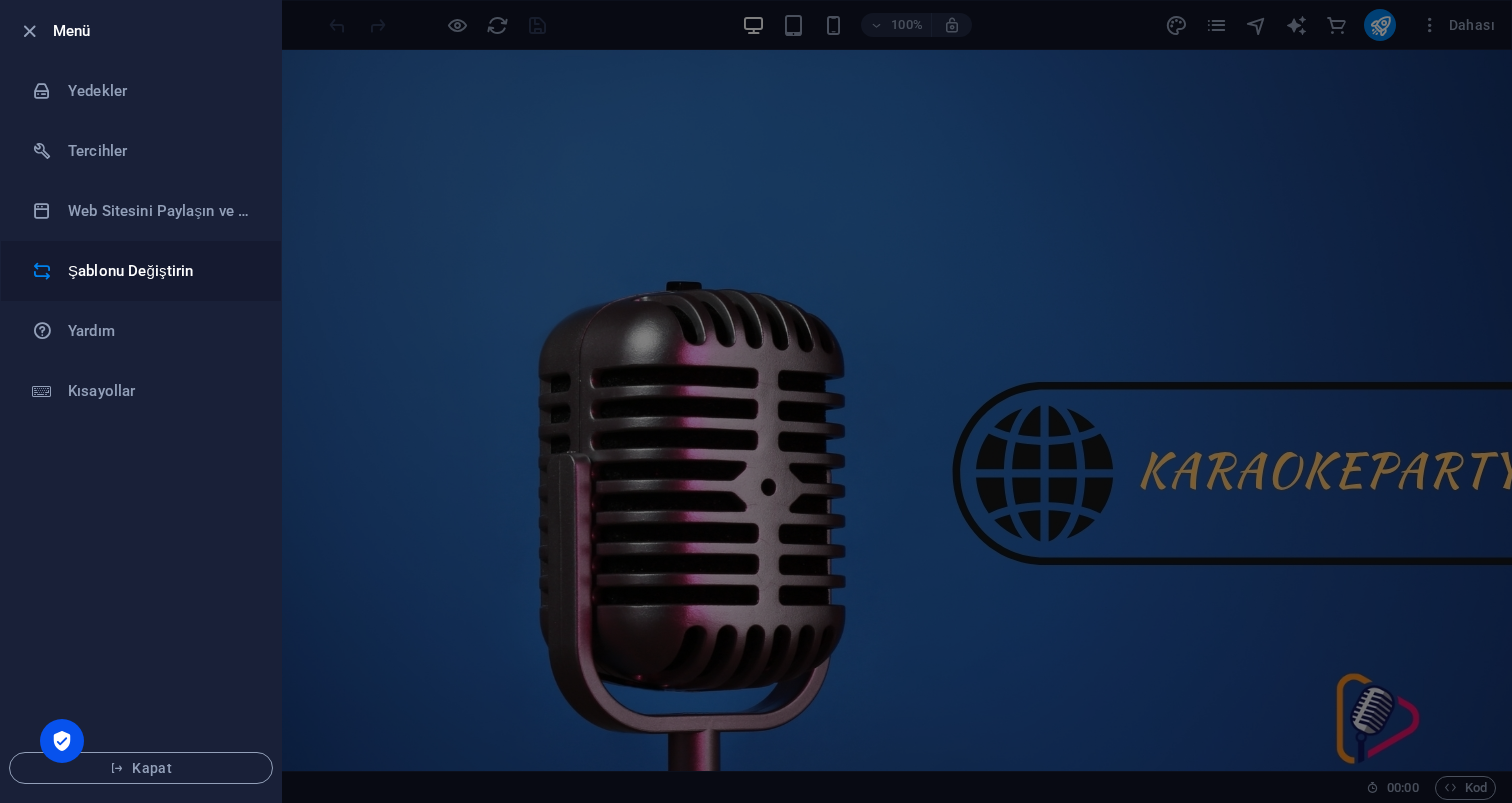 click on "Şablonu Değiştirin" at bounding box center (160, 271) 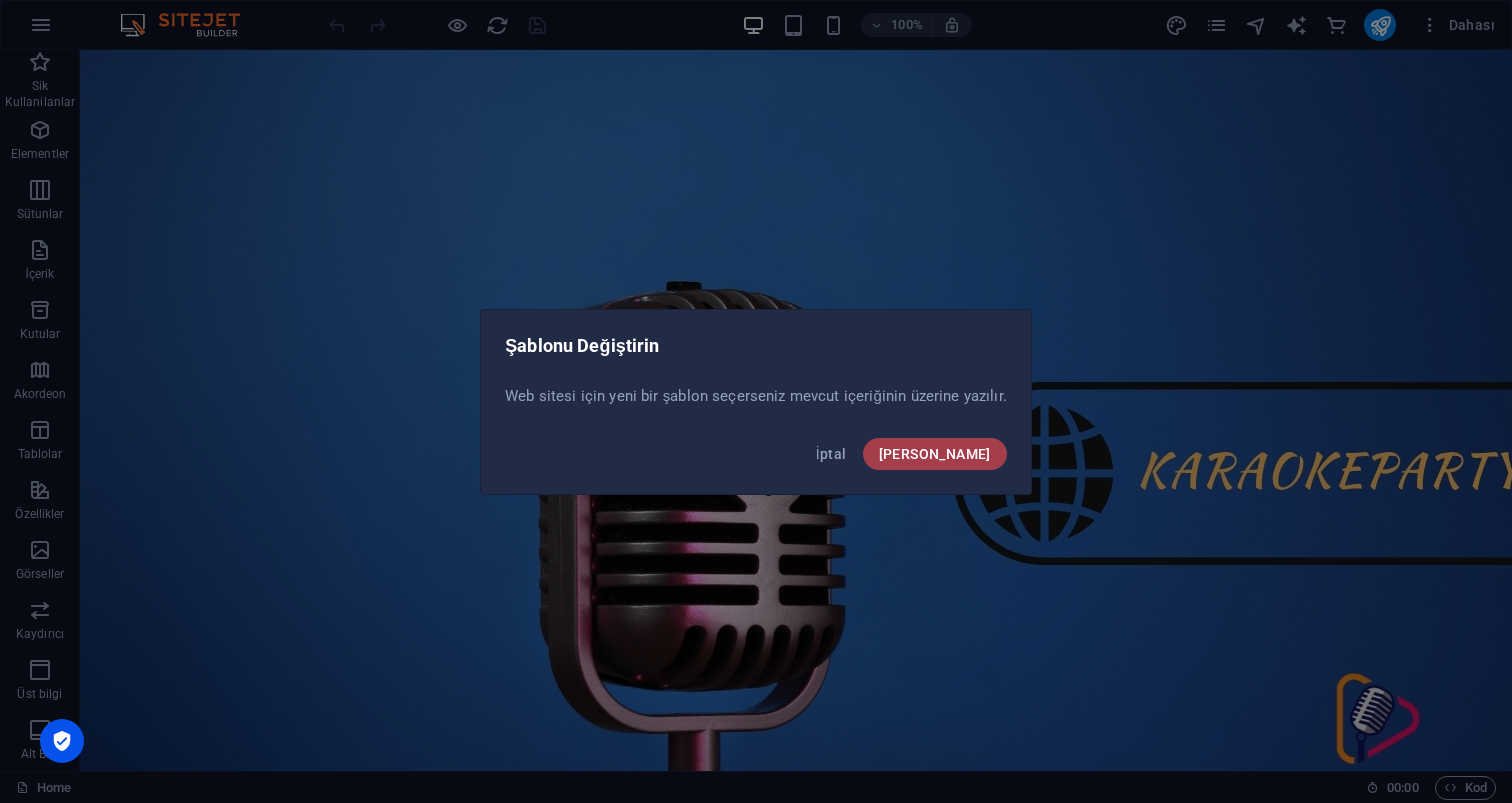 click on "Onayla" at bounding box center [935, 454] 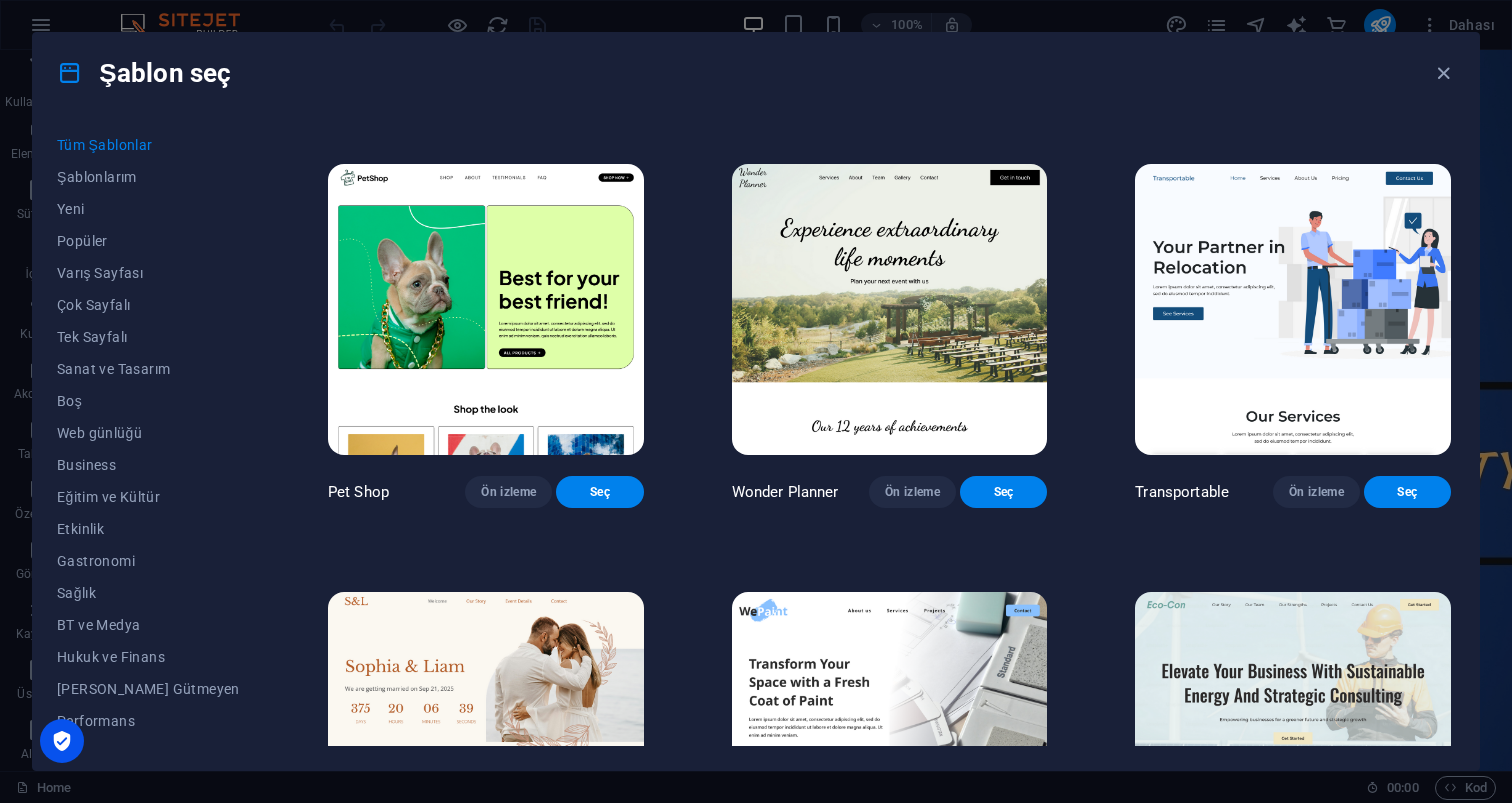 scroll, scrollTop: 844, scrollLeft: 0, axis: vertical 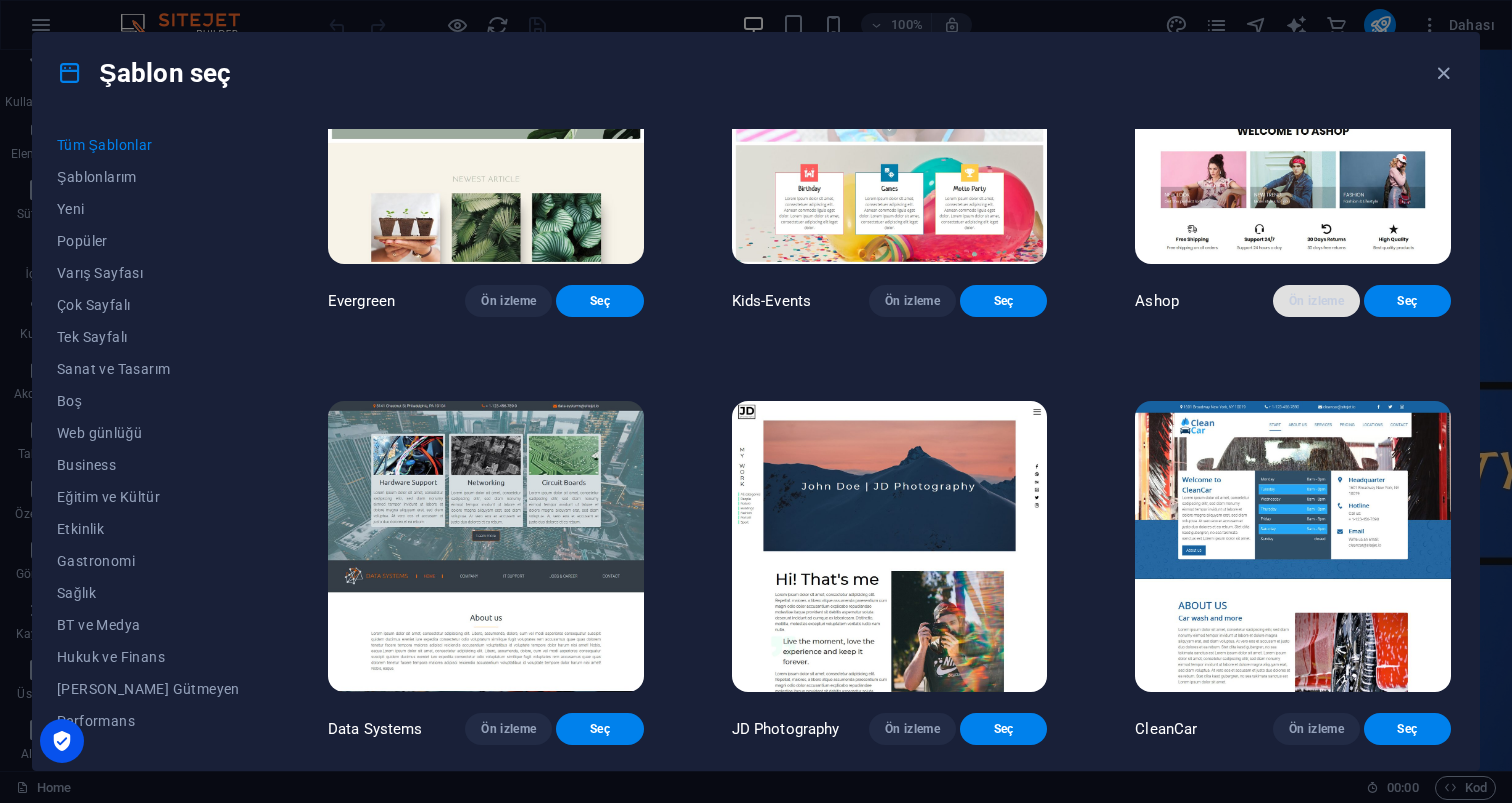 click on "Ön izleme" at bounding box center [1316, 301] 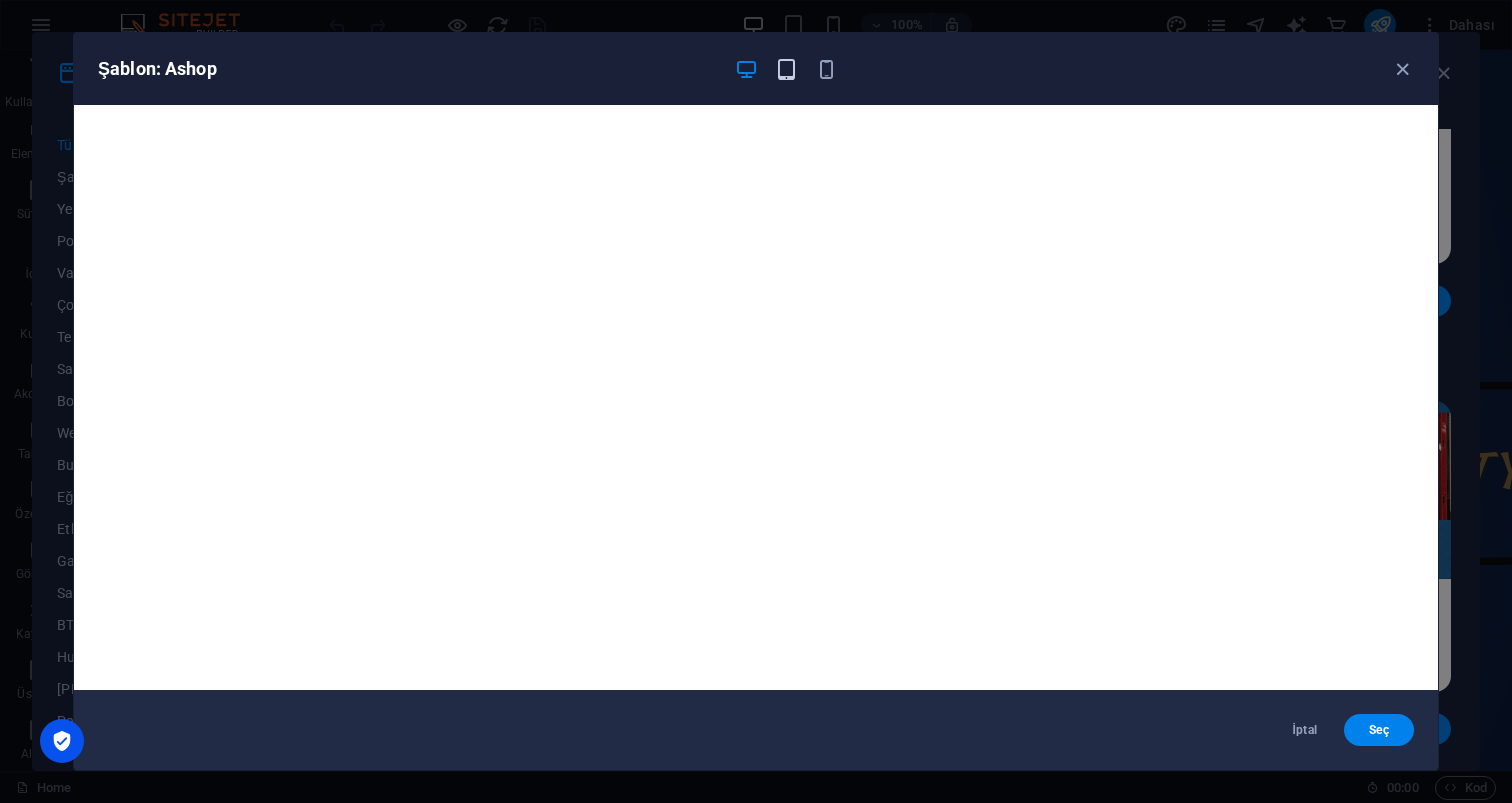 click at bounding box center (786, 69) 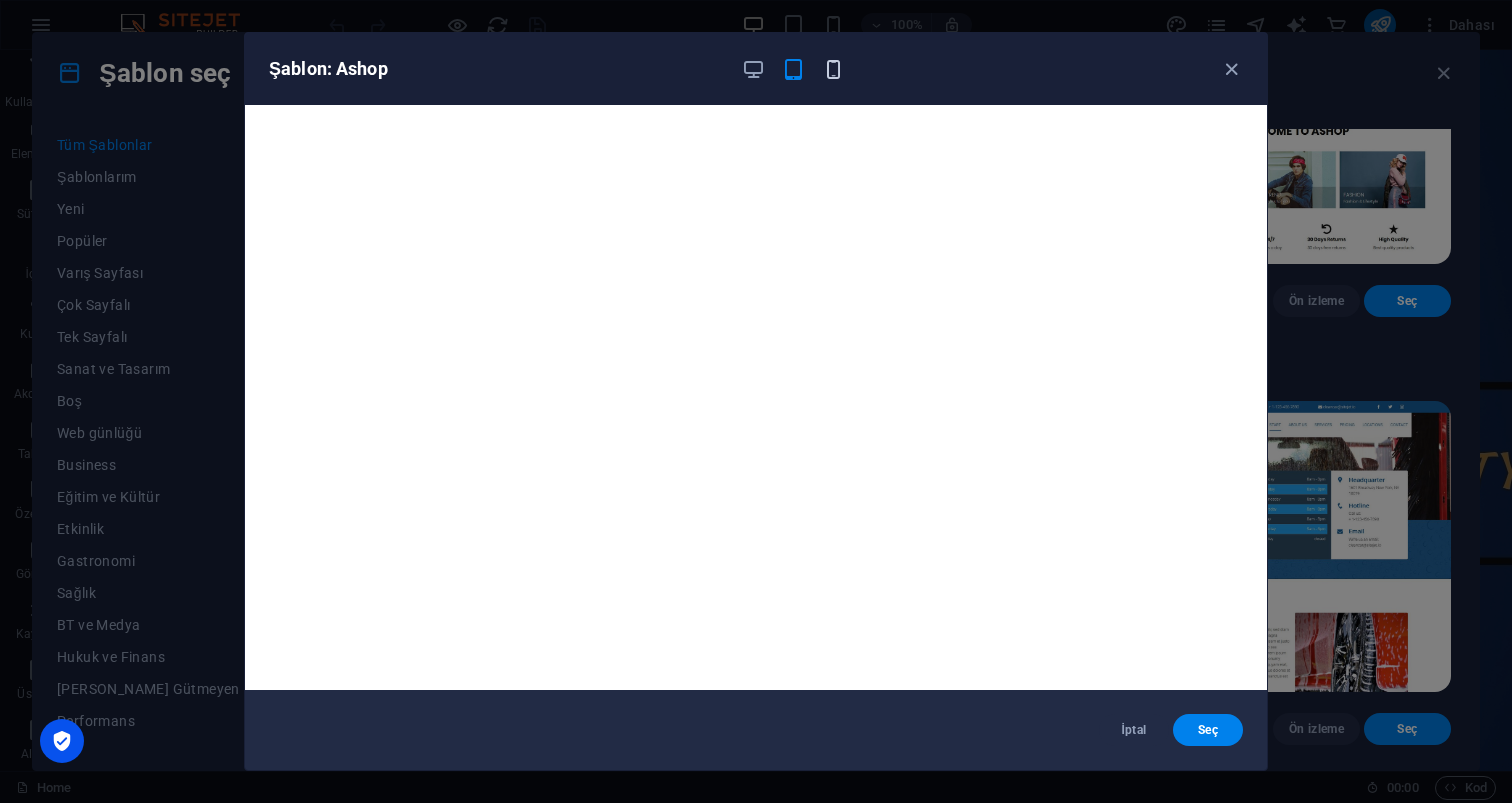 click at bounding box center [833, 69] 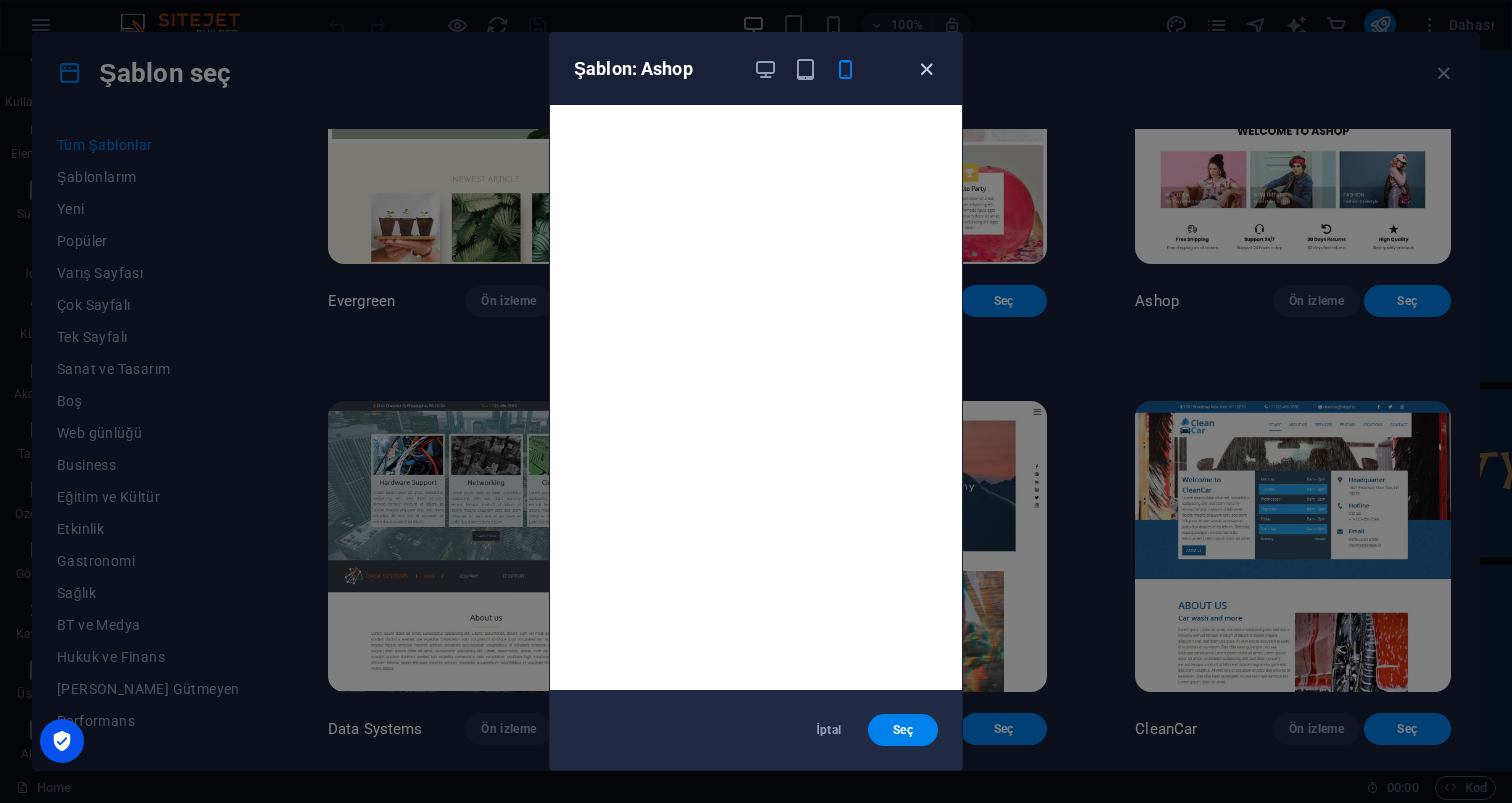click at bounding box center (926, 69) 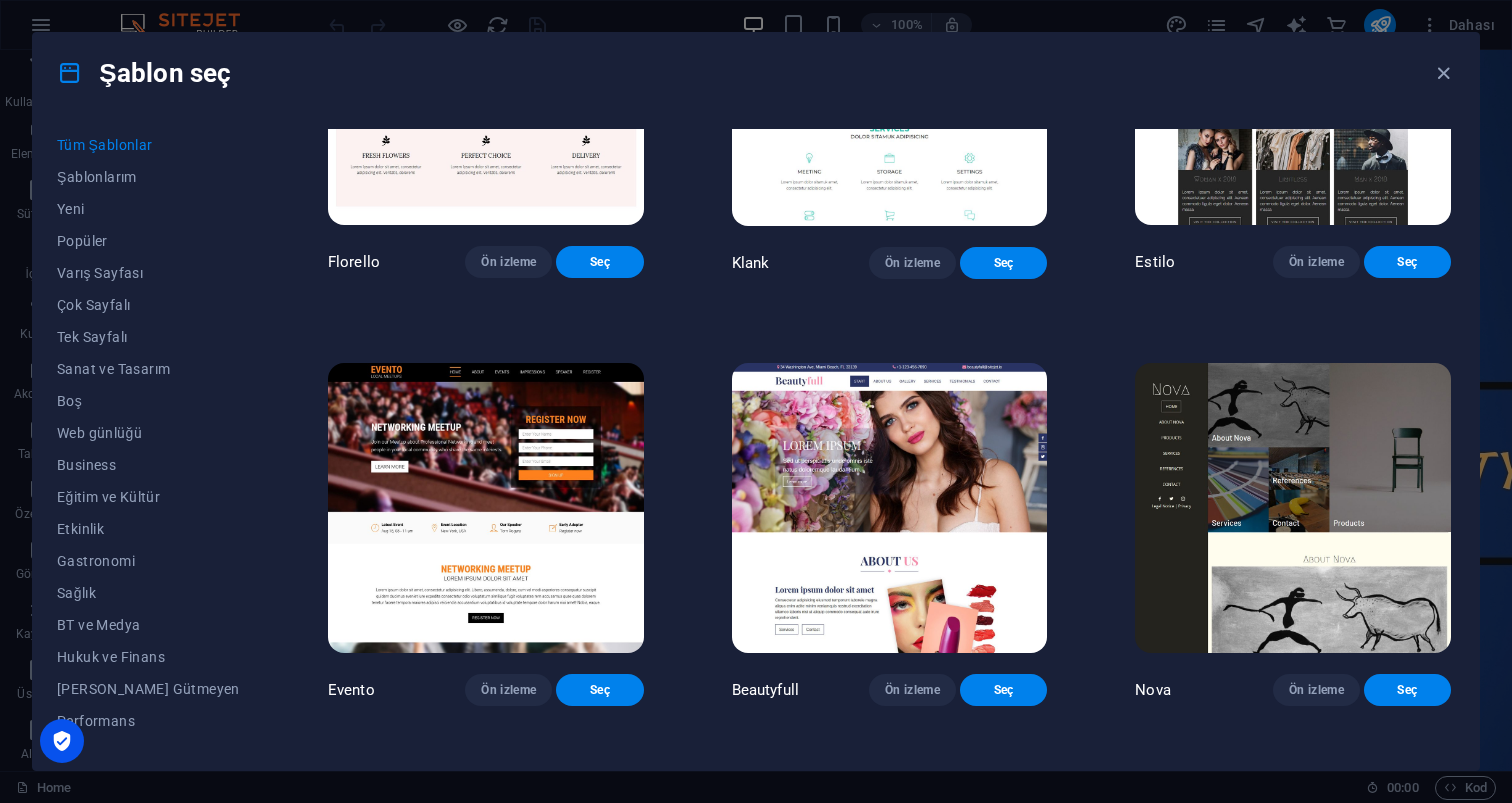 scroll, scrollTop: 17325, scrollLeft: 0, axis: vertical 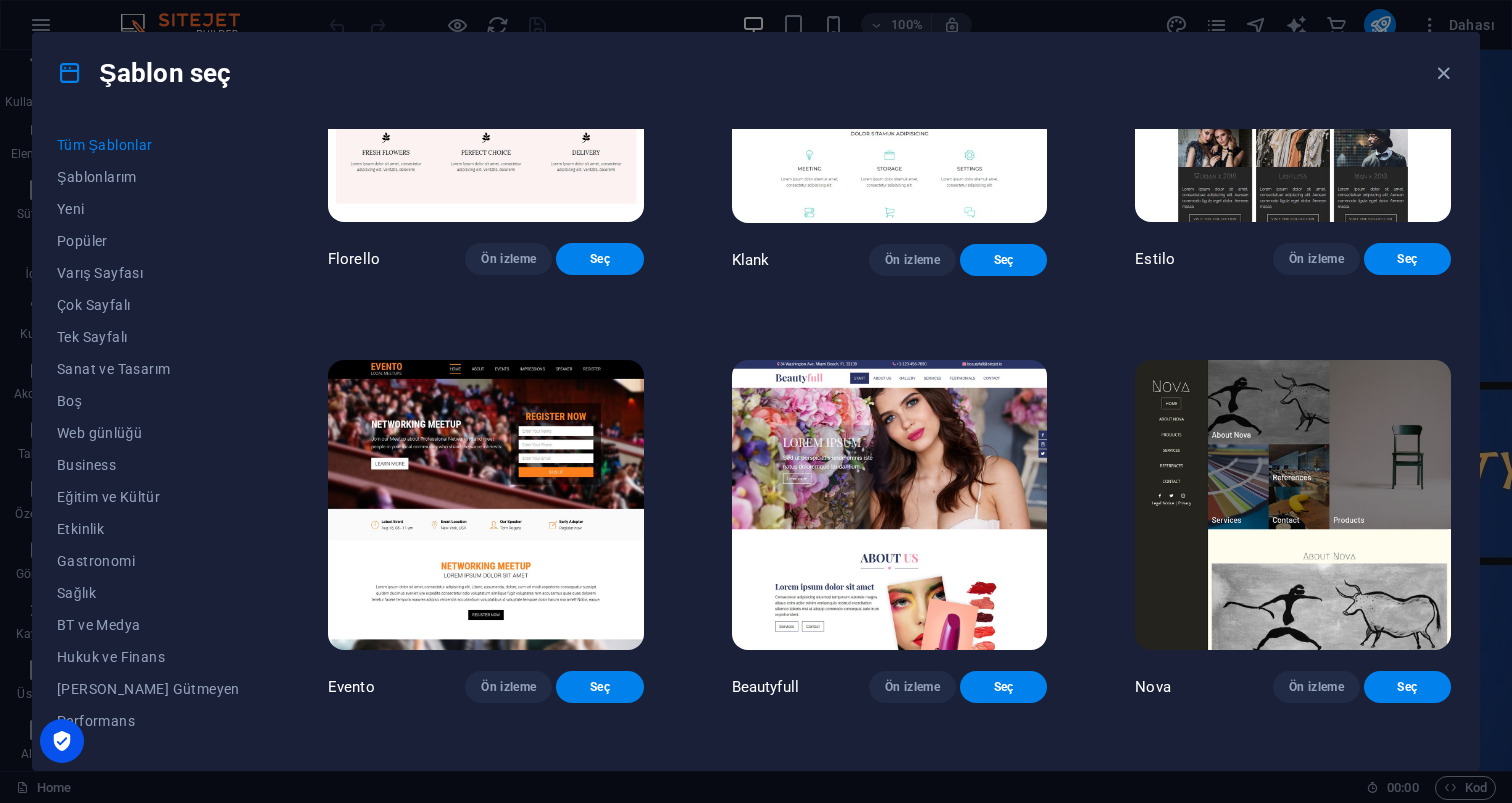 click on "Ön izleme" at bounding box center (912, -168) 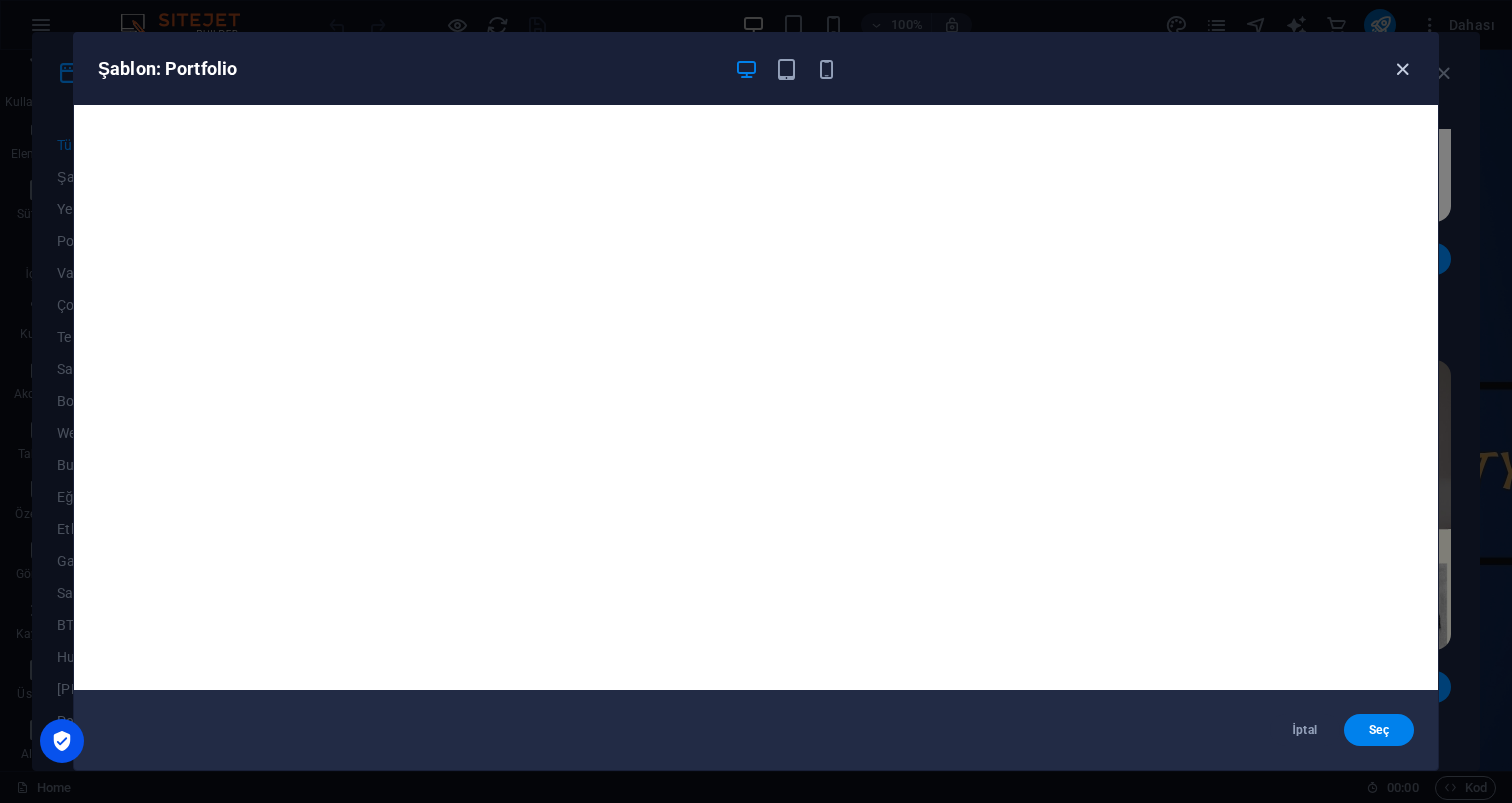 click at bounding box center (1402, 69) 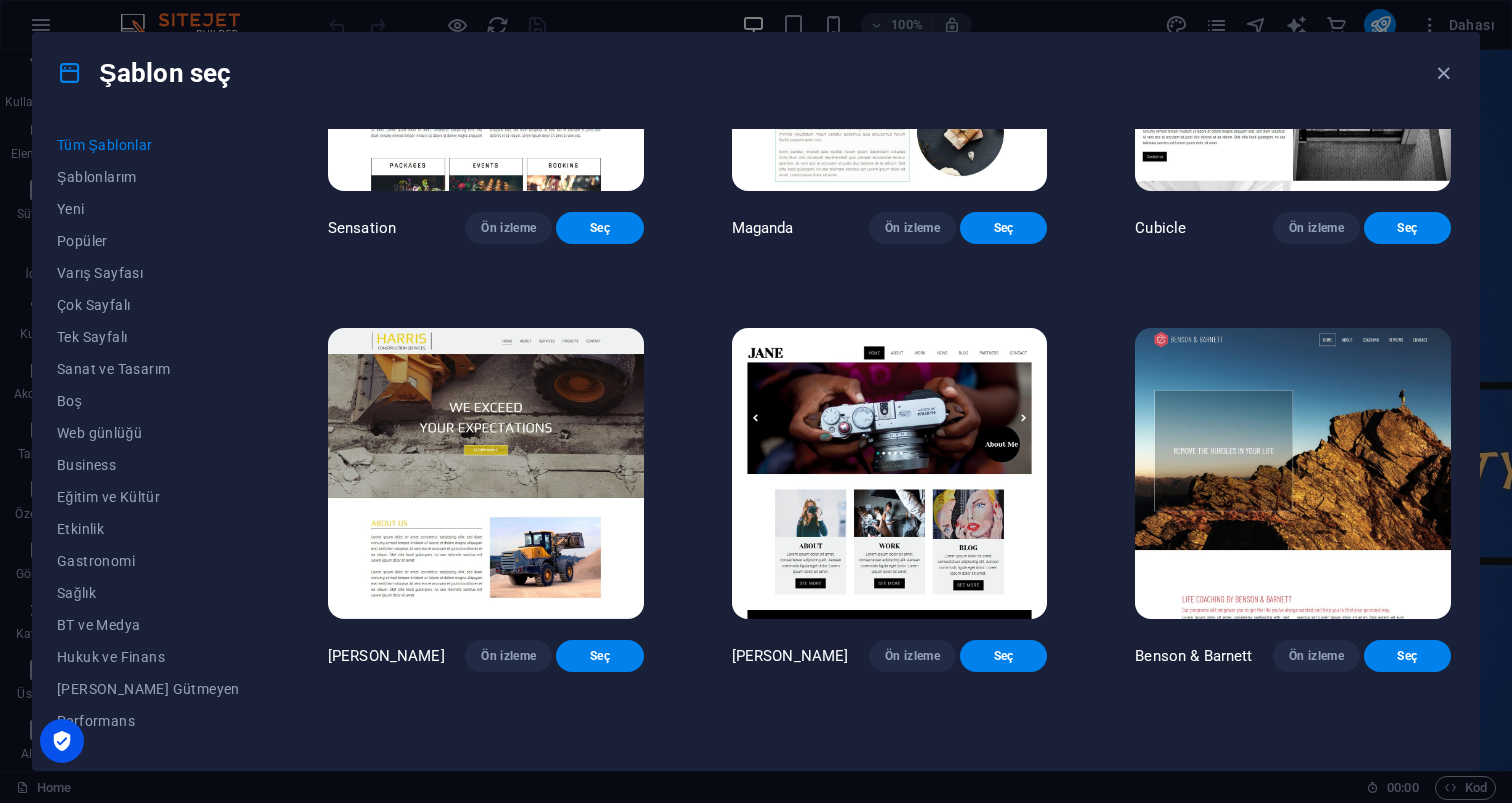 scroll, scrollTop: 19926, scrollLeft: 0, axis: vertical 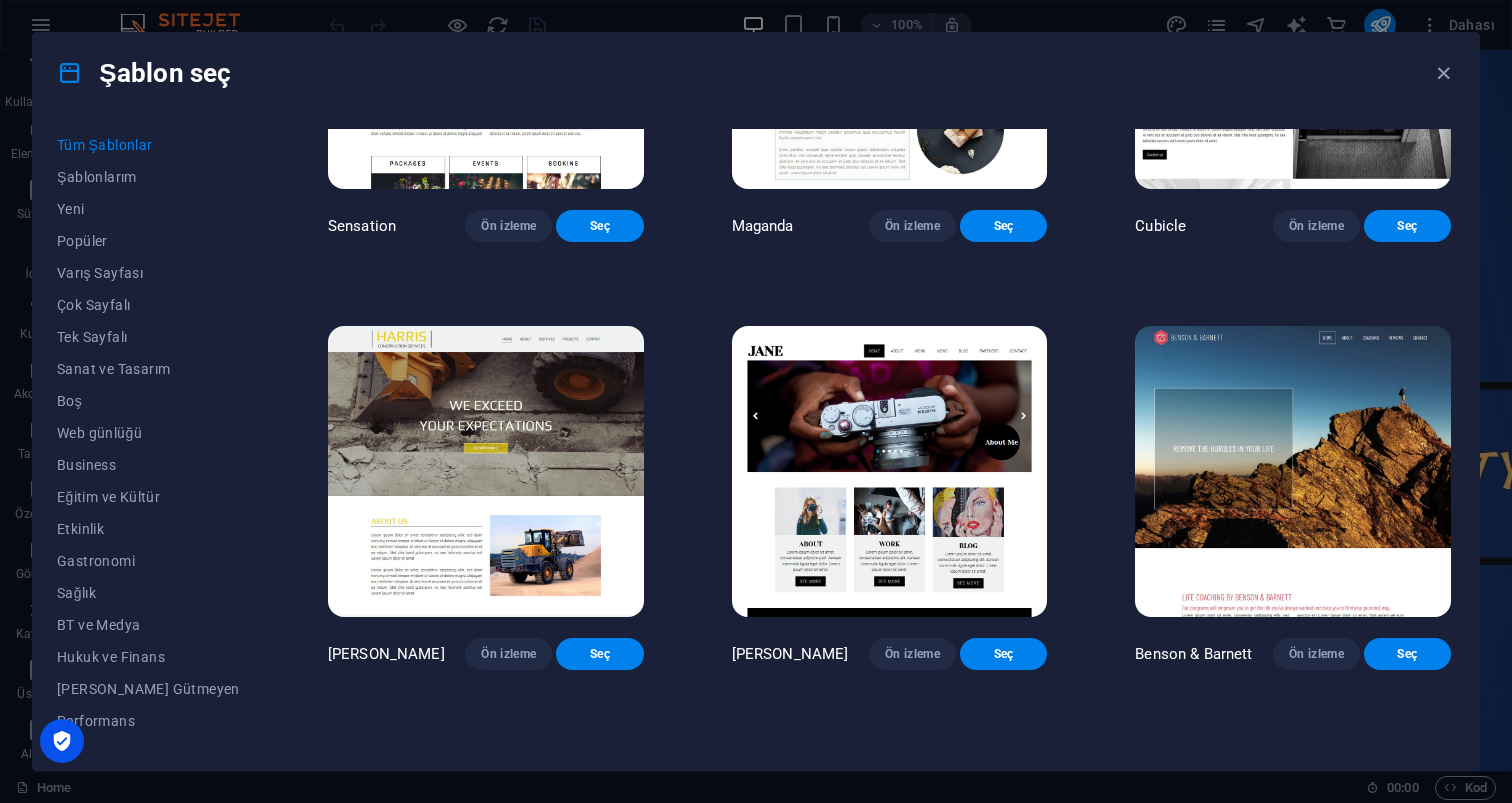 click at bounding box center [486, 43] 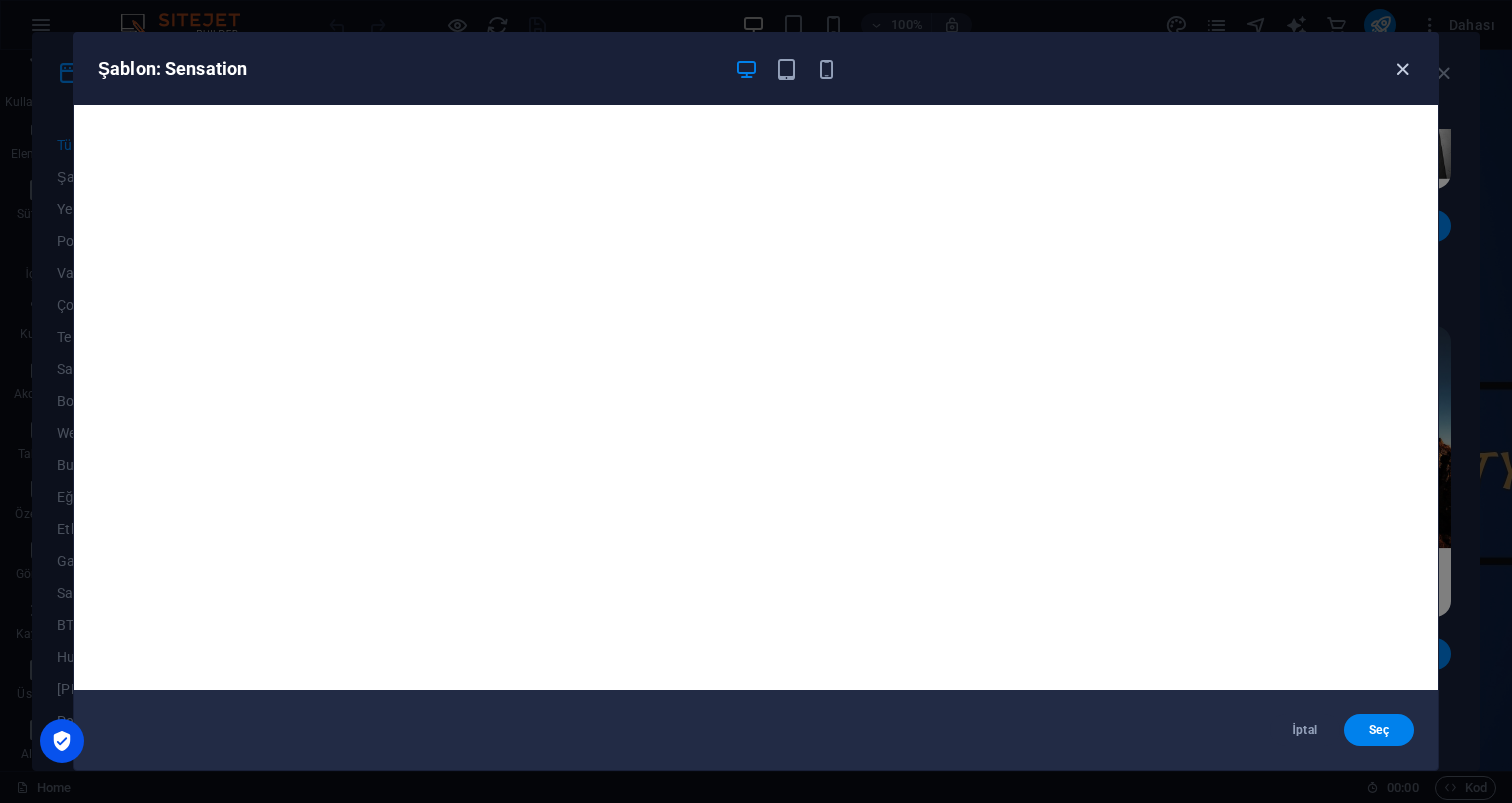click at bounding box center (1402, 69) 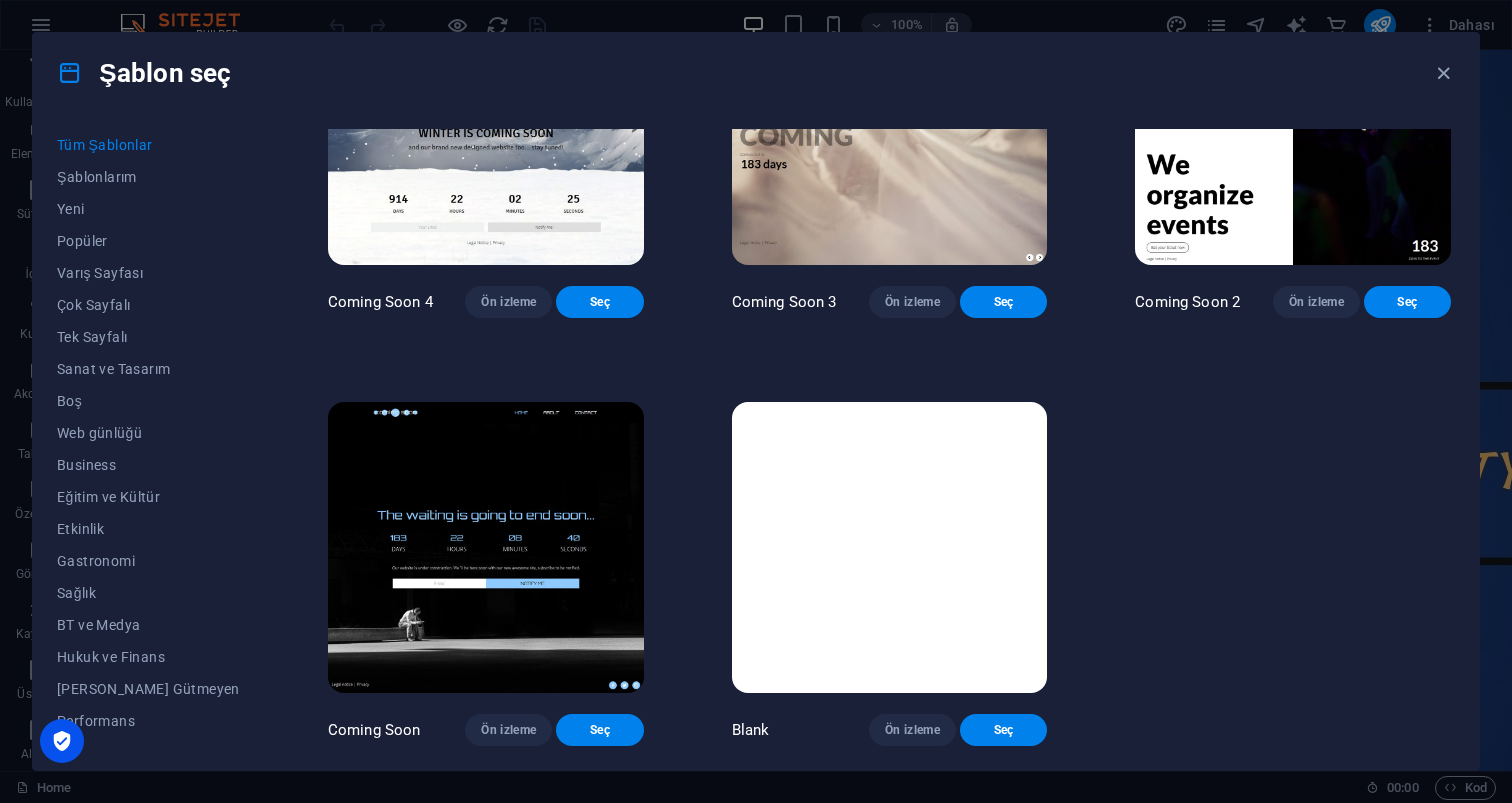scroll, scrollTop: 24640, scrollLeft: 0, axis: vertical 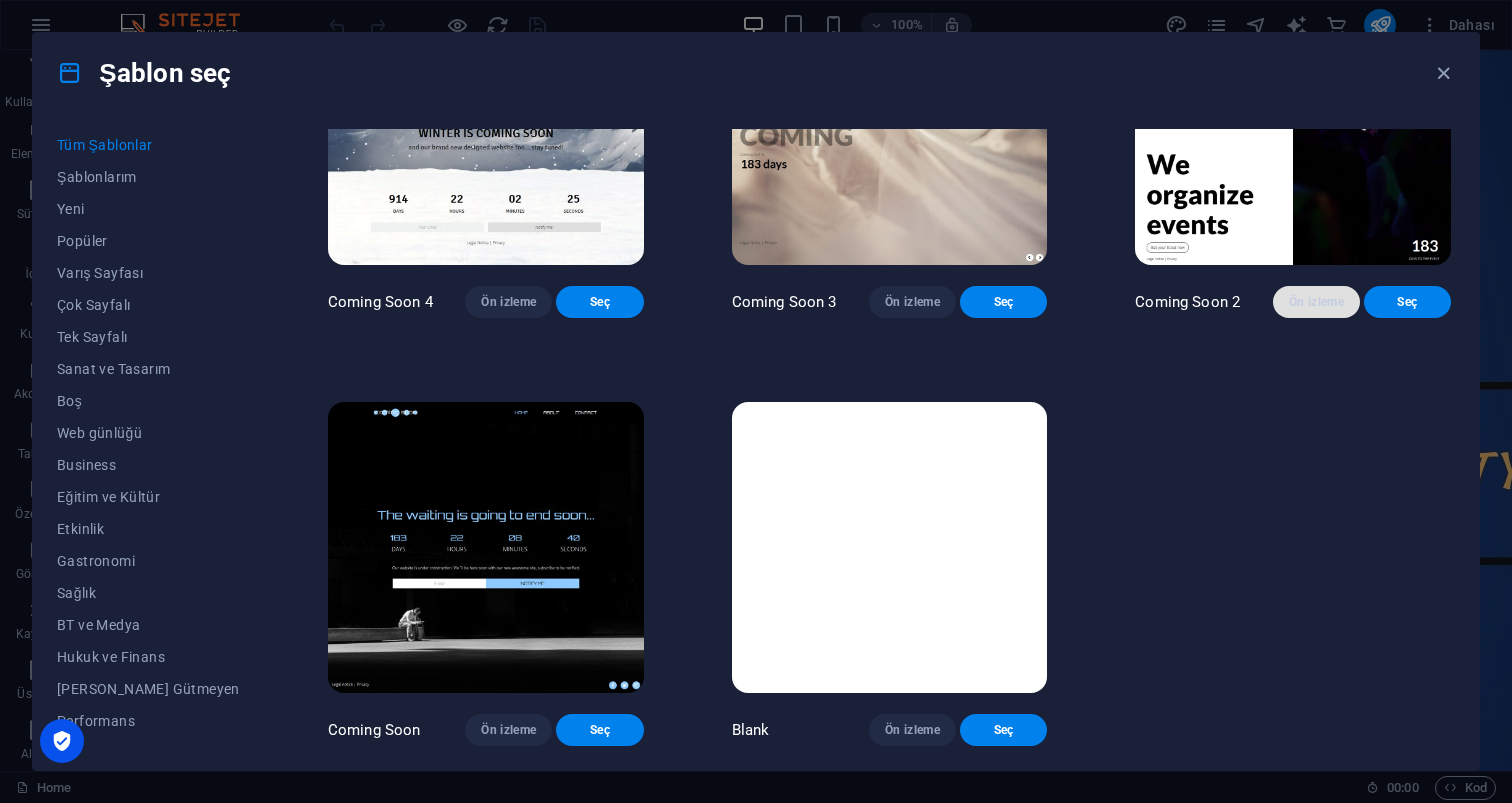 click on "Ön izleme" at bounding box center [1316, 302] 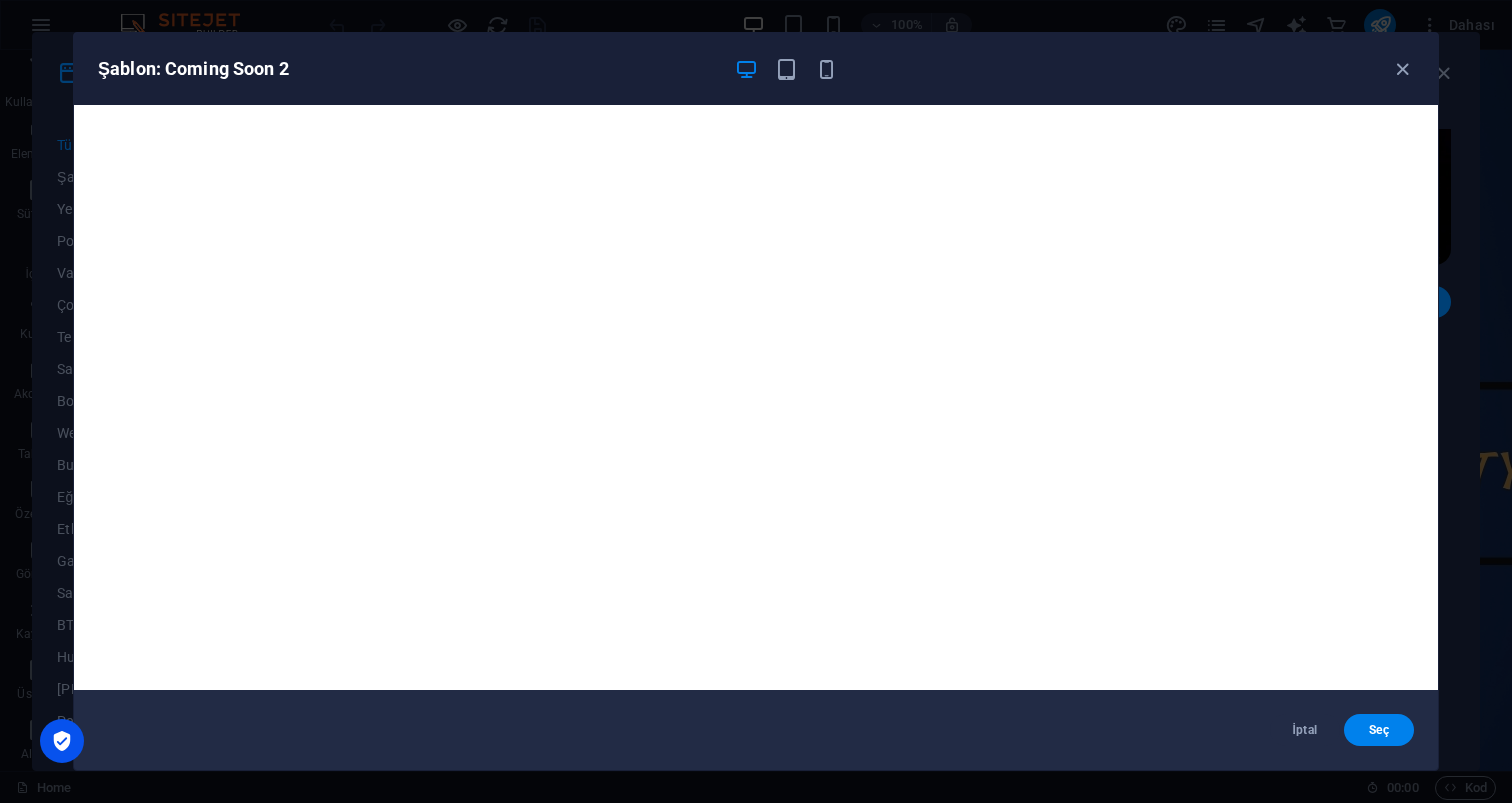 scroll, scrollTop: 0, scrollLeft: 0, axis: both 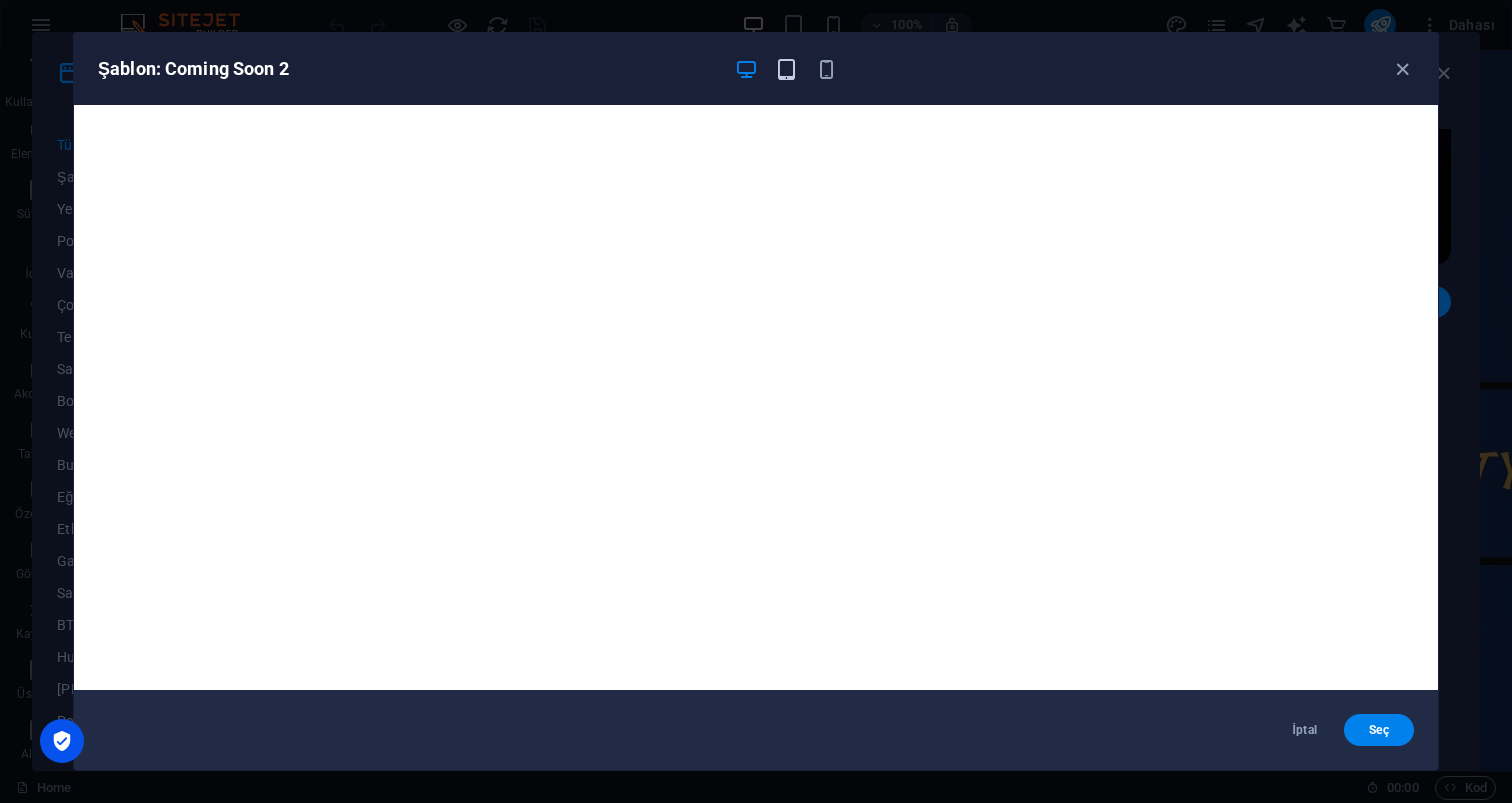 click at bounding box center (786, 69) 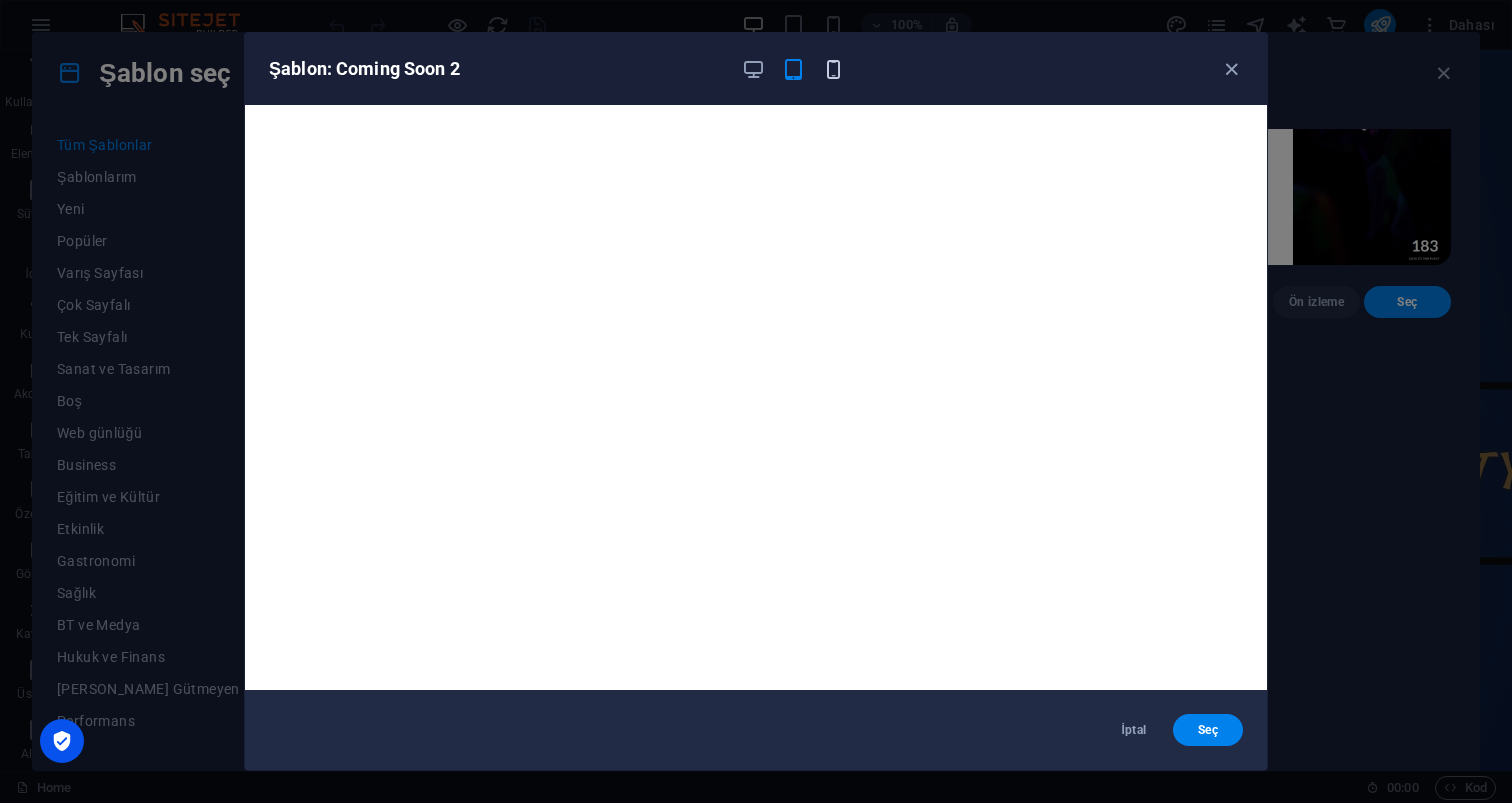 click at bounding box center [833, 69] 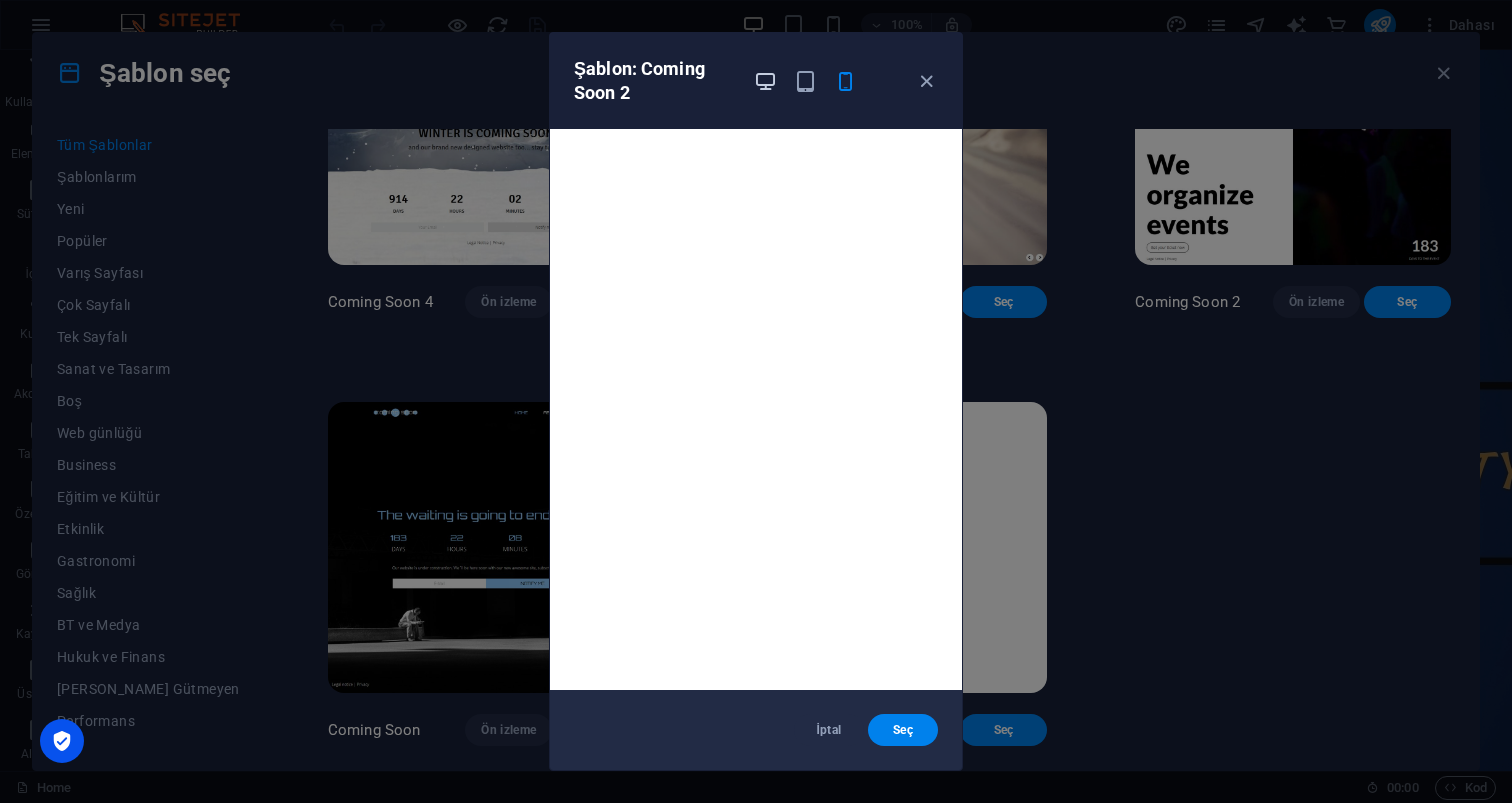 click at bounding box center [765, 81] 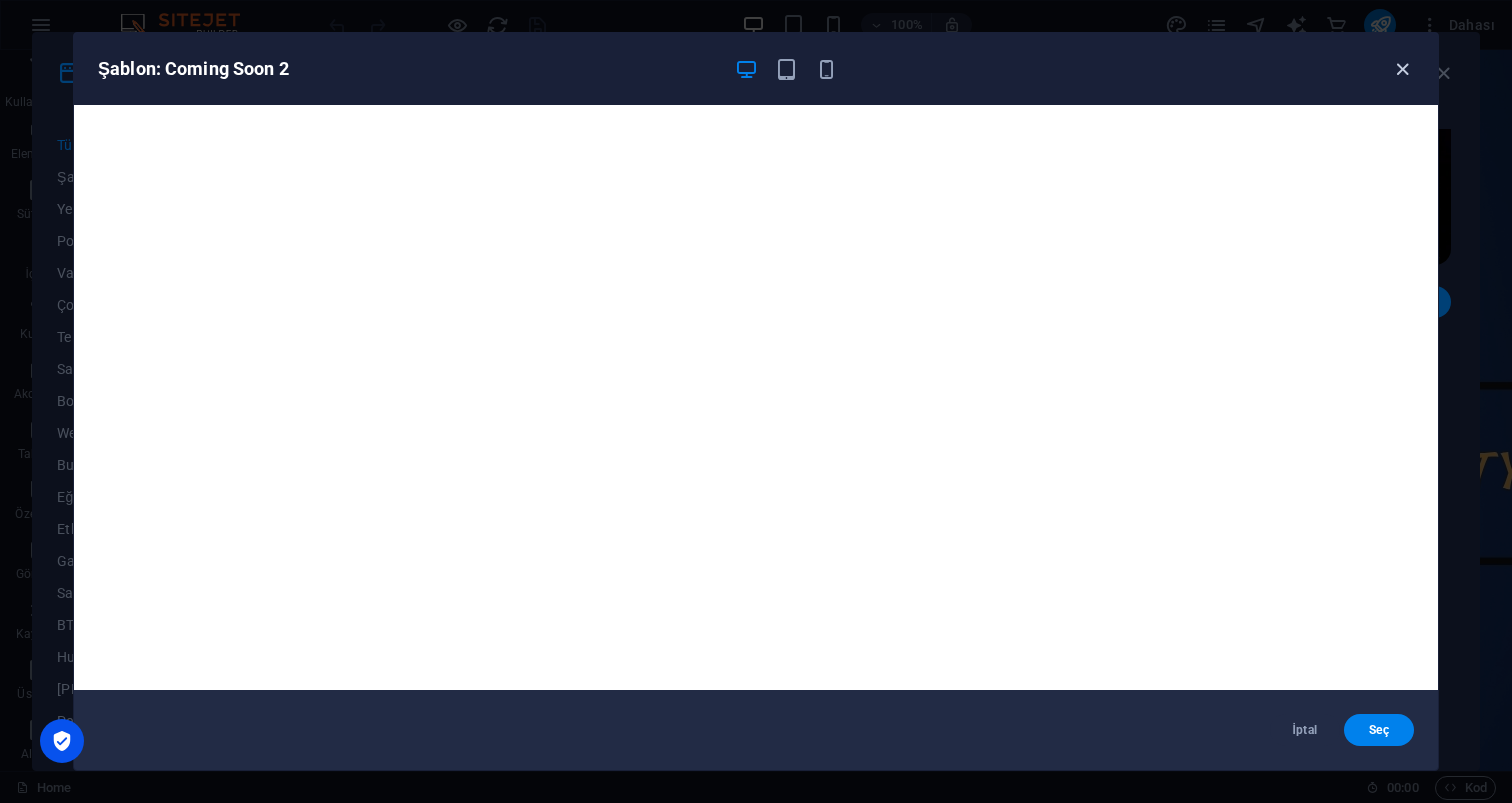 click at bounding box center [1402, 69] 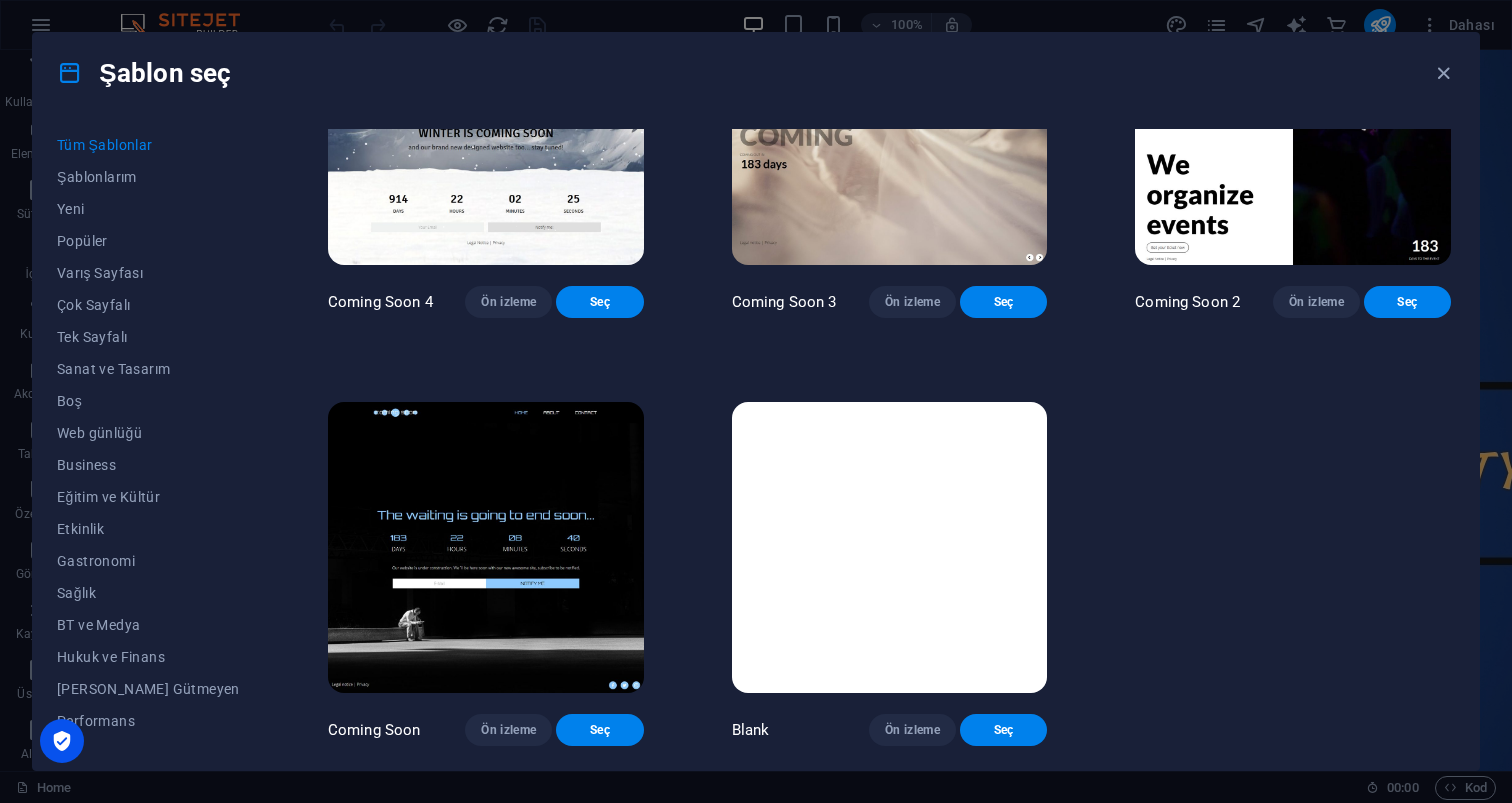 click at bounding box center (486, 547) 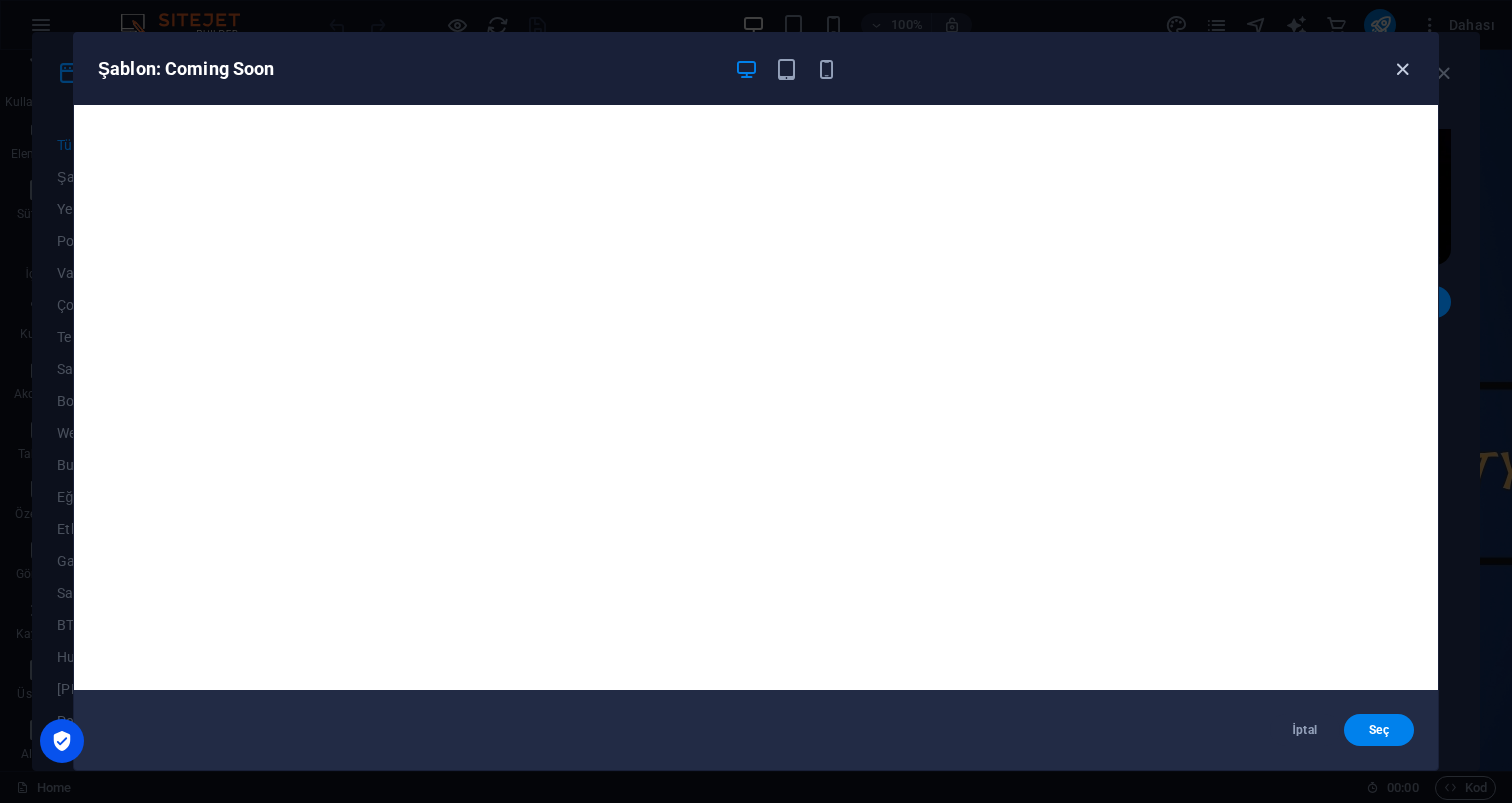 click at bounding box center [1402, 69] 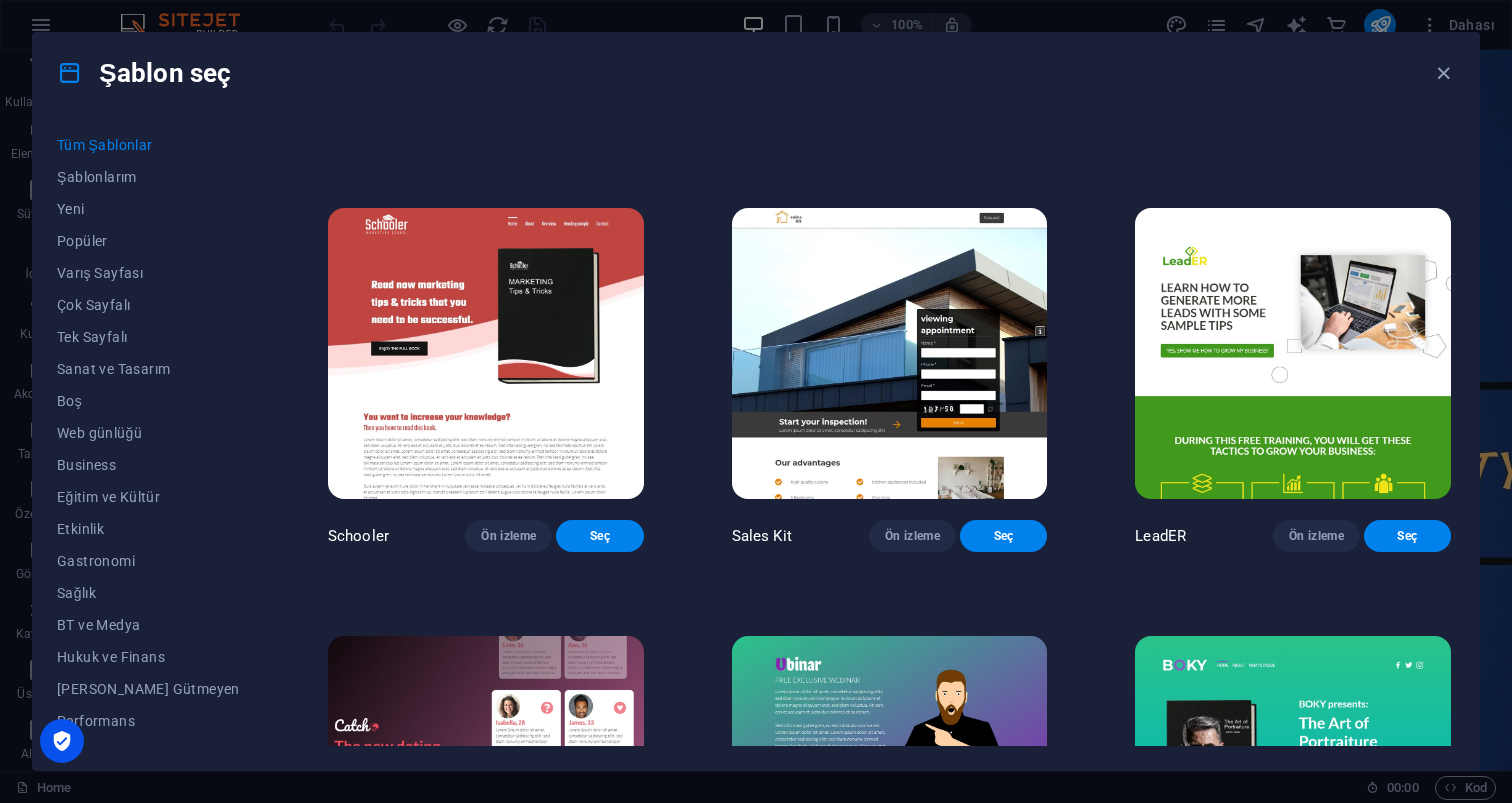 scroll, scrollTop: 23033, scrollLeft: 0, axis: vertical 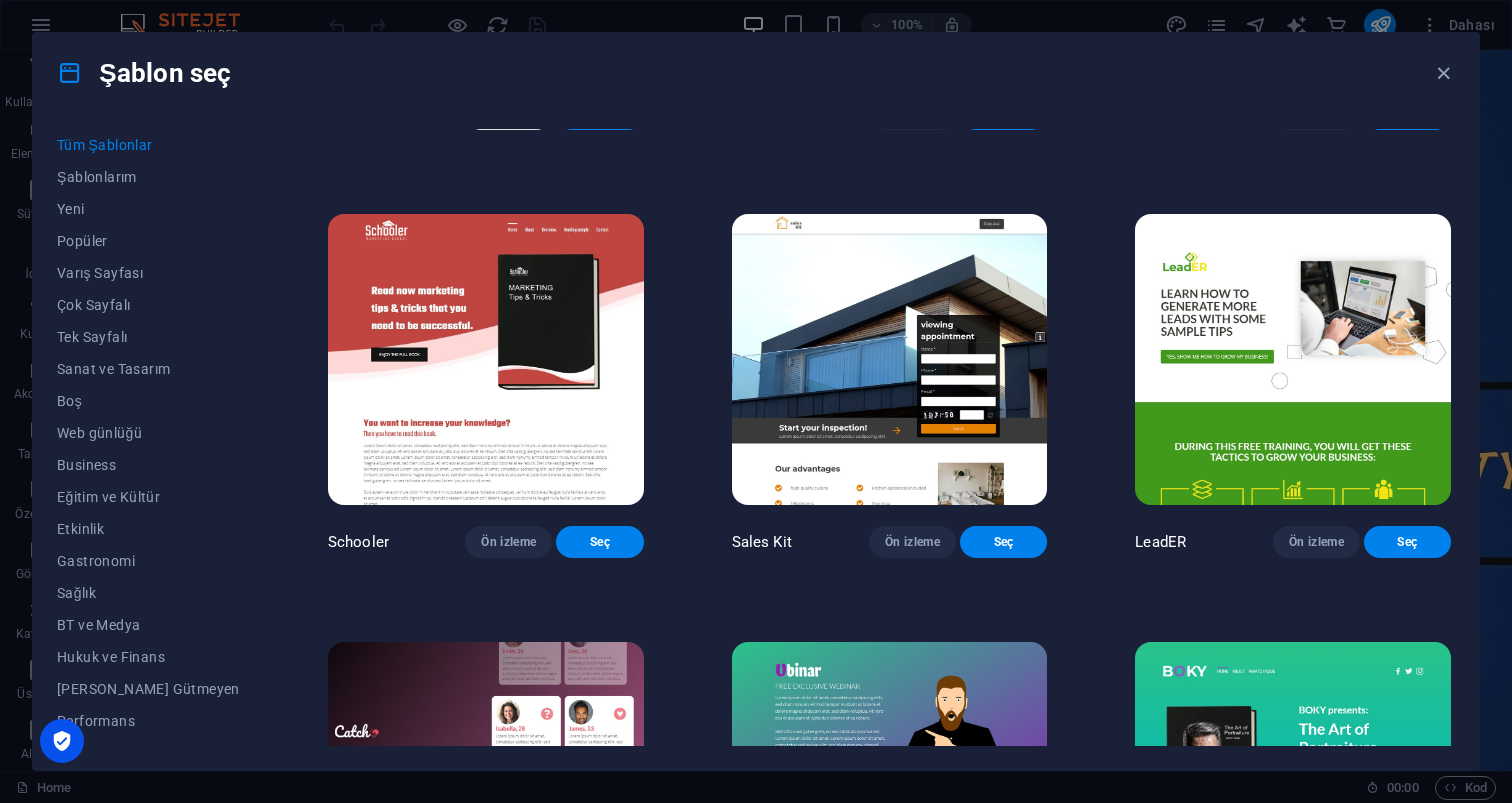 click on "Ön izleme" at bounding box center (508, 114) 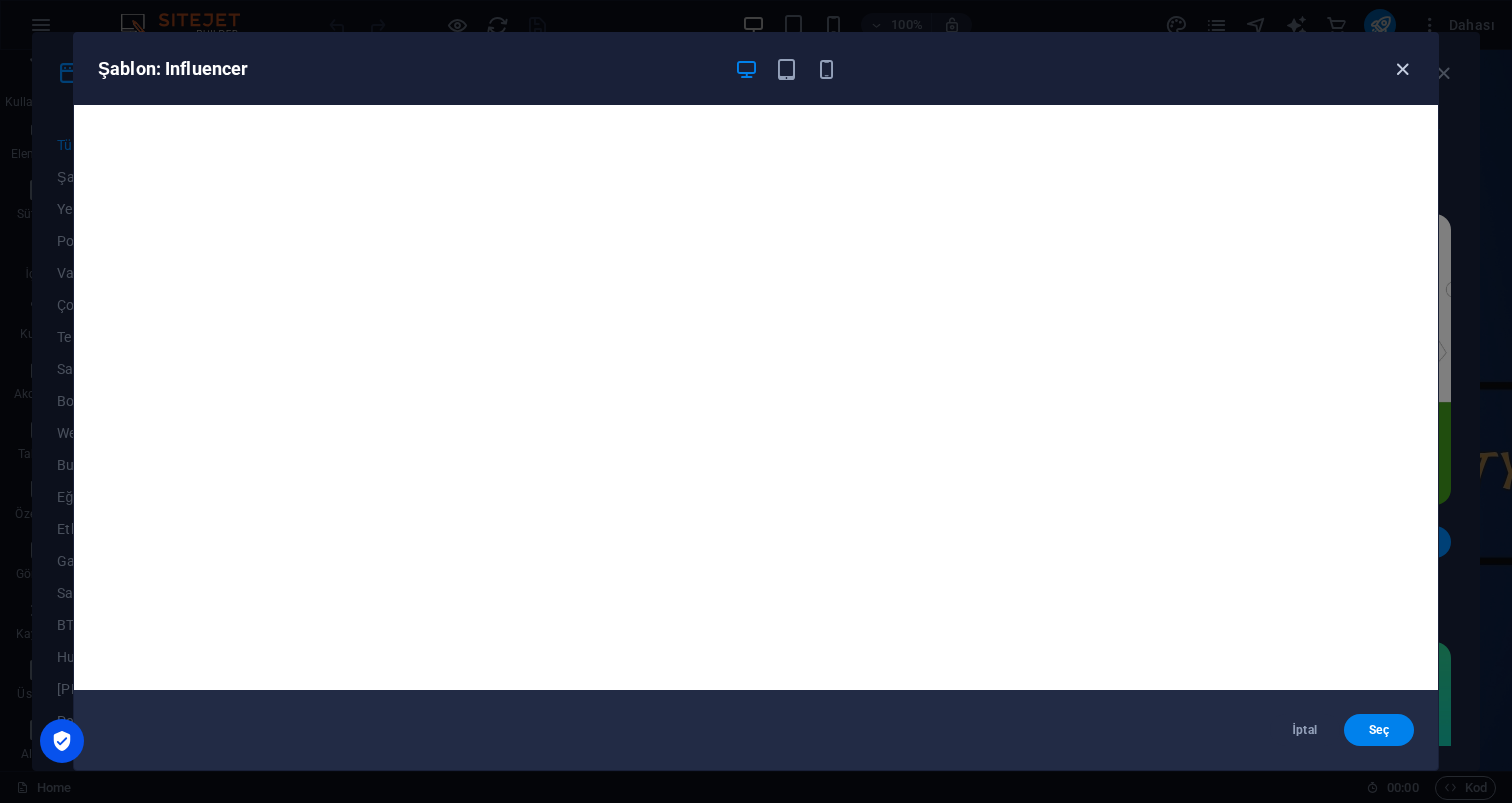 click at bounding box center [1402, 69] 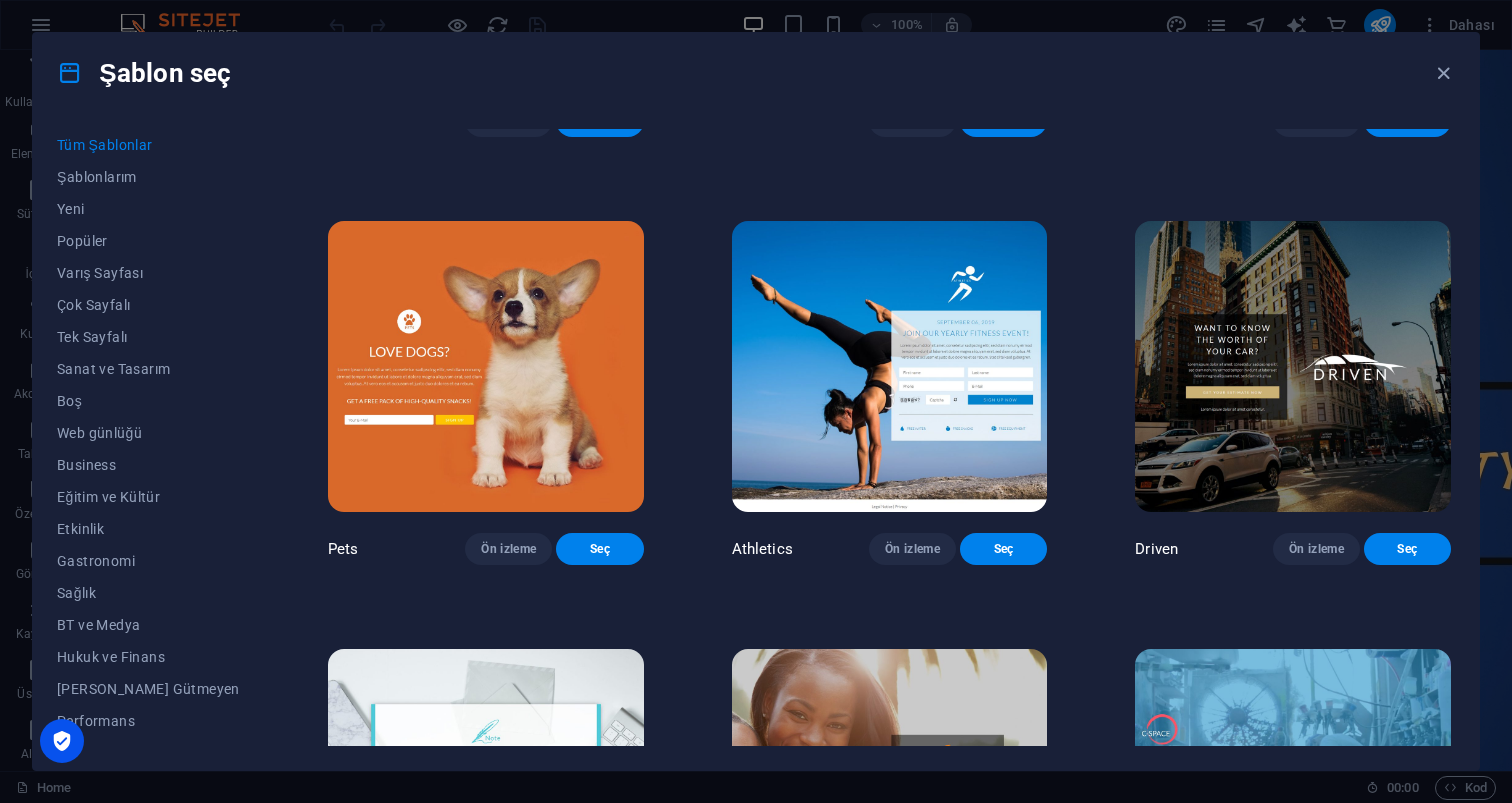scroll, scrollTop: 21740, scrollLeft: 0, axis: vertical 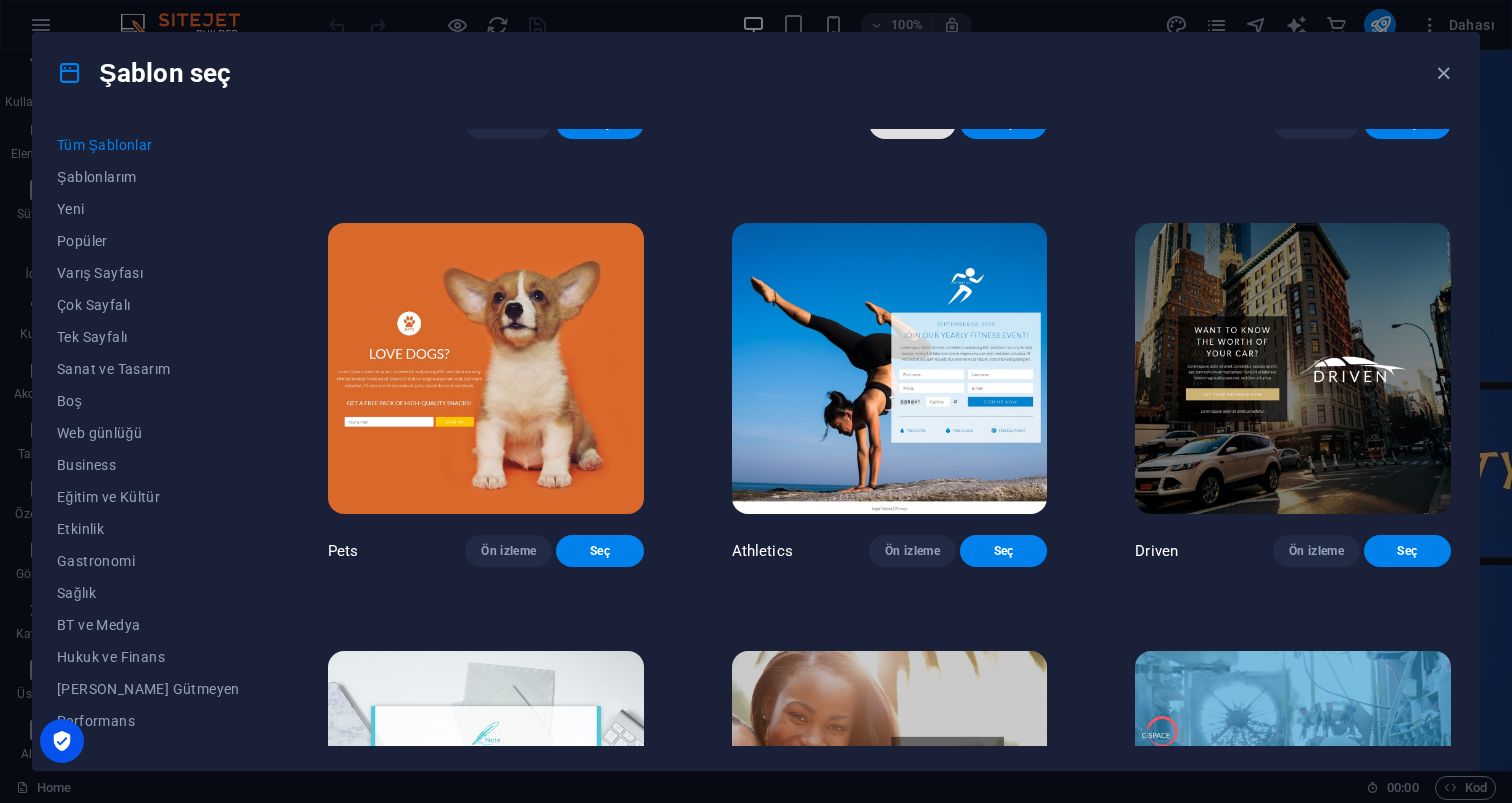 click on "Ön izleme" at bounding box center [912, 123] 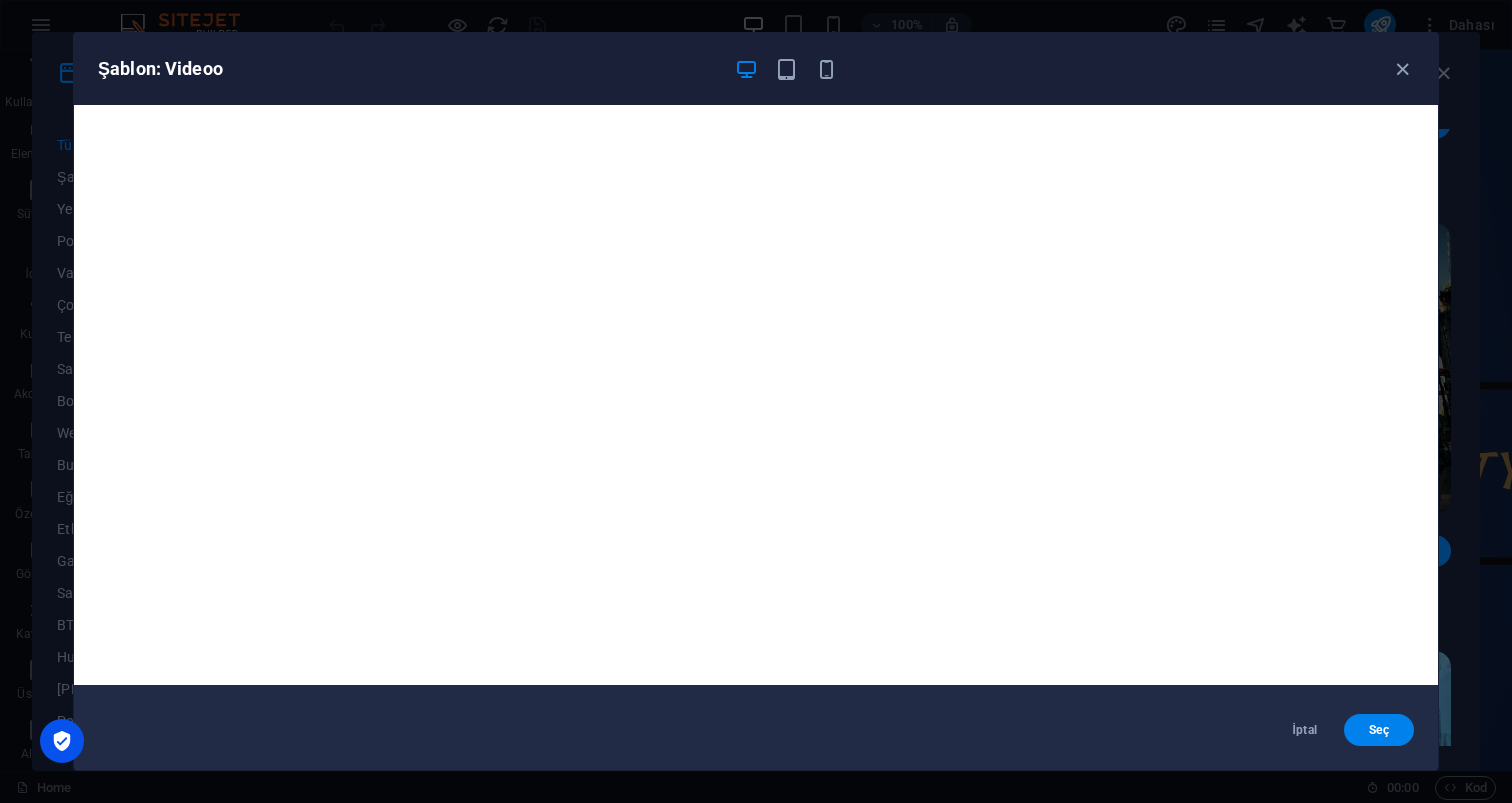 scroll, scrollTop: 5, scrollLeft: 0, axis: vertical 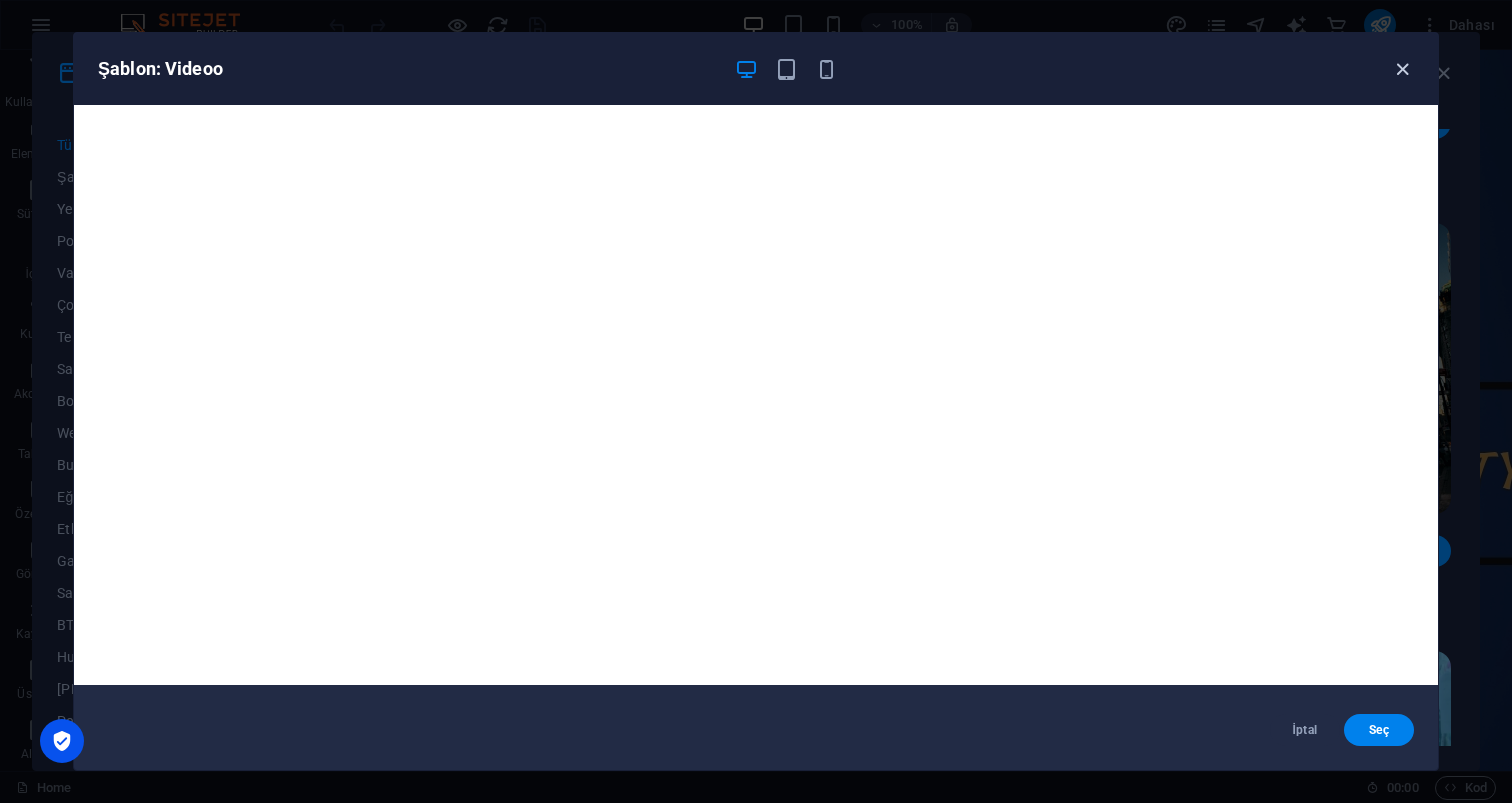click at bounding box center (1402, 69) 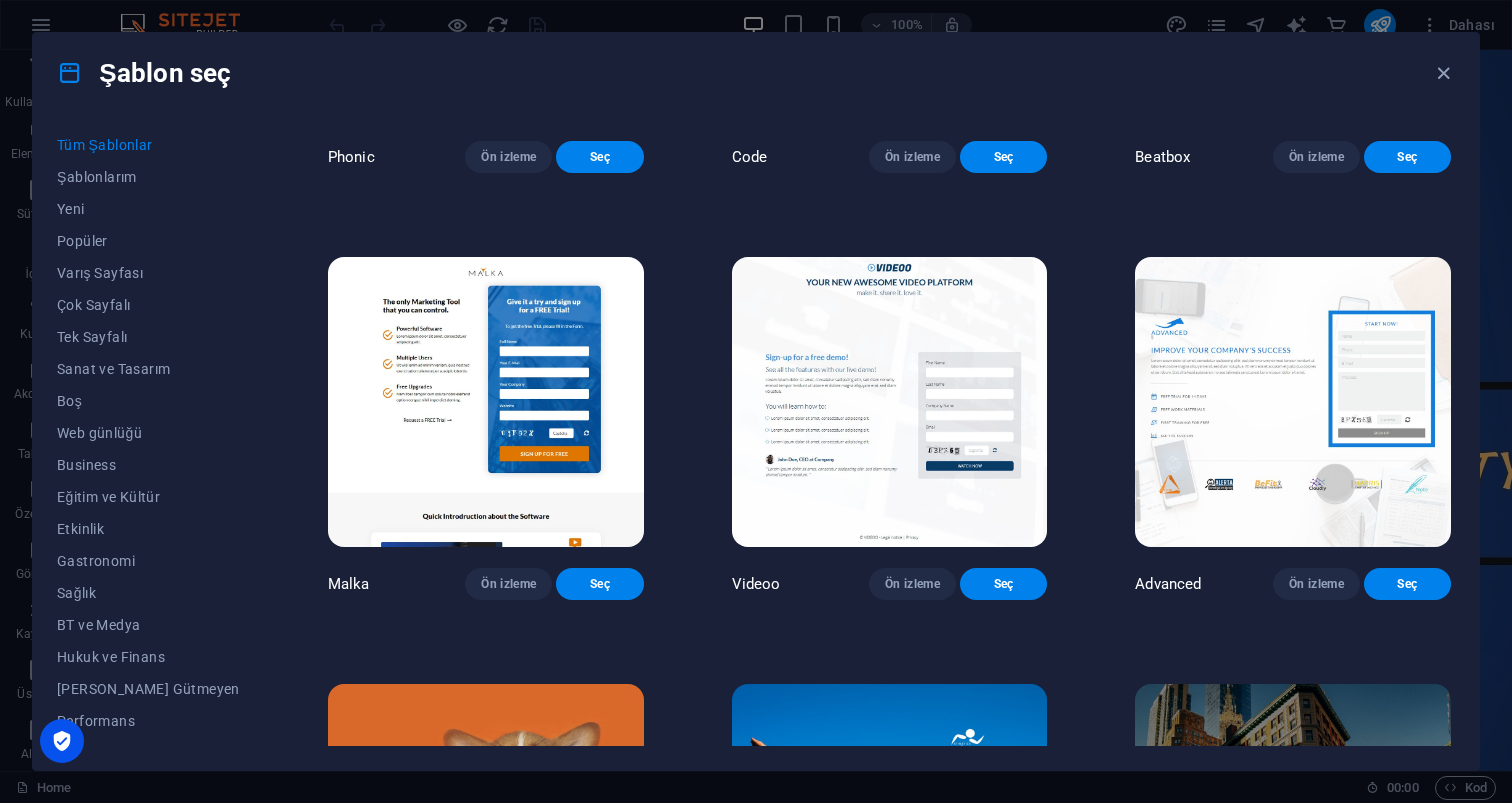 scroll, scrollTop: 21277, scrollLeft: 0, axis: vertical 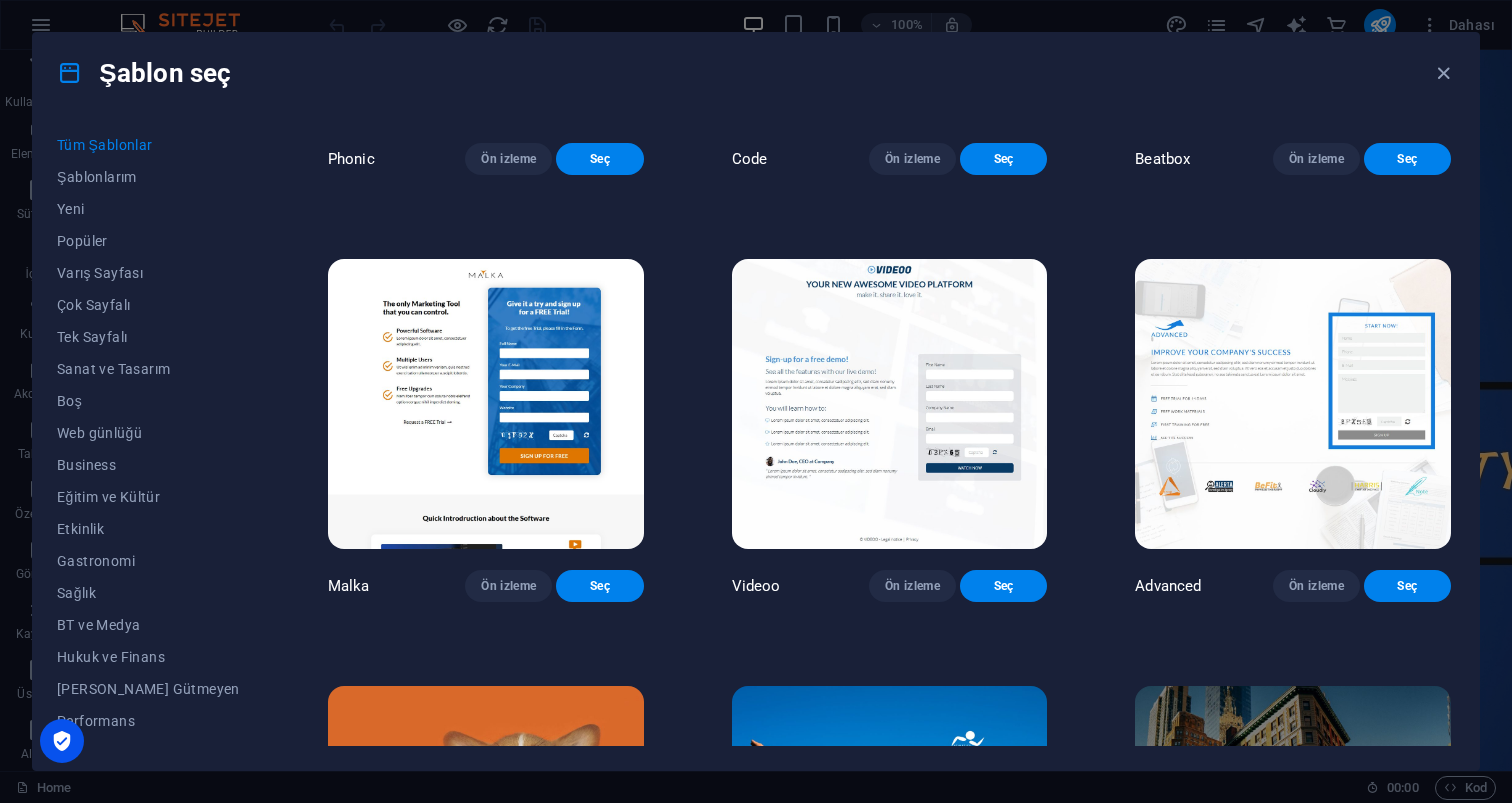 click at bounding box center [1293, -24] 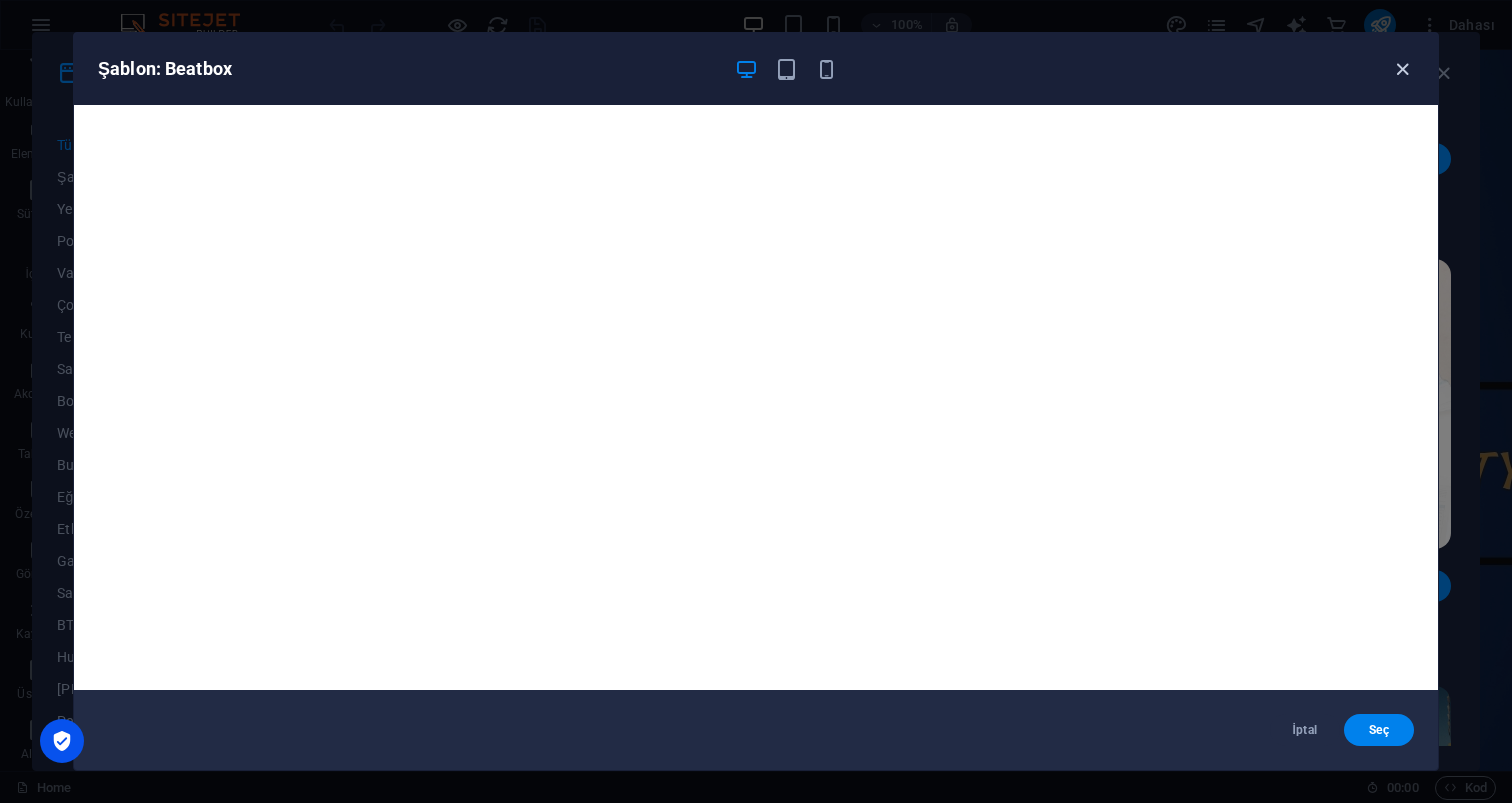 click at bounding box center [1402, 69] 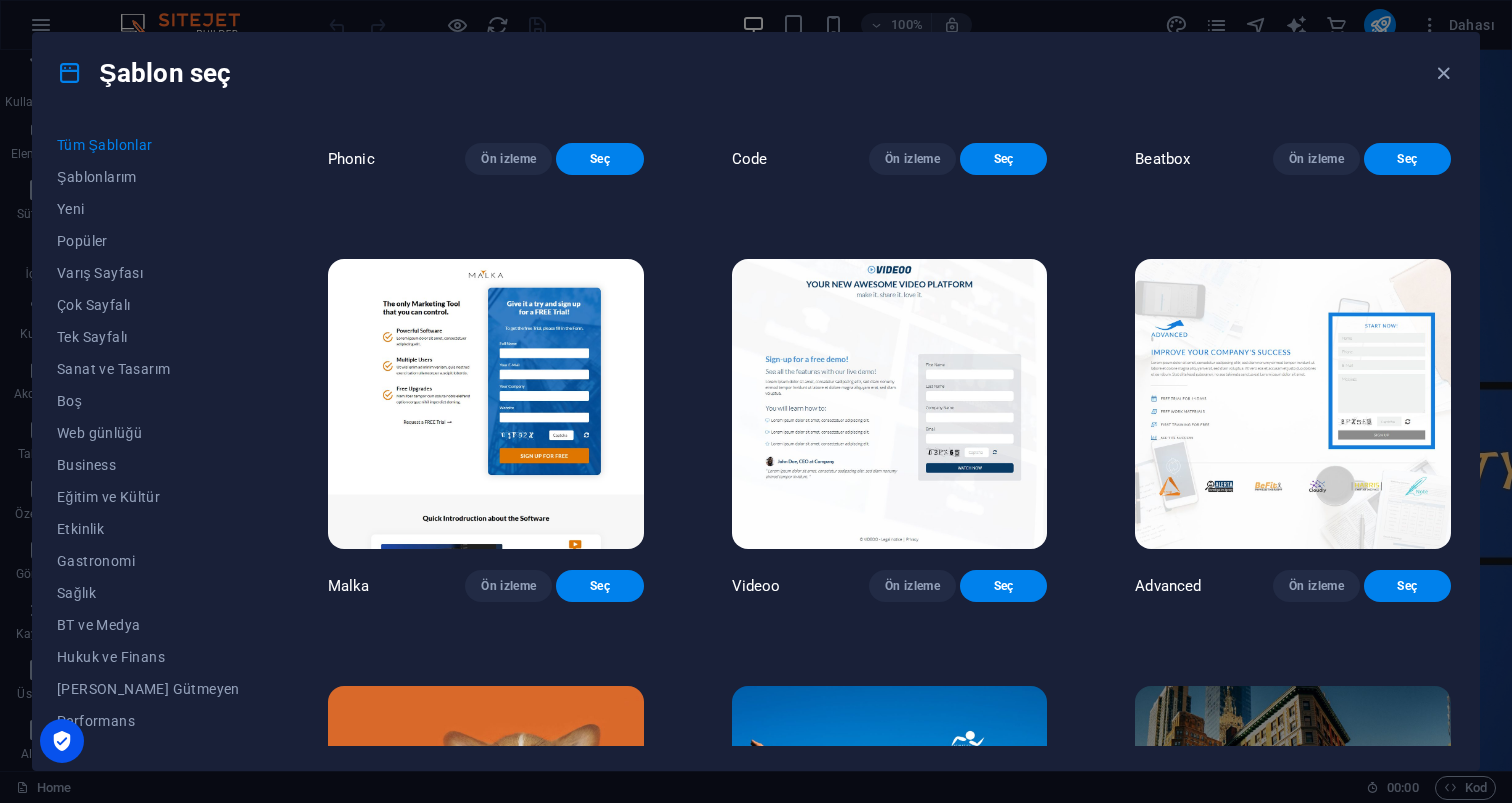 click at bounding box center (486, -24) 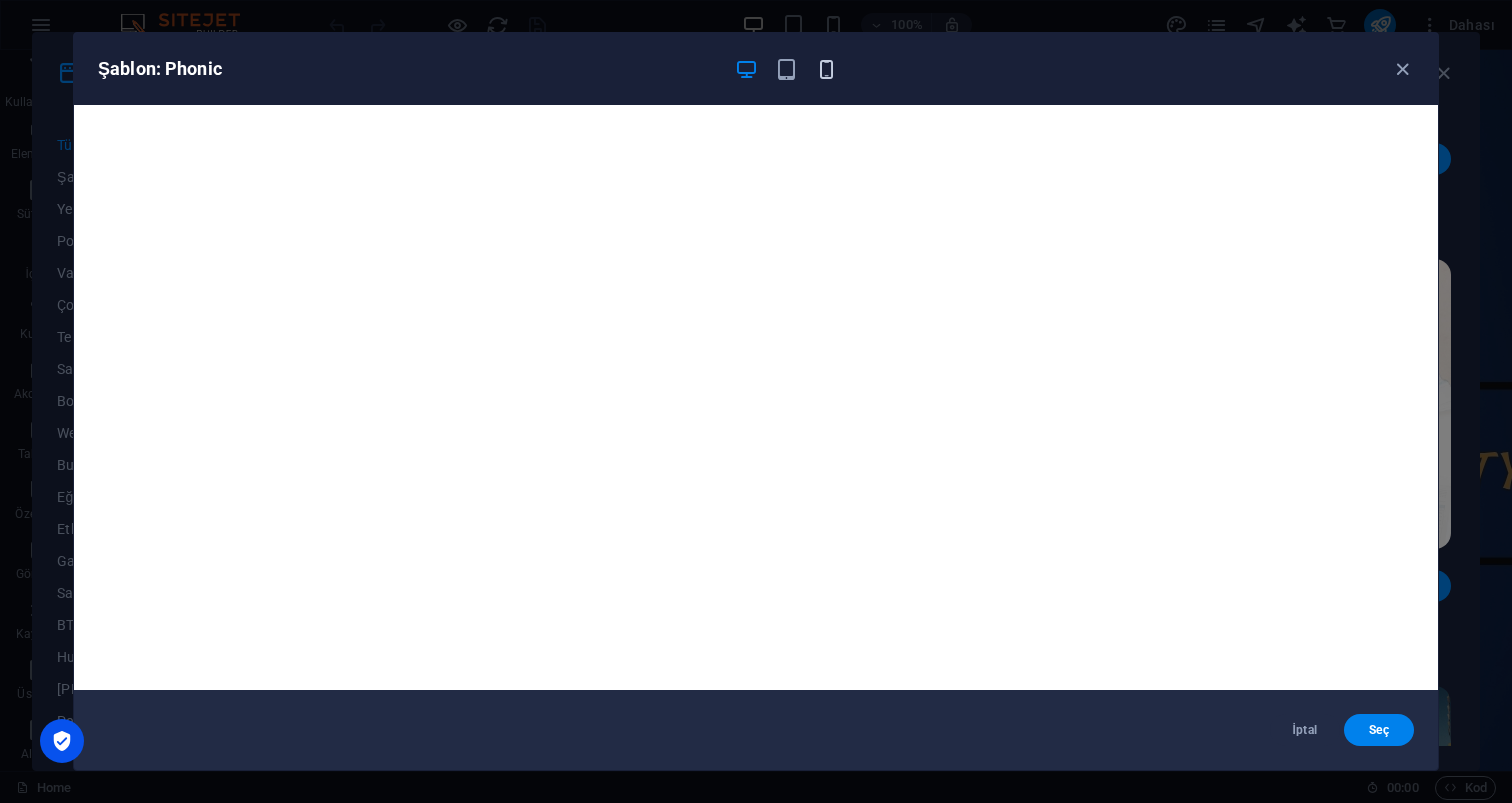 click at bounding box center (826, 69) 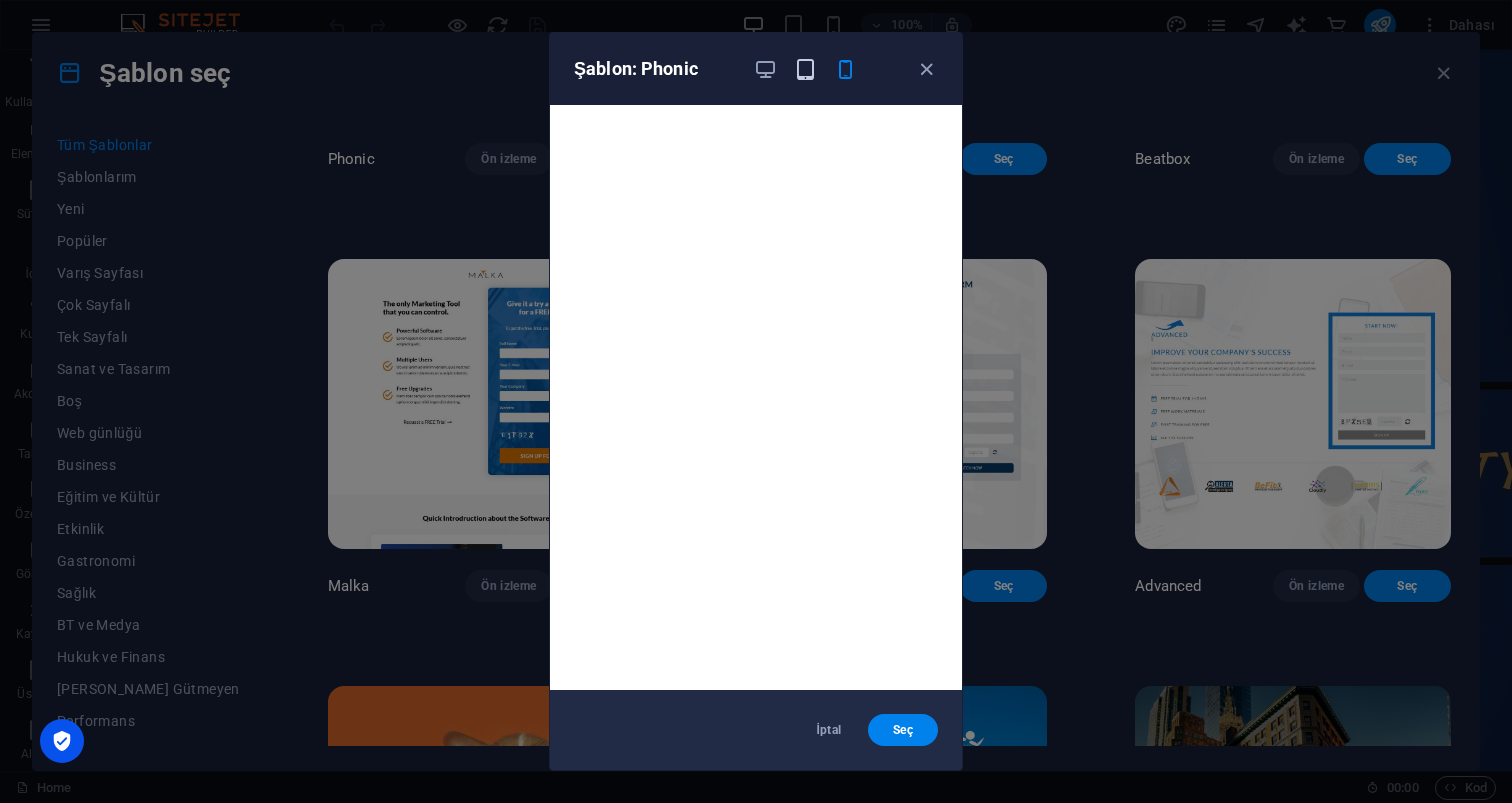 click at bounding box center (805, 69) 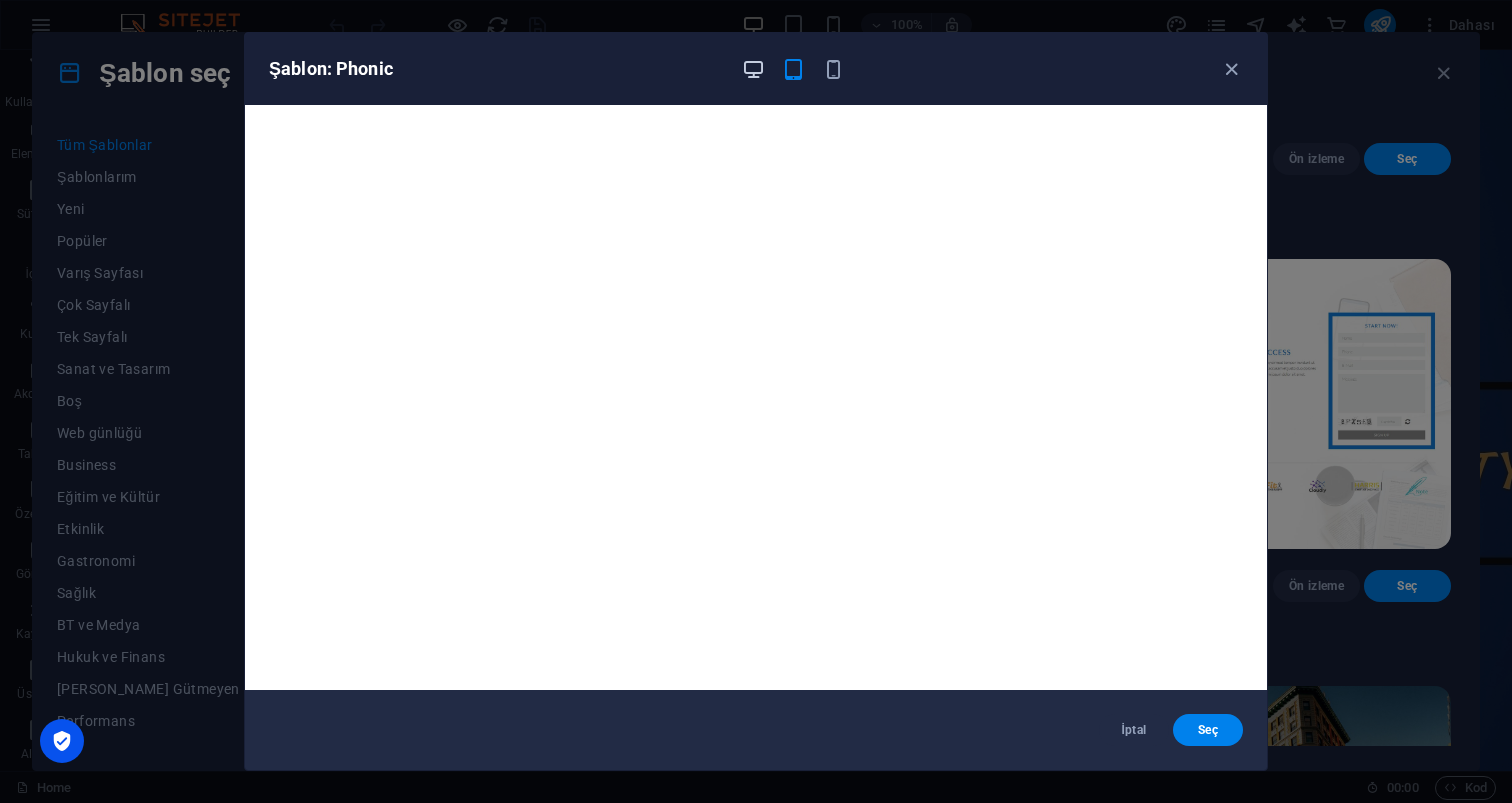 click at bounding box center [753, 69] 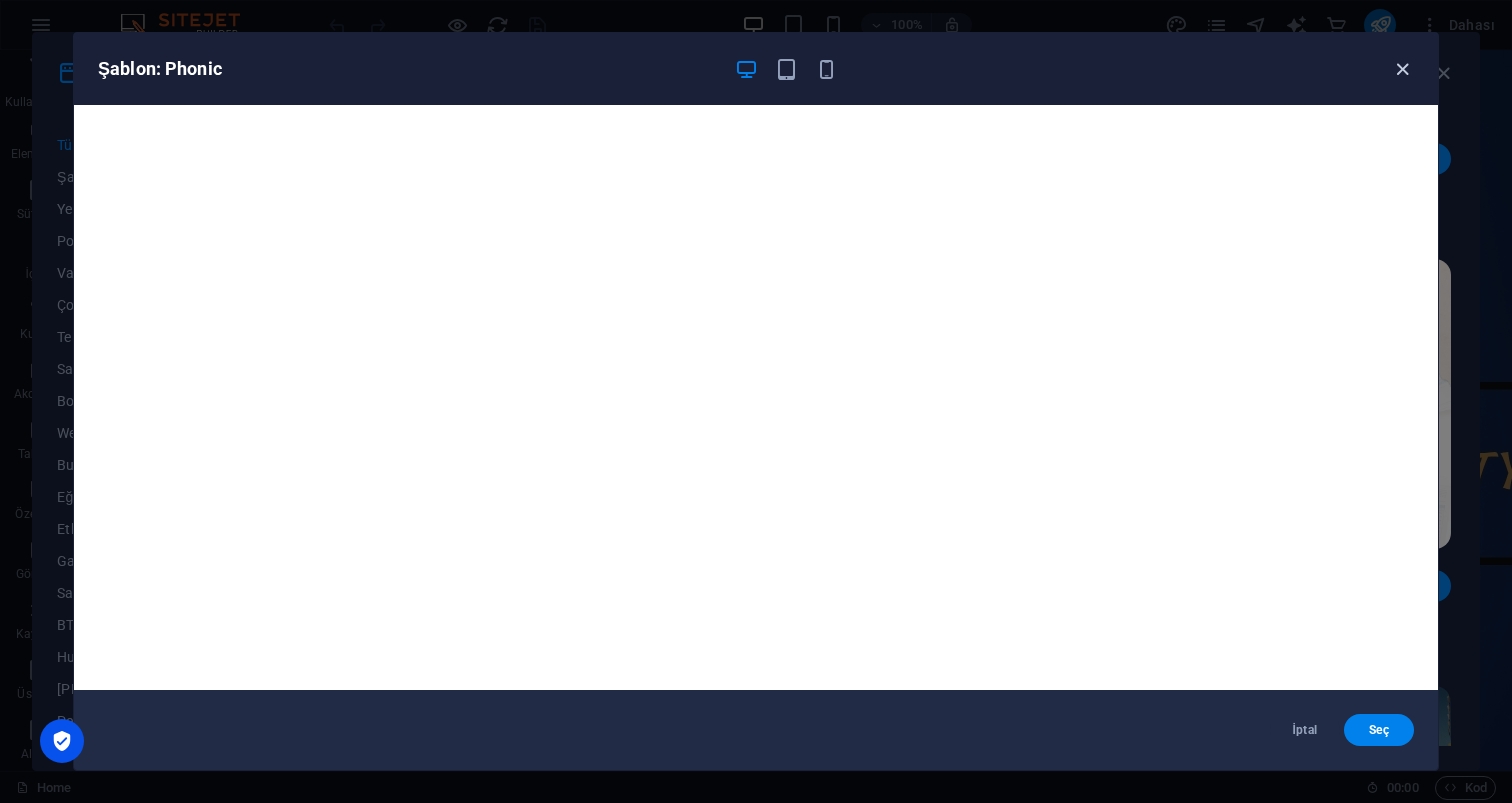 click at bounding box center (1402, 69) 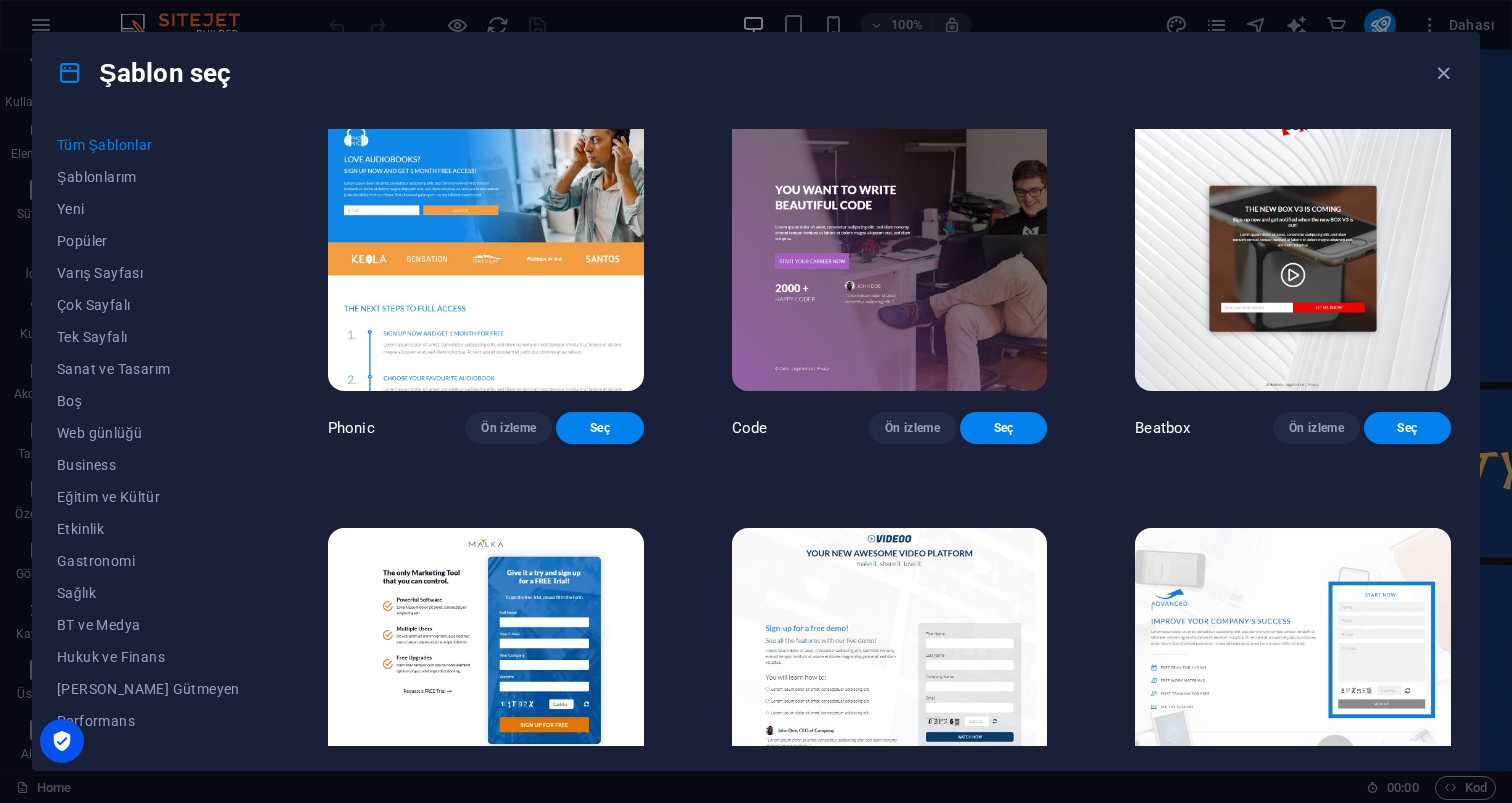scroll, scrollTop: 21000, scrollLeft: 0, axis: vertical 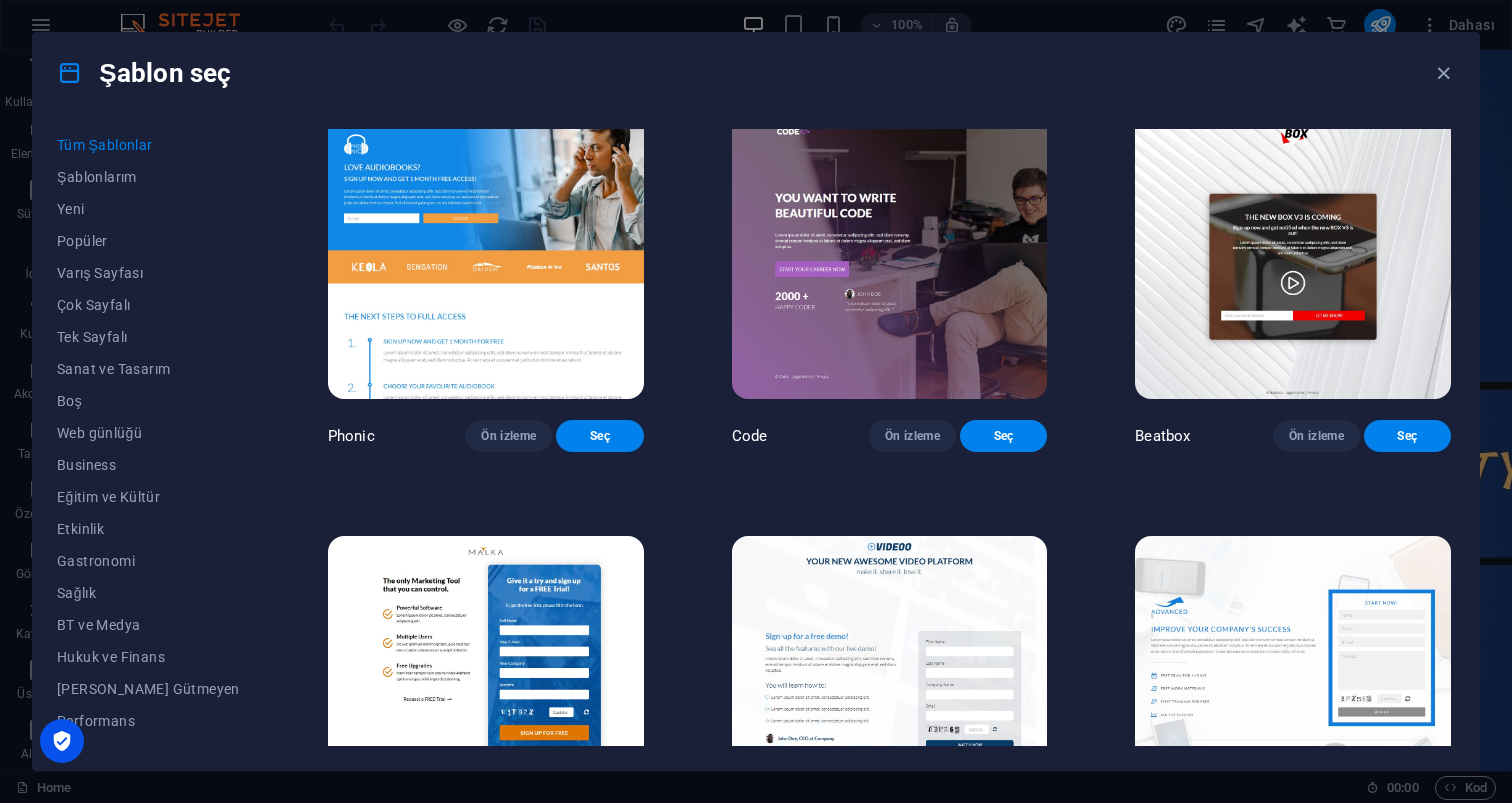 click at bounding box center [1293, -175] 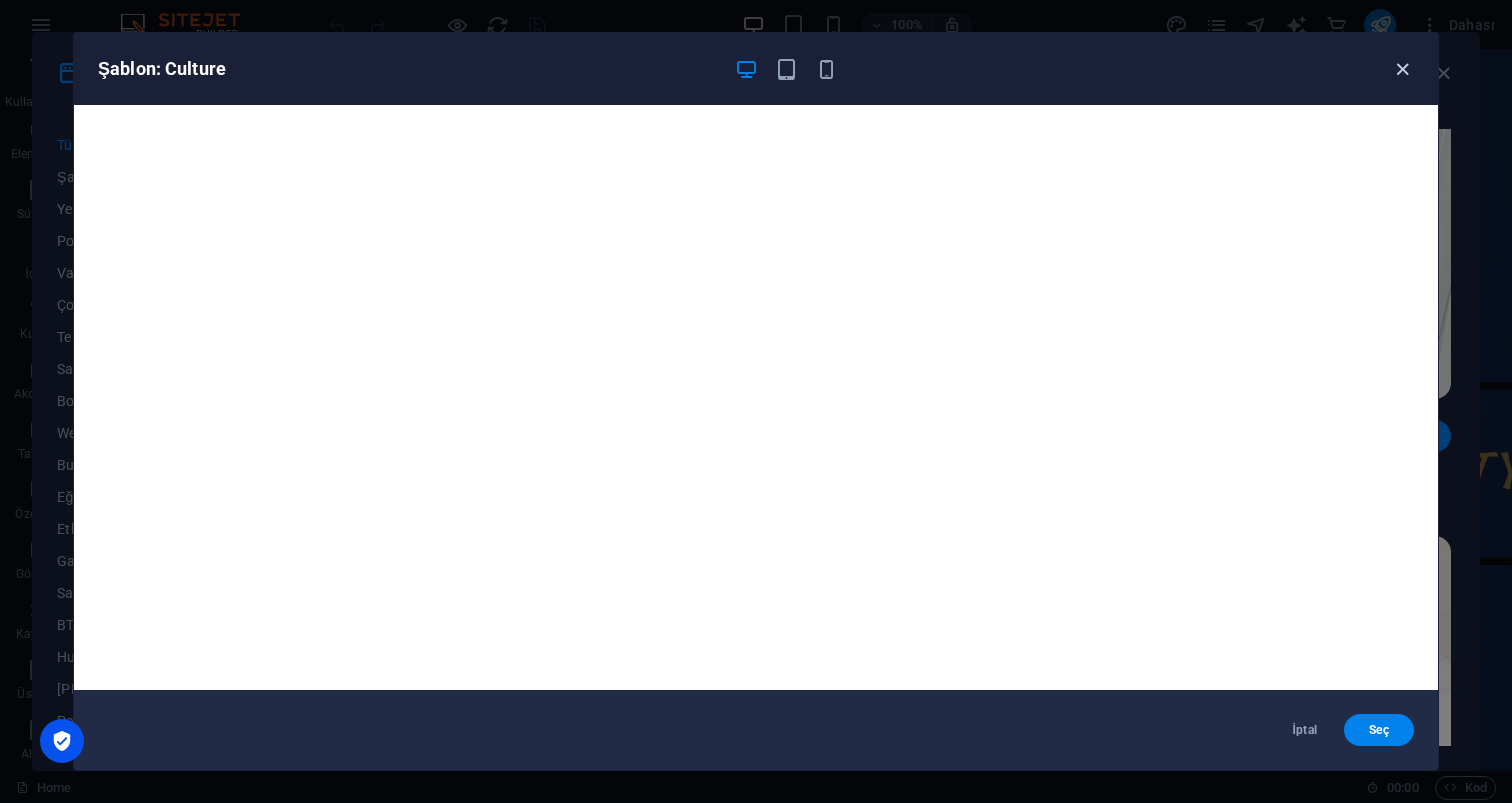 click at bounding box center [1402, 69] 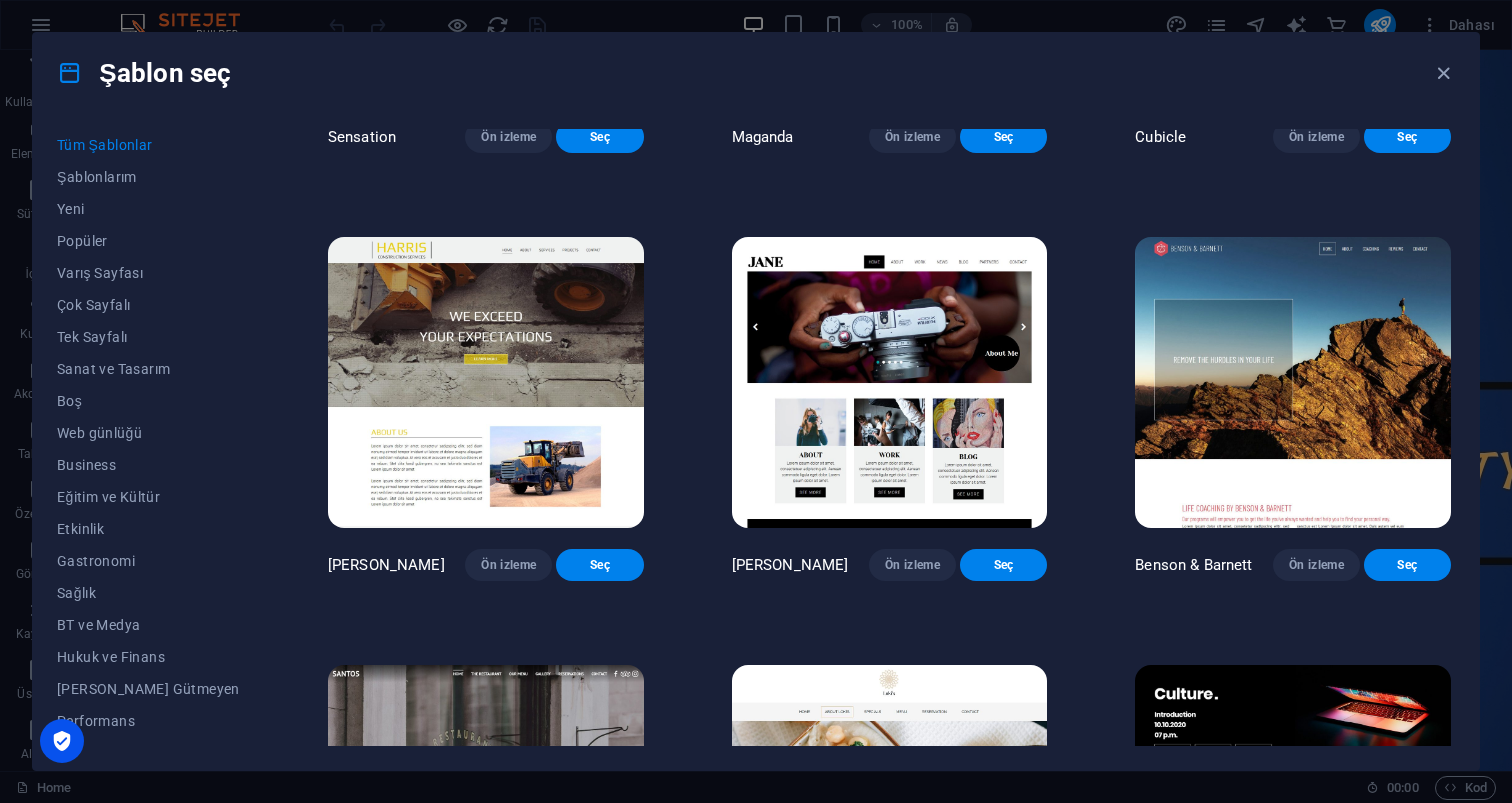 scroll, scrollTop: 20005, scrollLeft: 0, axis: vertical 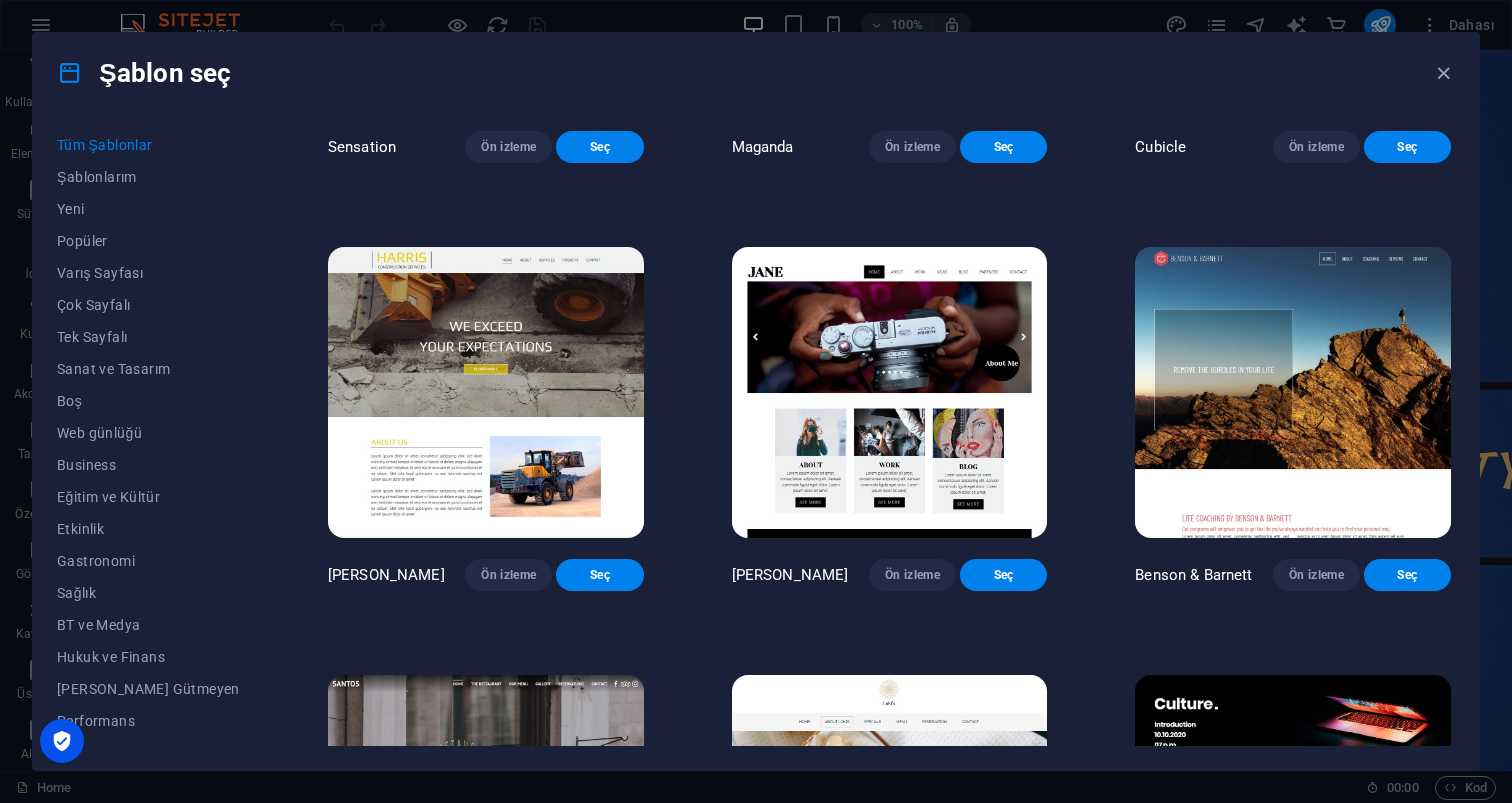 click at bounding box center (486, -36) 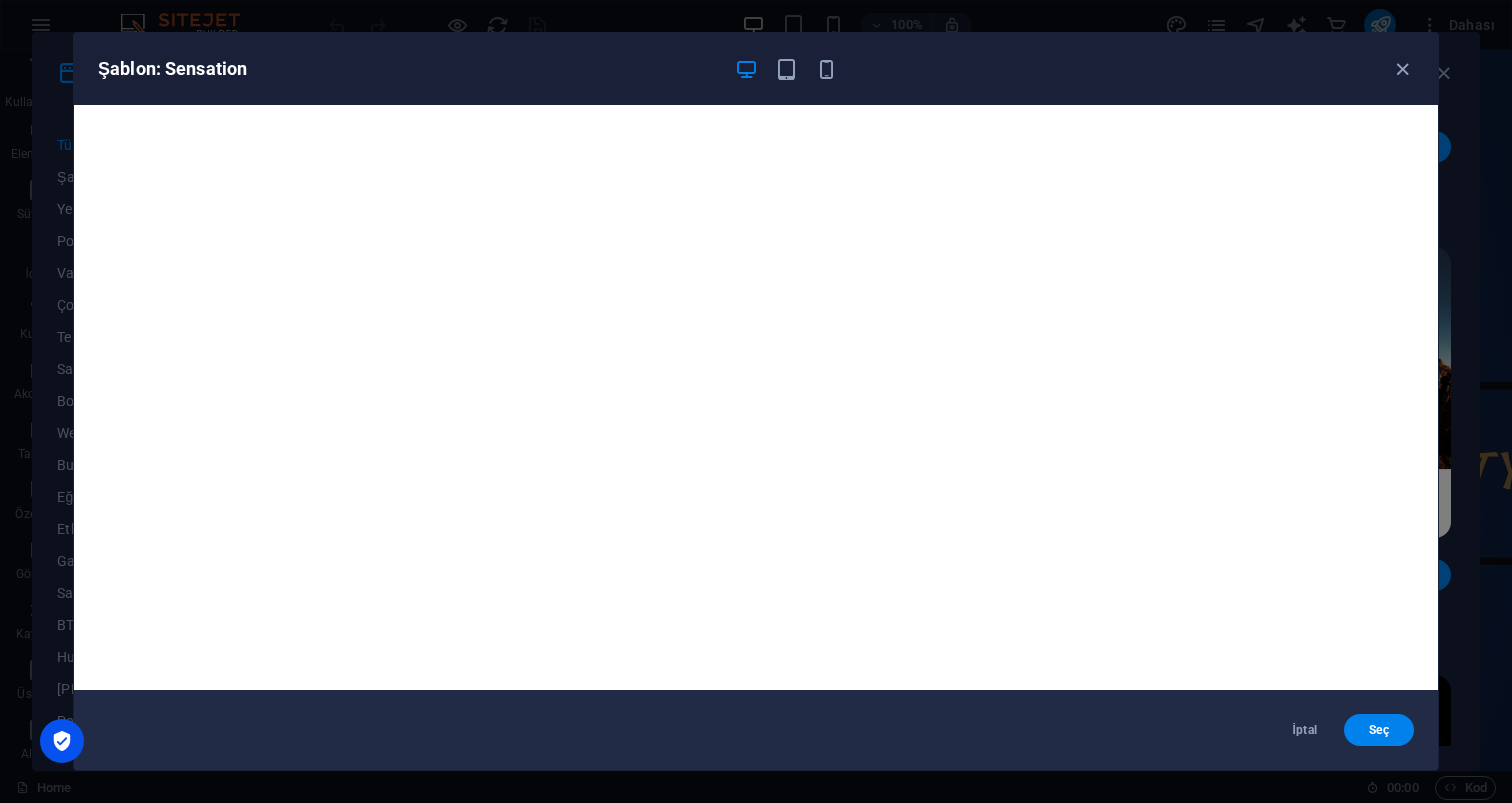 scroll, scrollTop: 0, scrollLeft: 0, axis: both 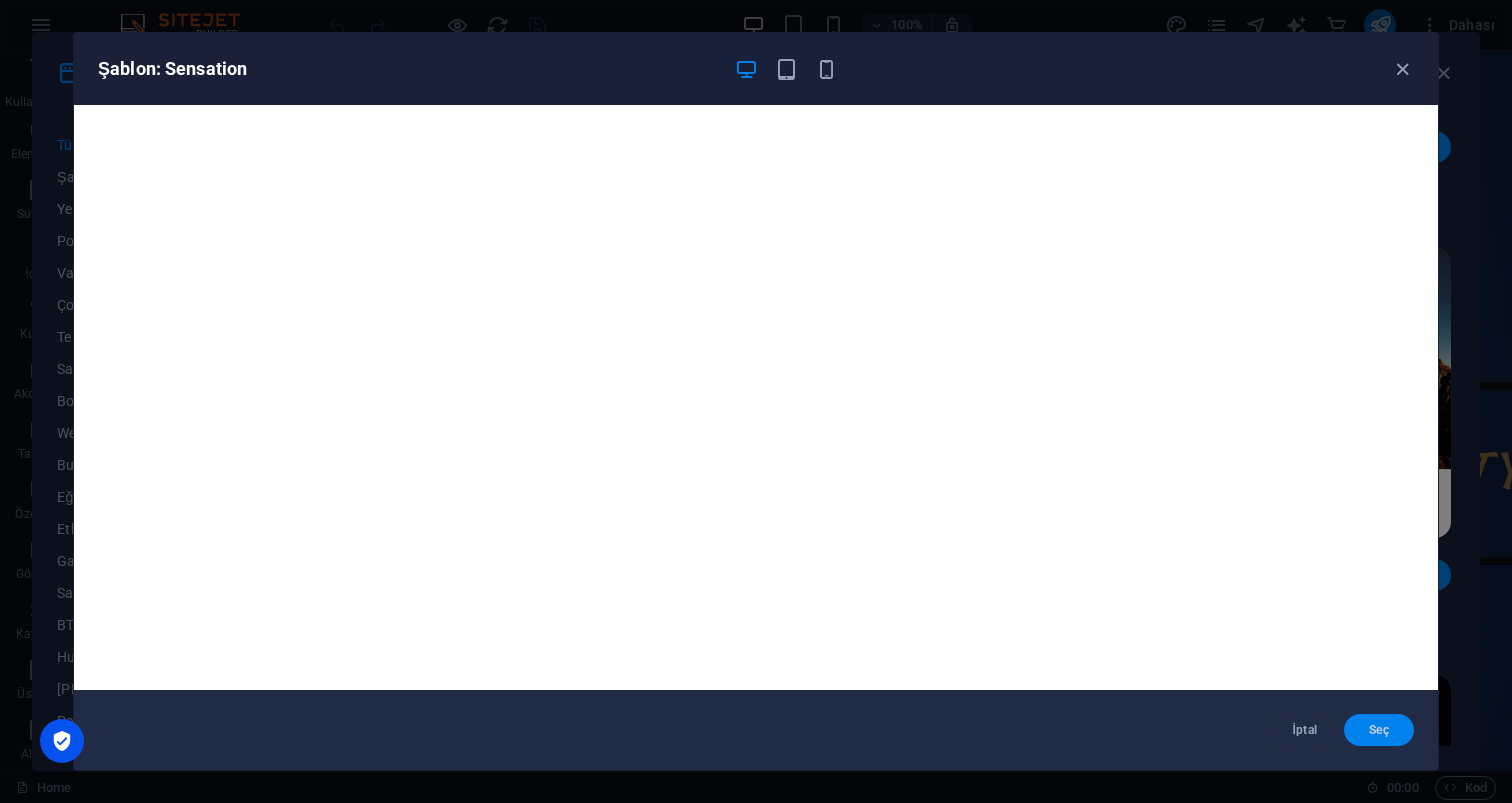 click on "Seç" at bounding box center [1379, 730] 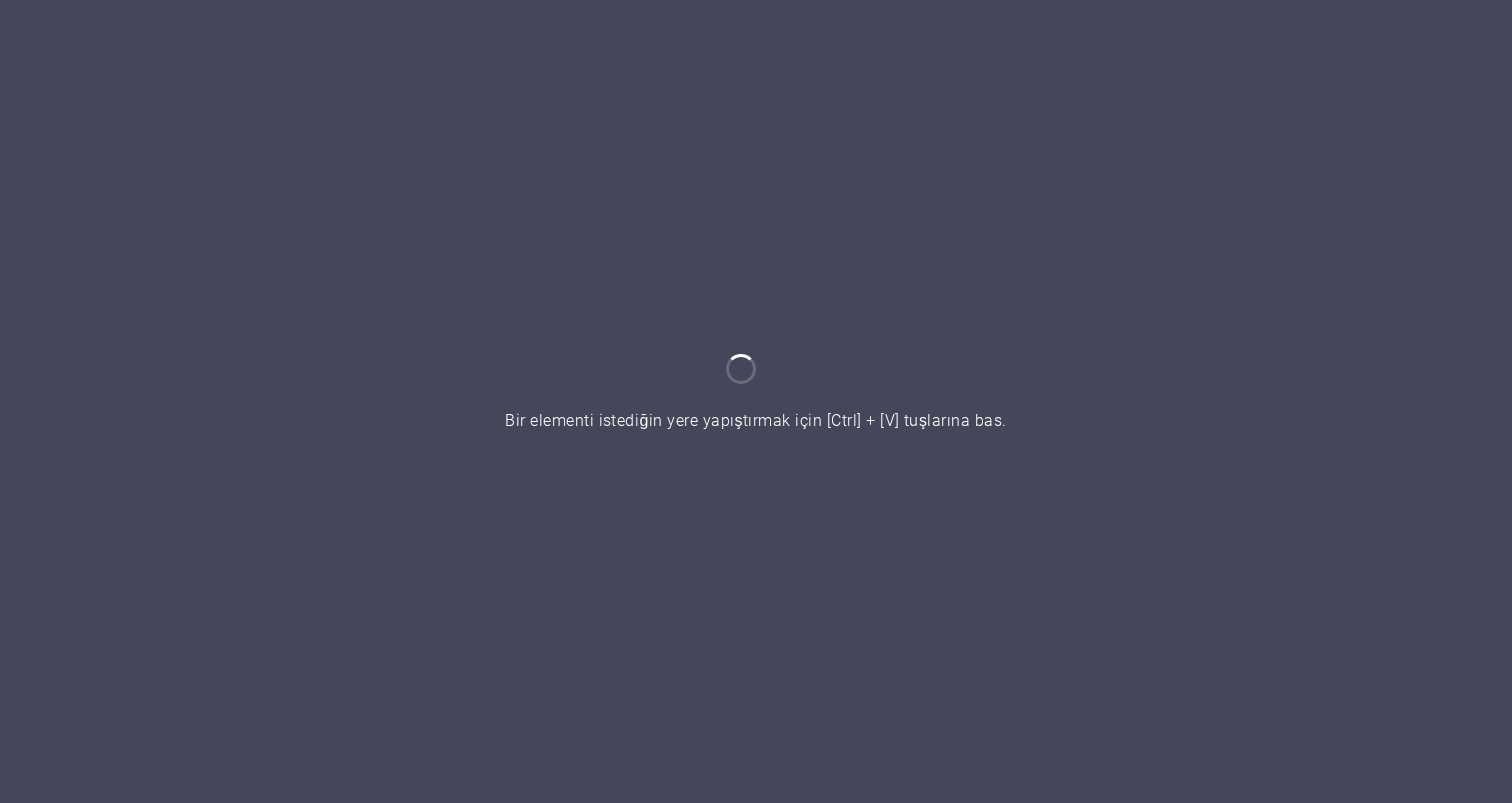 scroll, scrollTop: 0, scrollLeft: 0, axis: both 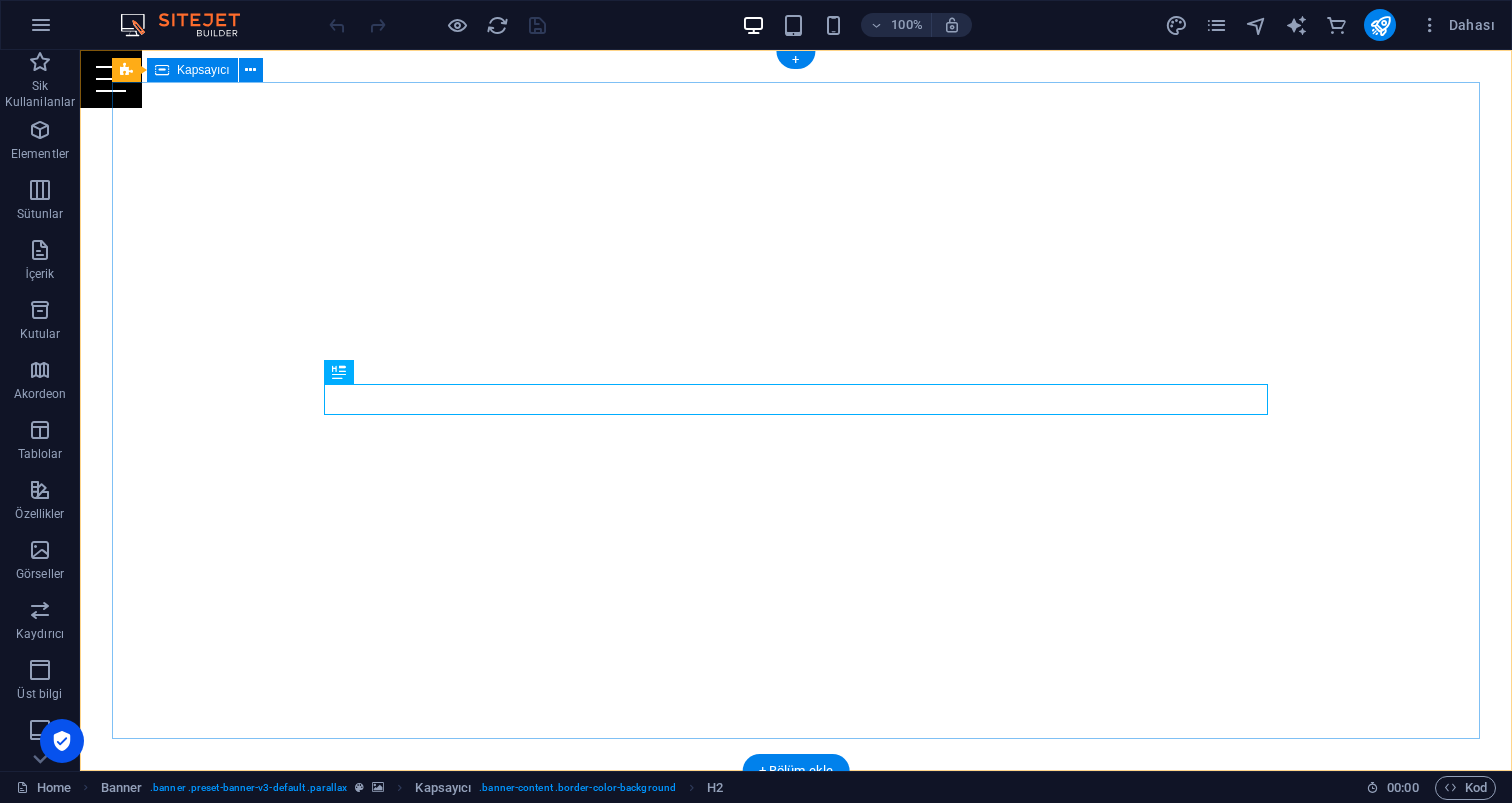click on "Your Full Service Event Agency" at bounding box center [796, 974] 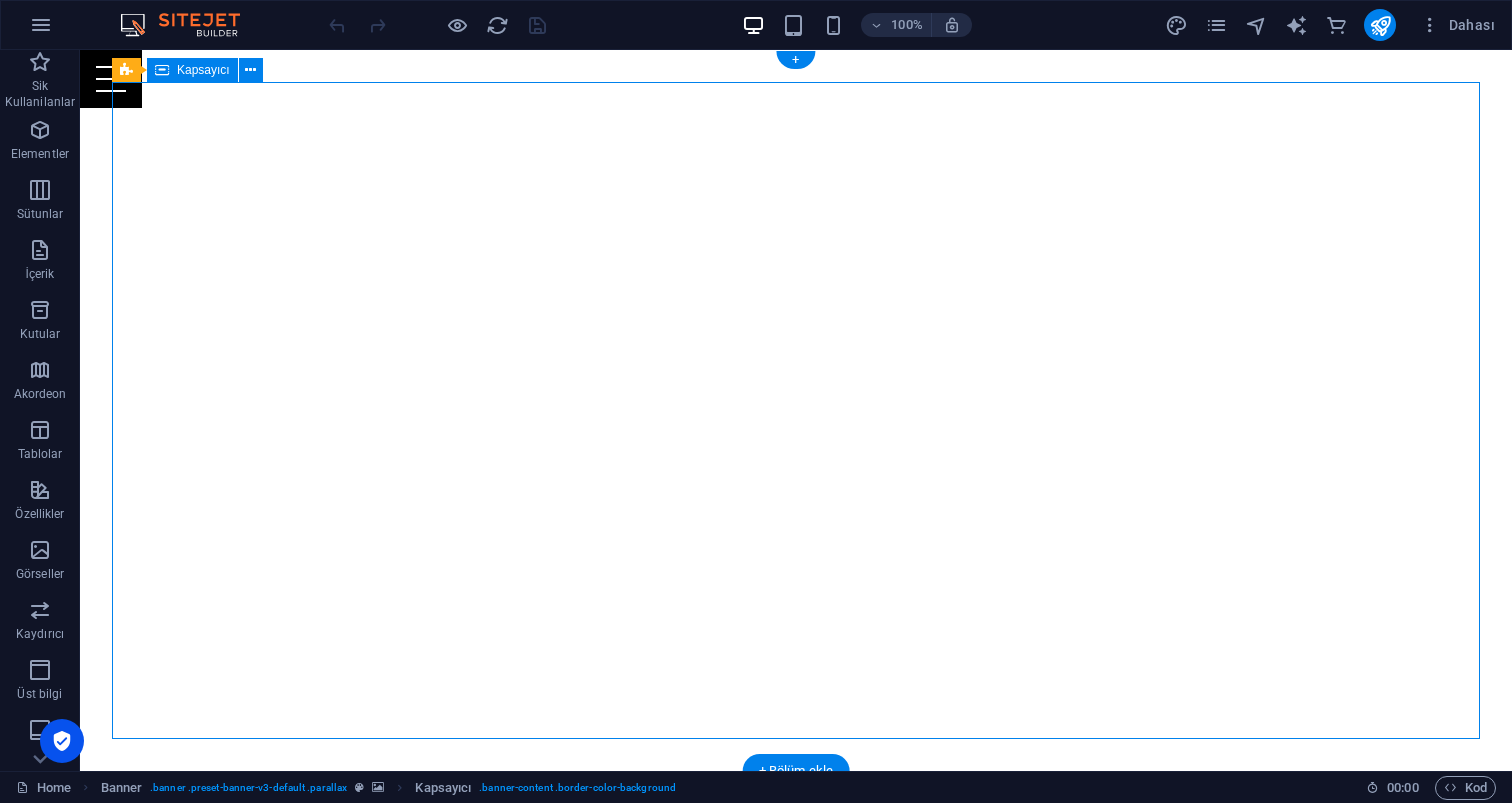 click on "Your Full Service Event Agency" at bounding box center [796, 974] 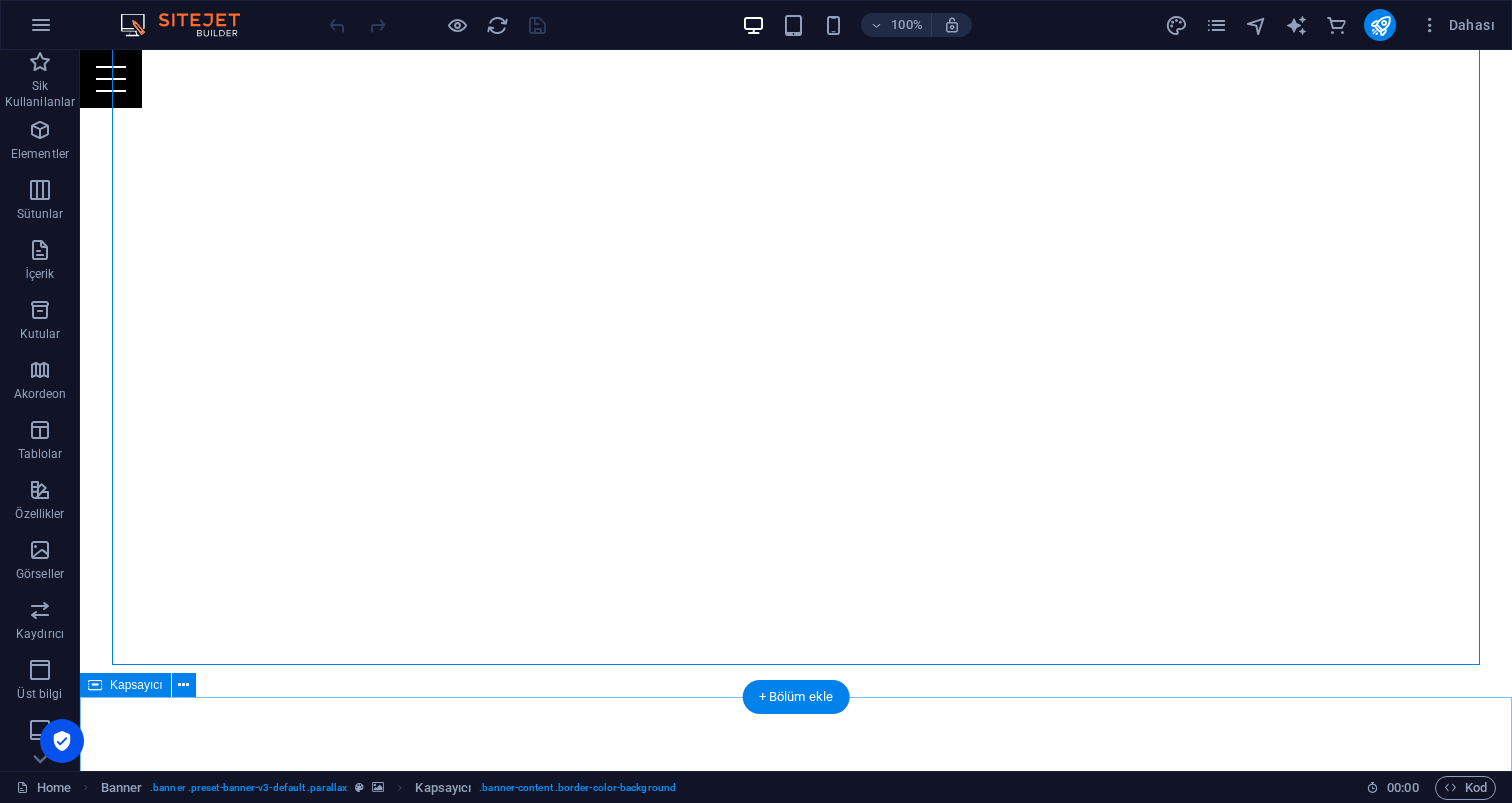 scroll, scrollTop: 60, scrollLeft: 0, axis: vertical 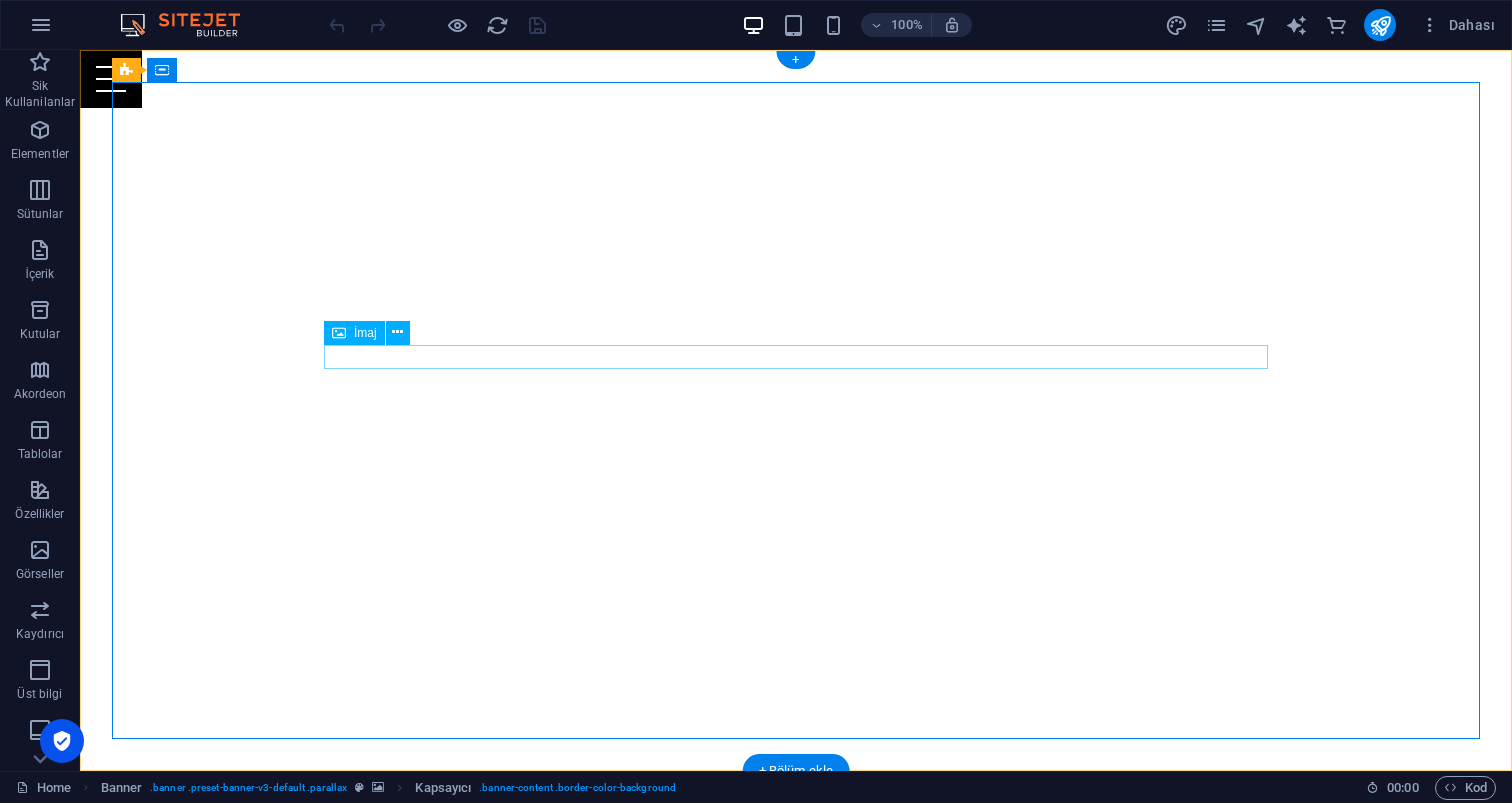 click at bounding box center [796, 920] 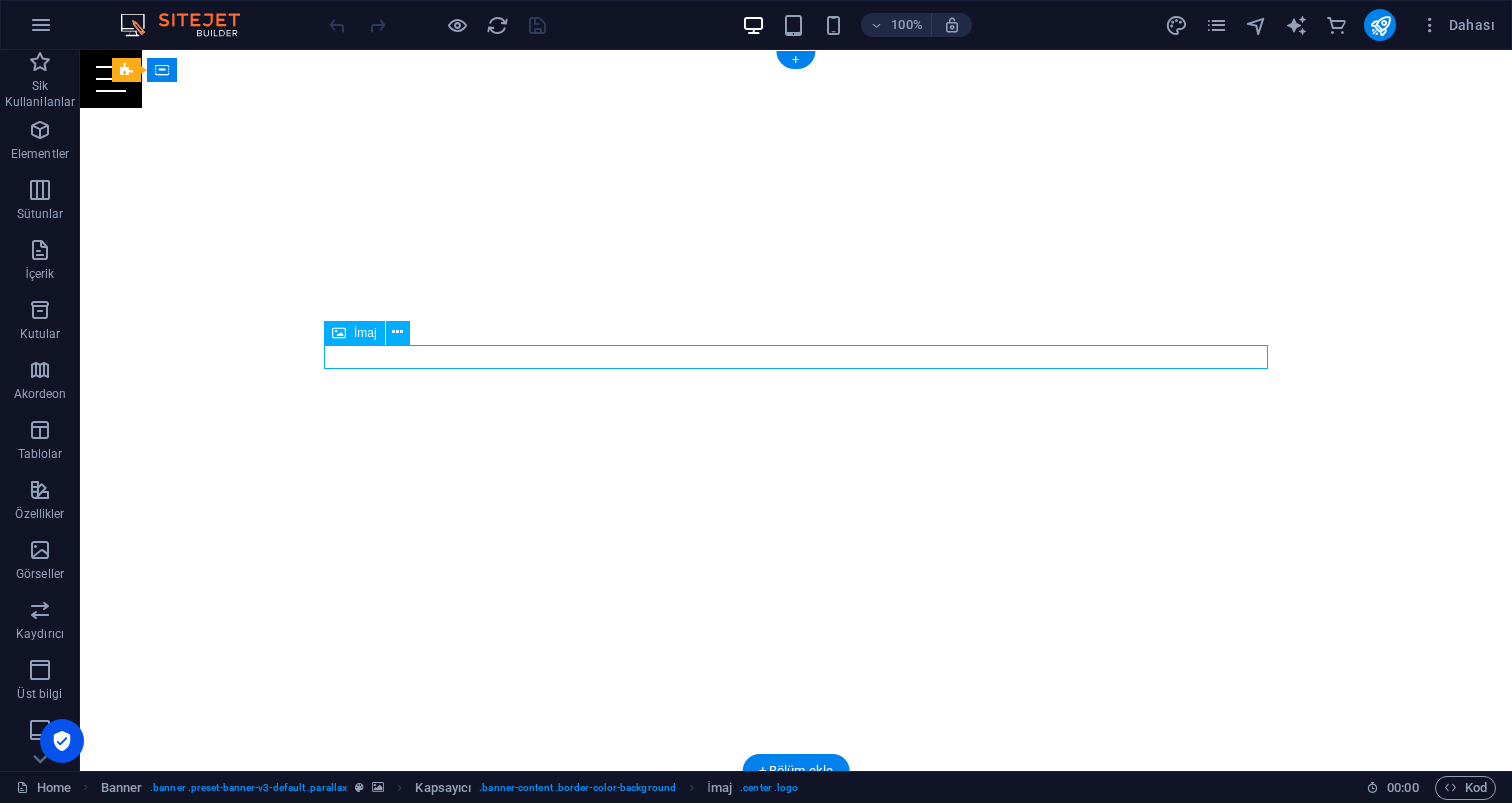 click at bounding box center (796, 920) 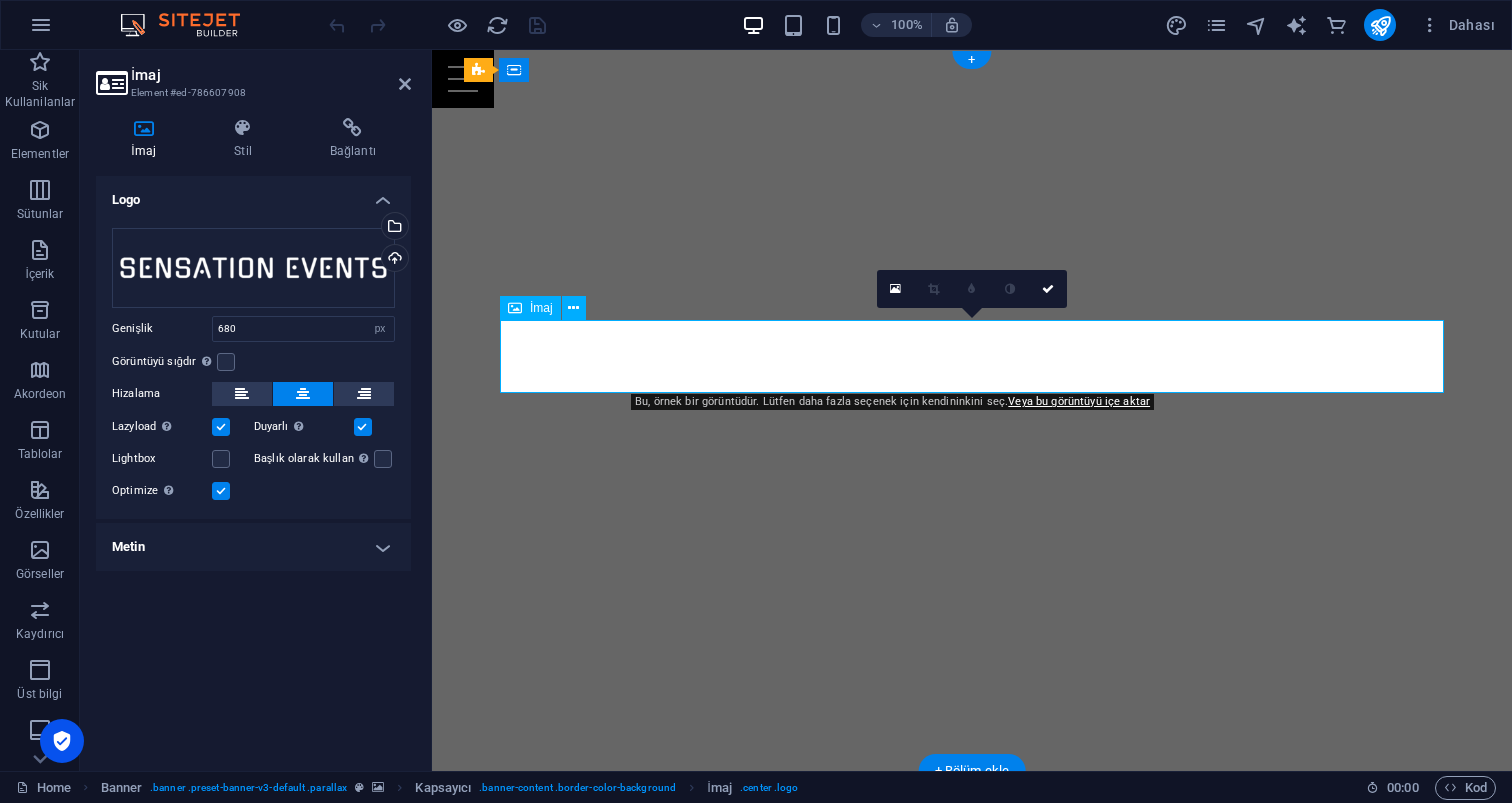 click at bounding box center [972, 920] 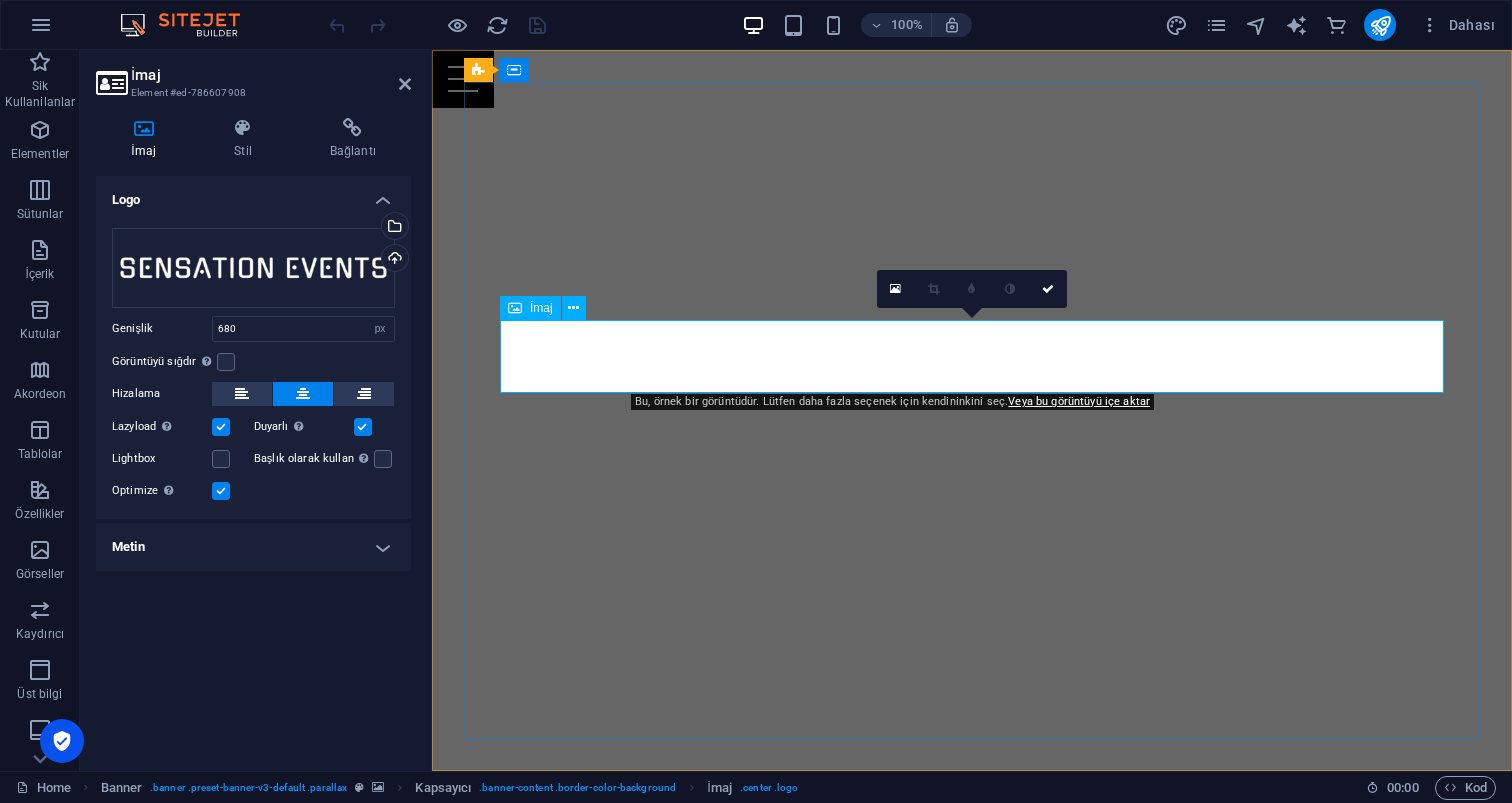 click at bounding box center [972, 920] 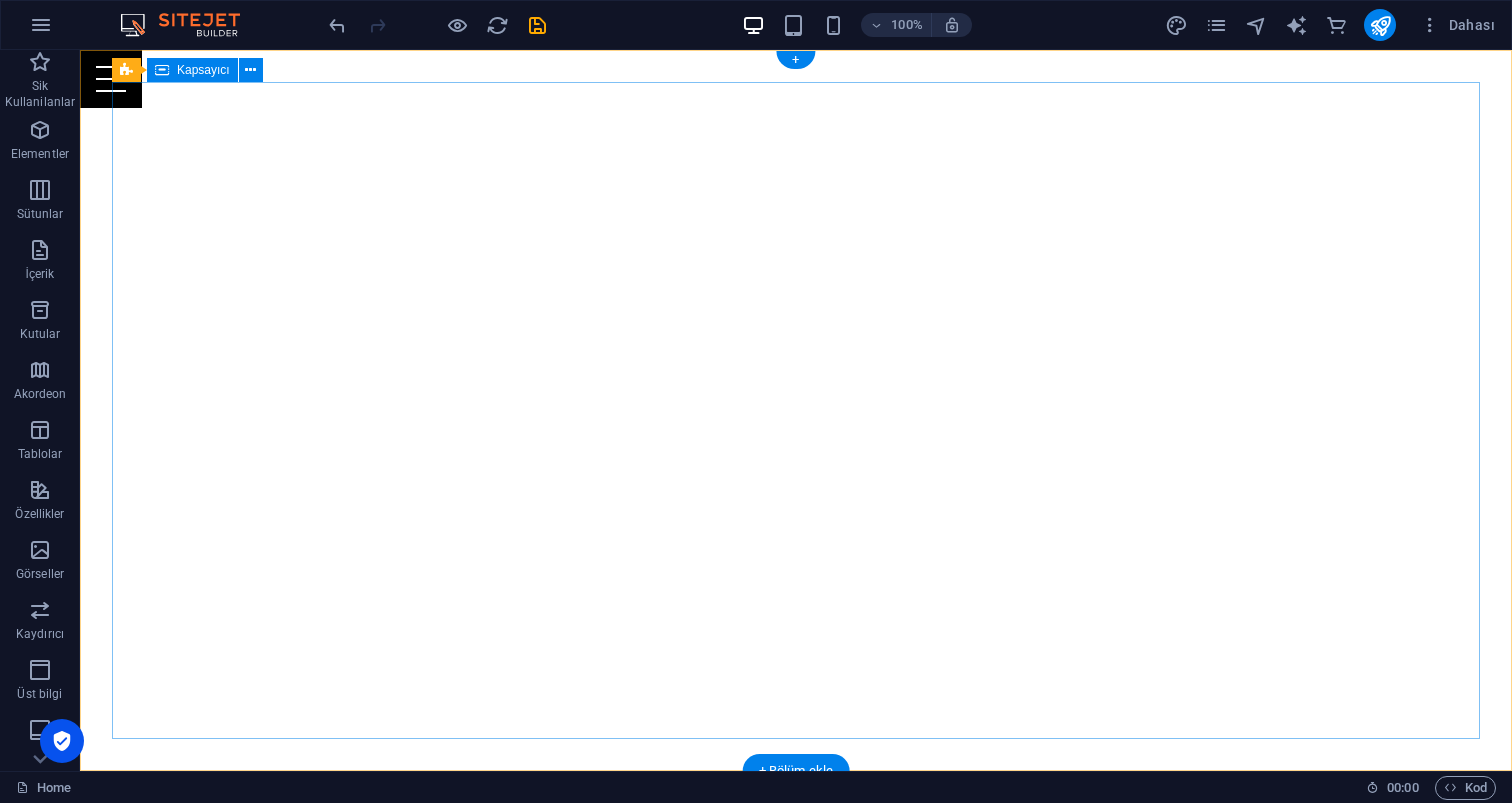 click on "Your Full Service Event Agency" at bounding box center (796, 938) 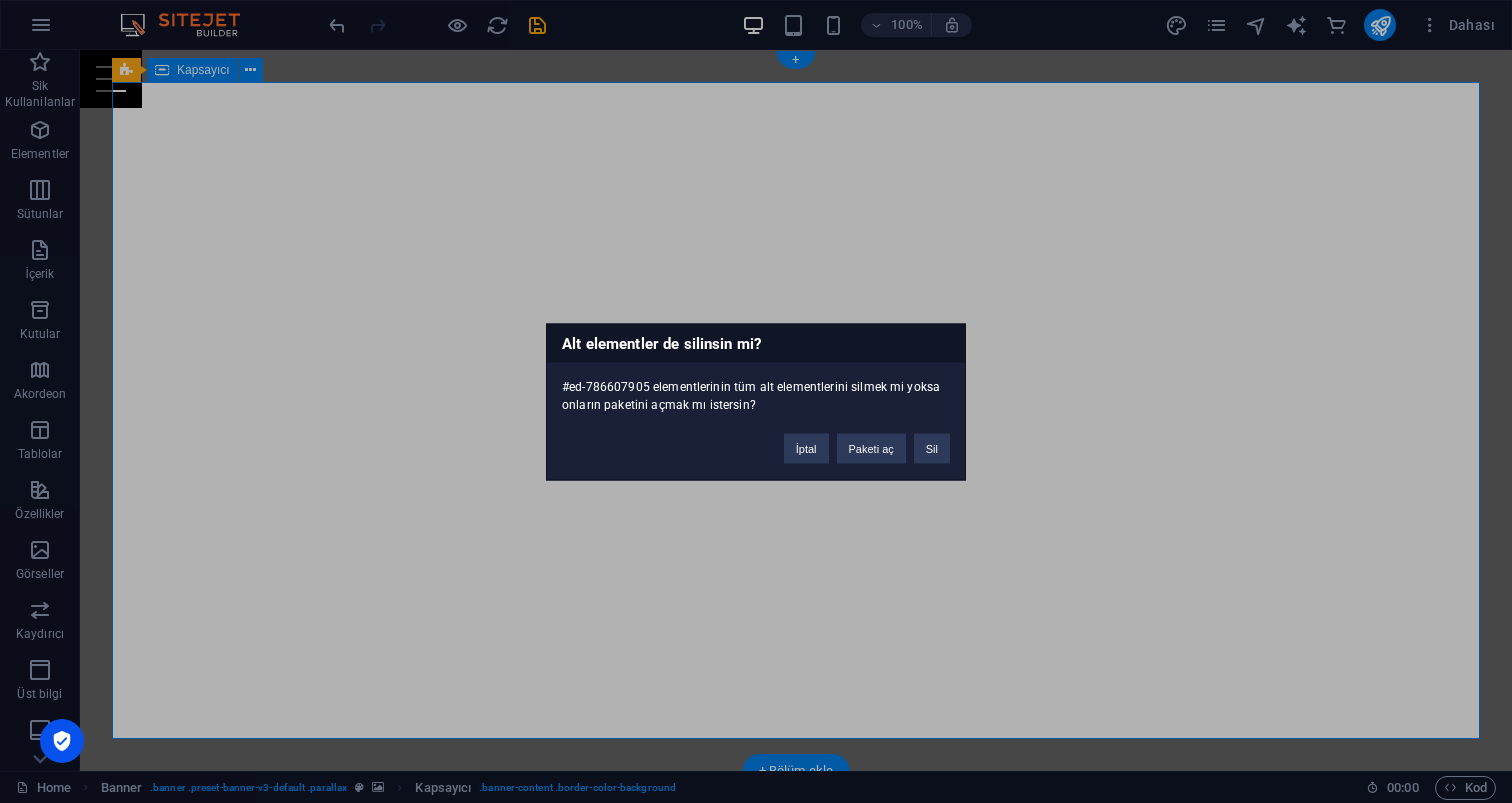 type 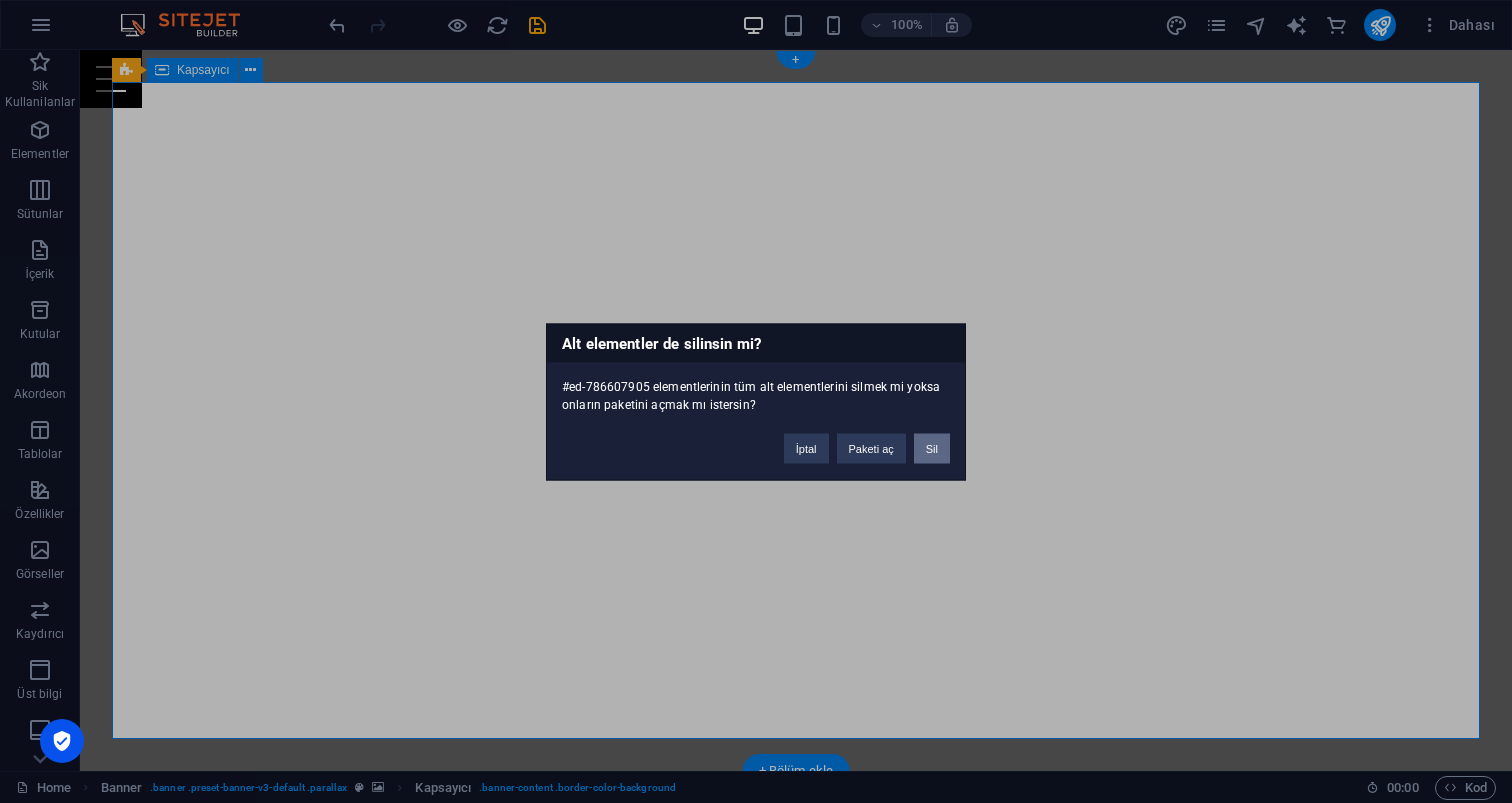 click on "Sil" at bounding box center (932, 448) 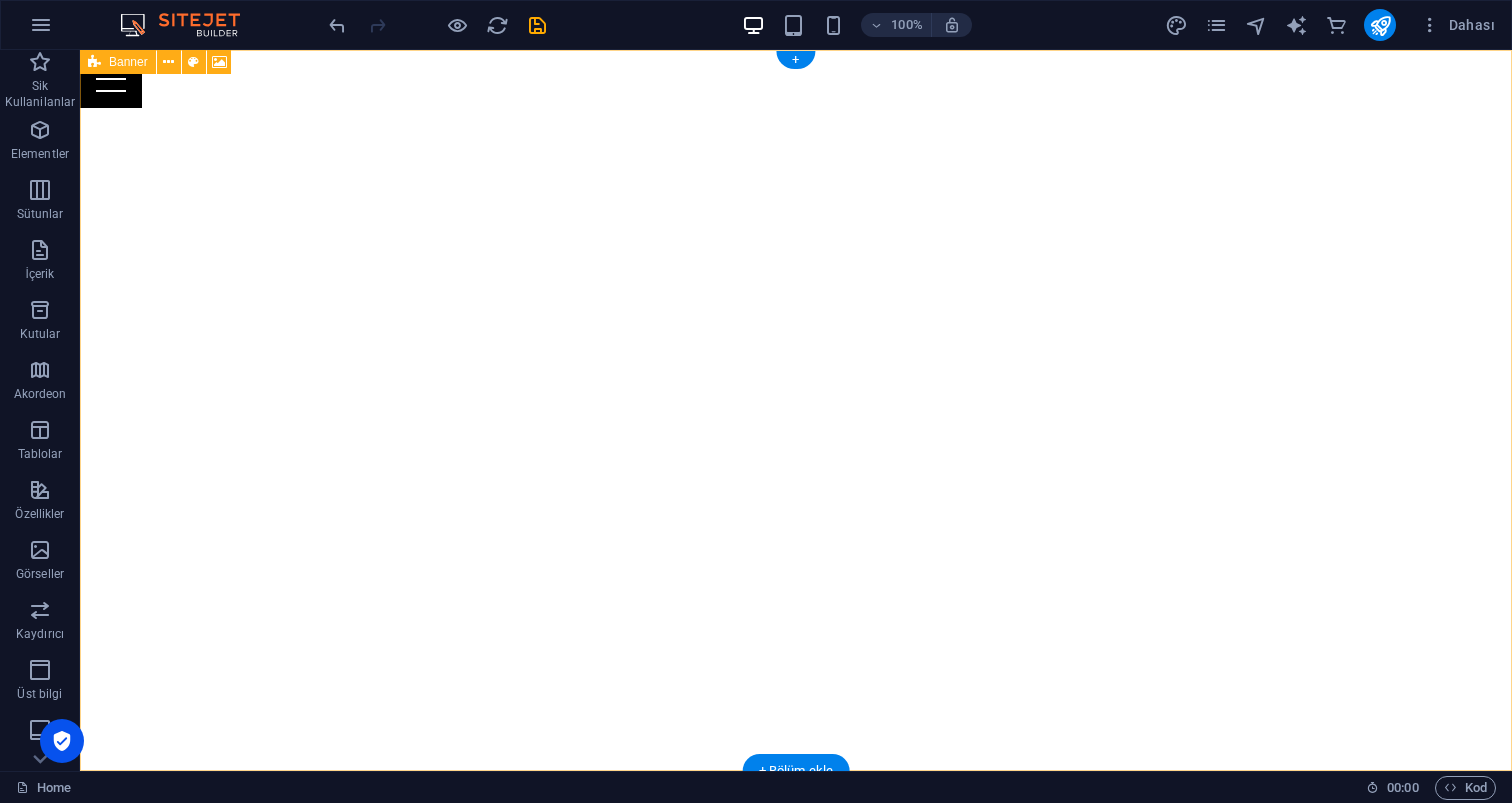 click on "İçeriği buraya bırak veya  Element ekle  Panoyu yapıştır" at bounding box center (796, 874) 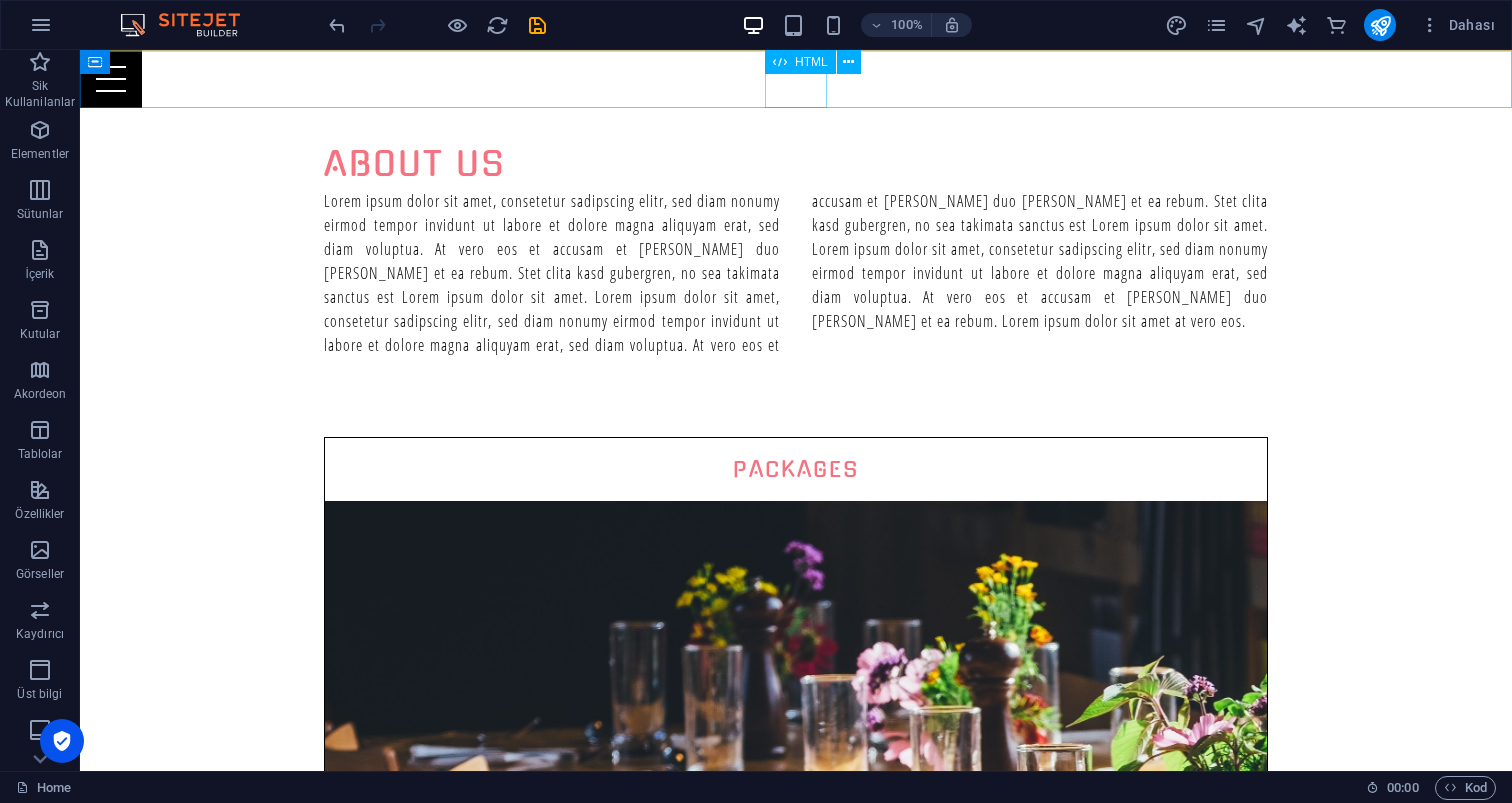 click on "HTML" at bounding box center (811, 62) 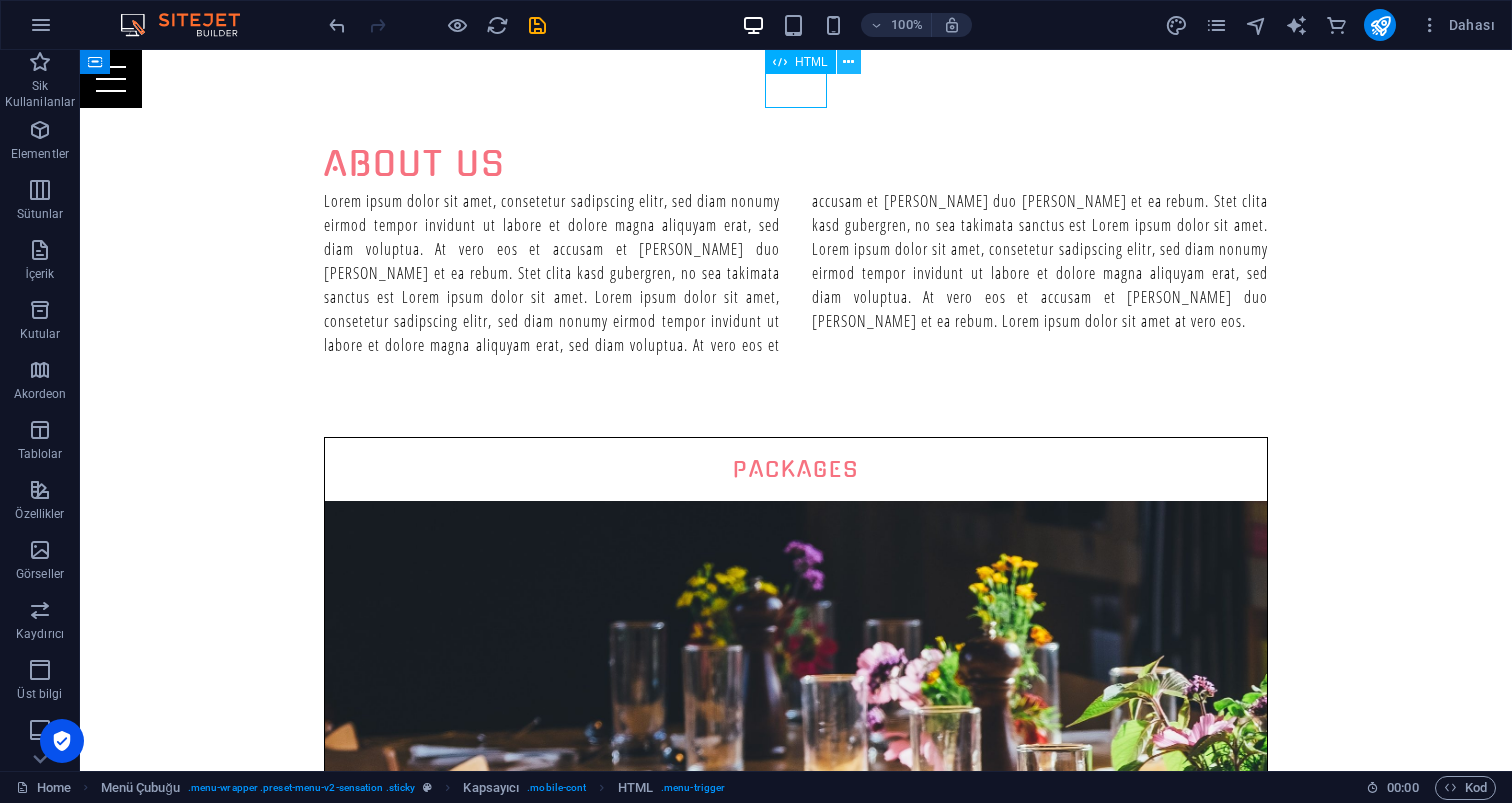 click at bounding box center [848, 62] 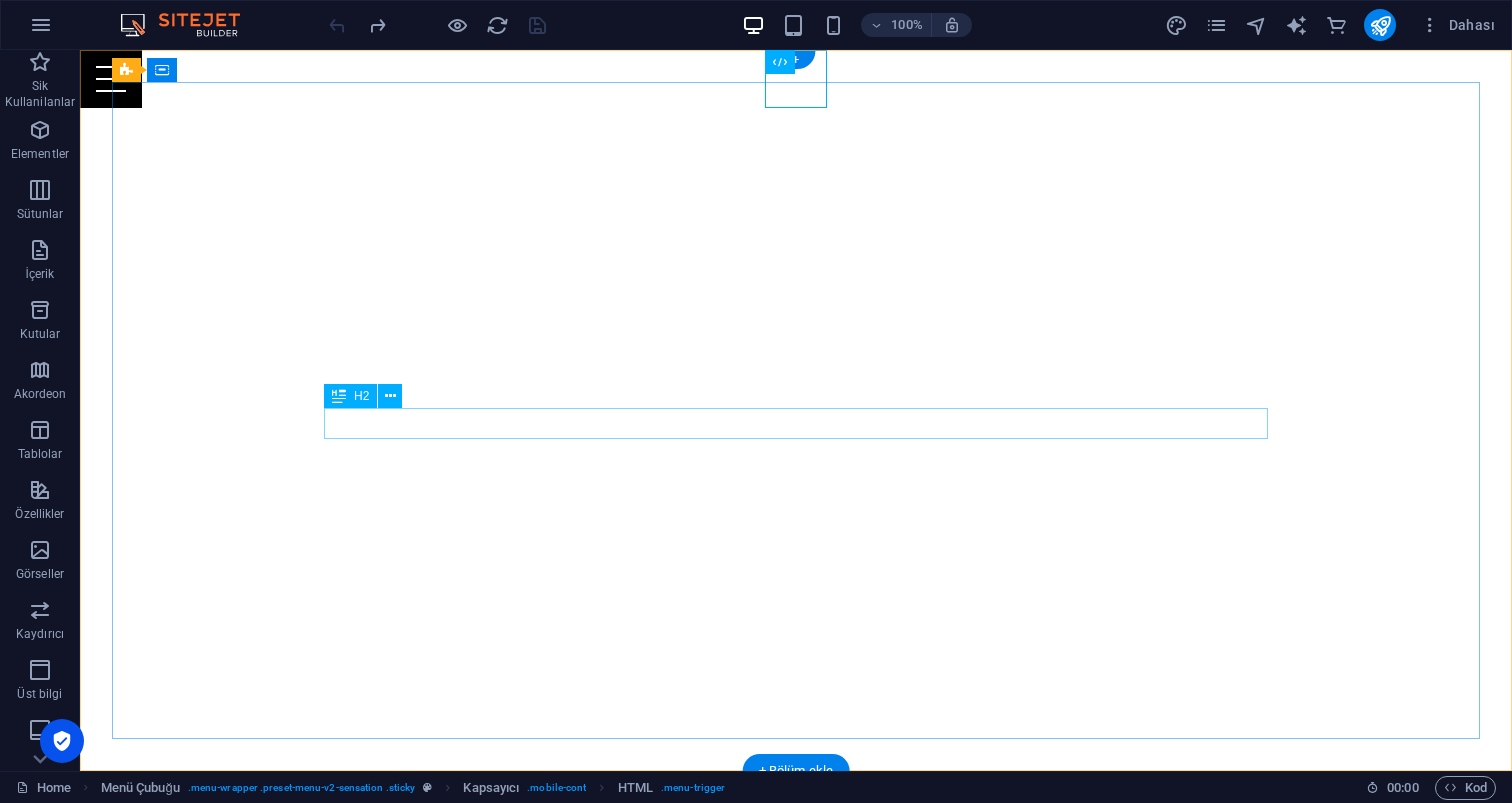 click on "Your Full Service Event Agency" at bounding box center [796, 987] 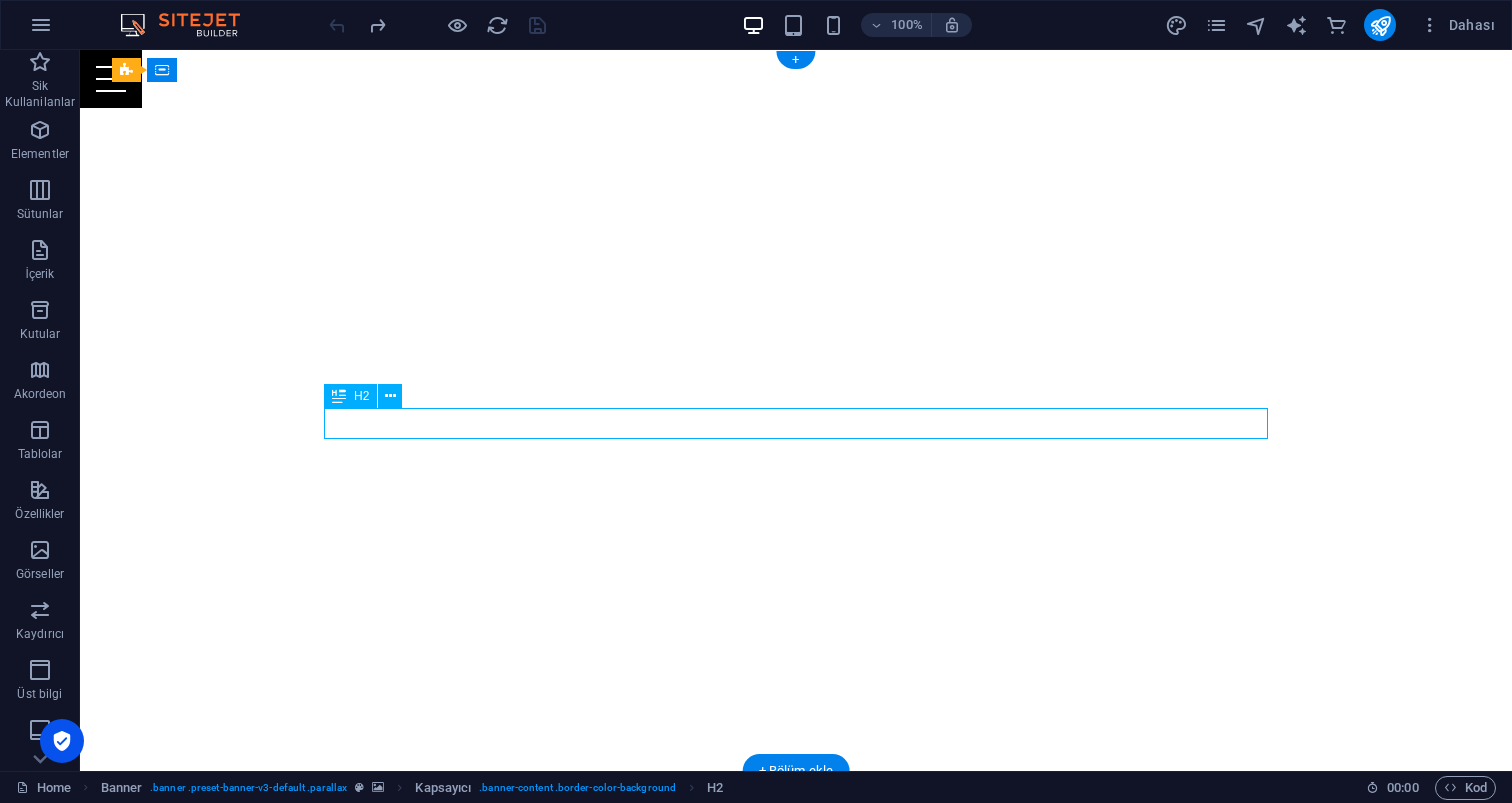 click on "Your Full Service Event Agency" at bounding box center (796, 987) 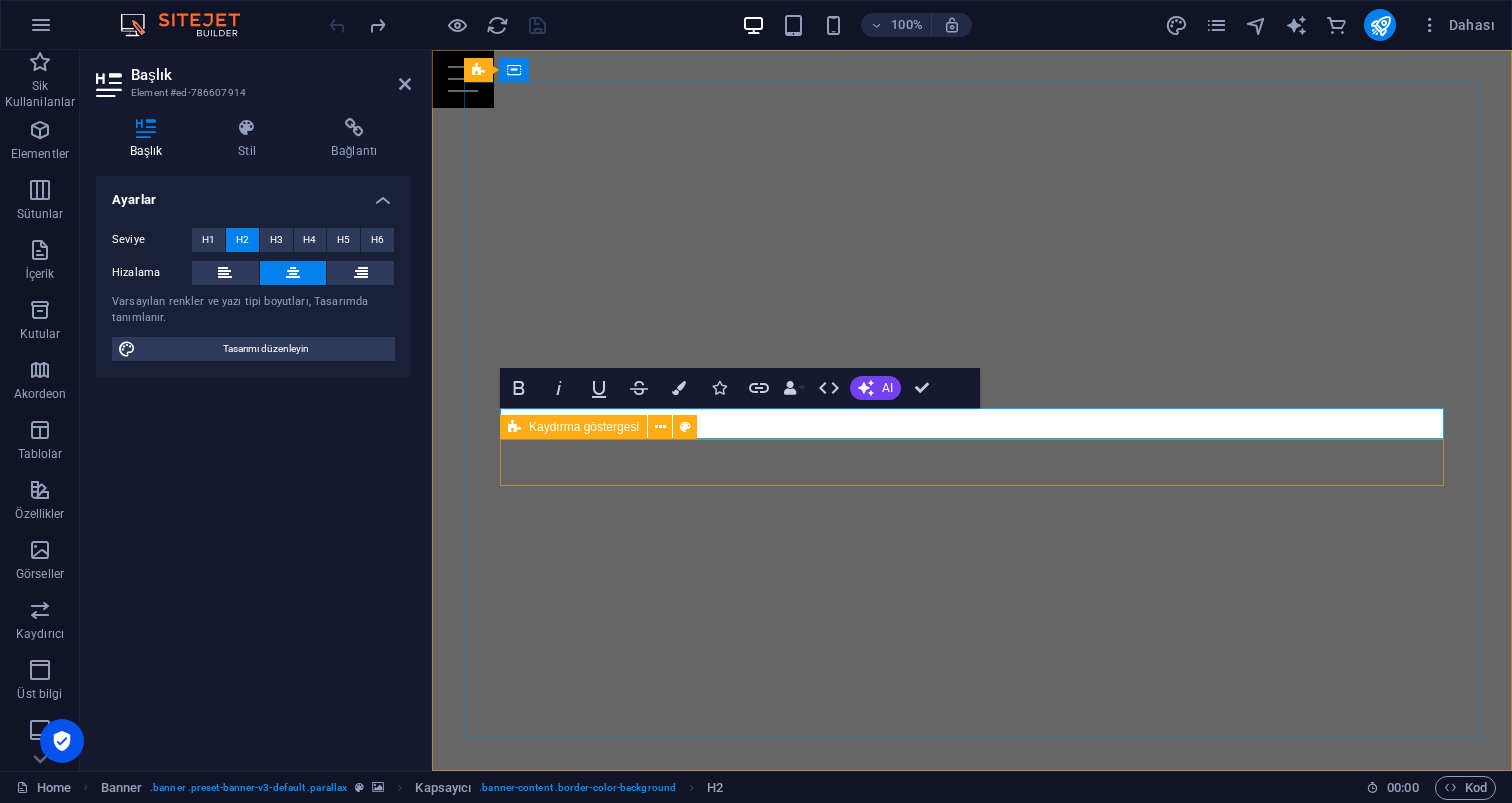 type 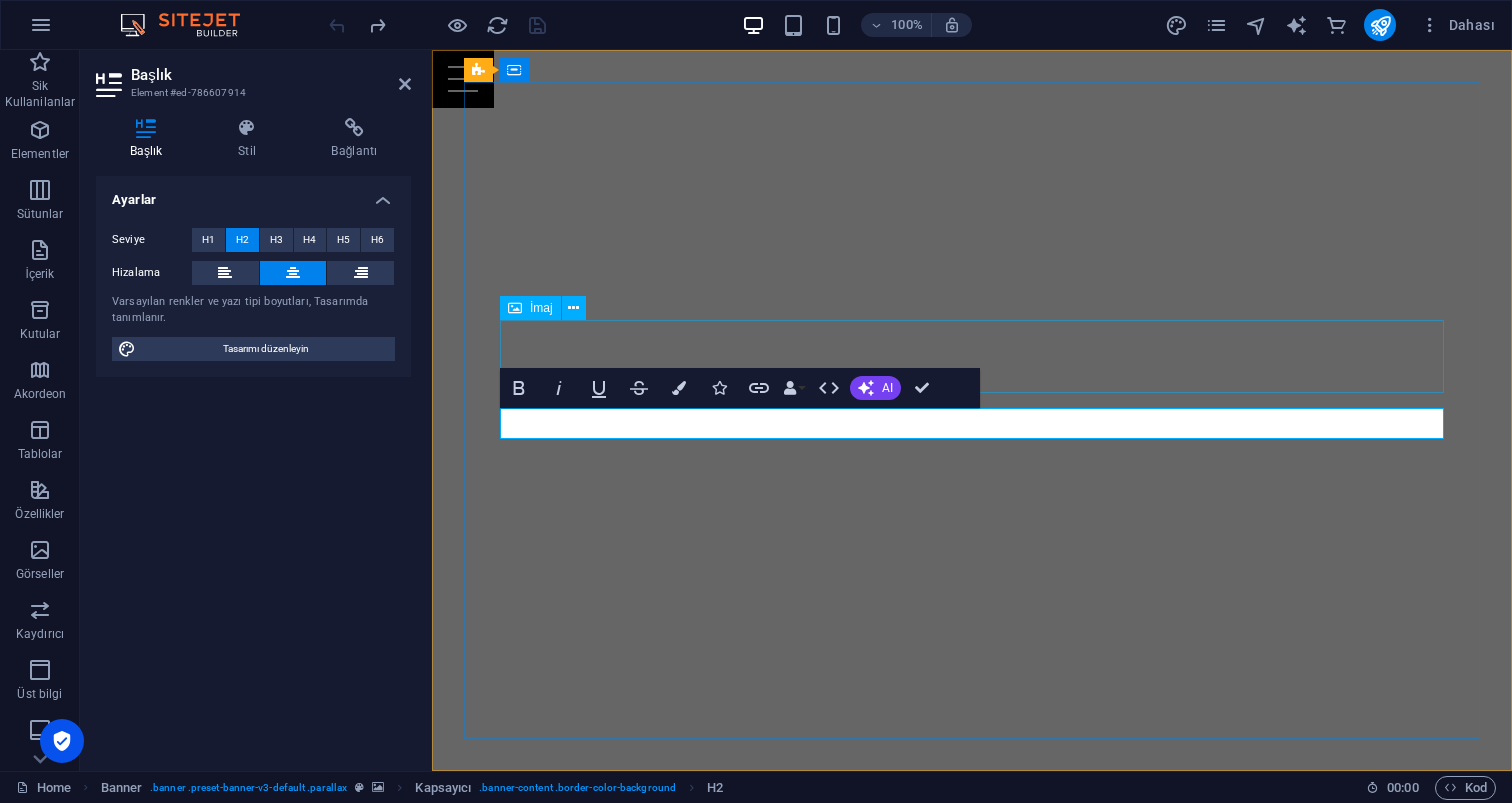 click at bounding box center (972, 920) 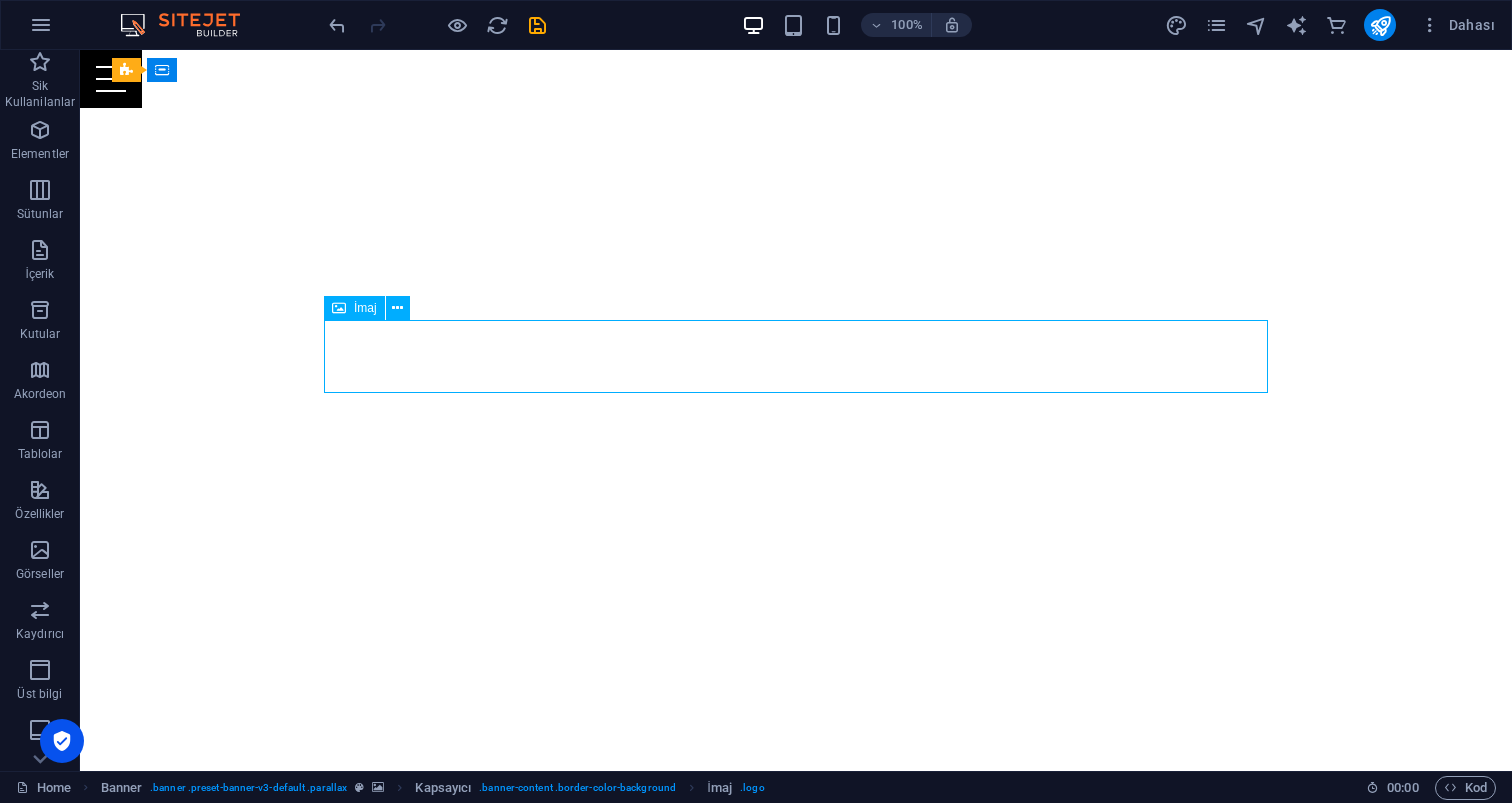 click at bounding box center [796, 920] 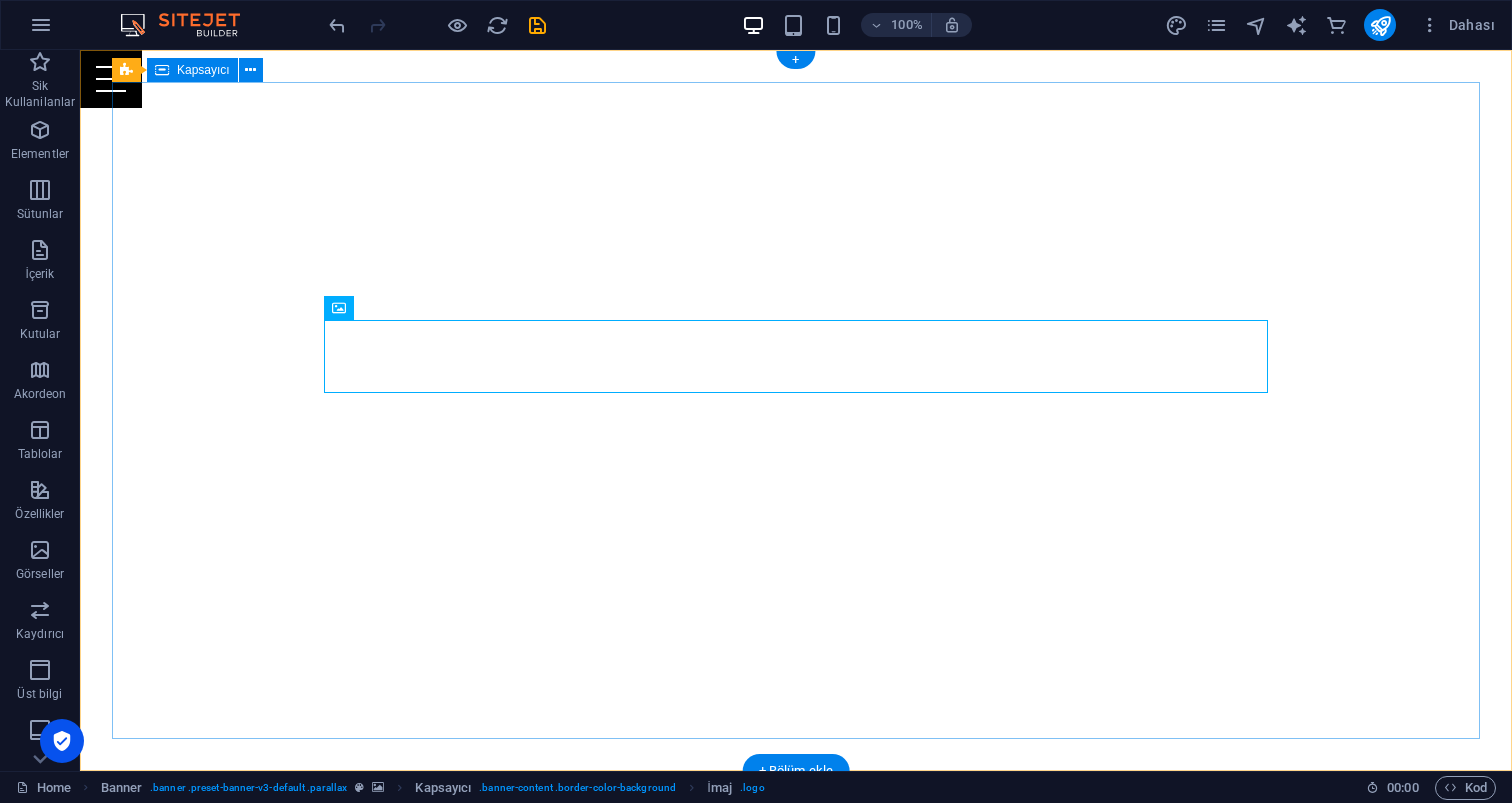 click on "www.karaokeparty.com.tr" at bounding box center [796, 974] 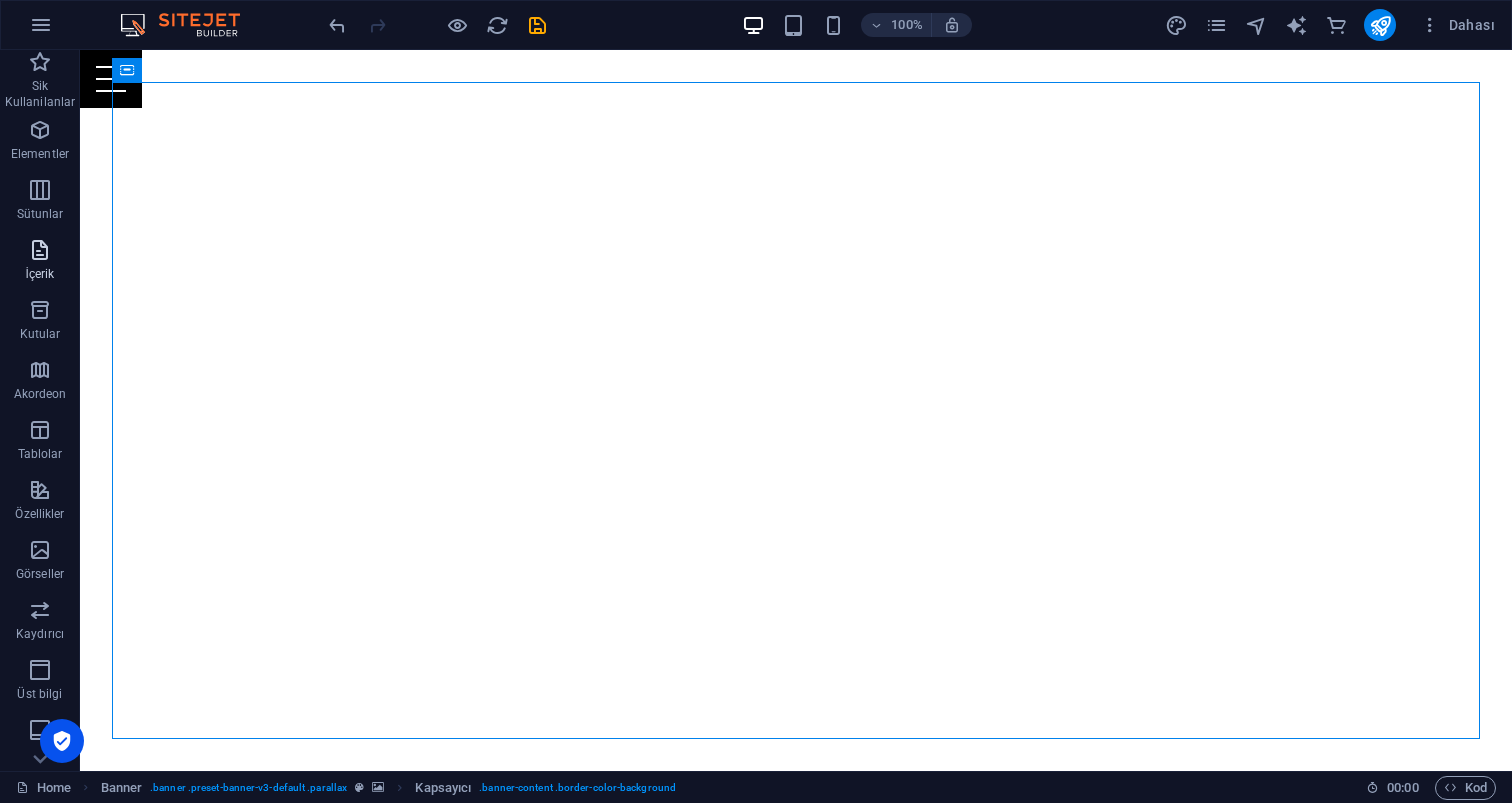 click at bounding box center (40, 250) 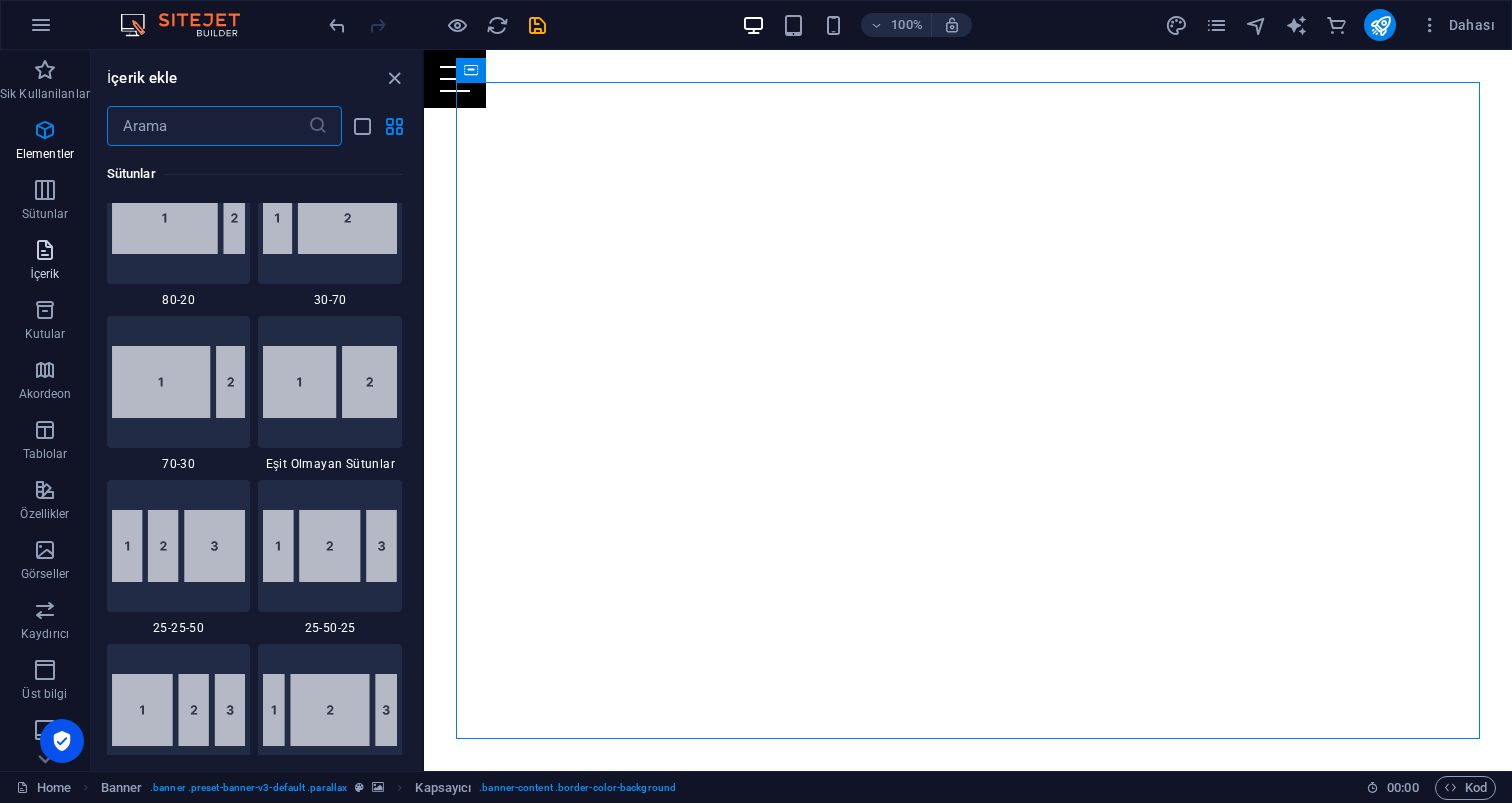scroll, scrollTop: 3663, scrollLeft: 0, axis: vertical 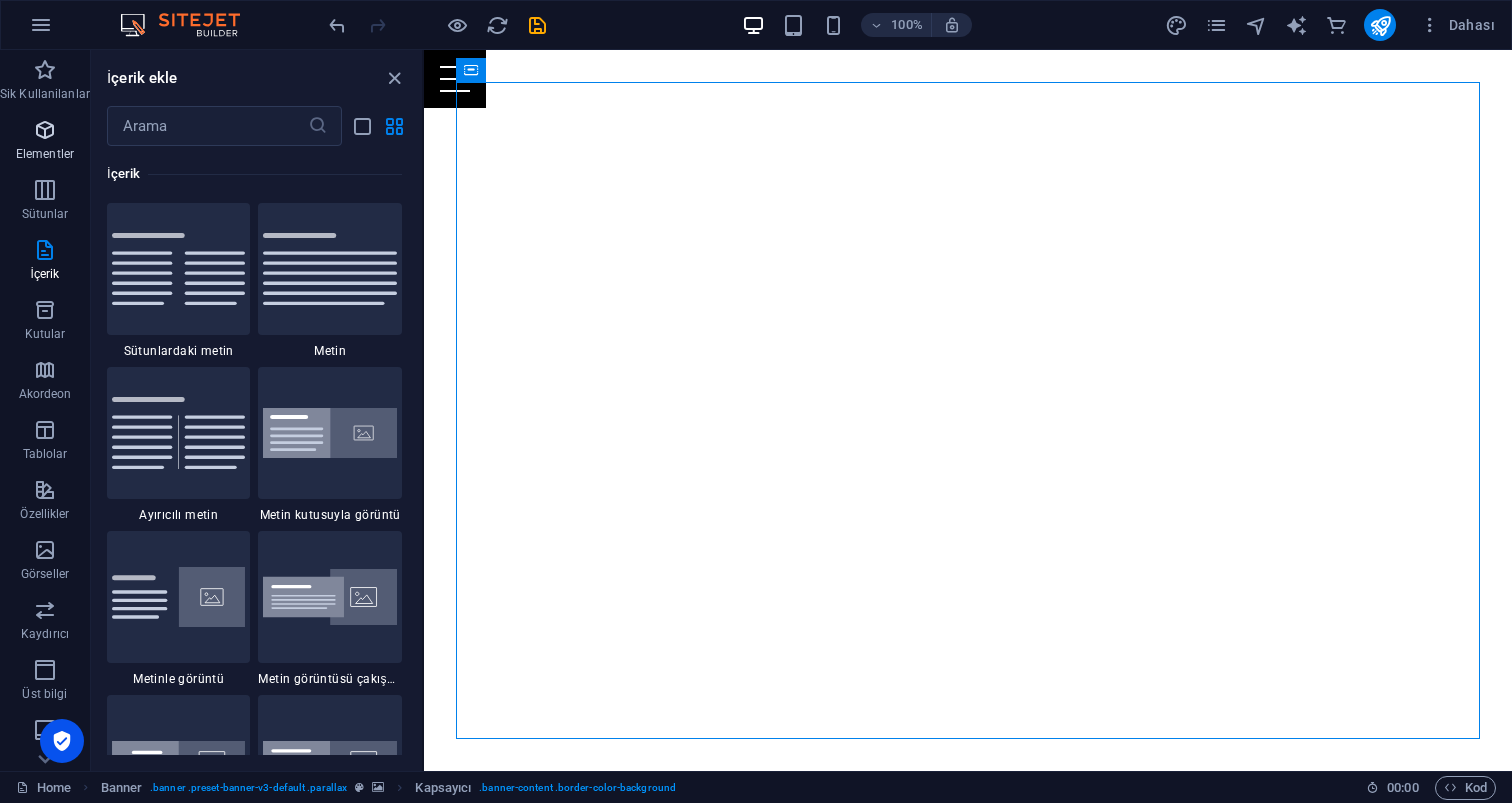 click on "Elementler" at bounding box center [45, 142] 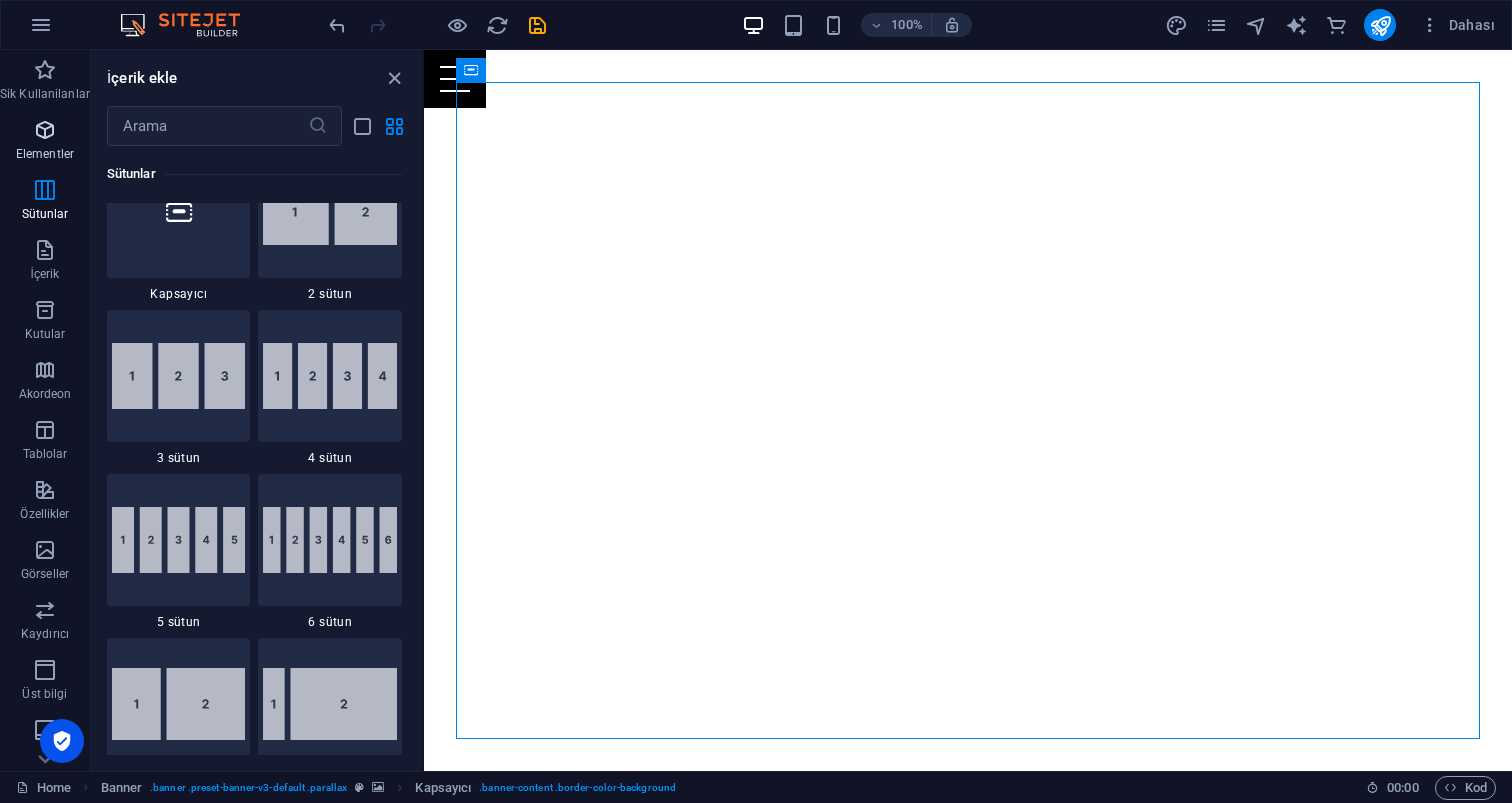 scroll, scrollTop: 377, scrollLeft: 0, axis: vertical 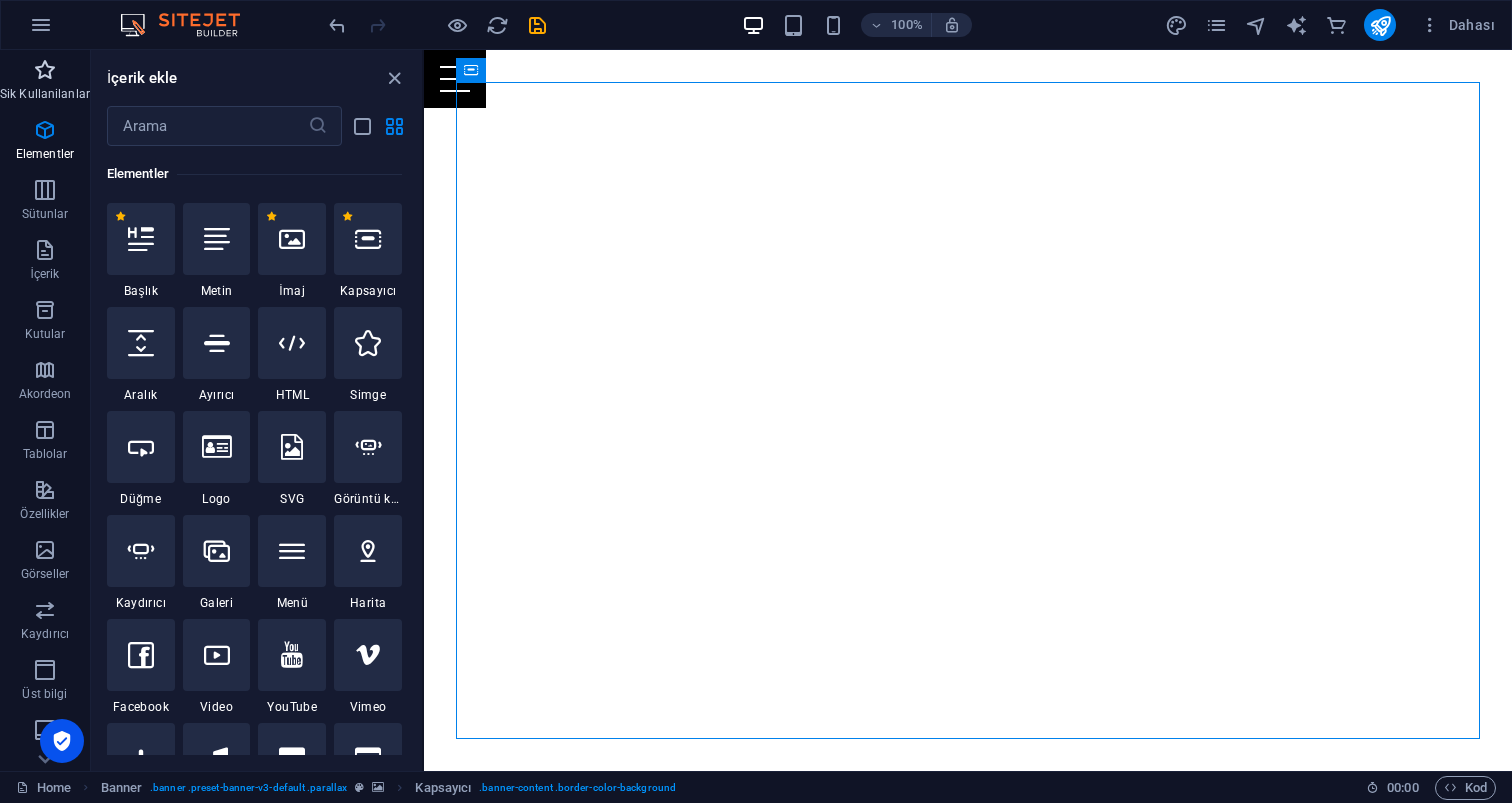 click at bounding box center [45, 70] 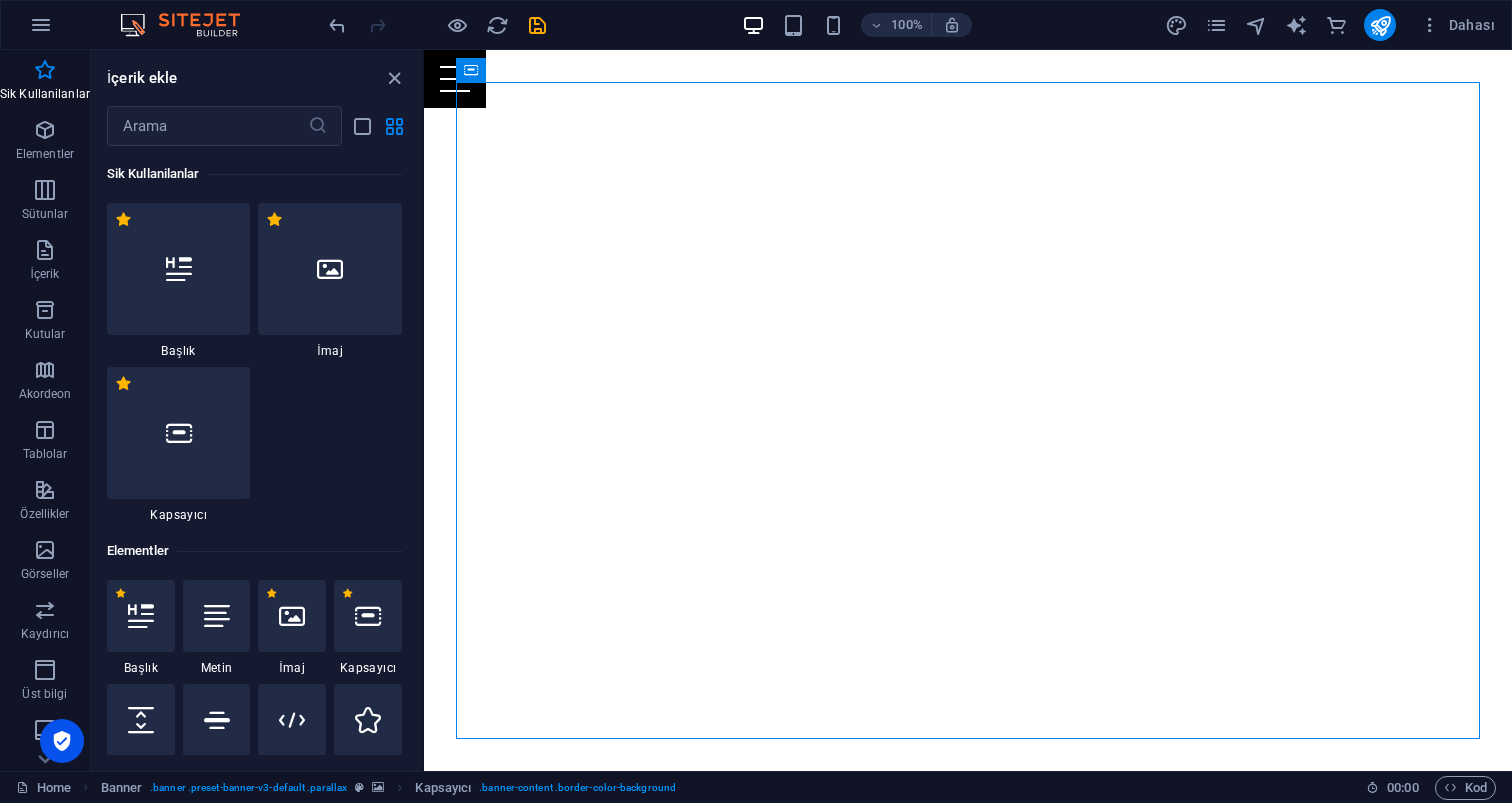scroll, scrollTop: 0, scrollLeft: 0, axis: both 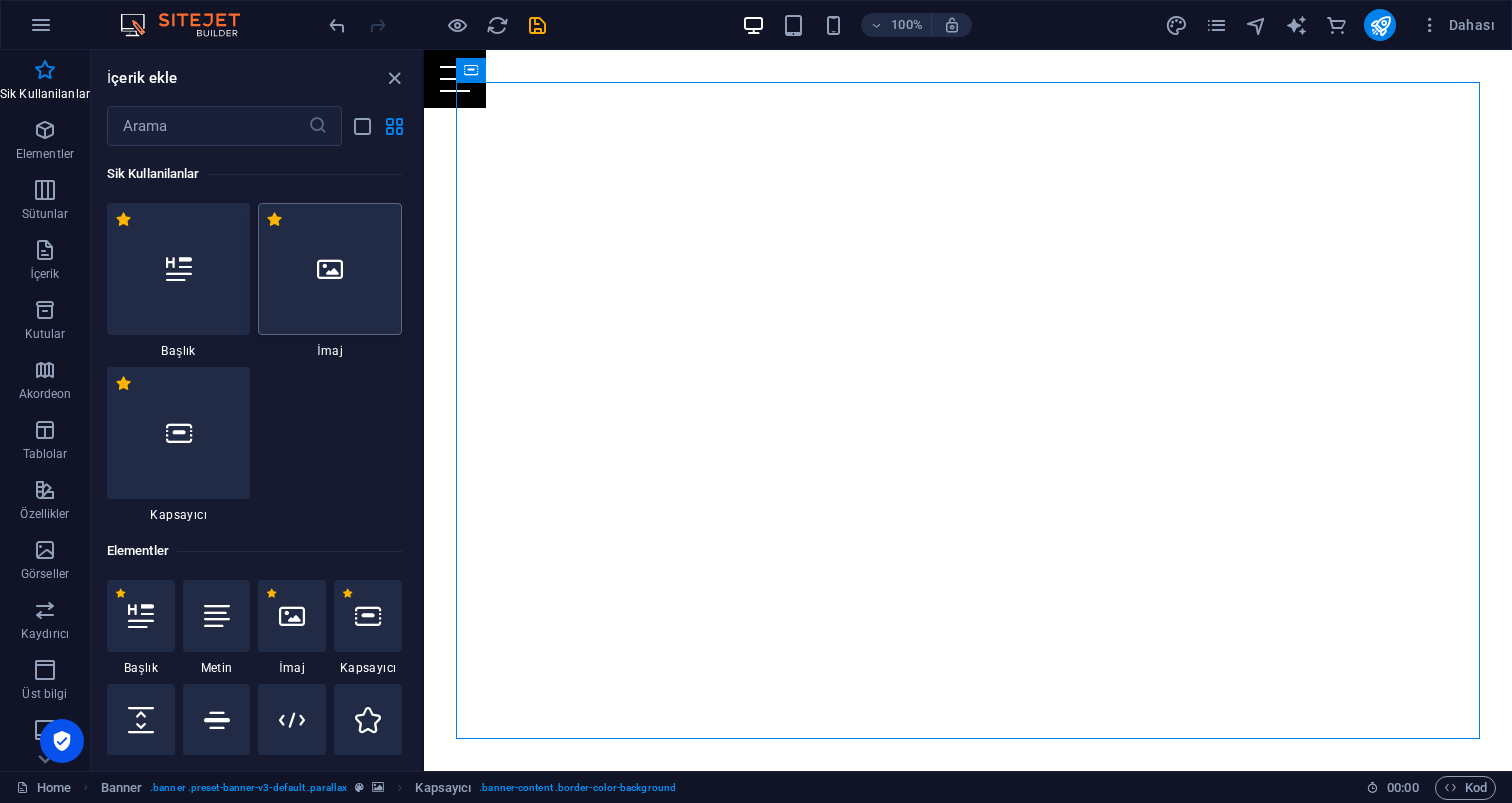 click at bounding box center (330, 269) 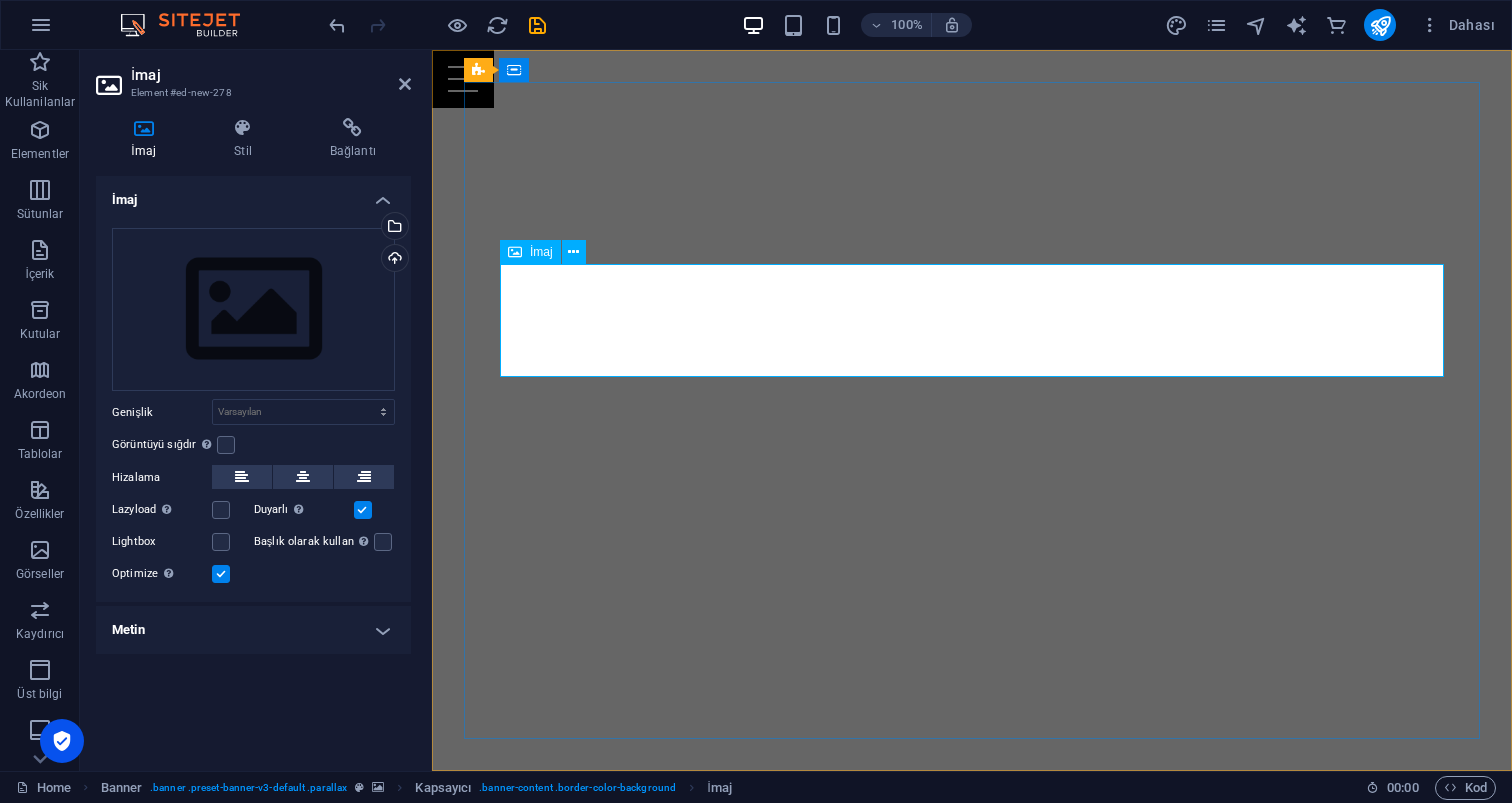 click at bounding box center (972, 1236) 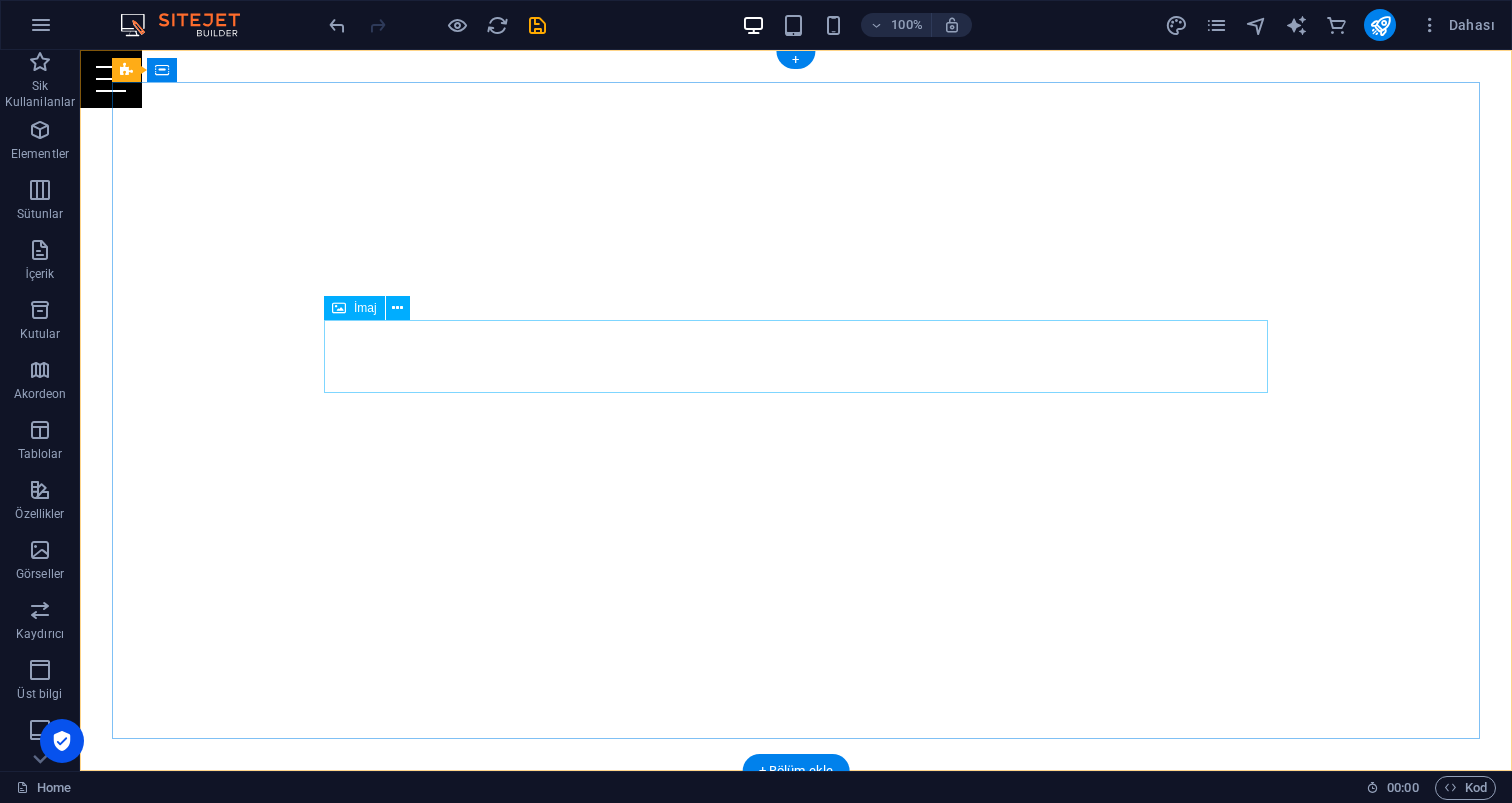 click at bounding box center [796, 920] 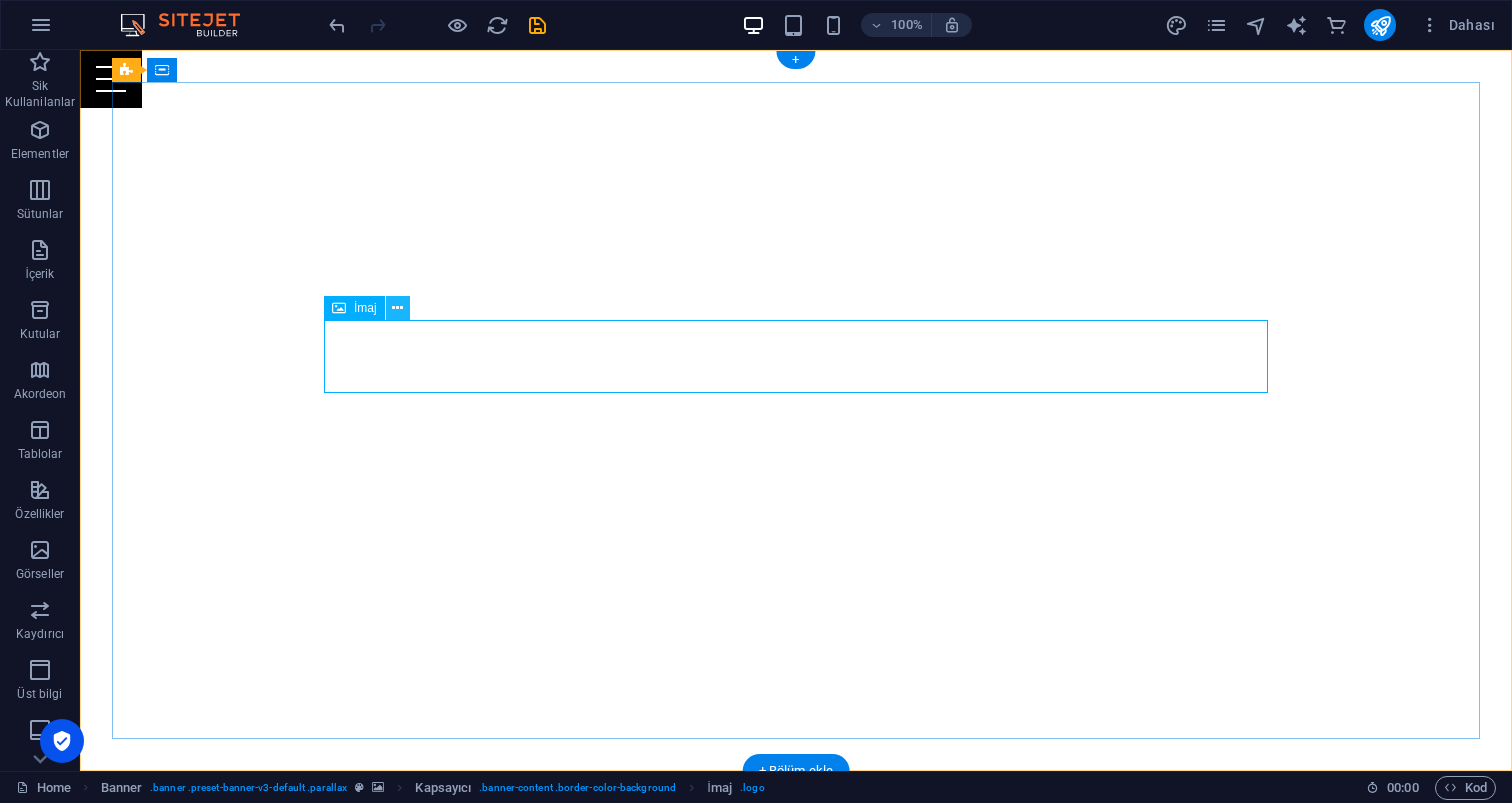 click at bounding box center [397, 308] 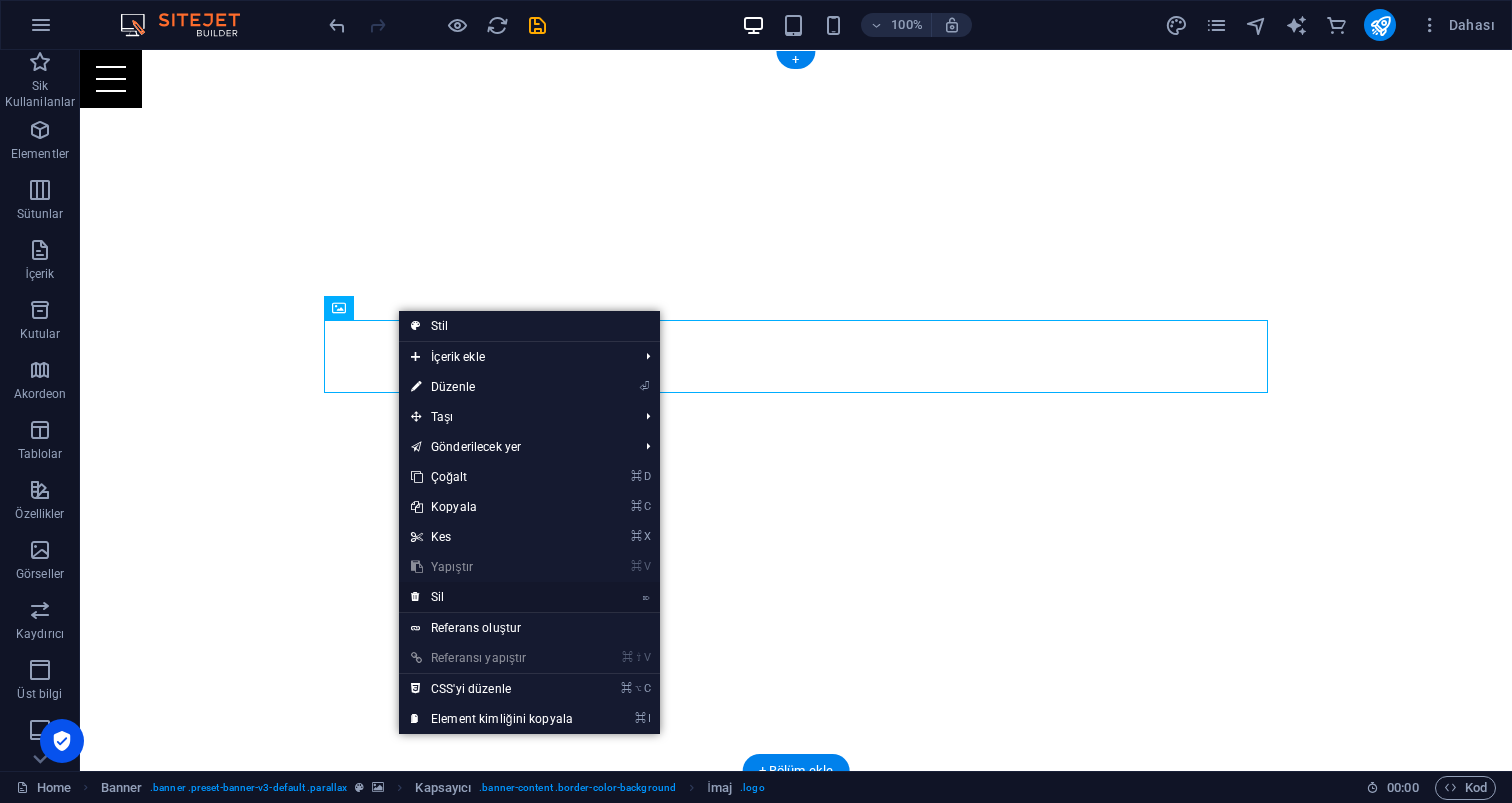 click on "⌦  Sil" at bounding box center [492, 597] 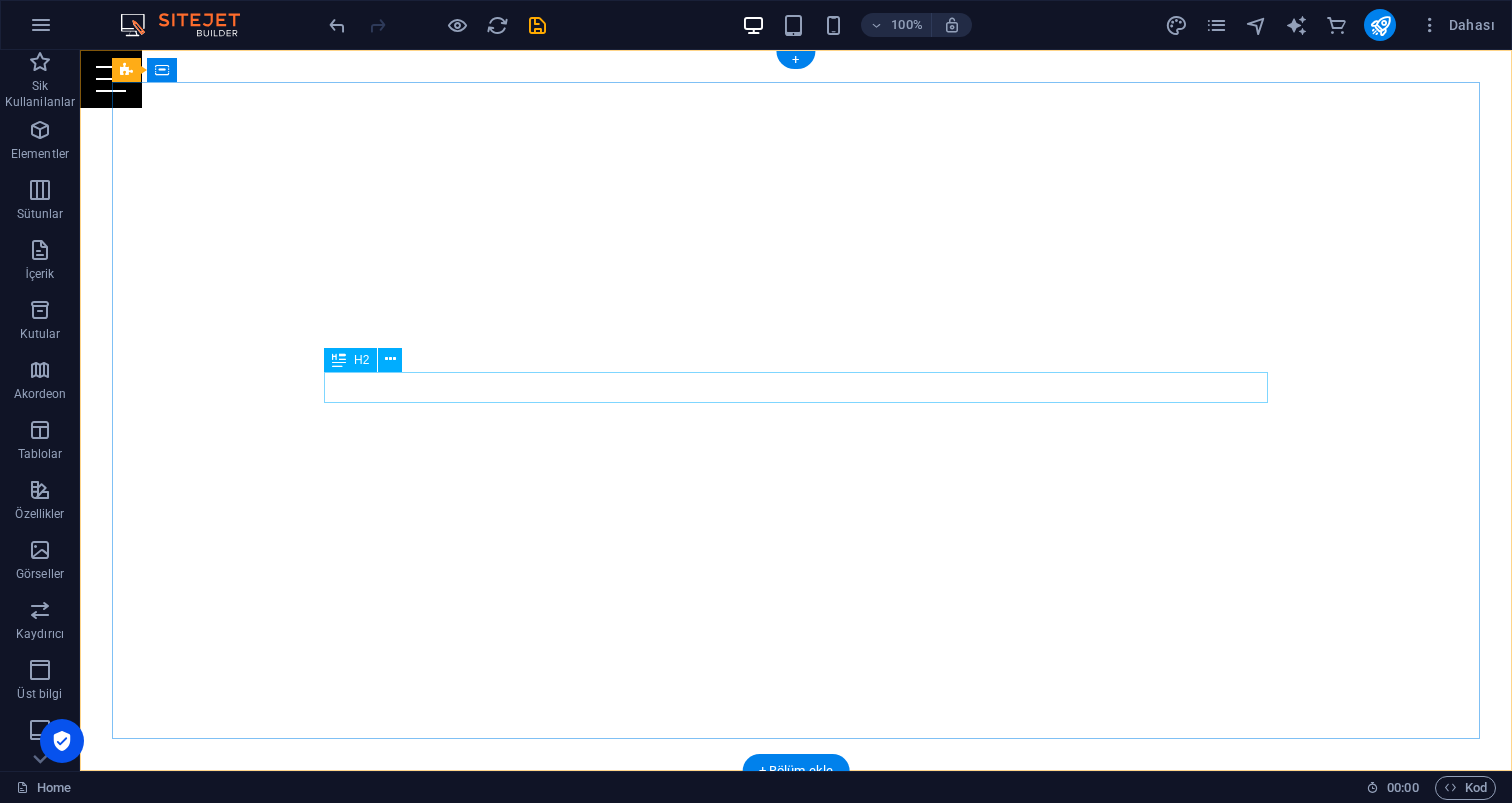 click on "www.karaokeparty.com.tr" at bounding box center (796, 914) 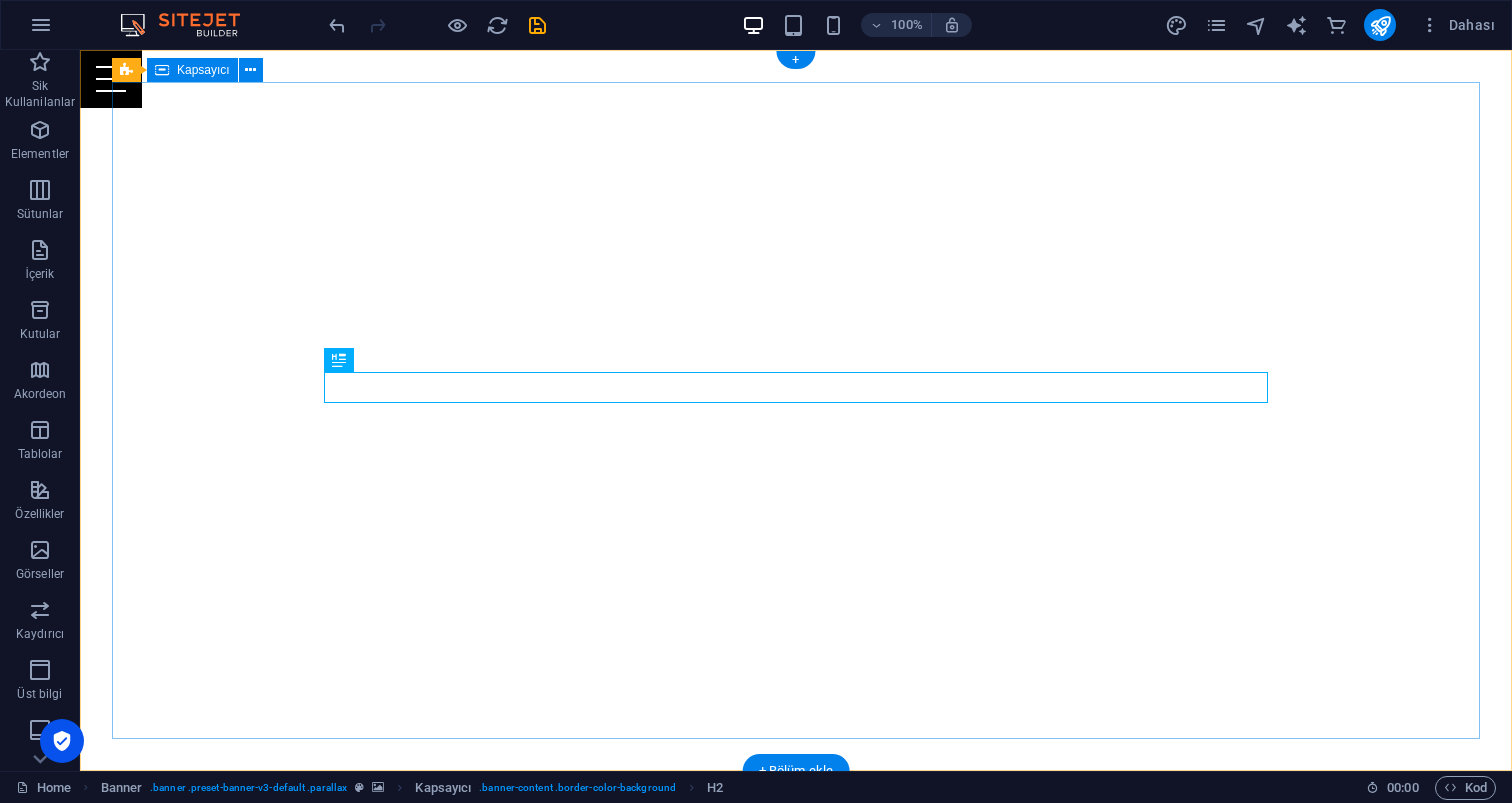 click on "www.karaokeparty.com.tr" at bounding box center (796, 938) 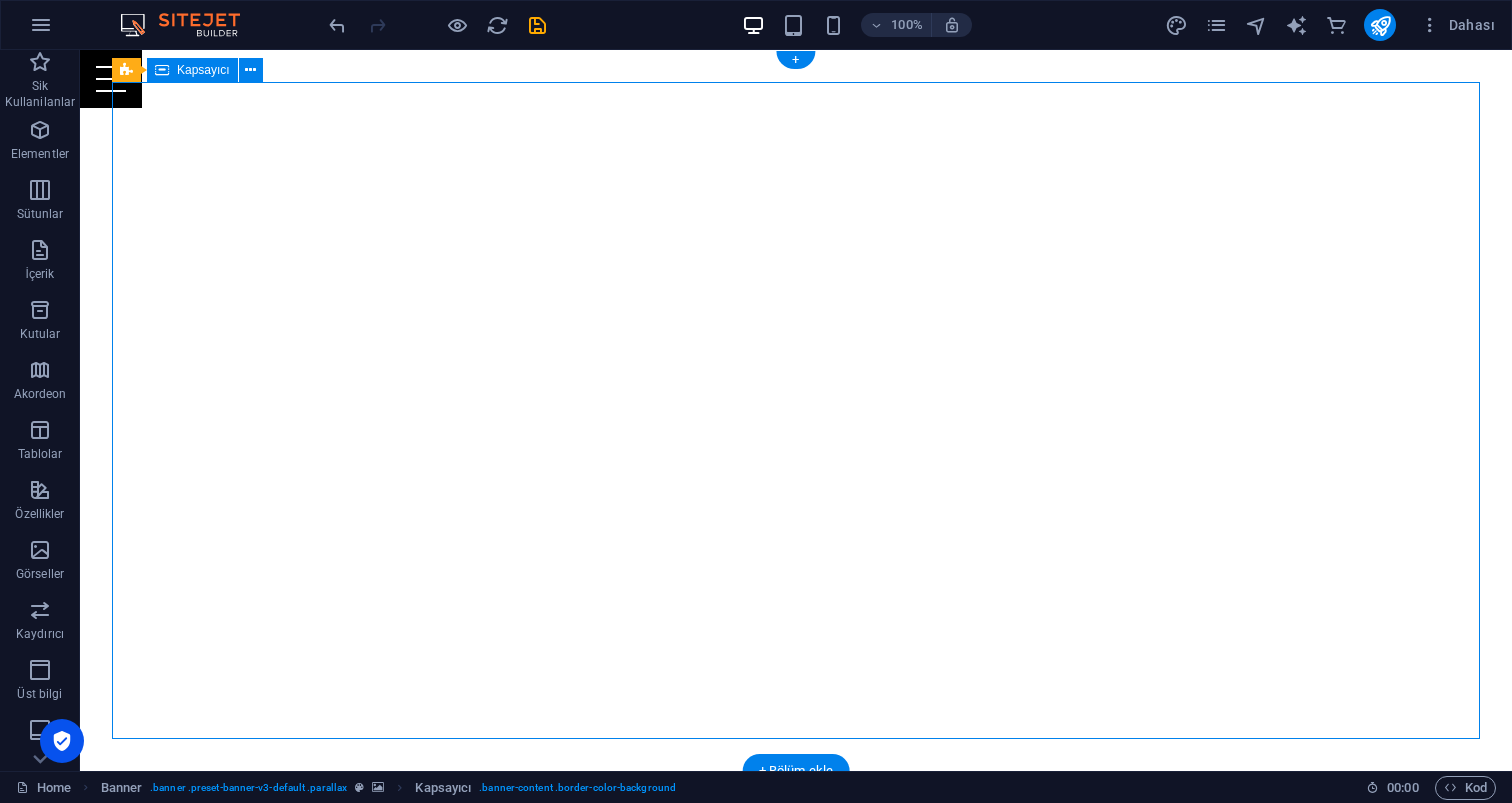 click on "www.karaokeparty.com.tr" at bounding box center [796, 938] 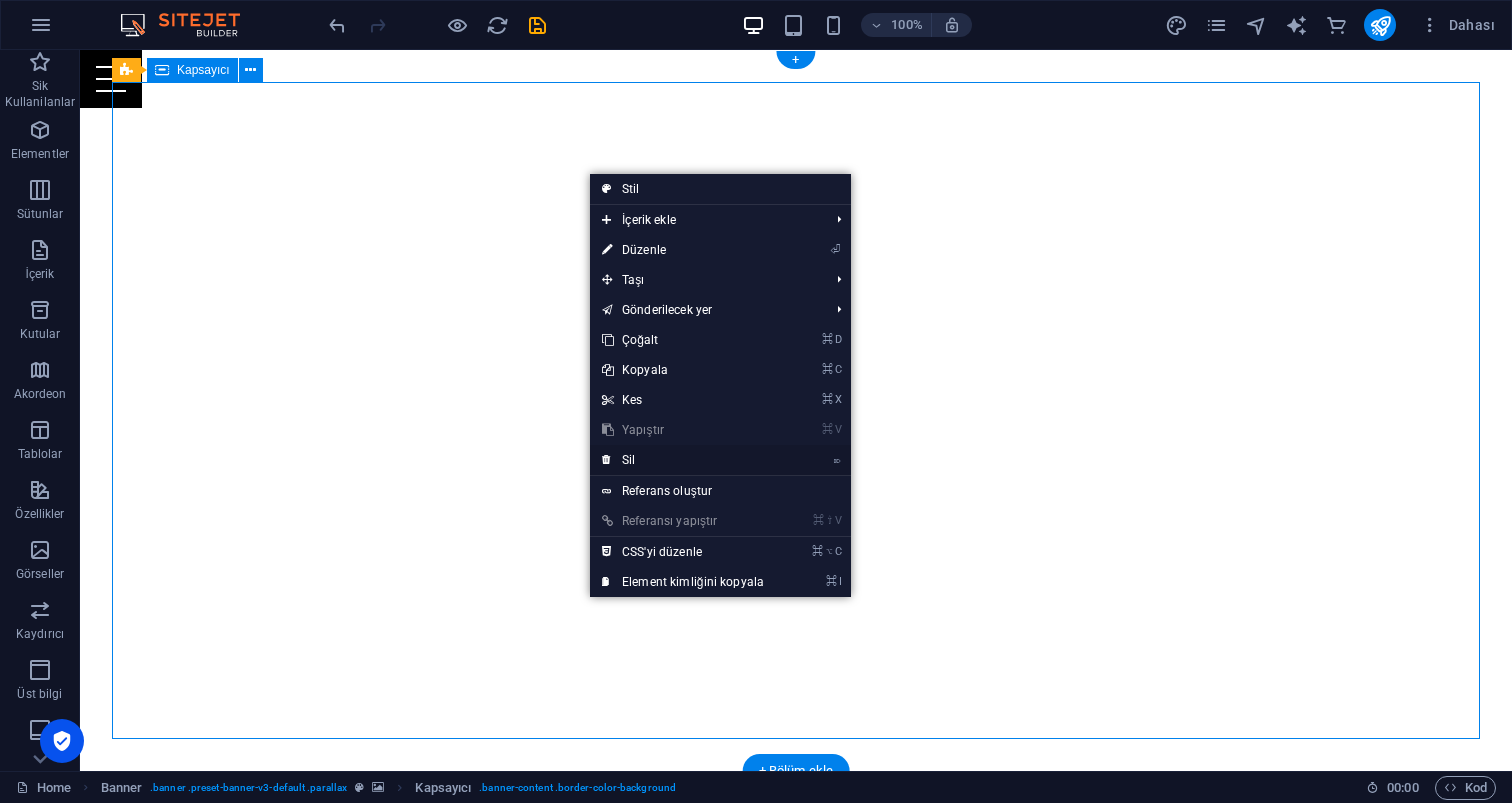 click on "⌦  Sil" at bounding box center [683, 460] 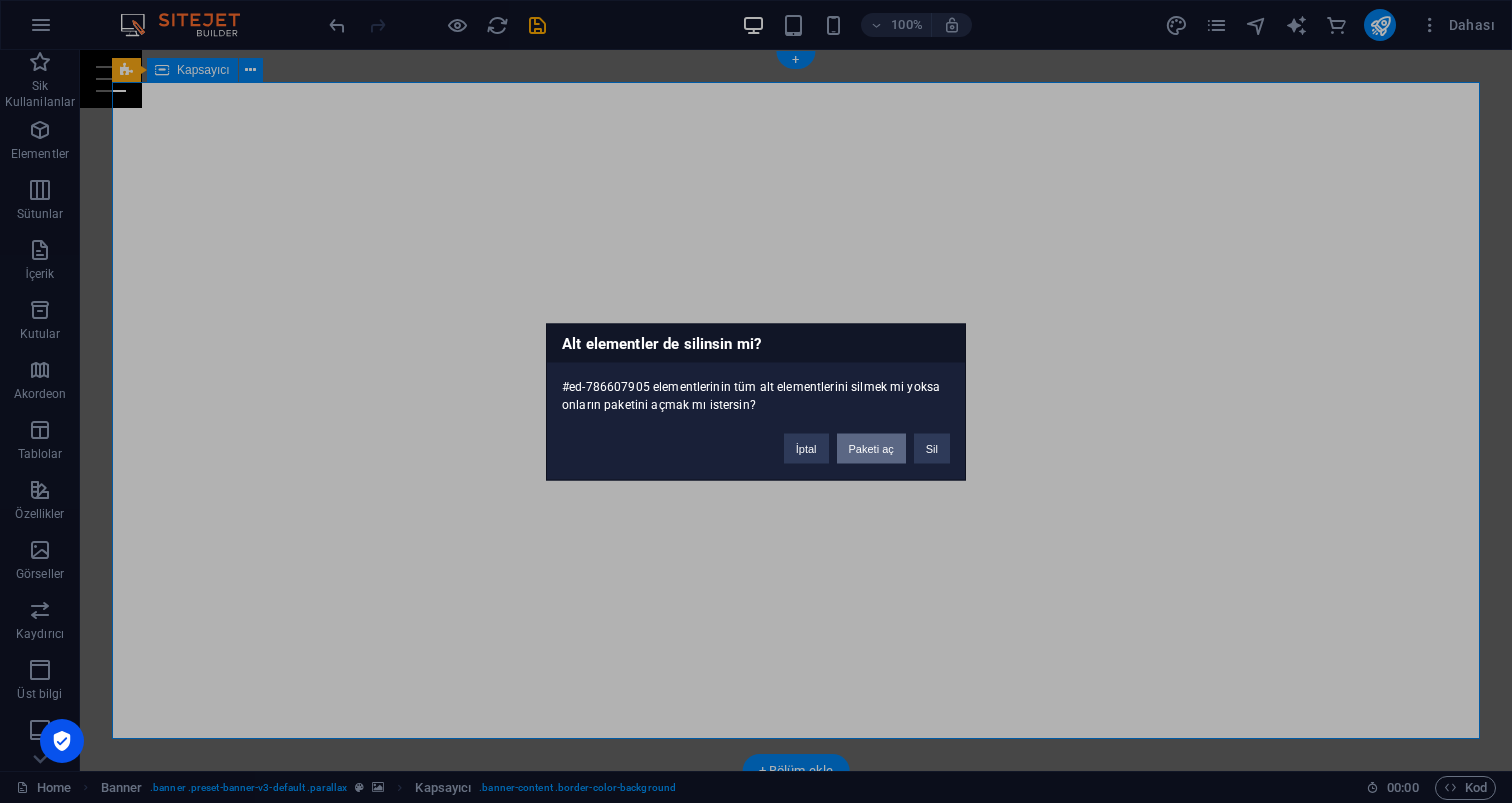 click on "Paketi aç" at bounding box center [871, 448] 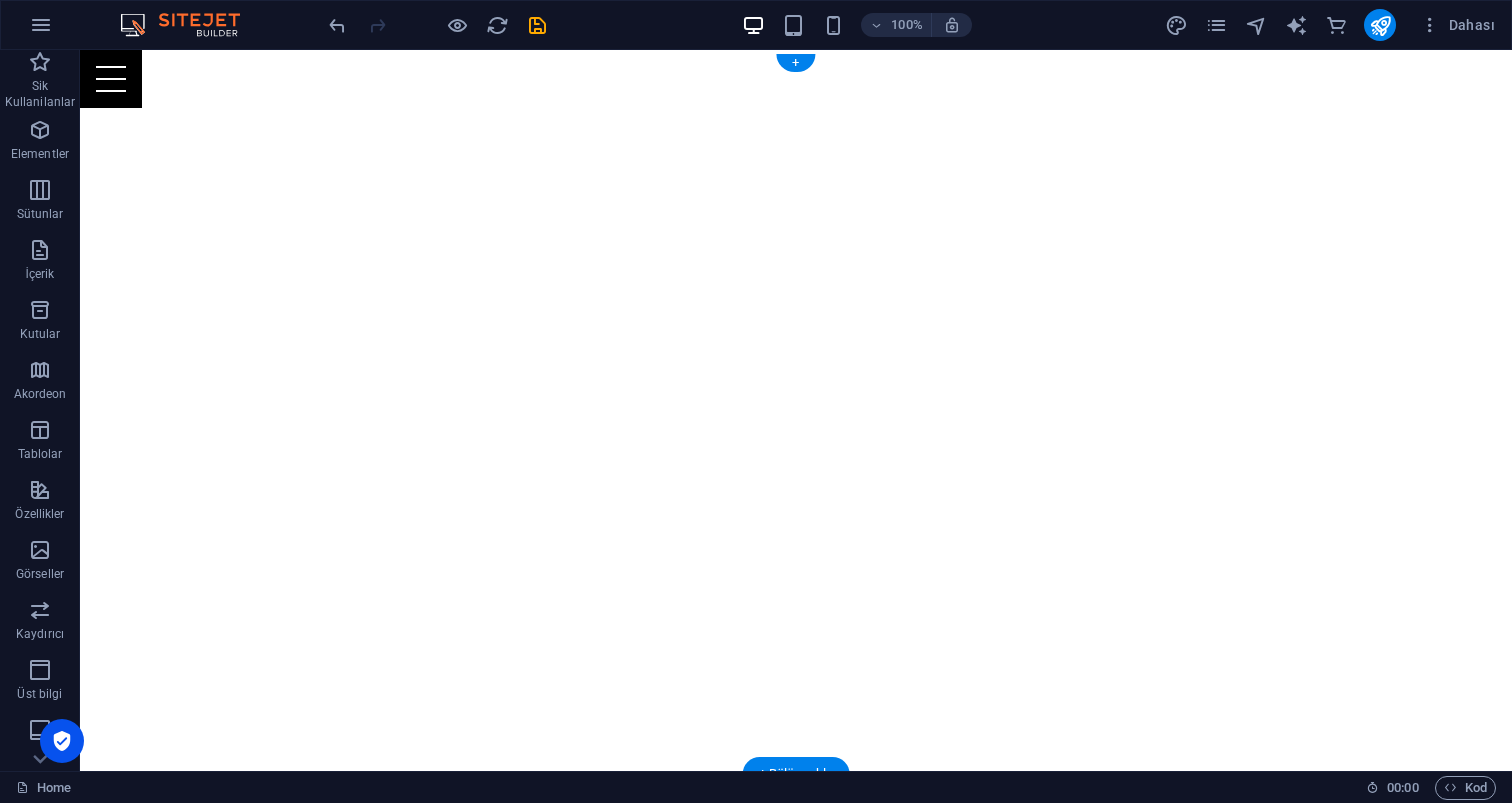 scroll, scrollTop: 0, scrollLeft: 0, axis: both 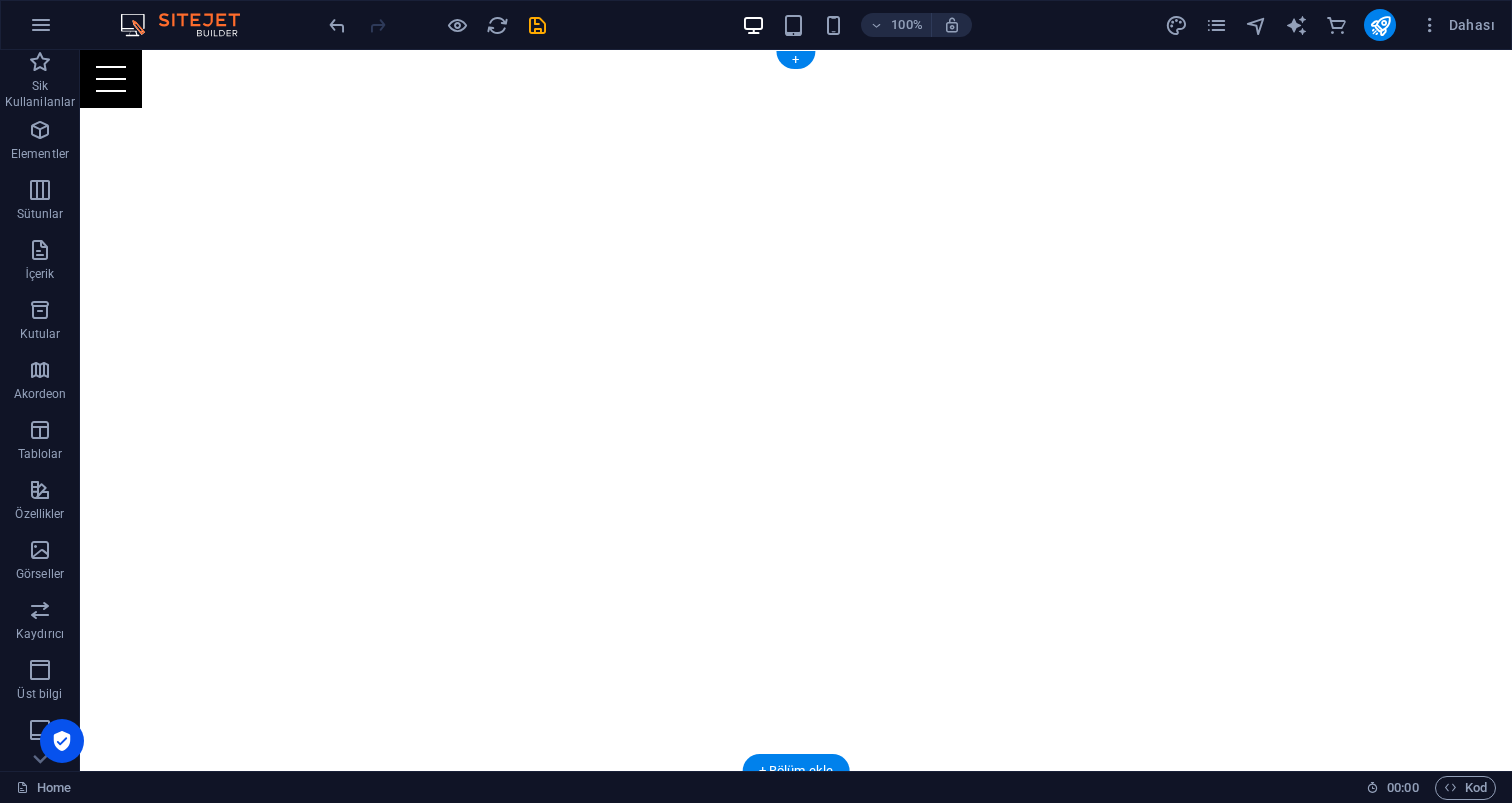 click at bounding box center (-636, 50) 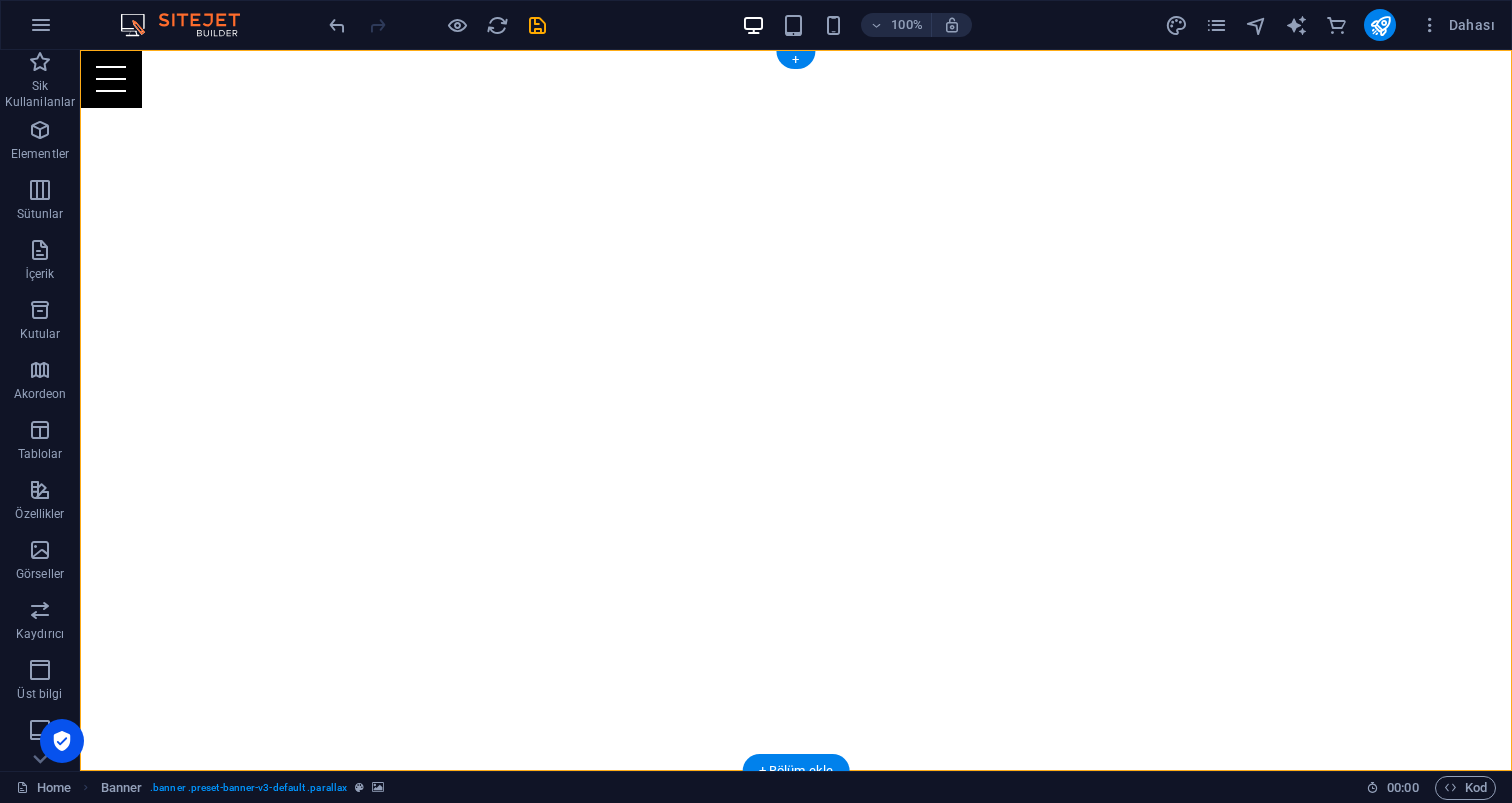 click at bounding box center (-636, 50) 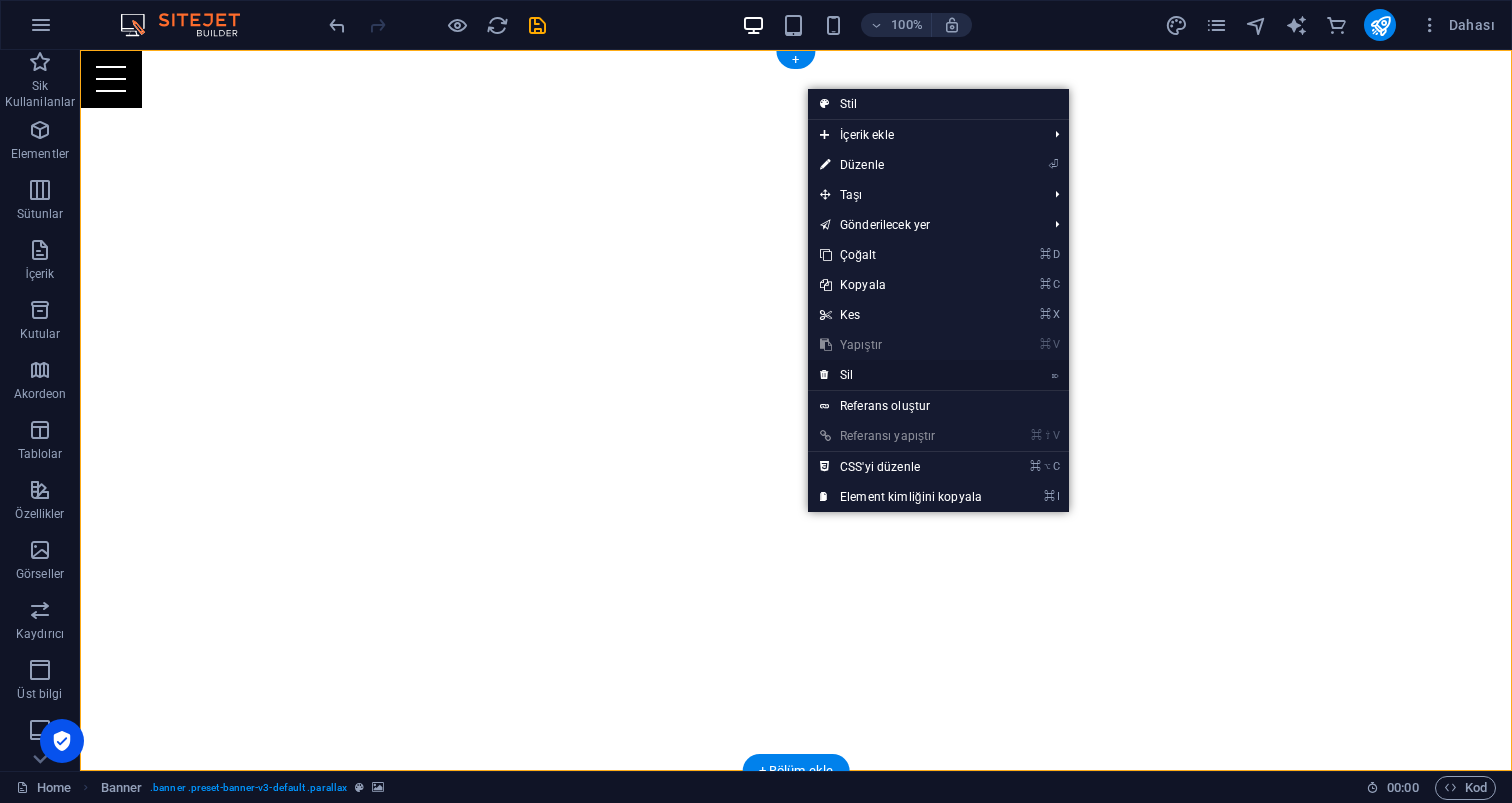 click on "⌦  Sil" at bounding box center (901, 375) 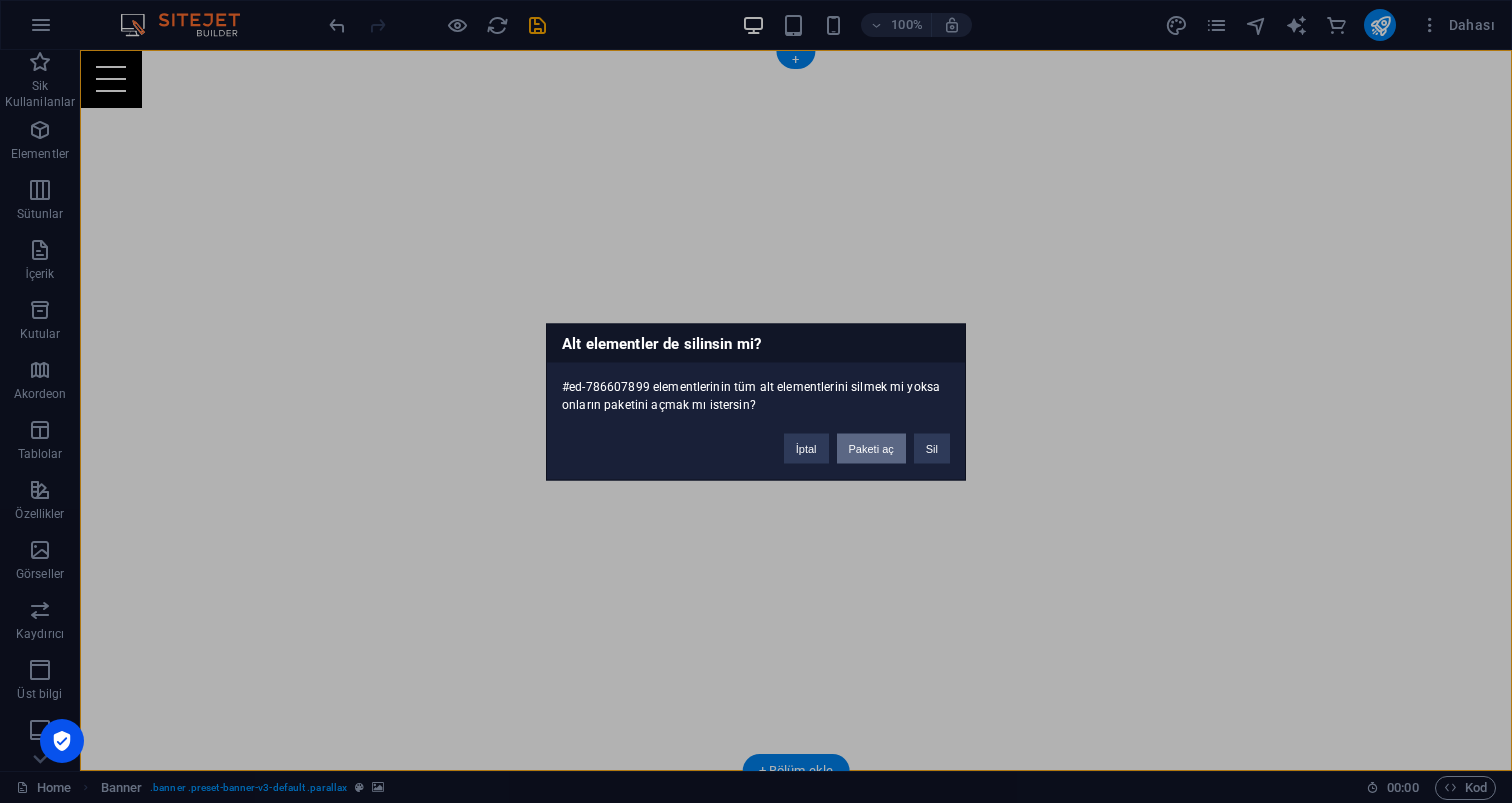 click on "Paketi aç" at bounding box center (871, 448) 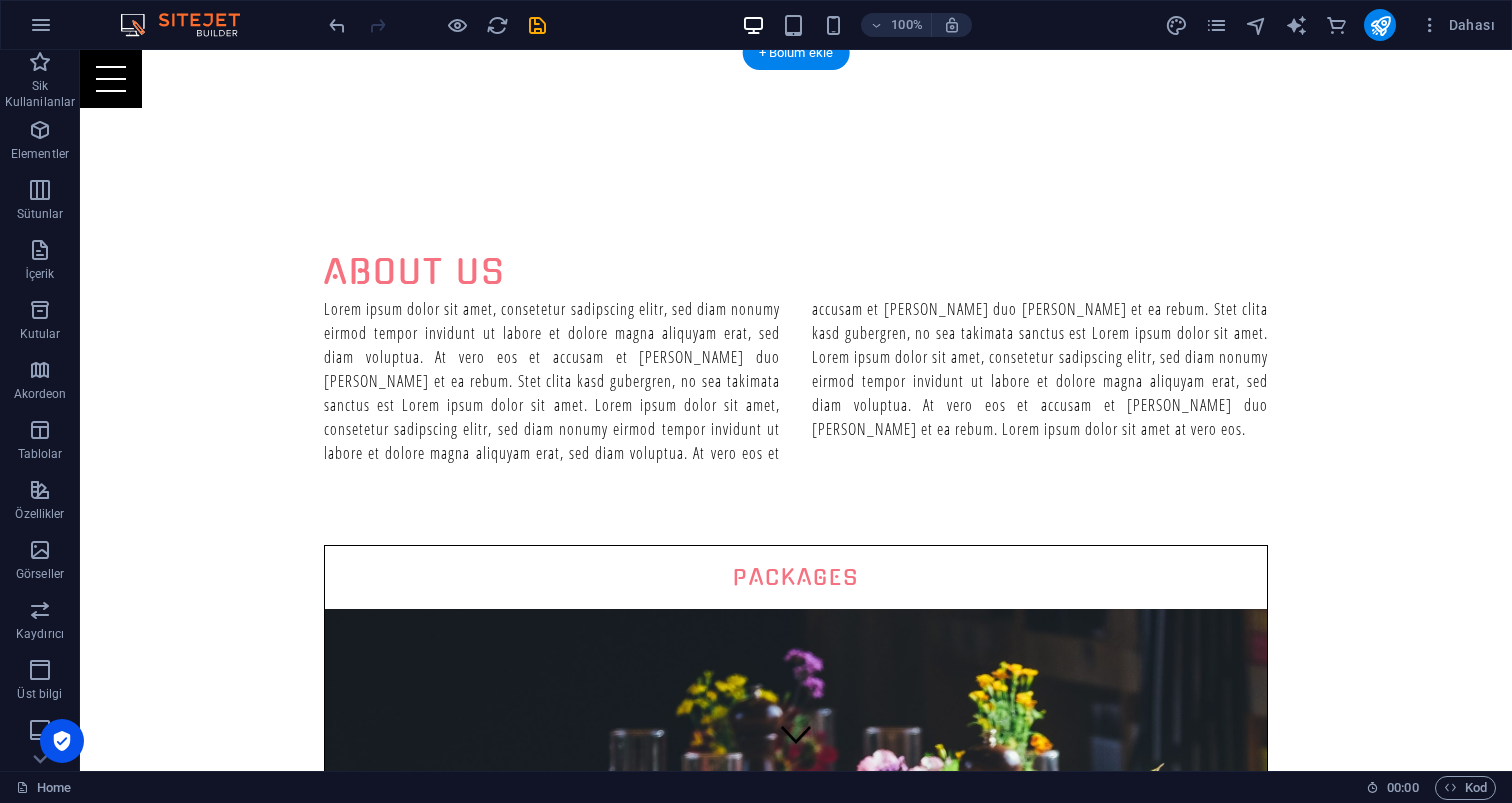 scroll, scrollTop: 0, scrollLeft: 0, axis: both 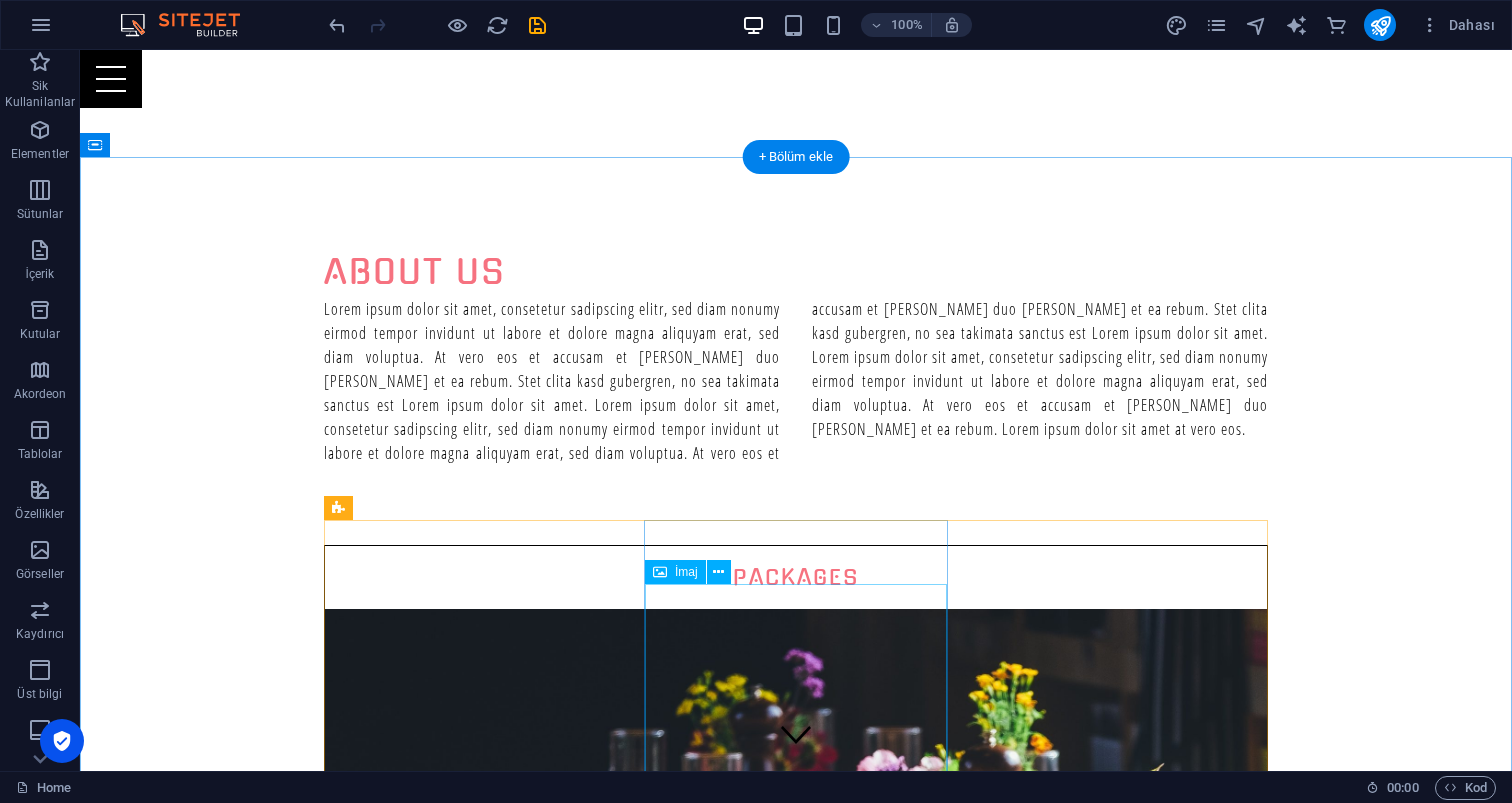click at bounding box center [796, 1611] 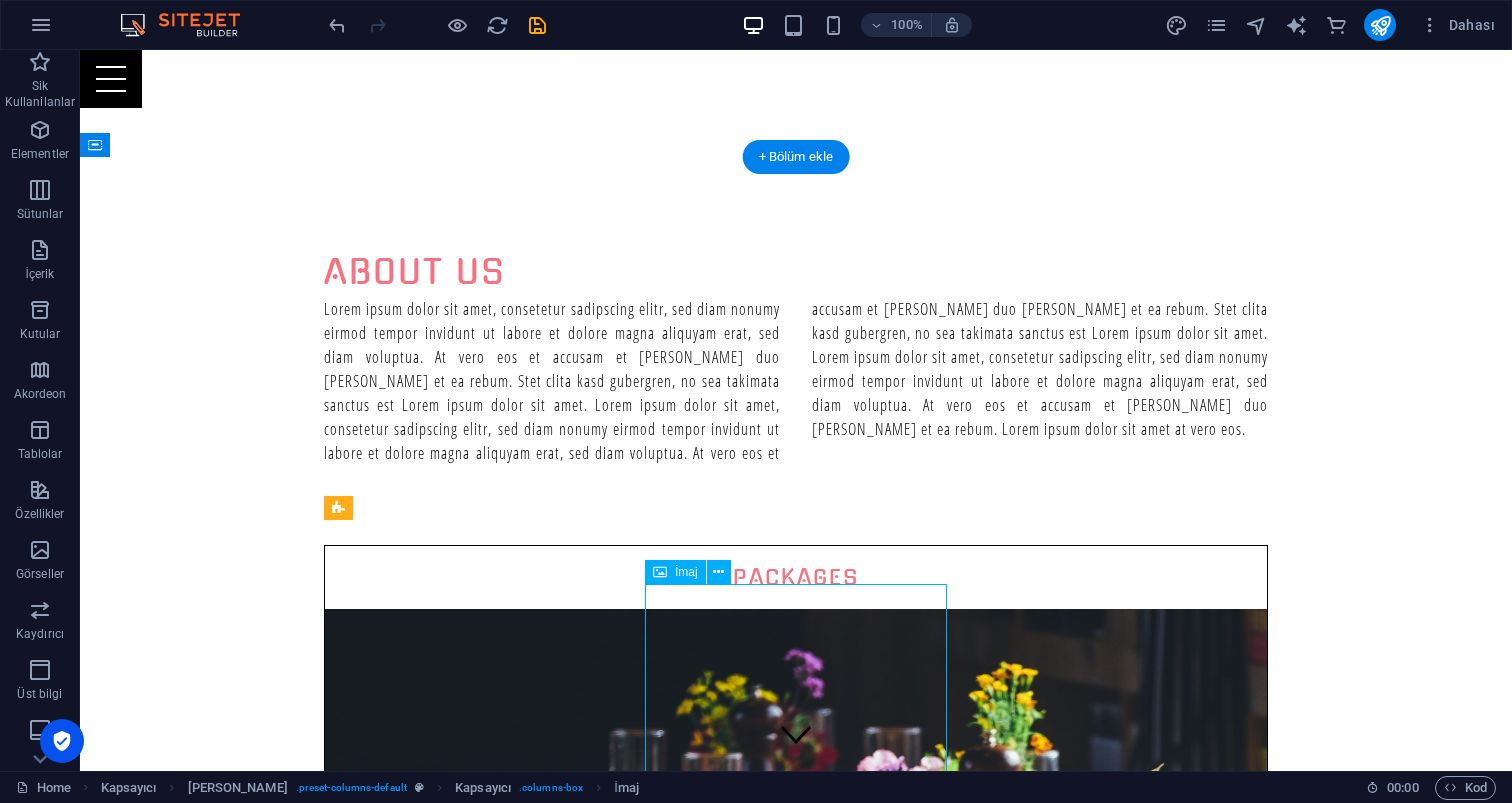 click at bounding box center [796, 1611] 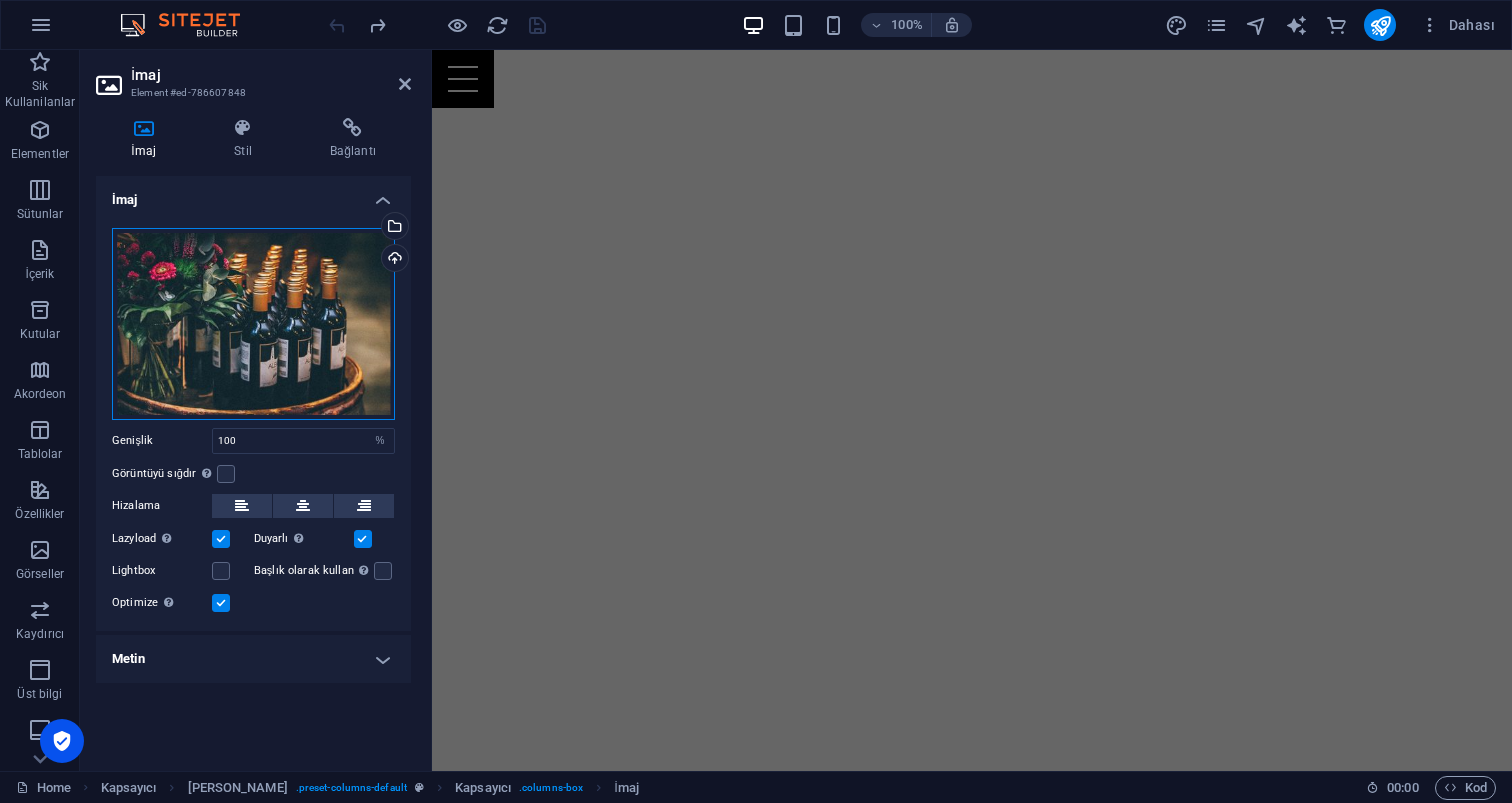 click on "Dosyaları buraya sürükleyin, dosyaları seçmek için tıklayın veya Dosyalardan ya da ücretsiz stok fotoğraf ve videolarımızdan dosyalar seçin" at bounding box center [253, 324] 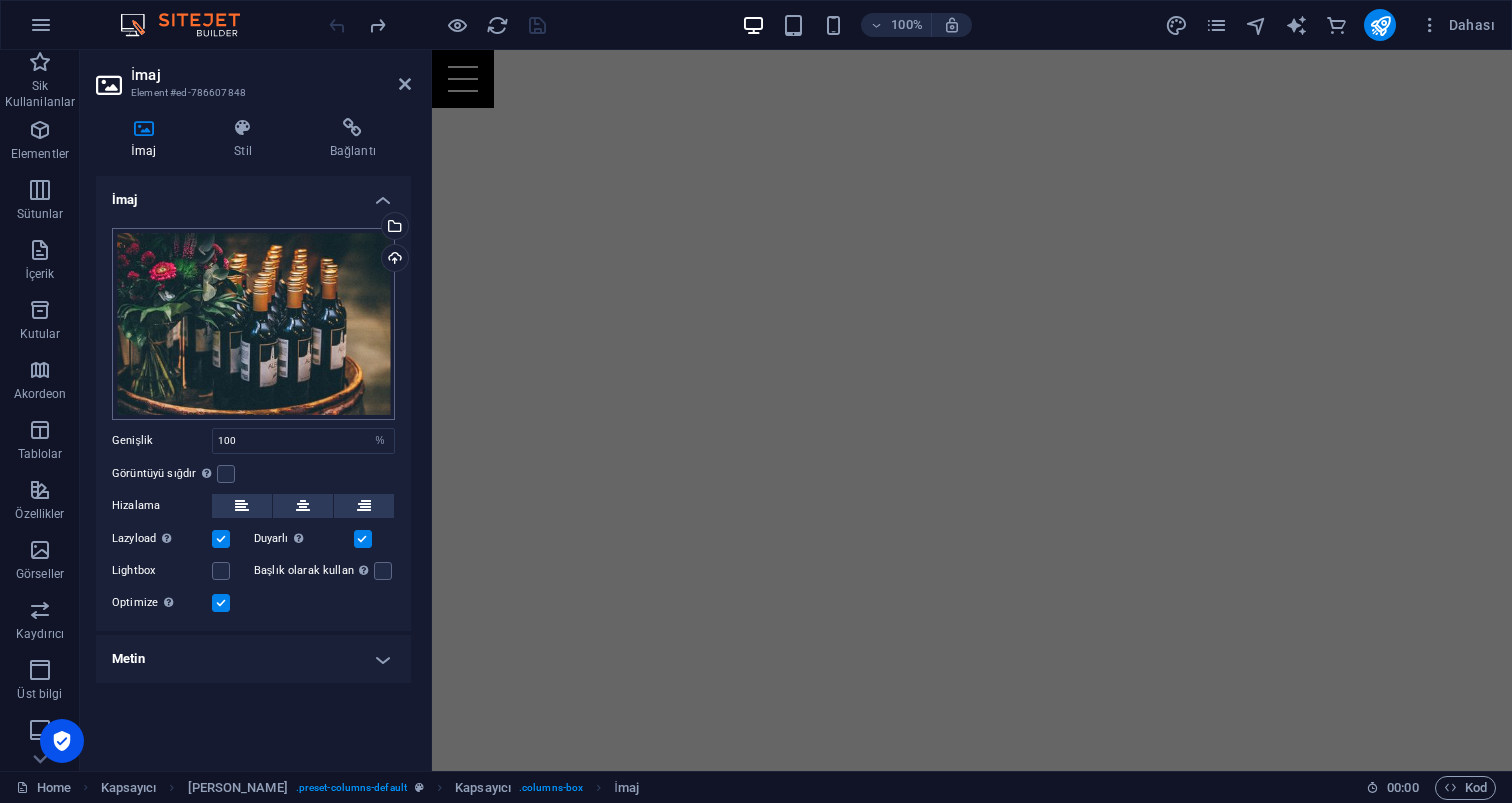 scroll, scrollTop: 1000, scrollLeft: 0, axis: vertical 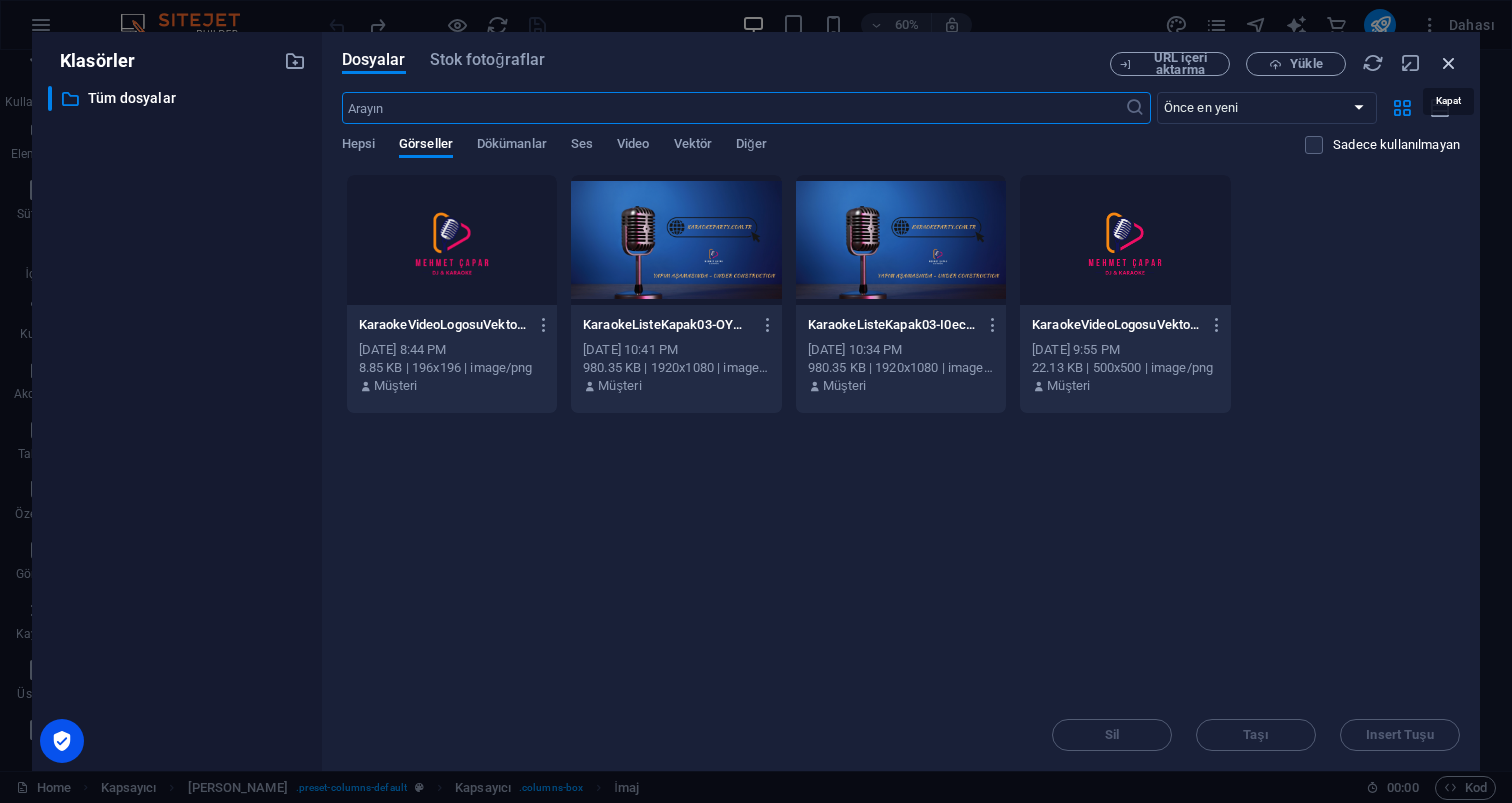 click at bounding box center [1449, 63] 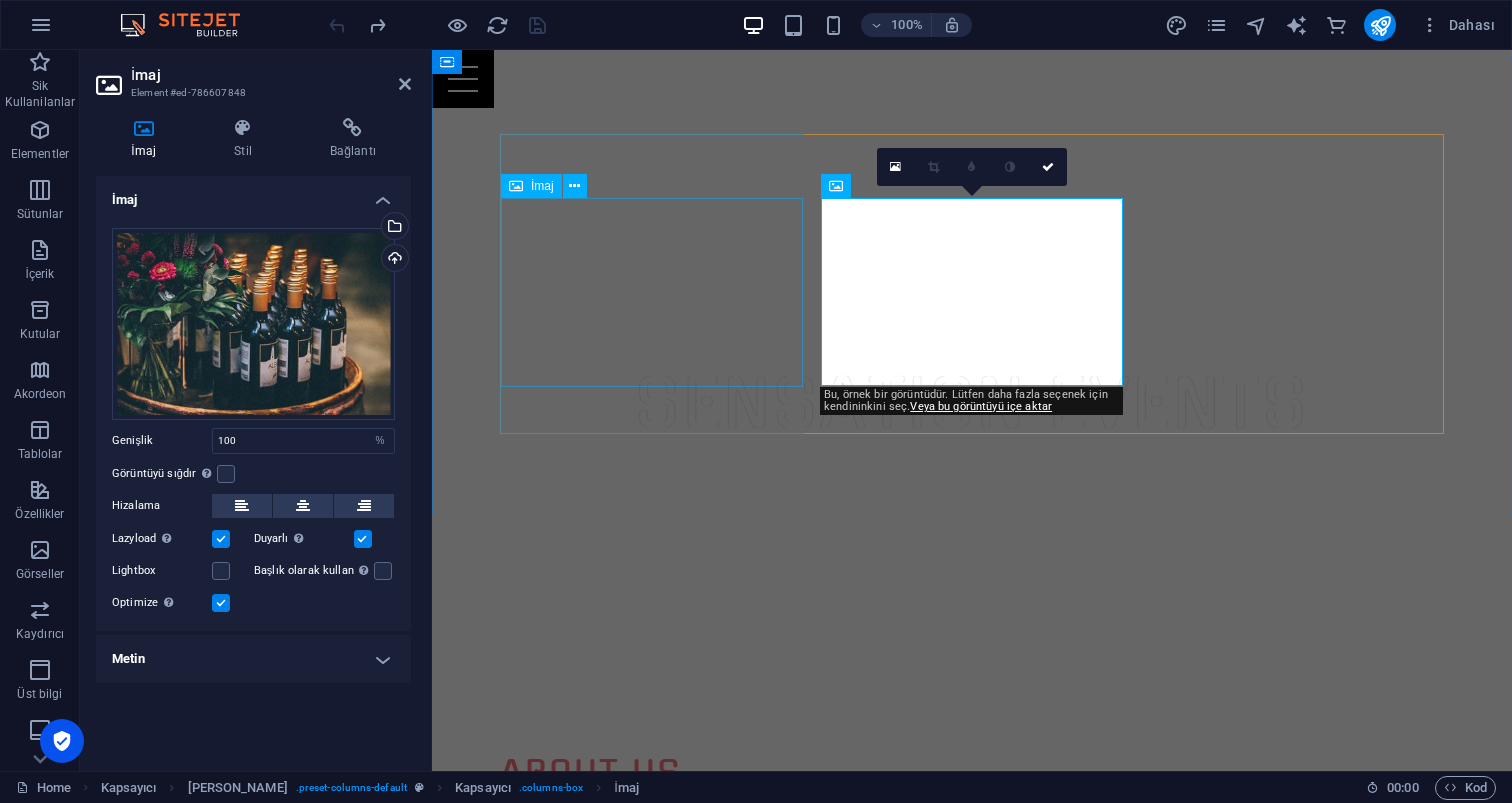 click at bounding box center [972, 1404] 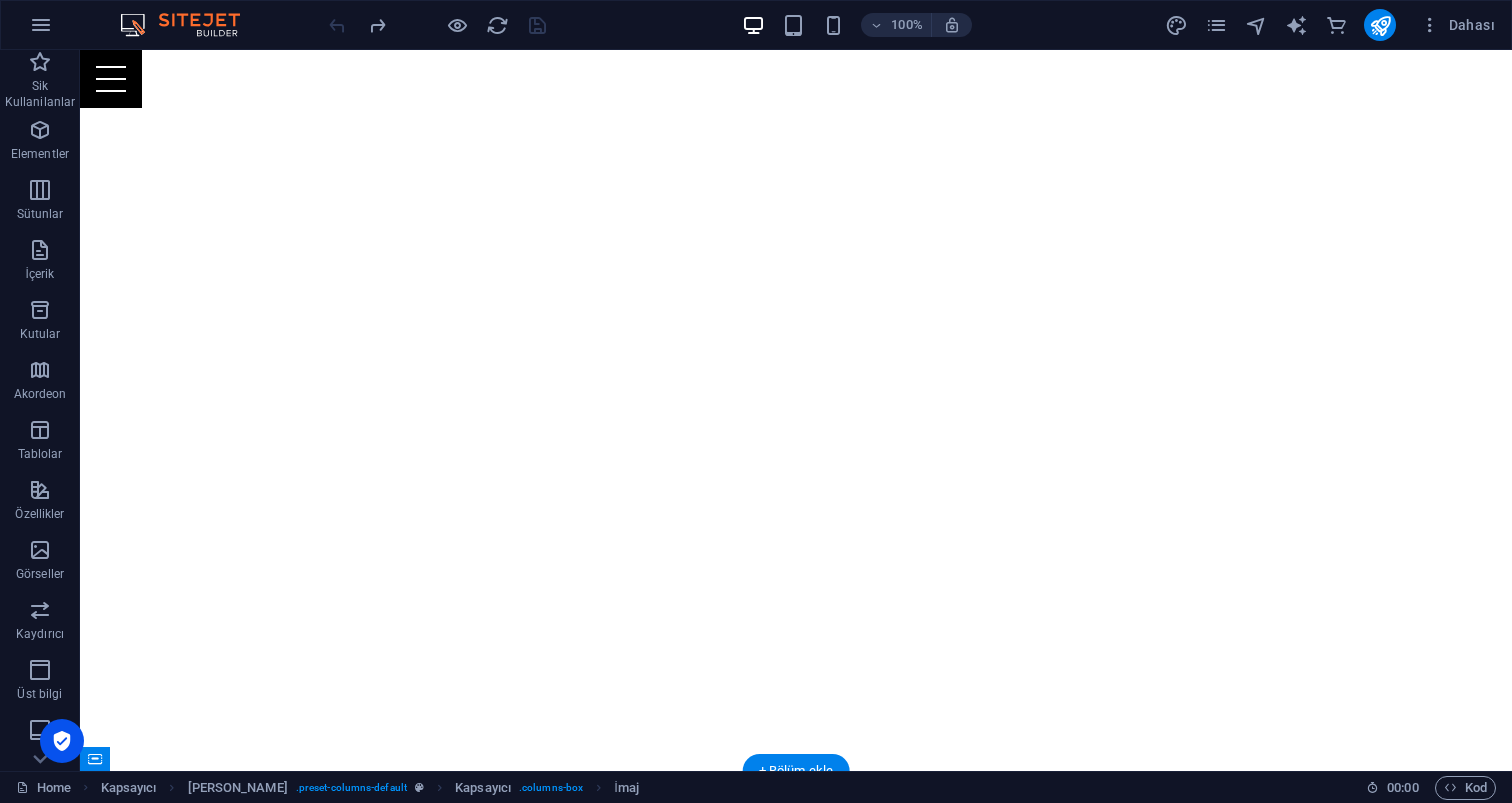 scroll, scrollTop: 0, scrollLeft: 0, axis: both 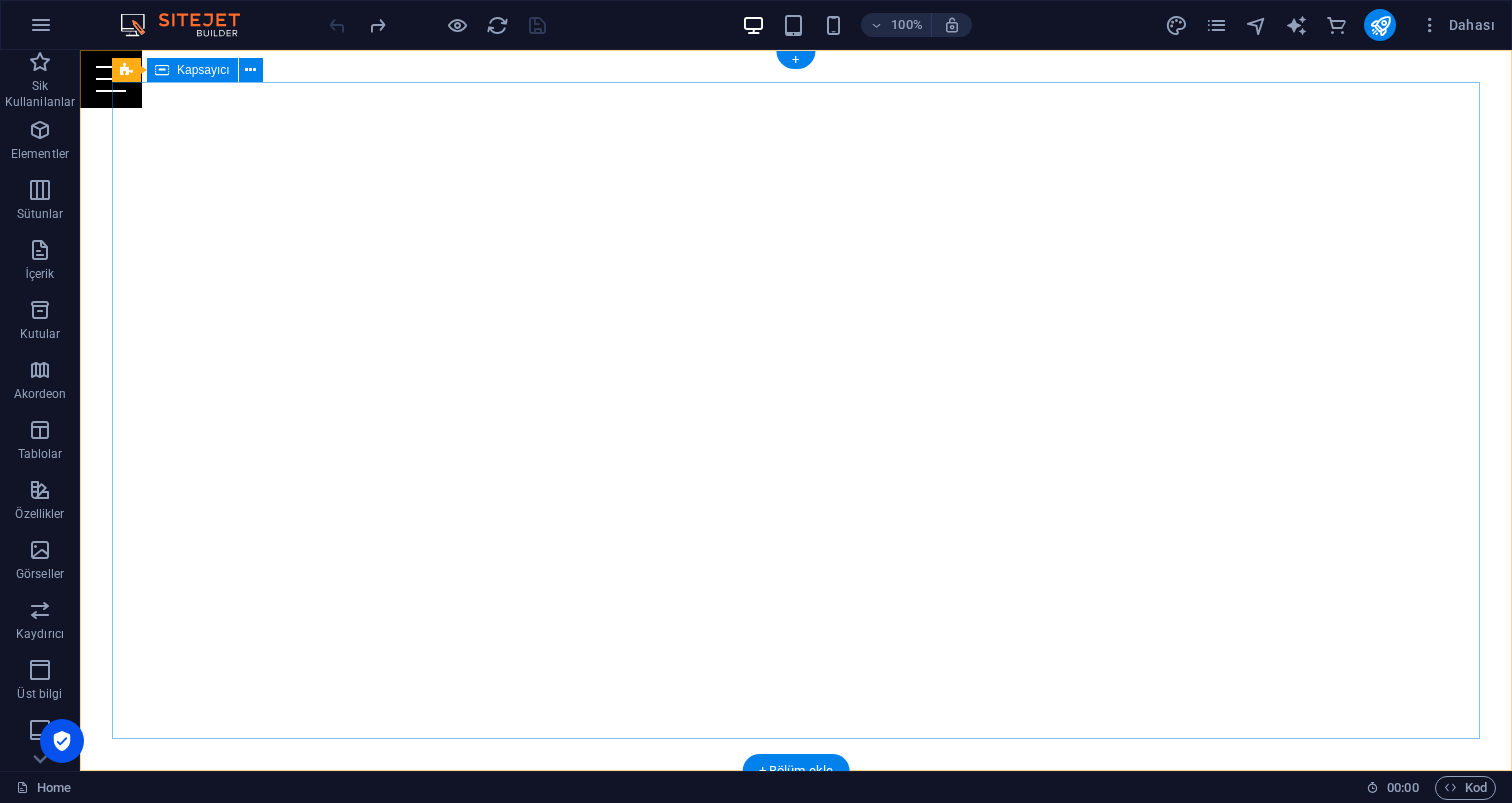 click on "Your Full Service Event Agency" at bounding box center (796, 974) 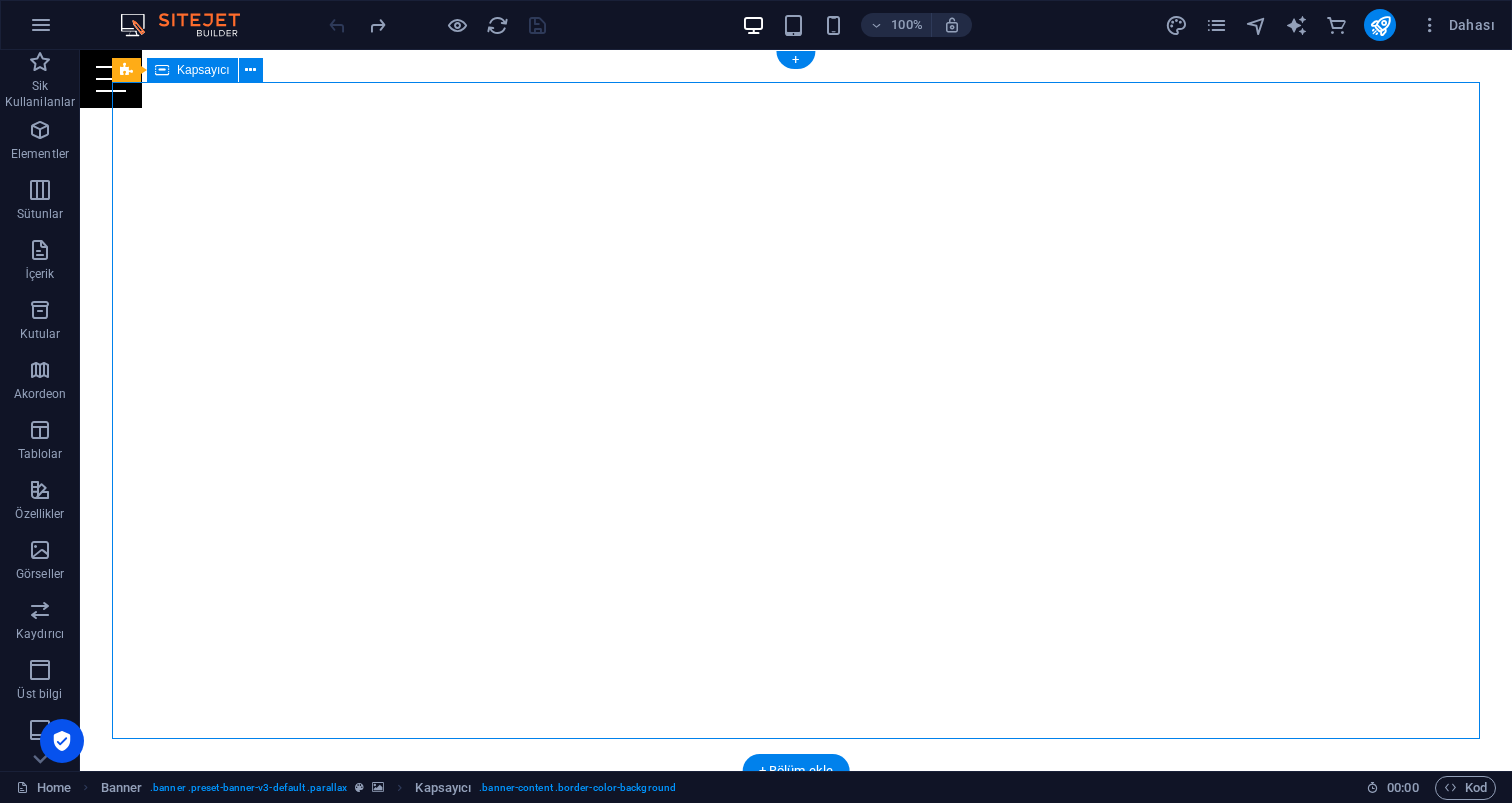 click on "Your Full Service Event Agency" at bounding box center [796, 974] 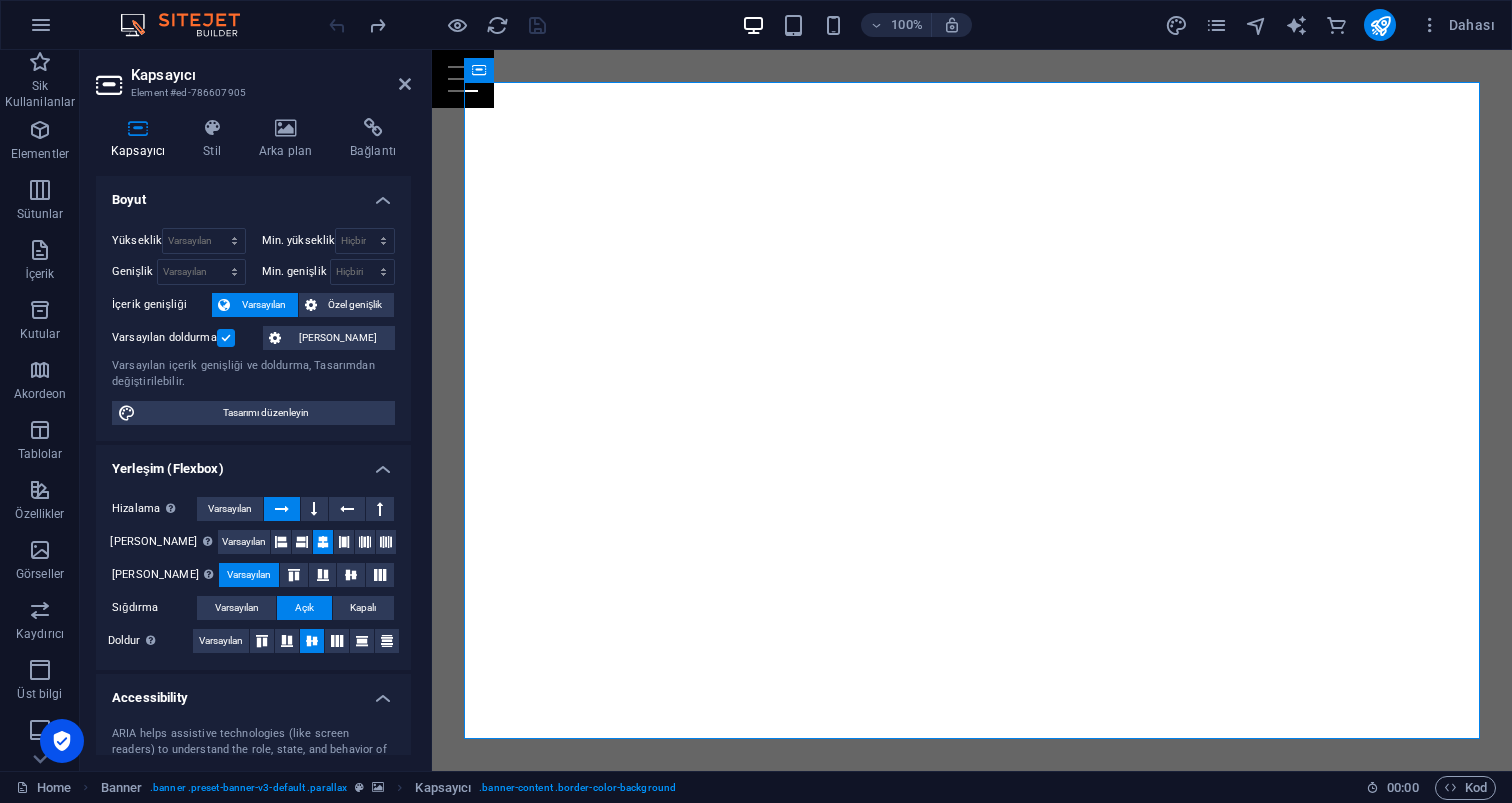 click on "Your Full Service Event Agency" at bounding box center (972, 974) 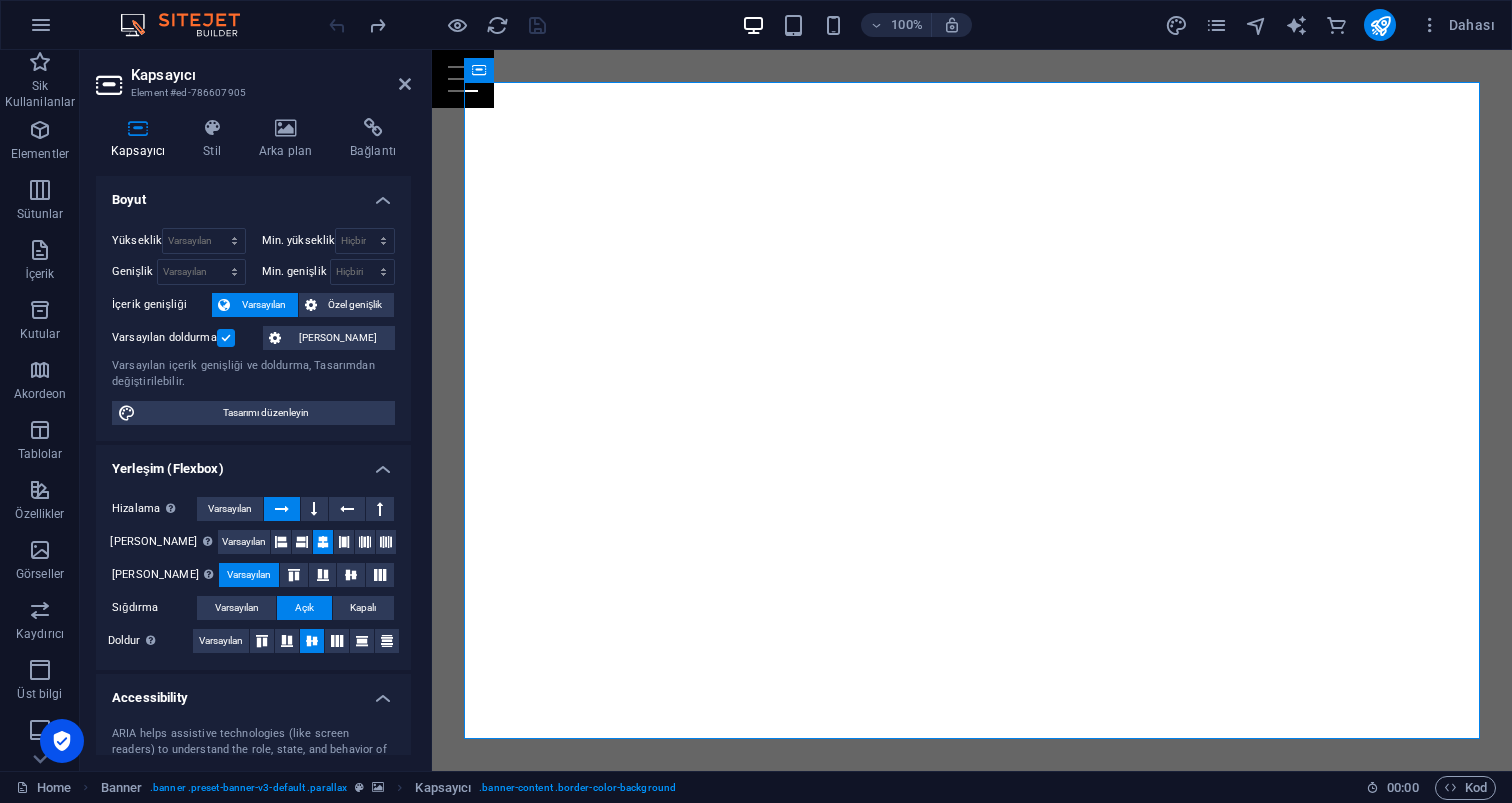 click on "Your Full Service Event Agency" at bounding box center [972, 974] 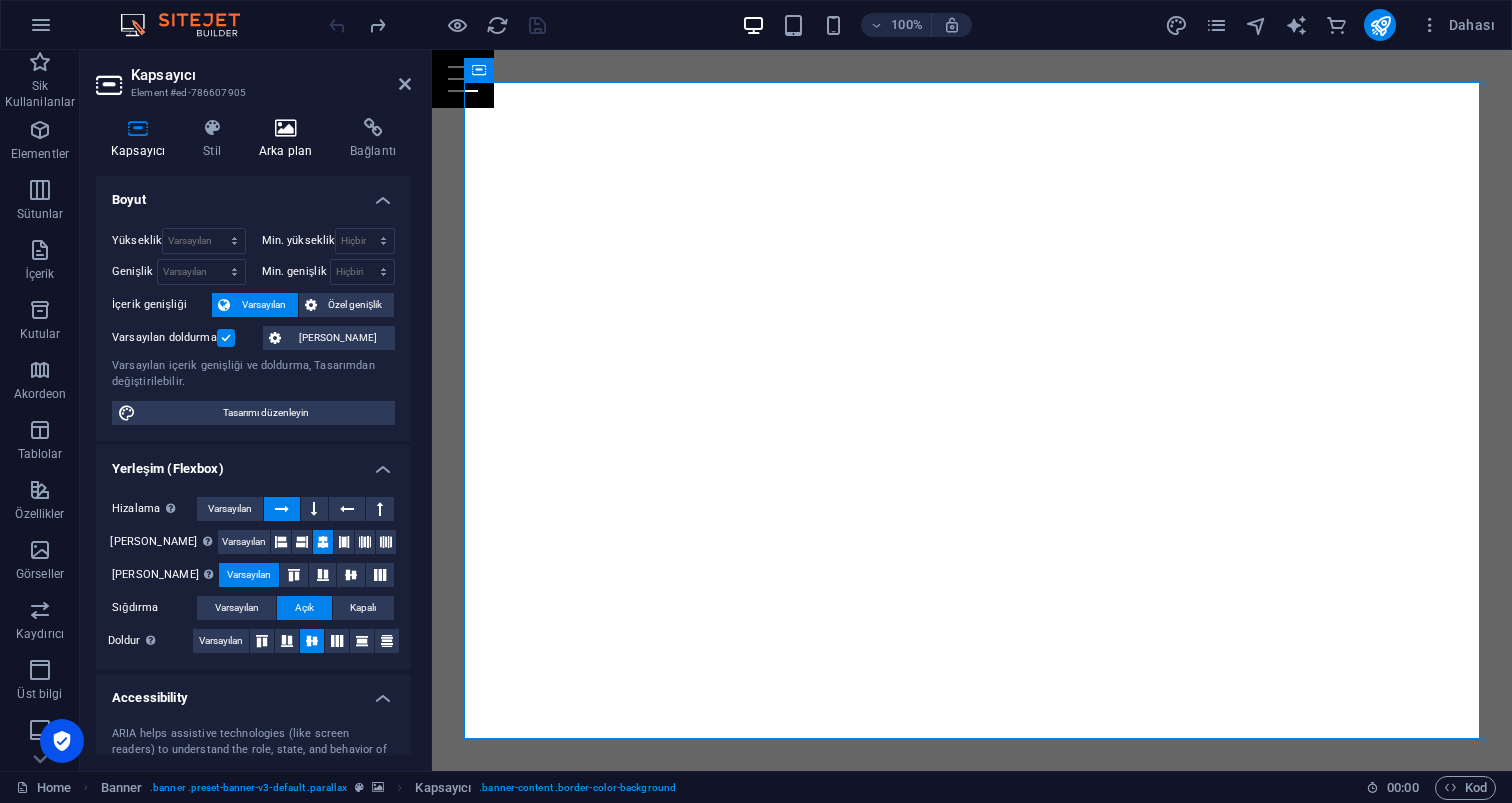 click at bounding box center (285, 128) 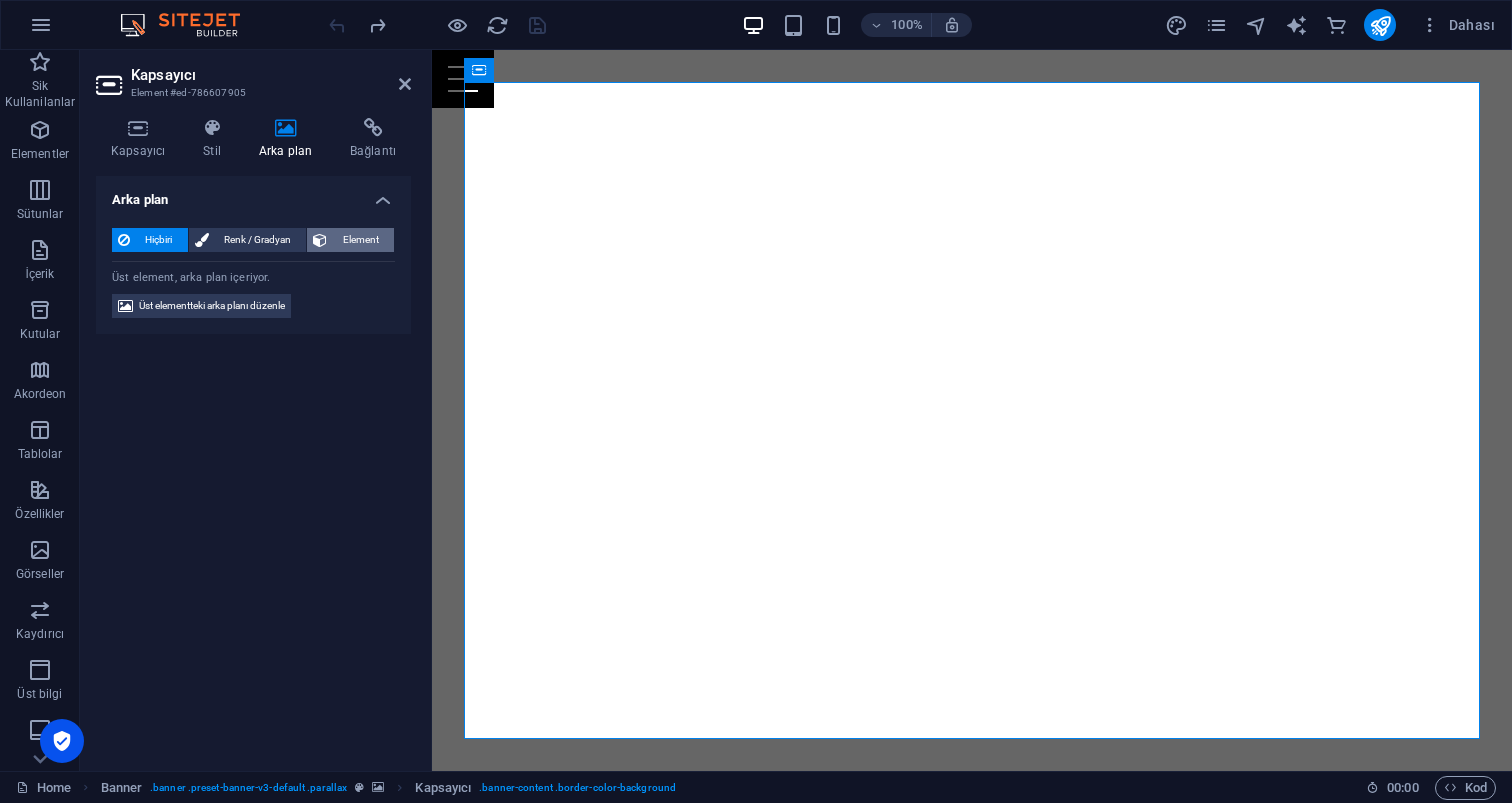 click on "Element" at bounding box center [360, 240] 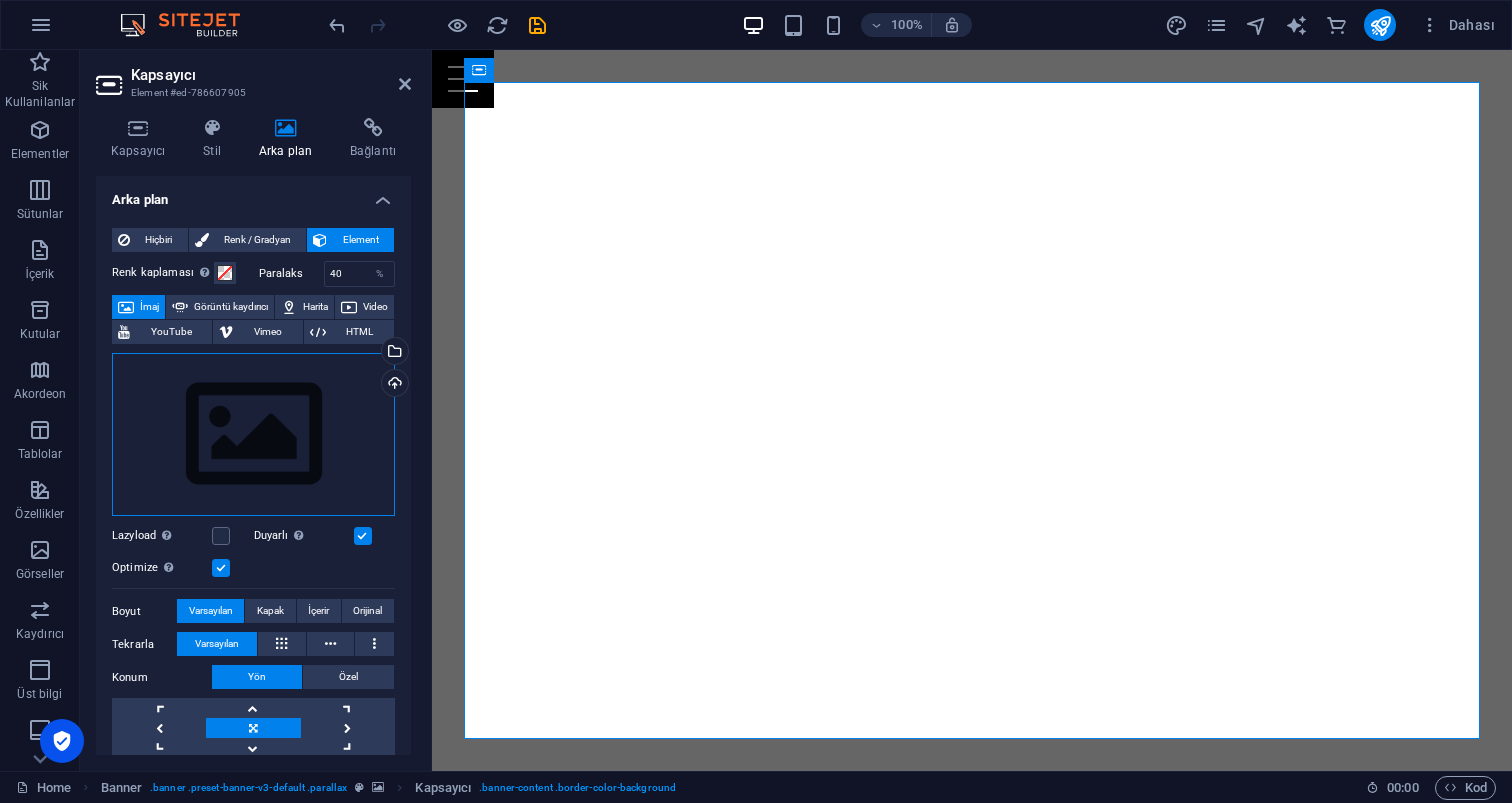 click on "Dosyaları buraya sürükleyin, dosyaları seçmek için tıklayın veya Dosyalardan ya da ücretsiz stok fotoğraf ve videolarımızdan dosyalar seçin" at bounding box center (253, 435) 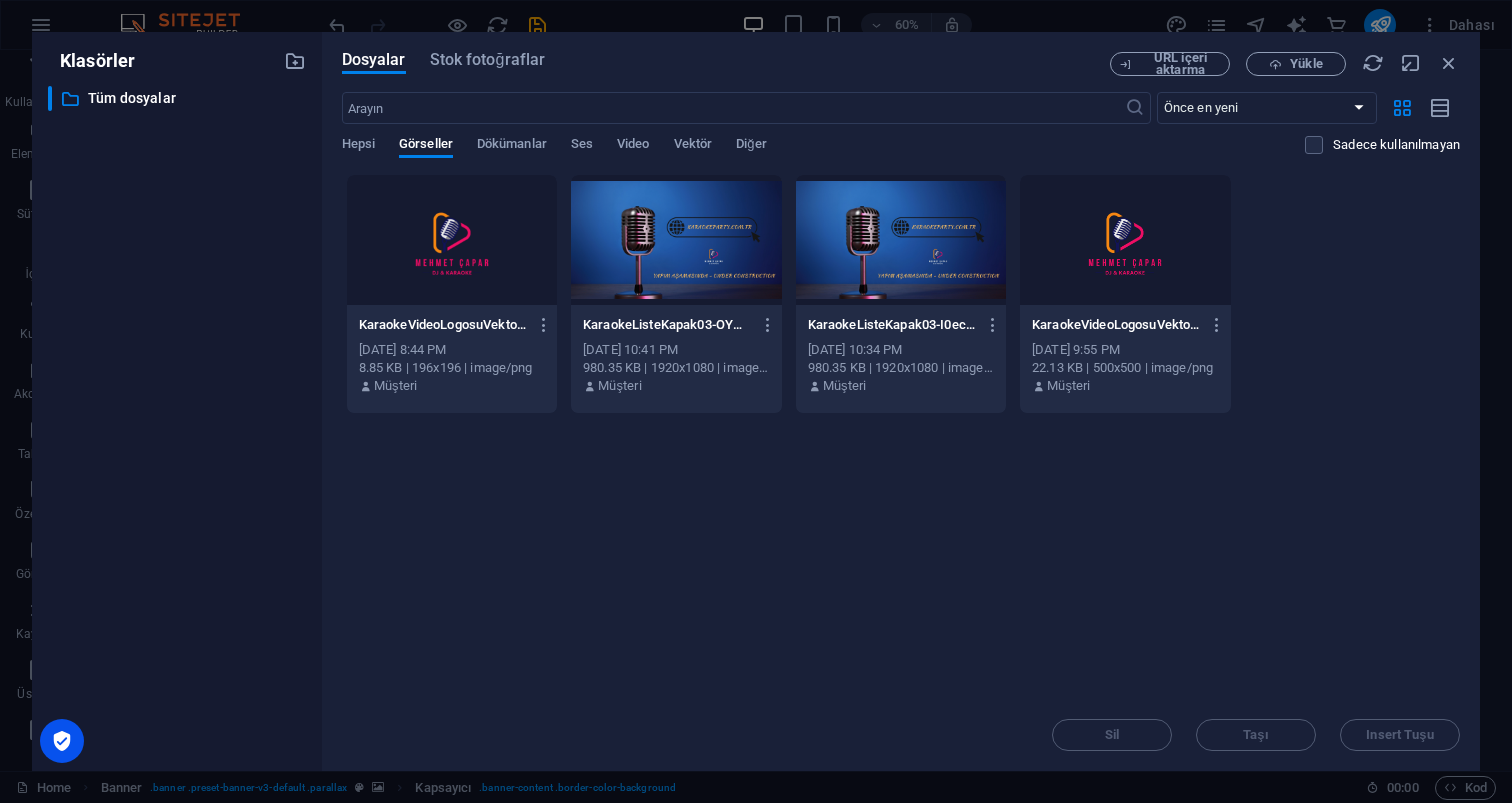 click at bounding box center (452, 240) 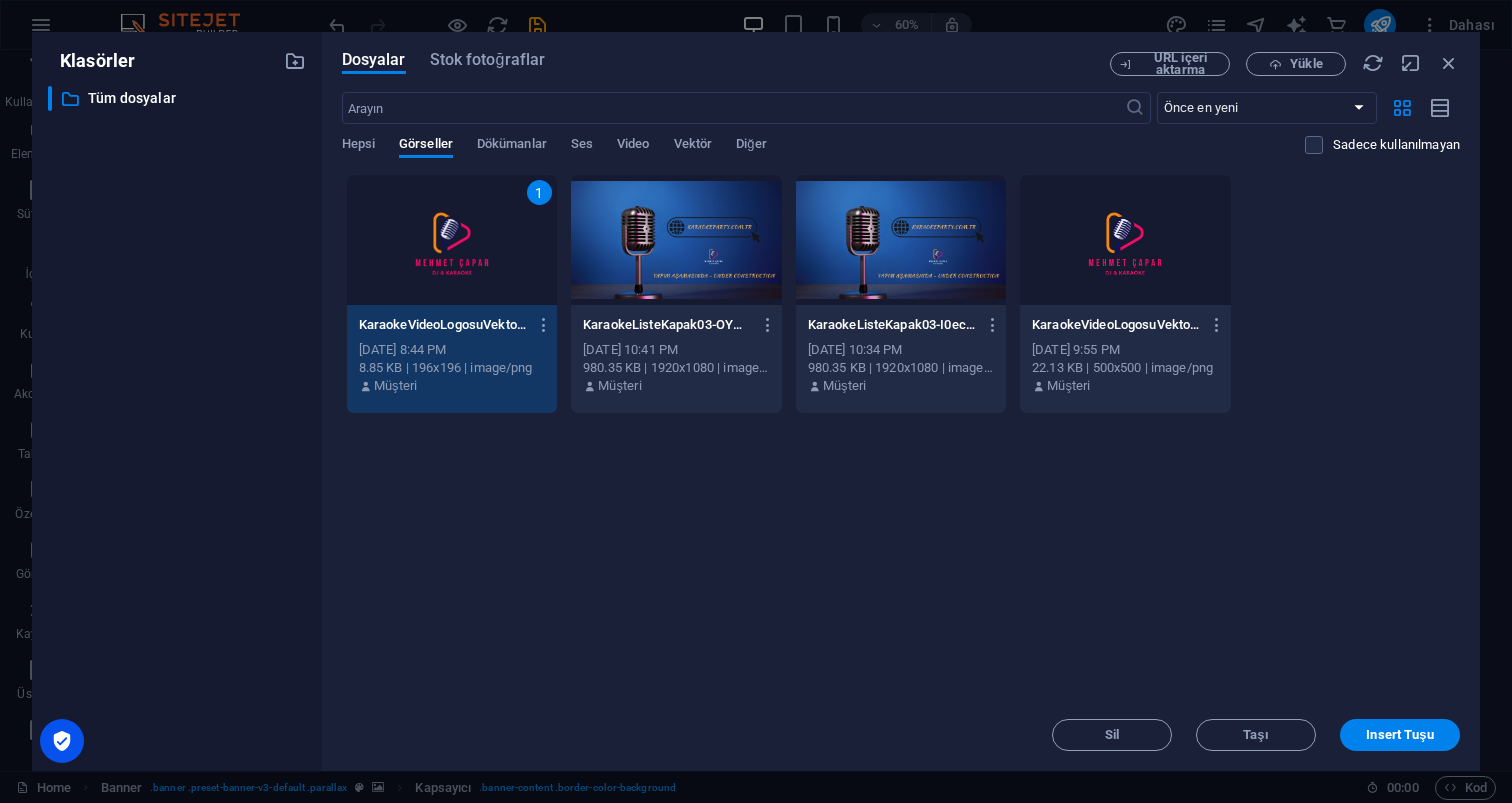 click on "1" at bounding box center [452, 240] 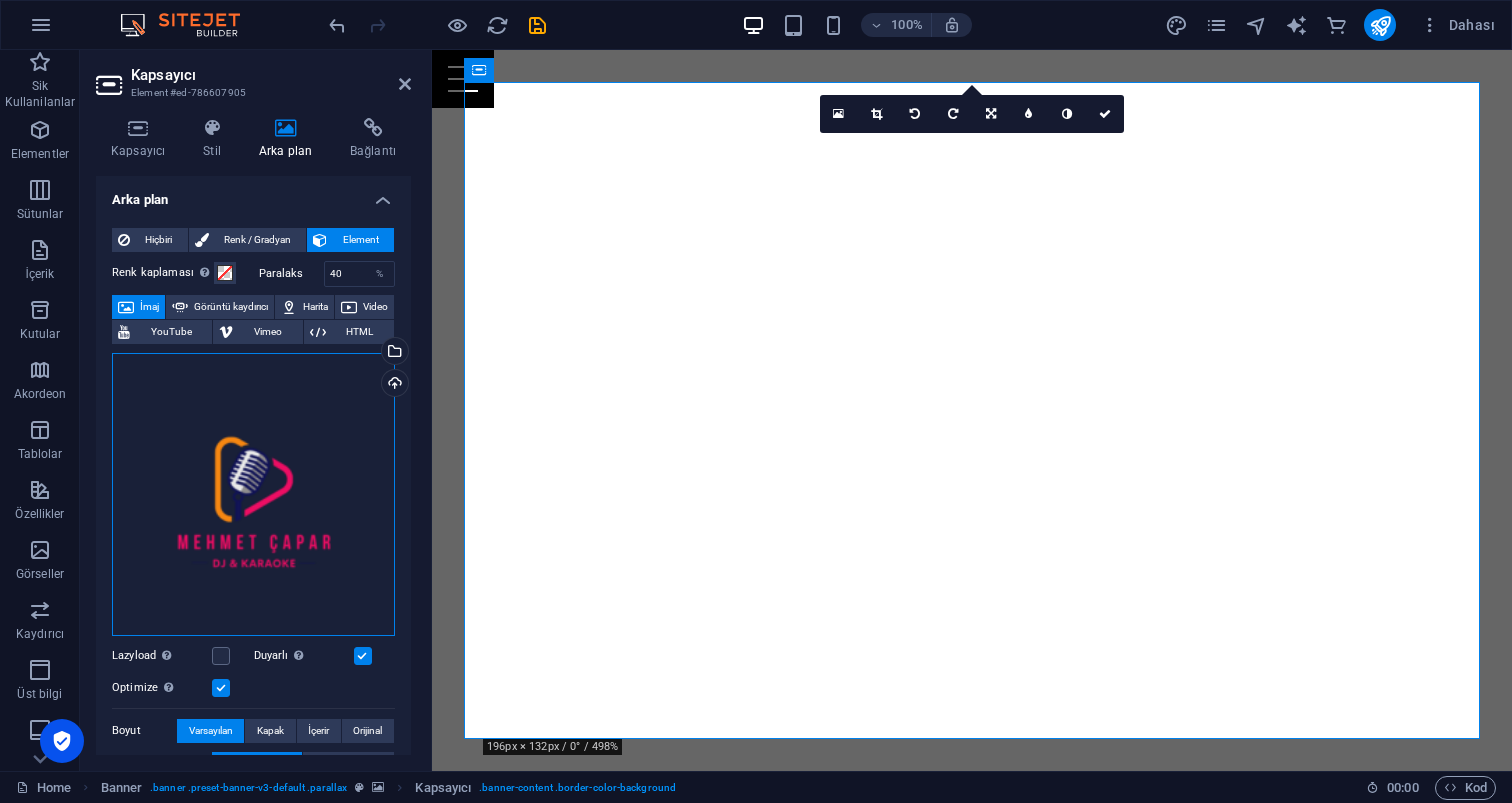 click on "Dosyaları buraya sürükleyin, dosyaları seçmek için tıklayın veya Dosyalardan ya da ücretsiz stok fotoğraf ve videolarımızdan dosyalar seçin" at bounding box center (253, 494) 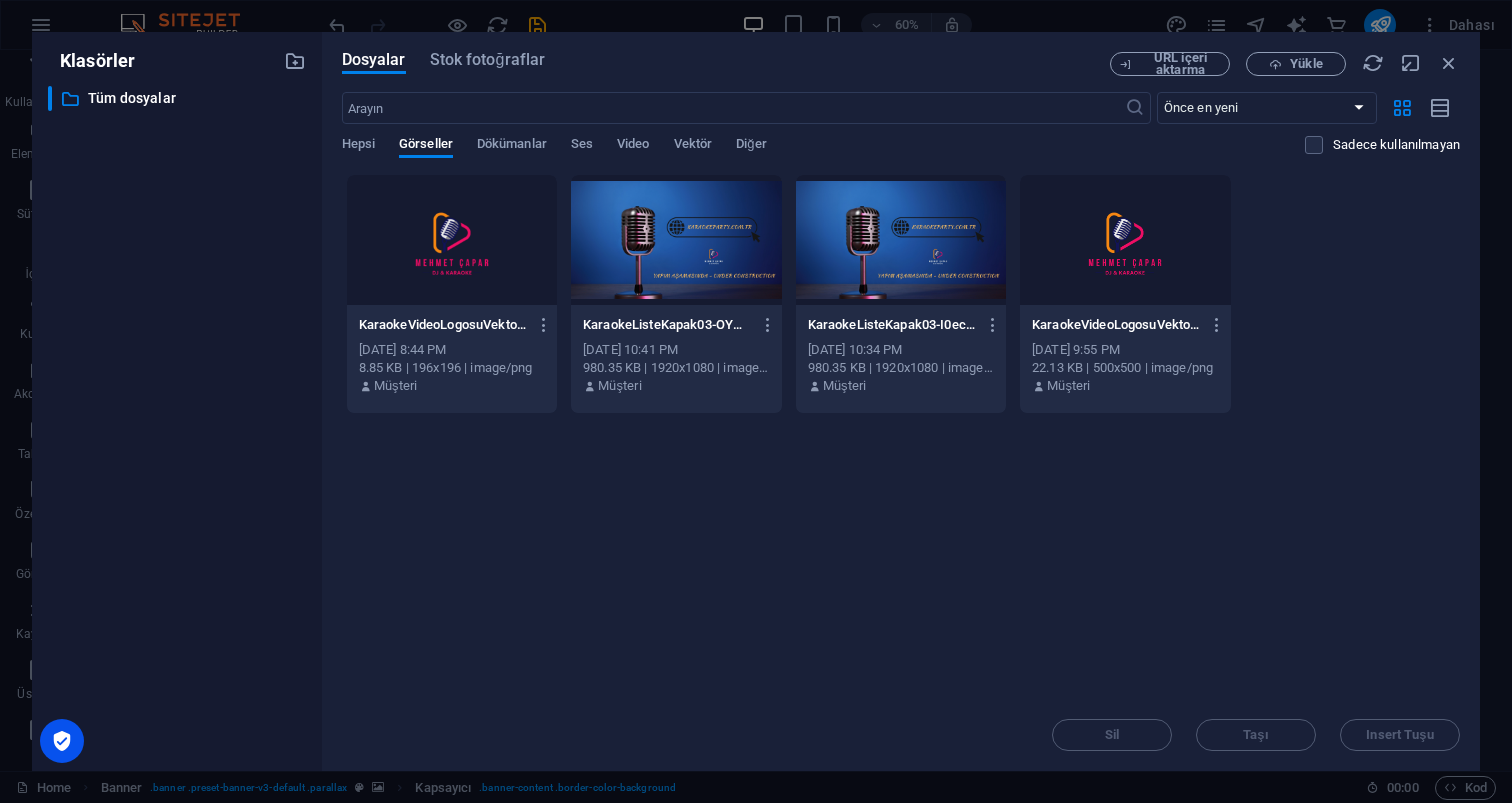 click at bounding box center (676, 240) 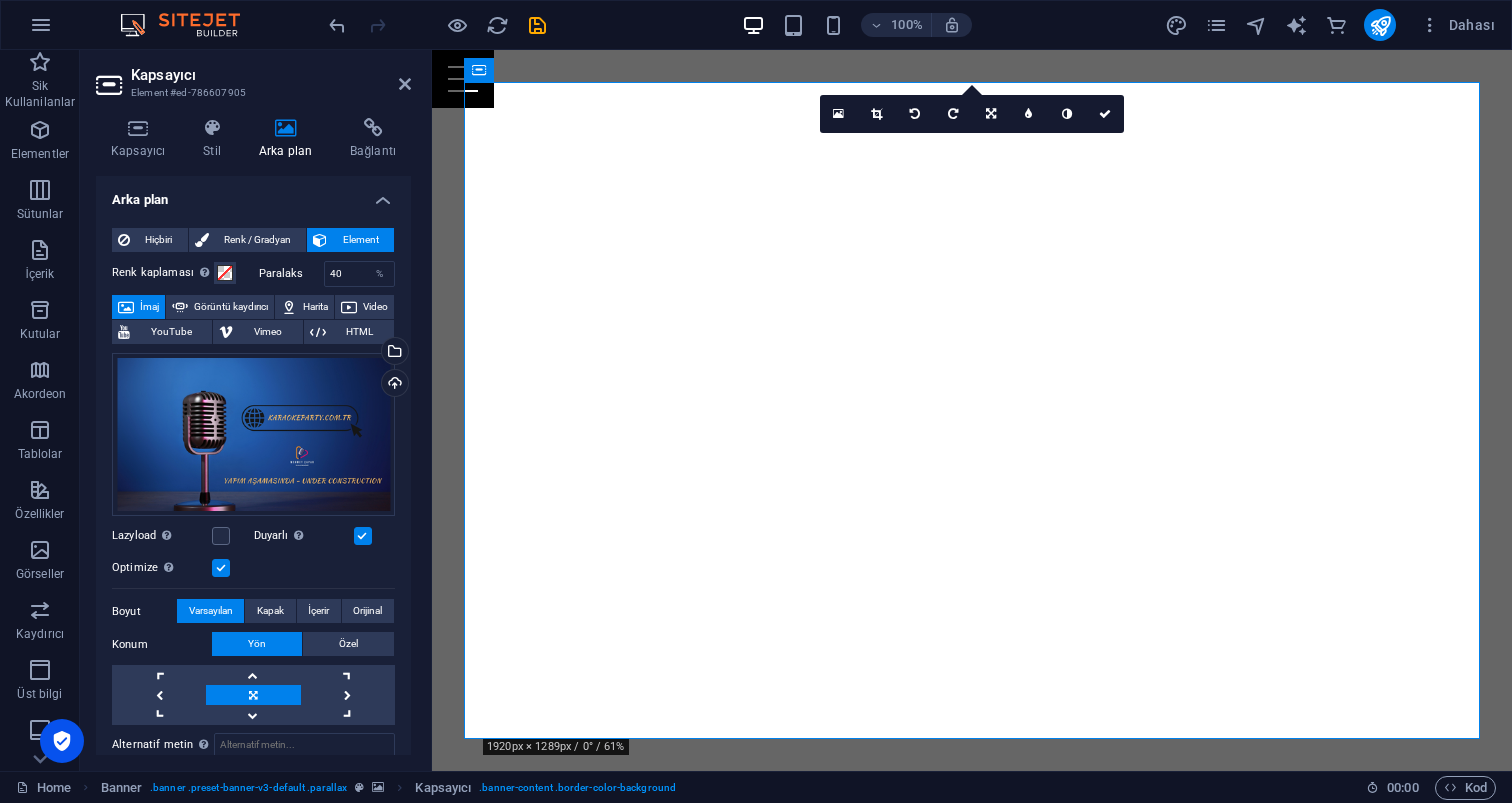 click at bounding box center [-1188, 50] 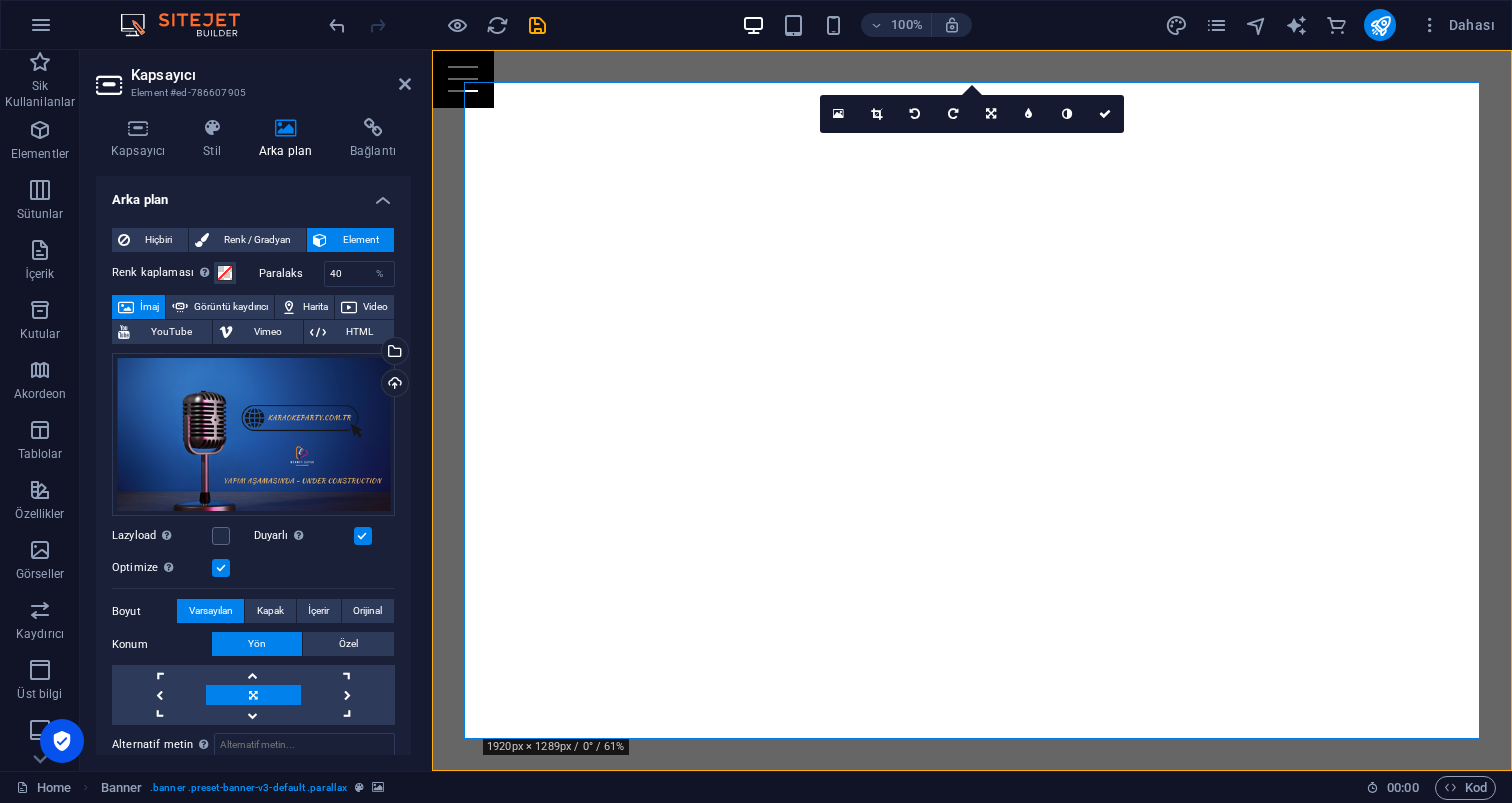 click at bounding box center [-1188, 50] 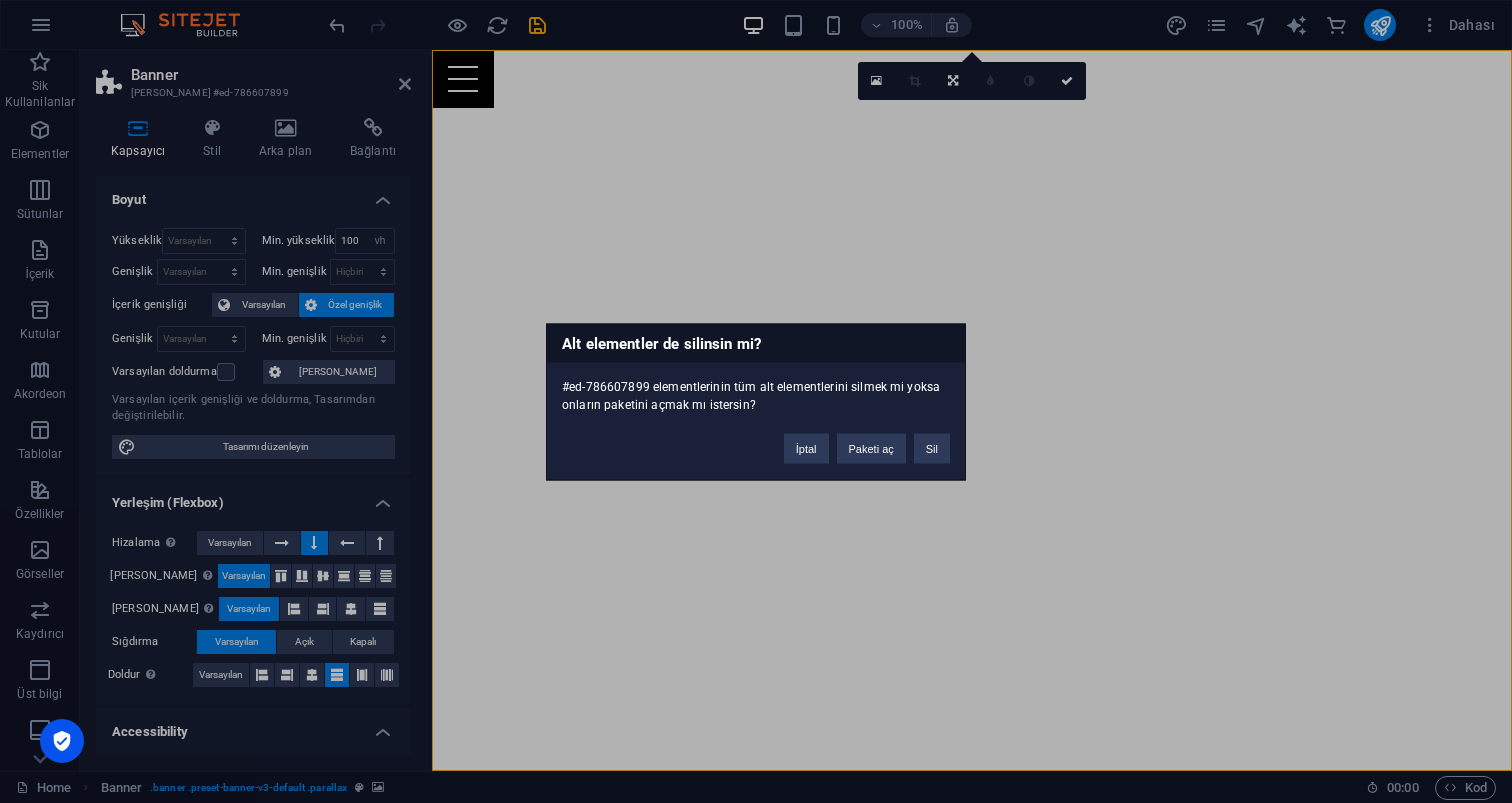 type 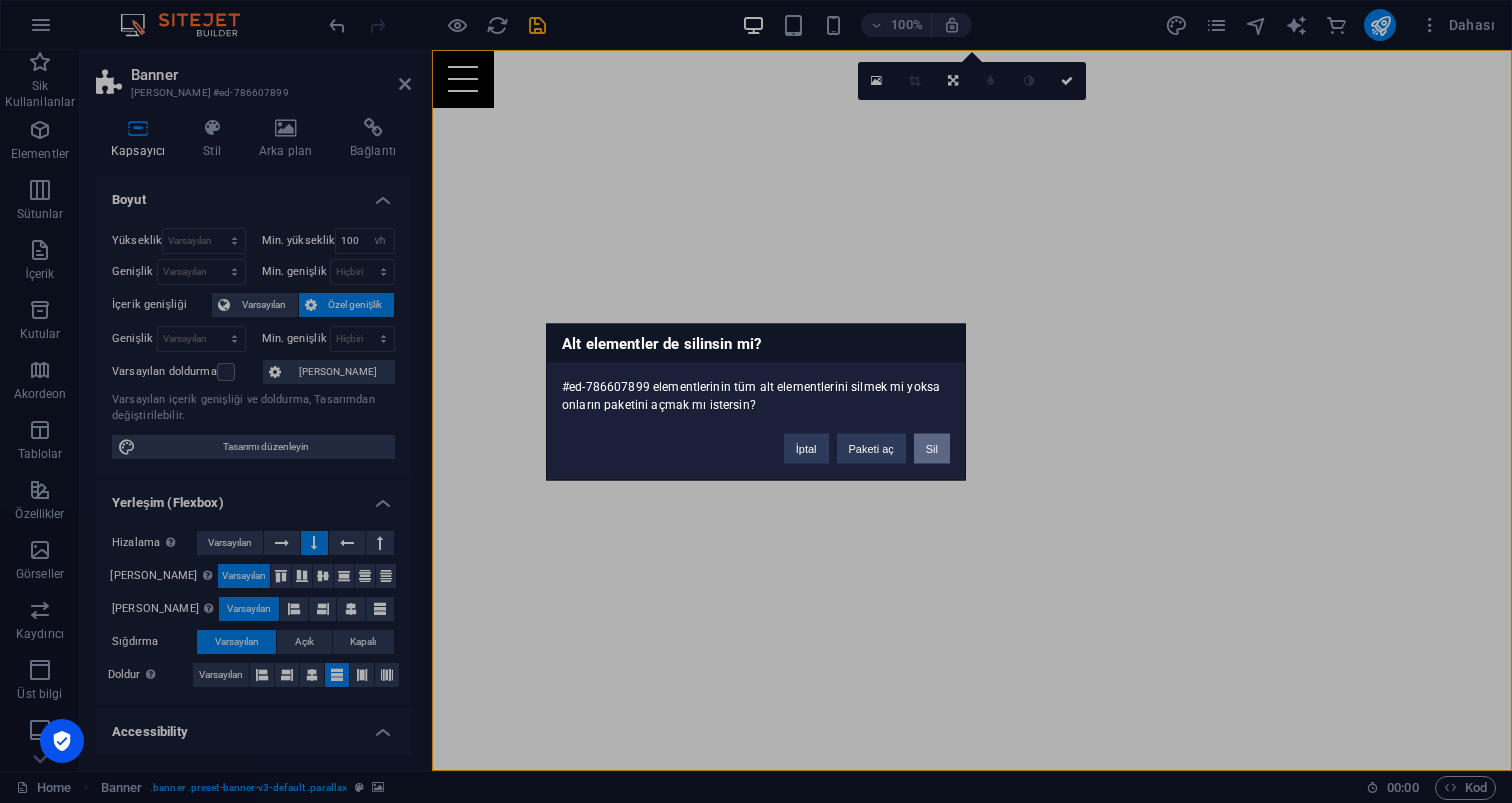 click on "Sil" at bounding box center [932, 448] 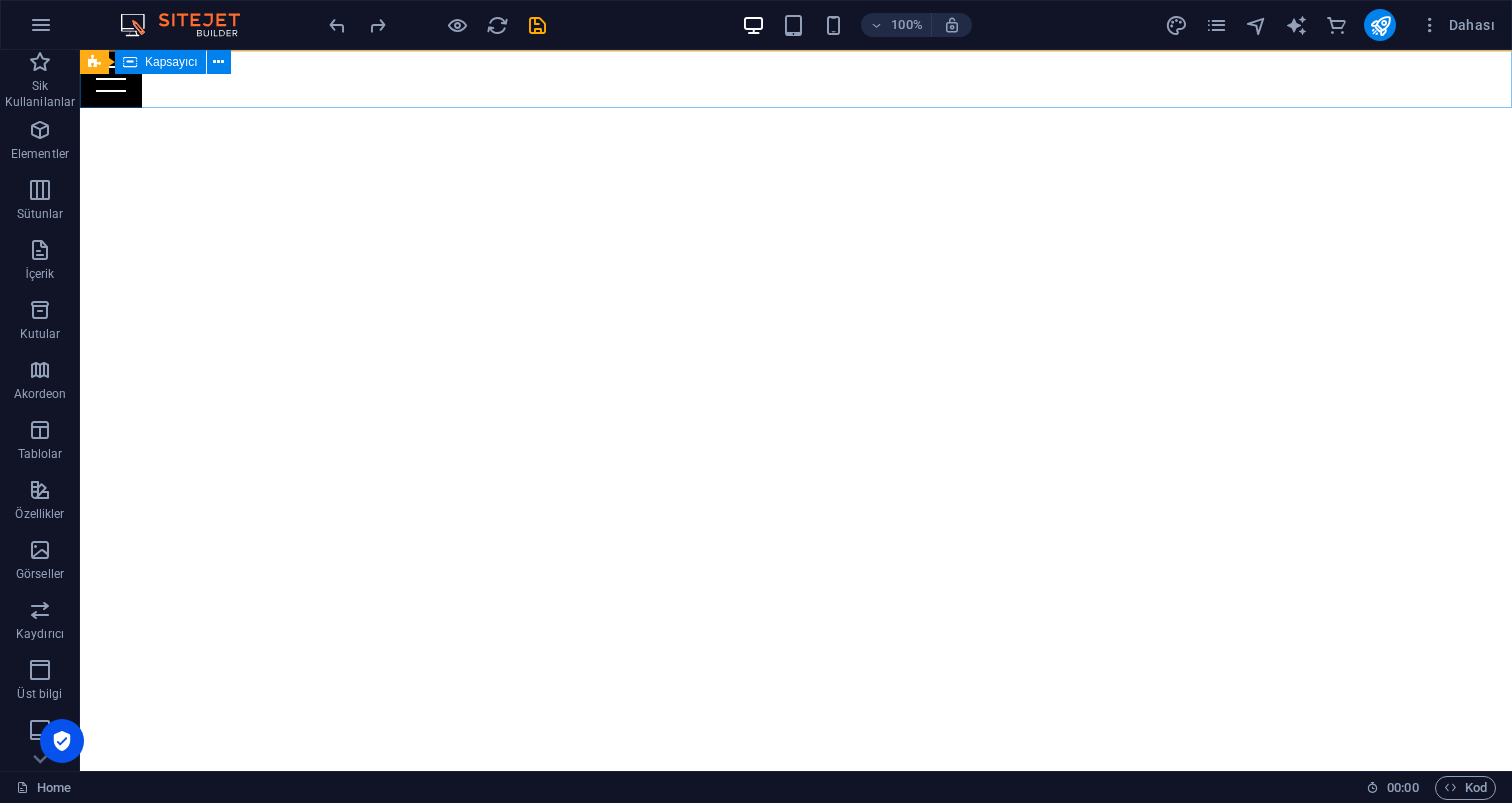 click at bounding box center [796, 79] 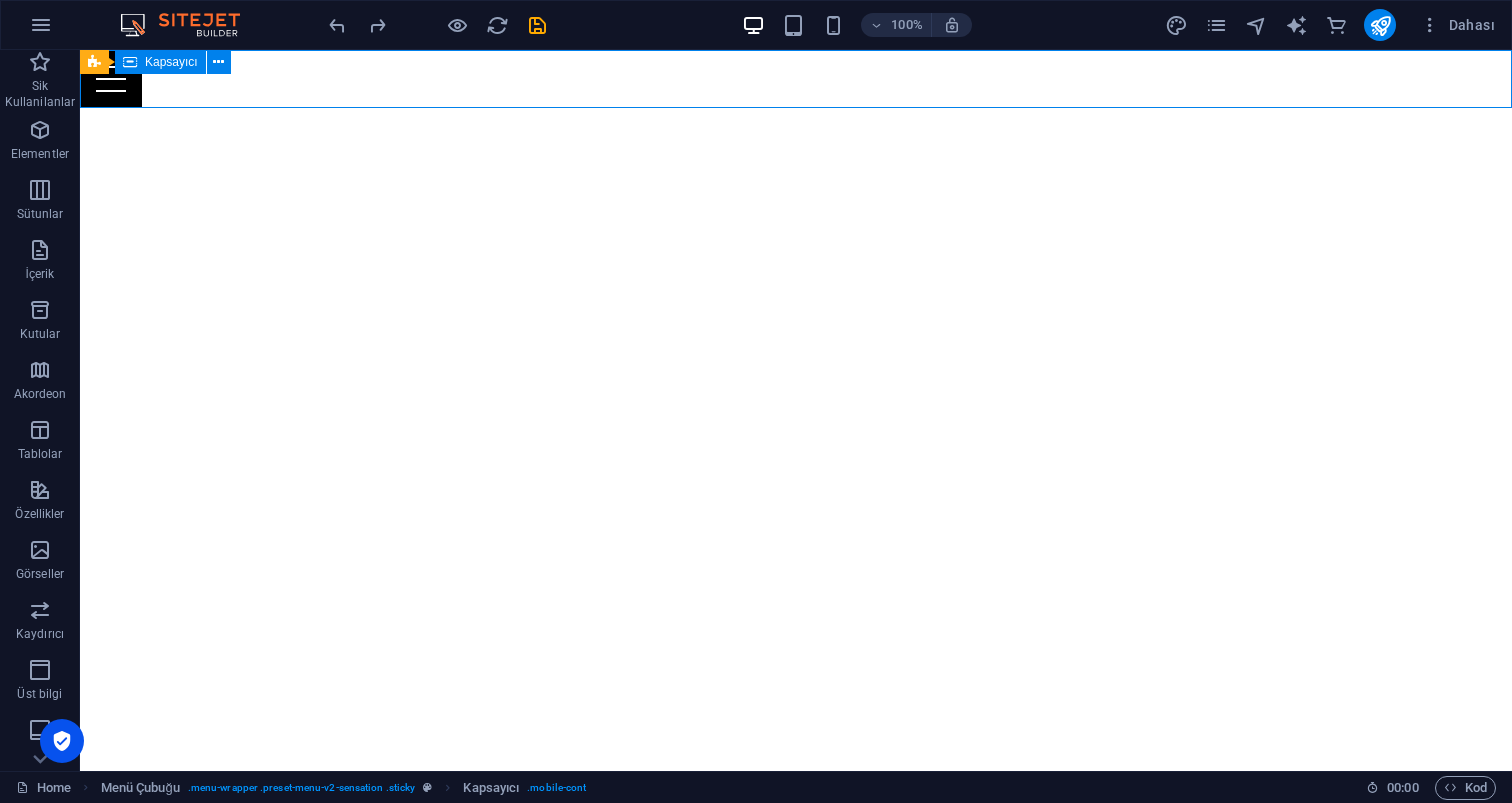 click at bounding box center (796, 79) 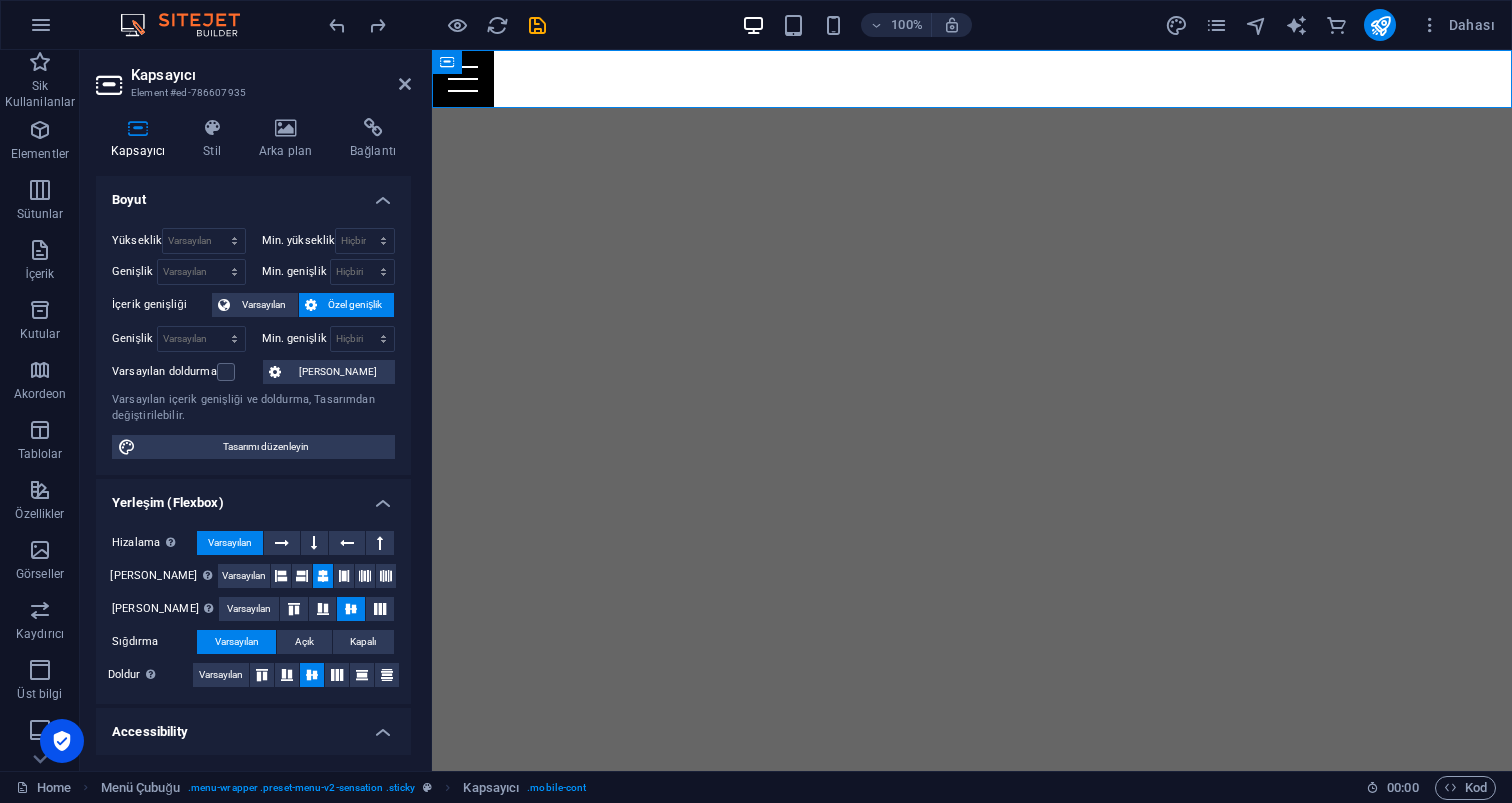 click at bounding box center (972, 79) 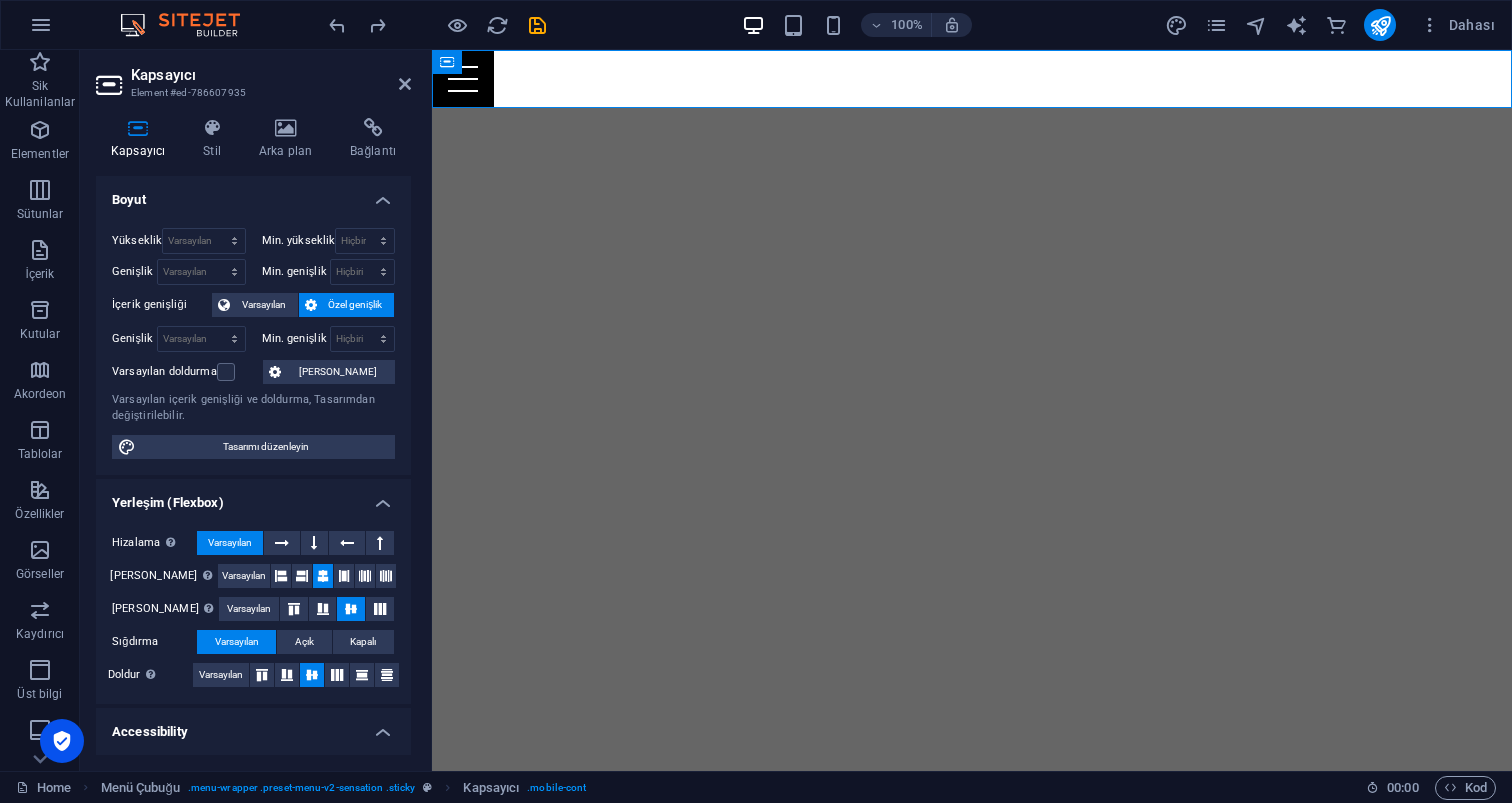 click at bounding box center (972, 79) 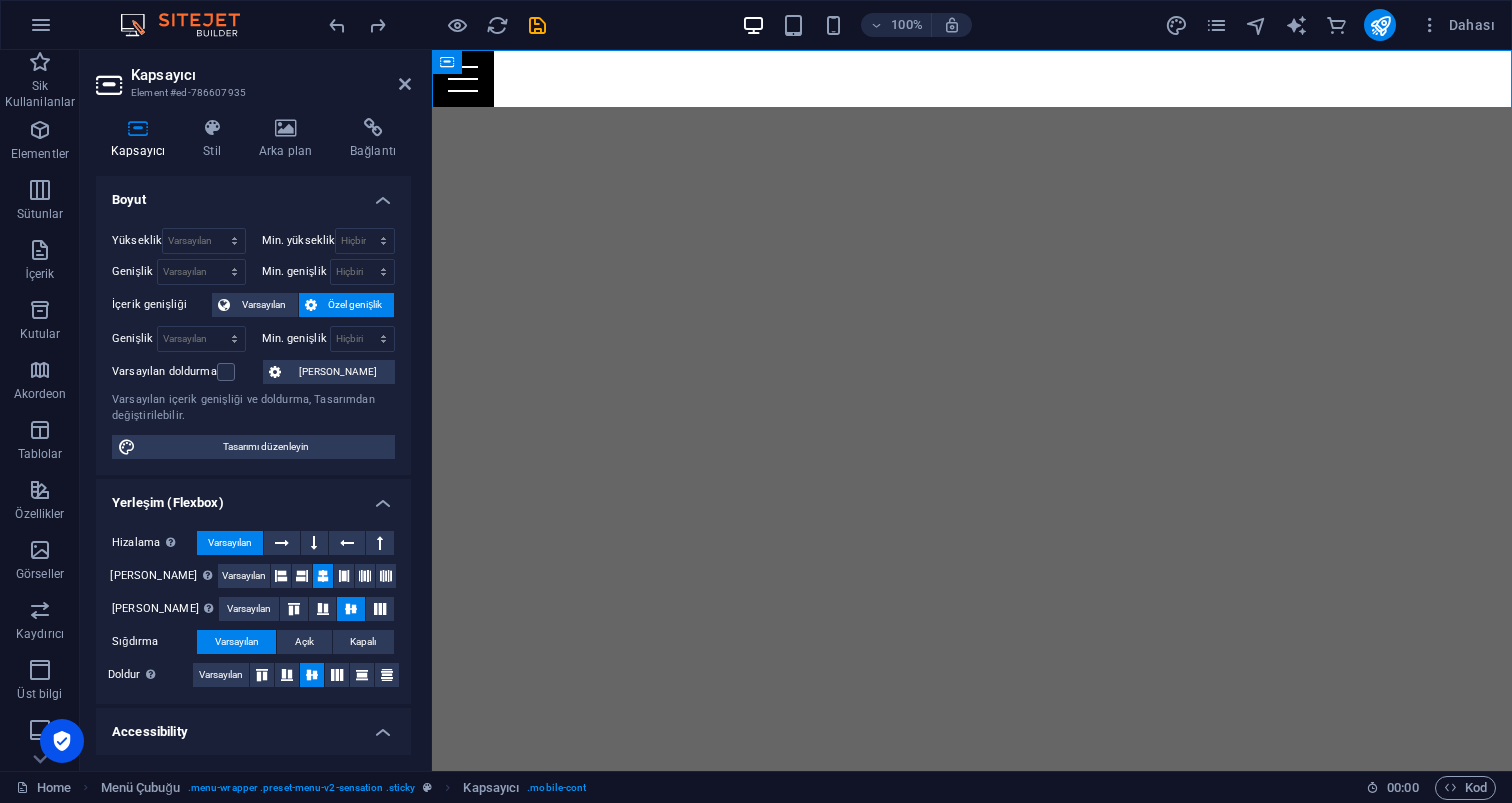click at bounding box center [-2268, 50] 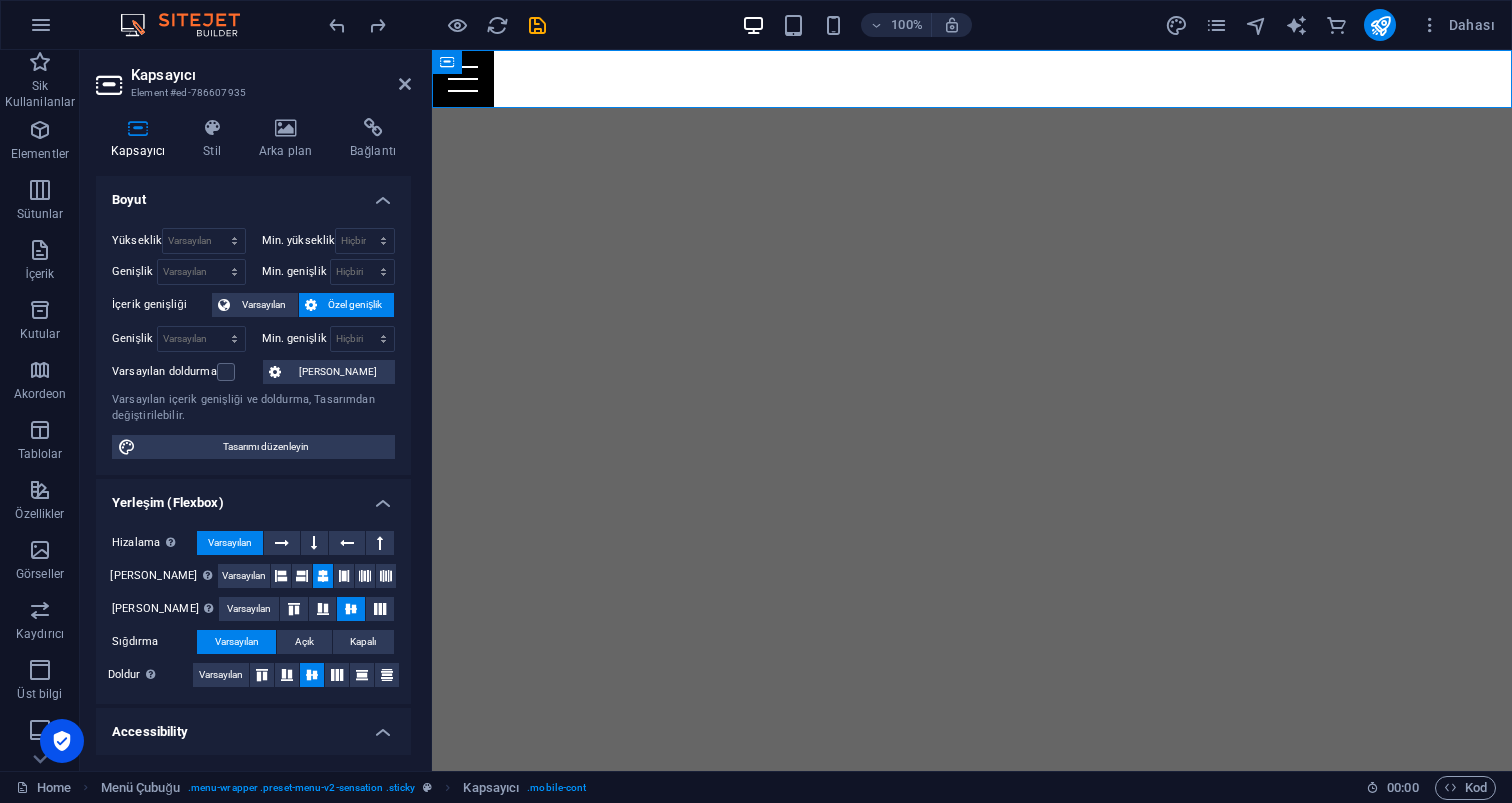 click at bounding box center (-2268, 50) 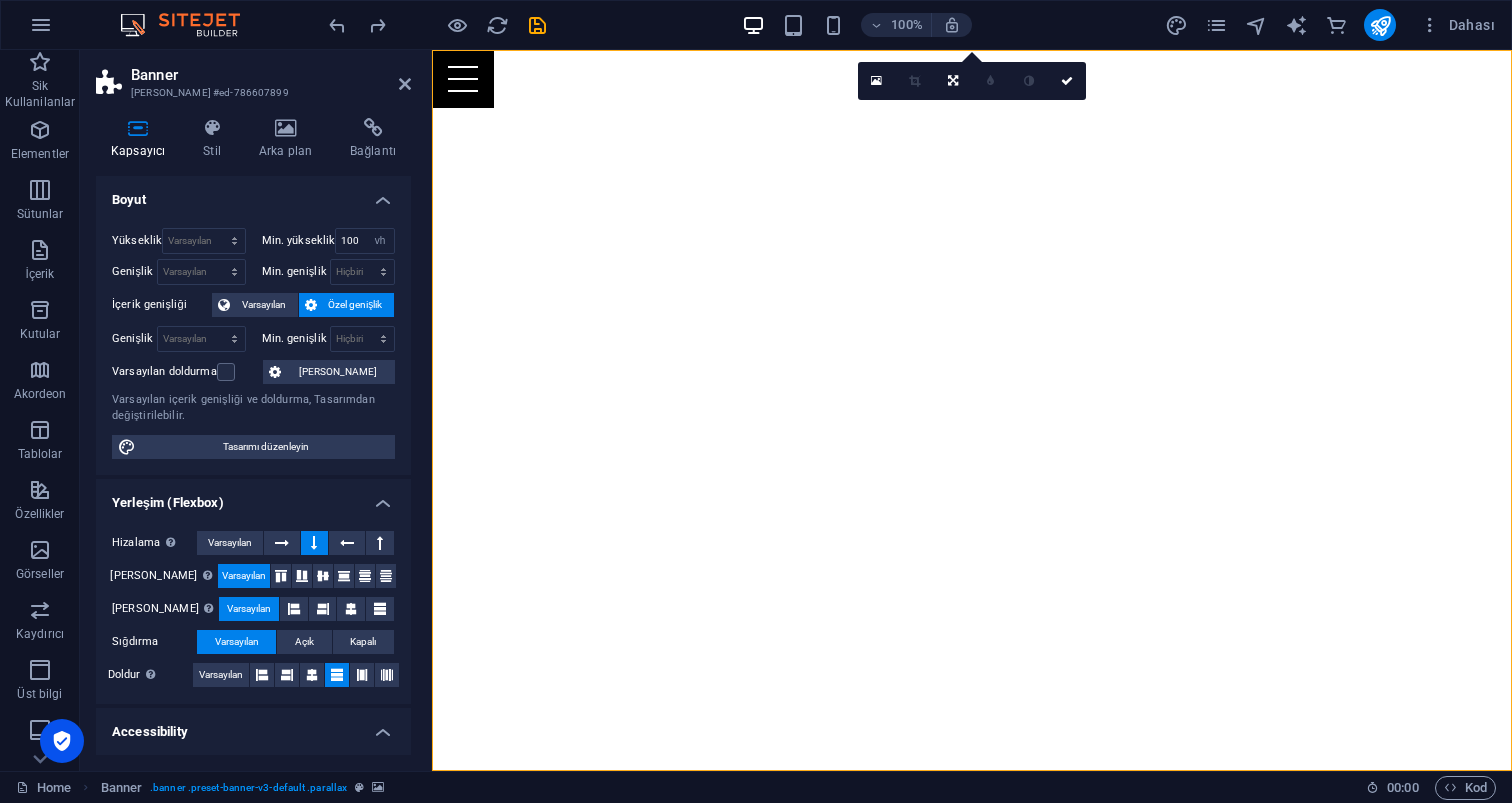 click at bounding box center (-2268, 50) 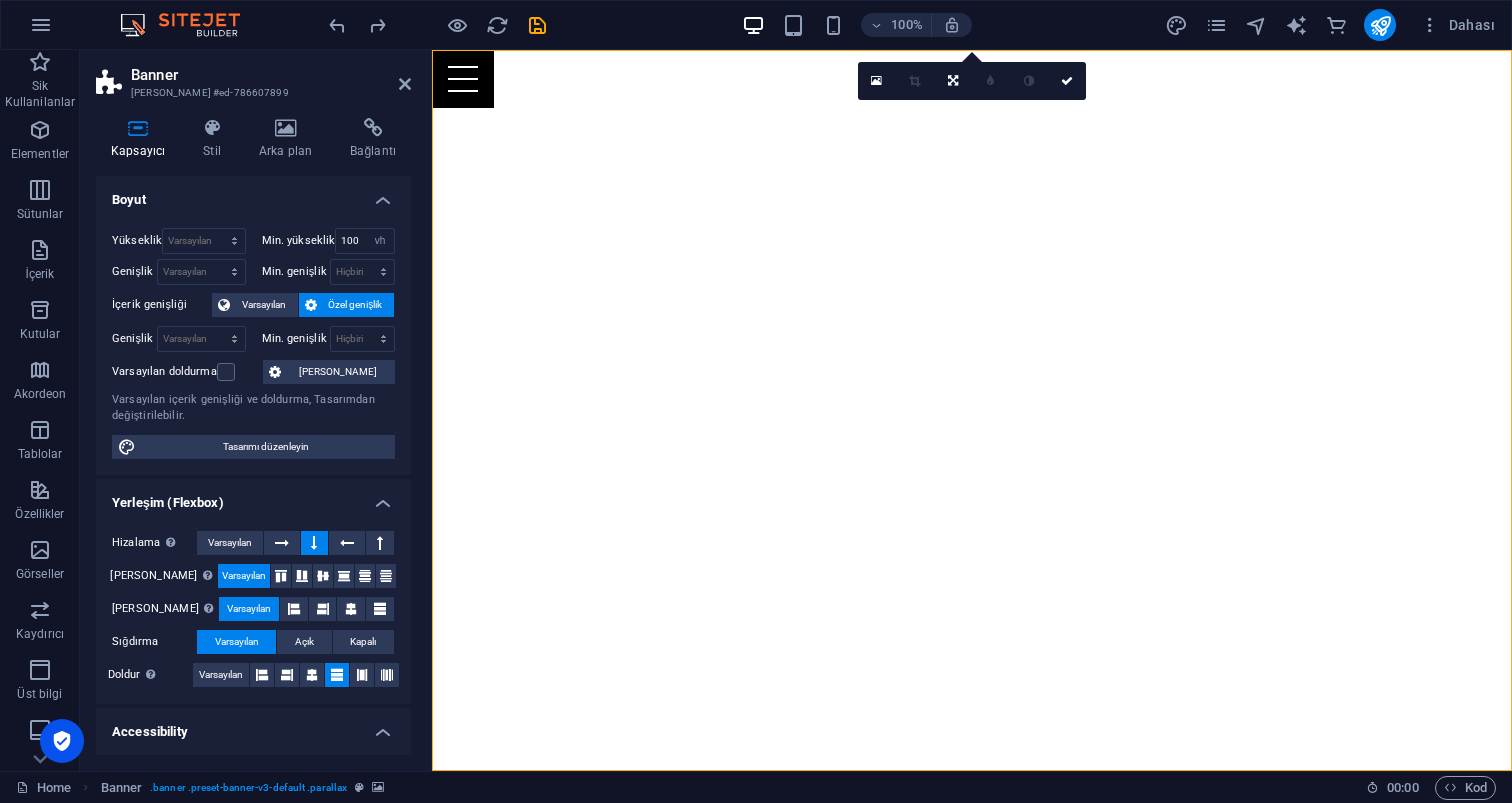 click at bounding box center [-2268, 50] 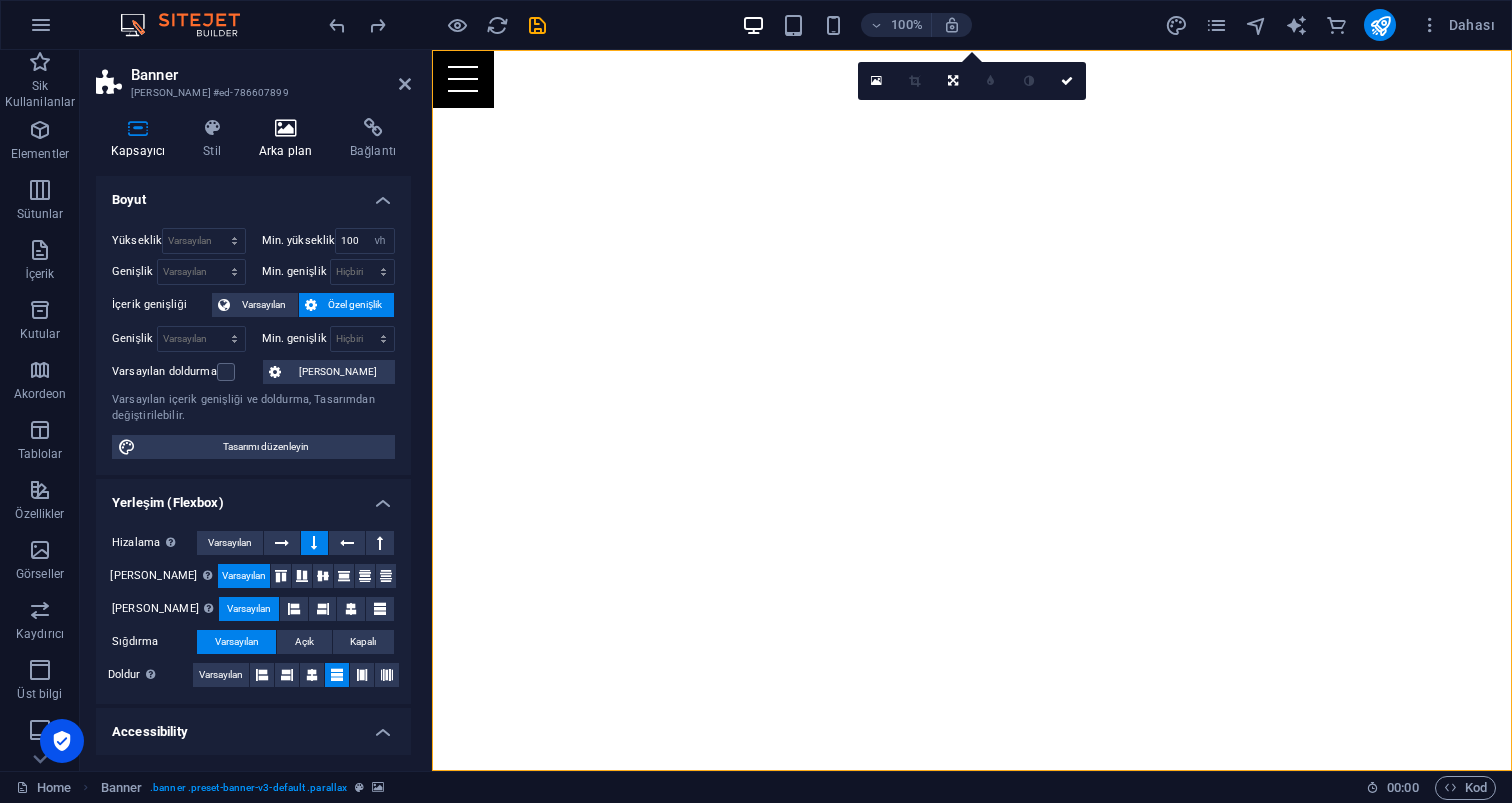 click at bounding box center (285, 128) 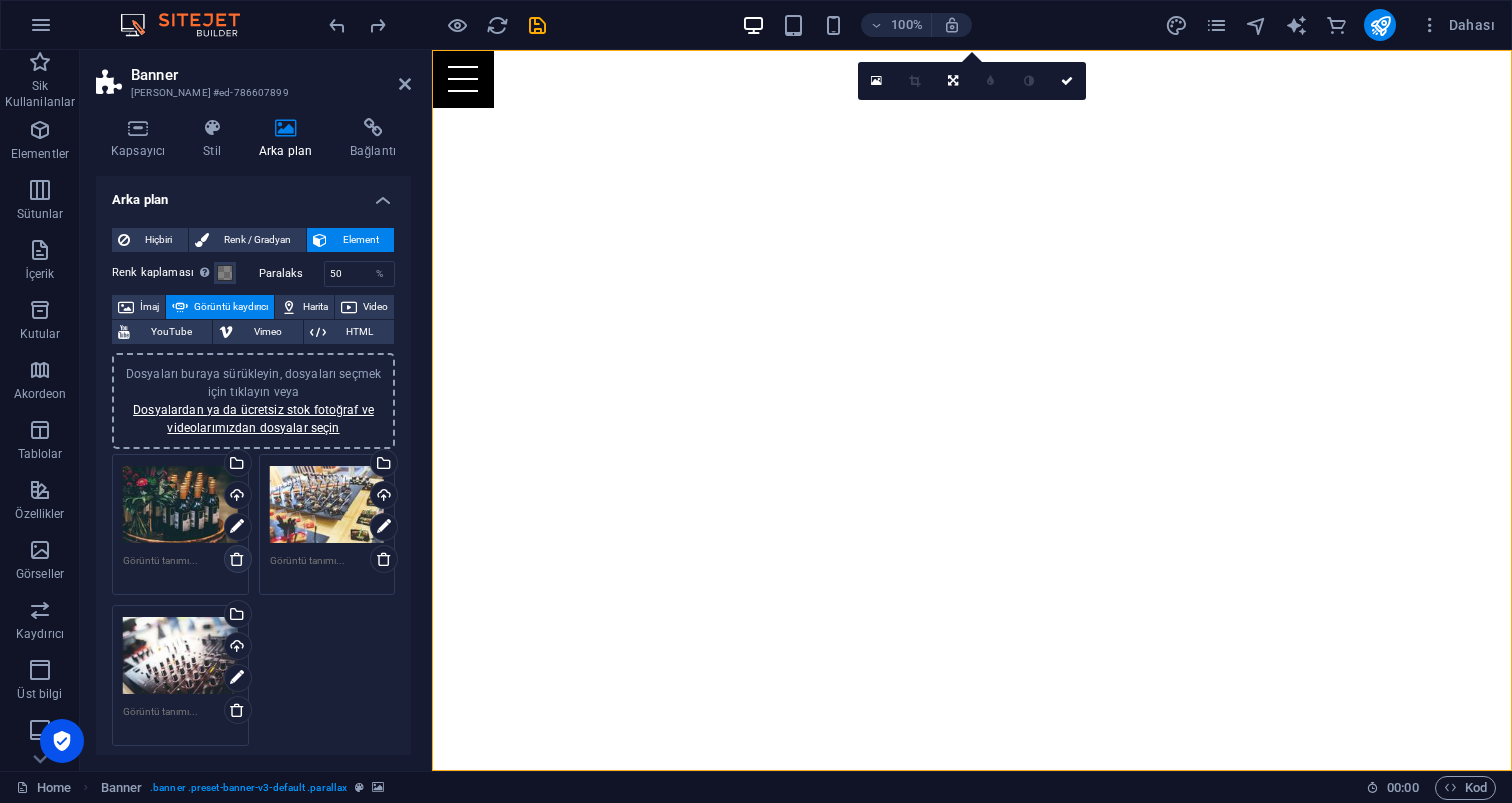 click at bounding box center (237, 559) 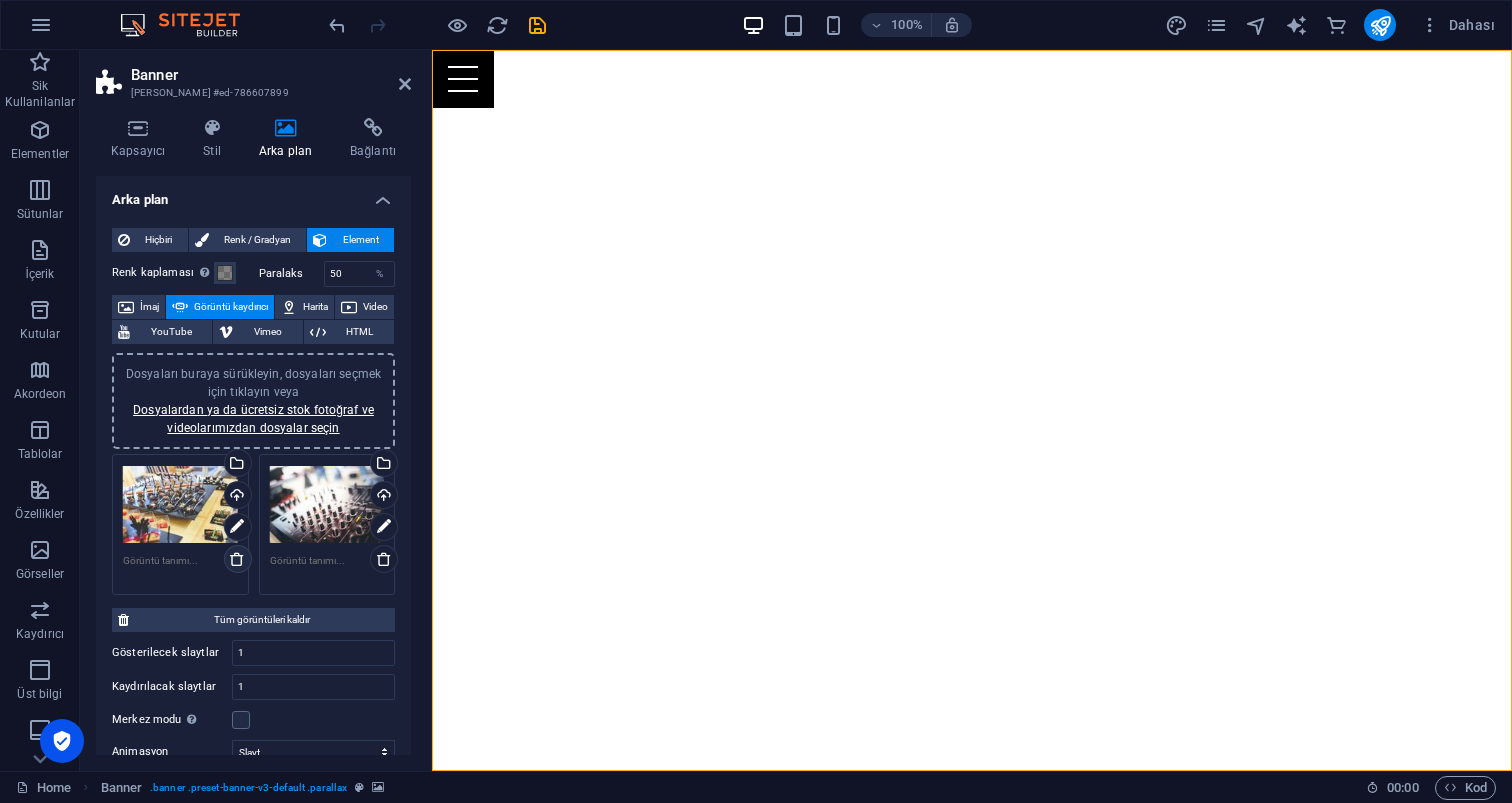 click at bounding box center [237, 559] 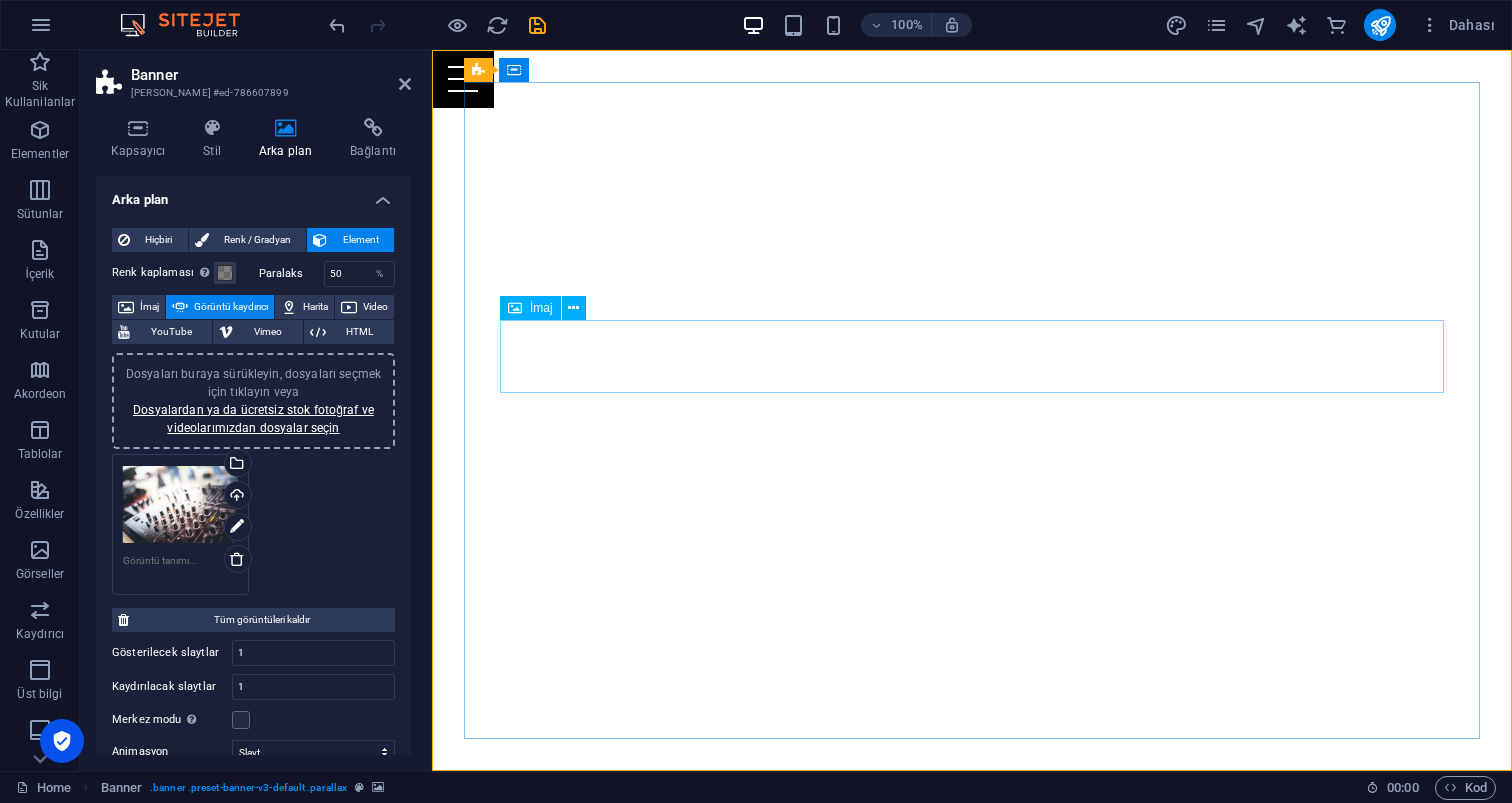 click at bounding box center [972, 1603] 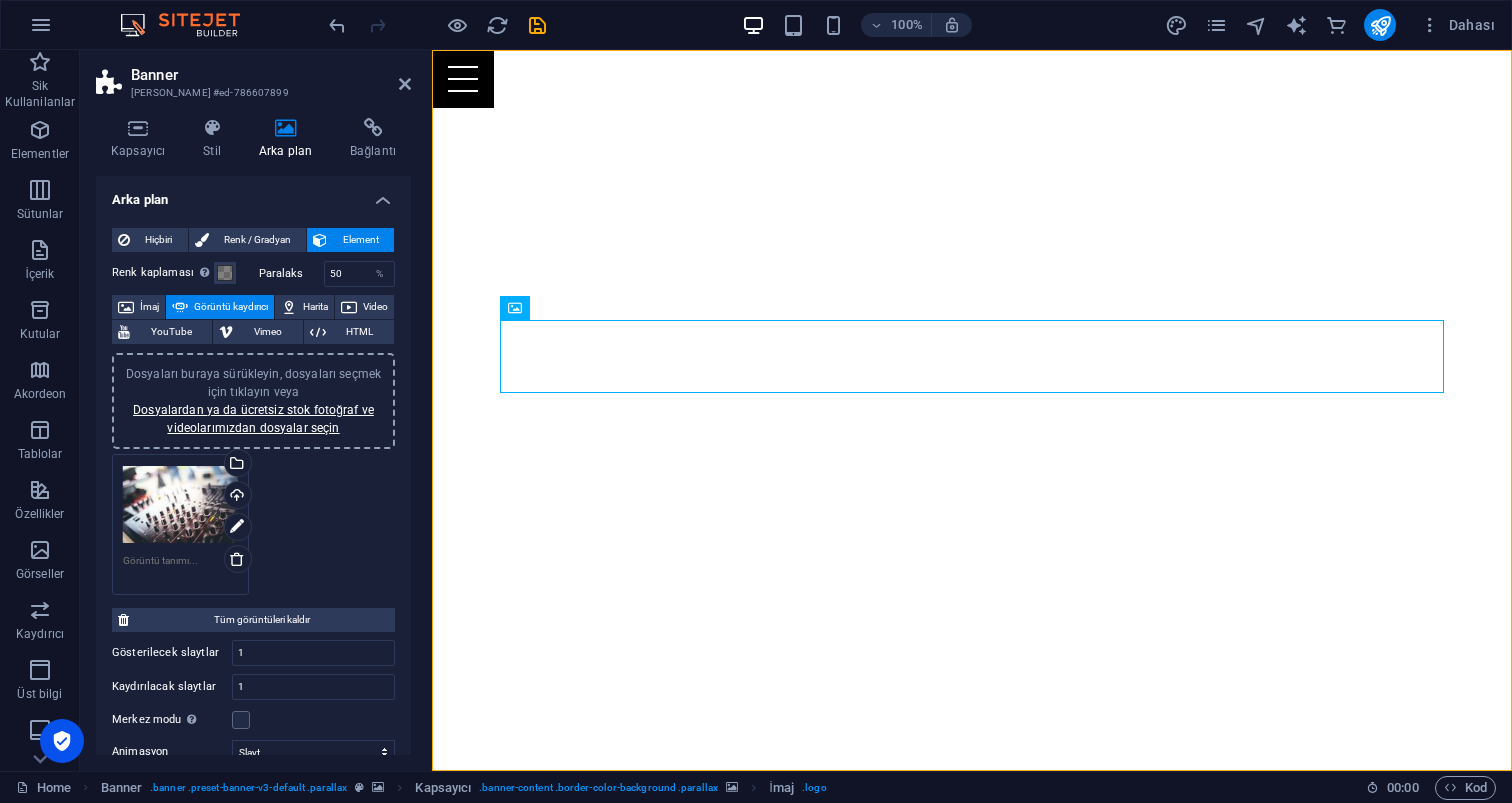 click at bounding box center (972, 1132) 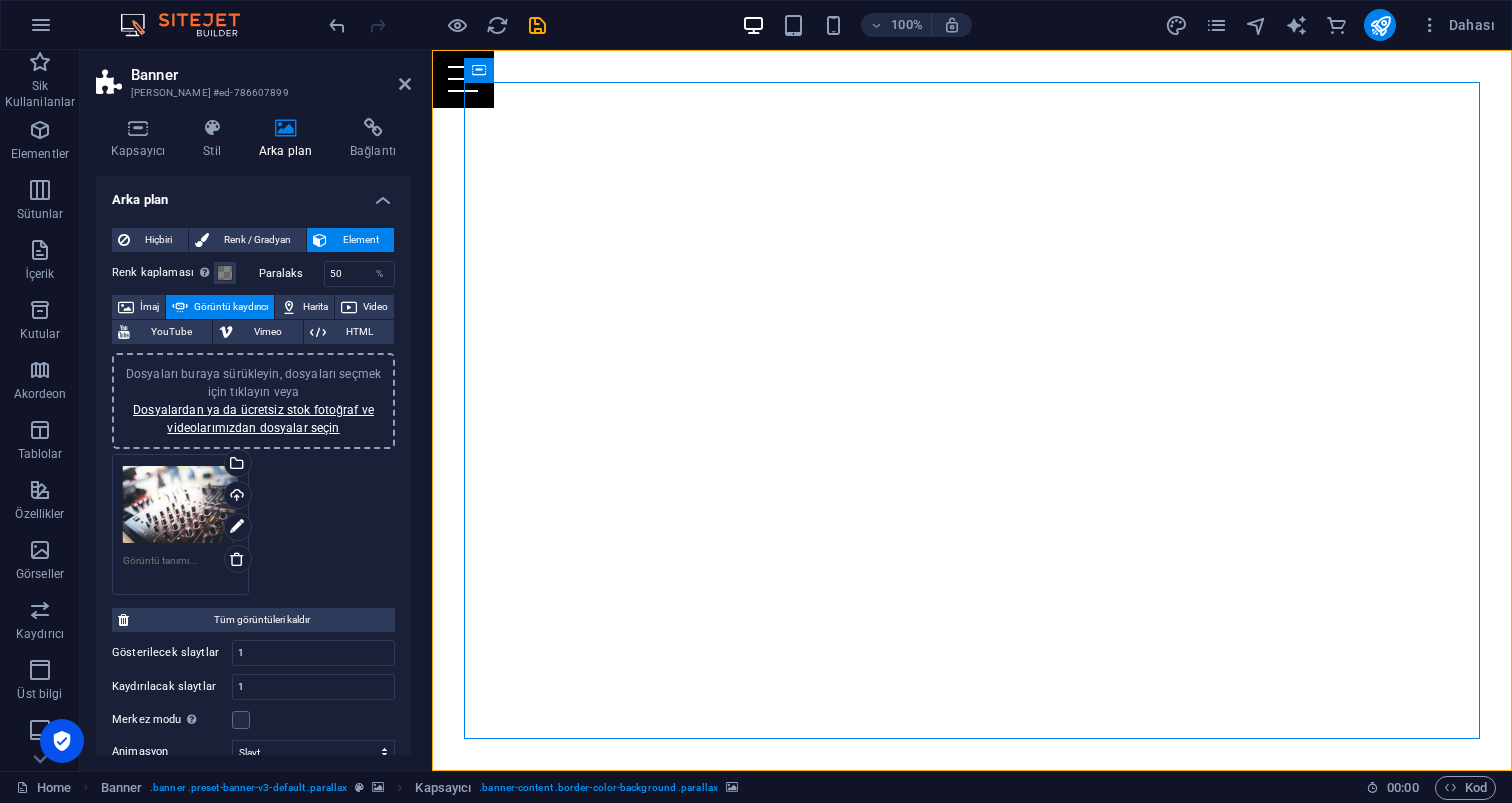 click at bounding box center [972, 1132] 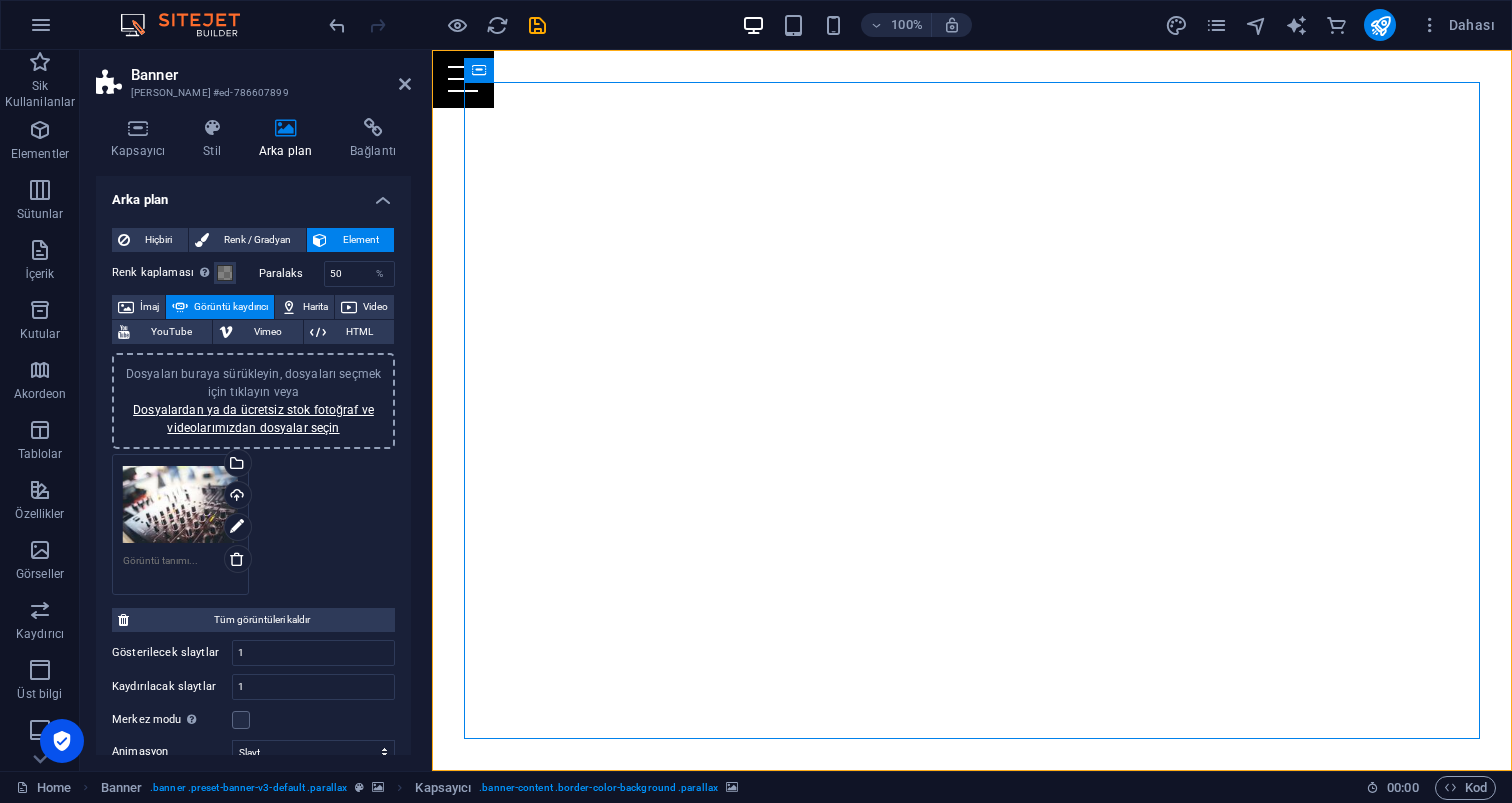 click at bounding box center (972, 1132) 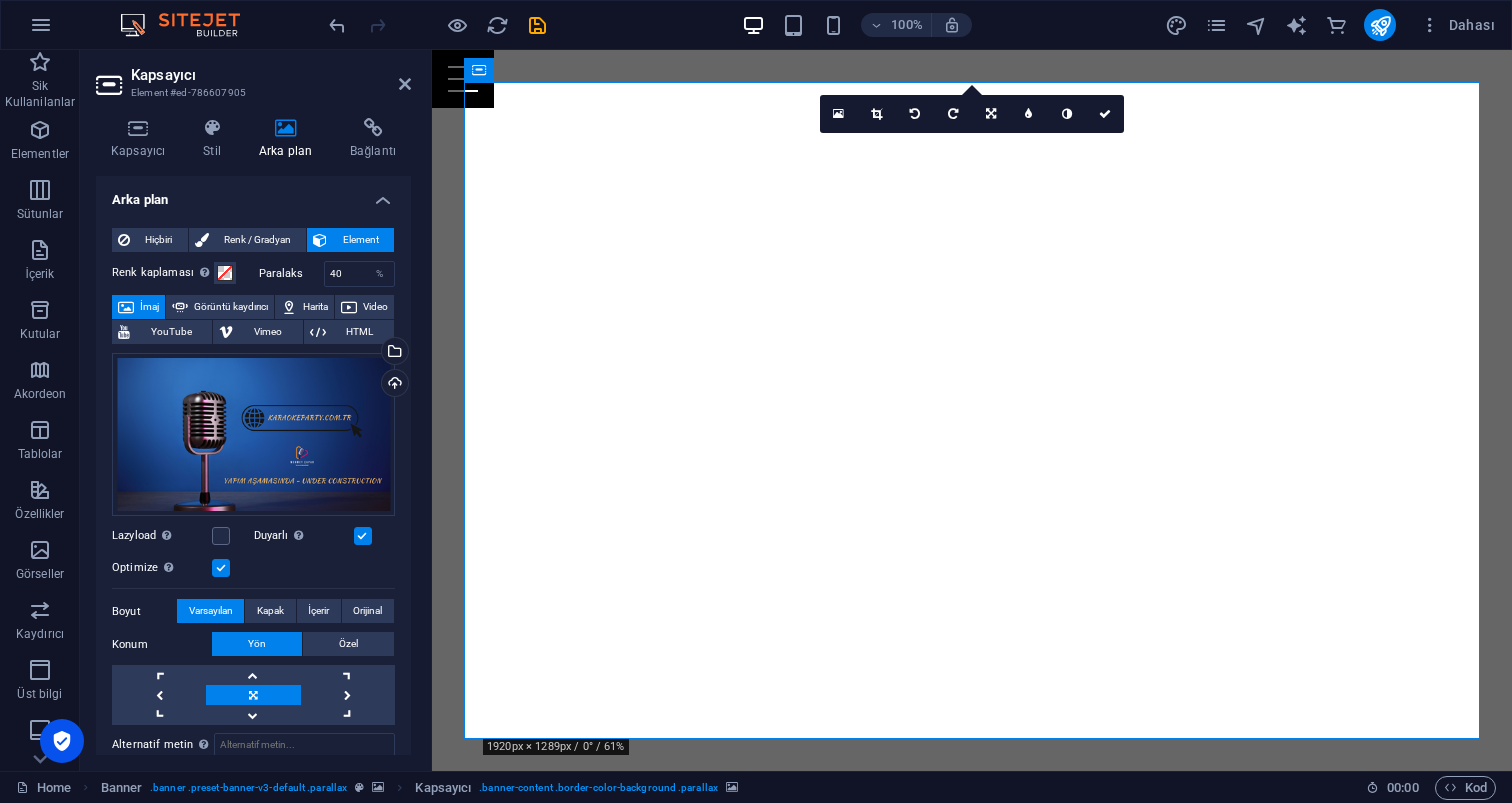 click at bounding box center [972, 1132] 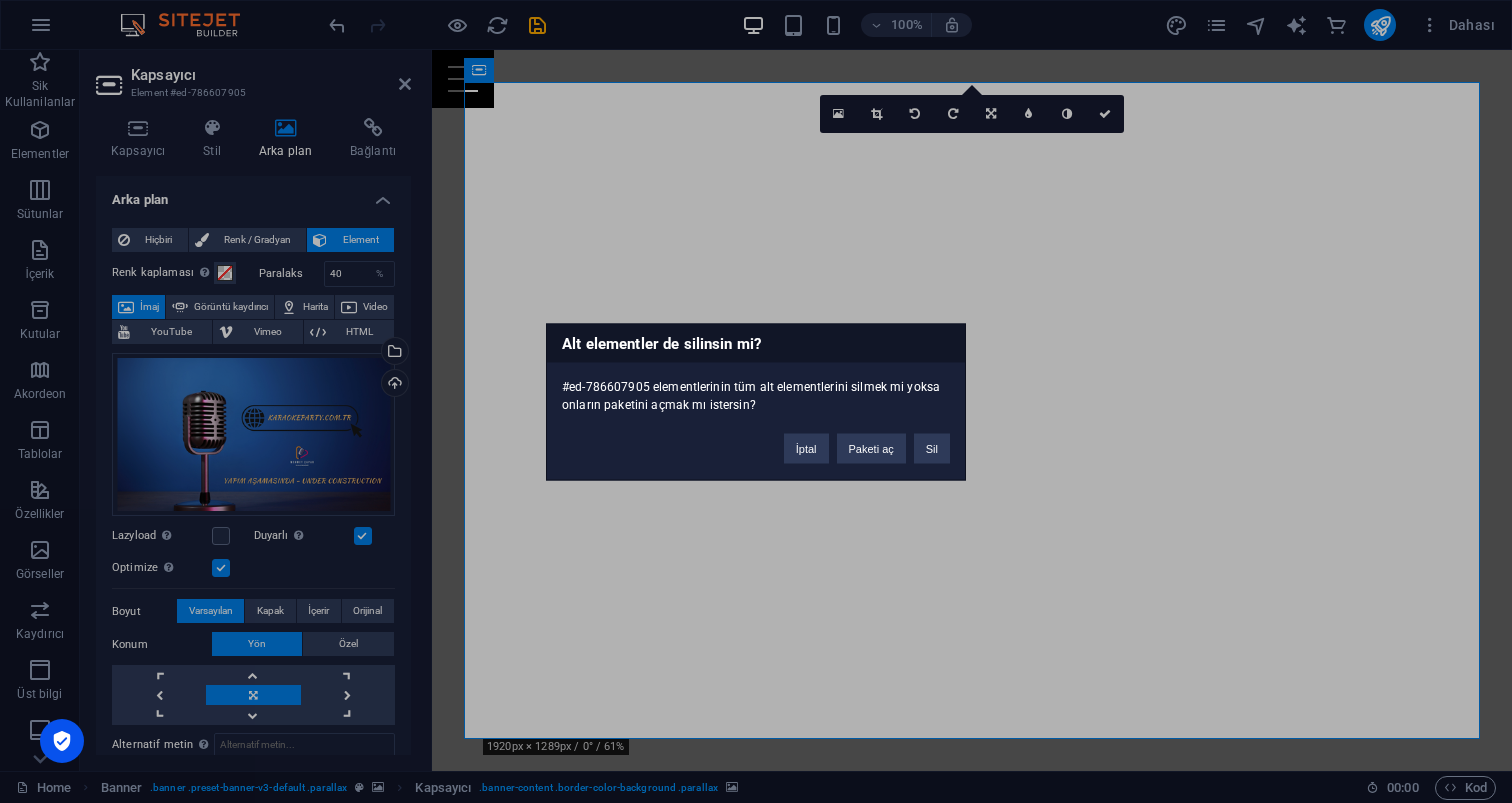 type 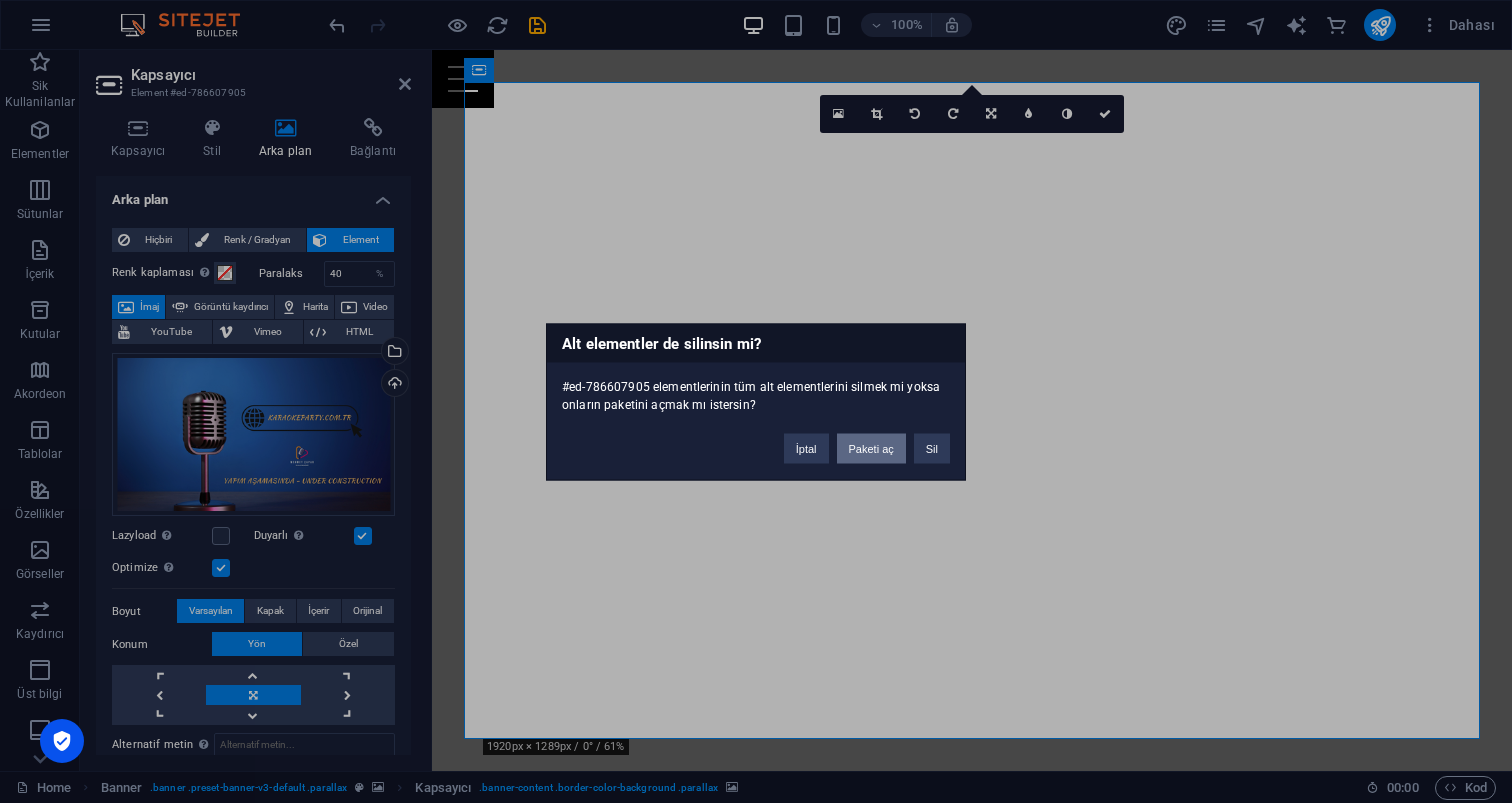 click on "Paketi aç" at bounding box center (871, 448) 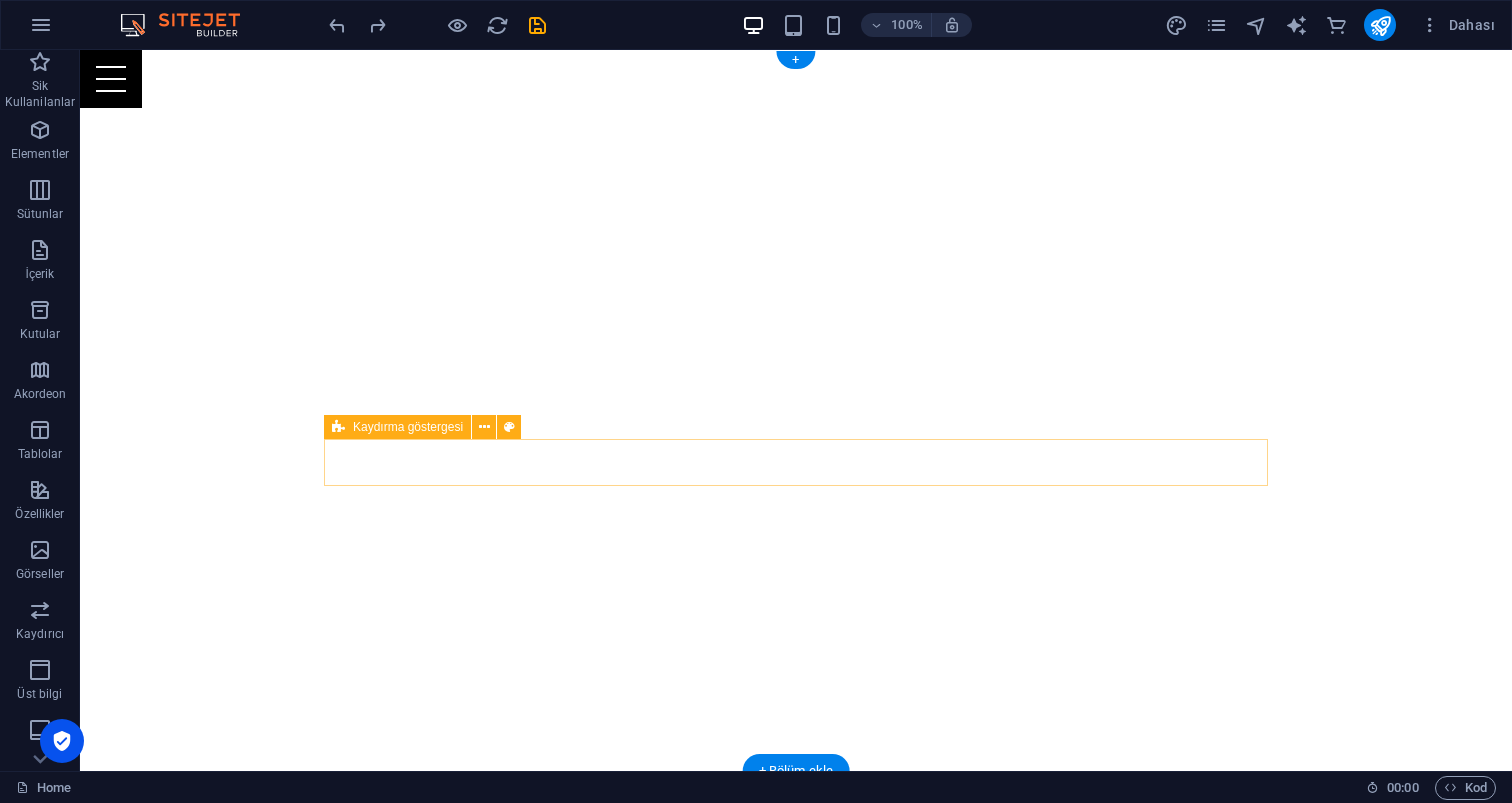 click at bounding box center (796, 1132) 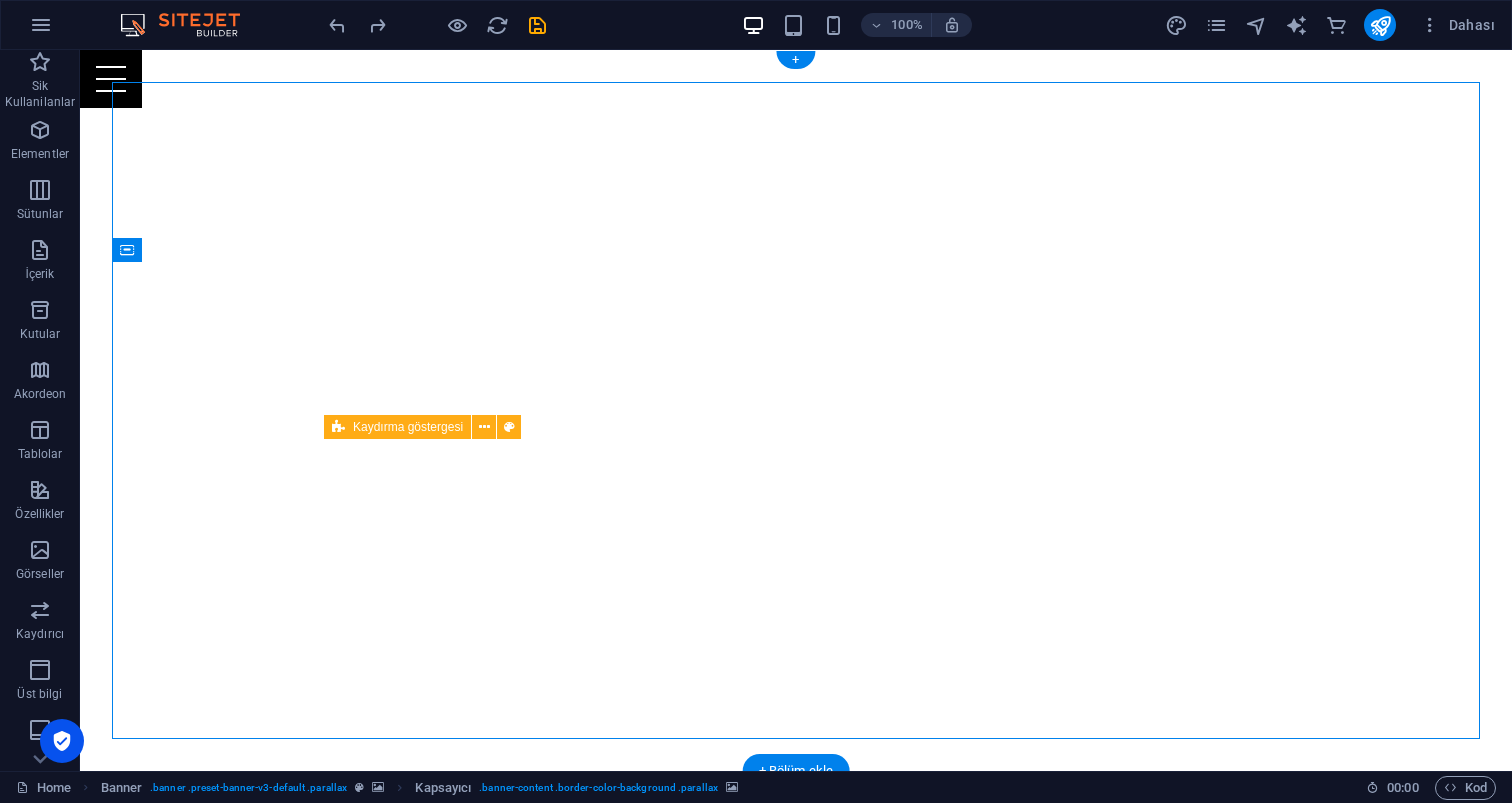 click at bounding box center (796, 1132) 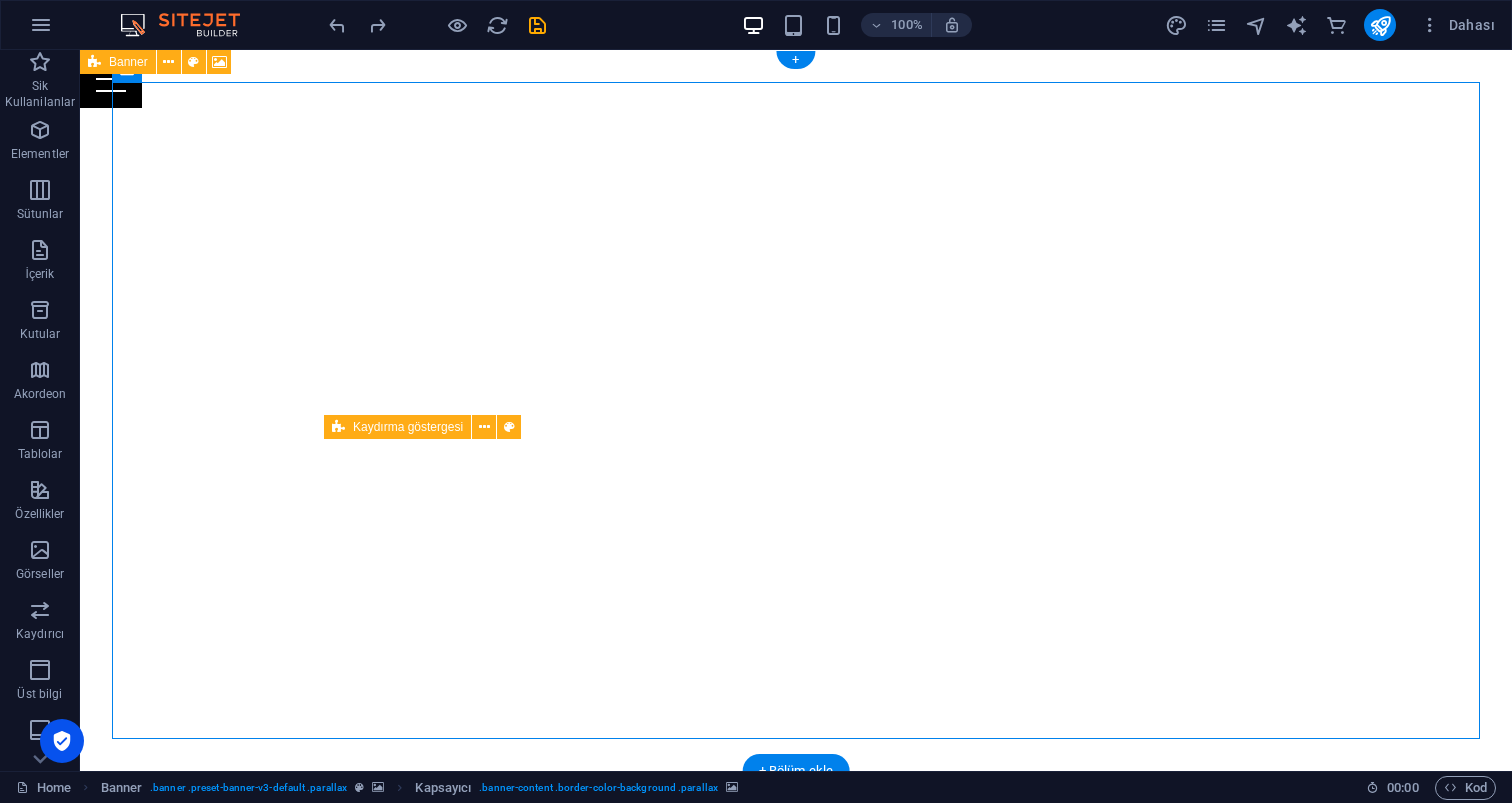 click at bounding box center (796, 1132) 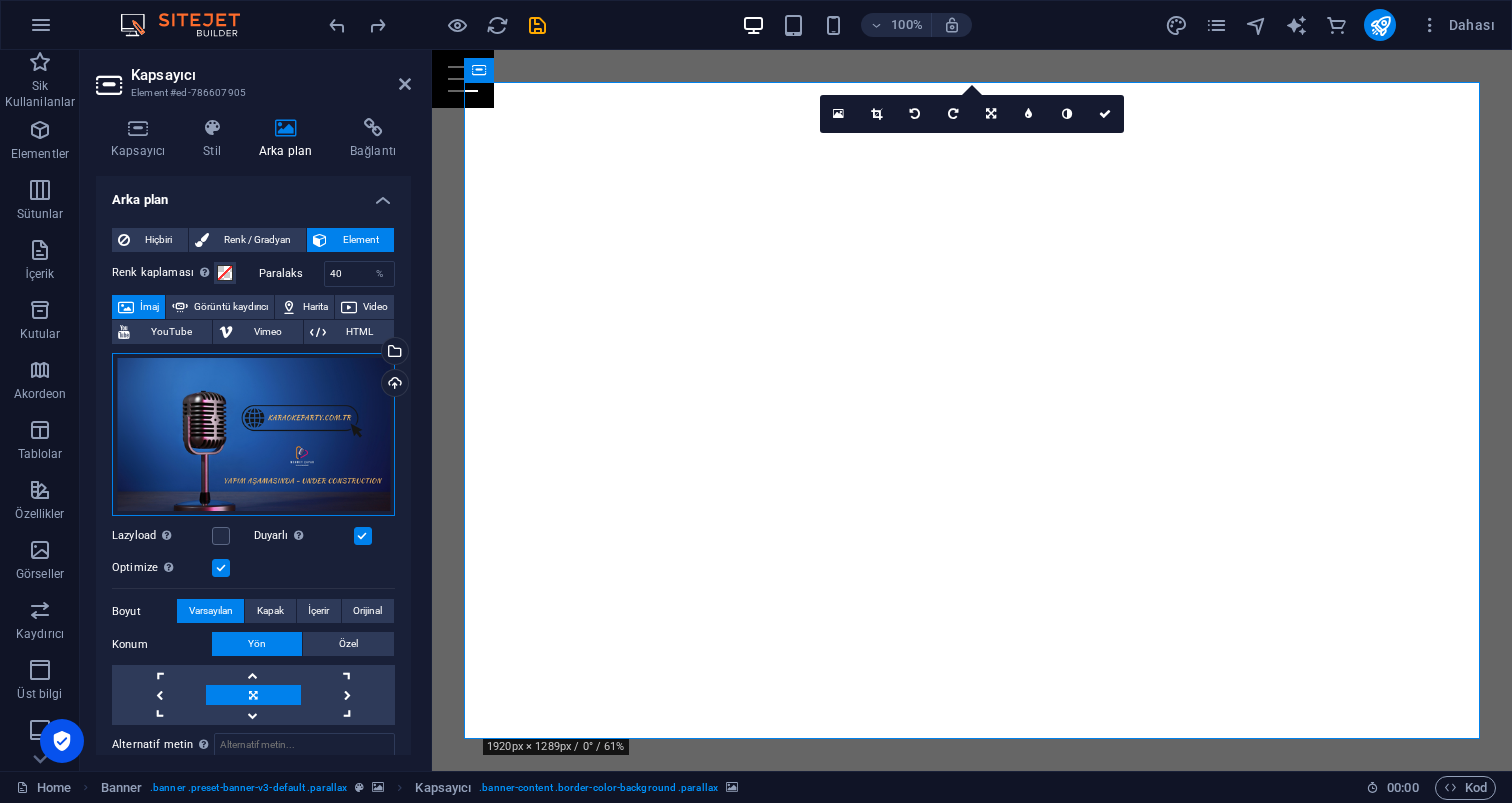 click on "Dosyaları buraya sürükleyin, dosyaları seçmek için tıklayın veya Dosyalardan ya da ücretsiz stok fotoğraf ve videolarımızdan dosyalar seçin" at bounding box center [253, 435] 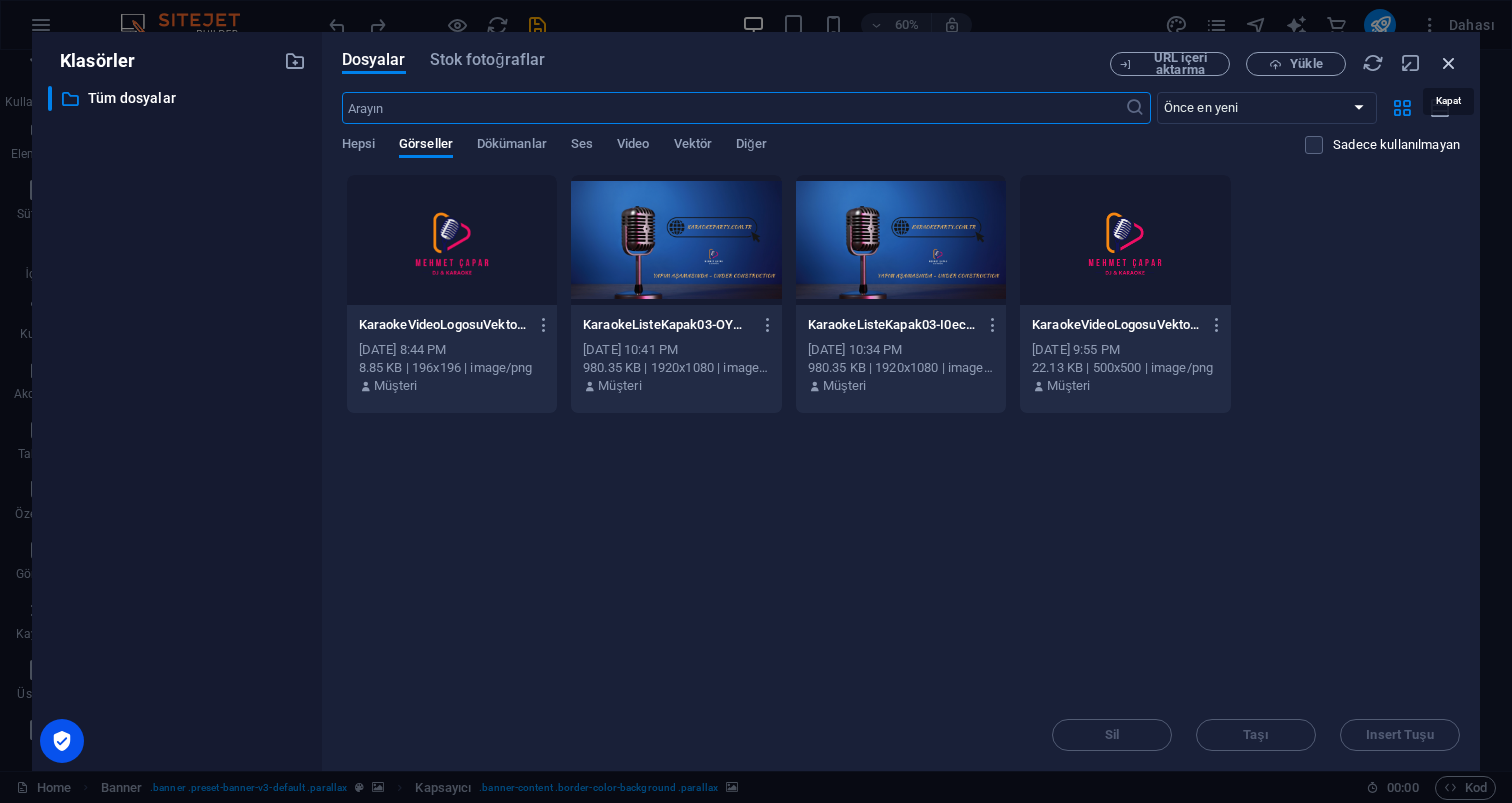 click at bounding box center (1449, 63) 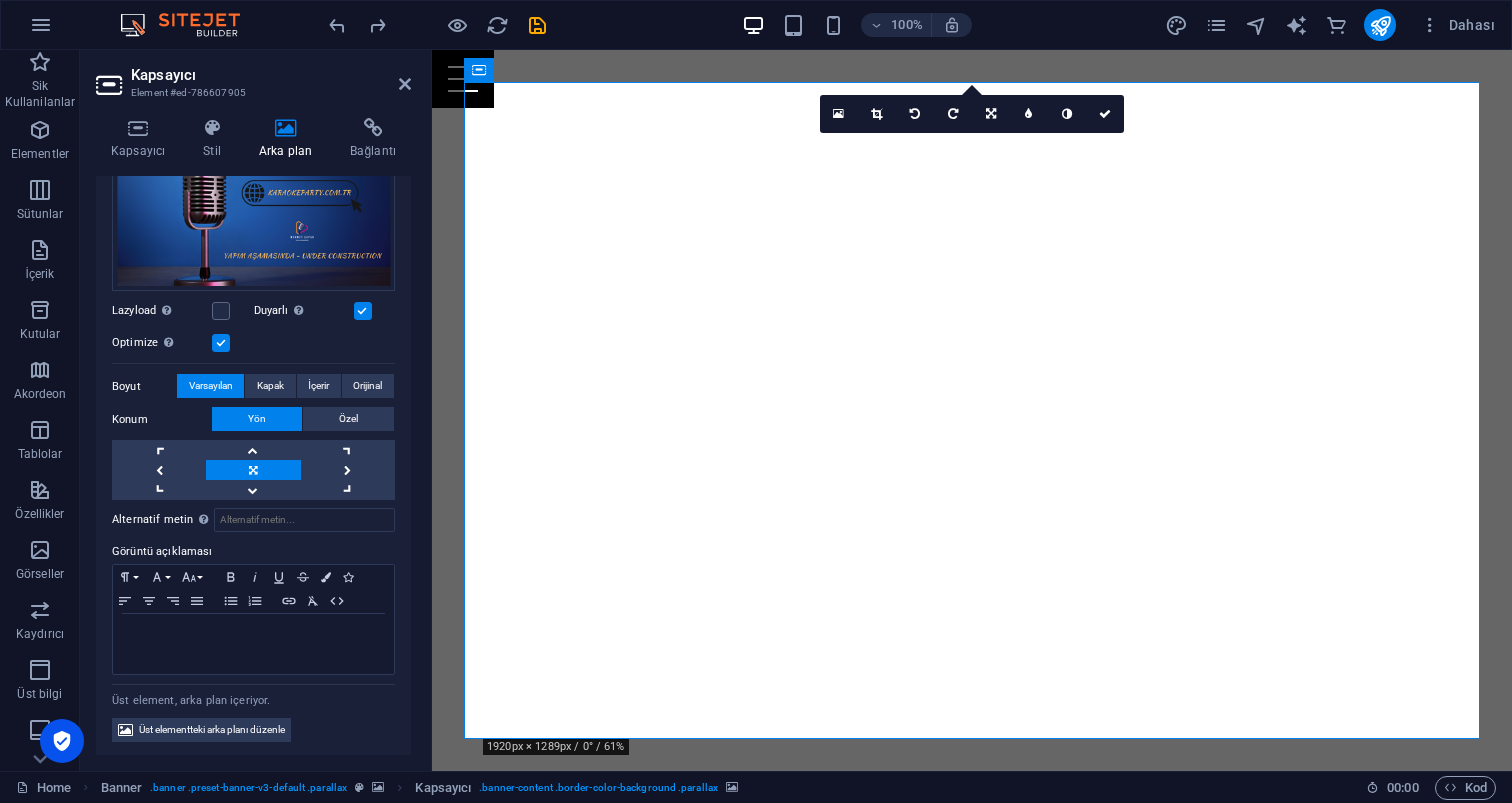 scroll, scrollTop: 224, scrollLeft: 0, axis: vertical 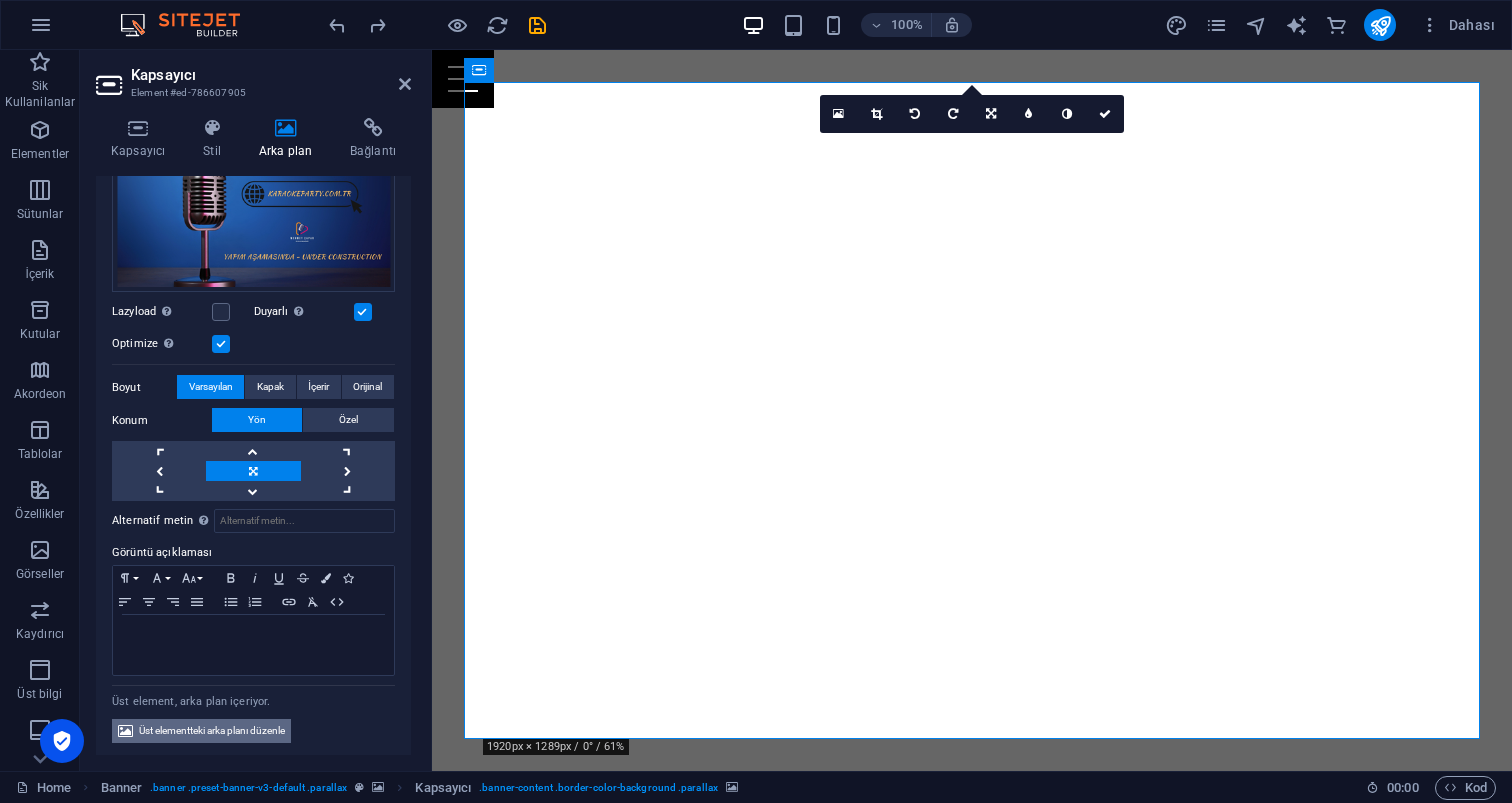 click on "Üst elementteki arka planı düzenle" at bounding box center (212, 731) 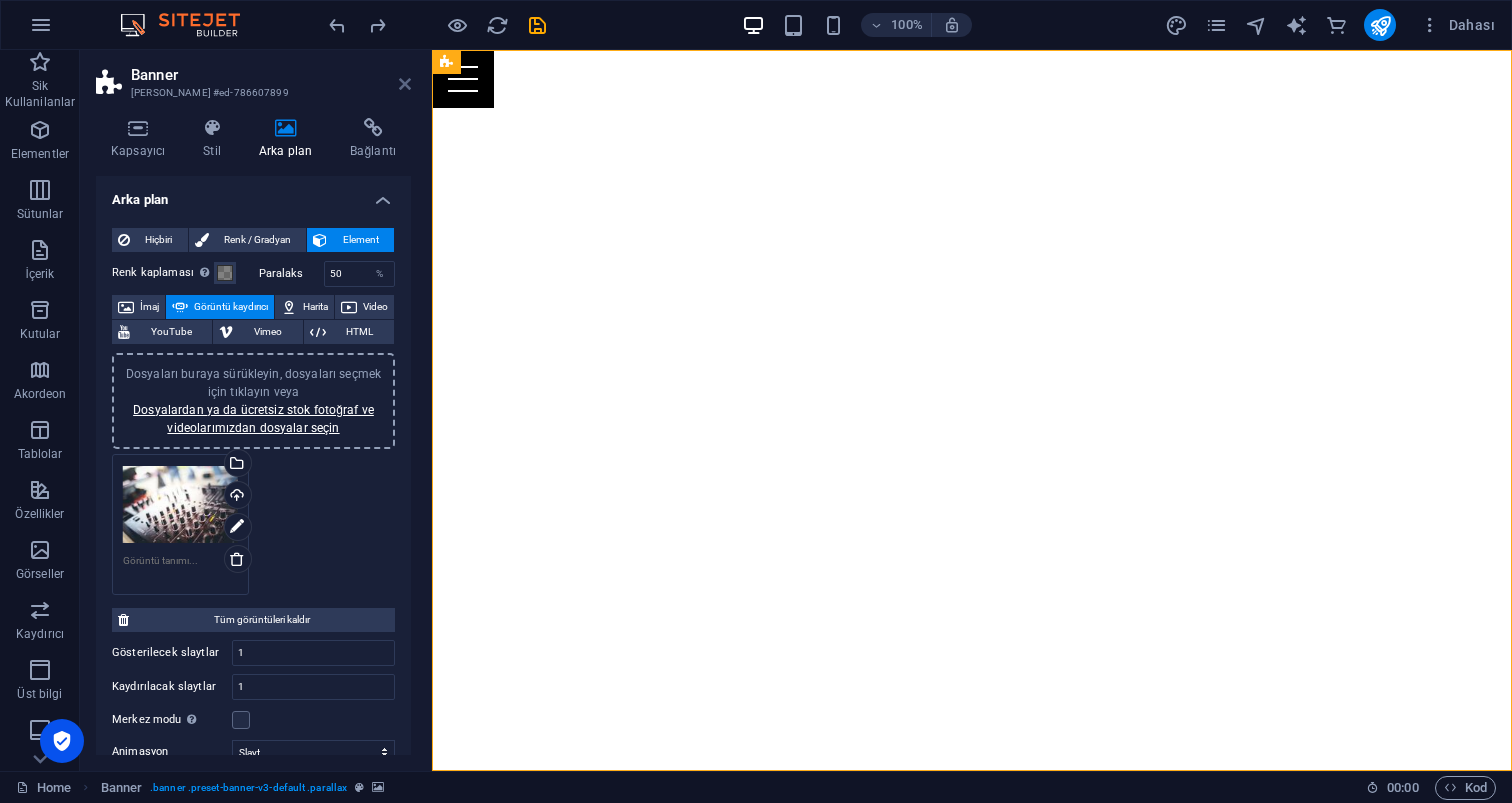 click at bounding box center [405, 84] 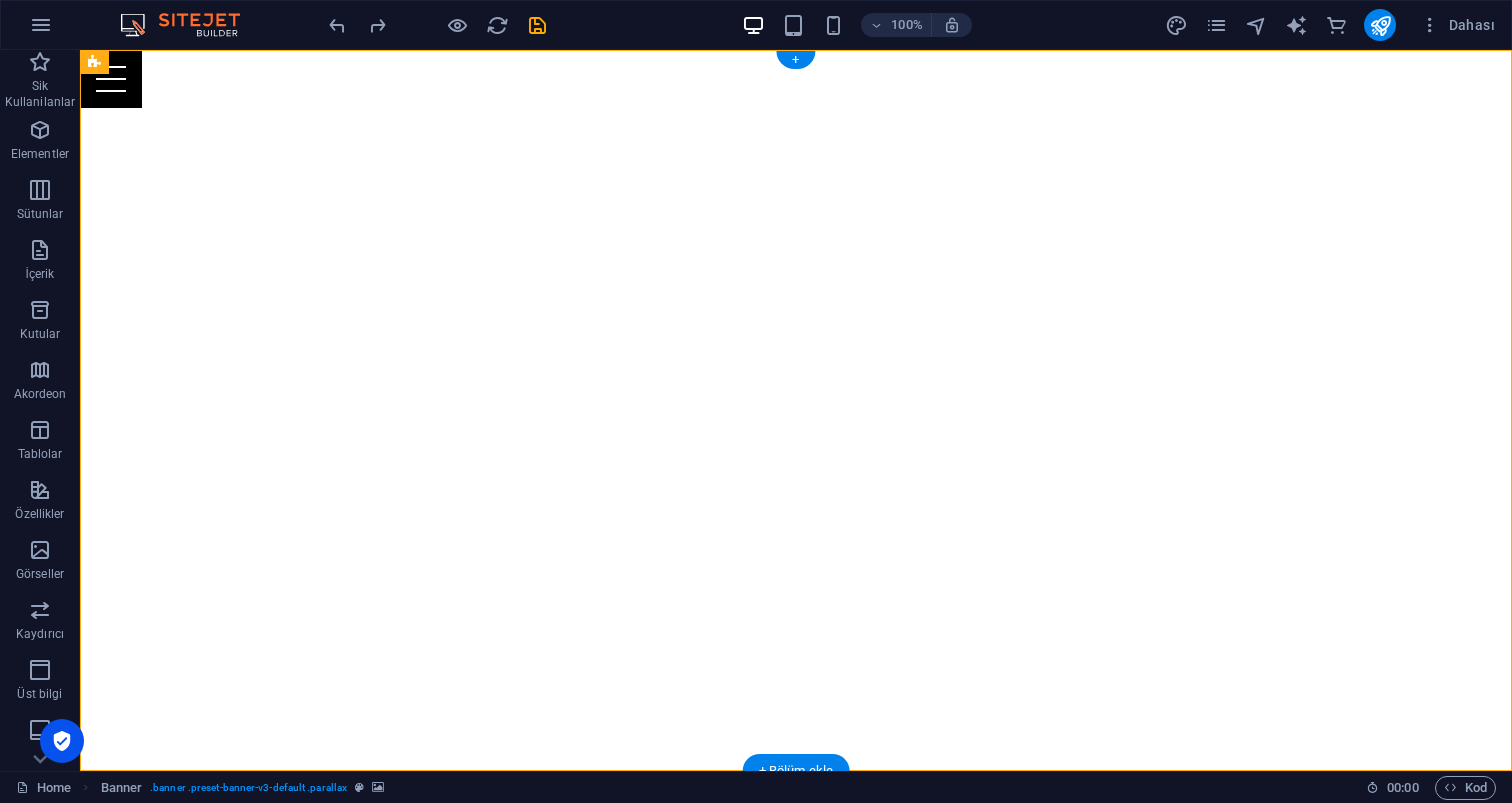 click at bounding box center (796, 1132) 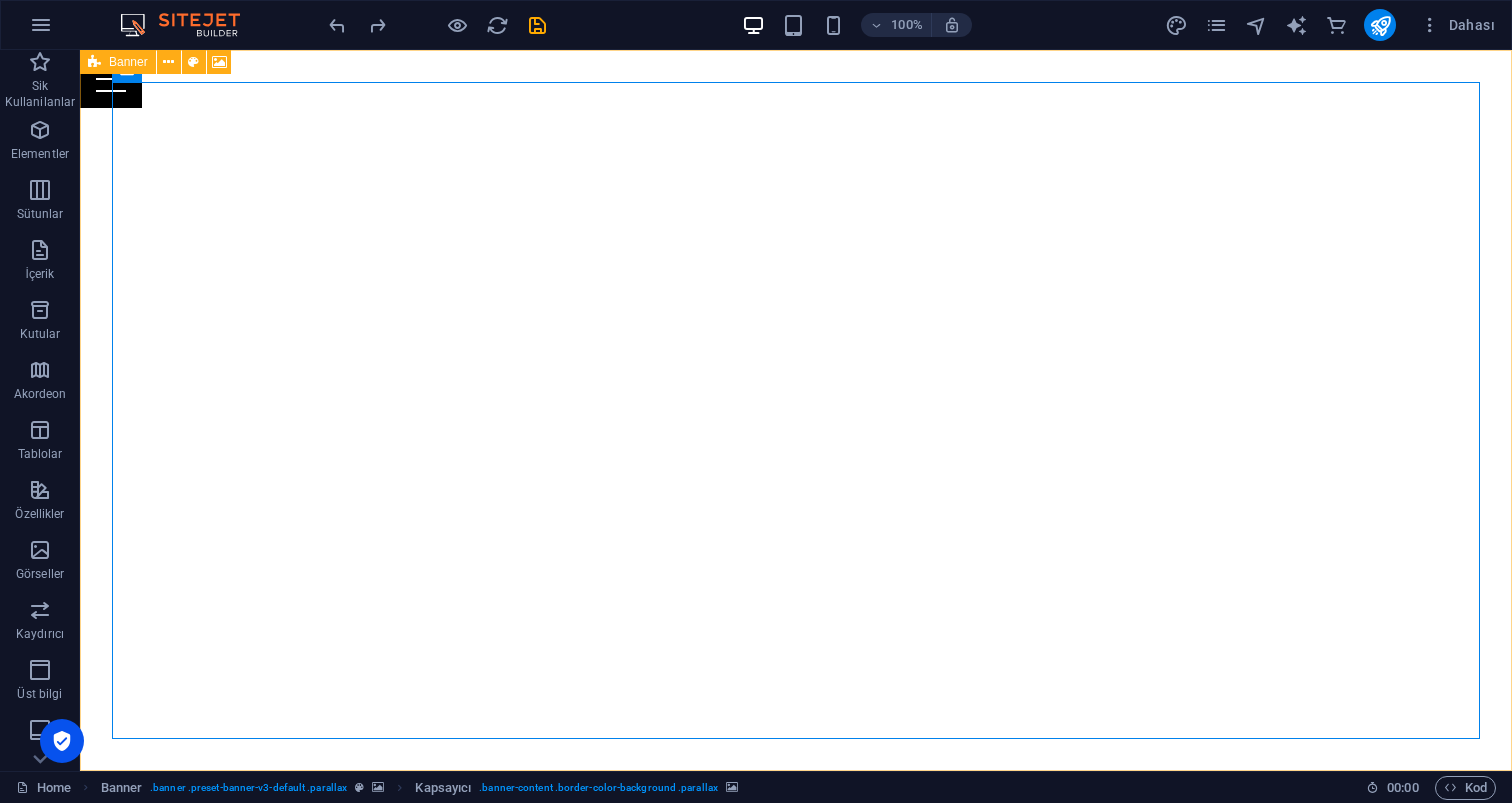 click at bounding box center (127, 70) 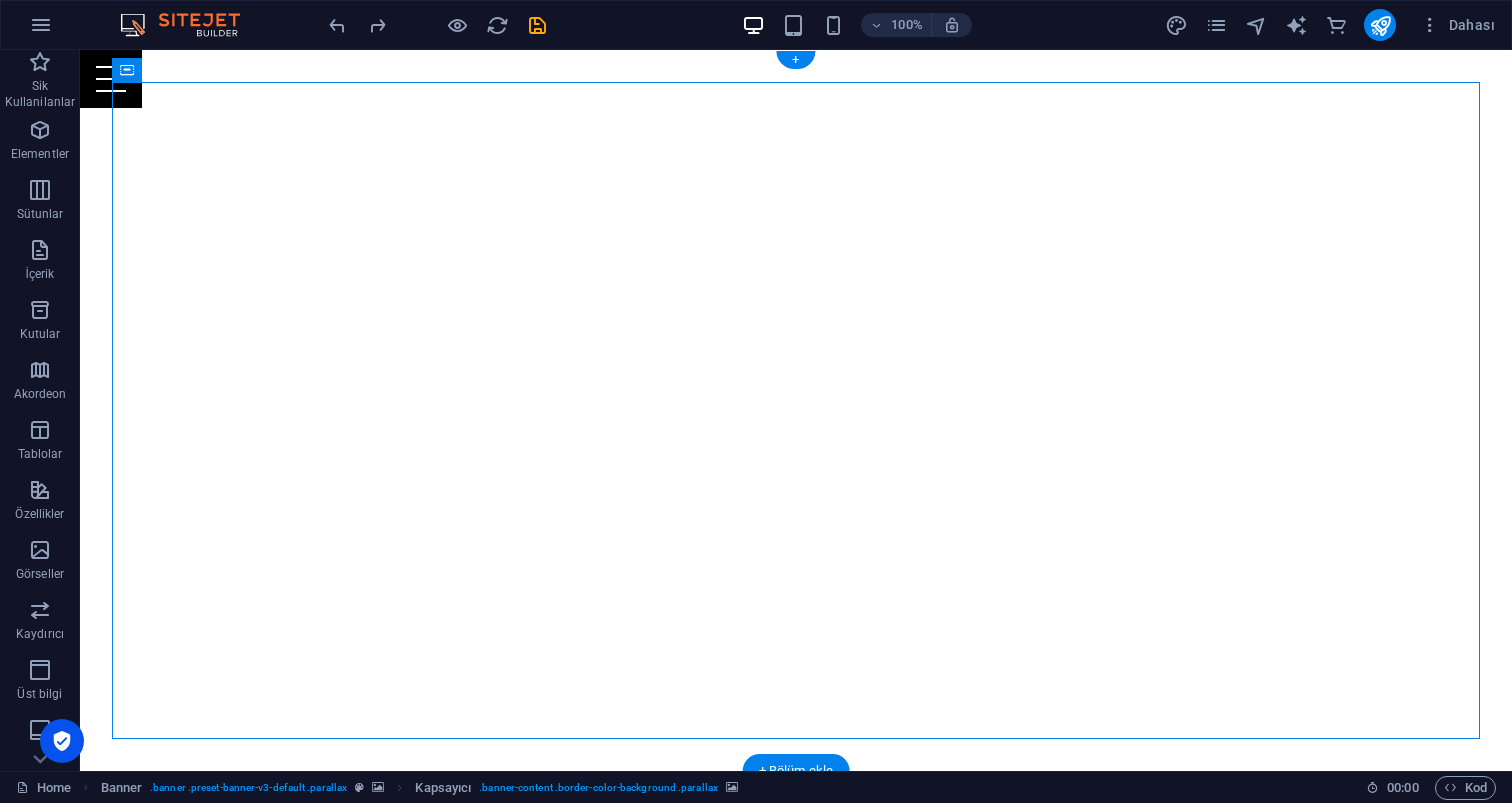 drag, startPoint x: 179, startPoint y: 137, endPoint x: 173, endPoint y: 226, distance: 89.20202 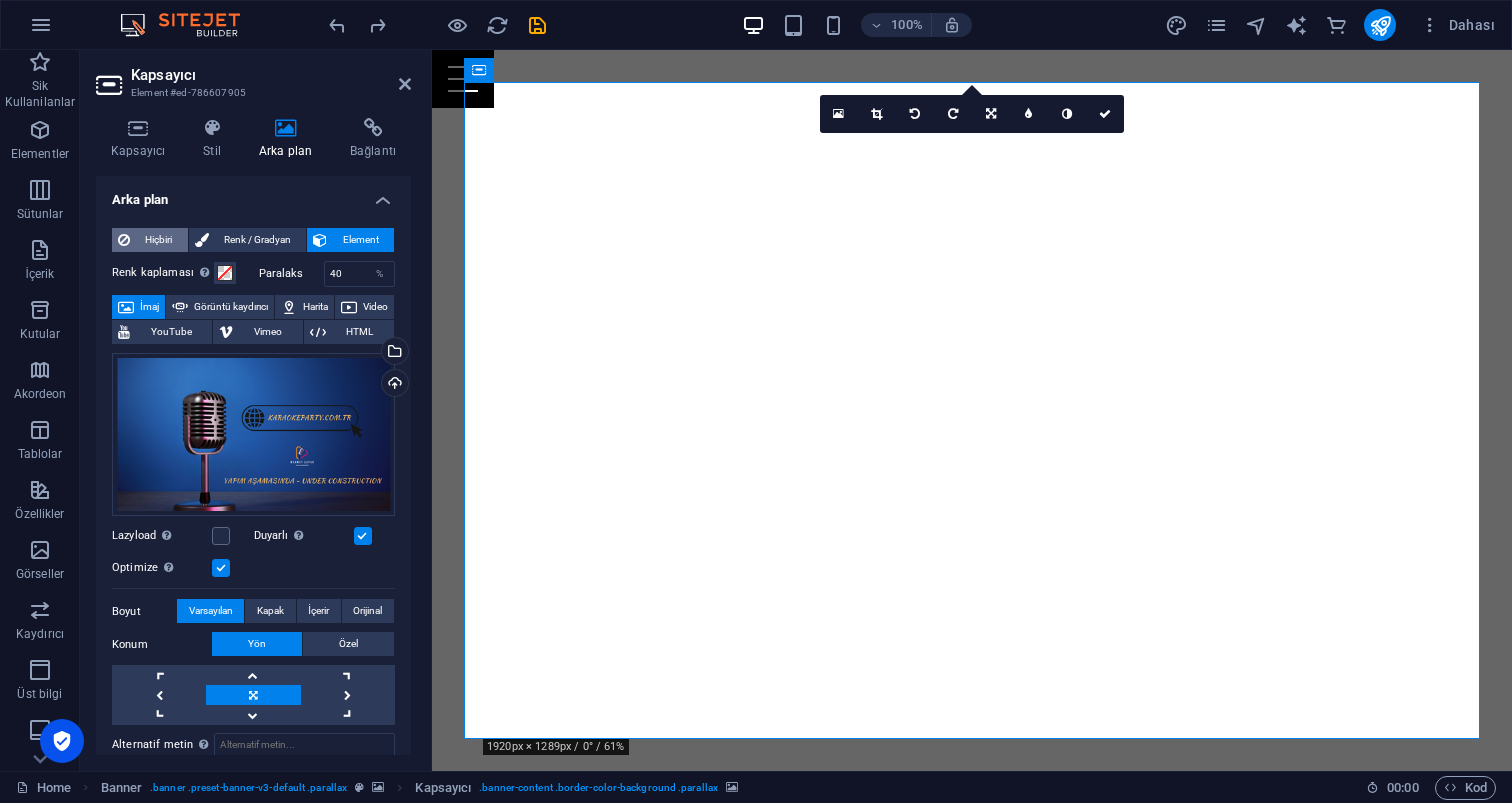 click on "Hiçbiri" at bounding box center [159, 240] 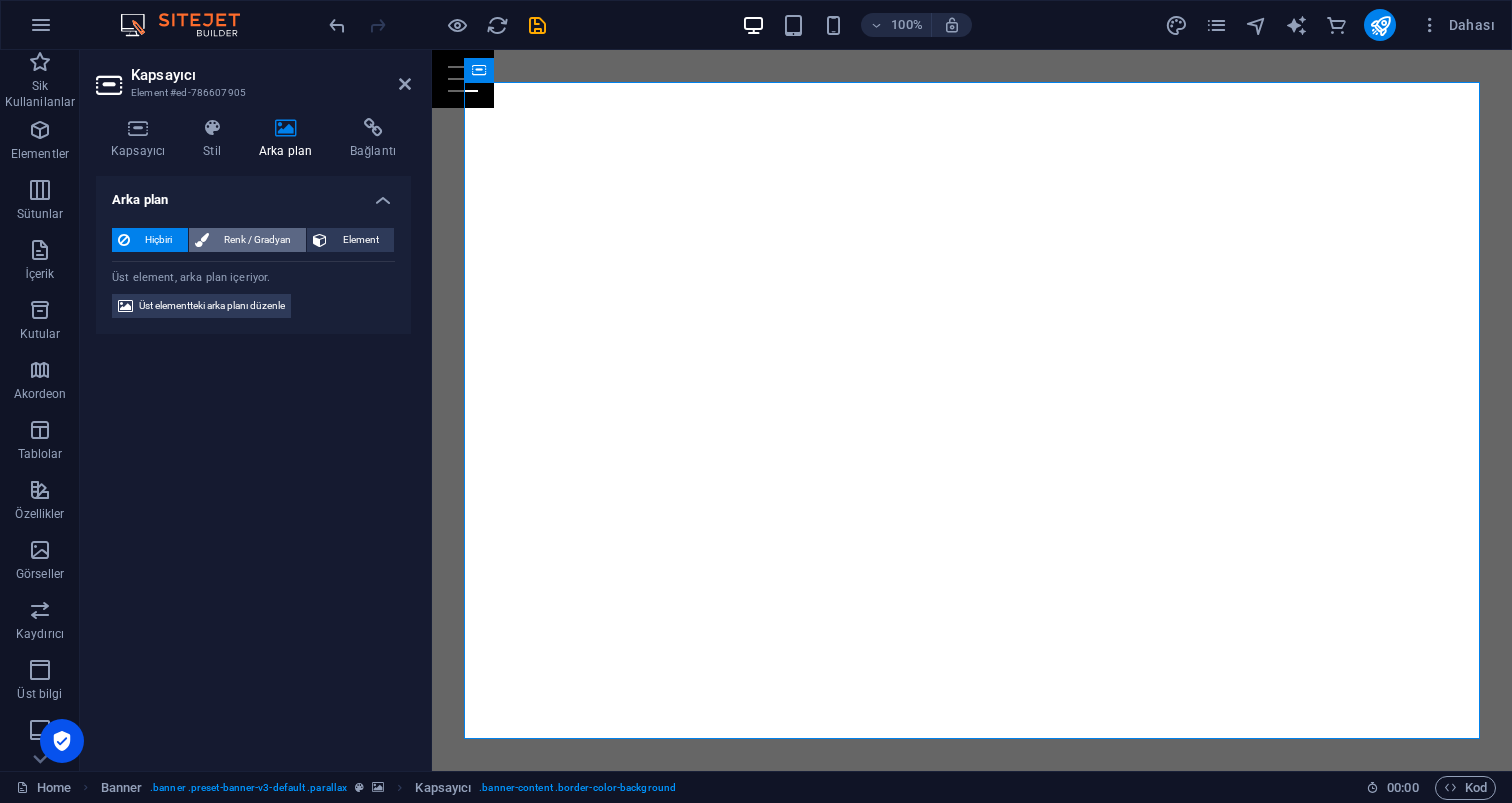 click on "Renk / Gradyan" at bounding box center [258, 240] 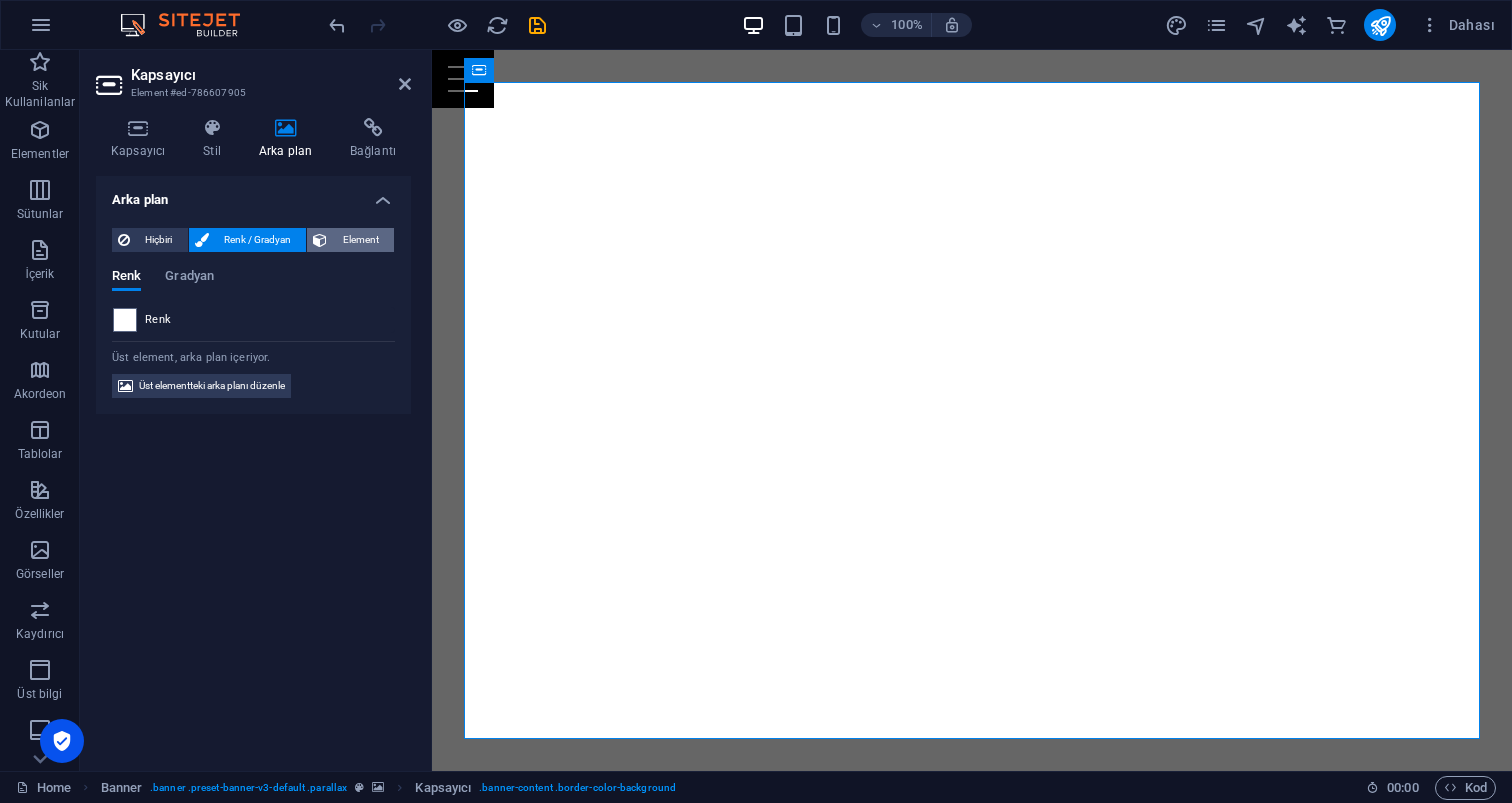 click on "Element" at bounding box center (360, 240) 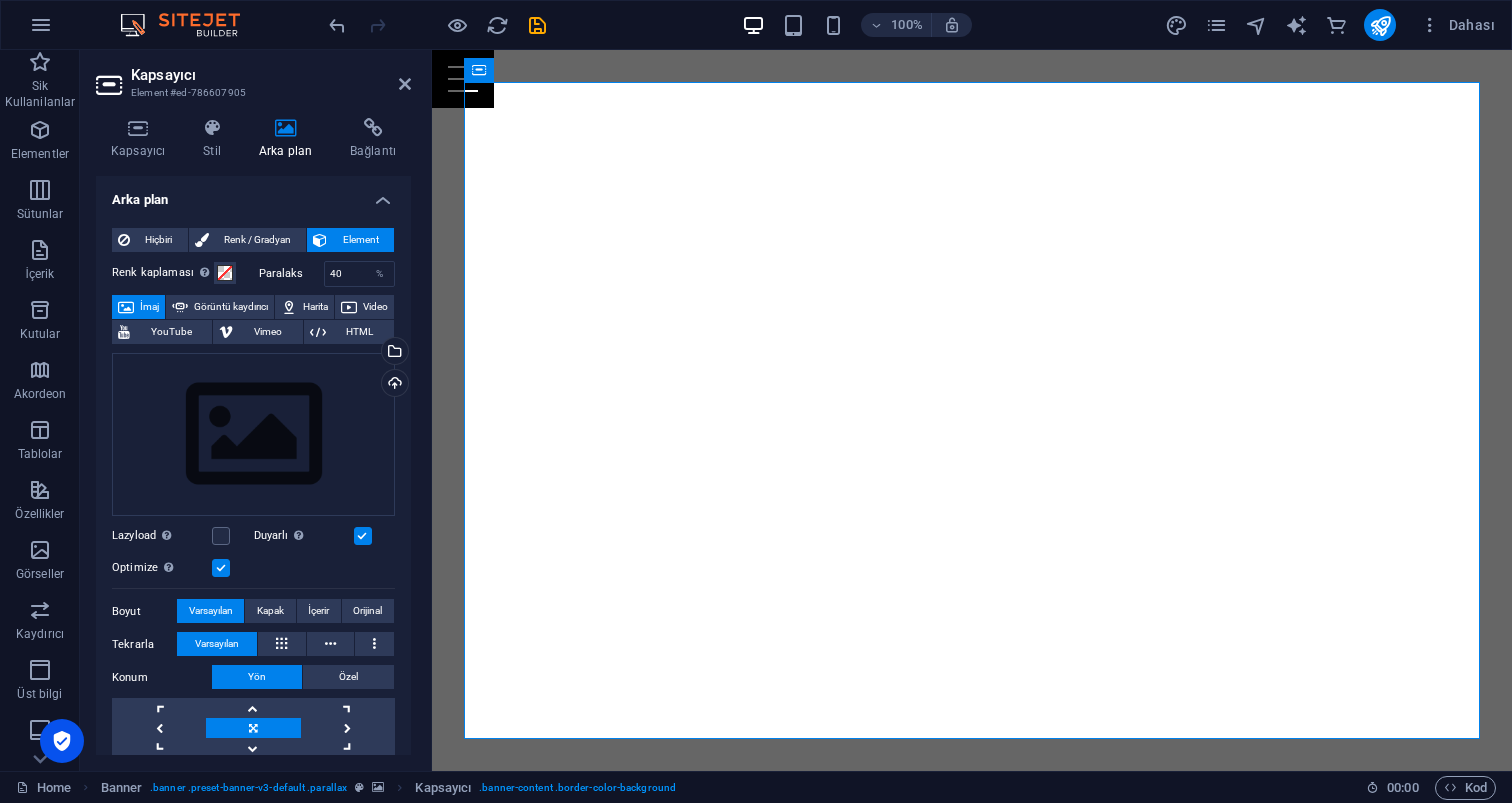 click on "Element" at bounding box center [360, 240] 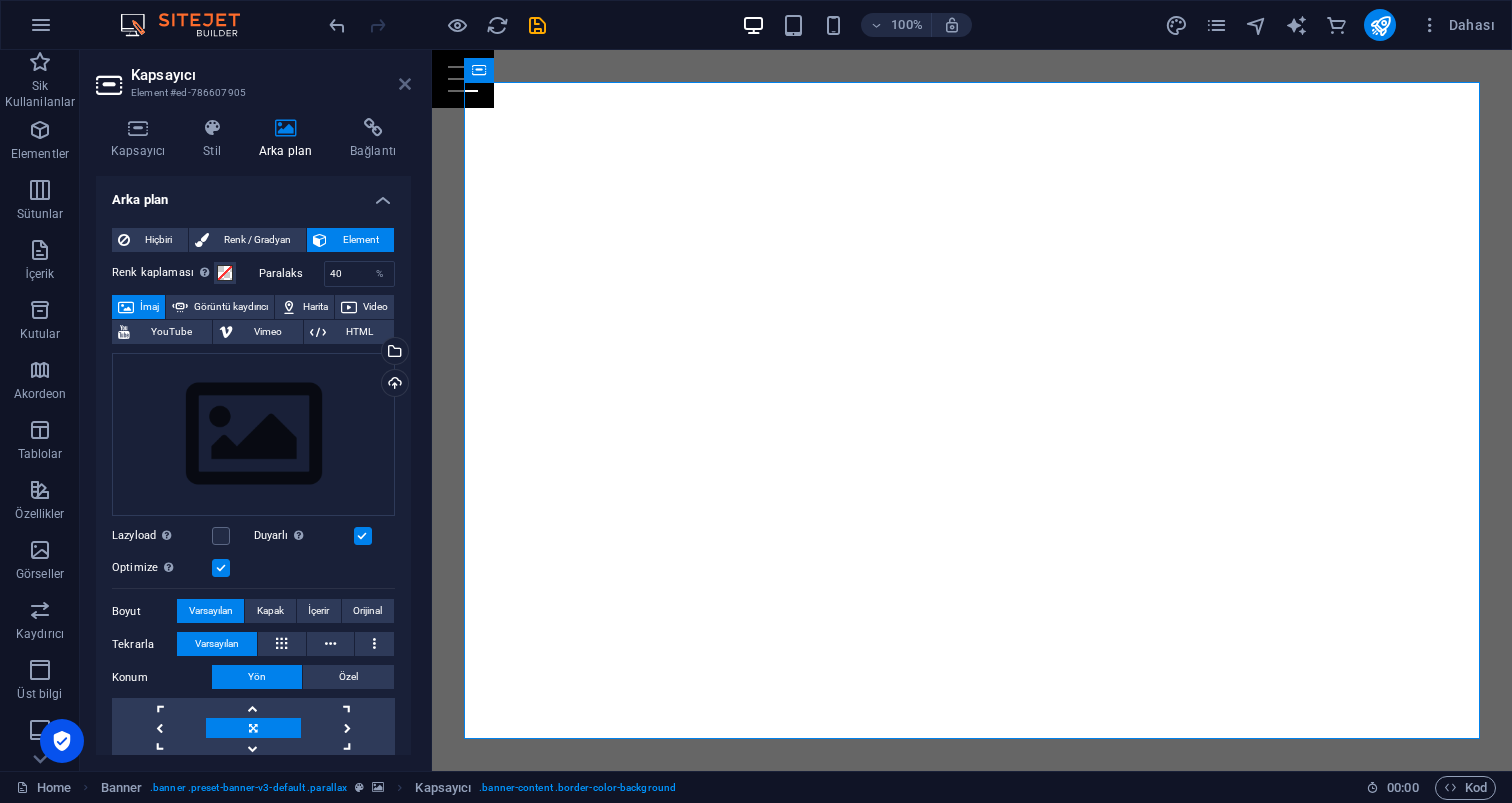 click at bounding box center (405, 84) 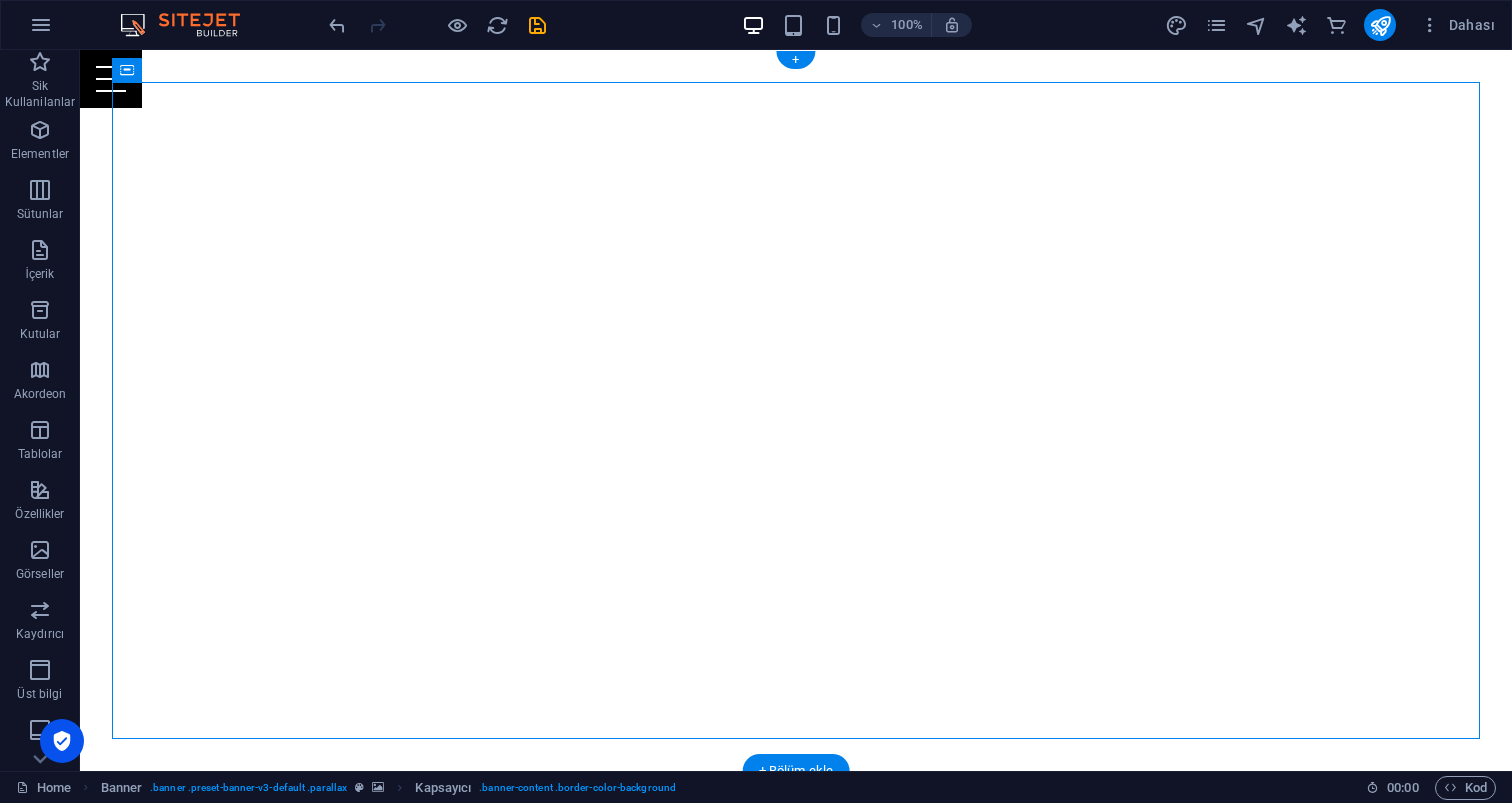click at bounding box center [796, 410] 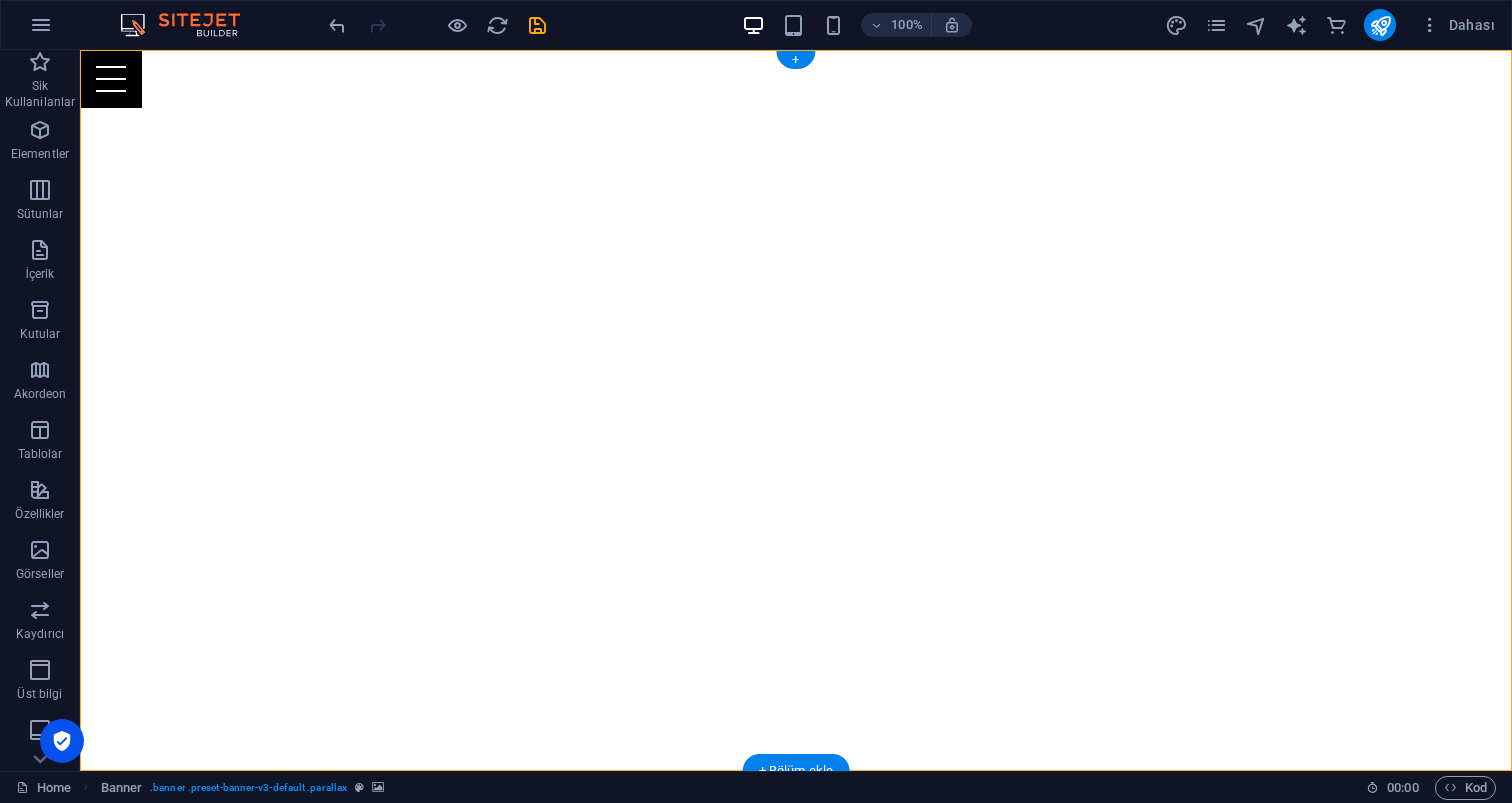 click at bounding box center (796, 410) 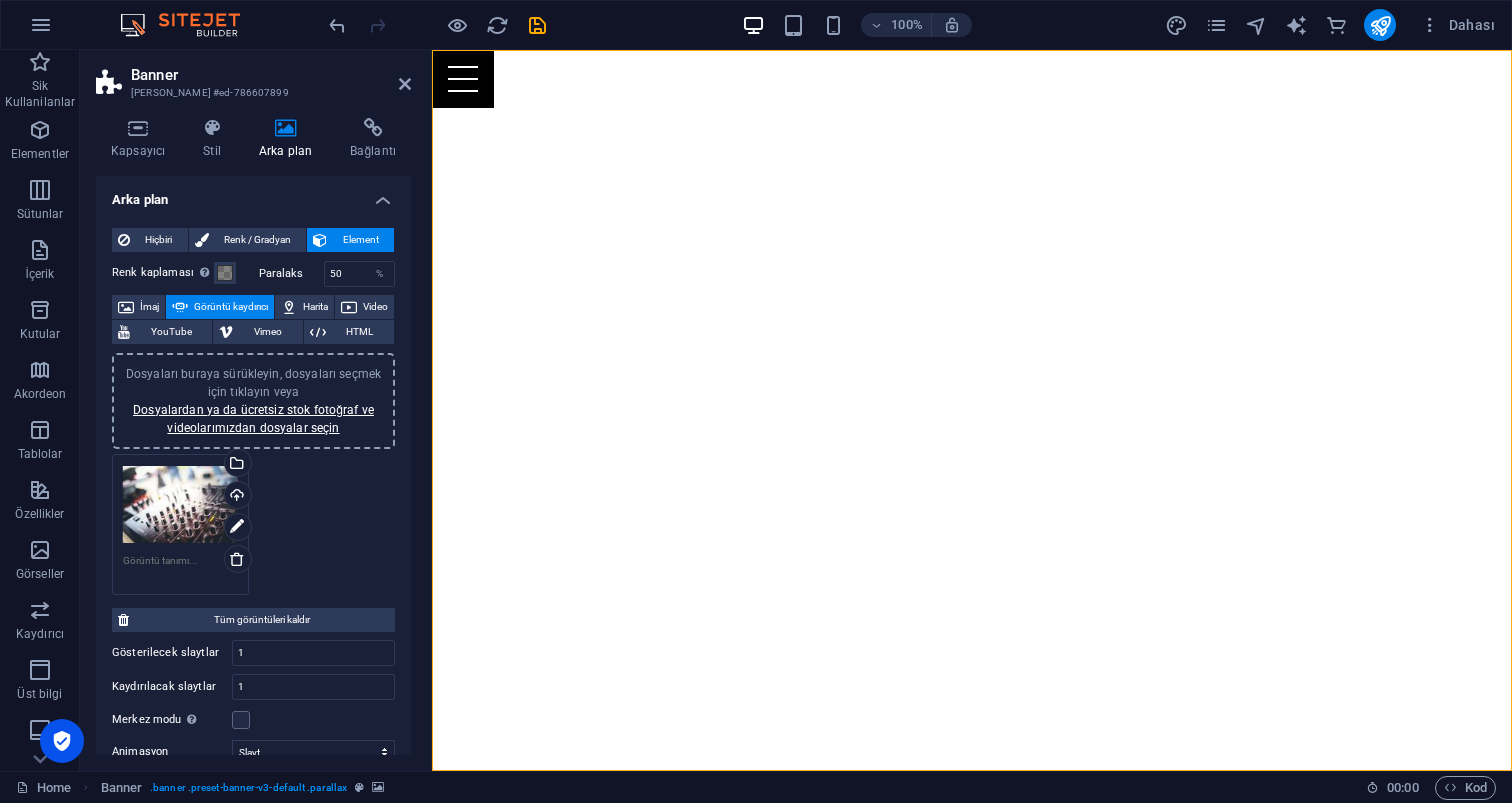 click on "Dosyaları buraya sürükleyin, dosyaları seçmek için tıklayın veya Dosyalardan ya da ücretsiz stok fotoğraf ve videolarımızdan dosyalar seçin" at bounding box center [180, 505] 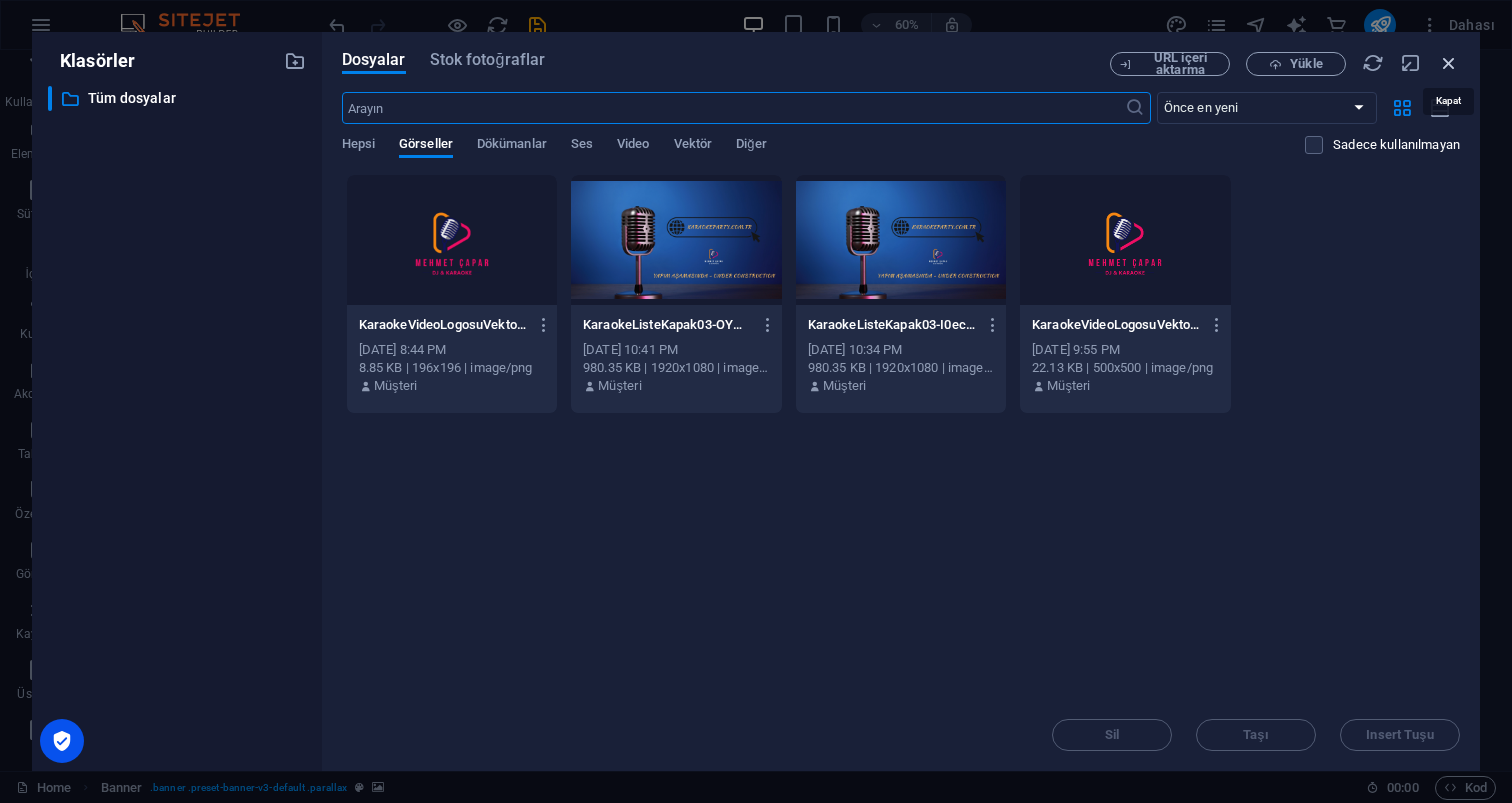 click at bounding box center [1449, 63] 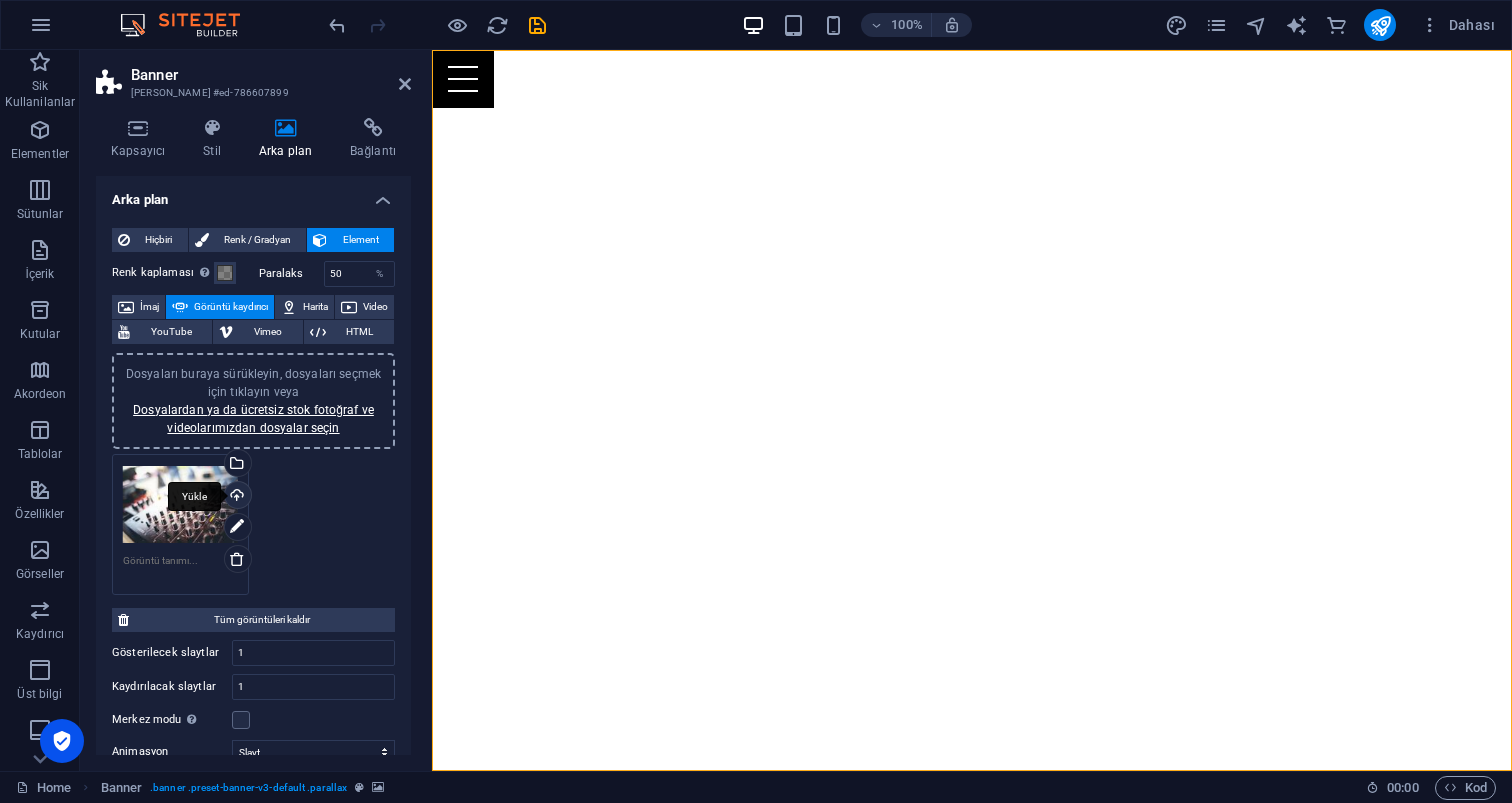 click on "Yükle" at bounding box center (236, 497) 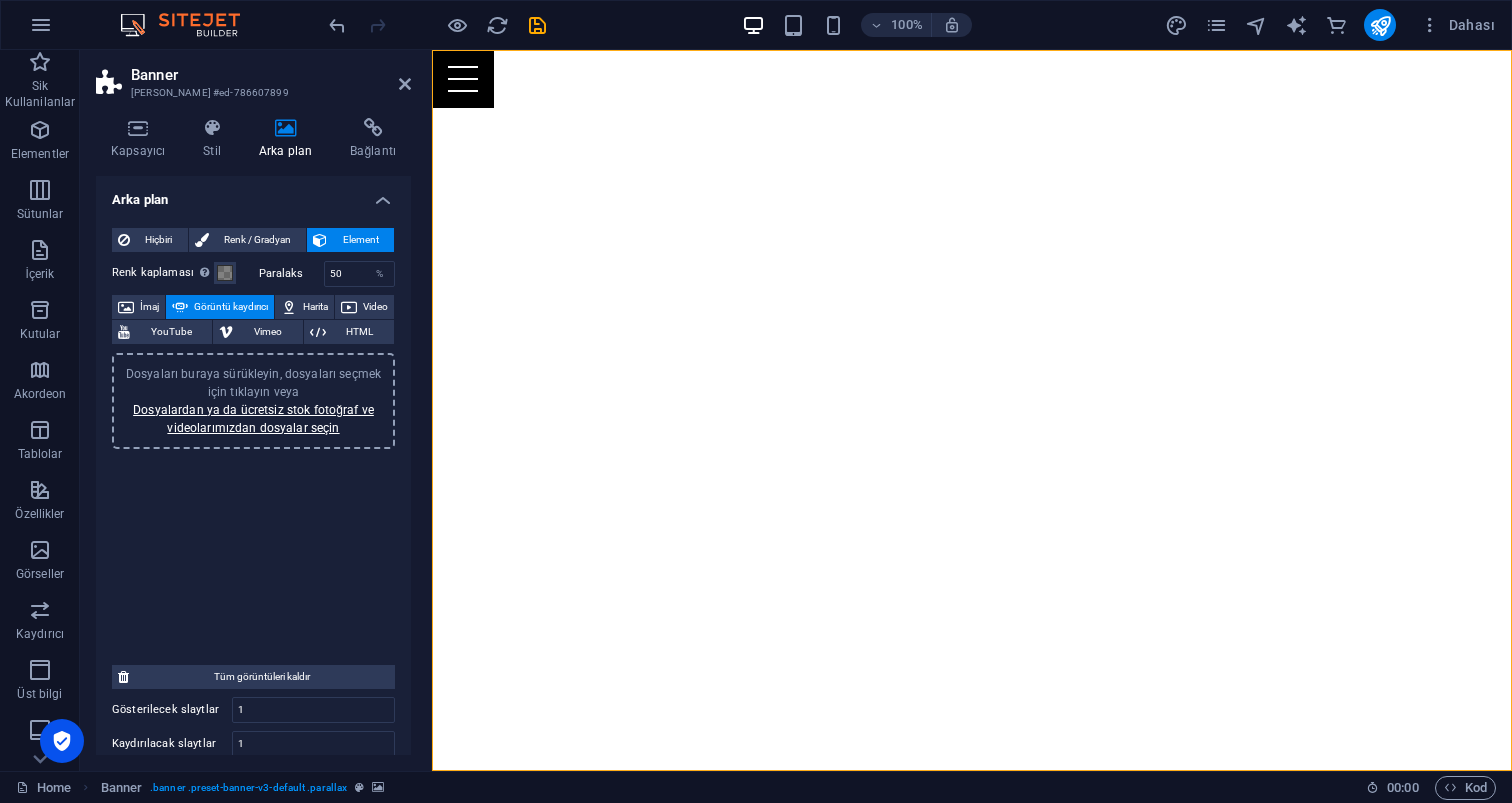 drag, startPoint x: 614, startPoint y: 533, endPoint x: 584, endPoint y: 461, distance: 78 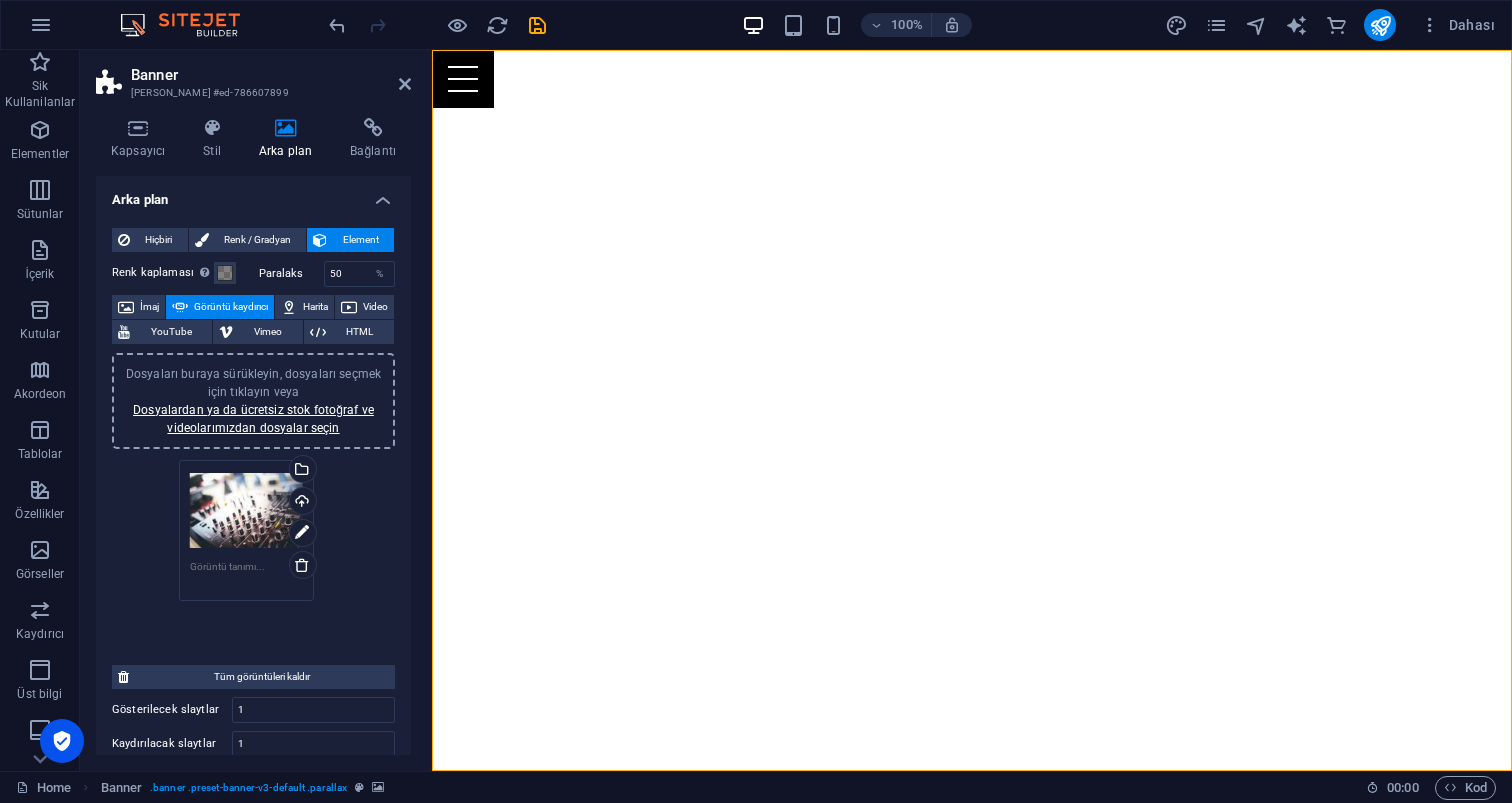 drag, startPoint x: 200, startPoint y: 493, endPoint x: 266, endPoint y: 500, distance: 66.37017 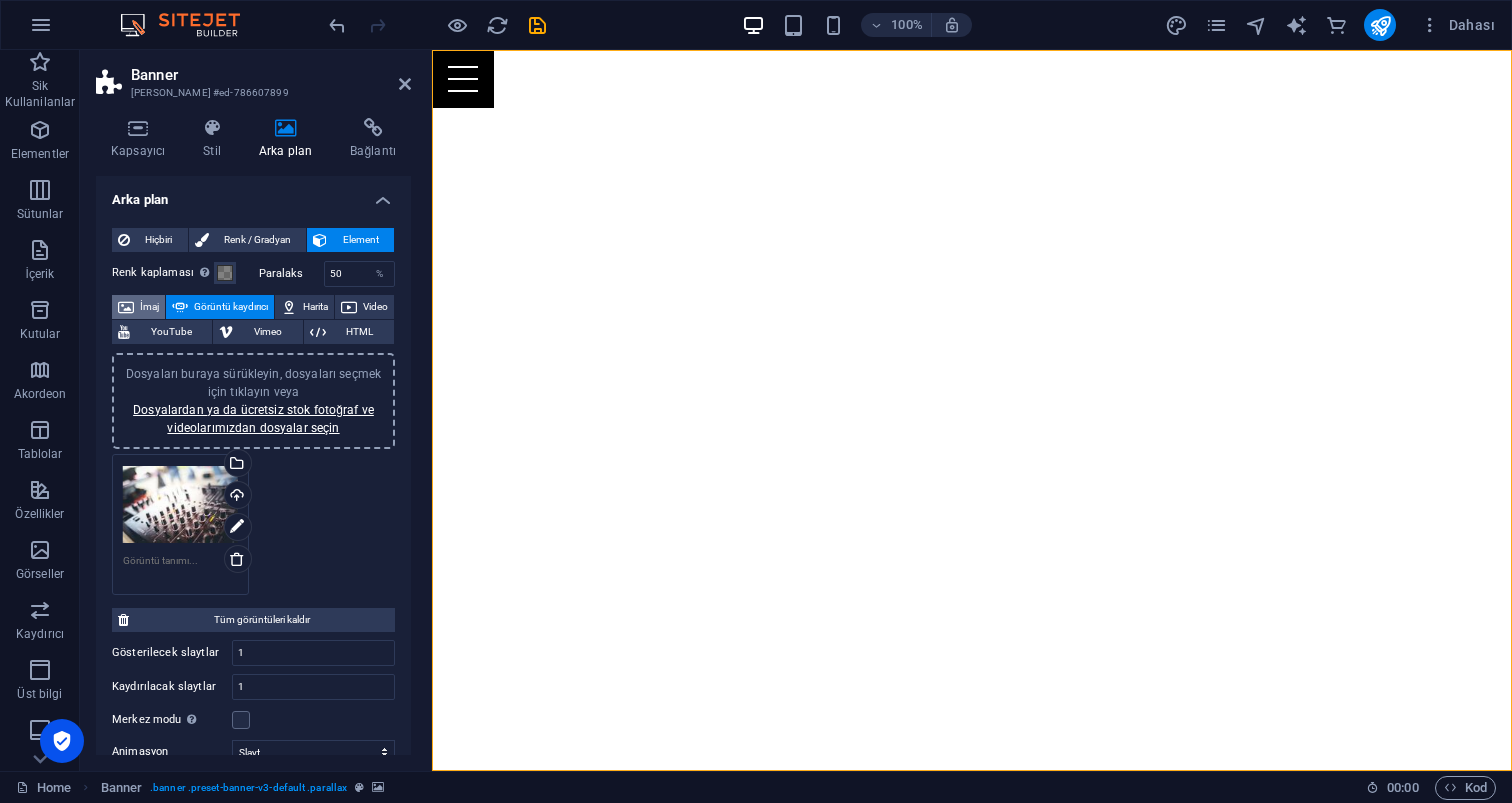 click on "İmaj" at bounding box center (149, 307) 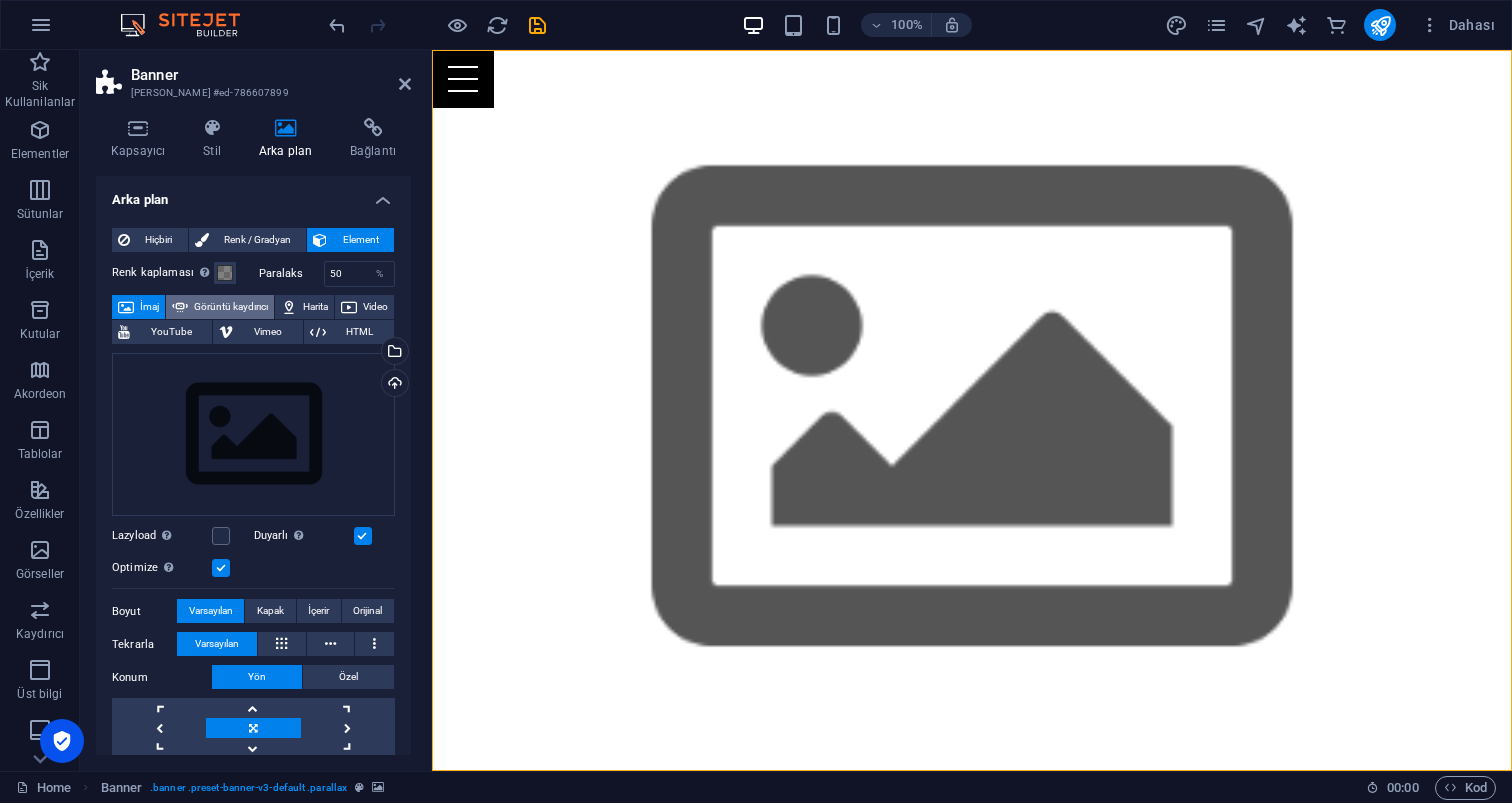 click on "Görüntü kaydırıcı" at bounding box center (231, 307) 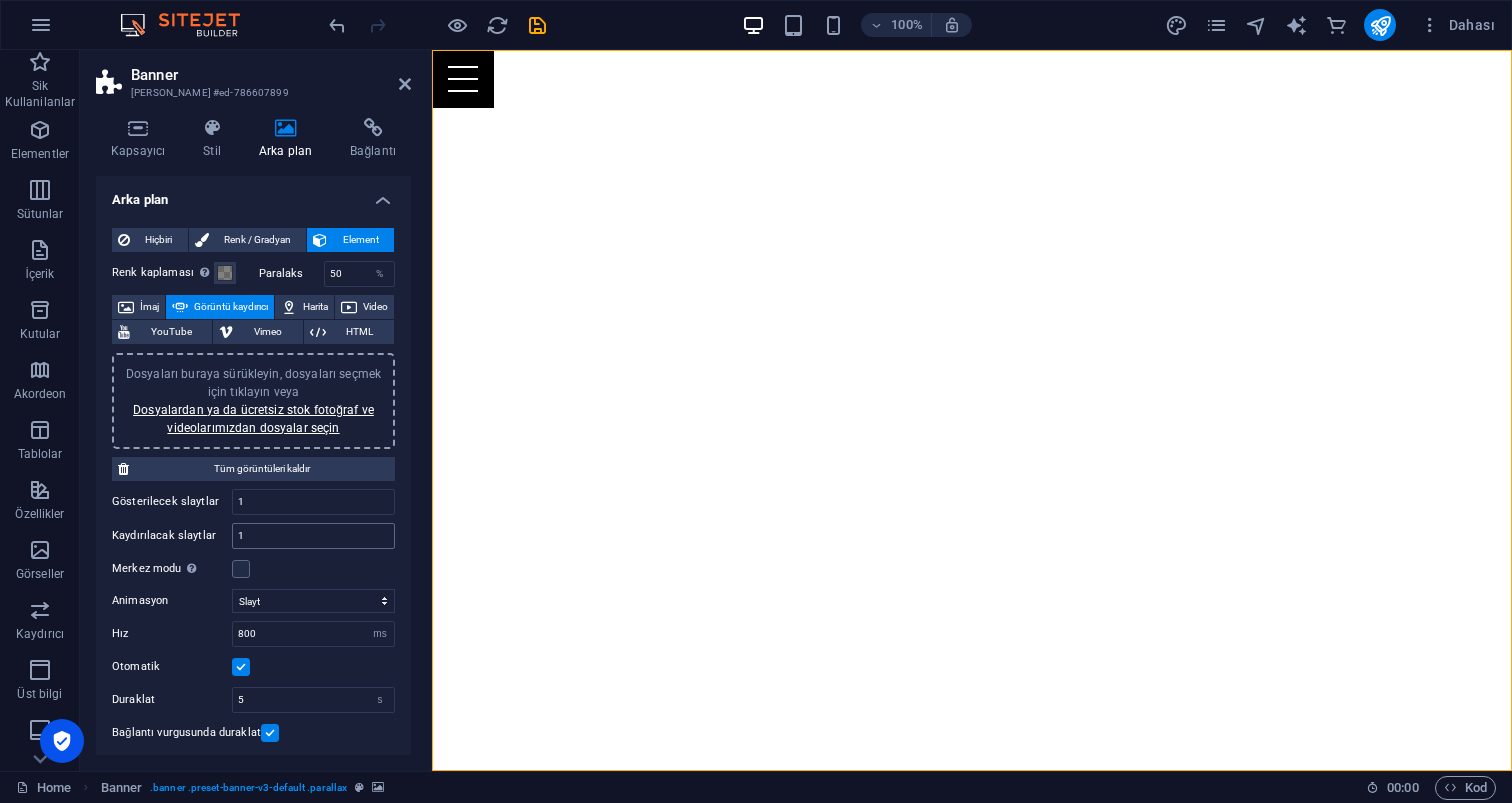 scroll, scrollTop: 0, scrollLeft: 0, axis: both 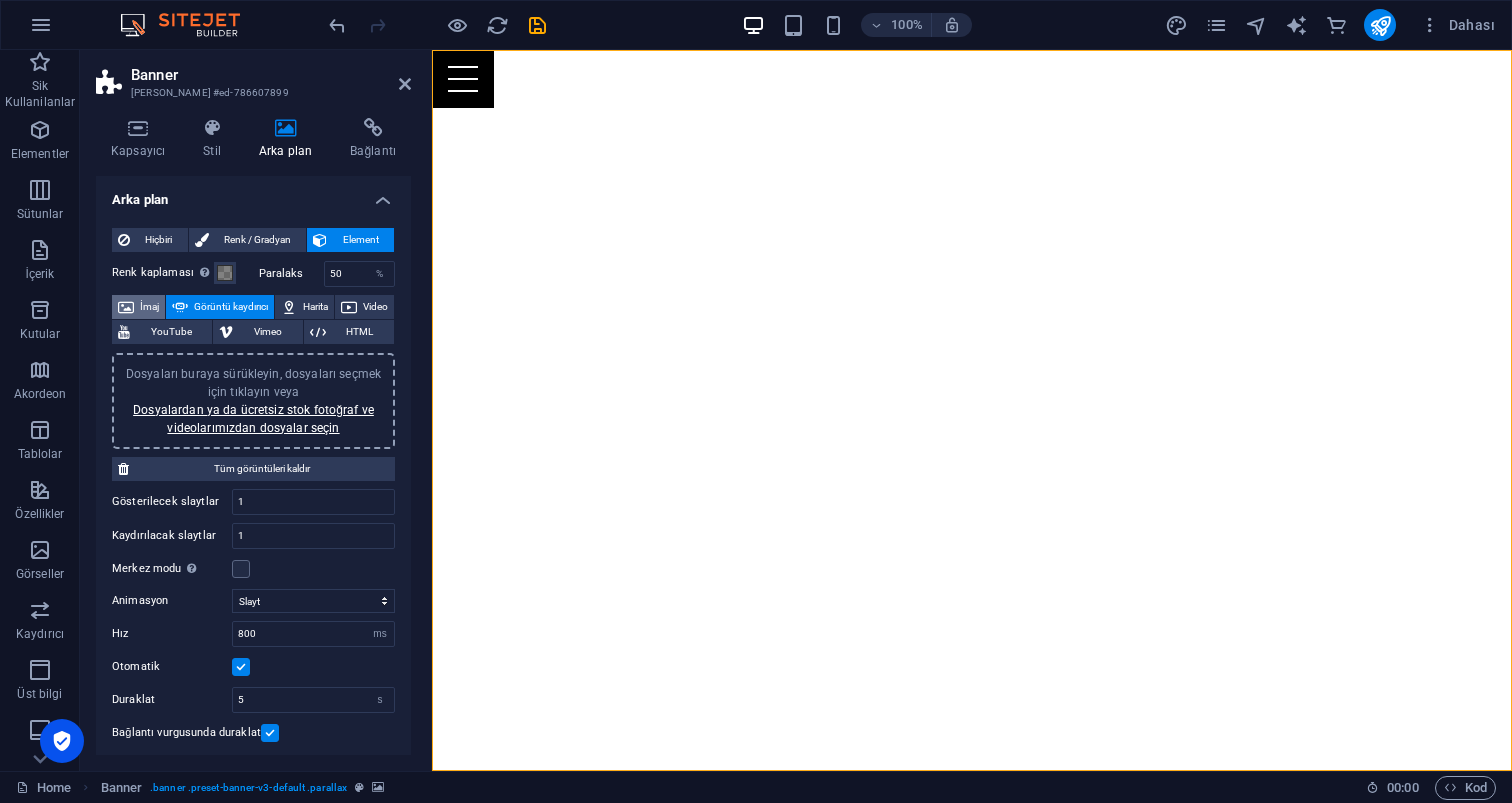 click on "İmaj" at bounding box center (149, 307) 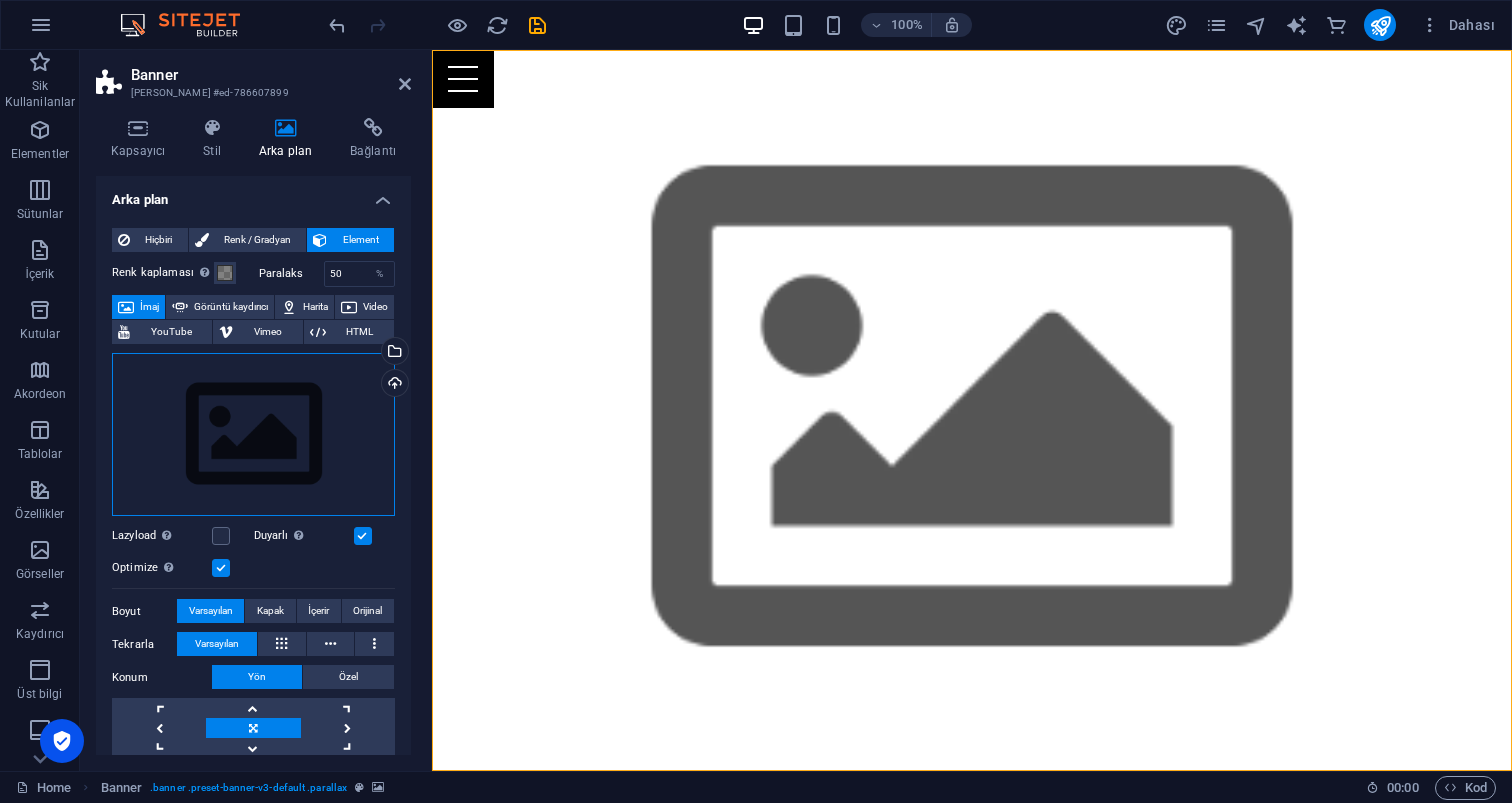 click on "Dosyaları buraya sürükleyin, dosyaları seçmek için tıklayın veya Dosyalardan ya da ücretsiz stok fotoğraf ve videolarımızdan dosyalar seçin" at bounding box center (253, 435) 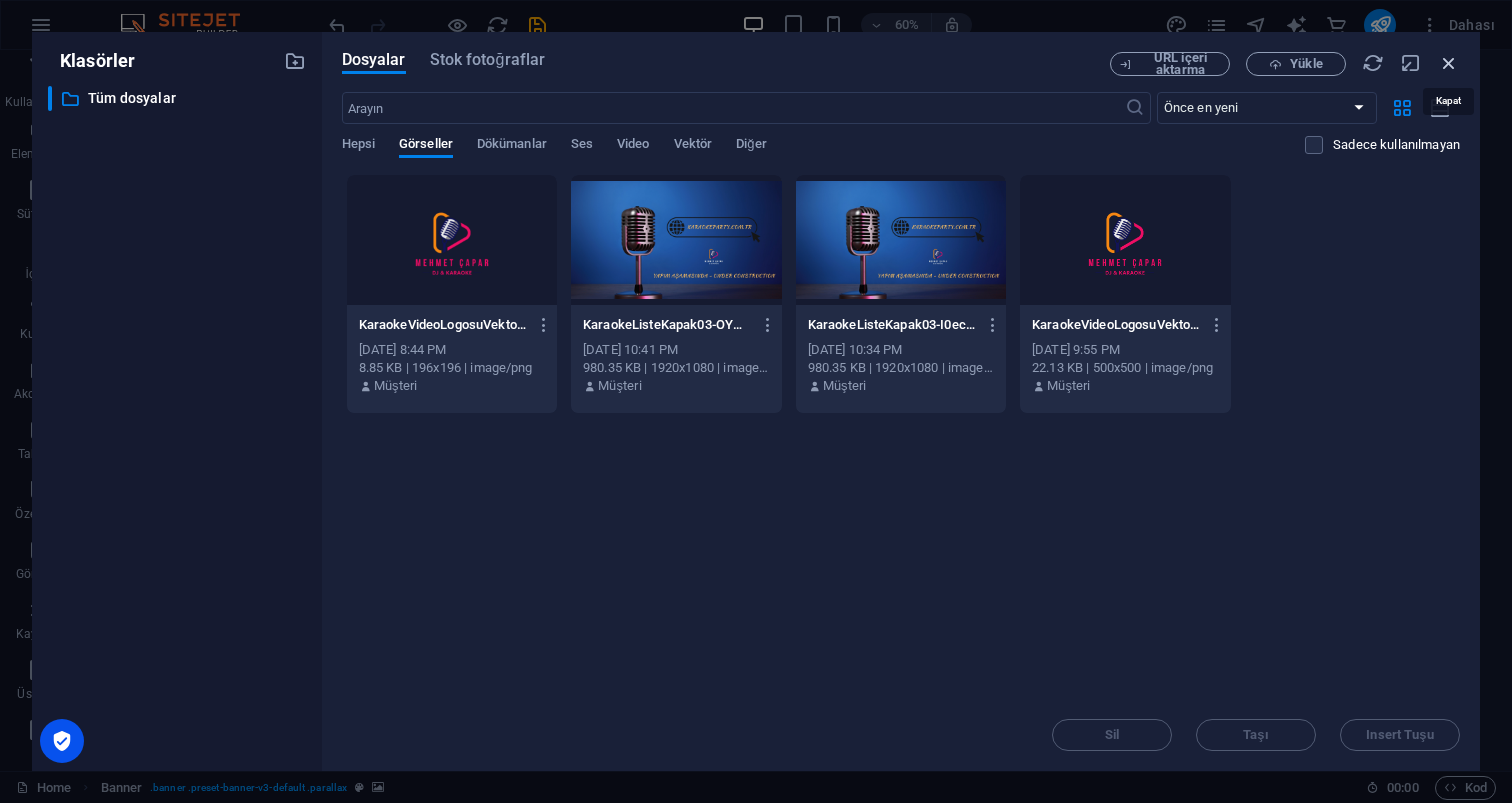 click at bounding box center [1449, 63] 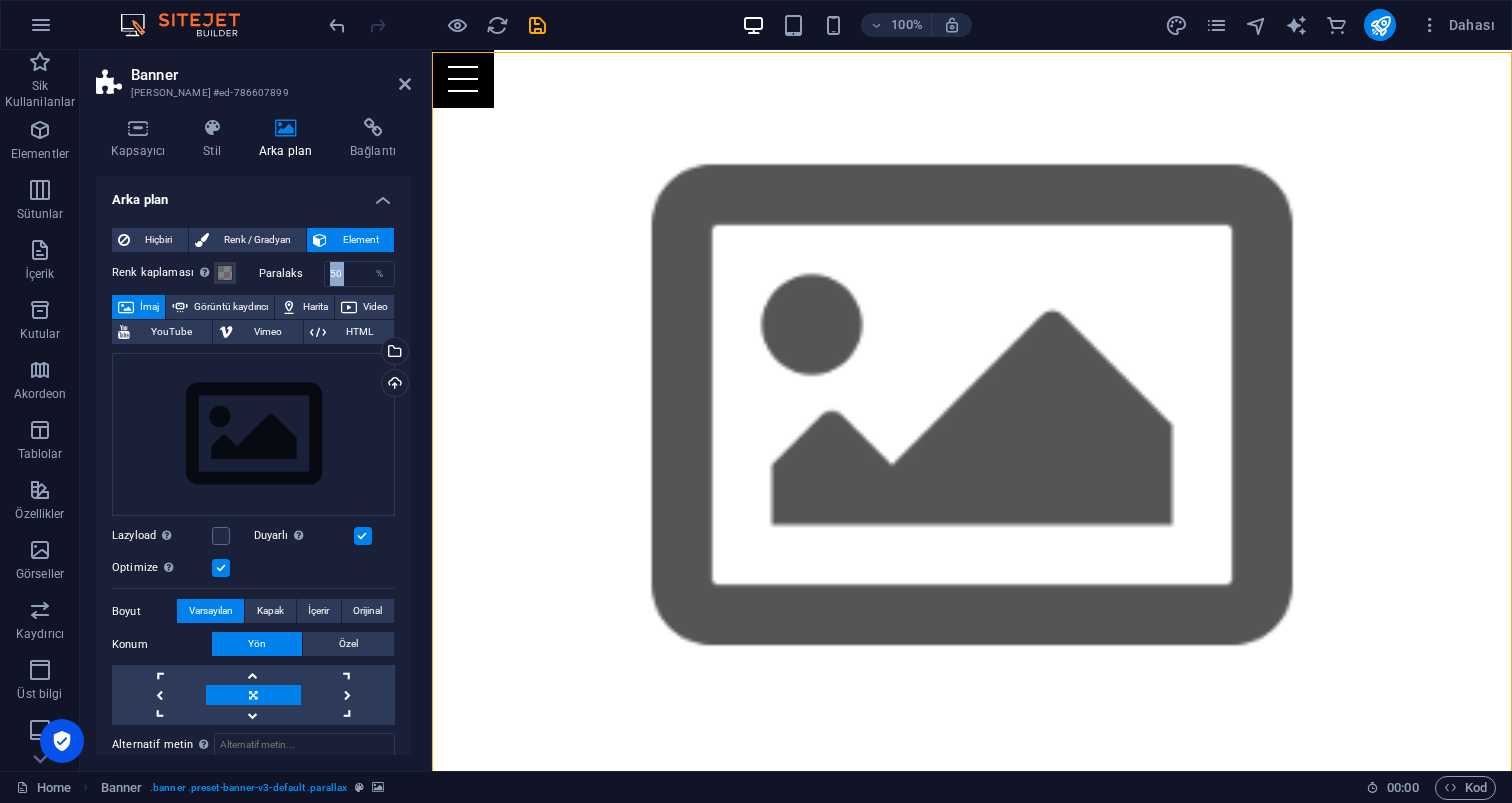 scroll, scrollTop: 0, scrollLeft: 0, axis: both 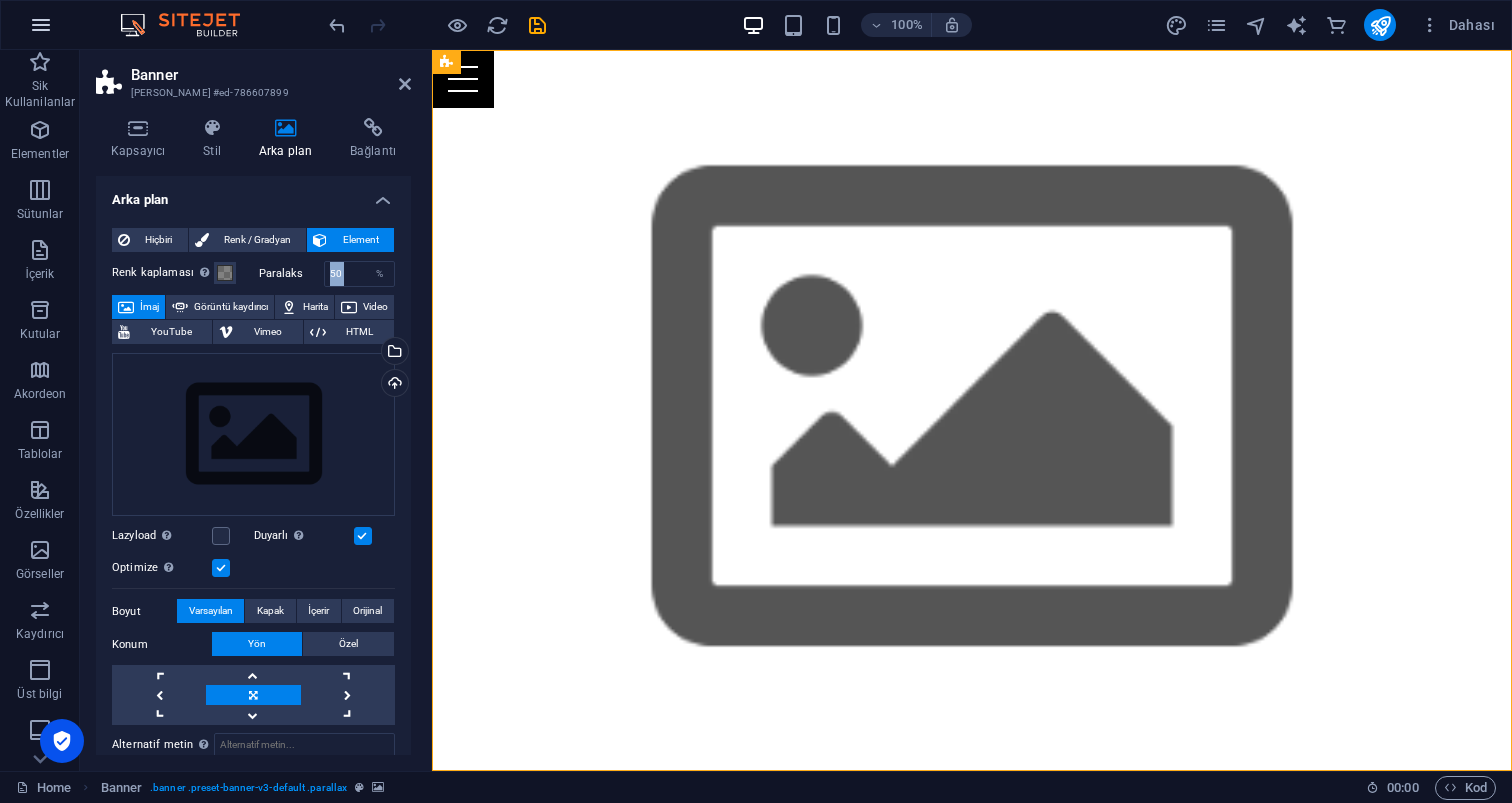 click at bounding box center [41, 25] 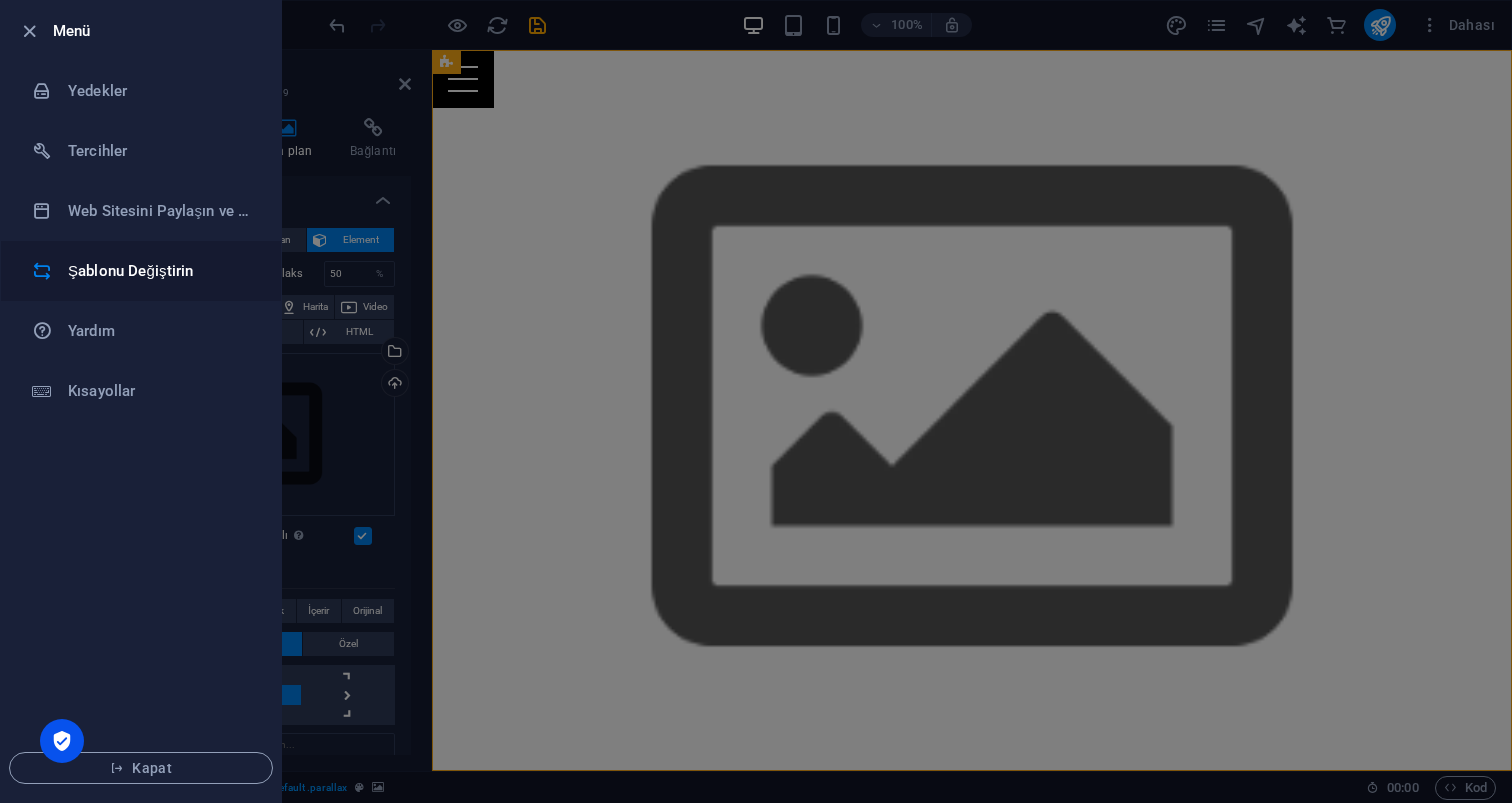 click on "Şablonu Değiştirin" at bounding box center [160, 271] 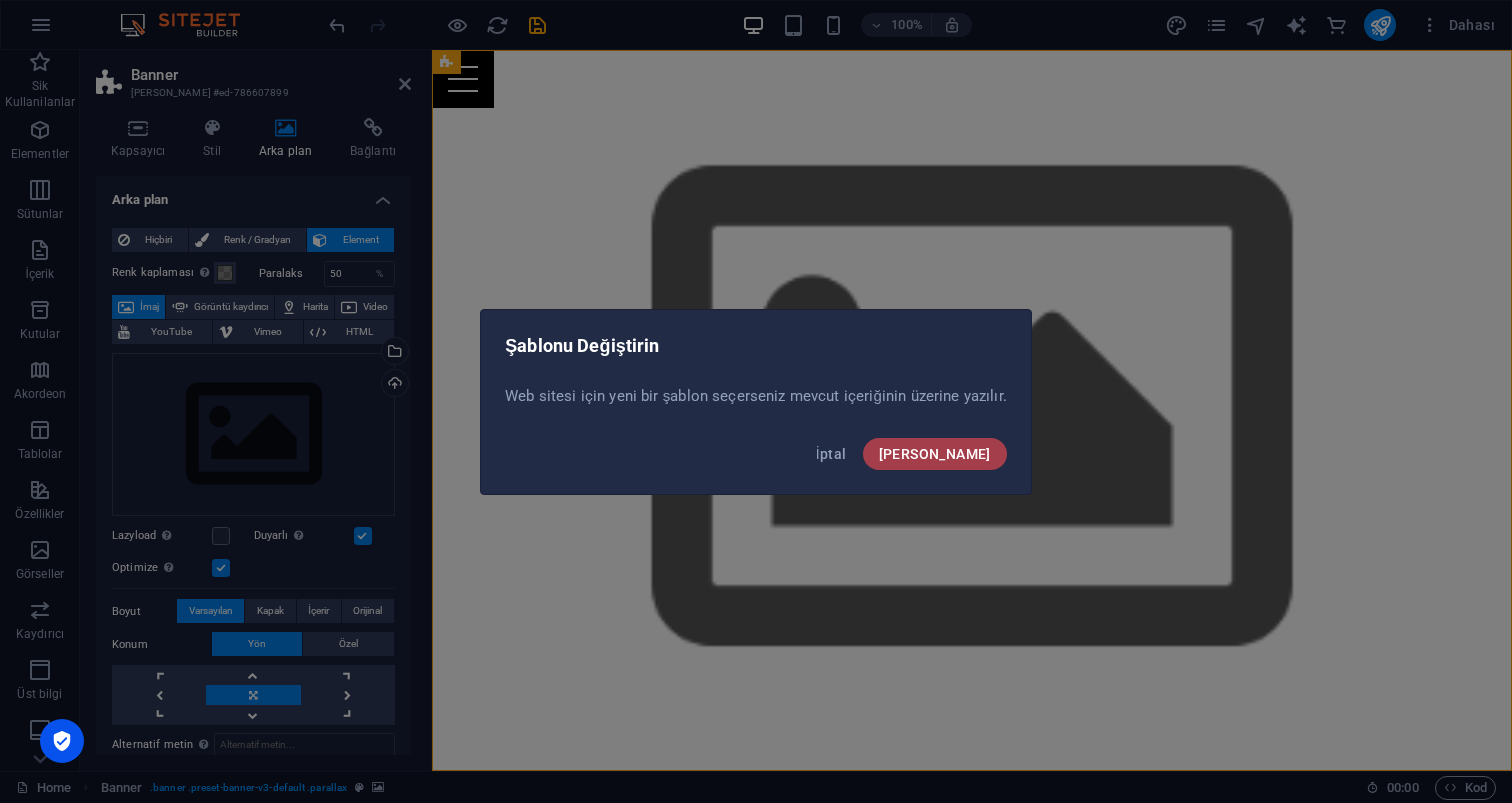 click on "Onayla" at bounding box center [935, 454] 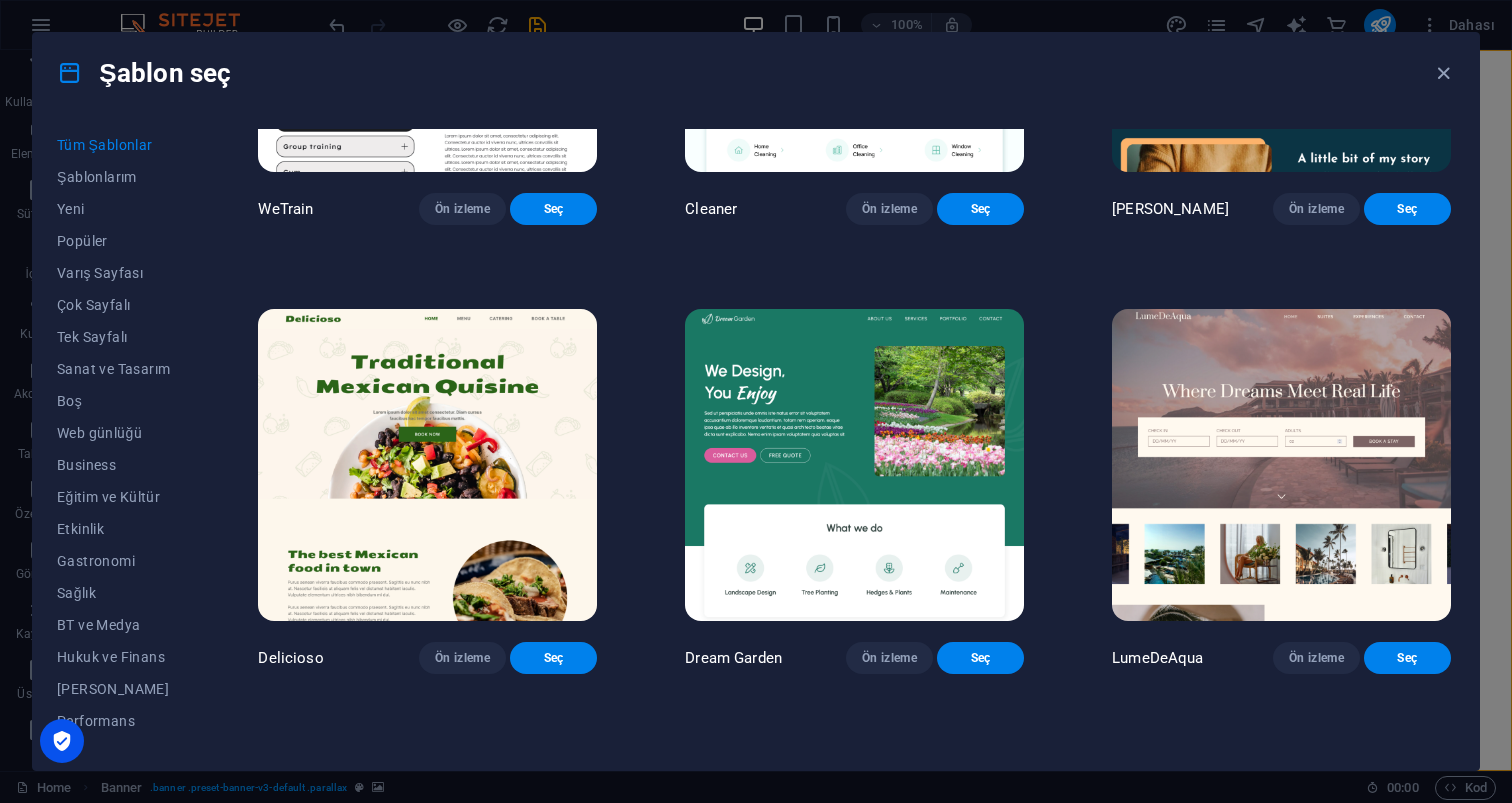 scroll, scrollTop: 3497, scrollLeft: 0, axis: vertical 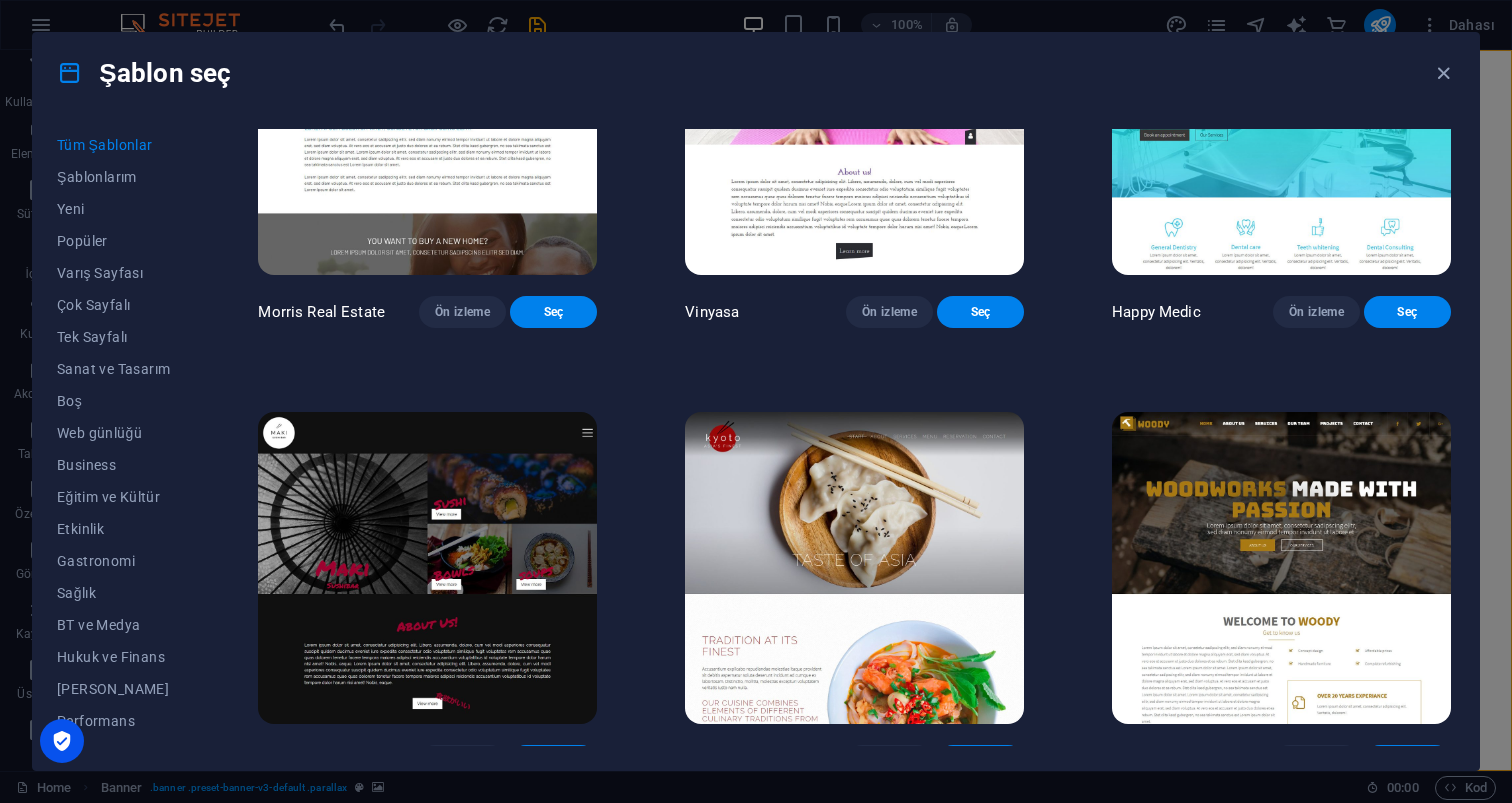 click at bounding box center (1281, 568) 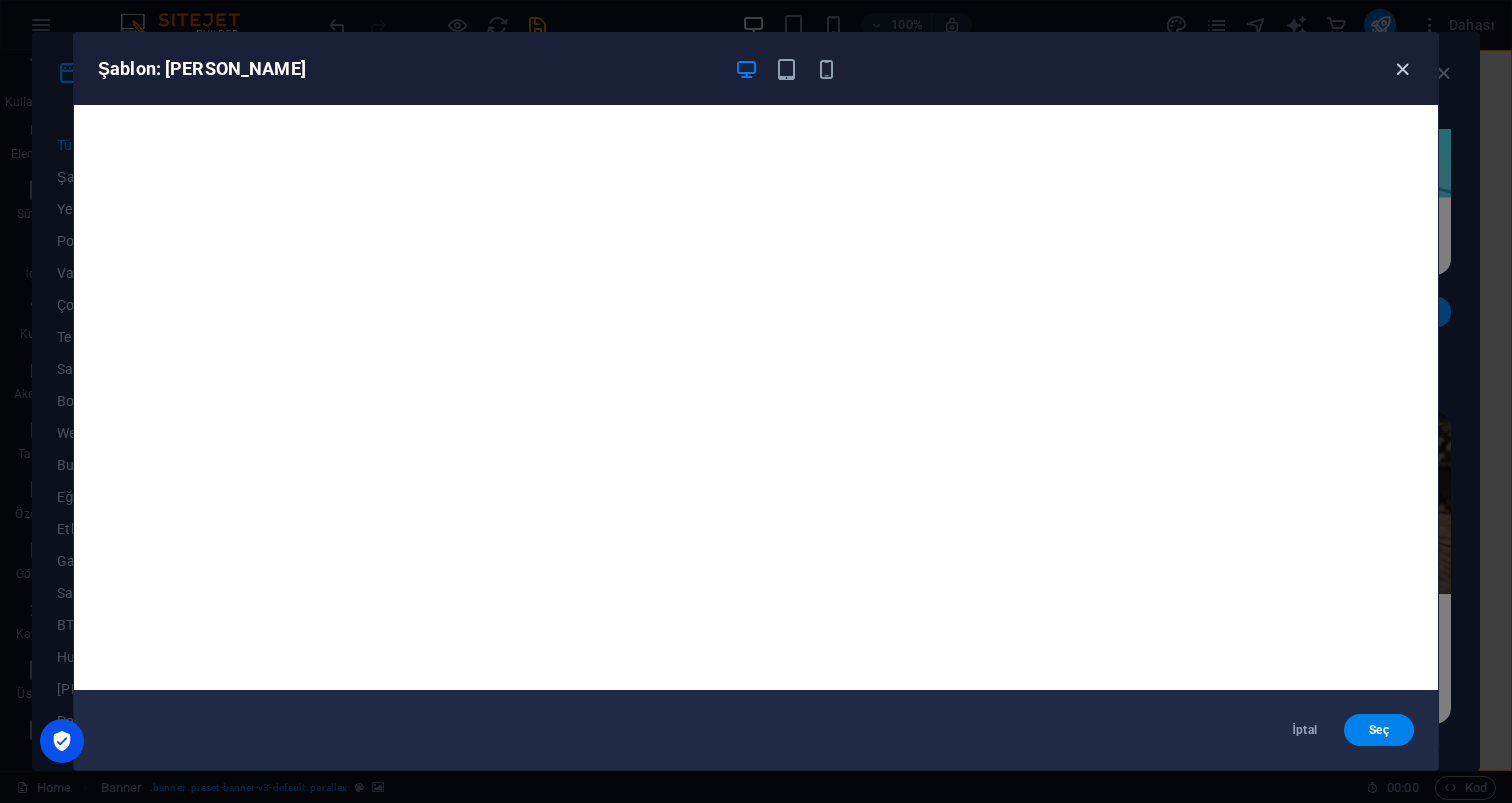 click at bounding box center [1402, 69] 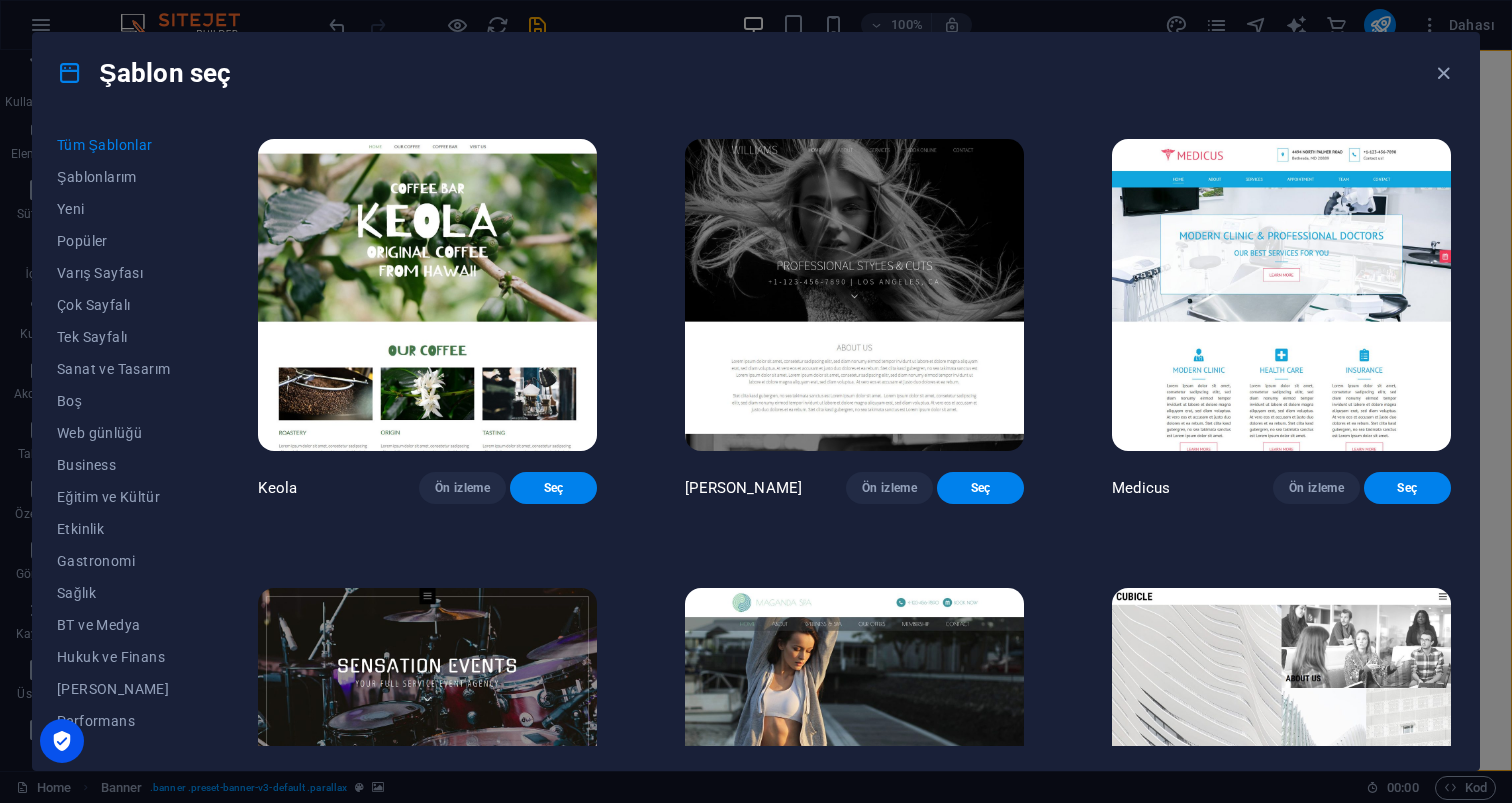 scroll, scrollTop: 20214, scrollLeft: 0, axis: vertical 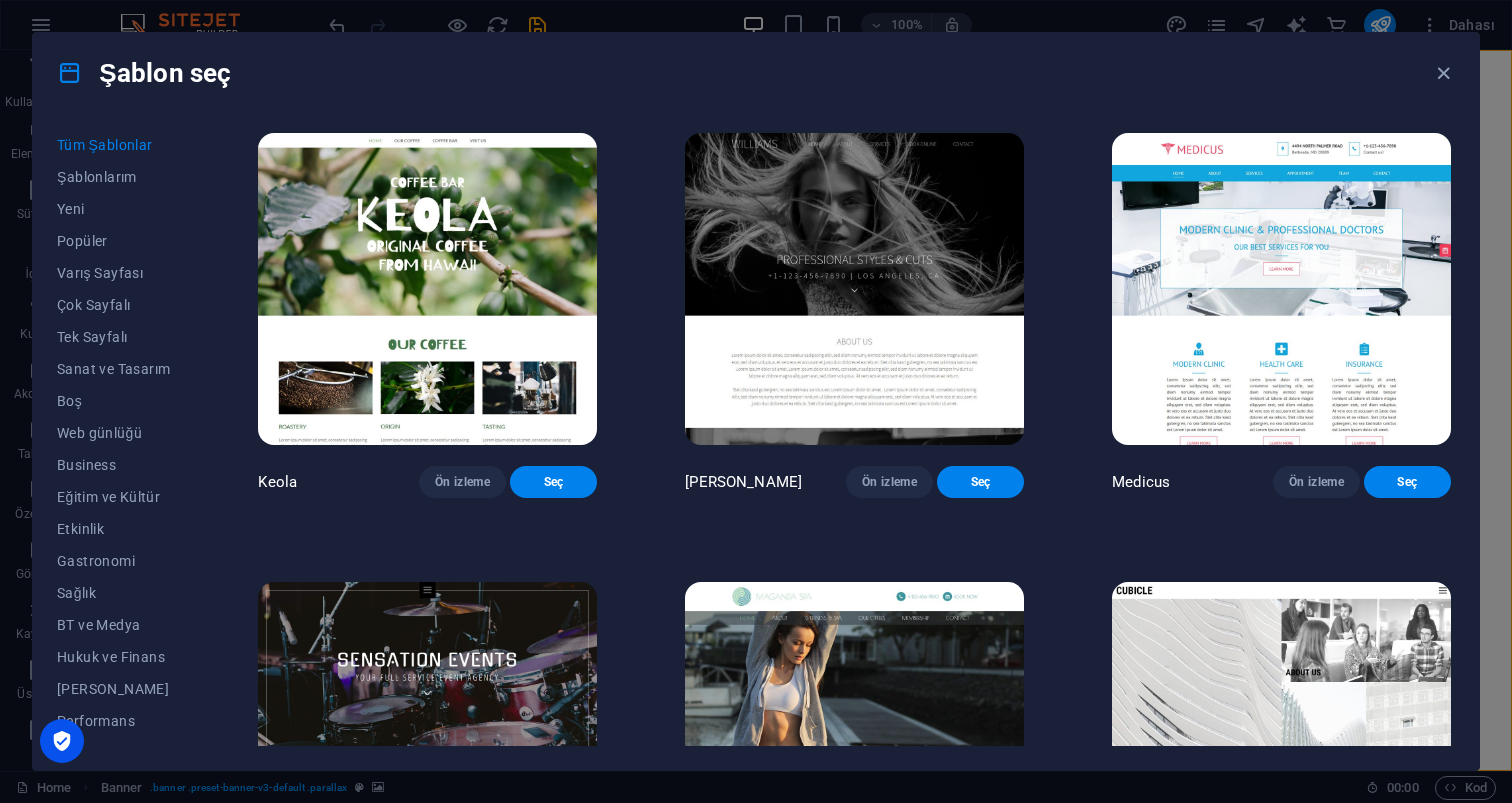 click at bounding box center [427, 738] 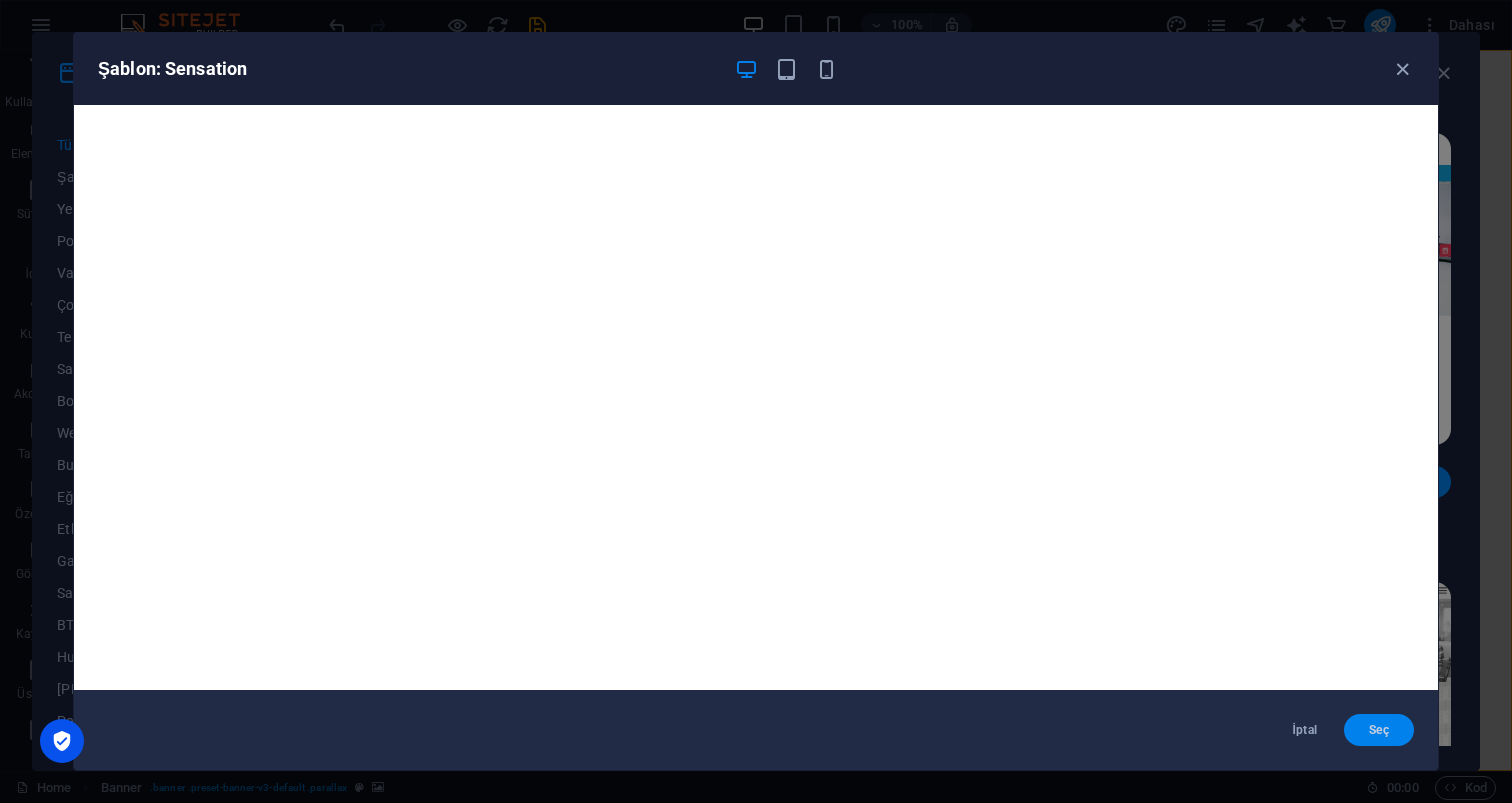 click on "Seç" at bounding box center [1379, 730] 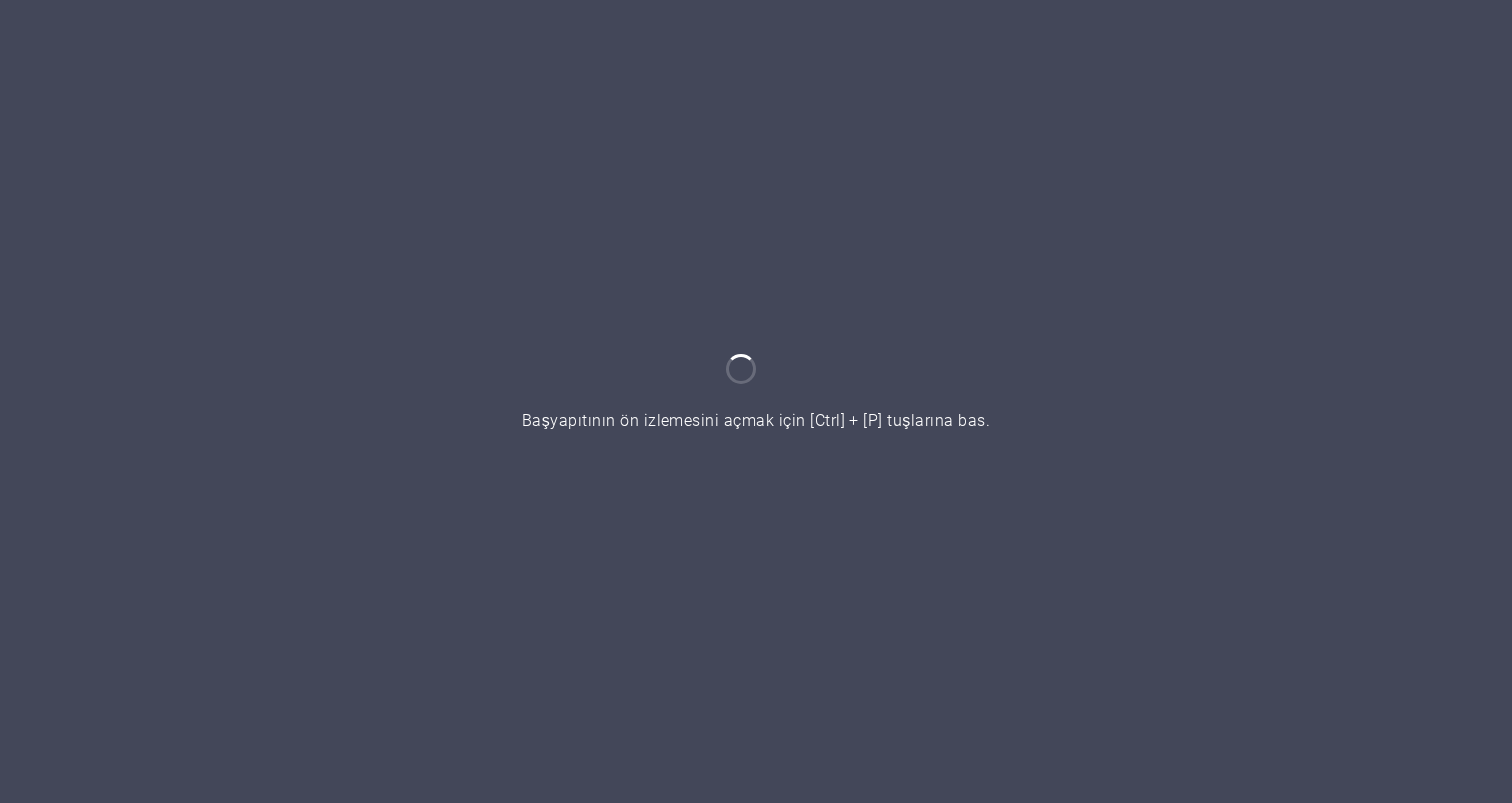 scroll, scrollTop: 0, scrollLeft: 0, axis: both 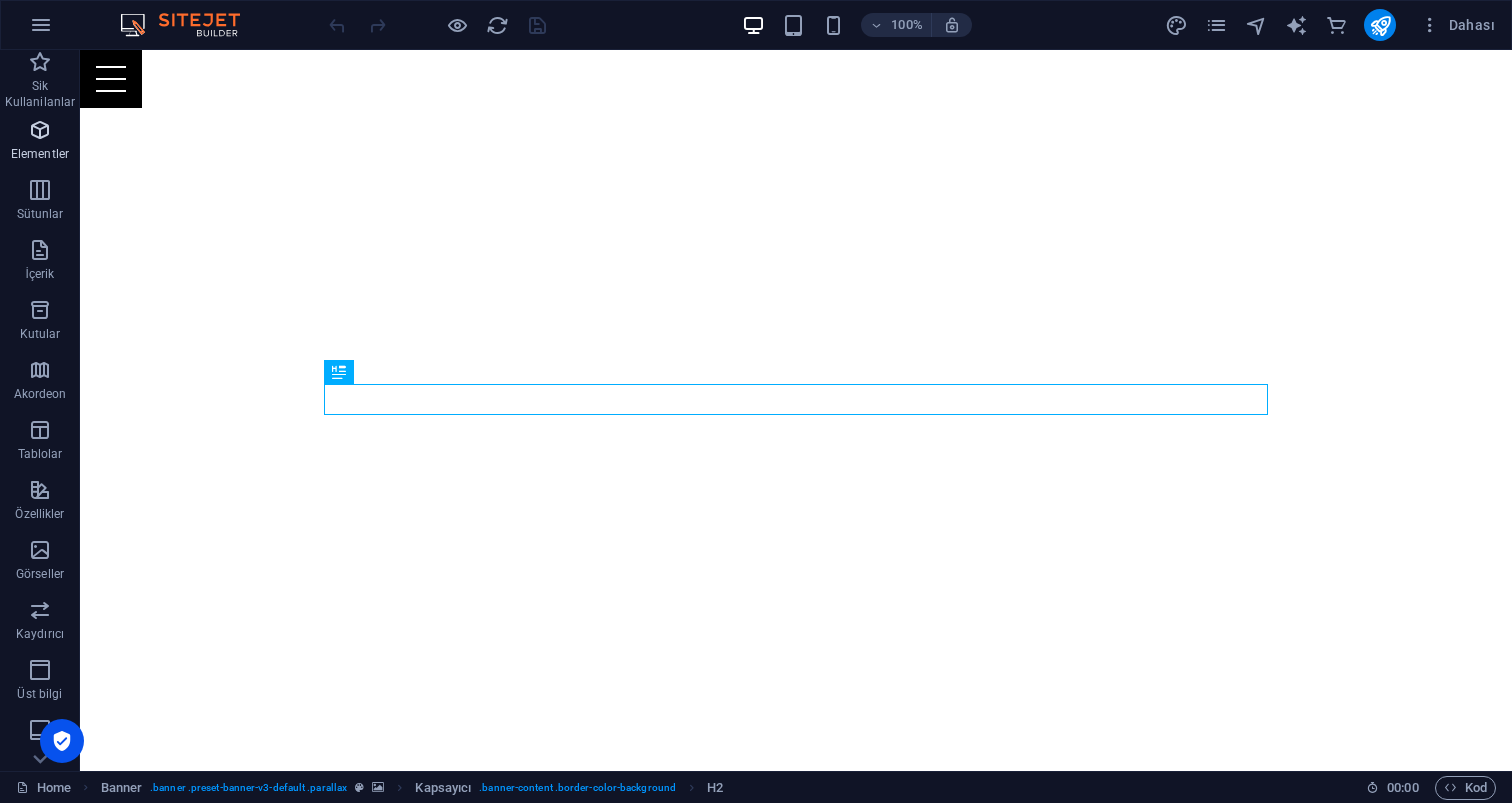 click at bounding box center (40, 130) 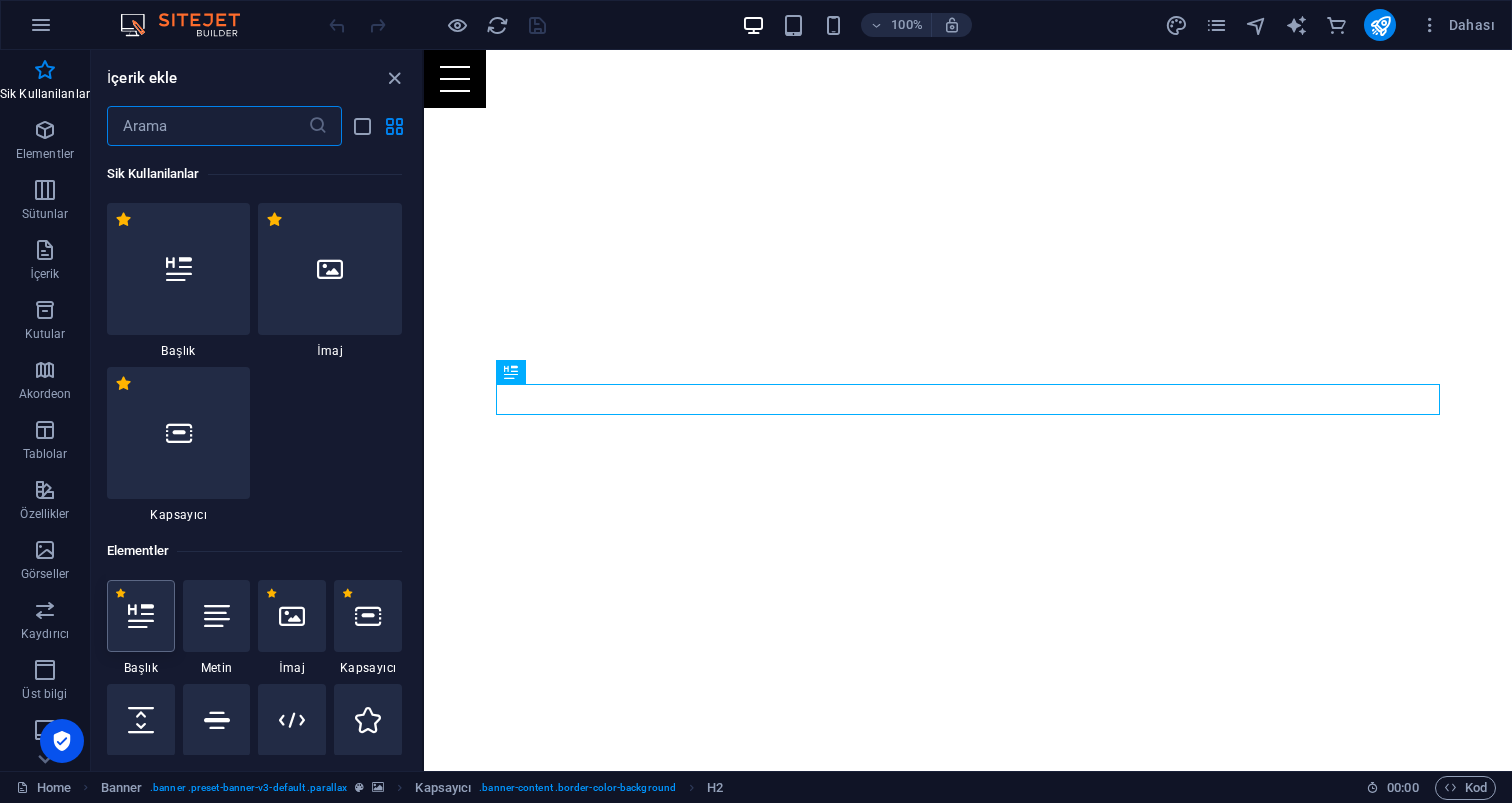 scroll, scrollTop: 0, scrollLeft: 0, axis: both 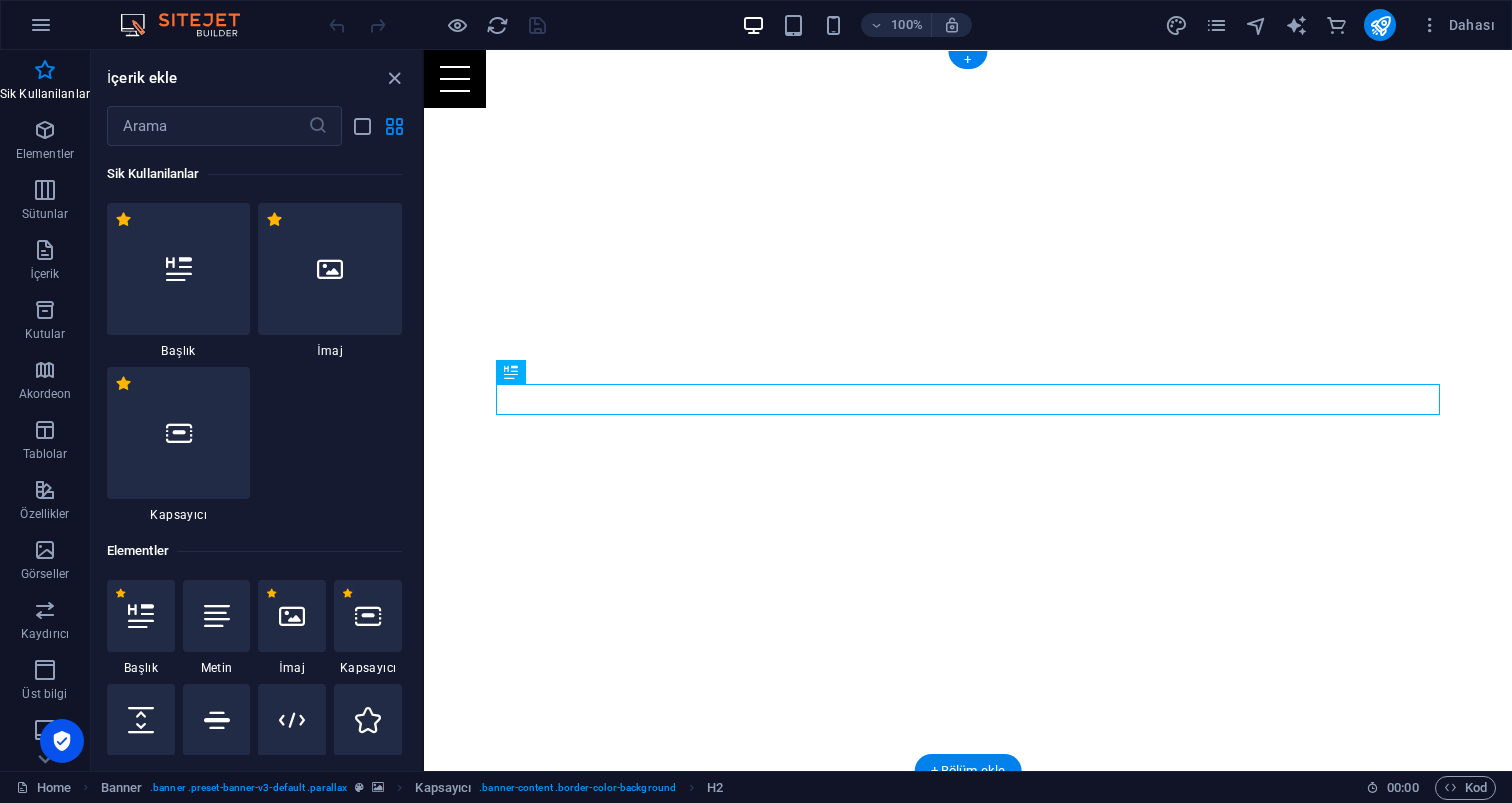 click at bounding box center [-1208, 50] 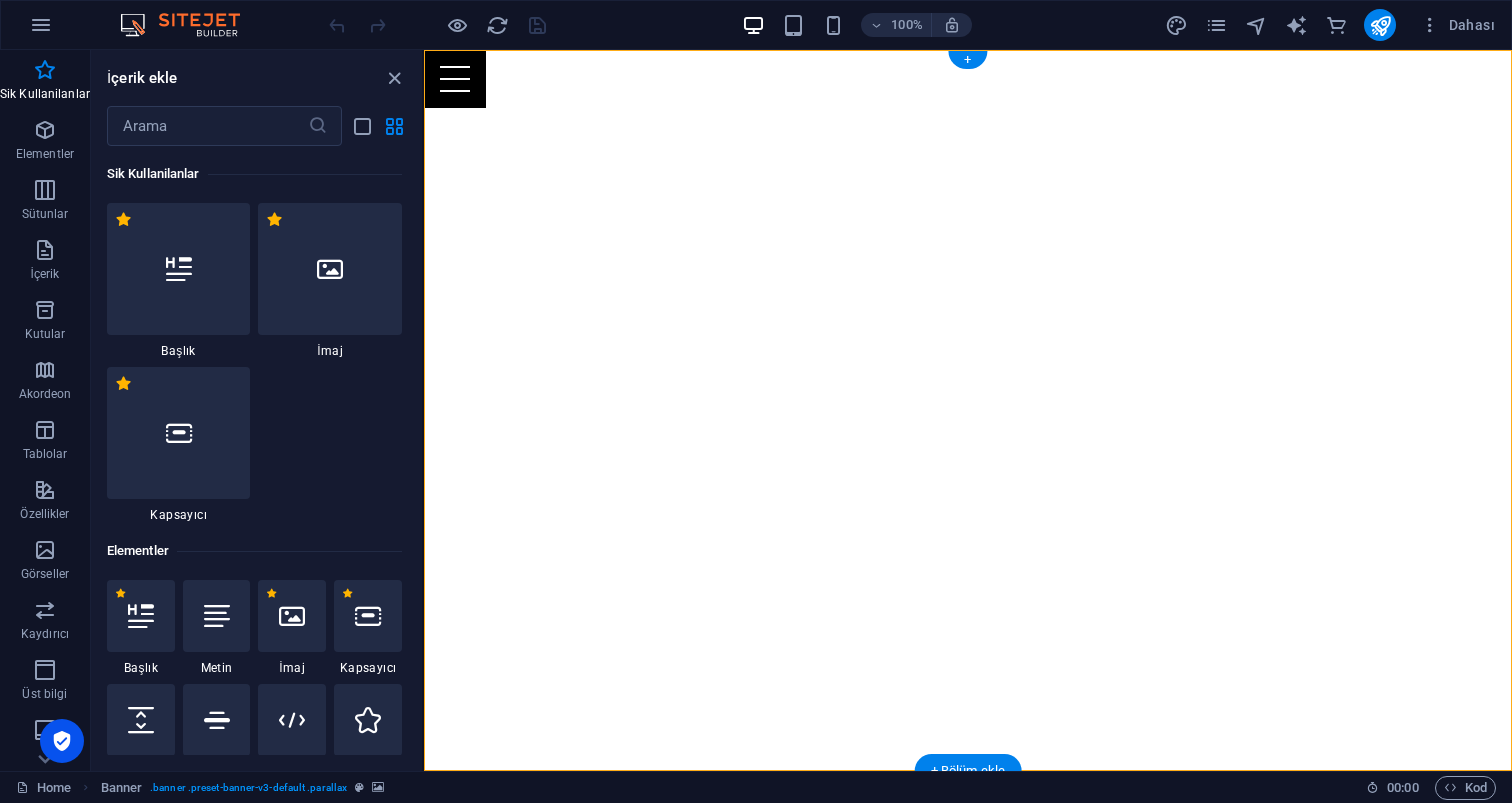 click at bounding box center (-1208, 50) 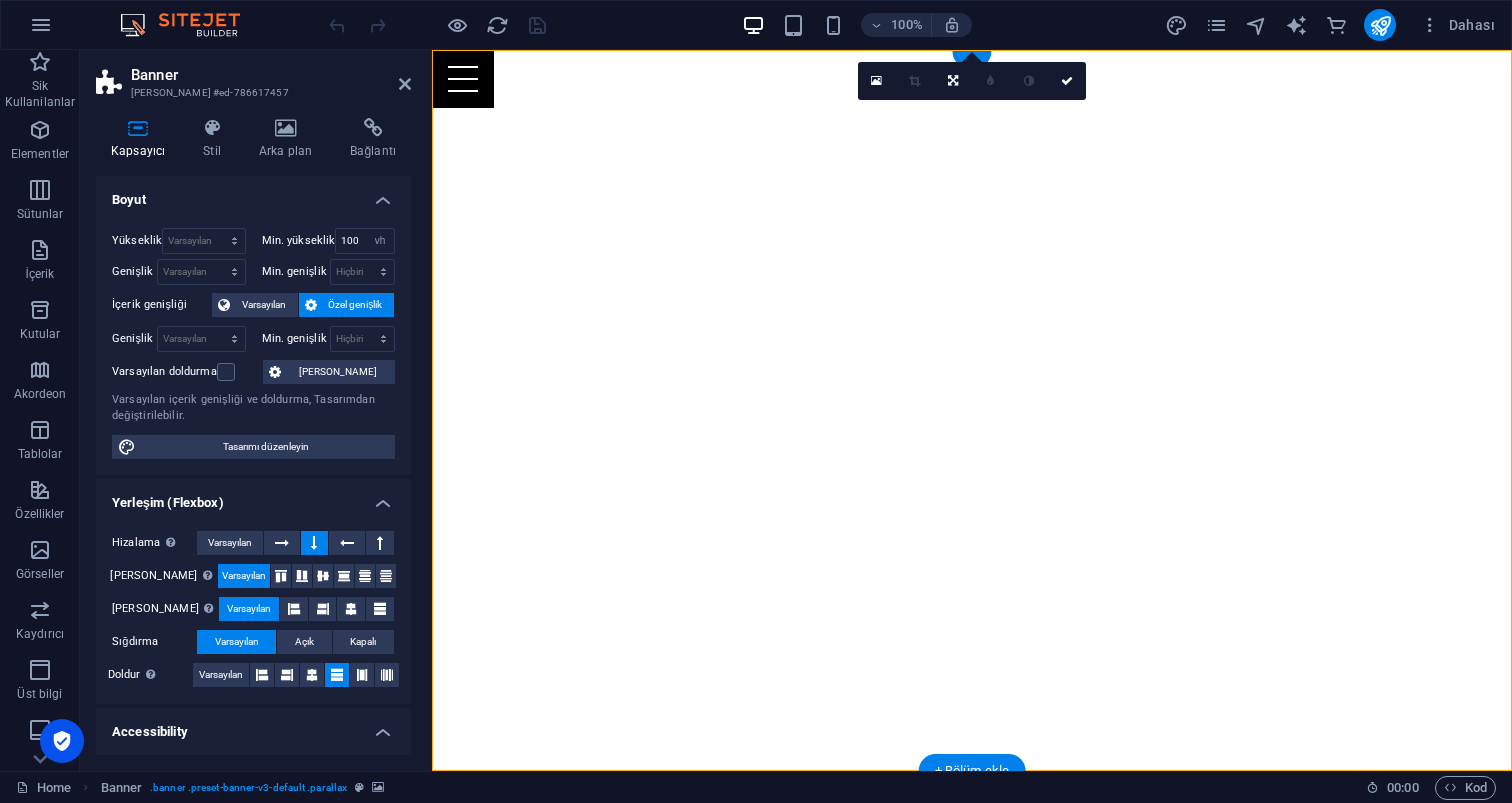click at bounding box center [-1188, 50] 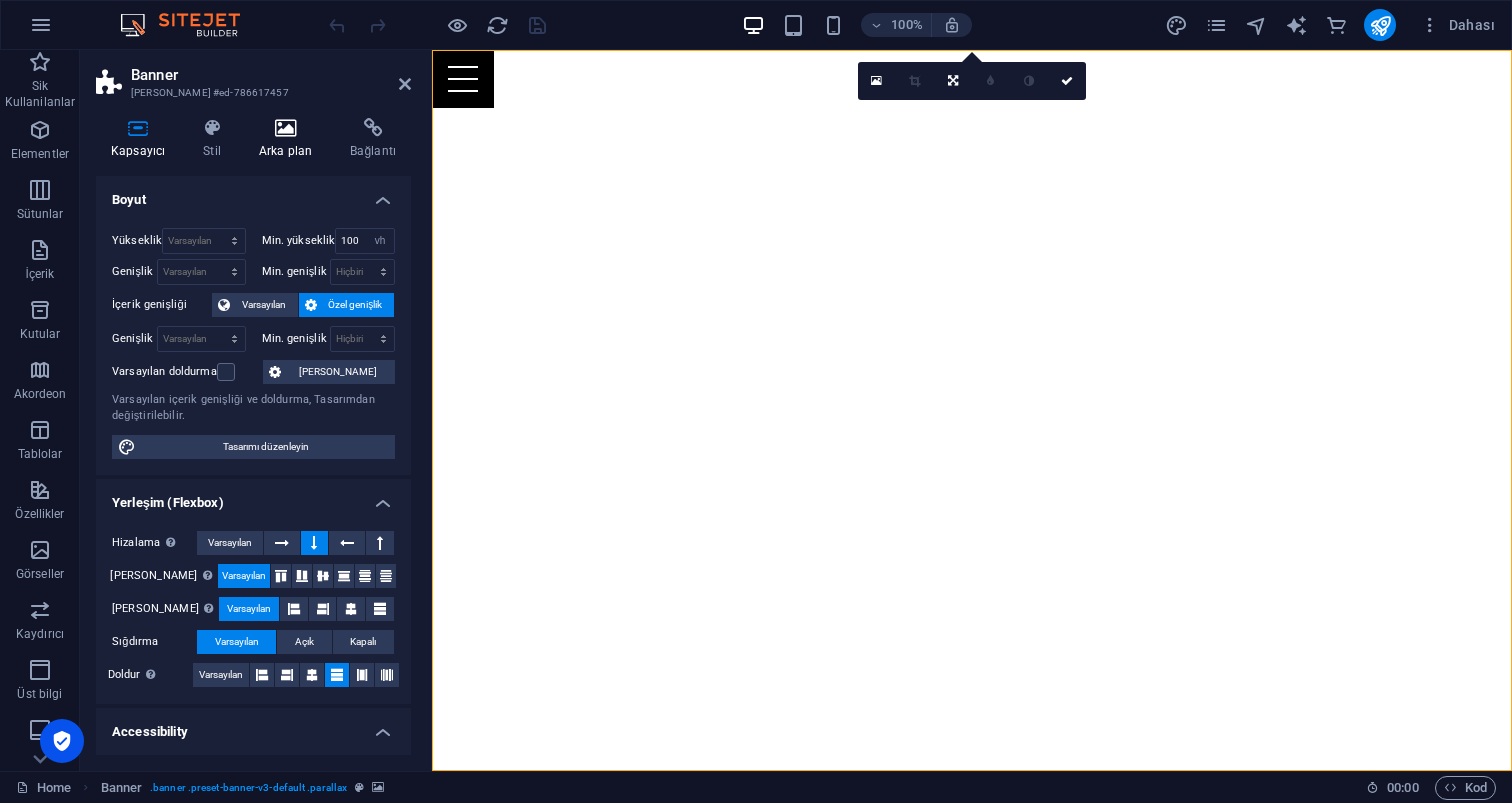 click on "Arka plan" at bounding box center [289, 139] 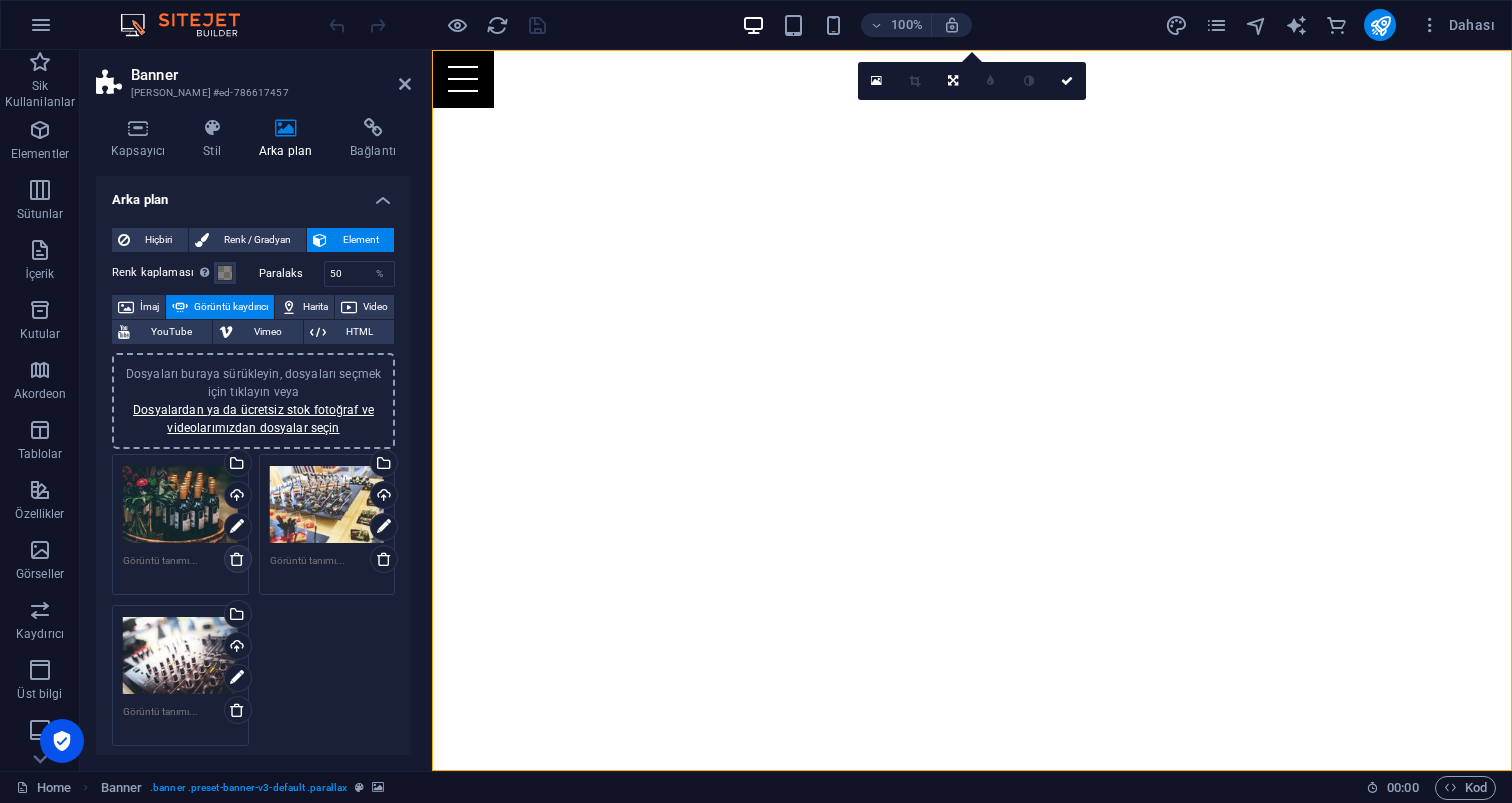 click at bounding box center [237, 559] 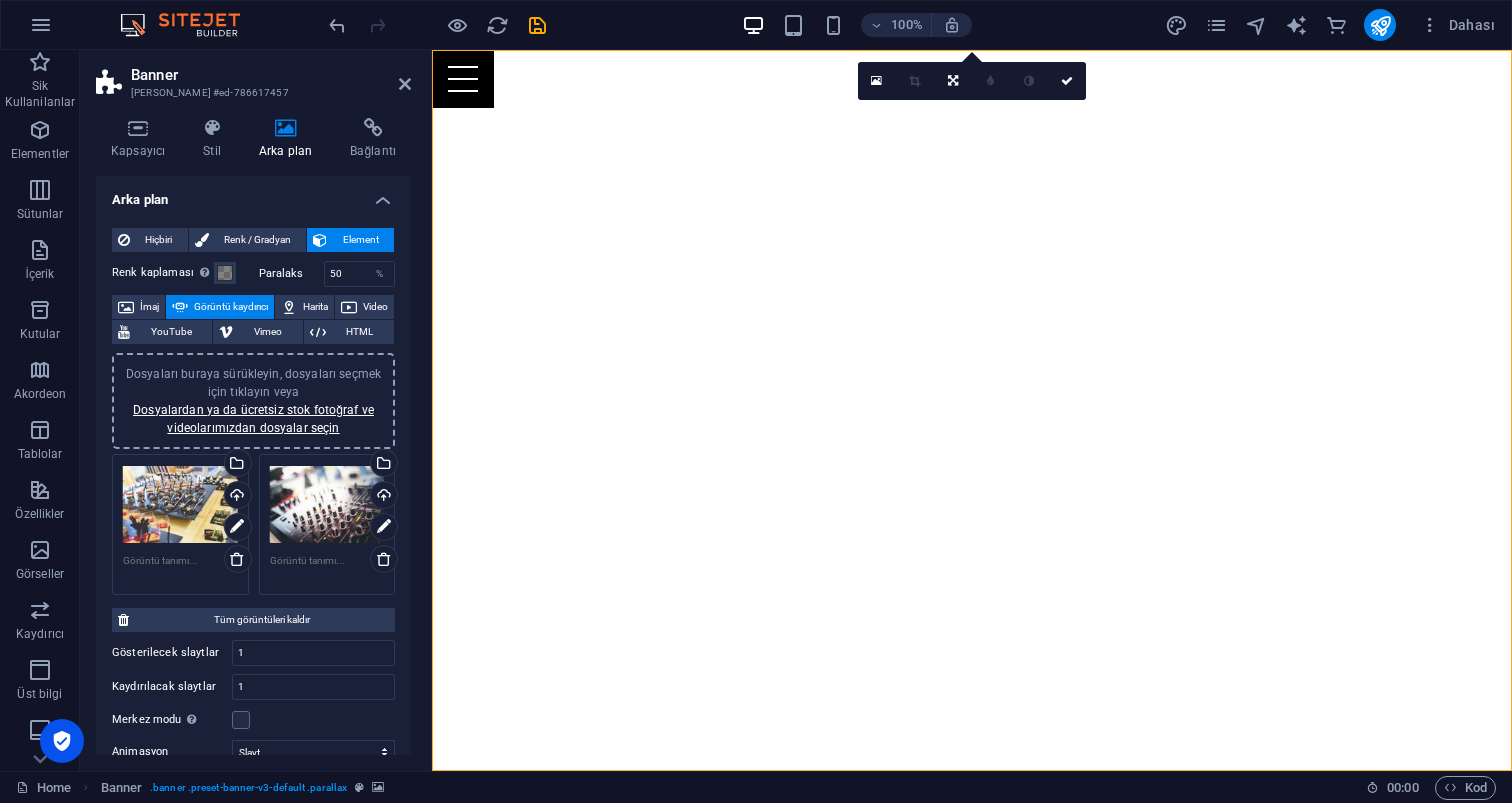 click on "Dosyaları buraya sürükleyin, dosyaları seçmek için tıklayın veya Dosyalardan ya da ücretsiz stok fotoğraf ve videolarımızdan dosyalar seçin" at bounding box center (327, 505) 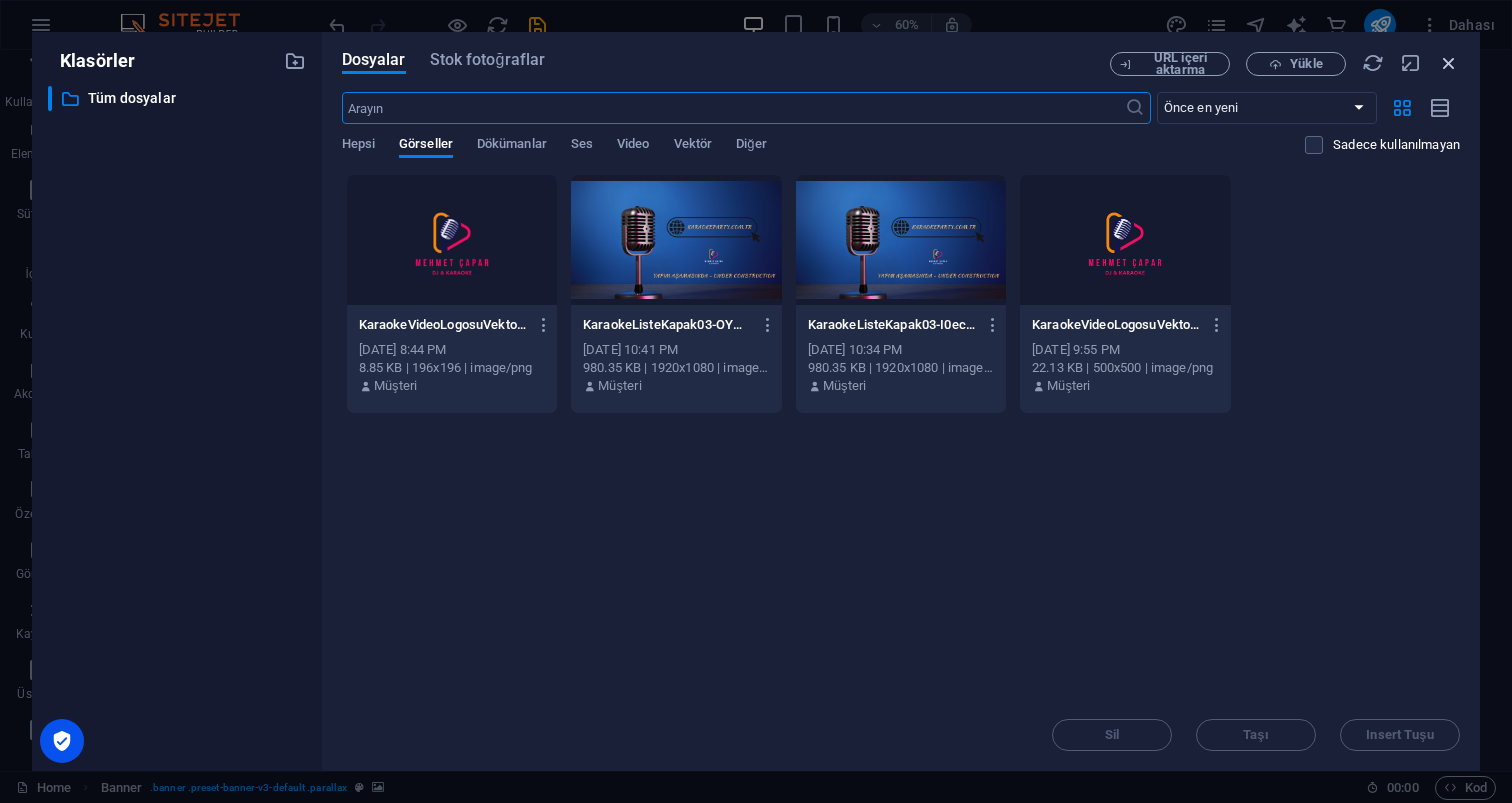 click at bounding box center (1449, 63) 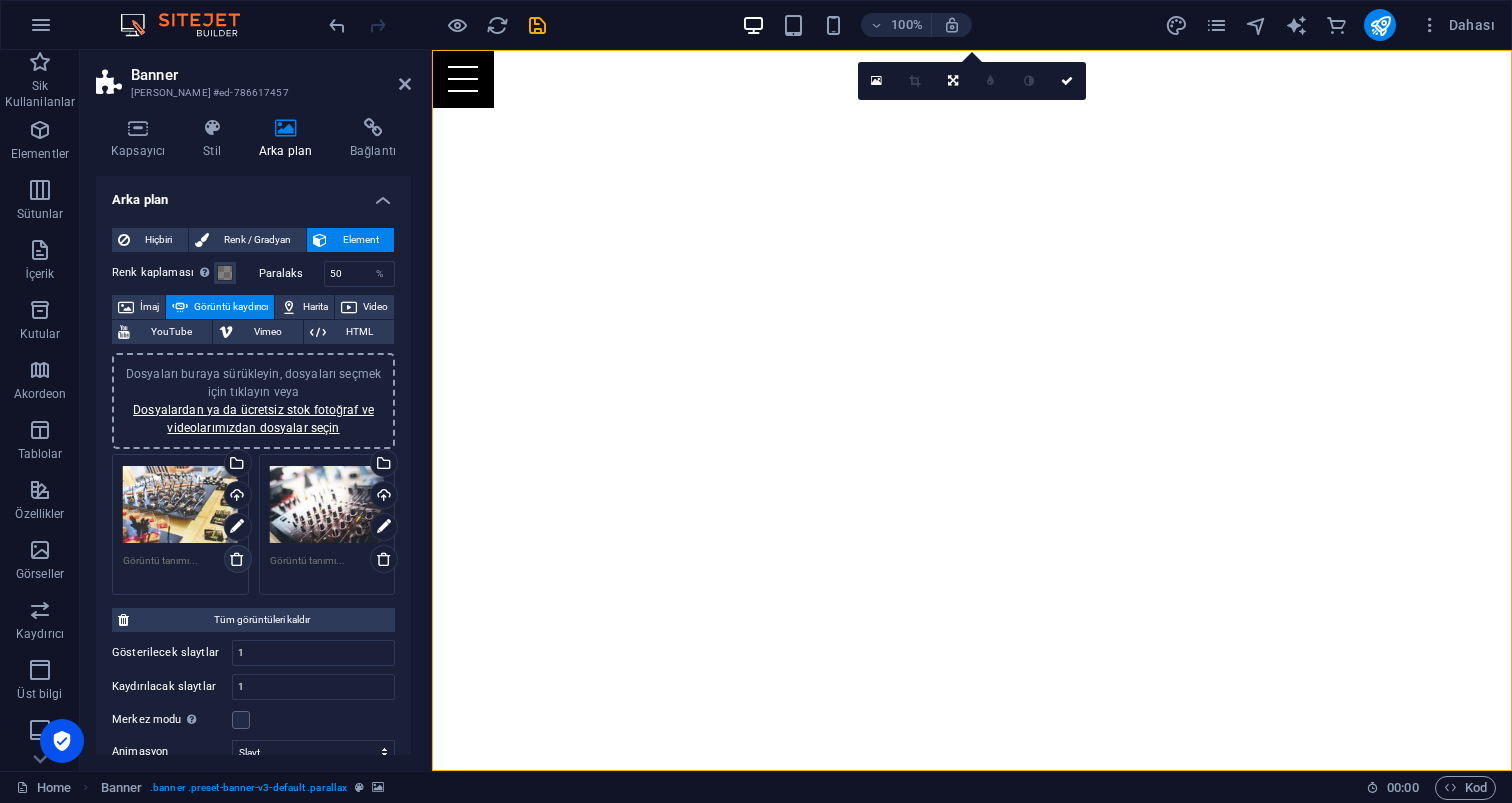 click at bounding box center [237, 559] 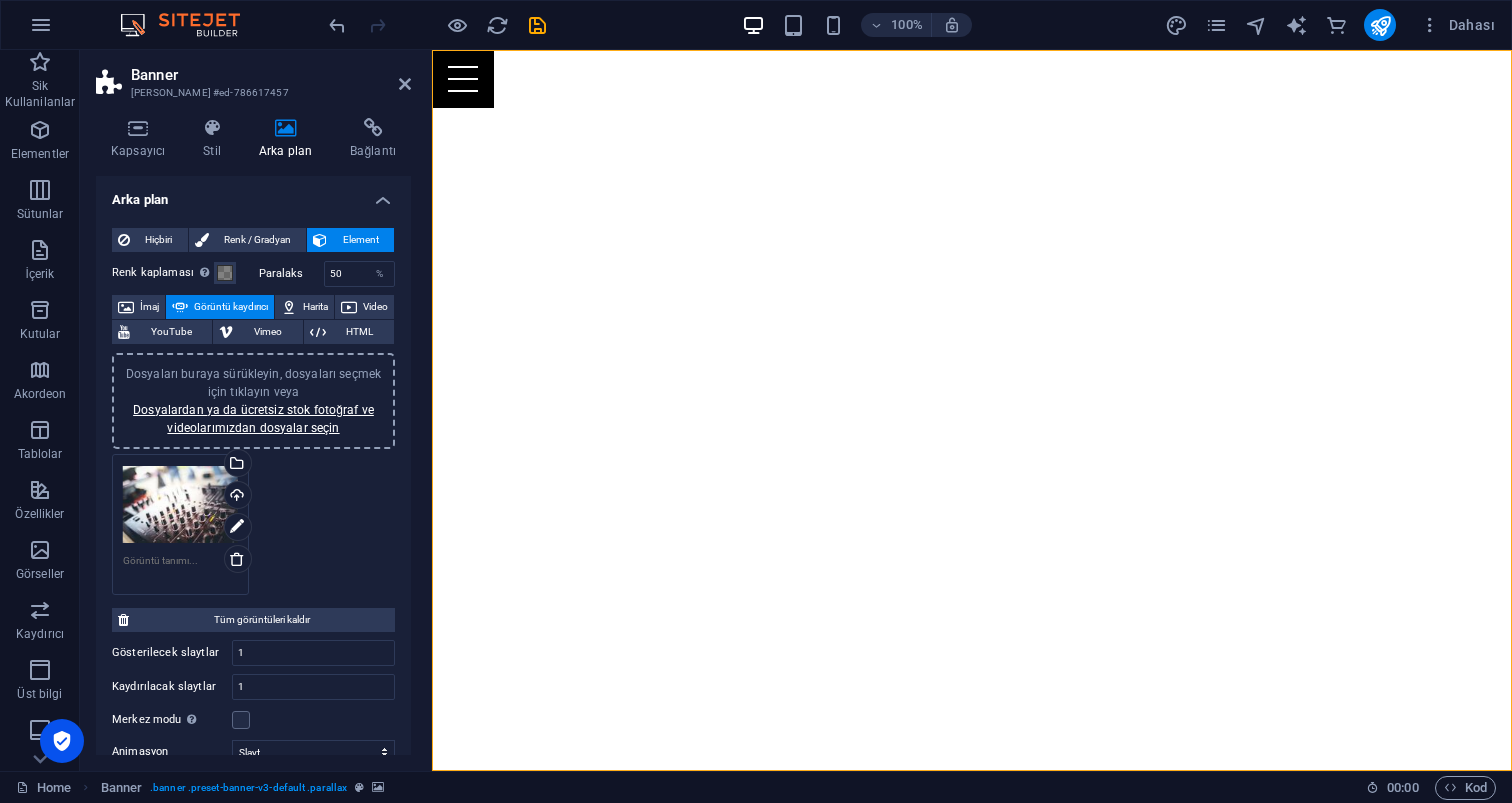 click on "Dosyaları buraya sürükleyin, dosyaları seçmek için tıklayın veya Dosyalardan ya da ücretsiz stok fotoğraf ve videolarımızdan dosyalar seçin" at bounding box center (180, 505) 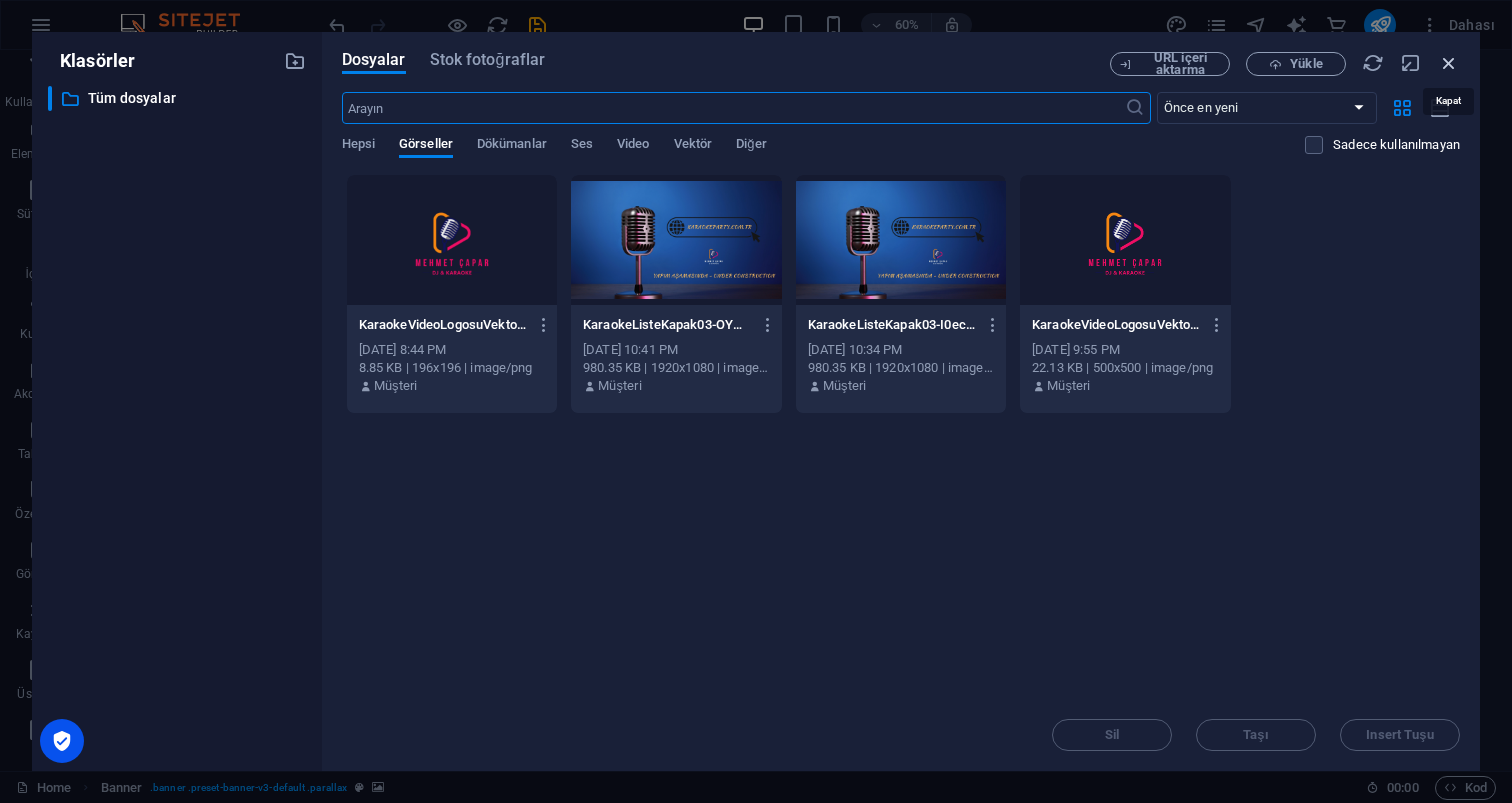click at bounding box center (1449, 63) 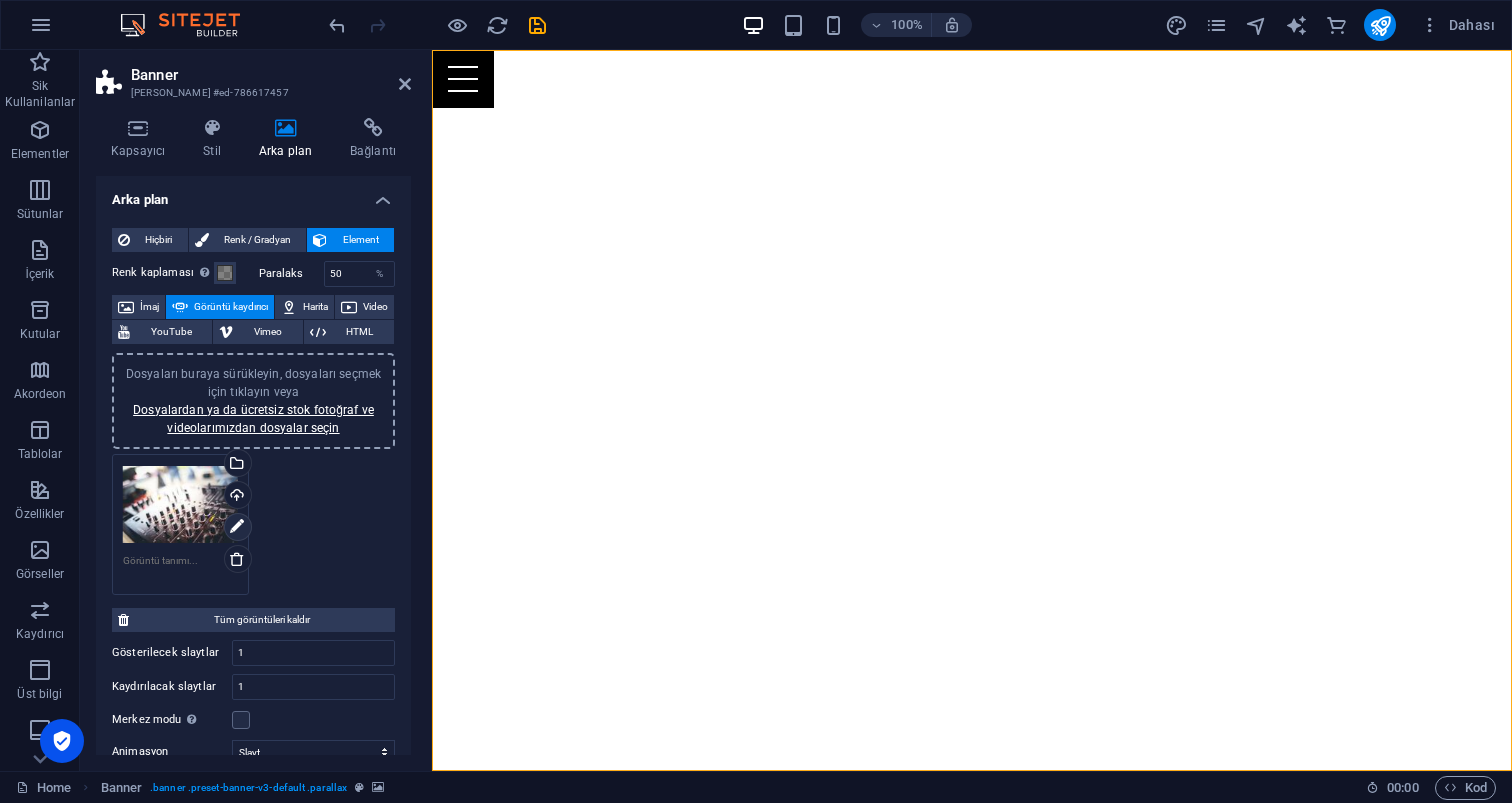 click at bounding box center [237, 527] 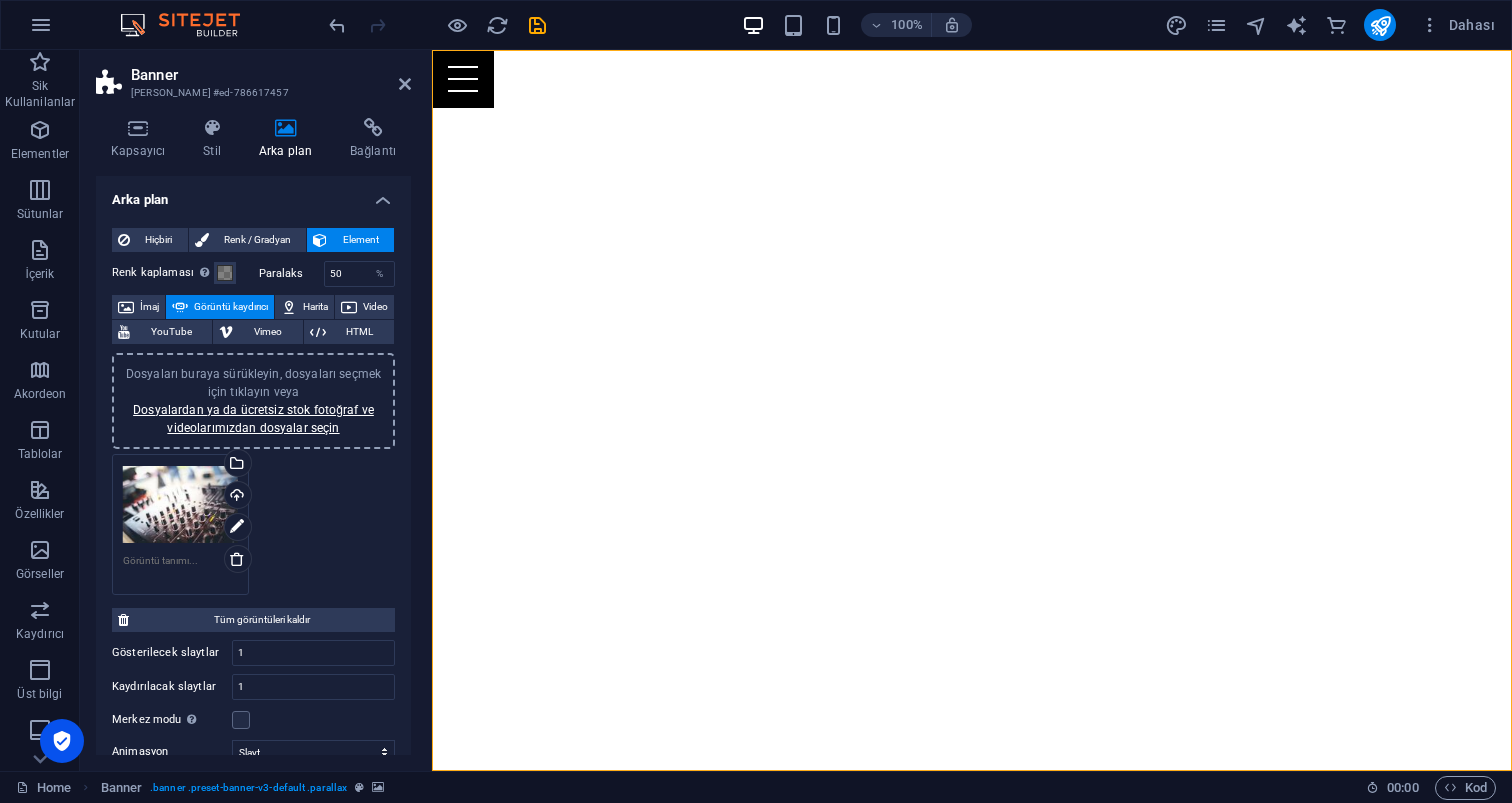 click at bounding box center [972, 410] 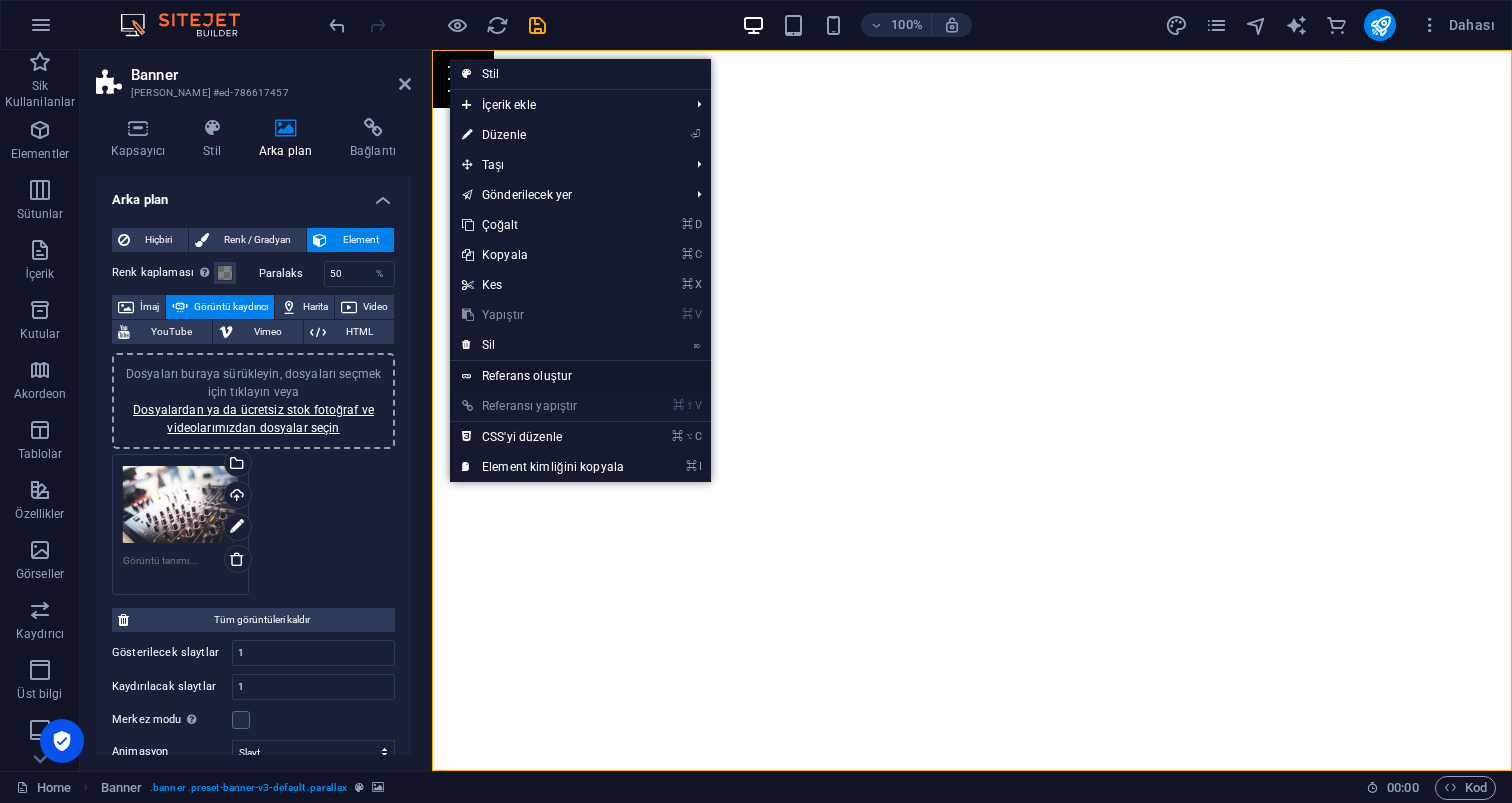click on "Referans oluştur" at bounding box center (580, 376) 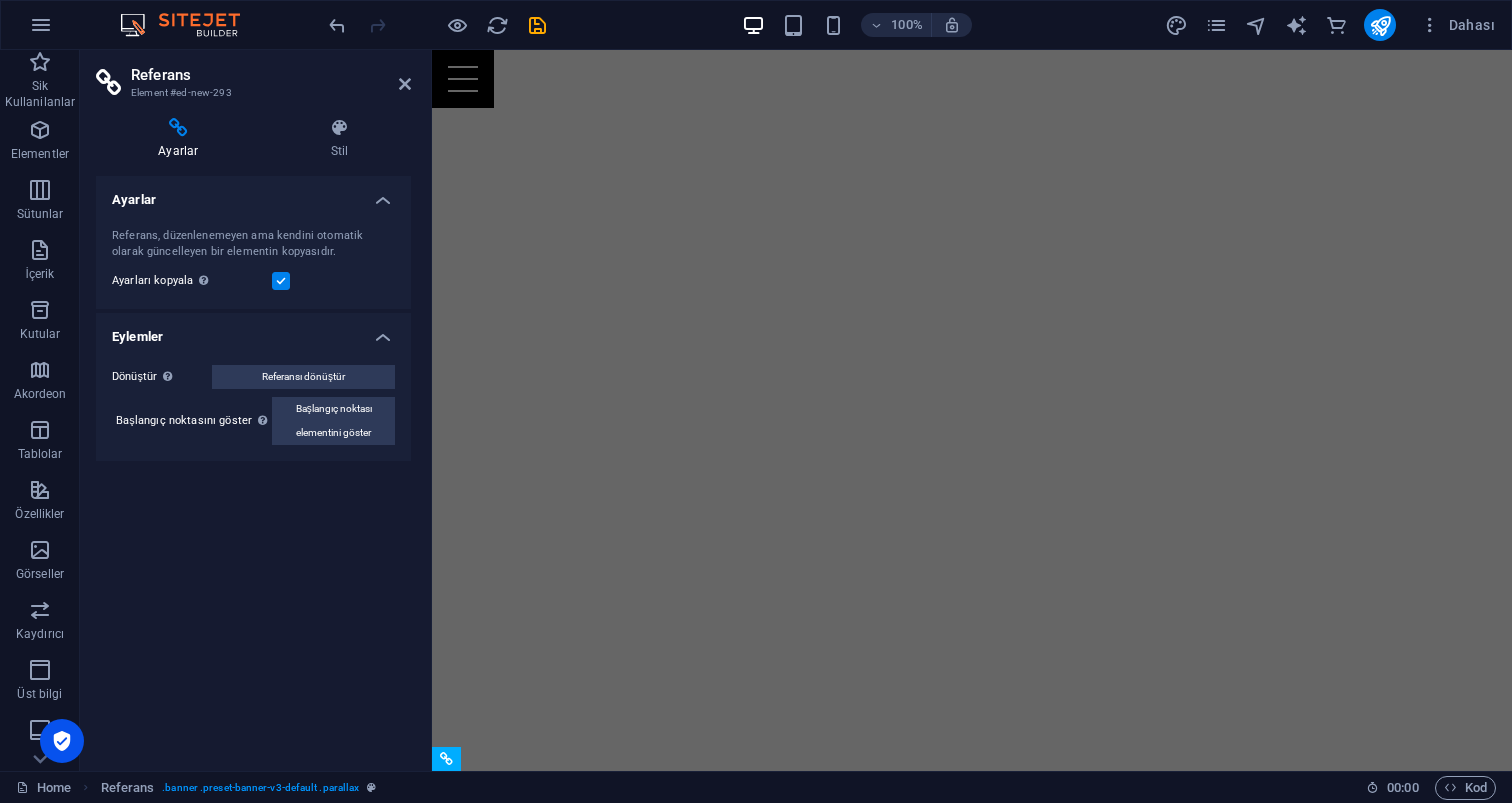 scroll, scrollTop: 721, scrollLeft: 0, axis: vertical 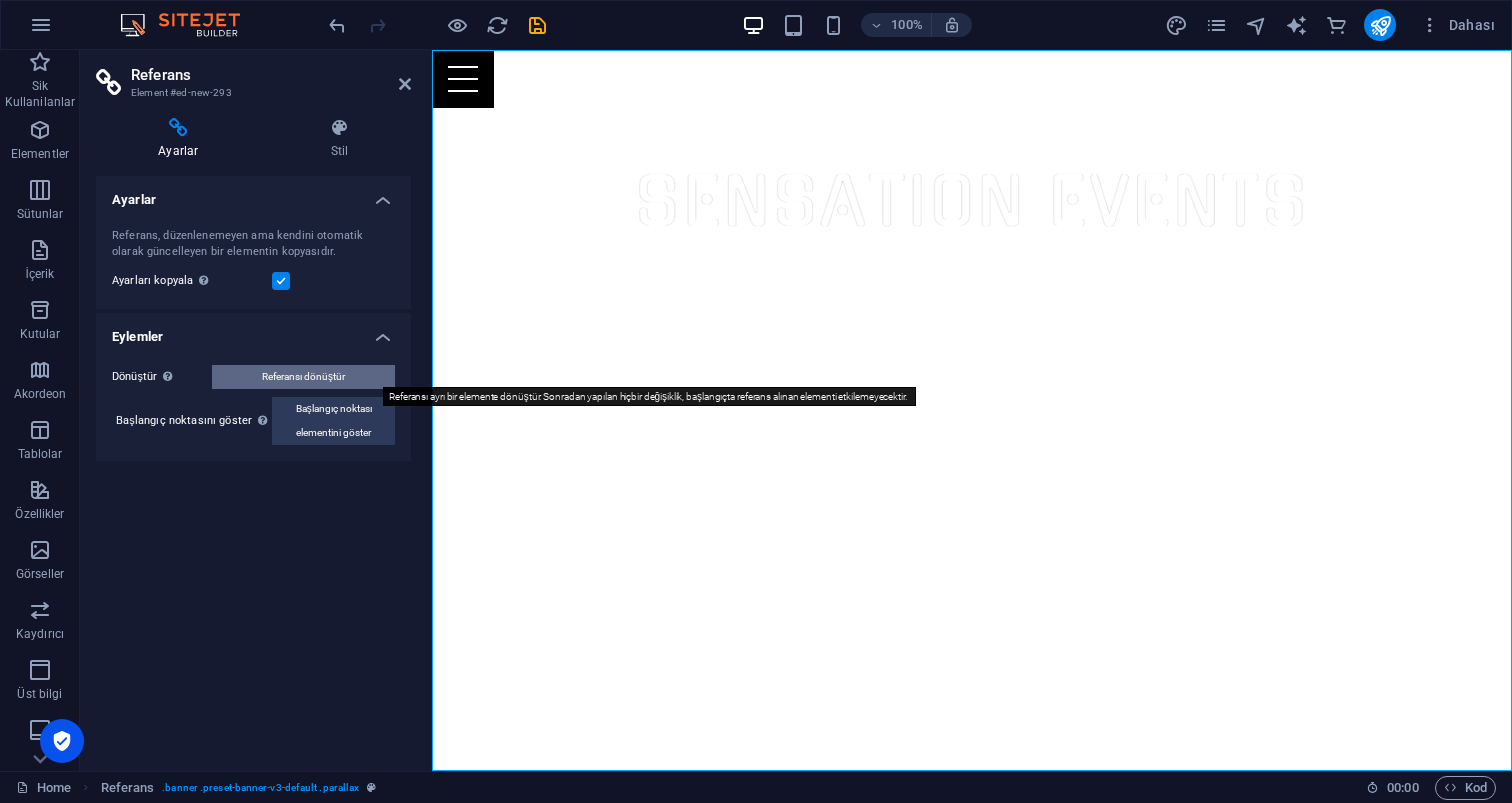 click on "Referansı dönüştür" at bounding box center (303, 377) 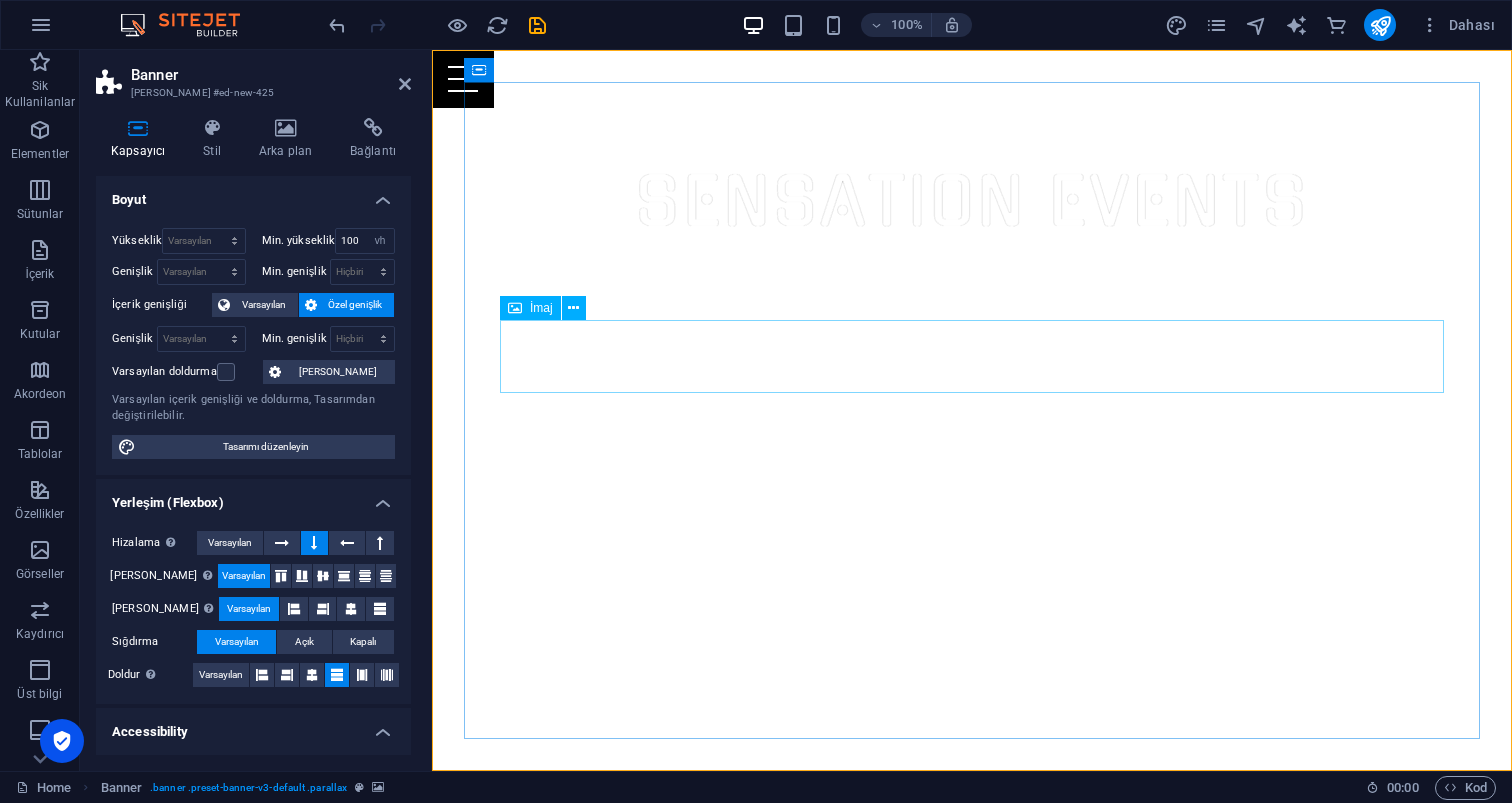 click at bounding box center (972, 1327) 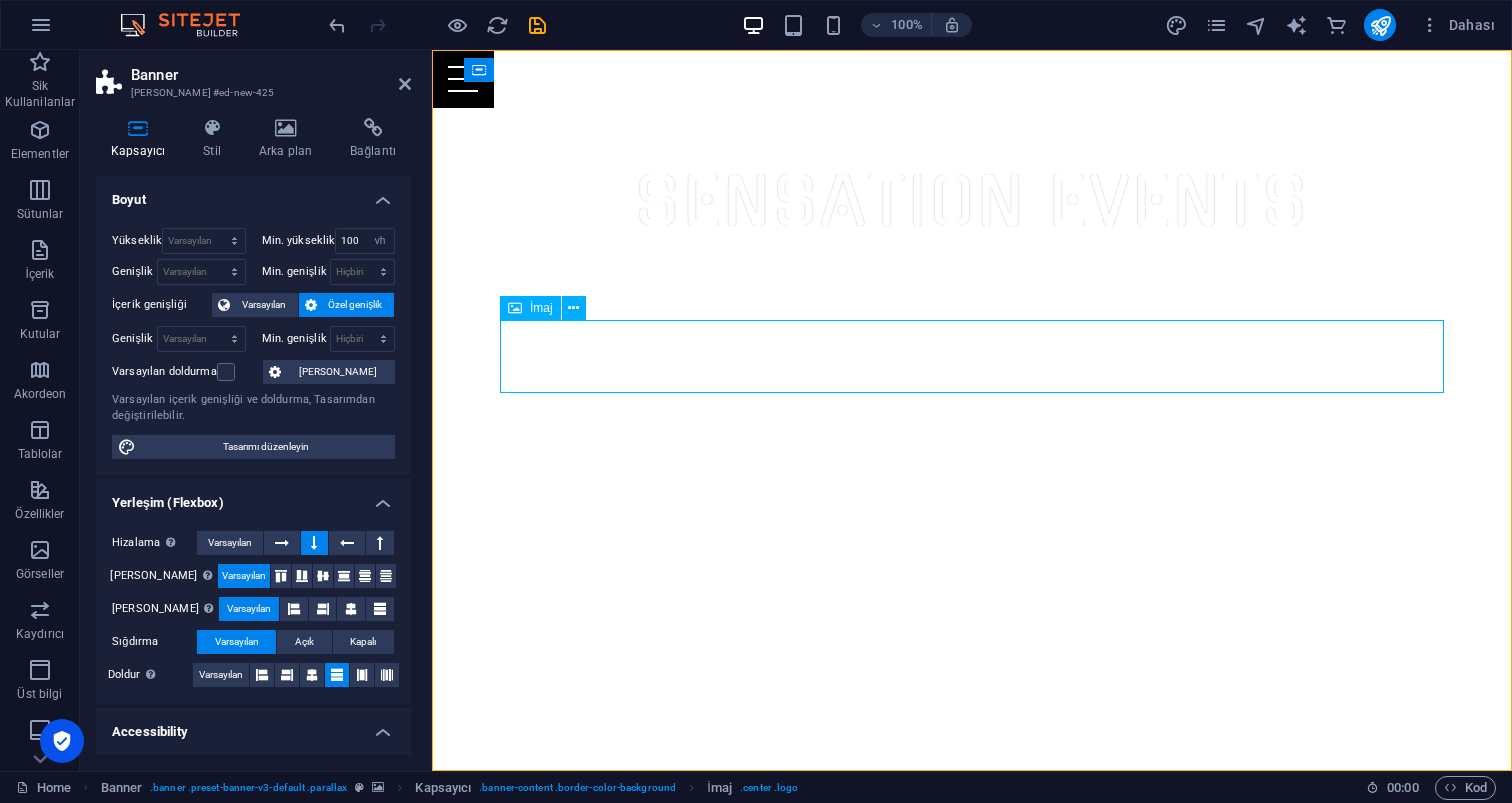 click at bounding box center [972, 1327] 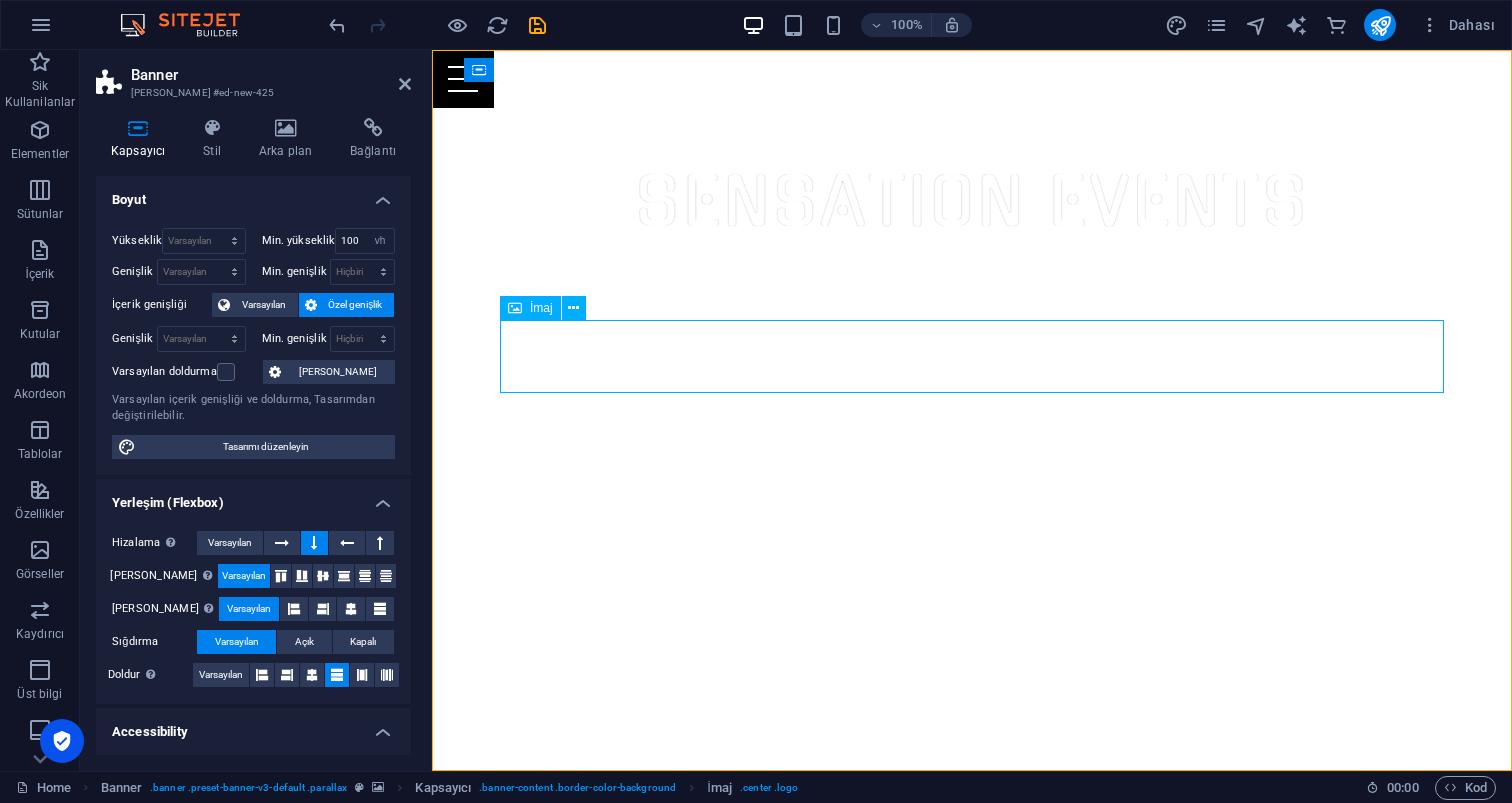 select on "px" 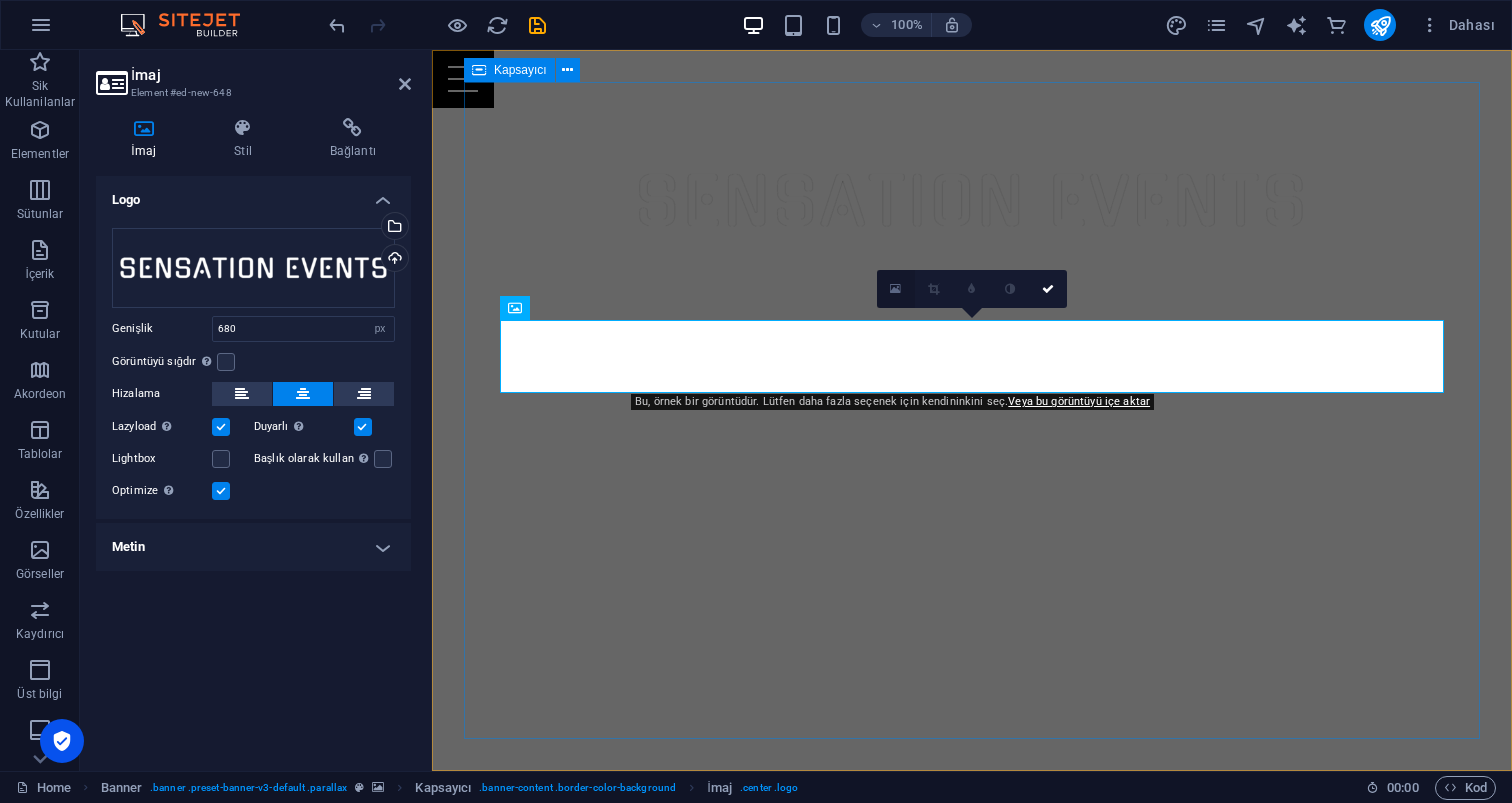 click at bounding box center (895, 289) 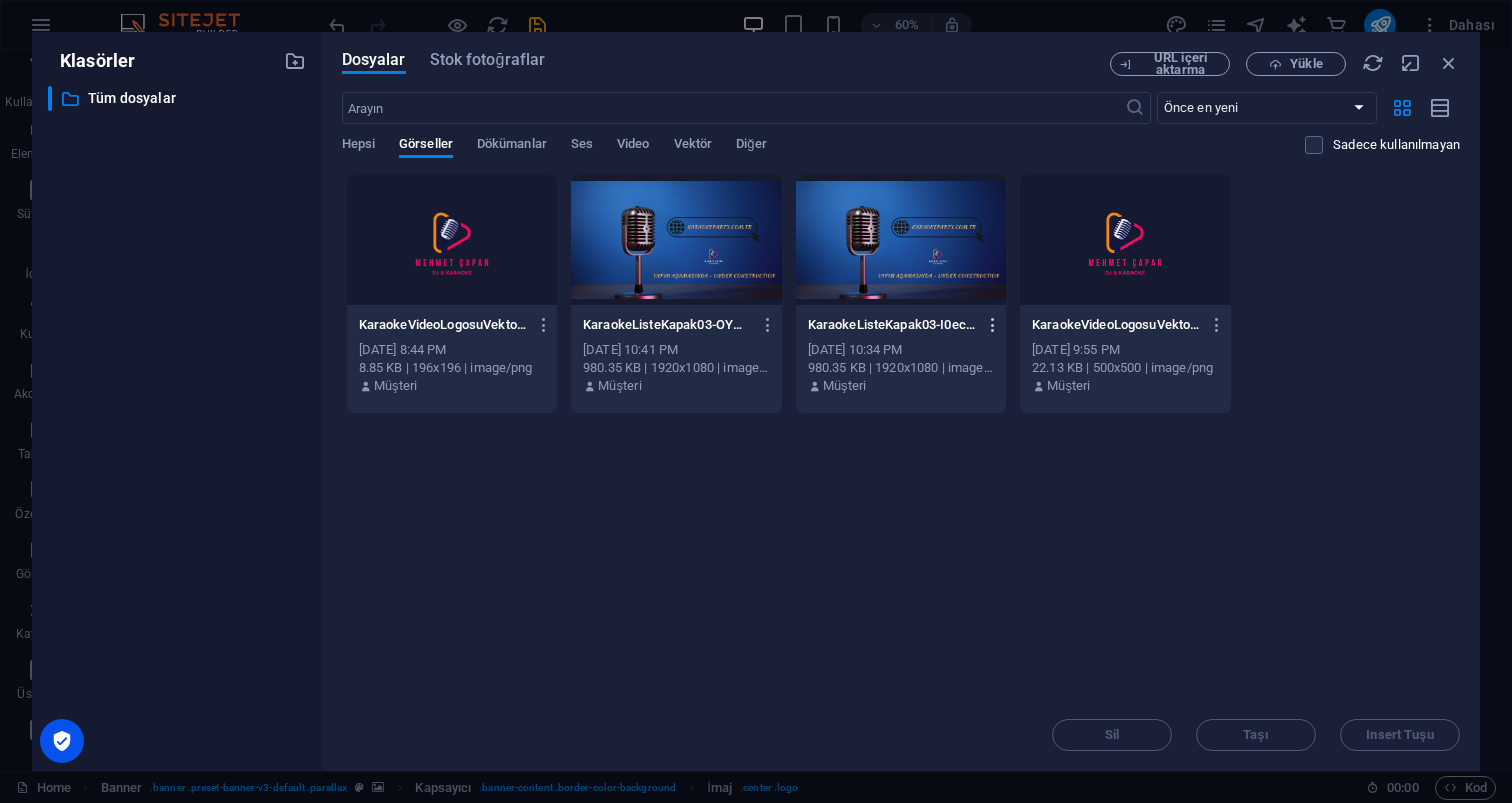 click at bounding box center (993, 325) 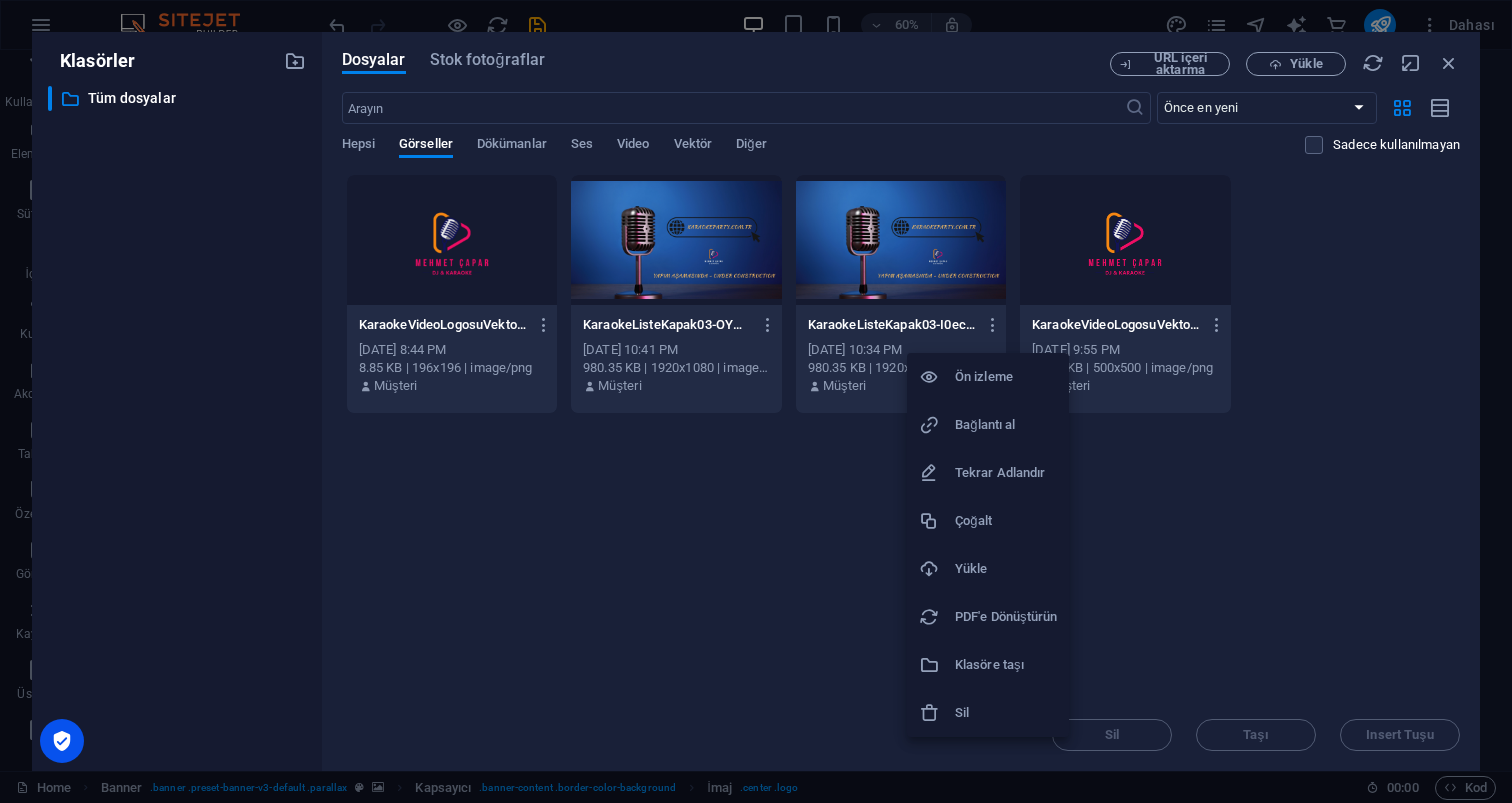 click on "Sil" at bounding box center [1006, 713] 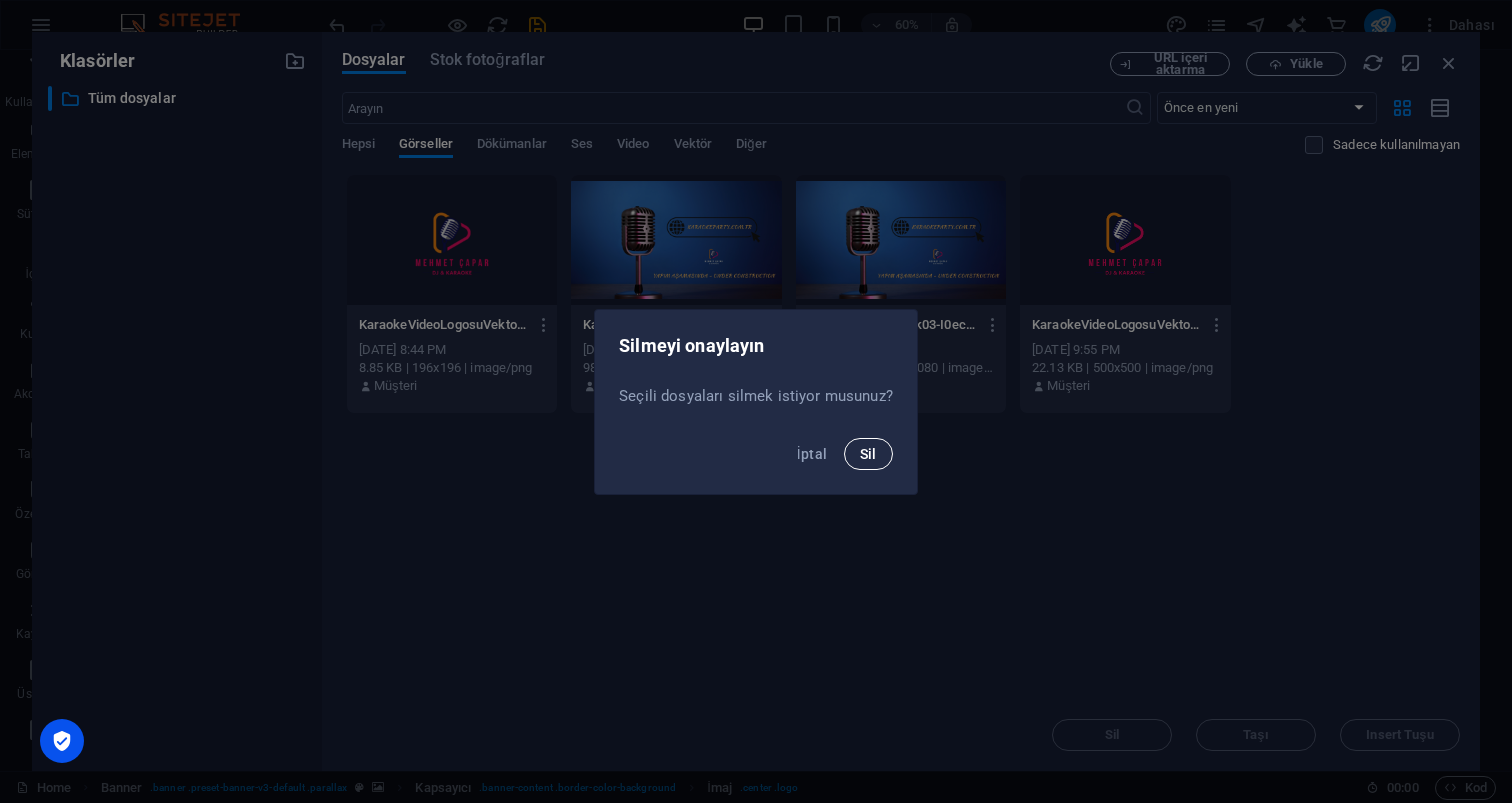 click on "Sil" at bounding box center [868, 454] 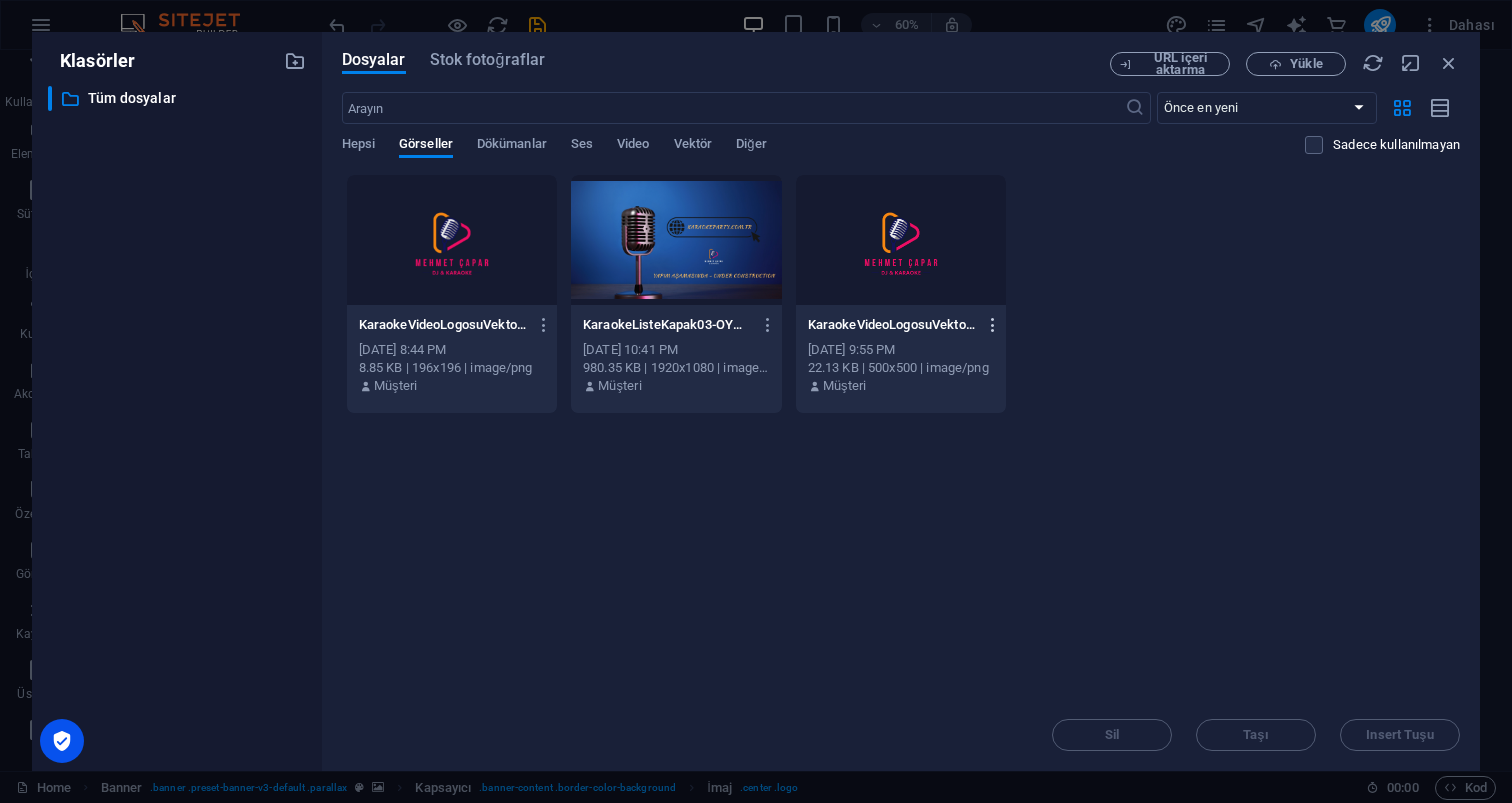 click at bounding box center (993, 325) 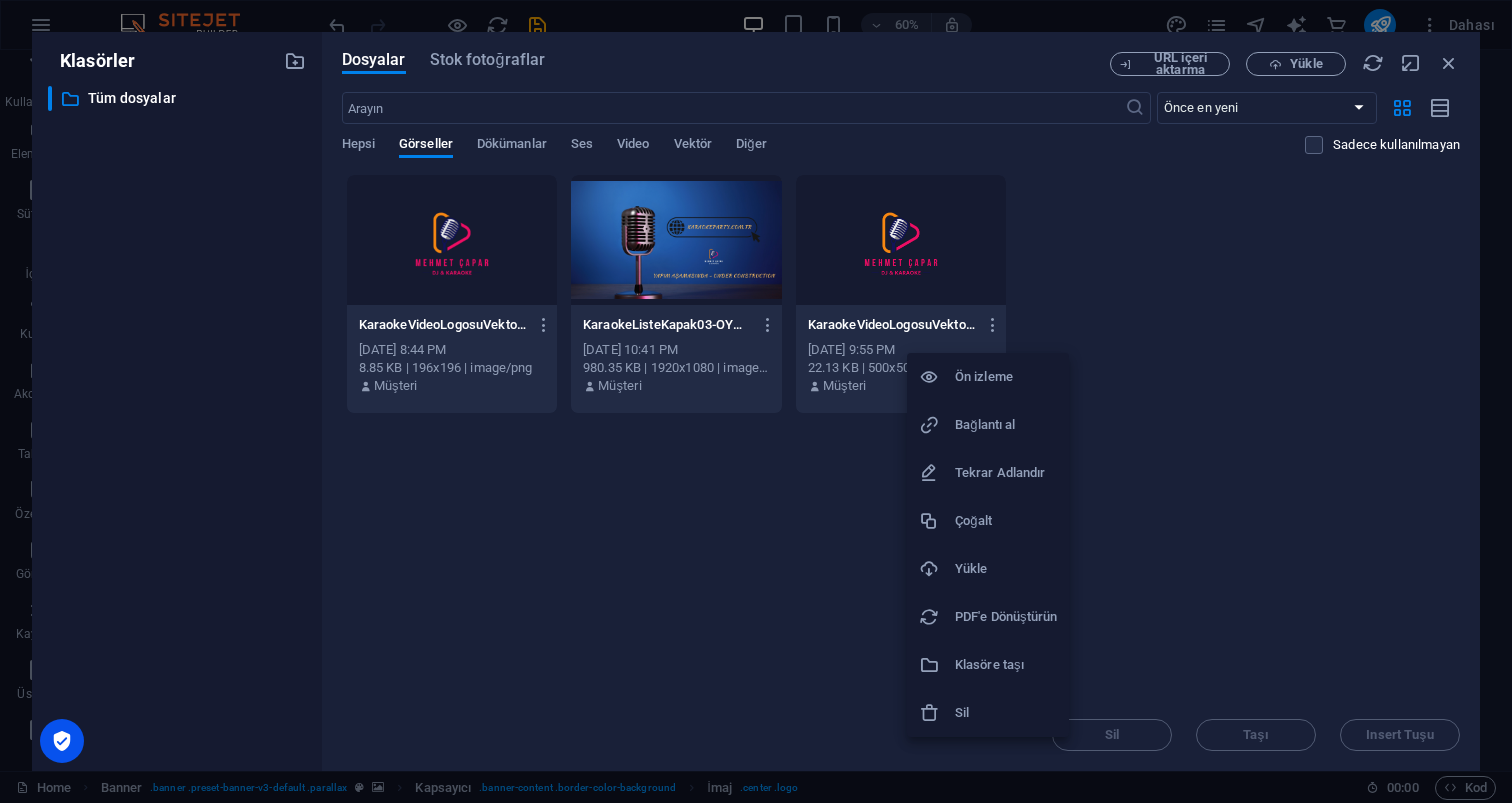 click on "Sil" at bounding box center [1006, 713] 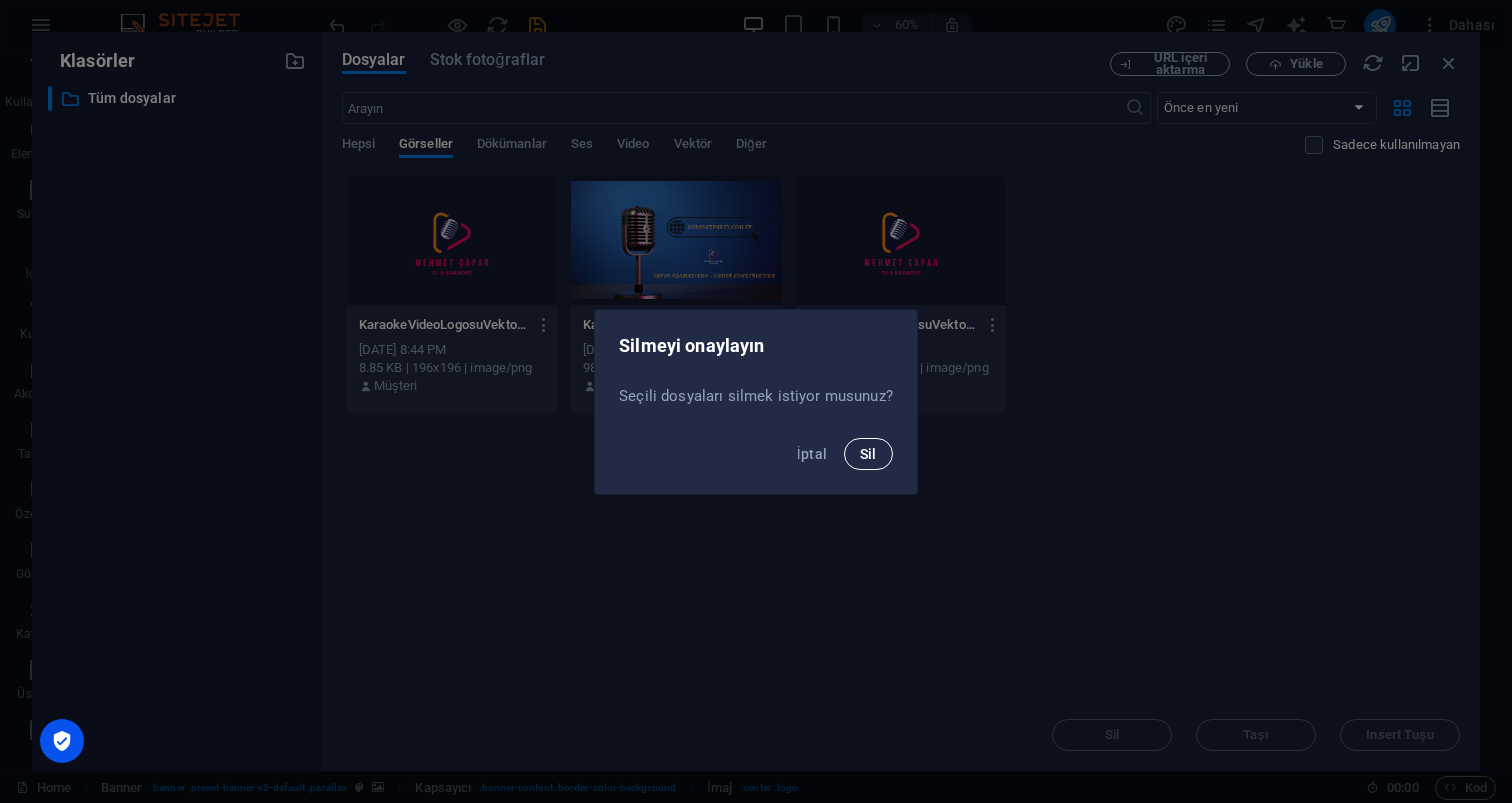 click on "Sil" at bounding box center (868, 454) 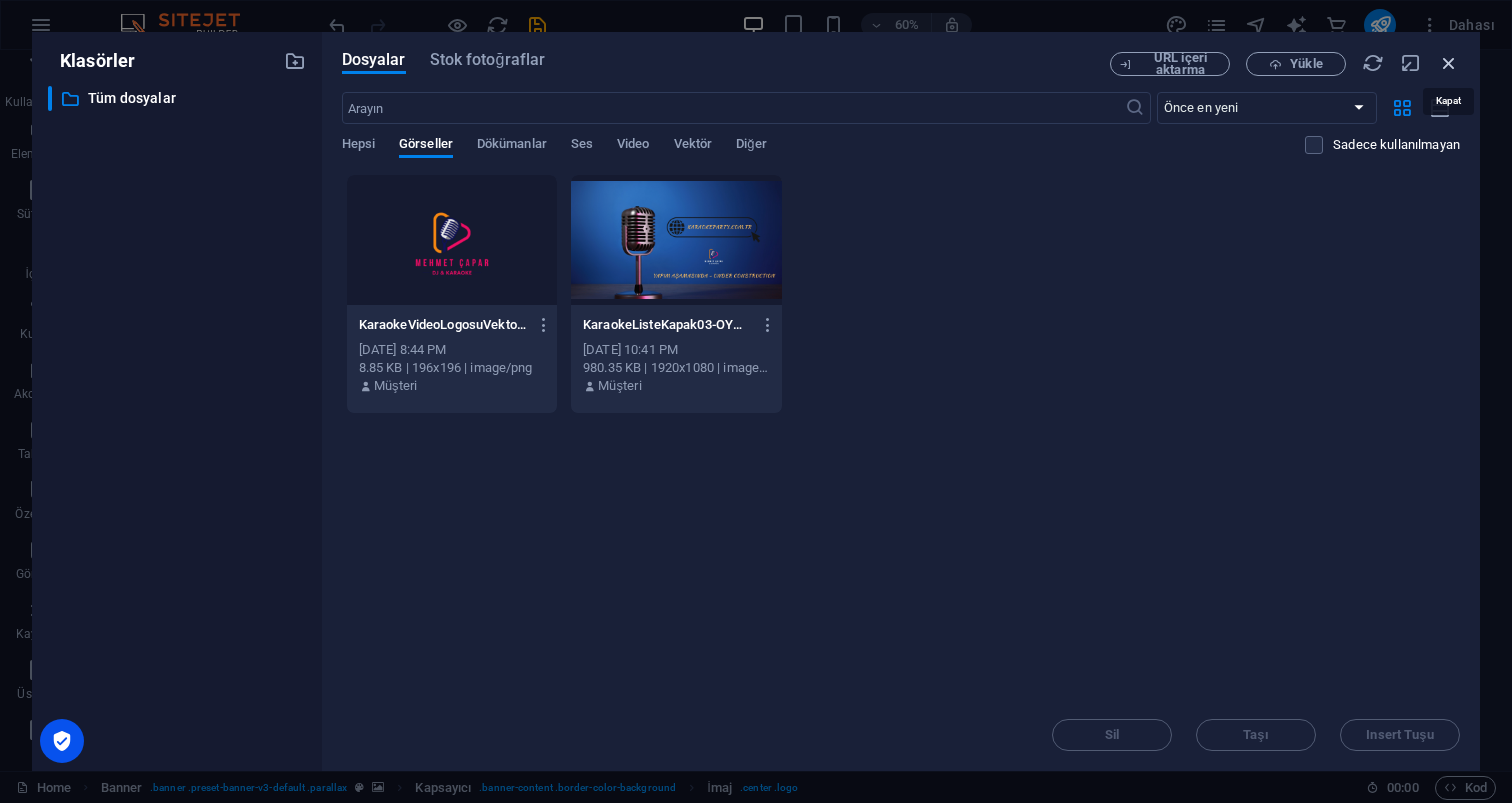 click at bounding box center [1449, 63] 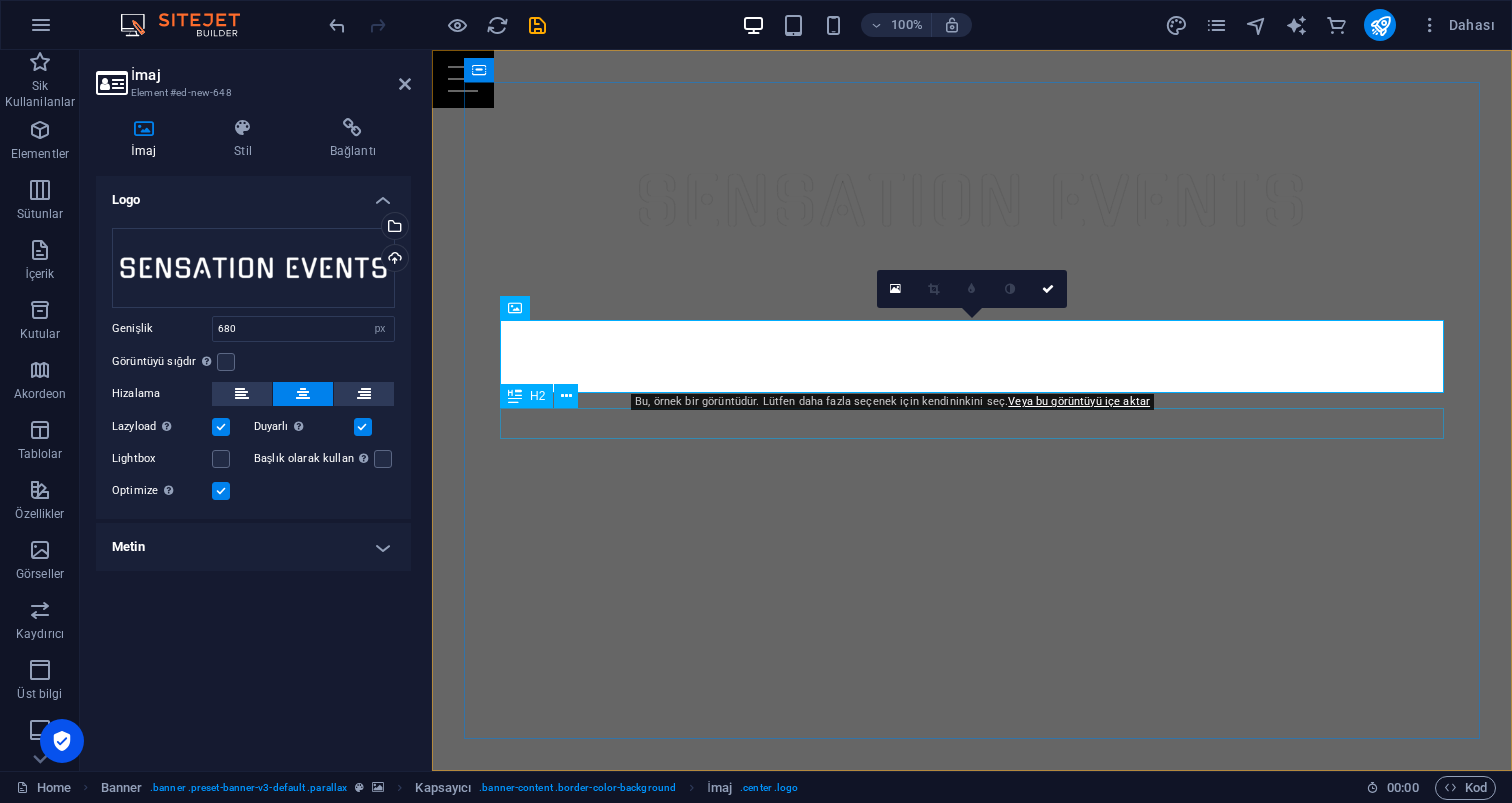 click on "Your Full Service Event Agency" at bounding box center [972, 1394] 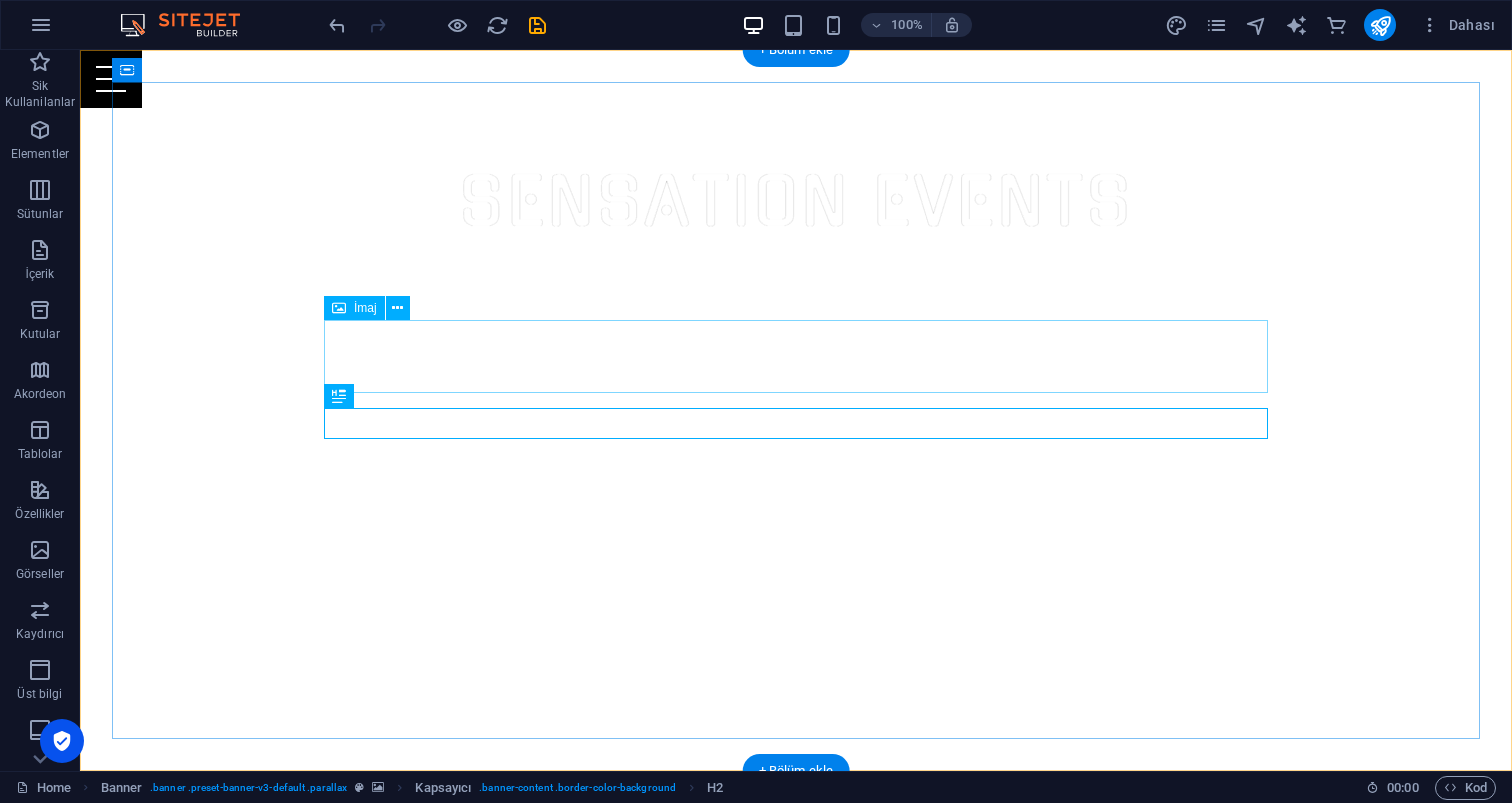 click at bounding box center [796, 1327] 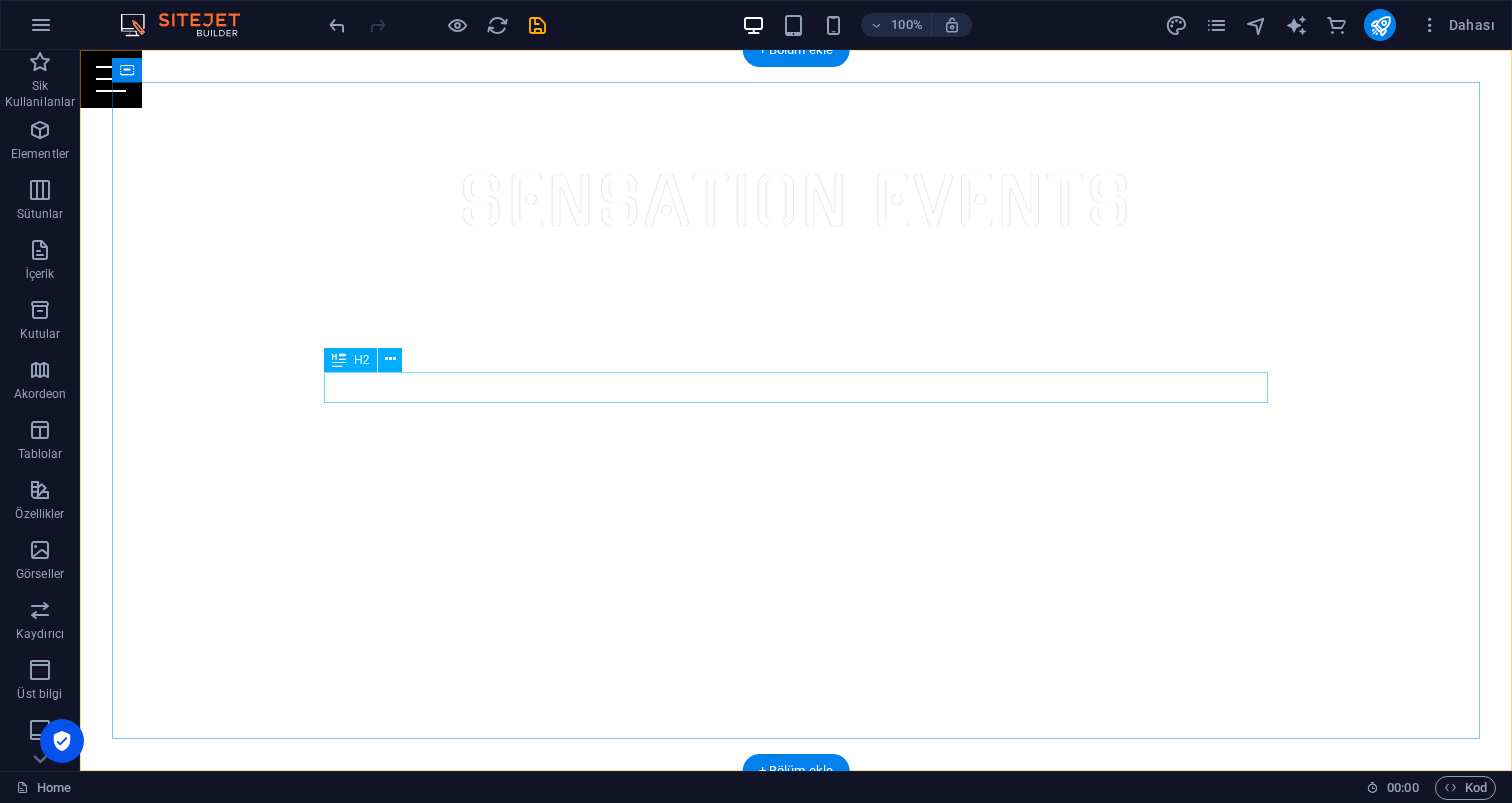 click on "Your Full Service Event Agency" at bounding box center [796, 1321] 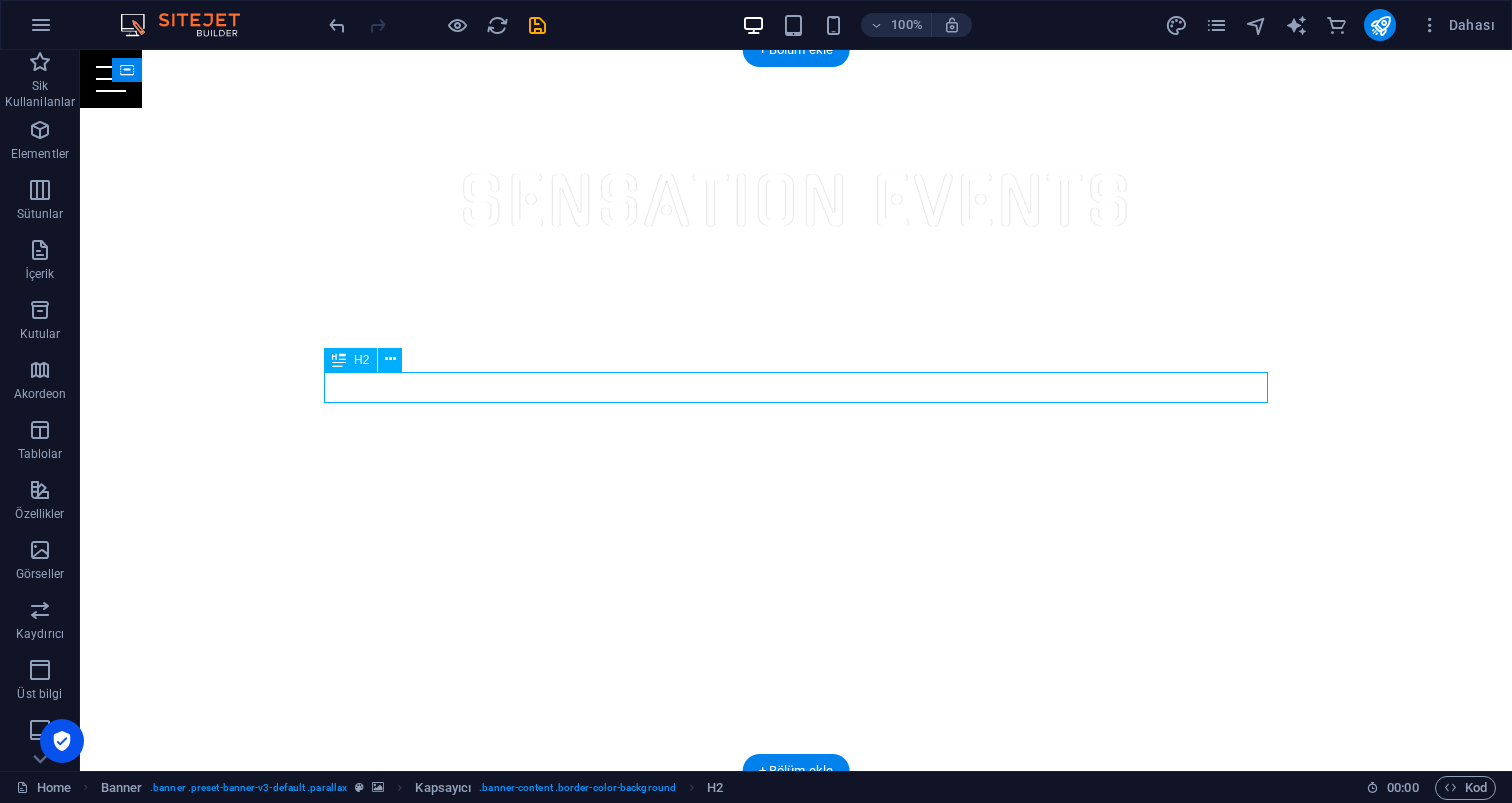 click on "Your Full Service Event Agency" at bounding box center (796, 1321) 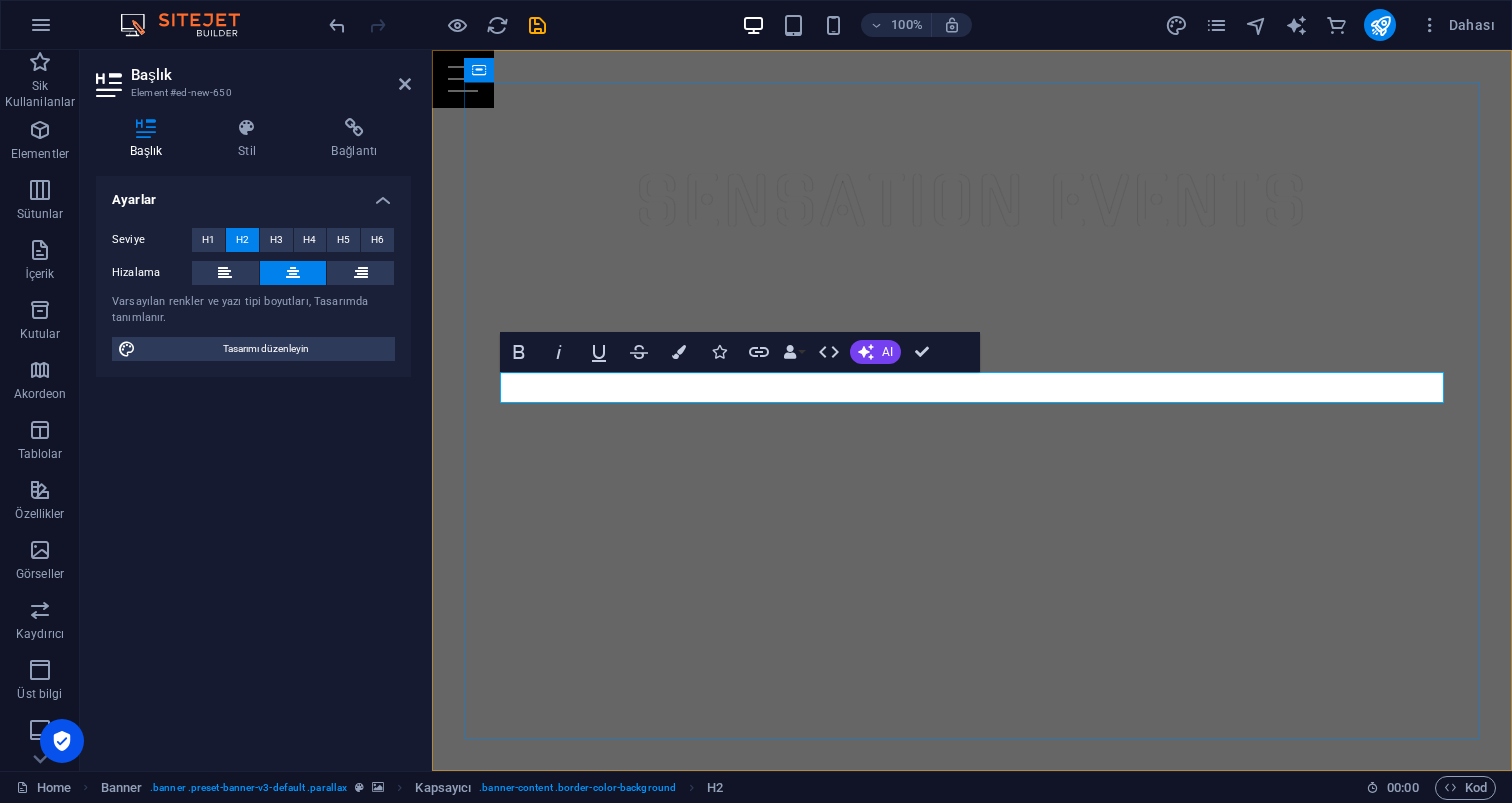 click on "Your Full Service Event Agency" at bounding box center [972, 1321] 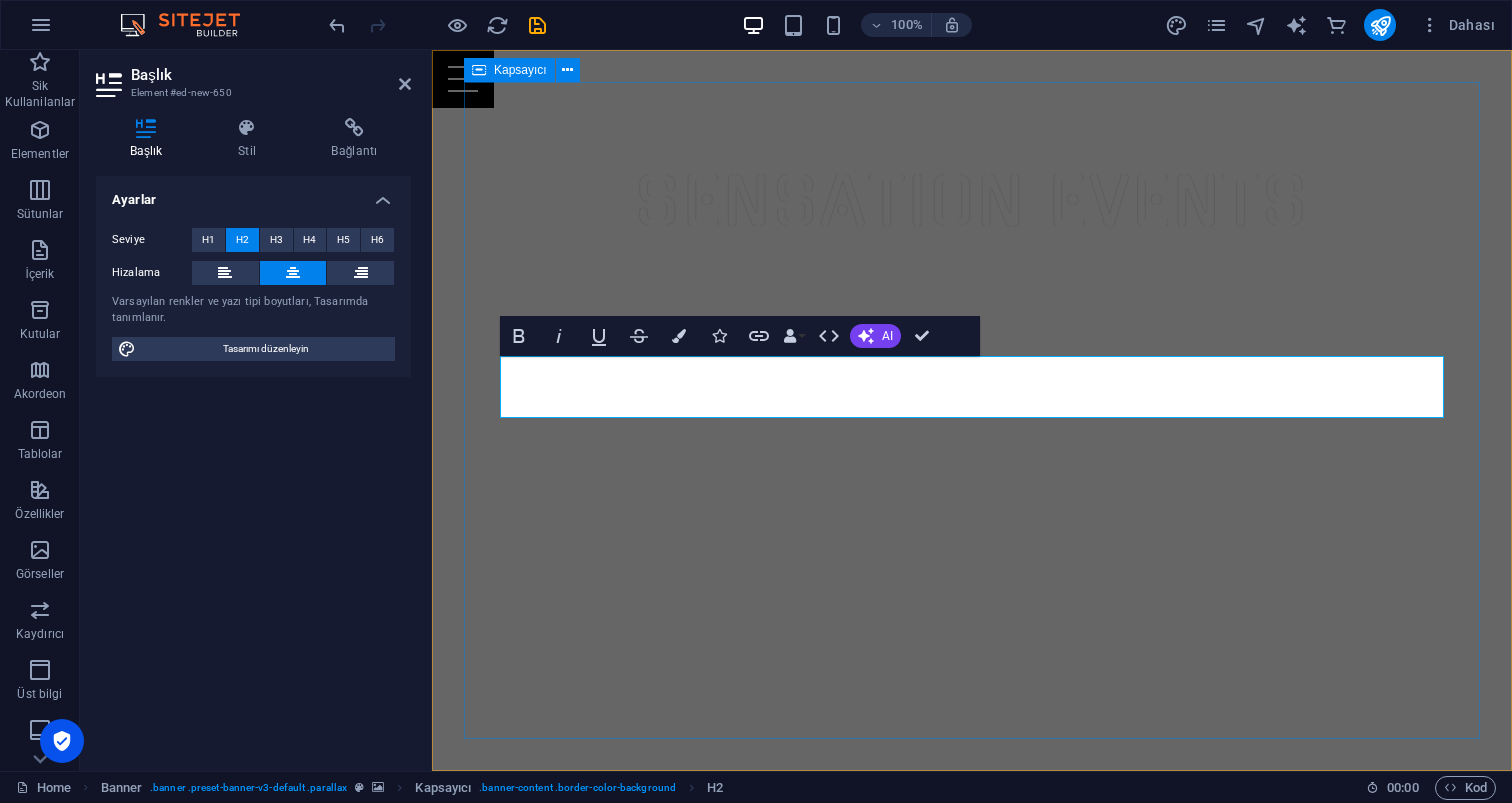 click on "​KaraokeParty.com.tr'ye adım atarak eğlencenin kalbine yolculuk yapmaya hazır mısınız?" at bounding box center (972, 1360) 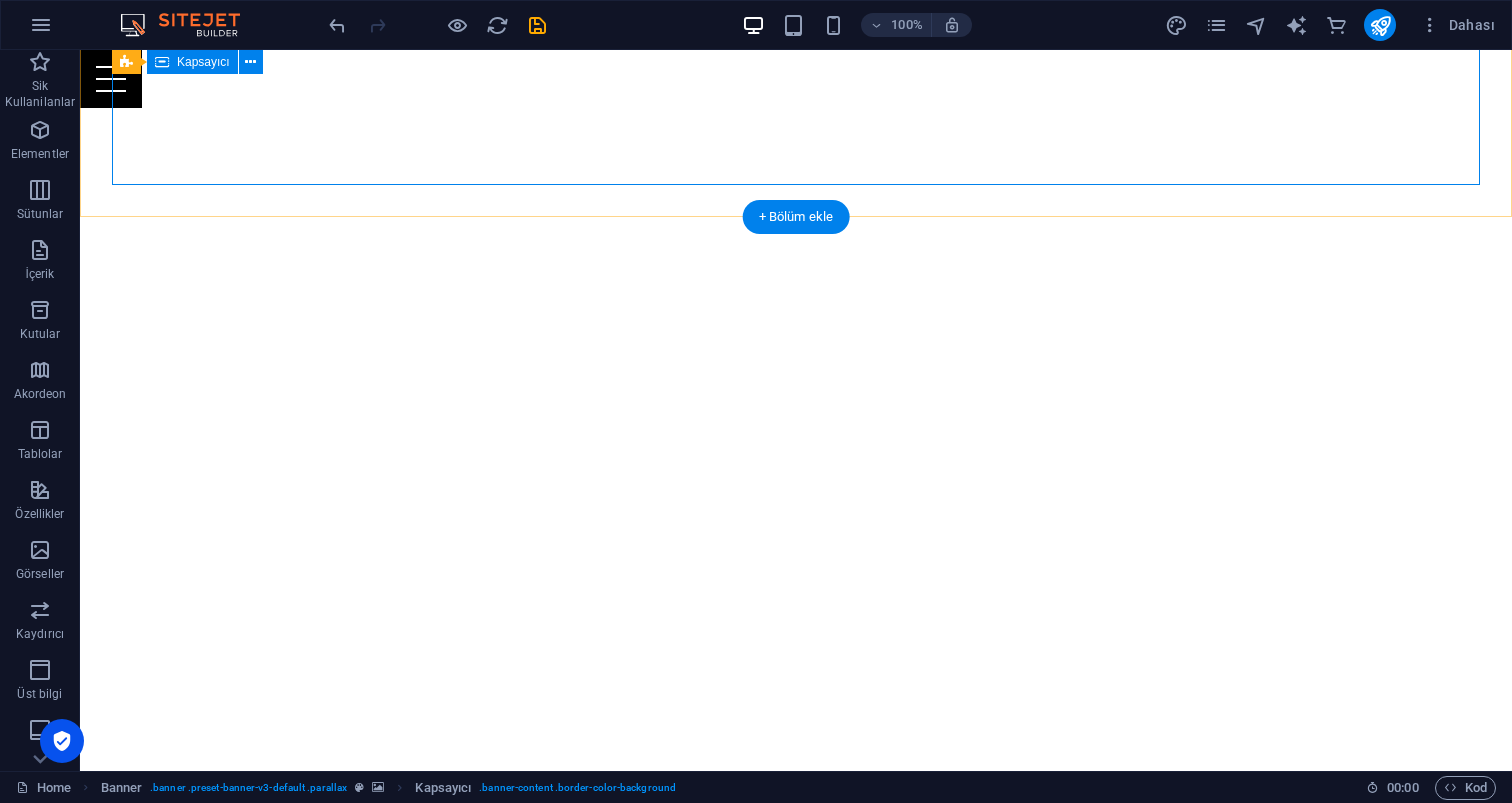 scroll, scrollTop: 1284, scrollLeft: 0, axis: vertical 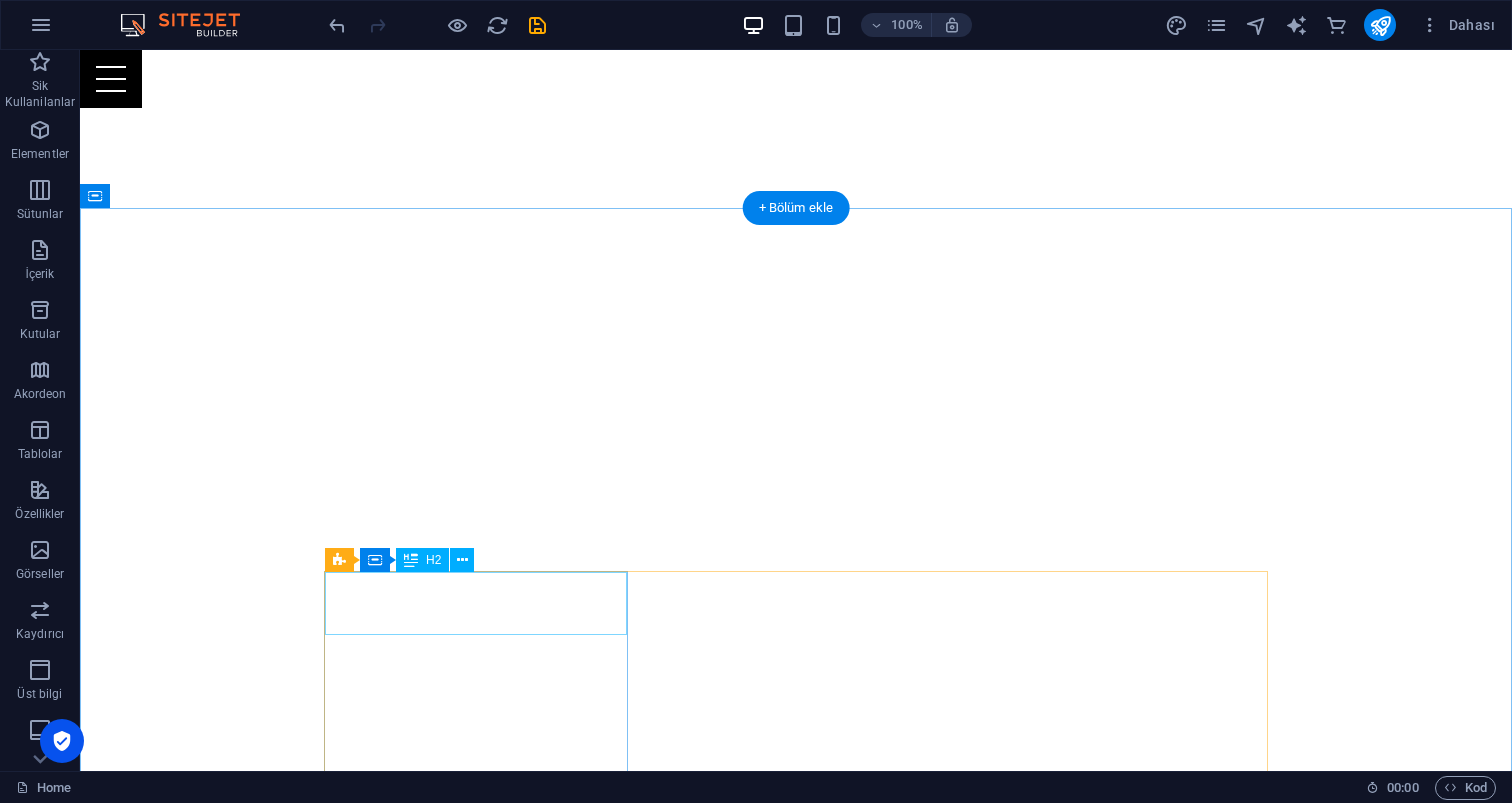 click on "Packages" at bounding box center [796, 1399] 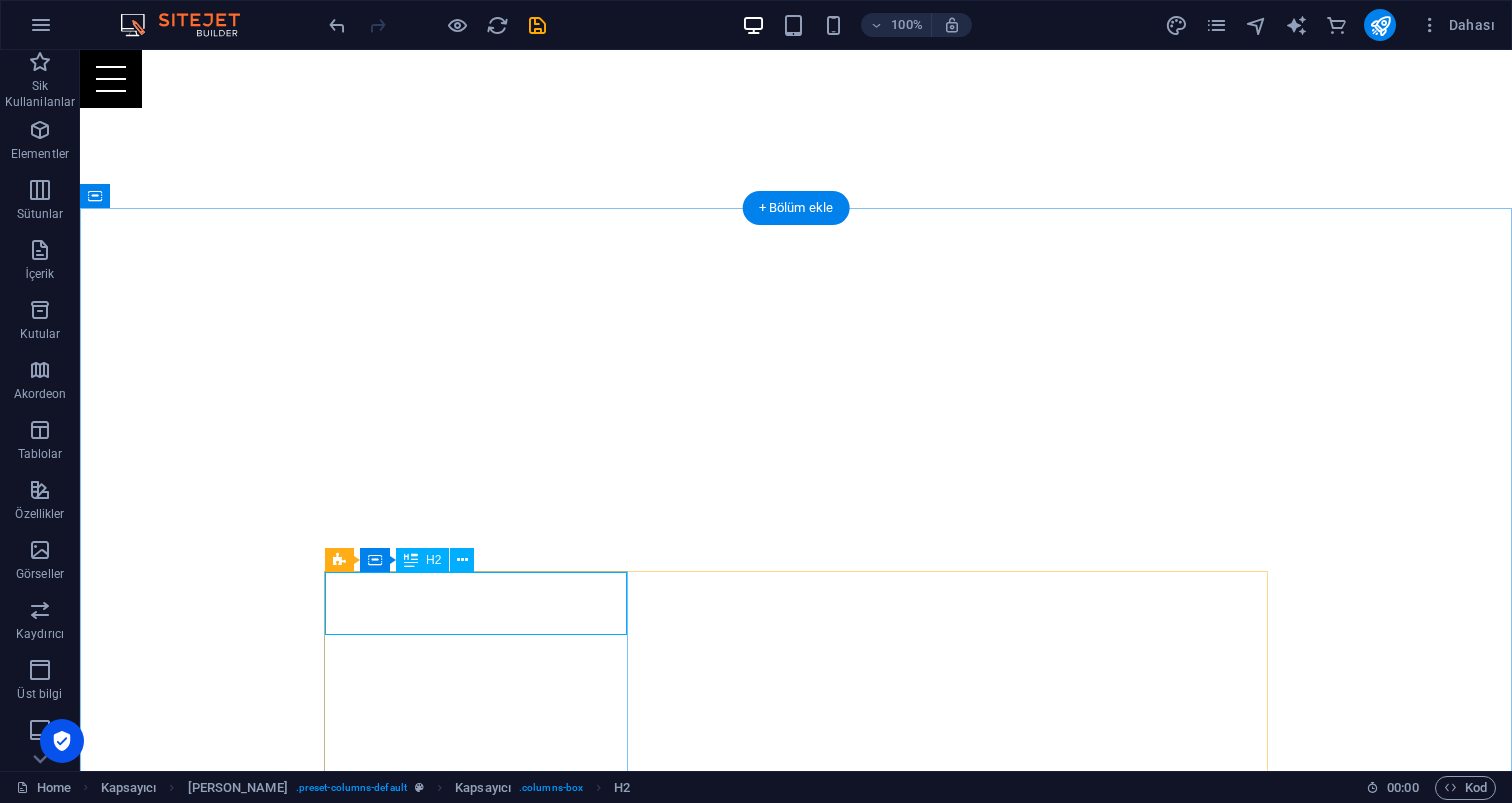 click on "Packages" at bounding box center [796, 1399] 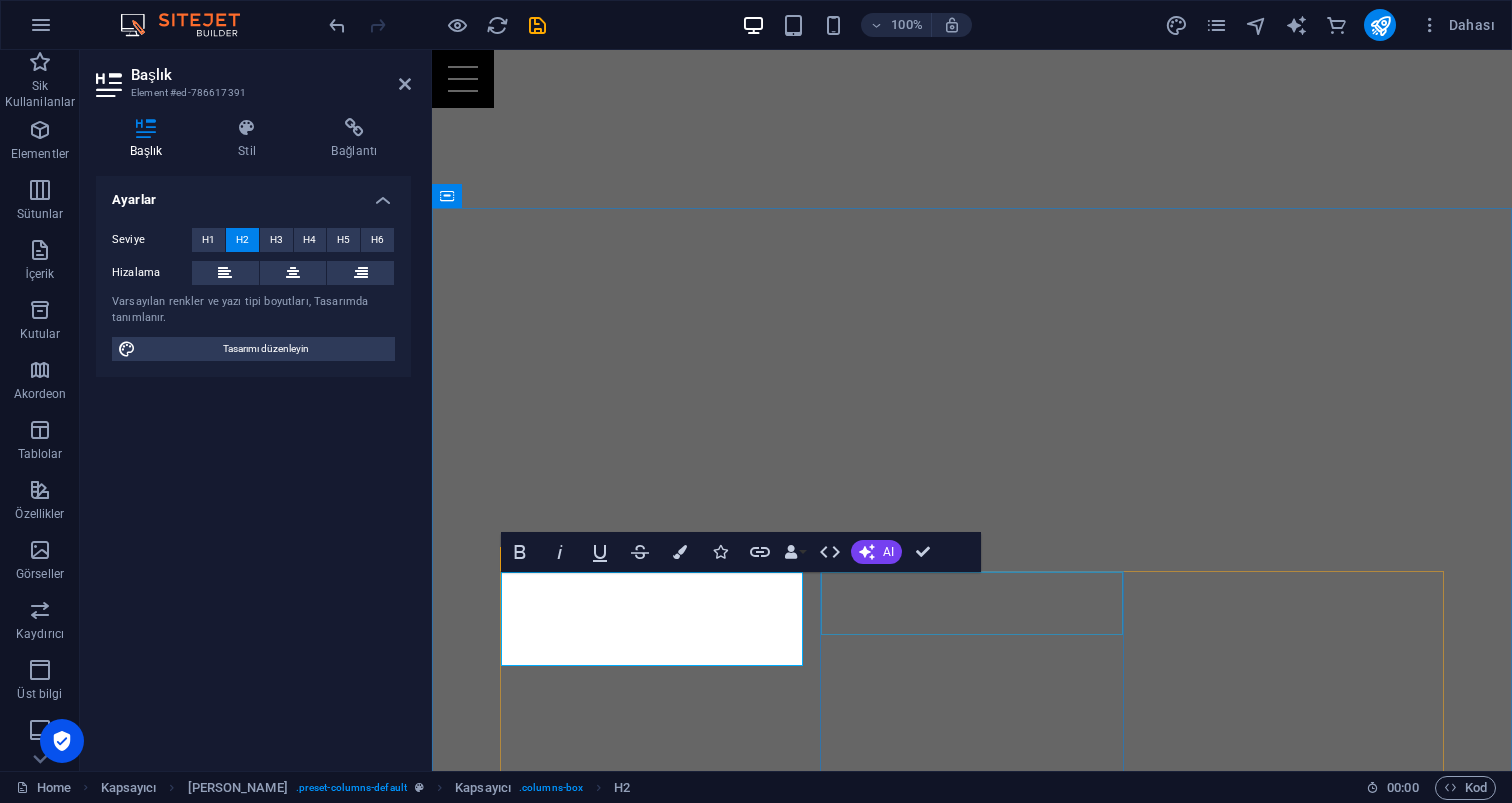 click on "Events" at bounding box center [972, 2106] 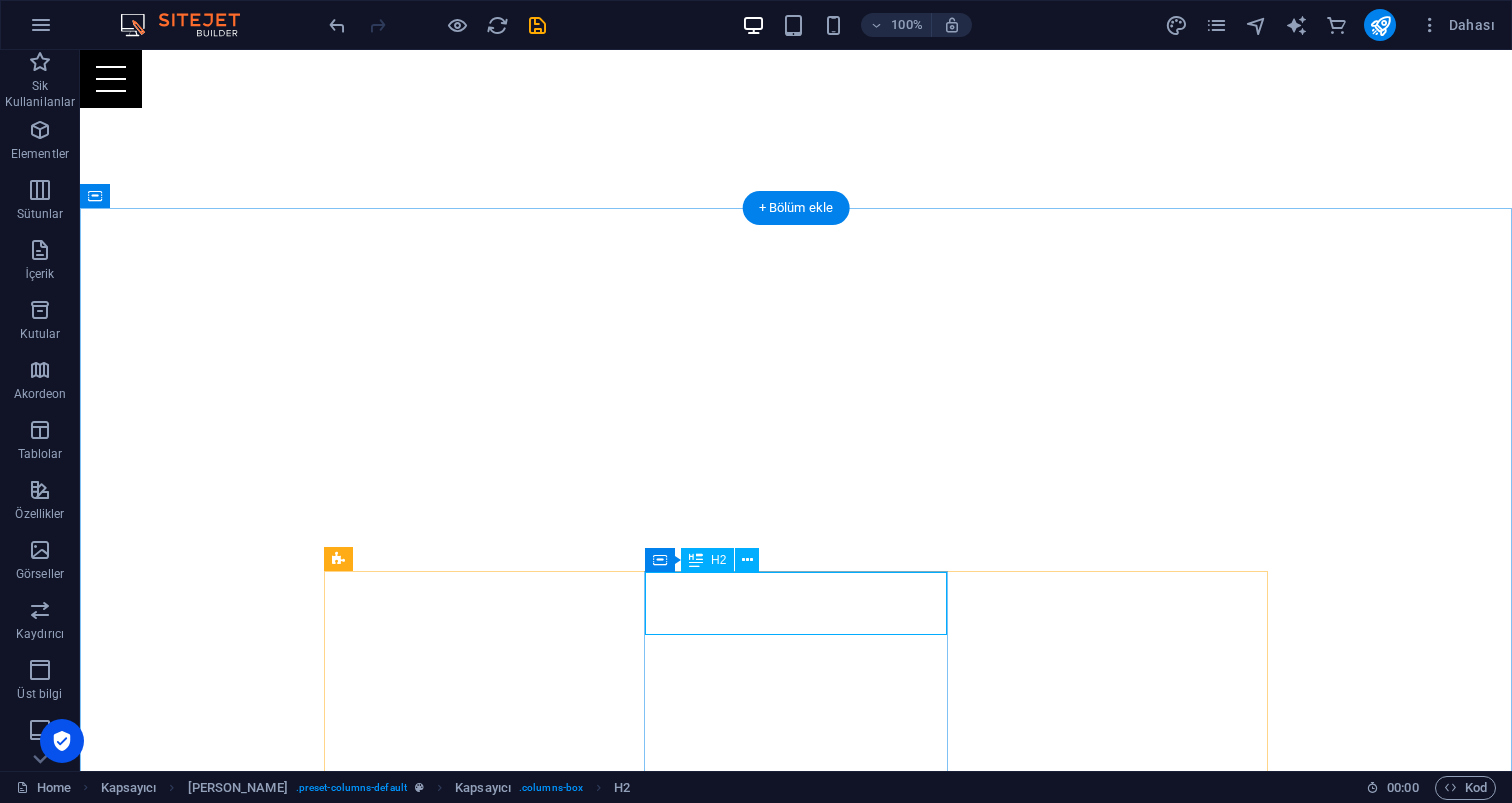 click on "Events" at bounding box center [796, 2106] 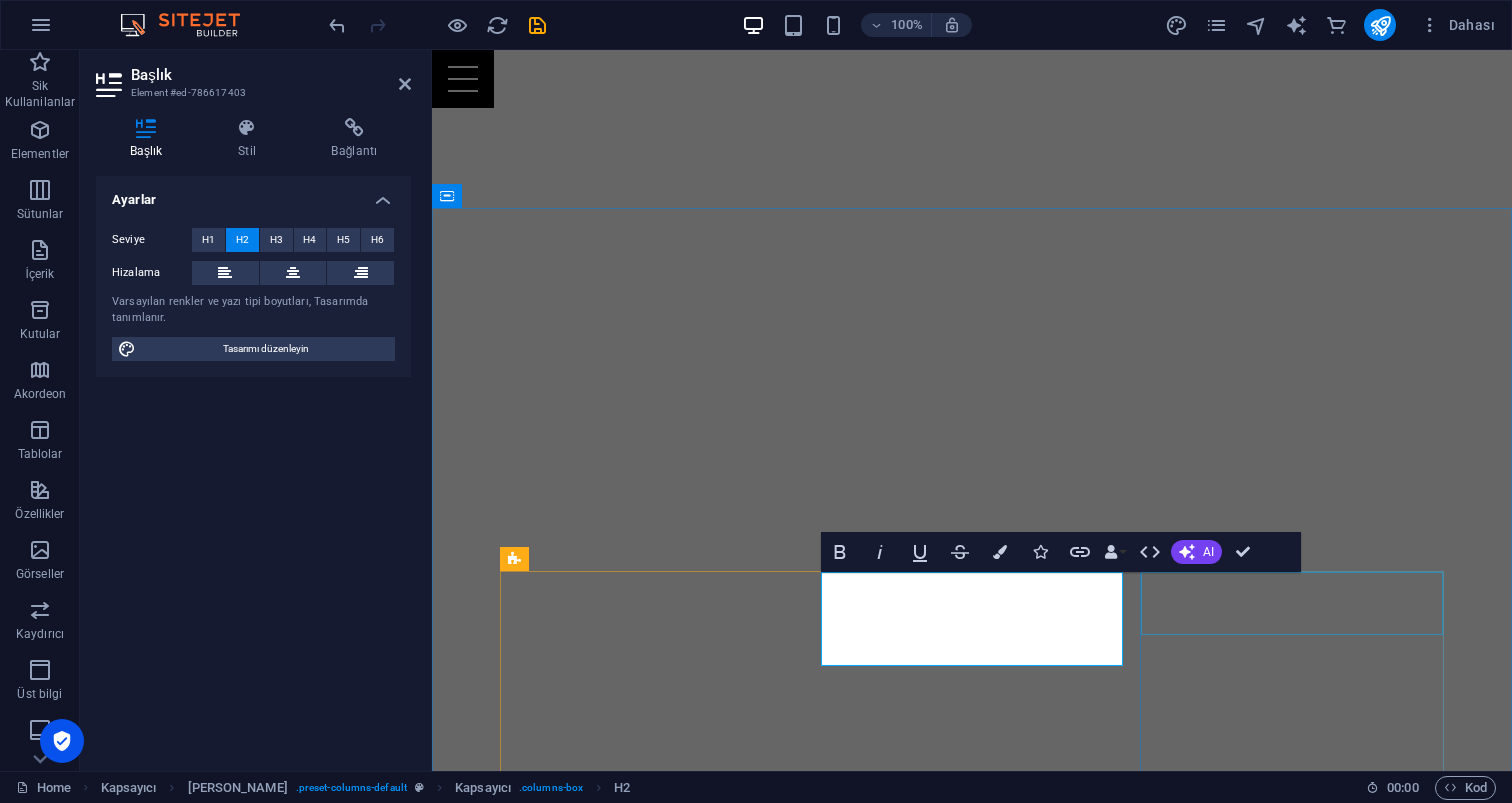 click on "Booking" at bounding box center (972, 2814) 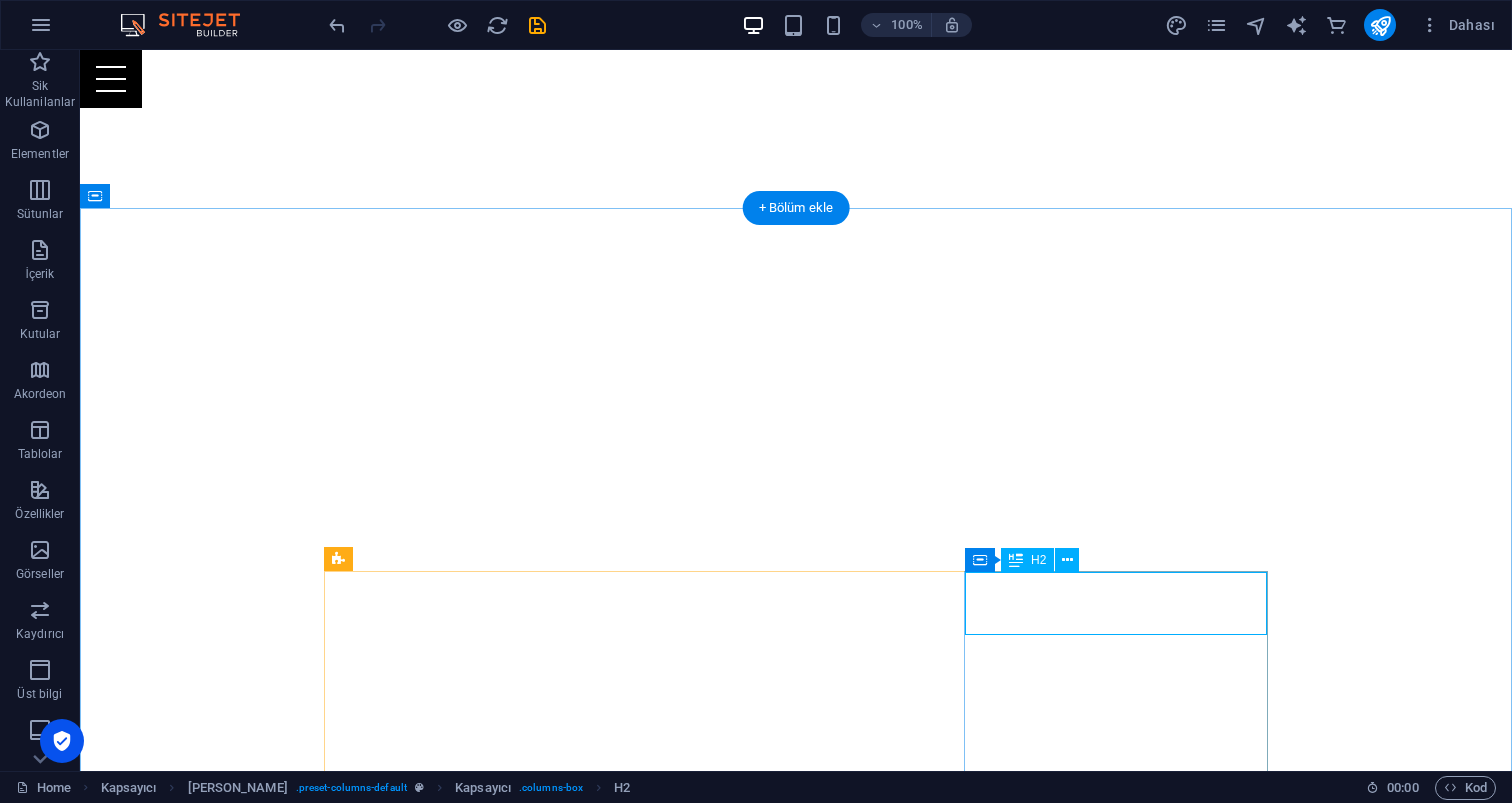click on "Booking" at bounding box center [796, 2814] 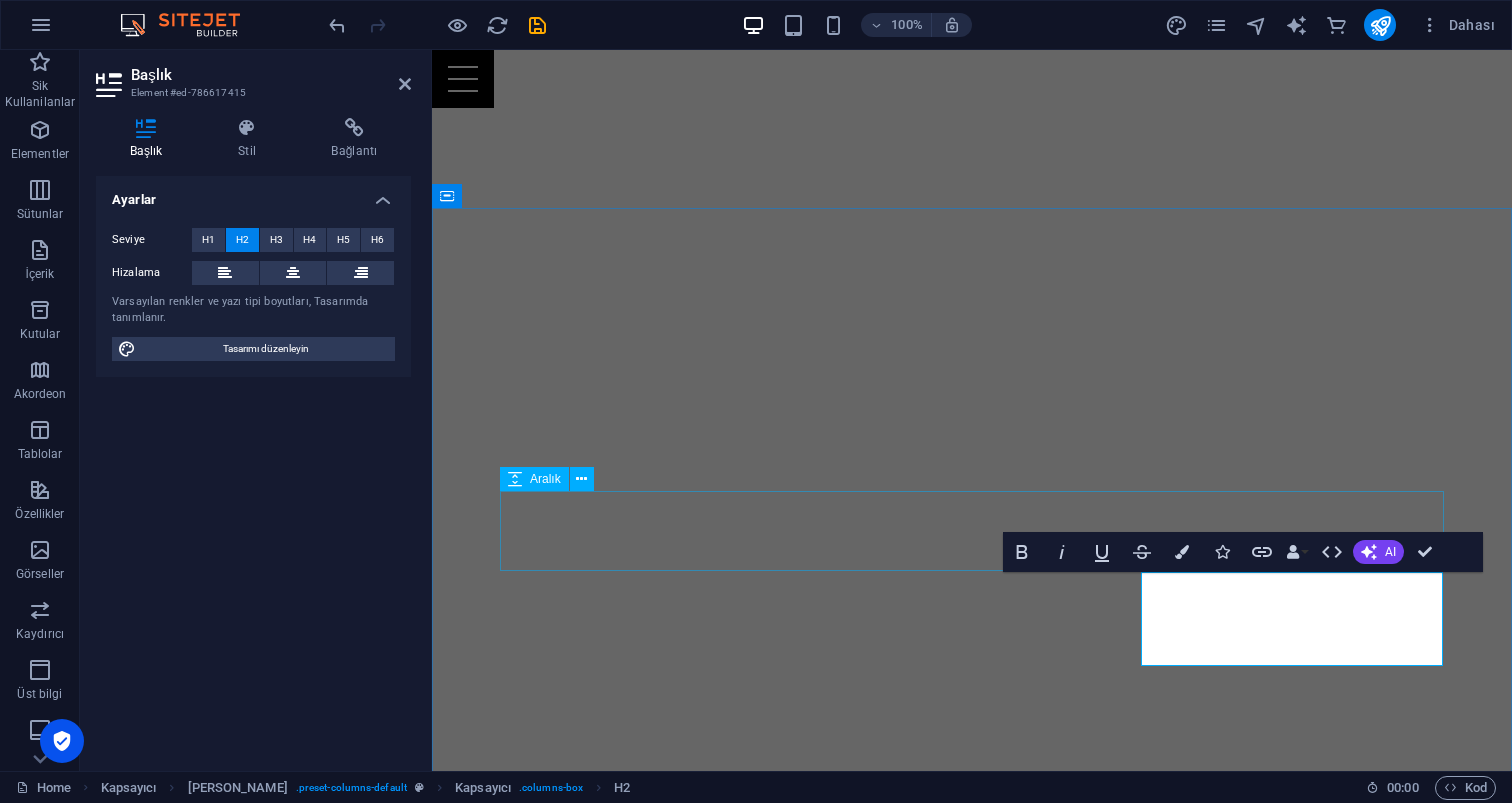 click at bounding box center [972, 1327] 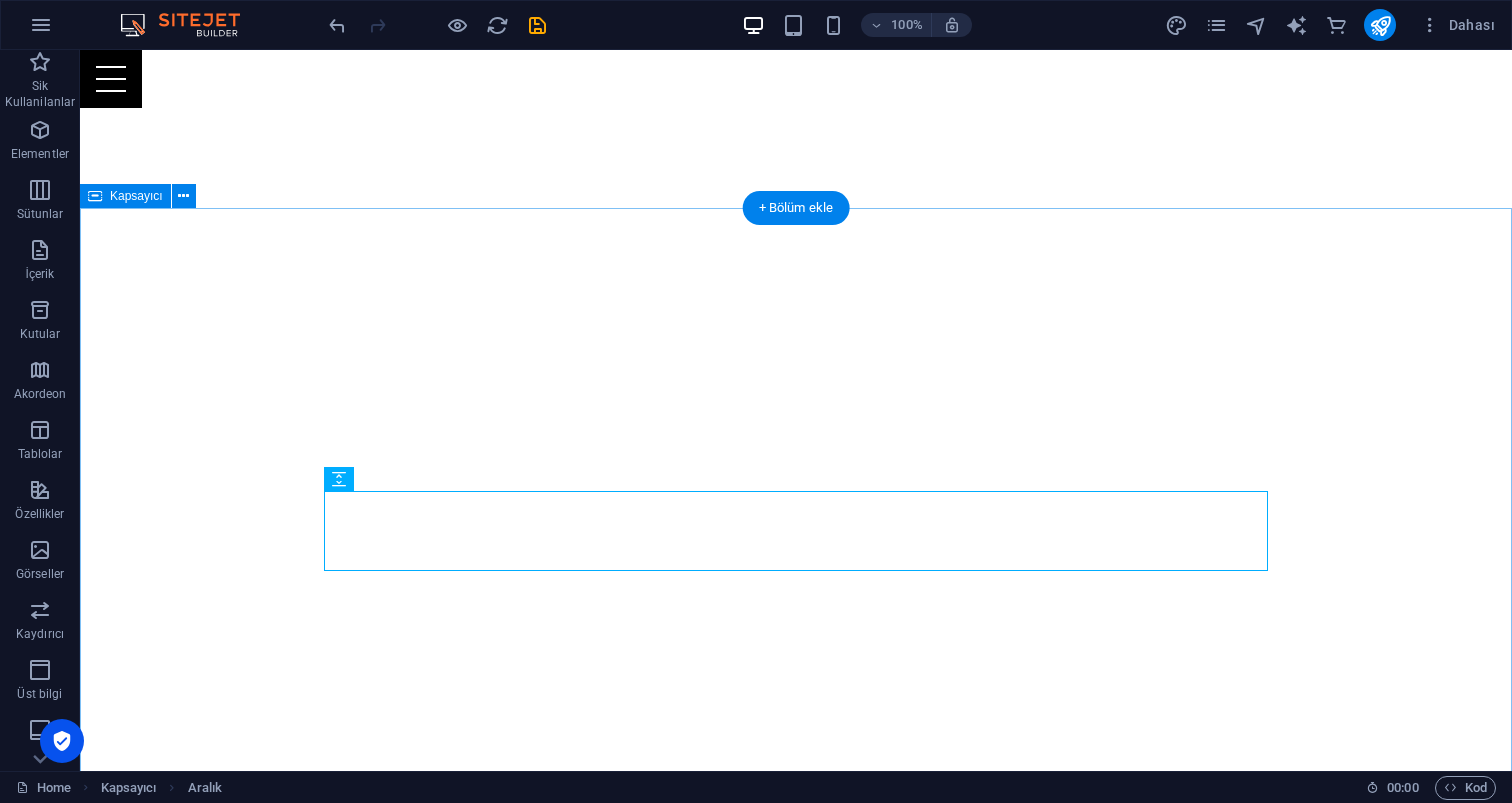 click on "About us Lorem ipsum dolor sit amet, consetetur sadipscing elitr, sed diam nonumy eirmod tempor invidunt ut labore et dolore magna aliquyam erat, sed diam voluptua. At vero eos et accusam et justo duo dolores et ea rebum. Stet clita kasd gubergren, no sea takimata sanctus est Lorem ipsum dolor sit amet. Lorem ipsum dolor sit amet, consetetur sadipscing elitr, sed diam nonumy eirmod tempor invidunt ut labore et dolore magna aliquyam erat, sed diam voluptua. At vero eos et accusam et justo duo dolores et ea rebum. Stet clita kasd gubergren, no sea takimata sanctus est Lorem ipsum dolor sit amet. Lorem ipsum dolor sit amet, consetetur sadipscing elitr, sed diam nonumy eirmod tempor invidunt ut labore et dolore magna aliquyam erat, sed diam voluptua. At vero eos et accusam et justo duo dolores et ea rebum. Lorem ipsum dolor sit amet at vero eos. Profesyonel DJ Performansları Your Perfect Event Eğlence Dolu Etkinlikler Learn More Unutulmaz Karaoke Şovları Book Now" at bounding box center (796, 2270) 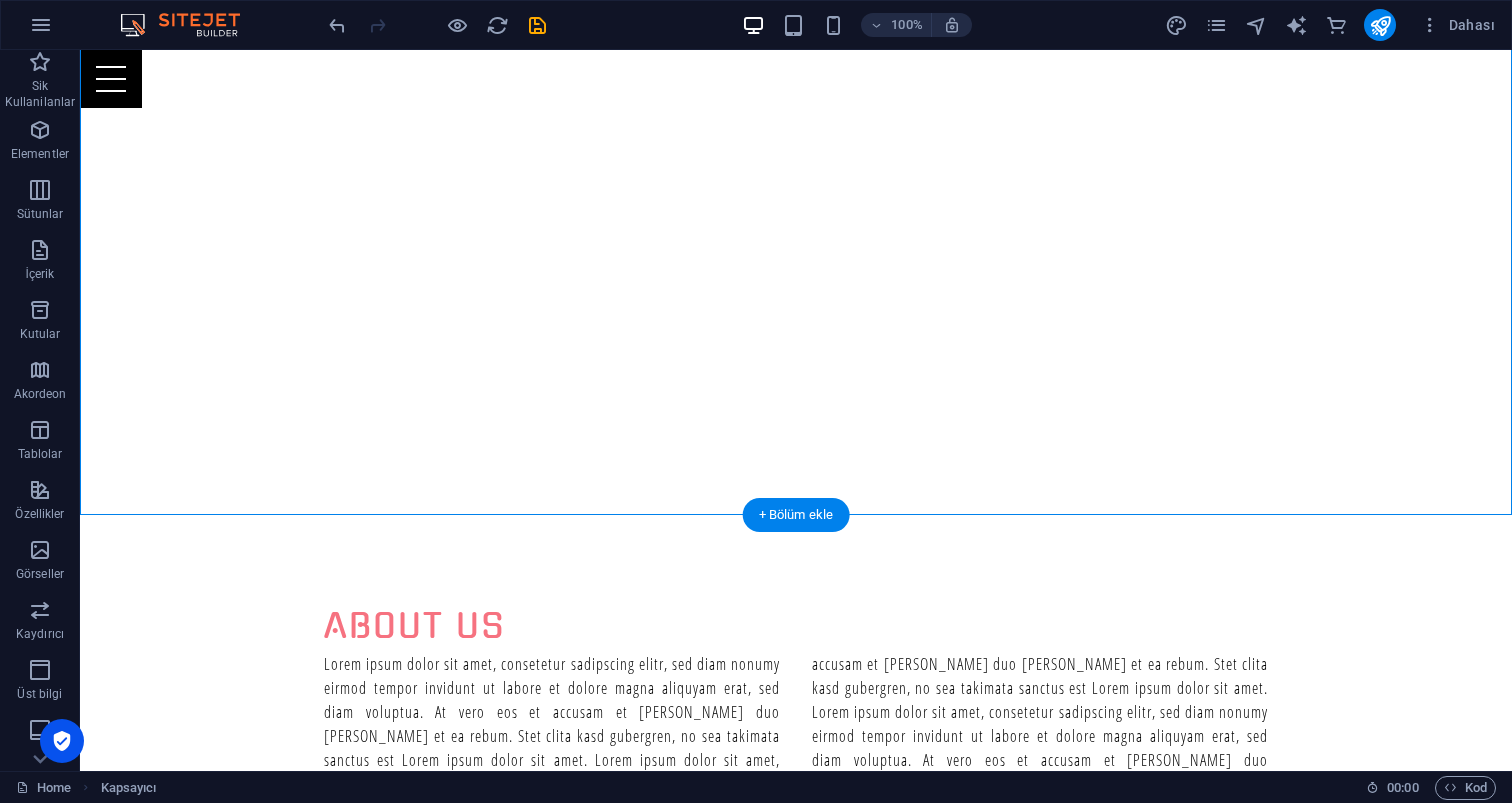 scroll, scrollTop: 1752, scrollLeft: 0, axis: vertical 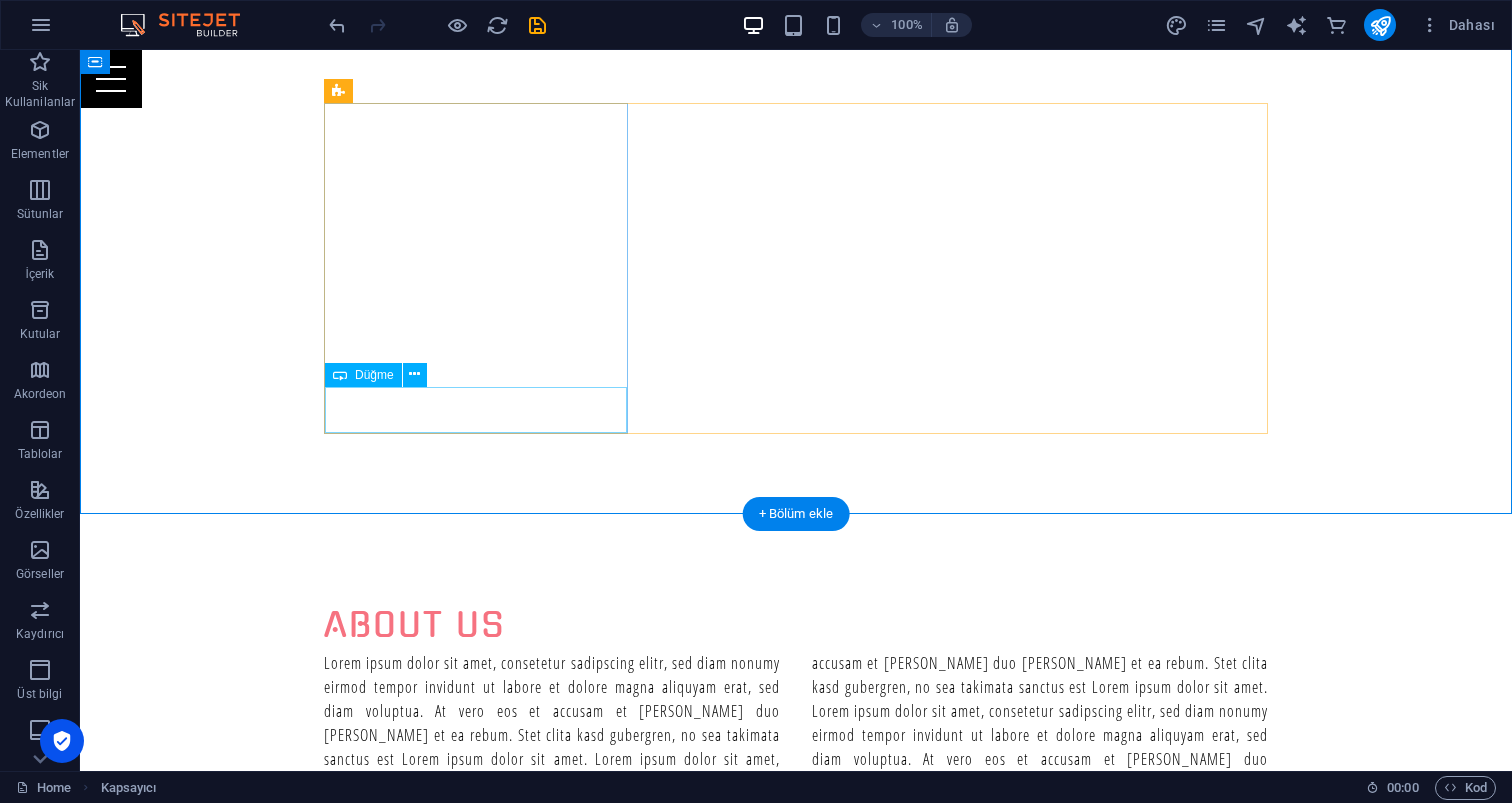 click on "Your Perfect Event" at bounding box center [796, 1574] 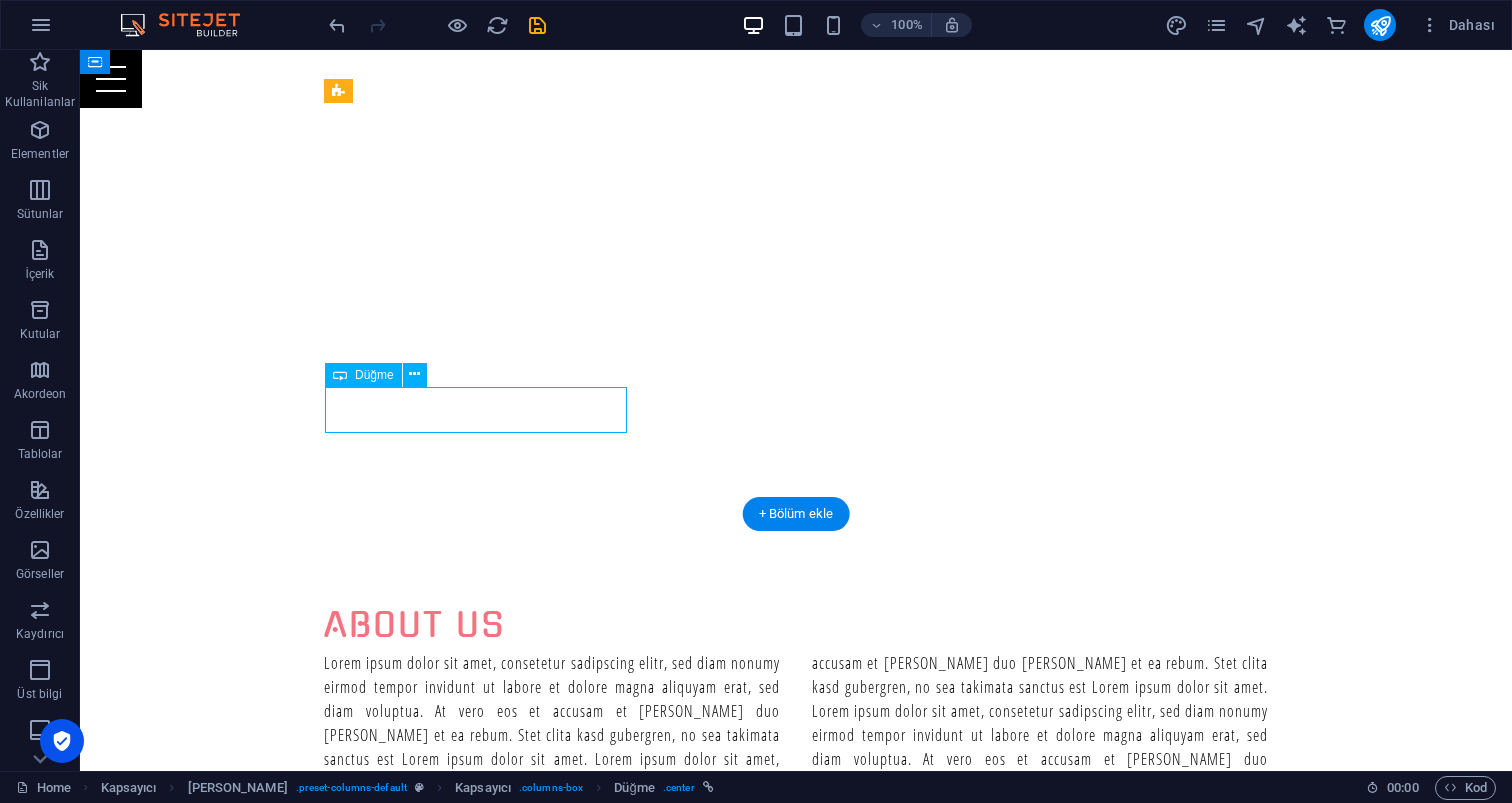 click on "Your Perfect Event" at bounding box center [796, 1574] 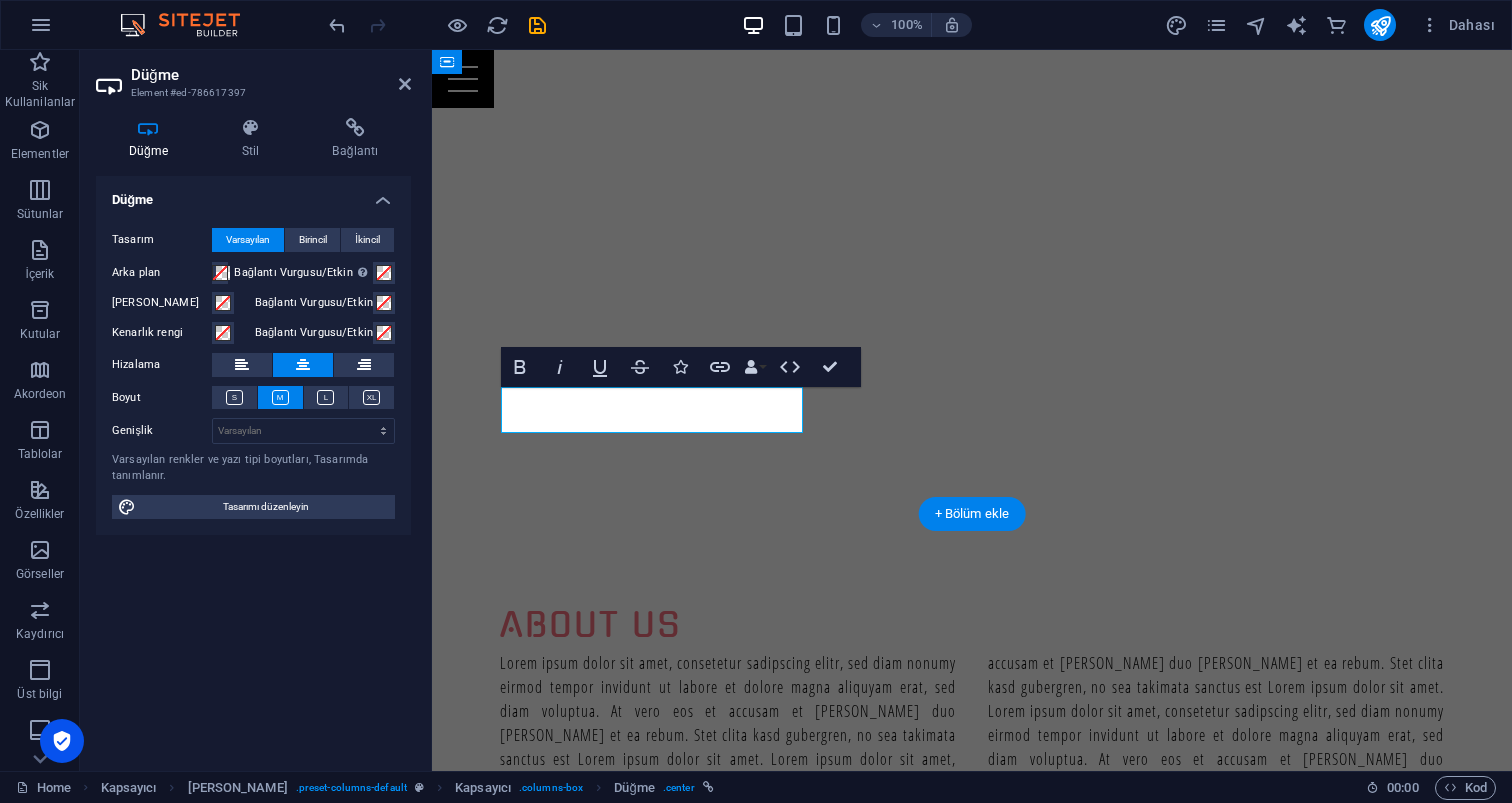 type 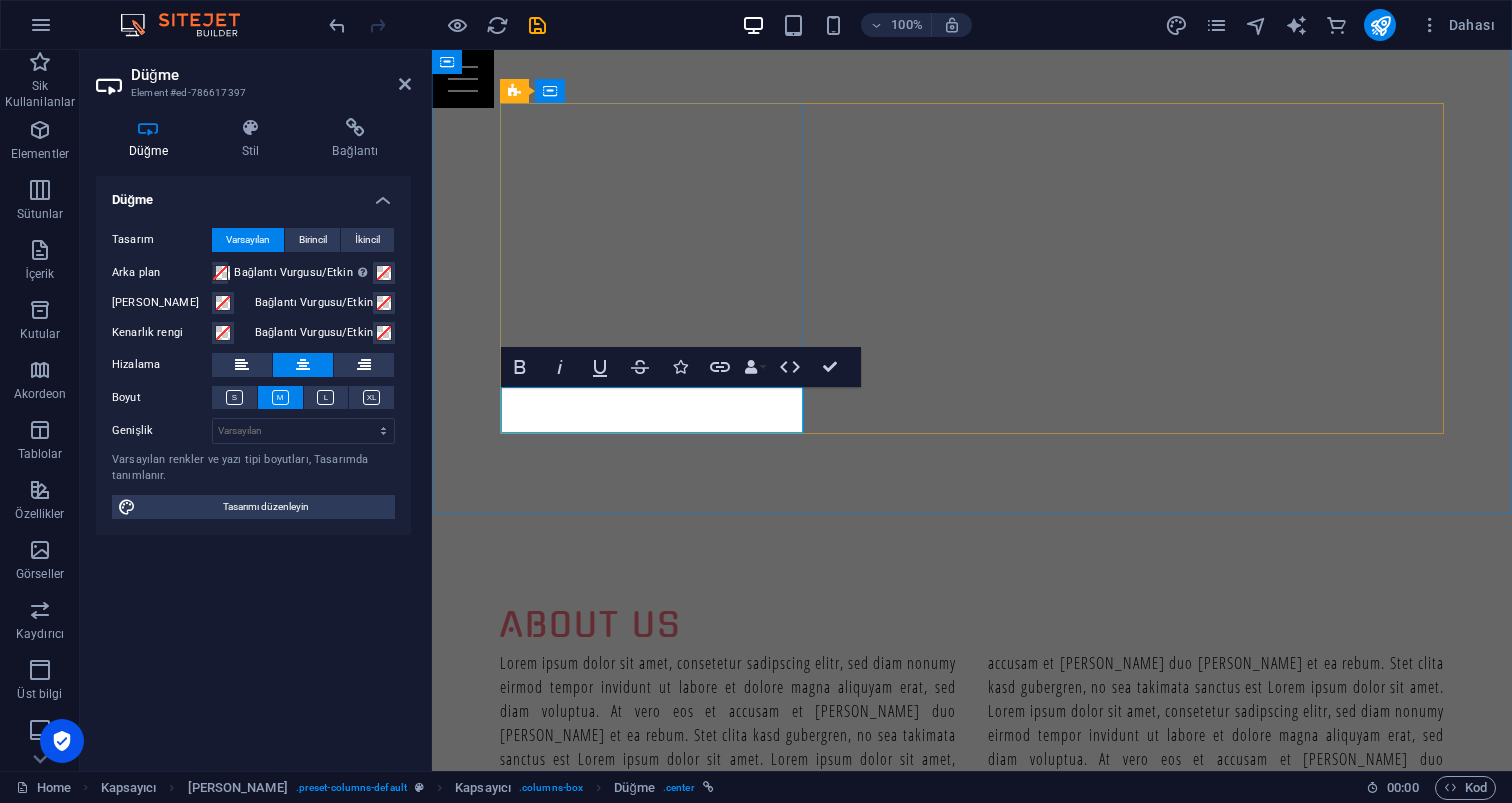 click on "Bize Ulaşın" at bounding box center (972, 1574) 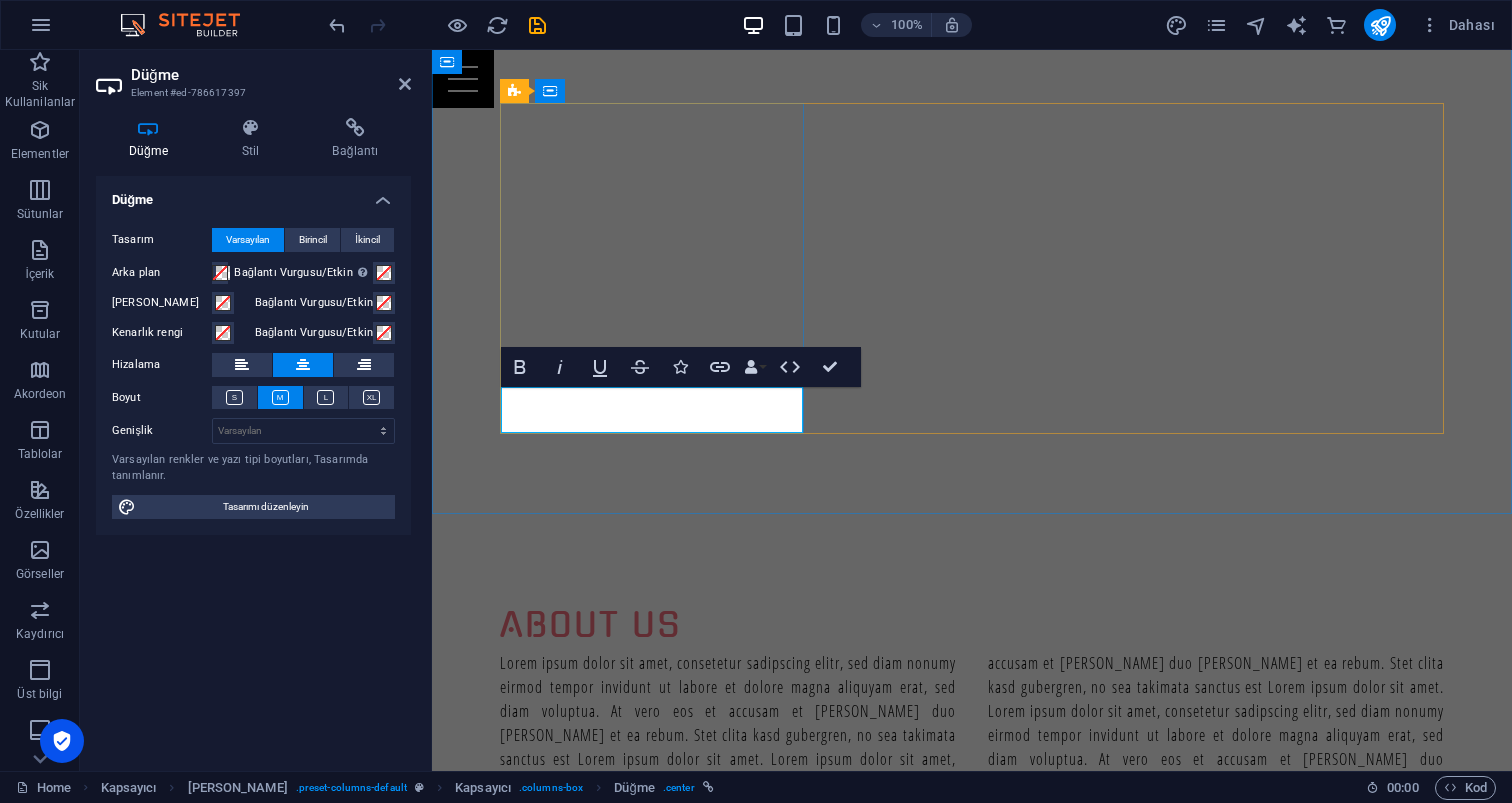 copy on "Bize Ulaşın" 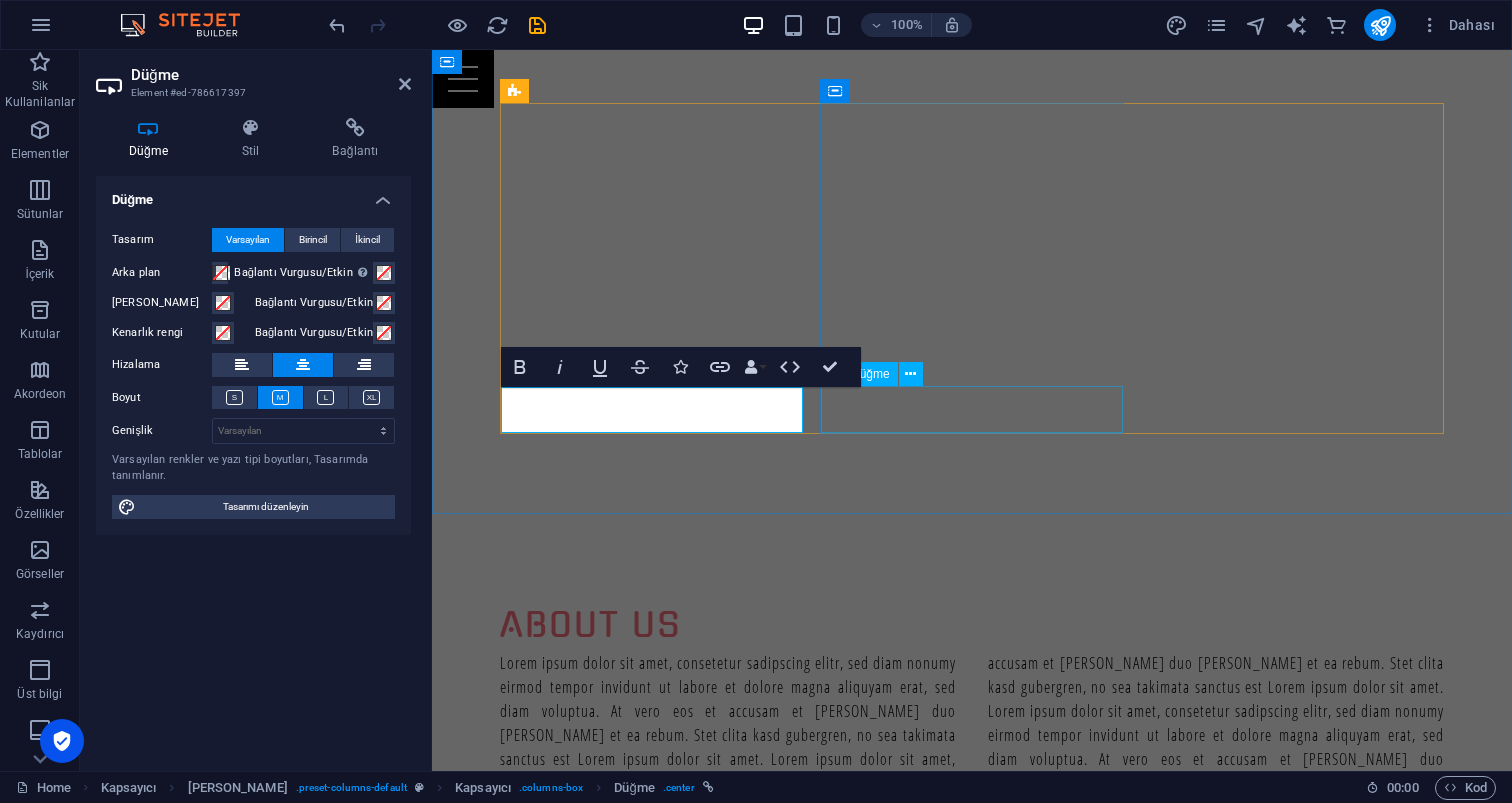 click on "Learn More" at bounding box center [972, 2281] 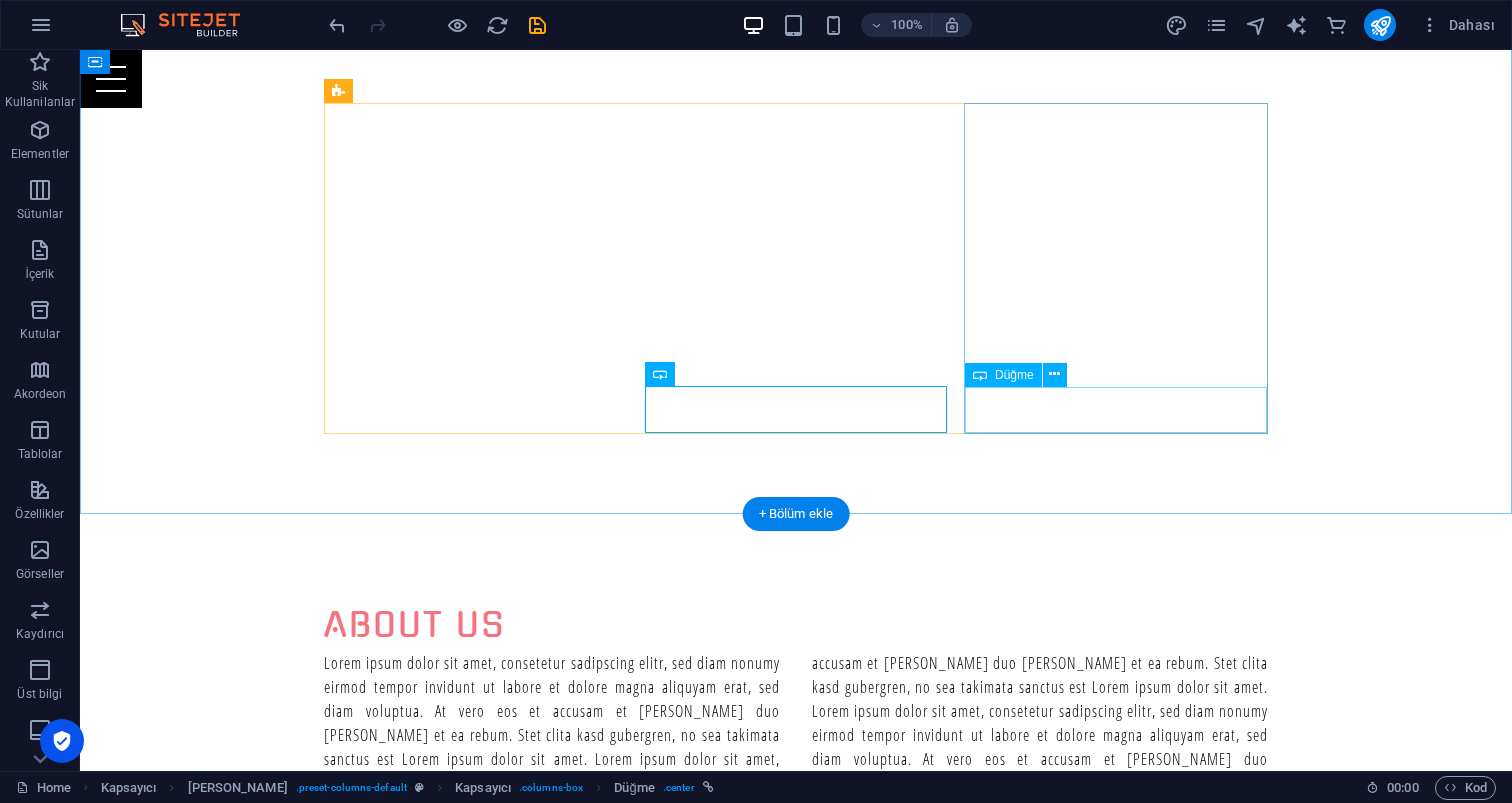 click on "Book Now" at bounding box center (796, 2990) 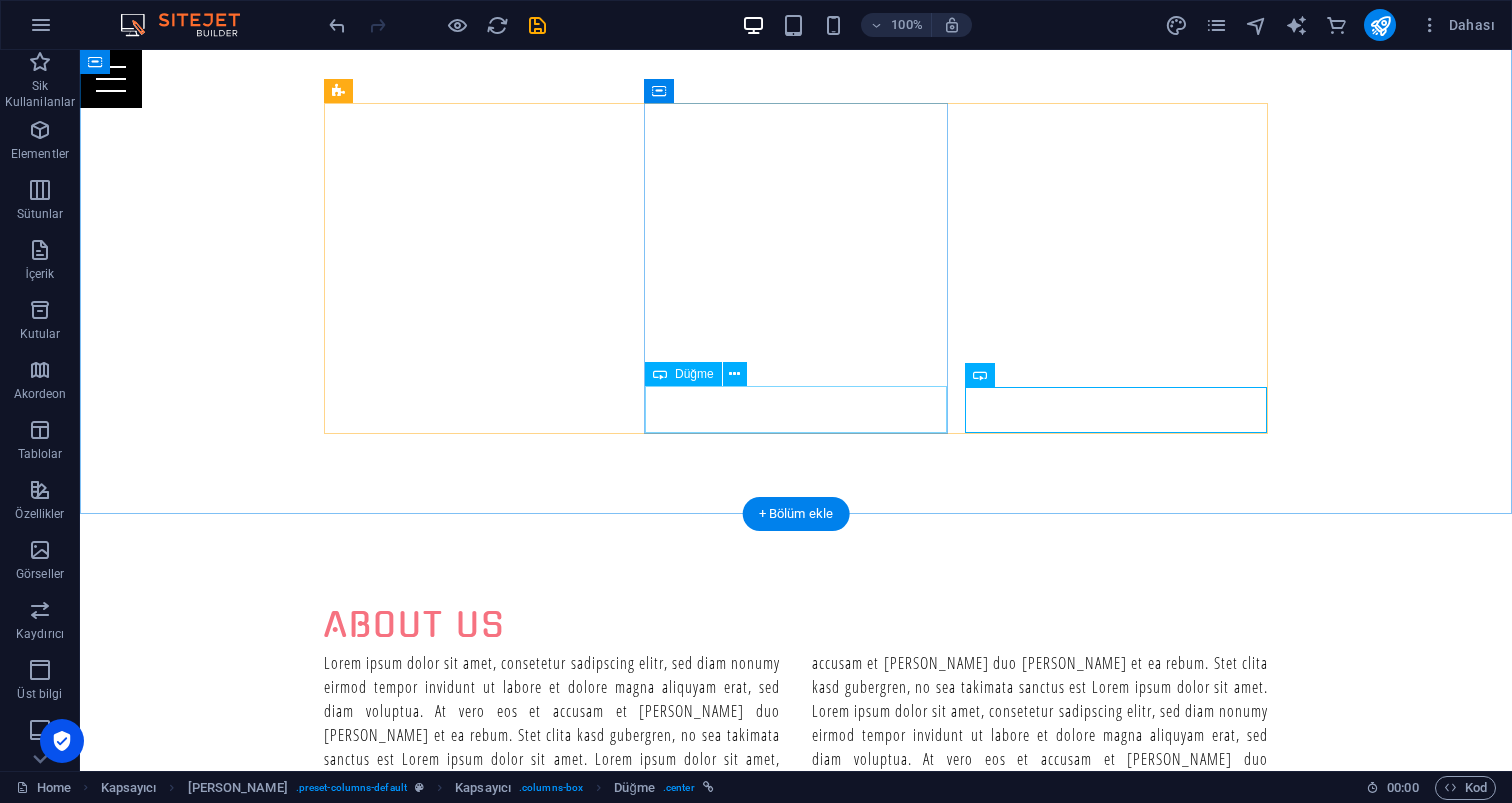 click on "Learn More" at bounding box center (796, 2281) 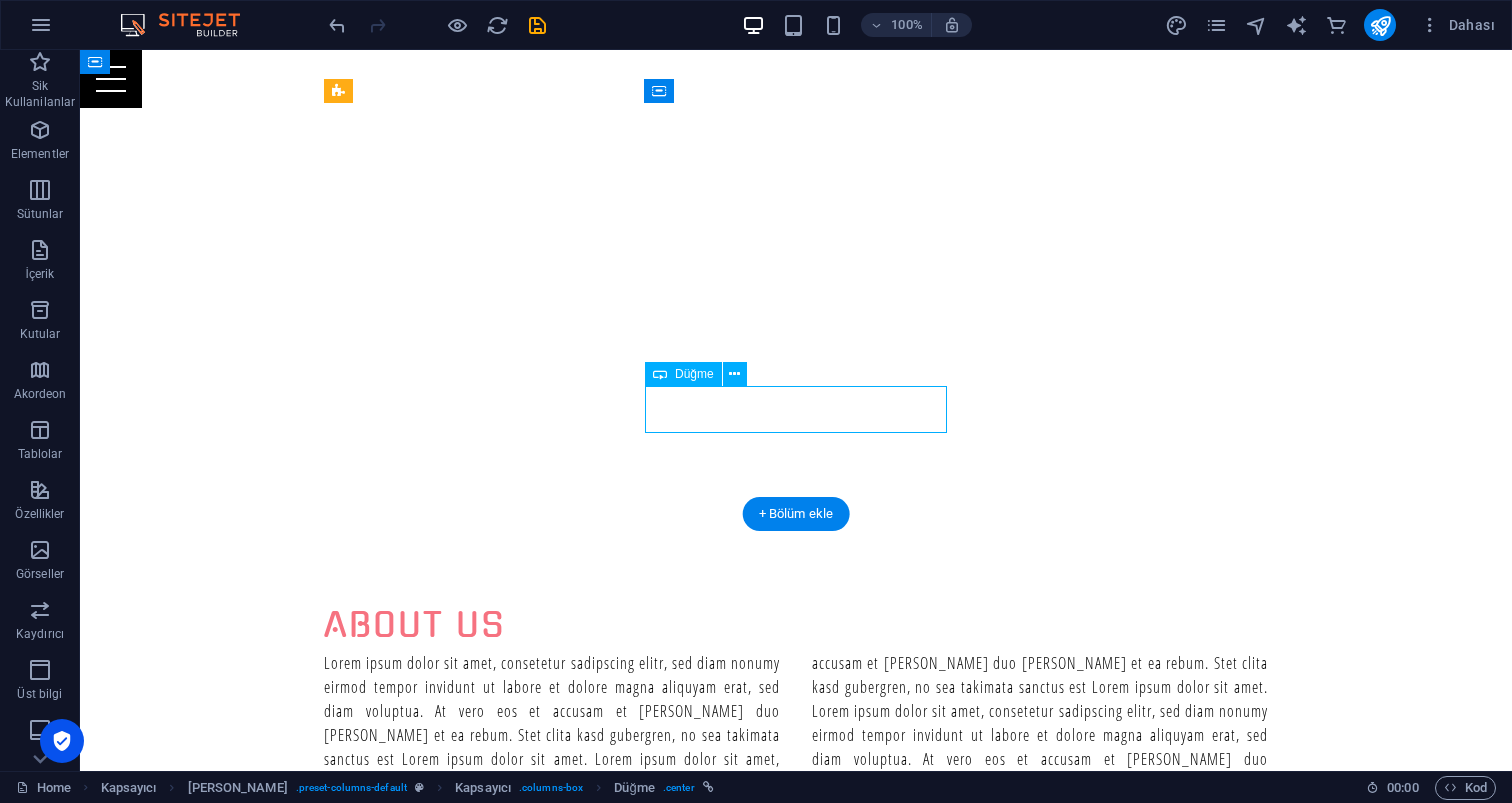 click on "Learn More" at bounding box center (796, 2281) 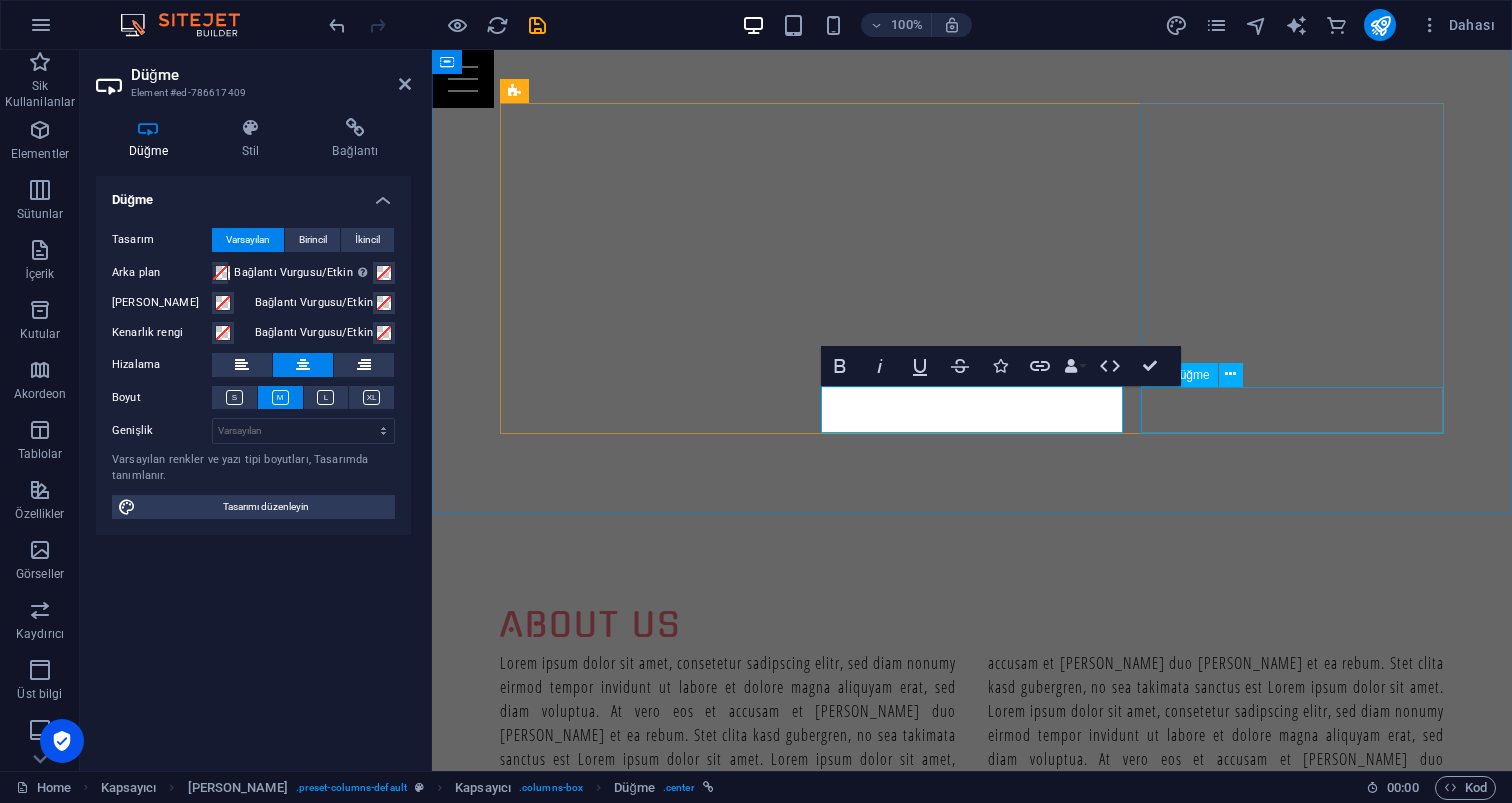 click on "Book Now" at bounding box center (972, 2990) 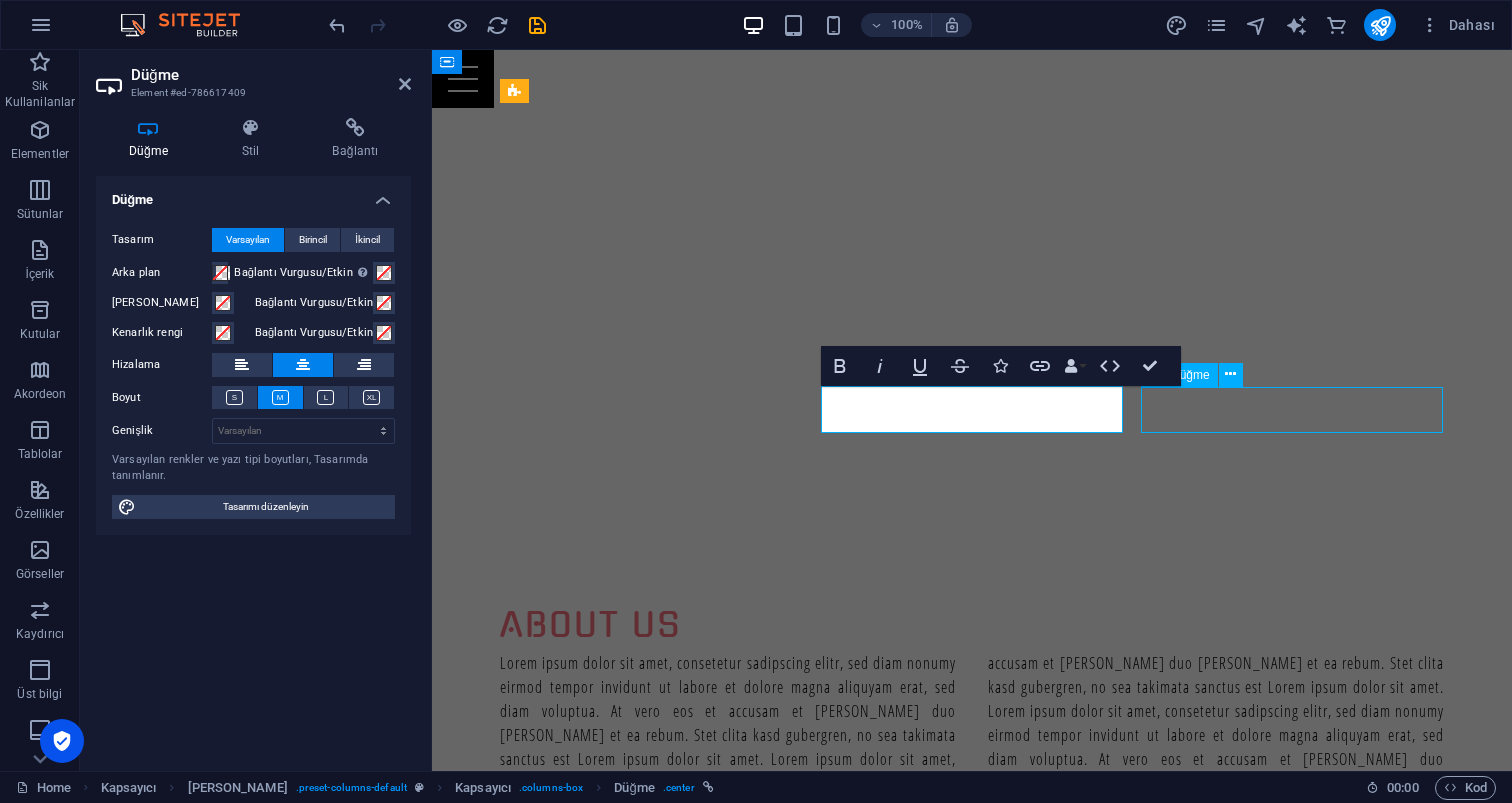 click on "Book Now" at bounding box center (972, 2990) 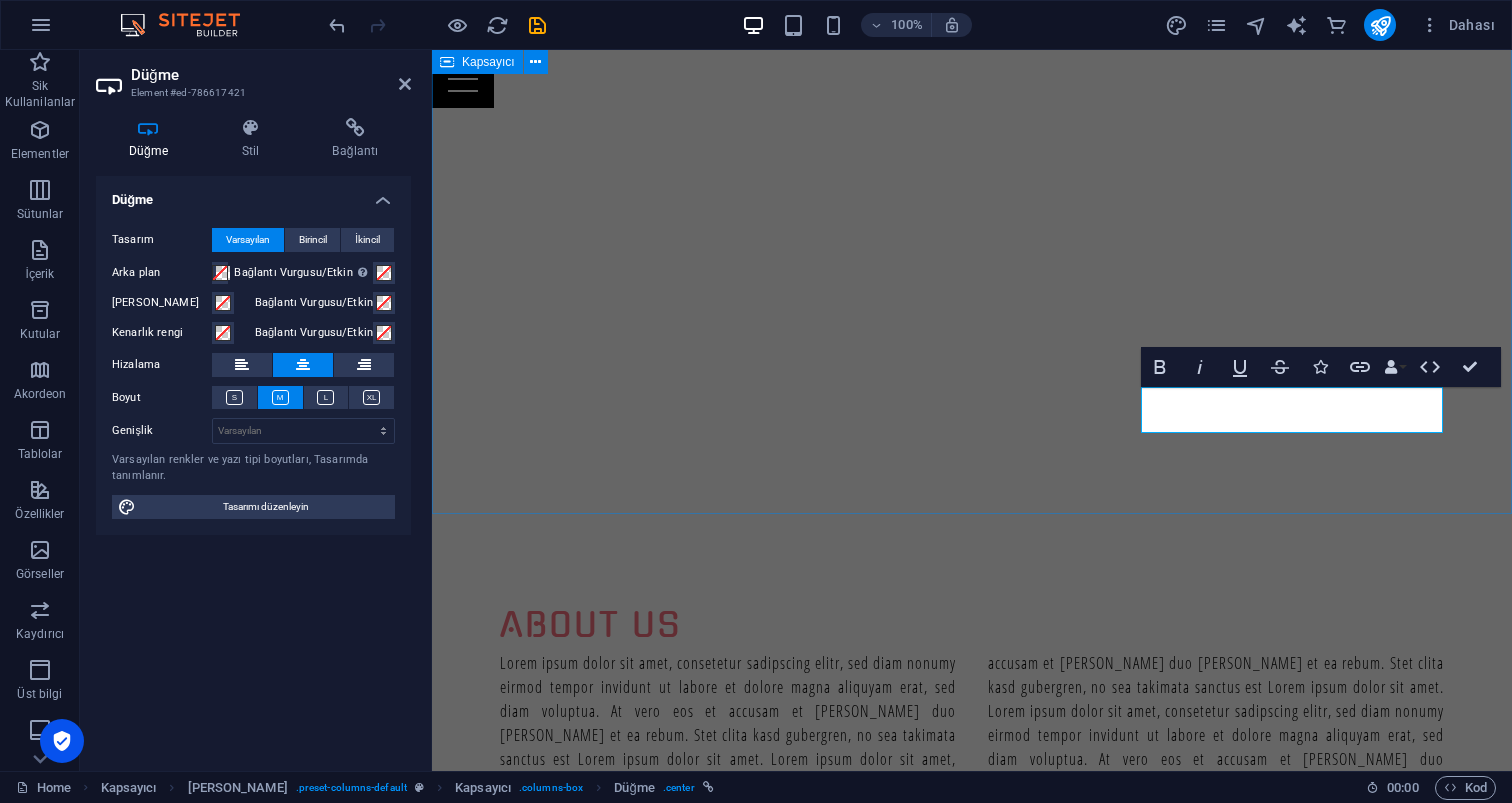 click on "About us Lorem ipsum dolor sit amet, consetetur sadipscing elitr, sed diam nonumy eirmod tempor invidunt ut labore et dolore magna aliquyam erat, sed diam voluptua. At vero eos et accusam et justo duo dolores et ea rebum. Stet clita kasd gubergren, no sea takimata sanctus est Lorem ipsum dolor sit amet. Lorem ipsum dolor sit amet, consetetur sadipscing elitr, sed diam nonumy eirmod tempor invidunt ut labore et dolore magna aliquyam erat, sed diam voluptua. At vero eos et accusam et justo duo dolores et ea rebum. Stet clita kasd gubergren, no sea takimata sanctus est Lorem ipsum dolor sit amet. Lorem ipsum dolor sit amet, consetetur sadipscing elitr, sed diam nonumy eirmod tempor invidunt ut labore et dolore magna aliquyam erat, sed diam voluptua. At vero eos et accusam et justo duo dolores et ea rebum. Lorem ipsum dolor sit amet at vero eos. Profesyonel DJ Performansları Bize Ulaşın Eğlence Dolu Etkinlikler BIZE ULAŞIN Unutulmaz Karaoke Şovları BIZE ULAŞIN" at bounding box center (972, 1802) 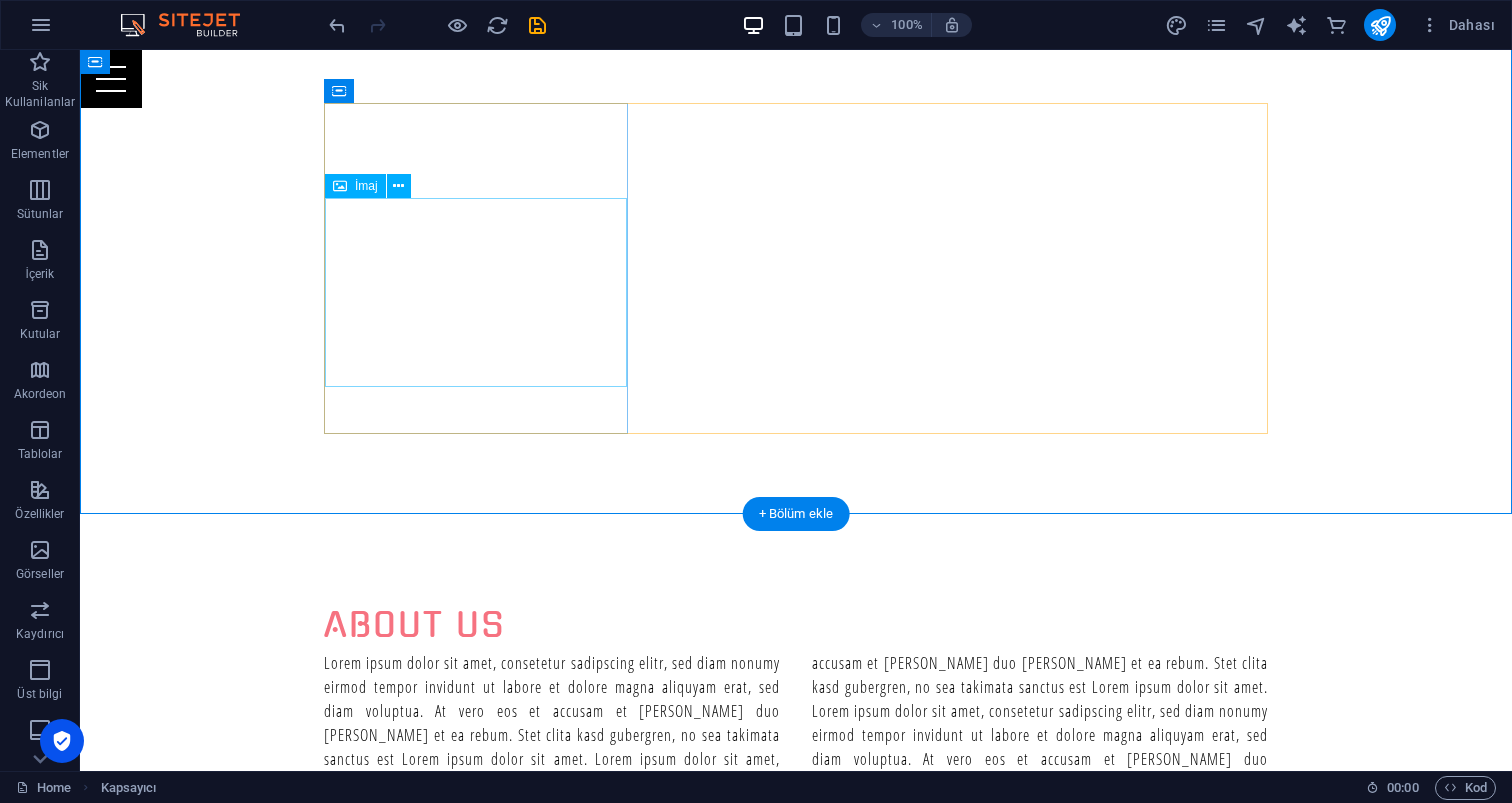 click at bounding box center (796, 1257) 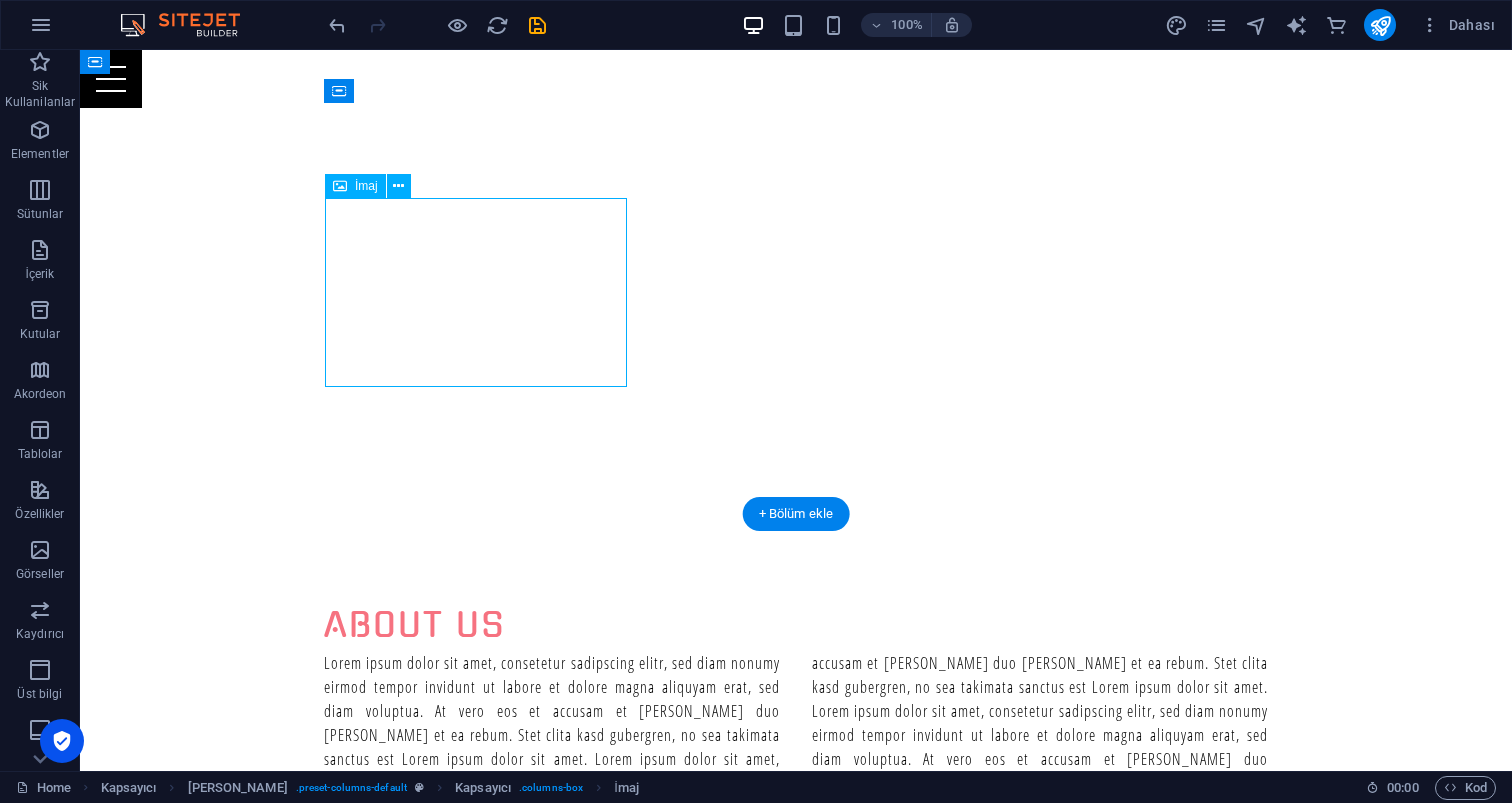 click at bounding box center (796, 1257) 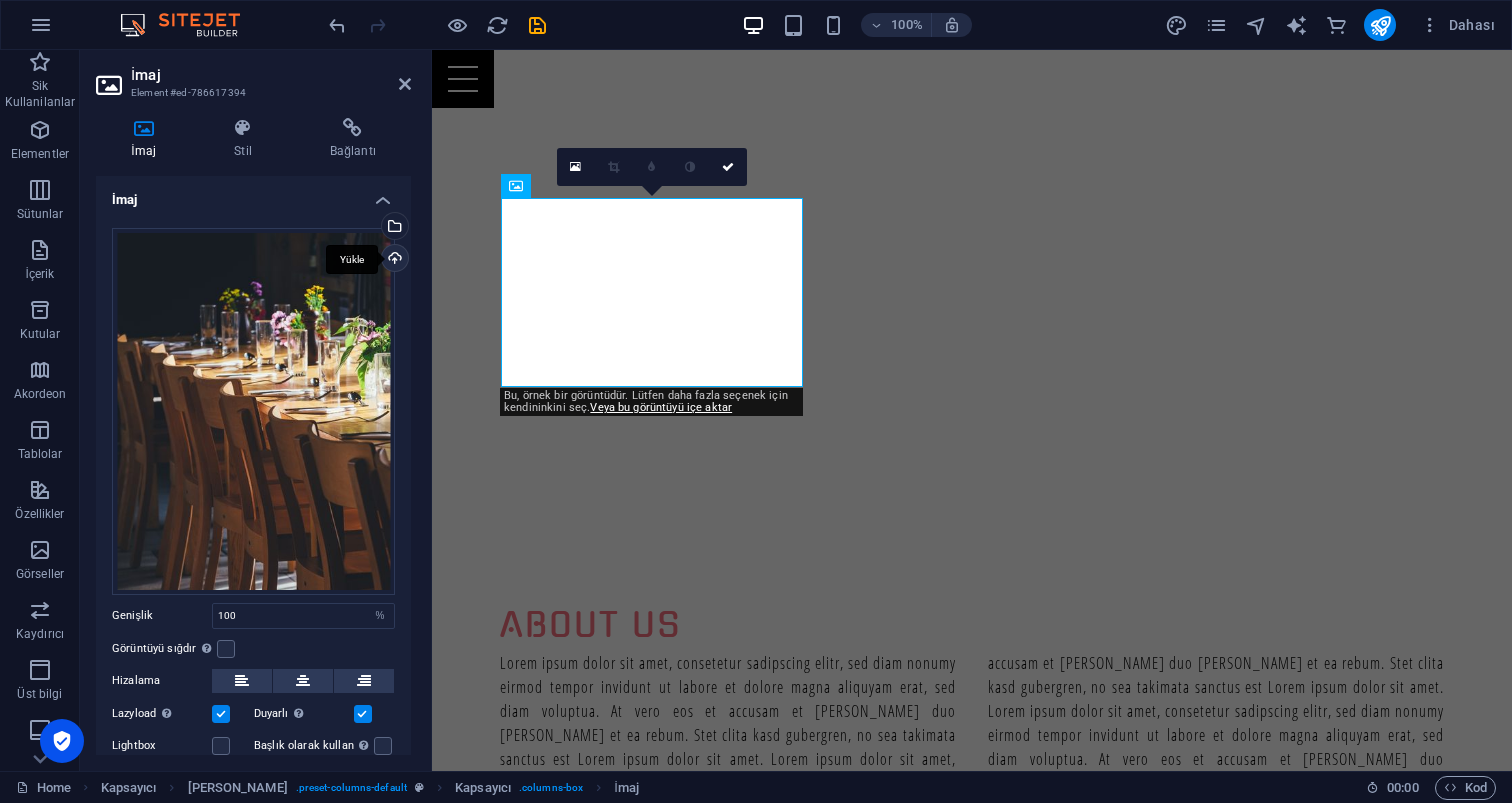 click on "Yükle" at bounding box center [393, 260] 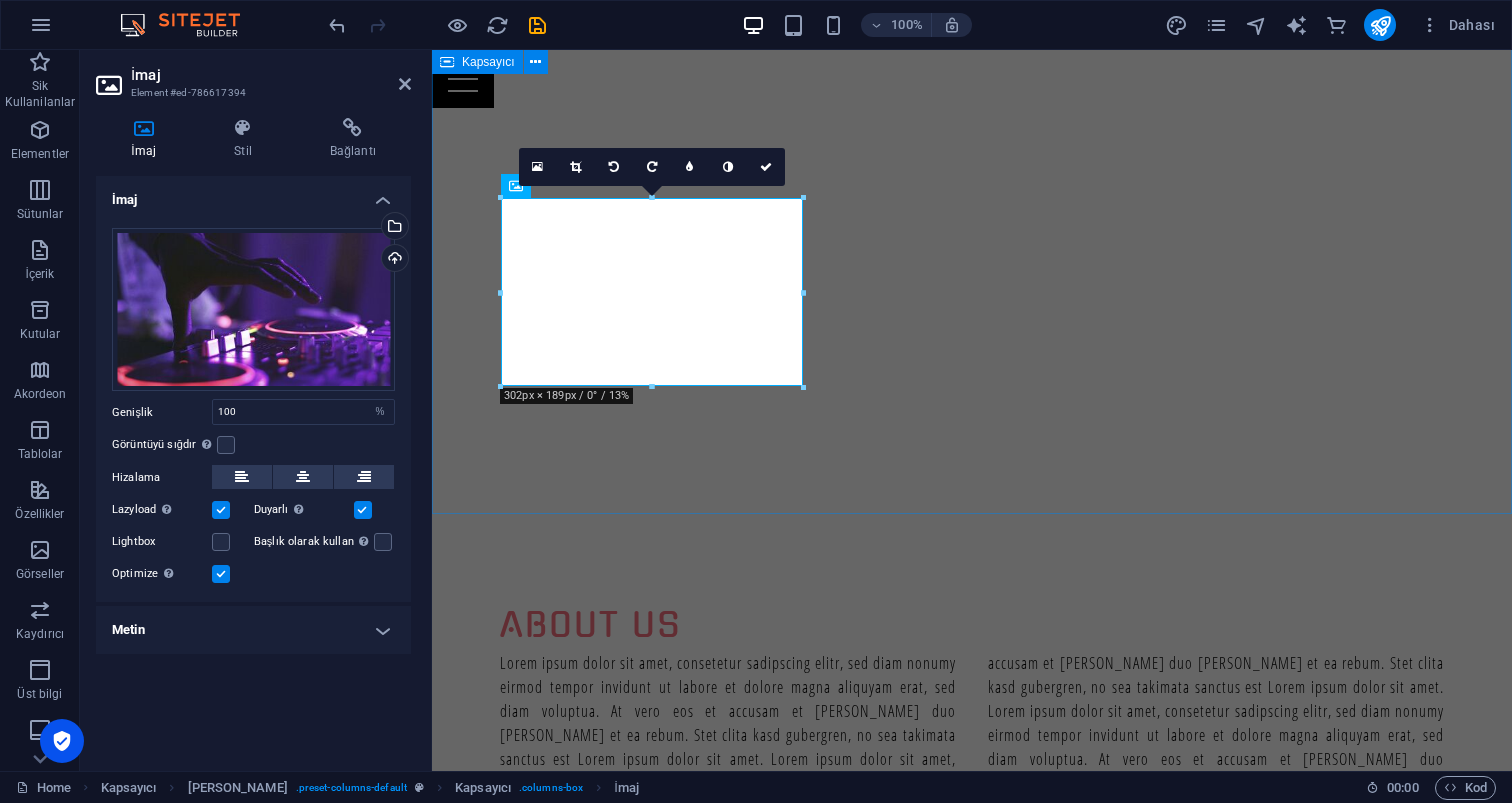 click on "About us Lorem ipsum dolor sit amet, consetetur sadipscing elitr, sed diam nonumy eirmod tempor invidunt ut labore et dolore magna aliquyam erat, sed diam voluptua. At vero eos et accusam et justo duo dolores et ea rebum. Stet clita kasd gubergren, no sea takimata sanctus est Lorem ipsum dolor sit amet. Lorem ipsum dolor sit amet, consetetur sadipscing elitr, sed diam nonumy eirmod tempor invidunt ut labore et dolore magna aliquyam erat, sed diam voluptua. At vero eos et accusam et justo duo dolores et ea rebum. Stet clita kasd gubergren, no sea takimata sanctus est Lorem ipsum dolor sit amet. Lorem ipsum dolor sit amet, consetetur sadipscing elitr, sed diam nonumy eirmod tempor invidunt ut labore et dolore magna aliquyam erat, sed diam voluptua. At vero eos et accusam et justo duo dolores et ea rebum. Lorem ipsum dolor sit amet at vero eos. Profesyonel DJ Performansları Bize Ulaşın Eğlence Dolu Etkinlikler BIZE ULAŞIN Unutulmaz Karaoke Şovları BIZE ULAŞIN" at bounding box center [972, 1802] 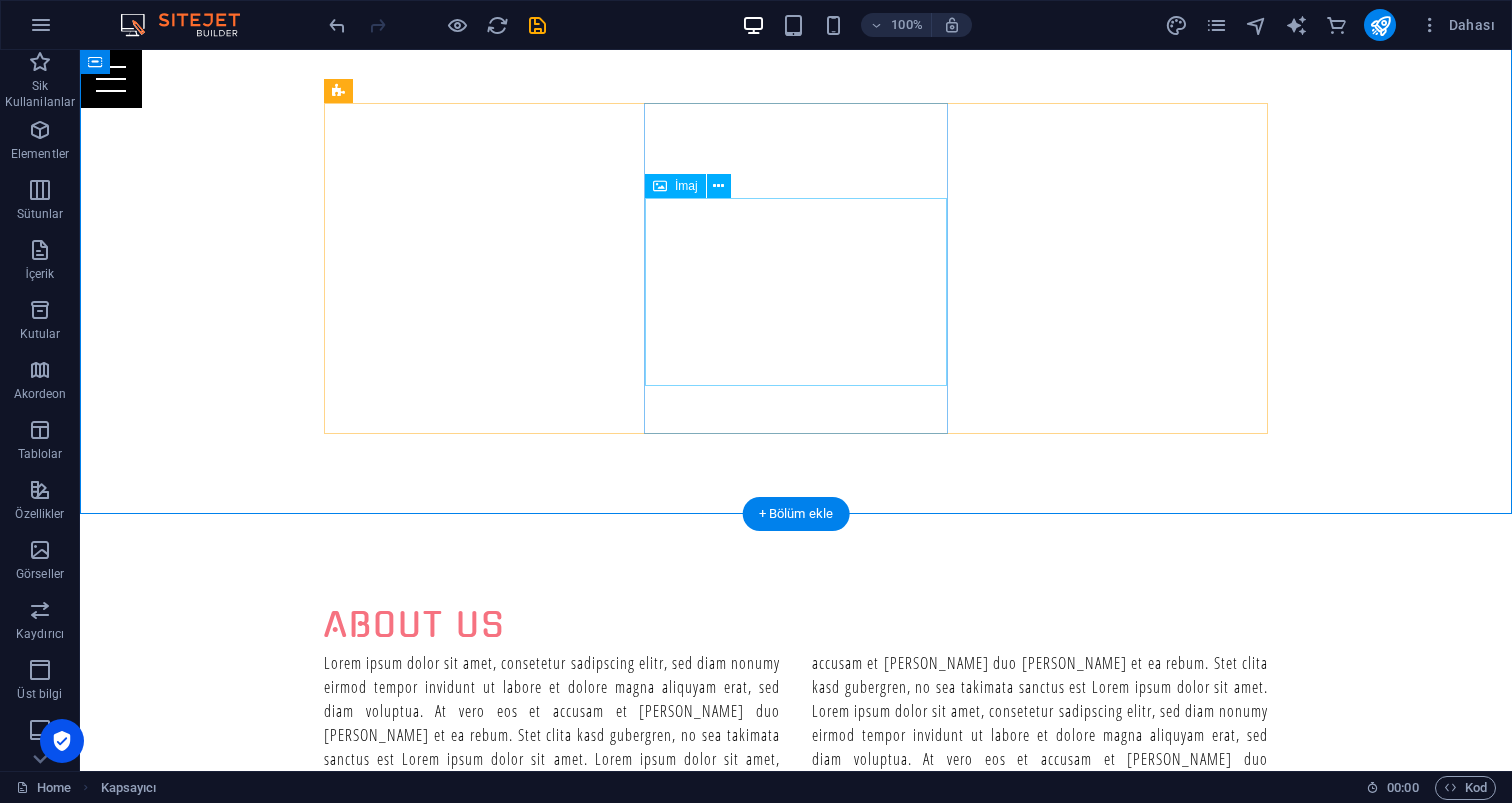 click at bounding box center (796, 1964) 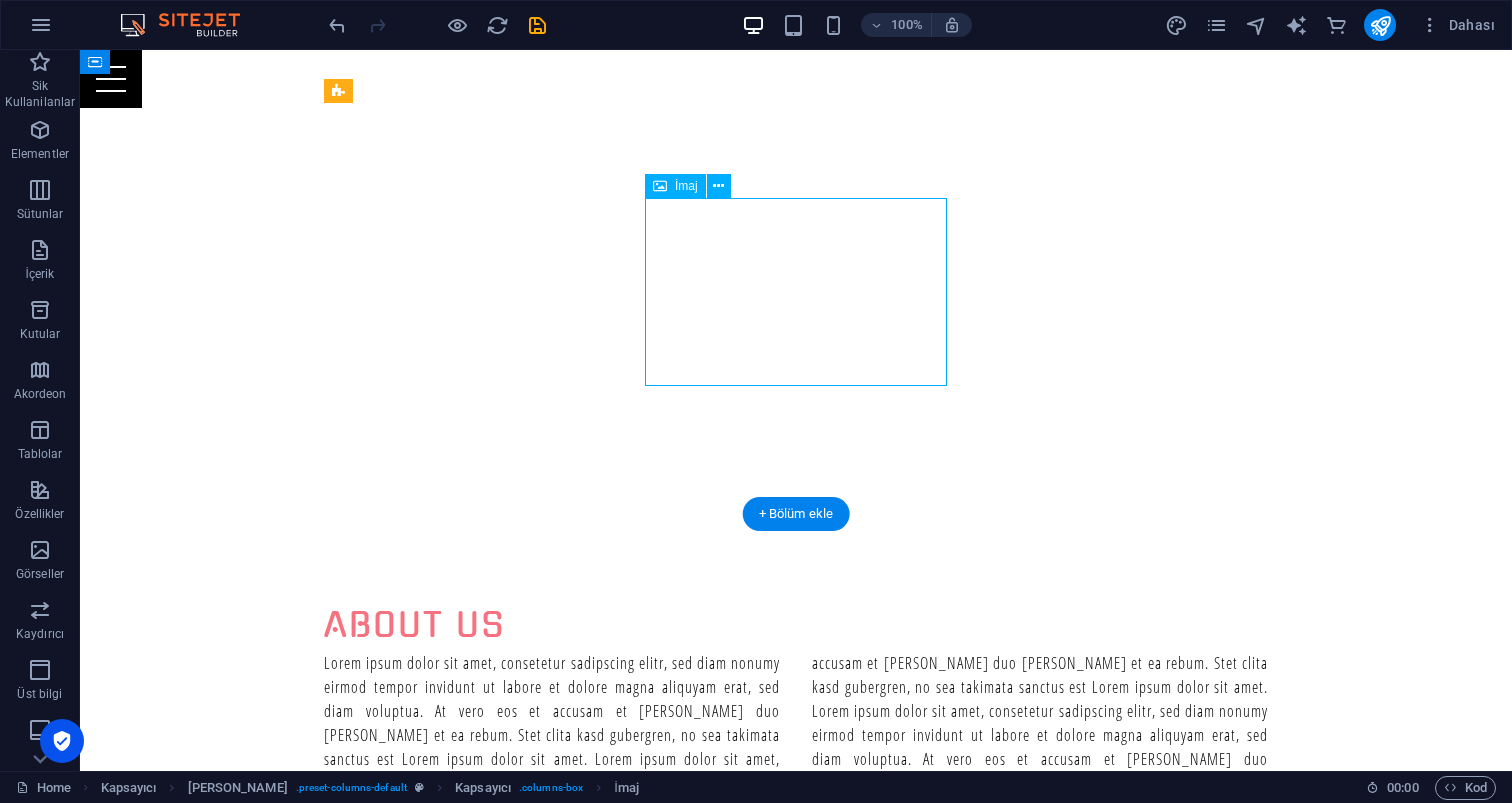 click at bounding box center [796, 1964] 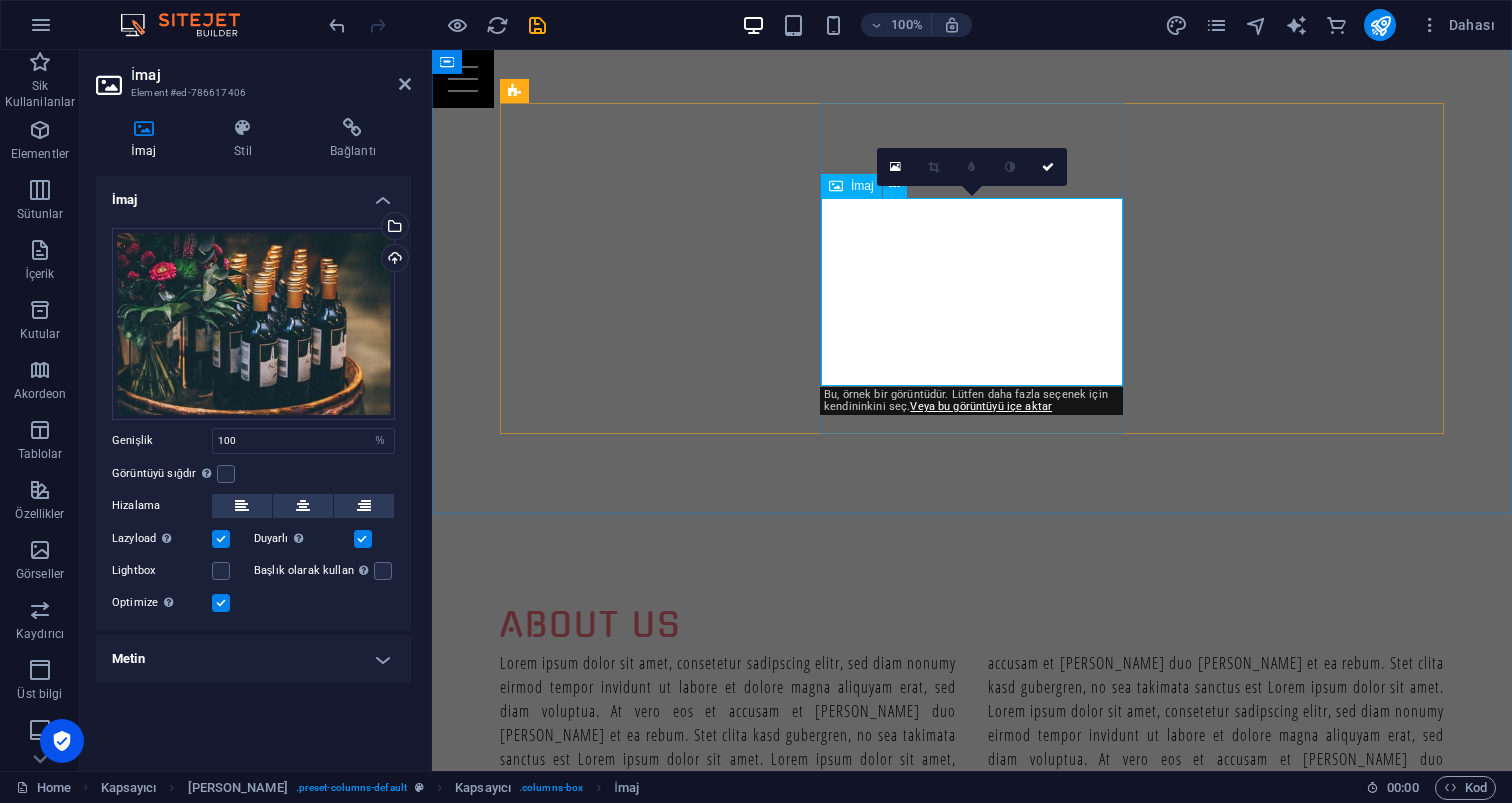 click at bounding box center [972, 1964] 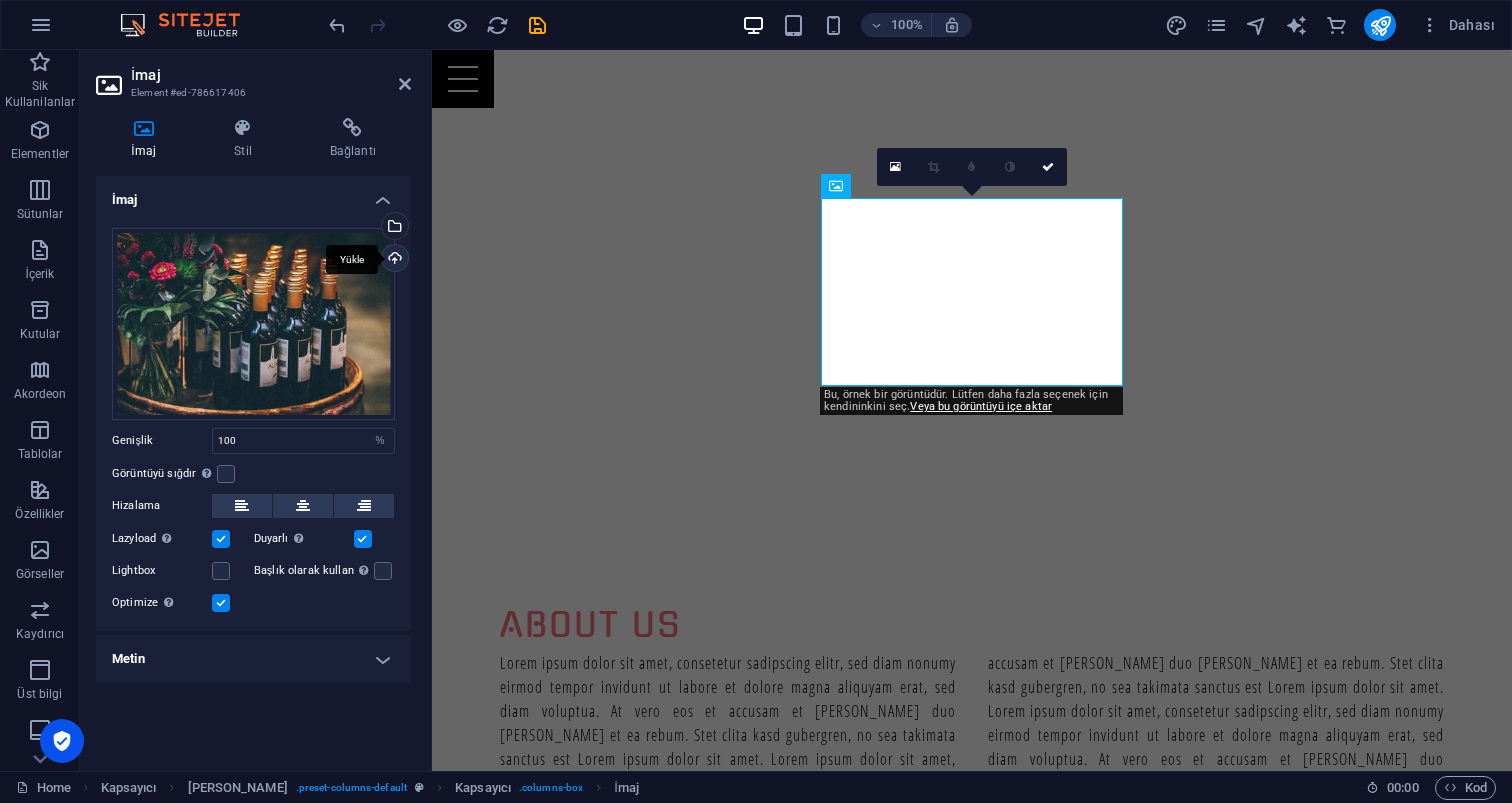 click on "Yükle" at bounding box center [393, 260] 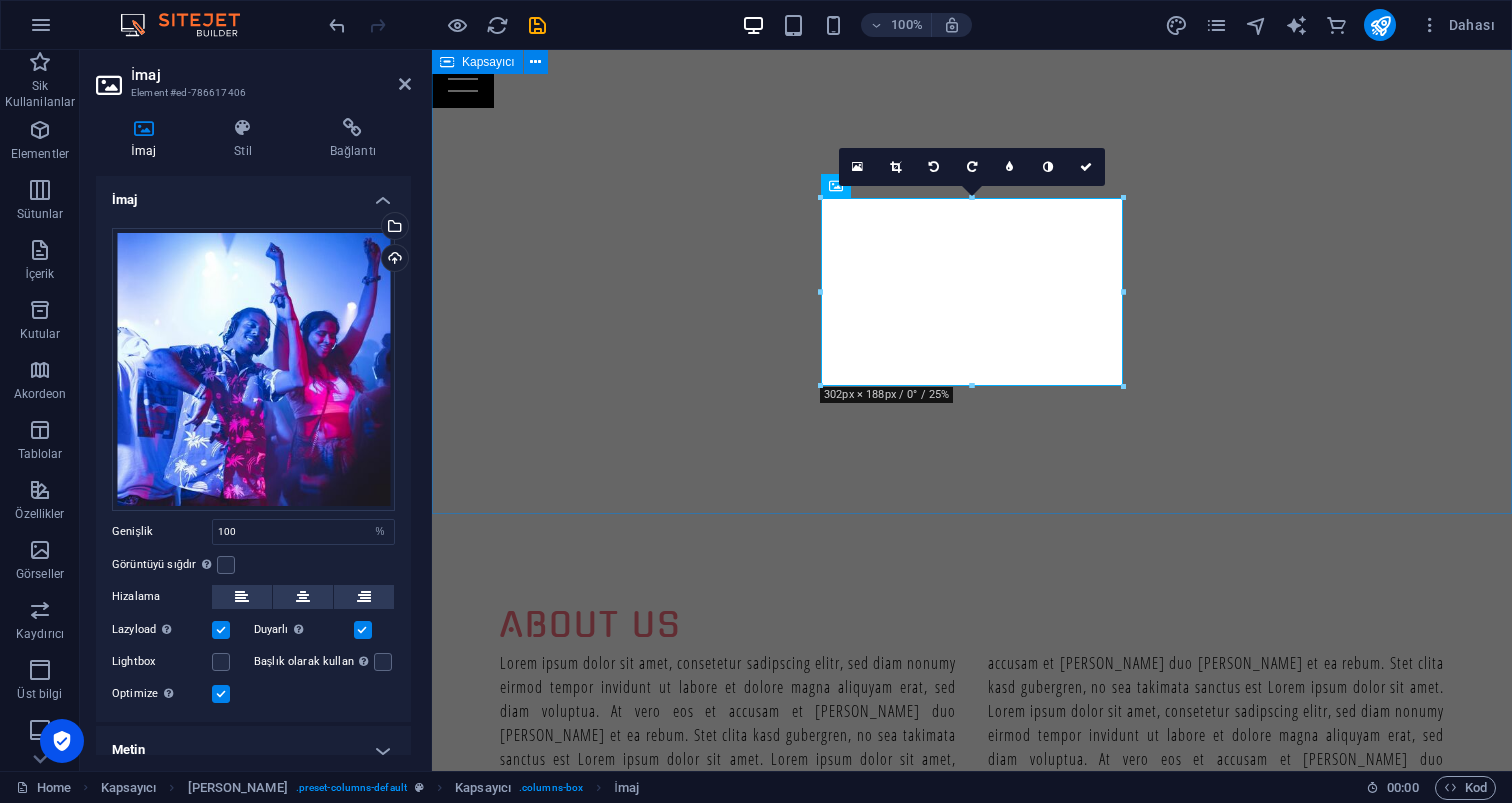 click on "About us Lorem ipsum dolor sit amet, consetetur sadipscing elitr, sed diam nonumy eirmod tempor invidunt ut labore et dolore magna aliquyam erat, sed diam voluptua. At vero eos et accusam et justo duo dolores et ea rebum. Stet clita kasd gubergren, no sea takimata sanctus est Lorem ipsum dolor sit amet. Lorem ipsum dolor sit amet, consetetur sadipscing elitr, sed diam nonumy eirmod tempor invidunt ut labore et dolore magna aliquyam erat, sed diam voluptua. At vero eos et accusam et justo duo dolores et ea rebum. Stet clita kasd gubergren, no sea takimata sanctus est Lorem ipsum dolor sit amet. Lorem ipsum dolor sit amet, consetetur sadipscing elitr, sed diam nonumy eirmod tempor invidunt ut labore et dolore magna aliquyam erat, sed diam voluptua. At vero eos et accusam et justo duo dolores et ea rebum. Lorem ipsum dolor sit amet at vero eos. Profesyonel DJ Performansları Bize Ulaşın Eğlence Dolu Etkinlikler BIZE ULAŞIN Unutulmaz Karaoke Şovları BIZE ULAŞIN" at bounding box center (972, 1802) 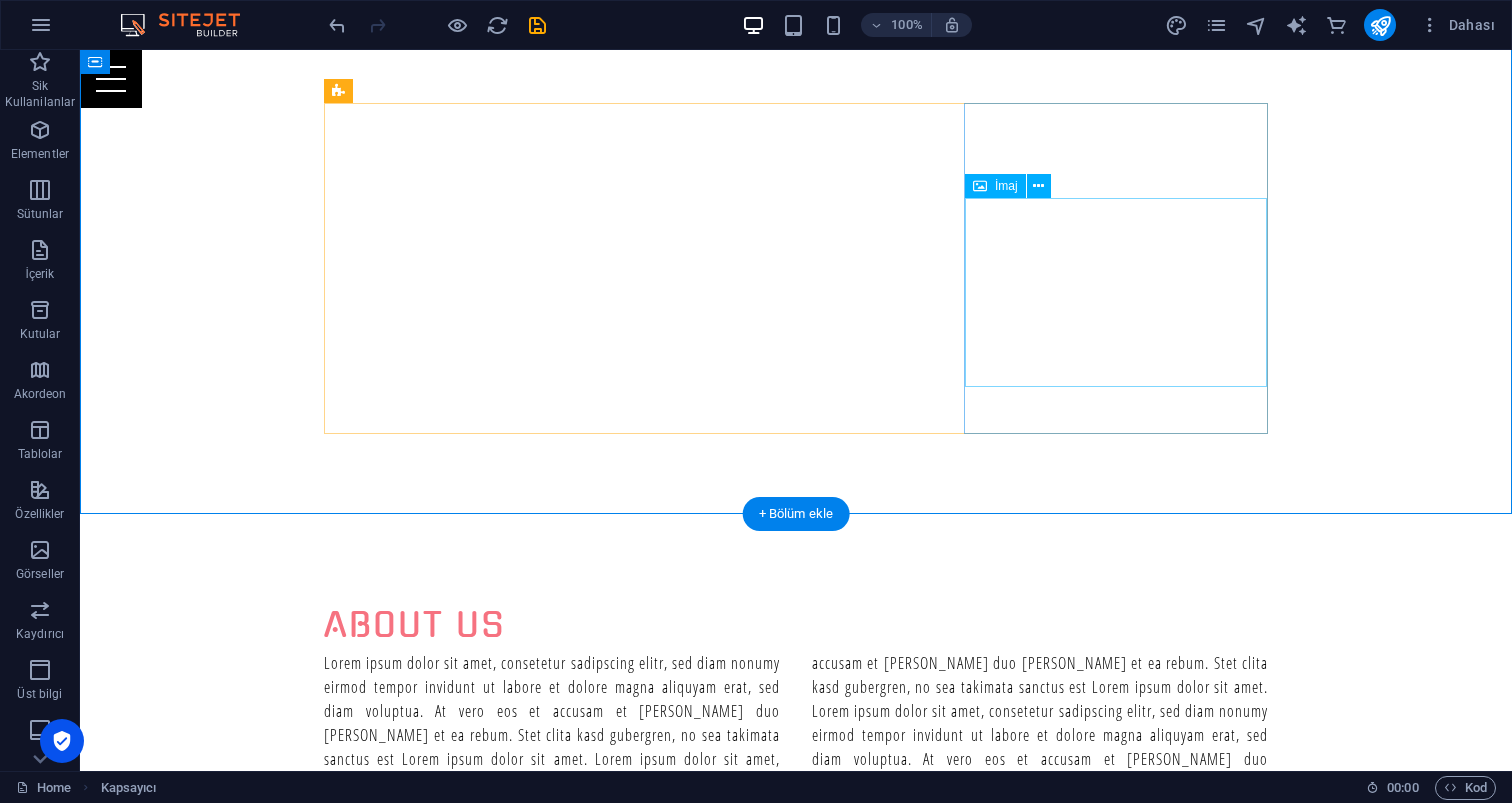click at bounding box center (796, 2671) 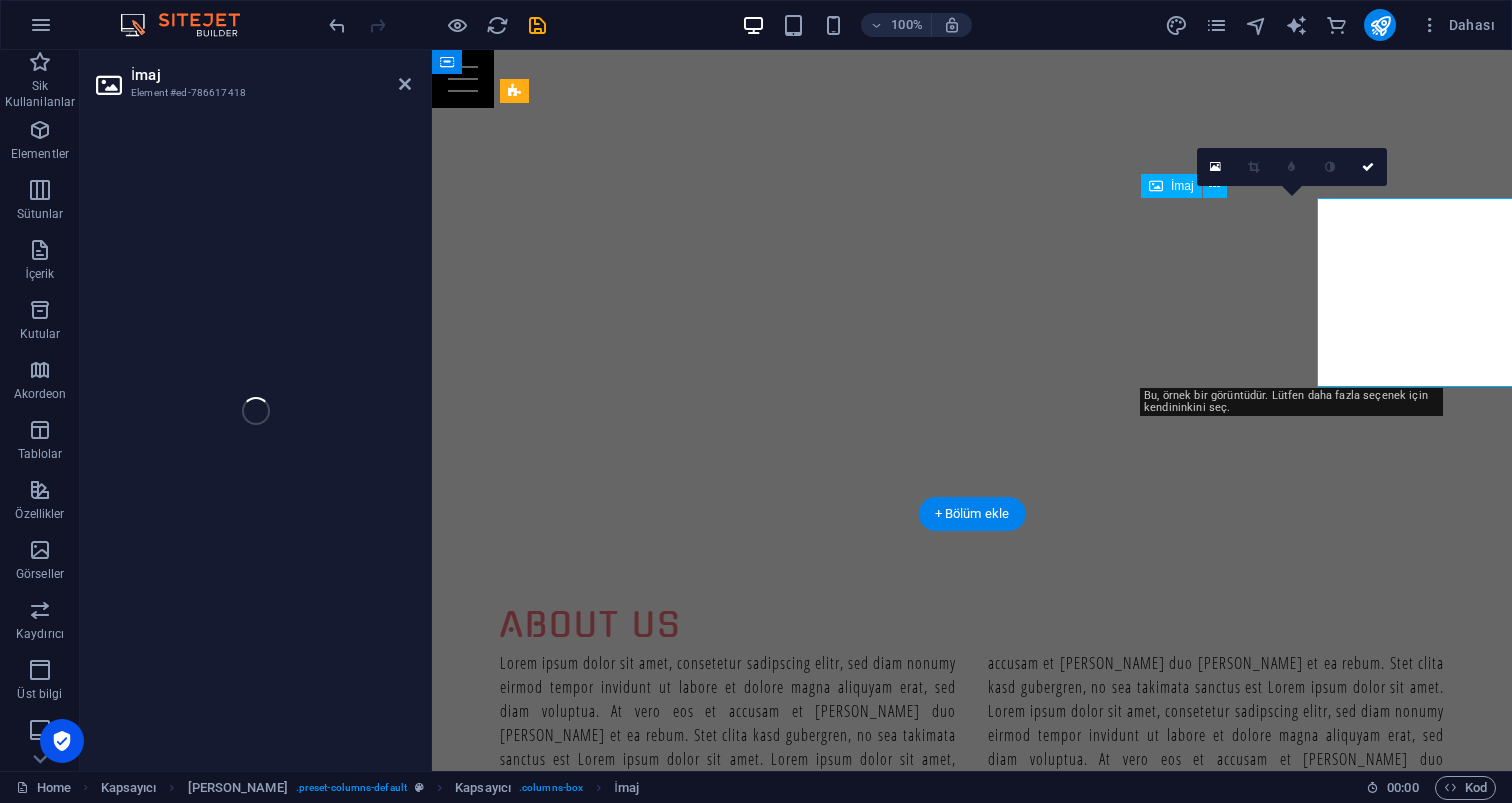 select on "%" 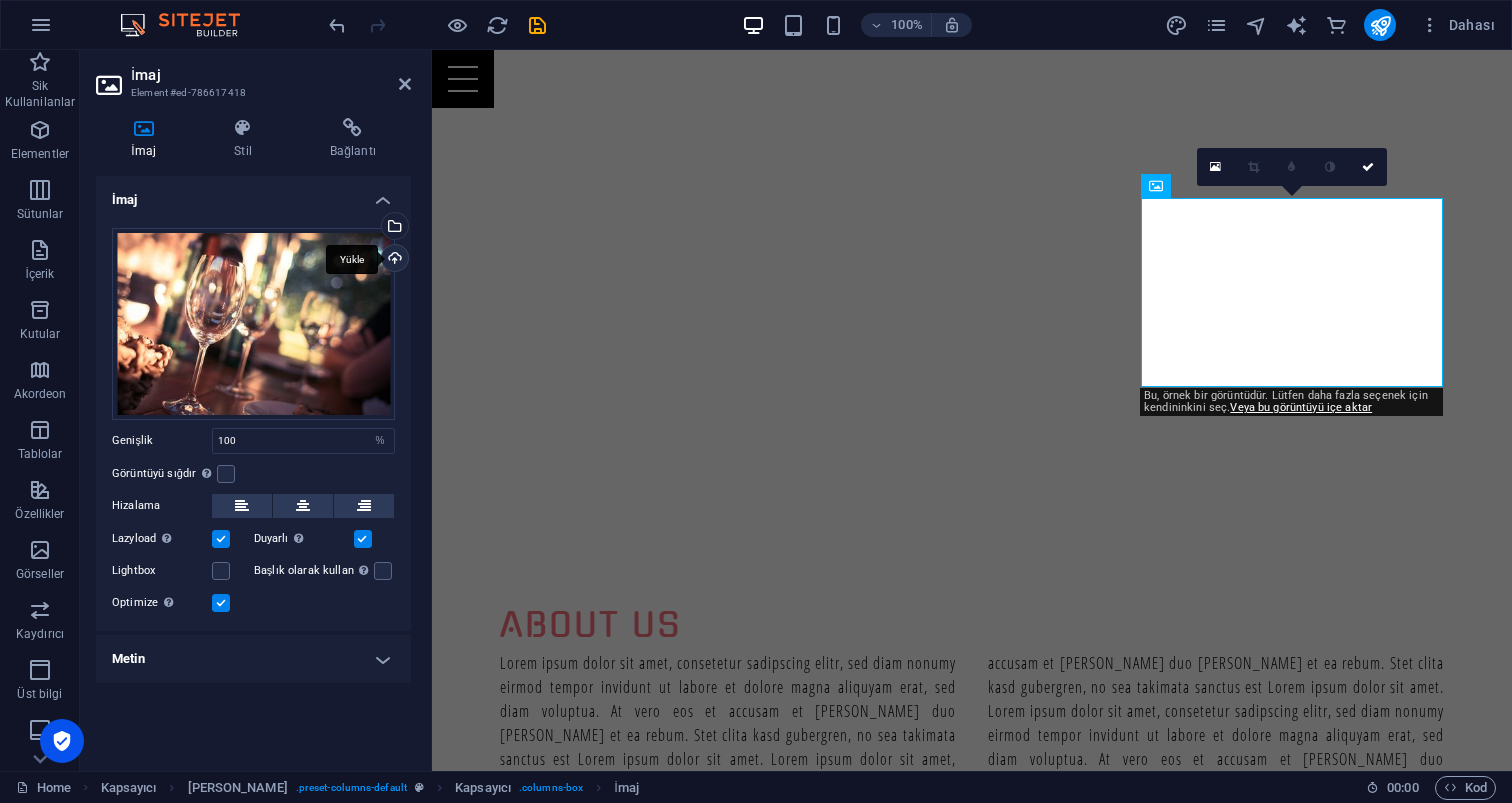 click on "Yükle" at bounding box center [393, 260] 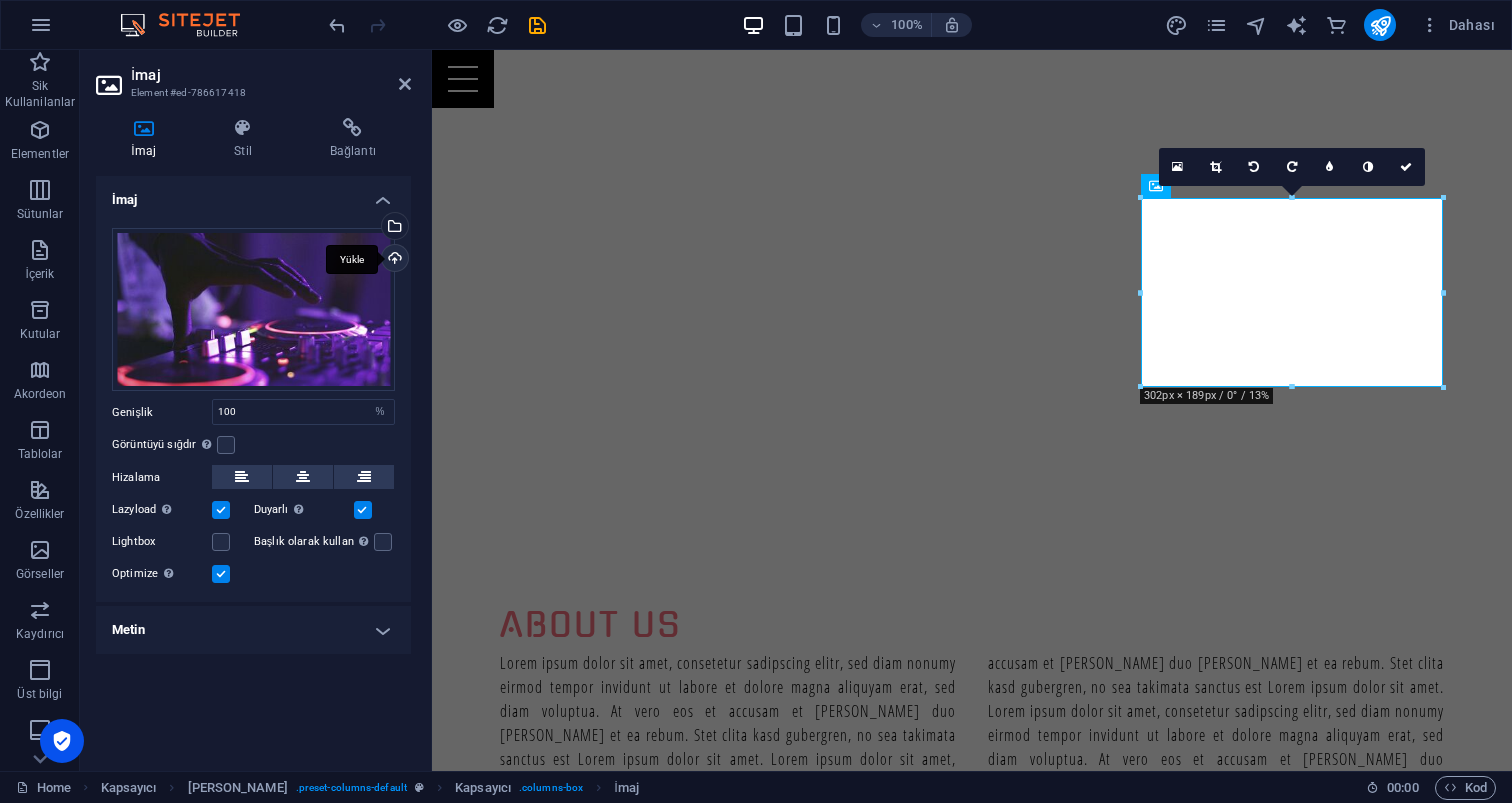 click on "Yükle" at bounding box center (393, 260) 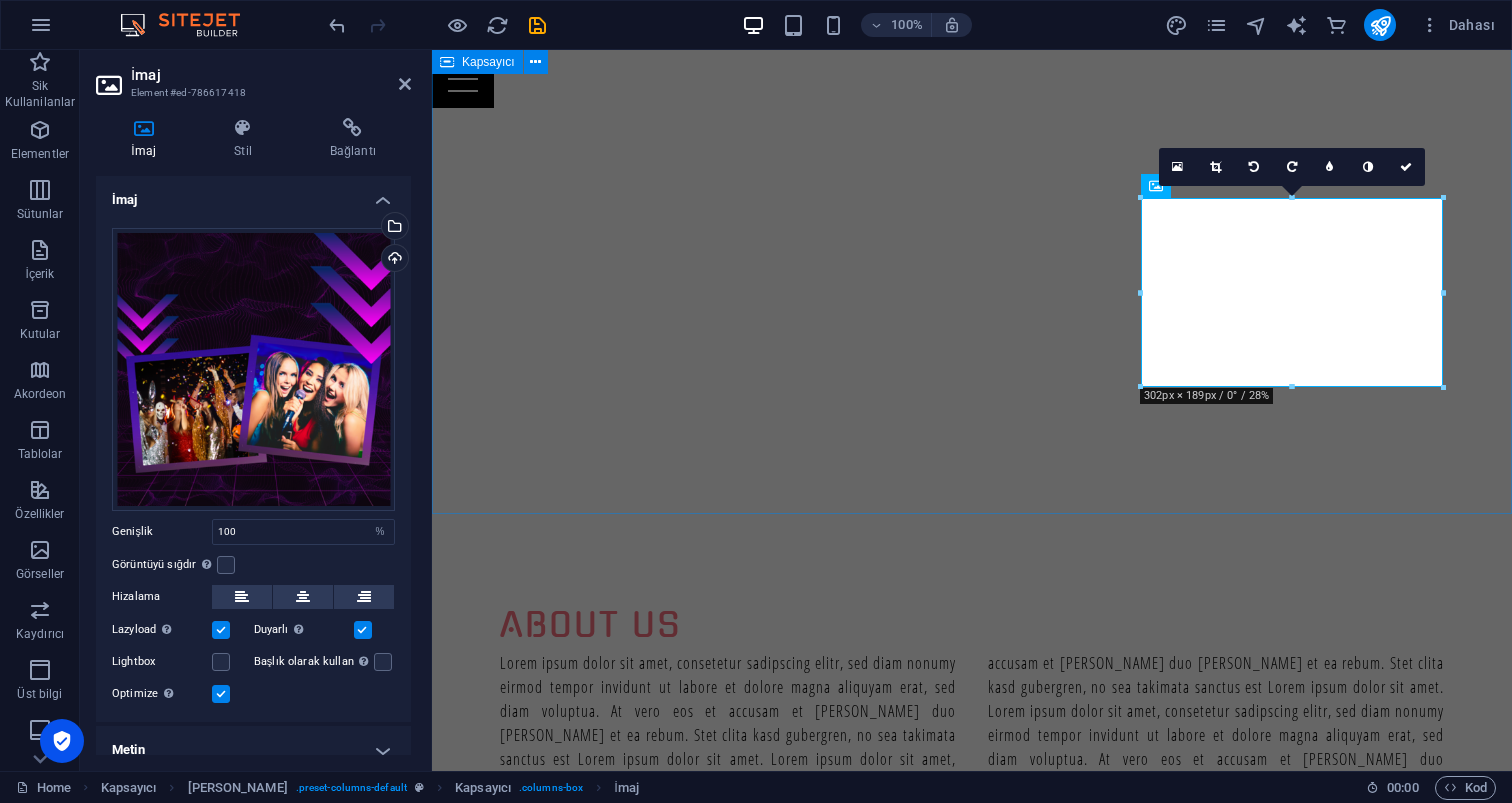 click on "About us Lorem ipsum dolor sit amet, consetetur sadipscing elitr, sed diam nonumy eirmod tempor invidunt ut labore et dolore magna aliquyam erat, sed diam voluptua. At vero eos et accusam et justo duo dolores et ea rebum. Stet clita kasd gubergren, no sea takimata sanctus est Lorem ipsum dolor sit amet. Lorem ipsum dolor sit amet, consetetur sadipscing elitr, sed diam nonumy eirmod tempor invidunt ut labore et dolore magna aliquyam erat, sed diam voluptua. At vero eos et accusam et justo duo dolores et ea rebum. Stet clita kasd gubergren, no sea takimata sanctus est Lorem ipsum dolor sit amet. Lorem ipsum dolor sit amet, consetetur sadipscing elitr, sed diam nonumy eirmod tempor invidunt ut labore et dolore magna aliquyam erat, sed diam voluptua. At vero eos et accusam et justo duo dolores et ea rebum. Lorem ipsum dolor sit amet at vero eos. Profesyonel DJ Performansları Bize Ulaşın Eğlence Dolu Etkinlikler BIZE ULAŞIN Unutulmaz Karaoke Şovları BIZE ULAŞIN" at bounding box center (972, 1801) 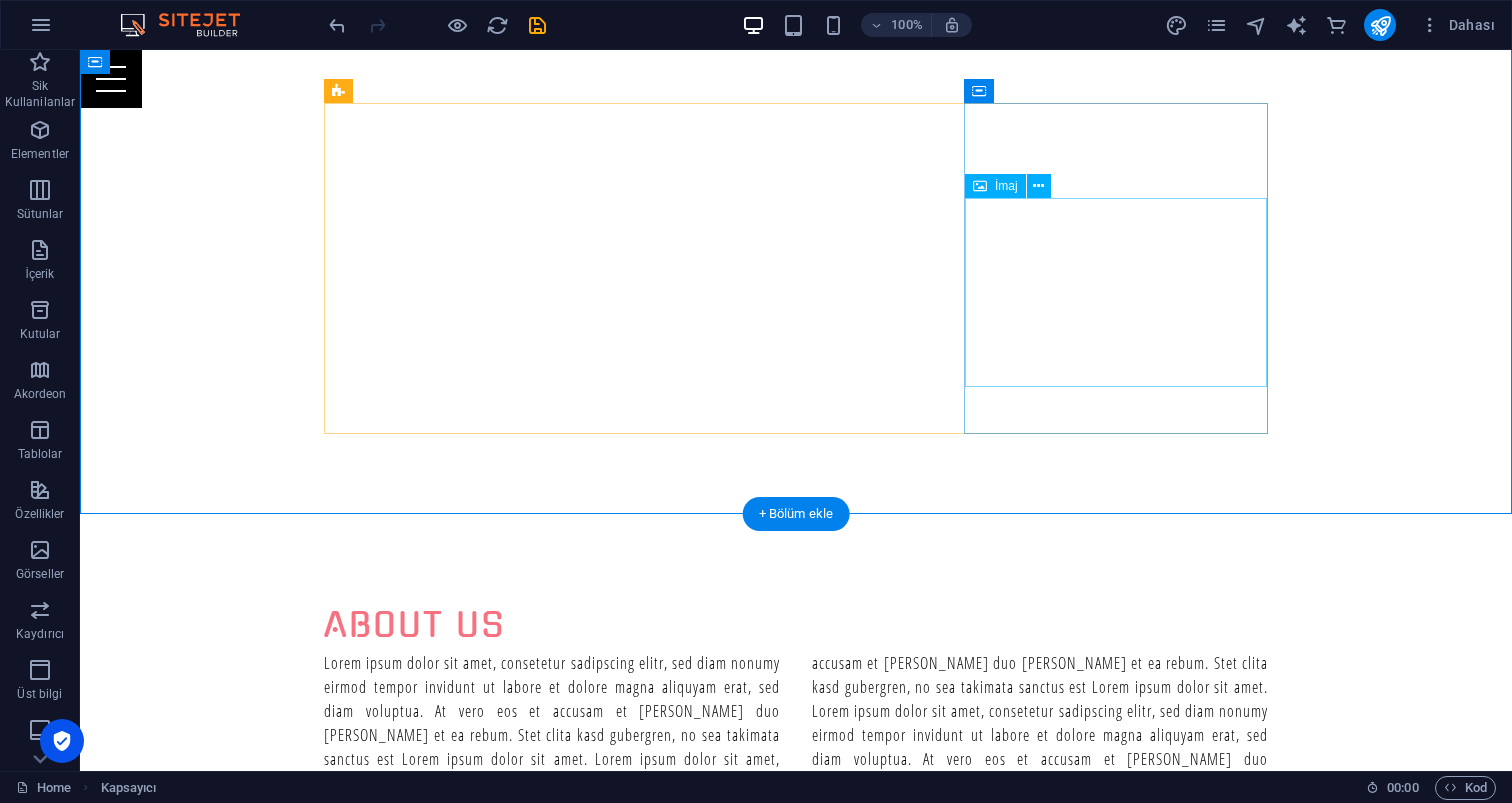 click at bounding box center [796, 2671] 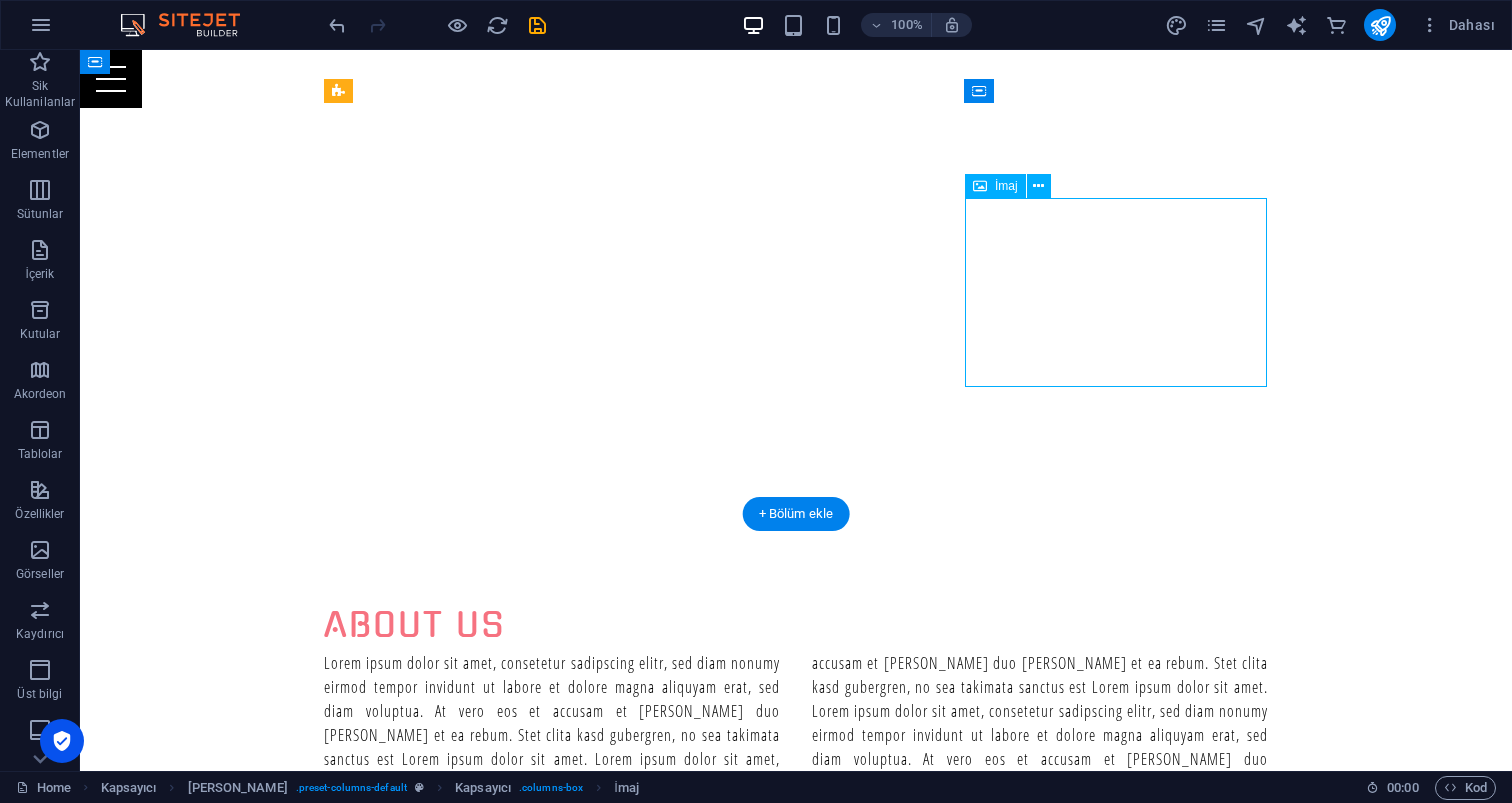 click at bounding box center [796, 2671] 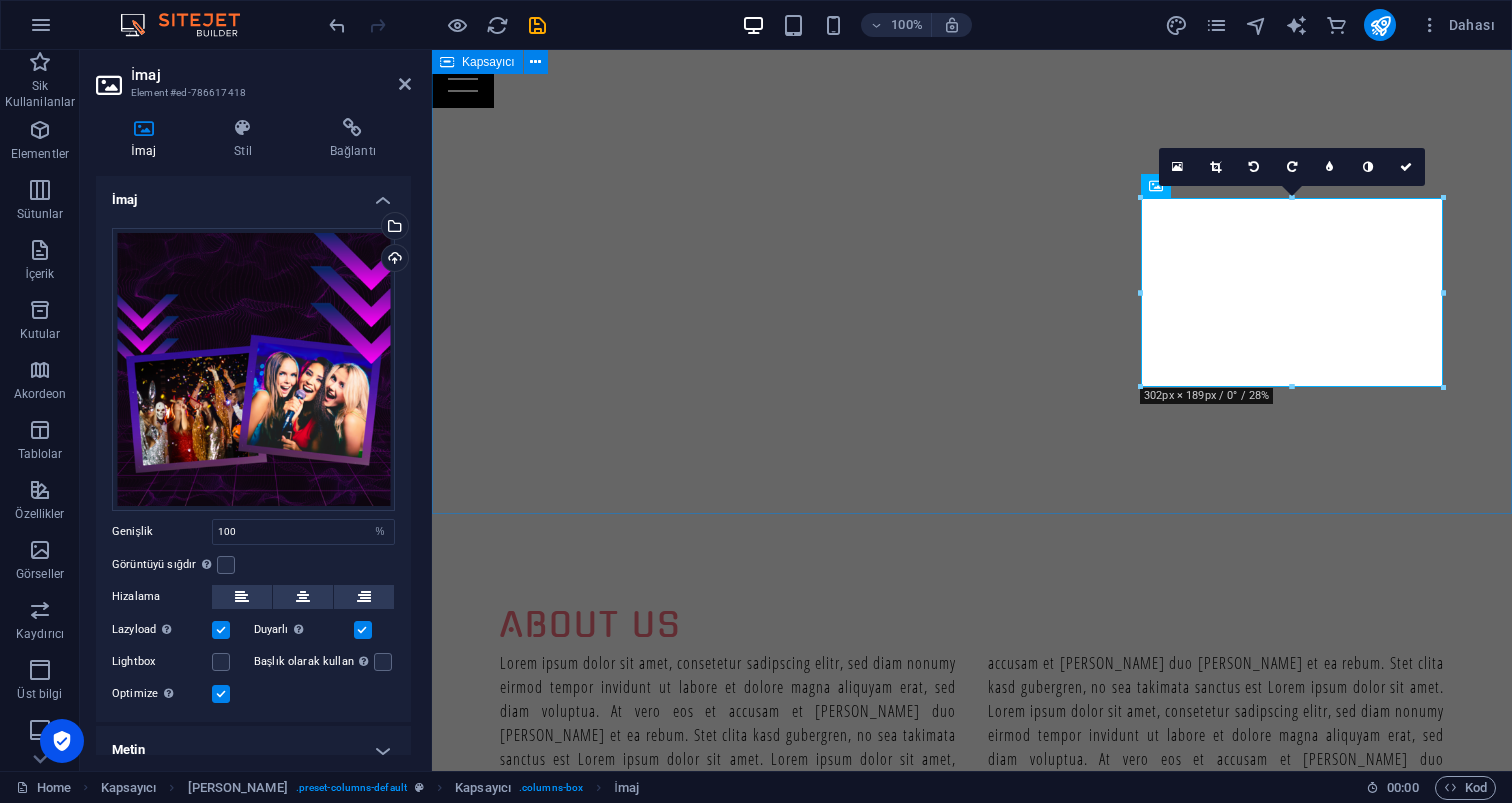 click on "About us Lorem ipsum dolor sit amet, consetetur sadipscing elitr, sed diam nonumy eirmod tempor invidunt ut labore et dolore magna aliquyam erat, sed diam voluptua. At vero eos et accusam et justo duo dolores et ea rebum. Stet clita kasd gubergren, no sea takimata sanctus est Lorem ipsum dolor sit amet. Lorem ipsum dolor sit amet, consetetur sadipscing elitr, sed diam nonumy eirmod tempor invidunt ut labore et dolore magna aliquyam erat, sed diam voluptua. At vero eos et accusam et justo duo dolores et ea rebum. Stet clita kasd gubergren, no sea takimata sanctus est Lorem ipsum dolor sit amet. Lorem ipsum dolor sit amet, consetetur sadipscing elitr, sed diam nonumy eirmod tempor invidunt ut labore et dolore magna aliquyam erat, sed diam voluptua. At vero eos et accusam et justo duo dolores et ea rebum. Lorem ipsum dolor sit amet at vero eos. Profesyonel DJ Performansları Bize Ulaşın Eğlence Dolu Etkinlikler BIZE ULAŞIN Unutulmaz Karaoke Şovları BIZE ULAŞIN" at bounding box center (972, 1801) 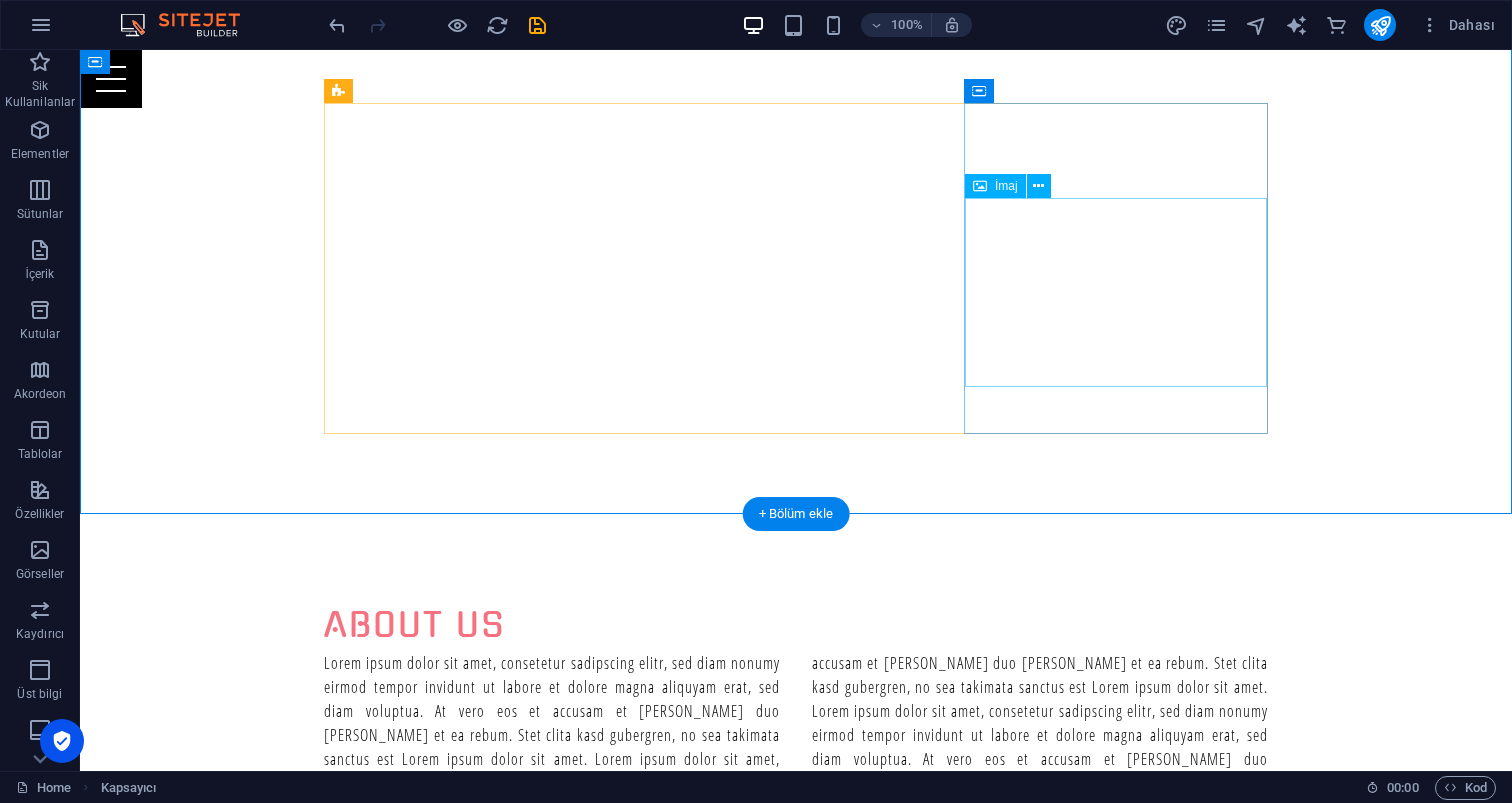 click at bounding box center (796, 2671) 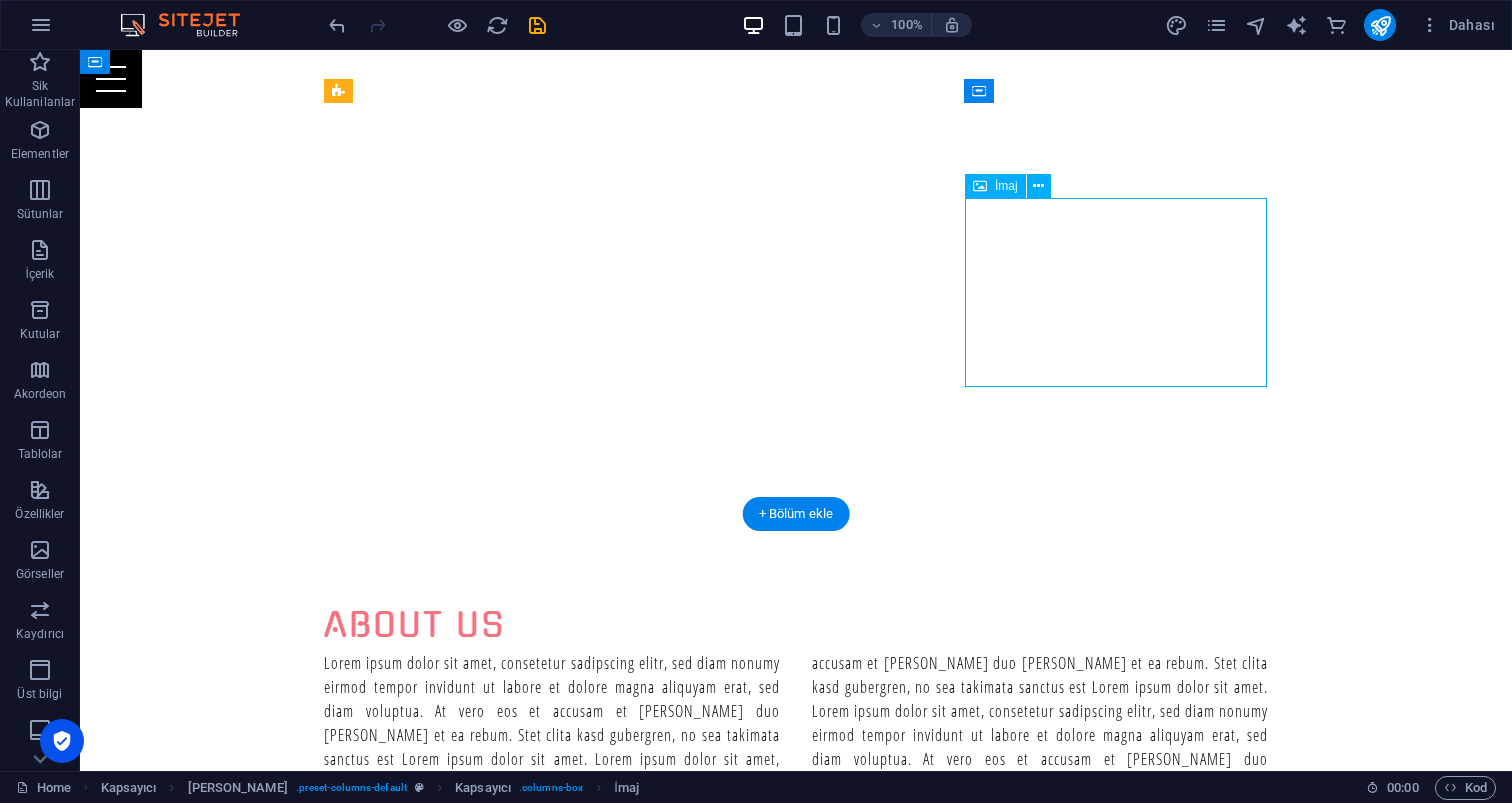 click at bounding box center (796, 2671) 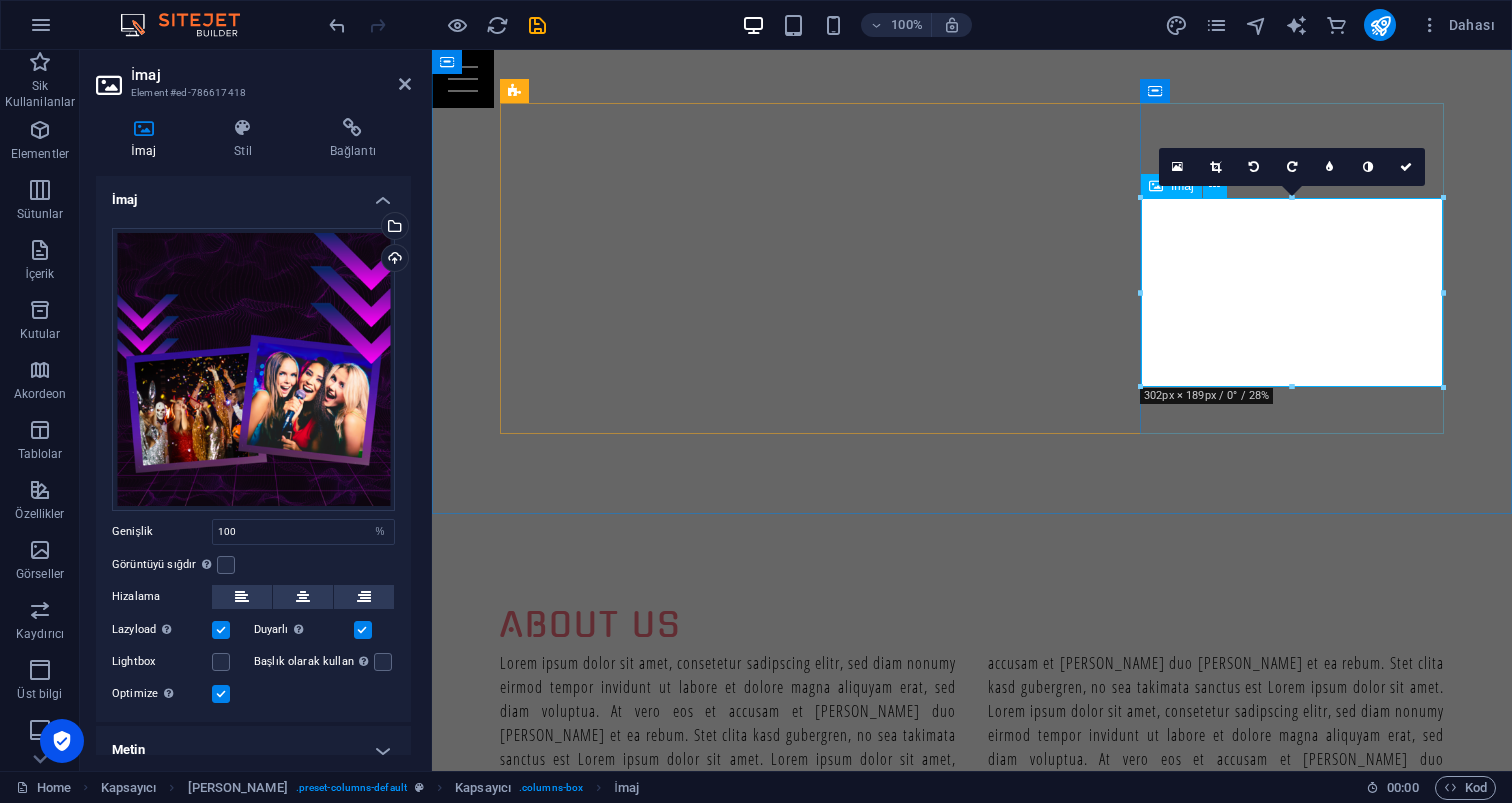 click at bounding box center [972, 2671] 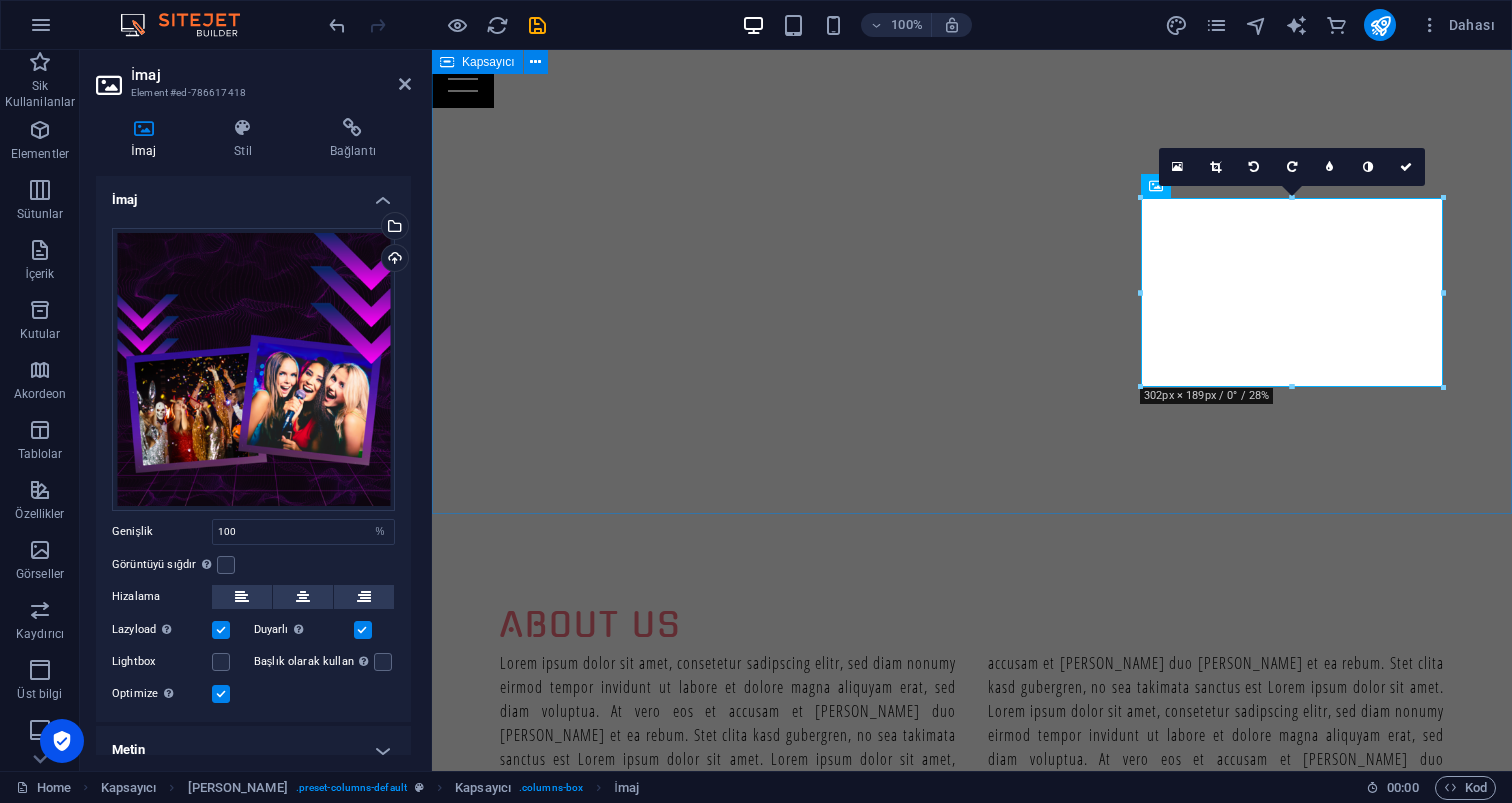 click on "About us Lorem ipsum dolor sit amet, consetetur sadipscing elitr, sed diam nonumy eirmod tempor invidunt ut labore et dolore magna aliquyam erat, sed diam voluptua. At vero eos et accusam et justo duo dolores et ea rebum. Stet clita kasd gubergren, no sea takimata sanctus est Lorem ipsum dolor sit amet. Lorem ipsum dolor sit amet, consetetur sadipscing elitr, sed diam nonumy eirmod tempor invidunt ut labore et dolore magna aliquyam erat, sed diam voluptua. At vero eos et accusam et justo duo dolores et ea rebum. Stet clita kasd gubergren, no sea takimata sanctus est Lorem ipsum dolor sit amet. Lorem ipsum dolor sit amet, consetetur sadipscing elitr, sed diam nonumy eirmod tempor invidunt ut labore et dolore magna aliquyam erat, sed diam voluptua. At vero eos et accusam et justo duo dolores et ea rebum. Lorem ipsum dolor sit amet at vero eos. Profesyonel DJ Performansları Bize Ulaşın Eğlence Dolu Etkinlikler BIZE ULAŞIN Unutulmaz Karaoke Şovları BIZE ULAŞIN" at bounding box center [972, 1801] 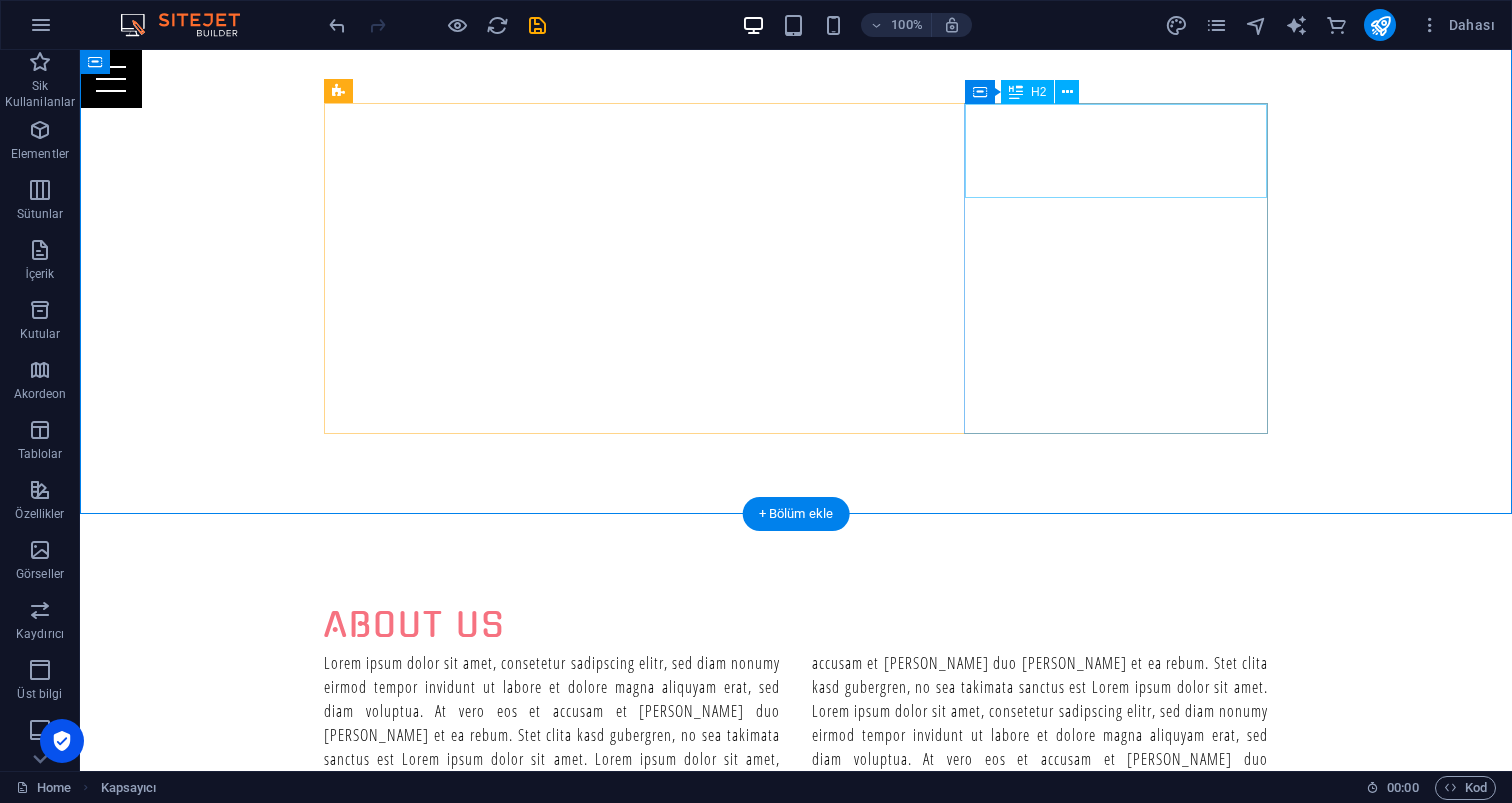 click on "Unutulmaz Karaoke Şovları" at bounding box center (796, 2344) 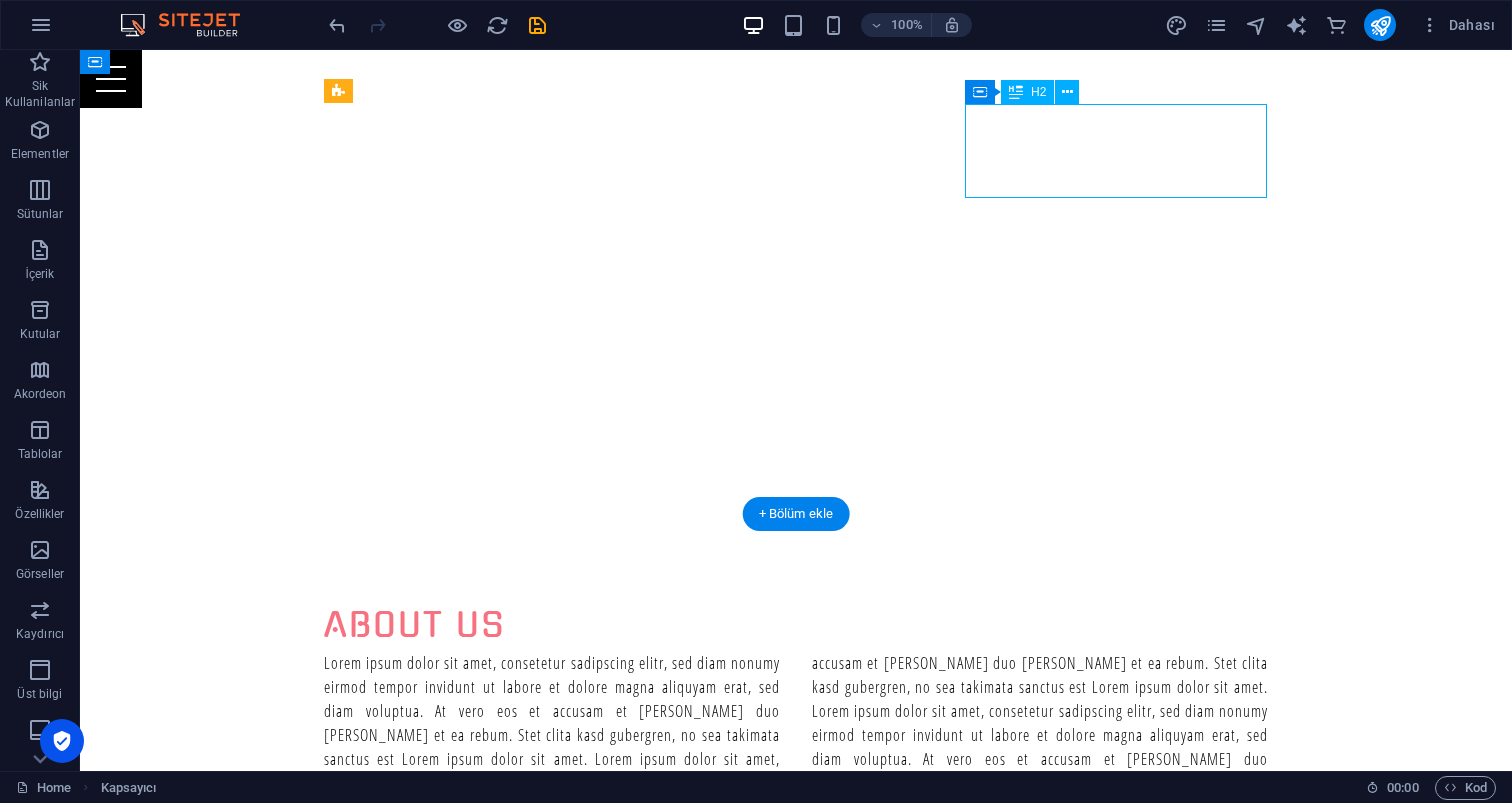 click on "Unutulmaz Karaoke Şovları" at bounding box center (796, 2344) 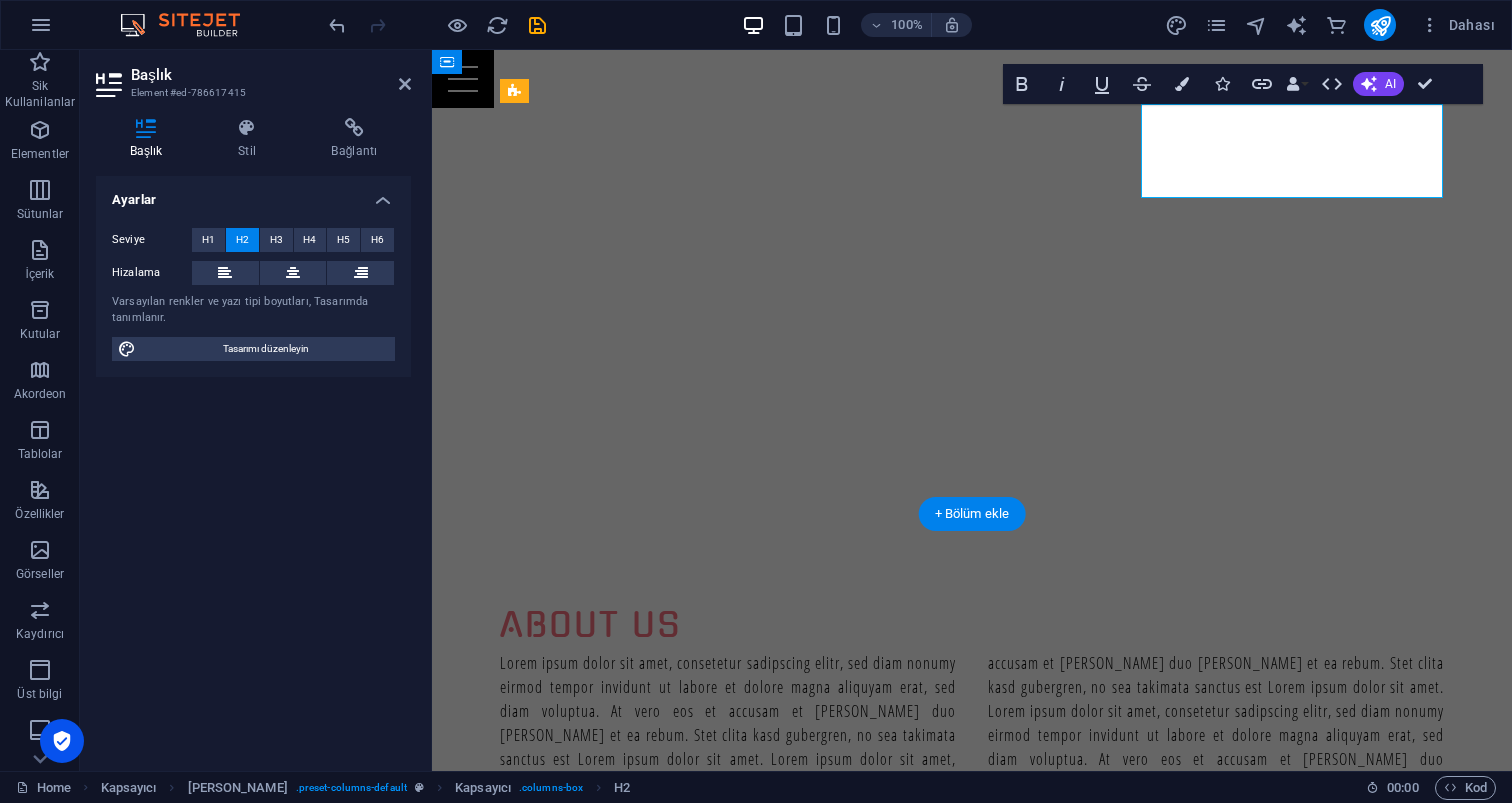 click on "Unutulmaz Karaoke Şovları" at bounding box center (972, 2344) 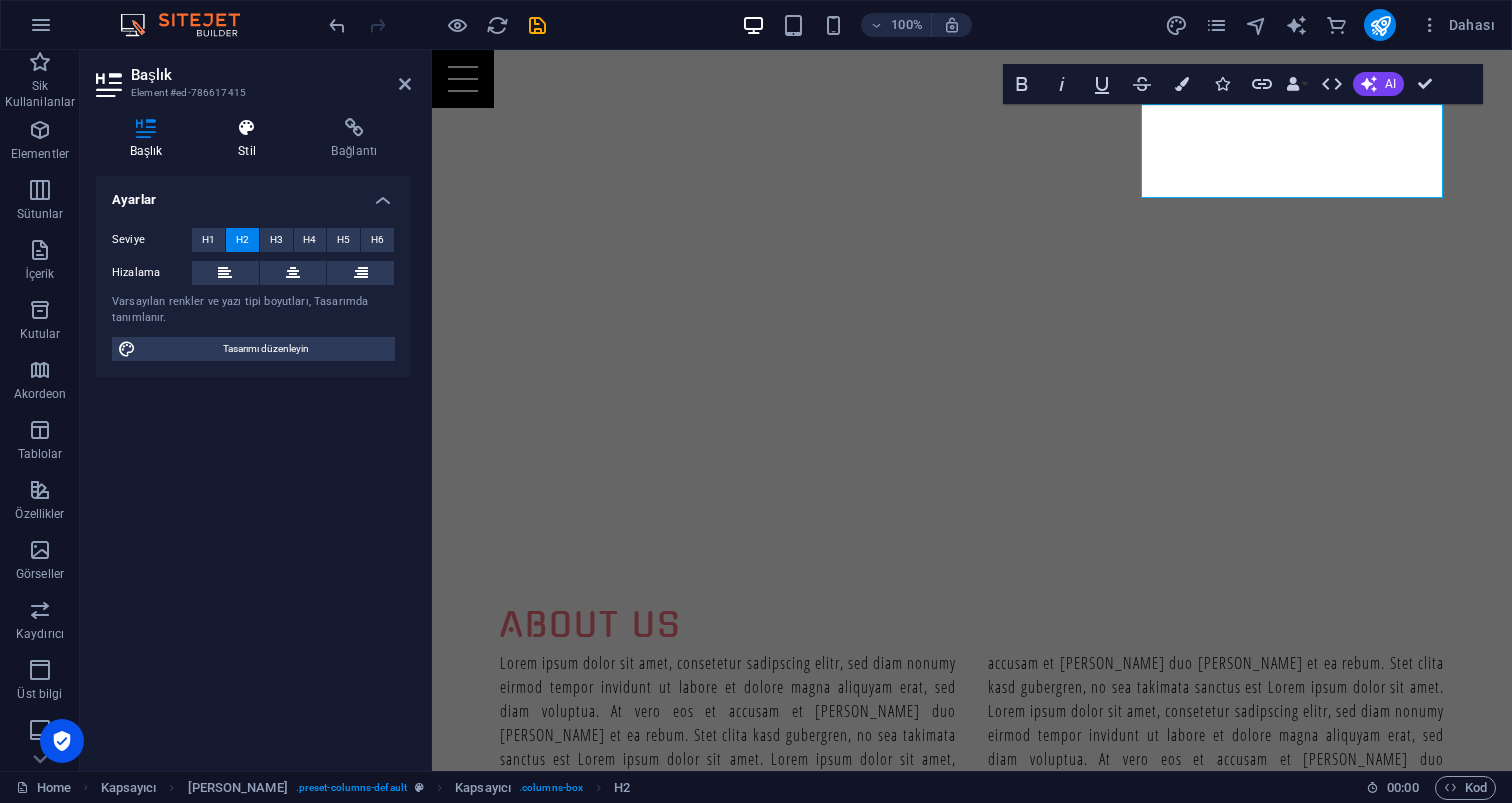 click on "Stil" at bounding box center (250, 139) 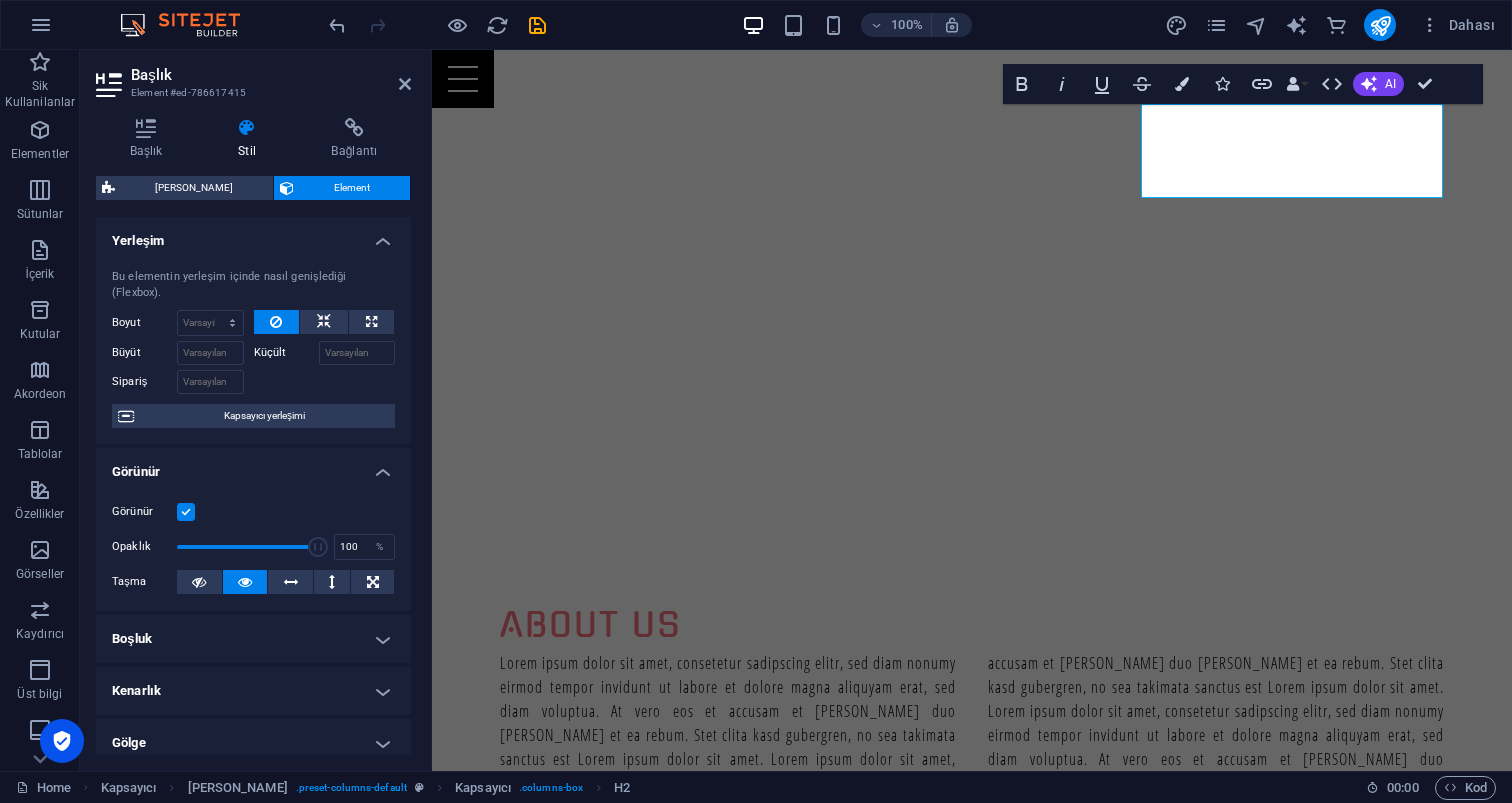scroll, scrollTop: 0, scrollLeft: 0, axis: both 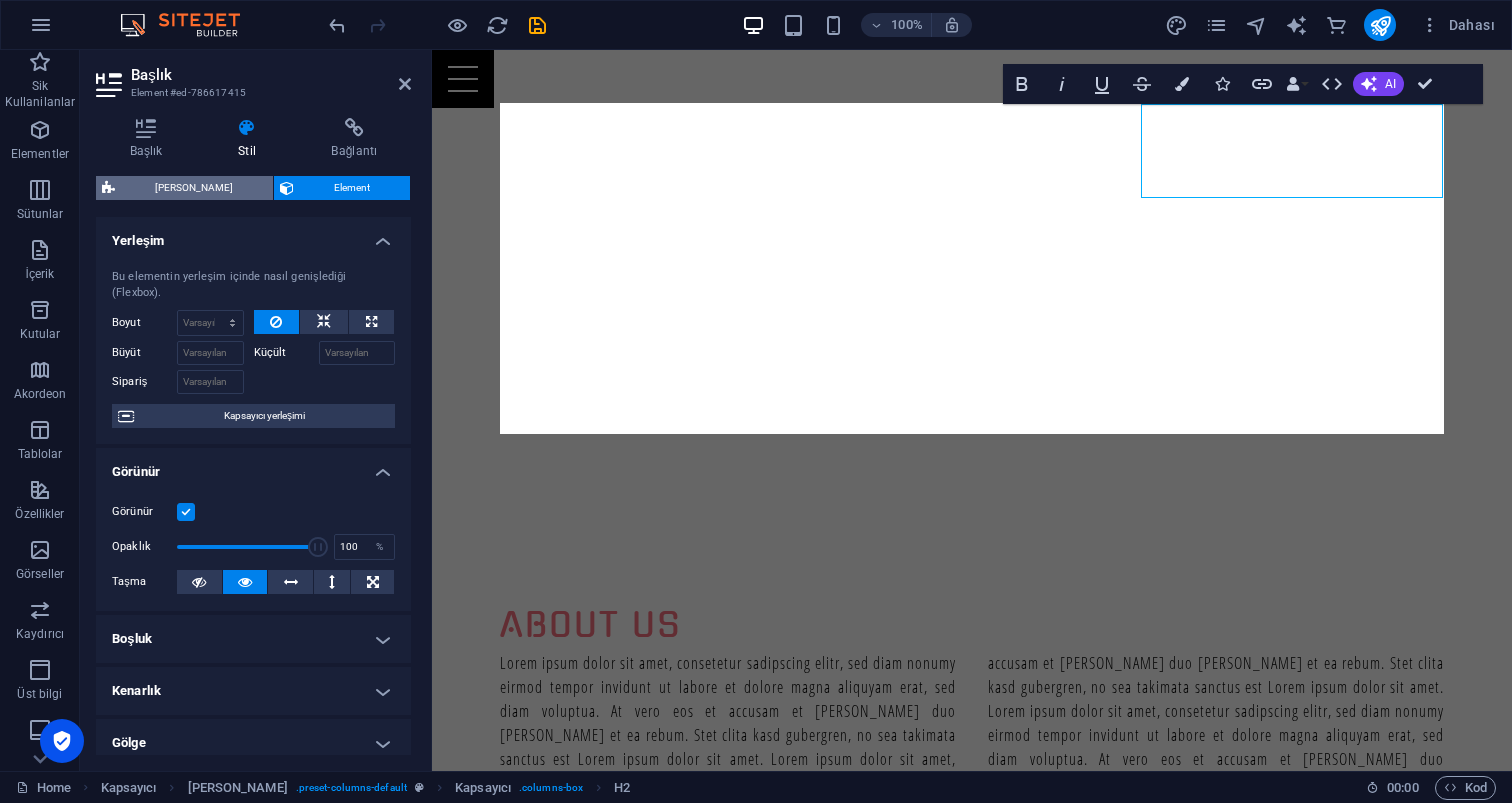 click on "[PERSON_NAME]" at bounding box center [194, 188] 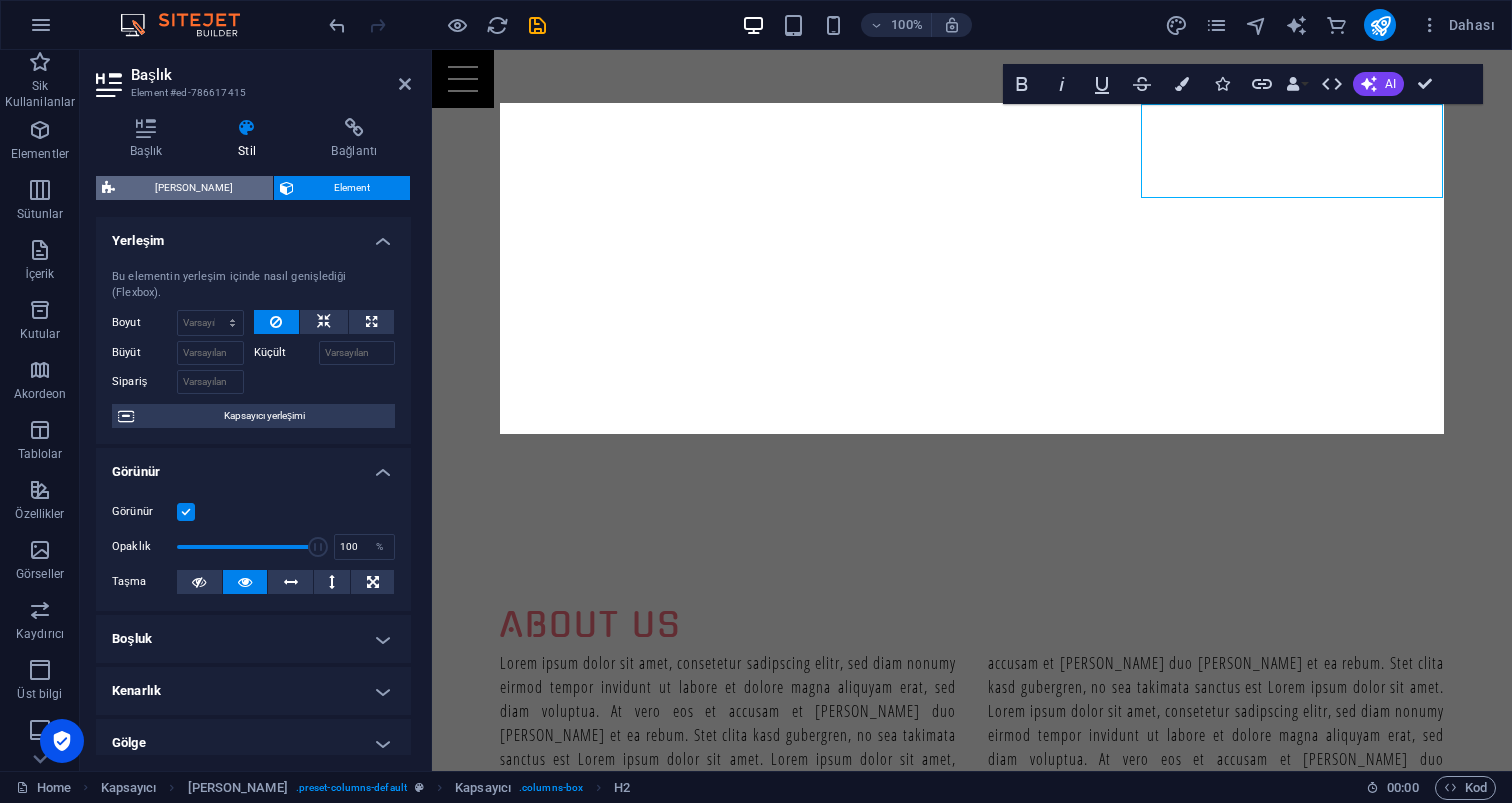 select on "px" 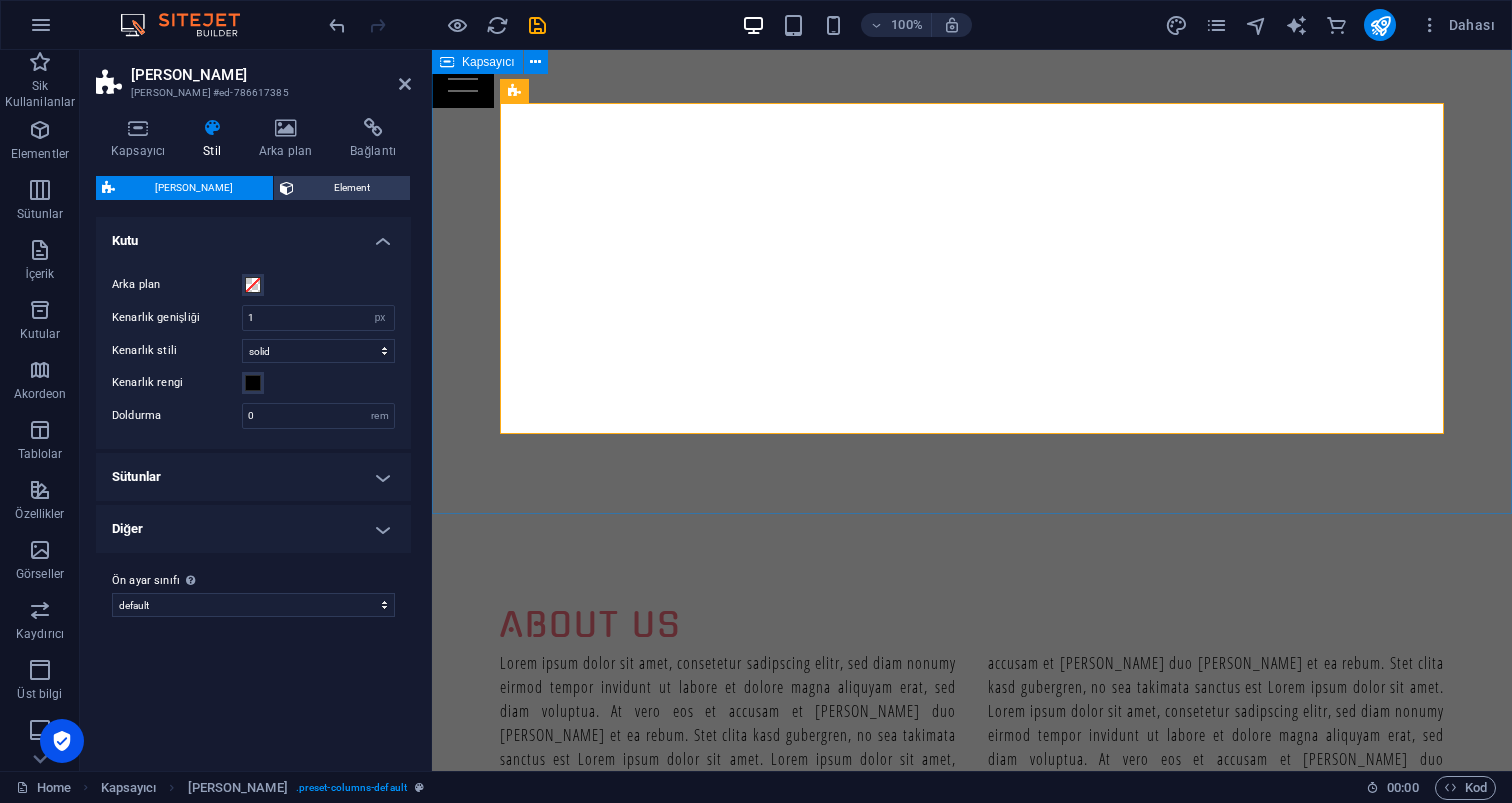 click on "About us Lorem ipsum dolor sit amet, consetetur sadipscing elitr, sed diam nonumy eirmod tempor invidunt ut labore et dolore magna aliquyam erat, sed diam voluptua. At vero eos et accusam et justo duo dolores et ea rebum. Stet clita kasd gubergren, no sea takimata sanctus est Lorem ipsum dolor sit amet. Lorem ipsum dolor sit amet, consetetur sadipscing elitr, sed diam nonumy eirmod tempor invidunt ut labore et dolore magna aliquyam erat, sed diam voluptua. At vero eos et accusam et justo duo dolores et ea rebum. Stet clita kasd gubergren, no sea takimata sanctus est Lorem ipsum dolor sit amet. Lorem ipsum dolor sit amet, consetetur sadipscing elitr, sed diam nonumy eirmod tempor invidunt ut labore et dolore magna aliquyam erat, sed diam voluptua. At vero eos et accusam et justo duo dolores et ea rebum. Lorem ipsum dolor sit amet at vero eos. Profesyonel DJ Performansları Bize Ulaşın Eğlence Dolu Etkinlikler BIZE ULAŞIN Unutulmaz Karaoke Aktiviteleri BIZE ULAŞIN" at bounding box center (972, 1801) 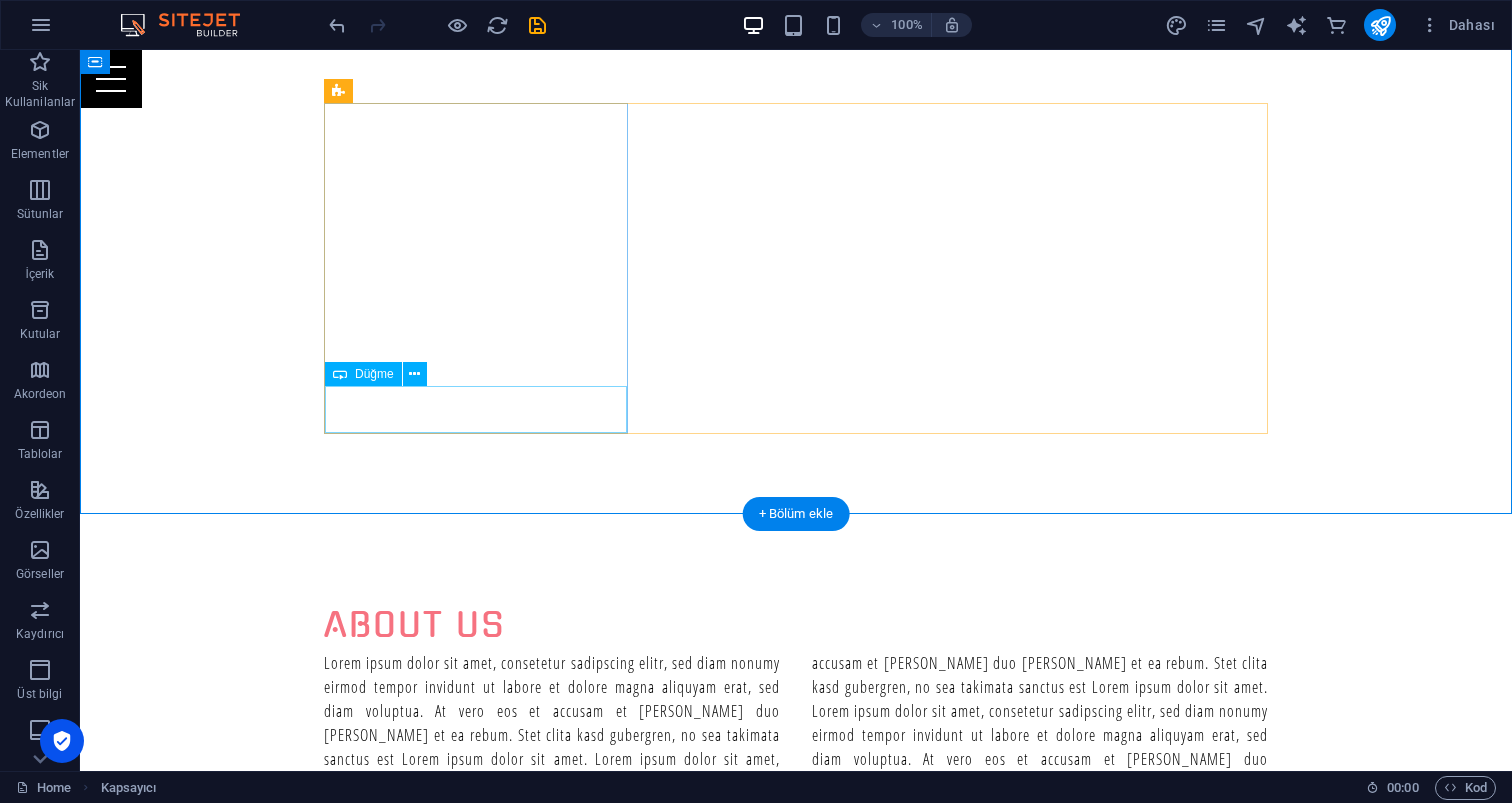 click on "Bize Ulaşın" at bounding box center [796, 1574] 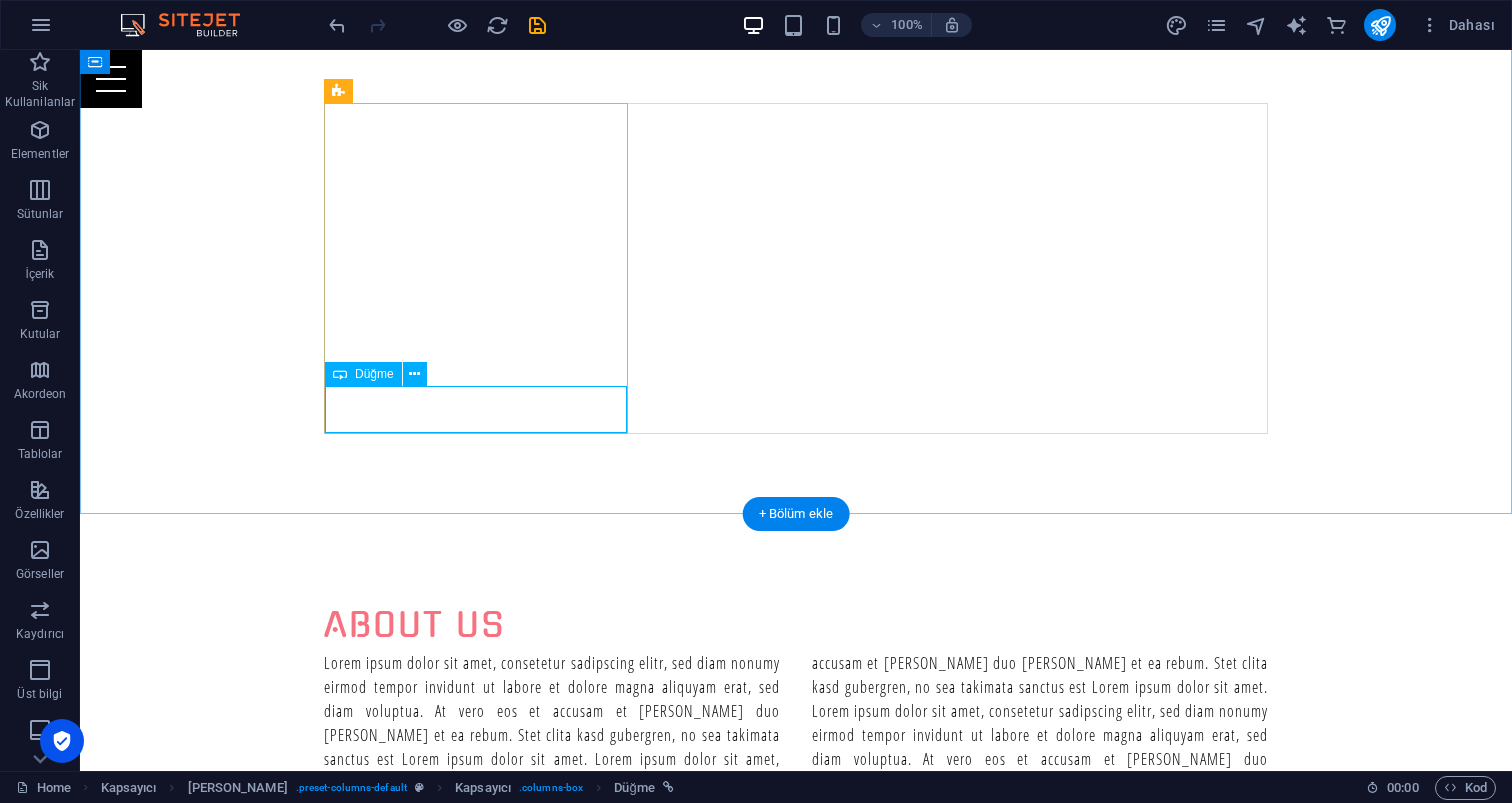 click on "Düğme" at bounding box center (374, 374) 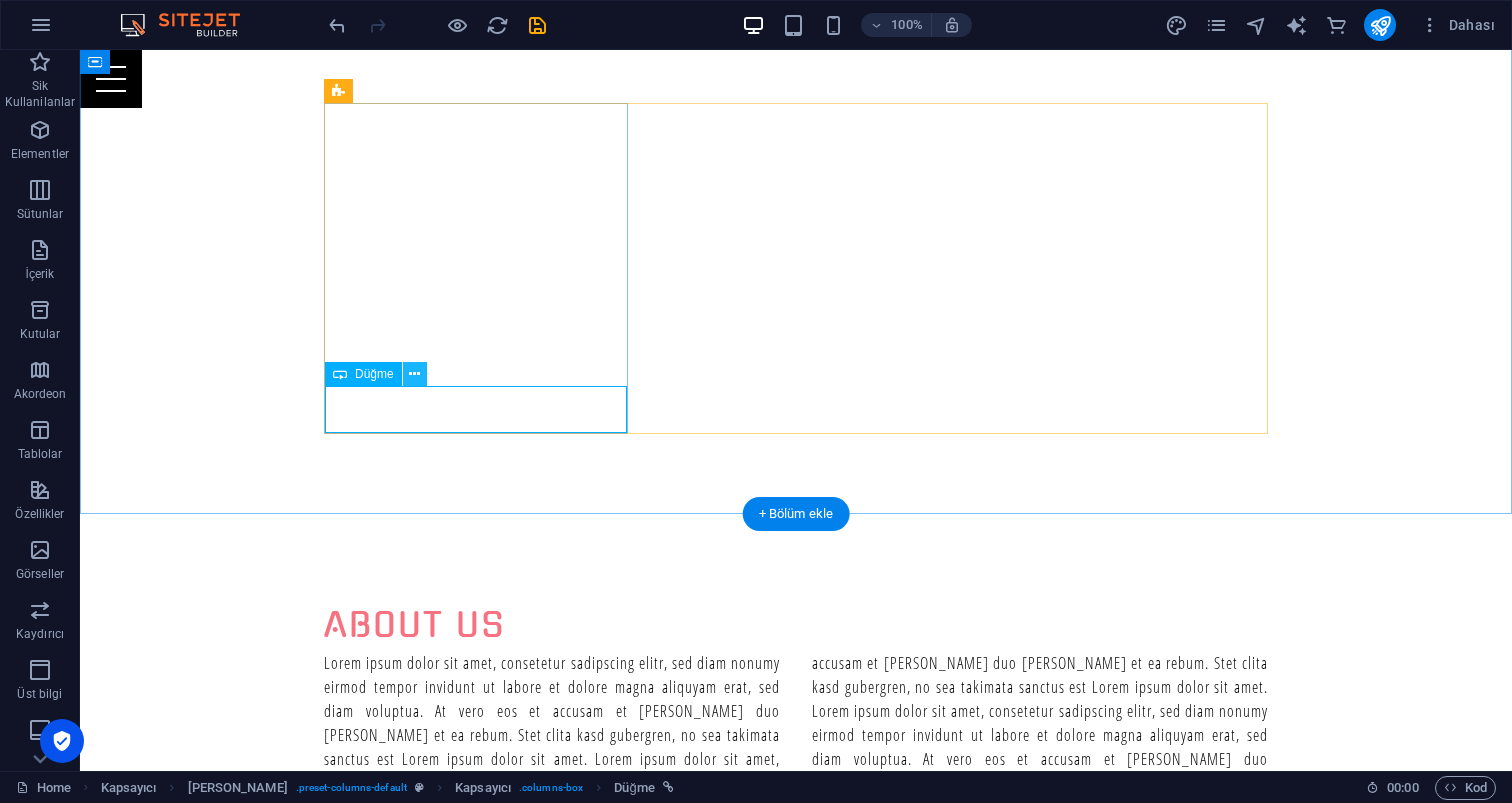 click at bounding box center (414, 374) 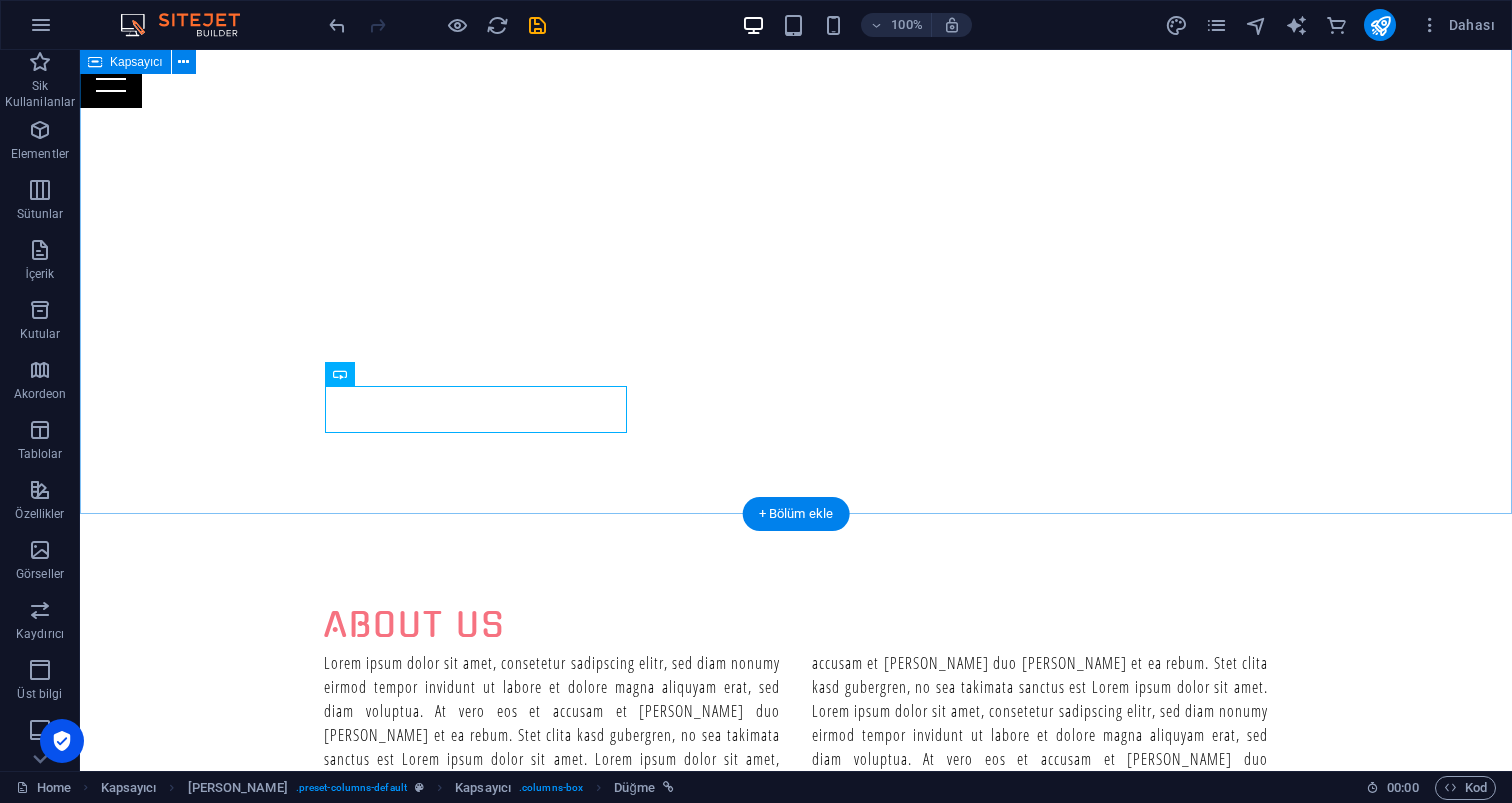 click on "About us Lorem ipsum dolor sit amet, consetetur sadipscing elitr, sed diam nonumy eirmod tempor invidunt ut labore et dolore magna aliquyam erat, sed diam voluptua. At vero eos et accusam et justo duo dolores et ea rebum. Stet clita kasd gubergren, no sea takimata sanctus est Lorem ipsum dolor sit amet. Lorem ipsum dolor sit amet, consetetur sadipscing elitr, sed diam nonumy eirmod tempor invidunt ut labore et dolore magna aliquyam erat, sed diam voluptua. At vero eos et accusam et justo duo dolores et ea rebum. Stet clita kasd gubergren, no sea takimata sanctus est Lorem ipsum dolor sit amet. Lorem ipsum dolor sit amet, consetetur sadipscing elitr, sed diam nonumy eirmod tempor invidunt ut labore et dolore magna aliquyam erat, sed diam voluptua. At vero eos et accusam et justo duo dolores et ea rebum. Lorem ipsum dolor sit amet at vero eos. Profesyonel DJ Performansları Bize Ulaşın Eğlence Dolu Etkinlikler BIZE ULAŞIN Unutulmaz Karaoke Aktiviteleri BIZE ULAŞIN" at bounding box center (796, 1801) 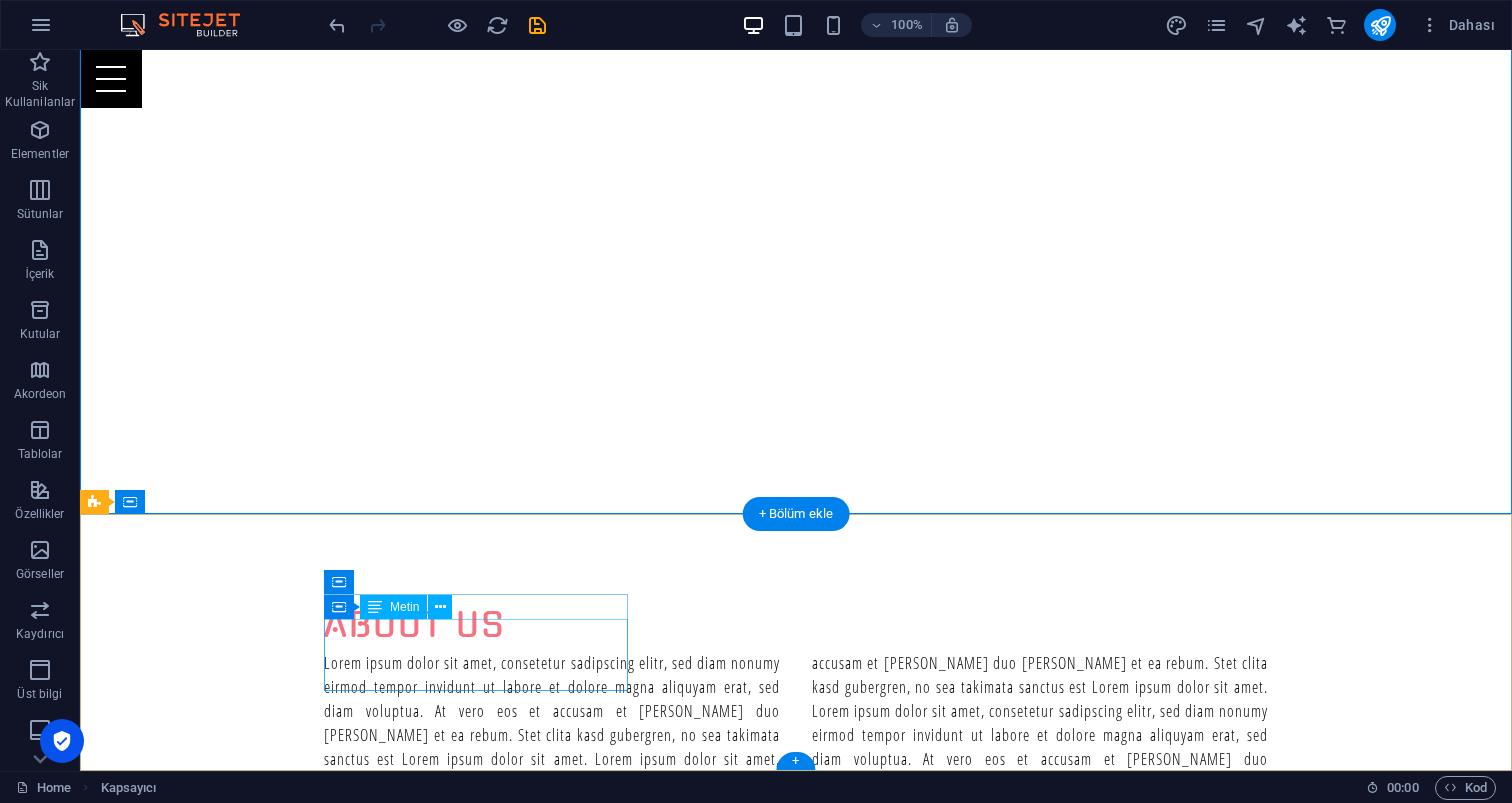 click on "karaokeparty.com.tr Street Berlin   12345" at bounding box center [568, 3234] 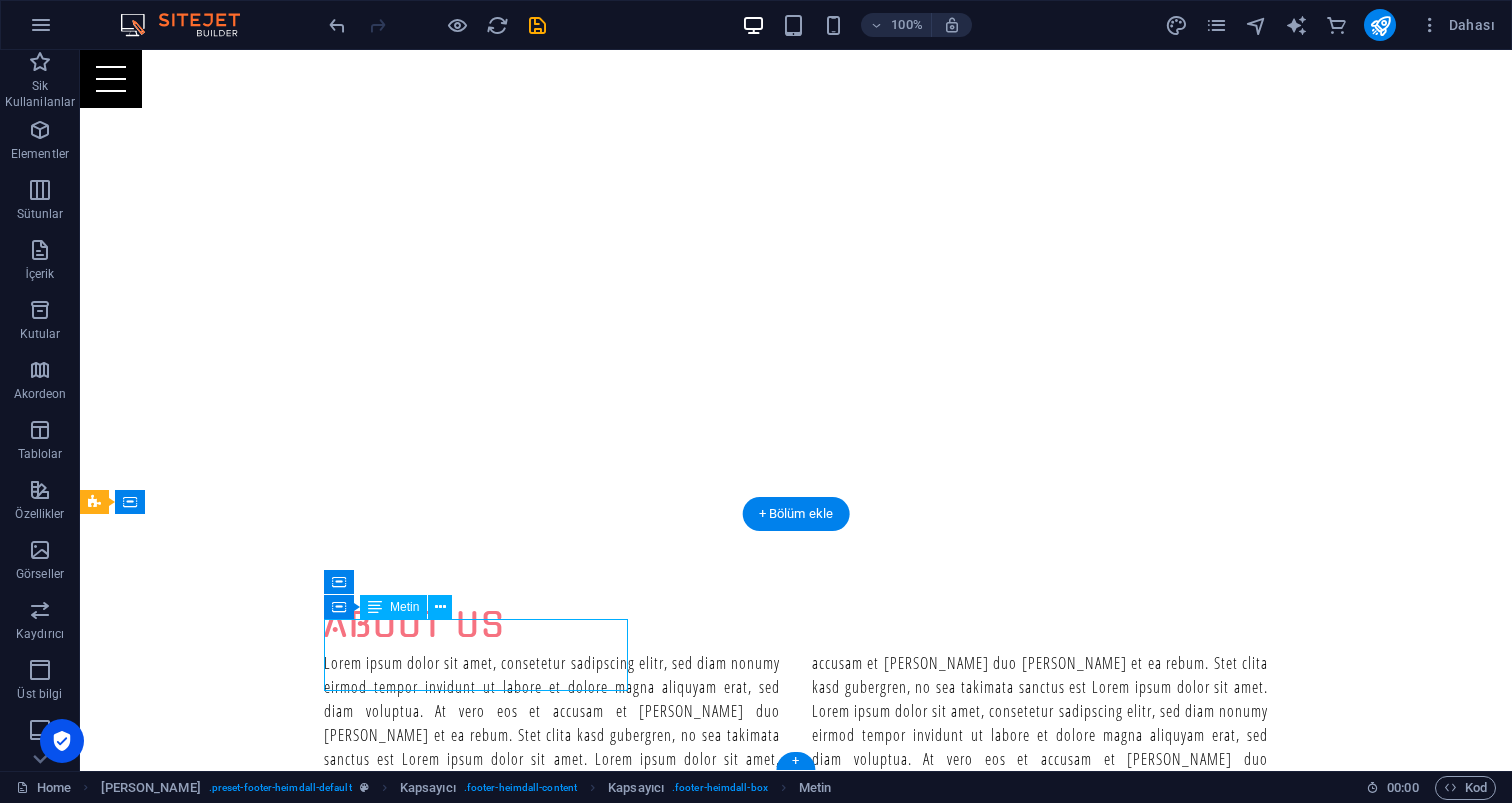 click on "karaokeparty.com.tr Street Berlin   12345" at bounding box center [568, 3234] 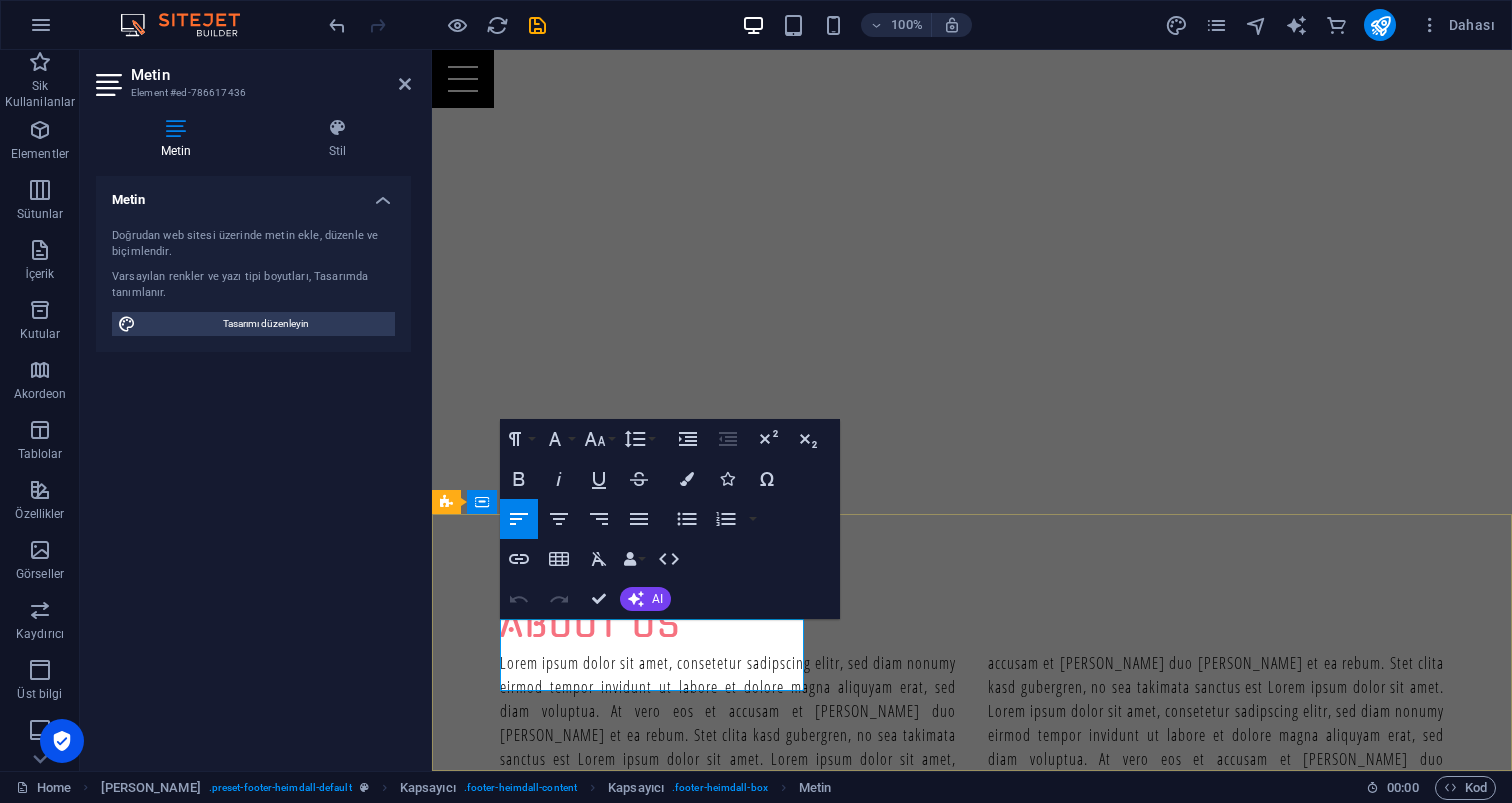 click on "Street" at bounding box center [920, 3234] 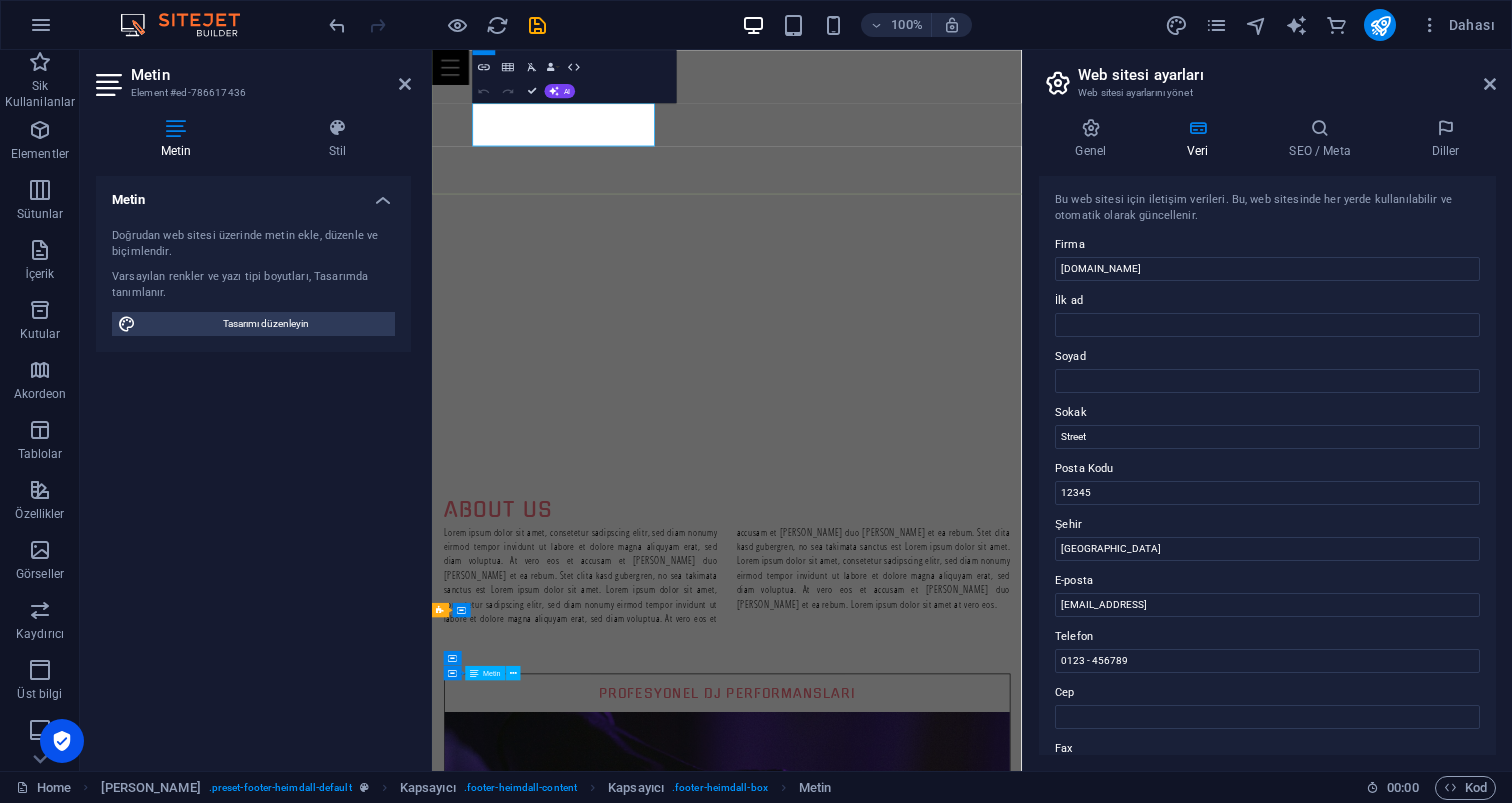 scroll, scrollTop: 2233, scrollLeft: 0, axis: vertical 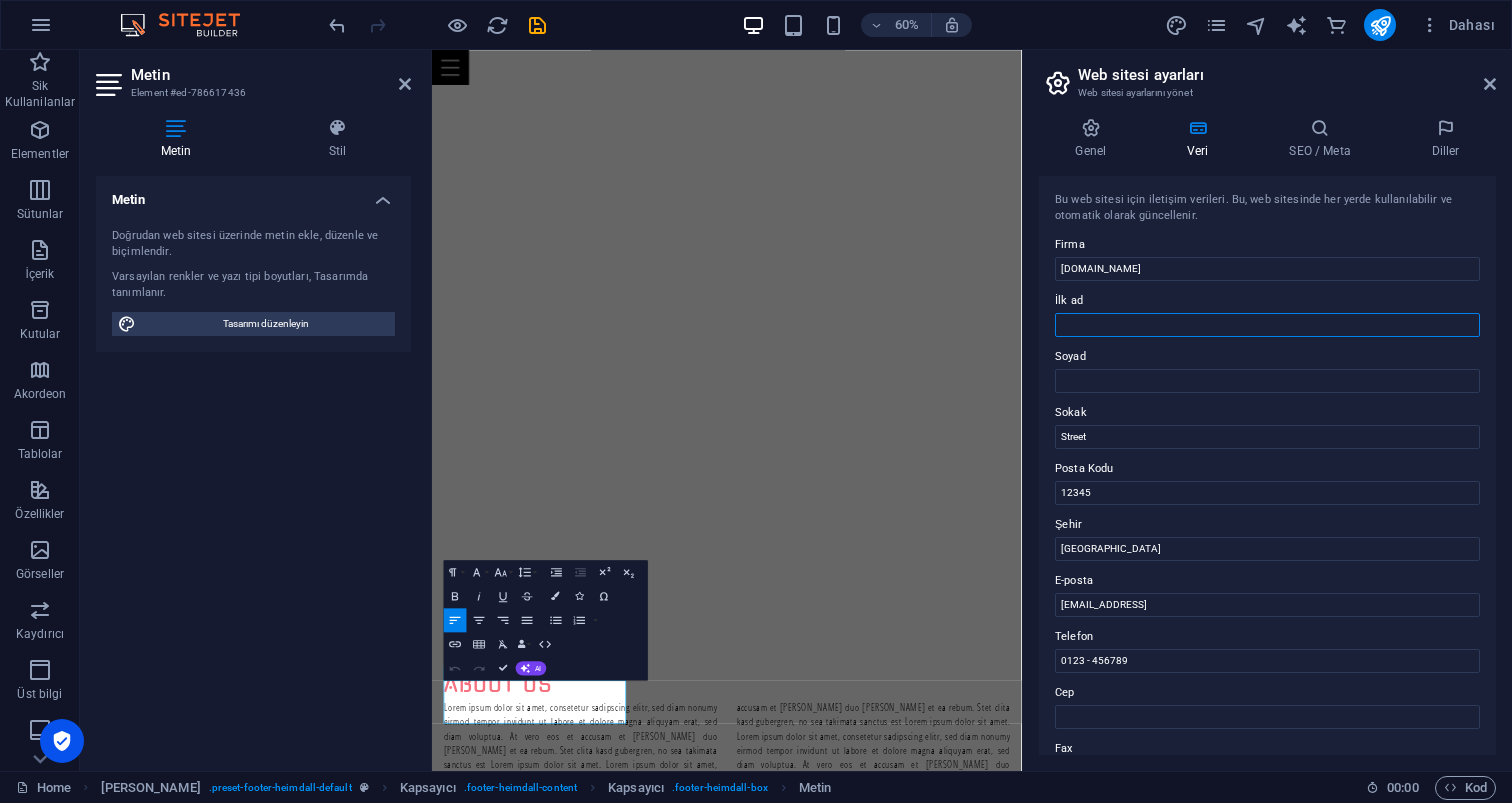 click on "İlk ad" at bounding box center (1267, 325) 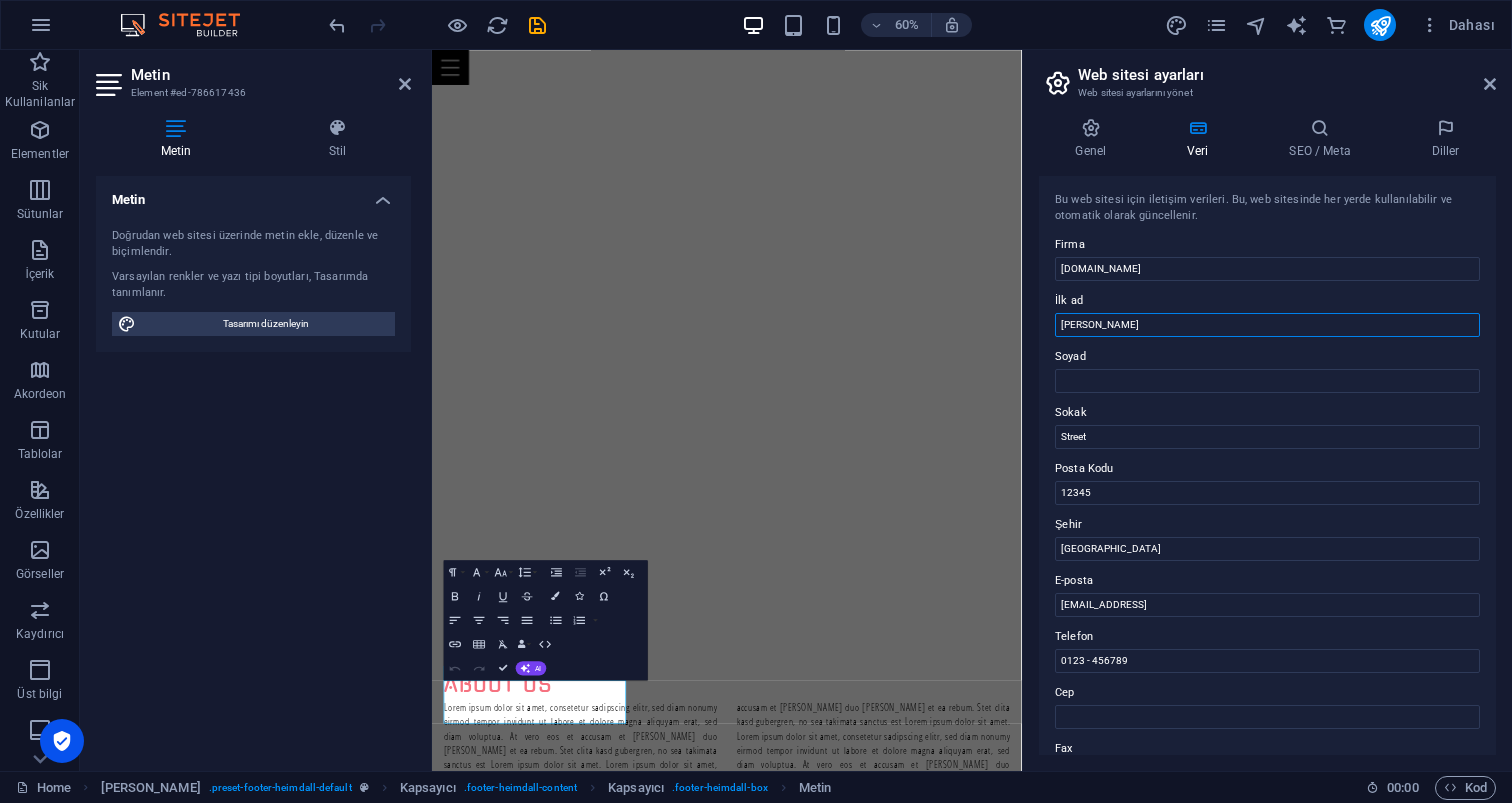 type on "[PERSON_NAME]" 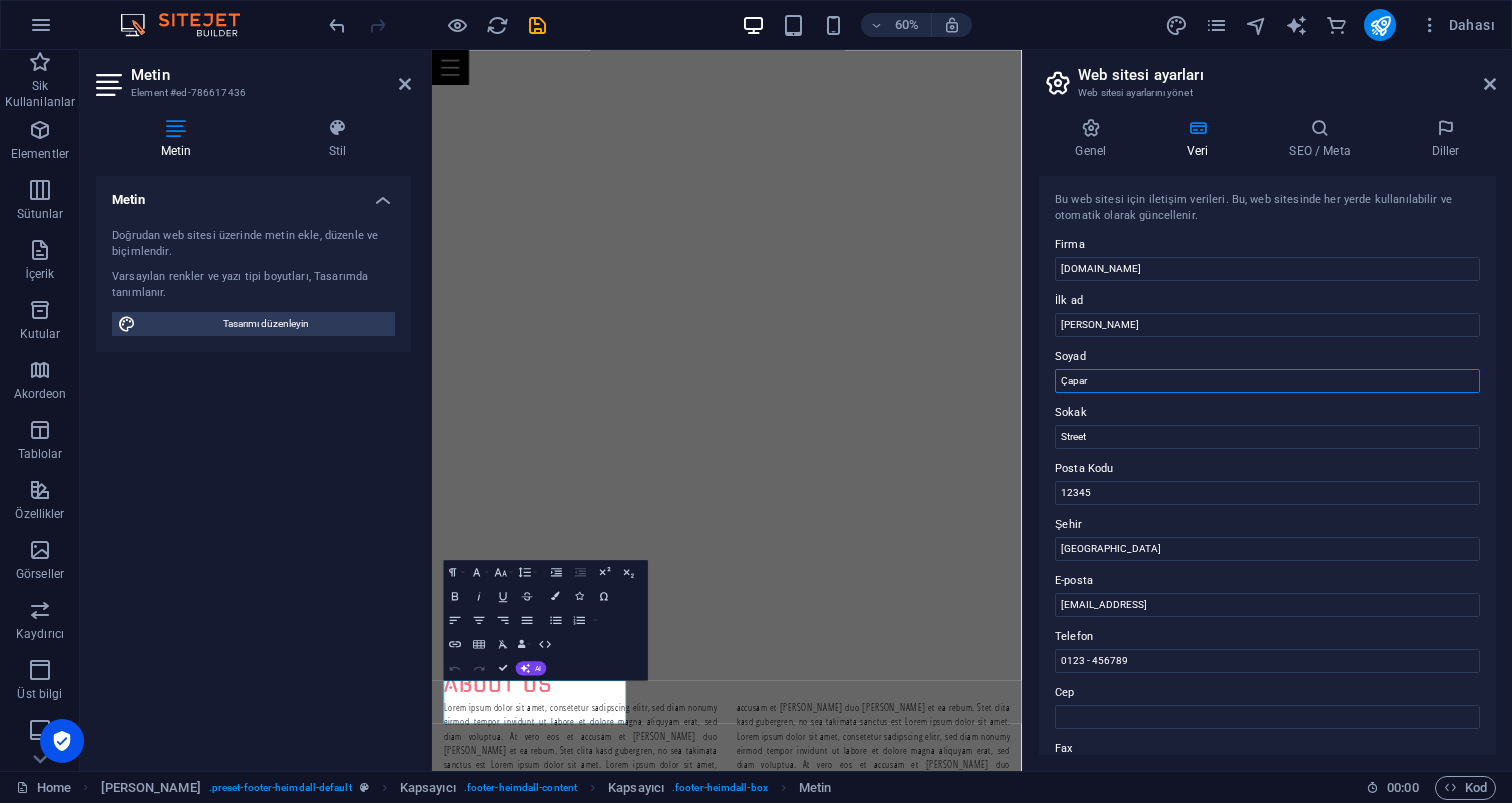 click on "Çapar" at bounding box center (1267, 381) 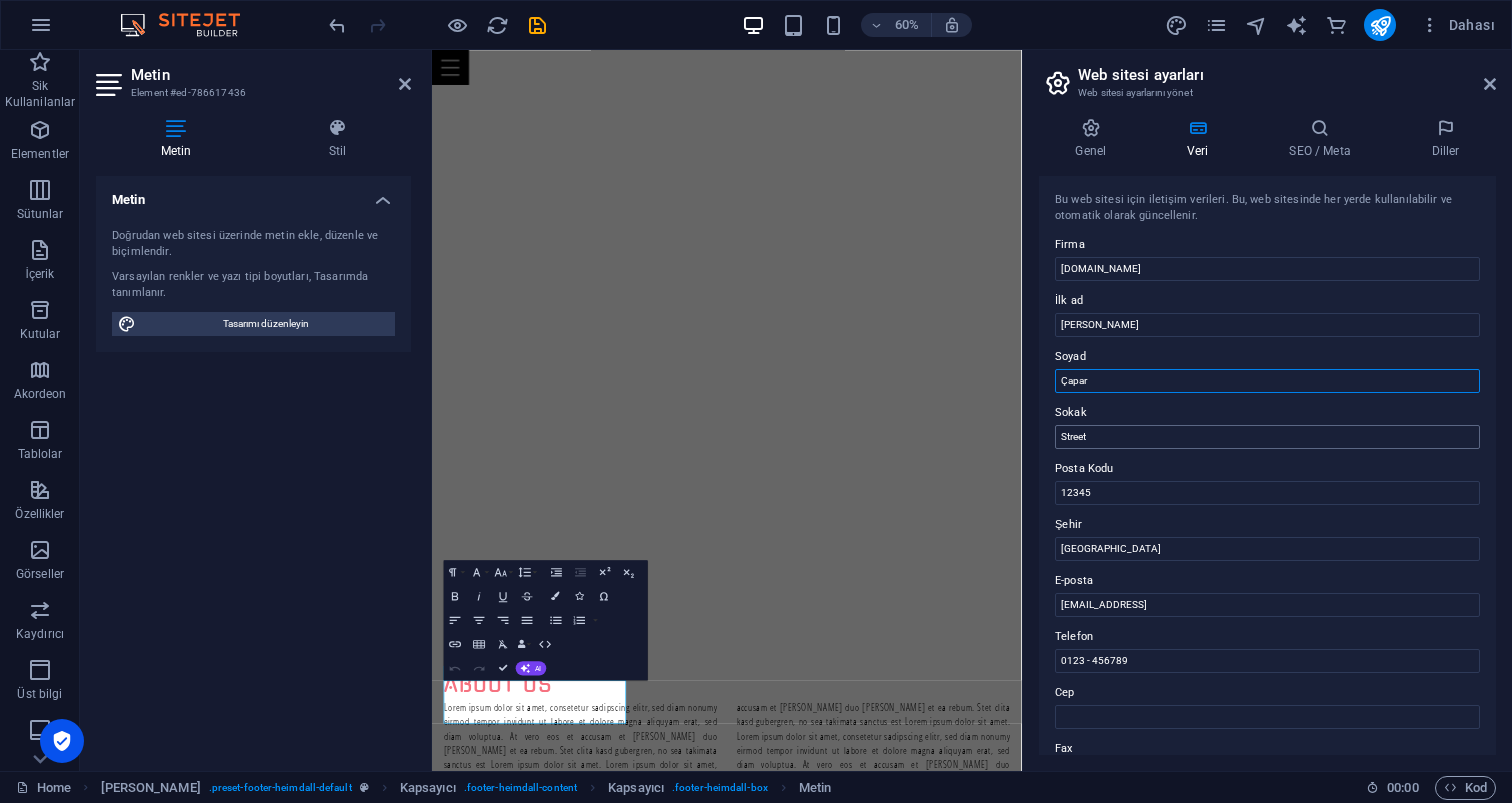 type on "Çapar" 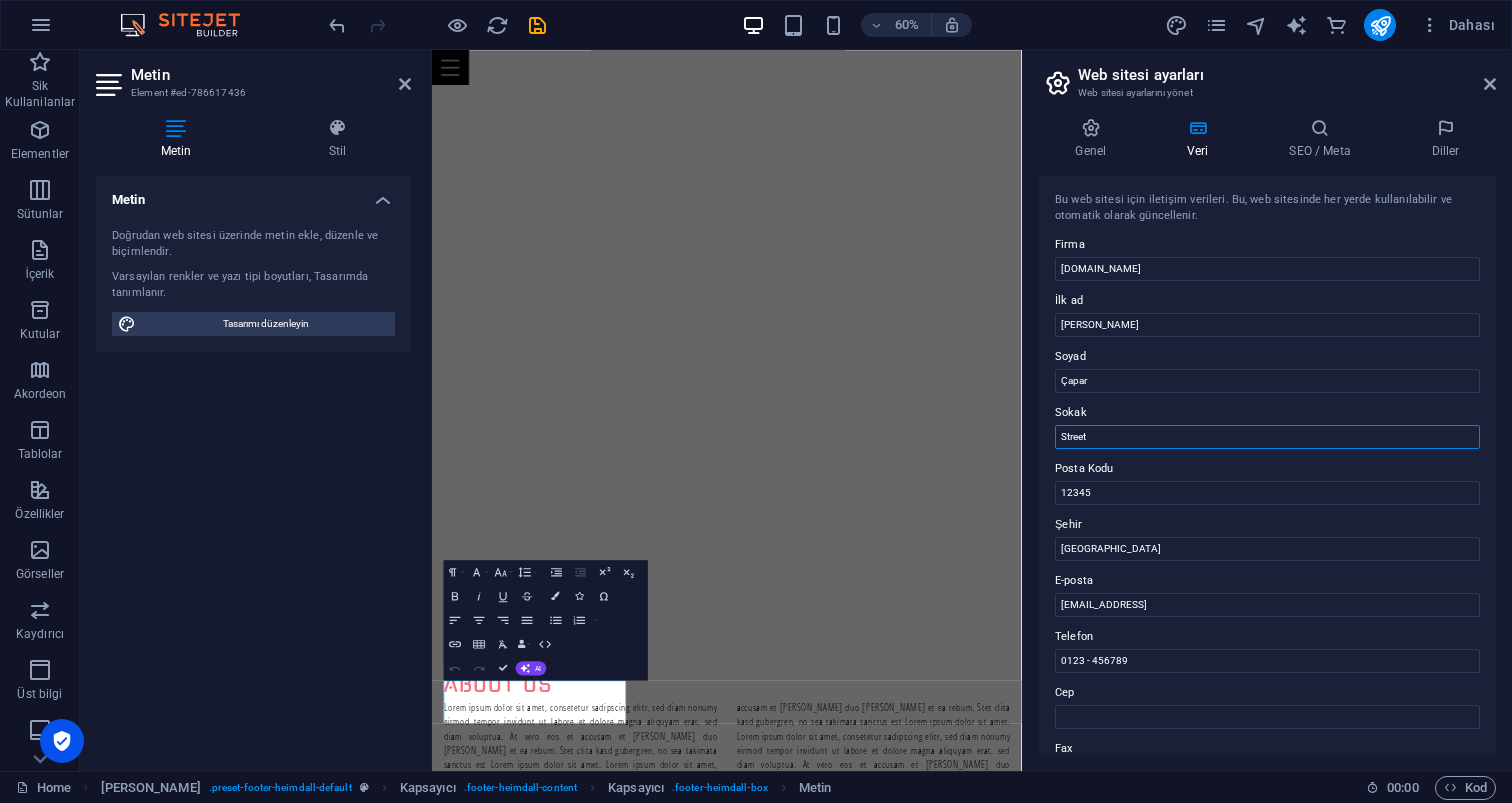 click on "Street" at bounding box center [1267, 437] 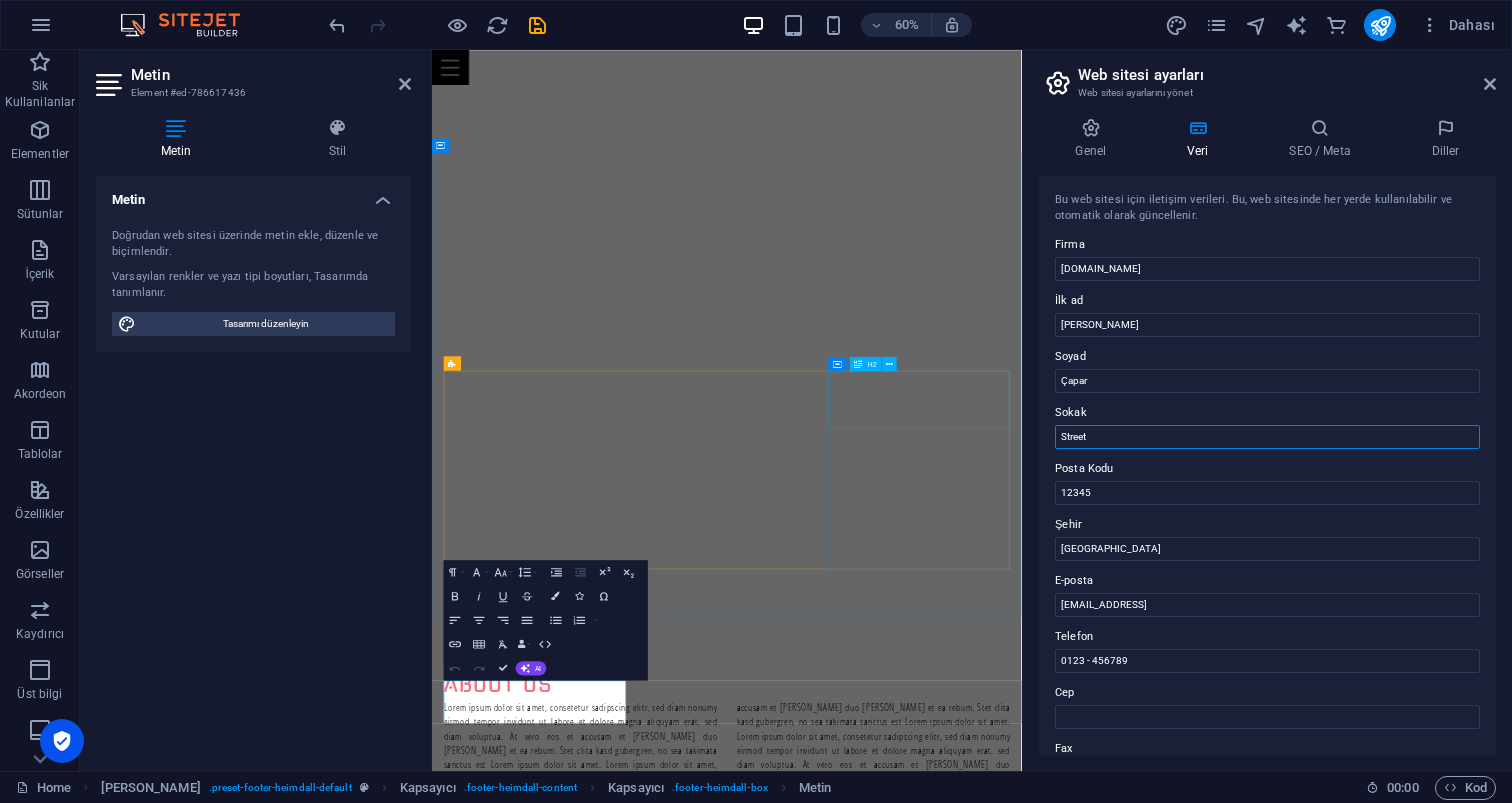 drag, startPoint x: 1688, startPoint y: 485, endPoint x: 1242, endPoint y: 653, distance: 476.59207 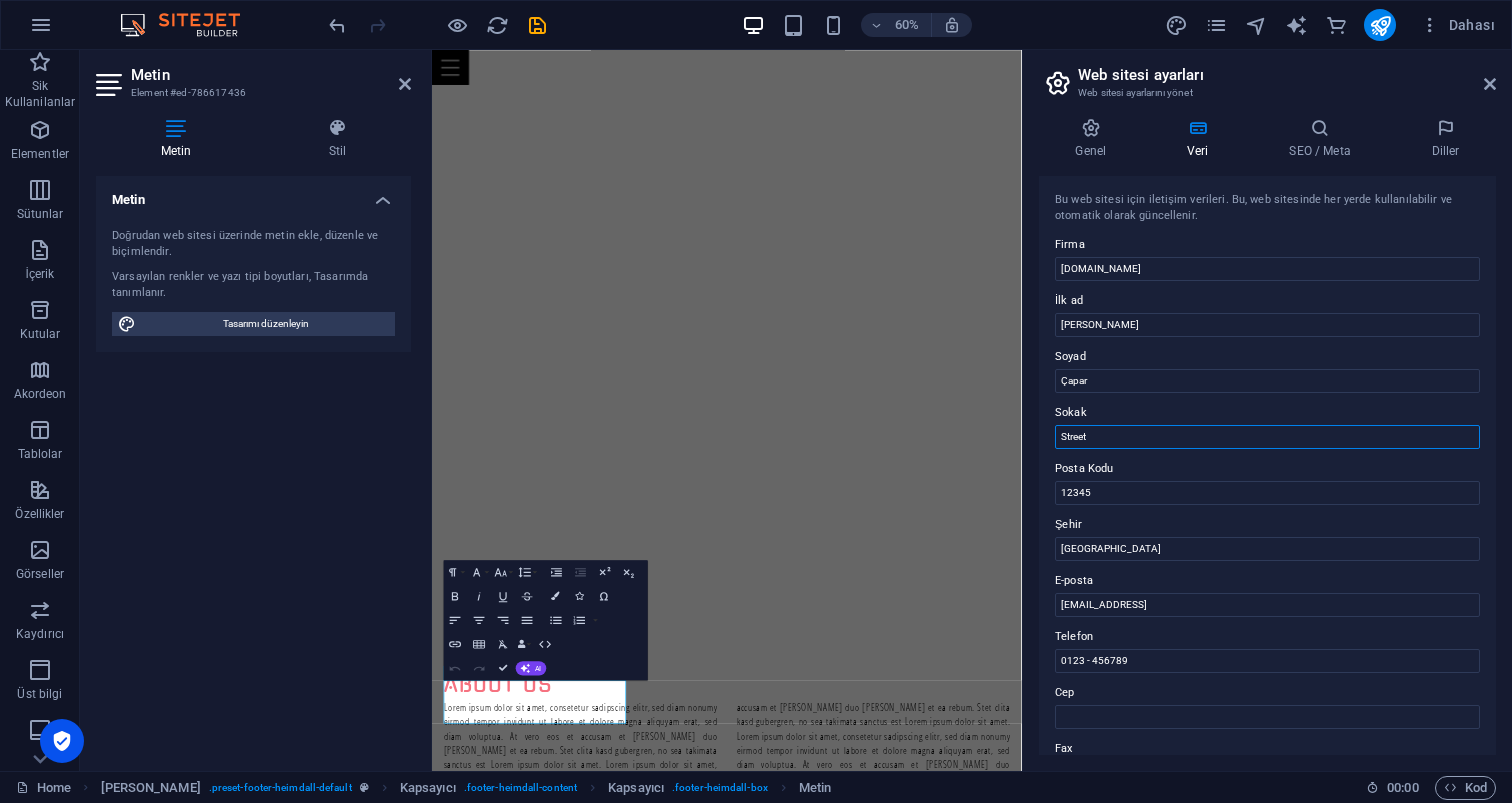 click on "Street" at bounding box center [1267, 437] 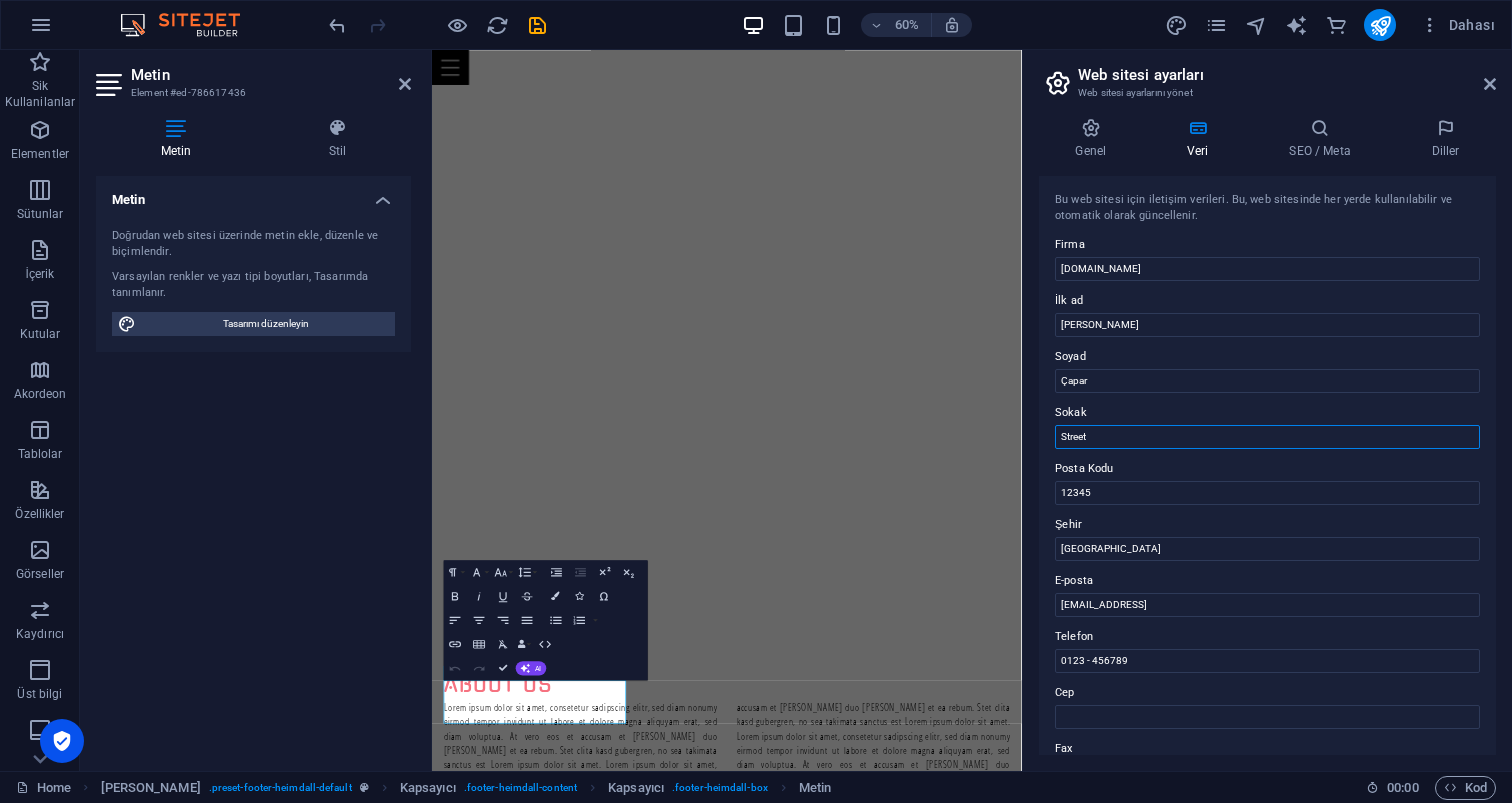click on "Street" at bounding box center [1267, 437] 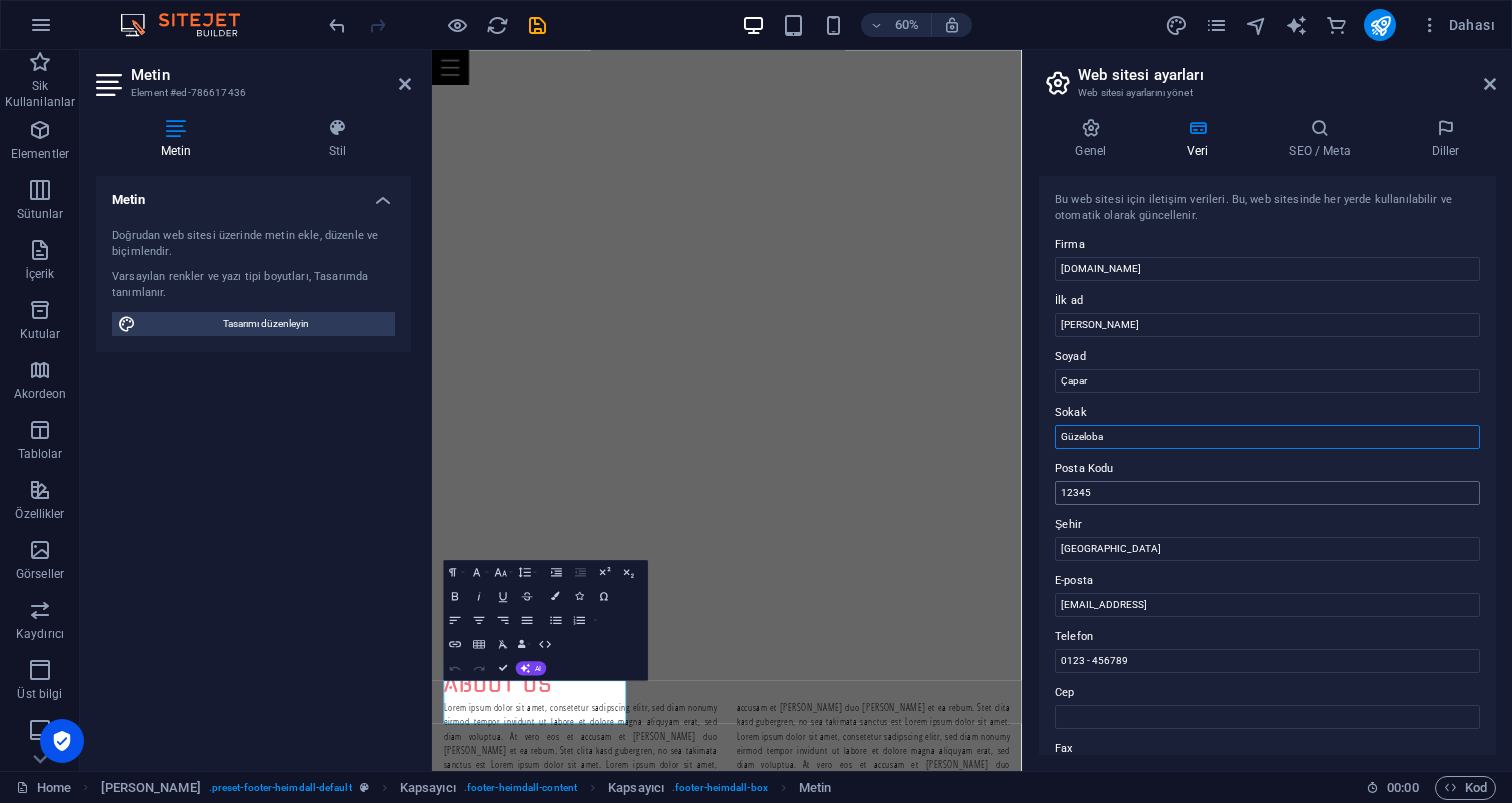 type on "Güzeloba" 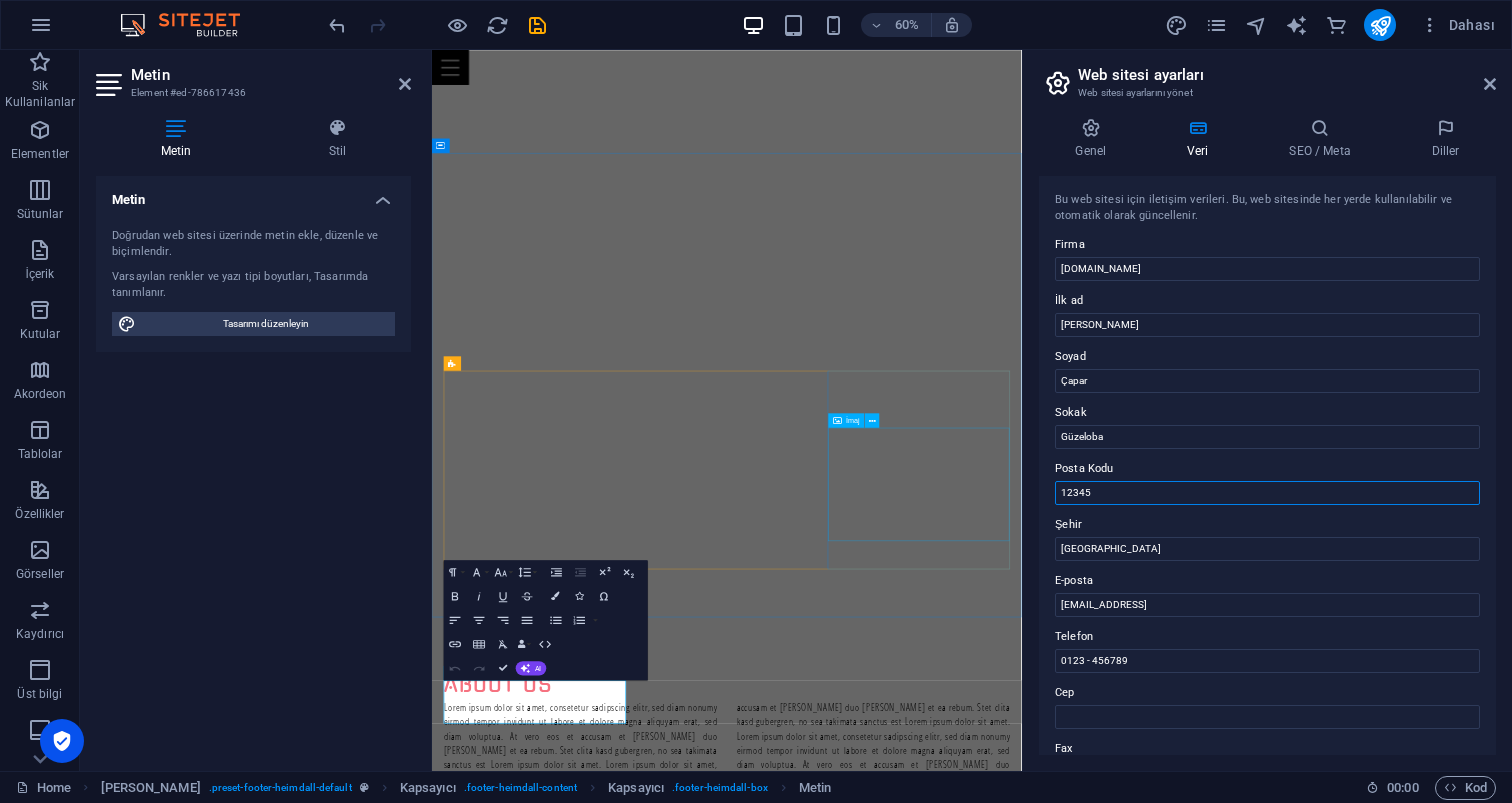 drag, startPoint x: 1557, startPoint y: 546, endPoint x: 1217, endPoint y: 802, distance: 425.60074 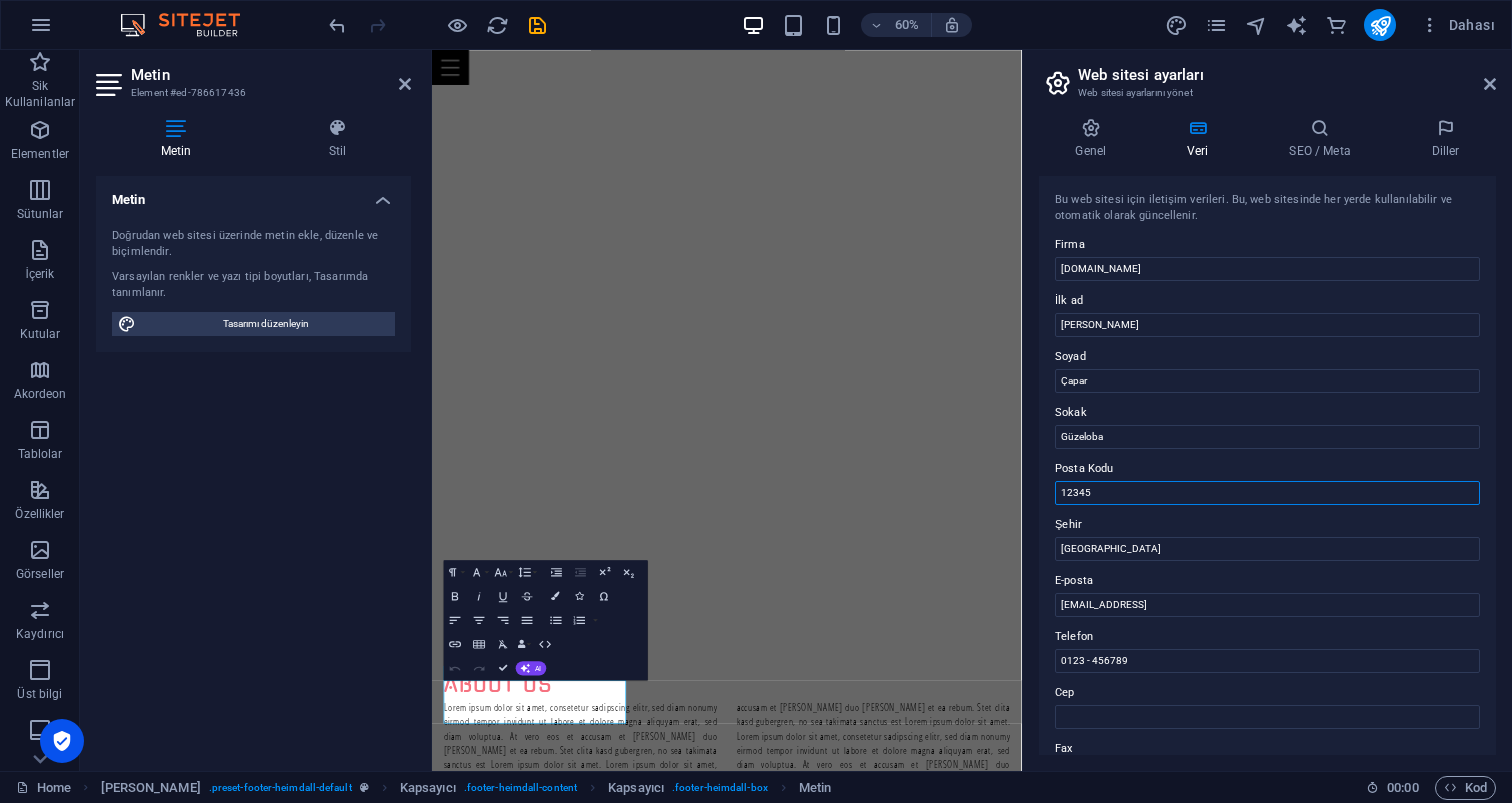 click on "12345" at bounding box center [1267, 493] 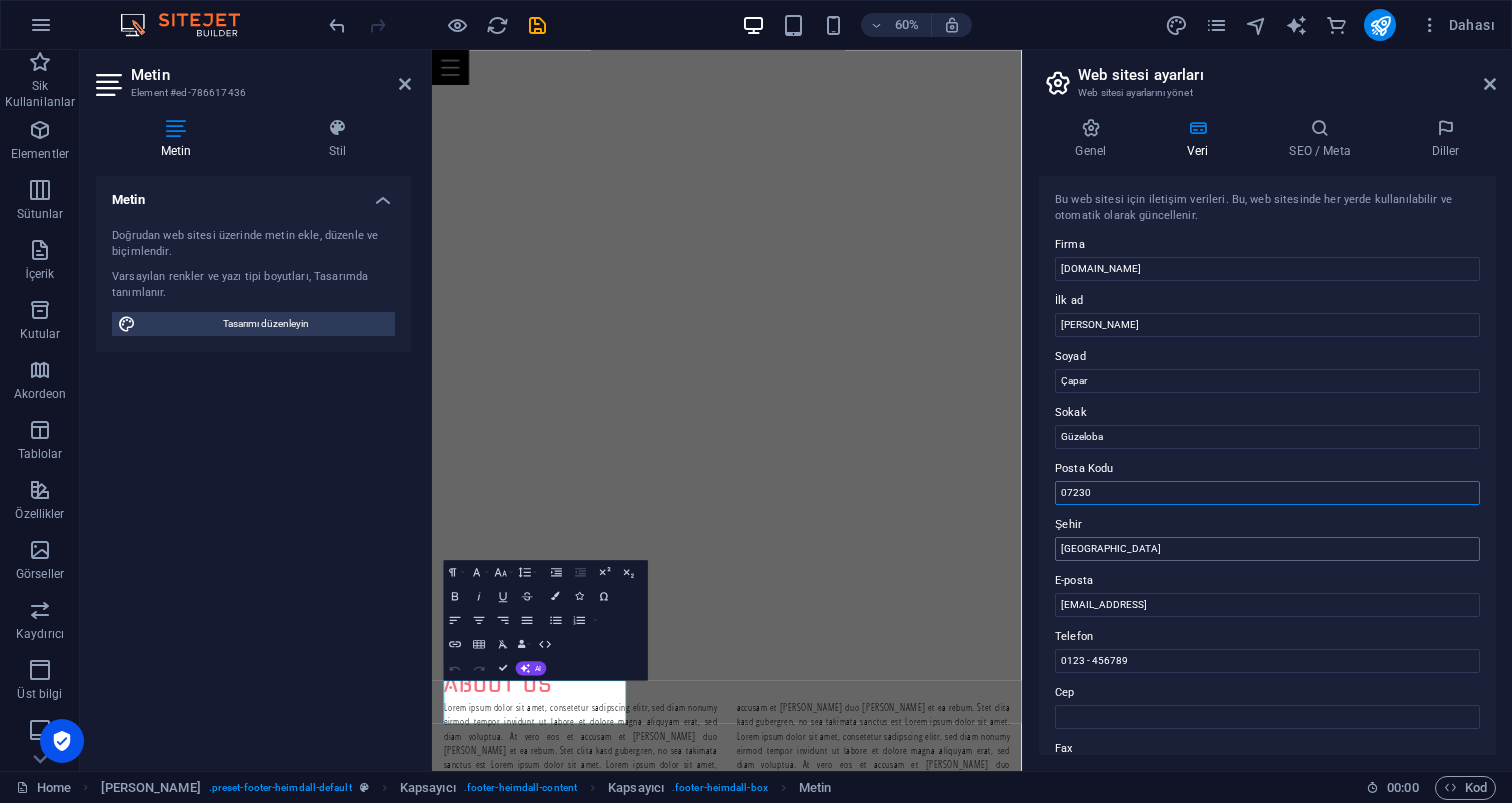 type on "07230" 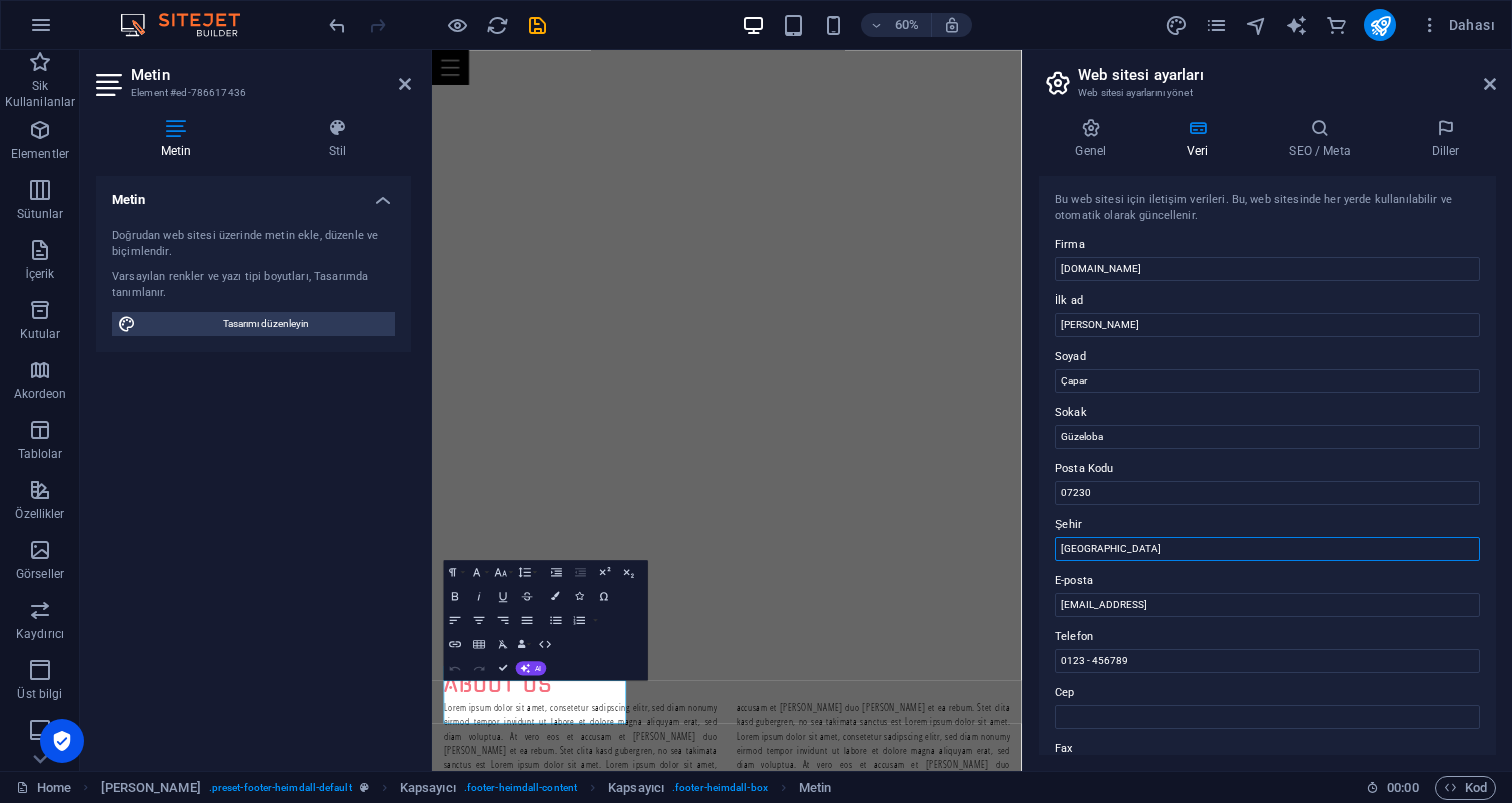 click on "[GEOGRAPHIC_DATA]" at bounding box center [1267, 549] 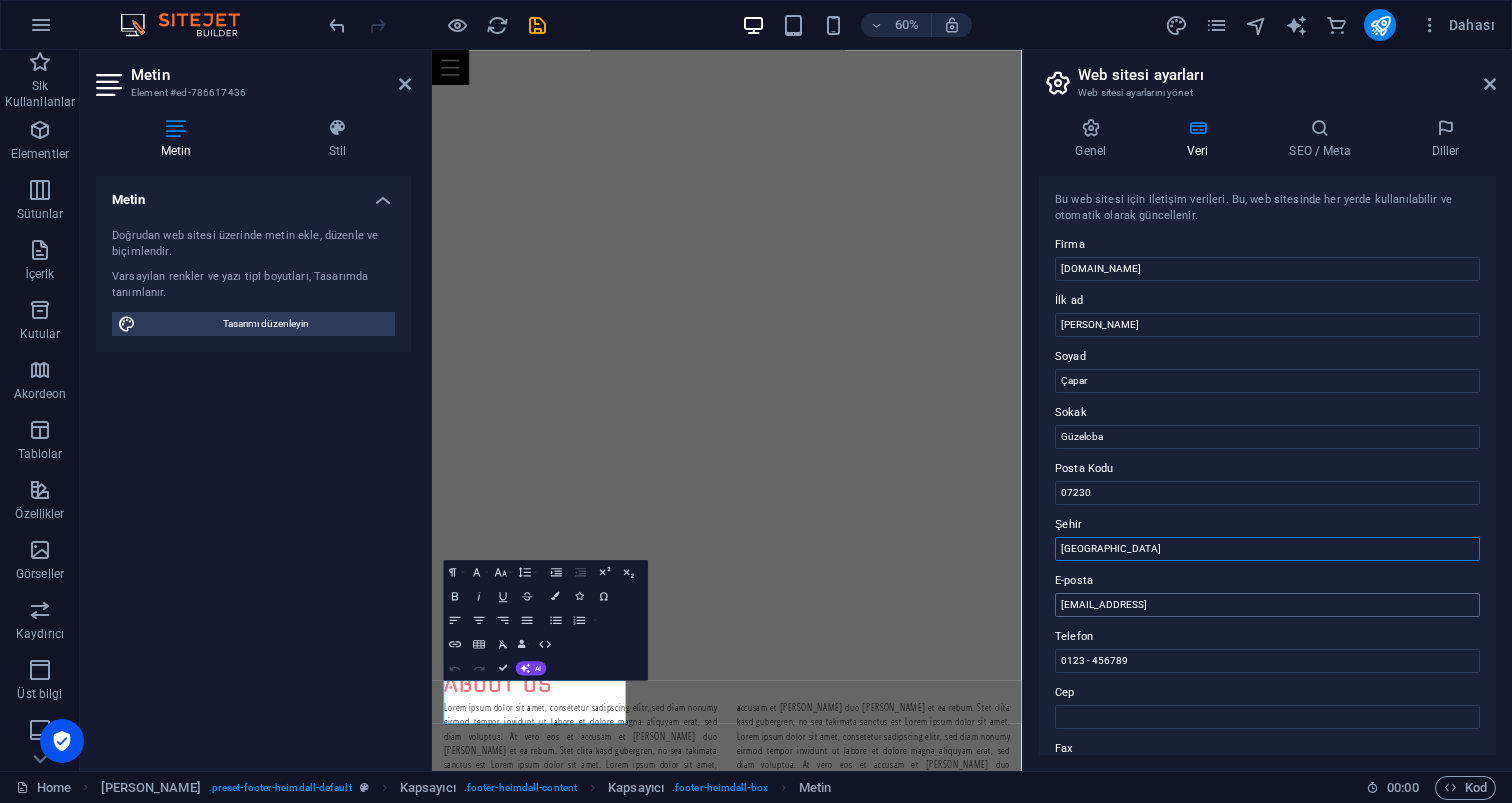 type on "[GEOGRAPHIC_DATA]" 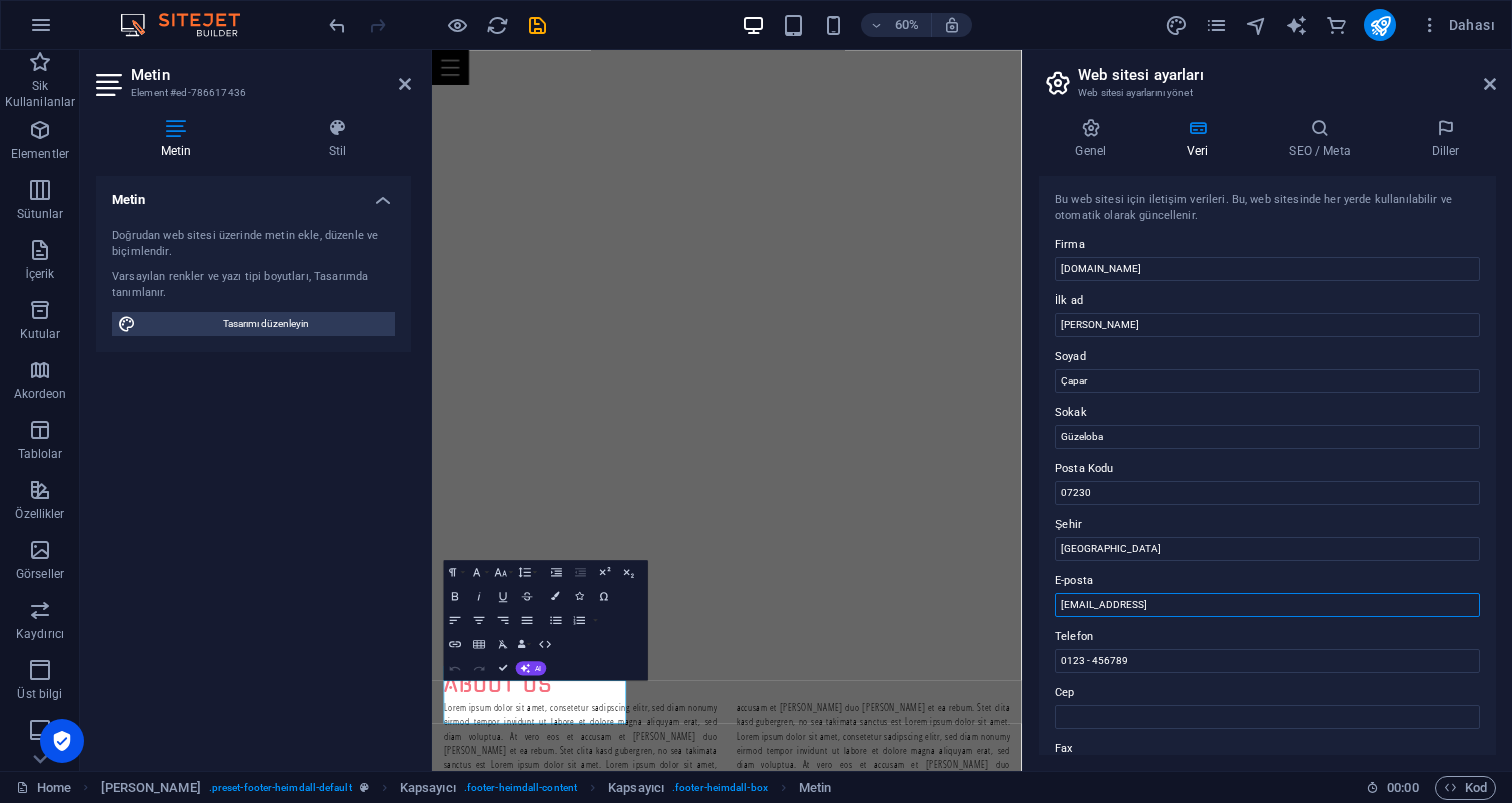 drag, startPoint x: 1332, startPoint y: 601, endPoint x: 1060, endPoint y: 592, distance: 272.14886 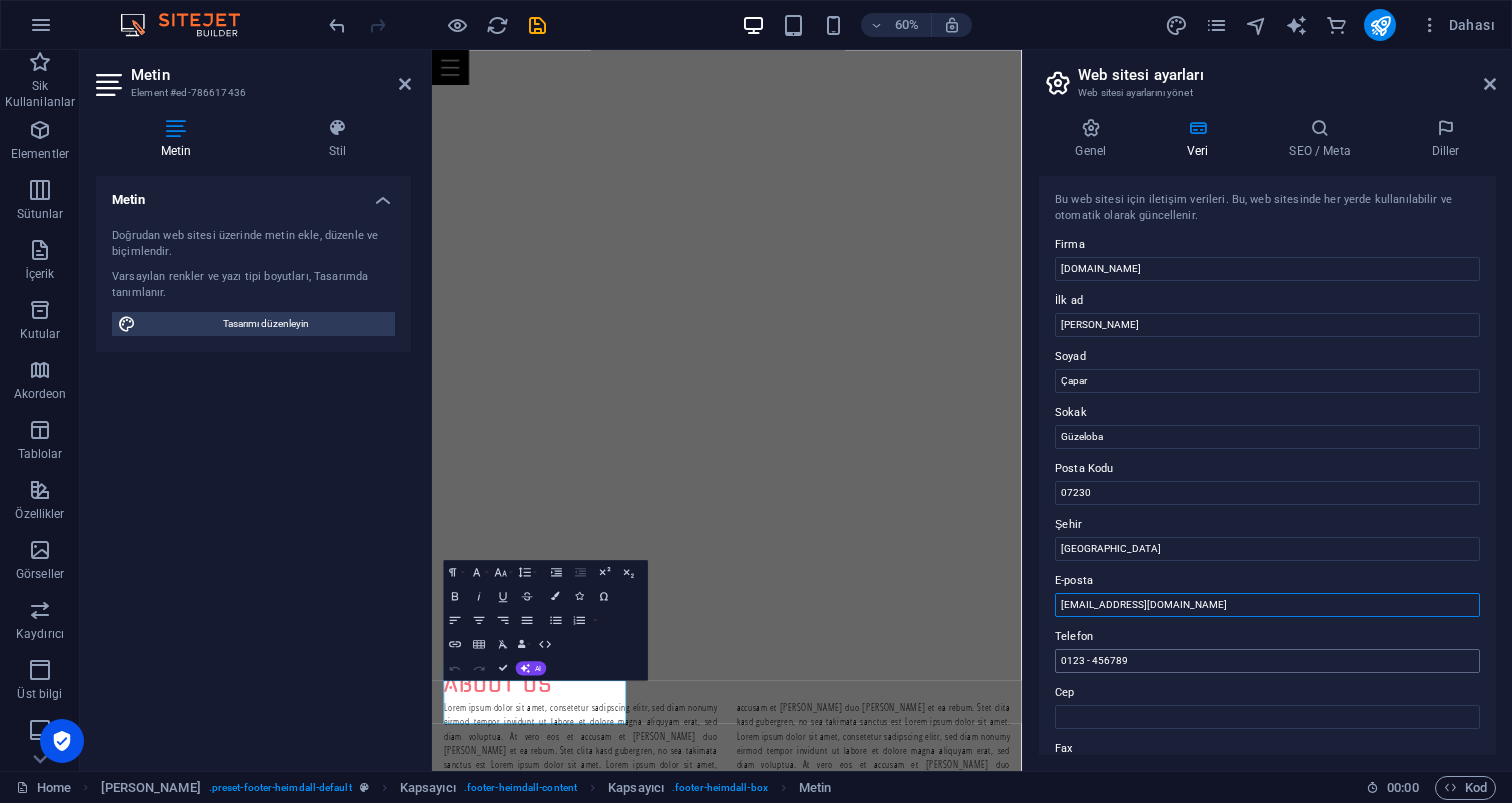 type on "[EMAIL_ADDRESS][DOMAIN_NAME]" 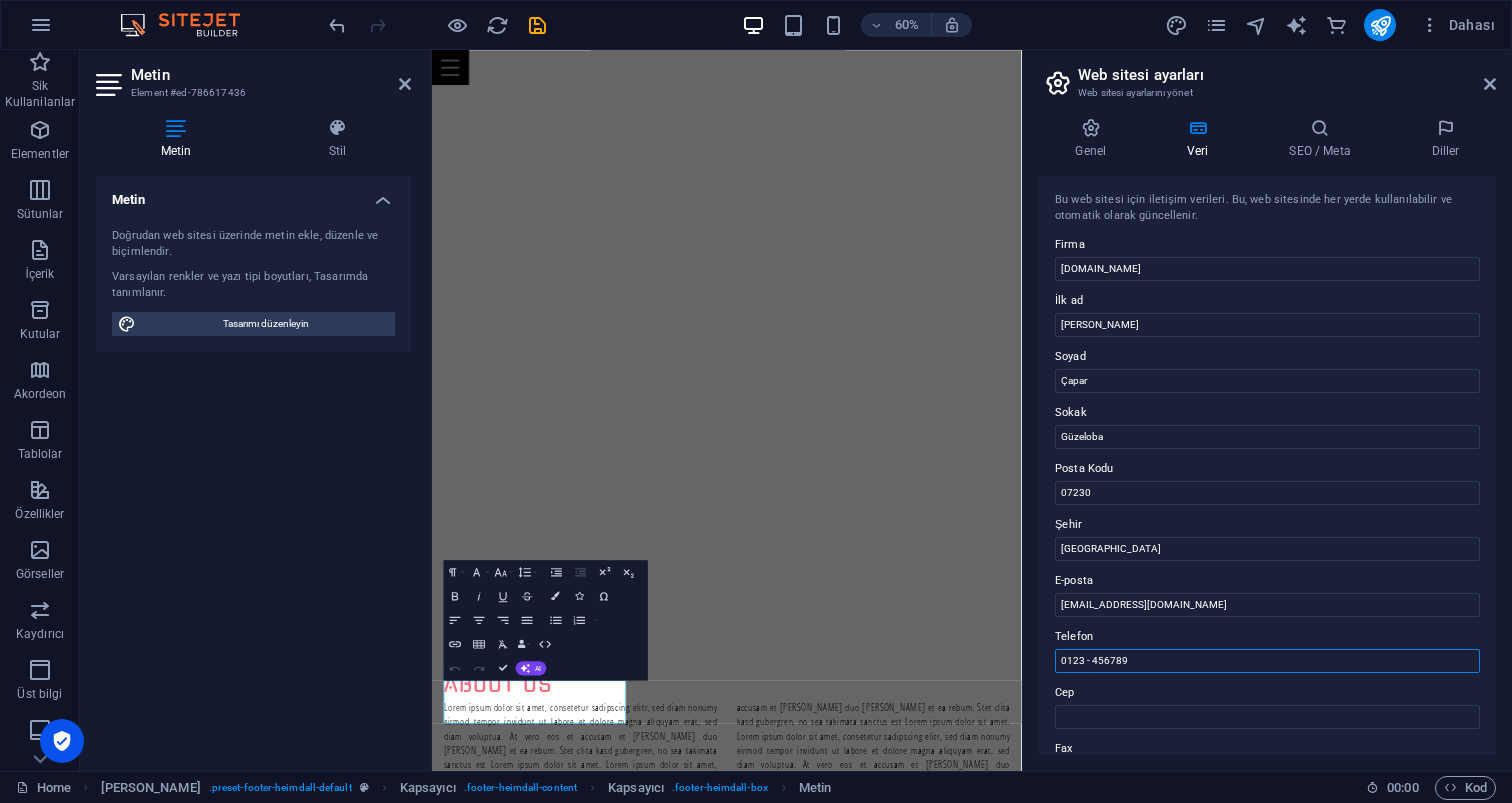 drag, startPoint x: 1614, startPoint y: 707, endPoint x: 1302, endPoint y: 1082, distance: 487.82068 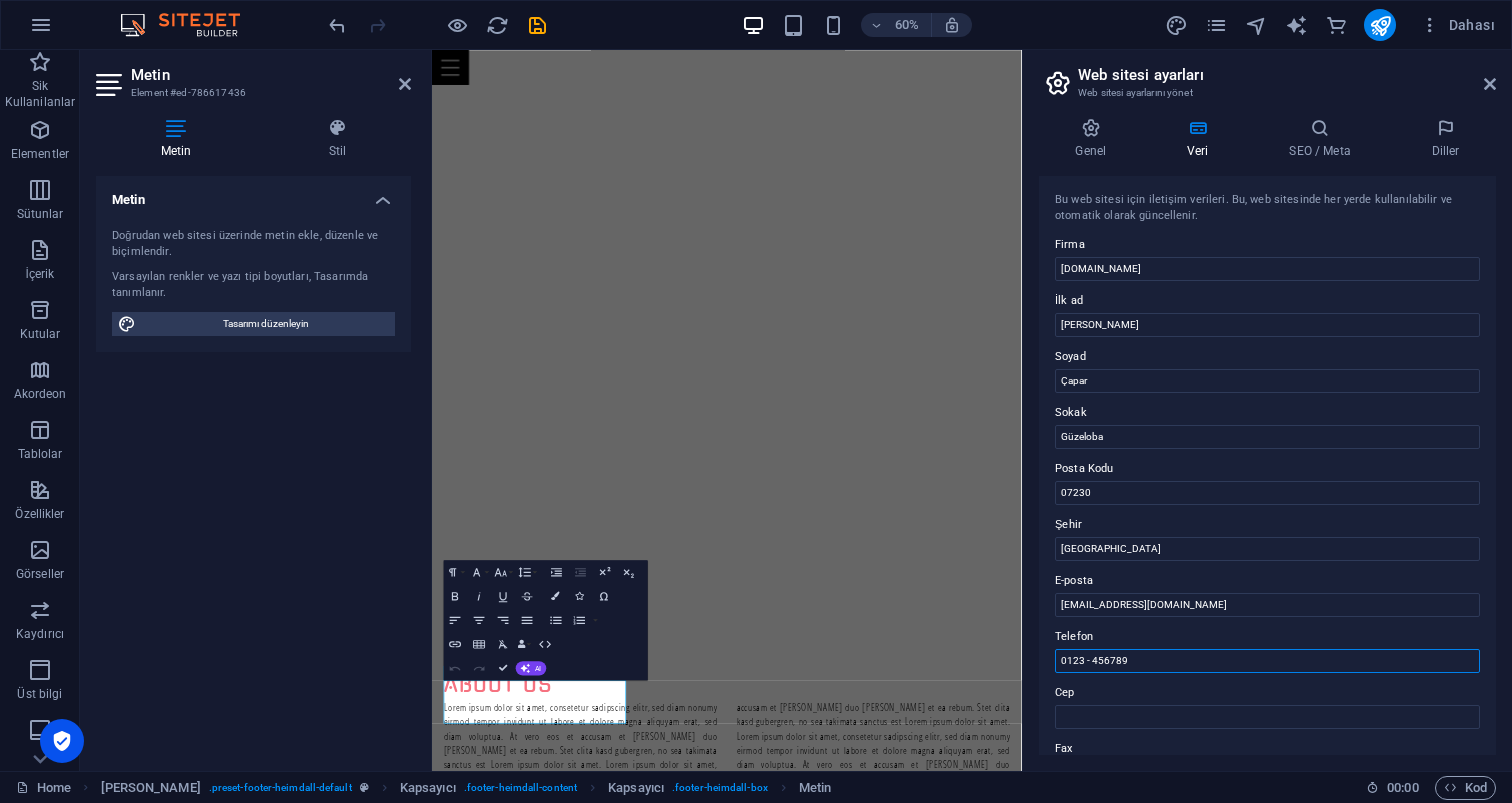 drag, startPoint x: 1175, startPoint y: 660, endPoint x: 1054, endPoint y: 645, distance: 121.92621 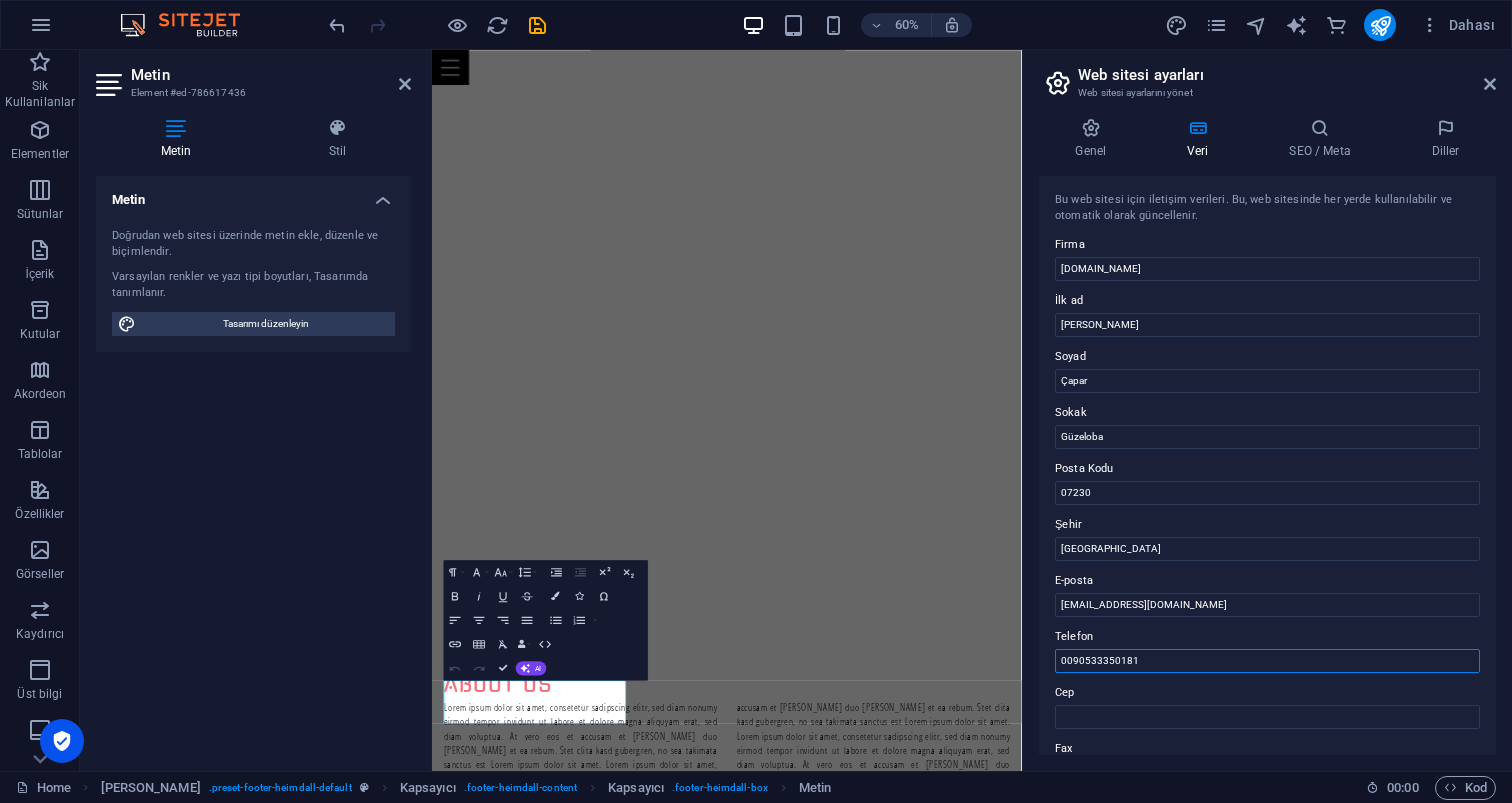 type on "00905333501812" 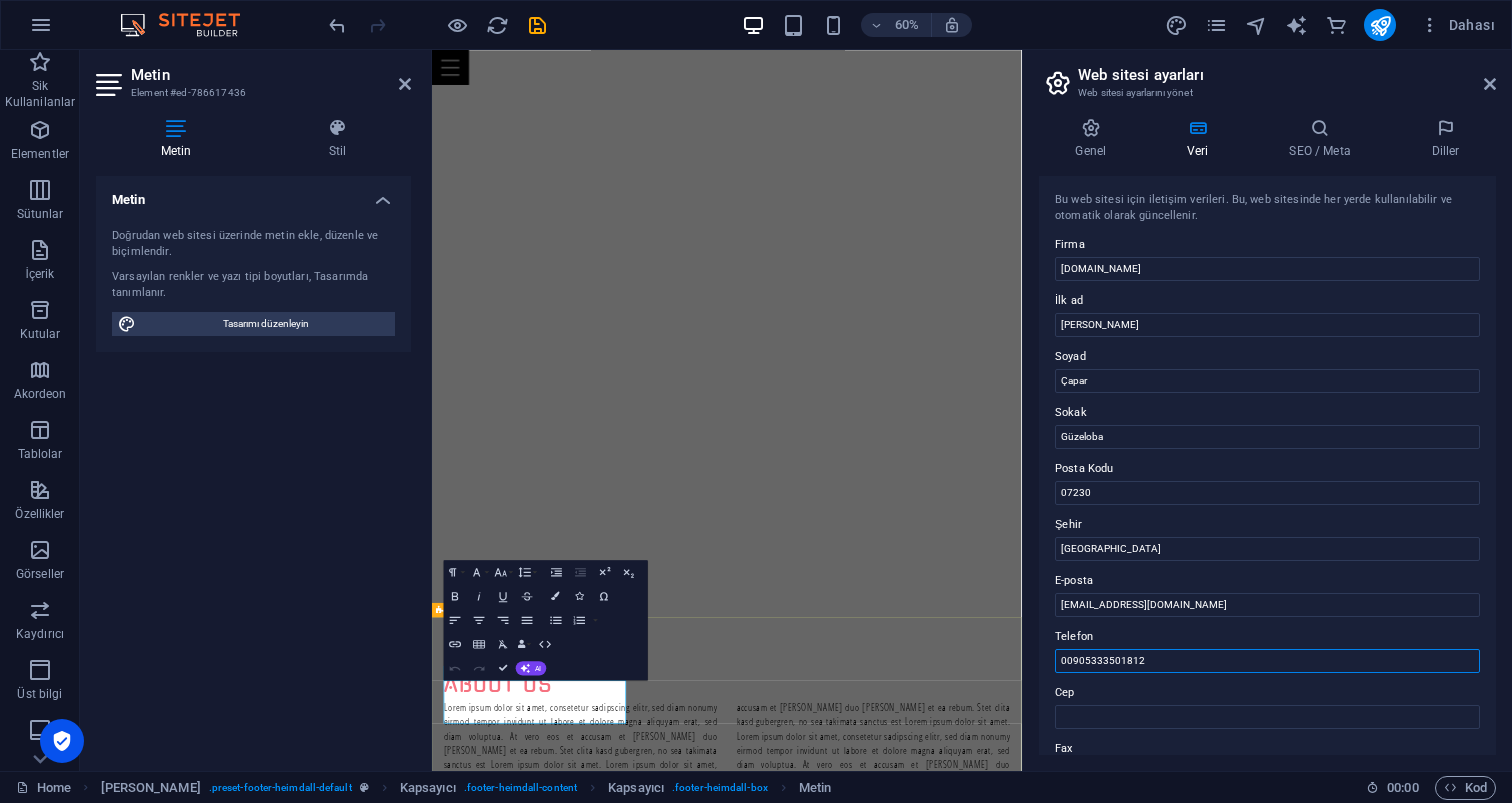 drag, startPoint x: 1600, startPoint y: 706, endPoint x: 1414, endPoint y: 1053, distance: 393.70676 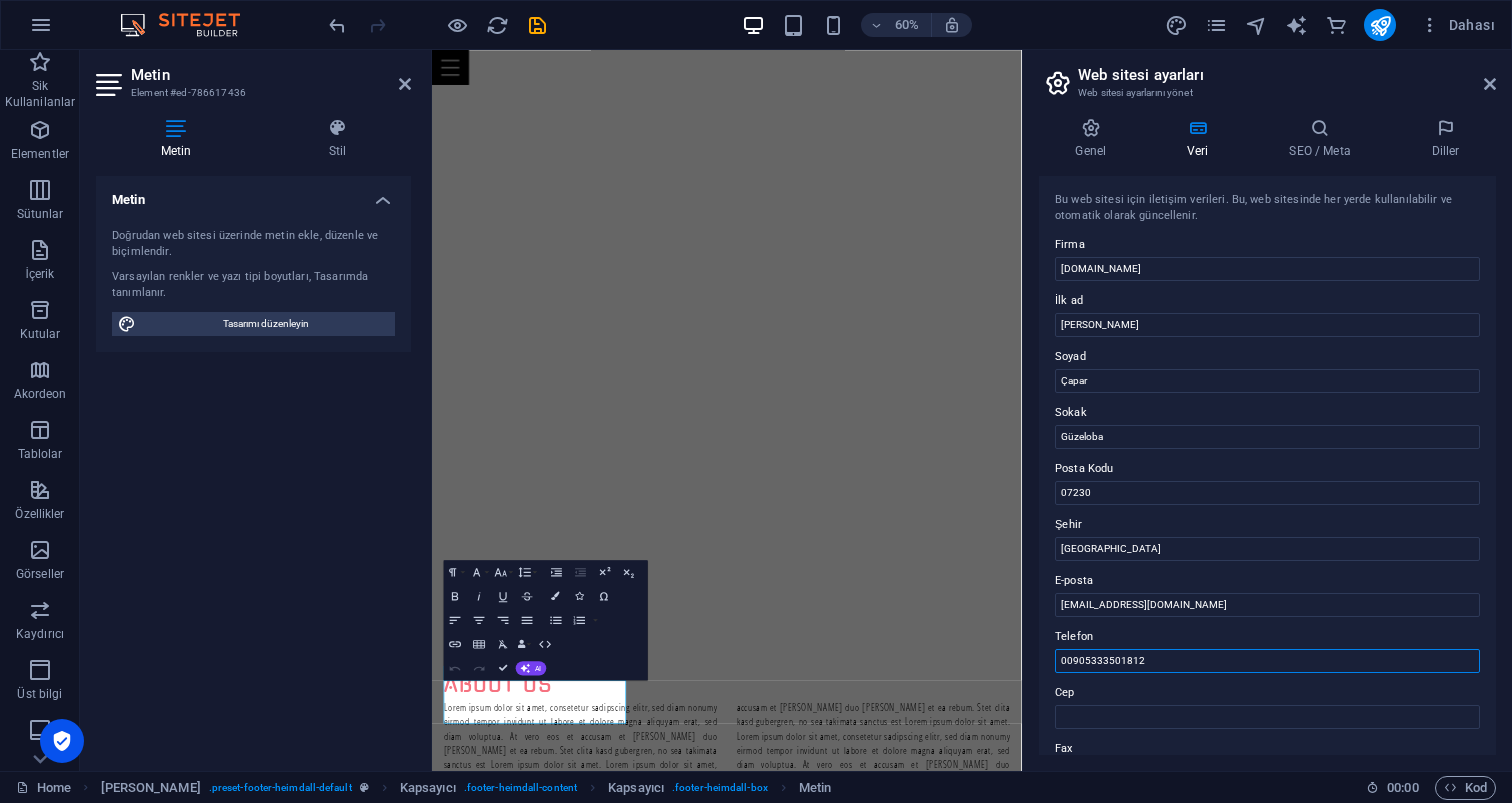 drag, startPoint x: 1158, startPoint y: 661, endPoint x: 1053, endPoint y: 660, distance: 105.00476 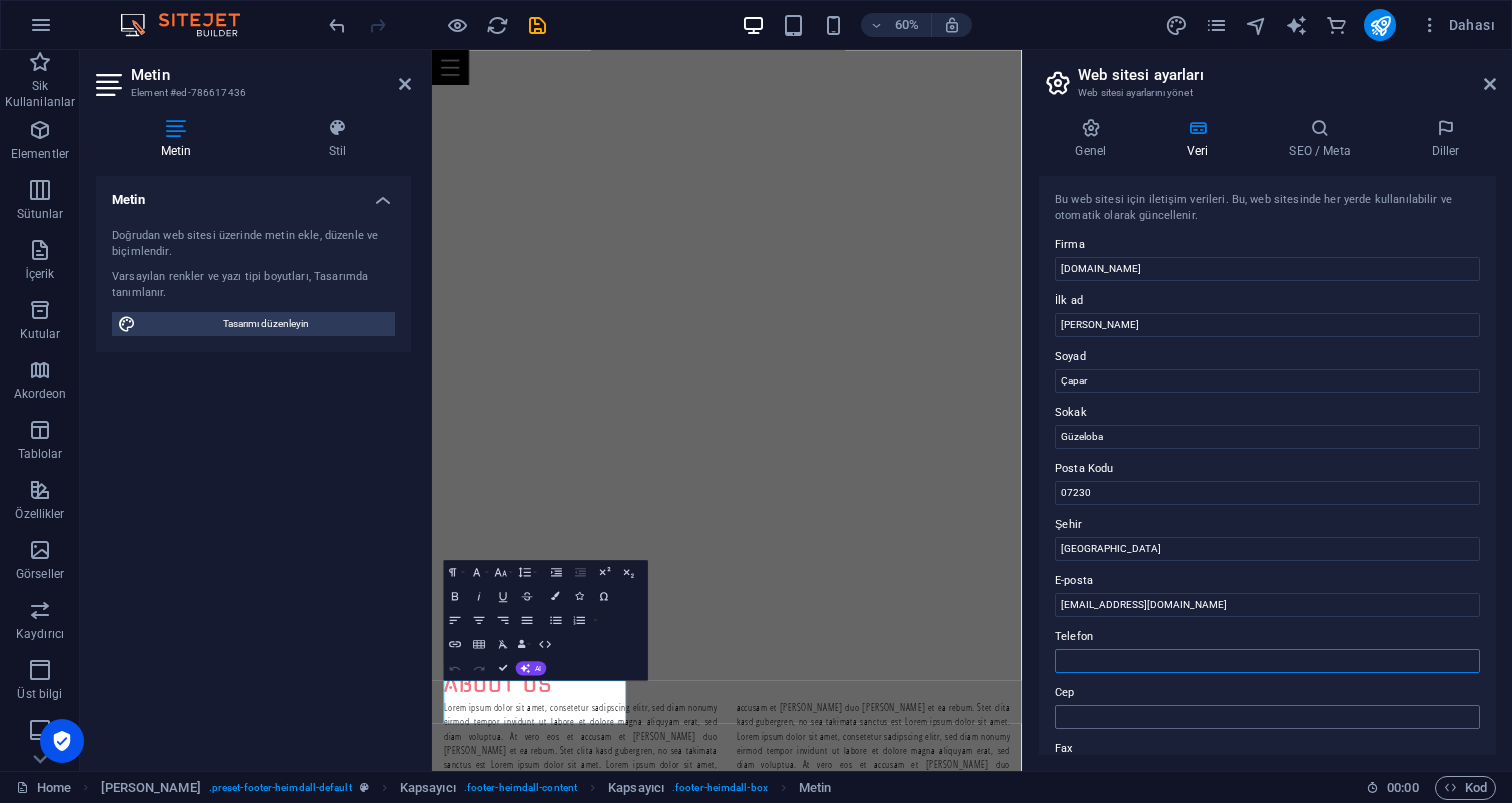 type 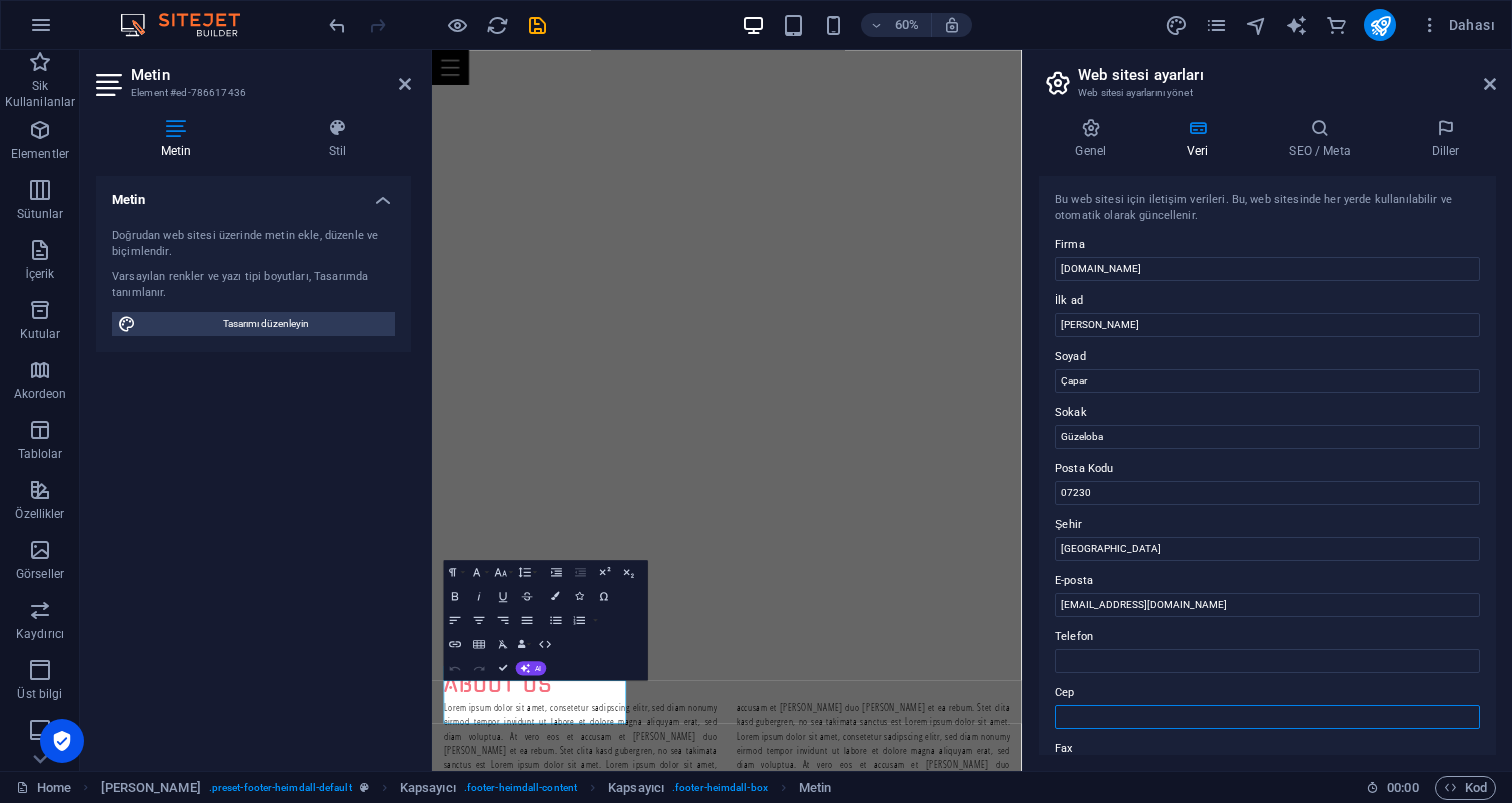 paste on "00905333501812" 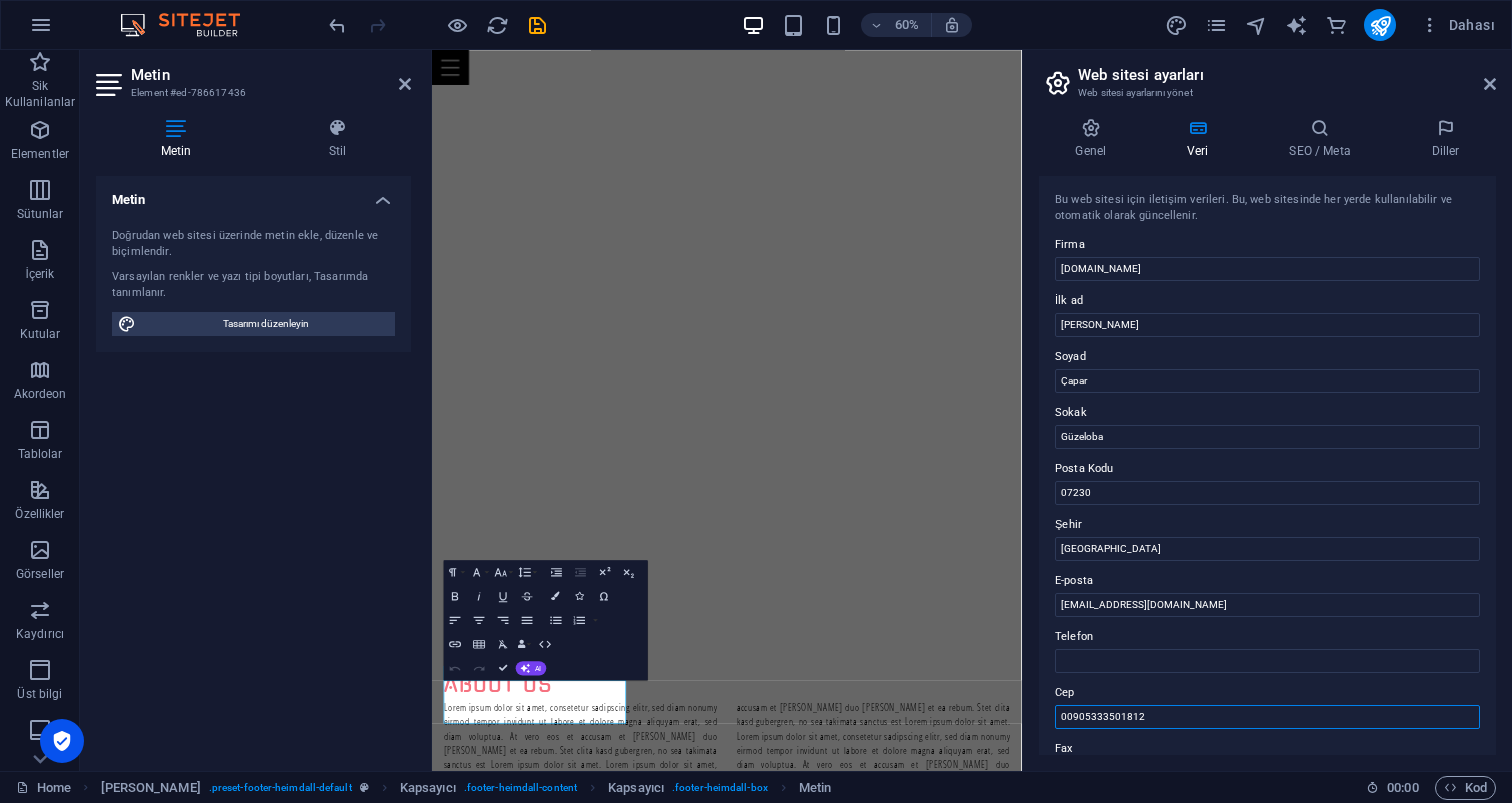 scroll, scrollTop: 0, scrollLeft: 0, axis: both 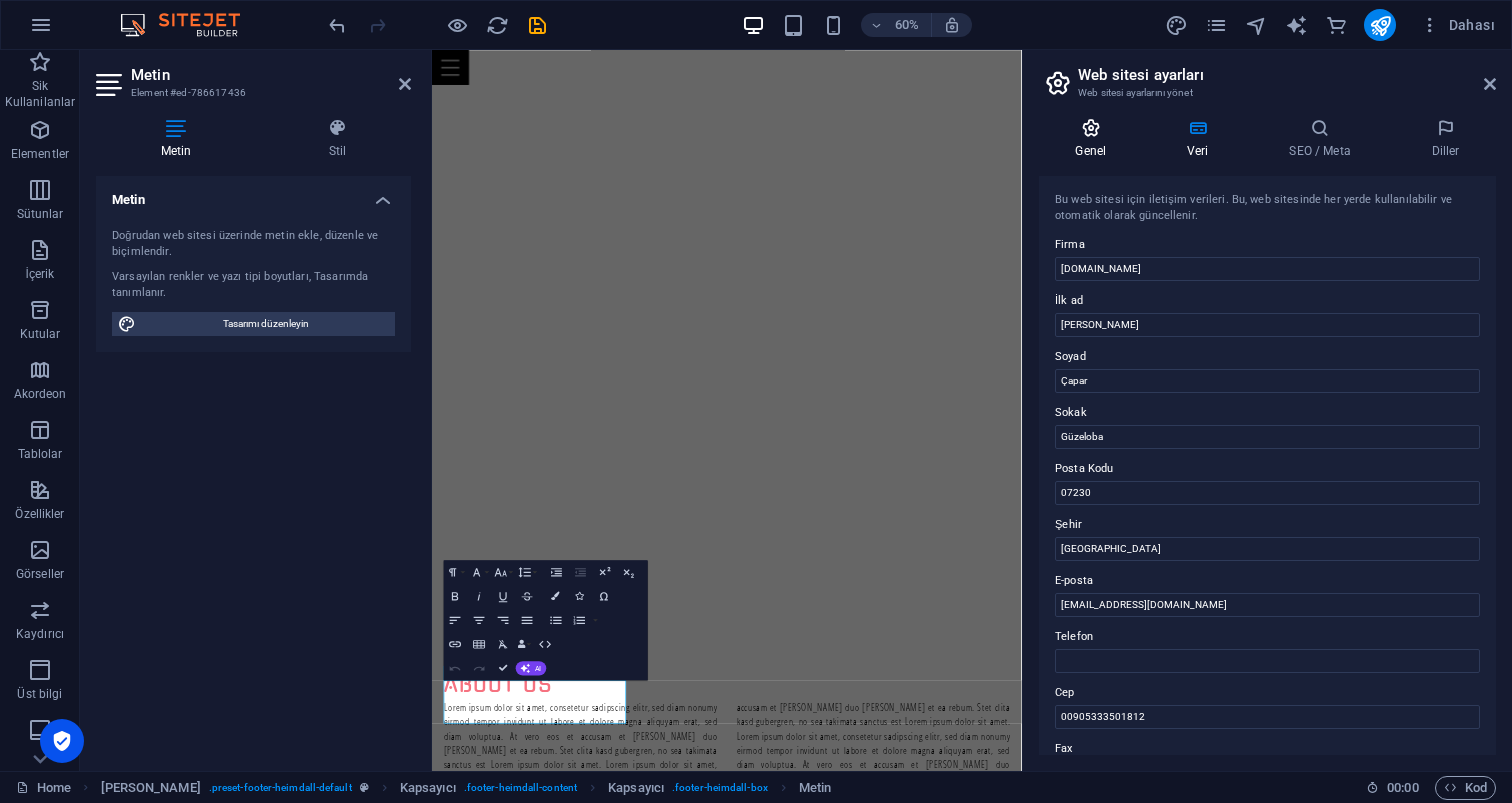 click at bounding box center [1091, 128] 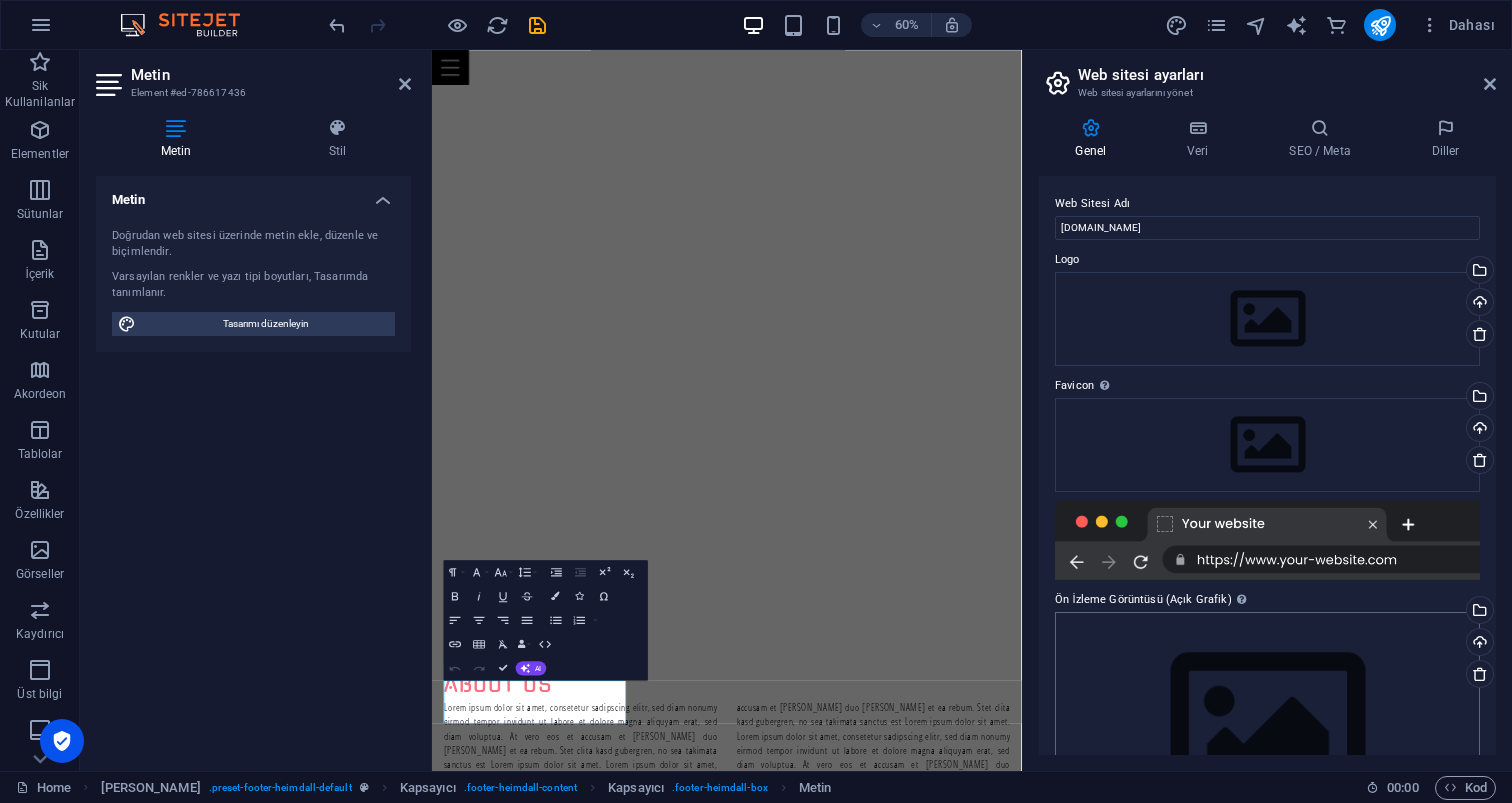 scroll, scrollTop: 0, scrollLeft: 0, axis: both 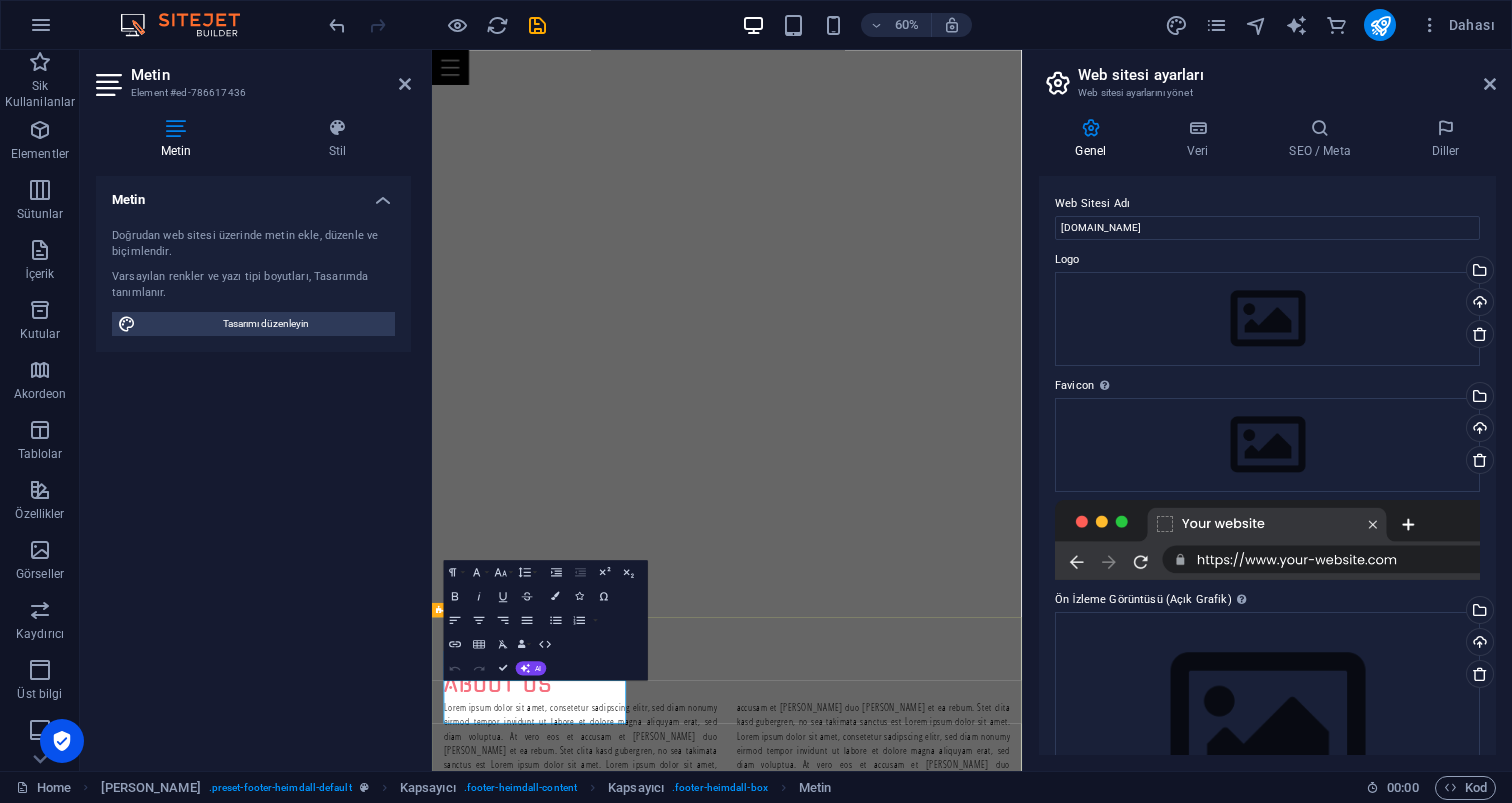 click on "[DOMAIN_NAME]" at bounding box center (920, 3691) 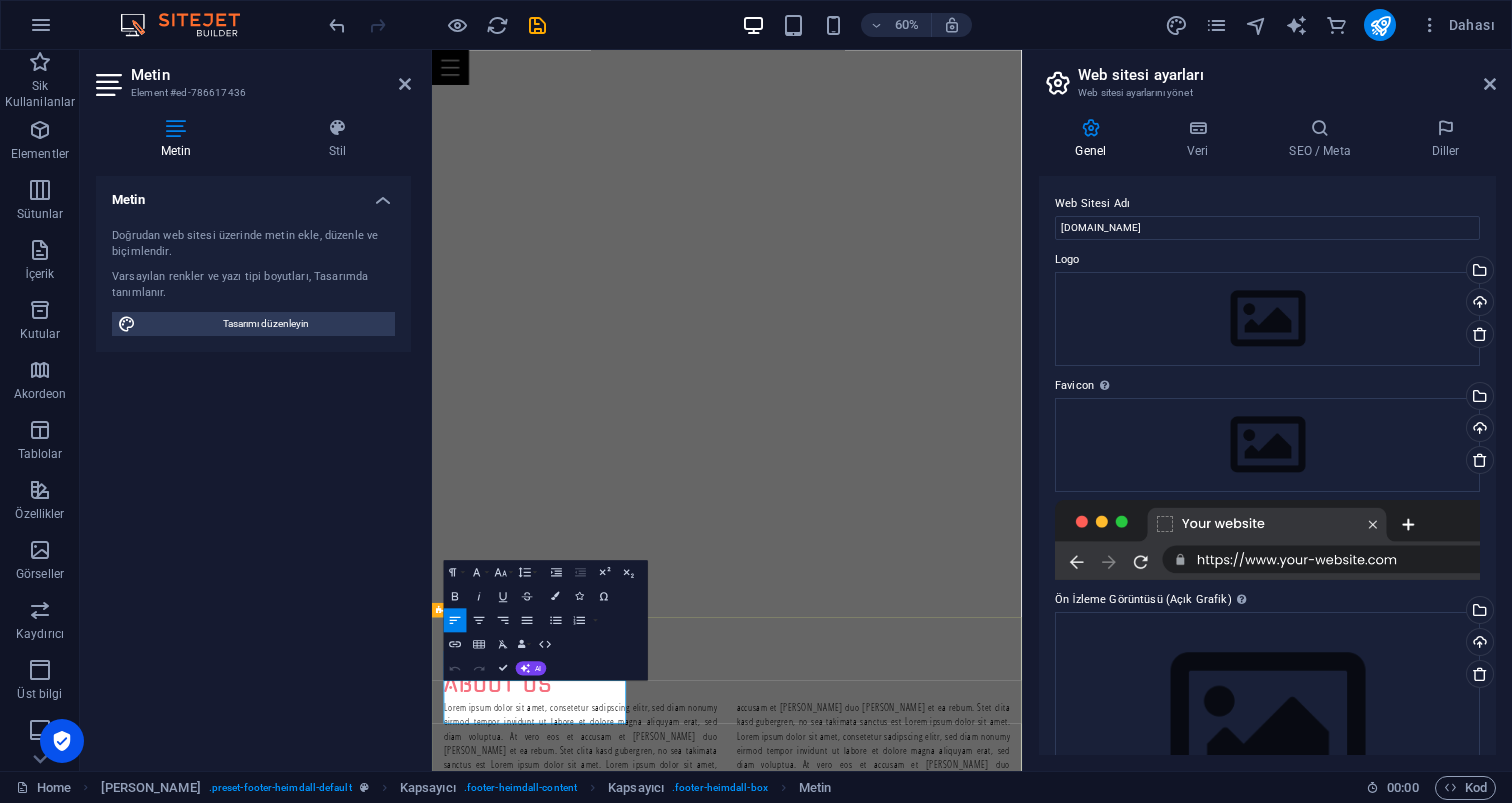 click on "Antalya   07230" at bounding box center (920, 3739) 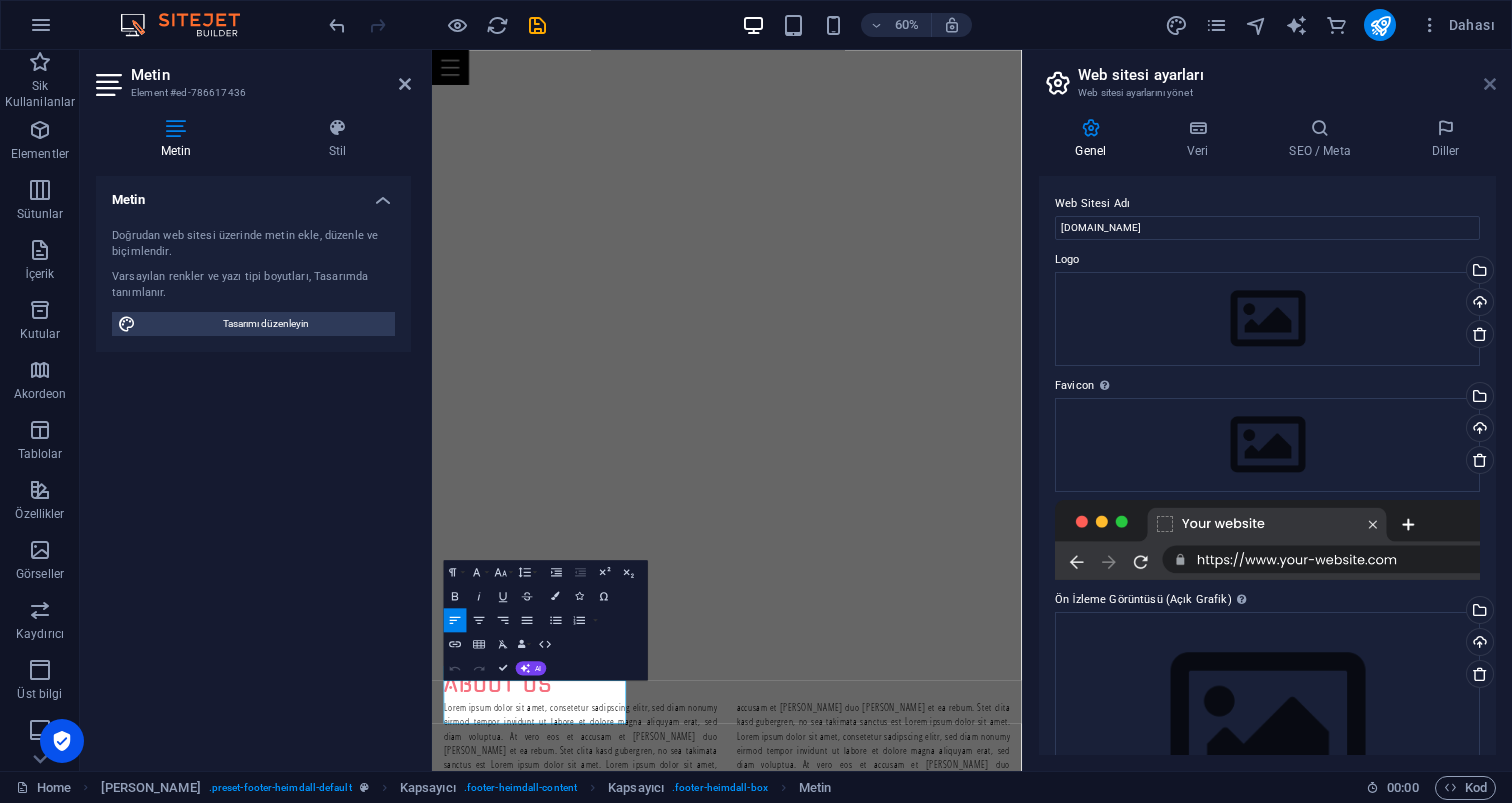 click at bounding box center (1490, 84) 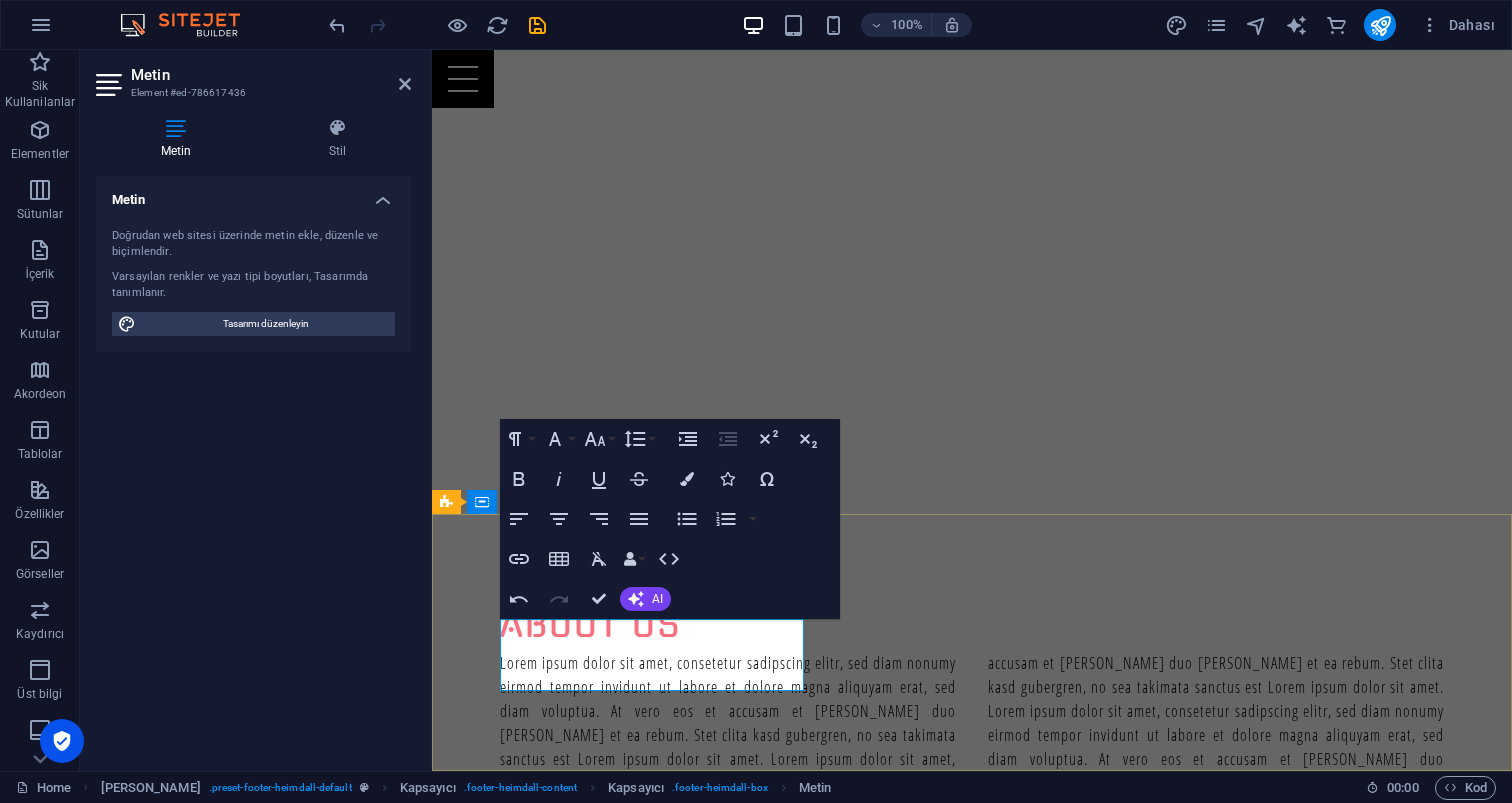 click on "Antalya   07230" at bounding box center [920, 3258] 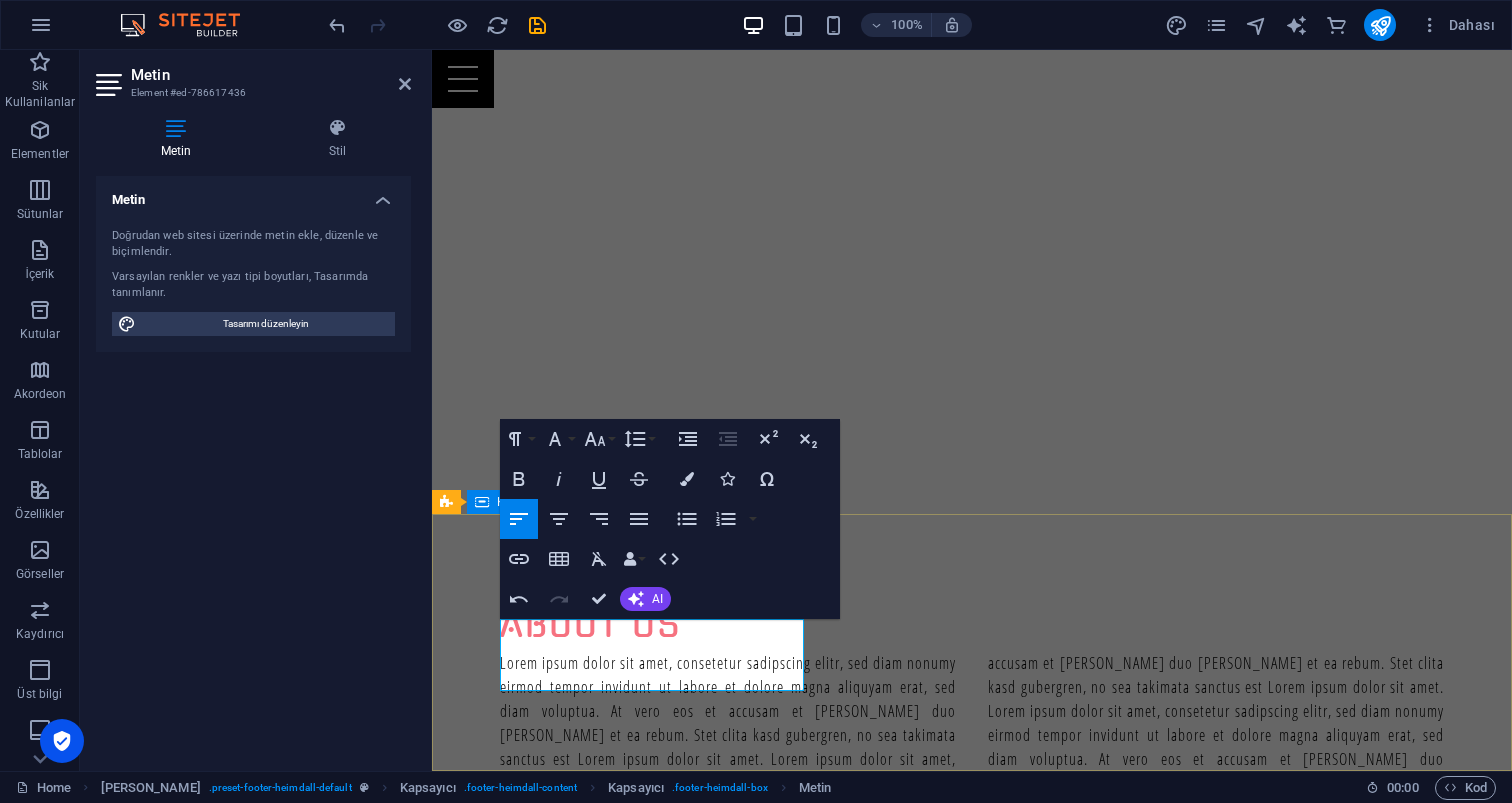 click on "Address karaokeparty.com.tr Güzeloba Antalya   07230 Social Facebook Instagram Legal Notice  |  Privacy Contact Phone:  Mobile:  00905333501812 info@karaokeparty.com.tr" at bounding box center [972, 3327] 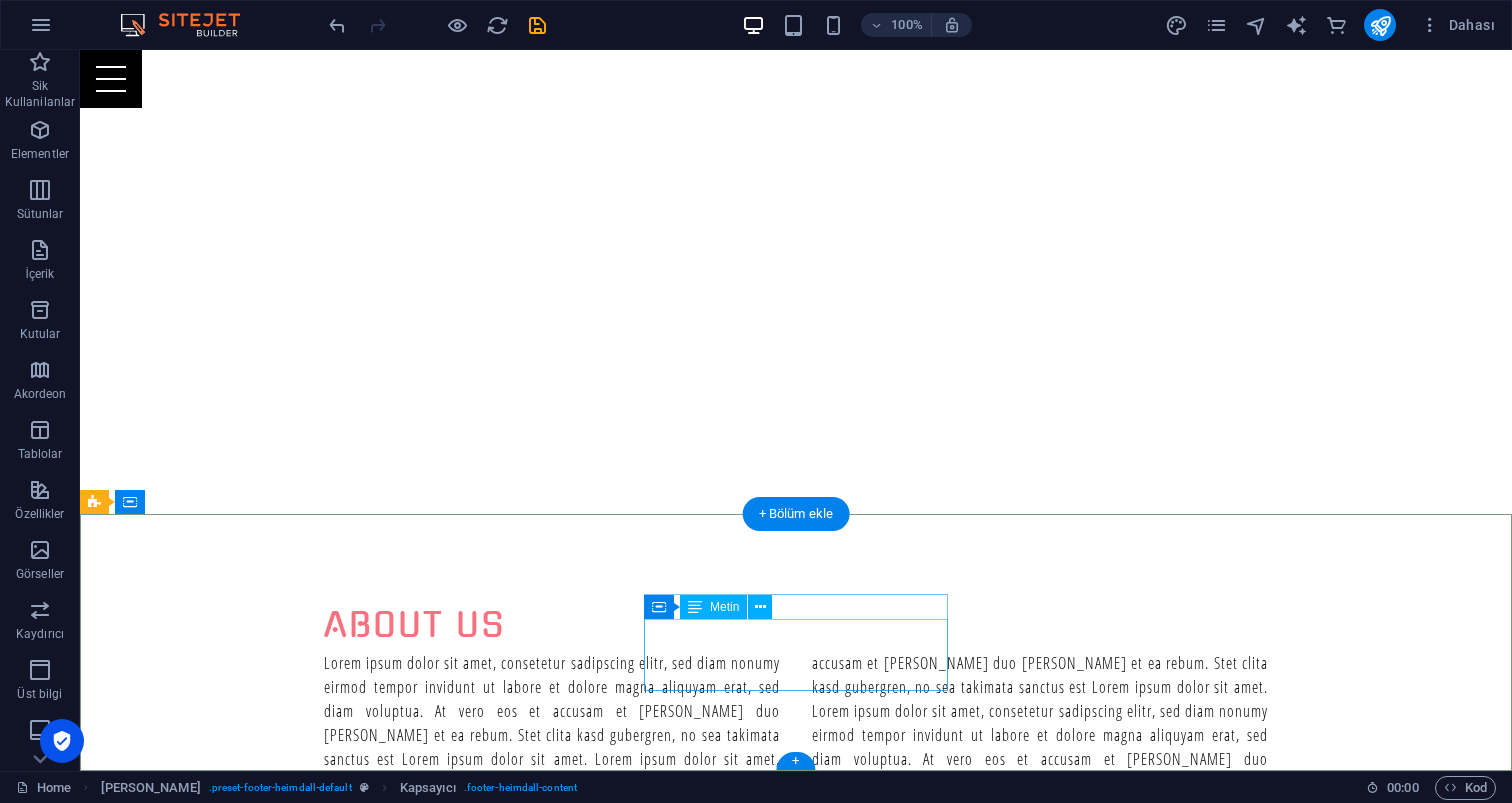 click on "Facebook Instagram Legal Notice  |  Privacy" at bounding box center (568, 3340) 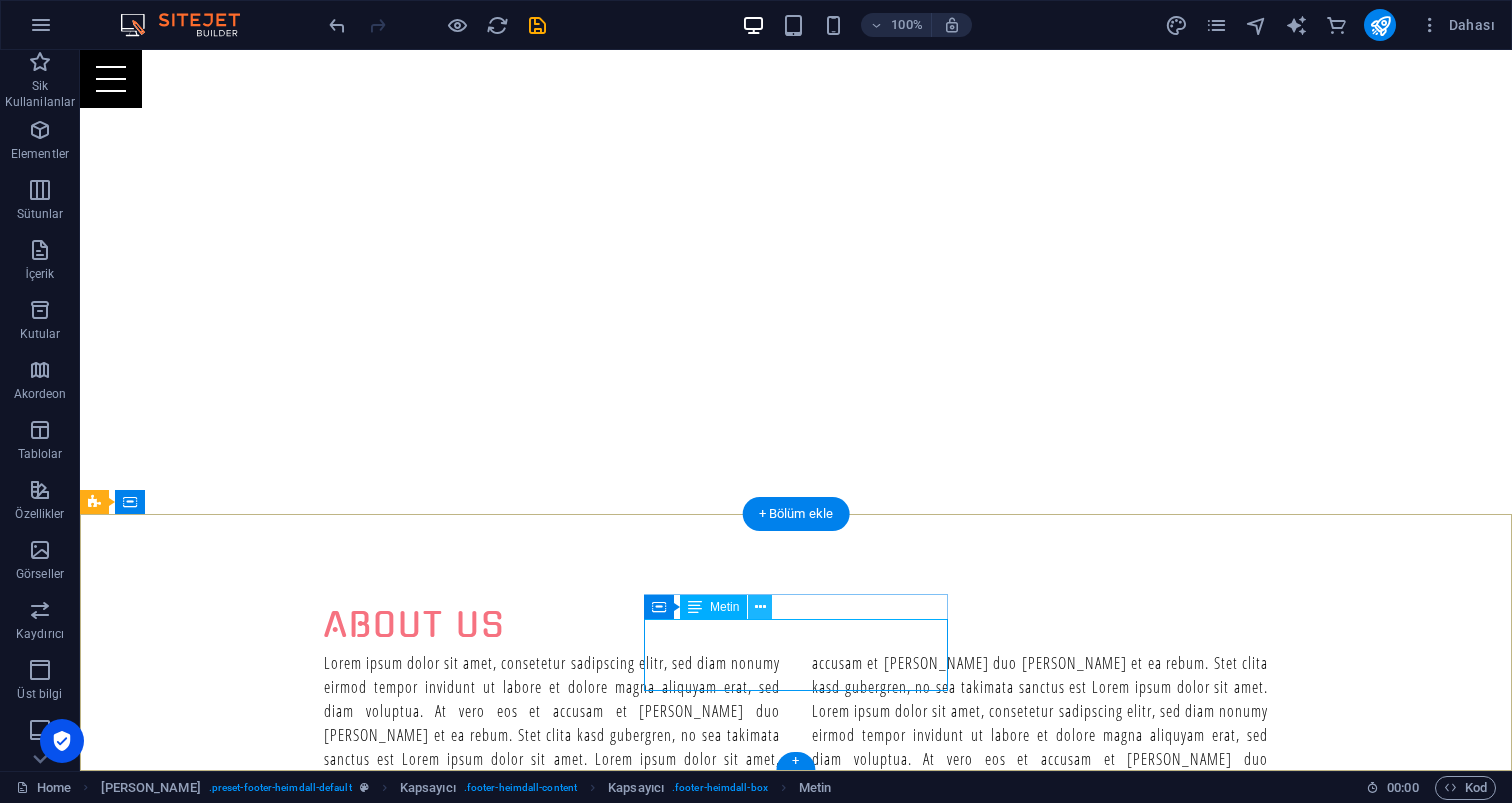 click at bounding box center [760, 607] 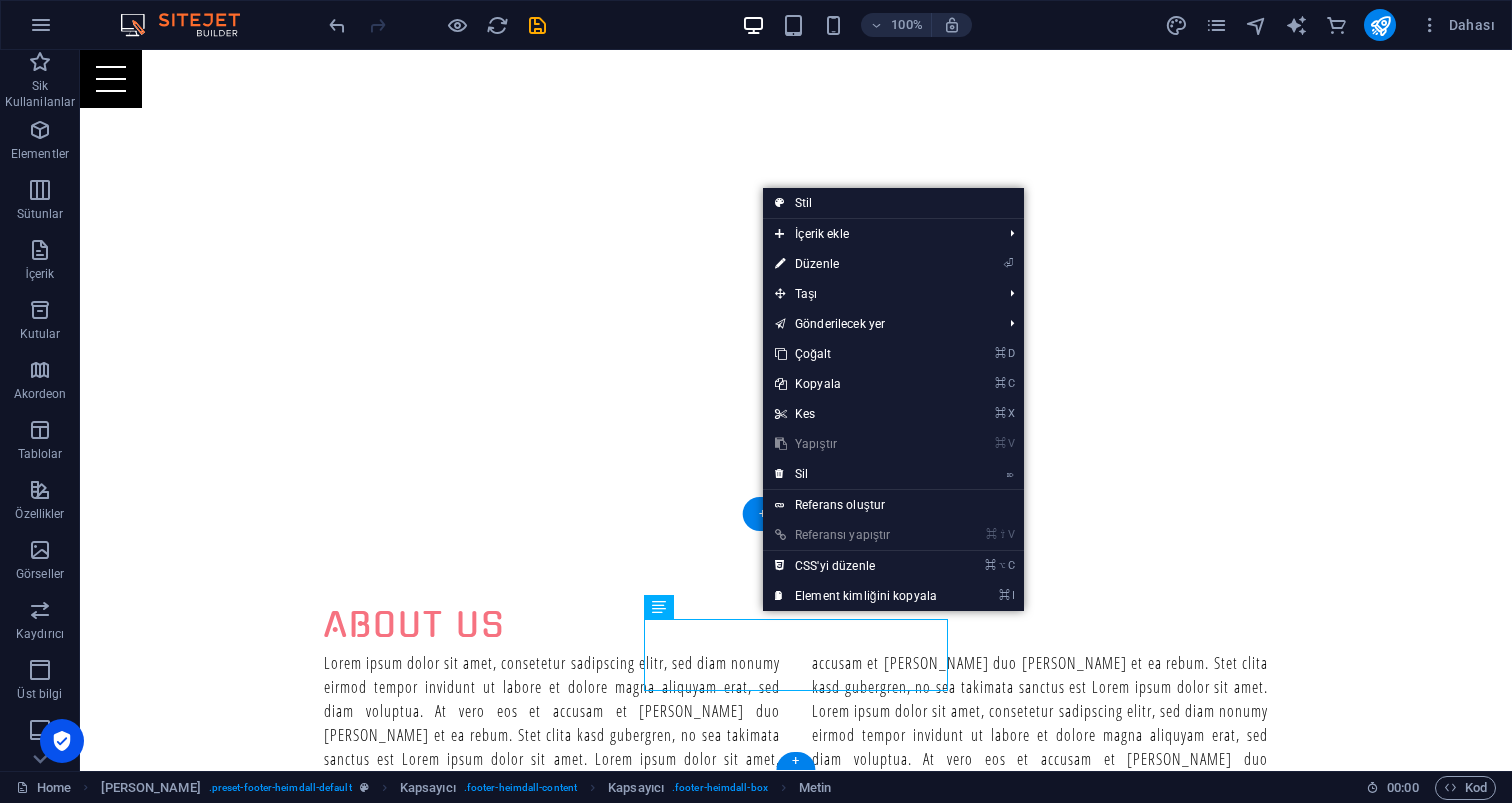 click on "Facebook Instagram Legal Notice  |  Privacy" at bounding box center [568, 3340] 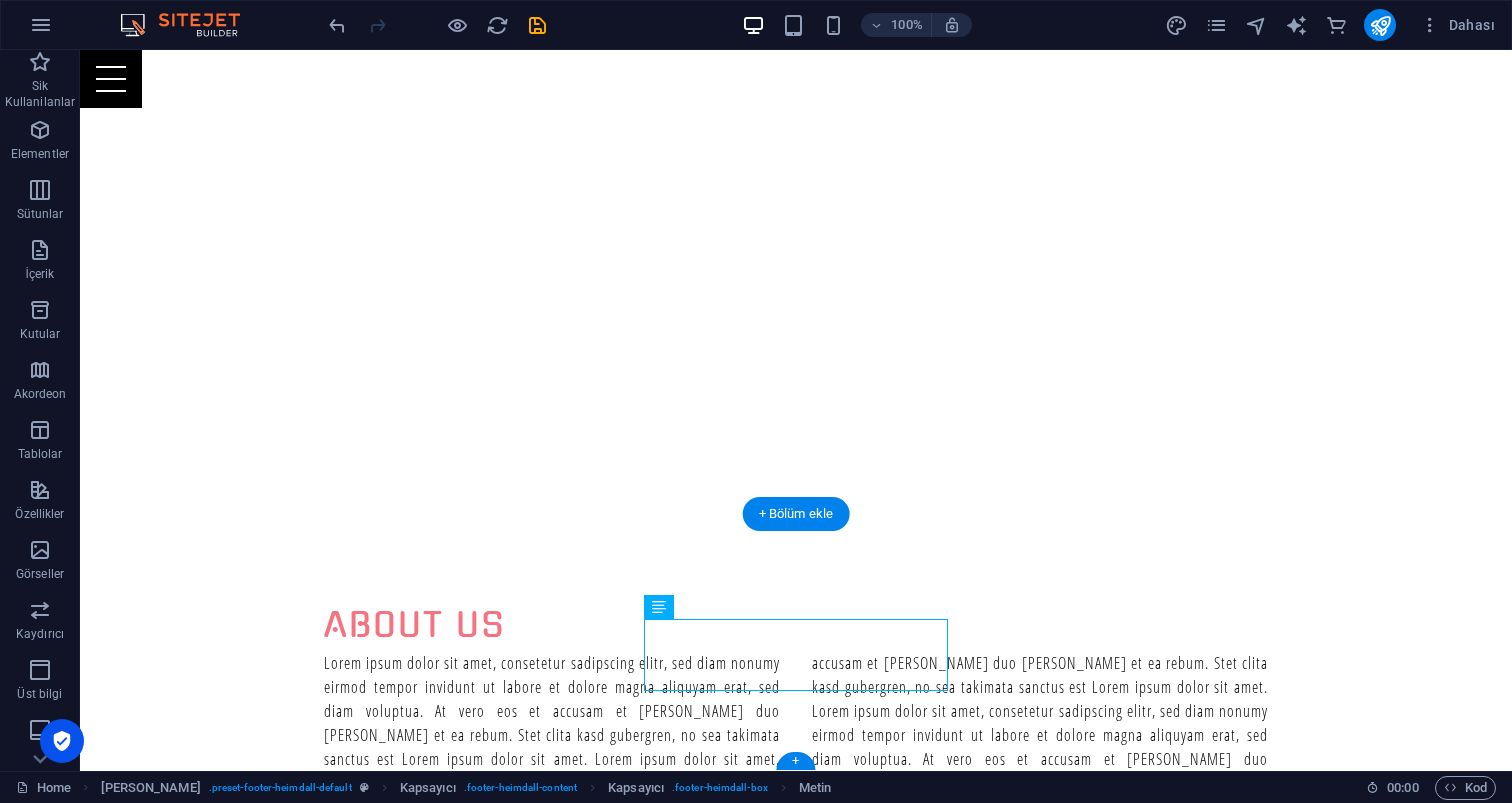 click on "Facebook Instagram Legal Notice  |  Privacy" at bounding box center [568, 3340] 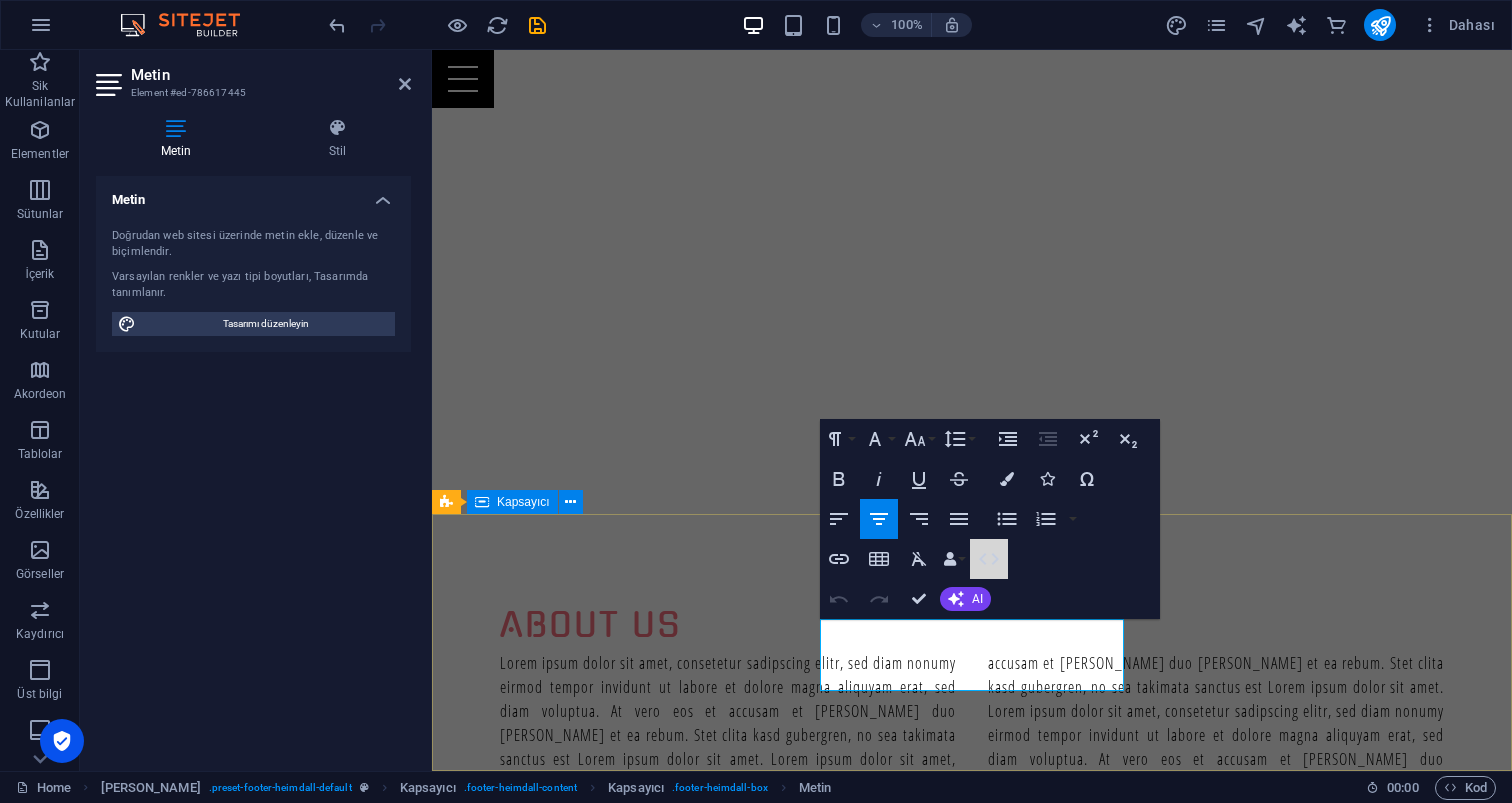 click 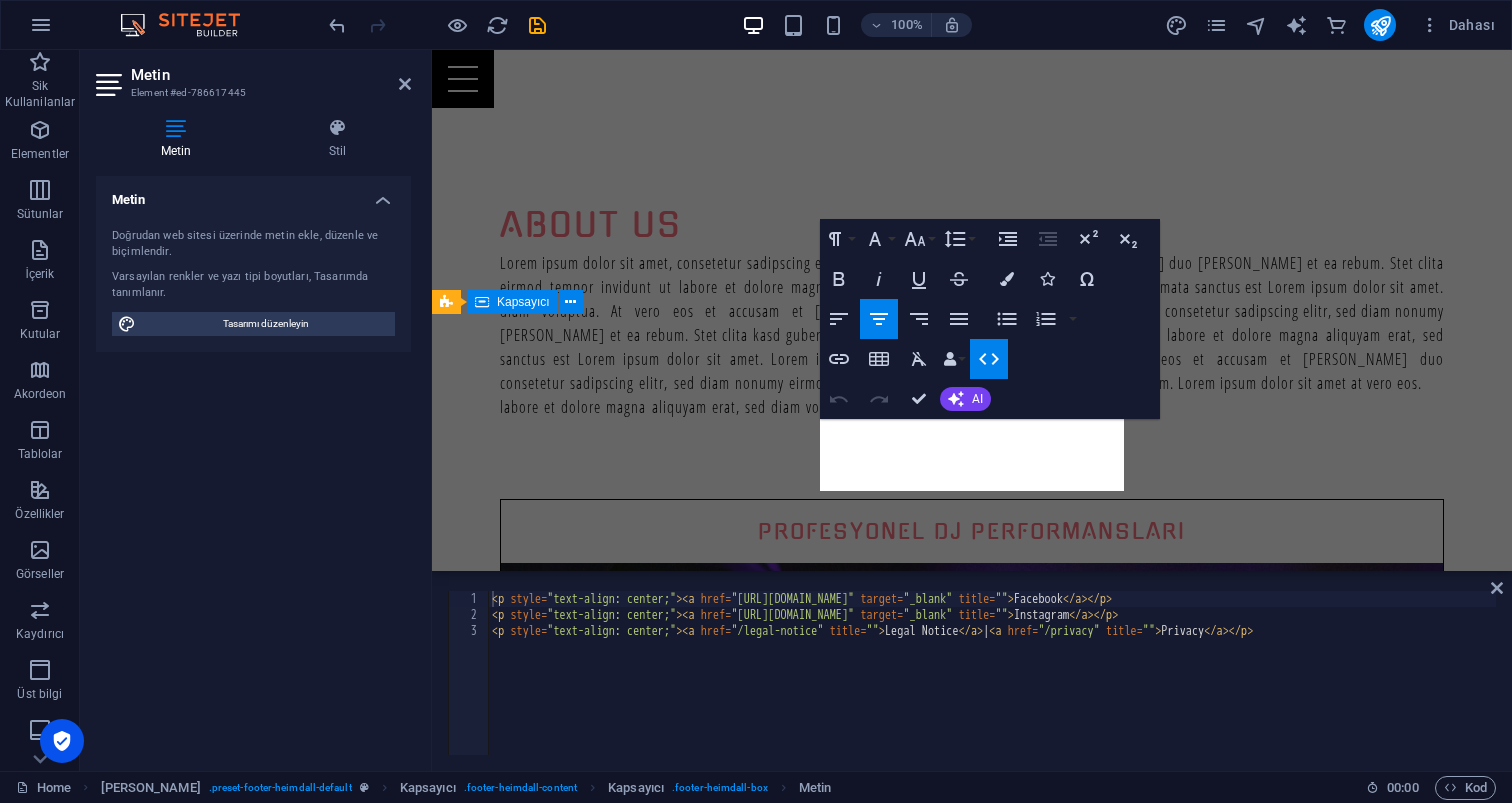 scroll, scrollTop: 1552, scrollLeft: 0, axis: vertical 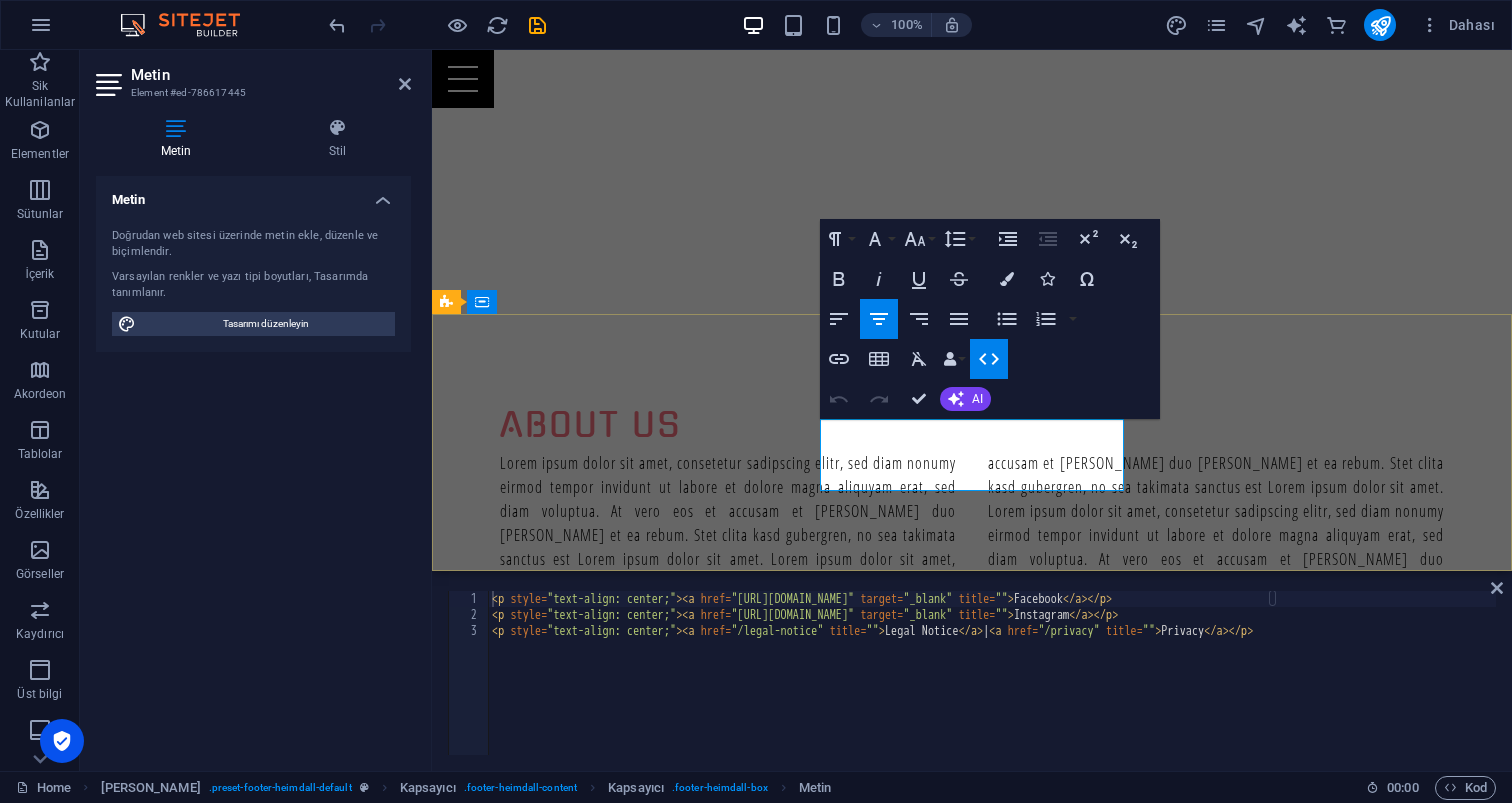 click on "Facebook" at bounding box center (920, 3116) 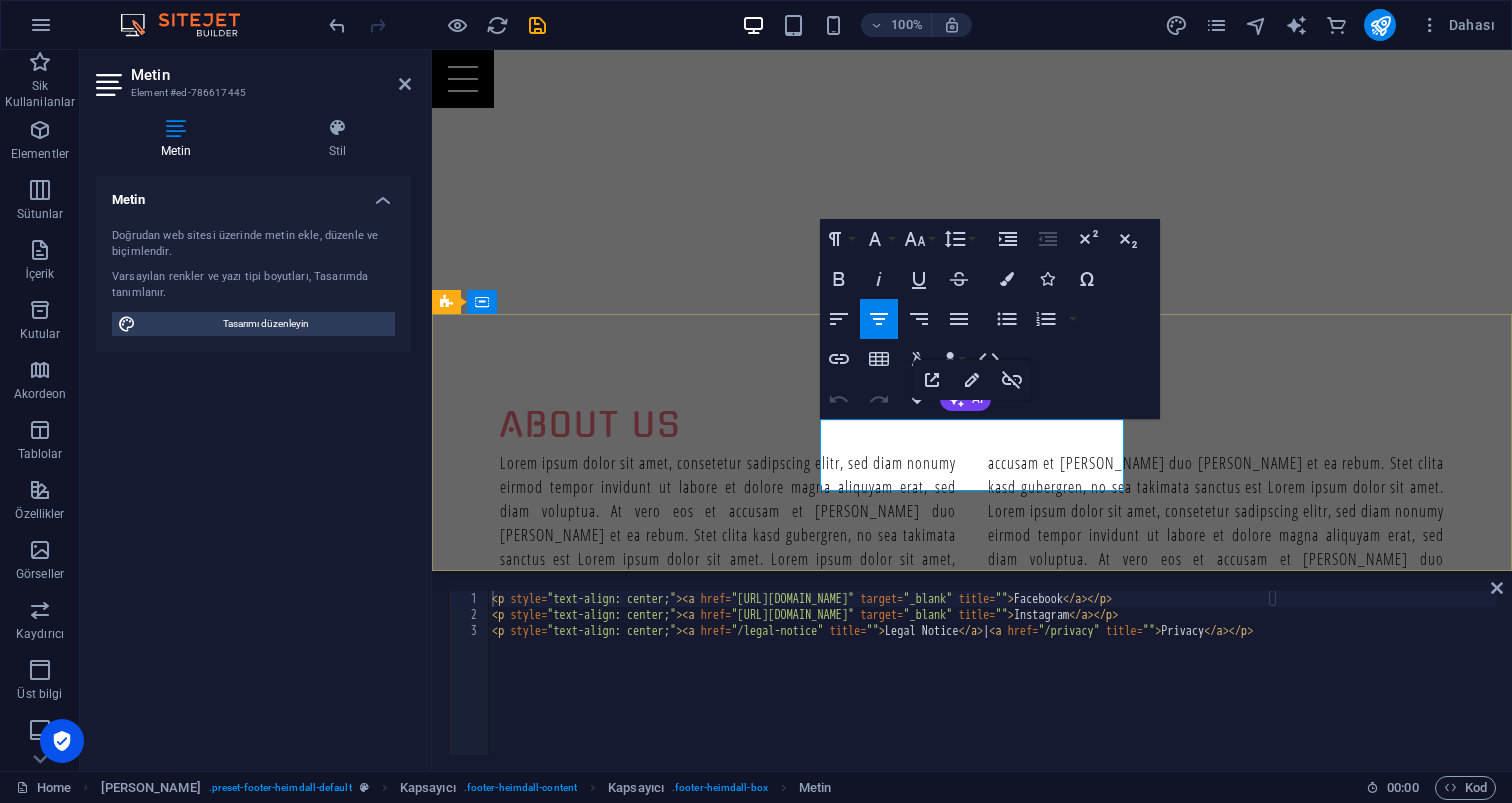 click on "Facebook" at bounding box center (920, 3116) 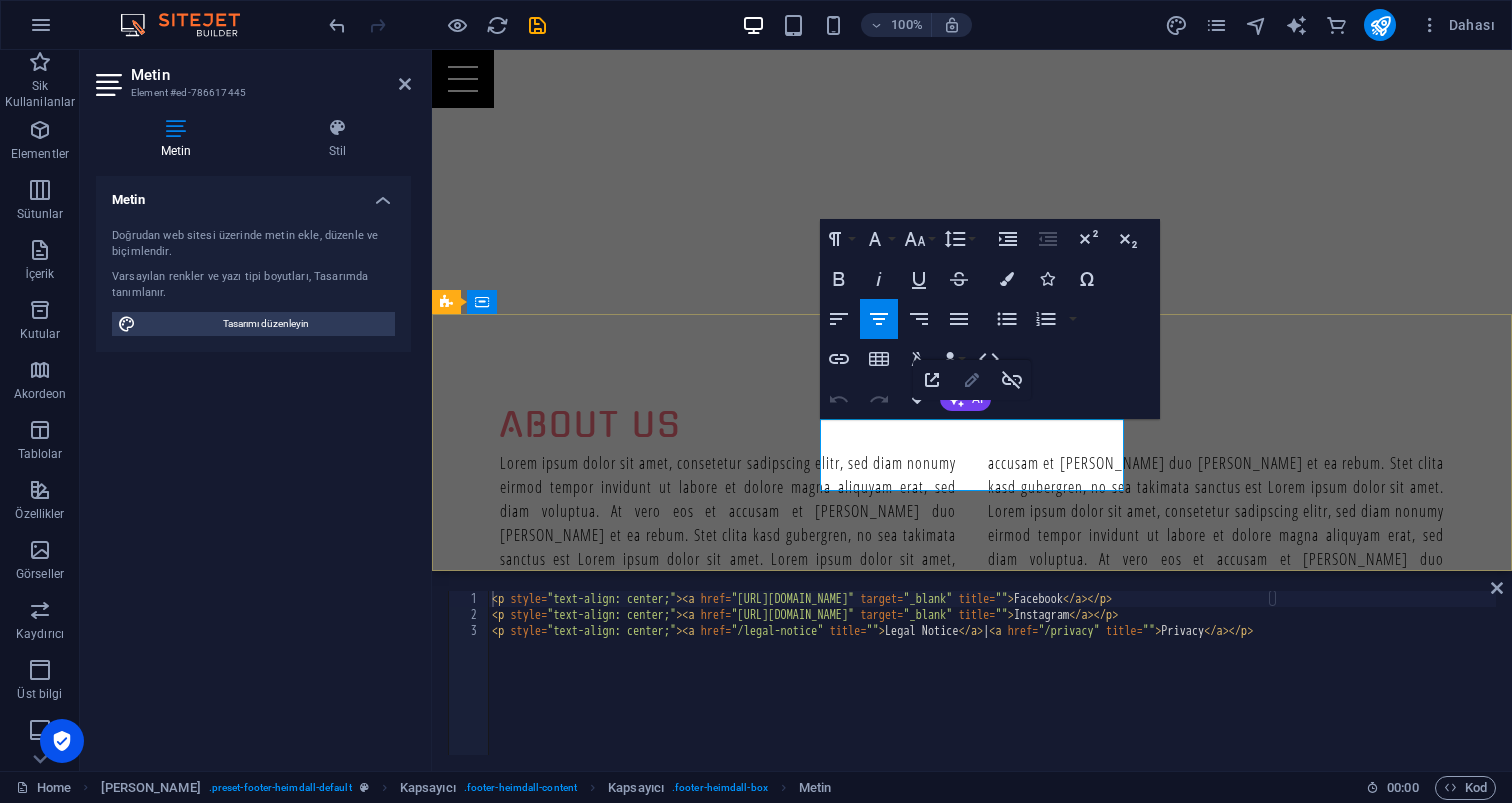 click 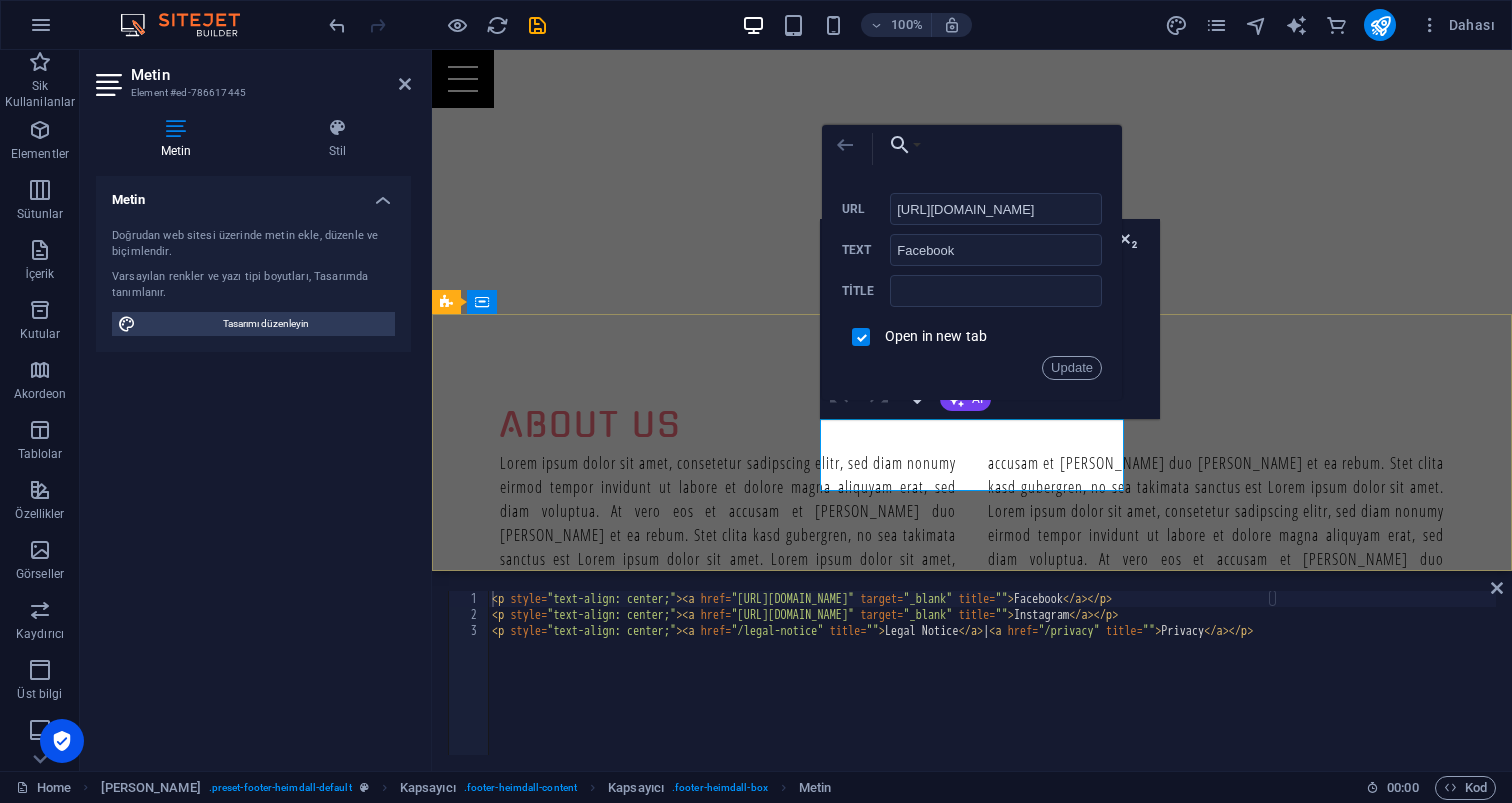 click 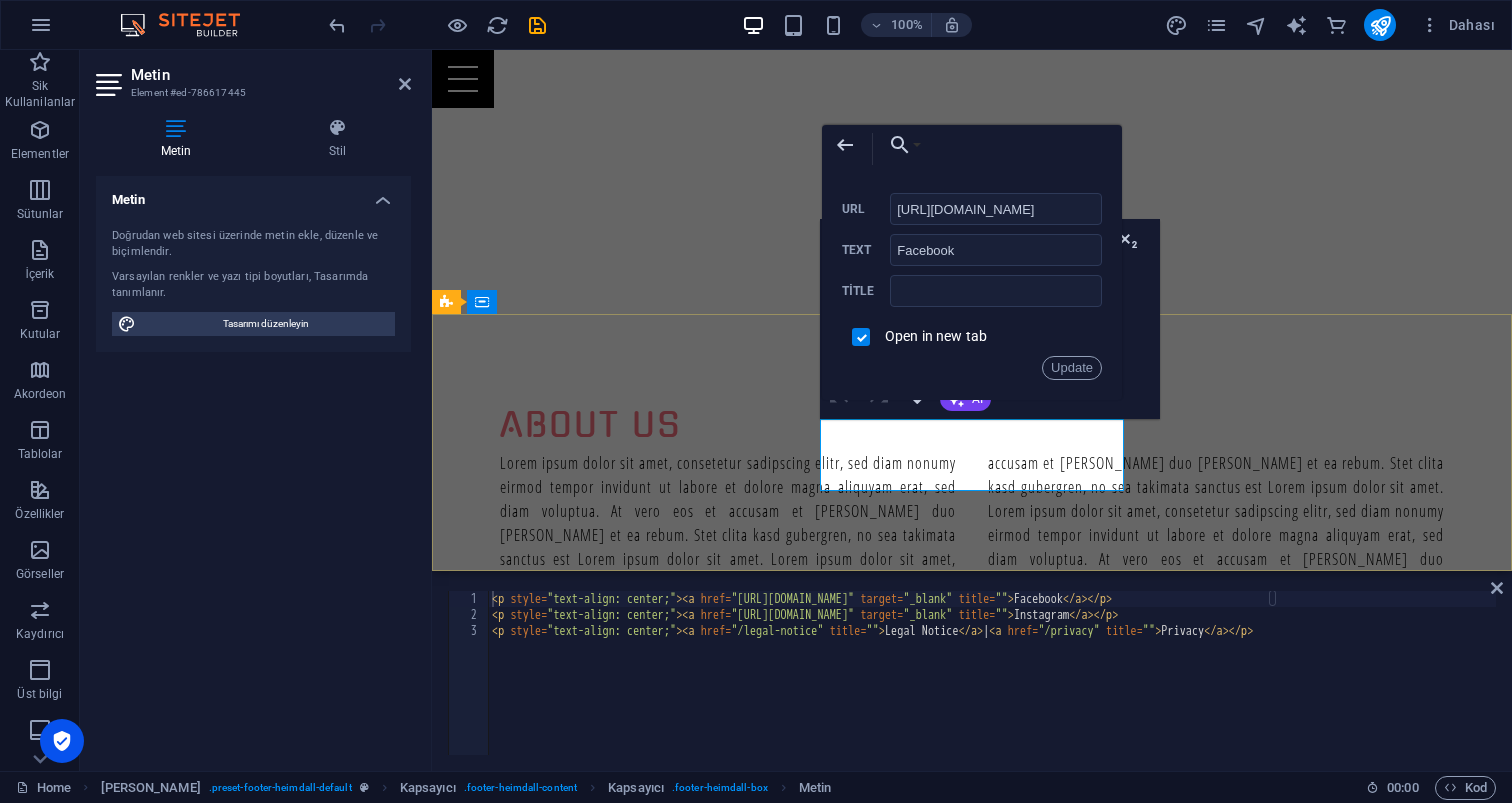 click on "Instagram" at bounding box center [920, 3140] 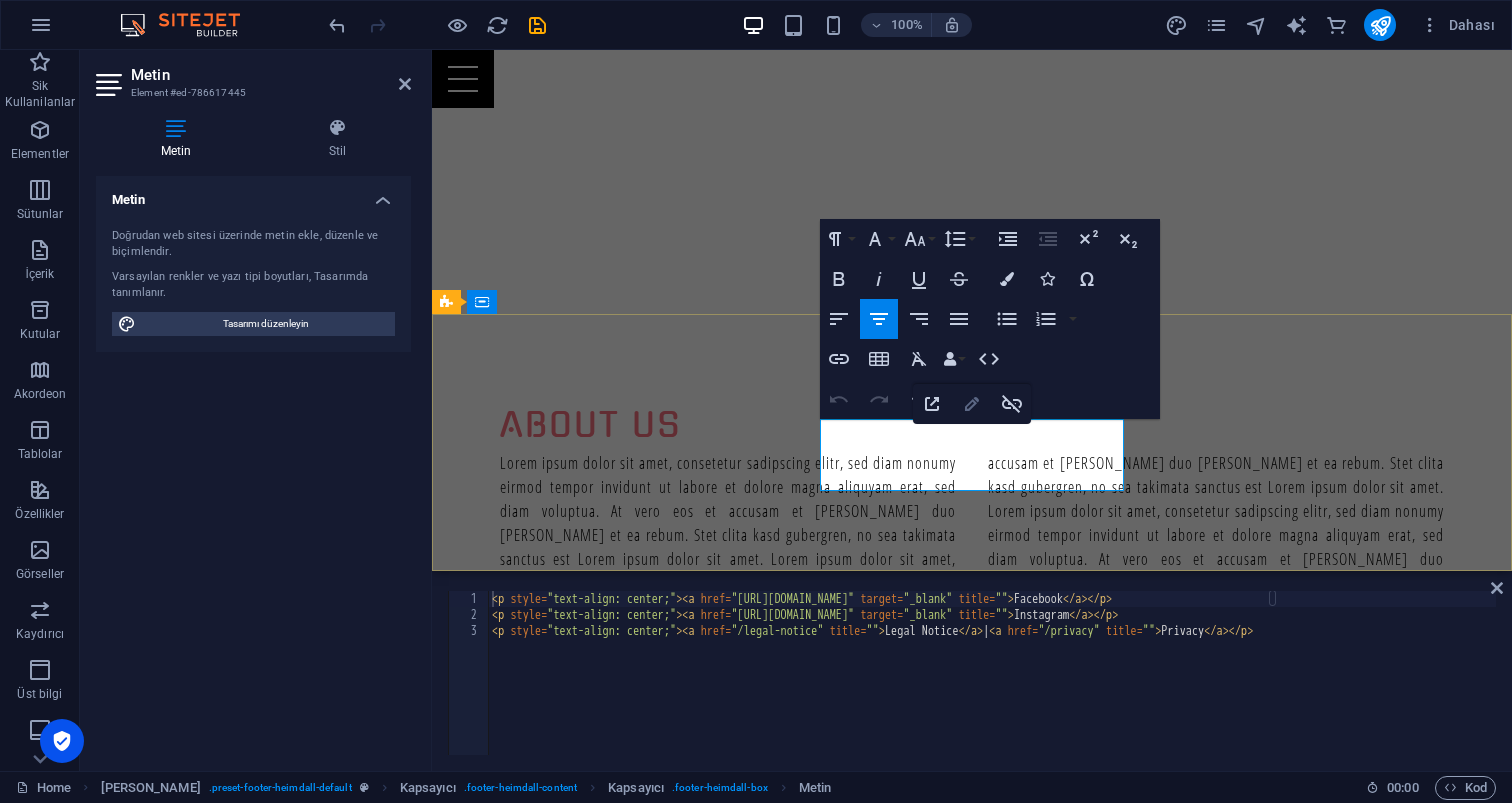 type on "https://www.instagram.com/?hl=en" 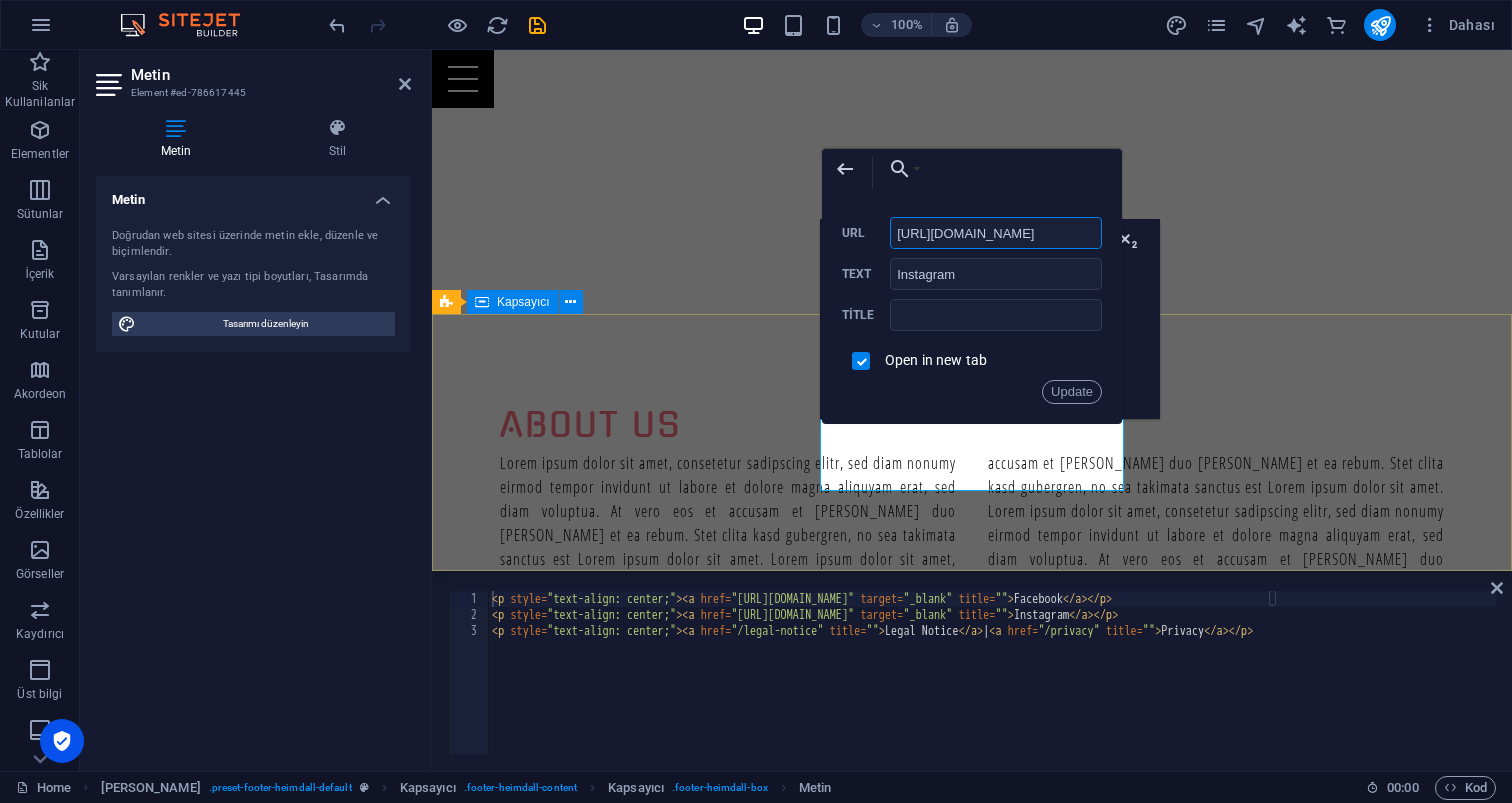 click on "https://www.instagram.com/?hl=en" at bounding box center (996, 233) 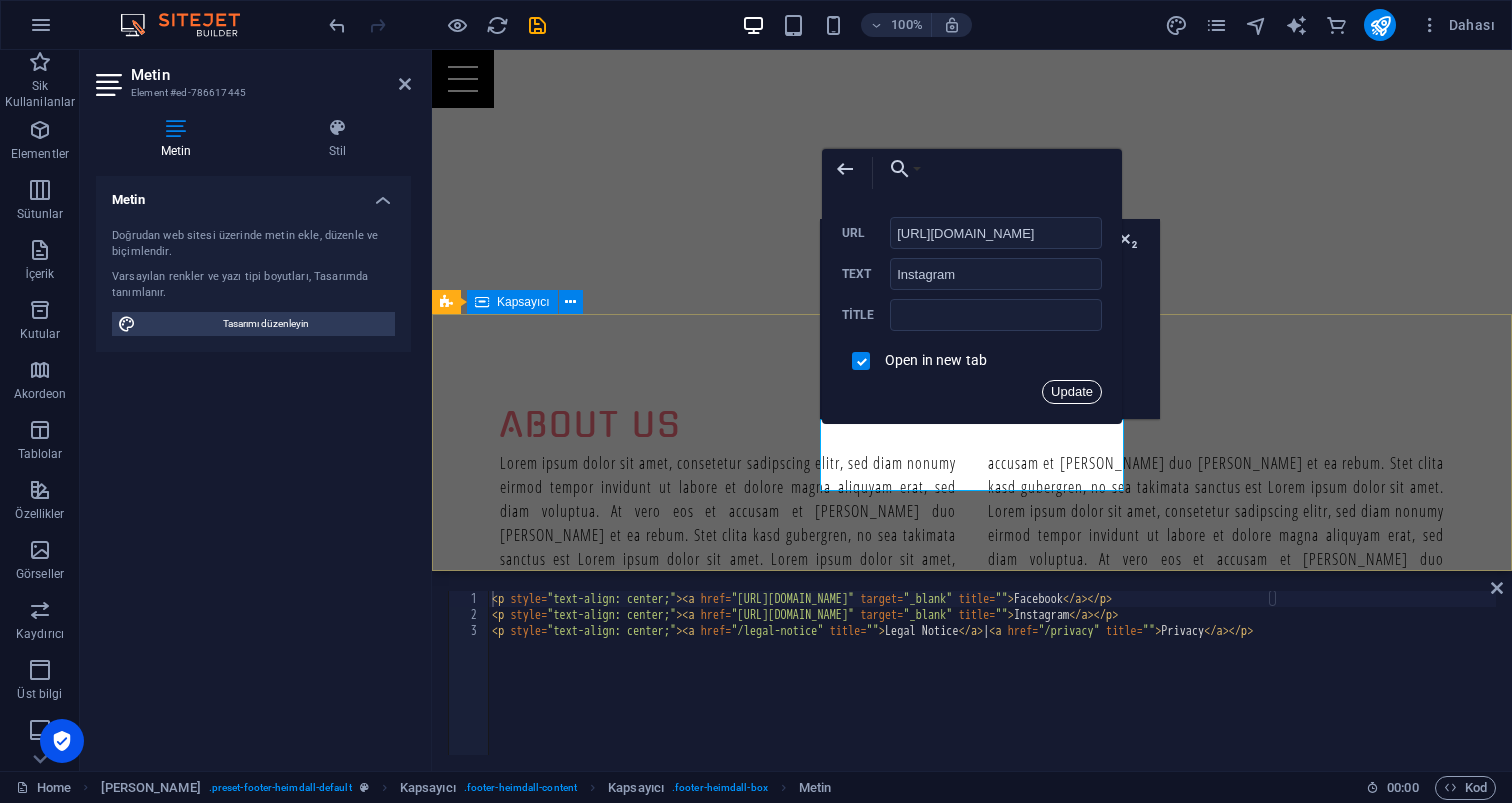 click on "Update" at bounding box center [1072, 392] 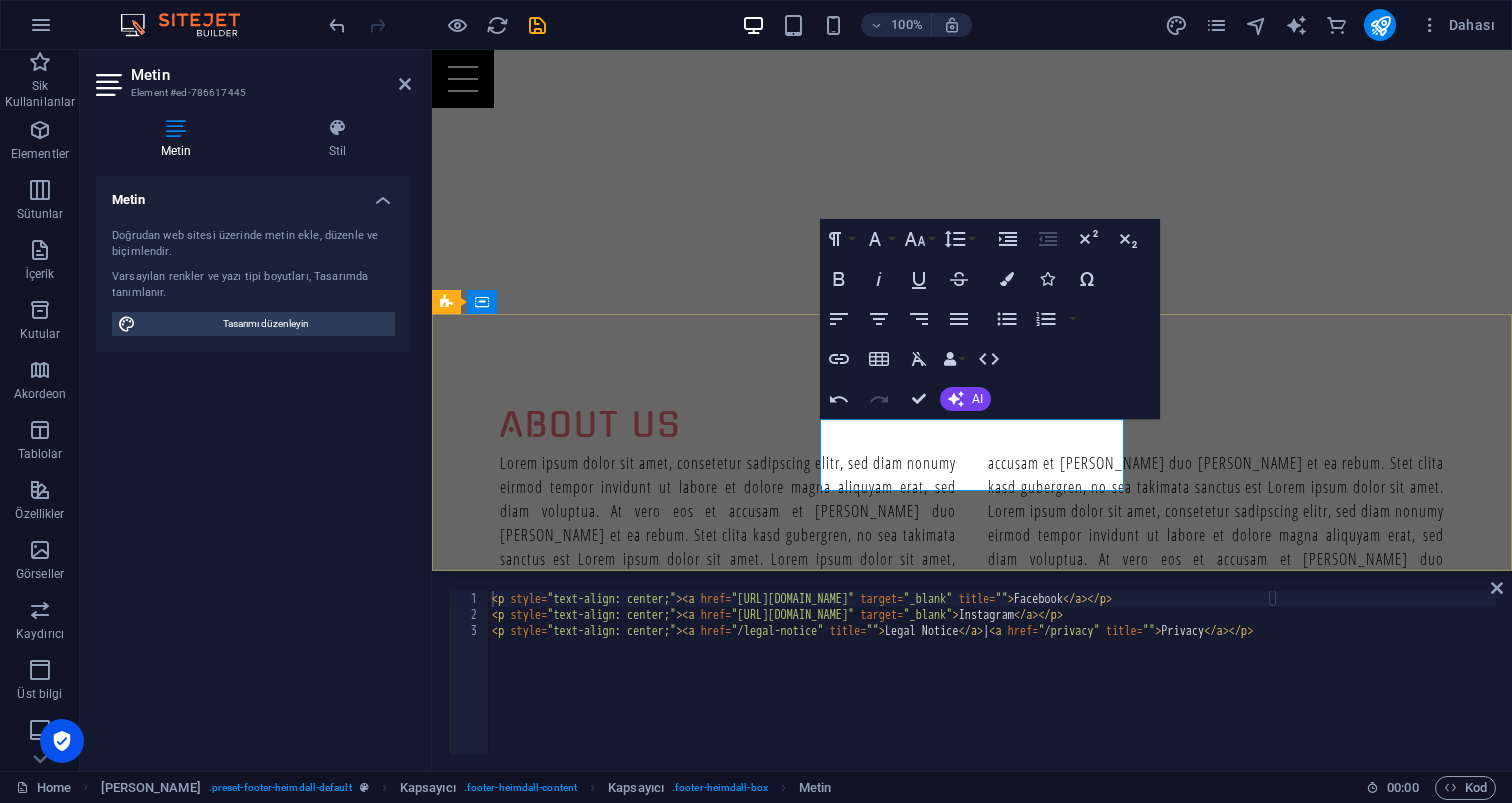 click on "Facebook" at bounding box center (920, 3116) 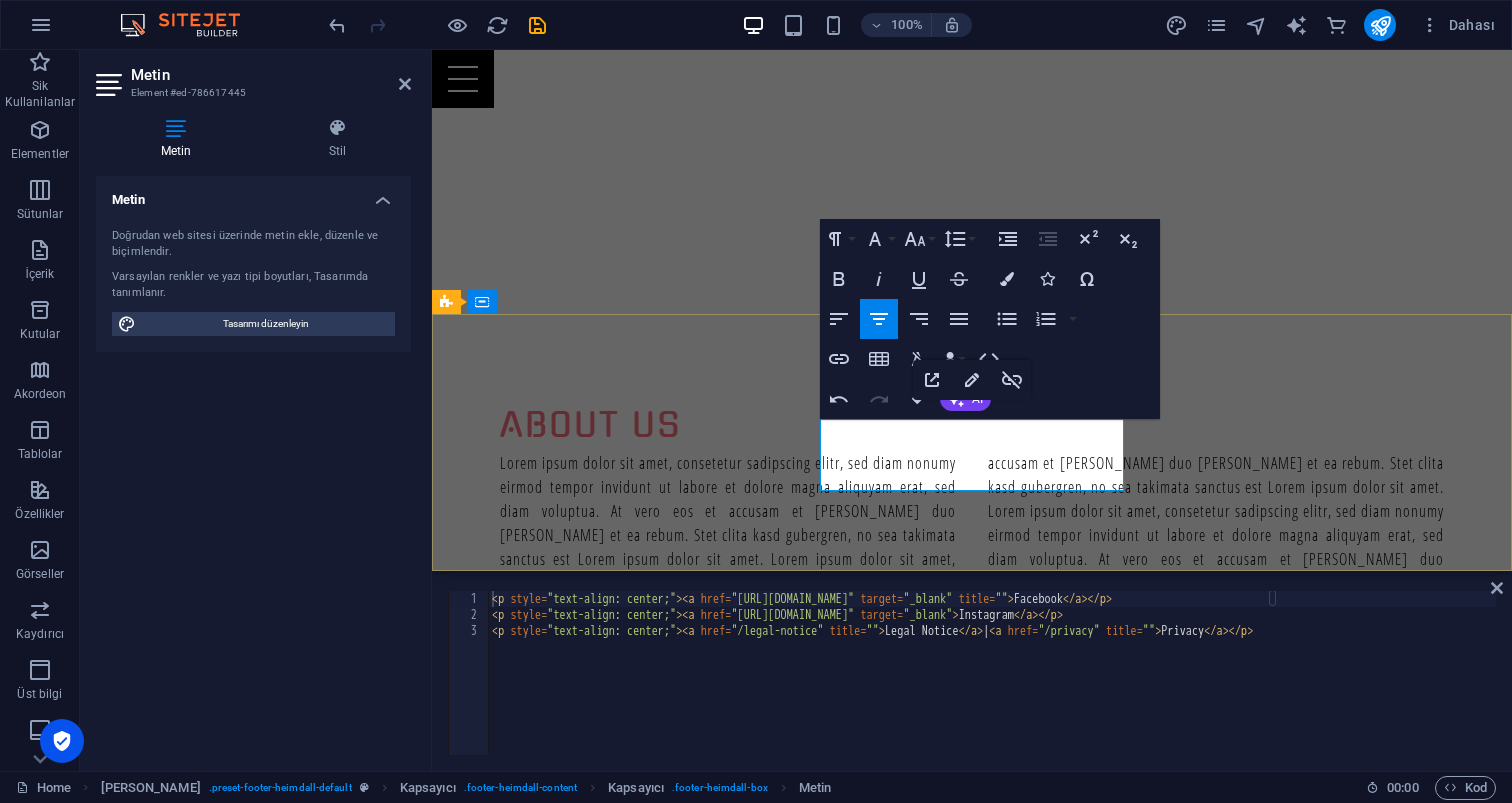 click on "Legal Notice  |  Privacy" at bounding box center (920, 3164) 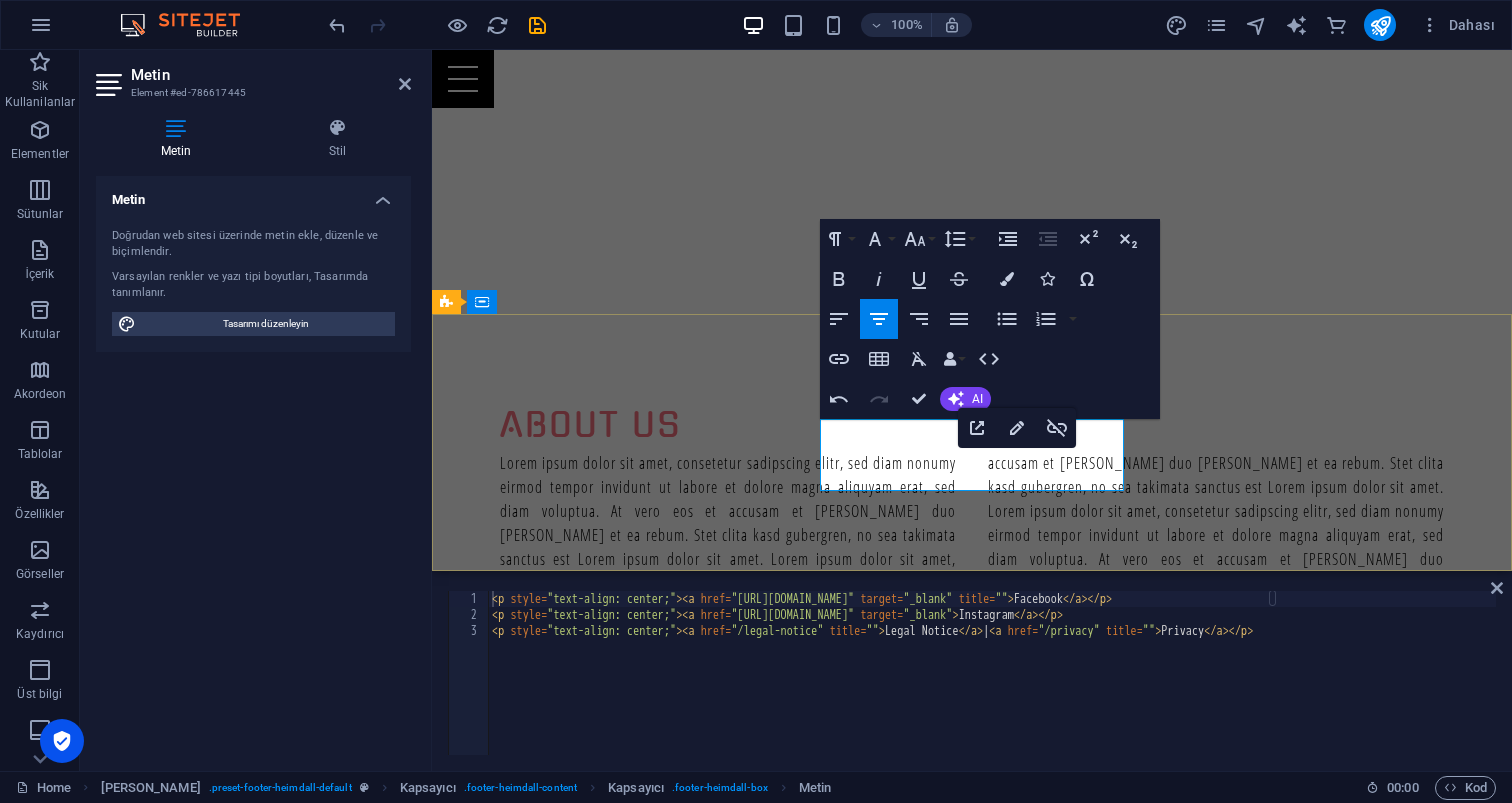 click on "Legal Notice  |  Privacy" at bounding box center [920, 3164] 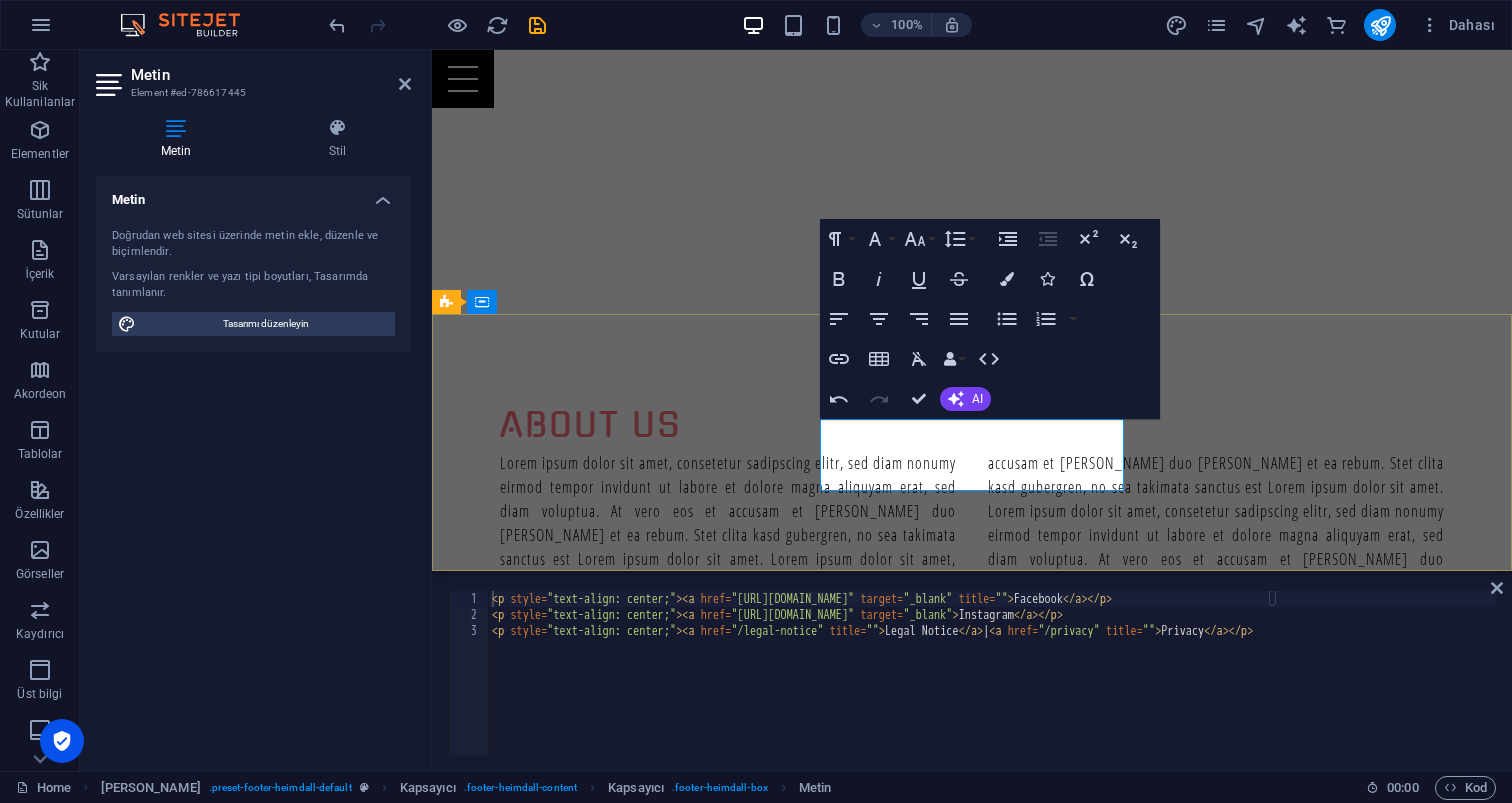 click on "Legal Notice  |  Privacy" at bounding box center [920, 3164] 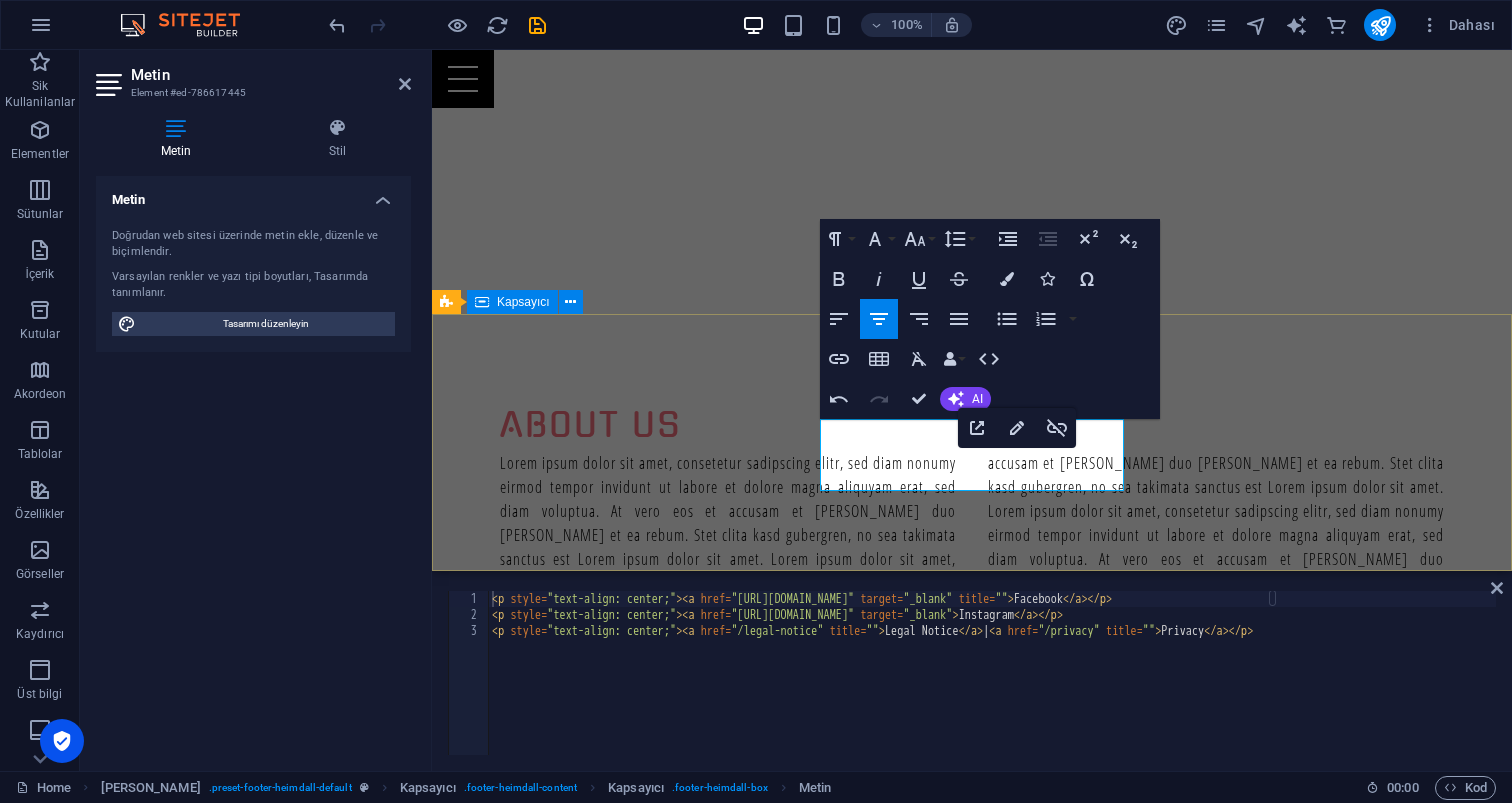 click on "Address karaokeparty.com.tr Güzeloba Antalya   07230 Social Facebook Instagram Legal Notice  |  Privacy Contact Phone:  Mobile:  00905333501812 info@karaokeparty.com.tr" at bounding box center (972, 3127) 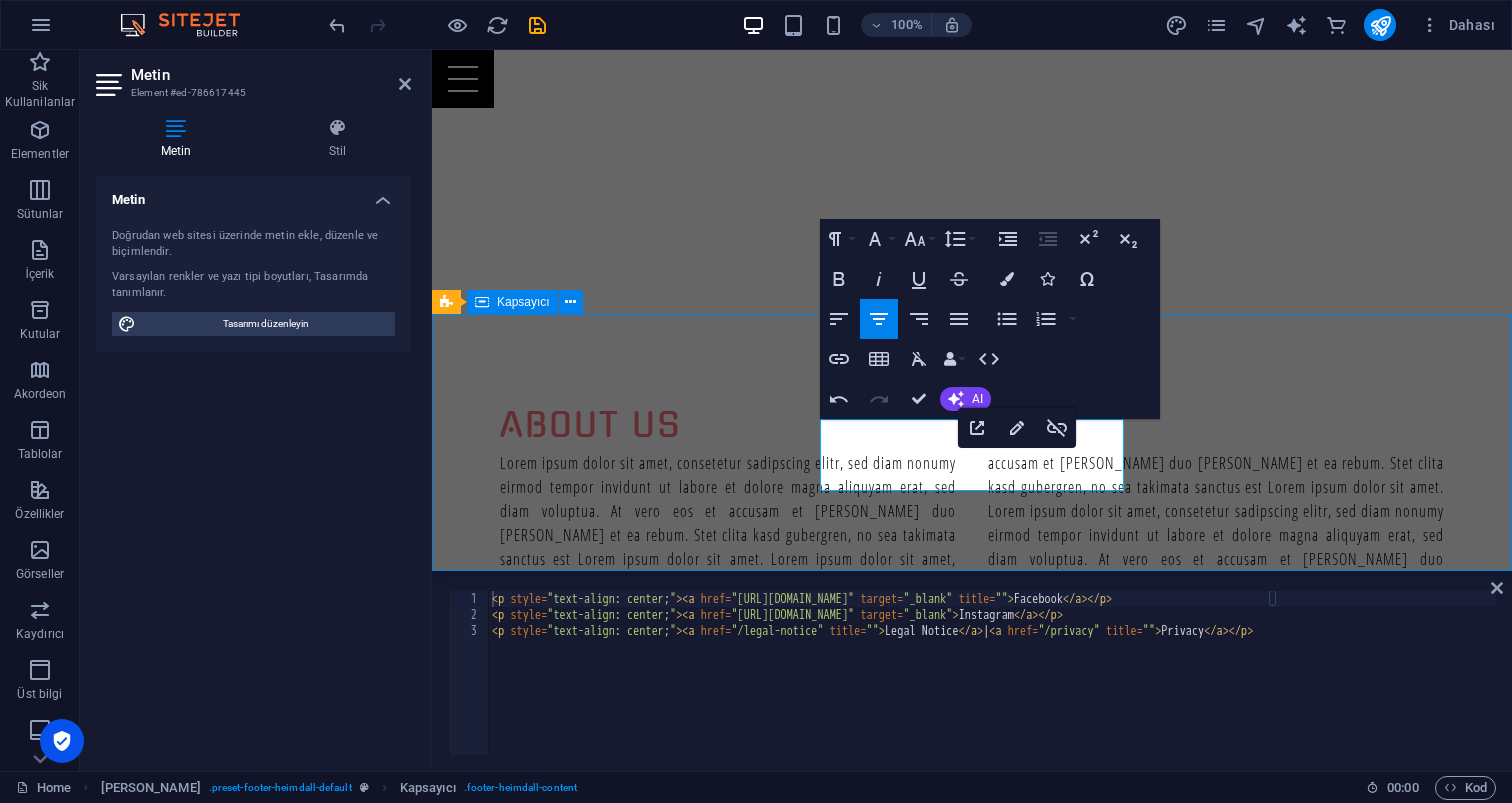 scroll, scrollTop: 1752, scrollLeft: 0, axis: vertical 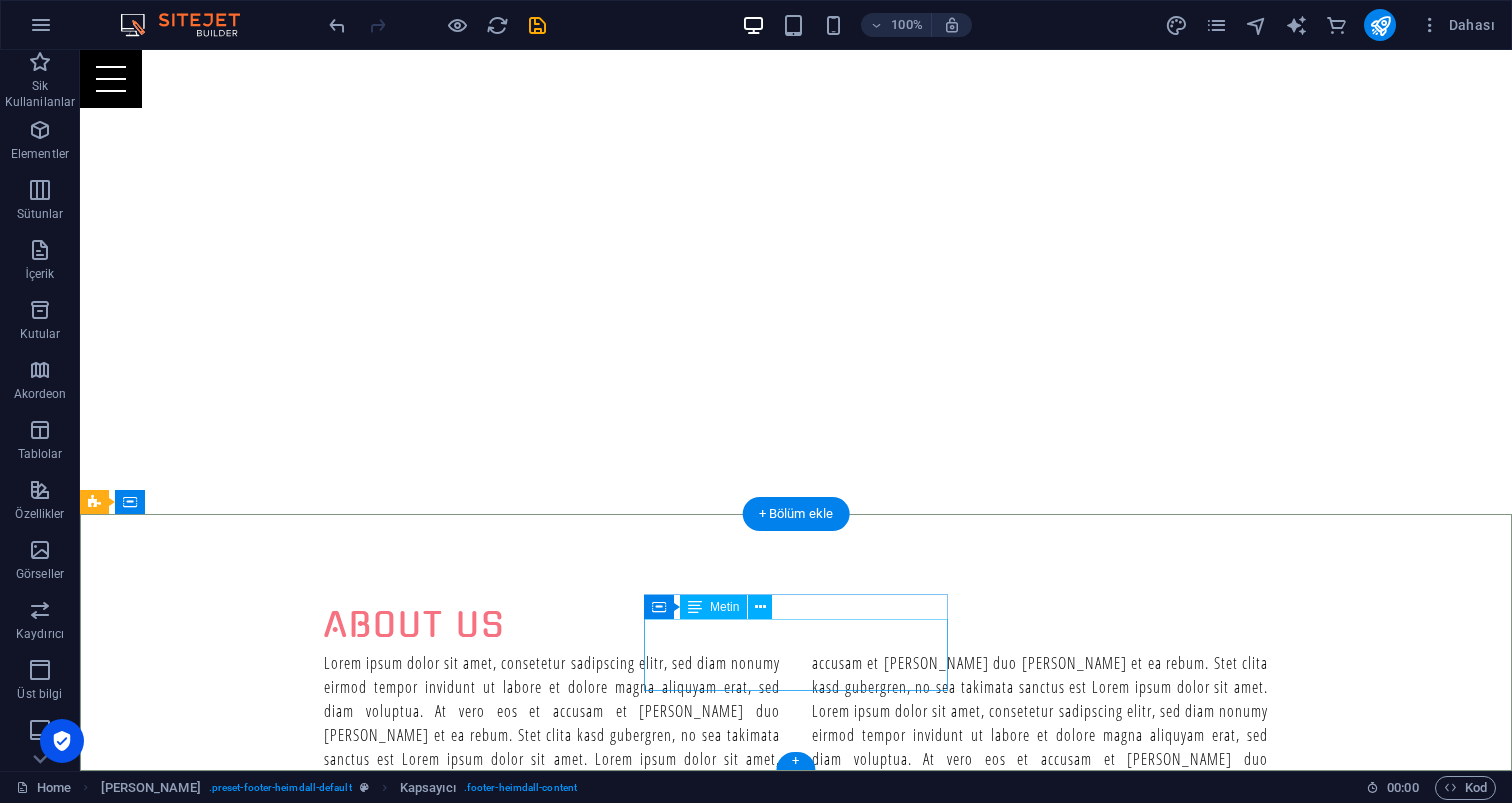 click on "Facebook Instagram Legal Notice  |  Privacy" at bounding box center [568, 3340] 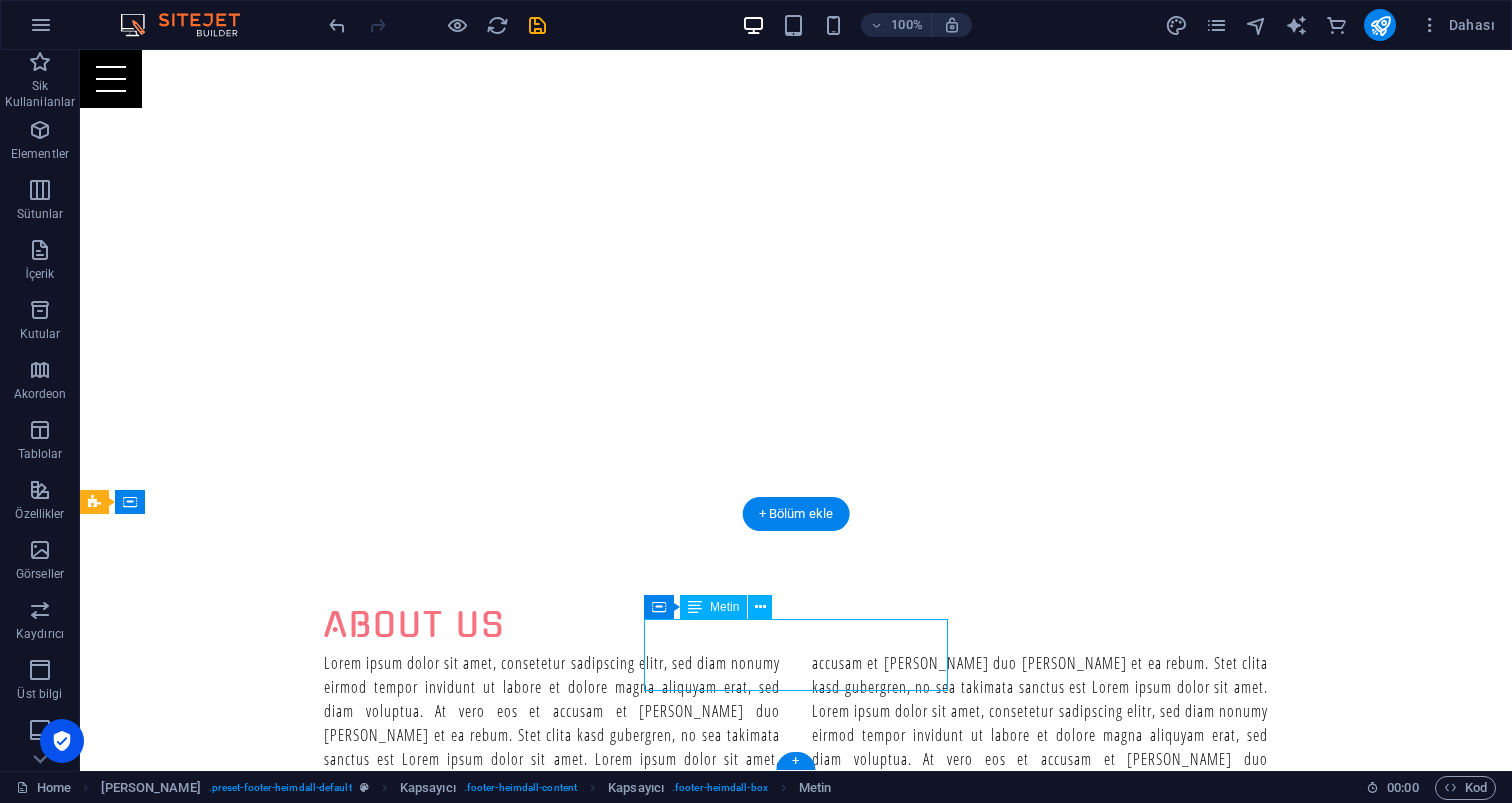 click on "Facebook Instagram Legal Notice  |  Privacy" at bounding box center [568, 3340] 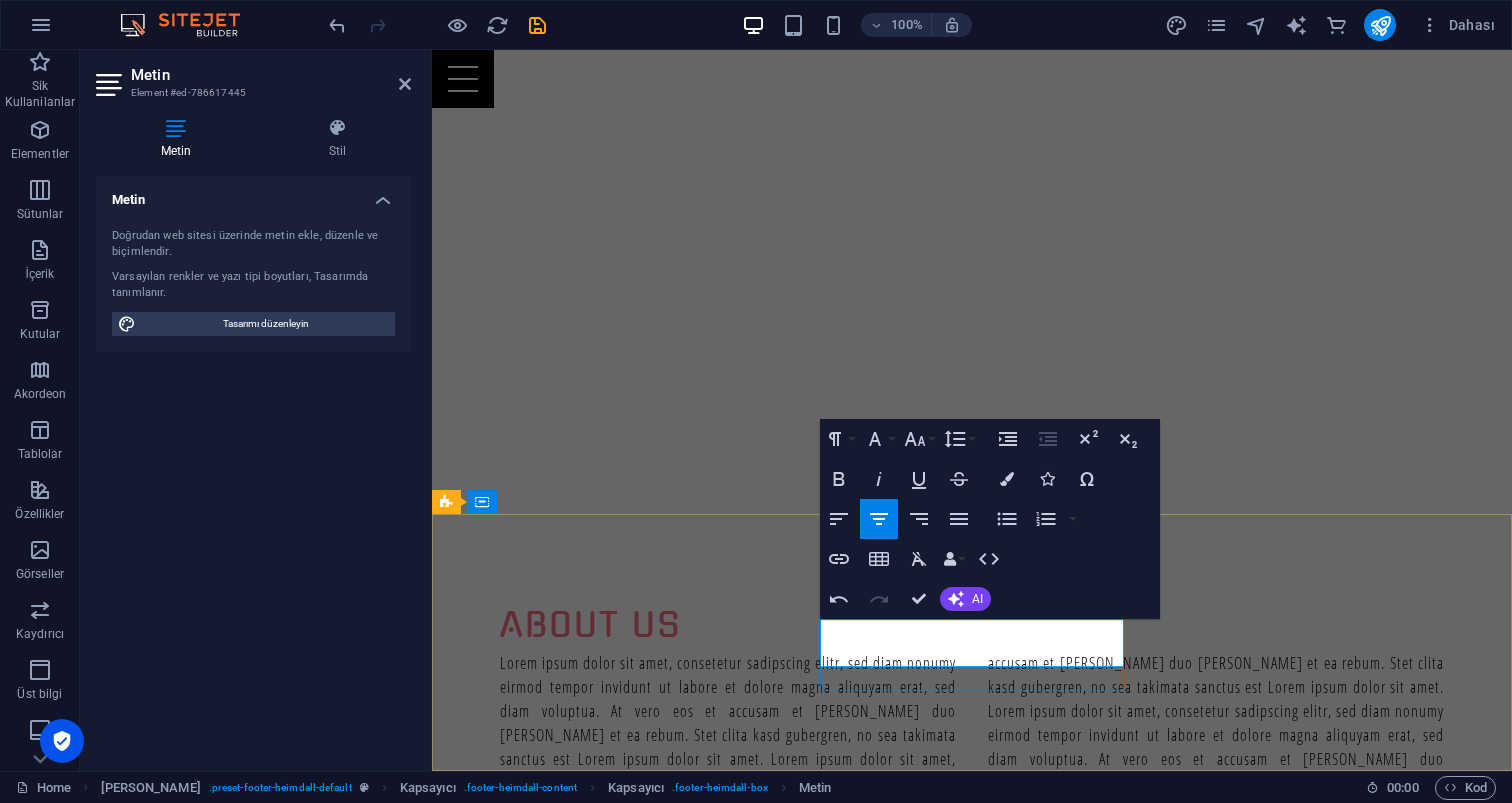 click on "Legal Notice  |  Privacy" at bounding box center (920, 3340) 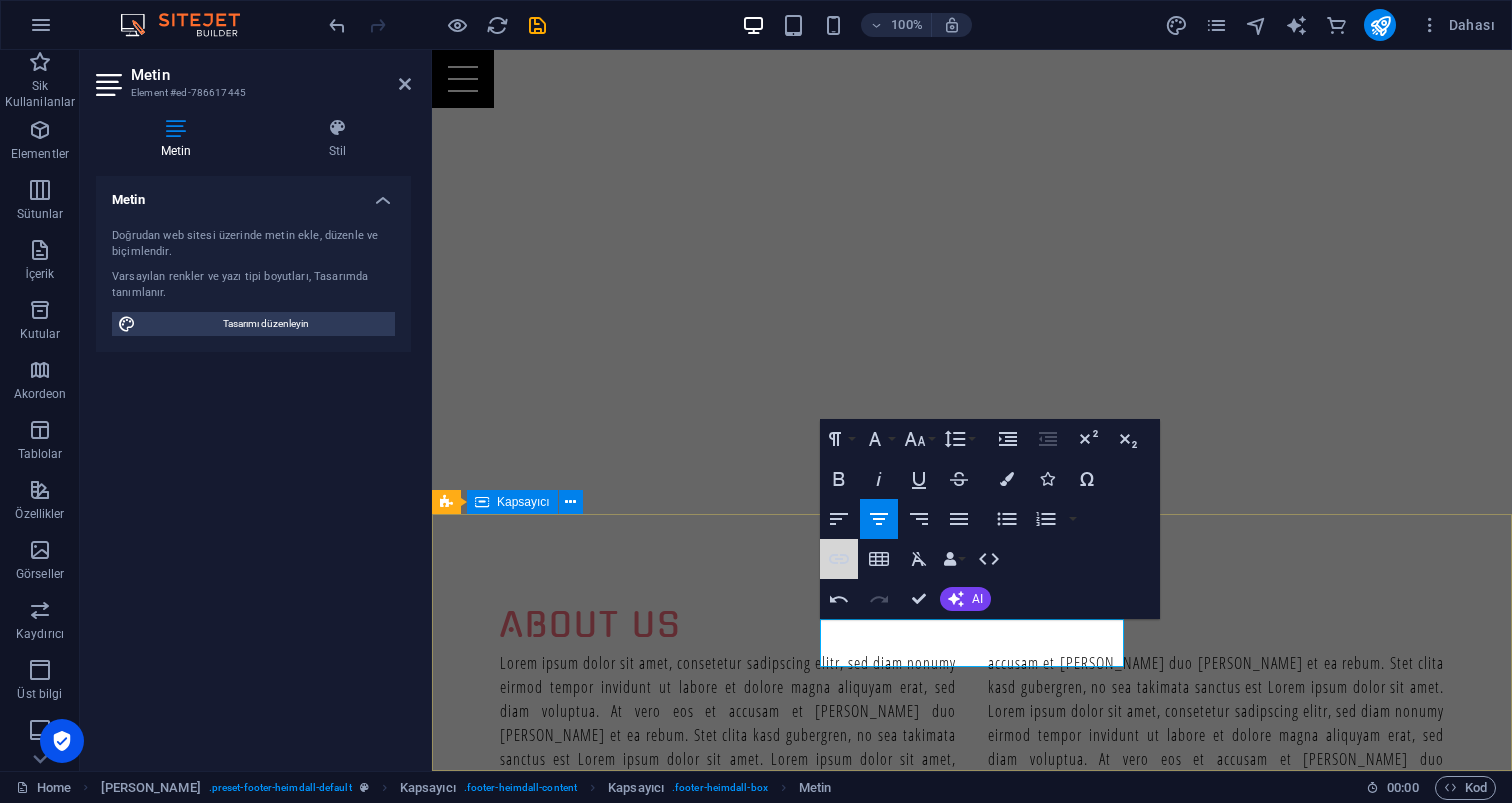 click 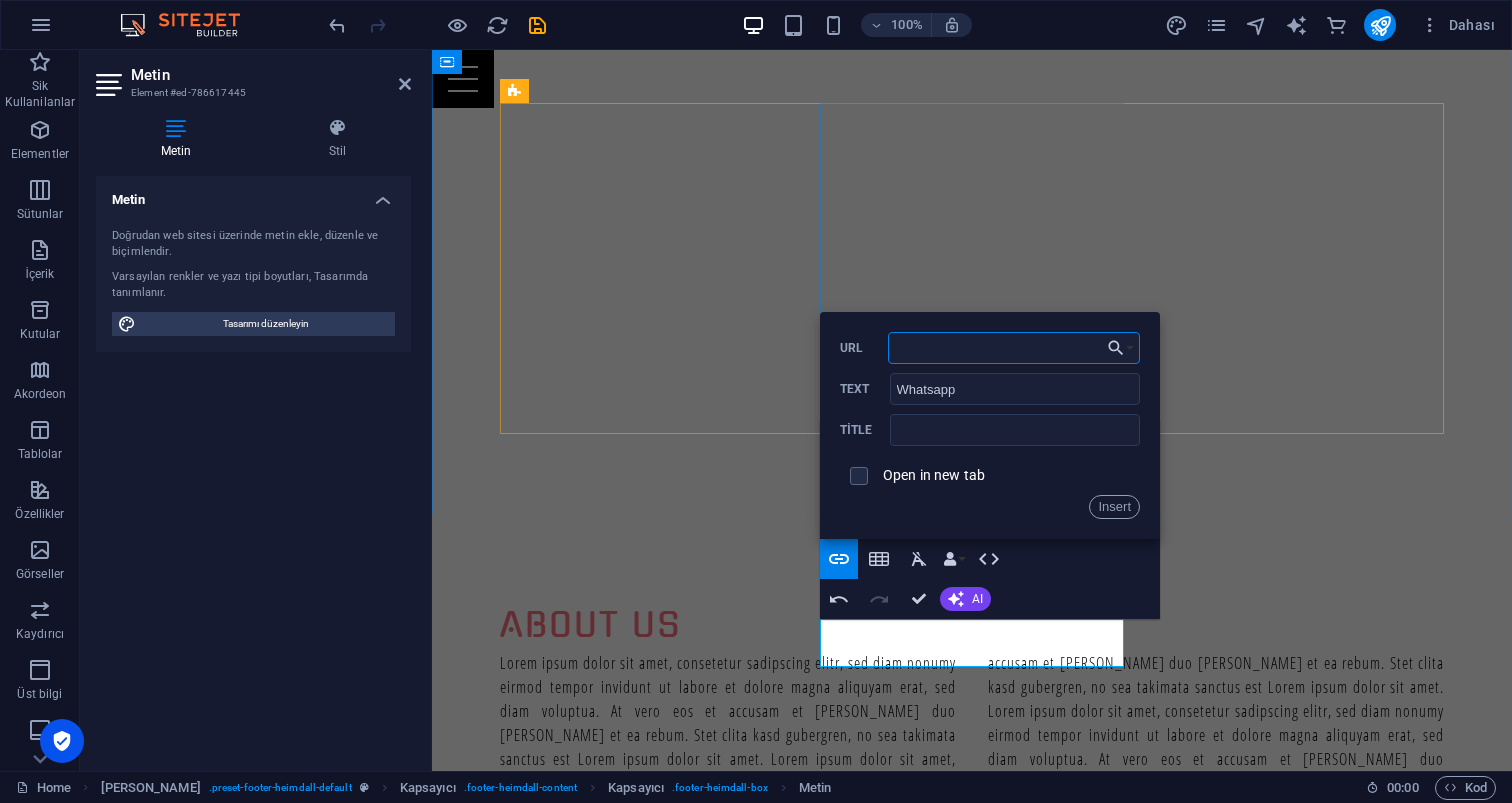 click on "URL" at bounding box center (1014, 348) 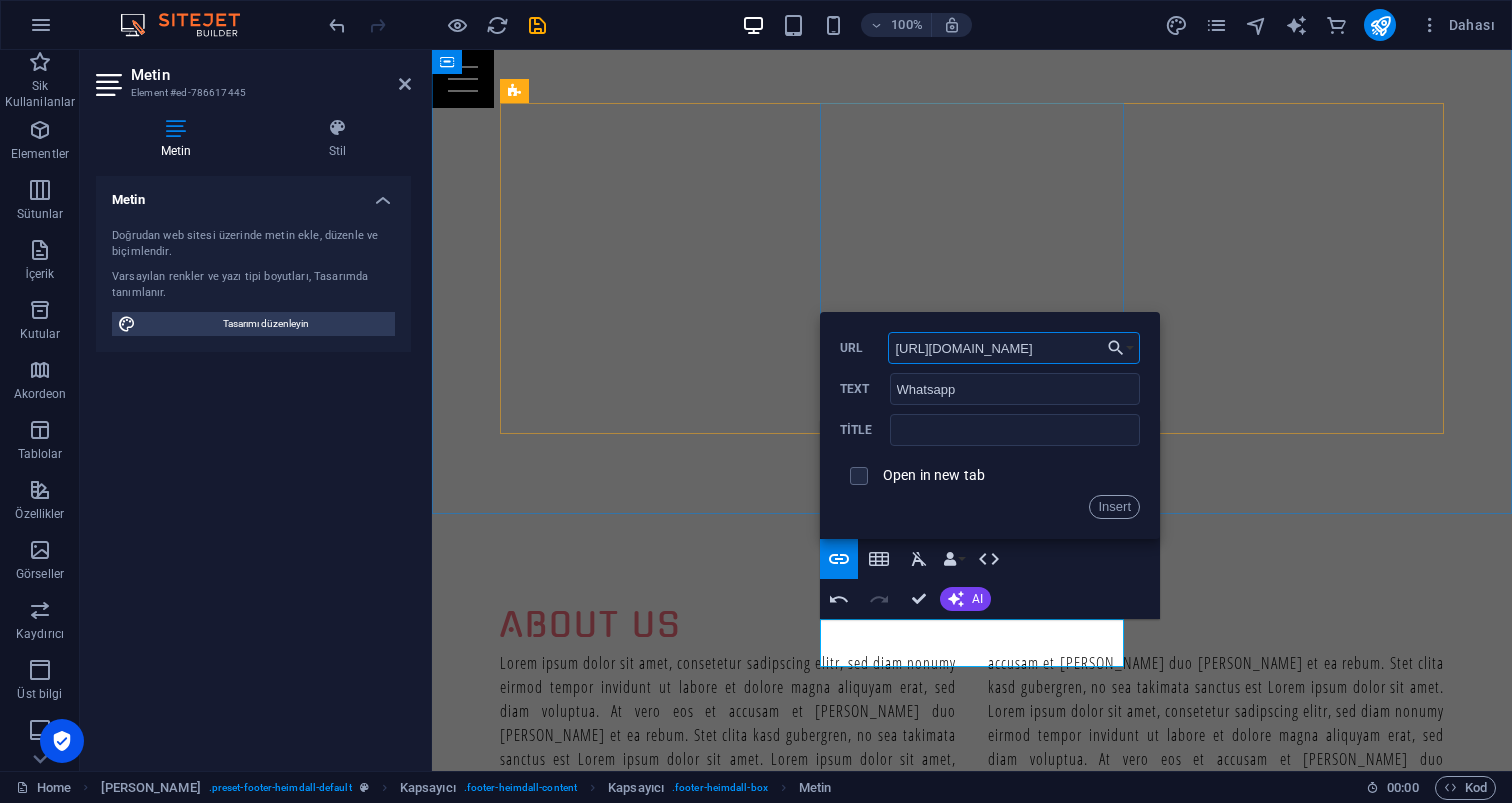 type on "http://wa.me/905333501812" 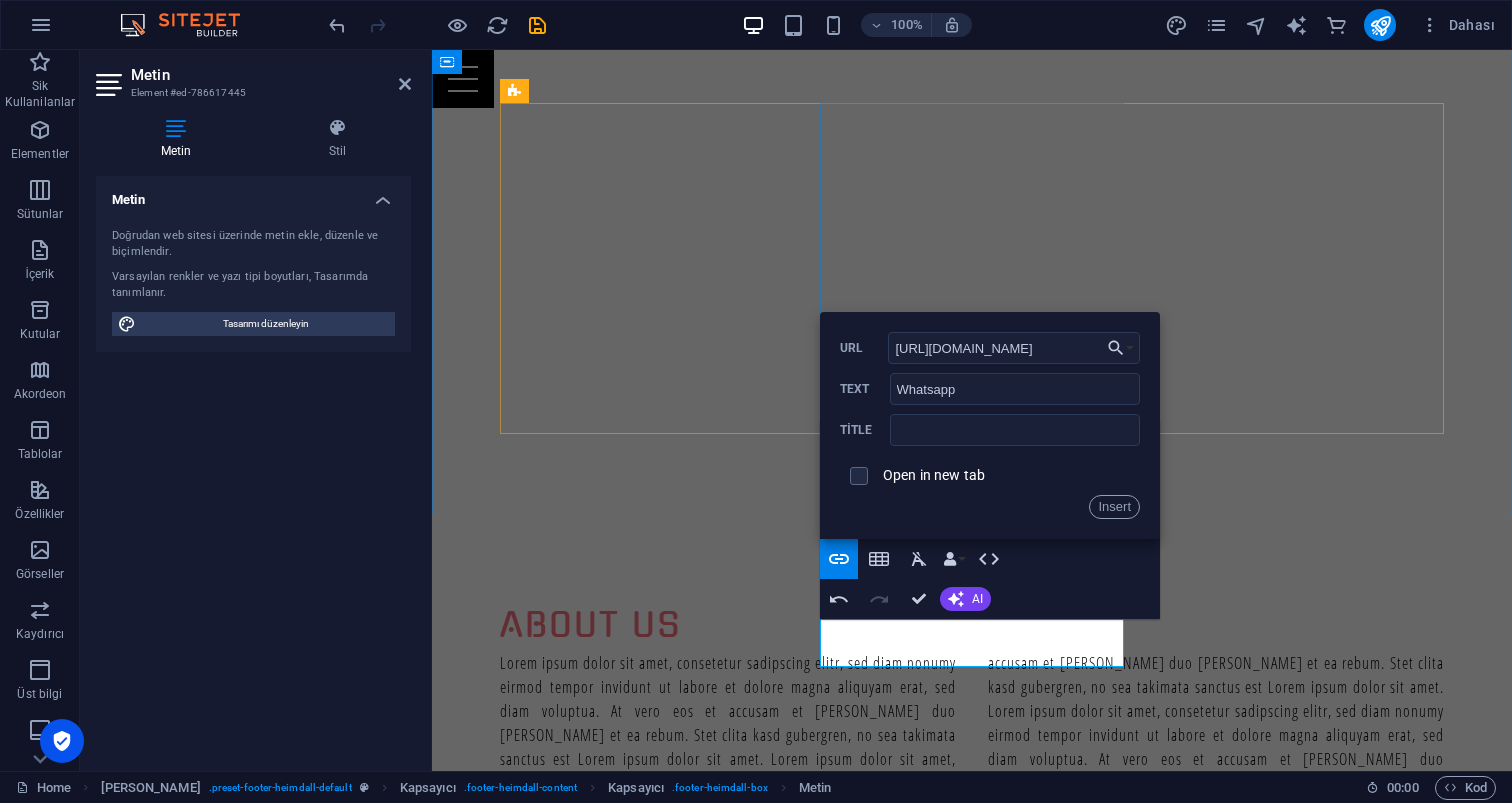 click on "Open in new tab" at bounding box center [934, 475] 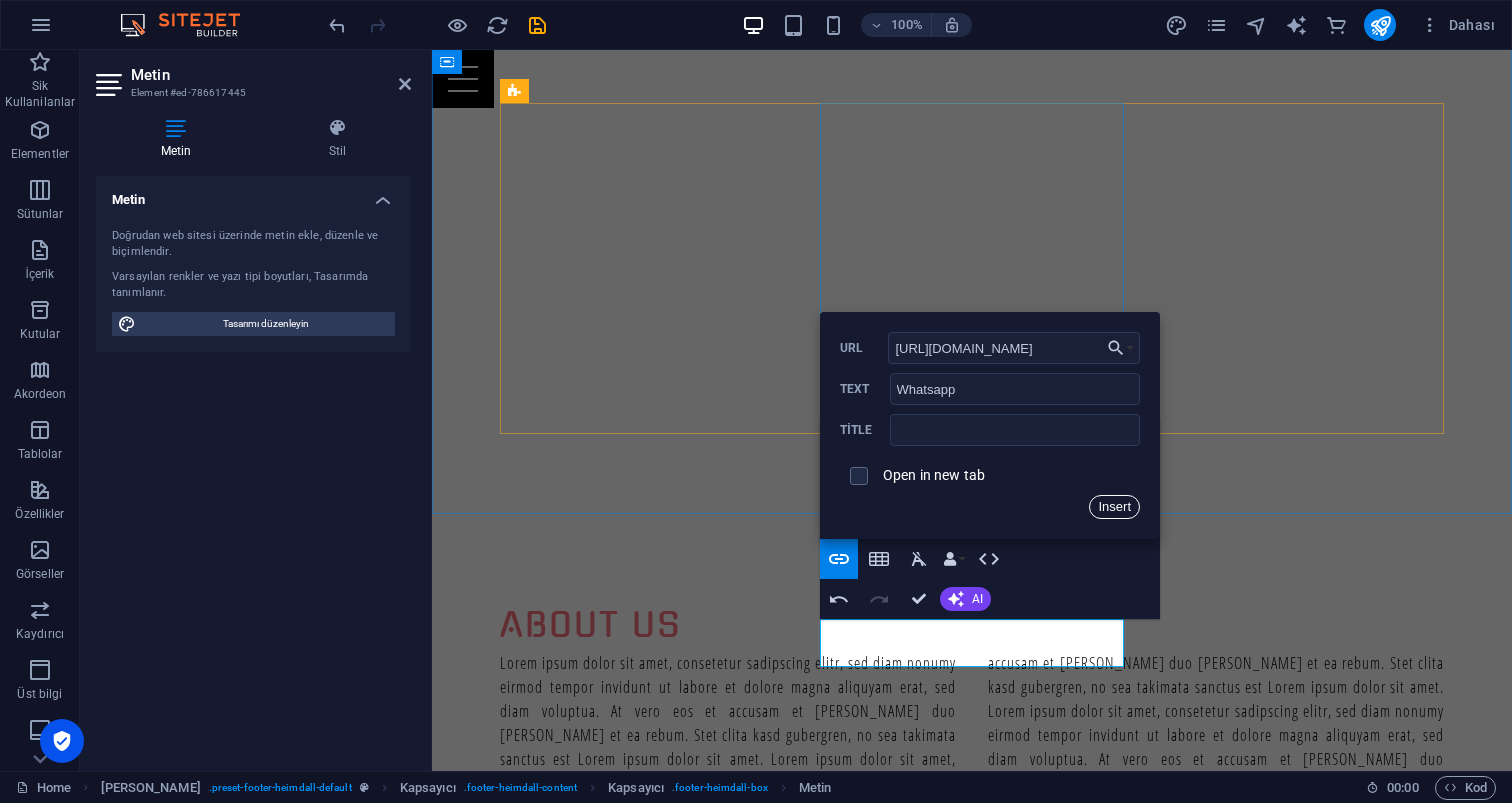 click on "Insert" at bounding box center (1114, 507) 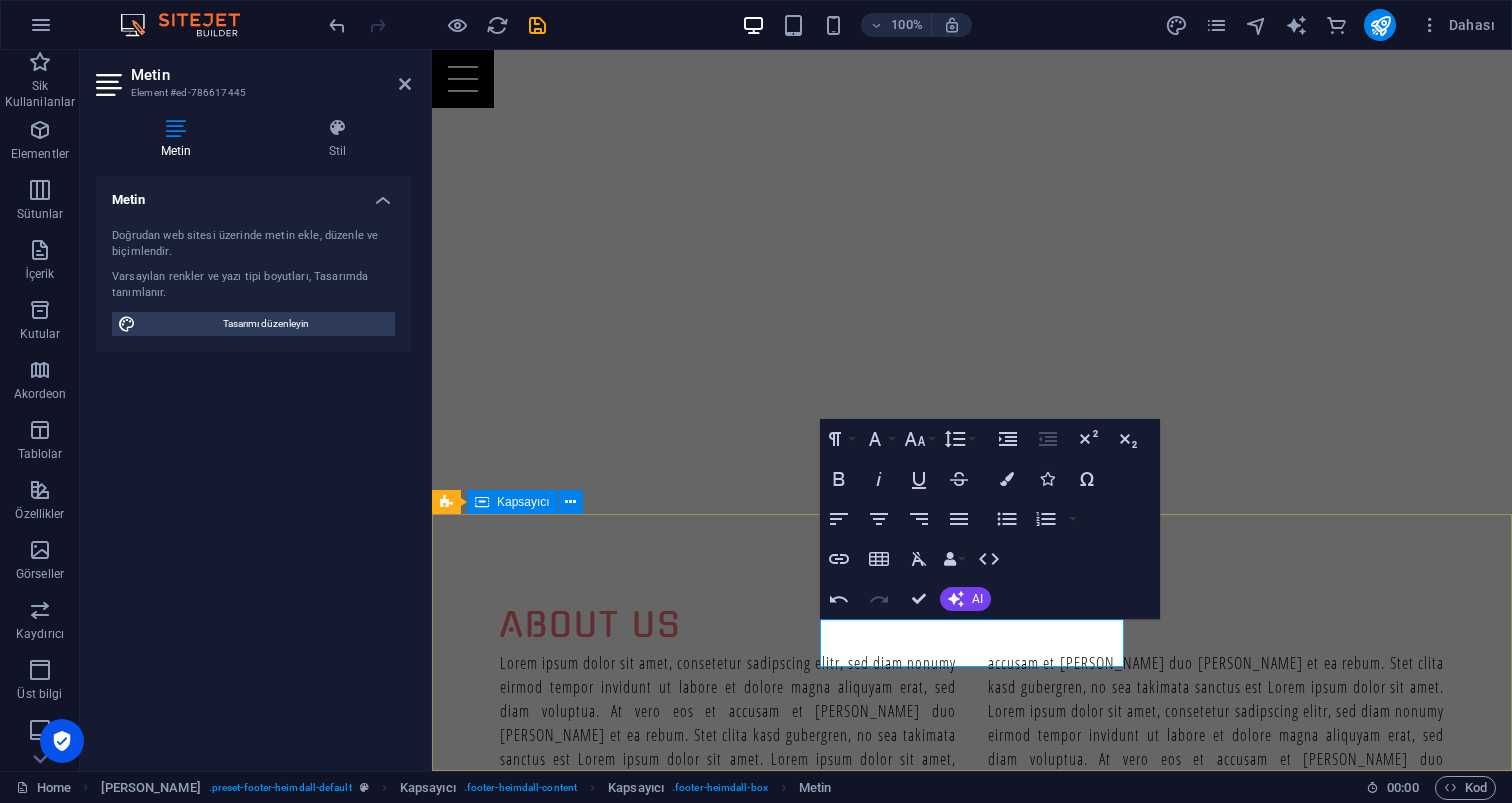 click on "Address karaokeparty.com.tr Güzeloba Antalya   07230 Social Instagram Whatsapp Contact Phone:  Mobile:  00905333501812 info@karaokeparty.com.tr" at bounding box center (972, 3315) 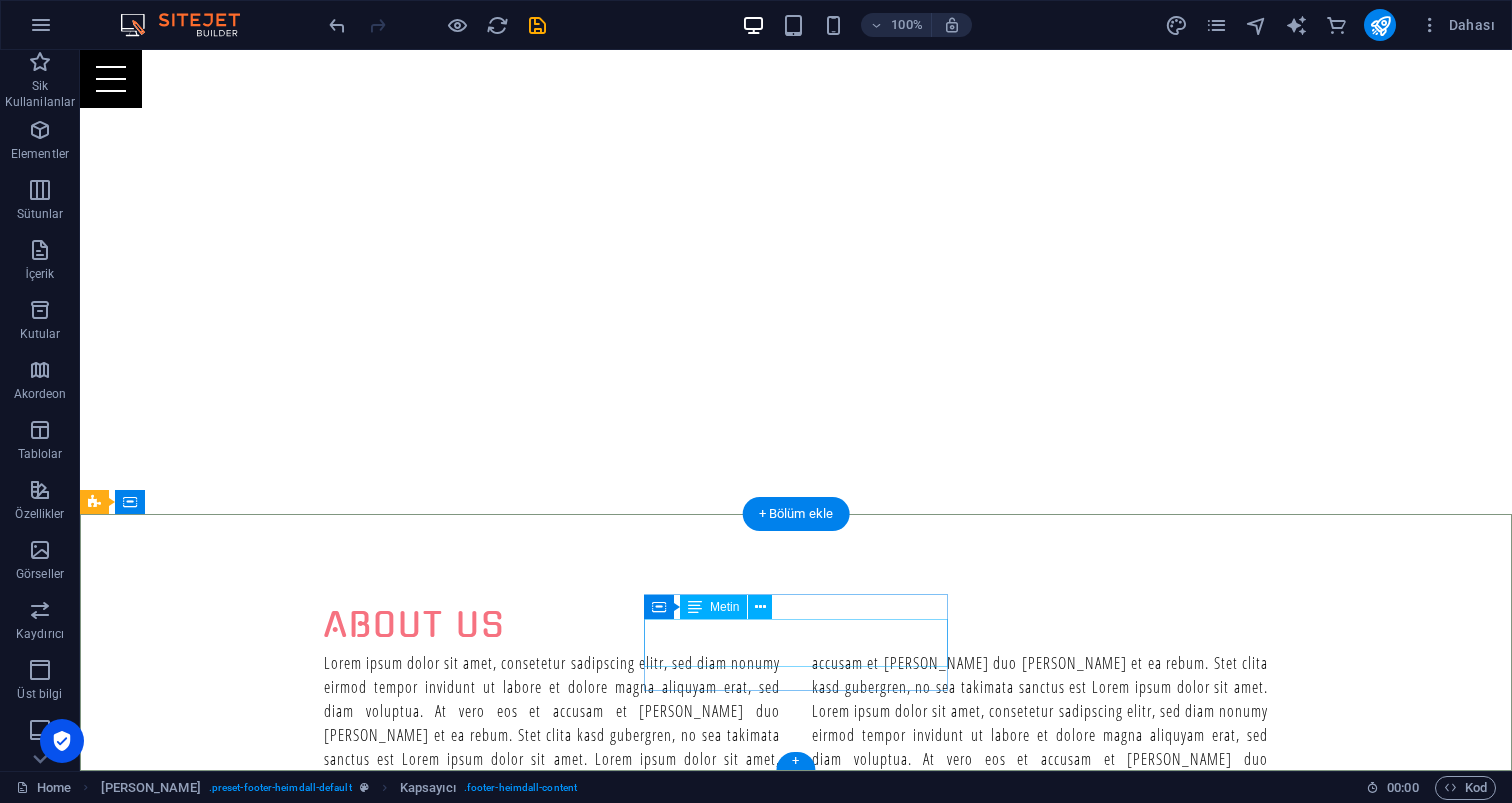 click on "Instagram Whatsapp" at bounding box center (568, 3328) 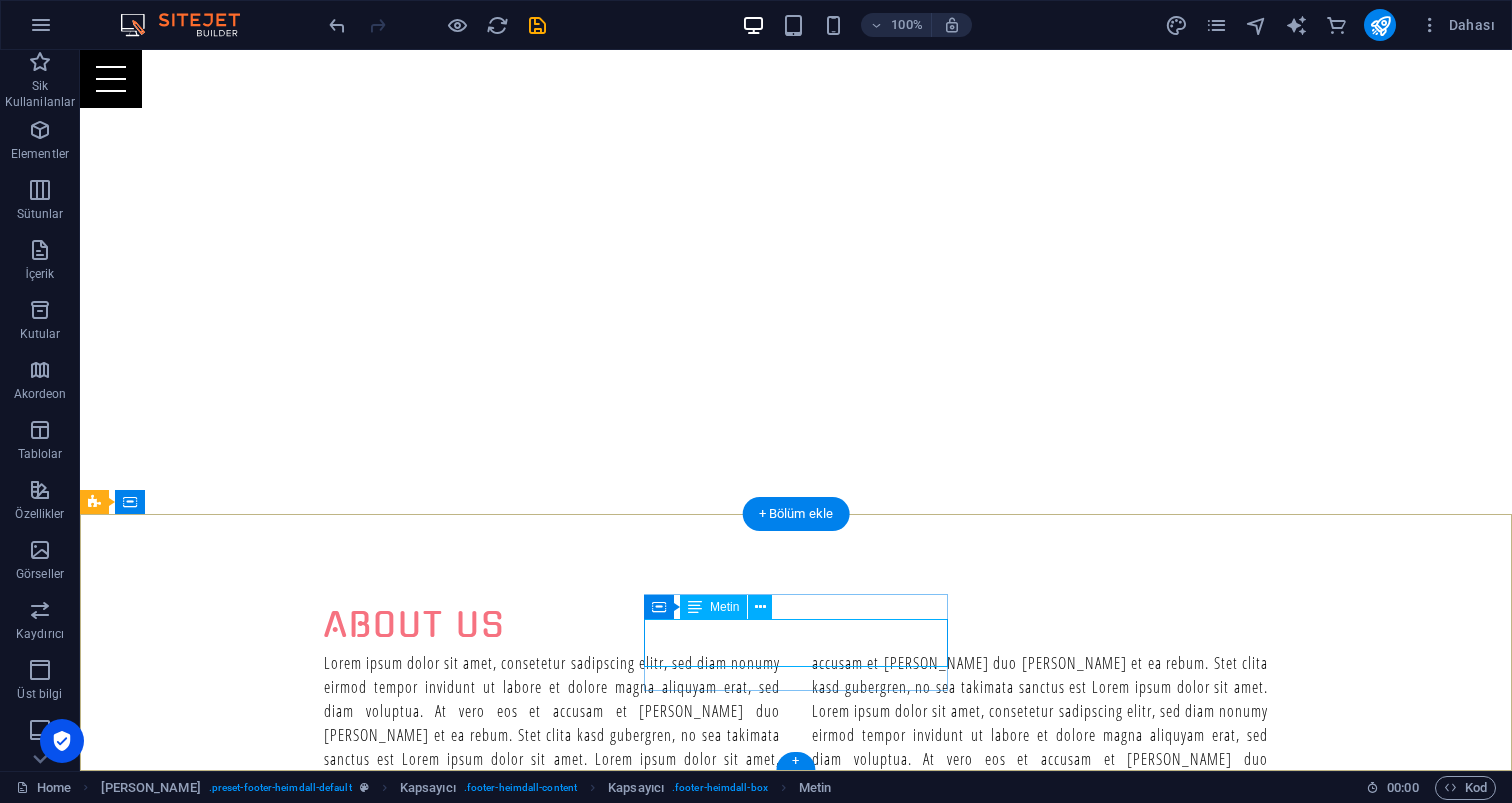 click on "Instagram Whatsapp" at bounding box center [568, 3328] 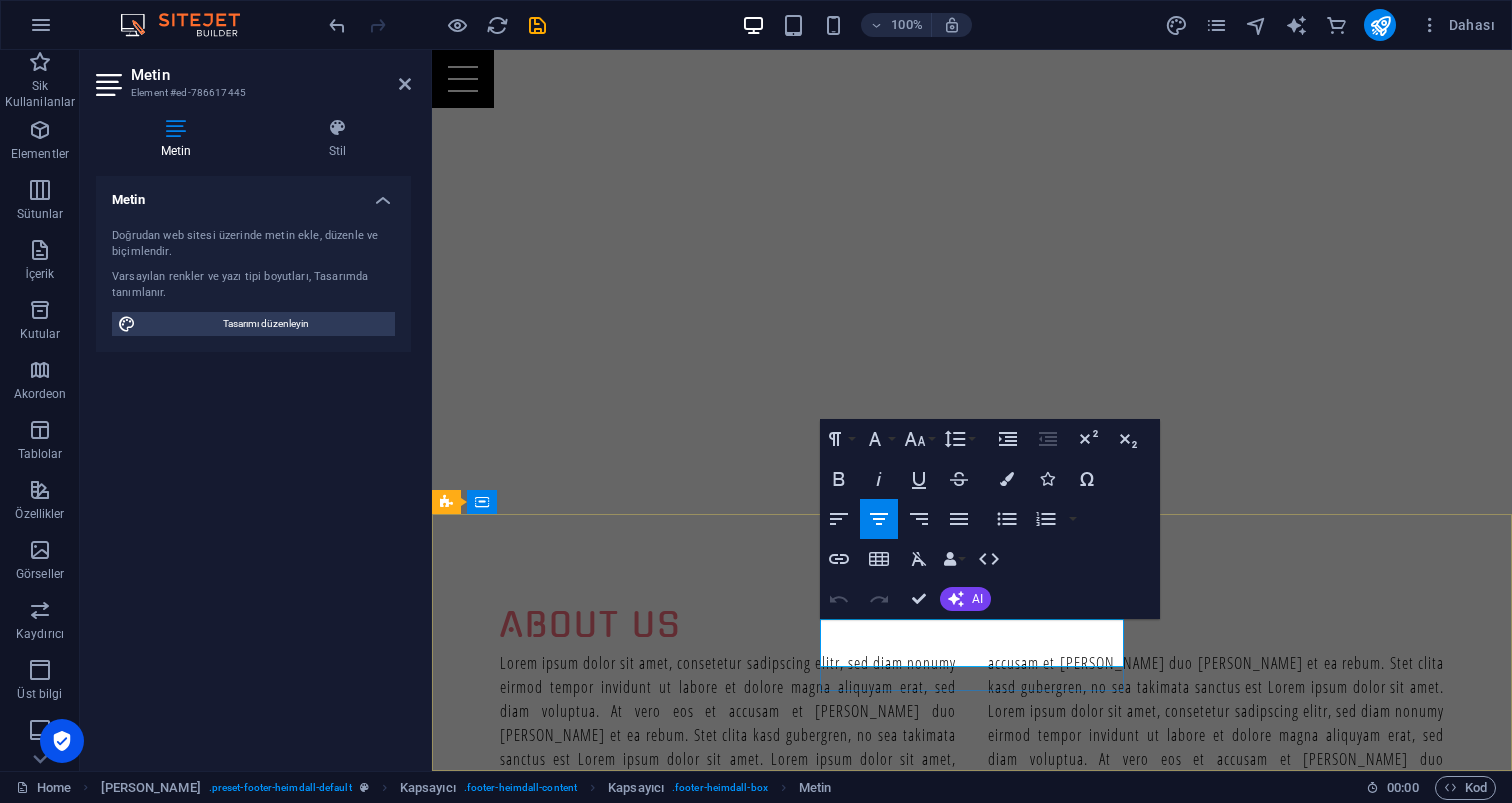 click on "Whatsapp" at bounding box center (920, 3340) 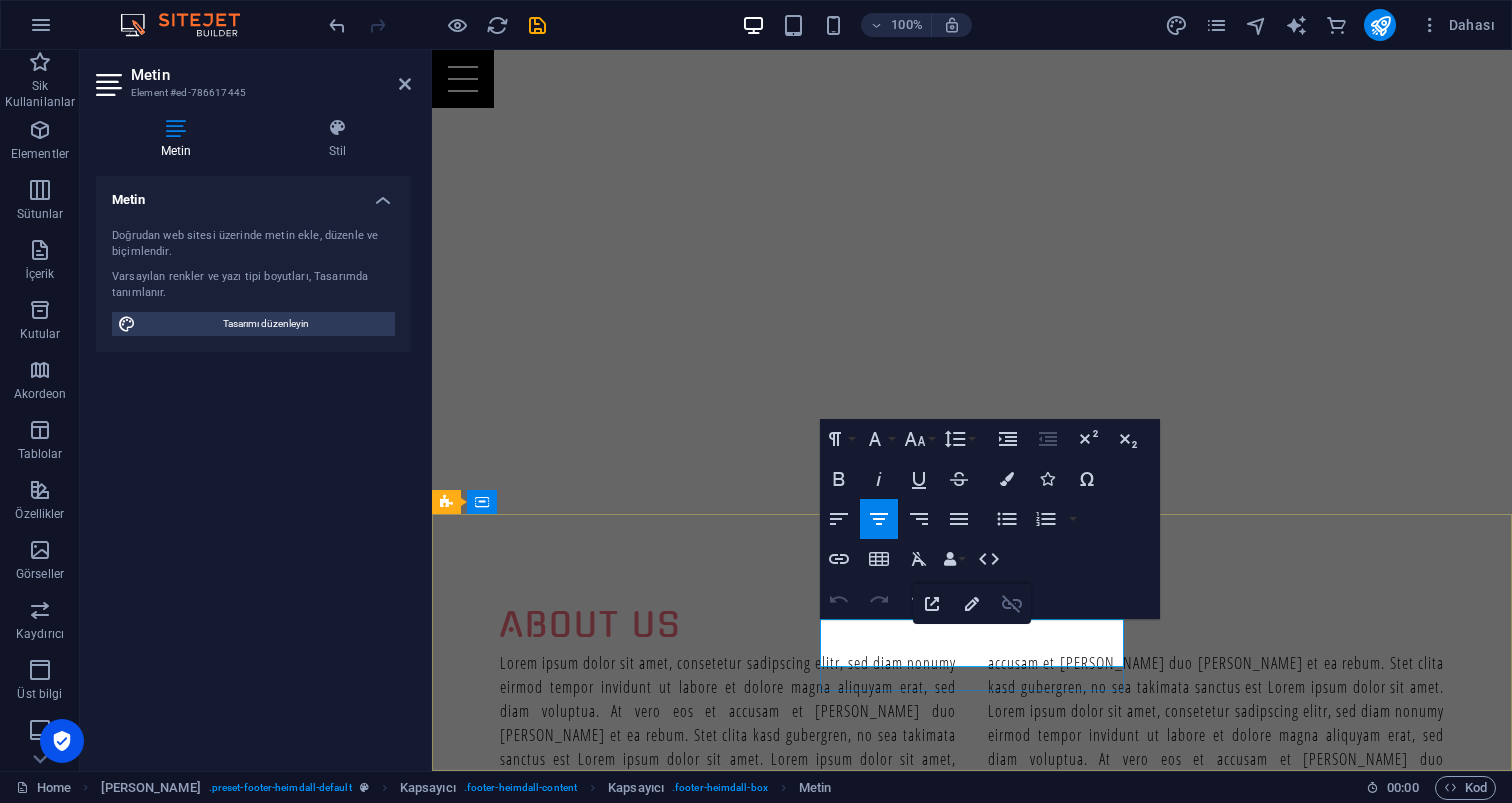 click 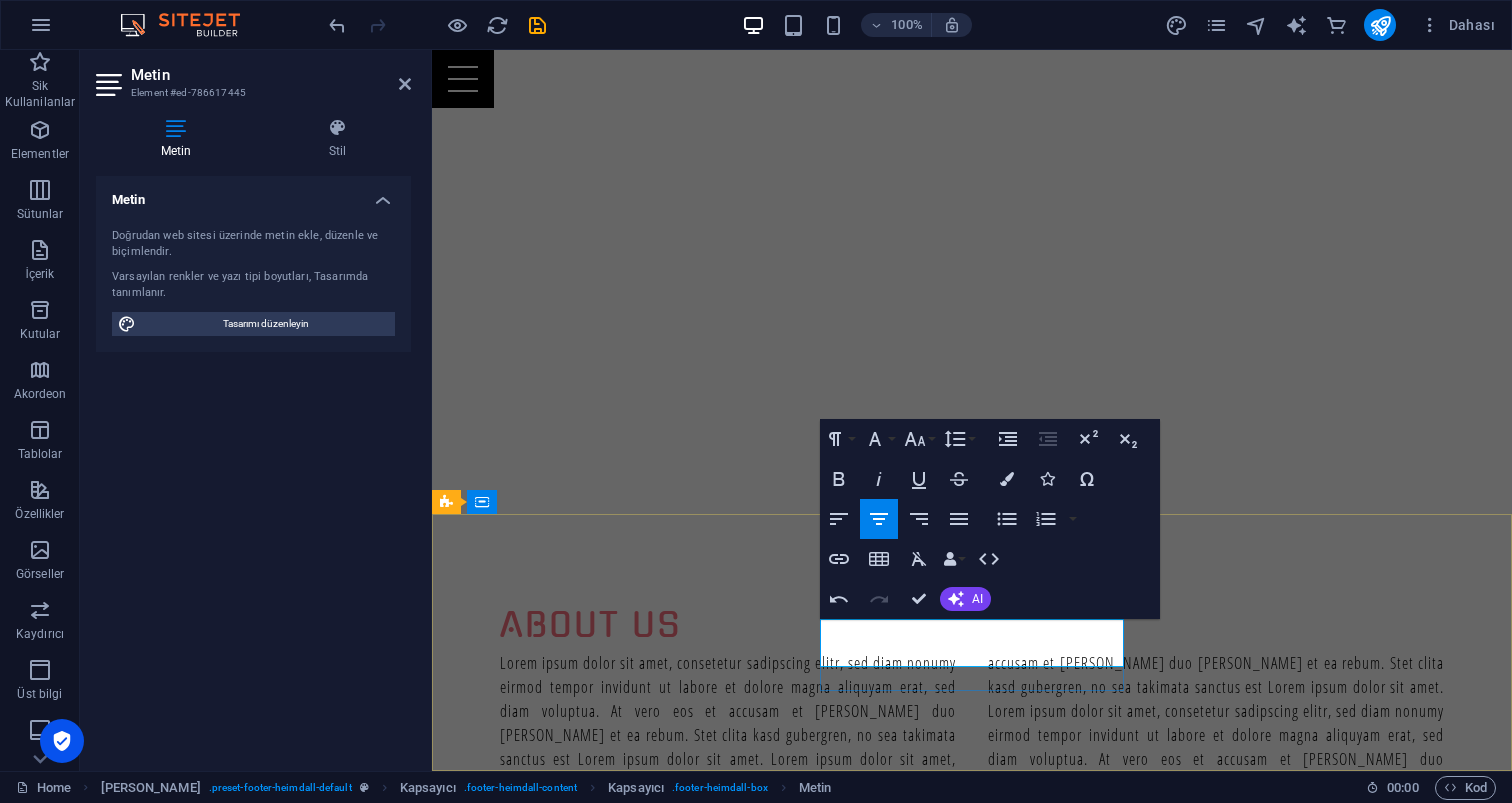 click on "Whatsapp" at bounding box center [920, 3340] 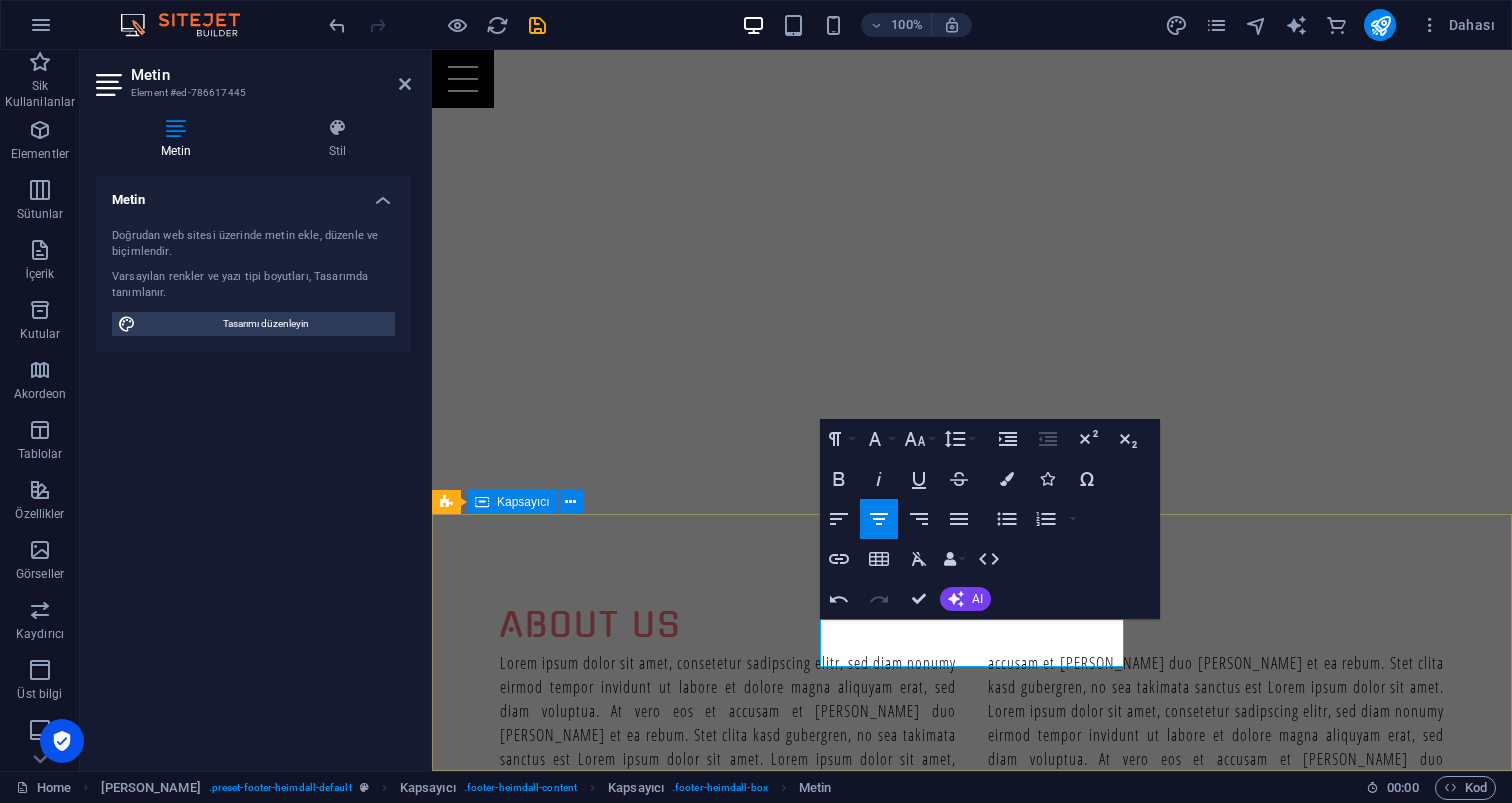 drag, startPoint x: 406, startPoint y: 507, endPoint x: 838, endPoint y: 557, distance: 434.88388 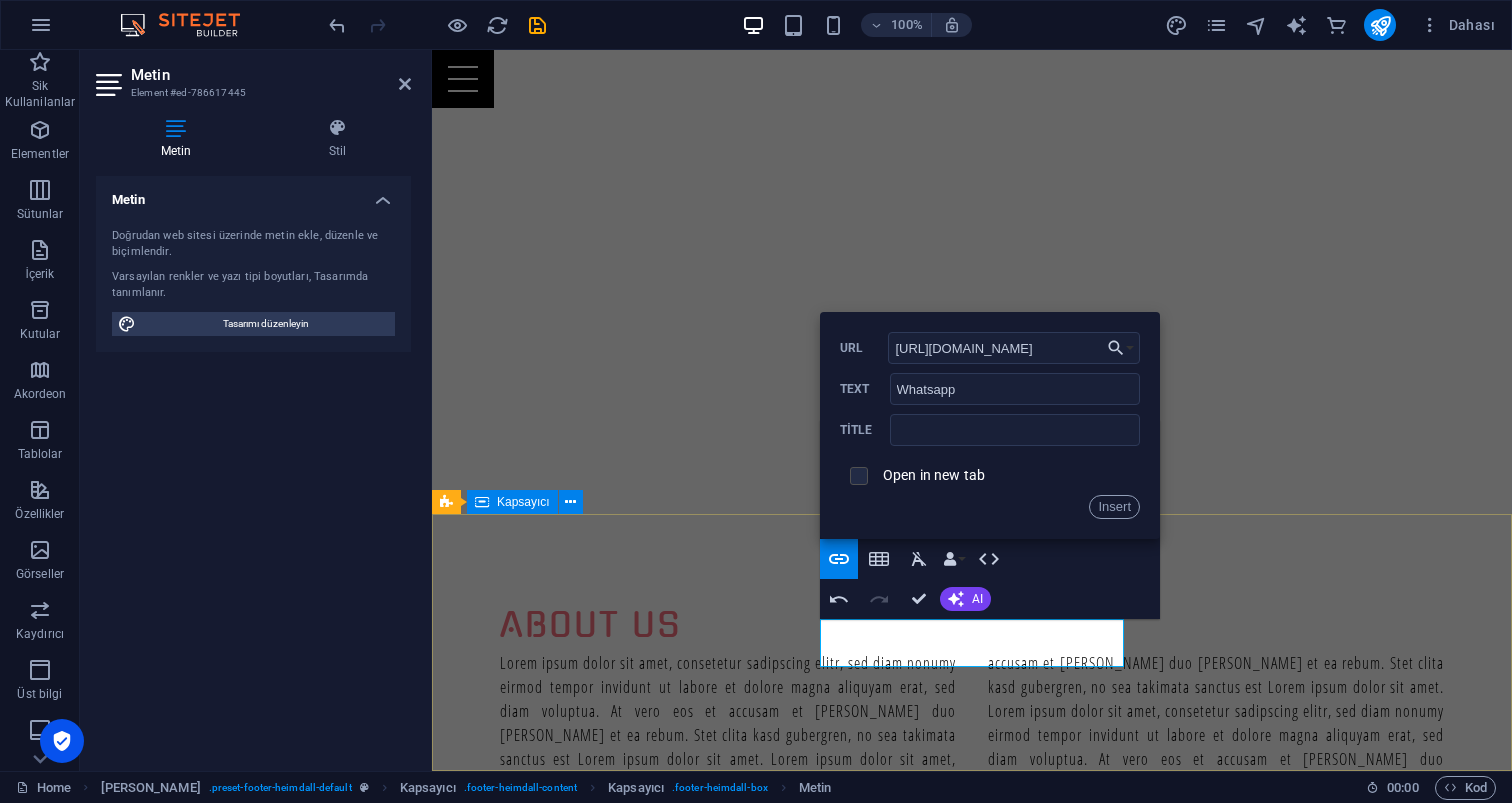 type on "http://wa.me/905333501812" 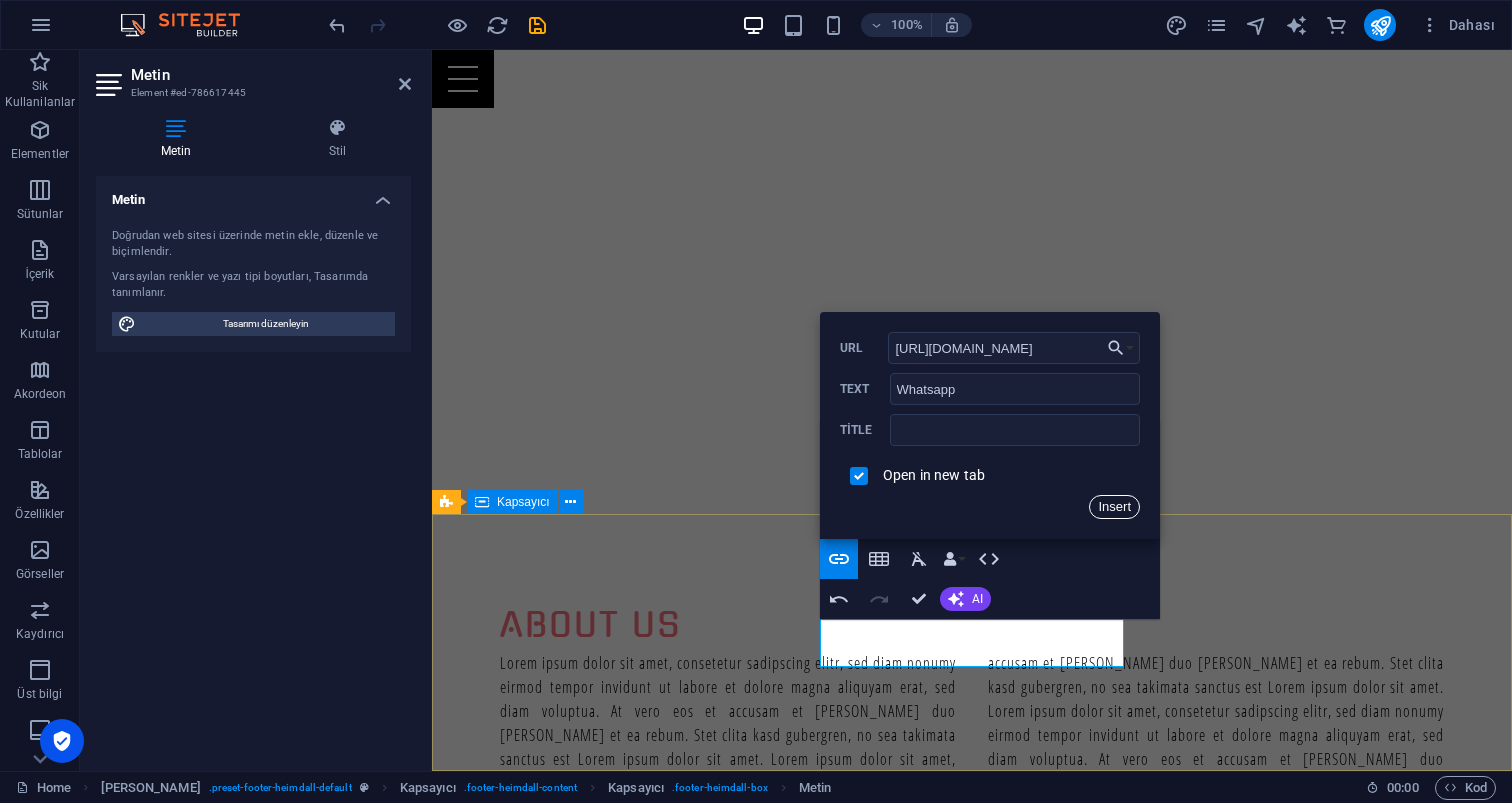 click on "Insert" at bounding box center (1114, 507) 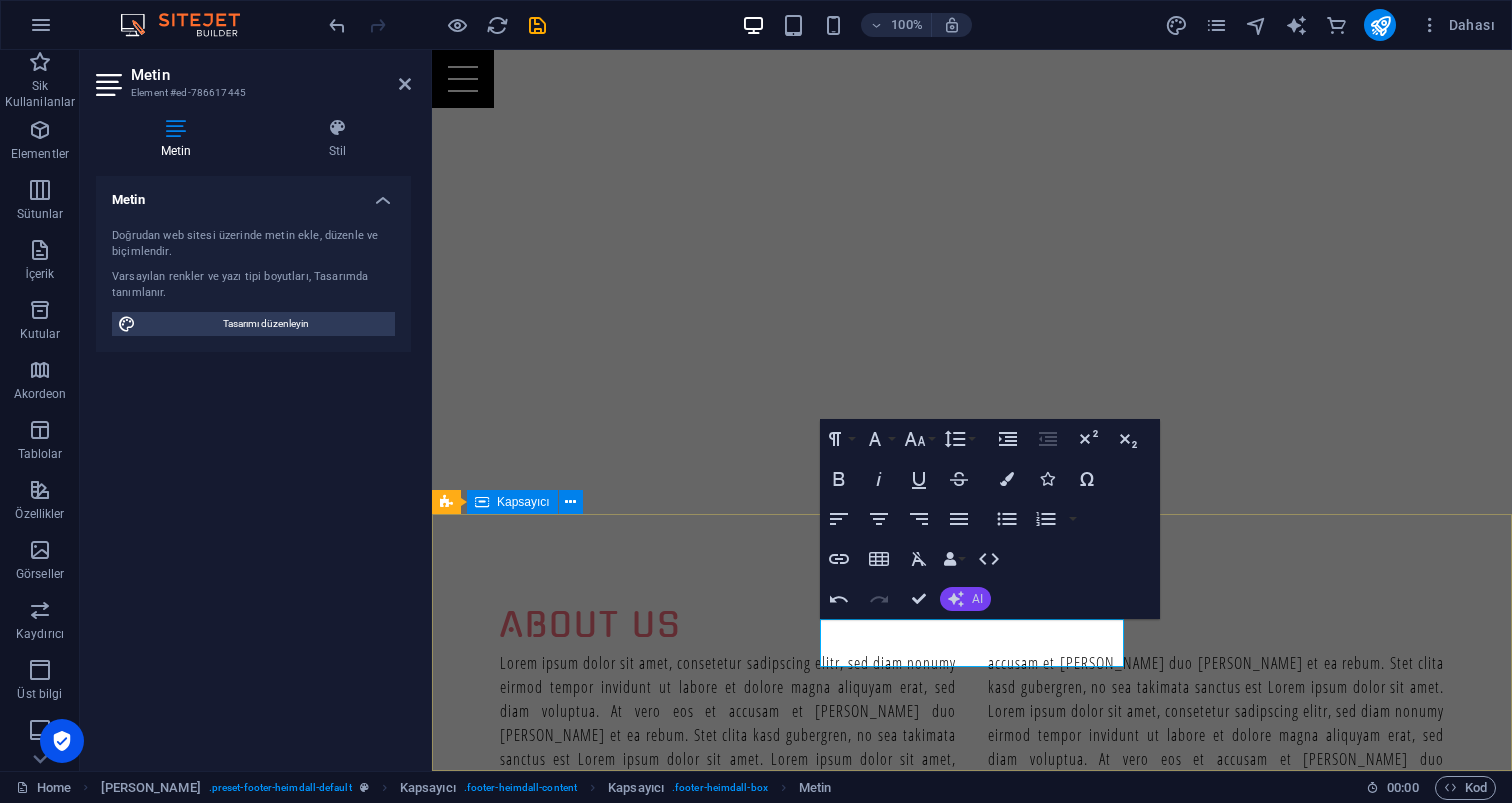 click on "AI" at bounding box center [965, 599] 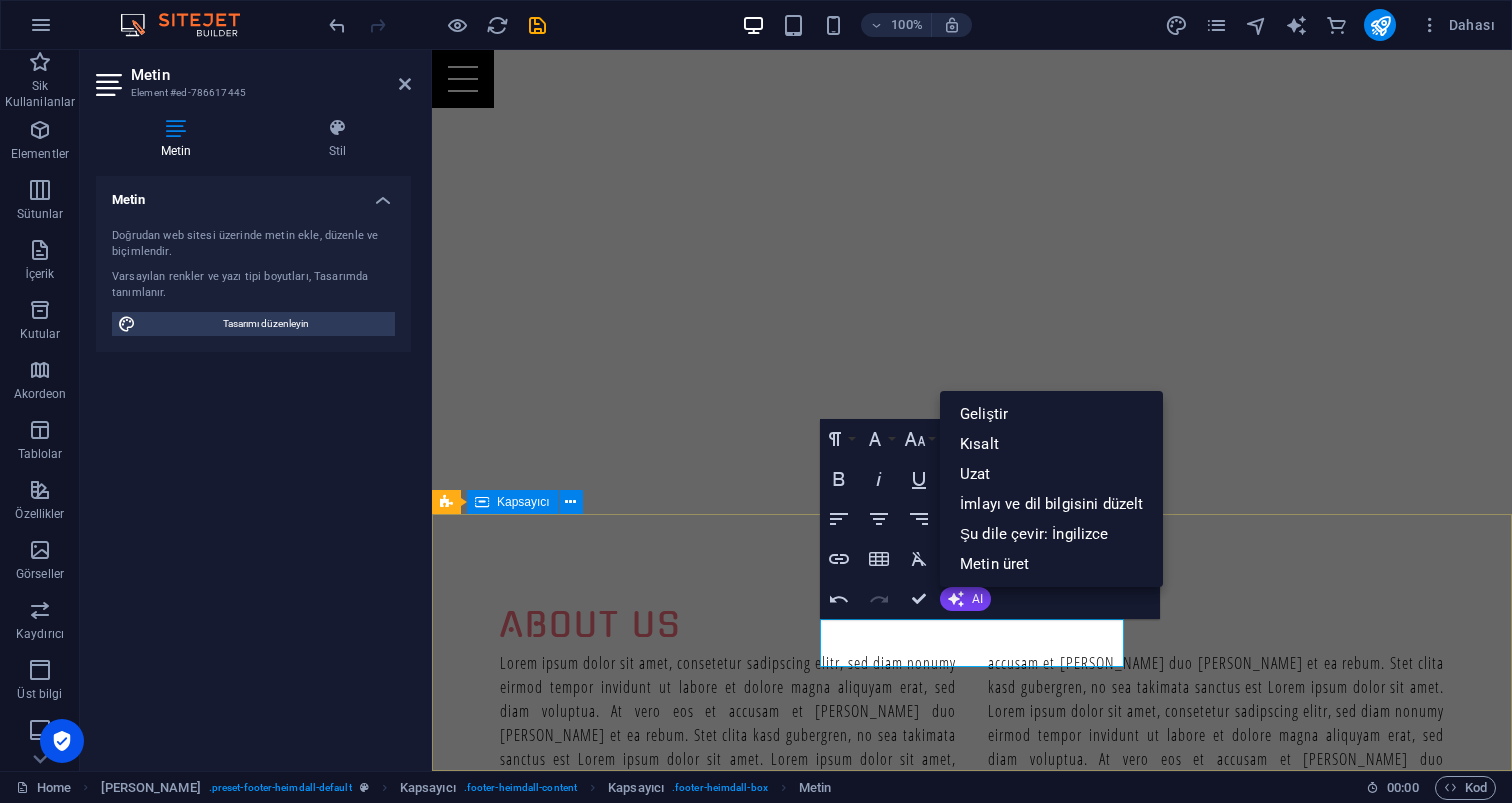 click on "Address karaokeparty.com.tr Güzeloba Antalya   07230 Social Instagram Whatsapp Contact Phone:  Mobile:  00905333501812 info@karaokeparty.com.tr" at bounding box center [972, 3315] 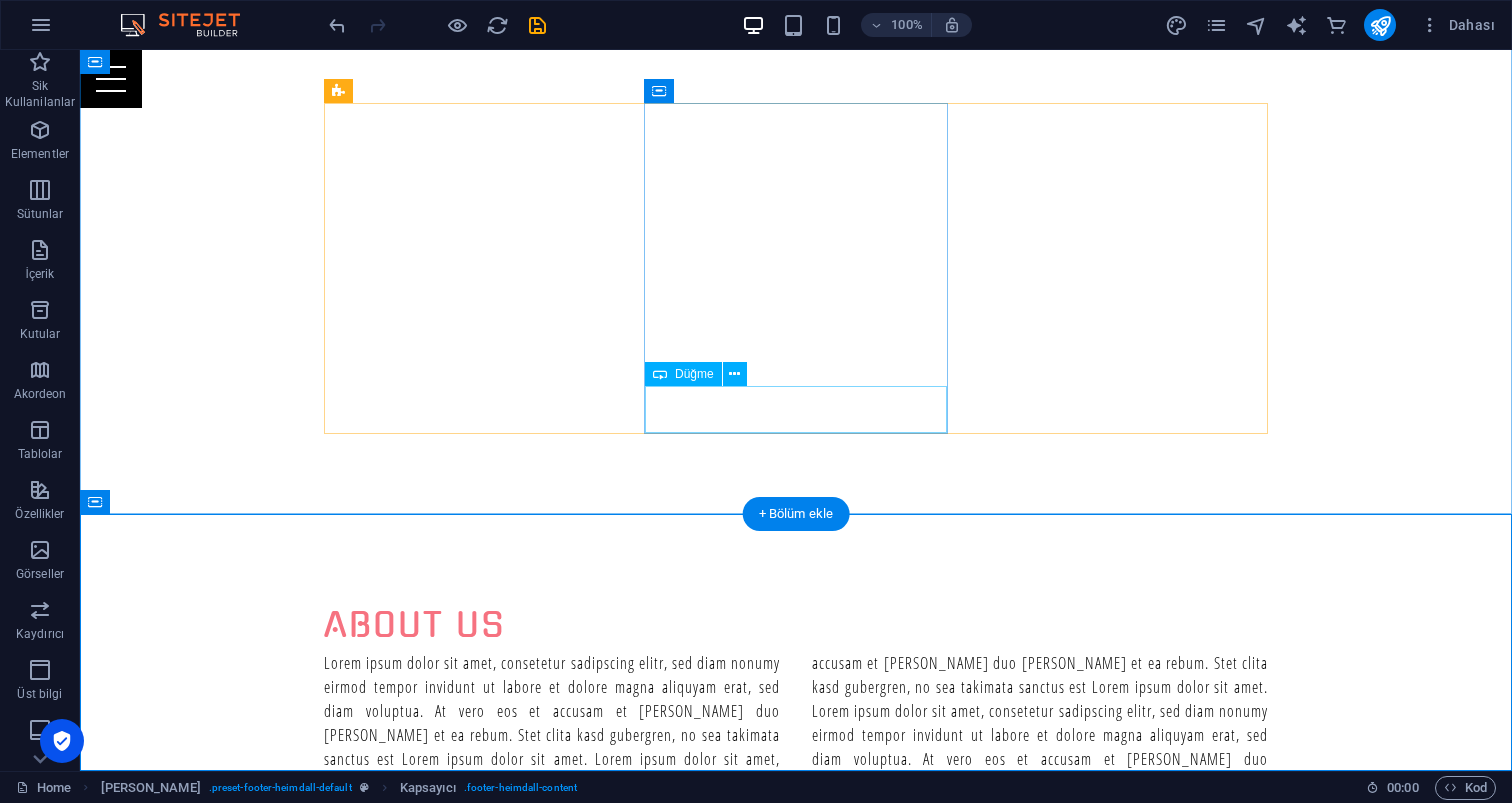 click on "BIZE ULAŞIN" at bounding box center [796, 2280] 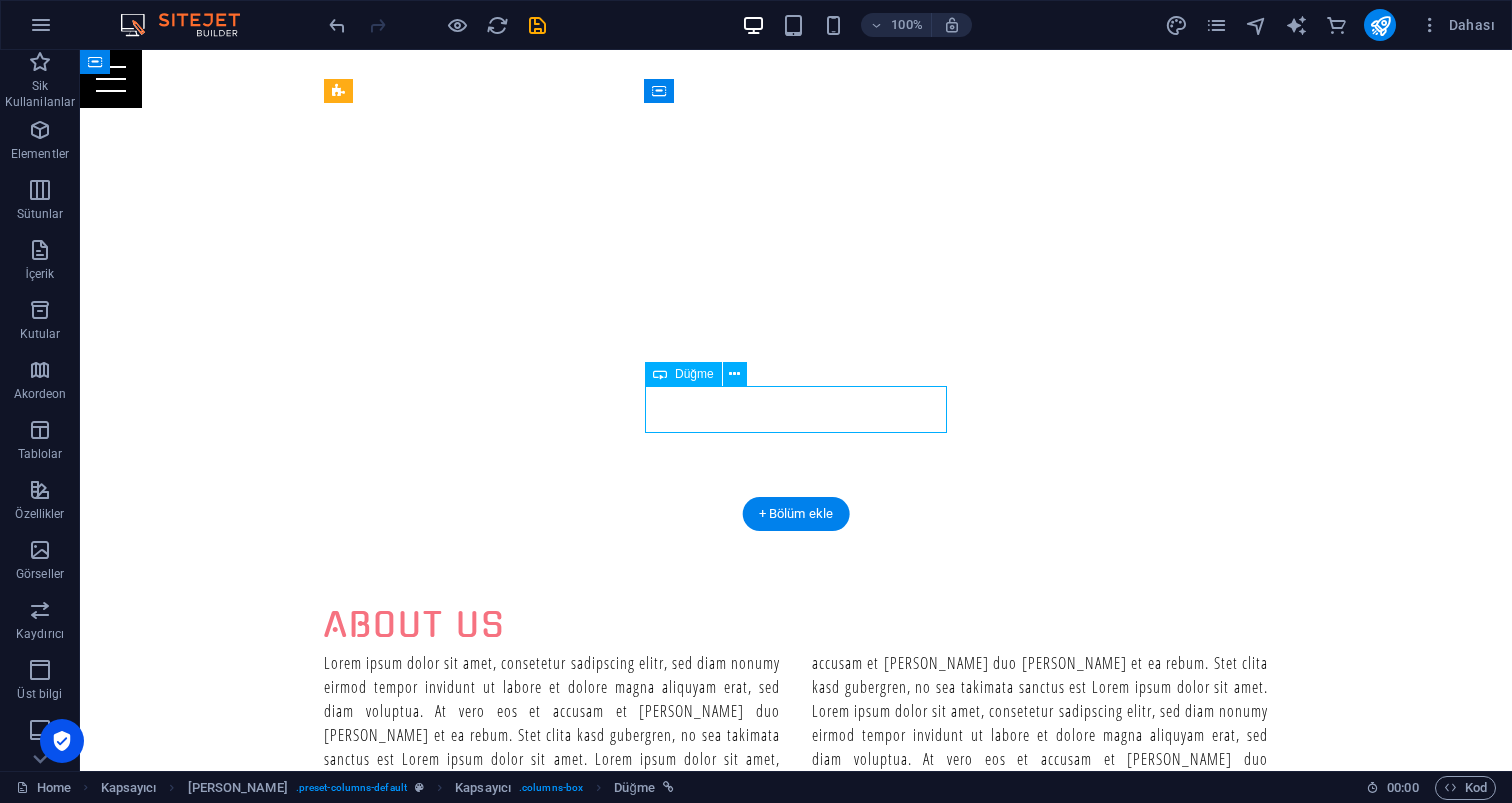 click on "BIZE ULAŞIN" at bounding box center [796, 2280] 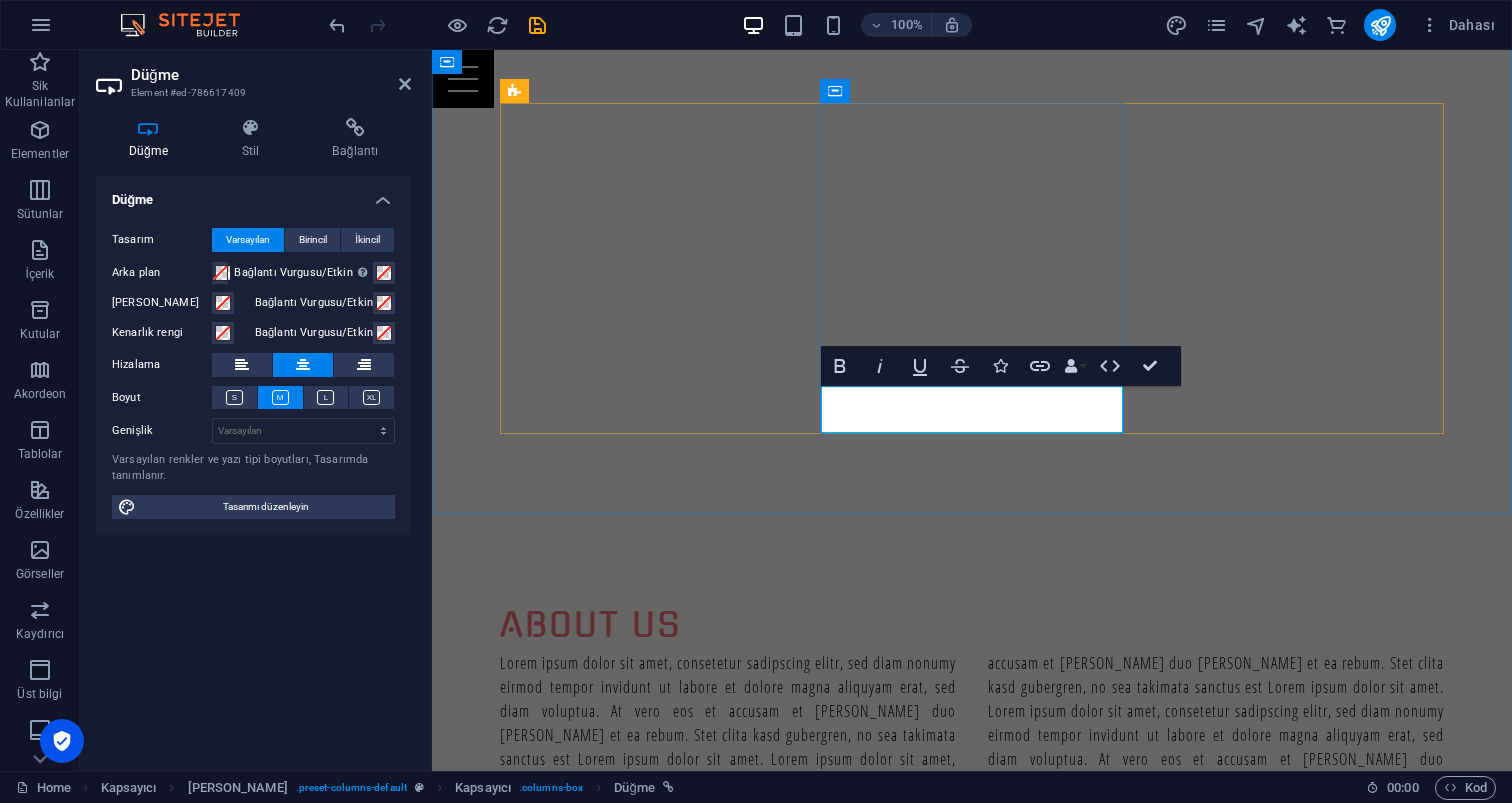 click on "BIZE ULAŞIN" at bounding box center (972, 2280) 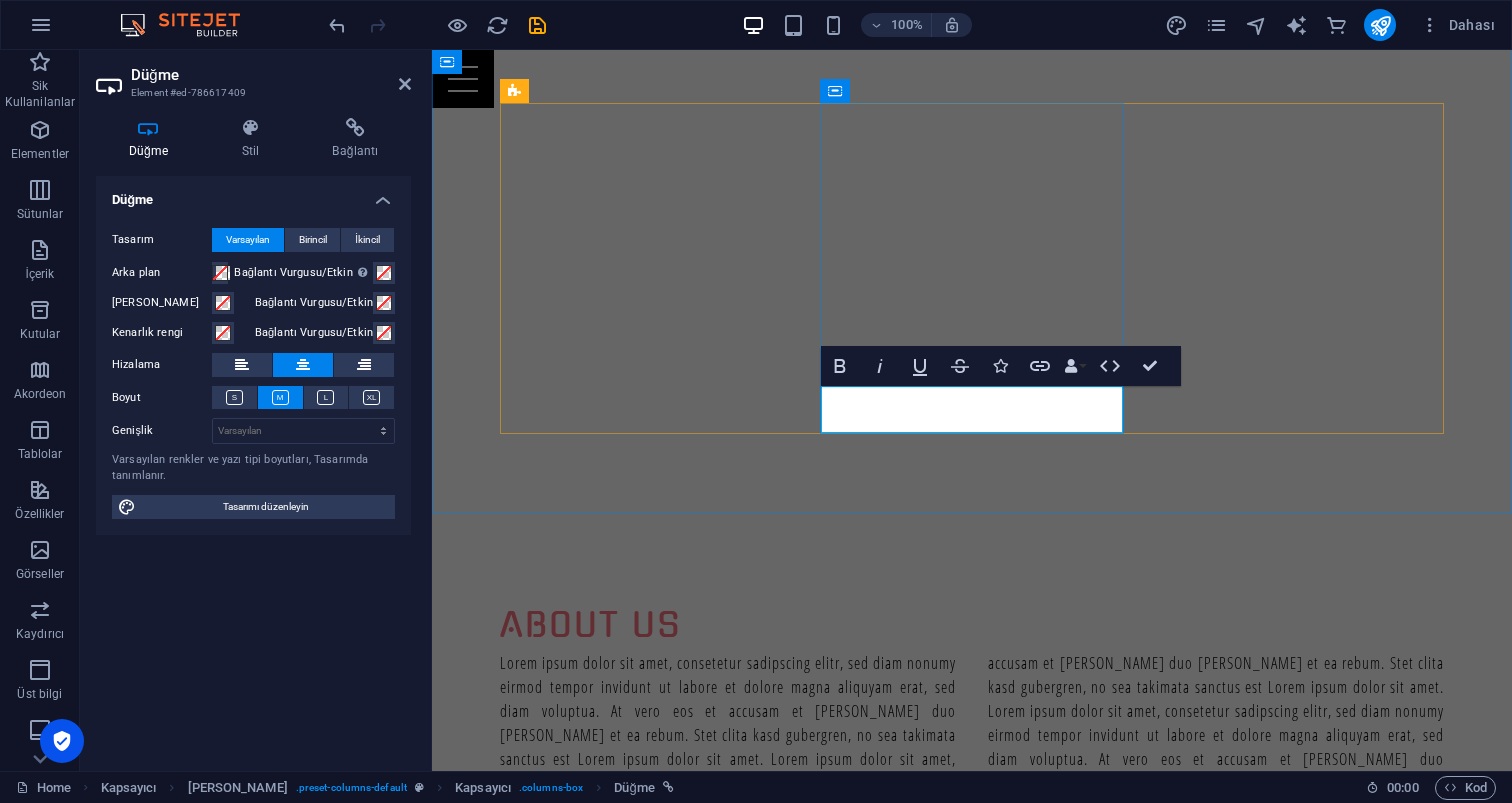 click on "BIZE ULAŞIN" at bounding box center (972, 2280) 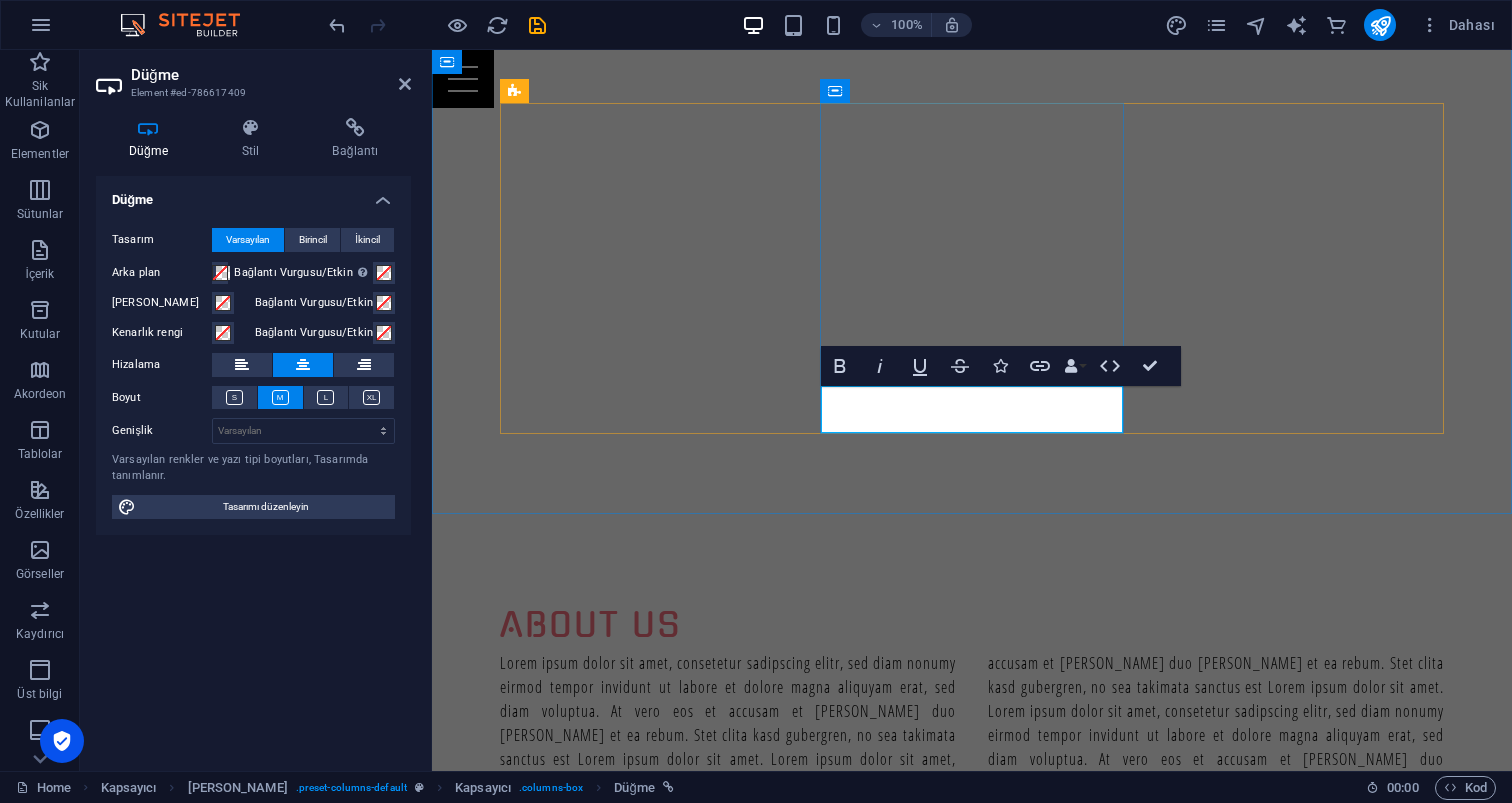 click on "BIZE ULAŞIN" at bounding box center (972, 2280) 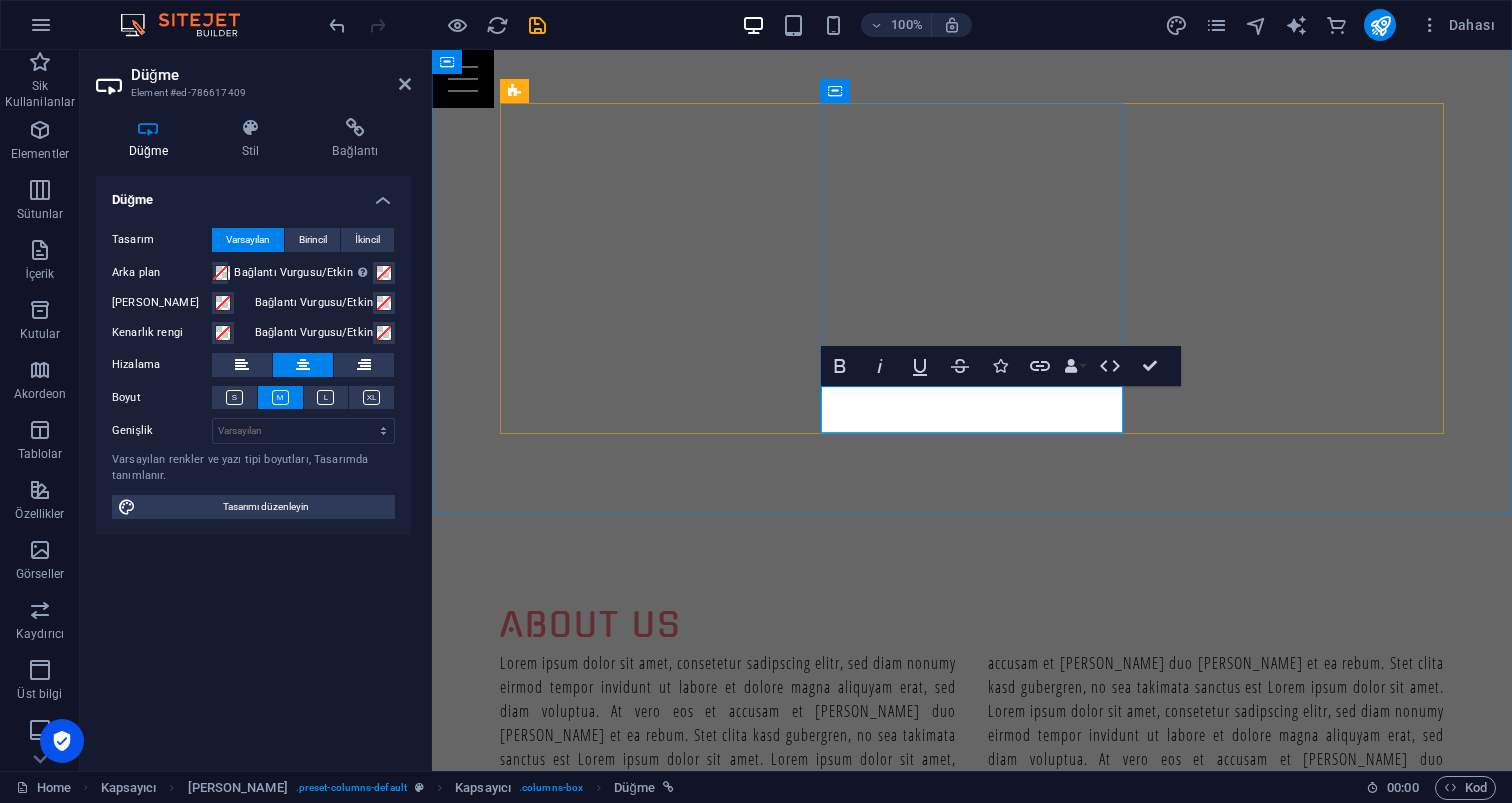 click on "BIZE ULAŞIN" at bounding box center (972, 2280) 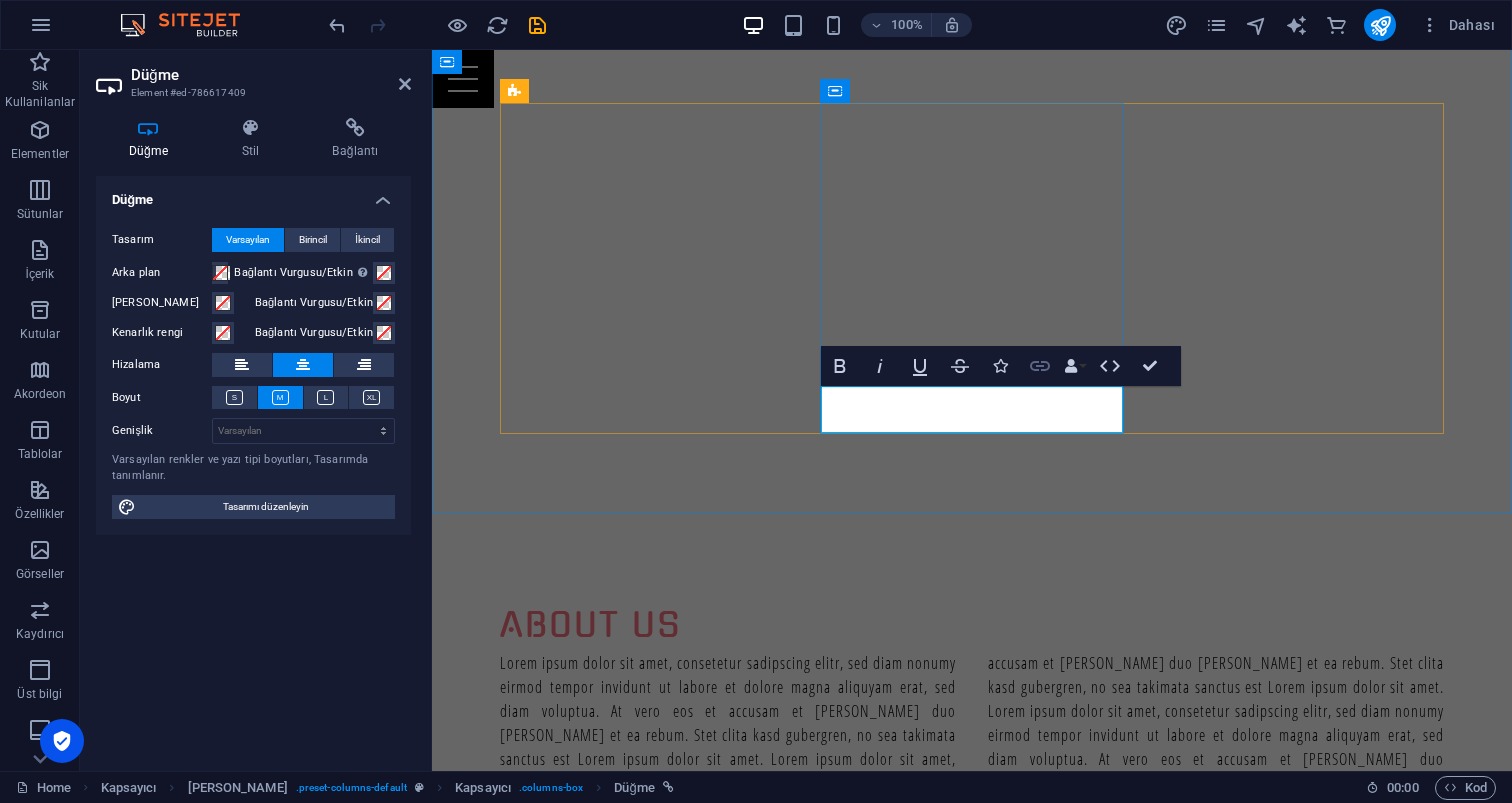 click 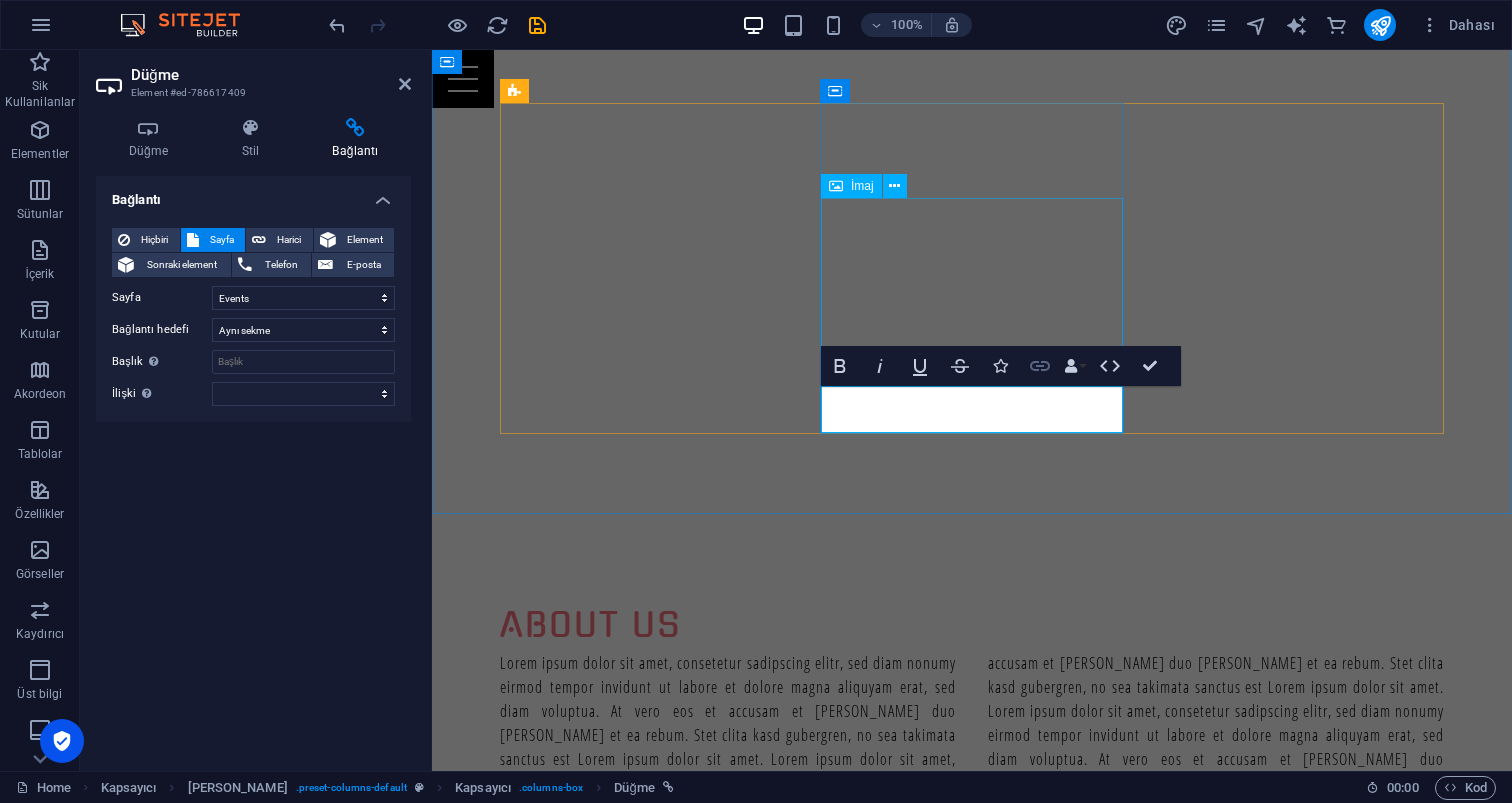 click 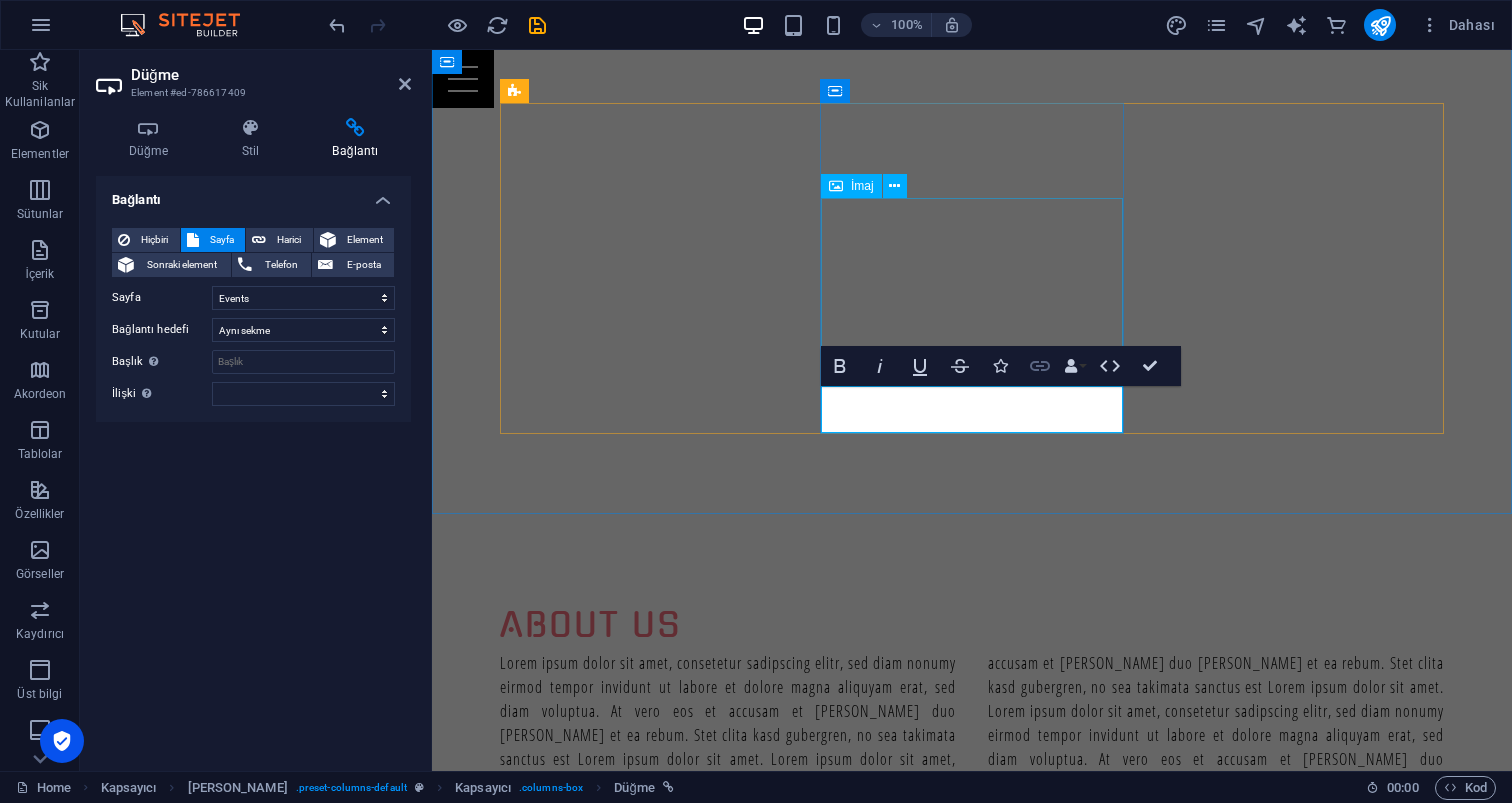 click 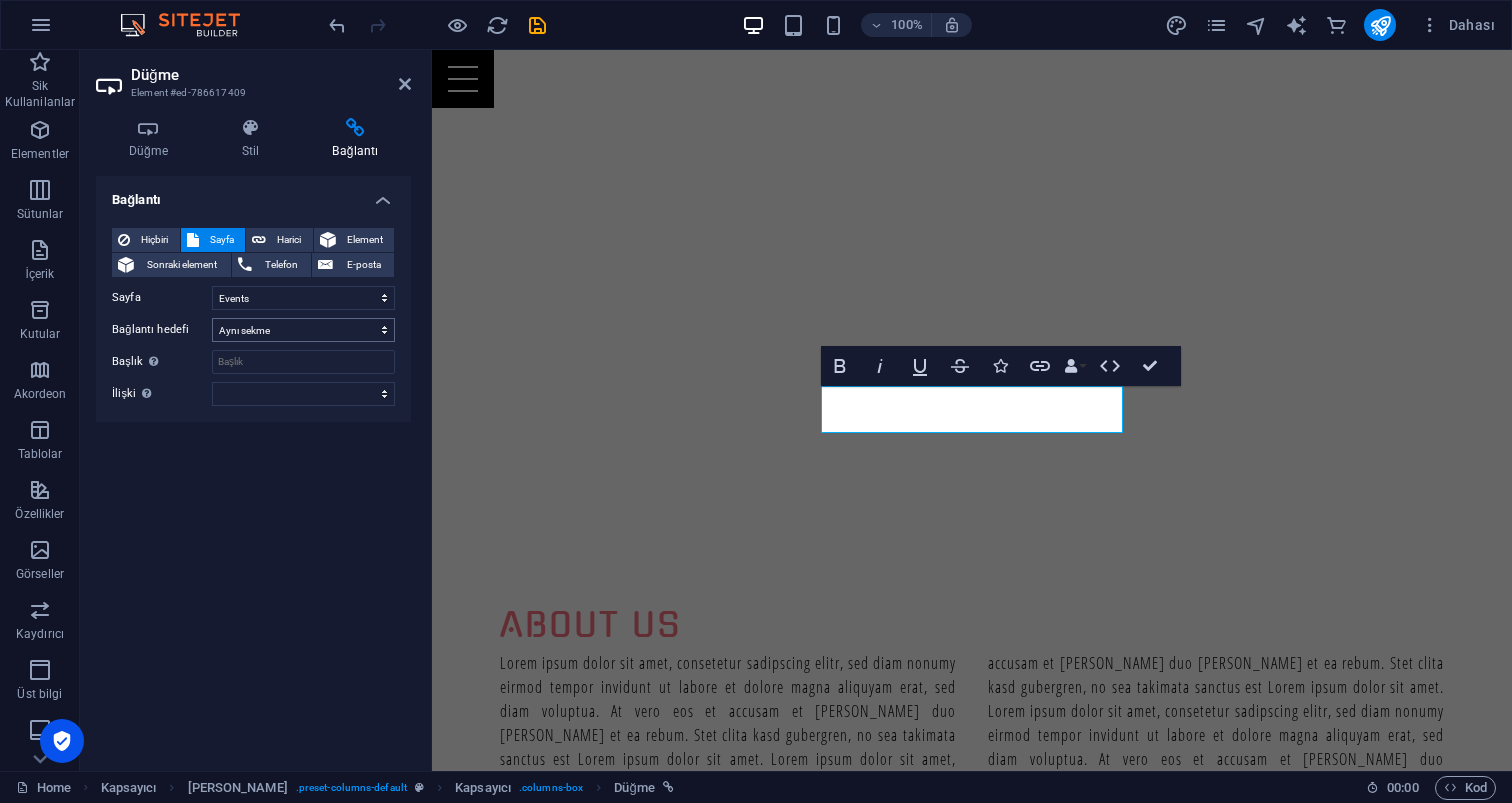 select on "blank" 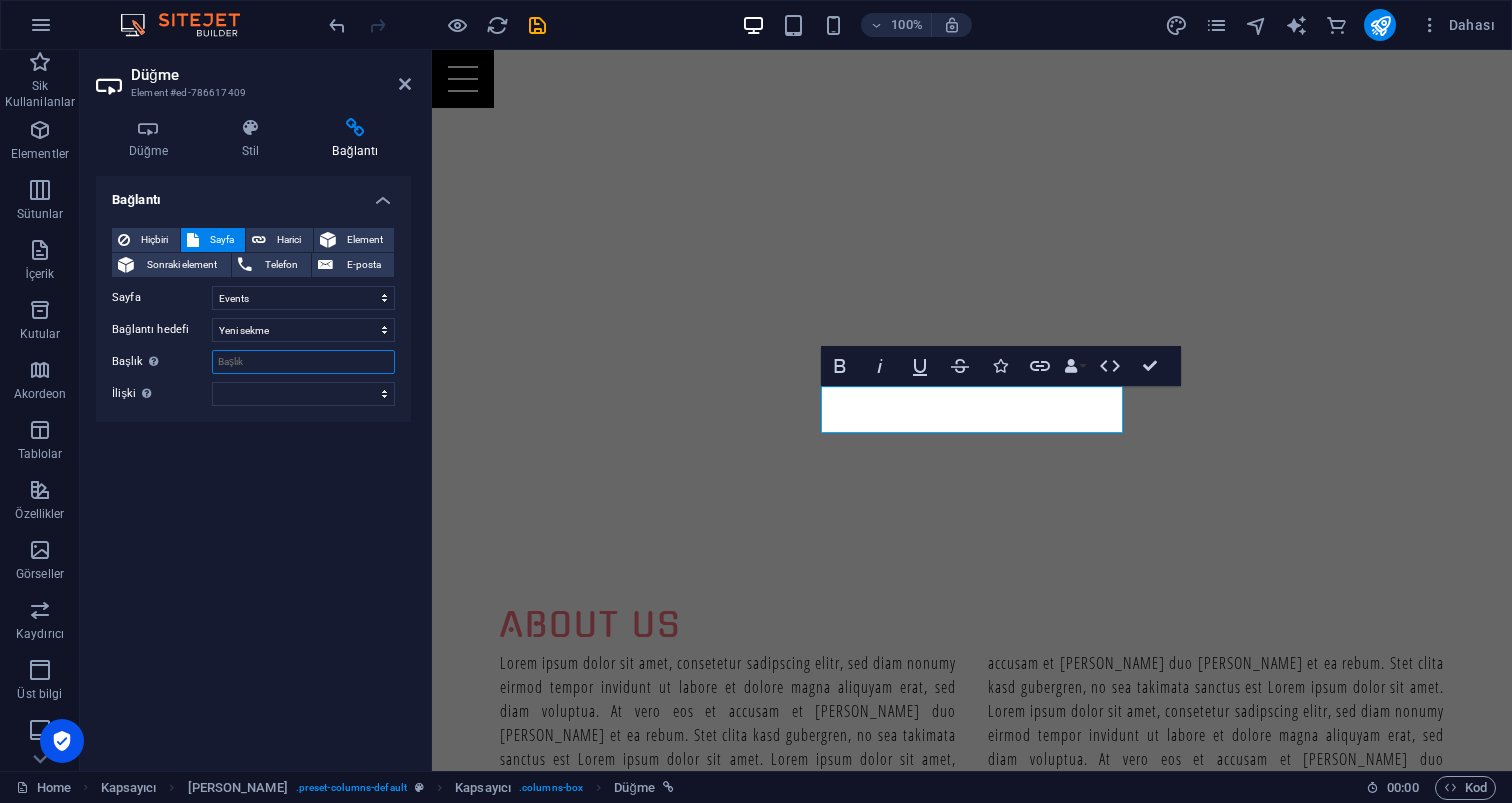 click on "Başlık Ek bağlantı tanımının bağlantı metniyle aynı olmaması gerekir. Başlık, genellikle fare elementin üzerine geldiğinde bir araç ipucu metni olarak gösterilir. Belirsizse boş bırak." at bounding box center (303, 362) 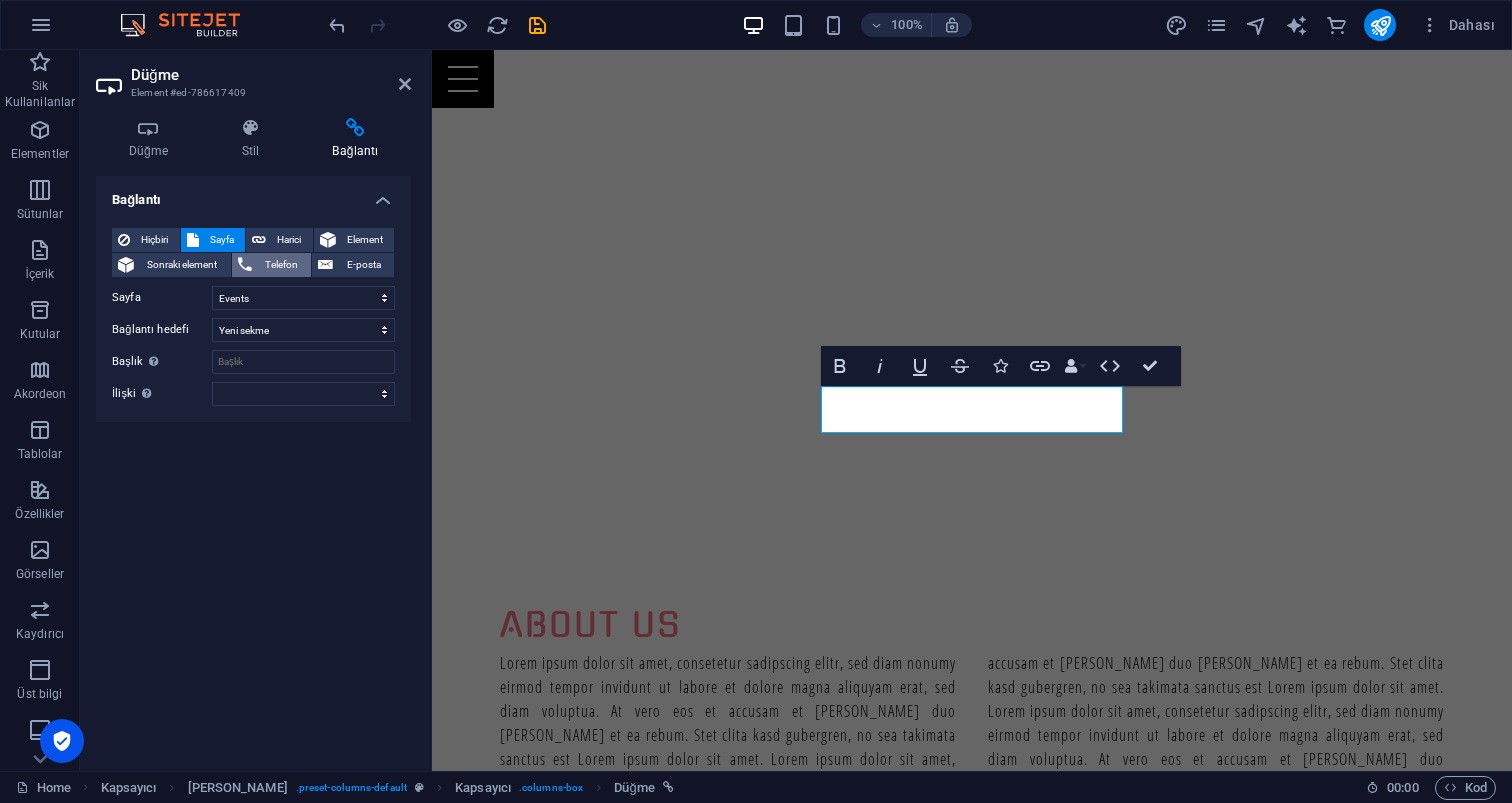 click on "Telefon" at bounding box center [282, 265] 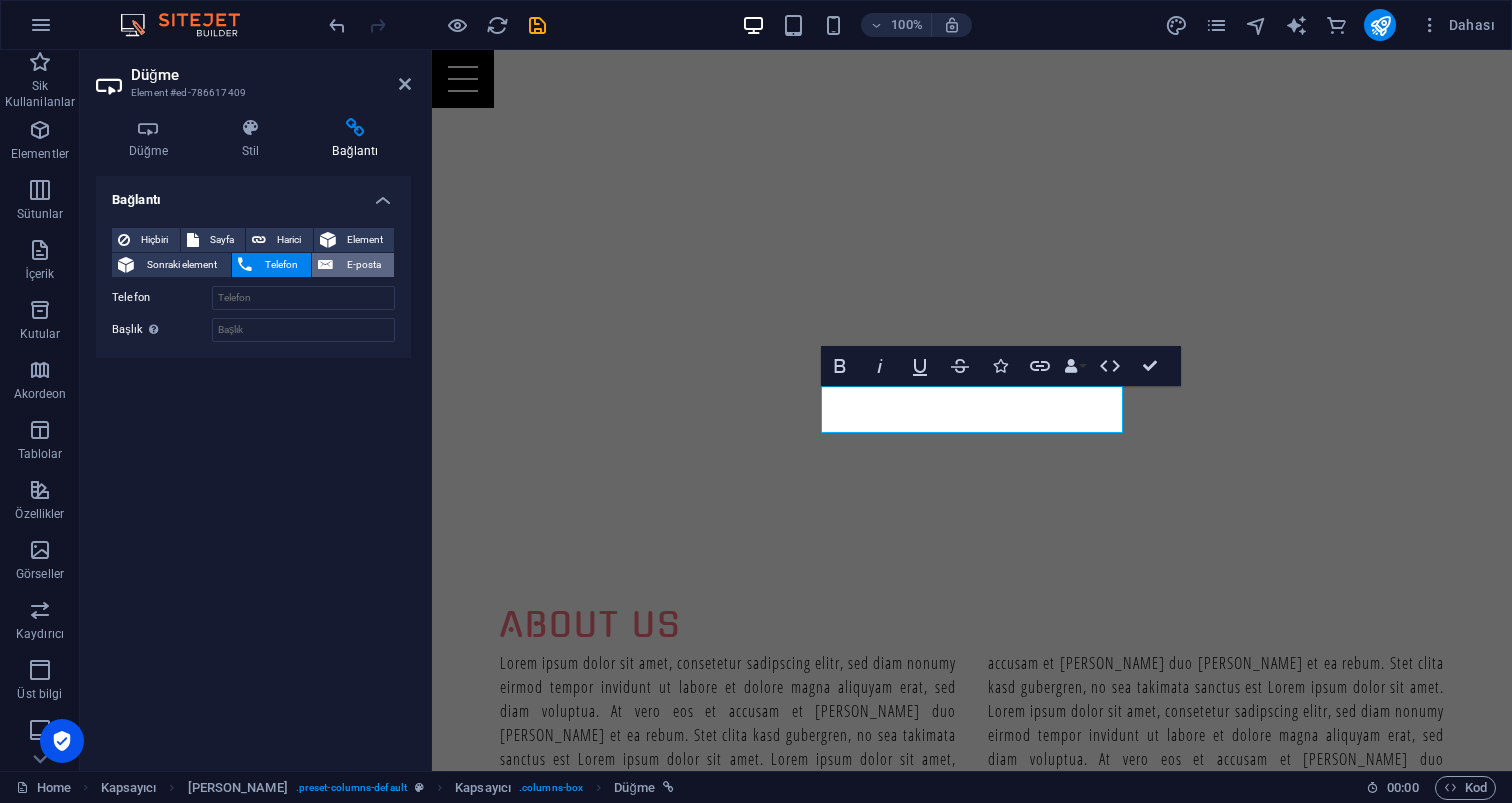 click on "E-posta" at bounding box center [363, 265] 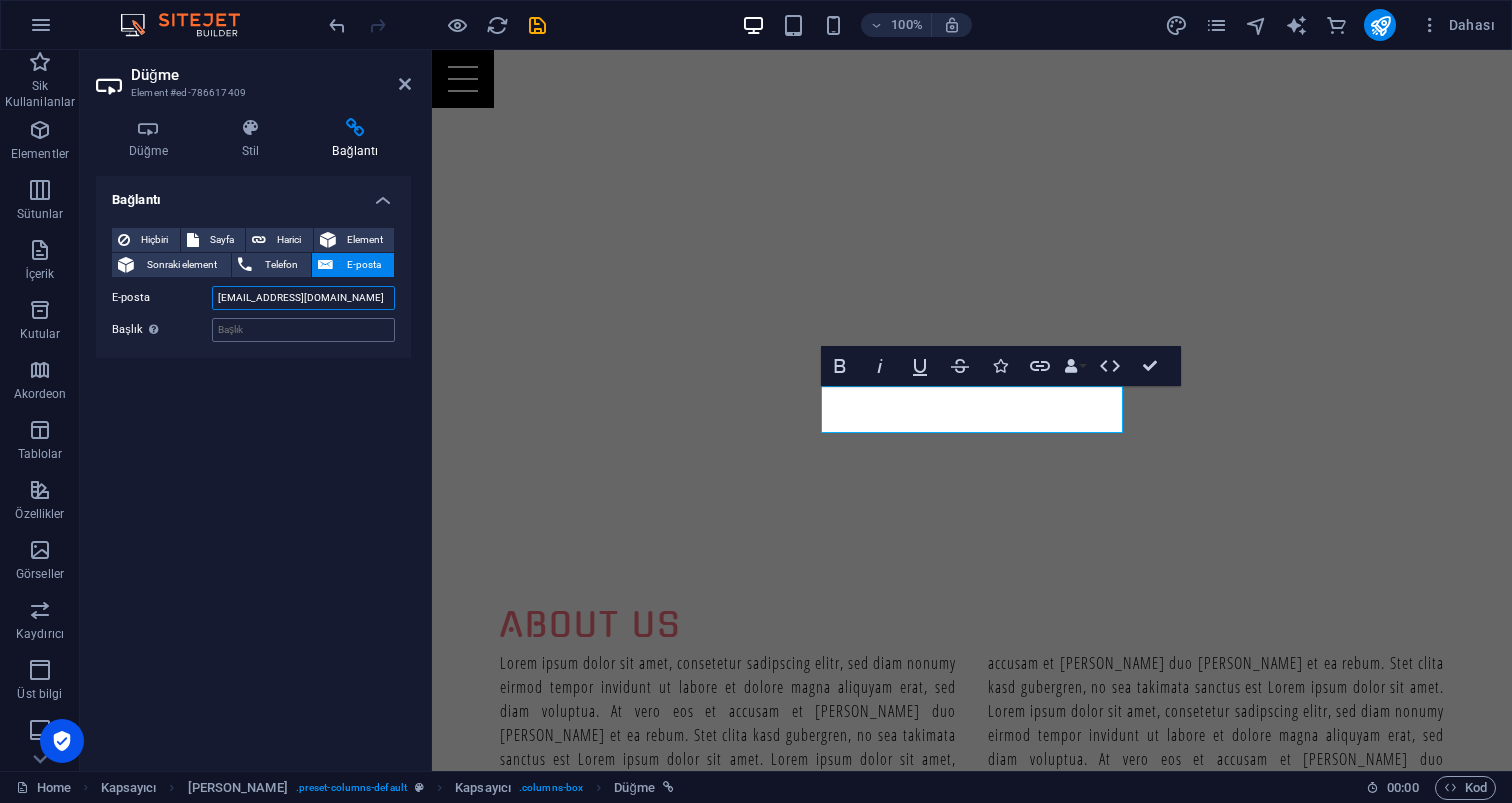 type on "[EMAIL_ADDRESS][DOMAIN_NAME]" 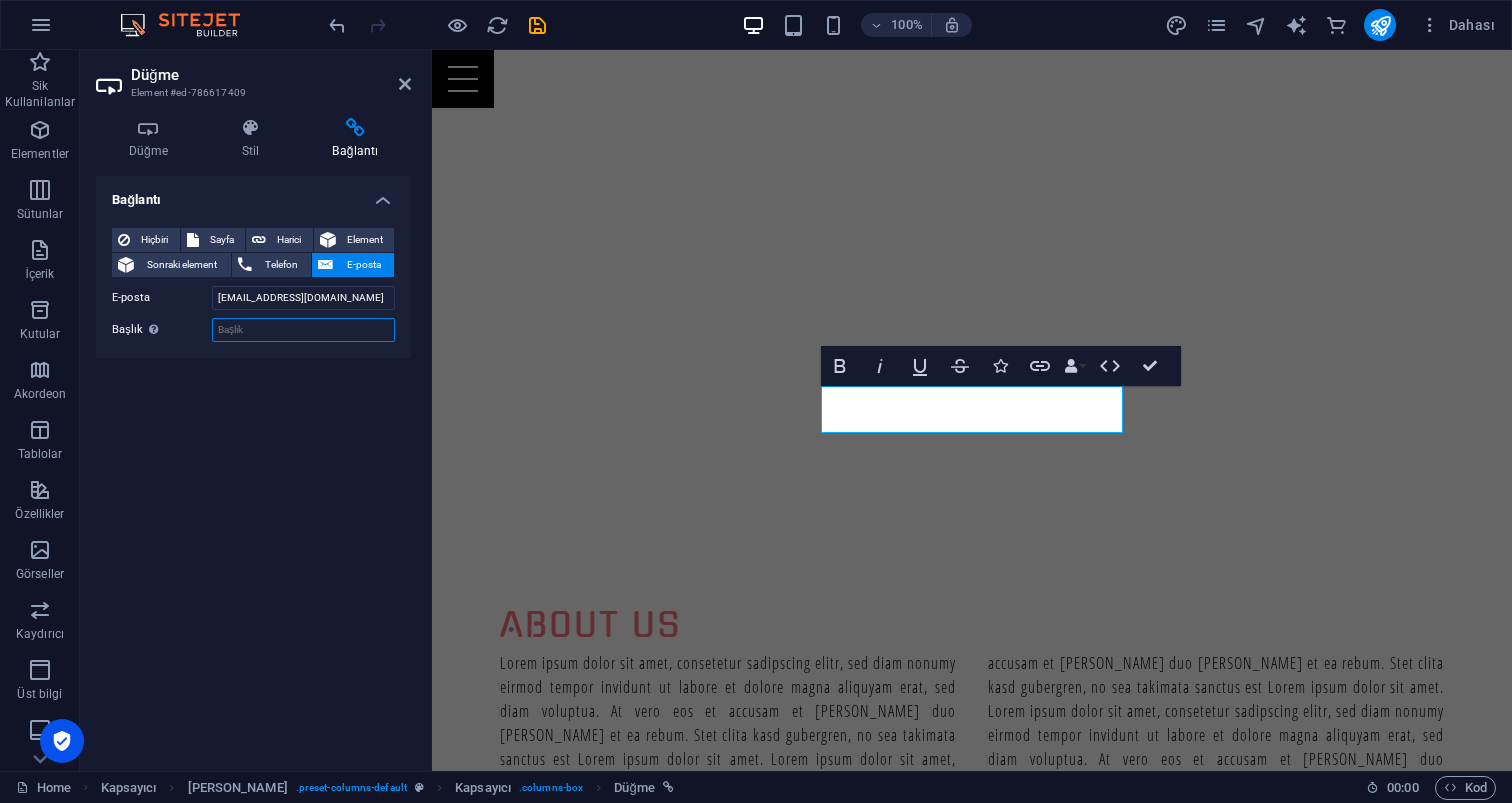 click on "Başlık Ek bağlantı tanımının bağlantı metniyle aynı olmaması gerekir. Başlık, genellikle fare elementin üzerine geldiğinde bir araç ipucu metni olarak gösterilir. Belirsizse boş bırak." at bounding box center (303, 330) 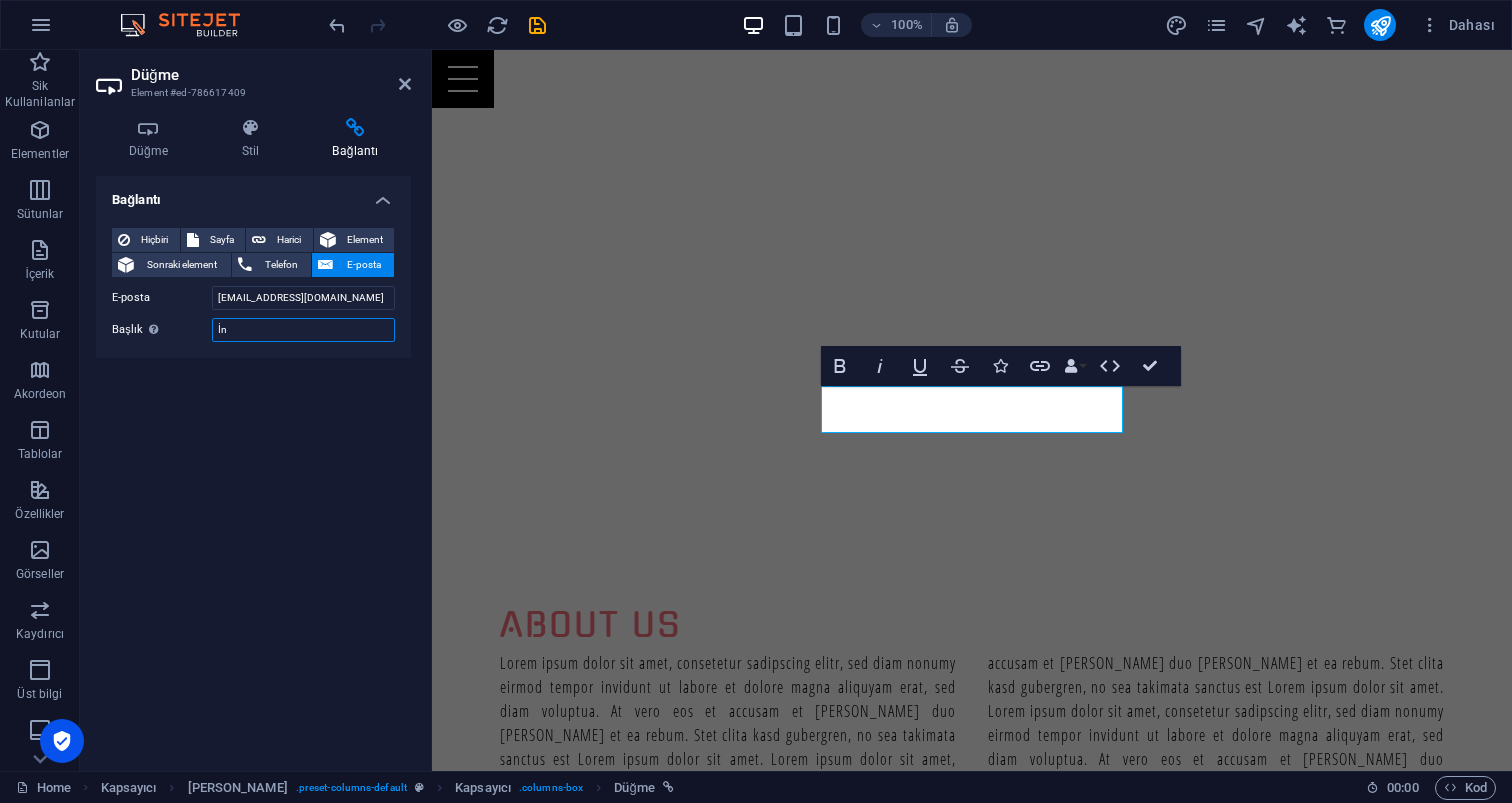 type on "İ" 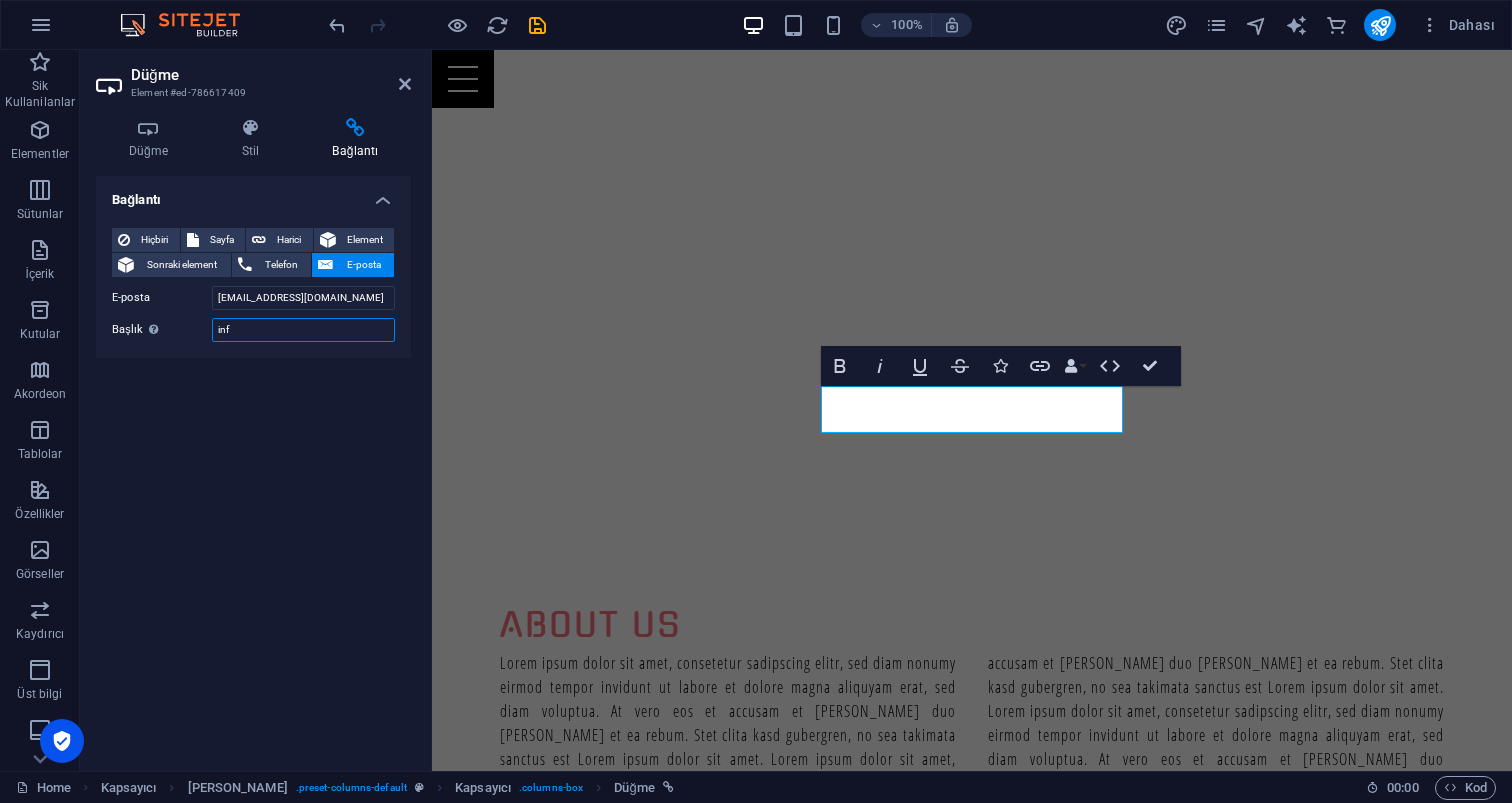 type on "info" 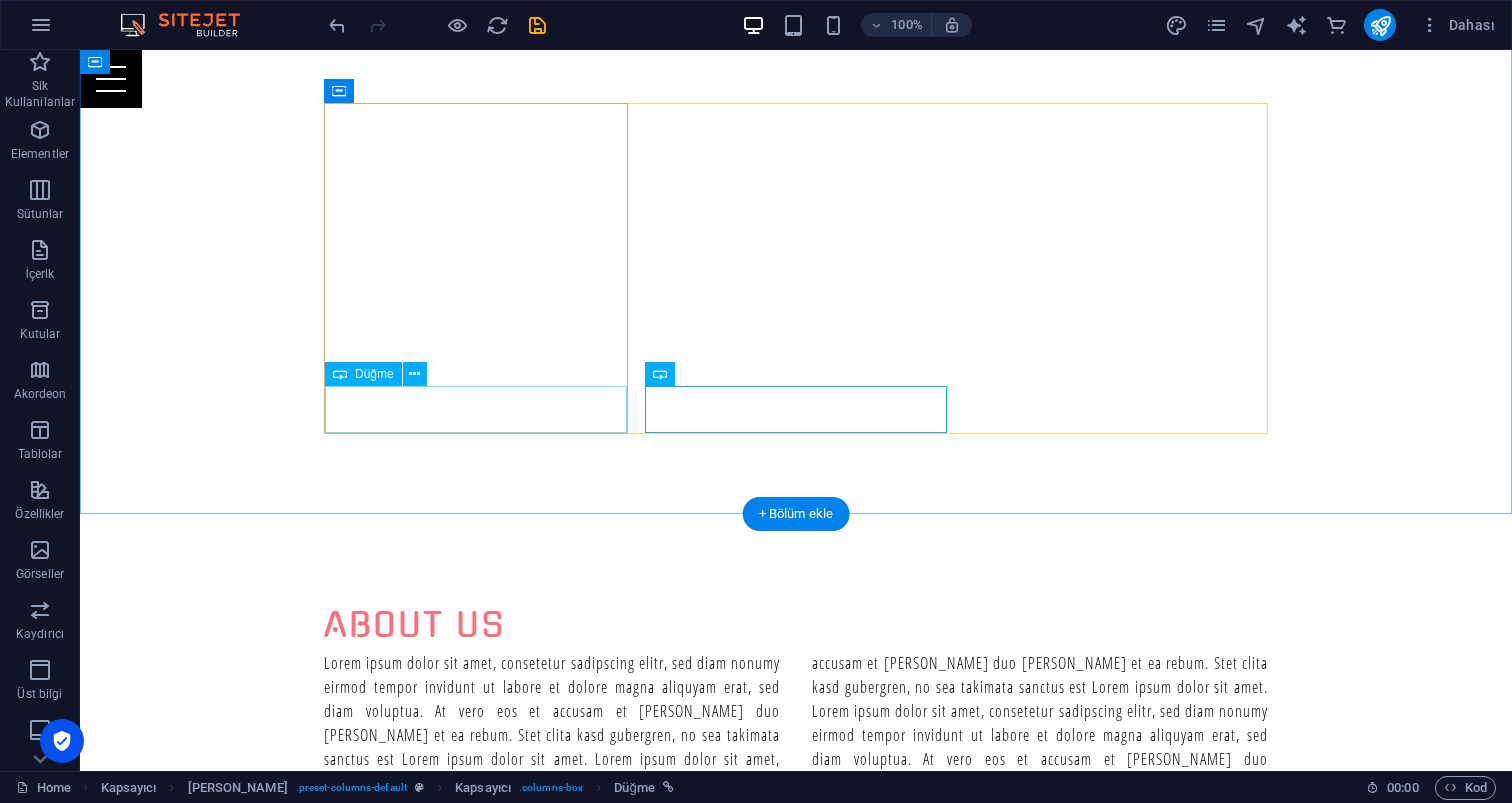 click on "Bize Ulaşın" at bounding box center (796, 1574) 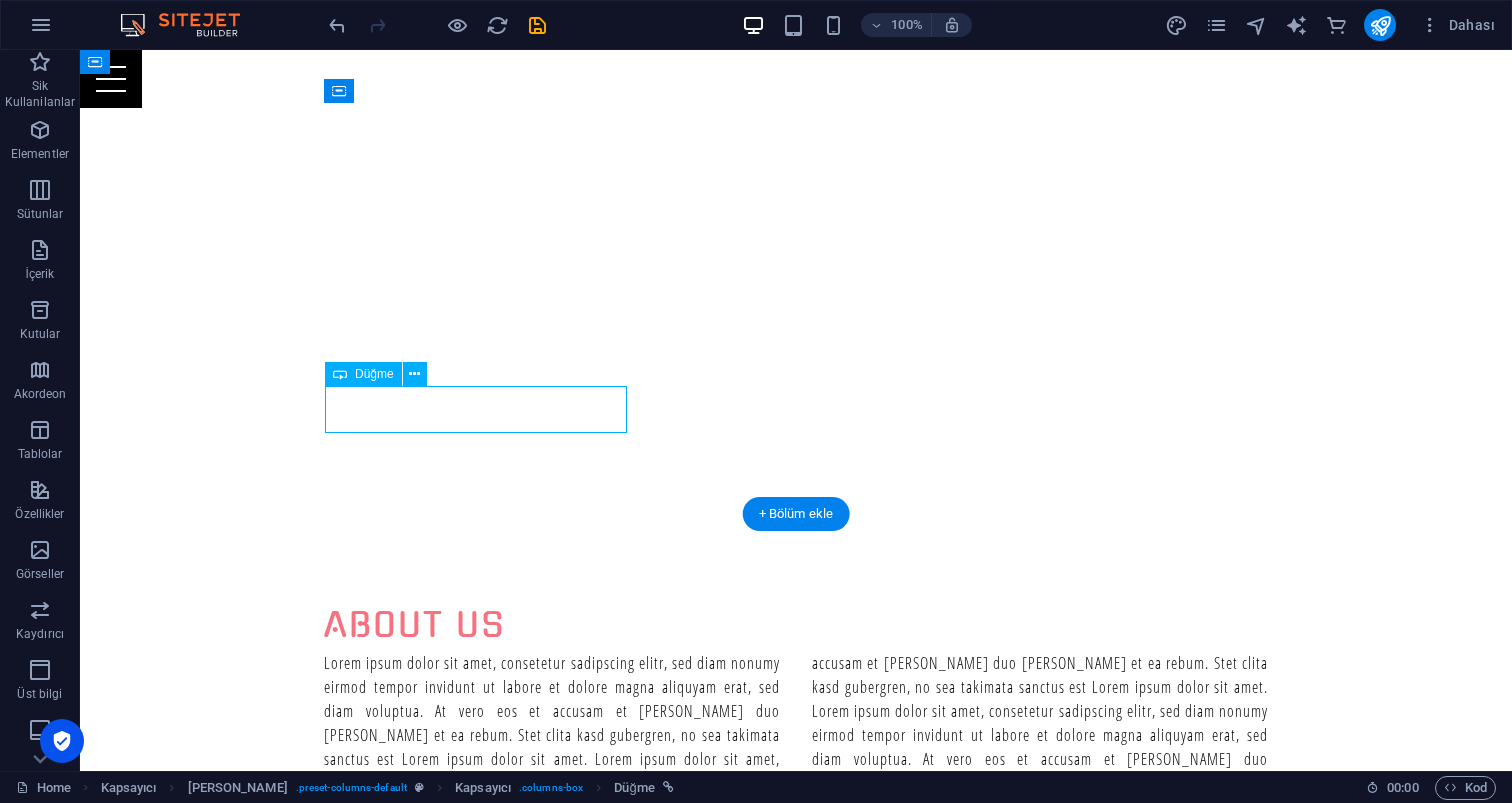click on "Bize Ulaşın" at bounding box center (796, 1574) 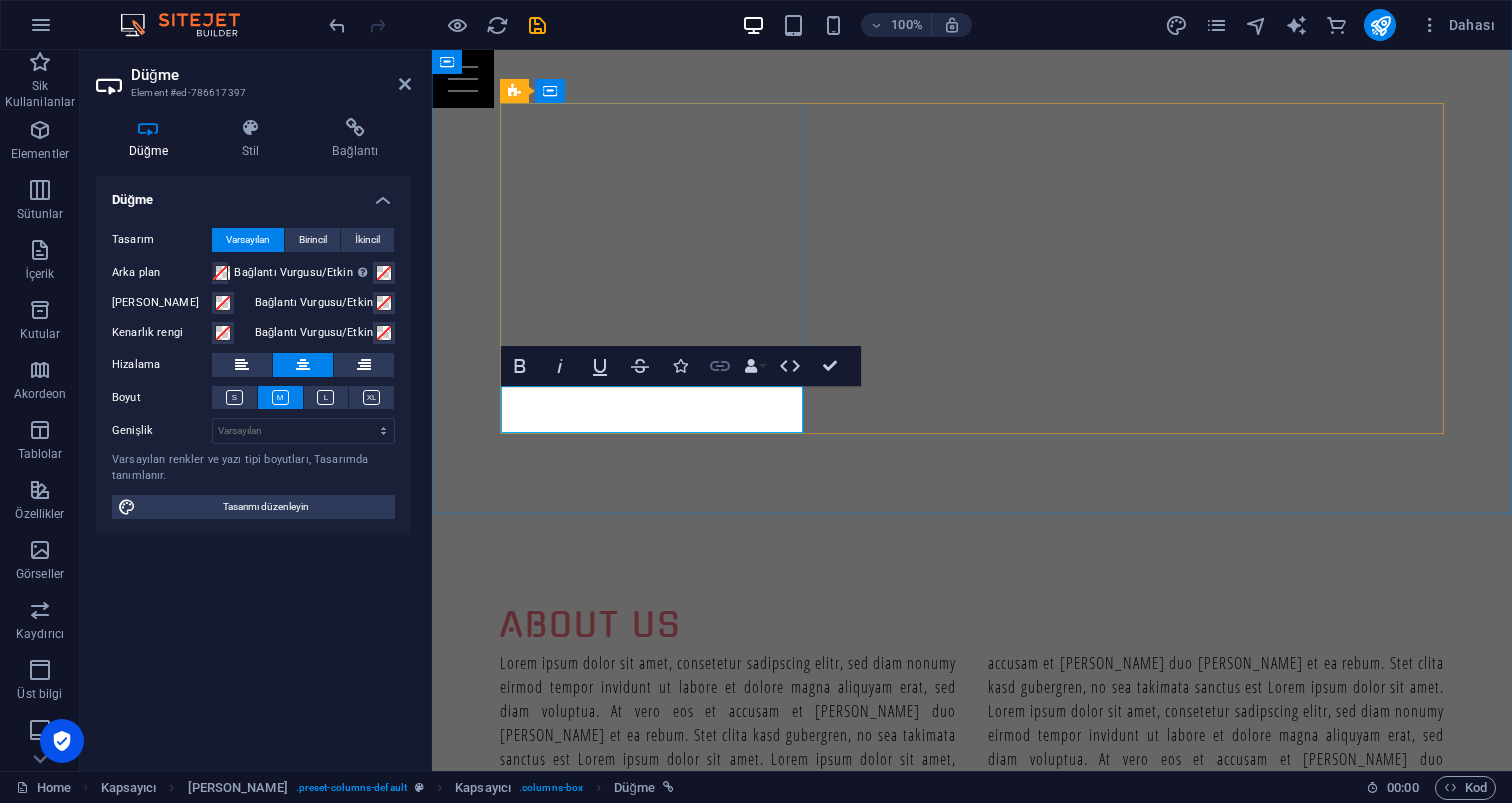 click 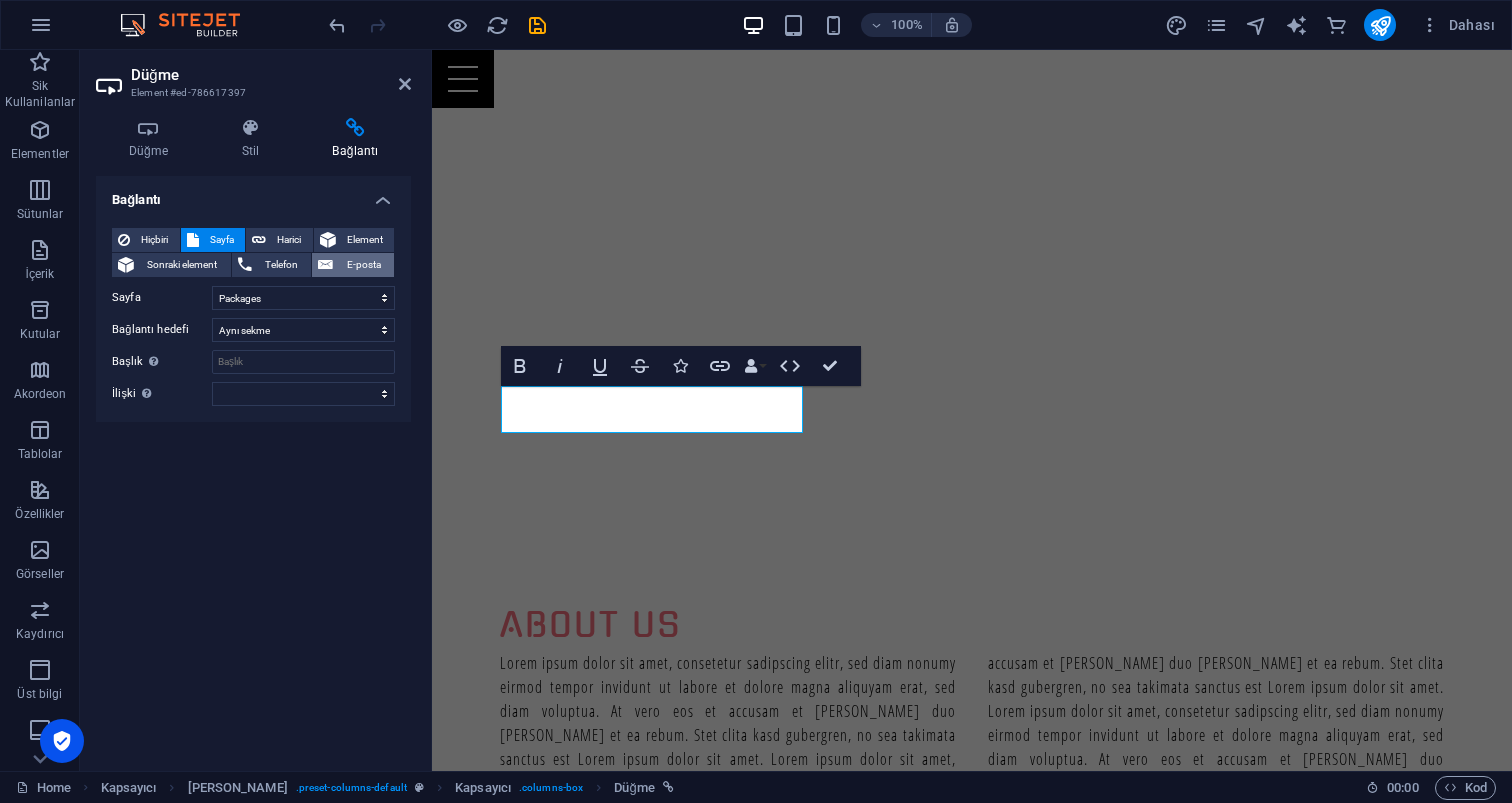 click on "E-posta" at bounding box center [363, 265] 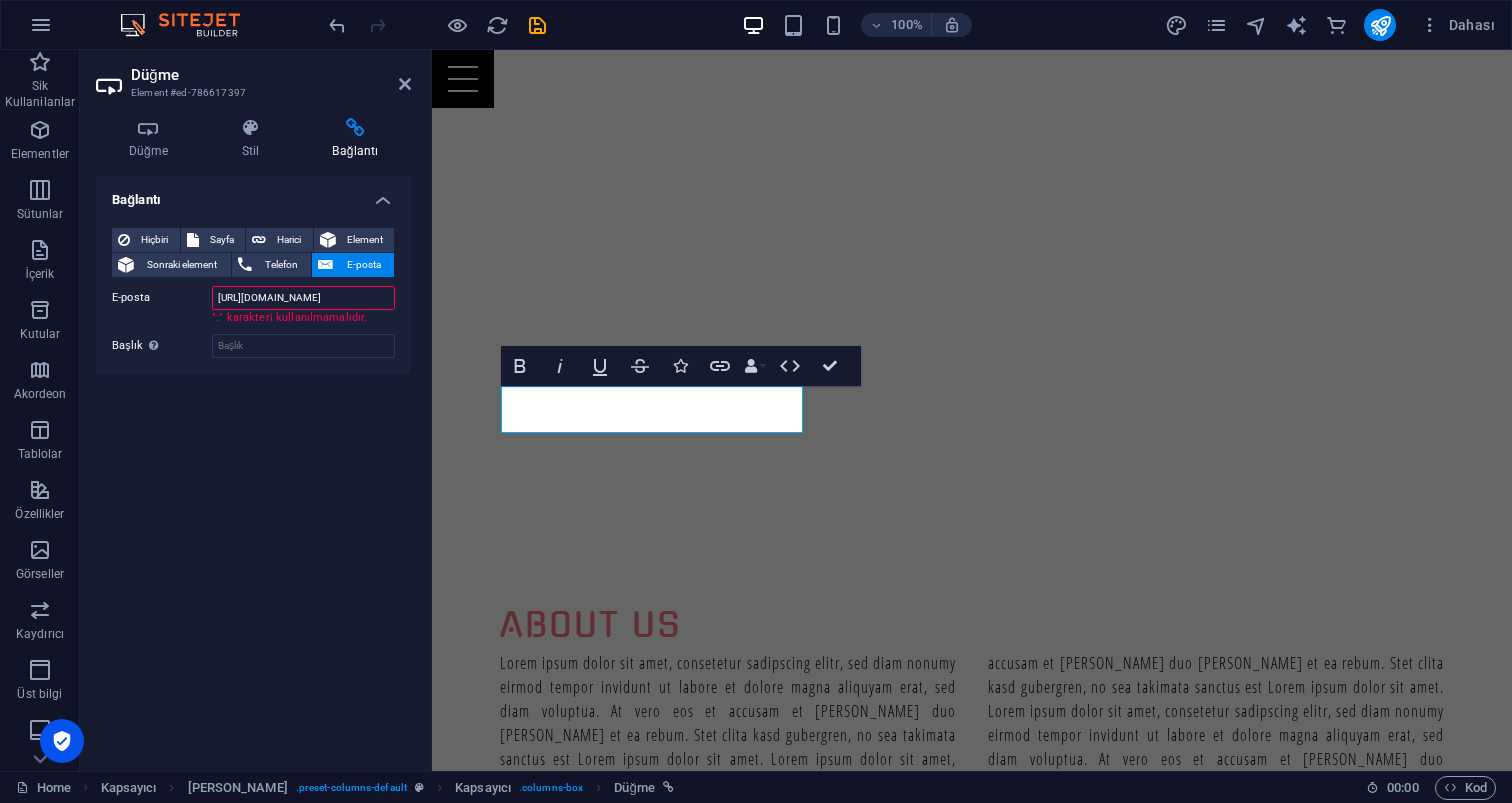 click on "http://wa.me/905333501812" at bounding box center (303, 298) 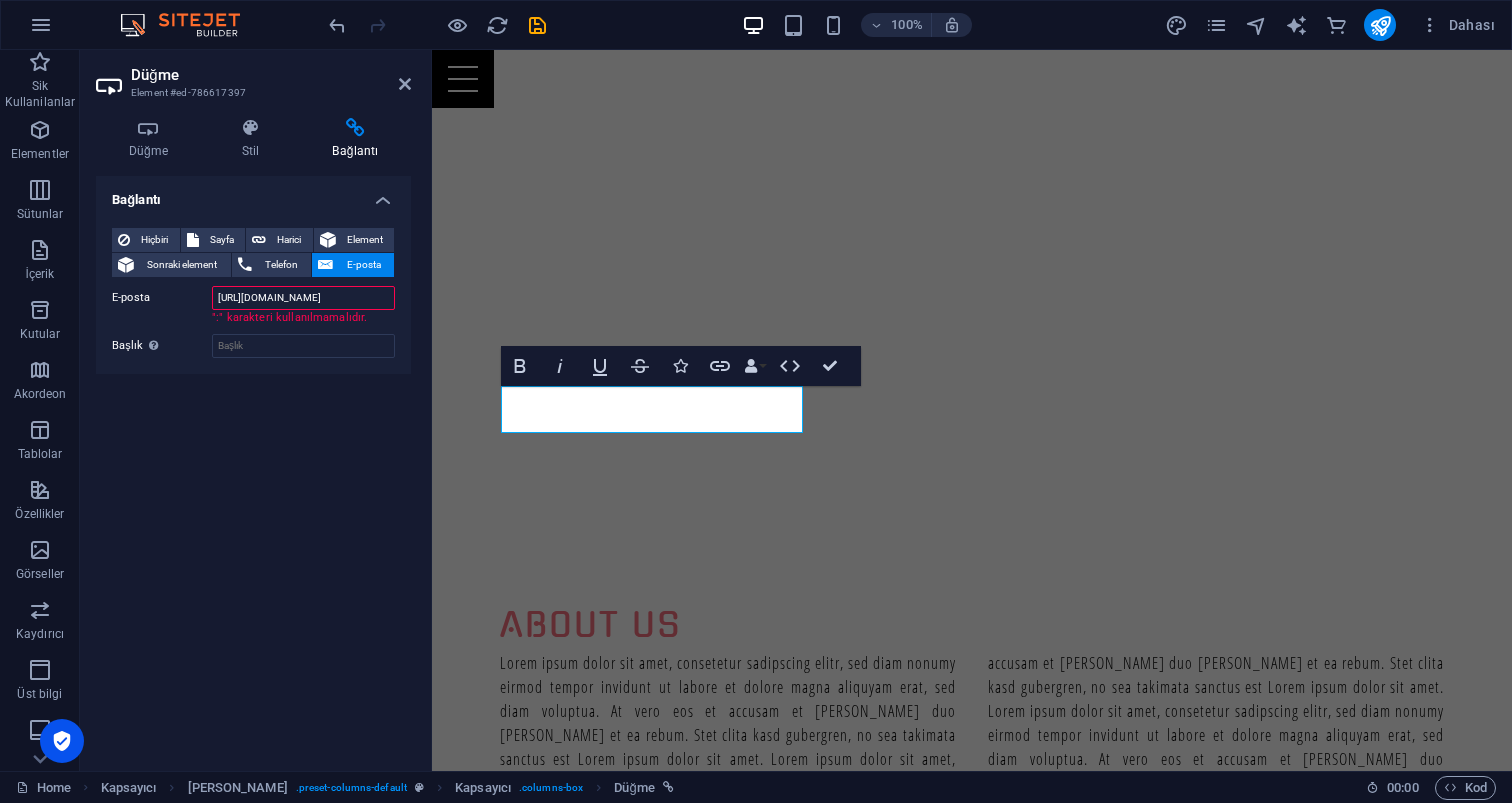 drag, startPoint x: 362, startPoint y: 305, endPoint x: 184, endPoint y: 287, distance: 178.90779 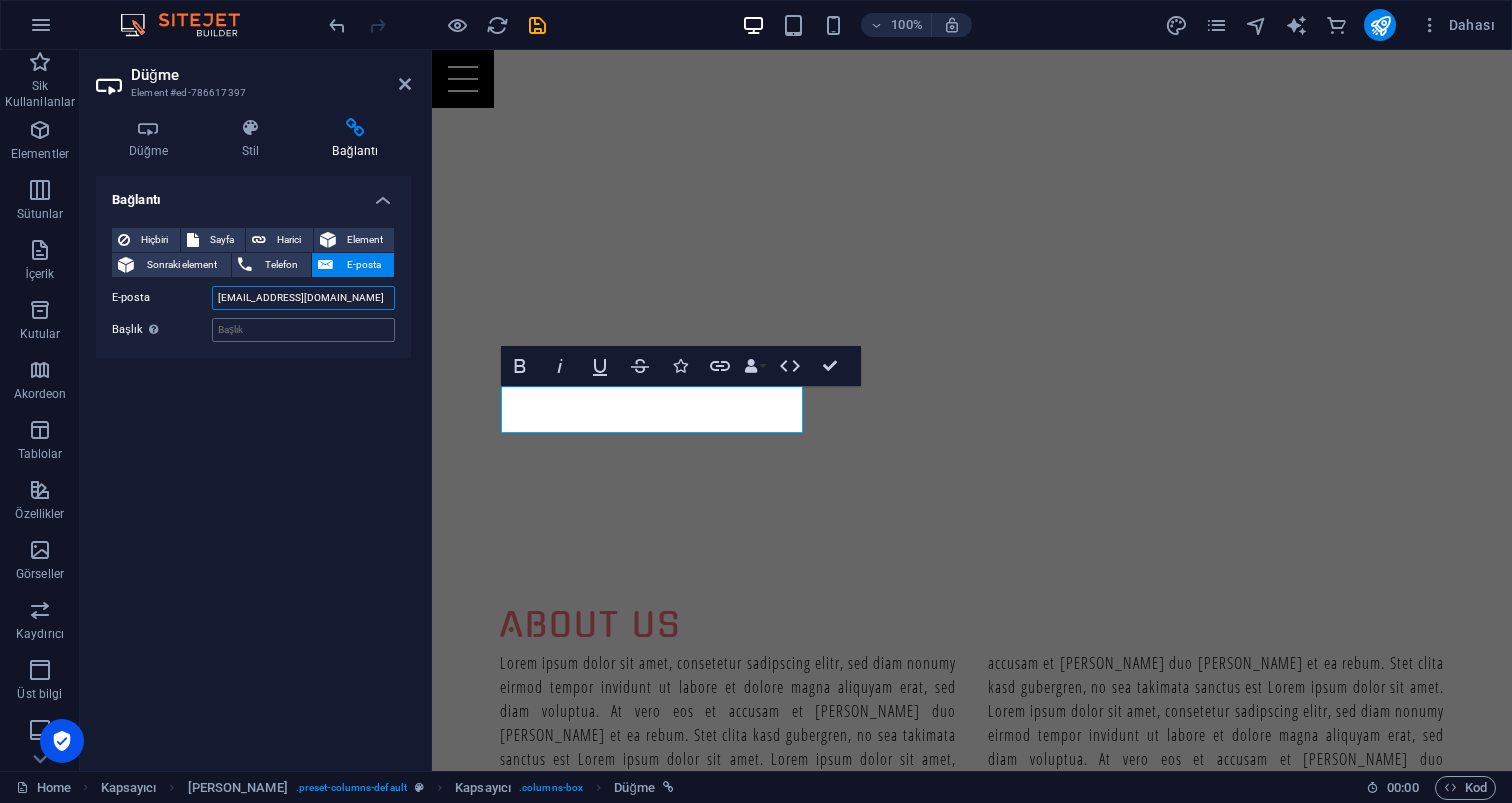 type on "[EMAIL_ADDRESS][DOMAIN_NAME]" 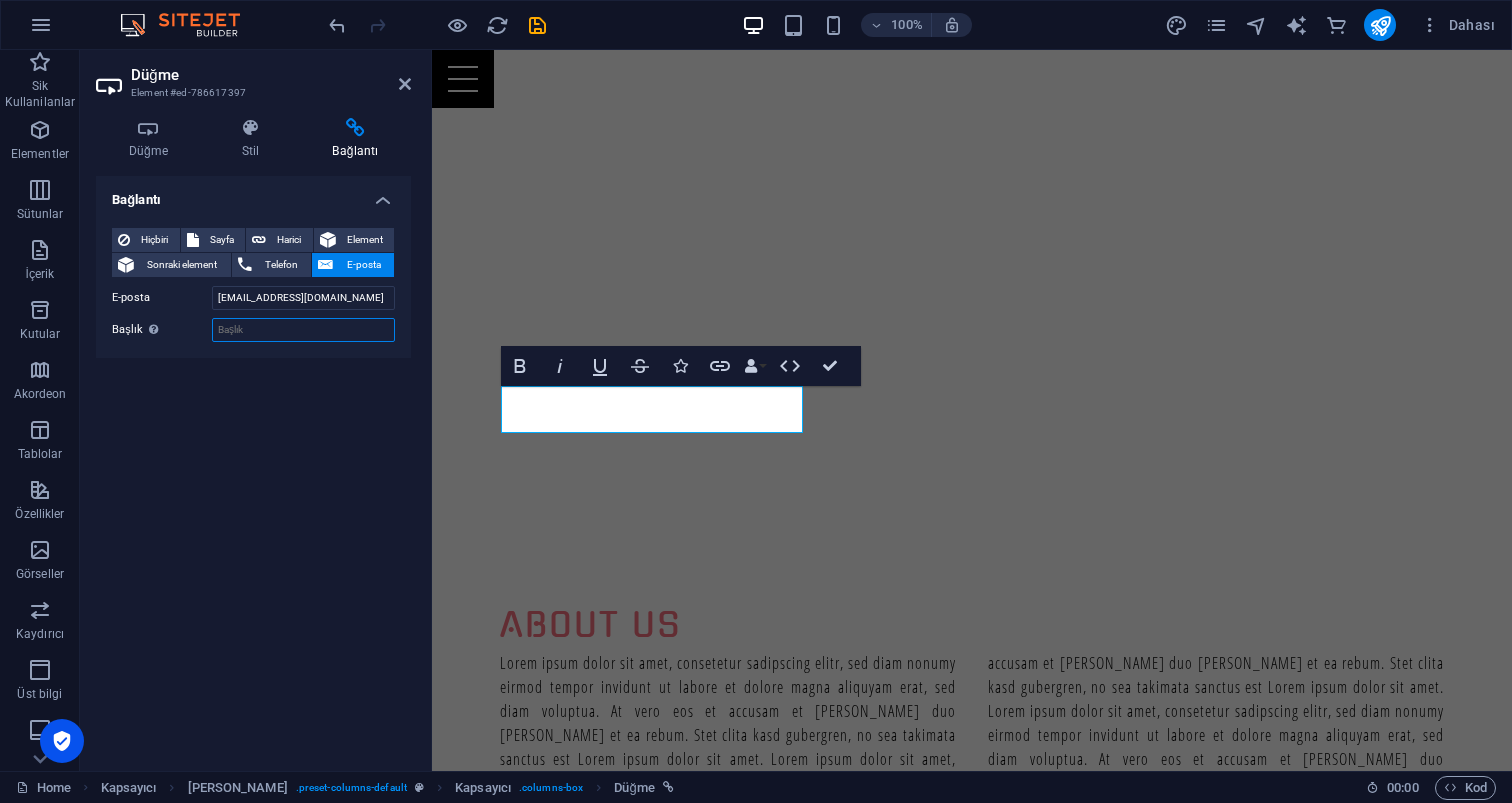click on "Başlık Ek bağlantı tanımının bağlantı metniyle aynı olmaması gerekir. Başlık, genellikle fare elementin üzerine geldiğinde bir araç ipucu metni olarak gösterilir. Belirsizse boş bırak." at bounding box center [303, 330] 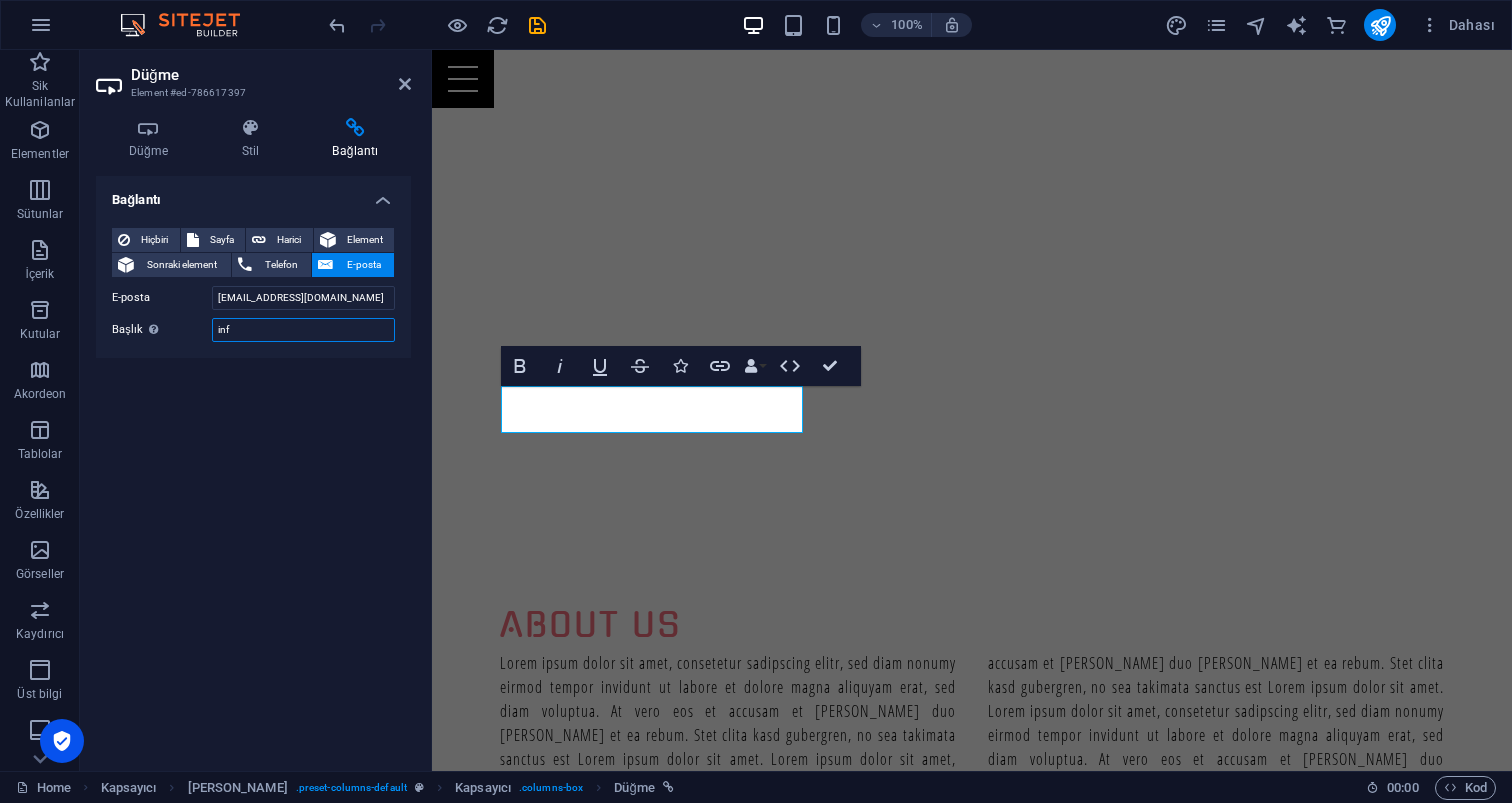 type on "info" 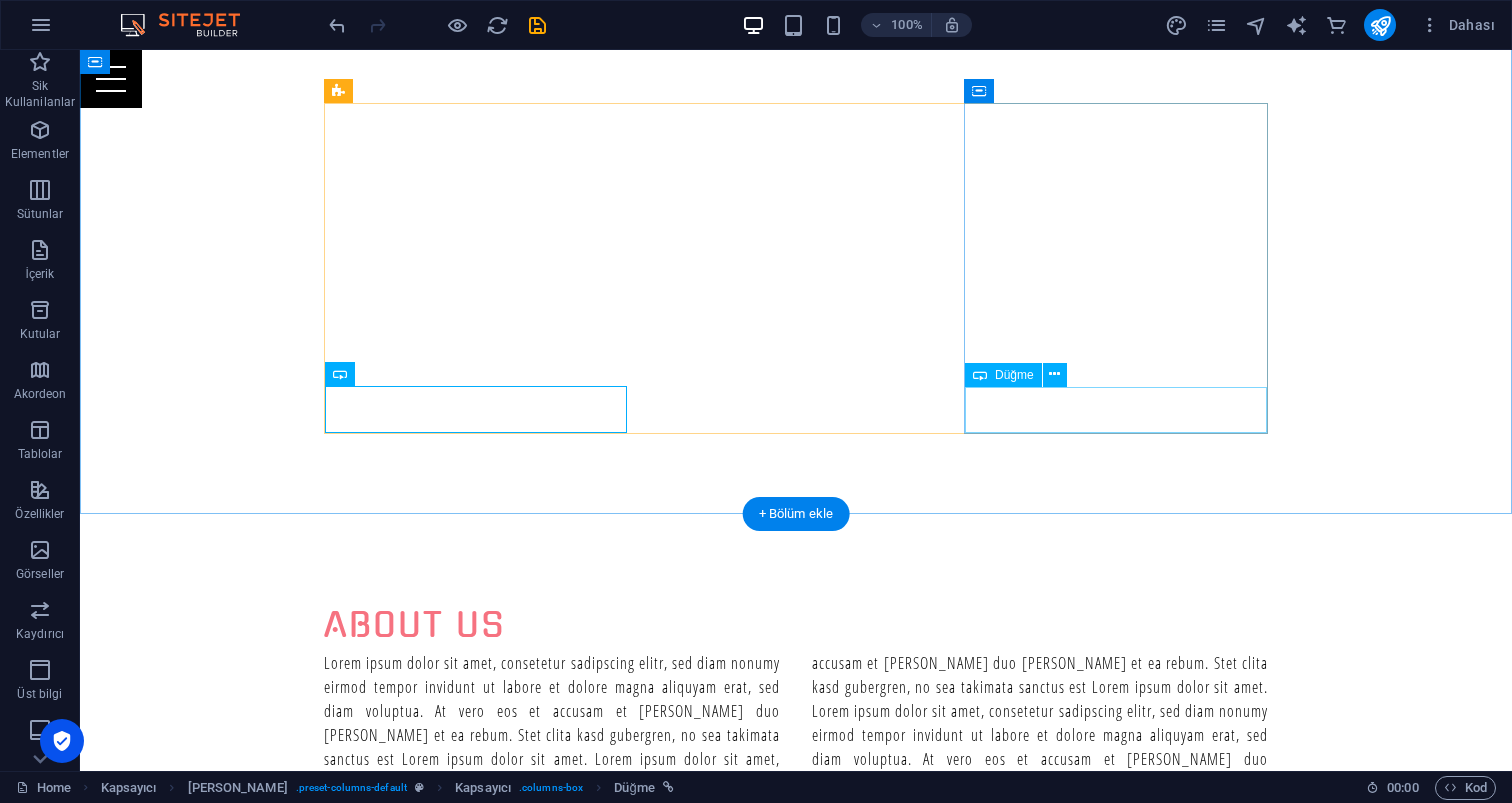 click on "BIZE ULAŞIN" at bounding box center (796, 2988) 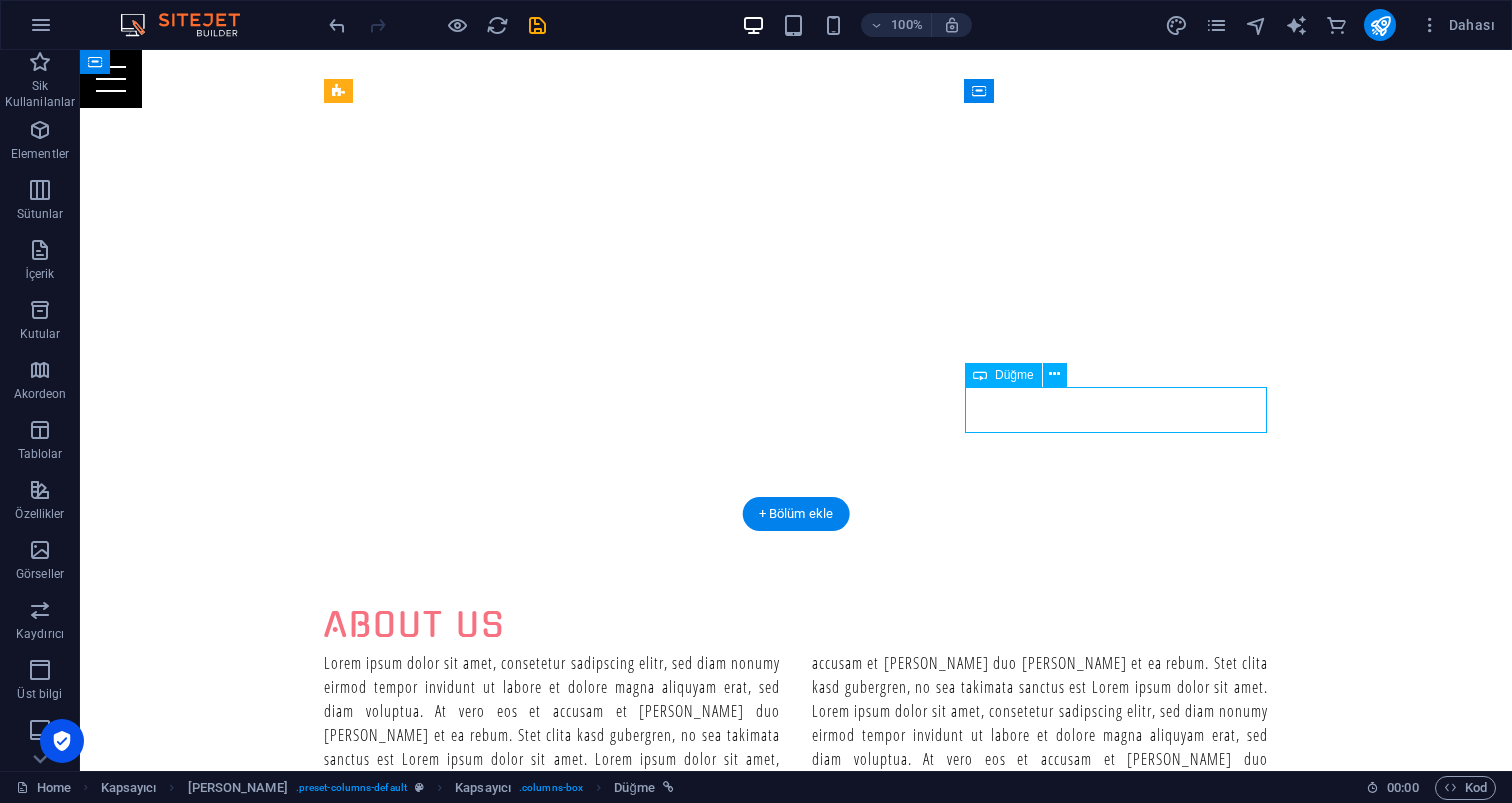 click on "BIZE ULAŞIN" at bounding box center [796, 2988] 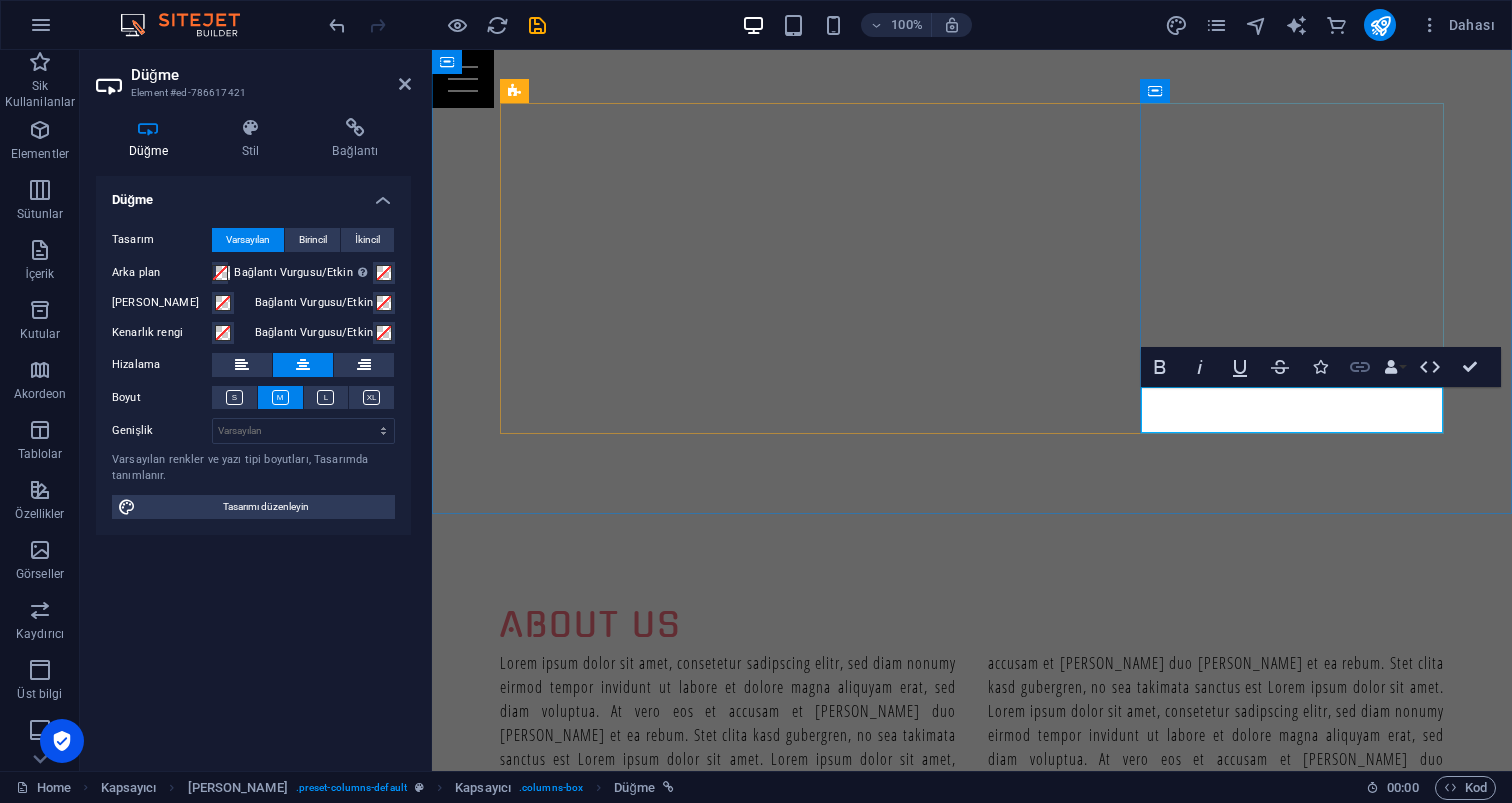 click 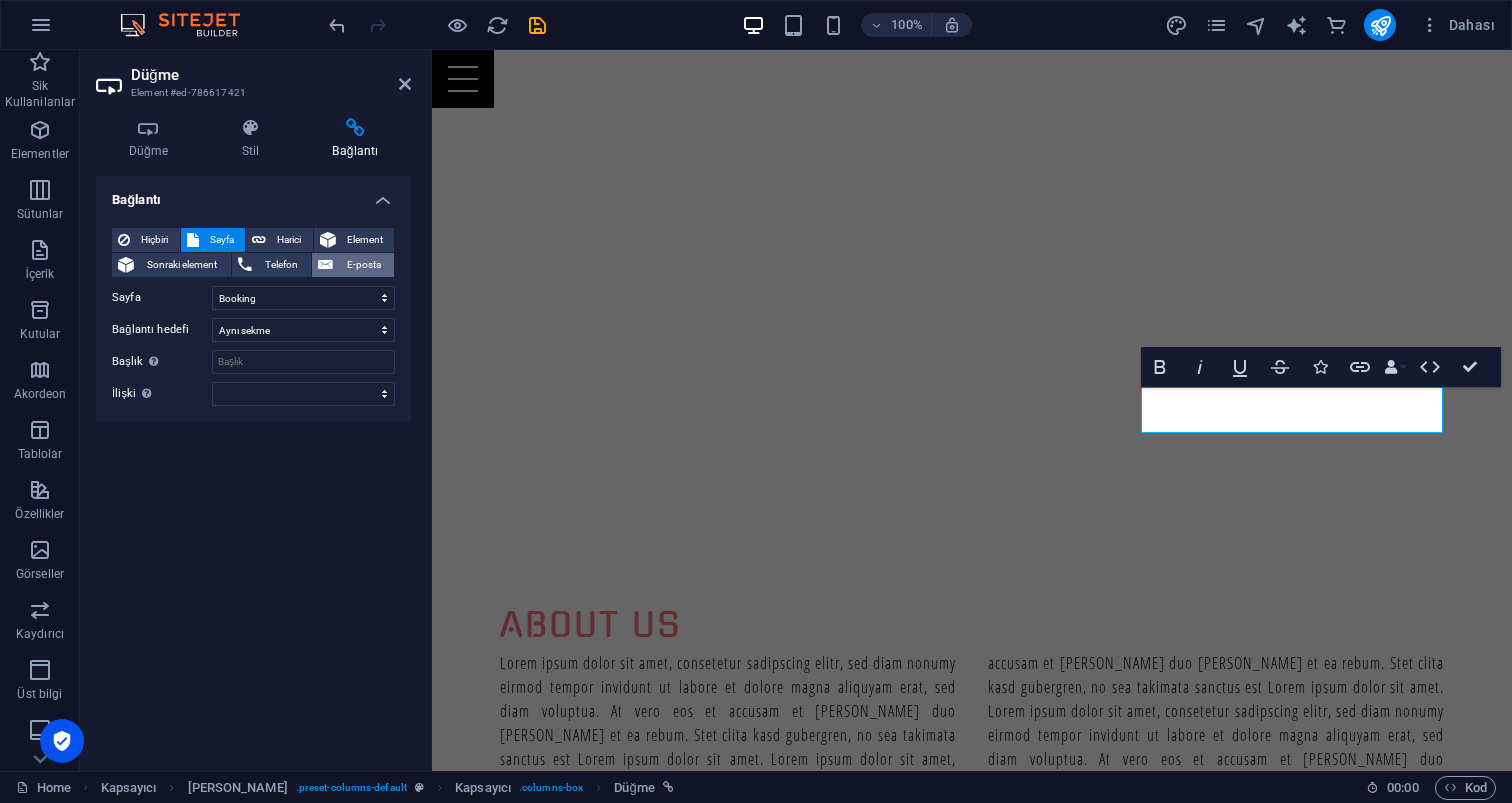 click on "E-posta" at bounding box center (363, 265) 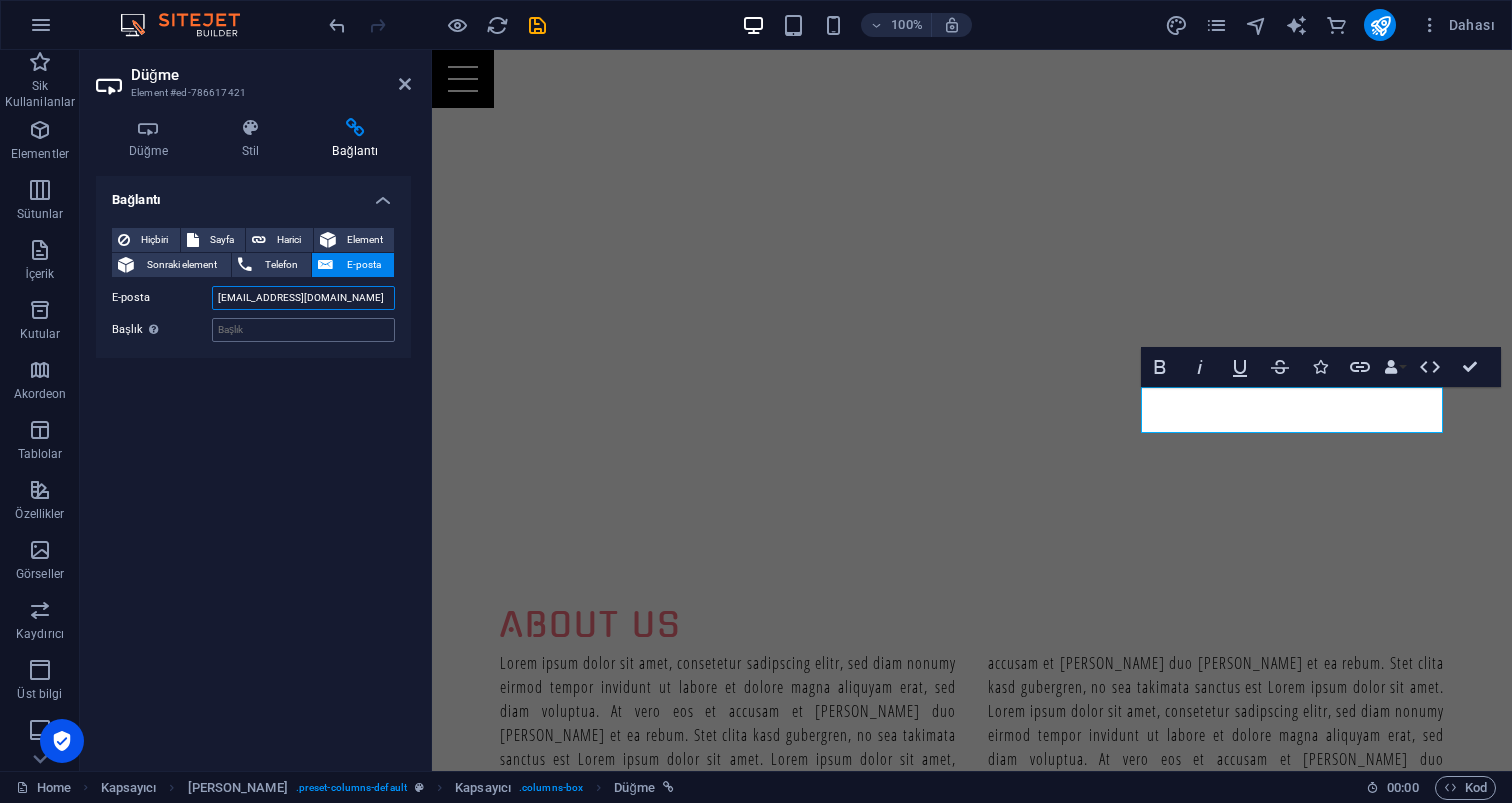 type on "[EMAIL_ADDRESS][DOMAIN_NAME]" 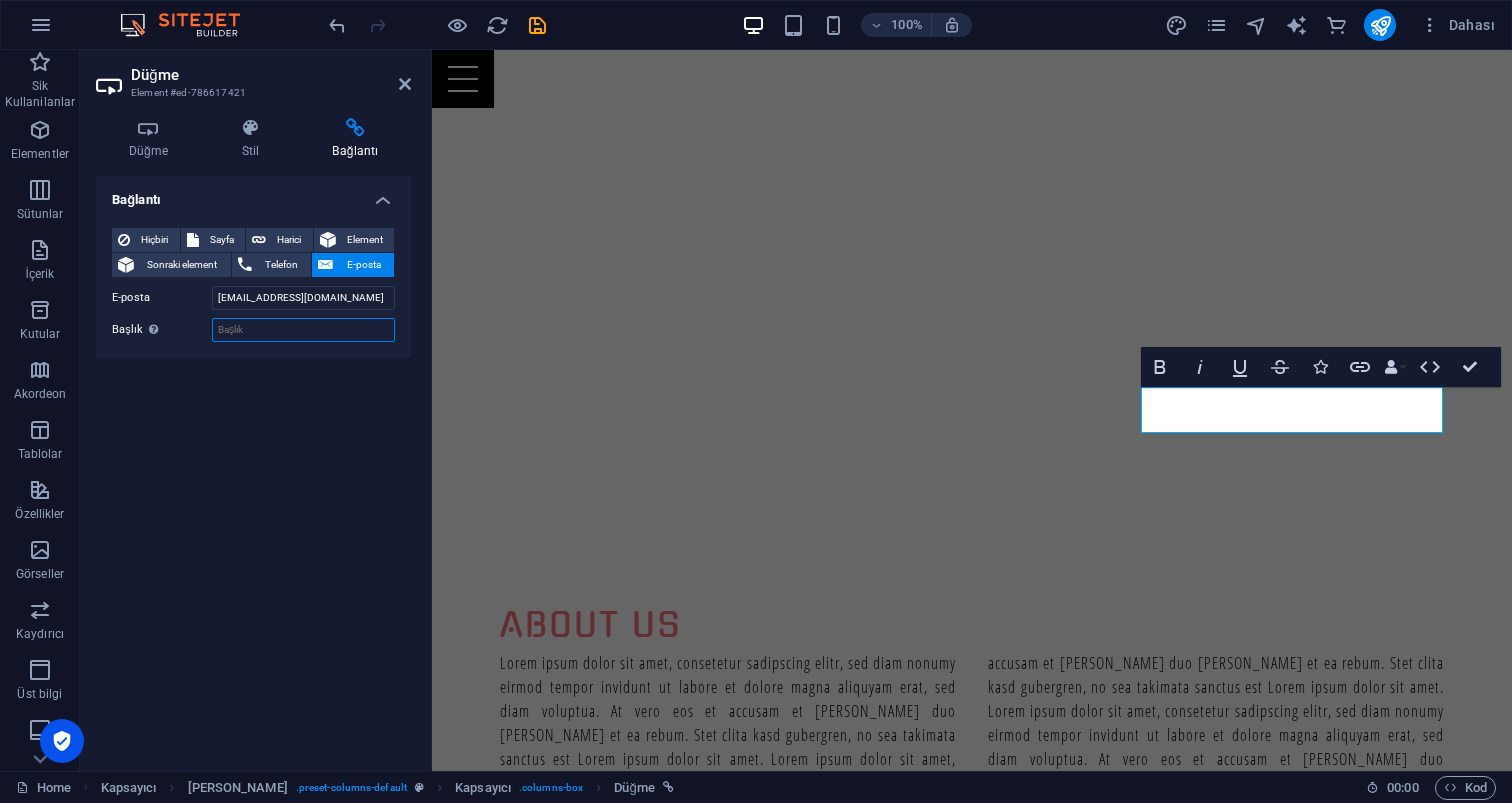 click on "Başlık Ek bağlantı tanımının bağlantı metniyle aynı olmaması gerekir. Başlık, genellikle fare elementin üzerine geldiğinde bir araç ipucu metni olarak gösterilir. Belirsizse boş bırak." at bounding box center (303, 330) 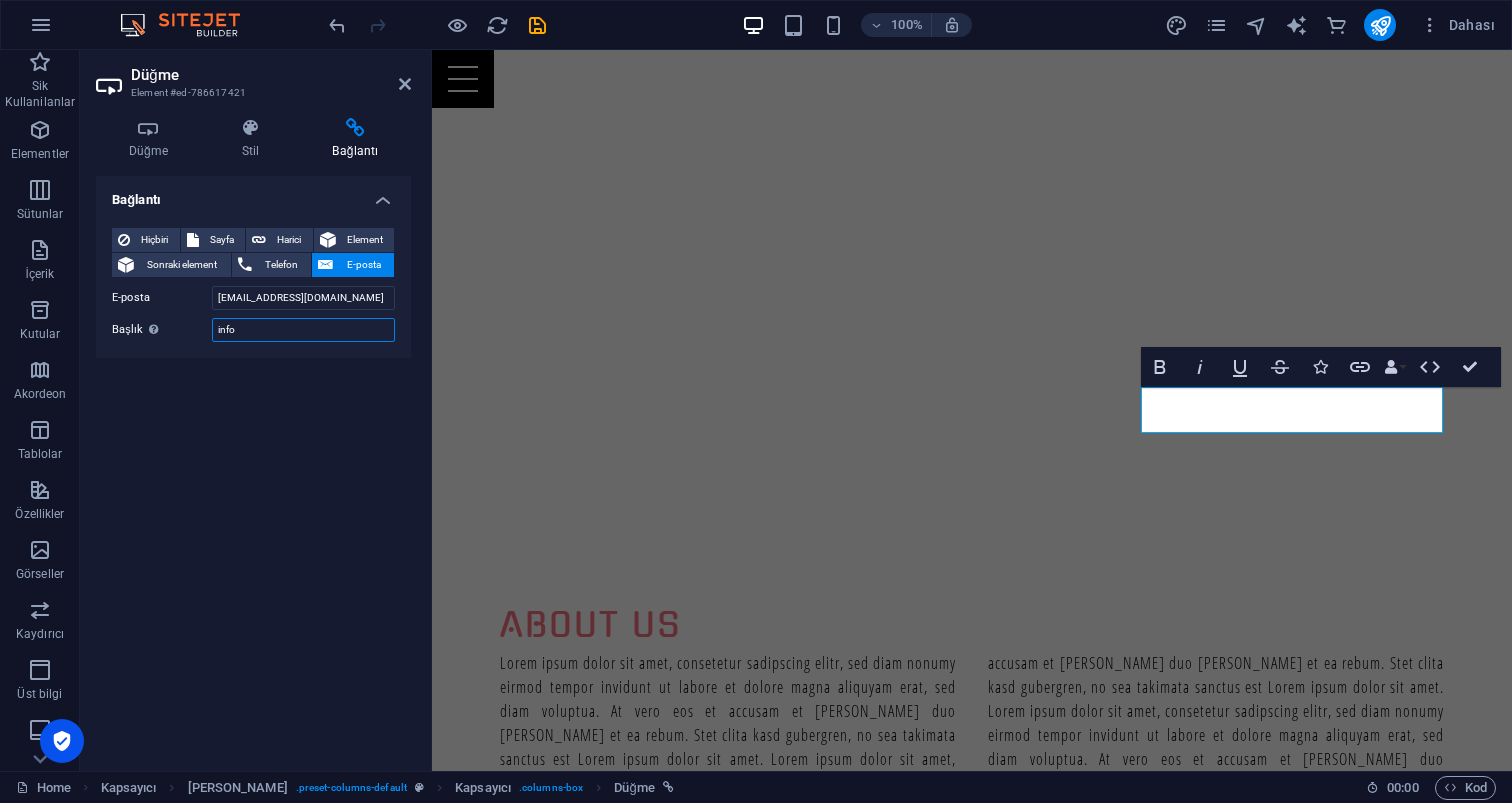 type on "info" 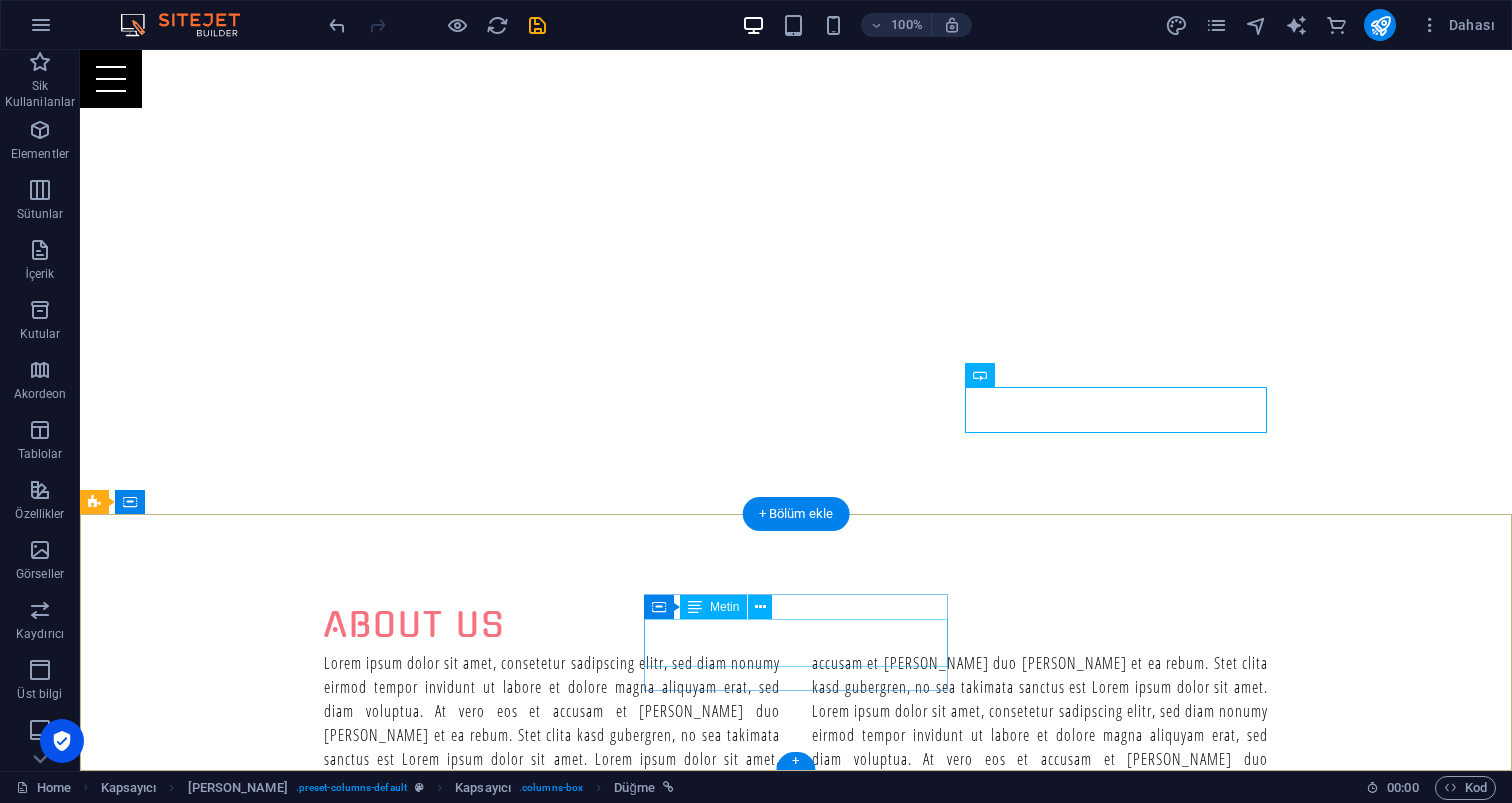 click on "Instagram Whatsapp" at bounding box center (568, 3328) 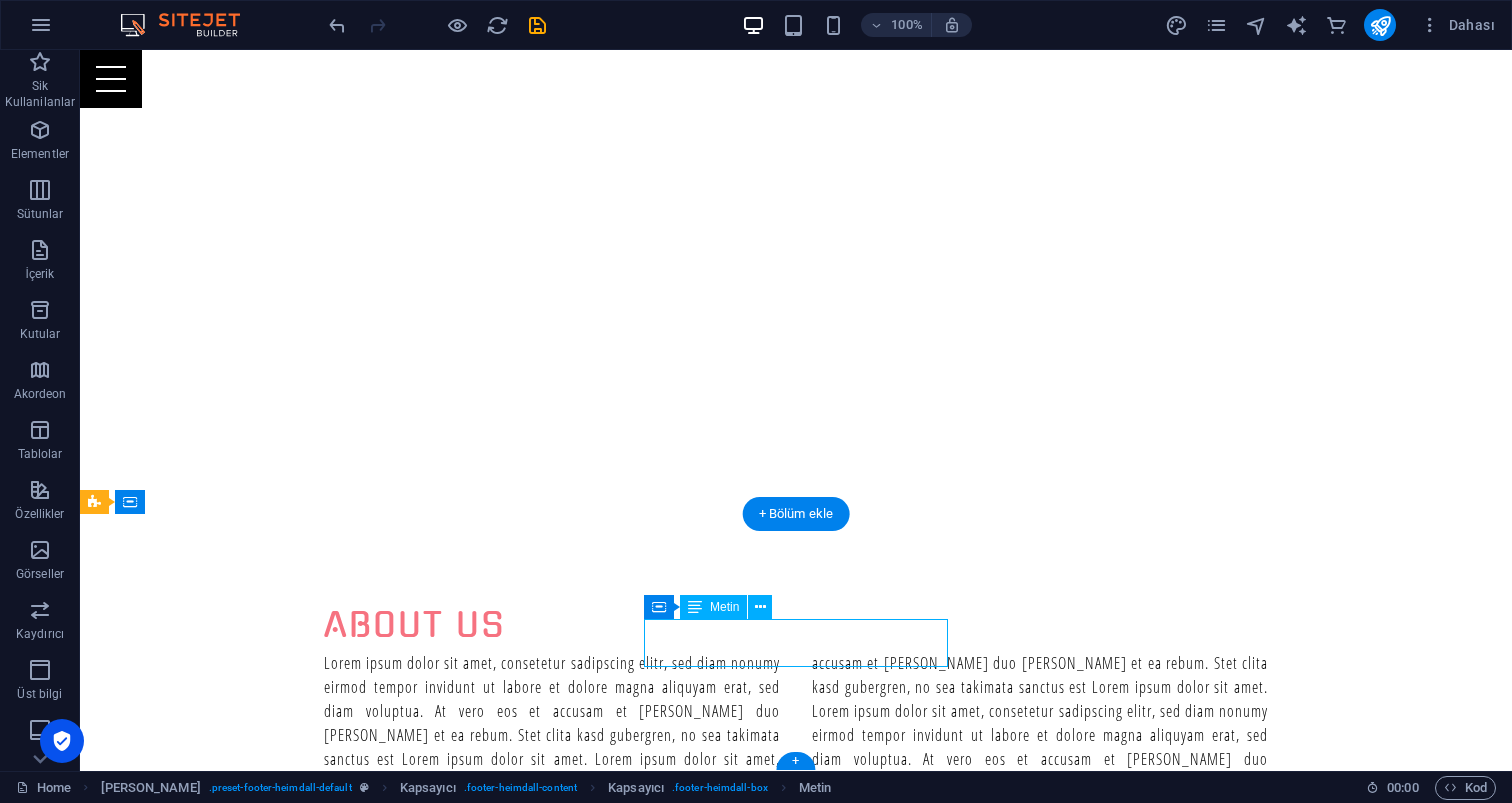 click on "Instagram Whatsapp" at bounding box center [568, 3328] 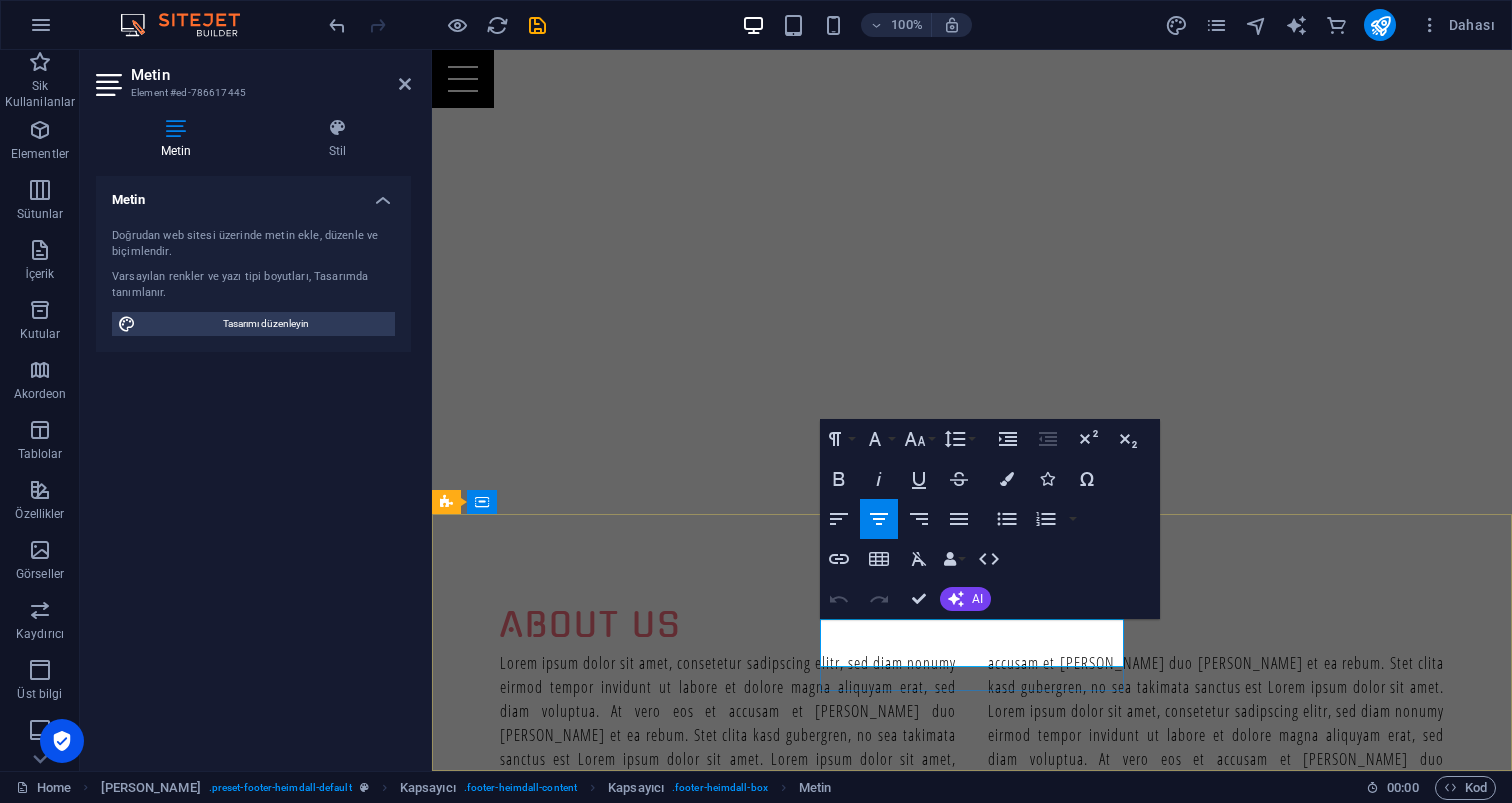 click on "Whatsapp" at bounding box center [920, 3340] 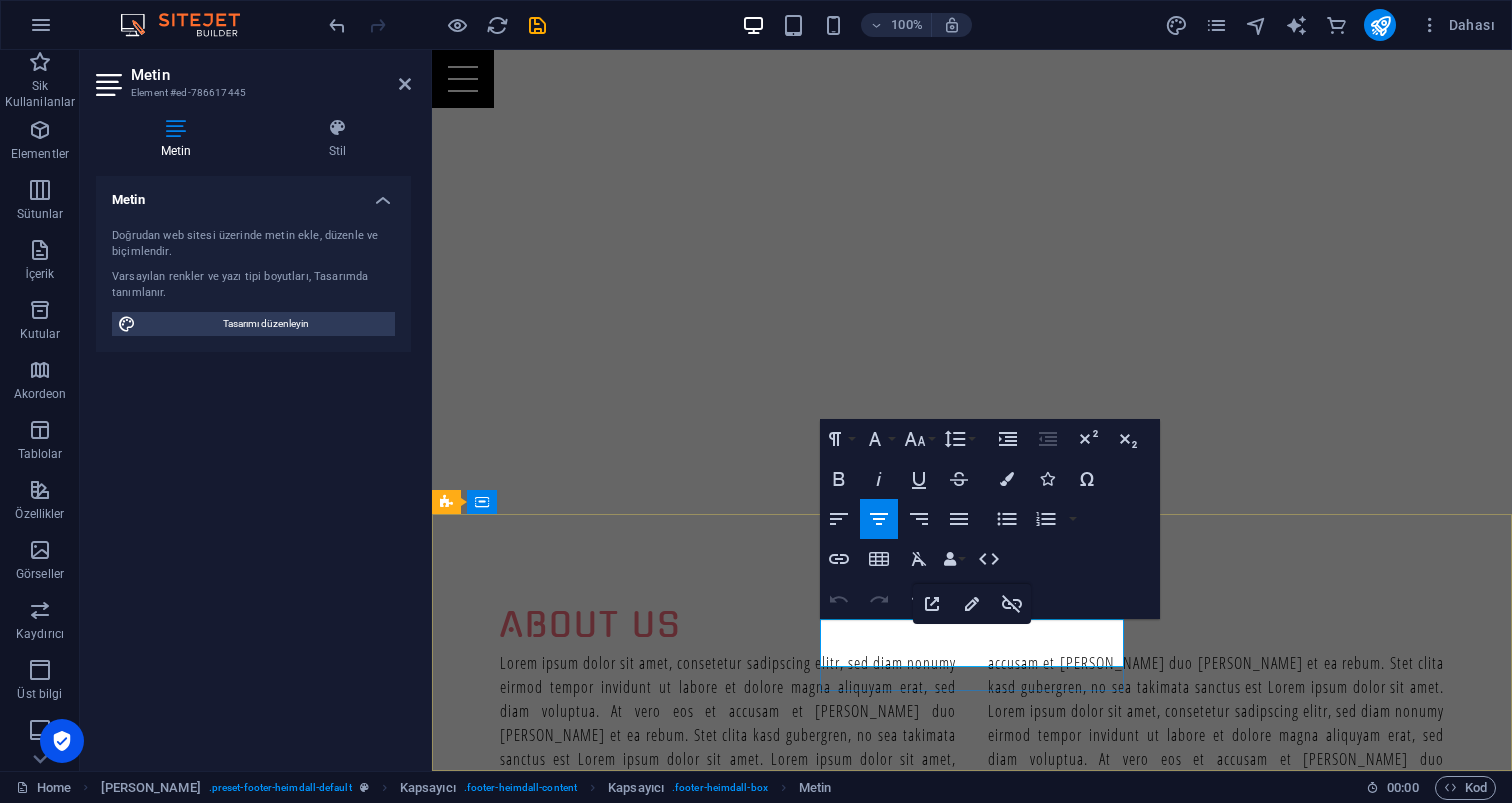 click 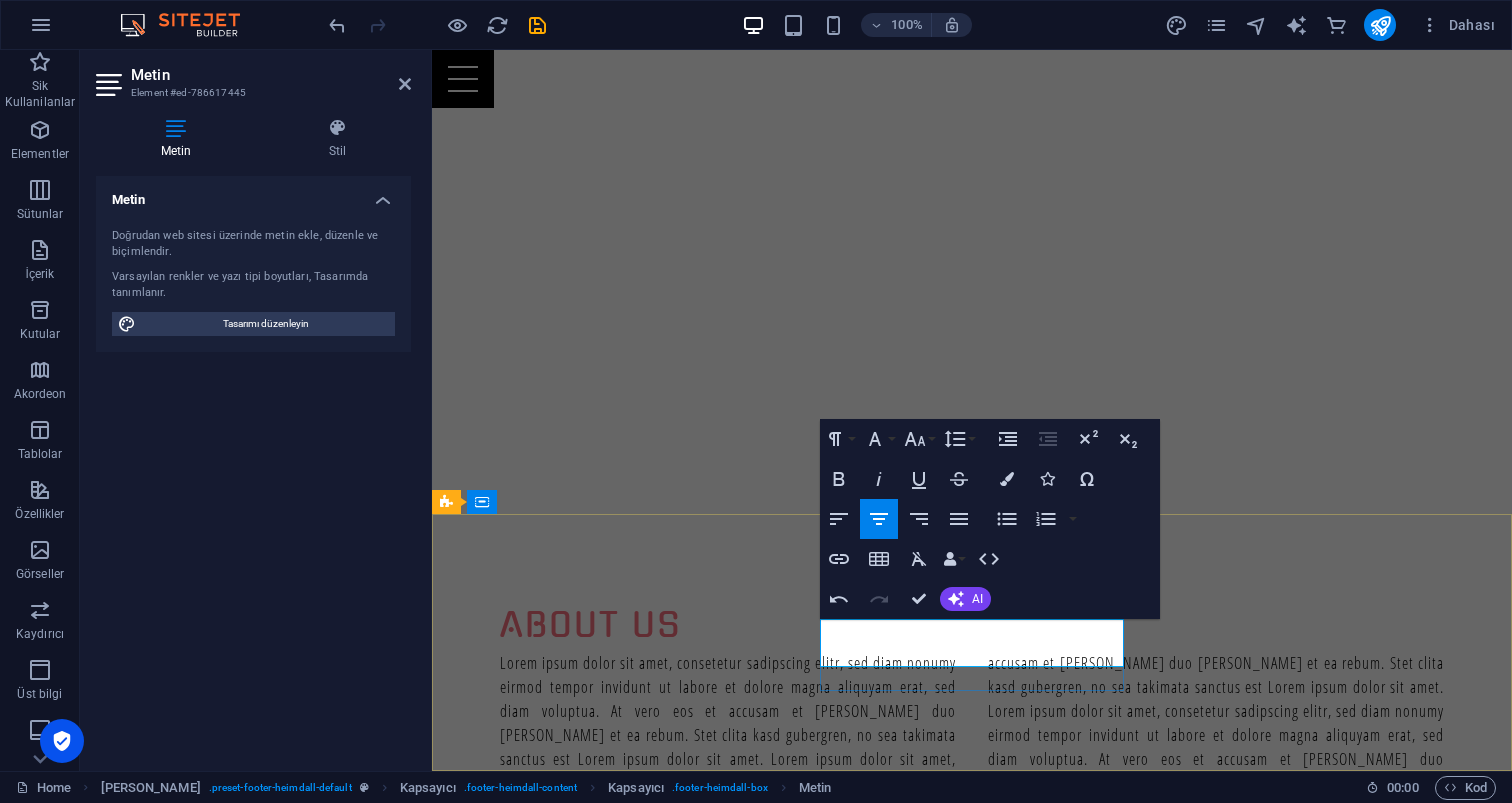 click on "Whatsapp" at bounding box center [920, 3340] 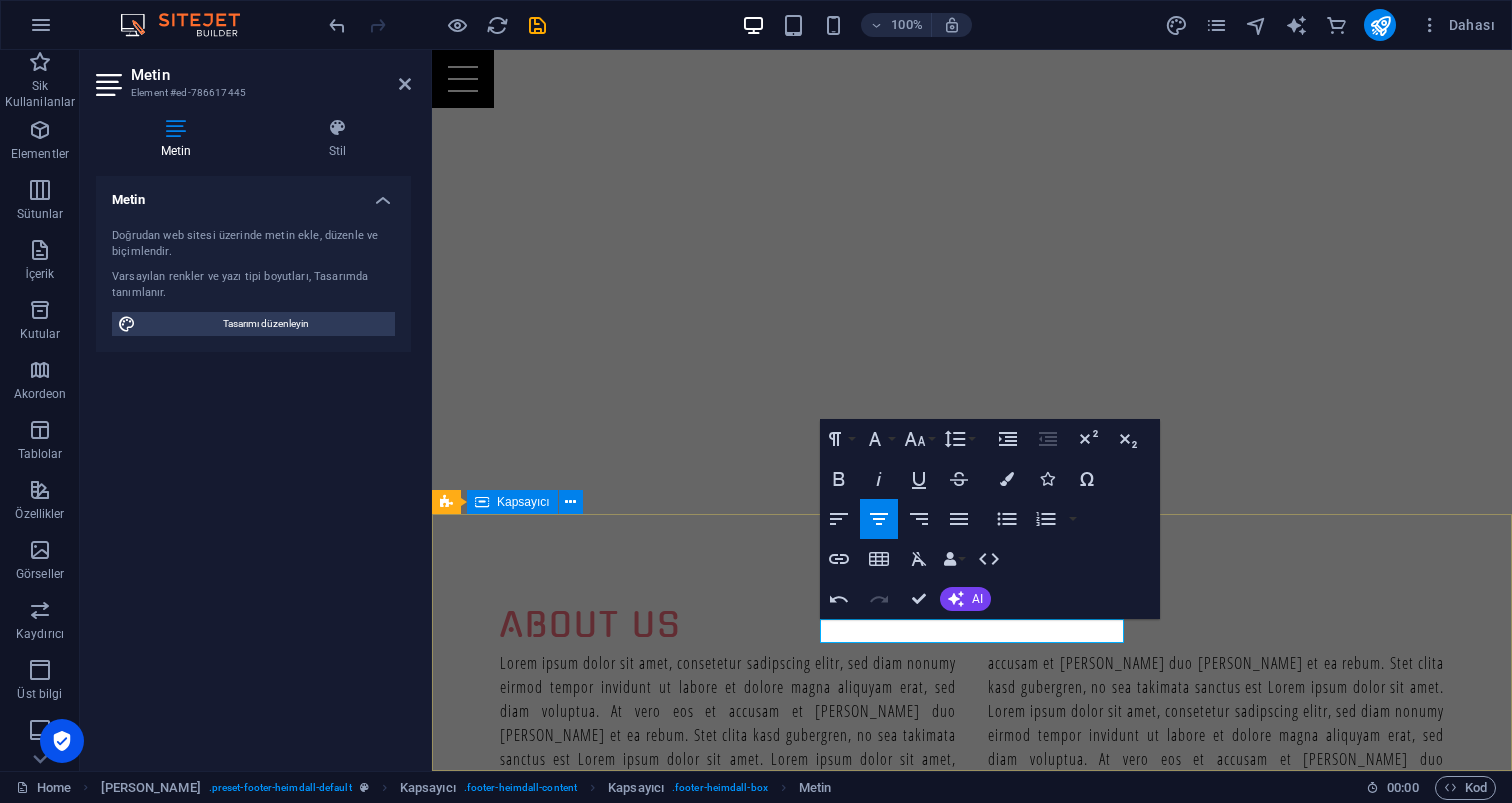 click on "Address karaokeparty.com.tr Güzeloba Antalya   07230 Social Instagram Contact Phone:  Mobile:  00905333501812 info@karaokeparty.com.tr" at bounding box center [972, 3303] 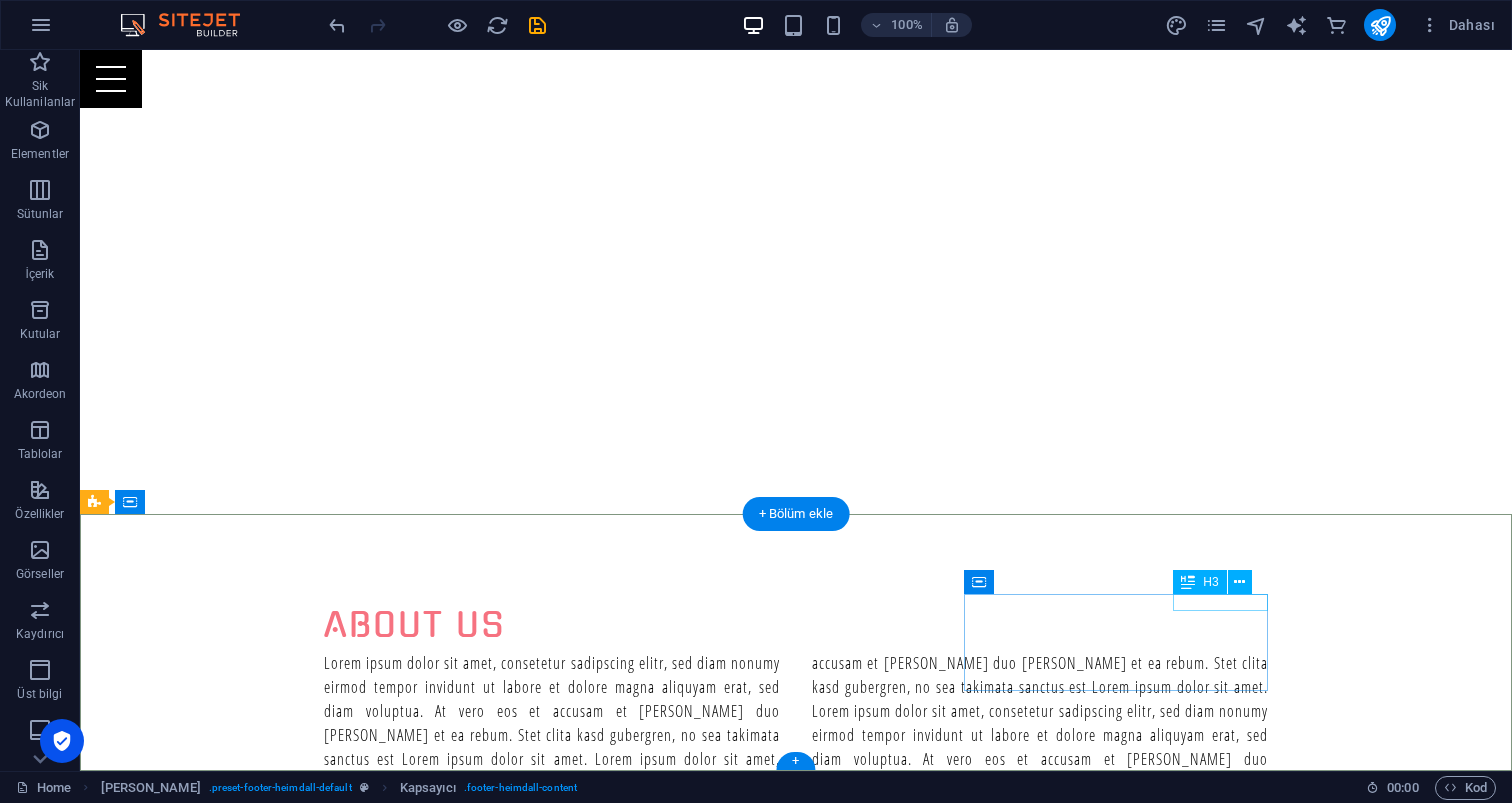 click on "Contact" at bounding box center (568, 3345) 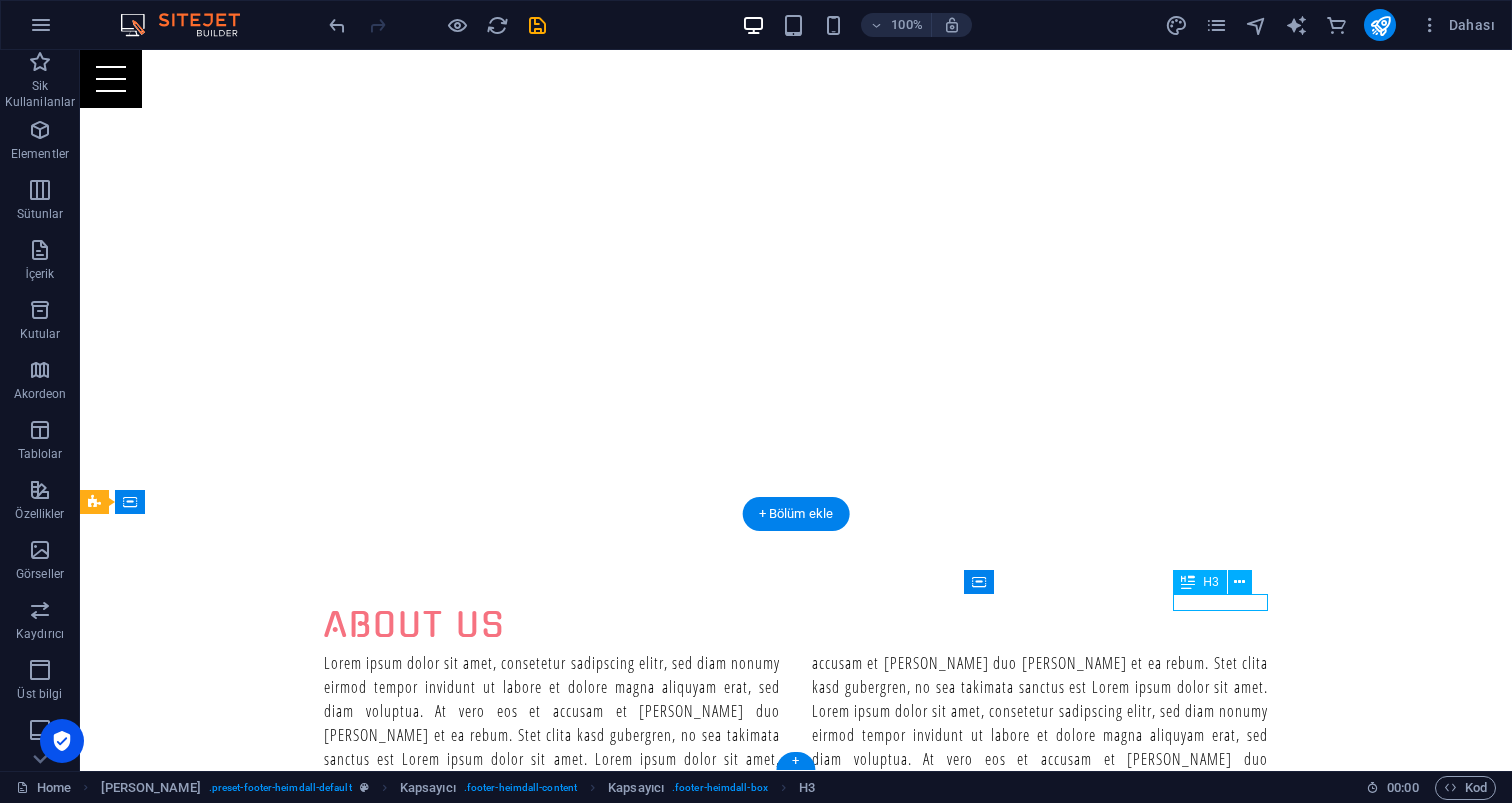 click on "Contact" at bounding box center [568, 3345] 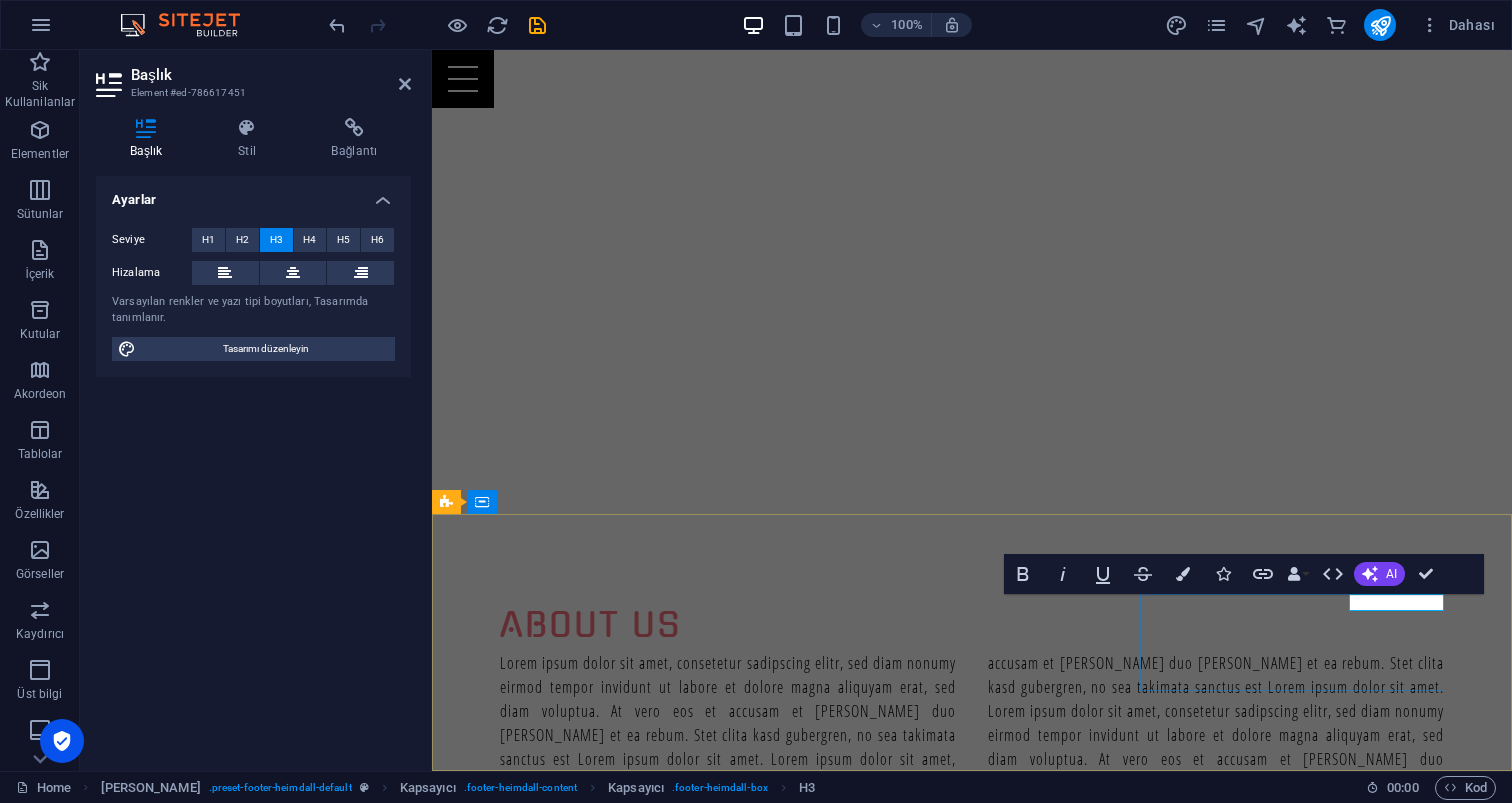 type 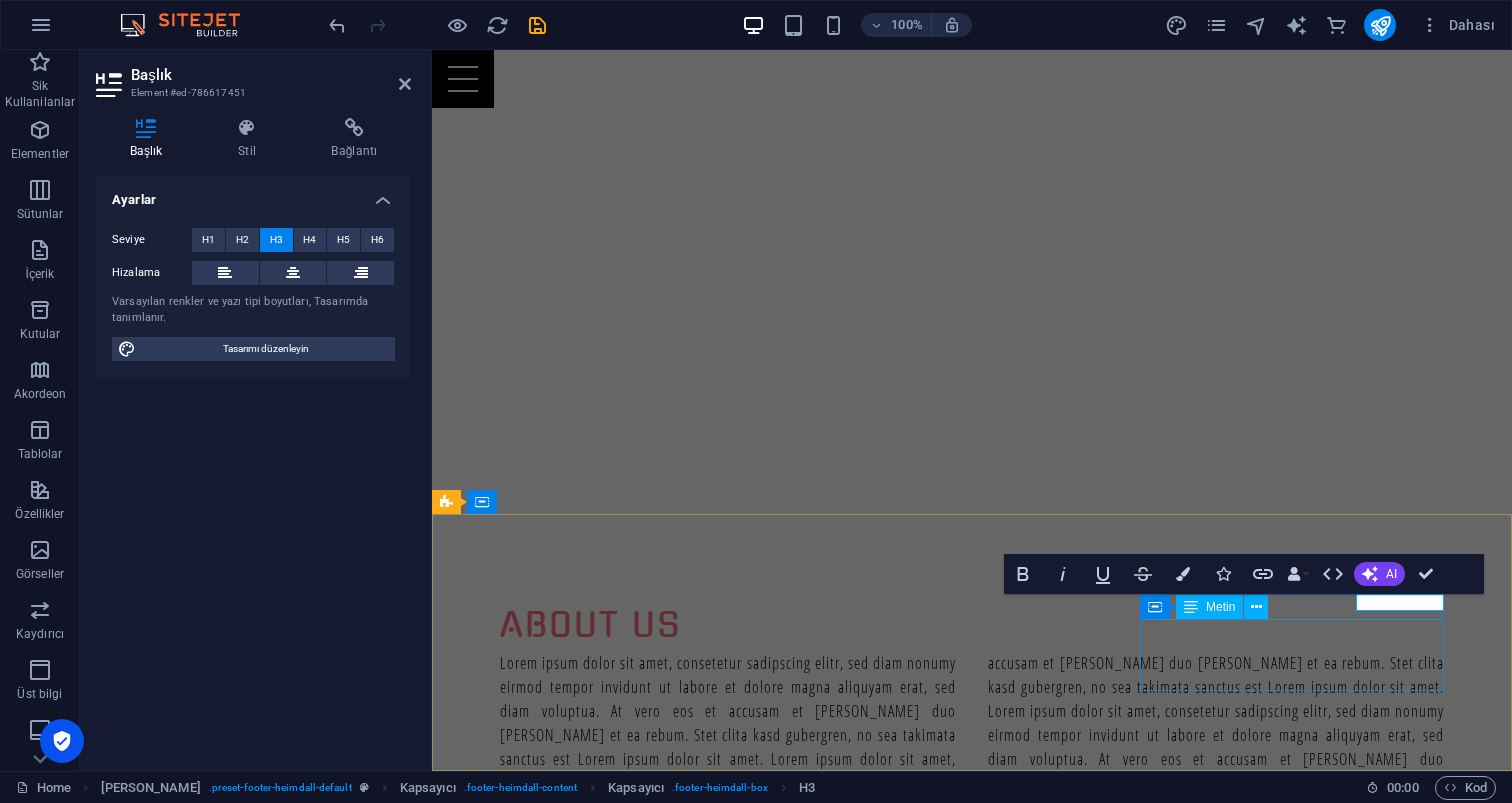 click on "Phone:  Mobile:  00905333501812 info@karaokeparty.com.tr" at bounding box center (920, 3397) 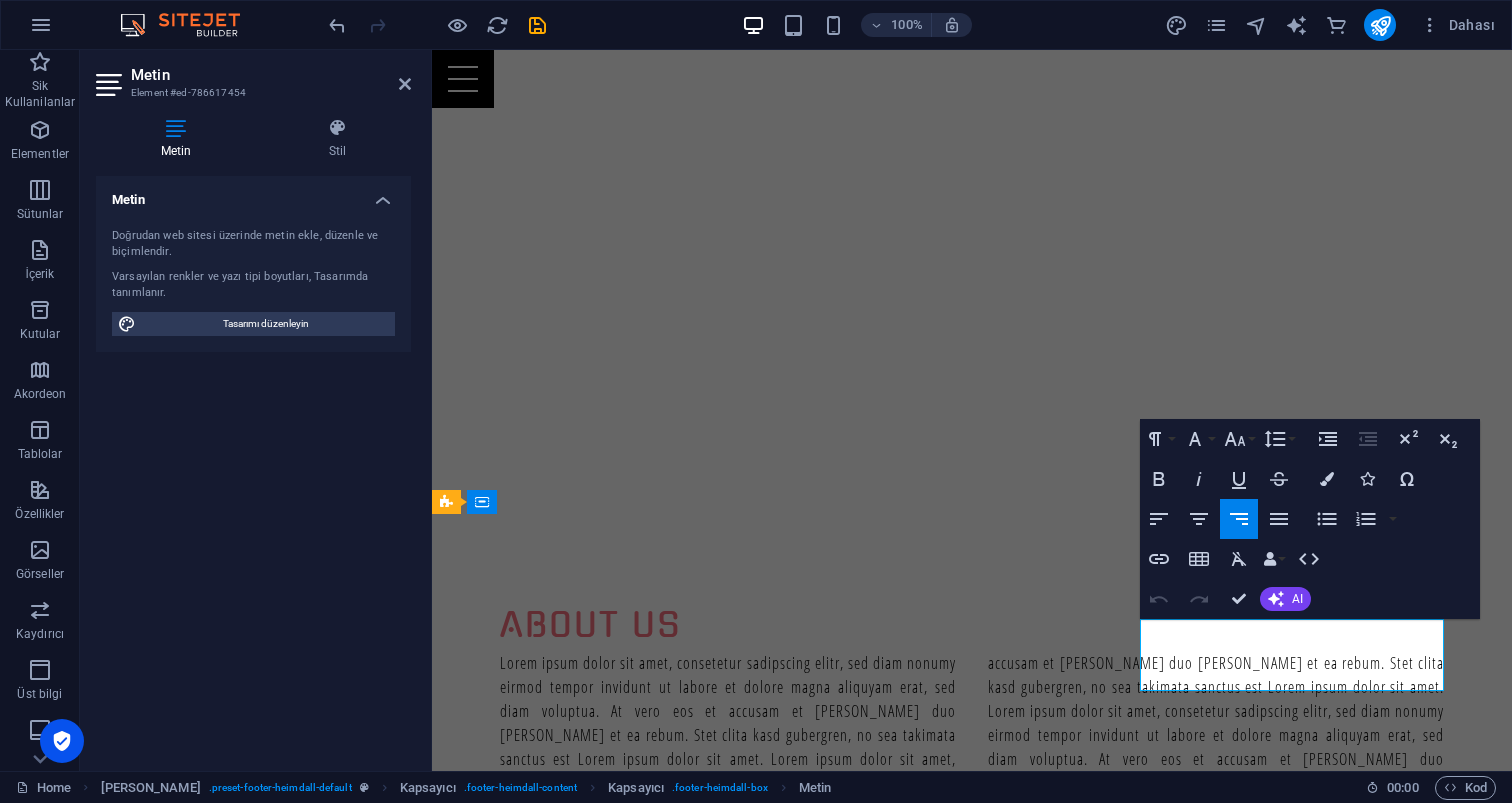 click on "Phone:" at bounding box center (920, 3373) 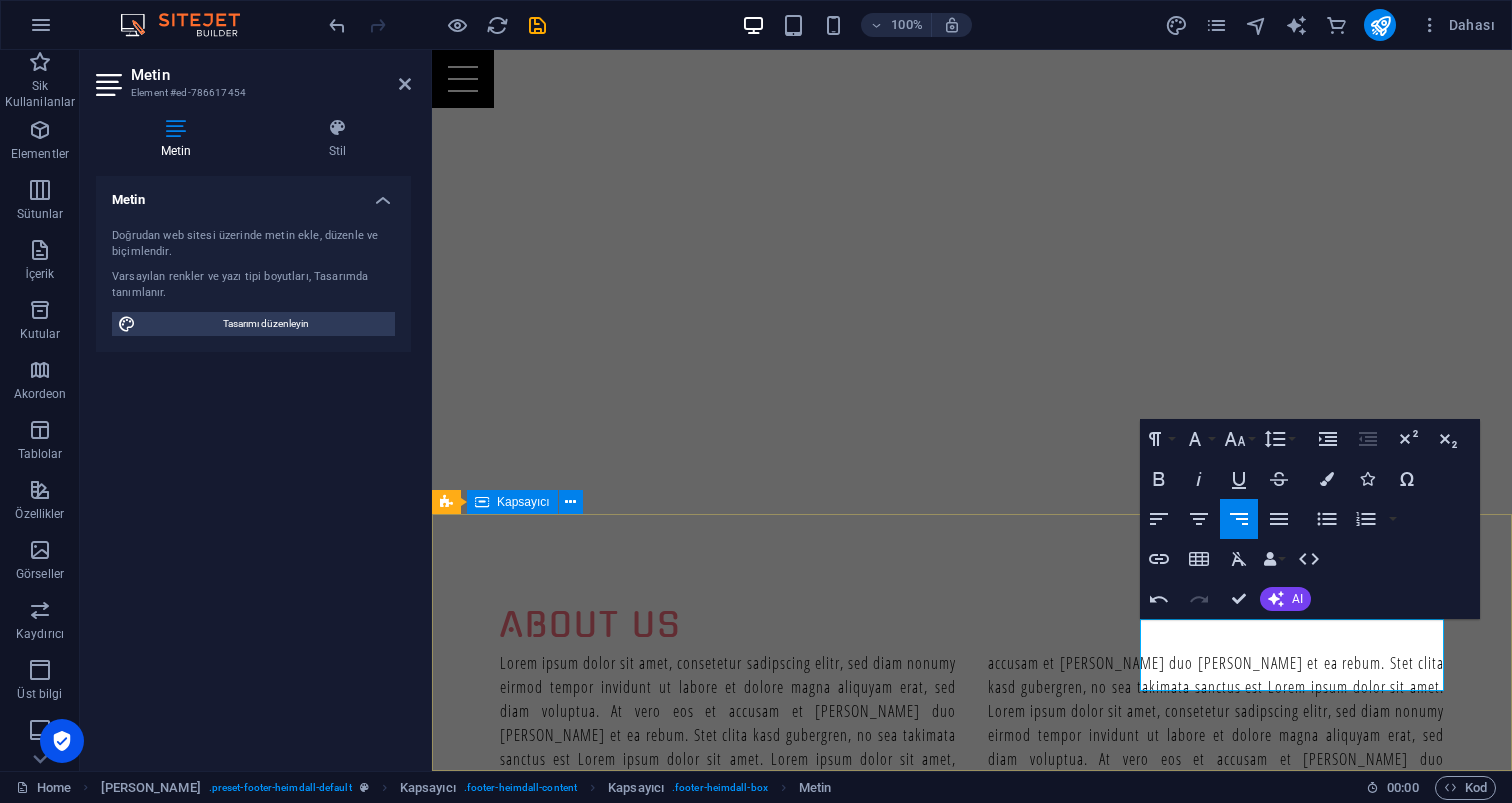 click on "Address karaokeparty.com.tr Güzeloba Antalya   07230 Social Instagram İletişim   Mobile:  00905333501812 info@karaokeparty.com.tr" at bounding box center (972, 3303) 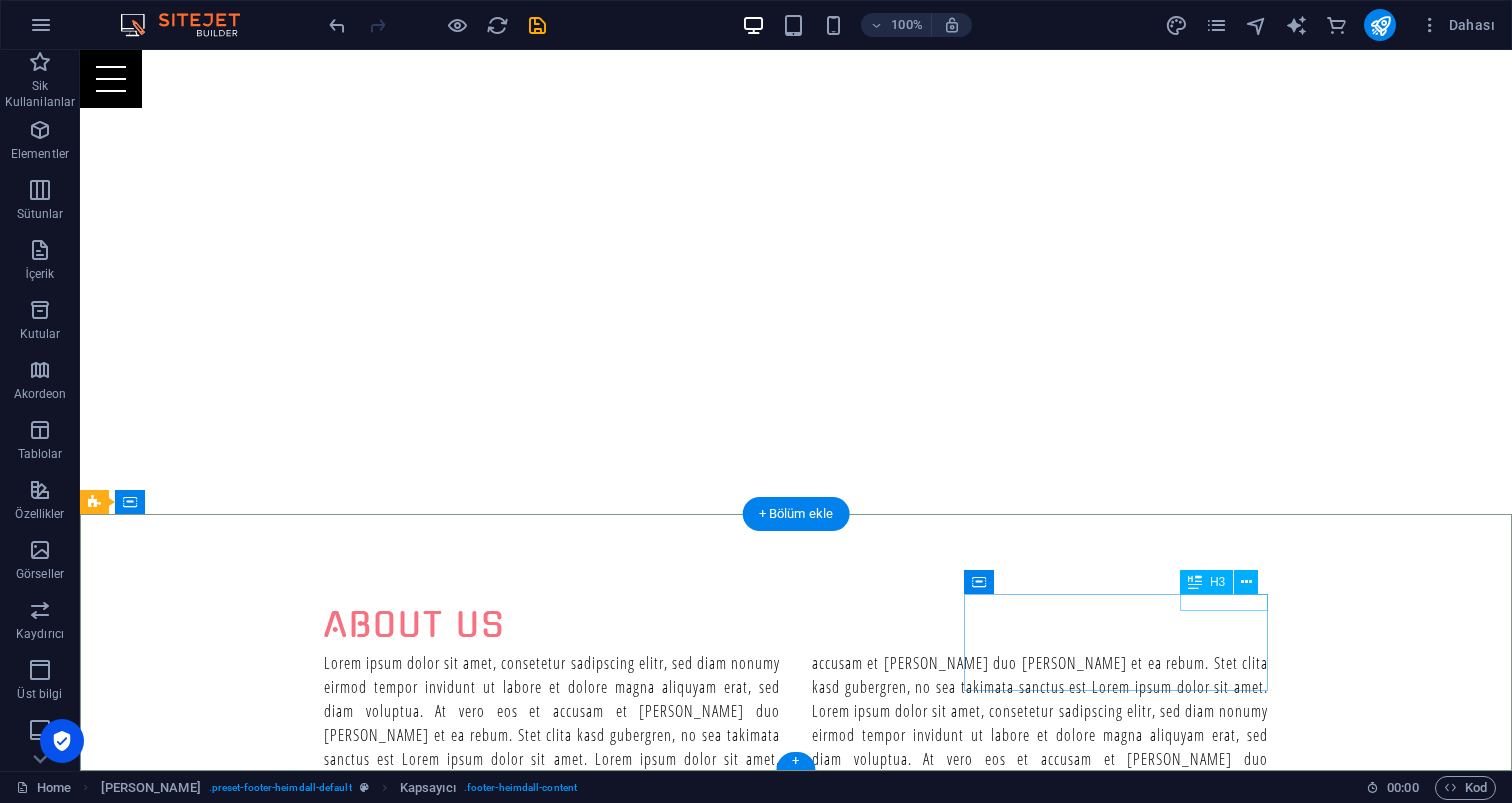 click on "İletişim" at bounding box center (568, 3345) 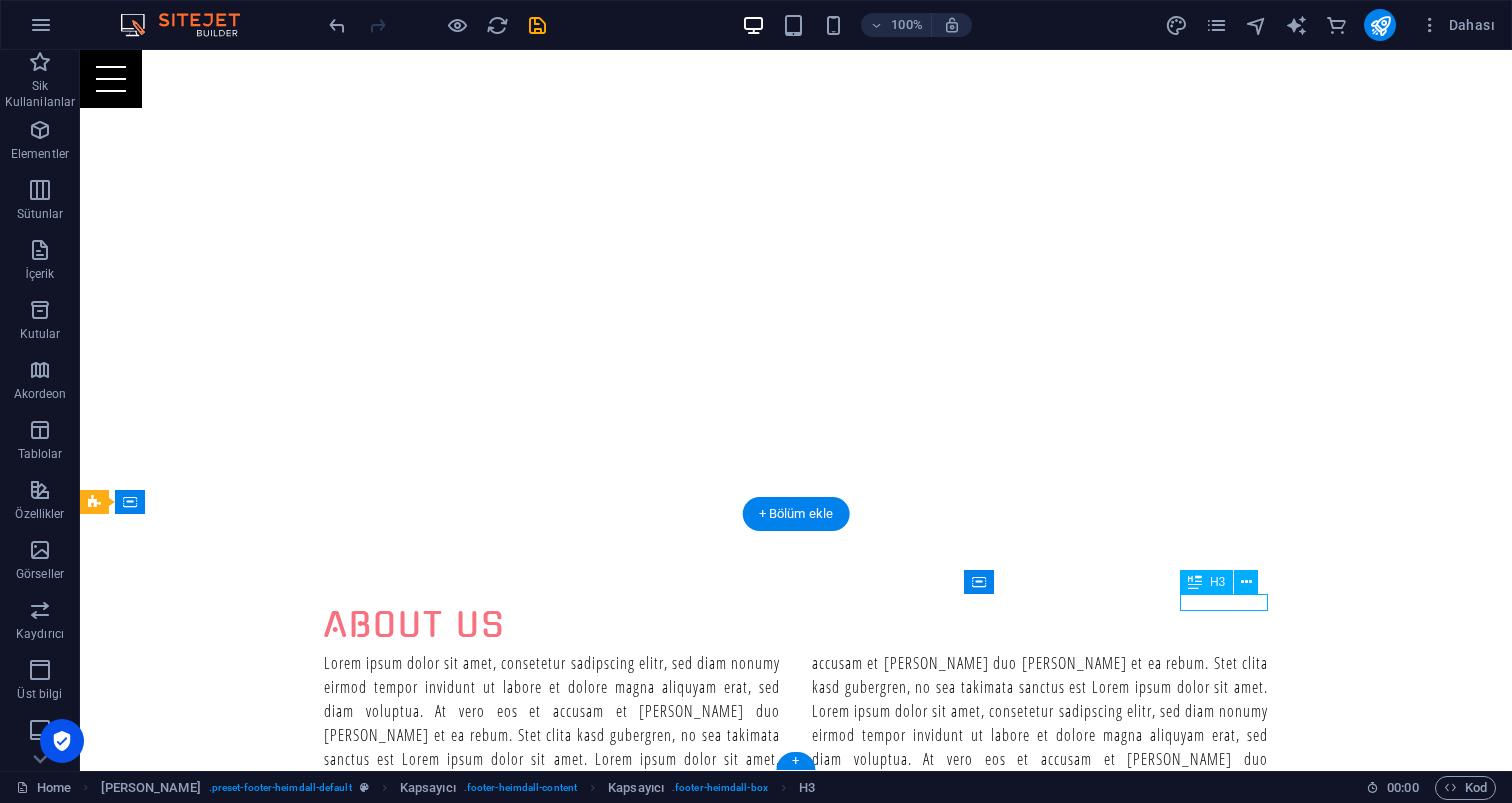 click on "İletişim" at bounding box center (568, 3345) 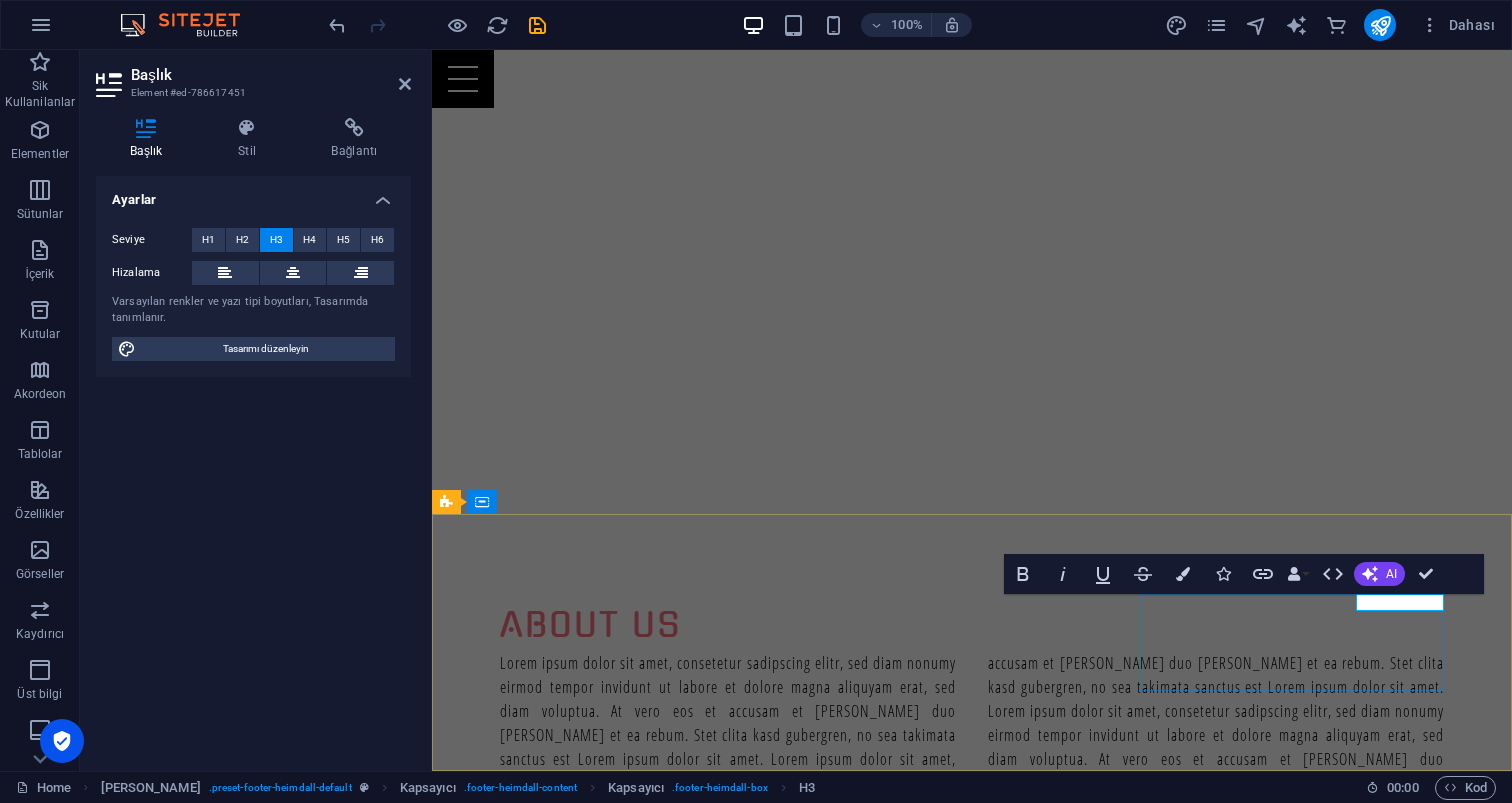 click on "İletişim" at bounding box center [920, 3345] 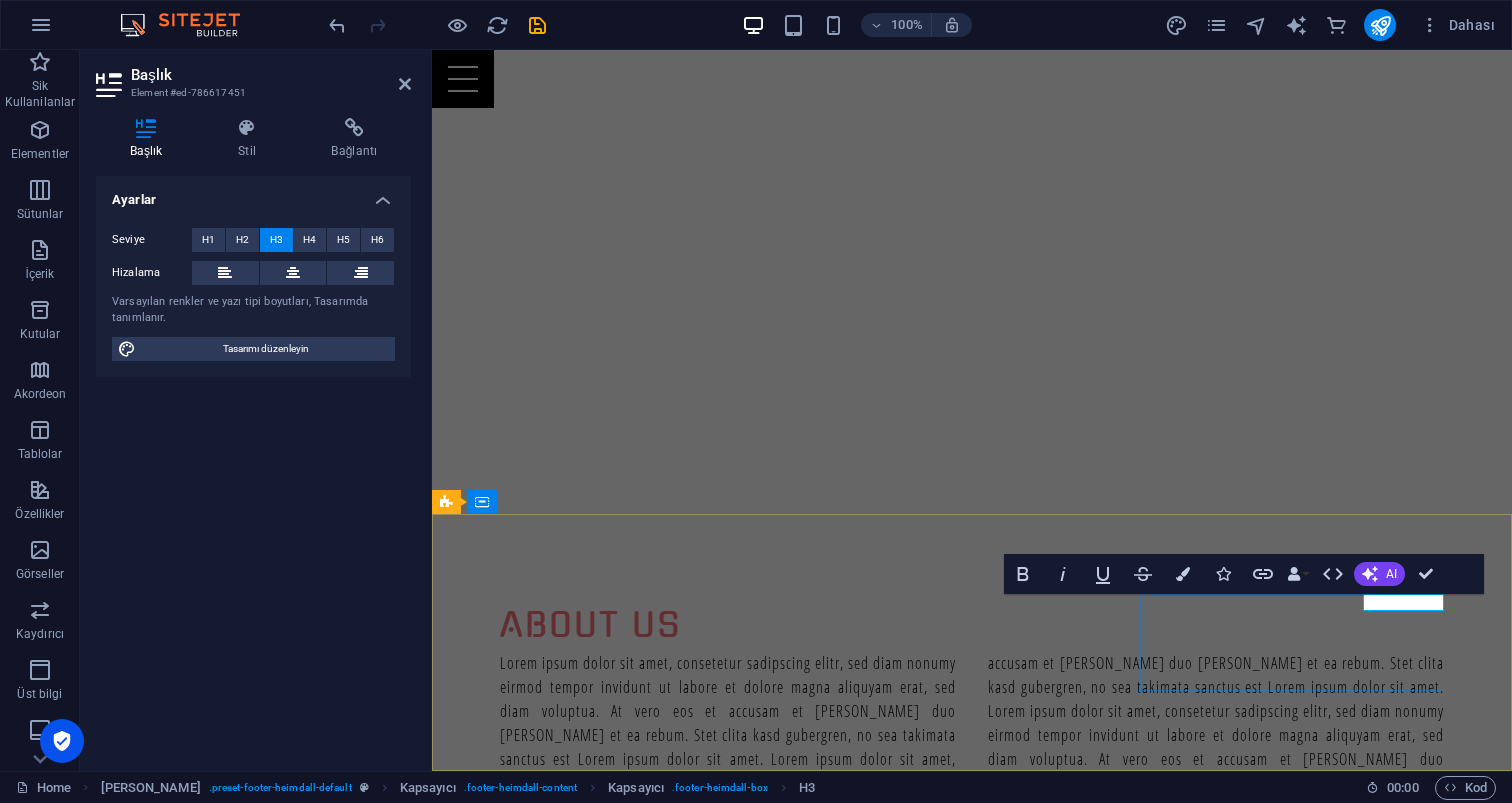 type 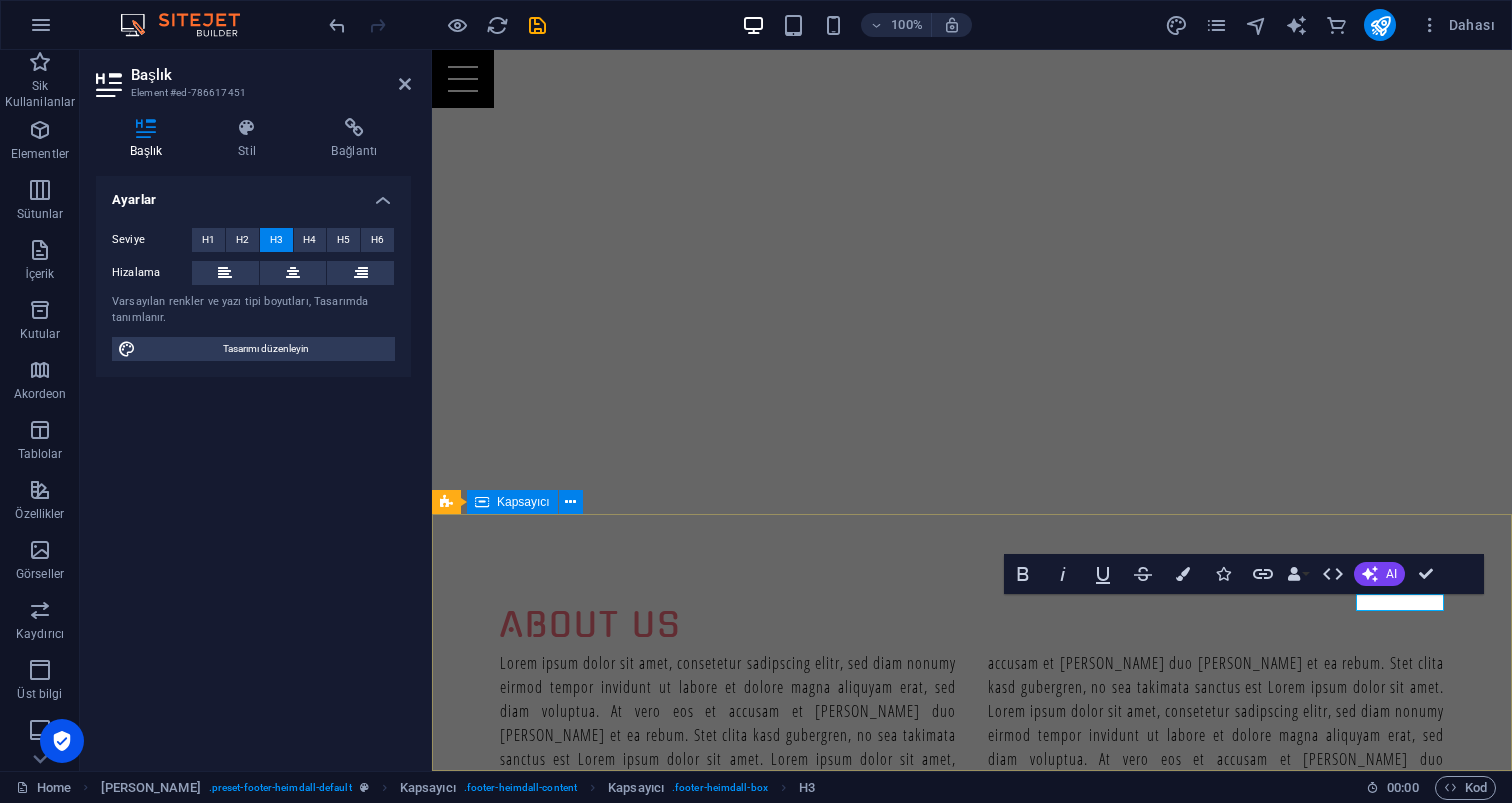 click on "Address karaokeparty.com.tr Güzeloba Antalya   07230 Social Instagram iletişim   Mobile:  00905333501812 info@karaokeparty.com.tr" at bounding box center [972, 3303] 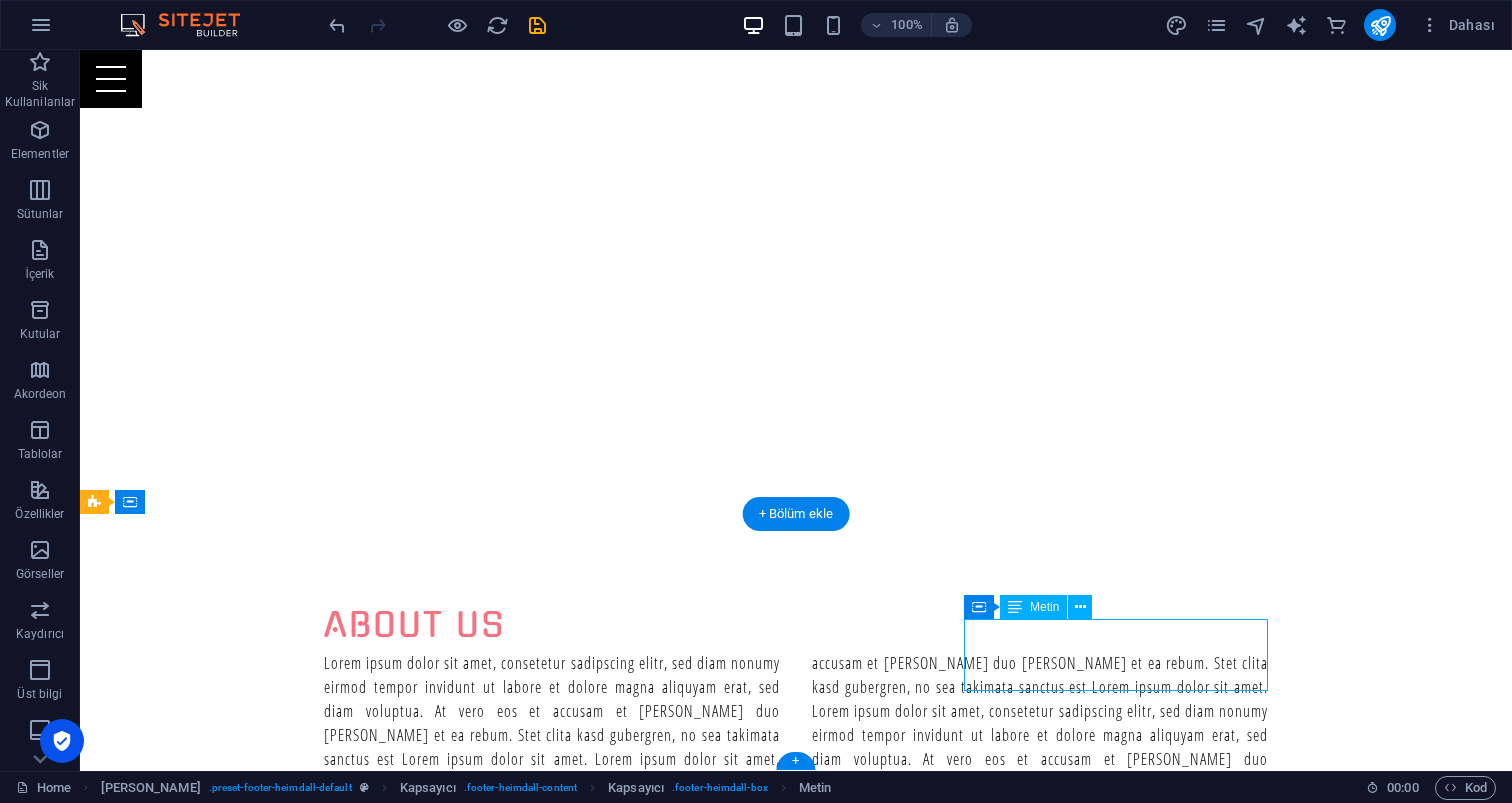 drag, startPoint x: 1202, startPoint y: 667, endPoint x: 1200, endPoint y: 650, distance: 17.117243 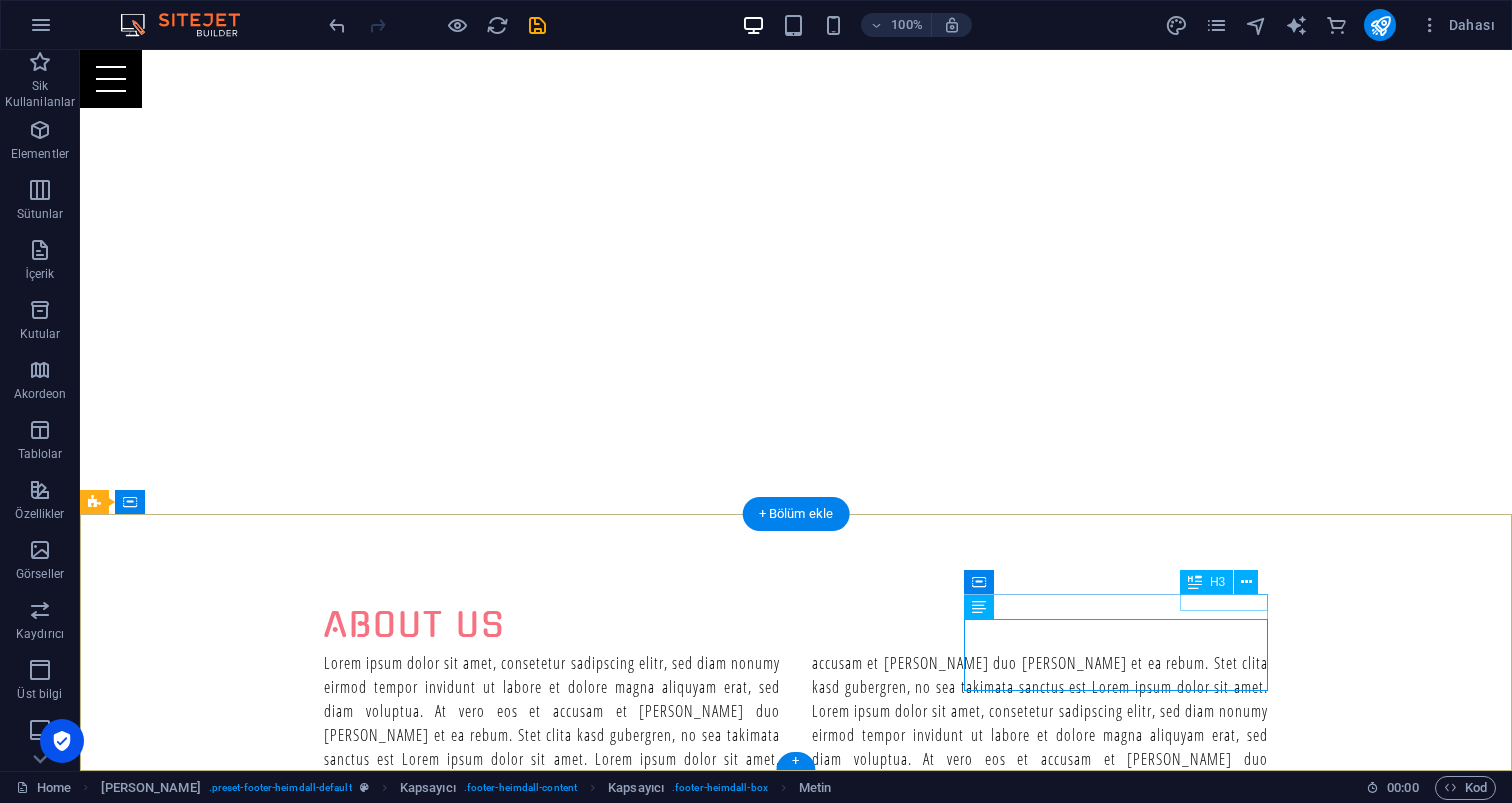 click on "iletişim" at bounding box center [568, 3345] 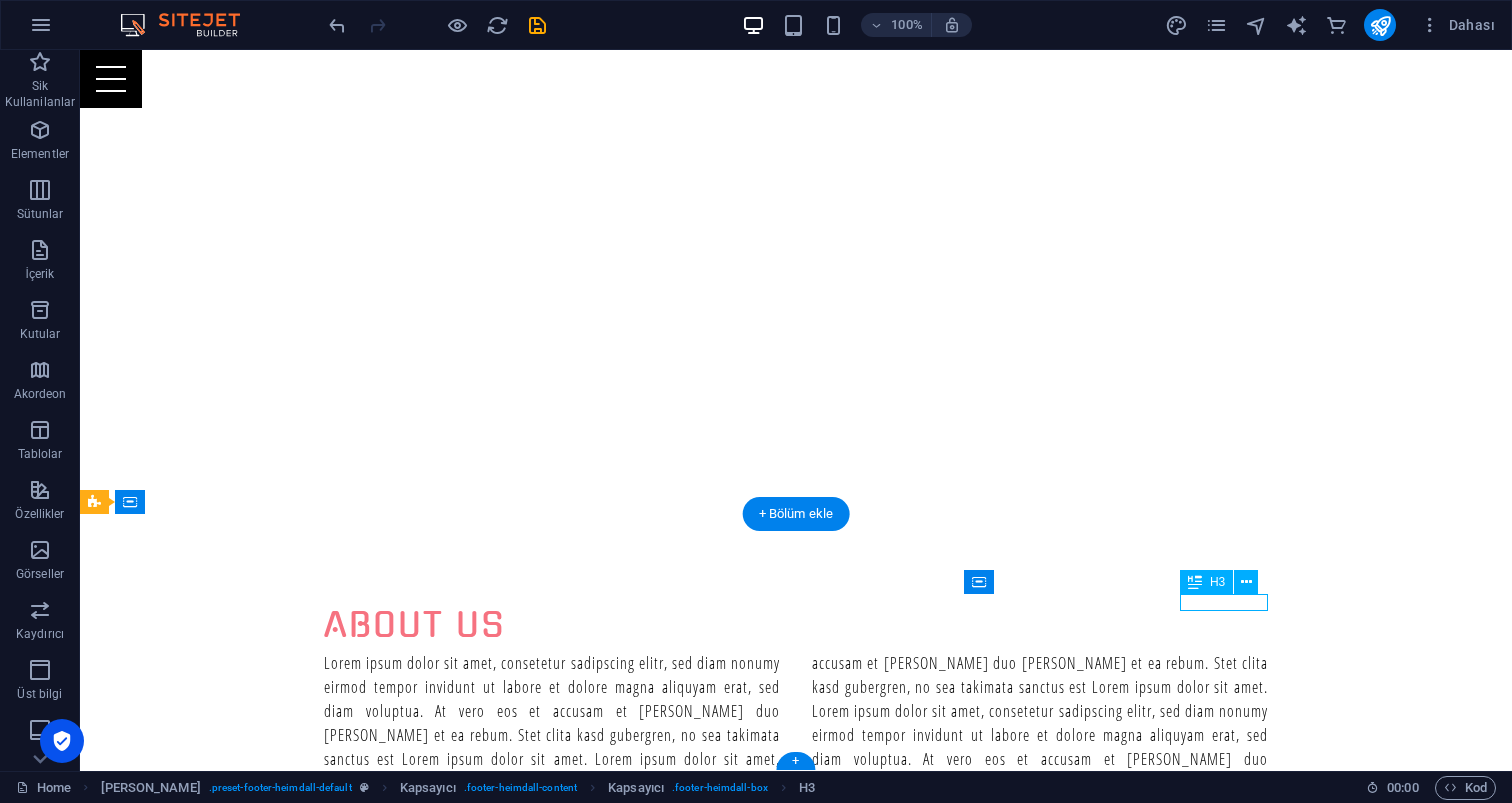 click on "iletişim" at bounding box center [568, 3345] 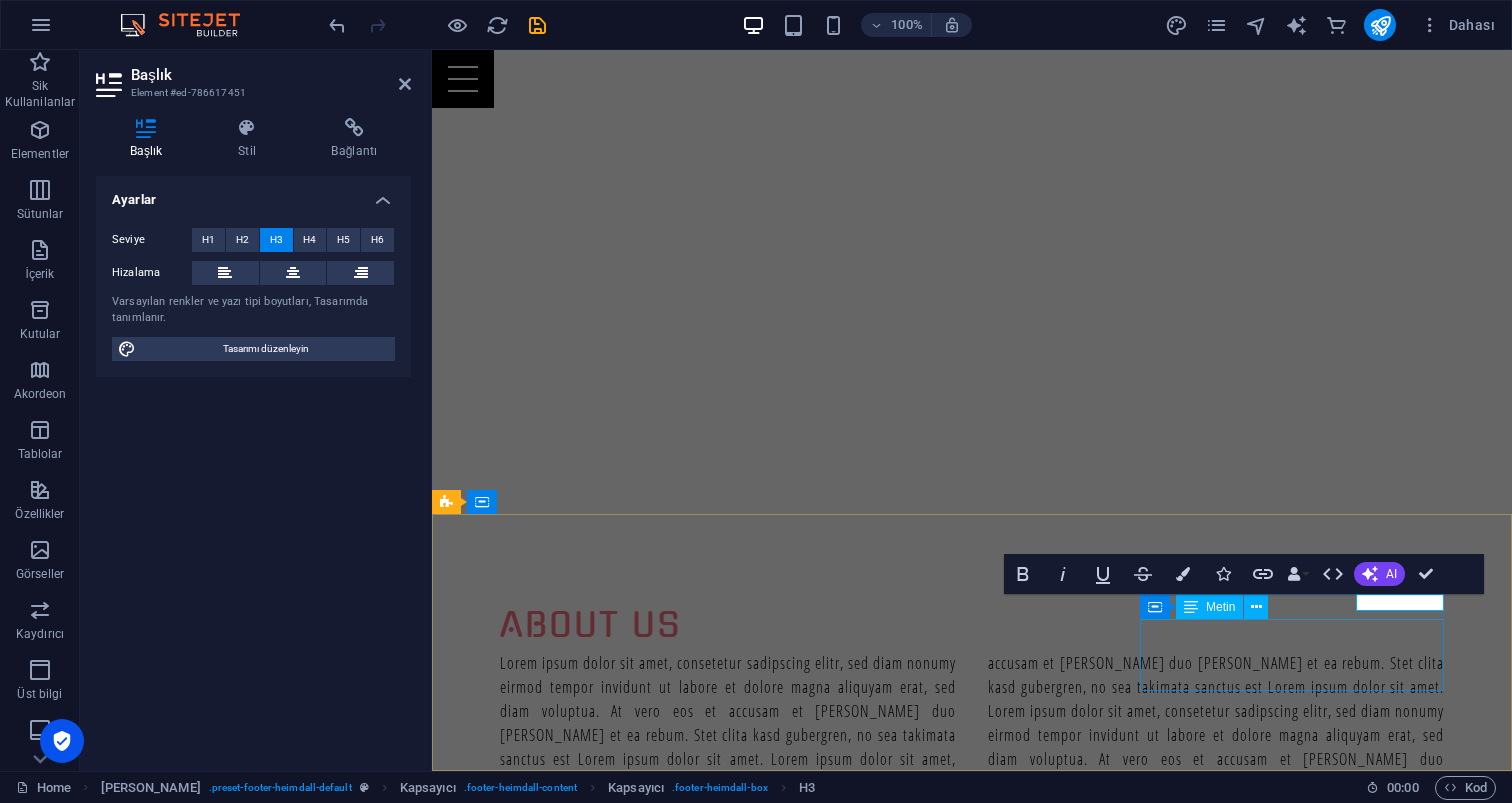 click on "Mobile:  00905333501812 info@karaokeparty.com.tr" at bounding box center [920, 3397] 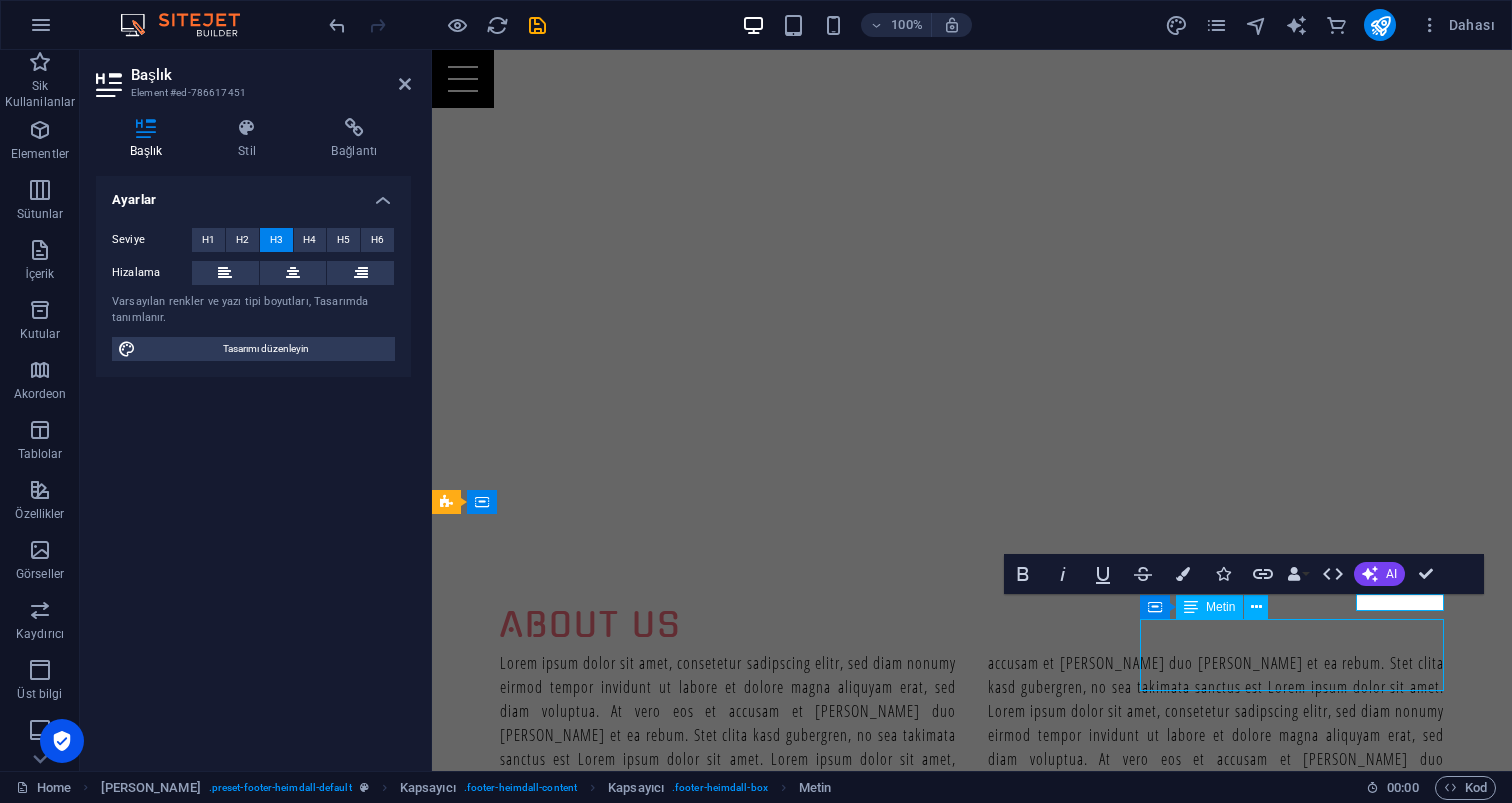 click on "Mobile:  00905333501812 info@karaokeparty.com.tr" at bounding box center (920, 3397) 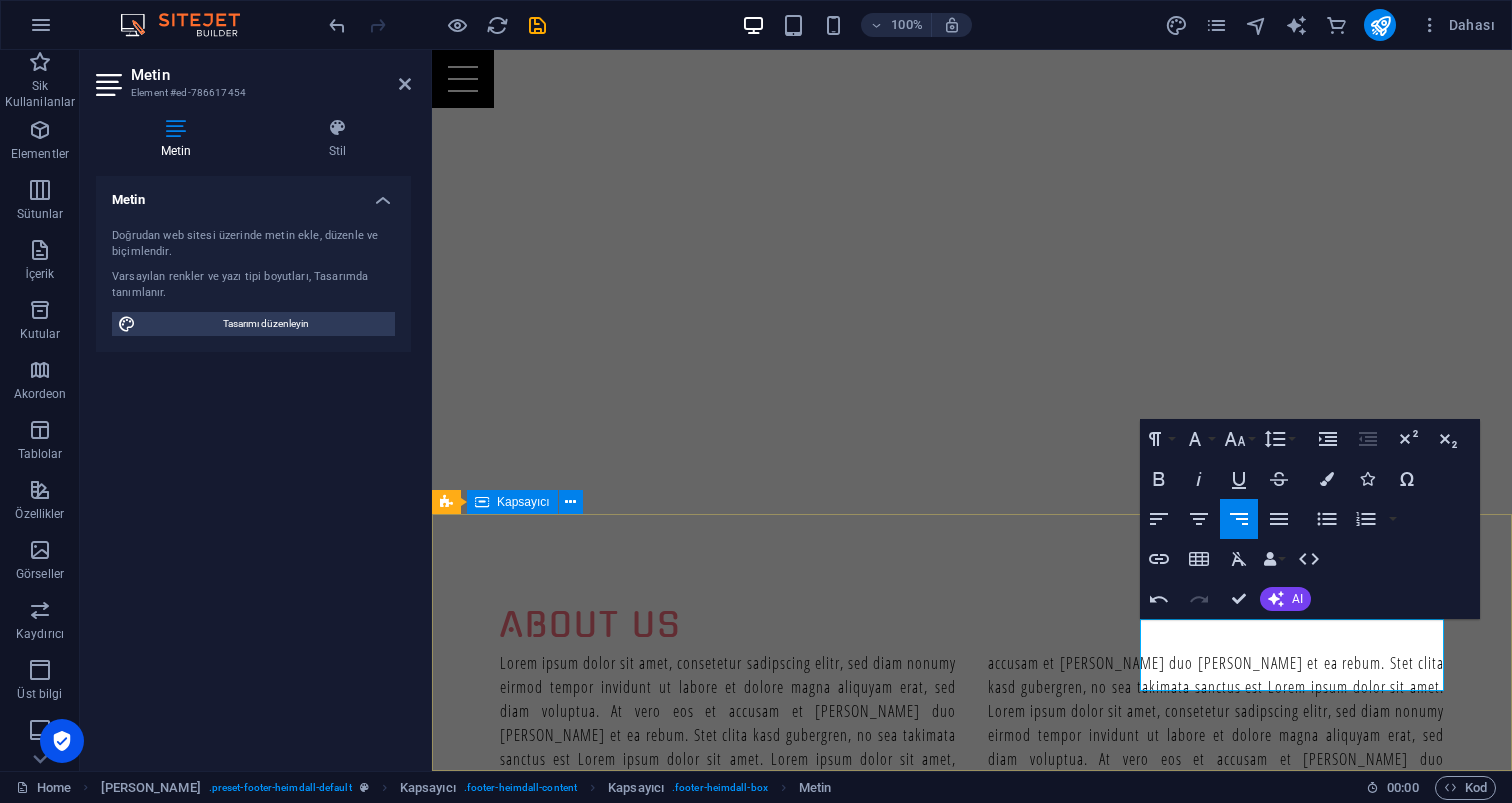 click on "Address karaokeparty.com.tr Güzeloba Antalya   07230 Social Instagram iletişim   Mobile:  00905333501812 info@karaokeparty.com.tr" at bounding box center (972, 3303) 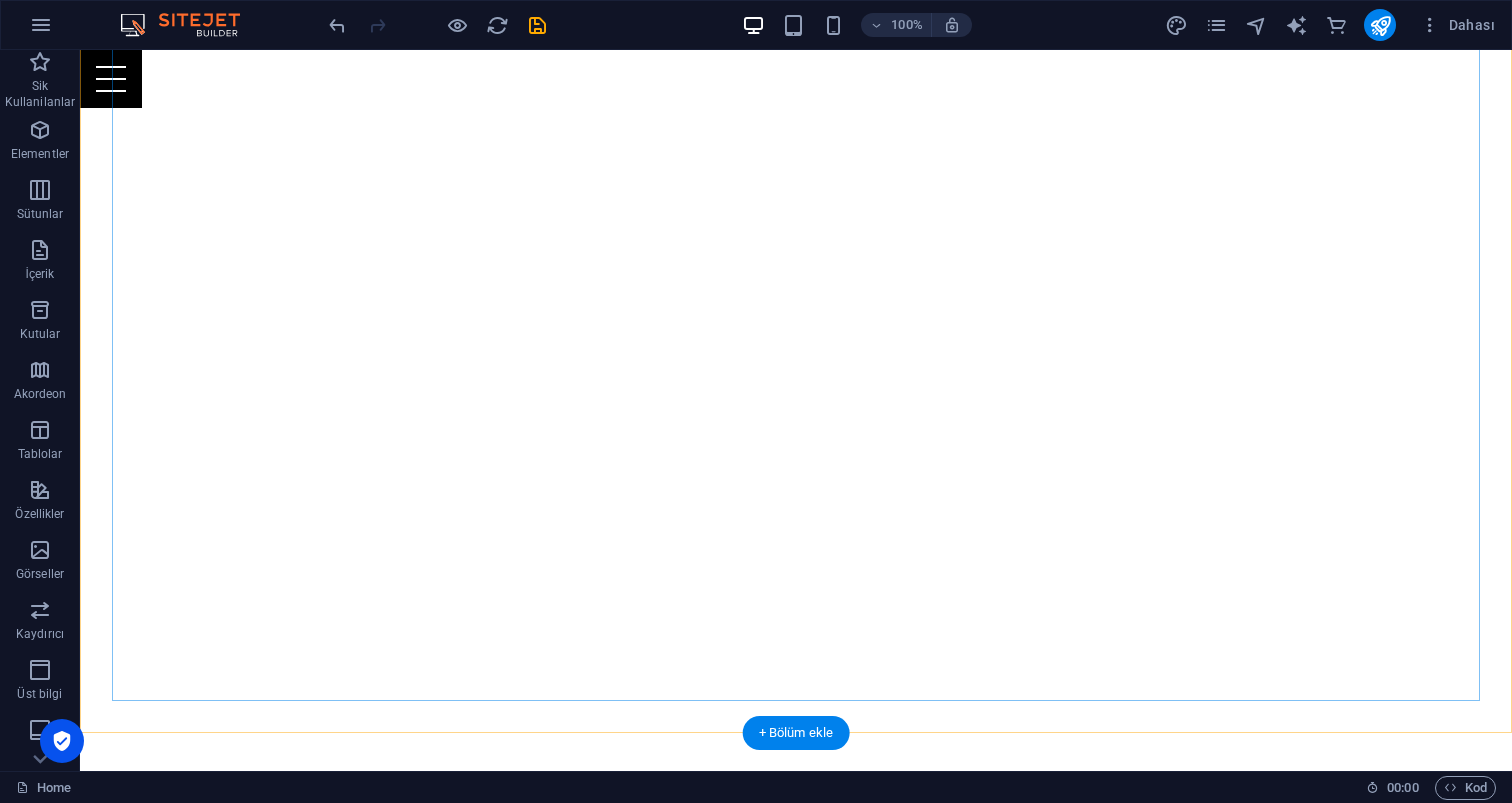 scroll, scrollTop: 43, scrollLeft: 0, axis: vertical 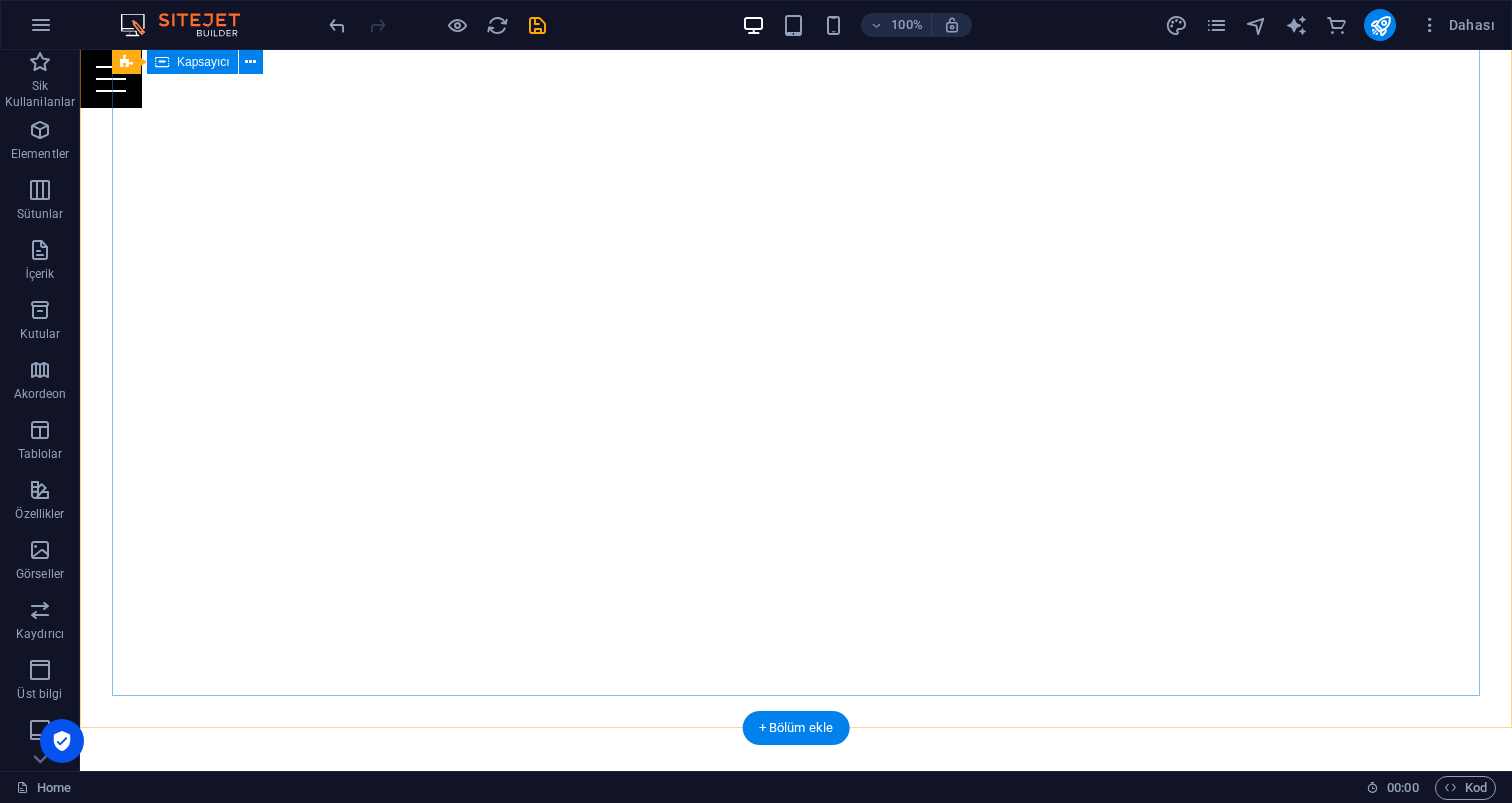 click on "Your Full Service Event Agency" at bounding box center [796, 931] 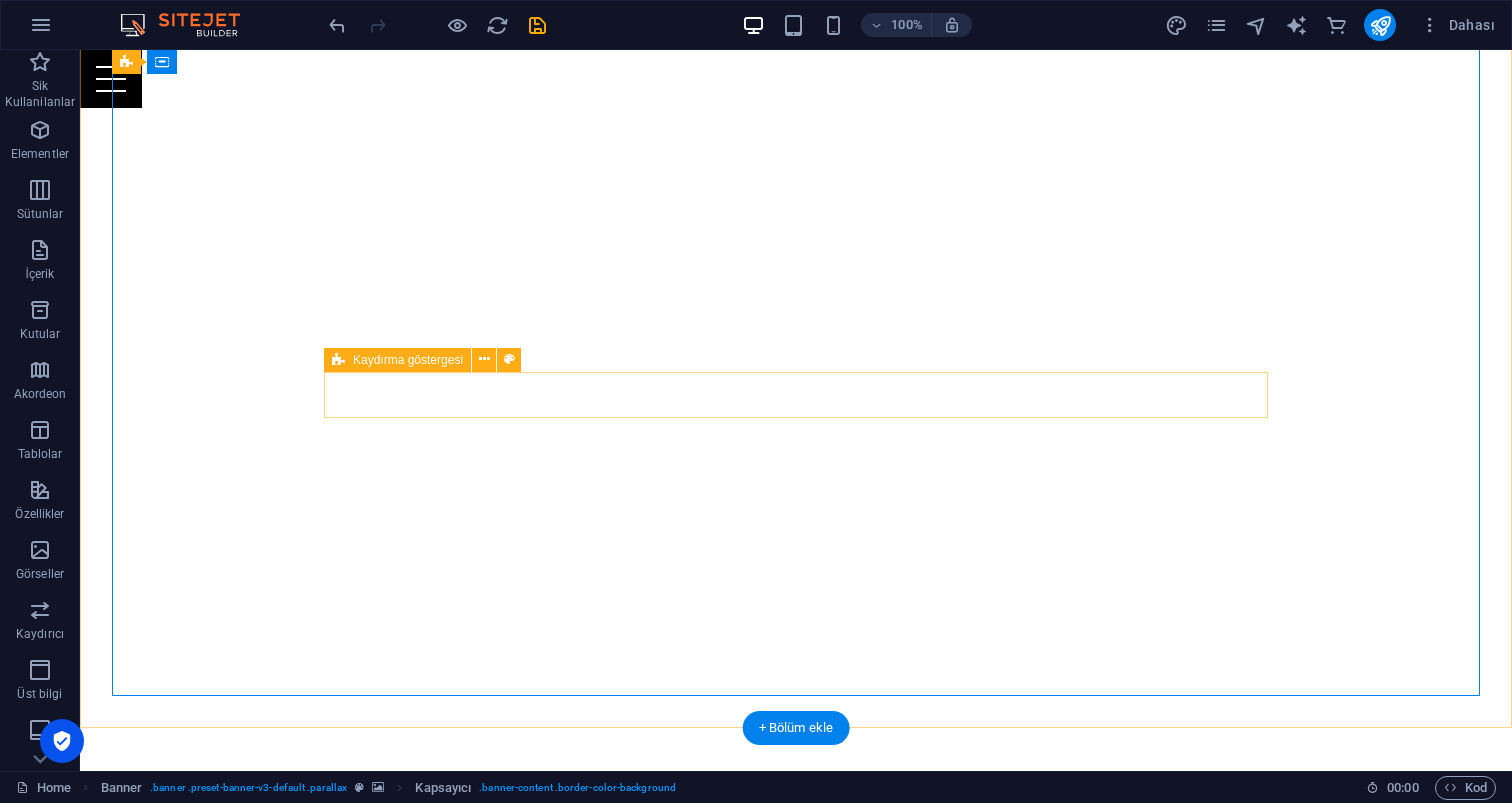 click at bounding box center [796, 983] 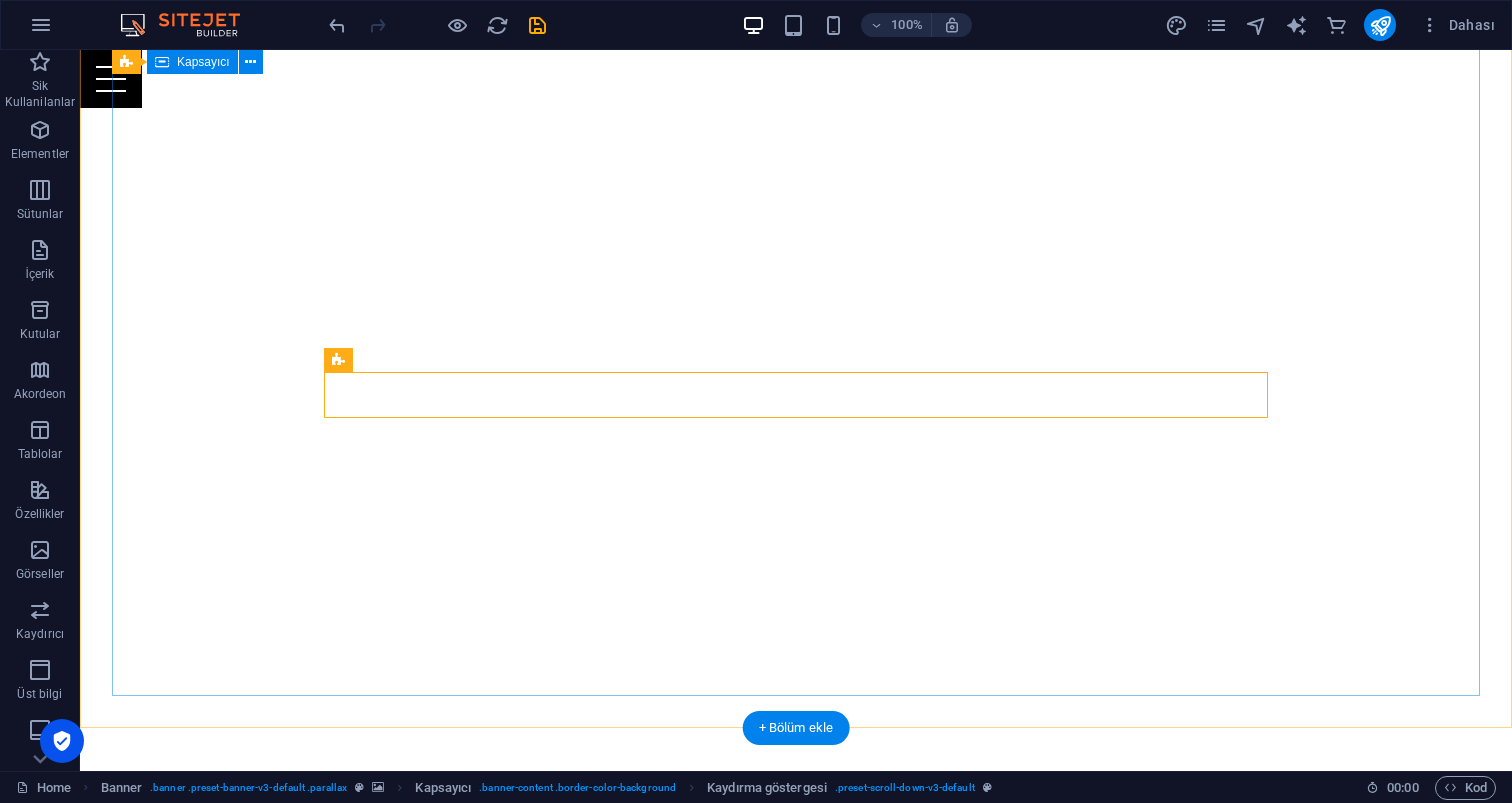 click on "Your Full Service Event Agency" at bounding box center [796, 931] 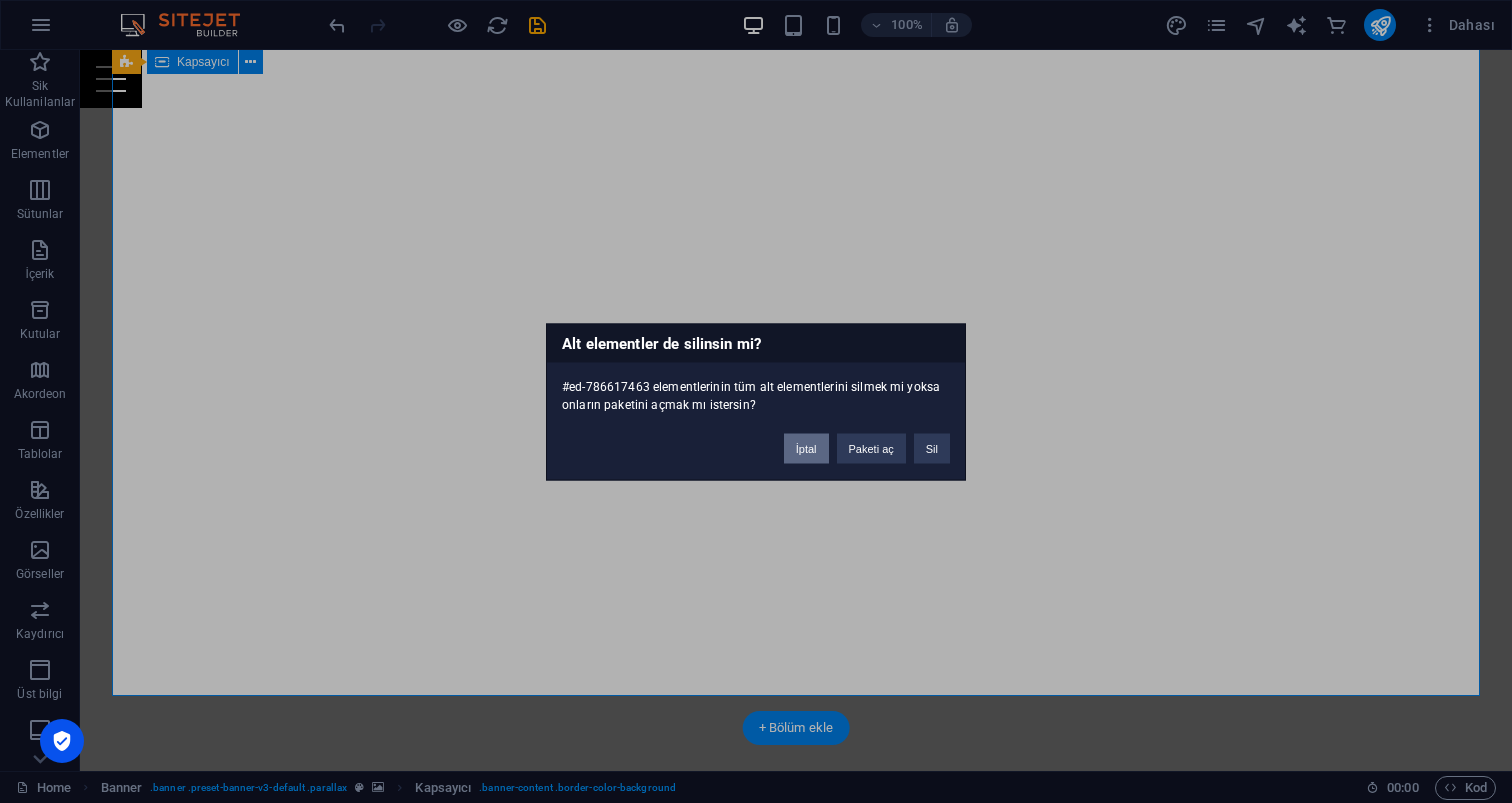click on "İptal" at bounding box center [806, 448] 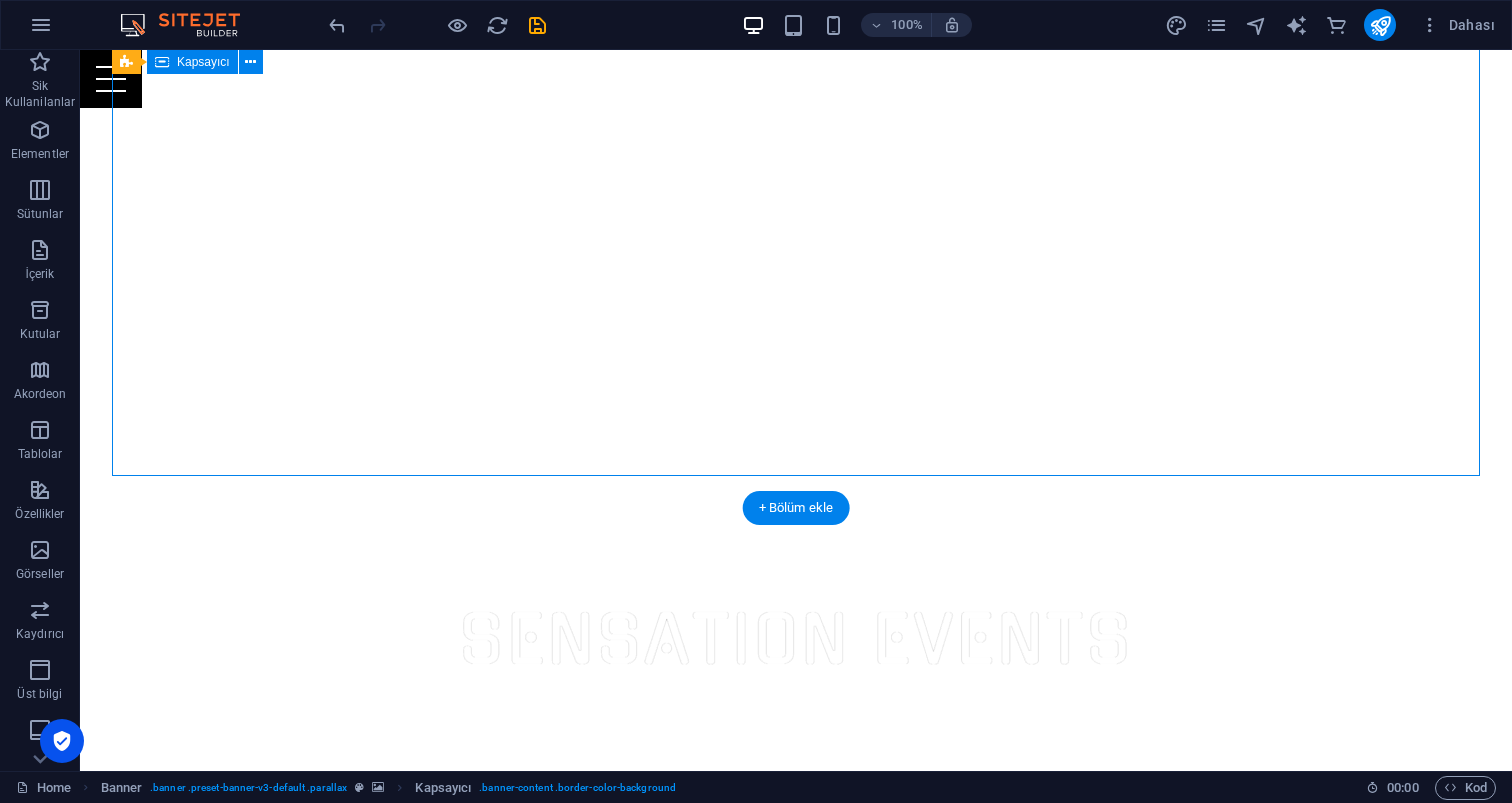 scroll, scrollTop: 261, scrollLeft: 0, axis: vertical 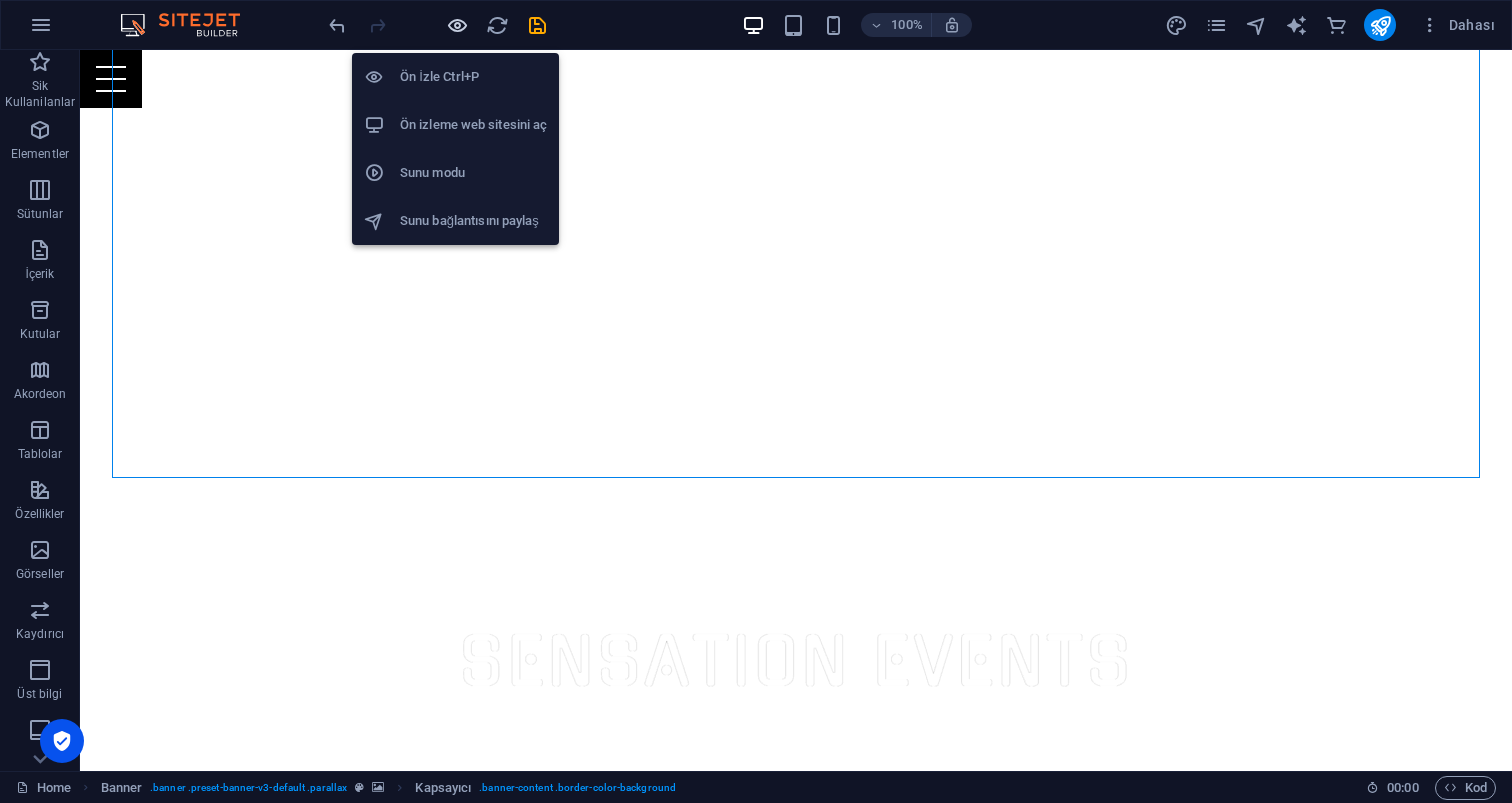 click at bounding box center [457, 25] 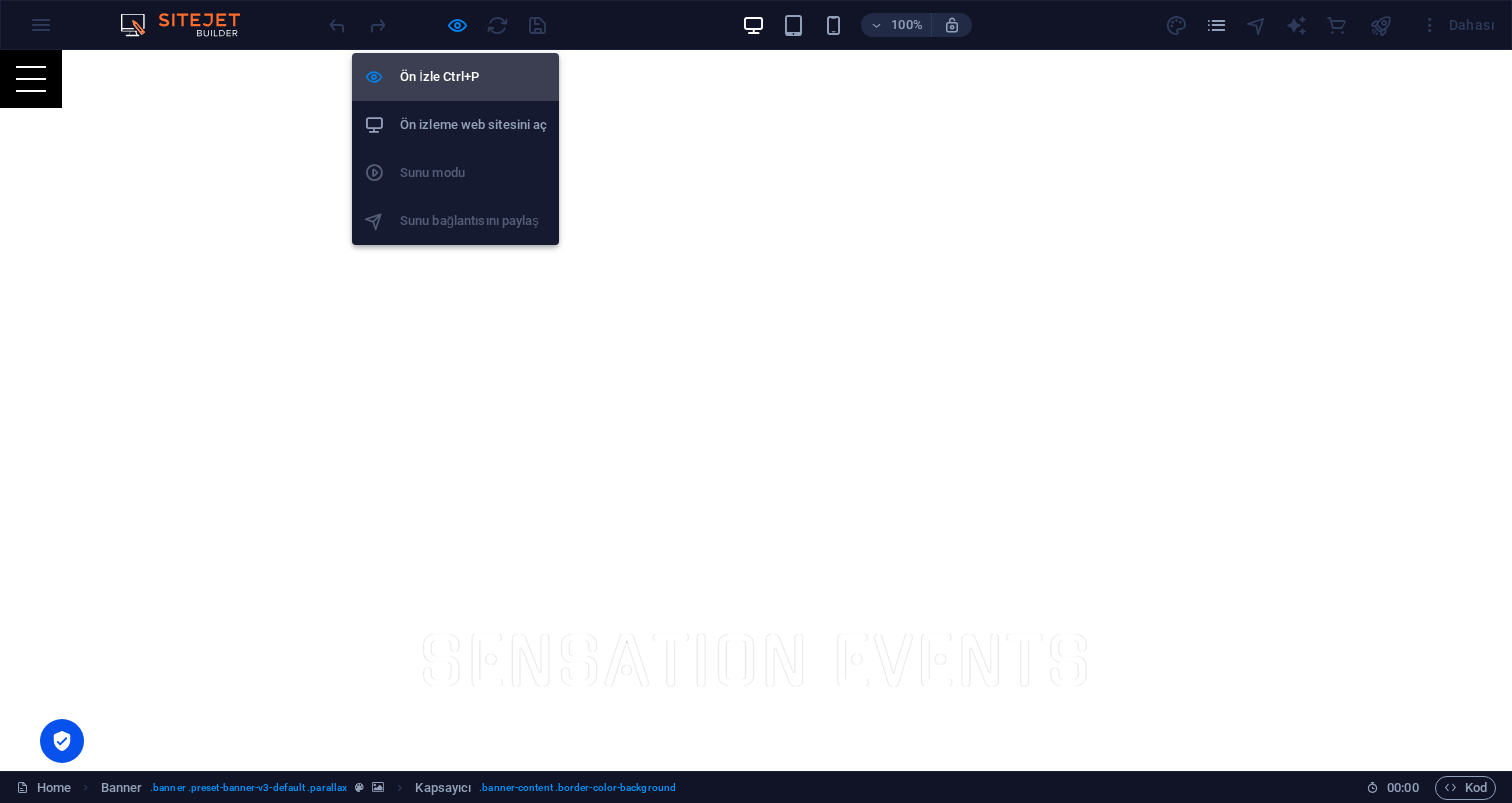 click on "Ön İzle Ctrl+P" at bounding box center [473, 77] 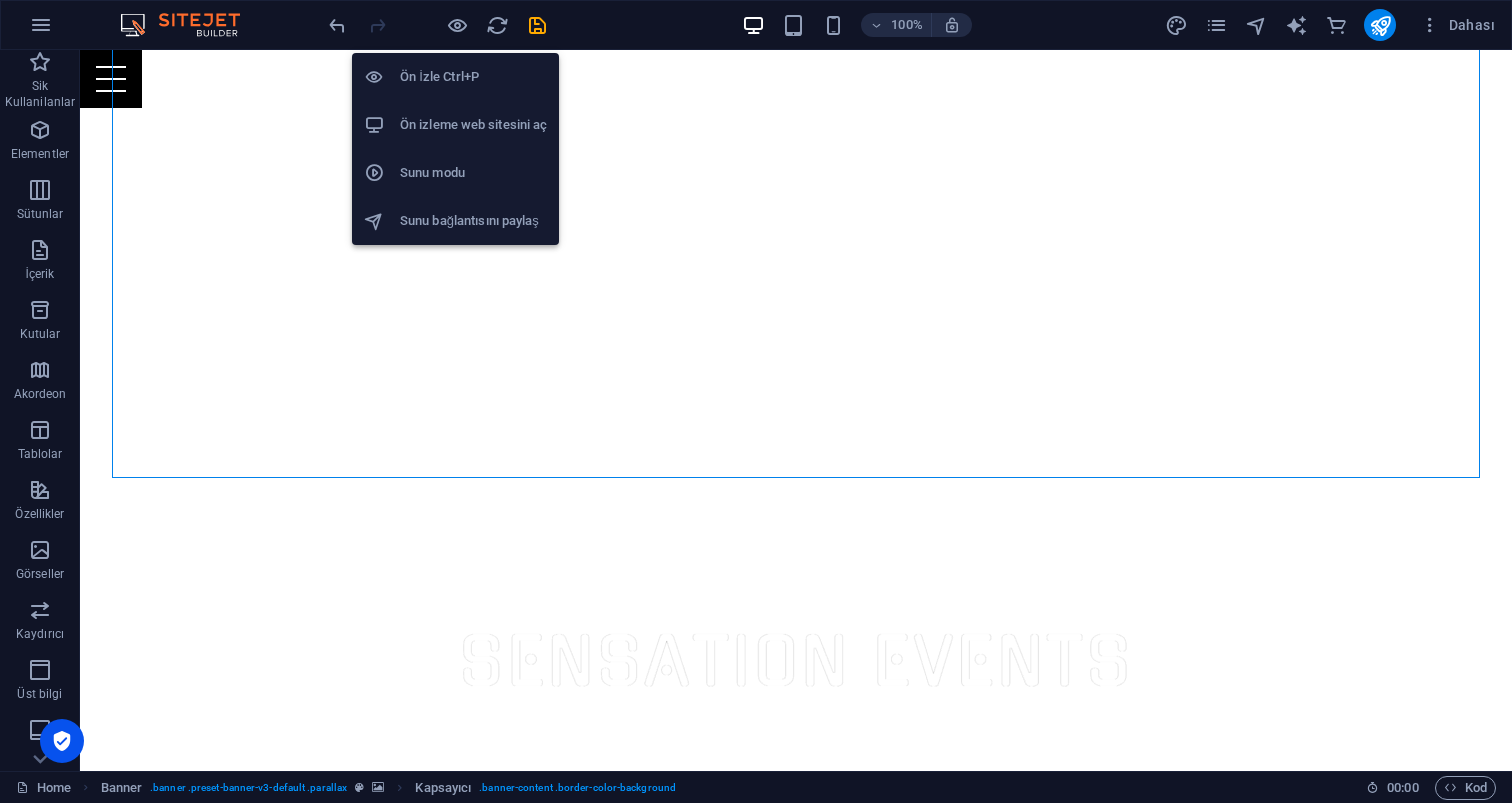 click on "Ön İzle Ctrl+P" at bounding box center (473, 77) 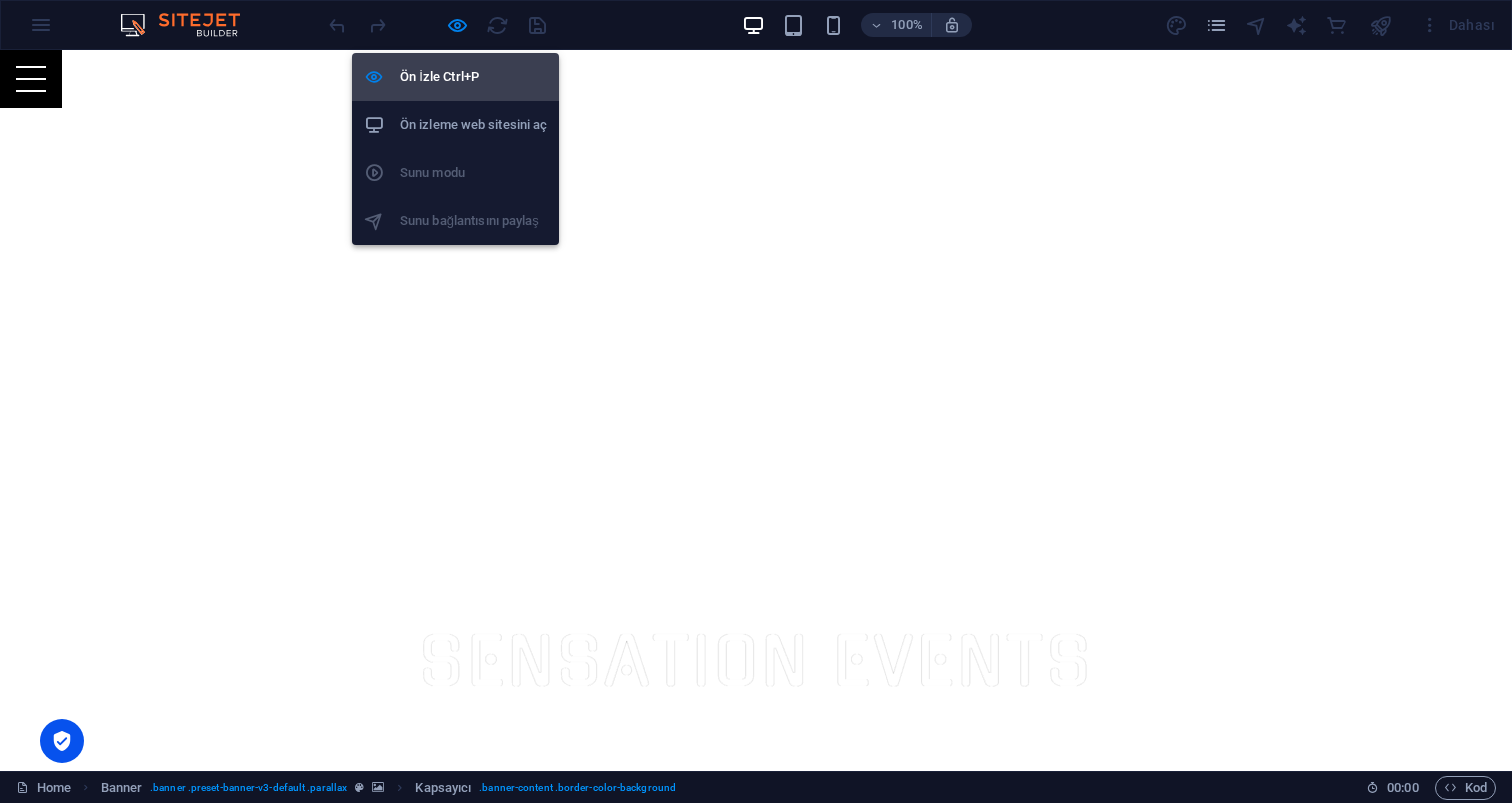click on "Ön İzle Ctrl+P" at bounding box center (473, 77) 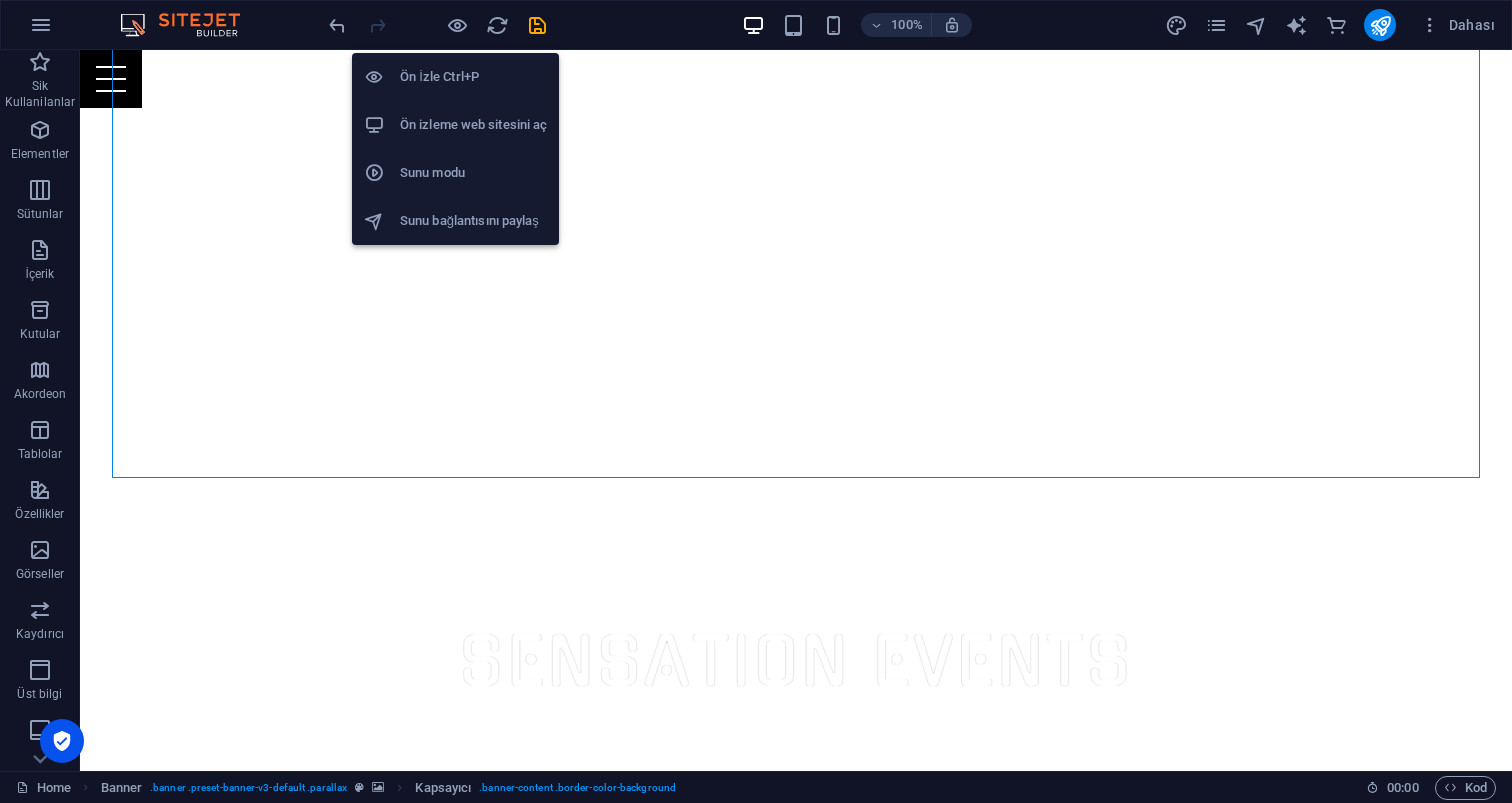click on "Ön izleme web sitesini aç" at bounding box center (473, 125) 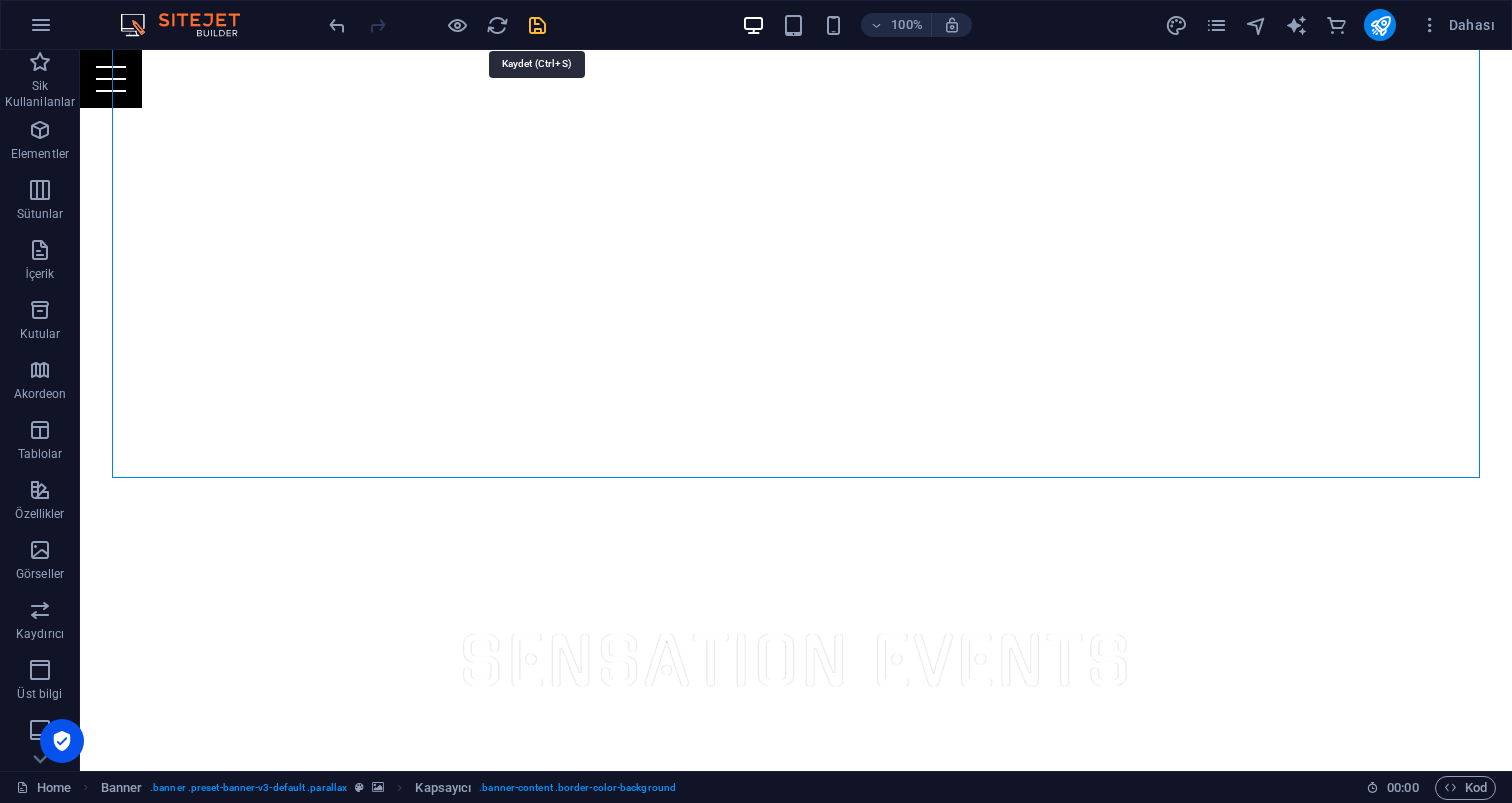 click at bounding box center (537, 25) 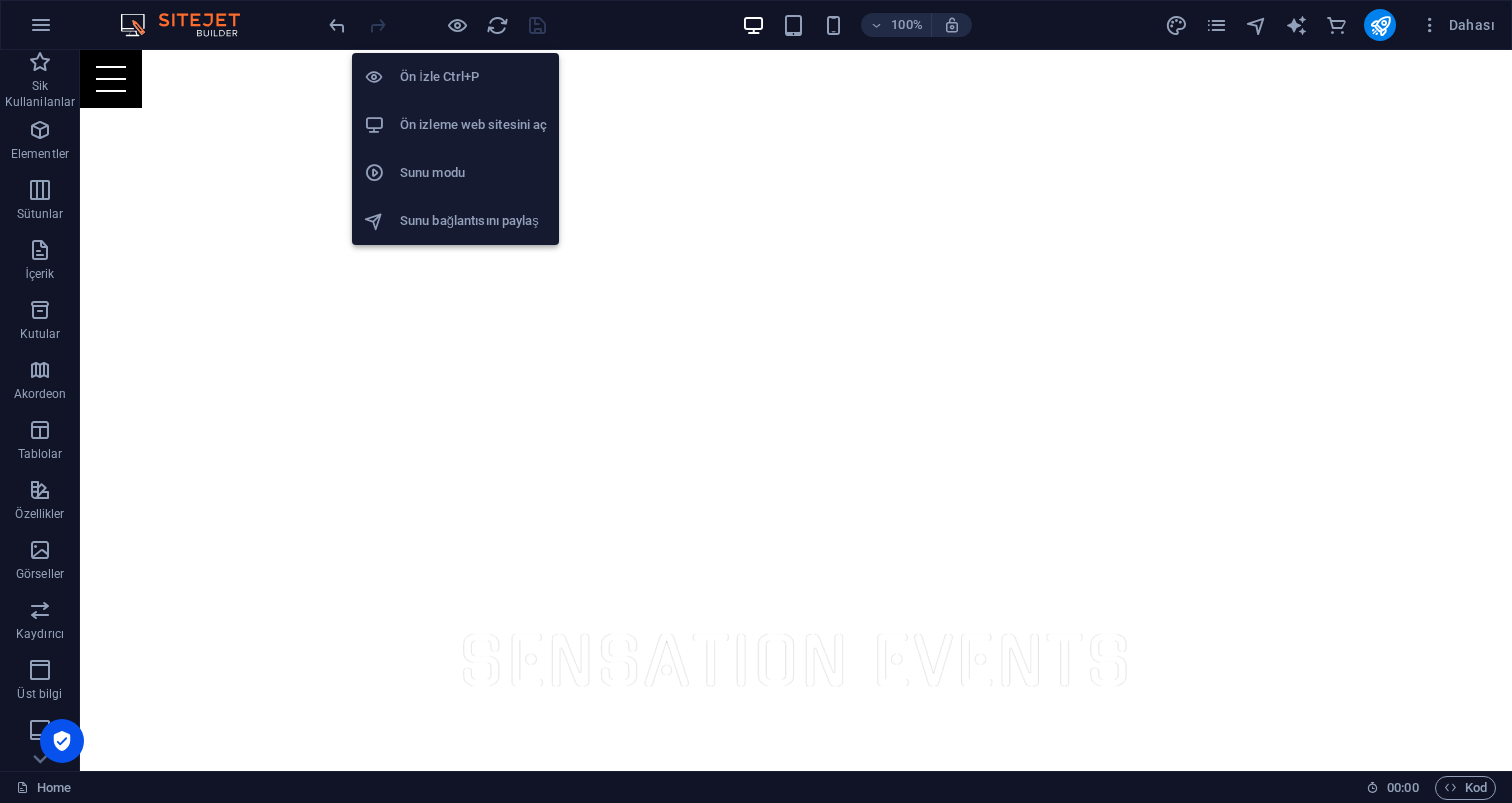 click on "Ön izleme web sitesini aç" at bounding box center (473, 125) 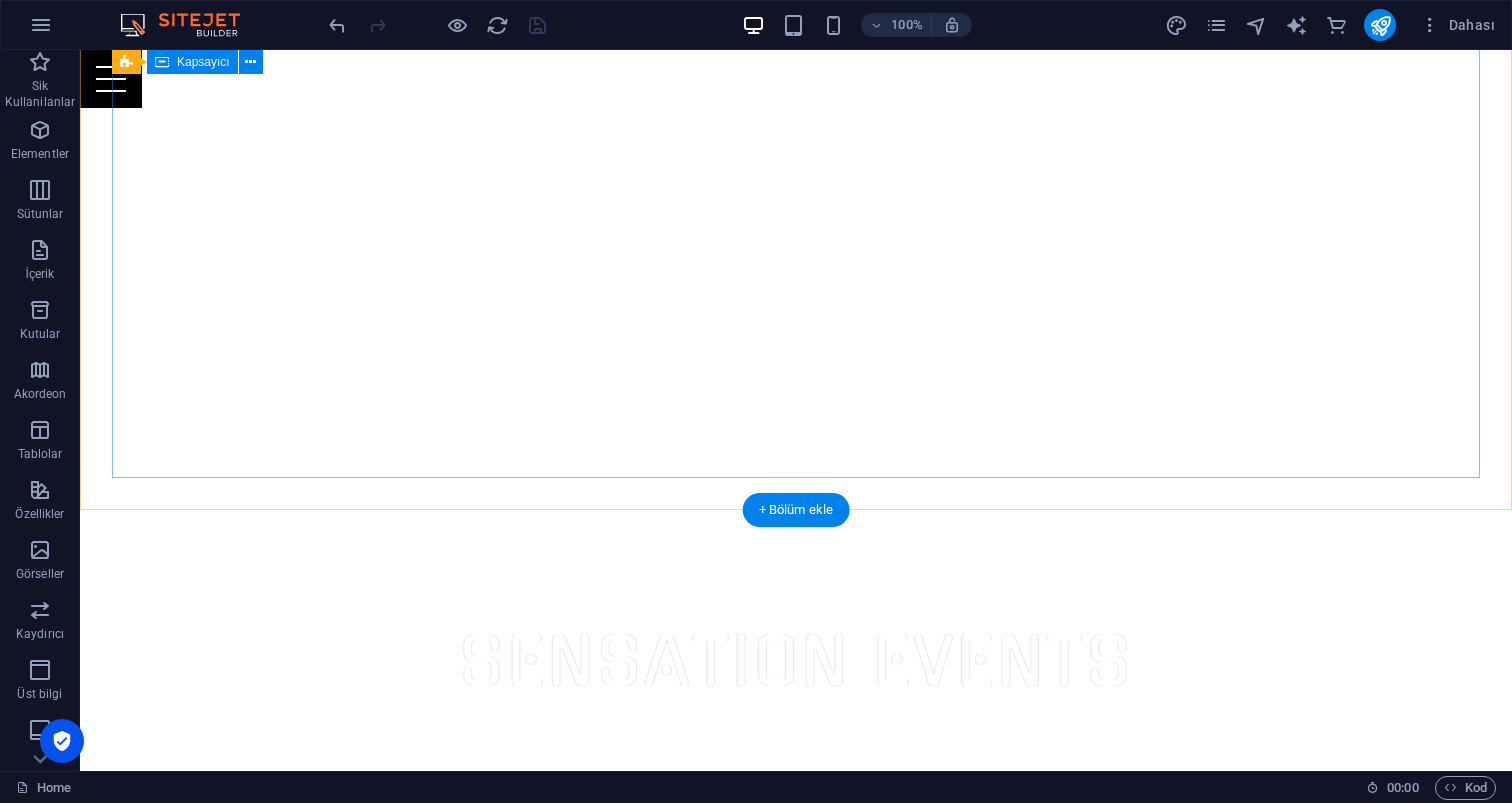 click on "Your Full Service Event Agency" at bounding box center [796, 713] 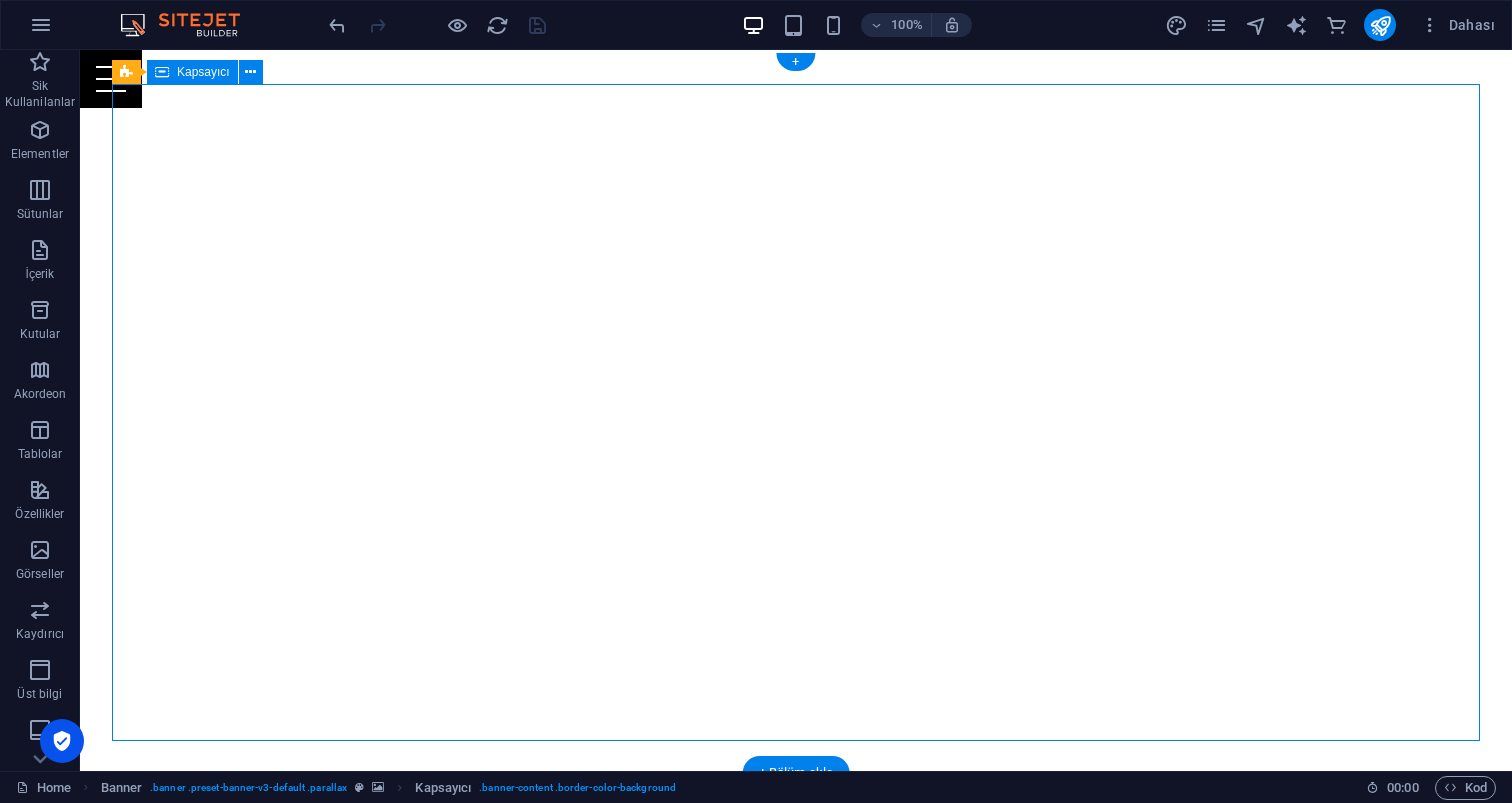 scroll, scrollTop: 0, scrollLeft: 0, axis: both 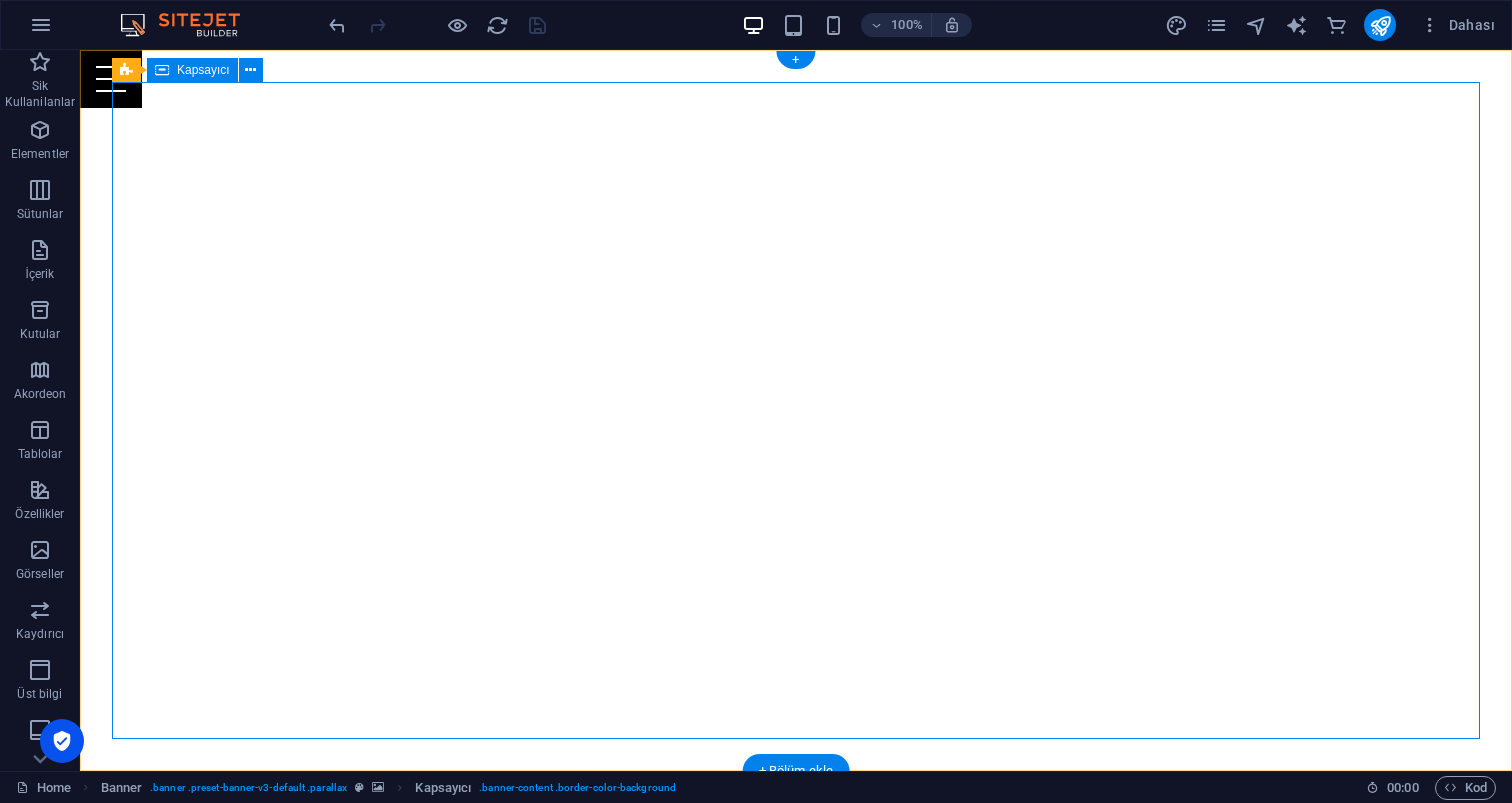 click on "Your Full Service Event Agency" at bounding box center (796, 974) 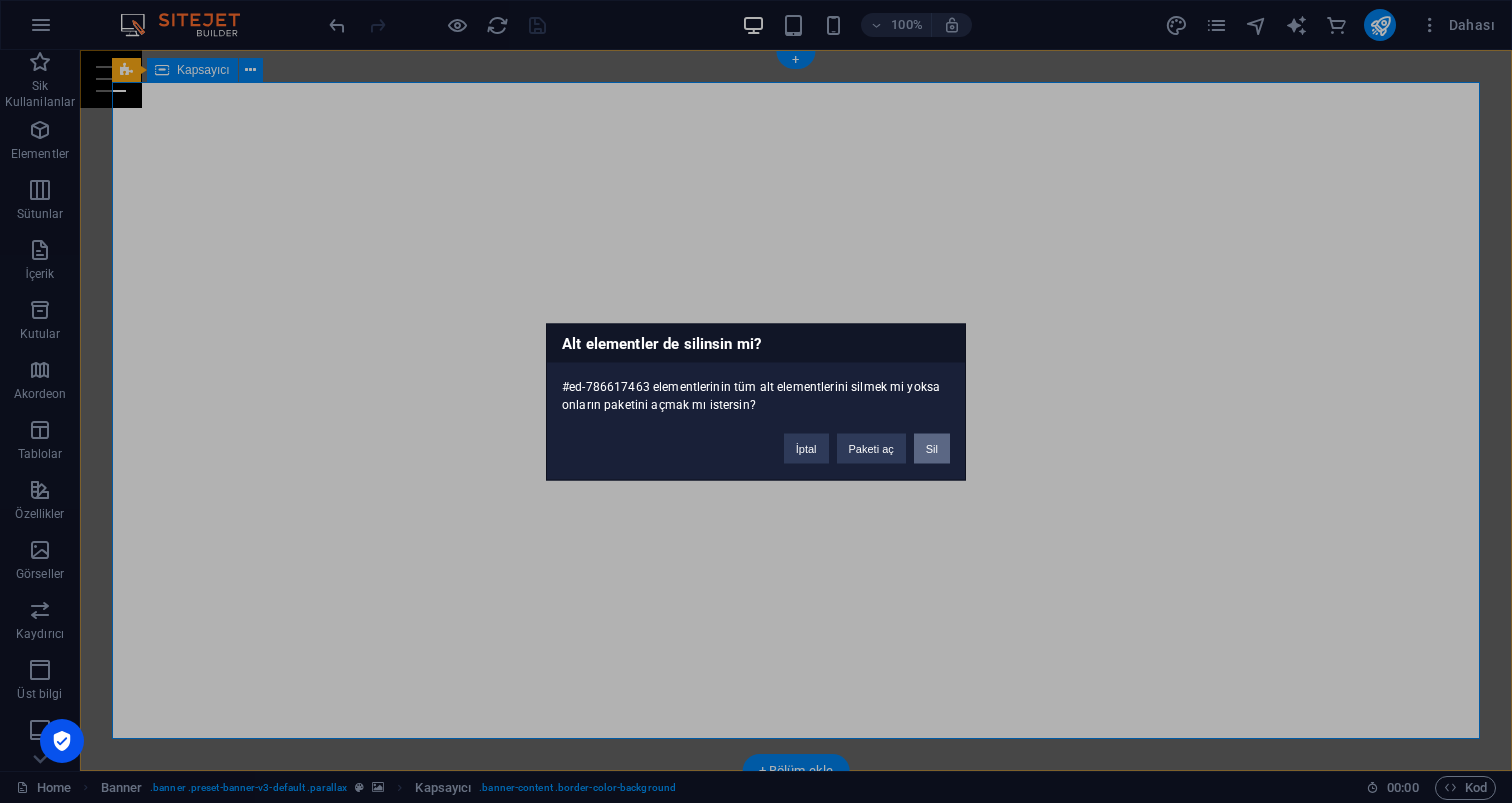 click on "Sil" at bounding box center [932, 448] 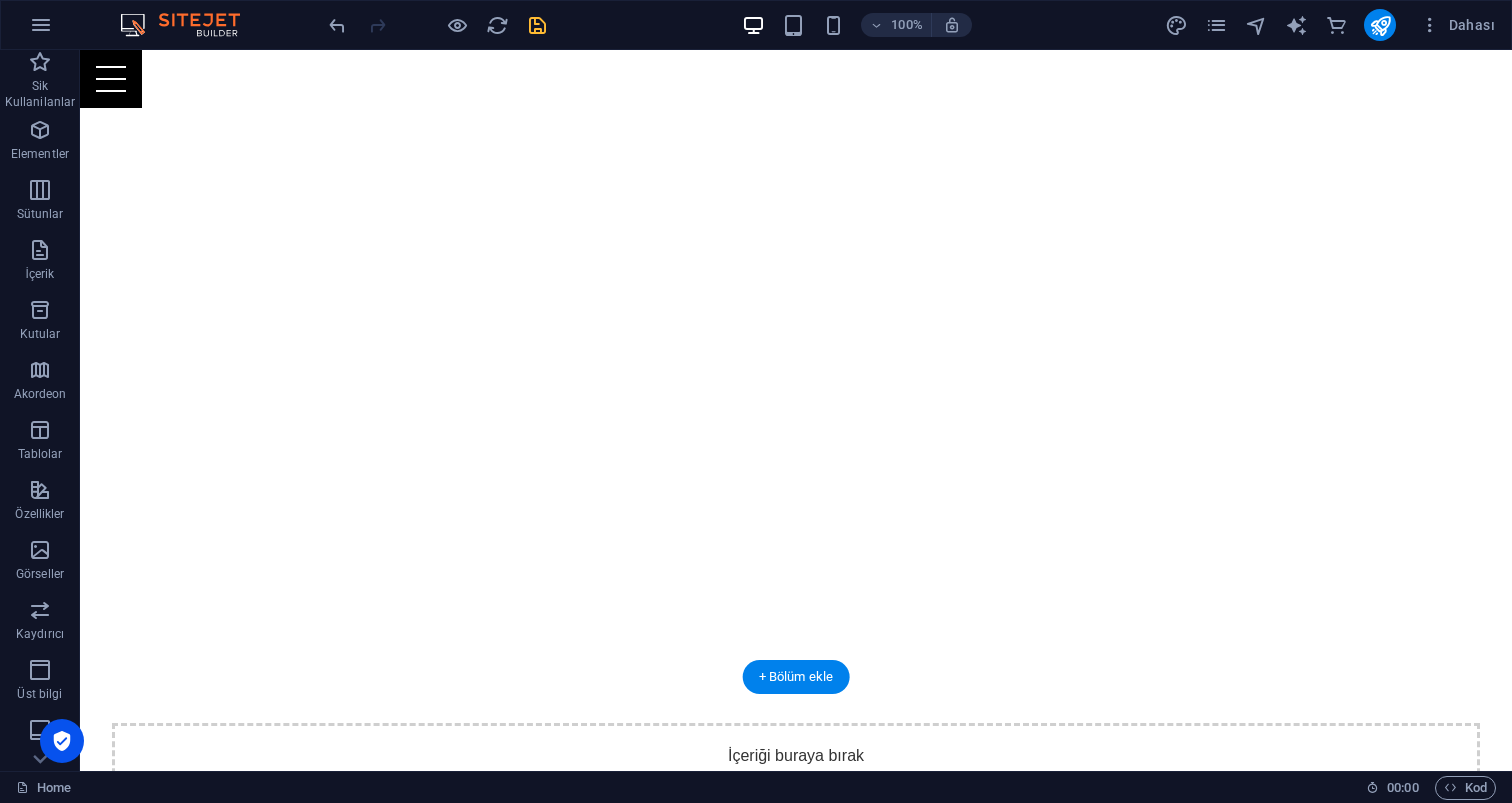 scroll, scrollTop: 37, scrollLeft: 0, axis: vertical 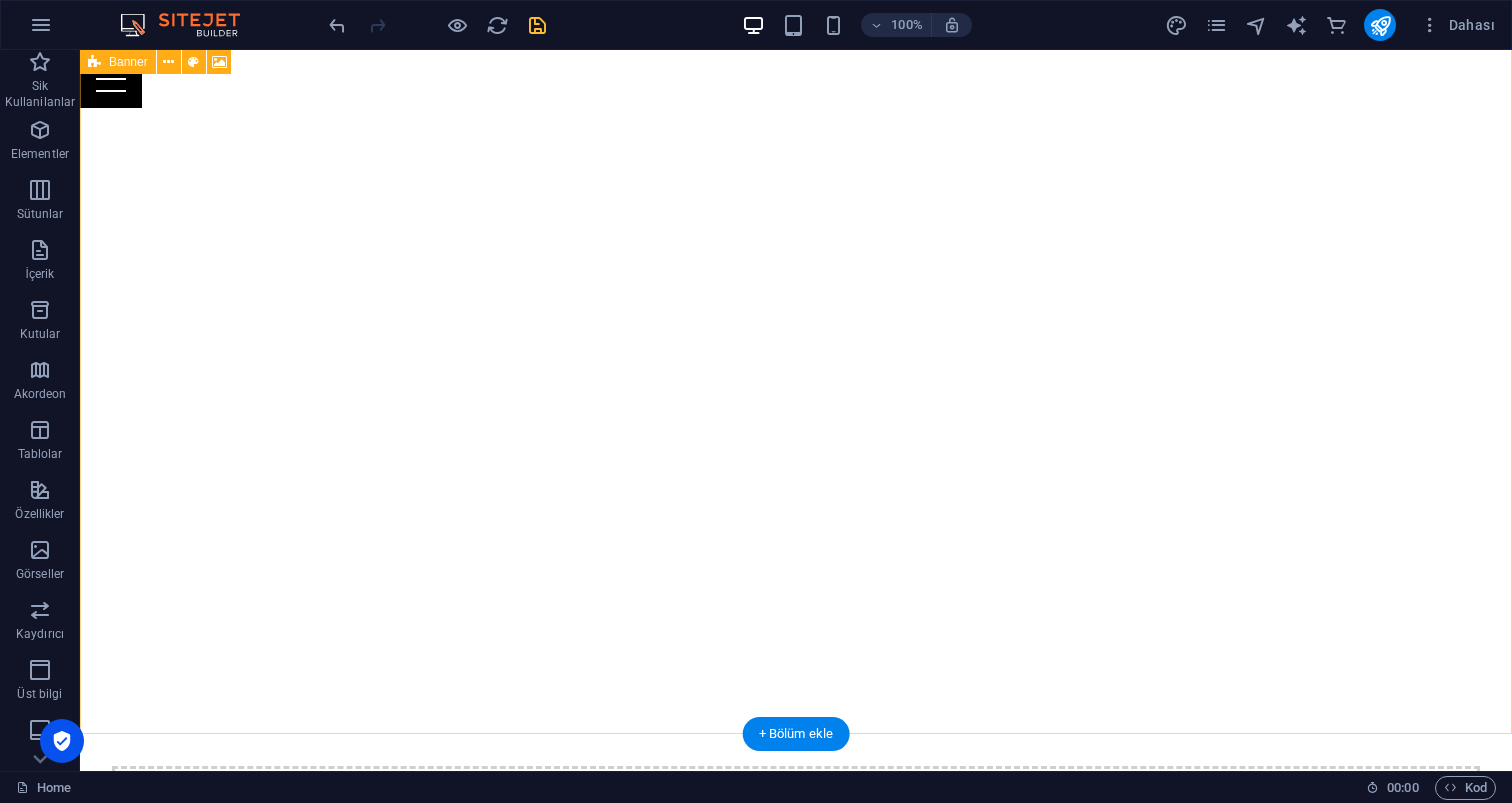 click on "İçeriği buraya bırak veya  Element ekle  Panoyu yapıştır" at bounding box center [796, 837] 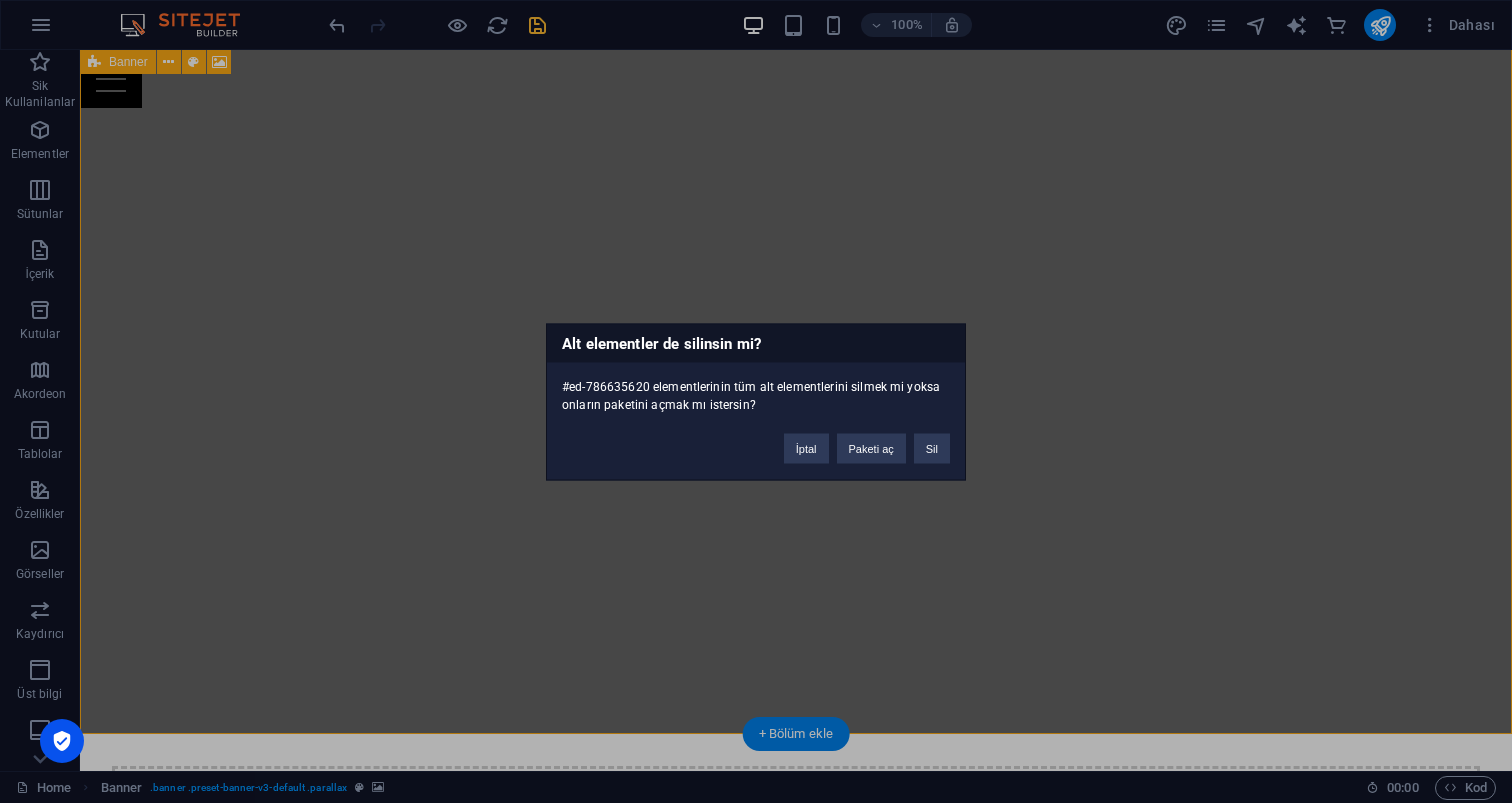 type 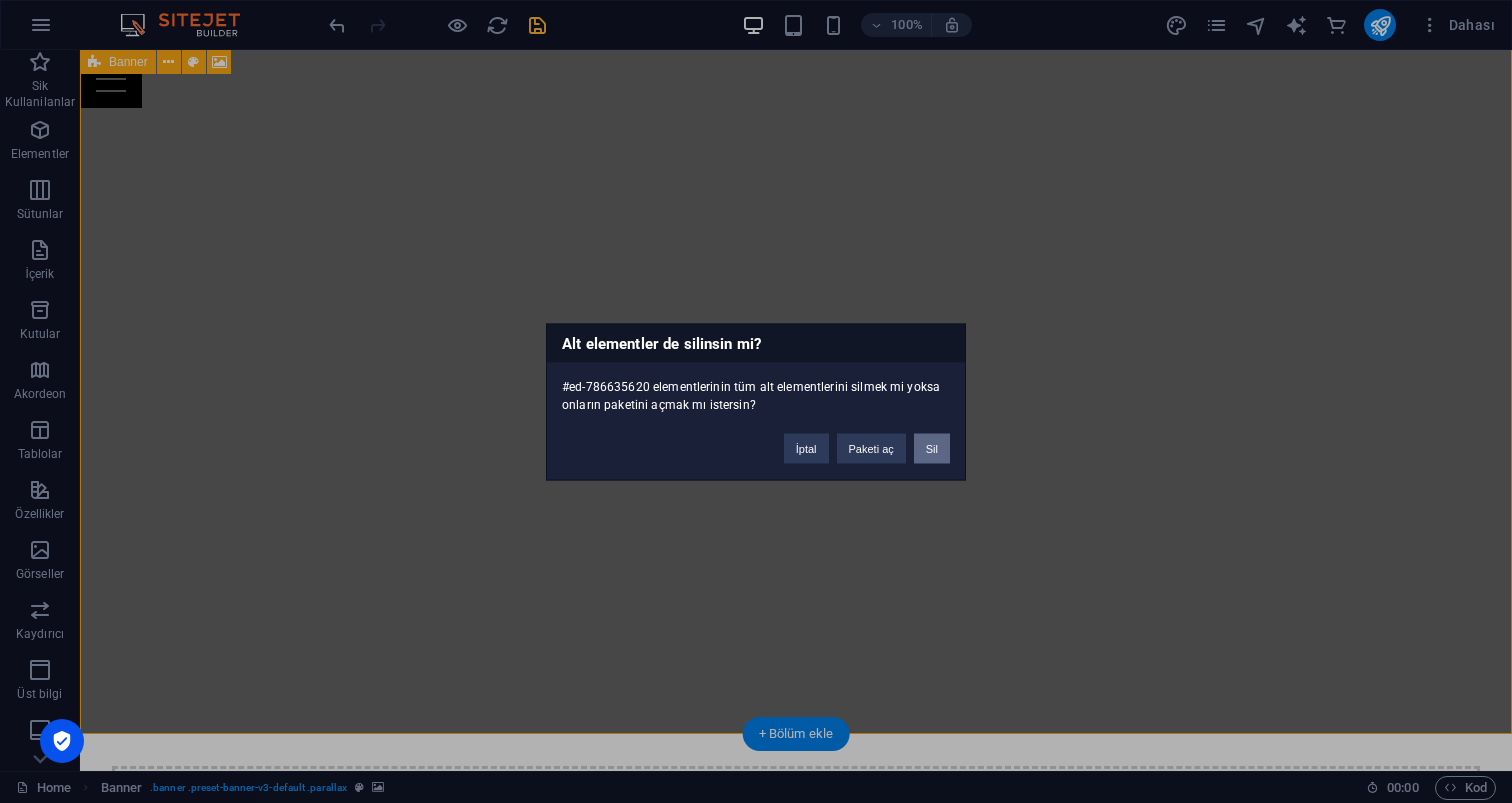 click on "Sil" at bounding box center (932, 448) 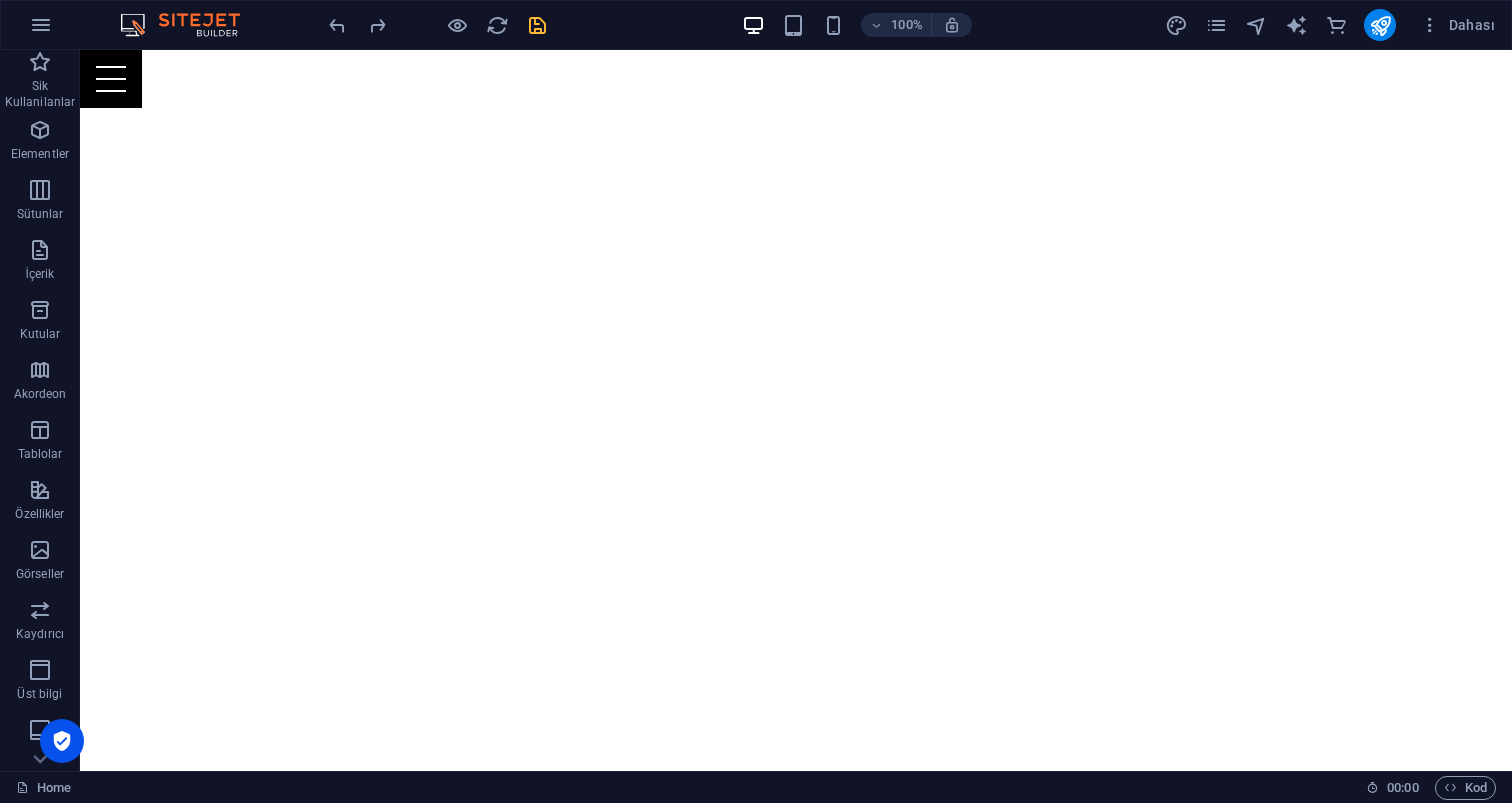 scroll, scrollTop: 49, scrollLeft: 0, axis: vertical 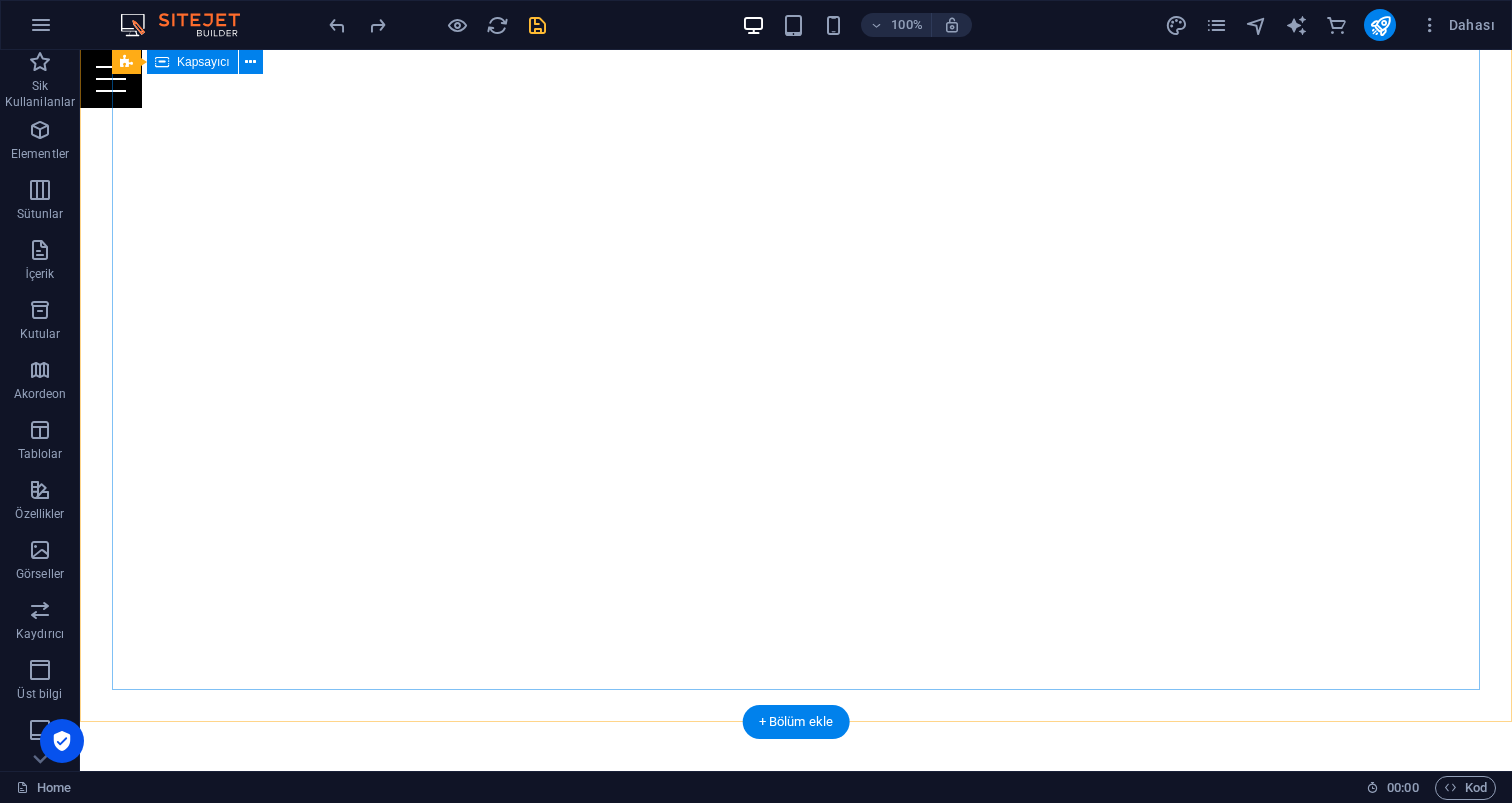 click on "Your Full Service Event Agency" at bounding box center [796, 925] 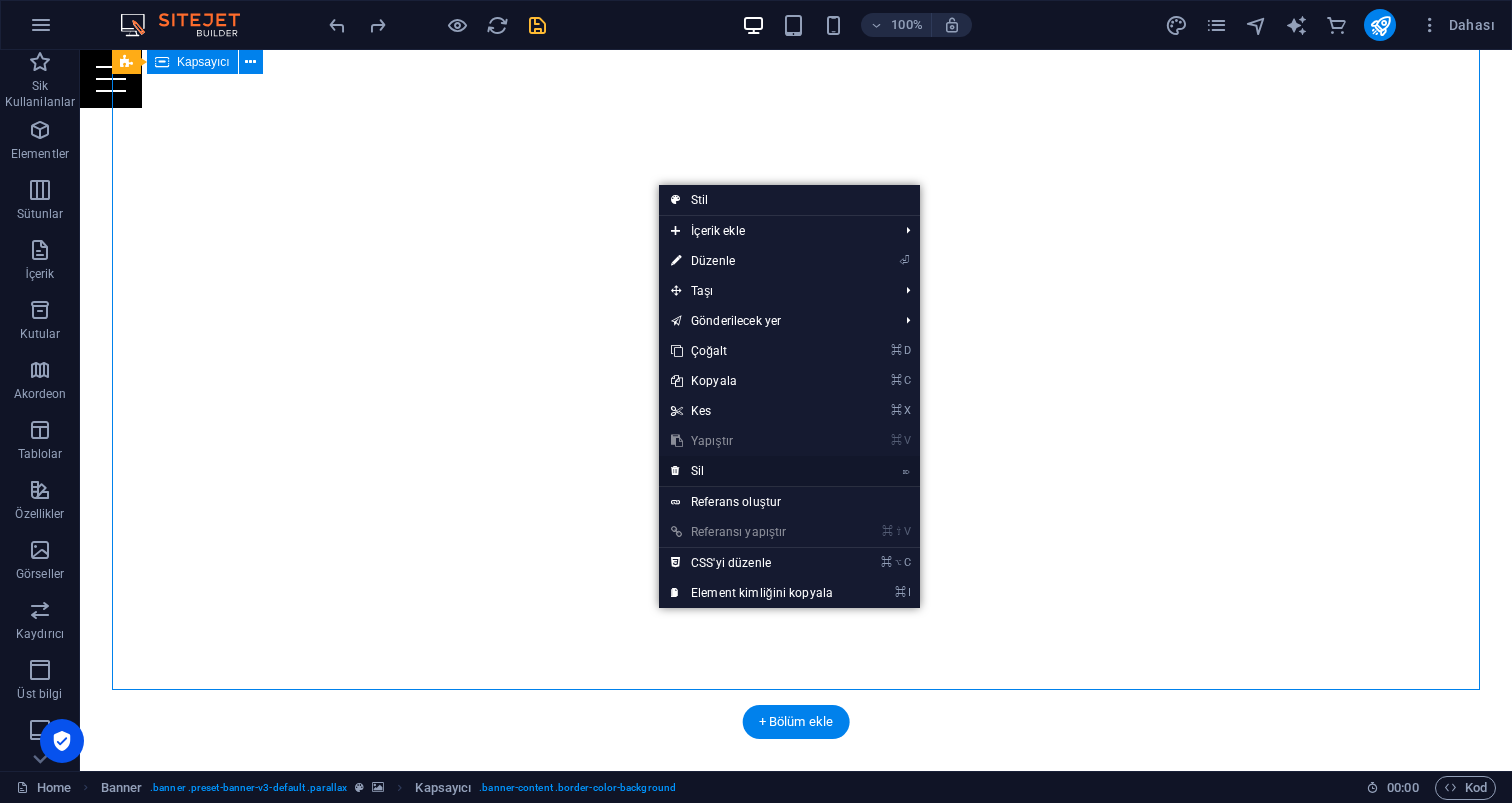 click on "⌦  Sil" at bounding box center [752, 471] 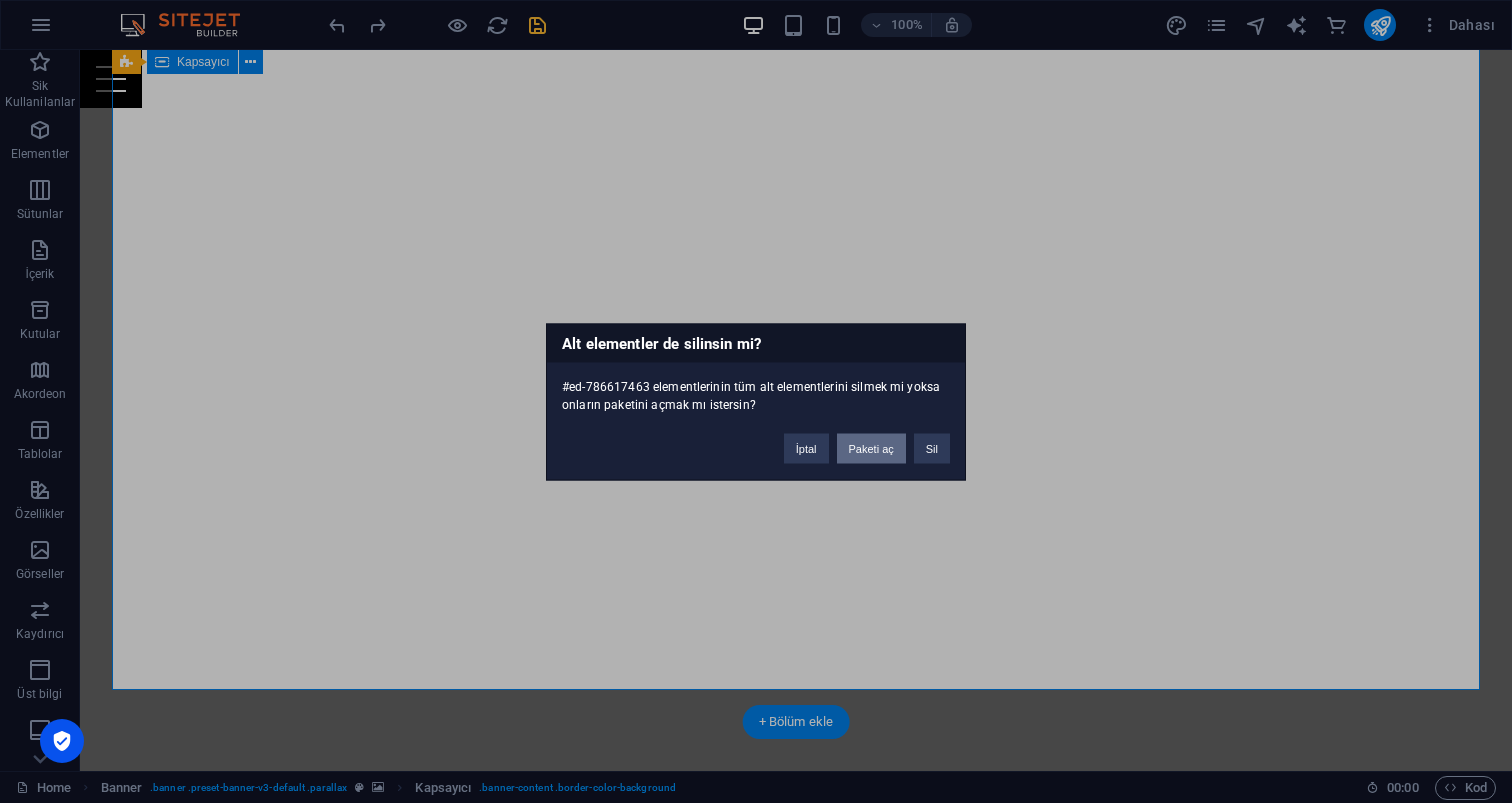 click on "Paketi aç" at bounding box center (871, 448) 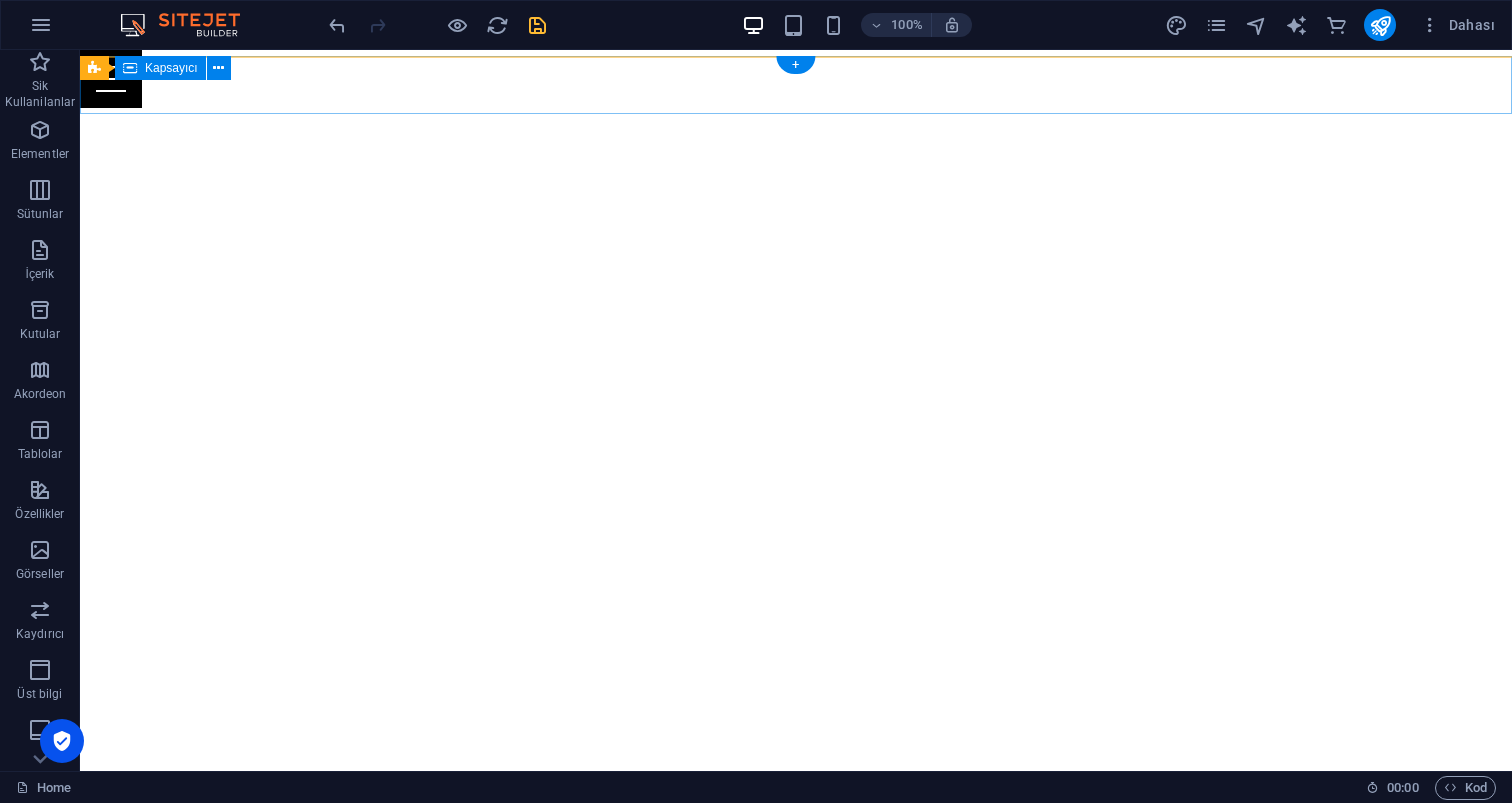 scroll, scrollTop: 0, scrollLeft: 0, axis: both 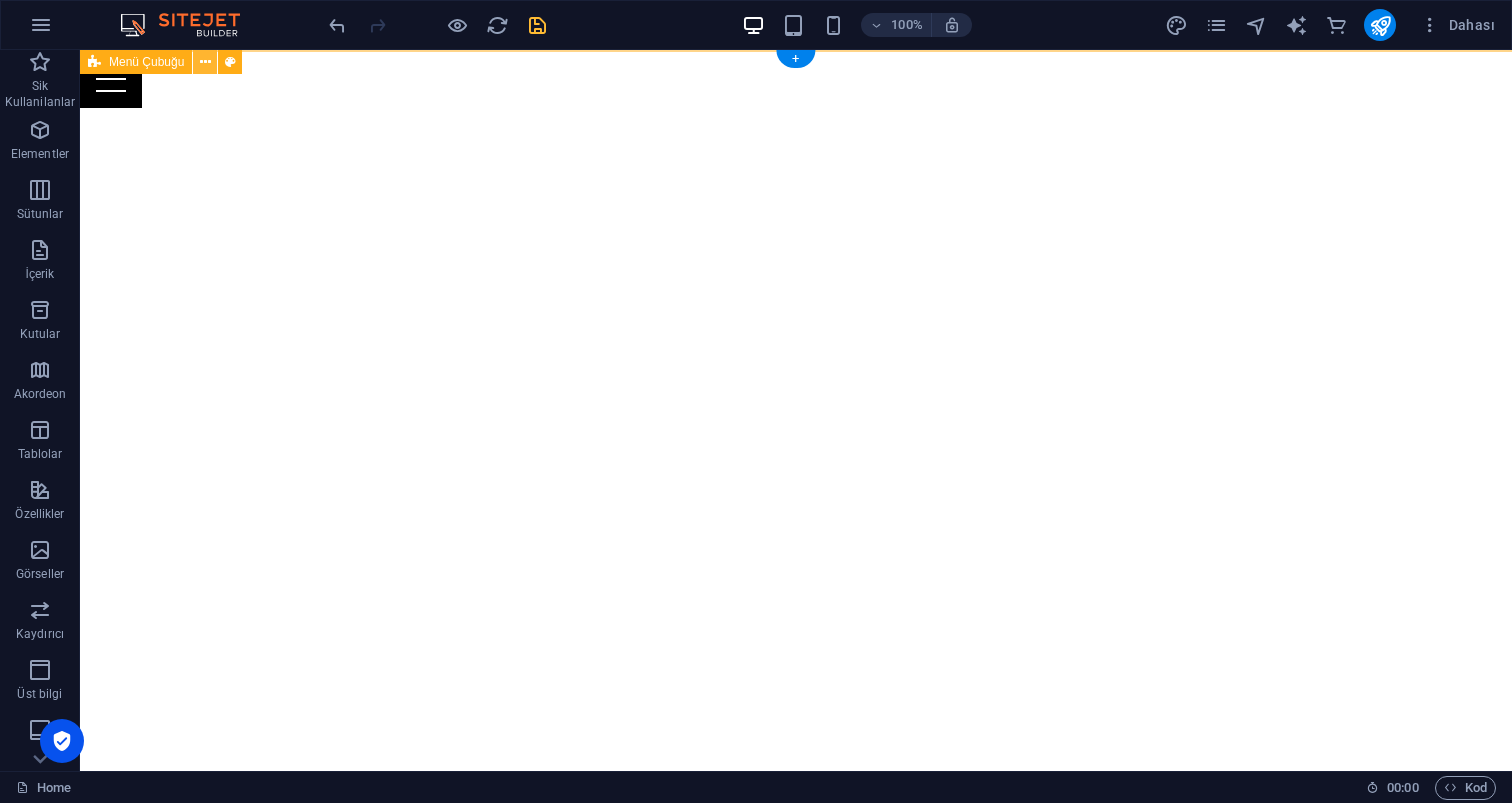 click at bounding box center (205, 62) 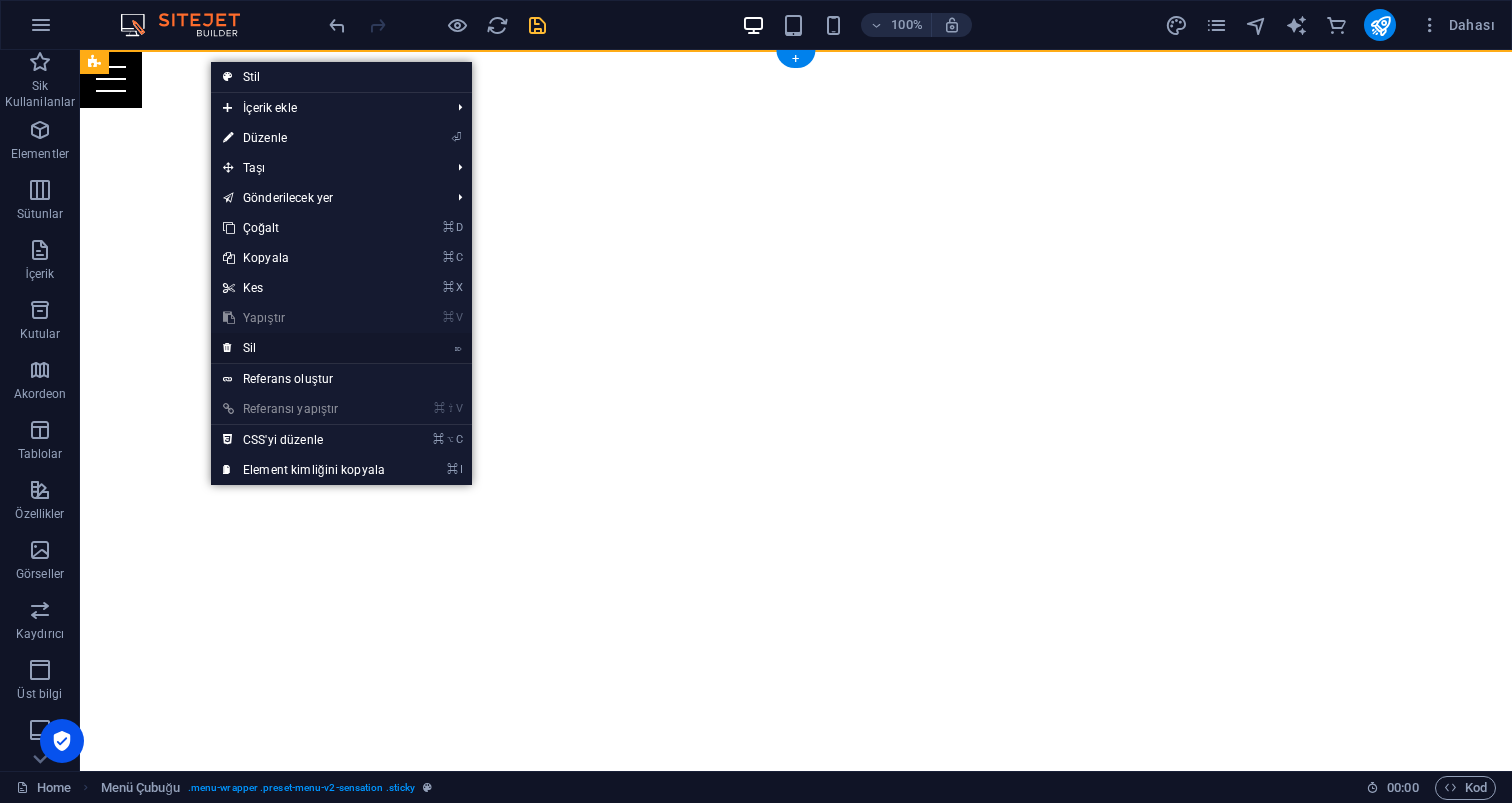 click on "⌦  Sil" at bounding box center [304, 348] 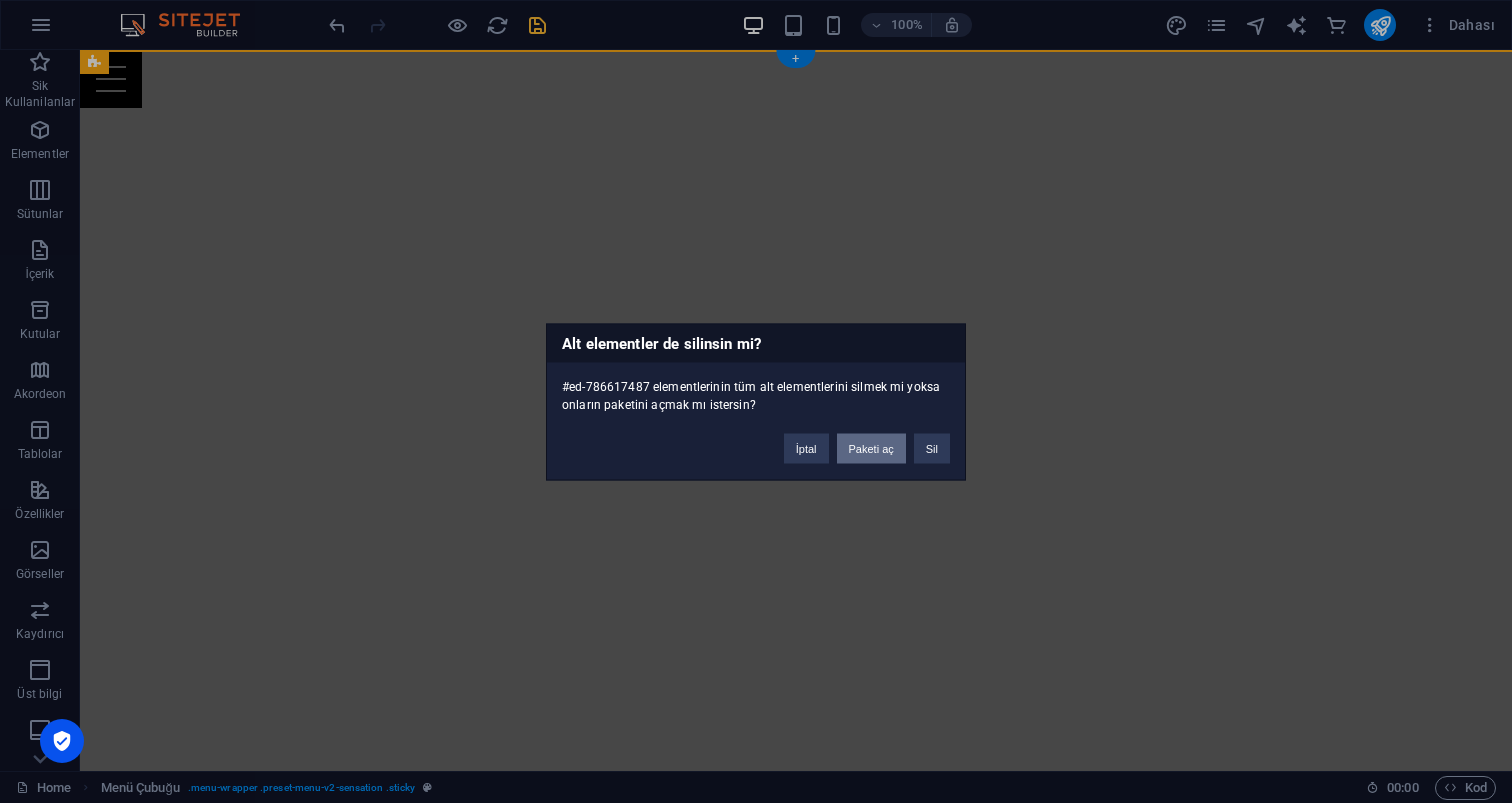 click on "Paketi aç" at bounding box center [871, 448] 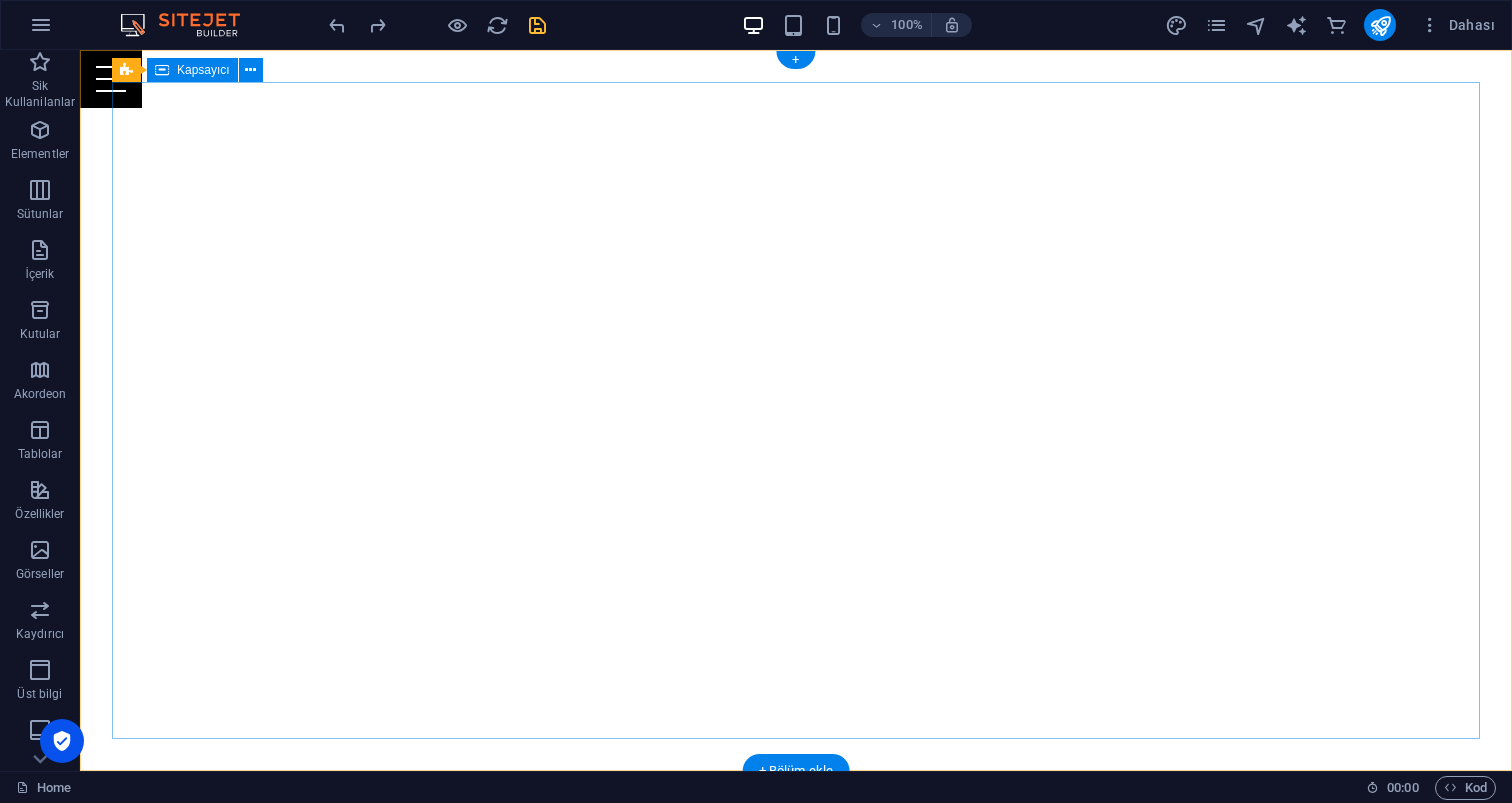 click on "Your Full Service Event Agency" at bounding box center [796, 974] 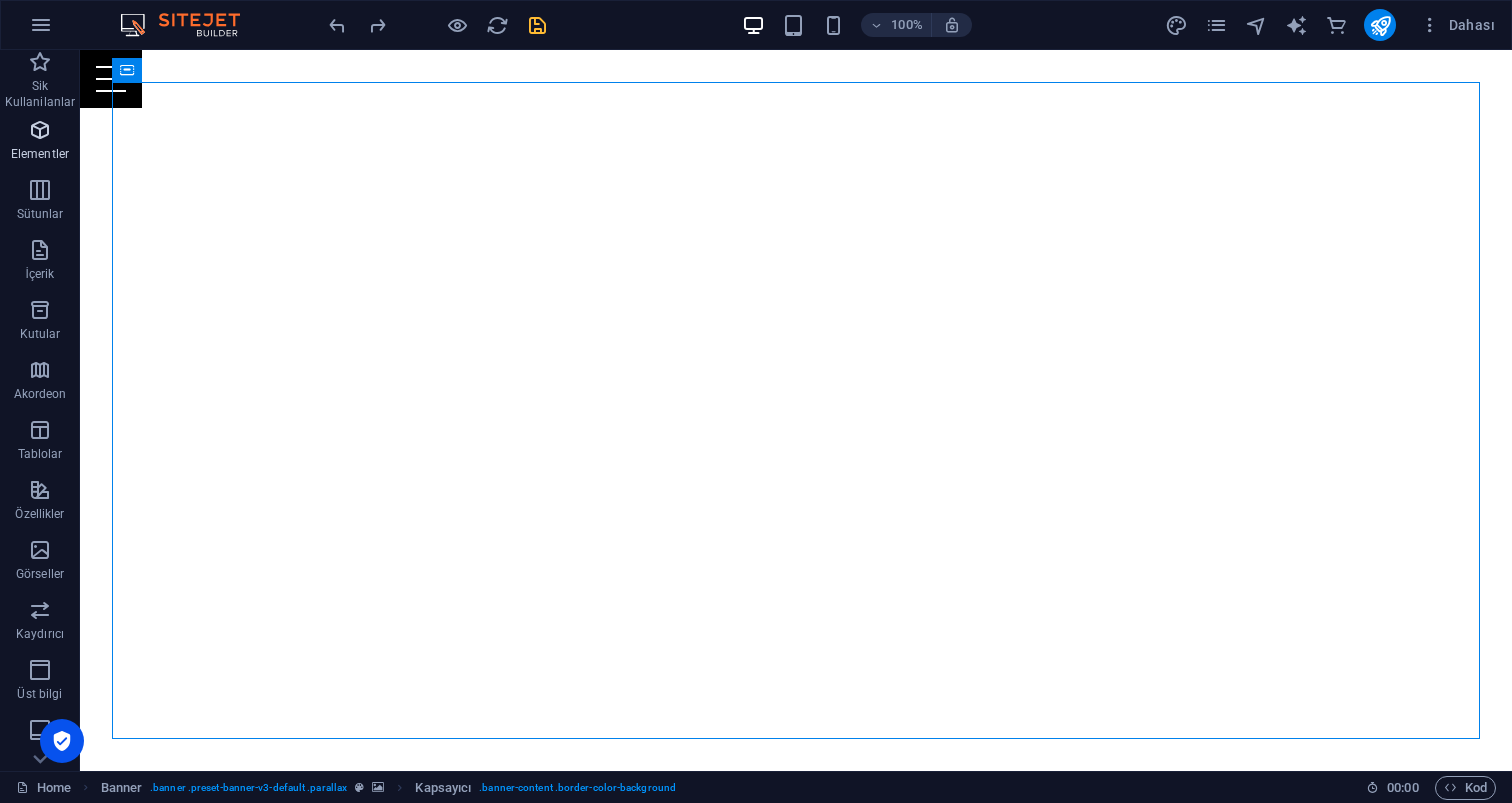 click at bounding box center (40, 130) 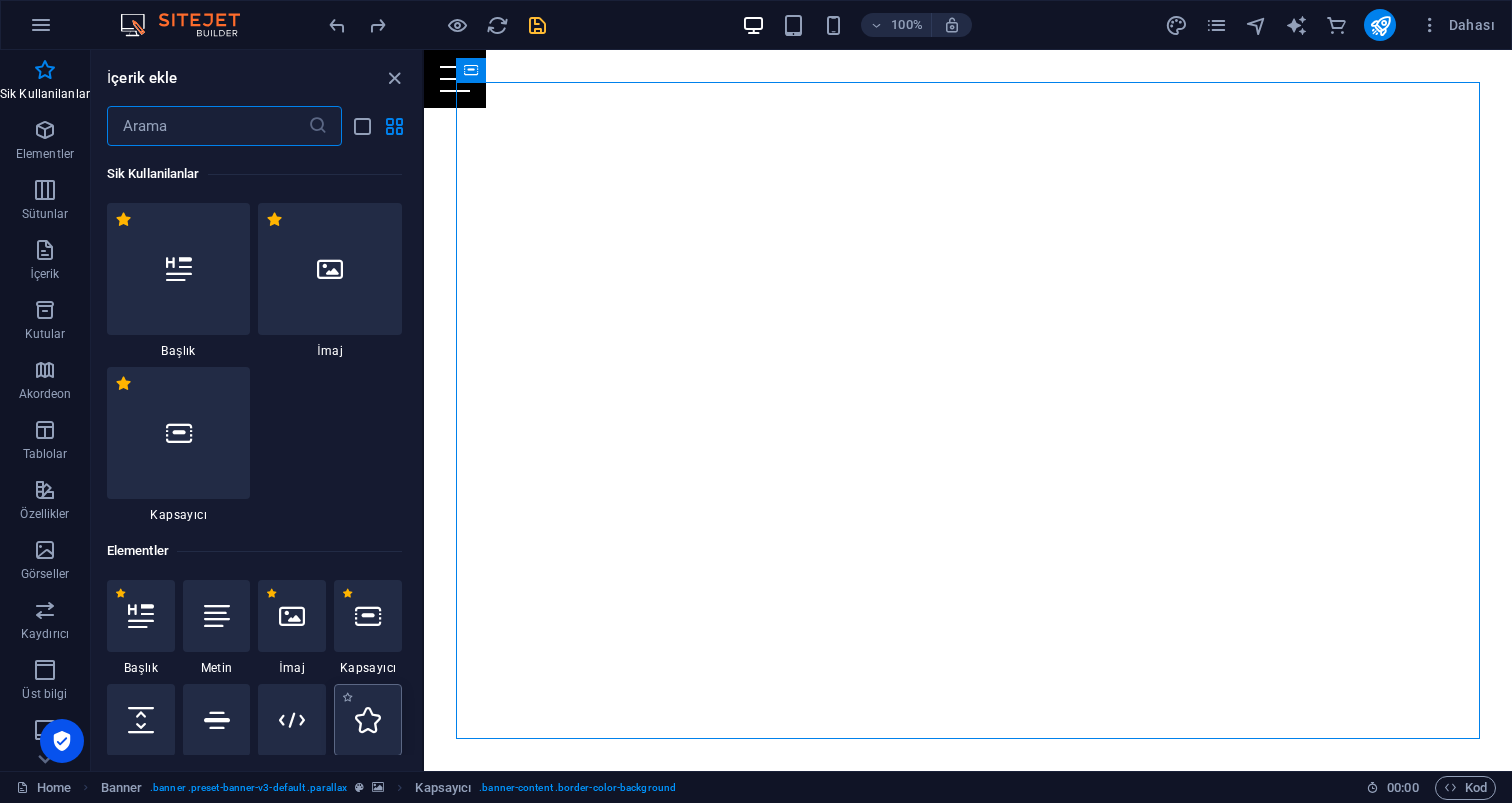 scroll, scrollTop: 0, scrollLeft: 0, axis: both 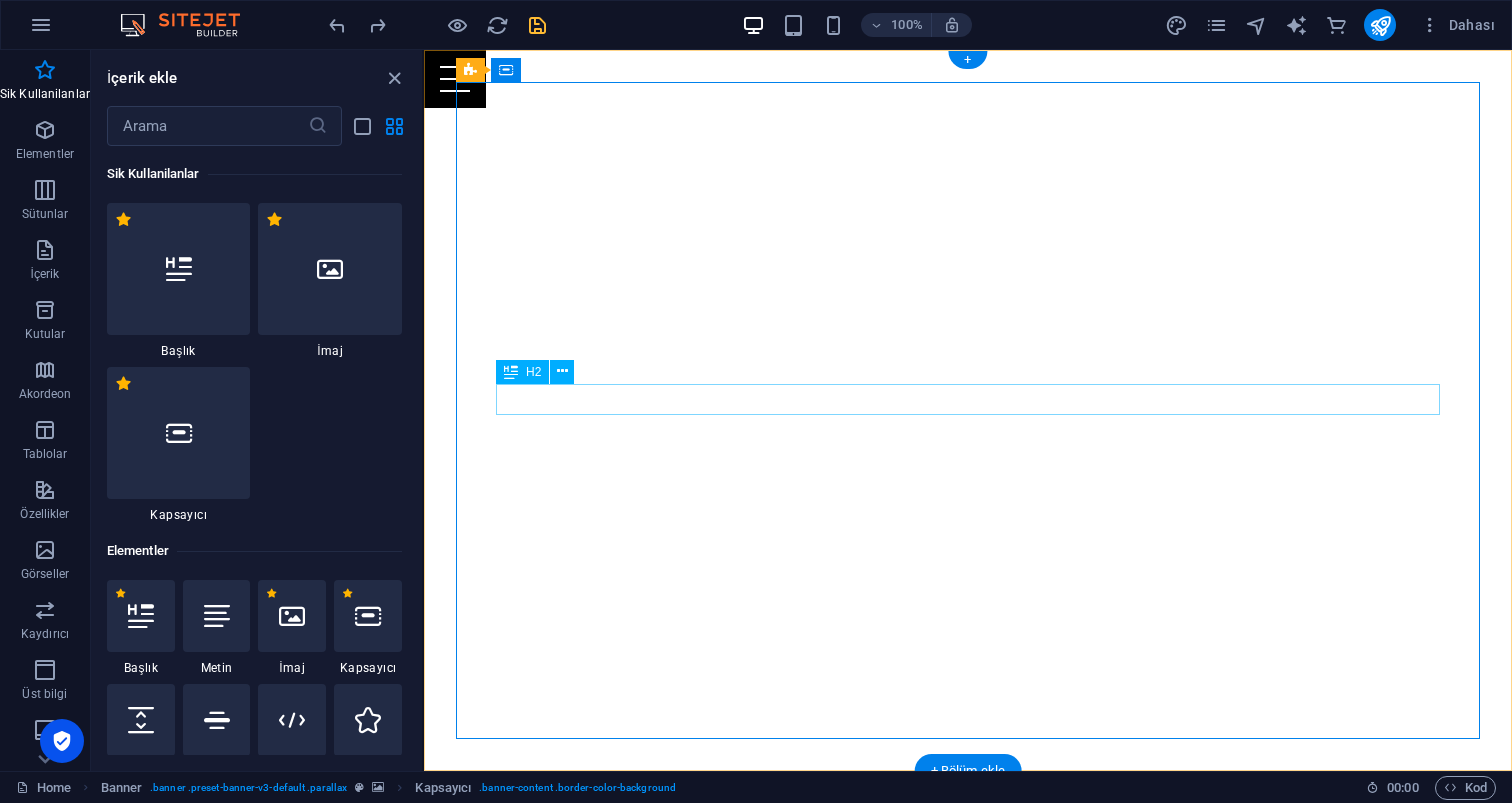 click on "Your Full Service Event Agency" at bounding box center (968, 987) 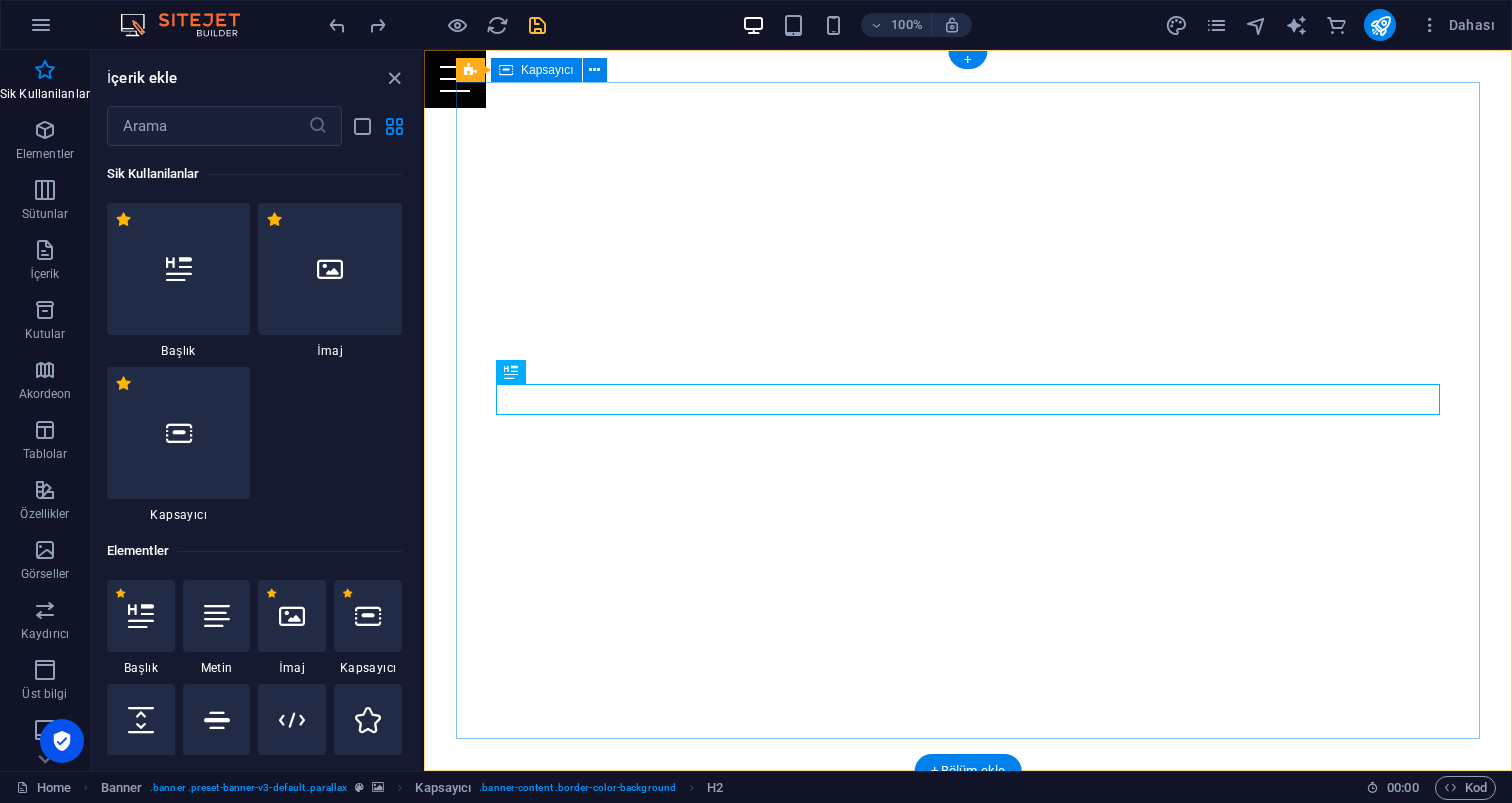 click on "Your Full Service Event Agency" at bounding box center (968, 974) 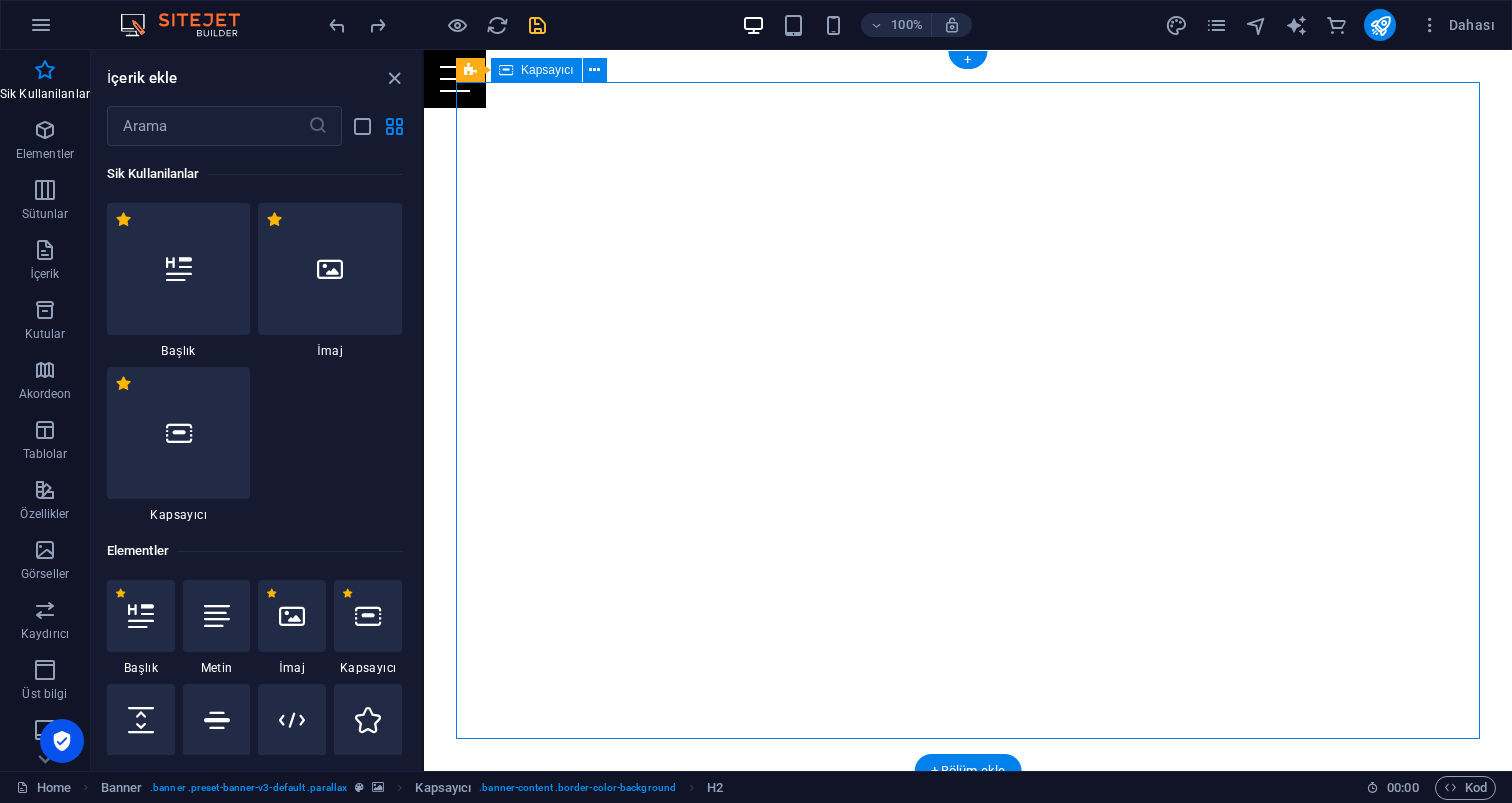 click on "Your Full Service Event Agency" at bounding box center (968, 974) 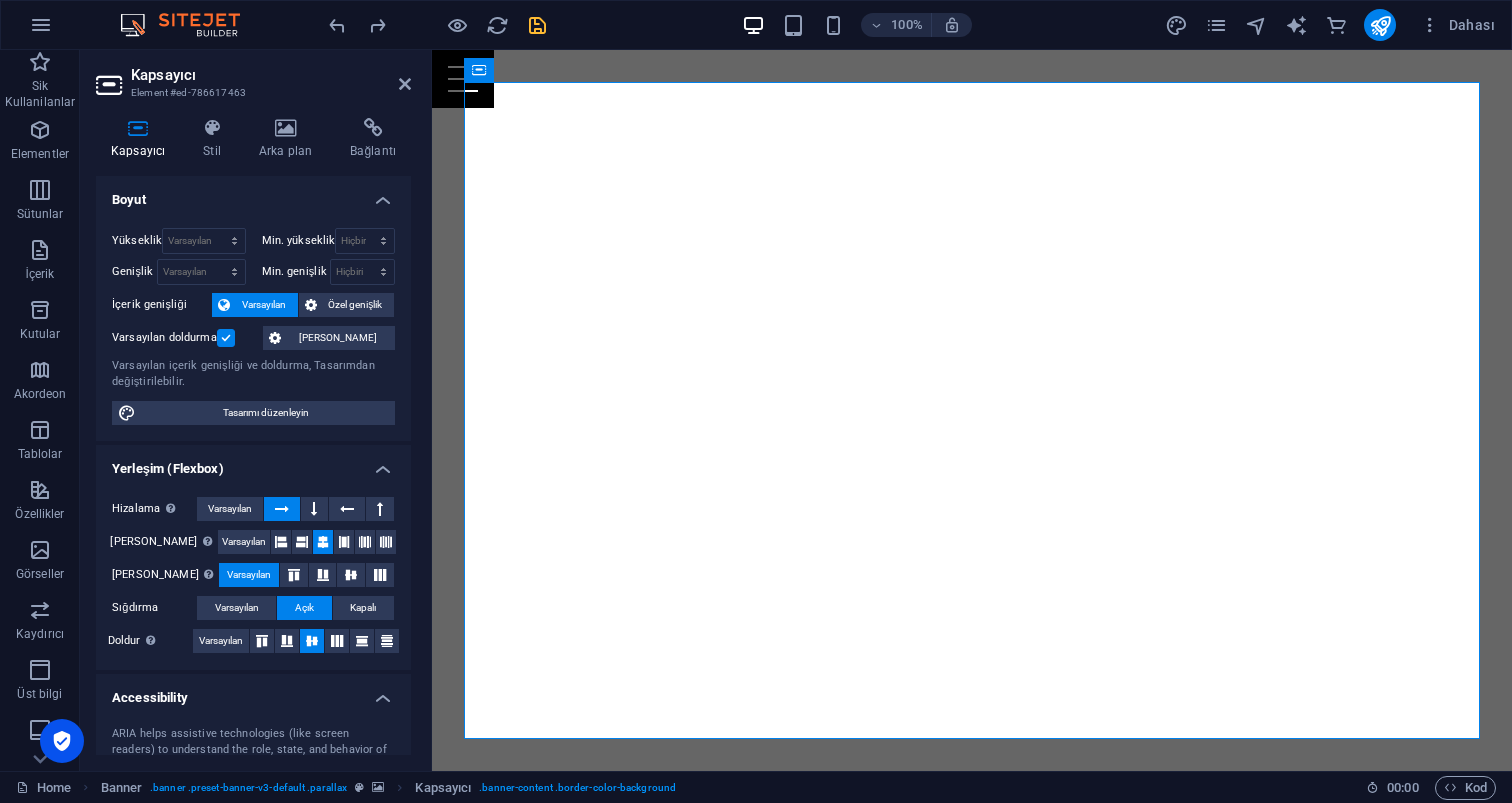 scroll, scrollTop: 0, scrollLeft: 0, axis: both 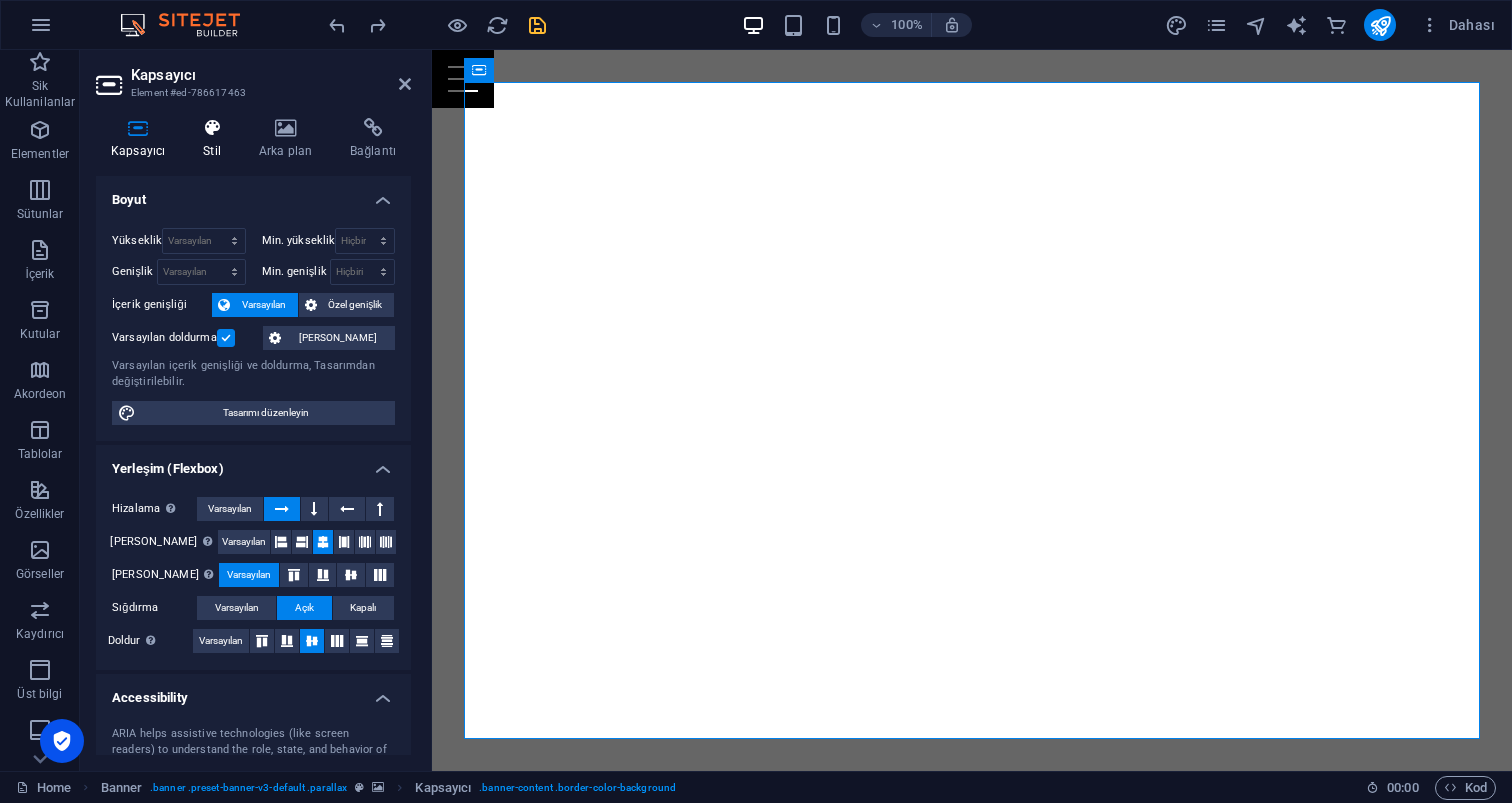 click on "Stil" at bounding box center (216, 139) 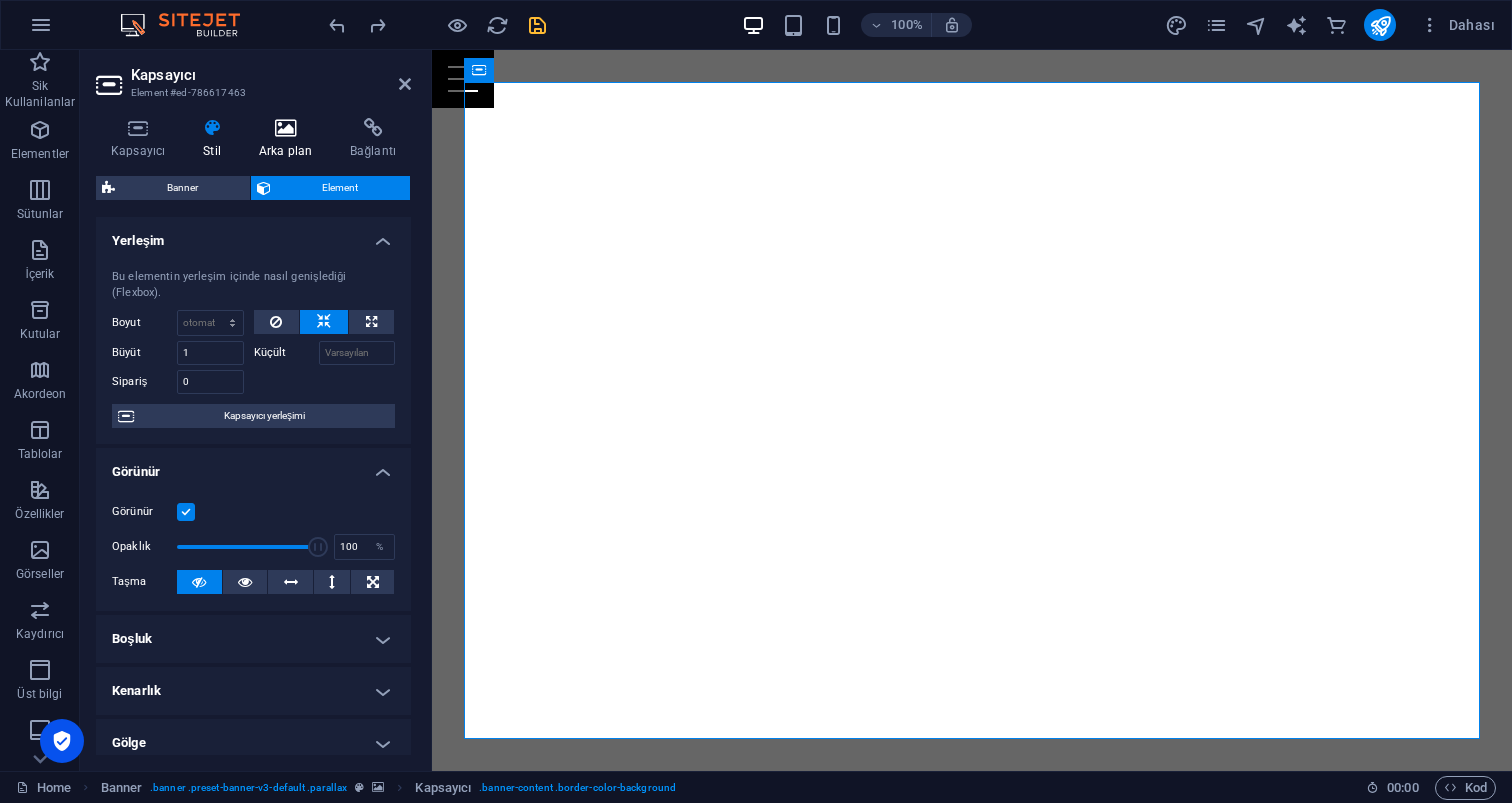 click on "Arka plan" at bounding box center (289, 139) 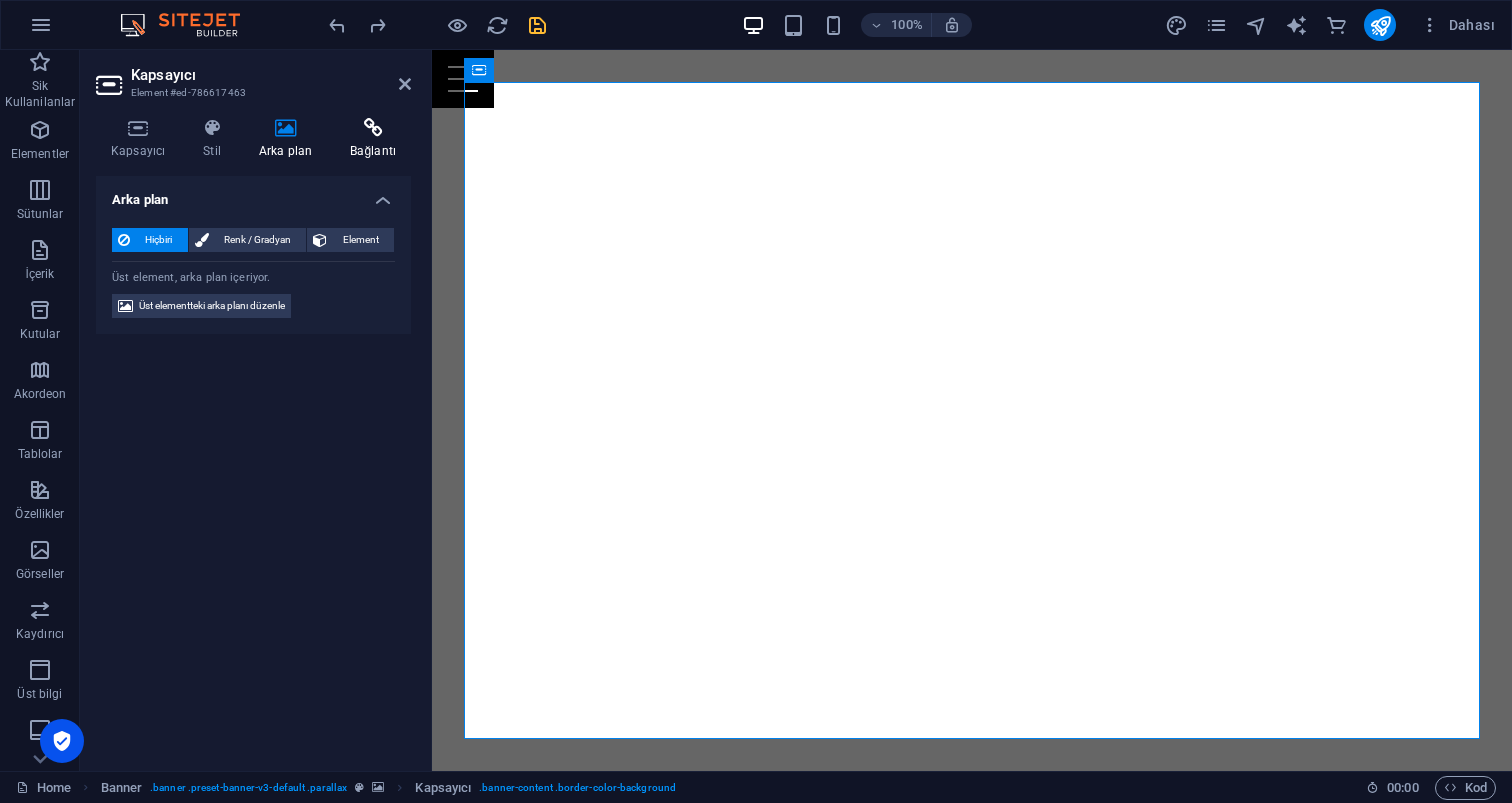 click on "Bağlantı" at bounding box center [373, 139] 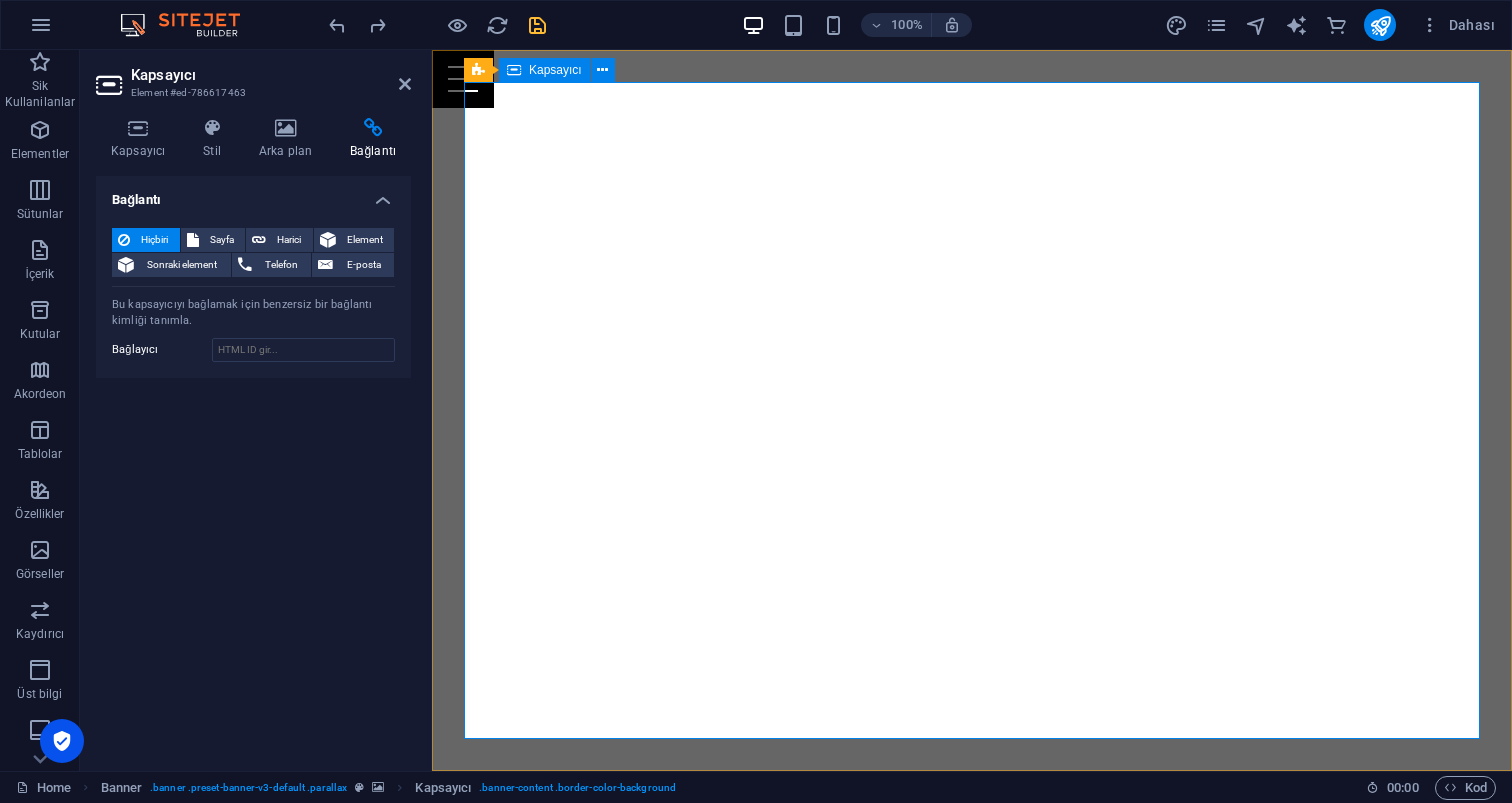 click on "Your Full Service Event Agency" at bounding box center (972, 974) 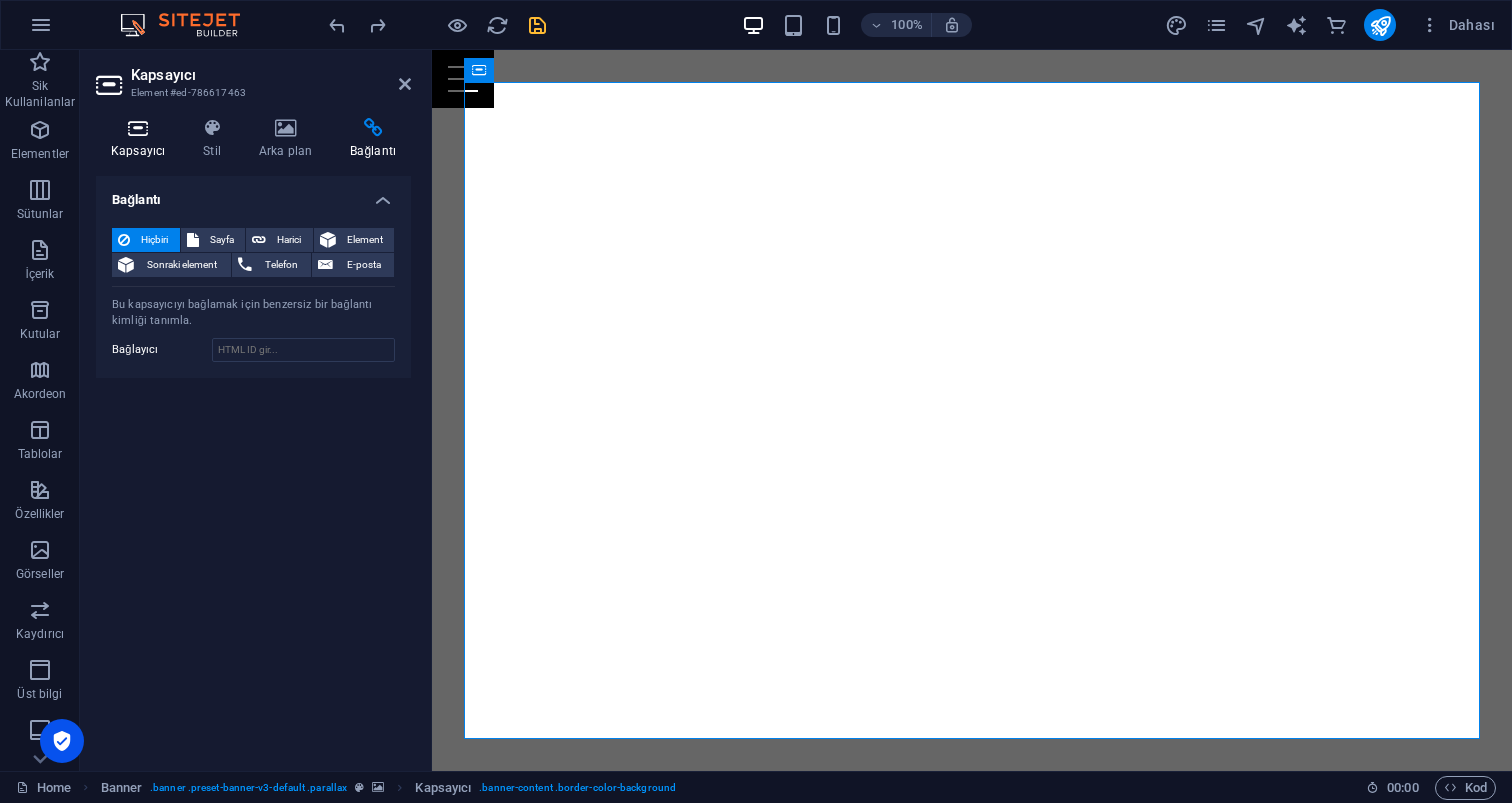 click at bounding box center [138, 128] 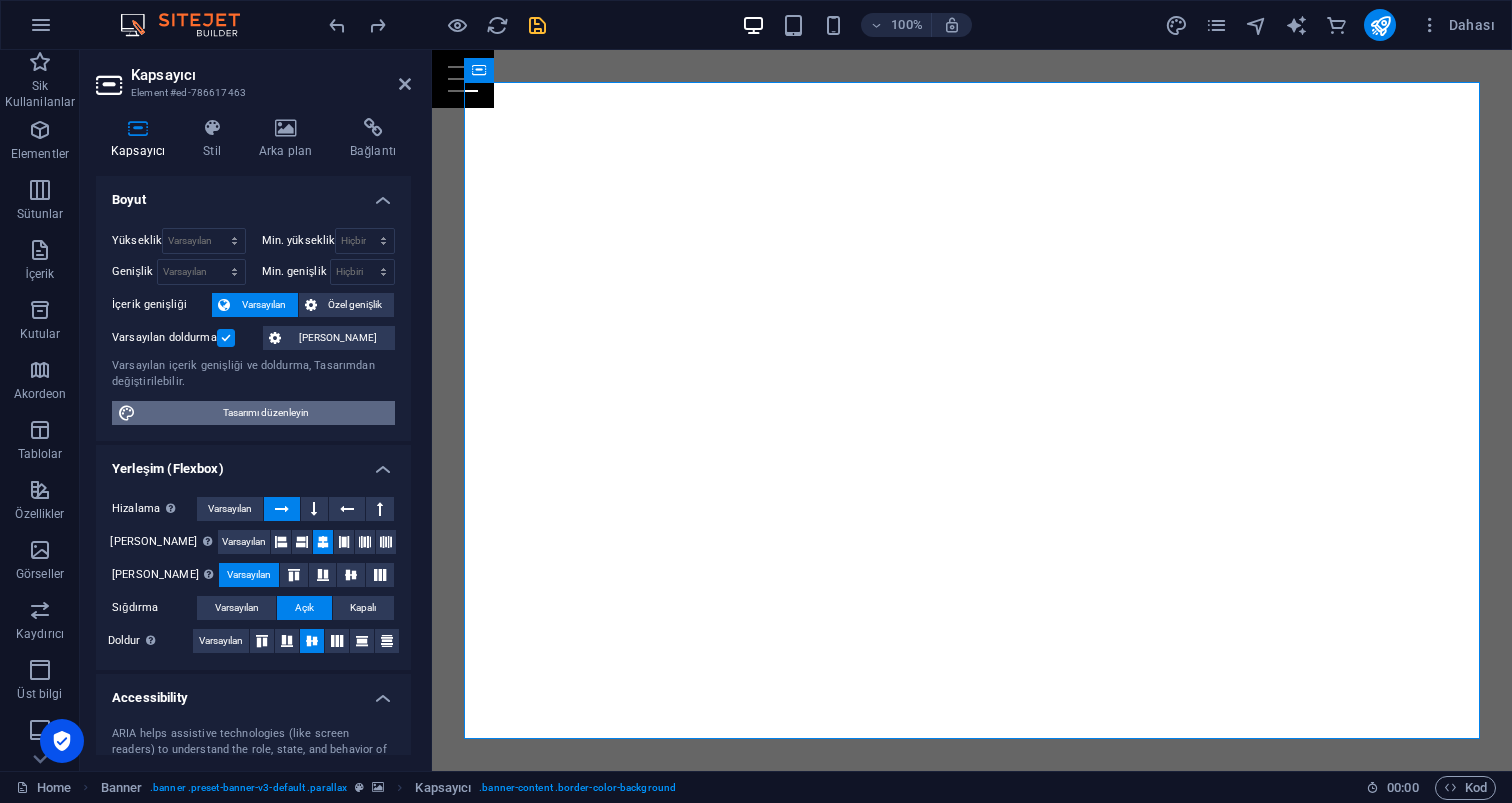 click on "Tasarımı düzenleyin" at bounding box center [265, 413] 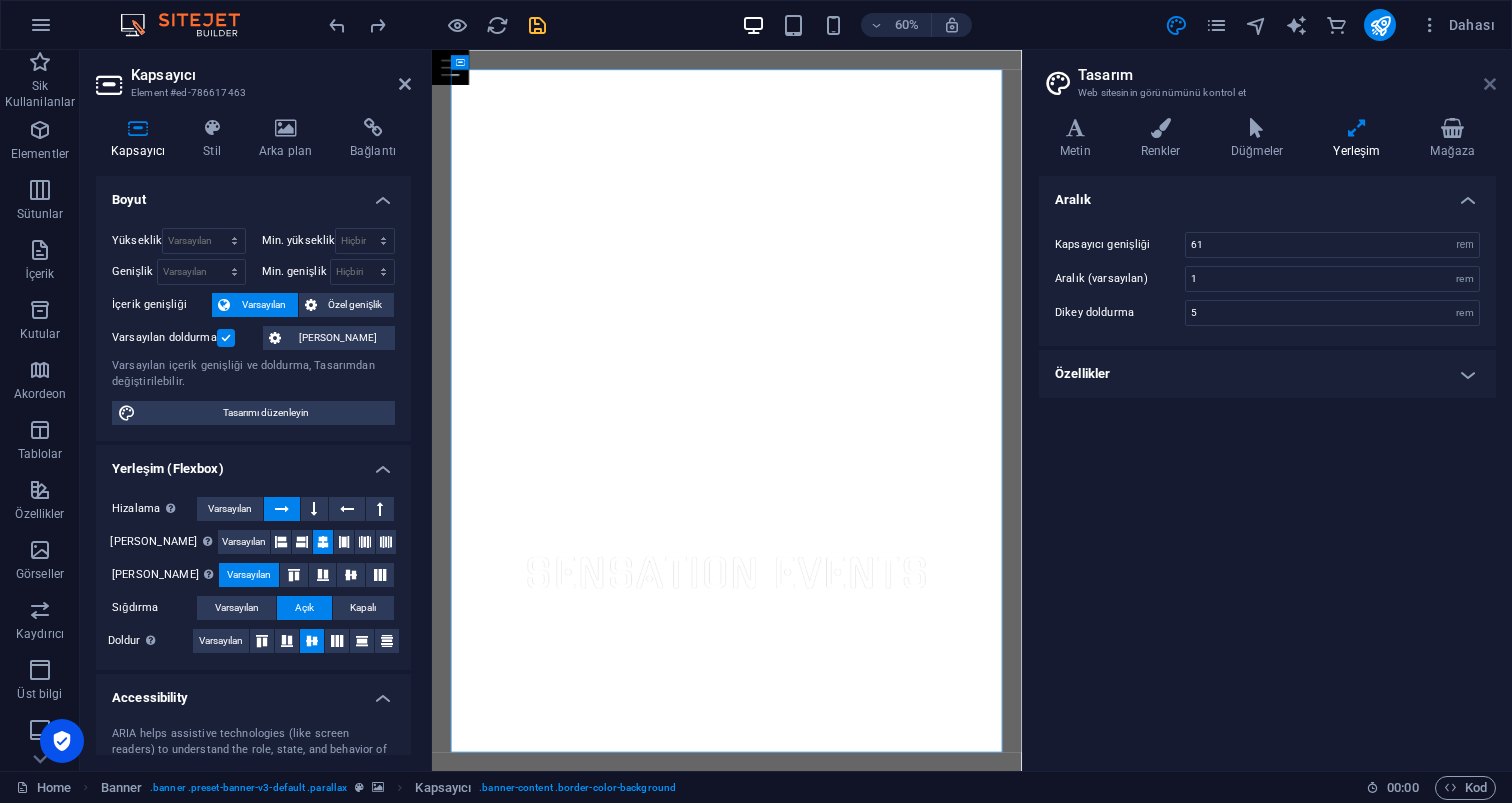 click at bounding box center [1490, 84] 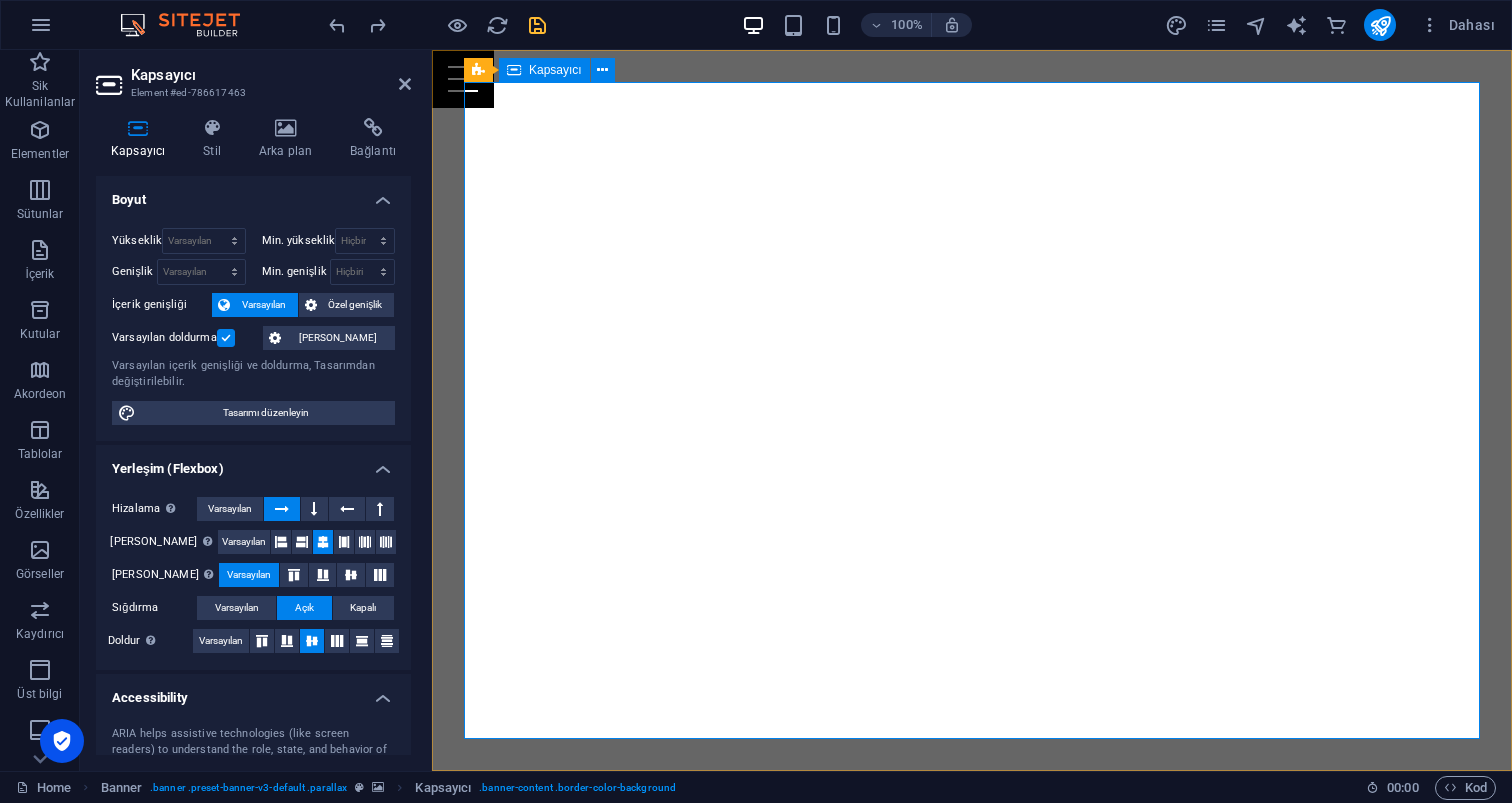 click on "Your Full Service Event Agency" at bounding box center (972, 974) 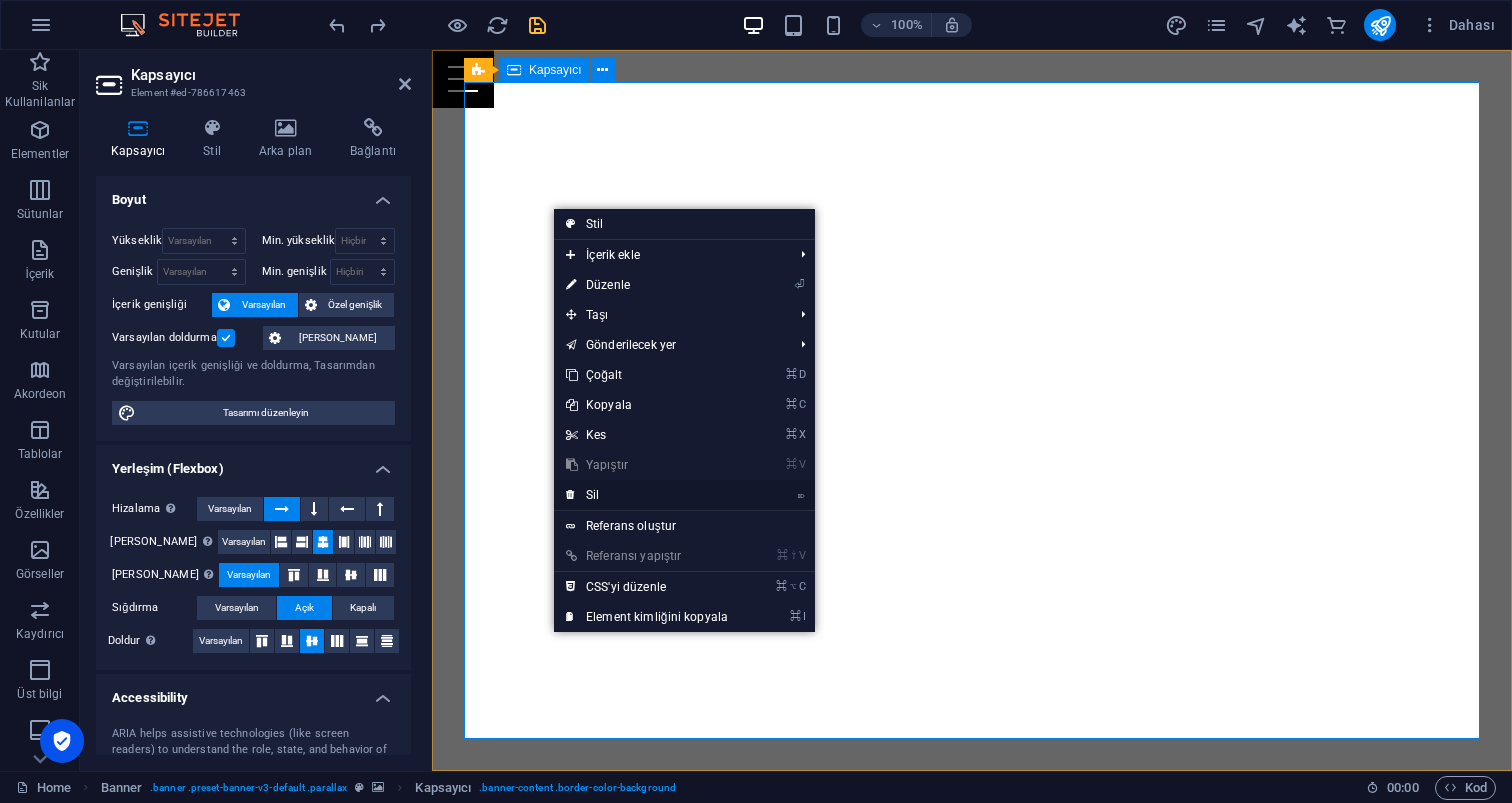 click on "⌦  Sil" at bounding box center [647, 495] 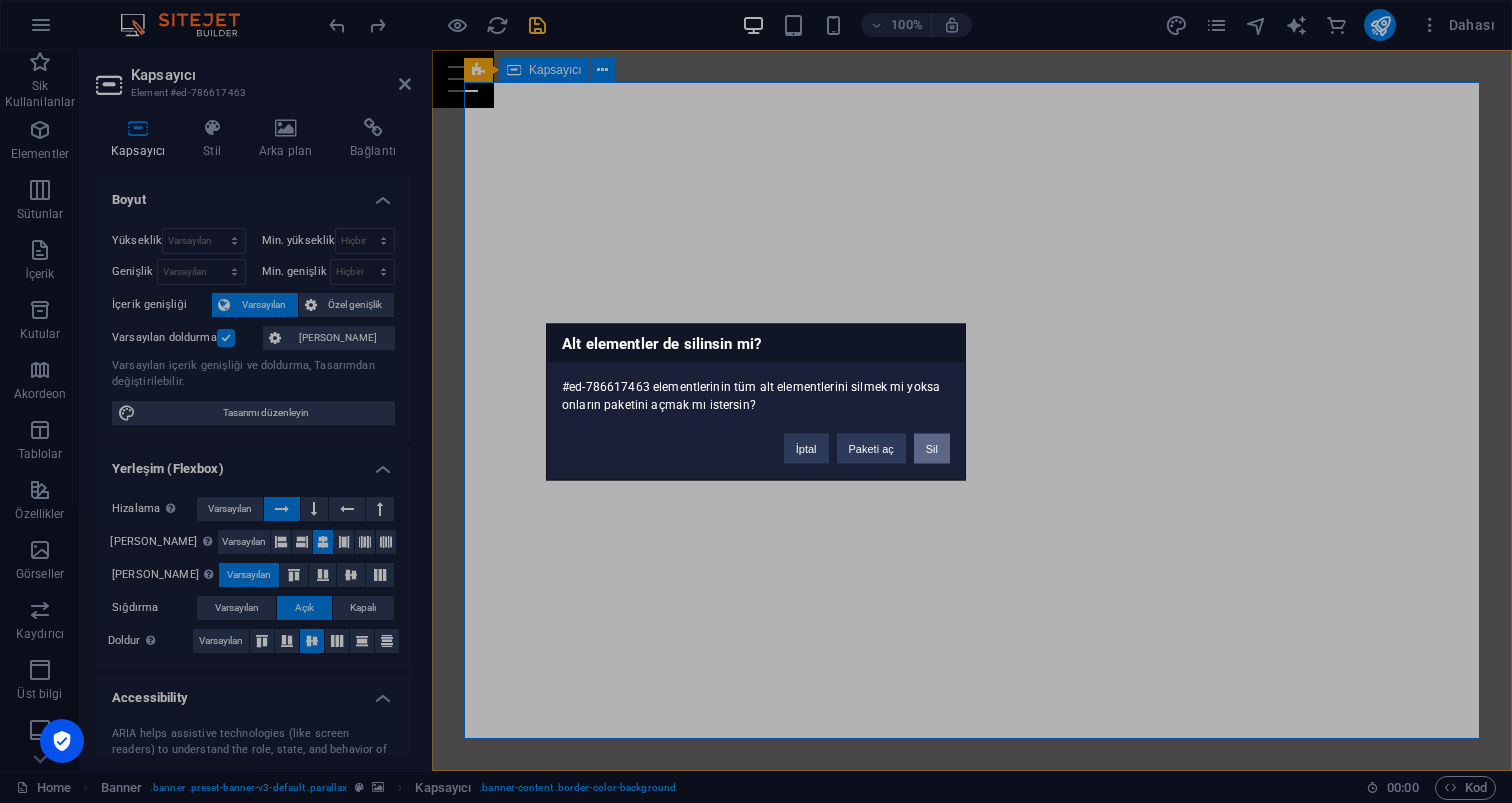 click on "Sil" at bounding box center (932, 448) 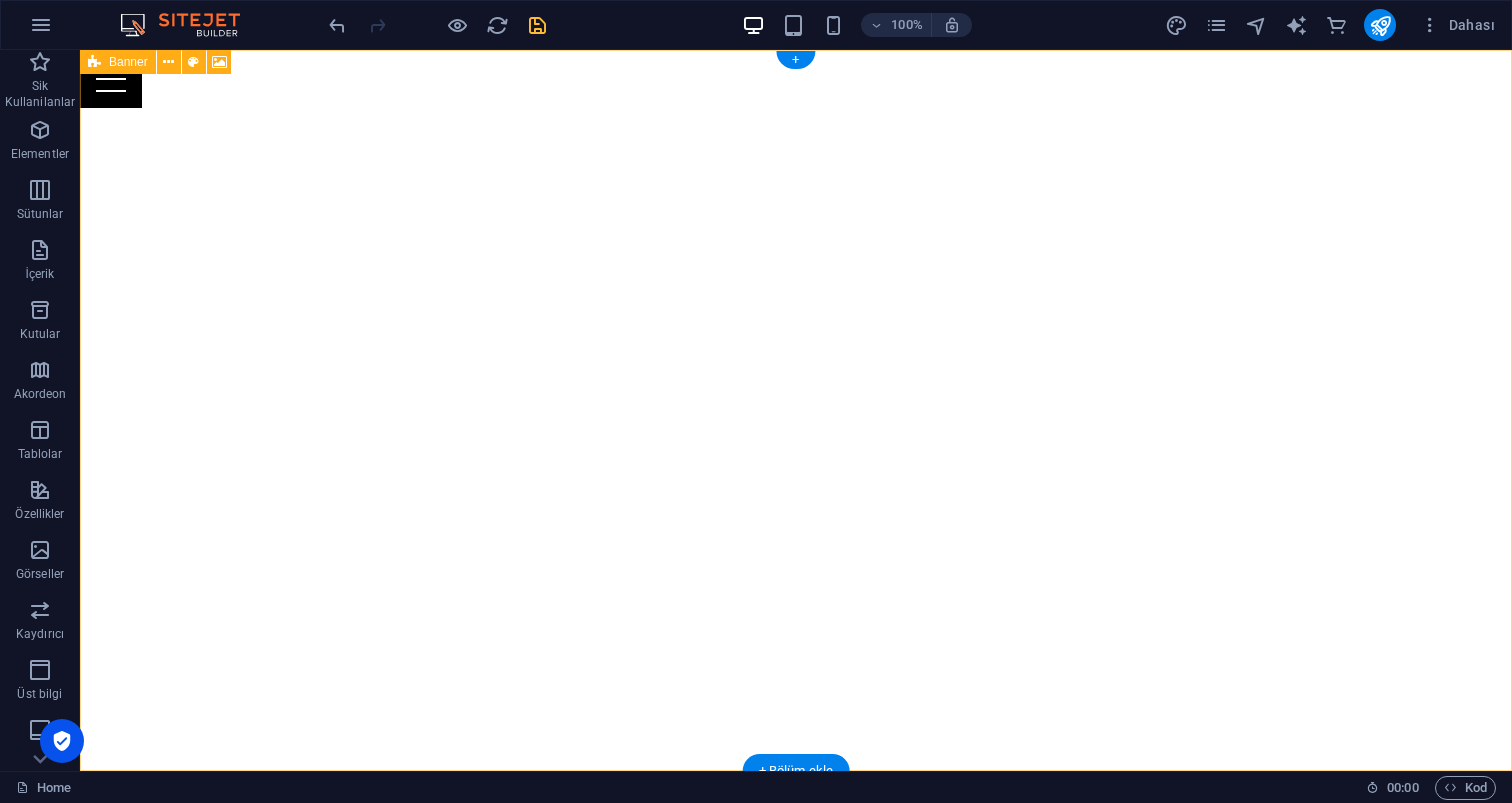 click on "İçeriği buraya bırak veya  Element ekle  Panoyu yapıştır" at bounding box center (796, 874) 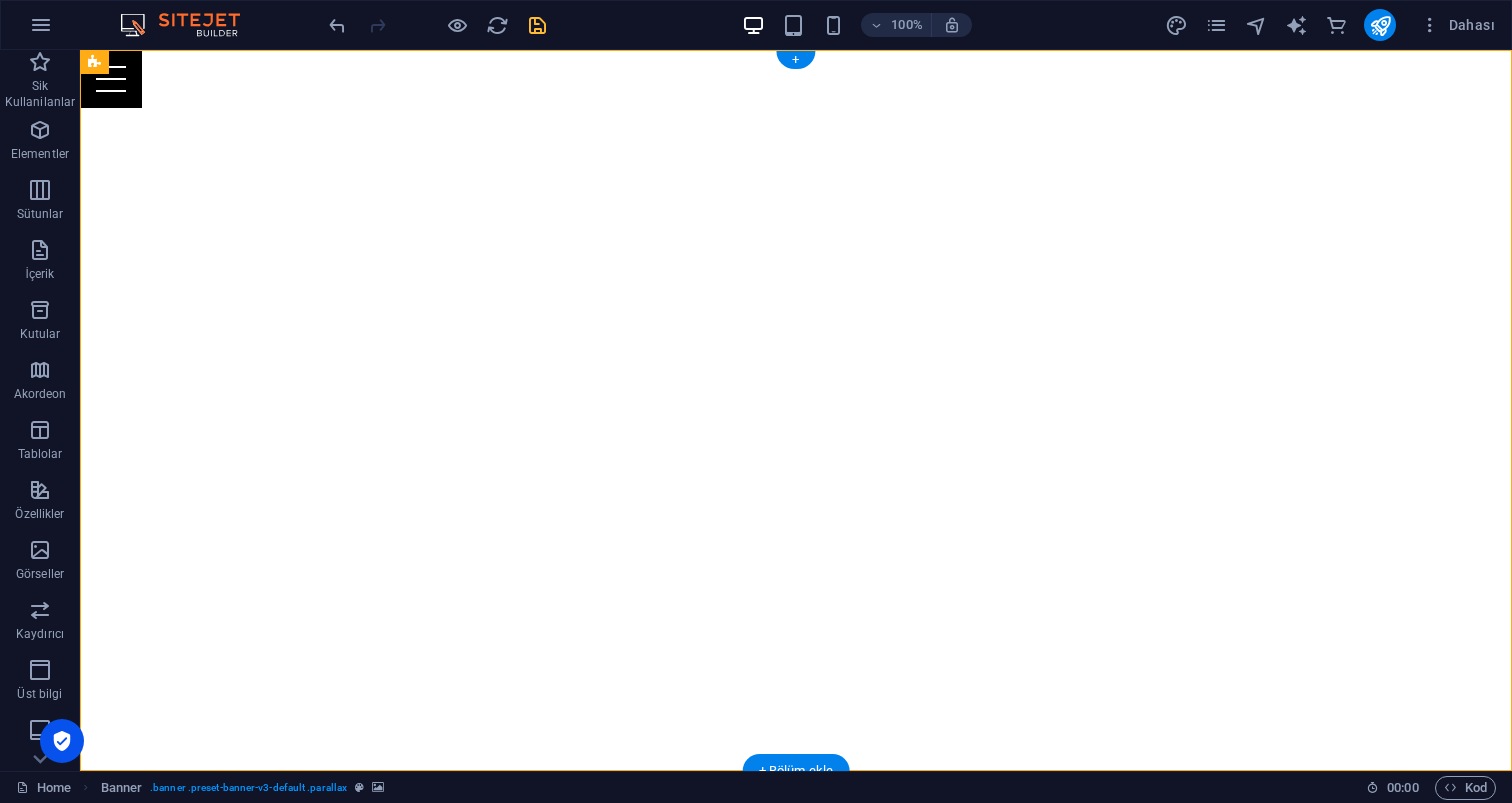 click at bounding box center (796, 410) 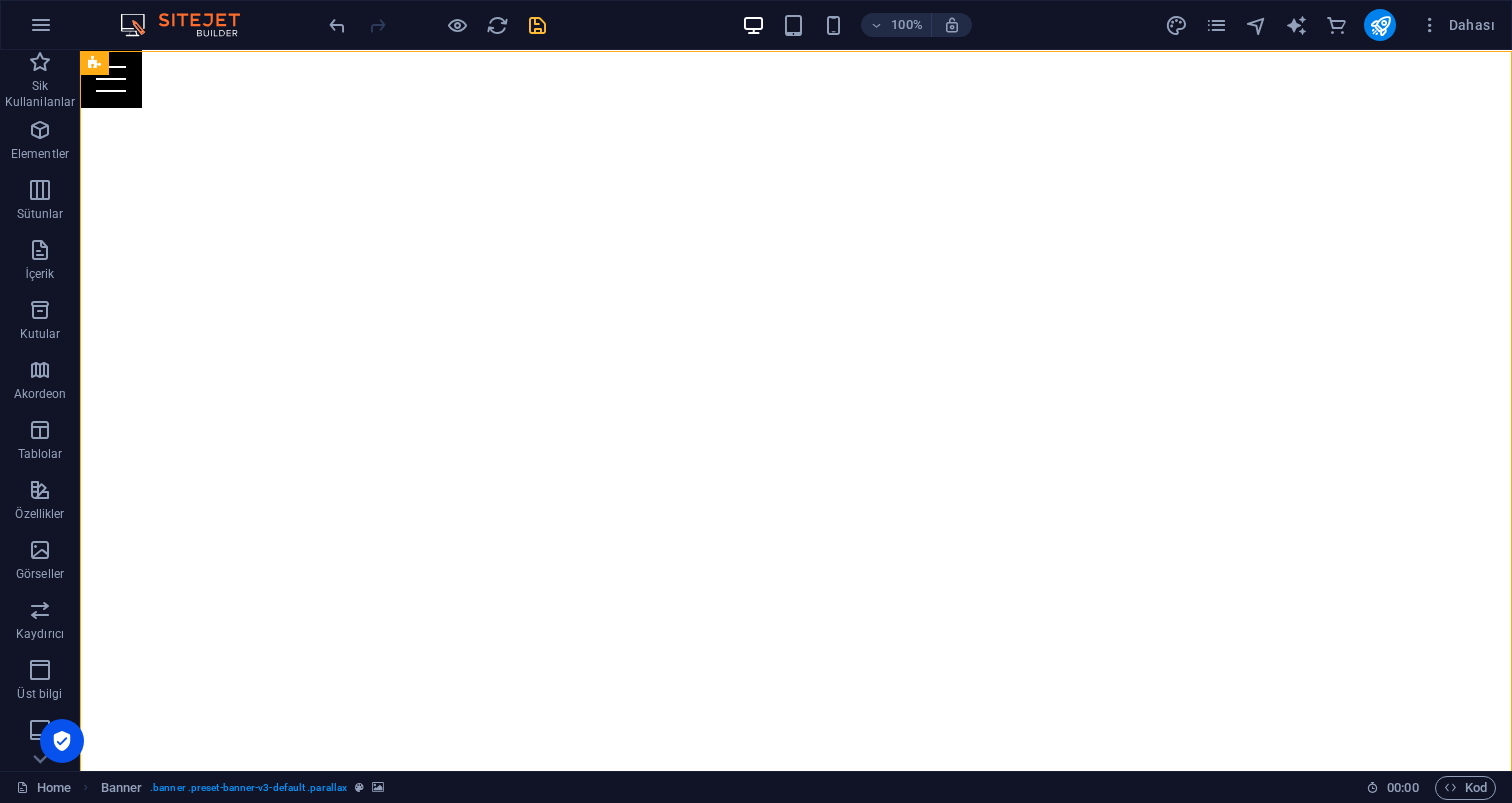 scroll, scrollTop: 0, scrollLeft: 0, axis: both 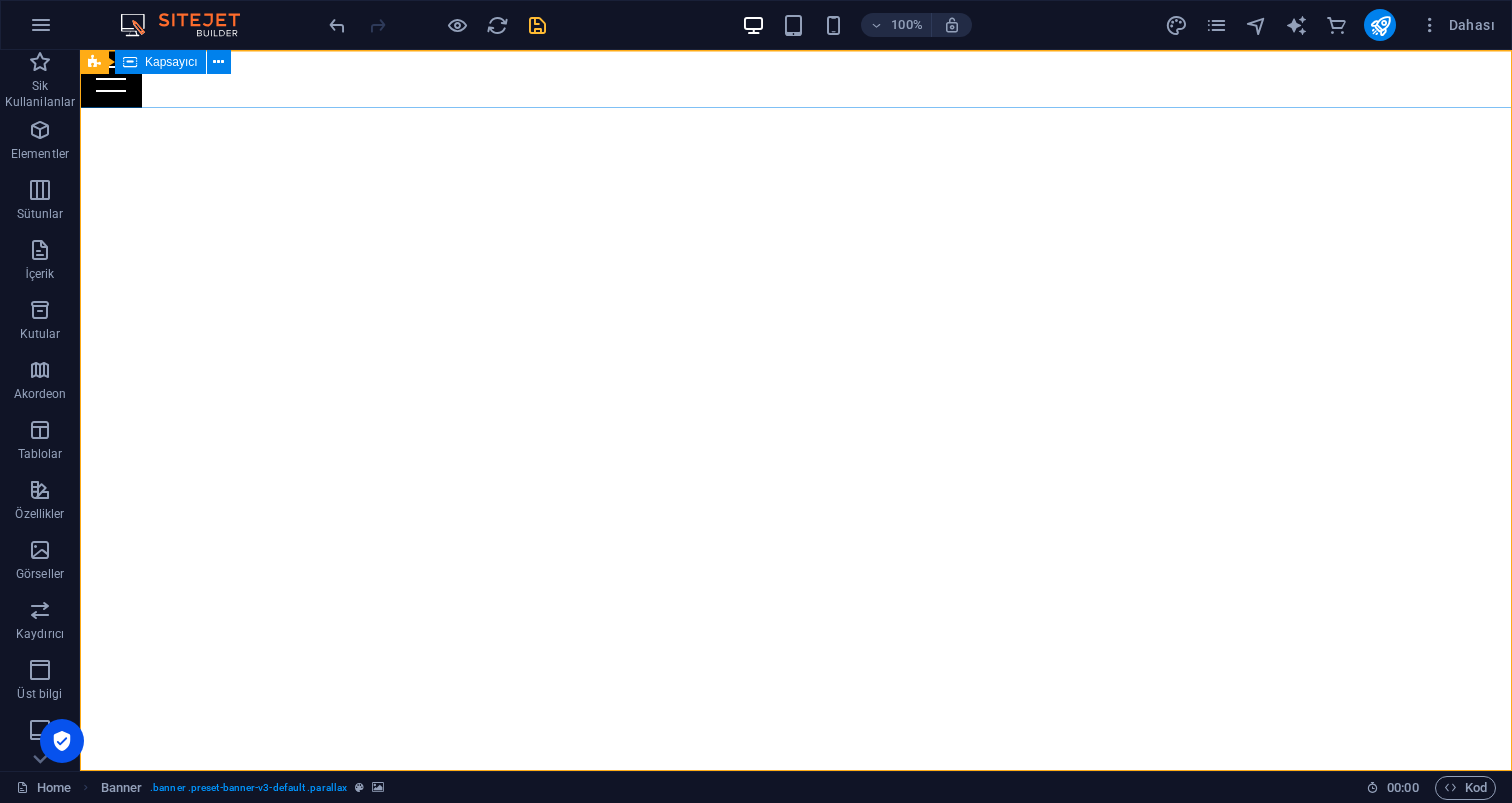 click at bounding box center (796, 79) 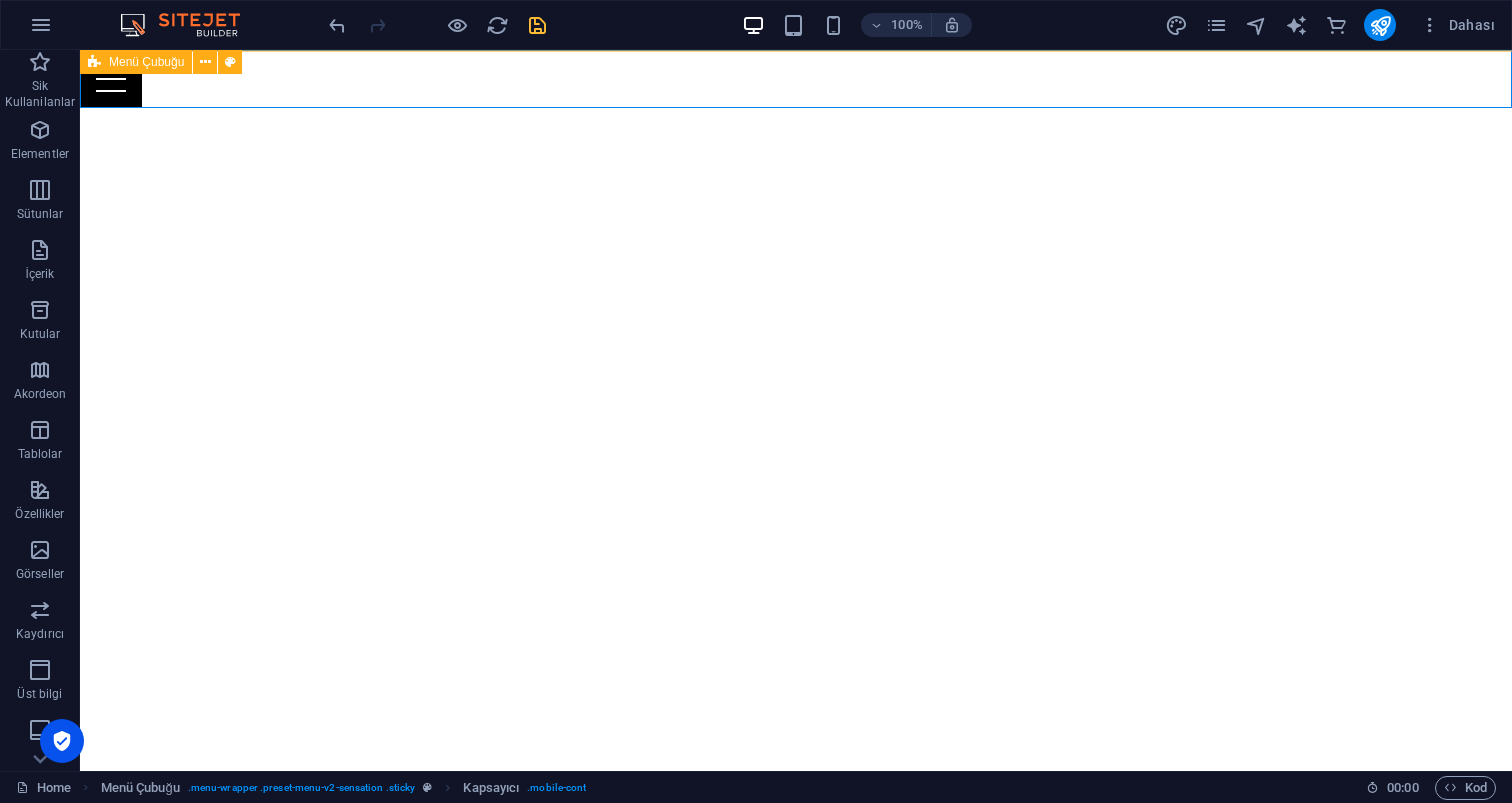 click at bounding box center (94, 62) 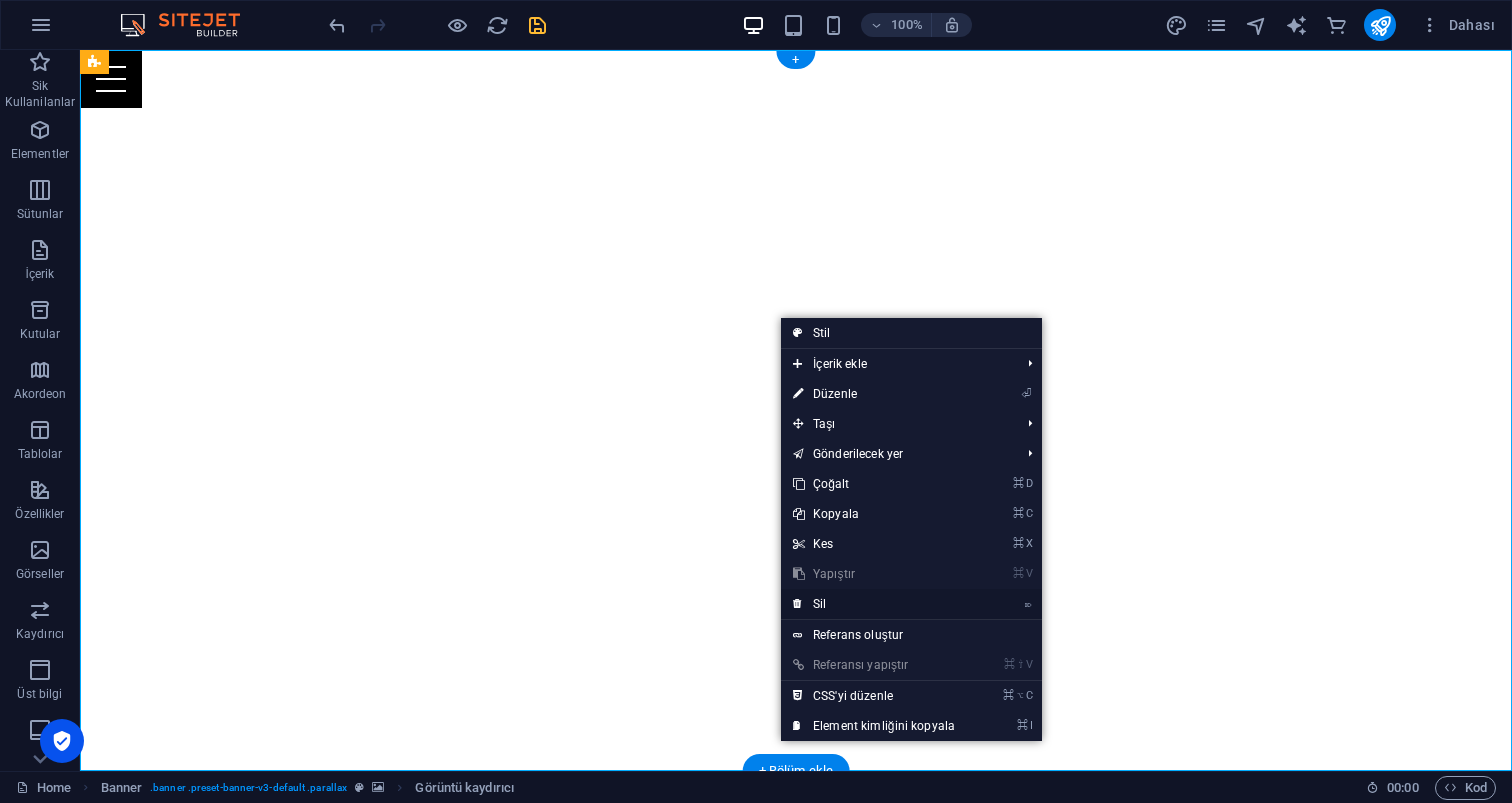 click on "⌦  Sil" at bounding box center [874, 604] 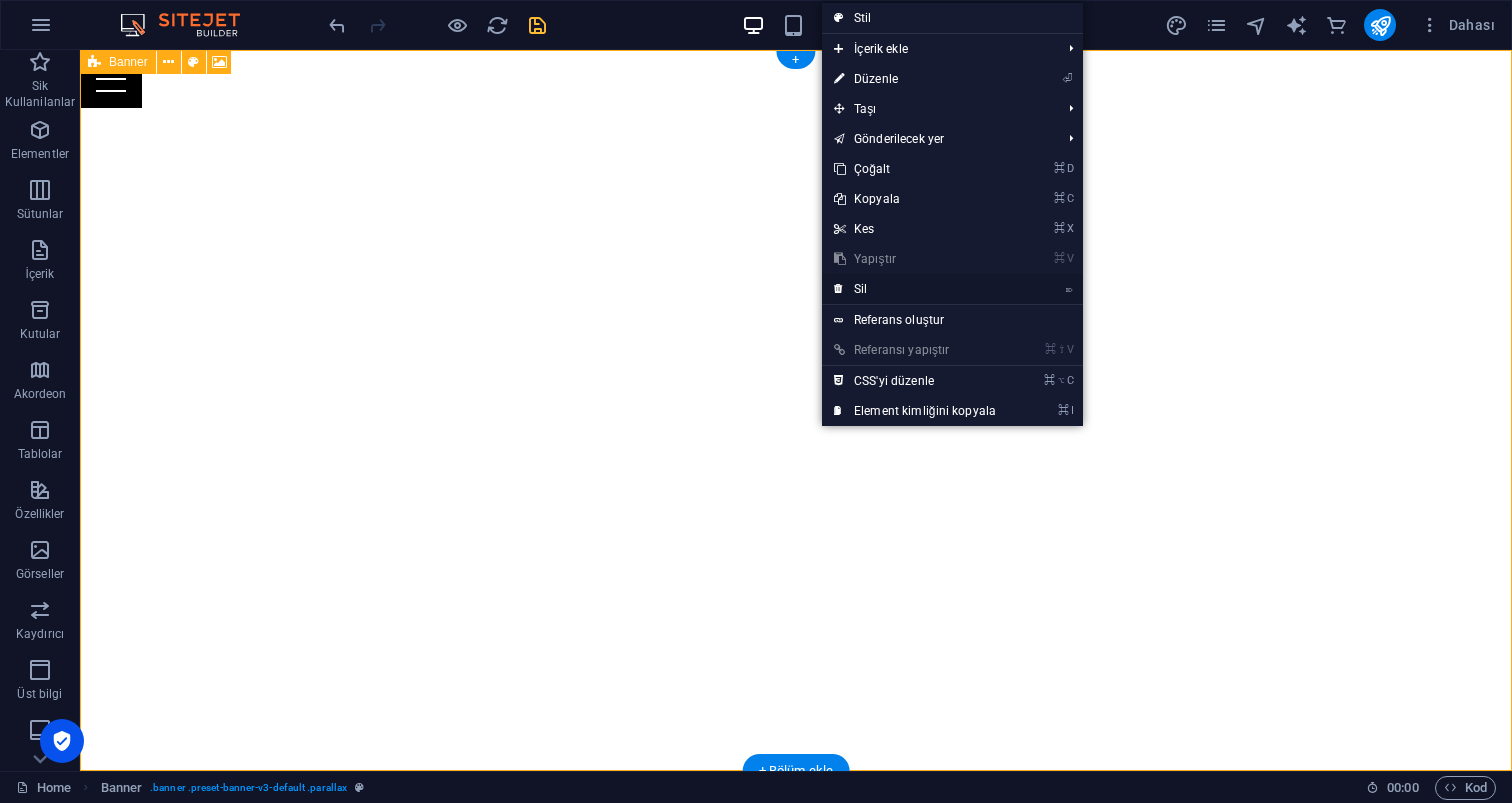click on "⌦  Sil" at bounding box center [915, 289] 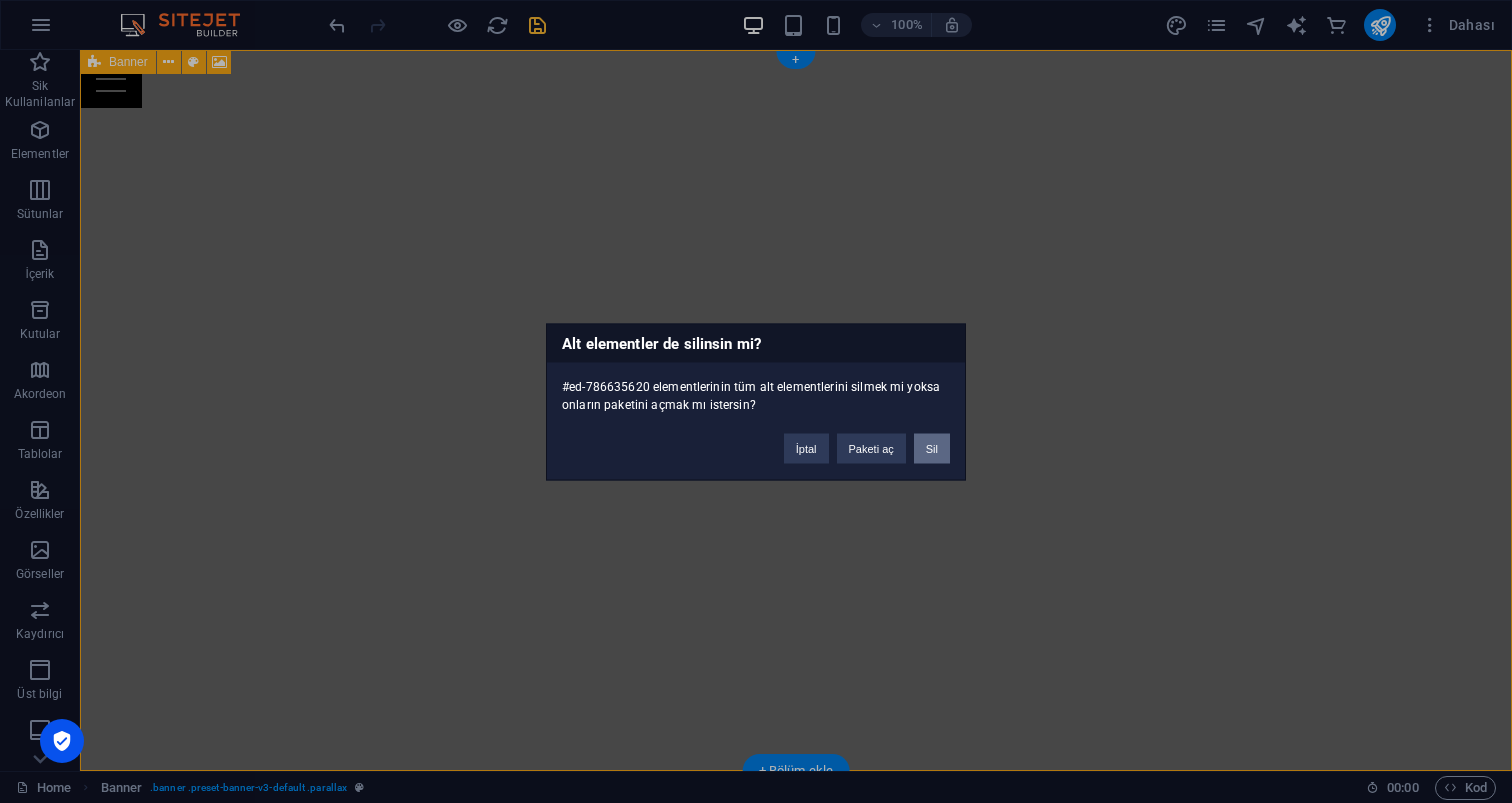 click on "Sil" at bounding box center [932, 448] 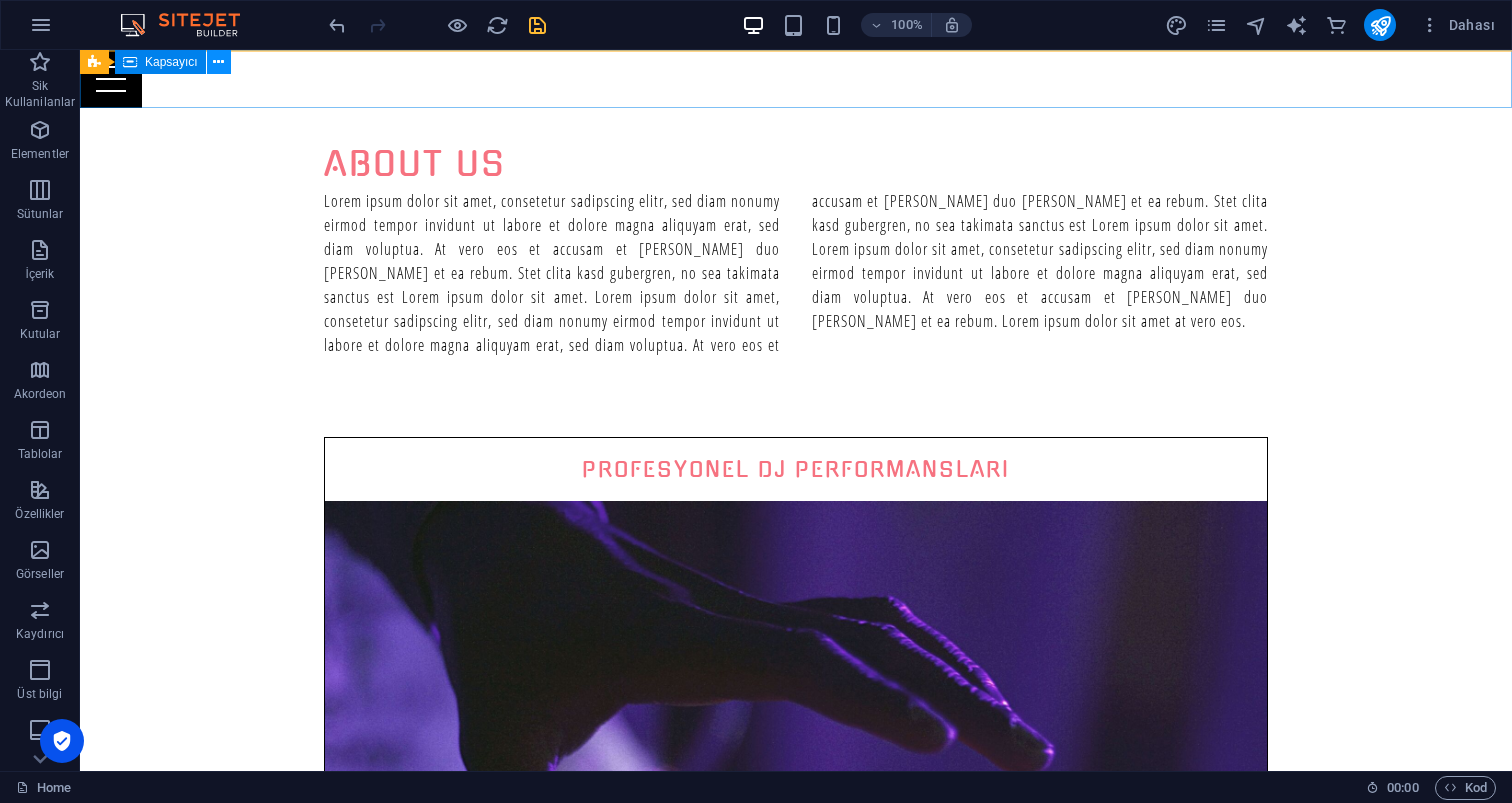 click at bounding box center (218, 62) 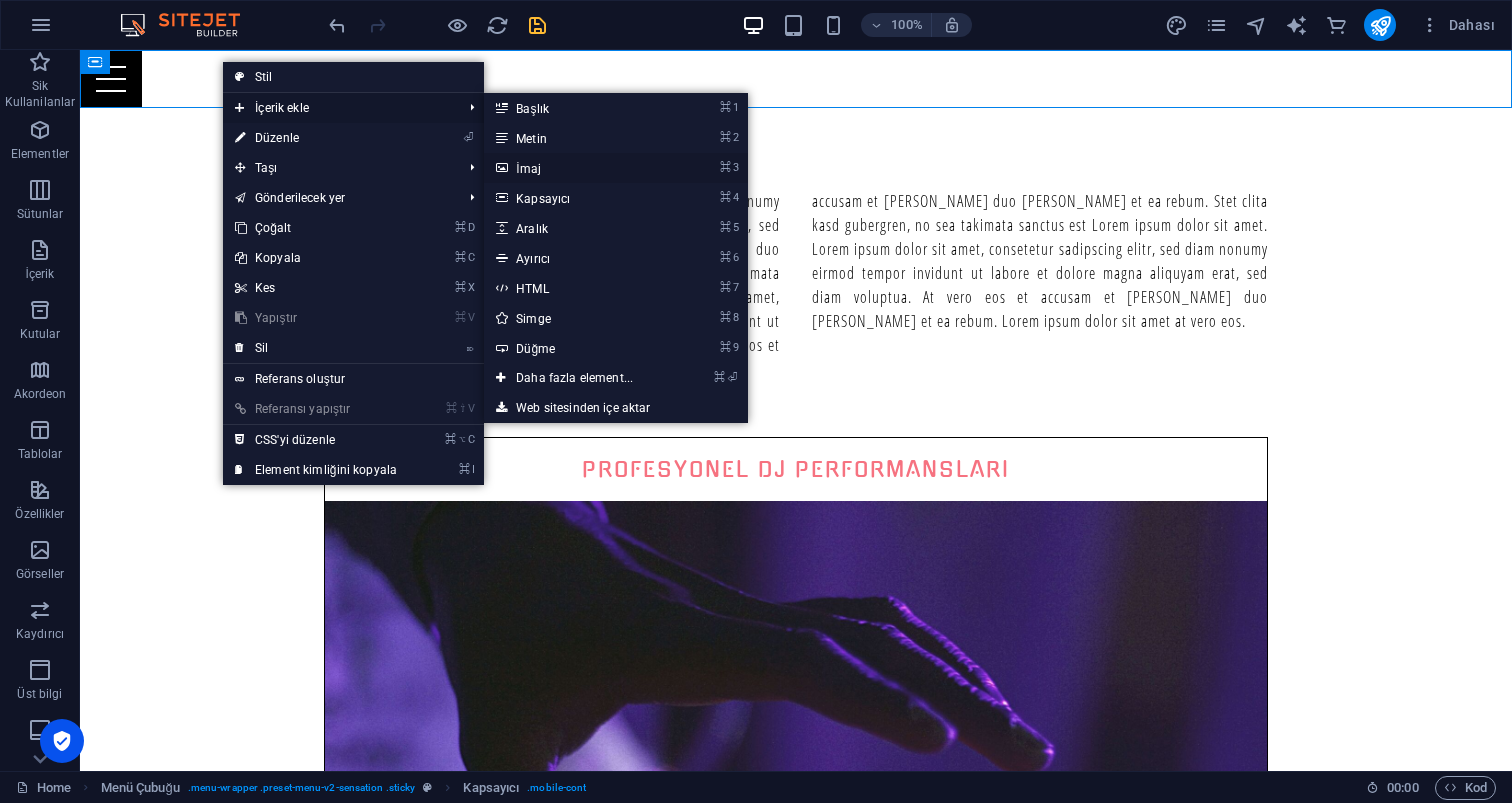 click on "⌘ 3  İmaj" at bounding box center (578, 168) 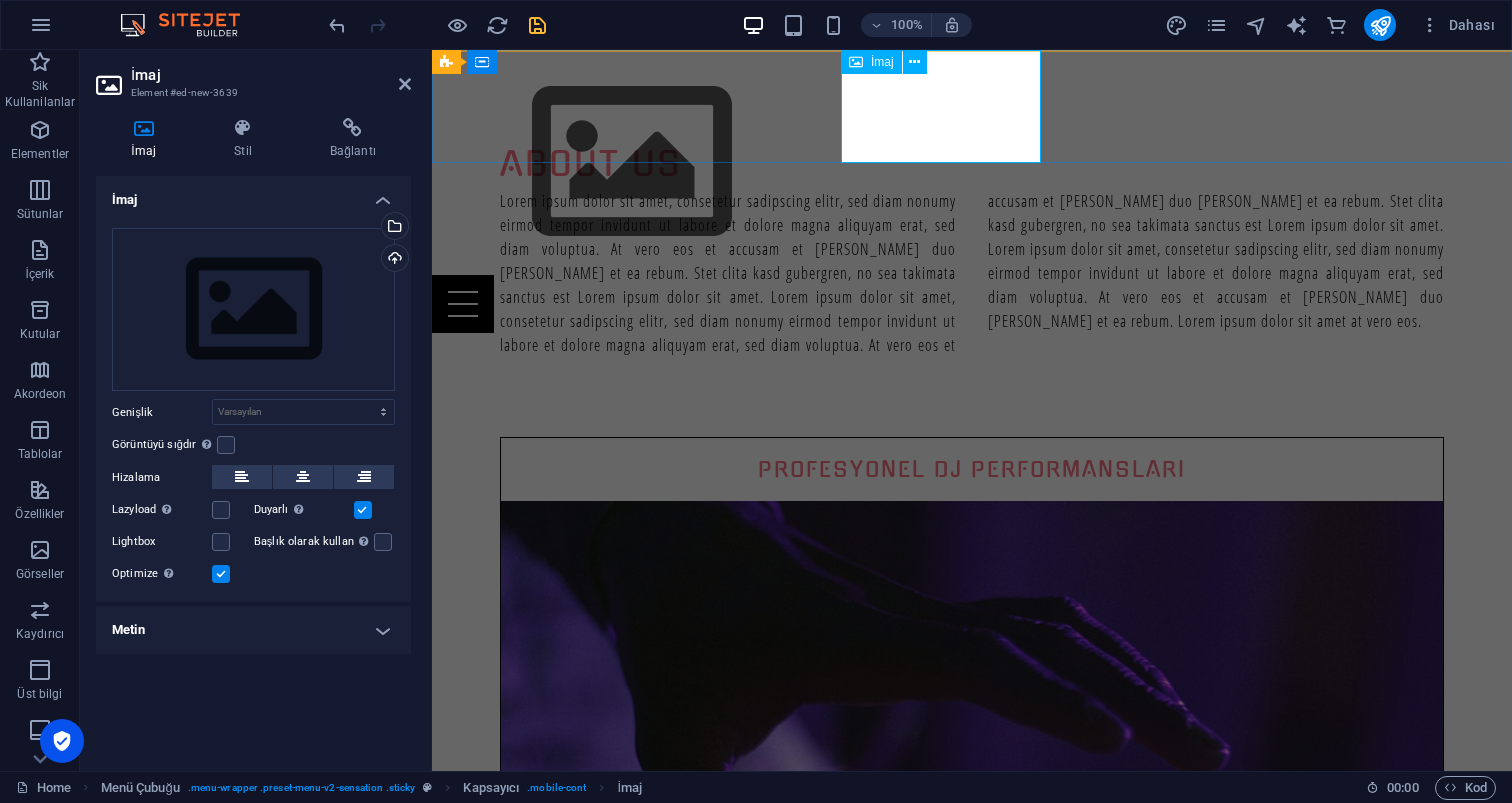 click at bounding box center (972, 162) 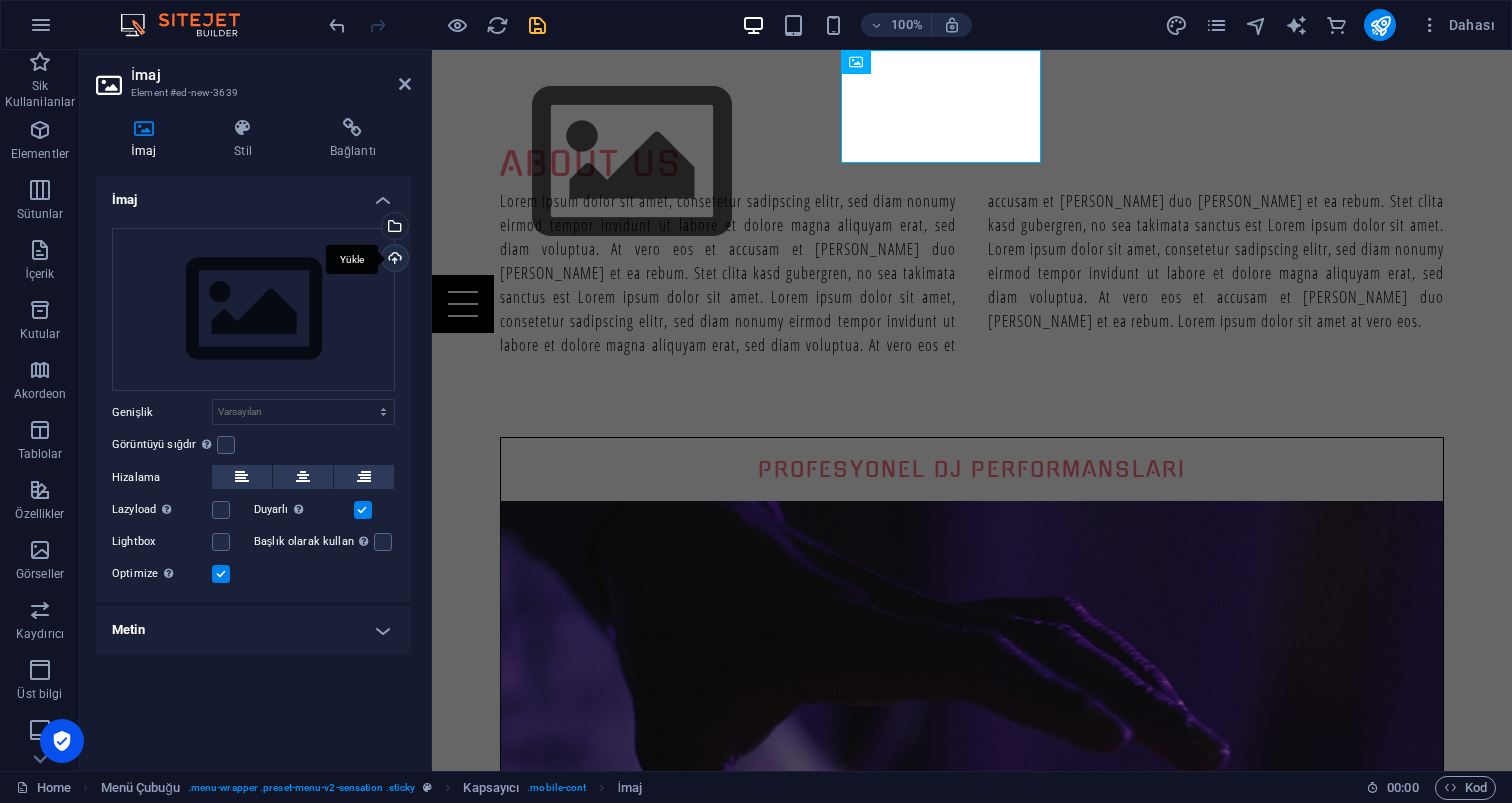 click on "Yükle" at bounding box center (393, 260) 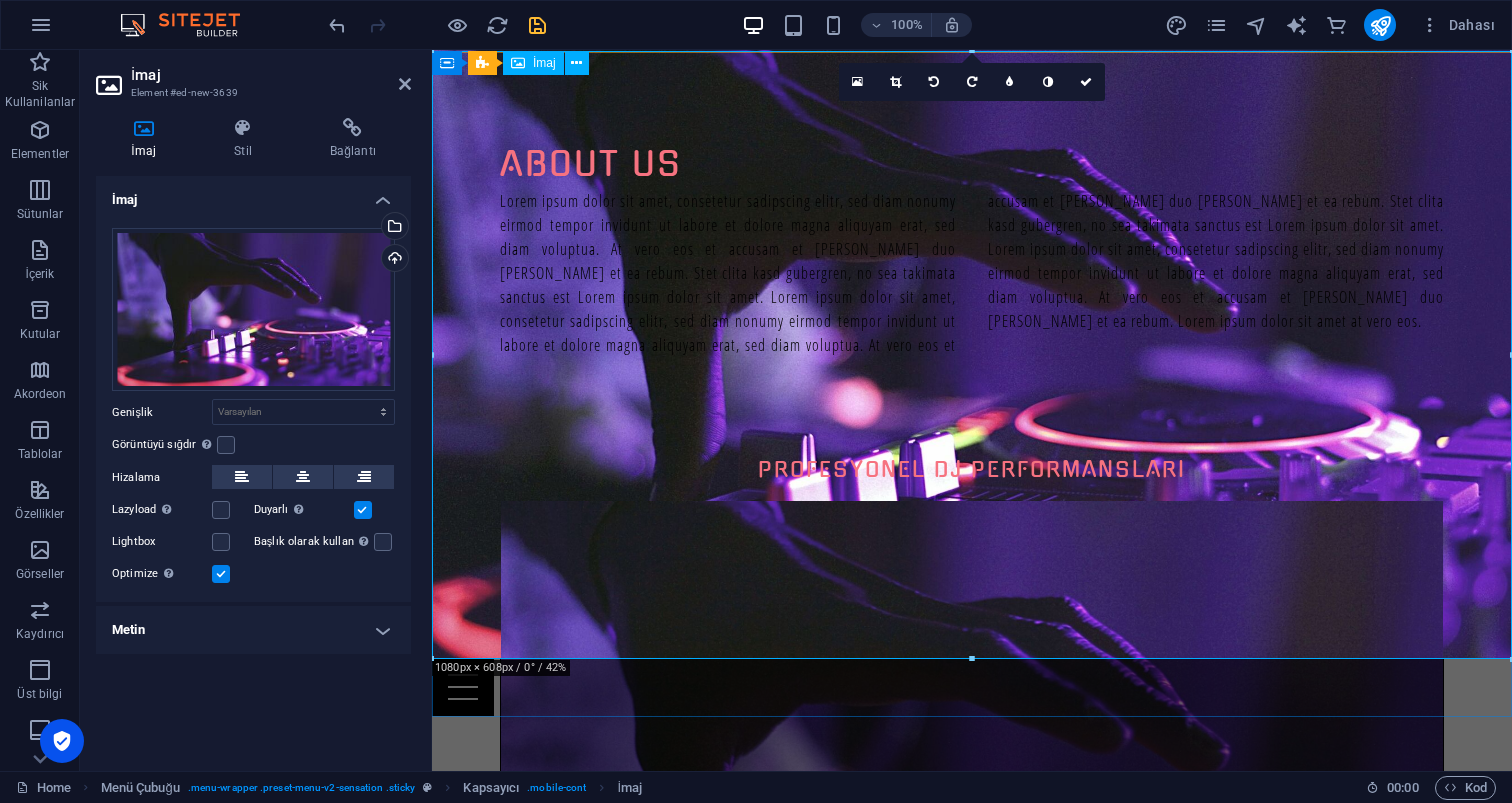 scroll, scrollTop: 0, scrollLeft: 0, axis: both 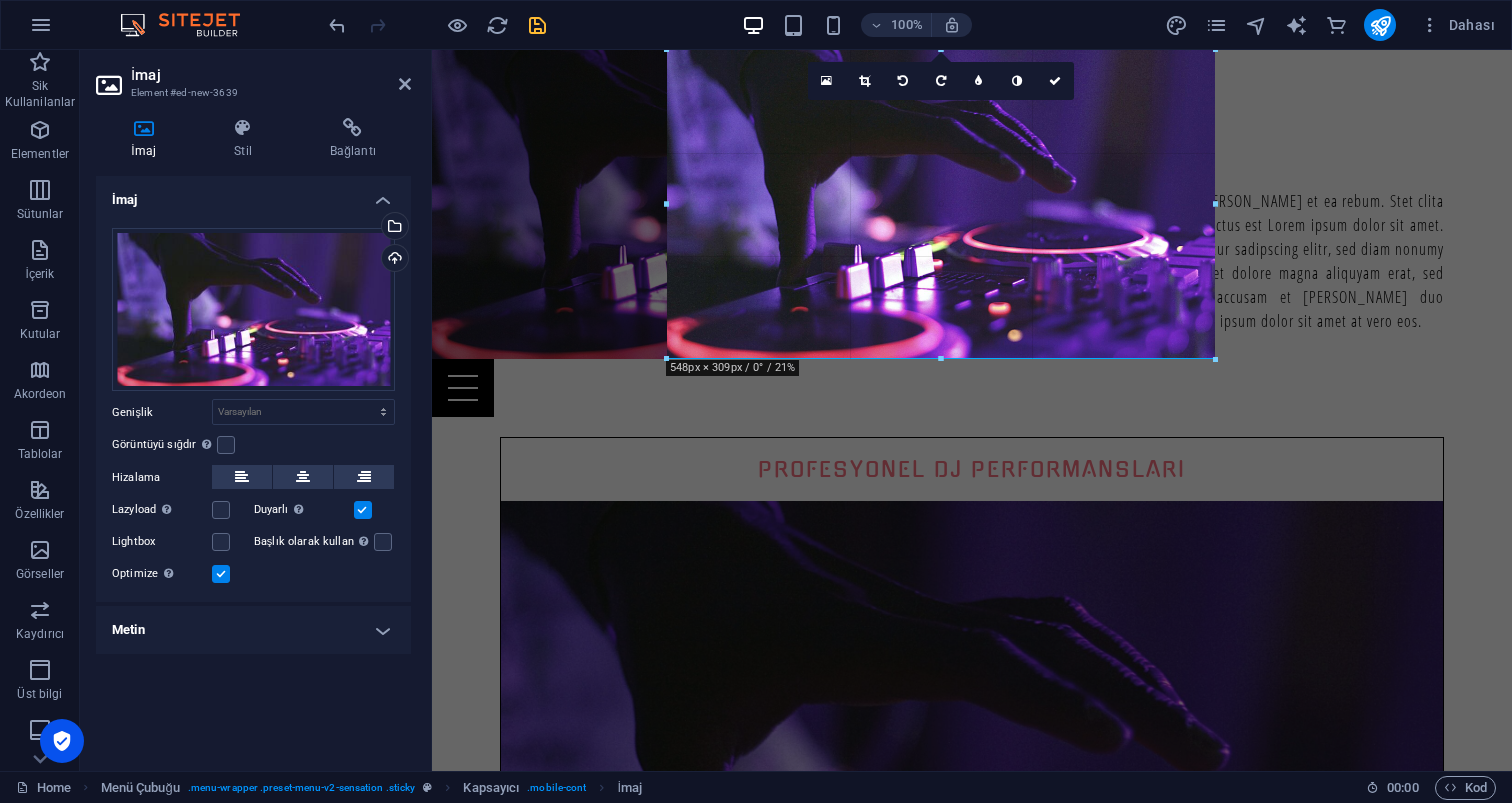 drag, startPoint x: 971, startPoint y: 655, endPoint x: 982, endPoint y: 355, distance: 300.2016 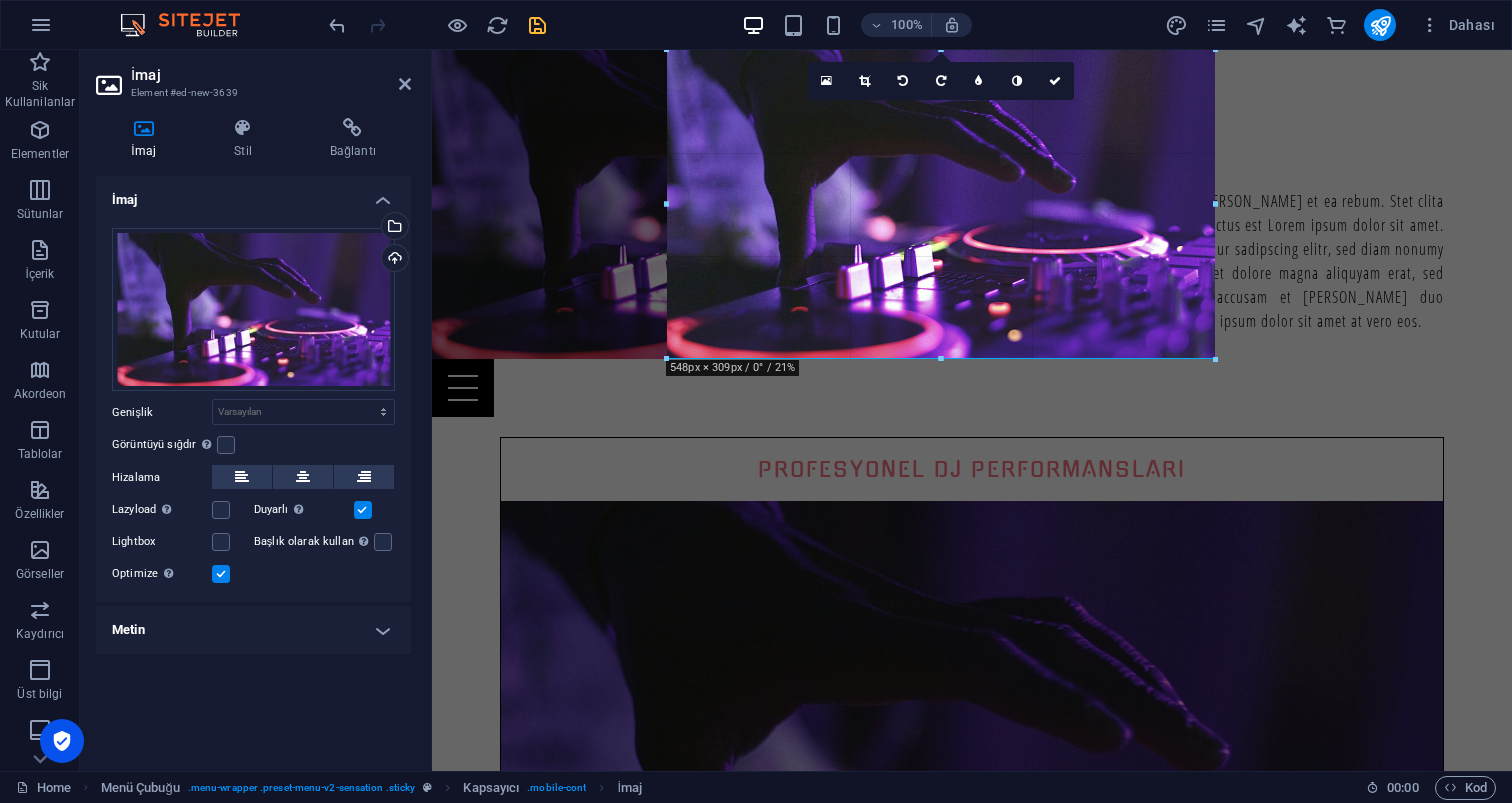 type on "547" 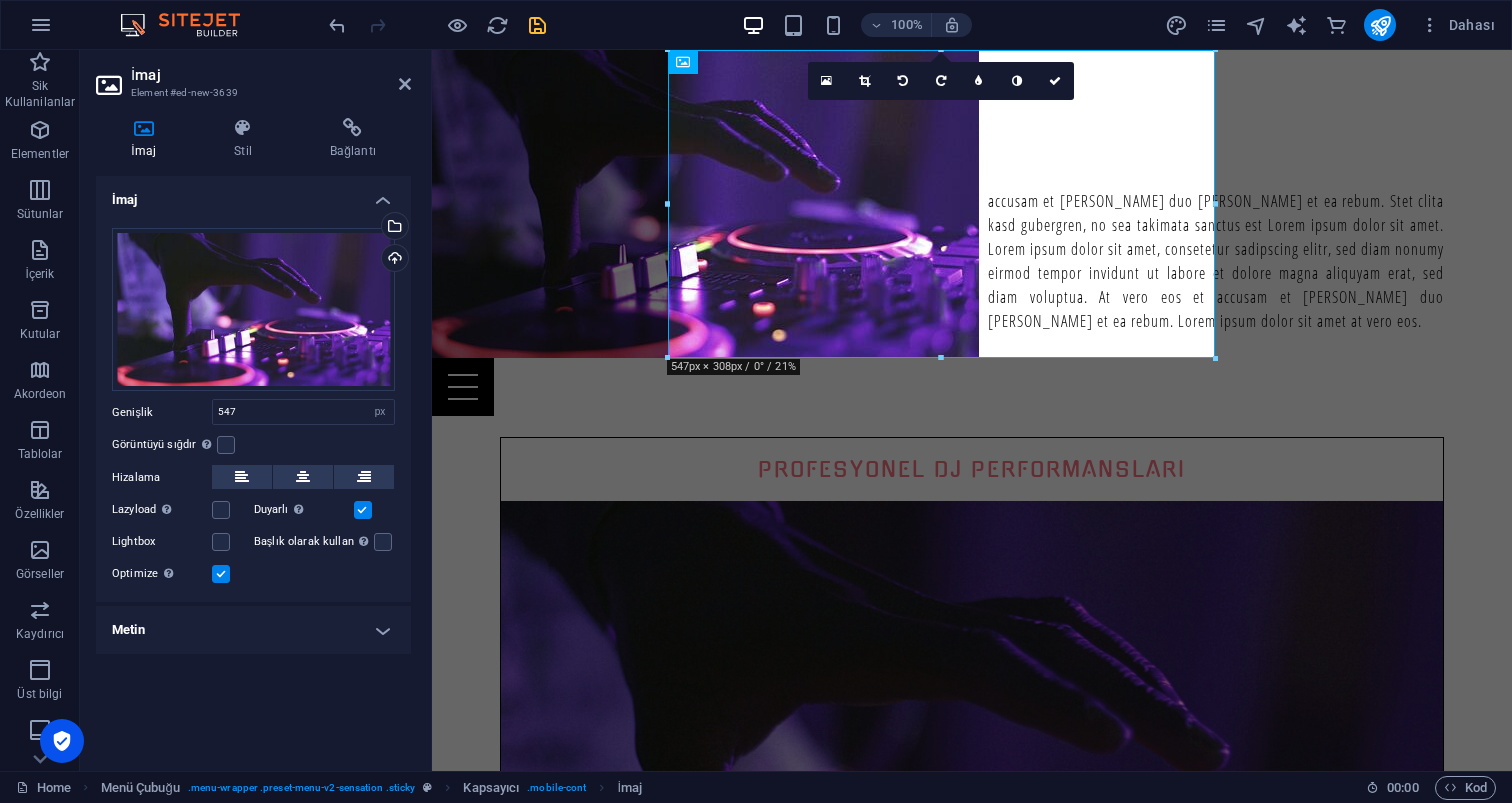 type 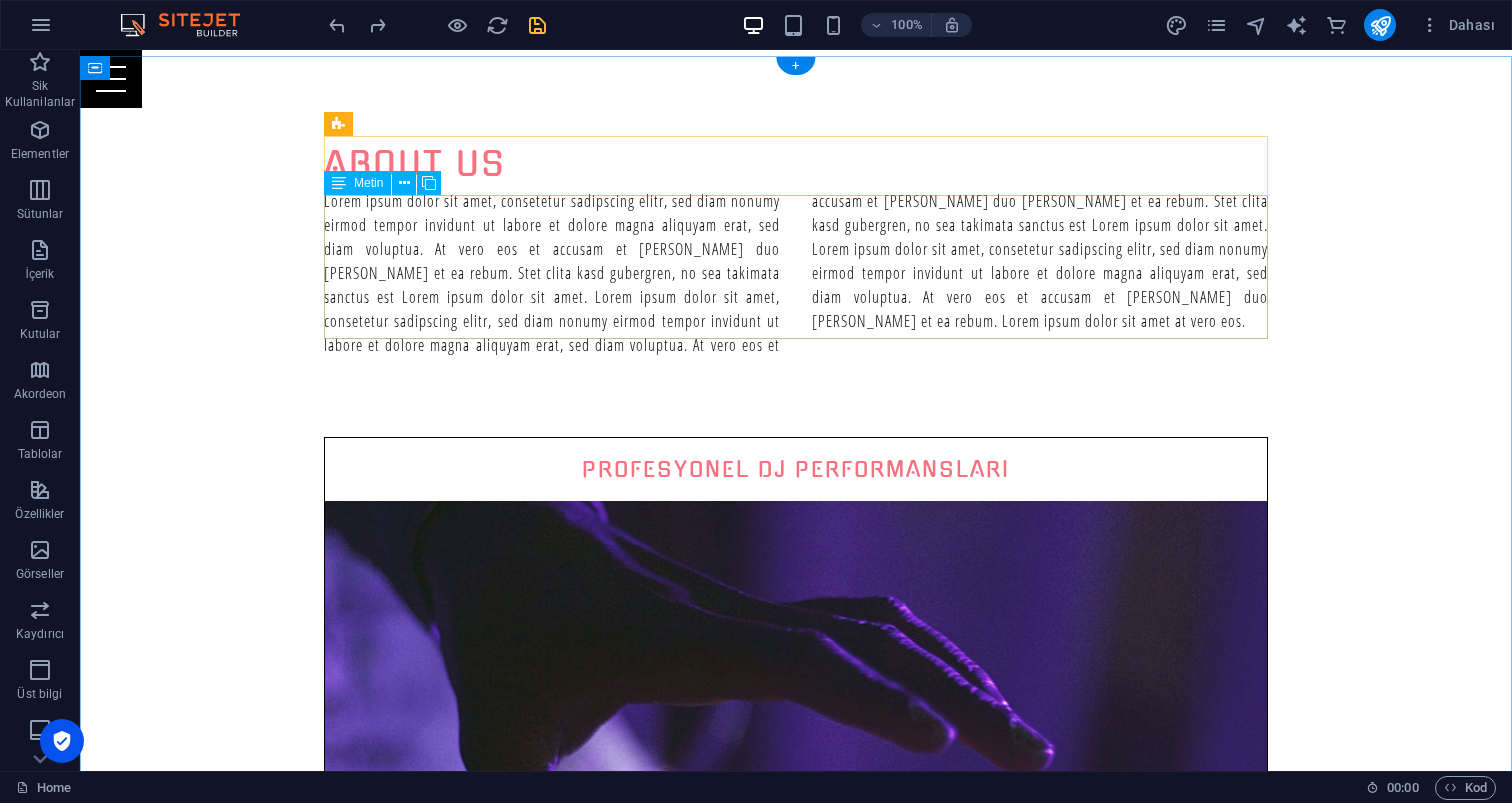 scroll, scrollTop: 0, scrollLeft: 0, axis: both 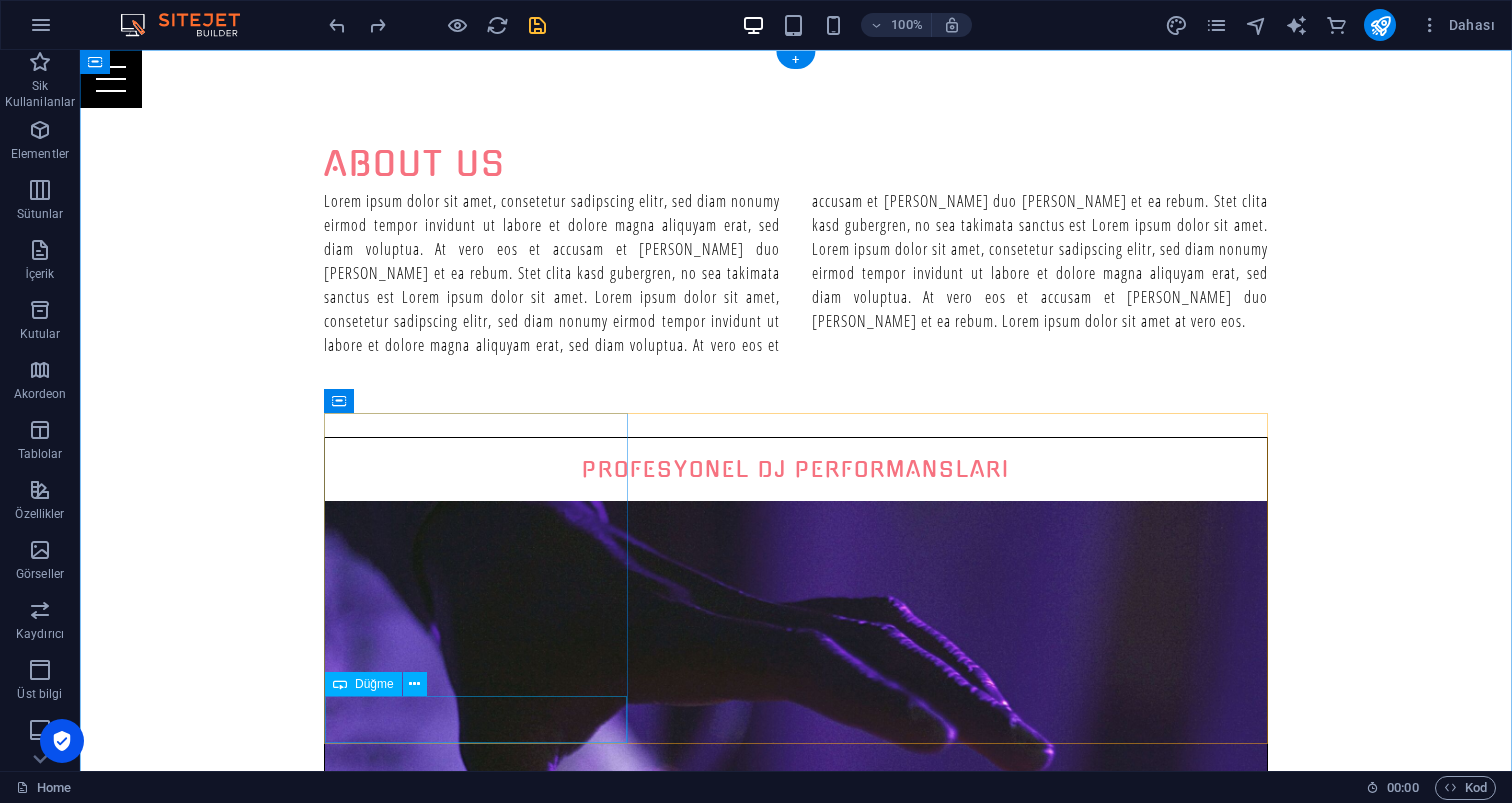 click on "Bize Ulaşın" at bounding box center (796, 1112) 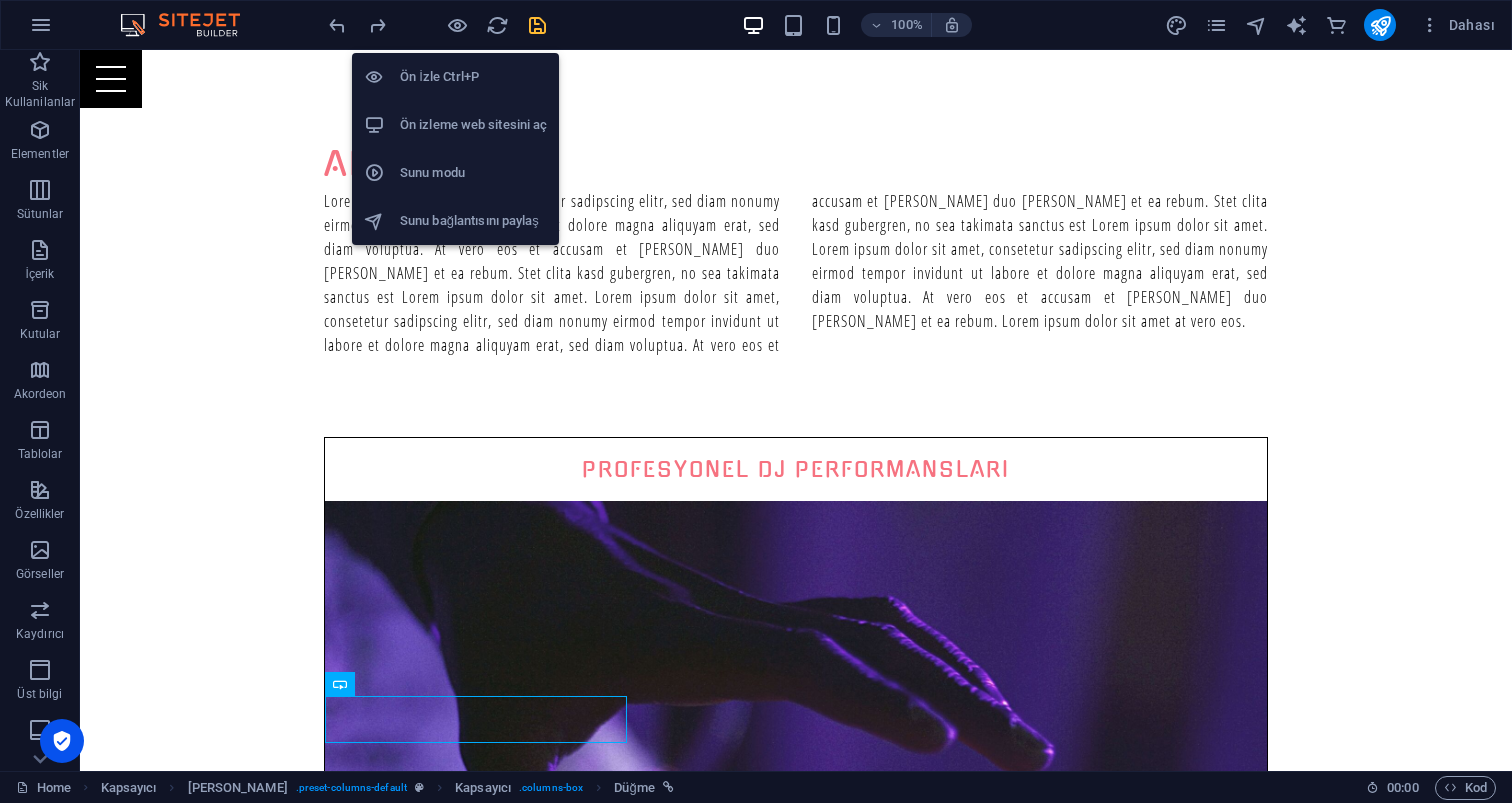 click on "Ön izleme web sitesini aç" at bounding box center [473, 125] 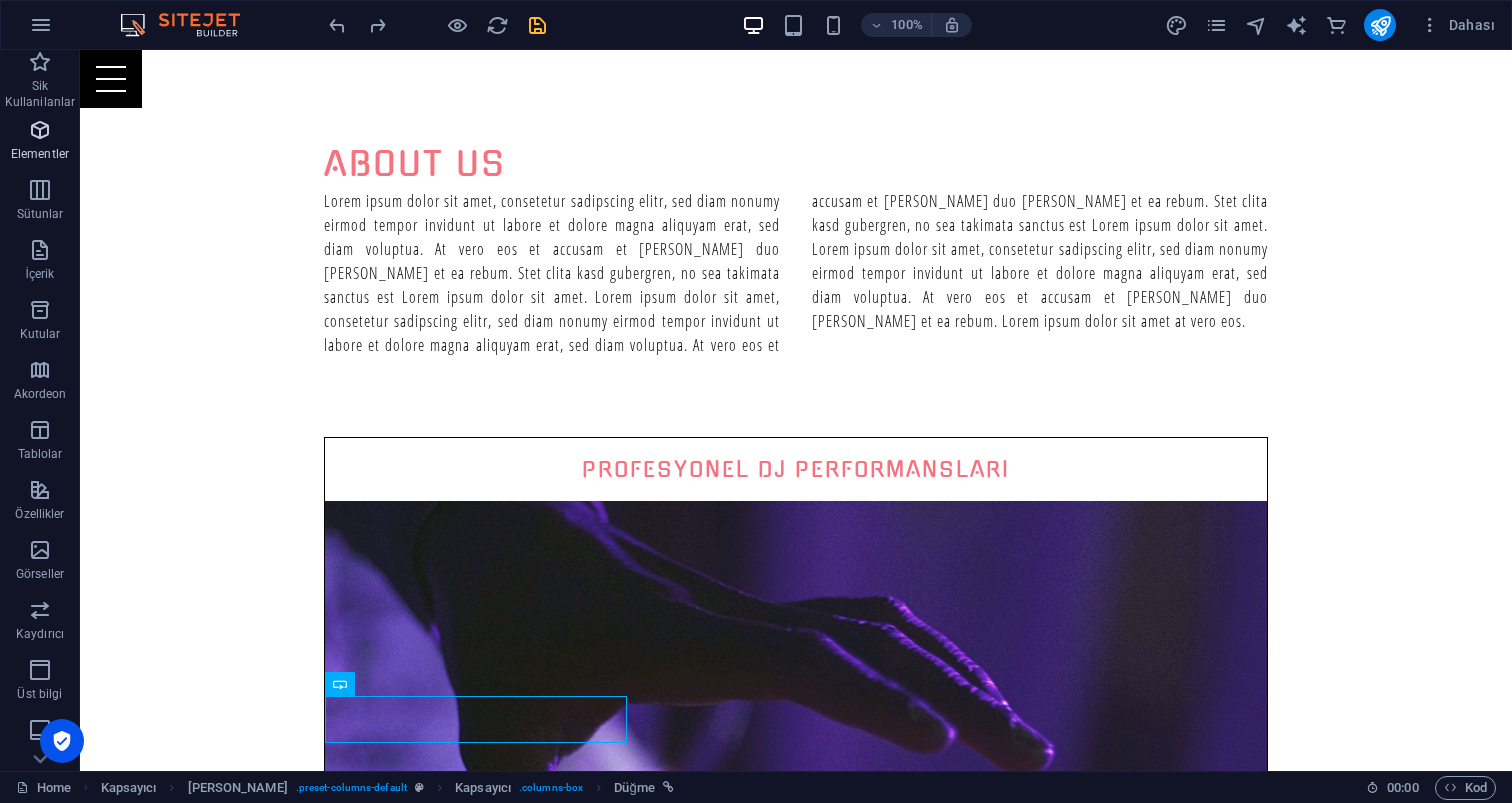 click at bounding box center [40, 130] 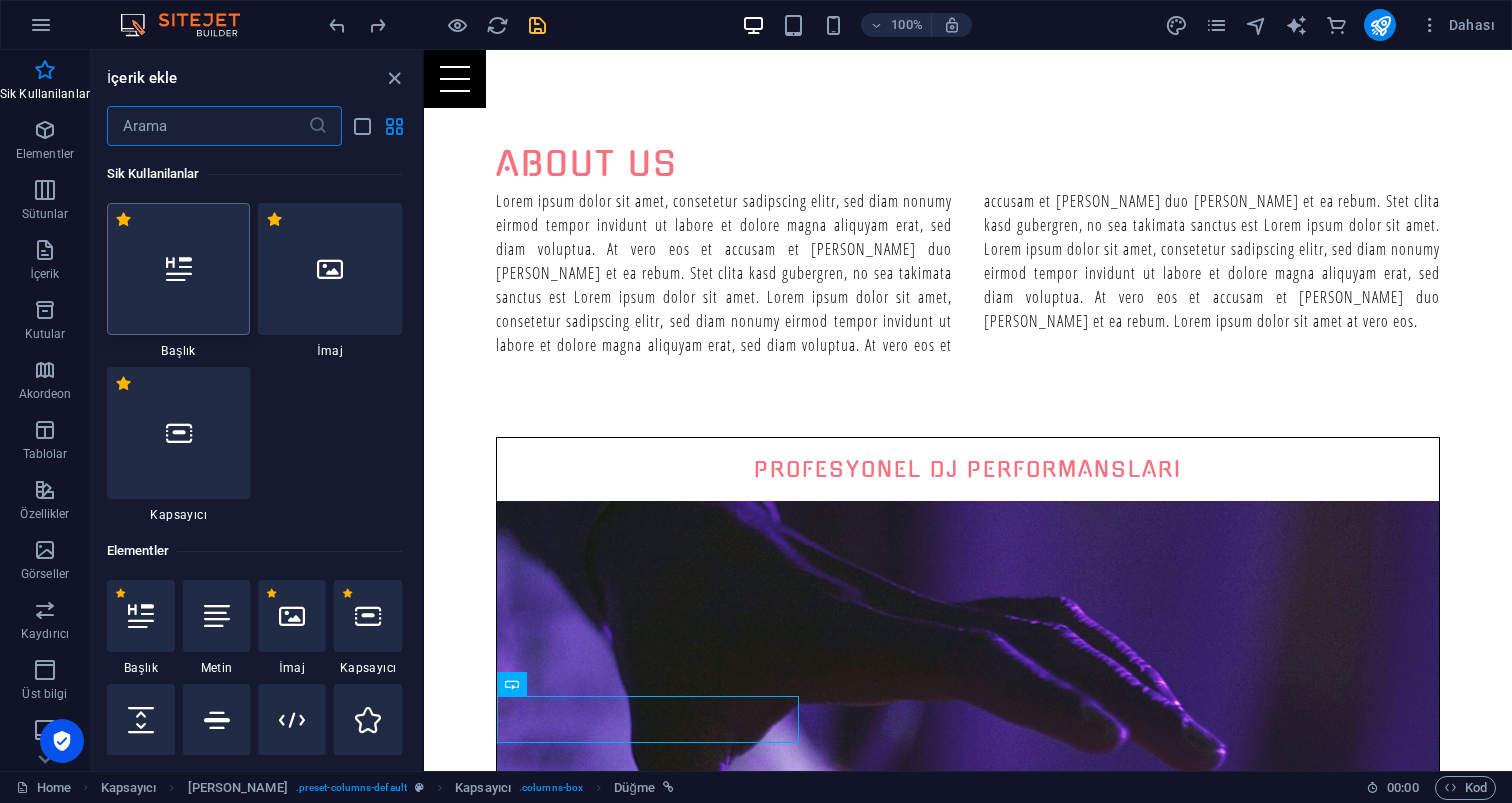 scroll, scrollTop: 0, scrollLeft: 0, axis: both 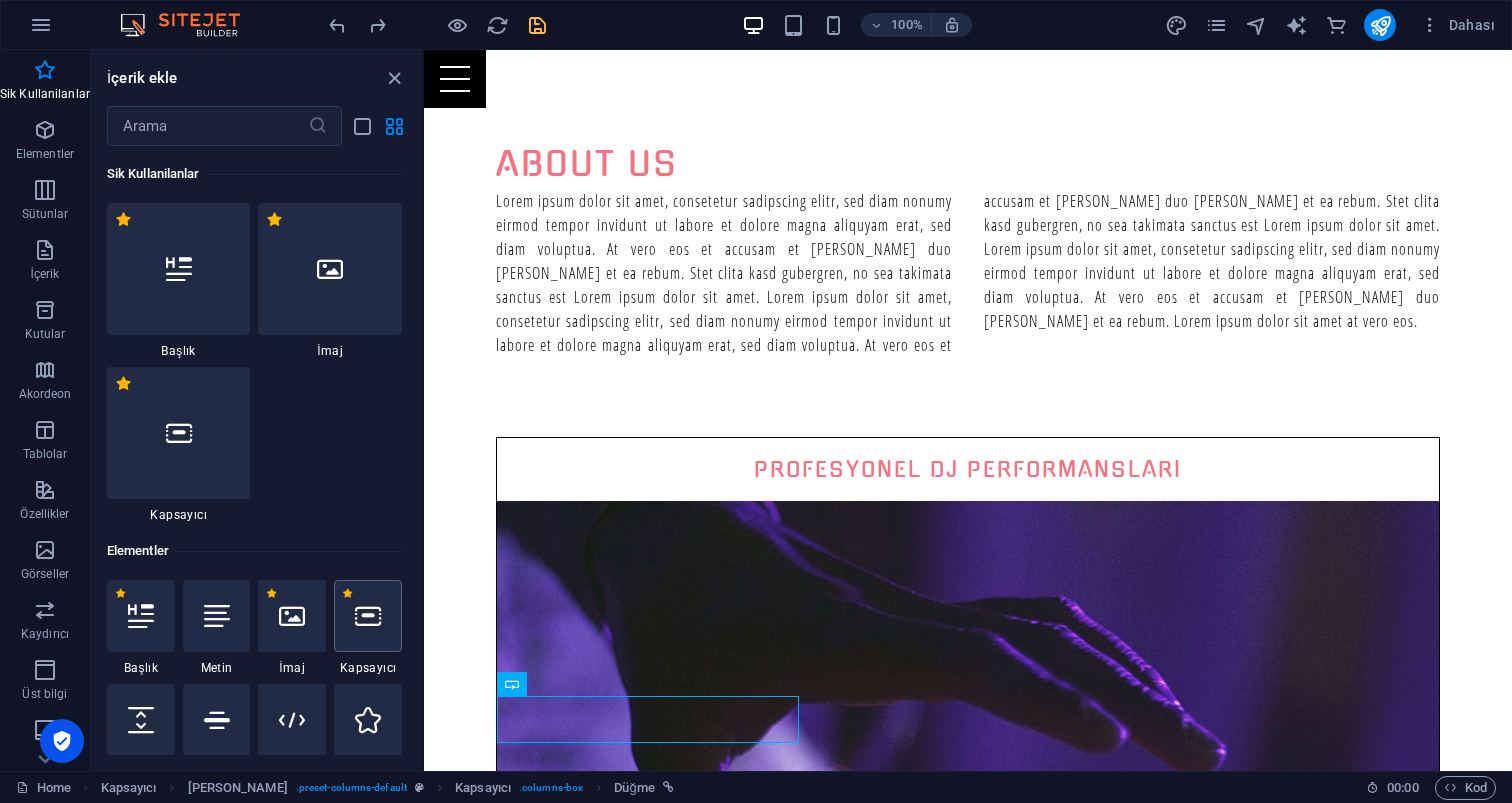 click at bounding box center [368, 616] 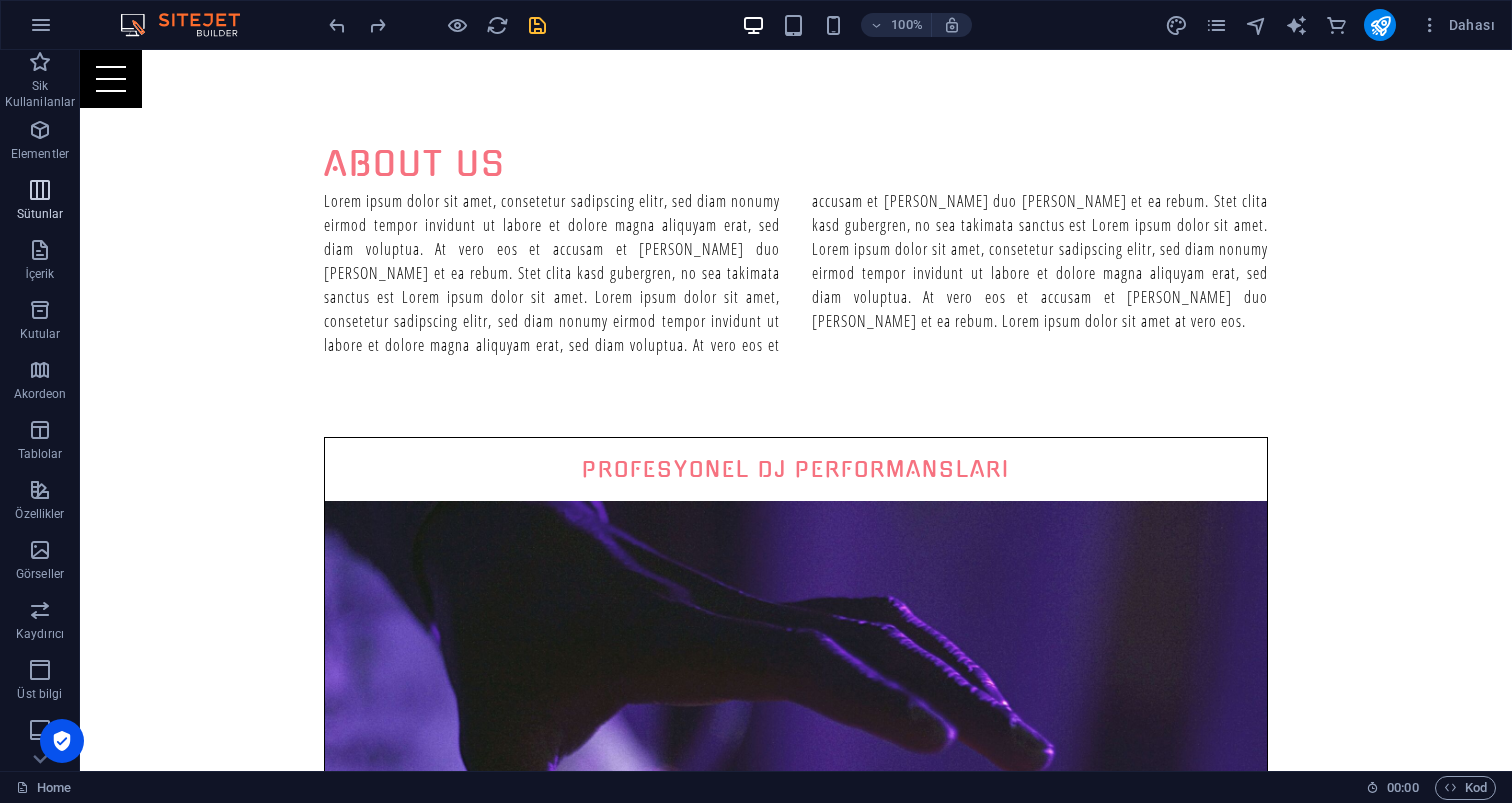 click at bounding box center (40, 190) 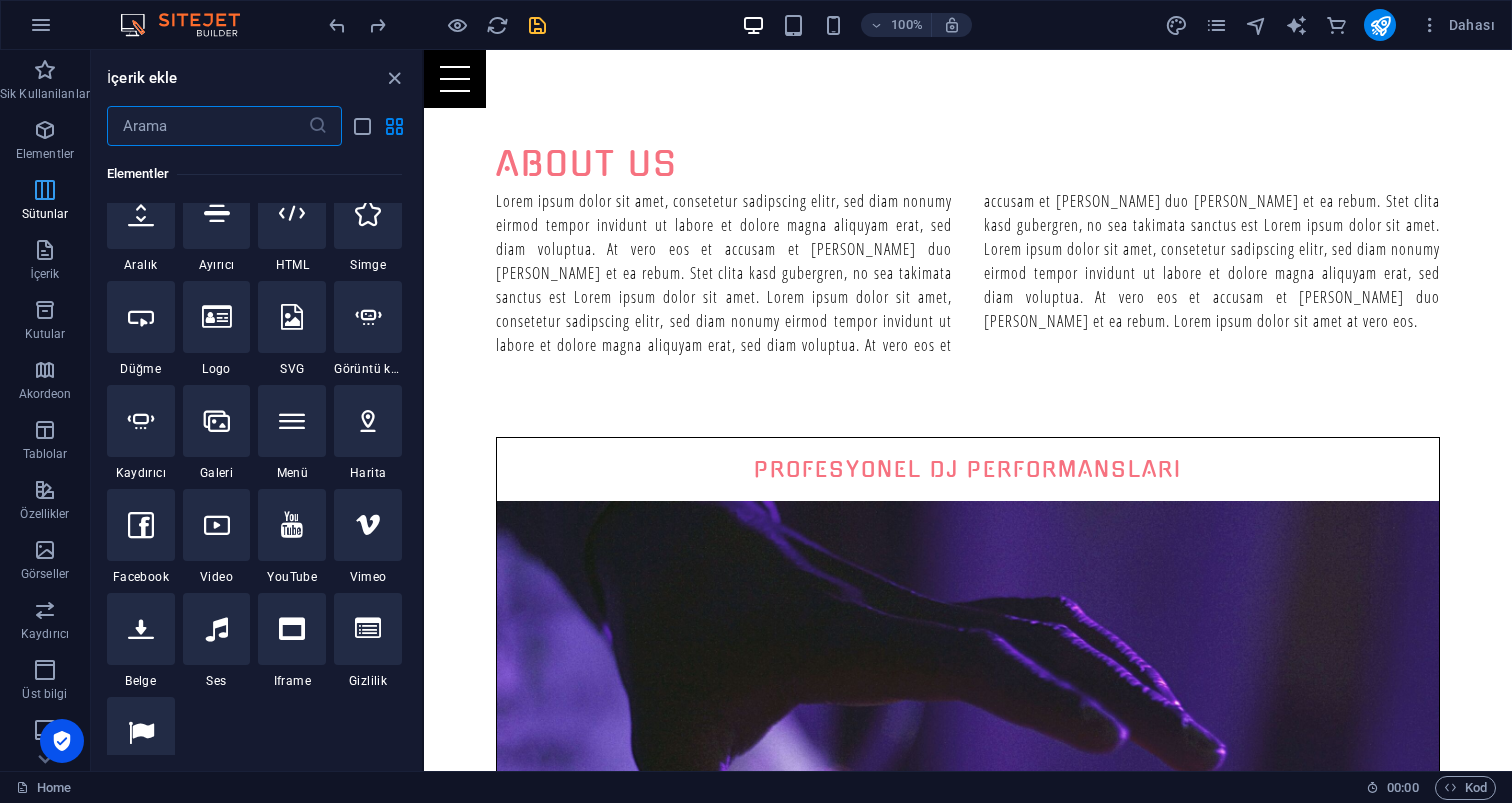 scroll, scrollTop: 1154, scrollLeft: 0, axis: vertical 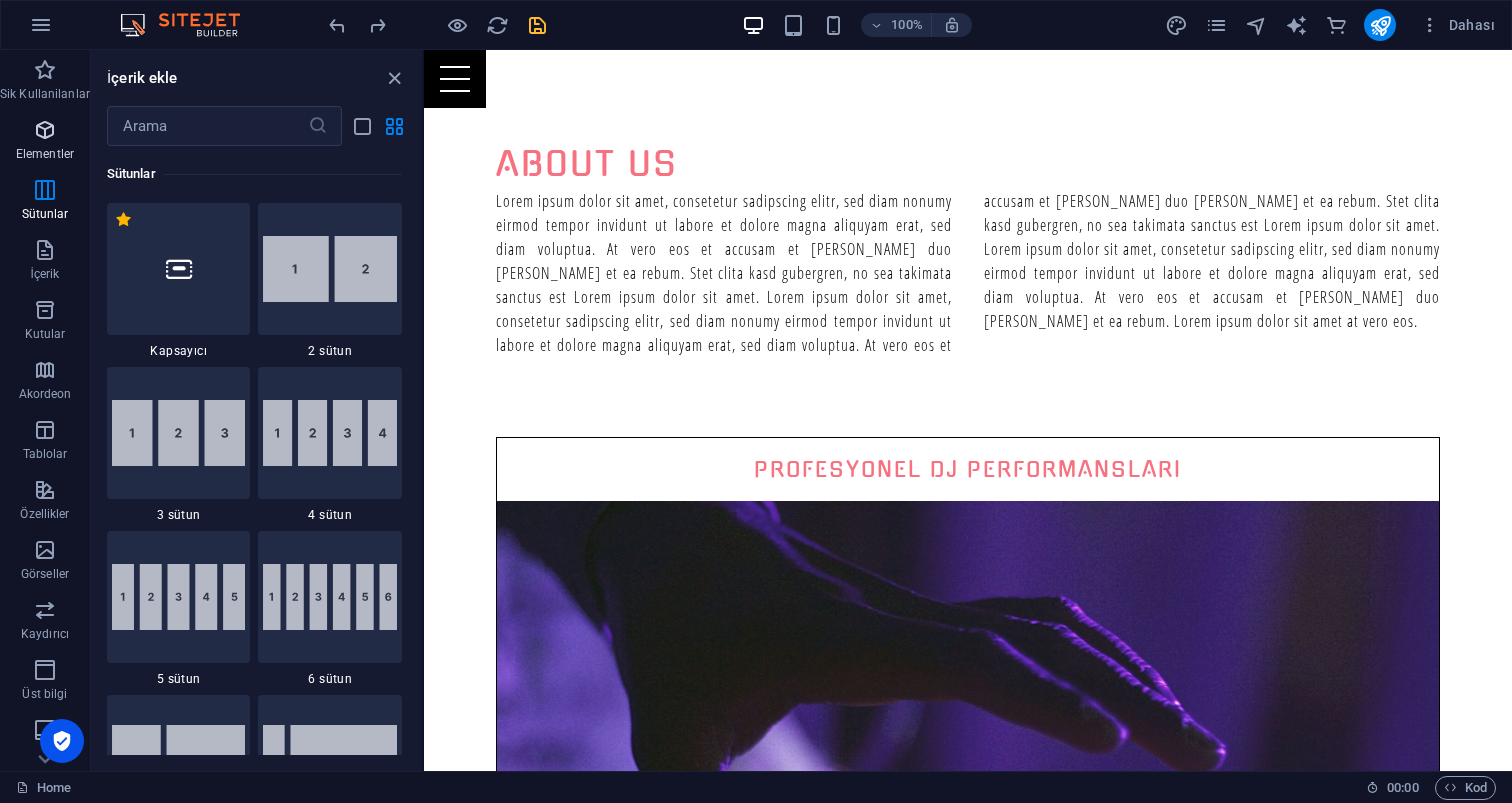 click at bounding box center [45, 130] 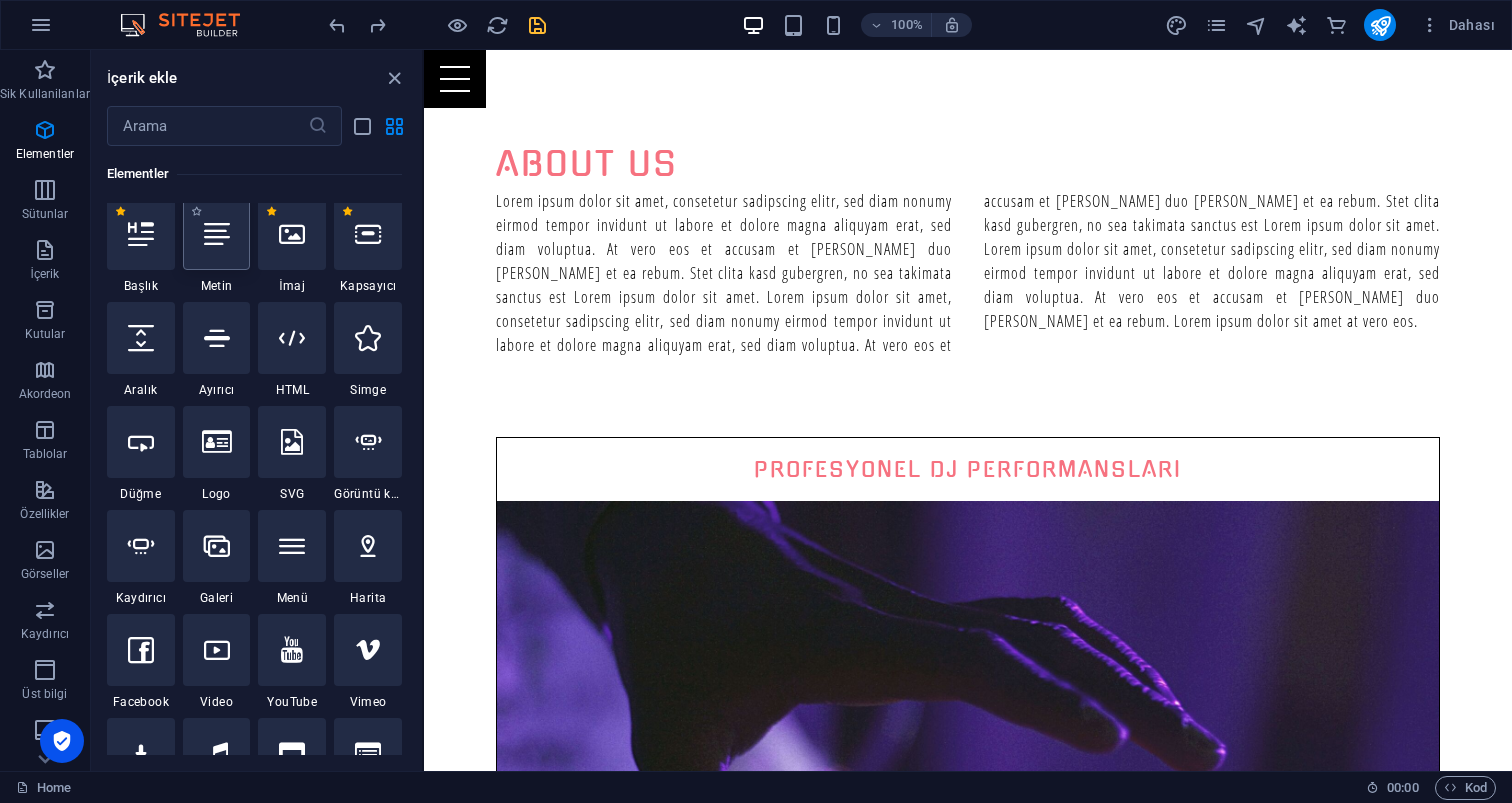 scroll, scrollTop: 377, scrollLeft: 0, axis: vertical 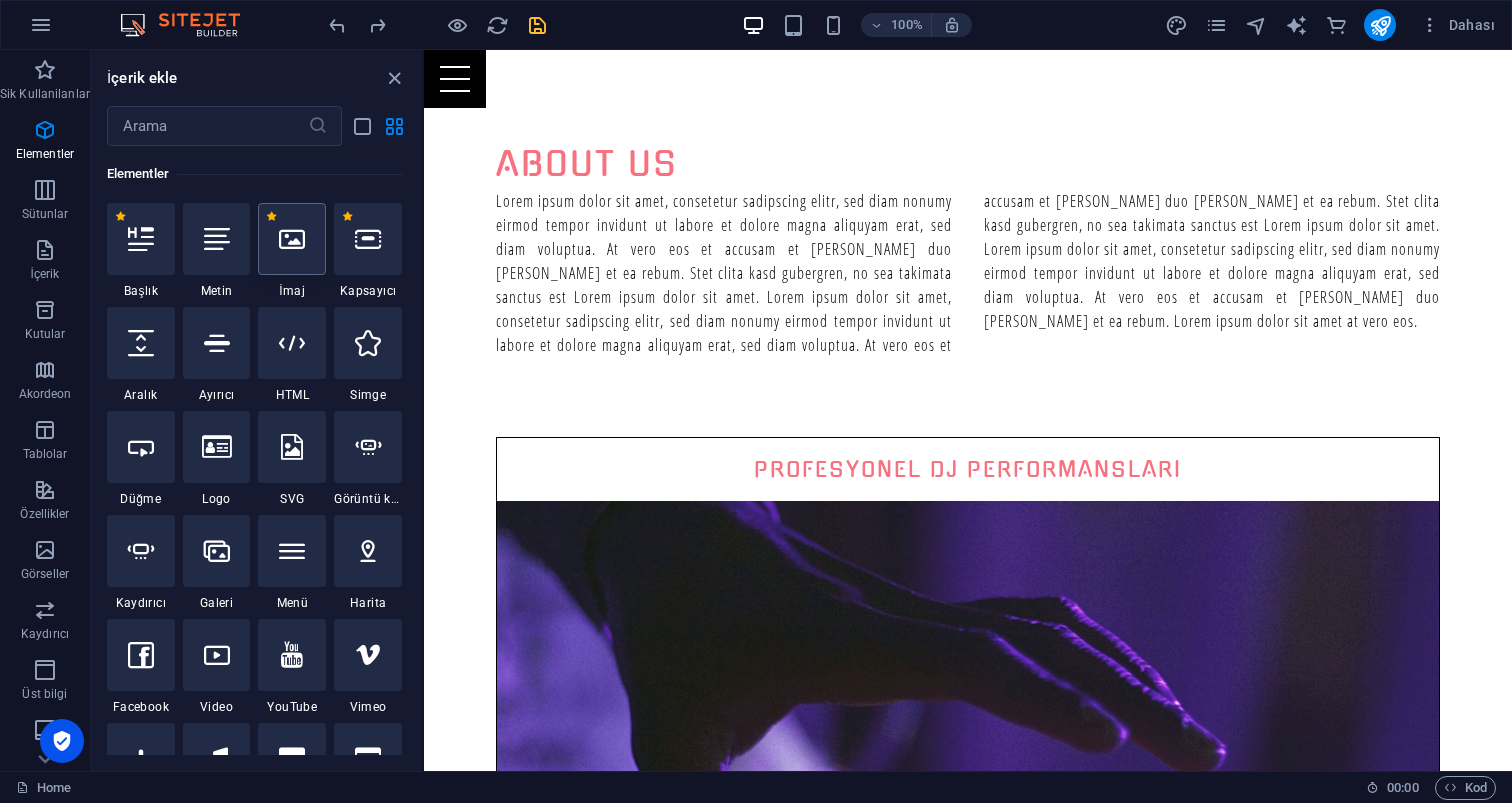 click at bounding box center [292, 239] 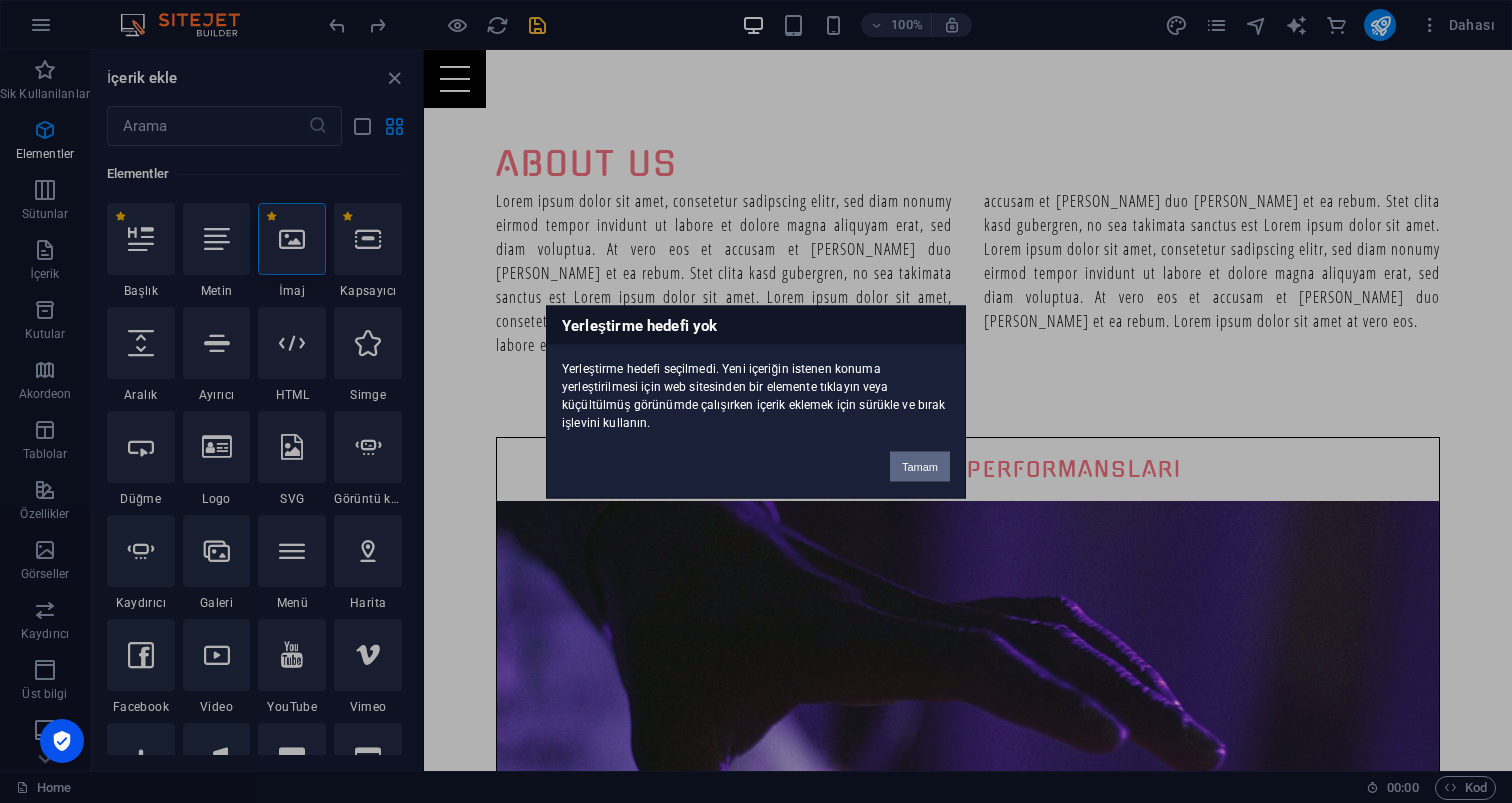 click on "Tamam" at bounding box center [920, 466] 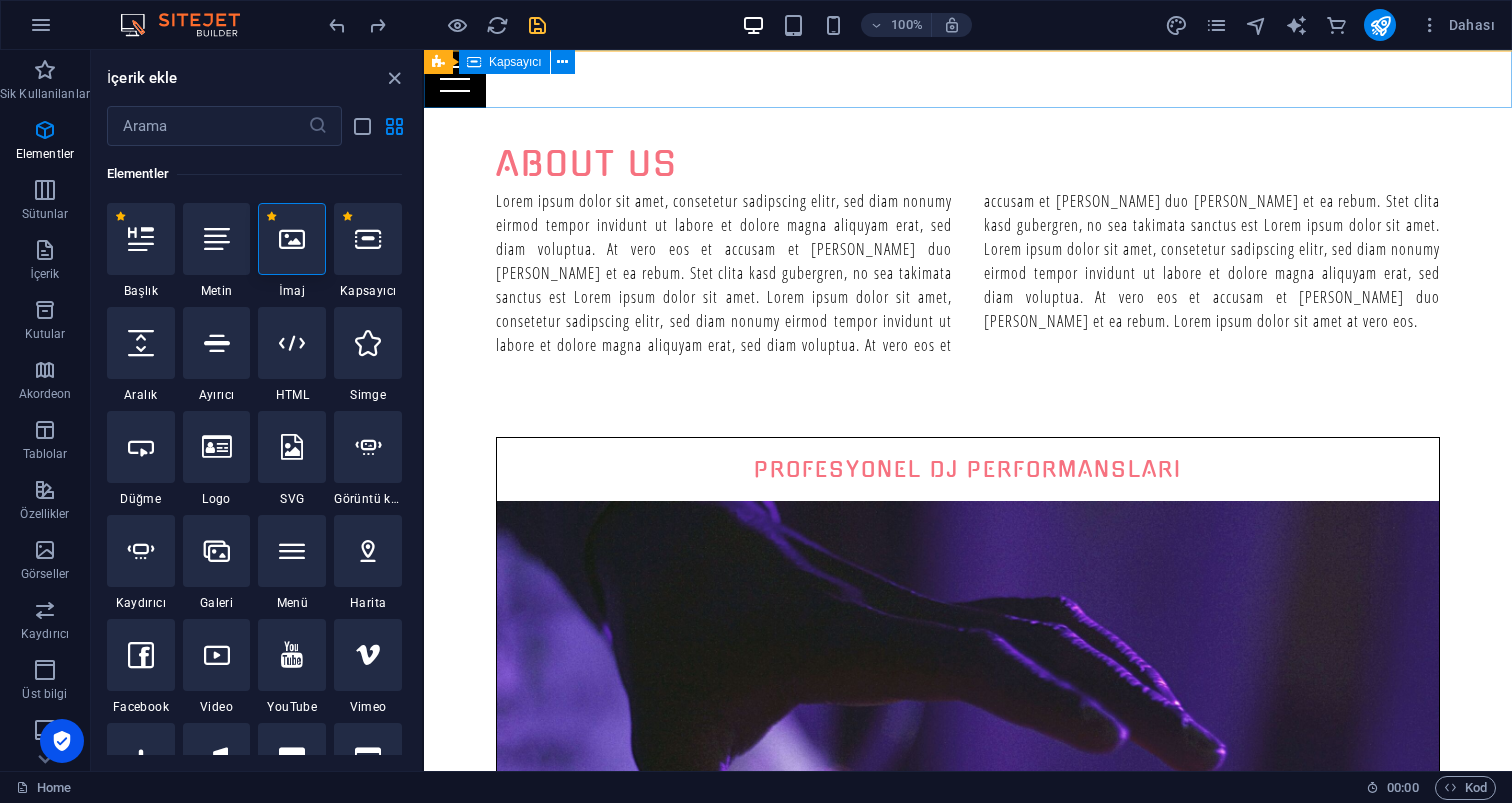 click at bounding box center [968, 79] 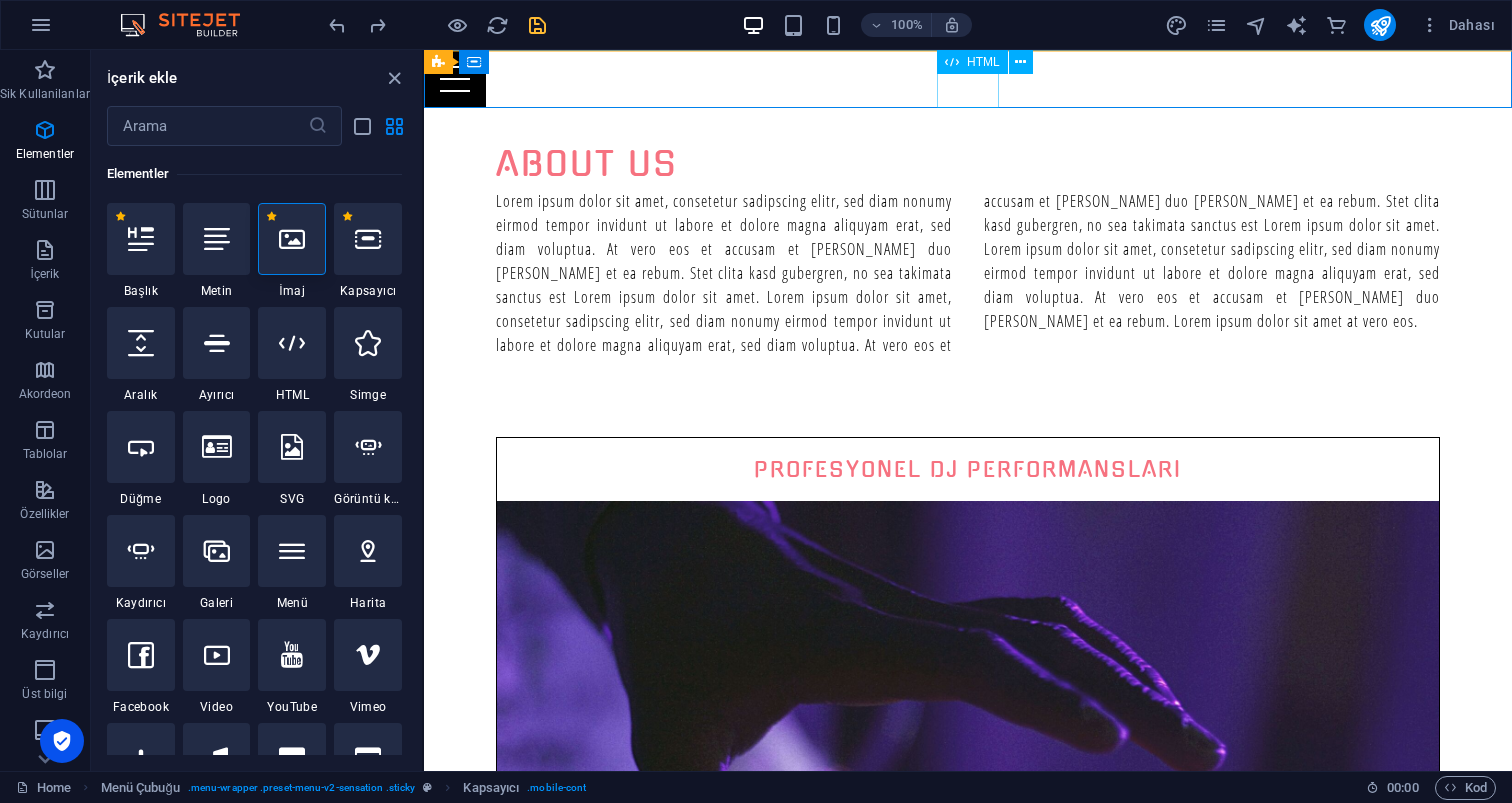 click at bounding box center [968, 79] 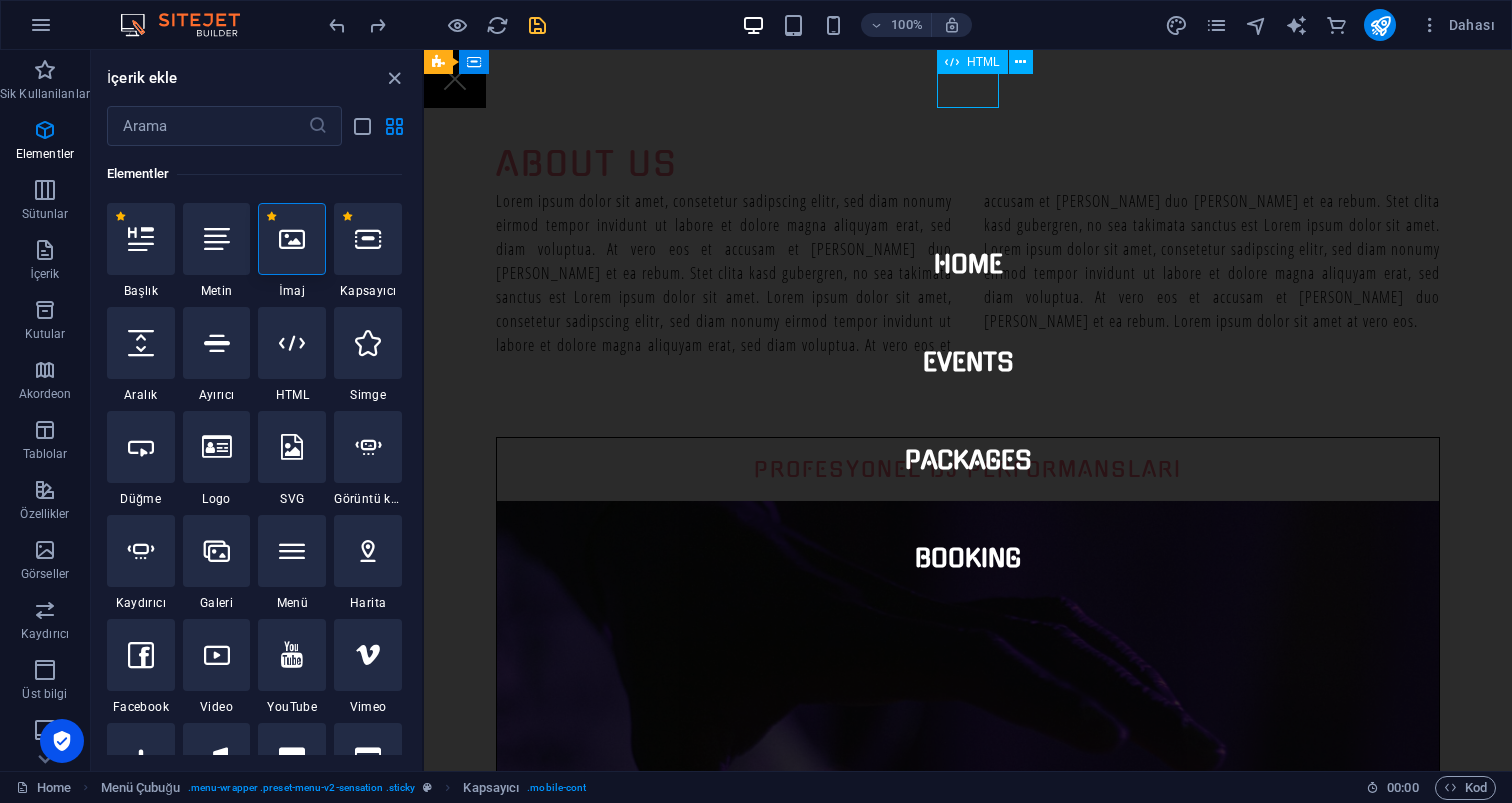 click on "Home Events Packages Booking" at bounding box center (968, 410) 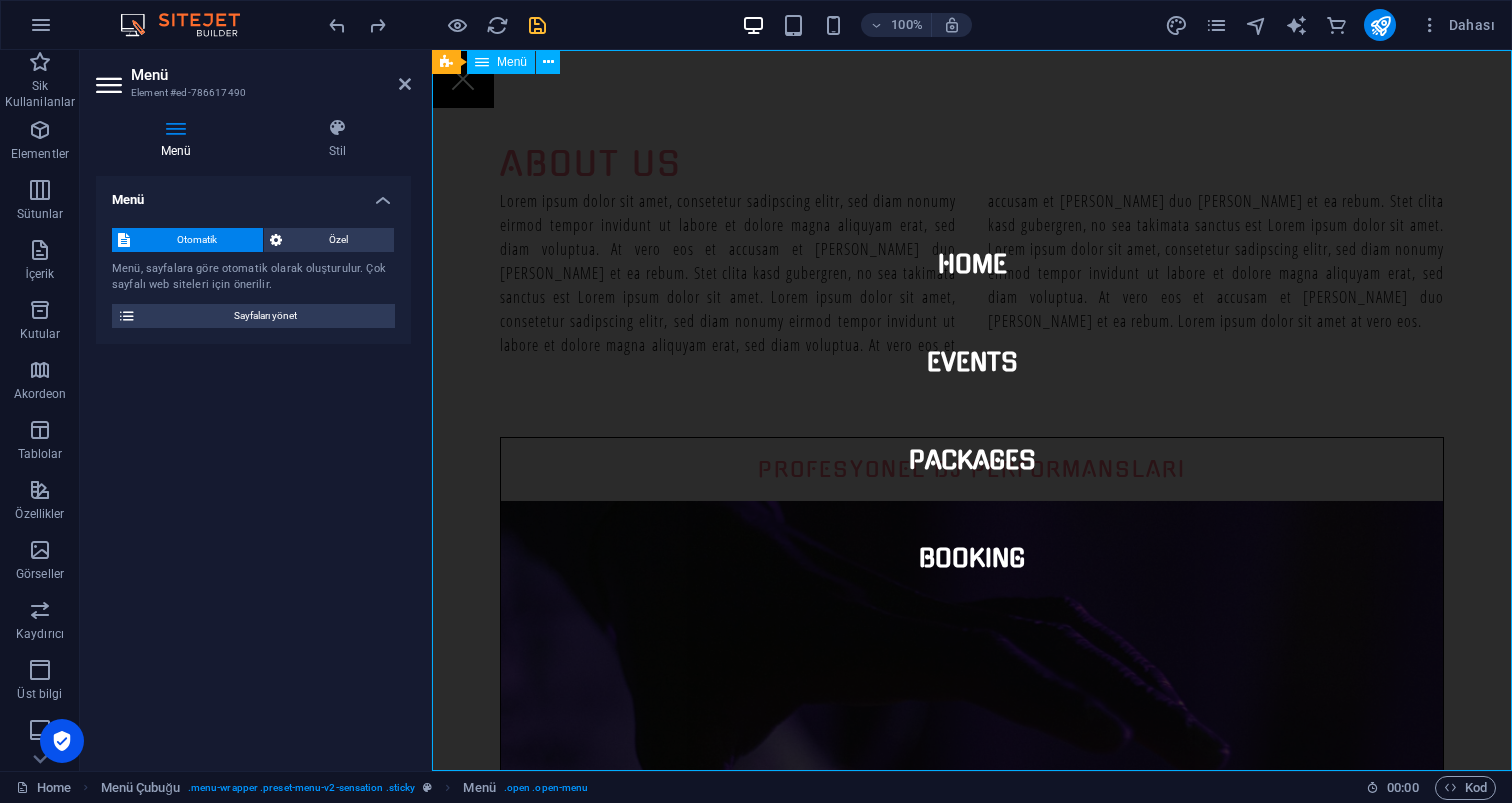 click on "Home Events Packages Booking" at bounding box center (972, 410) 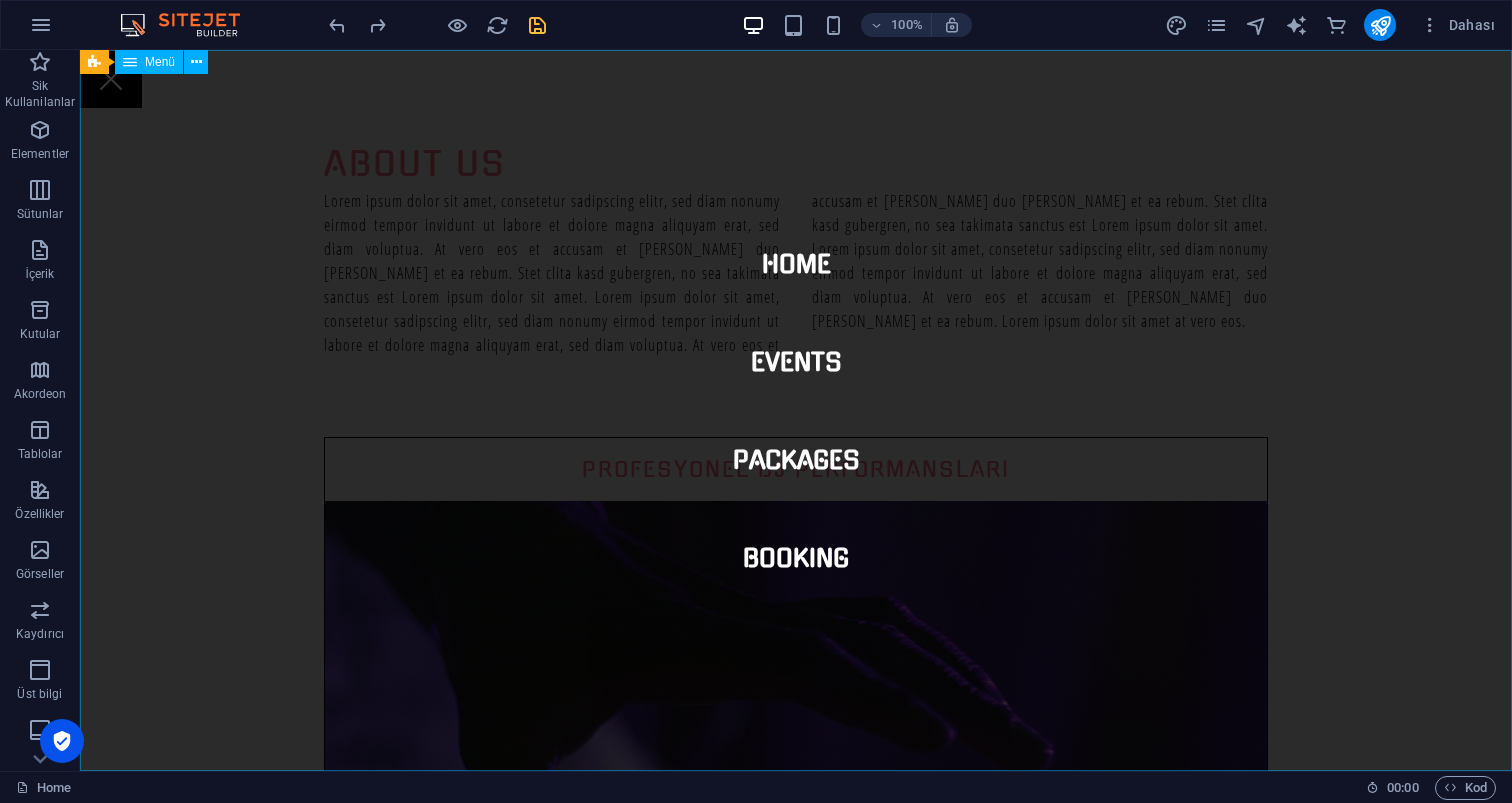 click on "Home Events Packages Booking" at bounding box center (796, 410) 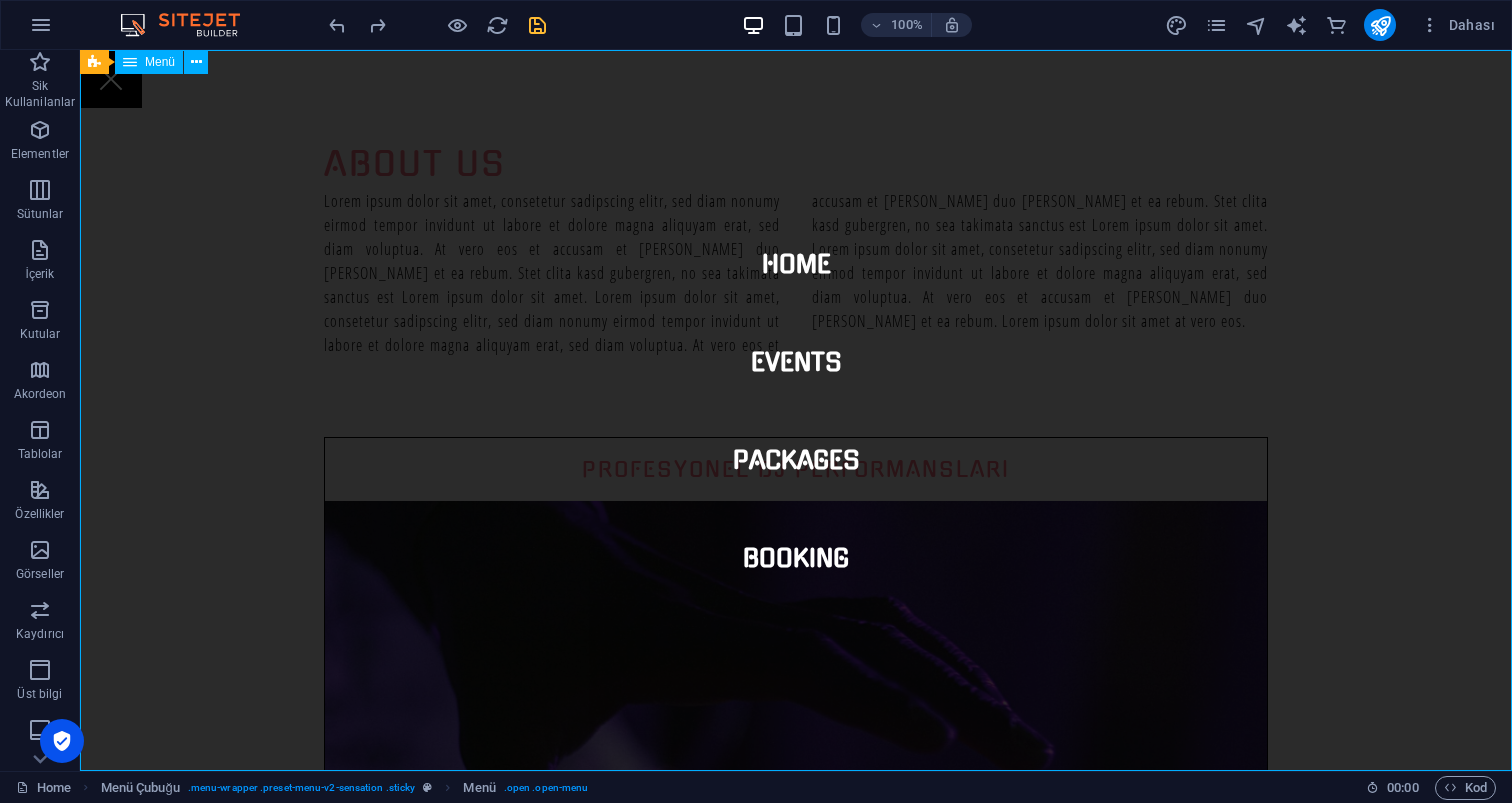 scroll, scrollTop: 0, scrollLeft: 0, axis: both 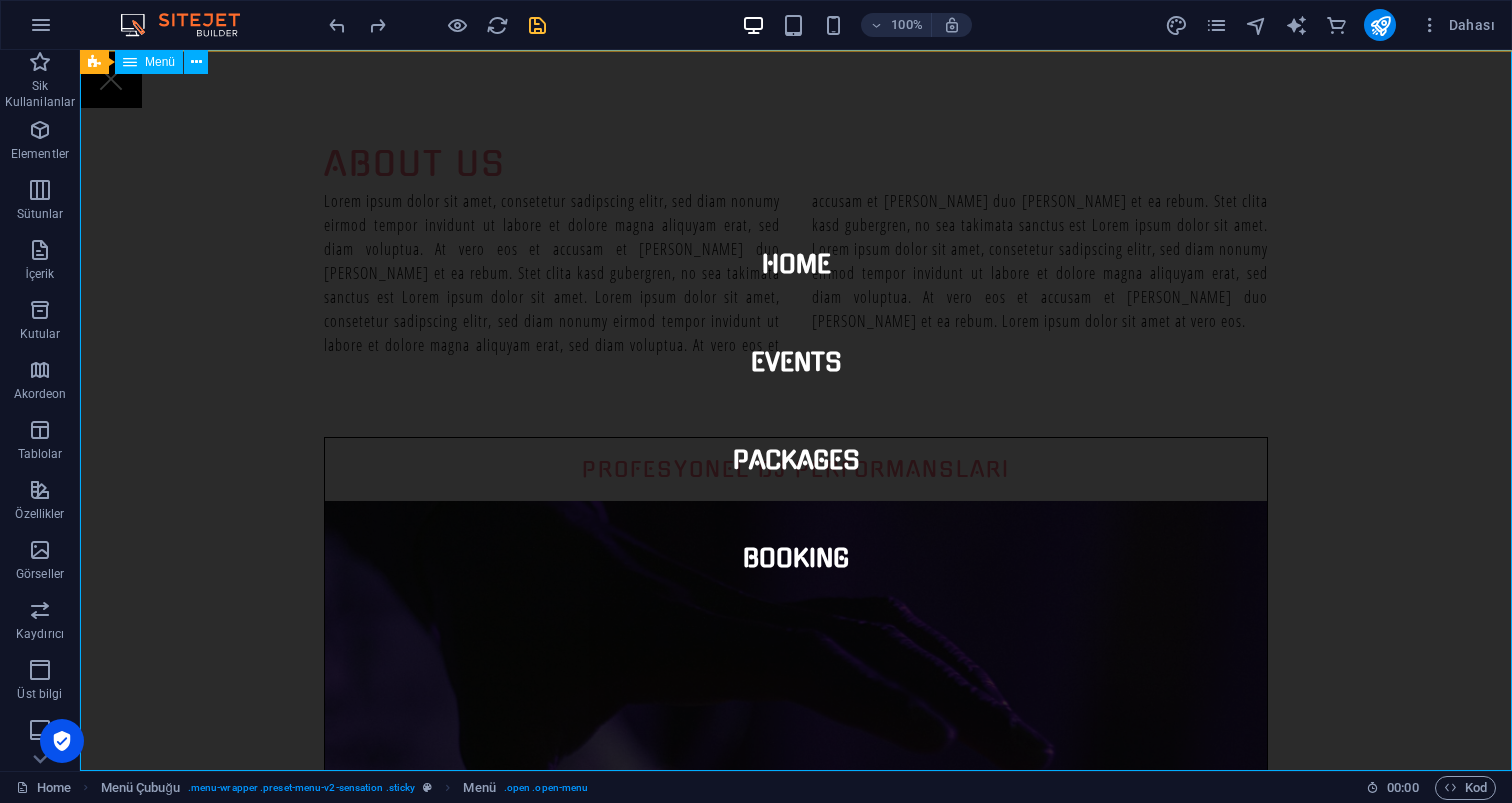 click on "Menü" at bounding box center [160, 62] 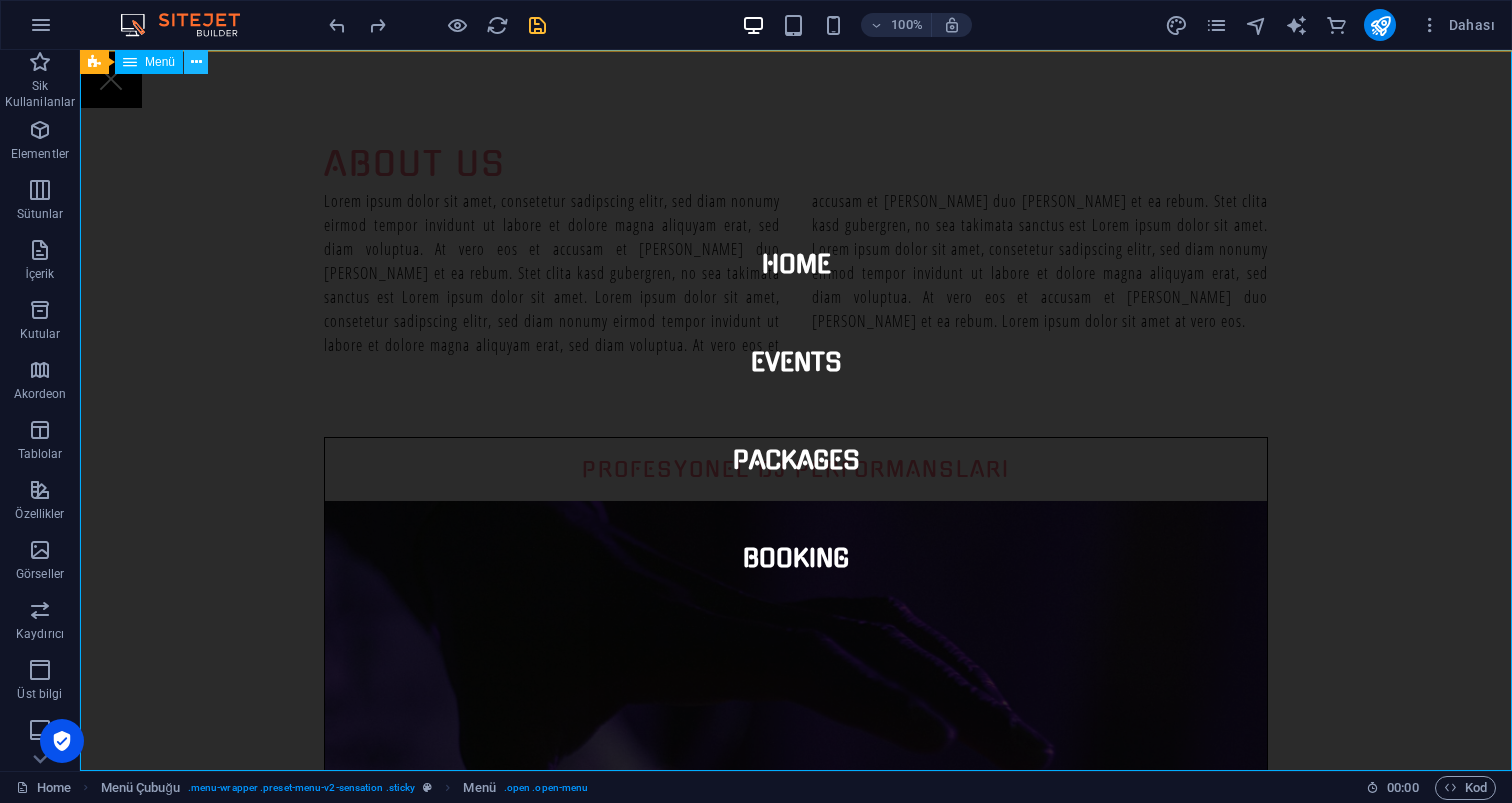 click at bounding box center [196, 62] 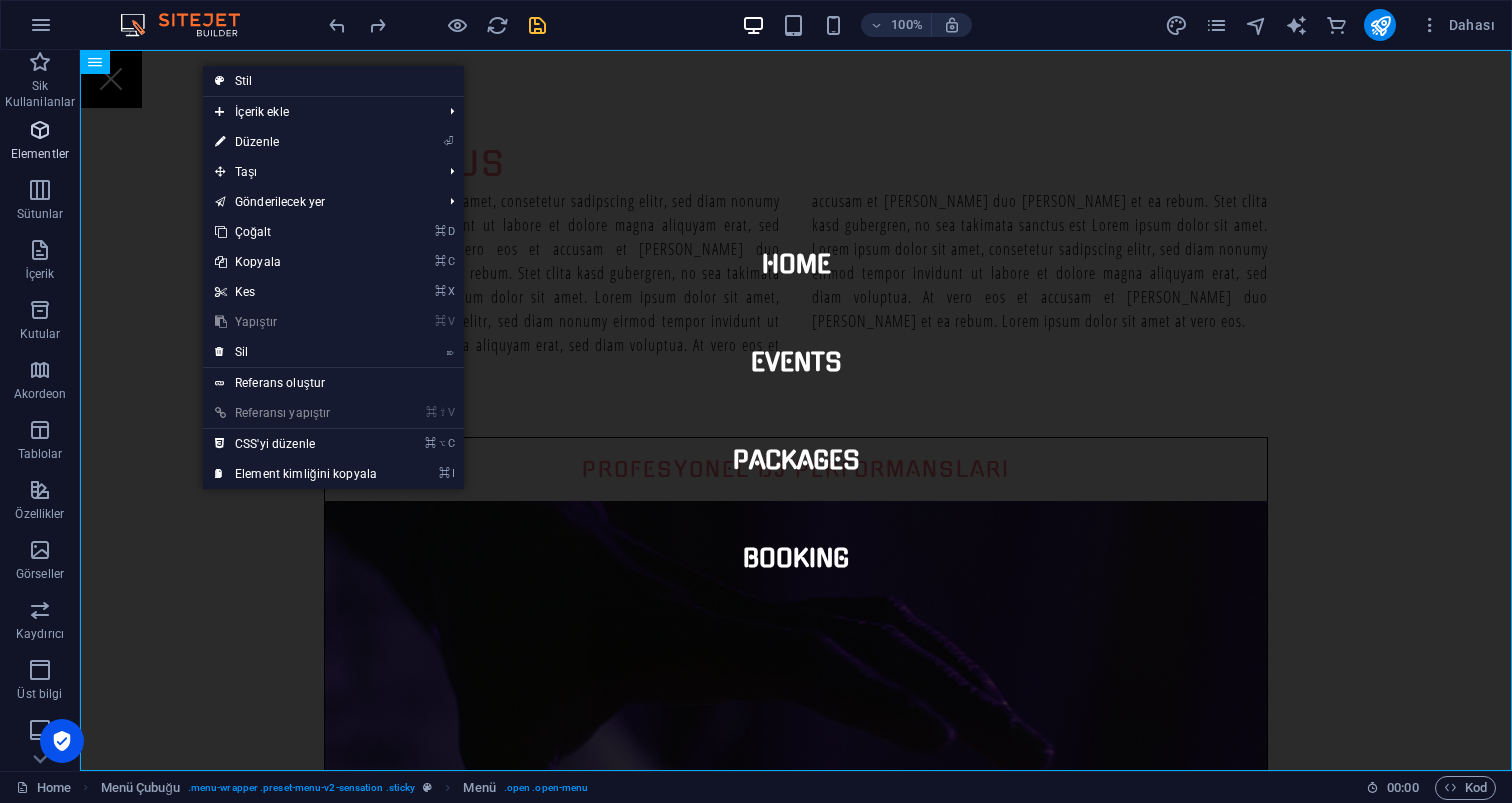 click at bounding box center [40, 130] 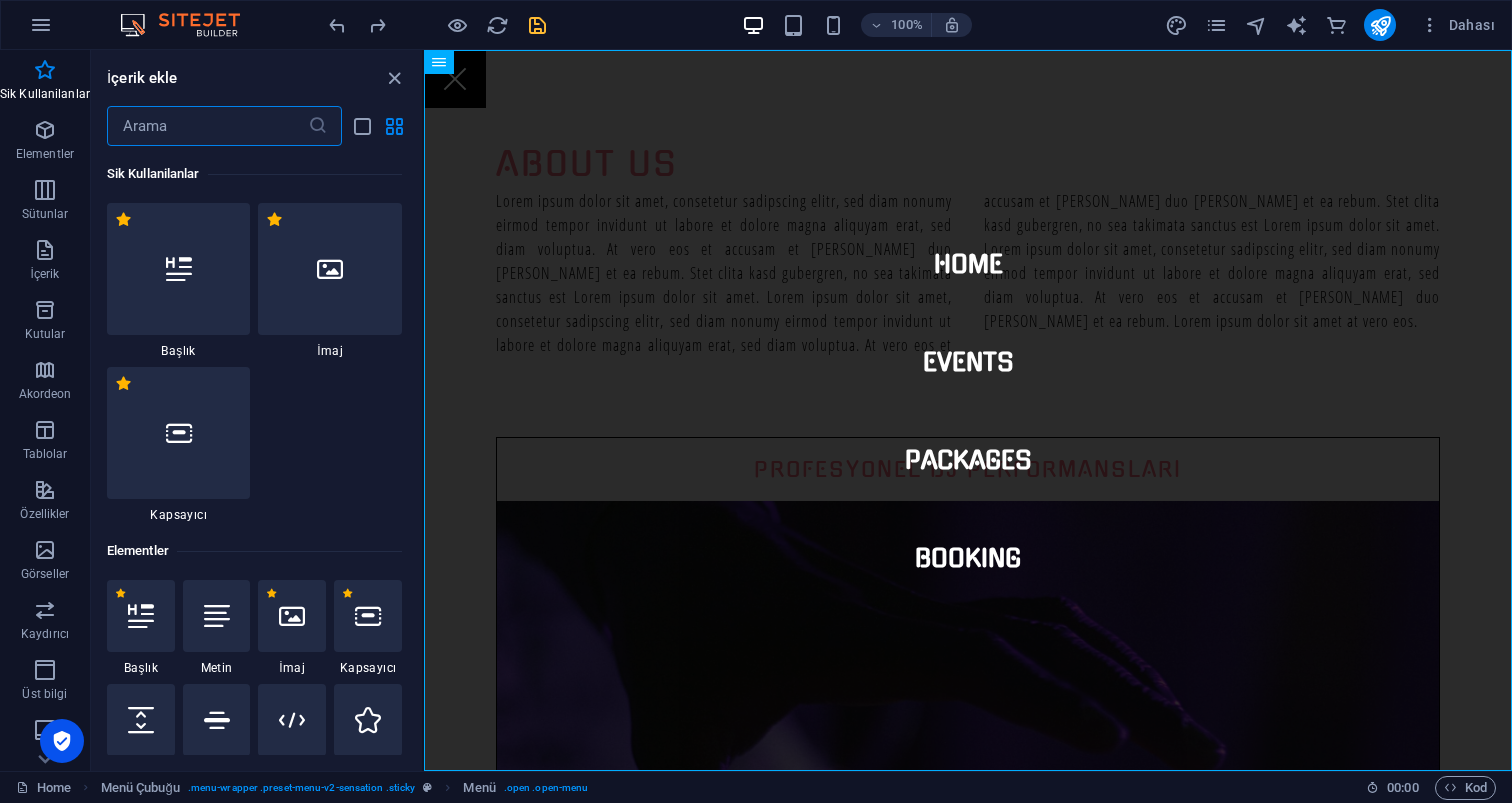 scroll, scrollTop: 0, scrollLeft: 0, axis: both 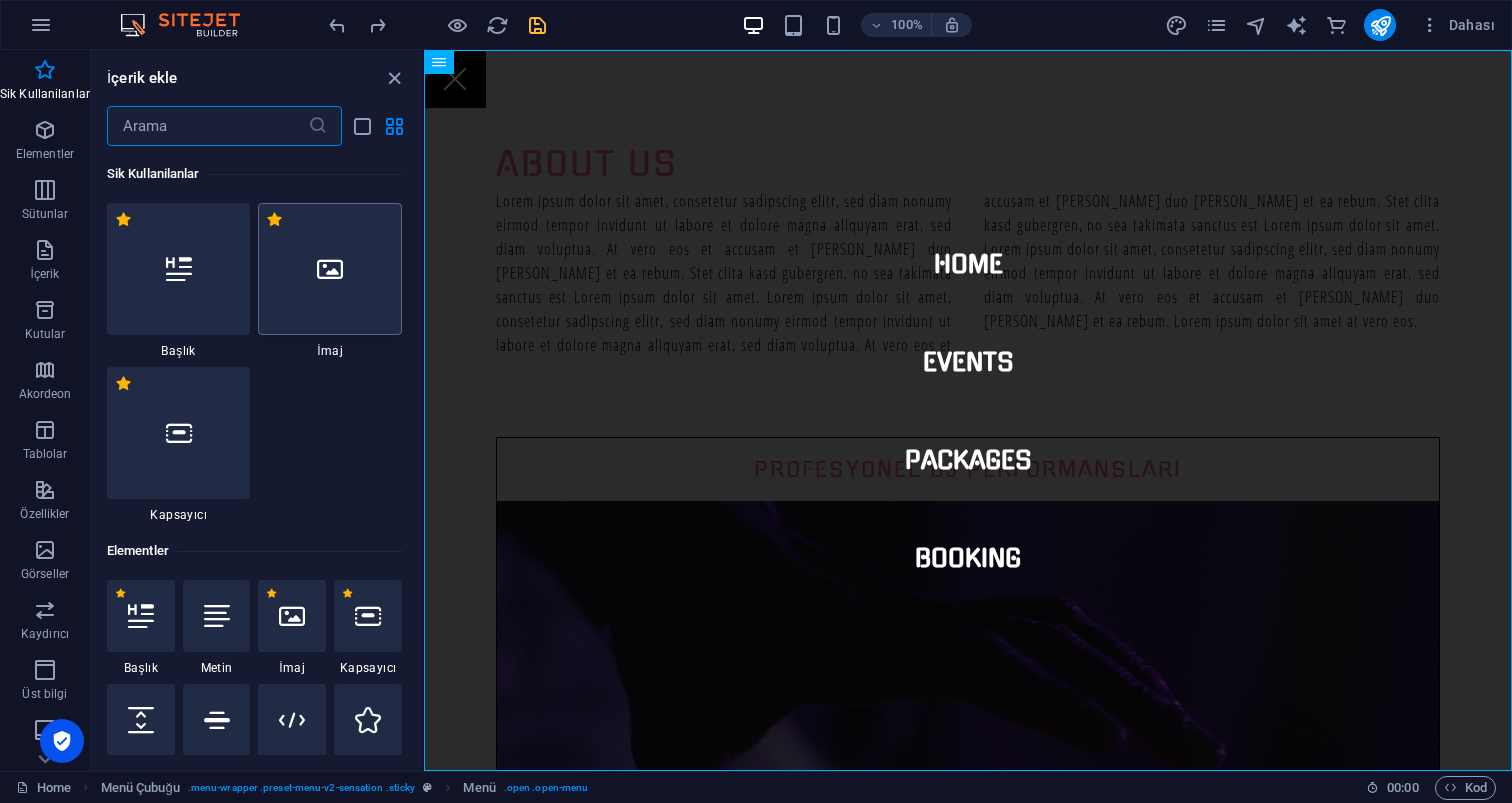 click at bounding box center (330, 269) 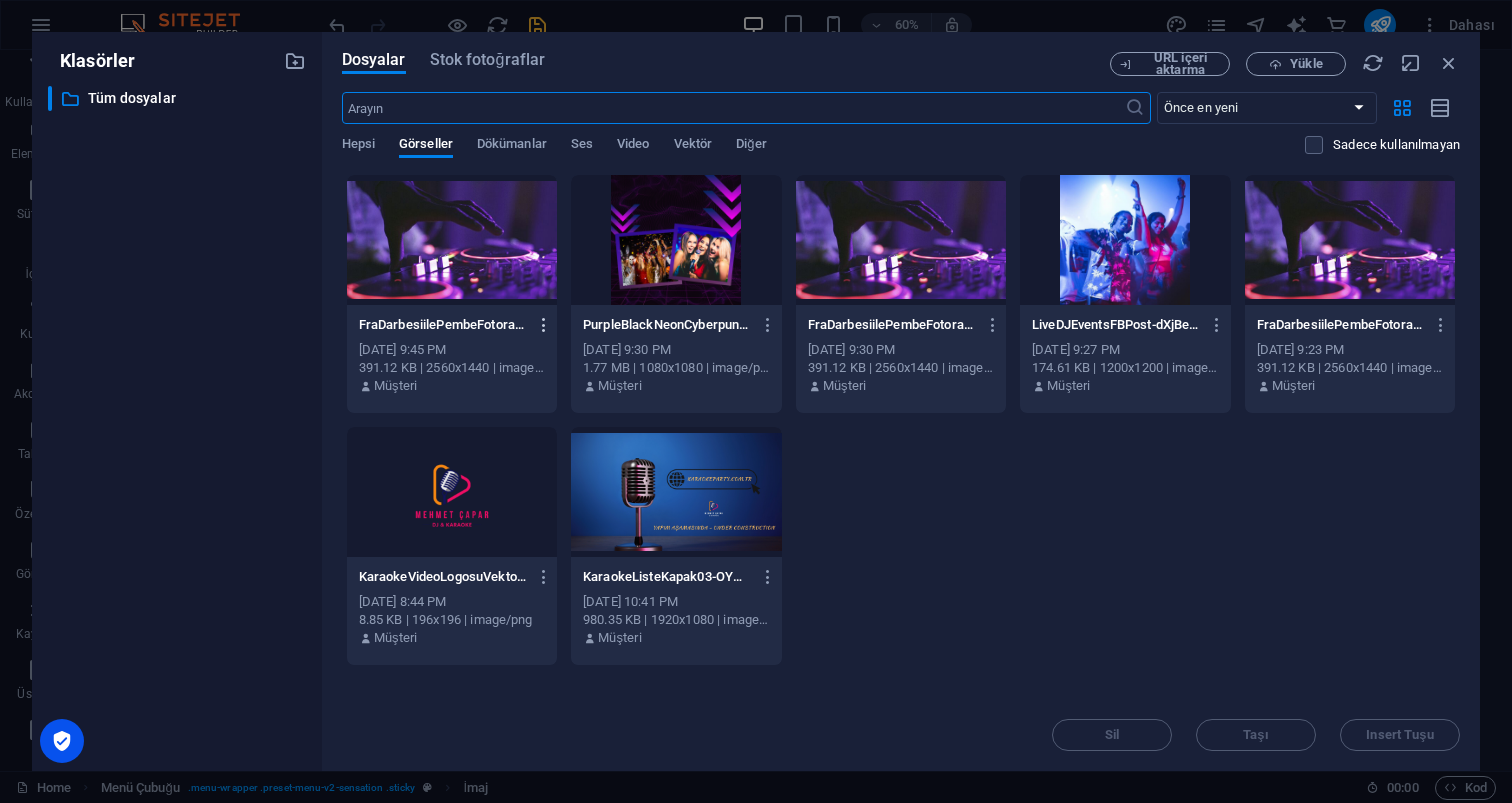 click at bounding box center (544, 325) 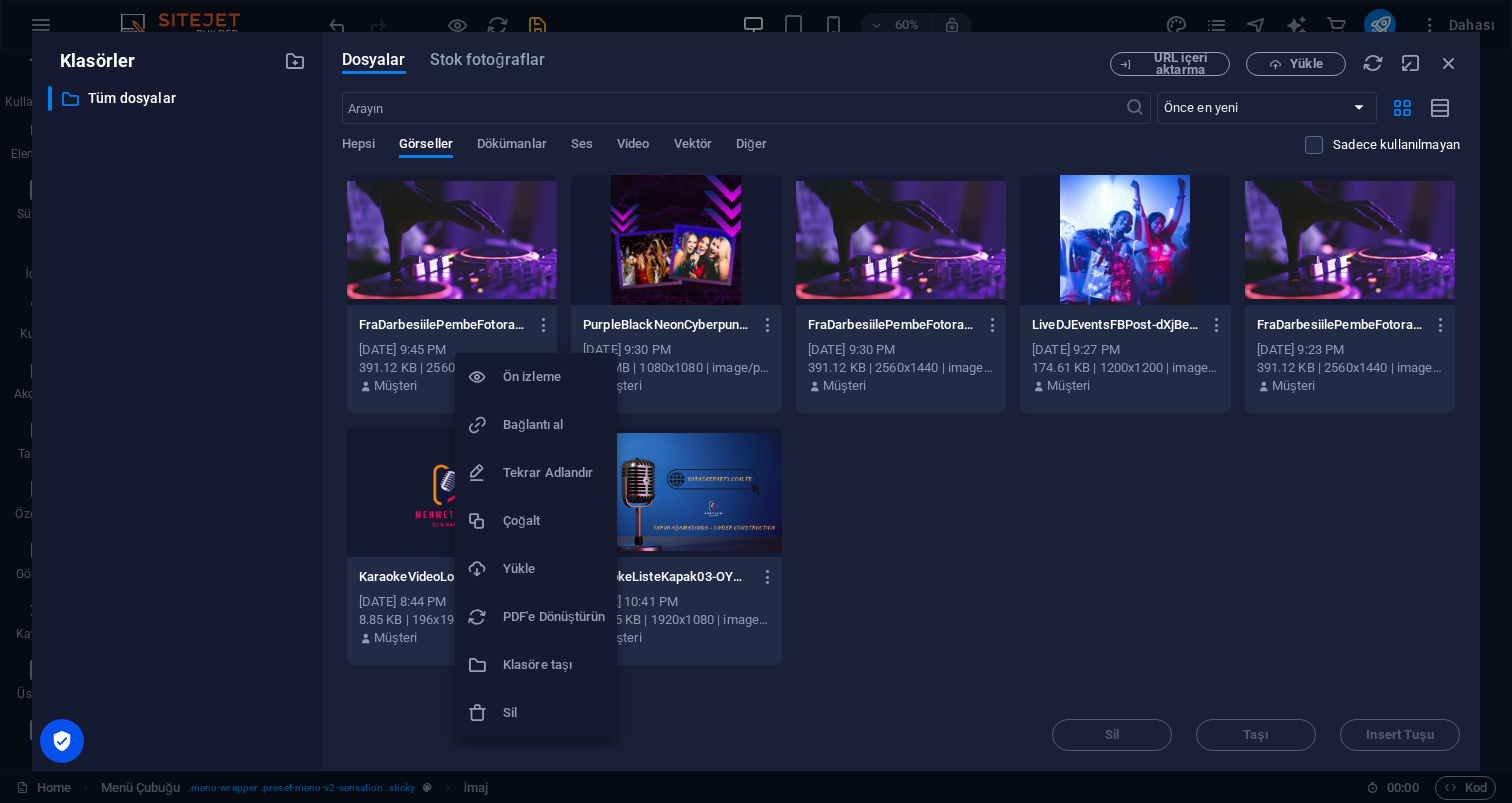 click on "Sil" at bounding box center [554, 713] 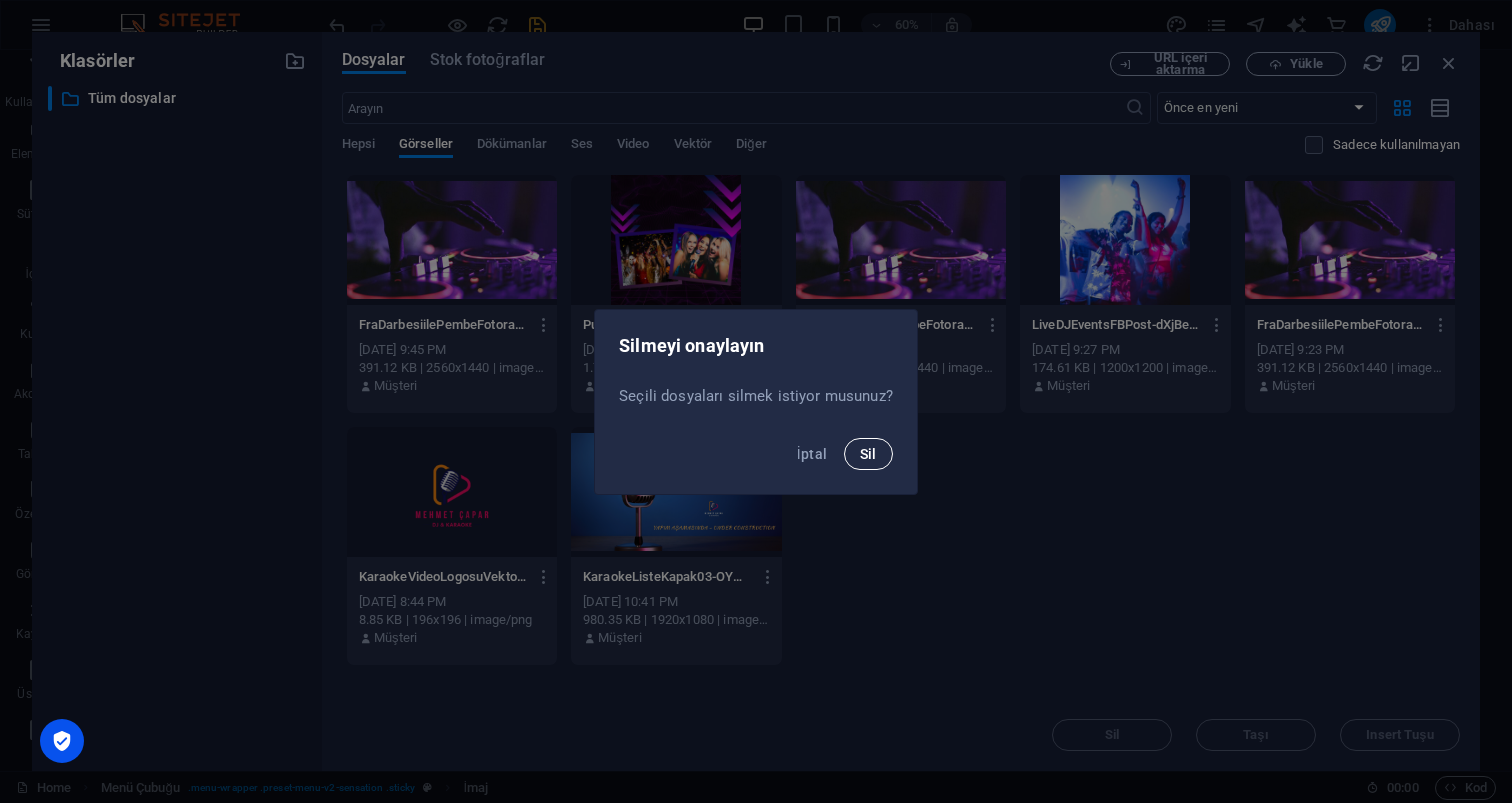 click on "Sil" at bounding box center [868, 454] 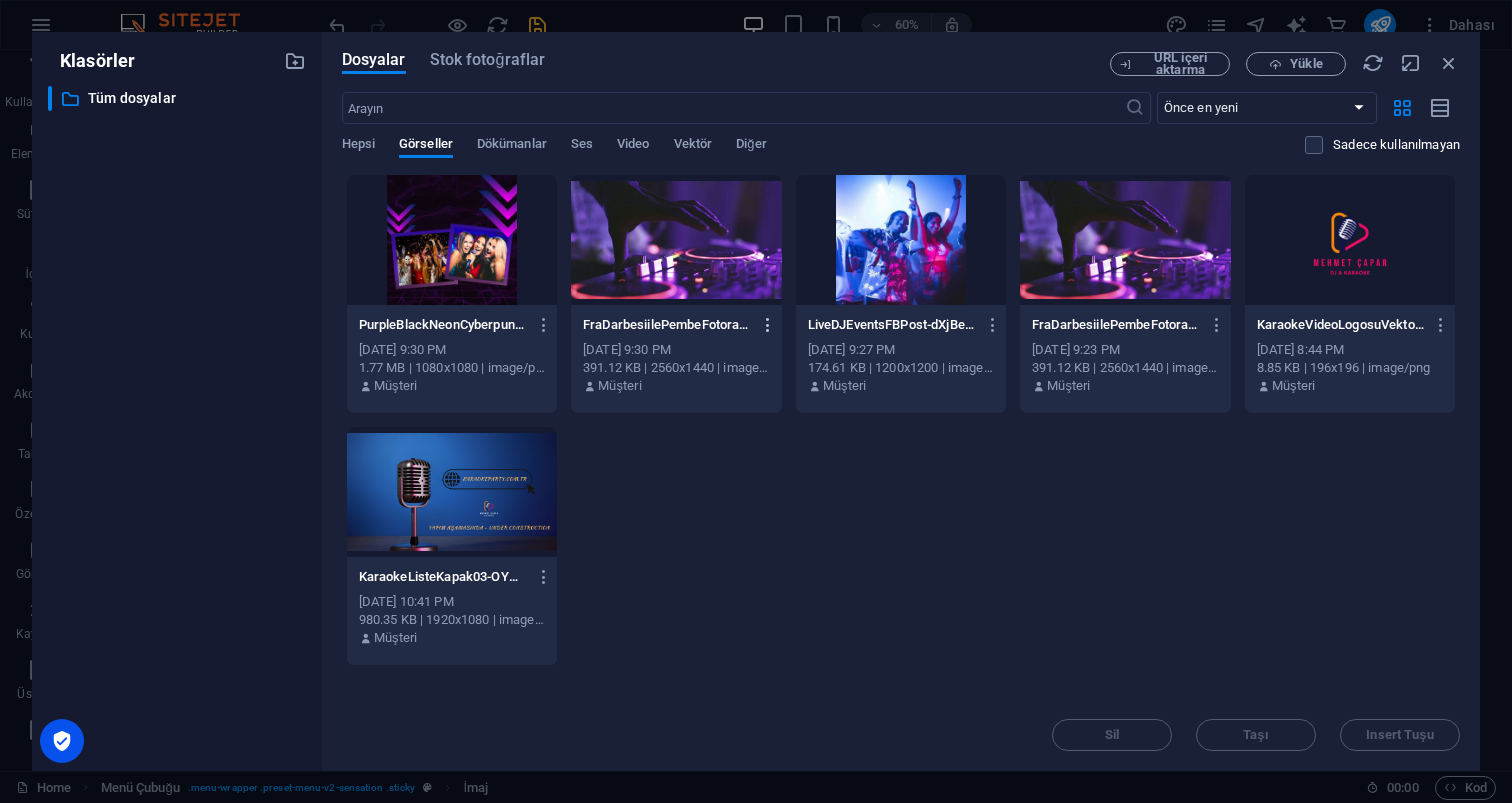 click at bounding box center [768, 325] 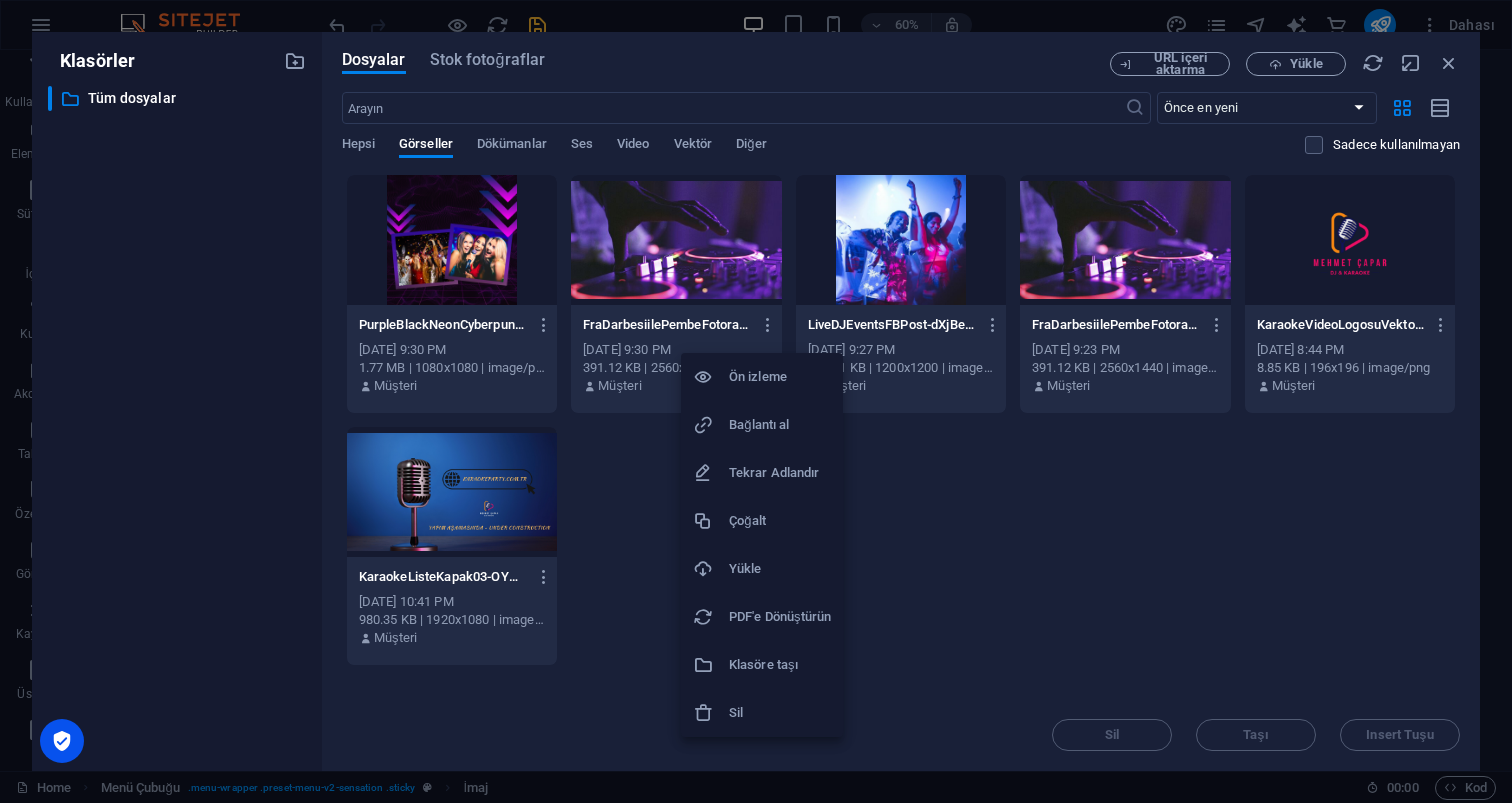 click on "Sil" at bounding box center (780, 713) 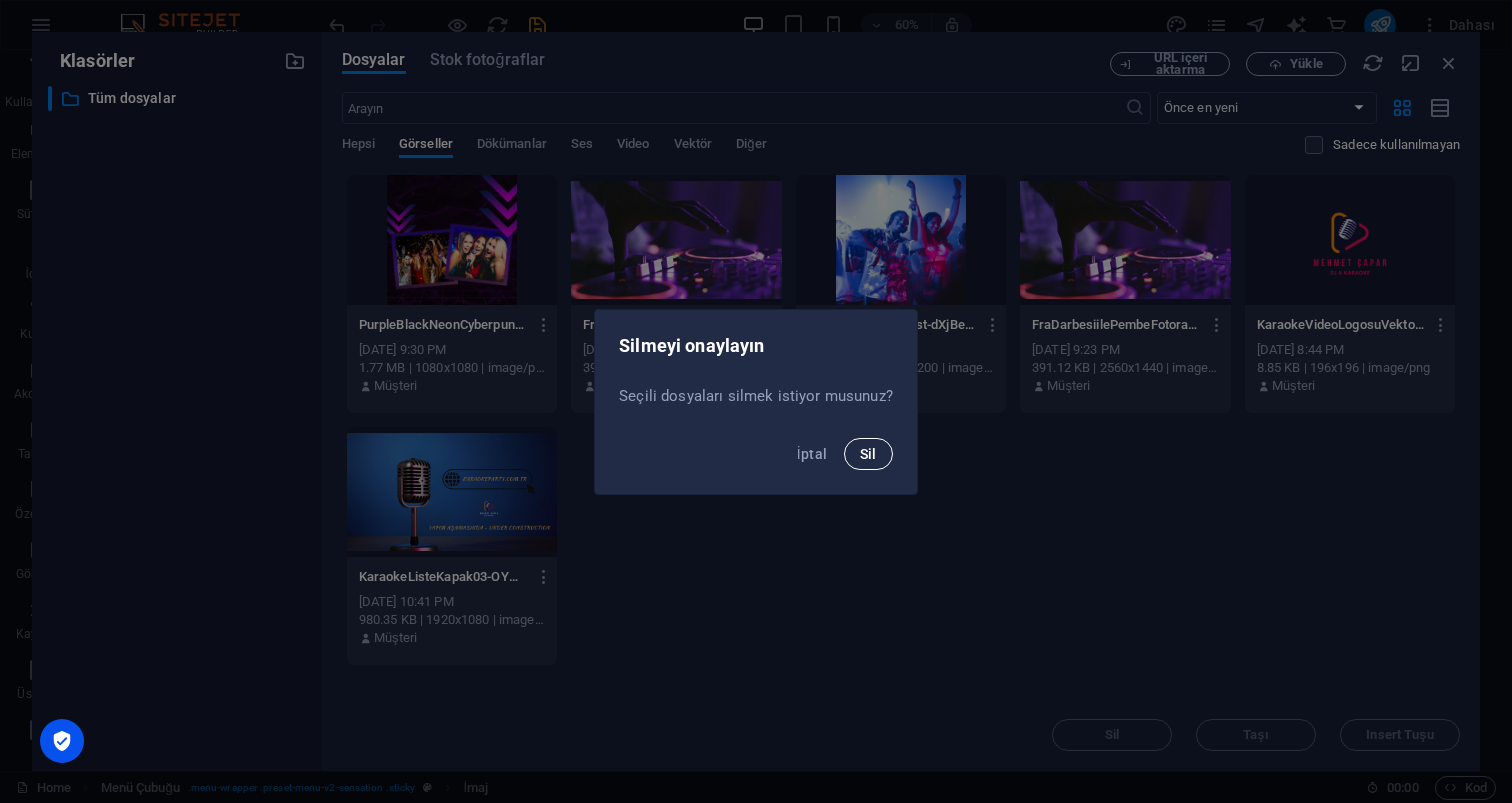 click on "Sil" at bounding box center [868, 454] 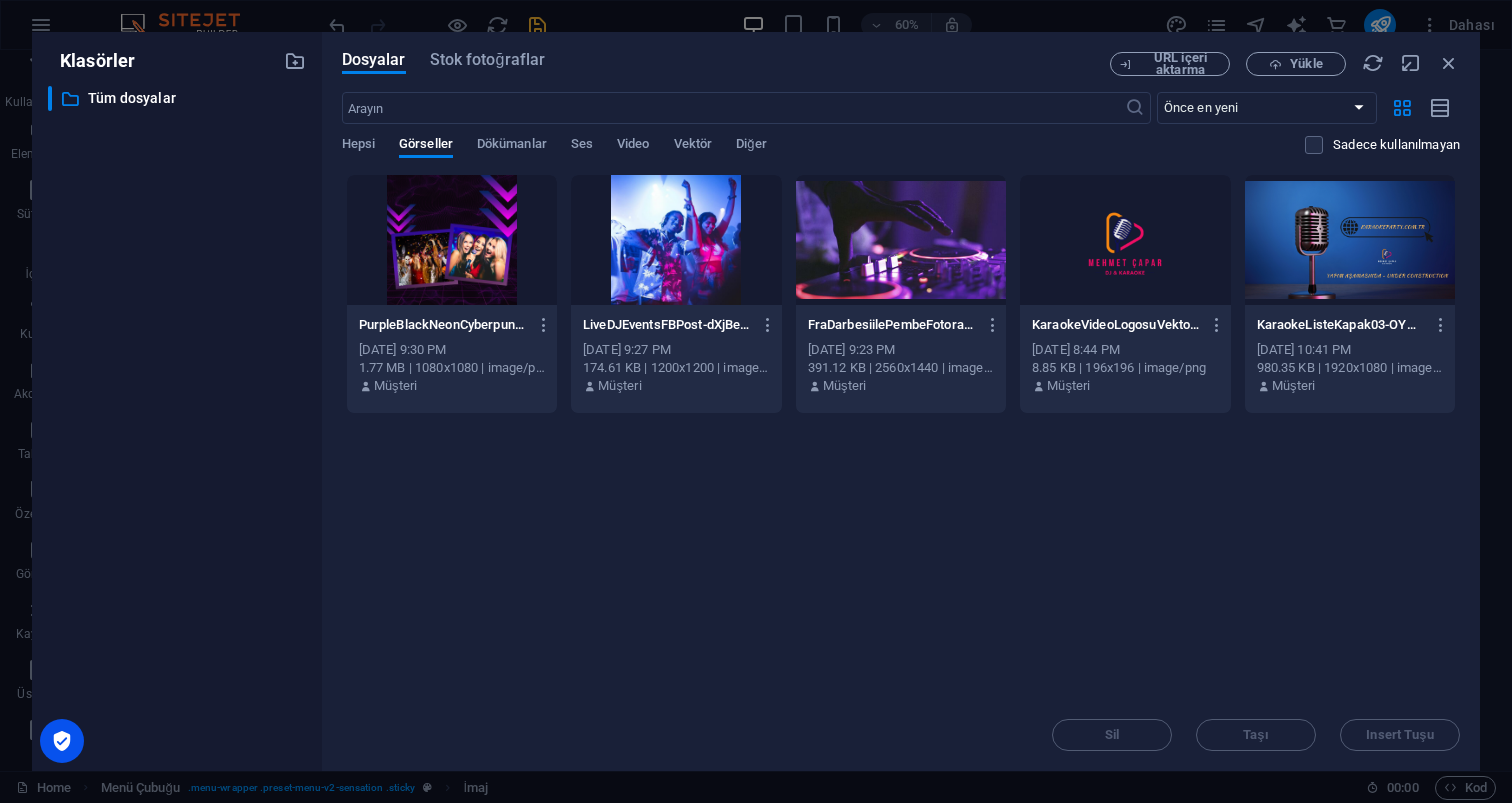 click at bounding box center (901, 240) 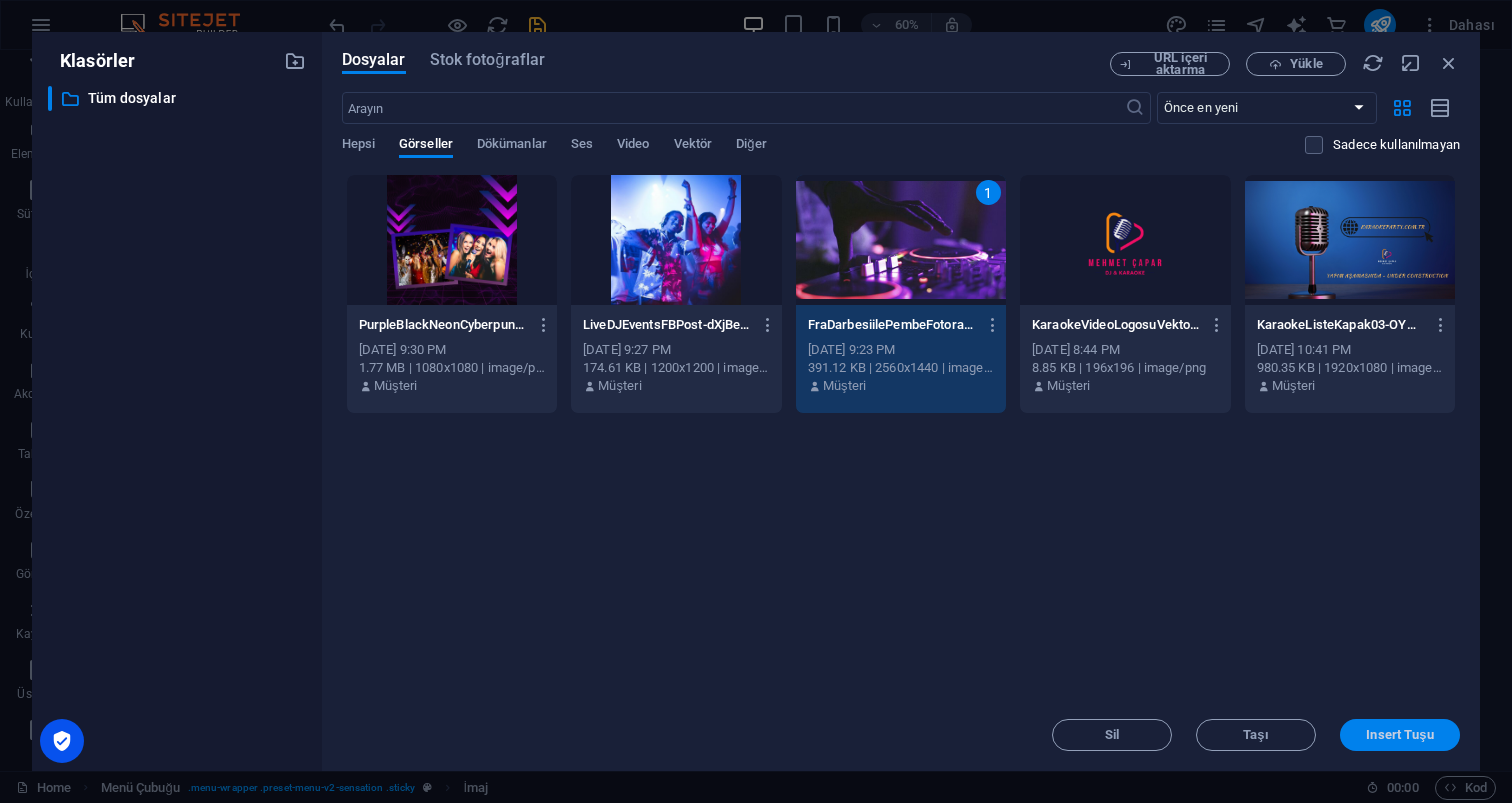 click on "Insert Tuşu" at bounding box center [1399, 735] 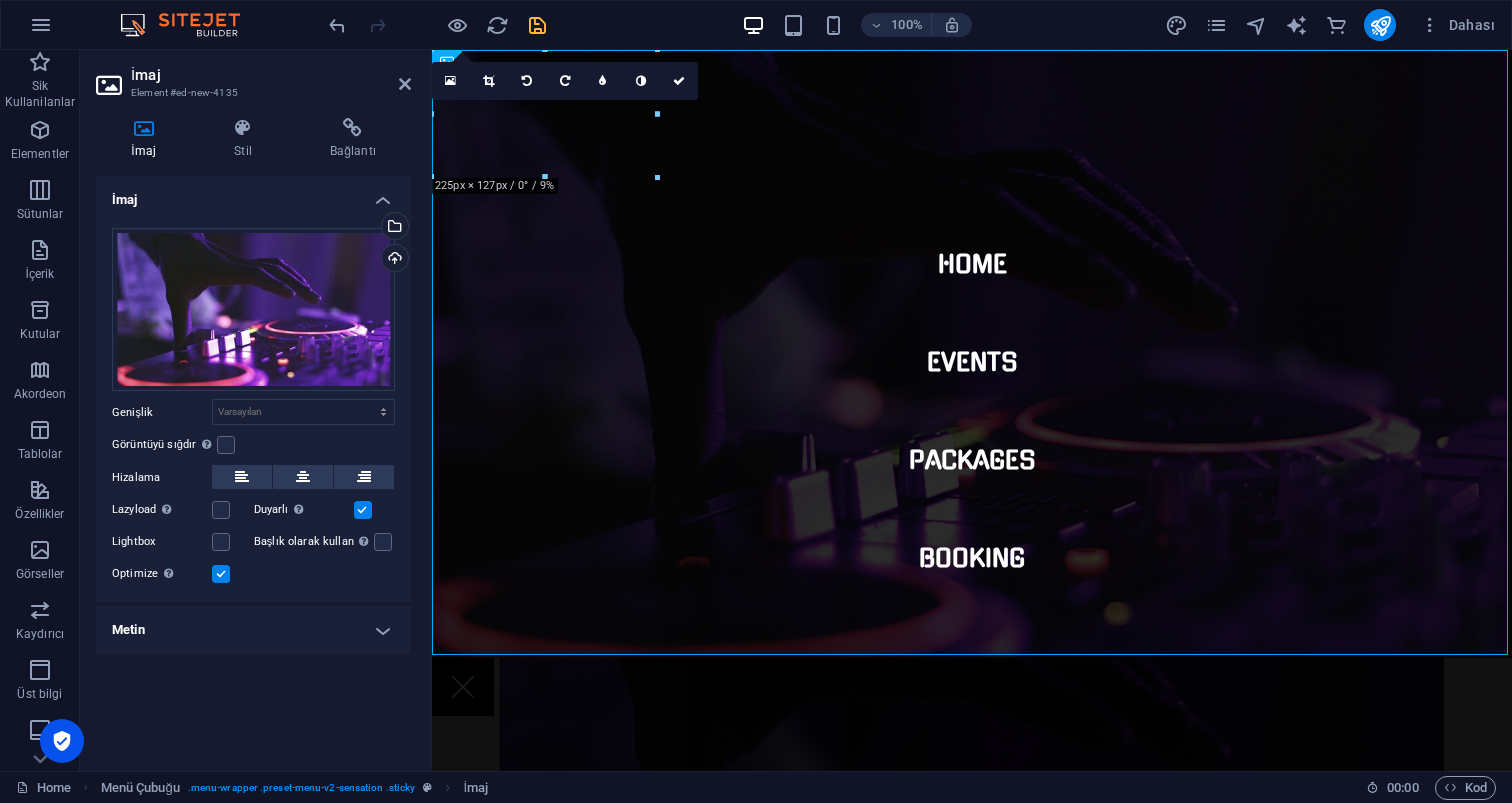 click on "İmaj" at bounding box center (271, 75) 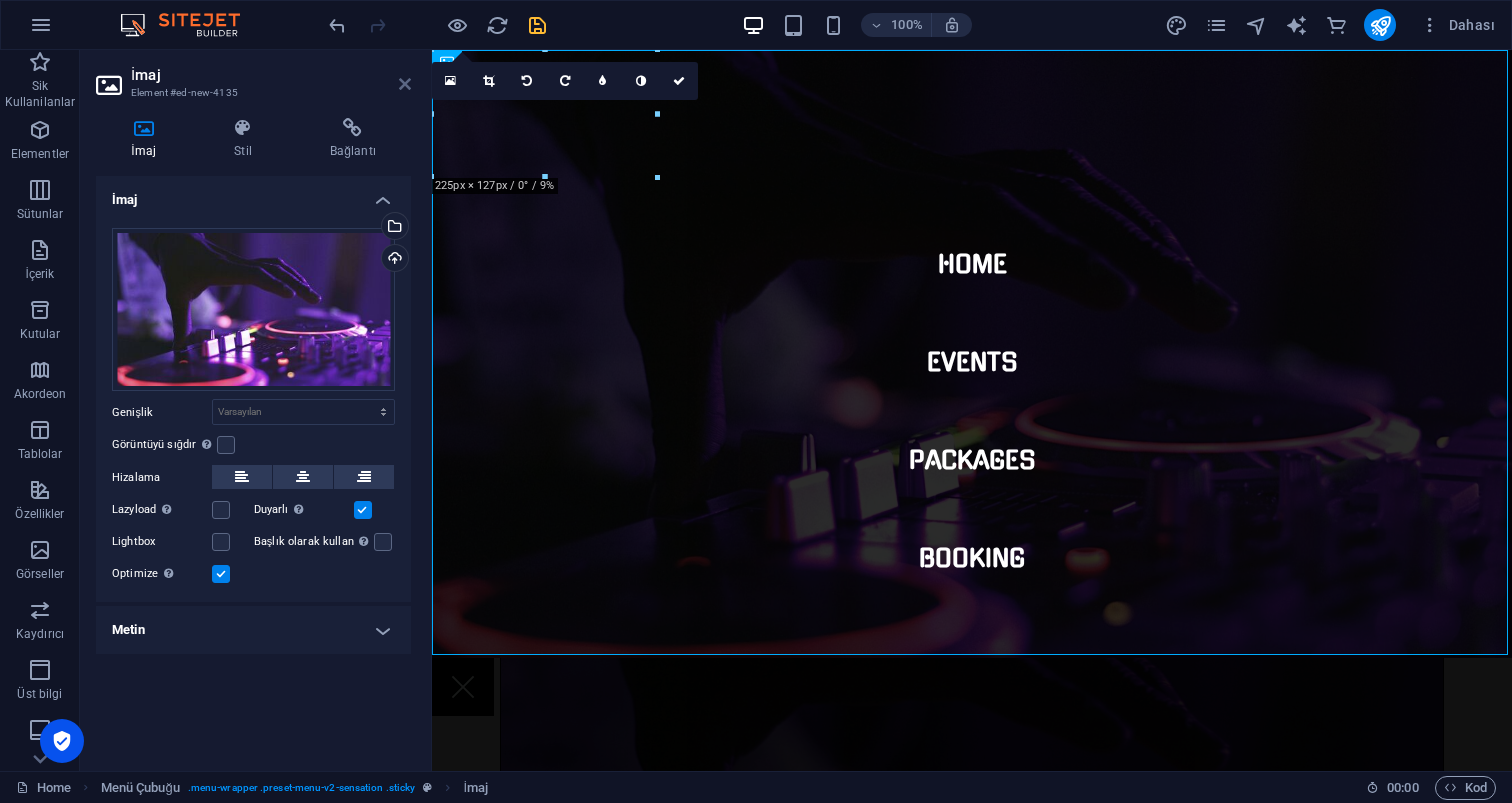 click at bounding box center [405, 84] 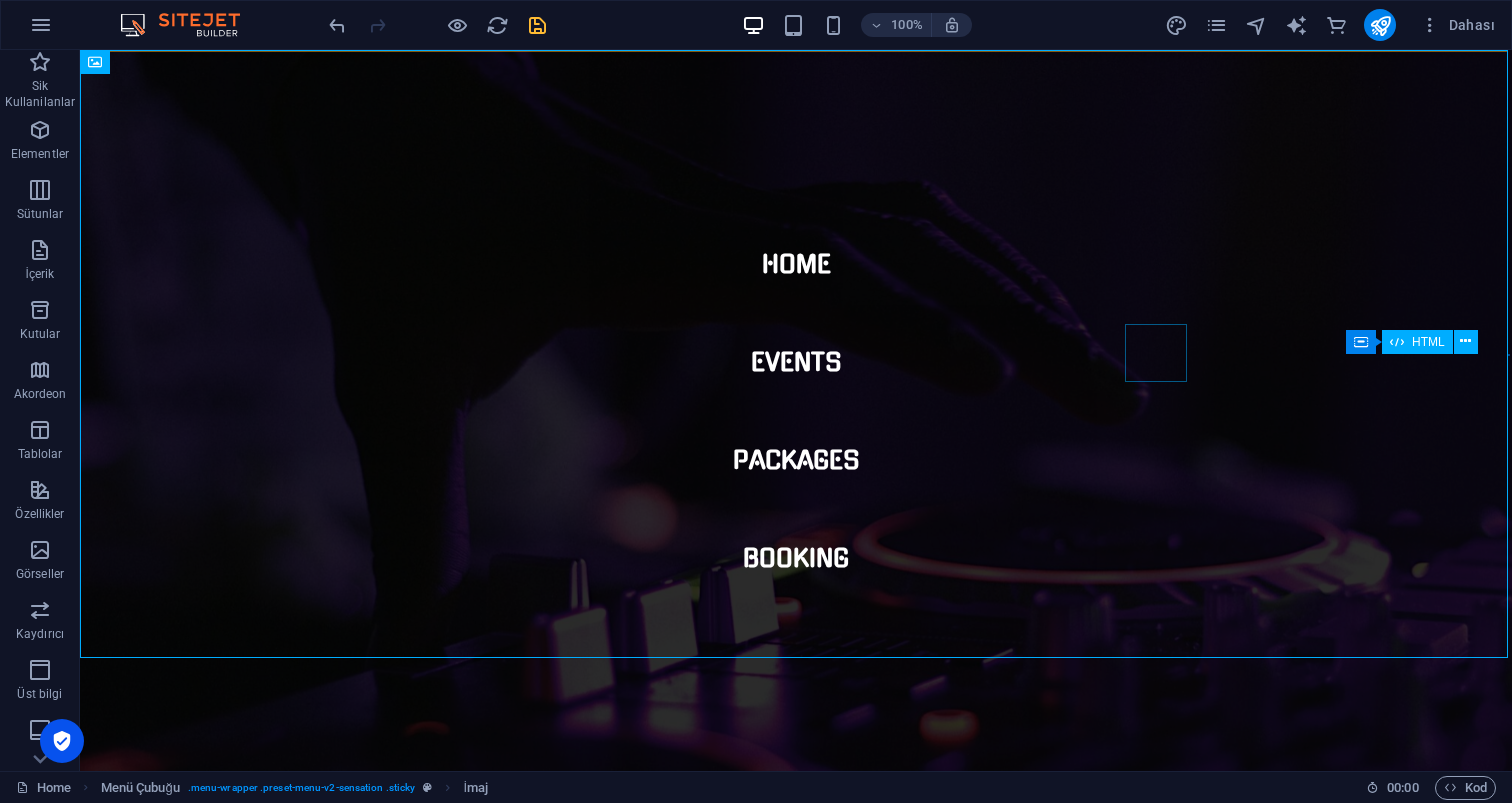 click at bounding box center (111, 885) 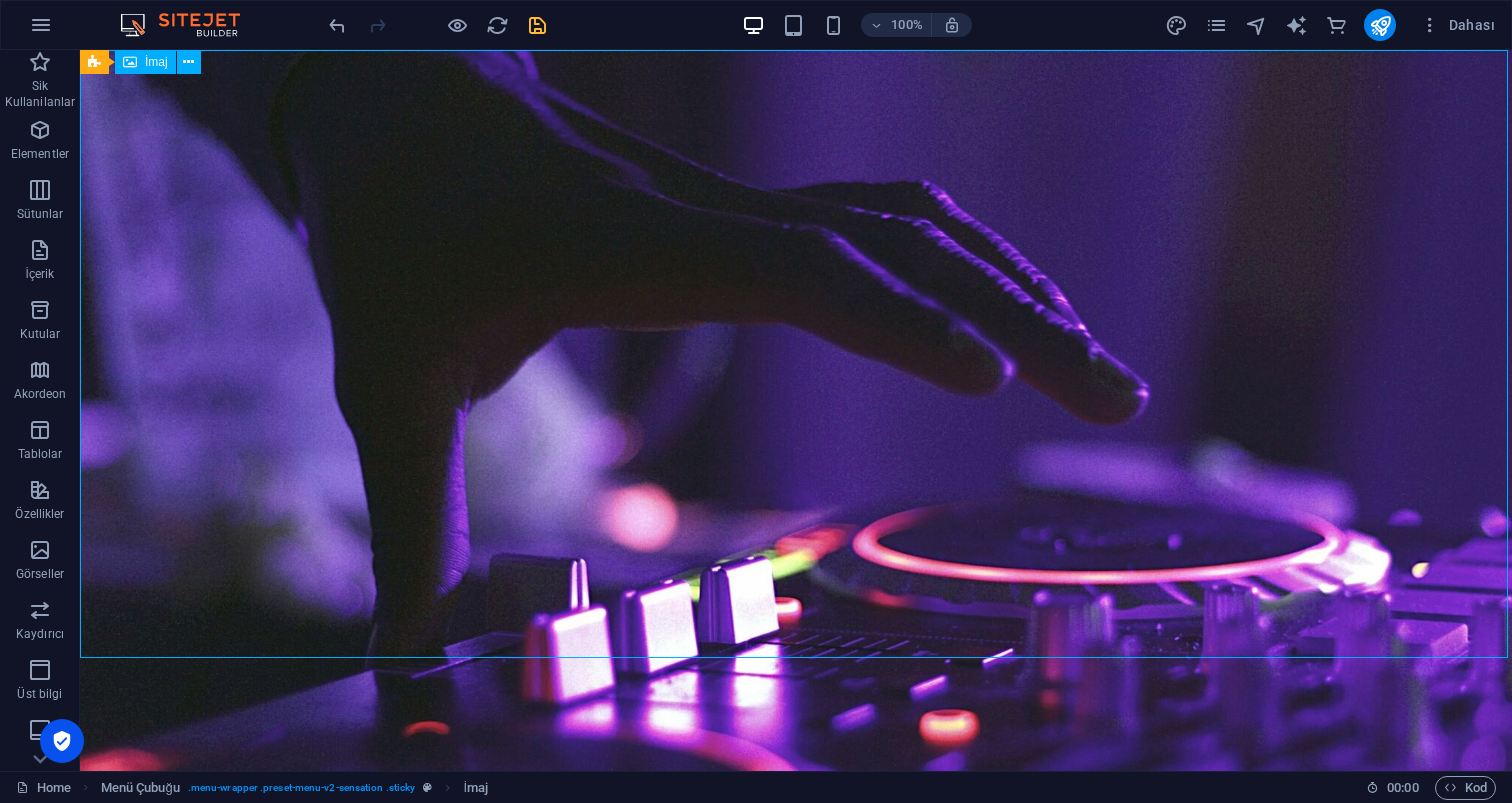 drag, startPoint x: 939, startPoint y: 472, endPoint x: 1182, endPoint y: 347, distance: 273.26544 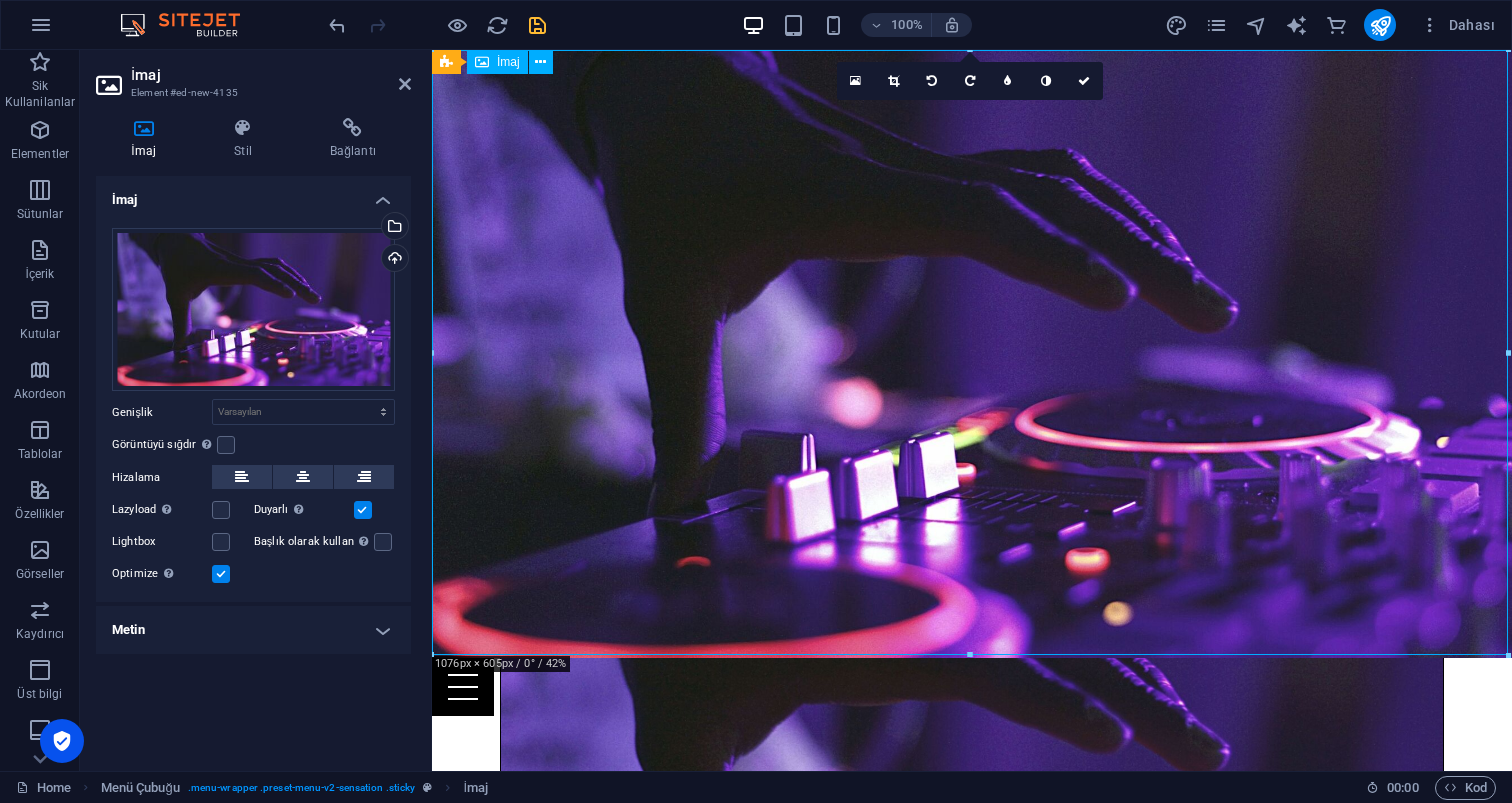 drag, startPoint x: 1059, startPoint y: 504, endPoint x: 1061, endPoint y: 315, distance: 189.01057 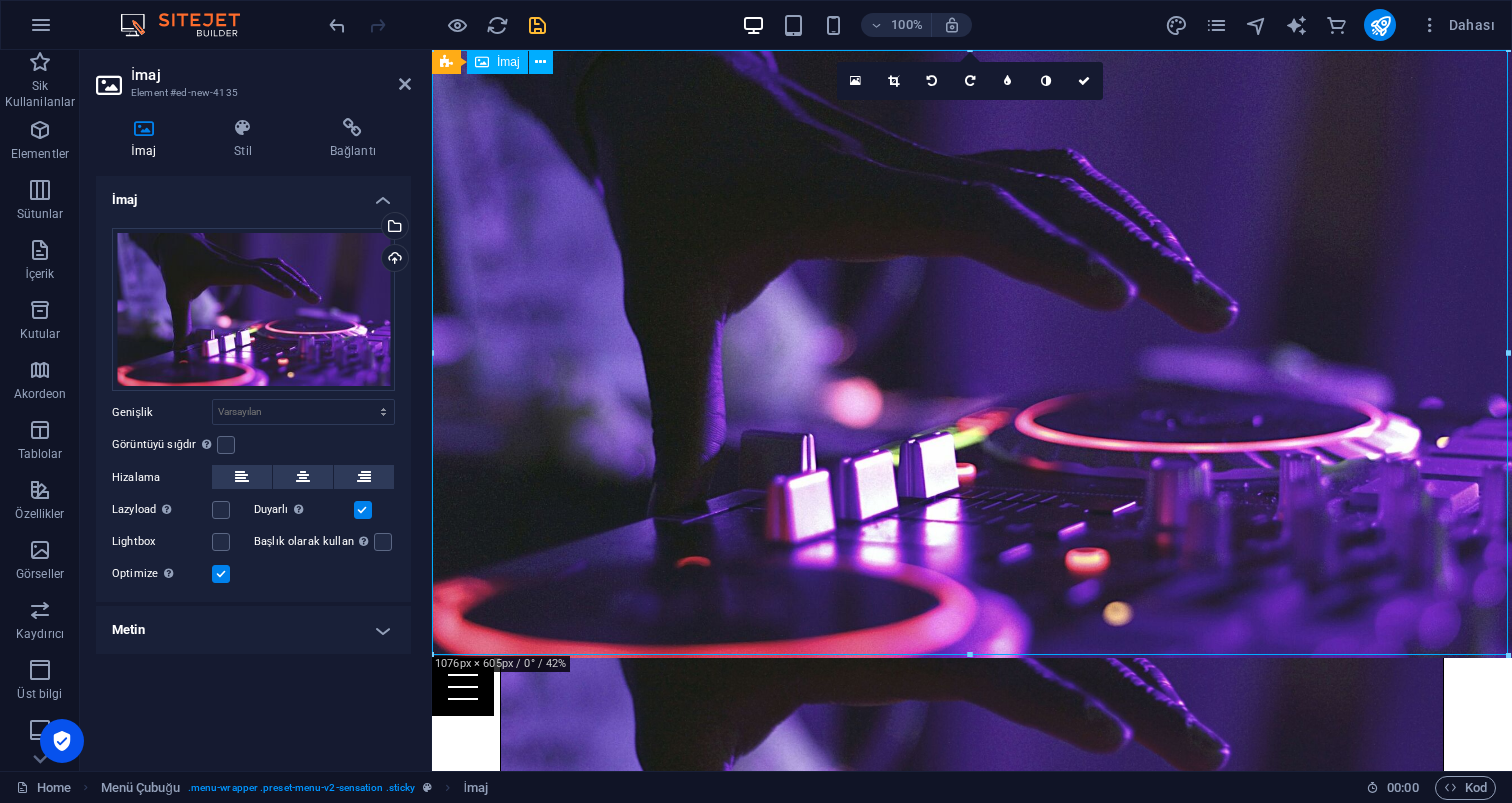 click at bounding box center (972, 354) 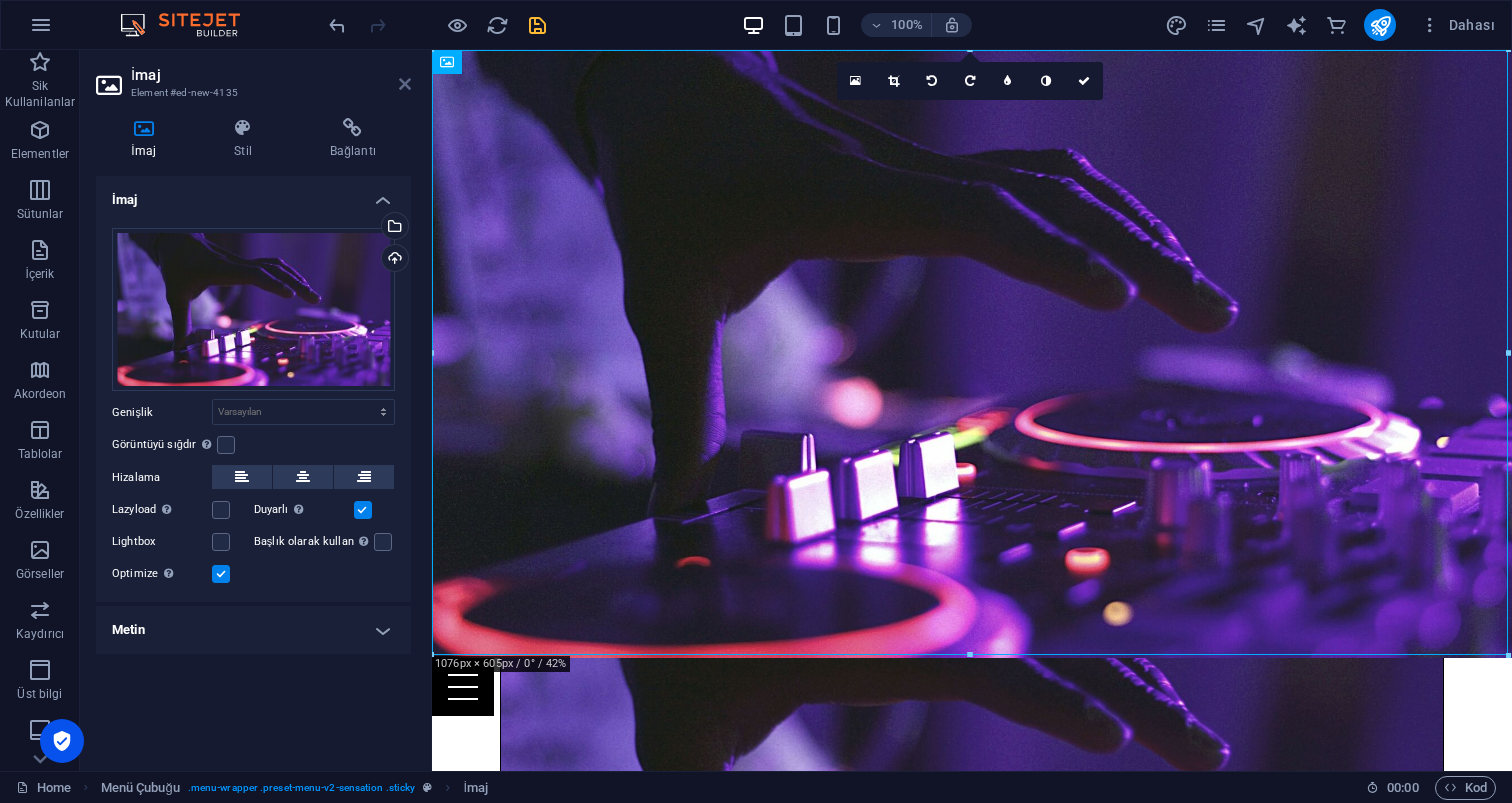 click at bounding box center (405, 84) 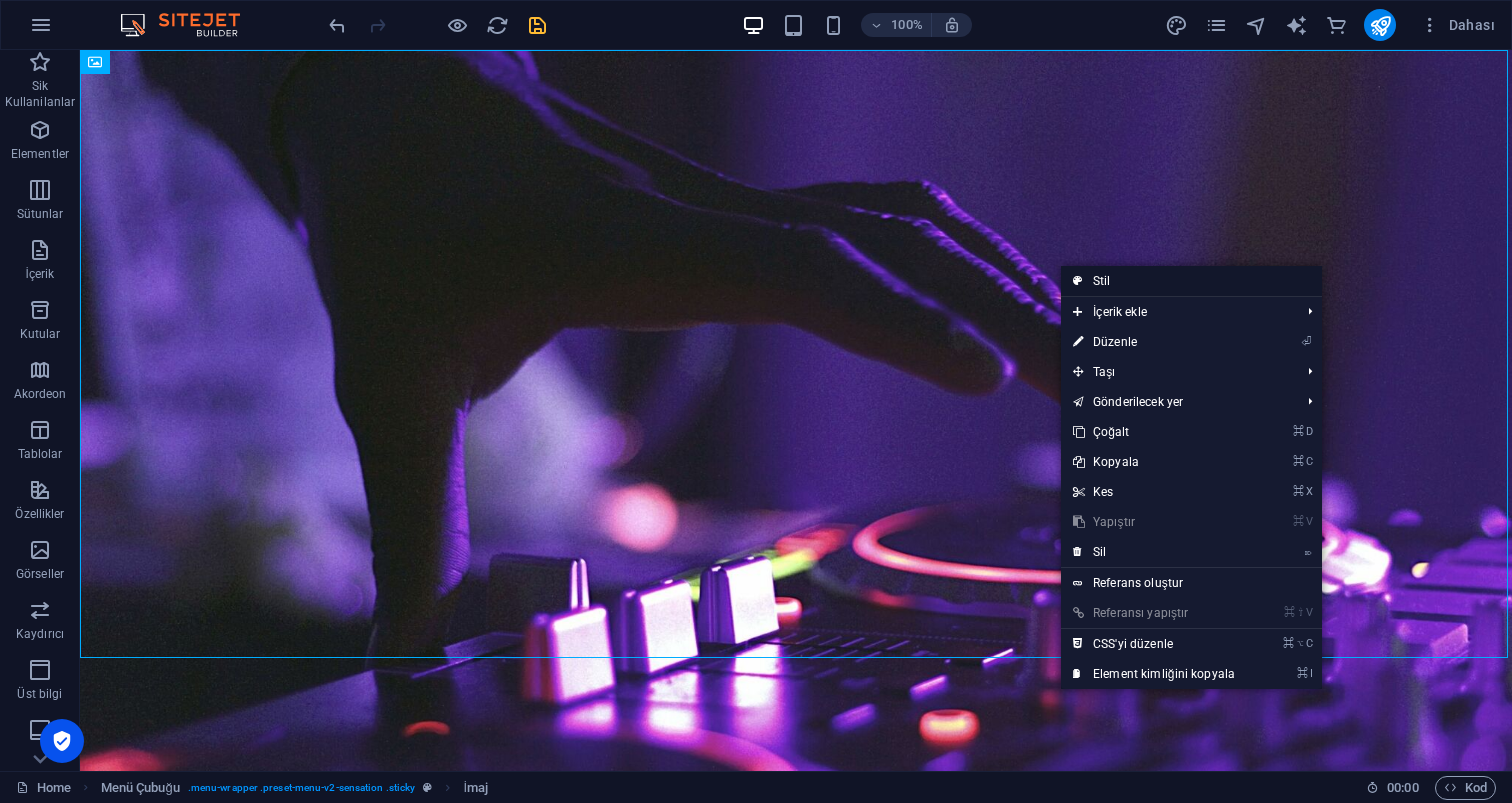 click on "Stil" at bounding box center [1191, 281] 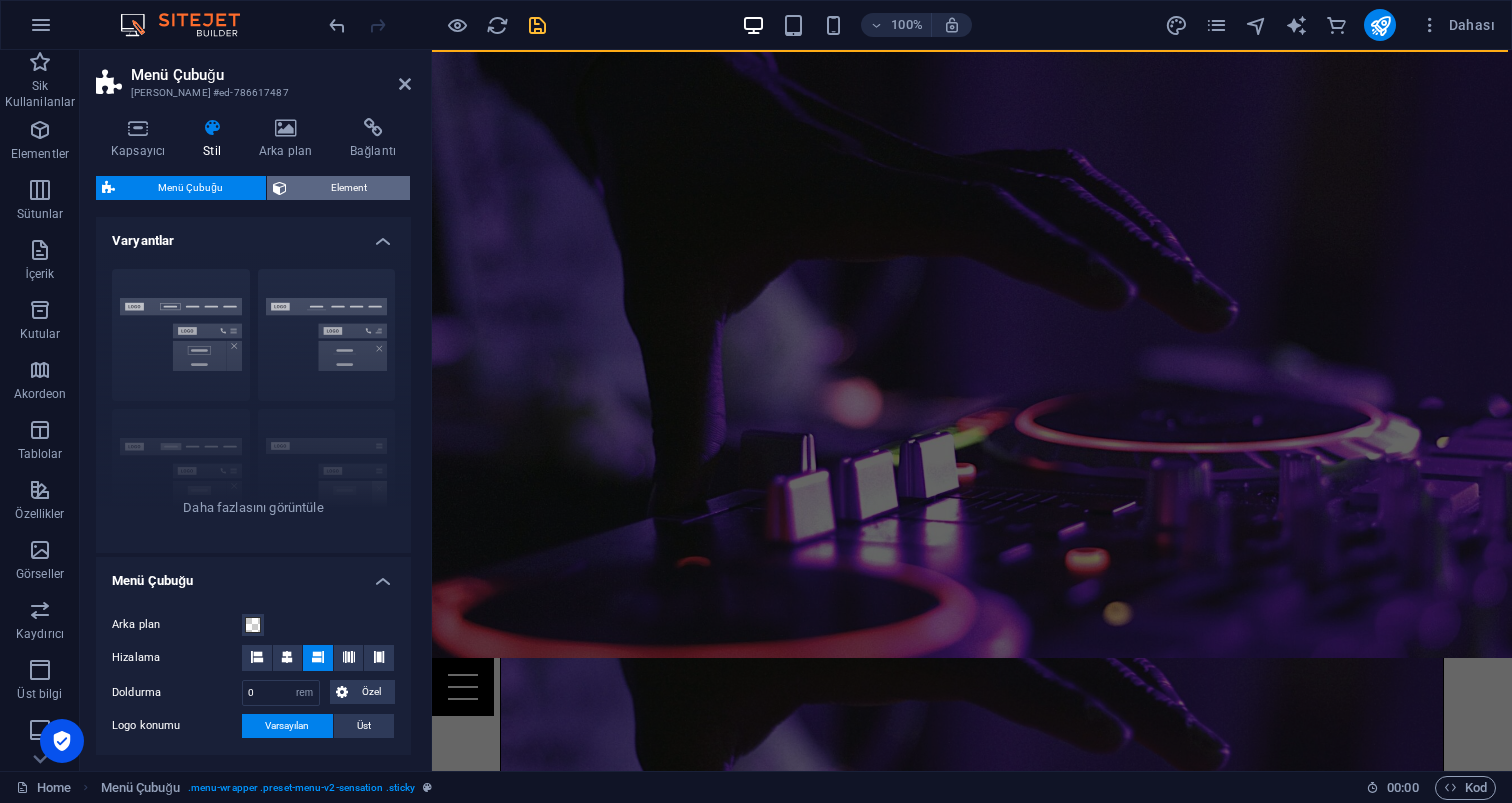 click on "Element" at bounding box center [348, 188] 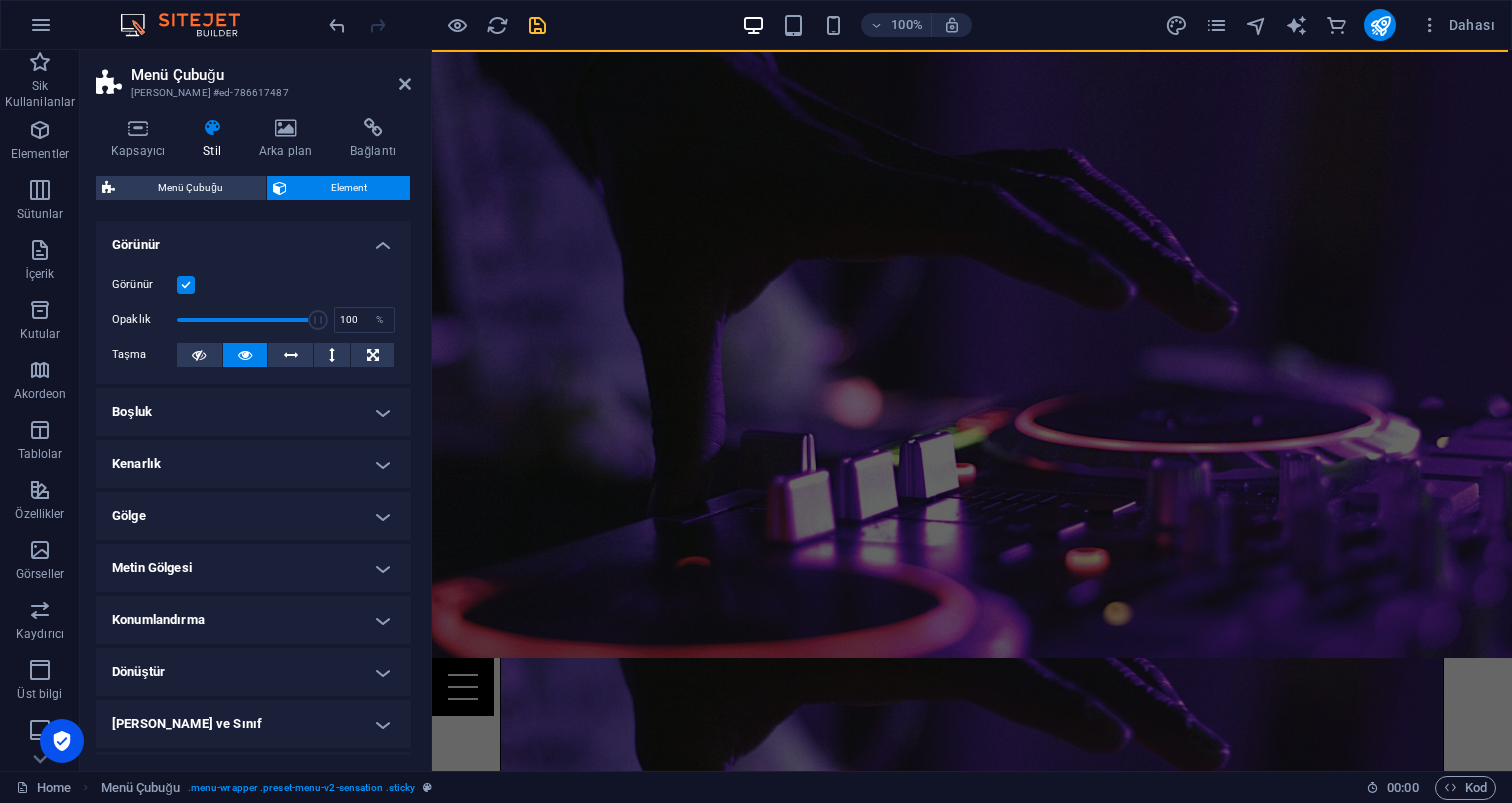 drag, startPoint x: 745, startPoint y: 367, endPoint x: 509, endPoint y: 363, distance: 236.03389 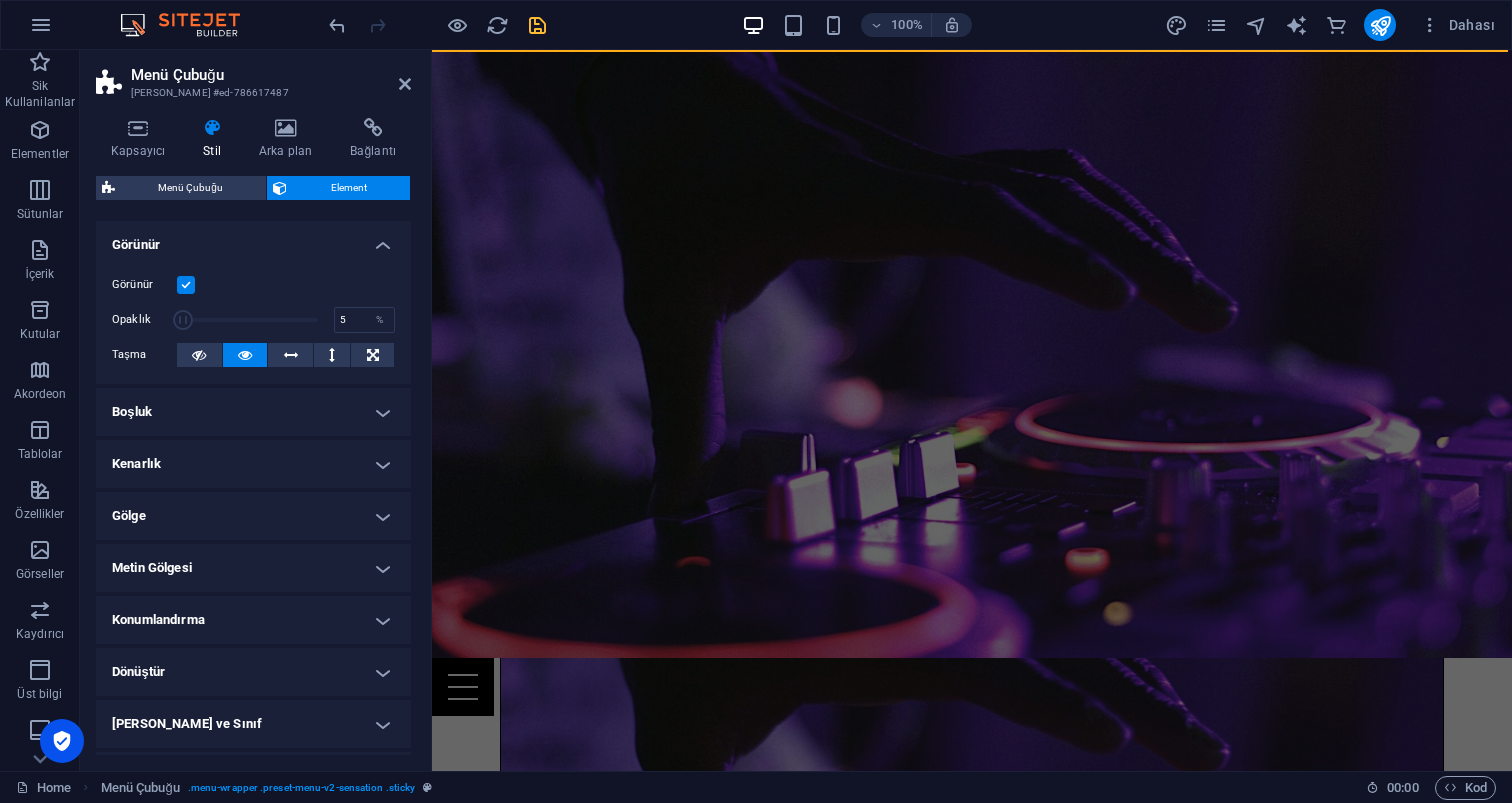 click at bounding box center (186, 285) 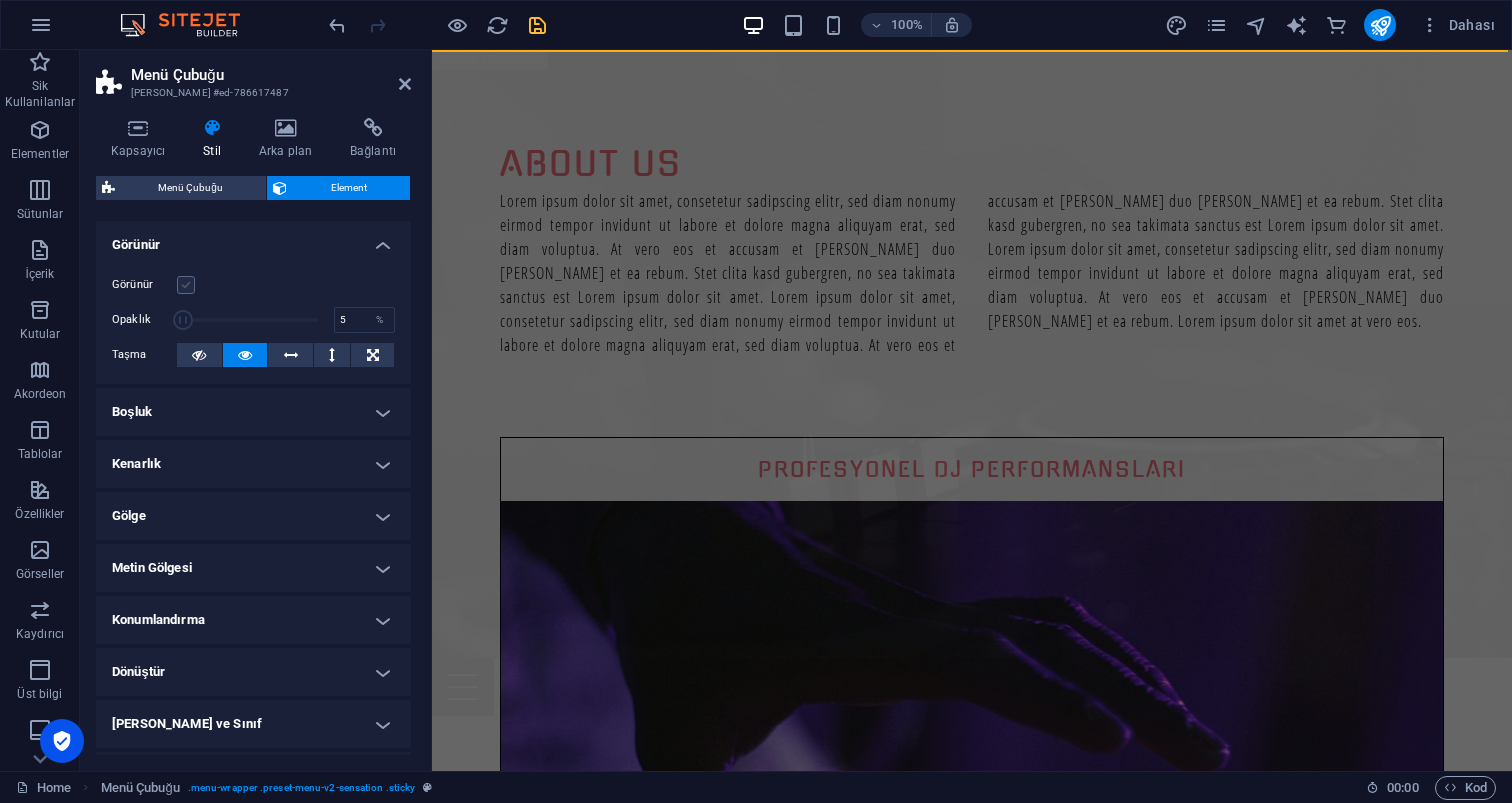 click at bounding box center [186, 285] 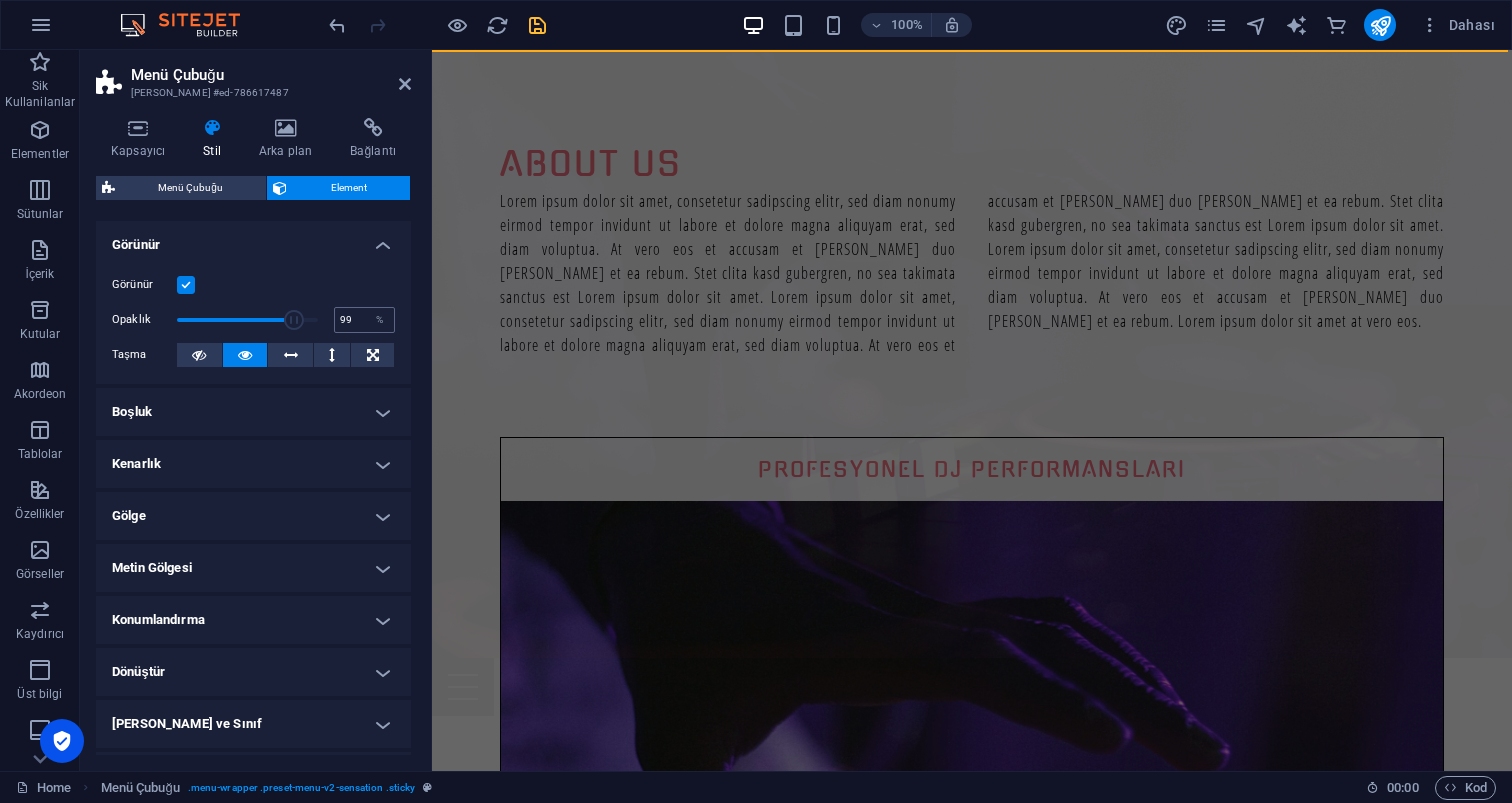 type on "100" 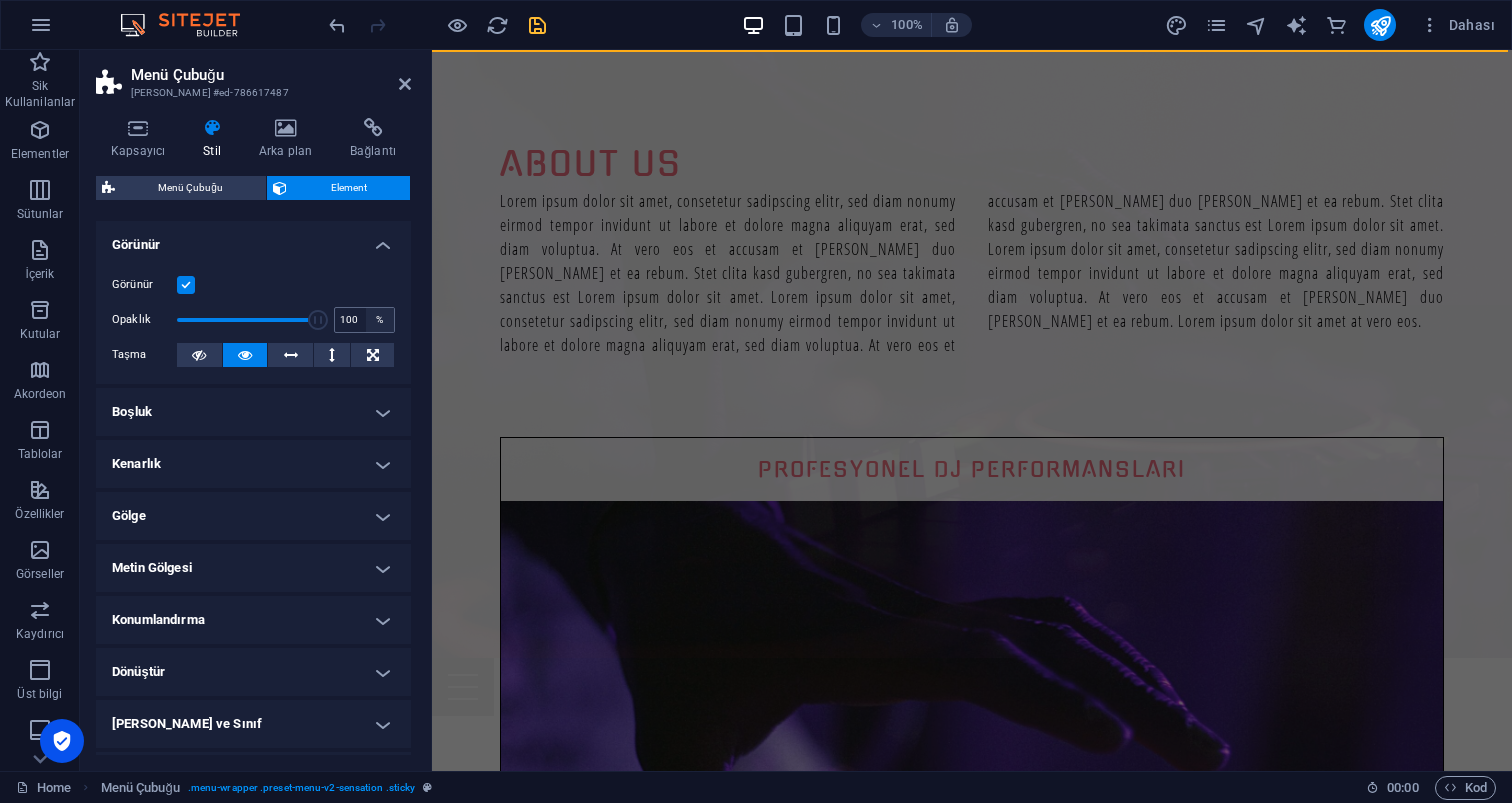 drag, startPoint x: 180, startPoint y: 312, endPoint x: 371, endPoint y: 323, distance: 191.3165 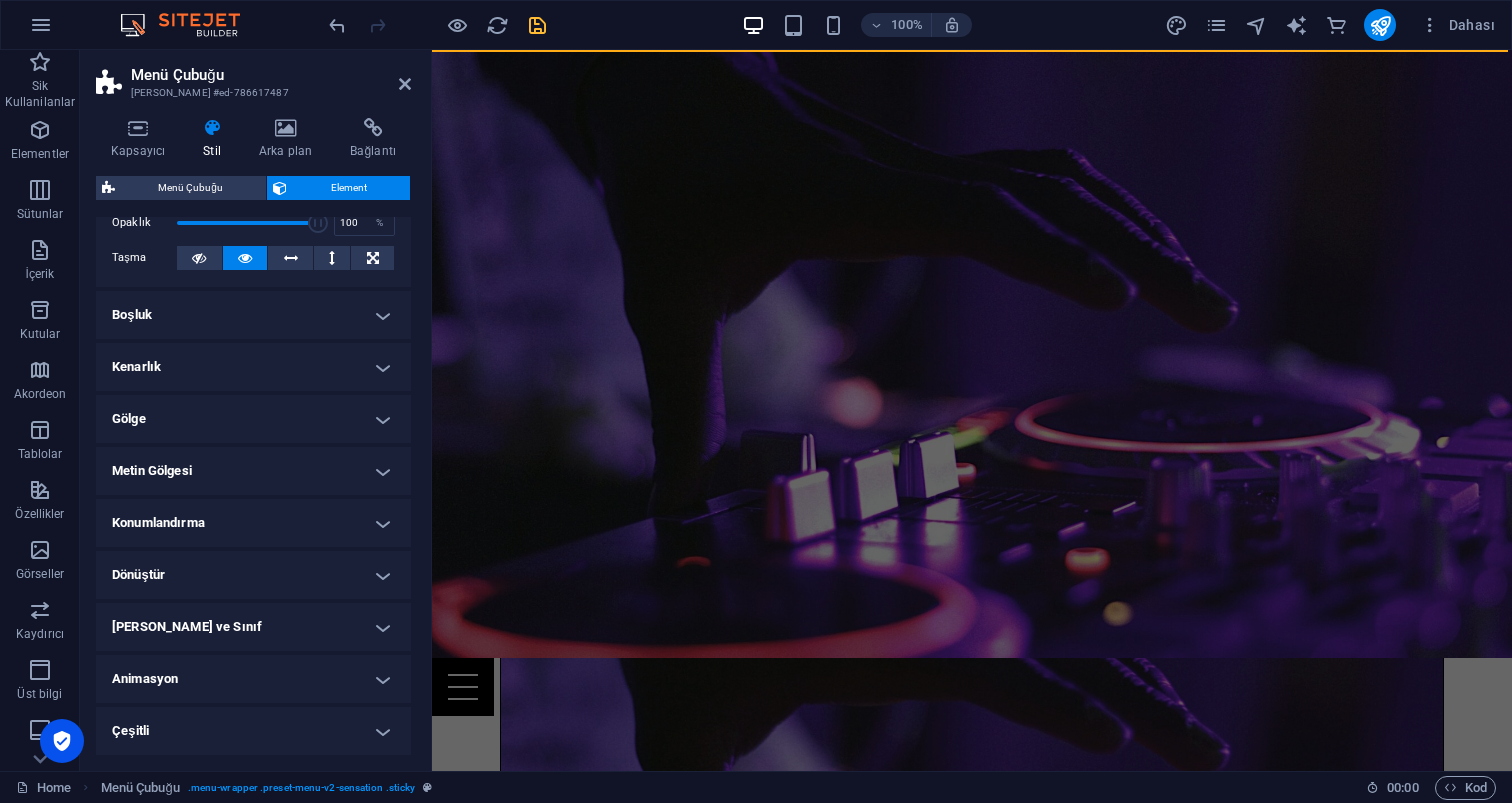 scroll, scrollTop: 96, scrollLeft: 0, axis: vertical 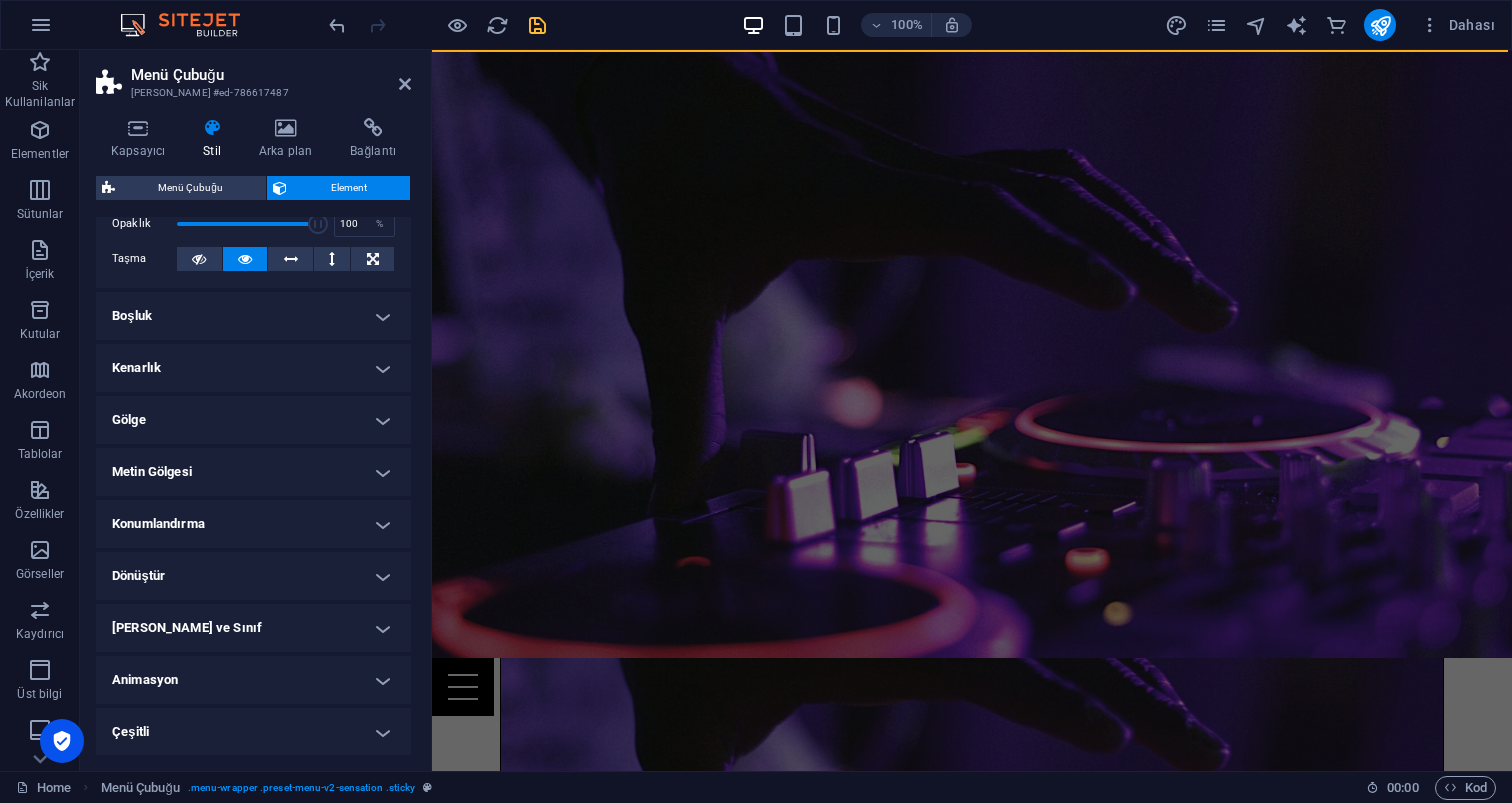 click on "Dönüştür" at bounding box center (253, 576) 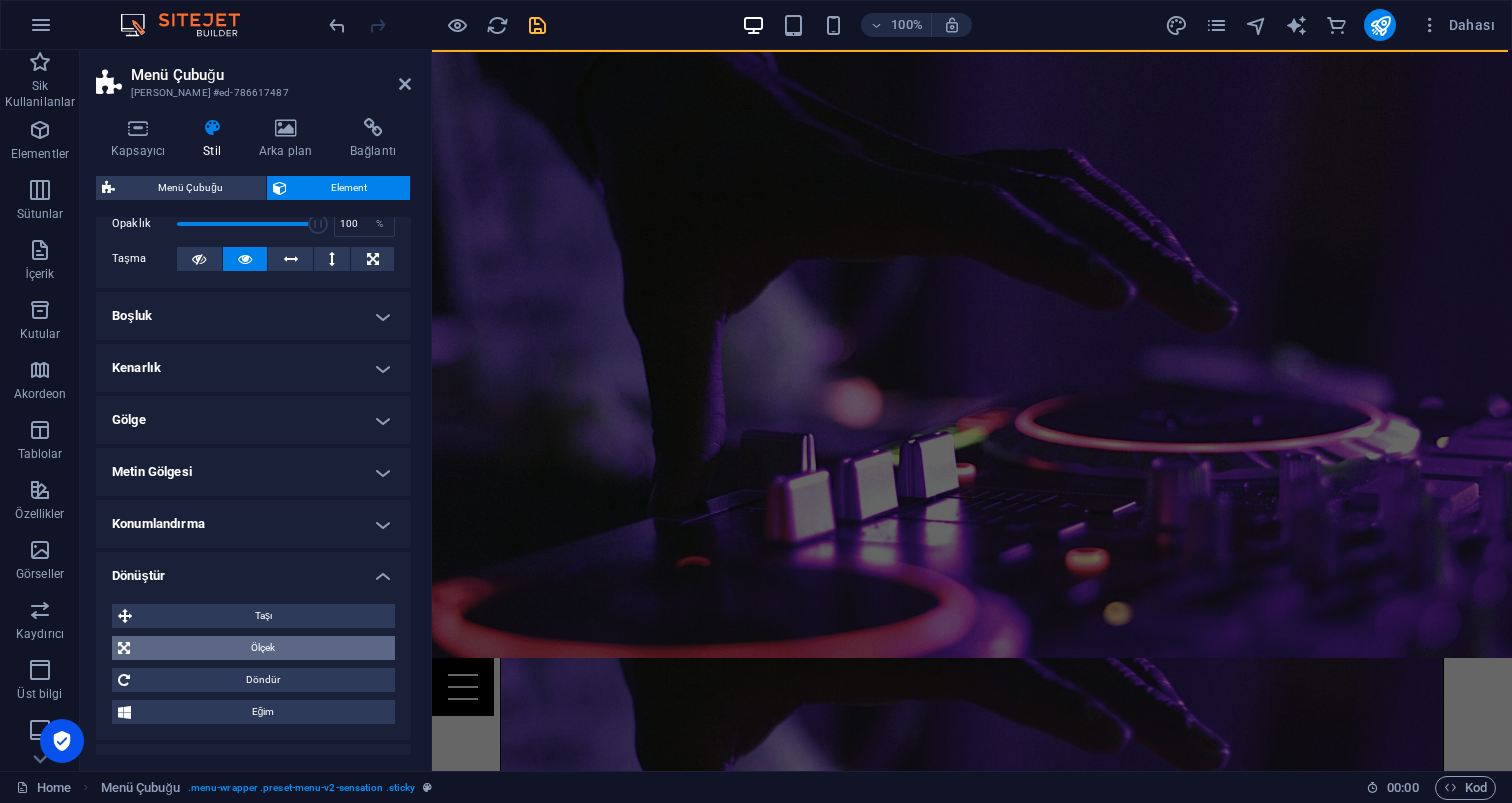click on "Ölçek" at bounding box center [262, 648] 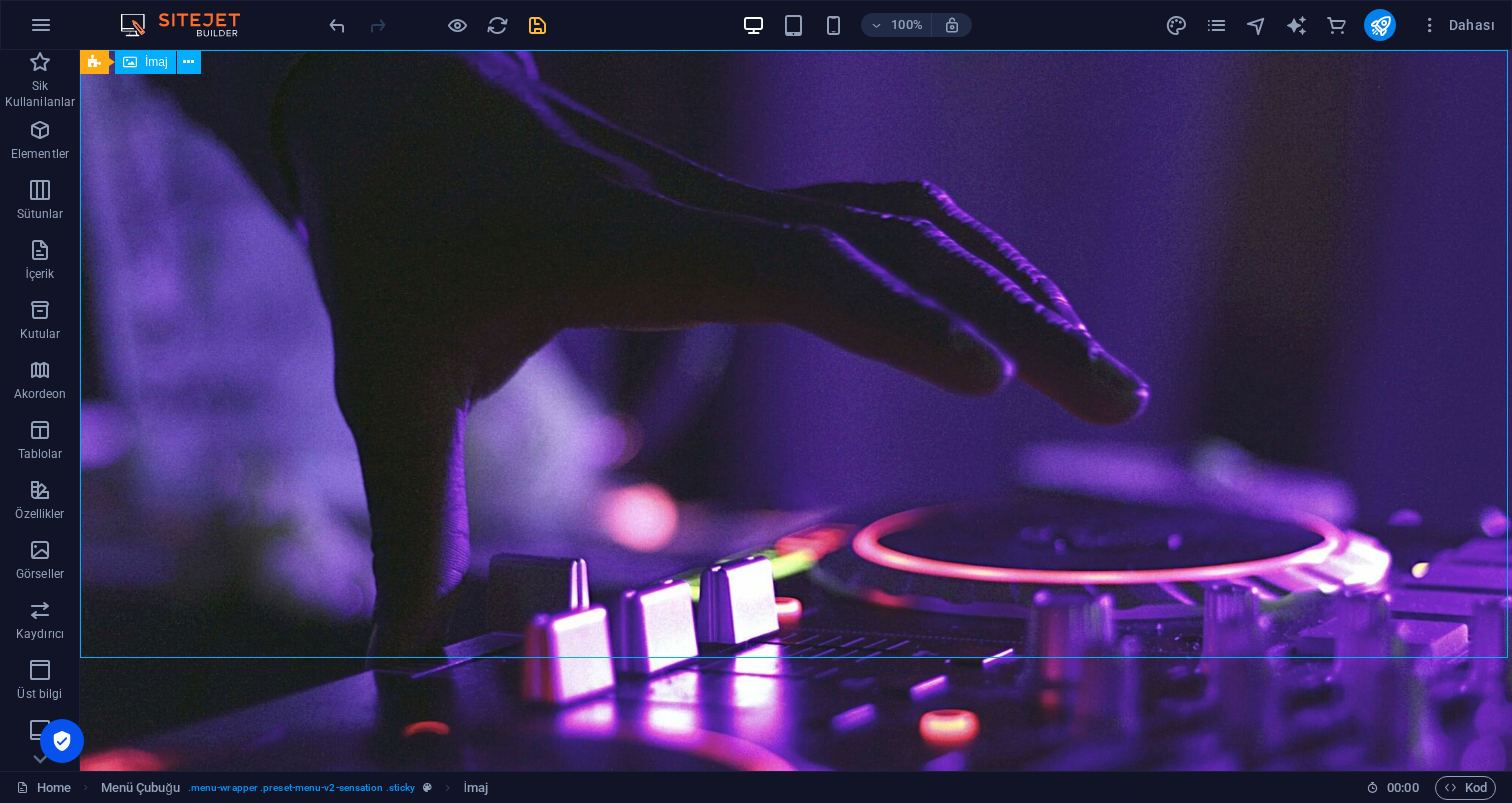 drag, startPoint x: 556, startPoint y: 652, endPoint x: 922, endPoint y: 509, distance: 392.94403 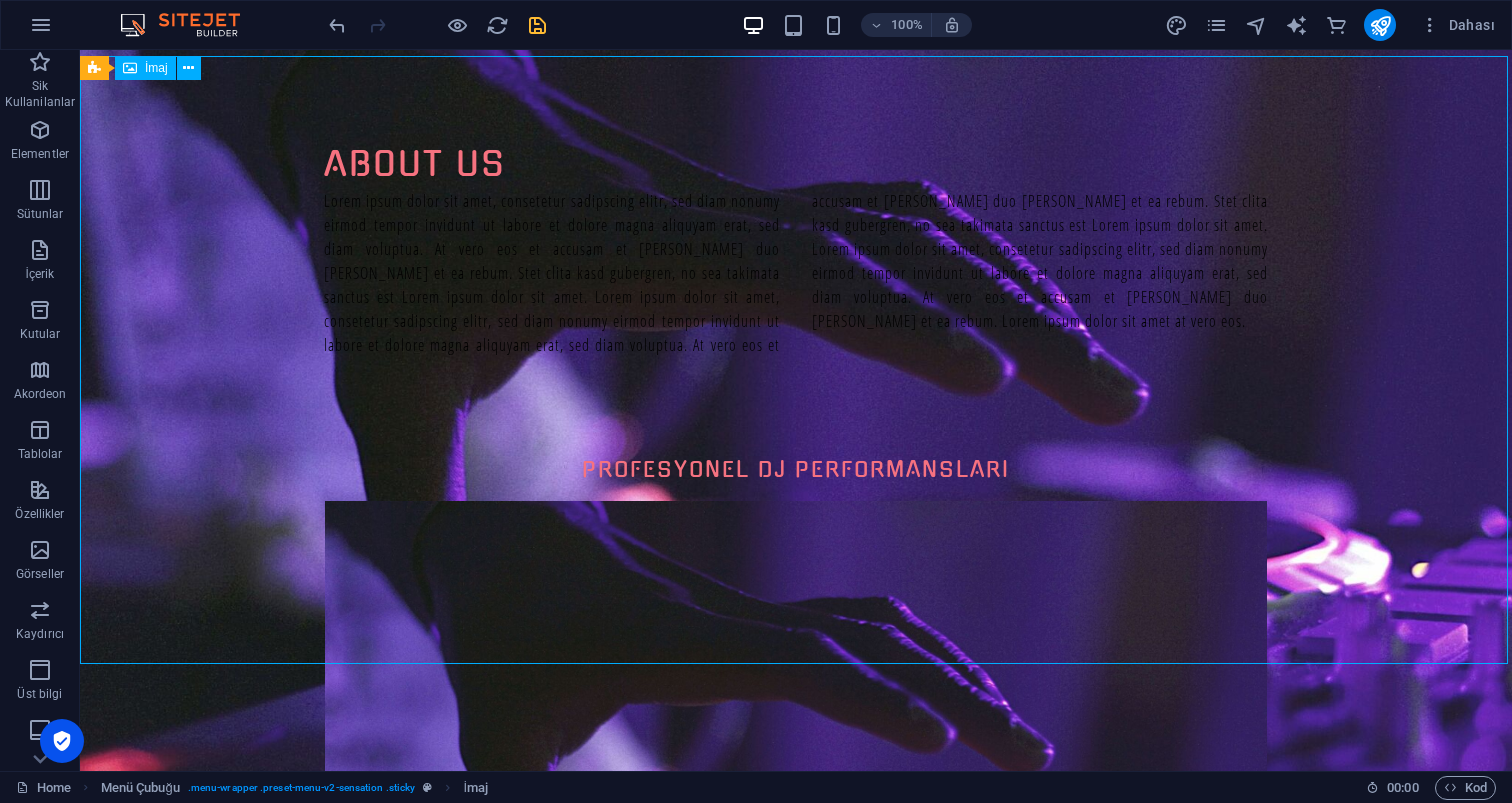 scroll, scrollTop: 0, scrollLeft: 0, axis: both 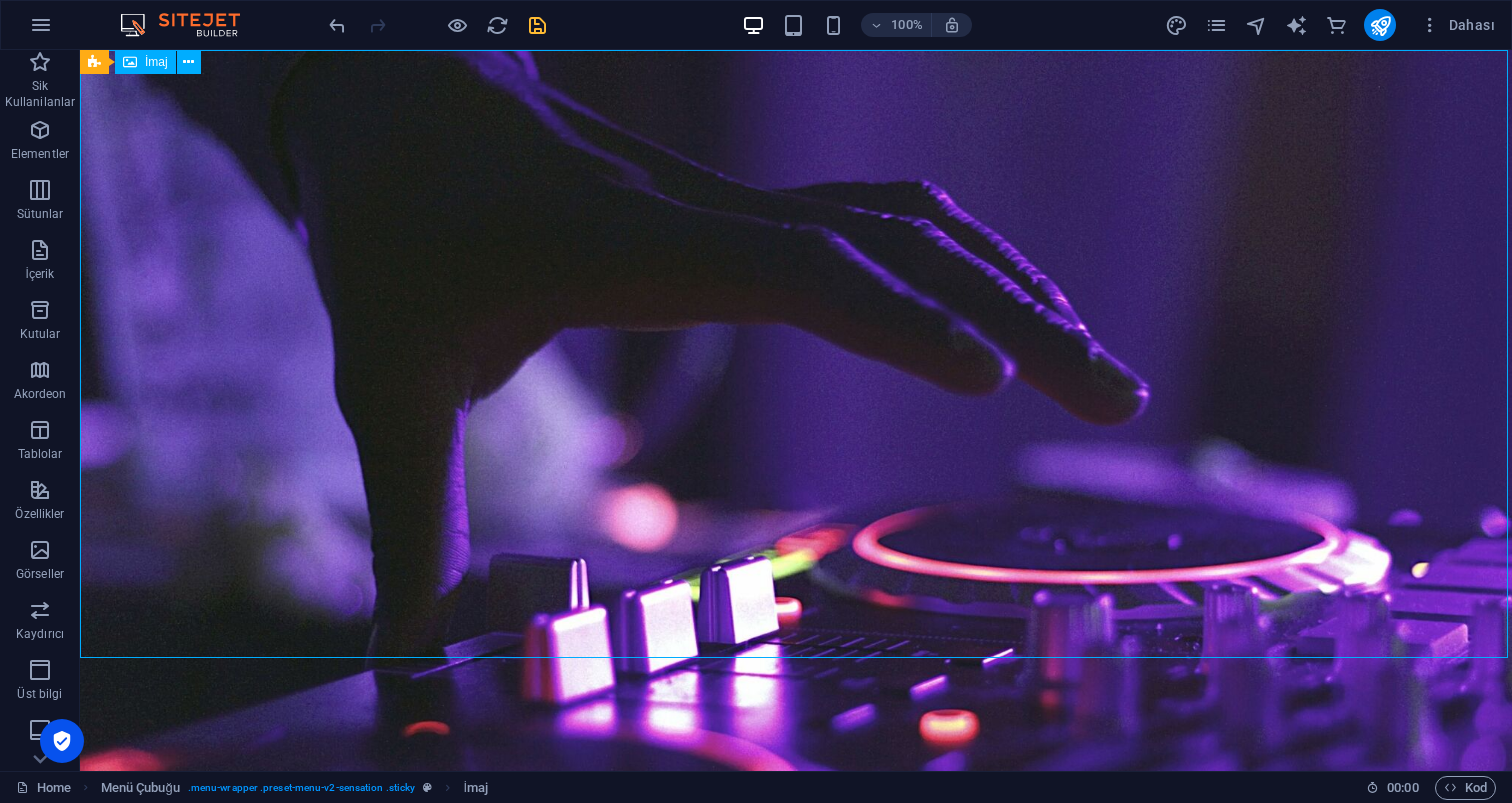 click at bounding box center [796, 453] 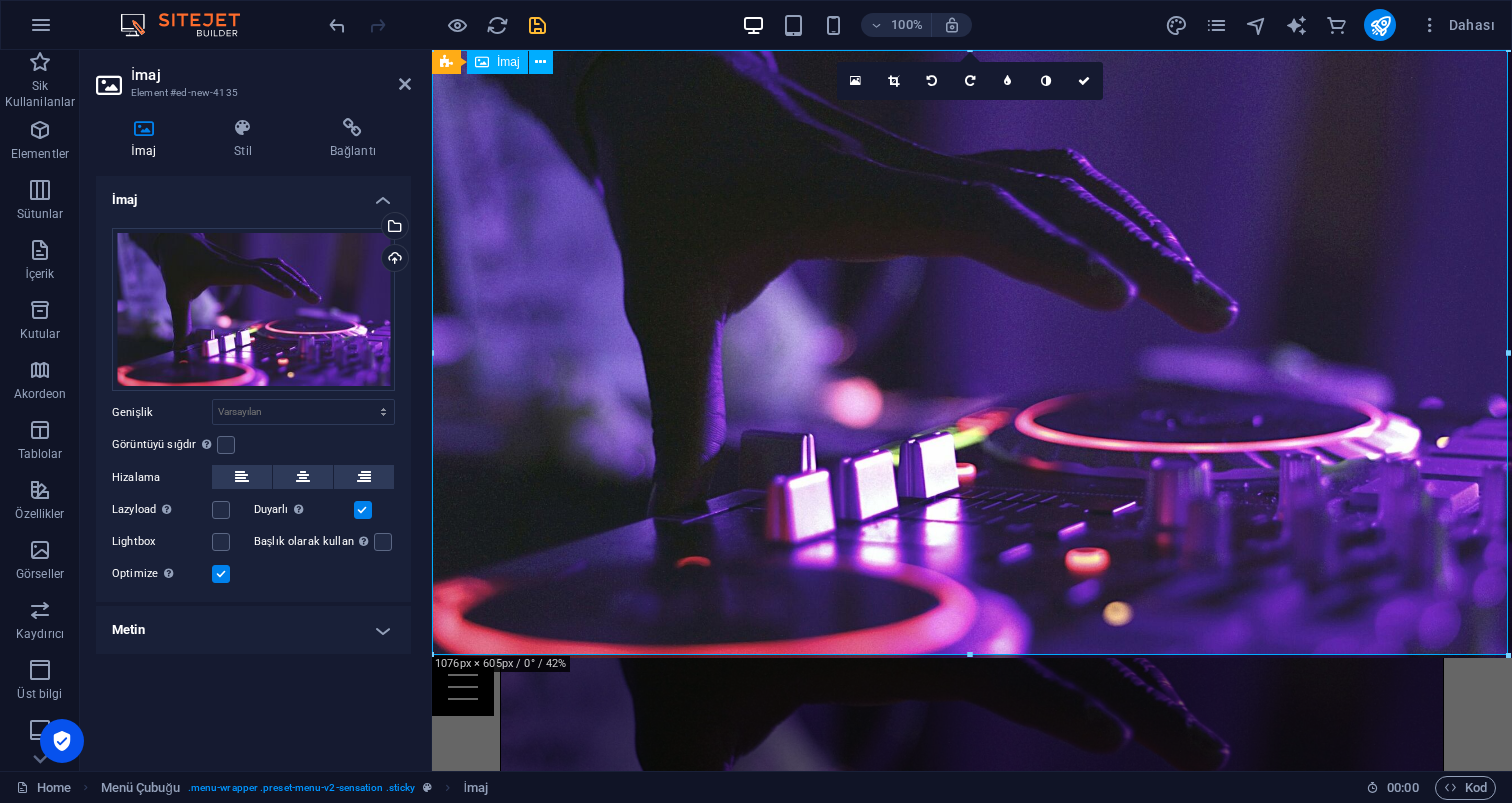 click at bounding box center (972, 354) 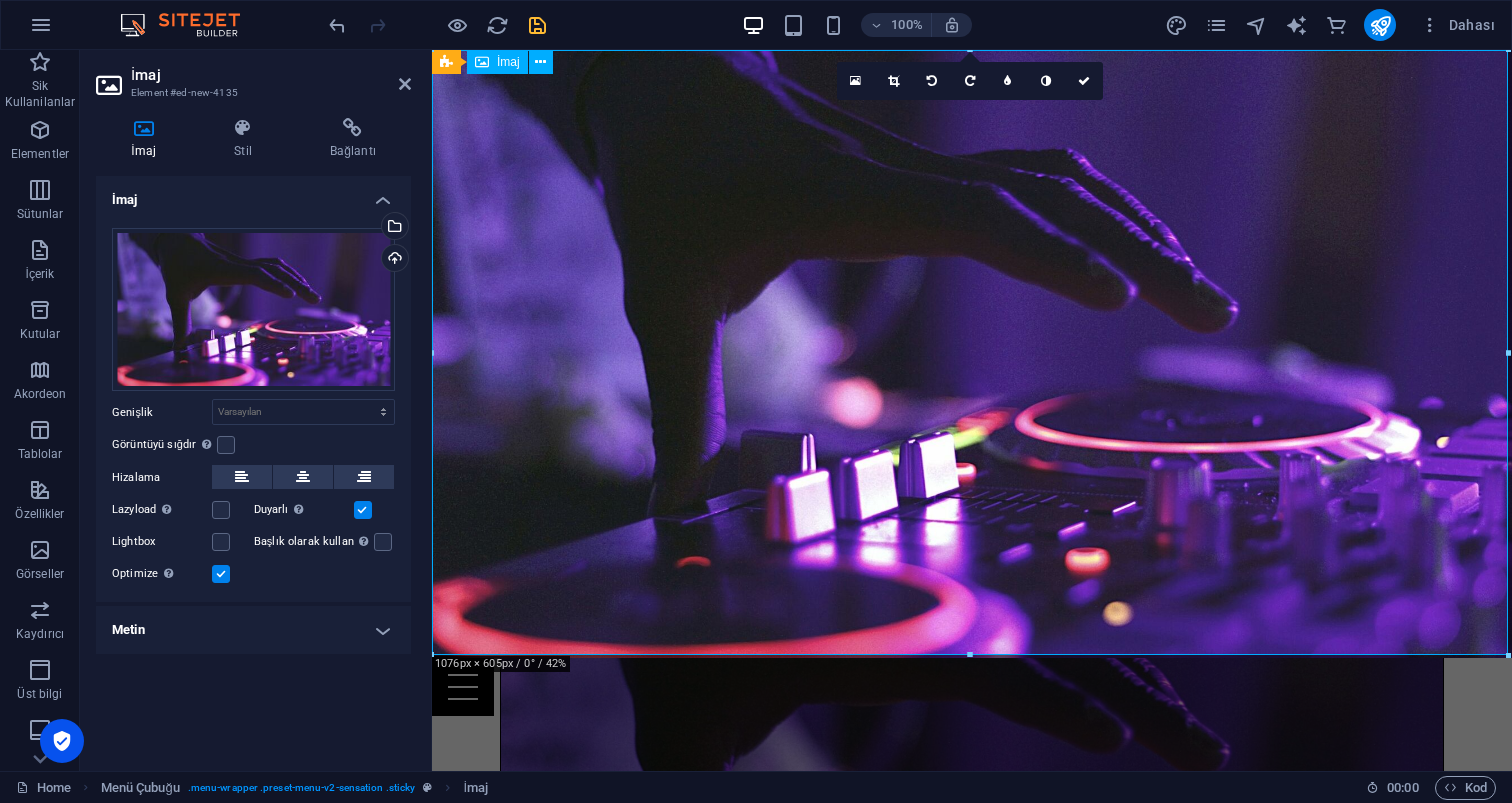 click at bounding box center [972, 354] 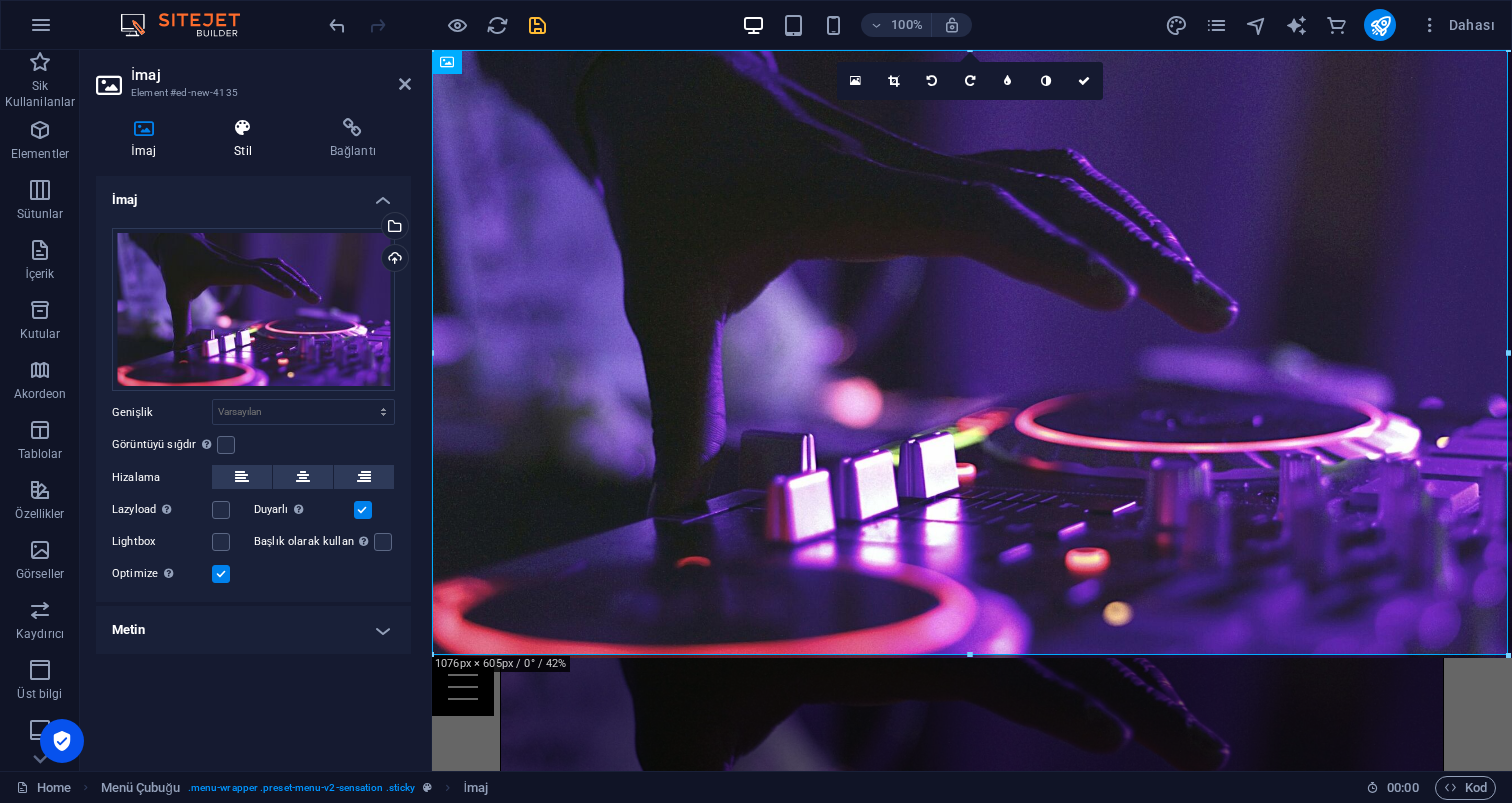 click at bounding box center (243, 128) 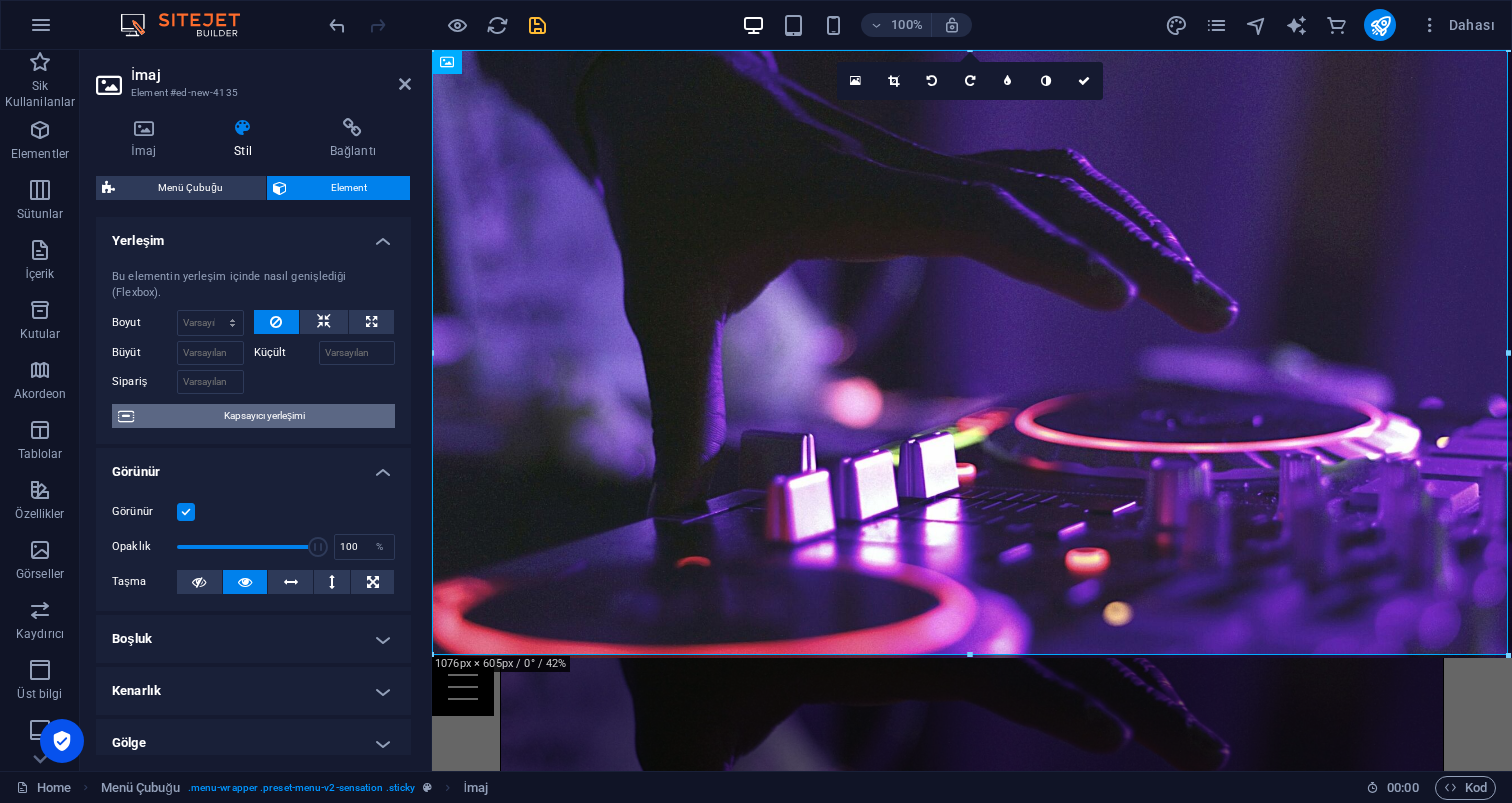click on "Kapsayıcı yerleşimi" at bounding box center (264, 416) 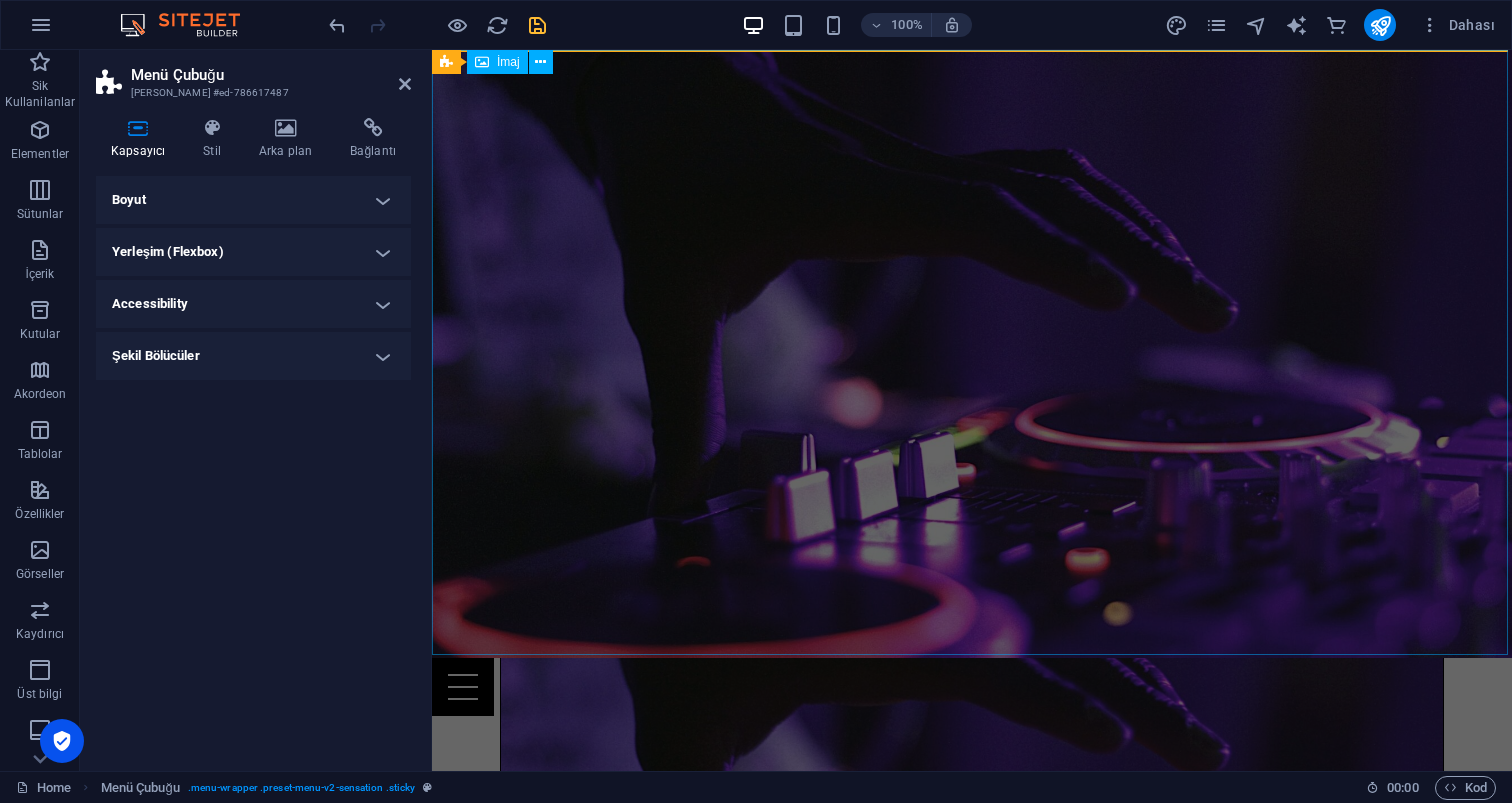 click at bounding box center [972, 354] 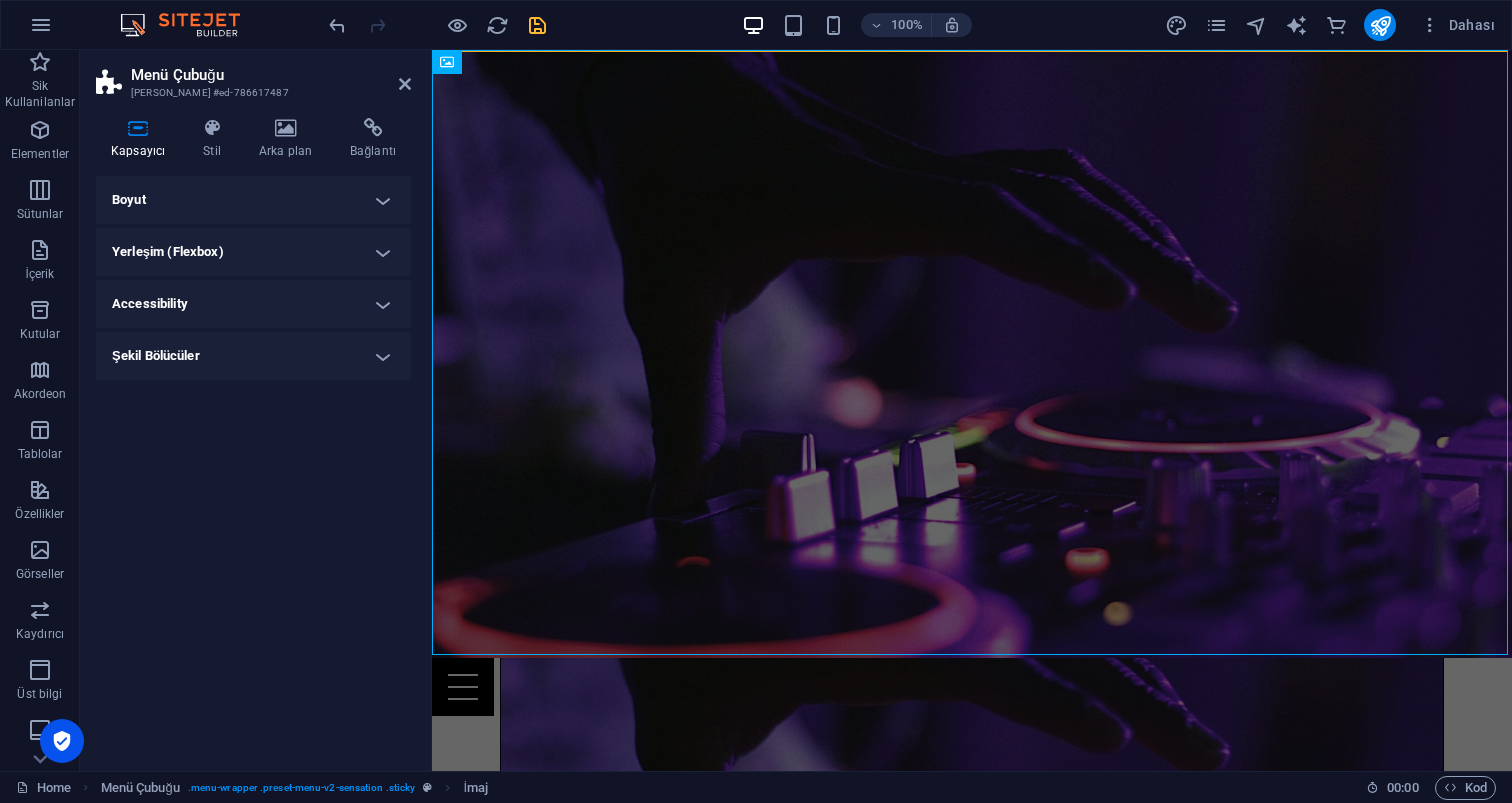 click on "Yerleşim (Flexbox)" at bounding box center [253, 252] 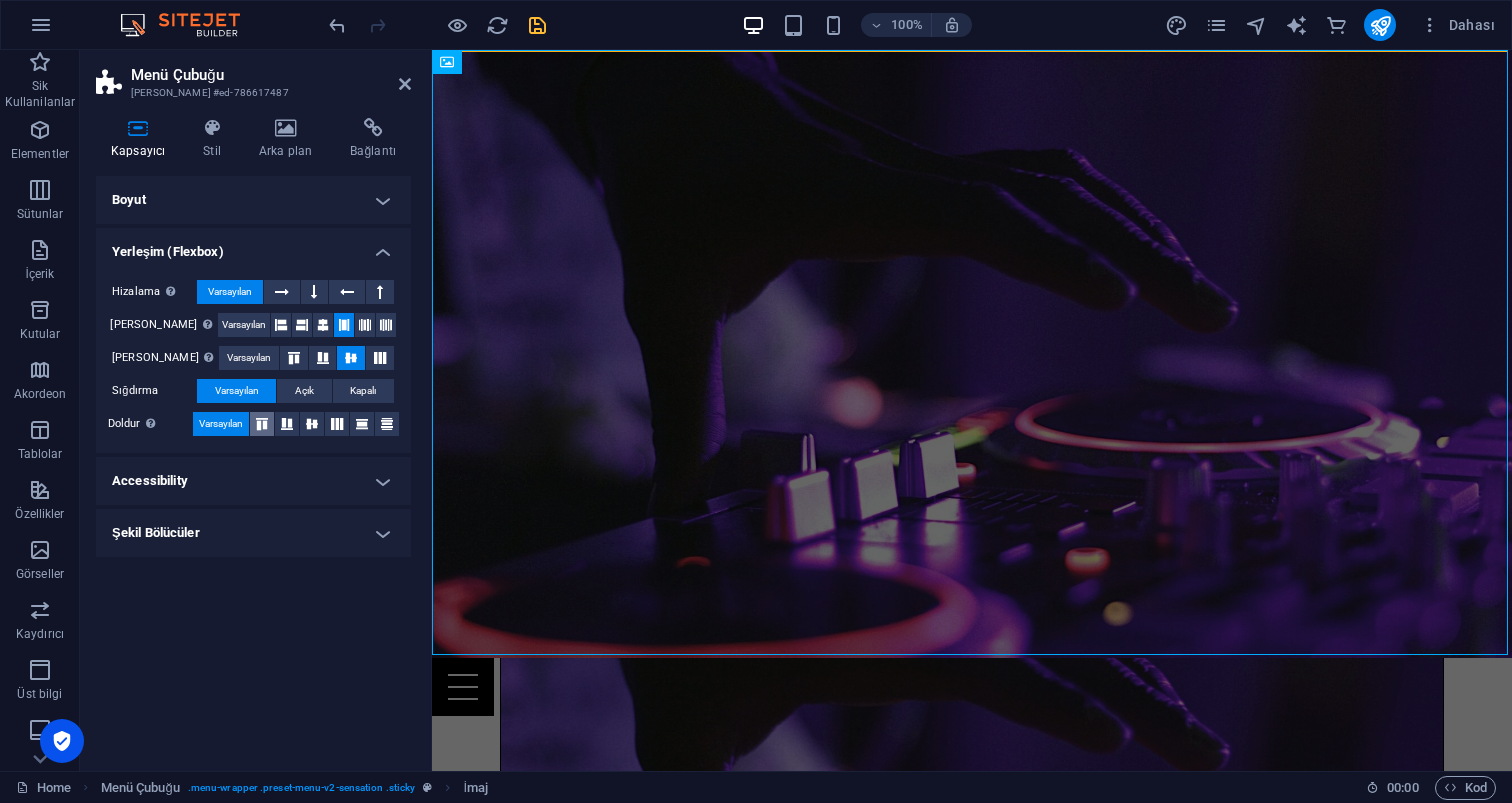 click at bounding box center [262, 424] 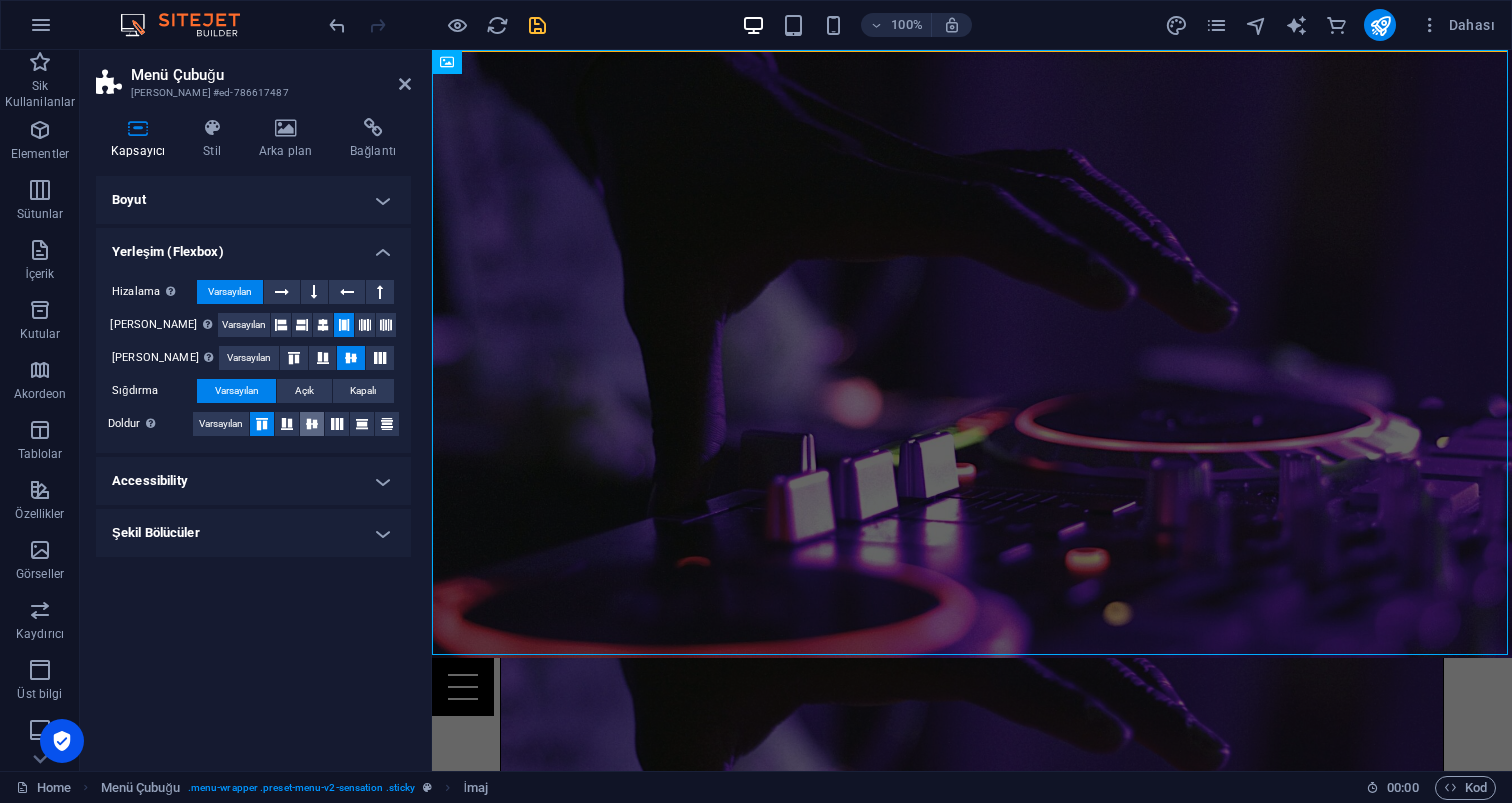 click at bounding box center [312, 424] 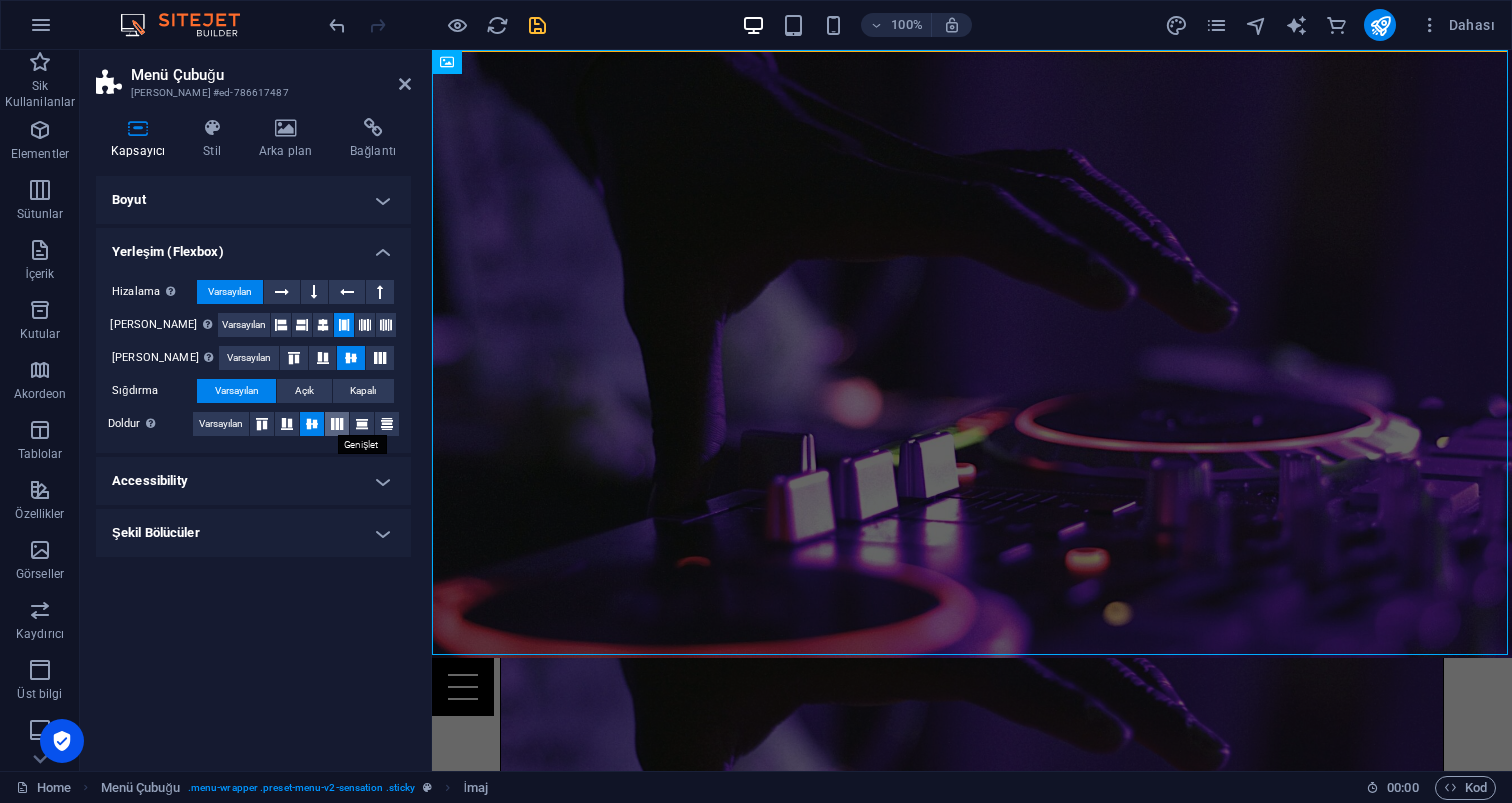 click at bounding box center (337, 424) 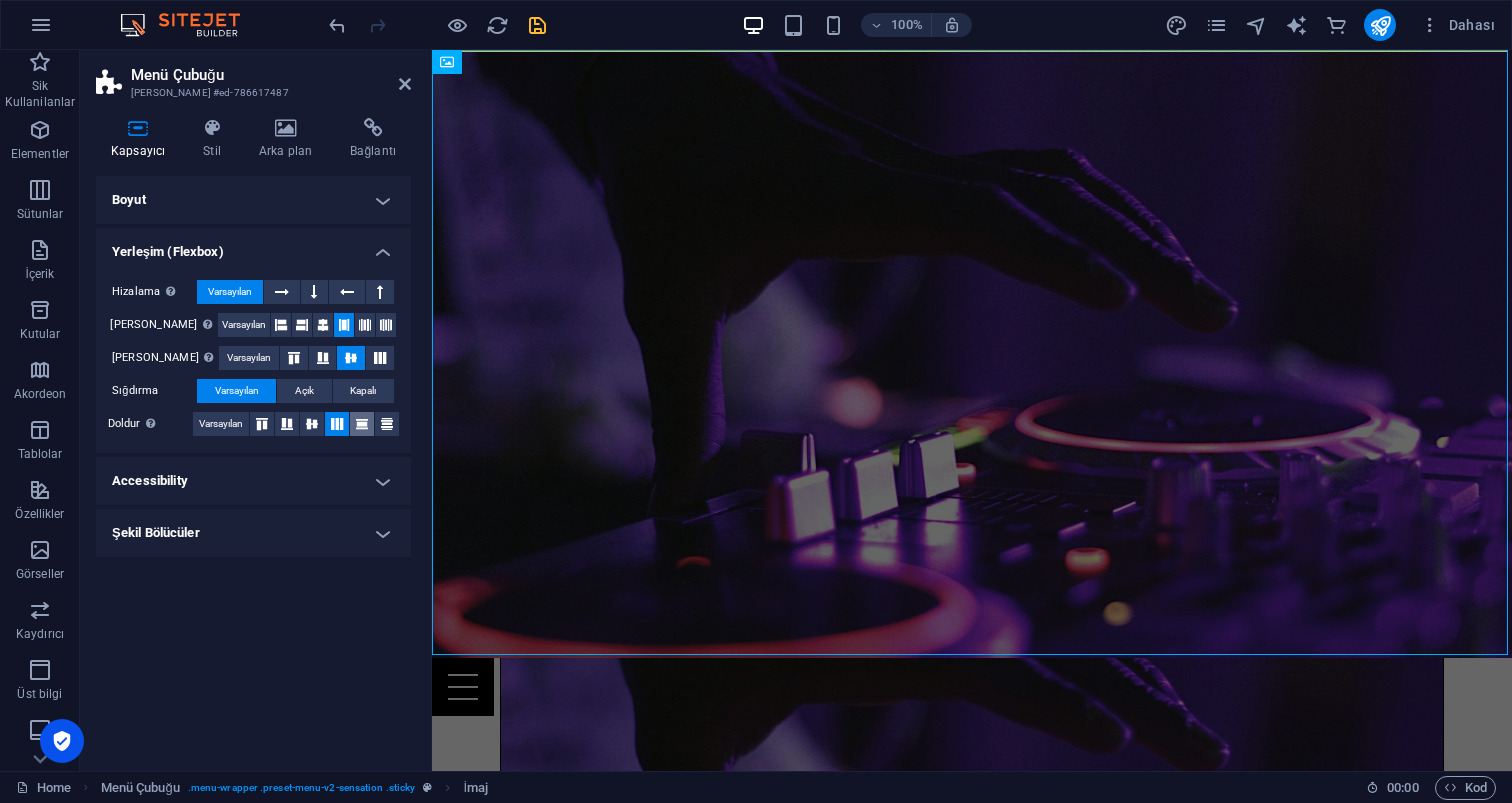 click at bounding box center [362, 424] 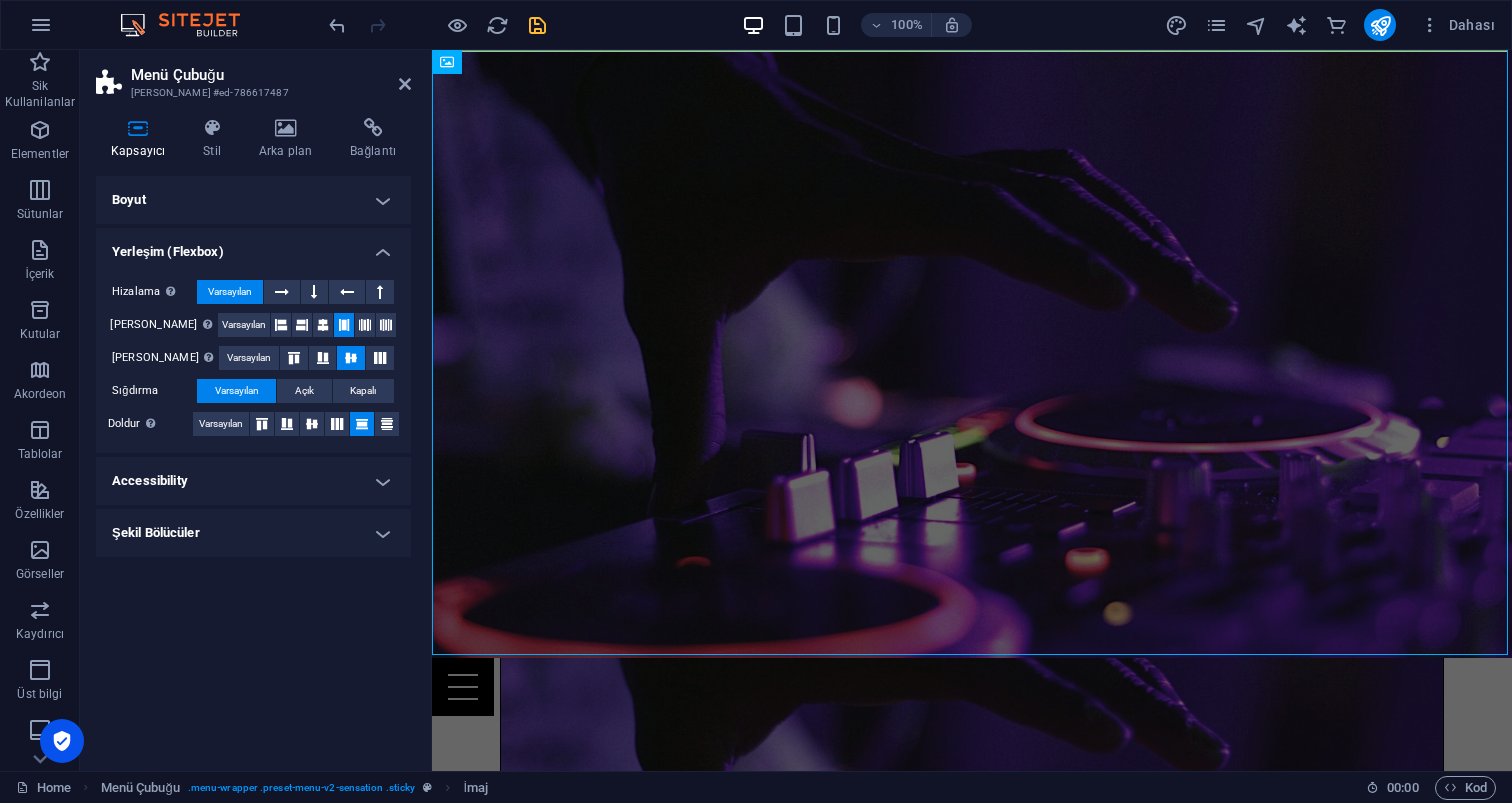 click on "Menü Çubuğu" at bounding box center [271, 75] 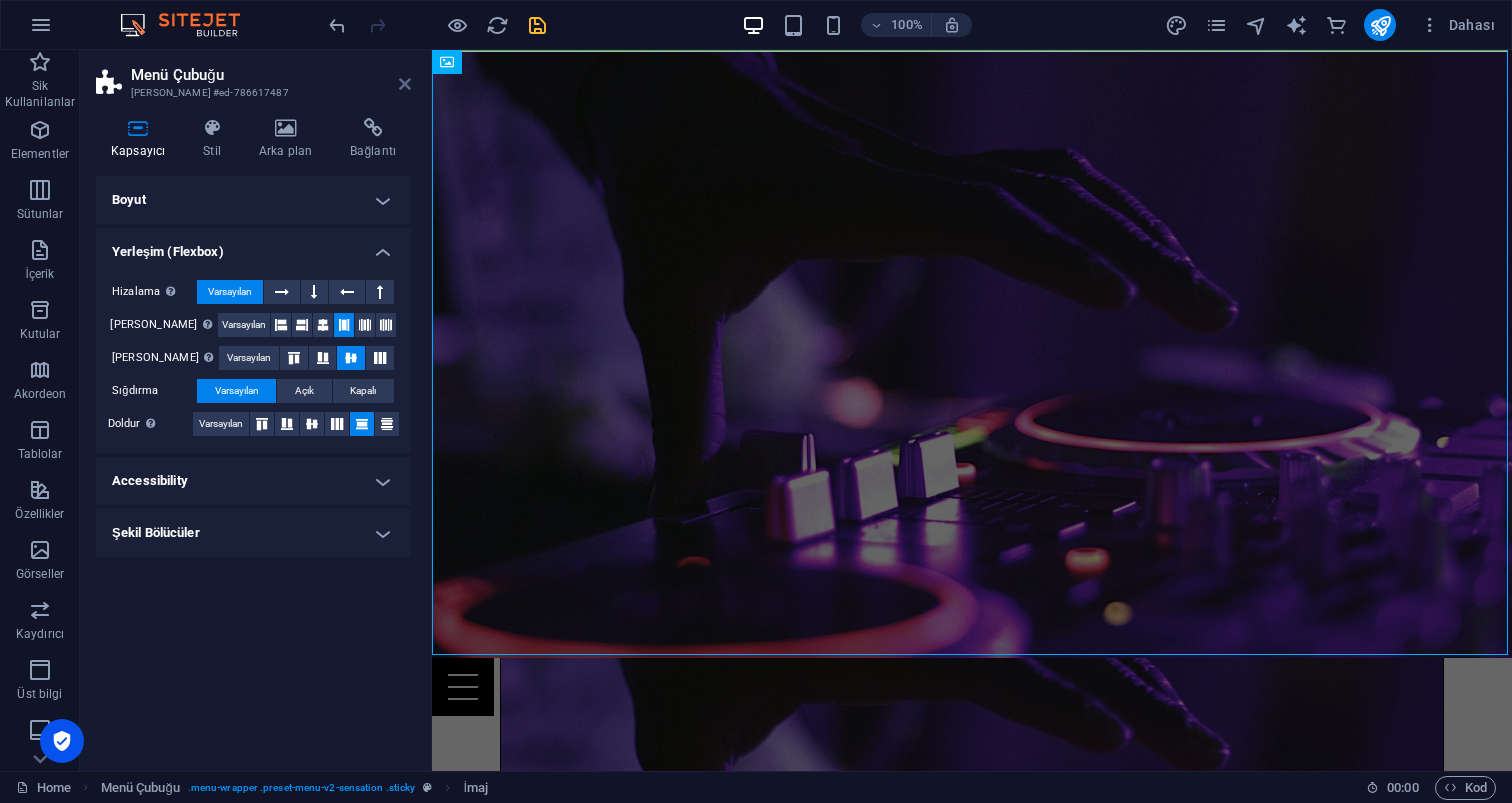 click at bounding box center [405, 84] 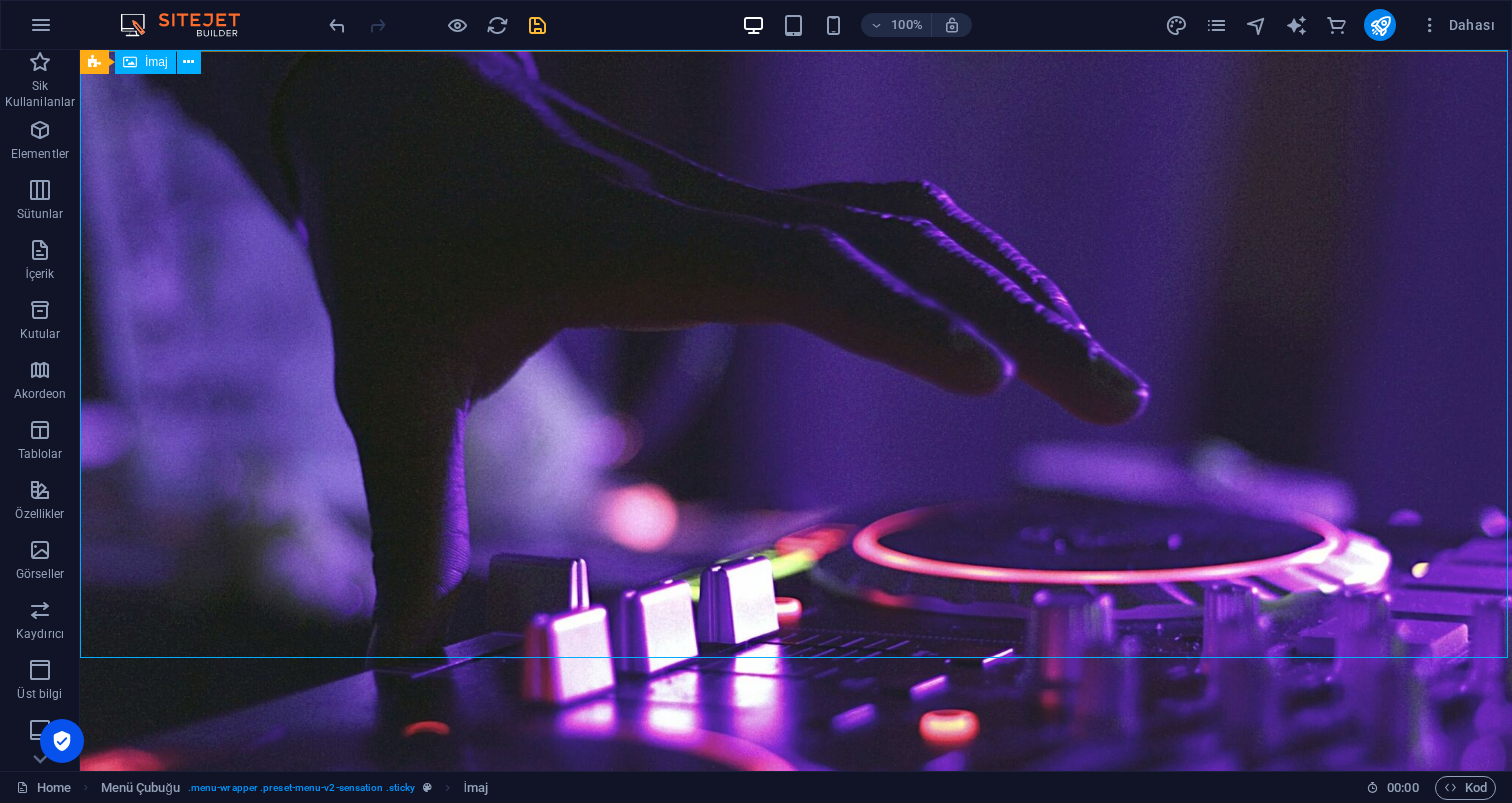 click at bounding box center (796, 453) 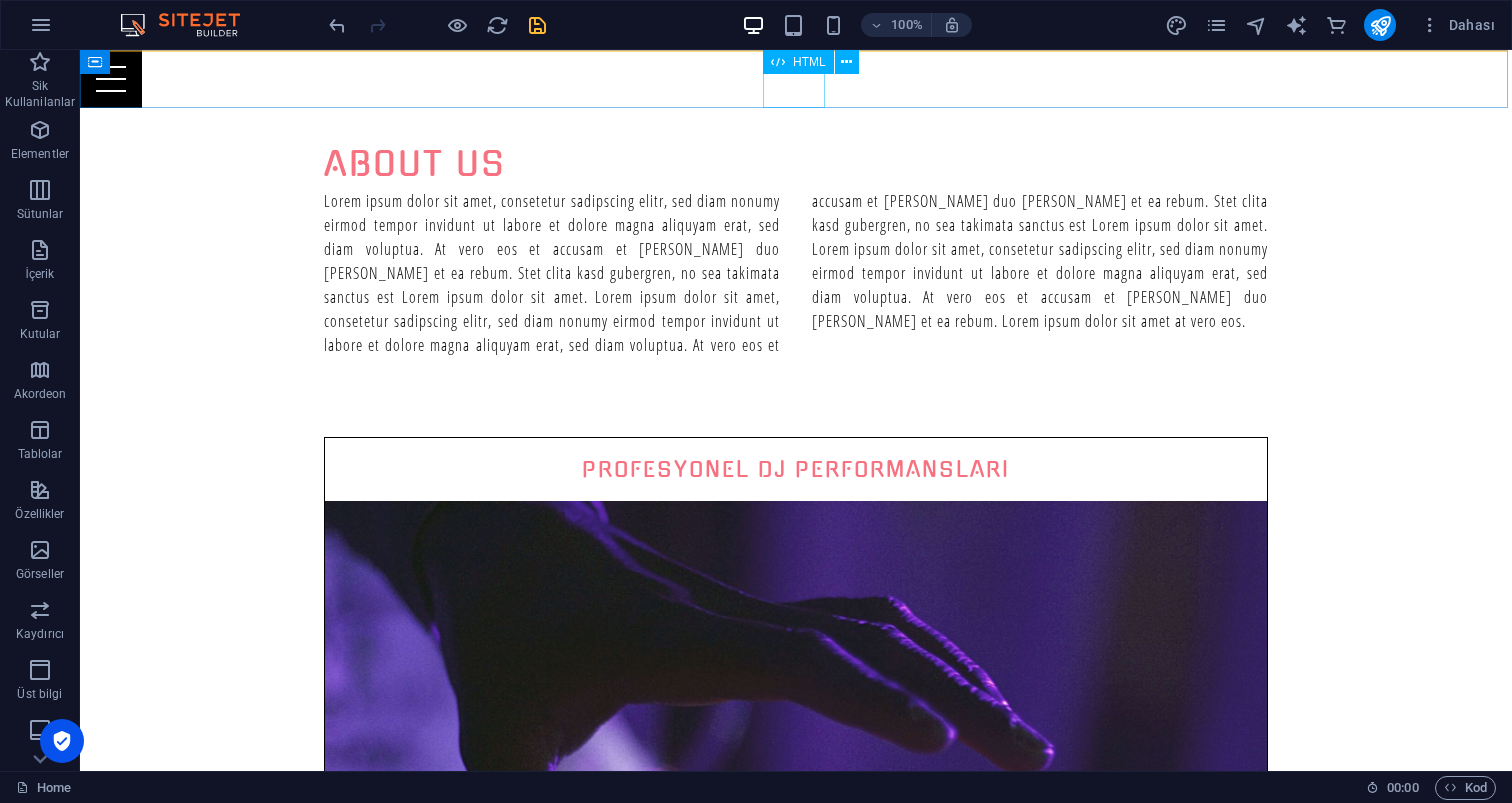 click at bounding box center [796, 79] 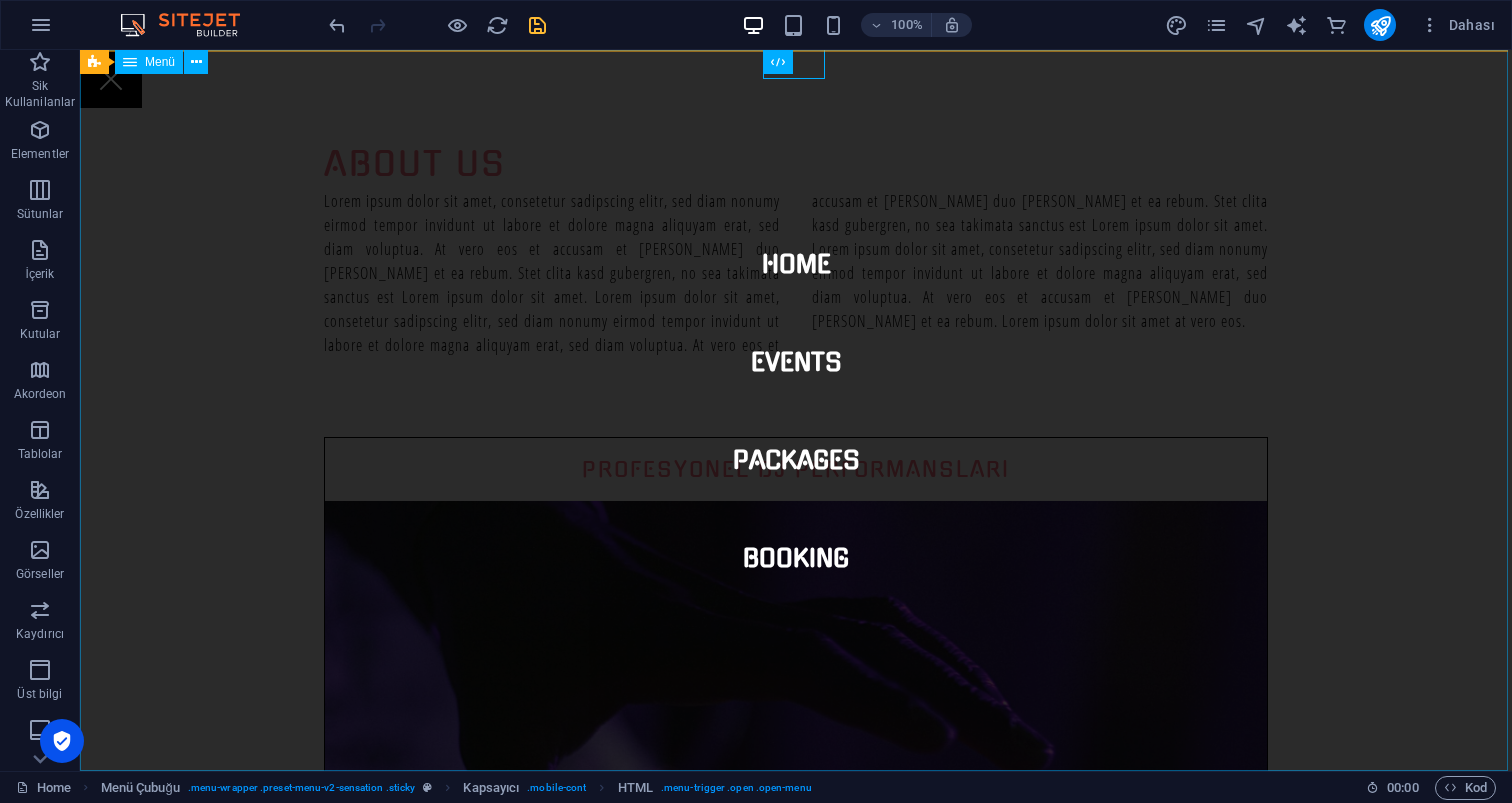 click on "Home Events Packages Booking" at bounding box center (796, 410) 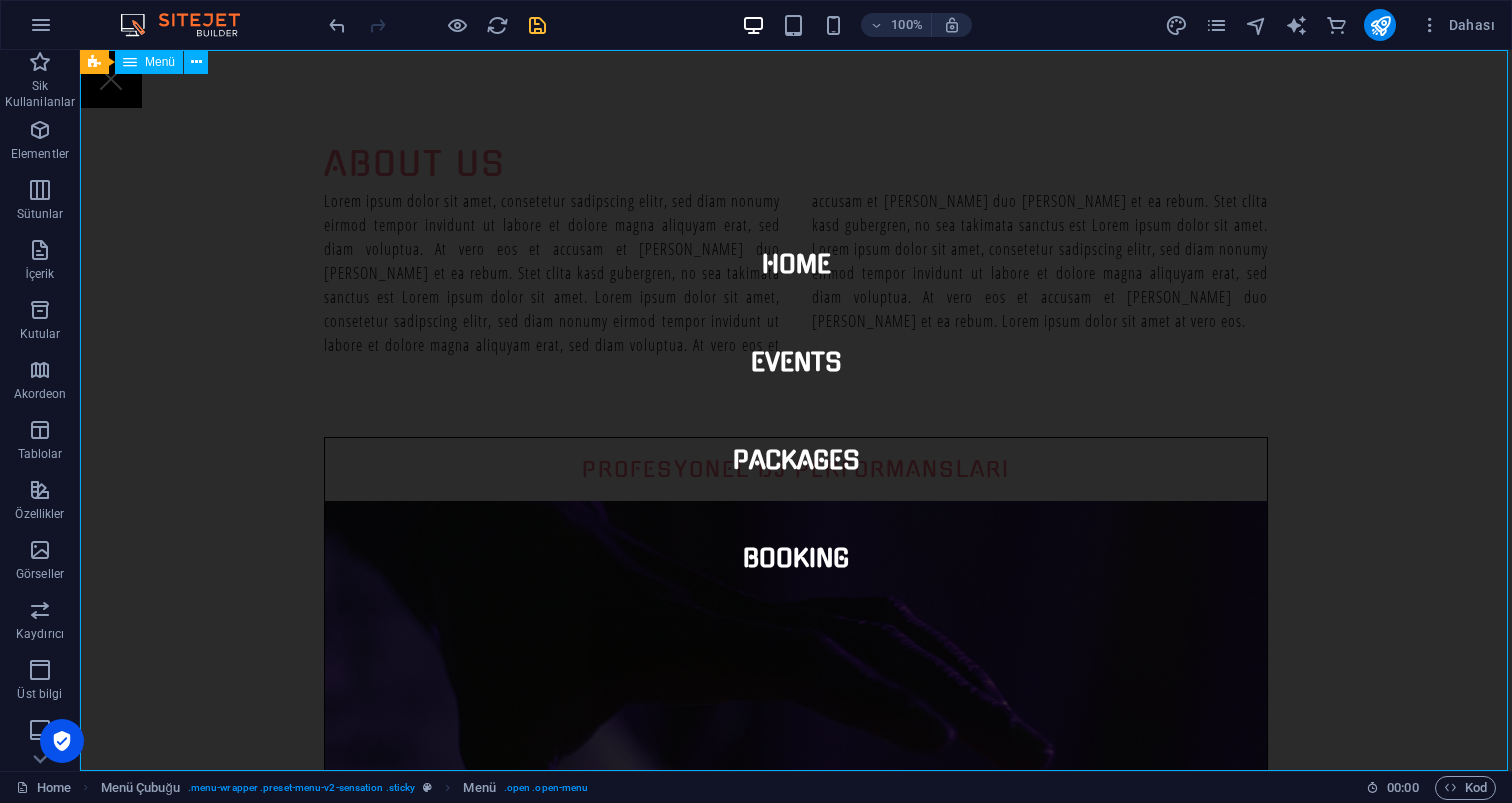 click on "Home Events Packages Booking" at bounding box center [796, 410] 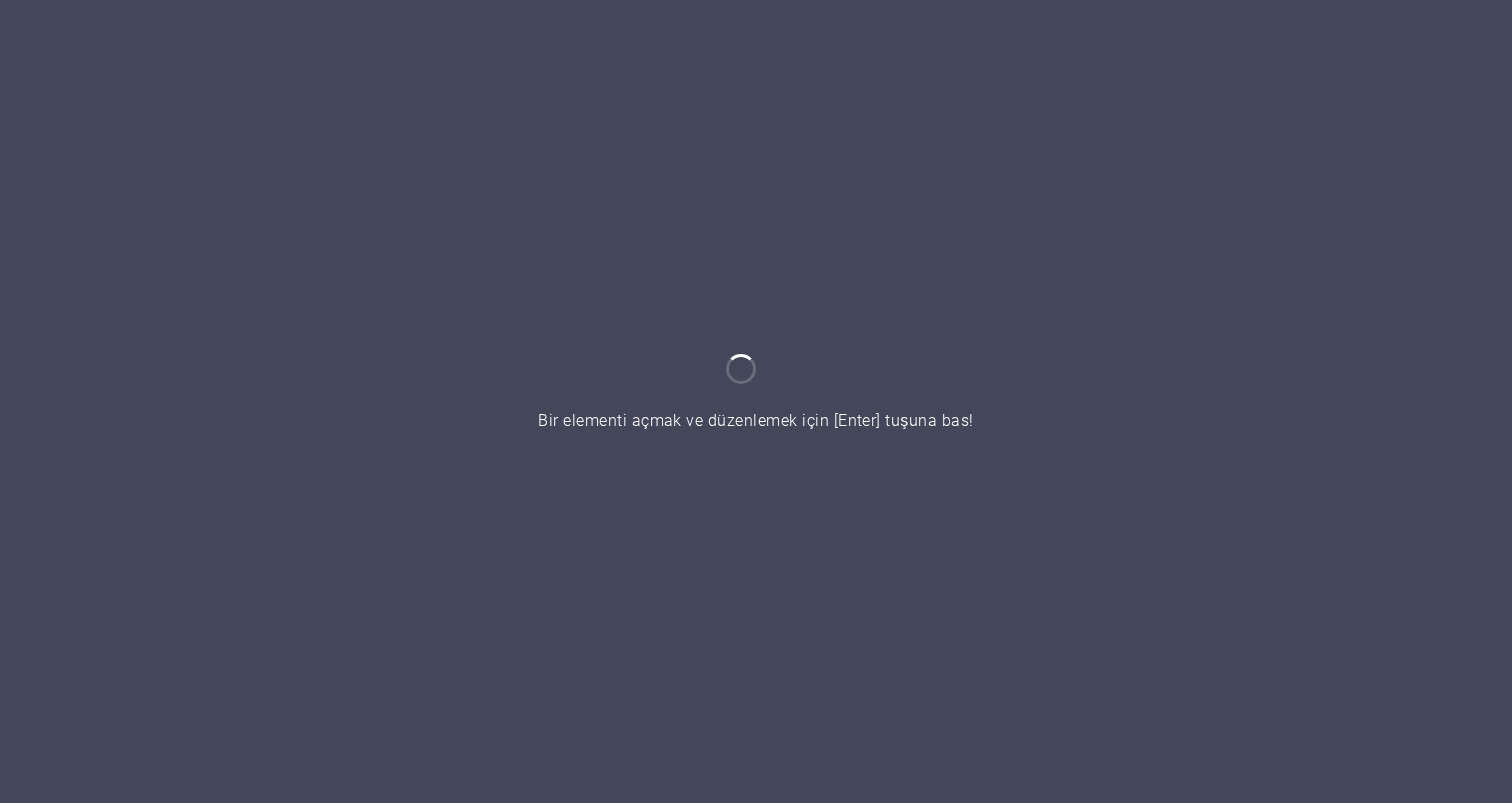 scroll, scrollTop: 0, scrollLeft: 0, axis: both 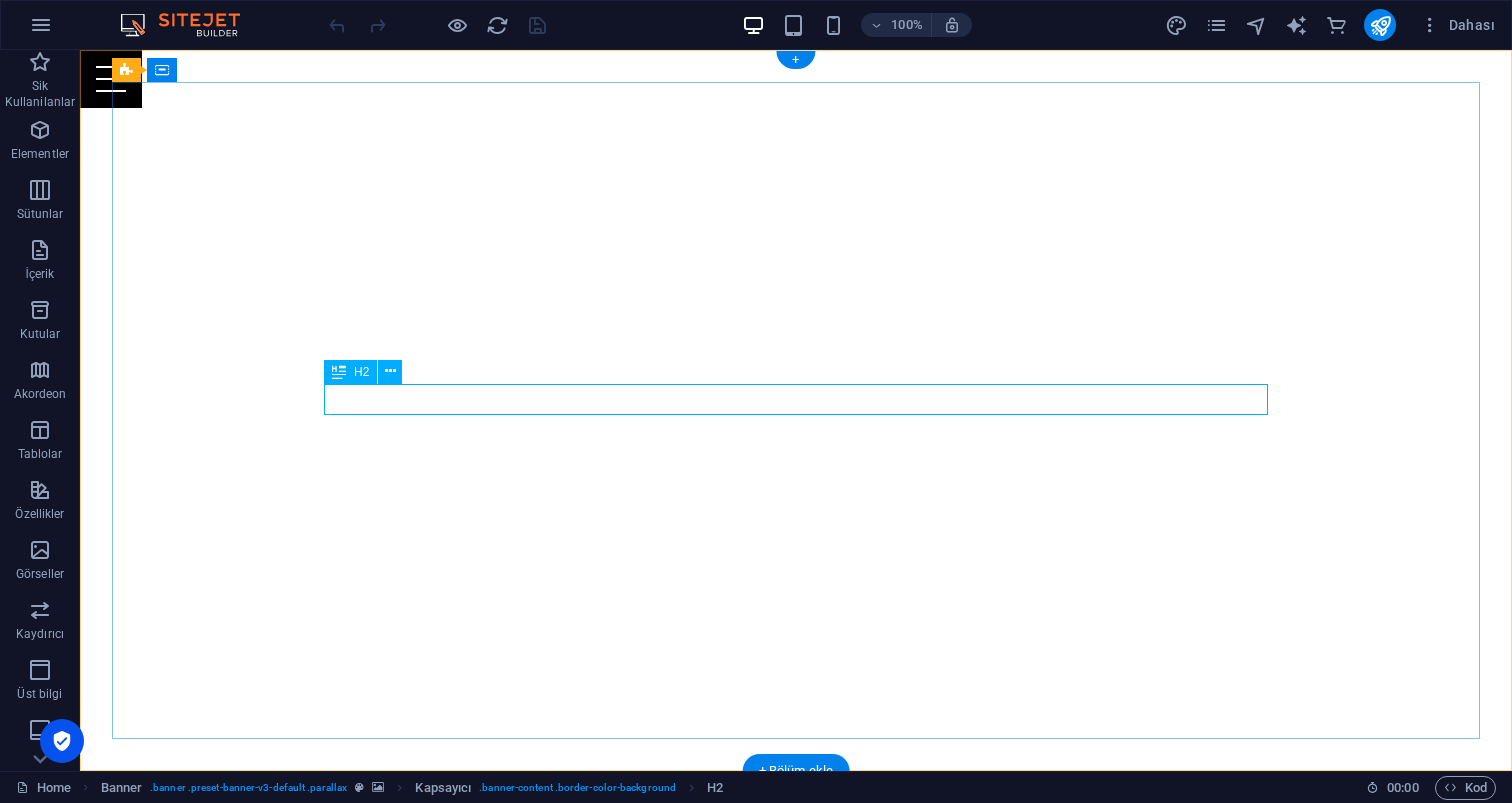click on "Your Full Service Event Agency" at bounding box center (796, 987) 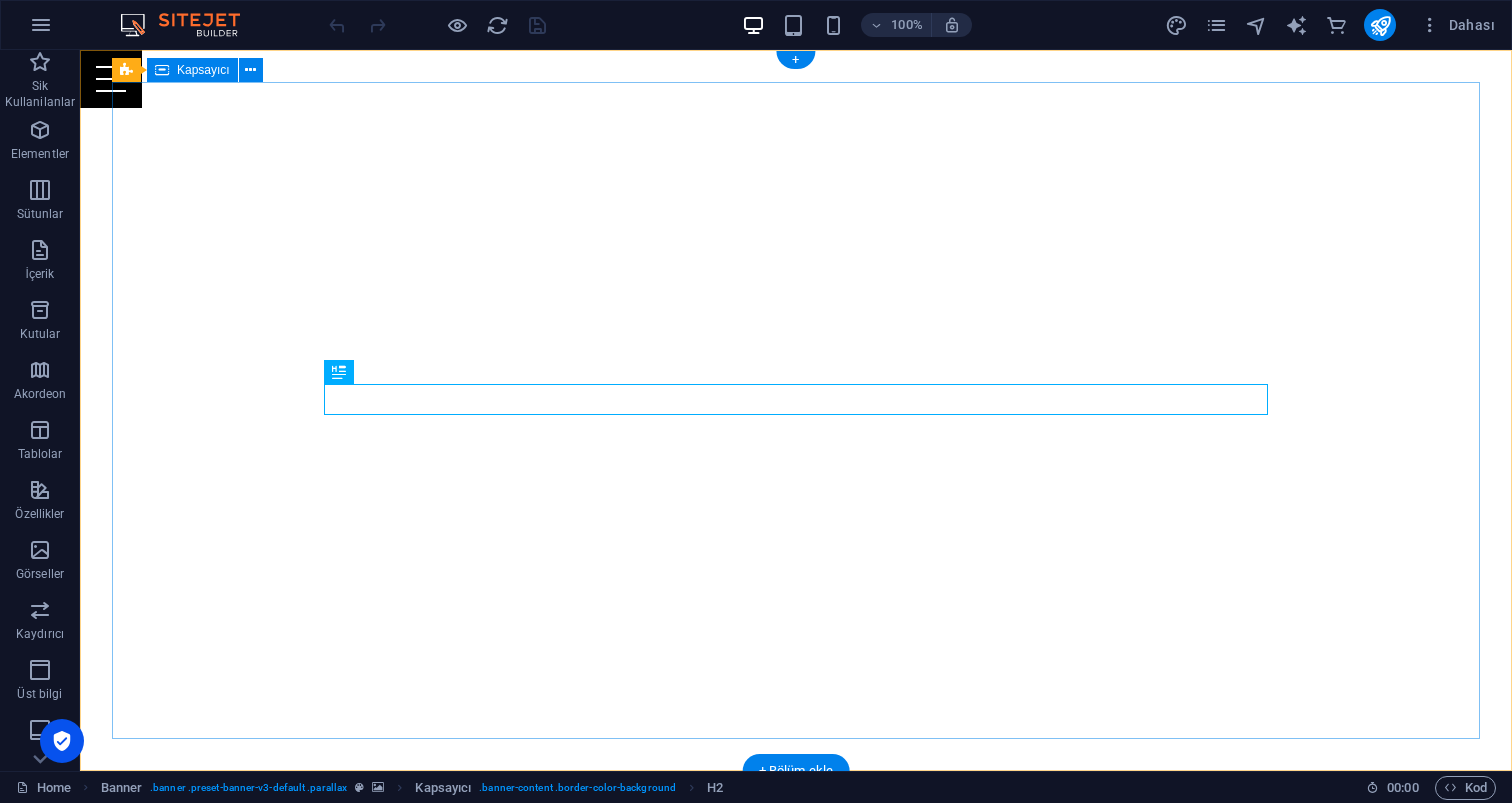click on "Your Full Service Event Agency" at bounding box center (796, 974) 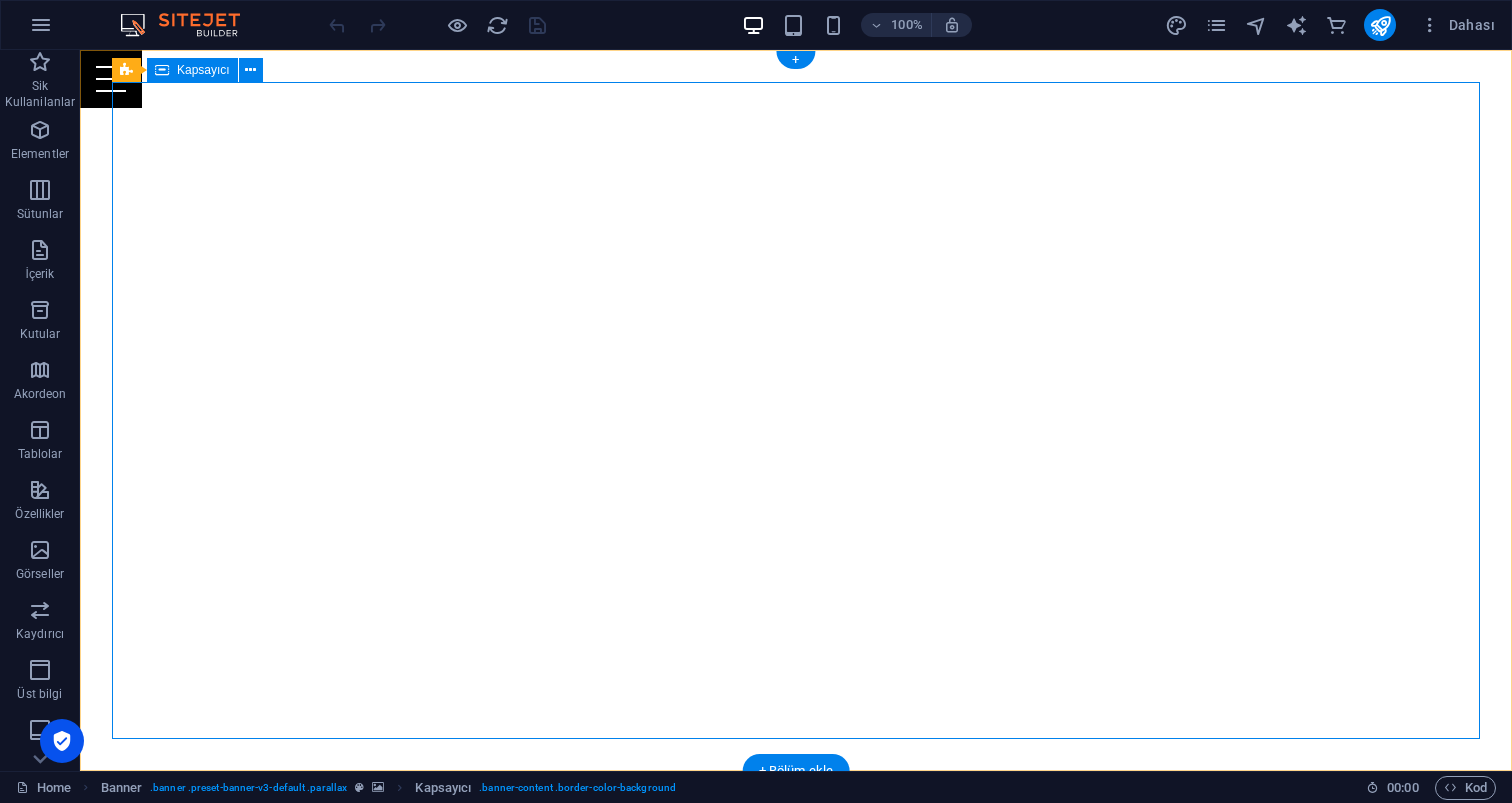 click on "Your Full Service Event Agency" at bounding box center [796, 974] 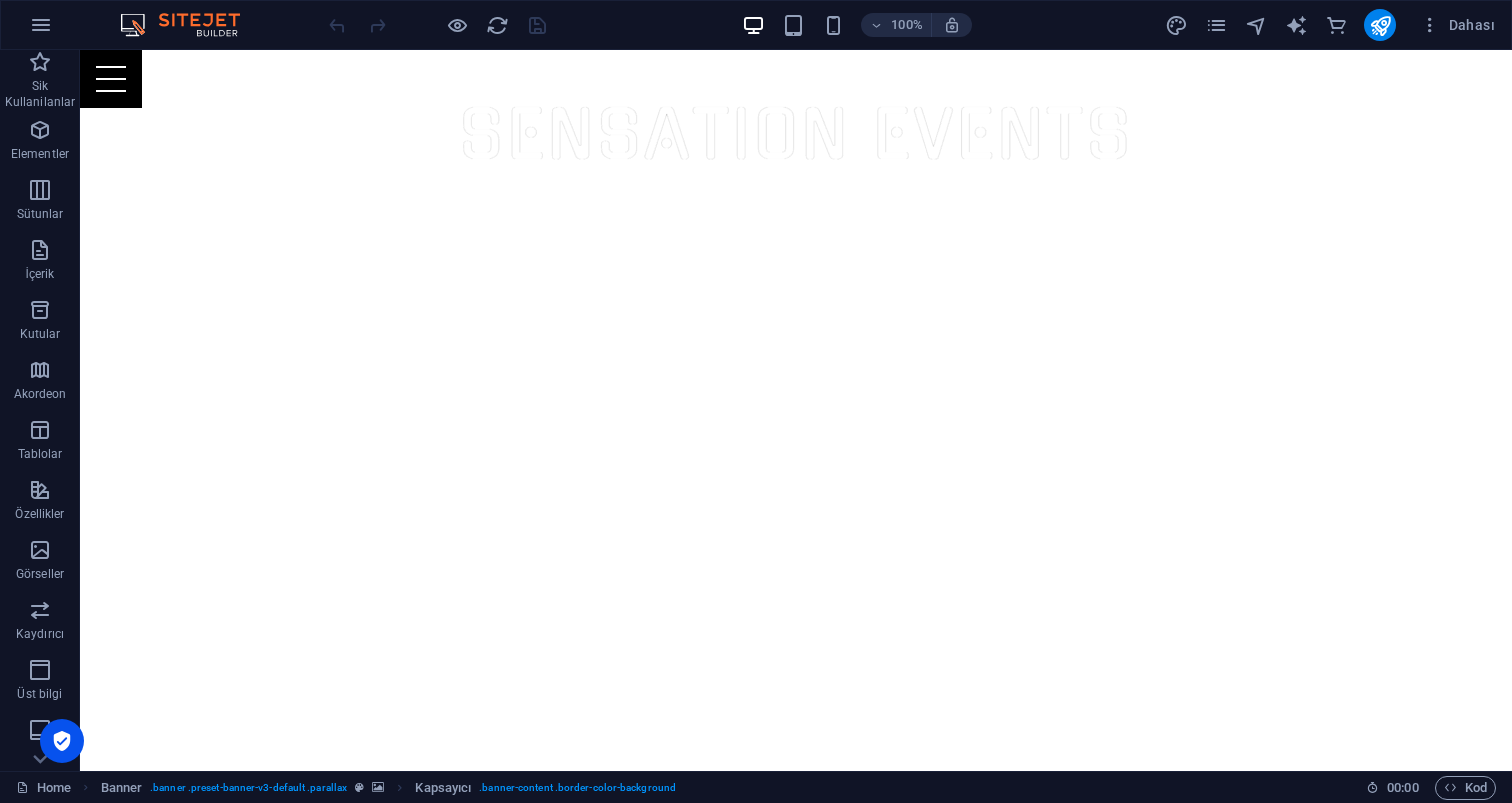 scroll, scrollTop: 791, scrollLeft: 0, axis: vertical 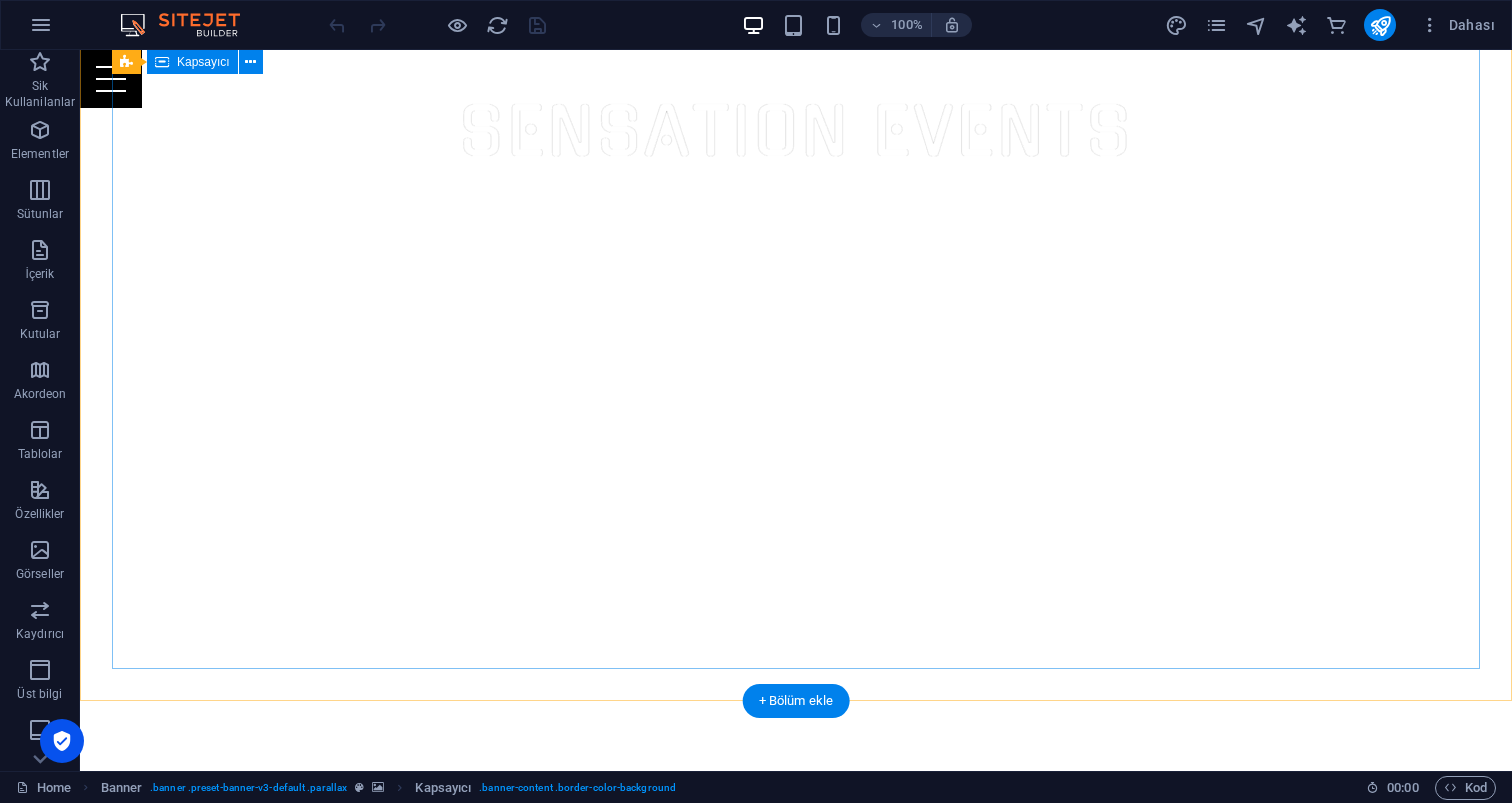 click on "[DOMAIN_NAME]'ye adım atarak eğlencenin kalbine yolculuk yapmaya hazır mısınız?" at bounding box center [796, 1290] 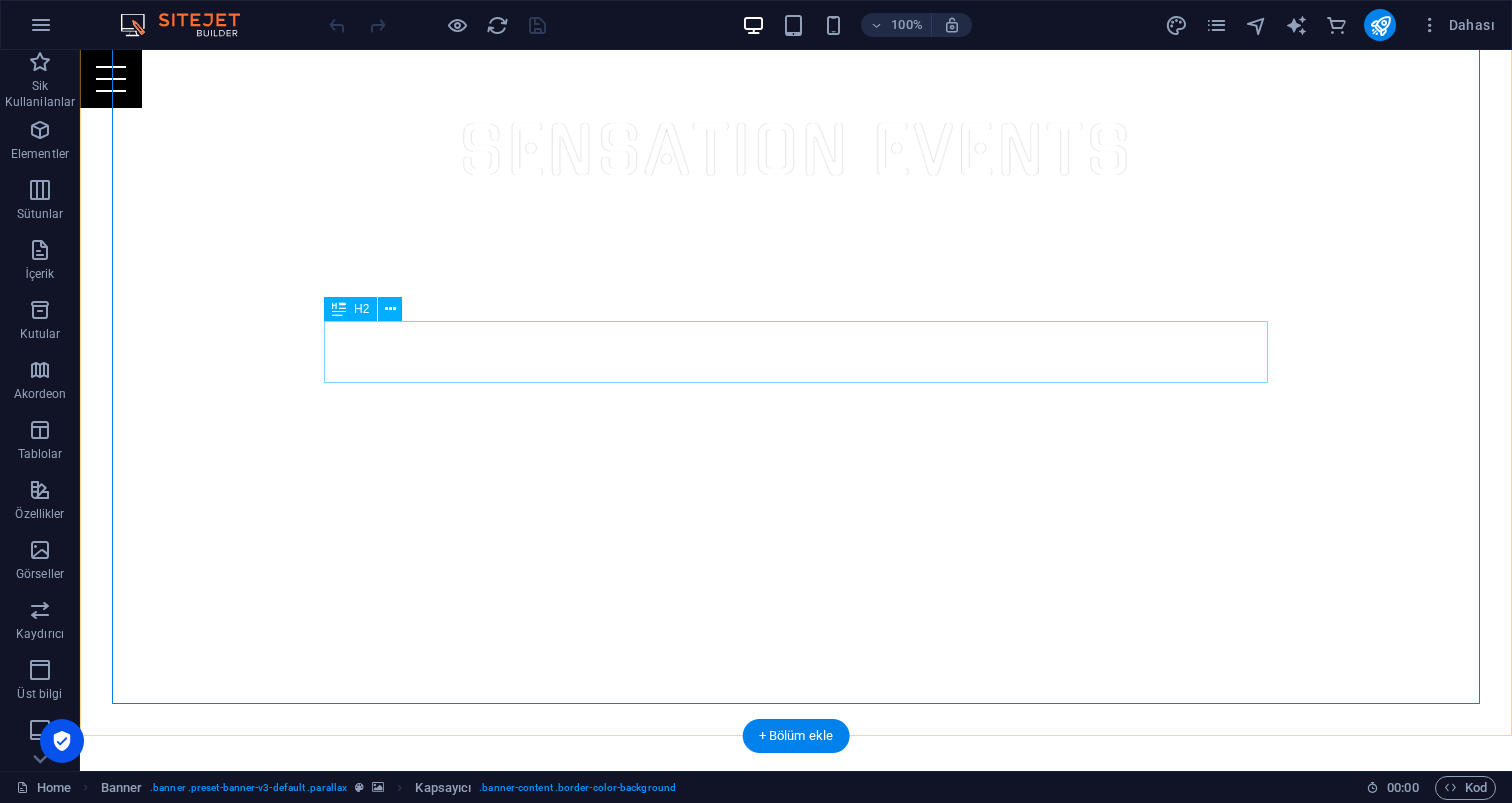 scroll, scrollTop: 804, scrollLeft: 0, axis: vertical 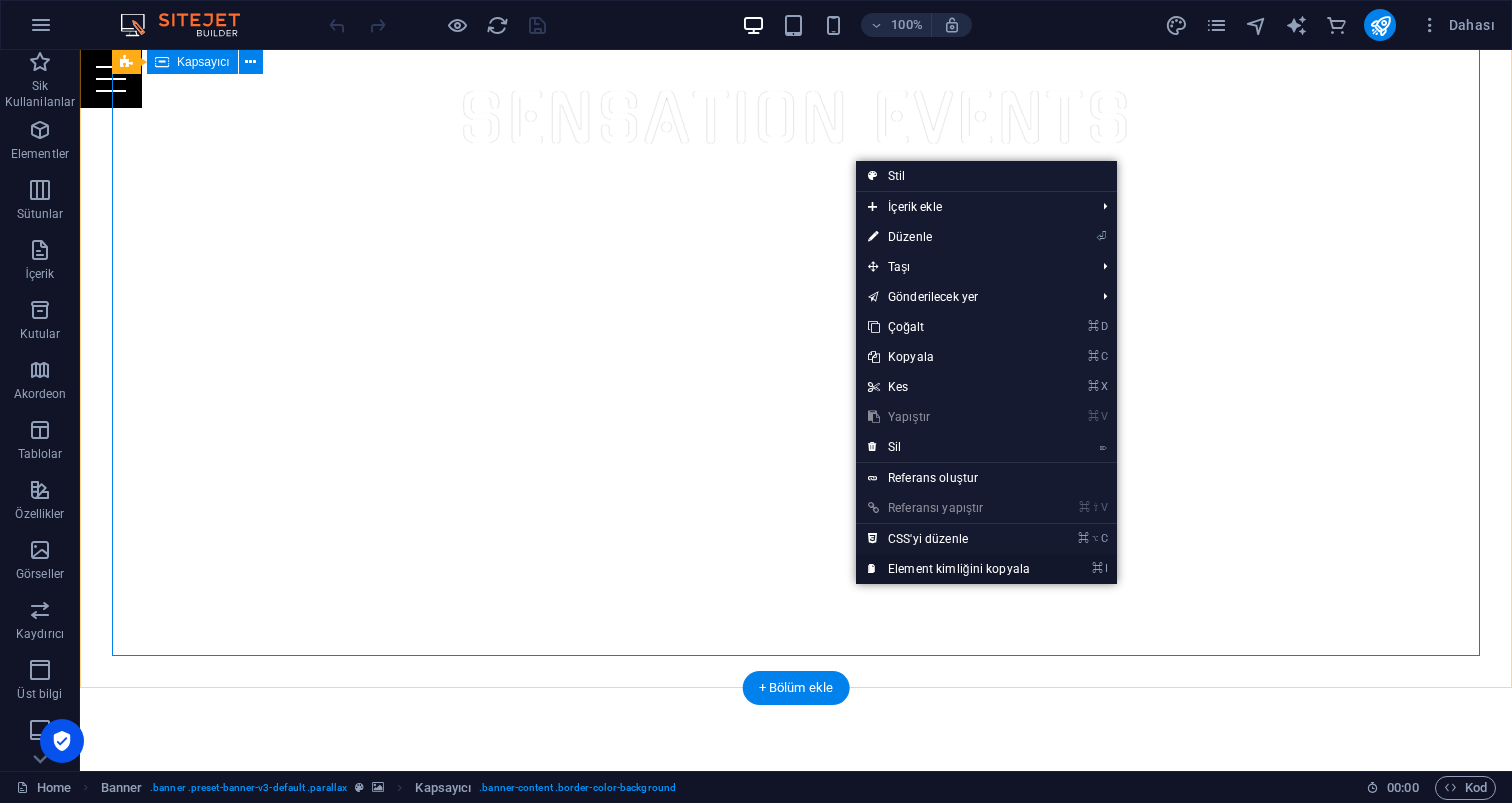 click on "⌘ I  Element kimliğini kopyala" at bounding box center [949, 569] 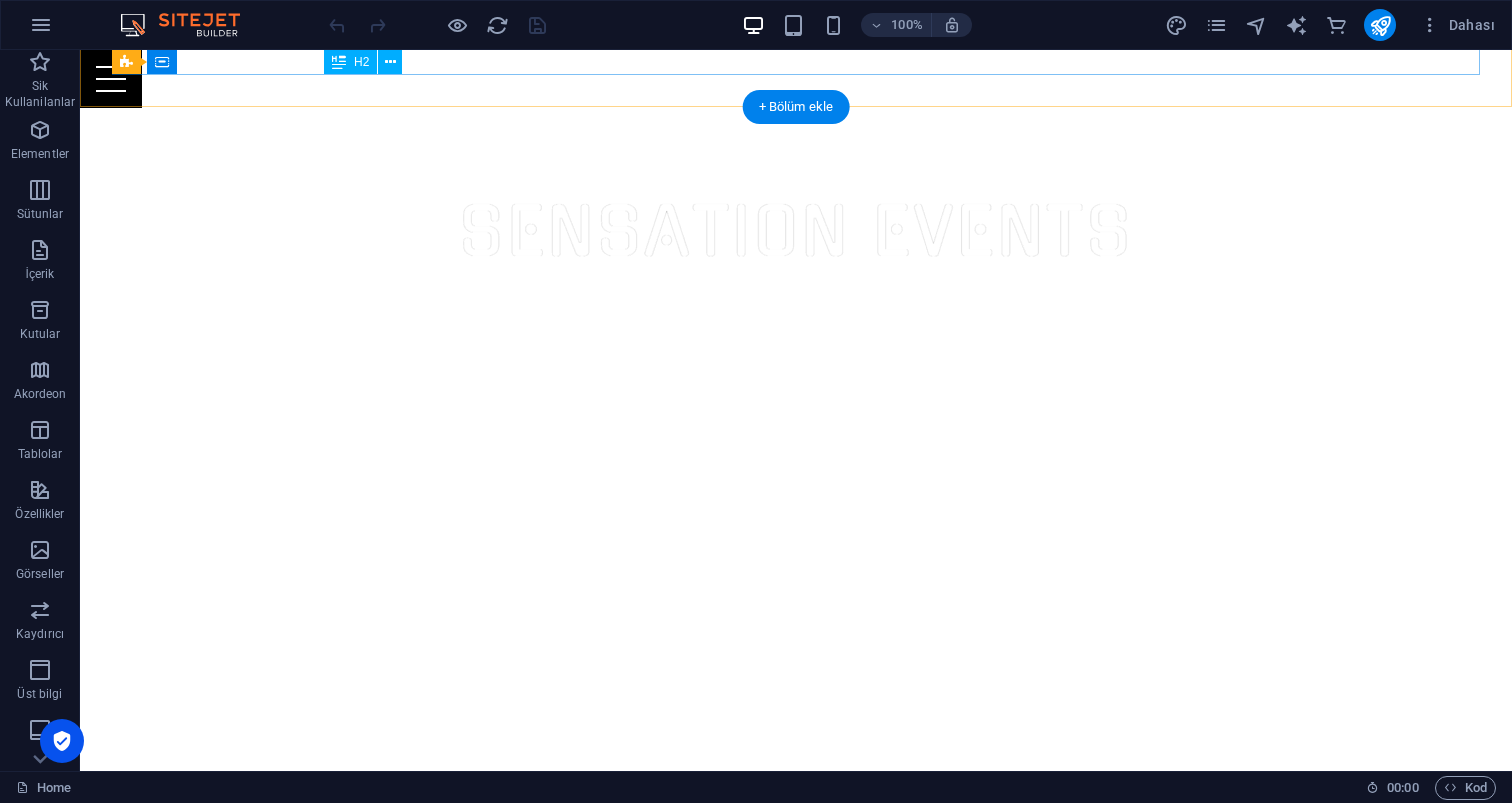 scroll, scrollTop: 698, scrollLeft: 0, axis: vertical 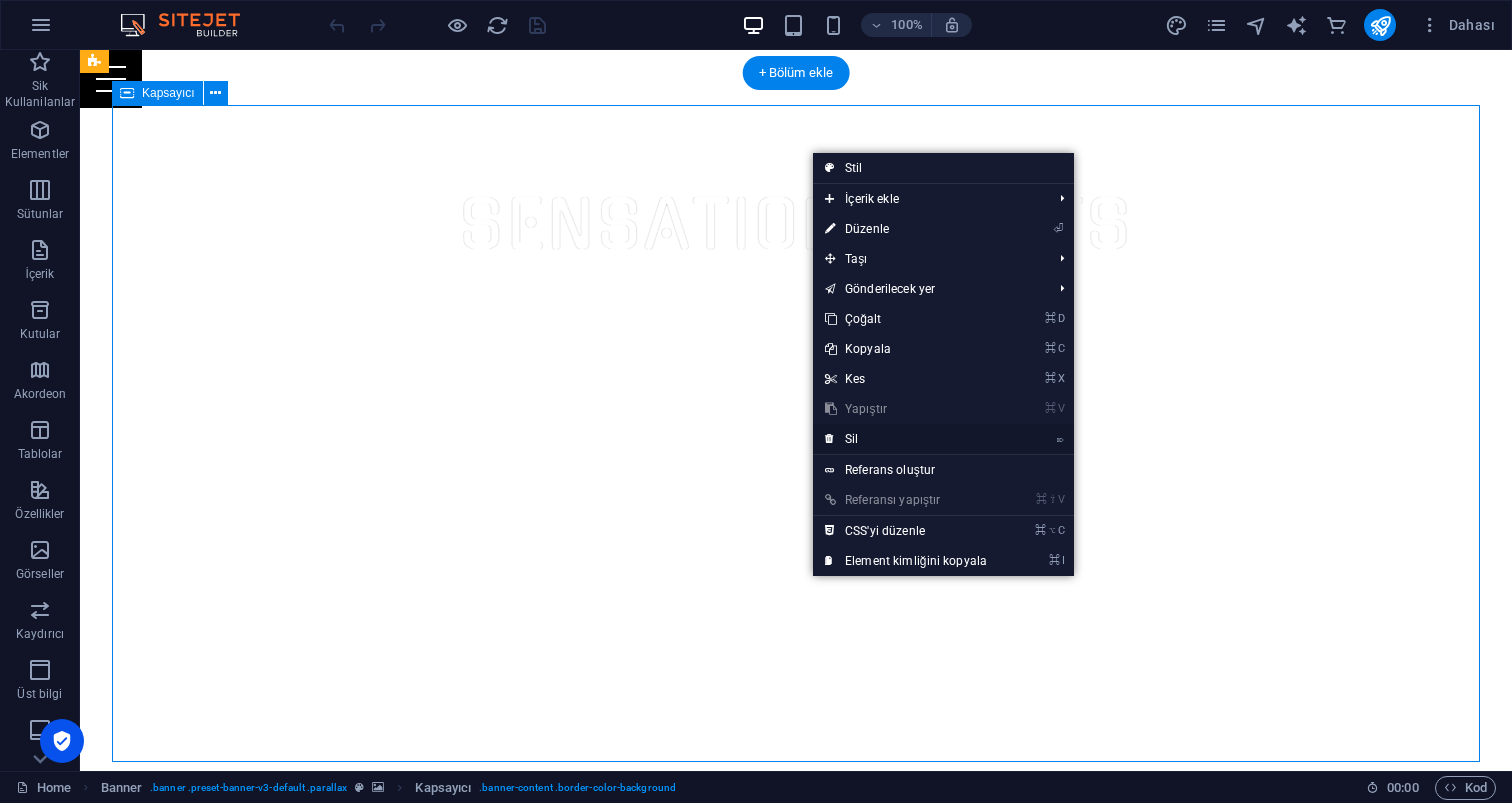 click on "⌦  Sil" at bounding box center (906, 439) 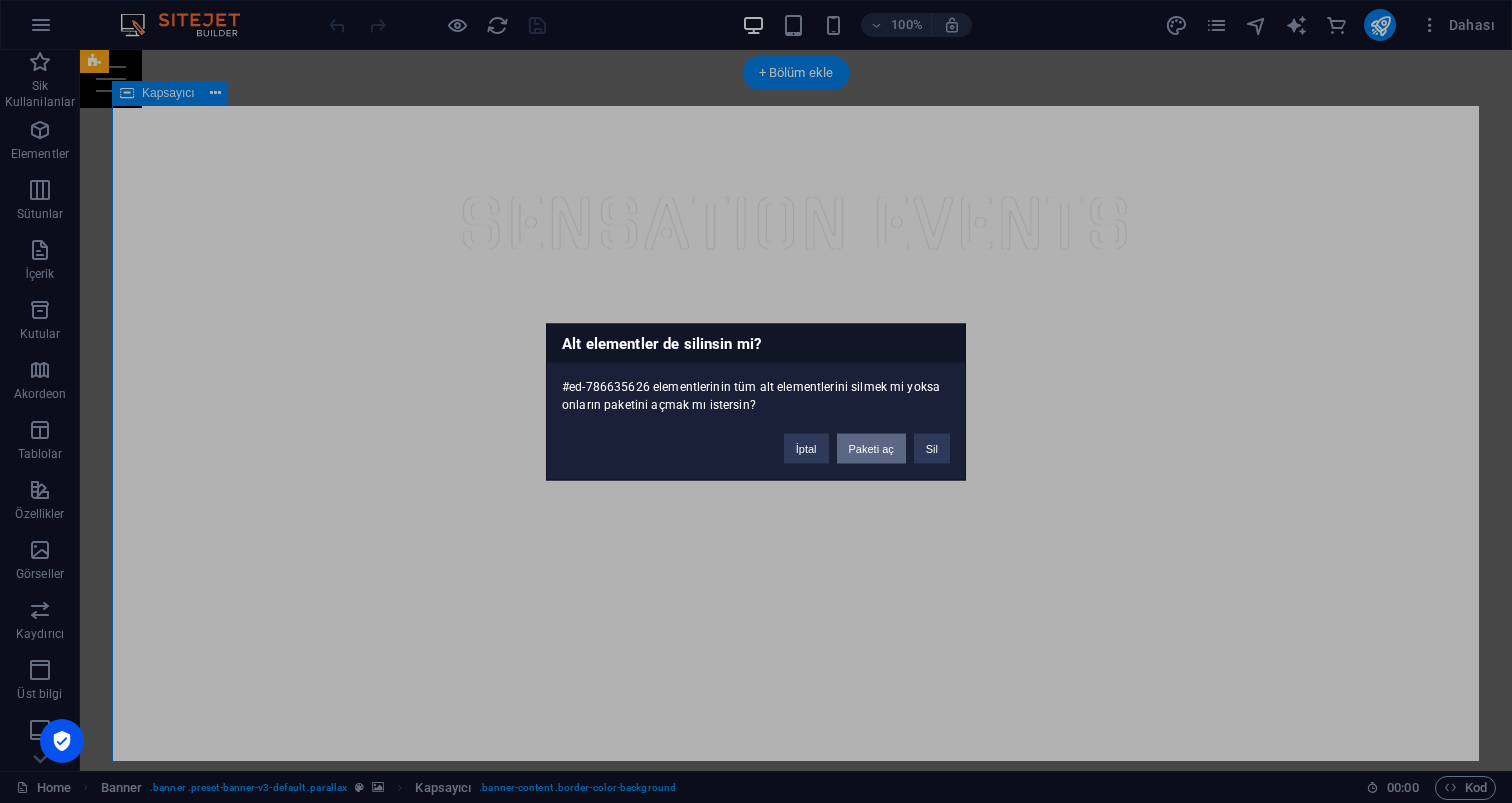 click on "Paketi aç" at bounding box center (871, 448) 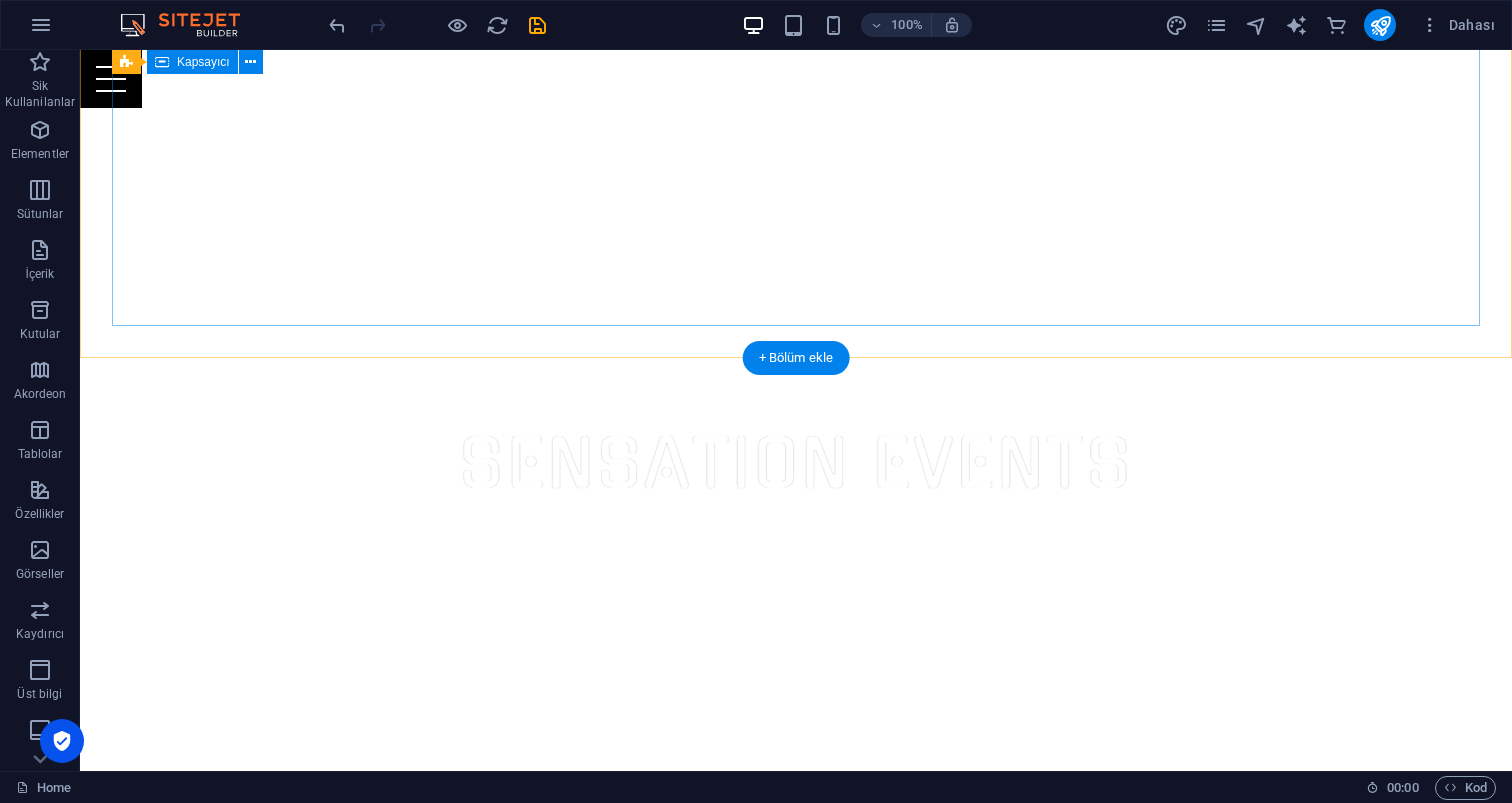 scroll, scrollTop: 462, scrollLeft: 0, axis: vertical 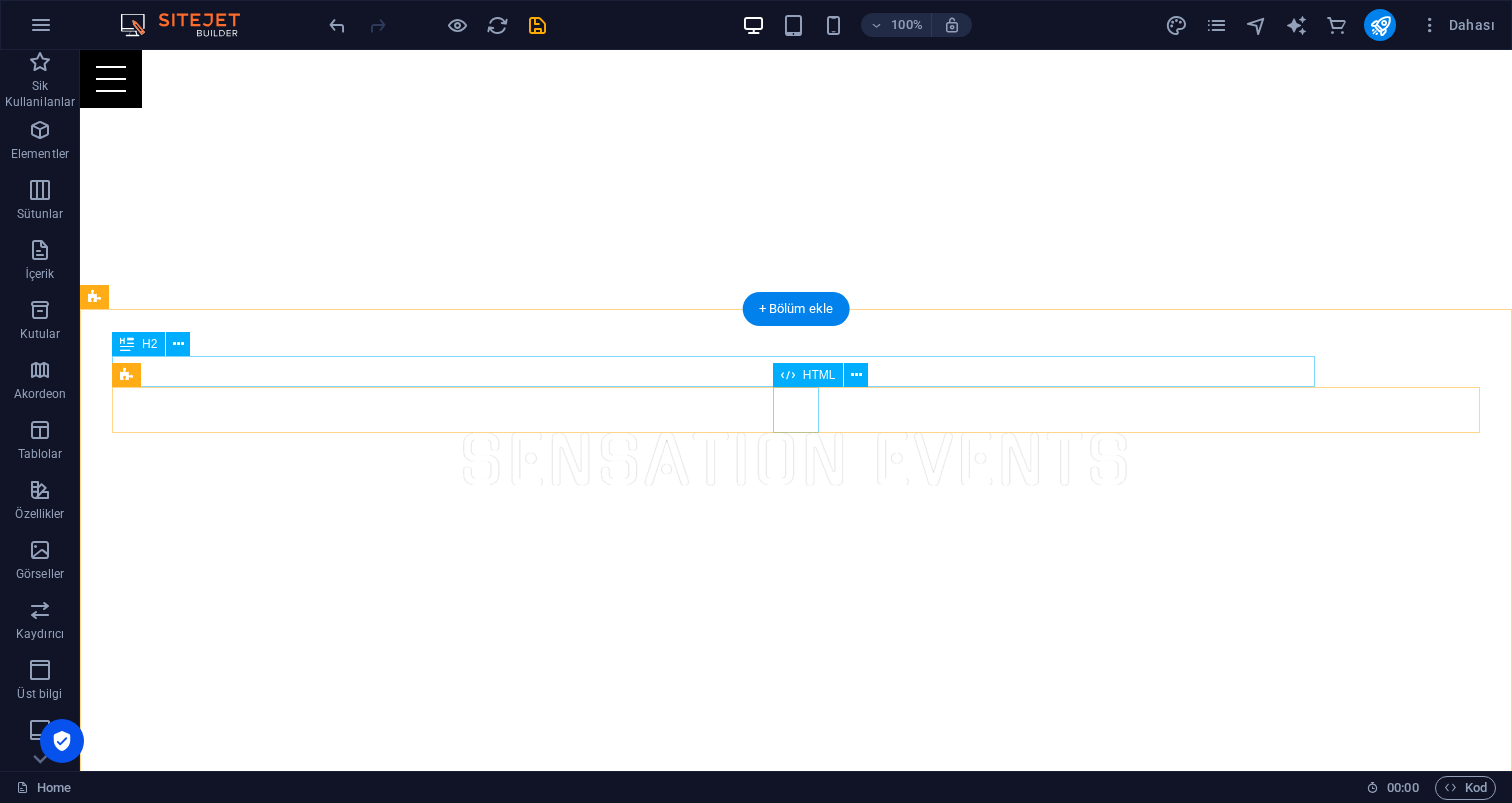 click on "HTML" at bounding box center (808, 375) 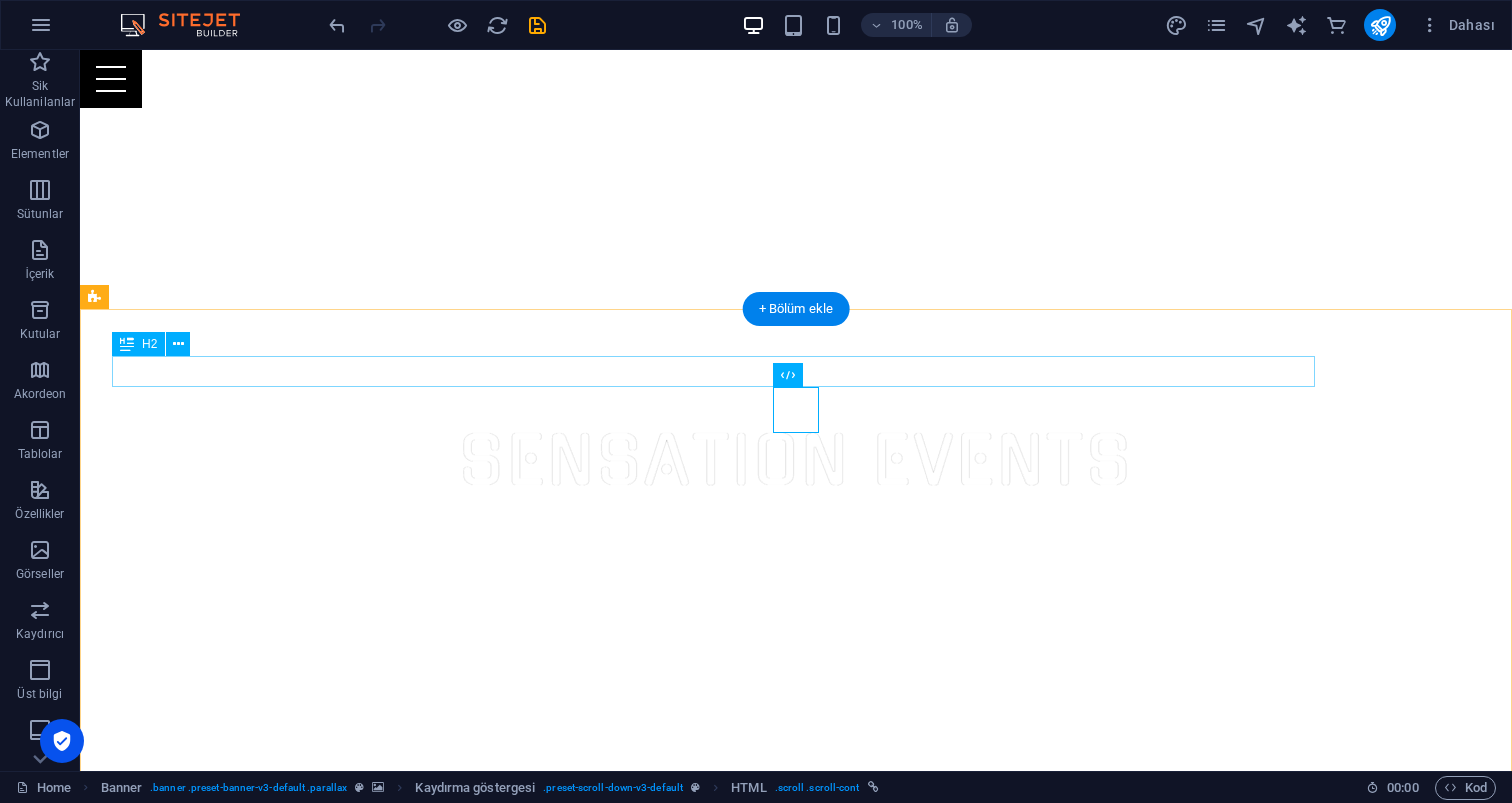 click on "[DOMAIN_NAME]'ye adım atarak eğlencenin kalbine yolculuk yapmaya hazır mısınız?" at bounding box center [796, 1499] 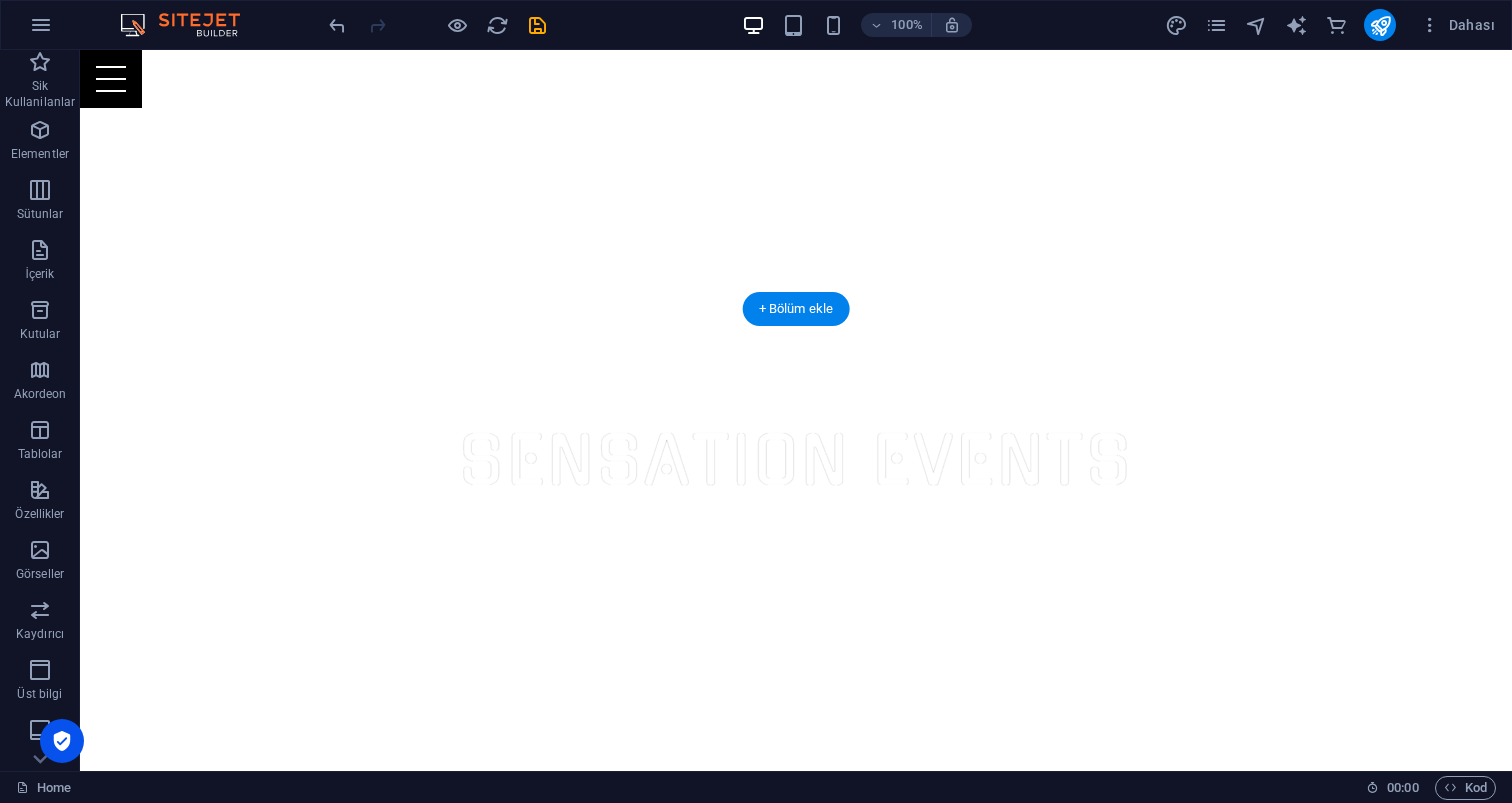 click at bounding box center (796, 586) 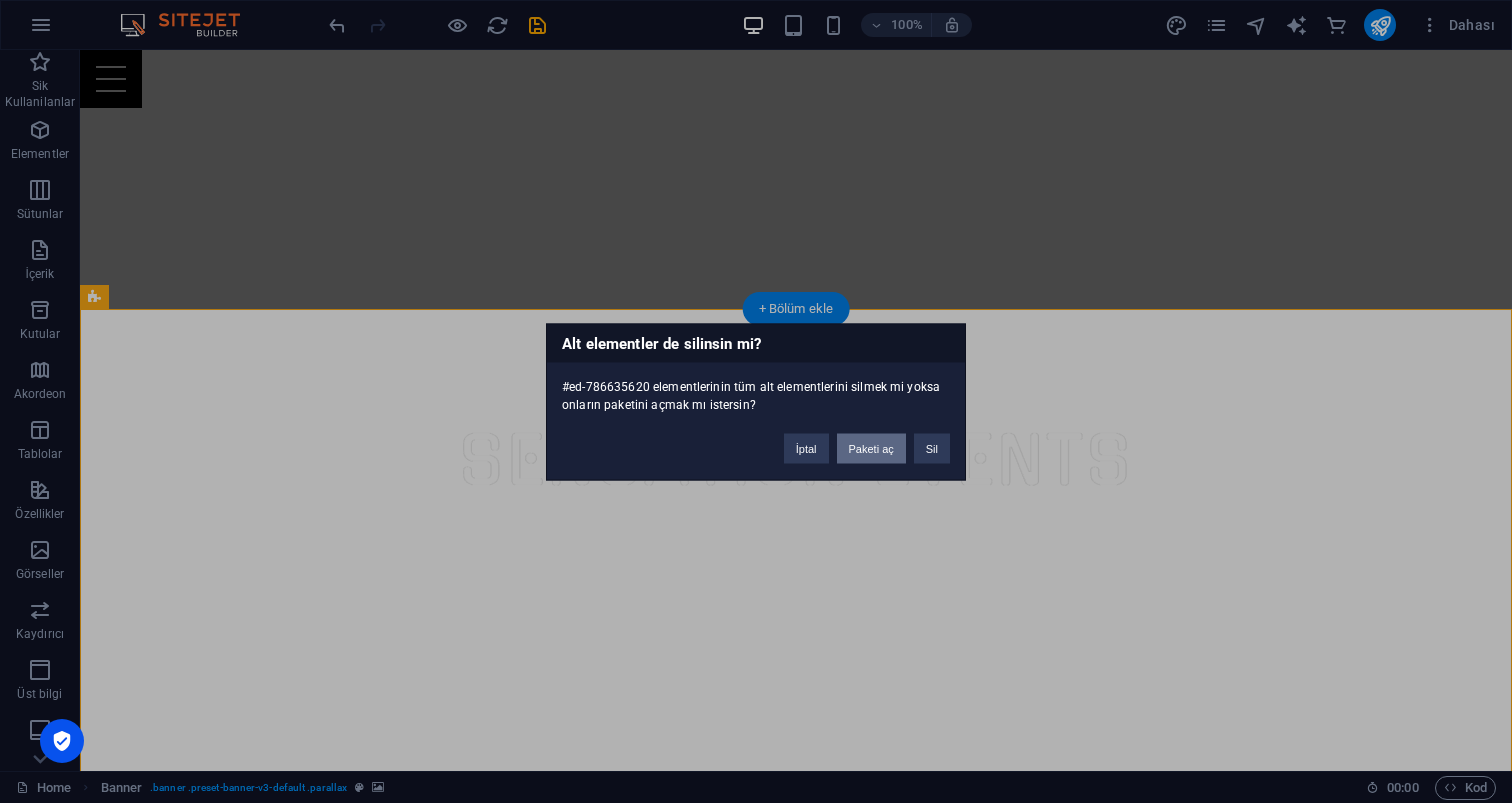 click on "Paketi aç" at bounding box center (871, 448) 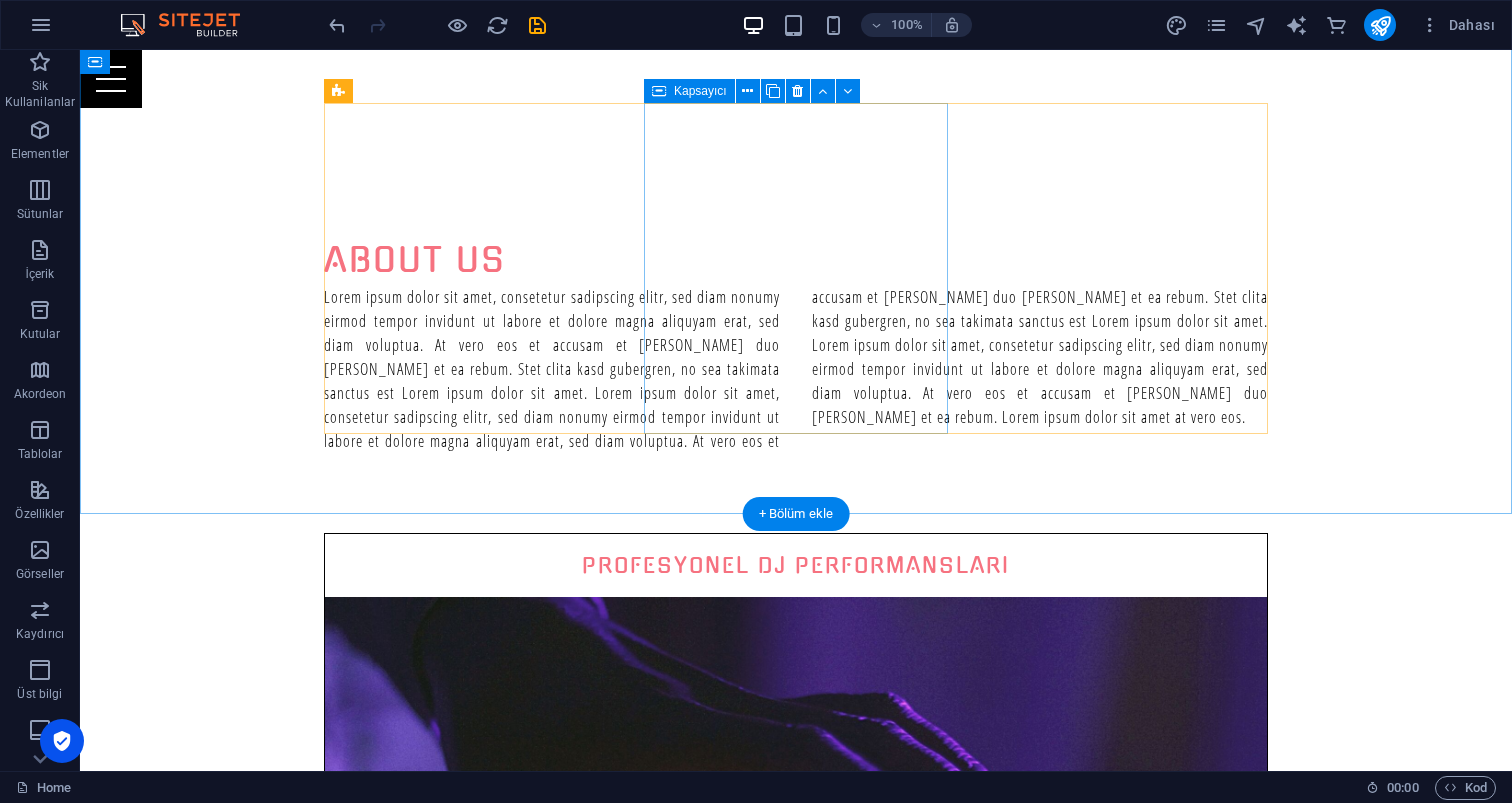 scroll, scrollTop: 1107, scrollLeft: 0, axis: vertical 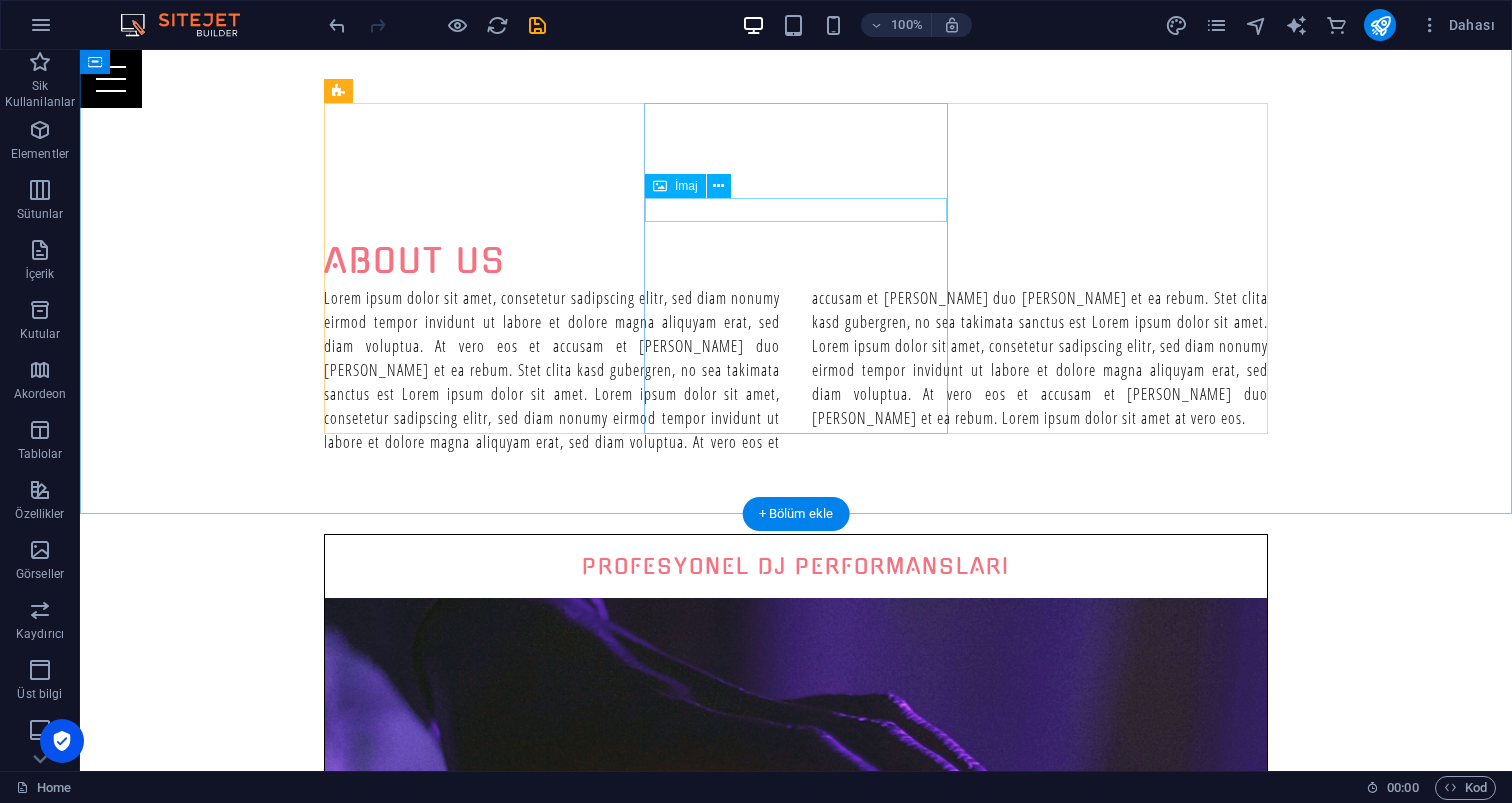 click on "İmaj" at bounding box center (686, 186) 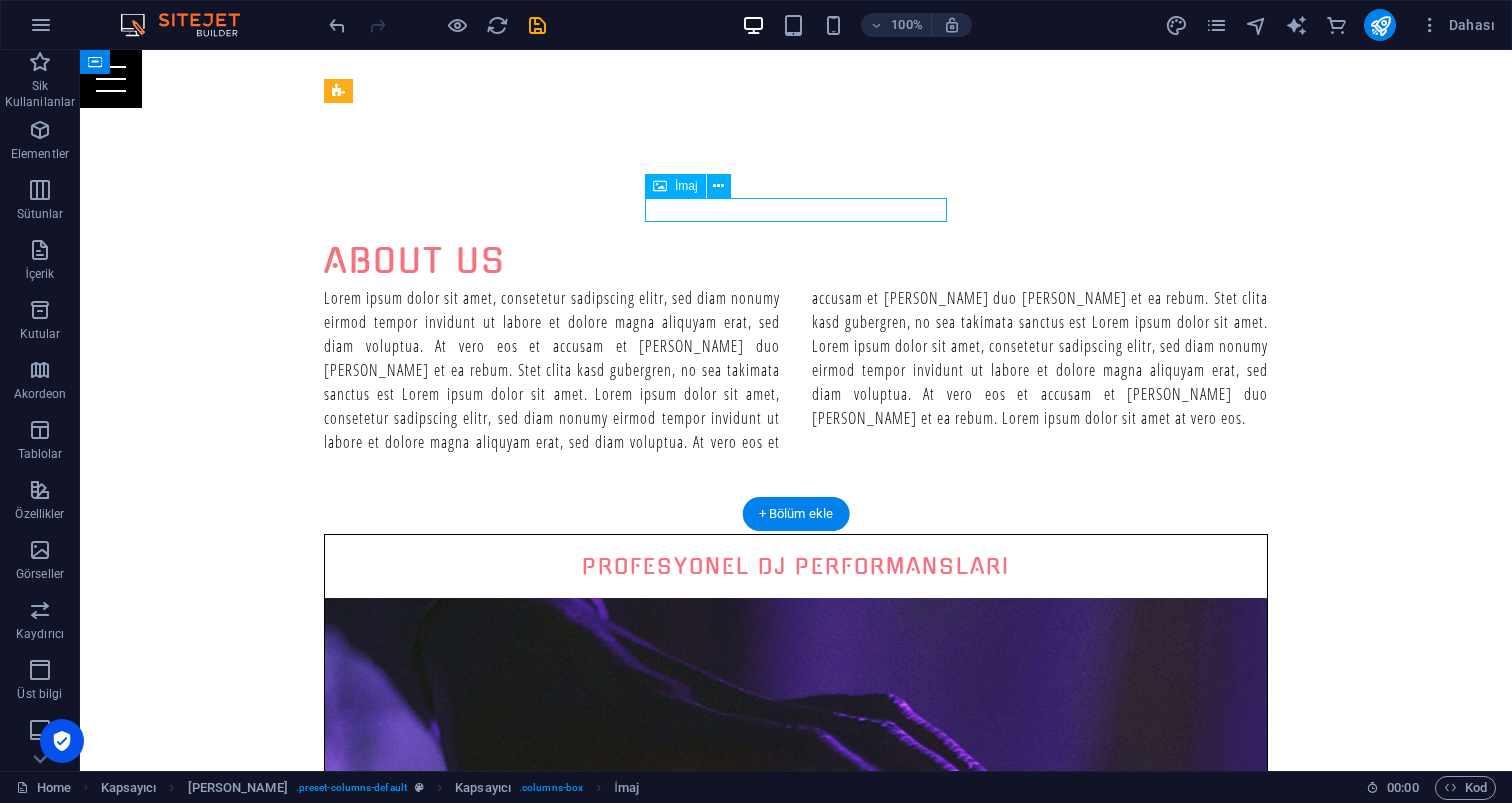 click on "İmaj" at bounding box center (686, 186) 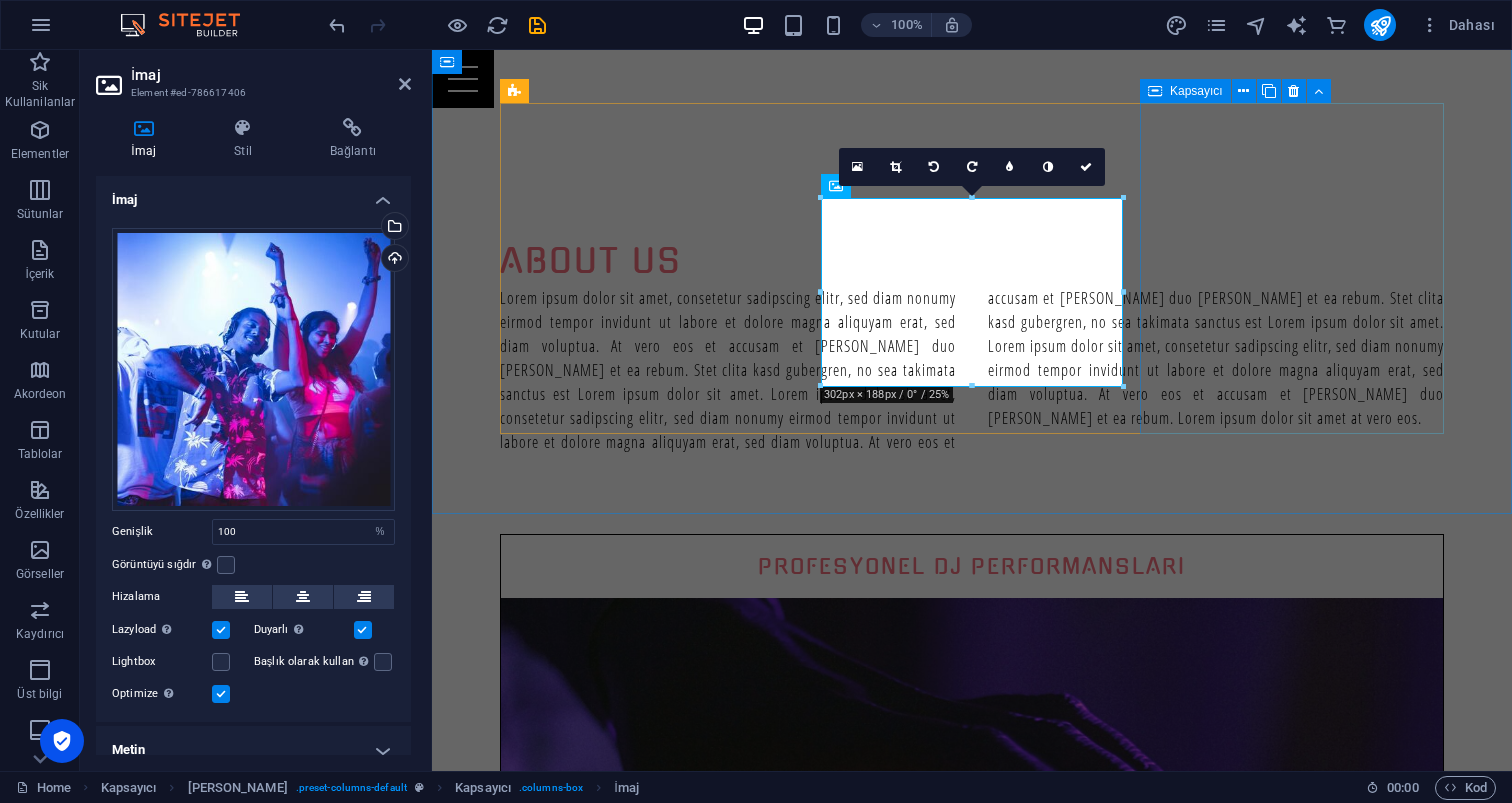 click on "Unutulmaz Karaoke Aktiviteleri BIZE ULAŞIN" at bounding box center (972, 2298) 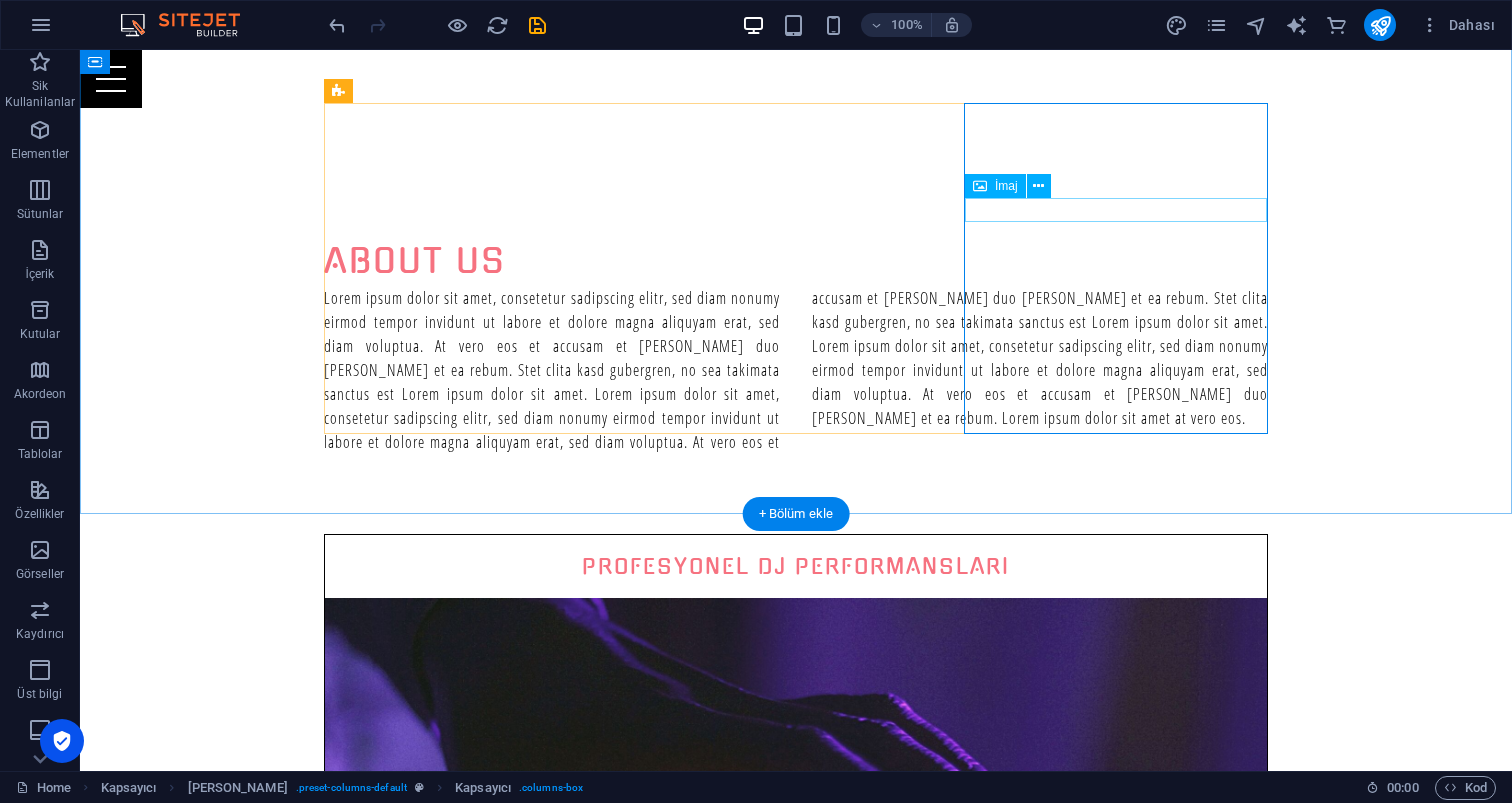 click on "İmaj" at bounding box center (1006, 186) 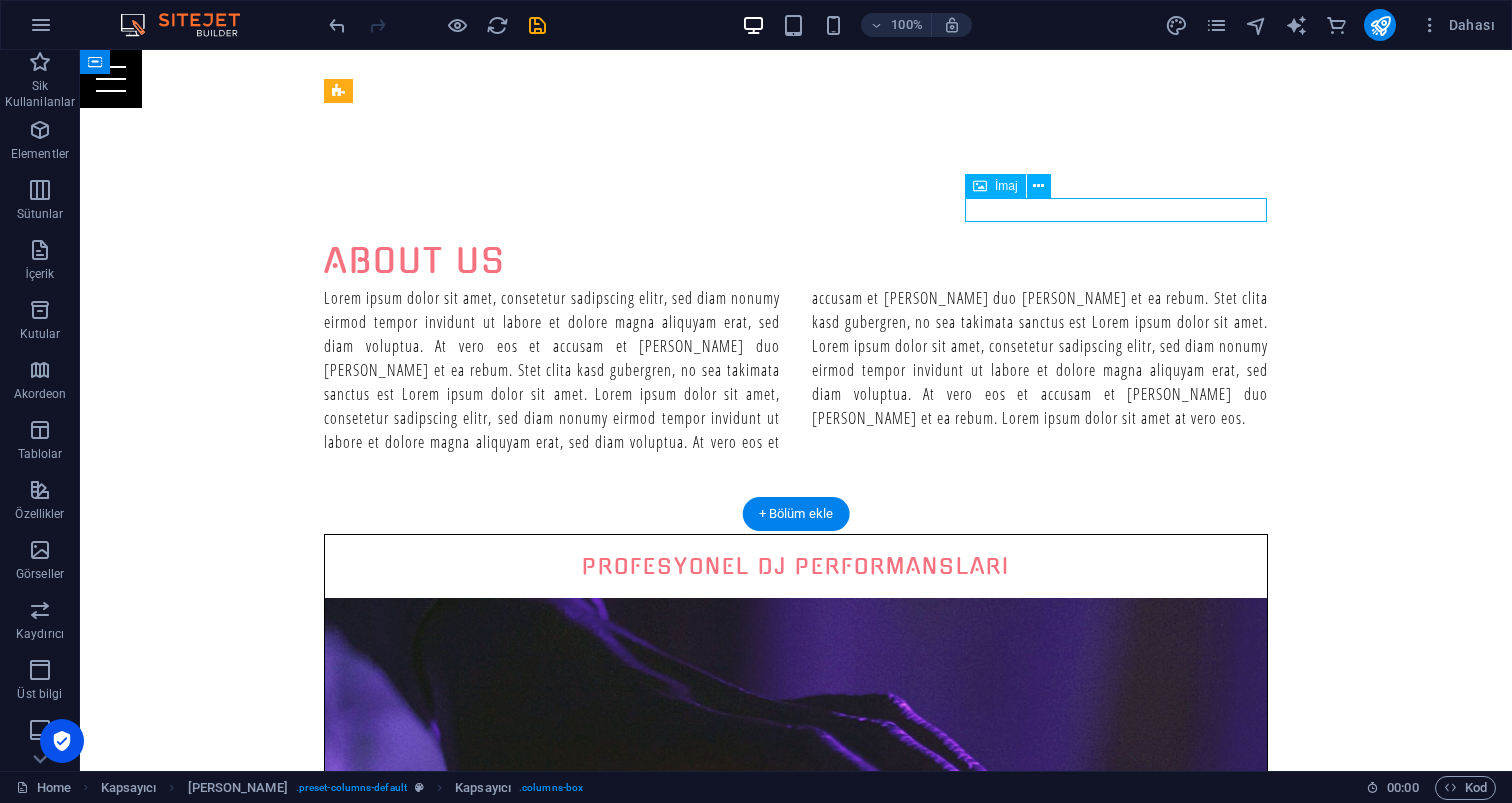 click on "İmaj" at bounding box center (1006, 186) 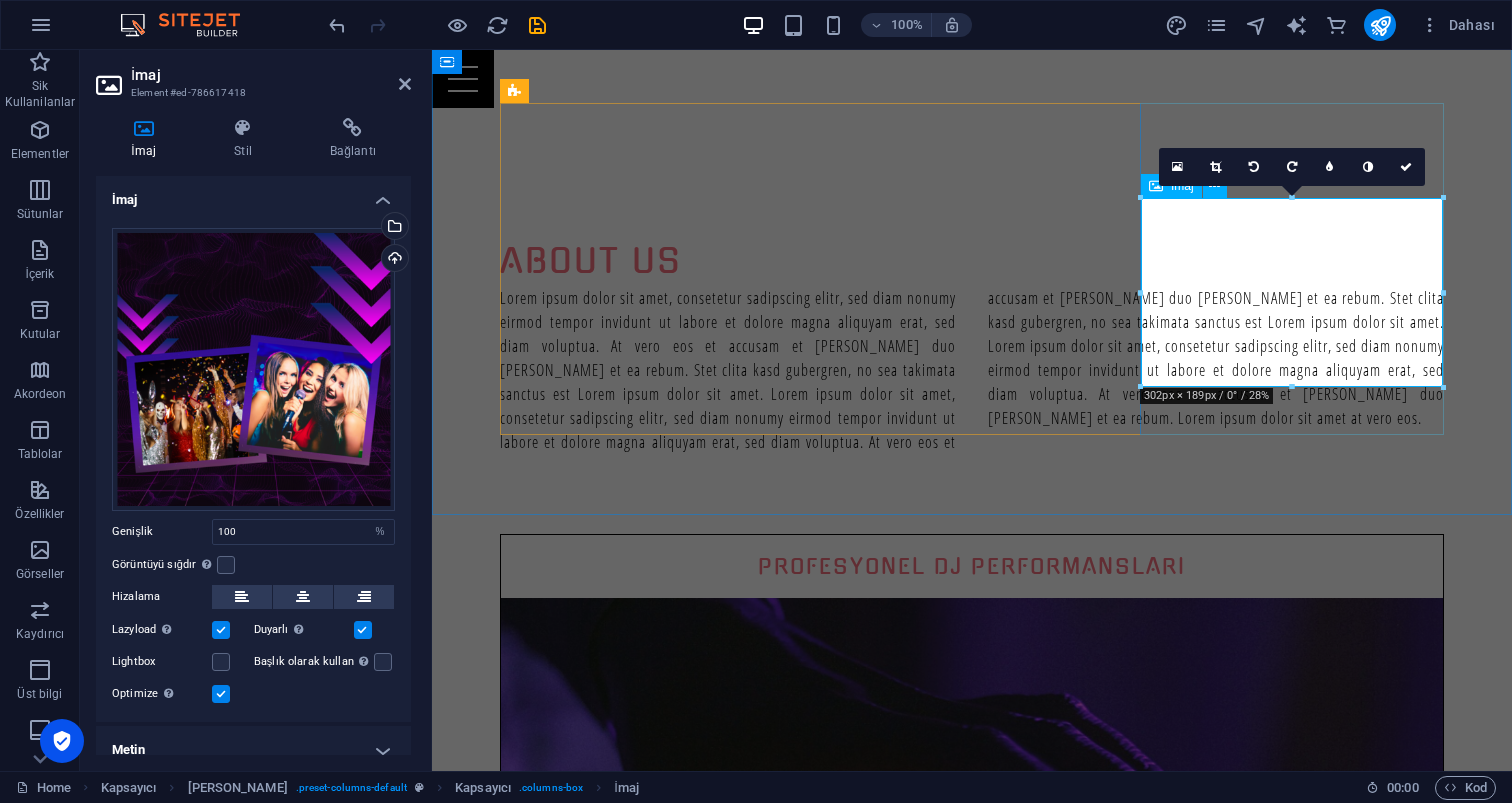 click at bounding box center (972, 2306) 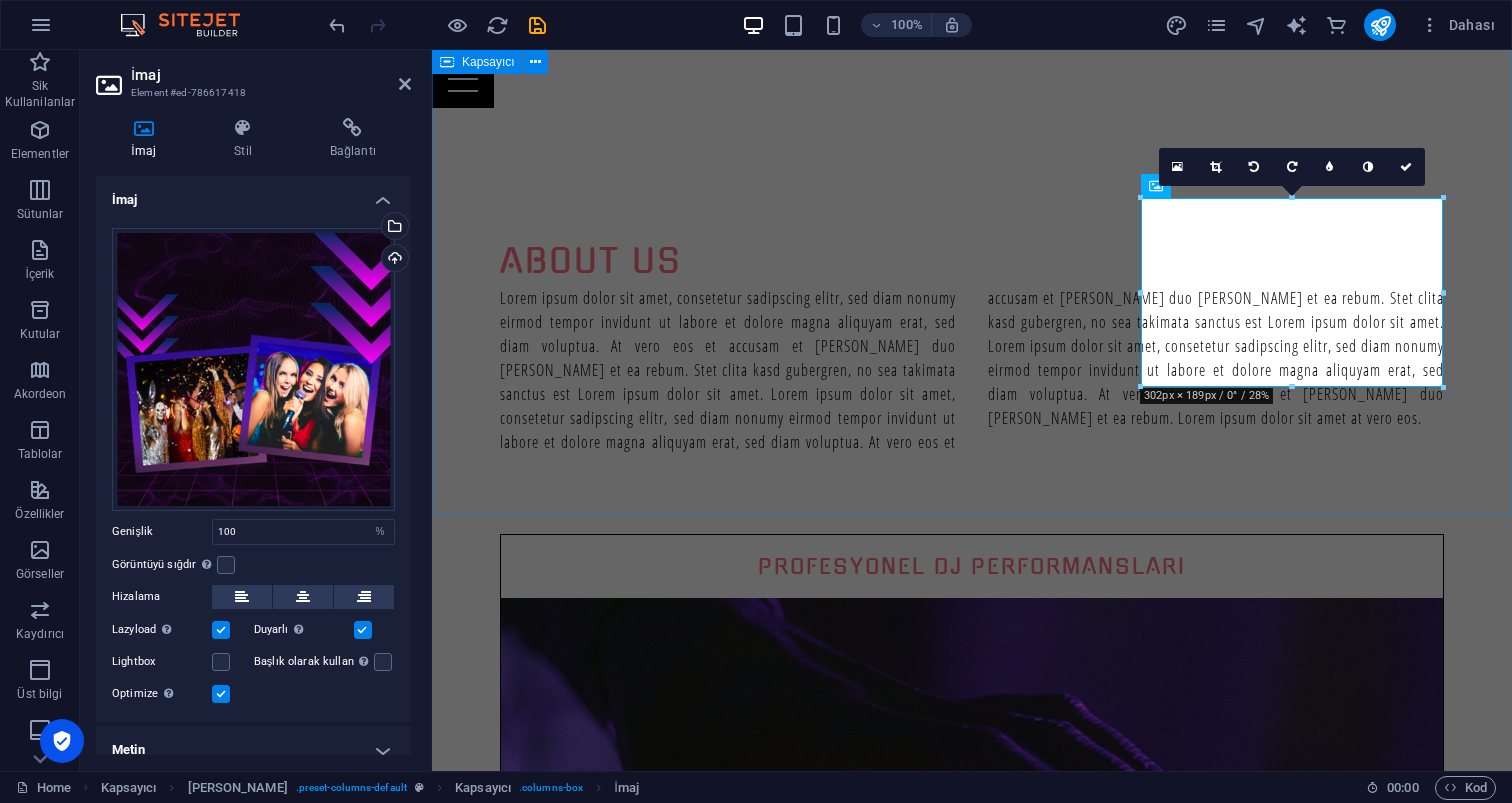 click on "About us Lorem ipsum dolor sit amet, consetetur sadipscing elitr, sed diam nonumy eirmod tempor invidunt ut labore et dolore magna aliquyam erat, sed diam voluptua. At vero eos et accusam et [PERSON_NAME] duo [PERSON_NAME] et ea rebum. Stet clita kasd gubergren, no sea takimata sanctus est Lorem ipsum dolor sit amet. Lorem ipsum dolor sit amet, consetetur sadipscing elitr, sed diam nonumy eirmod tempor invidunt ut labore et dolore magna aliquyam erat, sed diam voluptua. At vero eos et accusam et [PERSON_NAME] duo [PERSON_NAME] et ea rebum. Stet clita kasd gubergren, no sea takimata sanctus est Lorem ipsum dolor sit amet. Lorem ipsum dolor sit amet, consetetur sadipscing elitr, sed diam nonumy eirmod tempor invidunt ut labore et dolore magna aliquyam erat, sed diam voluptua. At vero eos et accusam et [PERSON_NAME] duo [PERSON_NAME] et ea rebum. Lorem ipsum dolor sit amet at vero eos. Profesyonel DJ Performansları Bize Ulaşın Eğlence Dolu Etkinlikler BIZE ULAŞIN Unutulmaz Karaoke Aktiviteleri BIZE ULAŞIN" at bounding box center (972, 1437) 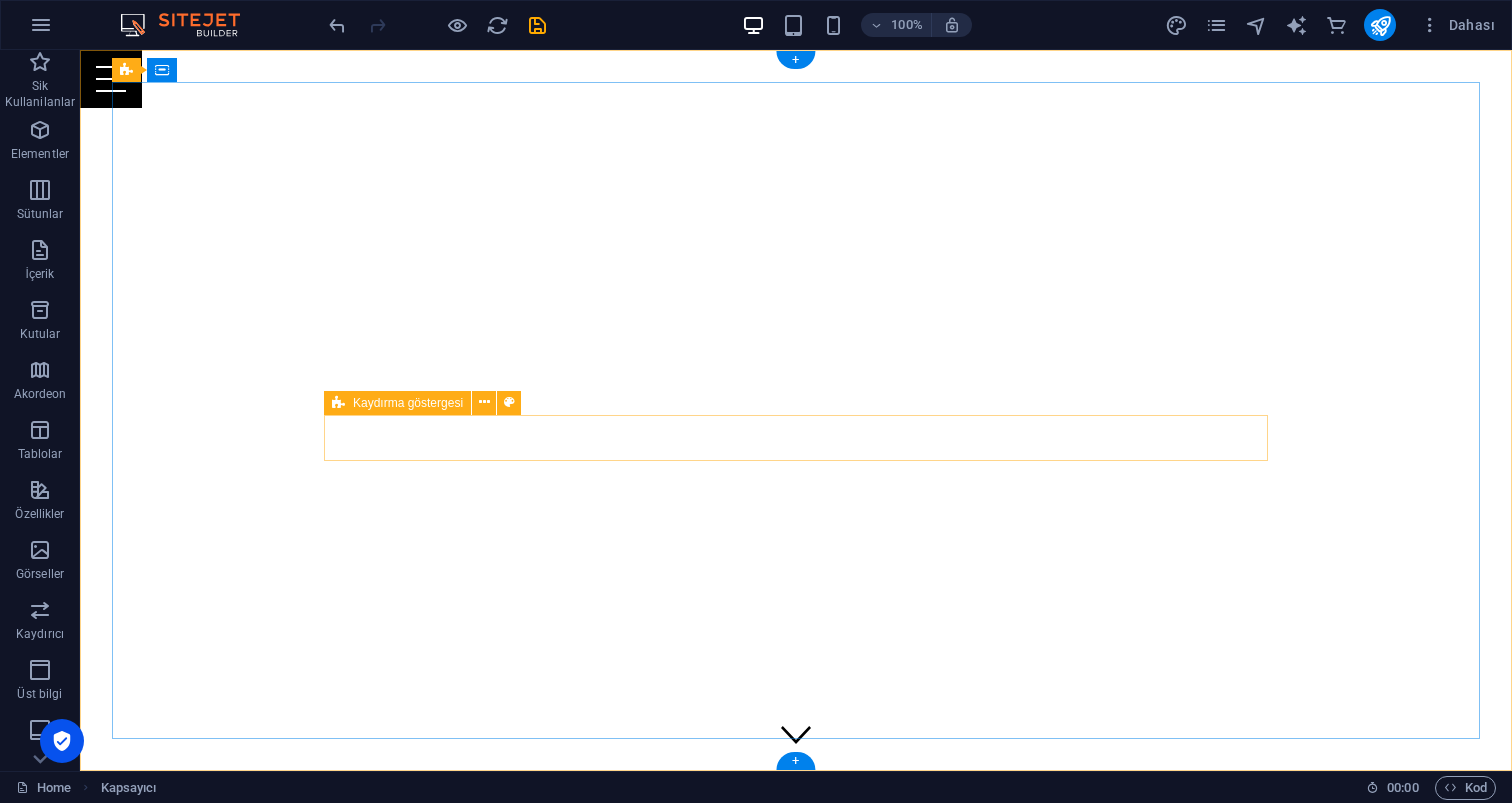 scroll, scrollTop: 0, scrollLeft: 0, axis: both 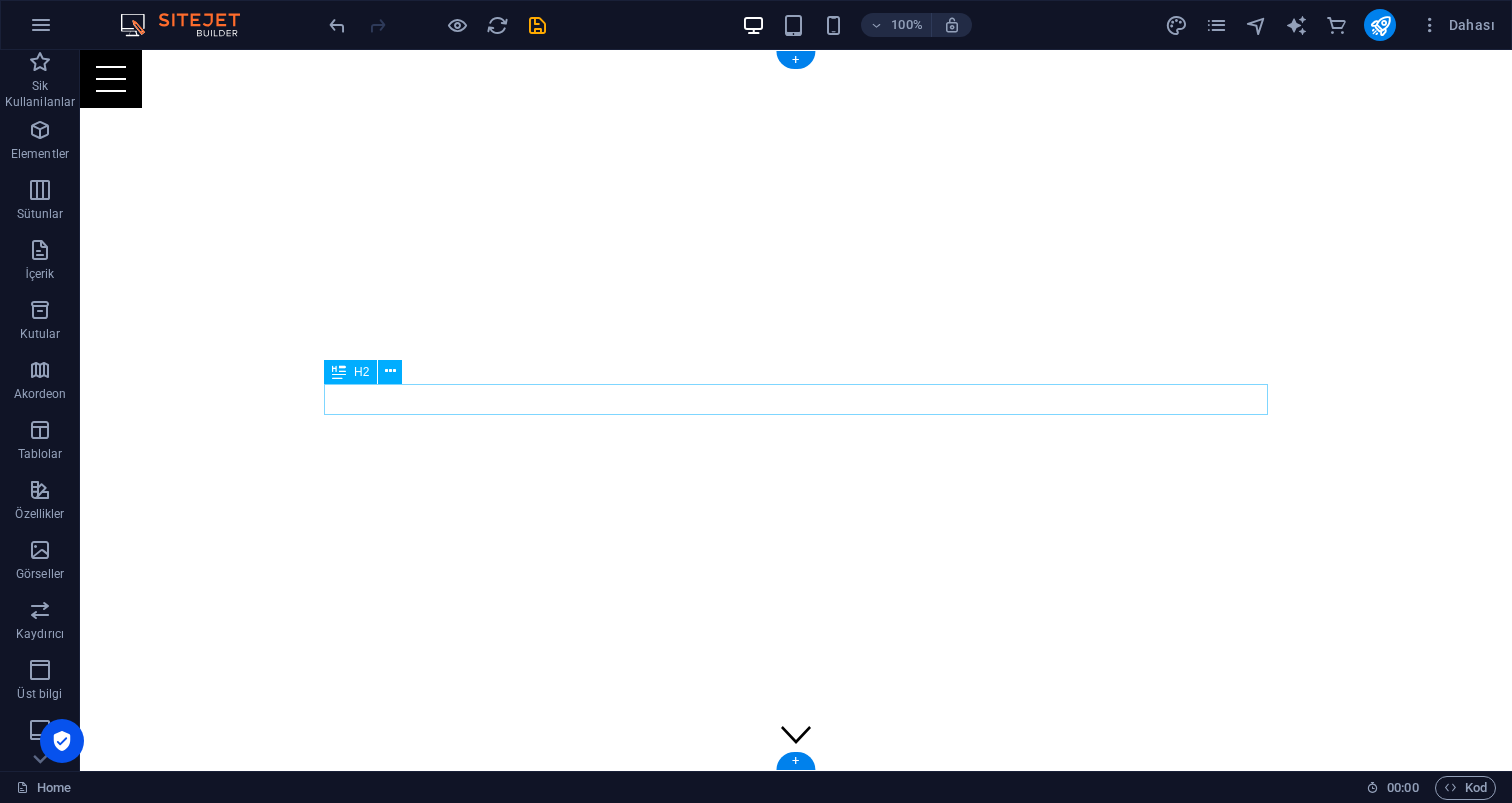 click on "Your Full Service Event Agency" at bounding box center (796, 987) 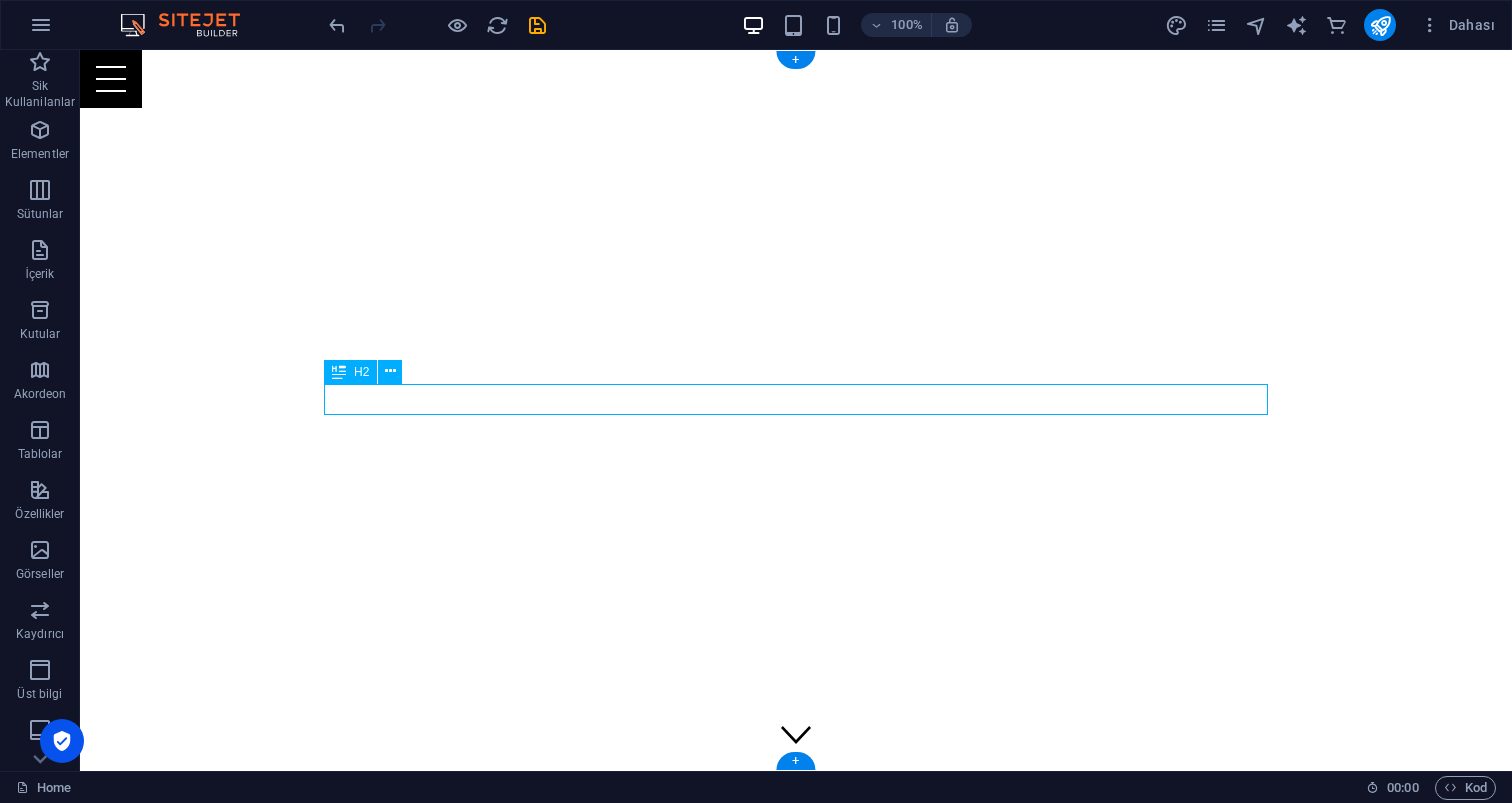 click on "Your Full Service Event Agency" at bounding box center [796, 987] 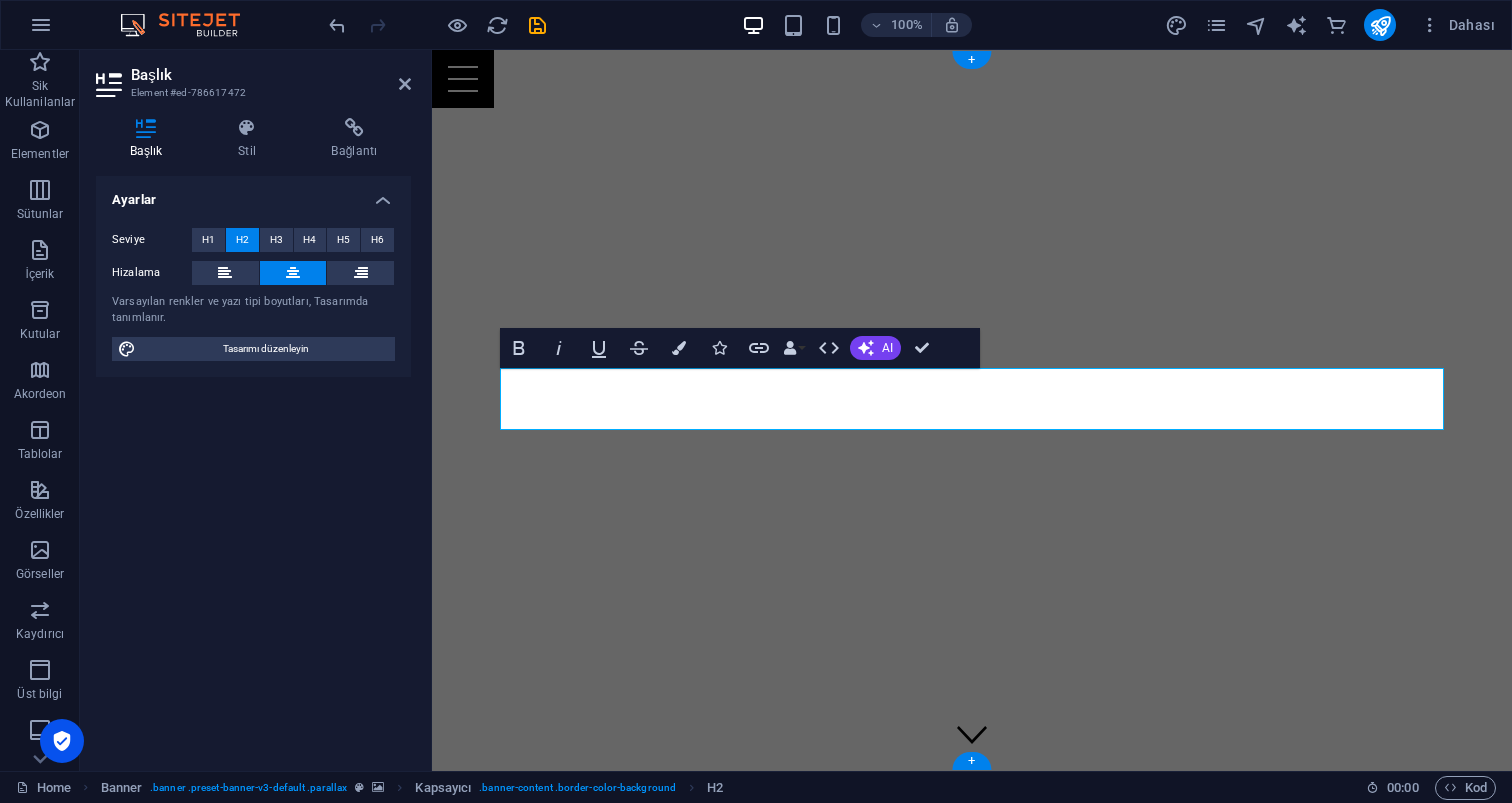 type 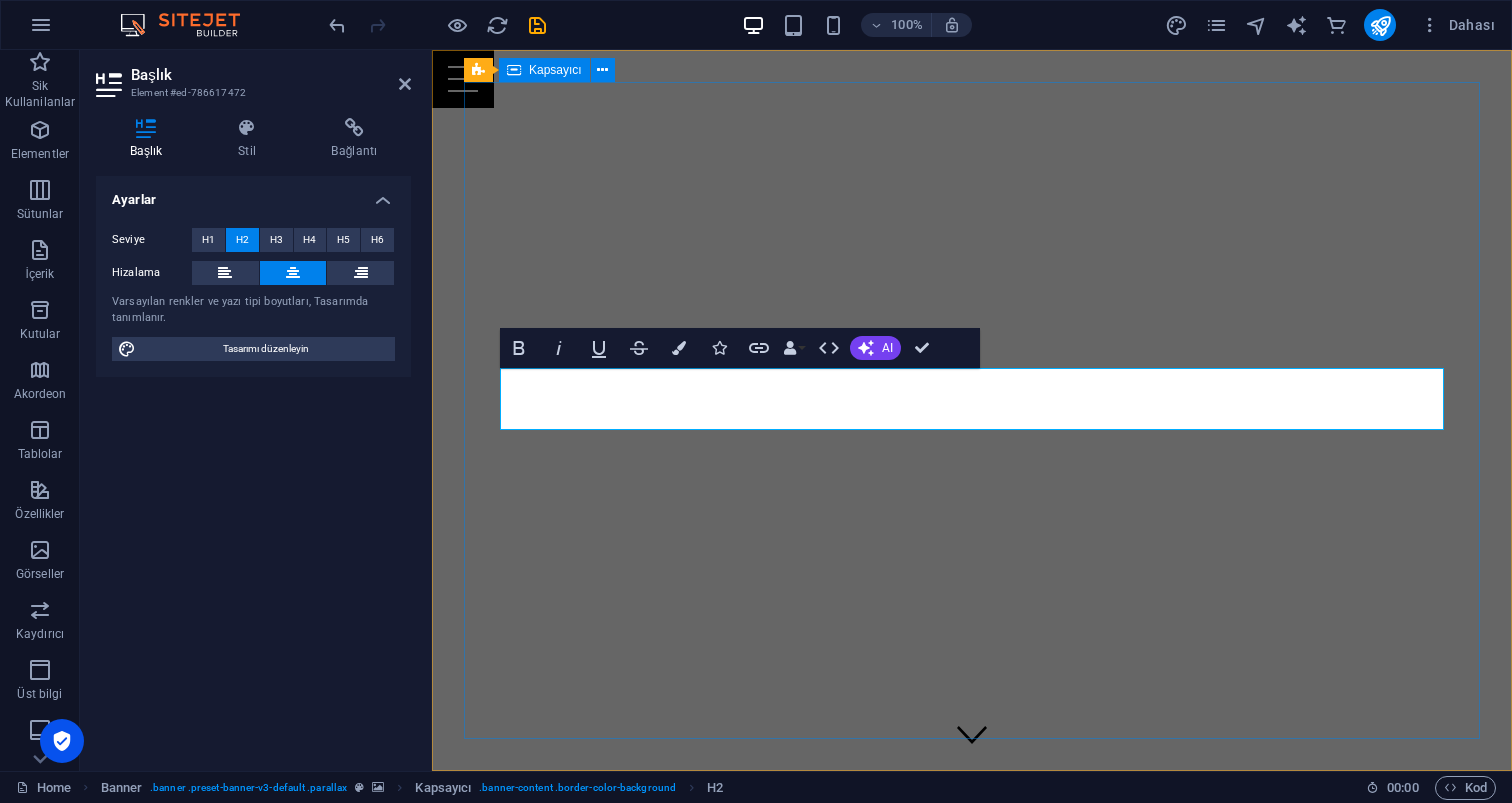 click on "​KaraokeParty.com.tr'ye adım atarak eğlencenin kalbine yolculuk yapmaya hazır mısınız?" at bounding box center [972, 990] 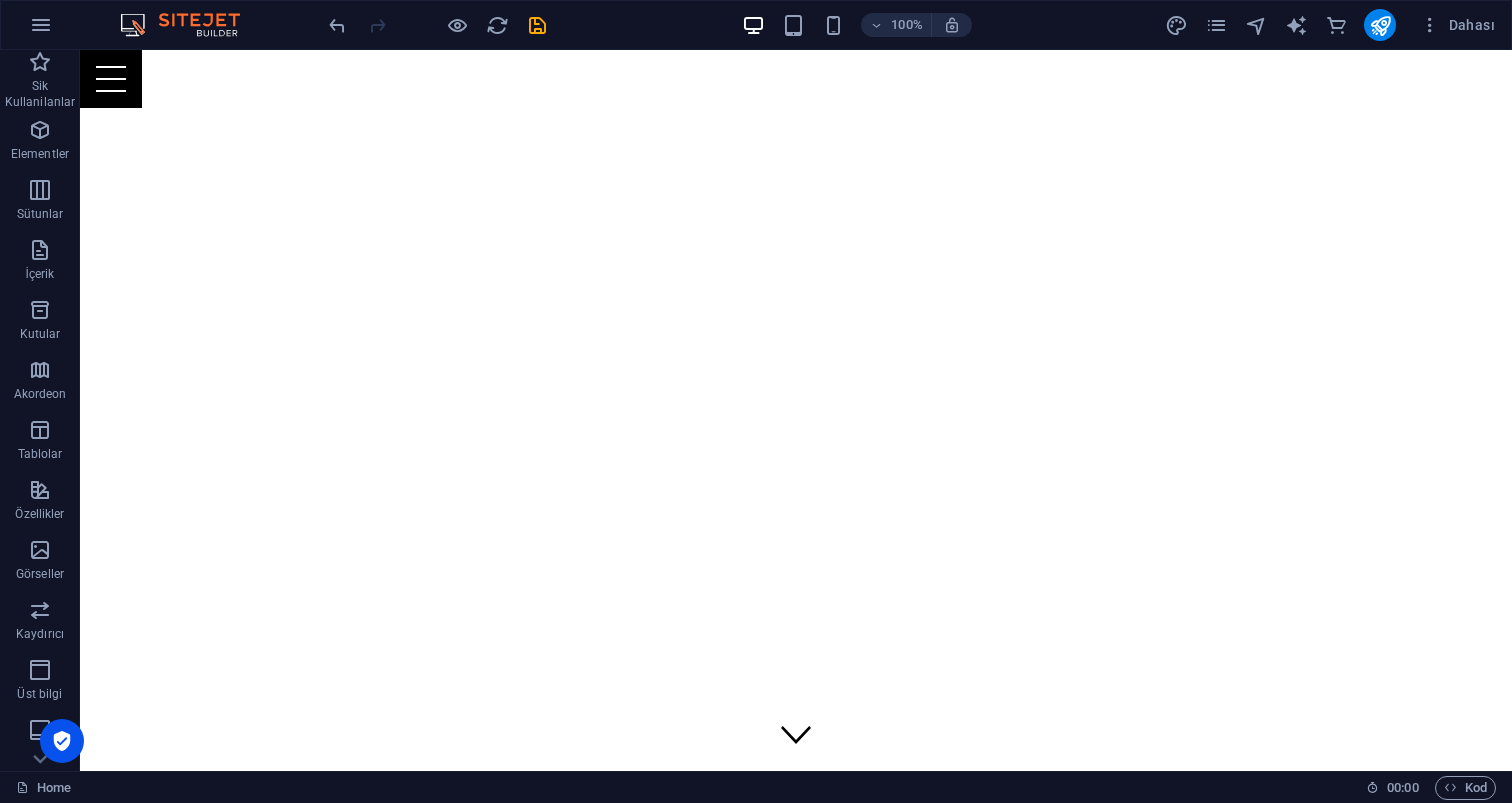 scroll, scrollTop: 0, scrollLeft: 0, axis: both 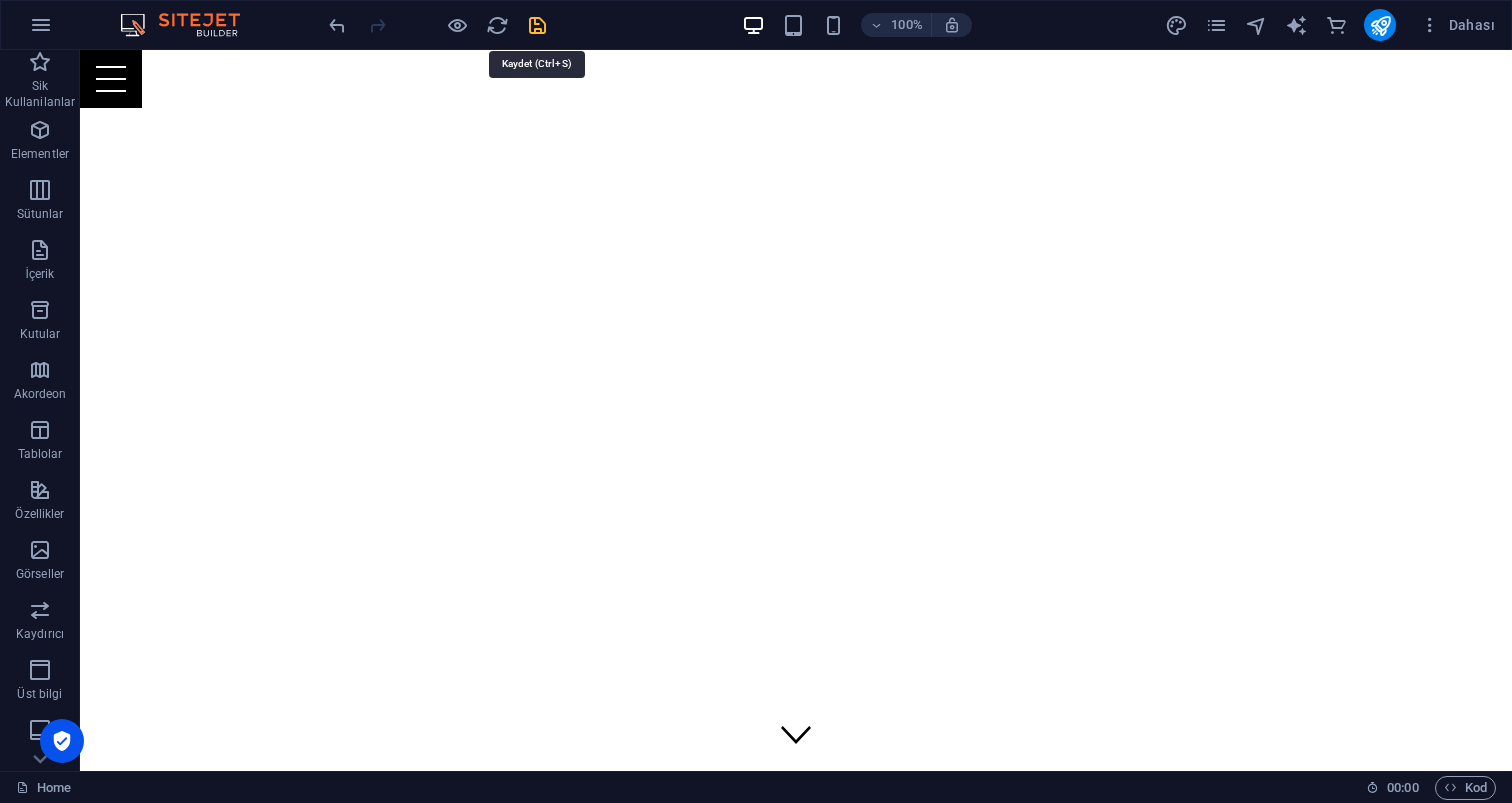 click at bounding box center [537, 25] 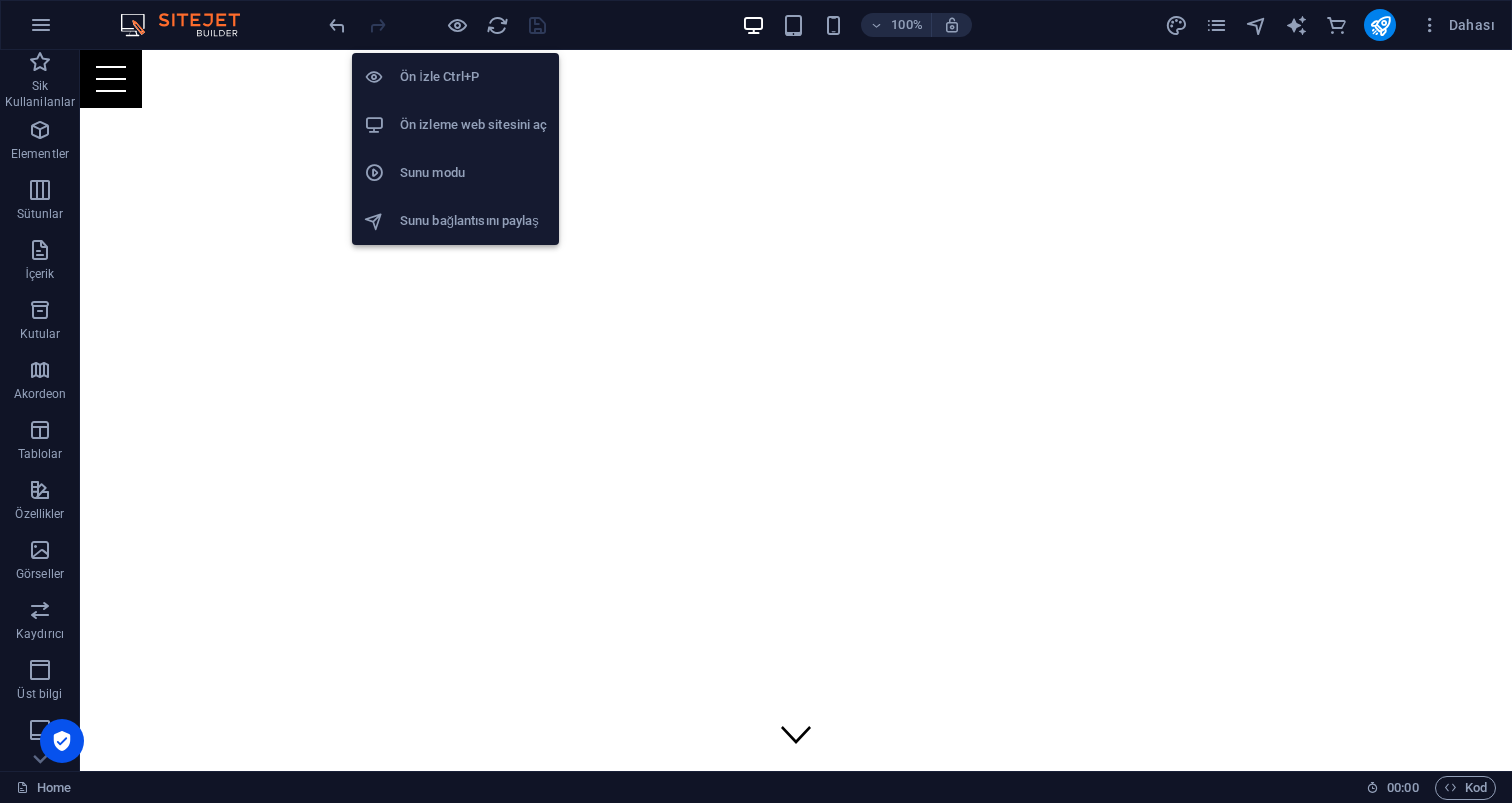 click on "Ön izleme web sitesini aç" at bounding box center [473, 125] 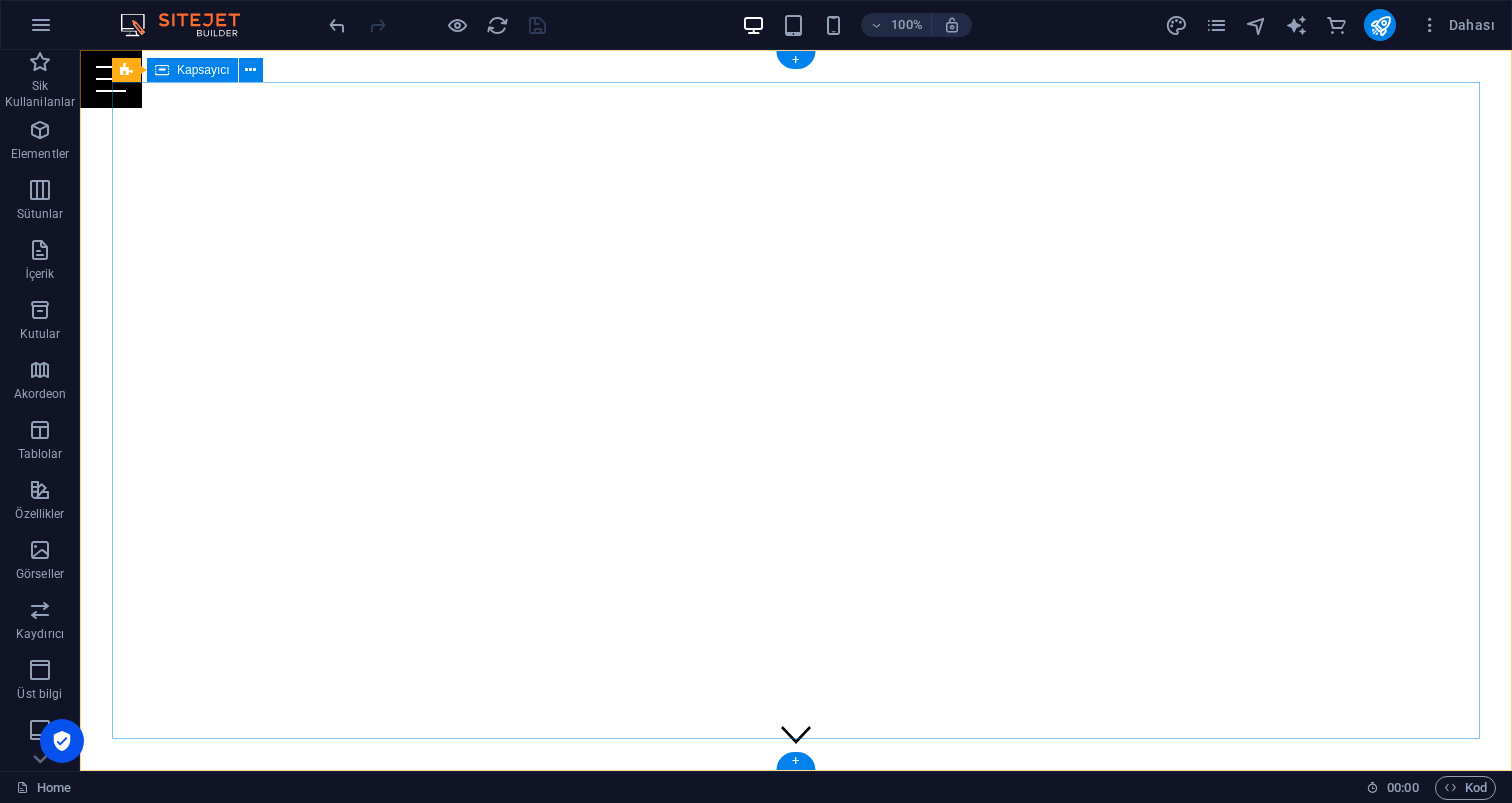 click on "[DOMAIN_NAME]'ye adım atarak eğlencenin kalbine yolculuk yapmaya hazır mısınız?" at bounding box center [796, 990] 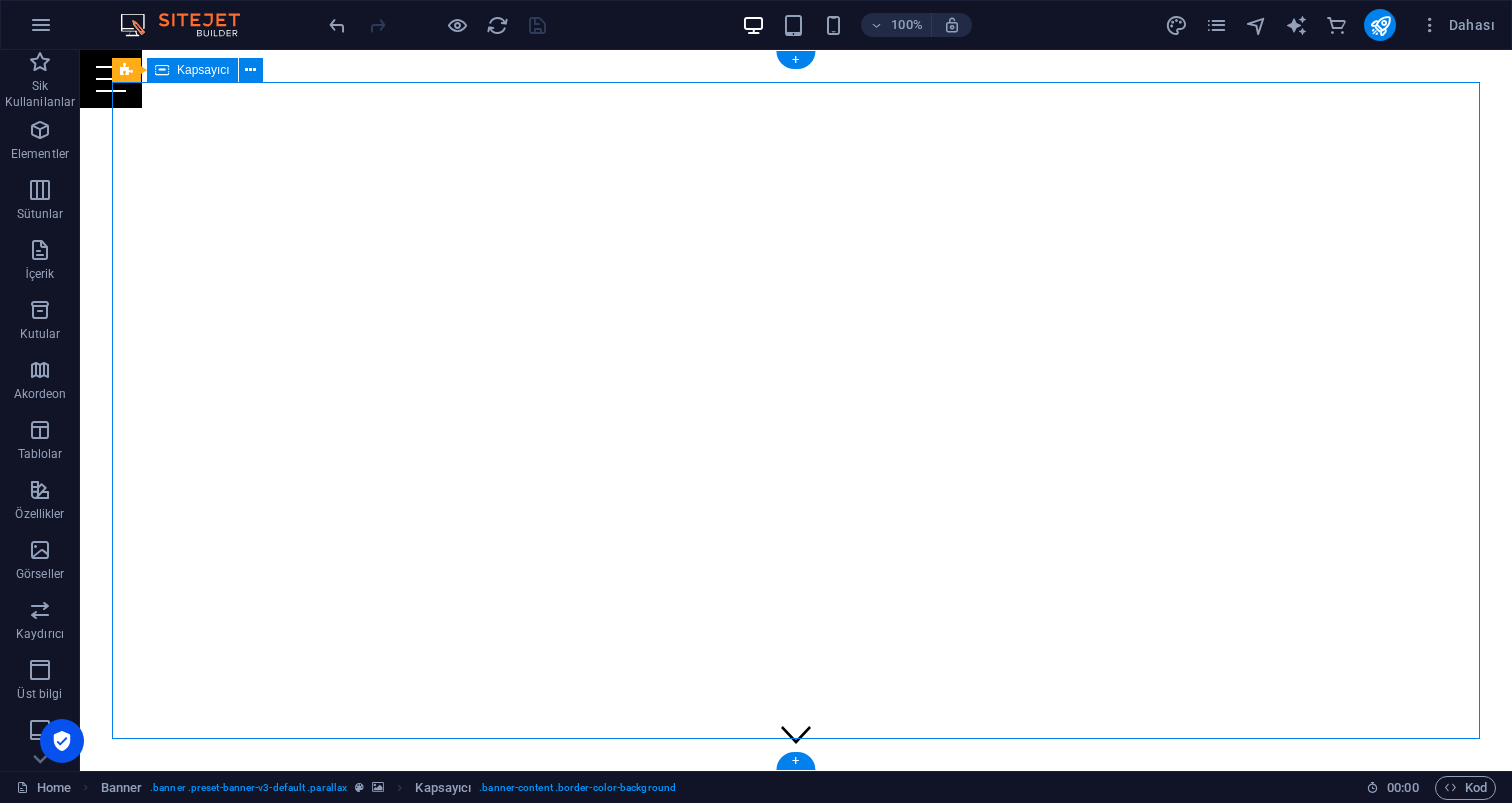 click on "[DOMAIN_NAME]'ye adım atarak eğlencenin kalbine yolculuk yapmaya hazır mısınız?" at bounding box center (796, 990) 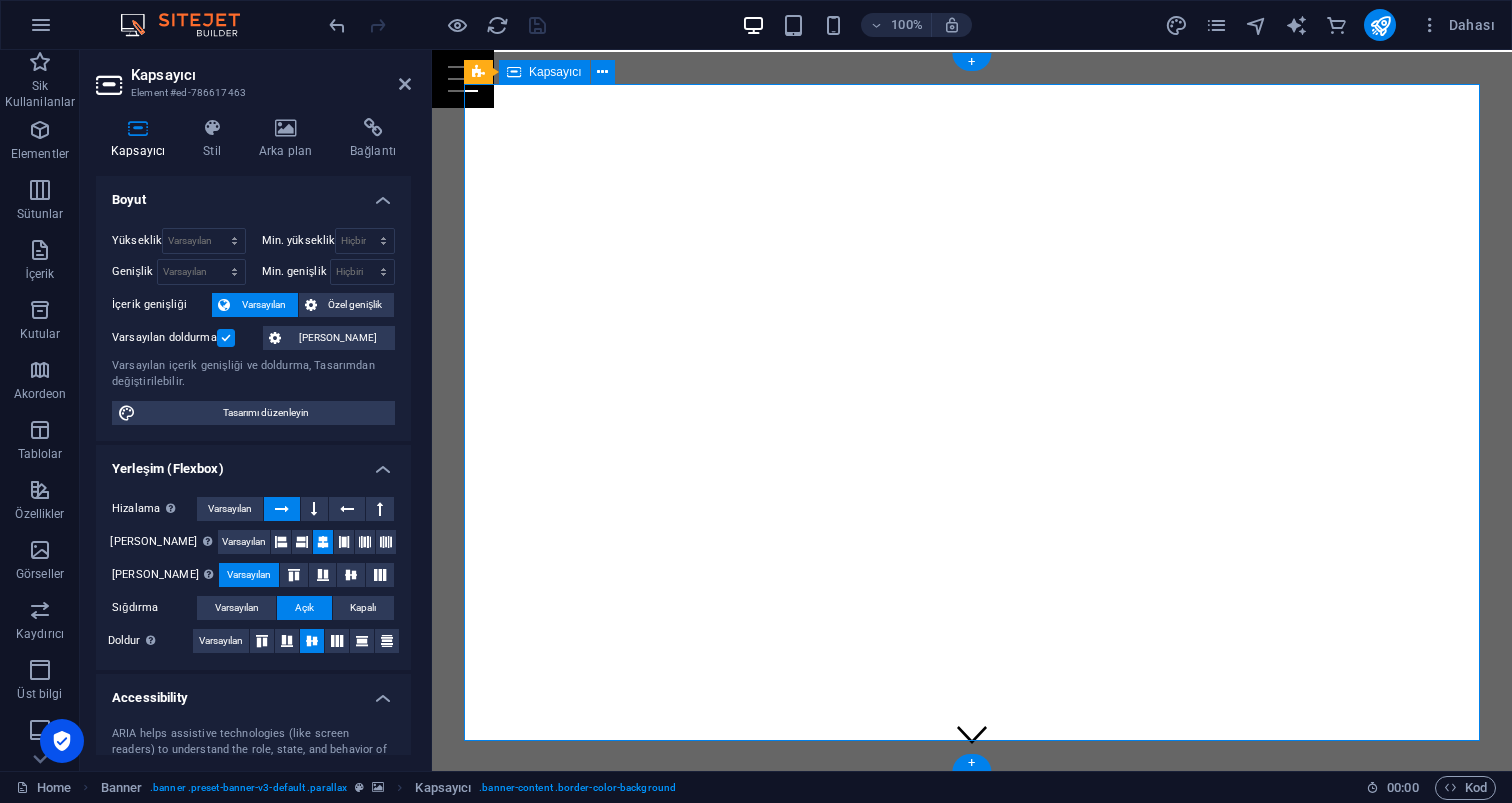 scroll, scrollTop: 0, scrollLeft: 0, axis: both 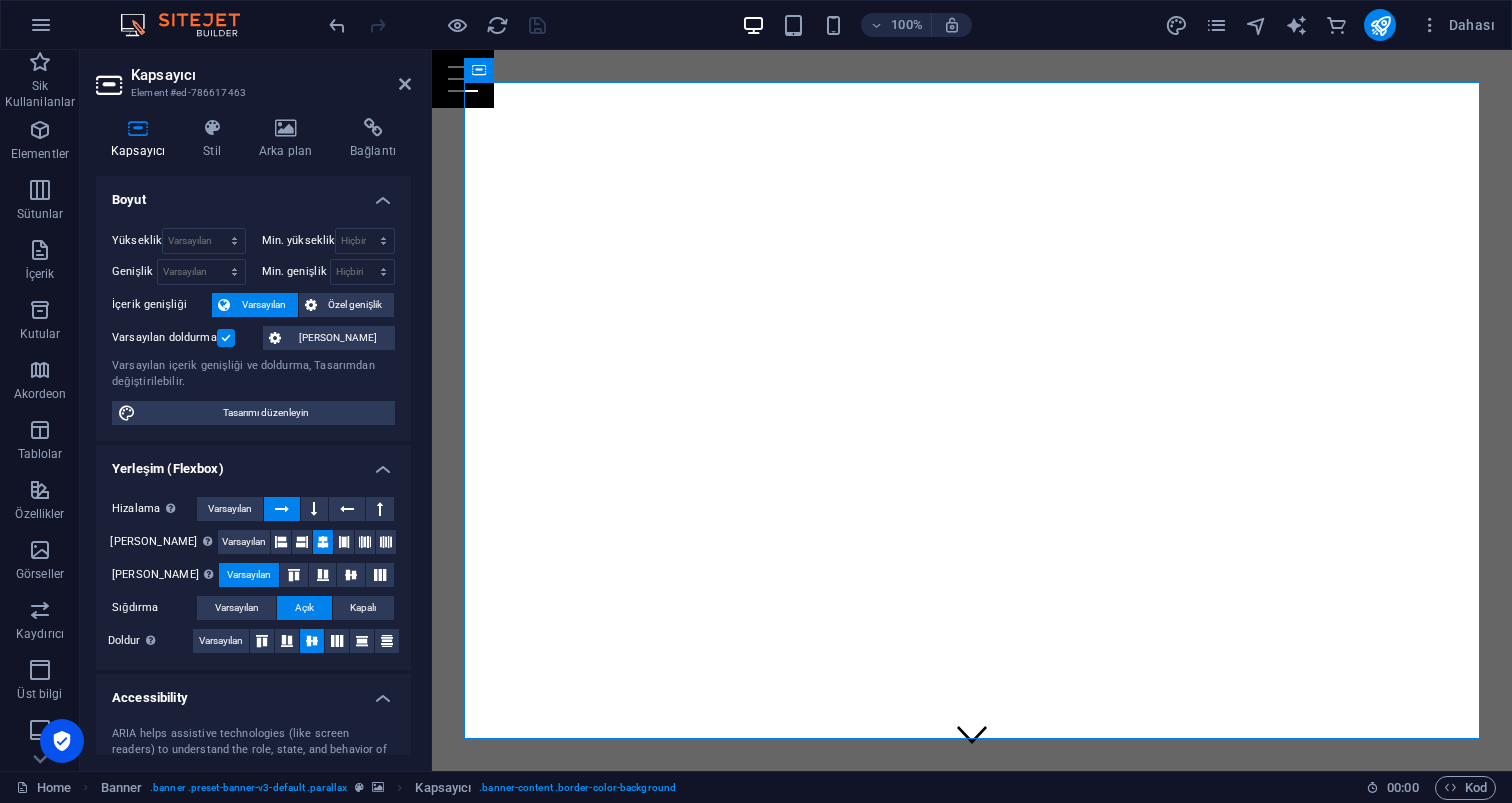 click at bounding box center (972, 50) 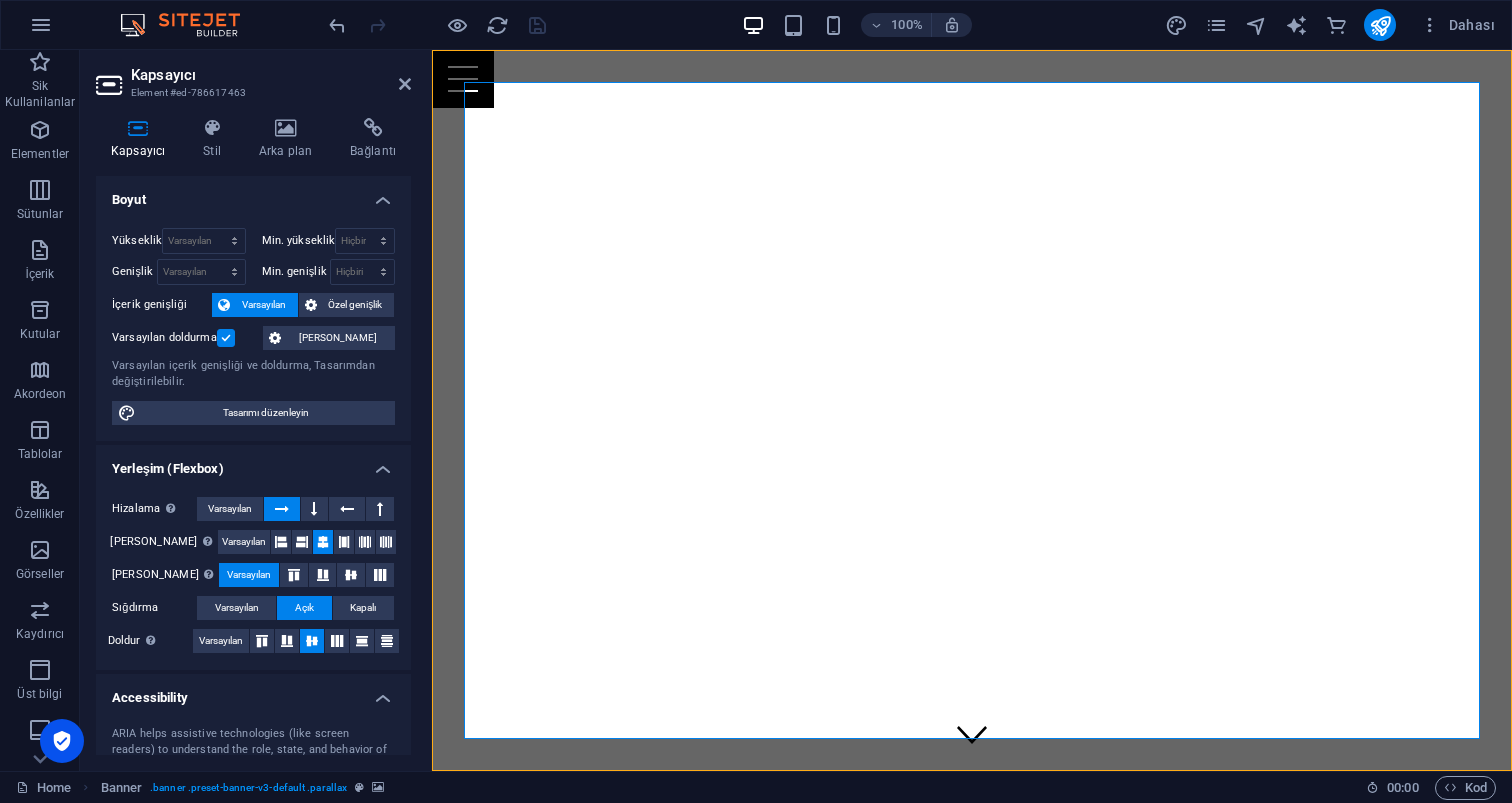 click at bounding box center (972, 50) 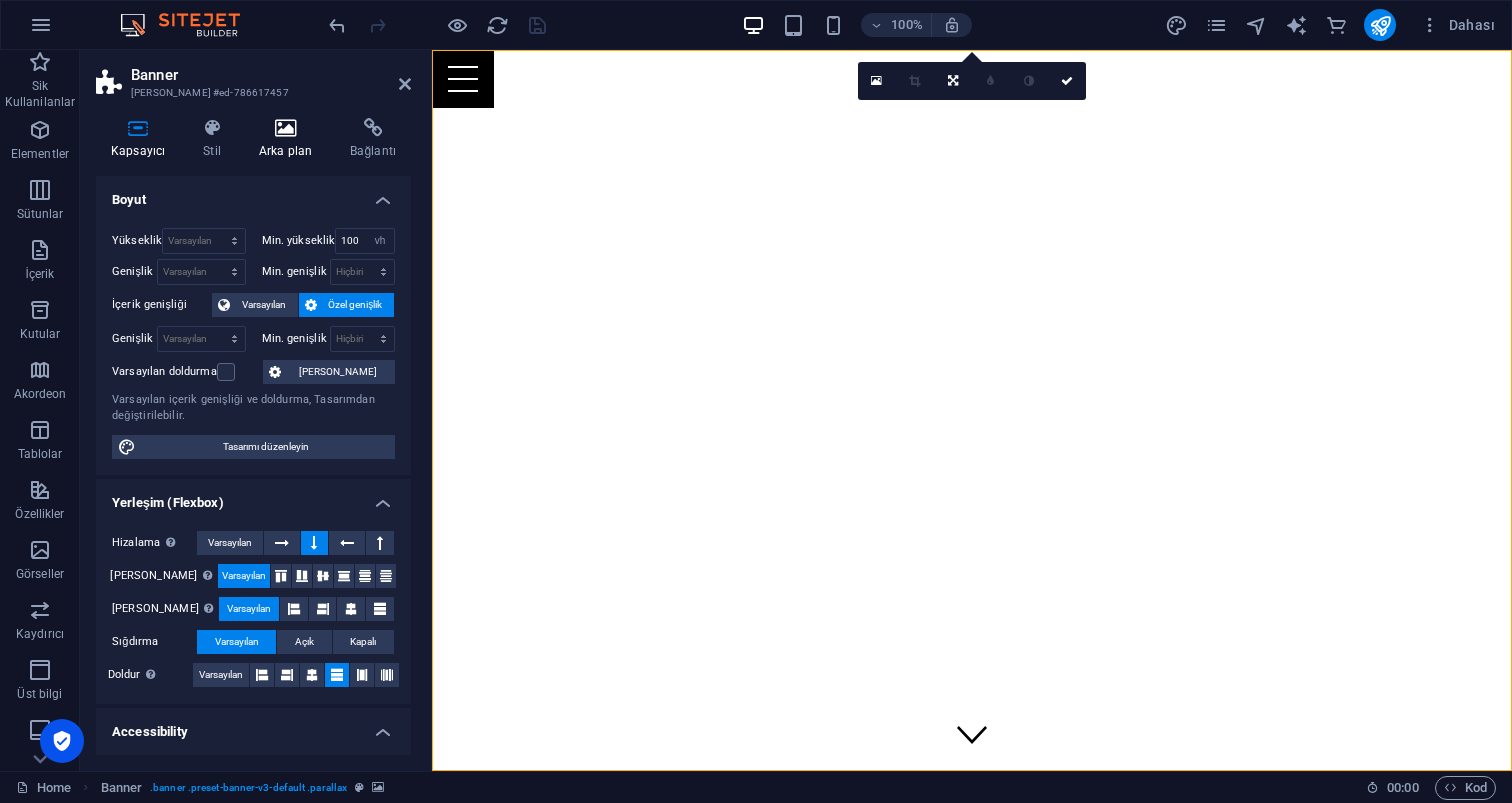 click at bounding box center (285, 128) 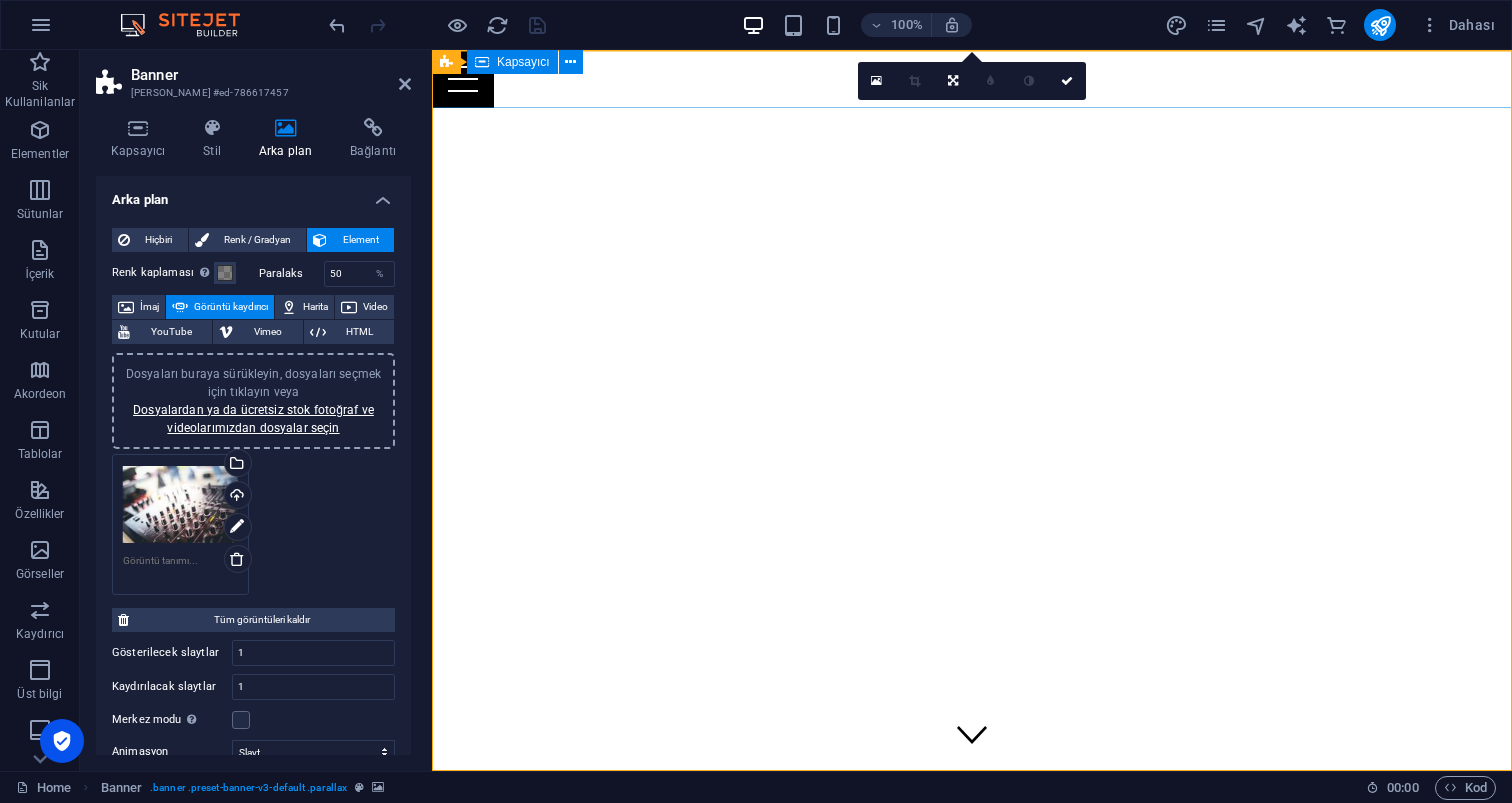 click at bounding box center (972, 79) 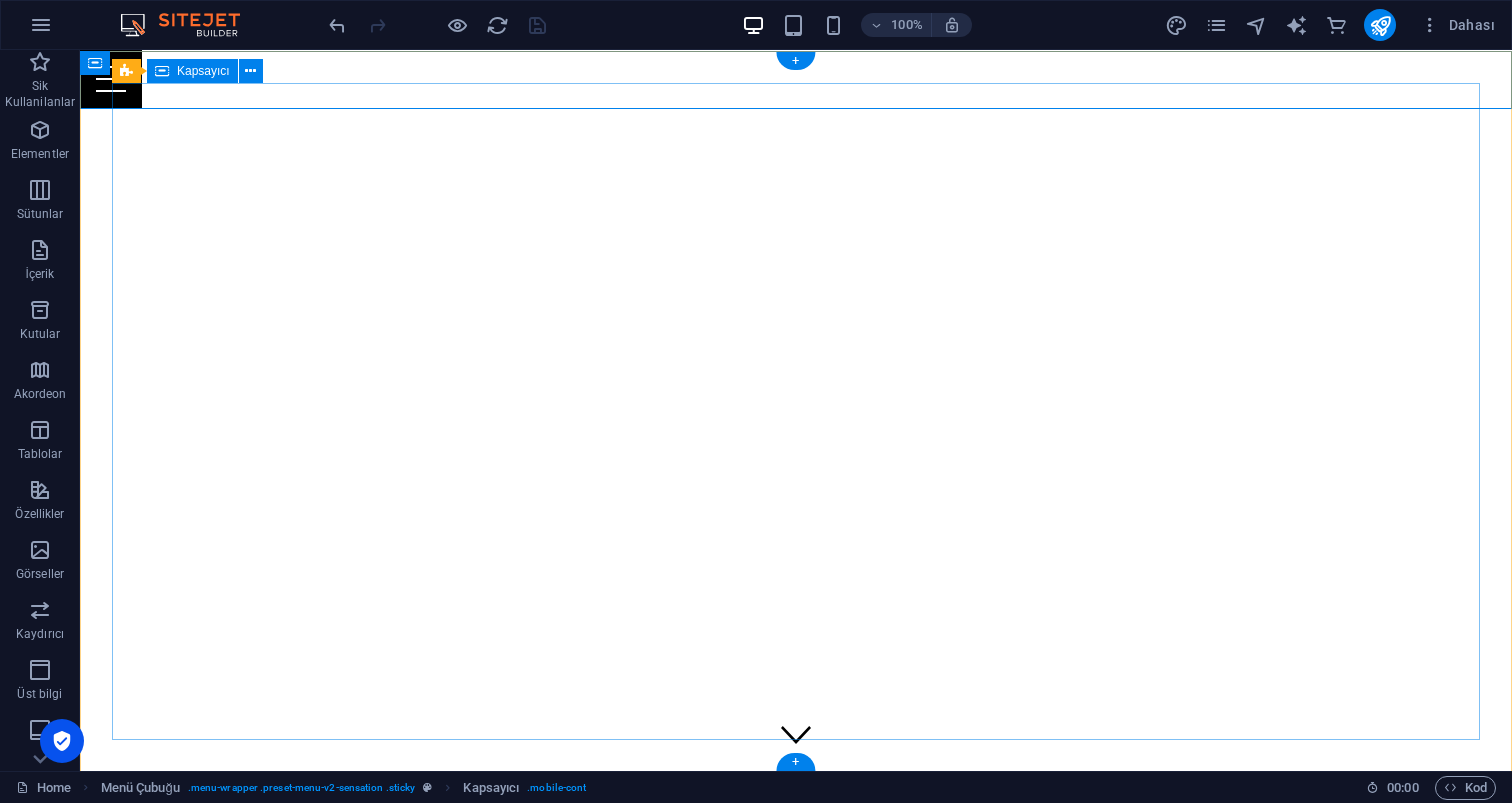 scroll, scrollTop: 0, scrollLeft: 0, axis: both 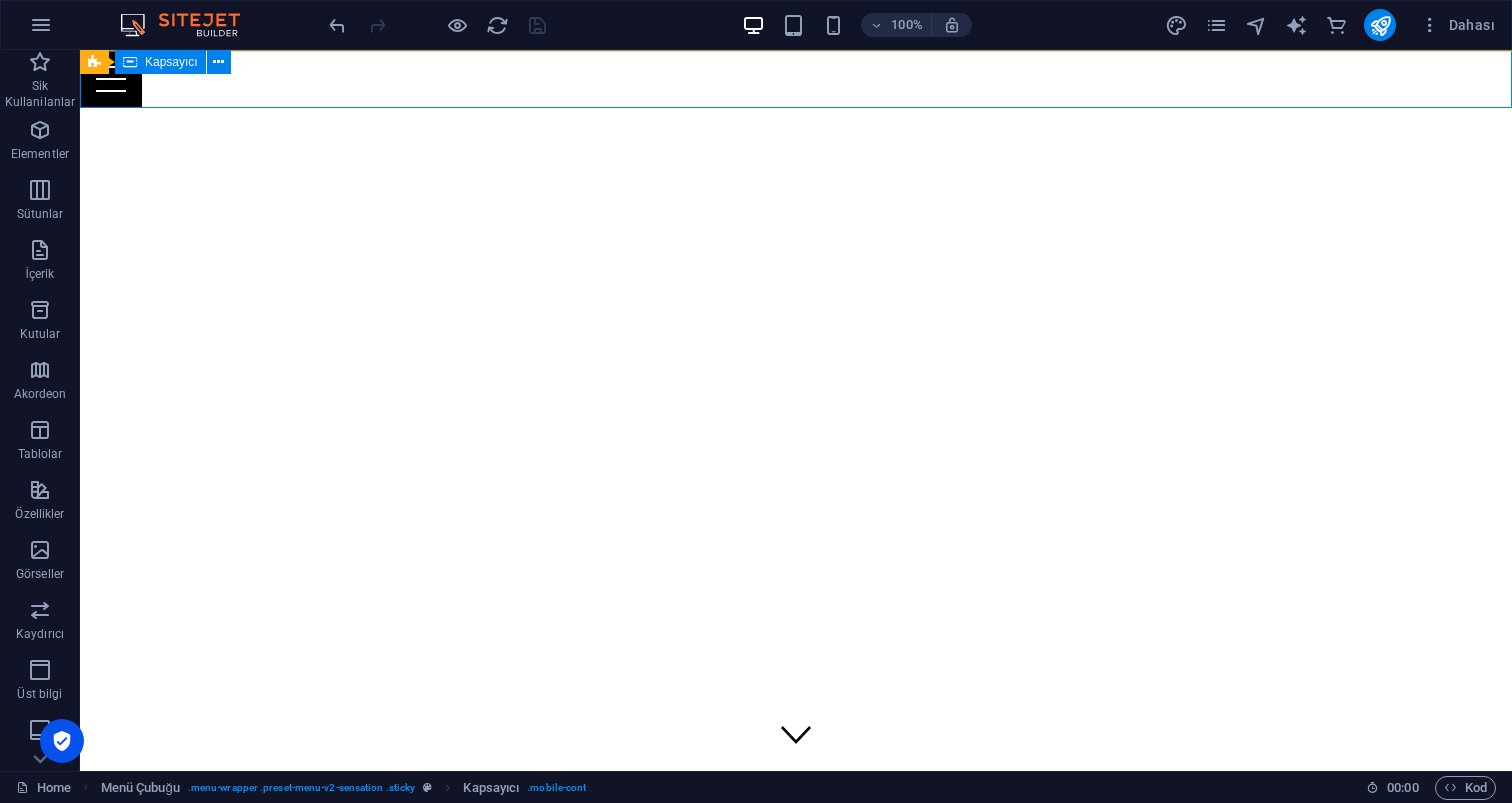 click at bounding box center (796, 79) 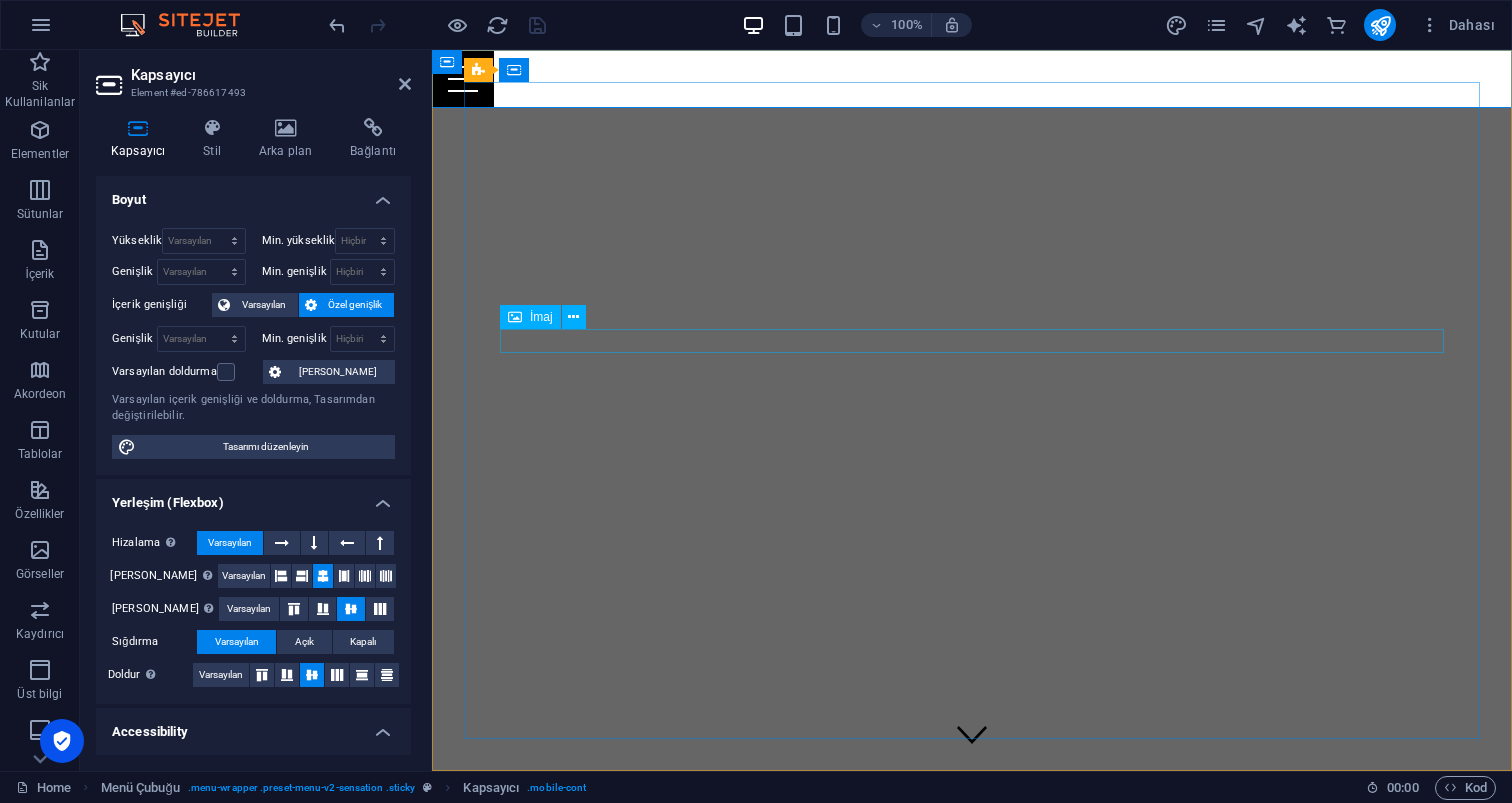 click at bounding box center (972, 920) 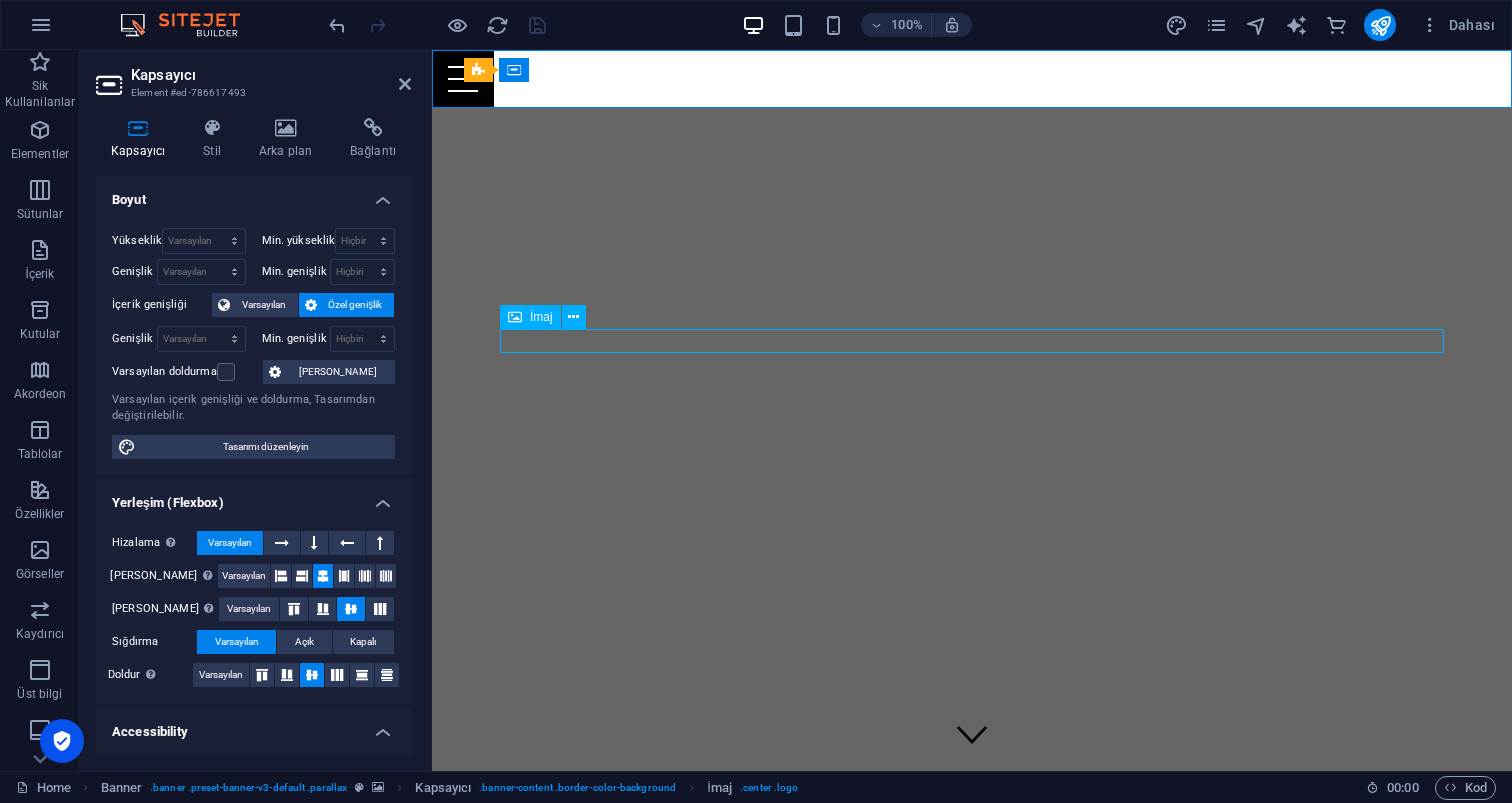click at bounding box center (972, 920) 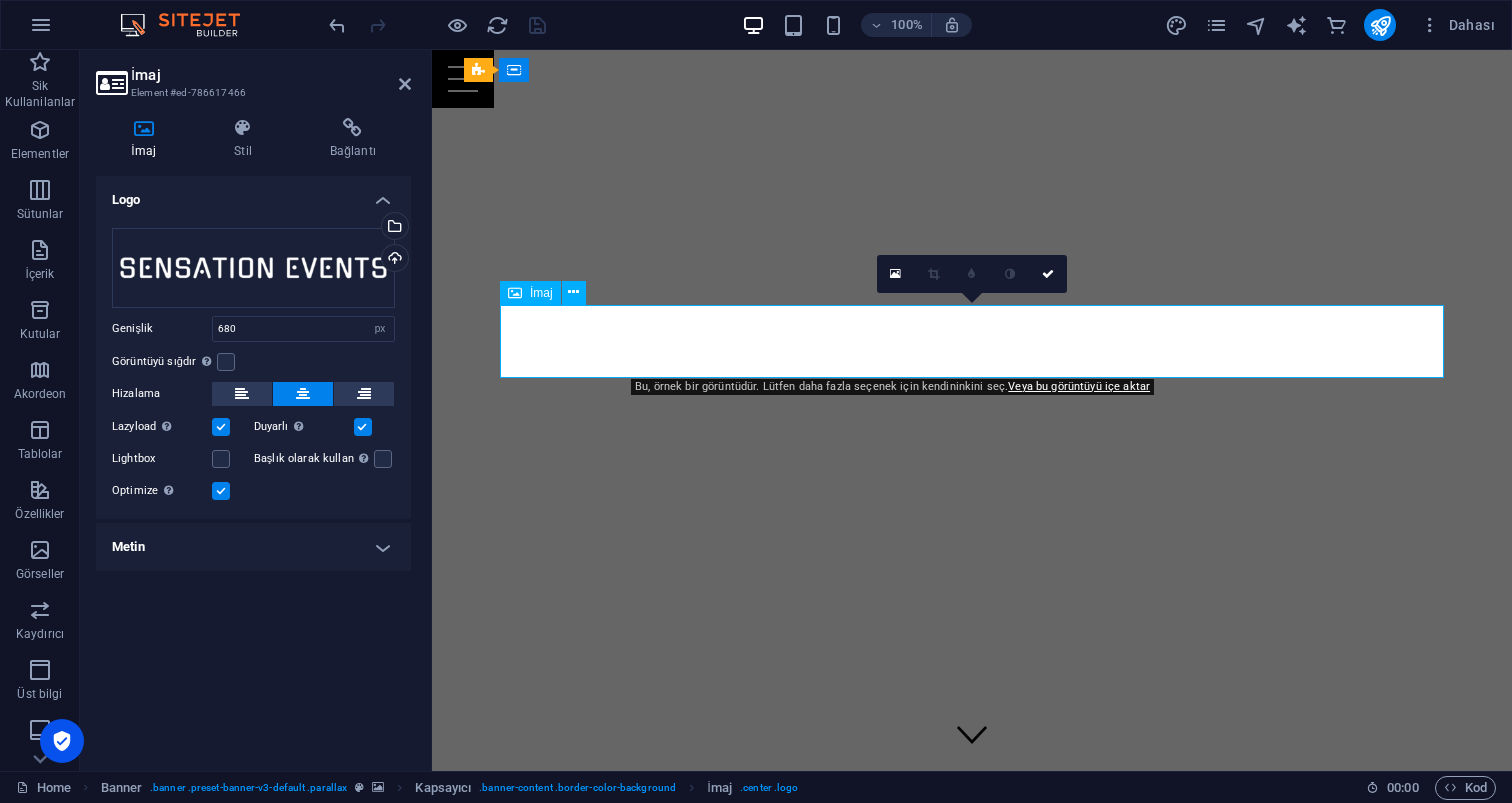 click at bounding box center [972, 920] 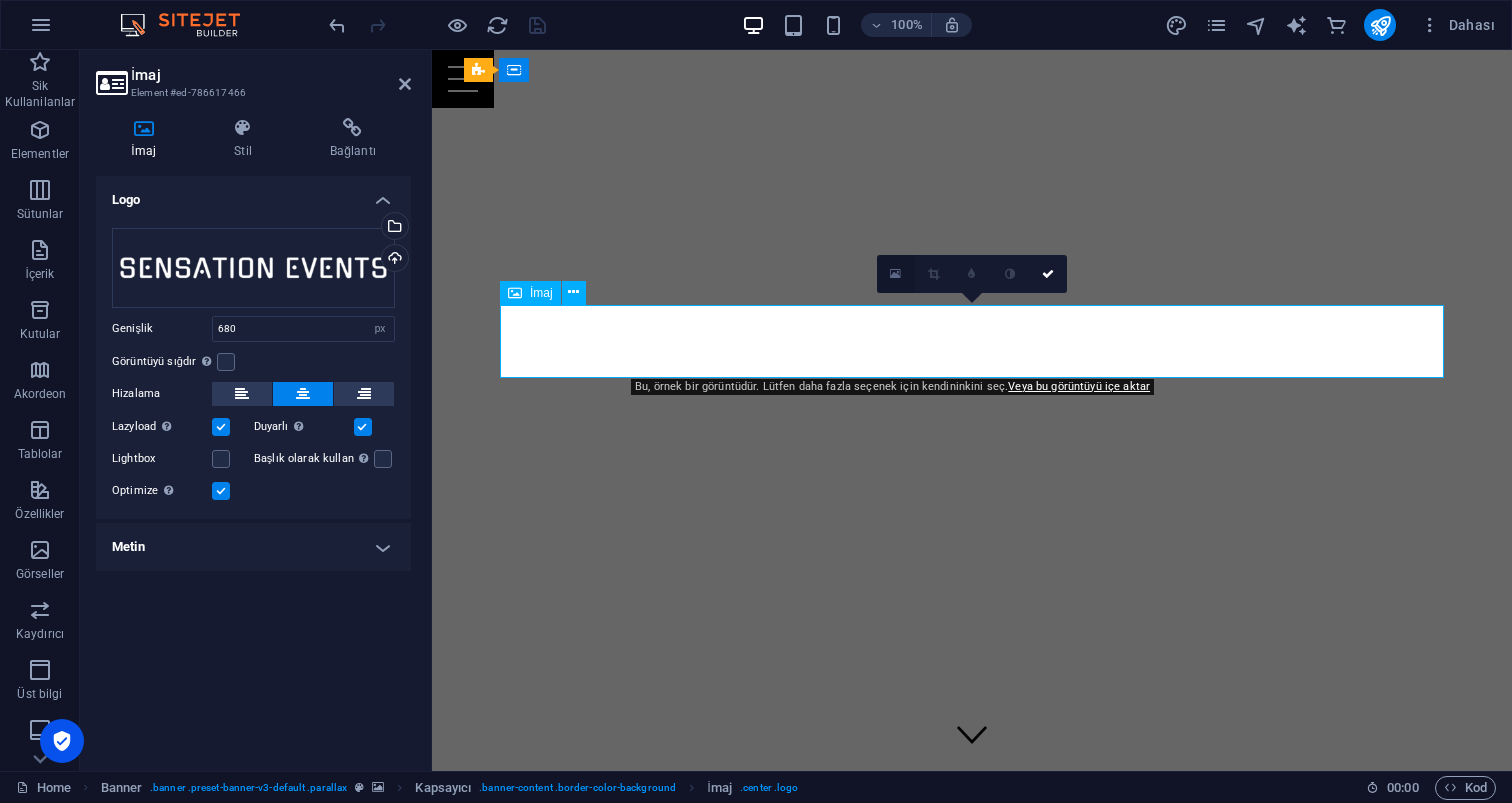 click at bounding box center [895, 274] 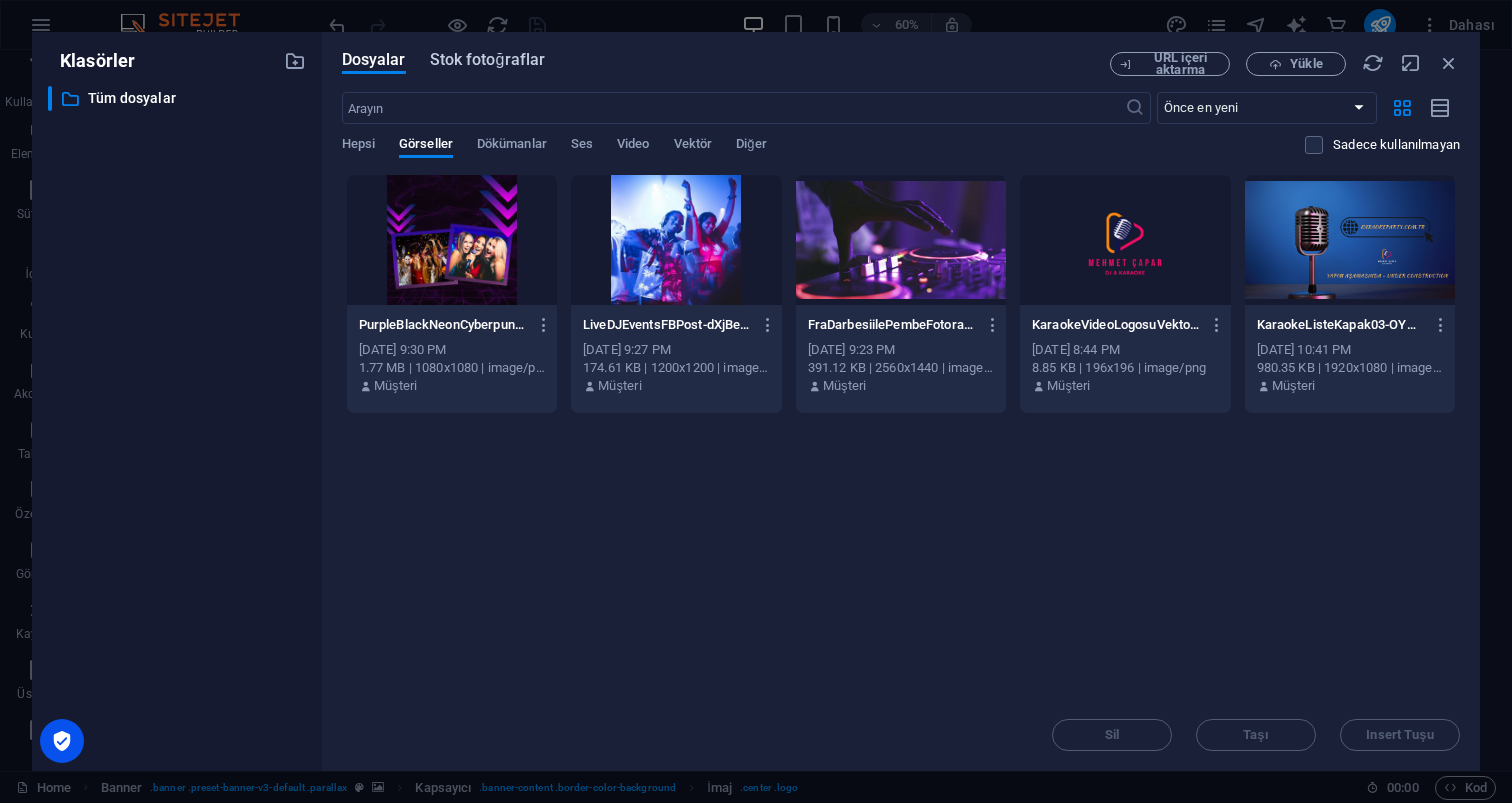 click on "Stok fotoğraflar" at bounding box center (488, 60) 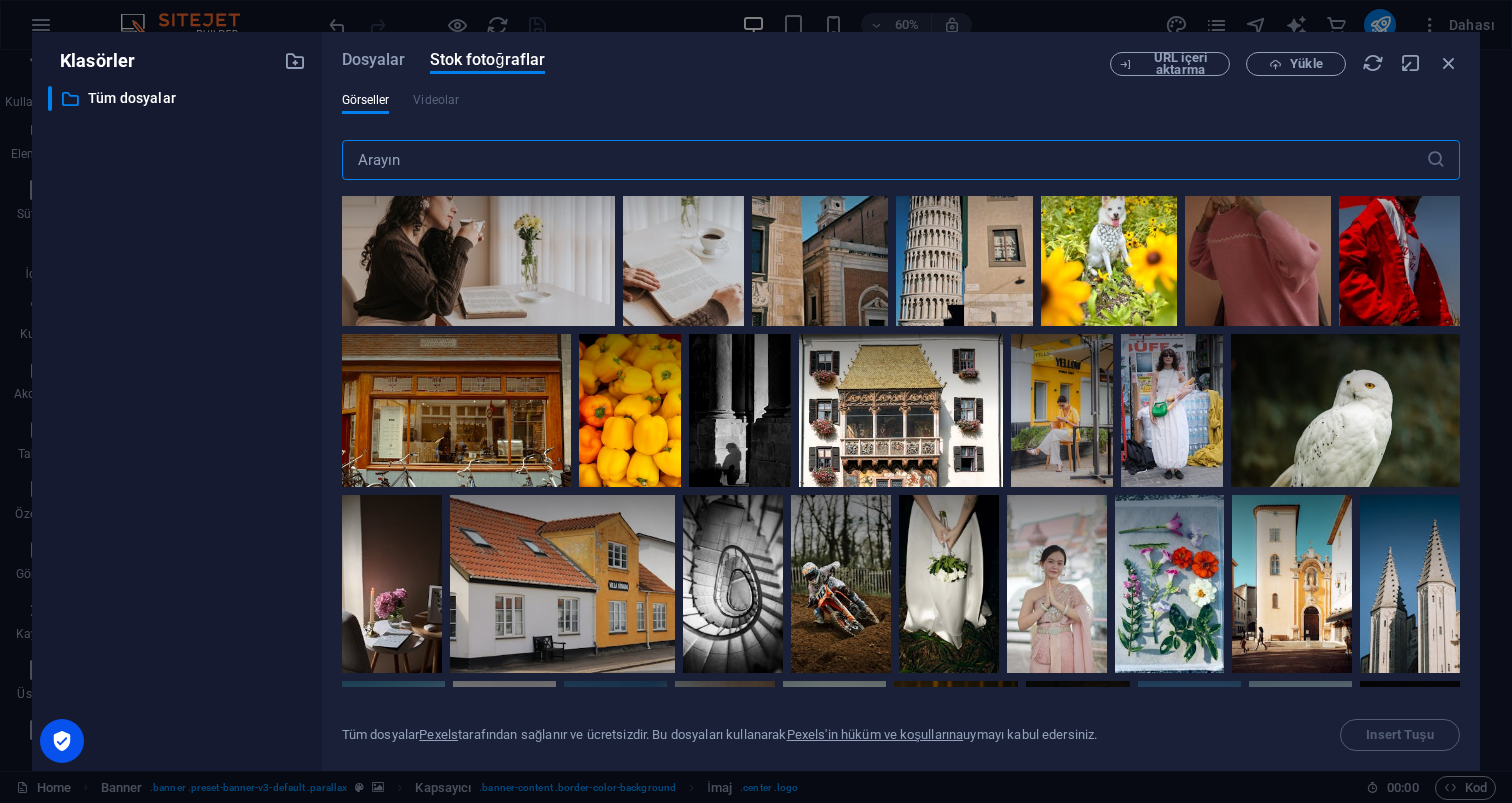 scroll, scrollTop: 915, scrollLeft: 0, axis: vertical 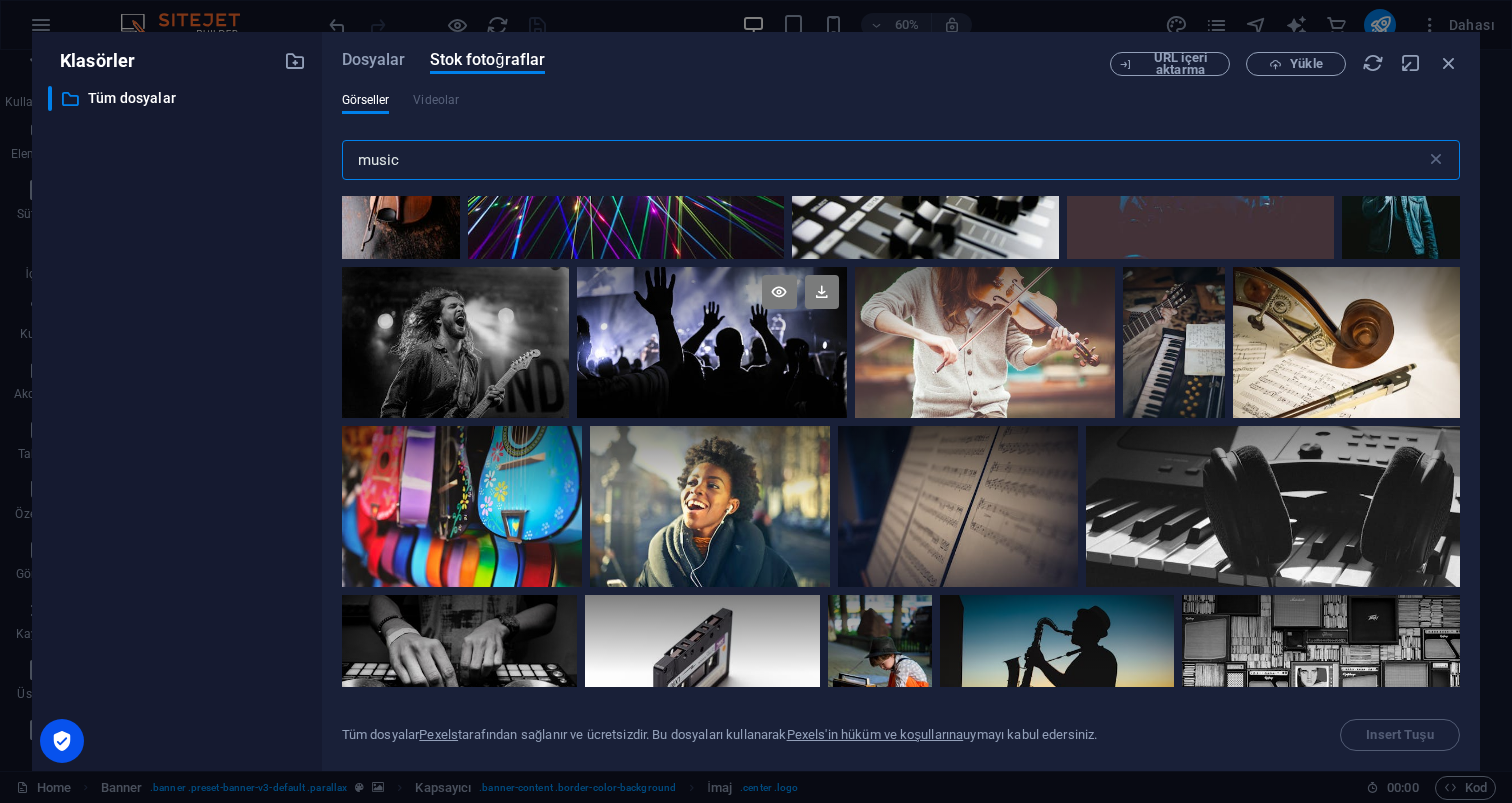 type on "music" 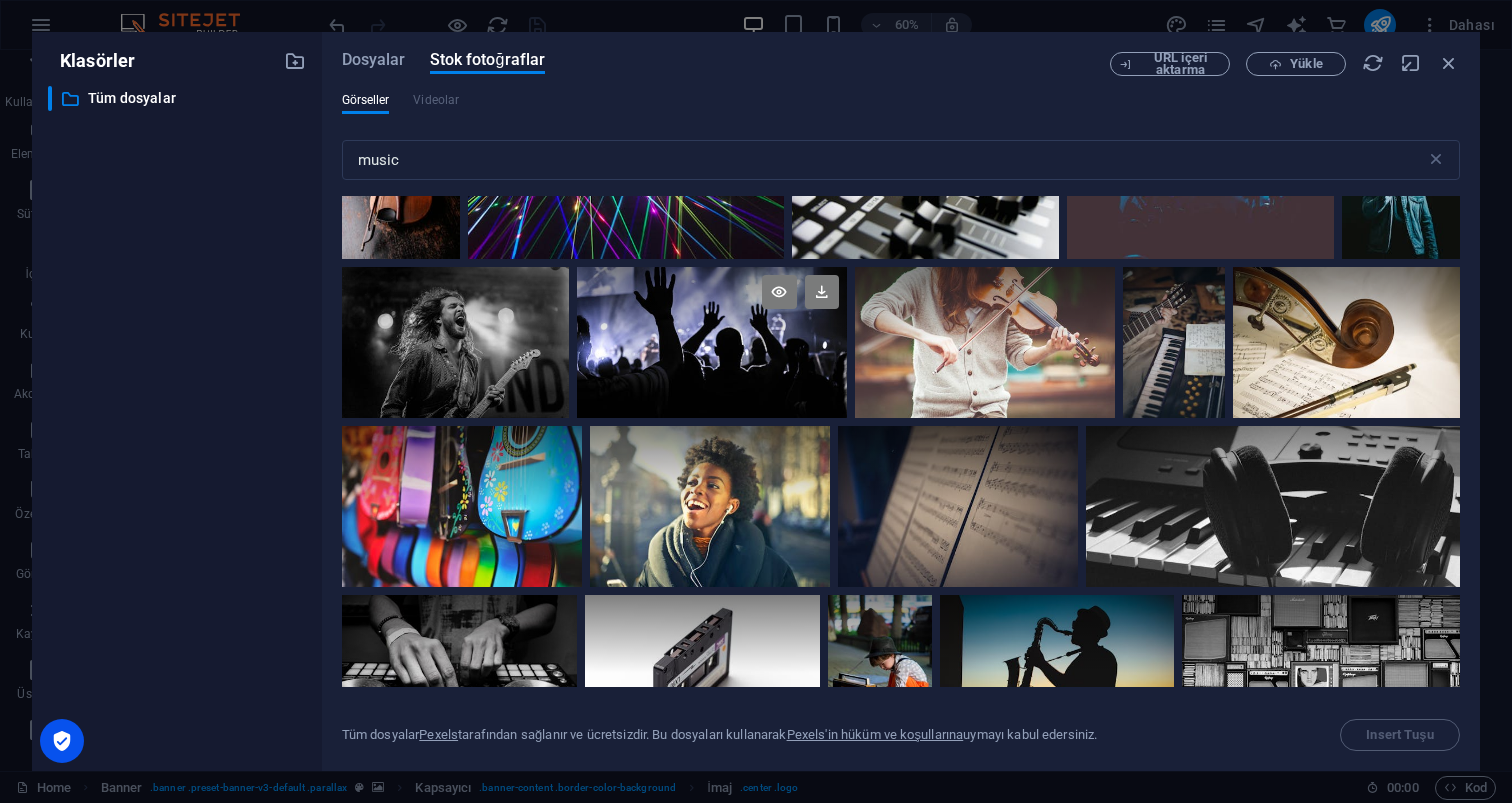 click at bounding box center [712, 343] 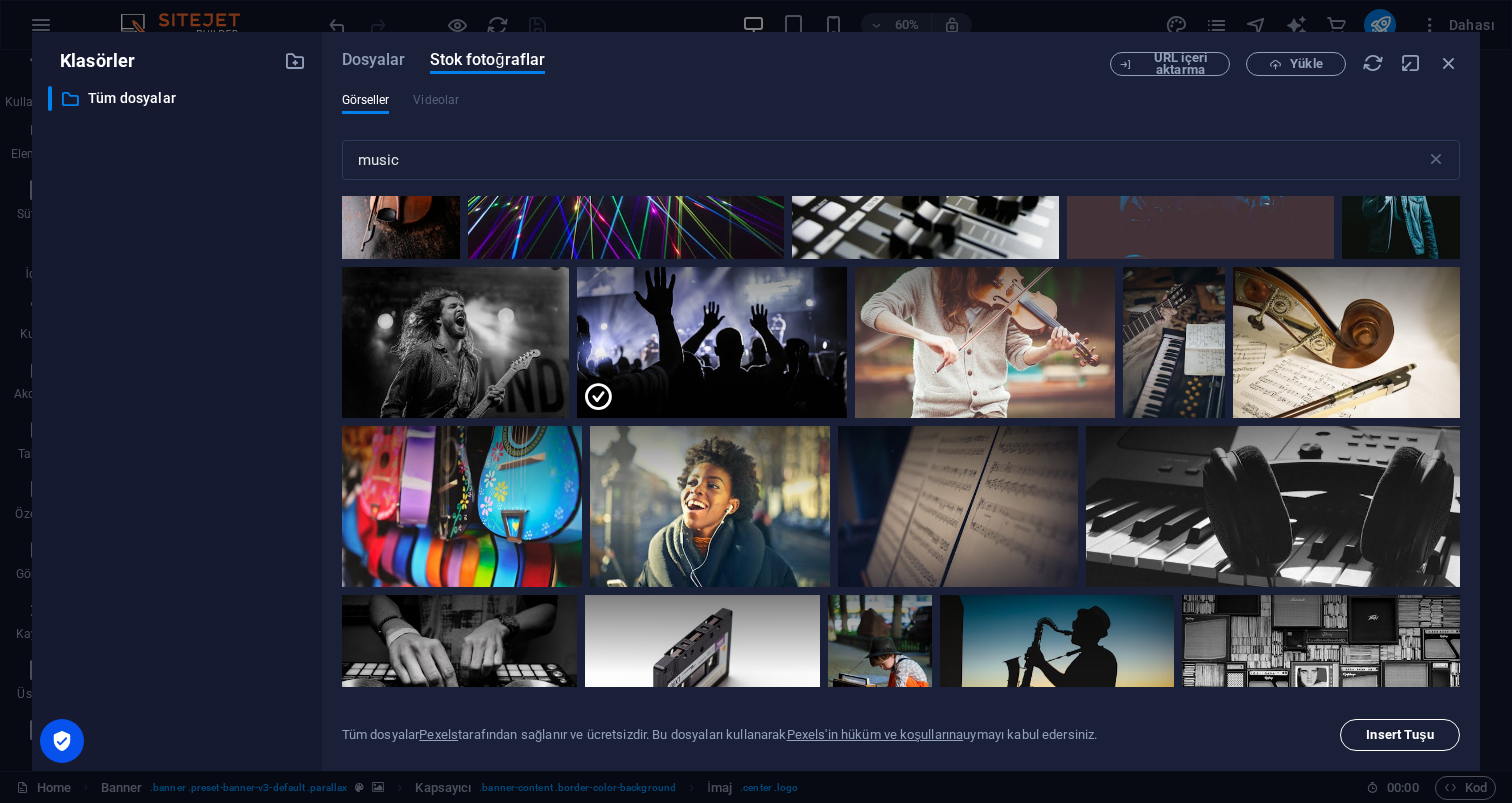 click on "Insert Tuşu" at bounding box center [1399, 735] 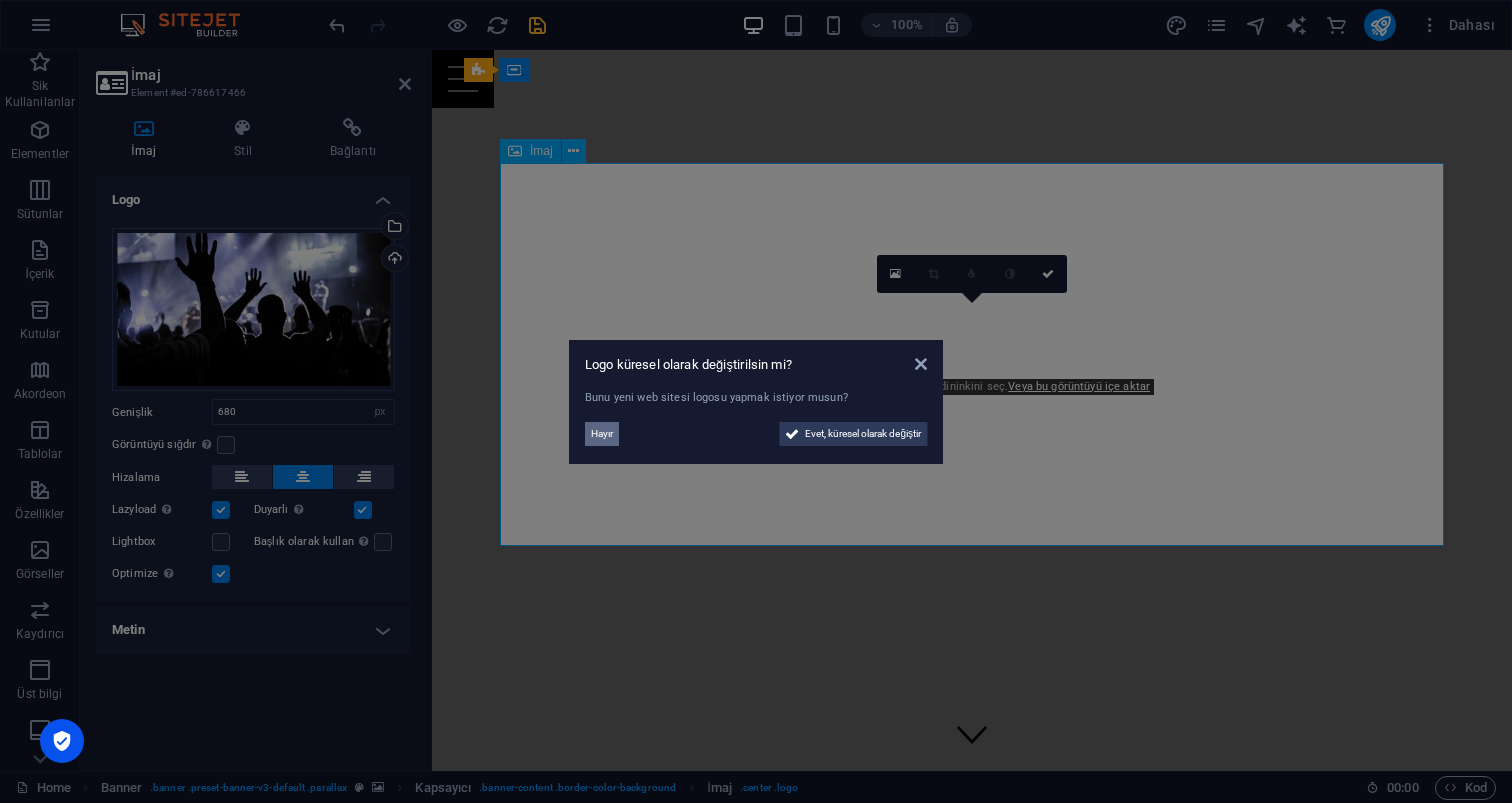 click on "Hayır" at bounding box center (602, 434) 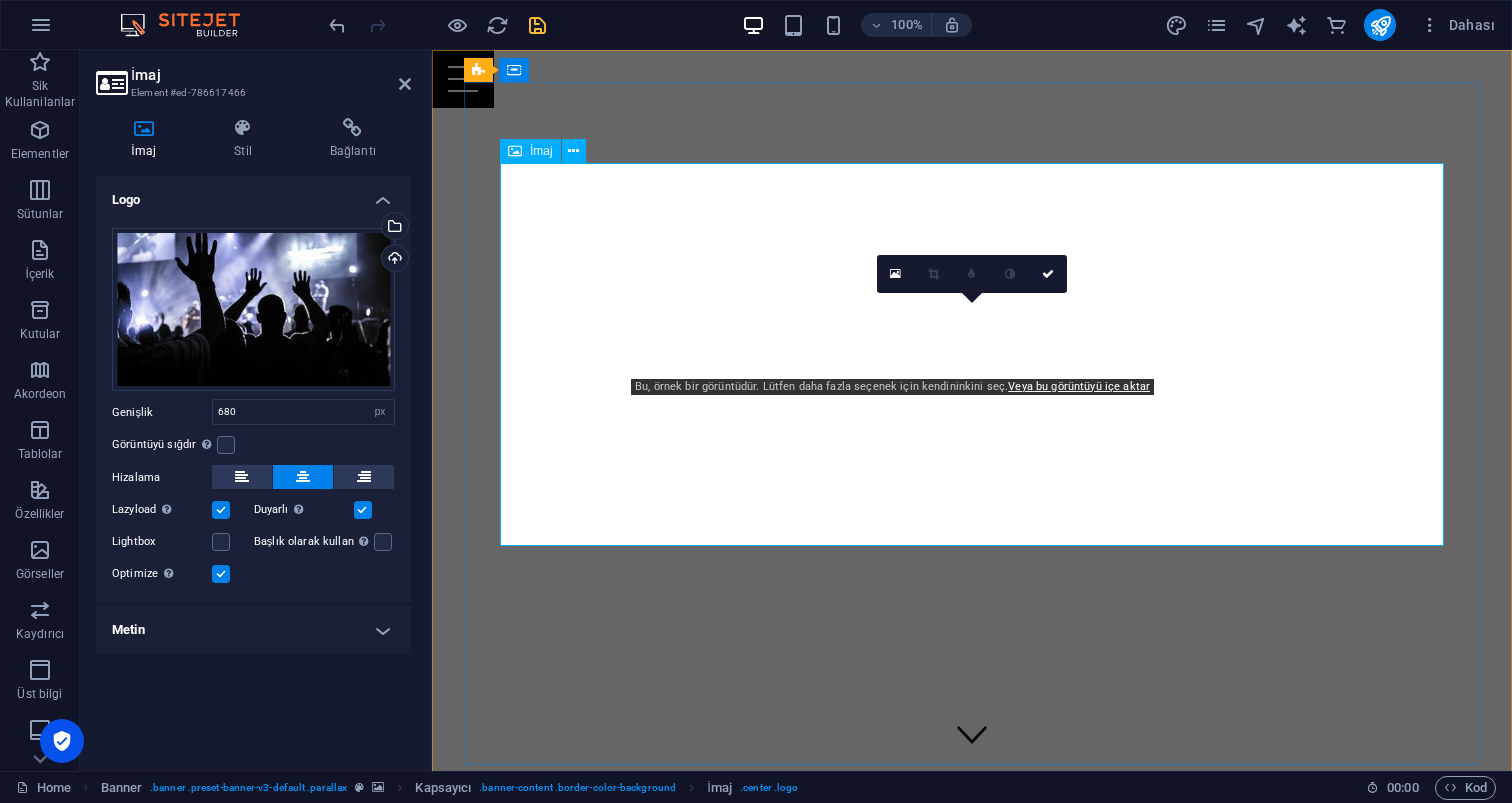 click at bounding box center (972, 1075) 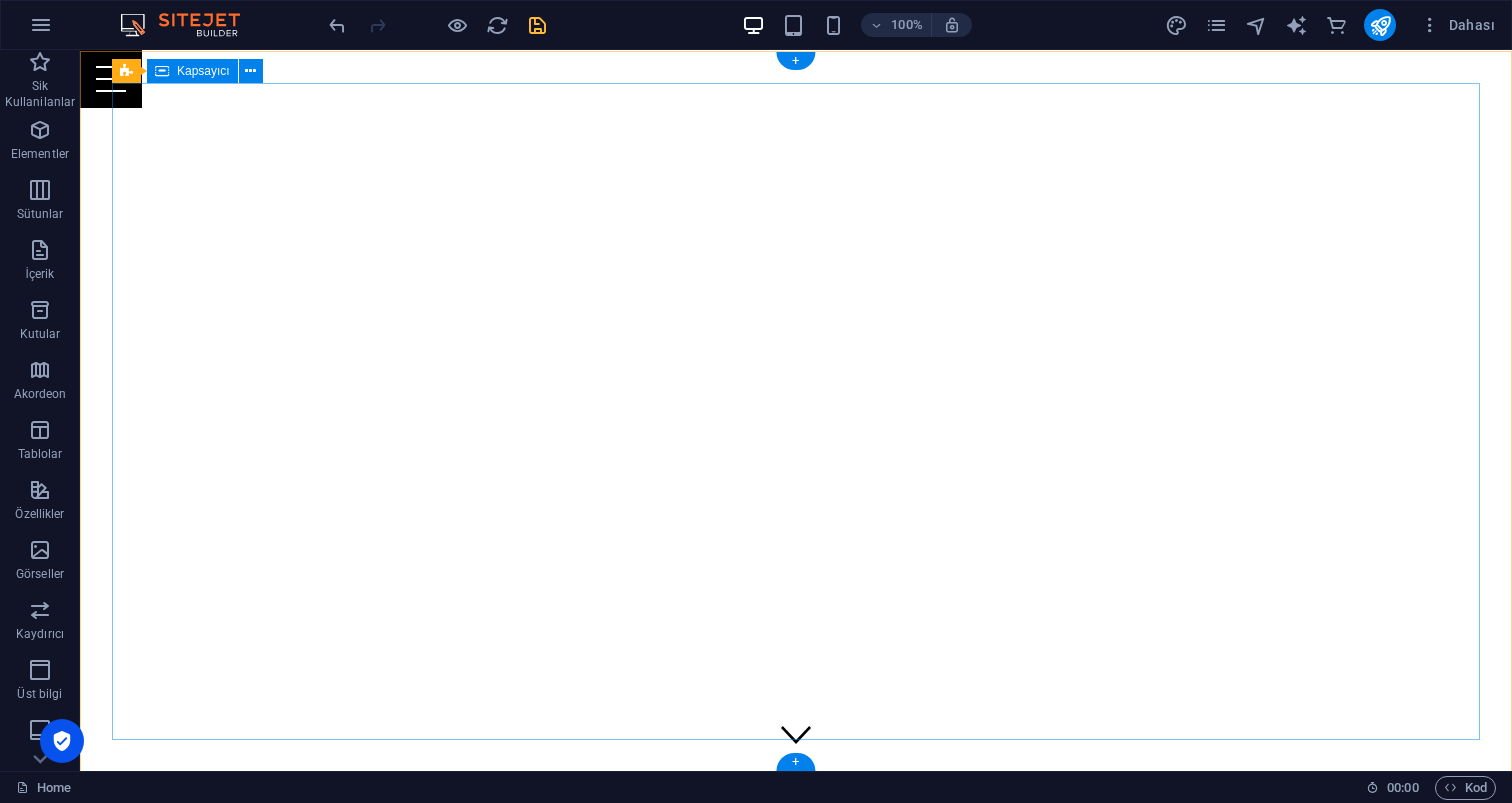scroll, scrollTop: 0, scrollLeft: 0, axis: both 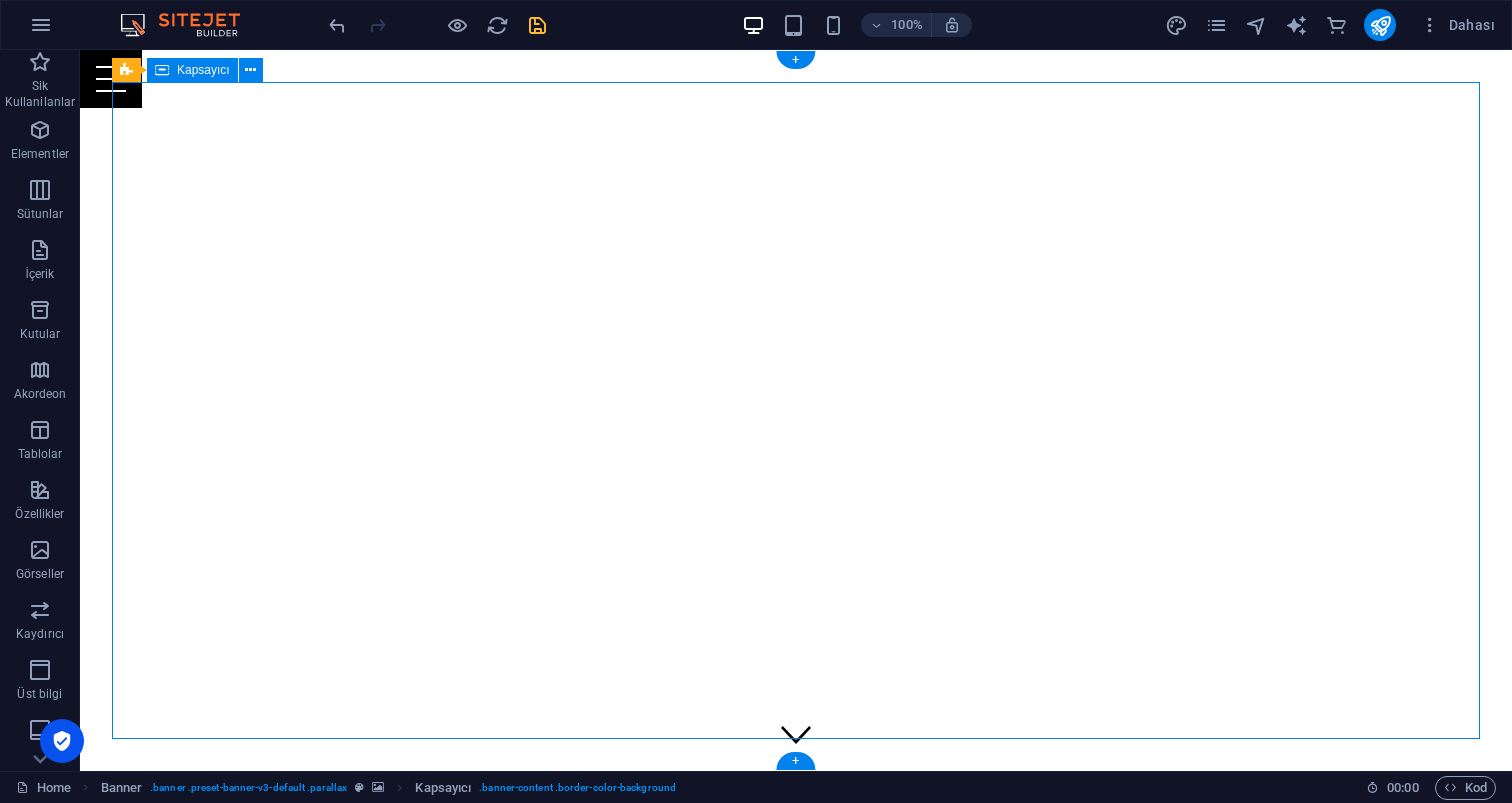 click on "[DOMAIN_NAME]'ye adım atarak eğlencenin kalbine yolculuk yapmaya hazır mısınız?" at bounding box center (796, 953) 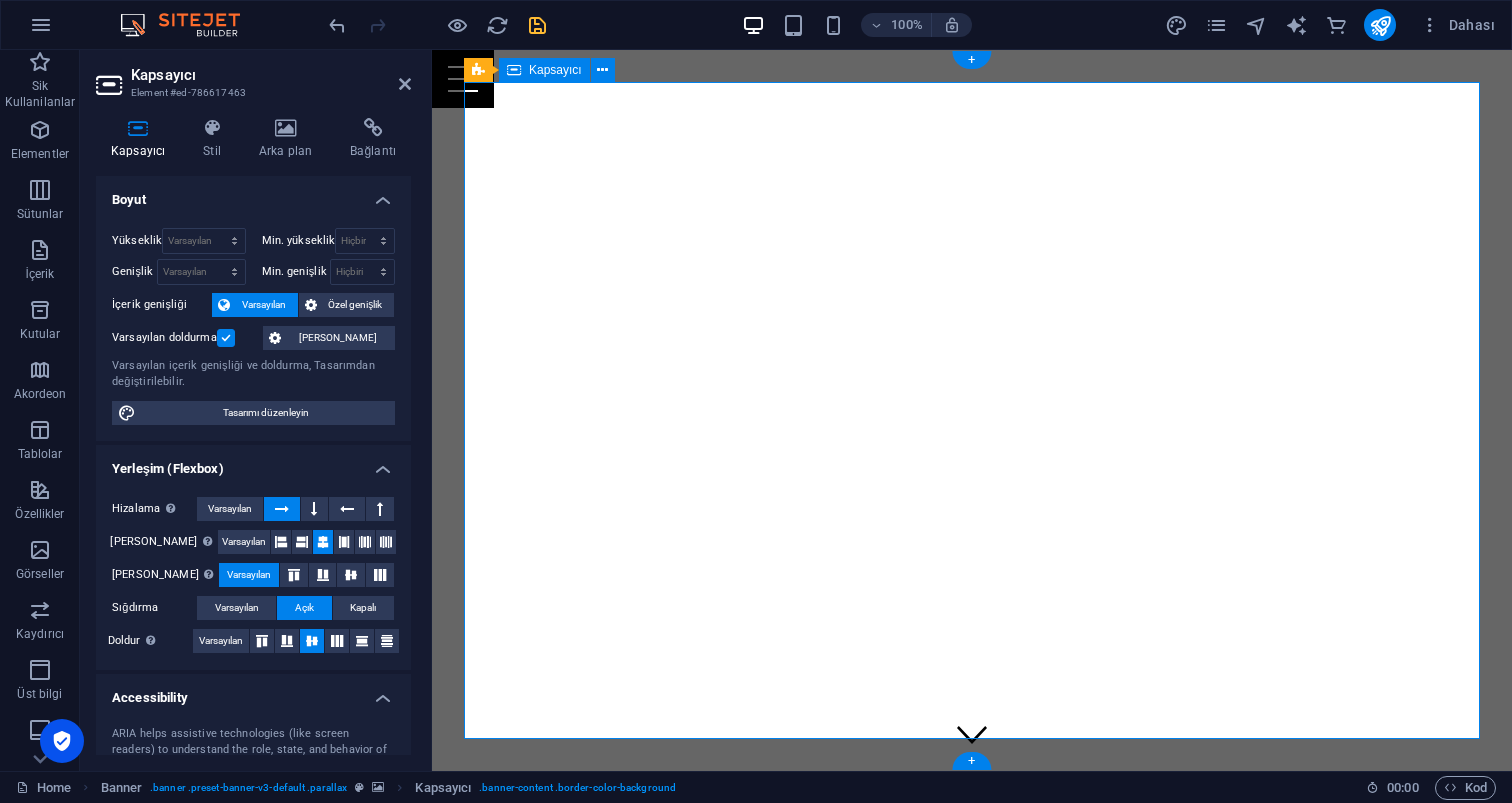 click on "[DOMAIN_NAME]'ye adım atarak eğlencenin kalbine yolculuk yapmaya hazır mısınız?" at bounding box center [972, 953] 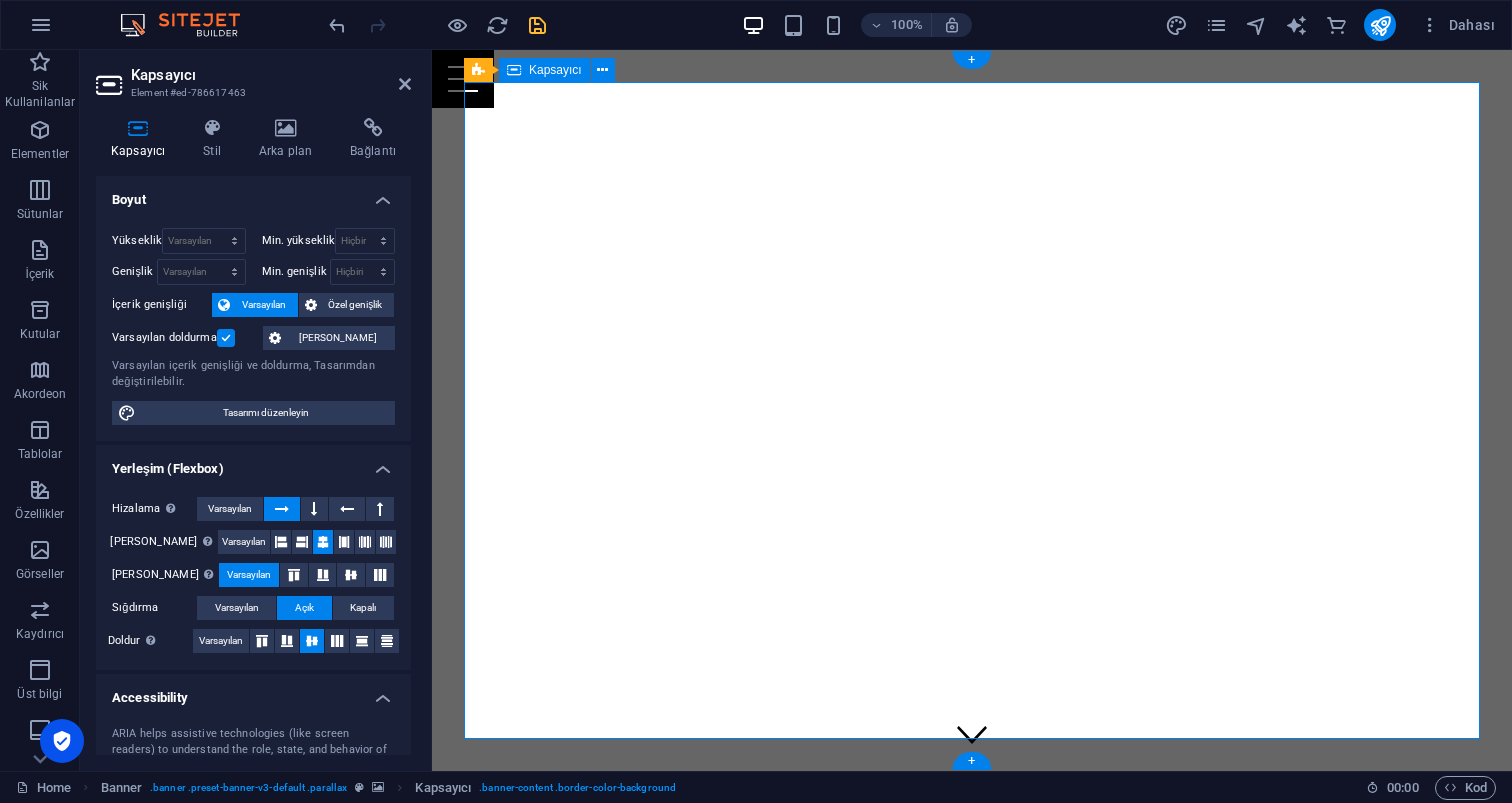 click on "[DOMAIN_NAME]'ye adım atarak eğlencenin kalbine yolculuk yapmaya hazır mısınız?" at bounding box center [972, 953] 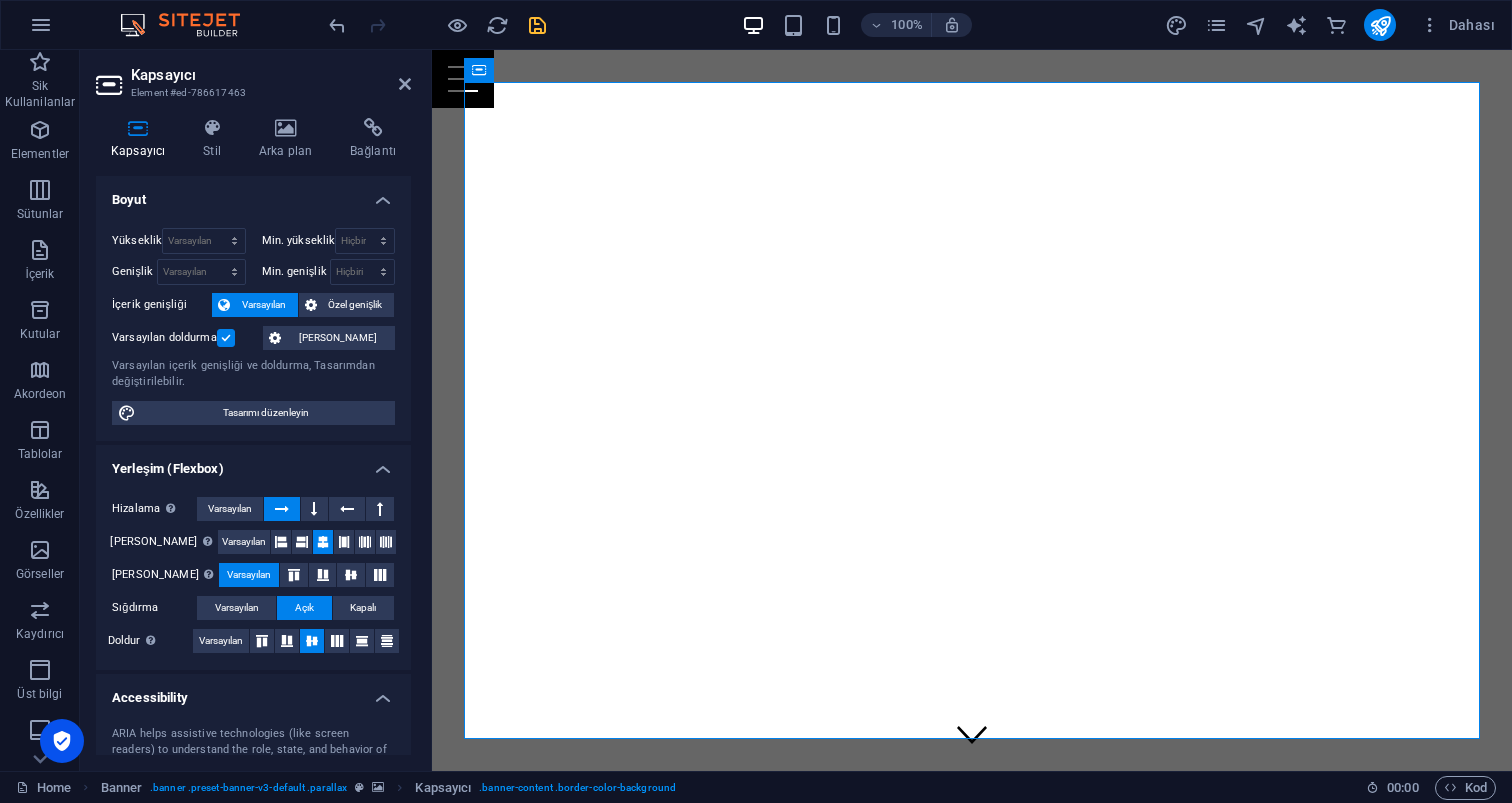 click at bounding box center [972, 50] 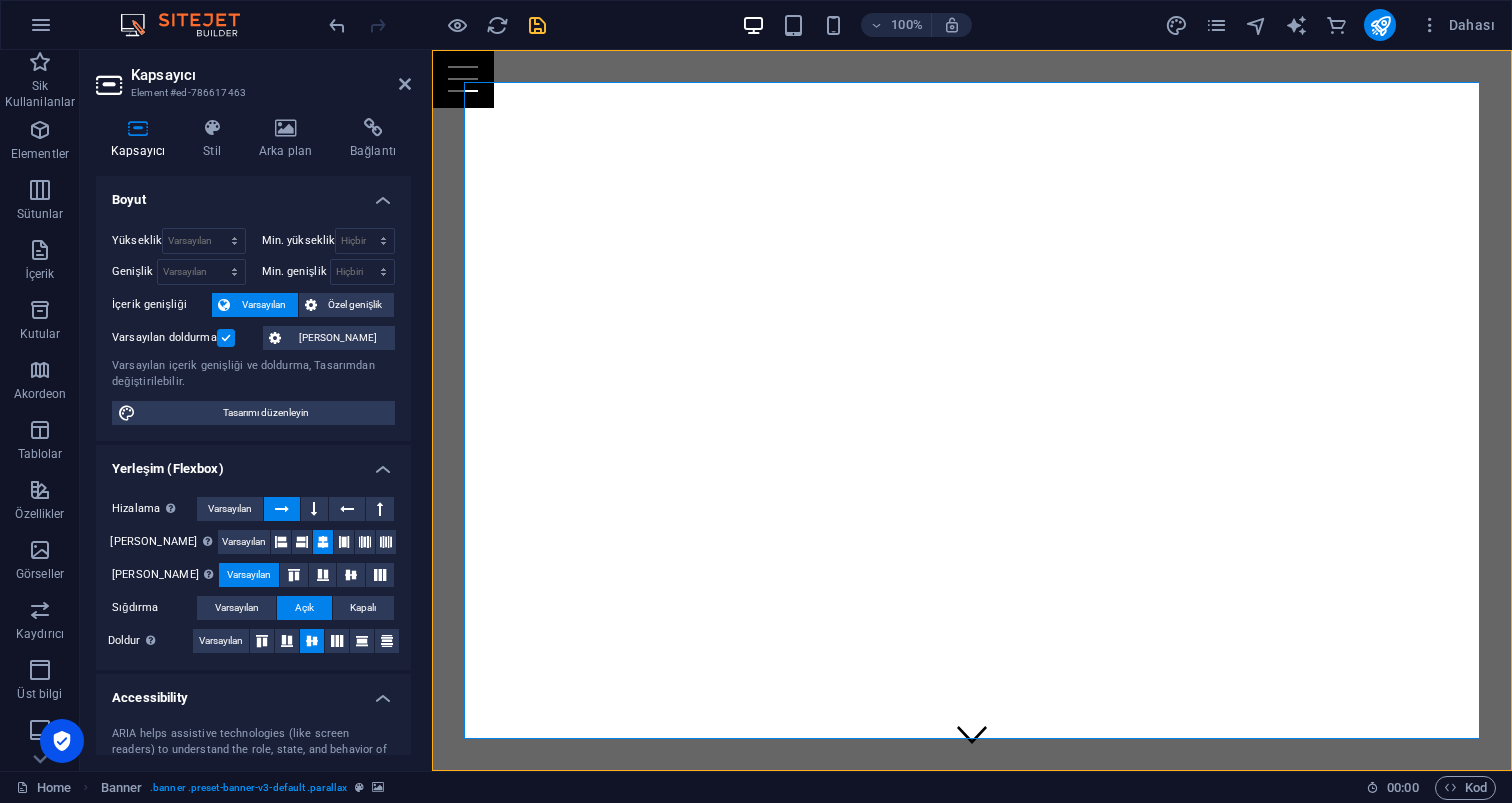 click at bounding box center [972, 50] 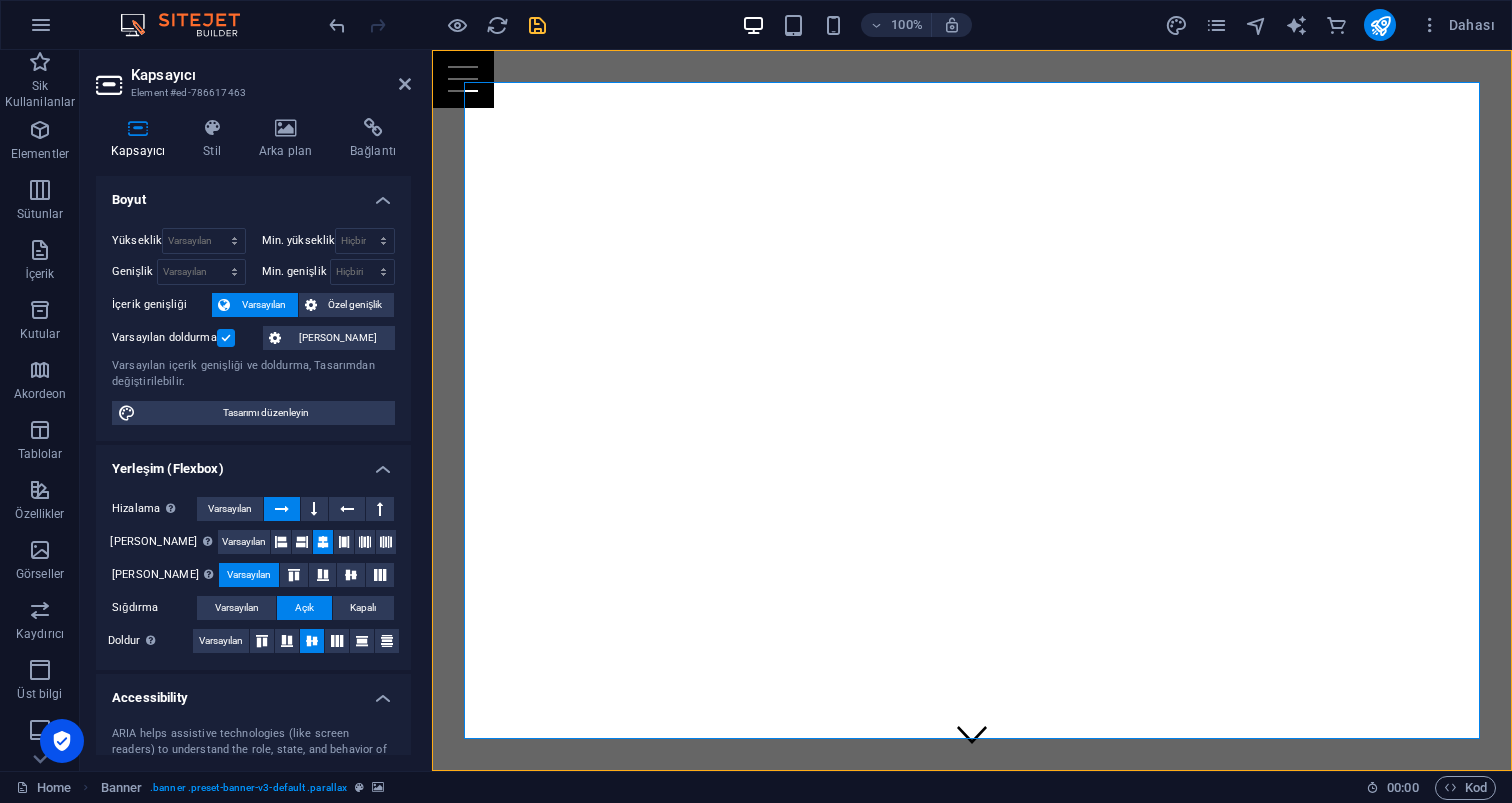 select on "progressive" 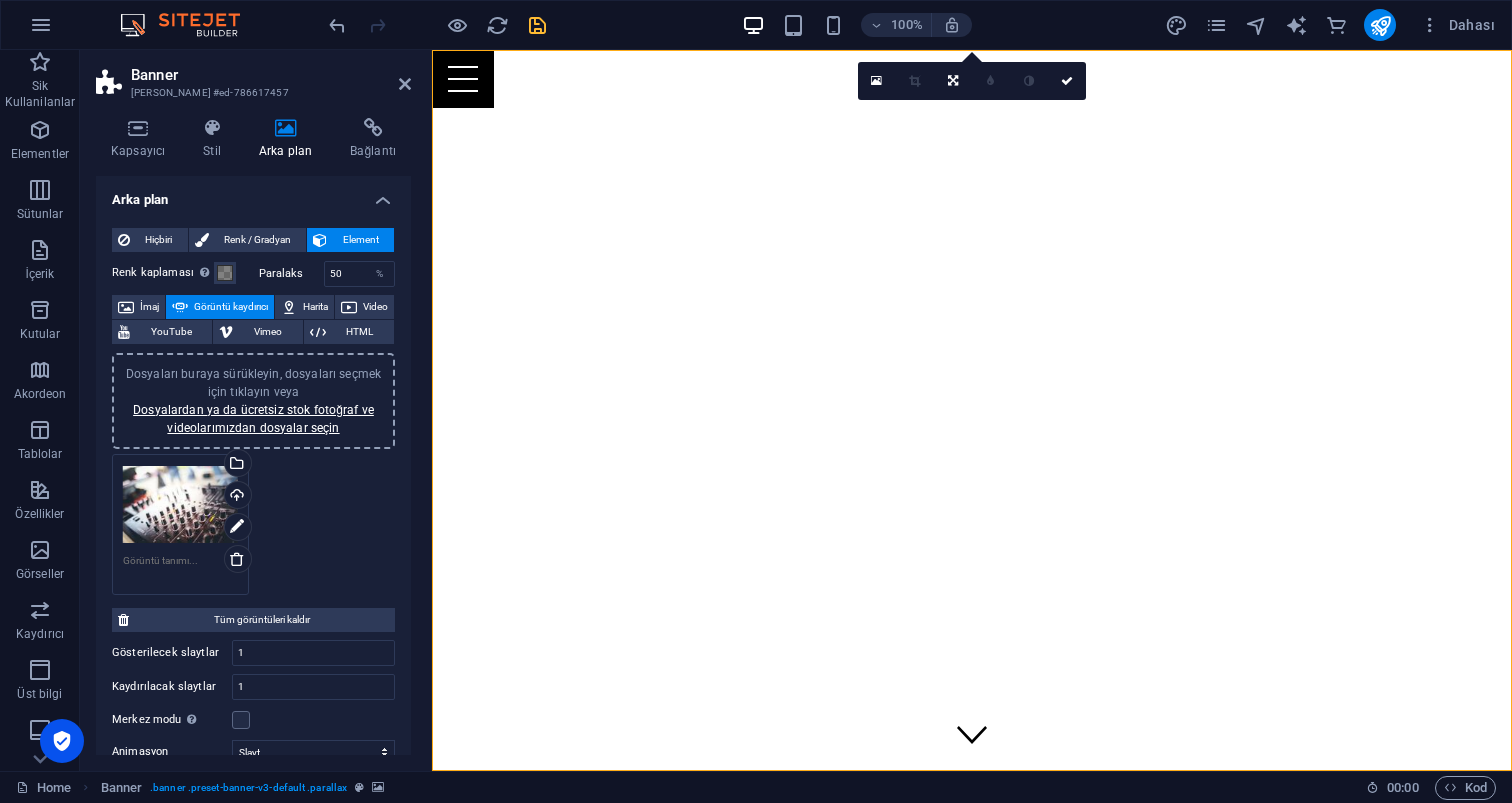 click at bounding box center [972, 50] 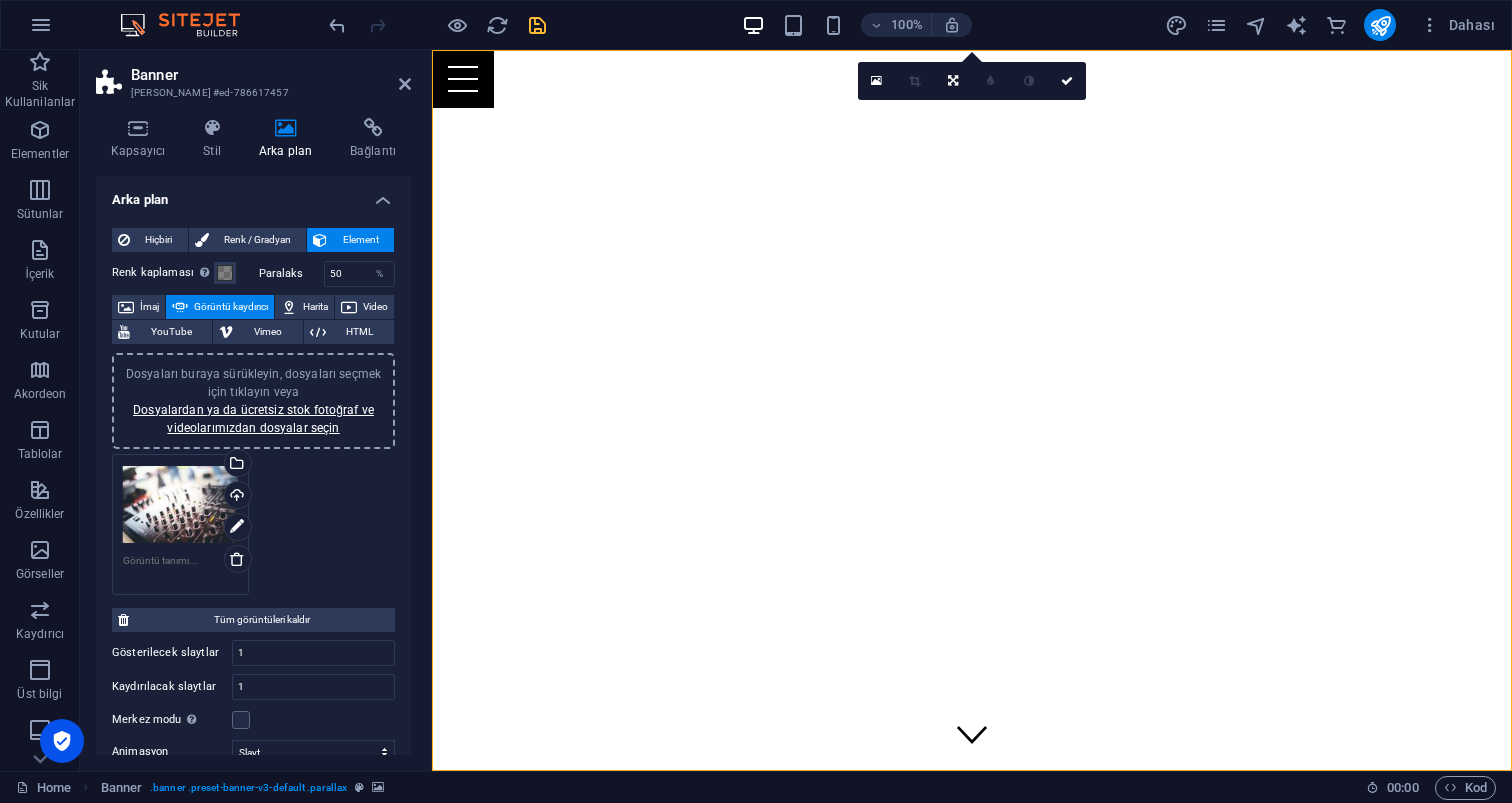 click at bounding box center (972, 50) 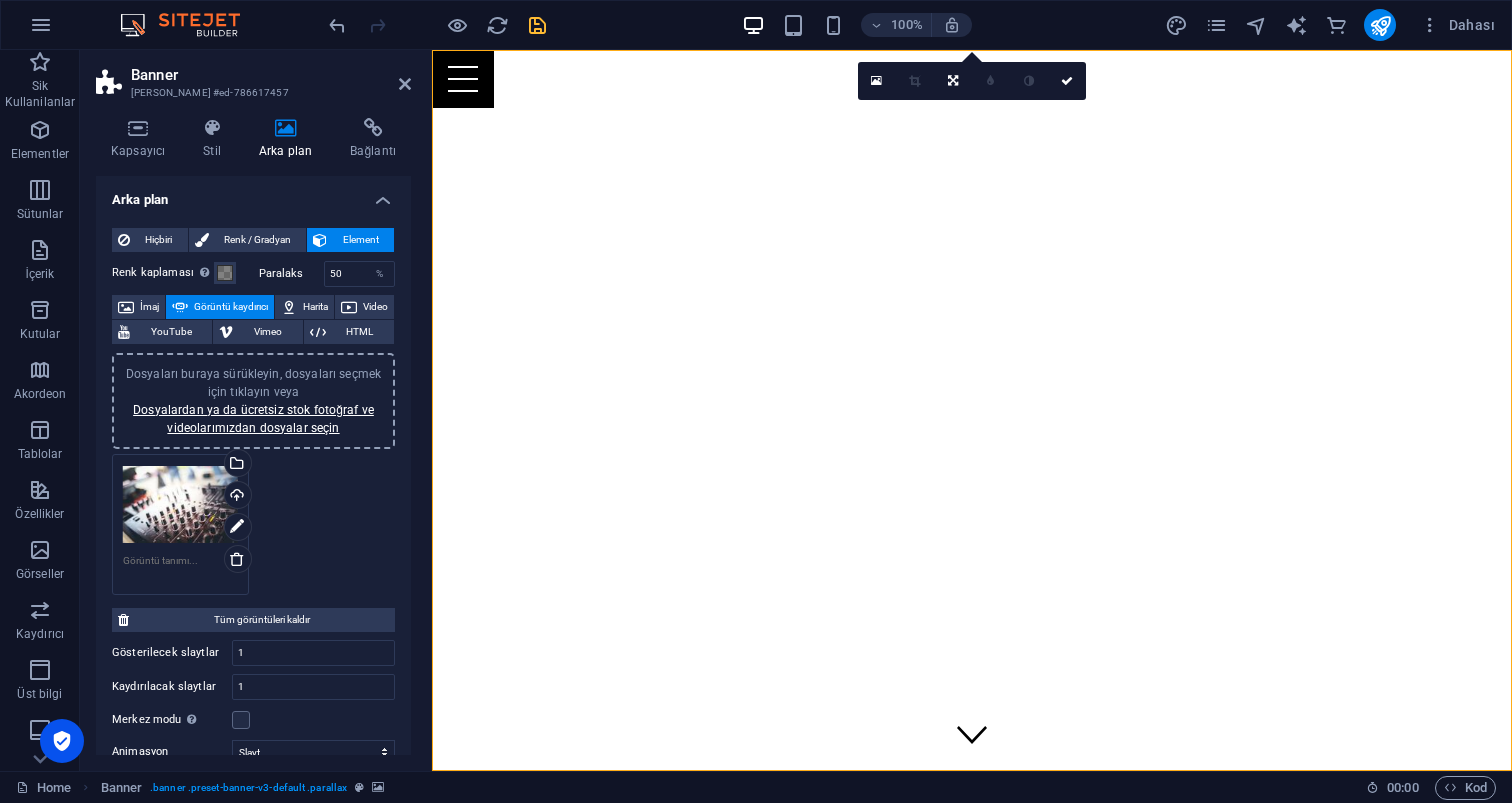 click at bounding box center (972, 50) 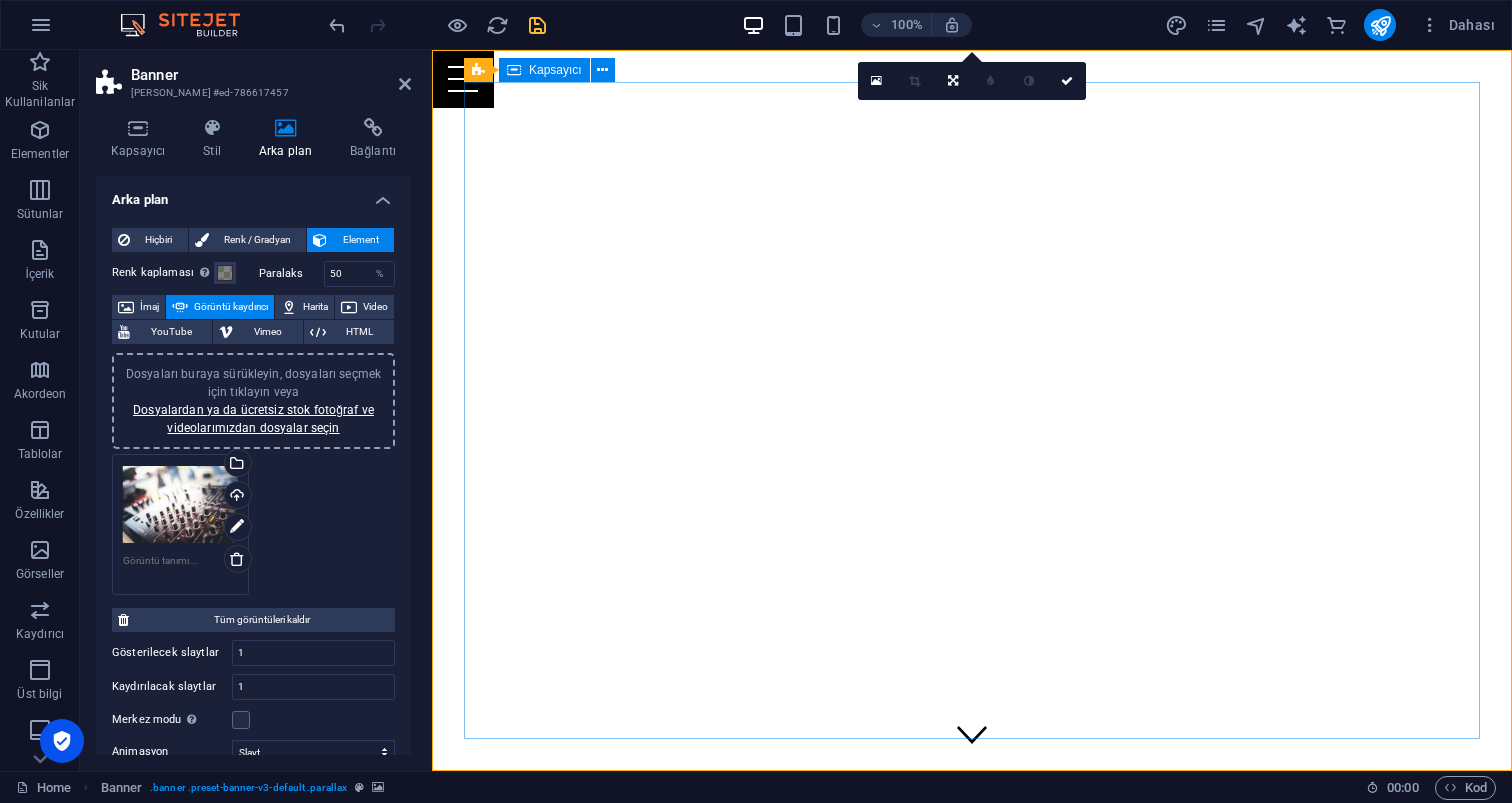 click on "[DOMAIN_NAME]'ye adım atarak eğlencenin kalbine yolculuk yapmaya hazır mısınız?" at bounding box center (972, 953) 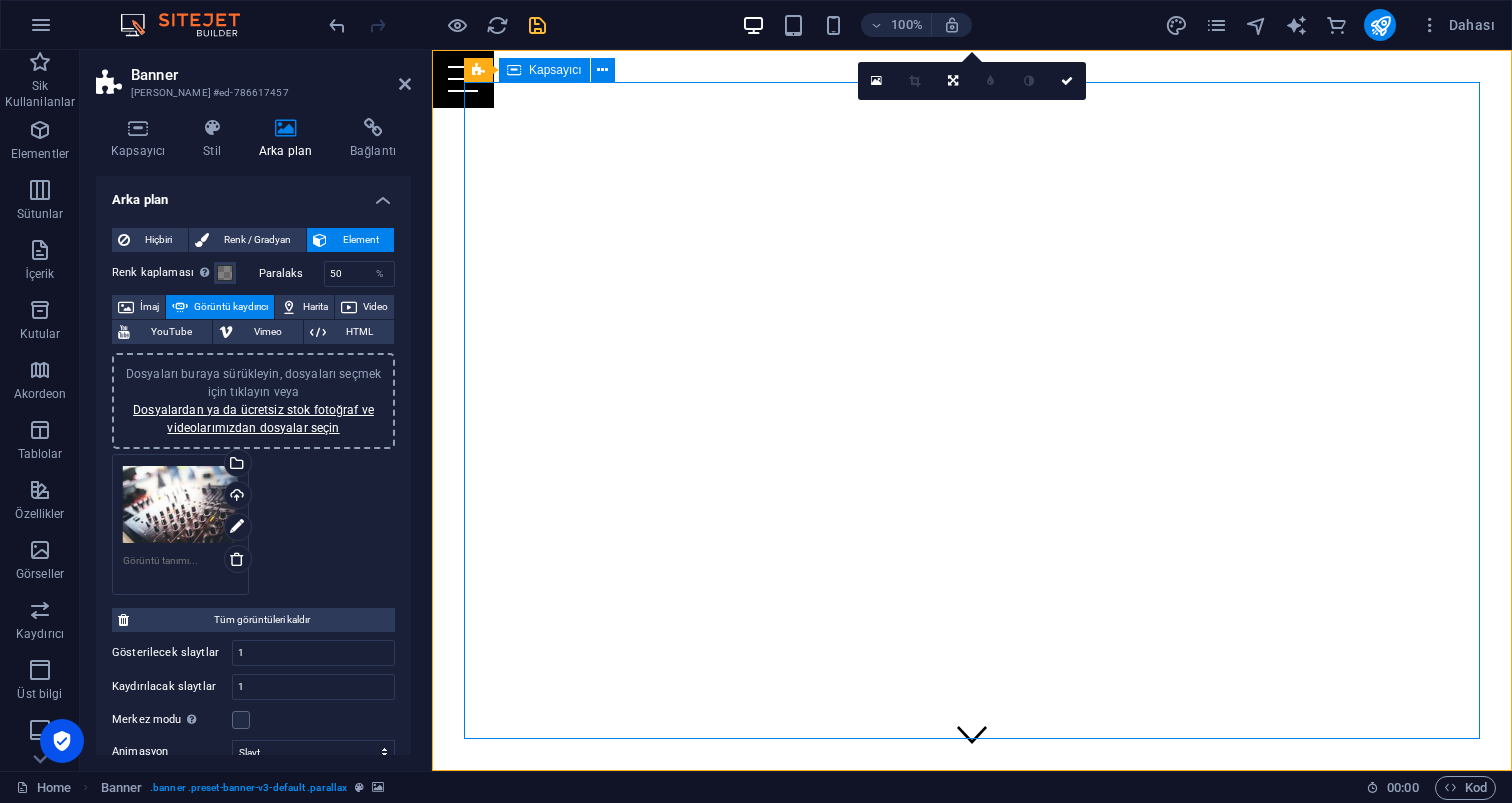 click on "[DOMAIN_NAME]'ye adım atarak eğlencenin kalbine yolculuk yapmaya hazır mısınız?" at bounding box center [972, 953] 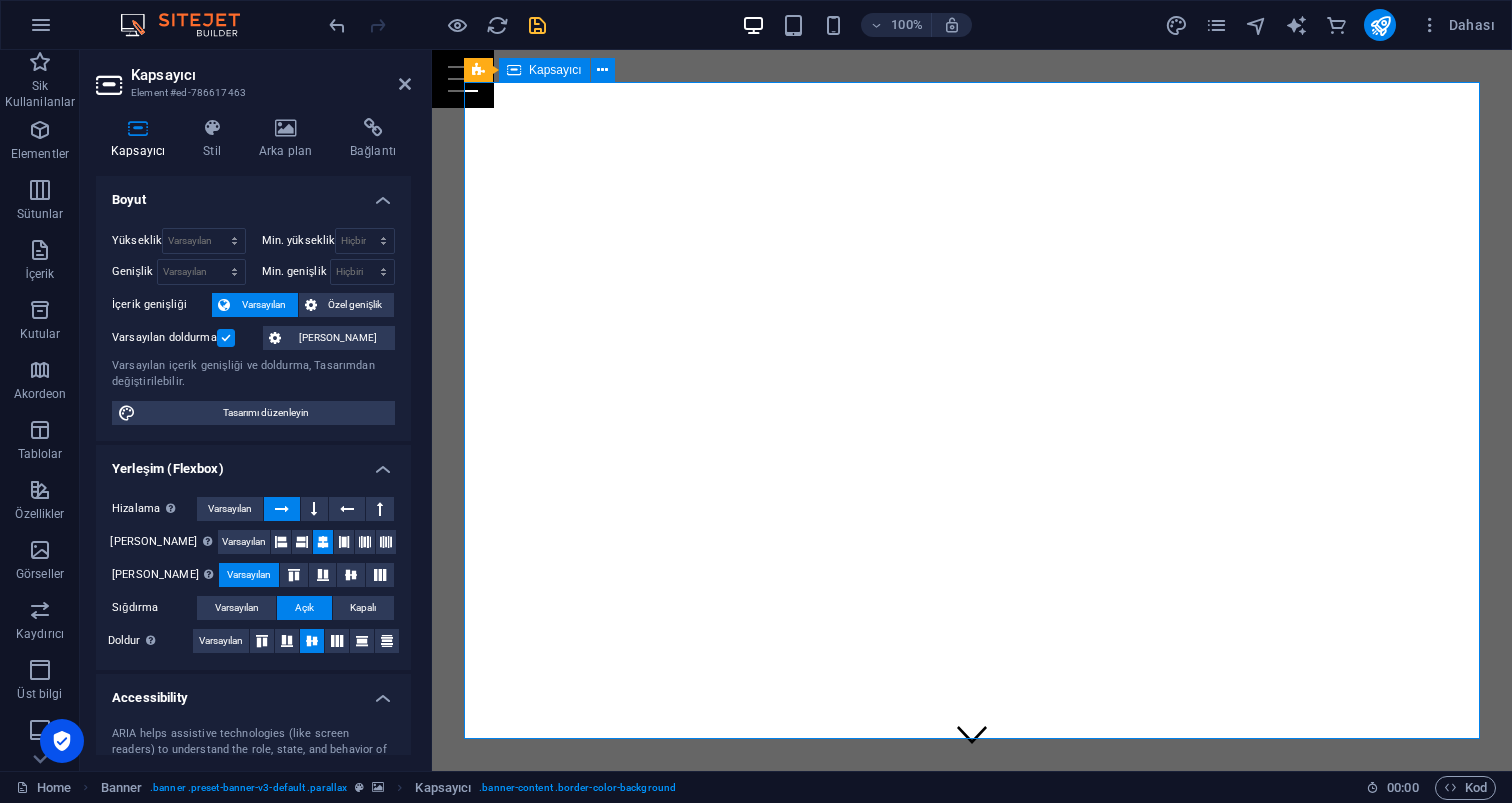 click on "[DOMAIN_NAME]'ye adım atarak eğlencenin kalbine yolculuk yapmaya hazır mısınız?" at bounding box center [972, 953] 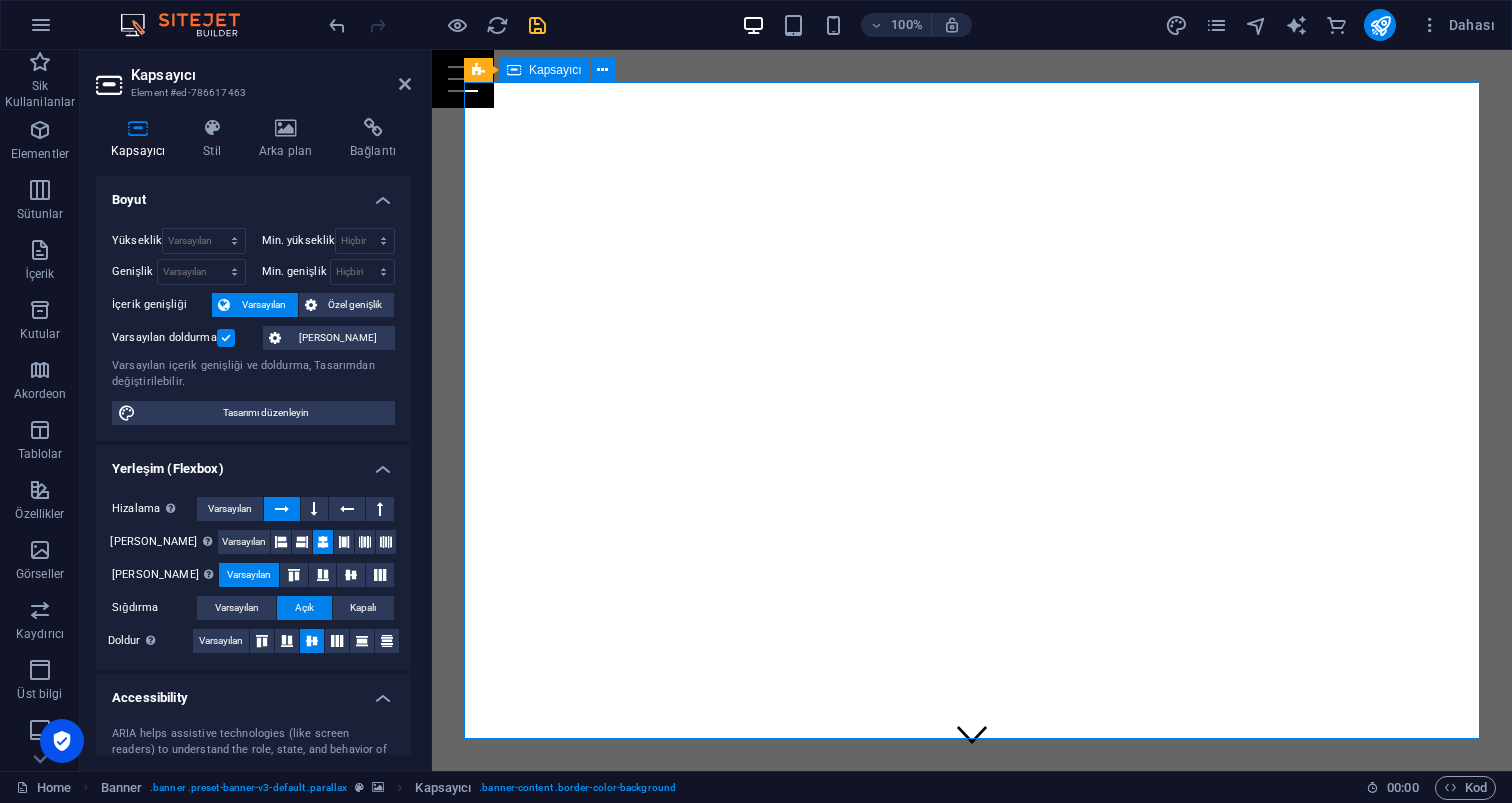 click on "[DOMAIN_NAME]'ye adım atarak eğlencenin kalbine yolculuk yapmaya hazır mısınız?" at bounding box center [972, 953] 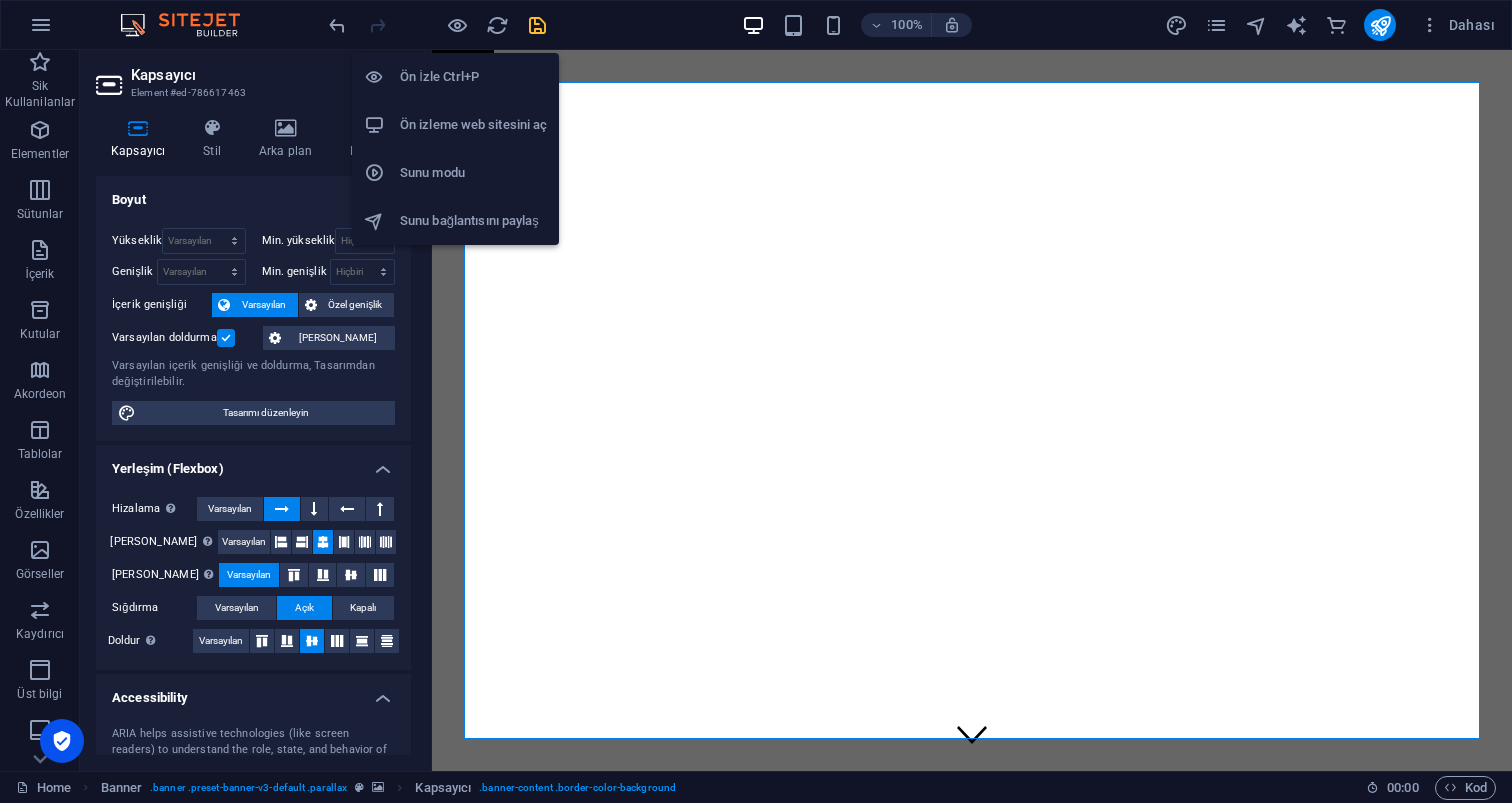 click on "Ön izleme web sitesini aç" at bounding box center [473, 125] 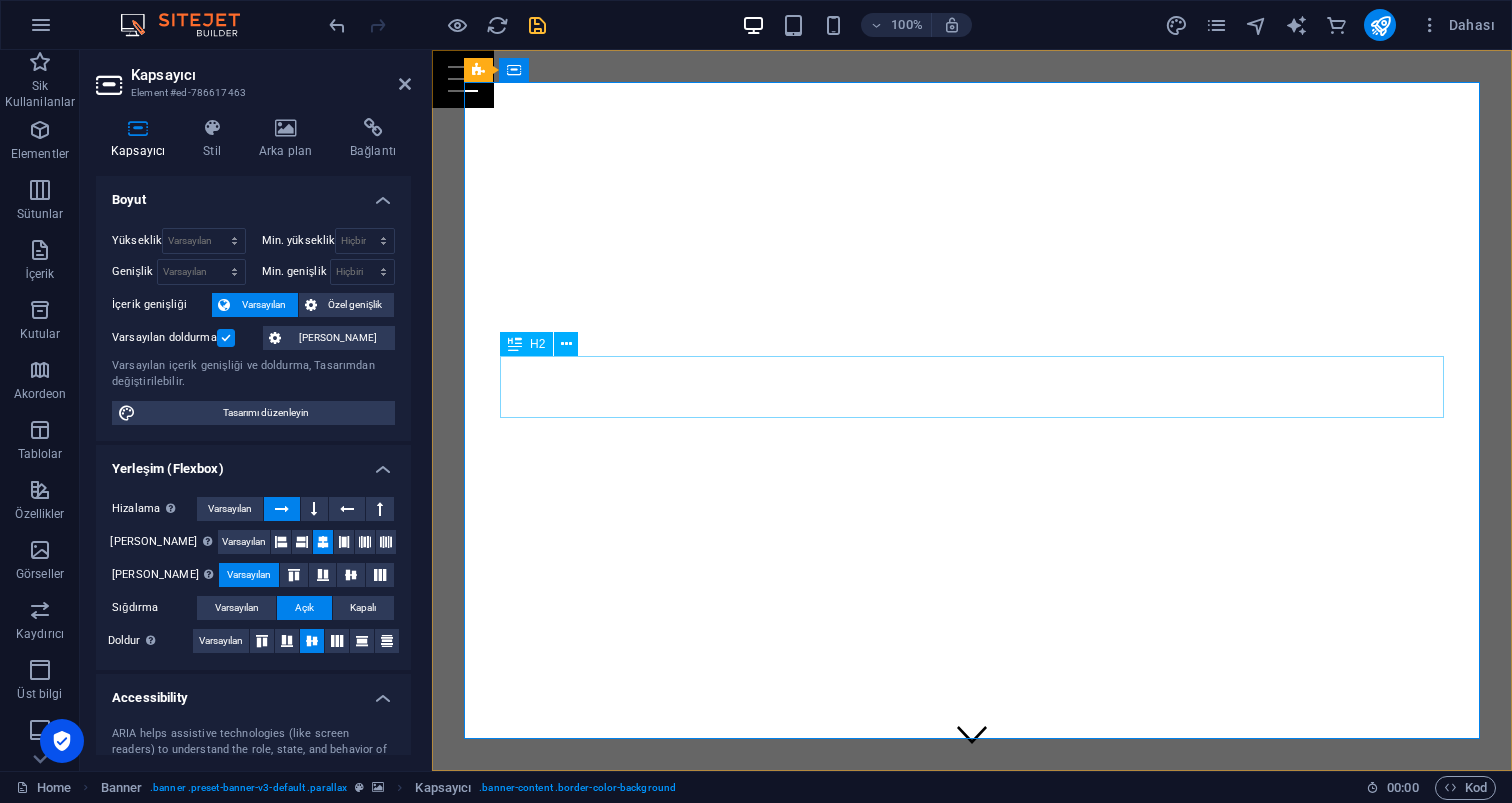 click on "[DOMAIN_NAME]'ye adım atarak eğlencenin kalbine yolculuk yapmaya hazır mısınız?" at bounding box center [972, 930] 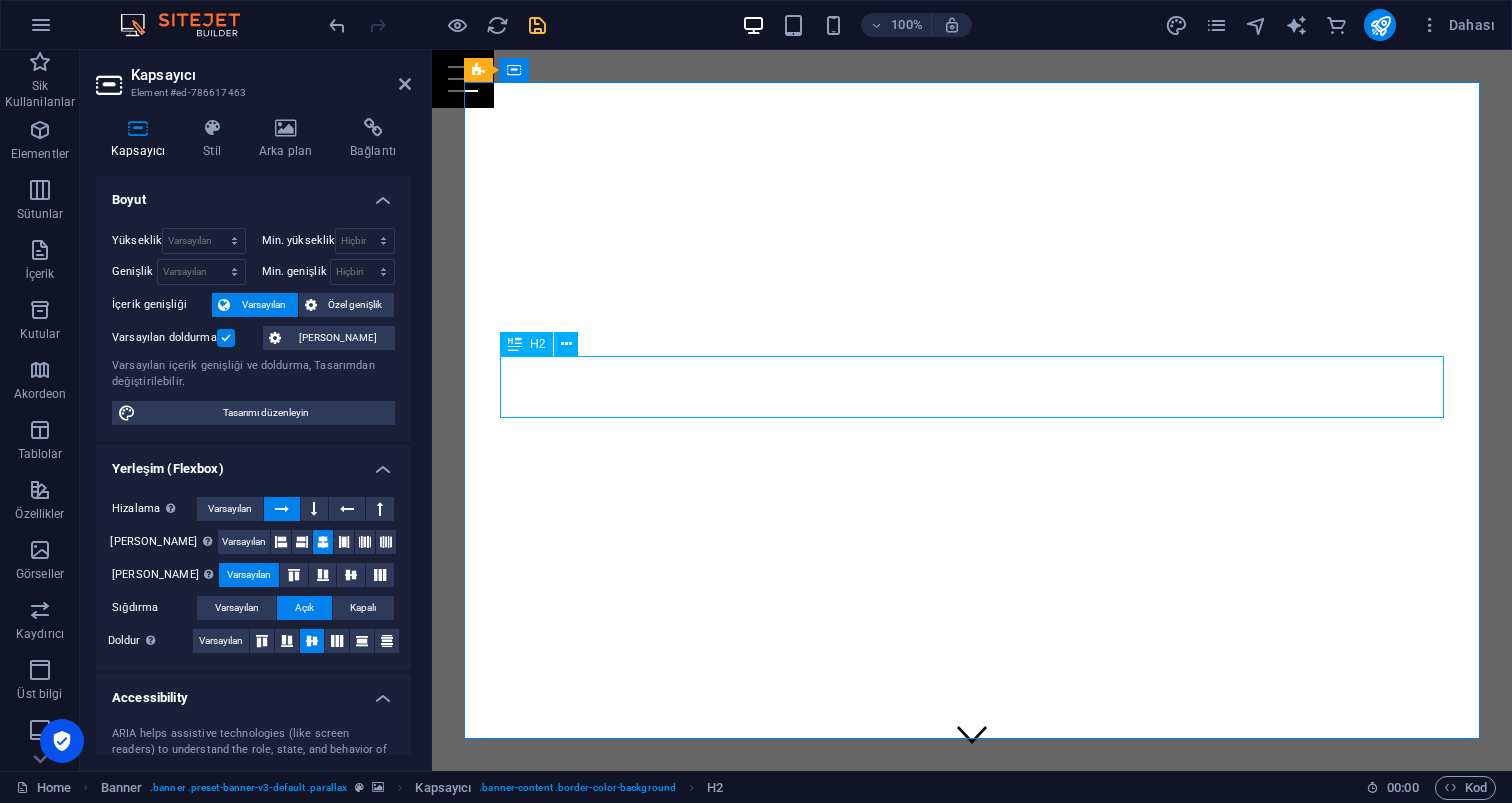 click on "[DOMAIN_NAME]'ye adım atarak eğlencenin kalbine yolculuk yapmaya hazır mısınız?" at bounding box center (972, 930) 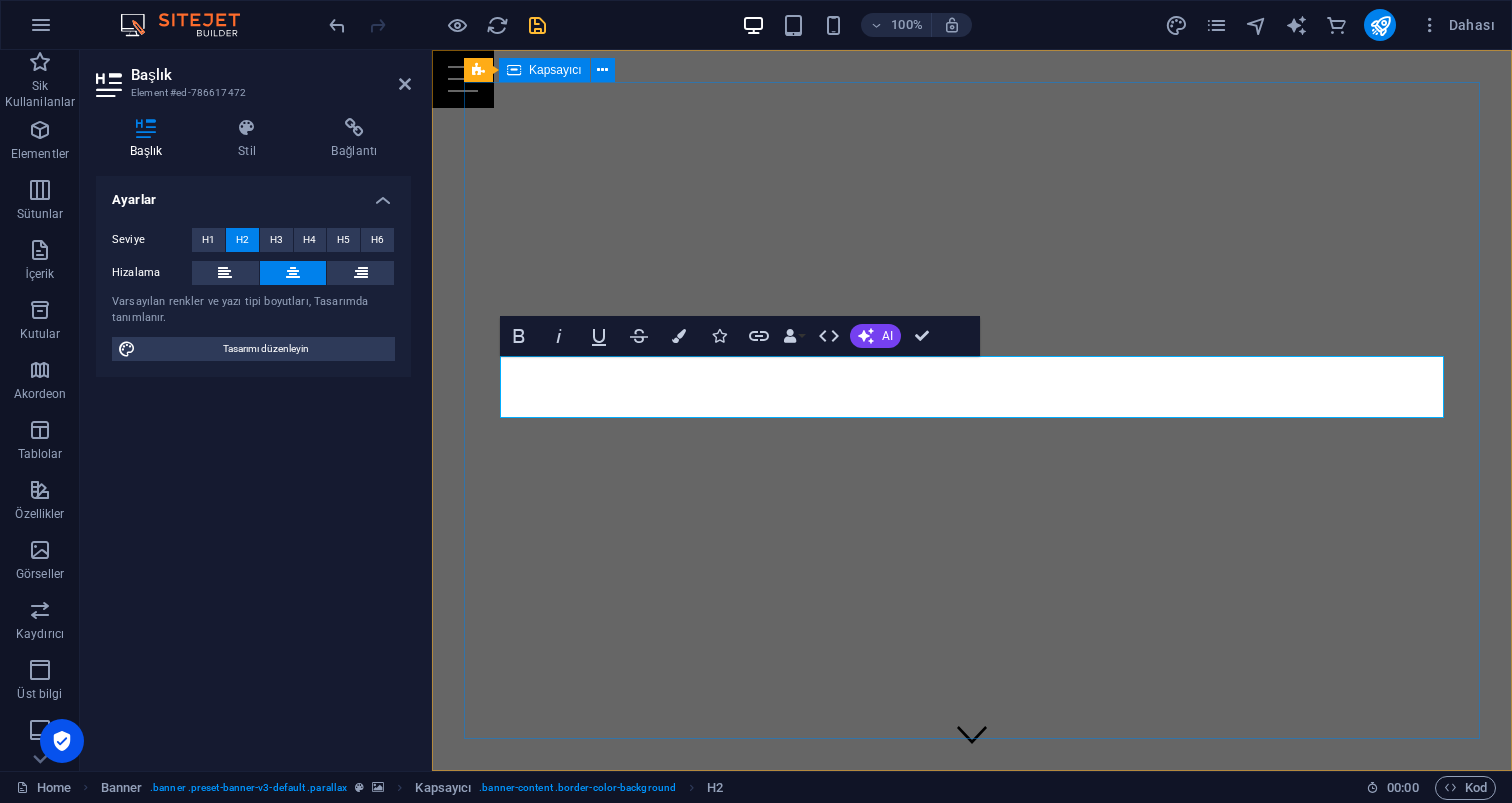 click on "[DOMAIN_NAME]'ye adım atarak eğlencenin kalbine yolculuk yapmaya hazır mısınız?" at bounding box center (972, 953) 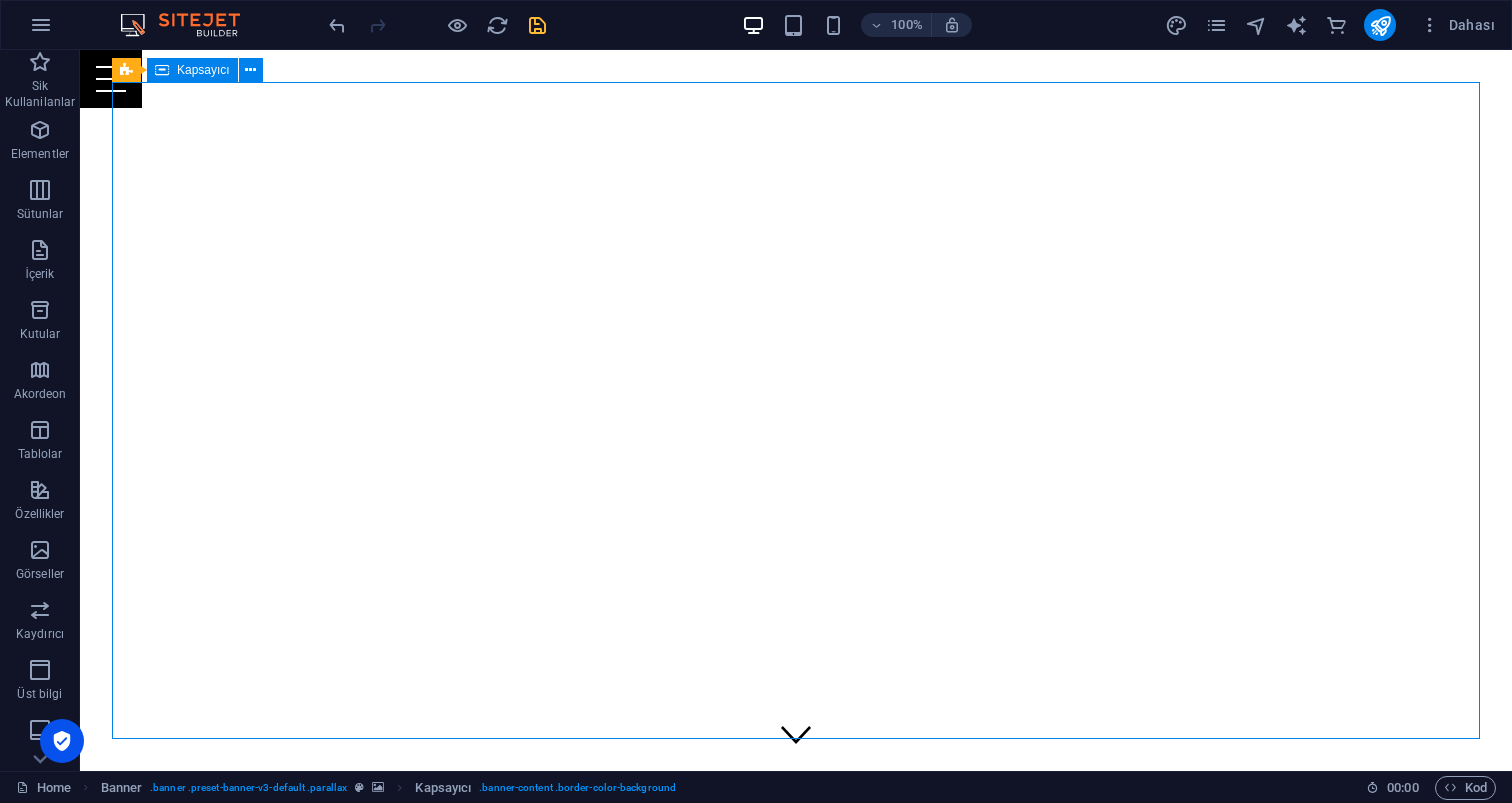 click on "[DOMAIN_NAME]'ye adım atarak eğlencenin kalbine yolculuk yapmaya hazır mısınız?" at bounding box center (796, 953) 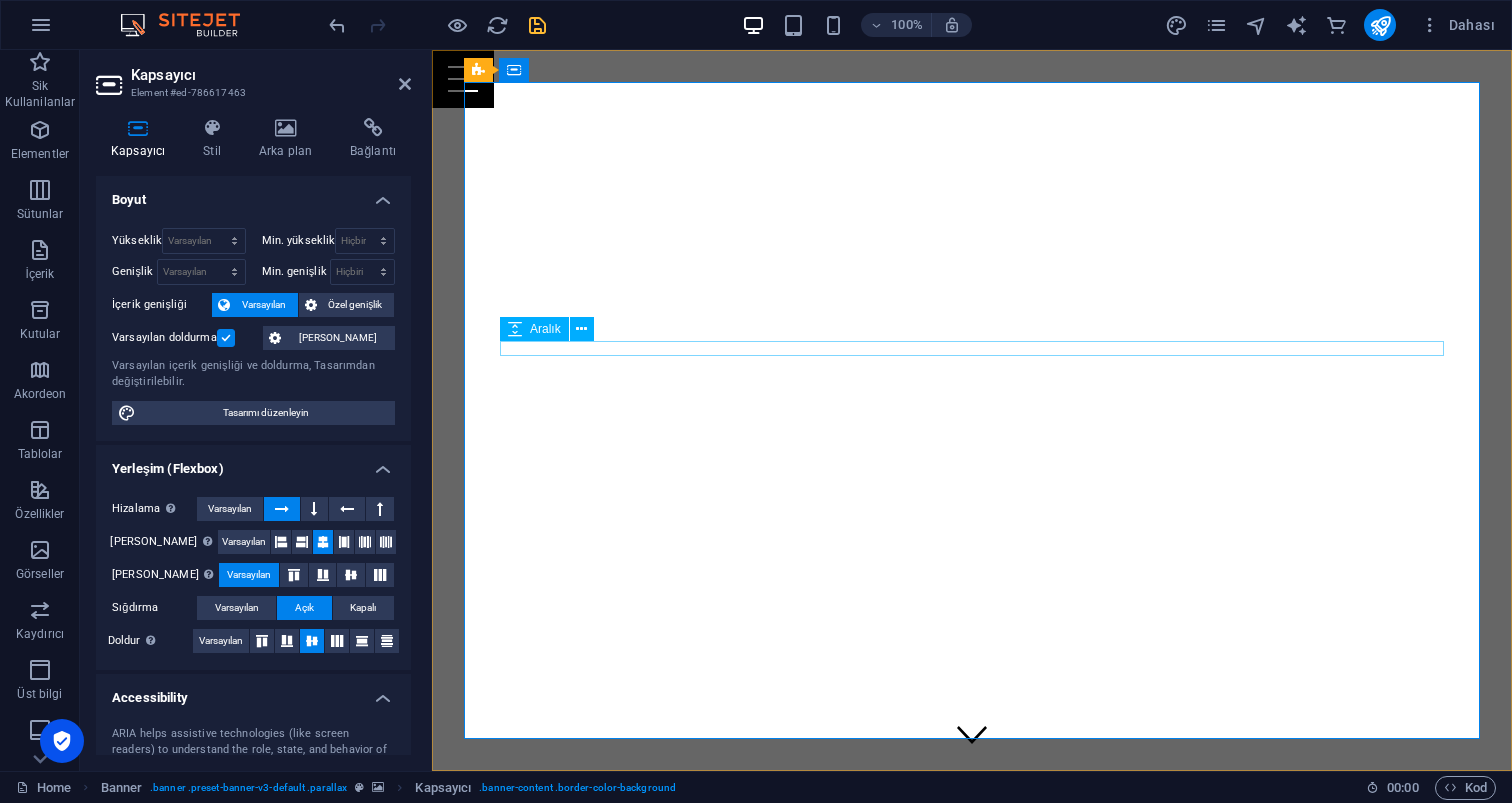 click at bounding box center [972, 891] 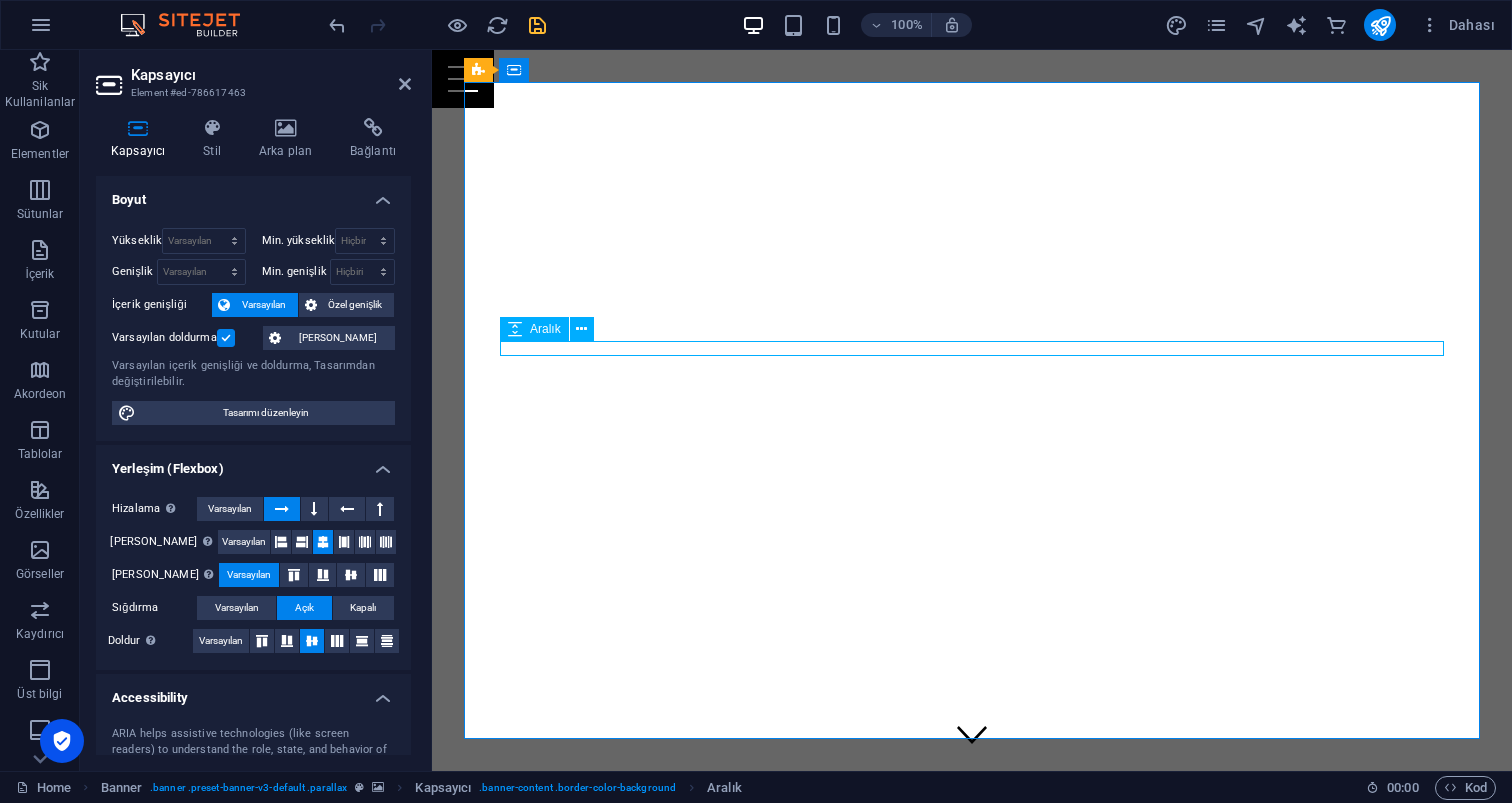 click at bounding box center (972, 891) 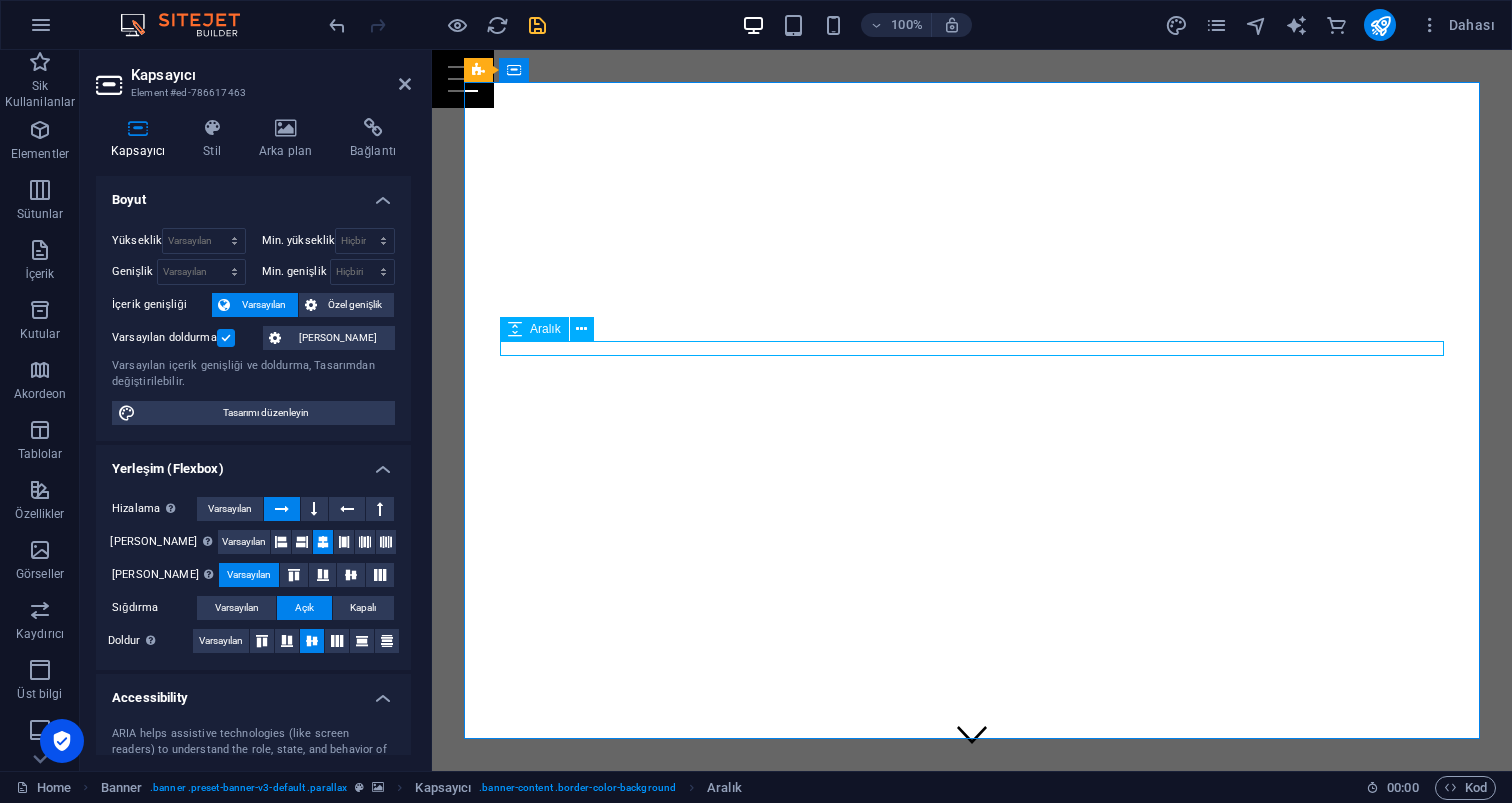 select on "px" 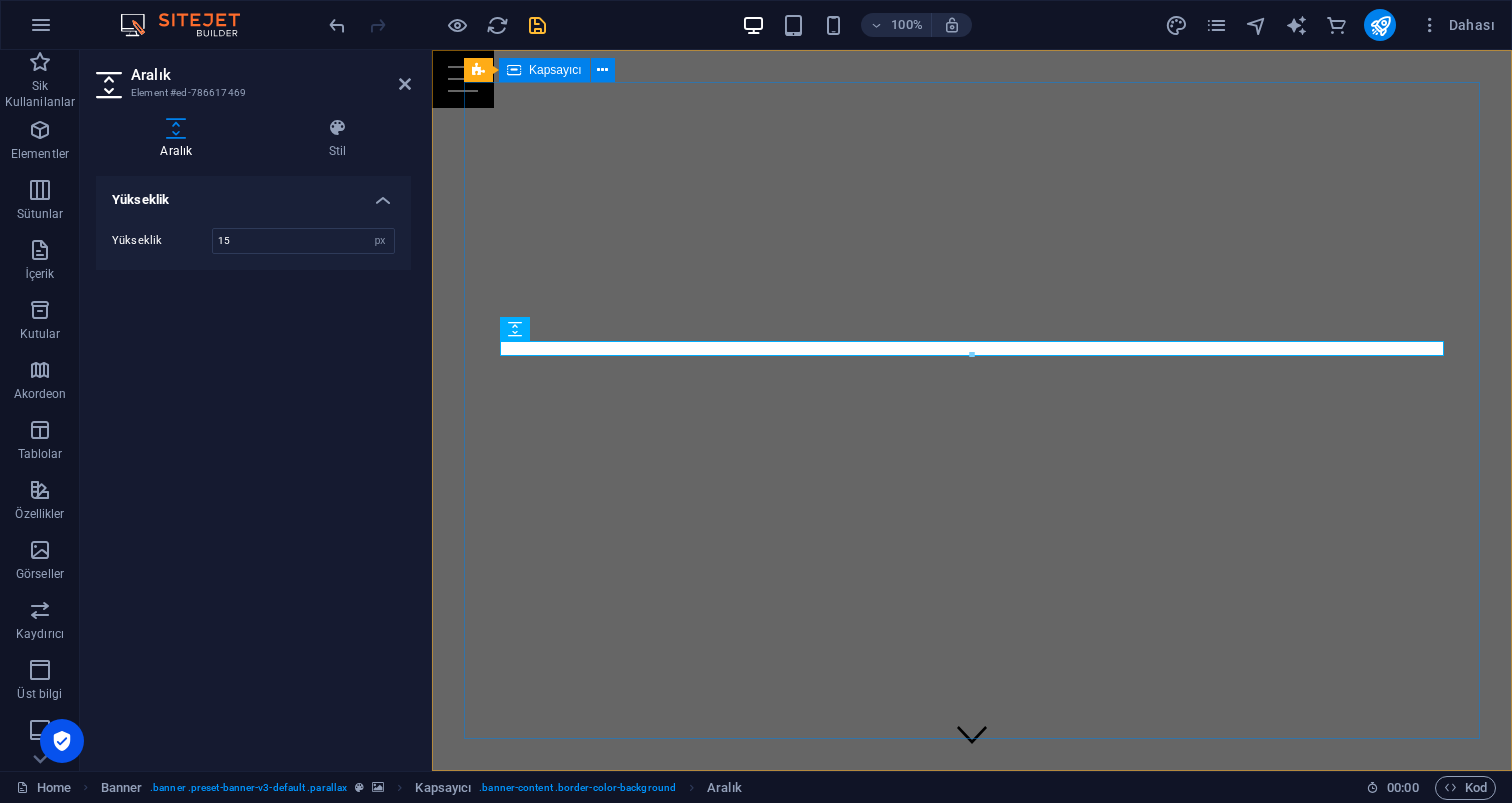 click on "[DOMAIN_NAME]'ye adım atarak eğlencenin kalbine yolculuk yapmaya hazır mısınız?" at bounding box center [972, 953] 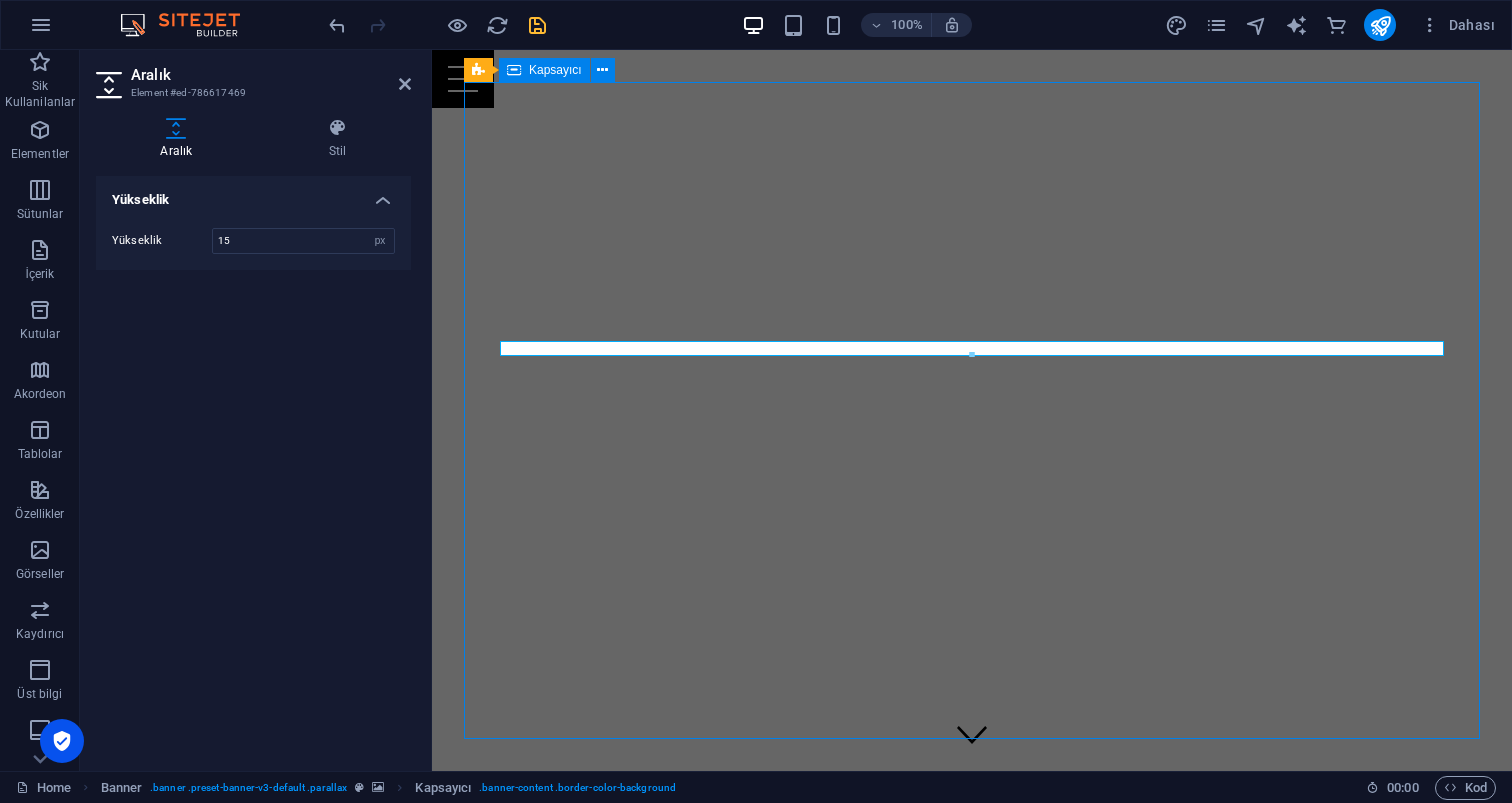 click on "[DOMAIN_NAME]'ye adım atarak eğlencenin kalbine yolculuk yapmaya hazır mısınız?" at bounding box center [972, 953] 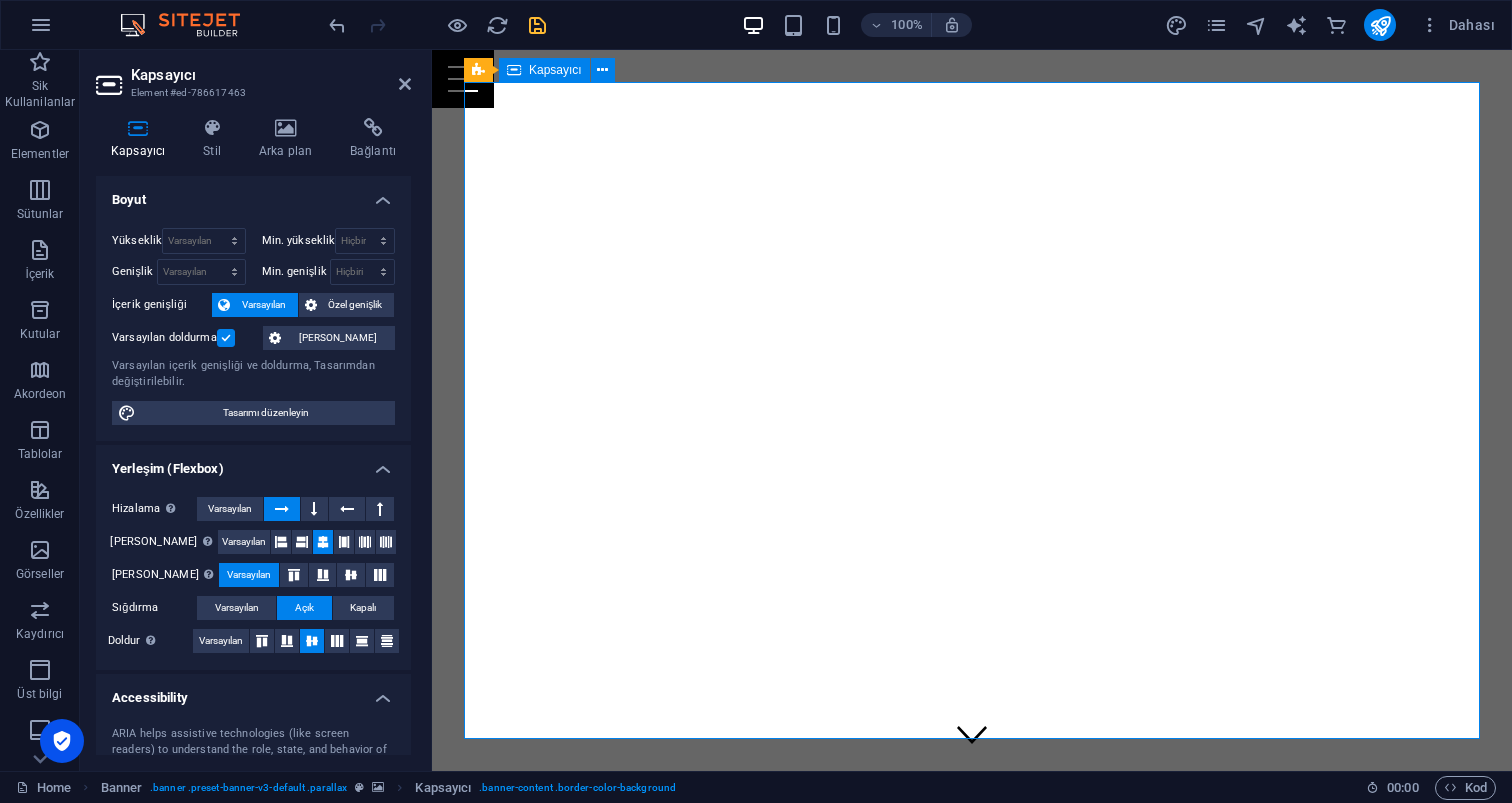 click on "[DOMAIN_NAME]'ye adım atarak eğlencenin kalbine yolculuk yapmaya hazır mısınız?" at bounding box center [972, 953] 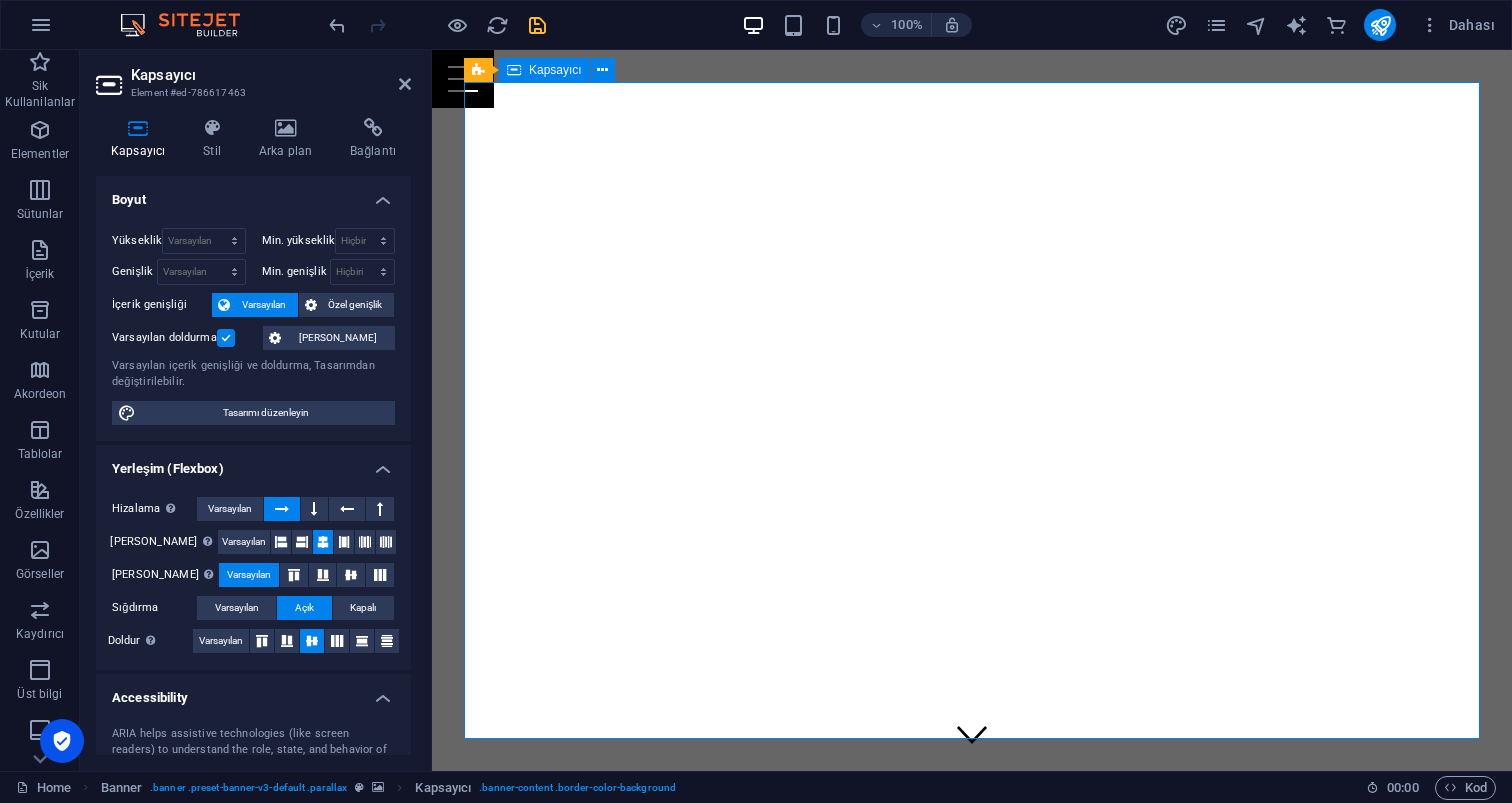 click on "[DOMAIN_NAME]'ye adım atarak eğlencenin kalbine yolculuk yapmaya hazır mısınız?" at bounding box center (972, 953) 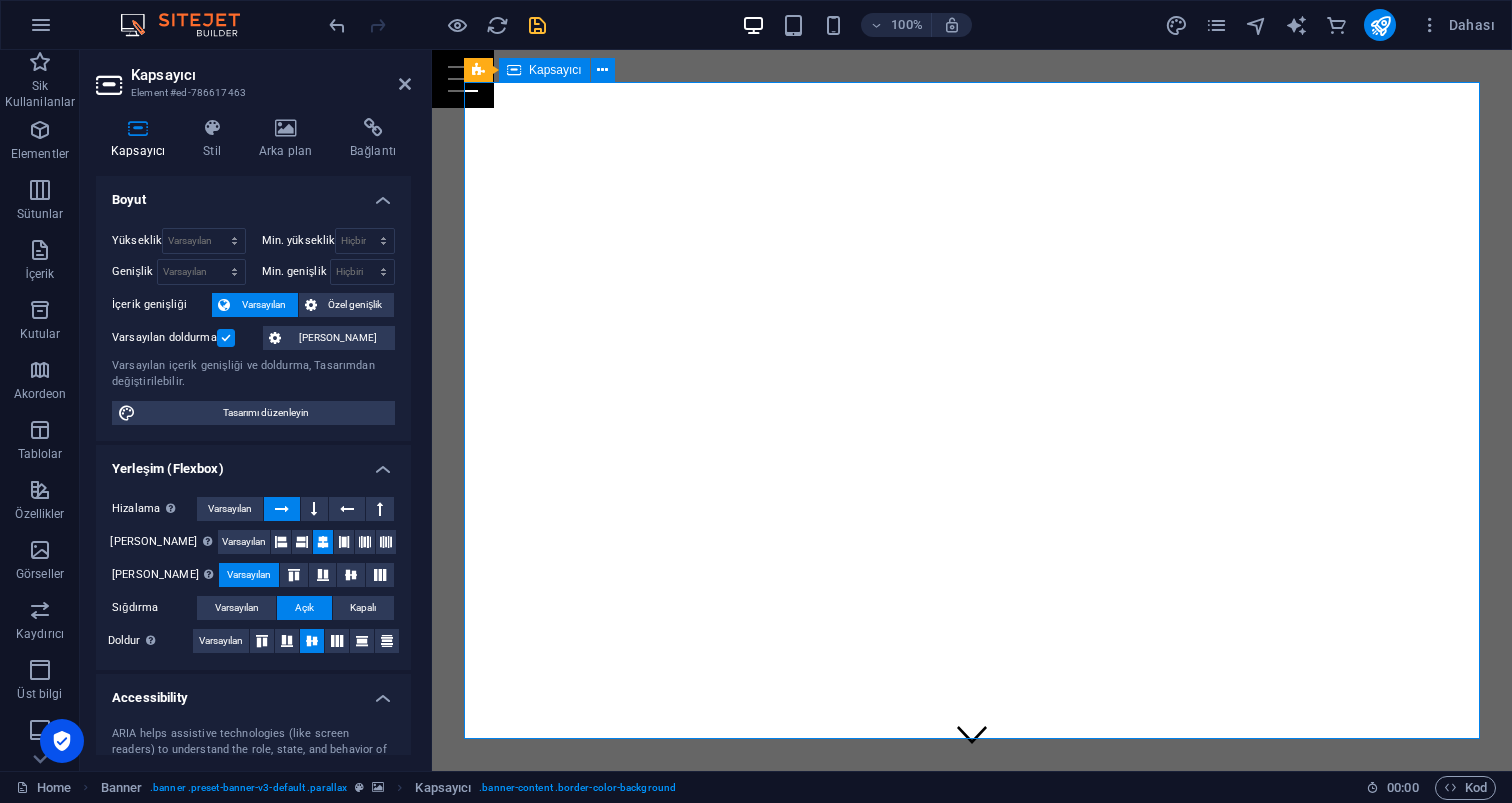 click on "[DOMAIN_NAME]'ye adım atarak eğlencenin kalbine yolculuk yapmaya hazır mısınız?" at bounding box center [972, 953] 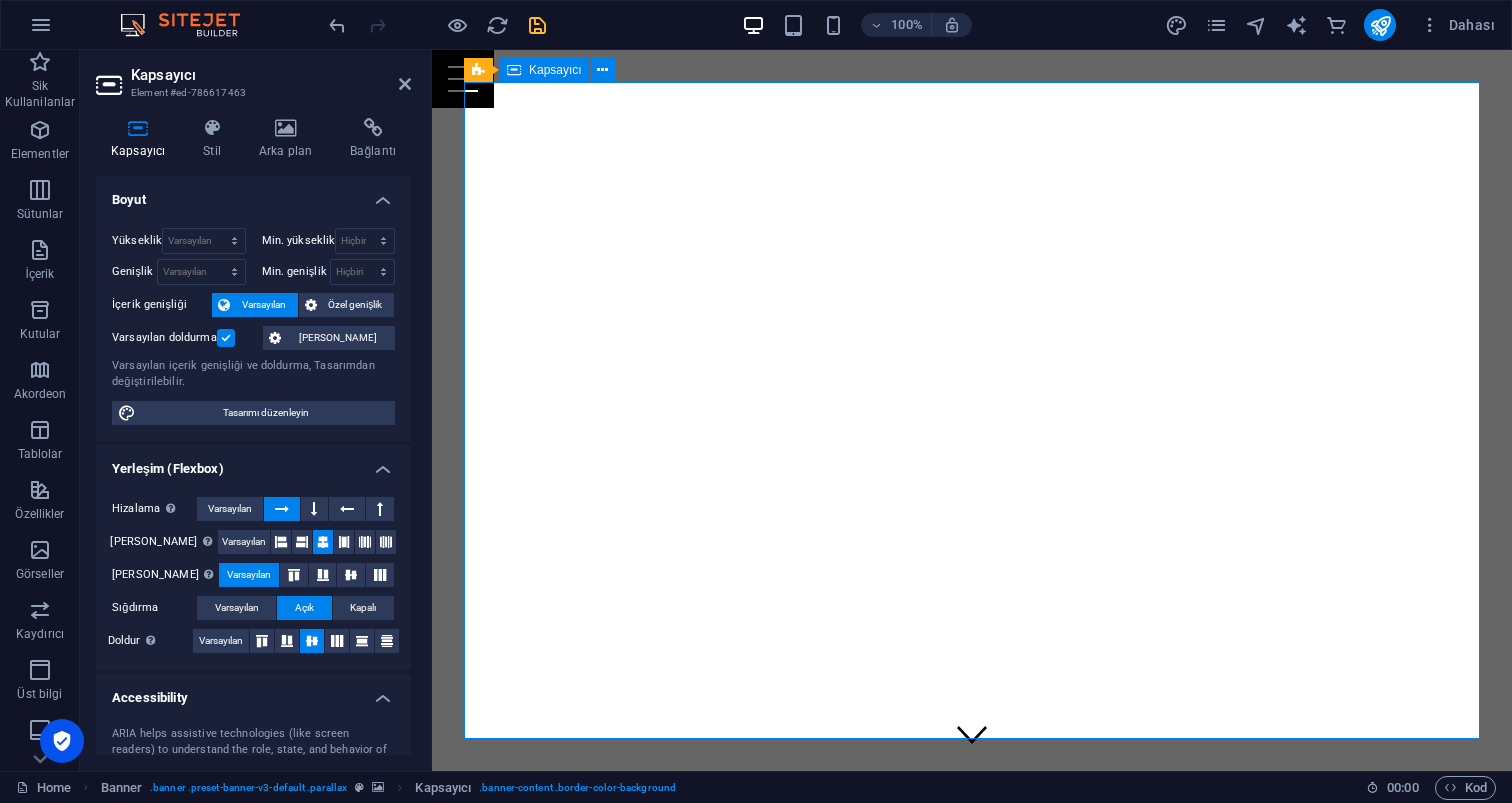 click on "[DOMAIN_NAME]'ye adım atarak eğlencenin kalbine yolculuk yapmaya hazır mısınız?" at bounding box center (972, 953) 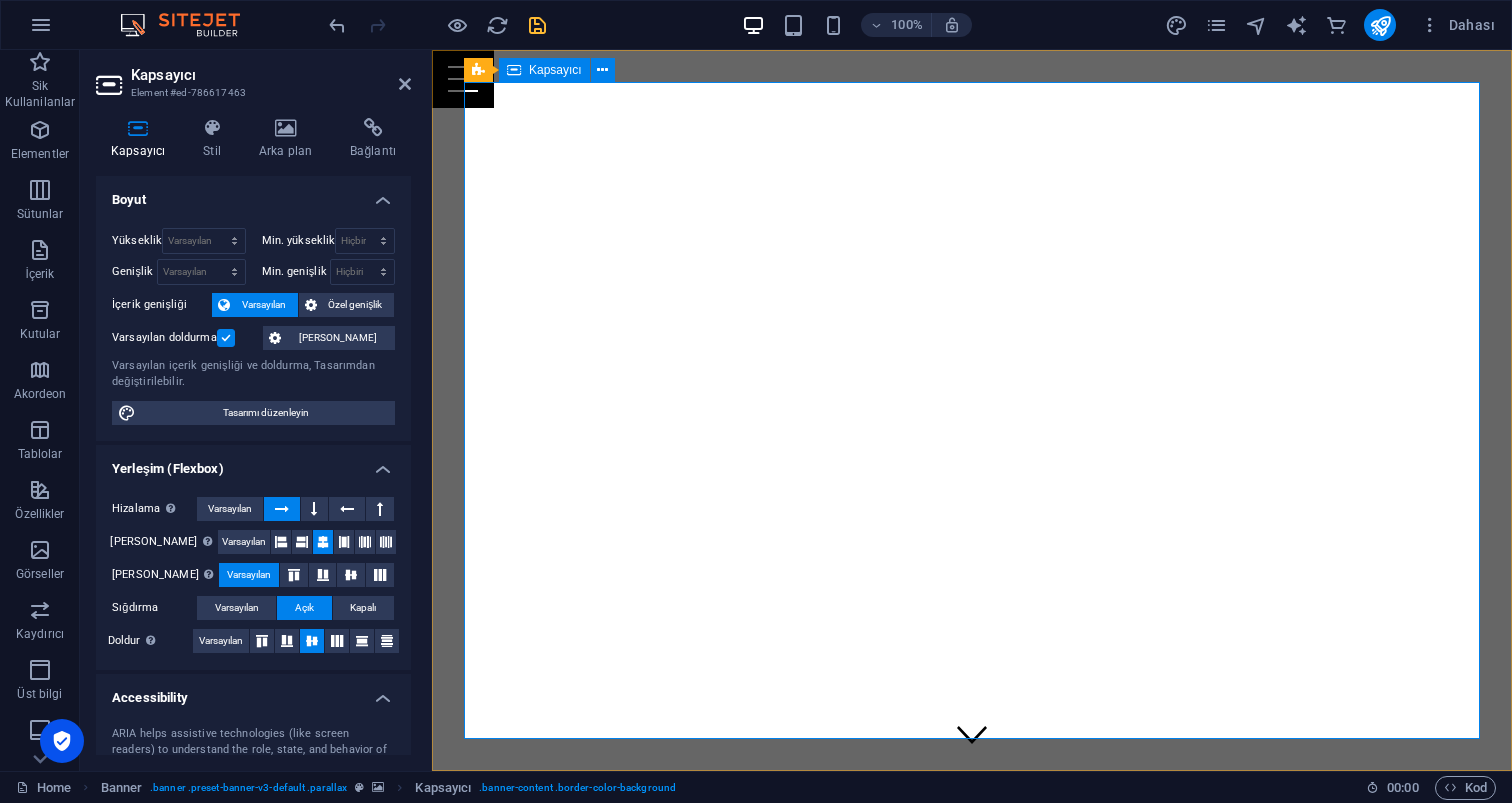 click on "[DOMAIN_NAME]'ye adım atarak eğlencenin kalbine yolculuk yapmaya hazır mısınız?" at bounding box center [972, 953] 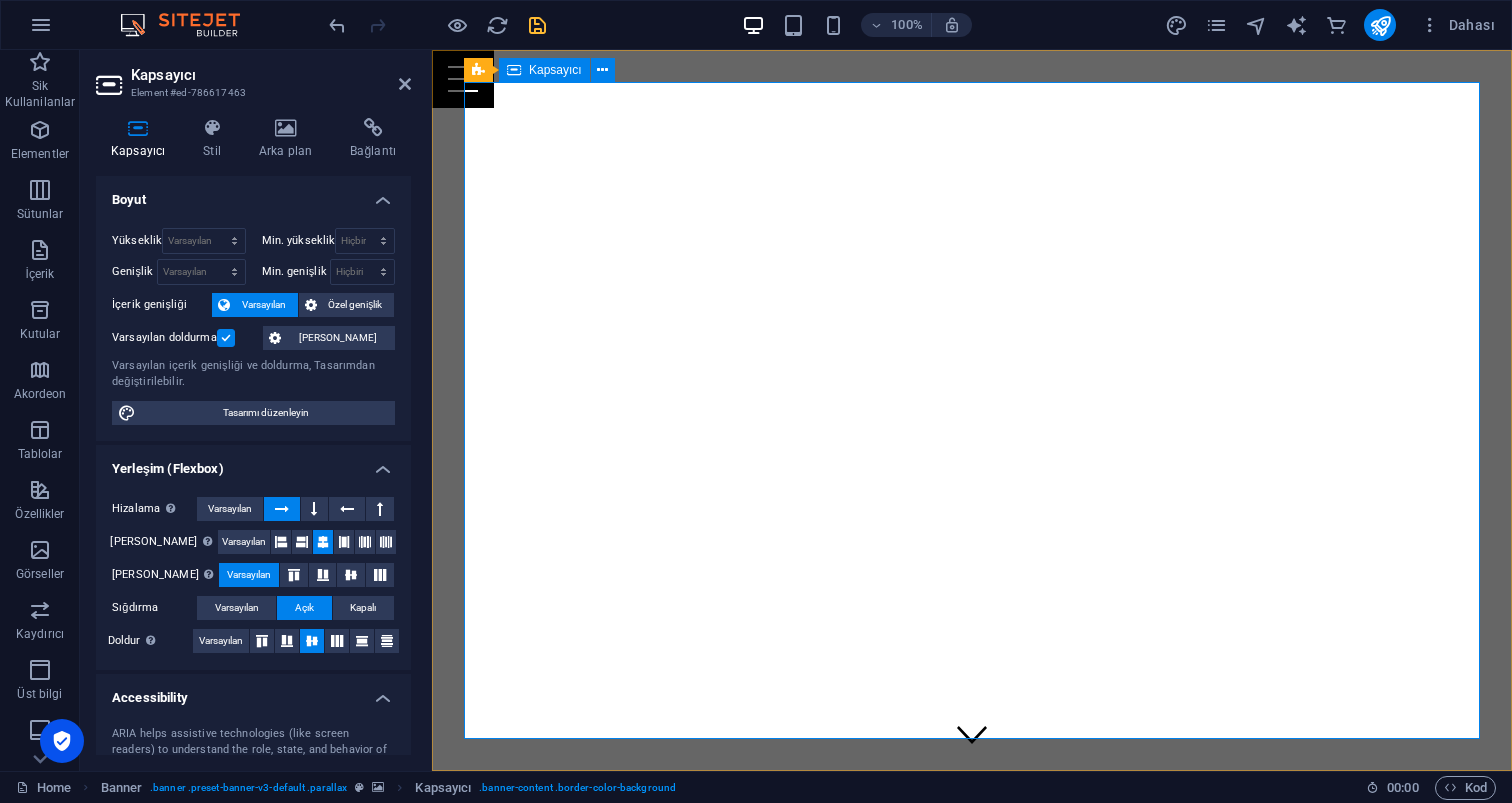 click on "[DOMAIN_NAME]'ye adım atarak eğlencenin kalbine yolculuk yapmaya hazır mısınız?" at bounding box center (972, 953) 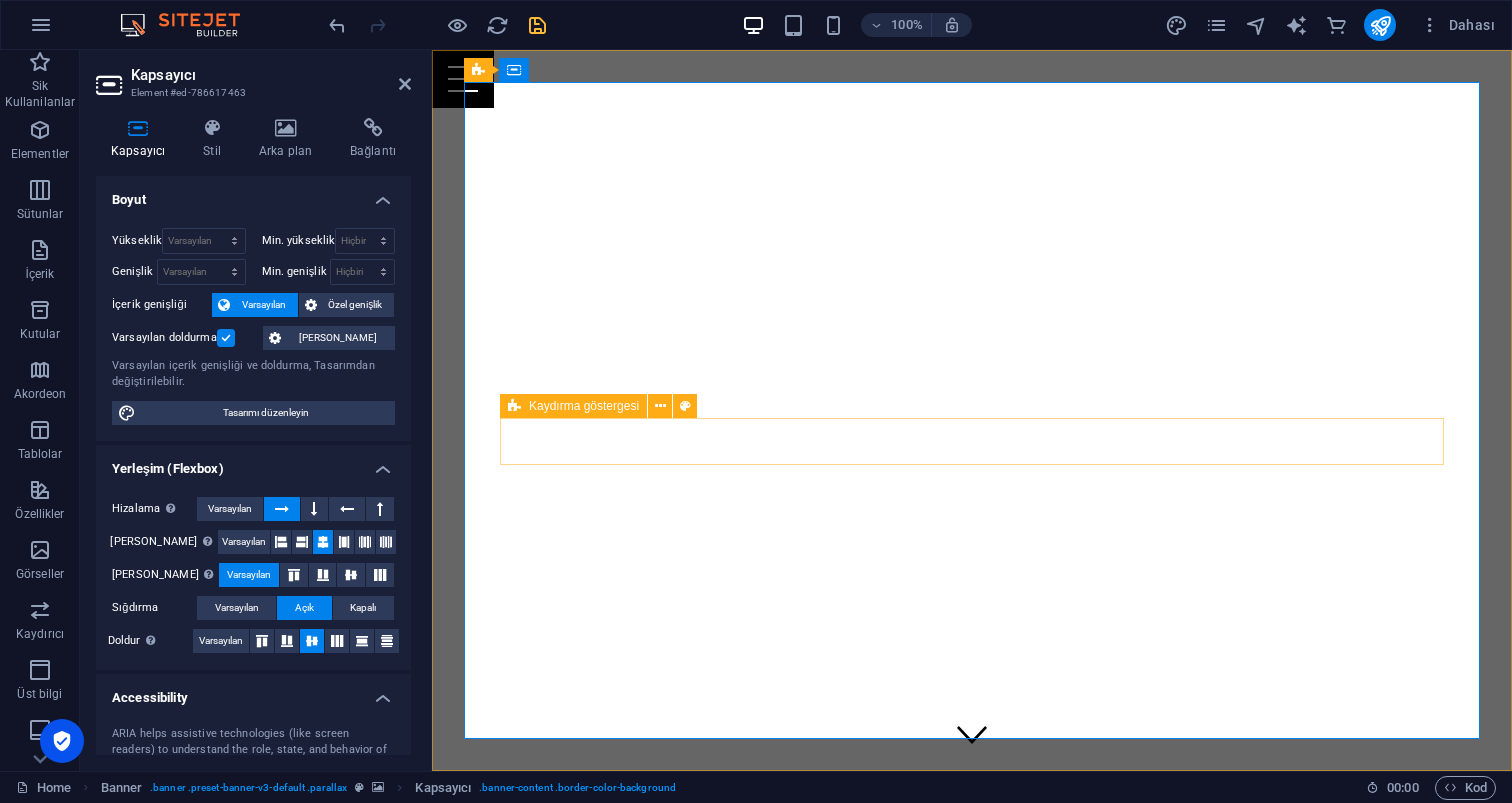 click at bounding box center [972, 984] 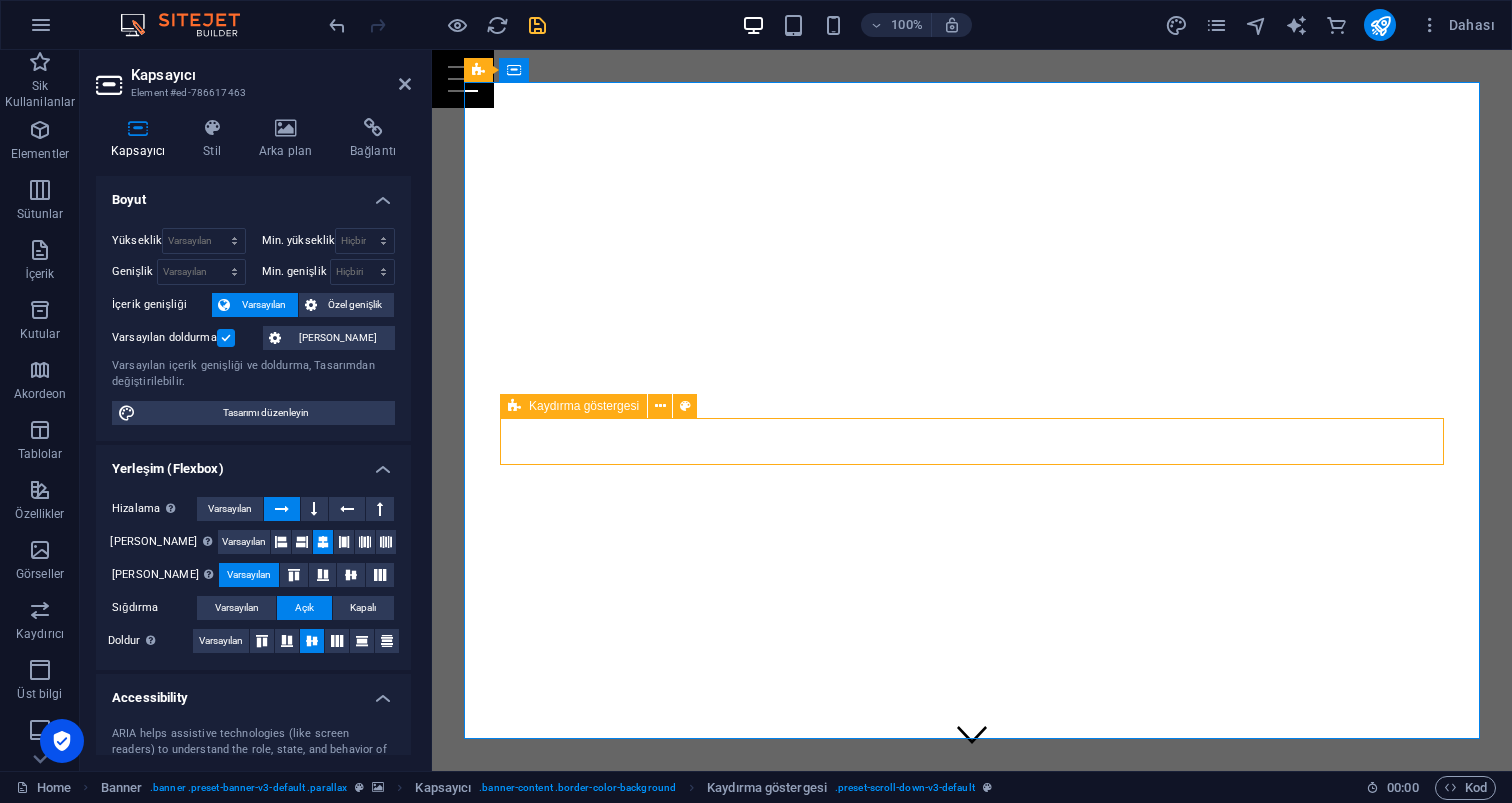click at bounding box center [972, 984] 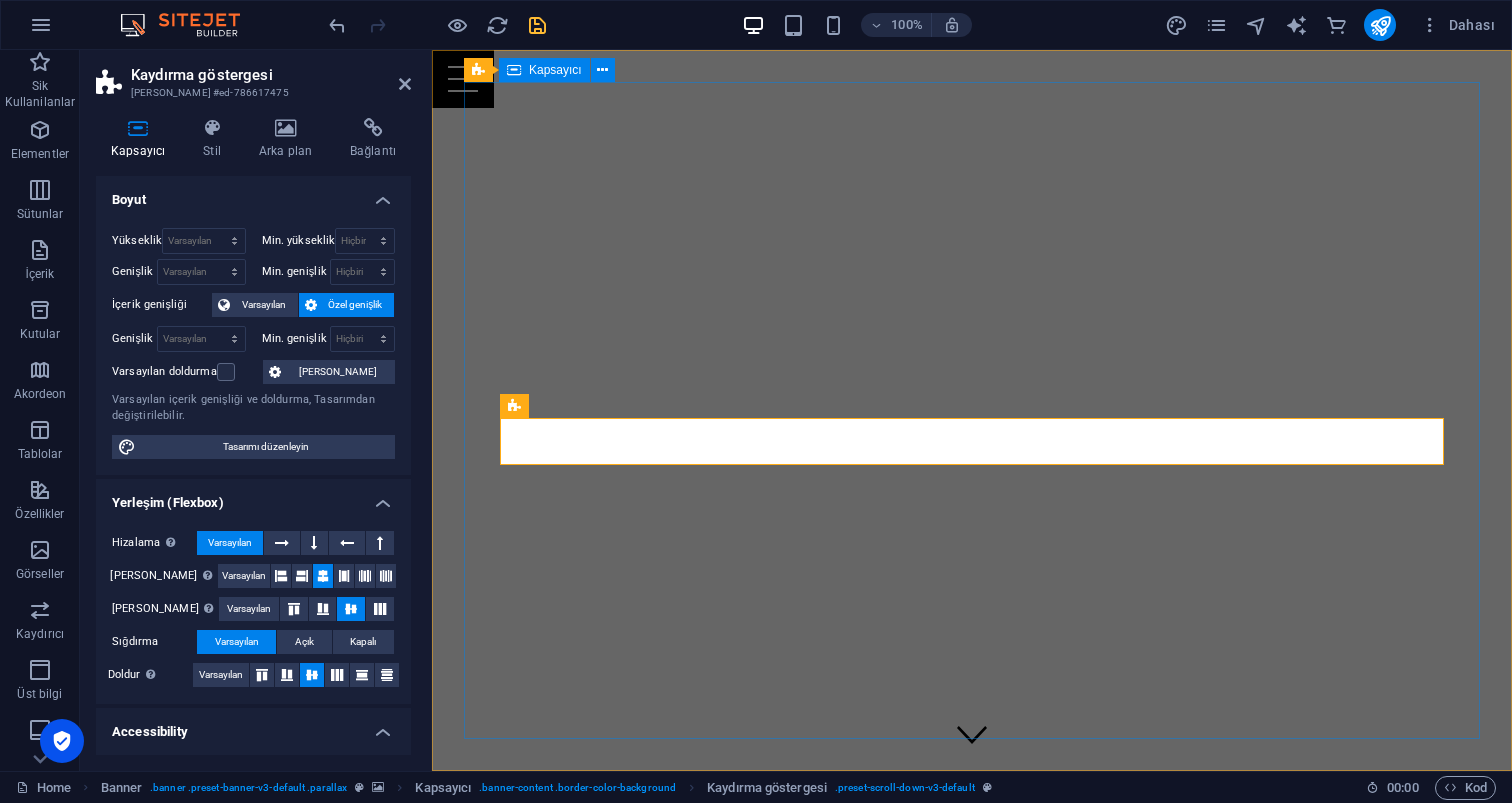 click on "[DOMAIN_NAME]'ye adım atarak eğlencenin kalbine yolculuk yapmaya hazır mısınız?" at bounding box center (972, 953) 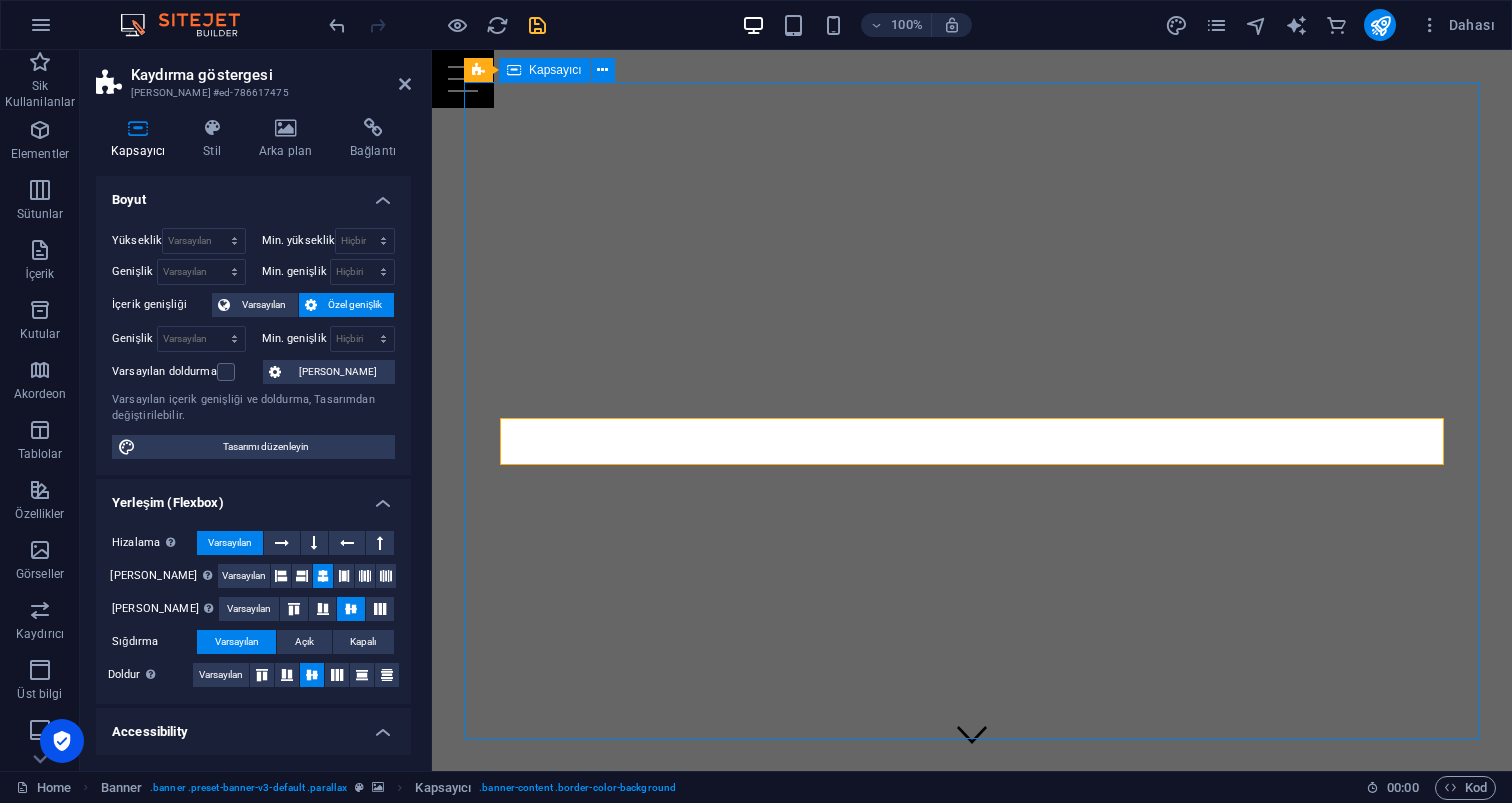 click on "[DOMAIN_NAME]'ye adım atarak eğlencenin kalbine yolculuk yapmaya hazır mısınız?" at bounding box center [972, 953] 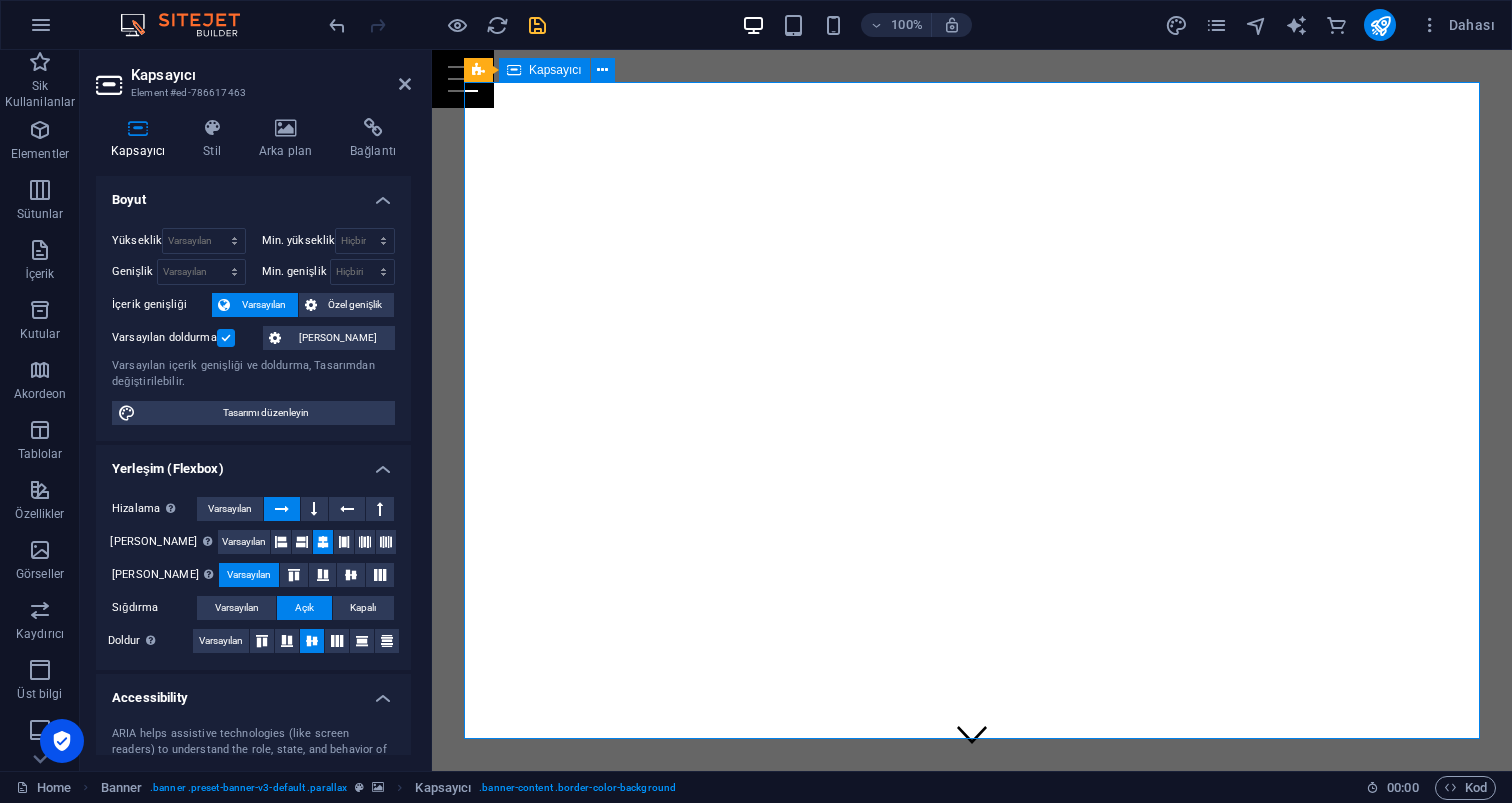 click on "[DOMAIN_NAME]'ye adım atarak eğlencenin kalbine yolculuk yapmaya hazır mısınız?" at bounding box center [972, 953] 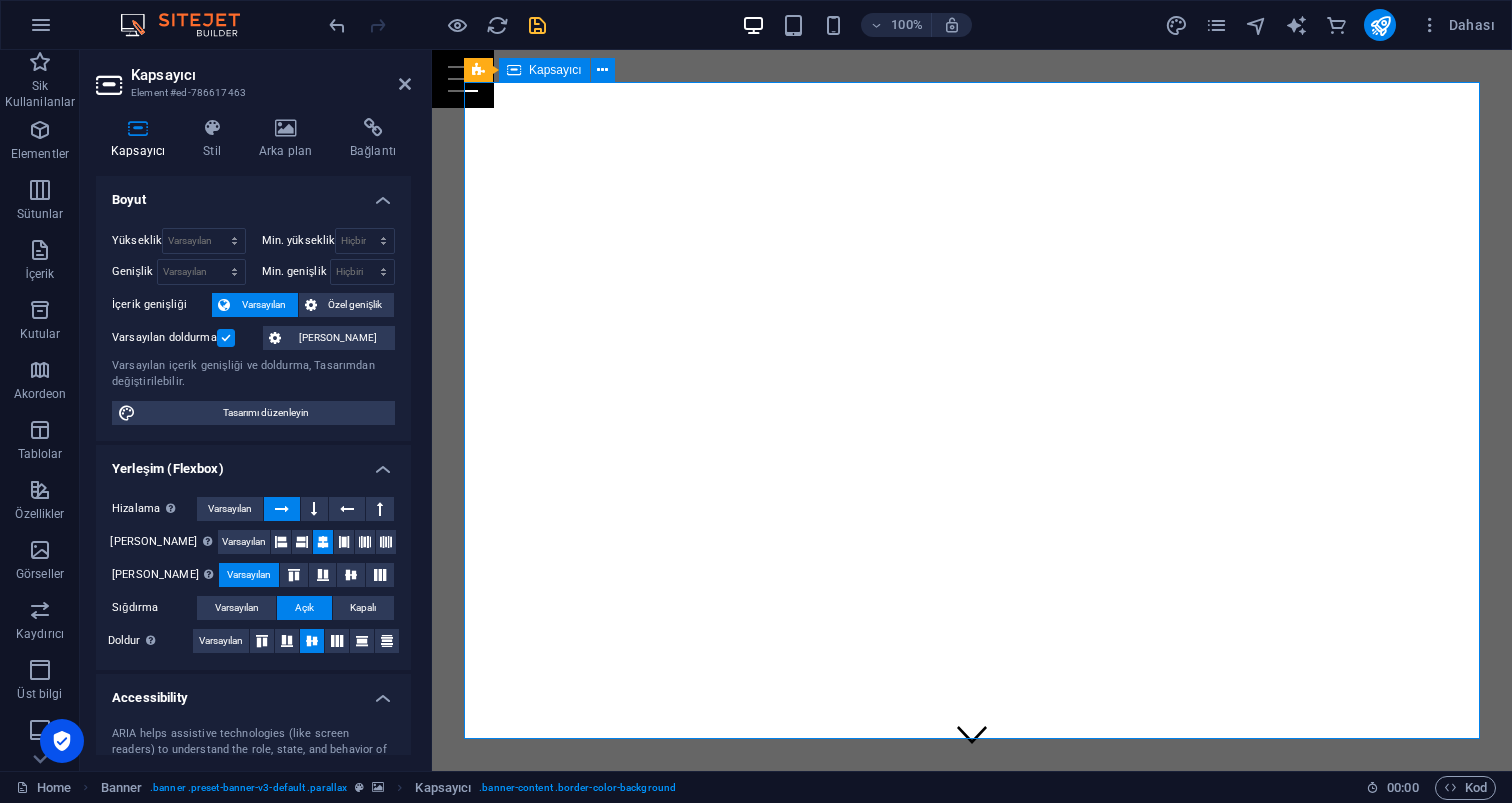 click on "[DOMAIN_NAME]'ye adım atarak eğlencenin kalbine yolculuk yapmaya hazır mısınız?" at bounding box center (972, 953) 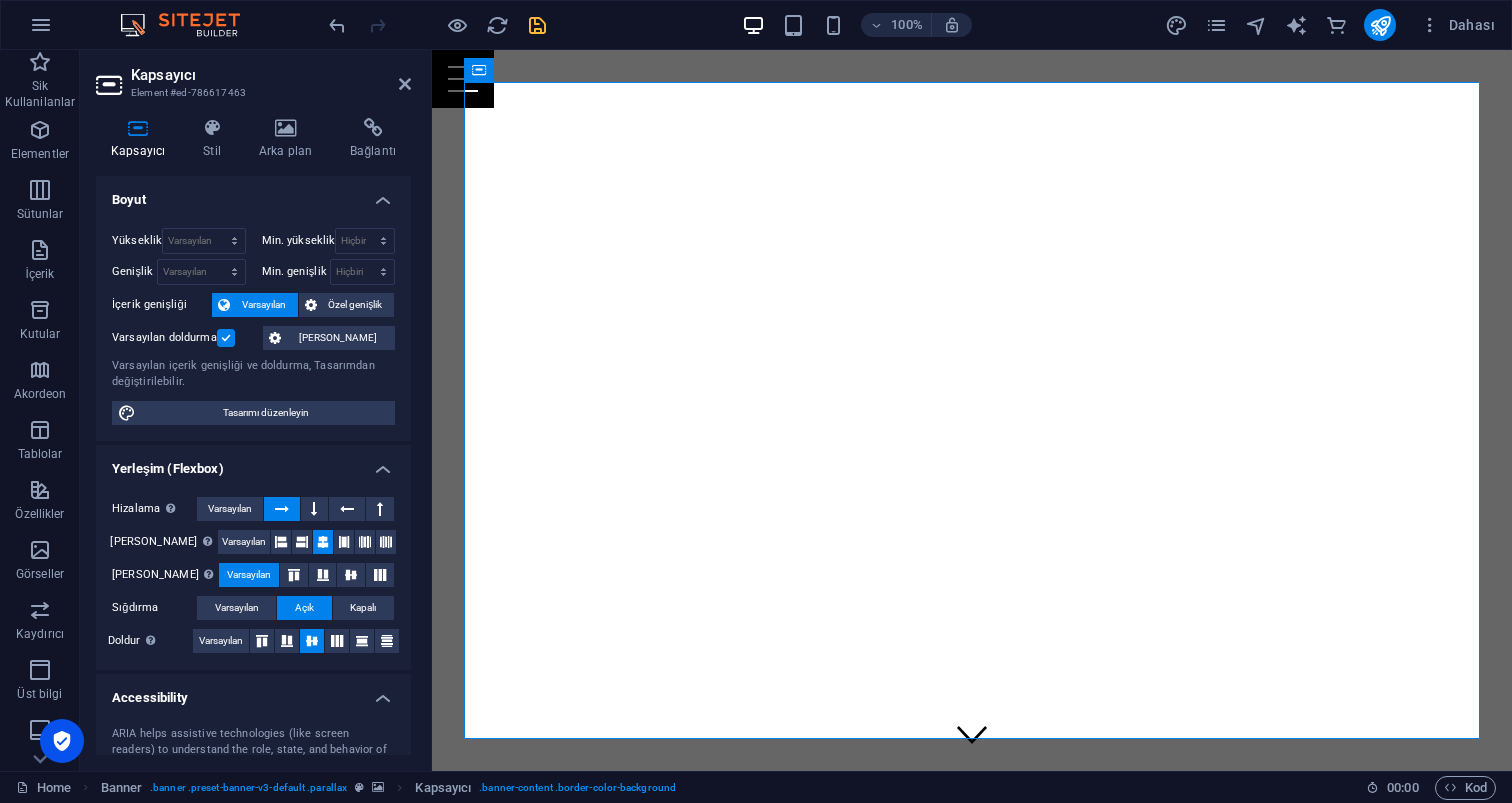 click at bounding box center [972, 50] 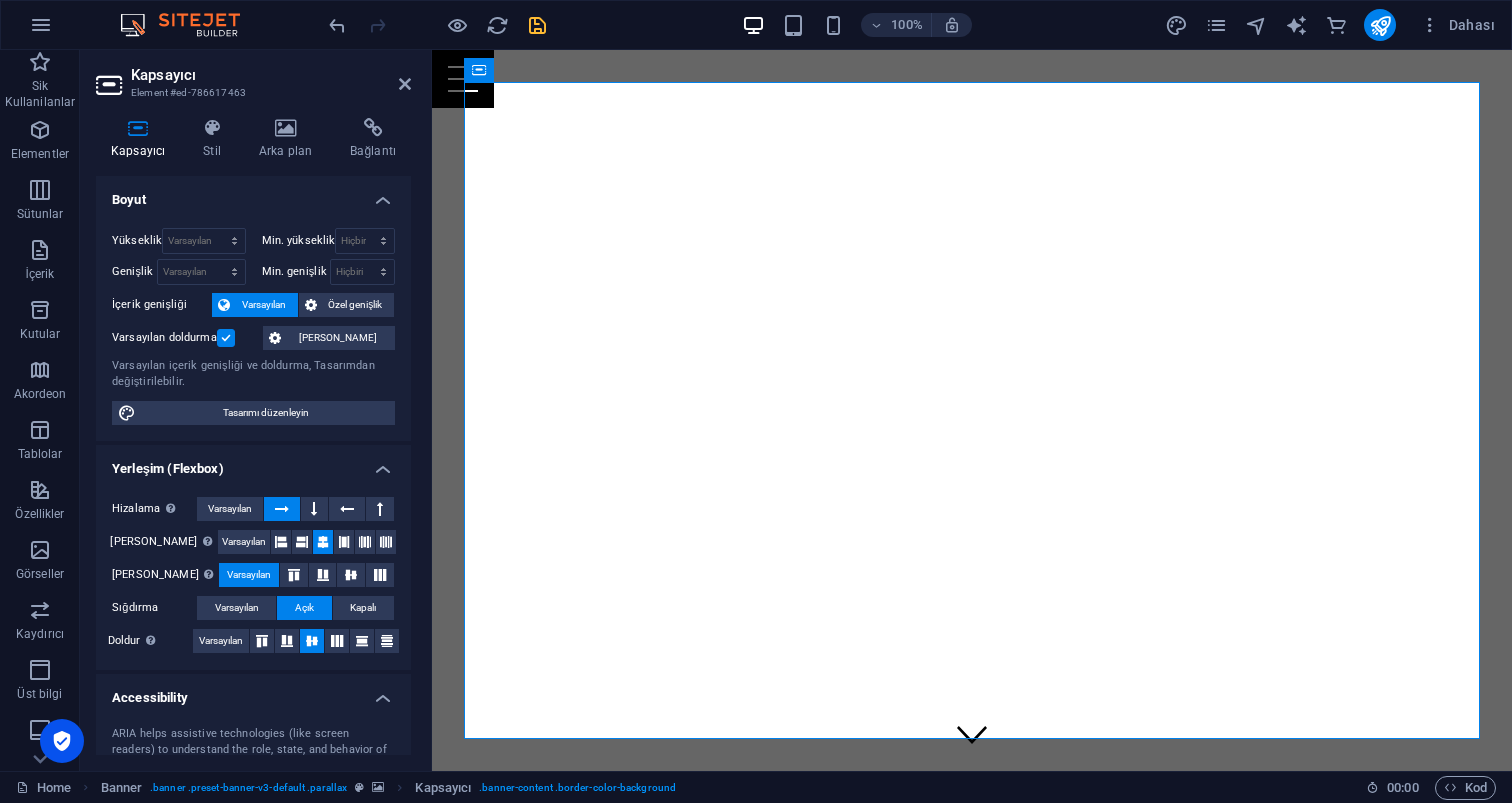 click at bounding box center [972, 50] 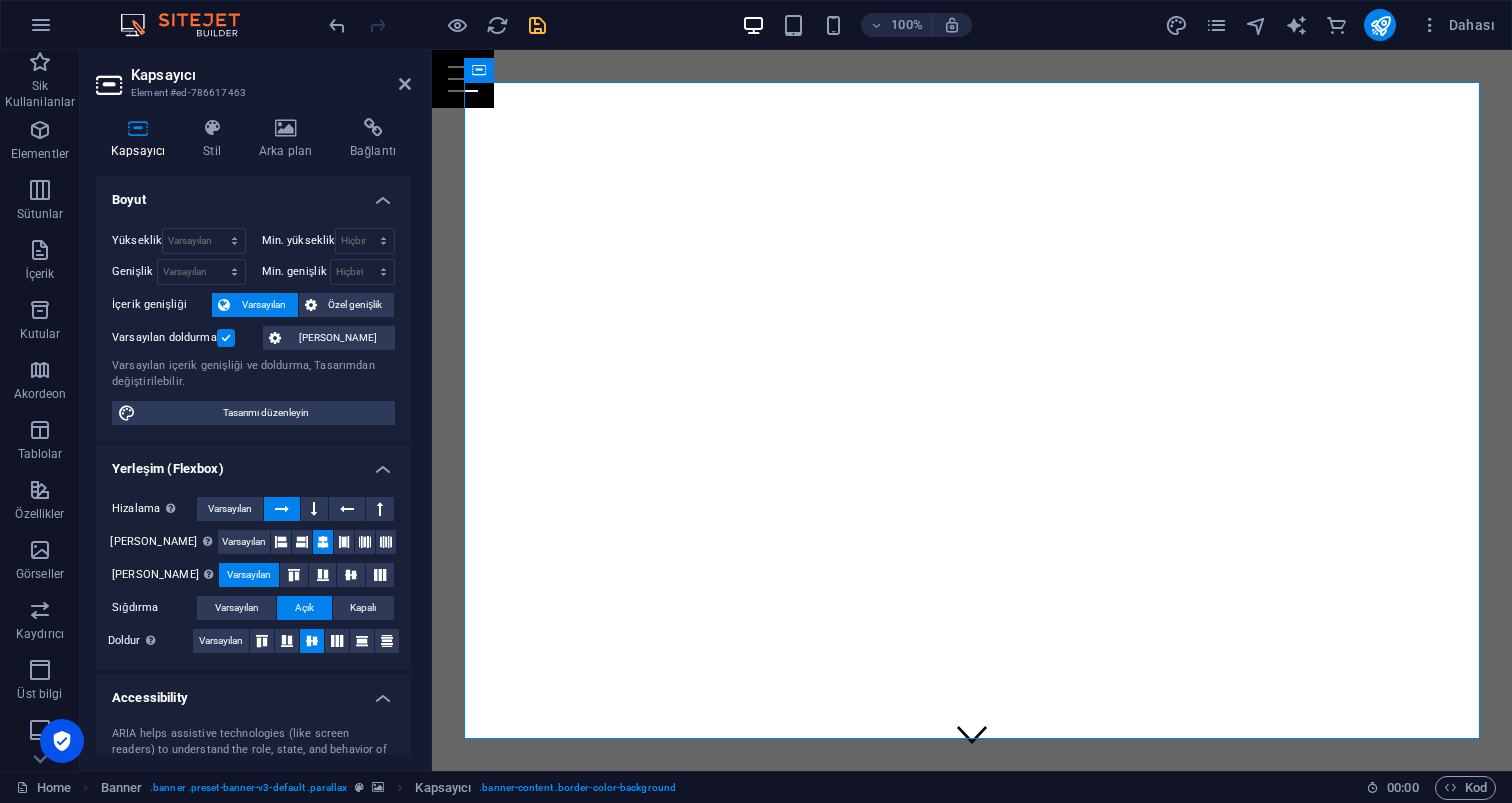 select on "progressive" 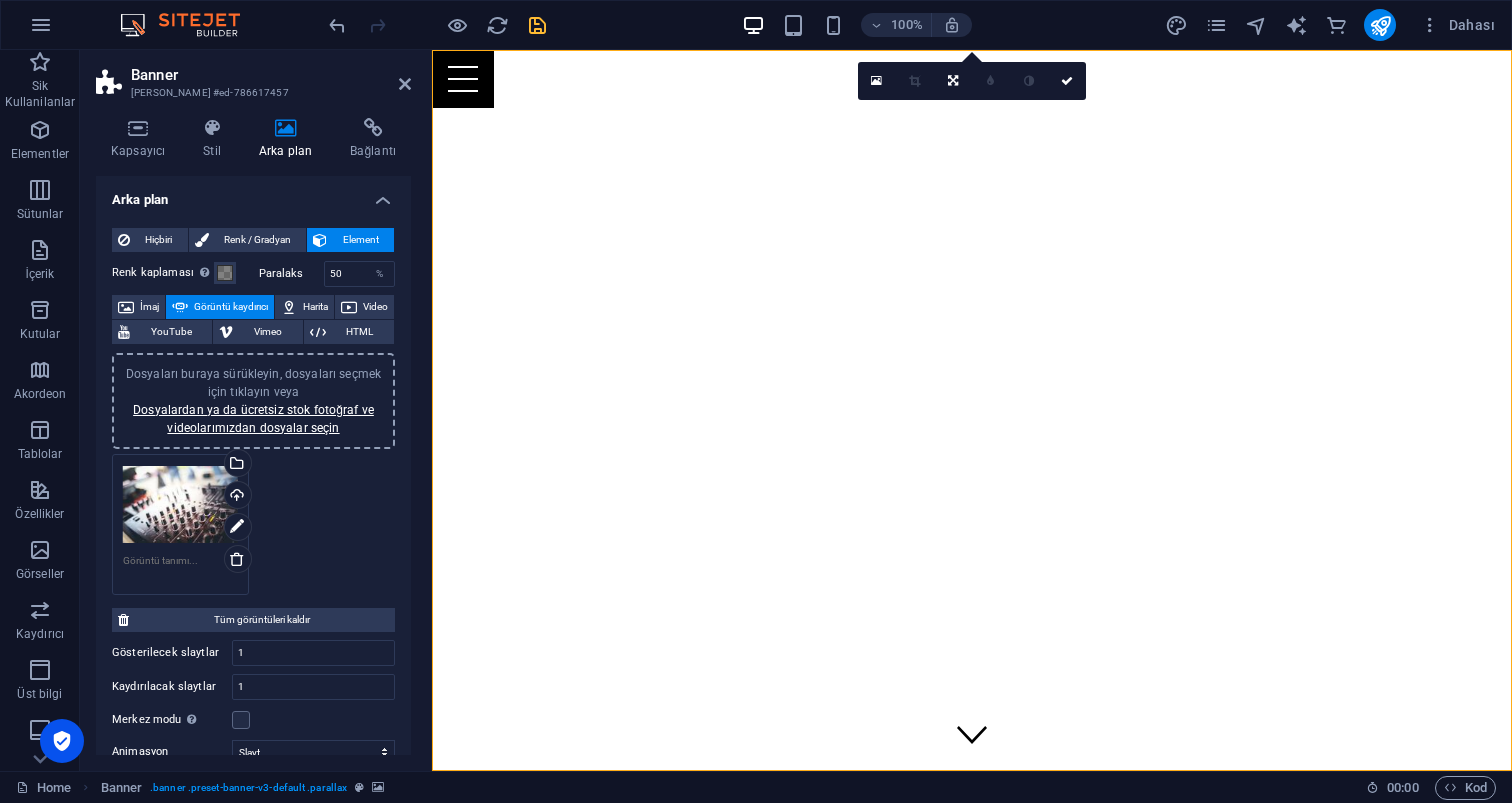click at bounding box center [972, 50] 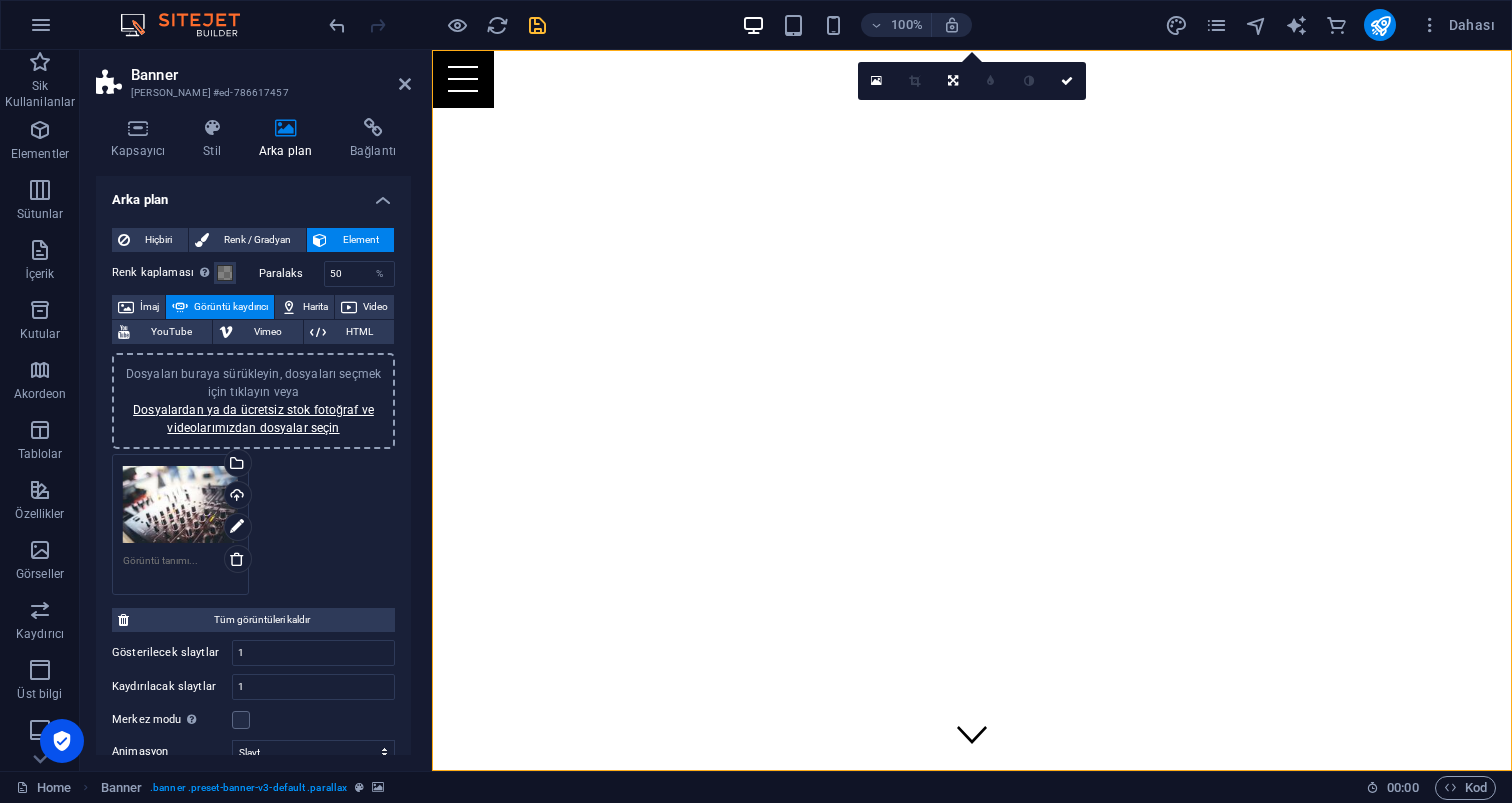 click at bounding box center [972, 50] 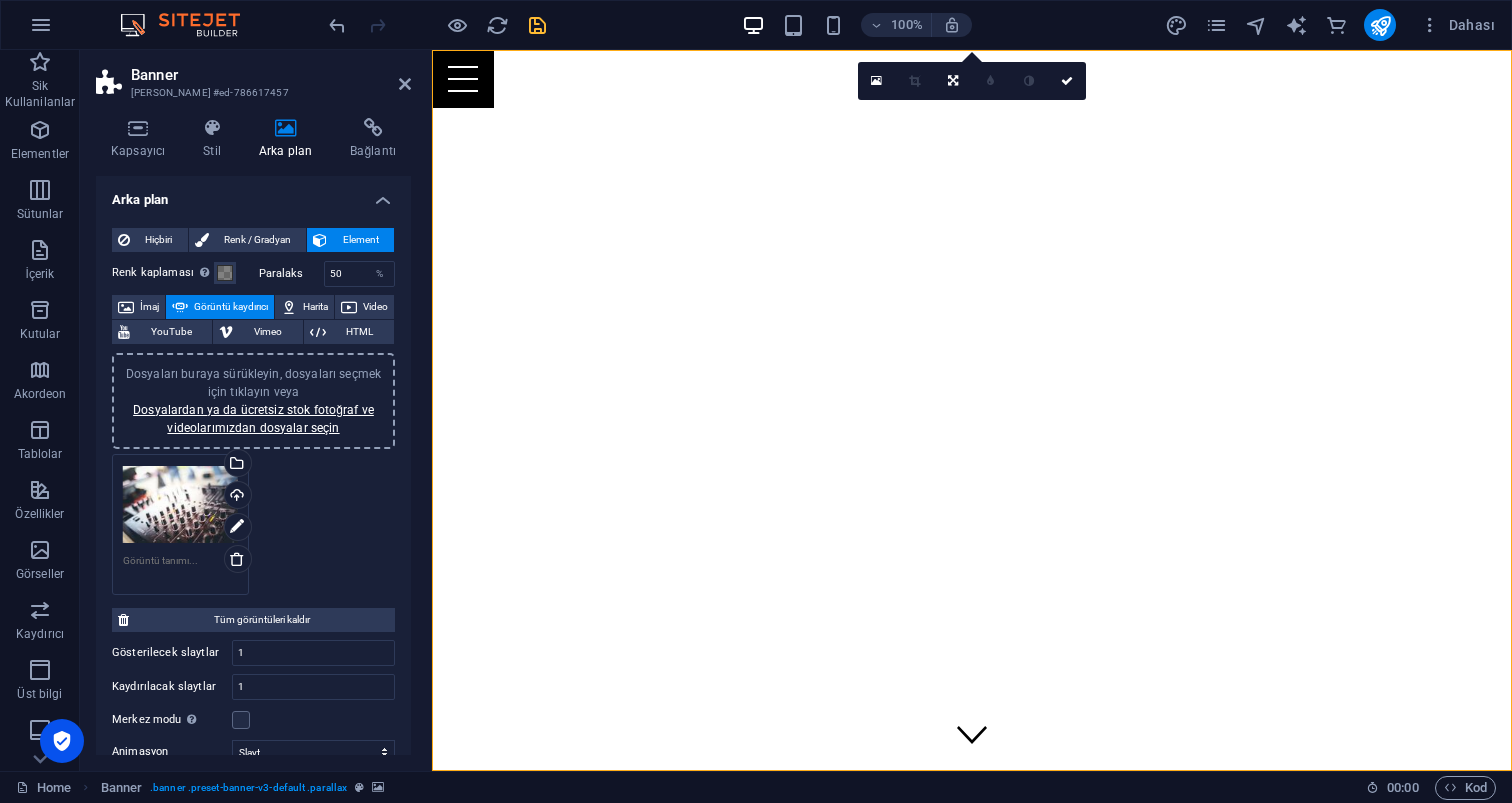 click at bounding box center (972, 50) 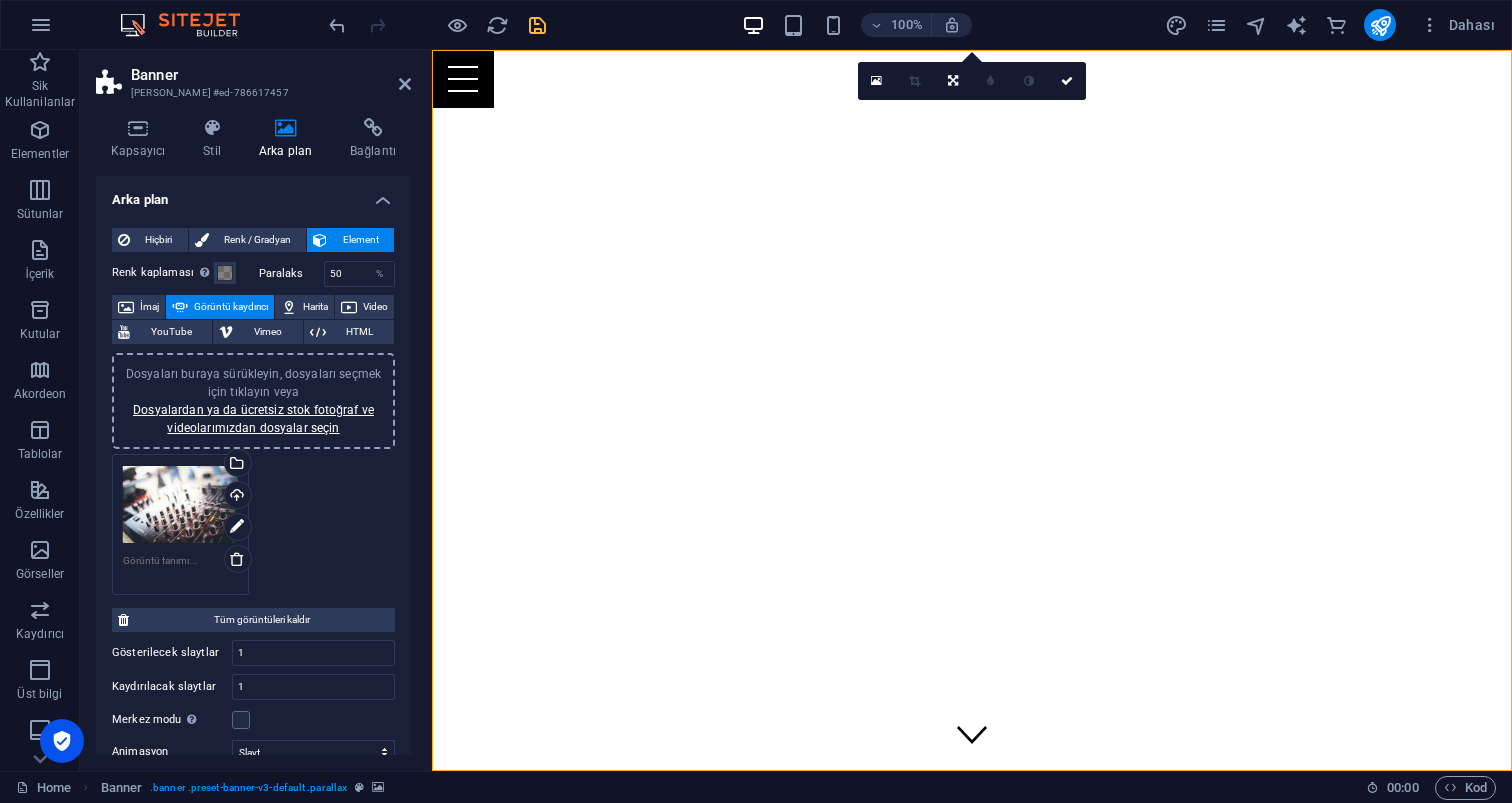 click on "Dosyaları buraya sürükleyin, dosyaları seçmek için tıklayın veya Dosyalardan ya da ücretsiz stok fotoğraf ve videolarımızdan dosyalar seçin Dosya yöneticisinden, stok fotoğraflardan dosyalar seçin veya dosya(lar) yükleyin Yükle" at bounding box center (253, 524) 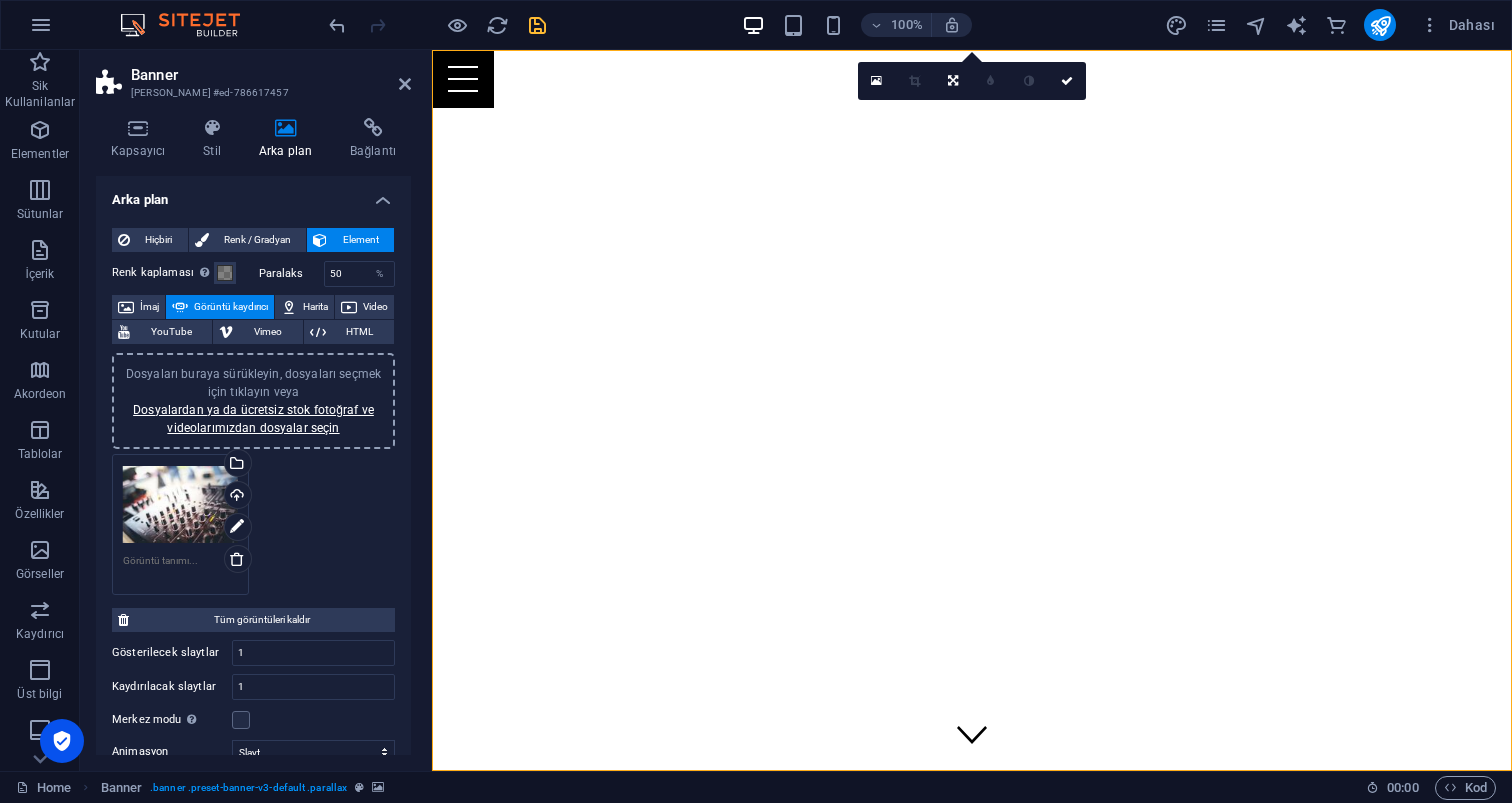 click on "Dosyaları buraya sürükleyin, dosyaları seçmek için tıklayın veya Dosyalardan ya da ücretsiz stok fotoğraf ve videolarımızdan dosyalar seçin Dosya yöneticisinden, stok fotoğraflardan dosyalar seçin veya dosya(lar) yükleyin Yükle" at bounding box center (253, 524) 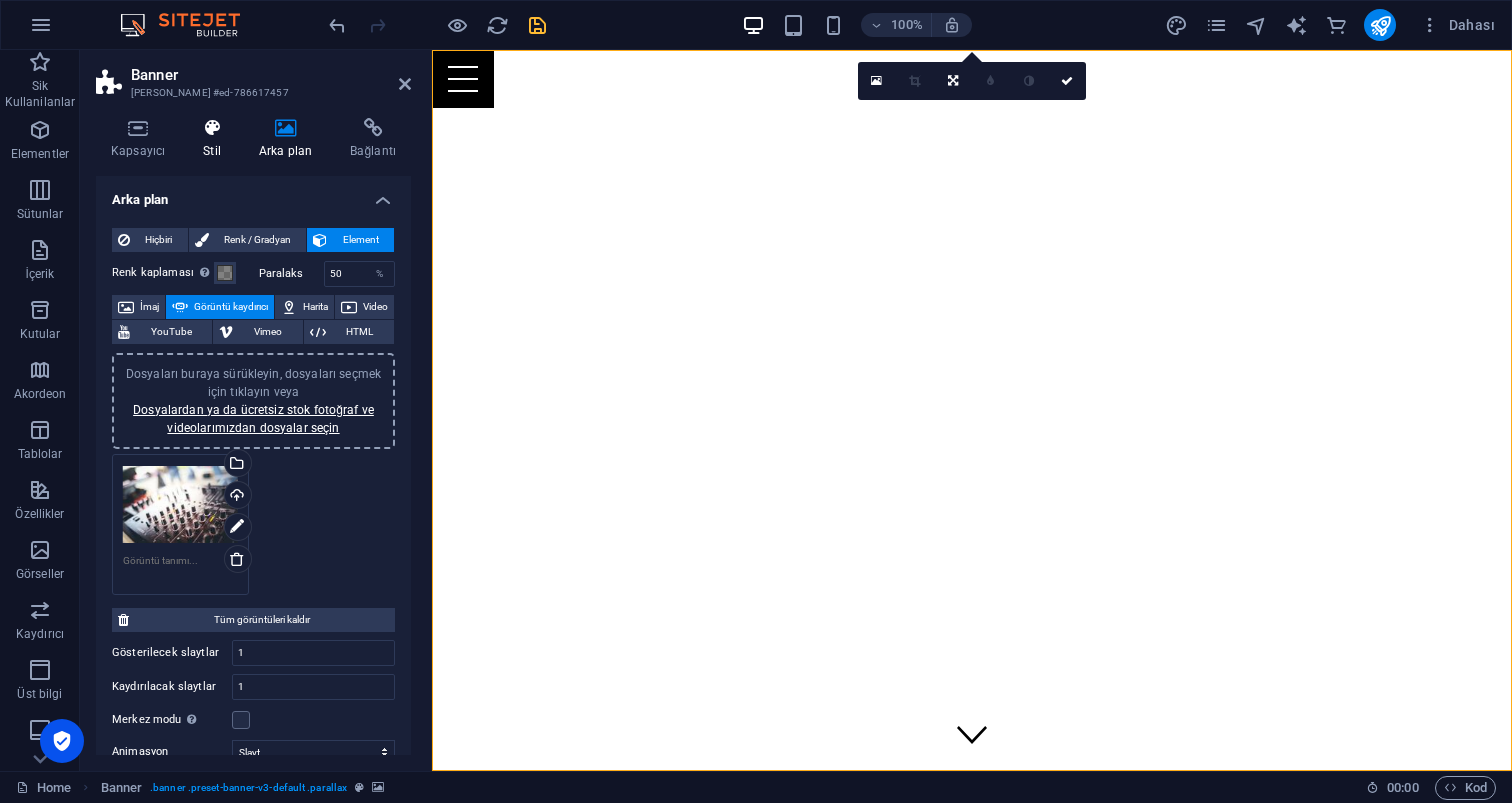 click at bounding box center [212, 128] 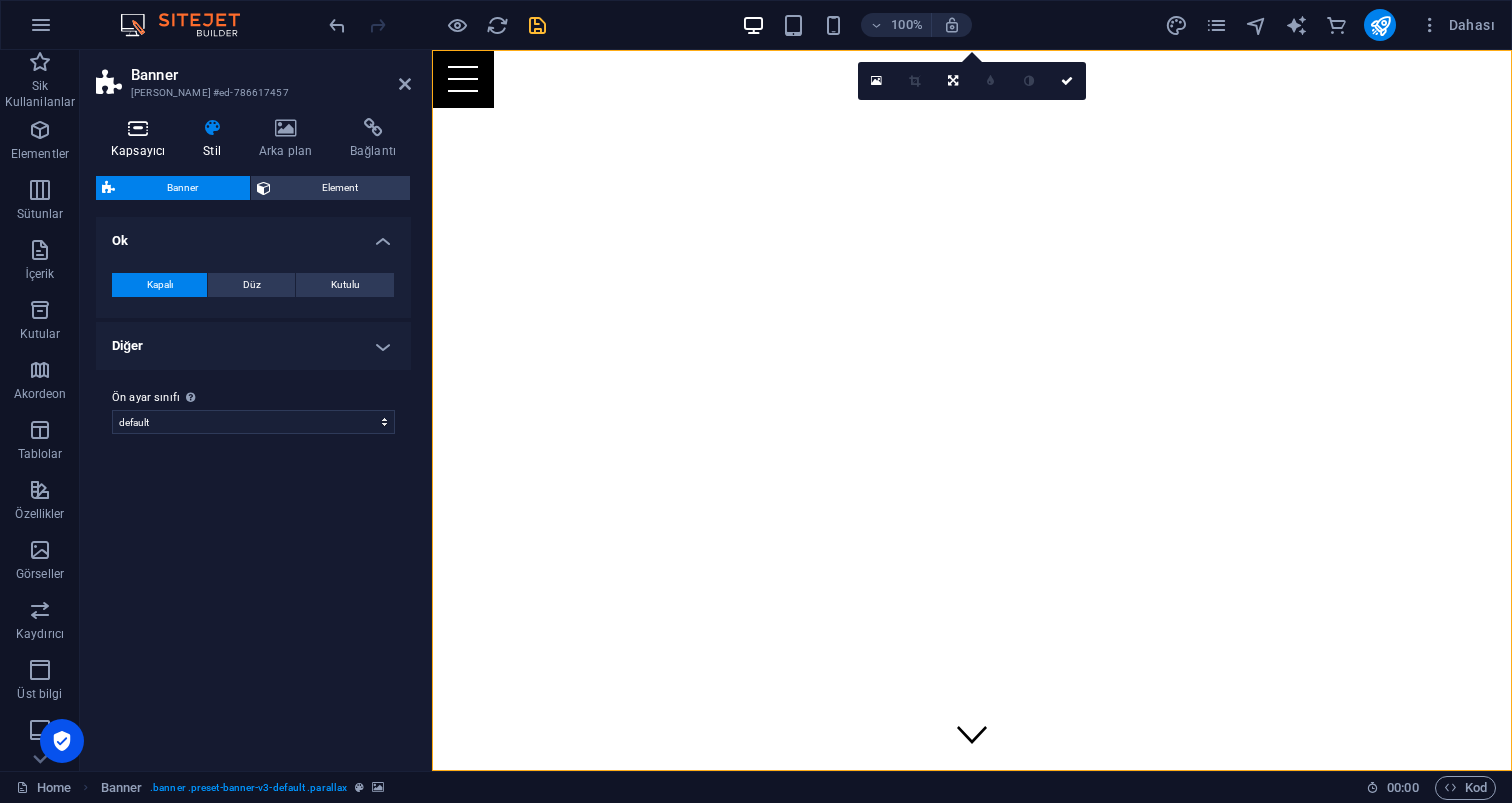 click at bounding box center [138, 128] 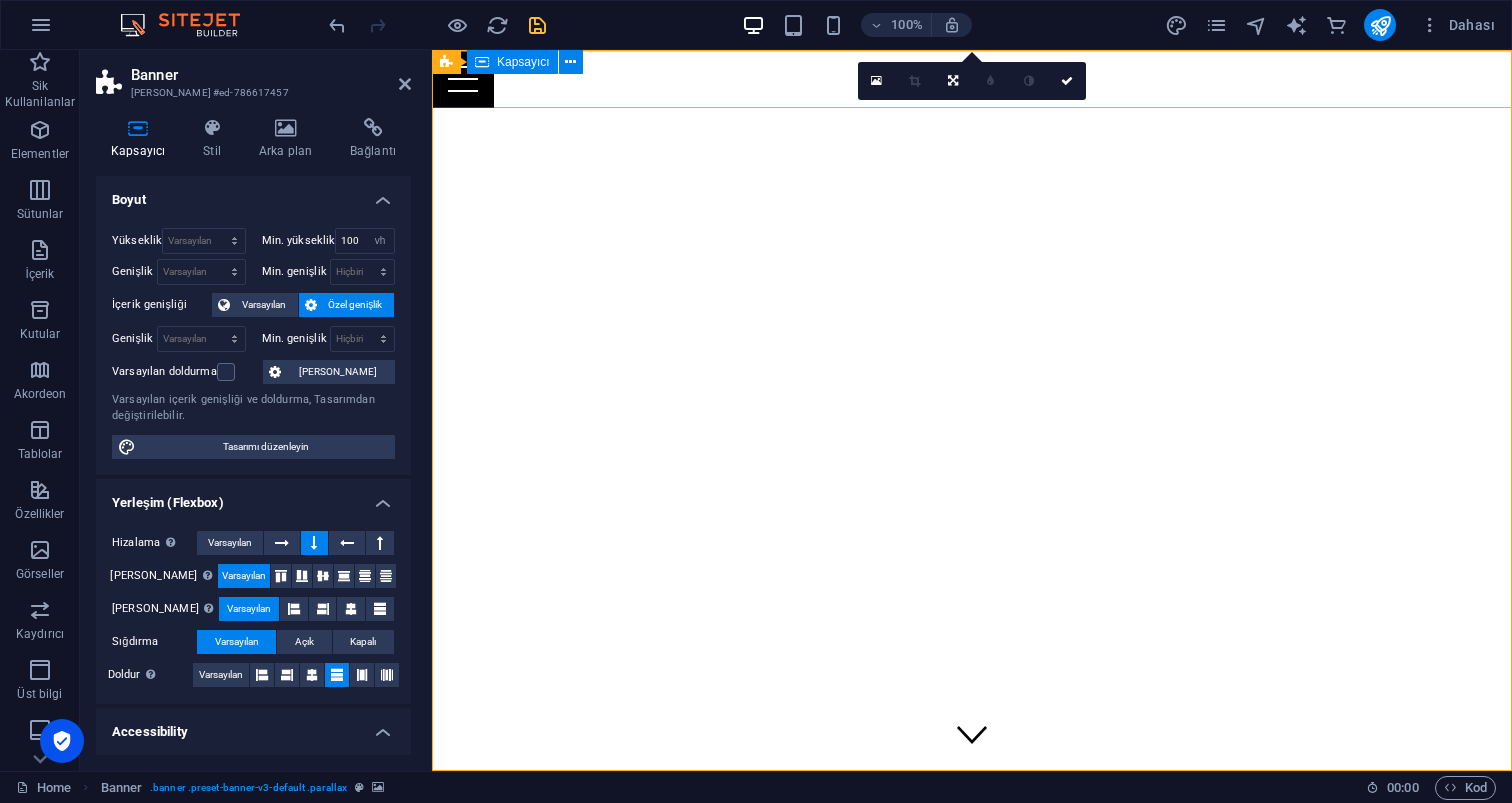 click at bounding box center [972, 79] 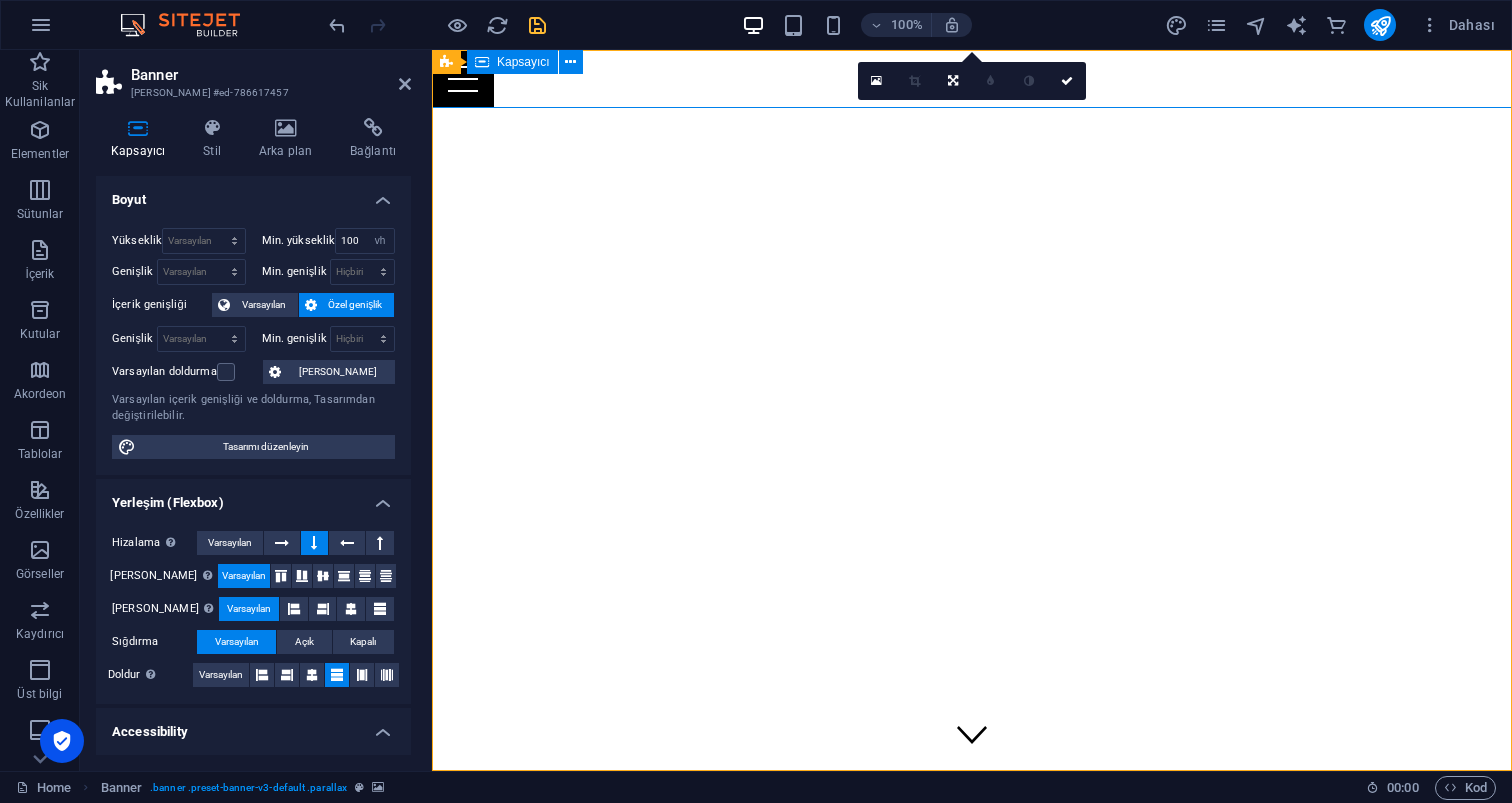 click at bounding box center (972, 79) 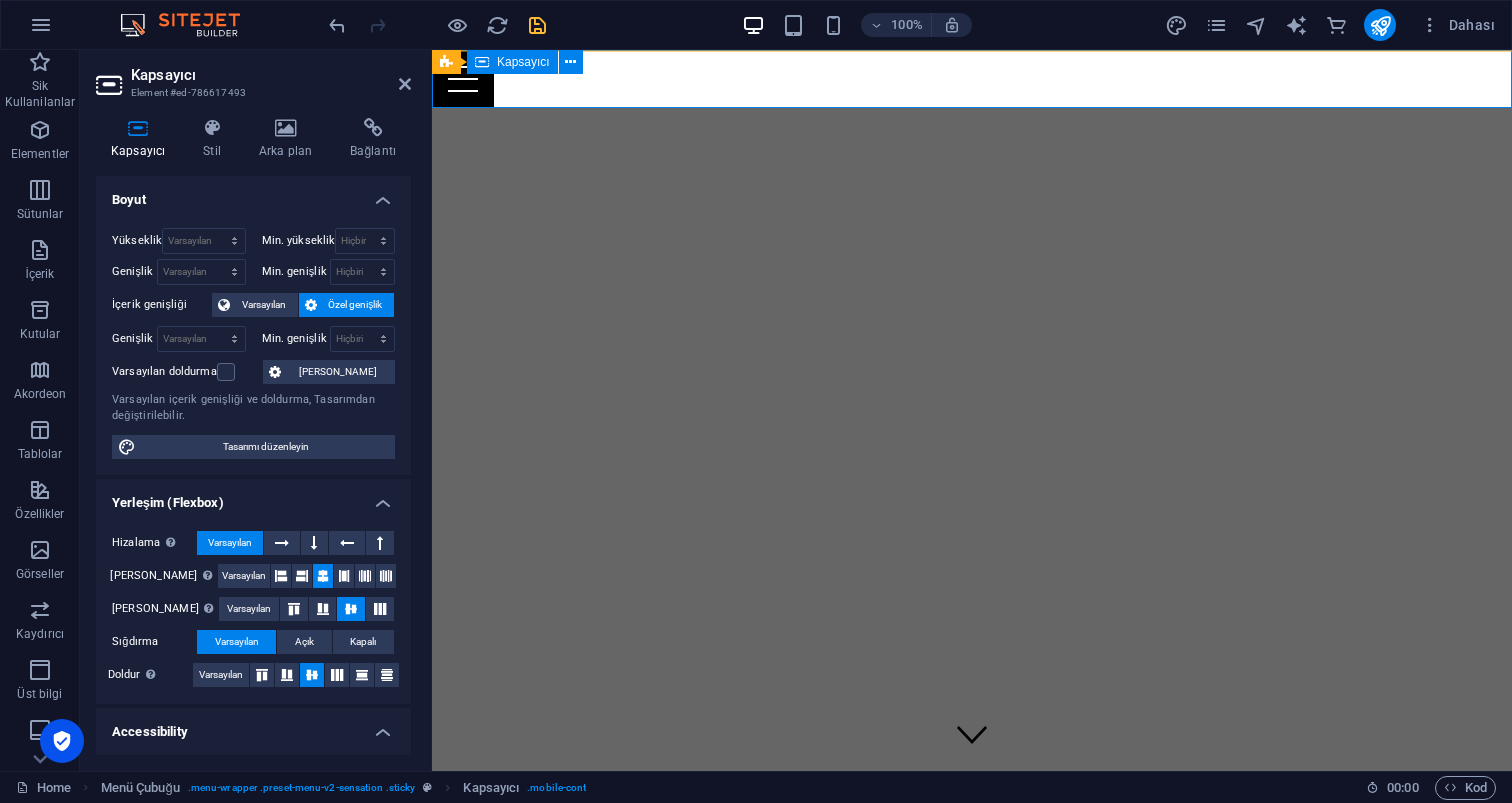 click at bounding box center [972, 79] 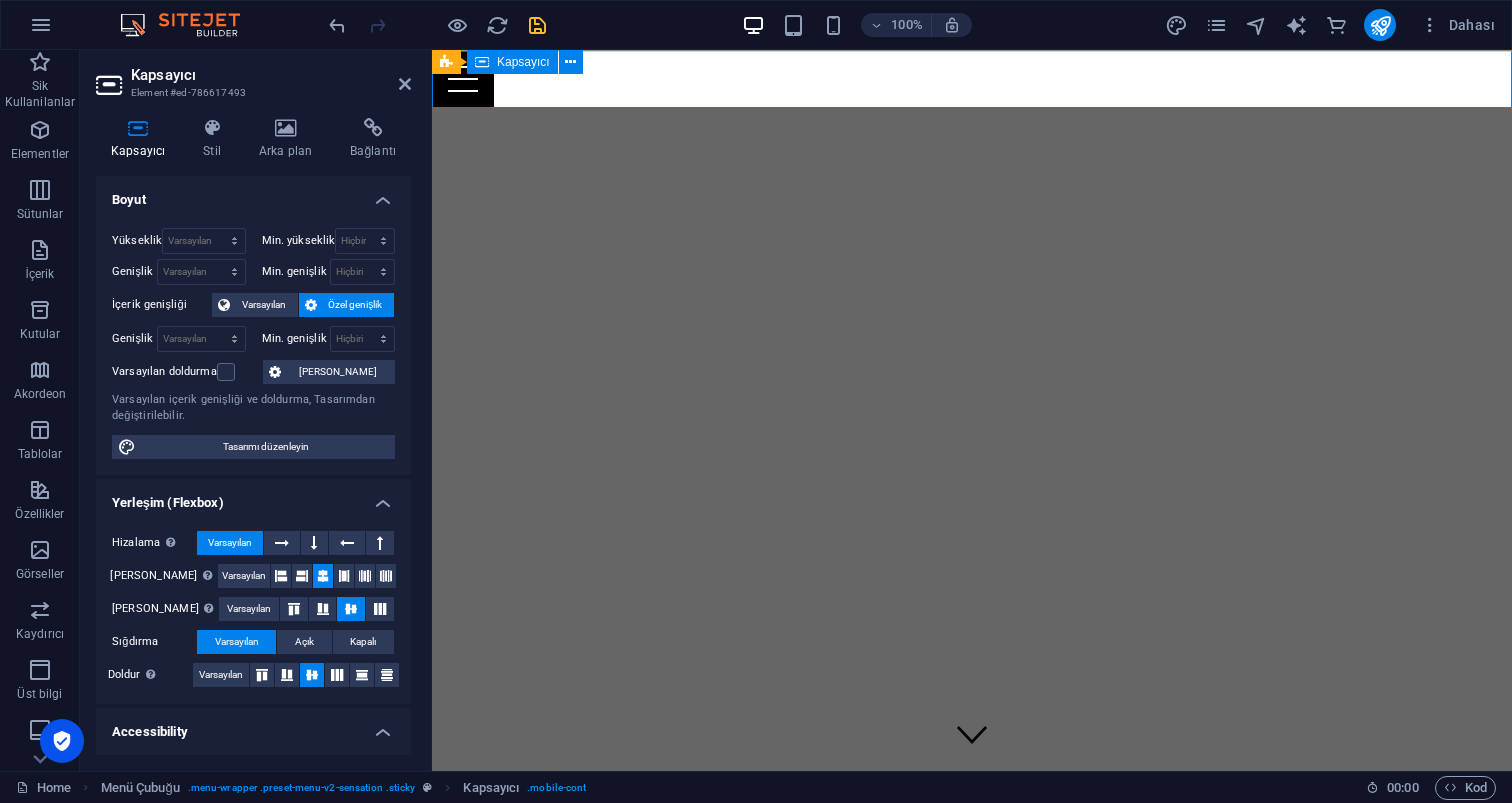 click at bounding box center (972, 79) 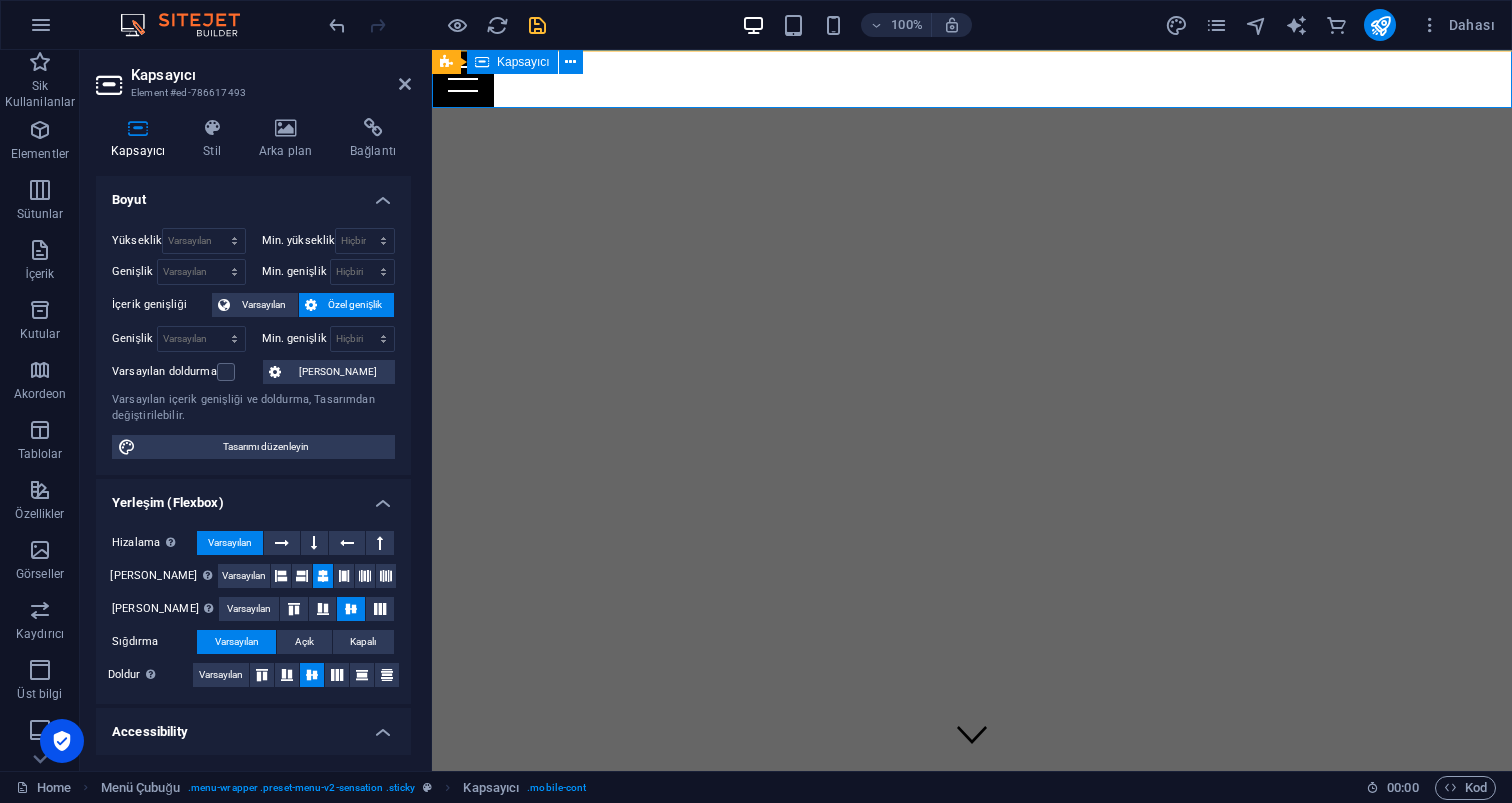 click at bounding box center (972, 79) 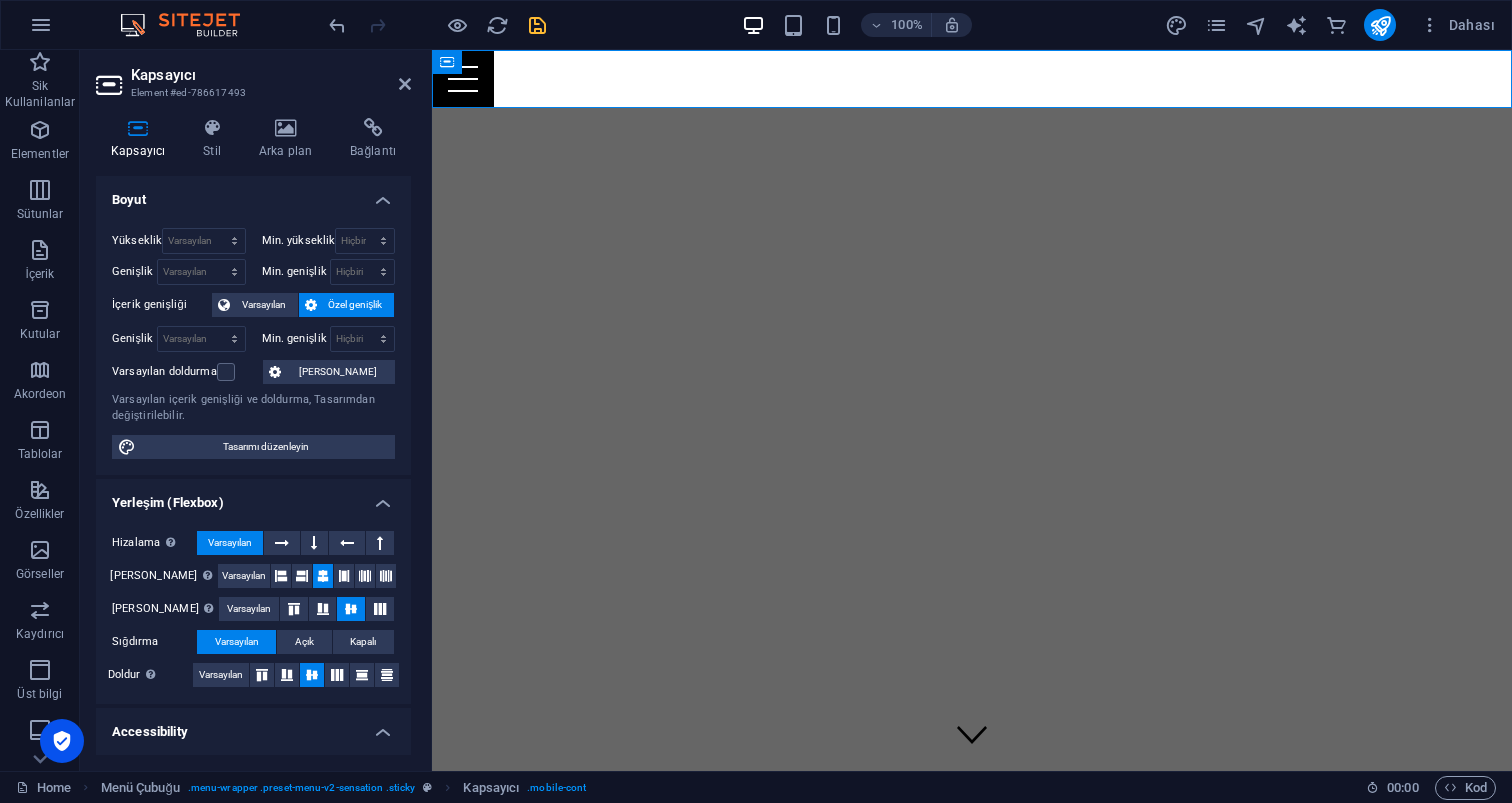 click at bounding box center (972, 50) 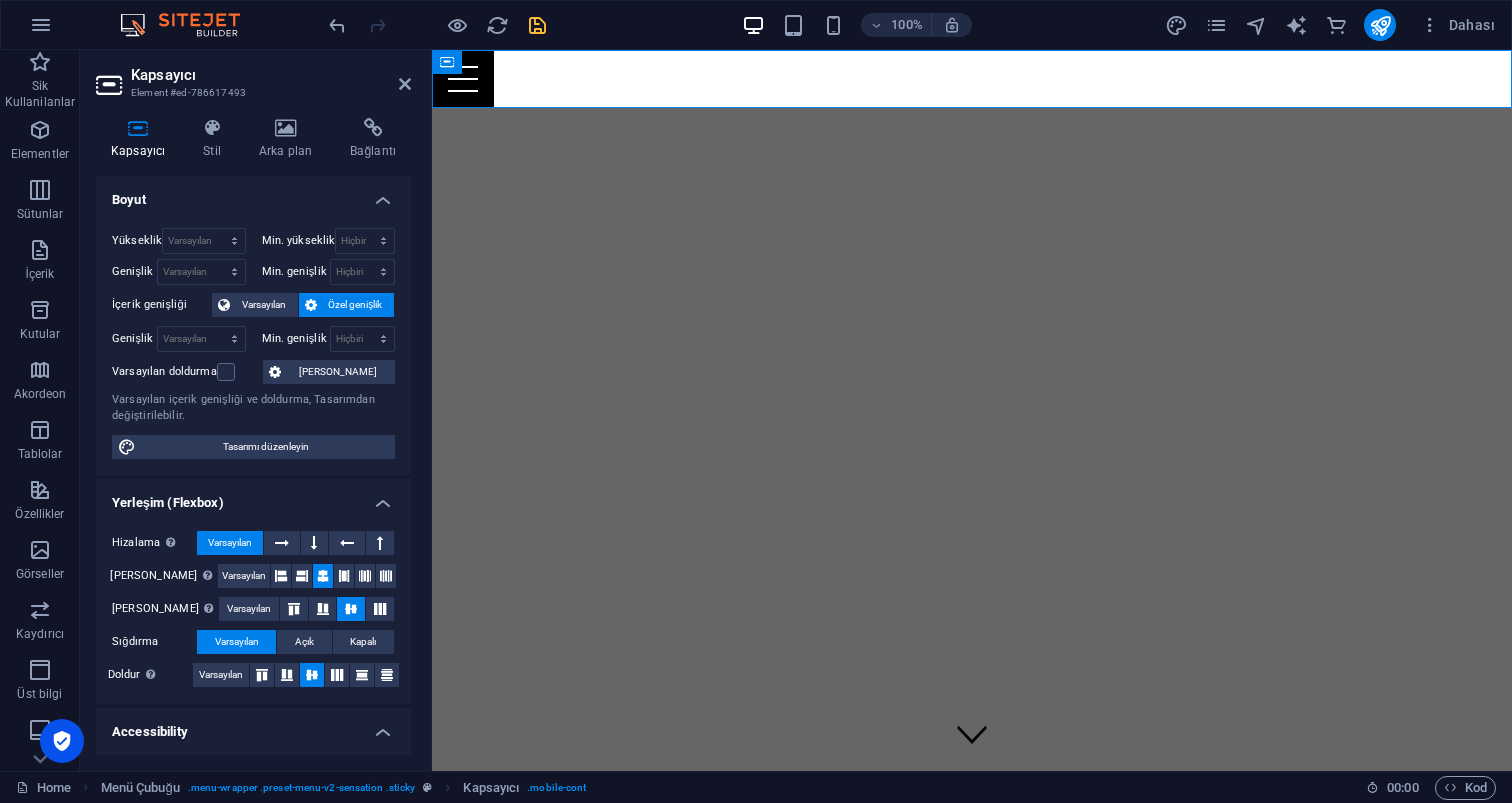 click at bounding box center [972, 50] 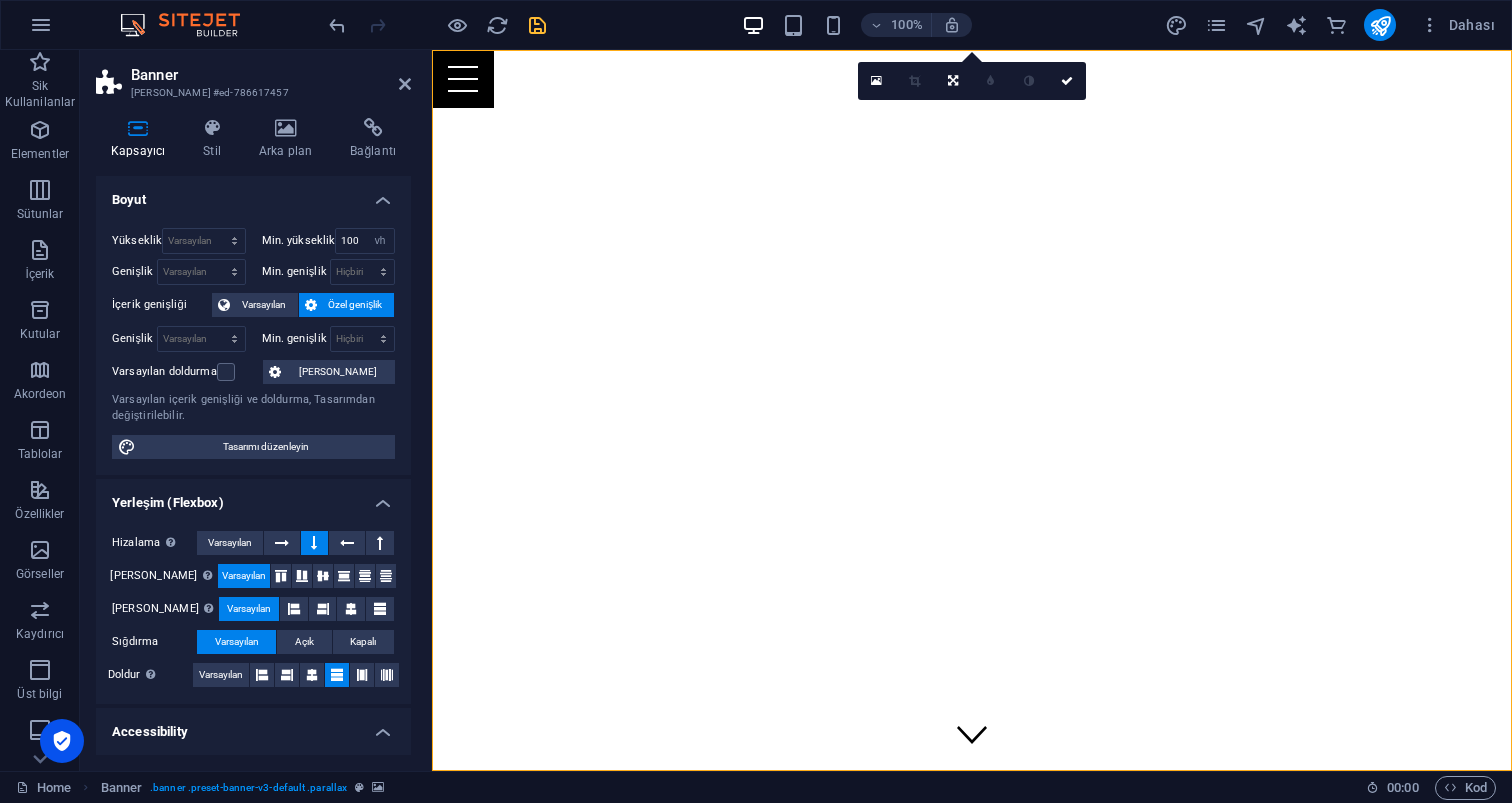 click at bounding box center (972, 50) 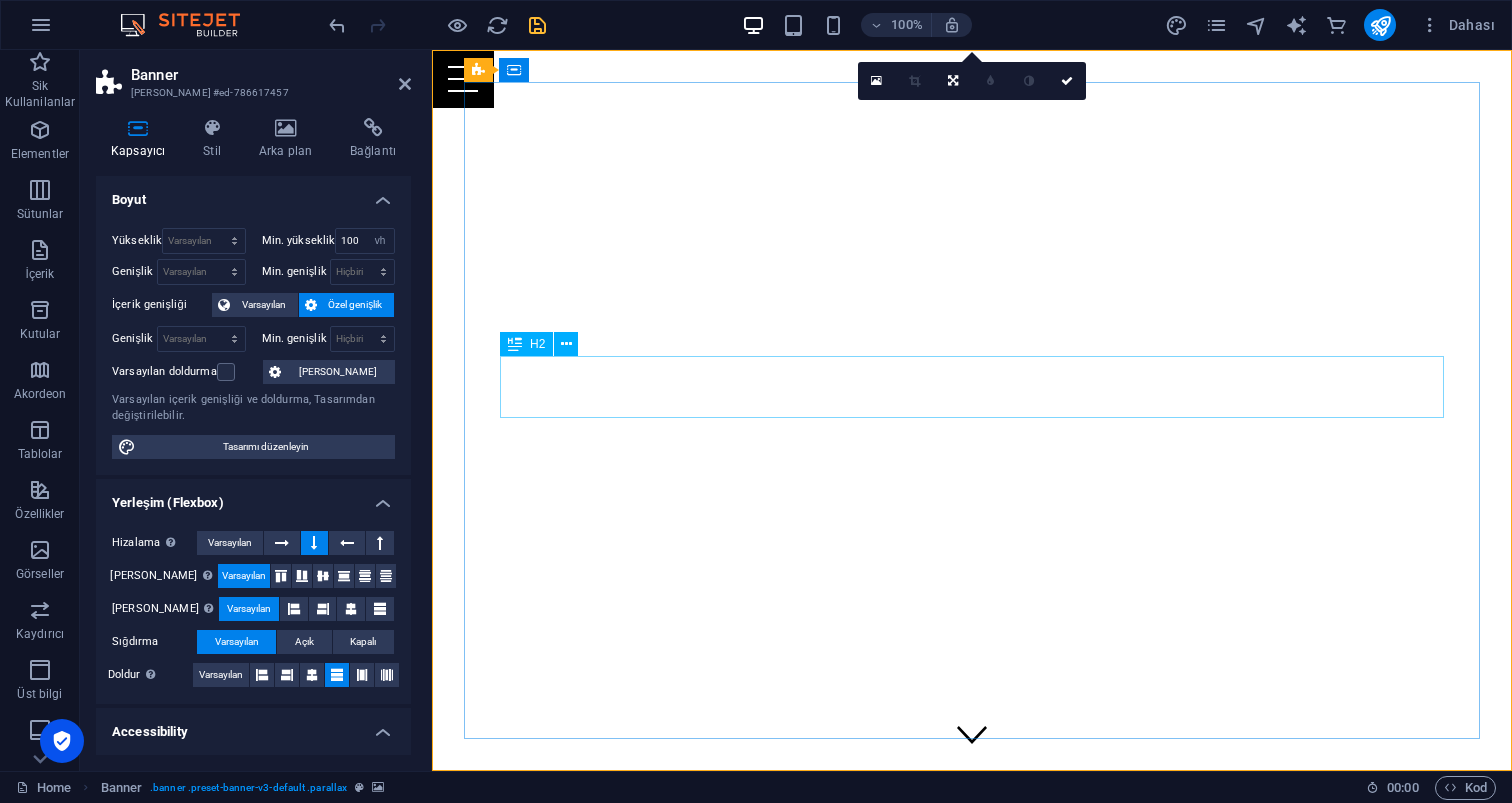 click on "[DOMAIN_NAME]'ye adım atarak eğlencenin kalbine yolculuk yapmaya hazır mısınız?" at bounding box center [972, 930] 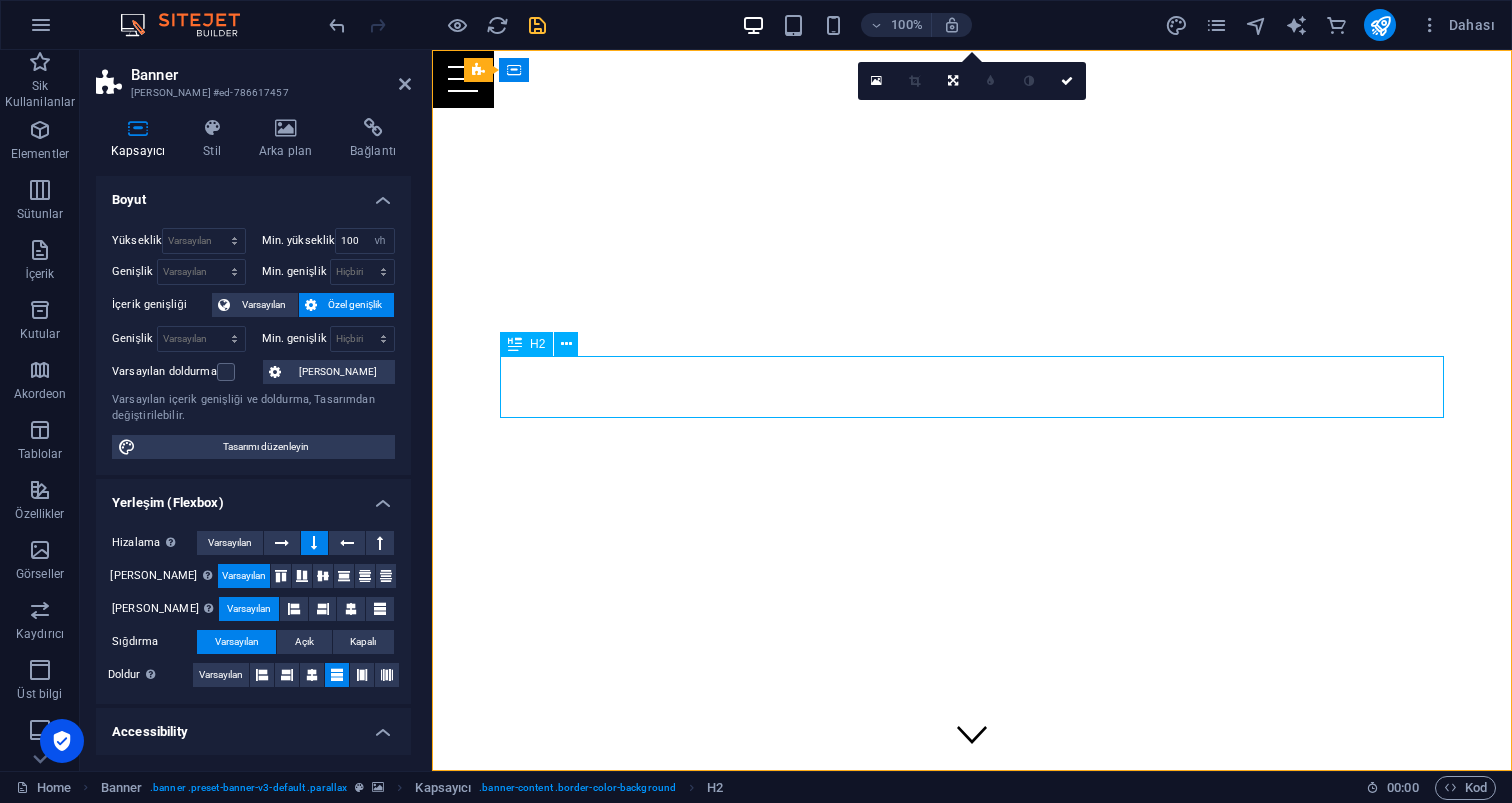 click on "[DOMAIN_NAME]'ye adım atarak eğlencenin kalbine yolculuk yapmaya hazır mısınız?" at bounding box center [972, 930] 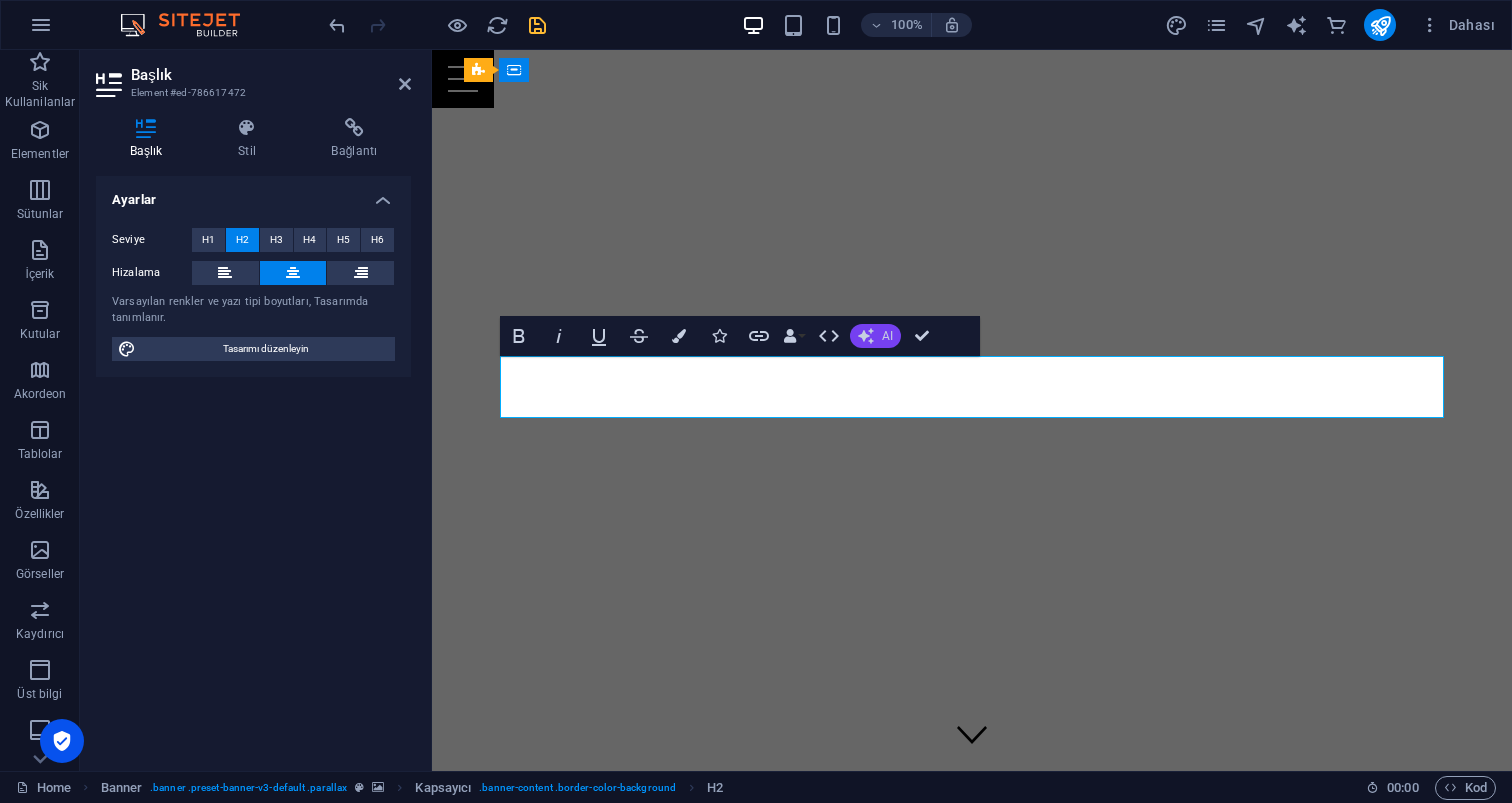 click on "AI" at bounding box center [887, 336] 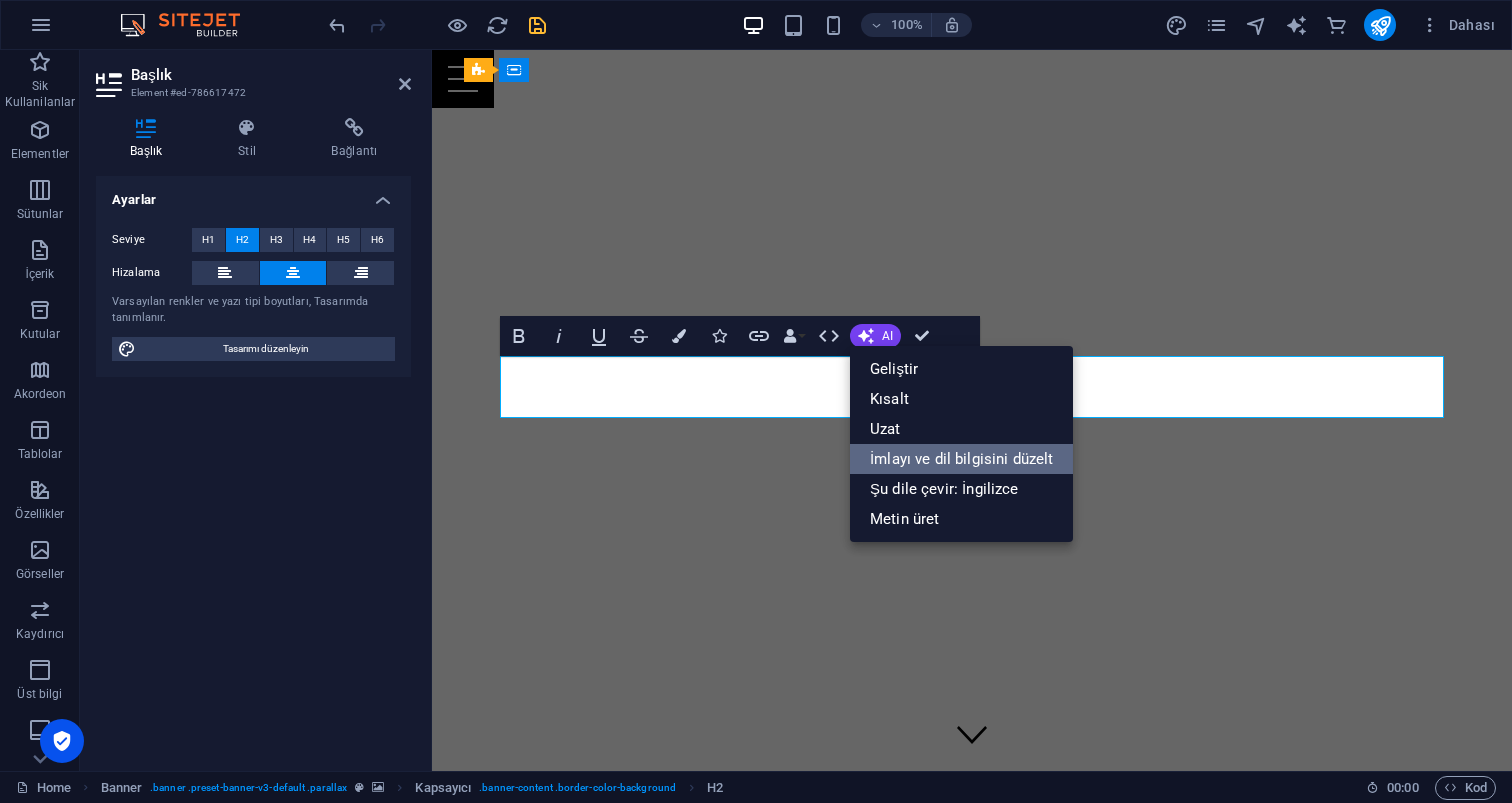 click on "İmlayı ve dil bilgisini düzelt" at bounding box center [961, 459] 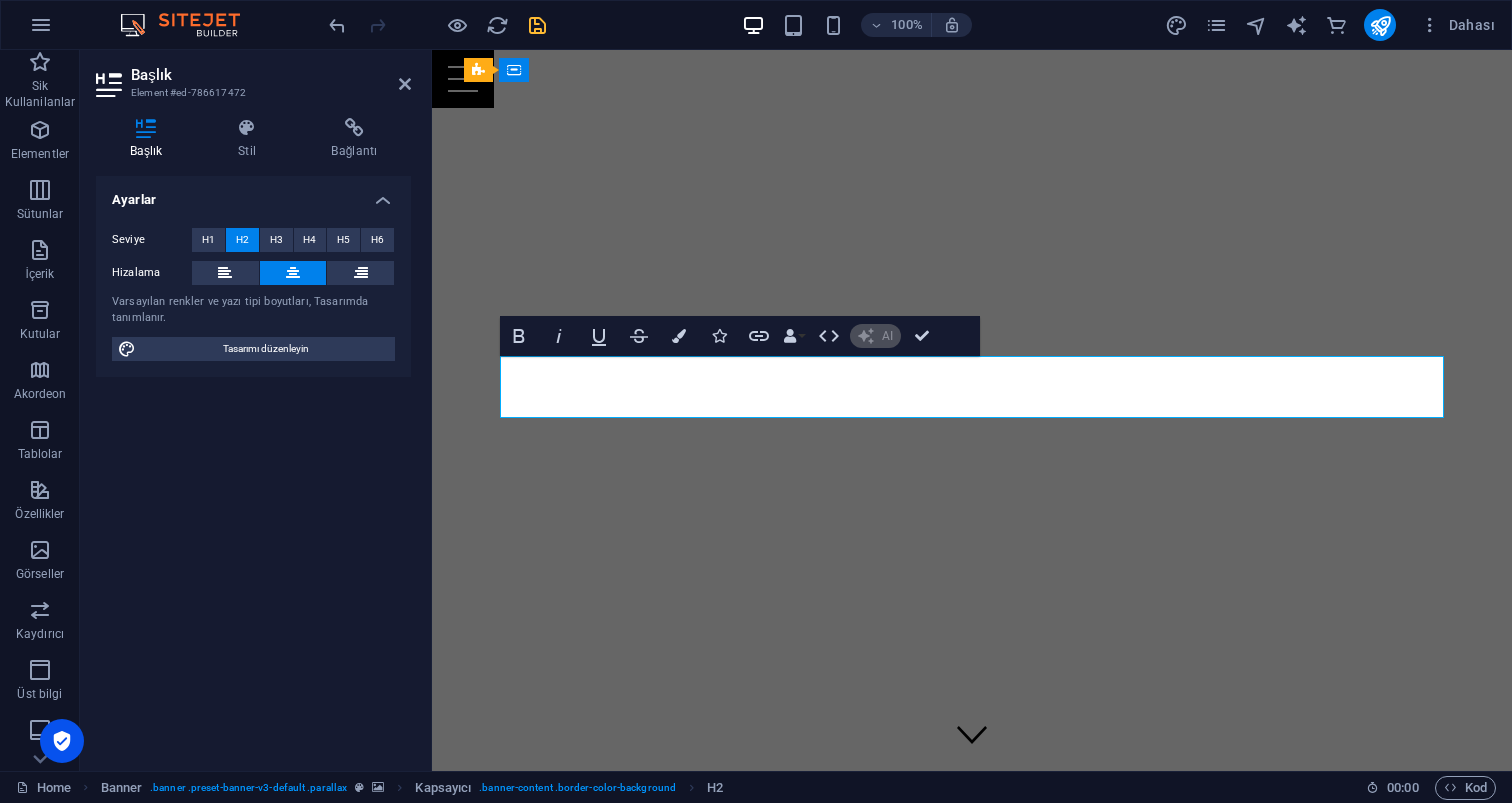 type 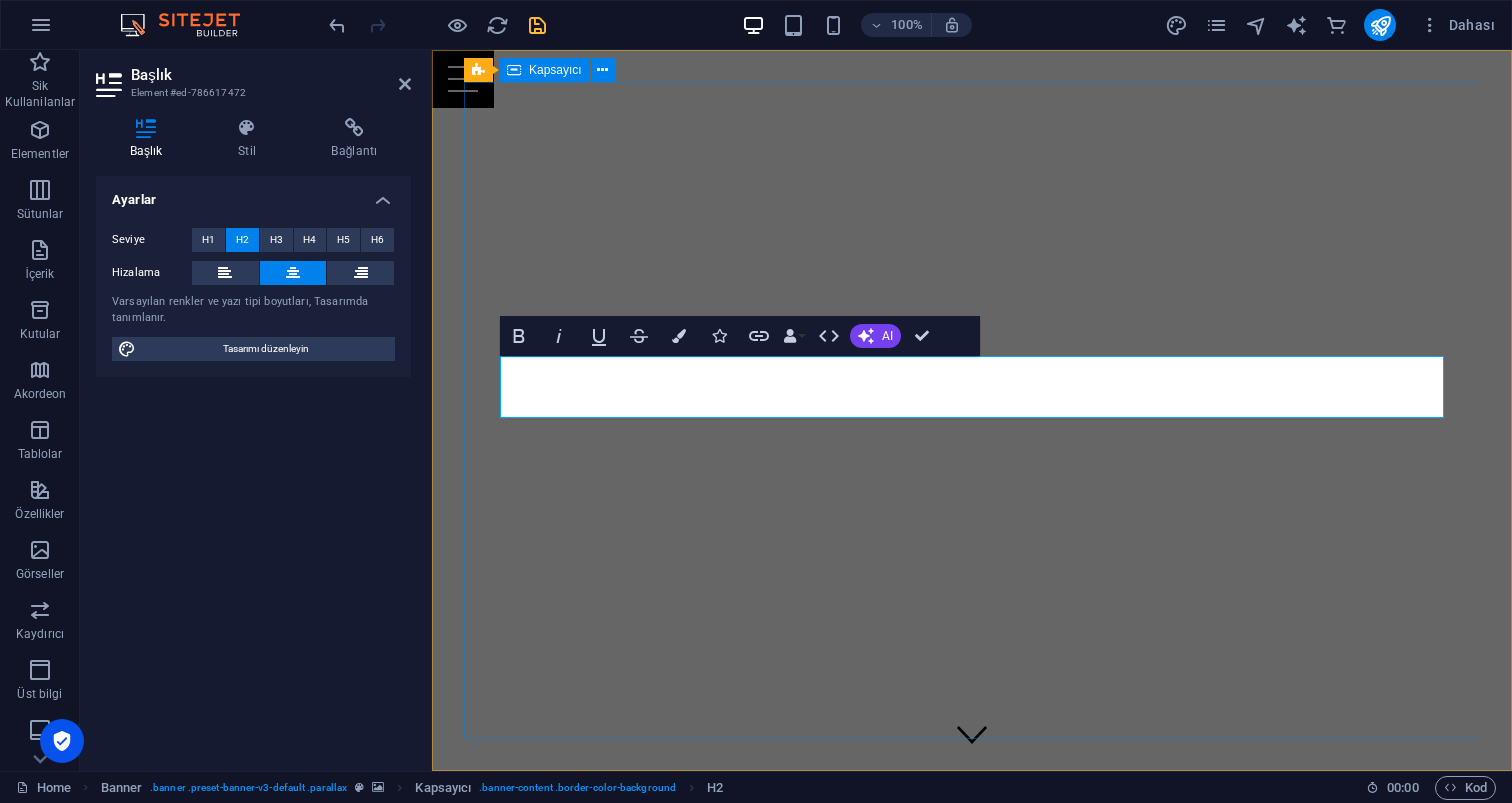 click on "KARAOKEPARTY.COM.TR'YE ADIM ATARAK EĞLENCENİN KALBİNE YOLCULUK YAPMAYA HAZIR MISINIZ?" at bounding box center [972, 953] 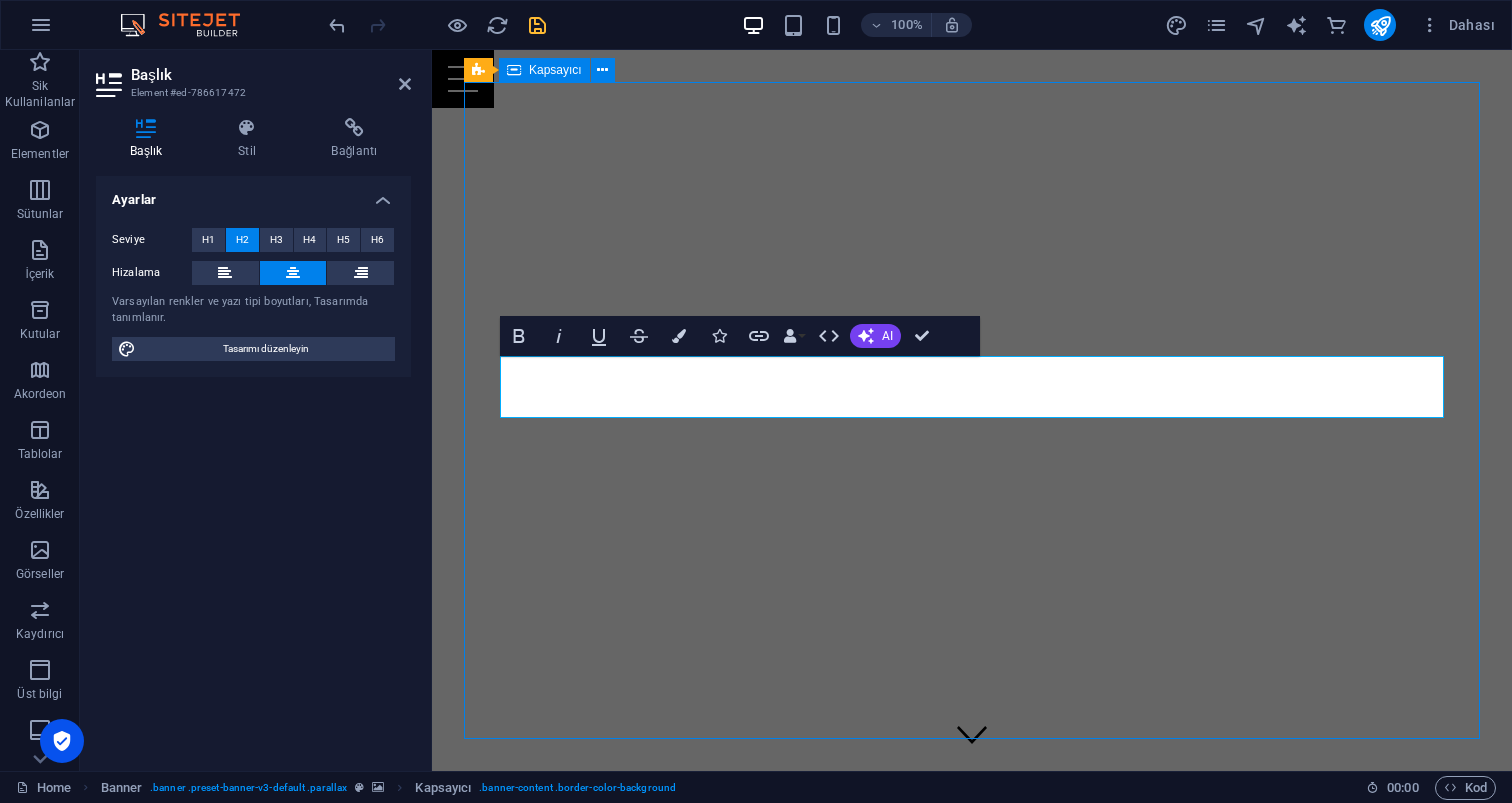 click on "KARAOKEPARTY.COM.TR'YE ADIM ATARAK EĞLENCENİN KALBİNE YOLCULUK YAPMAYA HAZIR MISINIZ?" at bounding box center [972, 953] 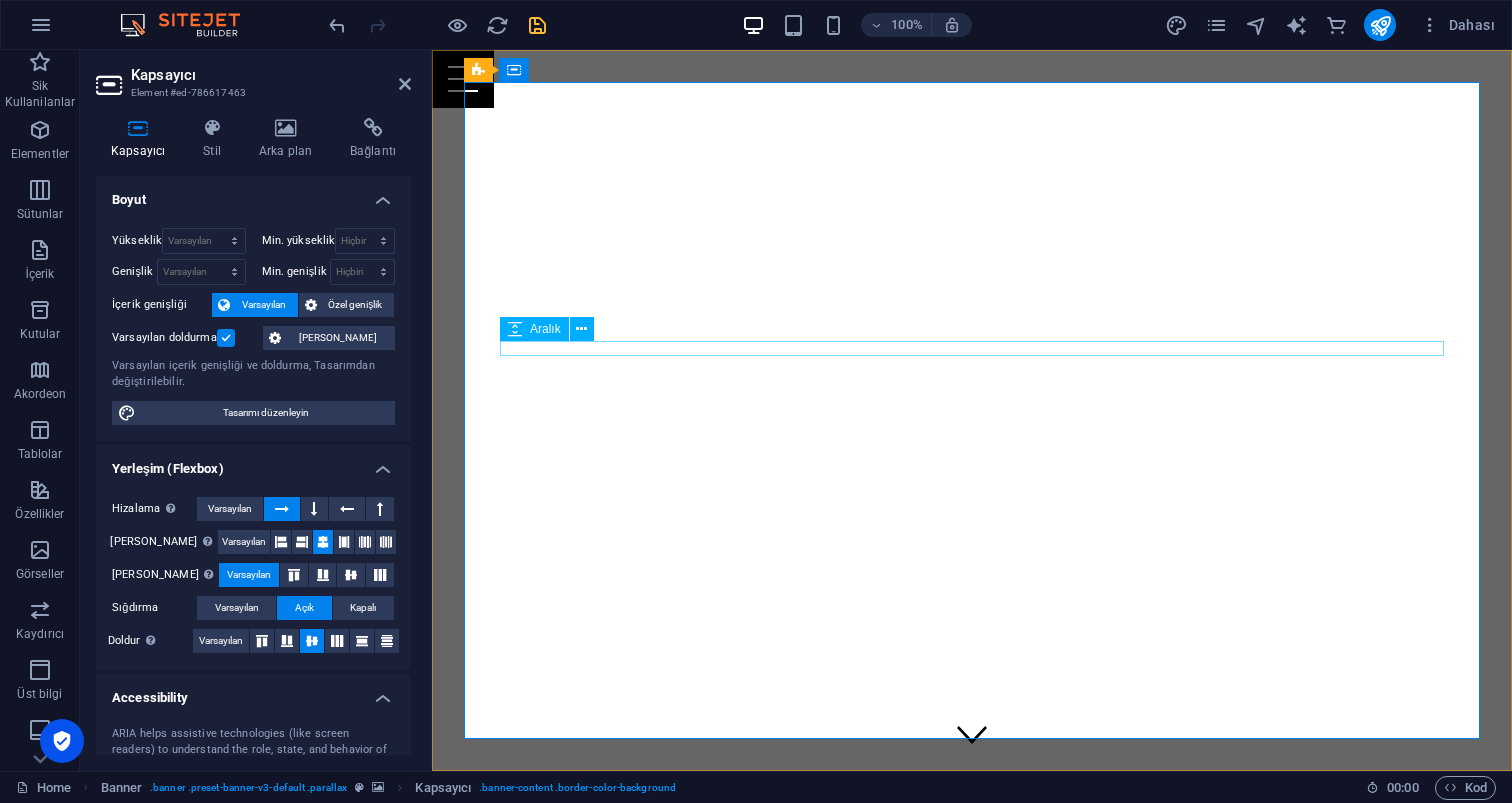click at bounding box center (972, 891) 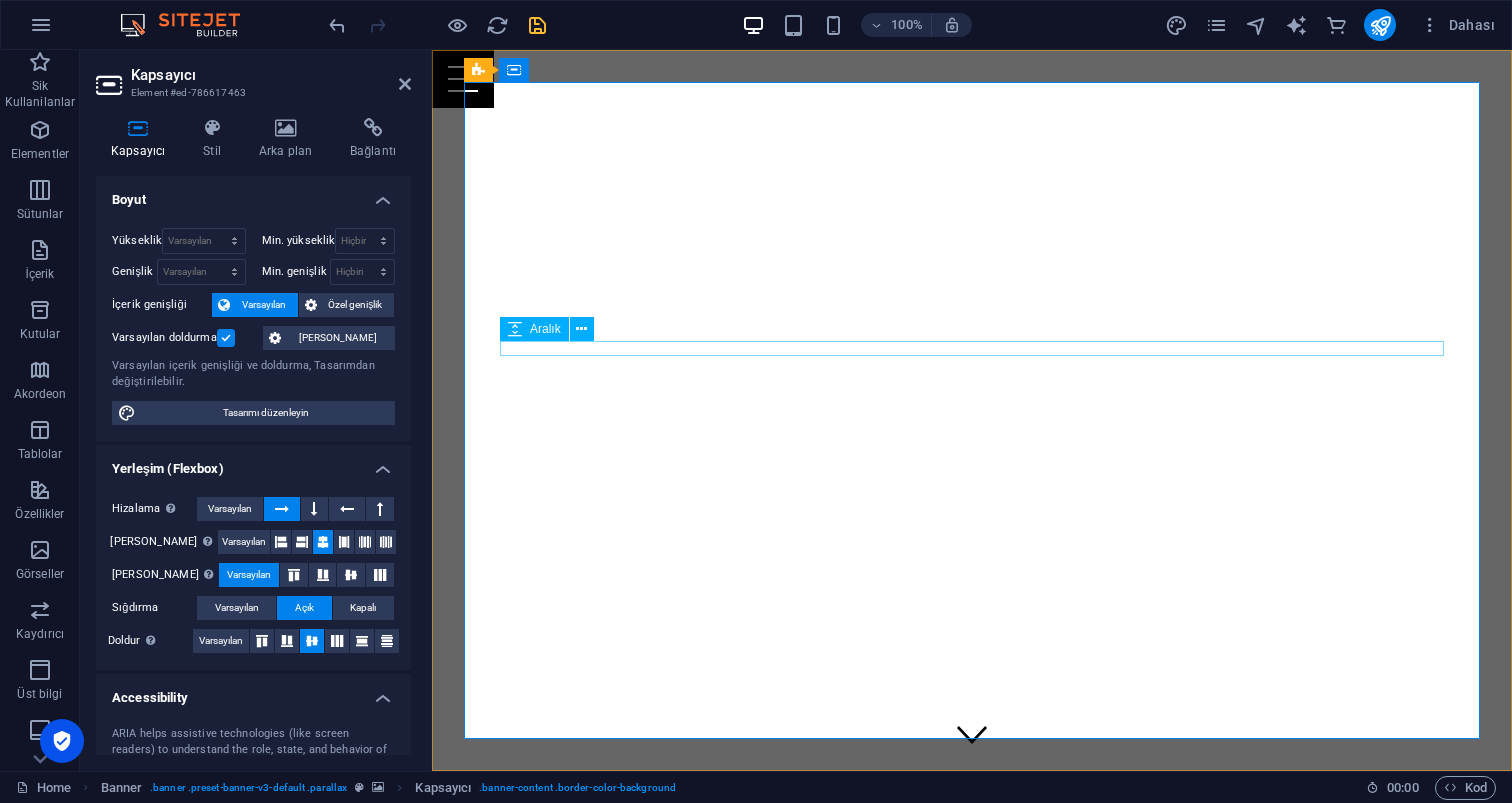 click at bounding box center (972, 891) 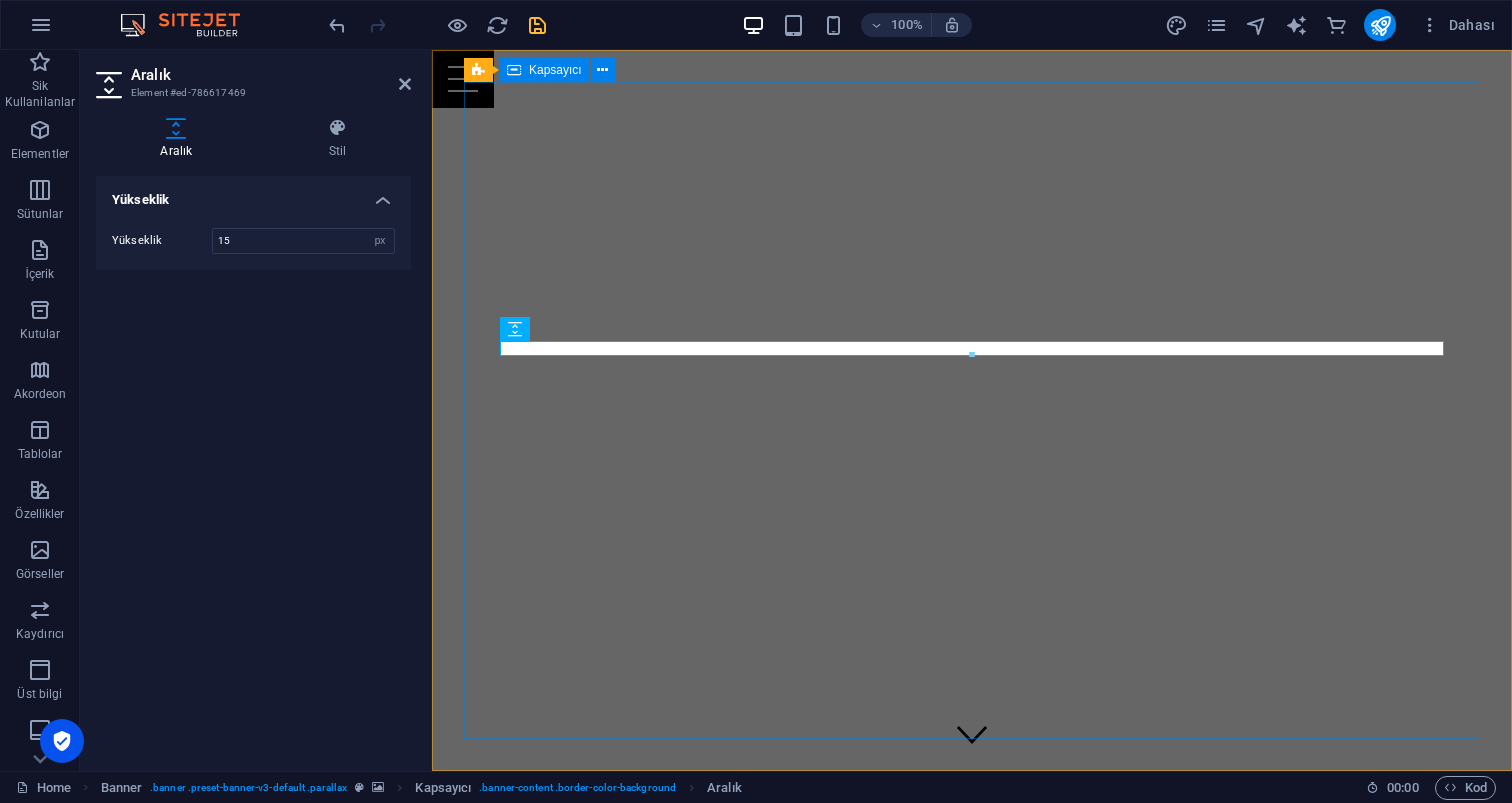 click on "KARAOKEPARTY.COM.TR'YE ADIM ATARAK EĞLENCENİN KALBİNE YOLCULUK YAPMAYA HAZIR MISINIZ?" at bounding box center [972, 953] 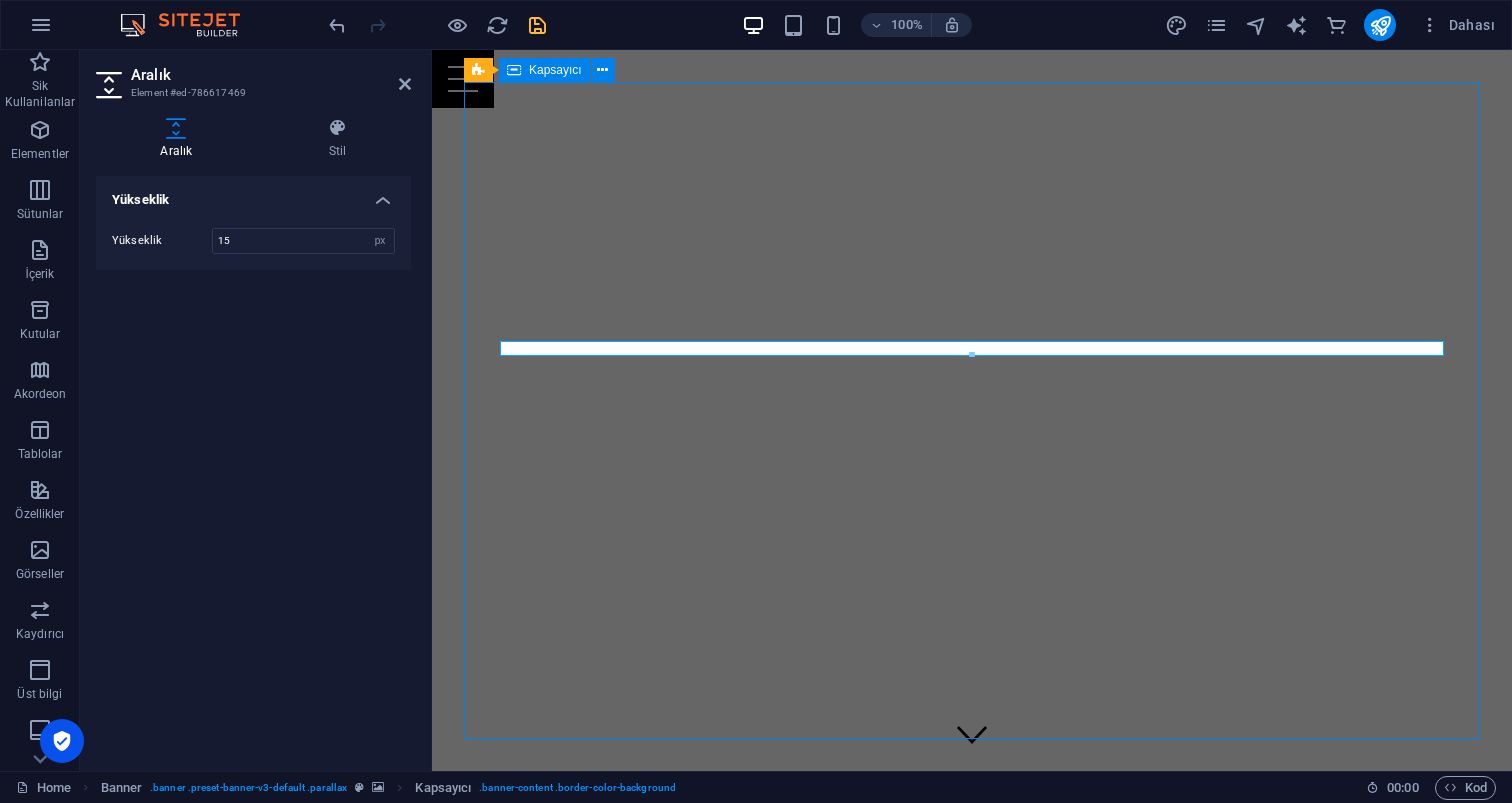 click on "KARAOKEPARTY.COM.TR'YE ADIM ATARAK EĞLENCENİN KALBİNE YOLCULUK YAPMAYA HAZIR MISINIZ?" at bounding box center [972, 953] 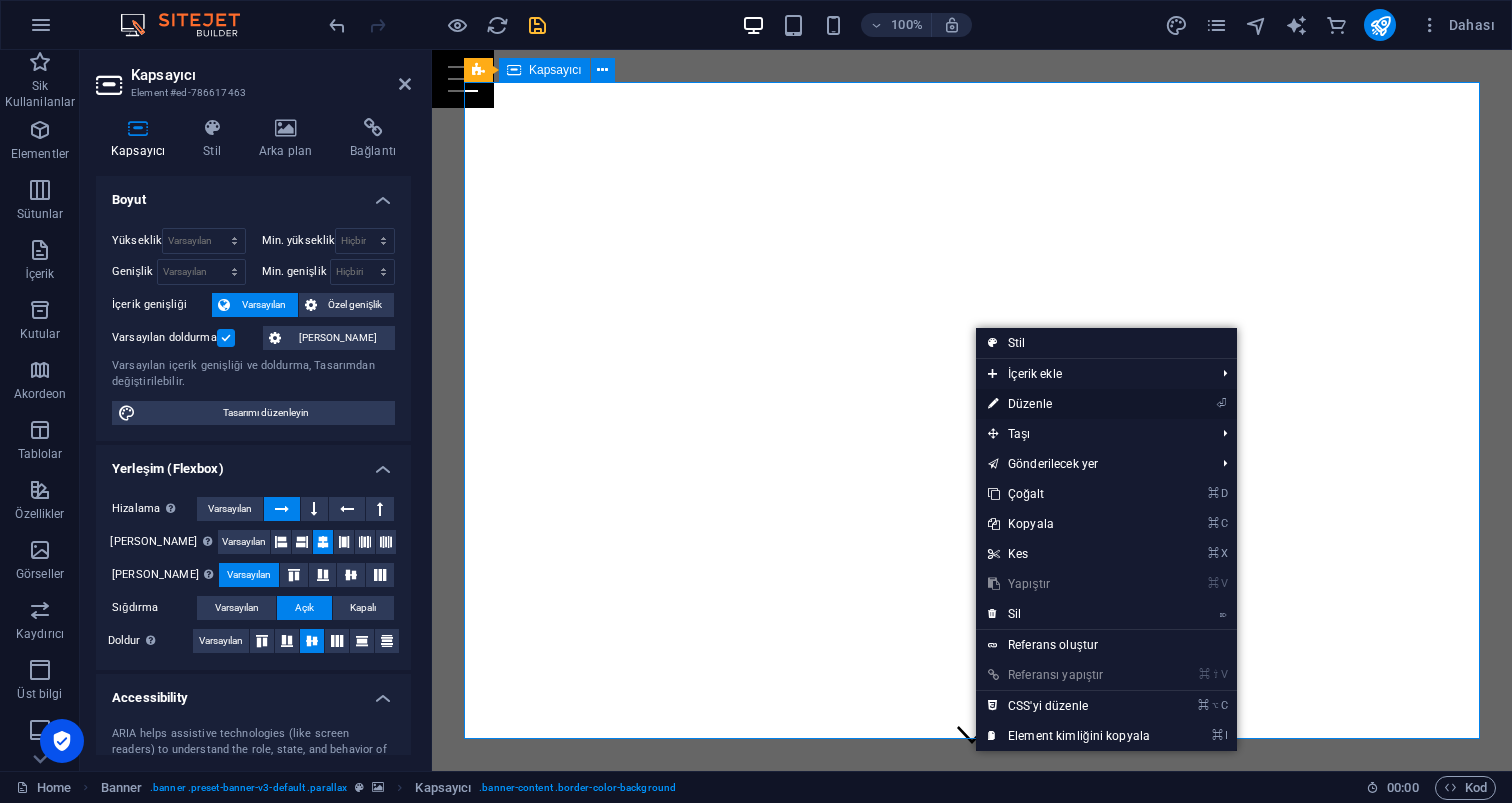 click on "⏎  Düzenle" at bounding box center (1069, 404) 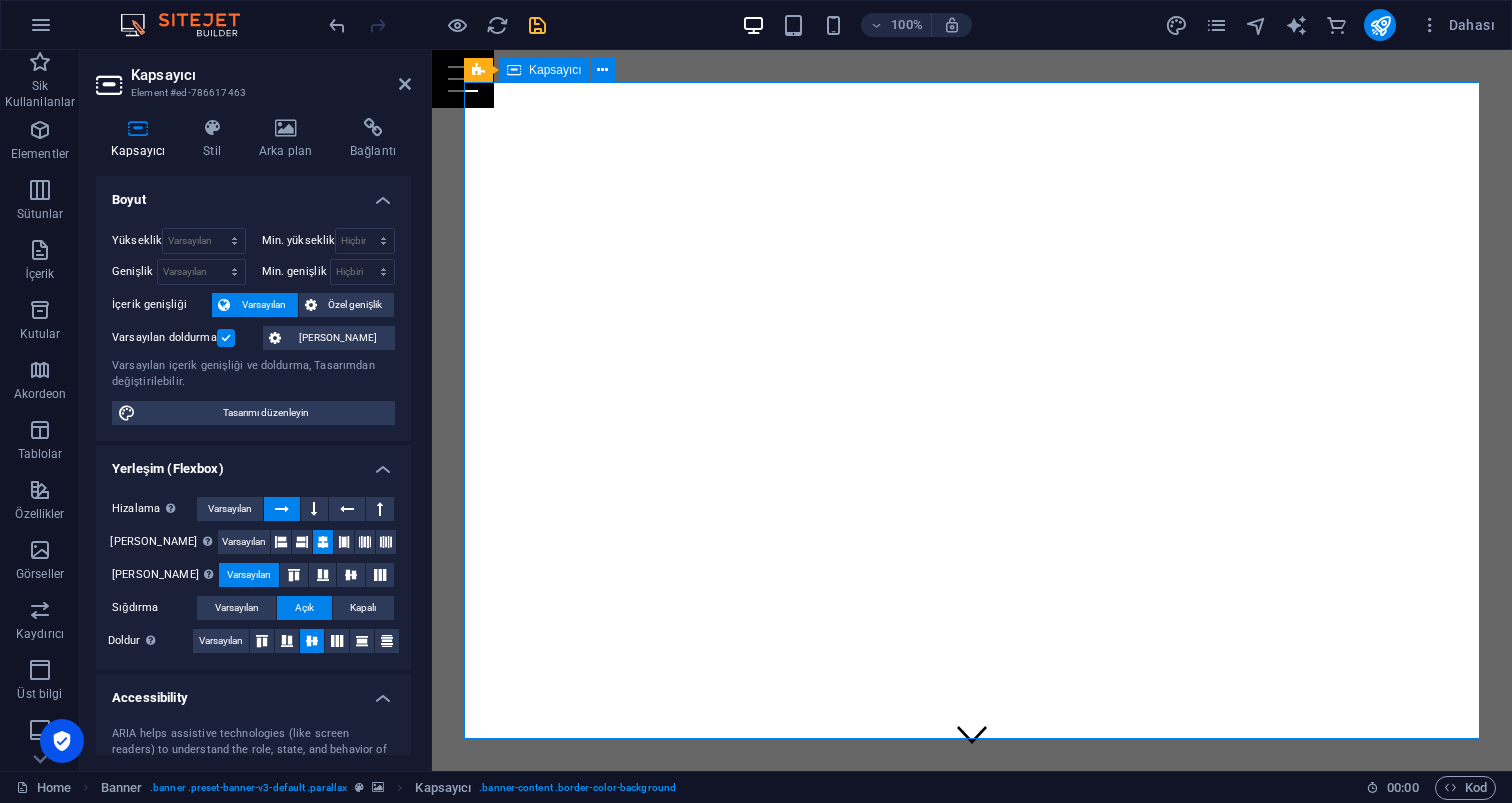 click on "KARAOKEPARTY.COM.TR'YE ADIM ATARAK EĞLENCENİN KALBİNE YOLCULUK YAPMAYA HAZIR MISINIZ?" at bounding box center [972, 930] 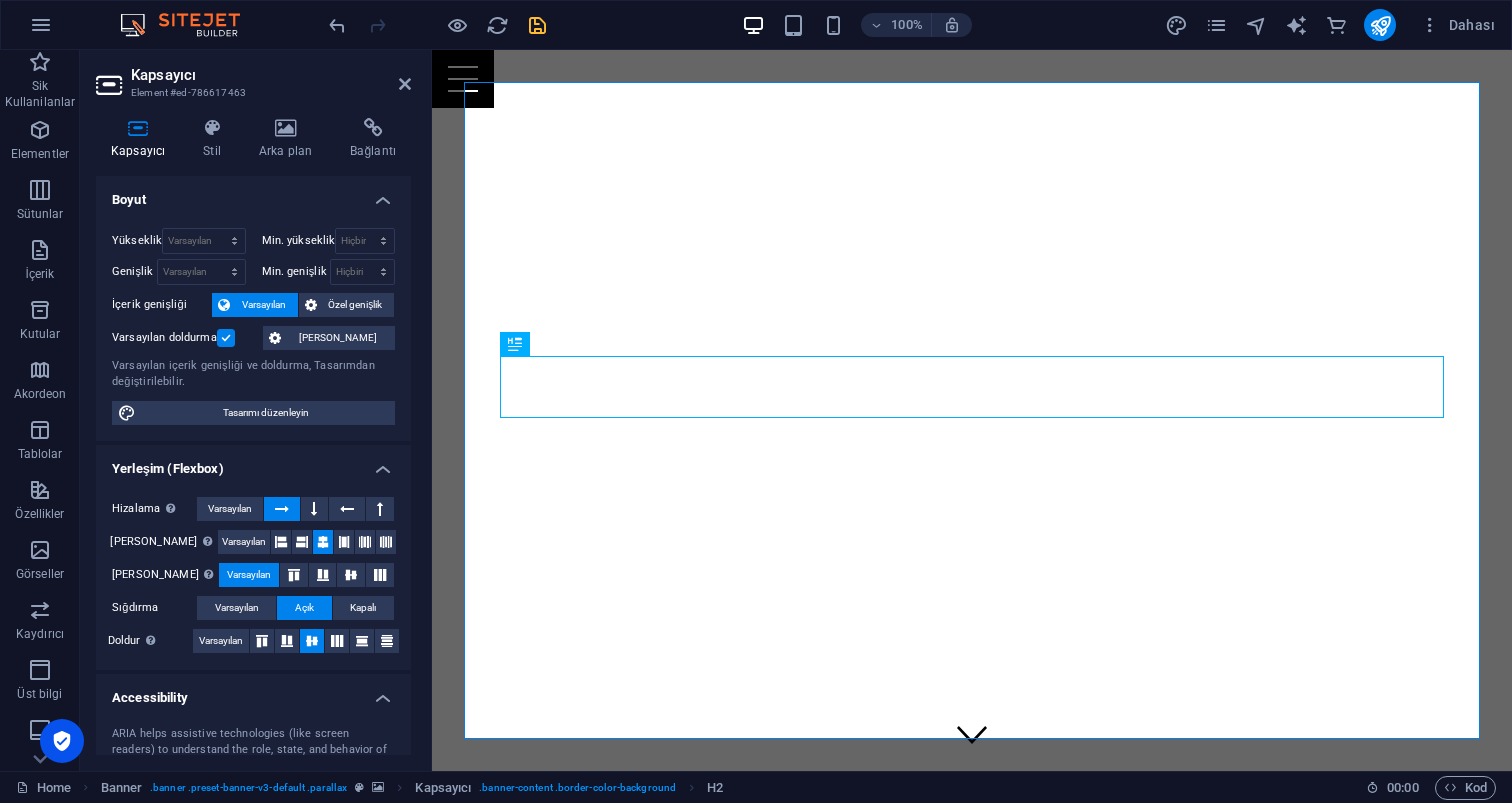scroll, scrollTop: 0, scrollLeft: 0, axis: both 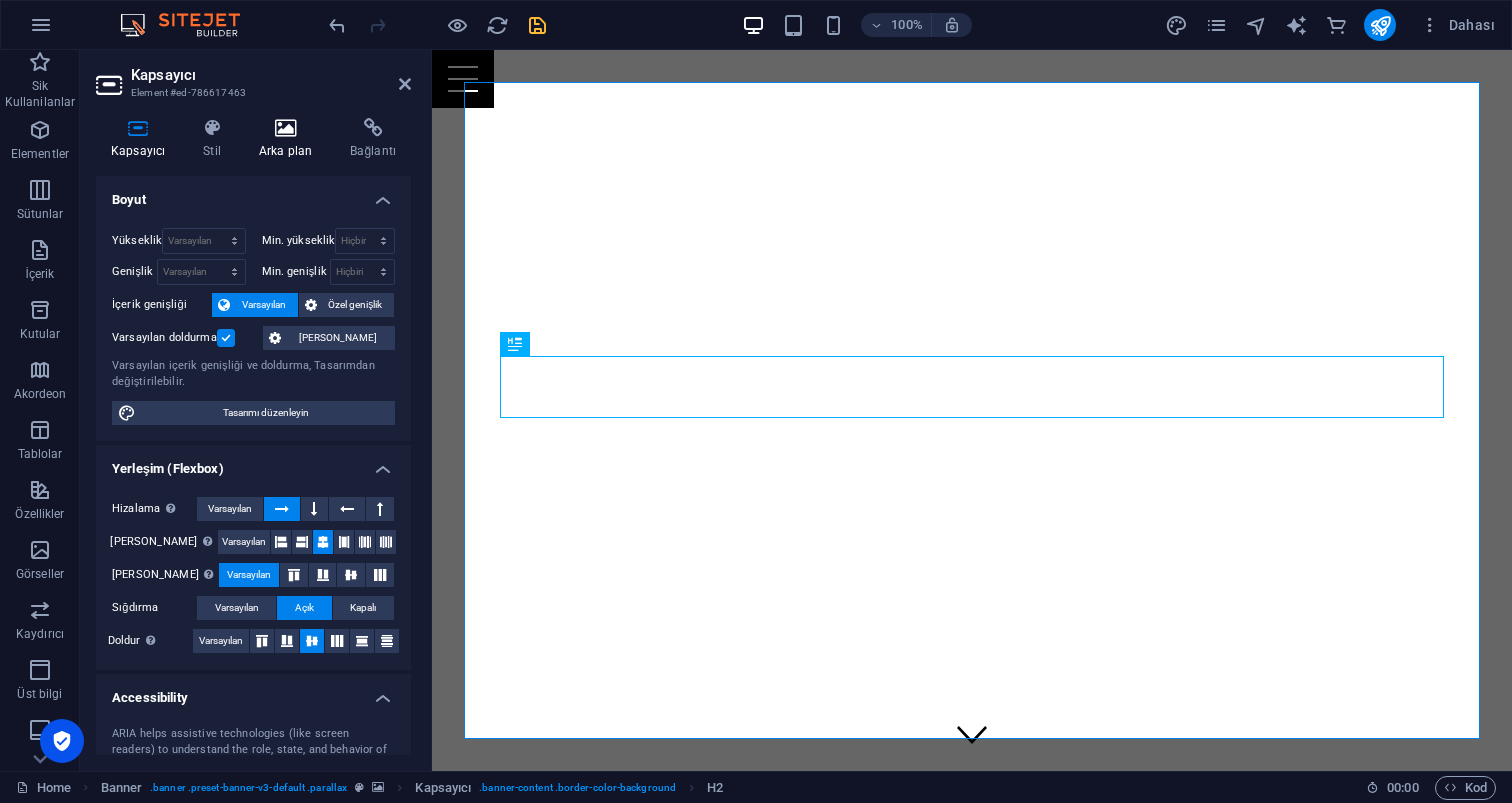 click at bounding box center [285, 128] 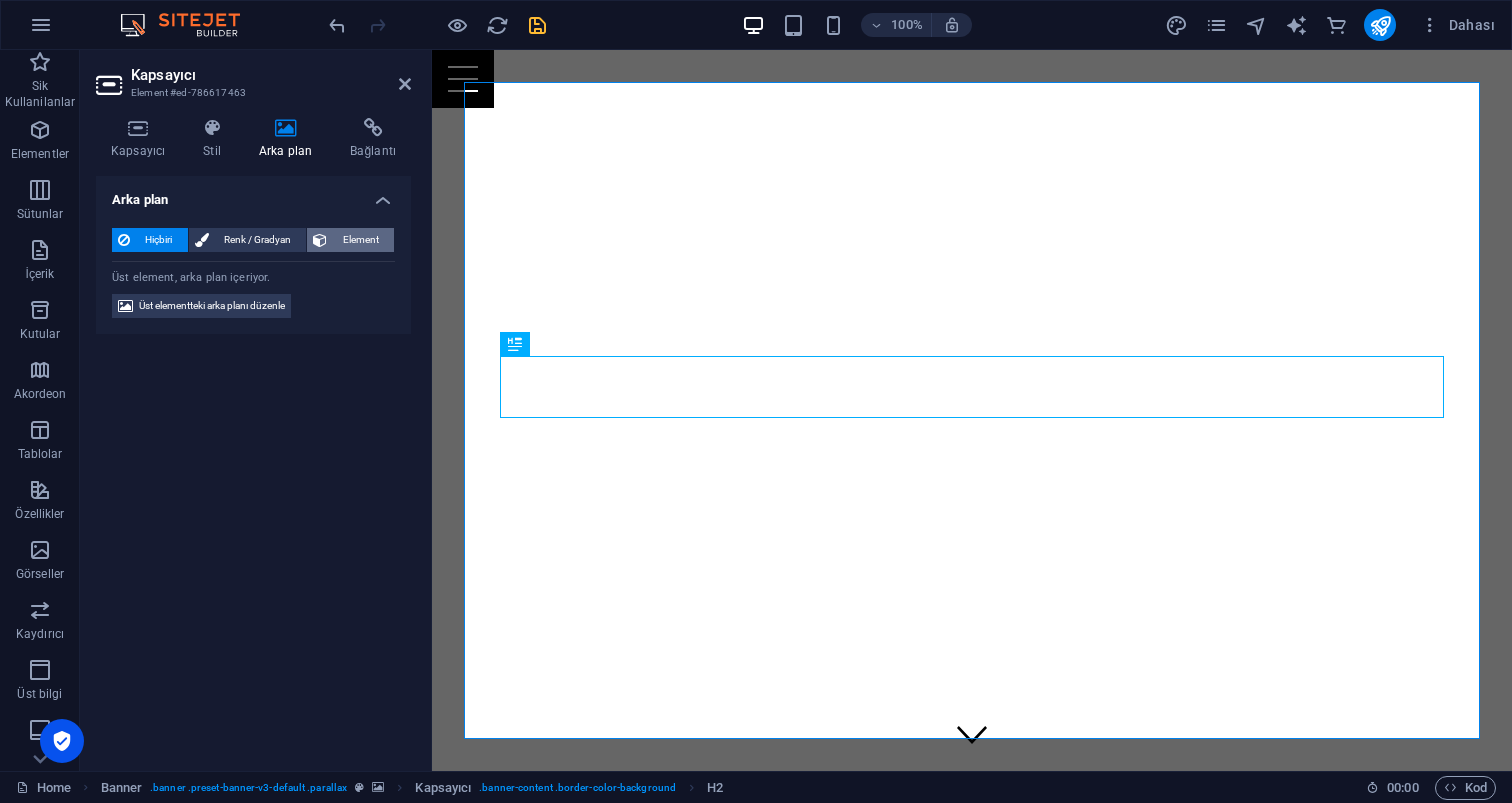 click on "Element" at bounding box center [360, 240] 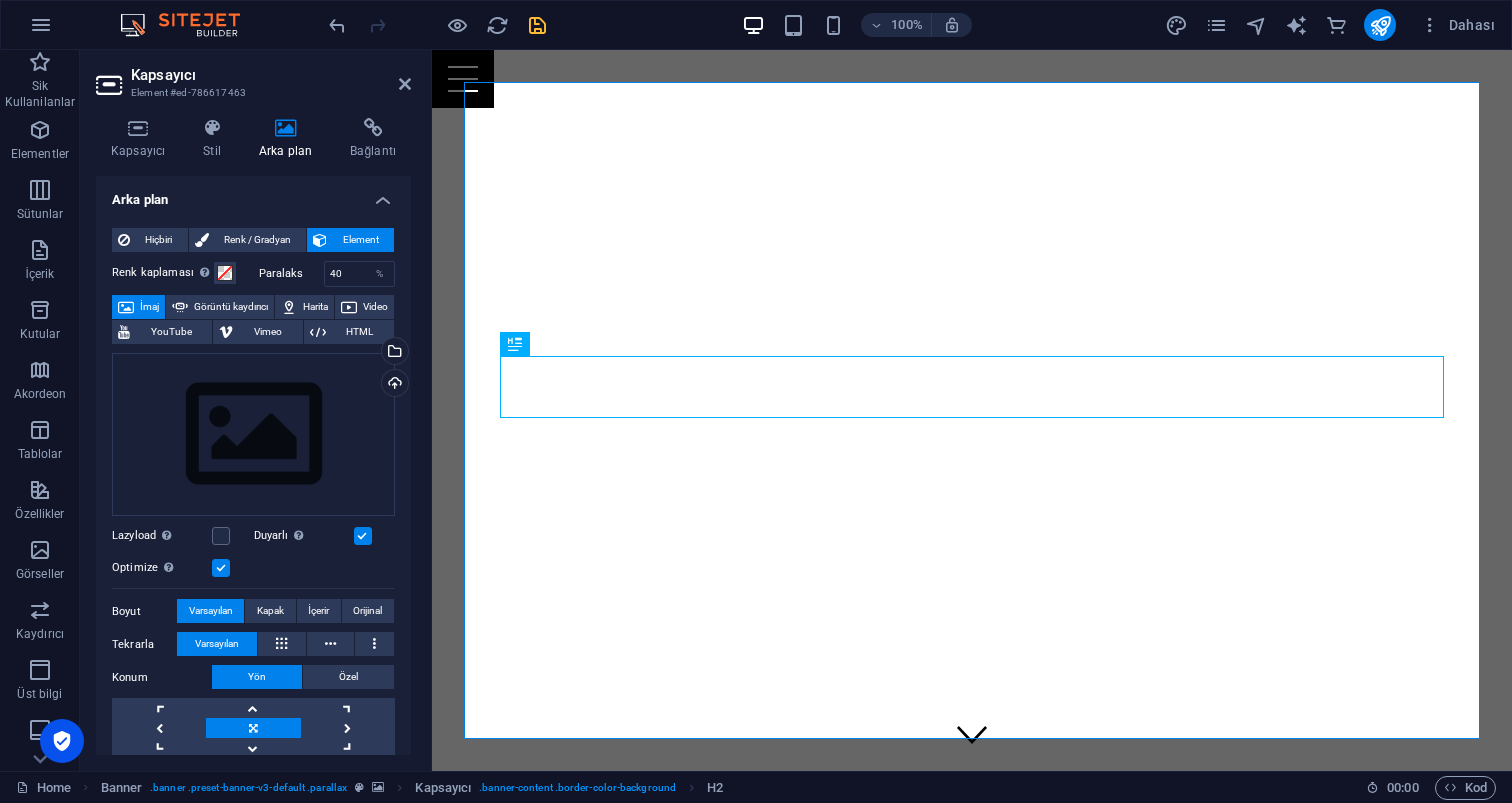 click at bounding box center [972, 1132] 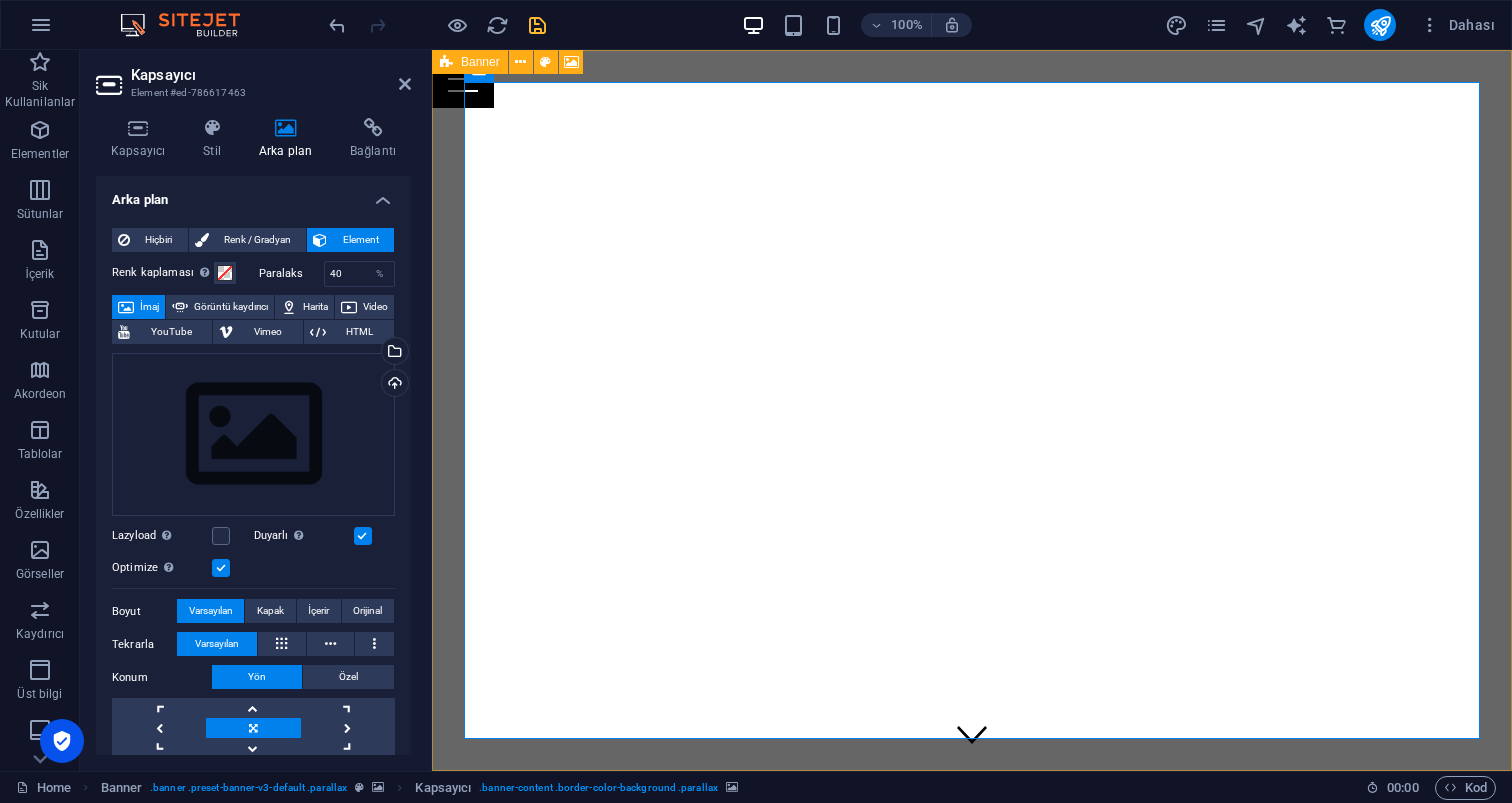 click on "Kapsayıcı" at bounding box center (486, 70) 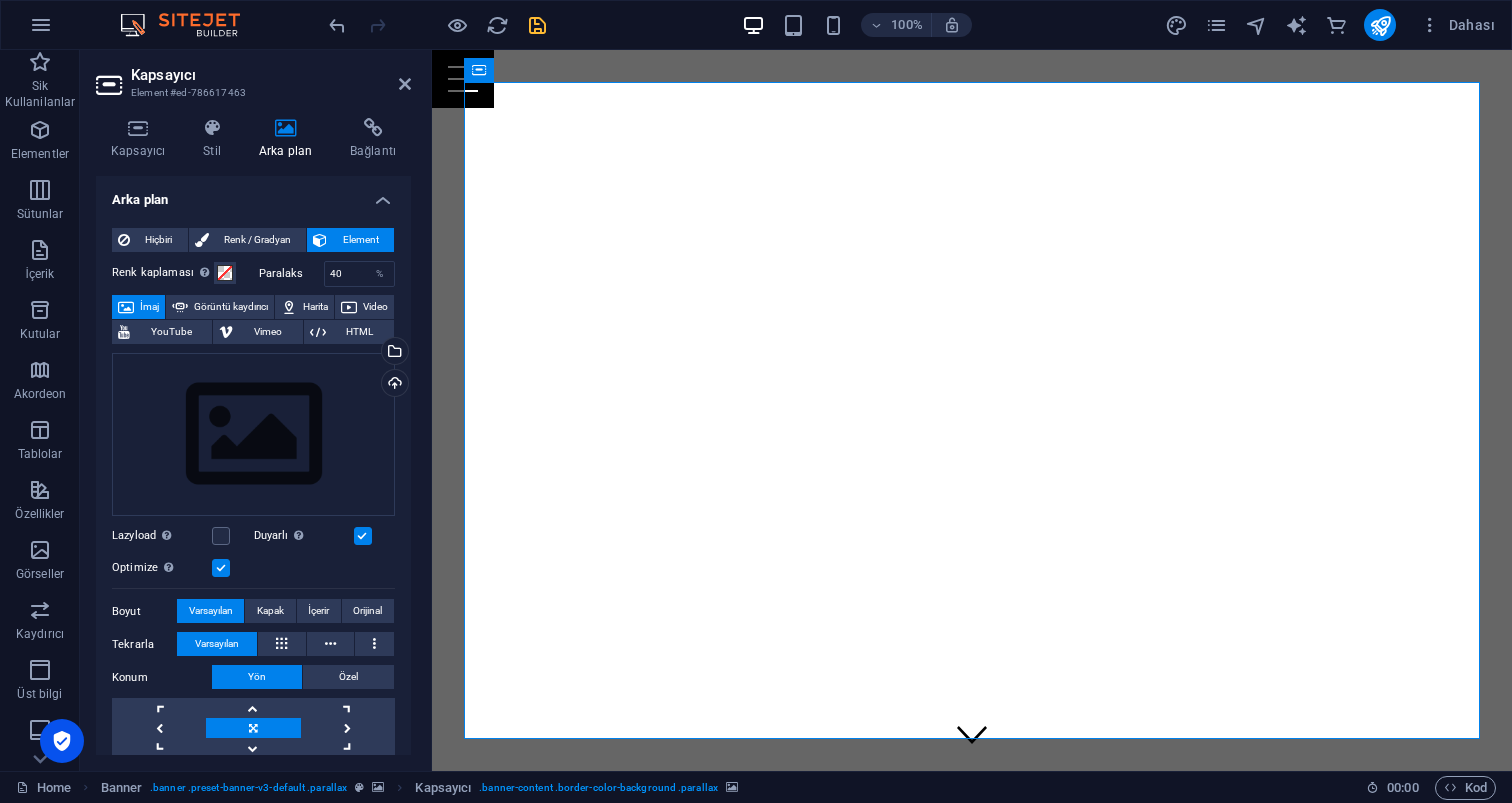 click at bounding box center (972, 79) 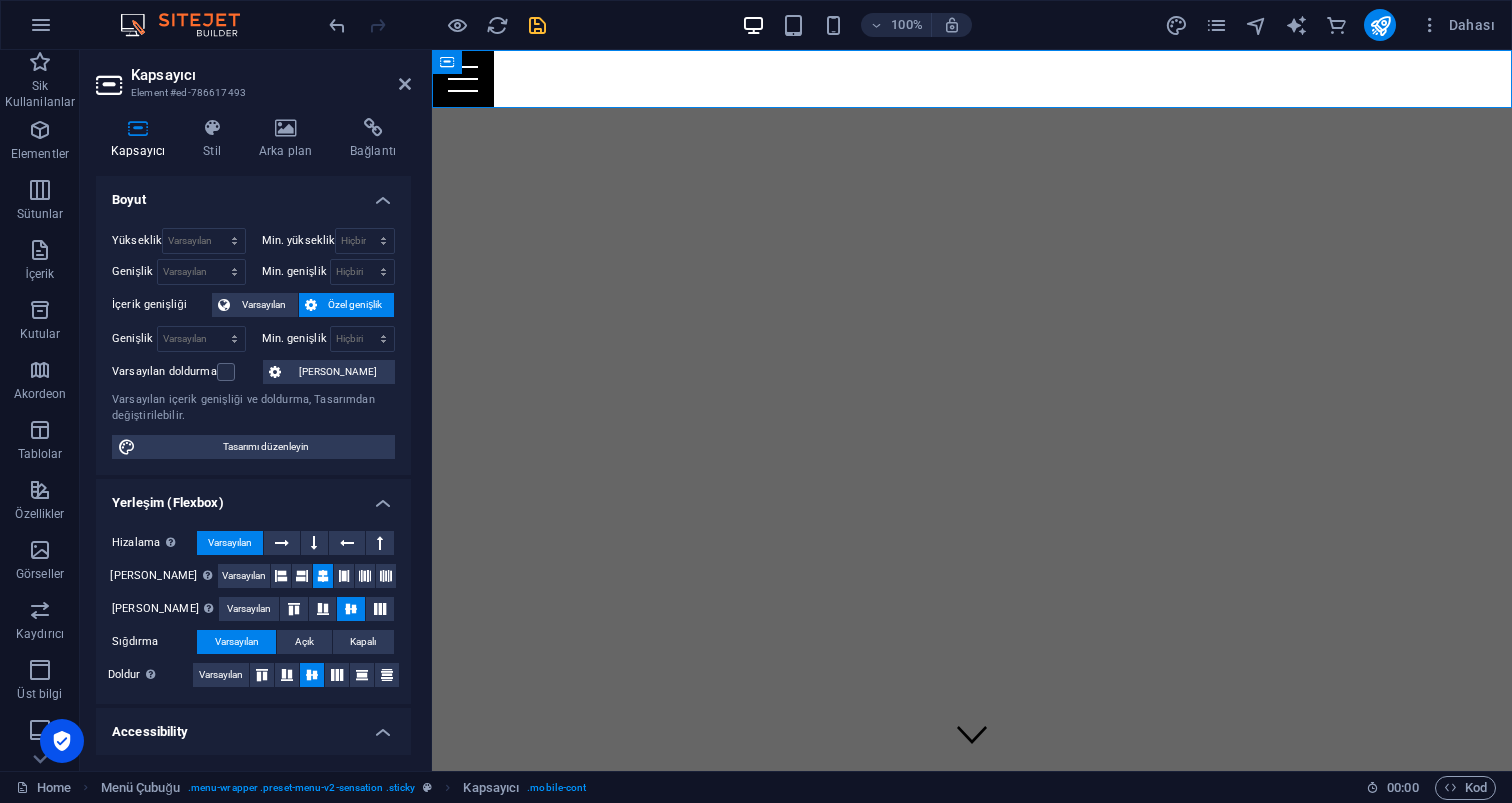 click at bounding box center (972, 50) 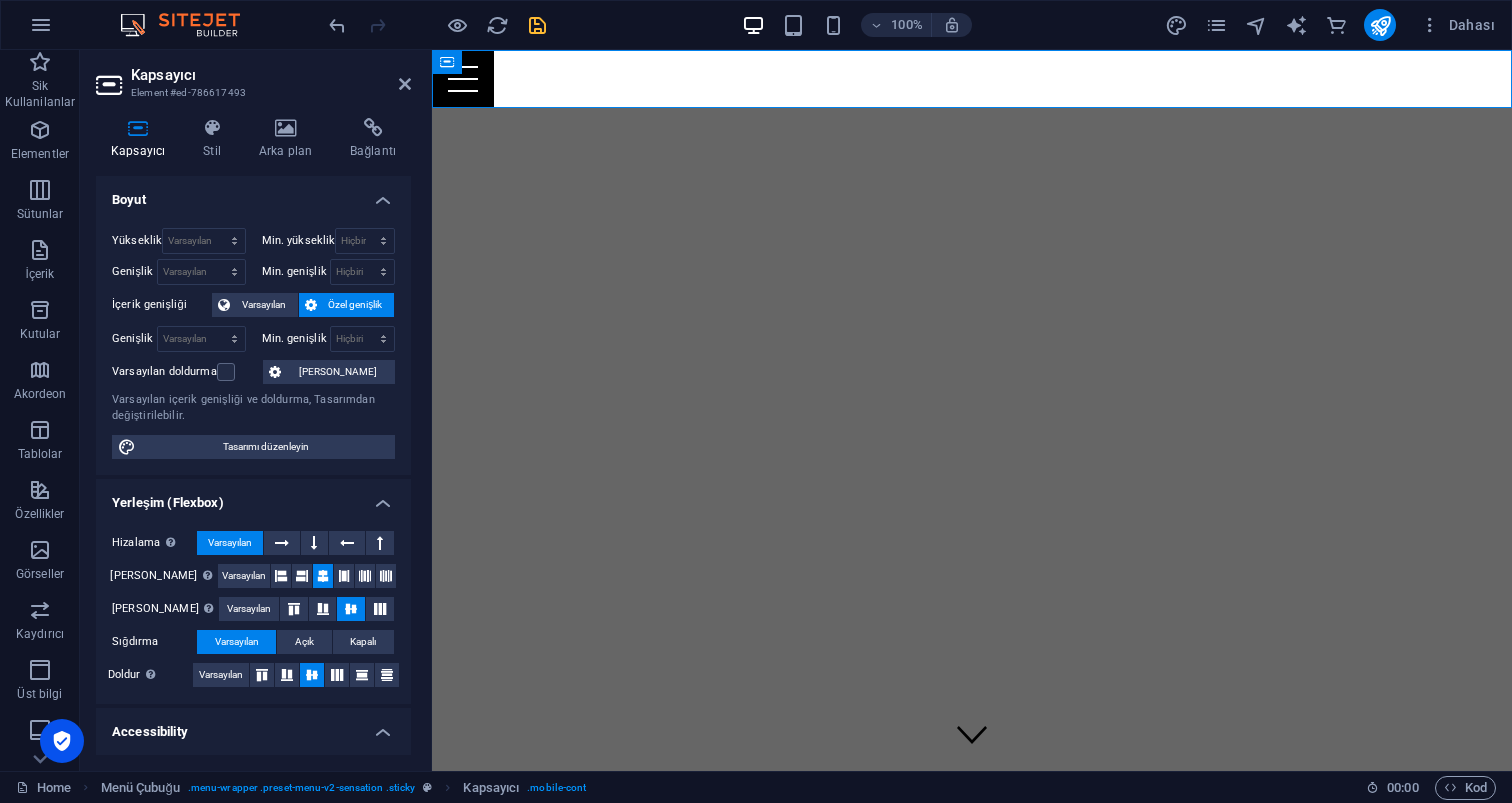 select on "vh" 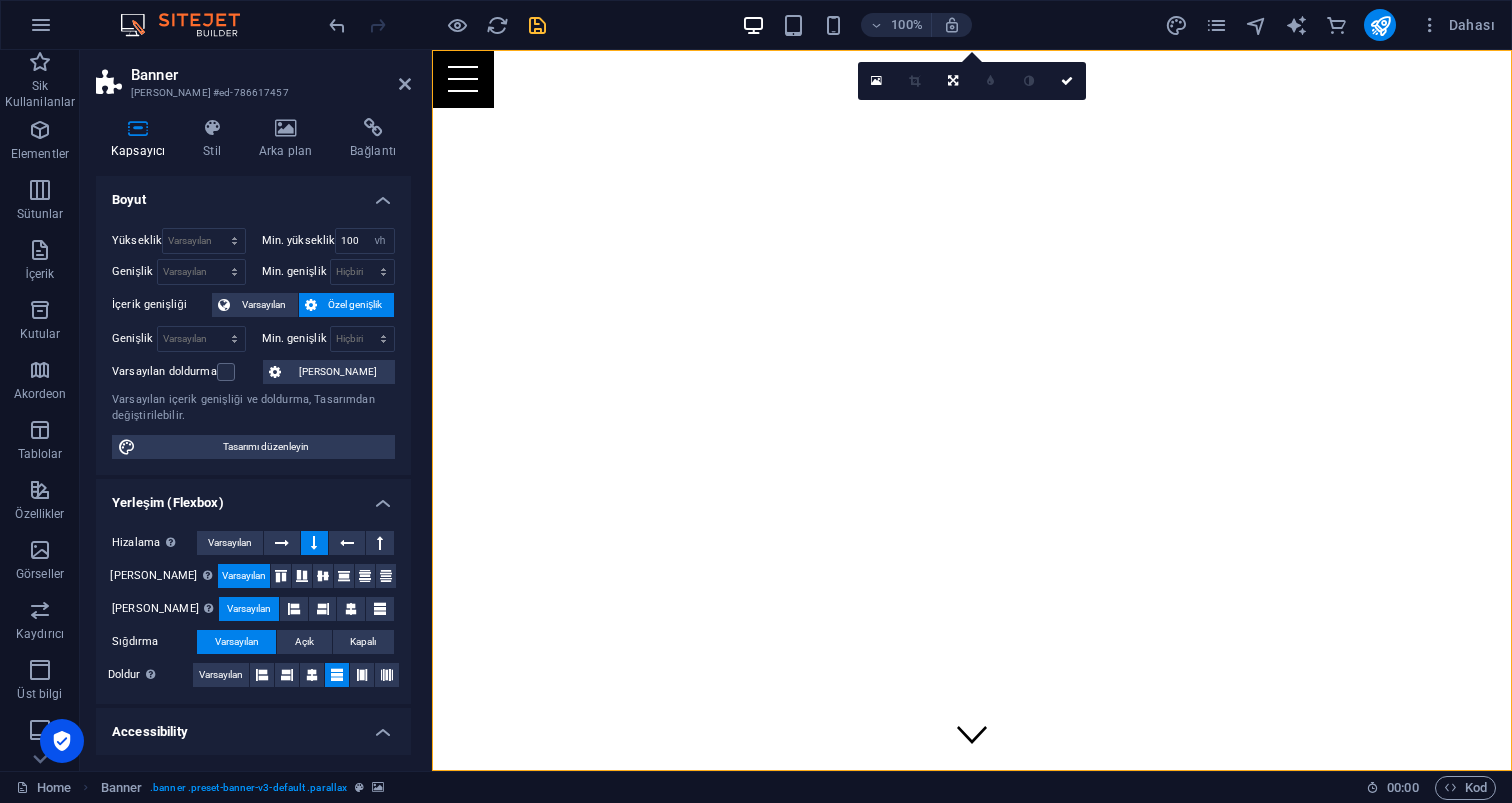 click at bounding box center (972, 50) 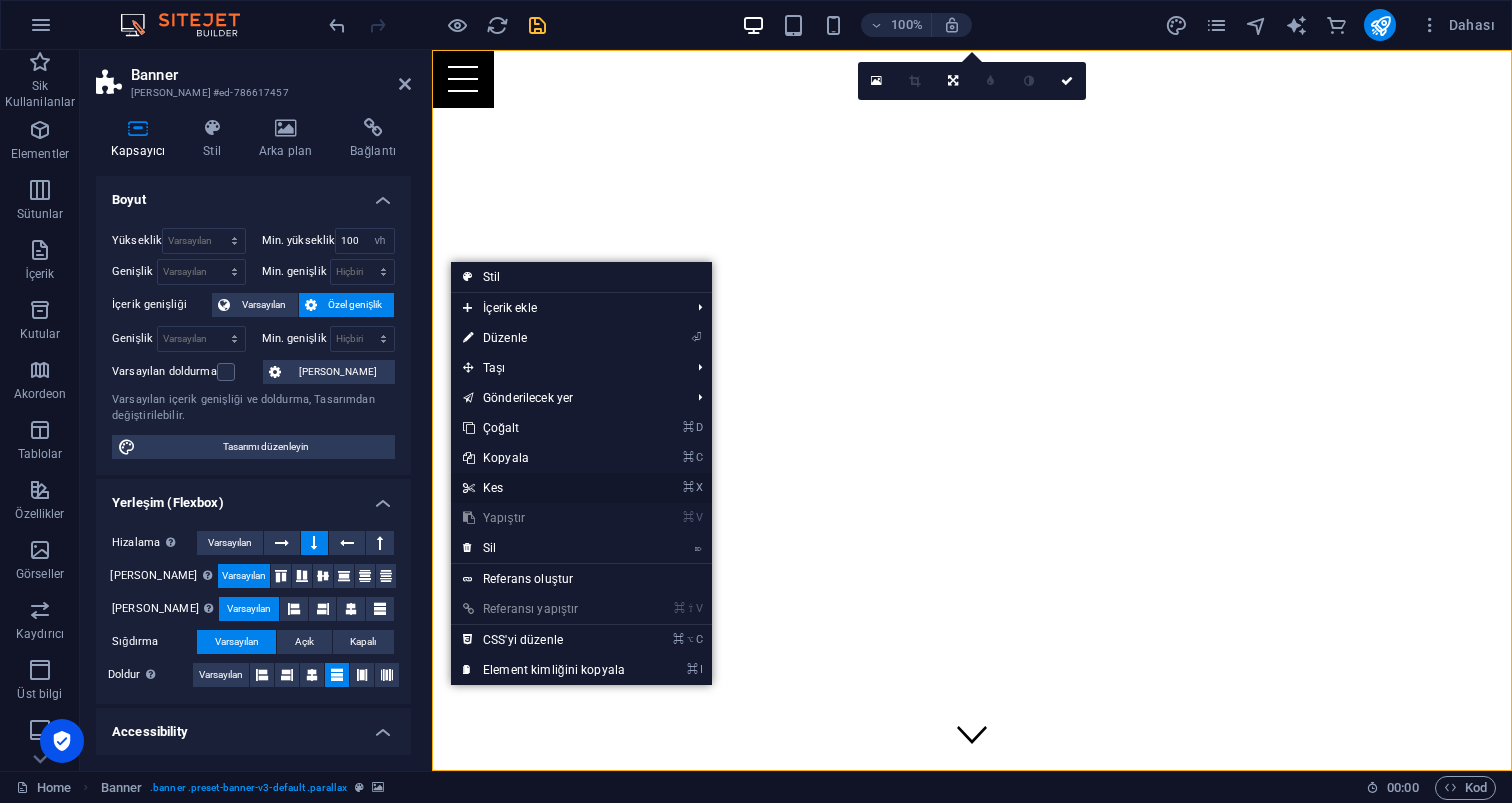 click on "⌘ X  Kes" at bounding box center (544, 488) 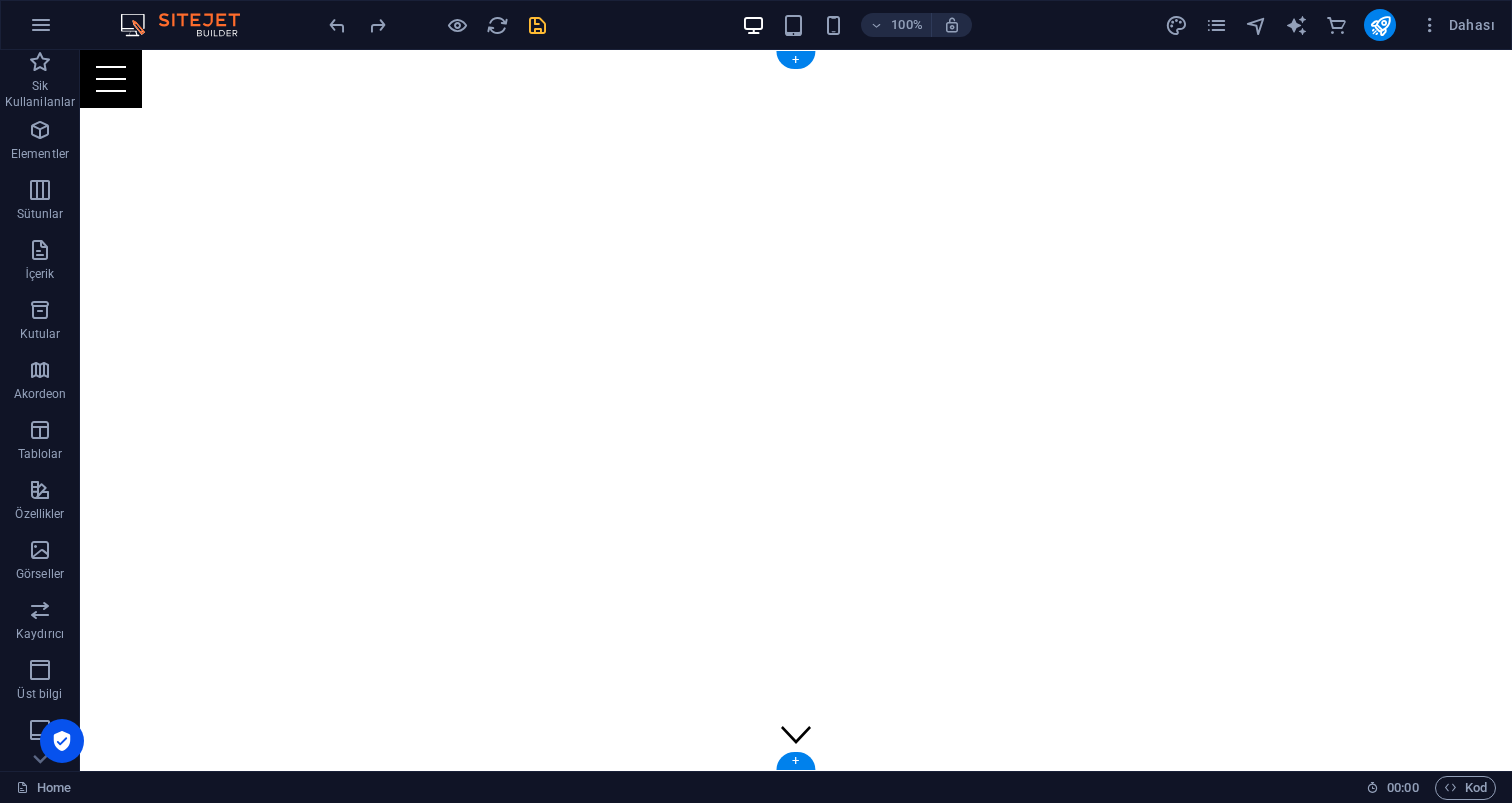 click at bounding box center (796, 1132) 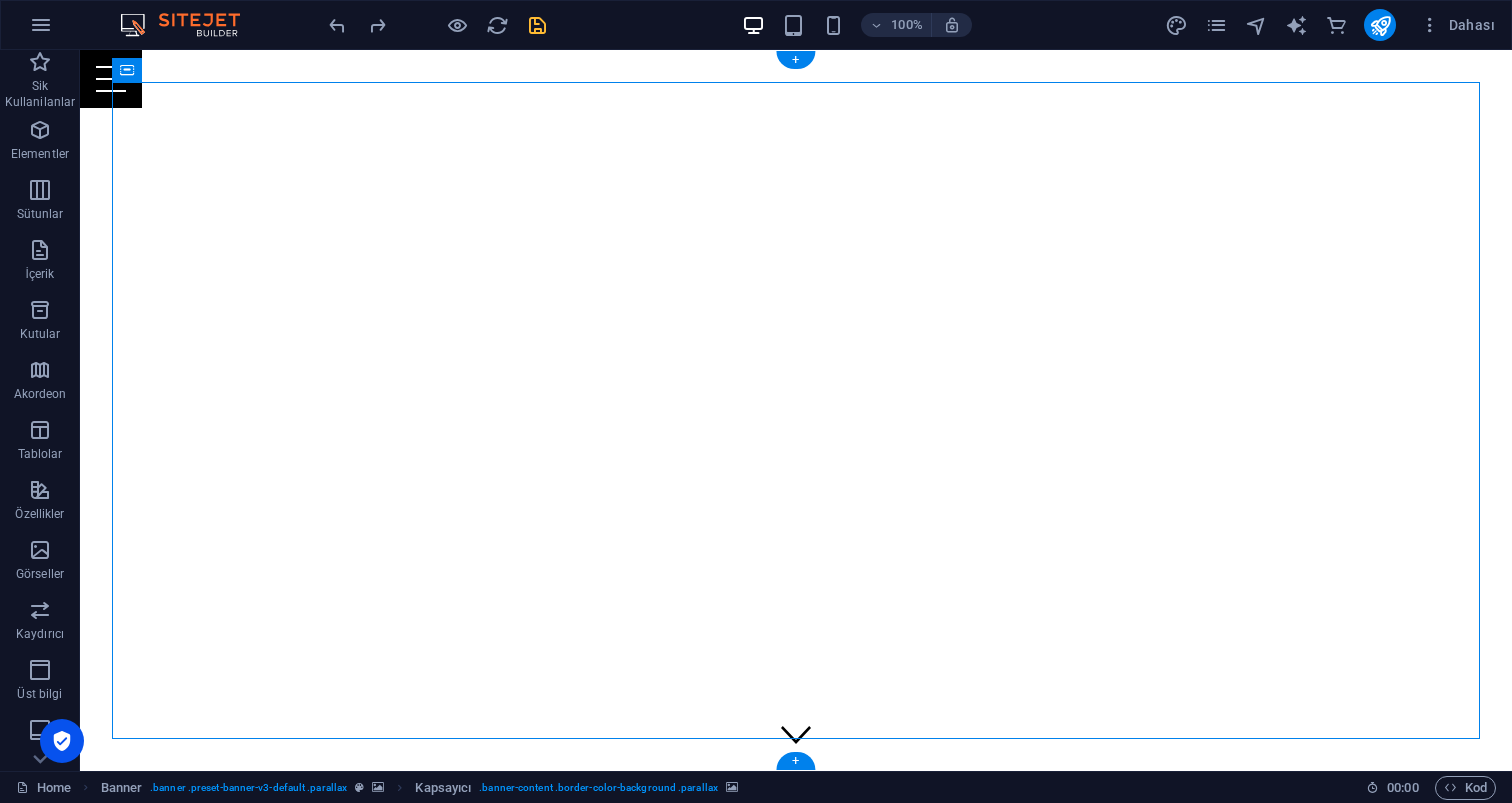 click at bounding box center (796, 1132) 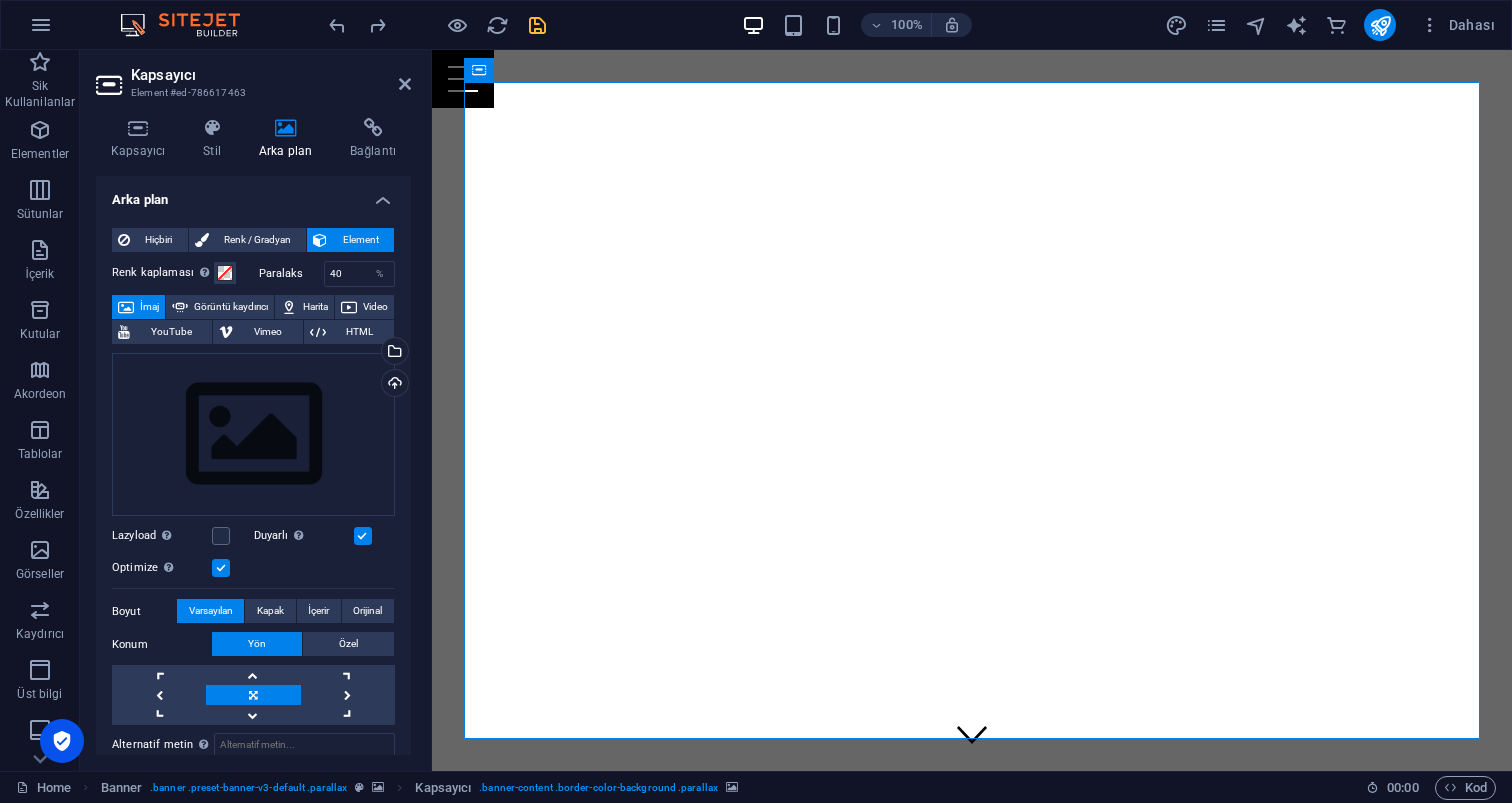 click at bounding box center [972, 1132] 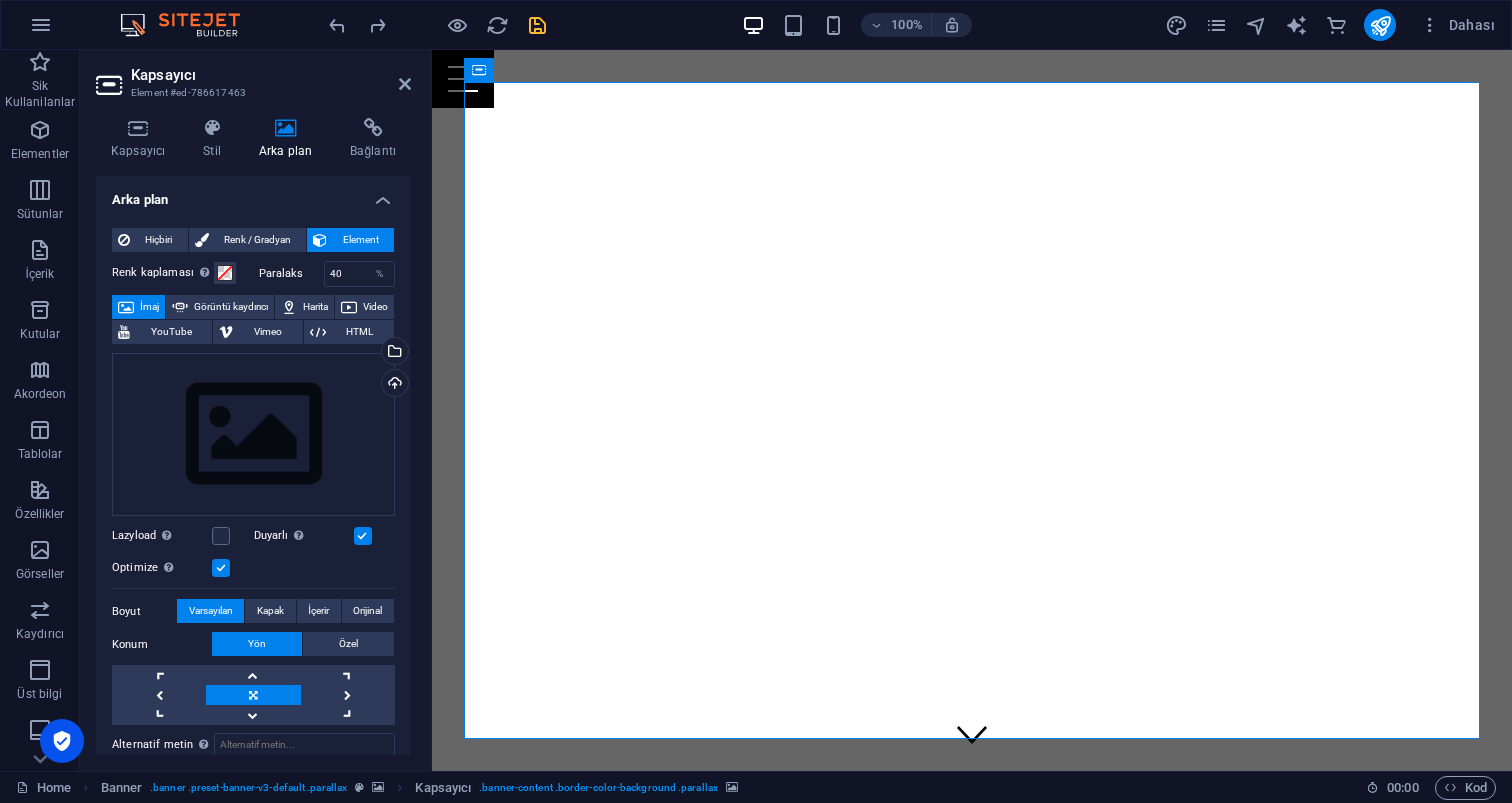 click at bounding box center [972, 1132] 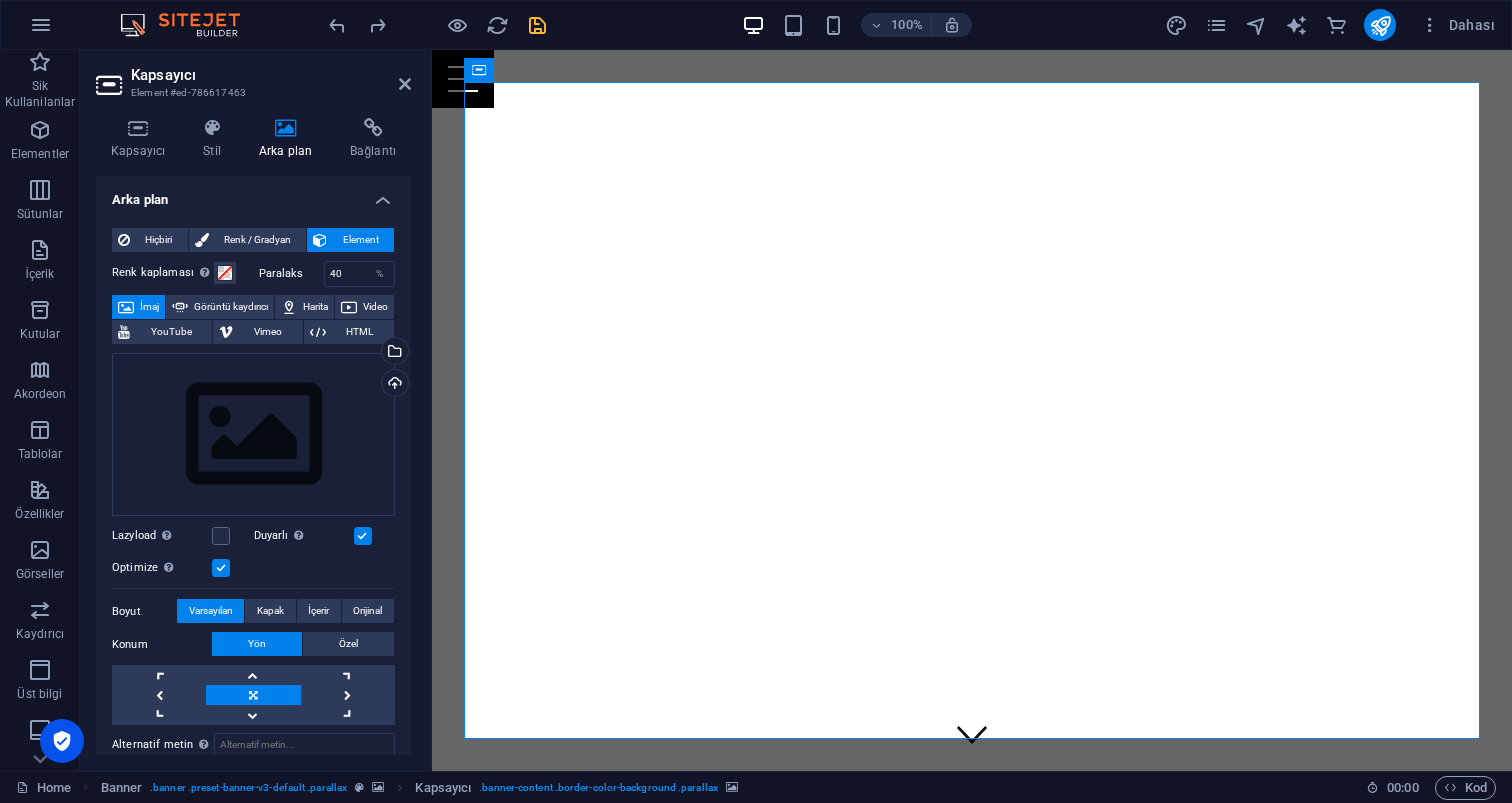 click at bounding box center [972, 1132] 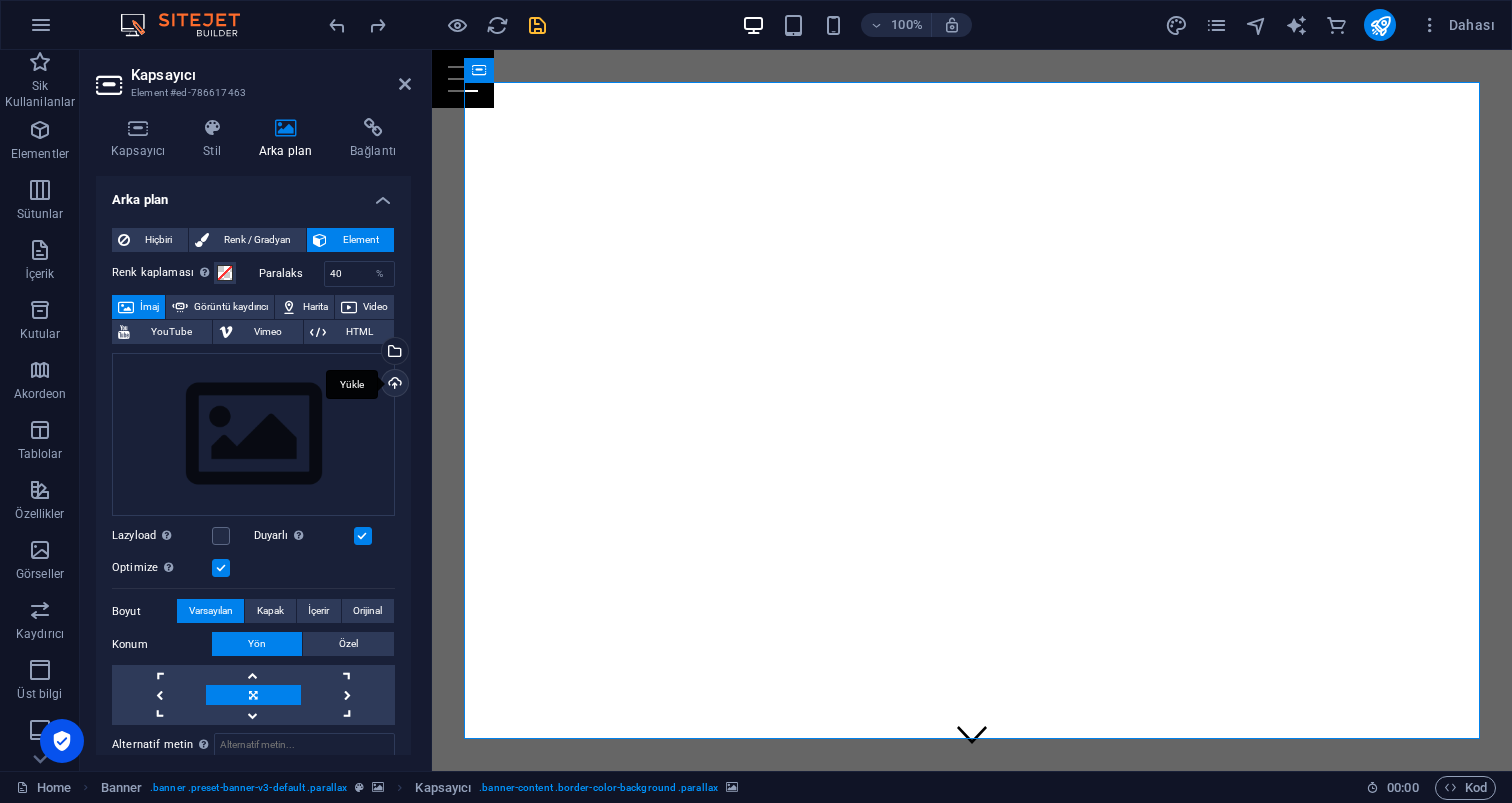 click on "Yükle" at bounding box center (393, 385) 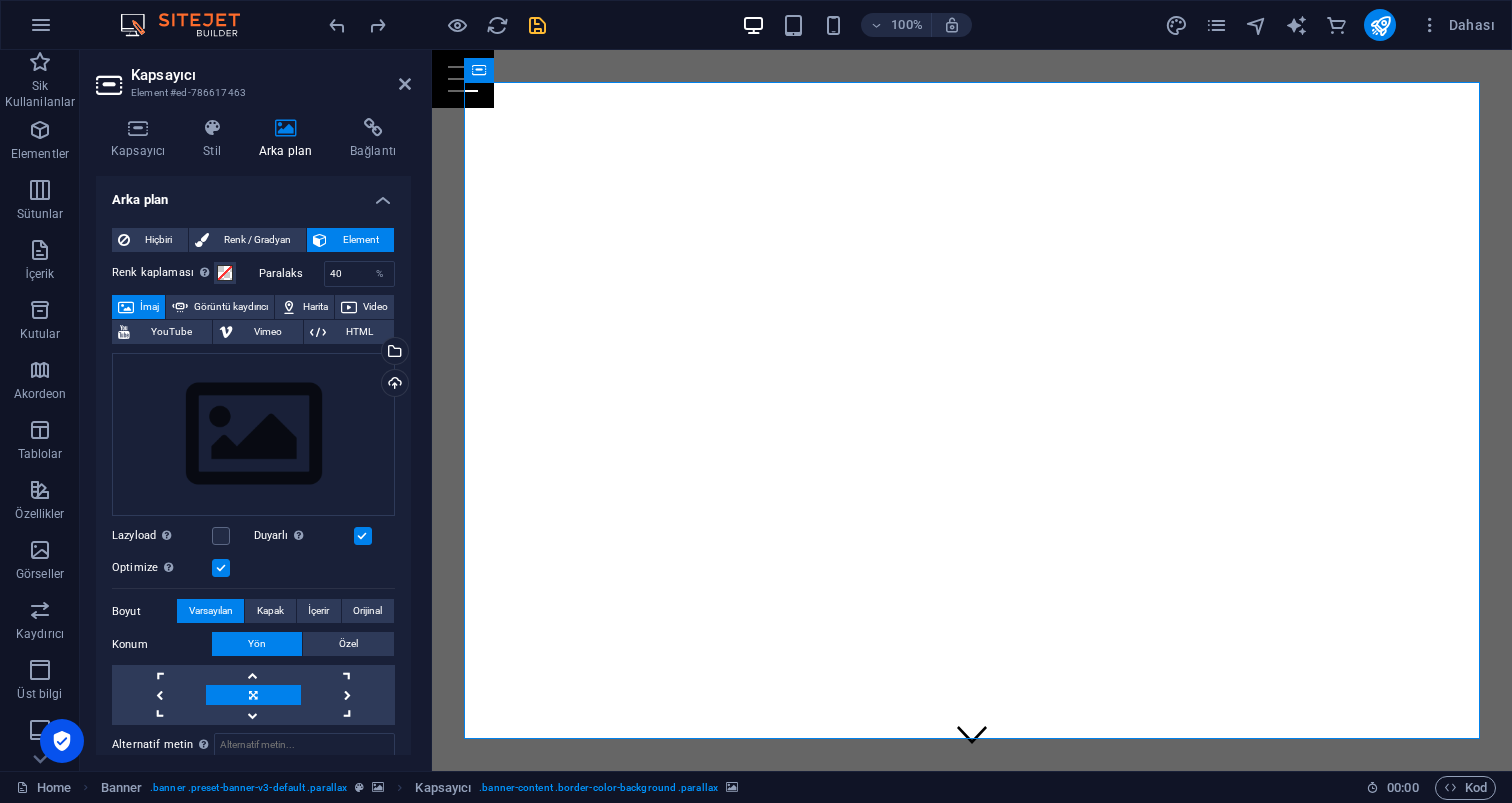 click at bounding box center (972, 1132) 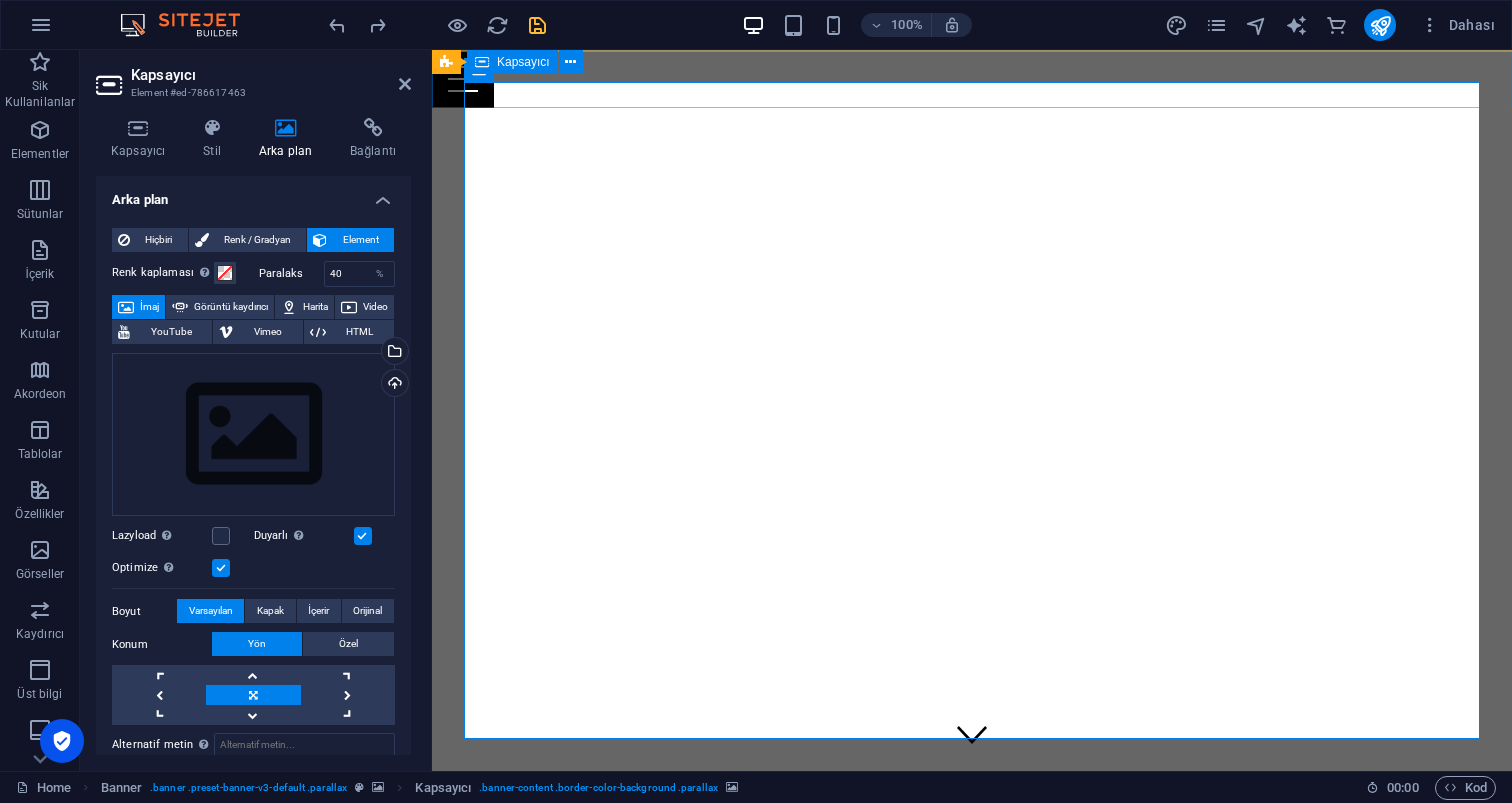click at bounding box center (972, 79) 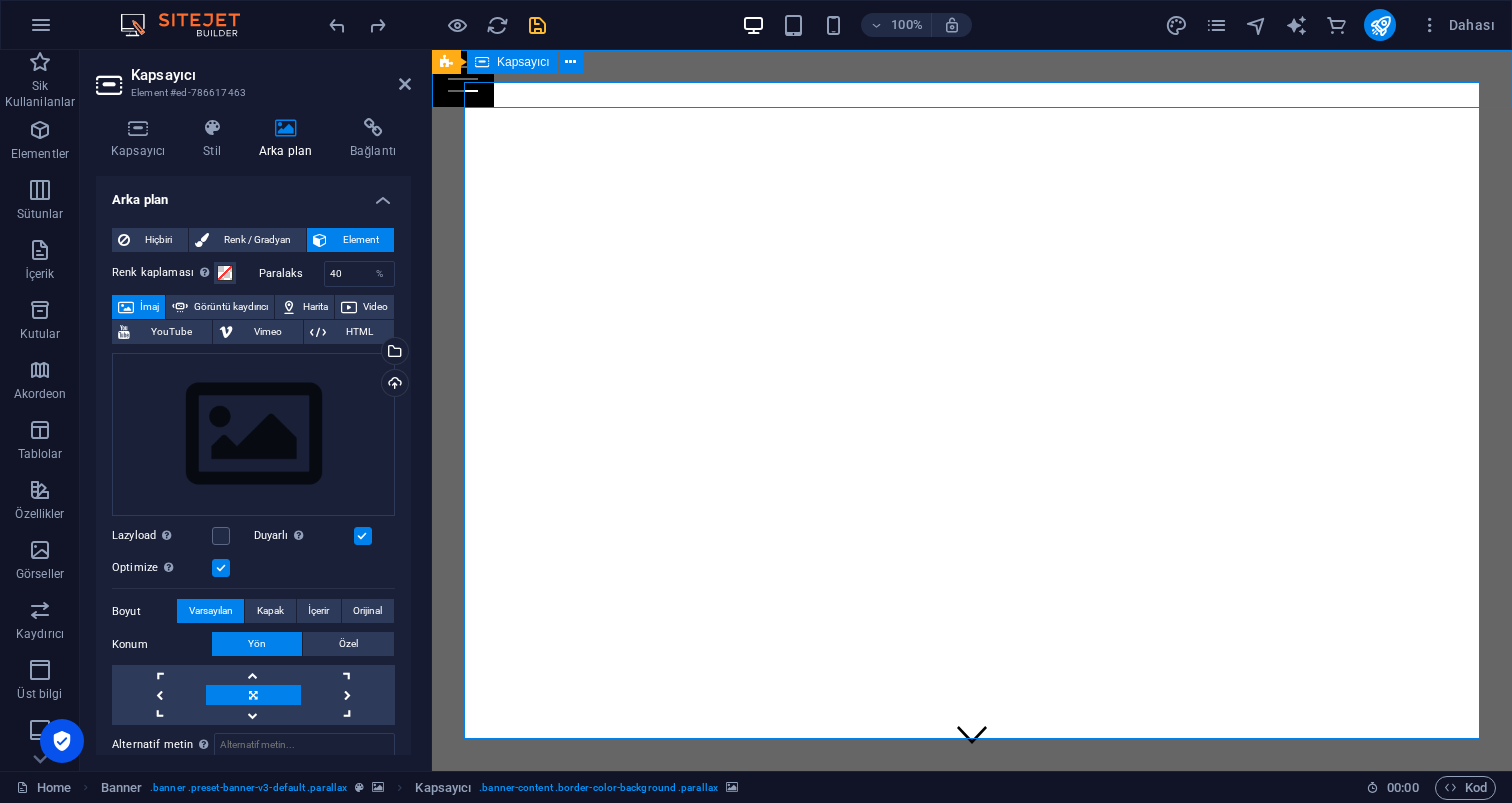 click at bounding box center (972, 79) 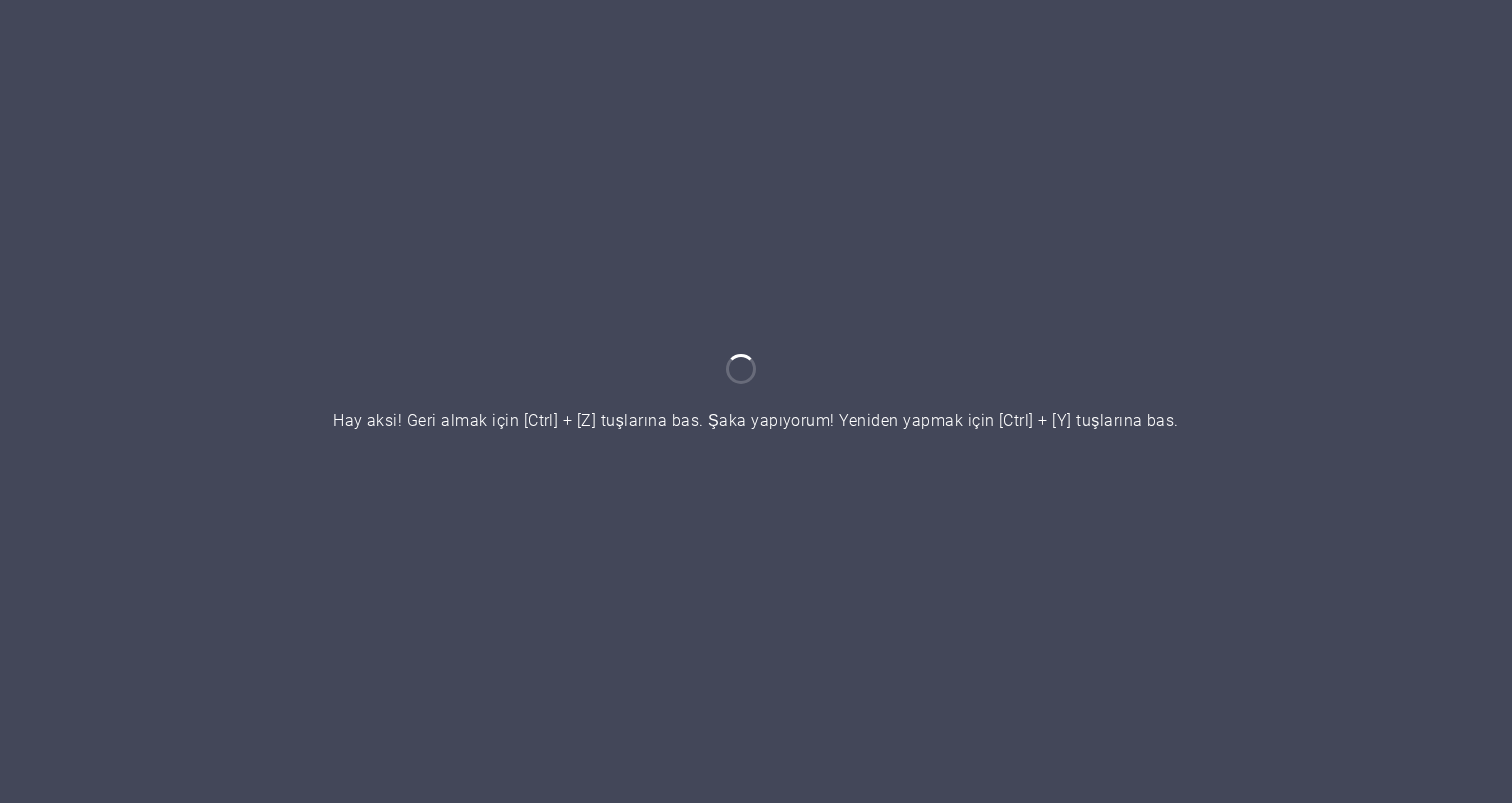 scroll, scrollTop: 0, scrollLeft: 0, axis: both 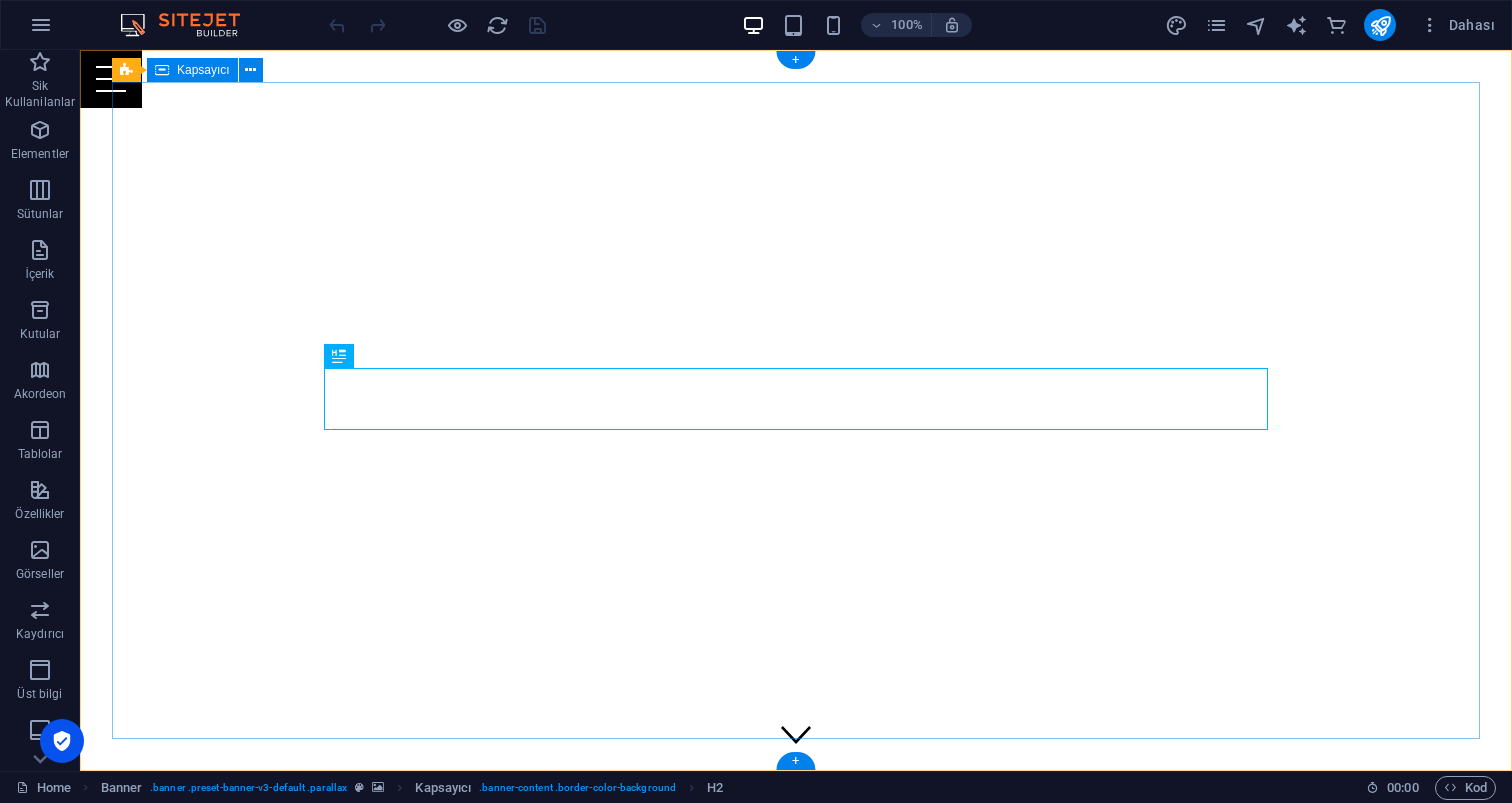 click on "[DOMAIN_NAME]'ye adım atarak eğlencenin kalbine yolculuk yapmaya hazır mısınız?" at bounding box center [796, 990] 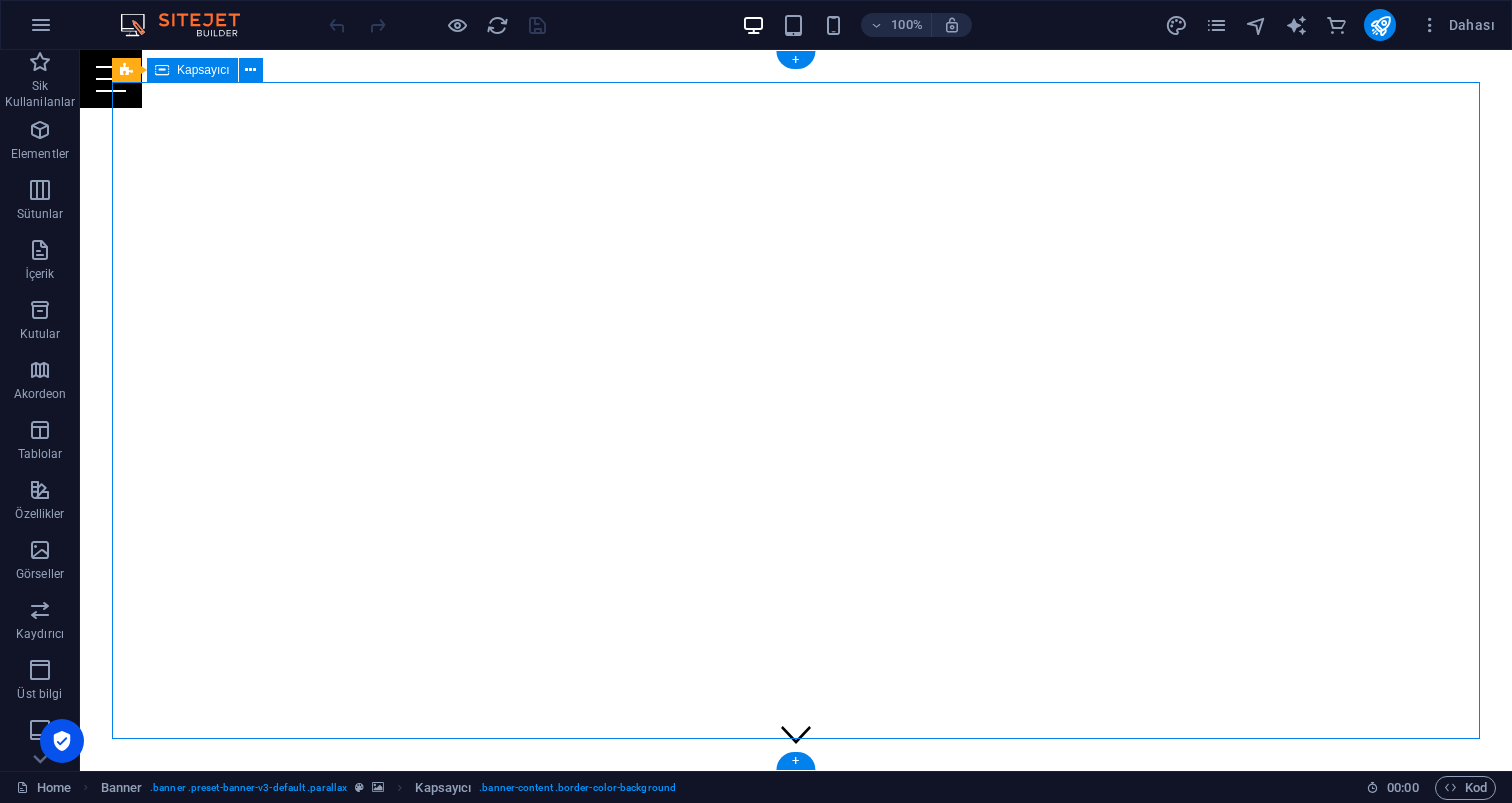 click on "[DOMAIN_NAME]'ye adım atarak eğlencenin kalbine yolculuk yapmaya hazır mısınız?" at bounding box center (796, 990) 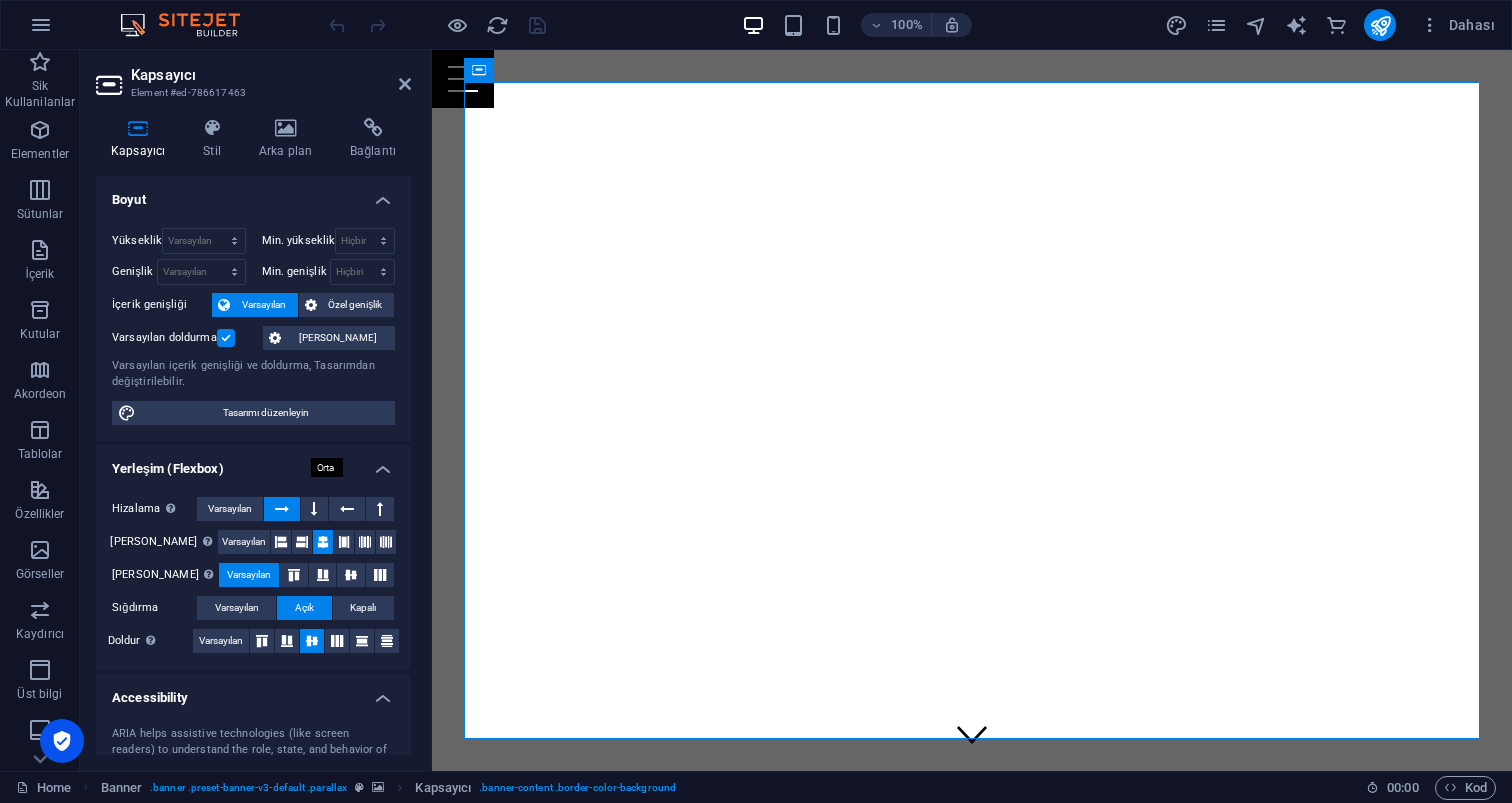 scroll, scrollTop: 0, scrollLeft: 0, axis: both 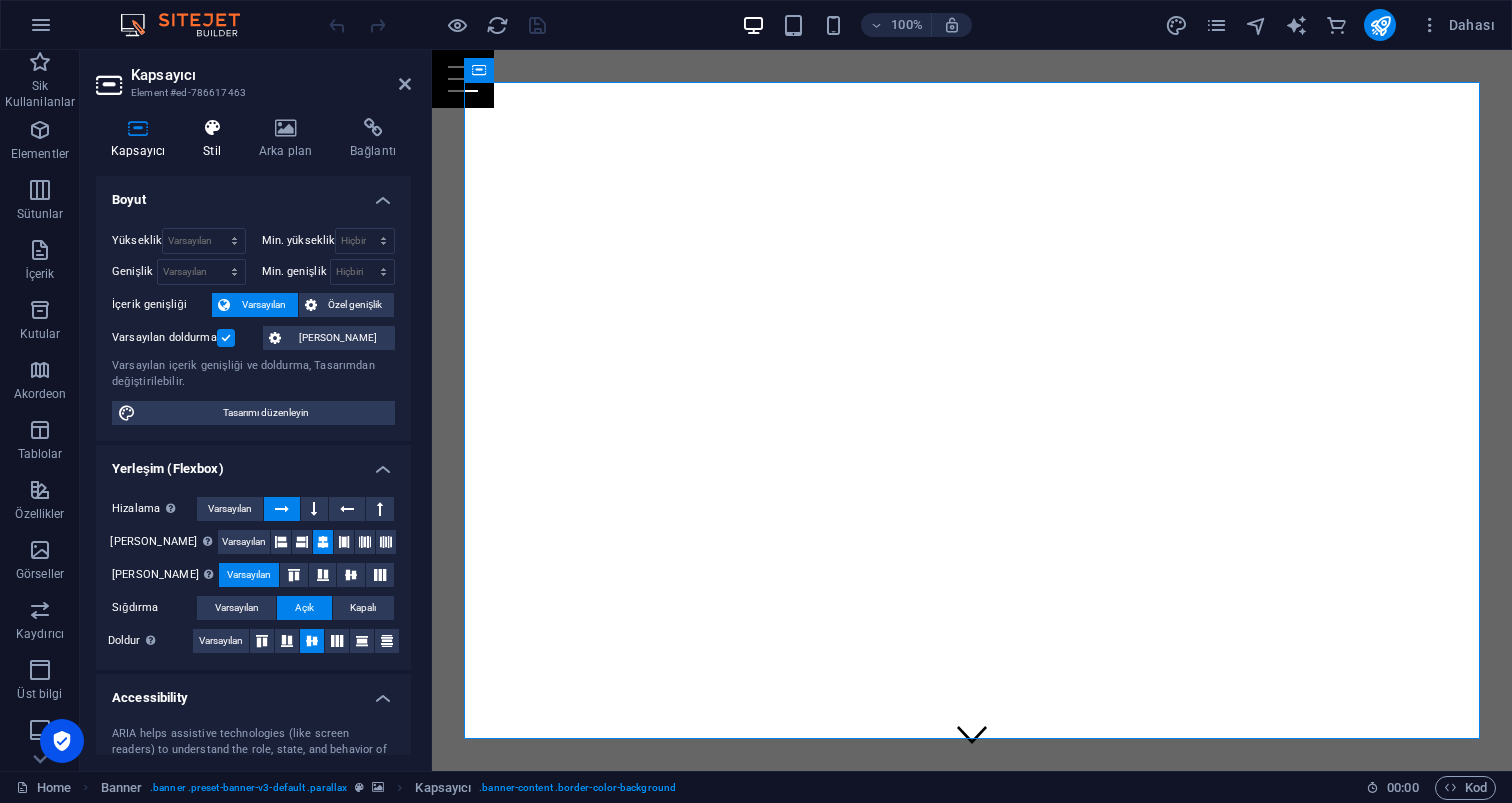 click at bounding box center [212, 128] 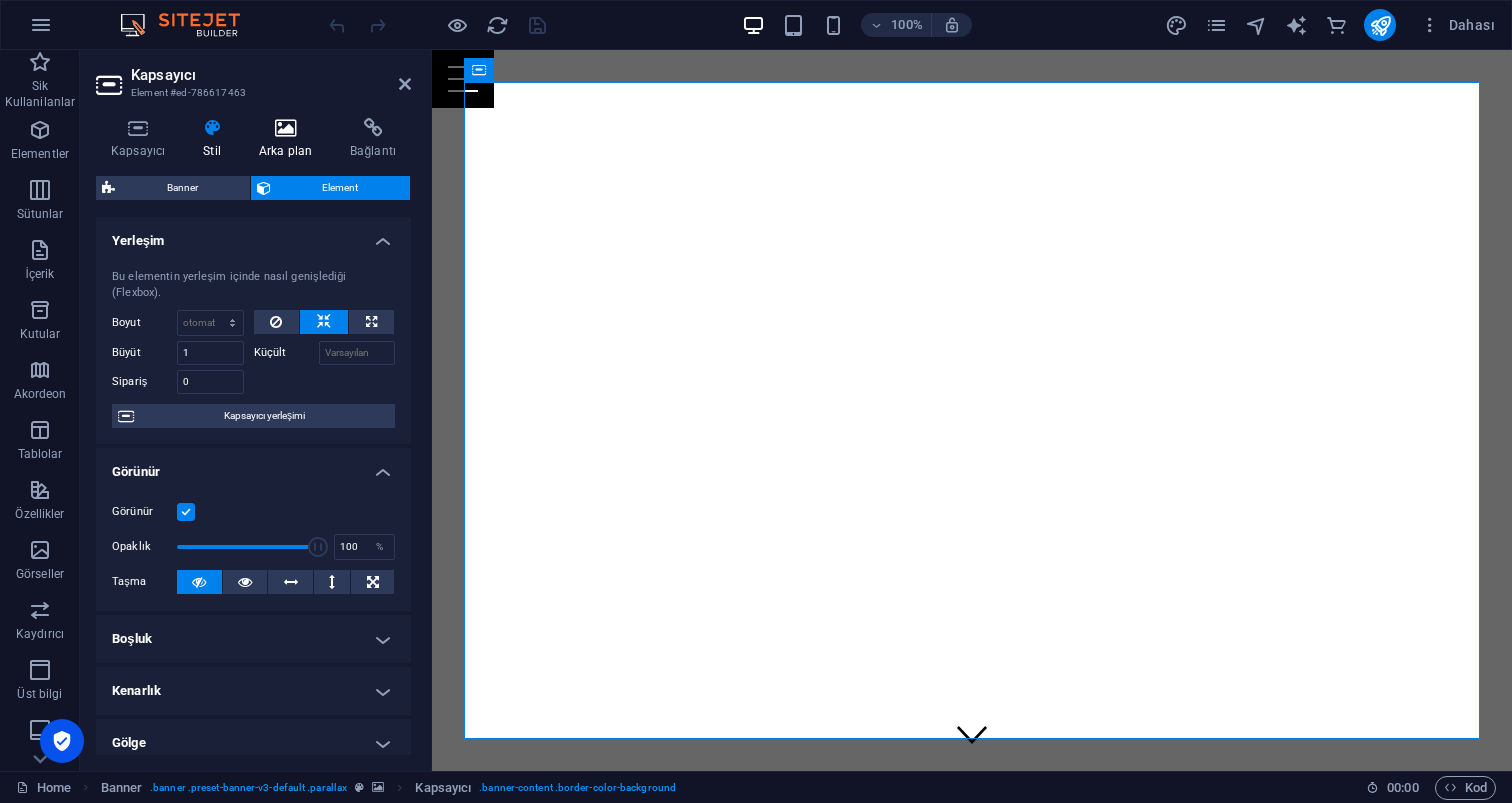 click at bounding box center [285, 128] 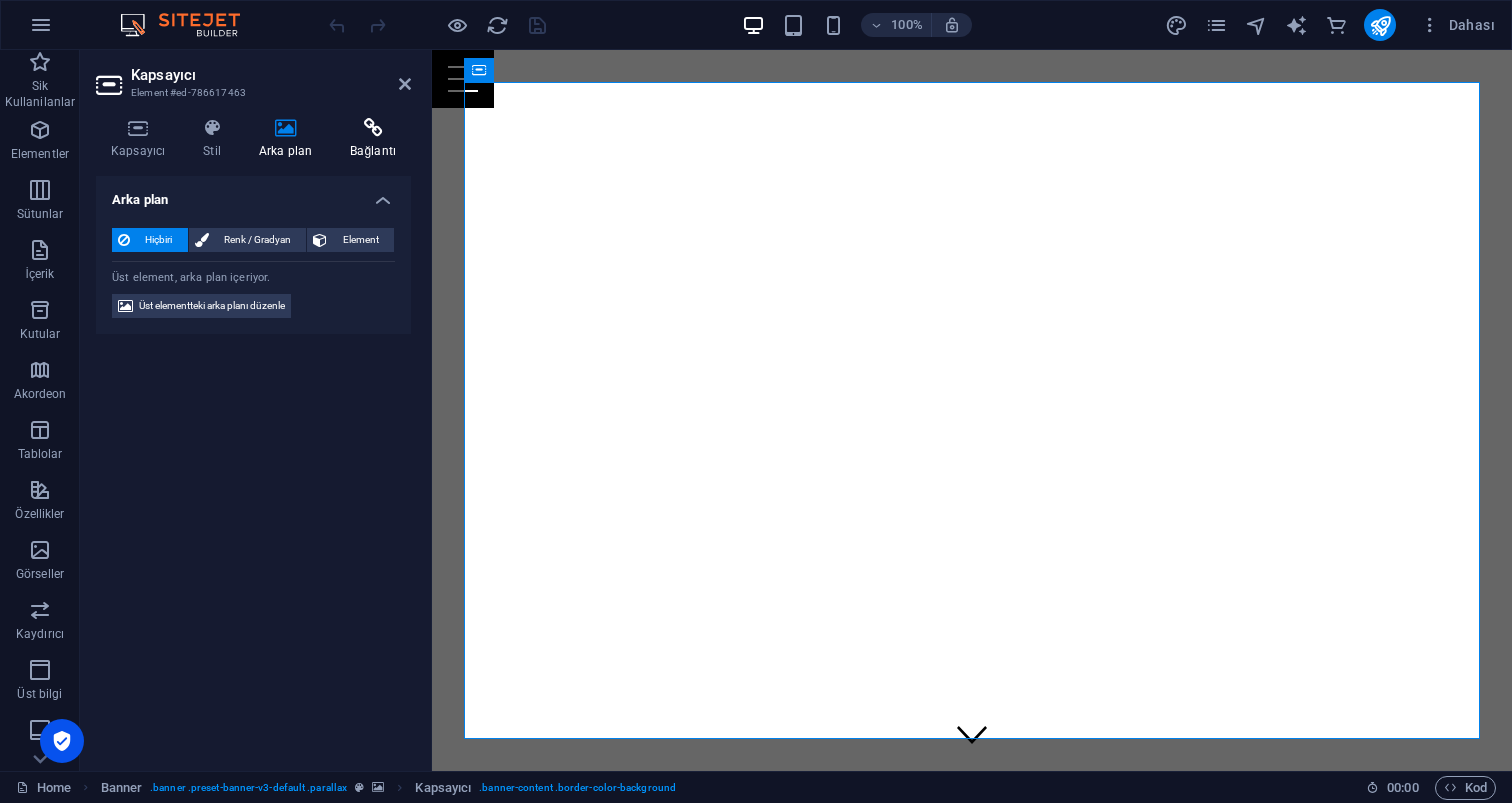 click at bounding box center (373, 128) 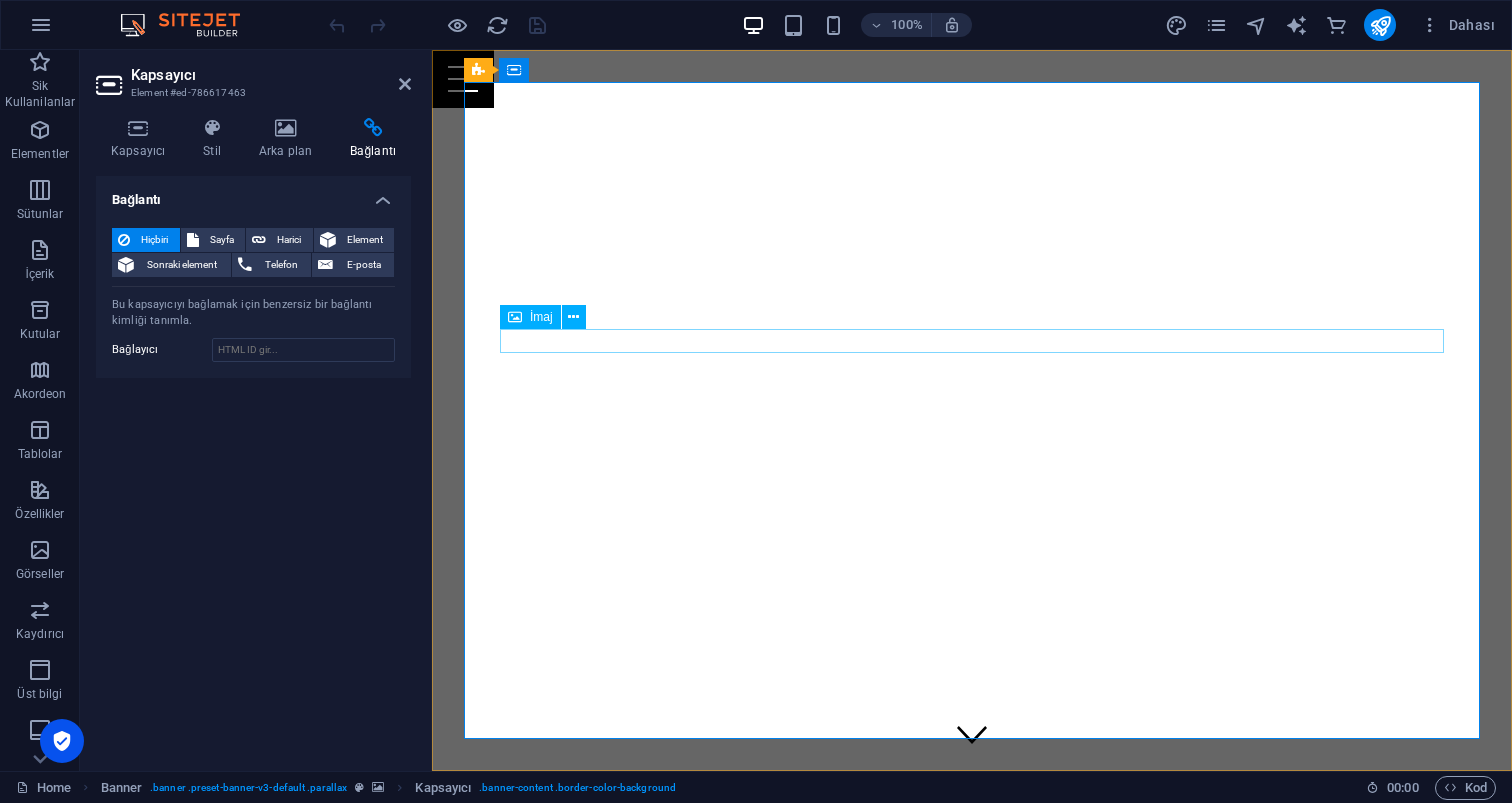 click at bounding box center (972, 920) 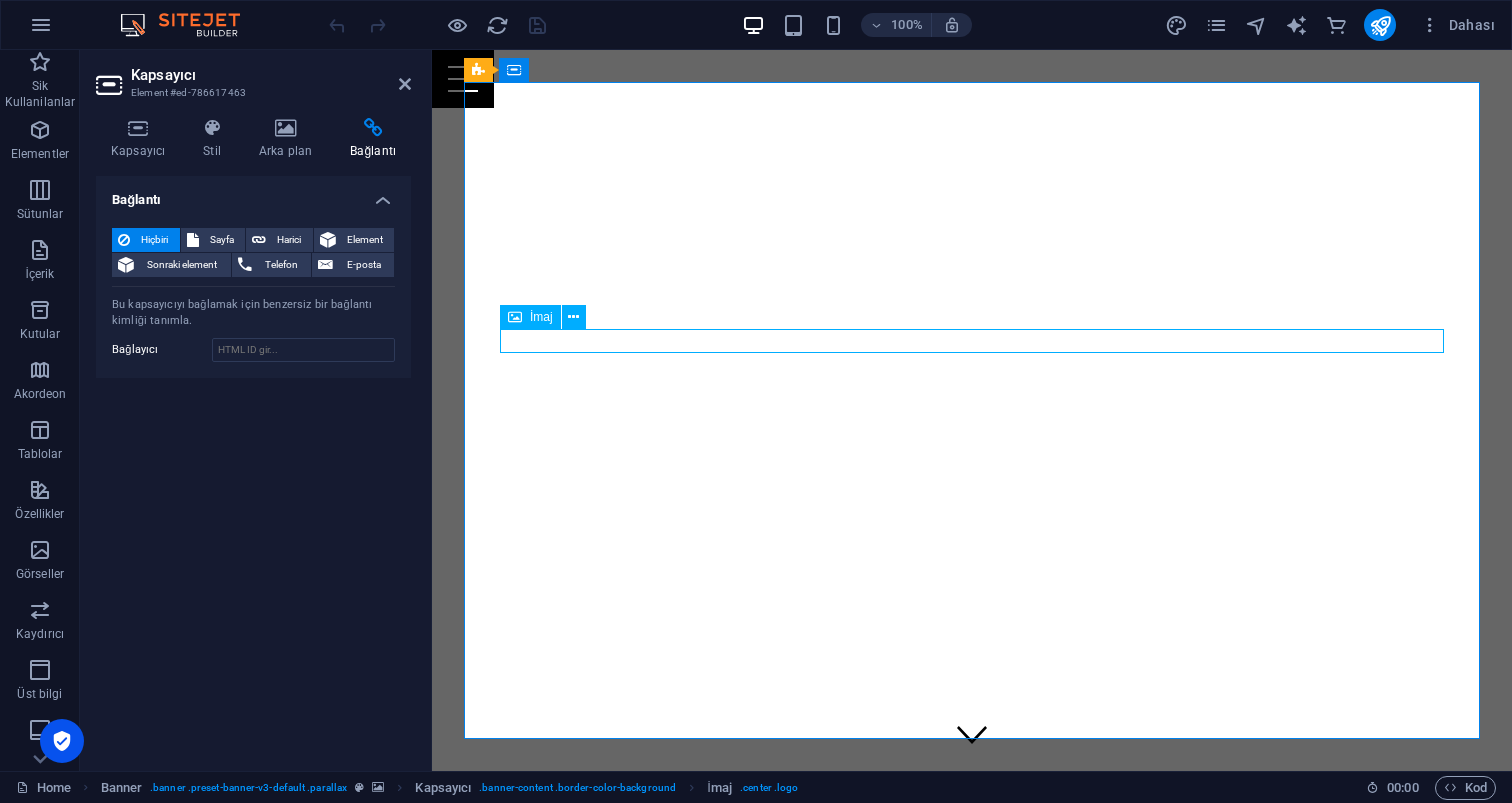 click at bounding box center [972, 920] 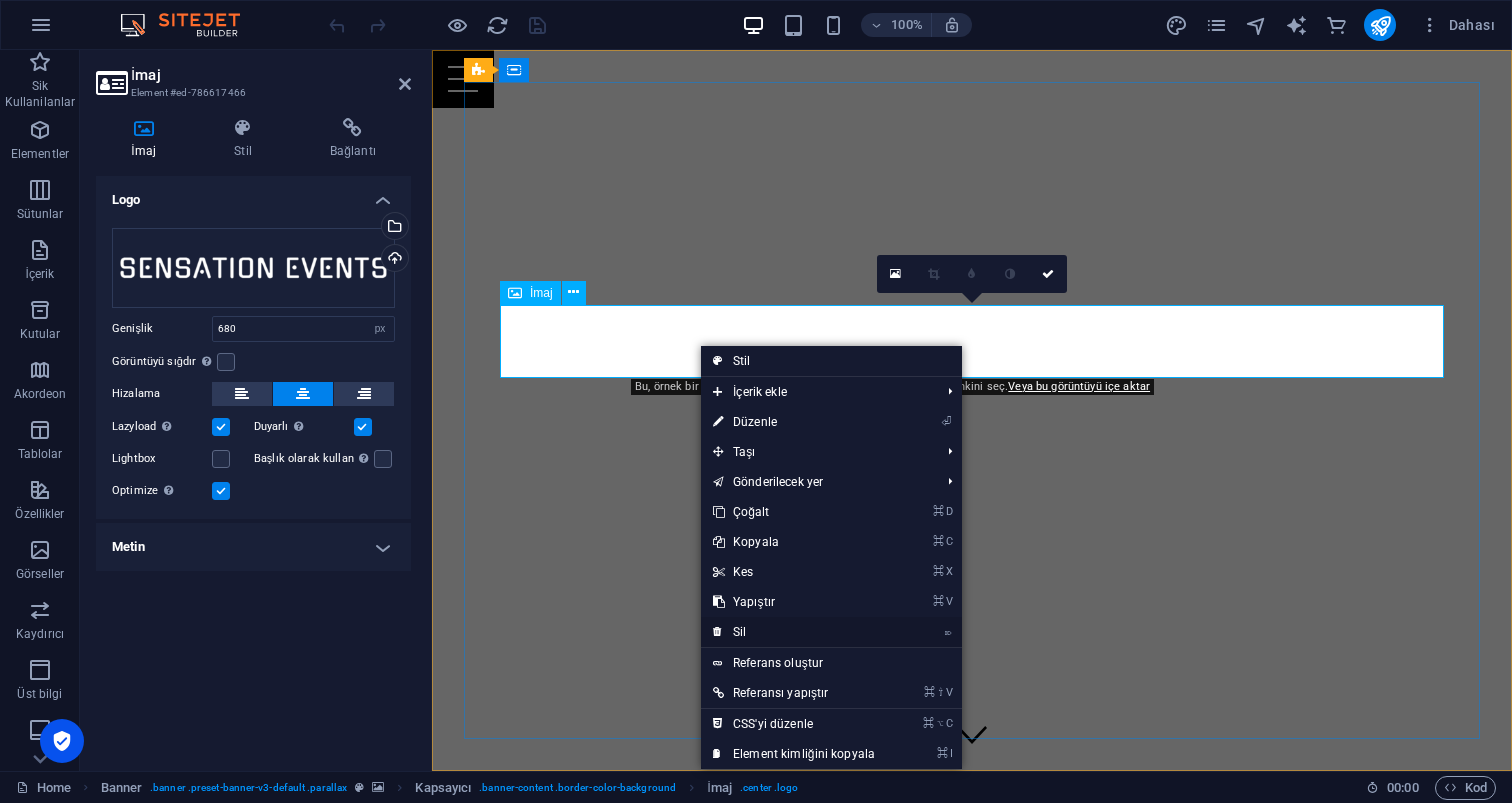 click on "⌦  Sil" at bounding box center (794, 632) 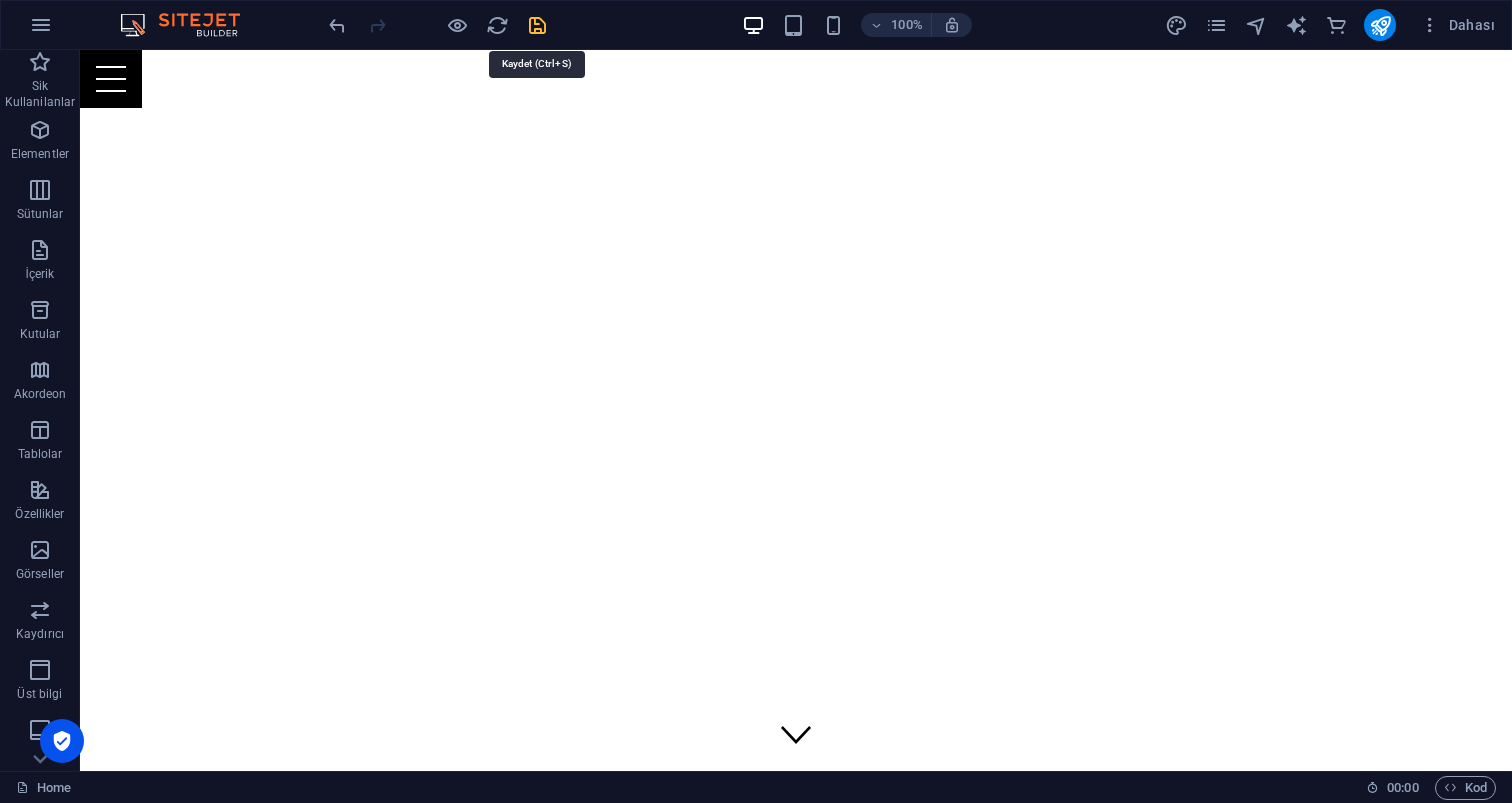 click at bounding box center [537, 25] 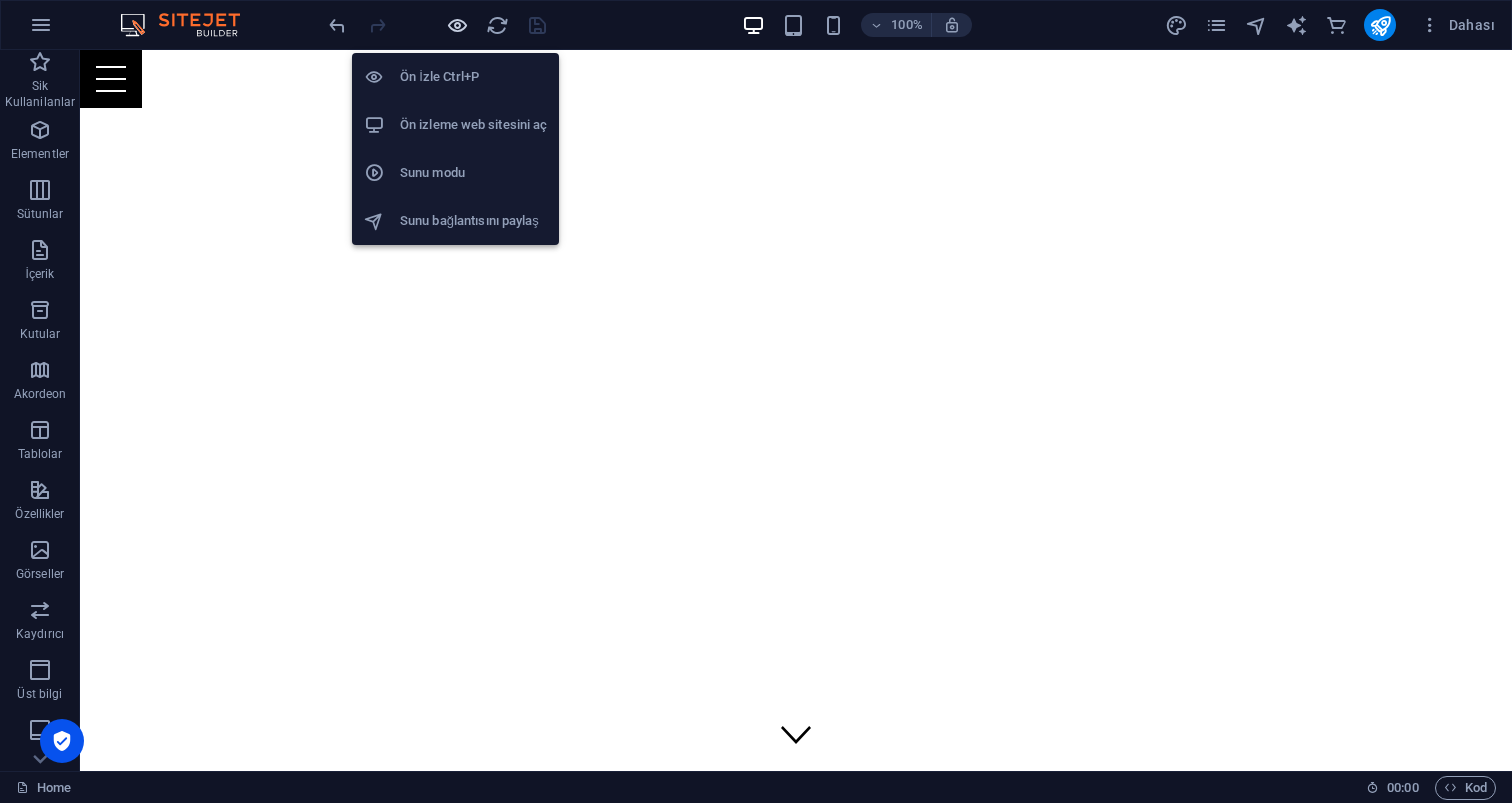 click at bounding box center (457, 25) 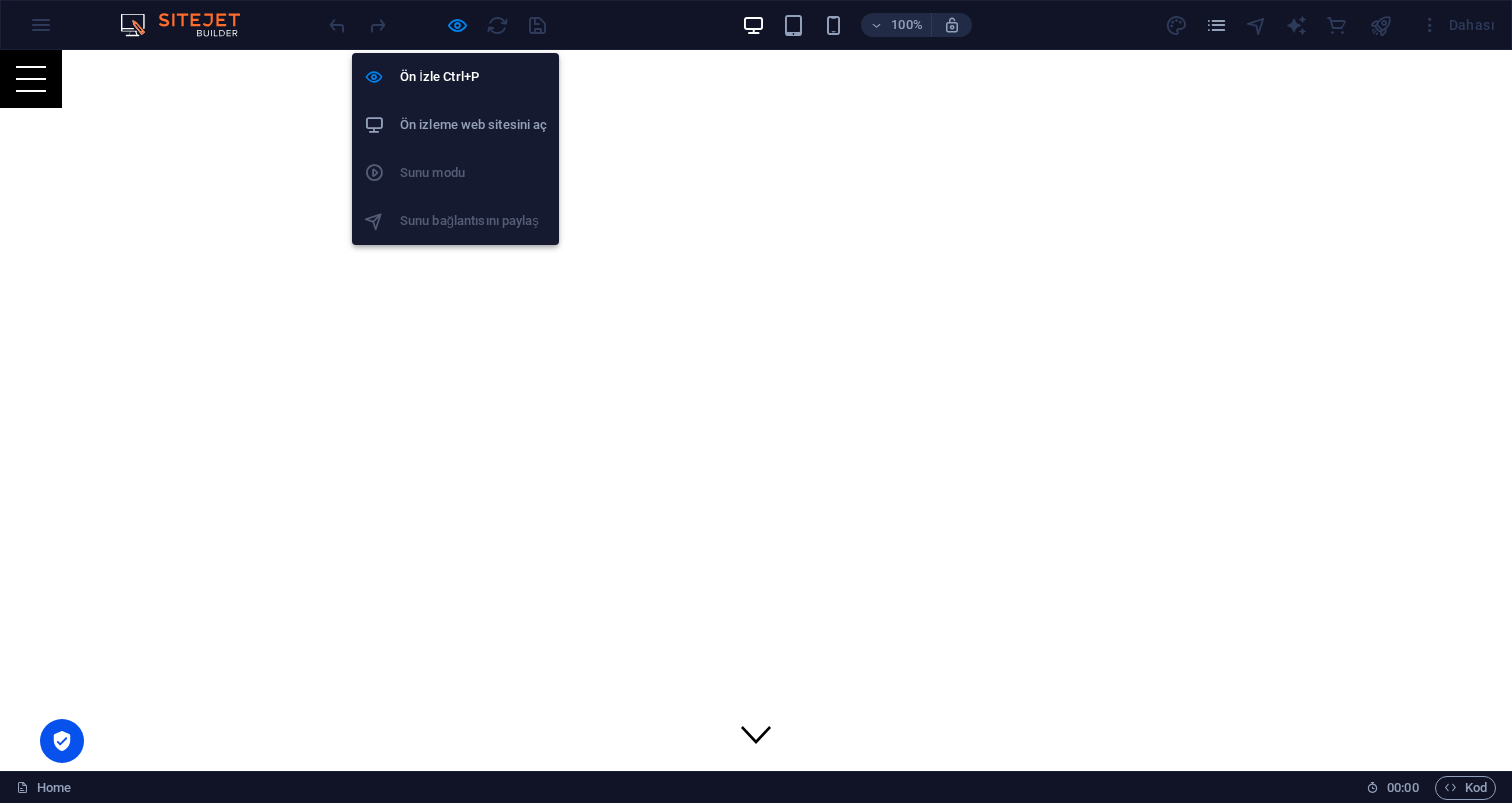 click on "Ön izleme web sitesini aç" at bounding box center [473, 125] 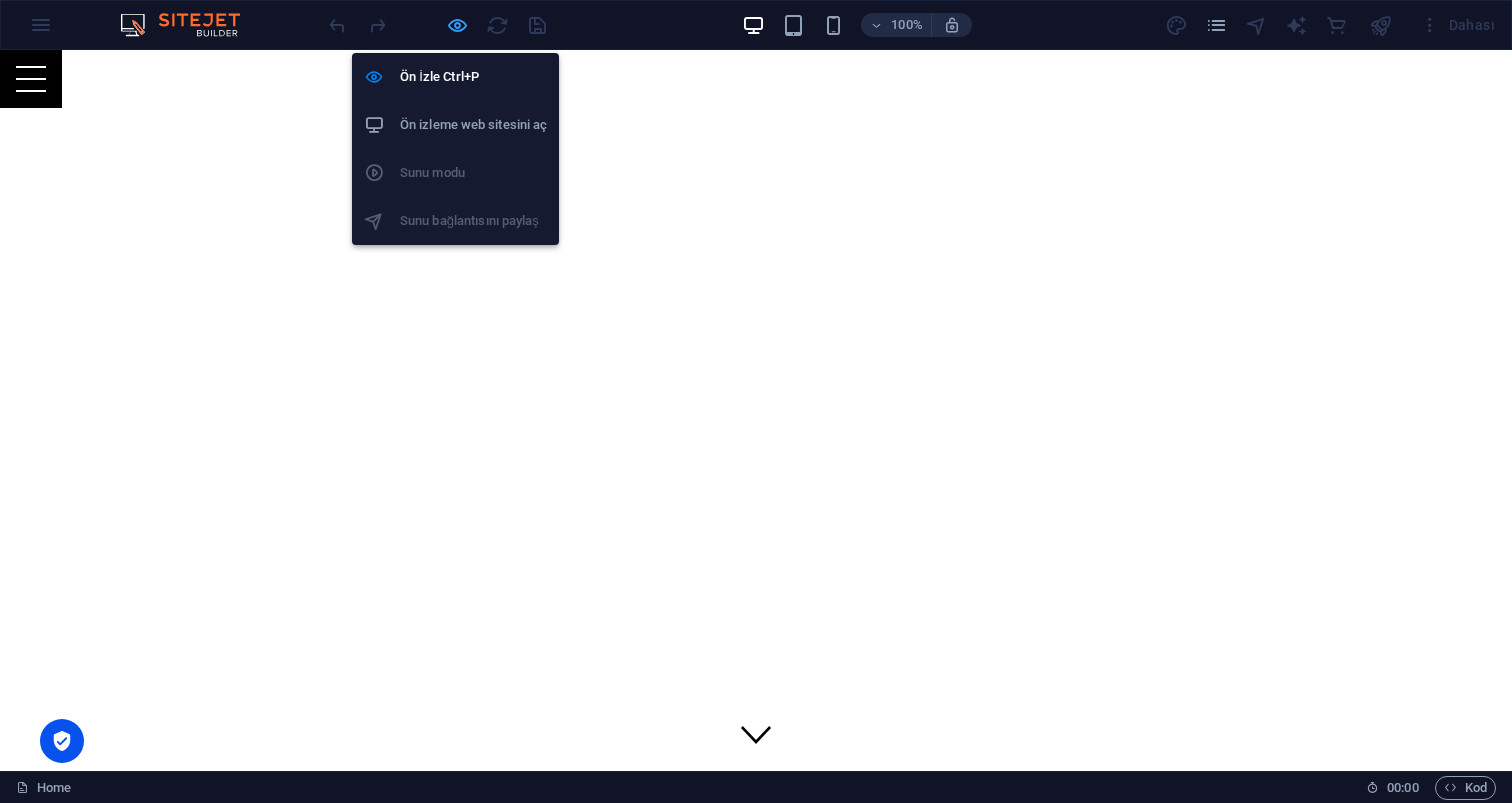 click at bounding box center (457, 25) 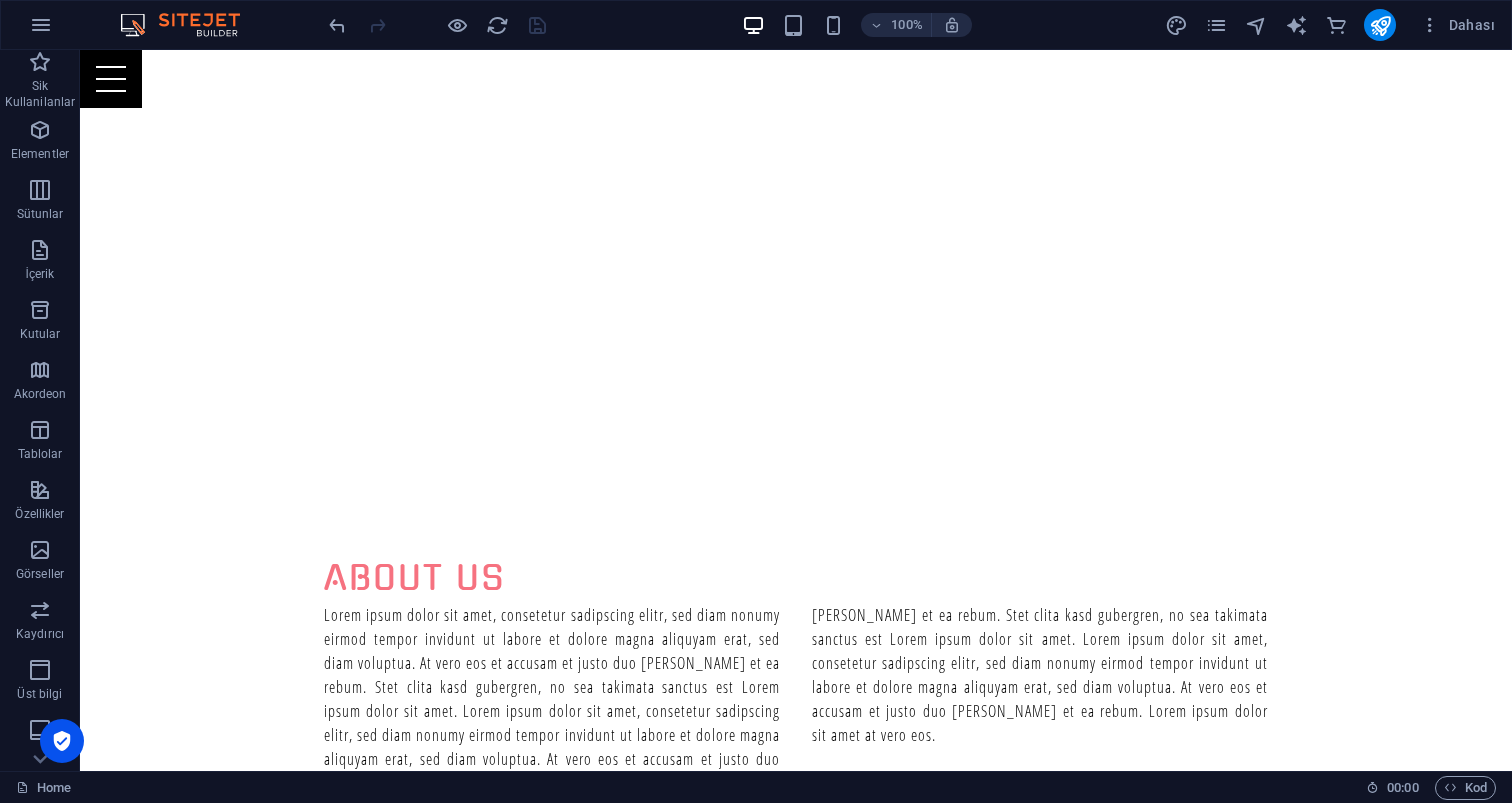 scroll, scrollTop: 768, scrollLeft: 0, axis: vertical 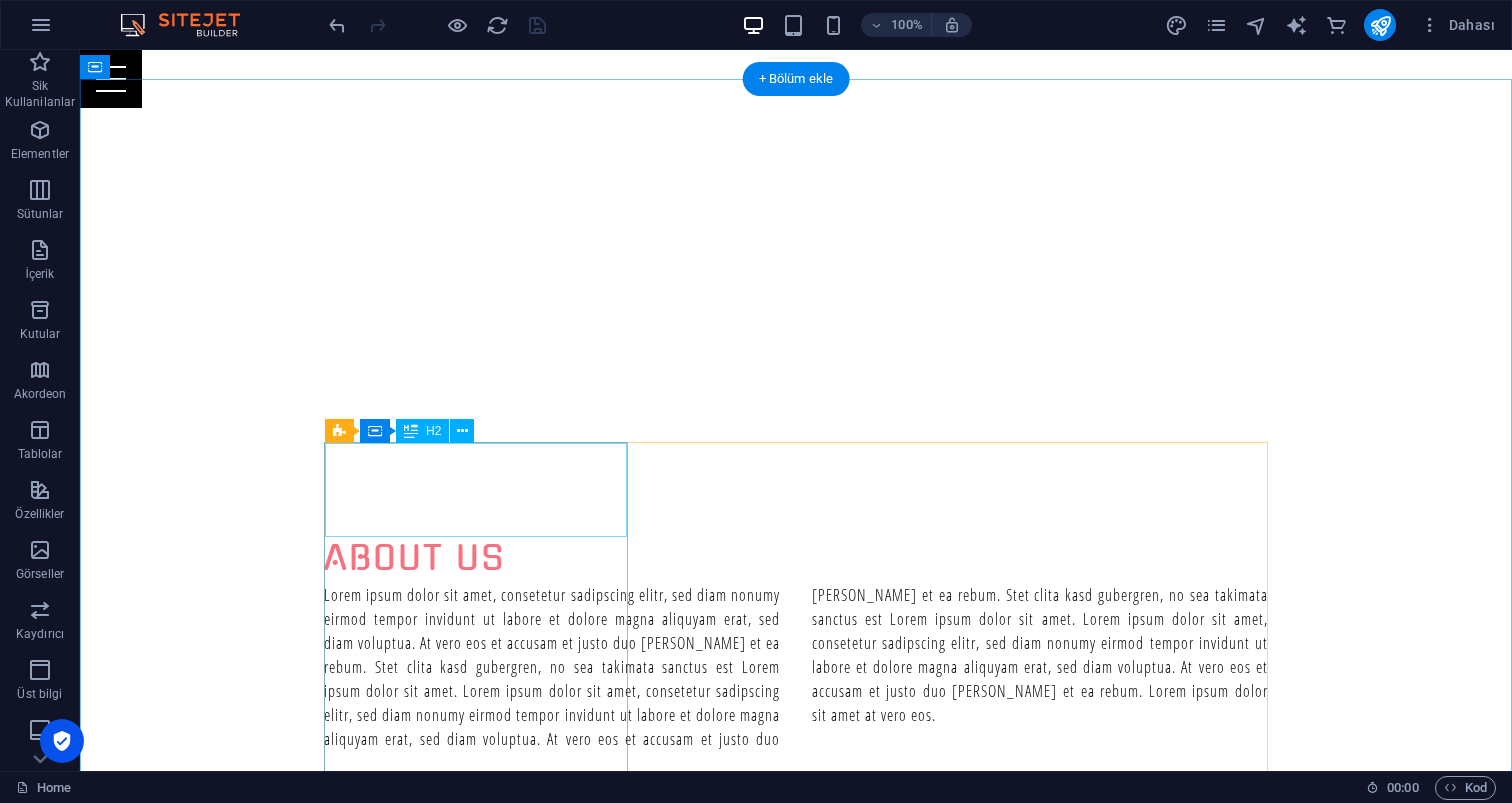 click on "Profesyonel DJ Performansları" at bounding box center (796, 863) 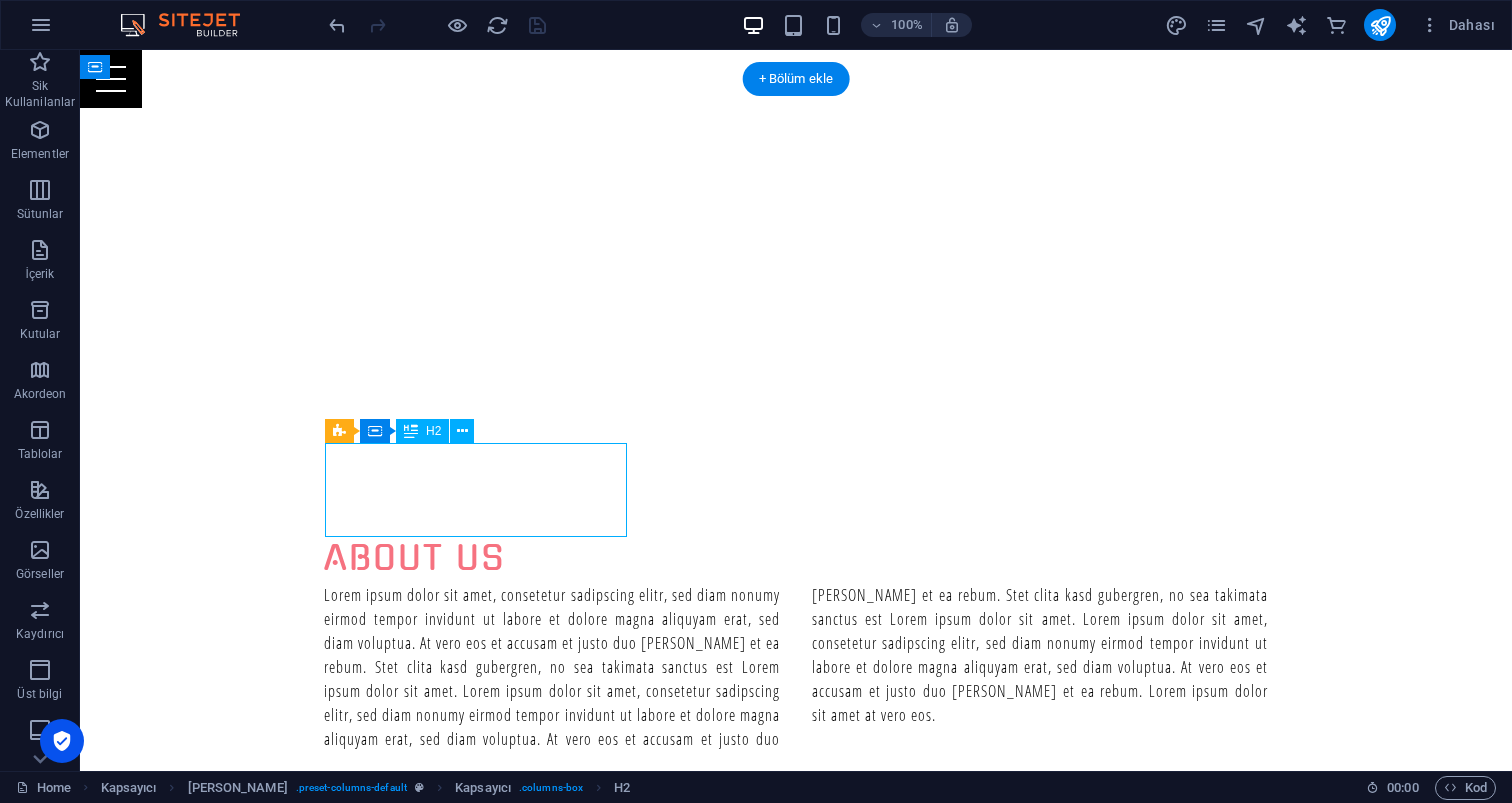click on "Profesyonel DJ Performansları" at bounding box center (796, 863) 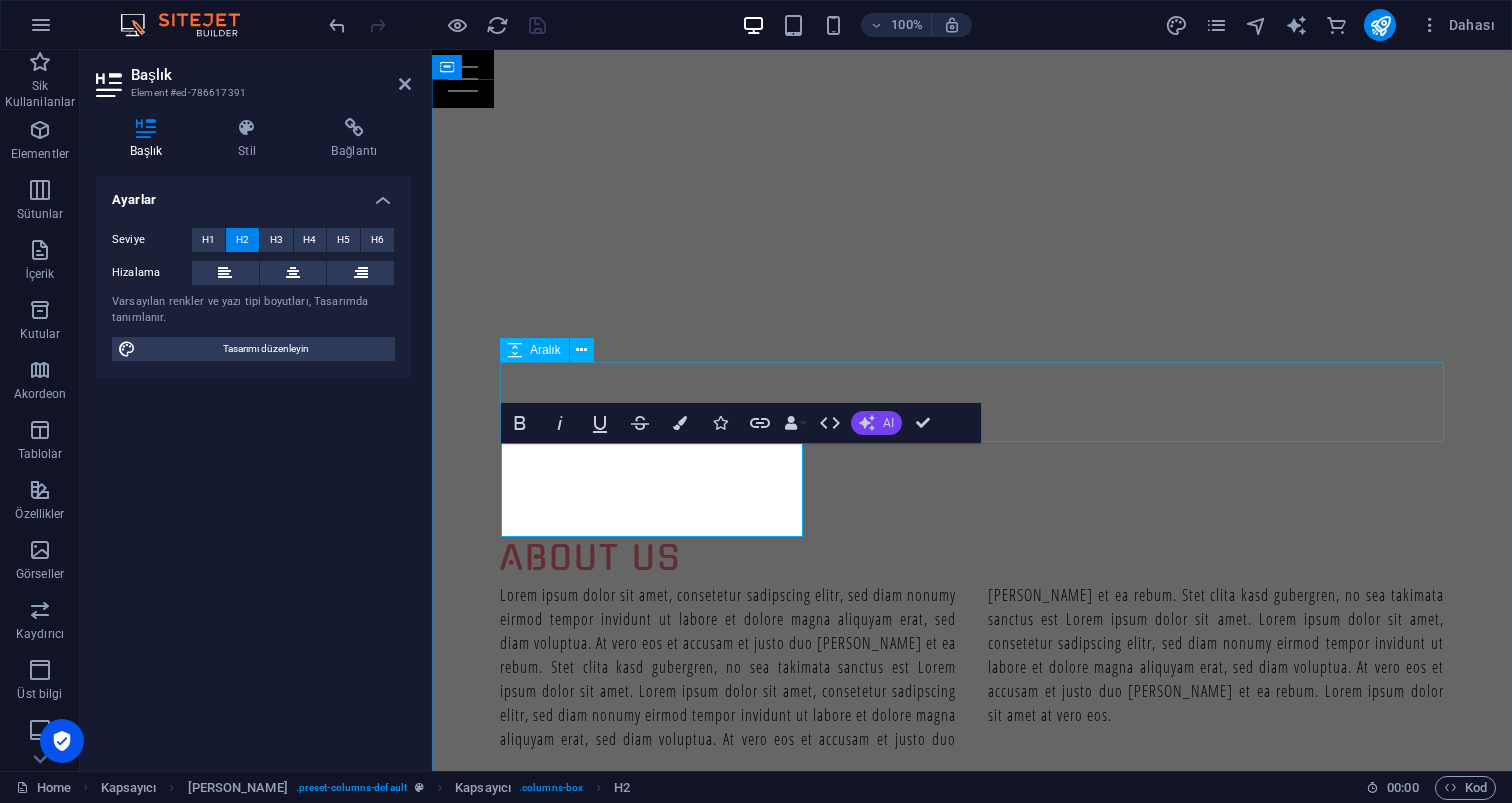 click 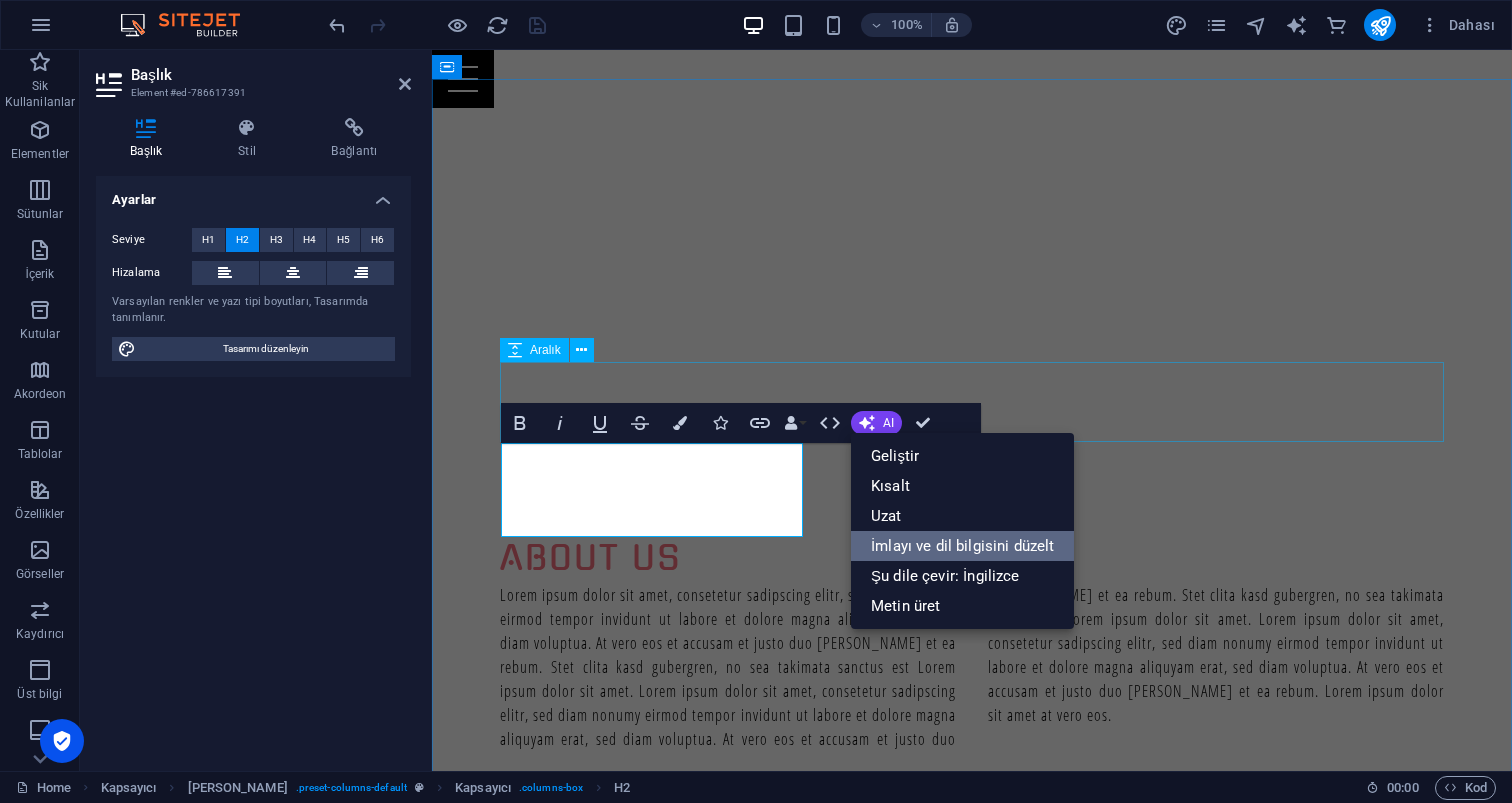 click on "İmlayı ve dil bilgisini düzelt" at bounding box center [962, 546] 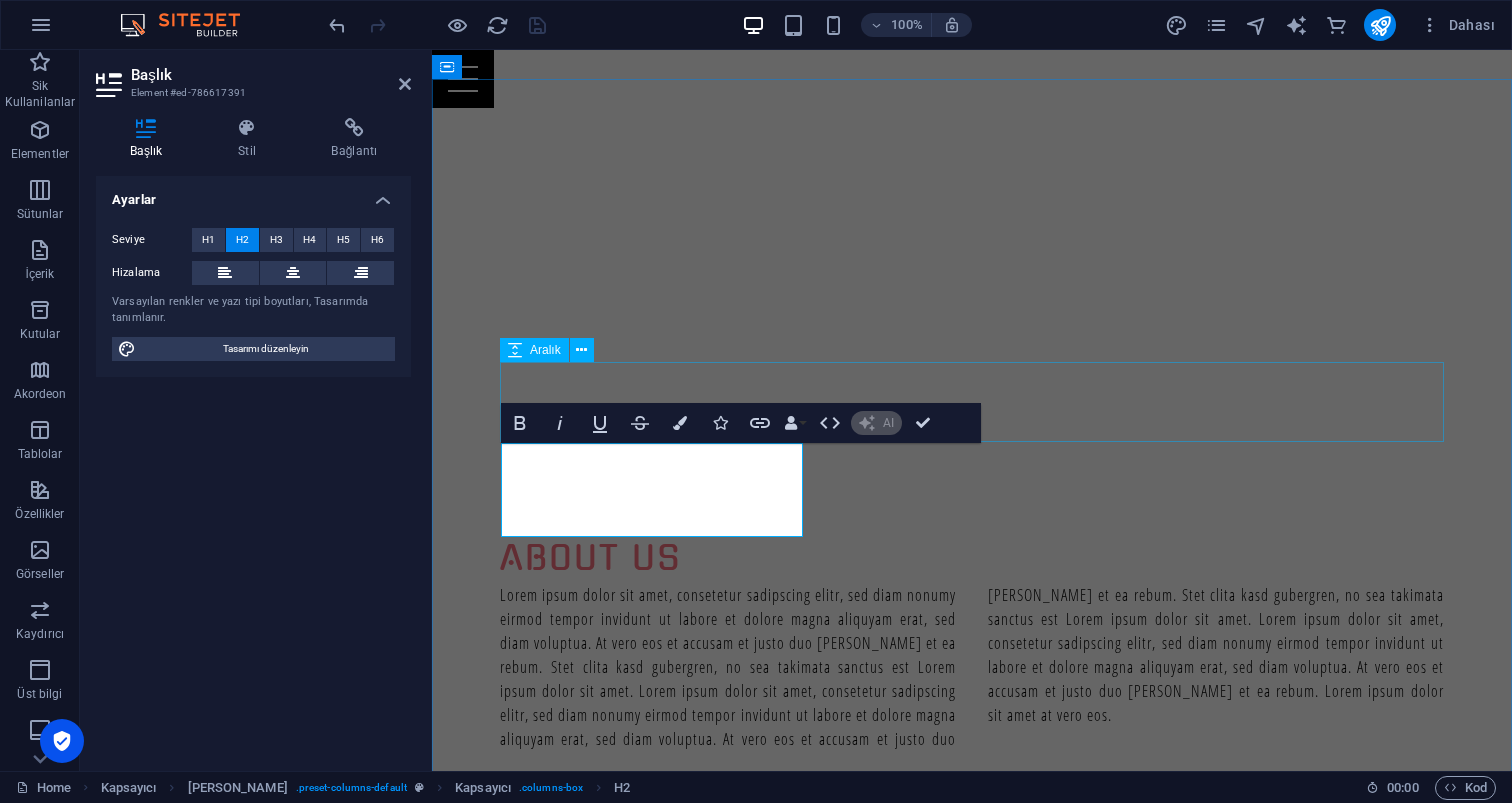 type 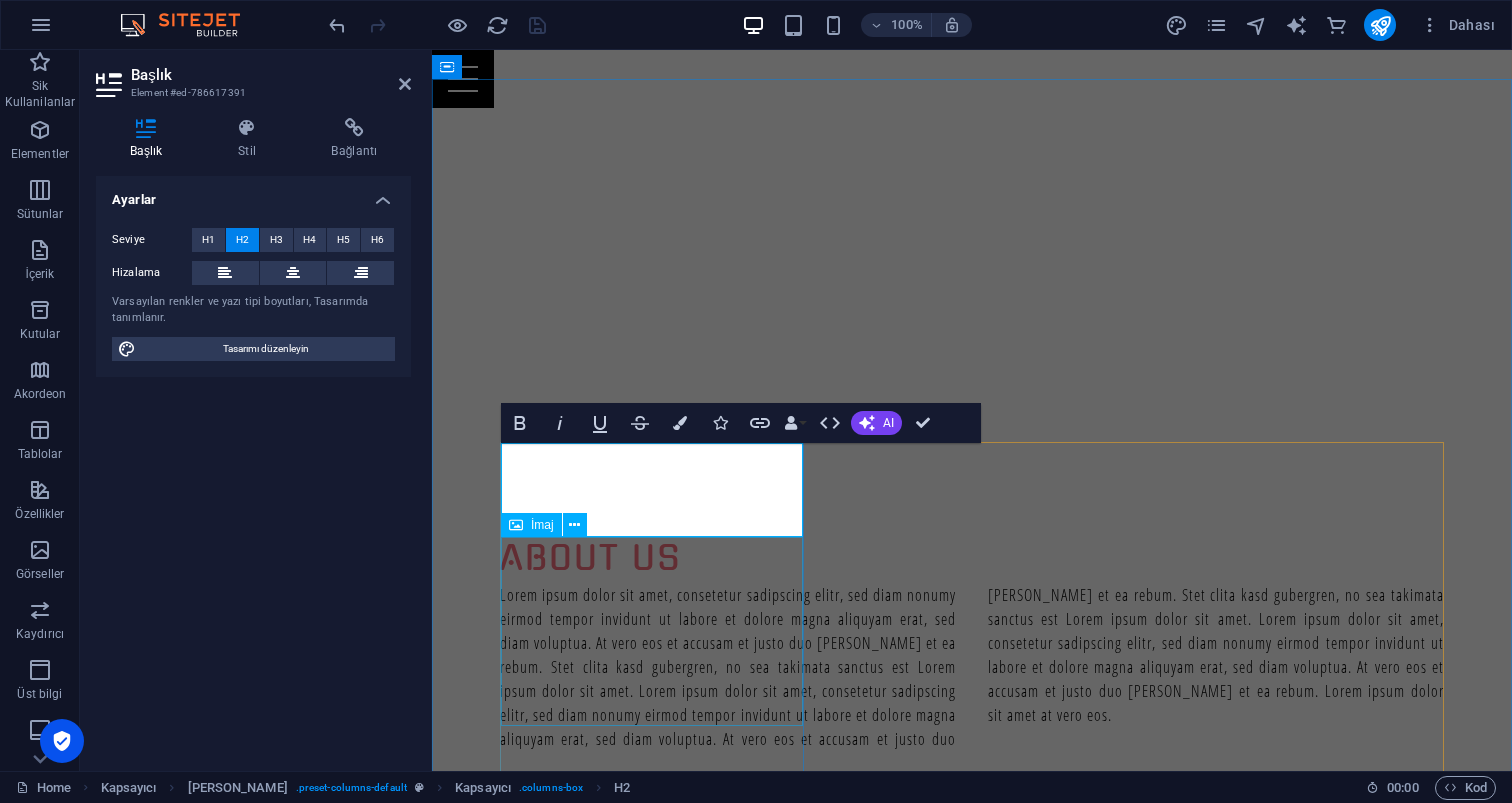 click at bounding box center [972, 1190] 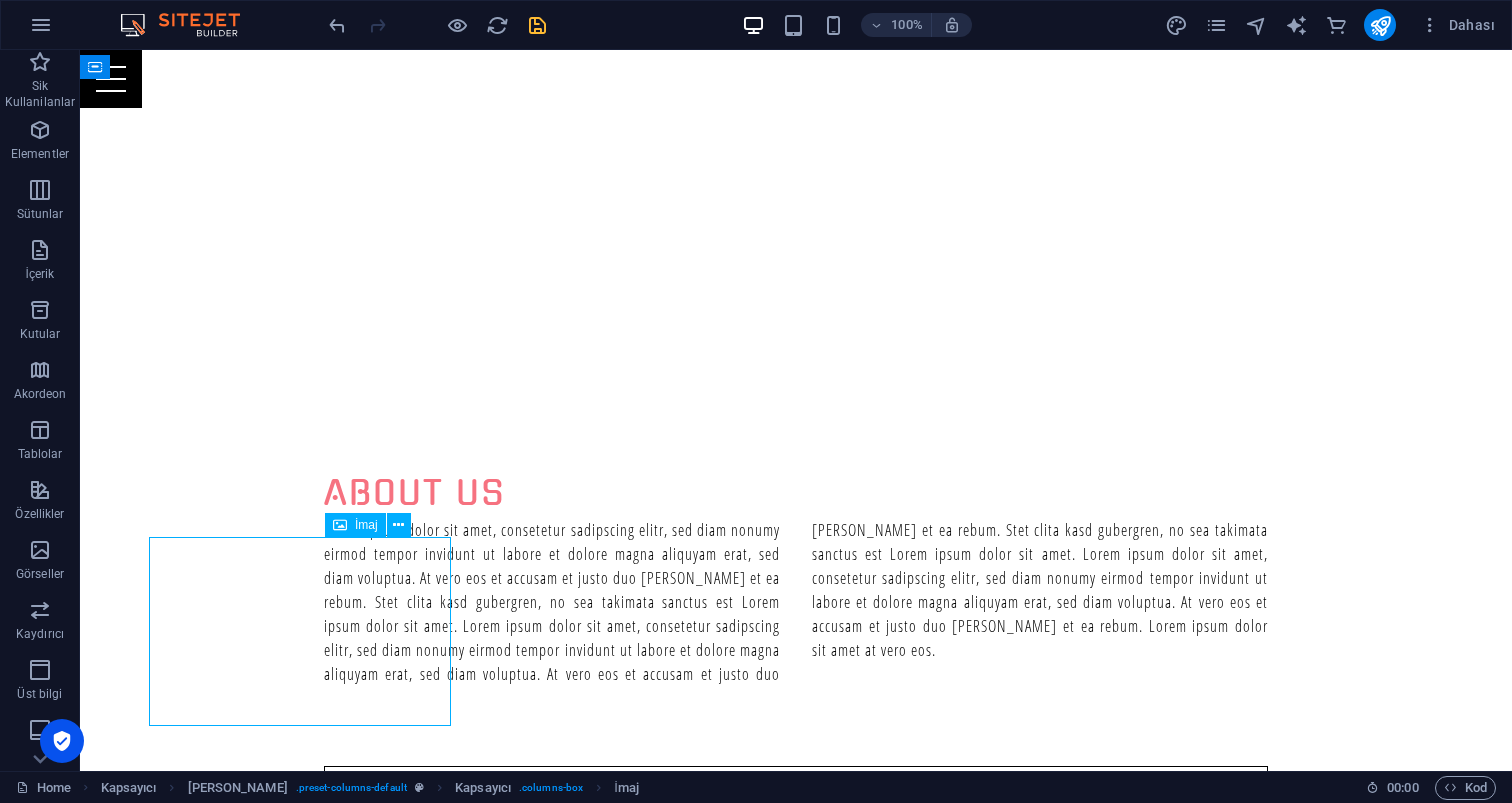 scroll, scrollTop: 868, scrollLeft: 0, axis: vertical 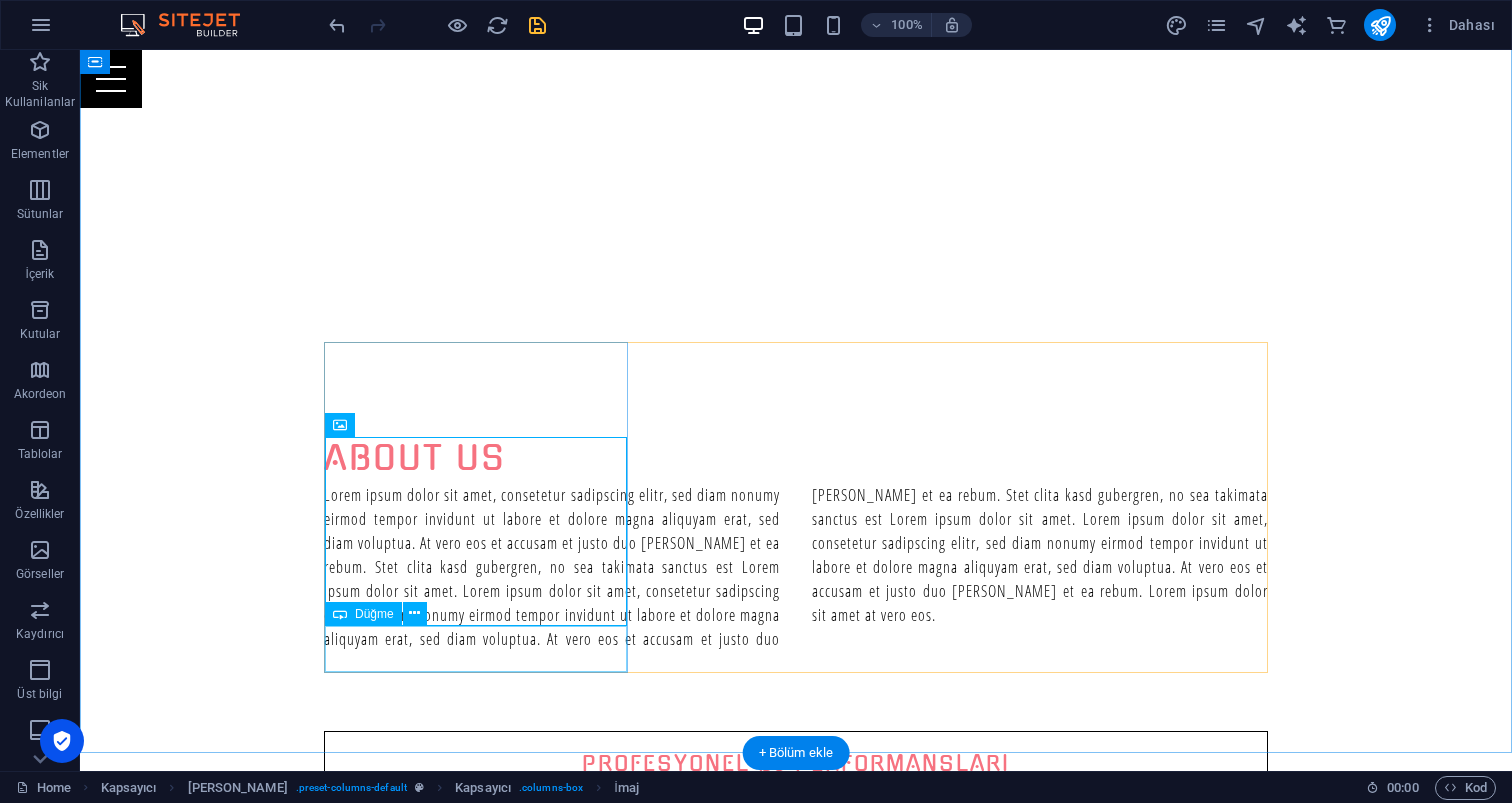 click on "Bize Ulaşın" at bounding box center (796, 1406) 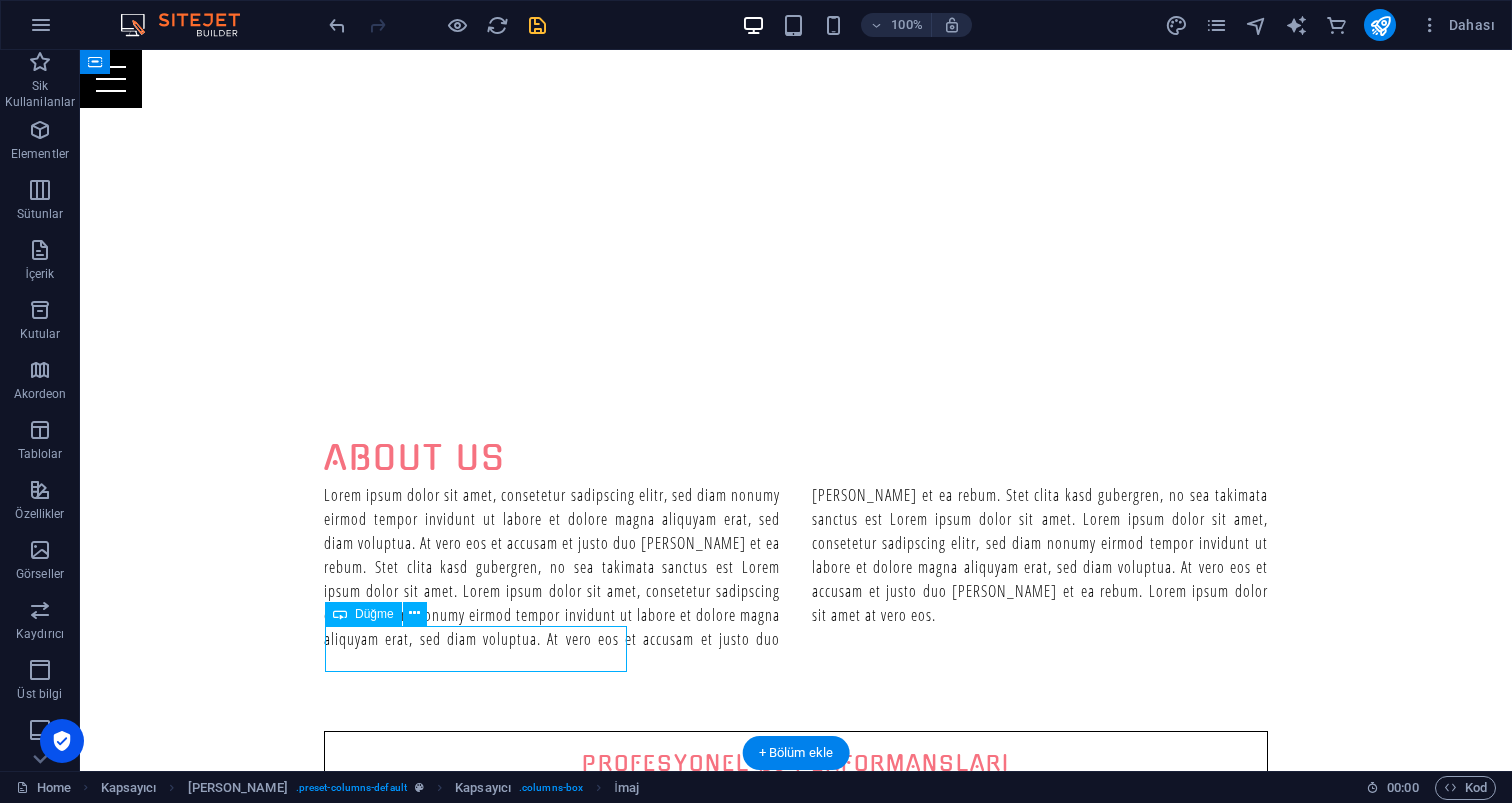 click on "Bize Ulaşın" at bounding box center (796, 1406) 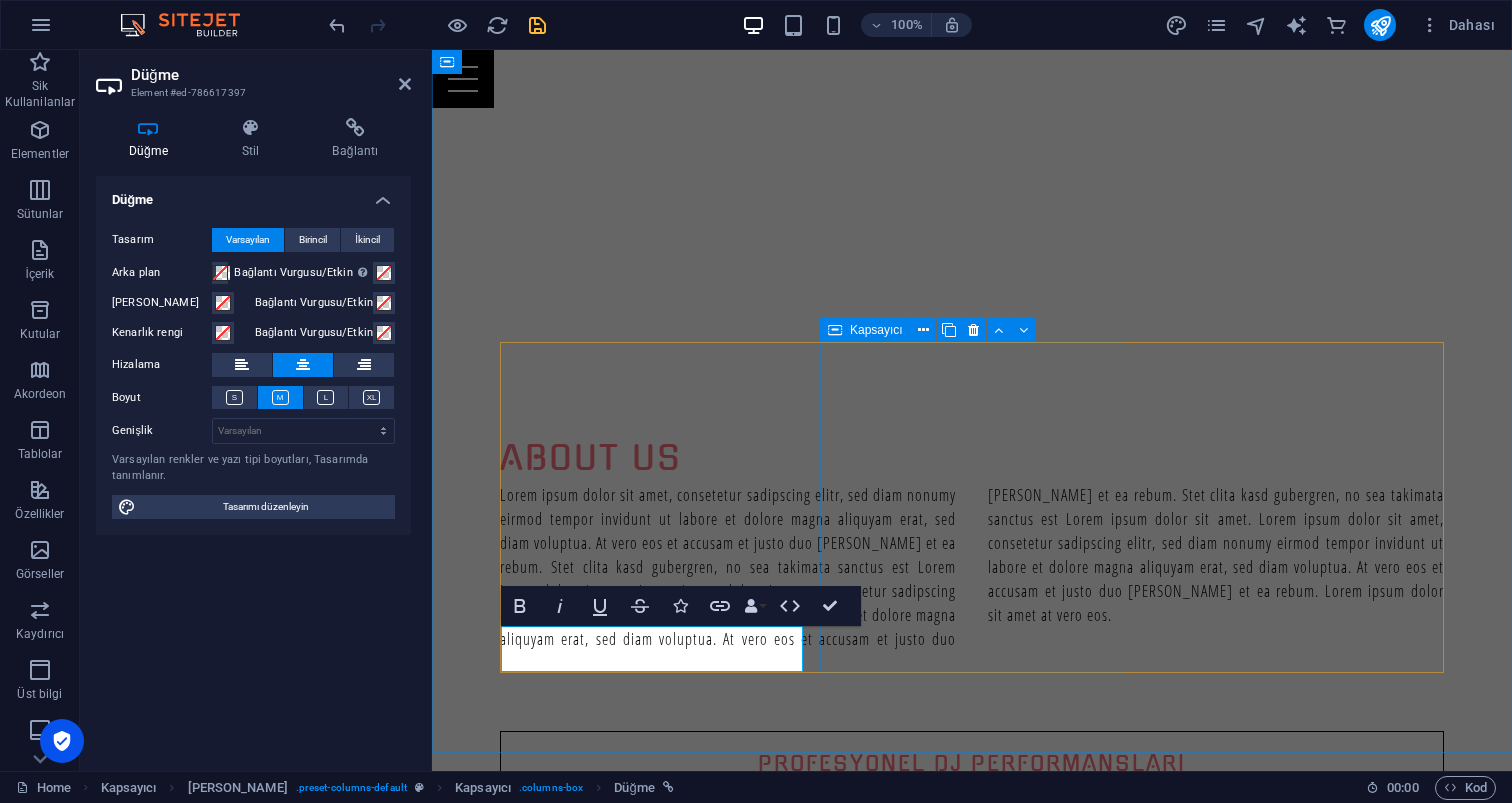 click on "Eğlence Dolu Etkinlikler BIZE ULAŞIN" at bounding box center (972, 1788) 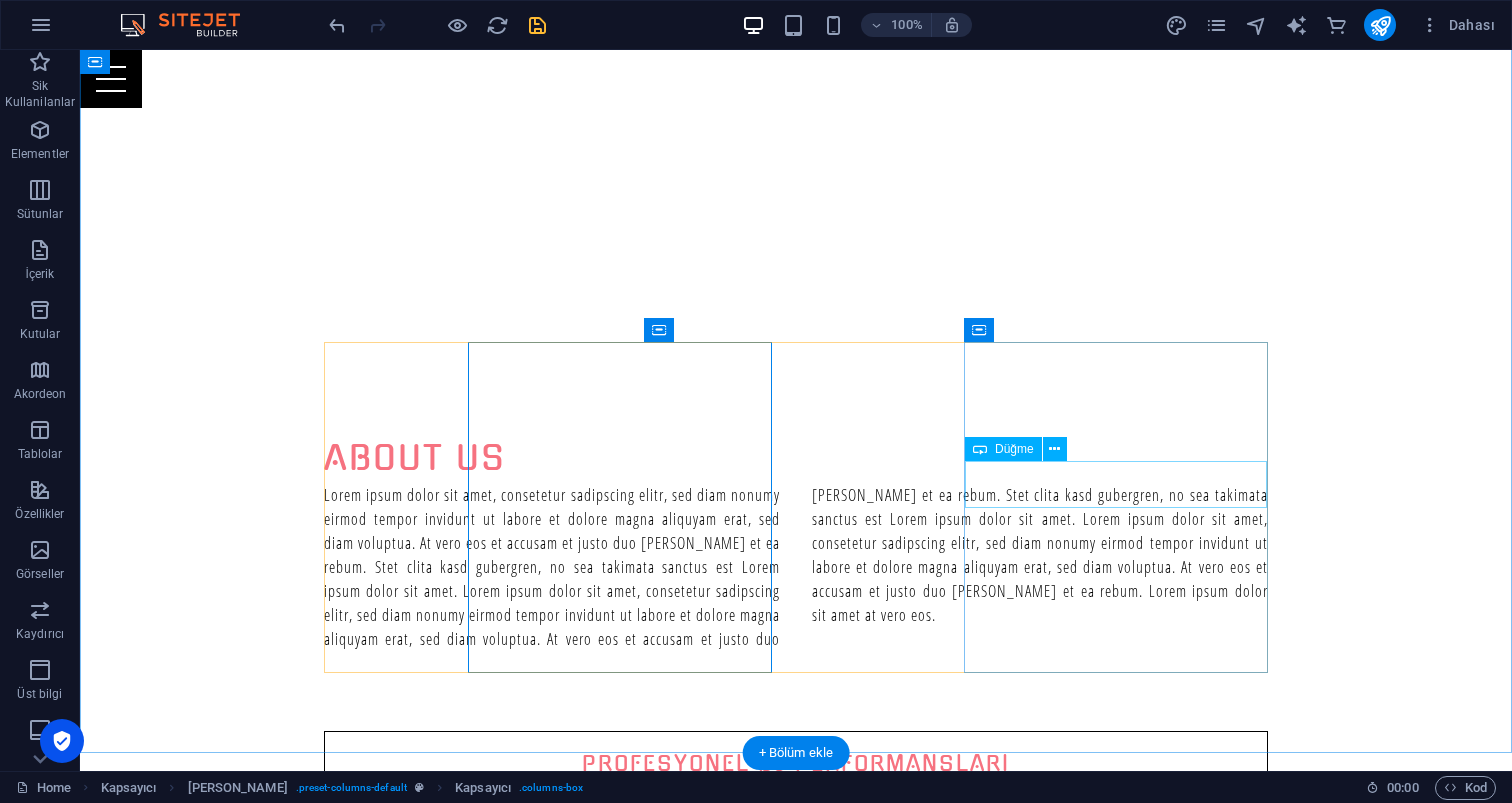 click at bounding box center [980, 449] 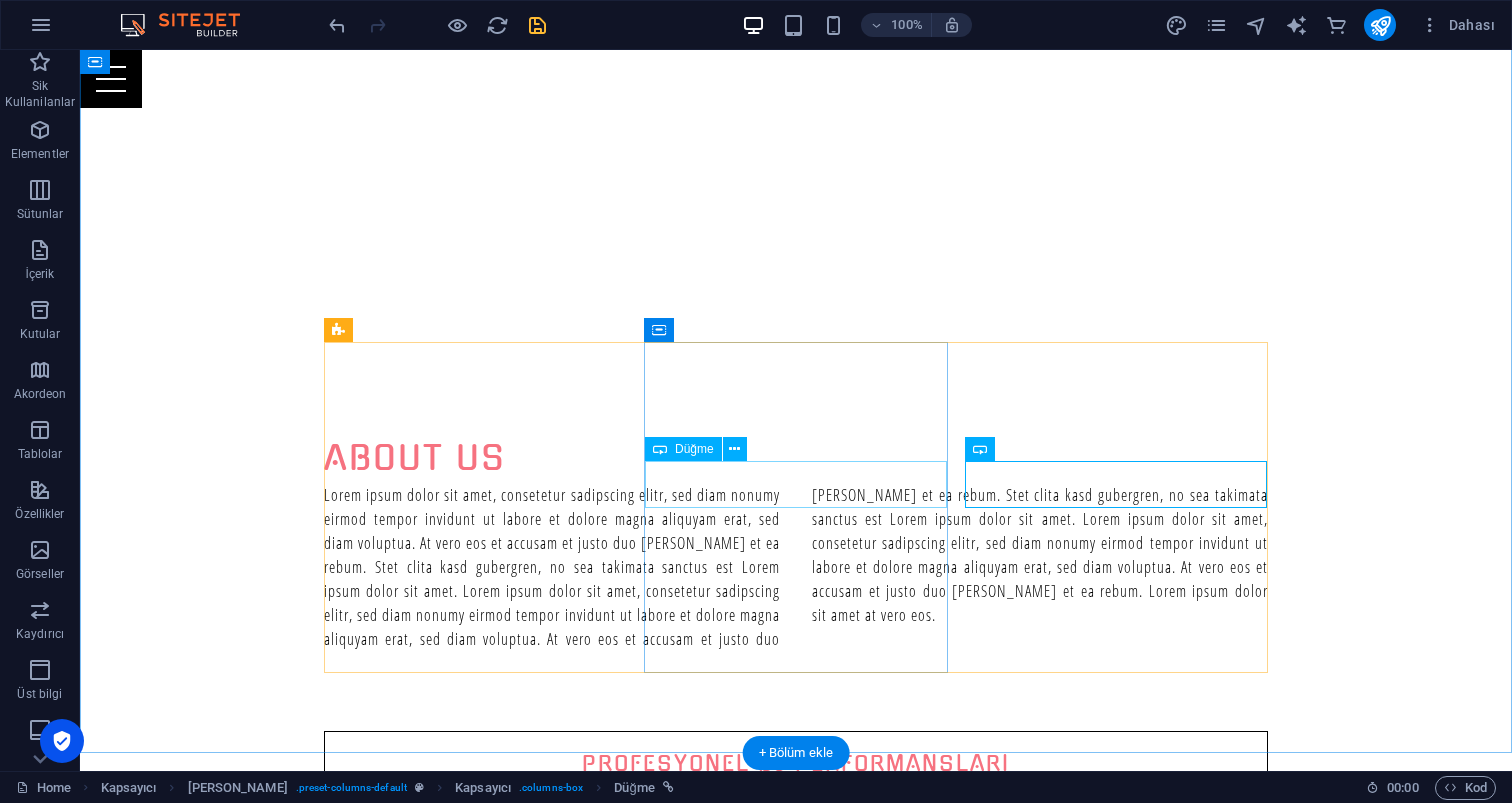 click on "BIZE ULAŞIN" at bounding box center (796, 2113) 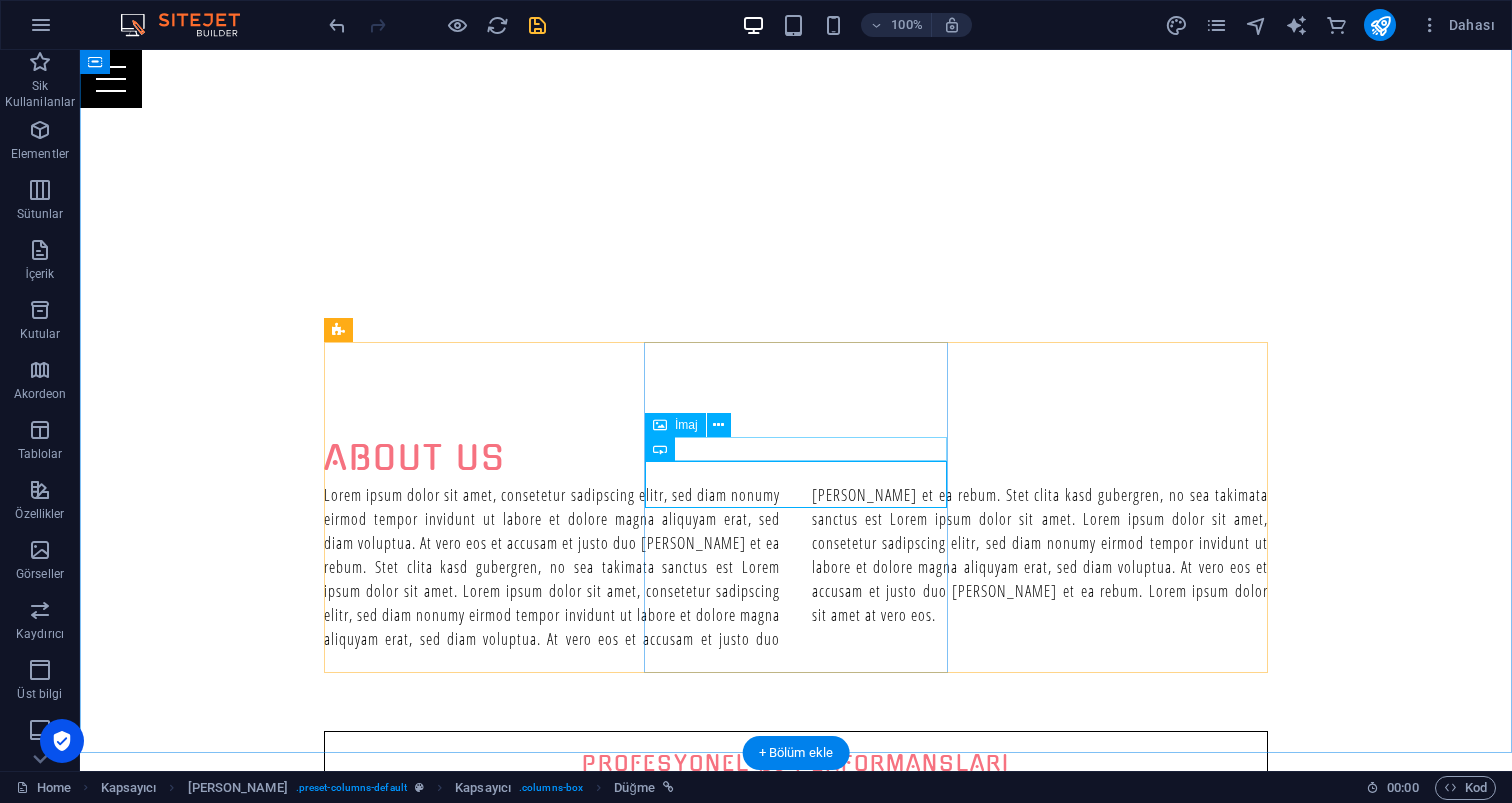 click at bounding box center (796, 1796) 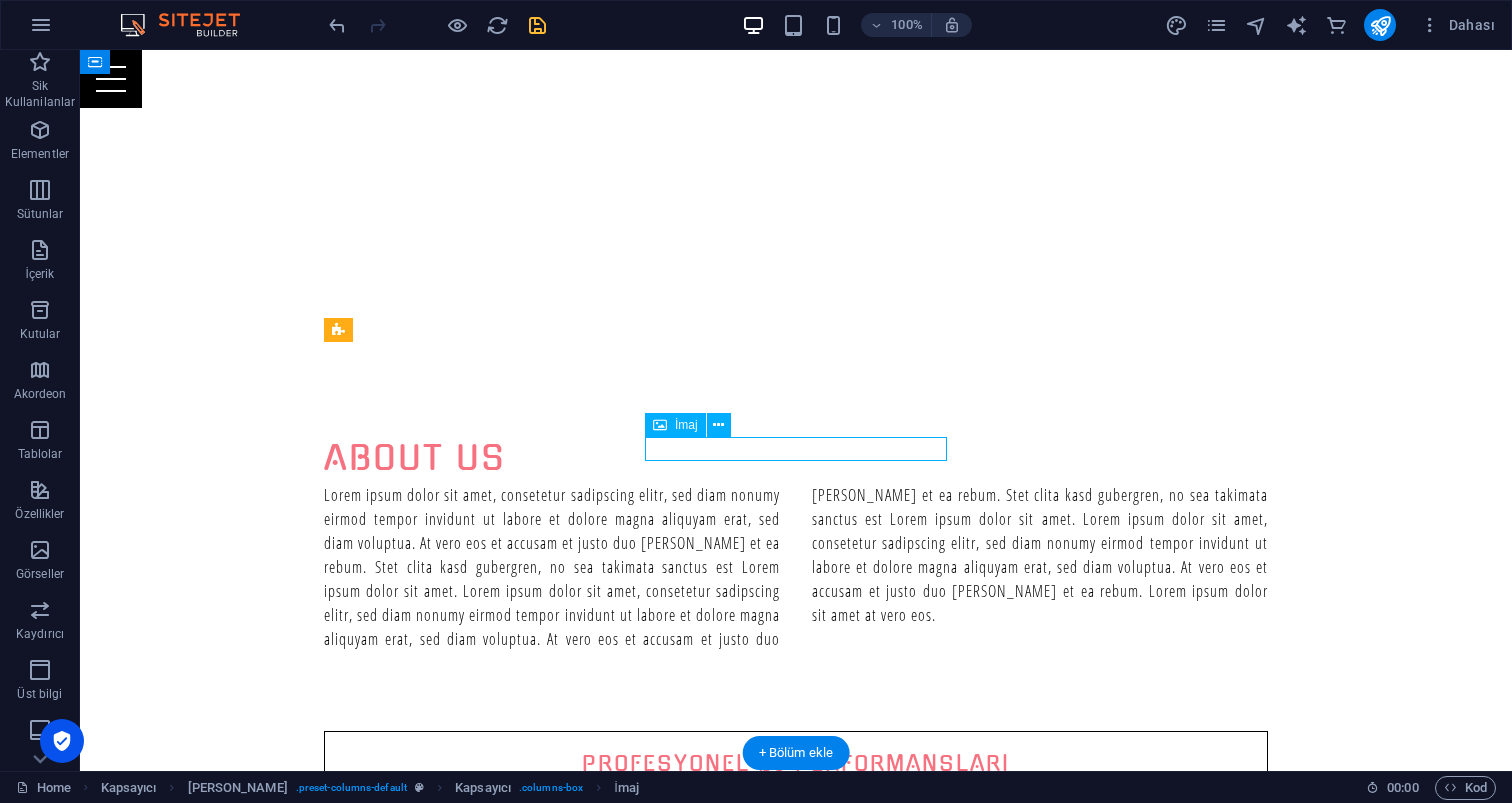 click at bounding box center [796, 1796] 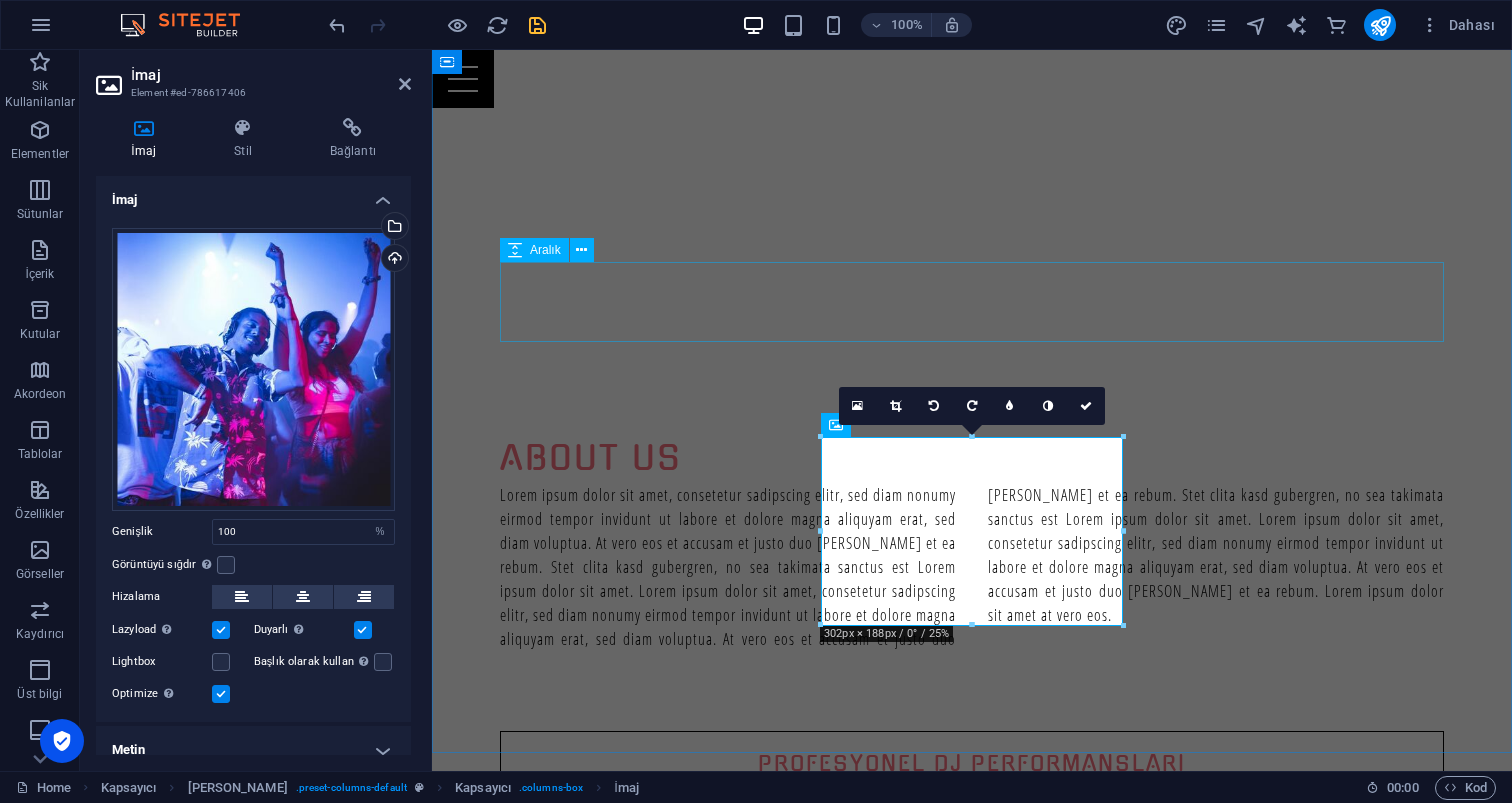 click at bounding box center (972, 691) 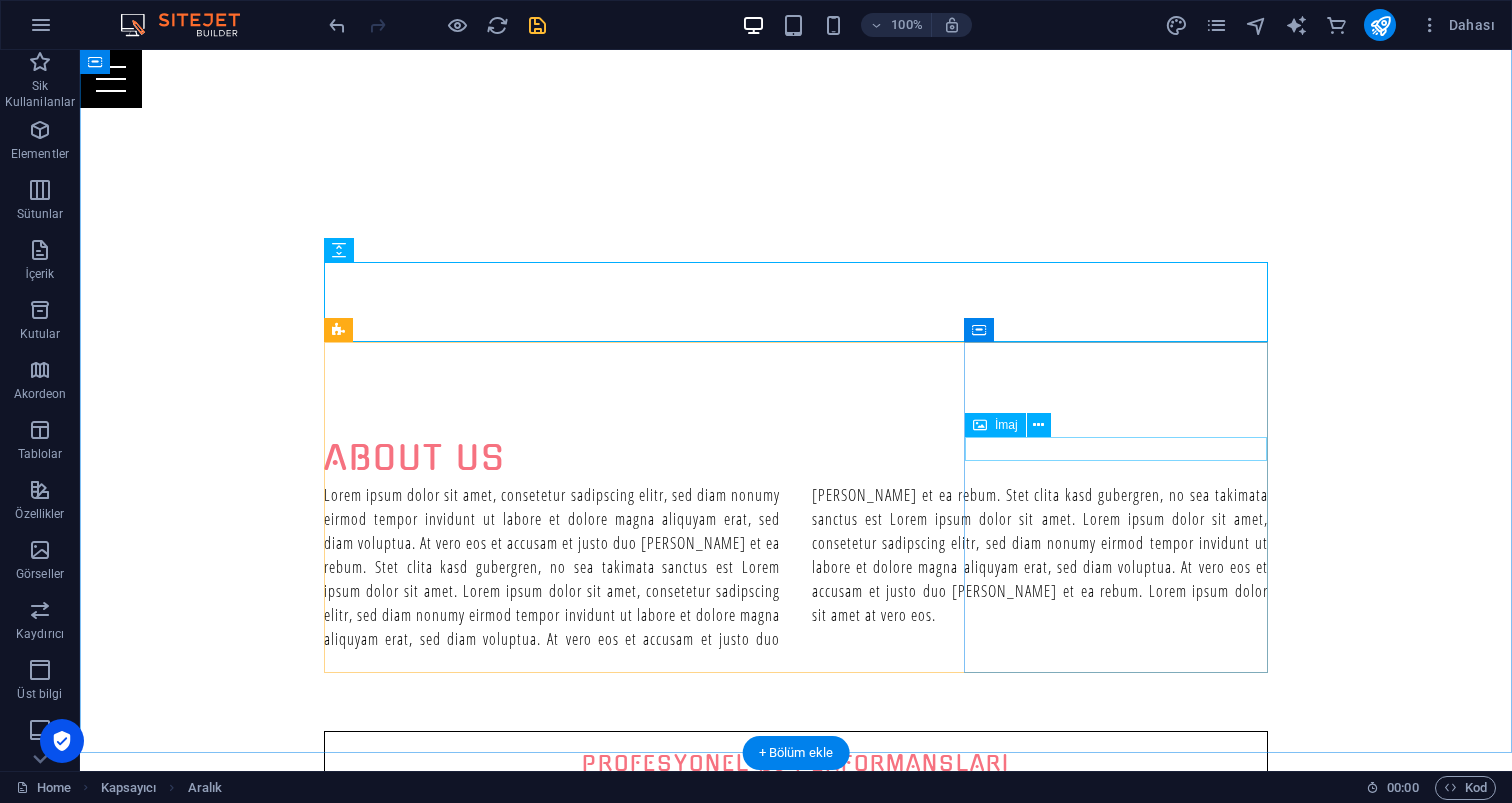 click on "İmaj" at bounding box center [1006, 425] 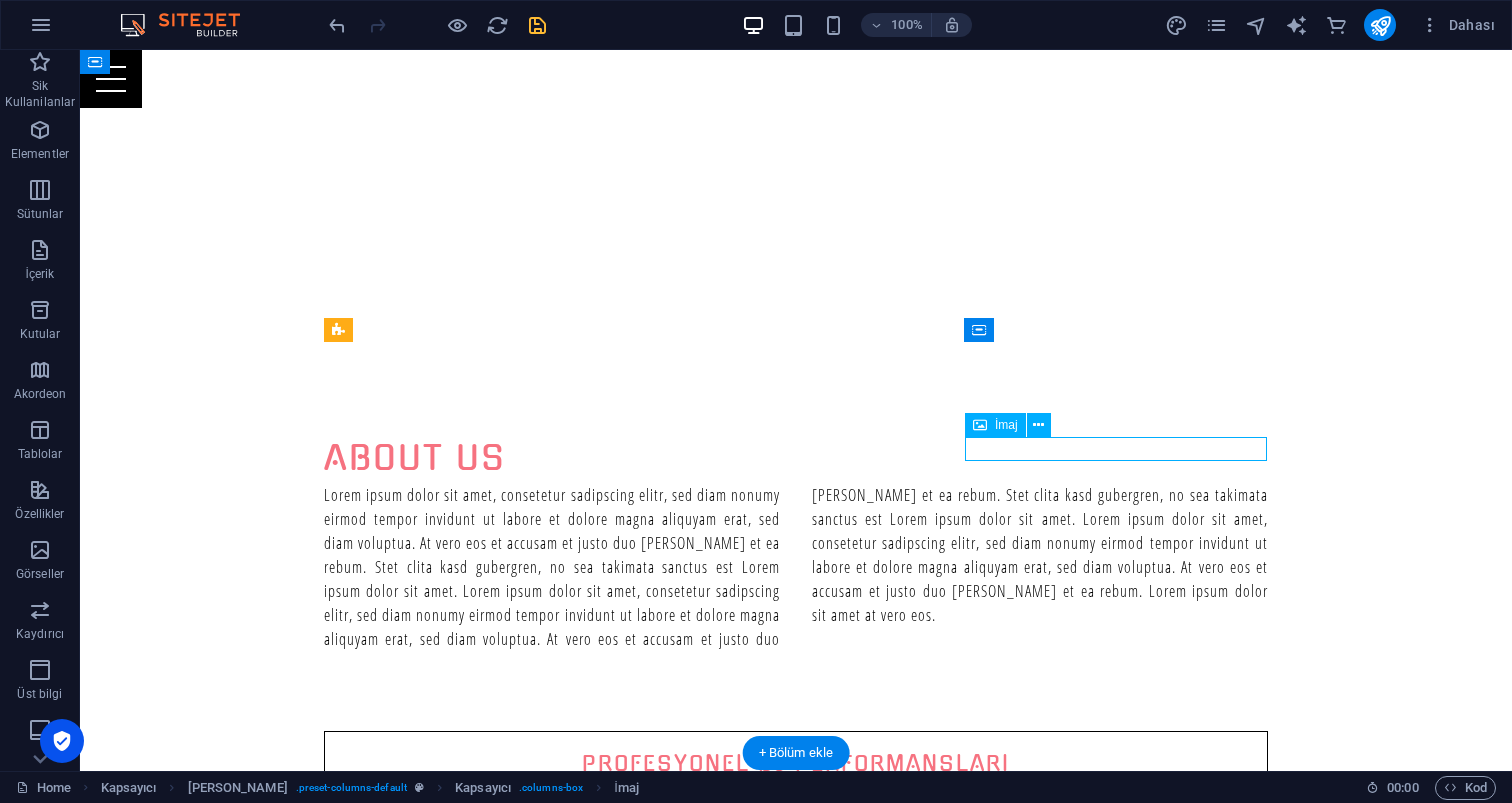 click on "İmaj" at bounding box center [1006, 425] 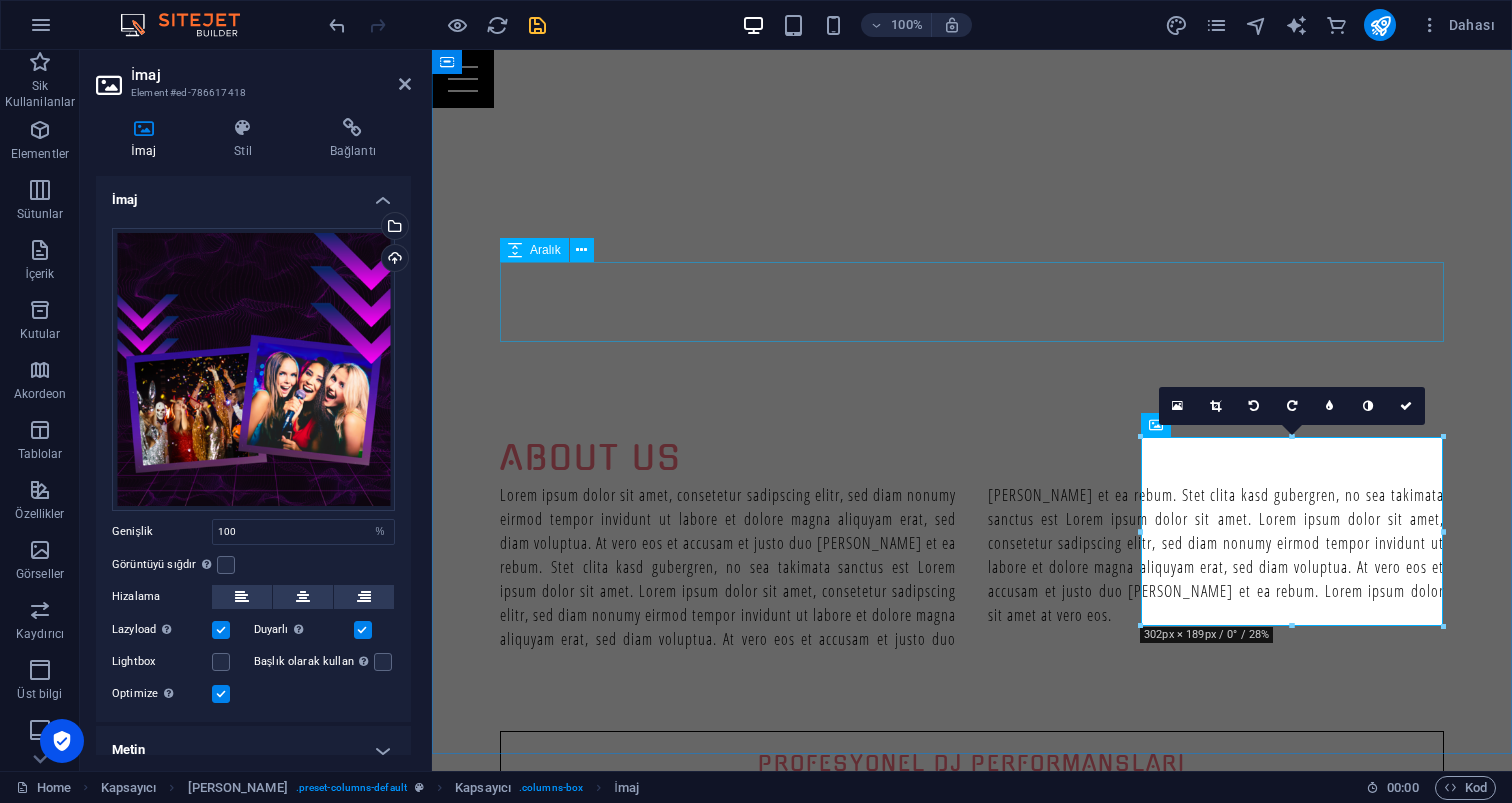click at bounding box center [972, 691] 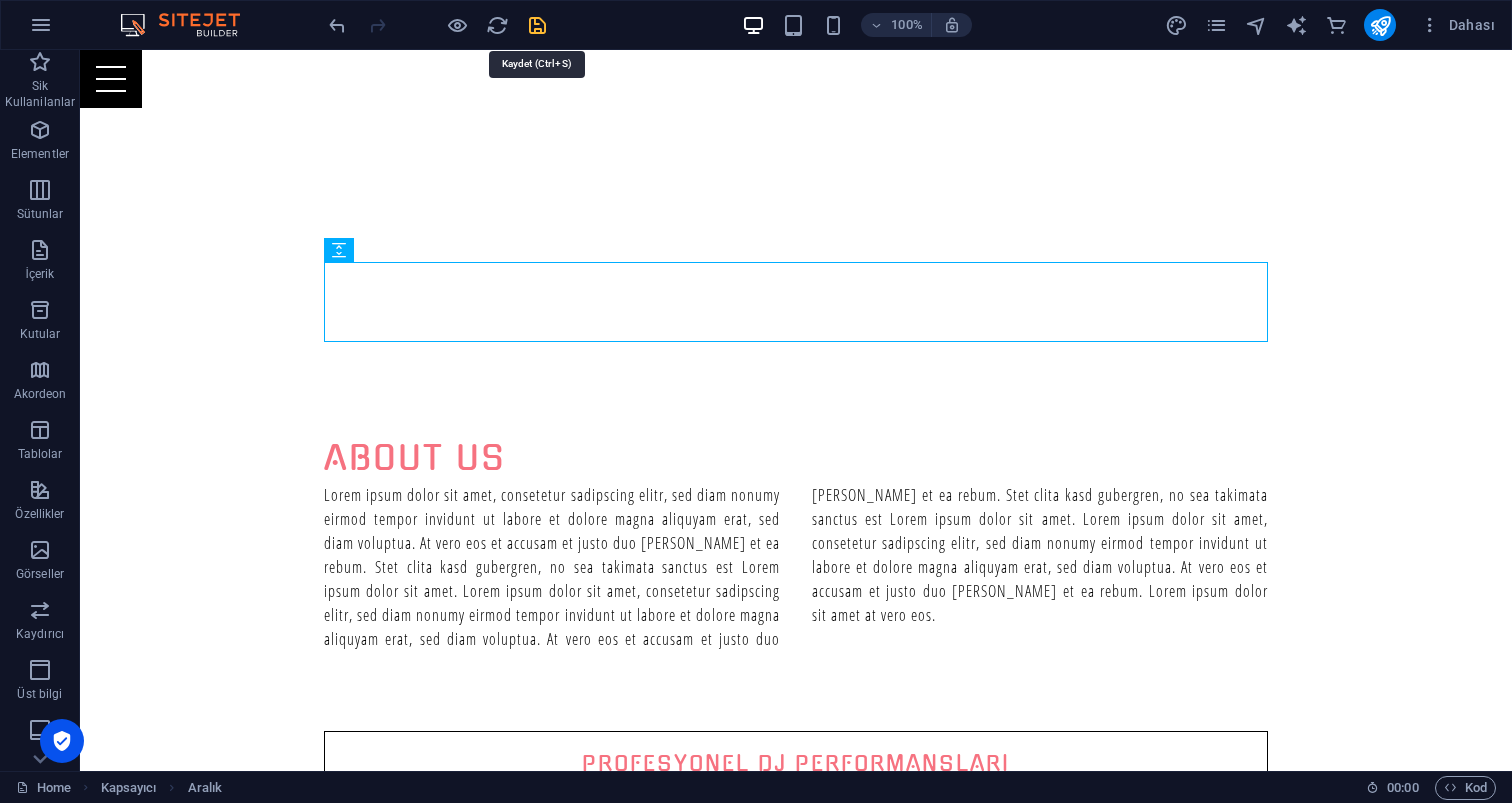 click at bounding box center (537, 25) 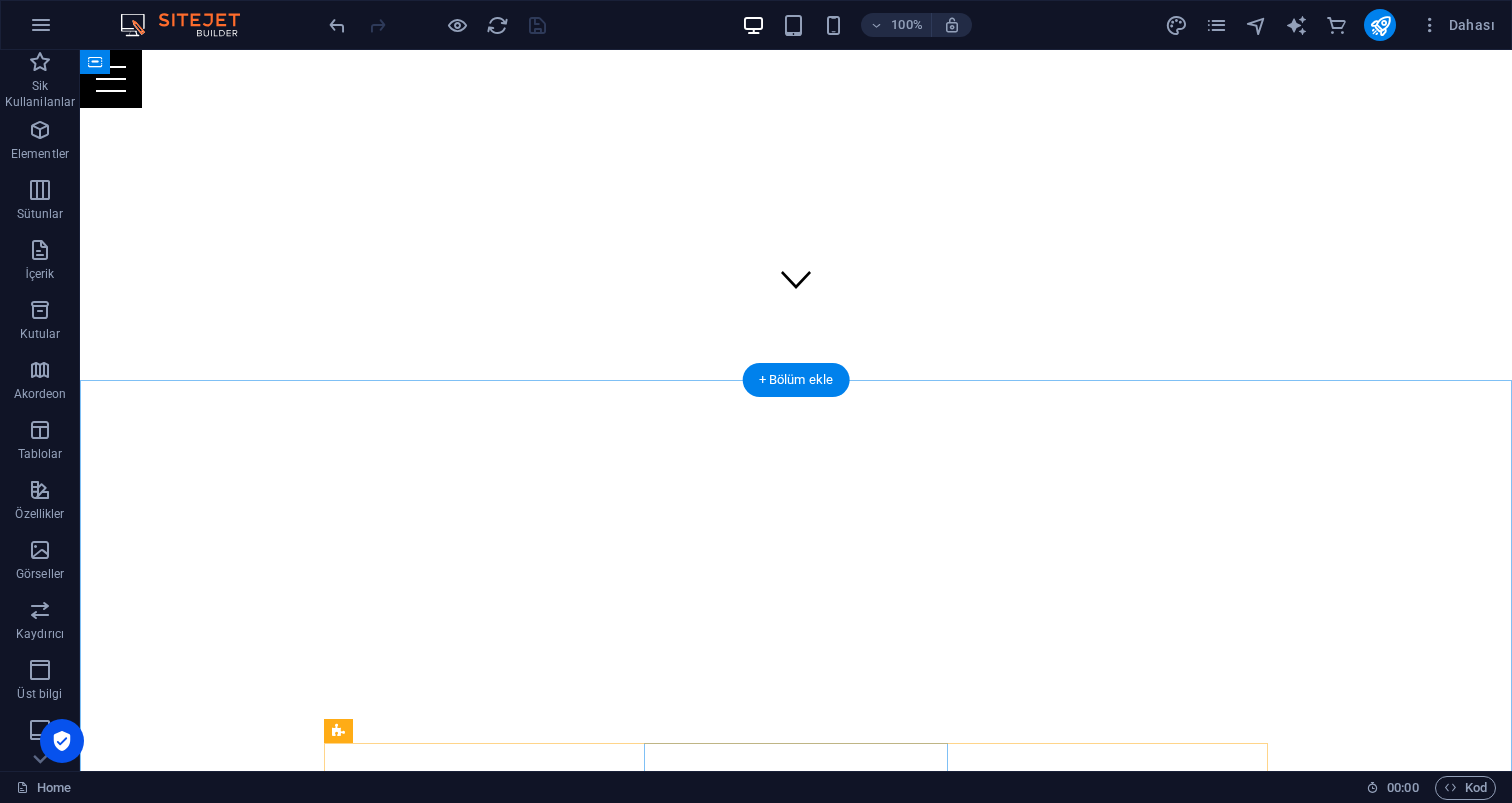 scroll, scrollTop: 437, scrollLeft: 0, axis: vertical 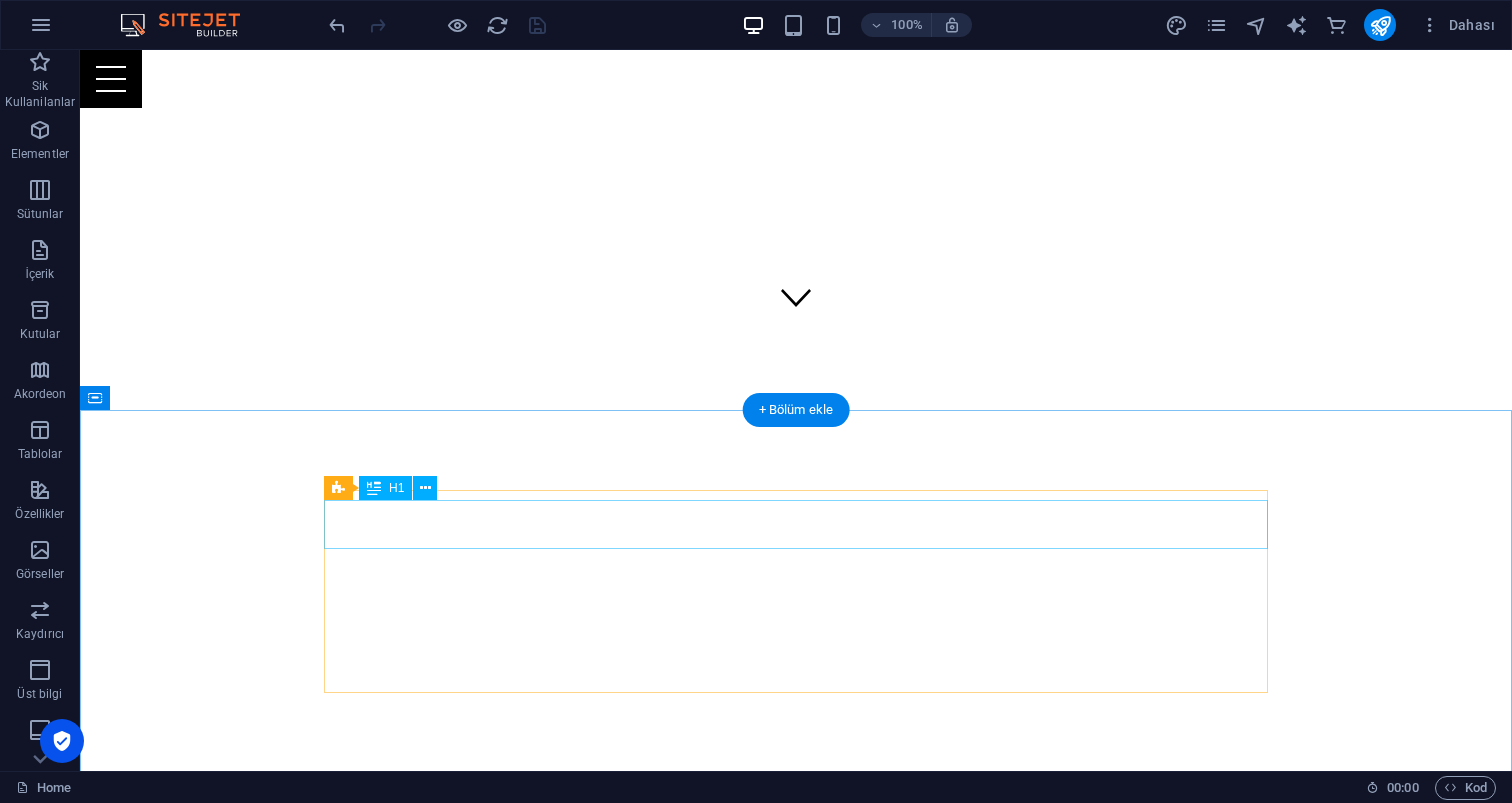 click on "About us" at bounding box center (796, 889) 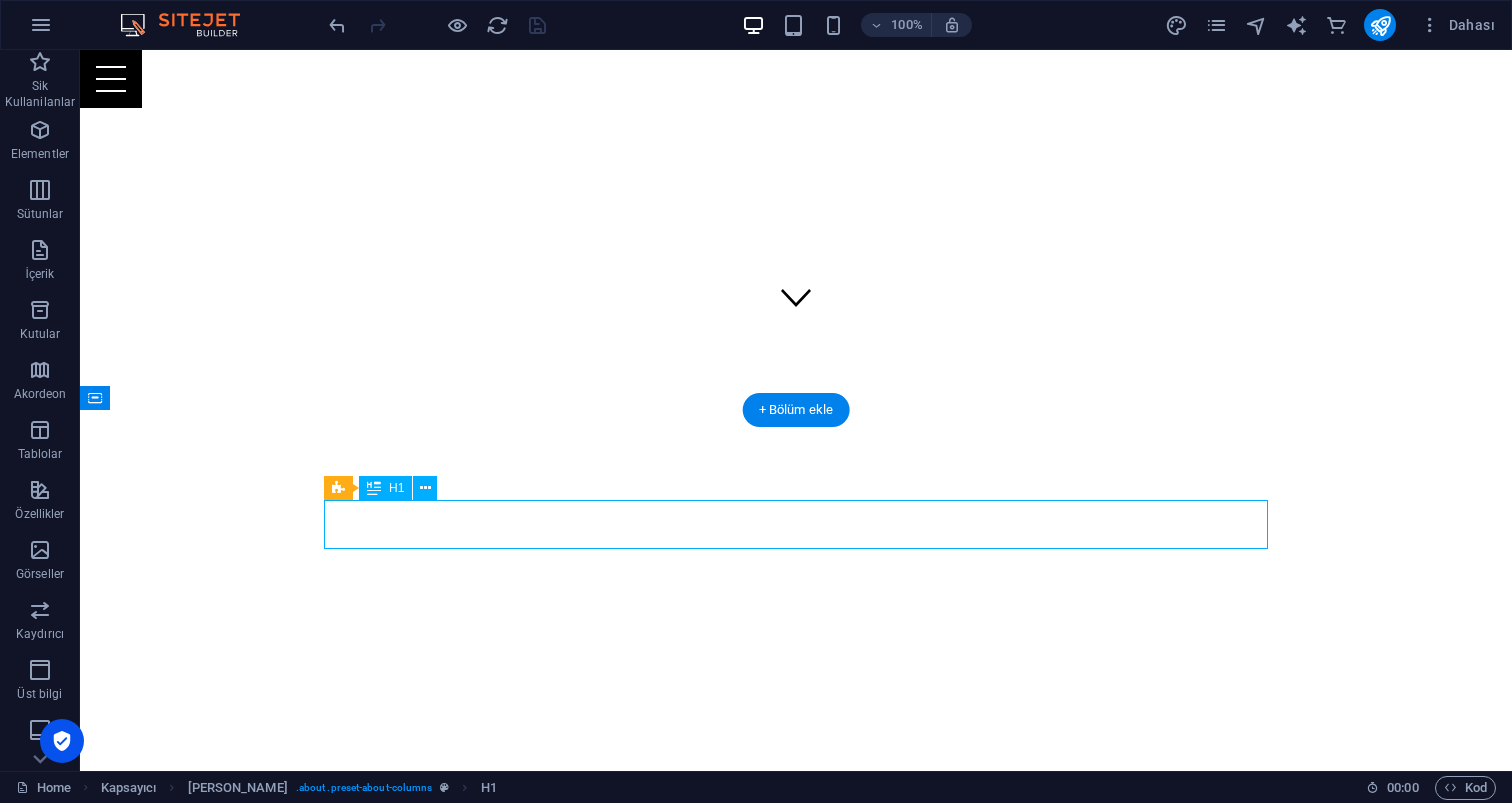 click on "About us" at bounding box center (796, 889) 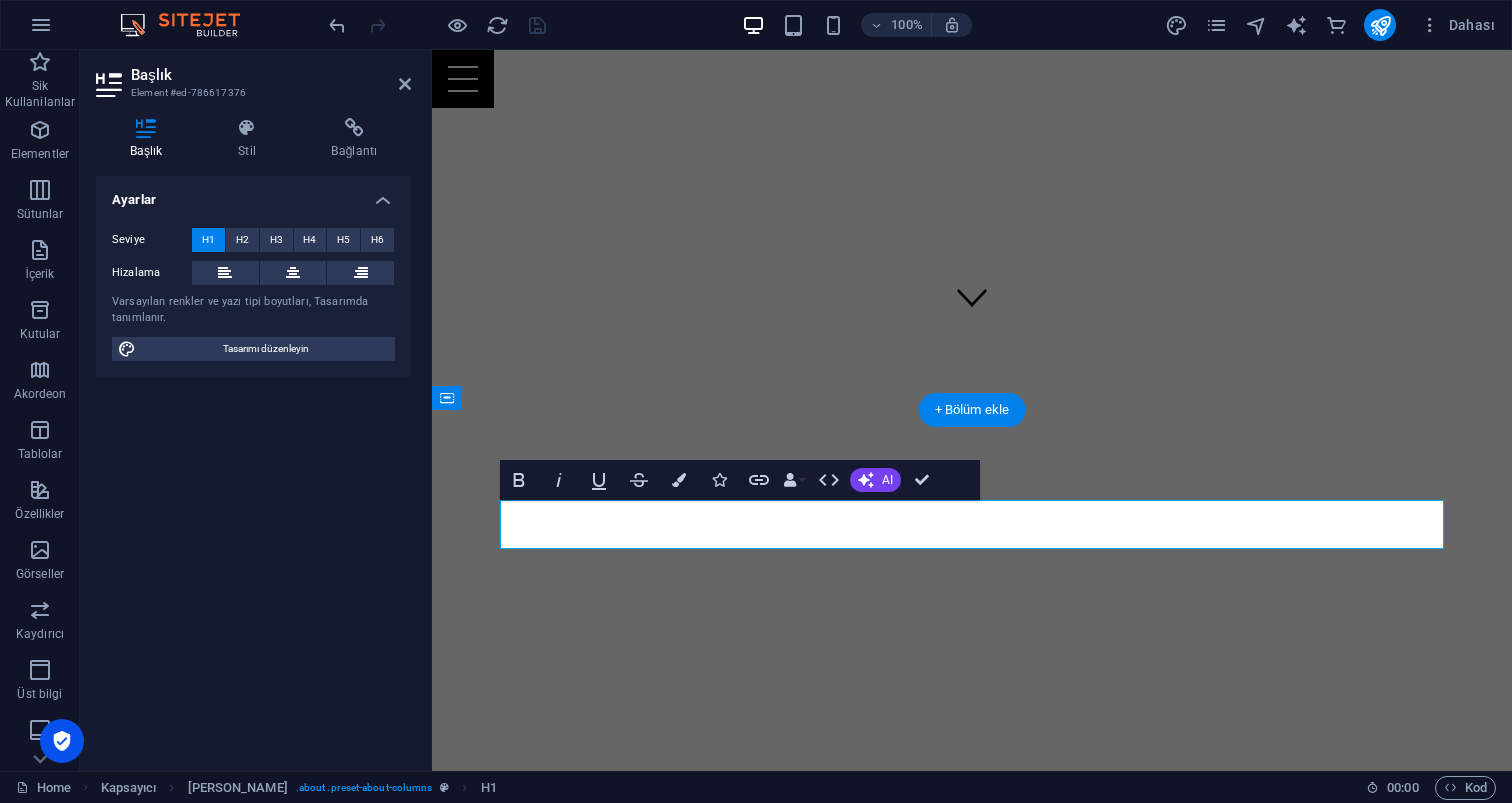 type 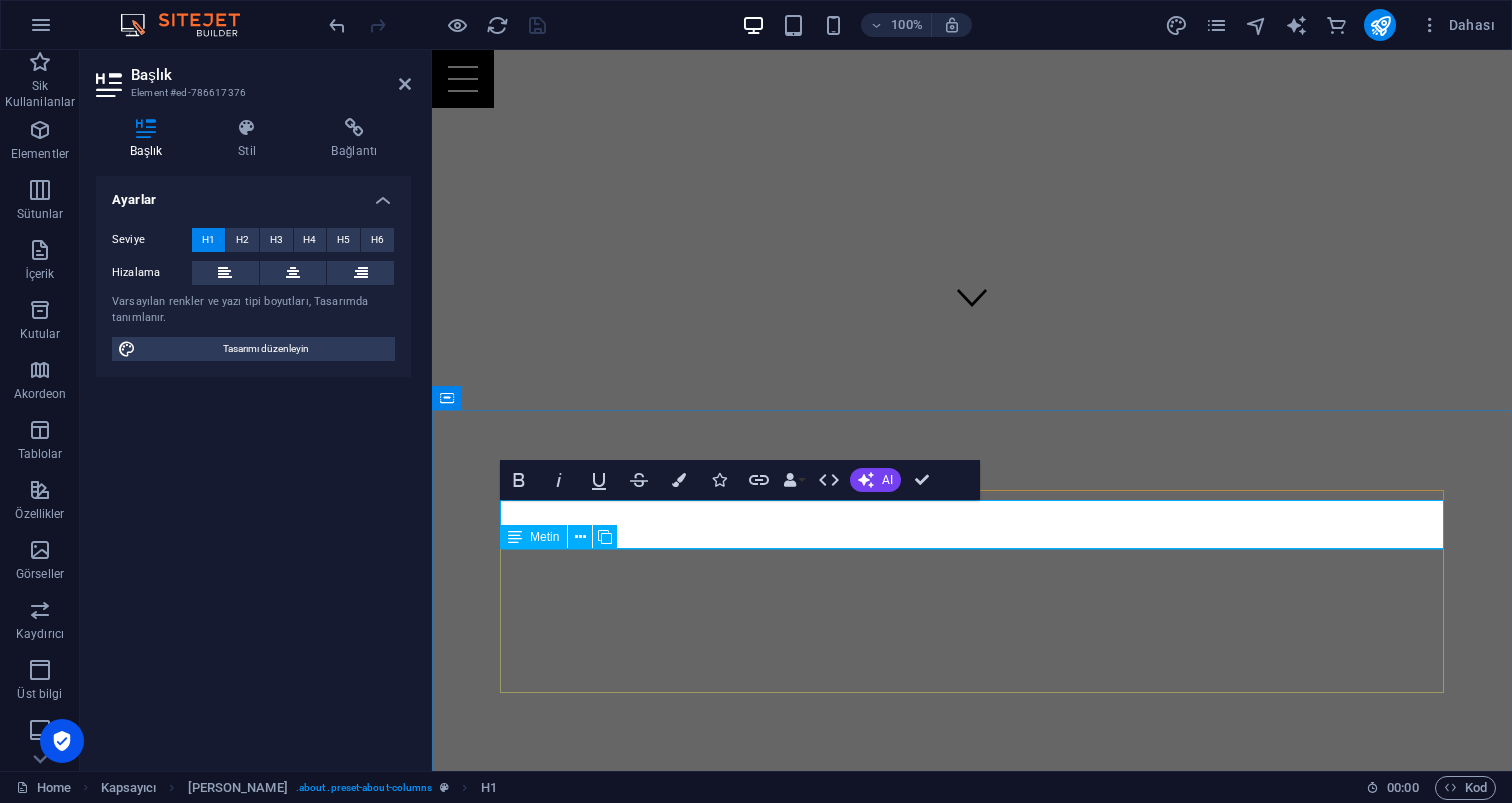 click on "Lorem ipsum dolor sit amet, consetetur sadipscing elitr, sed diam nonumy eirmod tempor invidunt ut labore et dolore magna aliquyam erat, sed diam voluptua. At vero eos et accusam et justo duo [PERSON_NAME] et ea rebum. Stet clita kasd gubergren, no sea takimata sanctus est Lorem ipsum dolor sit amet. Lorem ipsum dolor sit amet, consetetur sadipscing elitr, sed diam nonumy eirmod tempor invidunt ut labore et dolore magna aliquyam erat, sed diam voluptua. At vero eos et accusam et justo duo [PERSON_NAME] et ea rebum. Stet clita kasd gubergren, no sea takimata sanctus est Lorem ipsum dolor sit amet. Lorem ipsum dolor sit amet, consetetur sadipscing elitr, sed diam nonumy eirmod tempor invidunt ut labore et dolore magna aliquyam erat, sed diam voluptua. At vero eos et accusam et justo duo [PERSON_NAME] et ea rebum. Lorem ipsum dolor sit amet at vero eos." at bounding box center [972, 998] 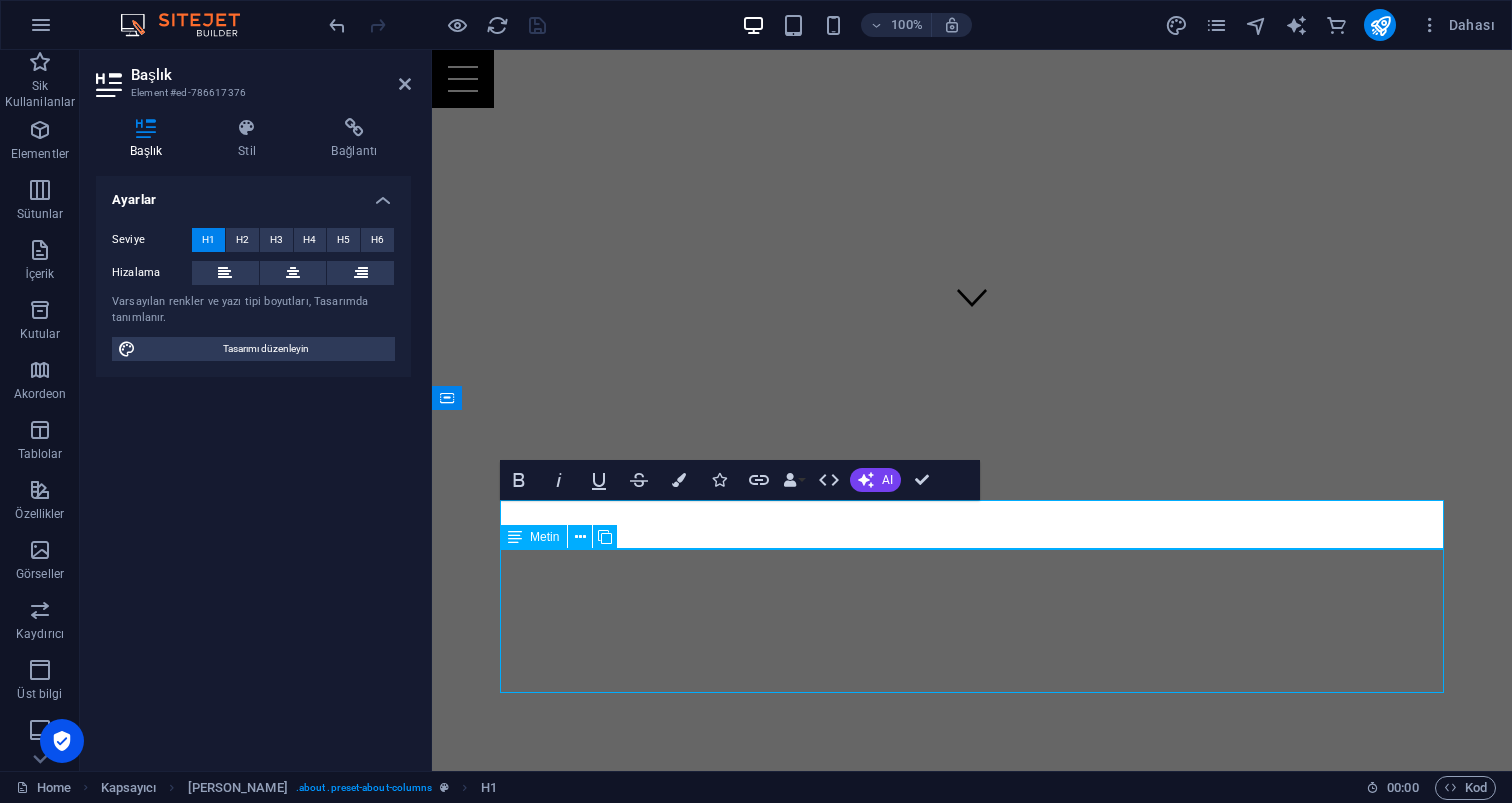 click on "Lorem ipsum dolor sit amet, consetetur sadipscing elitr, sed diam nonumy eirmod tempor invidunt ut labore et dolore magna aliquyam erat, sed diam voluptua. At vero eos et accusam et justo duo [PERSON_NAME] et ea rebum. Stet clita kasd gubergren, no sea takimata sanctus est Lorem ipsum dolor sit amet. Lorem ipsum dolor sit amet, consetetur sadipscing elitr, sed diam nonumy eirmod tempor invidunt ut labore et dolore magna aliquyam erat, sed diam voluptua. At vero eos et accusam et justo duo [PERSON_NAME] et ea rebum. Stet clita kasd gubergren, no sea takimata sanctus est Lorem ipsum dolor sit amet. Lorem ipsum dolor sit amet, consetetur sadipscing elitr, sed diam nonumy eirmod tempor invidunt ut labore et dolore magna aliquyam erat, sed diam voluptua. At vero eos et accusam et justo duo [PERSON_NAME] et ea rebum. Lorem ipsum dolor sit amet at vero eos." at bounding box center [972, 998] 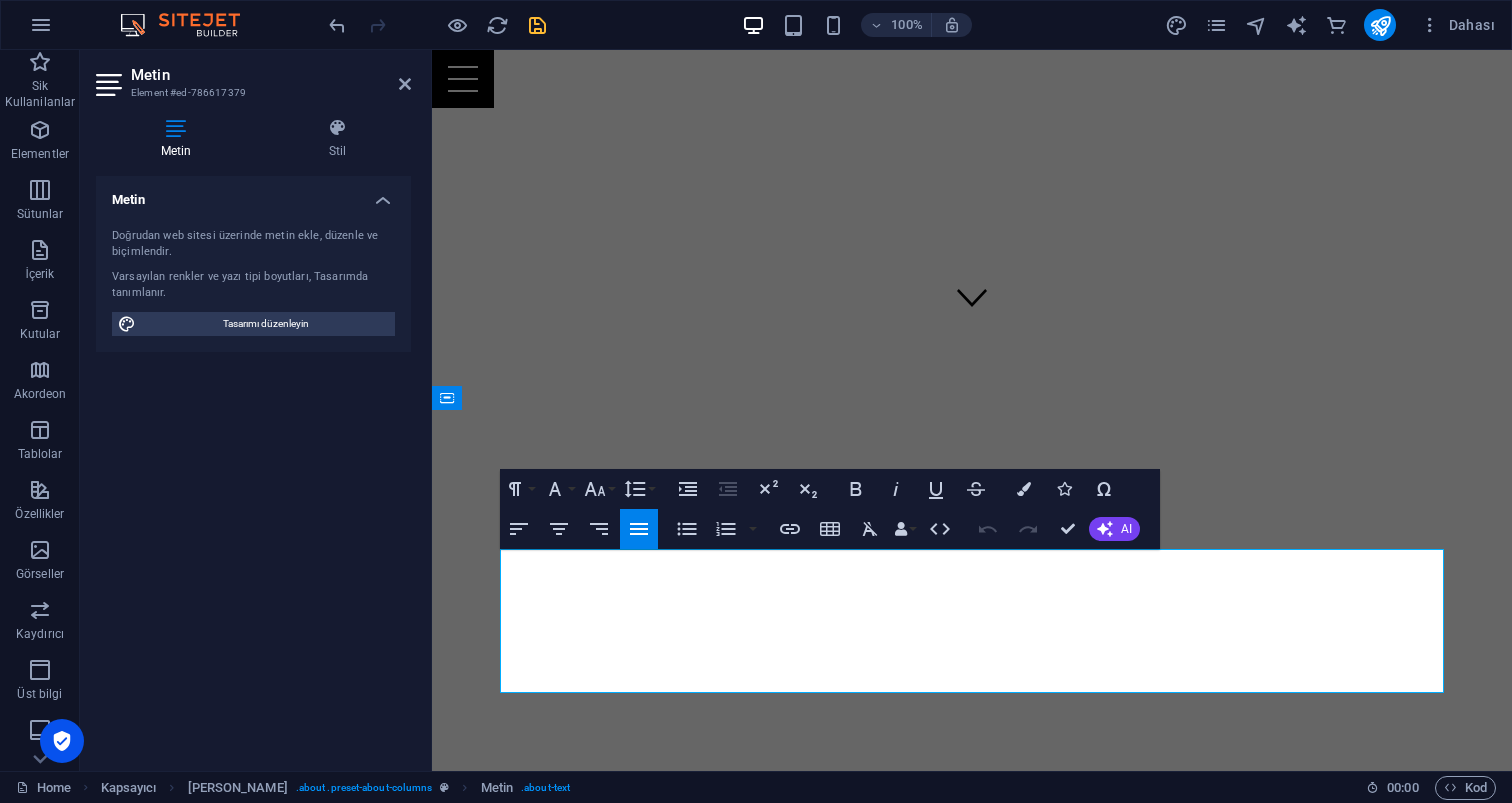 click on "Lorem ipsum dolor sit amet, consetetur sadipscing elitr, sed diam nonumy eirmod tempor invidunt ut labore et dolore magna aliquyam erat, sed diam voluptua. At vero eos et accusam et justo duo [PERSON_NAME] et ea rebum. Stet clita kasd gubergren, no sea takimata sanctus est Lorem ipsum dolor sit amet. Lorem ipsum dolor sit amet, consetetur sadipscing elitr, sed diam nonumy eirmod tempor invidunt ut labore et dolore magna aliquyam erat, sed diam voluptua. At vero eos et accusam et justo duo [PERSON_NAME] et ea rebum. Stet clita kasd gubergren, no sea takimata sanctus est Lorem ipsum dolor sit amet. Lorem ipsum dolor sit amet, consetetur sadipscing elitr, sed diam nonumy eirmod tempor invidunt ut labore et dolore magna aliquyam erat, sed diam voluptua. At vero eos et accusam et justo duo [PERSON_NAME] et ea rebum. Lorem ipsum dolor sit amet at vero eos." at bounding box center [972, 998] 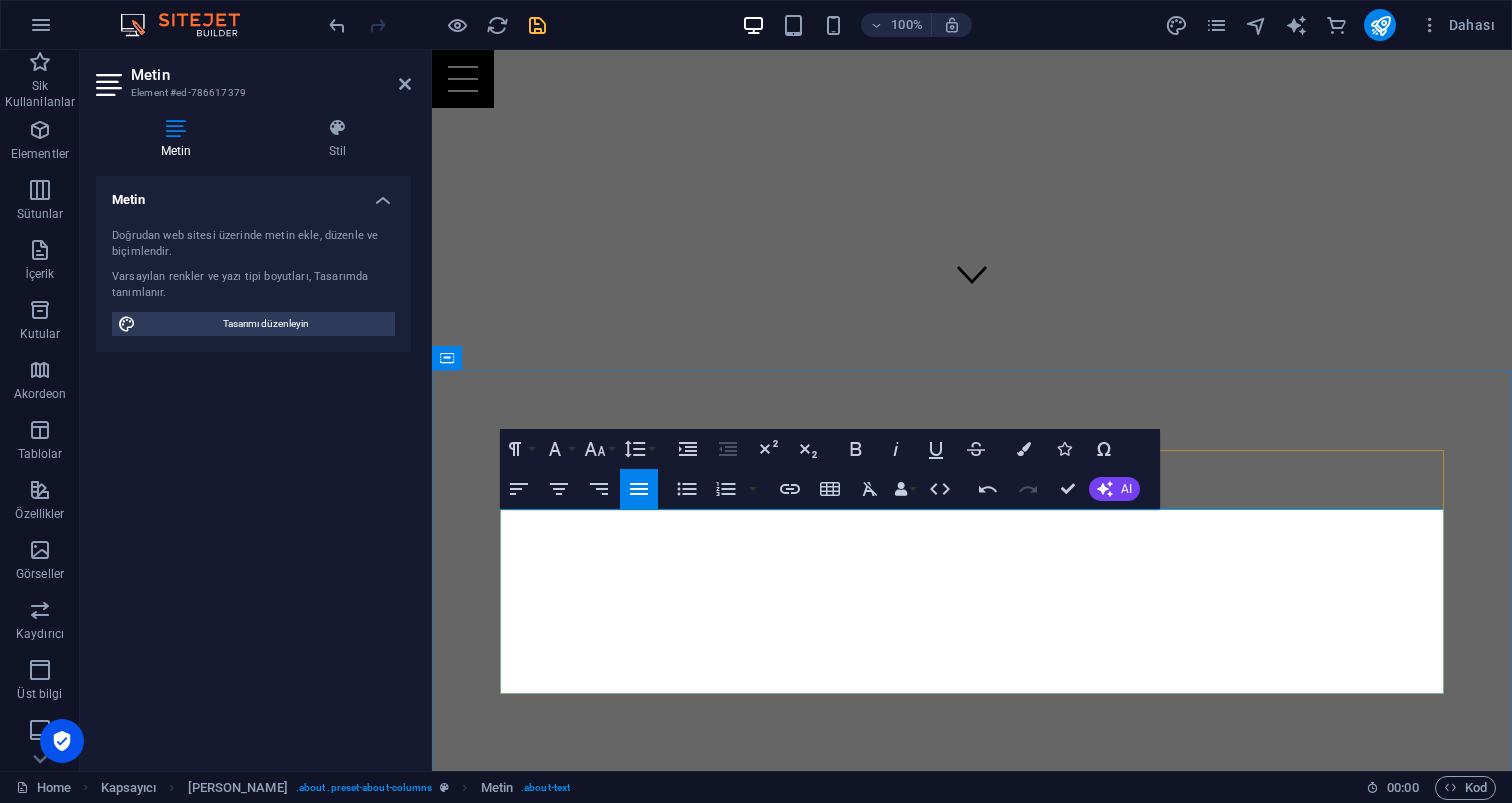 scroll, scrollTop: 477, scrollLeft: 0, axis: vertical 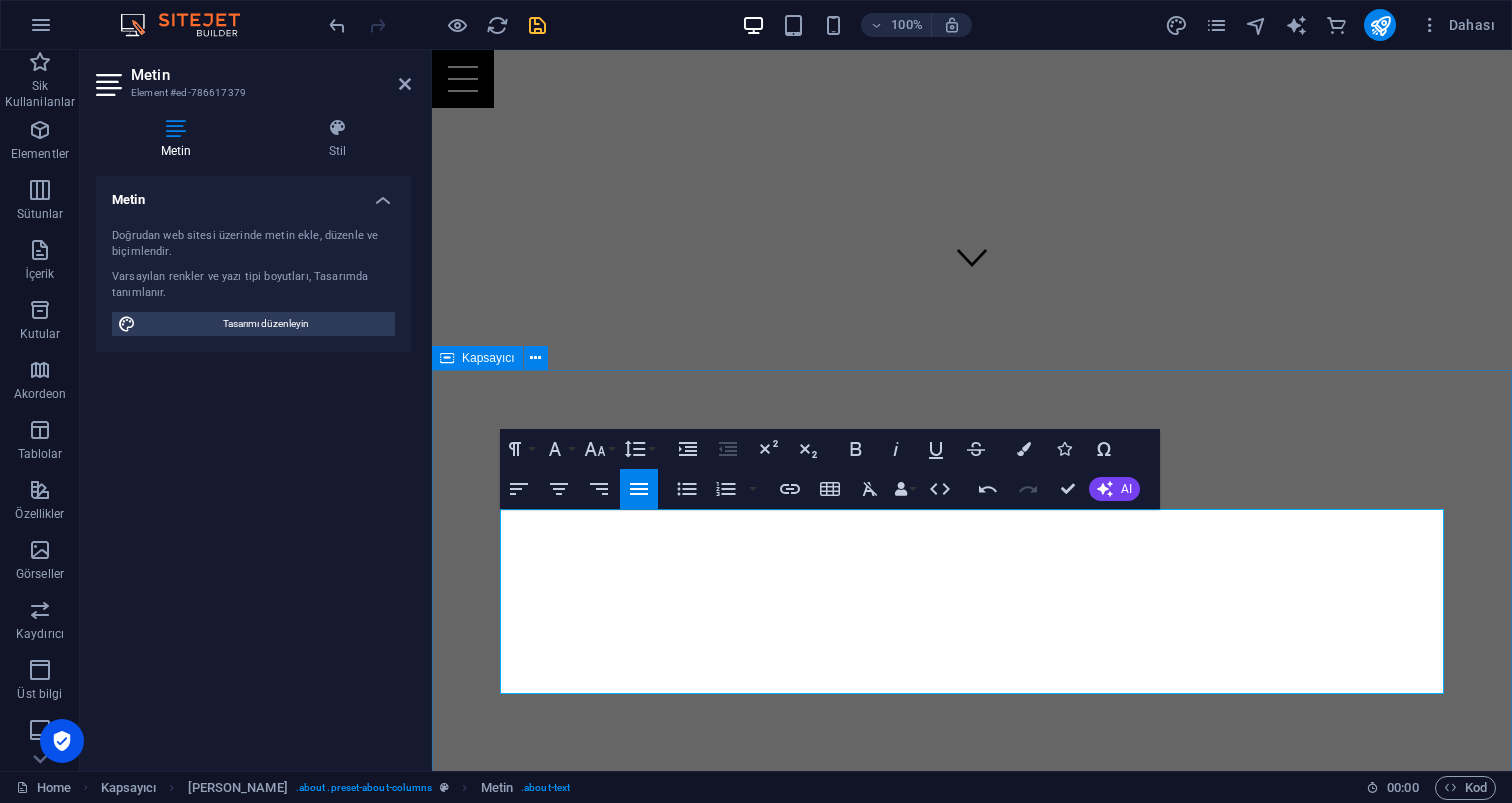 click on "[PERSON_NAME], [PERSON_NAME]  28 yıldır müziğin büyüsüyle iç içe, her türlü ortama uygun  geniş bir müzik arşivi  ve  tecrübeli bir DJ  olarak sizlere unutulmaz anlar yaşatıyorum! ✔ 90’lardan günümüze, her dönemin ve her yaş grubunun sevdiği şarkıları bilen,  canlı performans ustası yım ✔  Sınırsız Repertuvar  – Türkçe pop, rock, arabesk, yabancı [PERSON_NAME], nostaljik klasikler ve daha fazlası! ✔ İster doğum günü, ister düğün, ister kurumsal etkinlik; enerjim ile  sıkıcı anları efsaneye dönüştürürüm! 📍  Karaoke aktivitelerinizde veya partinizde buluşmak için iletişime geçin PROFESYONEL DJ PERFORMANSLARI Bize Ulaşın Eğlence Dolu Etkinlikler BIZE ULAŞIN Unutulmaz Karaoke Aktiviteleri BIZE ULAŞIN" at bounding box center [972, 2035] 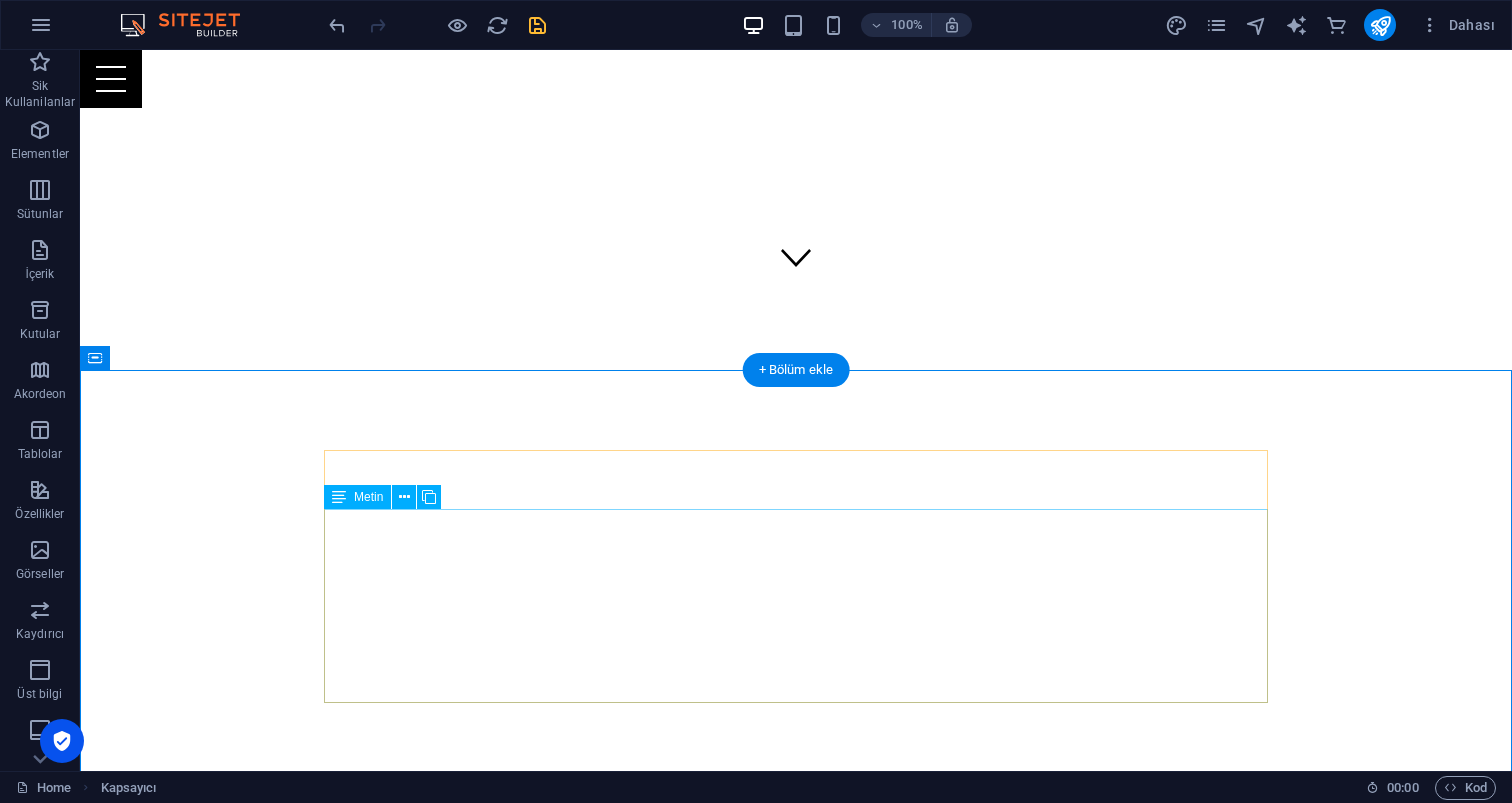 click on "Merhaba, [PERSON_NAME]  28 yıldır müziğin büyüsüyle iç içe, her türlü ortama uygun  geniş bir müzik arşivi  ve  tecrübeli bir DJ  olarak sizlere unutulmaz anlar yaşatıyorum! ✔ 90’lardan günümüze, her dönemin ve her yaş grubunun sevdiği şarkıları bilen,  canlı performans ustası yım ✔  Sınırsız Repertuvar  – Türkçe pop, rock, arabesk, yabancı [PERSON_NAME], nostaljik klasikler ve daha fazlası! ✔ İster doğum günü, ister düğün, ister kurumsal etkinlik; enerjim ile  sıkıcı anları efsaneye dönüştürürüm! 📍  Karaoke aktivitelerinizde veya partinizde buluşmak için iletişime geçin" at bounding box center (796, 967) 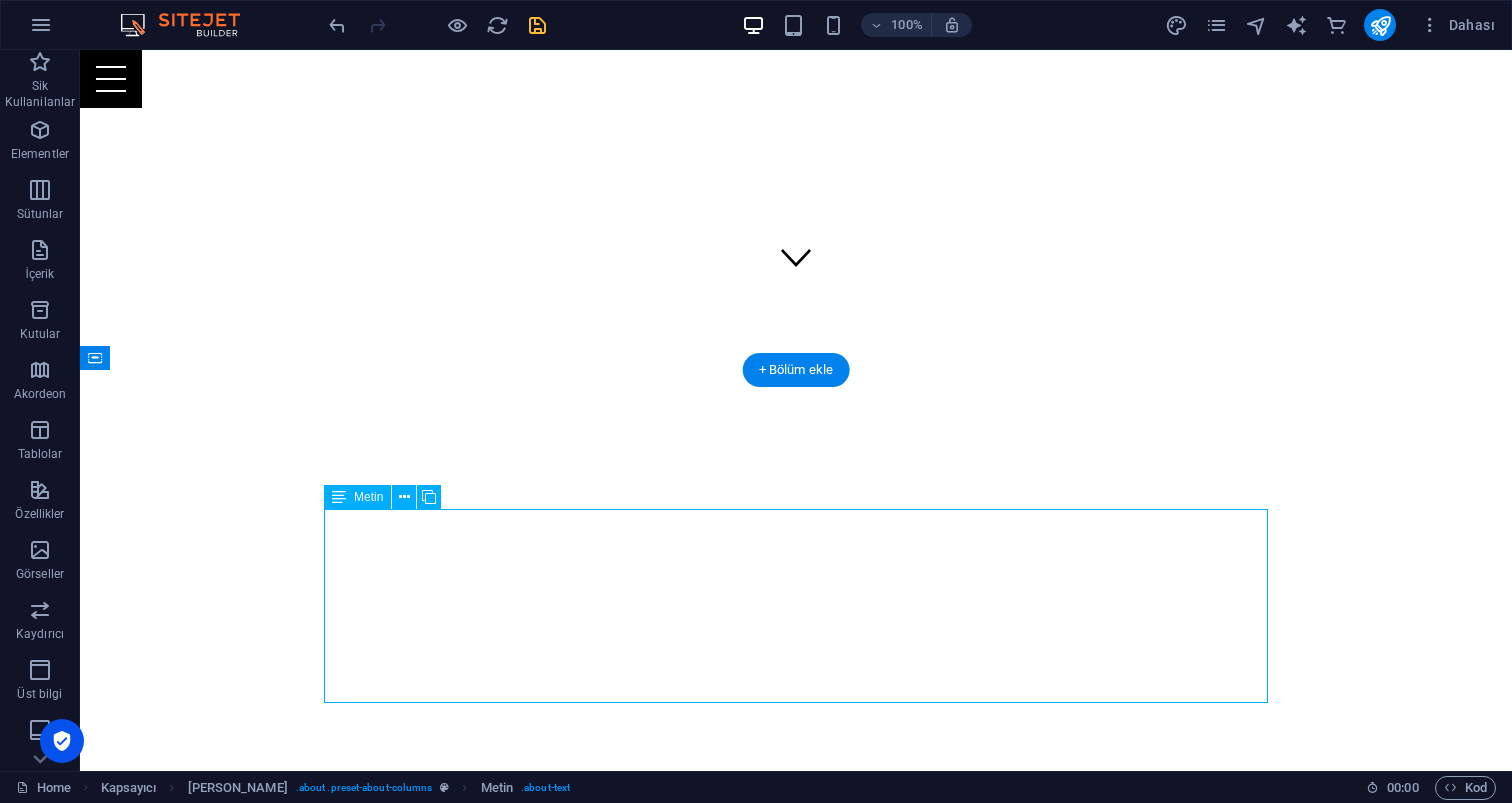 click on "Merhaba, [PERSON_NAME]  28 yıldır müziğin büyüsüyle iç içe, her türlü ortama uygun  geniş bir müzik arşivi  ve  tecrübeli bir DJ  olarak sizlere unutulmaz anlar yaşatıyorum! ✔ 90’lardan günümüze, her dönemin ve her yaş grubunun sevdiği şarkıları bilen,  canlı performans ustası yım ✔  Sınırsız Repertuvar  – Türkçe pop, rock, arabesk, yabancı [PERSON_NAME], nostaljik klasikler ve daha fazlası! ✔ İster doğum günü, ister düğün, ister kurumsal etkinlik; enerjim ile  sıkıcı anları efsaneye dönüştürürüm! 📍  Karaoke aktivitelerinizde veya partinizde buluşmak için iletişime geçin" at bounding box center (796, 967) 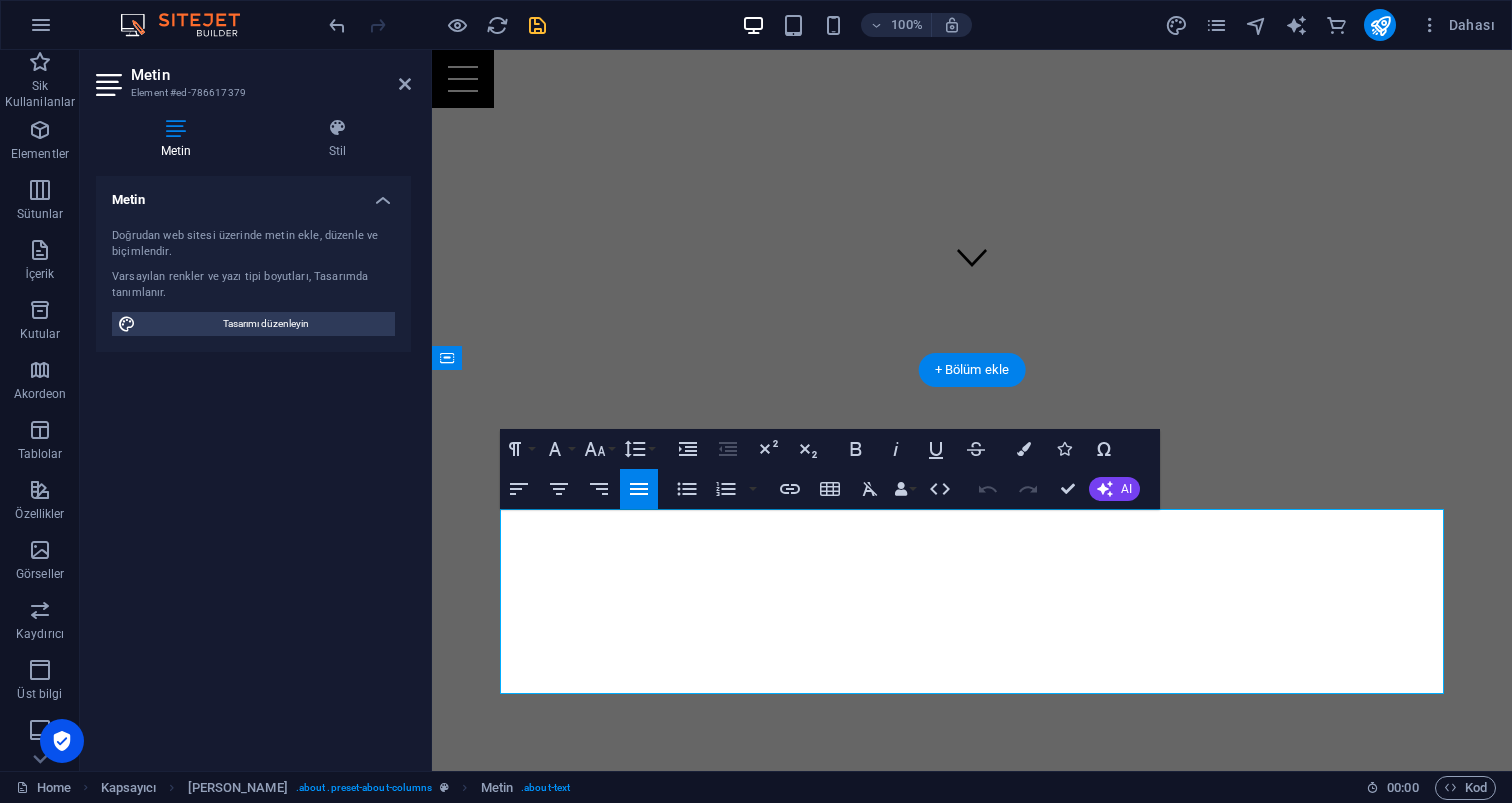 click at bounding box center [728, 981] 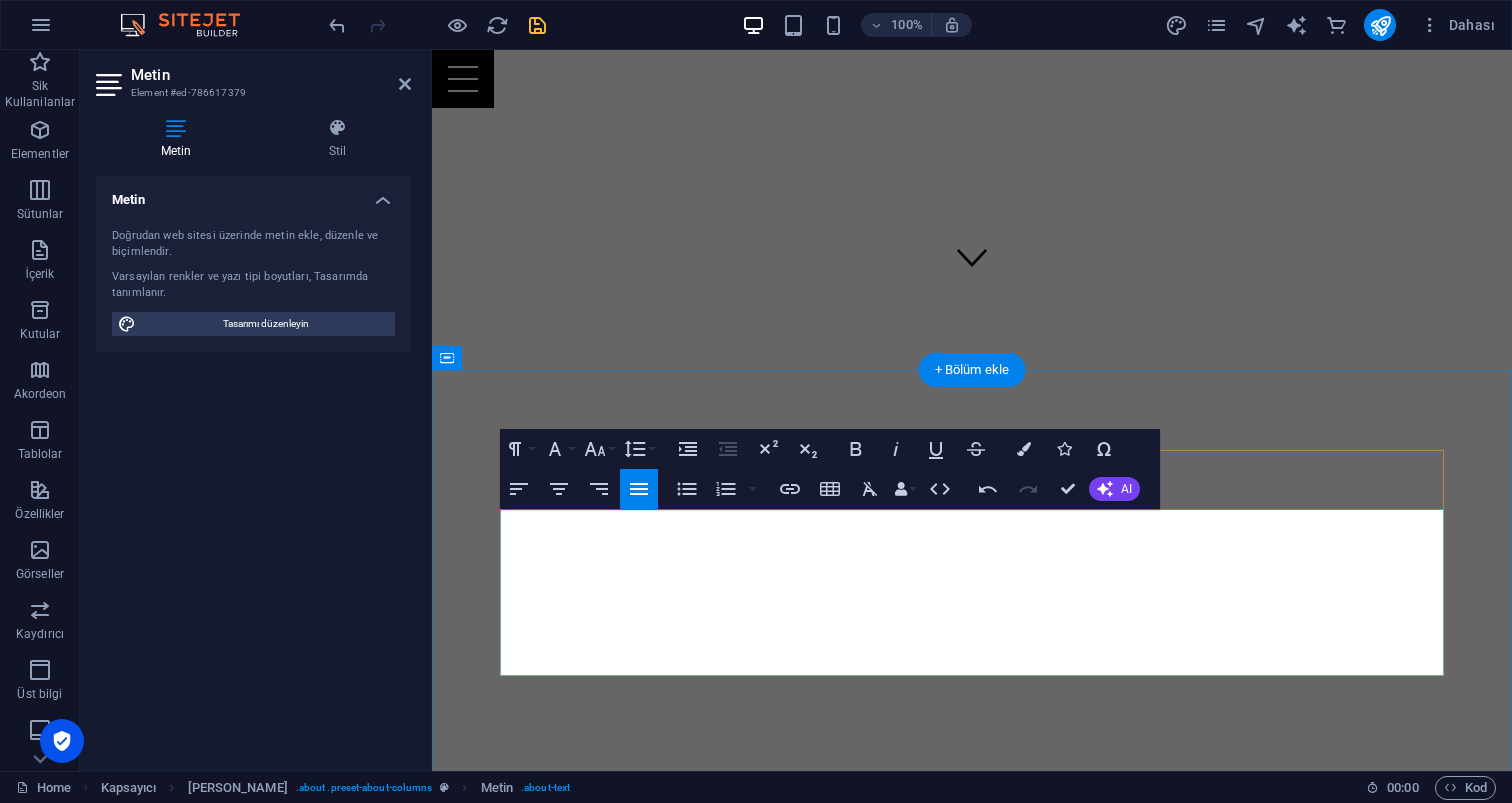 click on "📍  Karaoke aktivitelerinizde veya partinizde buluşmak için iletişime geçin" at bounding box center (1216, 1008) 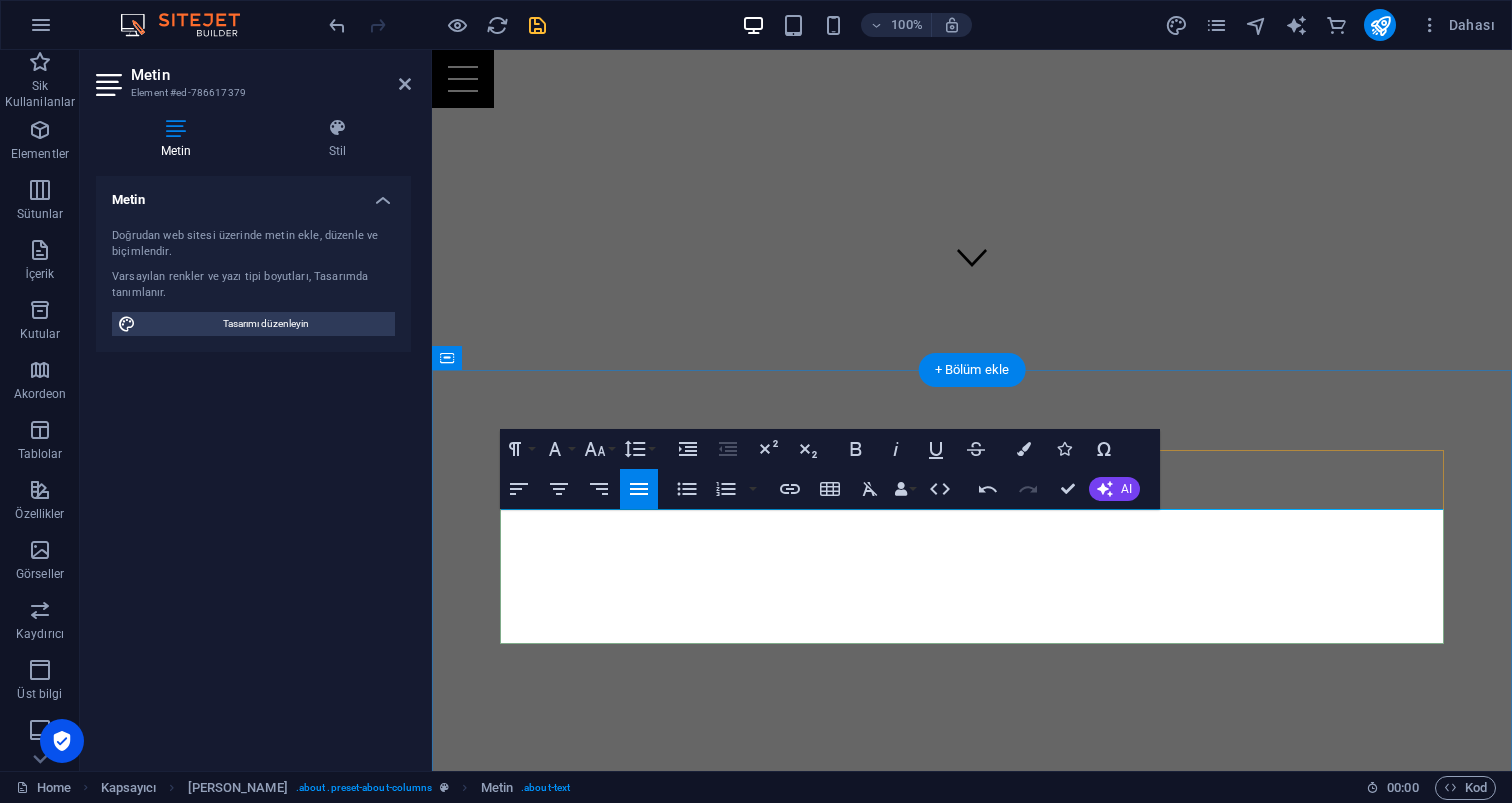 click on "Merhaba, [PERSON_NAME]  28 yıldır müziğin büyüsüyle iç içe, her türlü ortama uygun  geniş bir müzik arşivi  ve  tecrübeli bir DJ  olarak sizlere unutulmaz anlar yaşatıyorum!" at bounding box center (728, 914) 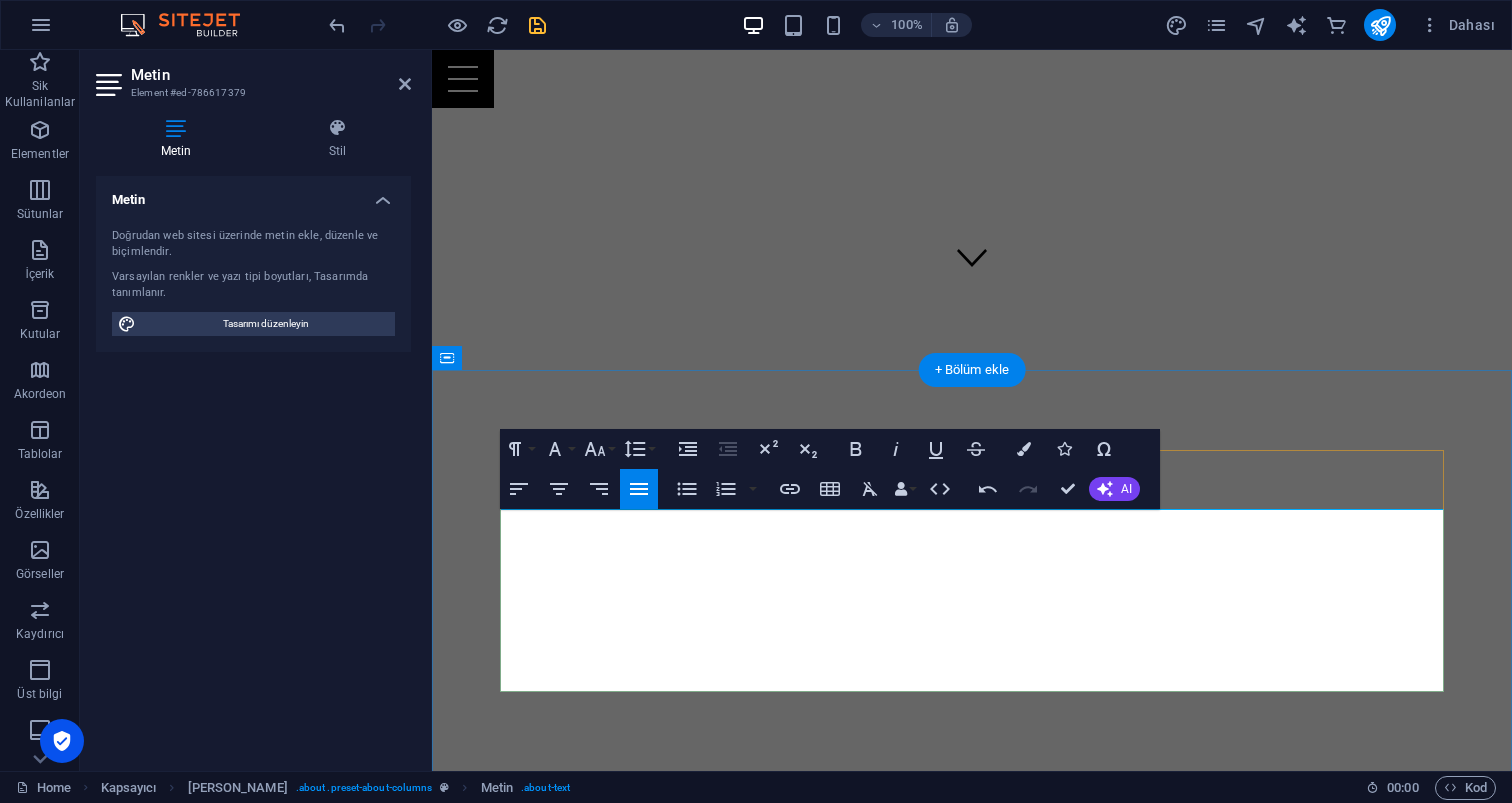 click on "​" at bounding box center [728, 1010] 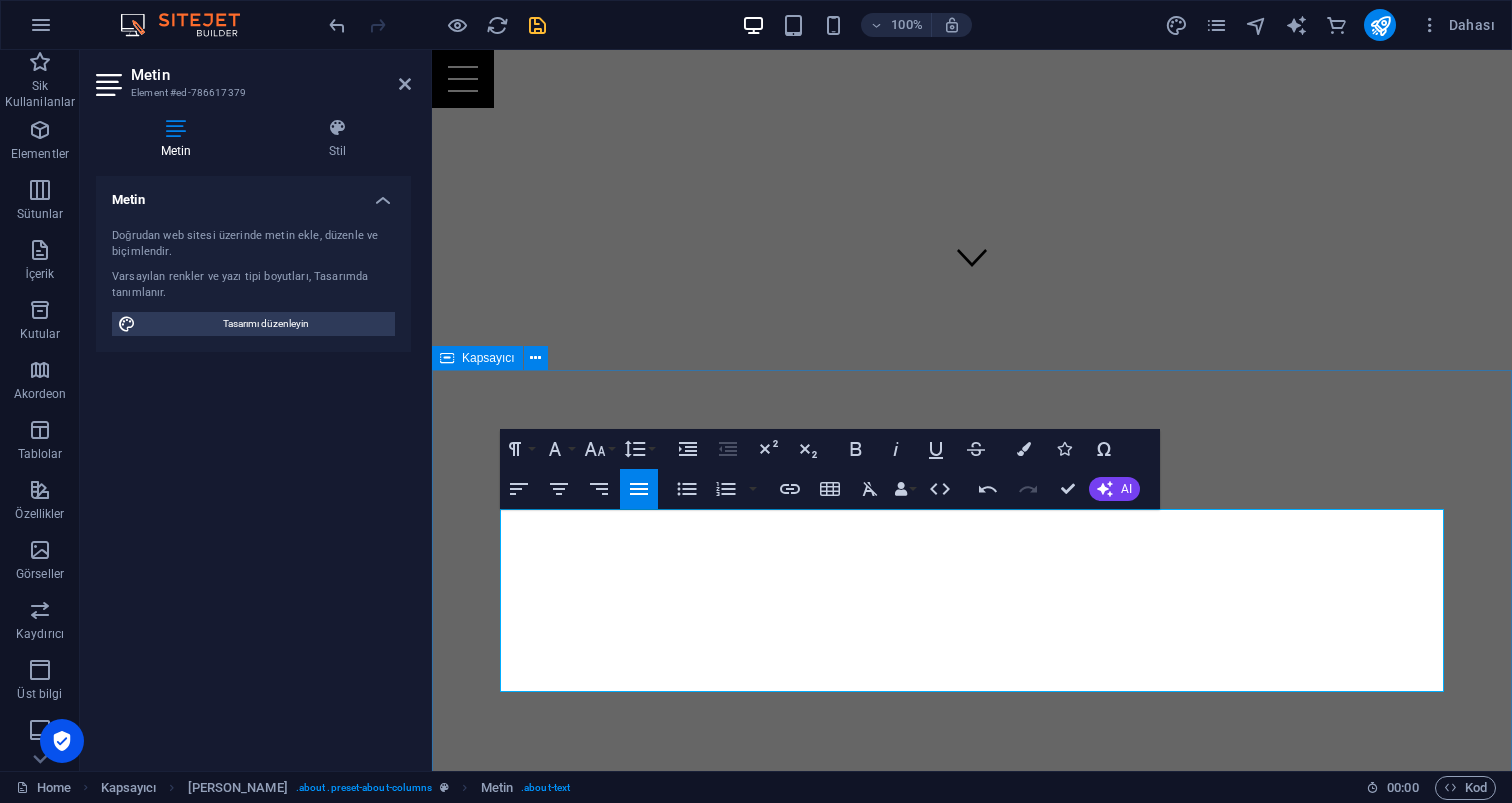 click on "[PERSON_NAME], [PERSON_NAME]  28 yıldır müziğin büyüsüyle iç içe, her türlü ortama uygun  geniş bir müzik arşivi  ve  tecrübeli bir DJ  olarak sizlere unutulmaz anlar yaşatıyorum! ​ ​ ​ ✔ 90’lardan günümüze, her dönemin ve her yaş grubunun sevdiği şarkıları bilen,  canlı performans ustası yım ✔  Sınırsız Repertuvar  – Türkçe pop, rock, arabesk, yabancı [PERSON_NAME], nostaljik klasikler ve daha fazlası! ✔ İster doğum günü, ister düğün, ister kurumsal etkinlik; enerjim ile  sıkıcı anları efsaneye dönüştürürüm! 📍  Karaoke aktivitelerinizde veya partinizde buluşmak için iletişime geçin PROFESYONEL DJ PERFORMANSLARI Bize Ulaşın Eğlence Dolu Etkinlikler BIZE ULAŞIN Unutulmaz Karaoke Aktiviteleri BIZE ULAŞIN" at bounding box center [972, 2031] 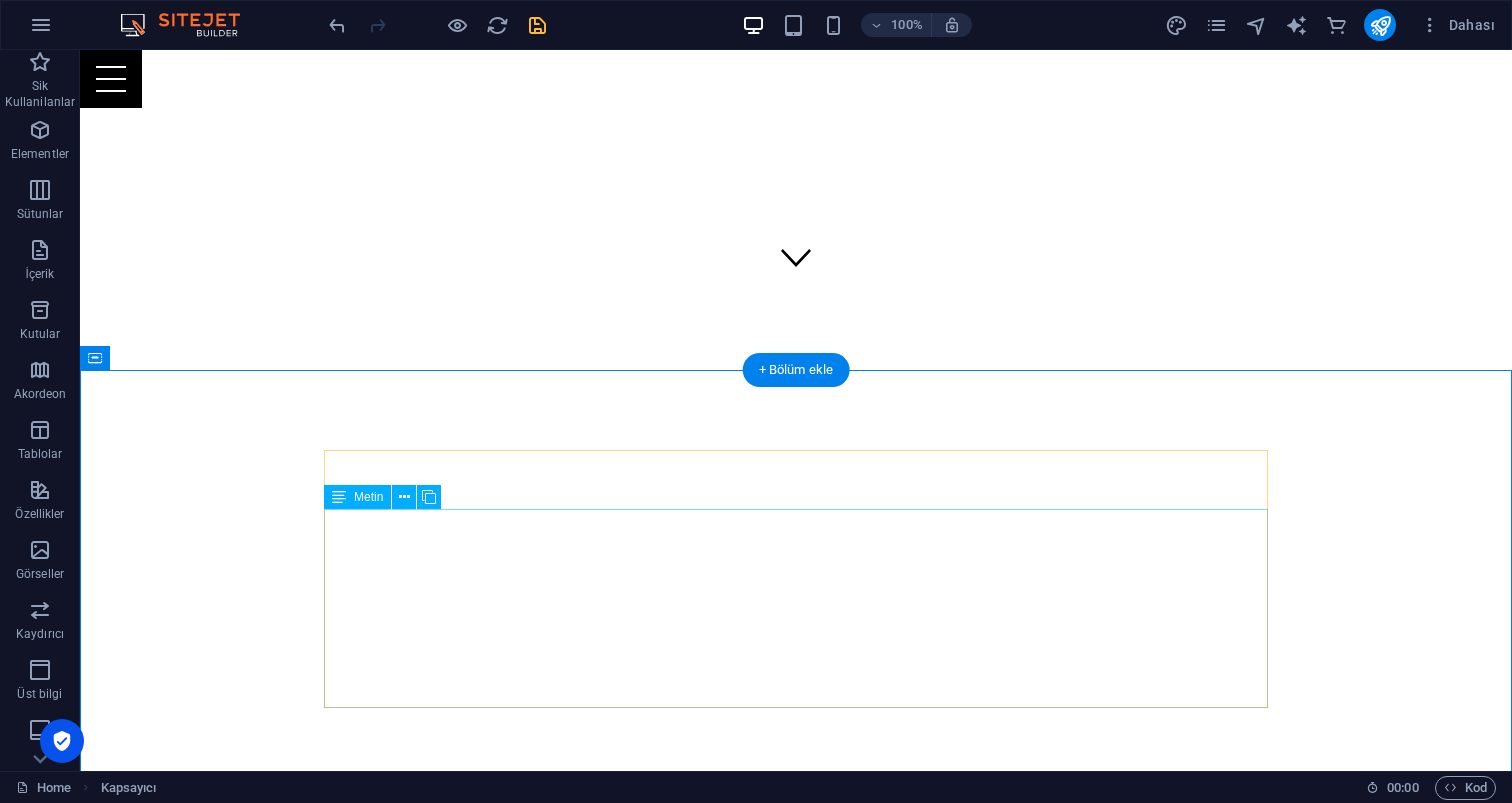 click on "Merhaba, [PERSON_NAME]  28 yıldır müziğin büyüsüyle iç içe, her türlü ortama uygun  geniş bir müzik arşivi  ve  tecrübeli bir DJ  olarak sizlere unutulmaz anlar yaşatıyorum! ✔ 90’lardan günümüze, her dönemin ve her yaş grubunun sevdiği şarkıları bilen,  canlı performans ustası yım ✔  Sınırsız Repertuvar  – Türkçe pop, rock, arabesk, yabancı [PERSON_NAME], nostaljik klasikler ve daha fazlası! ✔ İster doğum günü, ister düğün, ister kurumsal etkinlik; enerjim ile  sıkıcı anları efsaneye dönüştürürüm! 📍  Karaoke aktivitelerinizde veya partinizde buluşmak için iletişime geçin" at bounding box center (796, 963) 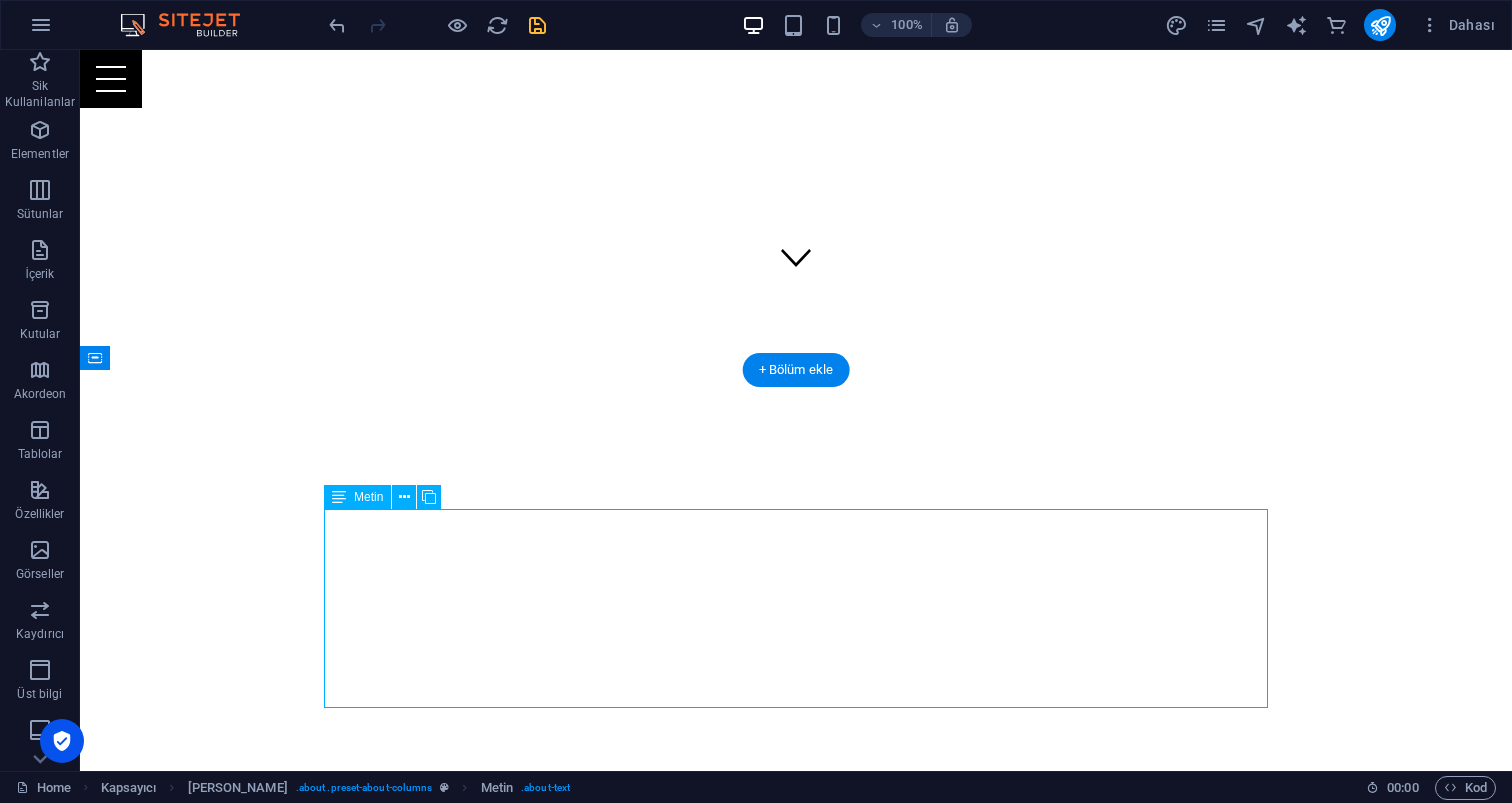 click on "Merhaba, [PERSON_NAME]  28 yıldır müziğin büyüsüyle iç içe, her türlü ortama uygun  geniş bir müzik arşivi  ve  tecrübeli bir DJ  olarak sizlere unutulmaz anlar yaşatıyorum! ✔ 90’lardan günümüze, her dönemin ve her yaş grubunun sevdiği şarkıları bilen,  canlı performans ustası yım ✔  Sınırsız Repertuvar  – Türkçe pop, rock, arabesk, yabancı [PERSON_NAME], nostaljik klasikler ve daha fazlası! ✔ İster doğum günü, ister düğün, ister kurumsal etkinlik; enerjim ile  sıkıcı anları efsaneye dönüştürürüm! 📍  Karaoke aktivitelerinizde veya partinizde buluşmak için iletişime geçin" at bounding box center [796, 963] 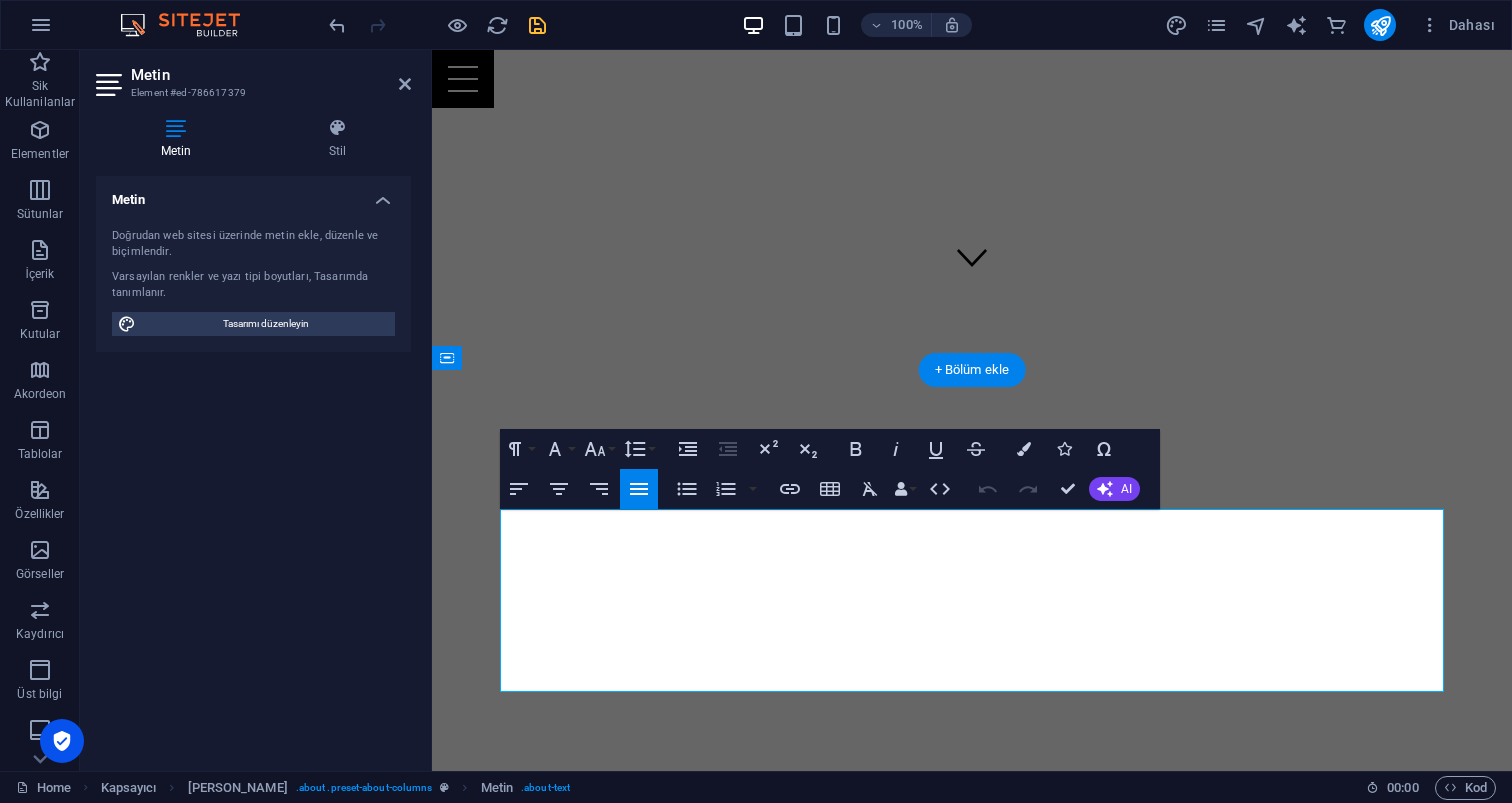 click at bounding box center (728, 1010) 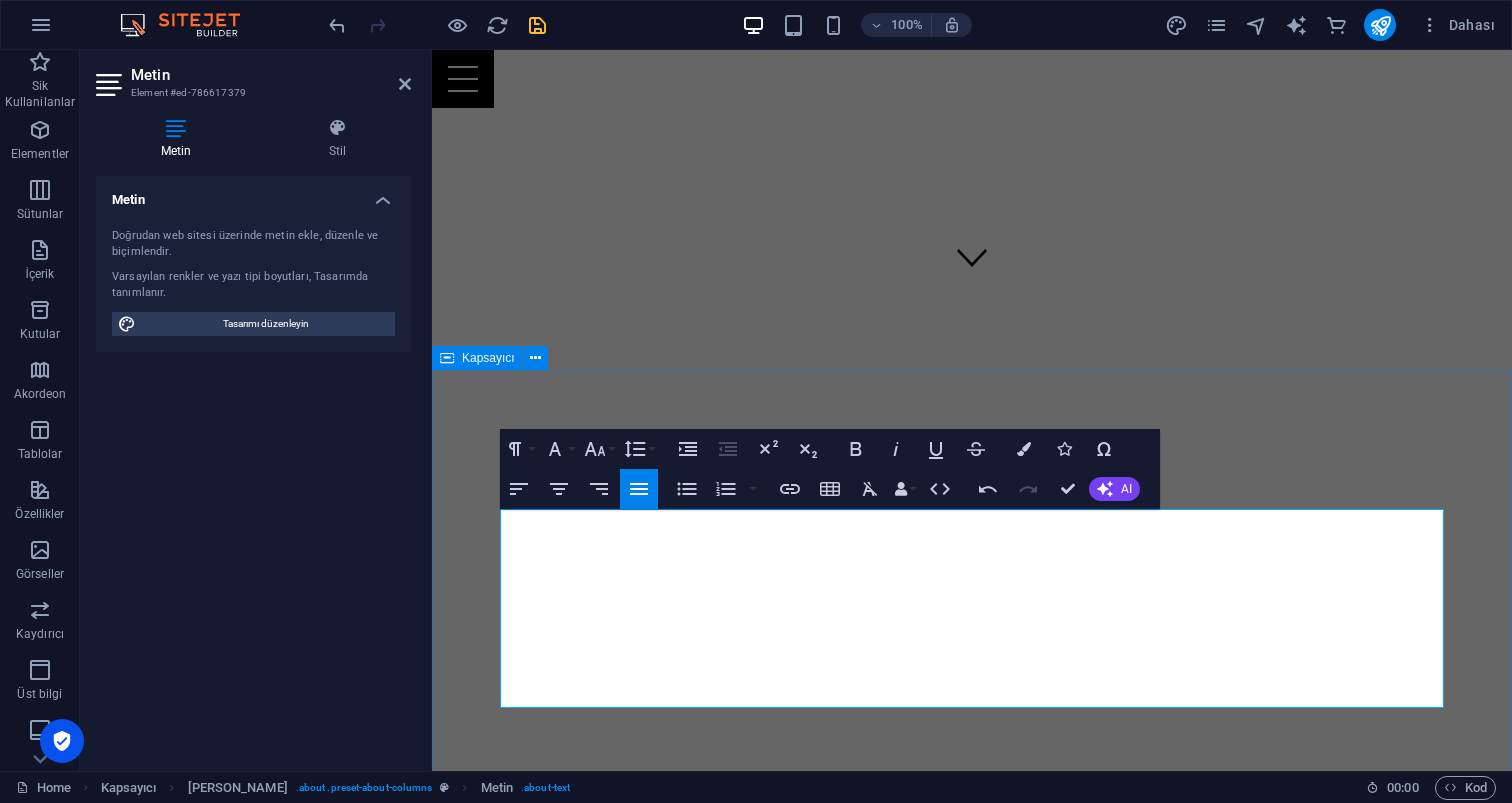 click on "[PERSON_NAME], [PERSON_NAME]  28 yıldır müziğin büyüsüyle iç içe, her türlü ortama uygun  geniş bir müzik arşivi  ve  tecrübeli bir DJ  olarak sizlere unutulmaz anlar yaşatıyorum! ✔ 90’lardan günümüze, her dönemin ve her yaş grubunun sevdiği şarkıları bilen,  canlı performans ustası yım ✔  Sınırsız Repertuvar  – Türkçe pop, rock, arabesk, yabancı [PERSON_NAME], nostaljik klasikler ve daha fazlası! ✔ İster doğum günü, ister düğün, ister kurumsal etkinlik; enerjim ile  sıkıcı anları efsaneye dönüştürürüm! 📍  Karaoke aktivitelerinizde veya partinizde buluşmak için iletişime geçin PROFESYONEL DJ PERFORMANSLARI Bize Ulaşın Eğlence Dolu Etkinlikler BIZE ULAŞIN Unutulmaz Karaoke Aktiviteleri BIZE ULAŞIN" at bounding box center [972, 2039] 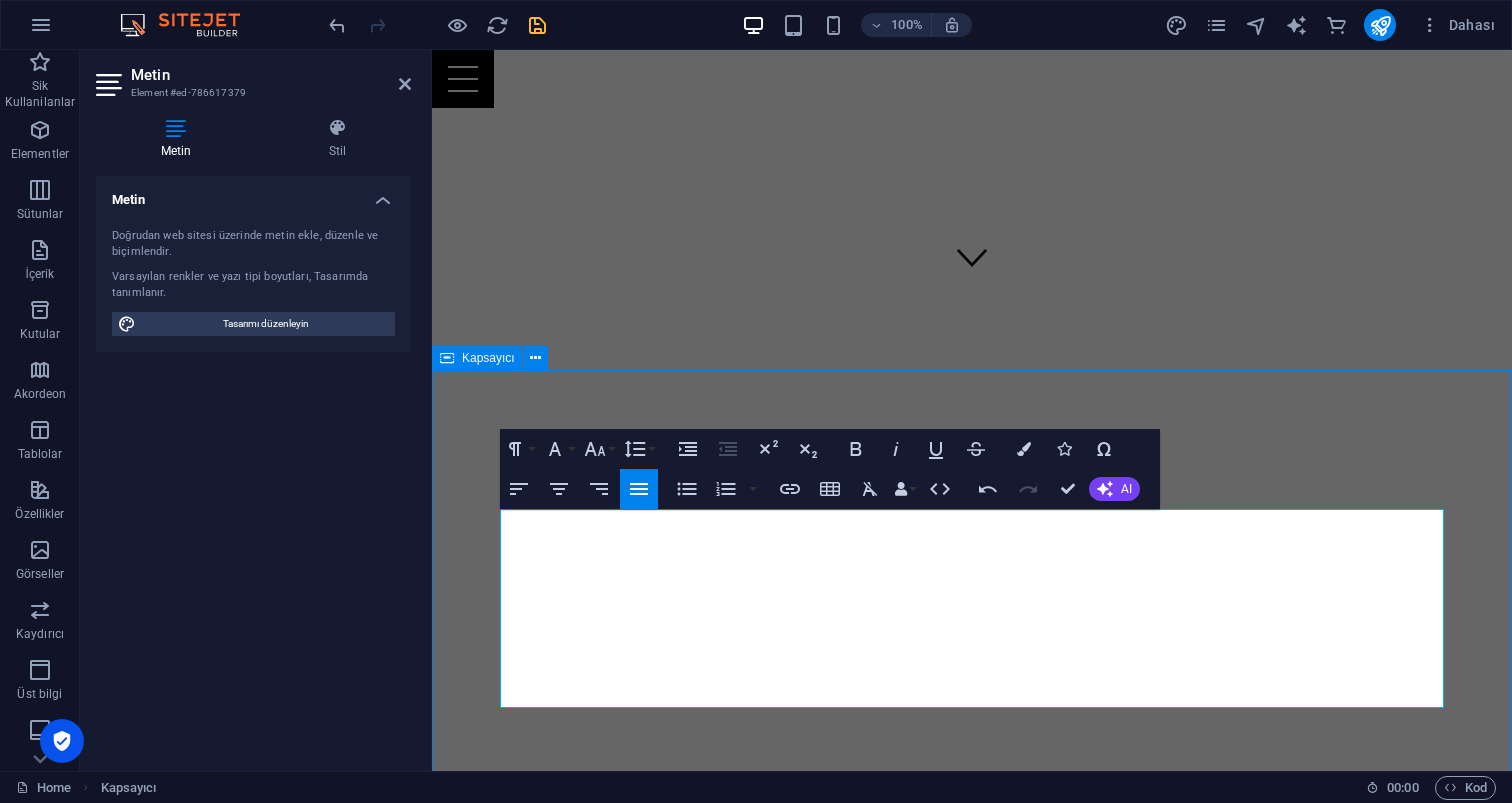 click on "[PERSON_NAME], [PERSON_NAME]  28 yıldır müziğin büyüsüyle iç içe, her türlü ortama uygun  geniş bir müzik arşivi  ve  tecrübeli bir DJ  olarak sizlere unutulmaz anlar yaşatıyorum! ✔ 90’lardan günümüze, her dönemin ve her yaş grubunun sevdiği şarkıları bilen,  canlı performans ustası yım ✔  Sınırsız Repertuvar  – Türkçe pop, rock, arabesk, yabancı [PERSON_NAME], nostaljik klasikler ve daha fazlası! ✔ İster doğum günü, ister düğün, ister kurumsal etkinlik; enerjim ile  sıkıcı anları efsaneye dönüştürürüm! 📍  Karaoke aktivitelerinizde veya partinizde buluşmak için iletişime geçin PROFESYONEL DJ PERFORMANSLARI Bize Ulaşın Eğlence Dolu Etkinlikler BIZE ULAŞIN Unutulmaz Karaoke Aktiviteleri BIZE ULAŞIN" at bounding box center [972, 2039] 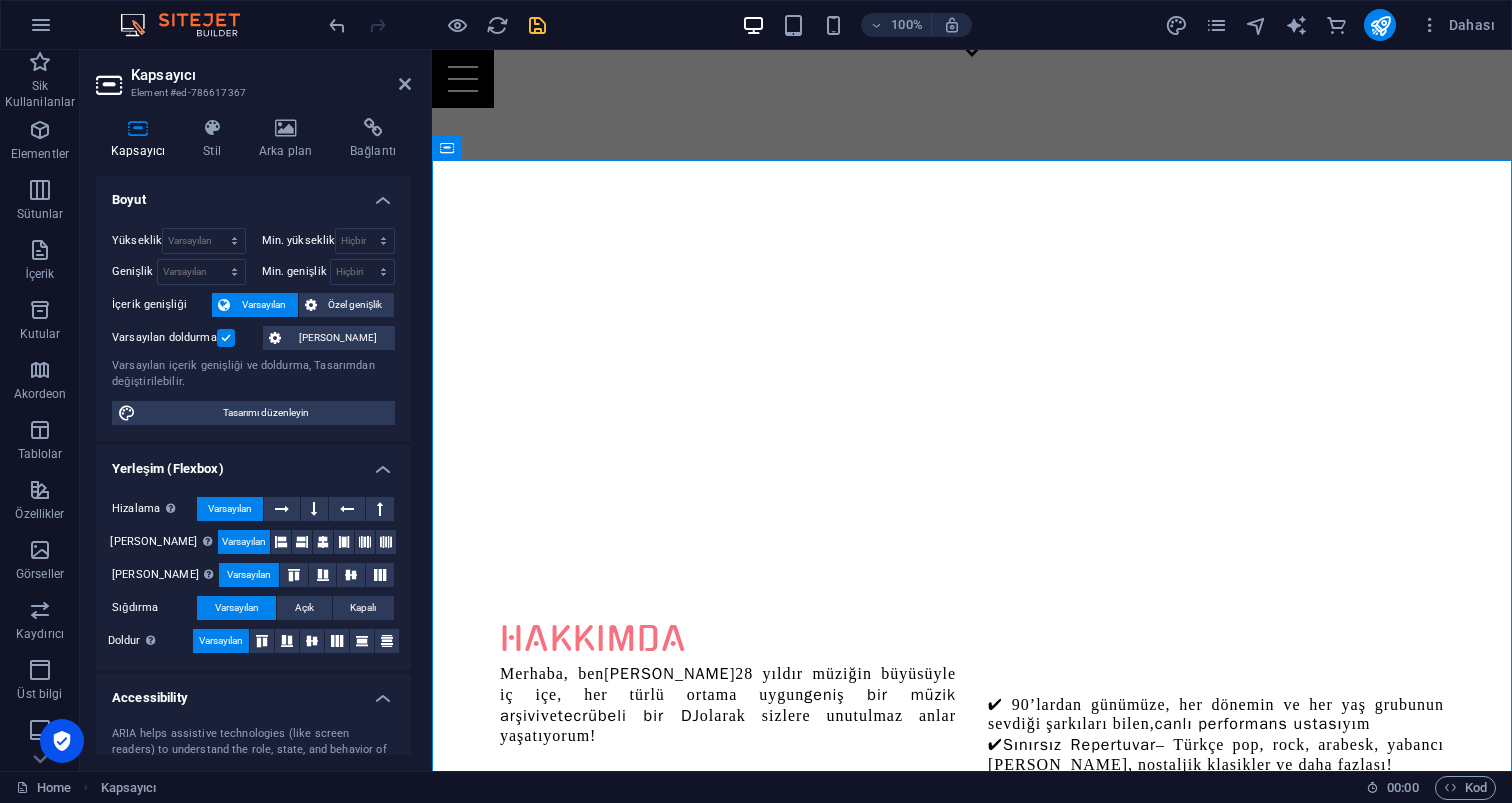 scroll, scrollTop: 686, scrollLeft: 0, axis: vertical 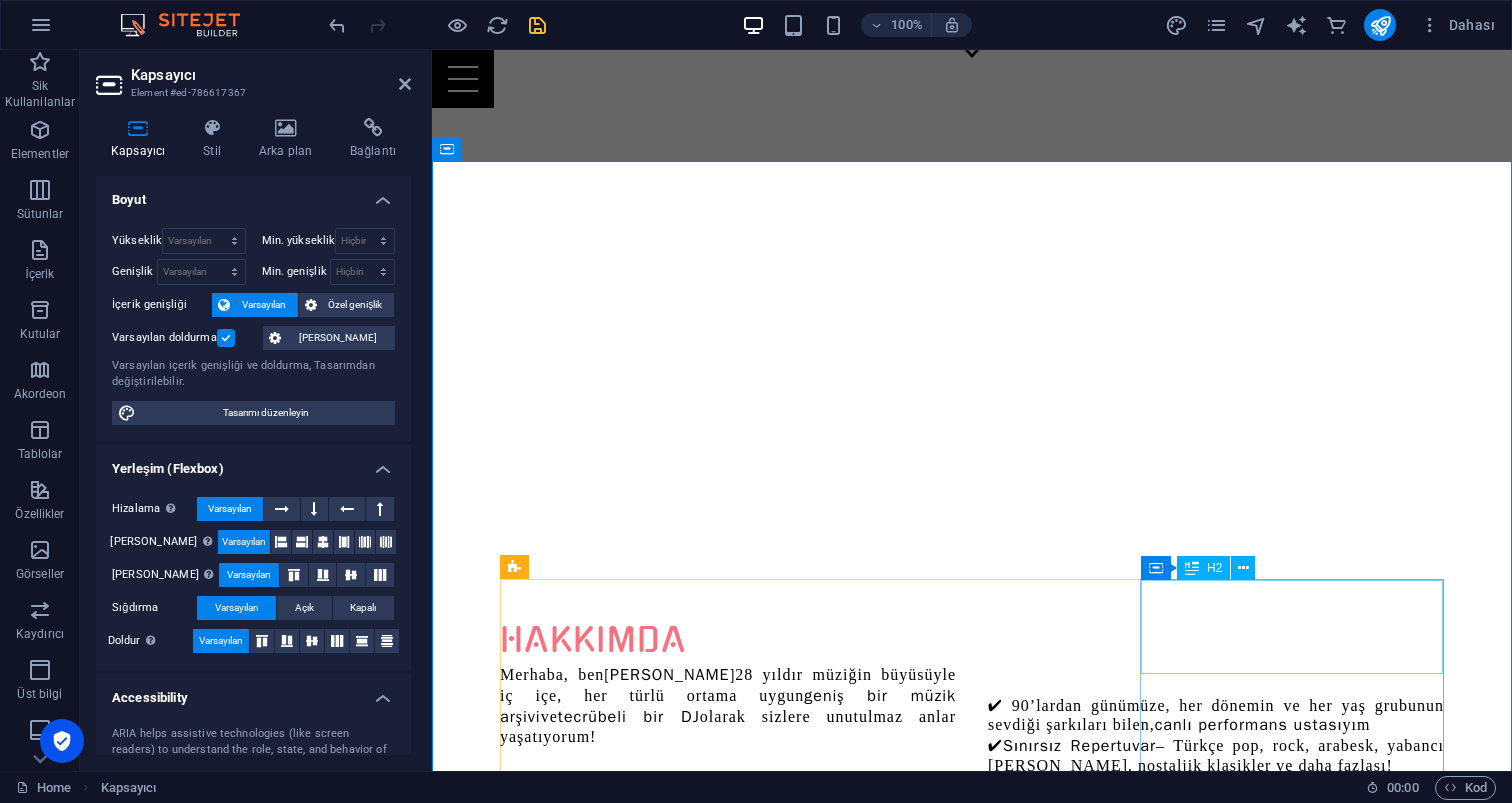 click on "Unutulmaz Karaoke Aktiviteleri" at bounding box center (972, 2386) 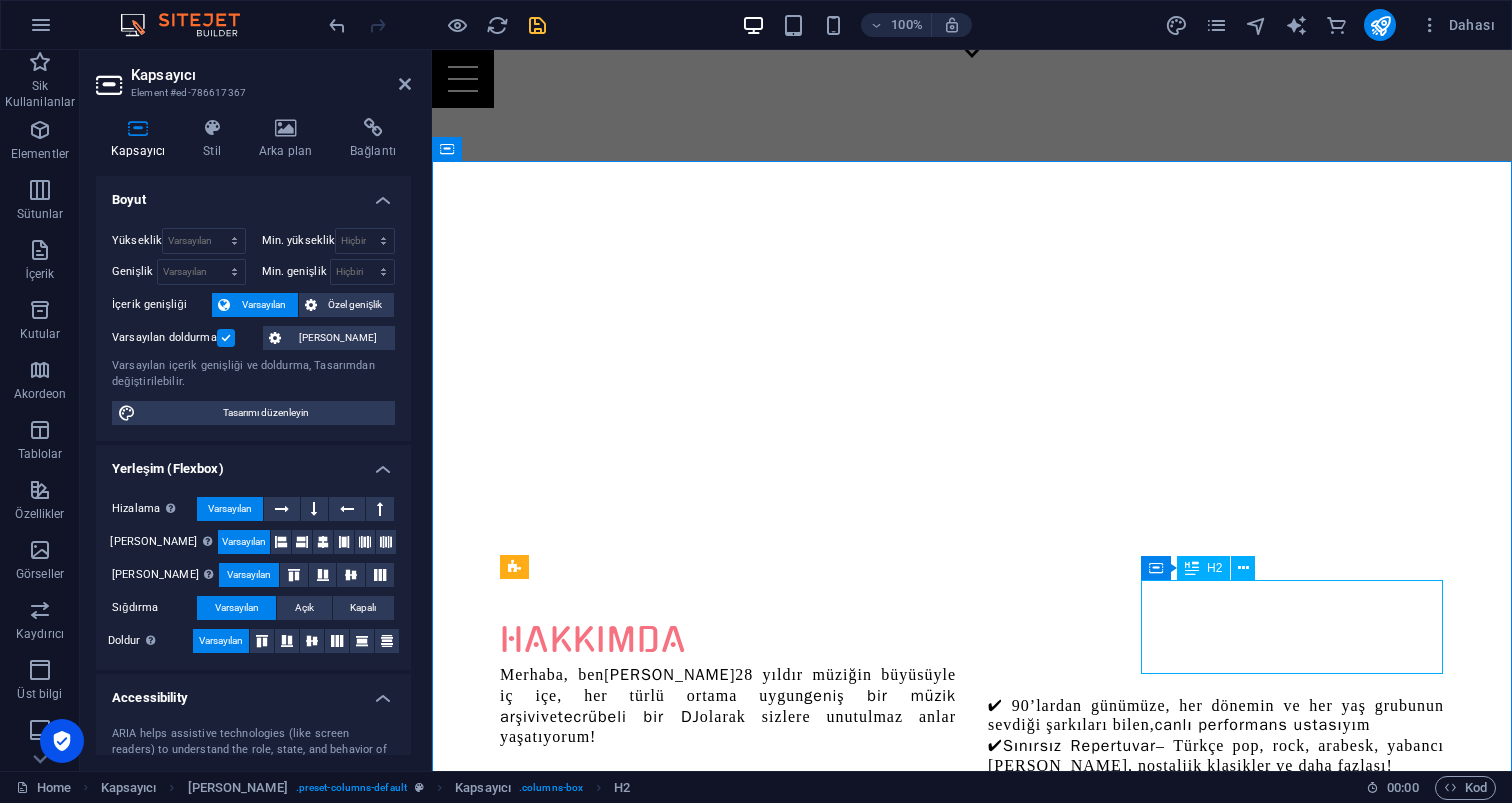 click on "Unutulmaz Karaoke Aktiviteleri" at bounding box center (972, 2386) 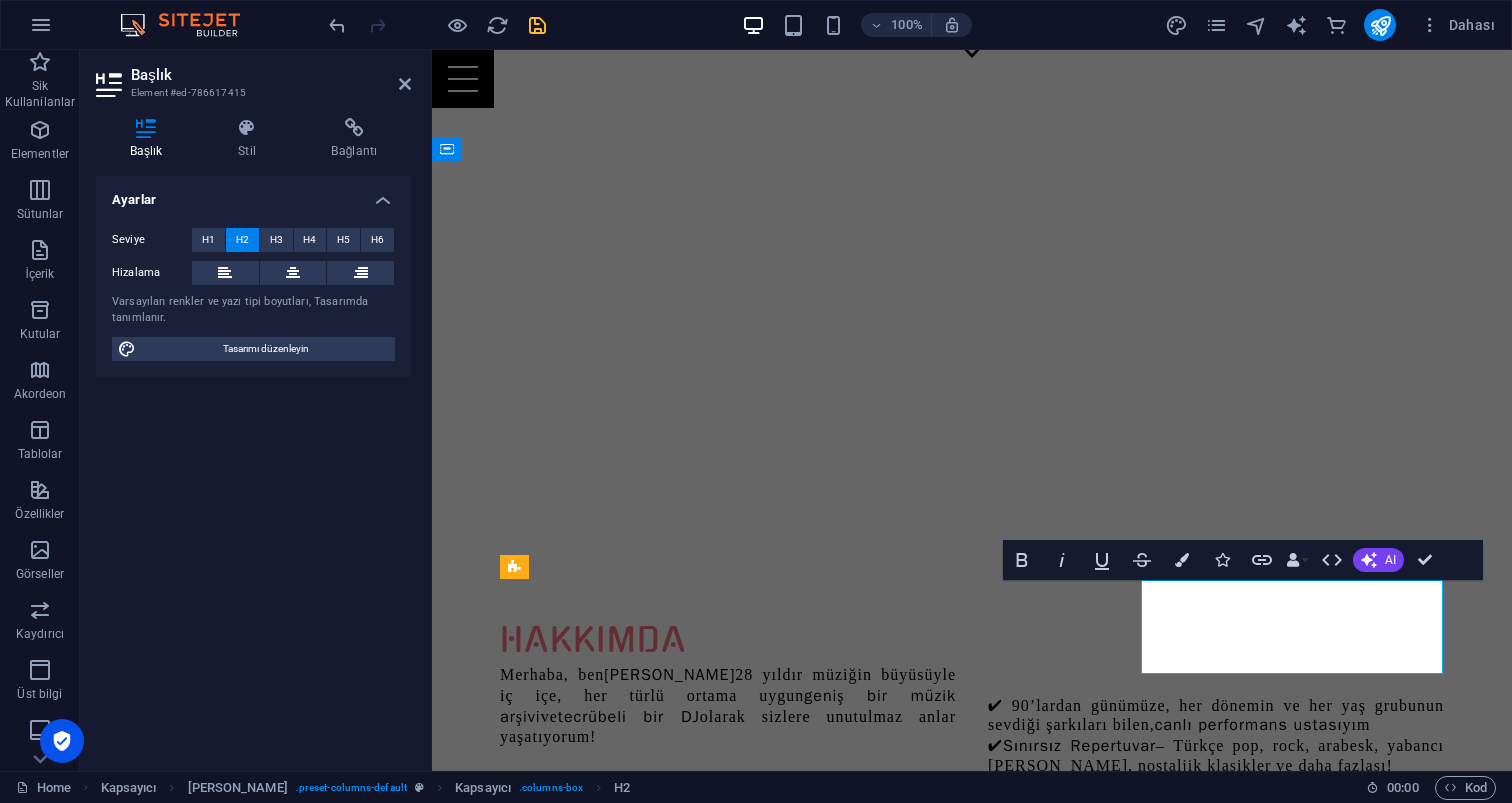 click on "Unutulmaz Karaoke Aktiviteleri" at bounding box center [972, 2386] 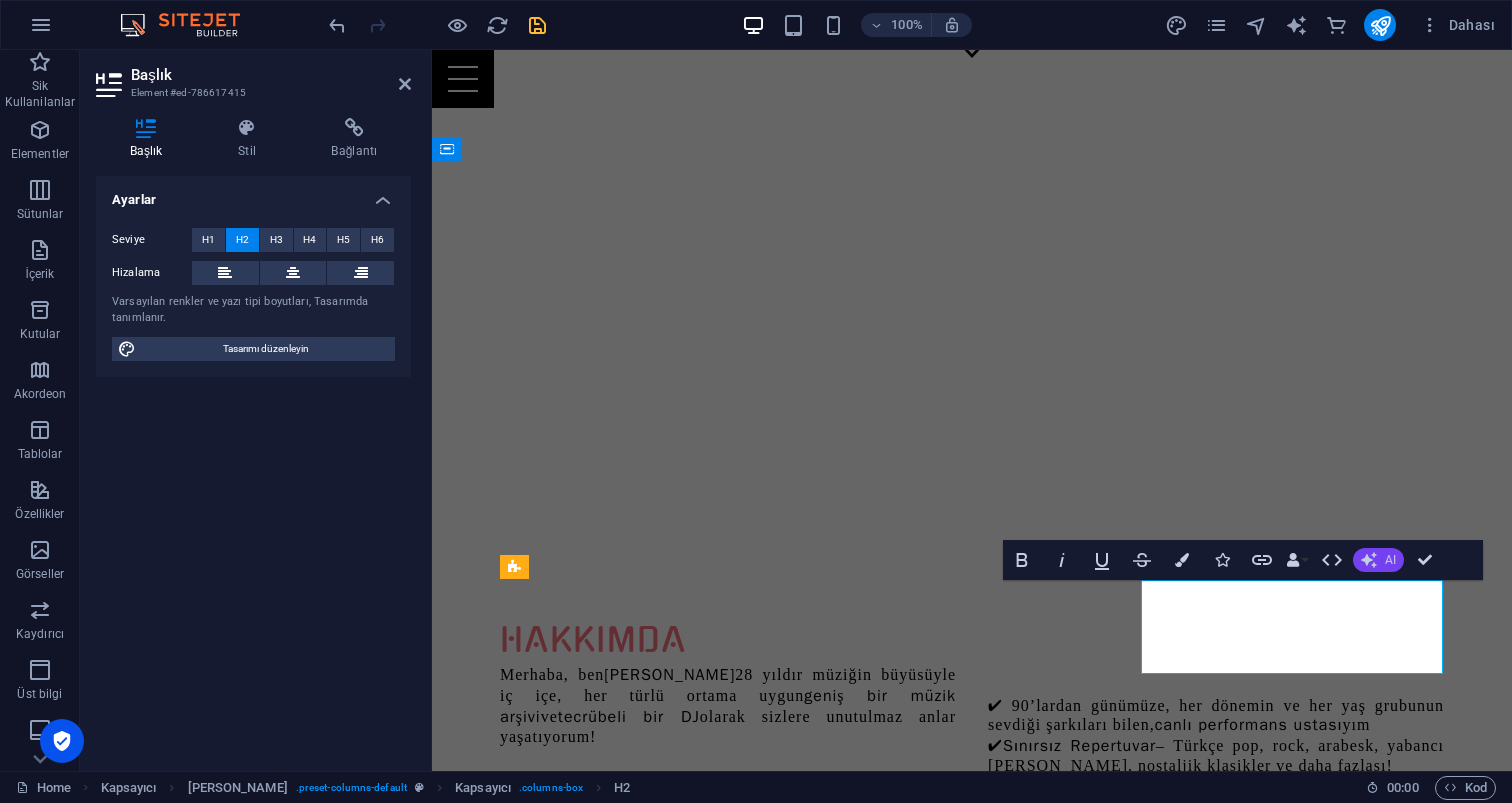 click on "AI" at bounding box center [1378, 560] 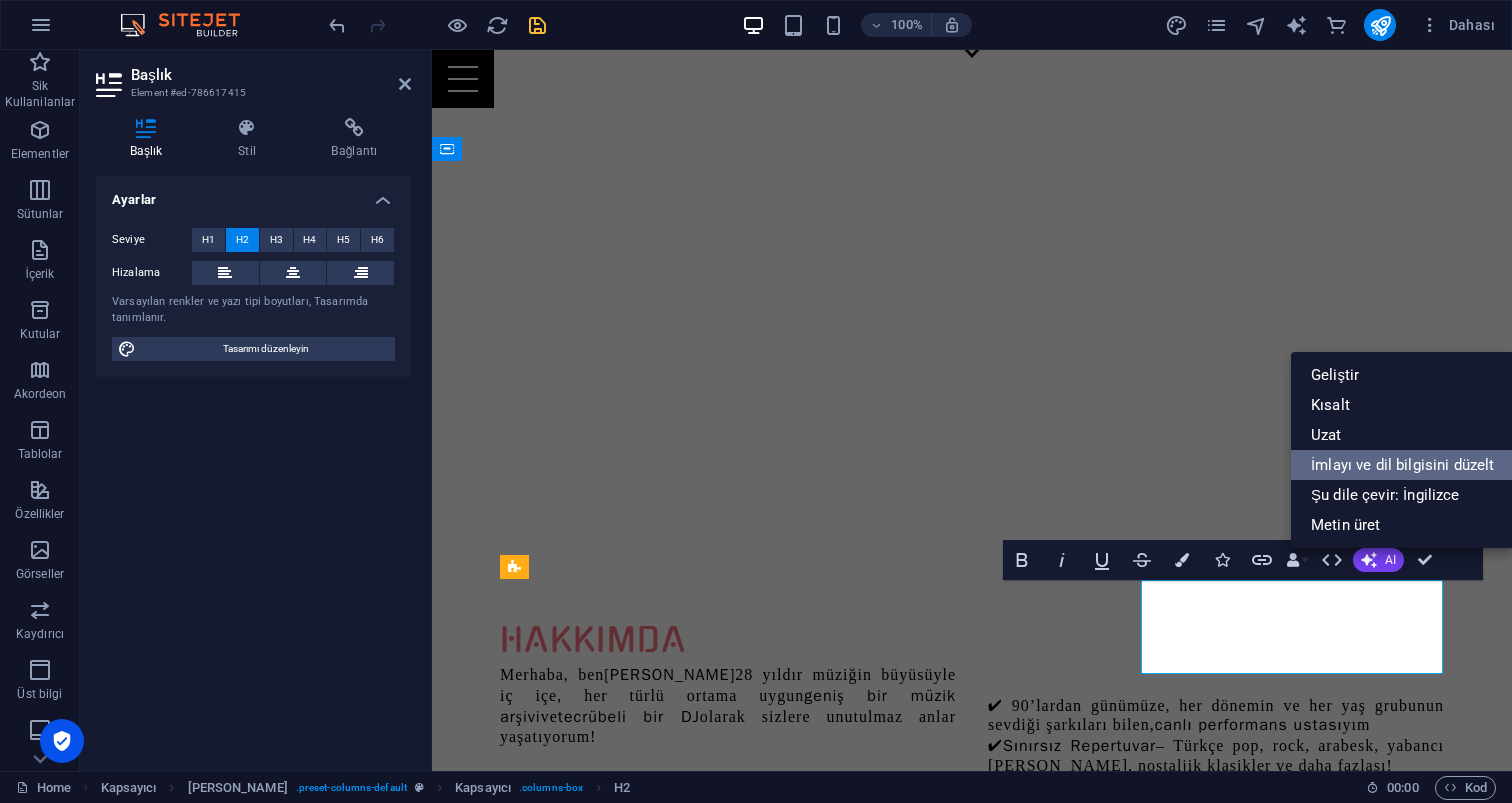 click on "İmlayı ve dil bilgisini düzelt" at bounding box center (1402, 465) 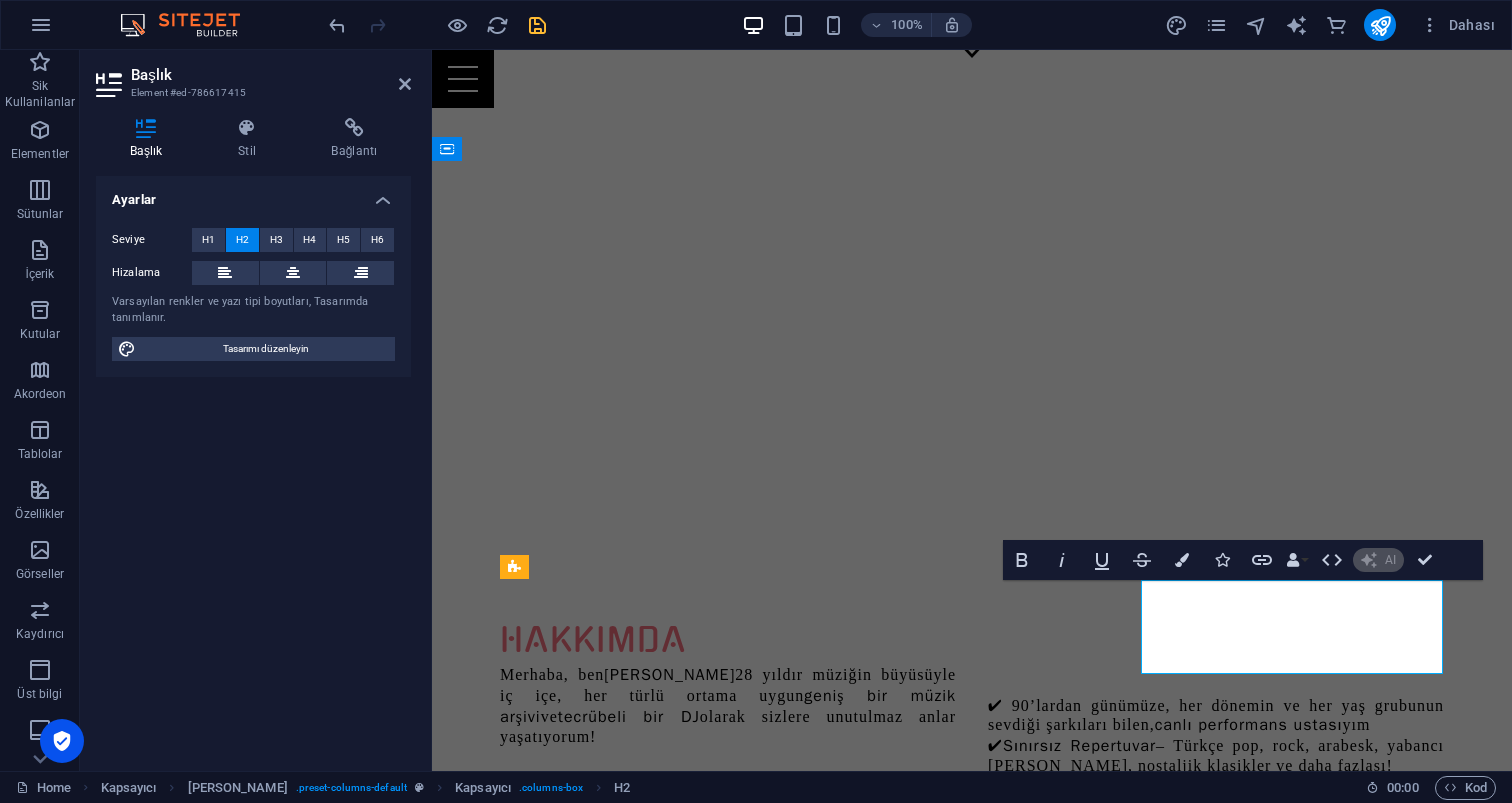 type 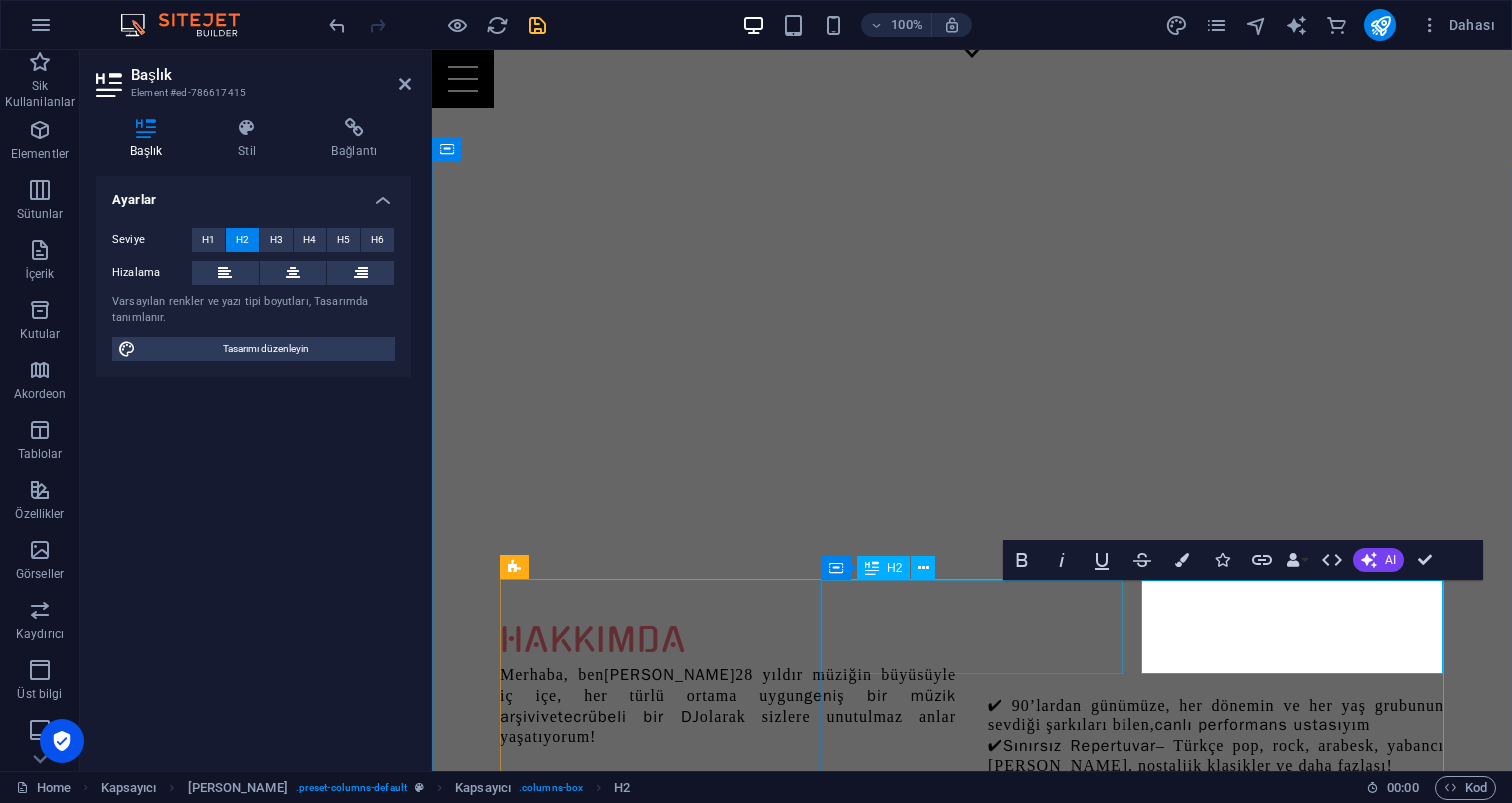 click on "Eğlence Dolu Etkinlikler" at bounding box center (972, 1679) 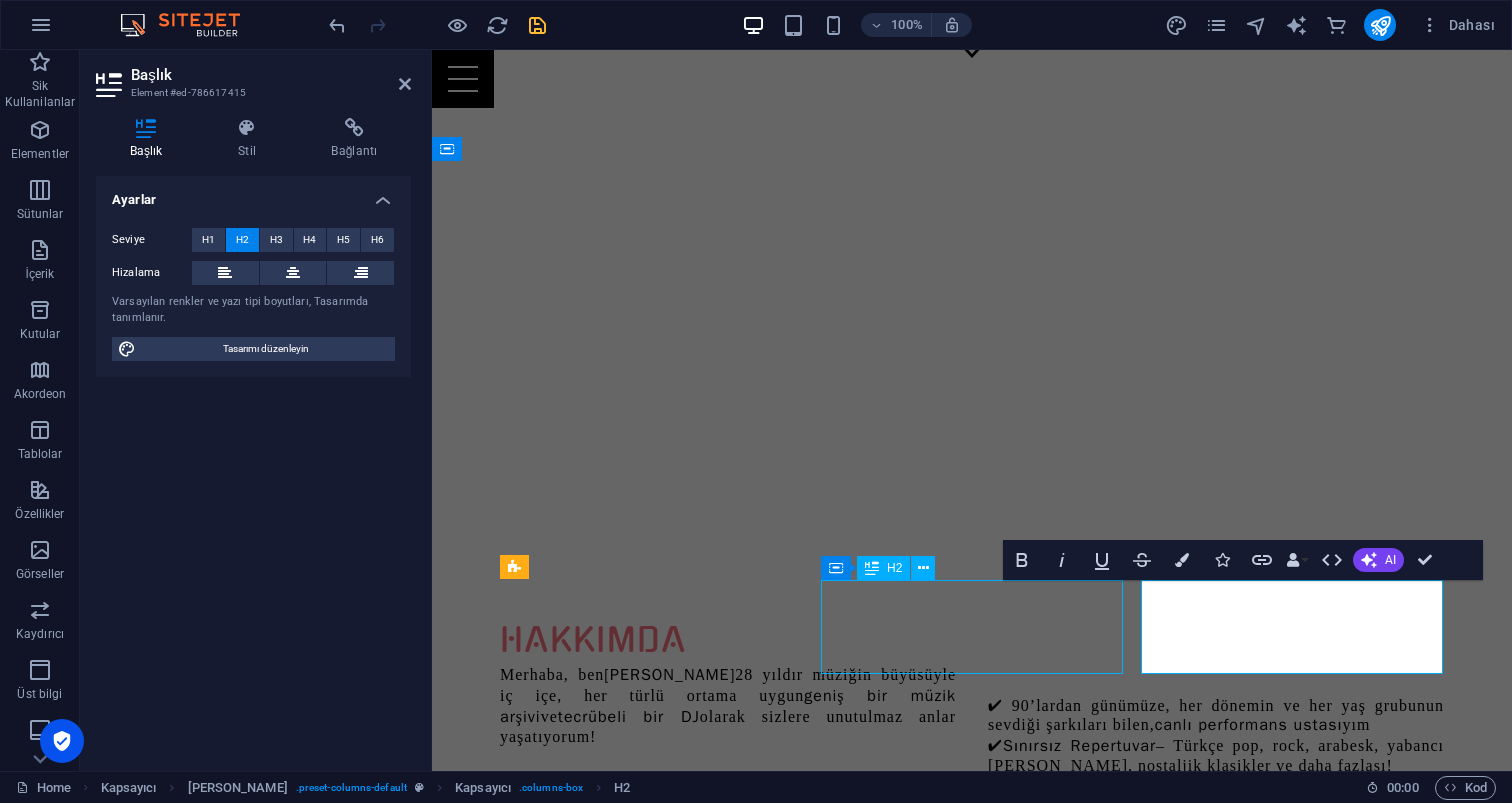click on "Eğlence Dolu Etkinlikler" at bounding box center [972, 1679] 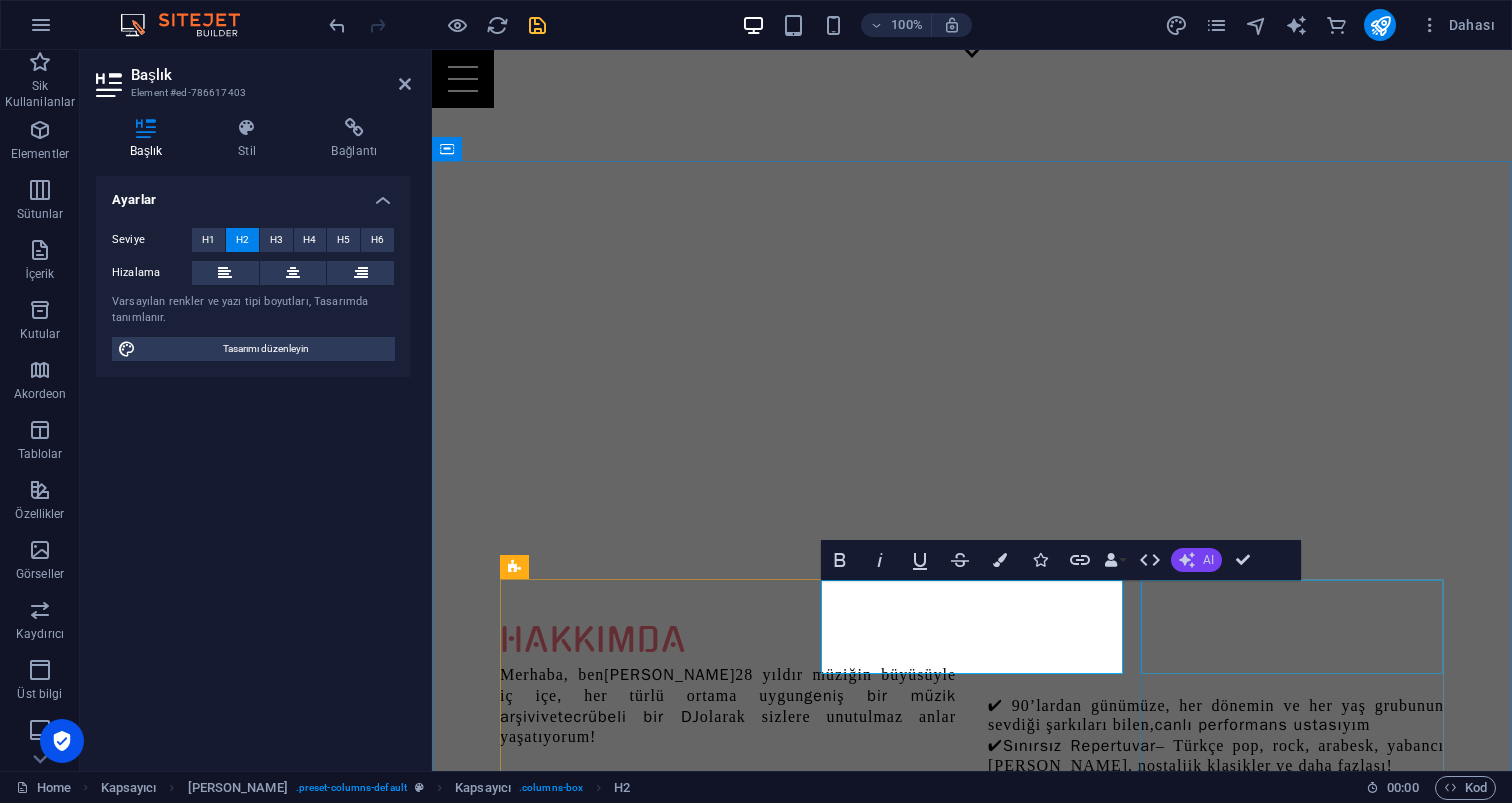 click on "AI" at bounding box center (1208, 560) 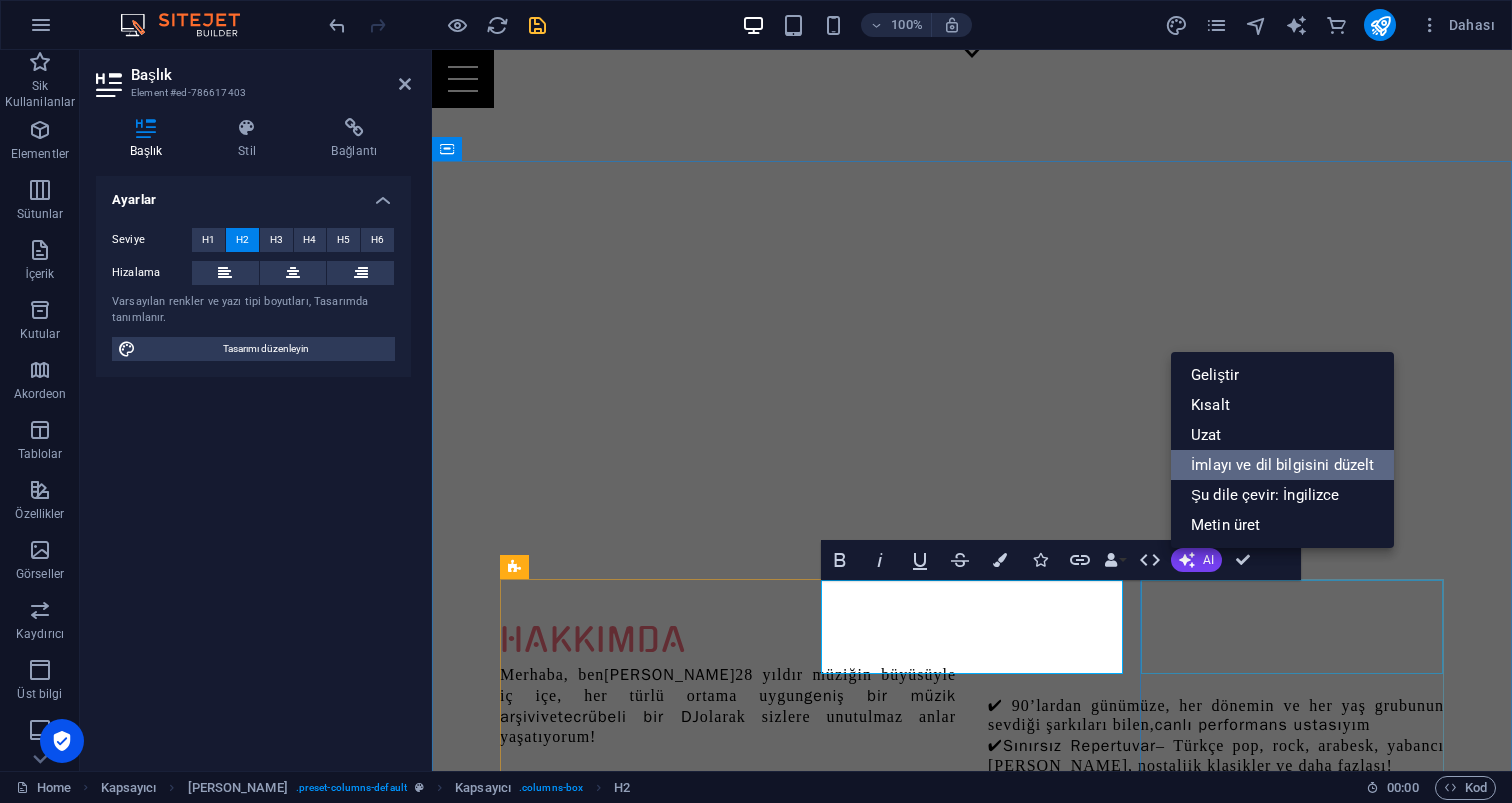 click on "İmlayı ve dil bilgisini düzelt" at bounding box center (1282, 465) 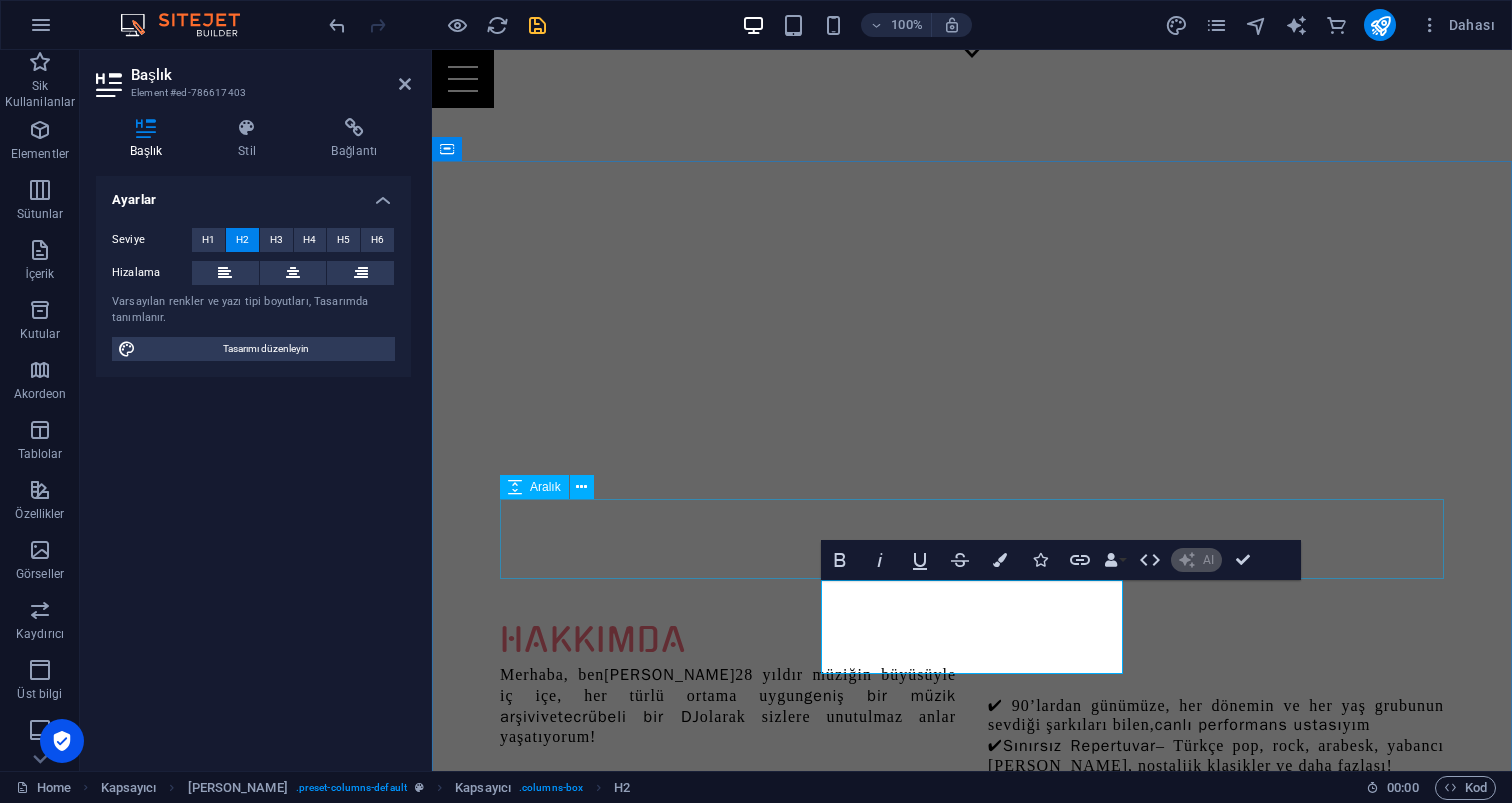 type 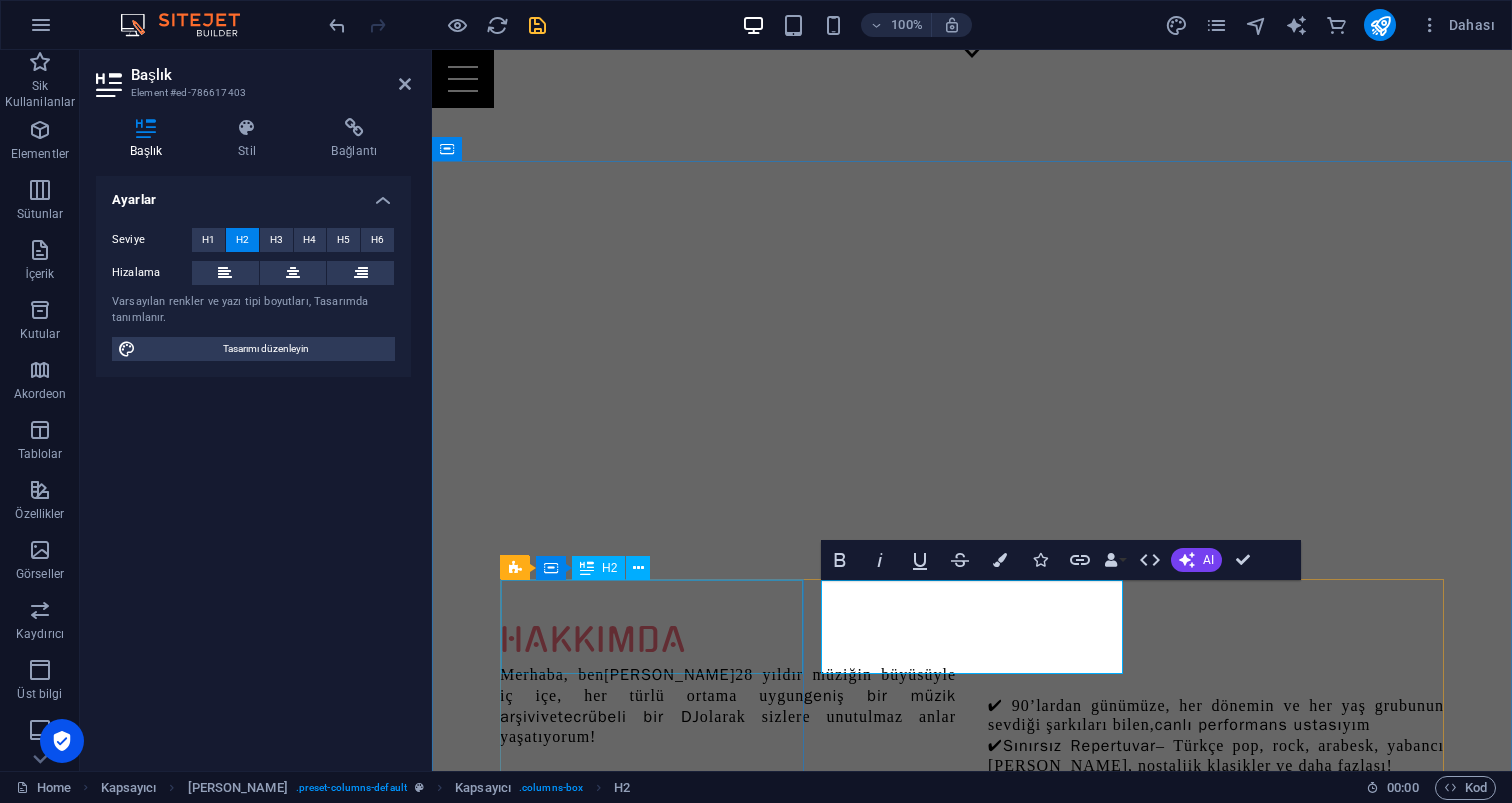 click on "PROFESYONEL DJ PERFORMANSLARI" at bounding box center [972, 972] 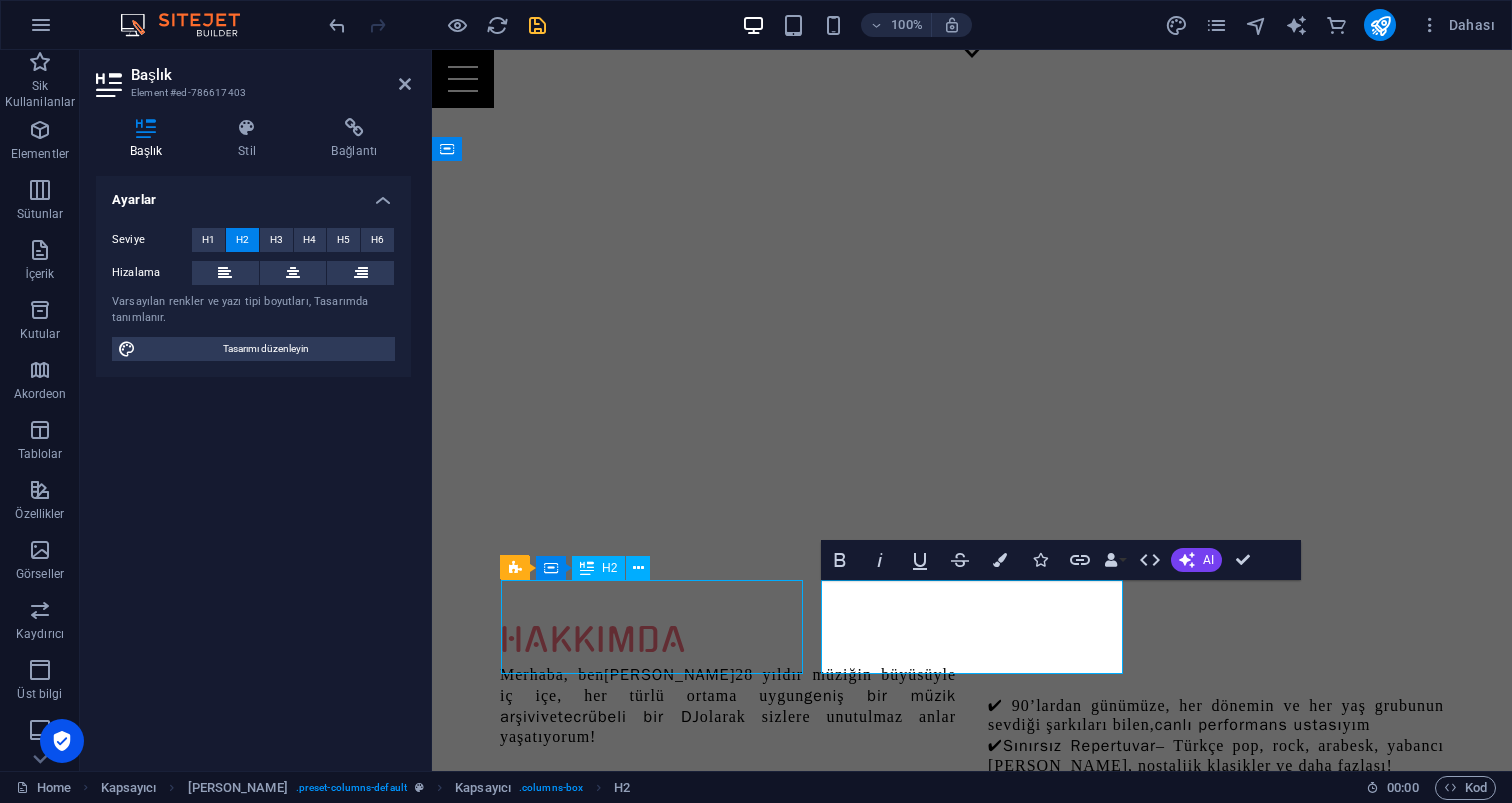 click on "PROFESYONEL DJ PERFORMANSLARI" at bounding box center [972, 972] 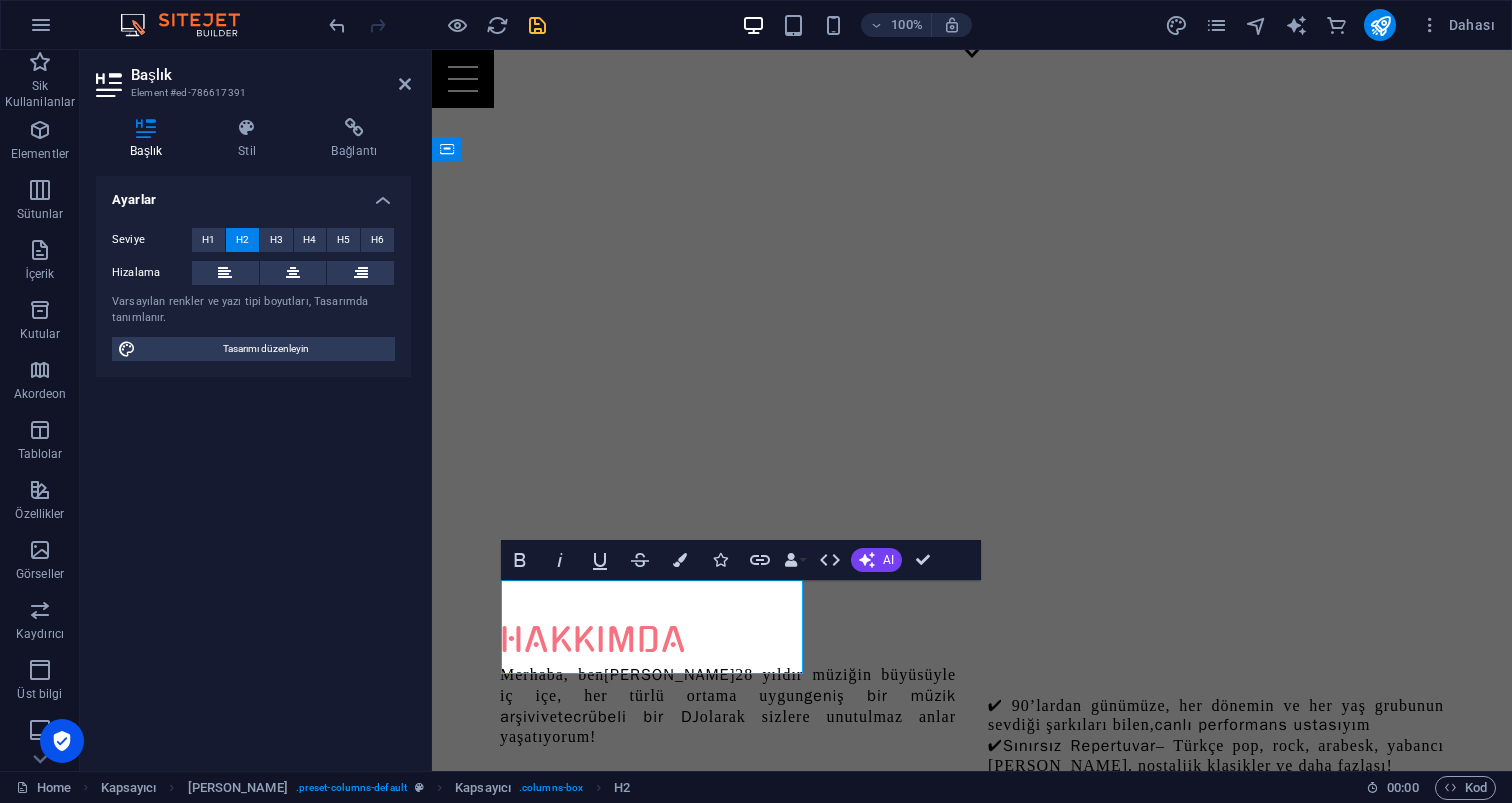 click on "PROFESYONEL DJ PERFORMANSLARI" at bounding box center [972, 972] 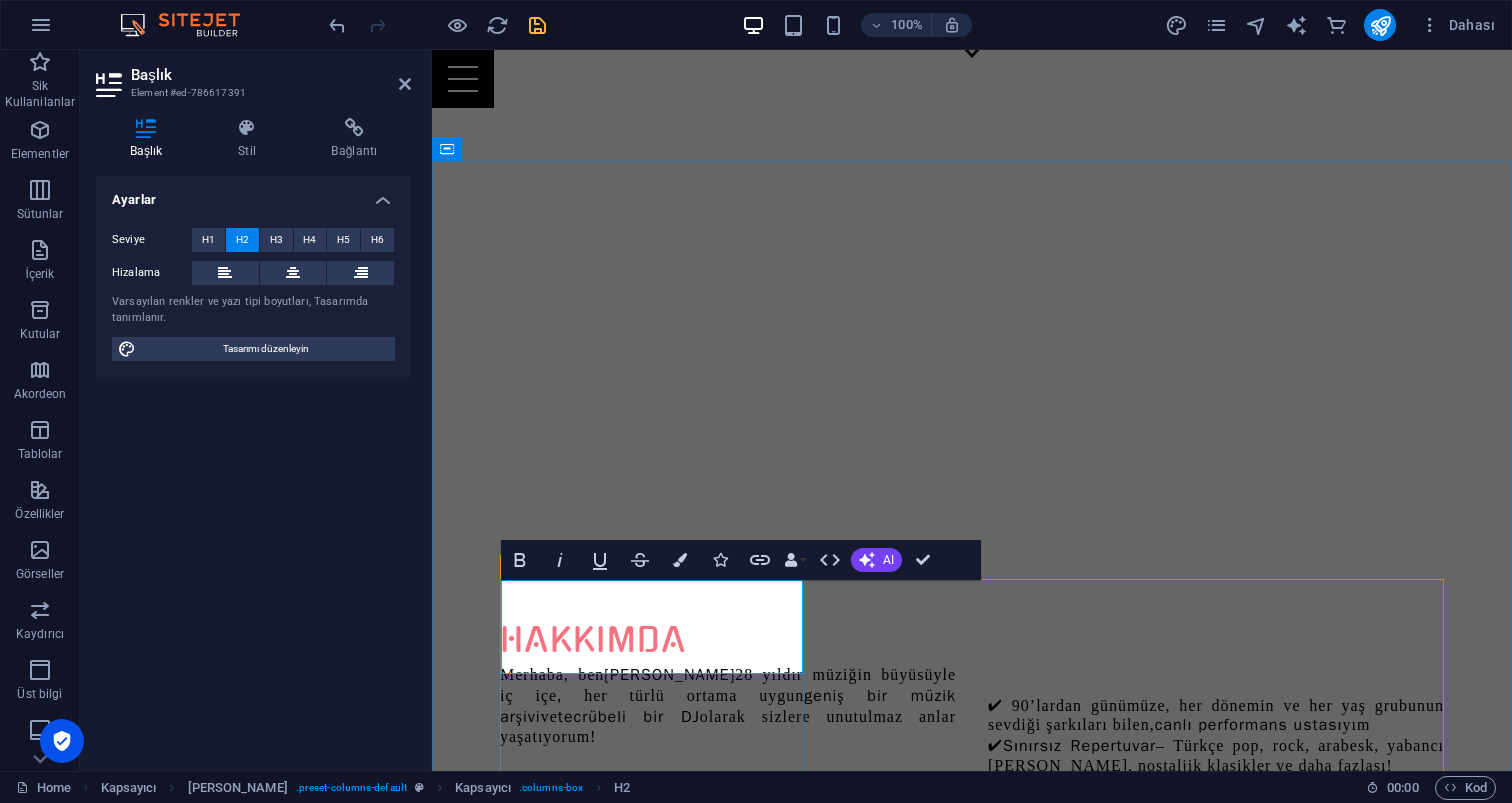 click on "PROFESYONEL DJ PERFORMANSLARI" at bounding box center [972, 972] 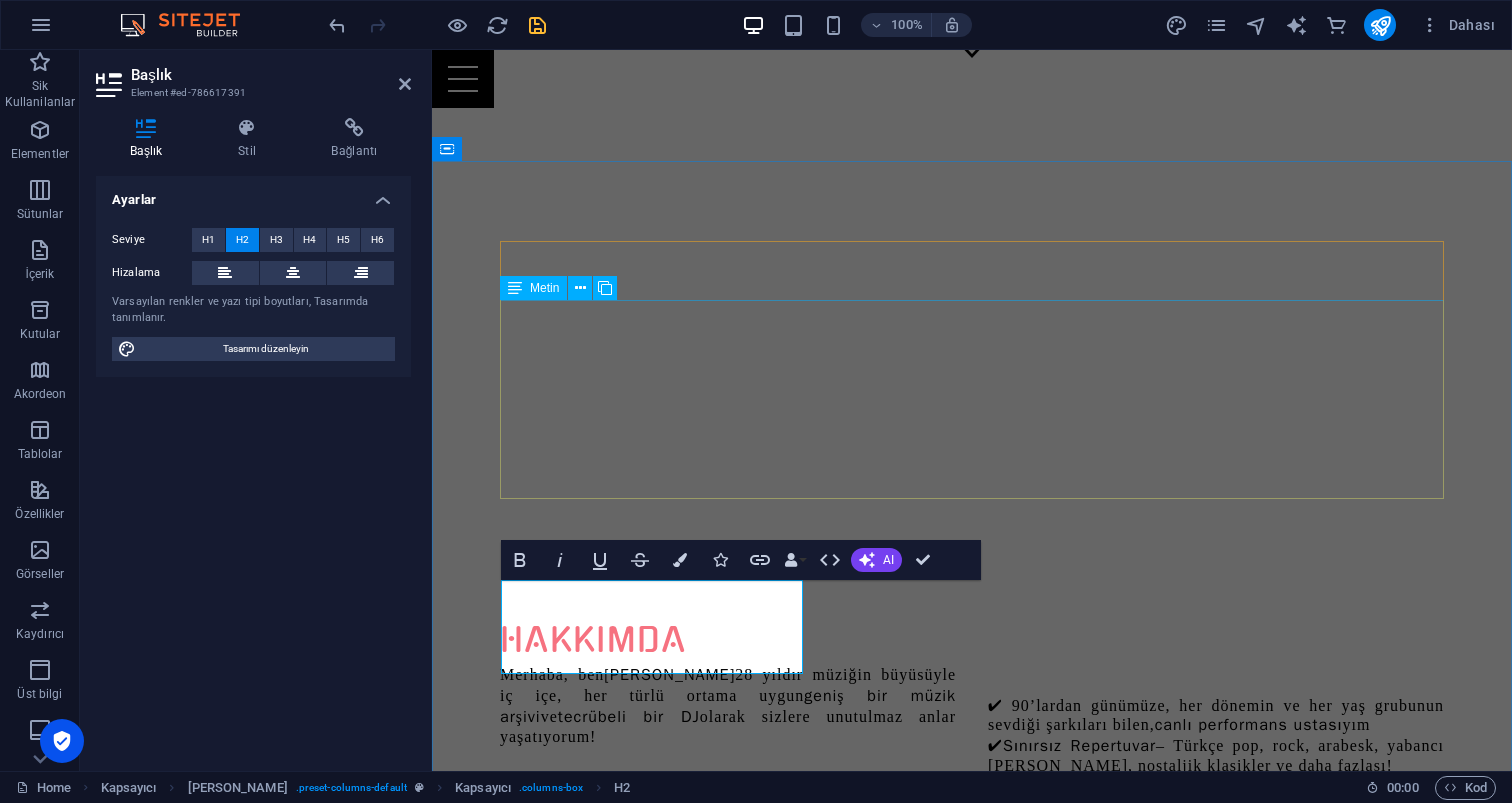 click on "Merhaba, [PERSON_NAME]  28 yıldır müziğin büyüsüyle iç içe, her türlü ortama uygun  geniş bir müzik arşivi  ve  tecrübeli bir DJ  olarak sizlere unutulmaz anlar yaşatıyorum! ✔ 90’lardan günümüze, her dönemin ve her yaş grubunun sevdiği şarkıları bilen,  canlı performans ustası yım ✔  Sınırsız Repertuvar  – Türkçe pop, rock, arabesk, yabancı [PERSON_NAME], nostaljik klasikler ve daha fazlası! ✔ İster doğum günü, ister düğün, ister kurumsal etkinlik; enerjim ile  sıkıcı anları efsaneye dönüştürürüm! 📍  Karaoke aktivitelerinizde veya partinizde buluşmak için iletişime geçin" at bounding box center (972, 762) 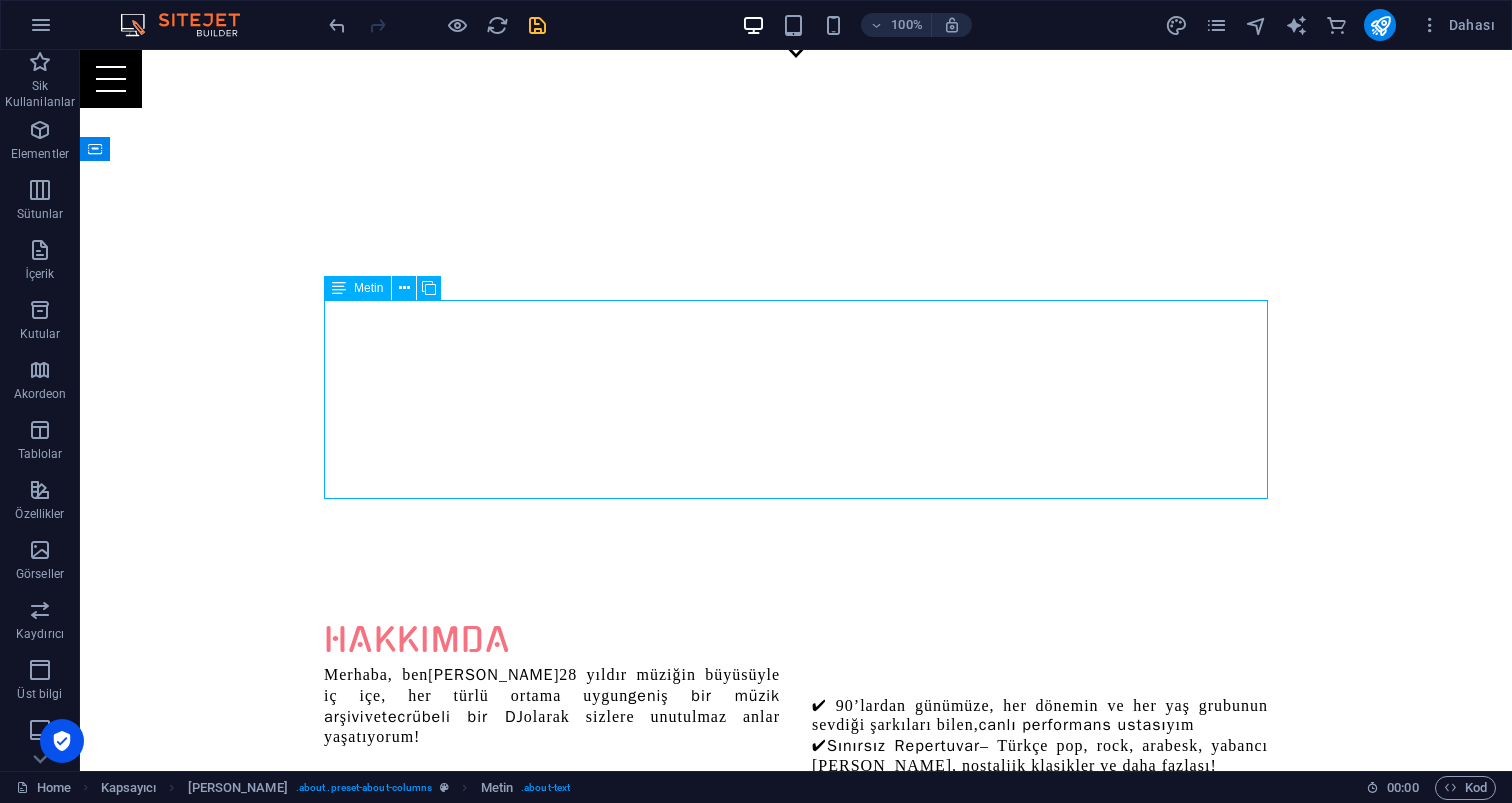 click on "Merhaba, [PERSON_NAME]  28 yıldır müziğin büyüsüyle iç içe, her türlü ortama uygun  geniş bir müzik arşivi  ve  tecrübeli bir DJ  olarak sizlere unutulmaz anlar yaşatıyorum! ✔ 90’lardan günümüze, her dönemin ve her yaş grubunun sevdiği şarkıları bilen,  canlı performans ustası yım ✔  Sınırsız Repertuvar  – Türkçe pop, rock, arabesk, yabancı [PERSON_NAME], nostaljik klasikler ve daha fazlası! ✔ İster doğum günü, ister düğün, ister kurumsal etkinlik; enerjim ile  sıkıcı anları efsaneye dönüştürürüm! 📍  Karaoke aktivitelerinizde veya partinizde buluşmak için iletişime geçin" at bounding box center (796, 762) 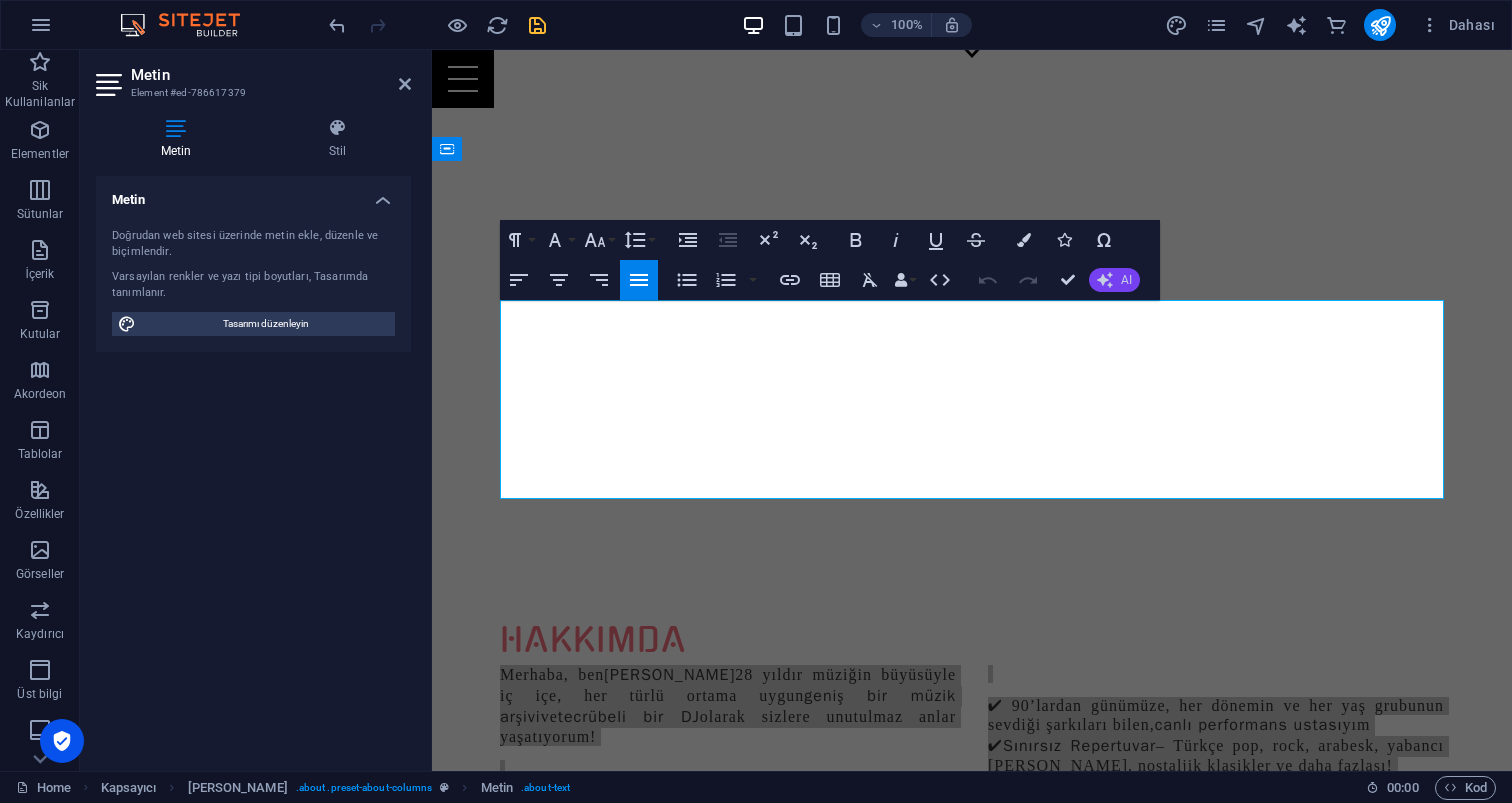 click on "AI" at bounding box center [1126, 280] 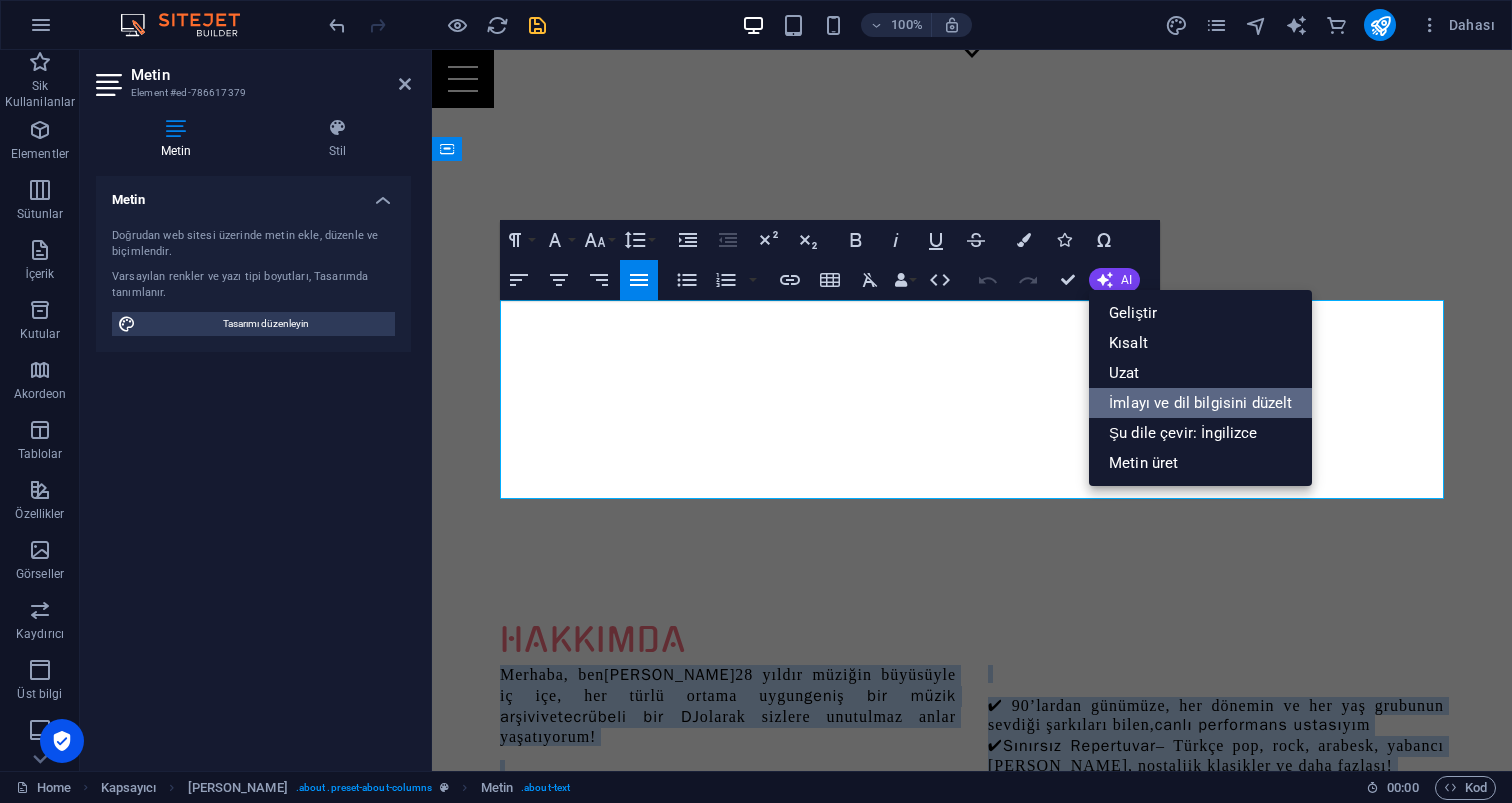 click on "İmlayı ve dil bilgisini düzelt" at bounding box center [1200, 403] 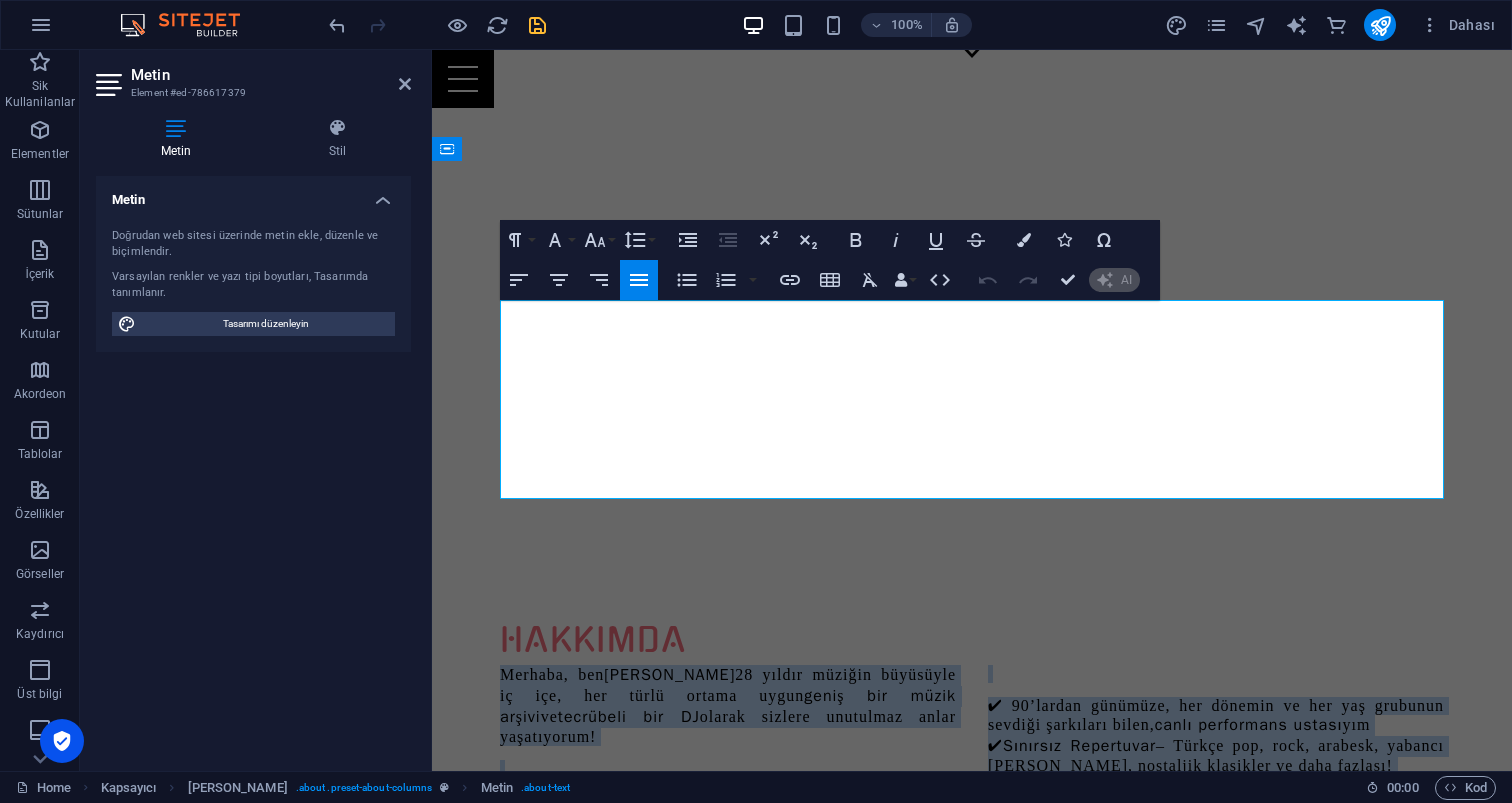 type 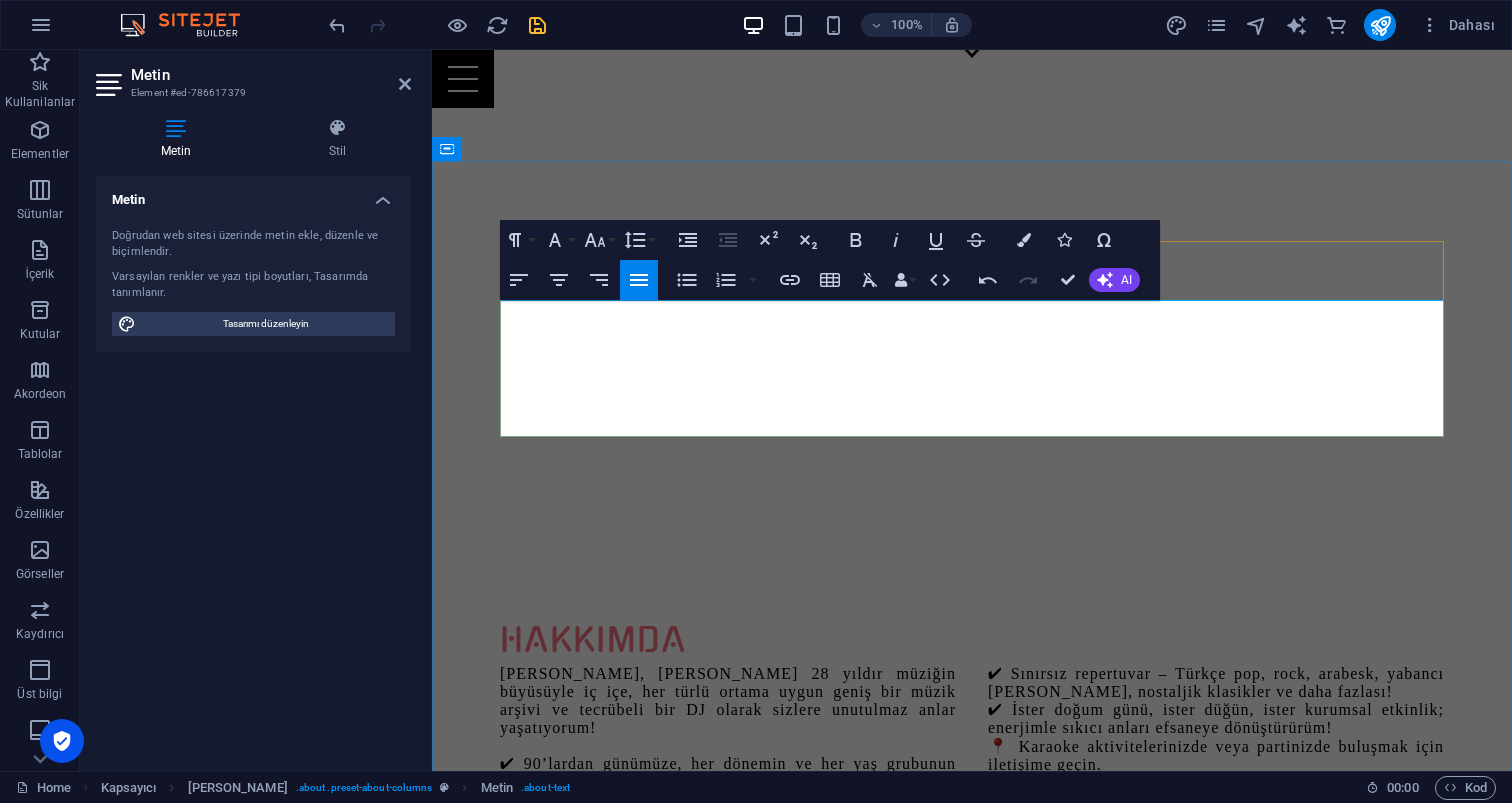 click on "[PERSON_NAME], [PERSON_NAME] 28 yıldır müziğin büyüsüyle iç içe, her türlü ortama uygun geniş bir müzik arşivi ve tecrübeli bir DJ olarak sizlere unutulmaz anlar yaşatıyorum! ✔ 90’lardan günümüze, her dönemin ve her yaş grubunun sevdiği şarkıları bilen, canlı performans ustasıyım. ✔ Sınırsız repertuvar – Türkçe pop, rock, arabesk, yabancı [PERSON_NAME], nostaljik klasikler ve daha fazlası! ✔ İster doğum günü, ister düğün, ister kurumsal etkinlik; enerjimle sıkıcı anları efsaneye dönüştürürüm! 📍 Karaoke aktivitelerinizde veya partinizde buluşmak için iletişime geçin." at bounding box center (972, 728) 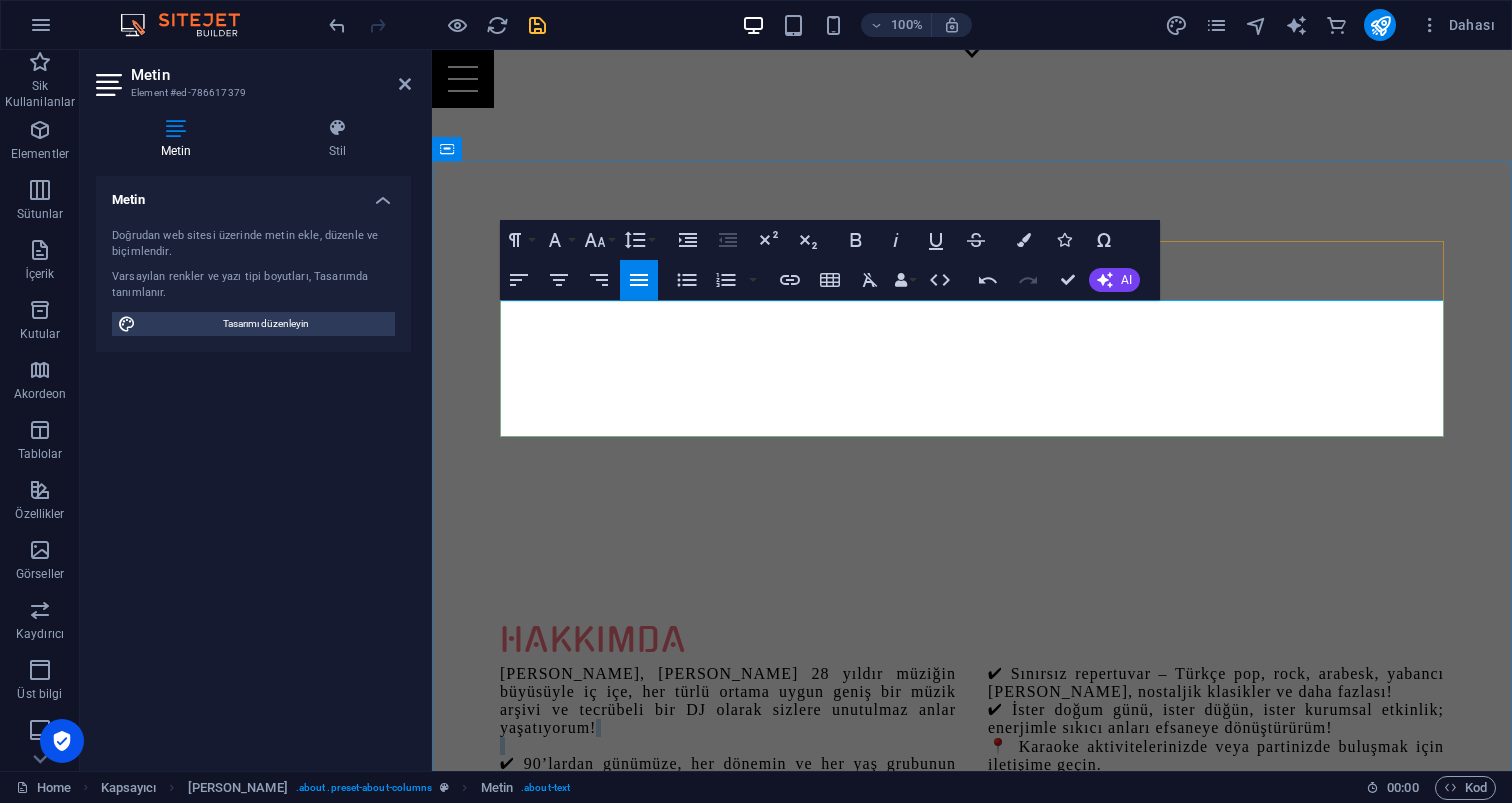 click on "[PERSON_NAME], [PERSON_NAME] 28 yıldır müziğin büyüsüyle iç içe, her türlü ortama uygun geniş bir müzik arşivi ve tecrübeli bir DJ olarak sizlere unutulmaz anlar yaşatıyorum! ✔ 90’lardan günümüze, her dönemin ve her yaş grubunun sevdiği şarkıları bilen, canlı performans ustasıyım. ✔ Sınırsız repertuvar – Türkçe pop, rock, arabesk, yabancı [PERSON_NAME], nostaljik klasikler ve daha fazlası! ✔ İster doğum günü, ister düğün, ister kurumsal etkinlik; enerjimle sıkıcı anları efsaneye dönüştürürüm! 📍 Karaoke aktivitelerinizde veya partinizde buluşmak için iletişime geçin." at bounding box center [972, 728] 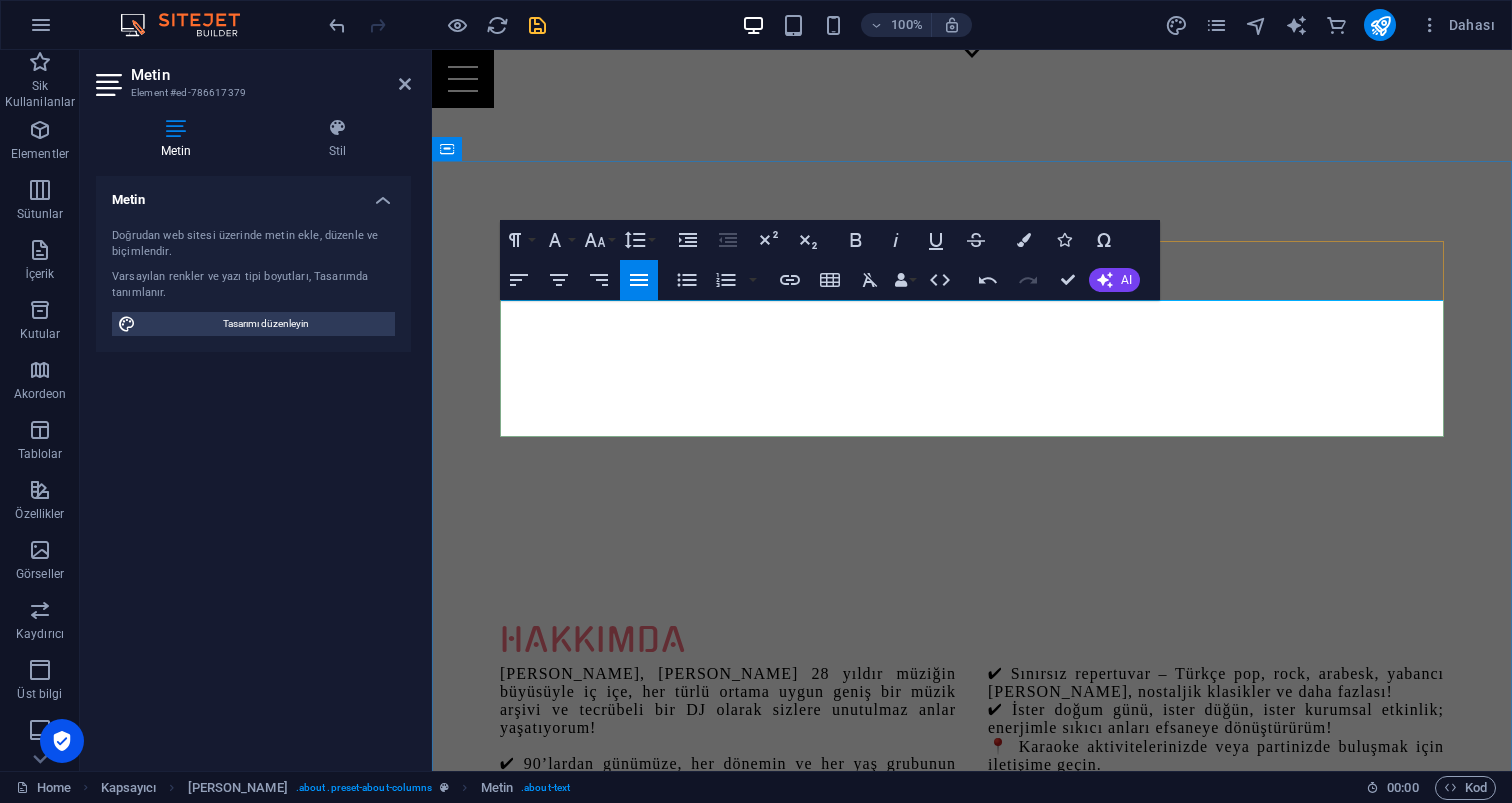 click on "[PERSON_NAME], [PERSON_NAME] 28 yıldır müziğin büyüsüyle iç içe, her türlü ortama uygun geniş bir müzik arşivi ve tecrübeli bir DJ olarak sizlere unutulmaz anlar yaşatıyorum! ✔ 90’lardan günümüze, her dönemin ve her yaş grubunun sevdiği şarkıları bilen, canlı performans ustasıyım. ✔ Sınırsız repertuvar – Türkçe pop, rock, arabesk, yabancı [PERSON_NAME], nostaljik klasikler ve daha fazlası! ✔ İster doğum günü, ister düğün, ister kurumsal etkinlik; enerjimle sıkıcı anları efsaneye dönüştürürüm! 📍 Karaoke aktivitelerinizde veya partinizde buluşmak için iletişime geçin." at bounding box center (972, 728) 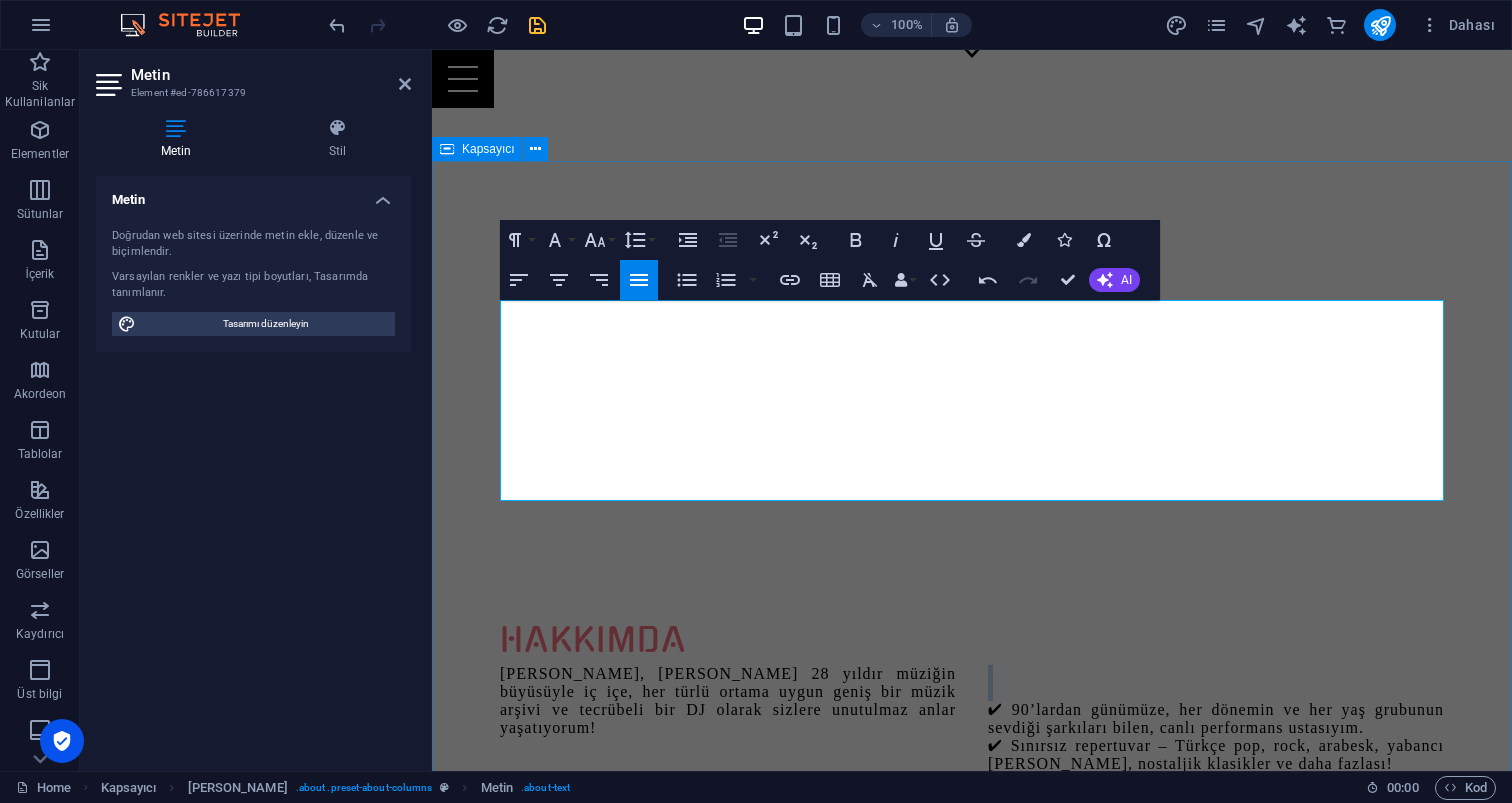 click on "[PERSON_NAME], [PERSON_NAME] 28 yıldır müziğin büyüsüyle iç içe, her türlü ortama uygun geniş bir müzik arşivi ve tecrübeli bir DJ olarak sizlere unutulmaz anlar yaşatıyorum! ✔ 90’lardan günümüze, her dönemin ve her yaş grubunun sevdiği şarkıları bilen, canlı performans ustasıyım. ✔ Sınırsız repertuvar – Türkçe pop, rock, arabesk, yabancı [PERSON_NAME], nostaljik klasikler ve daha fazlası! ✔ İster doğum günü, ister düğün, ister kurumsal etkinlik; enerjimle sıkıcı anları efsaneye dönüştürürüm! 📍 Karaoke aktivitelerinizde veya partinizde buluşmak için iletişime geçin. PROFESYONEL DJ PERFORMANSLARI Bize Ulaşın Eğlence Dolu Etkinlikler BIZE ULAŞIN UNUTULMAZ KARAOKE AKTİVİTELERİ BIZE ULAŞIN" at bounding box center [972, 1826] 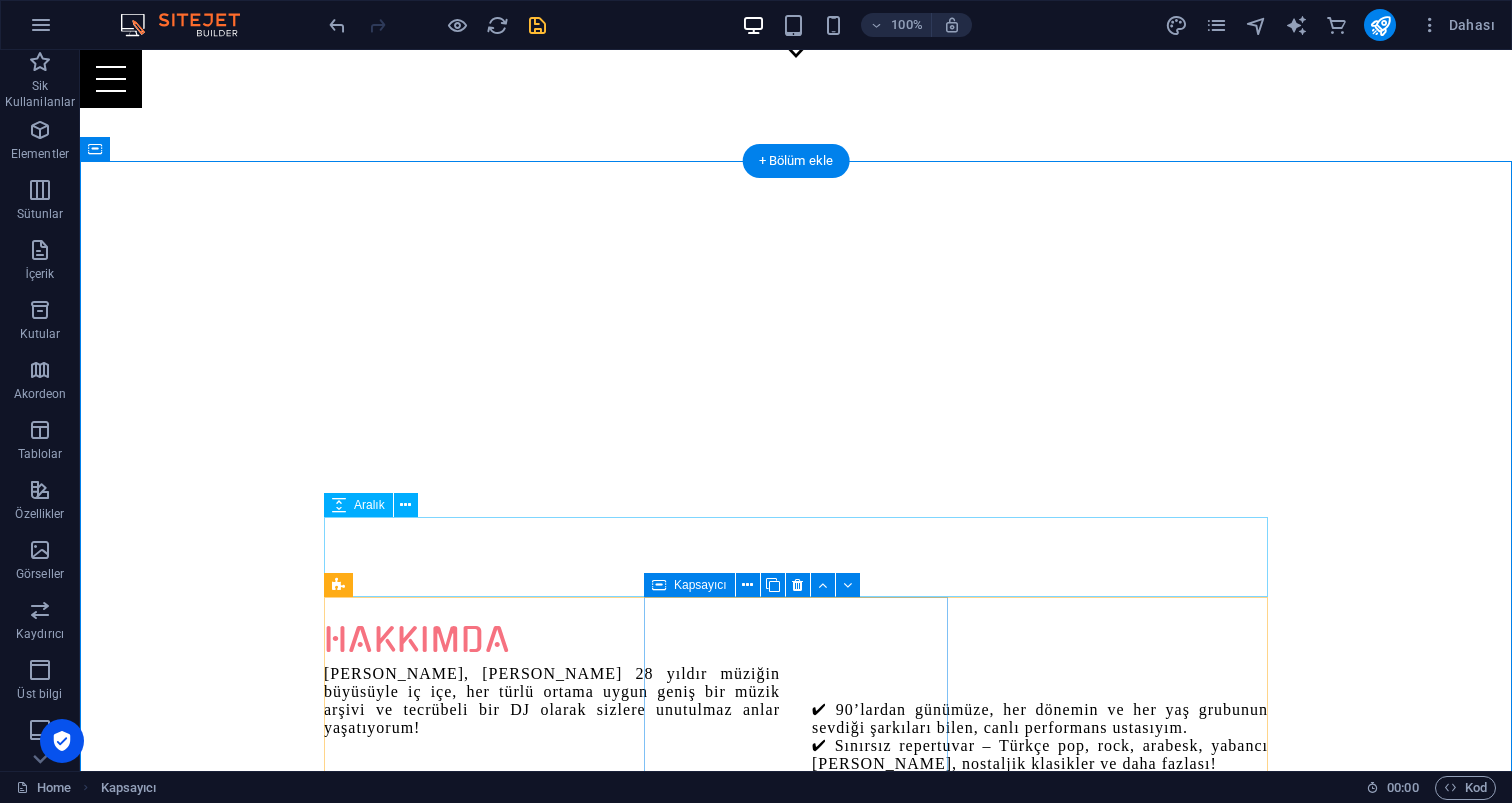 click at bounding box center [796, 893] 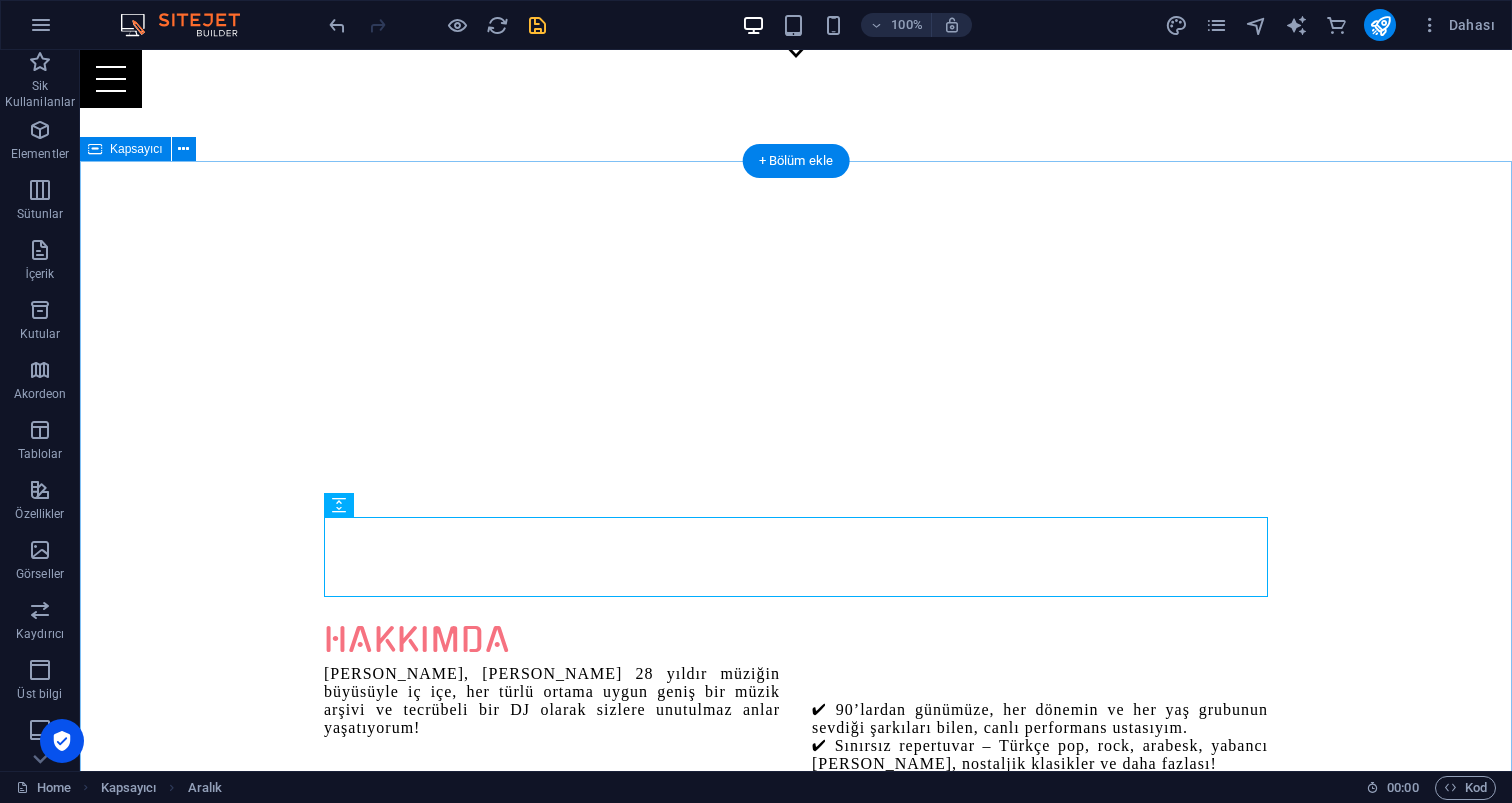 click on "[PERSON_NAME], [PERSON_NAME] 28 yıldır müziğin büyüsüyle iç içe, her türlü ortama uygun geniş bir müzik arşivi ve tecrübeli bir DJ olarak sizlere unutulmaz anlar yaşatıyorum! ✔ 90’lardan günümüze, her dönemin ve her yaş grubunun sevdiği şarkıları bilen, canlı performans ustasıyım. ✔ Sınırsız repertuvar – Türkçe pop, rock, arabesk, yabancı [PERSON_NAME], nostaljik klasikler ve daha fazlası! ✔ İster doğum günü, ister düğün, ister kurumsal etkinlik; enerjimle sıkıcı anları efsaneye dönüştürürüm! 📍 Karaoke aktivitelerinizde veya partinizde buluşmak için iletişime geçin. PROFESYONEL DJ PERFORMANSLARI Bize Ulaşın Eğlence Dolu Etkinlikler BIZE ULAŞIN UNUTULMAZ KARAOKE AKTİVİTELERİ BIZE ULAŞIN" at bounding box center [796, 1826] 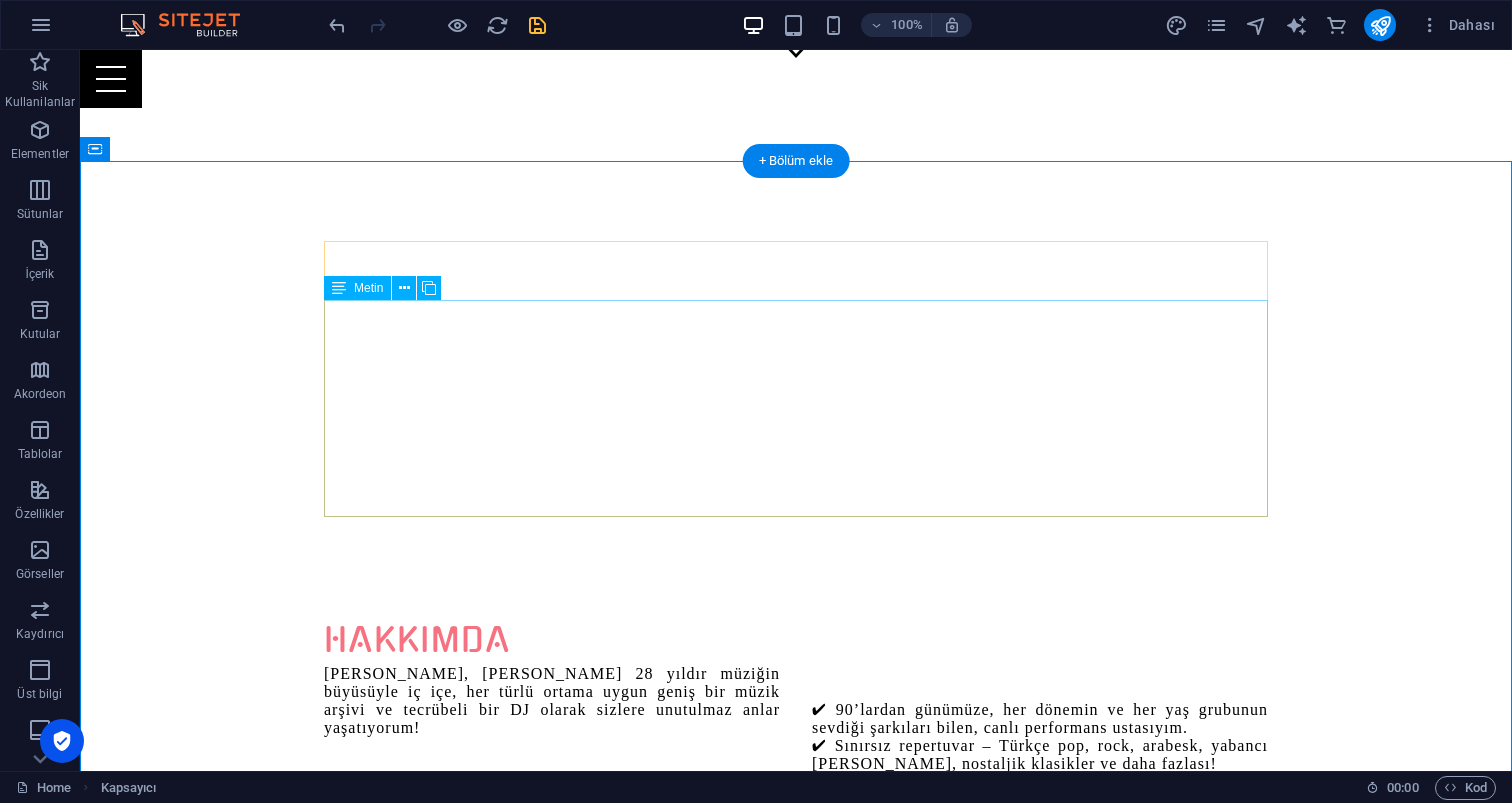 click on "[PERSON_NAME], [PERSON_NAME] 28 yıldır müziğin büyüsüyle iç içe, her türlü ortama uygun geniş bir müzik arşivi ve tecrübeli bir DJ olarak sizlere unutulmaz anlar yaşatıyorum! ✔ 90’lardan günümüze, her dönemin ve her yaş grubunun sevdiği şarkıları bilen, canlı performans ustasıyım. ✔ Sınırsız repertuvar – Türkçe pop, rock, arabesk, yabancı [PERSON_NAME], nostaljik klasikler ve daha fazlası! ✔ İster doğum günü, ister düğün, ister kurumsal etkinlik; enerjimle sıkıcı anları efsaneye dönüştürürüm! 📍 Karaoke aktivitelerinizde veya partinizde buluşmak için iletişime geçin." at bounding box center (796, 759) 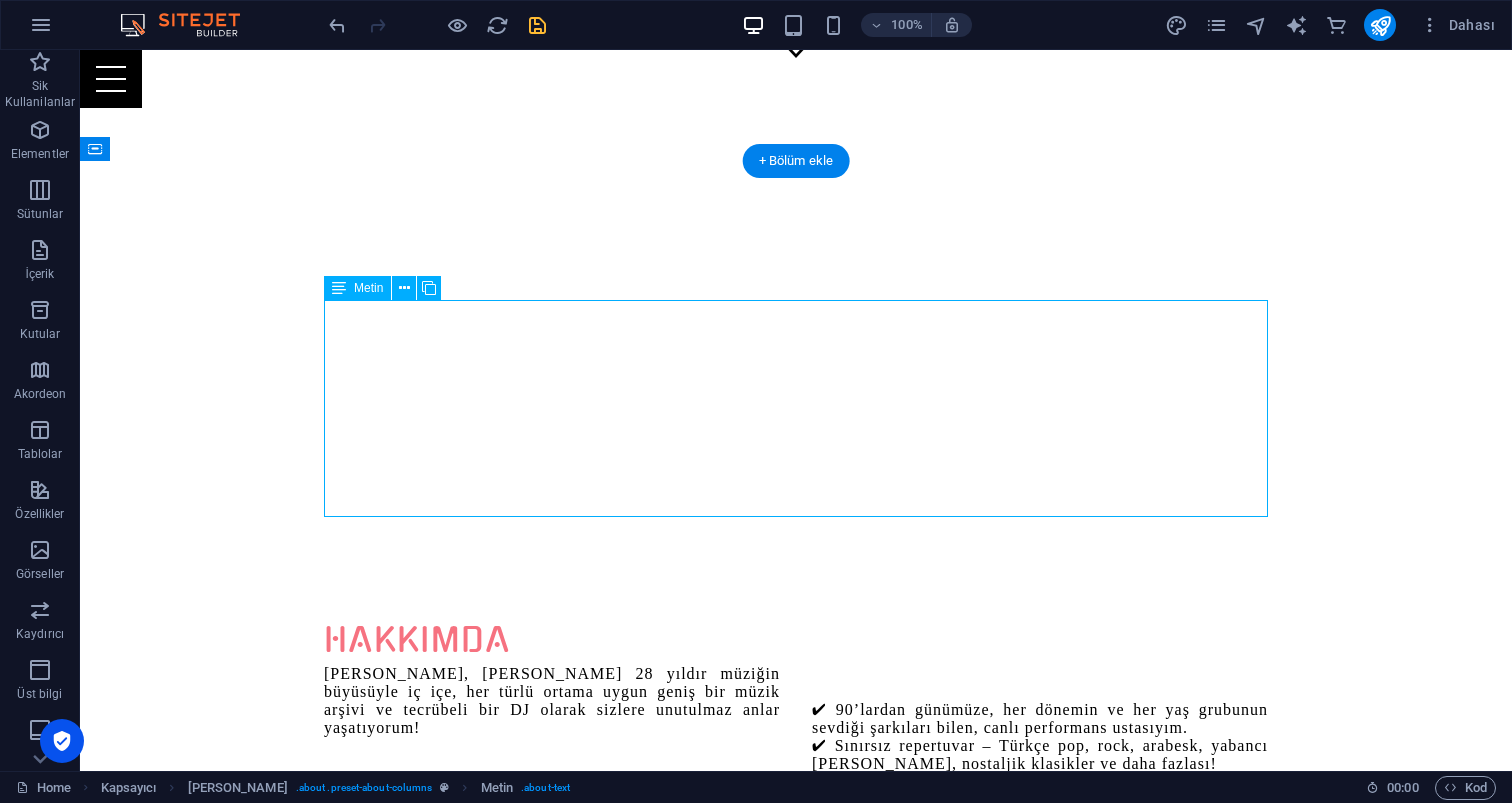 click on "[PERSON_NAME], [PERSON_NAME] 28 yıldır müziğin büyüsüyle iç içe, her türlü ortama uygun geniş bir müzik arşivi ve tecrübeli bir DJ olarak sizlere unutulmaz anlar yaşatıyorum! ✔ 90’lardan günümüze, her dönemin ve her yaş grubunun sevdiği şarkıları bilen, canlı performans ustasıyım. ✔ Sınırsız repertuvar – Türkçe pop, rock, arabesk, yabancı [PERSON_NAME], nostaljik klasikler ve daha fazlası! ✔ İster doğum günü, ister düğün, ister kurumsal etkinlik; enerjimle sıkıcı anları efsaneye dönüştürürüm! 📍 Karaoke aktivitelerinizde veya partinizde buluşmak için iletişime geçin." at bounding box center [796, 759] 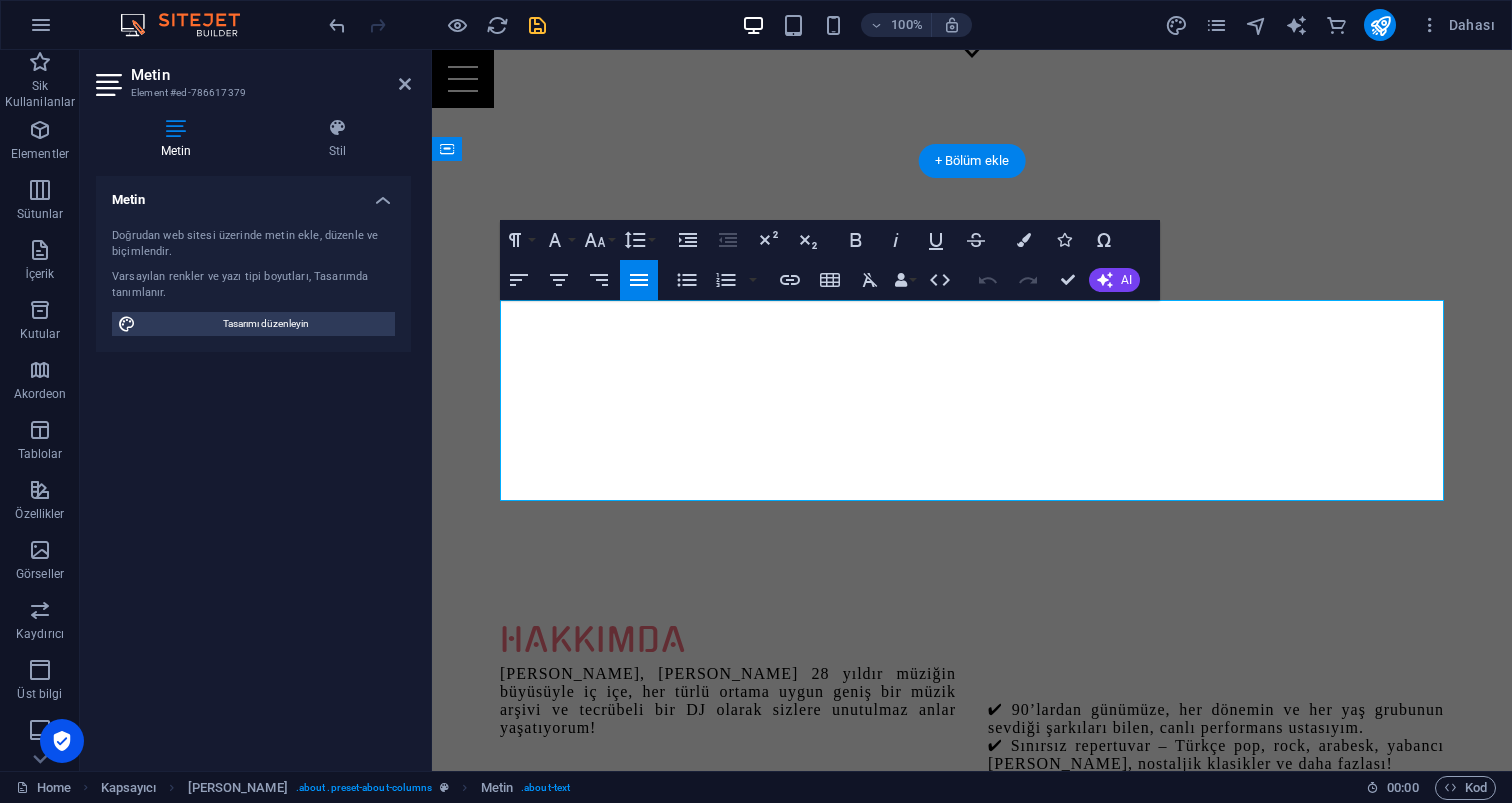 click on "✔ 90’lardan günümüze, her dönemin ve her yaş grubunun sevdiği şarkıları bilen, canlı performans ustasıyım. ✔ Sınırsız repertuvar – Türkçe pop, rock, arabesk, yabancı [PERSON_NAME], nostaljik klasikler ve daha fazlası! ✔ İster doğum günü, ister düğün, ister kurumsal etkinlik; enerjimle sıkıcı anları efsaneye dönüştürürüm! 📍 Karaoke aktivitelerinizde veya partinizde buluşmak için iletişime geçin." at bounding box center (1216, 755) 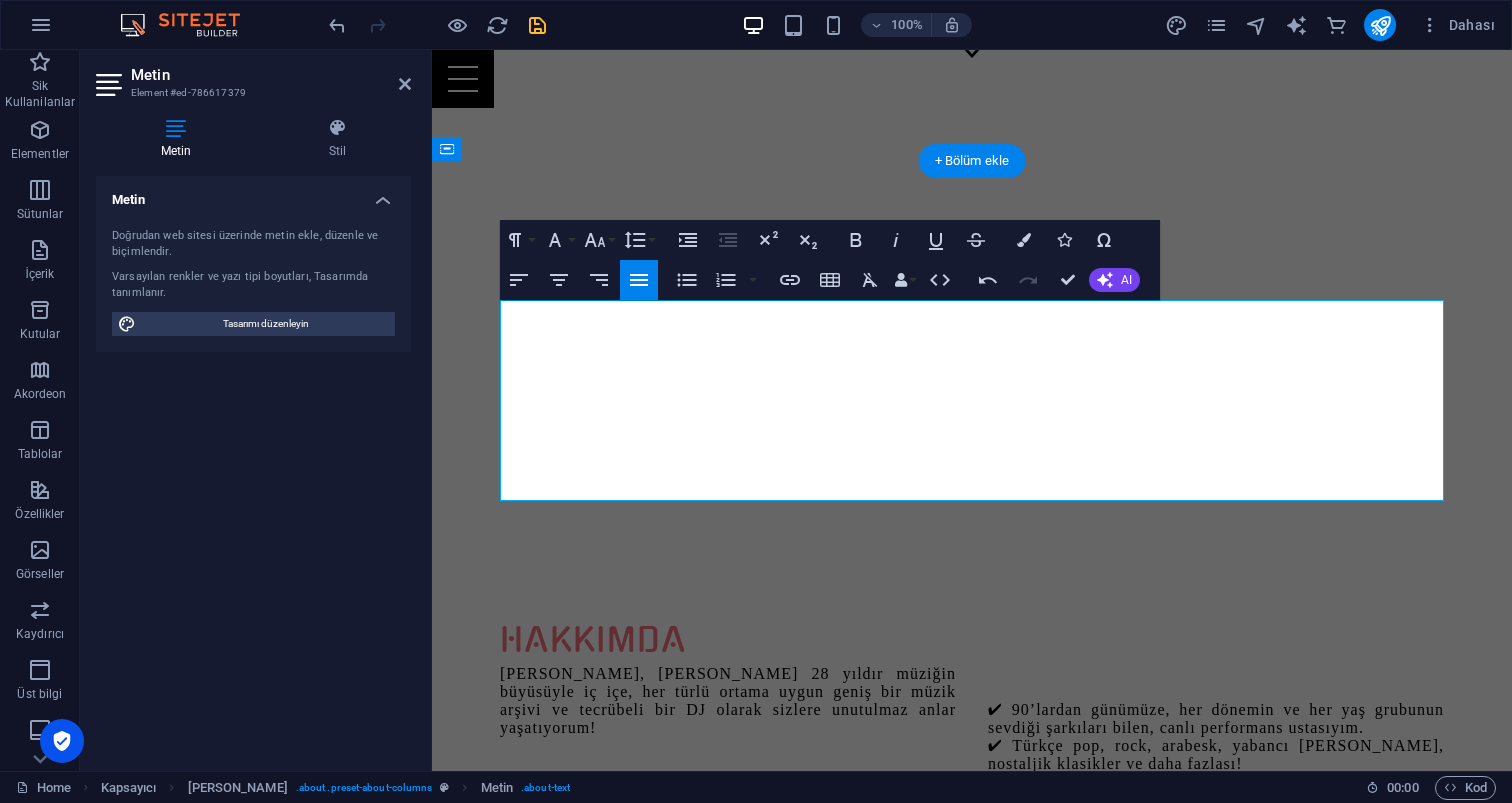 type 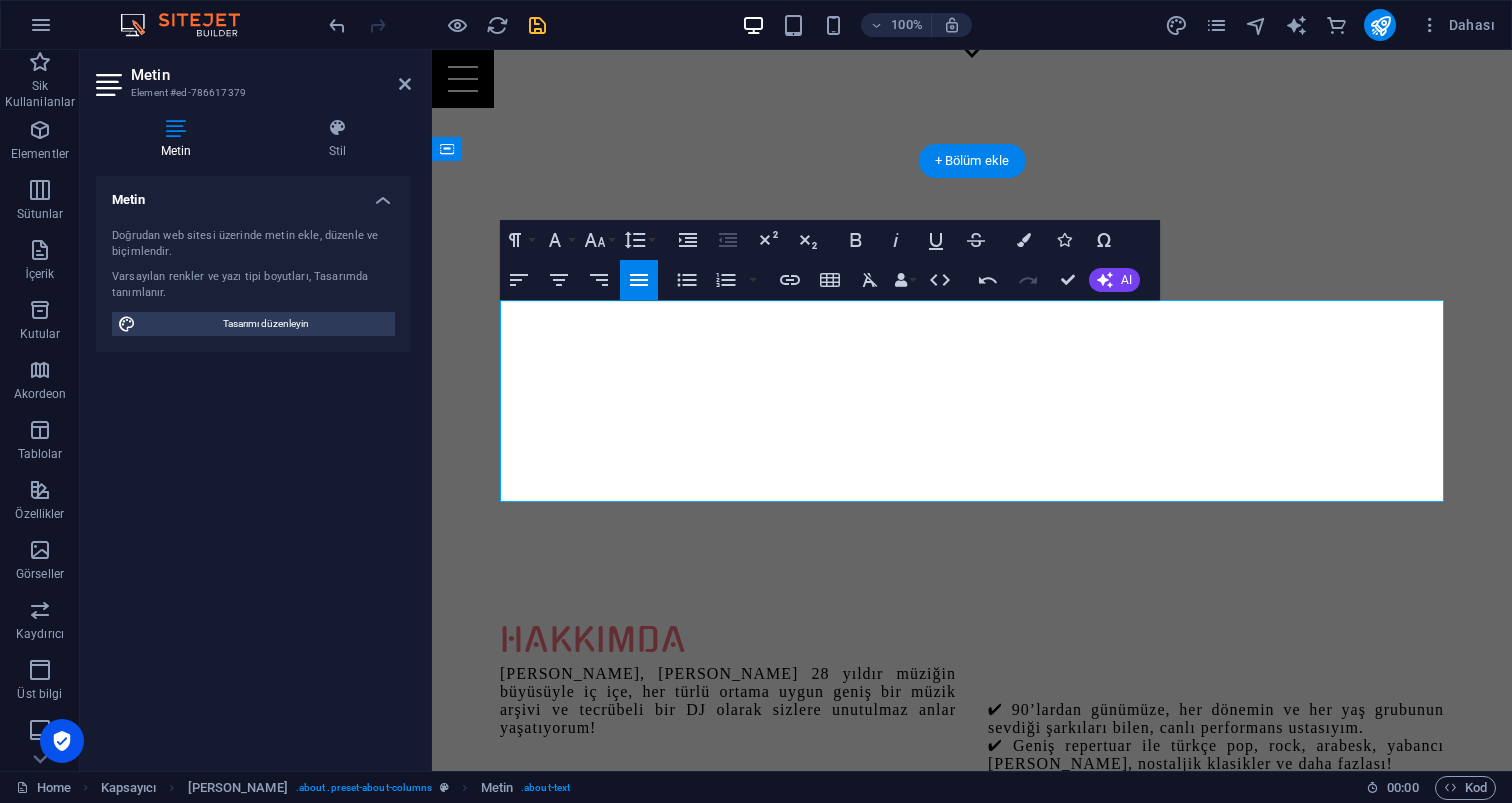 click on "✔ 90’lardan günümüze, her dönemin ve her yaş grubunun sevdiği şarkıları bilen, canlı performans ustasıyım. ✔ Geniş repertuar ile türkçe pop, rock, arabesk, yabancı [PERSON_NAME], nostaljik klasikler ve daha fazlası! ✔ İster doğum günü, ister düğün, ister kurumsal etkinlik; enerjimle sıkıcı anları efsaneye dönüştürürüm! 📍 Karaoke aktivitelerinizde veya partinizde buluşmak için iletişime geçin." at bounding box center (1216, 755) 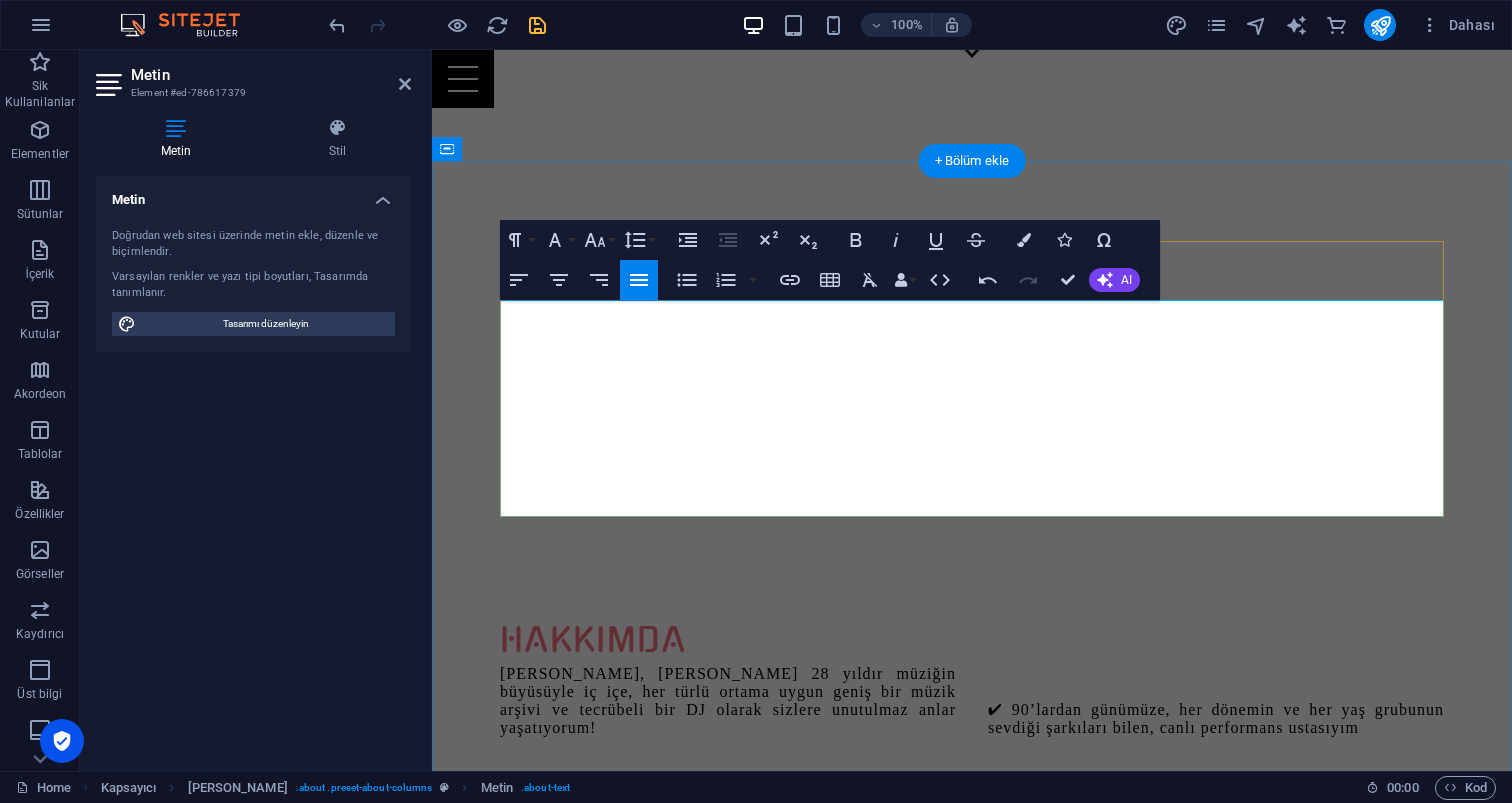 click on "✔ Geniş repertuar ile türkçe pop, rock, arabesk, yabancı [PERSON_NAME], nostaljik klasikler ve daha fazlası! ✔ İster doğum günü, ister düğün, ister kurumsal etkinlik; enerjimle sıkıcı anları efsaneye dönüştürürüm! 📍 Karaoke aktivitelerinizde veya partinizde buluşmak için iletişime geçin." at bounding box center (1216, 814) 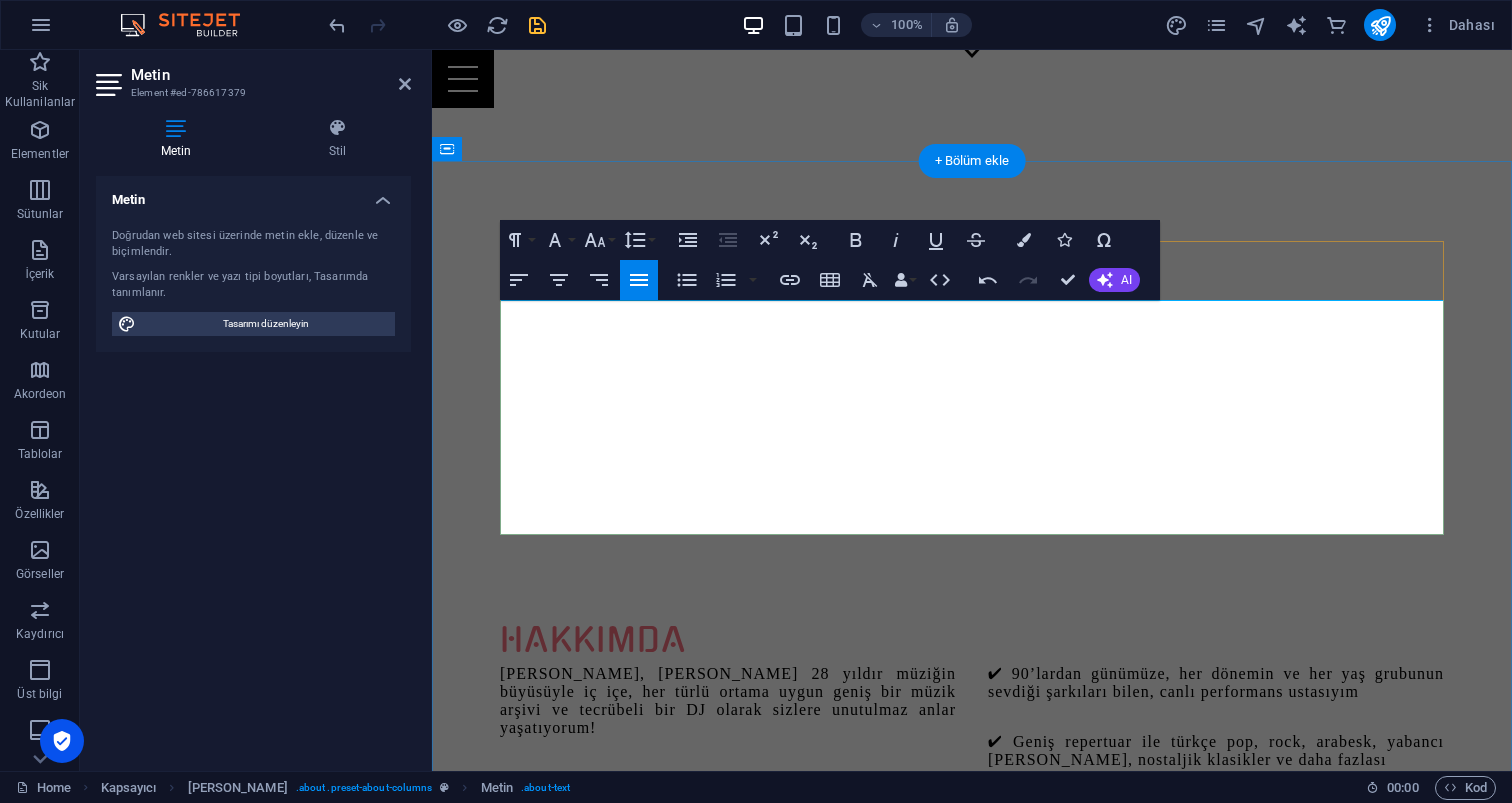 click on "✔ İster doğum günü, ister düğün, ister kurumsal etkinlik; enerjimle sıkıcı anları efsaneye dönüştürürüm! 📍 Karaoke aktivitelerinizde veya partinizde buluşmak için iletişime geçin." at bounding box center (1216, 828) 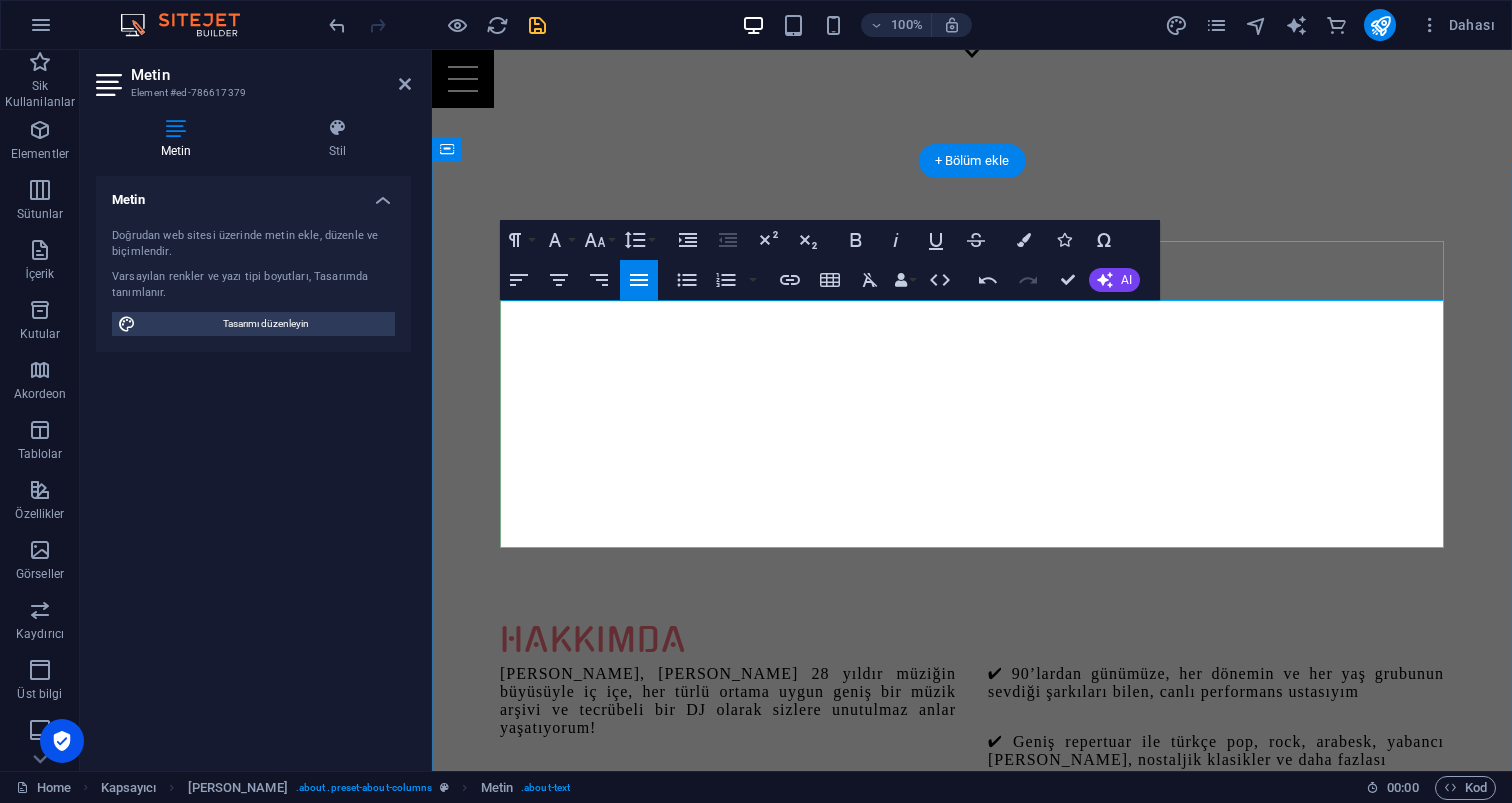 click on "[PERSON_NAME], [PERSON_NAME] 28 yıldır müziğin büyüsüyle iç içe, her türlü ortama uygun geniş bir müzik arşivi ve tecrübeli bir DJ olarak sizlere unutulmaz anlar yaşatıyorum! ✔ 90’lardan günümüze, her dönemin ve her yaş grubunun sevdiği şarkıları bilen, canlı performans ustasıyım ✔ Geniş repertuar ile türkçe pop, rock, arabesk, yabancı [PERSON_NAME], nostaljik klasikler ve daha fazlası ✔ İster doğum günü, ister düğün, ister kurumsal etkinlik; enerjimle sıkıcı anları efsaneye dönüştürürüm! 📍 Karaoke aktivitelerinizde veya partinizde buluşmak için iletişime geçin." at bounding box center (972, 785) 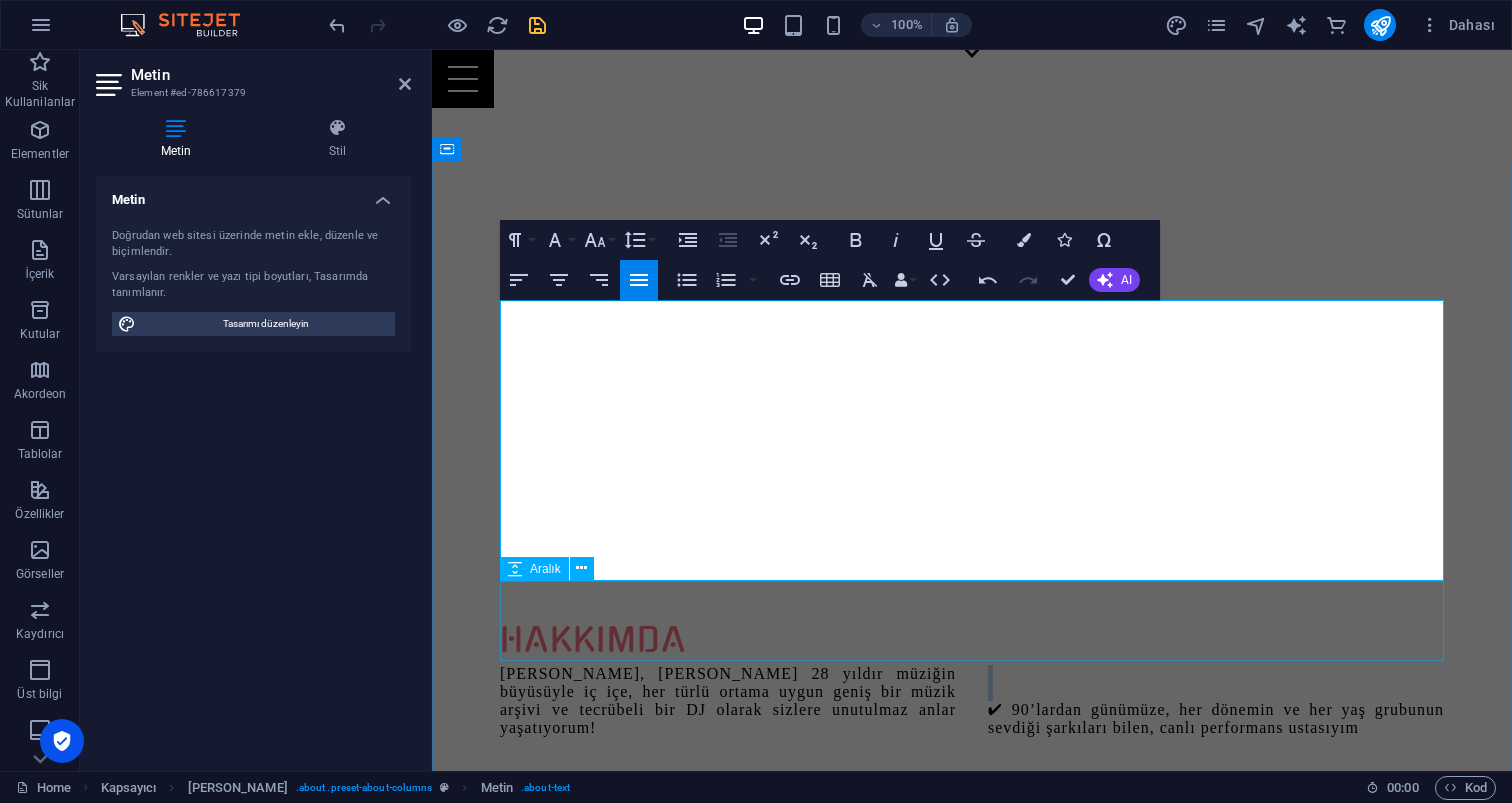 click at bounding box center [972, 981] 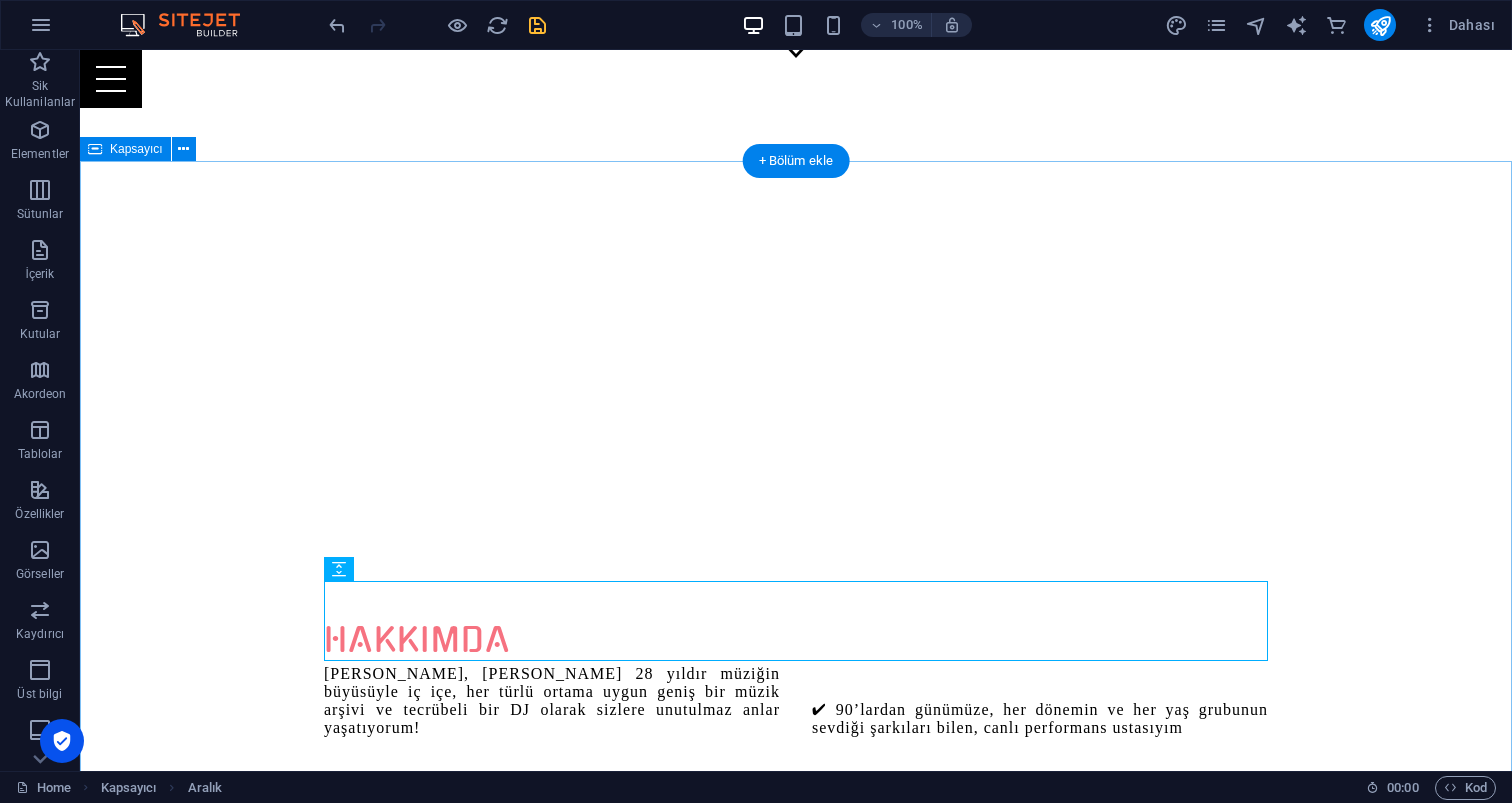 click on "[PERSON_NAME], [PERSON_NAME] 28 yıldır müziğin büyüsüyle iç içe, her türlü ortama uygun geniş bir müzik arşivi ve tecrübeli bir DJ olarak sizlere unutulmaz anlar yaşatıyorum! ✔ 90’lardan günümüze, her dönemin ve her yaş grubunun sevdiği şarkıları bilen, canlı performans ustasıyım ✔ Geniş repertuar ile türkçe pop, rock, arabesk, yabancı [PERSON_NAME], nostaljik klasikler ve daha fazlası ✔ İster doğum günü, ister düğün, ister kurumsal etkinlik; enerjimle sıkıcı anları efsaneye dönüştürürüm! 📍 Karaoke aktivitelerinizde veya partinizde buluşmak için iletişime geçin. PROFESYONEL DJ PERFORMANSLARI Bize Ulaşın Eğlence Dolu Etkinlikler BIZE ULAŞIN UNUTULMAZ KARAOKE AKTİVİTELERİ BIZE ULAŞIN" at bounding box center [796, 1870] 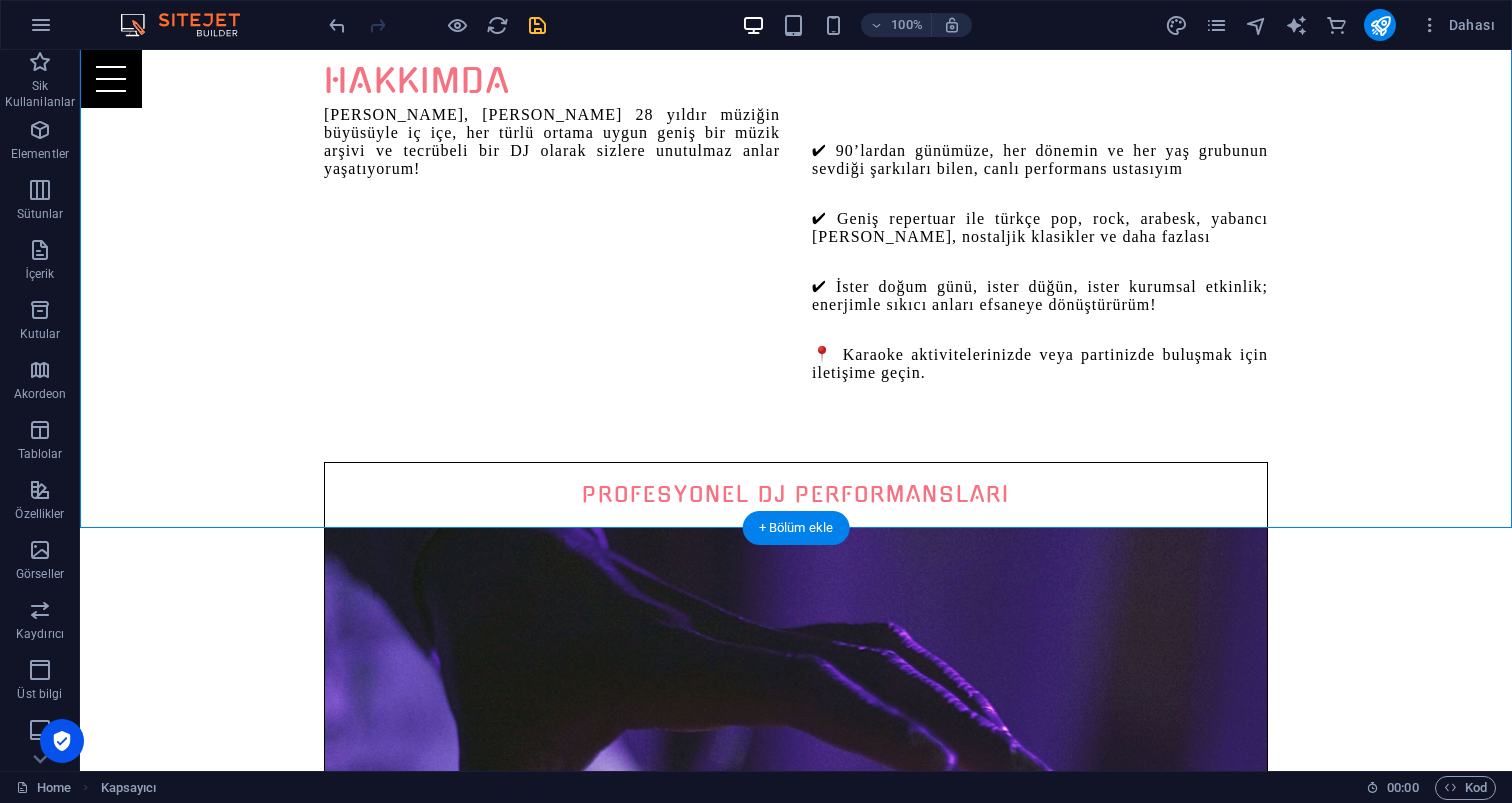 scroll, scrollTop: 1244, scrollLeft: 0, axis: vertical 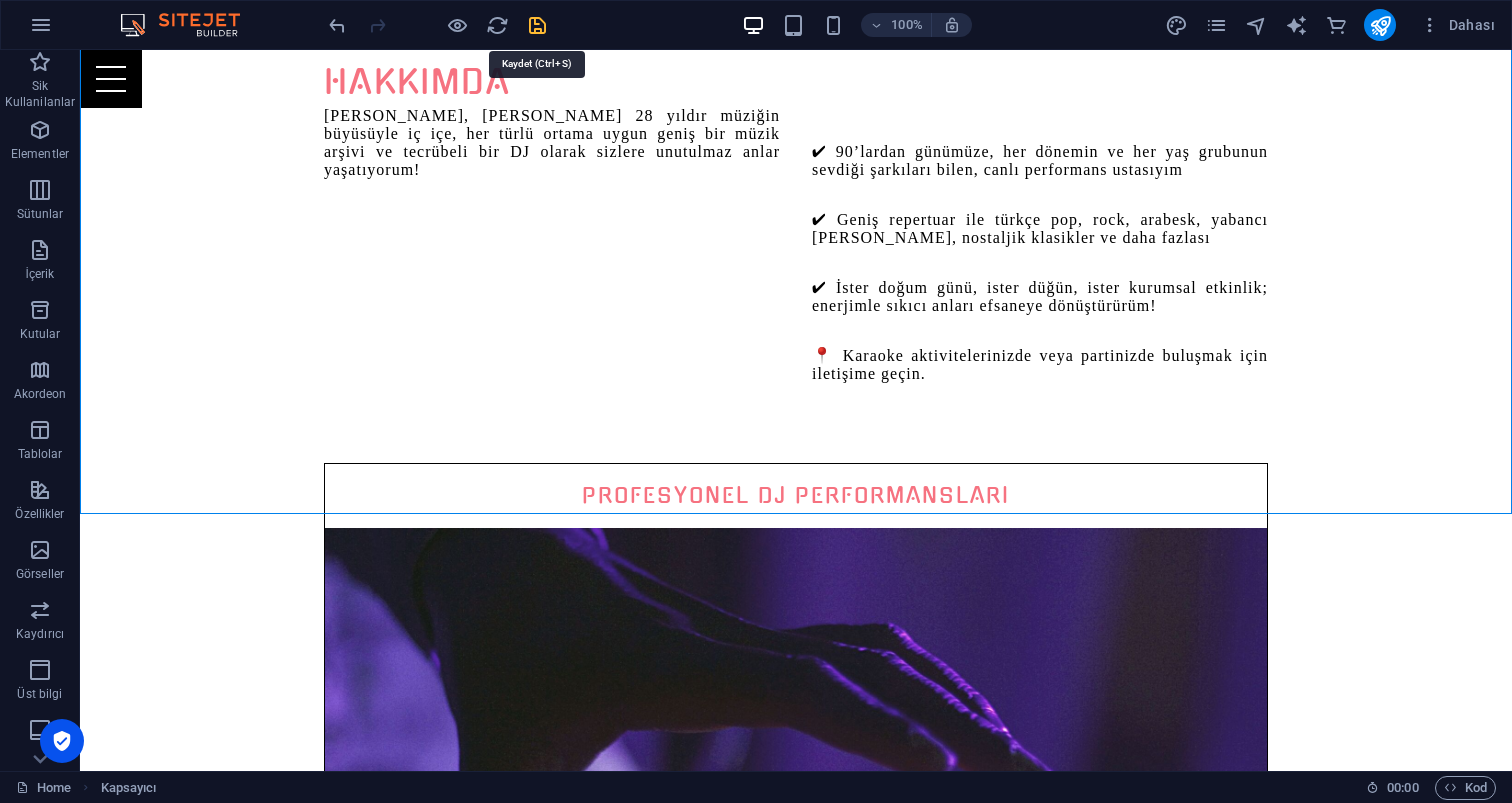 click at bounding box center [537, 25] 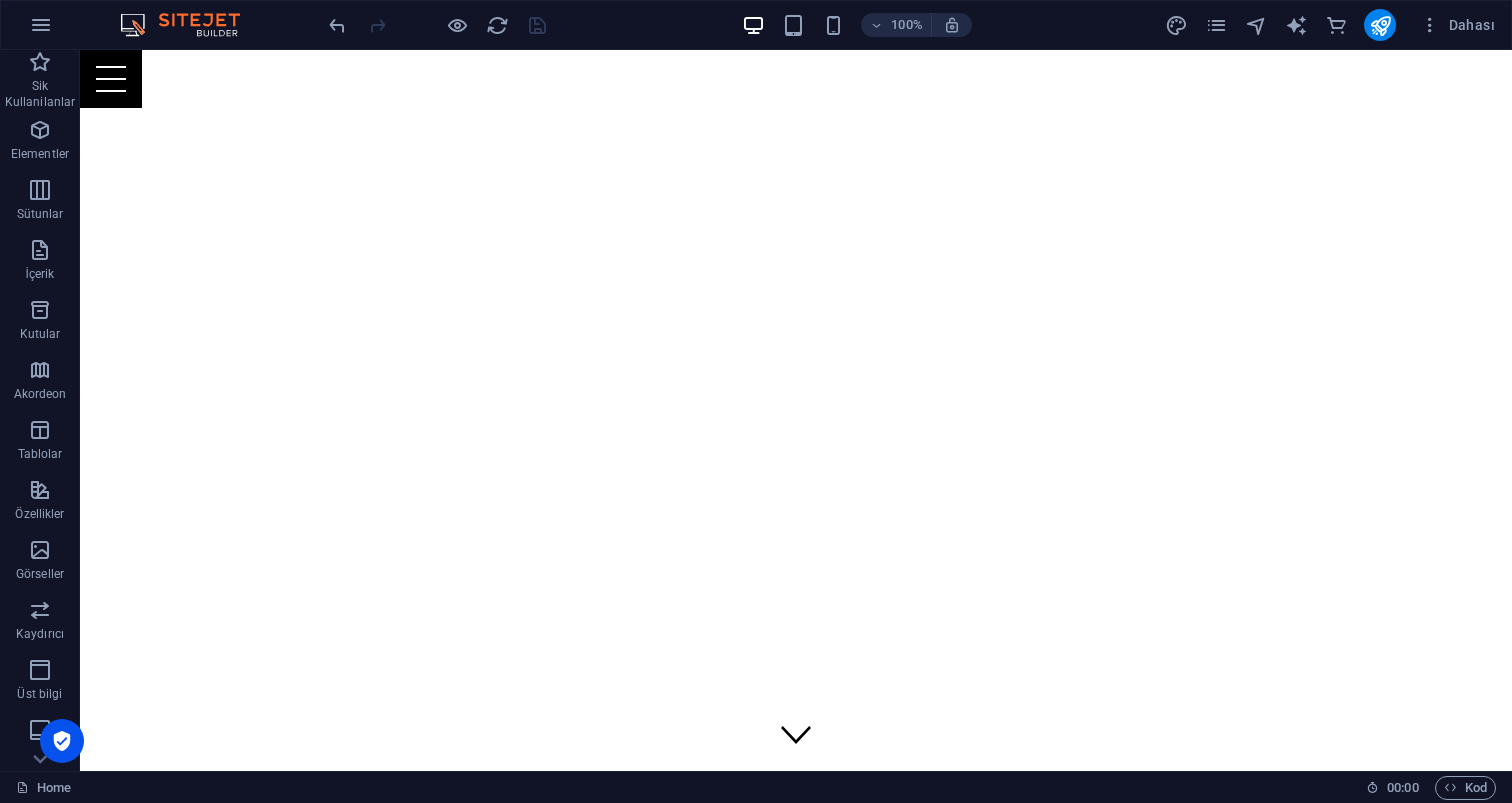 scroll, scrollTop: 0, scrollLeft: 0, axis: both 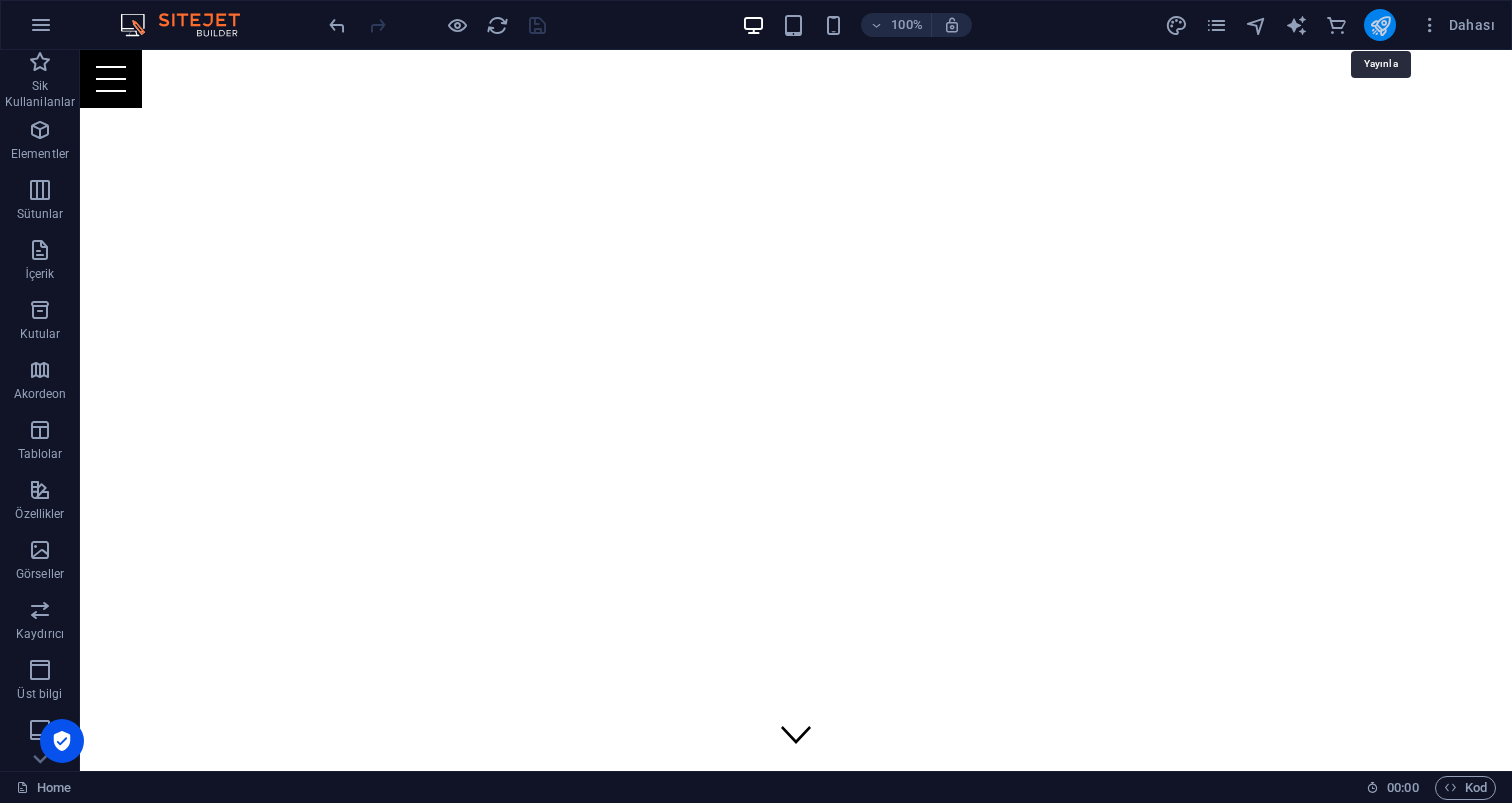 click at bounding box center (1380, 25) 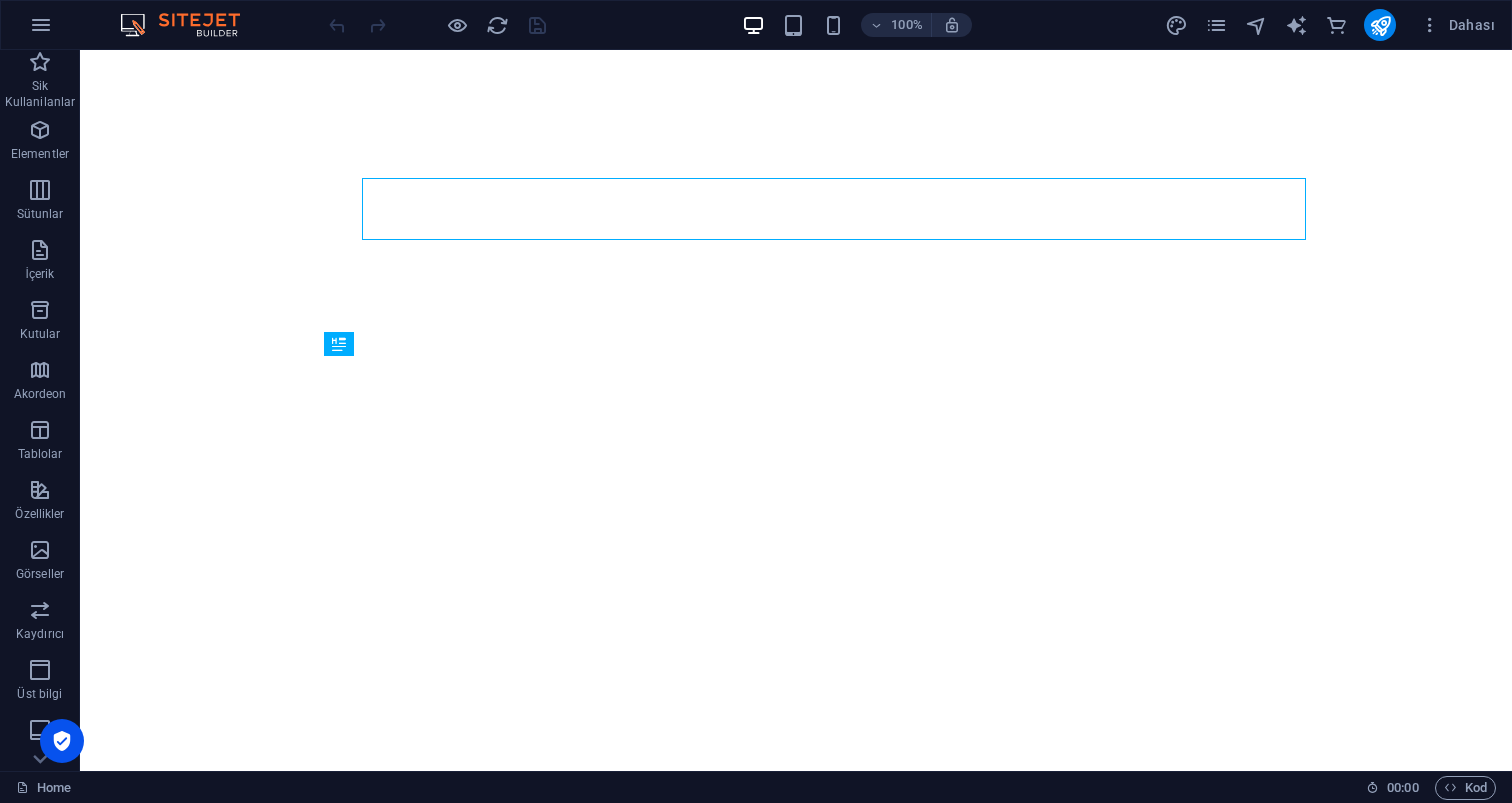 scroll, scrollTop: 0, scrollLeft: 0, axis: both 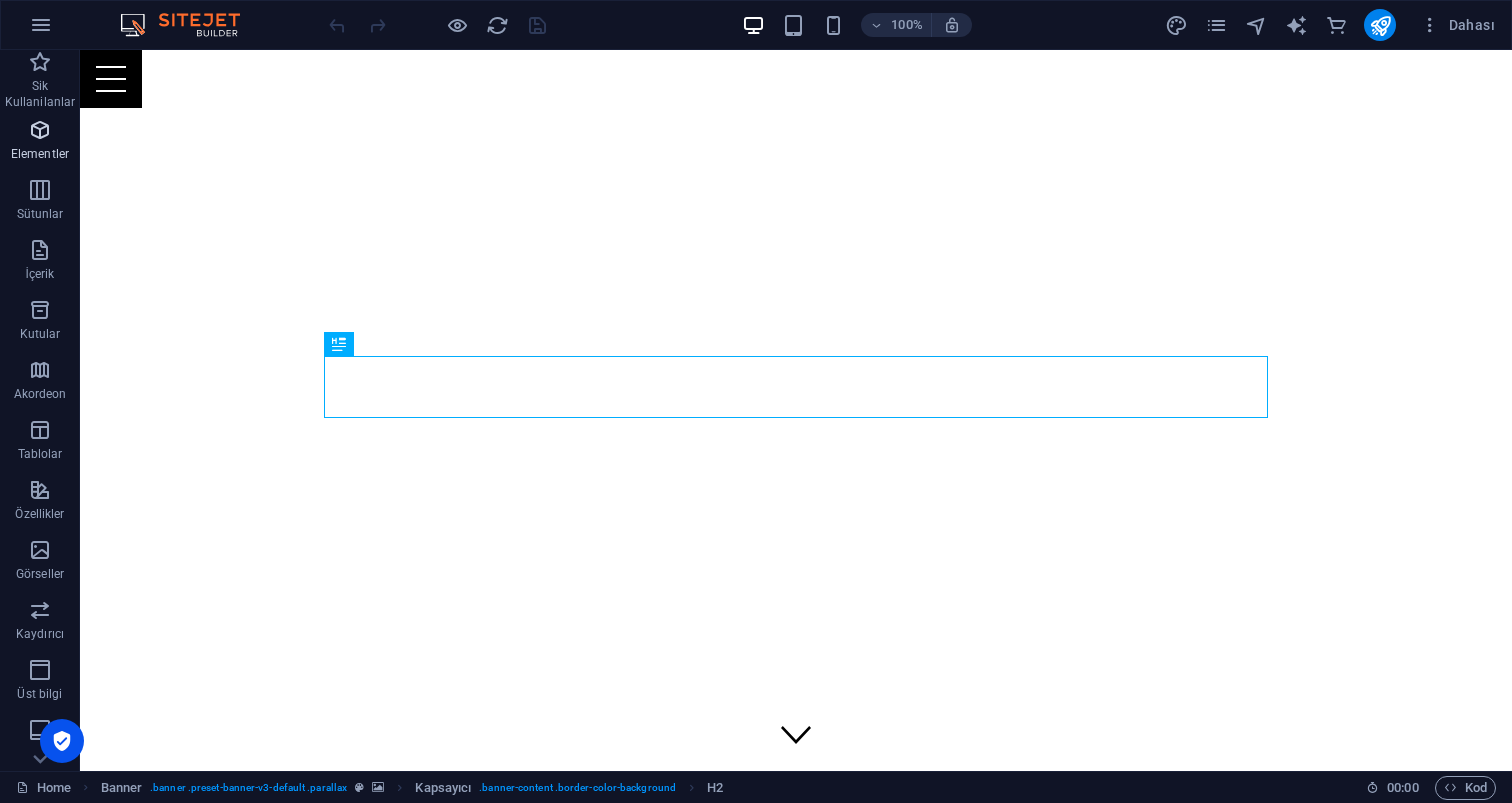 click at bounding box center [40, 130] 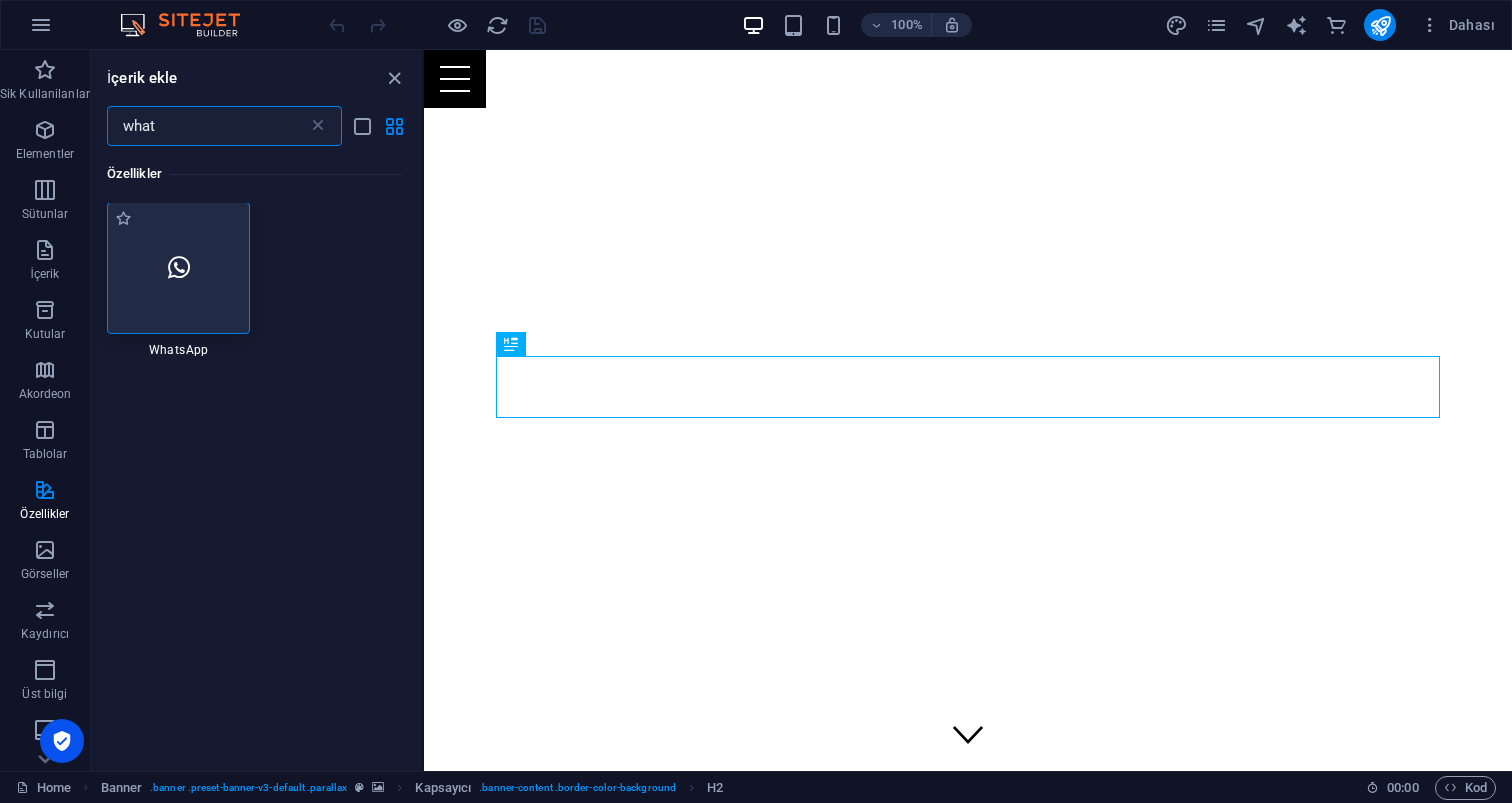 scroll, scrollTop: 0, scrollLeft: 0, axis: both 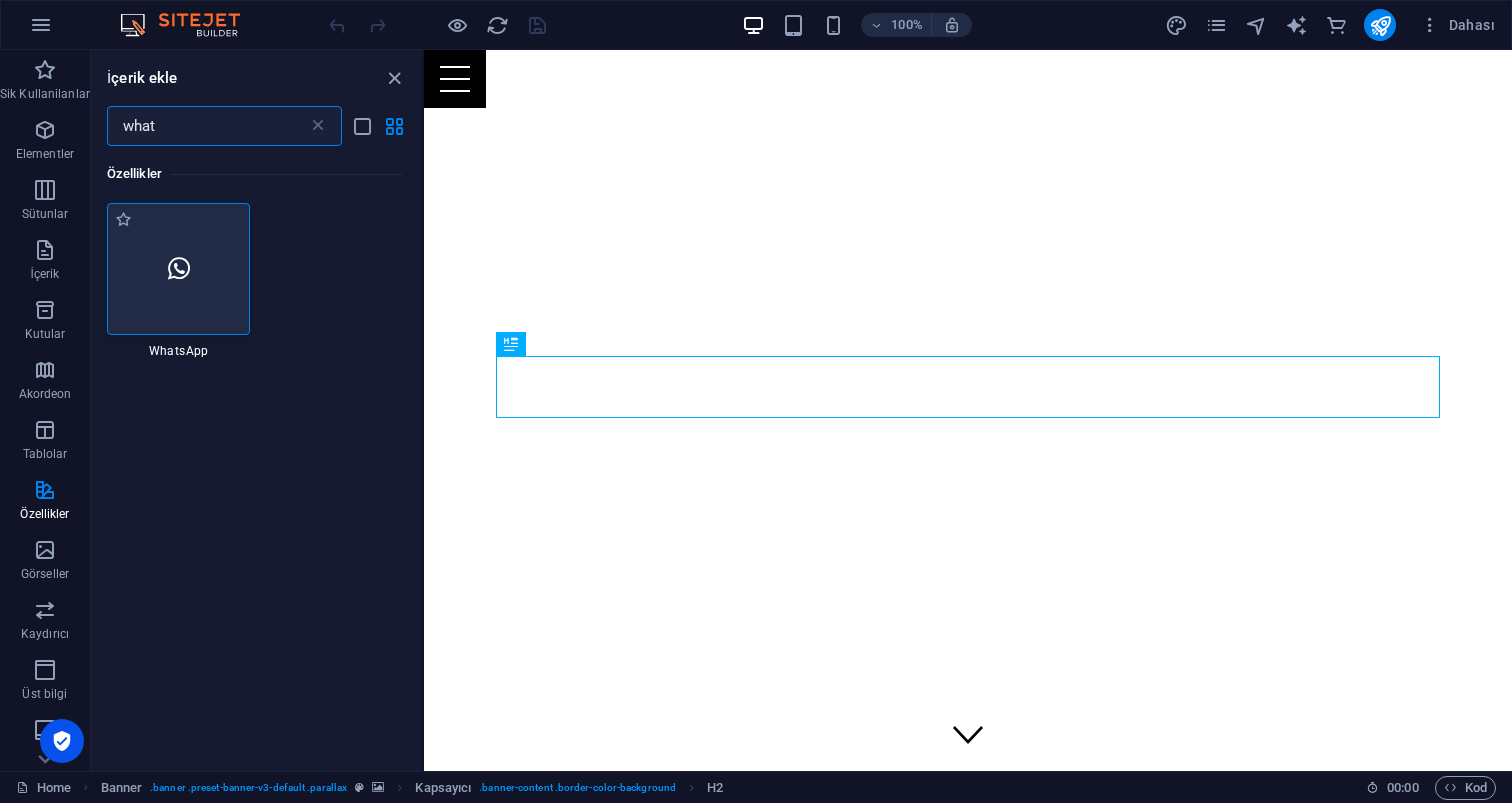 type on "what" 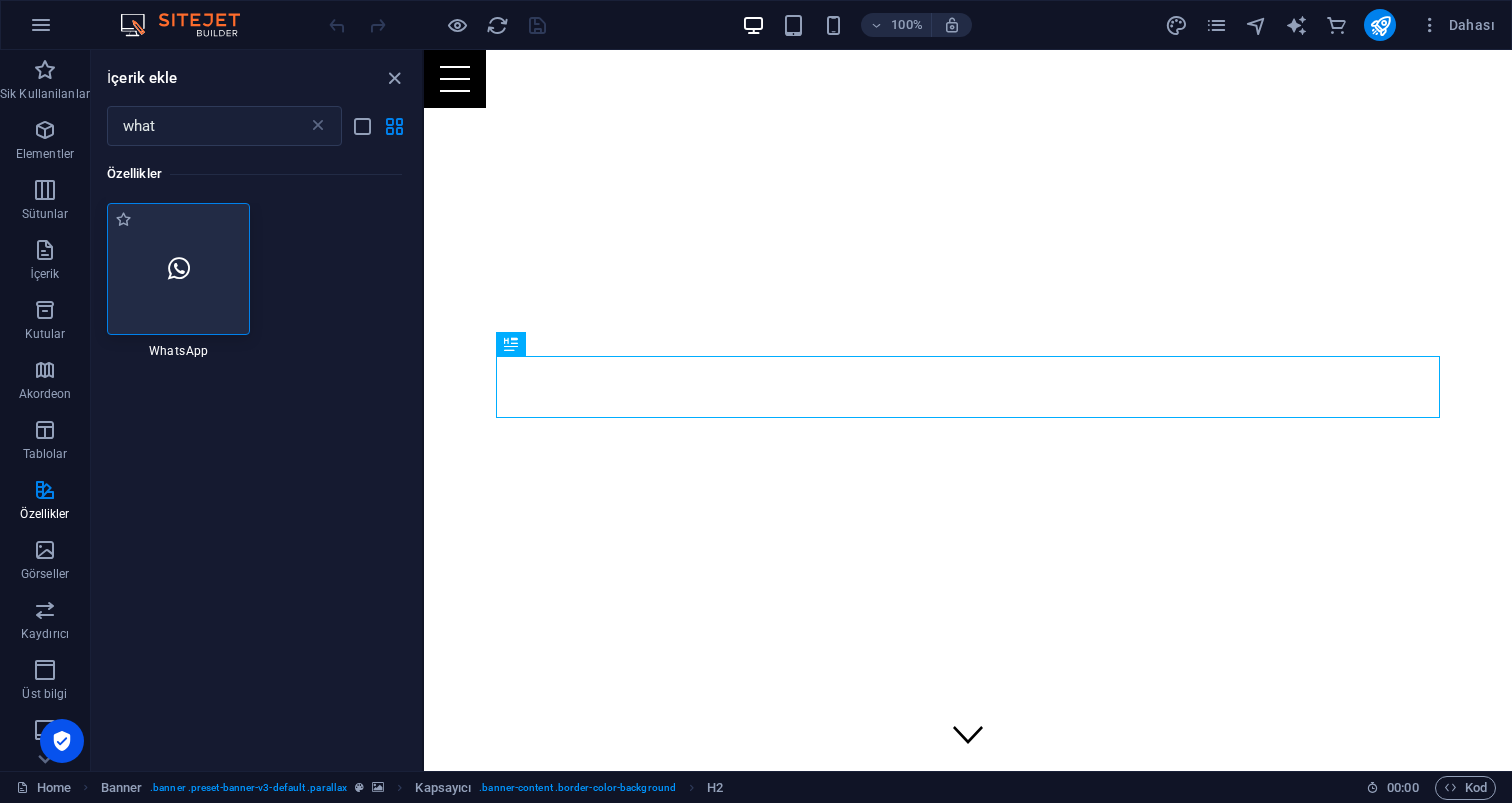 click at bounding box center (179, 269) 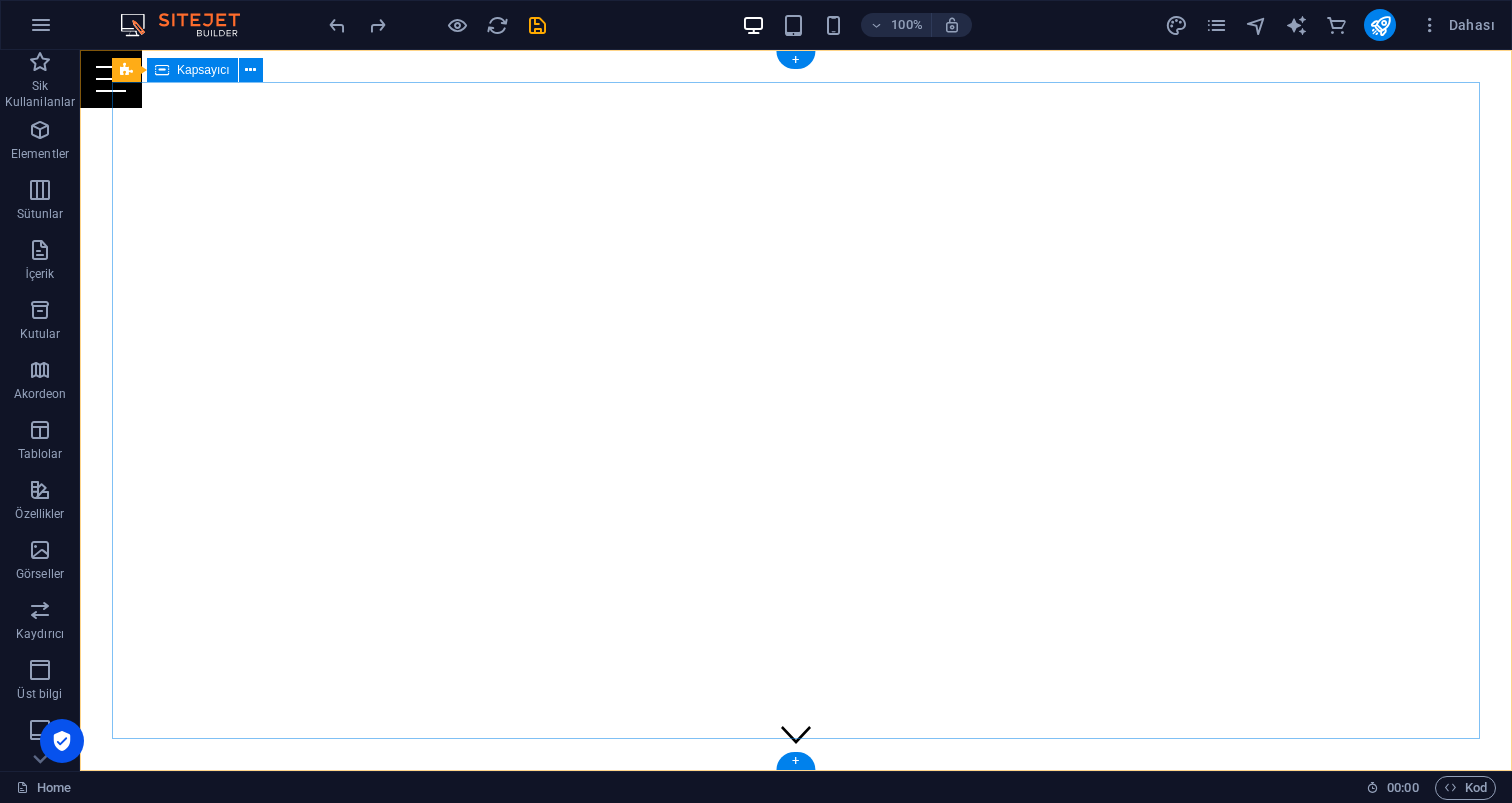 click on "[DOMAIN_NAME]'ye adım atarak eğlencenin kalbine yolculuk yapmaya hazır mısınız?" at bounding box center [796, 953] 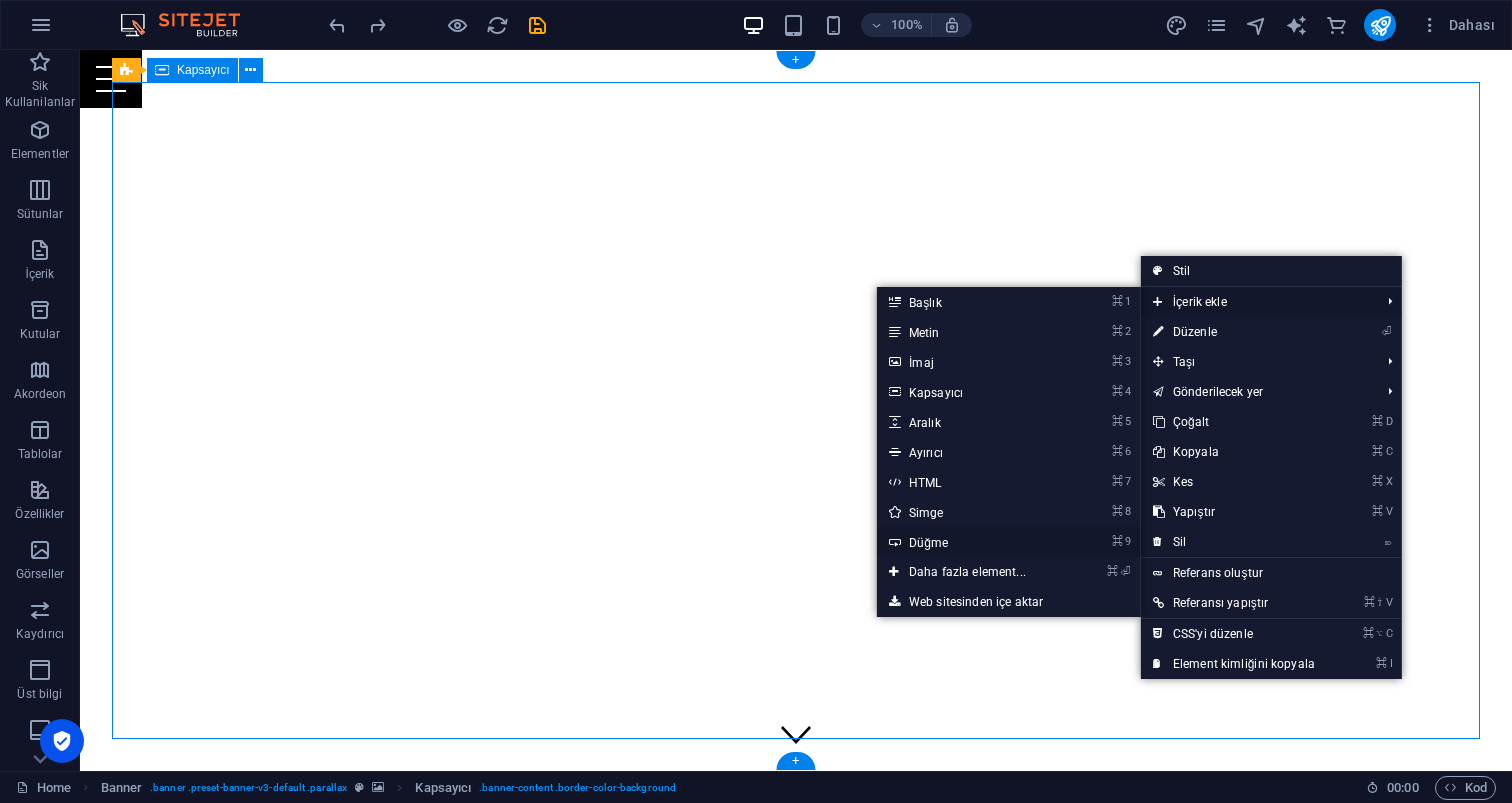 click on "⌘ 9  Düğme" at bounding box center [971, 542] 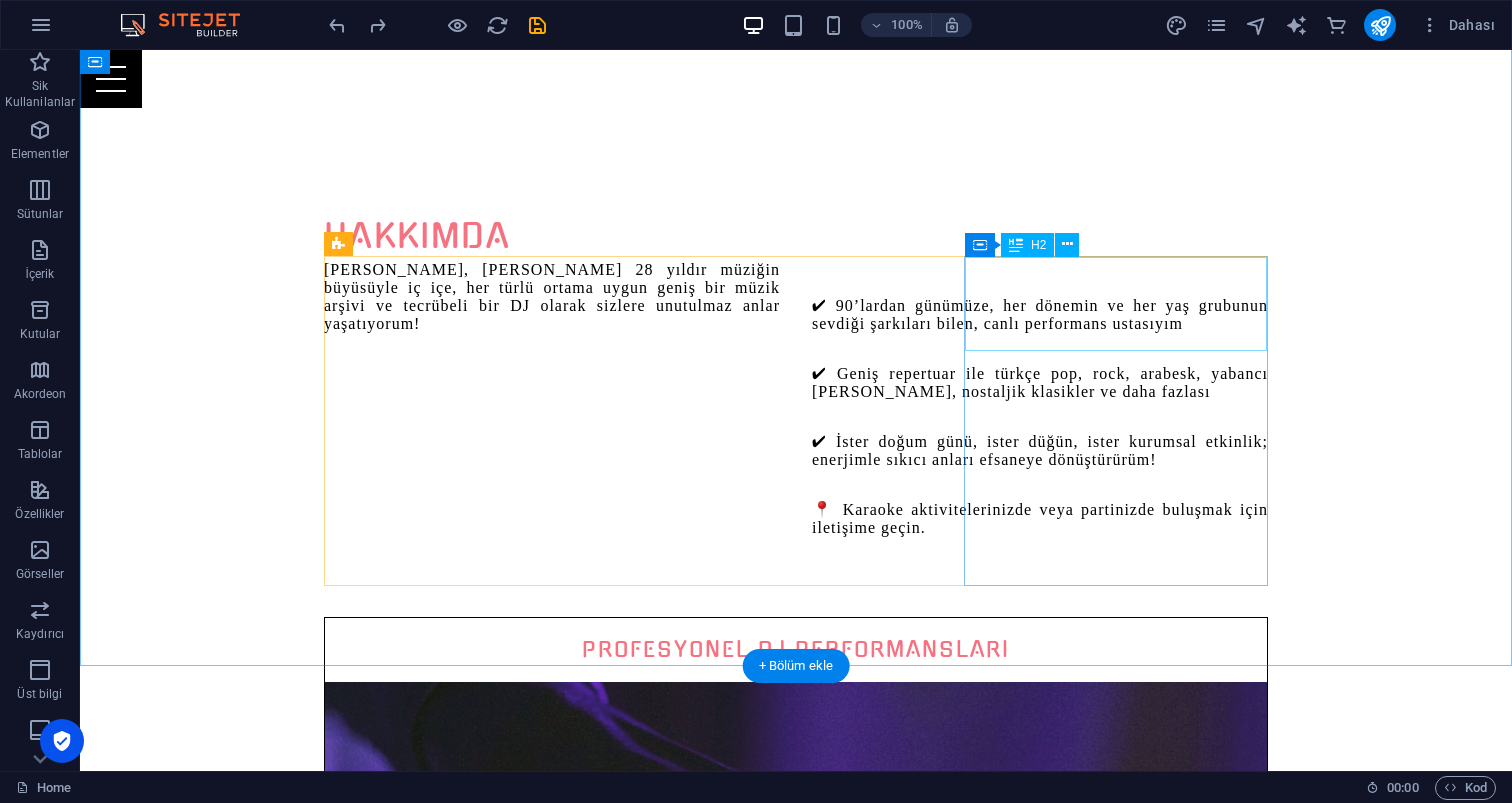 scroll, scrollTop: 1094, scrollLeft: 0, axis: vertical 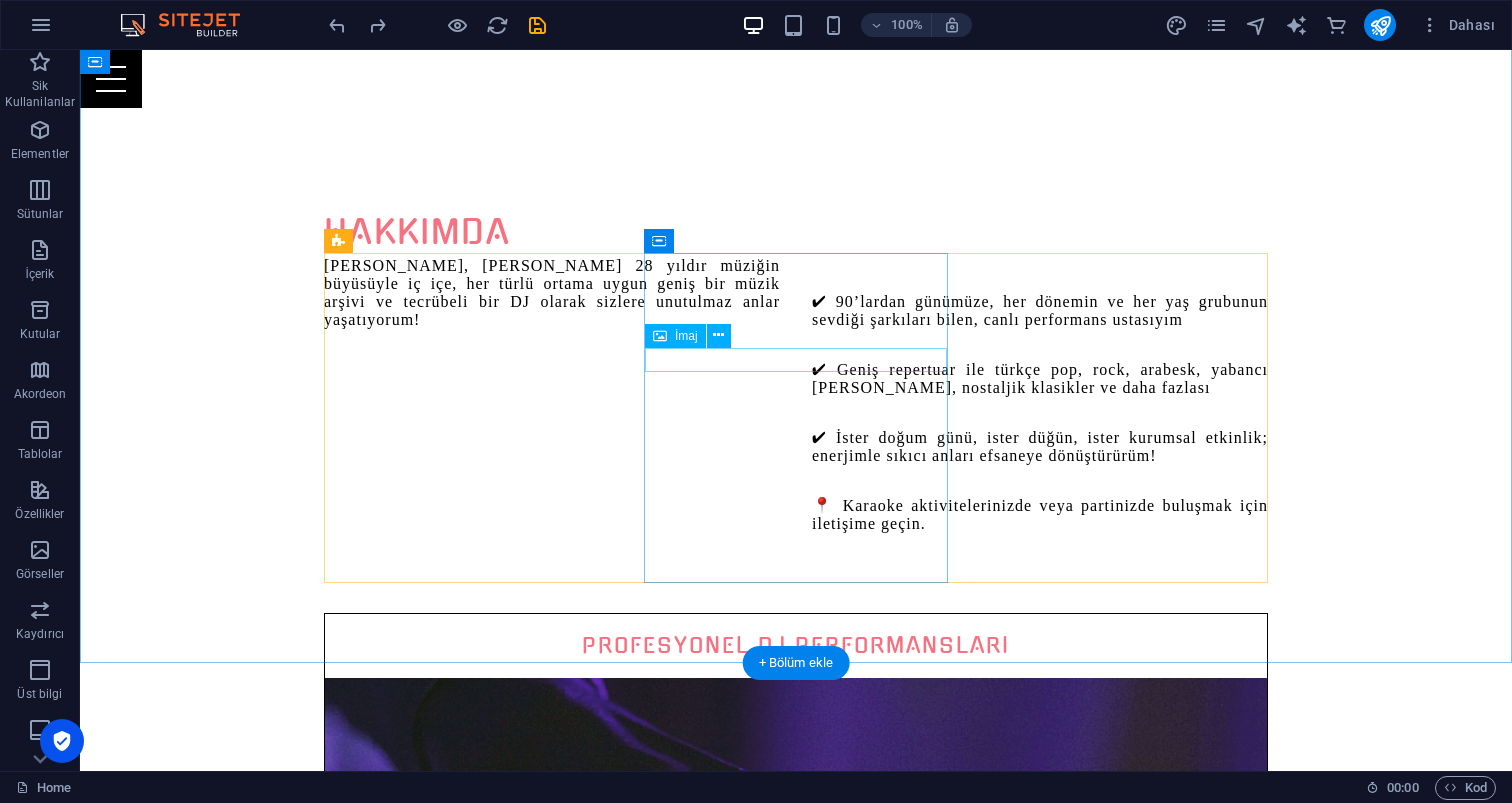 click on "İmaj" at bounding box center [675, 336] 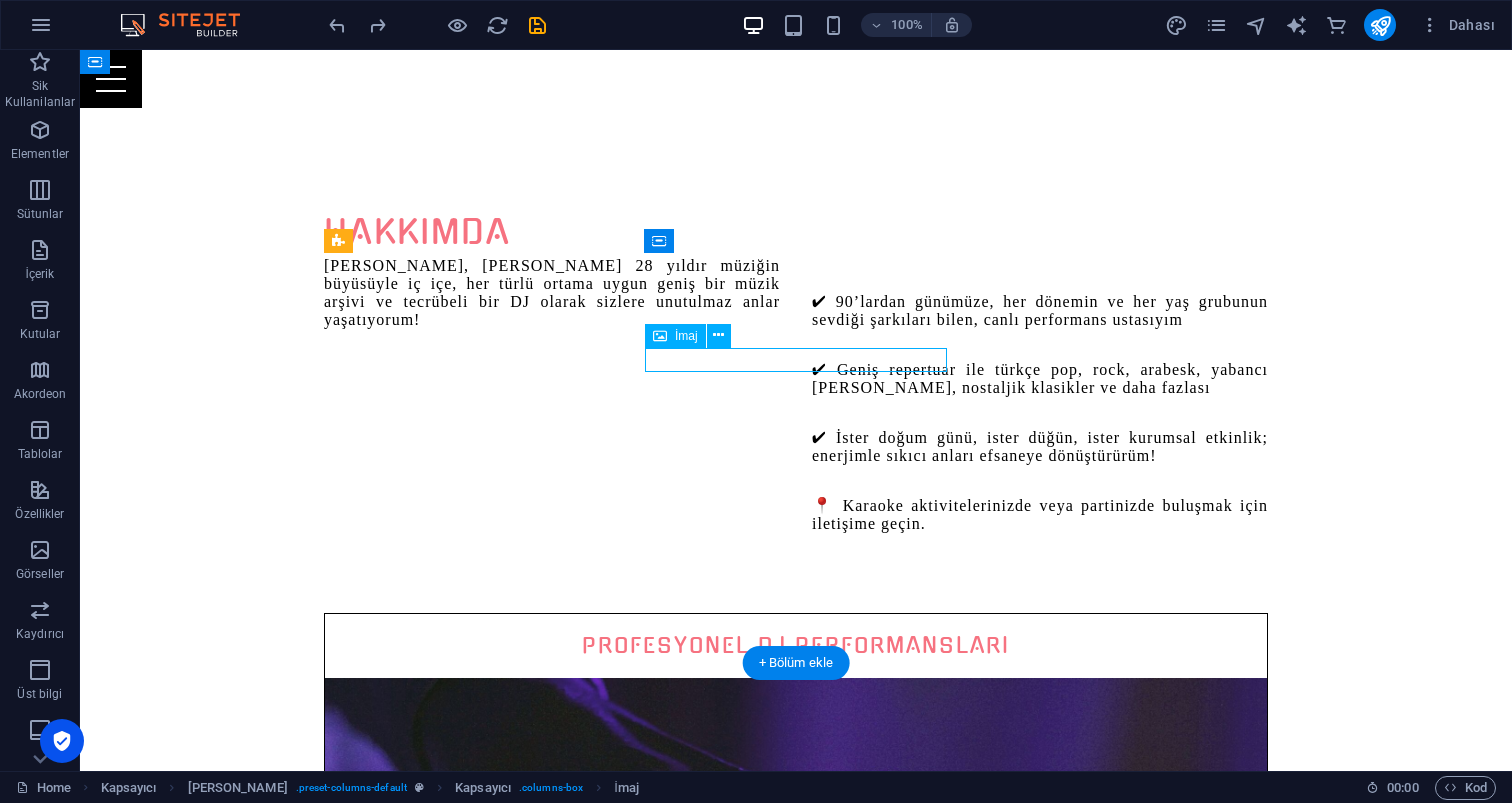 click on "İmaj" at bounding box center (686, 336) 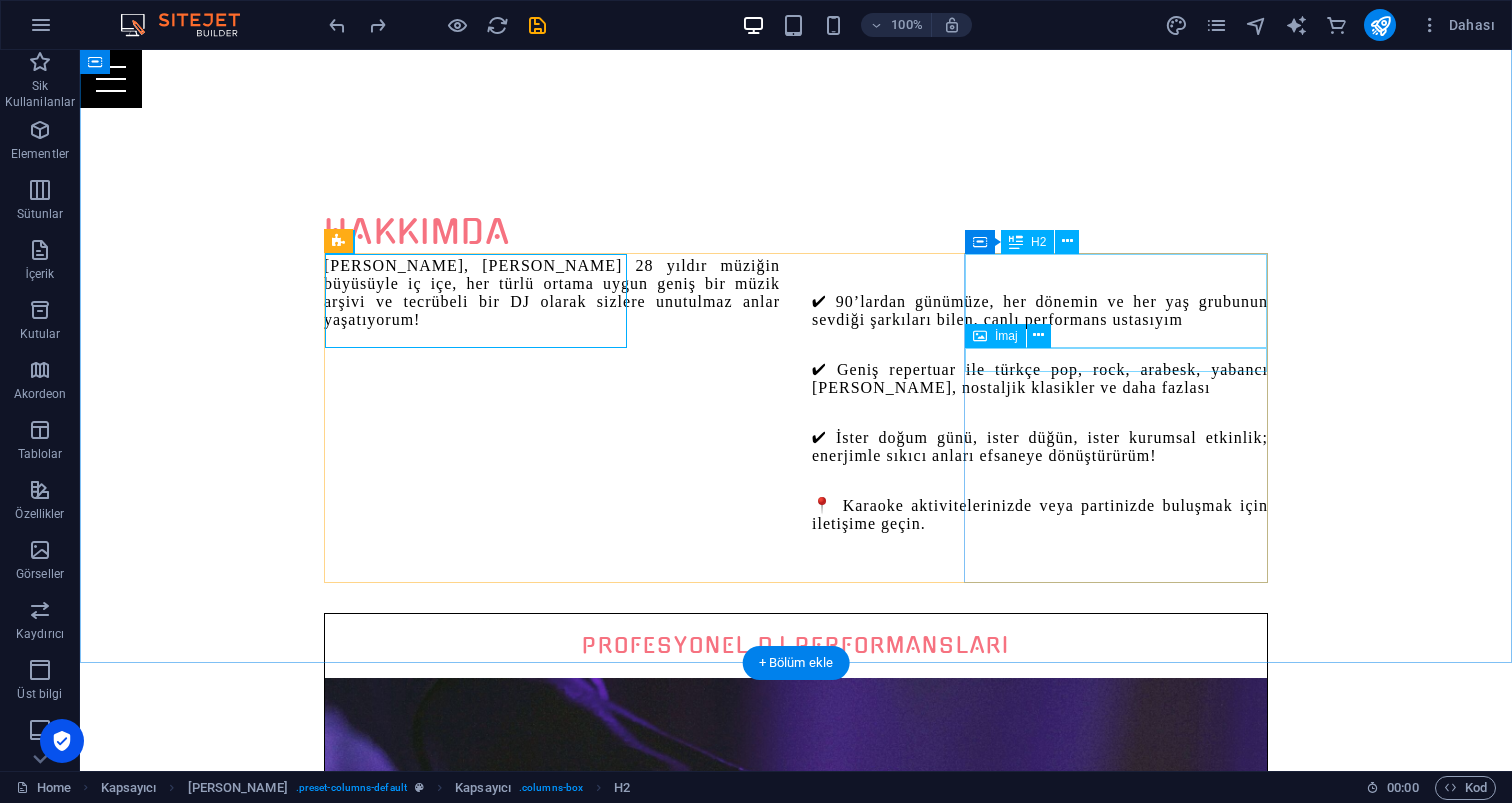 click on "İmaj" at bounding box center [1006, 336] 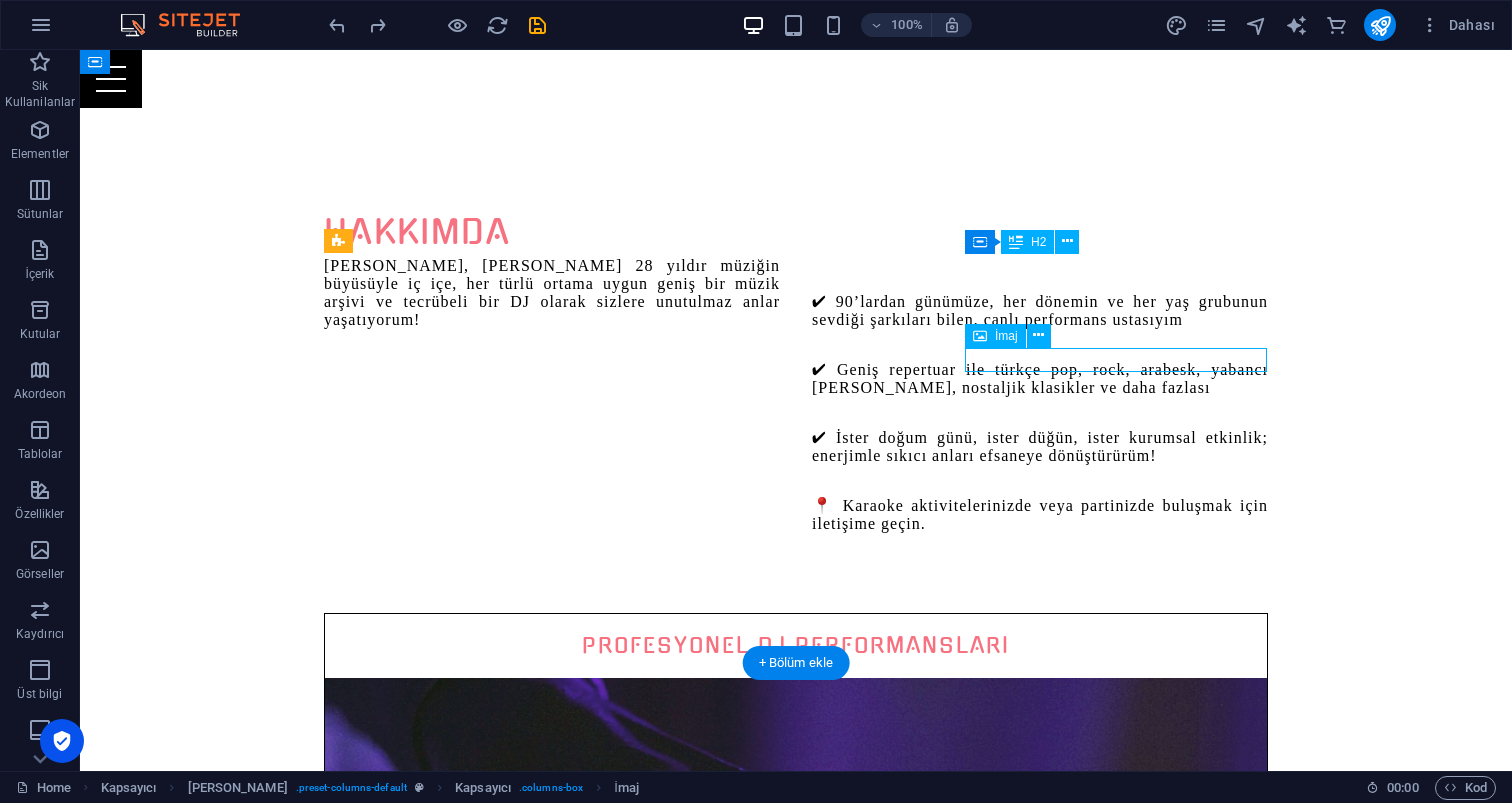 click on "İmaj" at bounding box center [1006, 336] 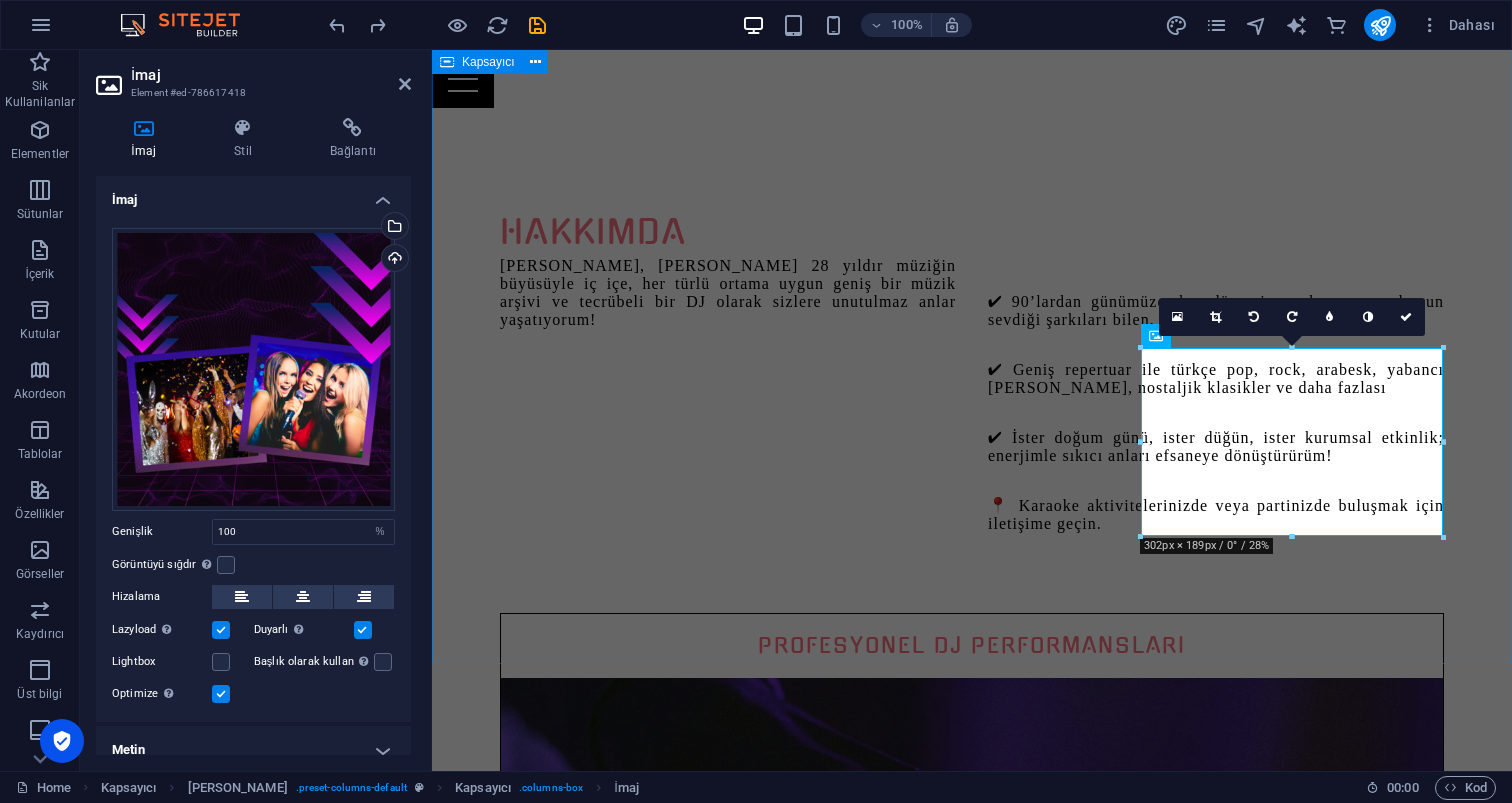 click on "[PERSON_NAME], [PERSON_NAME] 28 yıldır müziğin büyüsüyle iç içe, her türlü ortama uygun geniş bir müzik arşivi ve tecrübeli bir DJ olarak sizlere unutulmaz anlar yaşatıyorum! ✔ 90’lardan günümüze, her dönemin ve her yaş grubunun sevdiği şarkıları bilen, canlı performans ustasıyım ✔ Geniş repertuar ile türkçe pop, rock, arabesk, yabancı [PERSON_NAME], nostaljik klasikler ve daha fazlası ✔ İster doğum günü, ister düğün, ister kurumsal etkinlik; enerjimle sıkıcı anları efsaneye dönüştürürüm! 📍 Karaoke aktivitelerinizde veya partinizde buluşmak için iletişime geçin. PROFESYONEL DJ PERFORMANSLARI Bize Ulaşın Eğlence Dolu Etkinlikler BIZE ULAŞIN UNUTULMAZ KARAOKE AKTİVİTELERİ BIZE ULAŞIN" at bounding box center [972, 1462] 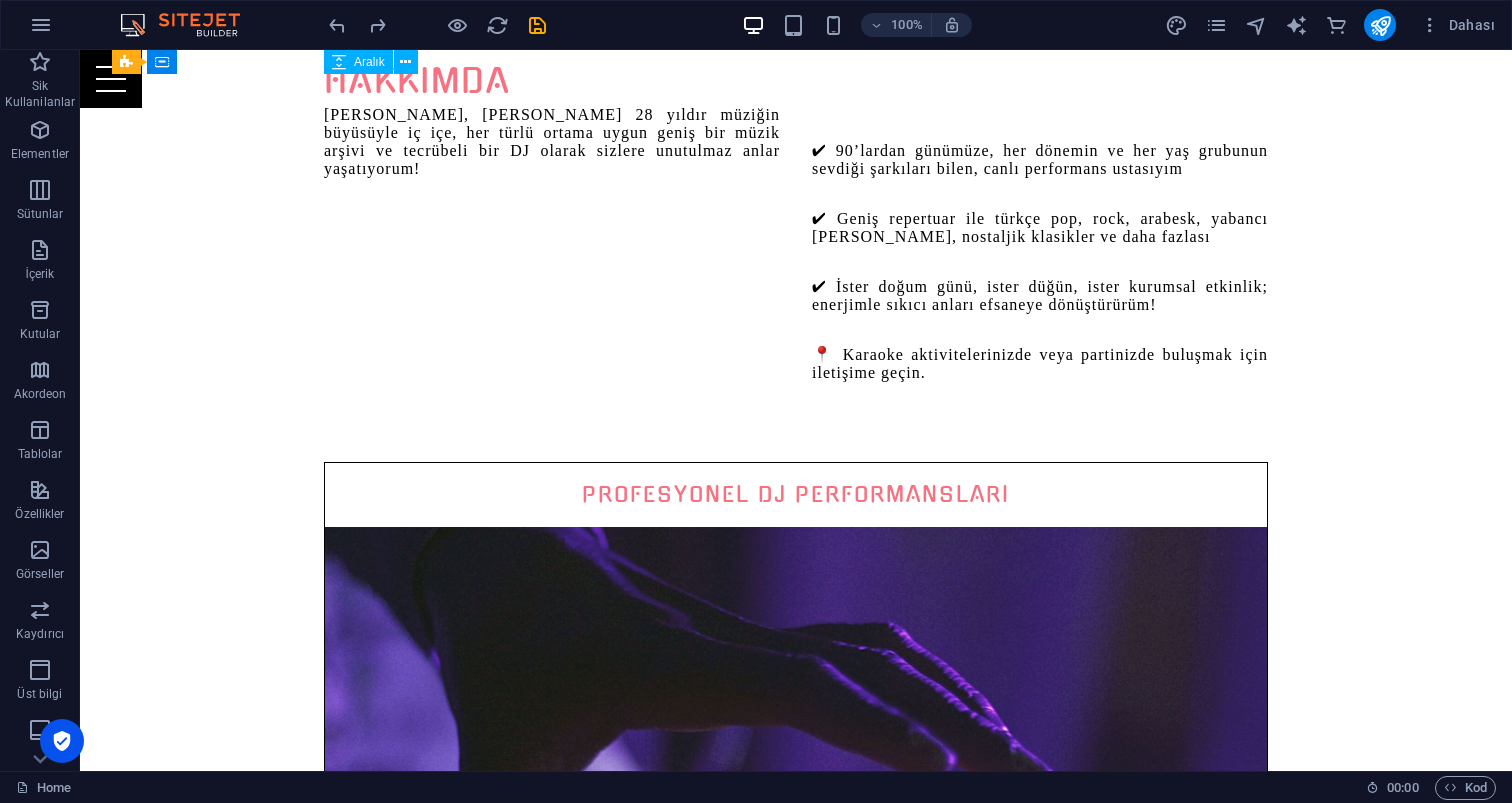 scroll, scrollTop: 1244, scrollLeft: 0, axis: vertical 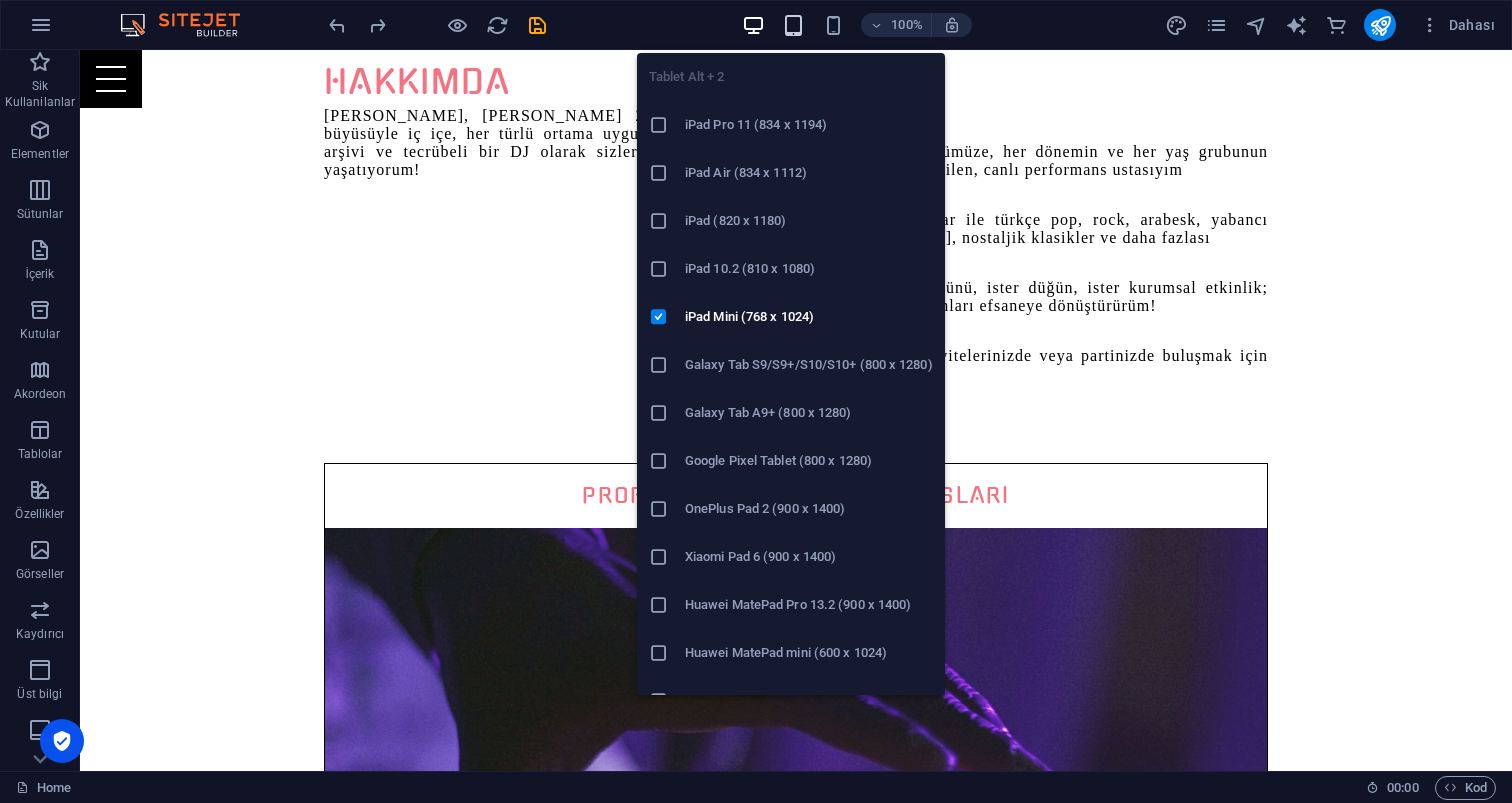 click at bounding box center (793, 25) 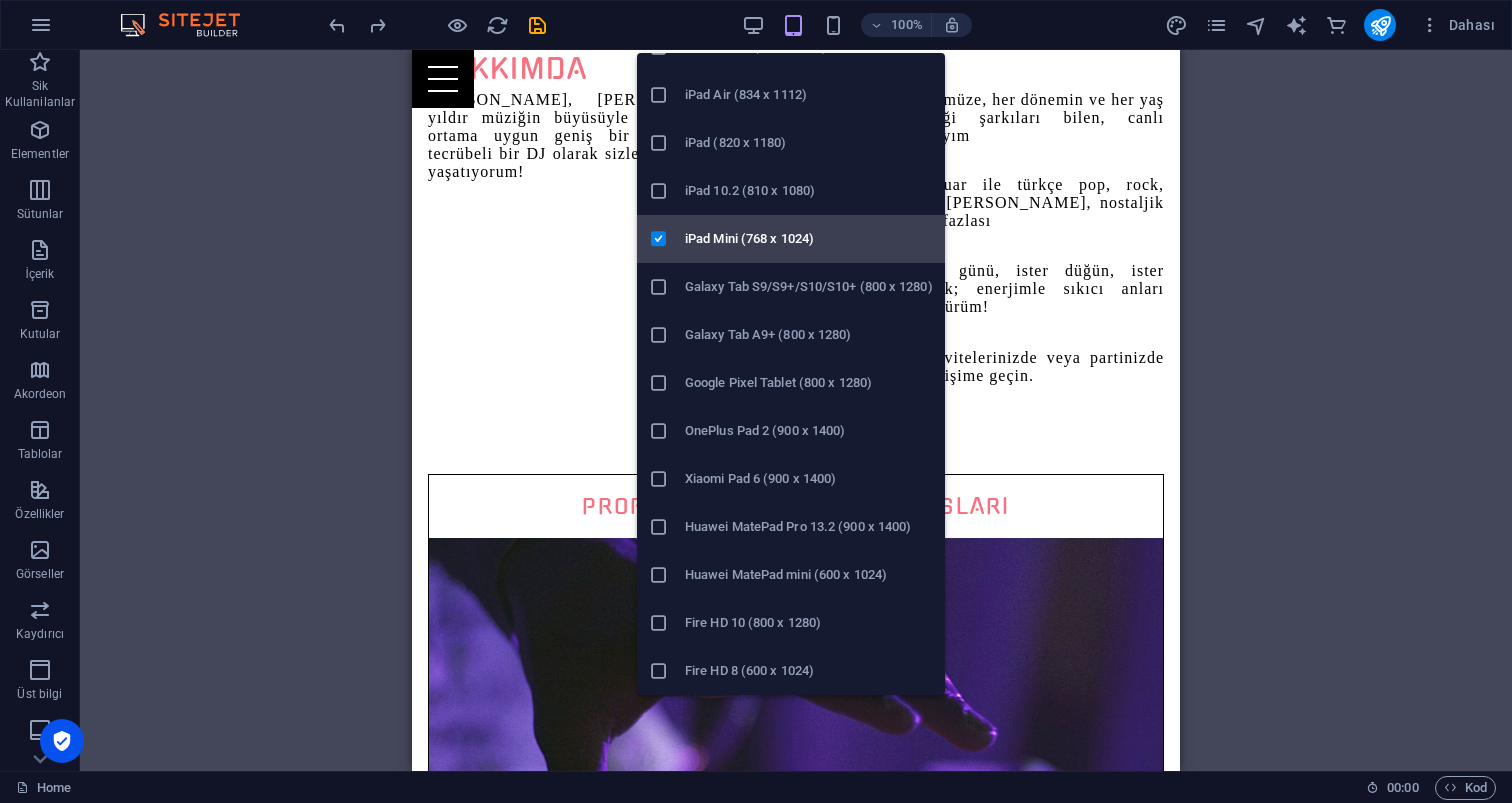 scroll, scrollTop: 78, scrollLeft: 0, axis: vertical 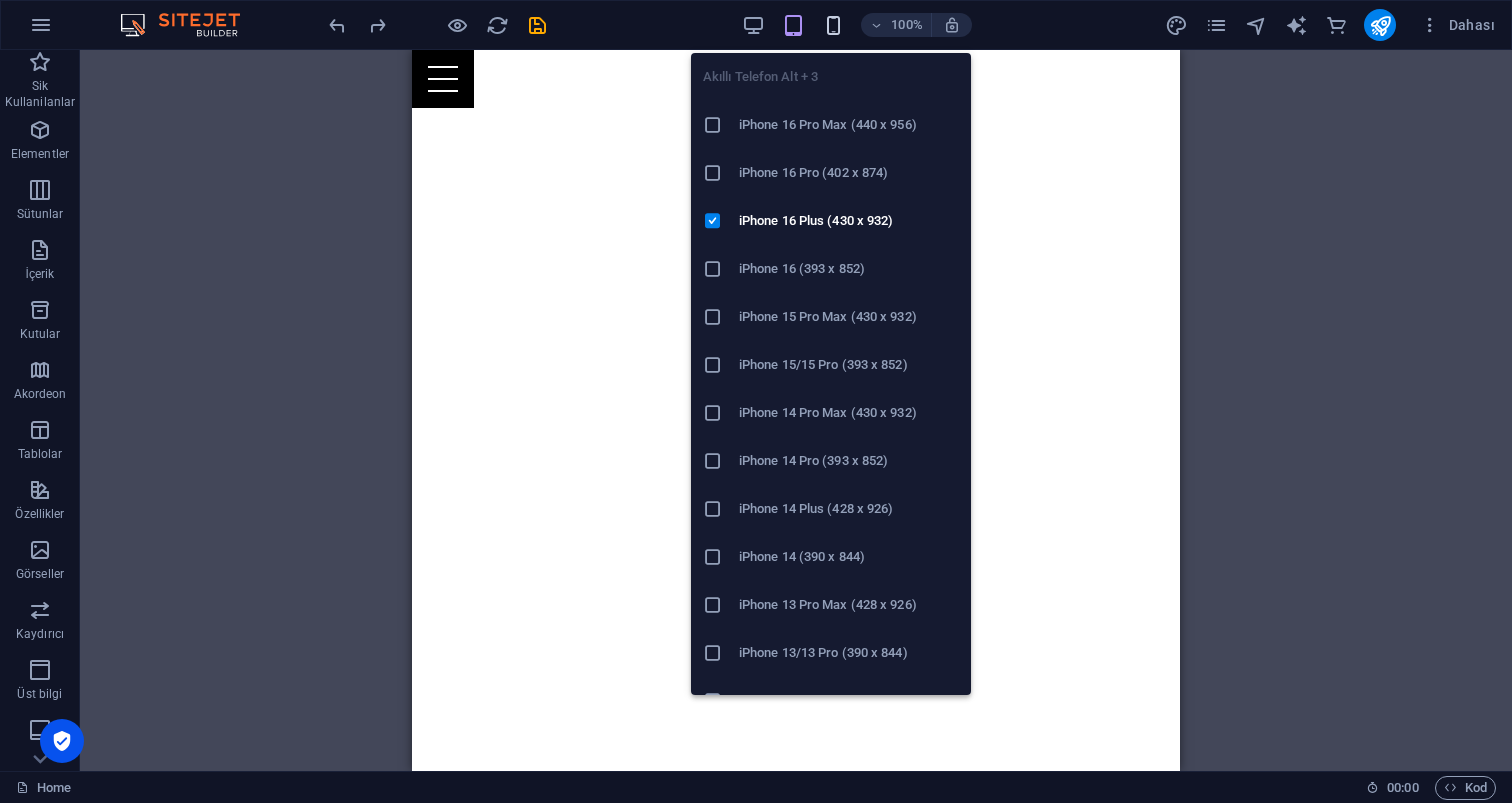 click at bounding box center [833, 25] 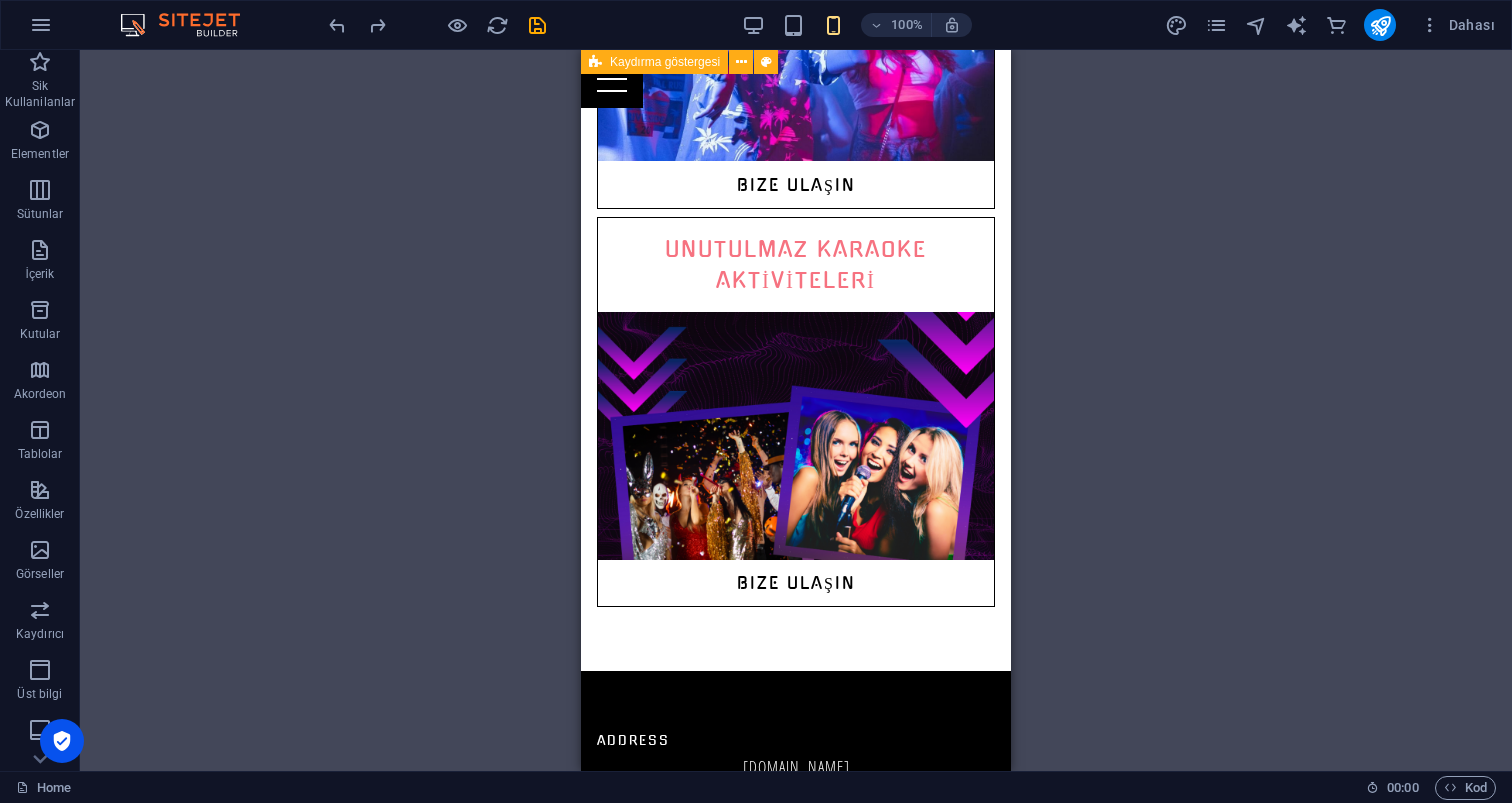 scroll, scrollTop: 2503, scrollLeft: 0, axis: vertical 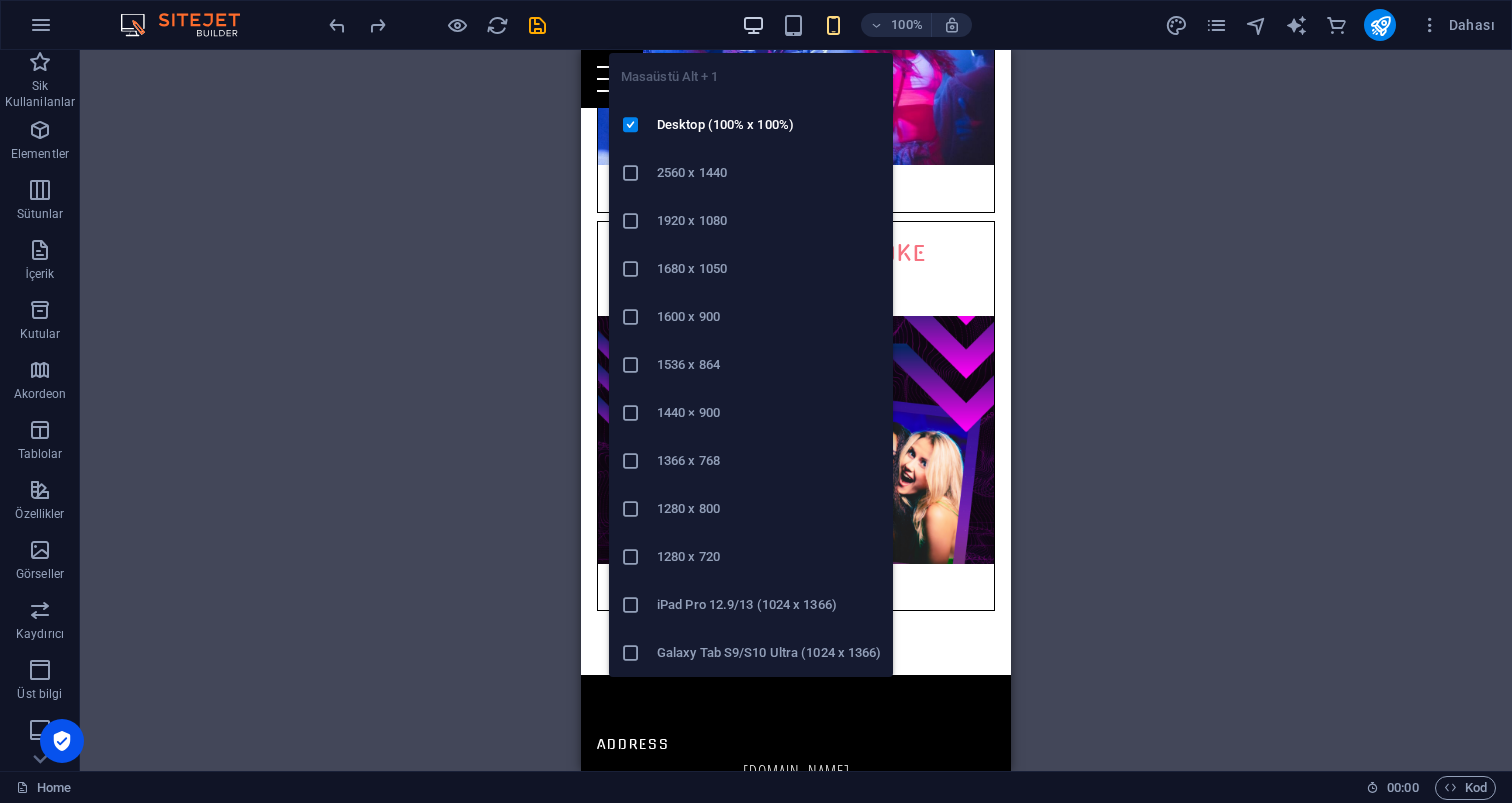 click at bounding box center (753, 25) 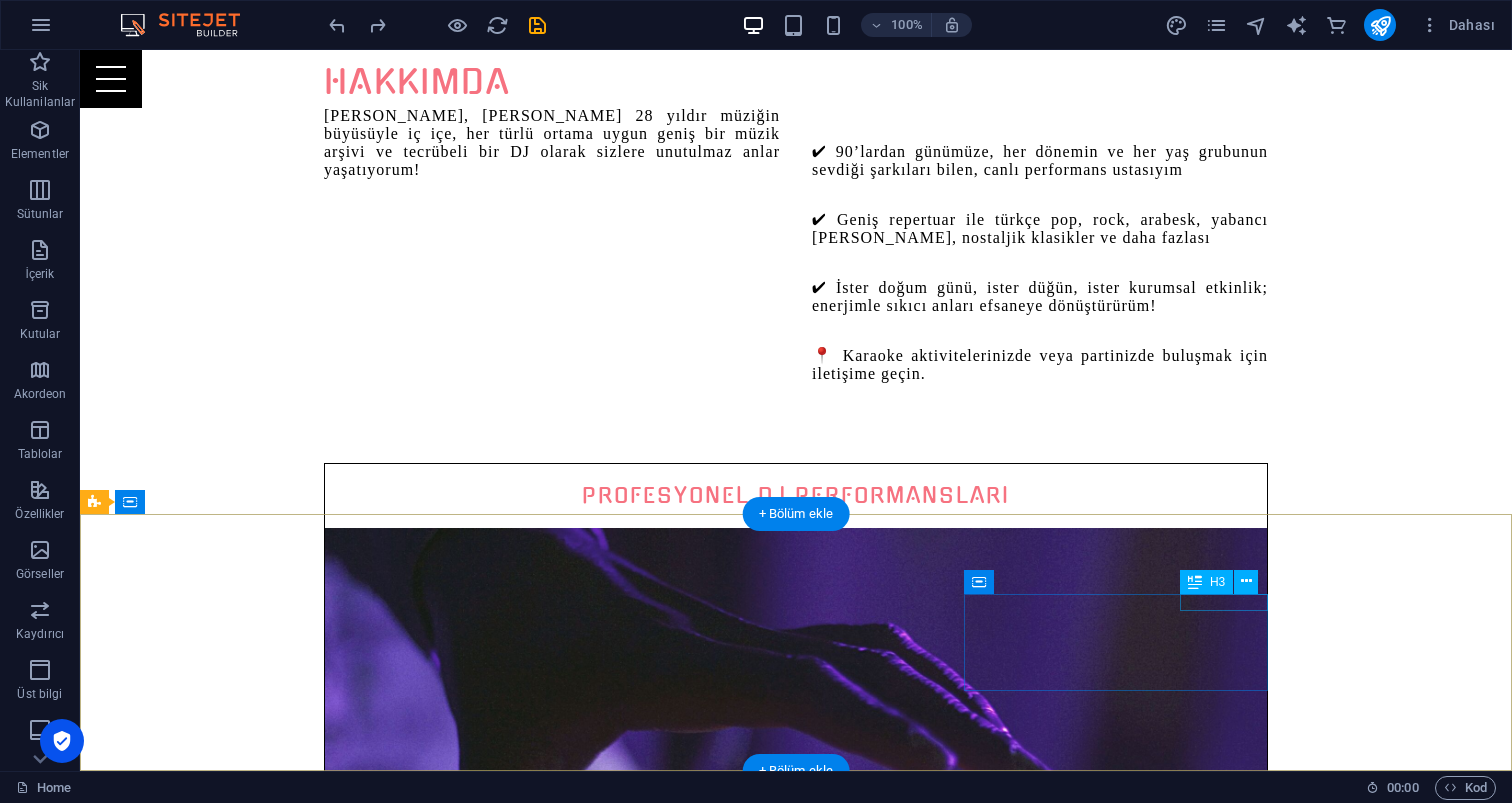 click on "iletişim" at bounding box center (568, 2910) 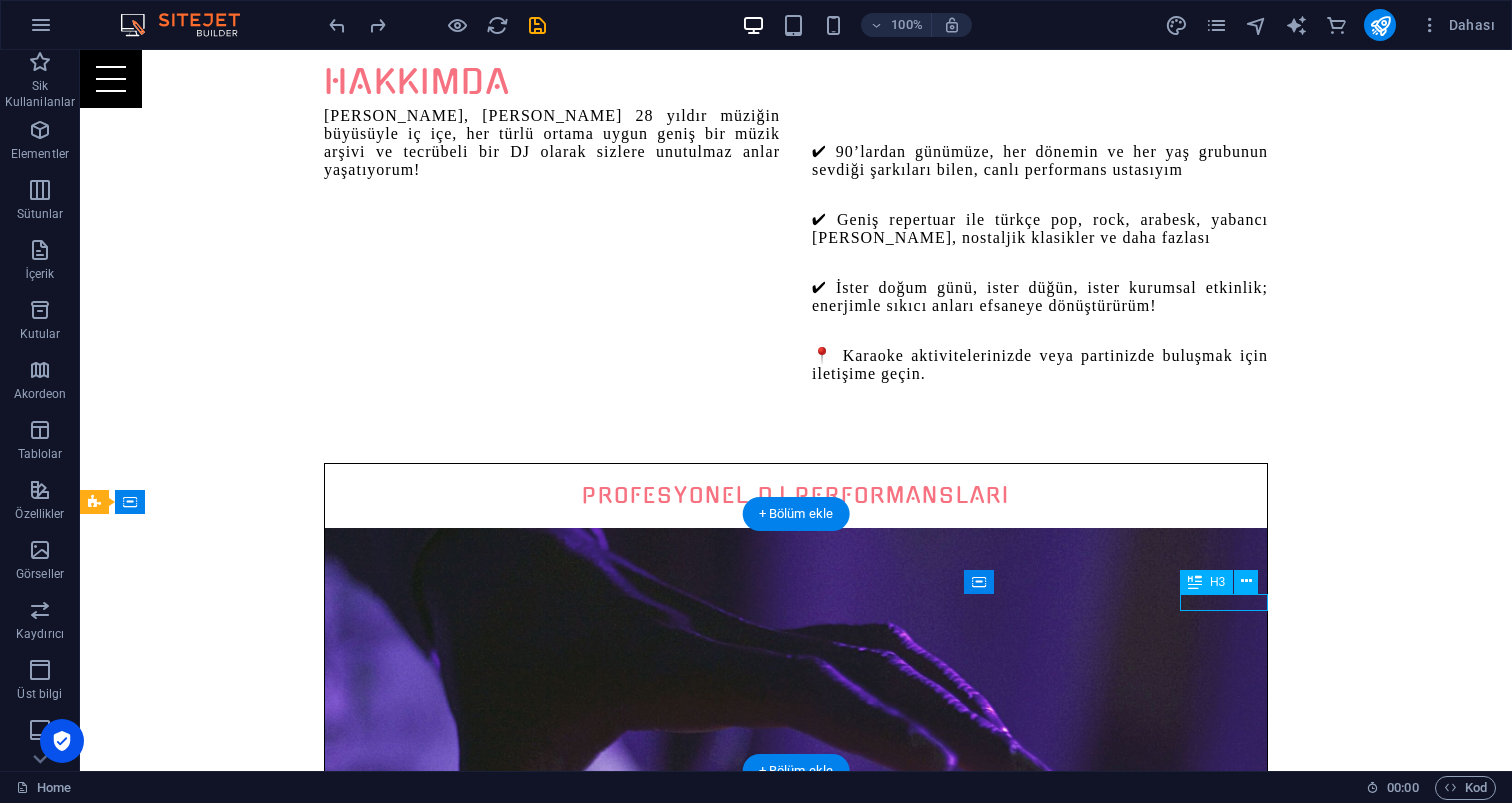 click on "iletişim" at bounding box center (568, 2910) 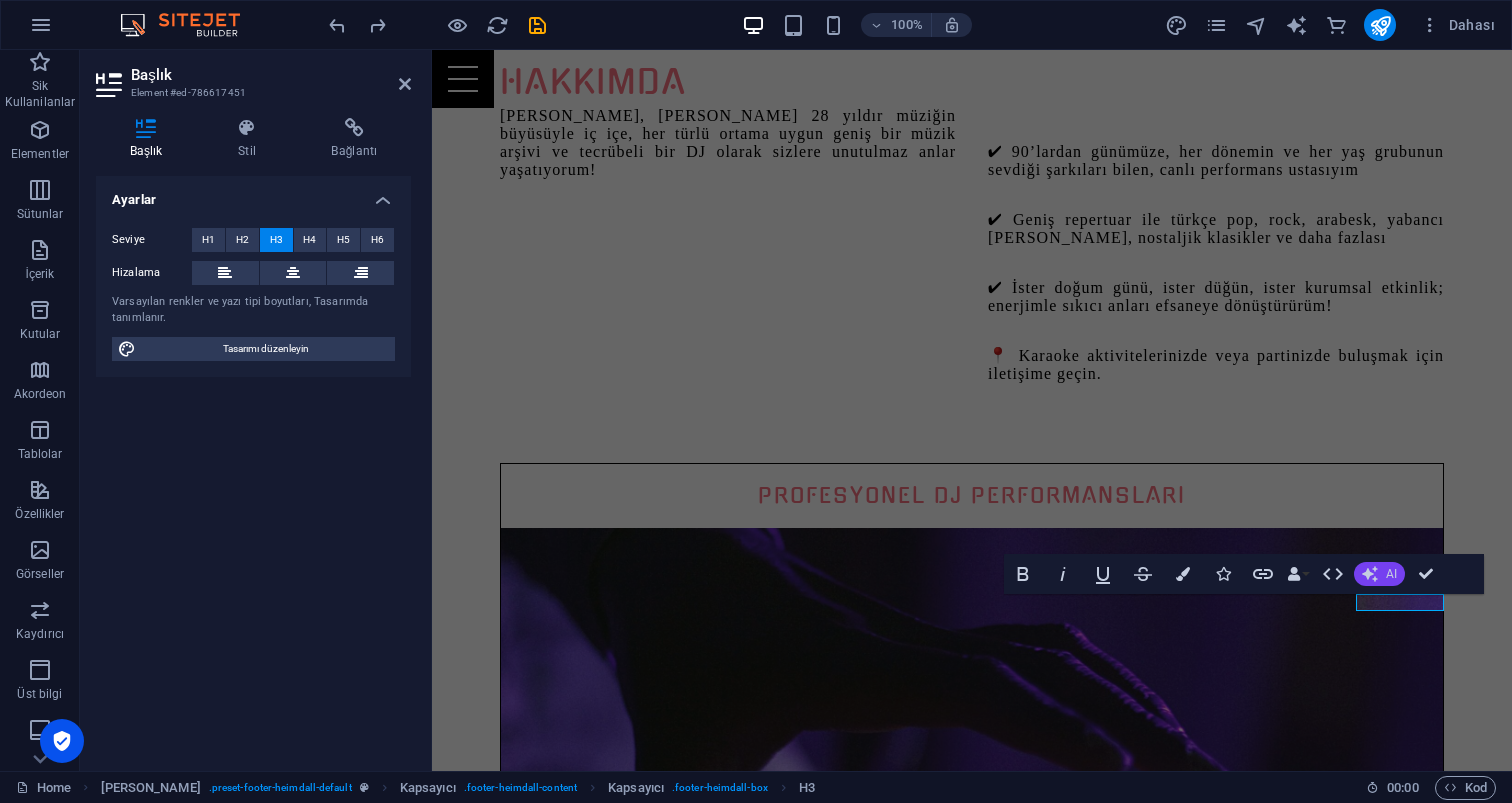 click 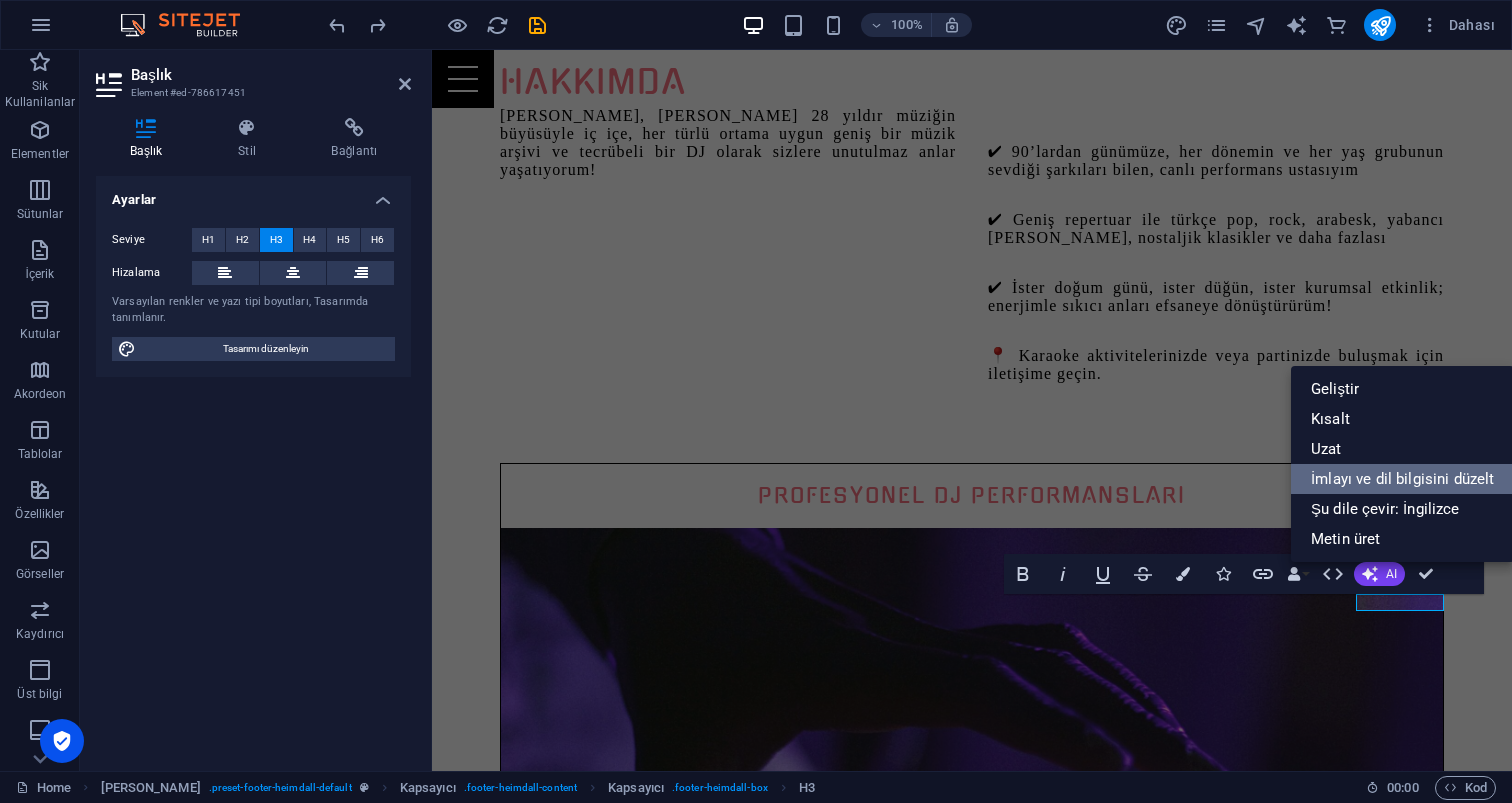 click on "İmlayı ve dil bilgisini düzelt" at bounding box center [1402, 479] 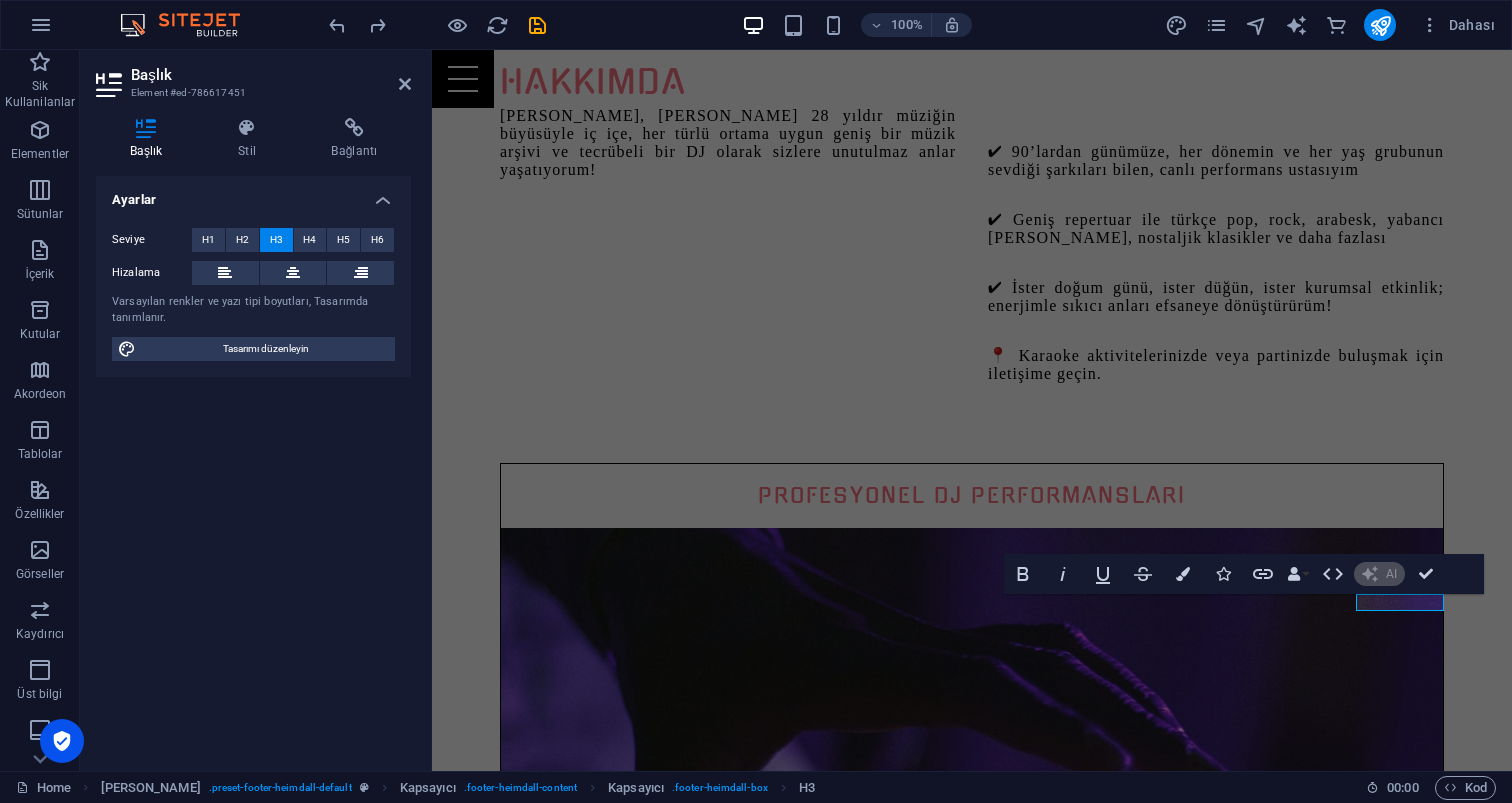 type 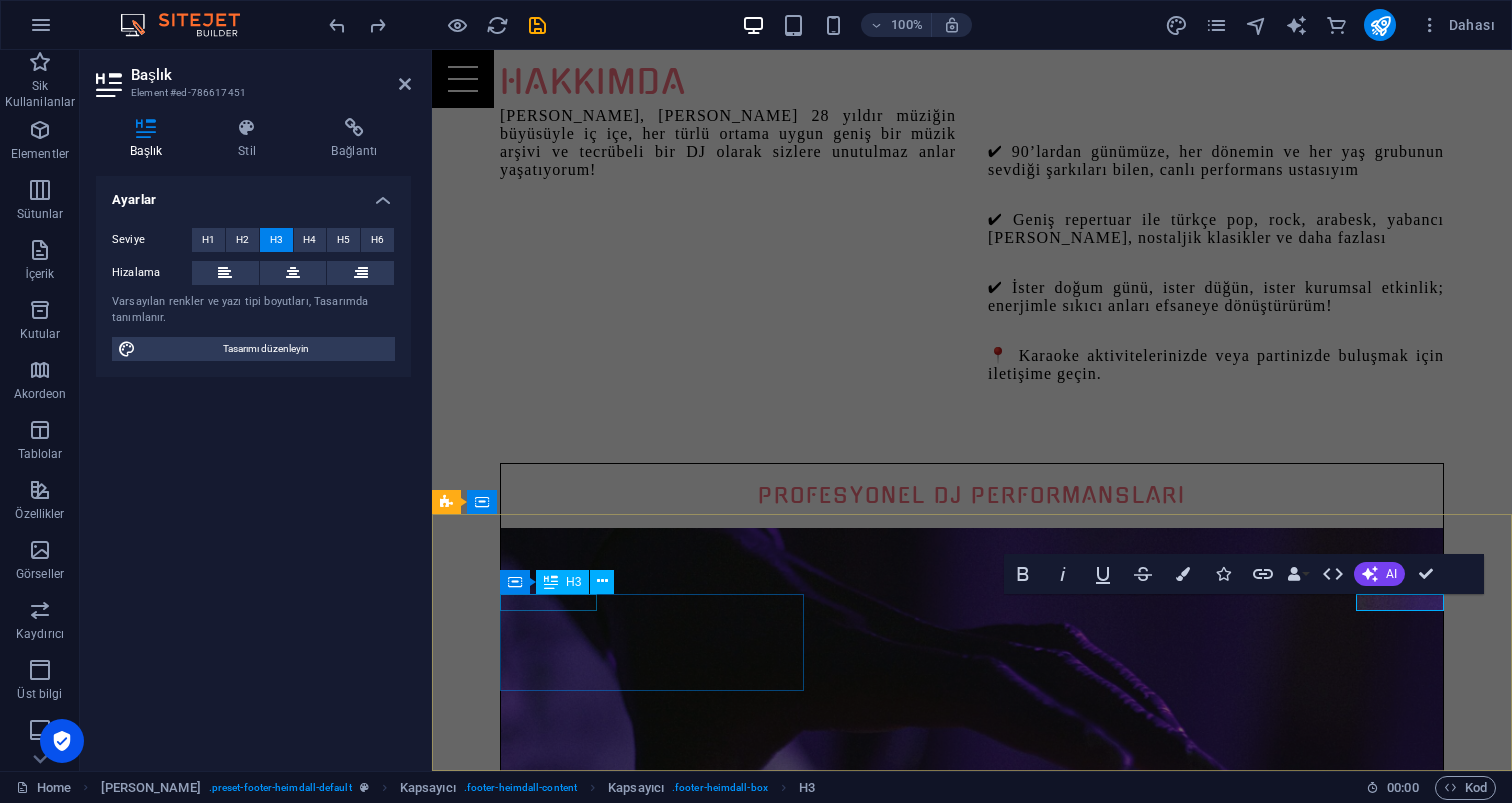 click on "Address" at bounding box center [920, 2747] 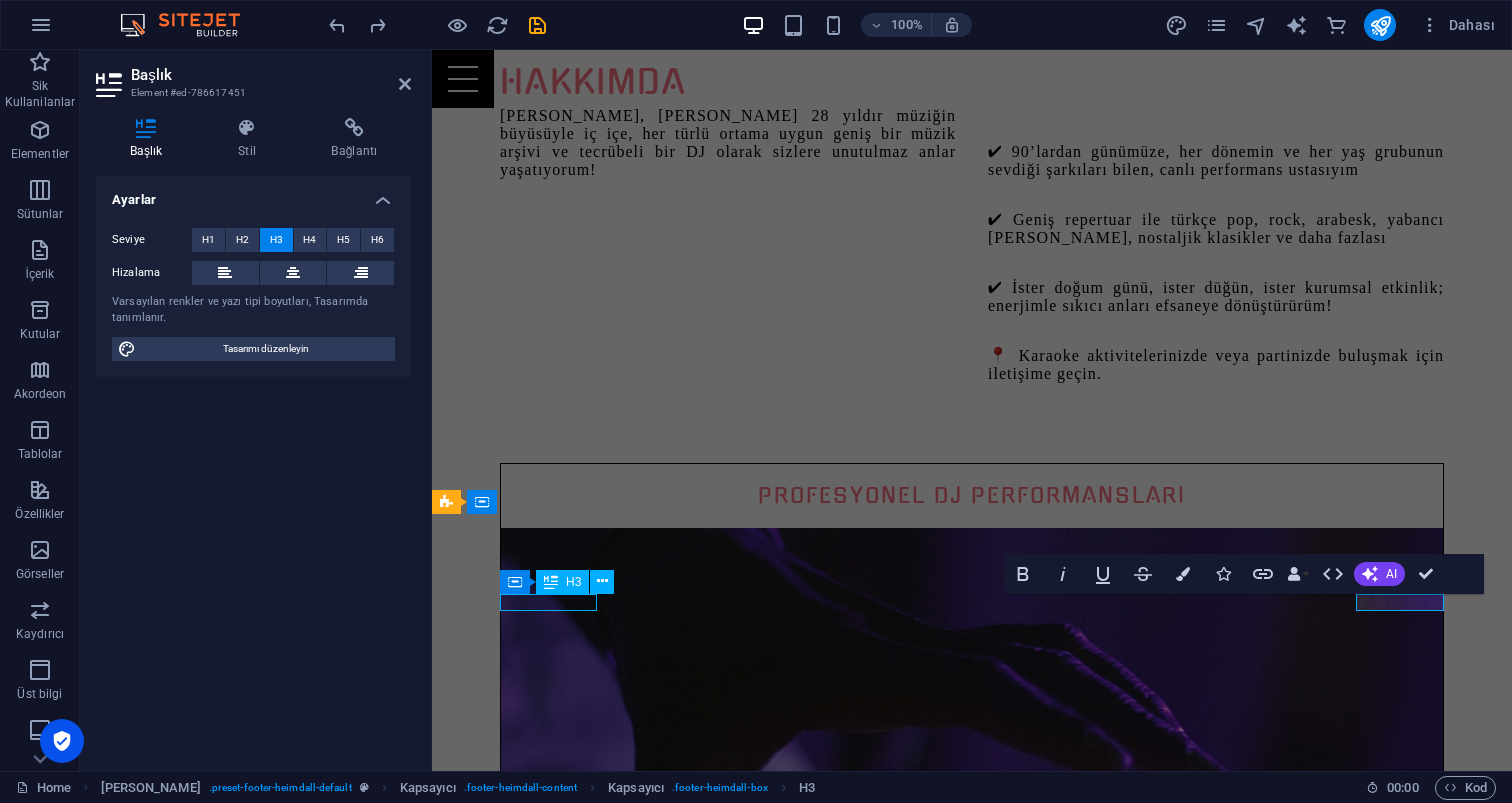 click on "Address" at bounding box center [920, 2747] 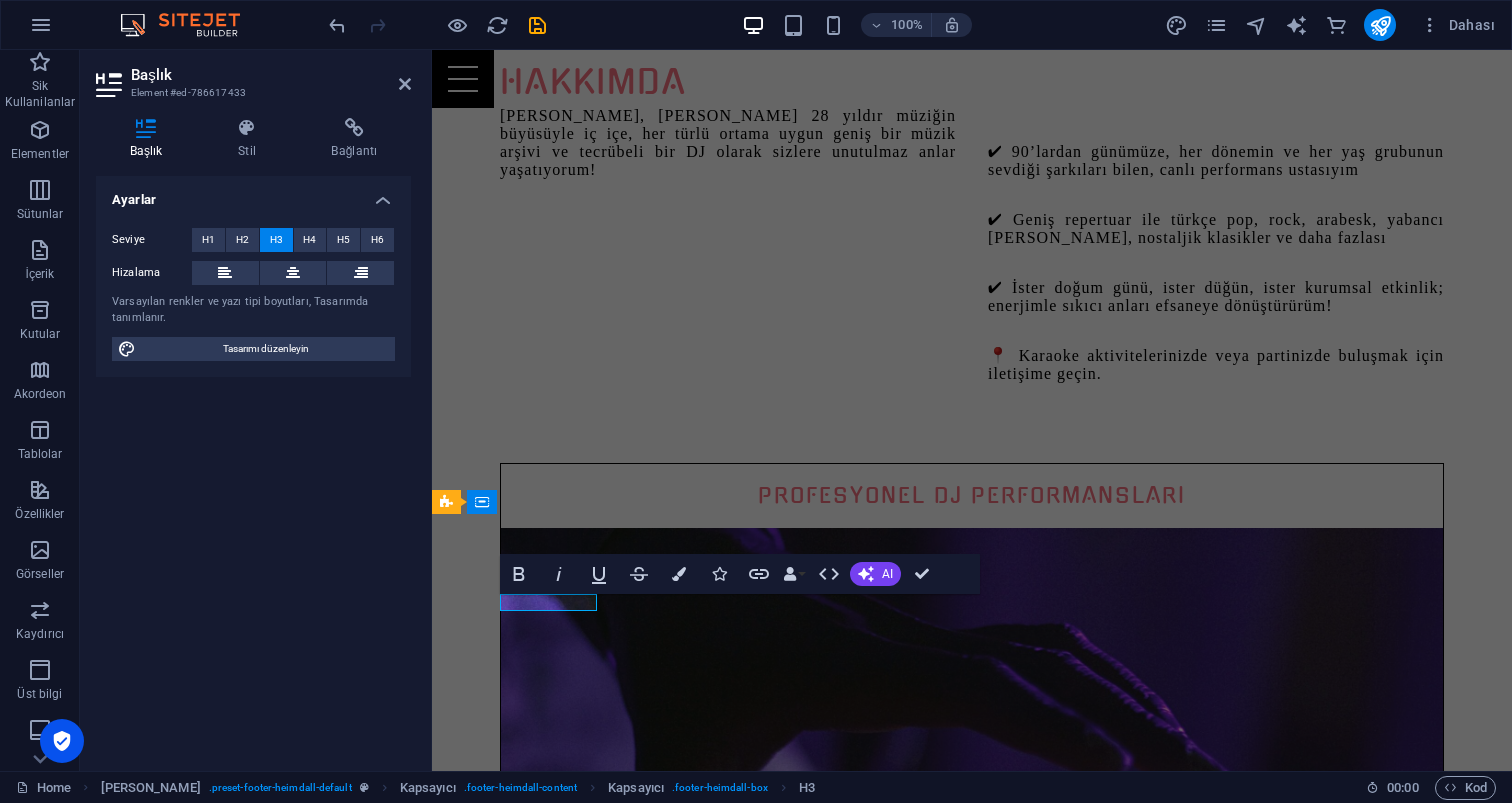 click on "Address" at bounding box center (920, 2747) 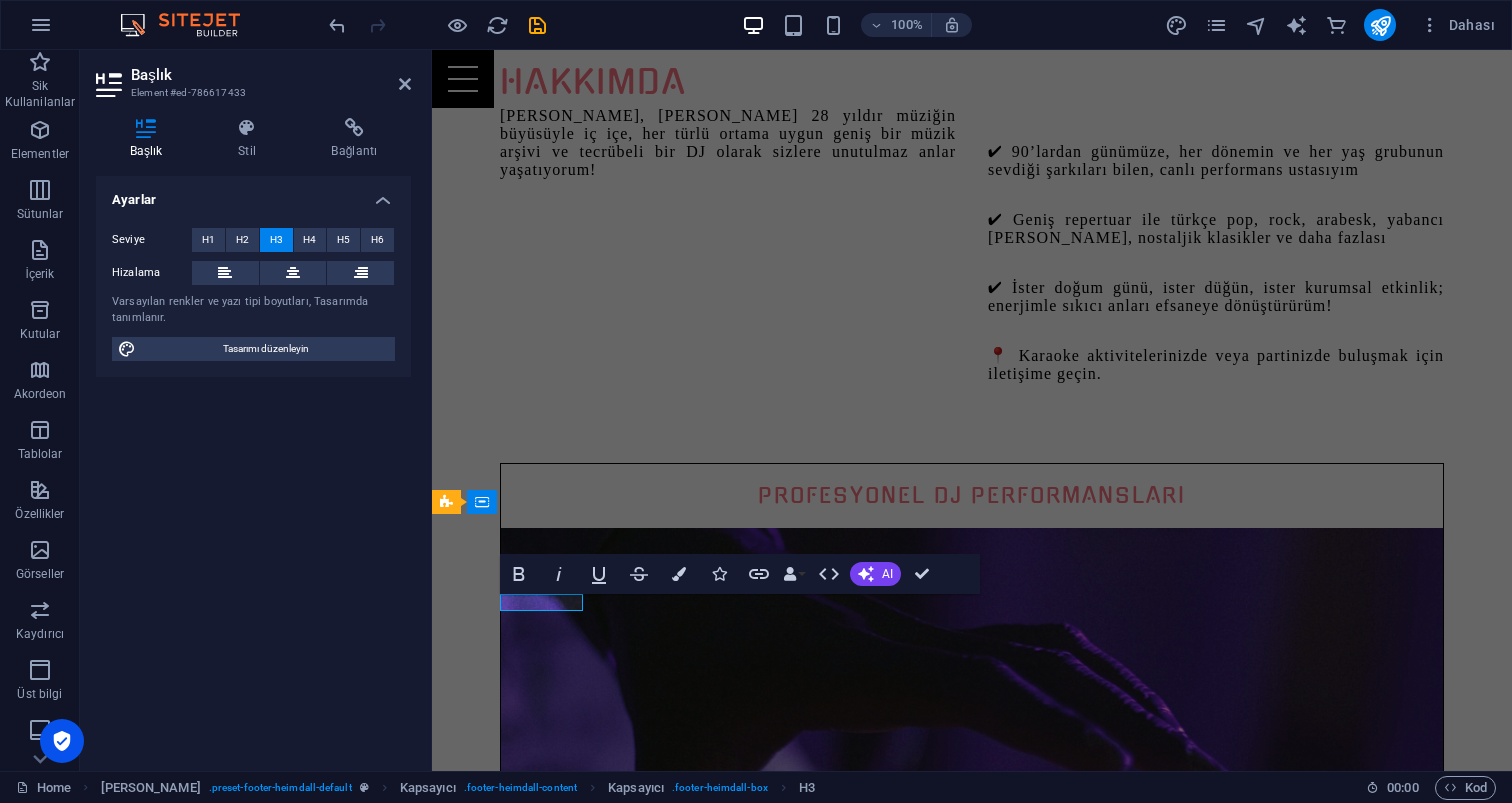 click on "Adress" at bounding box center (920, 2747) 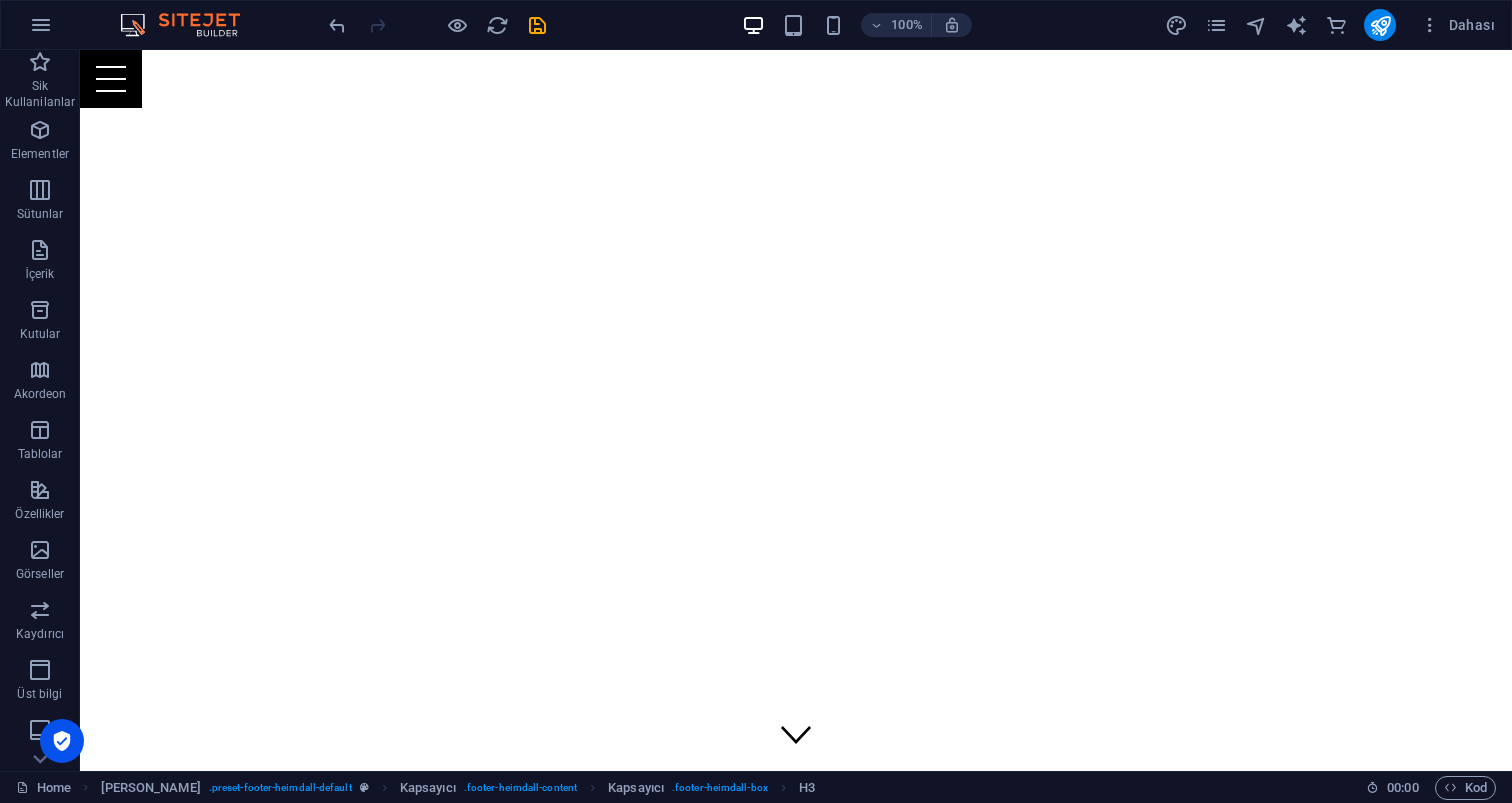 scroll, scrollTop: 0, scrollLeft: 0, axis: both 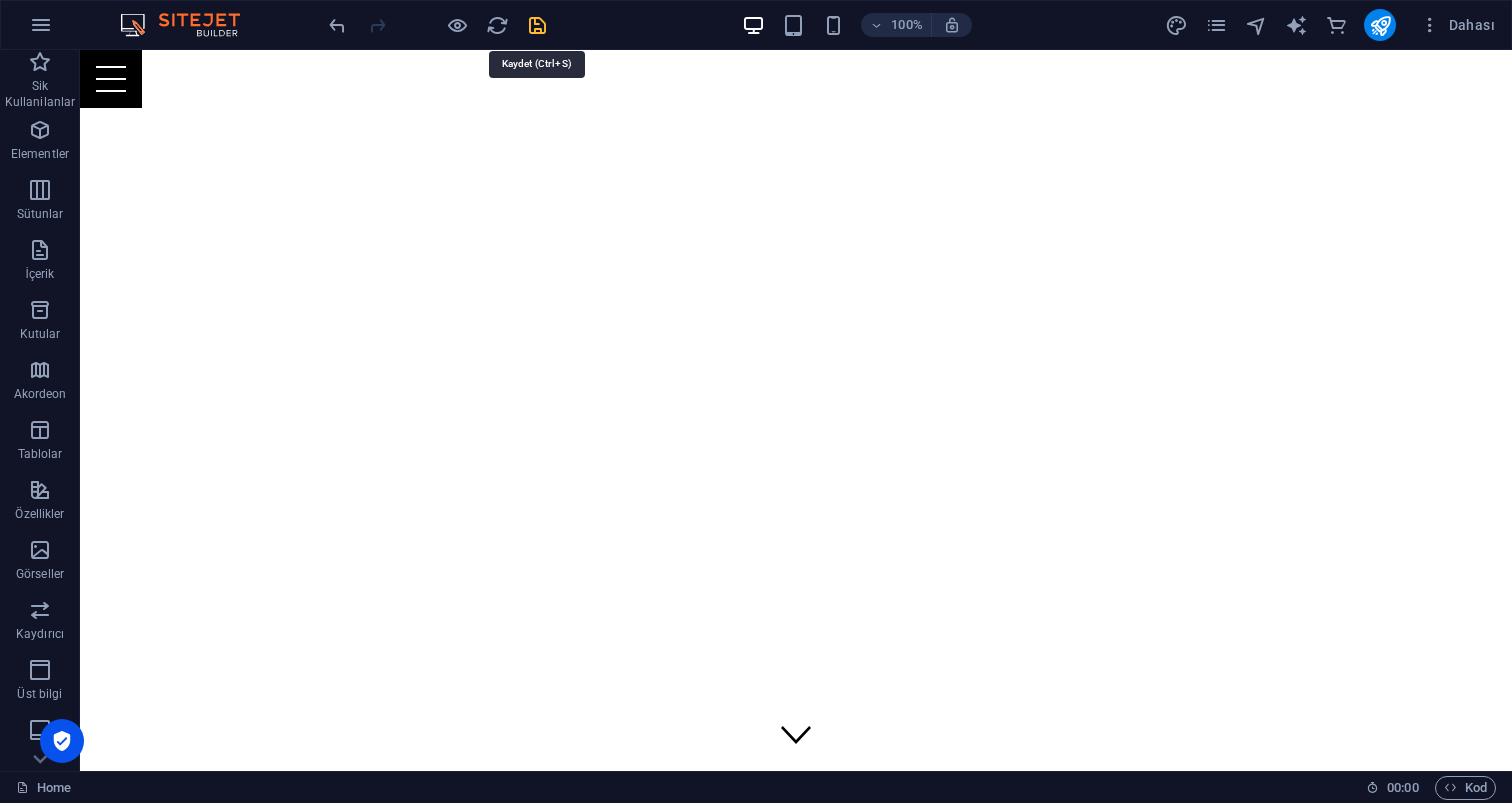 click at bounding box center [537, 25] 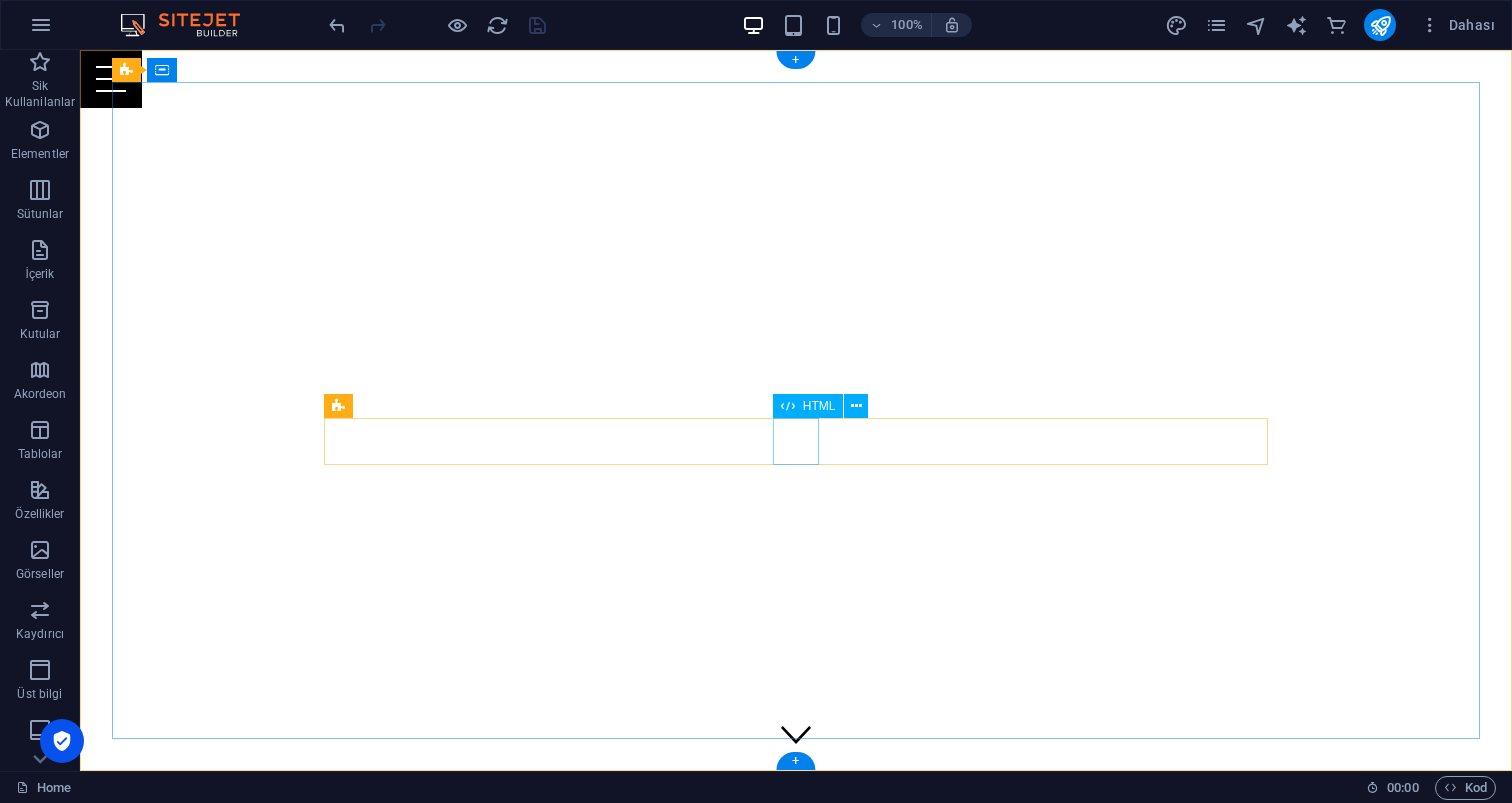 click at bounding box center (347, 984) 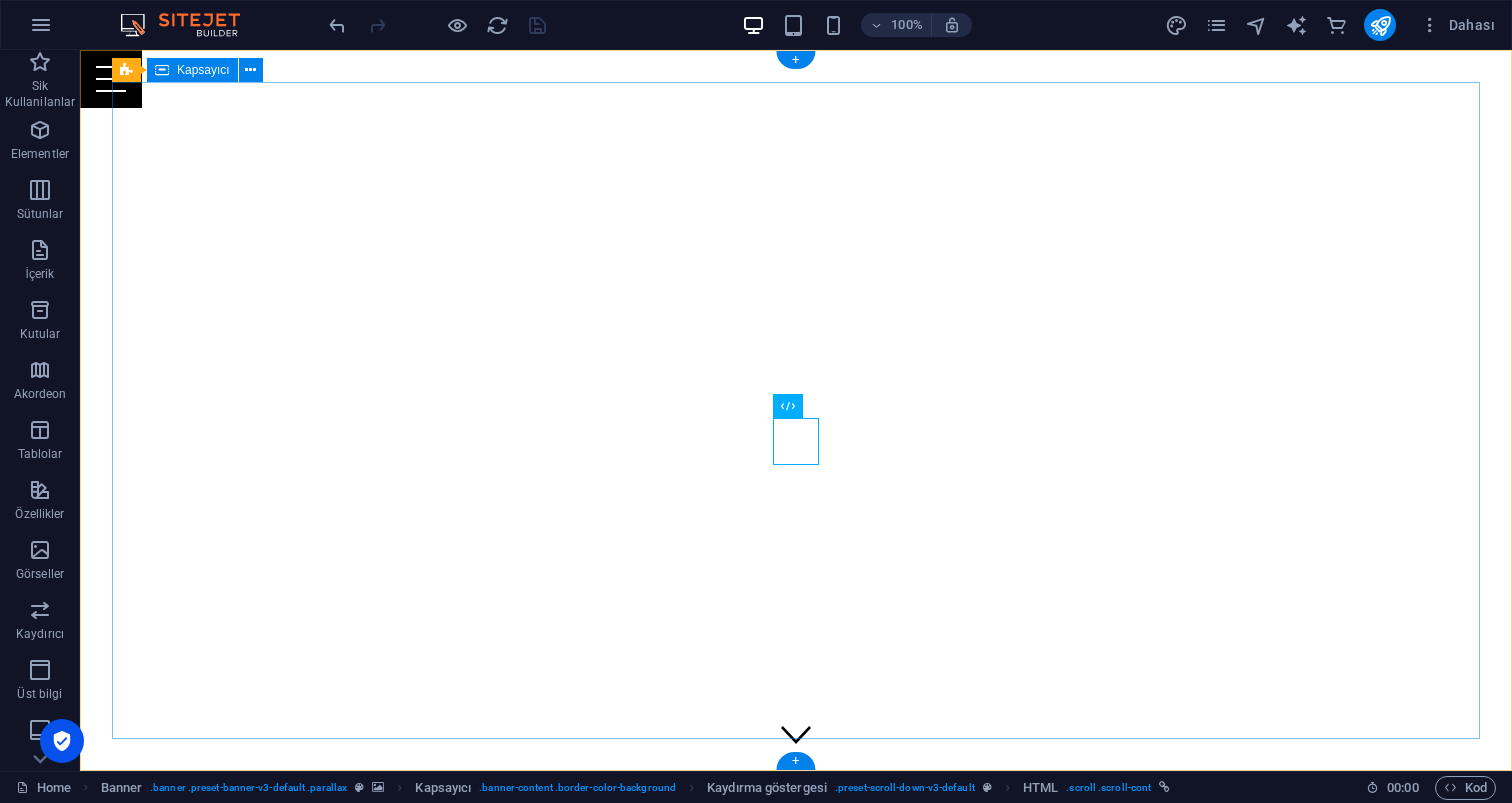 click on "[DOMAIN_NAME]'ye adım atarak eğlencenin kalbine yolculuk yapmaya hazır mısınız?" at bounding box center (796, 953) 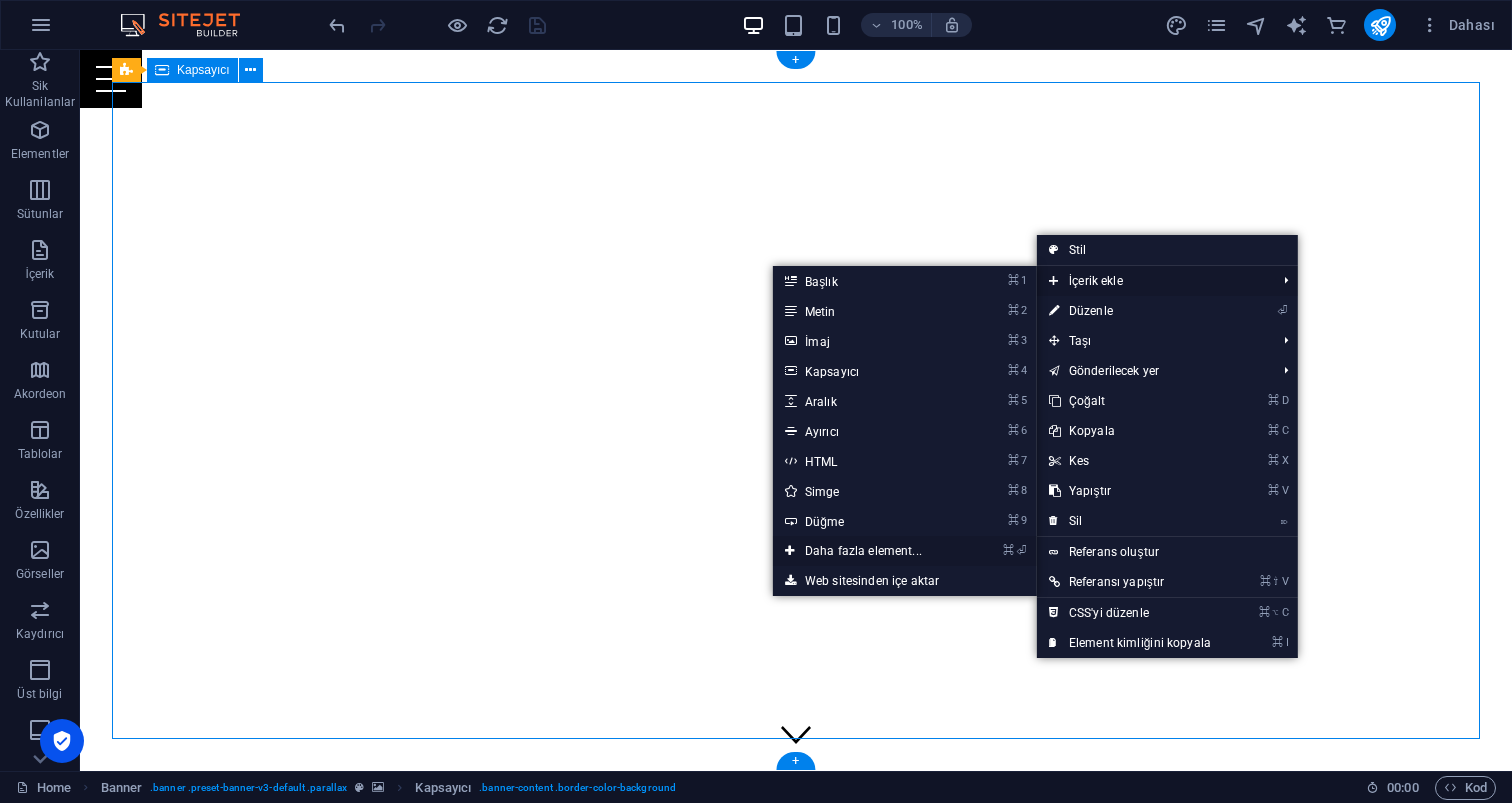 click on "⌘ ⏎  Daha fazla element..." at bounding box center (867, 551) 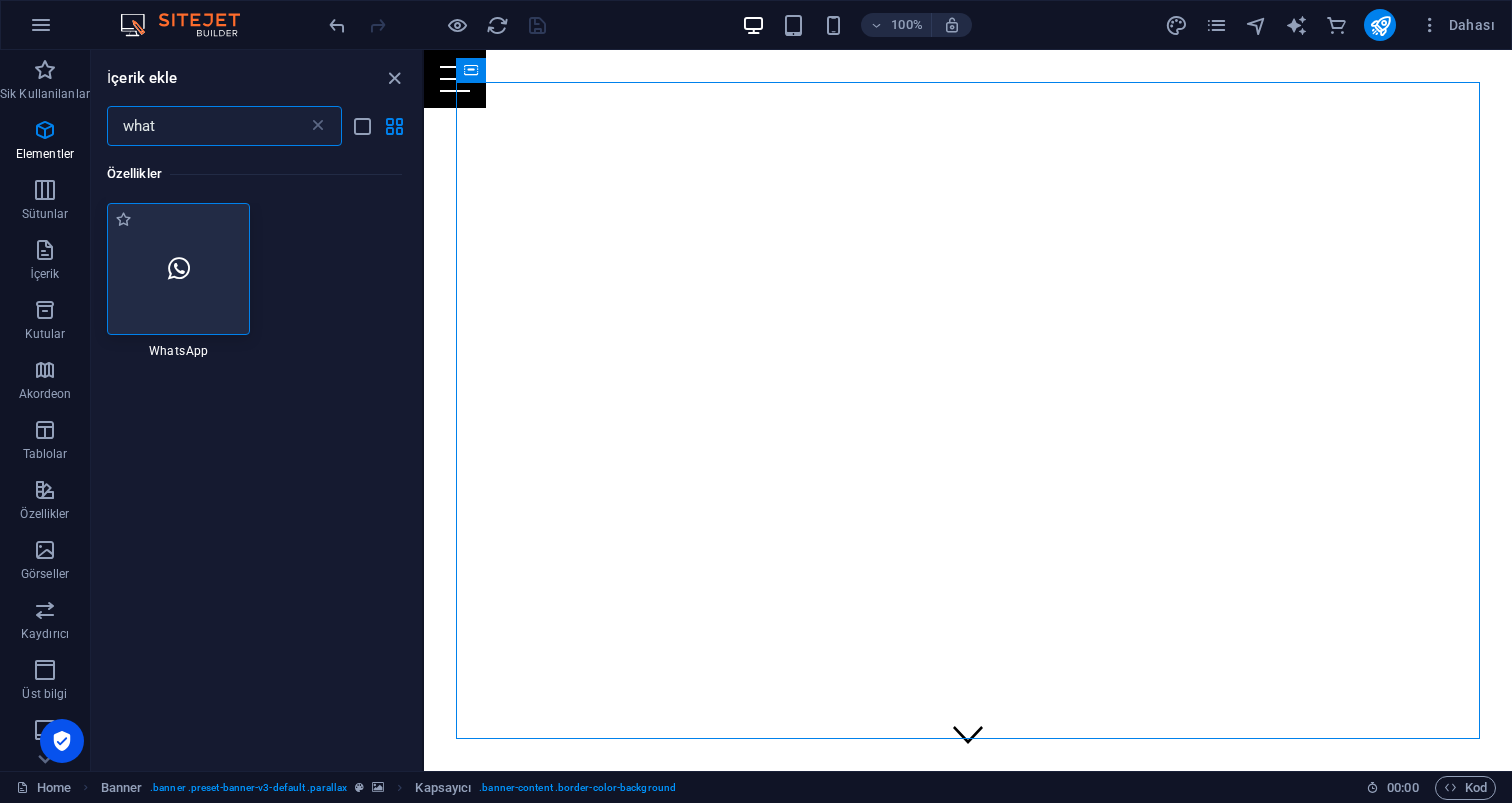 click at bounding box center [179, 269] 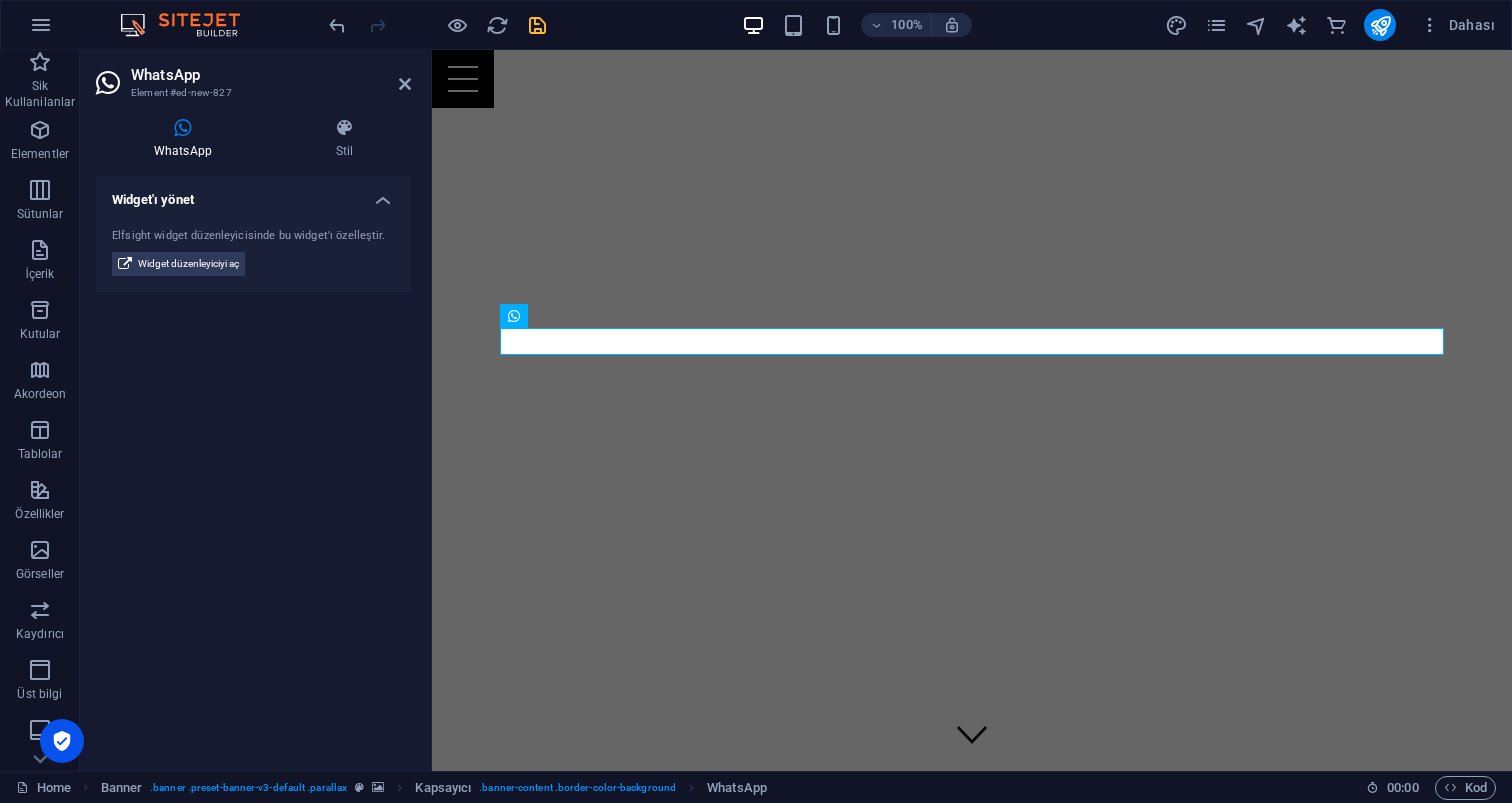 click at bounding box center (183, 128) 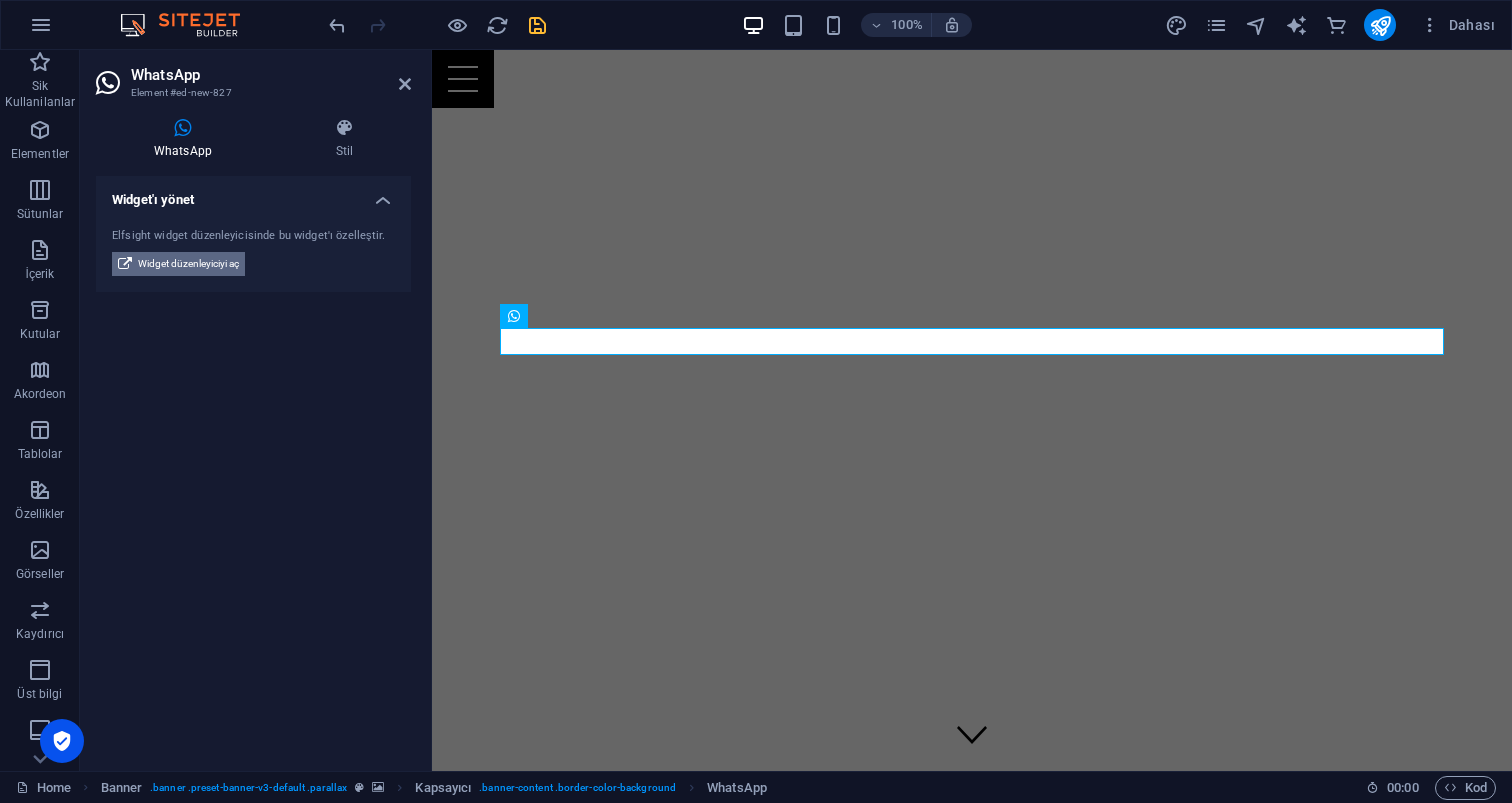 click on "Widget düzenleyiciyi aç" at bounding box center [188, 264] 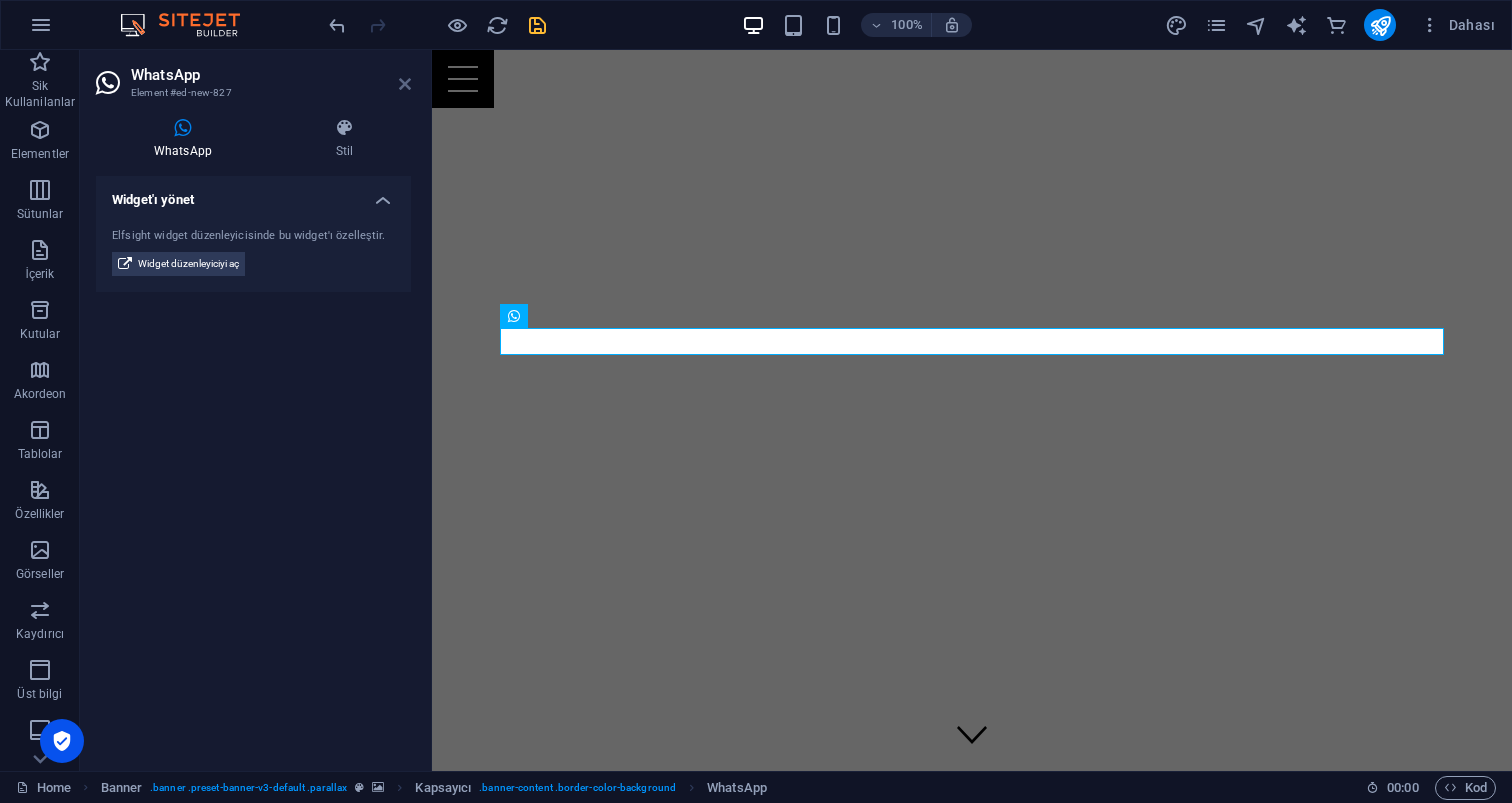 click at bounding box center (405, 84) 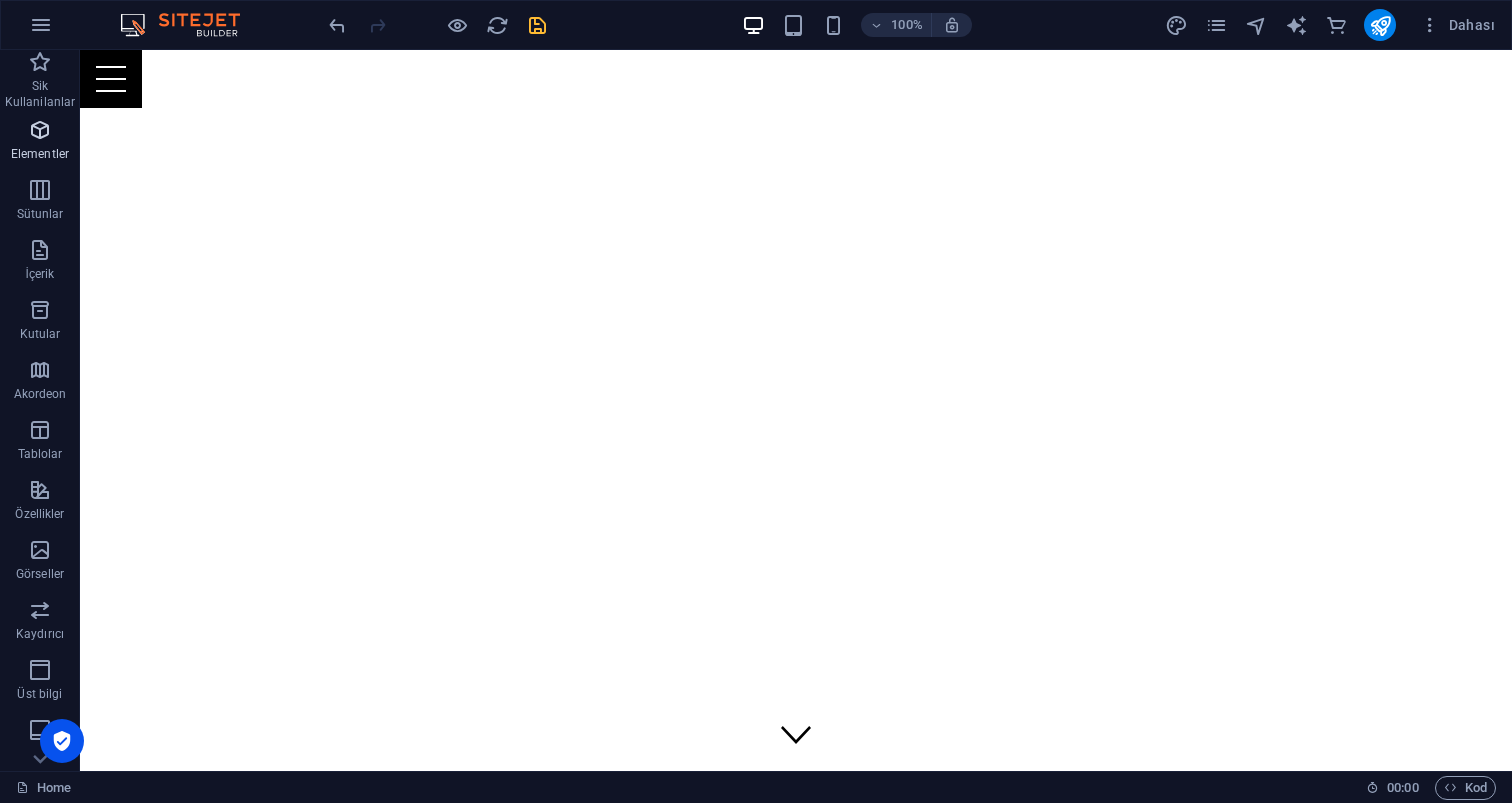 click at bounding box center (40, 130) 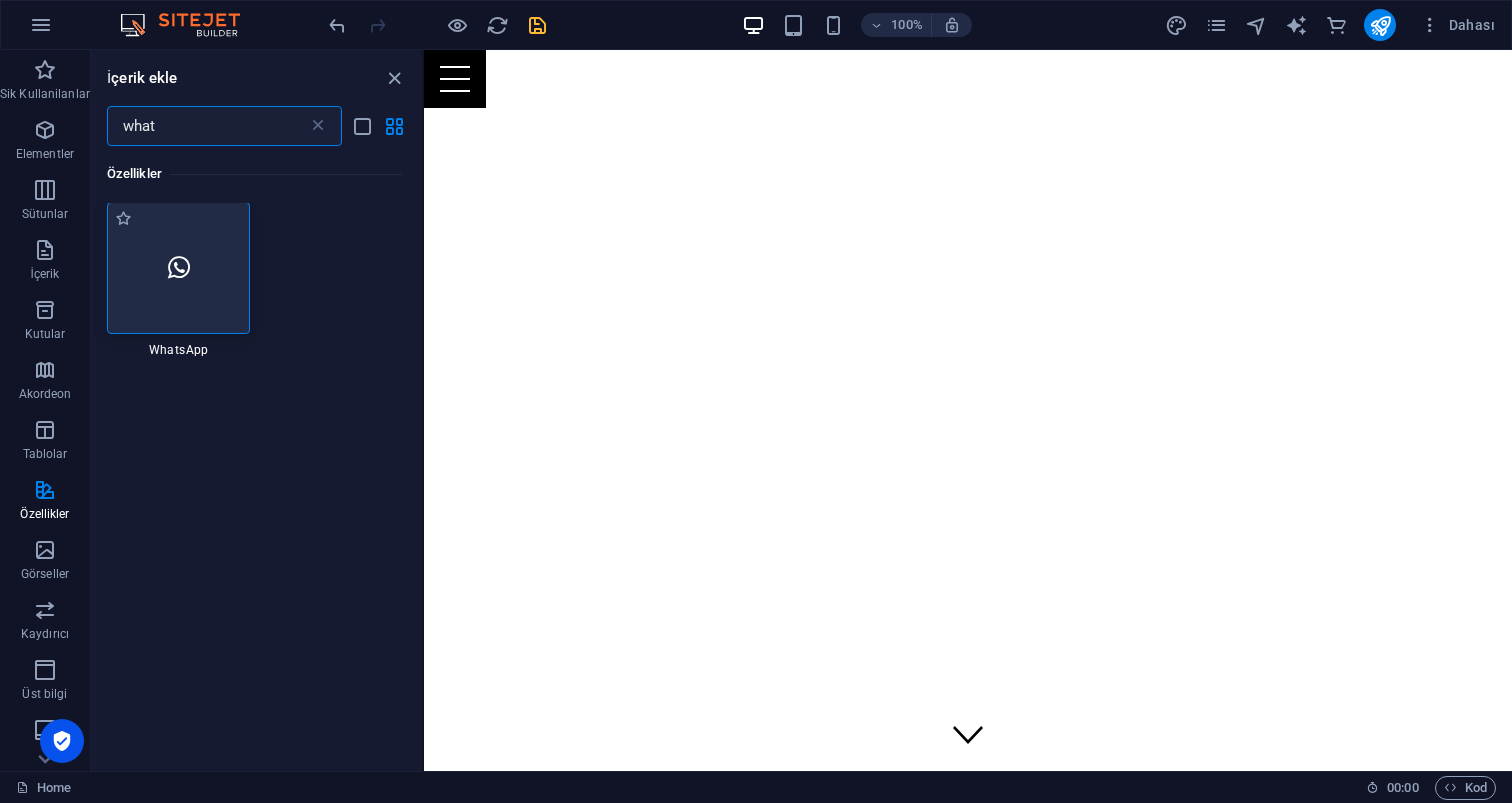 scroll, scrollTop: 0, scrollLeft: 0, axis: both 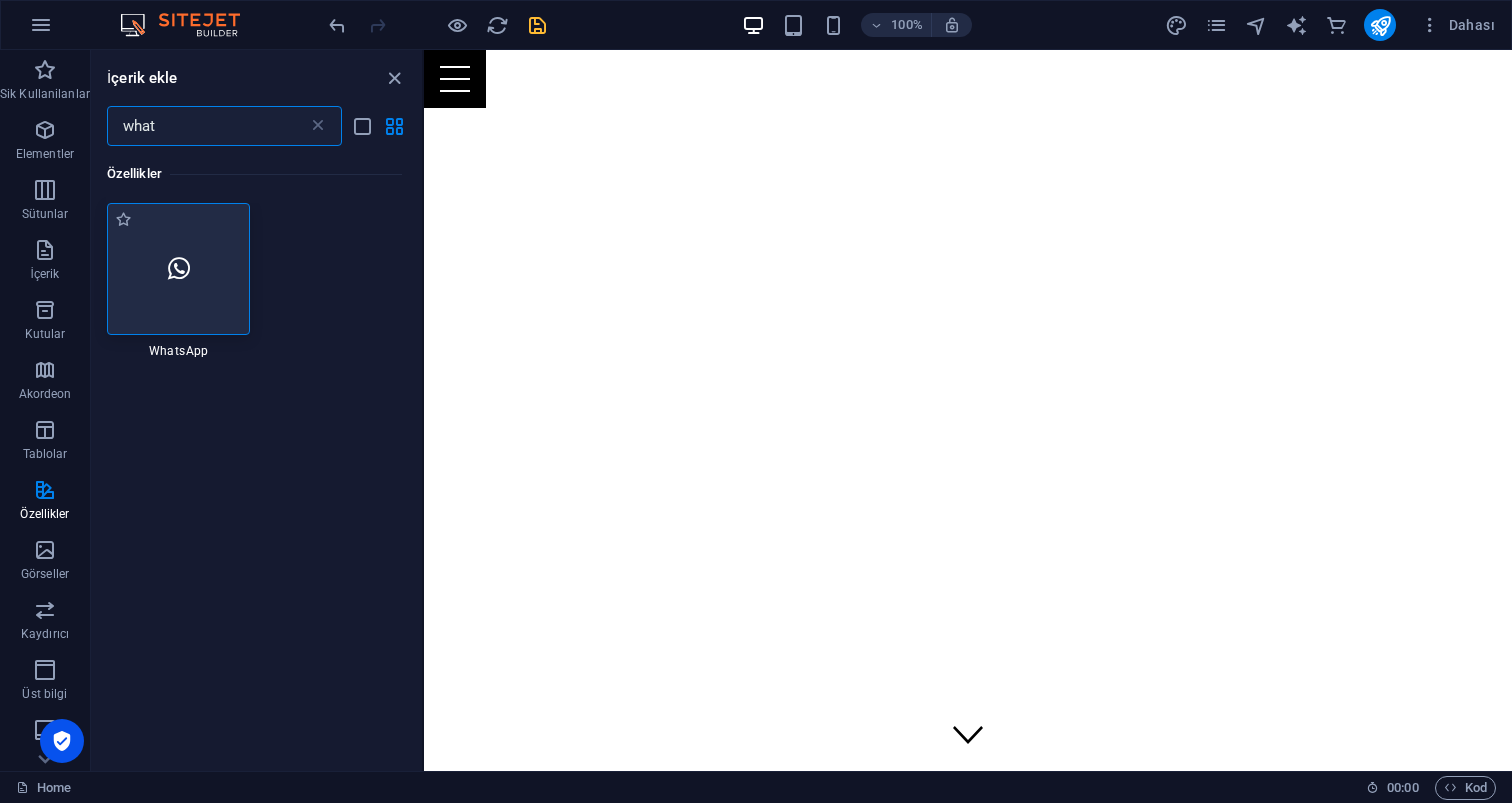 type on "what" 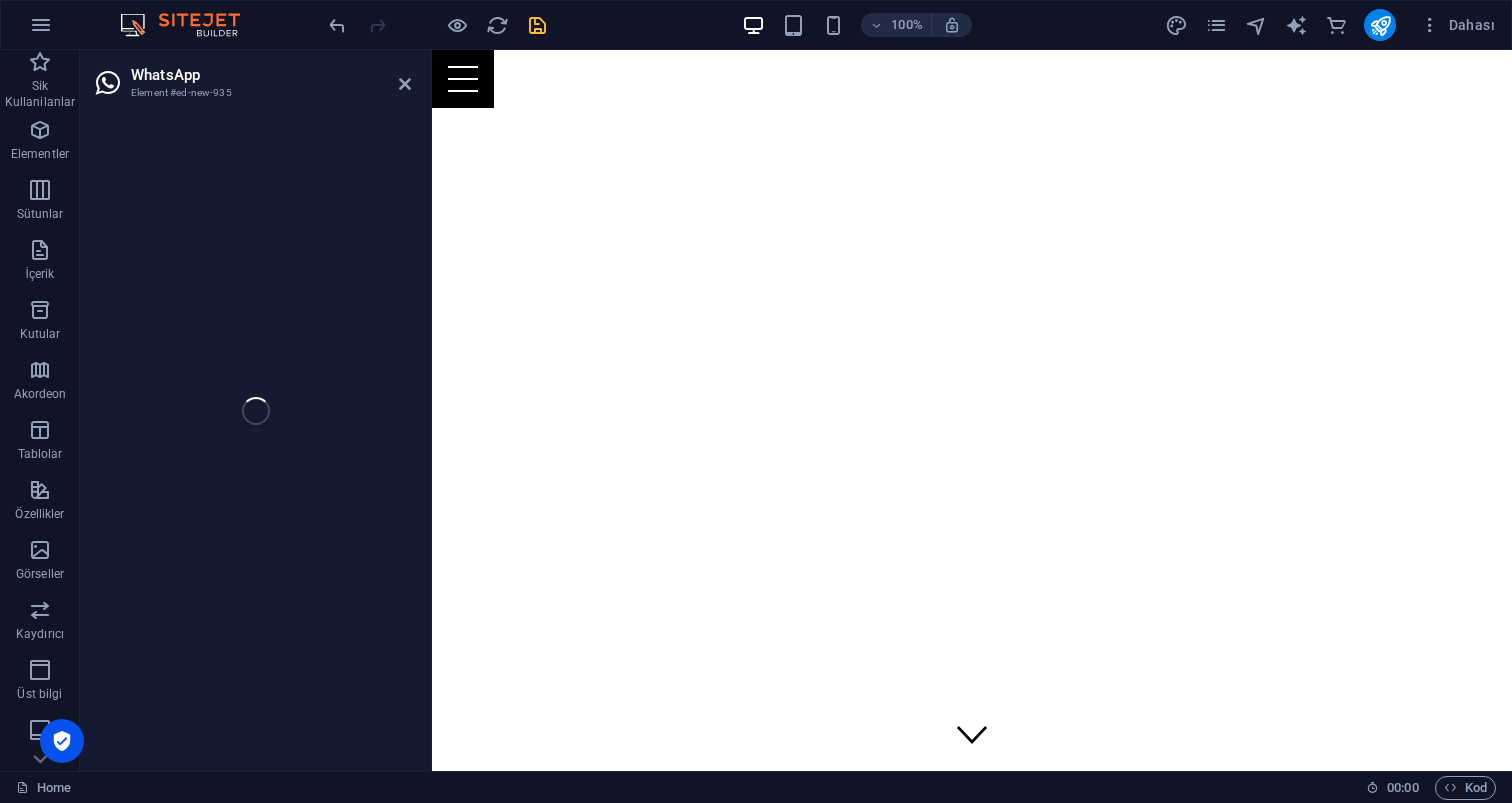 scroll, scrollTop: 374, scrollLeft: 0, axis: vertical 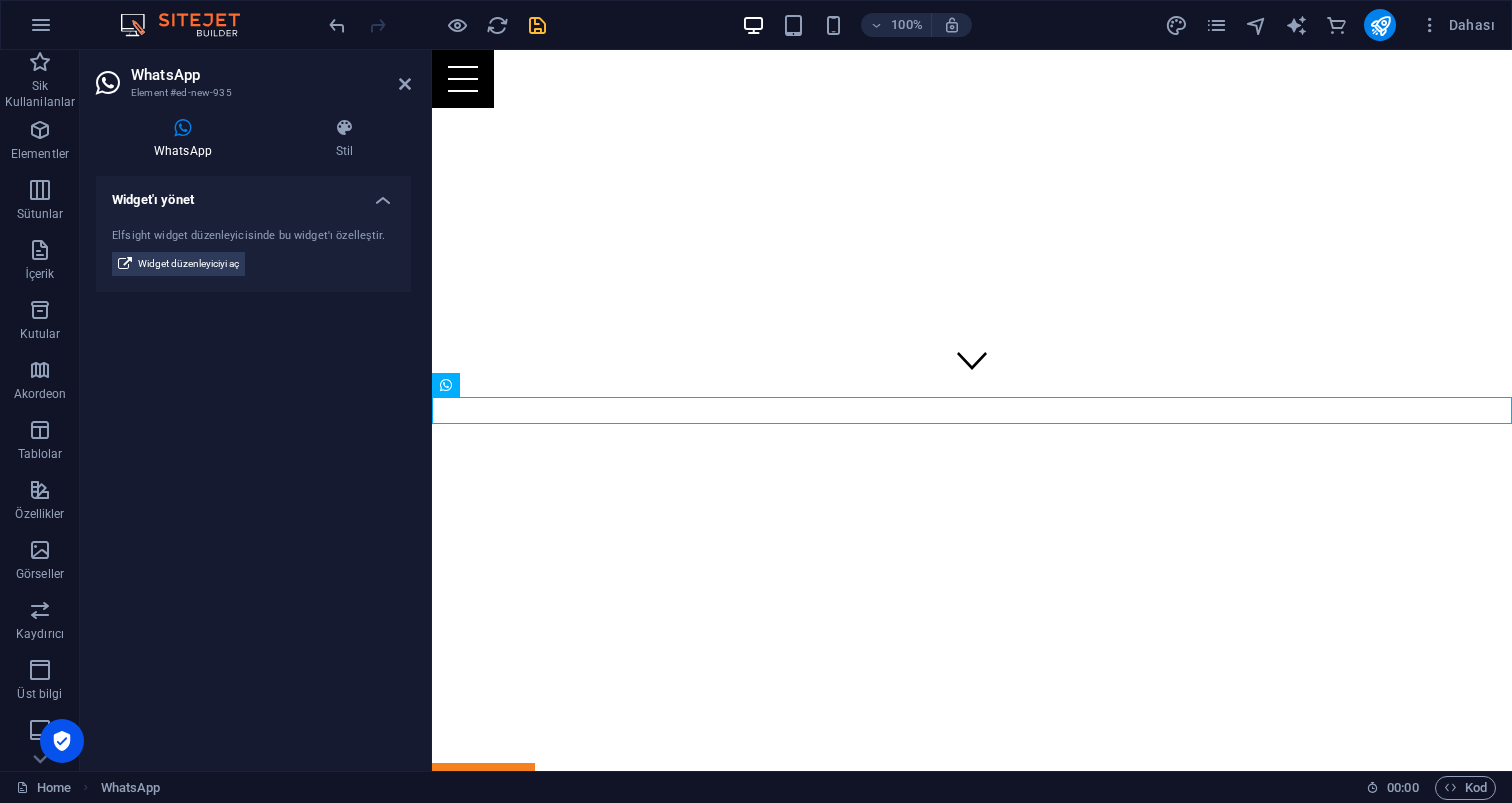 click at bounding box center [972, 775] 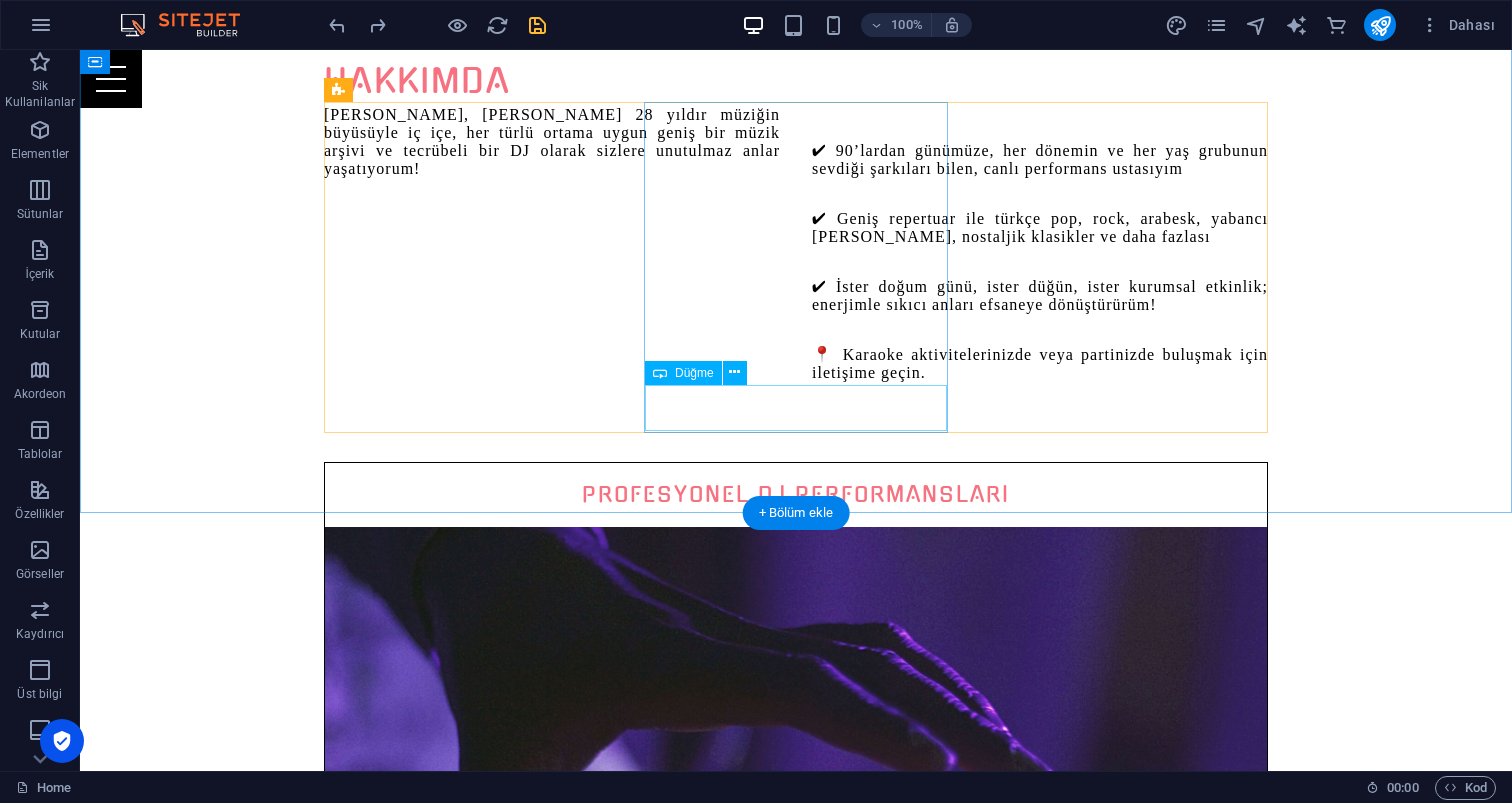 scroll, scrollTop: 1244, scrollLeft: 0, axis: vertical 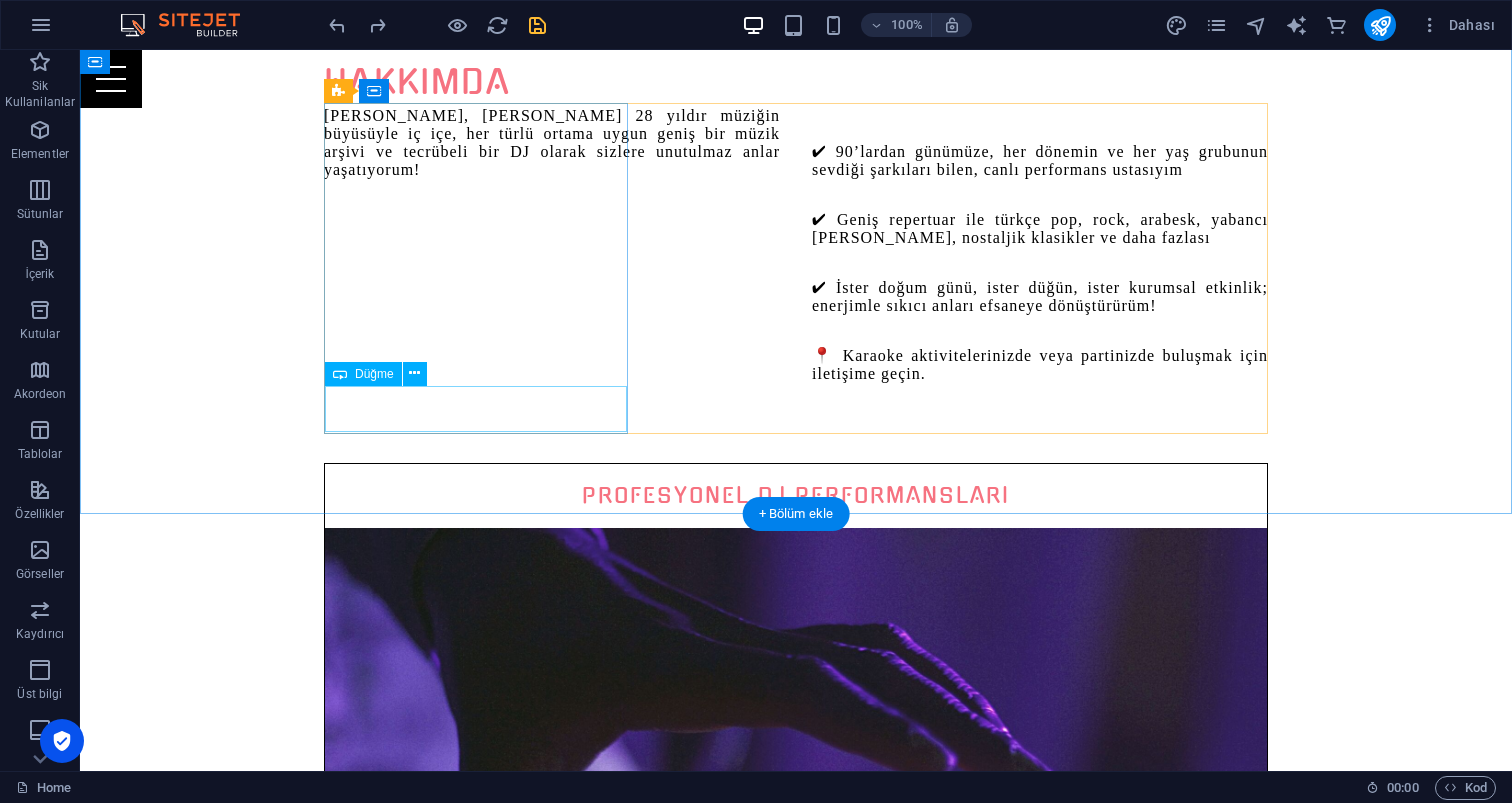 click on "Bize Ulaşın" at bounding box center (796, 1138) 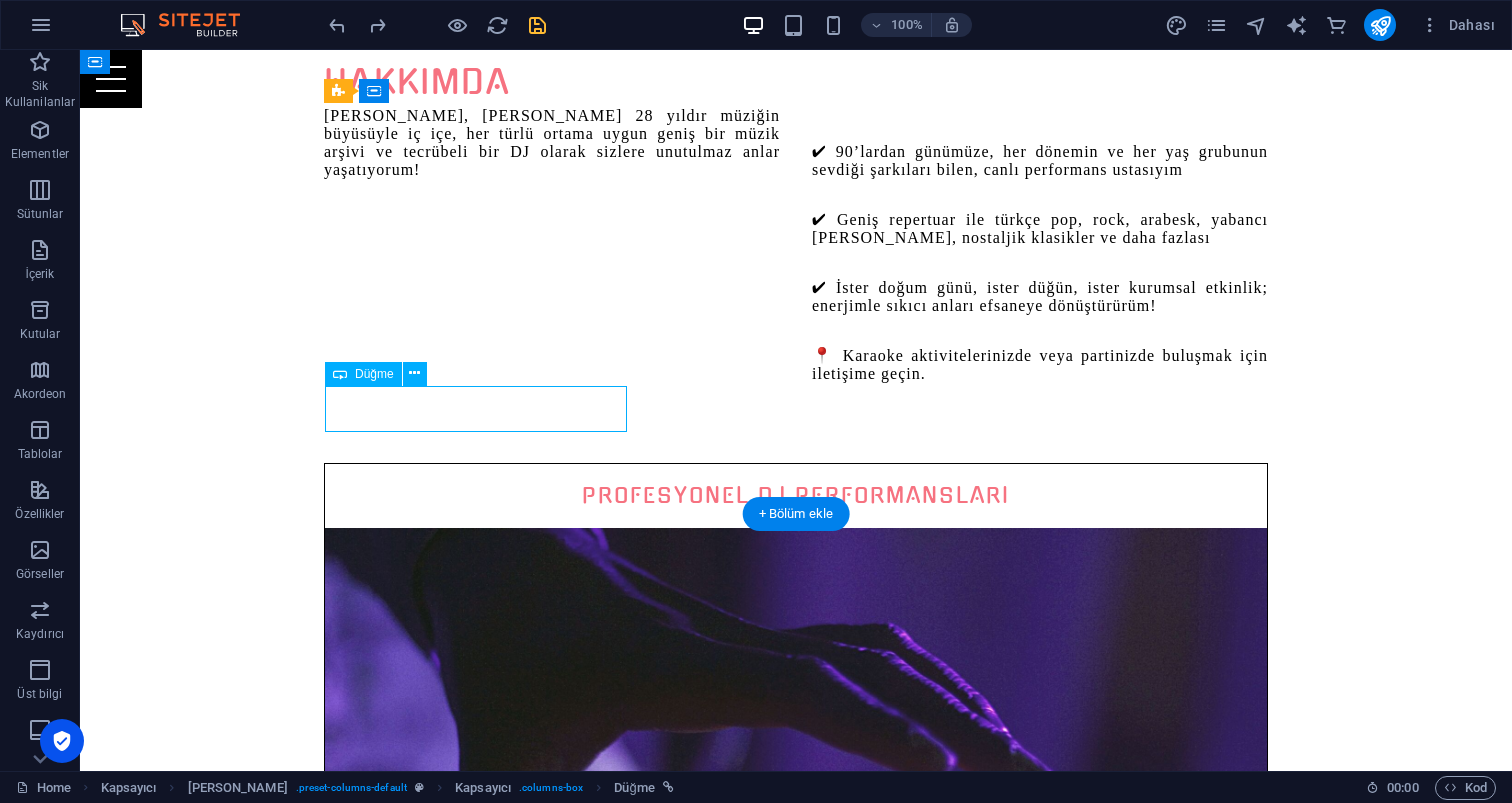 click on "Bize Ulaşın" at bounding box center [796, 1138] 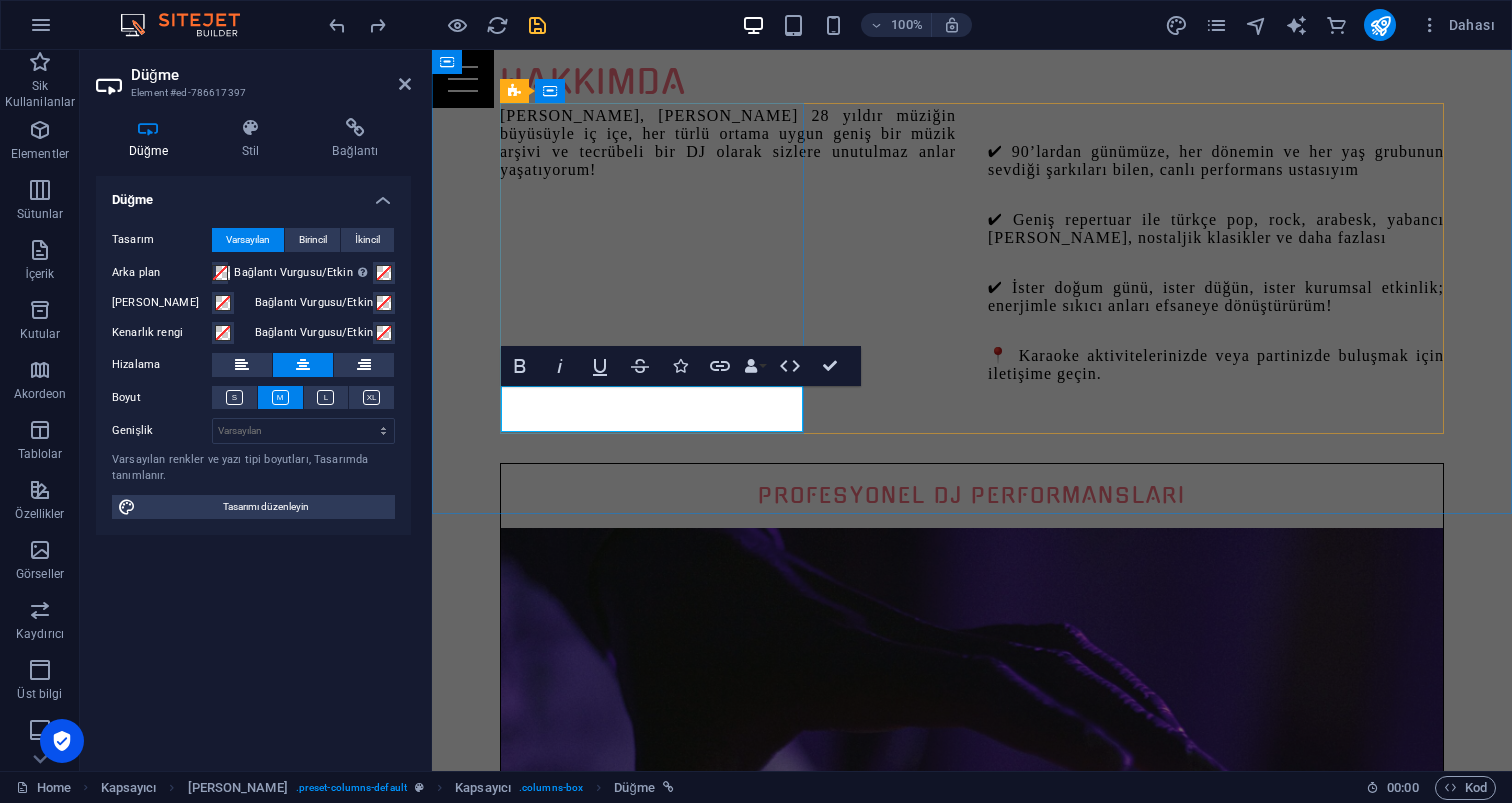type 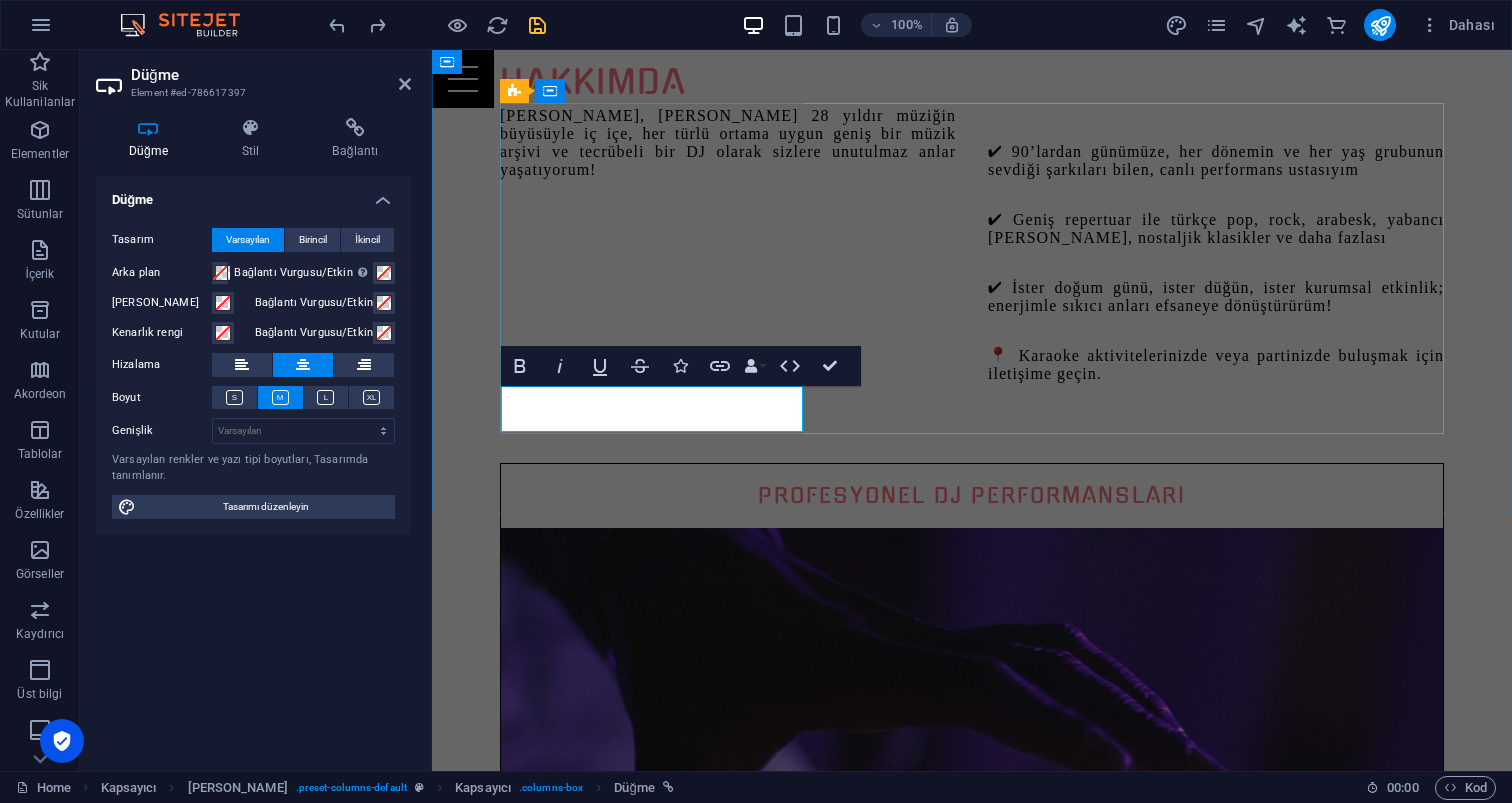 click on "iletişime geçin" at bounding box center [972, 1138] 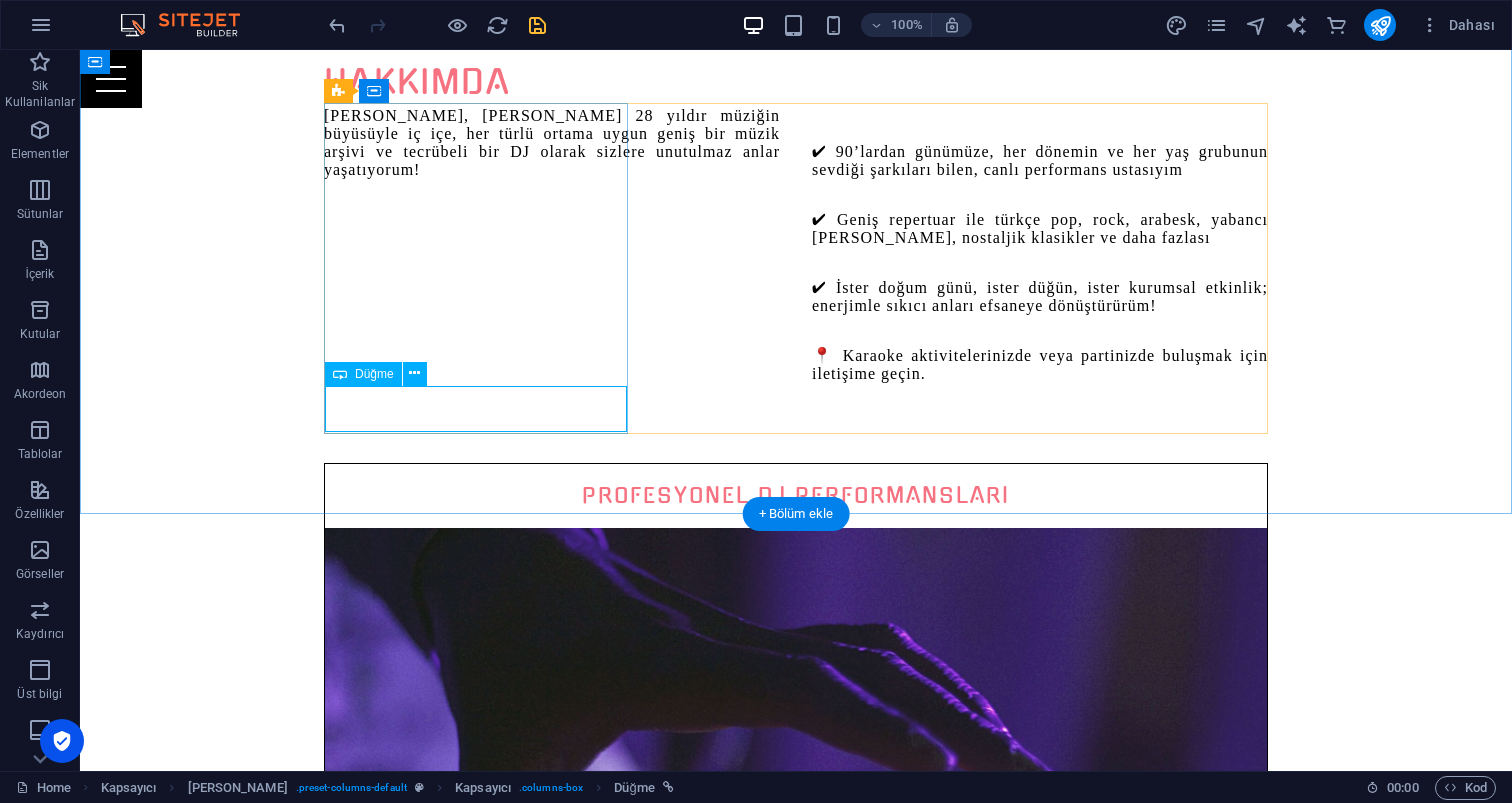 click on "iletişime geçin" at bounding box center (796, 1138) 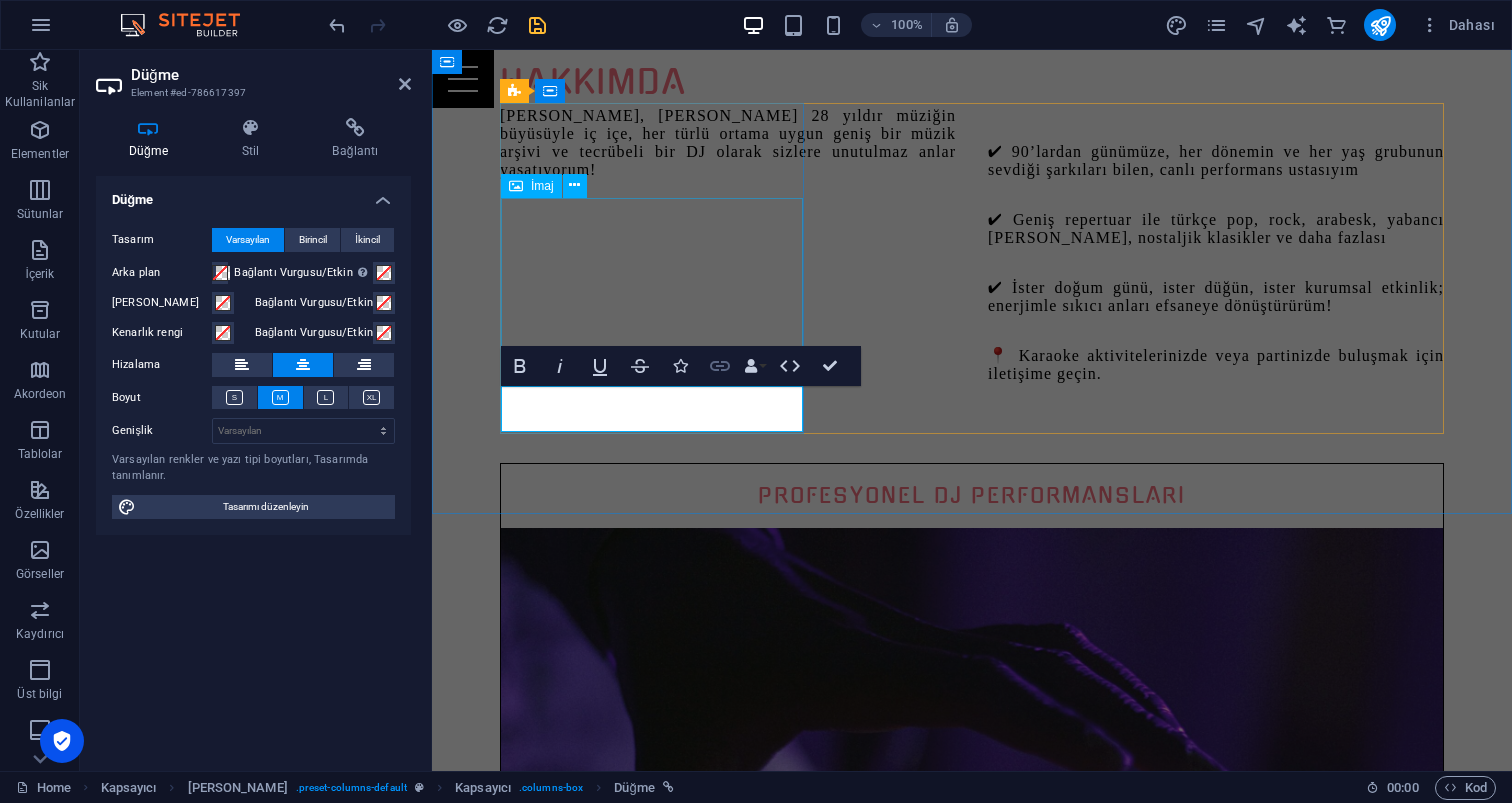 click 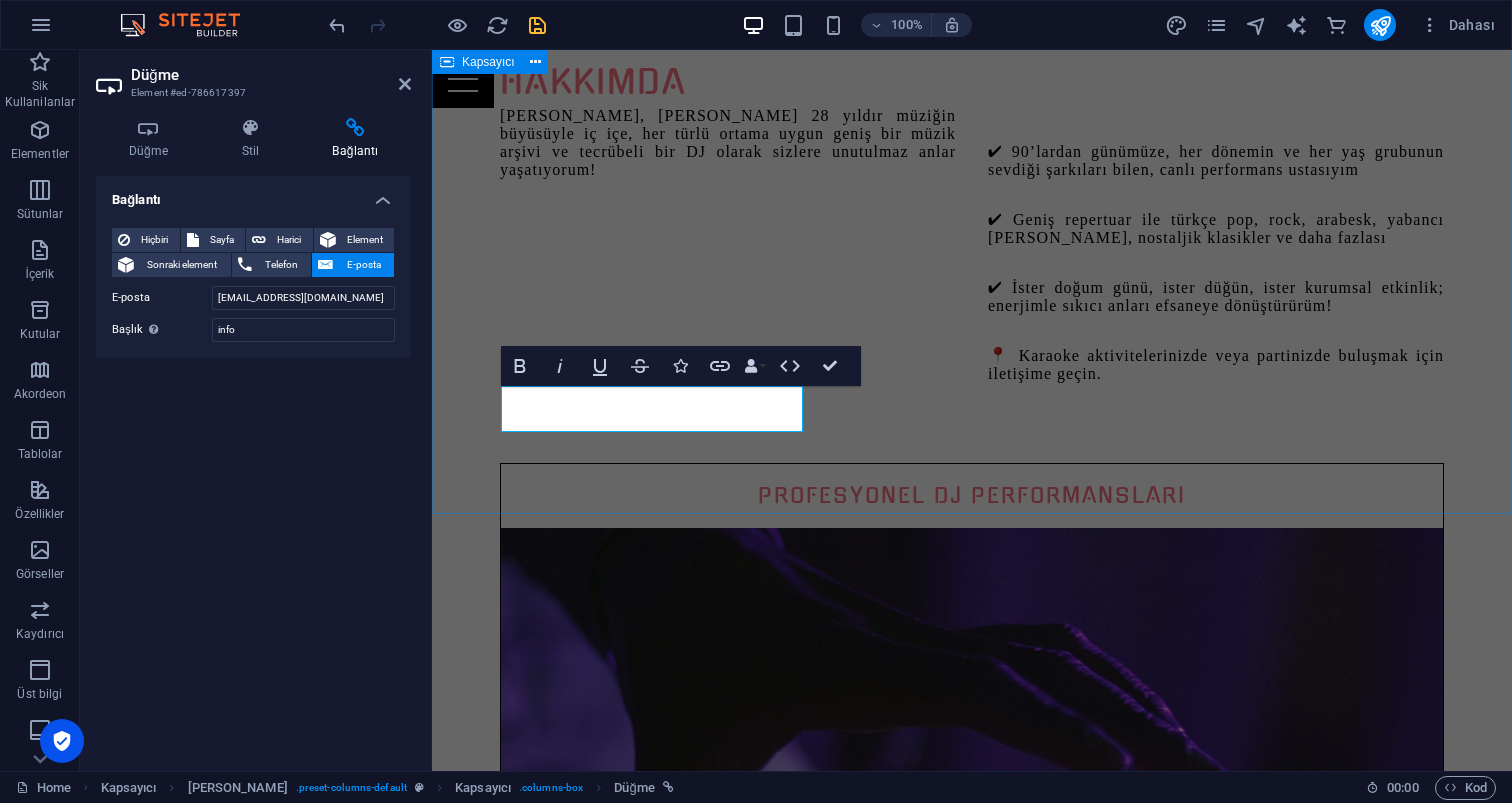 click on "Hakkımda Merhaba, ben Mehmet Çapar. 28 yıldır müziğin büyüsüyle iç içe, her türlü ortama uygun geniş bir müzik arşivi ve tecrübeli bir DJ olarak sizlere unutulmaz anlar yaşatıyorum! ✔ 90’lardan günümüze, her dönemin ve her yaş grubunun sevdiği şarkıları bilen, canlı performans ustasıyım ✔ Geniş repertuar ile türkçe pop, rock, arabesk, yabancı hitler, nostaljik klasikler ve daha fazlası ✔ İster doğum günü, ister düğün, ister kurumsal etkinlik; enerjimle sıkıcı anları efsaneye dönüştürürüm! 📍 Karaoke aktivitelerinizde veya partinizde buluşmak için iletişime geçin. PROFESYONEL DJ PERFORMANSLARI iletişime geçin Eğlence Dolu Etkinlikler BIZE ULAŞIN UNUTULMAZ KARAOKE AKTİVİTELERİ BIZE ULAŞIN" at bounding box center (972, 1312) 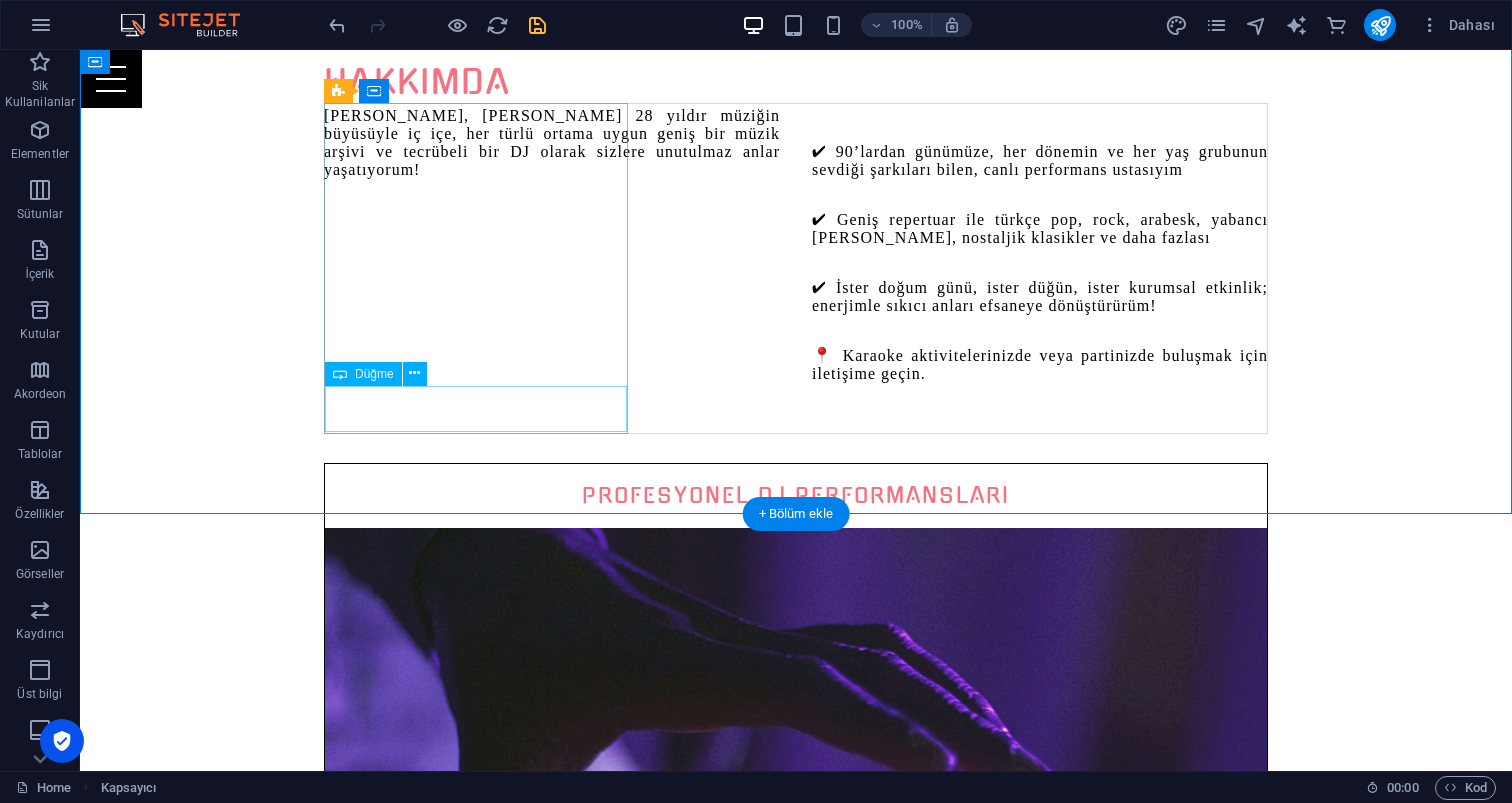 click on "iletişime geçin" at bounding box center (796, 1138) 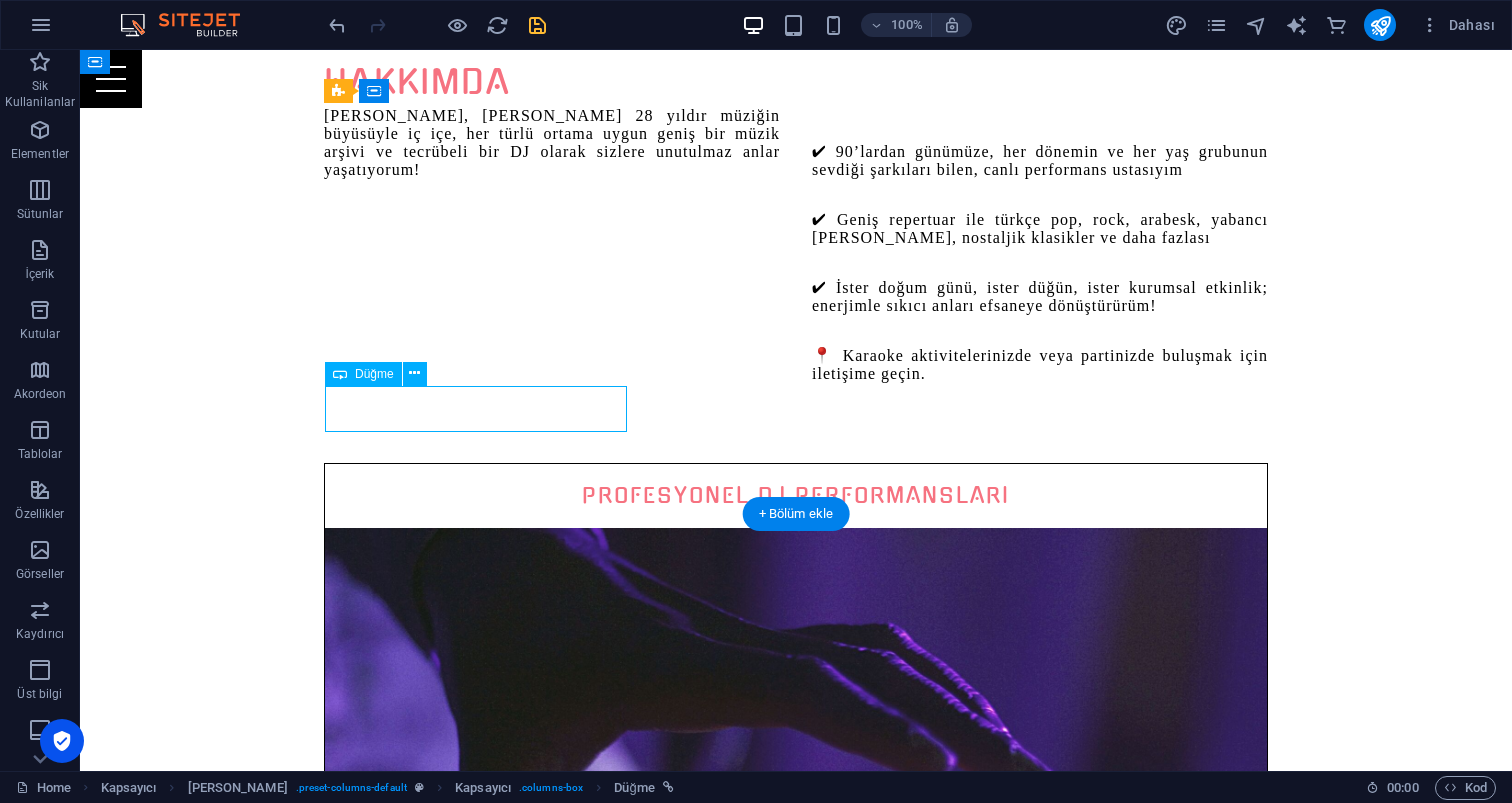click on "iletişime geçin" at bounding box center [796, 1138] 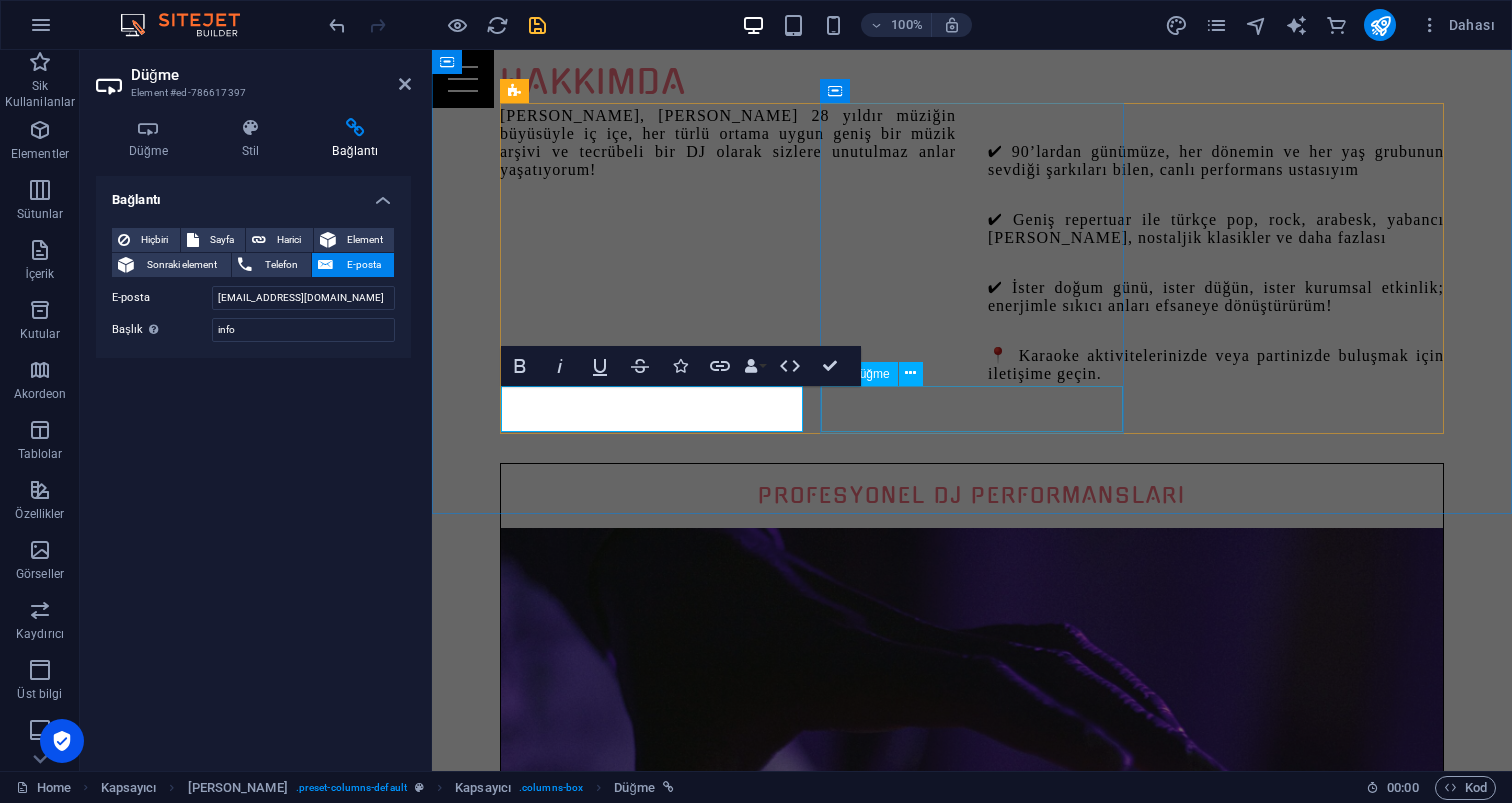 click on "BIZE ULAŞIN" at bounding box center (972, 1845) 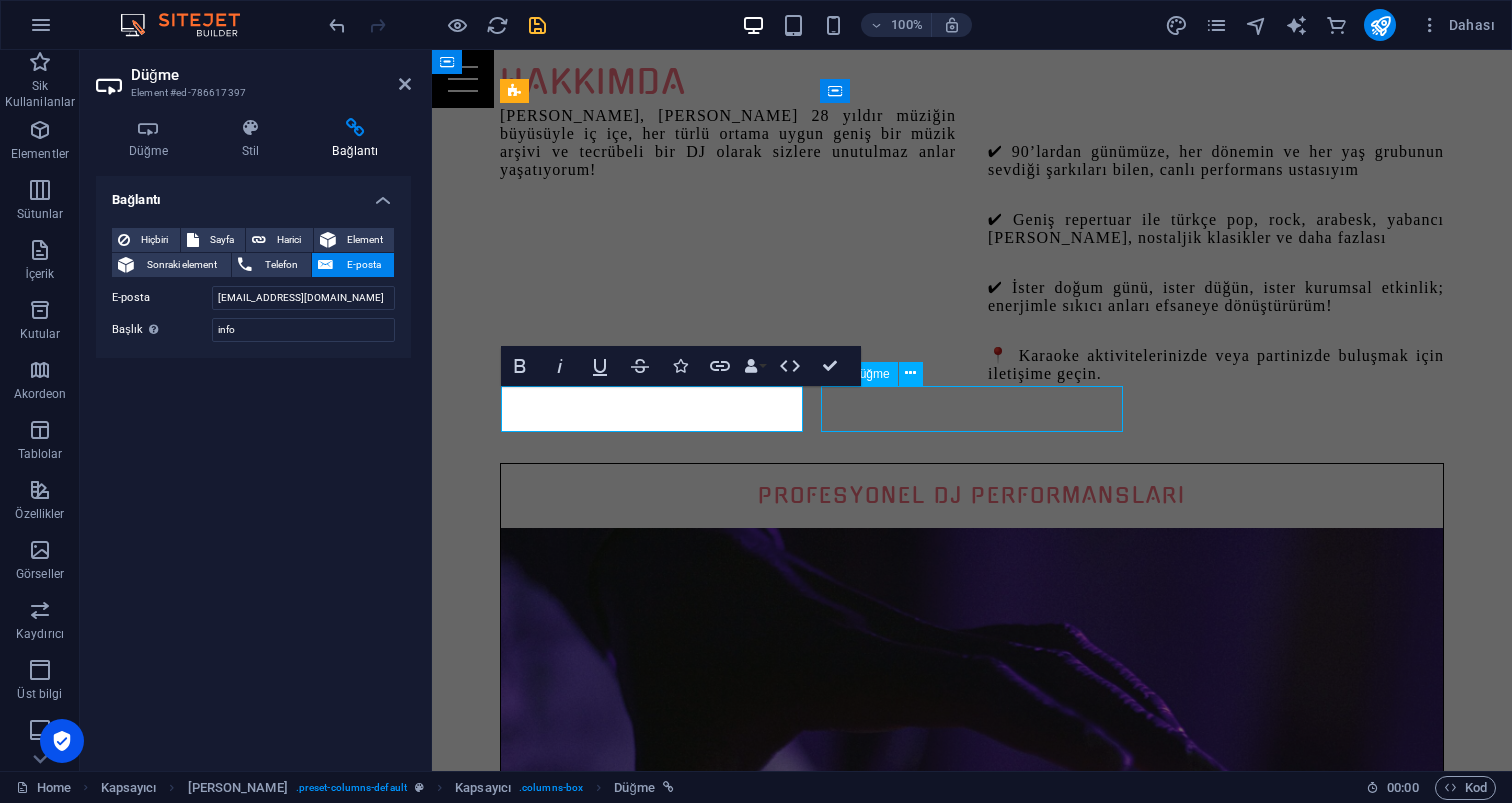 click on "BIZE ULAŞIN" at bounding box center [972, 1845] 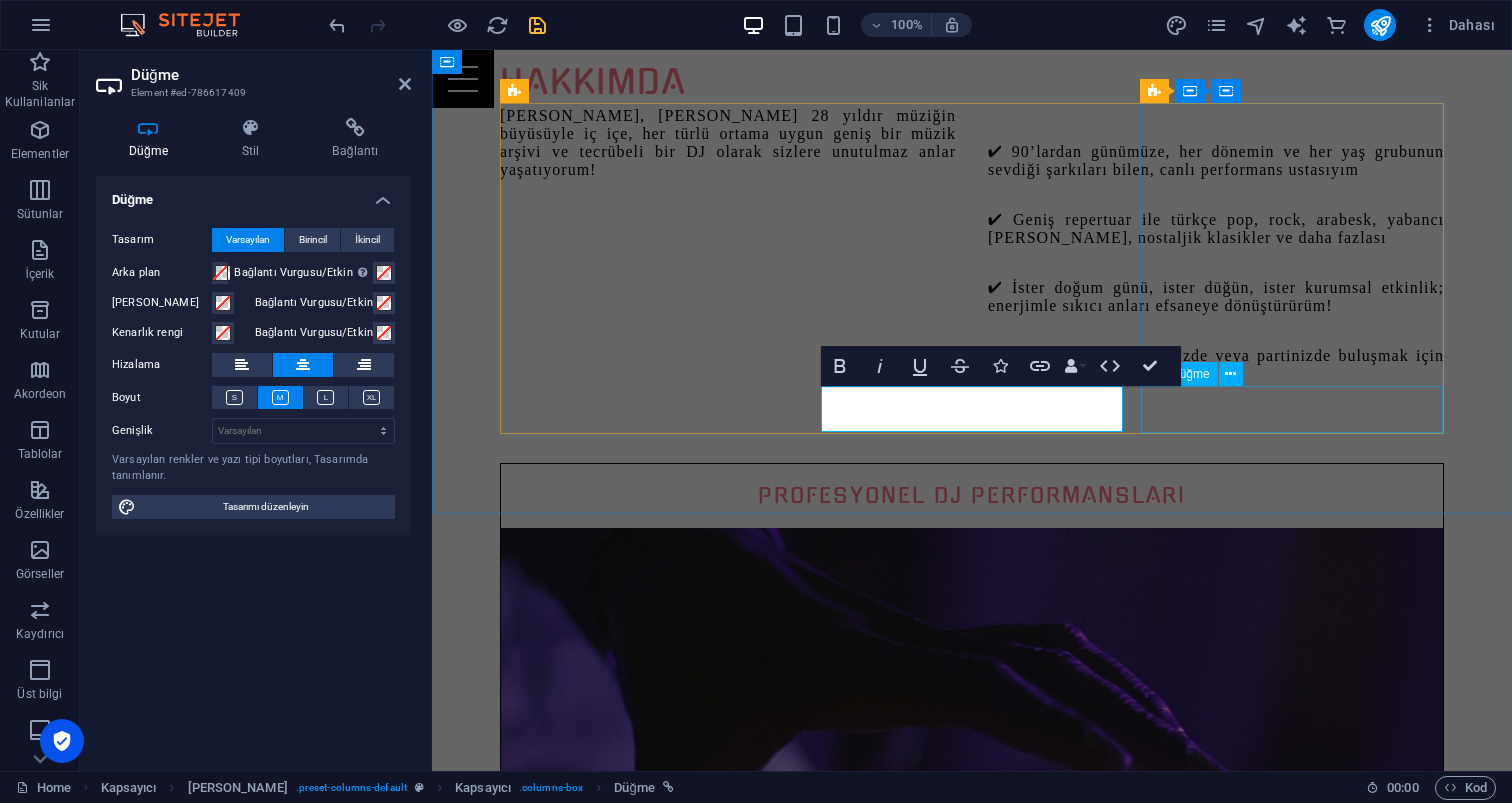 click on "BIZE ULAŞIN" at bounding box center (972, 2553) 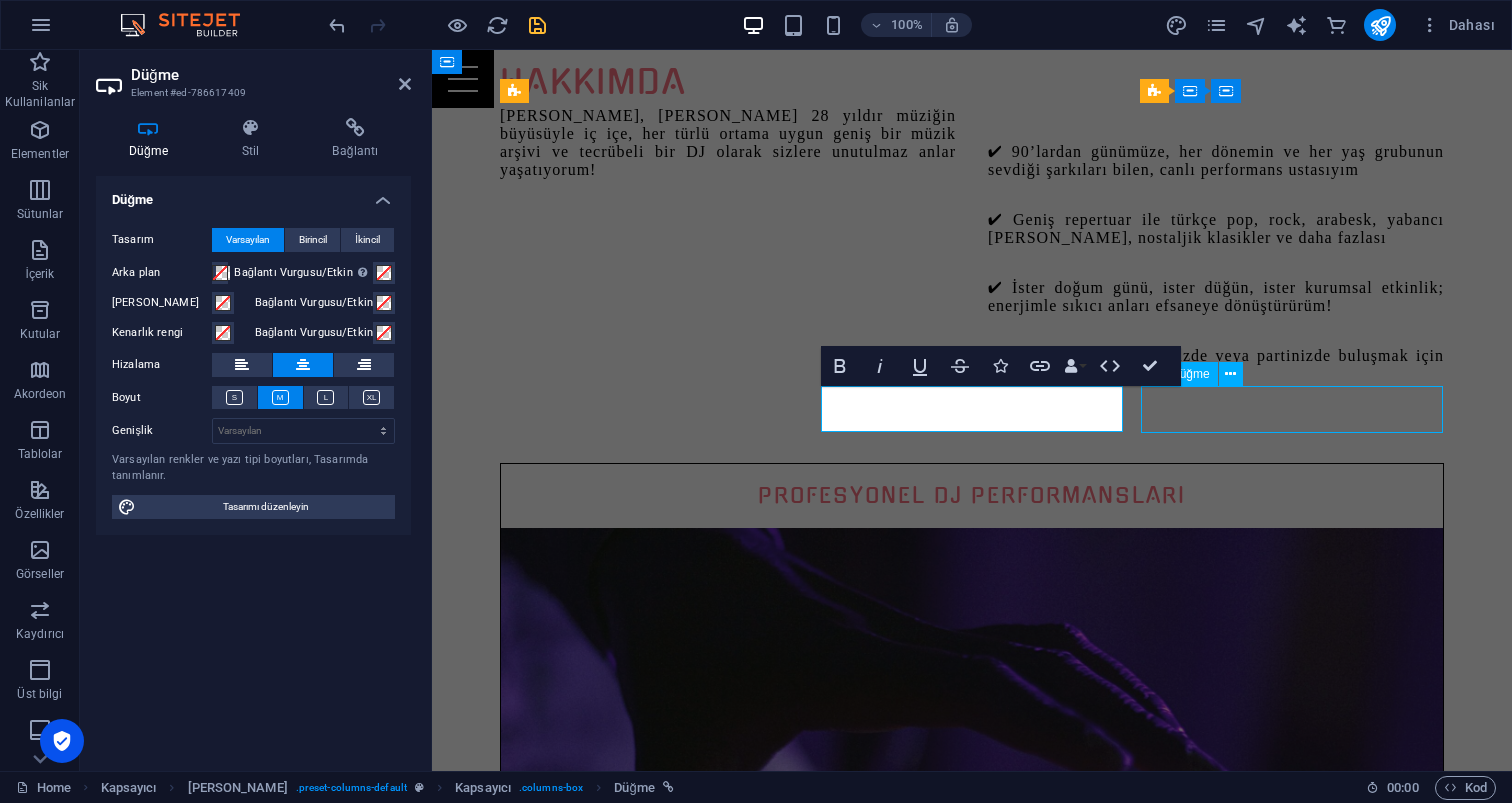 click on "BIZE ULAŞIN" at bounding box center (972, 2553) 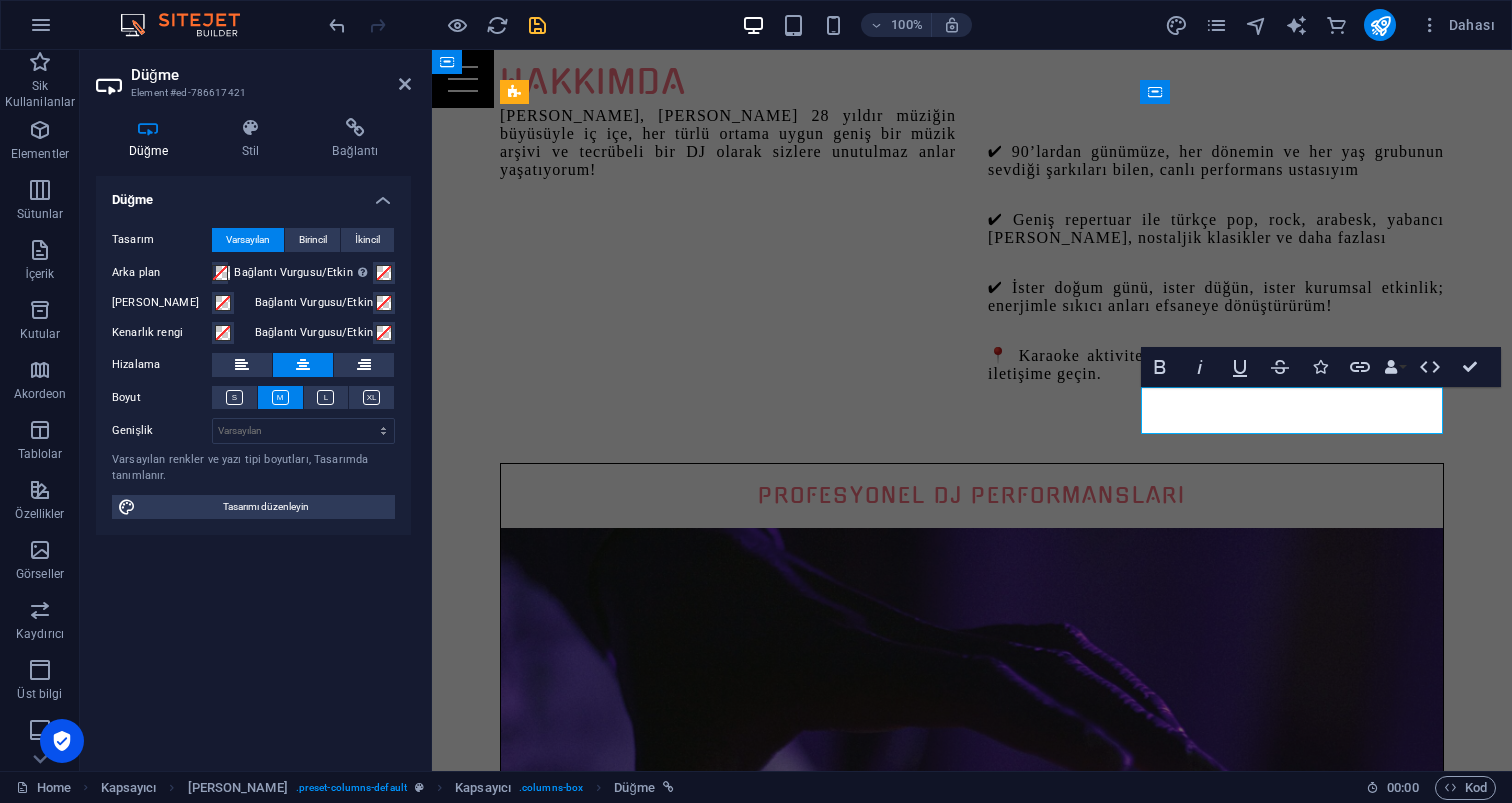 scroll, scrollTop: 1243, scrollLeft: 0, axis: vertical 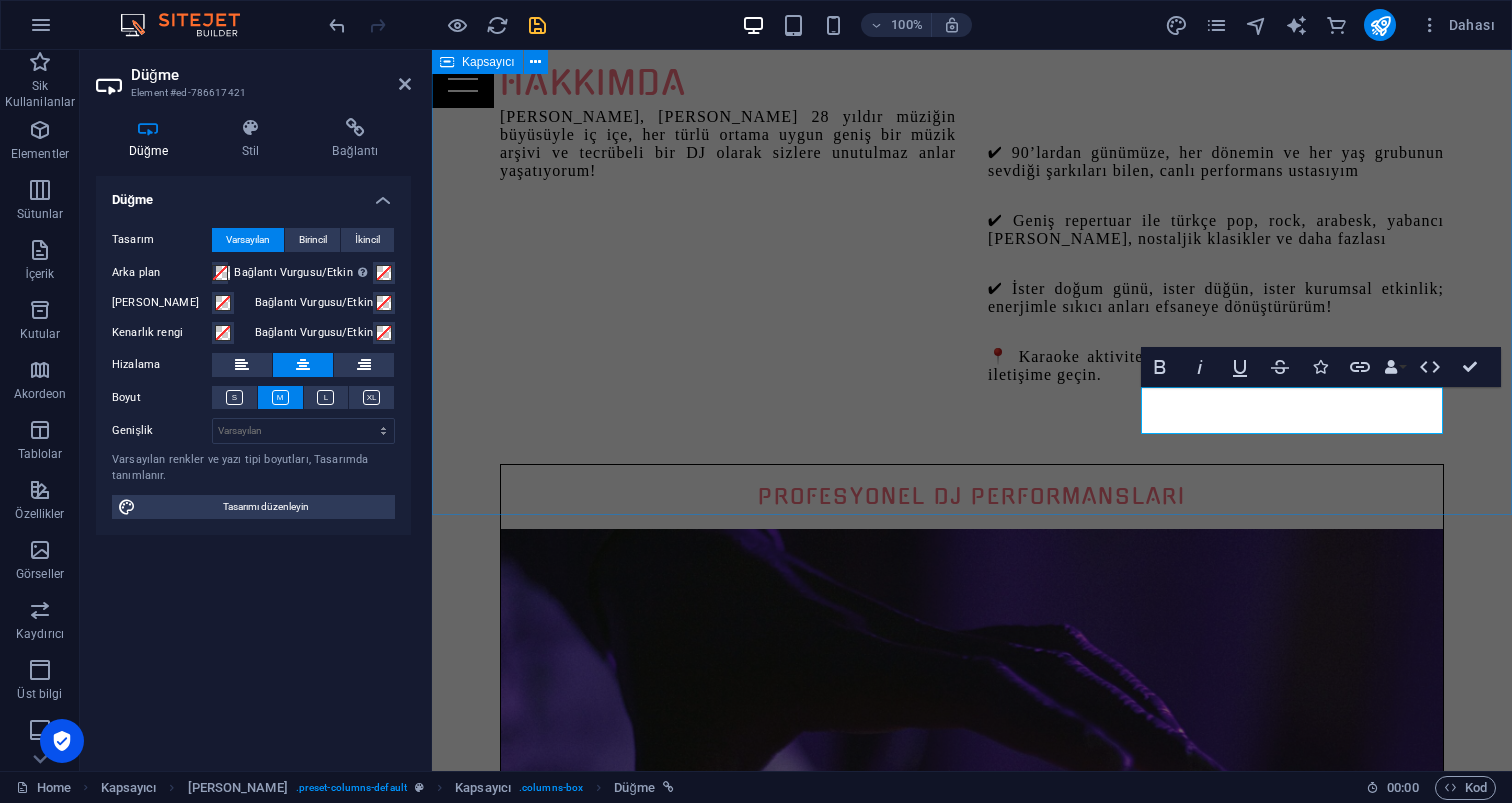 click on "Hakkımda Merhaba, ben Mehmet Çapar. 28 yıldır müziğin büyüsüyle iç içe, her türlü ortama uygun geniş bir müzik arşivi ve tecrübeli bir DJ olarak sizlere unutulmaz anlar yaşatıyorum! ✔ 90’lardan günümüze, her dönemin ve her yaş grubunun sevdiği şarkıları bilen, canlı performans ustasıyım ✔ Geniş repertuar ile türkçe pop, rock, arabesk, yabancı hitler, nostaljik klasikler ve daha fazlası ✔ İster doğum günü, ister düğün, ister kurumsal etkinlik; enerjimle sıkıcı anları efsaneye dönüştürürüm! 📍 Karaoke aktivitelerinizde veya partinizde buluşmak için iletişime geçin. PROFESYONEL DJ PERFORMANSLARI iletişime geçin Eğlence Dolu Etkinlikler ILETIŞIME GEÇIN UNUTULMAZ KARAOKE AKTİVİTELERİ ILETIŞIME GEÇIN" at bounding box center [972, 1313] 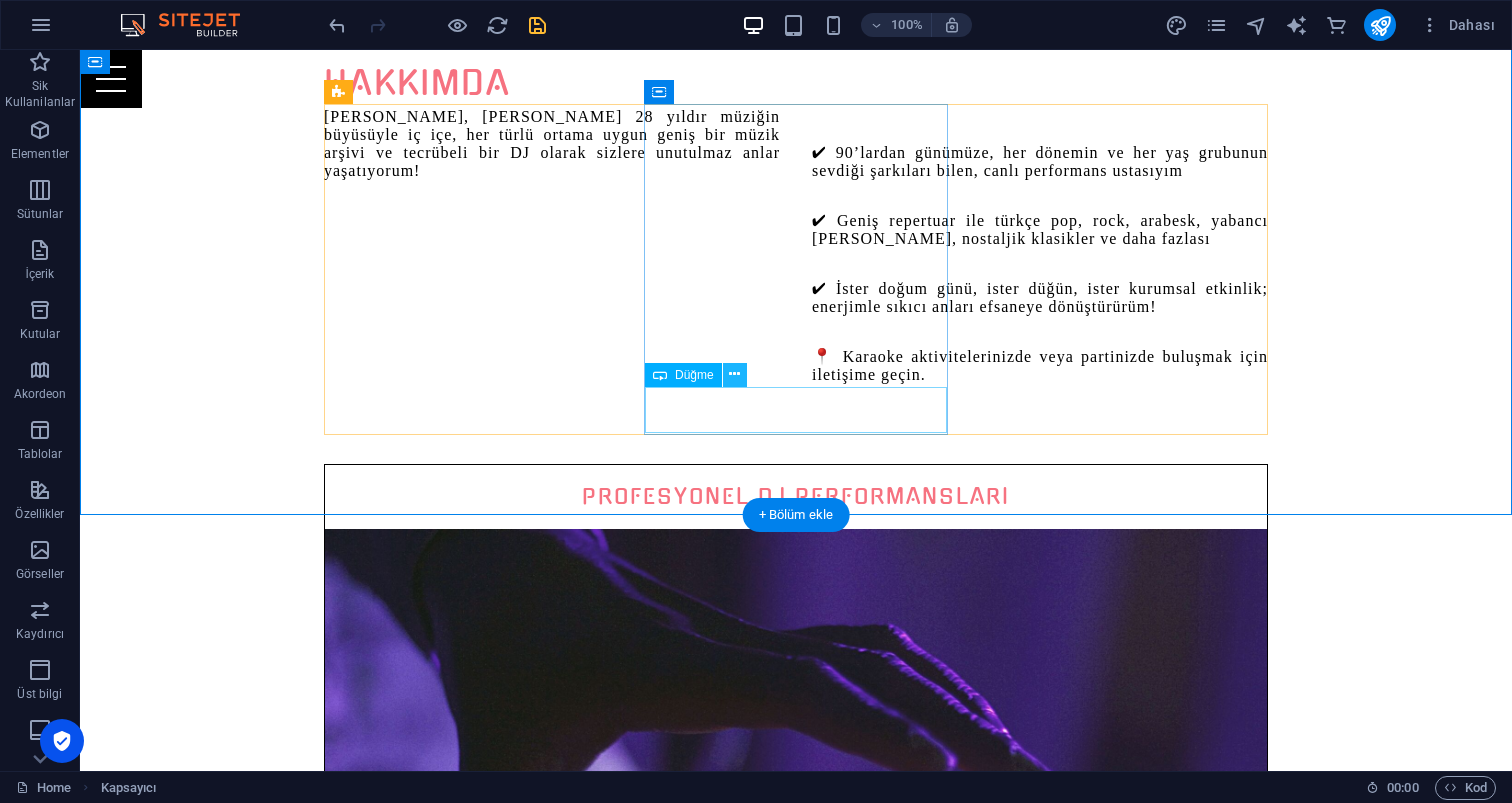 click at bounding box center [734, 374] 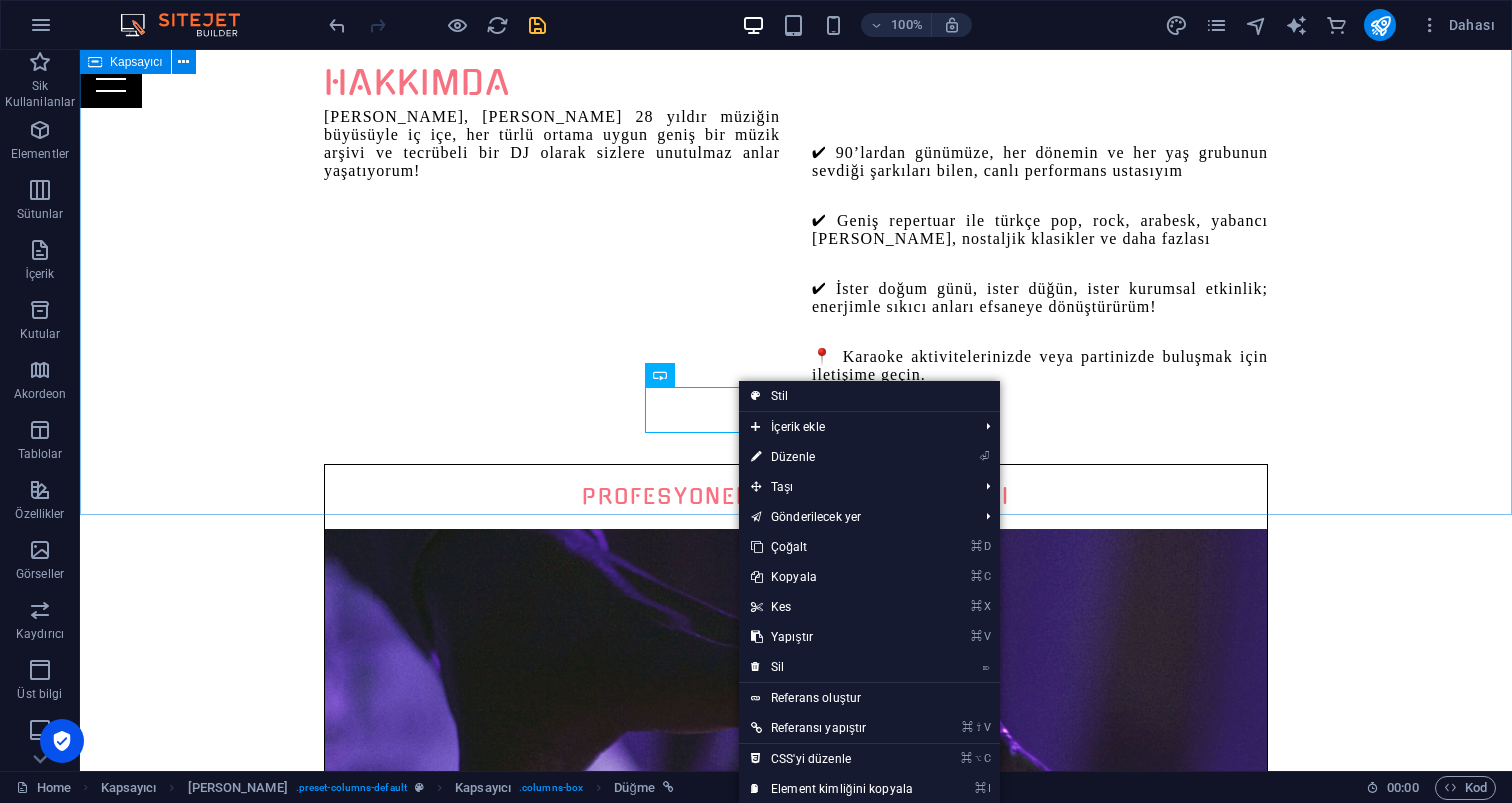 click on "Hakkımda Merhaba, ben Mehmet Çapar. 28 yıldır müziğin büyüsüyle iç içe, her türlü ortama uygun geniş bir müzik arşivi ve tecrübeli bir DJ olarak sizlere unutulmaz anlar yaşatıyorum! ✔ 90’lardan günümüze, her dönemin ve her yaş grubunun sevdiği şarkıları bilen, canlı performans ustasıyım ✔ Geniş repertuar ile türkçe pop, rock, arabesk, yabancı hitler, nostaljik klasikler ve daha fazlası ✔ İster doğum günü, ister düğün, ister kurumsal etkinlik; enerjimle sıkıcı anları efsaneye dönüştürürüm! 📍 Karaoke aktivitelerinizde veya partinizde buluşmak için iletişime geçin. PROFESYONEL DJ PERFORMANSLARI iletişime geçin Eğlence Dolu Etkinlikler ILETIŞIME GEÇIN UNUTULMAZ KARAOKE AKTİVİTELERİ ILETIŞIME GEÇIN" at bounding box center (796, 1313) 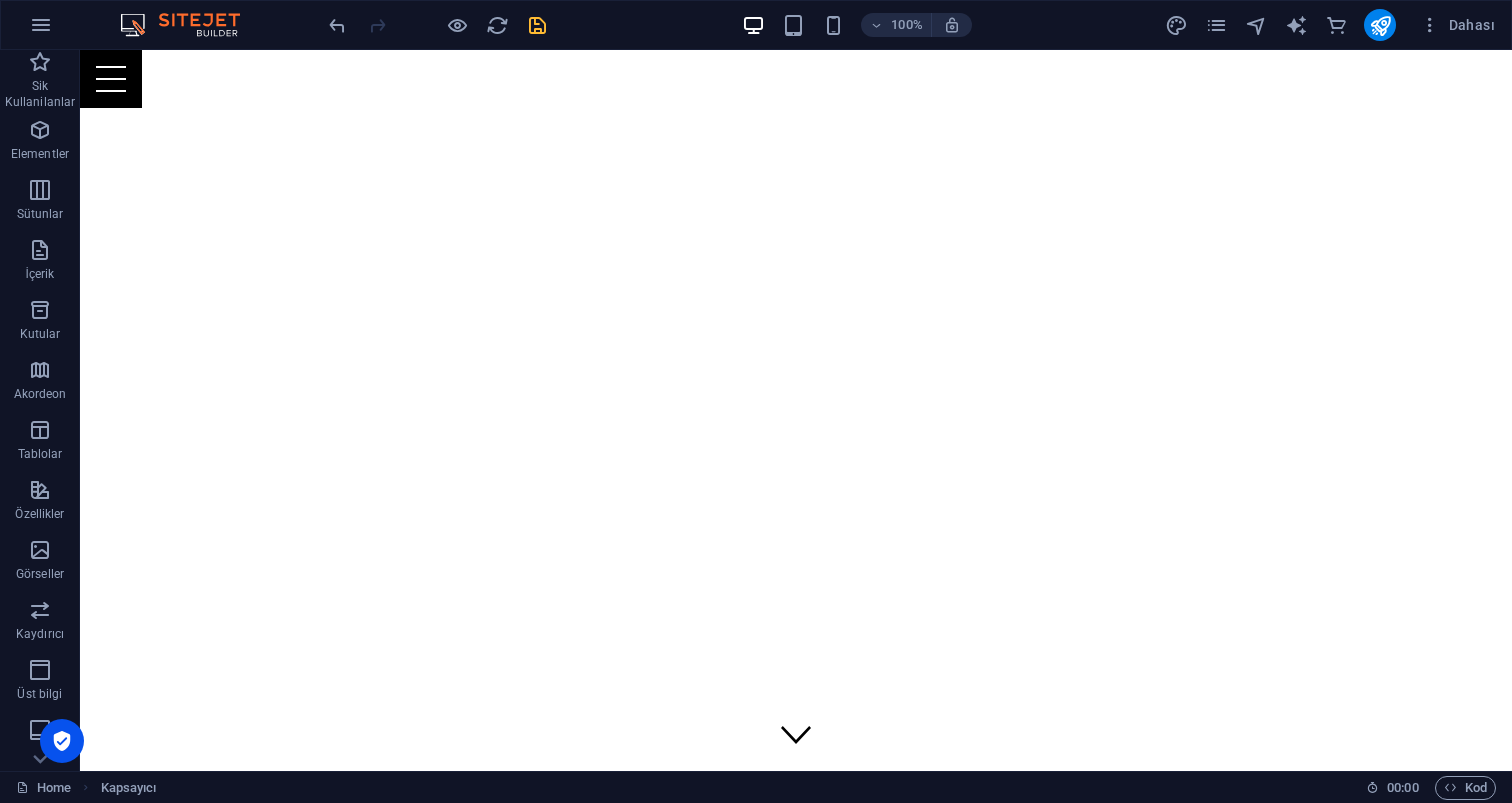 scroll, scrollTop: 0, scrollLeft: 0, axis: both 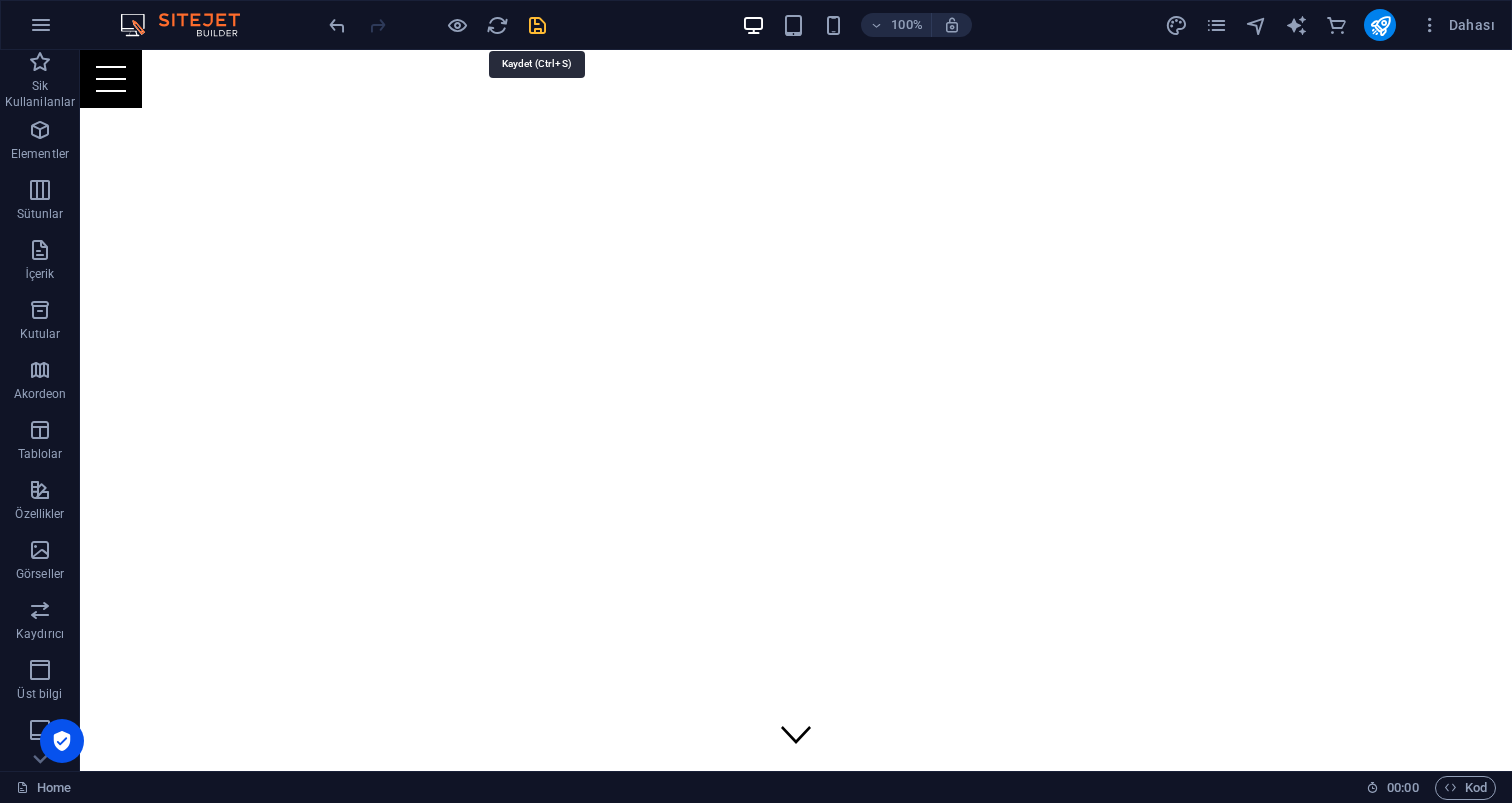 click at bounding box center [537, 25] 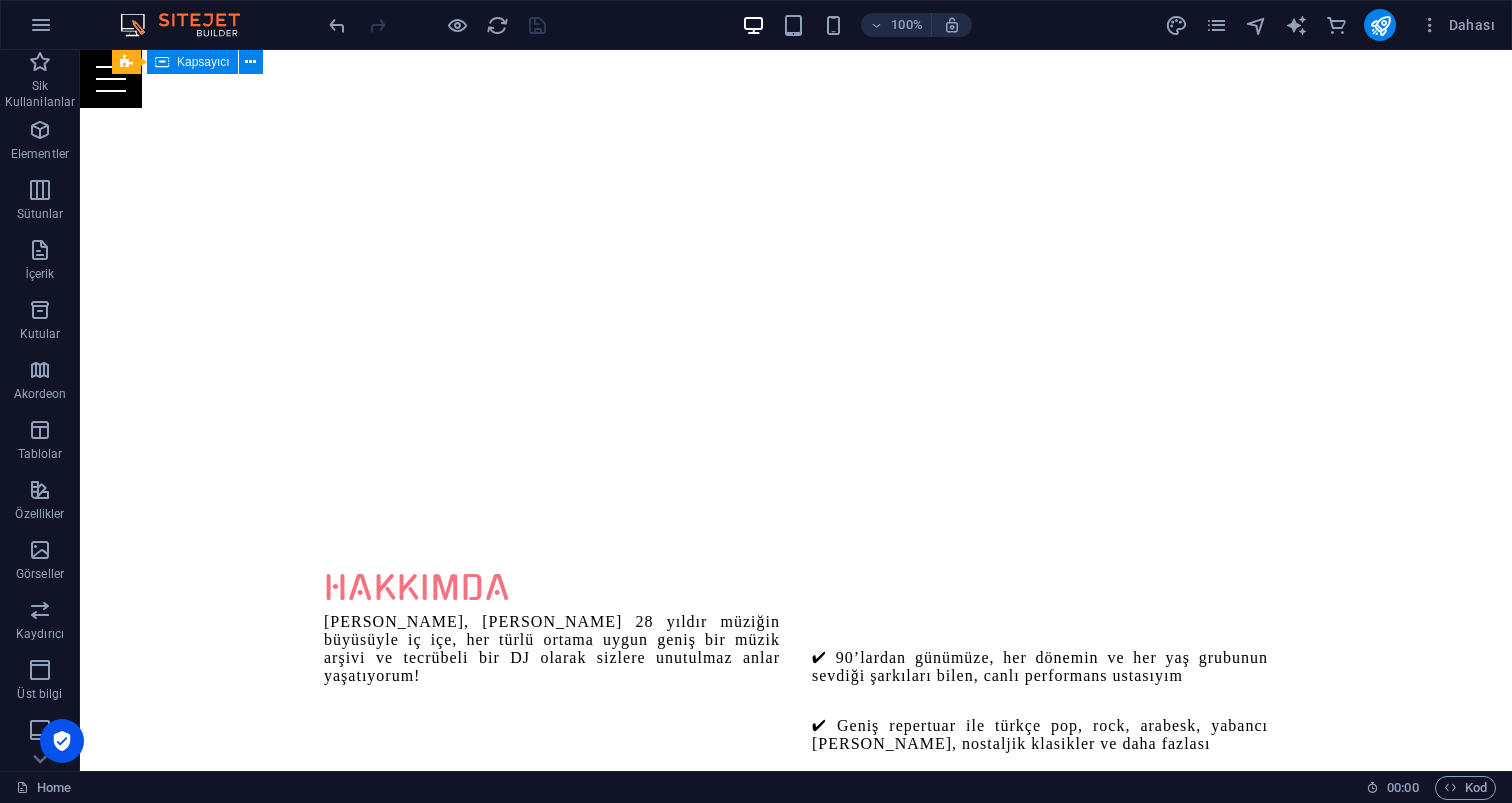 scroll, scrollTop: 741, scrollLeft: 0, axis: vertical 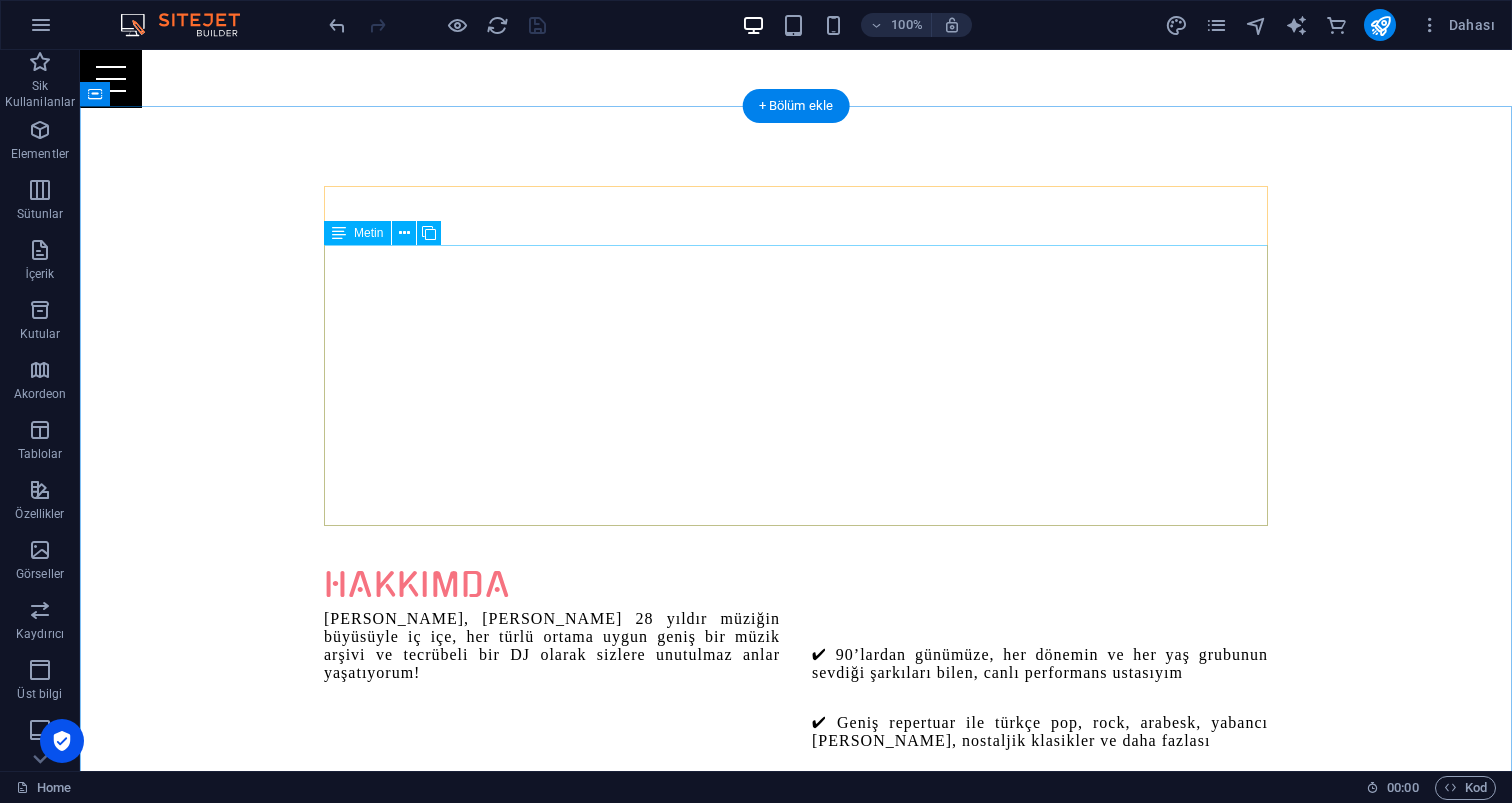 click on "Merhaba, ben Mehmet Çapar. 28 yıldır müziğin büyüsüyle iç içe, her türlü ortama uygun geniş bir müzik arşivi ve tecrübeli bir DJ olarak sizlere unutulmaz anlar yaşatıyorum! ✔ 90’lardan günümüze, her dönemin ve her yaş grubunun sevdiği şarkıları bilen, canlı performans ustasıyım ✔ Geniş repertuar ile türkçe pop, rock, arabesk, yabancı hitler, nostaljik klasikler ve daha fazlası ✔ İster doğum günü, ister düğün, ister kurumsal etkinlik; enerjimle sıkıcı anları efsaneye dönüştürürüm! 📍 Karaoke aktivitelerinizde veya partinizde buluşmak için iletişime geçin." at bounding box center [796, 748] 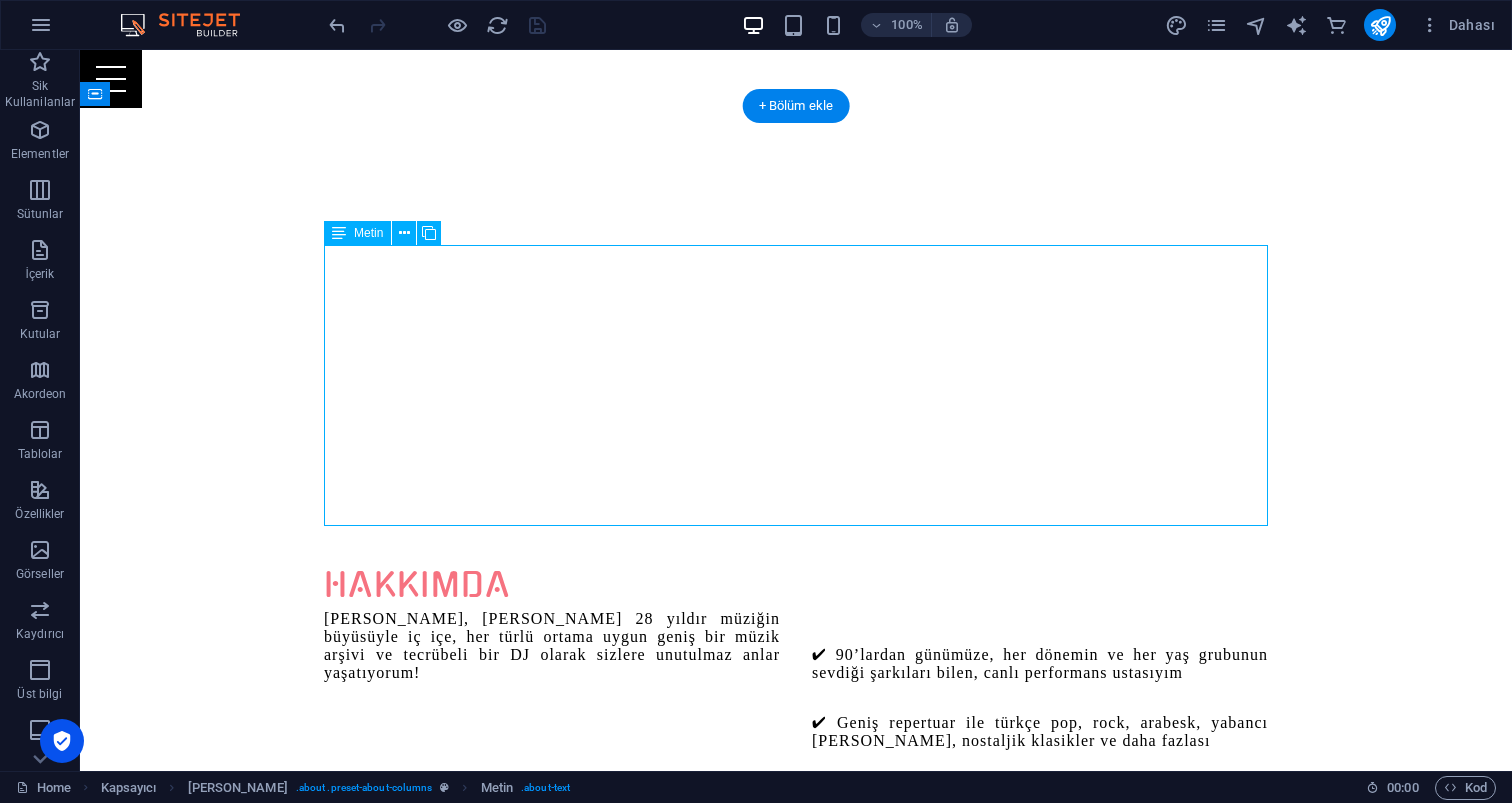 click on "Merhaba, ben Mehmet Çapar. 28 yıldır müziğin büyüsüyle iç içe, her türlü ortama uygun geniş bir müzik arşivi ve tecrübeli bir DJ olarak sizlere unutulmaz anlar yaşatıyorum! ✔ 90’lardan günümüze, her dönemin ve her yaş grubunun sevdiği şarkıları bilen, canlı performans ustasıyım ✔ Geniş repertuar ile türkçe pop, rock, arabesk, yabancı hitler, nostaljik klasikler ve daha fazlası ✔ İster doğum günü, ister düğün, ister kurumsal etkinlik; enerjimle sıkıcı anları efsaneye dönüştürürüm! 📍 Karaoke aktivitelerinizde veya partinizde buluşmak için iletişime geçin." at bounding box center [796, 748] 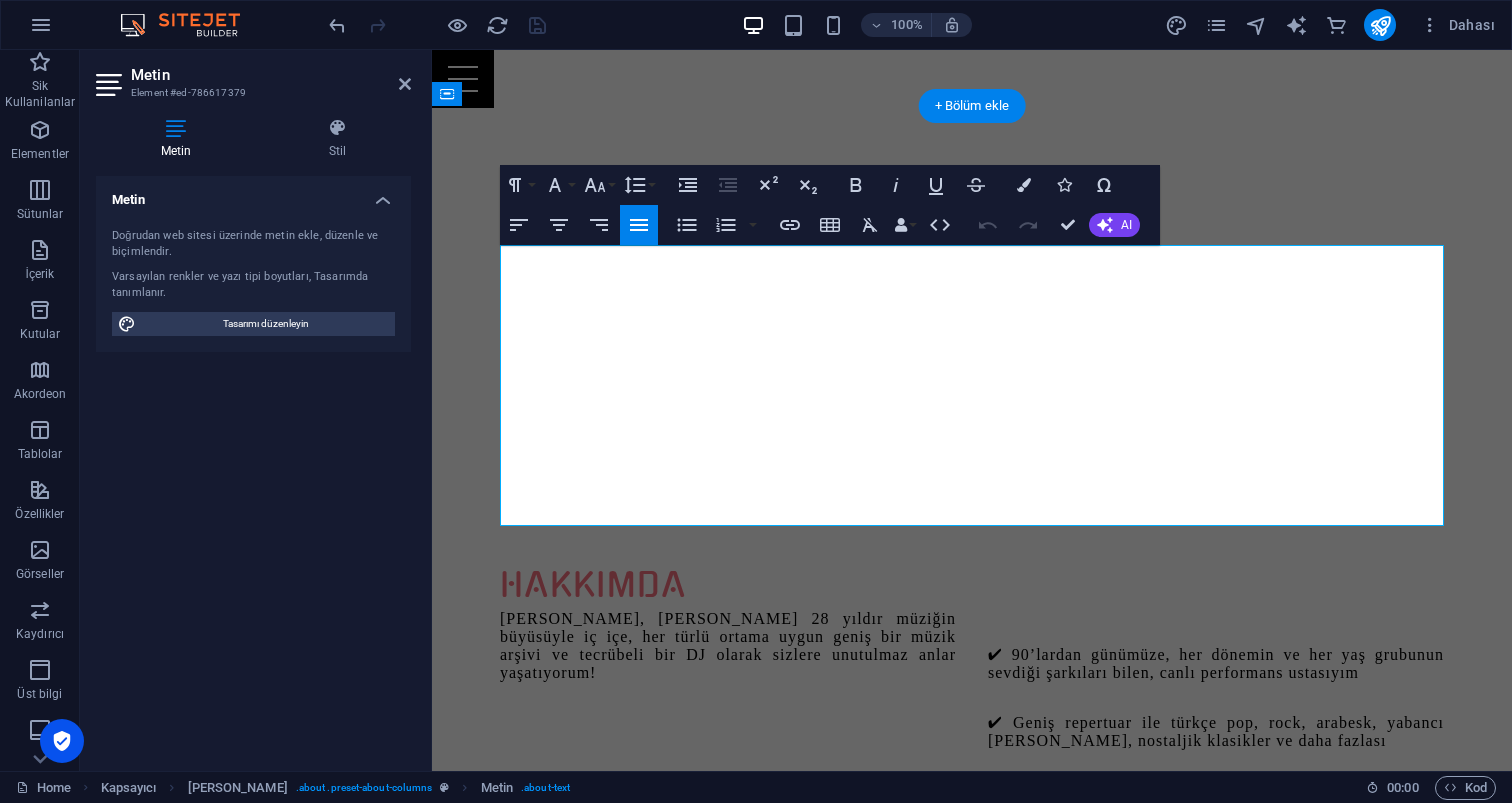 drag, startPoint x: 1195, startPoint y: 405, endPoint x: 1294, endPoint y: 405, distance: 99 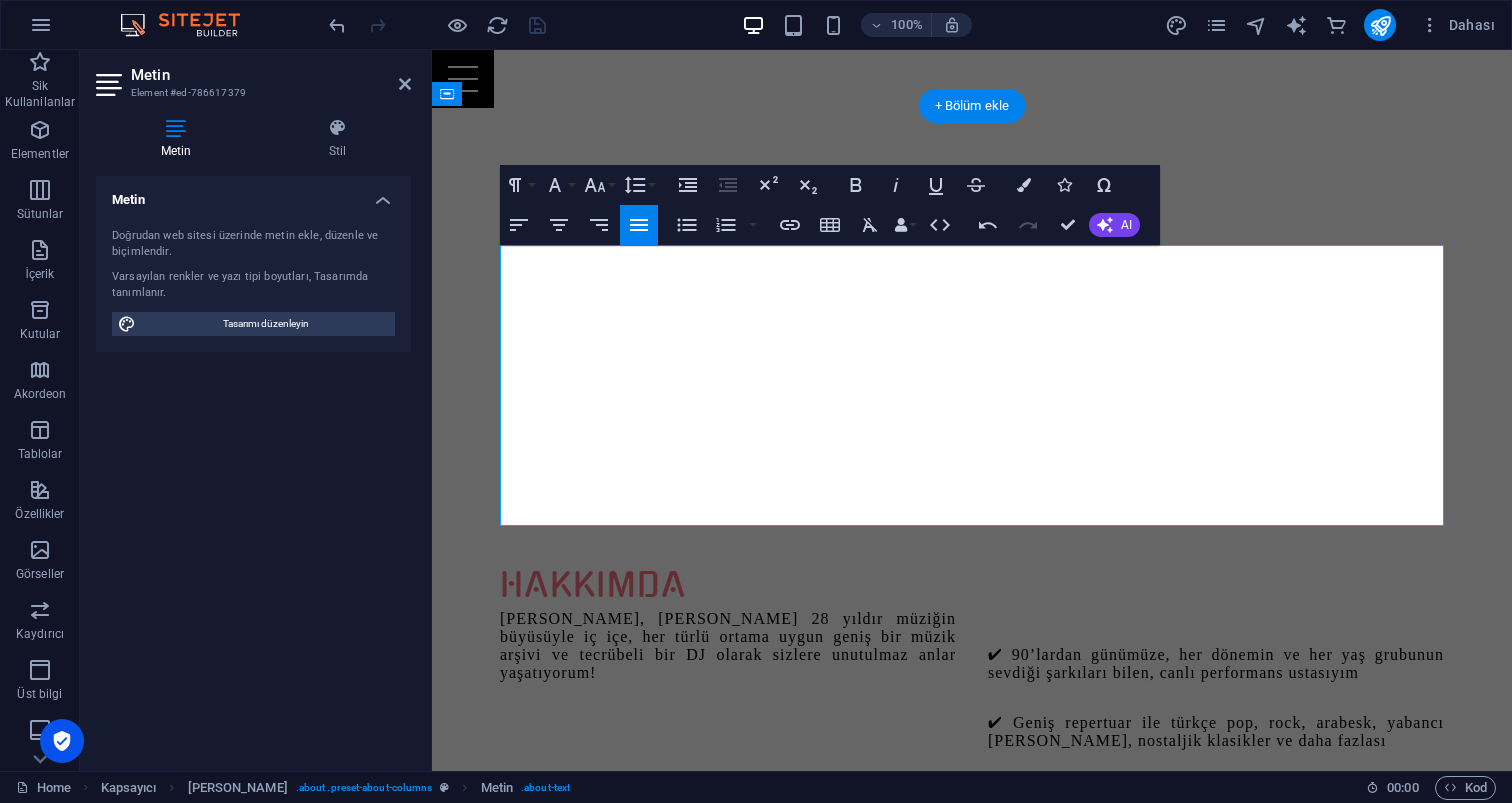 click on "✔ İster doğum günü, ister kurumsal etkinlik; enerjimle sıkıcı anları efsaneye dönüştürürüm!" at bounding box center [1216, 791] 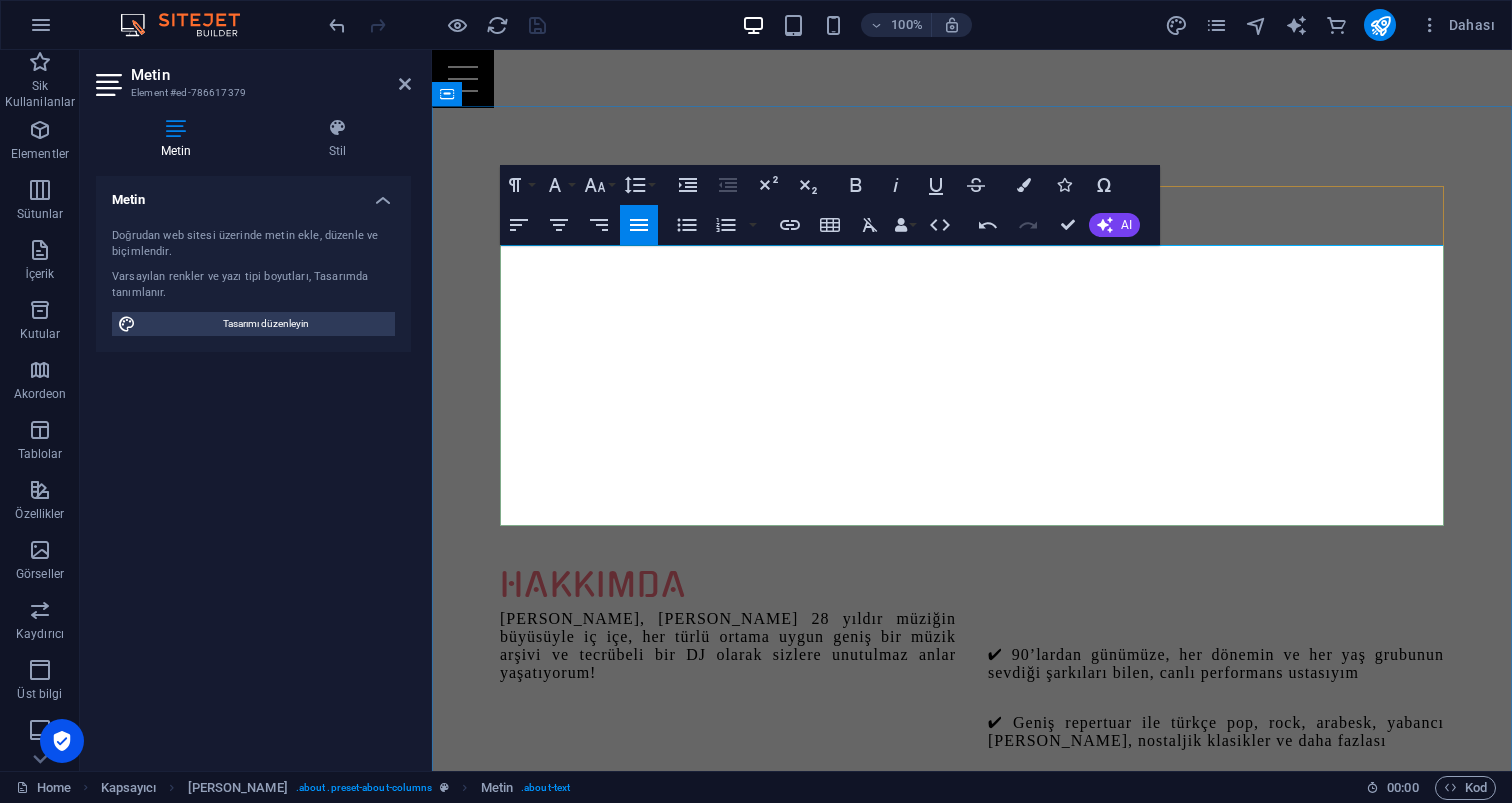 click on "✔ Geniş repertuar ile türkçe pop, rock, arabesk, yabancı hitler, nostaljik klasikler ve daha fazlası" at bounding box center [1216, 723] 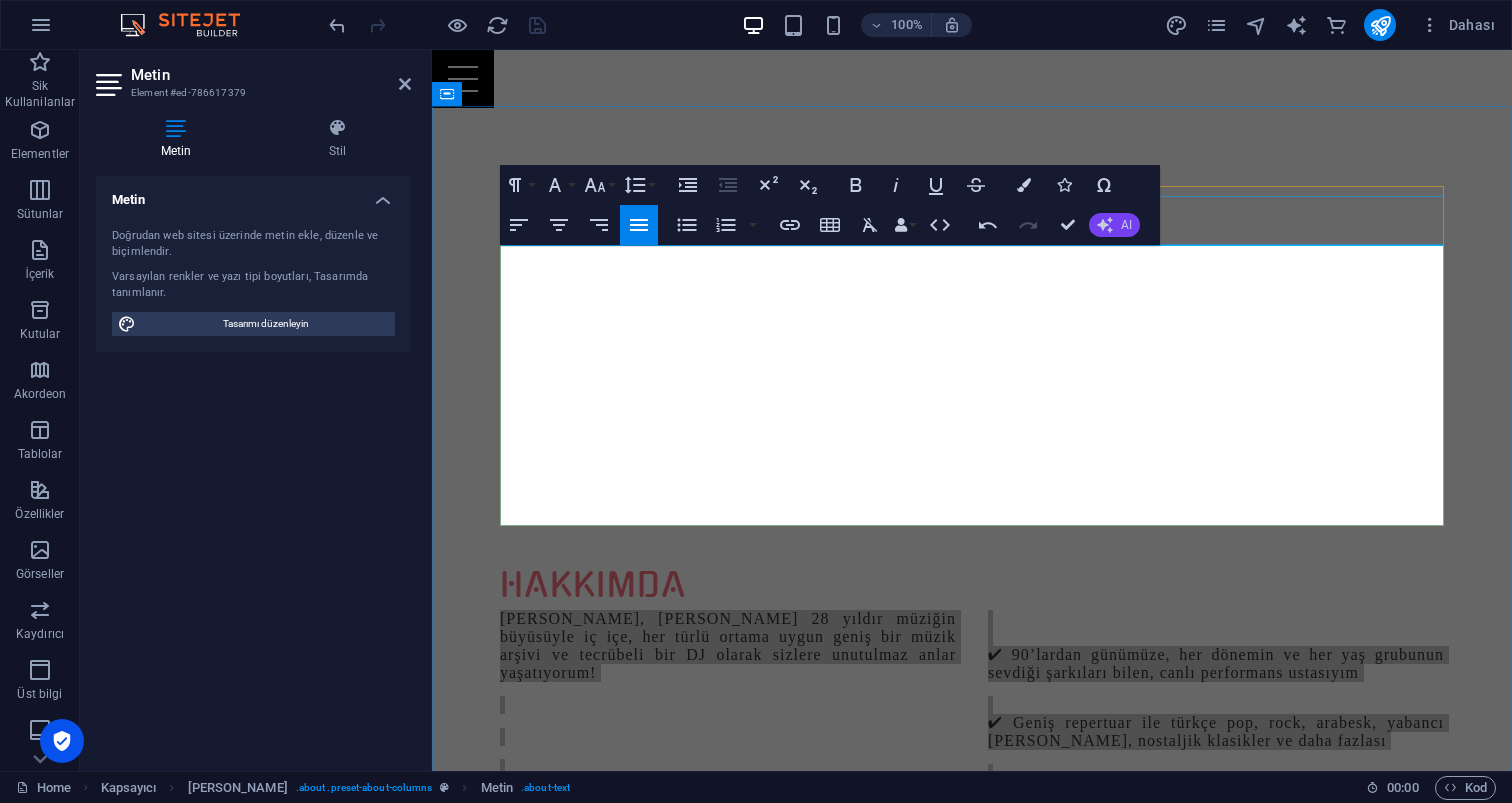 click on "AI" at bounding box center (1114, 225) 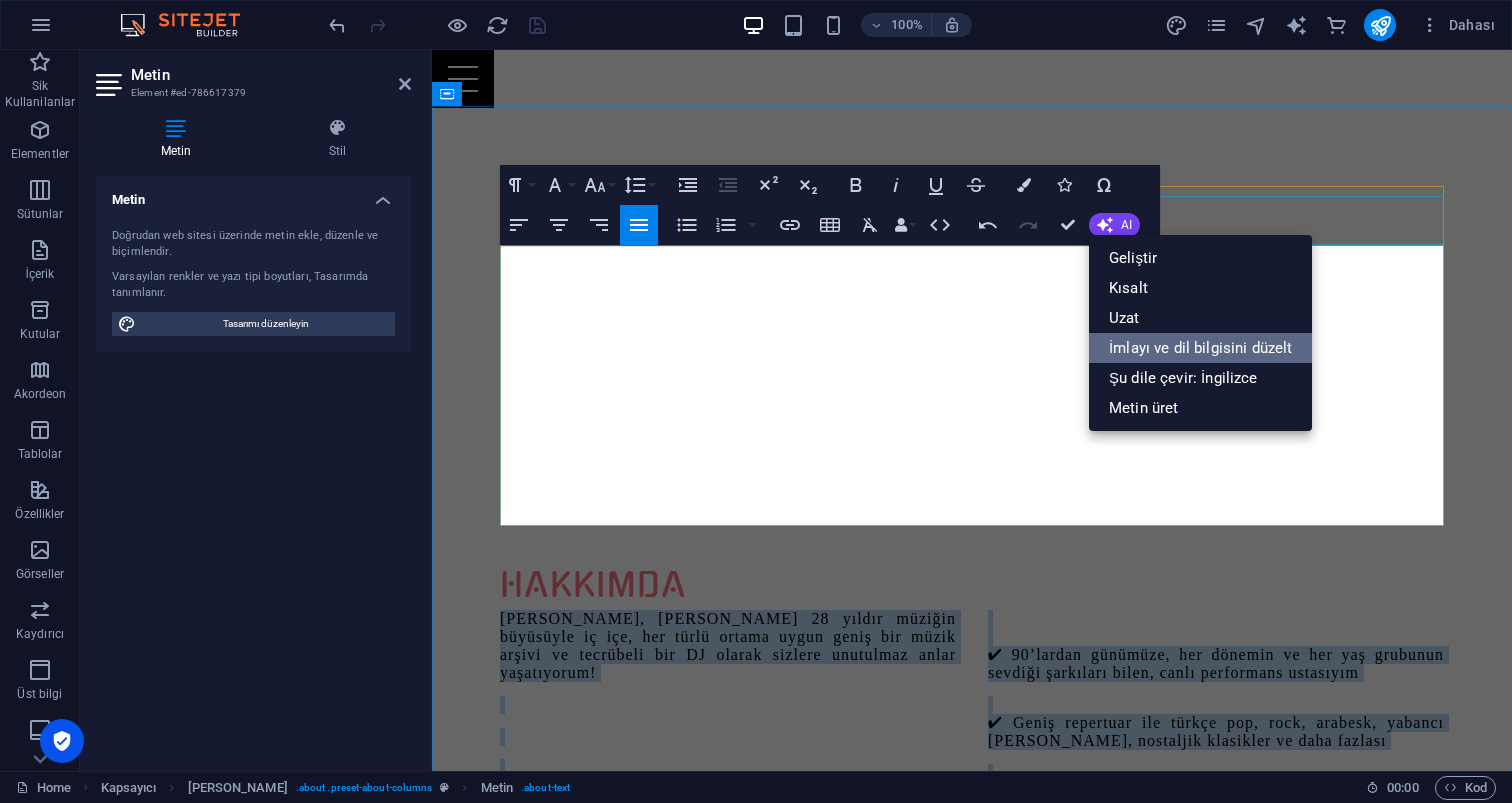 click on "İmlayı ve dil bilgisini düzelt" at bounding box center (1200, 348) 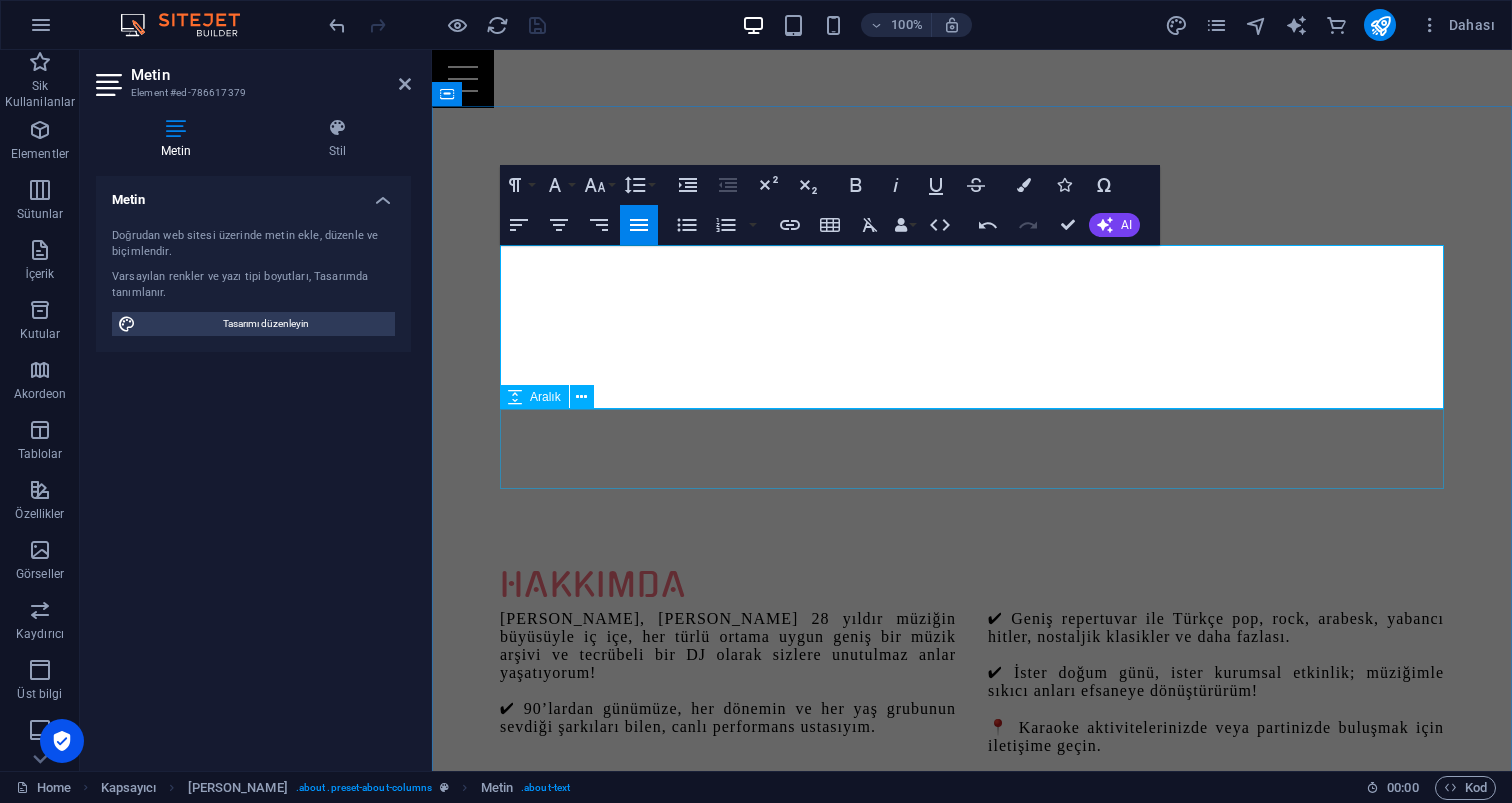 click at bounding box center (972, 802) 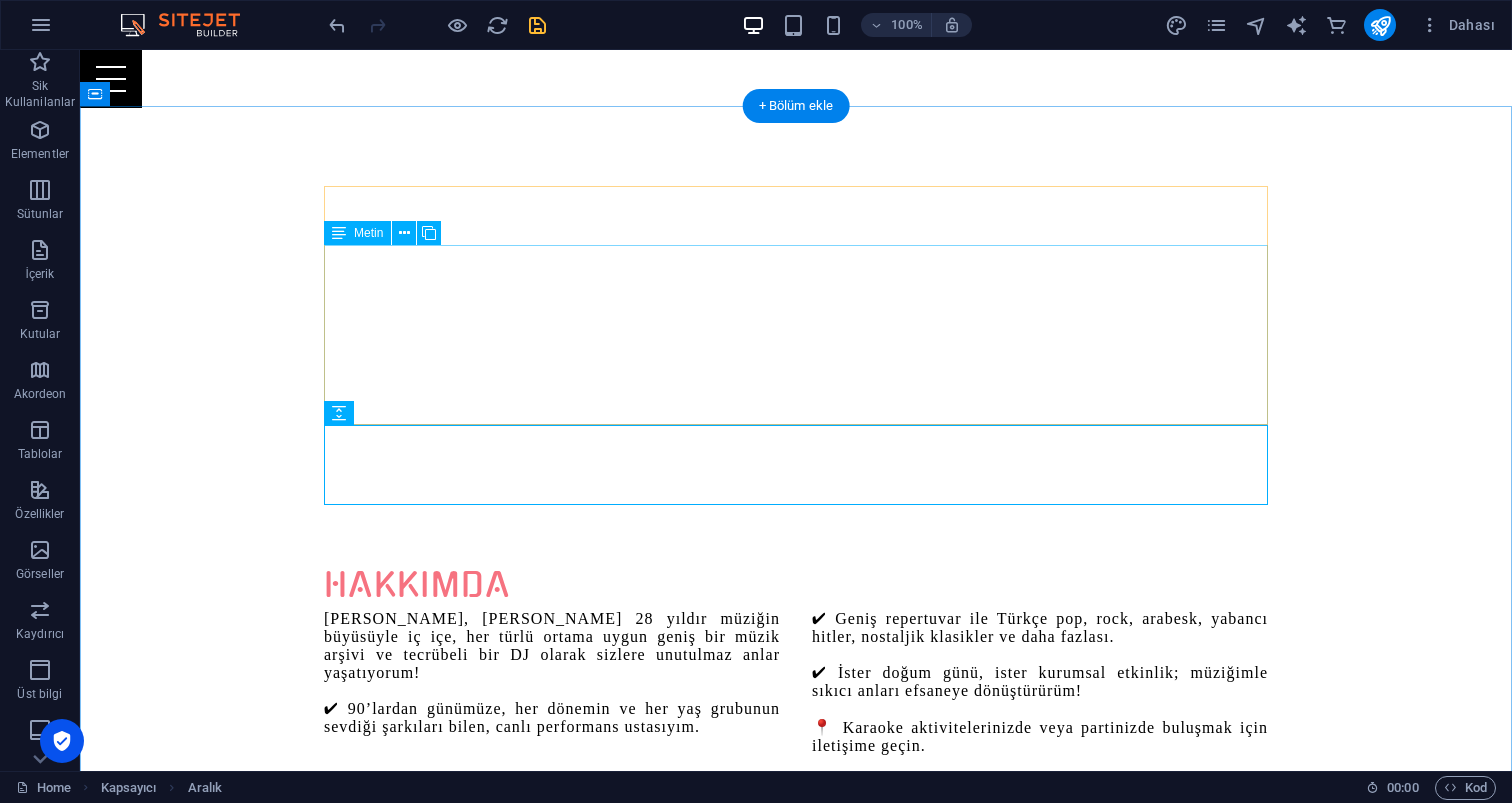 click on "Merhaba, ben Mehmet Çapar. 28 yıldır müziğin büyüsüyle iç içe, her türlü ortama uygun geniş bir müzik arşivi ve tecrübeli bir DJ olarak sizlere unutulmaz anlar yaşatıyorum! ✔ 90’lardan günümüze, her dönemin ve her yaş grubunun sevdiği şarkıları bilen, canlı performans ustasıyım. ✔ Geniş repertuvar ile Türkçe pop, rock, arabesk, yabancı hitler, nostaljik klasikler ve daha fazlası. ✔ İster doğum günü, ister kurumsal etkinlik; müziğimle sıkıcı anları efsaneye dönüştürürüm! 📍 Karaoke aktivitelerinizde veya partinizde buluşmak için iletişime geçin." at bounding box center [796, 685] 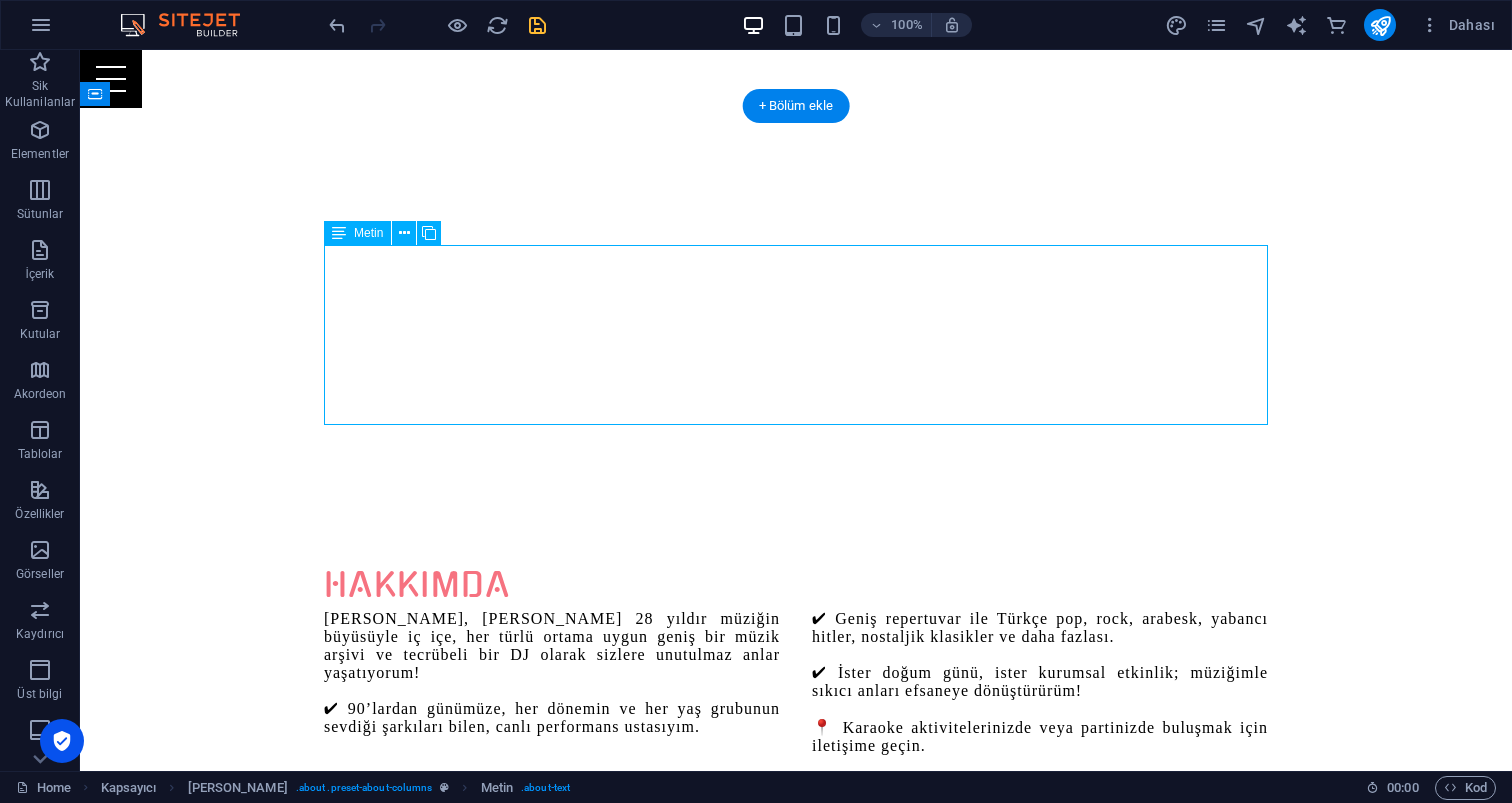 click on "Merhaba, ben Mehmet Çapar. 28 yıldır müziğin büyüsüyle iç içe, her türlü ortama uygun geniş bir müzik arşivi ve tecrübeli bir DJ olarak sizlere unutulmaz anlar yaşatıyorum! ✔ 90’lardan günümüze, her dönemin ve her yaş grubunun sevdiği şarkıları bilen, canlı performans ustasıyım. ✔ Geniş repertuvar ile Türkçe pop, rock, arabesk, yabancı hitler, nostaljik klasikler ve daha fazlası. ✔ İster doğum günü, ister kurumsal etkinlik; müziğimle sıkıcı anları efsaneye dönüştürürüm! 📍 Karaoke aktivitelerinizde veya partinizde buluşmak için iletişime geçin." at bounding box center (796, 685) 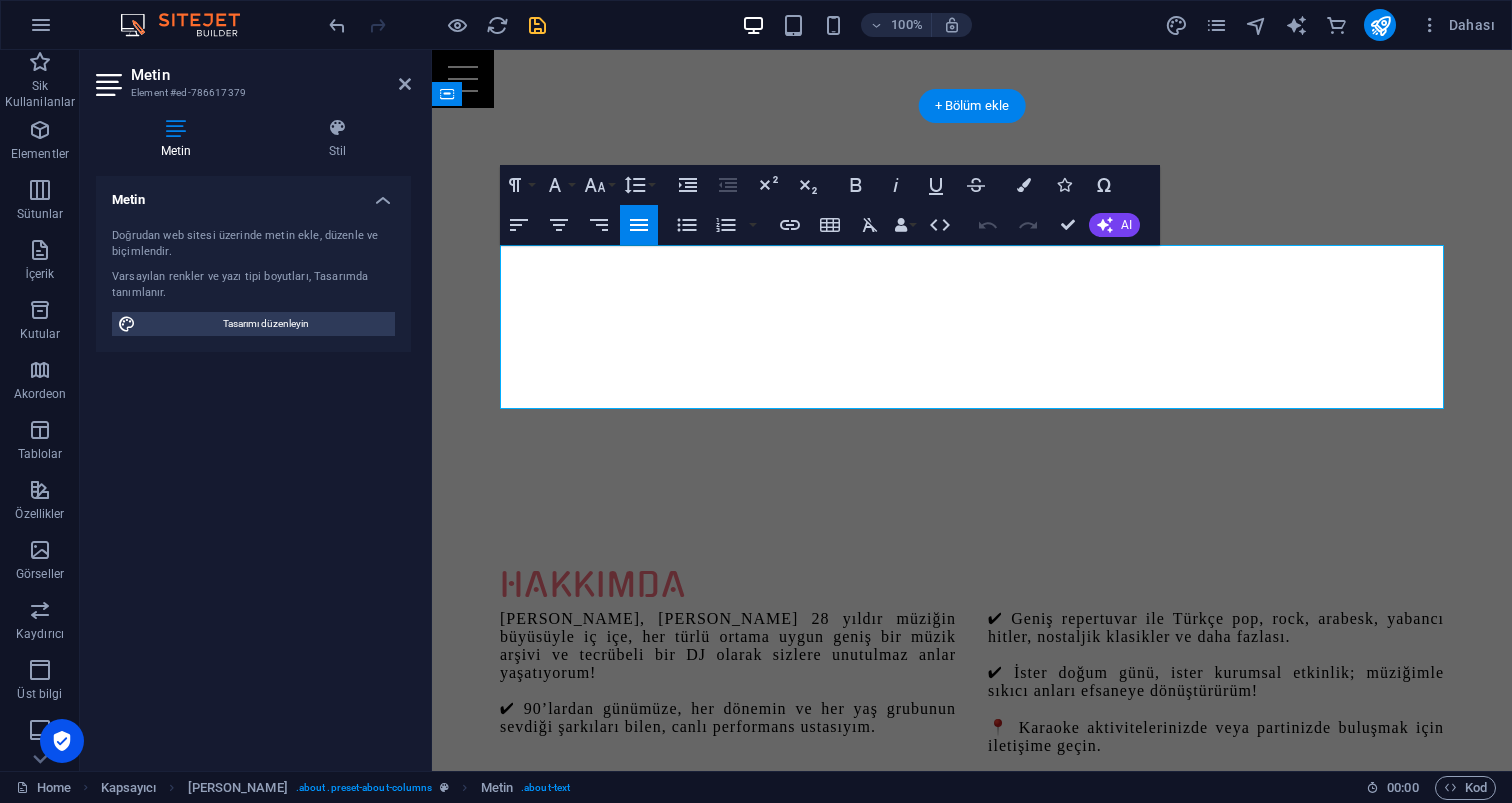 click on "Merhaba, ben Mehmet Çapar. 28 yıldır müziğin büyüsüyle iç içe, her türlü ortama uygun geniş bir müzik arşivi ve tecrübeli bir DJ olarak sizlere unutulmaz anlar yaşatıyorum! ✔ 90’lardan günümüze, her dönemin ve her yaş grubunun sevdiği şarkıları bilen, canlı performans ustasıyım. ✔ Geniş repertuvar ile Türkçe pop, rock, arabesk, yabancı hitler, nostaljik klasikler ve daha fazlası. ✔ İster doğum günü, ister kurumsal etkinlik; müziğimle sıkıcı anları efsaneye dönüştürürüm! 📍 Karaoke aktivitelerinizde veya partinizde buluşmak için iletişime geçin." at bounding box center (972, 685) 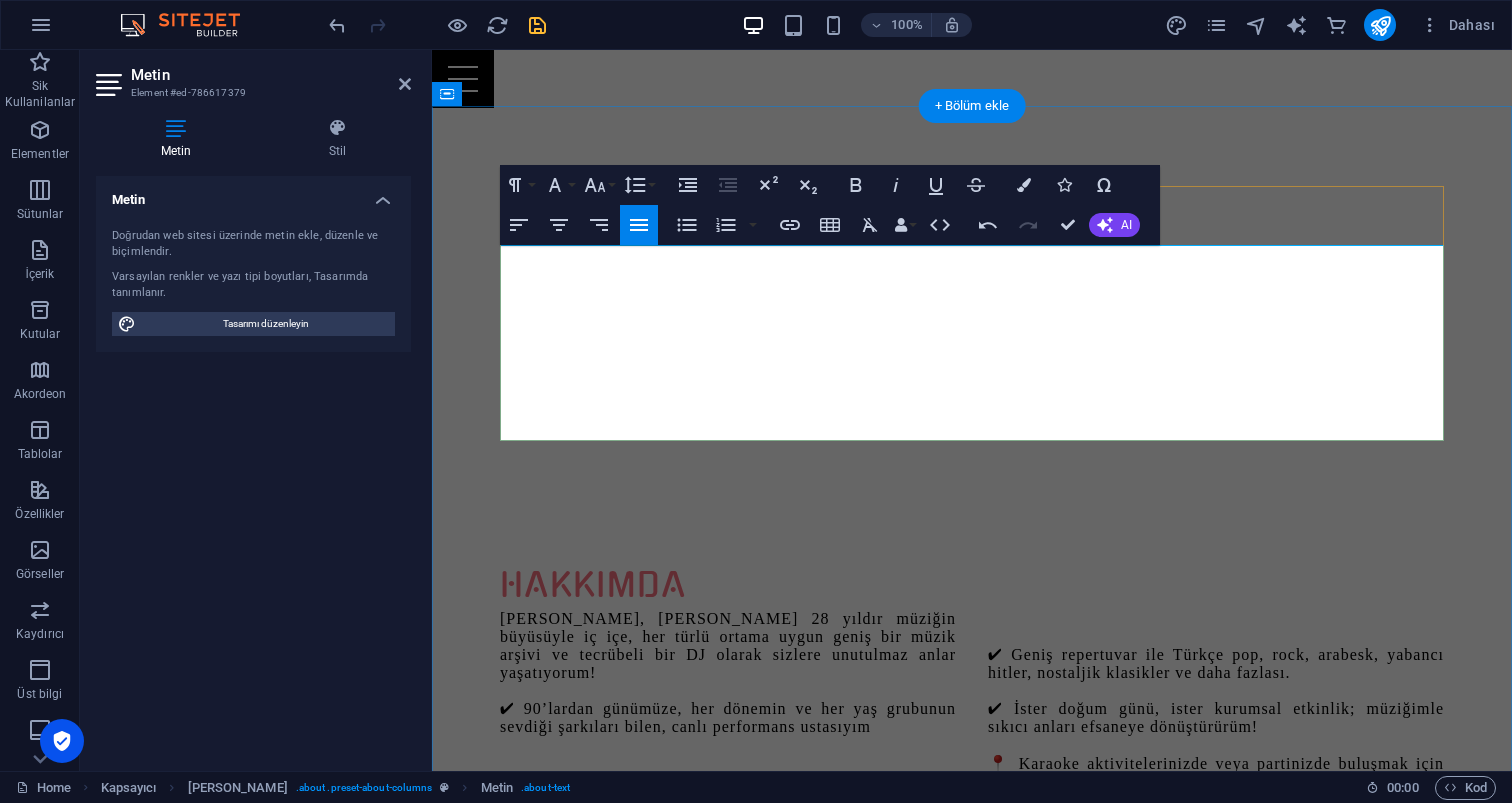 click at bounding box center [728, 759] 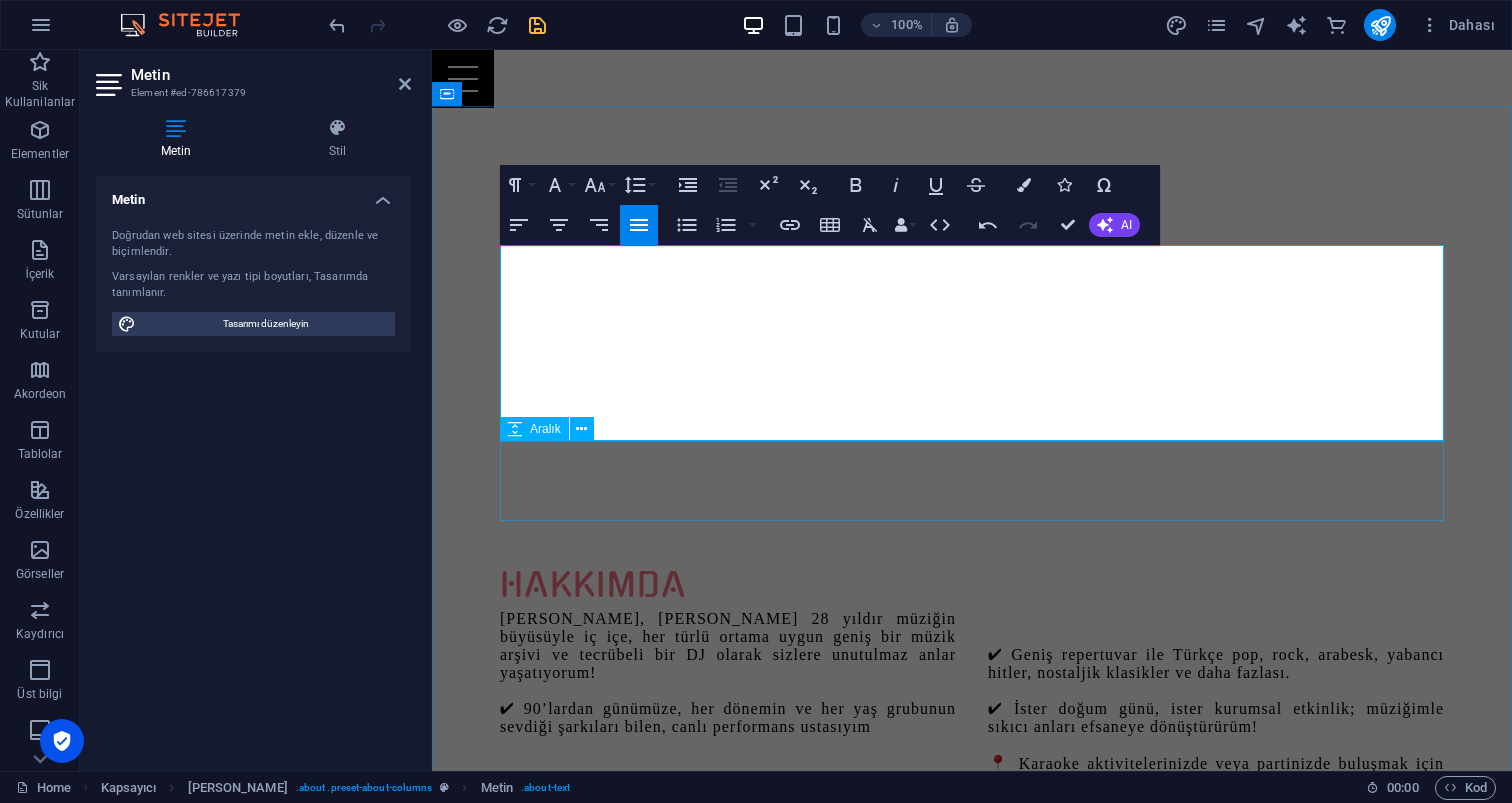 click at bounding box center [972, 833] 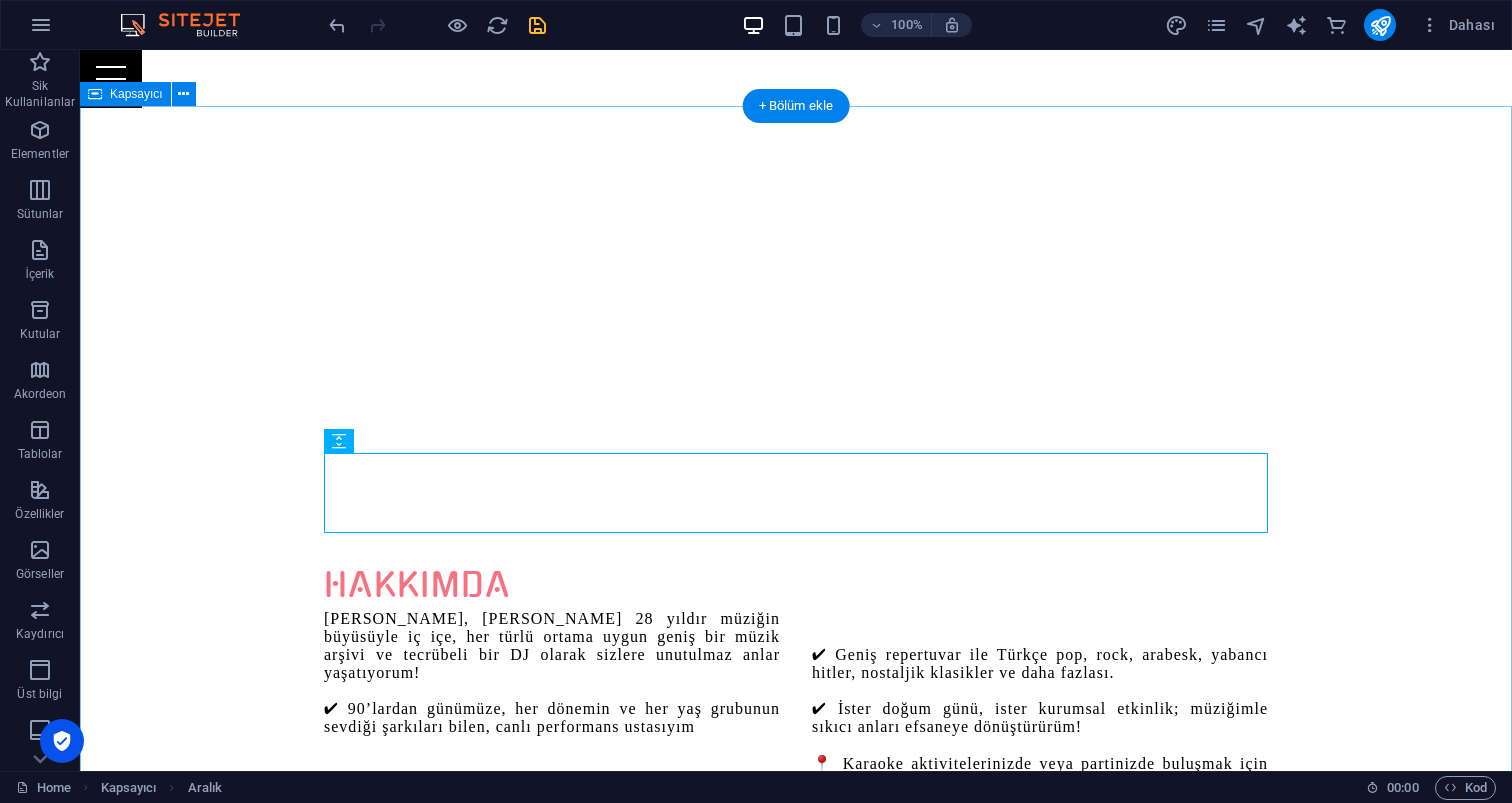 click on "[PERSON_NAME], [PERSON_NAME] 28 yıldır müziğin büyüsüyle iç içe, her türlü ortama uygun geniş bir müzik arşivi ve tecrübeli bir DJ olarak sizlere unutulmaz anlar yaşatıyorum! ✔ 90’lardan günümüze, her dönemin ve her yaş grubunun sevdiği şarkıları bilen, canlı performans ustasıyım ✔ Geniş repertuvar ile Türkçe pop, rock, arabesk, yabancı [PERSON_NAME], nostaljik klasikler ve daha fazlası. ✔ İster doğum günü, ister kurumsal etkinlik; müziğimle sıkıcı anları efsaneye dönüştürürüm! 📍 Karaoke aktivitelerinizde veya partinizde buluşmak için iletişime geçin. PROFESYONEL DJ PERFORMANSLARI iletişime geçin Eğlence Dolu Etkinlikler ILETIŞIME GEÇIN UNUTULMAZ KARAOKE AKTİVİTELERİ ILETIŞIME GEÇIN" at bounding box center (796, 1769) 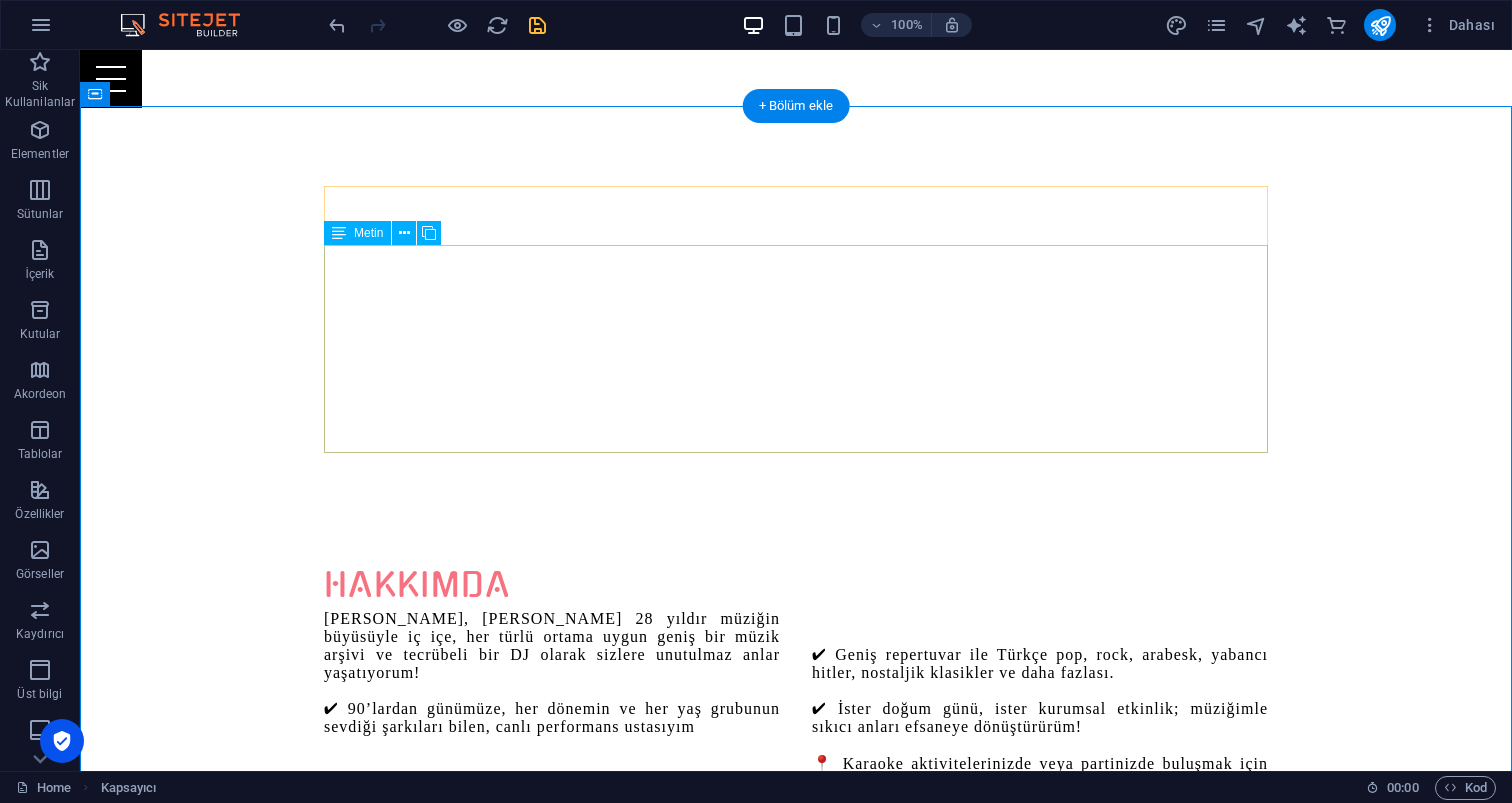 click on "Merhaba, ben Mehmet Çapar. 28 yıldır müziğin büyüsüyle iç içe, her türlü ortama uygun geniş bir müzik arşivi ve tecrübeli bir DJ olarak sizlere unutulmaz anlar yaşatıyorum! ✔ 90’lardan günümüze, her dönemin ve her yaş grubunun sevdiği şarkıları bilen, canlı performans ustasıyım ✔ Geniş repertuvar ile Türkçe pop, rock, arabesk, yabancı hitler, nostaljik klasikler ve daha fazlası. ✔ İster doğum günü, ister kurumsal etkinlik; müziğimle sıkıcı anları efsaneye dönüştürürüm! 📍 Karaoke aktivitelerinizde veya partinizde buluşmak için iletişime geçin." at bounding box center (796, 701) 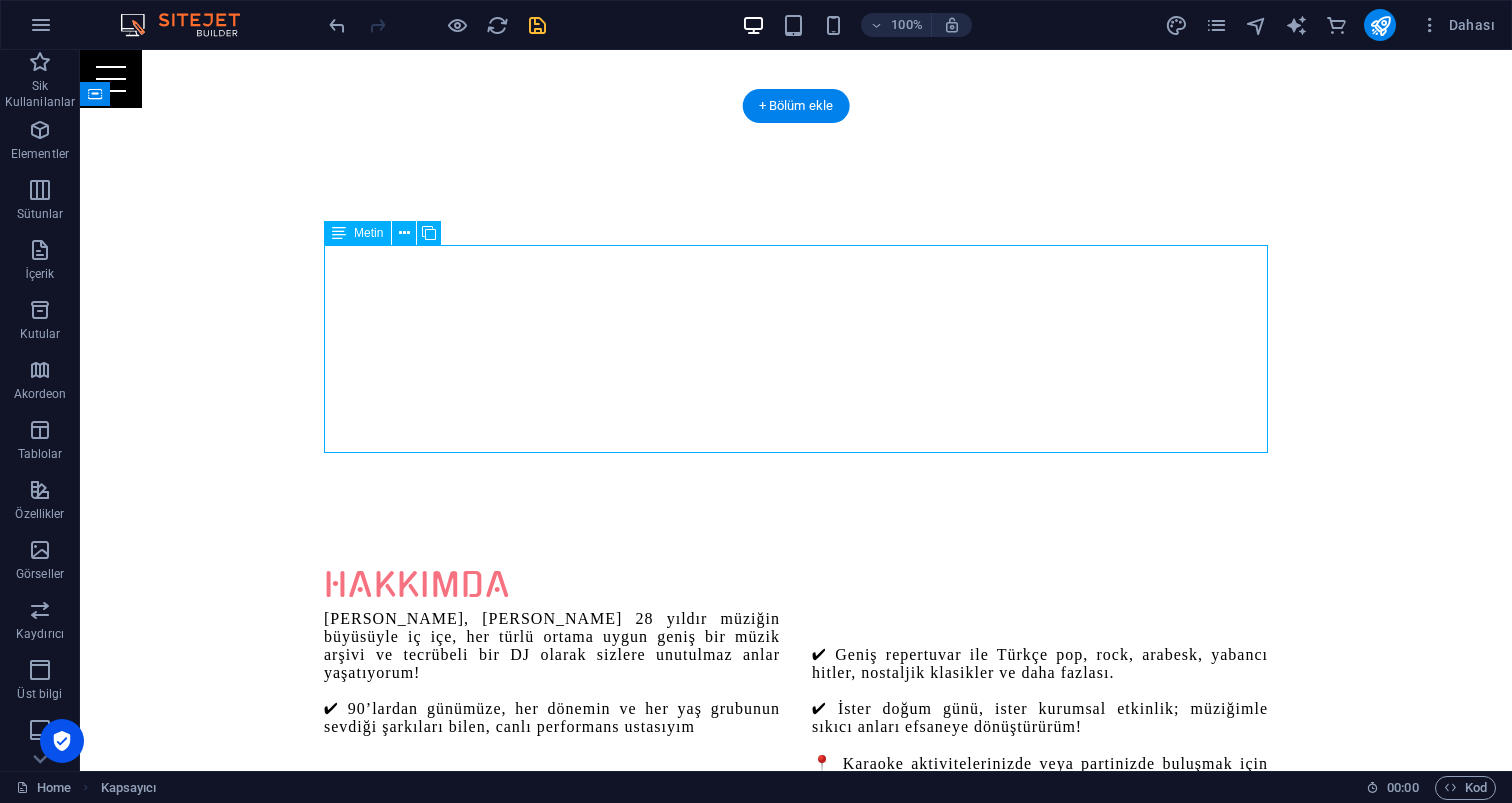click on "Merhaba, ben Mehmet Çapar. 28 yıldır müziğin büyüsüyle iç içe, her türlü ortama uygun geniş bir müzik arşivi ve tecrübeli bir DJ olarak sizlere unutulmaz anlar yaşatıyorum! ✔ 90’lardan günümüze, her dönemin ve her yaş grubunun sevdiği şarkıları bilen, canlı performans ustasıyım ✔ Geniş repertuvar ile Türkçe pop, rock, arabesk, yabancı hitler, nostaljik klasikler ve daha fazlası. ✔ İster doğum günü, ister kurumsal etkinlik; müziğimle sıkıcı anları efsaneye dönüştürürüm! 📍 Karaoke aktivitelerinizde veya partinizde buluşmak için iletişime geçin." at bounding box center [796, 701] 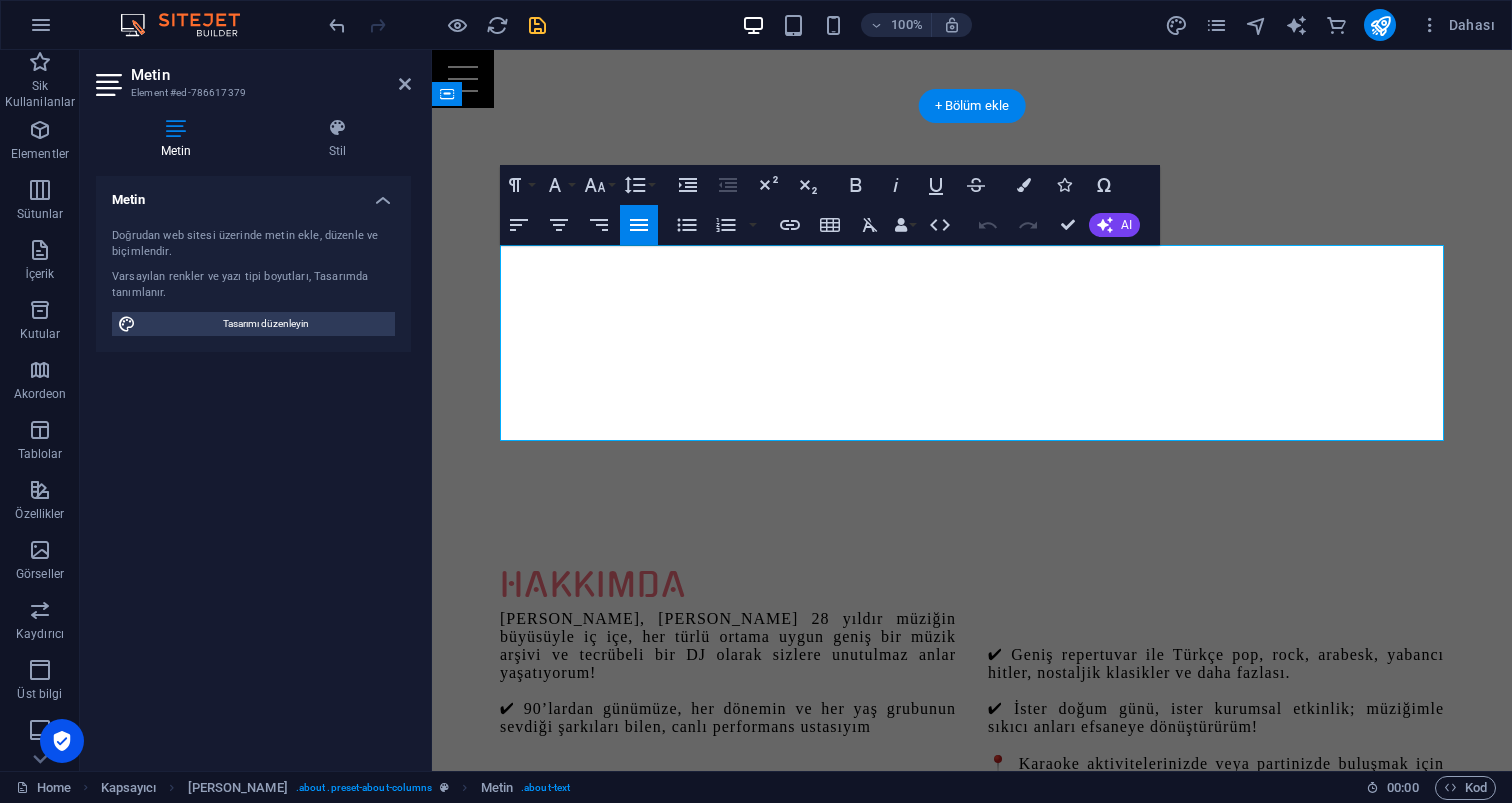 click at bounding box center (728, 759) 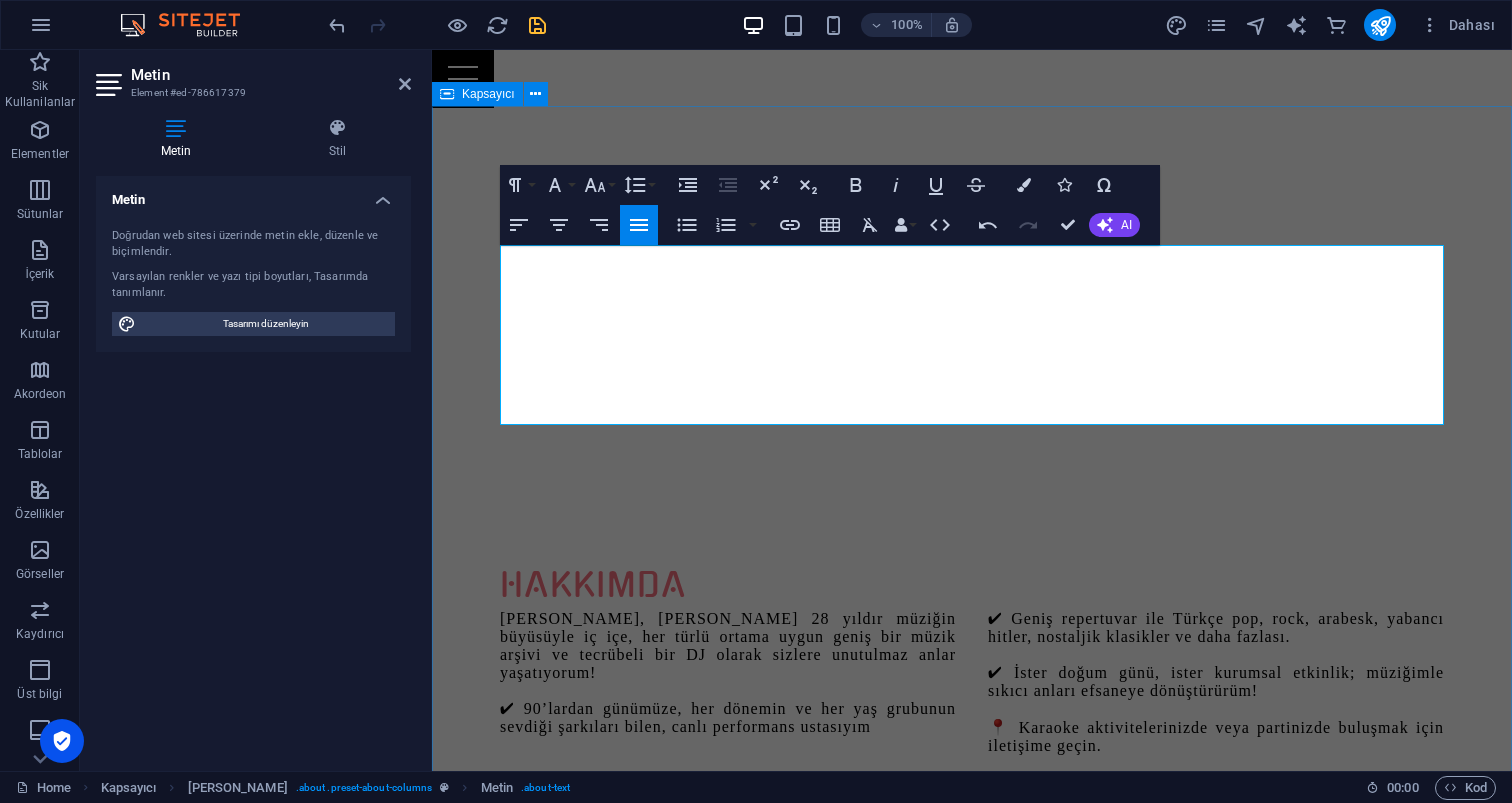 click on "[PERSON_NAME], [PERSON_NAME] 28 yıldır müziğin büyüsüyle iç içe, her türlü ortama uygun geniş bir müzik arşivi ve tecrübeli bir DJ olarak sizlere unutulmaz anlar yaşatıyorum! ✔ 90’lardan günümüze, her dönemin ve her yaş grubunun sevdiği şarkıları bilen, canlı performans ustasıyım ✔ Geniş repertuvar ile Türkçe pop, rock, arabesk, yabancı [PERSON_NAME], nostaljik klasikler ve daha fazlası. ✔ İster doğum günü, ister kurumsal etkinlik; müziğimle sıkıcı anları efsaneye dönüştürürüm! 📍 Karaoke aktivitelerinizde veya partinizde buluşmak için iletişime geçin. PROFESYONEL DJ PERFORMANSLARI iletişime geçin Eğlence Dolu Etkinlikler ILETIŞIME GEÇIN UNUTULMAZ KARAOKE AKTİVİTELERİ ILETIŞIME GEÇIN" at bounding box center [972, 1765] 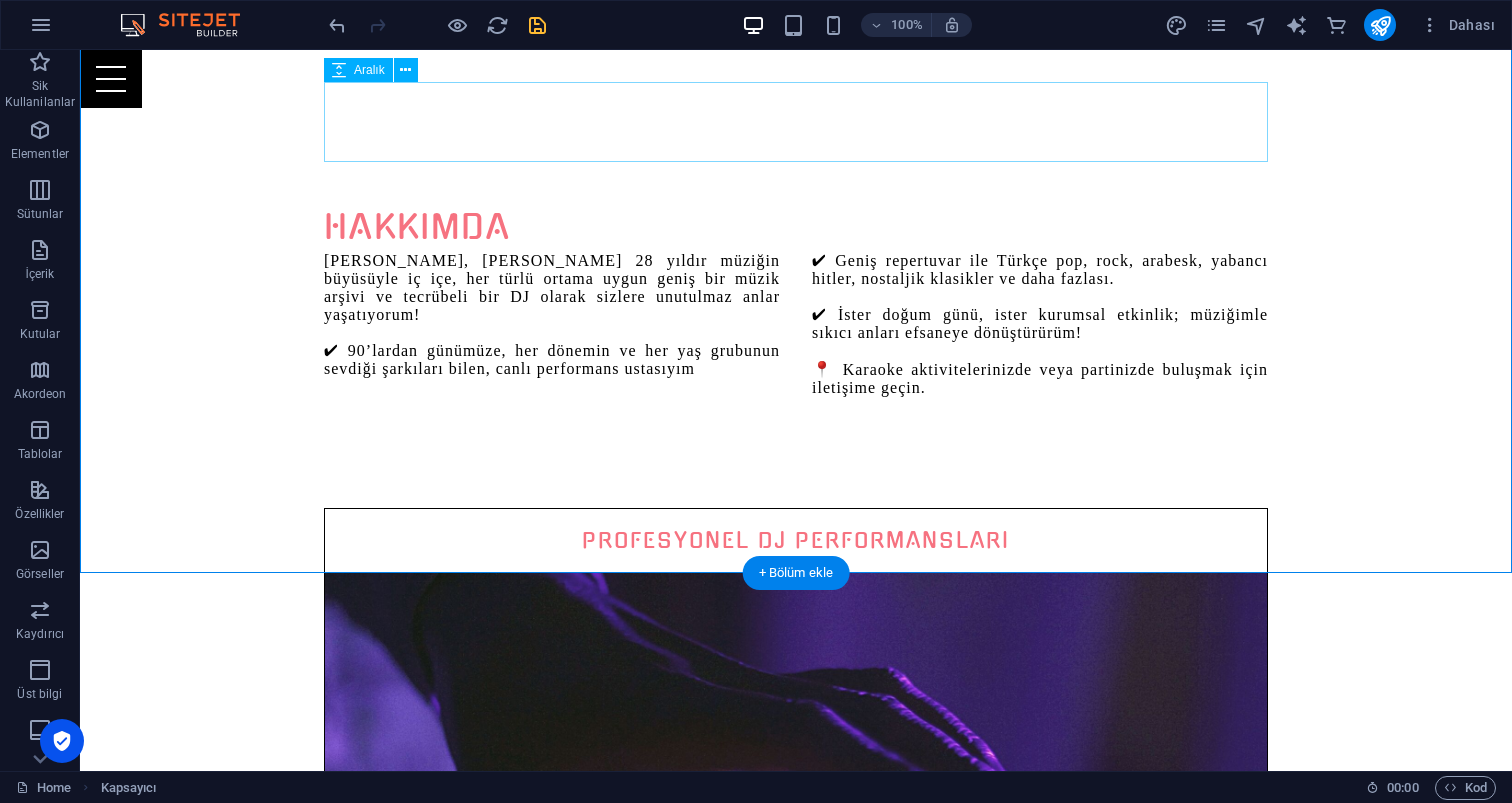 scroll, scrollTop: 1100, scrollLeft: 0, axis: vertical 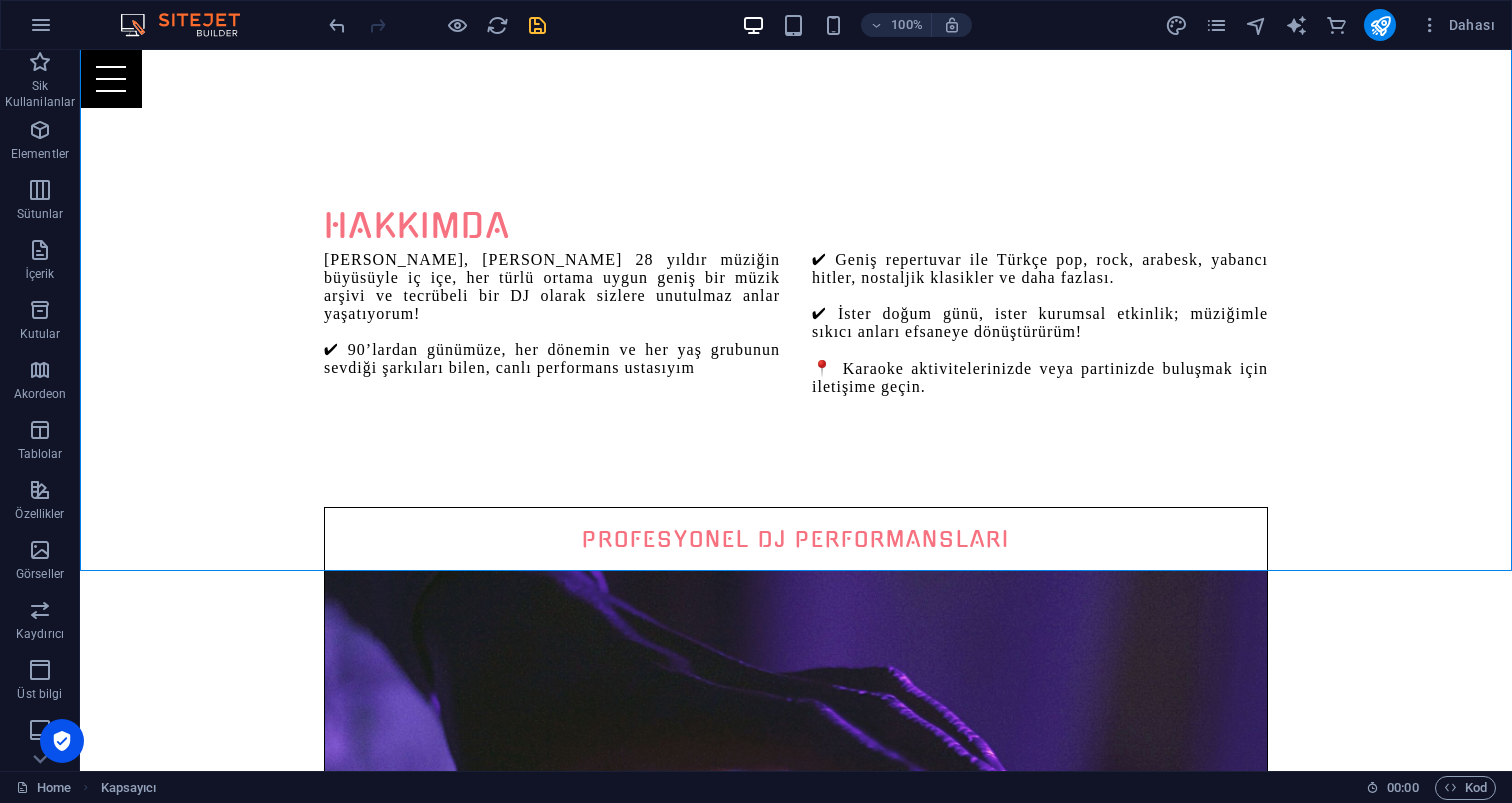 click on "ILETIŞIME GEÇIN" at bounding box center (796, 1889) 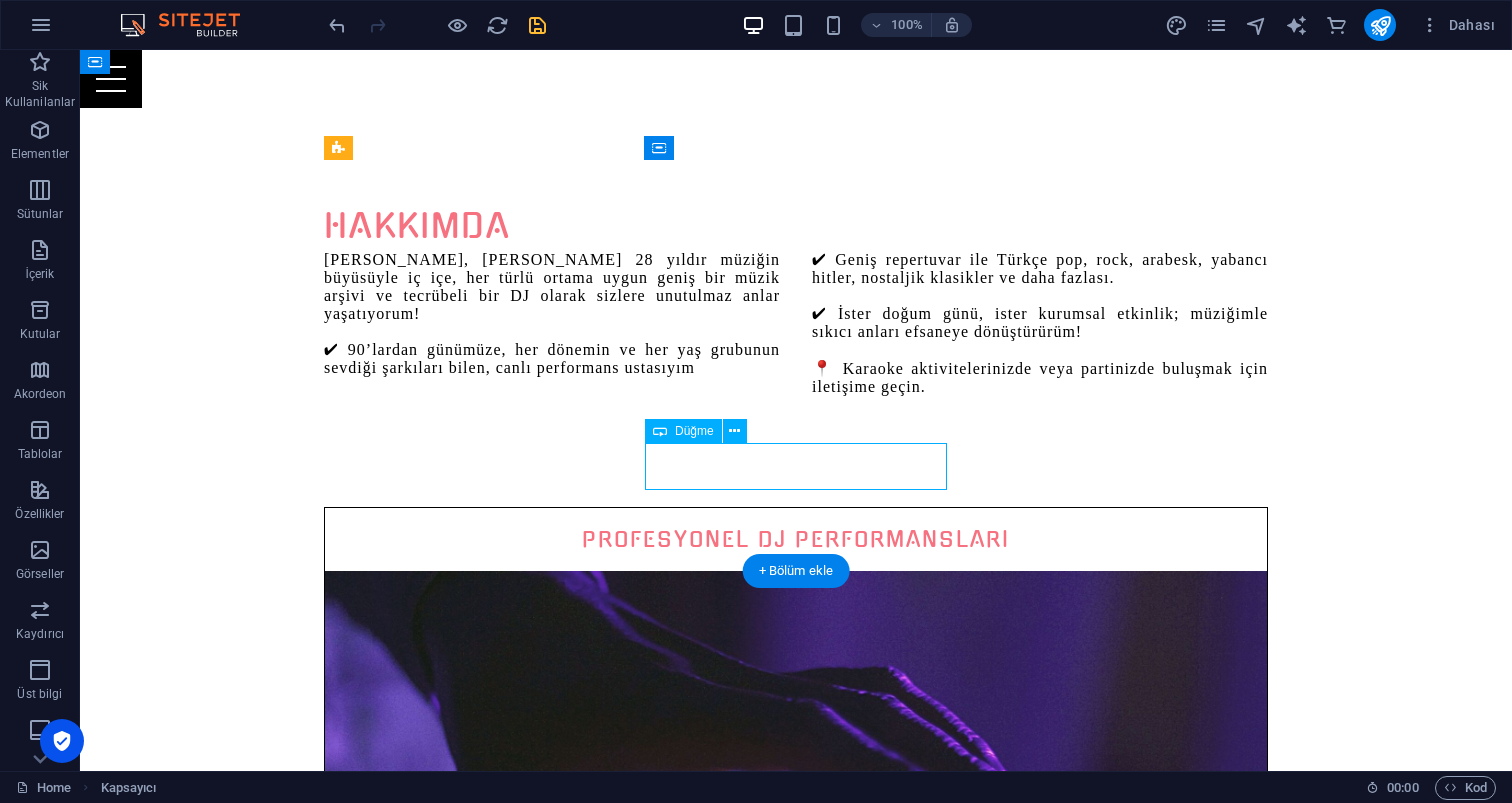 click on "ILETIŞIME GEÇIN" at bounding box center (796, 1889) 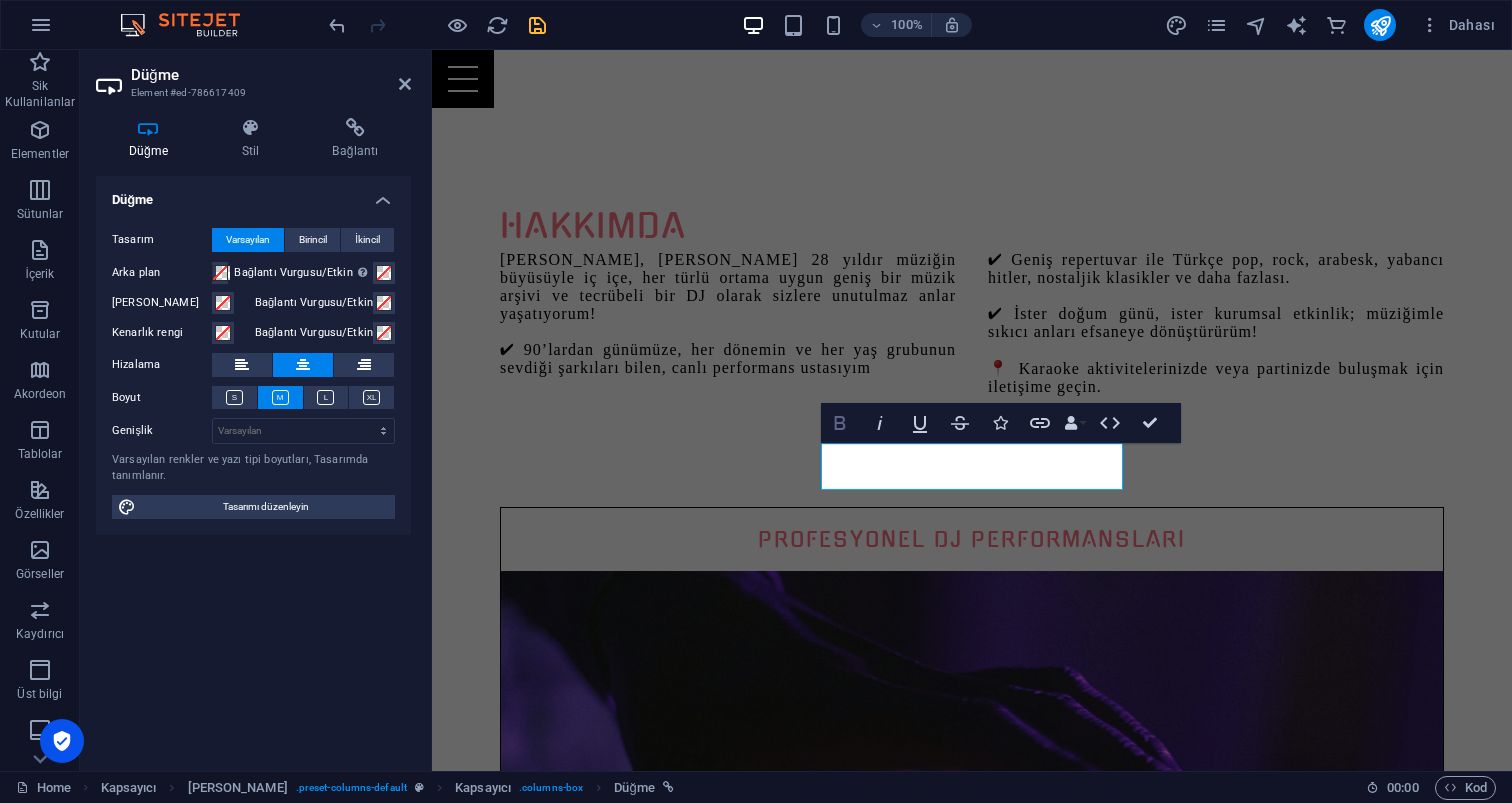 click 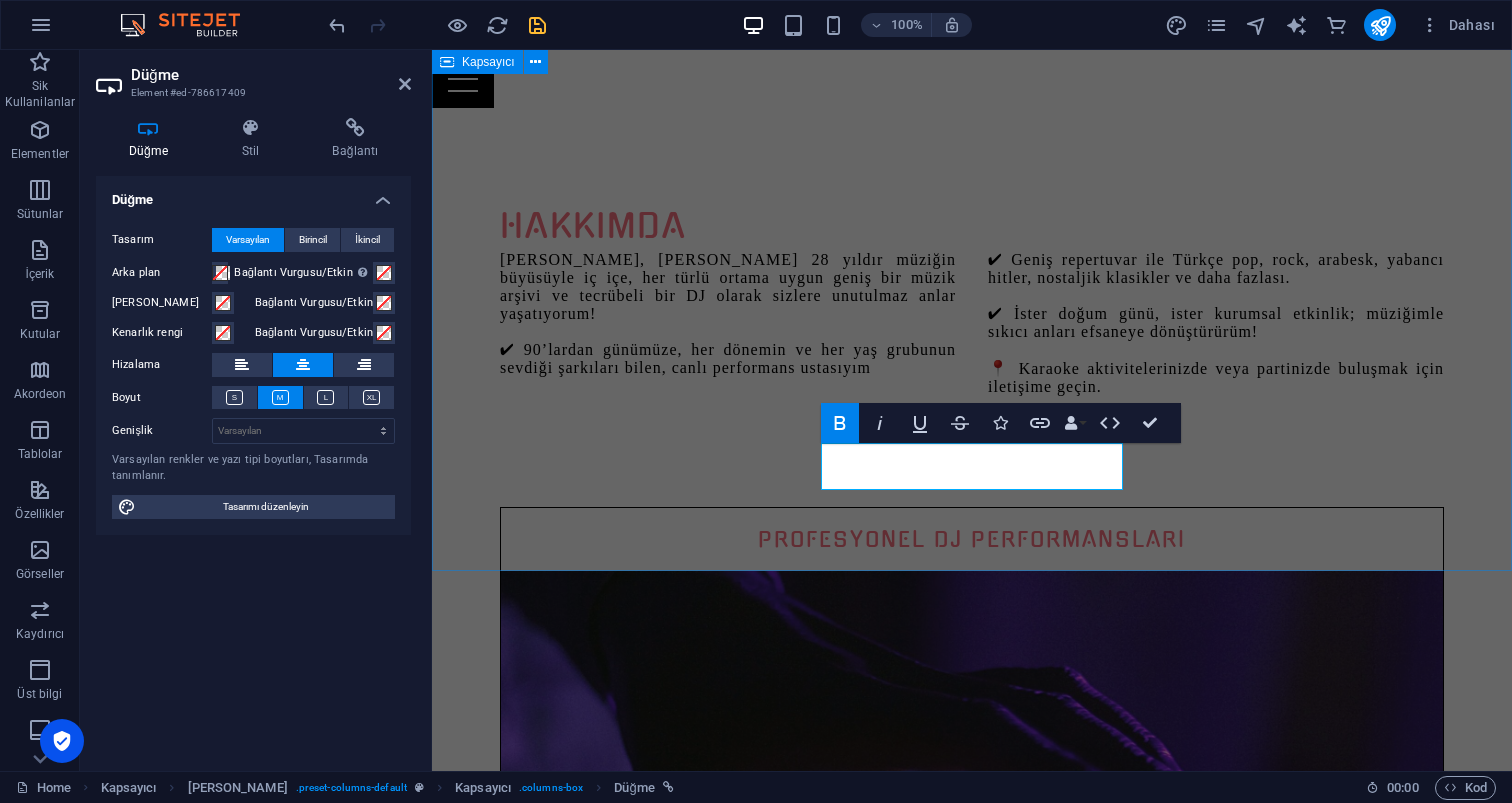 click on "[PERSON_NAME], [PERSON_NAME] 28 yıldır müziğin büyüsüyle iç içe, her türlü ortama uygun geniş bir müzik arşivi ve tecrübeli bir DJ olarak sizlere unutulmaz anlar yaşatıyorum! ✔ 90’lardan günümüze, her dönemin ve her yaş grubunun sevdiği şarkıları bilen, canlı performans ustasıyım ✔ Geniş repertuvar ile Türkçe pop, rock, arabesk, yabancı [PERSON_NAME], nostaljik klasikler ve daha fazlası. ✔ İster doğum günü, ister kurumsal etkinlik; müziğimle sıkıcı anları efsaneye dönüştürürüm! 📍 Karaoke aktivitelerinizde veya partinizde buluşmak için iletişime geçin. PROFESYONEL DJ PERFORMANSLARI iletişime geçin Eğlence Dolu Etkinlikler ILETIŞIME GEÇIN UNUTULMAZ KARAOKE AKTİVİTELERİ ILETIŞIME GEÇIN" at bounding box center (972, 1406) 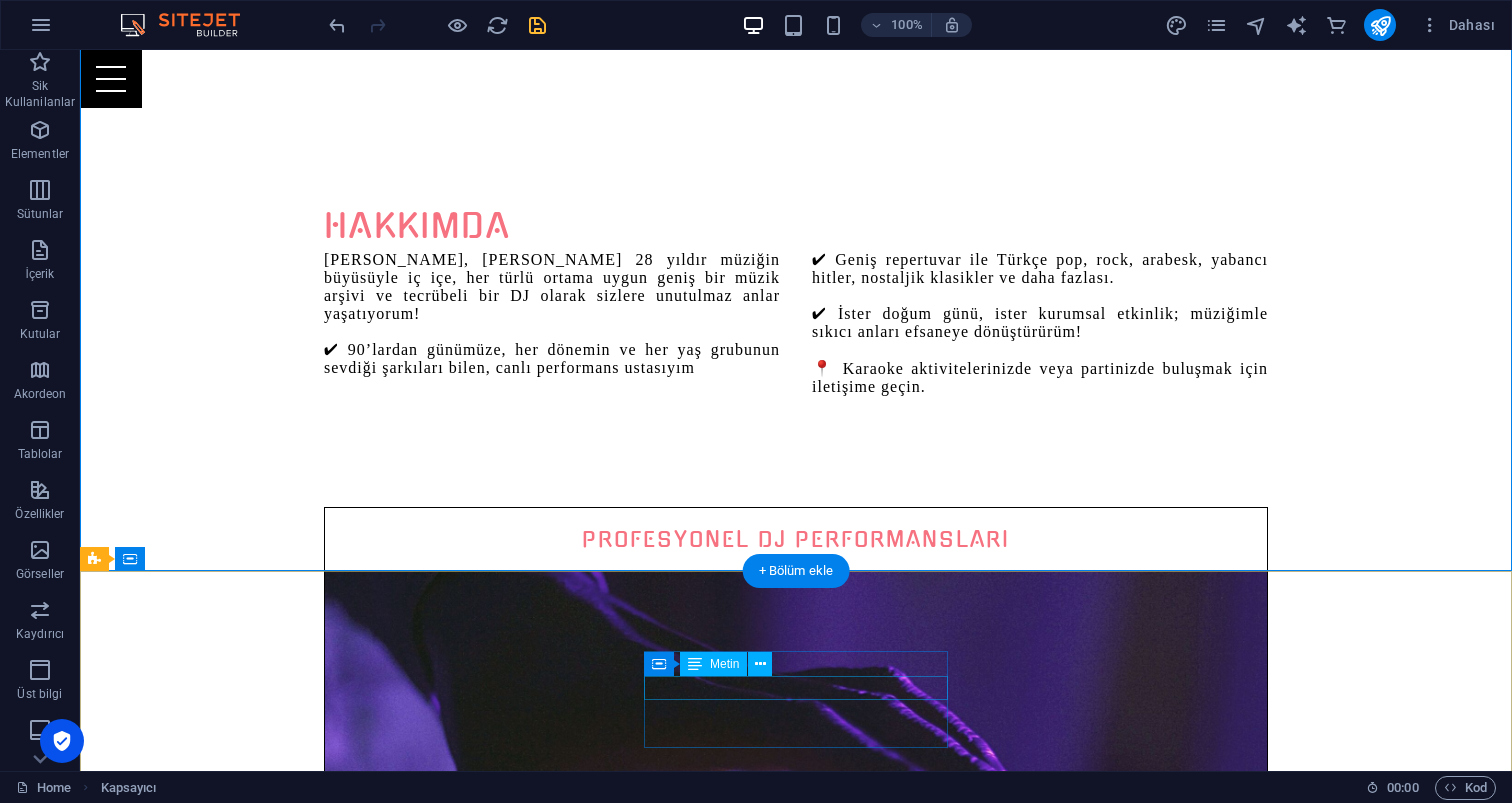 click on "Instagram" at bounding box center (568, 2924) 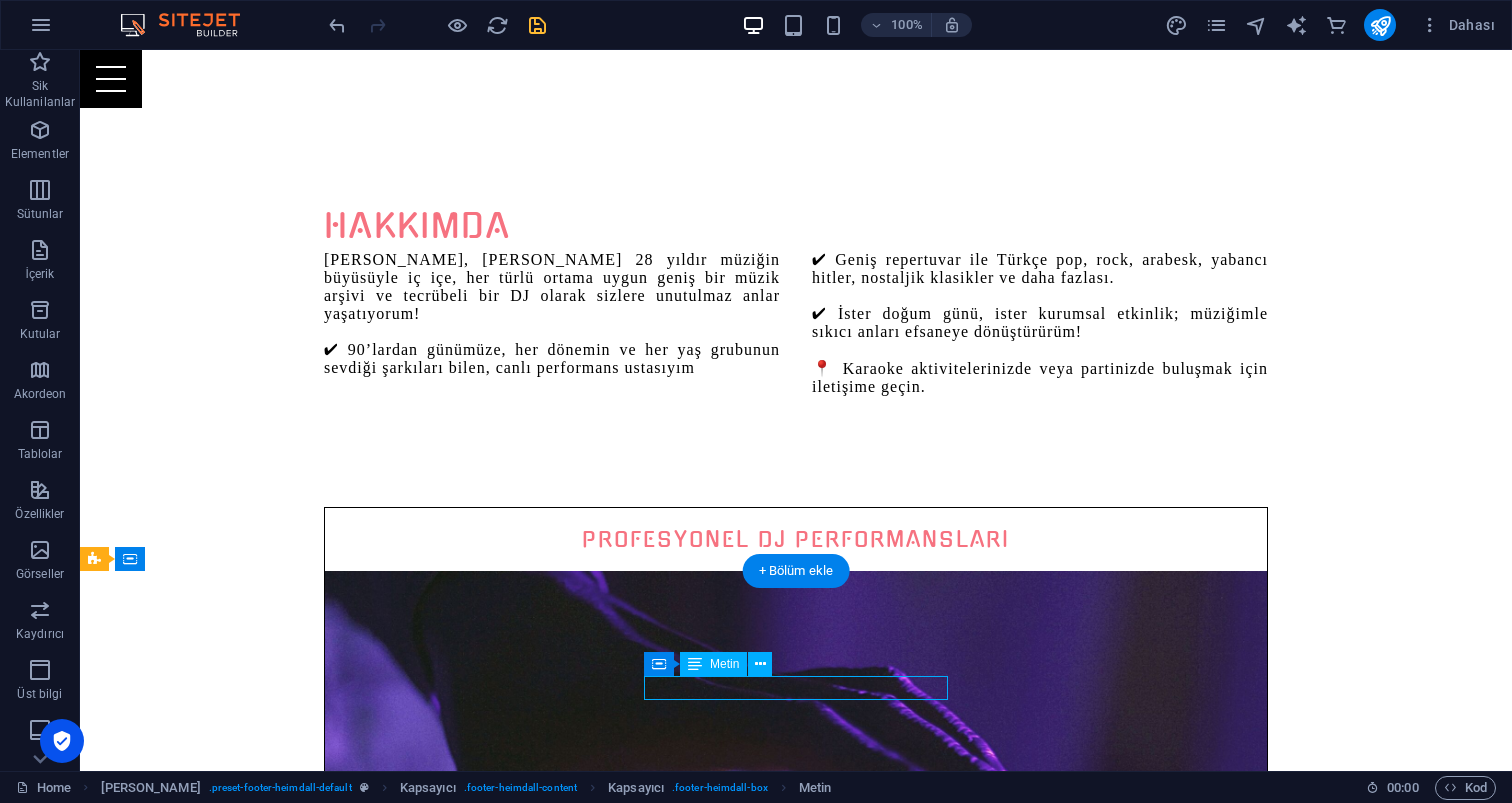 click on "Instagram" at bounding box center (568, 2924) 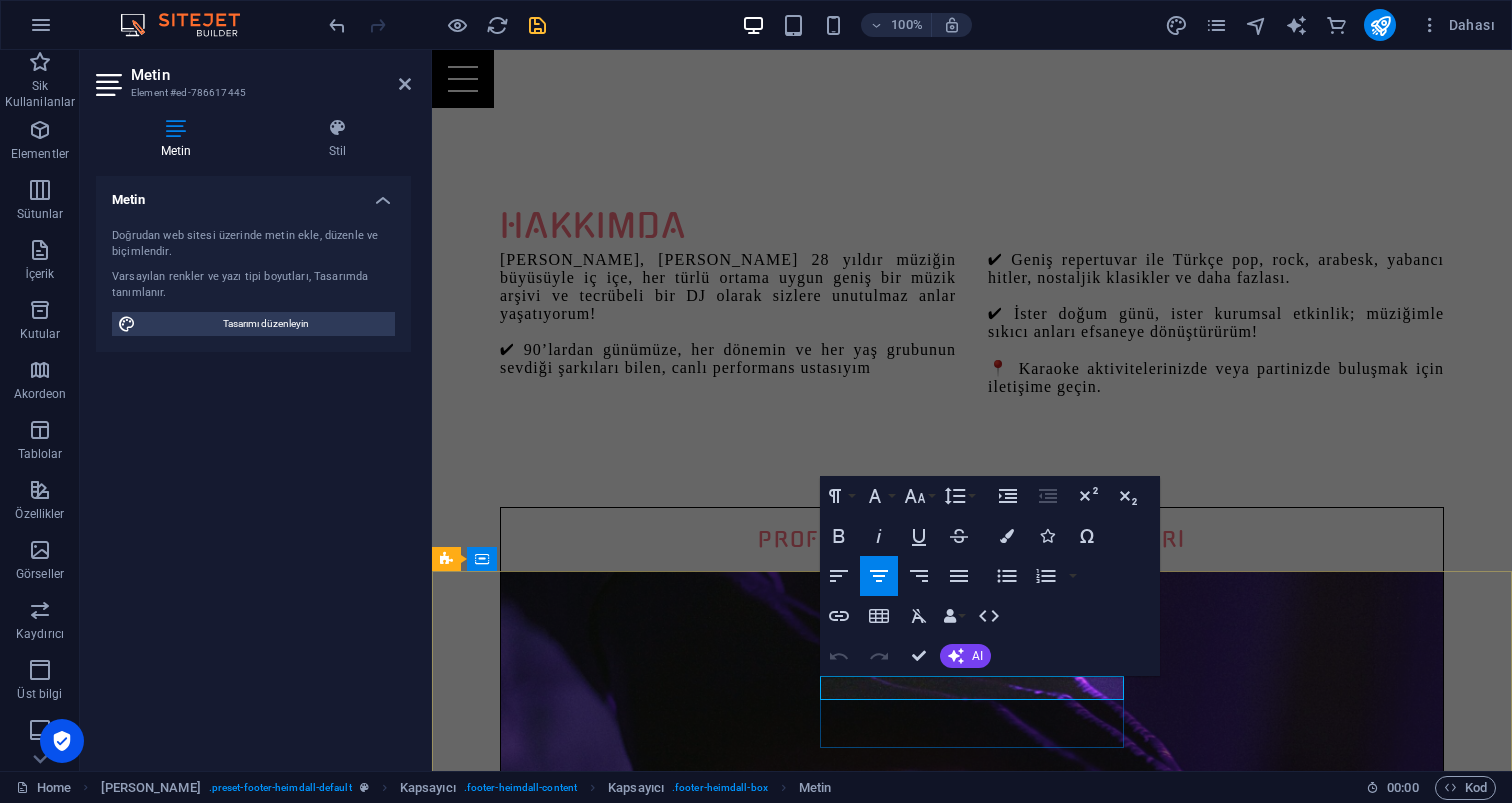 click on "Social Instagram" at bounding box center (920, 2912) 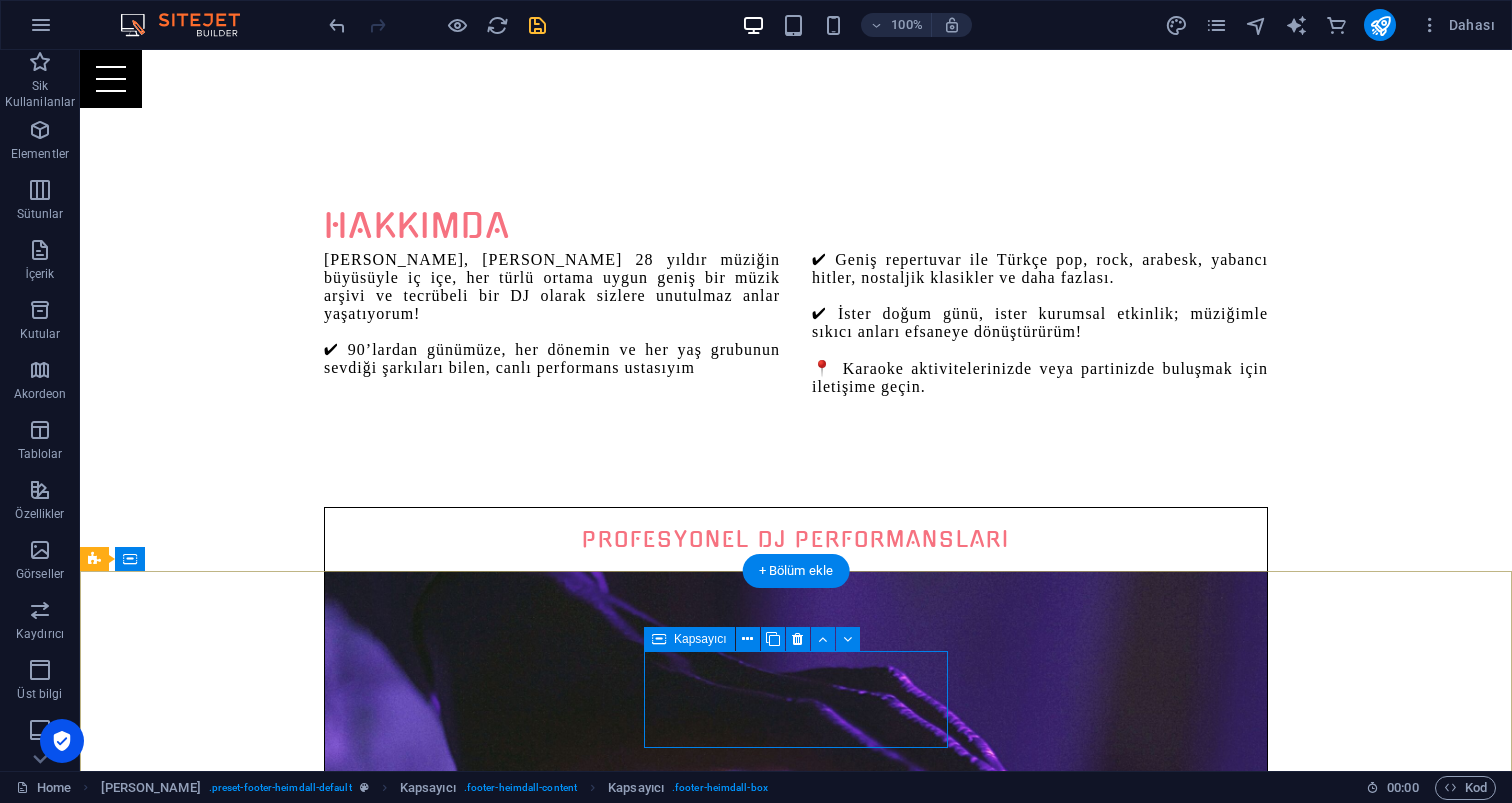 click on "Social Instagram" at bounding box center (568, 2912) 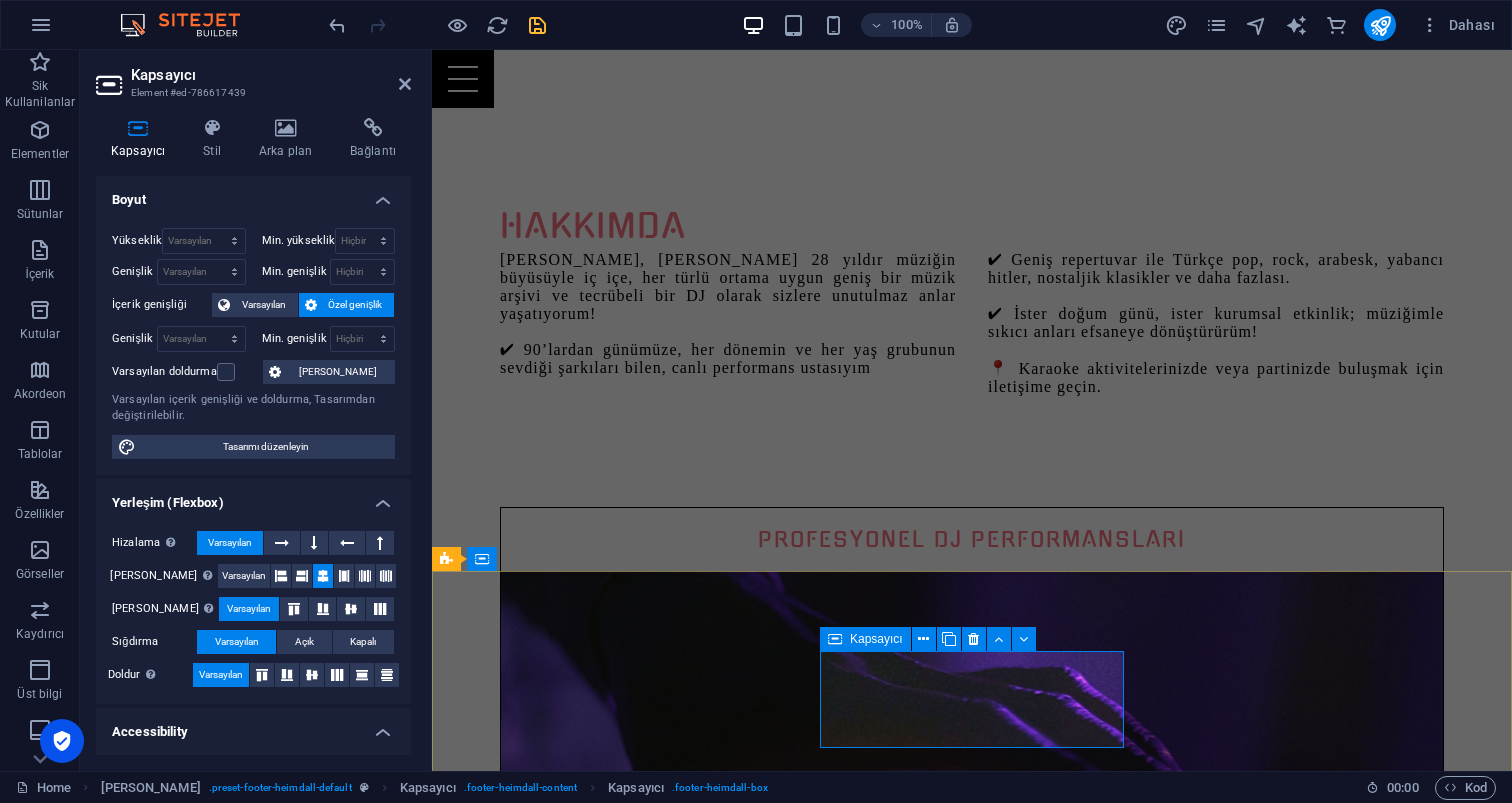 click on "Social Instagram" at bounding box center (920, 2912) 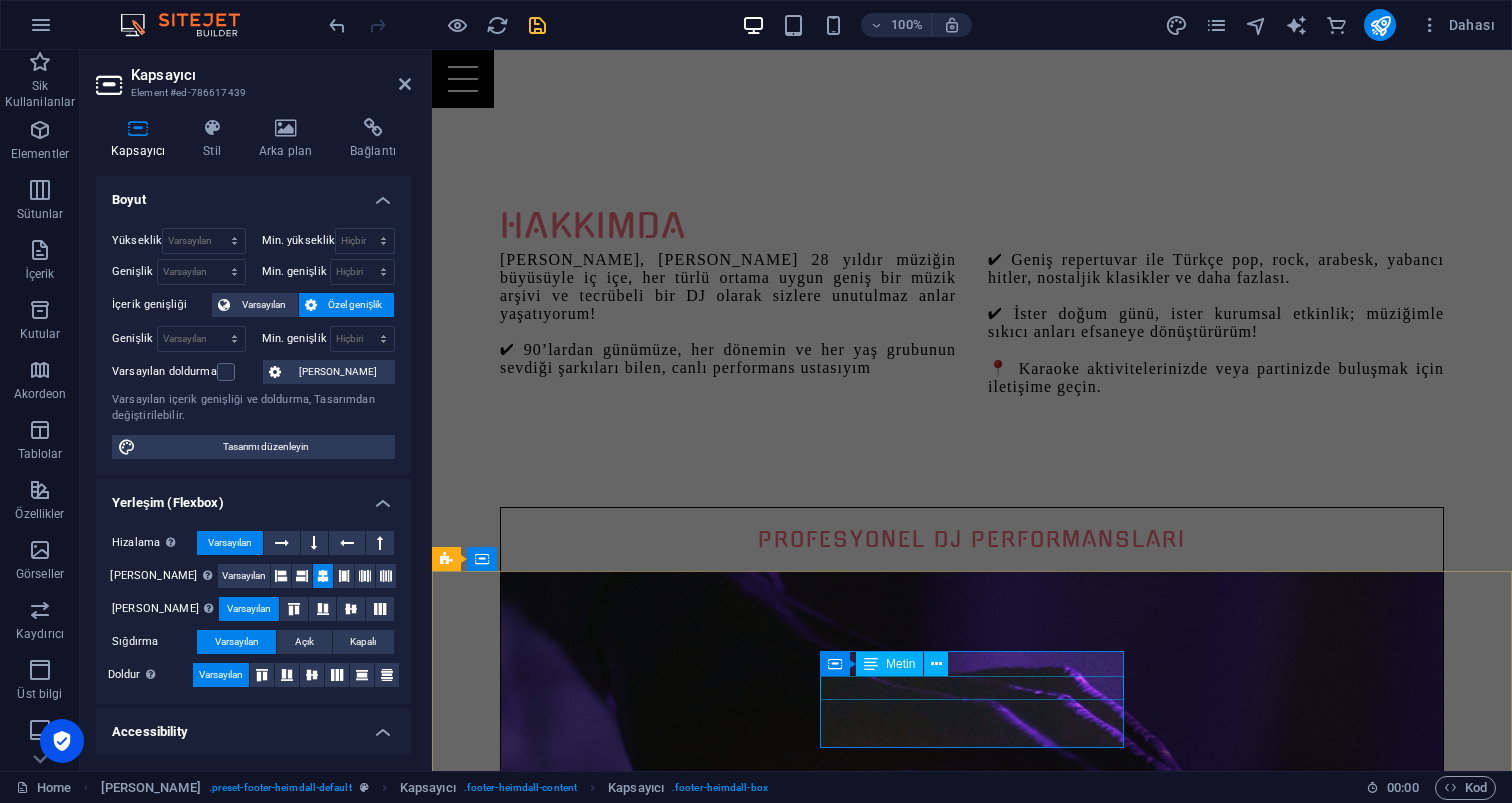 click on "Instagram" at bounding box center [920, 2924] 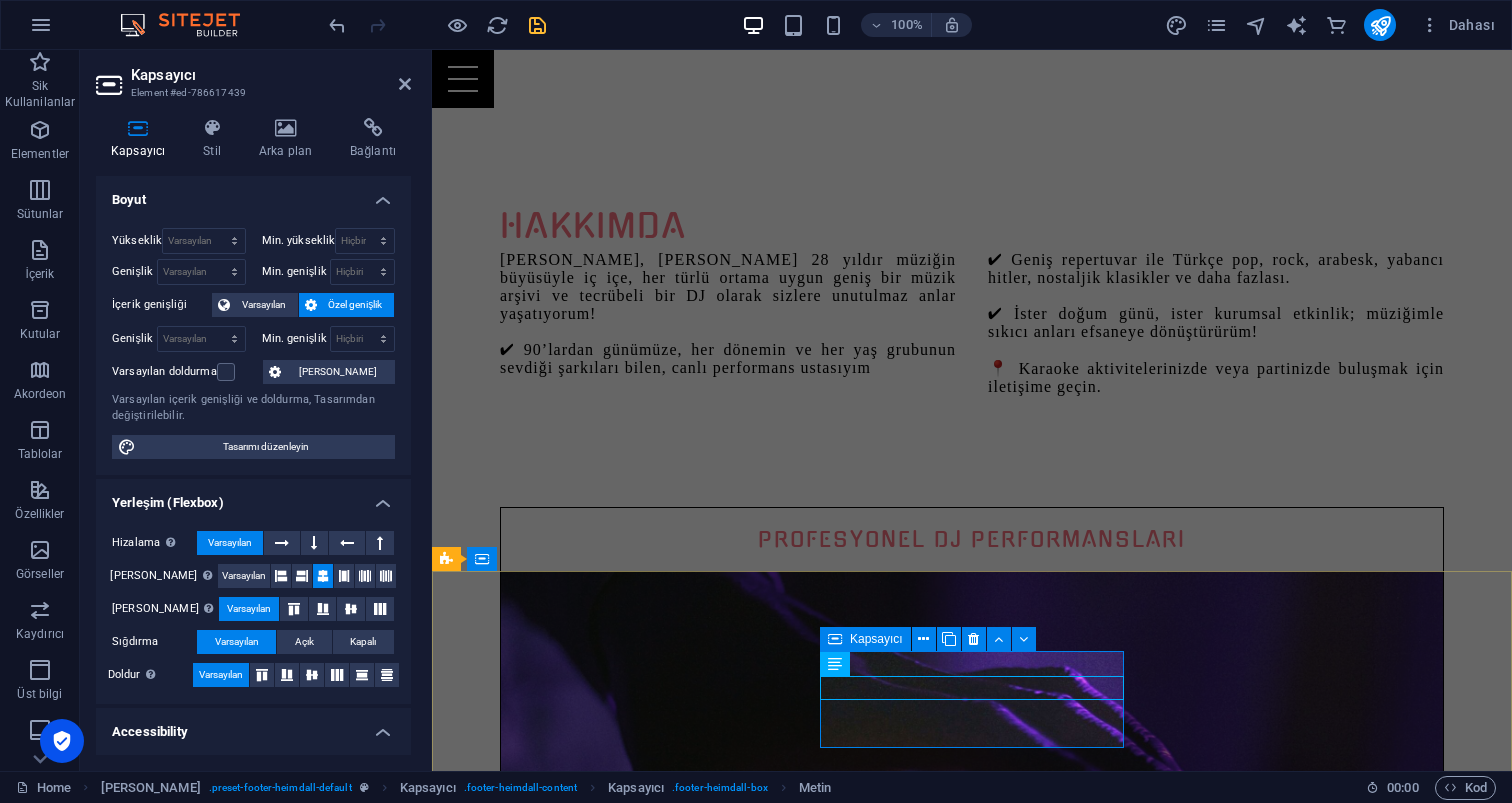 click on "Social Instagram" at bounding box center [920, 2912] 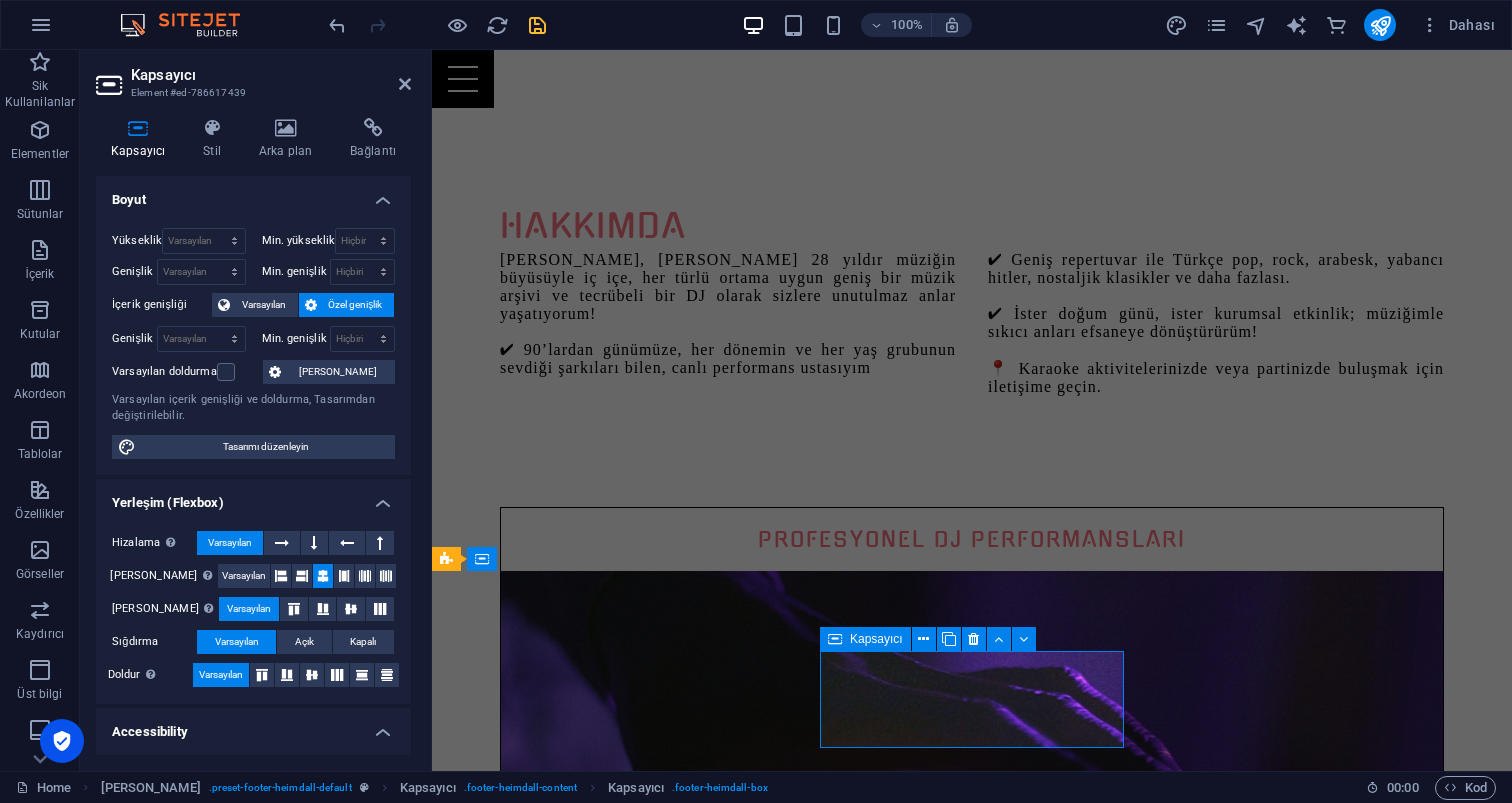 click on "Social Instagram" at bounding box center [920, 2912] 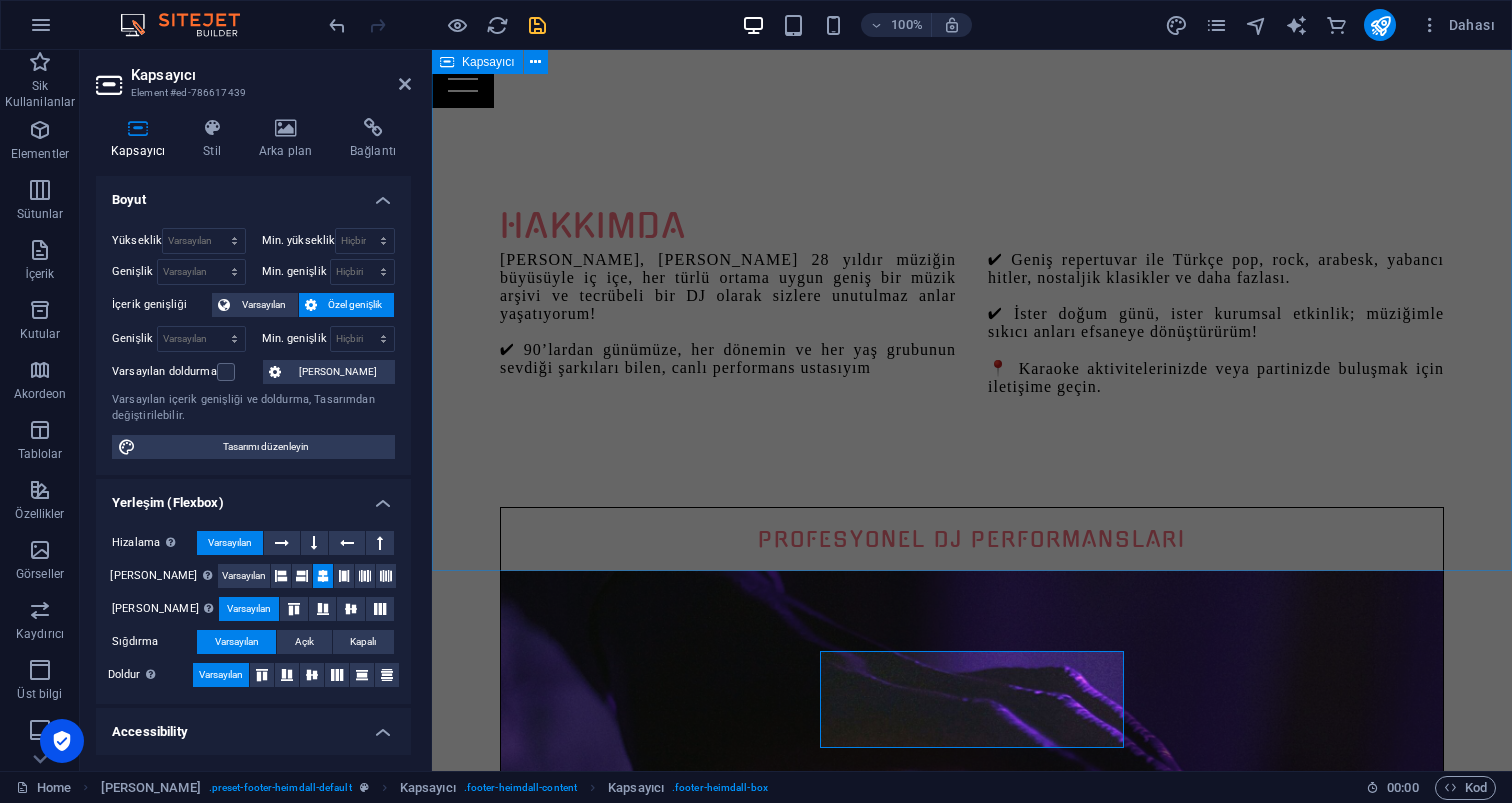click on "[PERSON_NAME], [PERSON_NAME] 28 yıldır müziğin büyüsüyle iç içe, her türlü ortama uygun geniş bir müzik arşivi ve tecrübeli bir DJ olarak sizlere unutulmaz anlar yaşatıyorum! ✔ 90’lardan günümüze, her dönemin ve her yaş grubunun sevdiği şarkıları bilen, canlı performans ustasıyım ✔ Geniş repertuvar ile Türkçe pop, rock, arabesk, yabancı [PERSON_NAME], nostaljik klasikler ve daha fazlası. ✔ İster doğum günü, ister kurumsal etkinlik; müziğimle sıkıcı anları efsaneye dönüştürürüm! 📍 Karaoke aktivitelerinizde veya partinizde buluşmak için iletişime geçin. PROFESYONEL DJ PERFORMANSLARI iletişime geçin Eğlence Dolu Etkinlikler ILETIŞIME GEÇIN UNUTULMAZ KARAOKE AKTİVİTELERİ ILETIŞIME GEÇIN" at bounding box center [972, 1406] 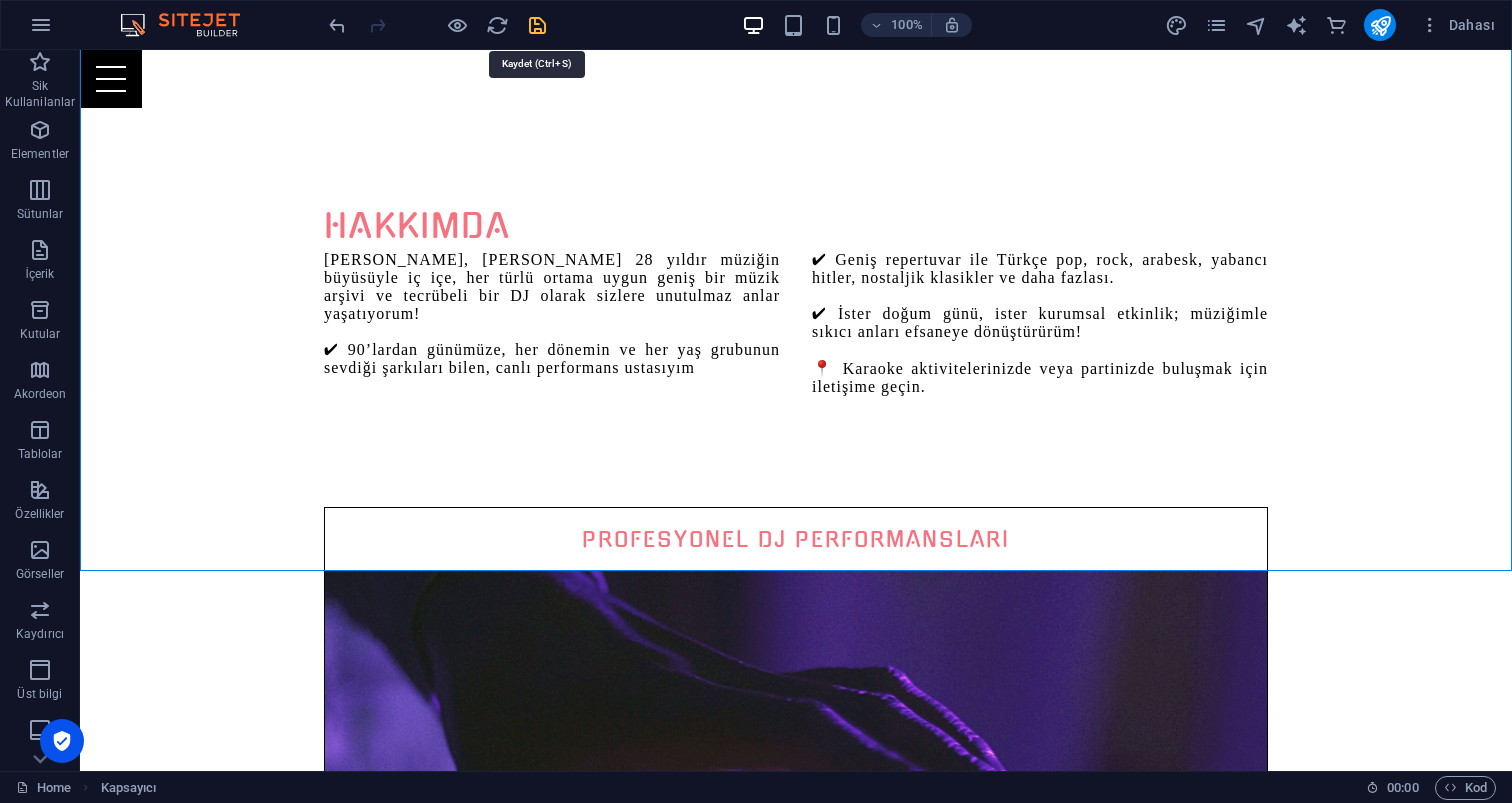 click at bounding box center [537, 25] 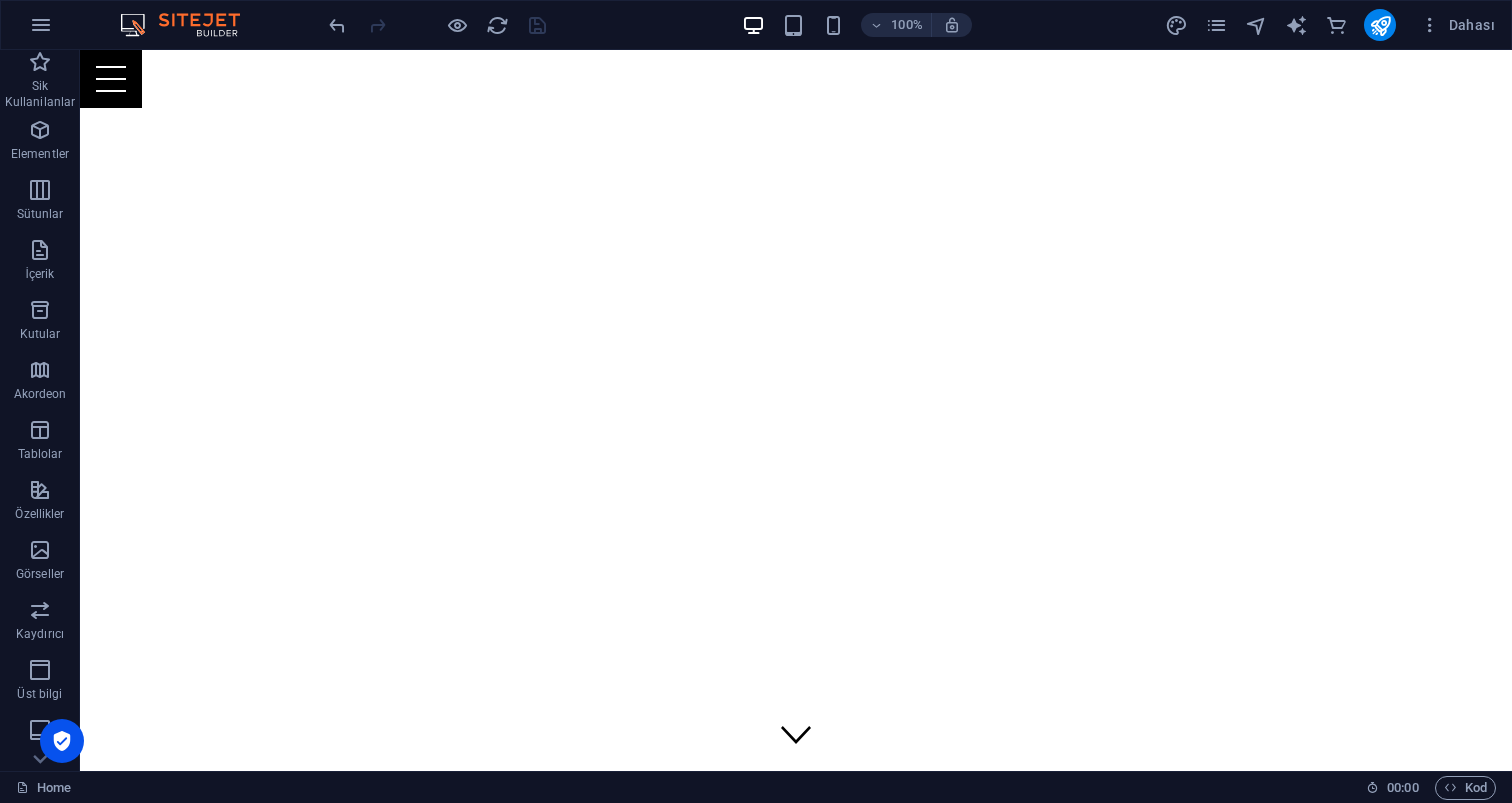scroll, scrollTop: 0, scrollLeft: 0, axis: both 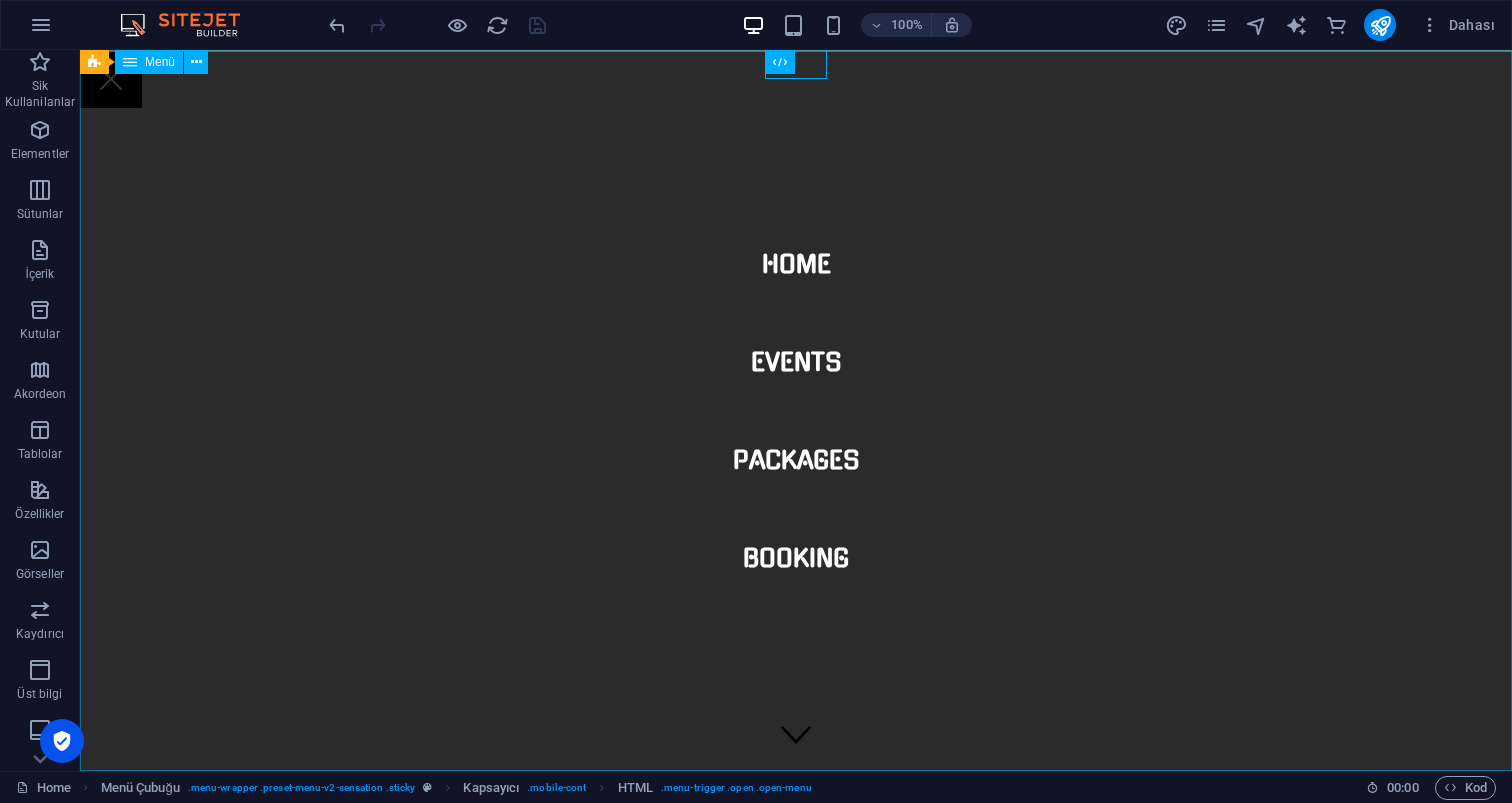click on "Home Events Packages Booking" at bounding box center (796, 410) 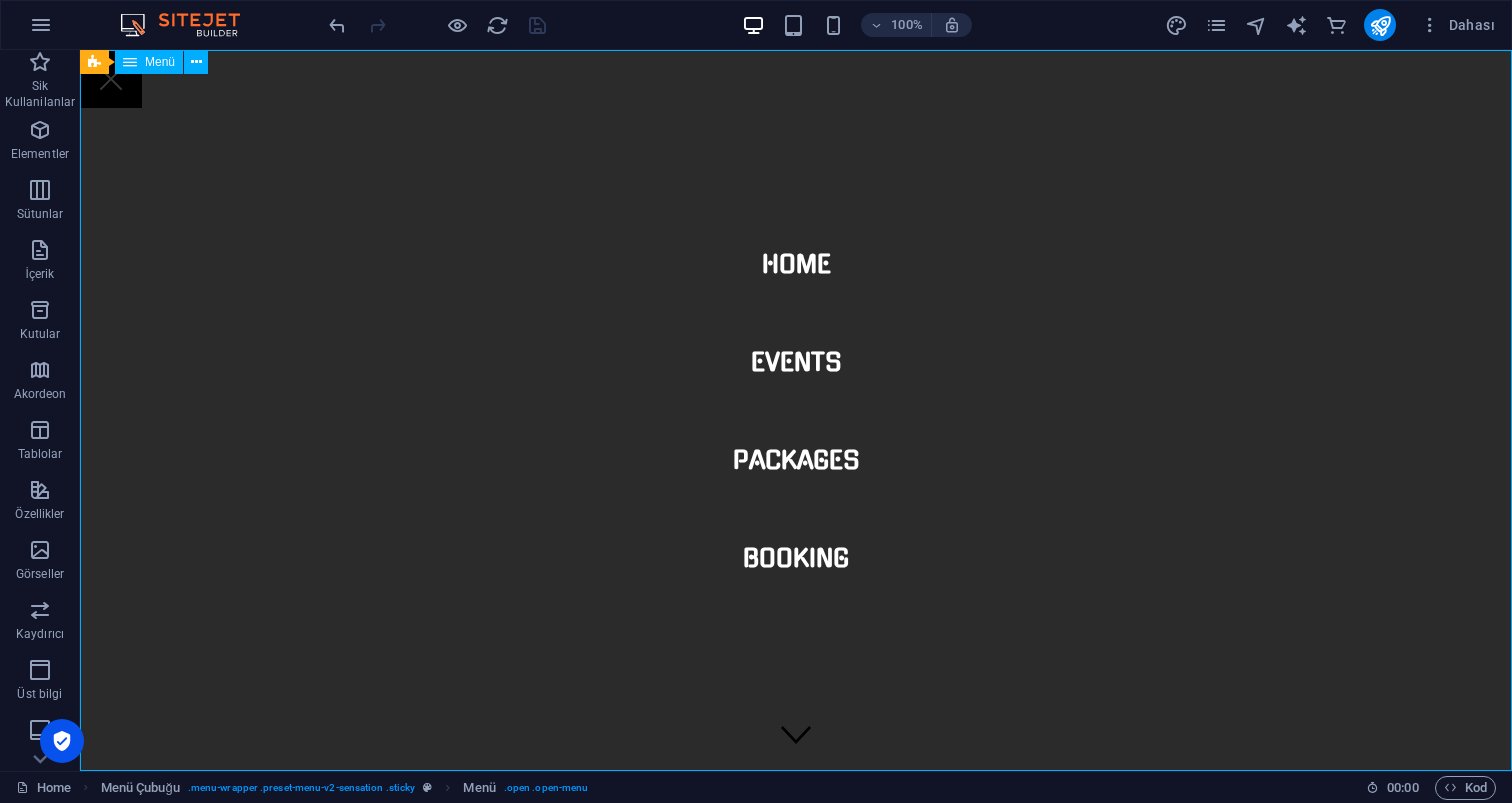 click on "Home Events Packages Booking" at bounding box center (796, 410) 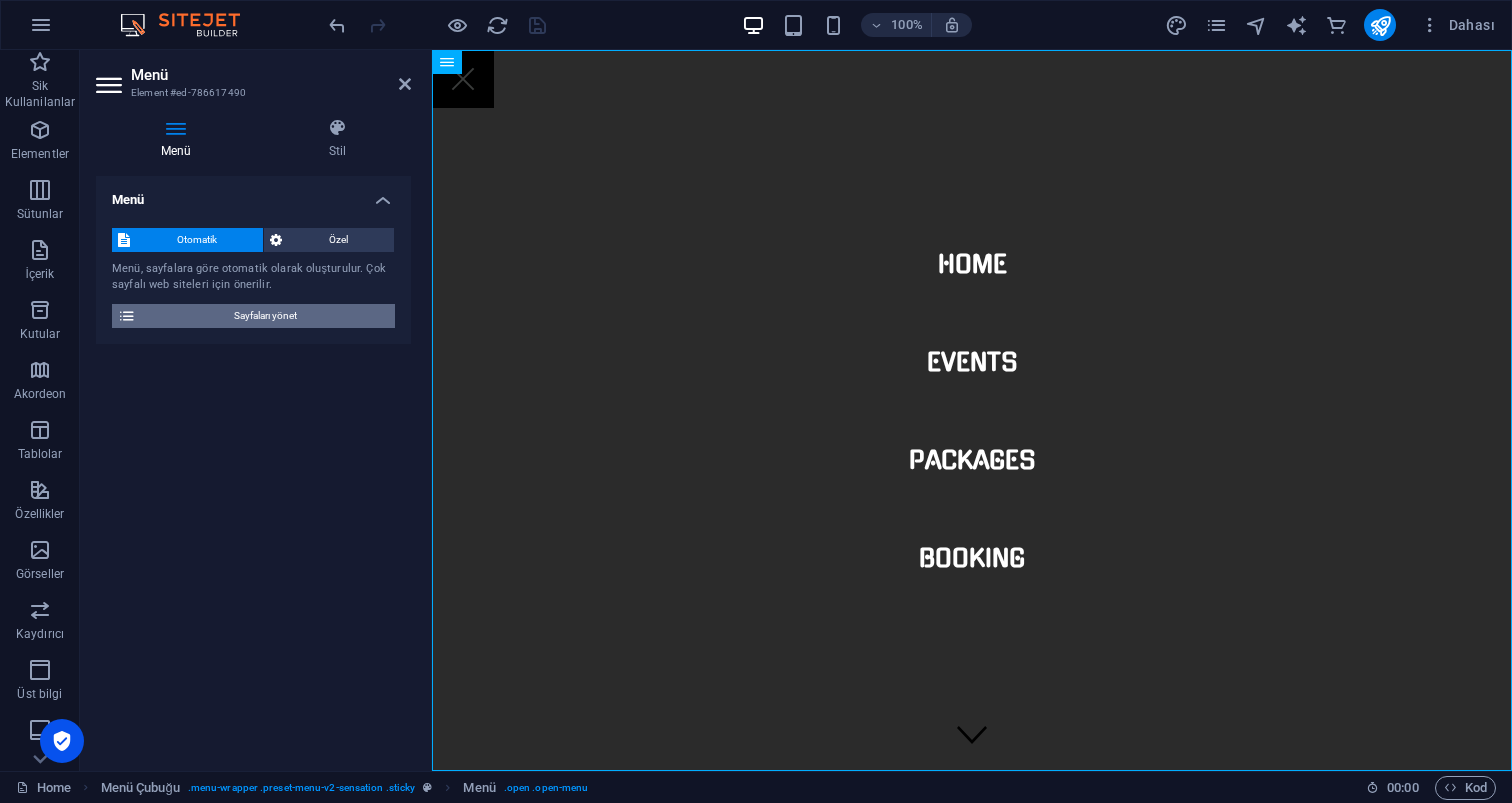 click on "Sayfaları yönet" at bounding box center [265, 316] 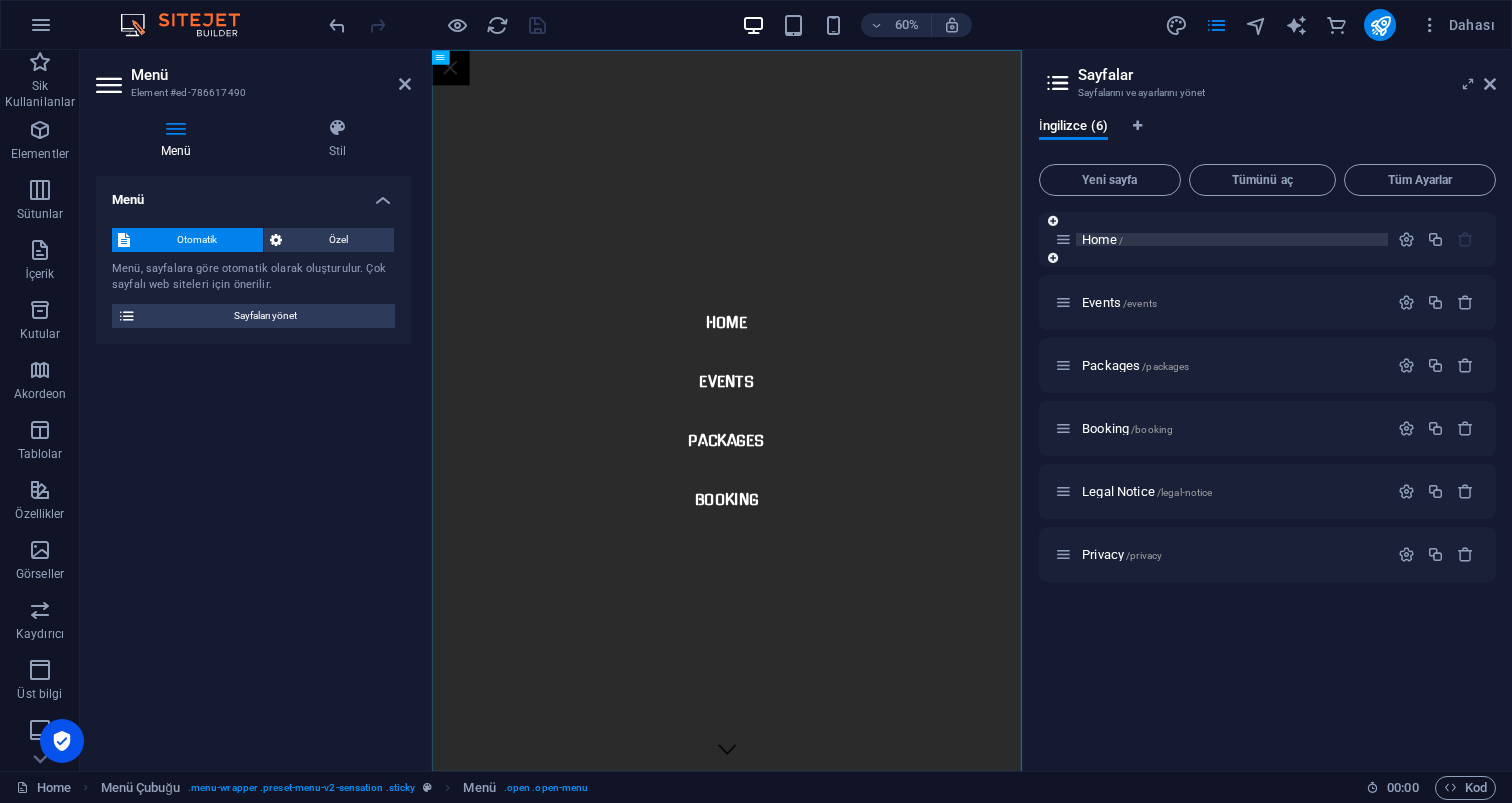 click on "Home /" at bounding box center [1102, 239] 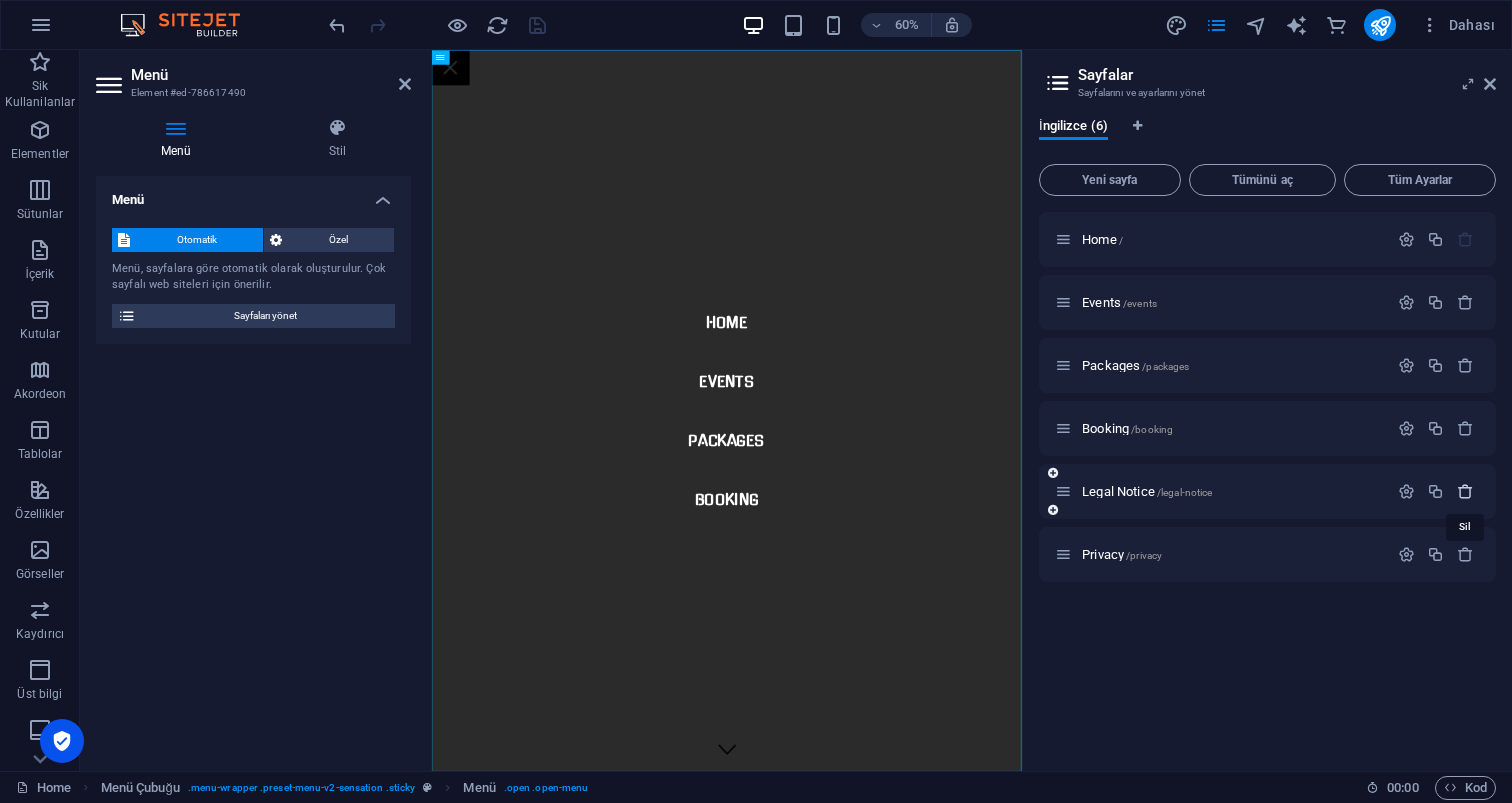 click at bounding box center (1465, 491) 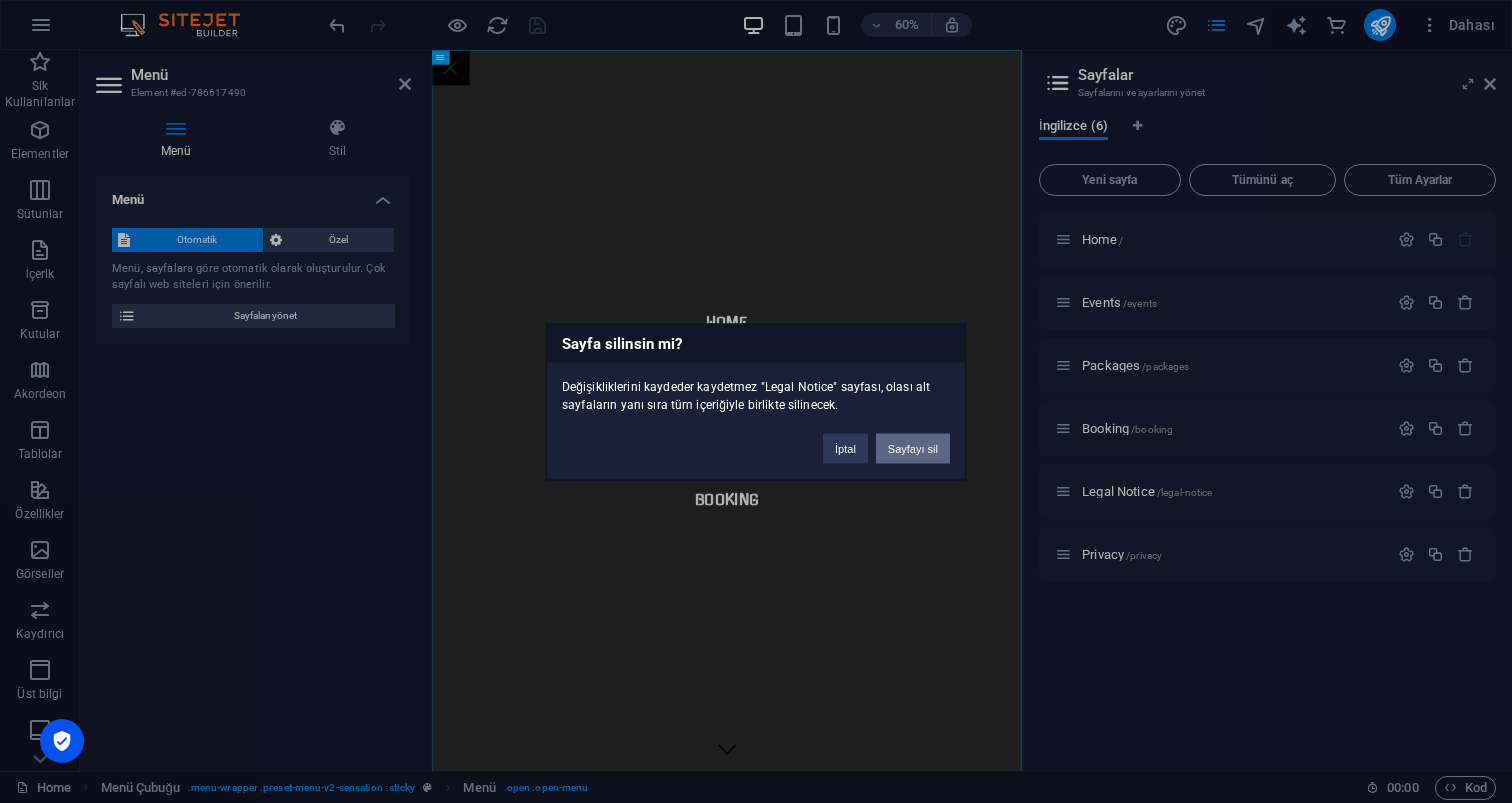 click on "Sayfayı sil" at bounding box center [913, 448] 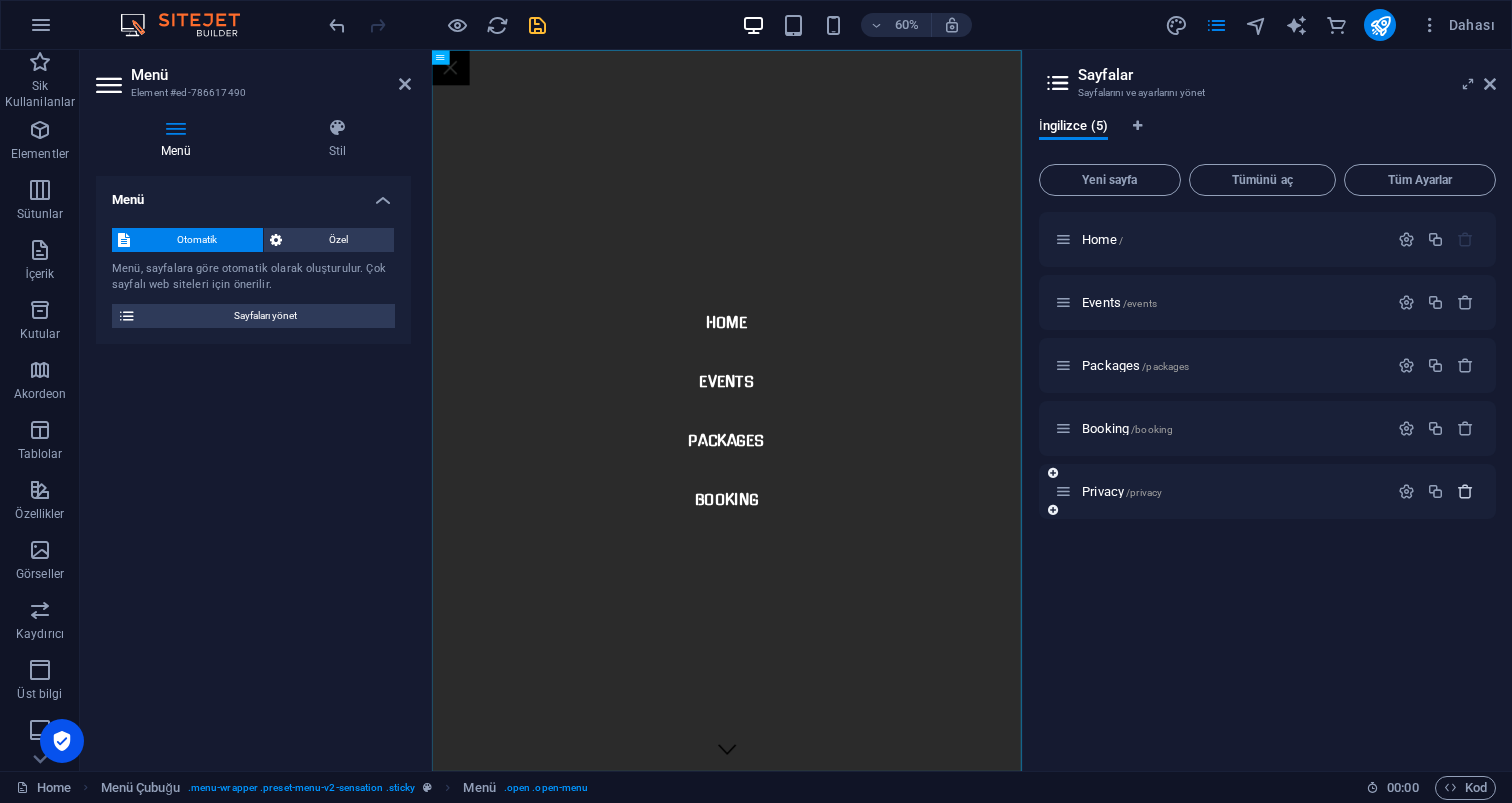 click at bounding box center [1465, 491] 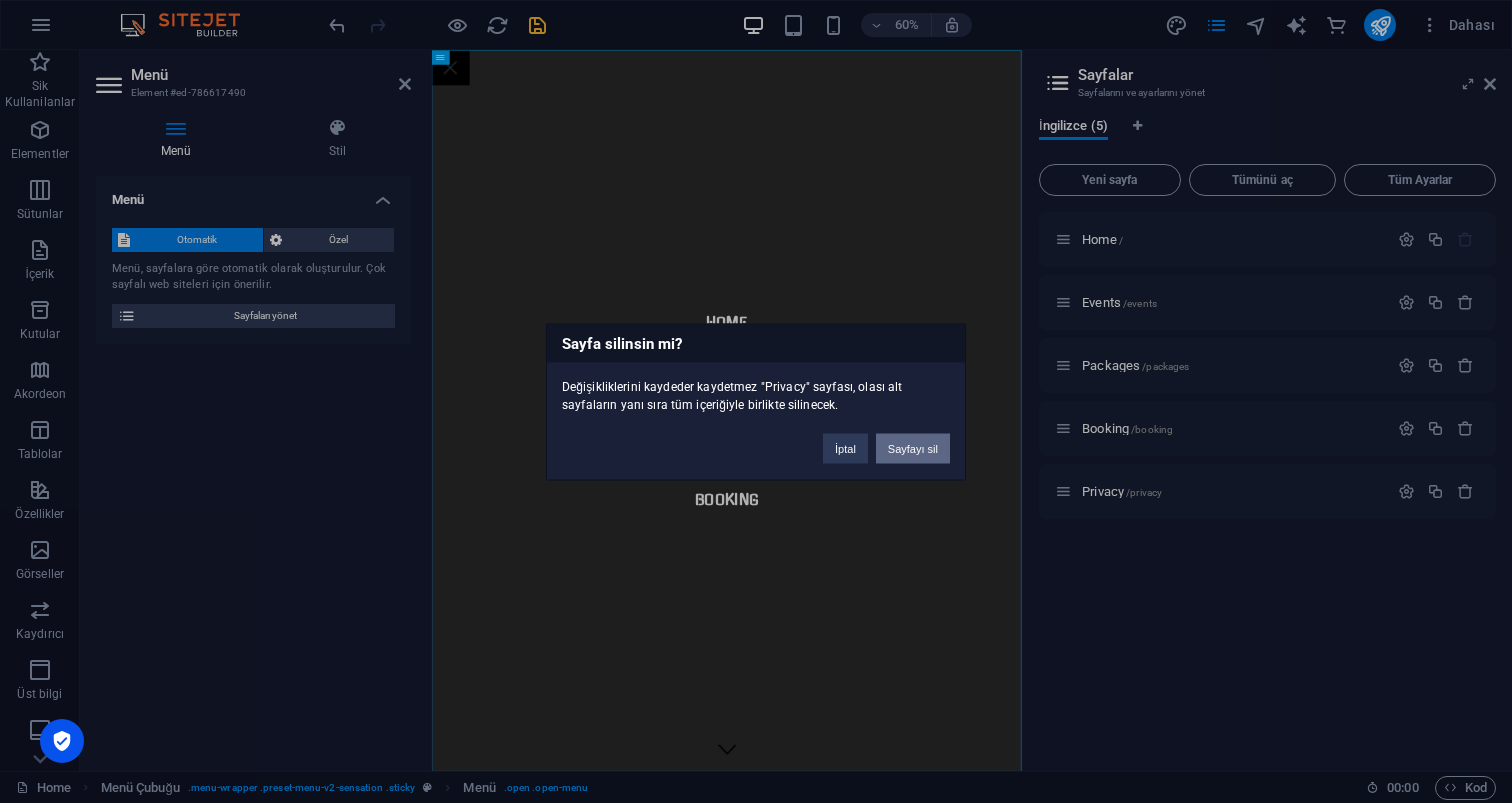 click on "Sayfayı sil" at bounding box center (913, 448) 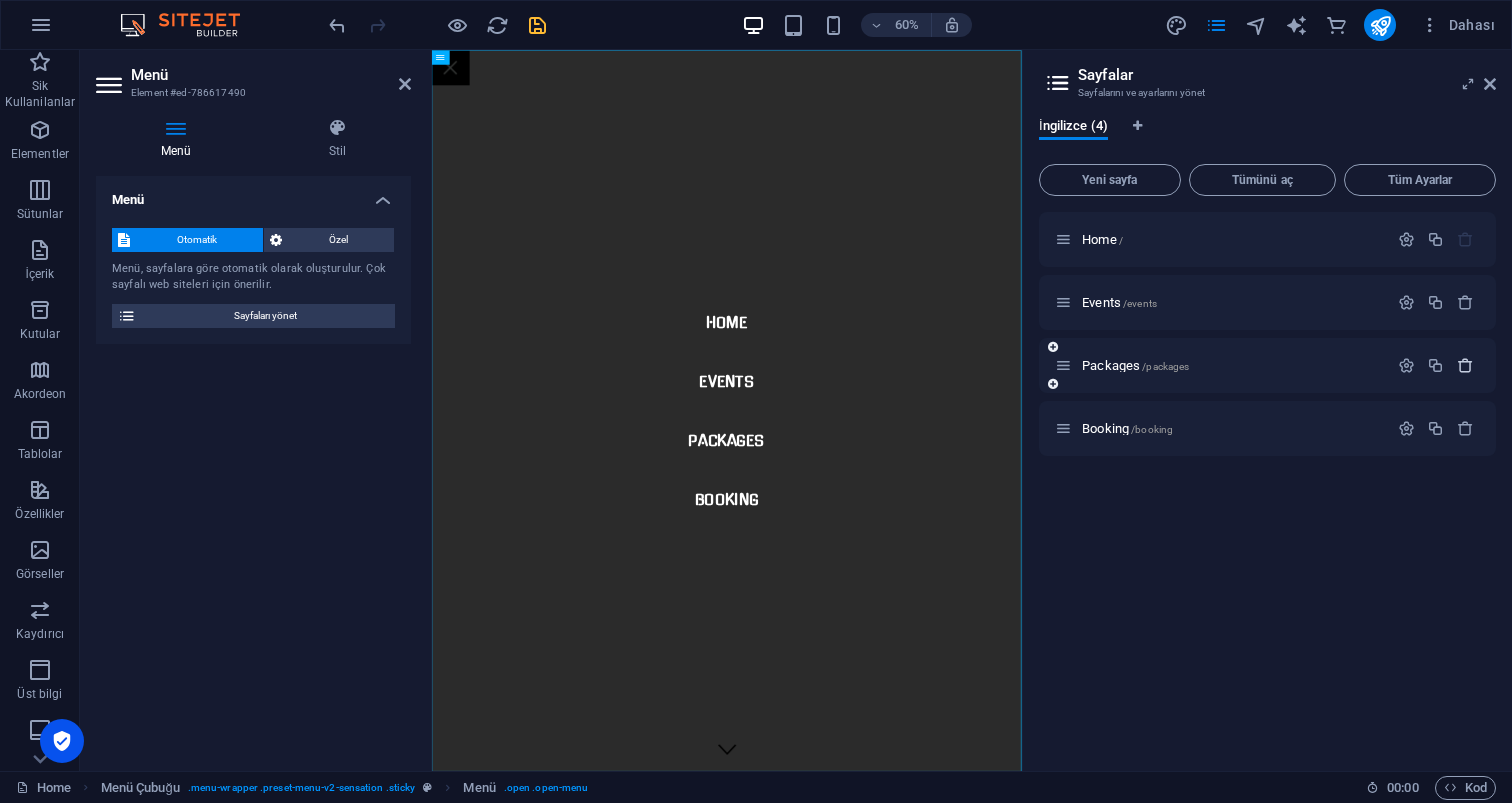 click at bounding box center (1465, 365) 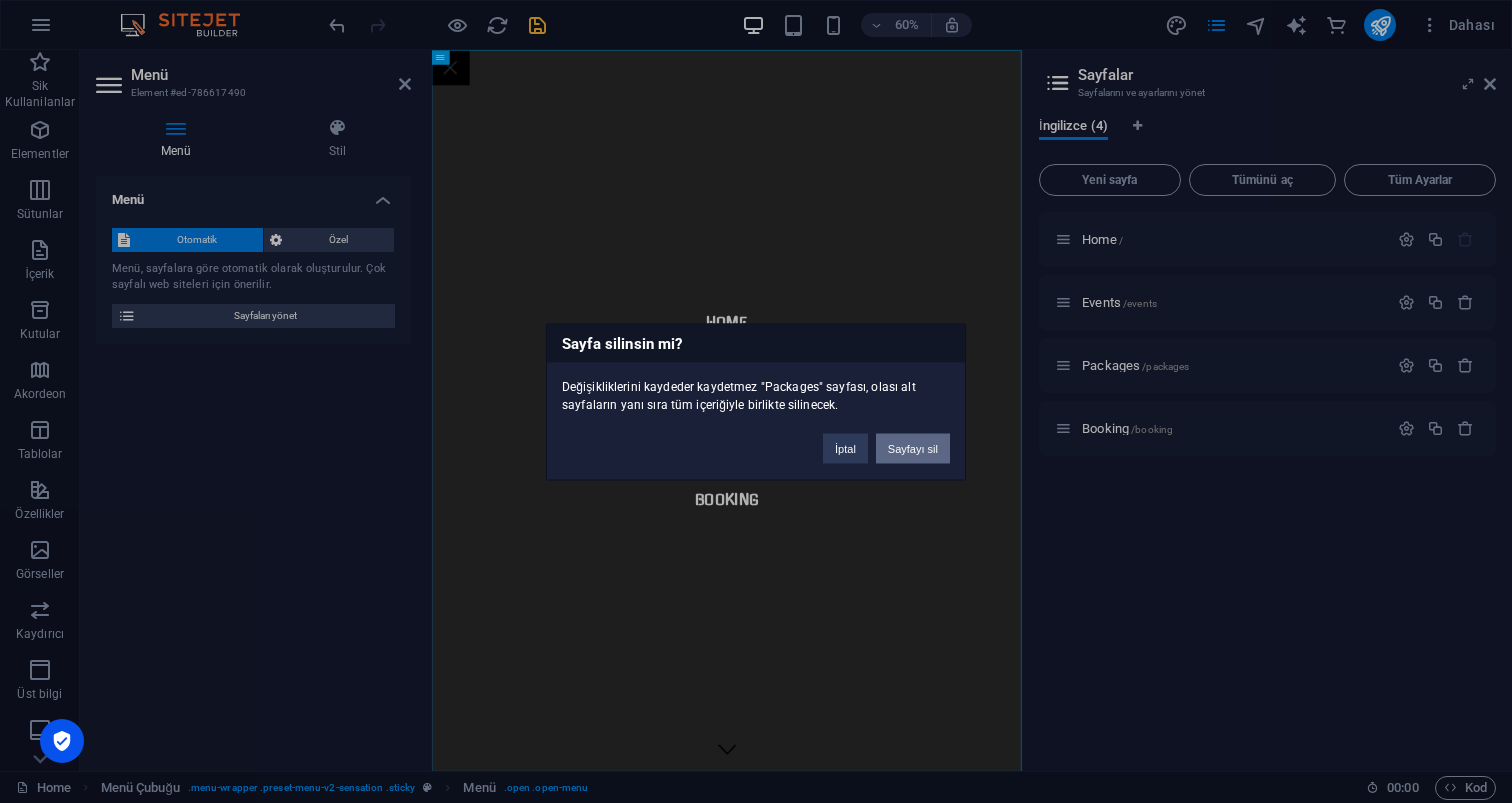 click on "Sayfayı sil" at bounding box center [913, 448] 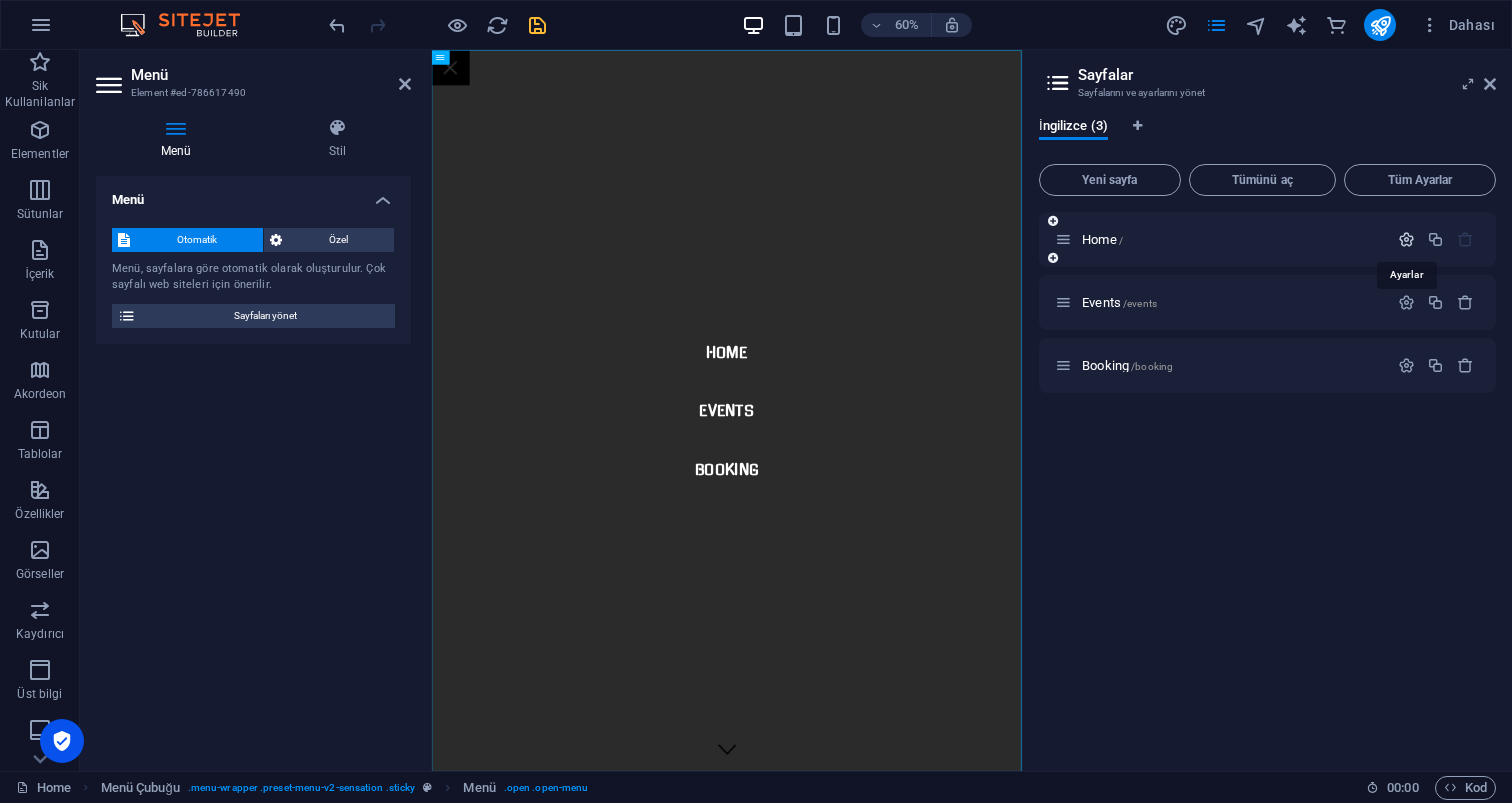 click at bounding box center (1406, 239) 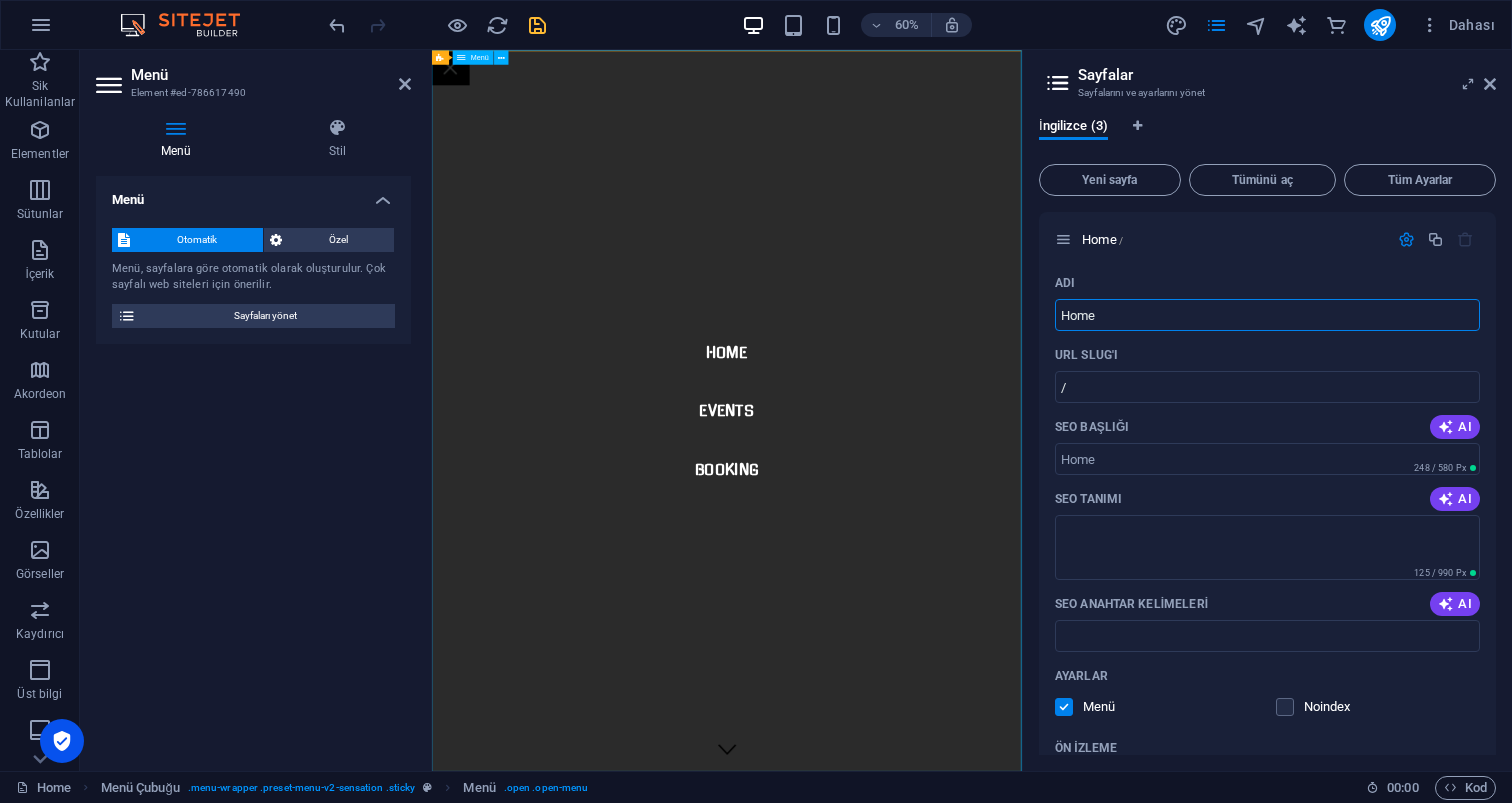 drag, startPoint x: 1625, startPoint y: 369, endPoint x: 1167, endPoint y: 432, distance: 462.31265 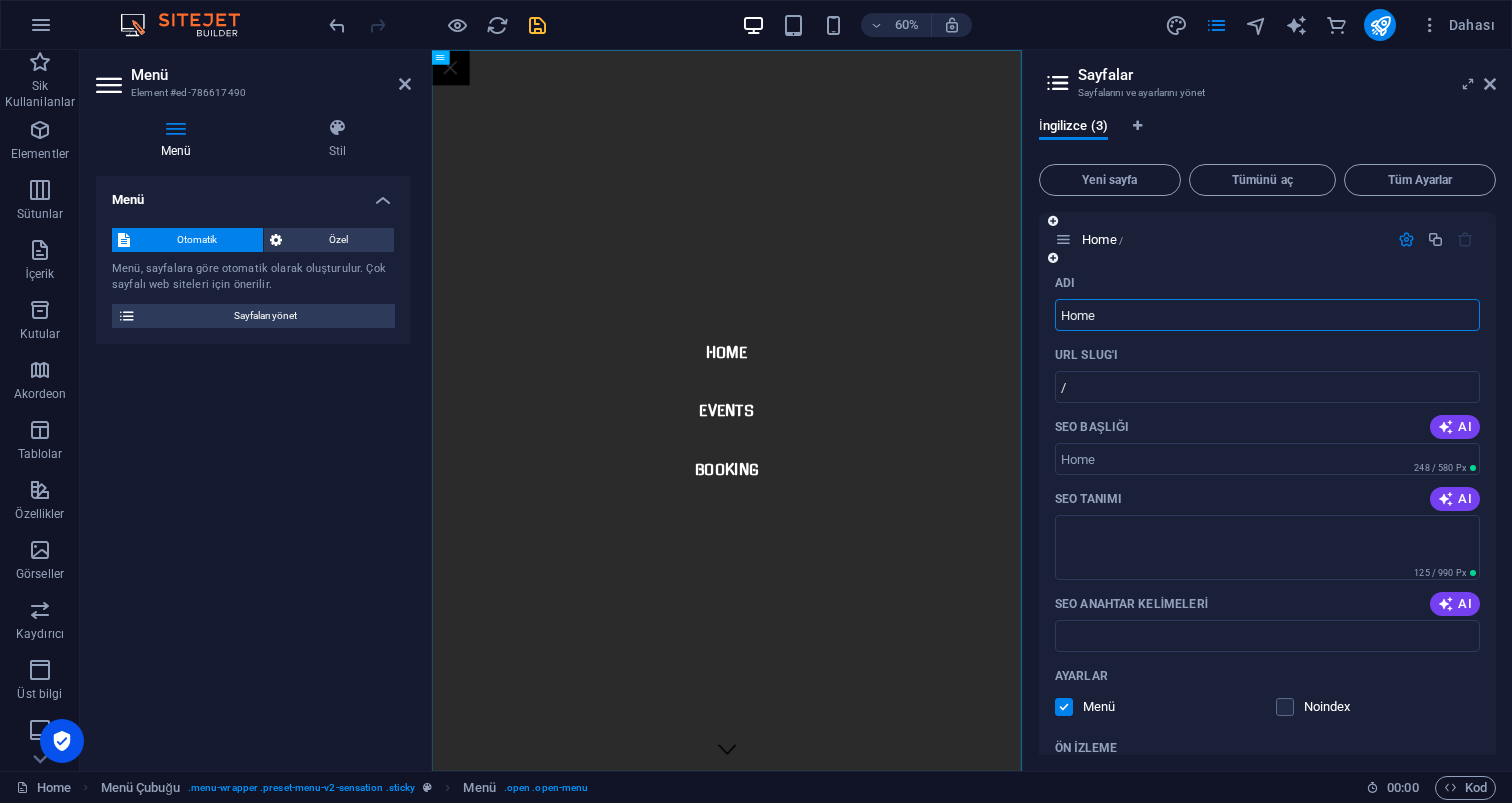 click on "Home" at bounding box center [1267, 315] 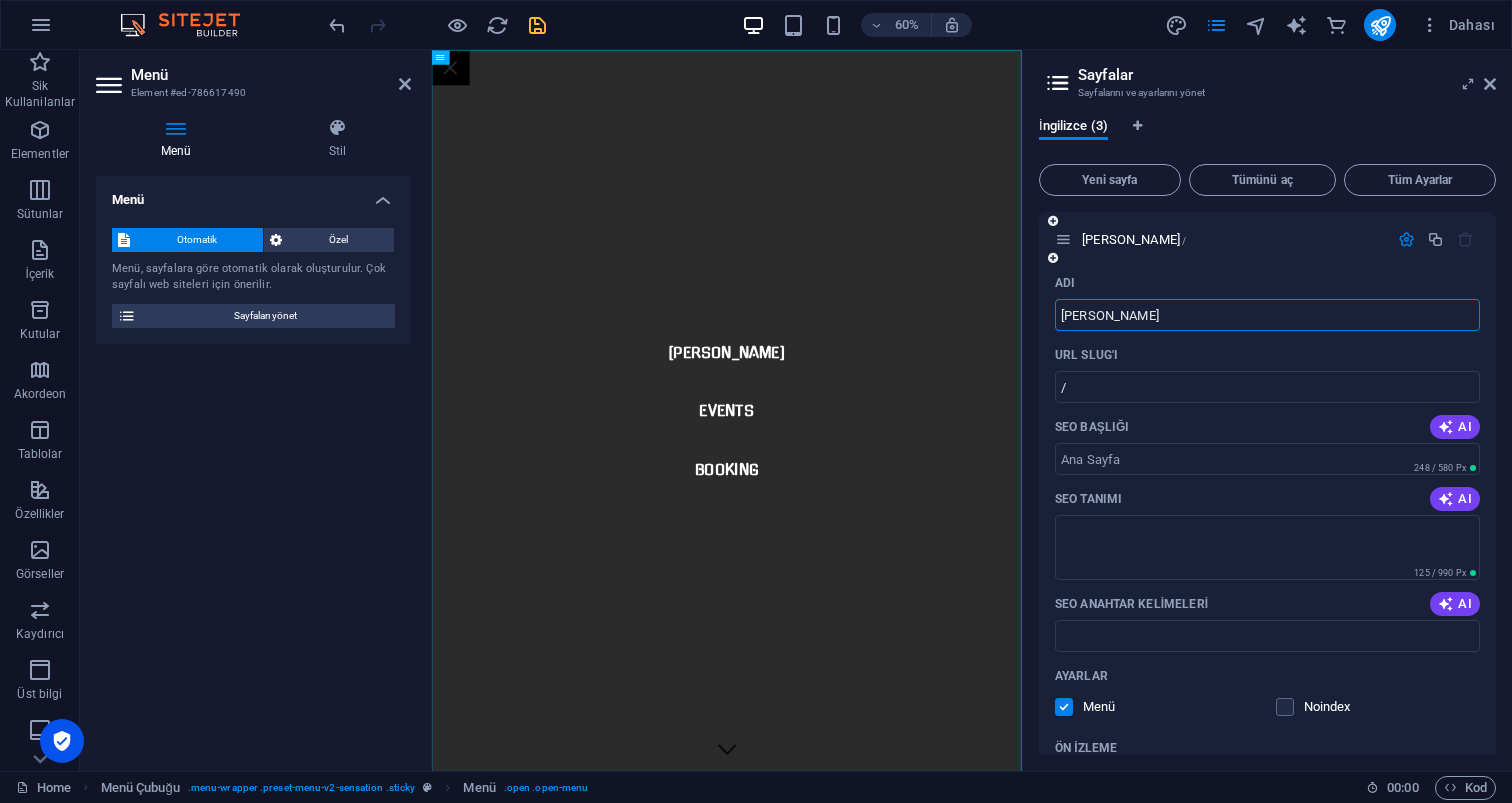 type on "[PERSON_NAME]" 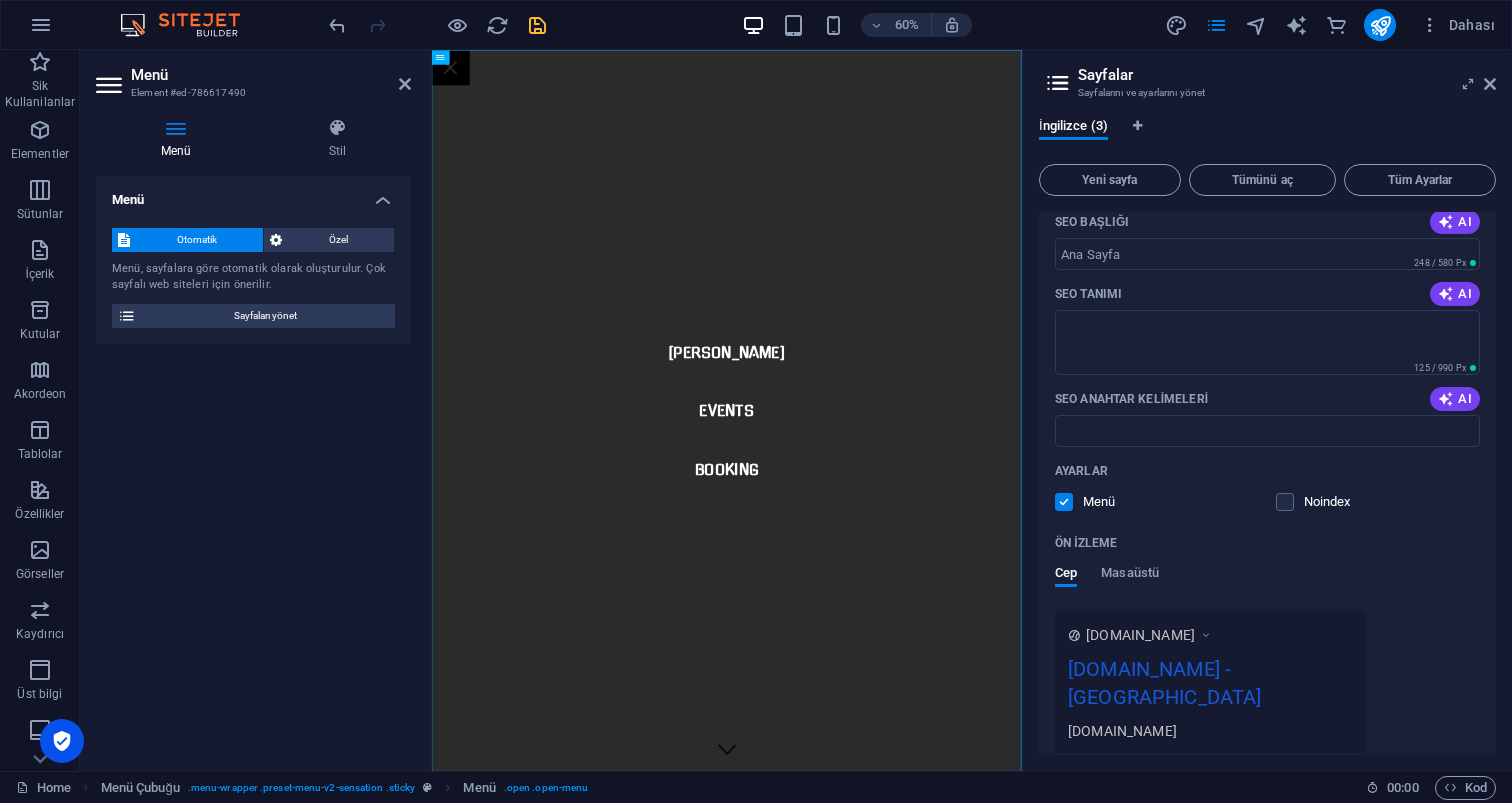 scroll, scrollTop: 244, scrollLeft: 0, axis: vertical 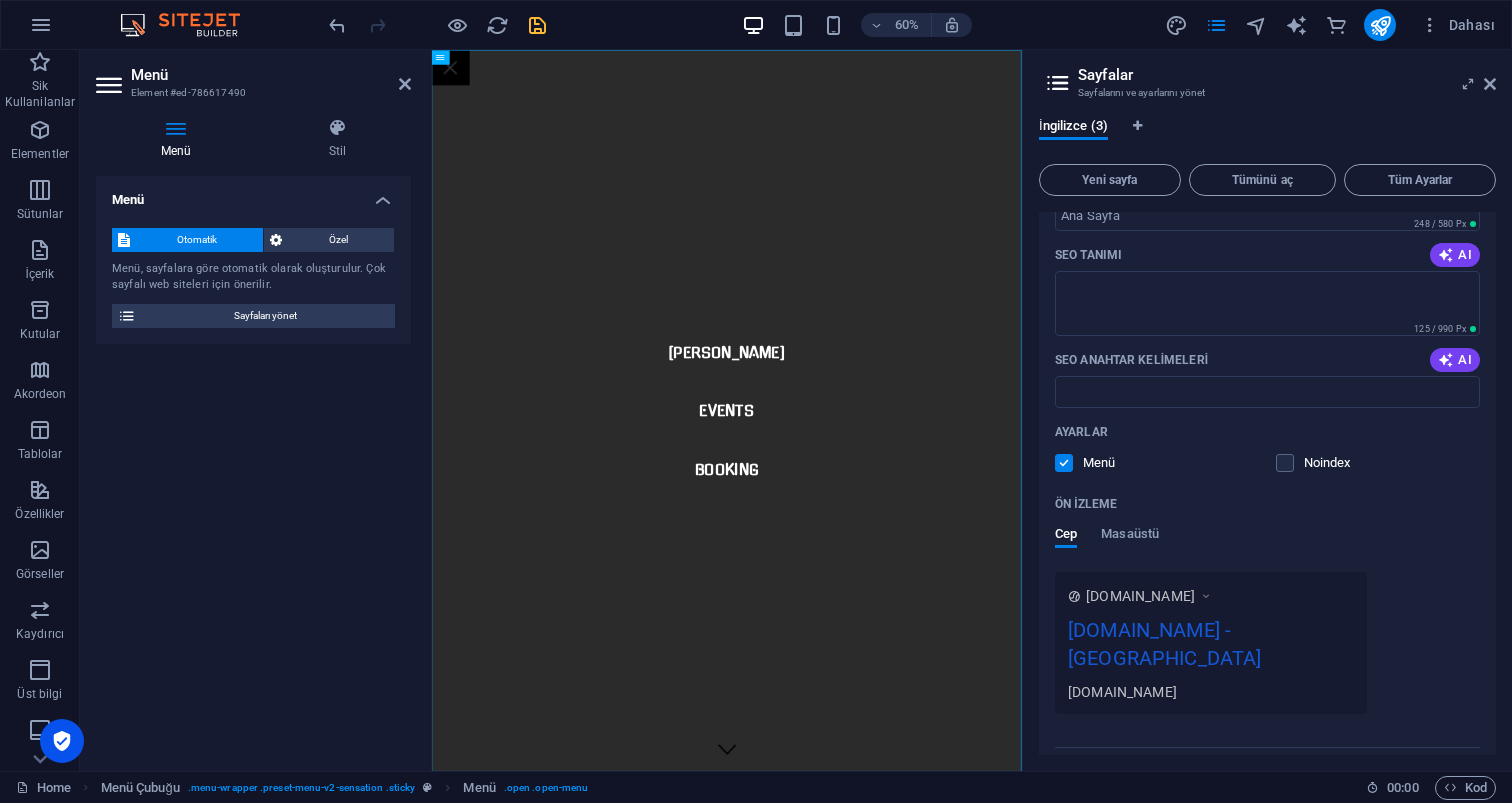 click on "karaokeparty.com.tr - Berlin" at bounding box center (1211, 648) 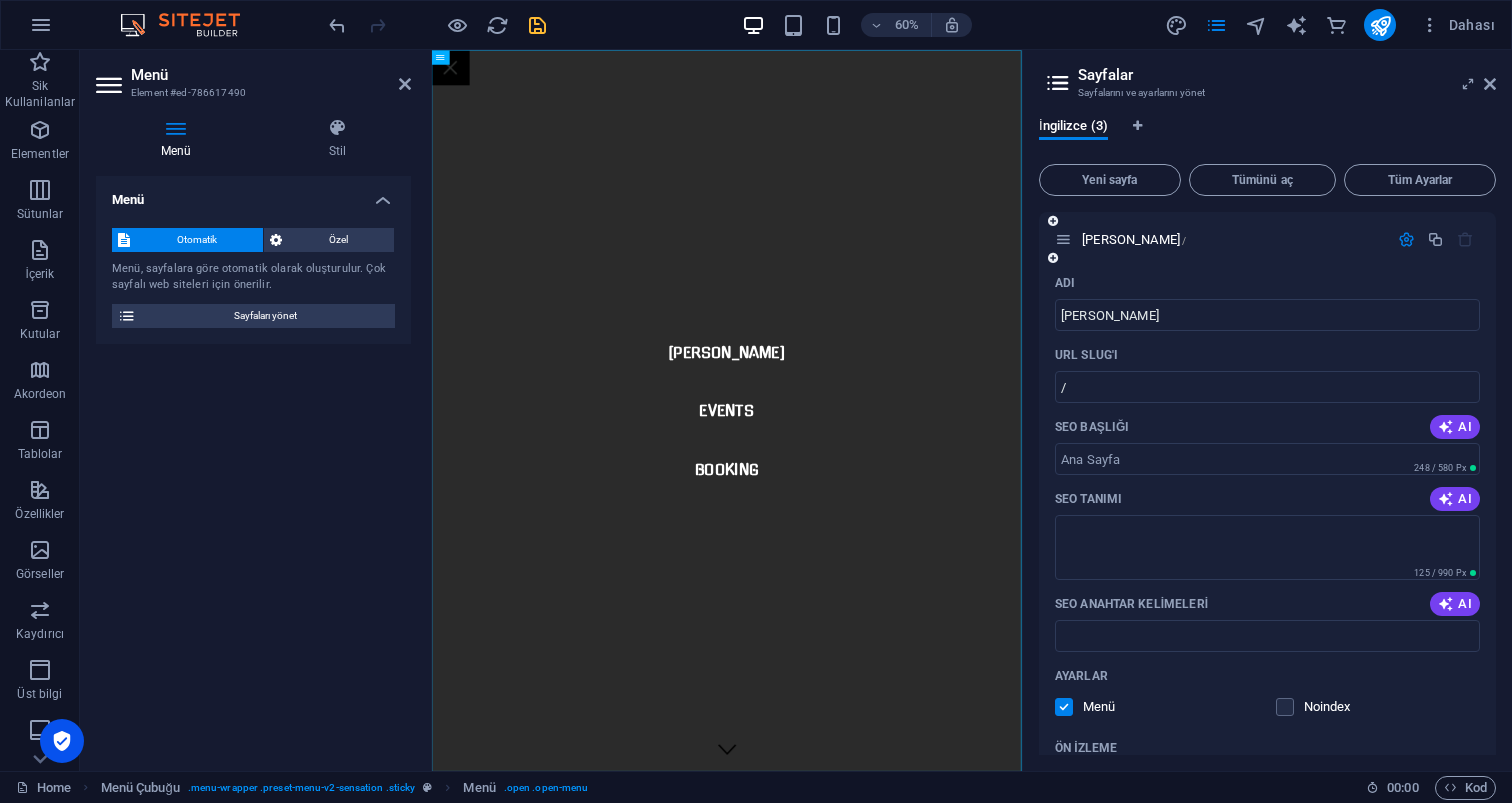 scroll, scrollTop: 0, scrollLeft: 0, axis: both 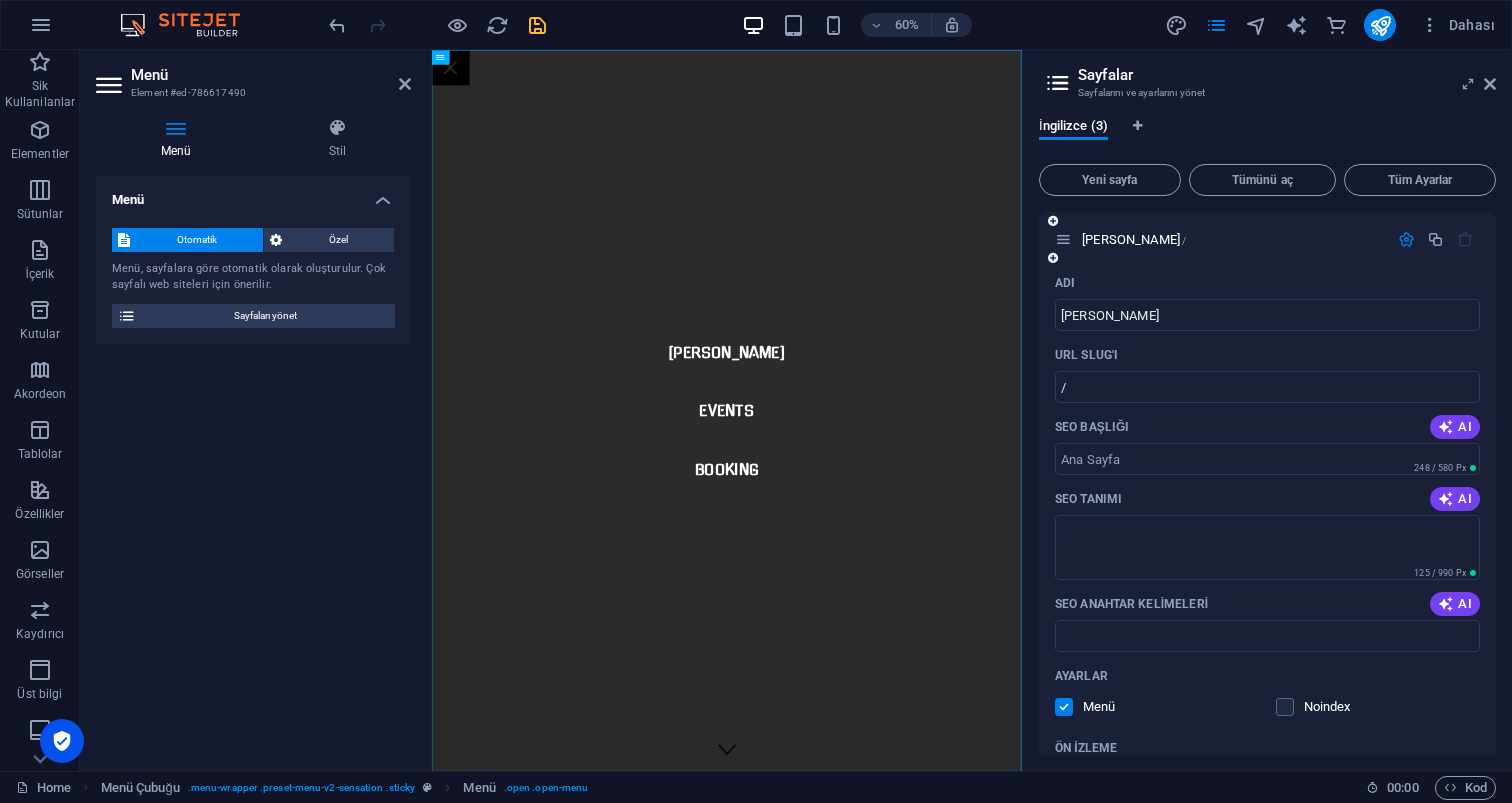 click at bounding box center [1406, 239] 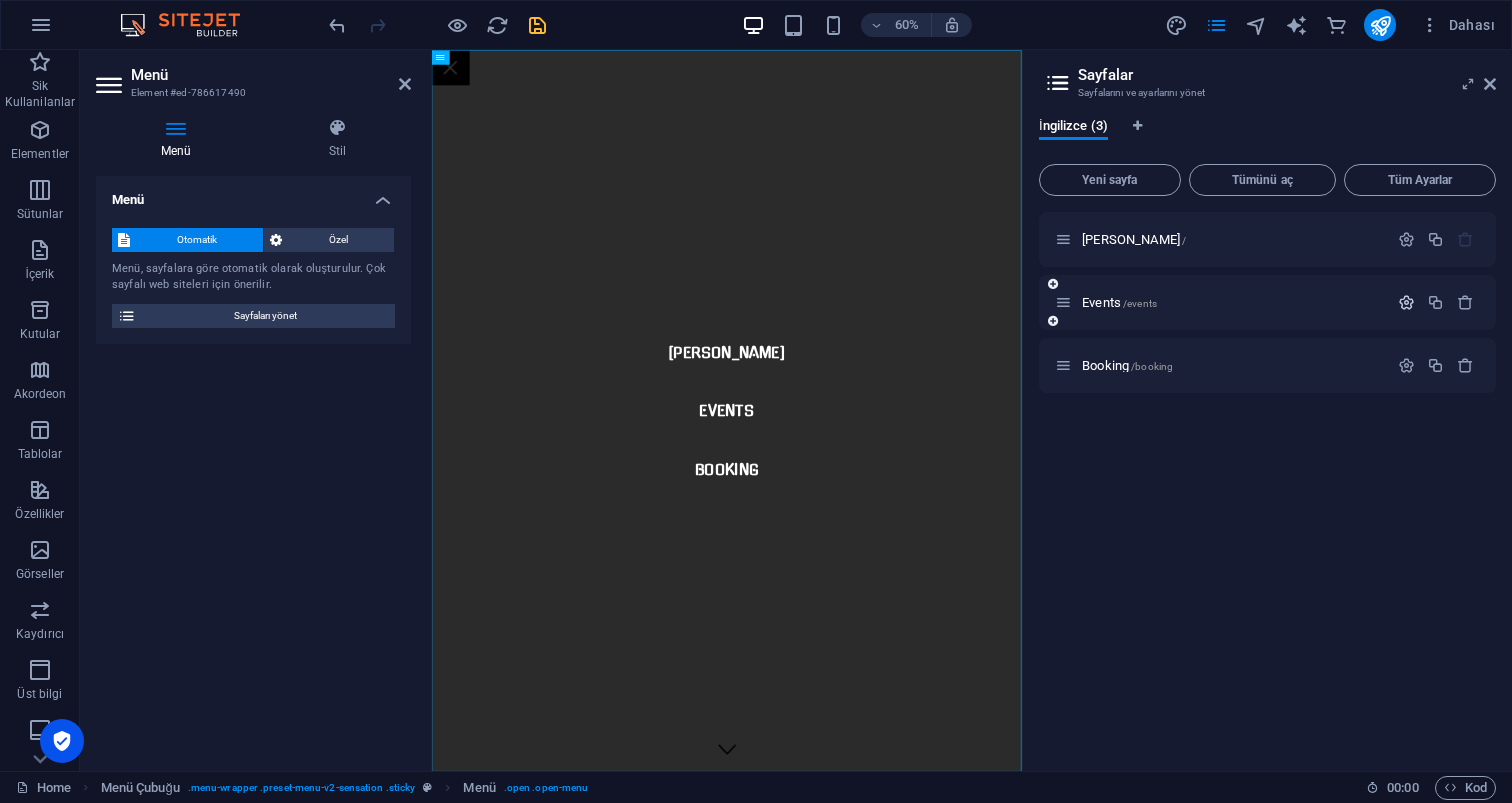 click at bounding box center [1406, 302] 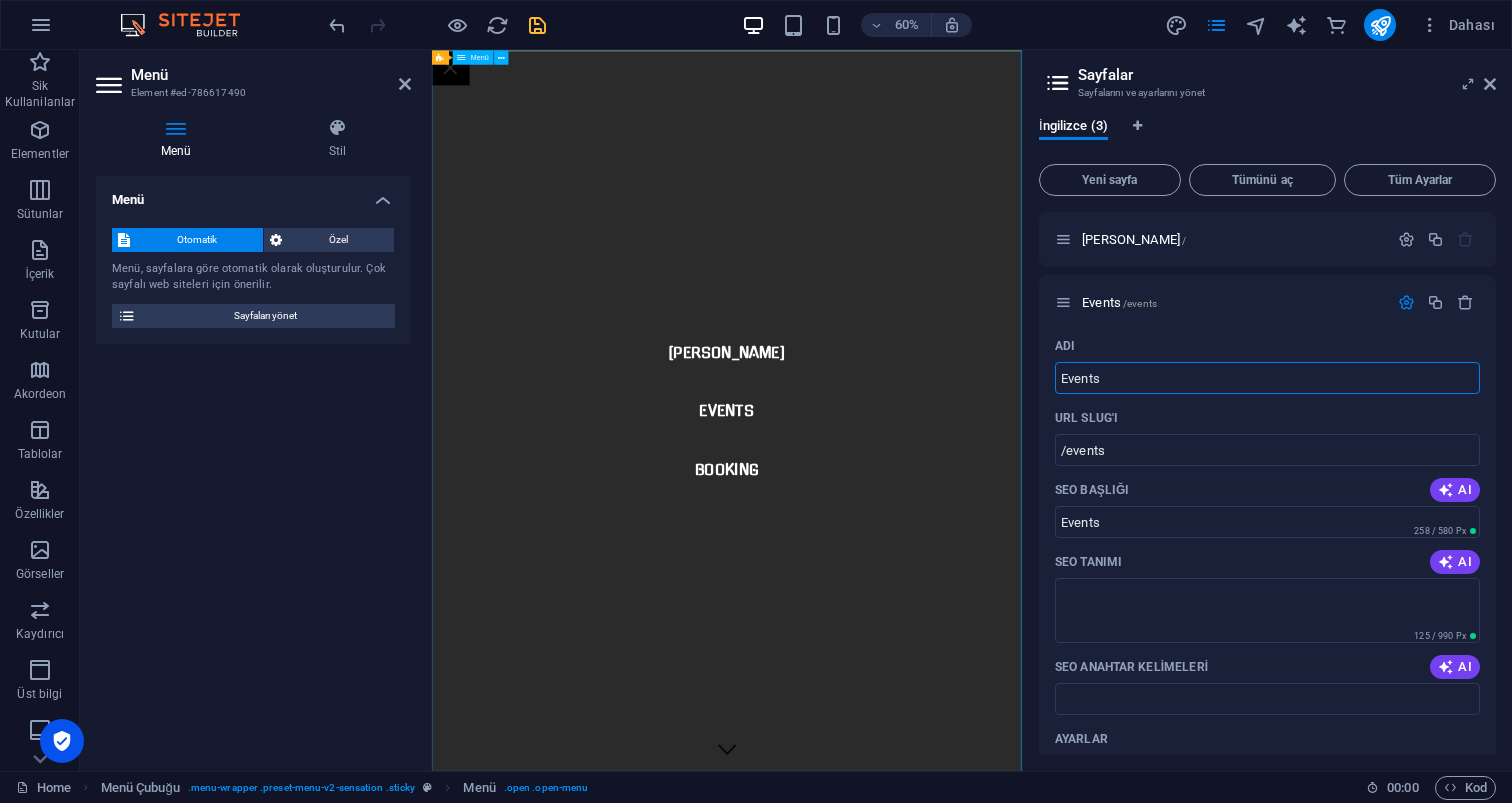 drag, startPoint x: 1623, startPoint y: 416, endPoint x: 1334, endPoint y: 580, distance: 332.29053 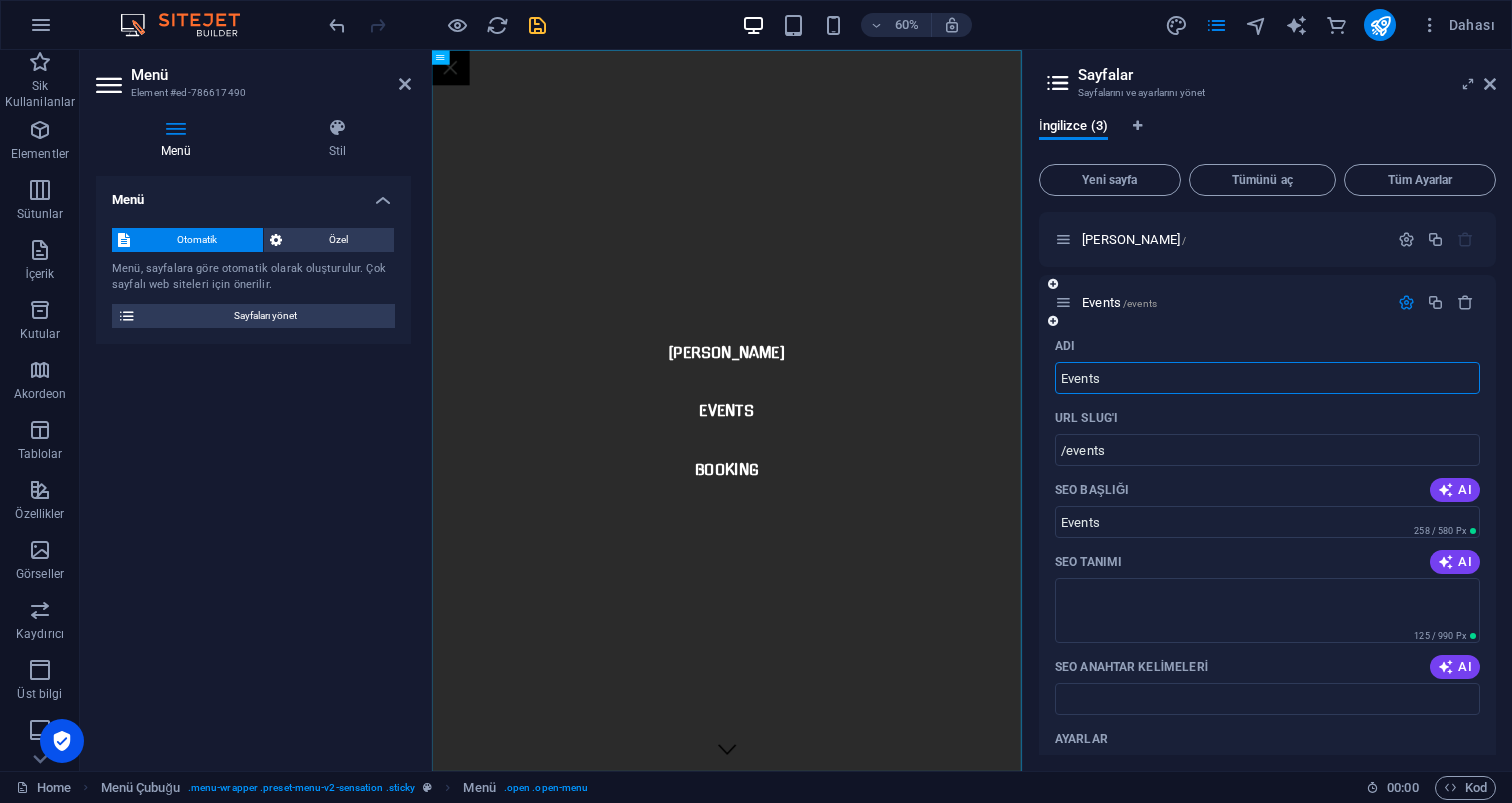 click on "Events" at bounding box center [1267, 378] 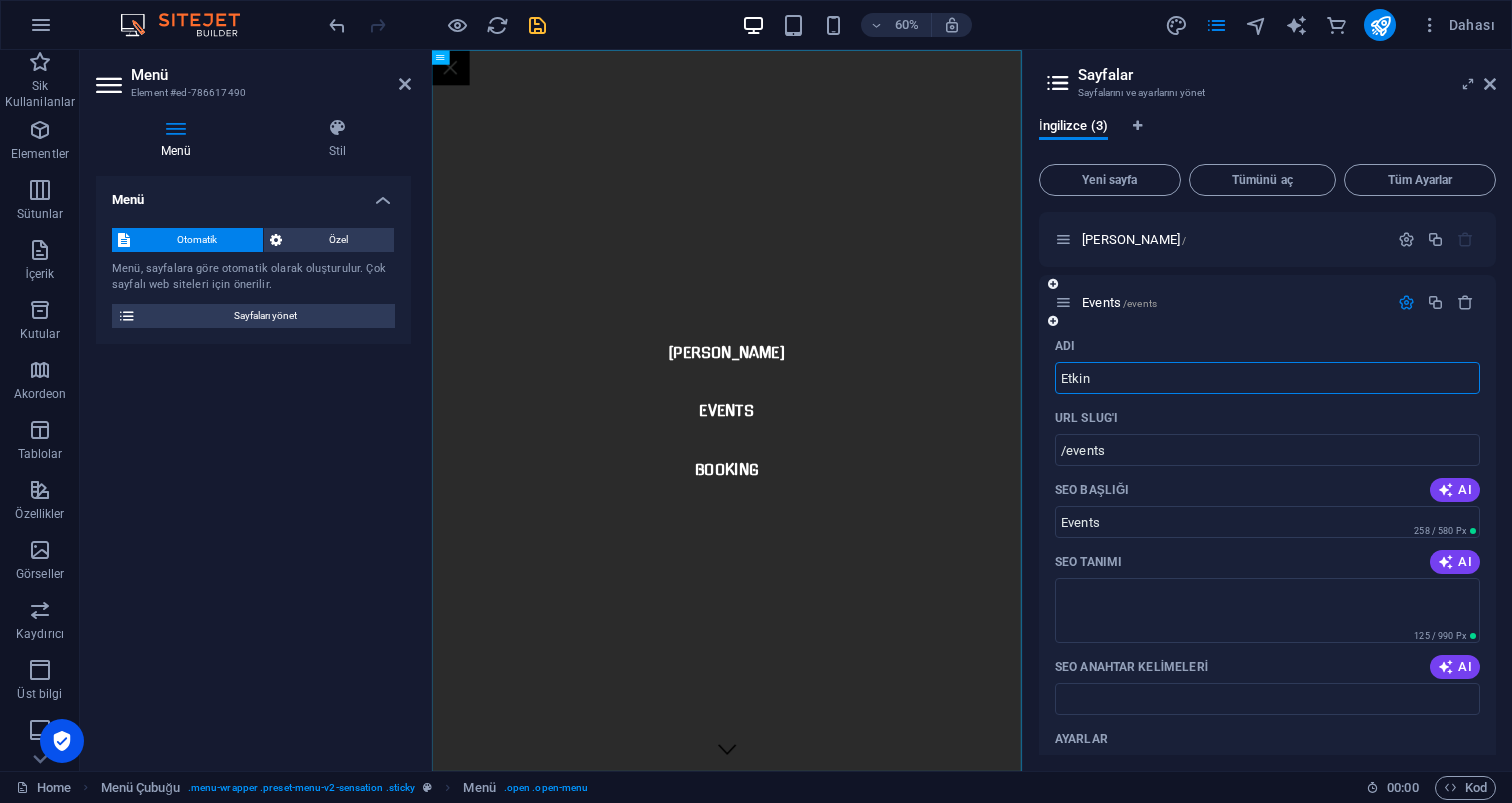 type on "Etkin" 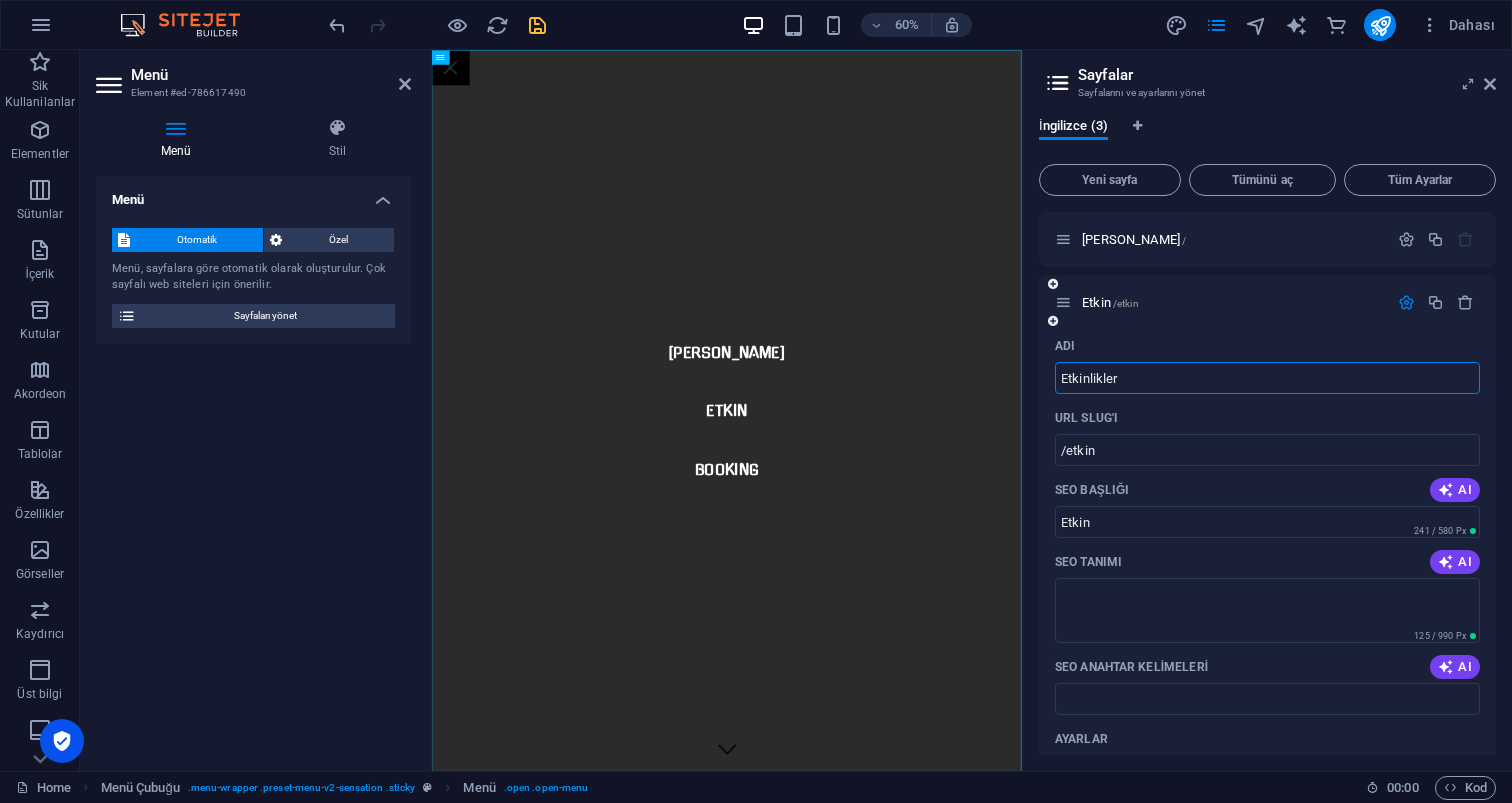 type on "Etkinlikler" 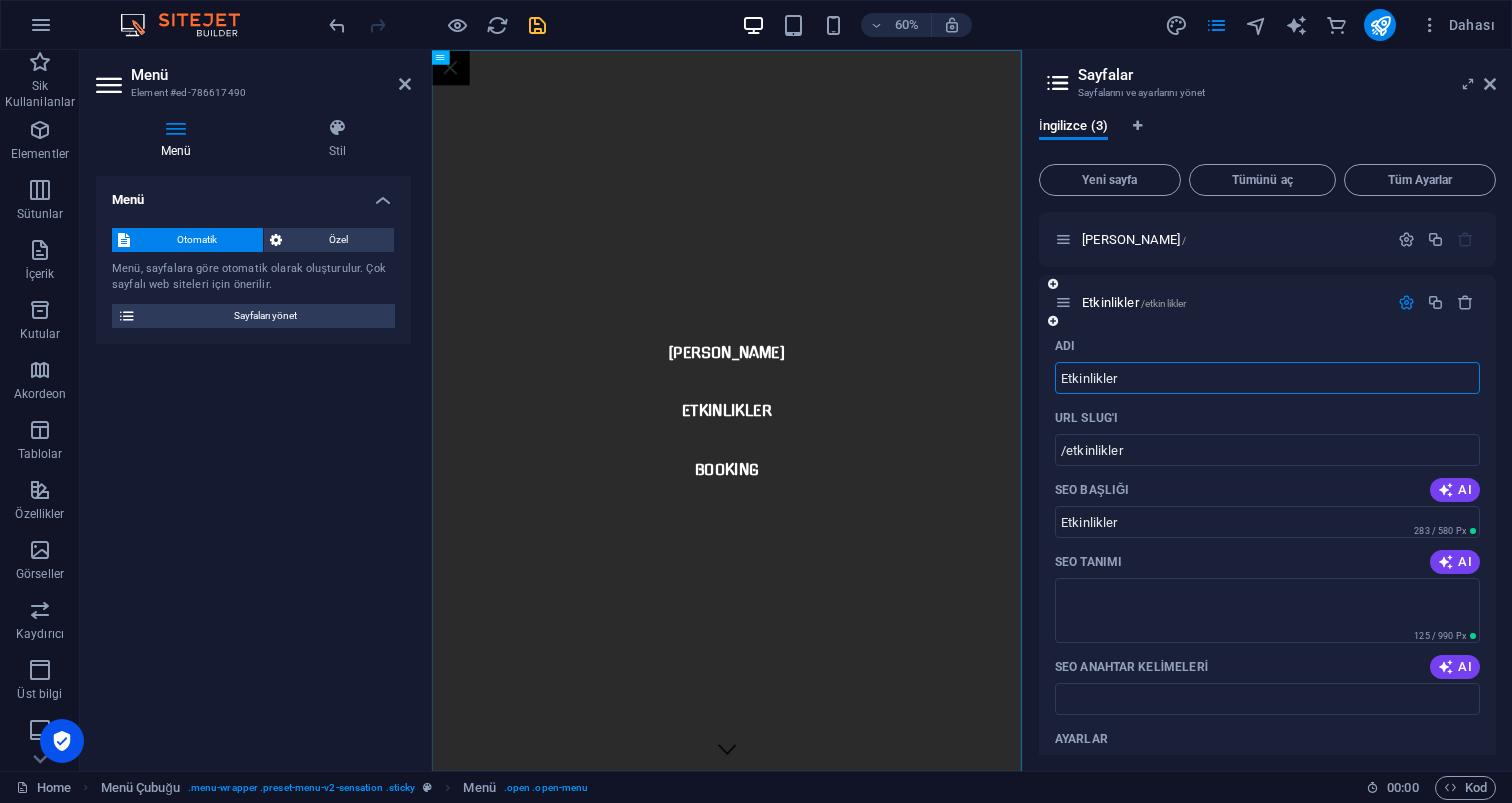 scroll, scrollTop: 0, scrollLeft: 0, axis: both 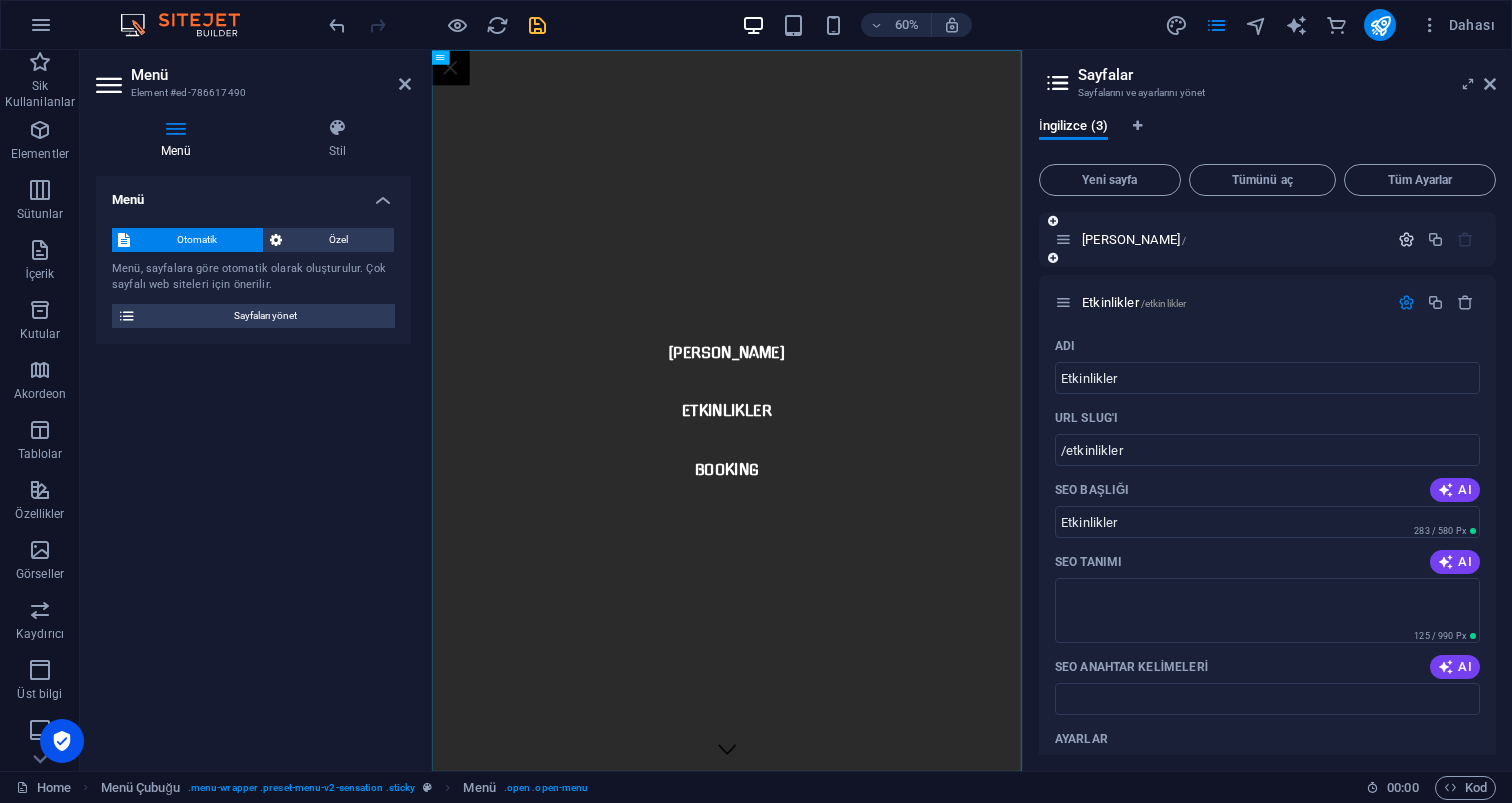 click at bounding box center [1406, 239] 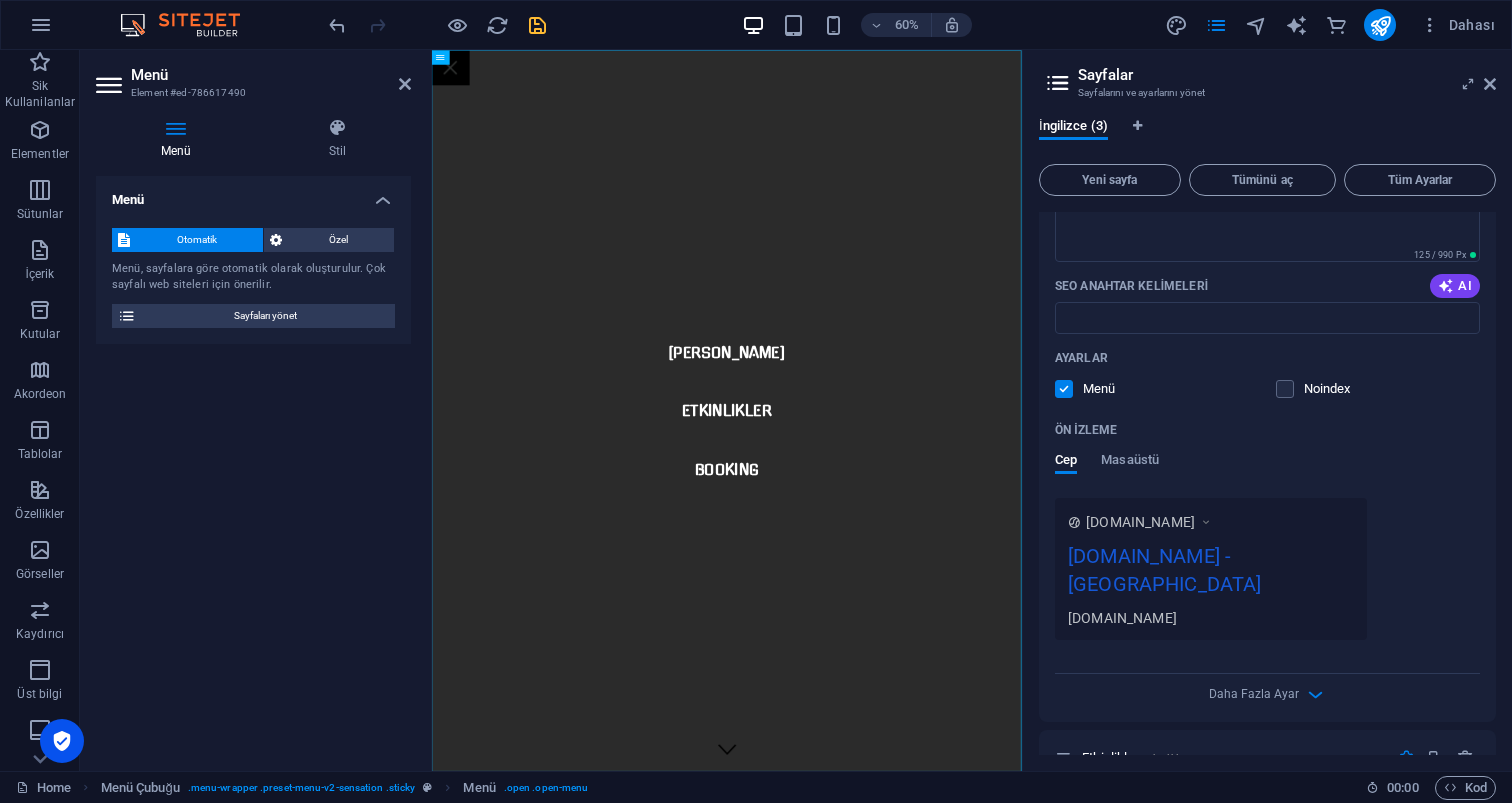 scroll, scrollTop: 320, scrollLeft: 0, axis: vertical 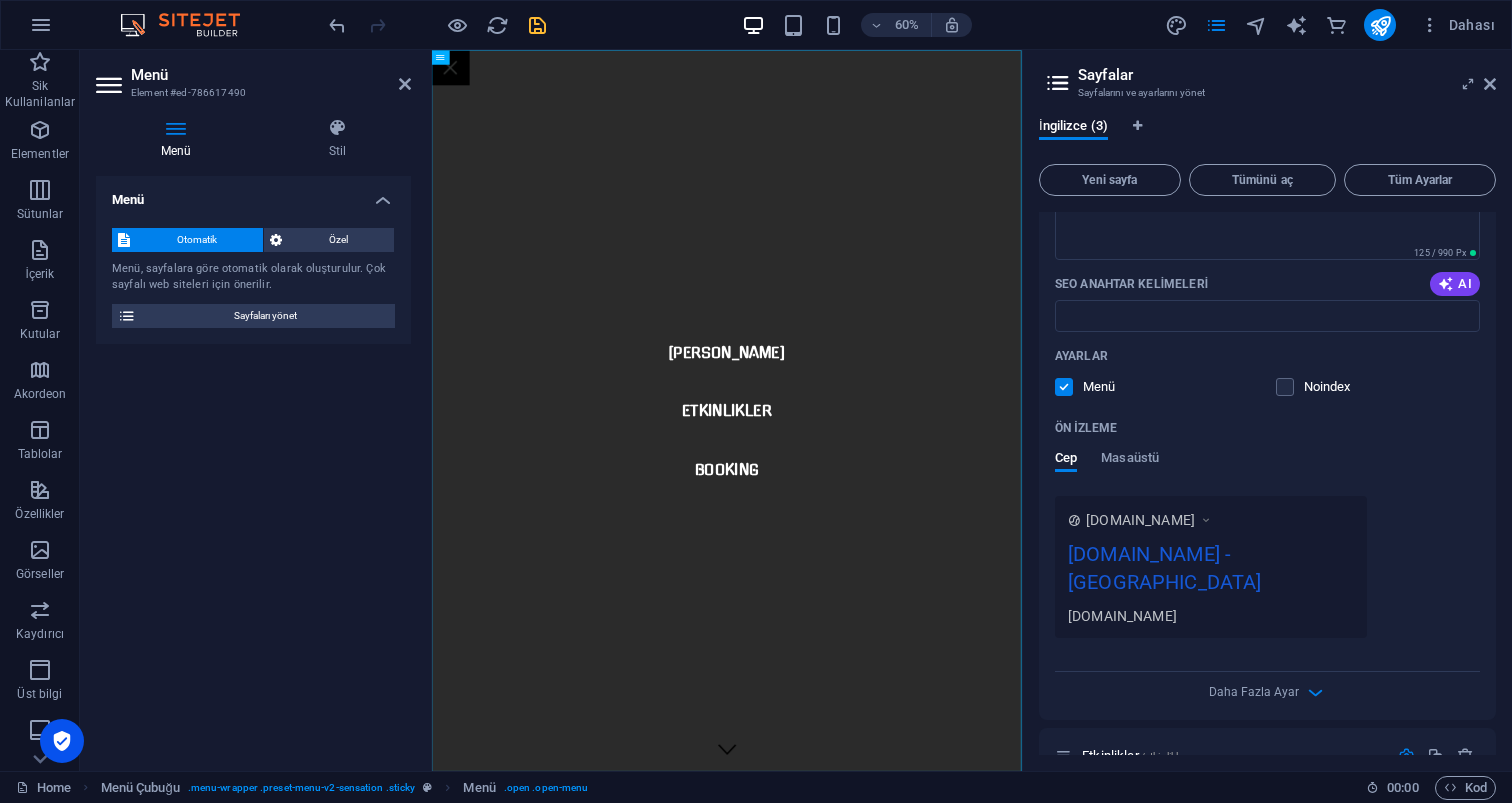 click on "karaokeparty.com.tr - Berlin" at bounding box center (1211, 572) 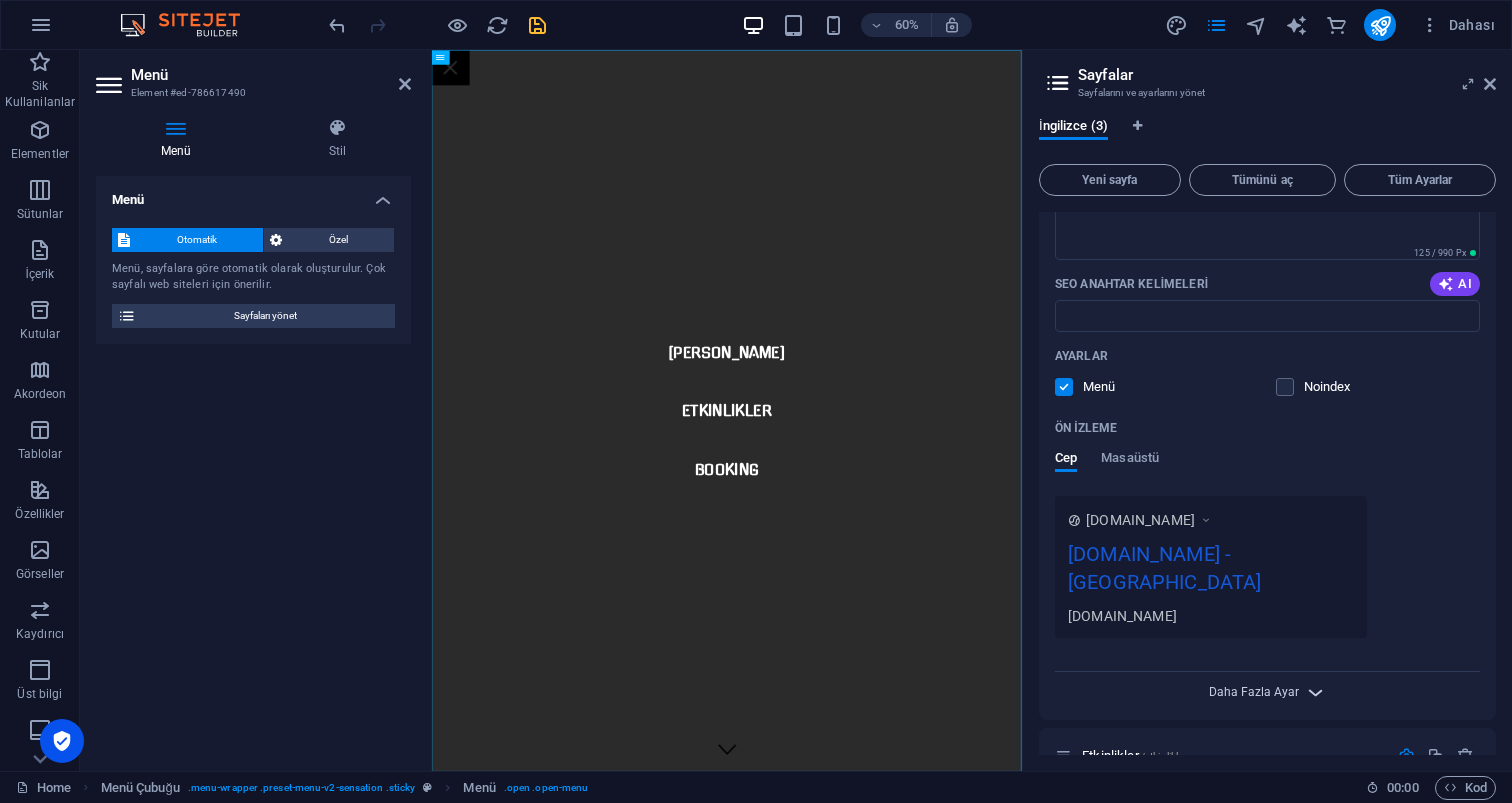 click on "Daha Fazla Ayar" at bounding box center (1254, 692) 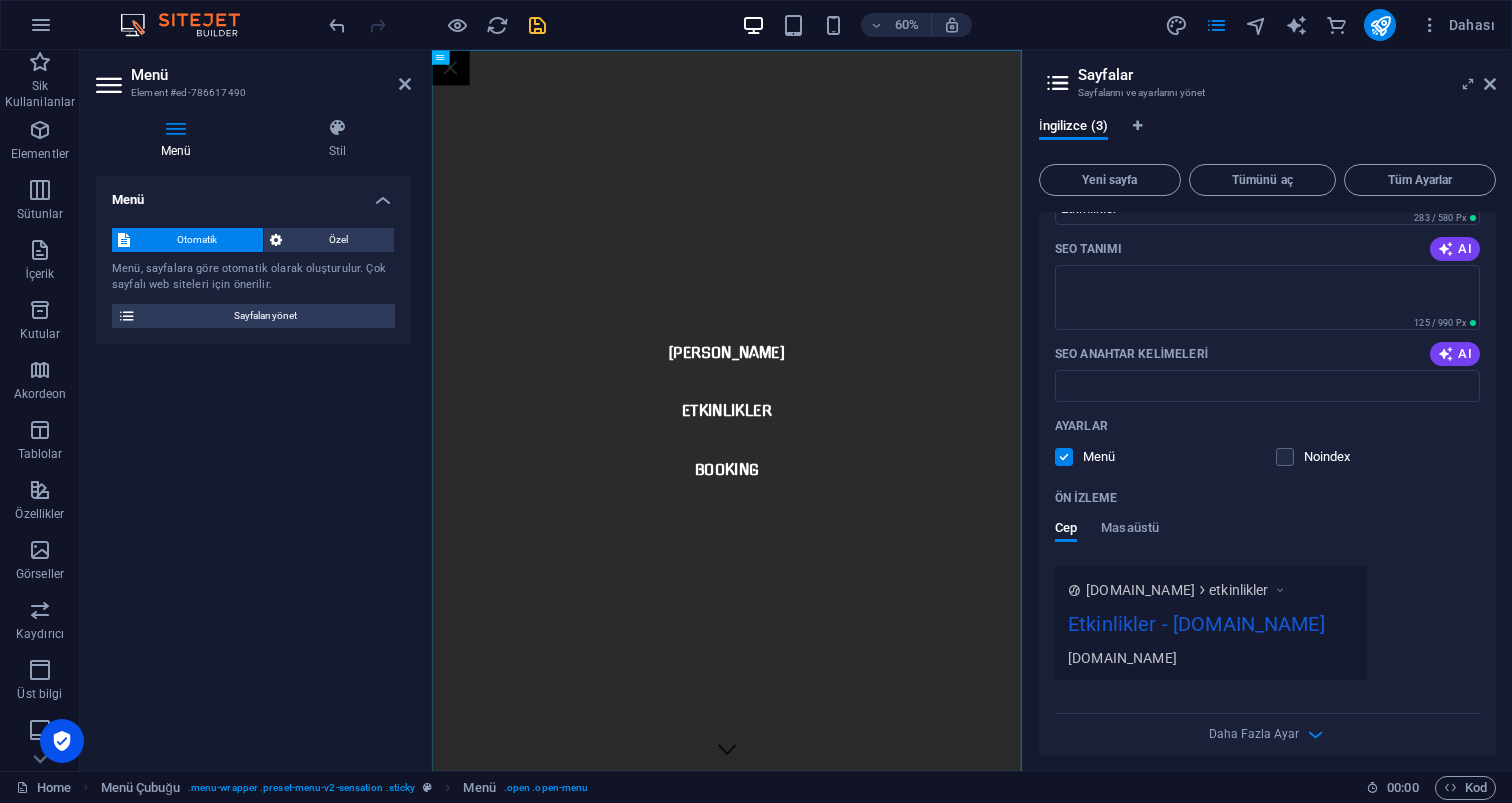 scroll, scrollTop: 1394, scrollLeft: 0, axis: vertical 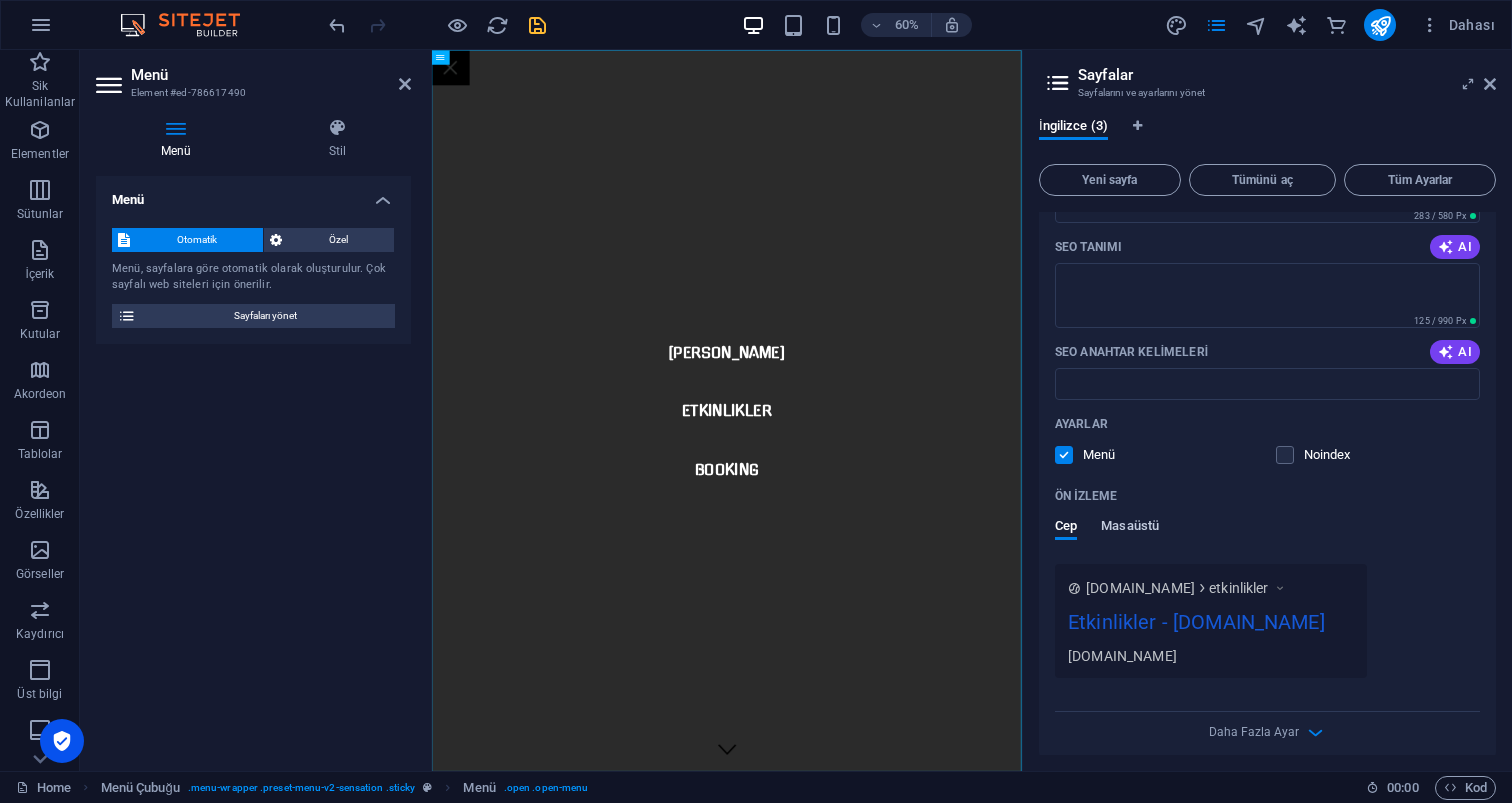 click on "Masaüstü" at bounding box center (1130, 528) 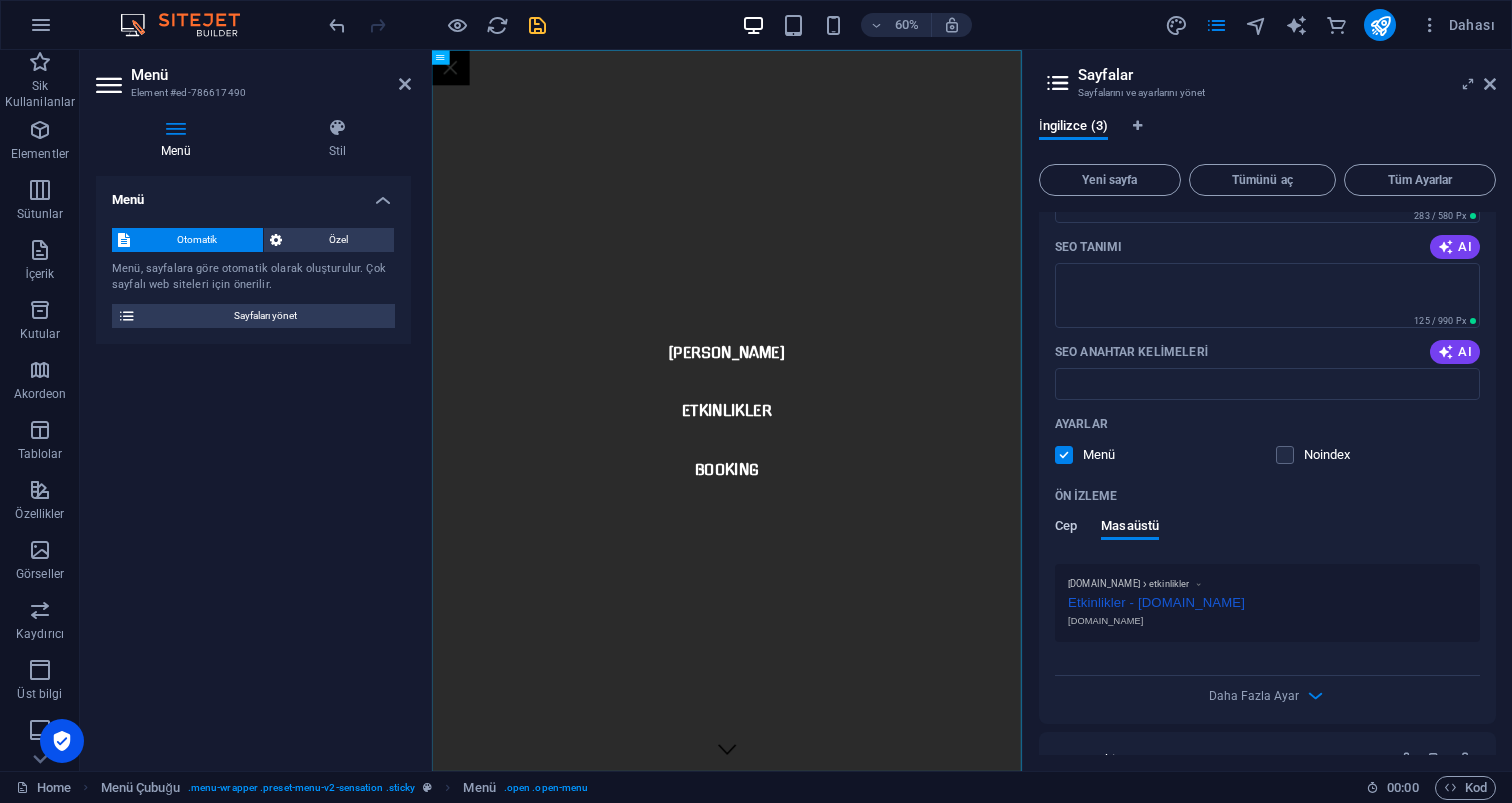 click on "Cep" at bounding box center (1066, 528) 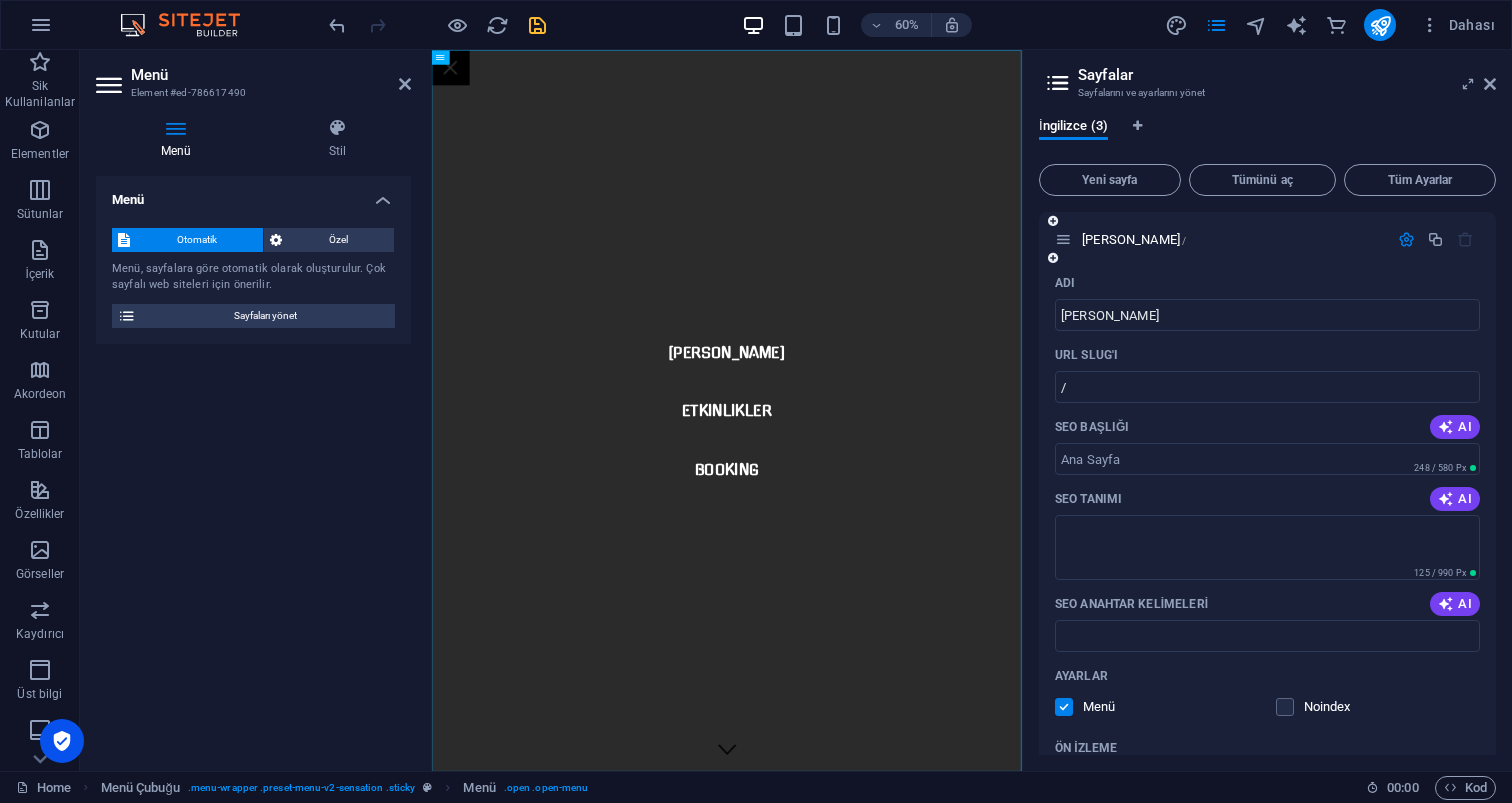 scroll, scrollTop: 0, scrollLeft: 0, axis: both 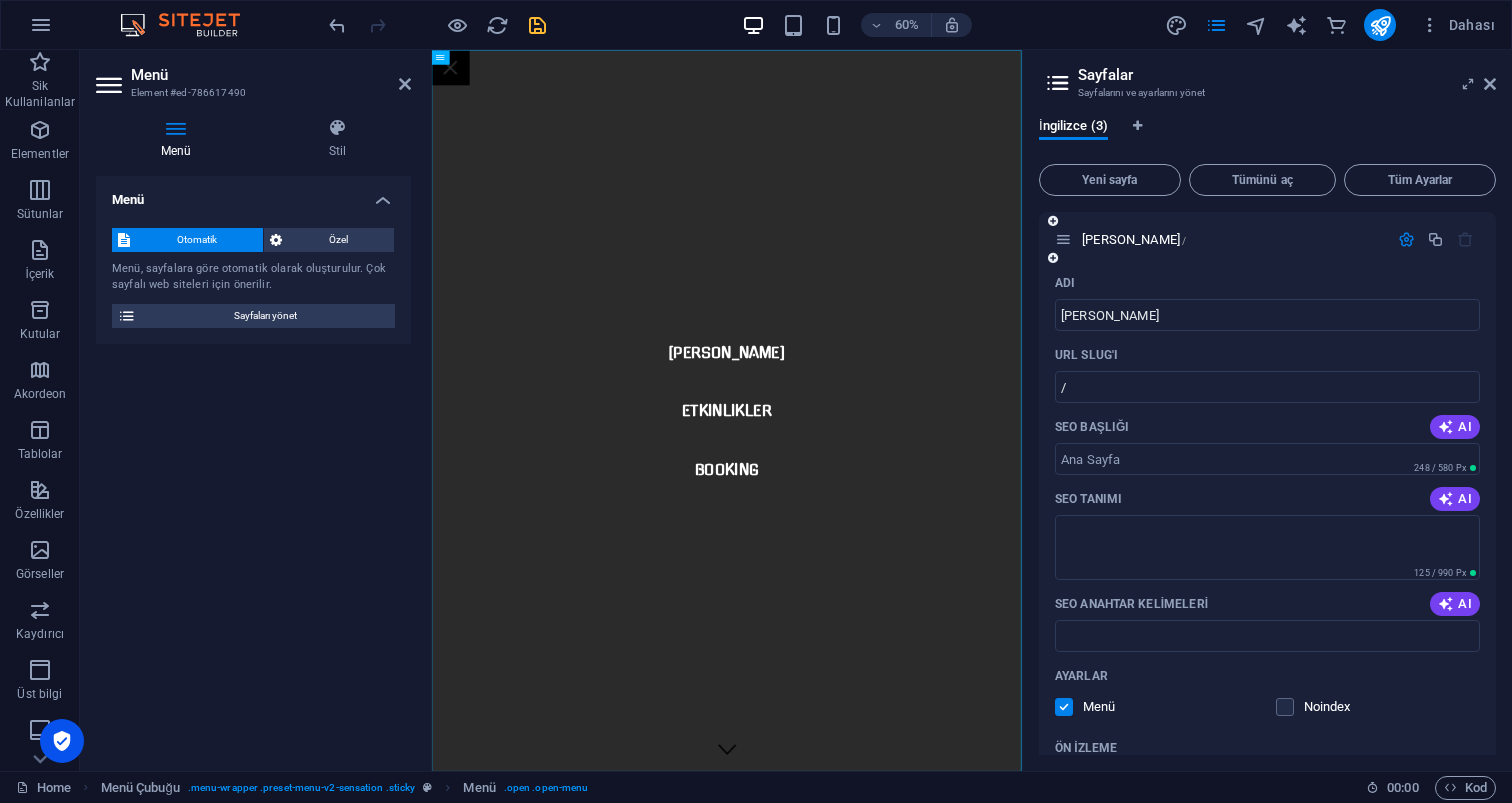 click at bounding box center (1406, 239) 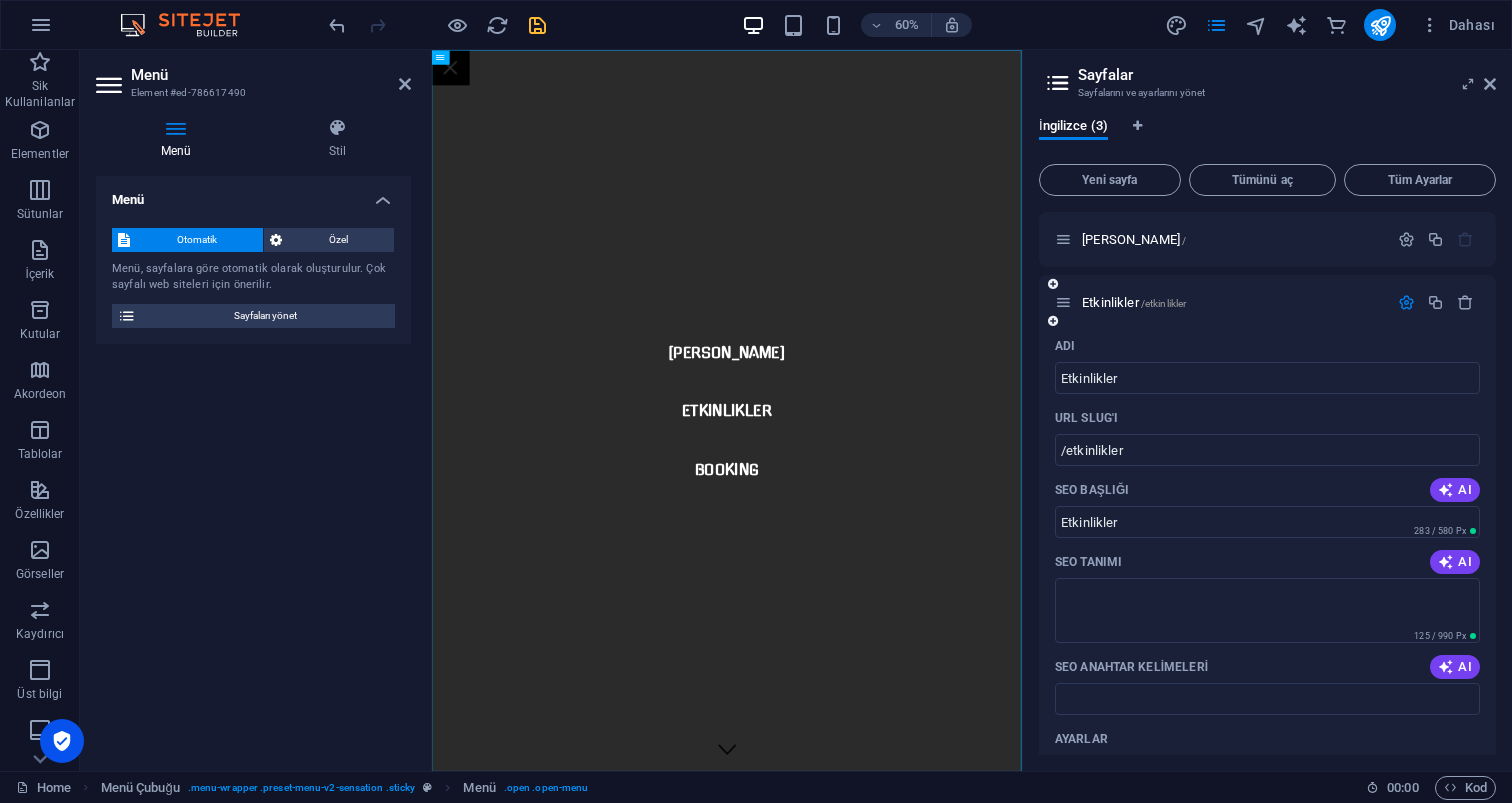 click at bounding box center [1406, 302] 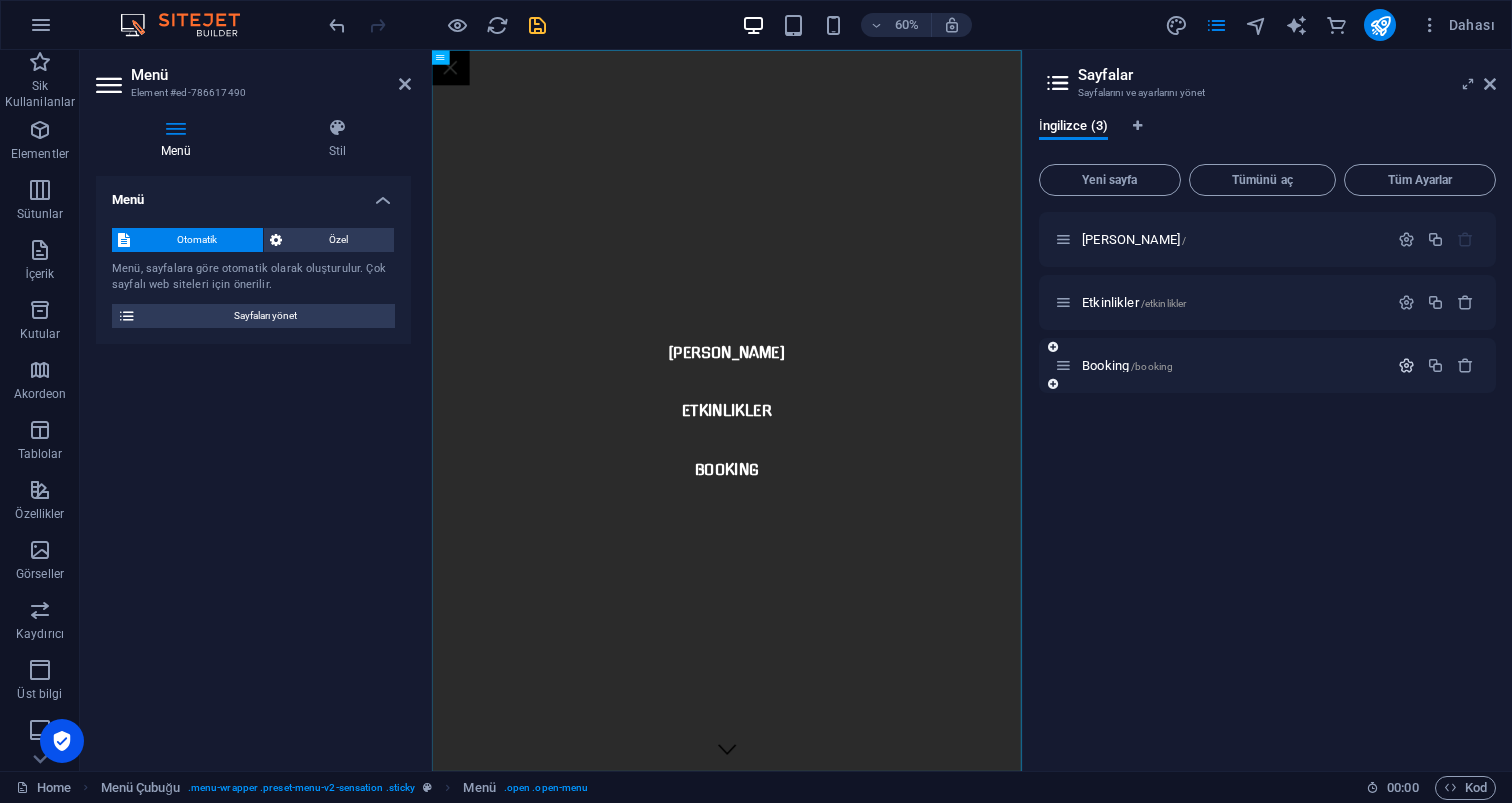 click at bounding box center [1406, 365] 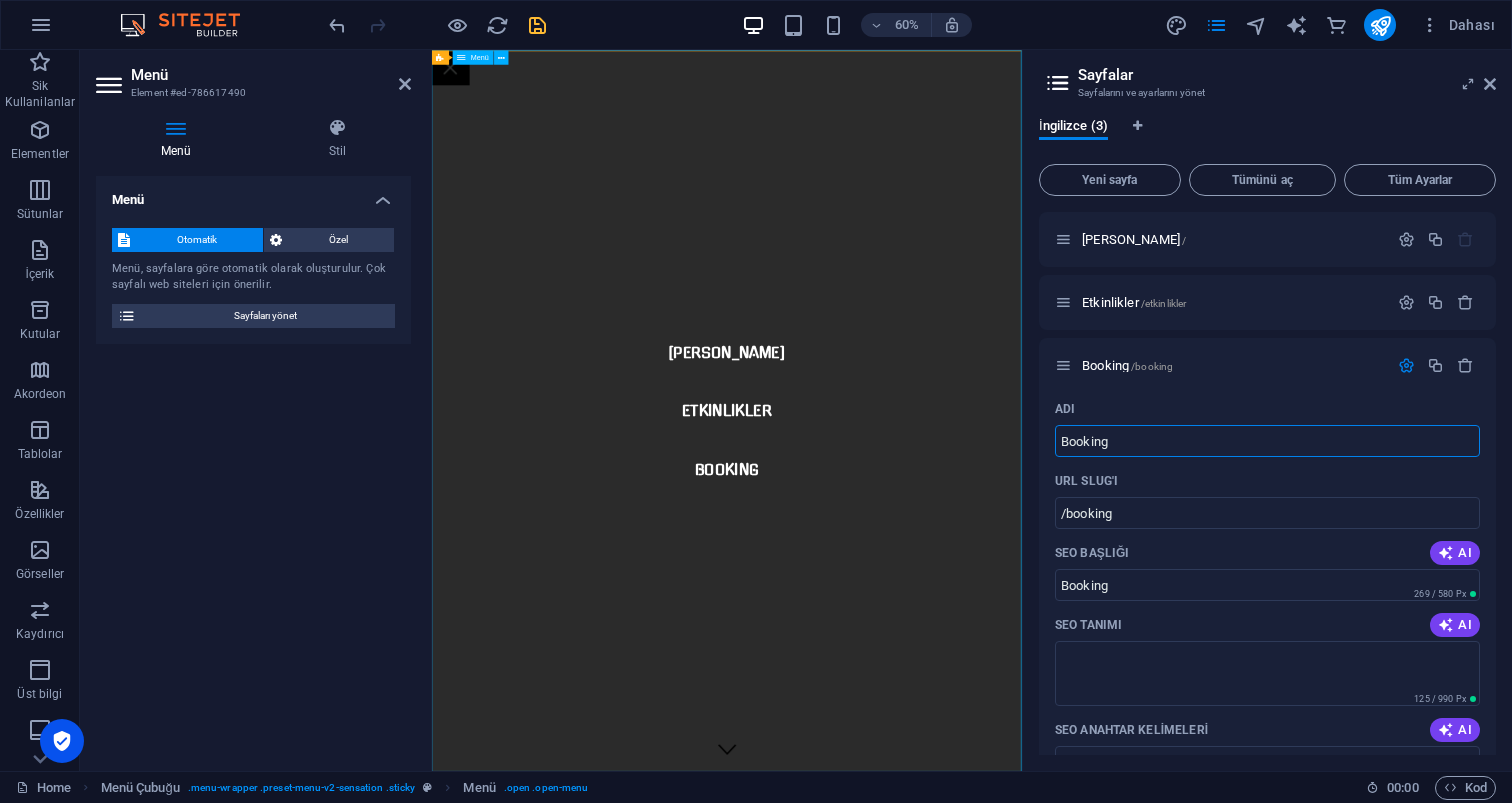 drag, startPoint x: 1599, startPoint y: 500, endPoint x: 1359, endPoint y: 675, distance: 297.02695 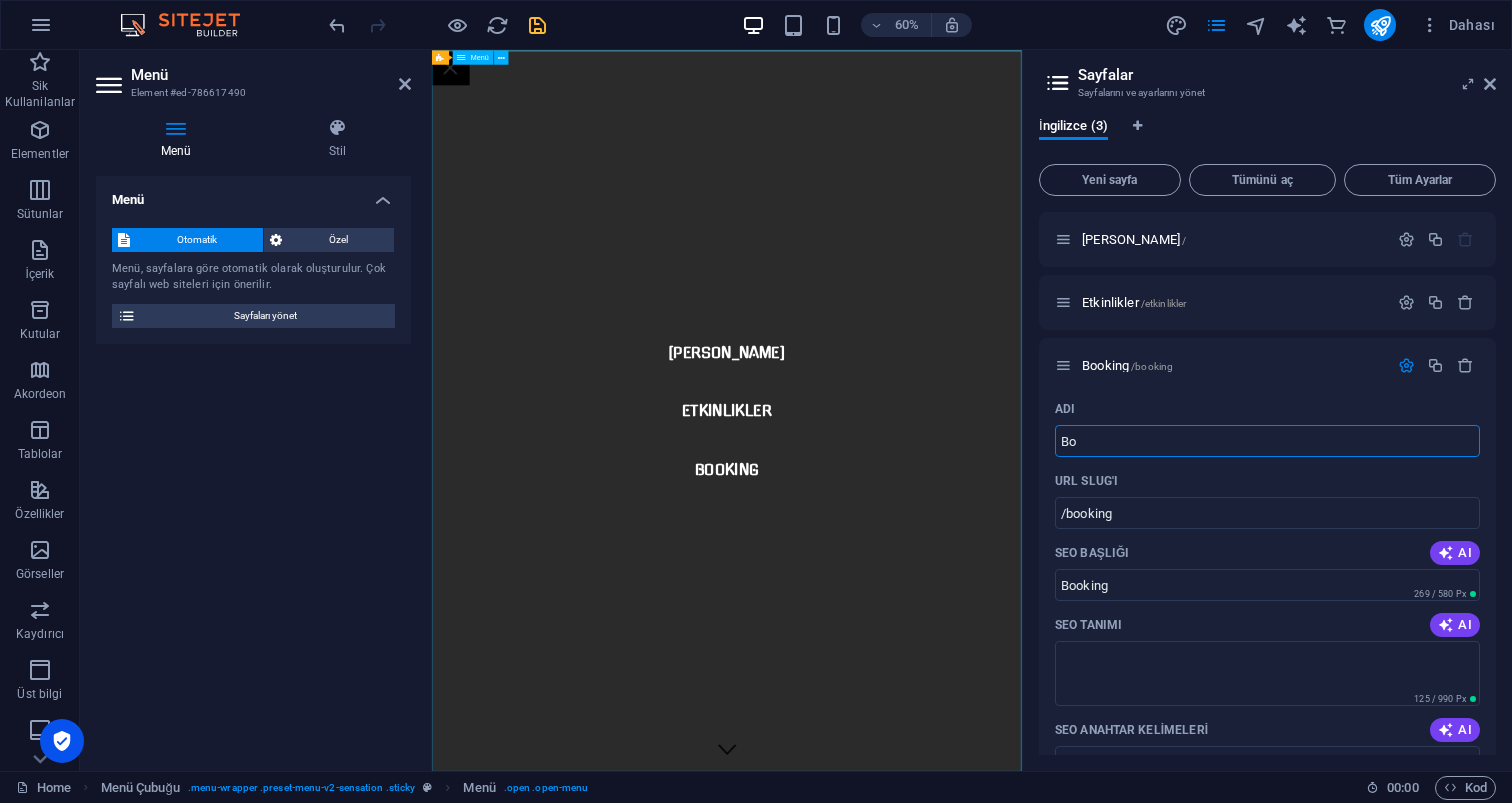 type on "B" 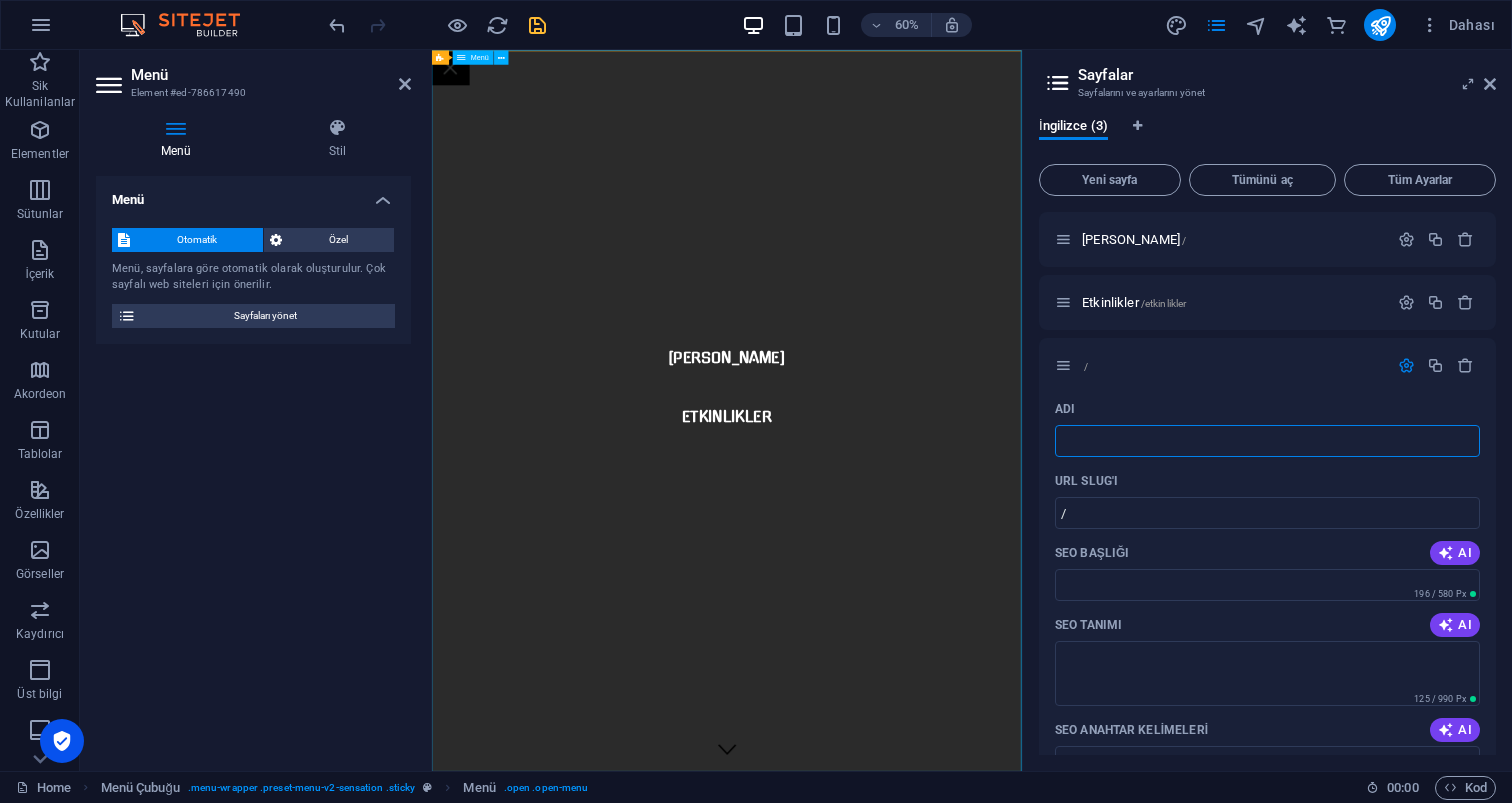 type 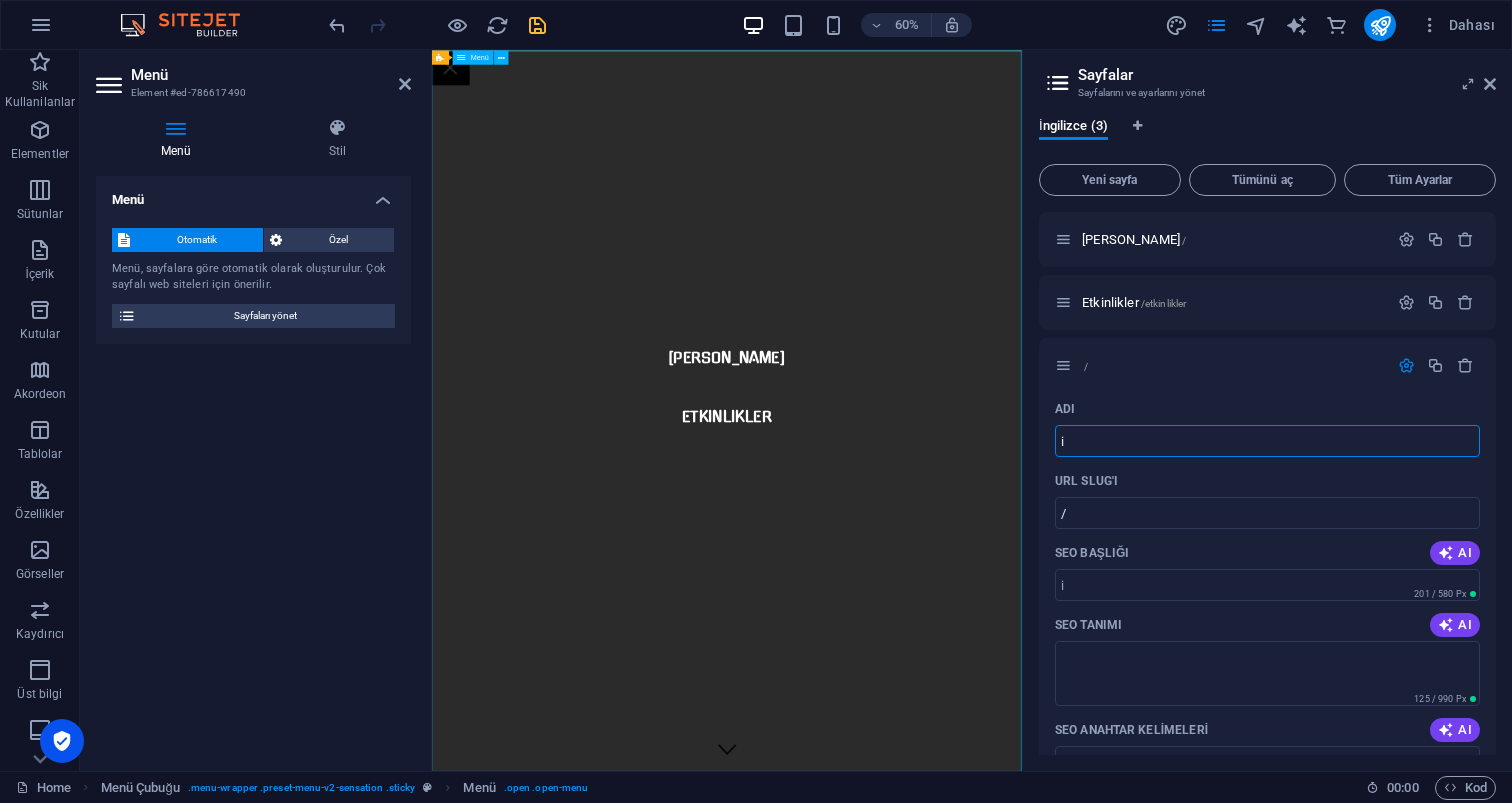 type on "i" 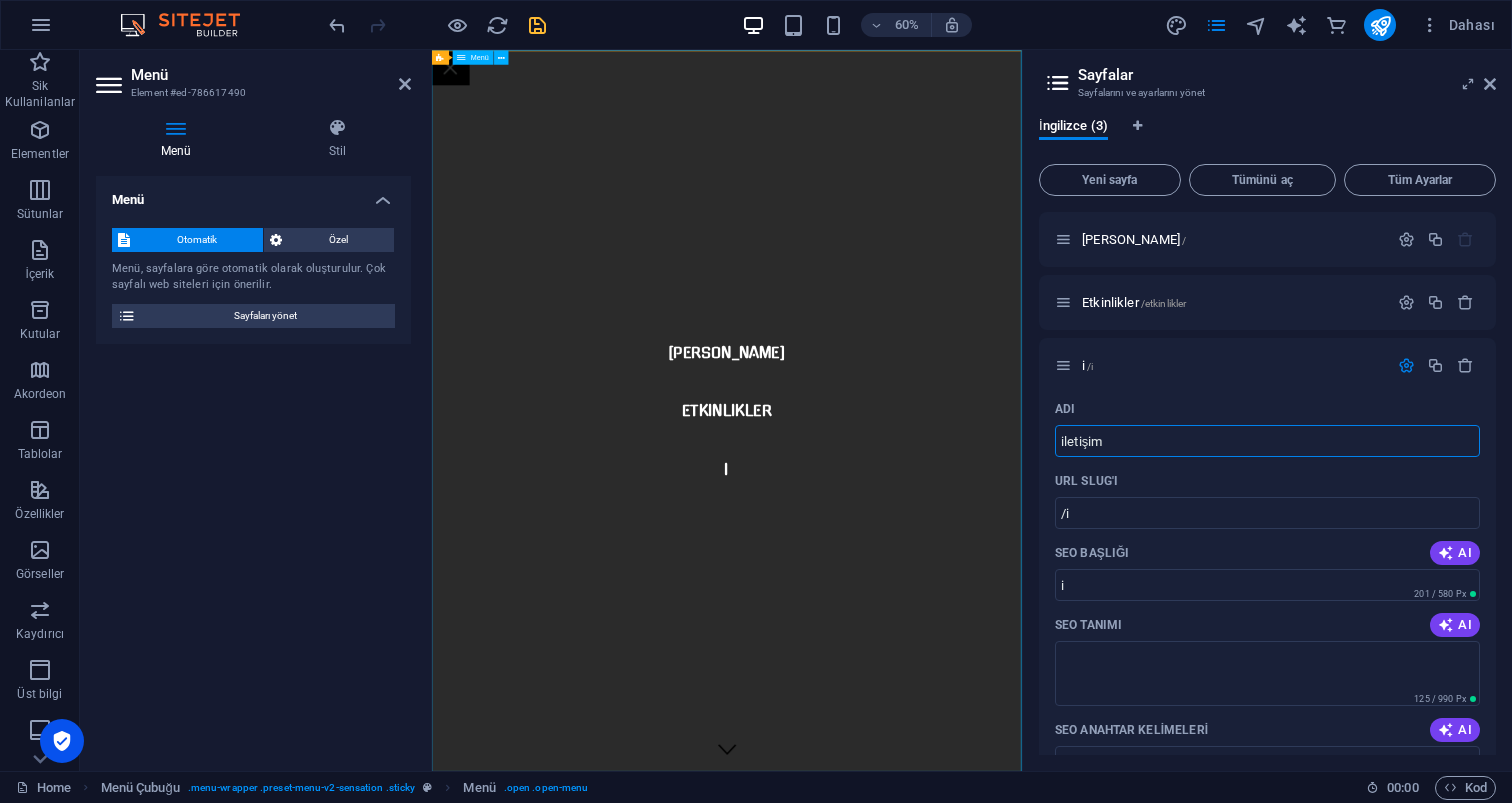 type on "iletişim" 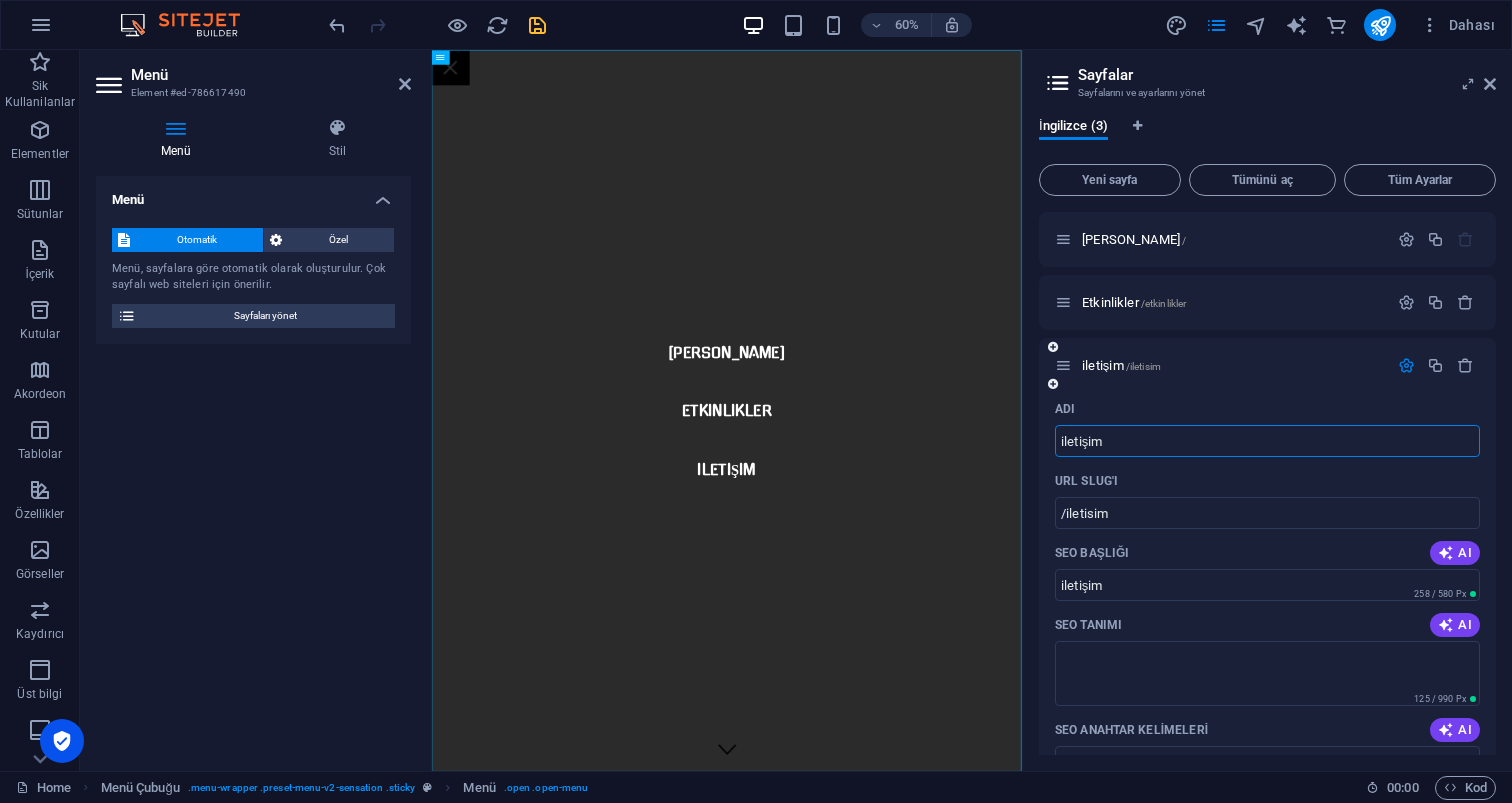 scroll, scrollTop: 0, scrollLeft: 0, axis: both 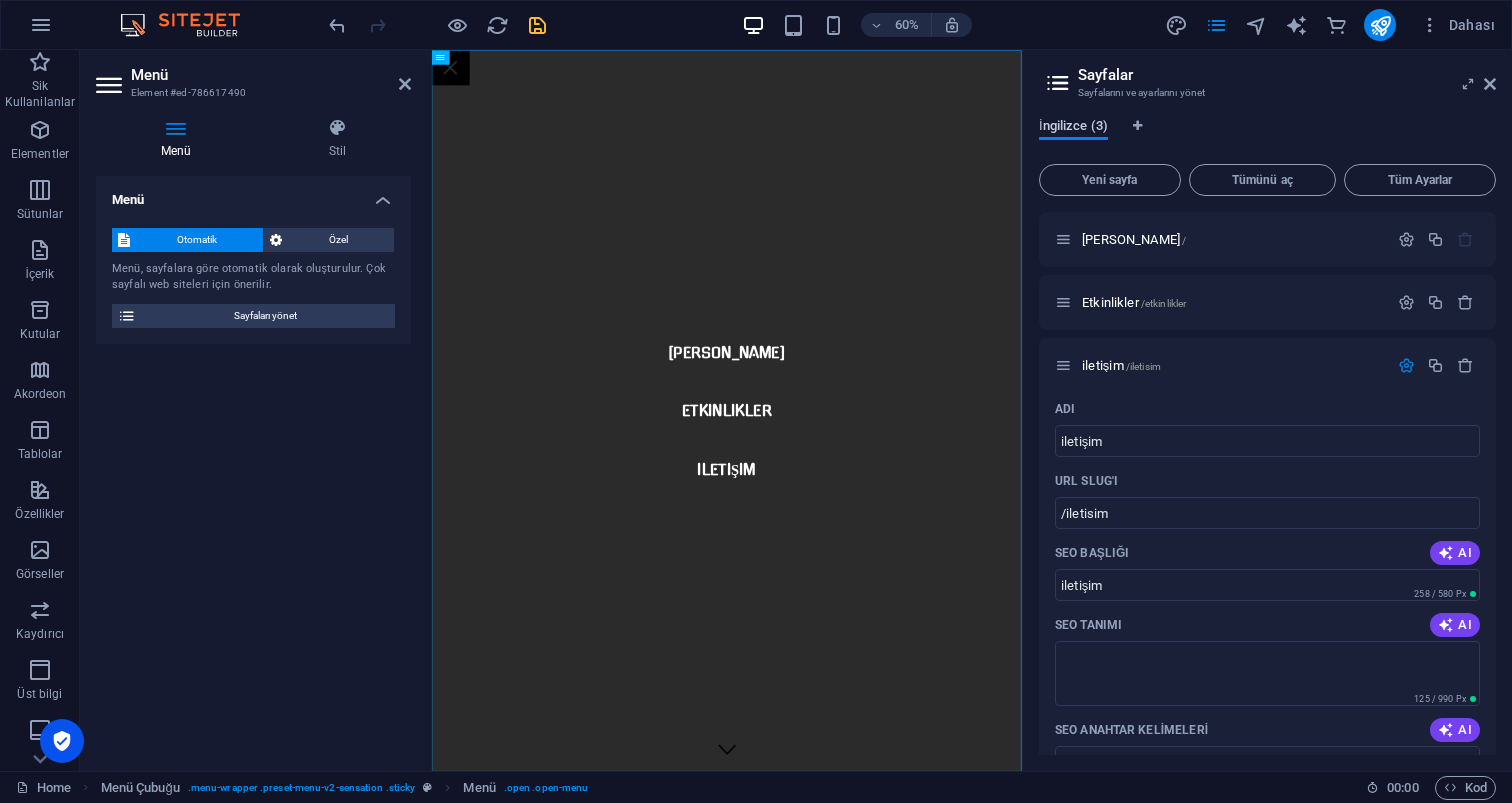 click on "İngilizce (3)" at bounding box center [1073, 128] 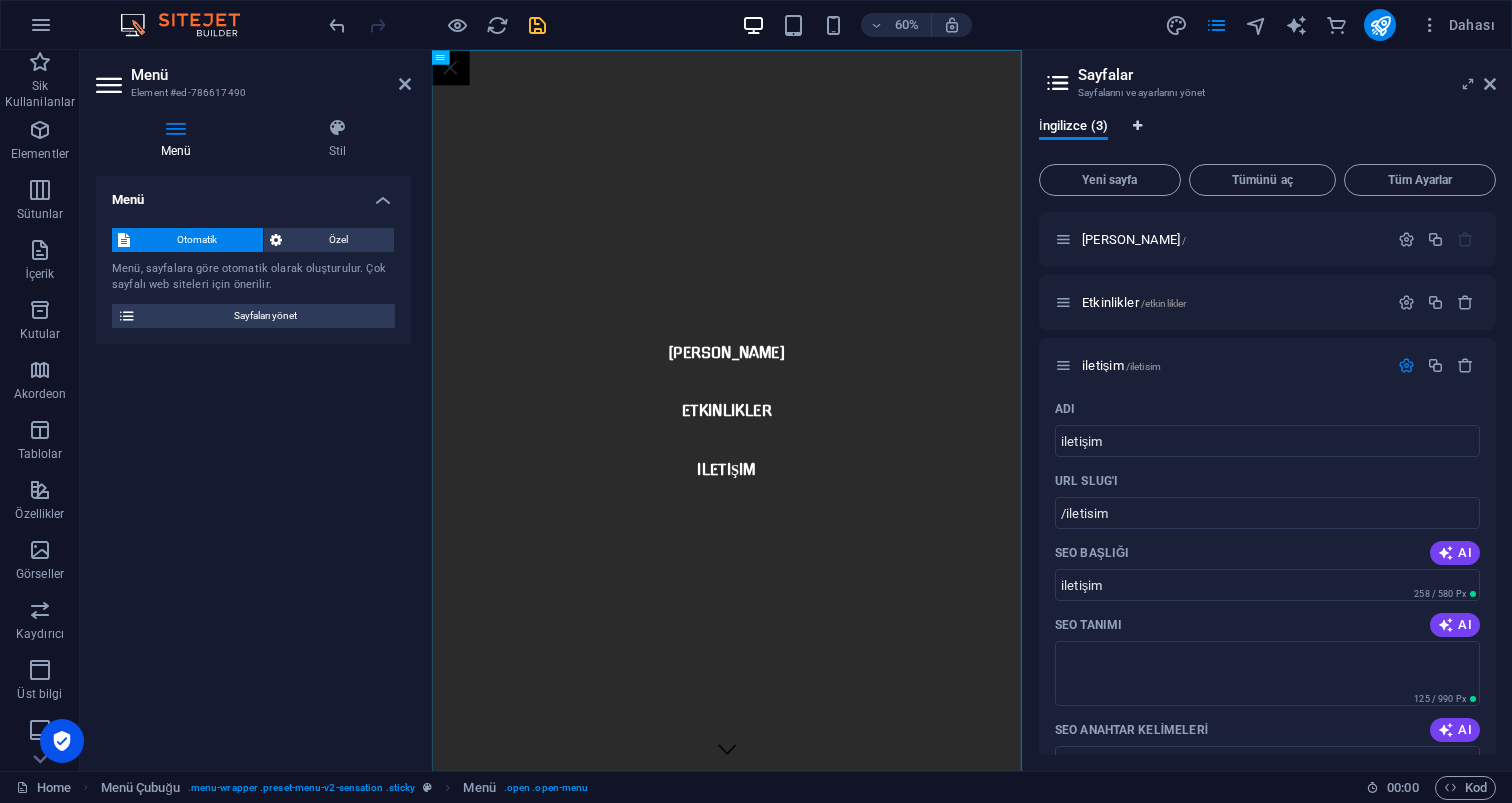 click at bounding box center (1137, 126) 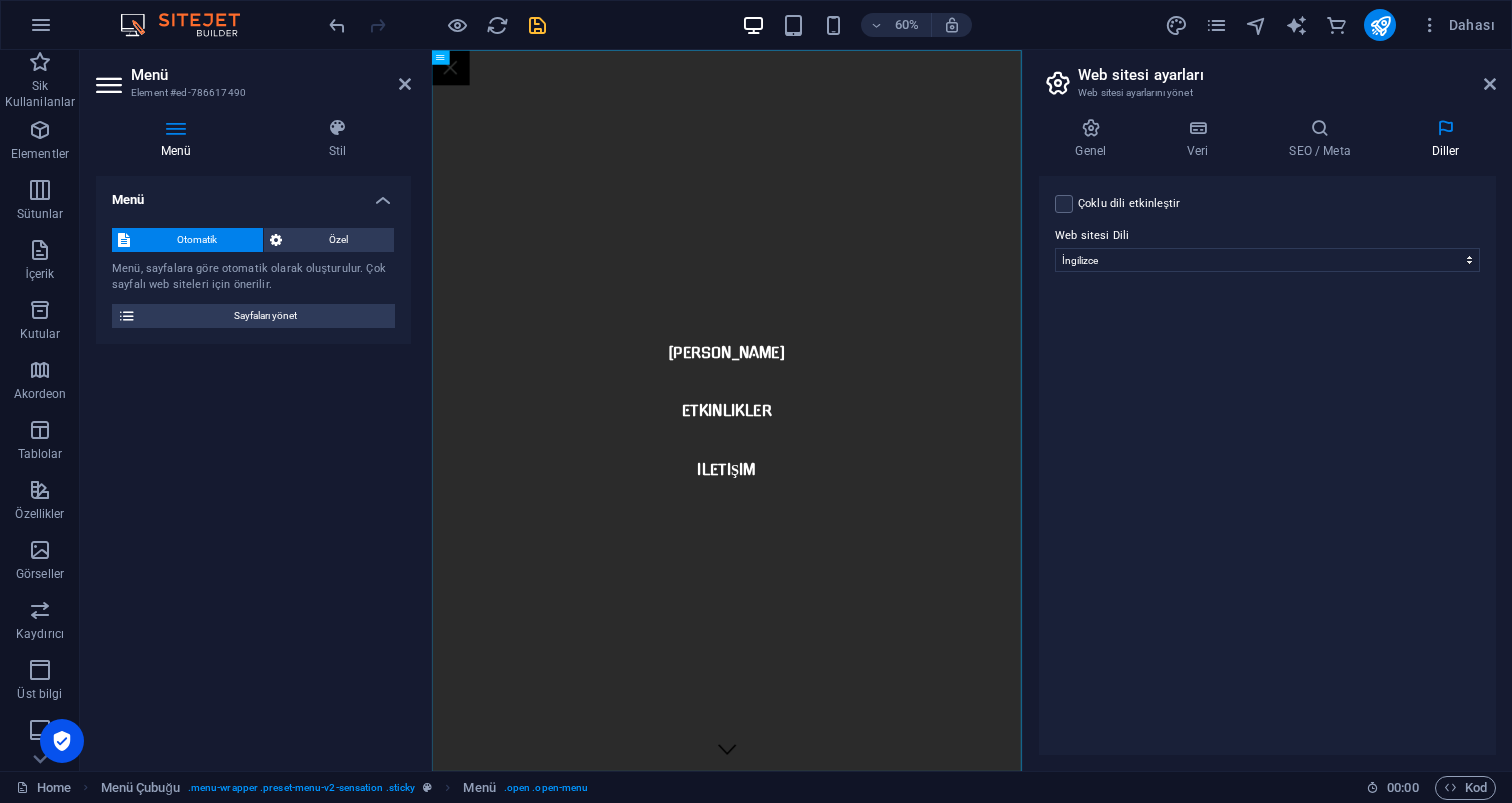 click on "Genel  Veri  SEO / Meta  Diller Web Sitesi Adı karaokeparty.com.tr Logo Dosyaları buraya sürükleyin, dosyaları seçmek için tıklayın veya Dosyalardan ya da ücretsiz stok fotoğraf ve videolarımızdan dosyalar seçin Dosya yöneticisinden, stok fotoğraflardan dosyalar seçin veya dosya(lar) yükleyin Yükle Favicon Web sitenin favicon'unu buradan ayarla. Favicon, tarayıcı sekmesinde web sitenin başlığının yanında gösterilen küçük bir simgedir. Ziyaretçilerin web siteni tanımlamasına yardımcı olur. Dosyaları buraya sürükleyin, dosyaları seçmek için tıklayın veya Dosyalardan ya da ücretsiz stok fotoğraf ve videolarımızdan dosyalar seçin Dosya yöneticisinden, stok fotoğraflardan dosyalar seçin veya dosya(lar) yükleyin Yükle Ön İzleme Görüntüsü (Açık Grafik) Bu görüntü, web sitesi sosyal ağlarda paylaşıldığında gösterilir Dosyaları buraya sürükleyin, dosyaları seçmek için tıklayın veya Yükle Firma karaokeparty.com.tr İlk ad Mehmet Soyad Cep" at bounding box center [1267, 436] 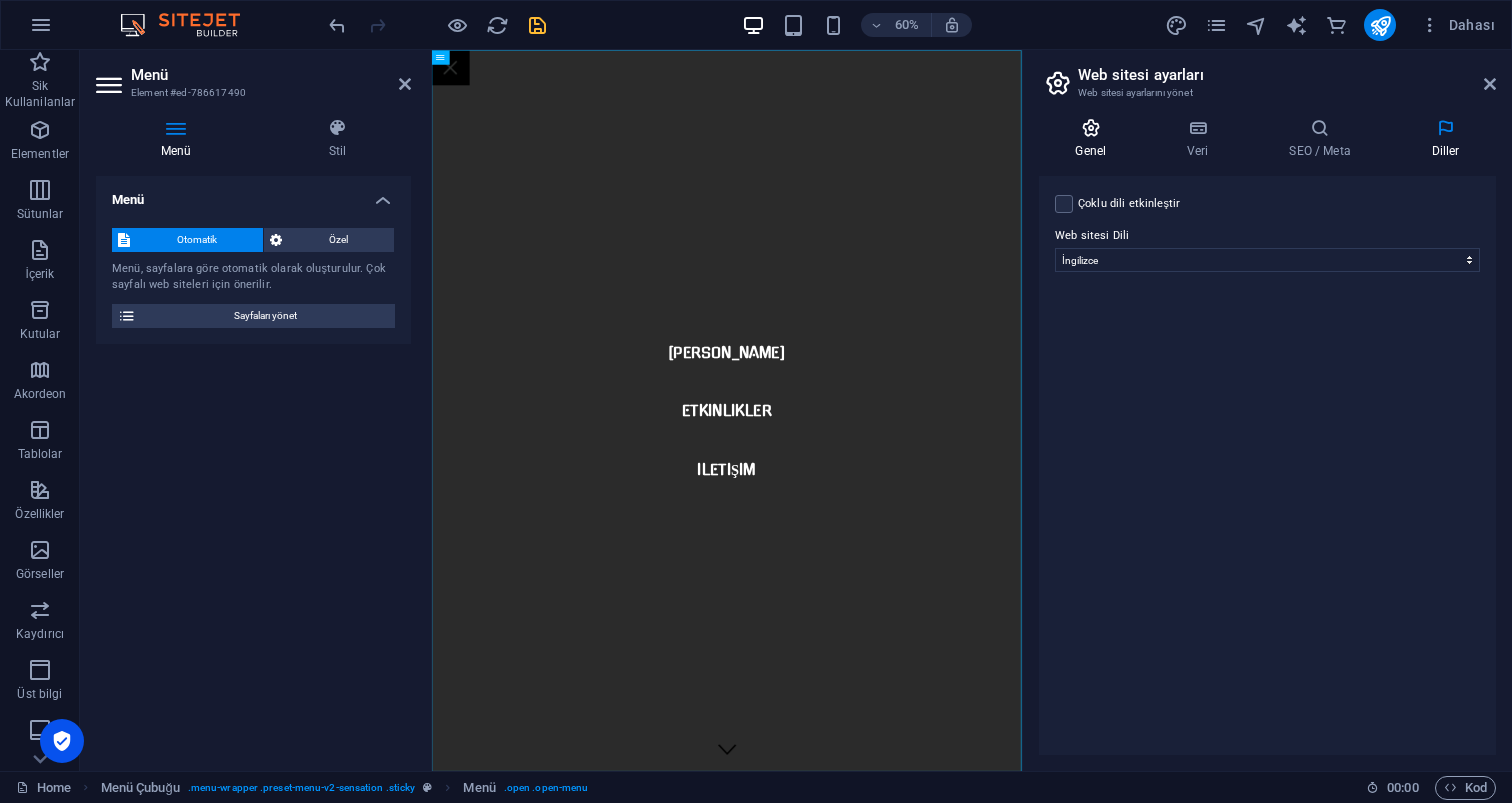 click at bounding box center [1091, 128] 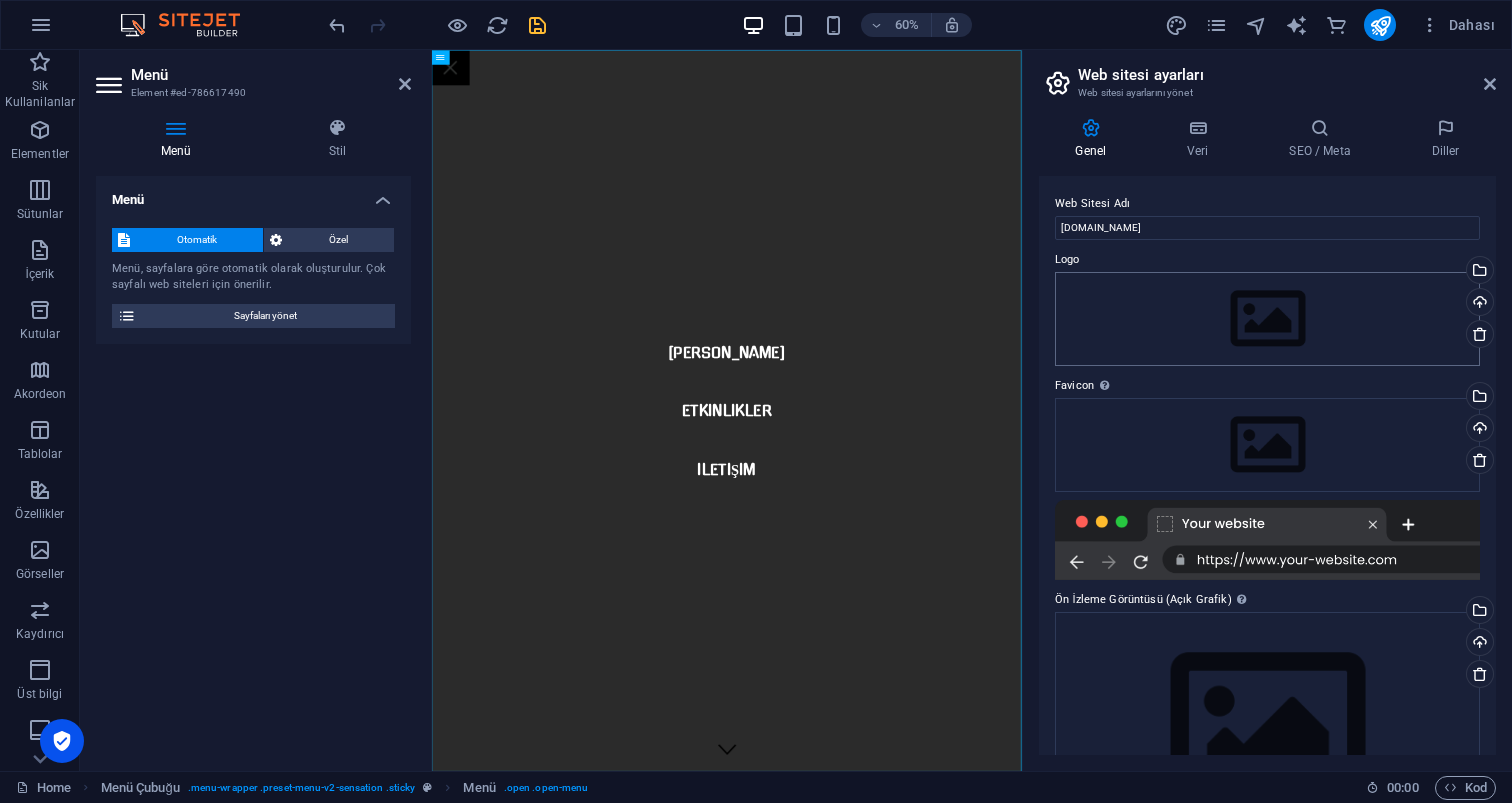 scroll, scrollTop: 0, scrollLeft: 0, axis: both 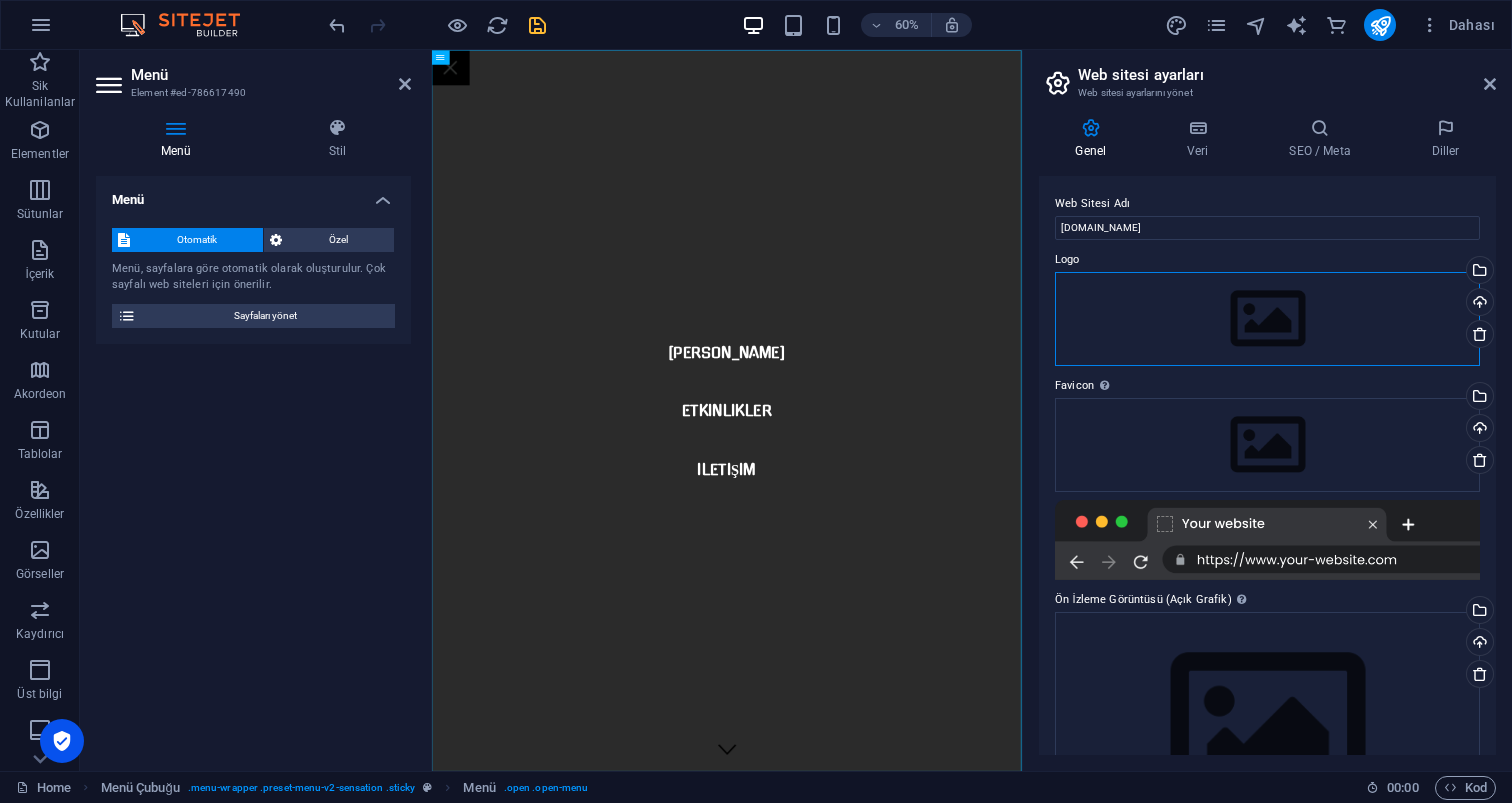 click on "Dosyaları buraya sürükleyin, dosyaları seçmek için tıklayın veya Dosyalardan ya da ücretsiz stok fotoğraf ve videolarımızdan dosyalar seçin" at bounding box center (1267, 319) 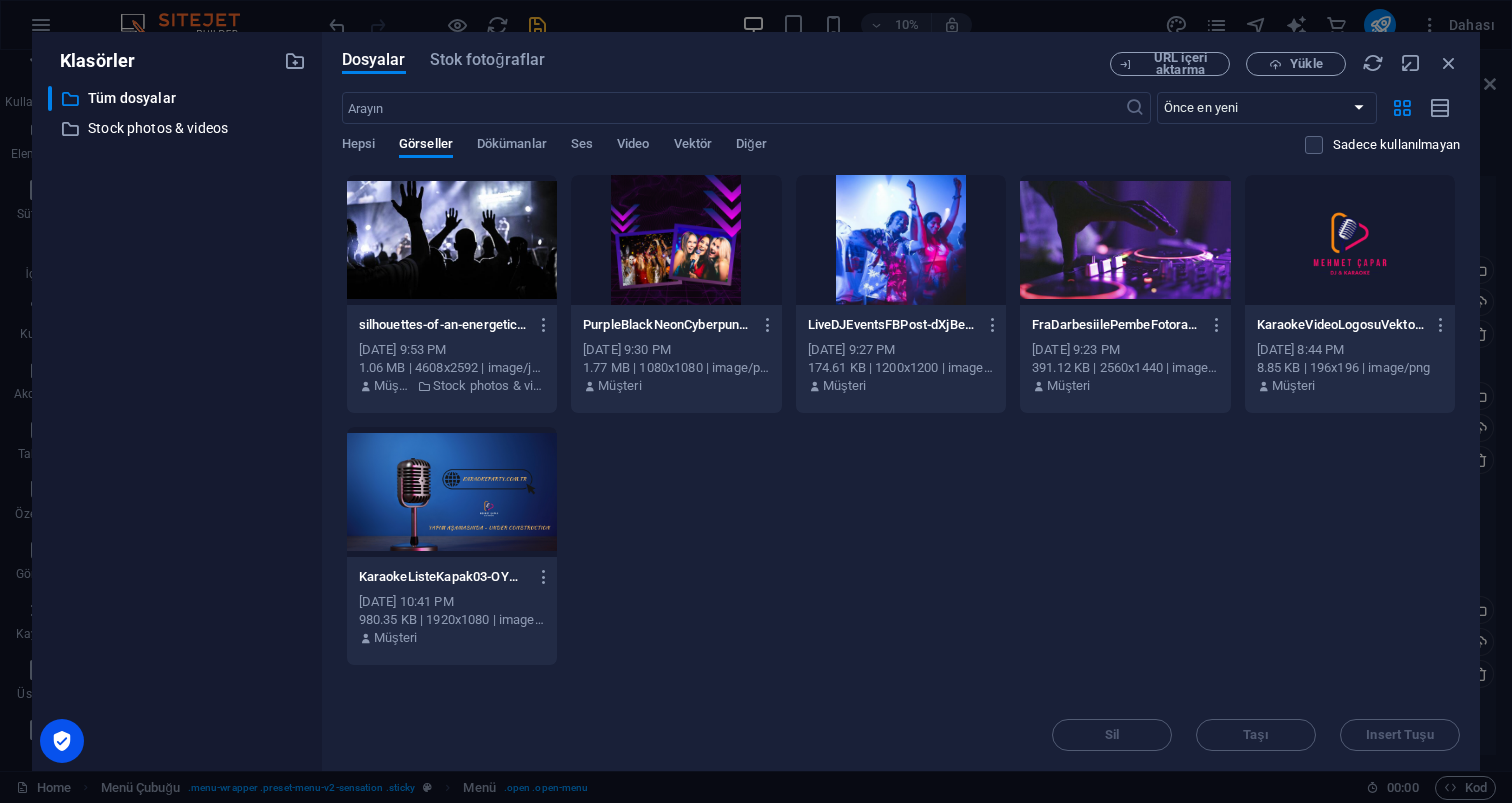 click at bounding box center [1350, 240] 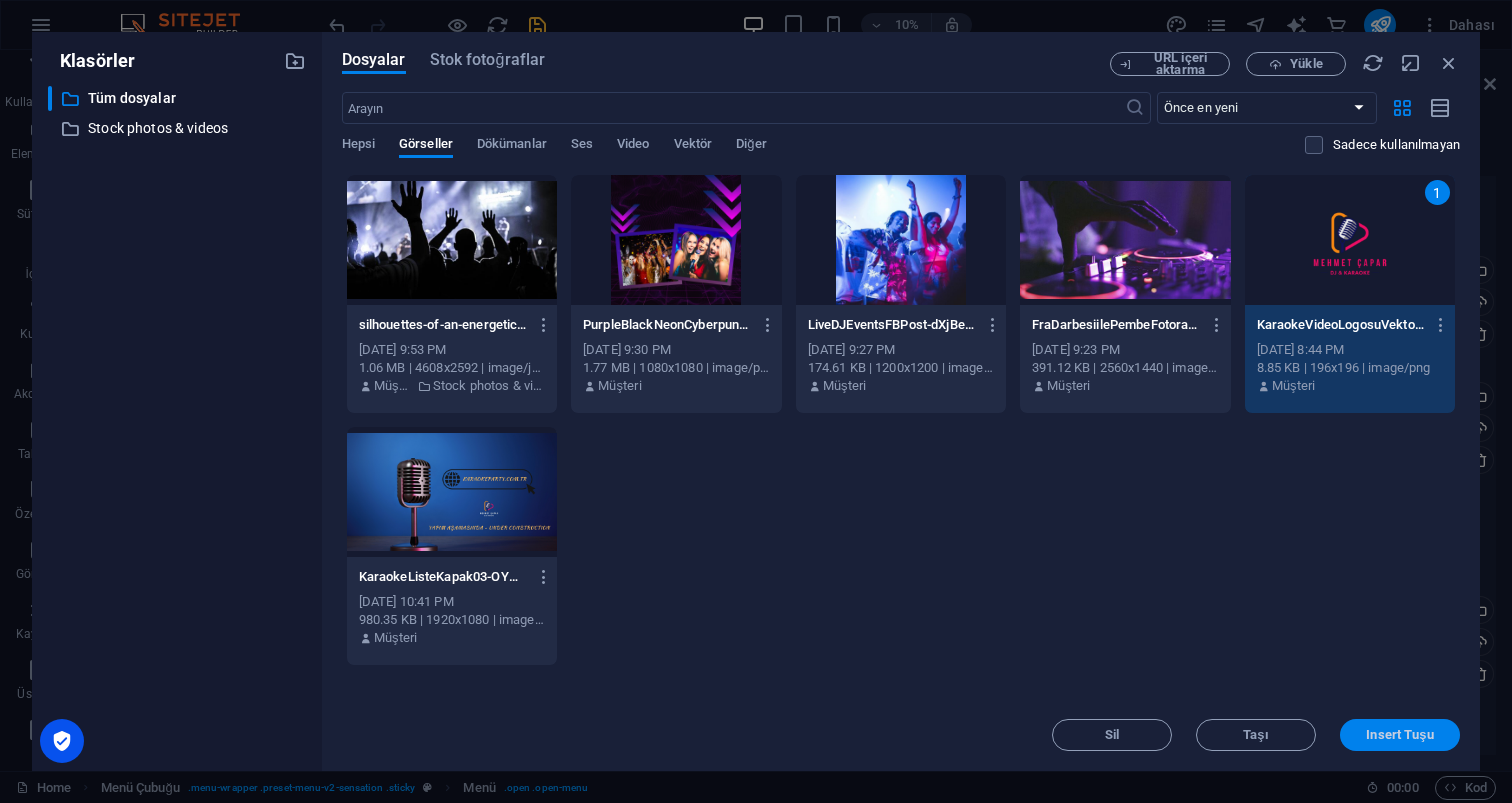 click on "Insert Tuşu" at bounding box center [1399, 735] 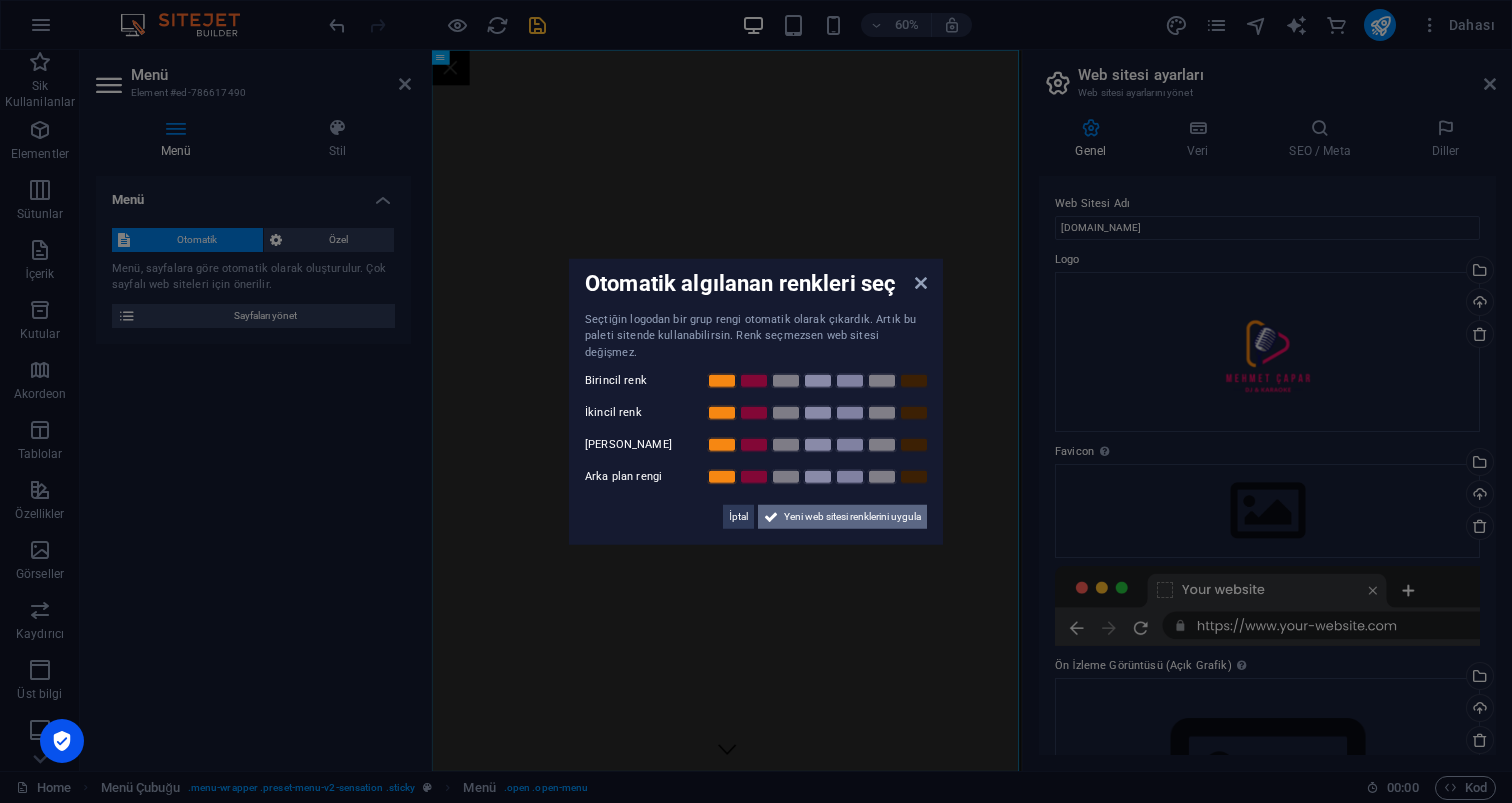 click on "Yeni web sitesi renklerini uygula" at bounding box center (852, 517) 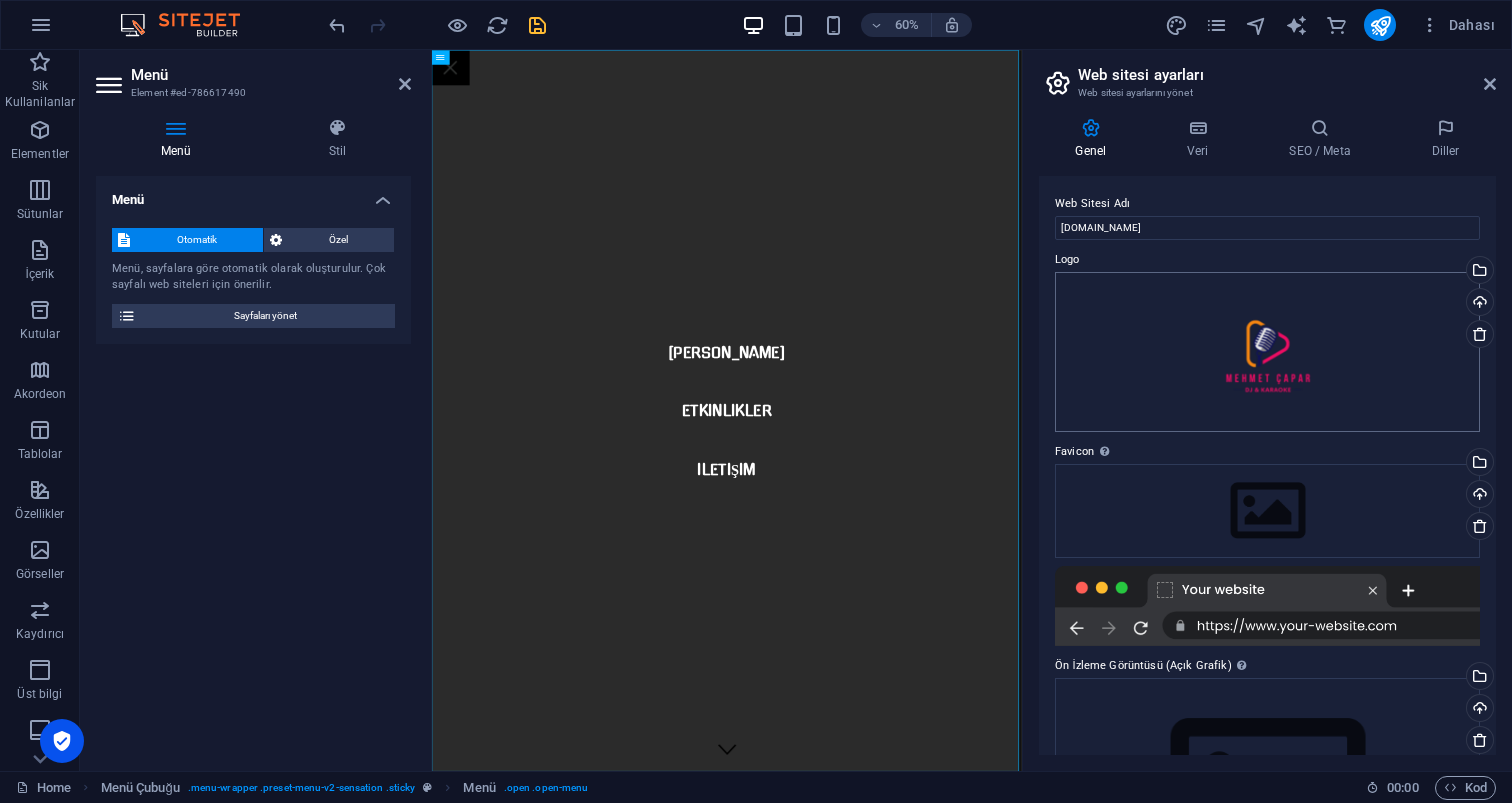scroll, scrollTop: 0, scrollLeft: 0, axis: both 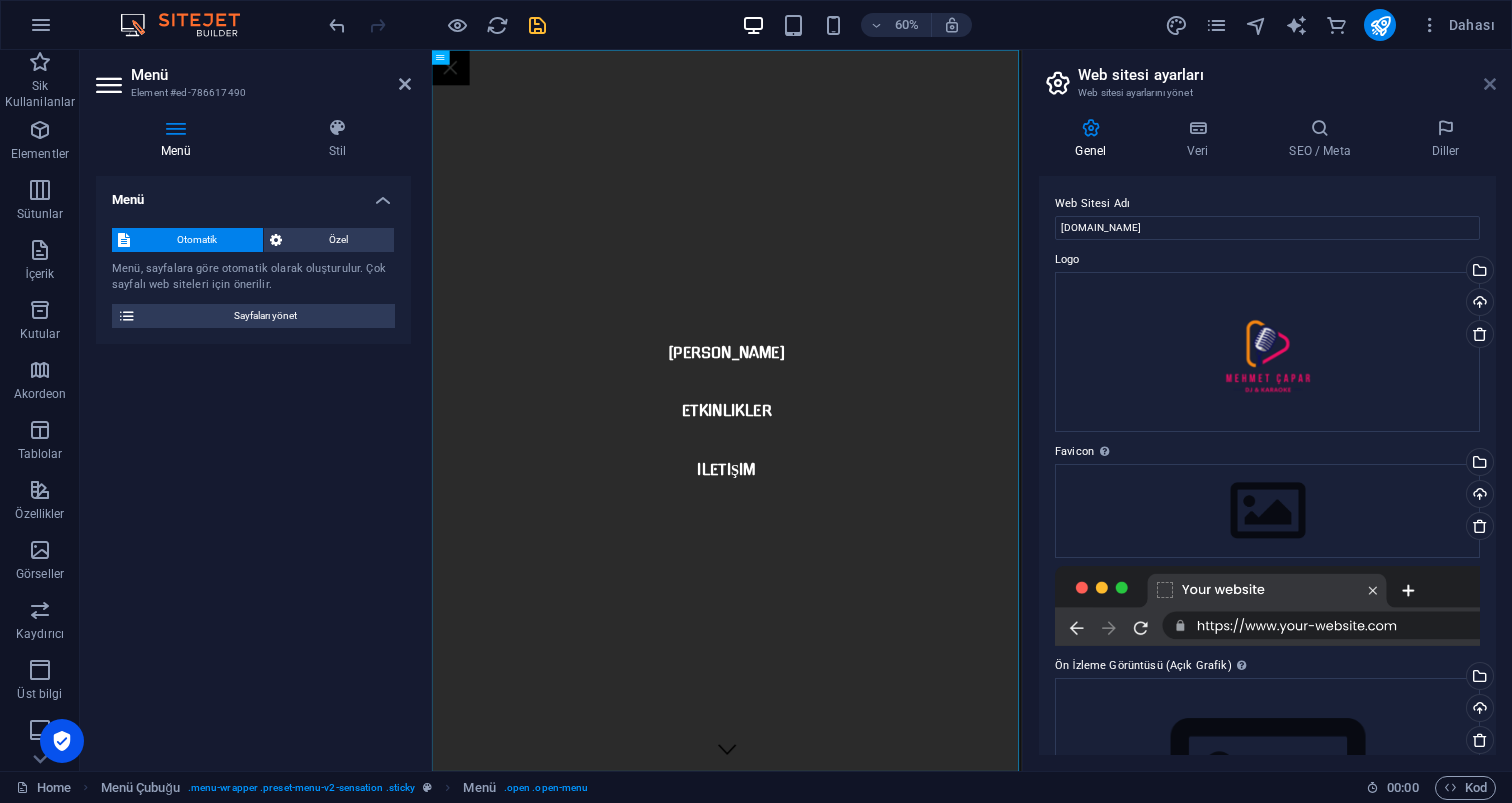 click at bounding box center [1490, 84] 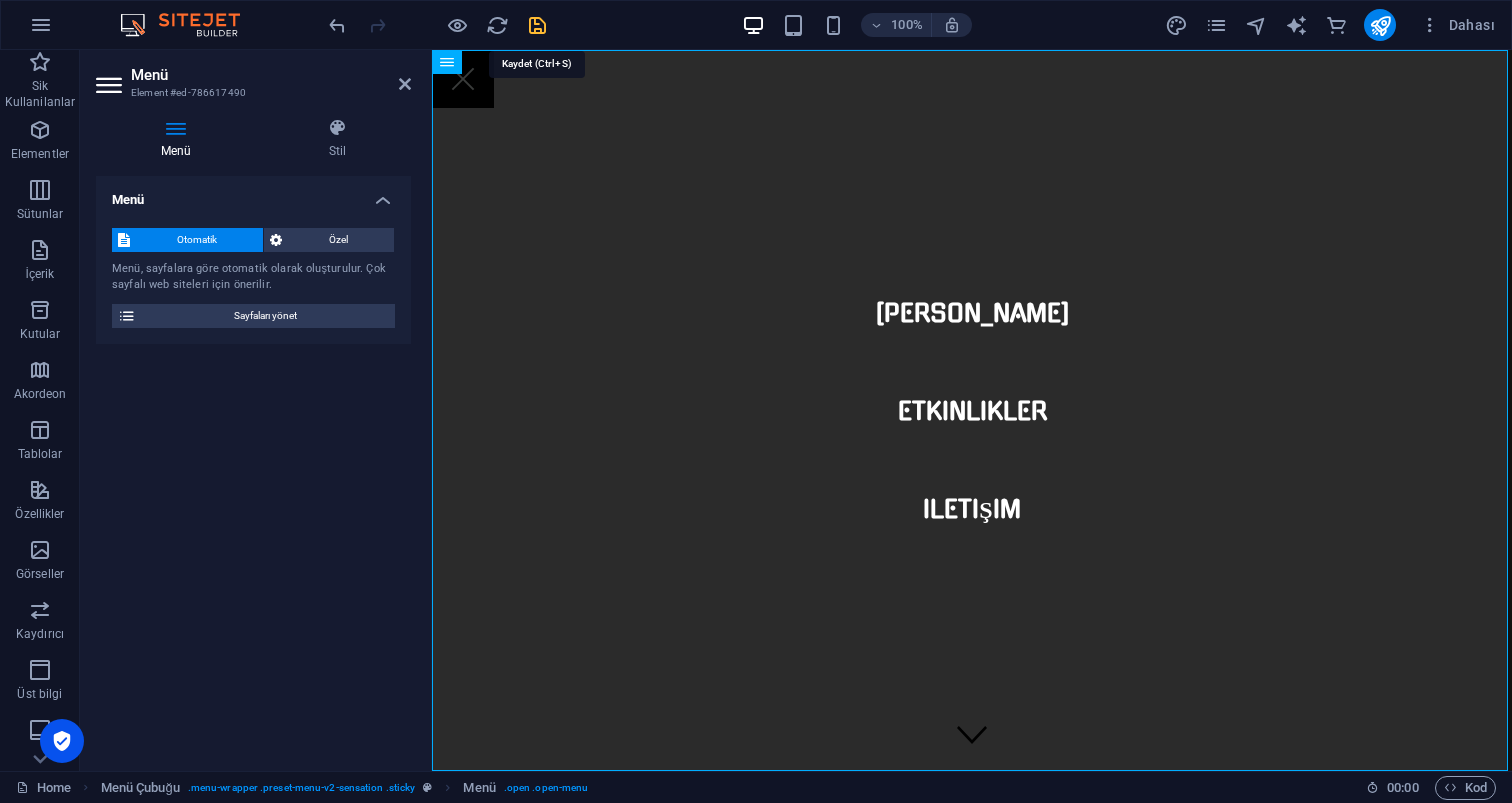click at bounding box center (537, 25) 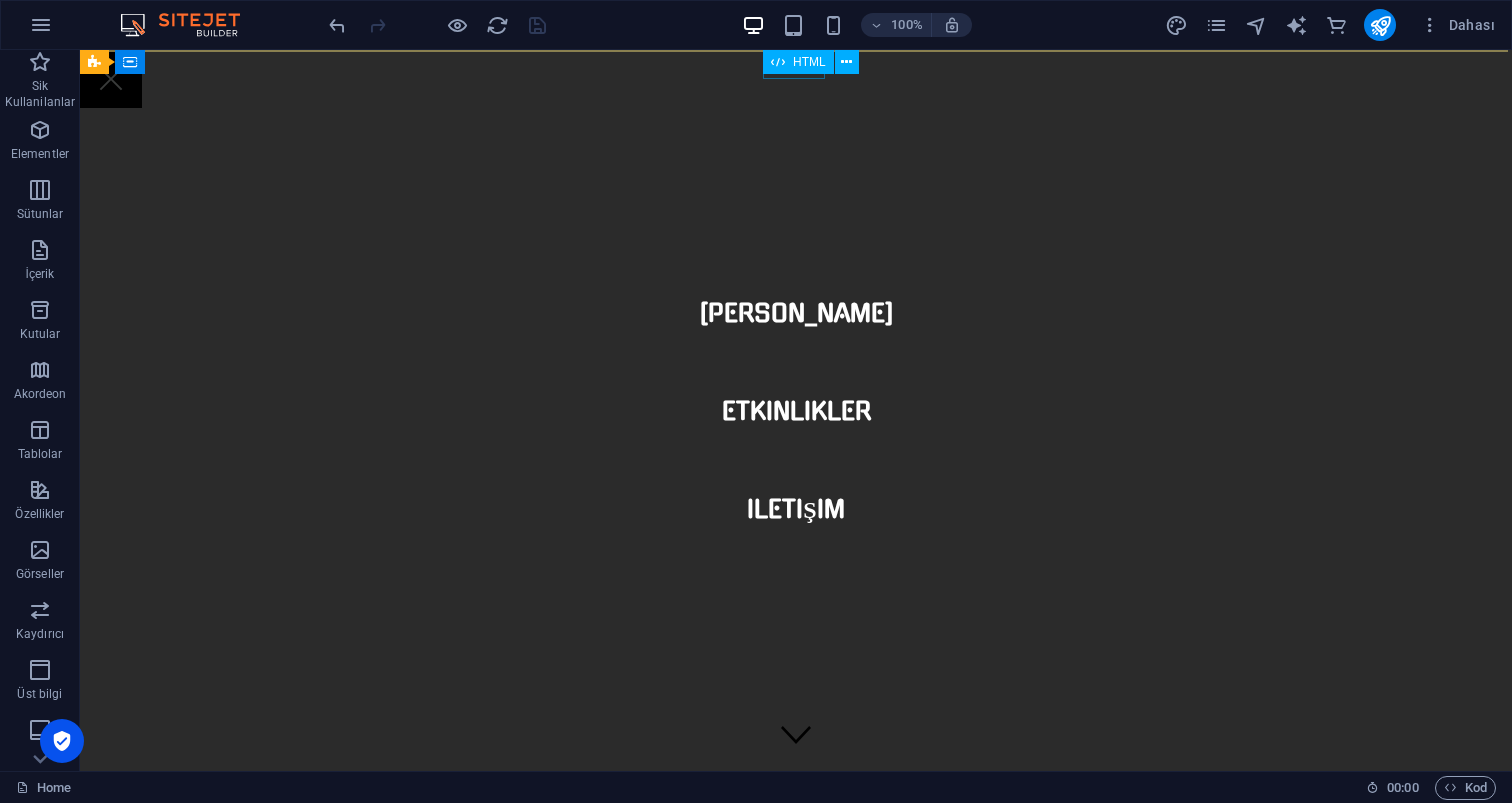 click on "HTML" at bounding box center (809, 62) 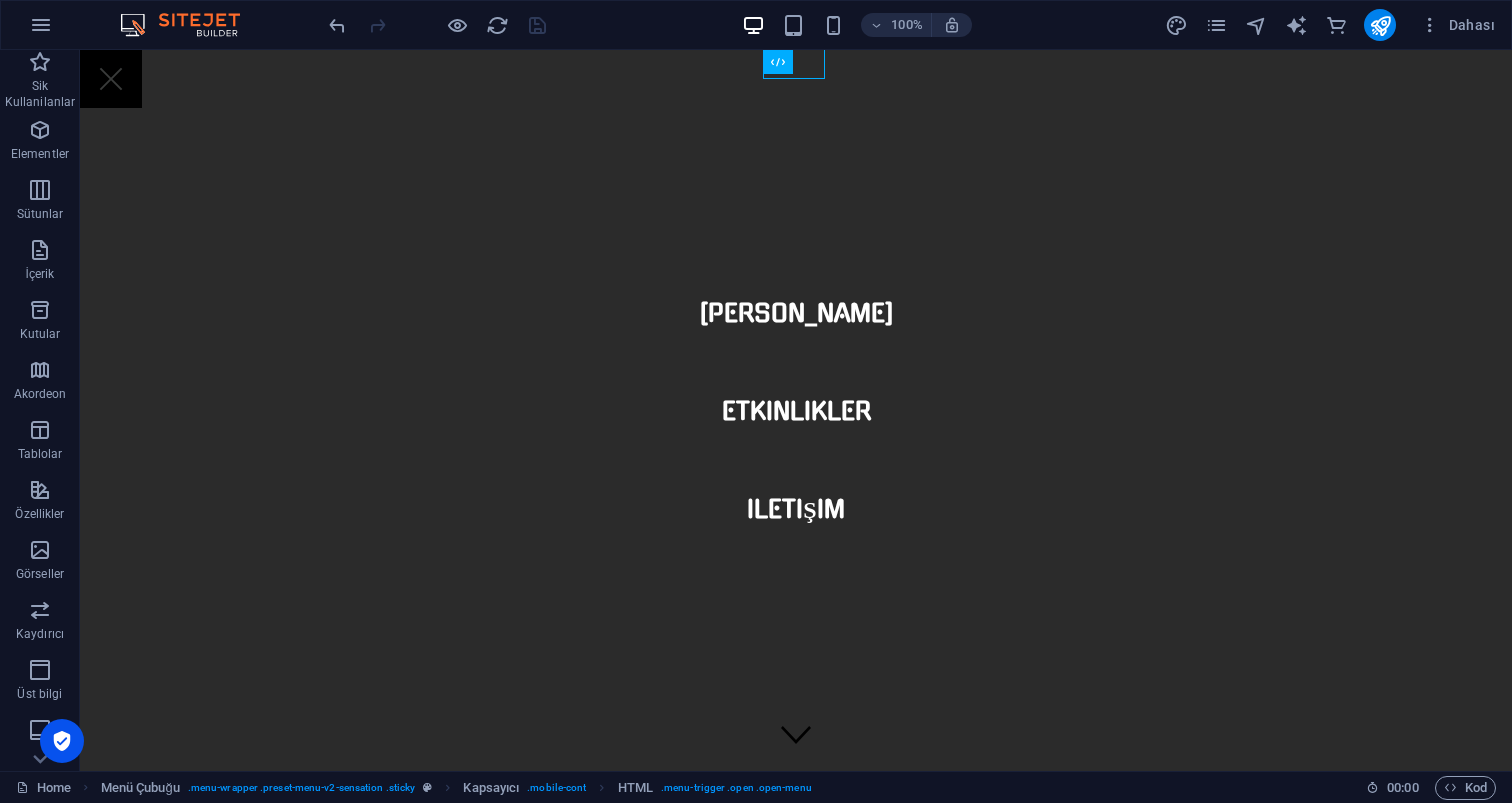 click at bounding box center [111, 79] 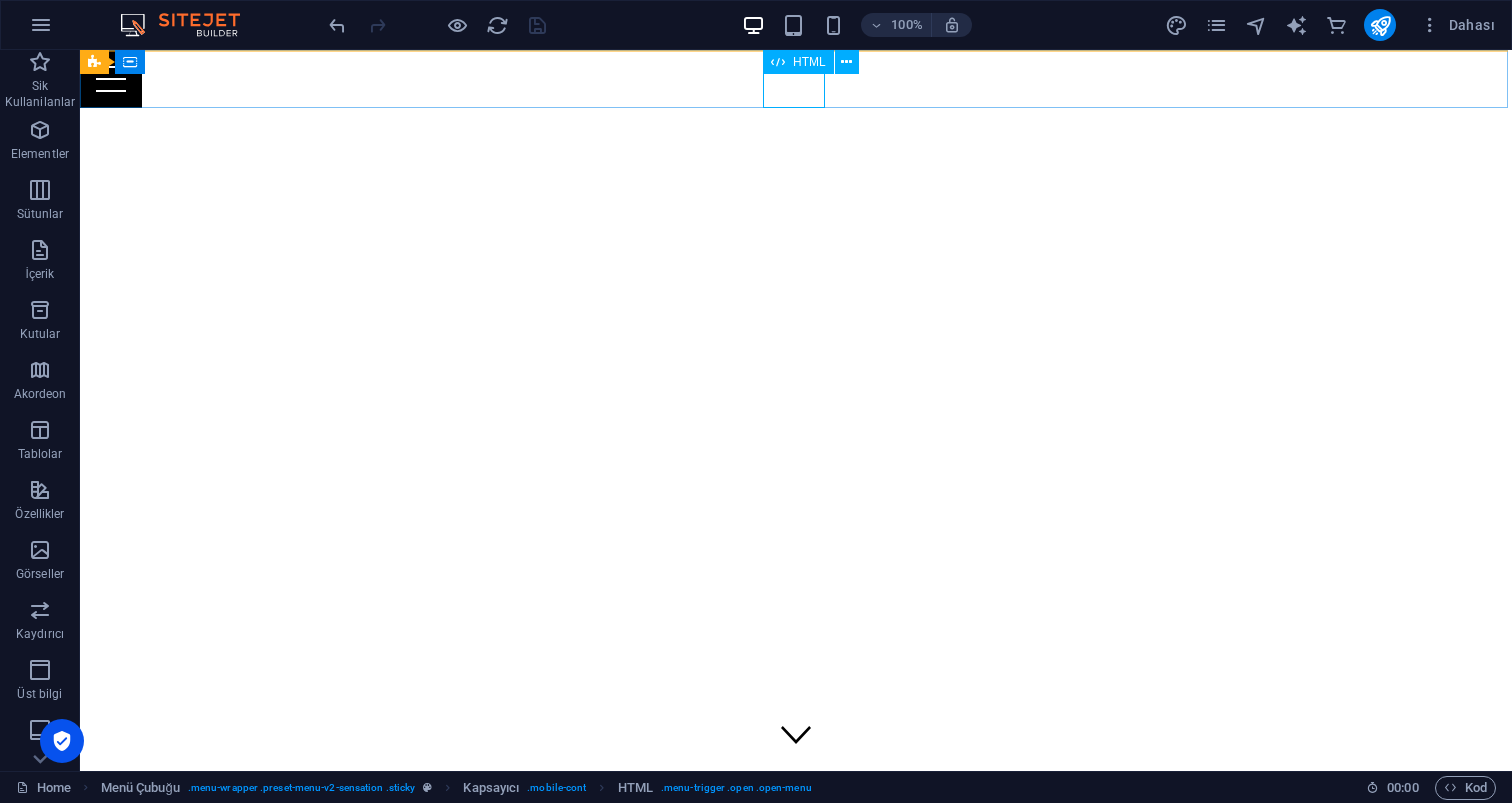 click at bounding box center (796, 79) 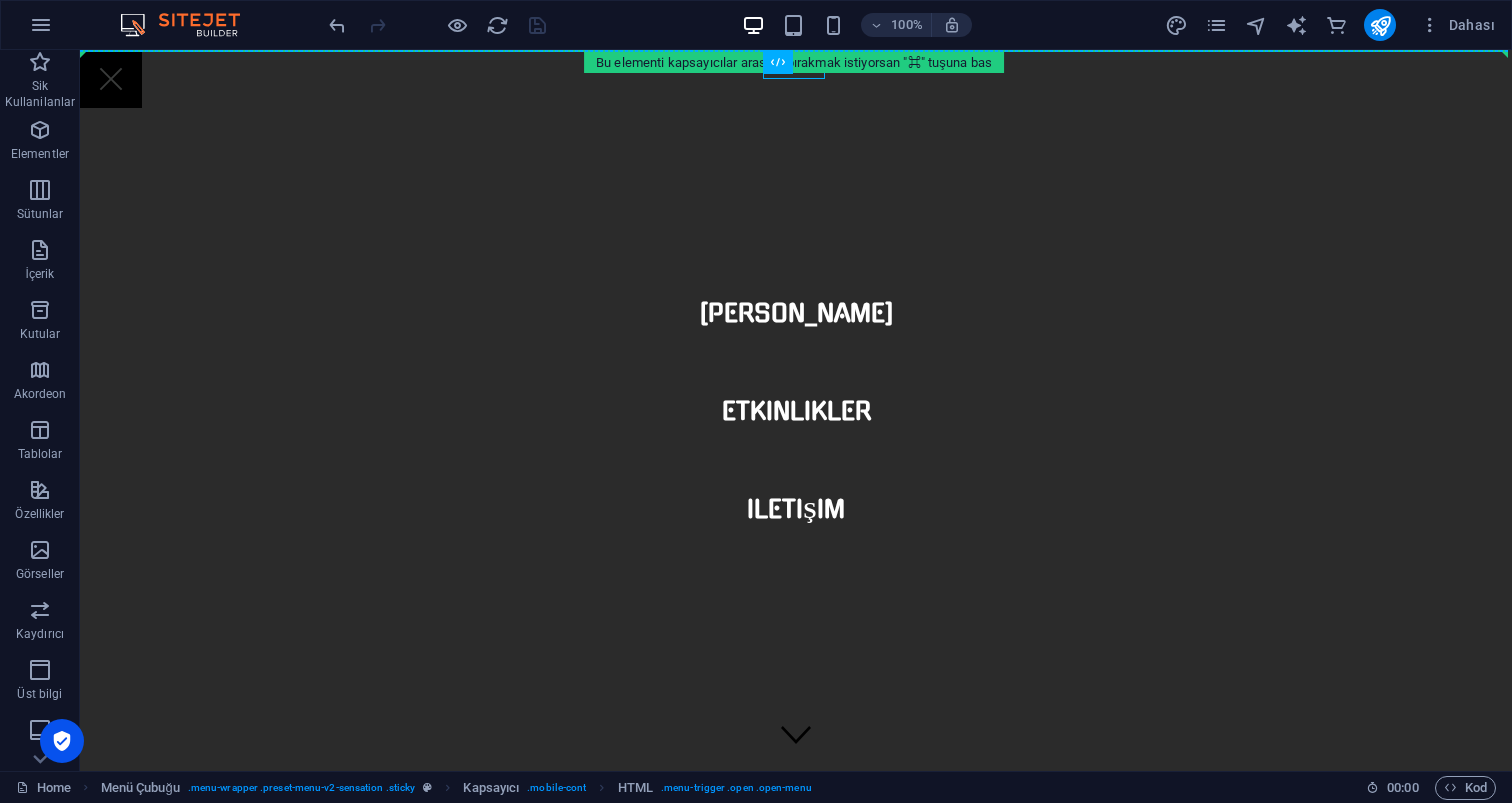 drag, startPoint x: 814, startPoint y: 76, endPoint x: 749, endPoint y: 85, distance: 65.62012 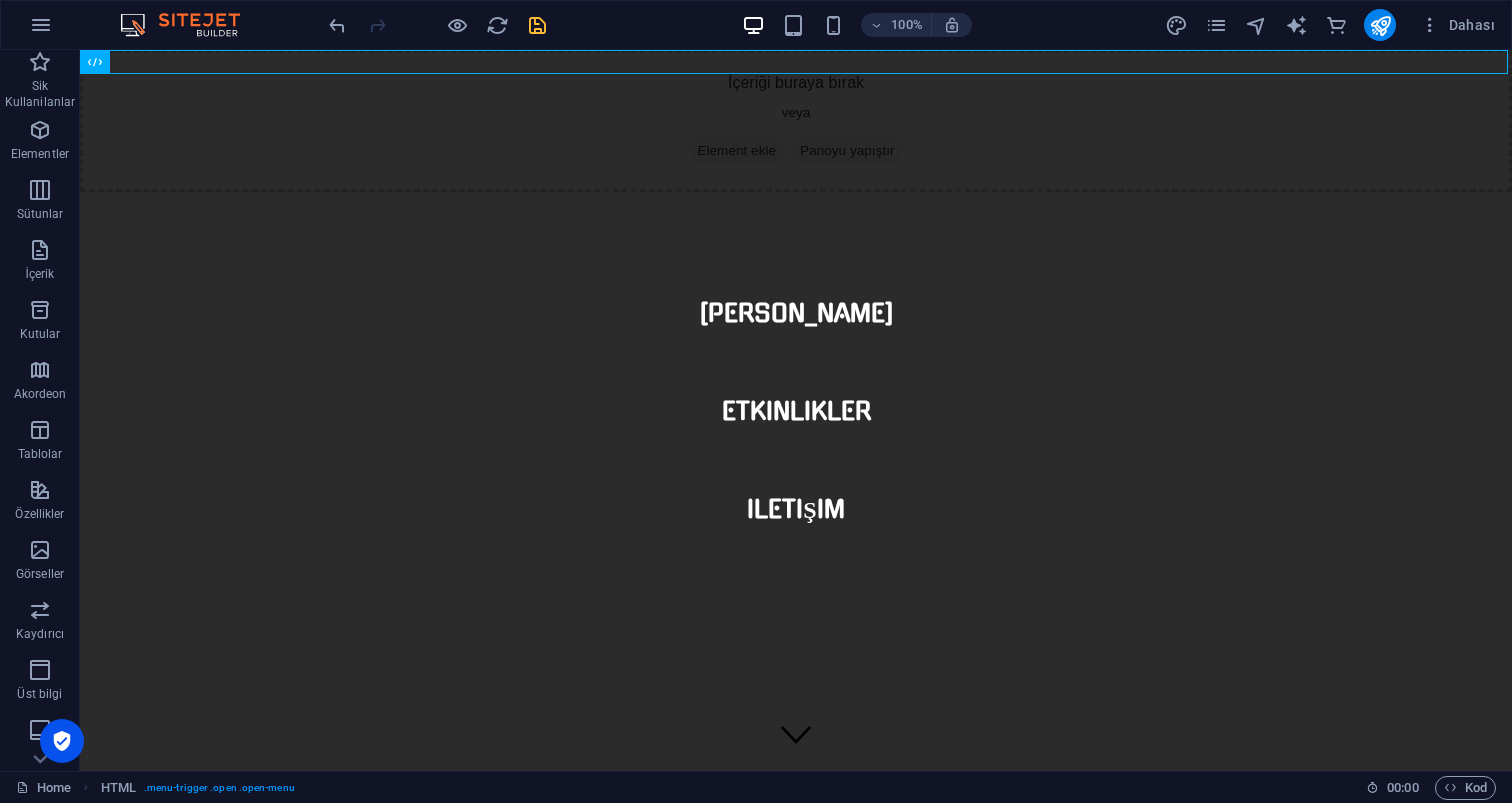 click on "Ana Sayfa Etkinlikler iletişim" at bounding box center (796, 410) 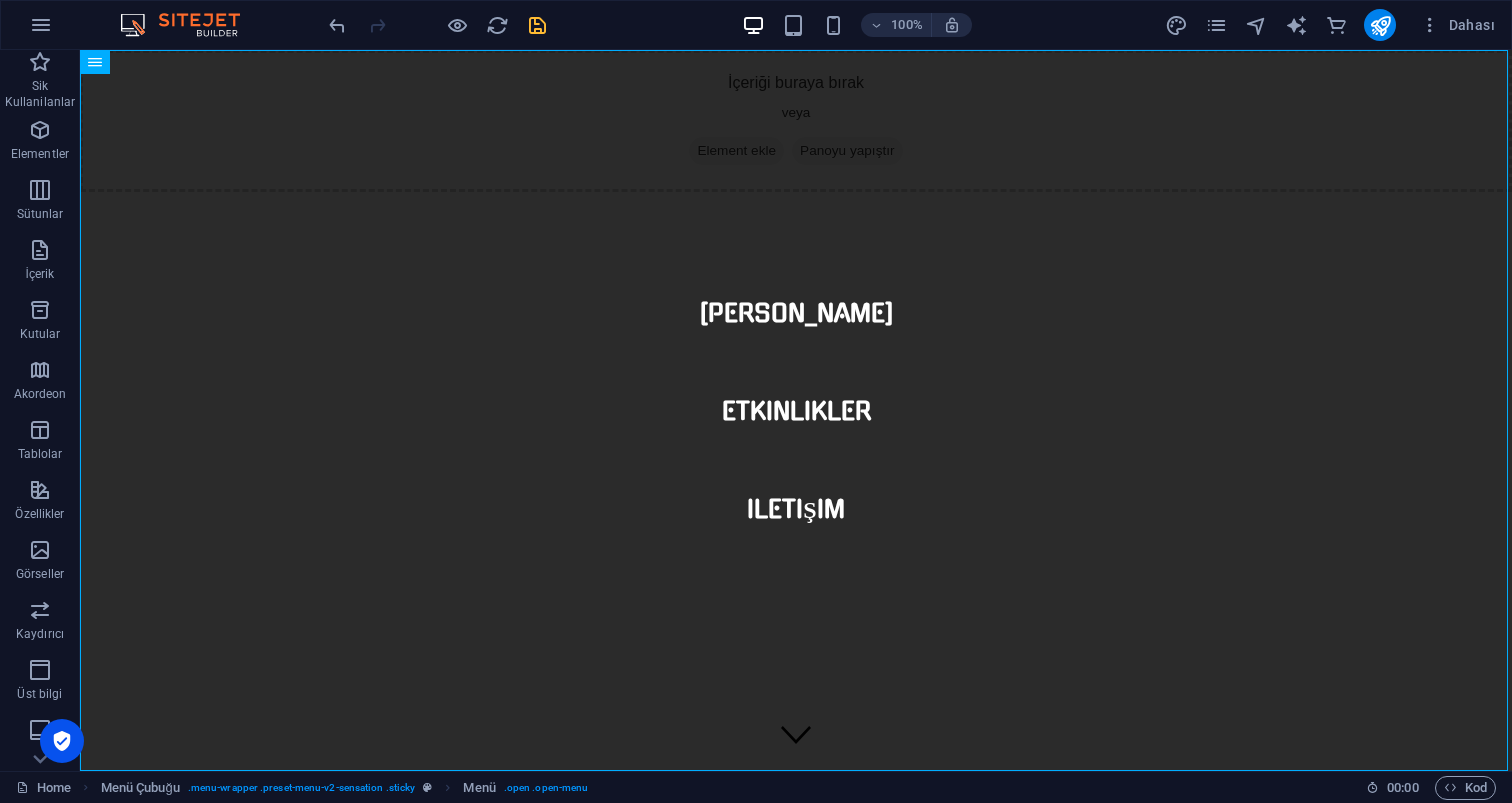 click on "Ana Sayfa Etkinlikler iletişim" at bounding box center [796, 410] 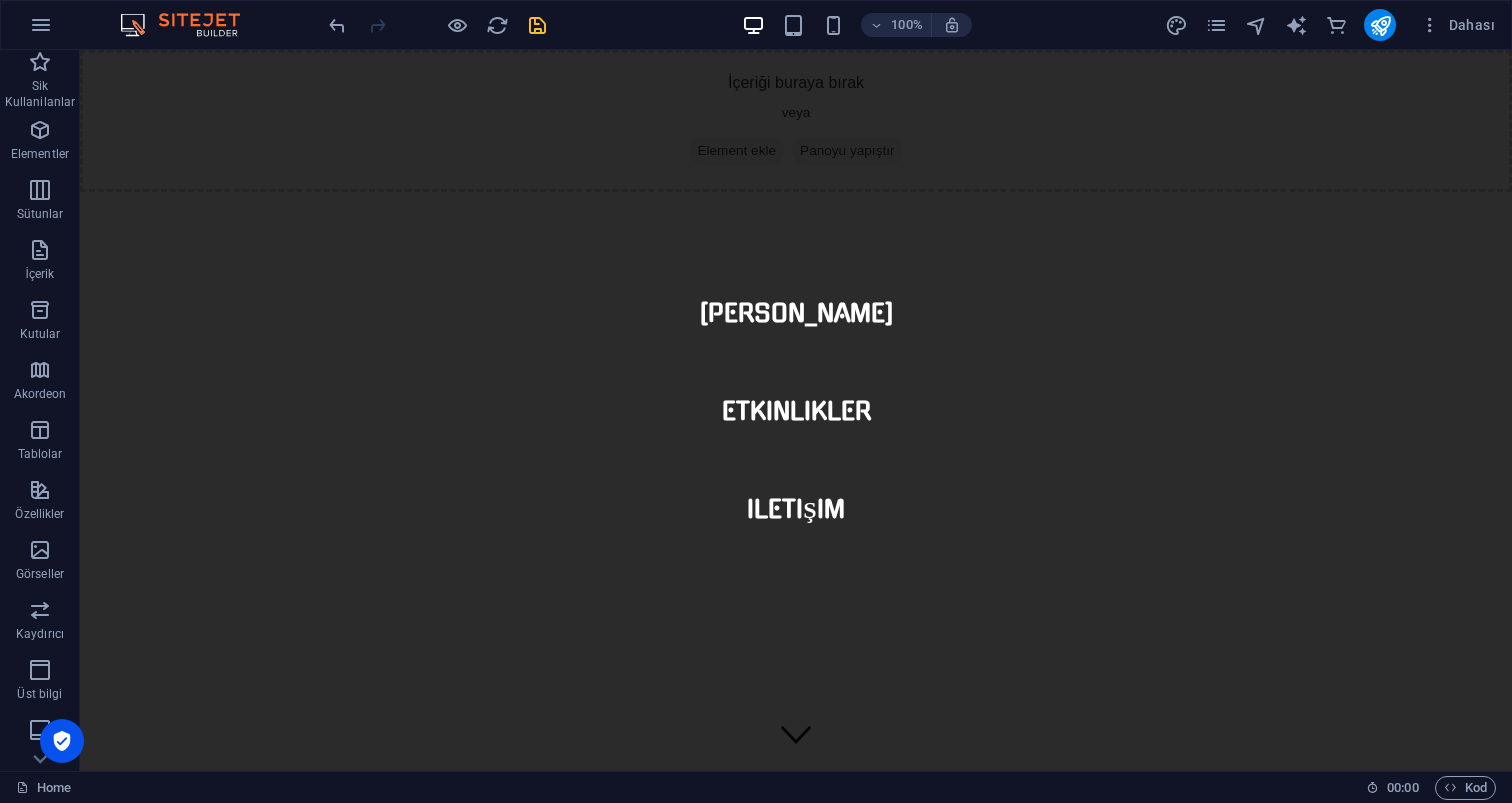click on "Ana Sayfa Etkinlikler iletişim" at bounding box center (796, 410) 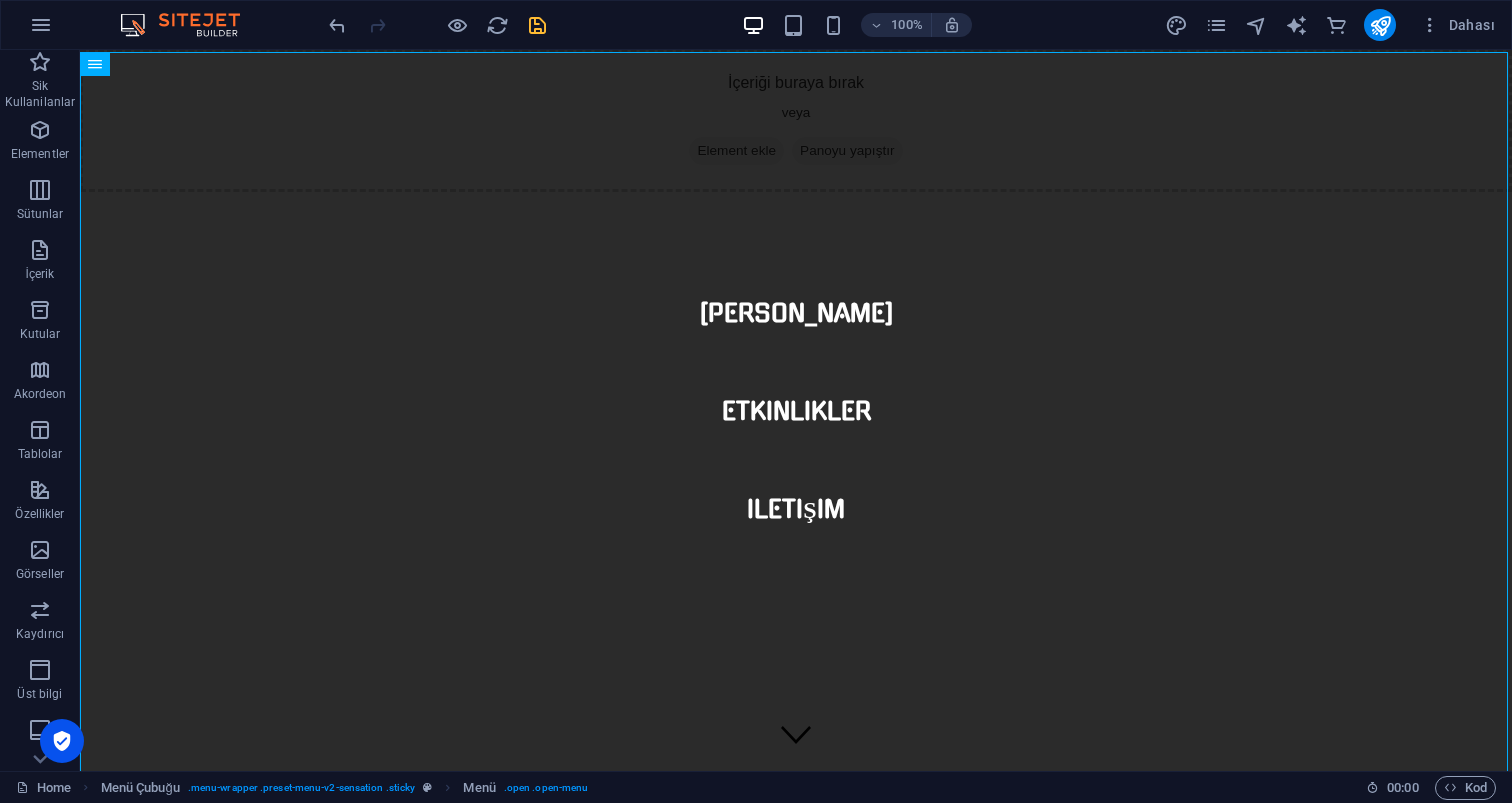 scroll, scrollTop: 0, scrollLeft: 0, axis: both 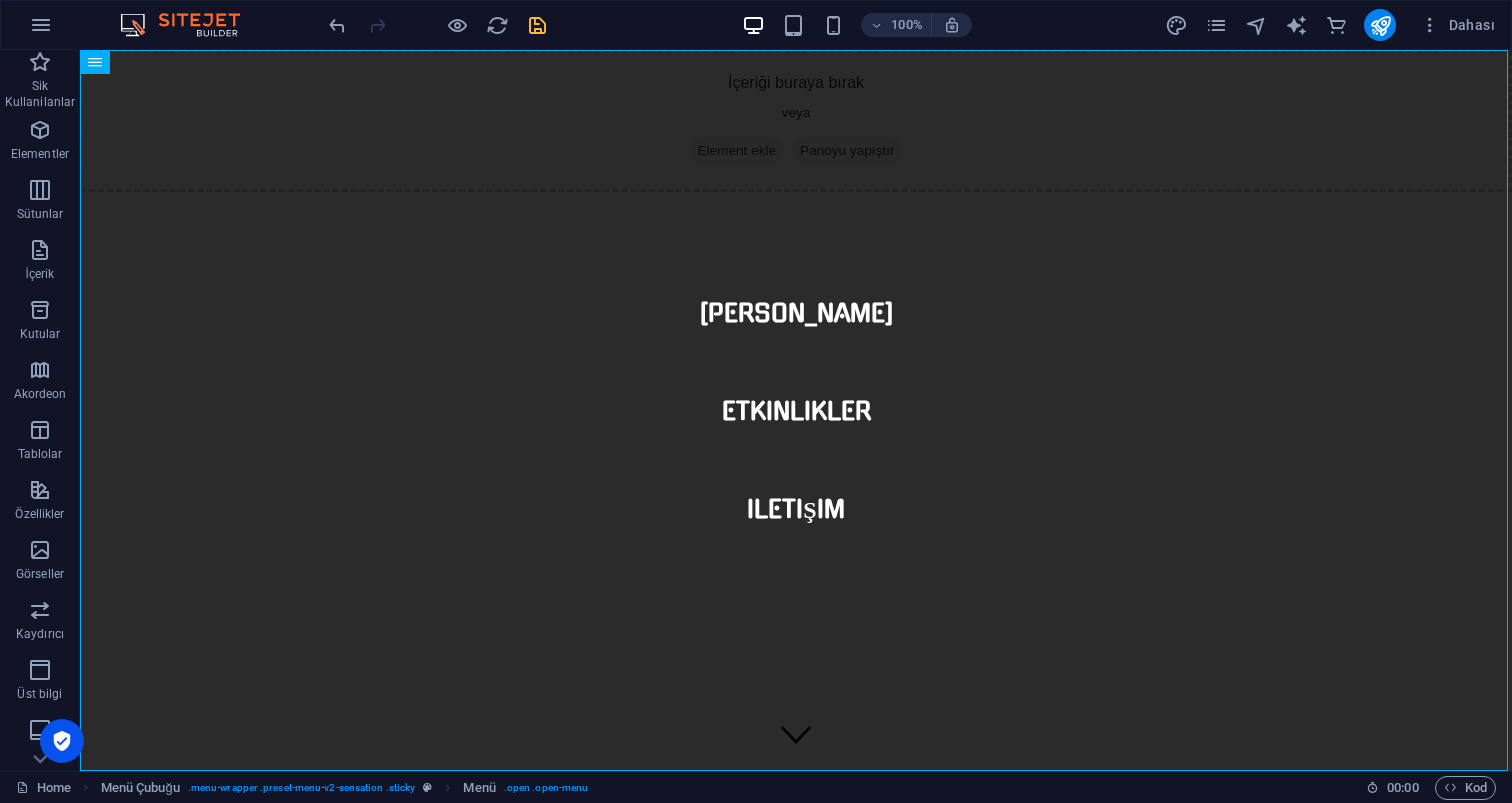 click on "Ana Sayfa Etkinlikler iletişim" at bounding box center (796, 410) 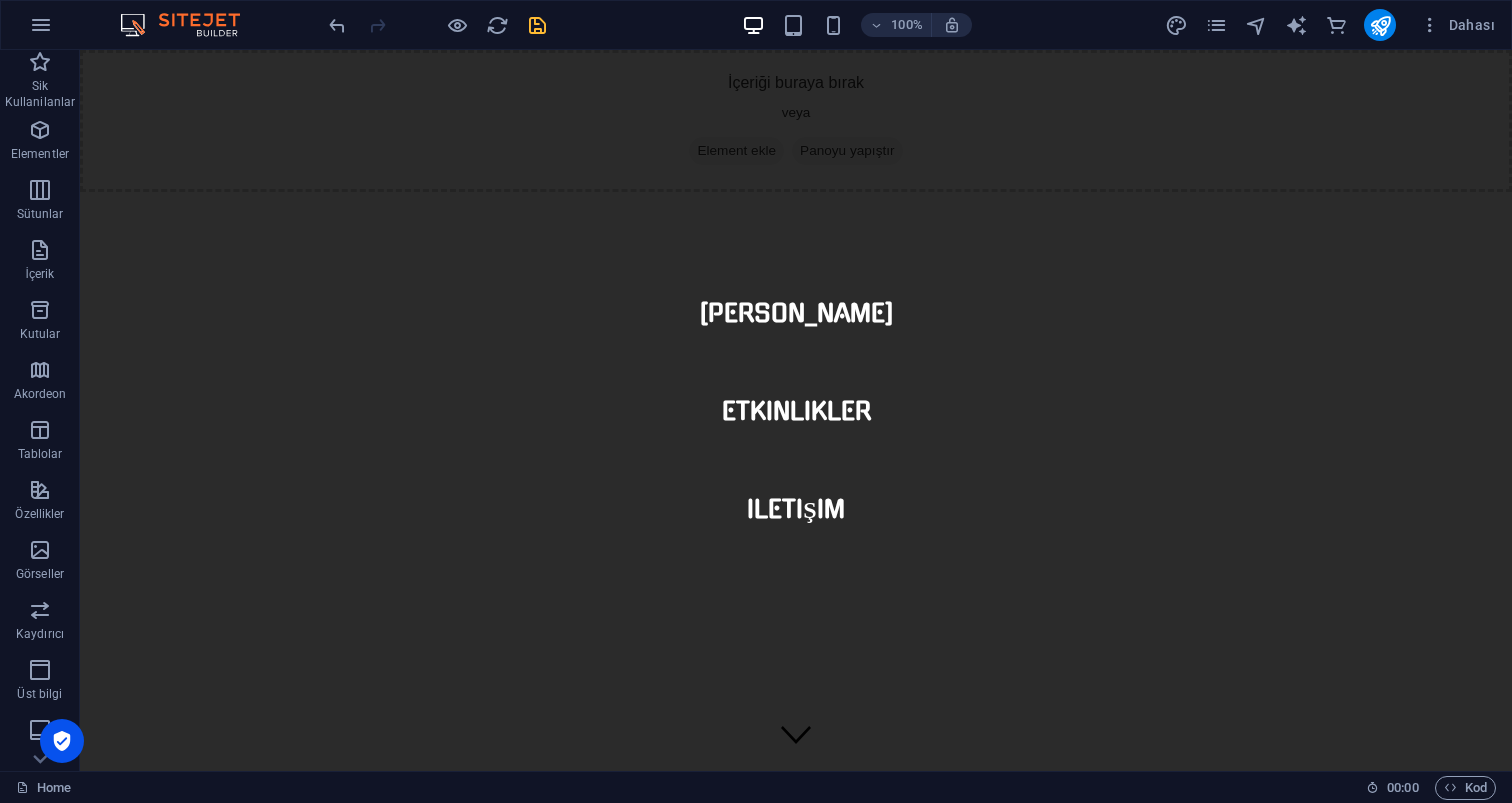 click on "Ana Sayfa Etkinlikler iletişim" at bounding box center (796, 410) 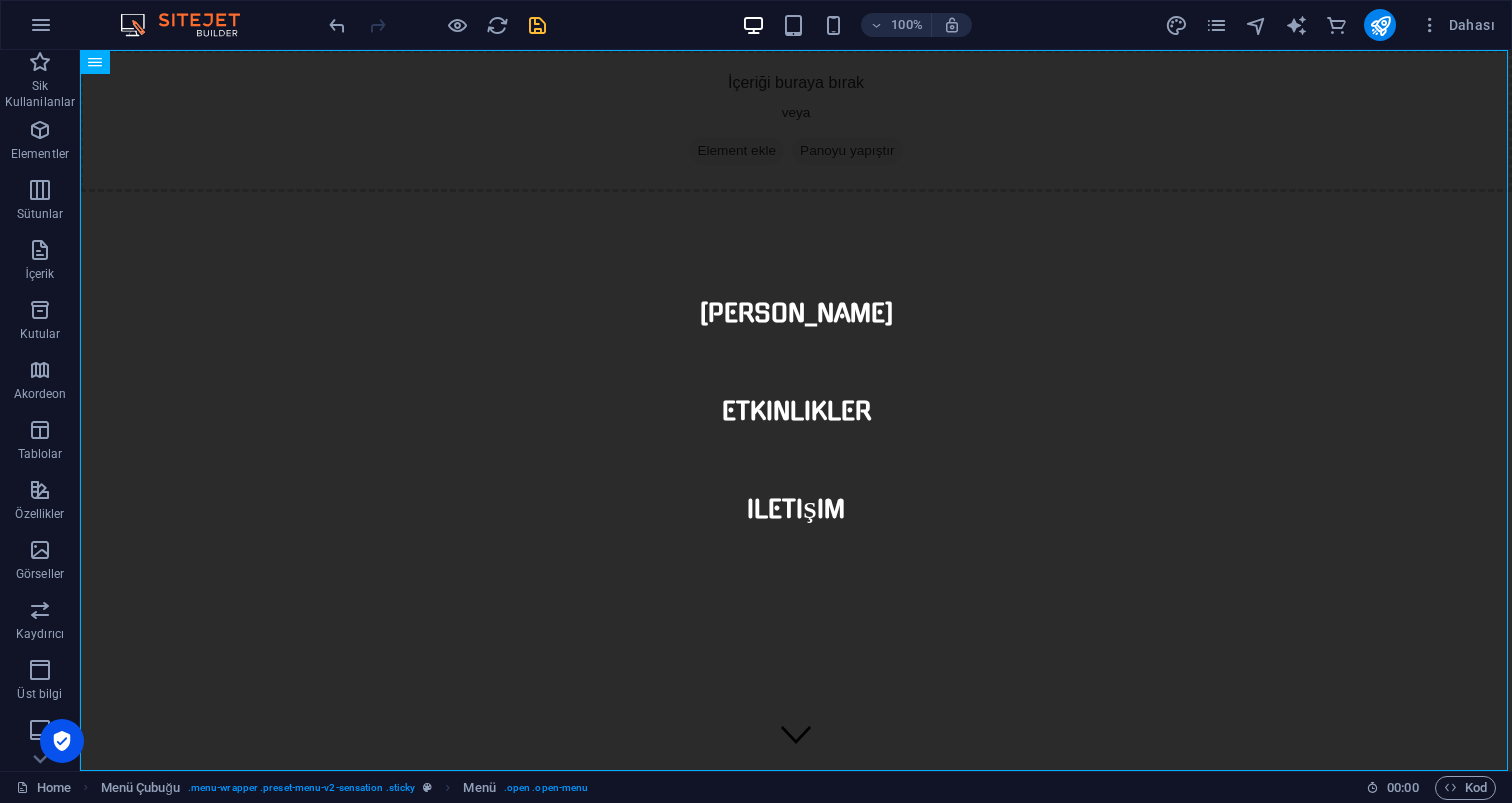 click on "Ana Sayfa Etkinlikler iletişim" at bounding box center (796, 410) 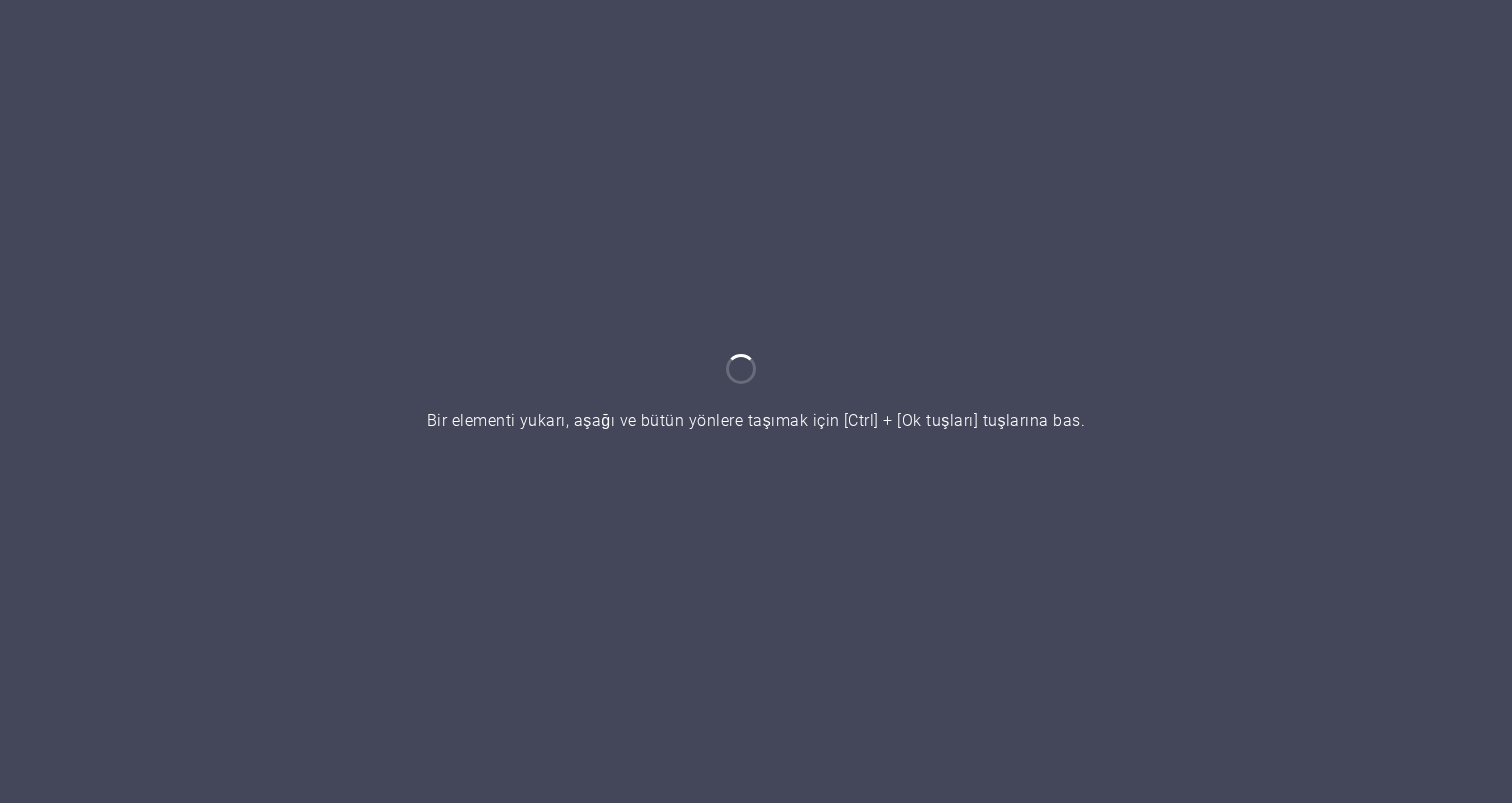 scroll, scrollTop: 0, scrollLeft: 0, axis: both 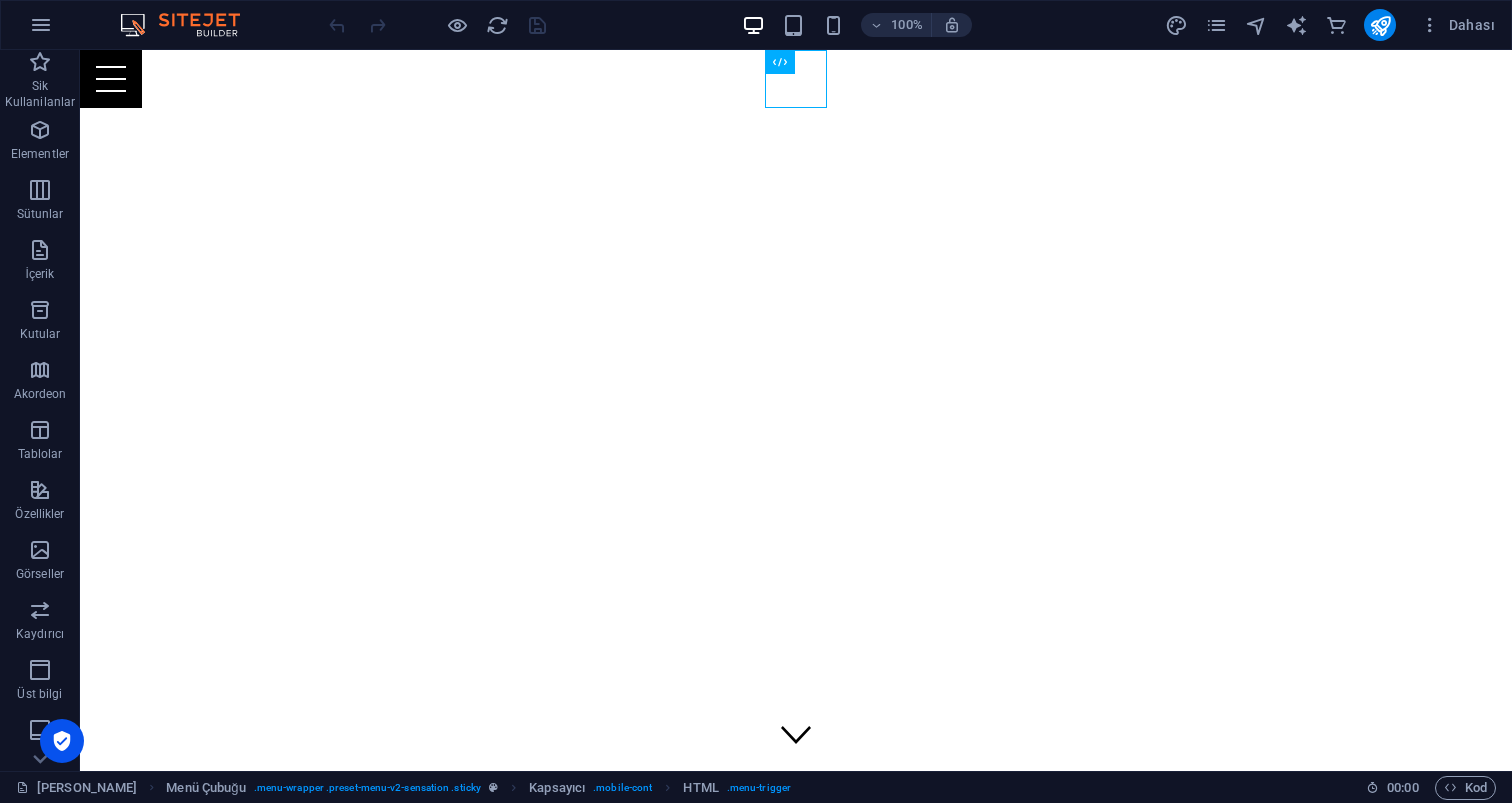 drag, startPoint x: 809, startPoint y: 82, endPoint x: 687, endPoint y: 88, distance: 122.14745 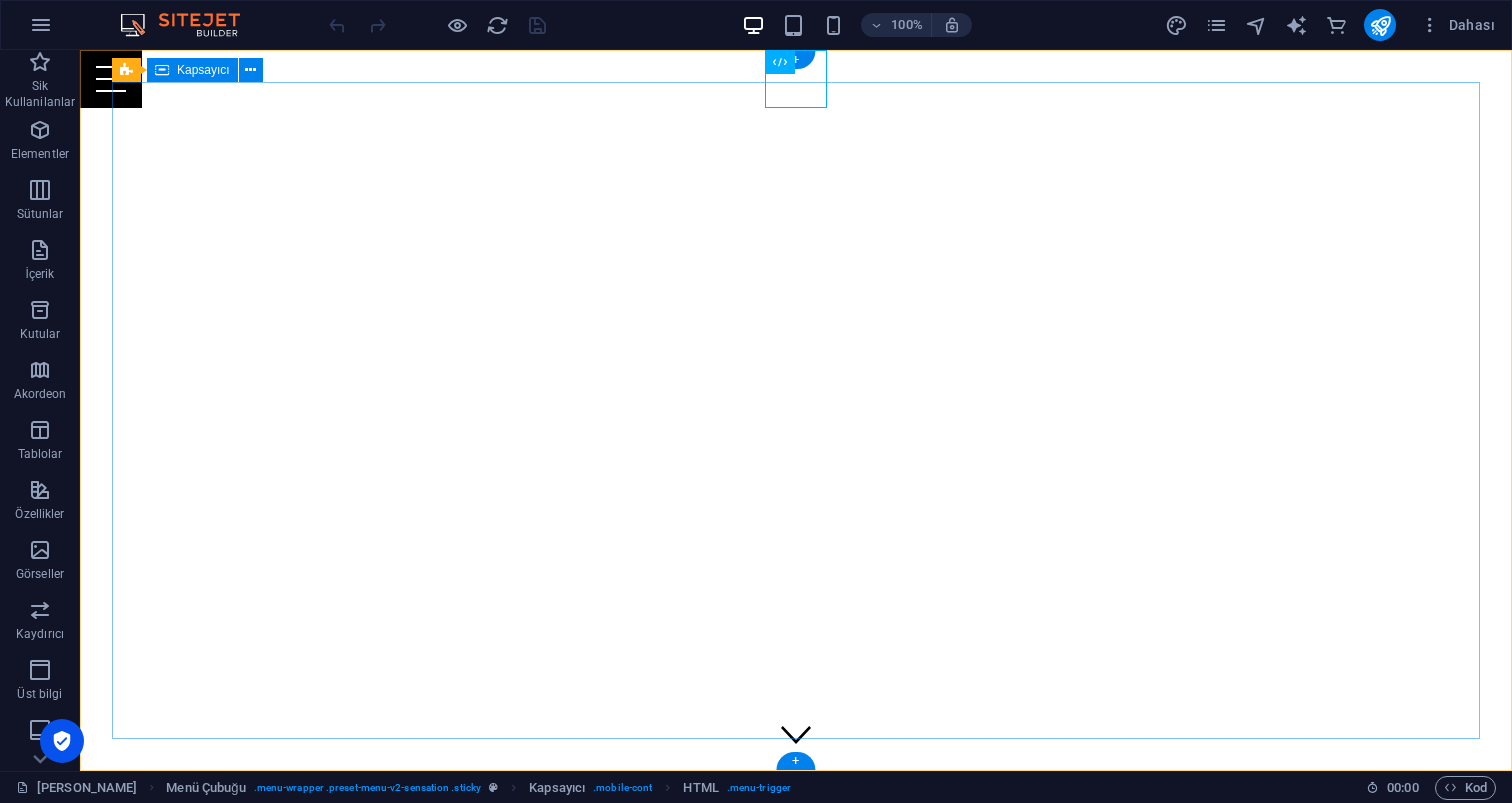 click on "[DOMAIN_NAME]'ye adım atarak eğlencenin kalbine yolculuk yapmaya hazır mısınız?" at bounding box center (796, 953) 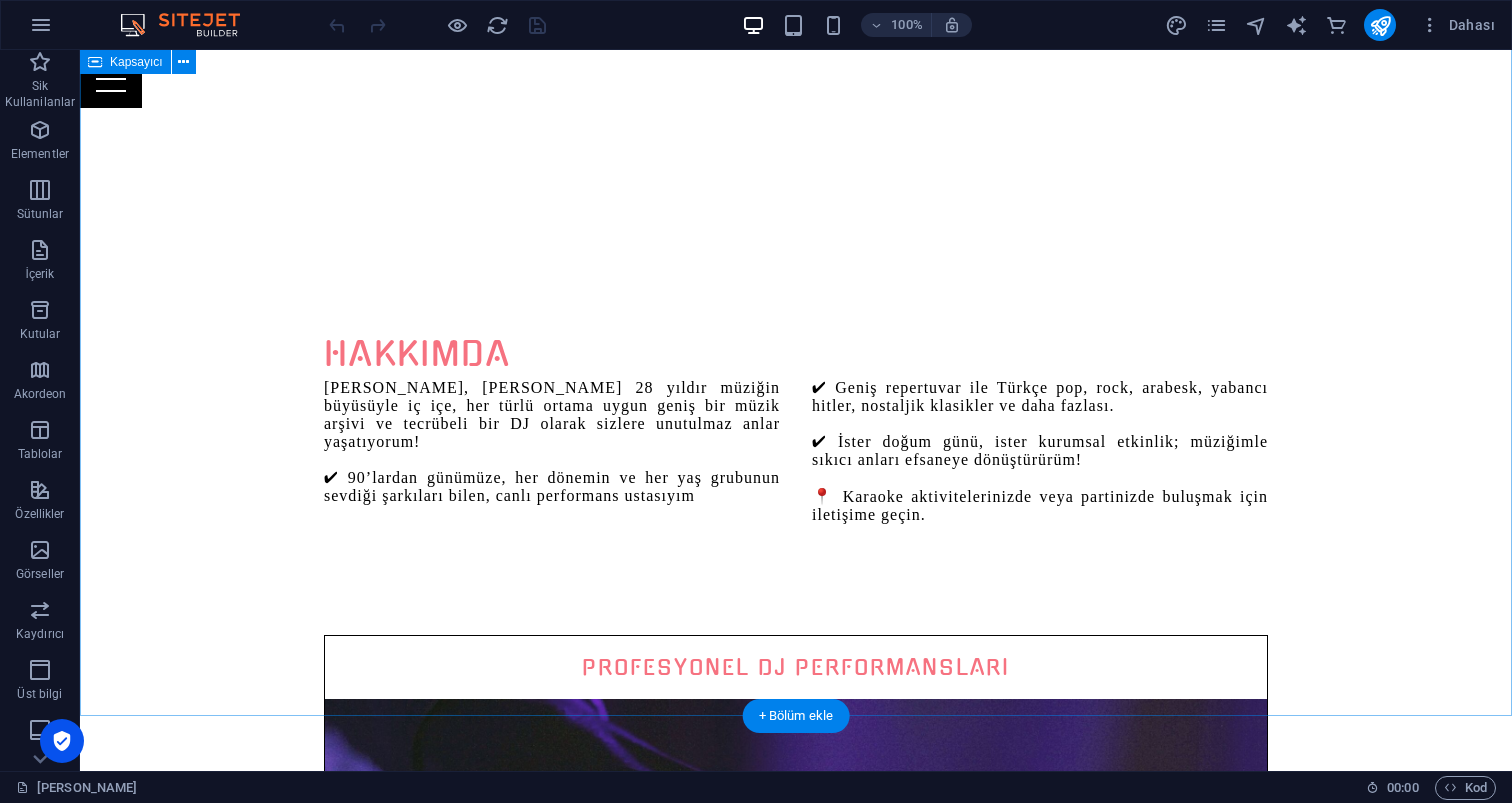 scroll, scrollTop: 986, scrollLeft: 0, axis: vertical 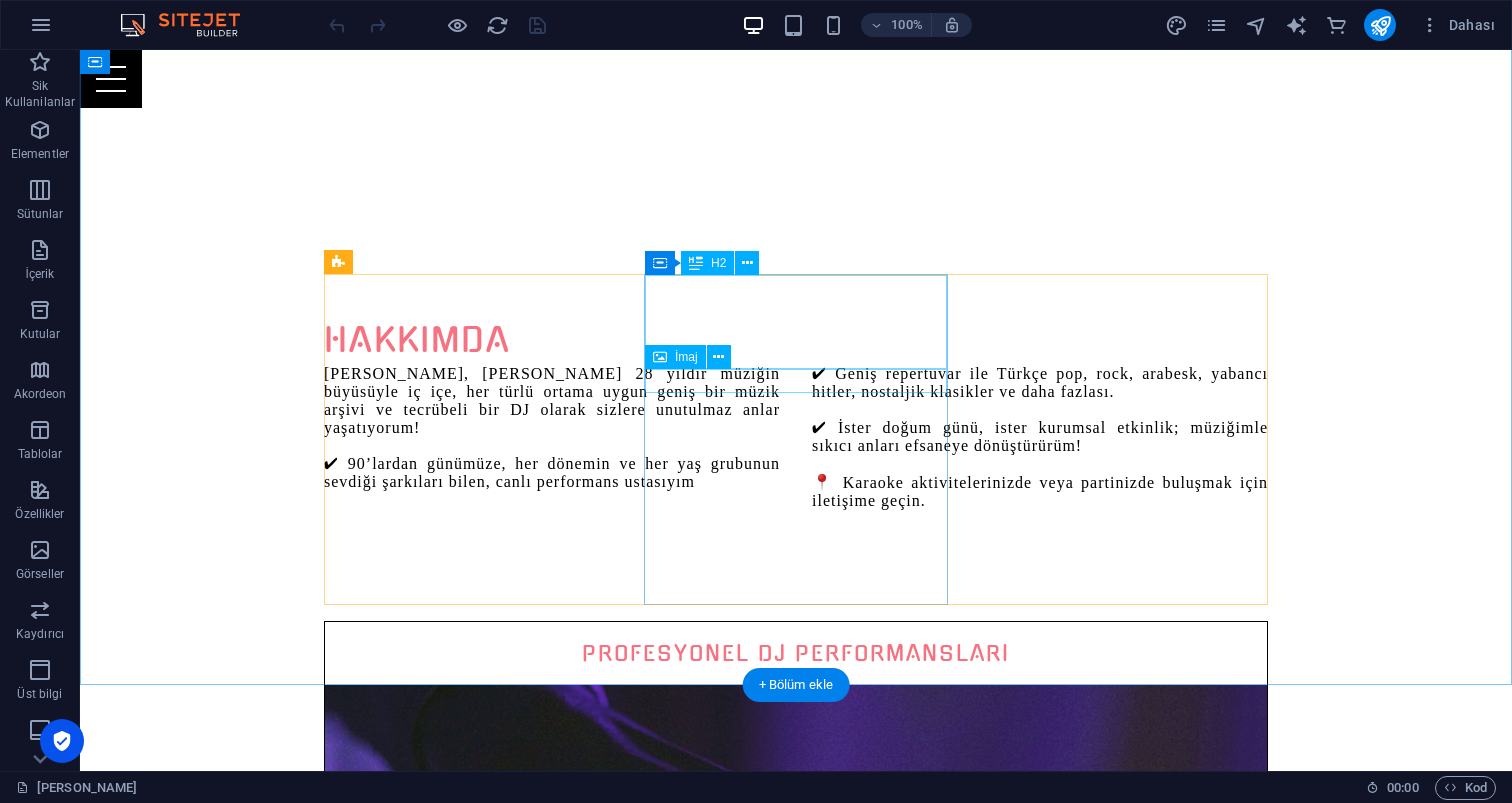 click on "İmaj" at bounding box center (686, 357) 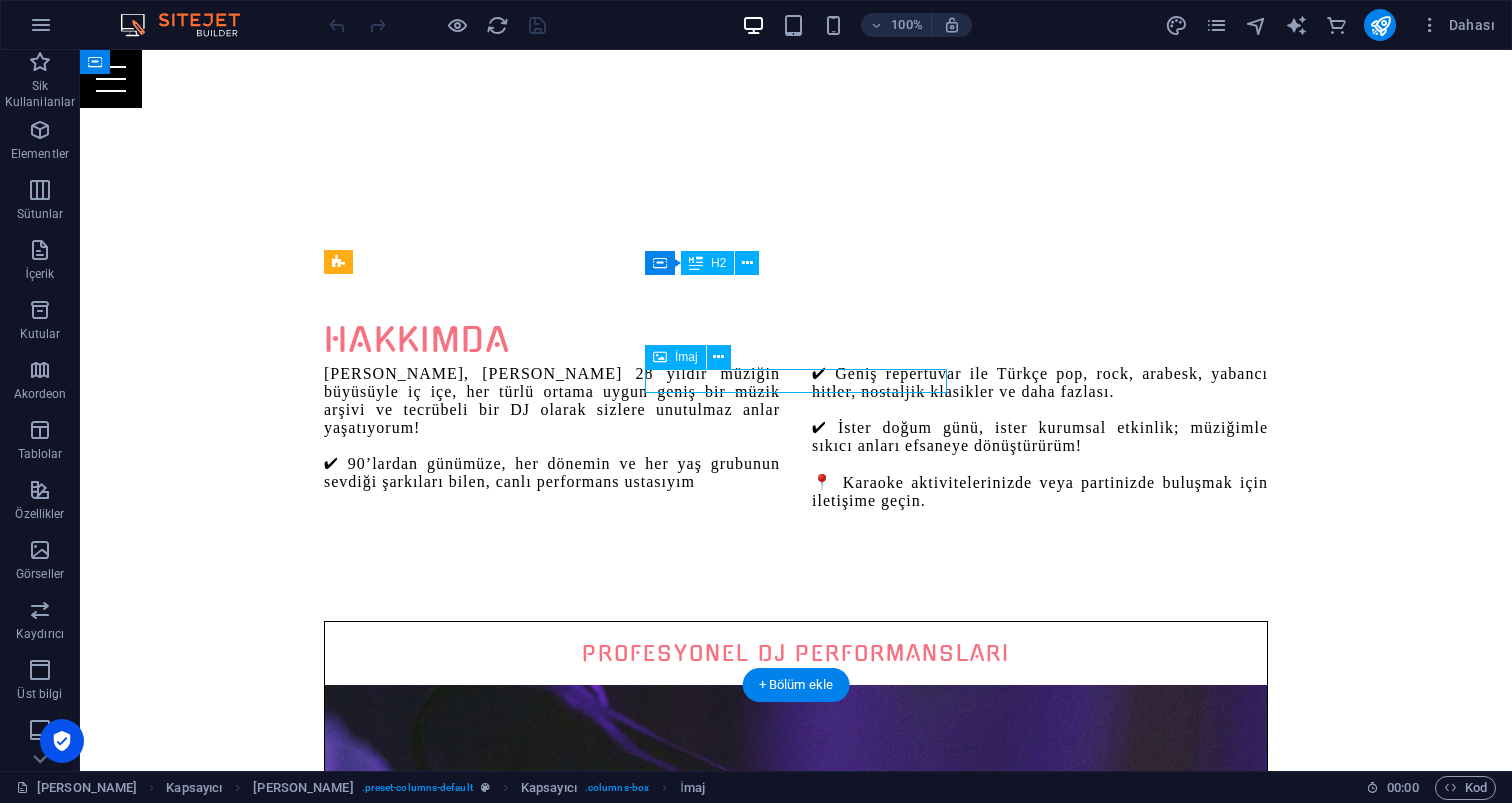 click on "İmaj" at bounding box center (686, 357) 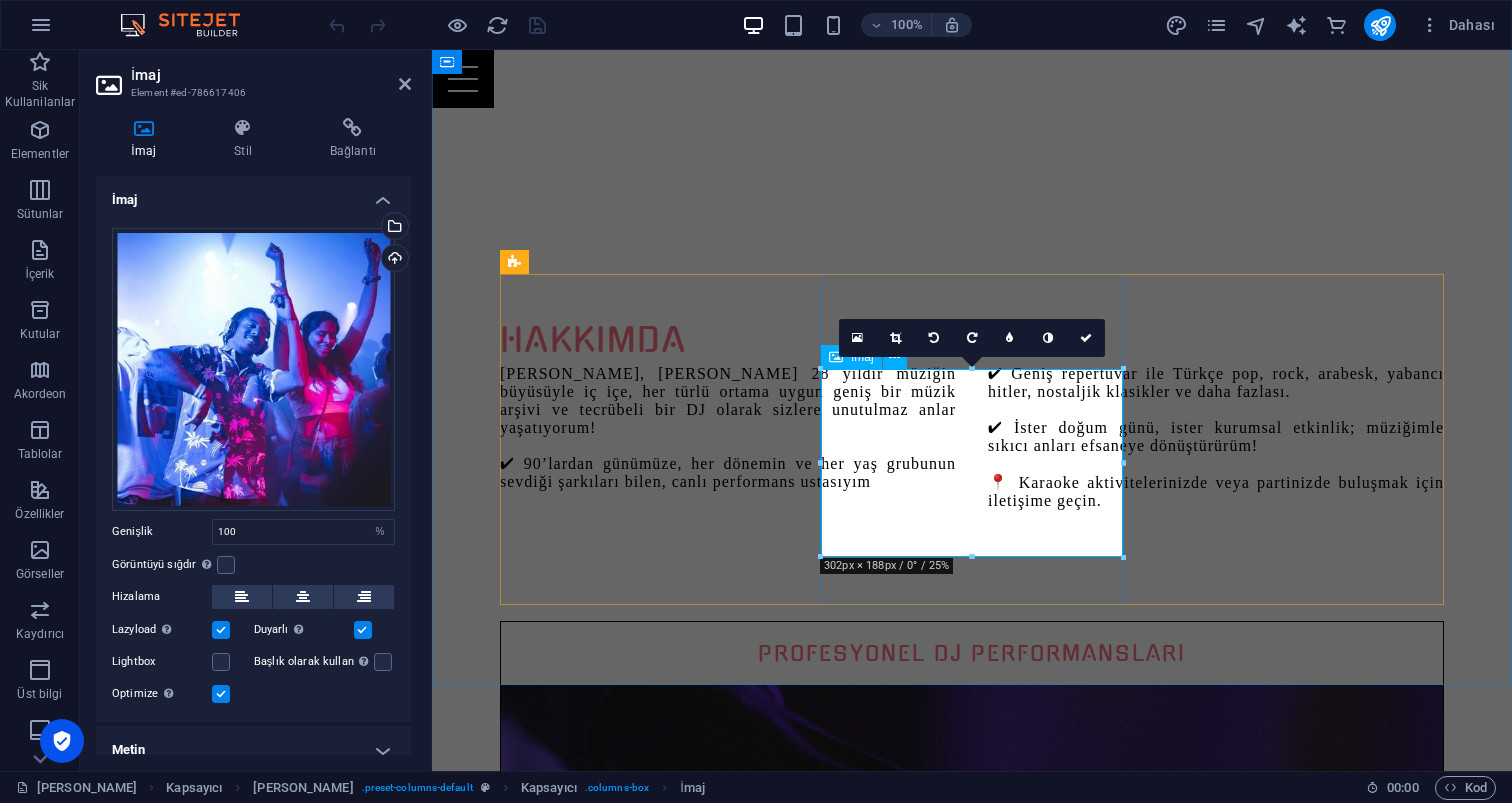 click at bounding box center (972, 1686) 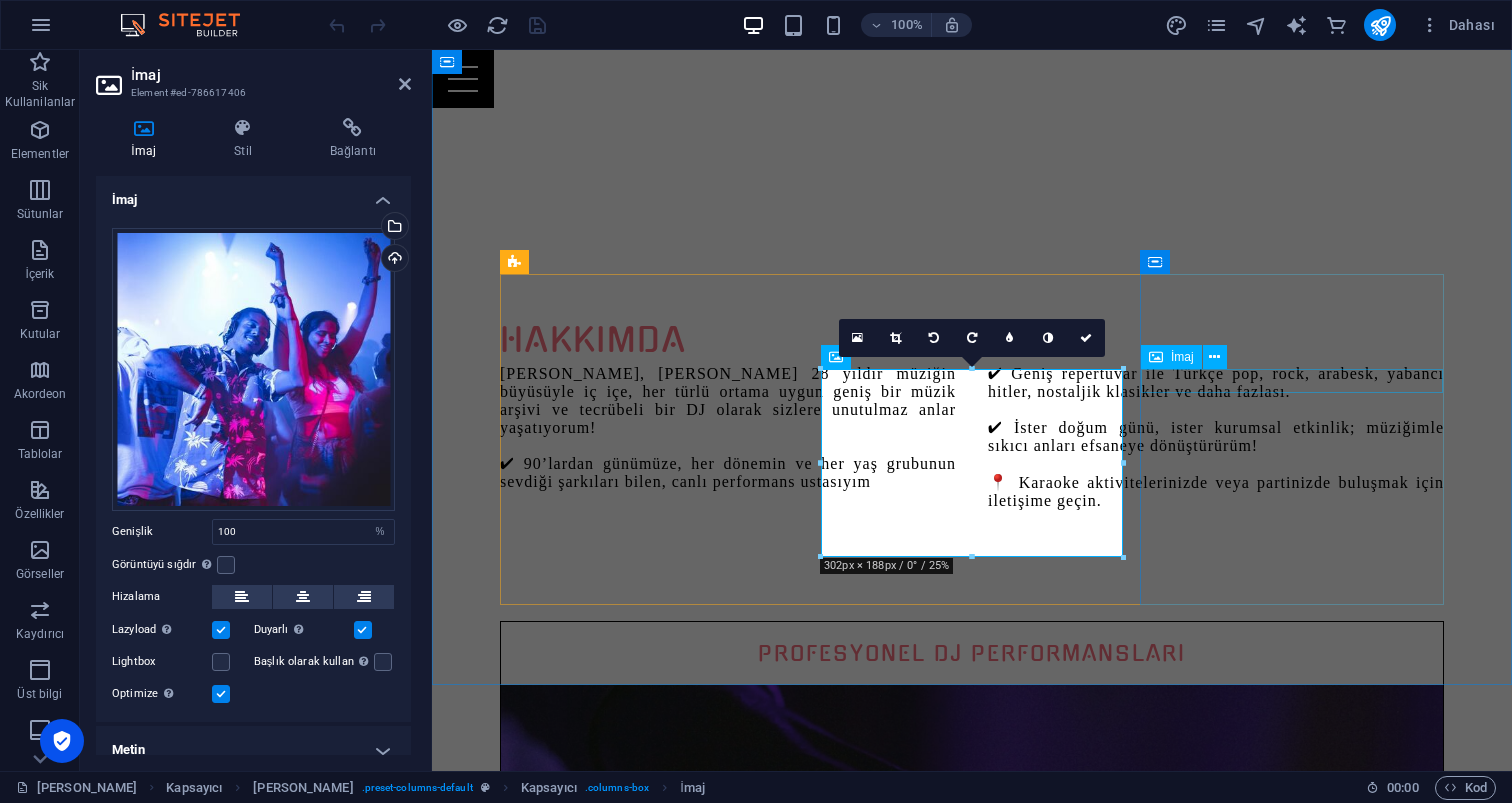 click on "İmaj" at bounding box center (1182, 357) 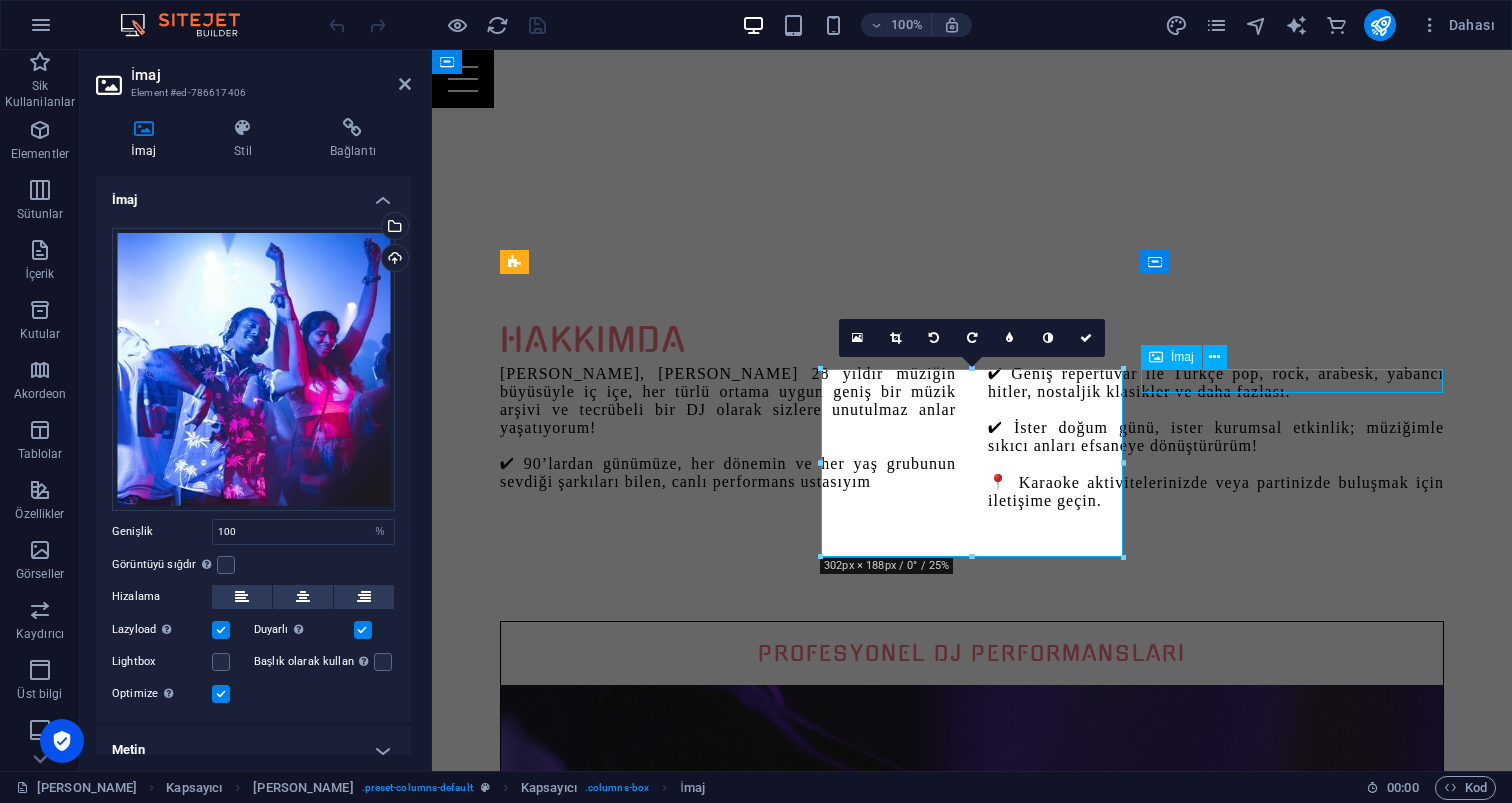 click on "İmaj" at bounding box center (1182, 357) 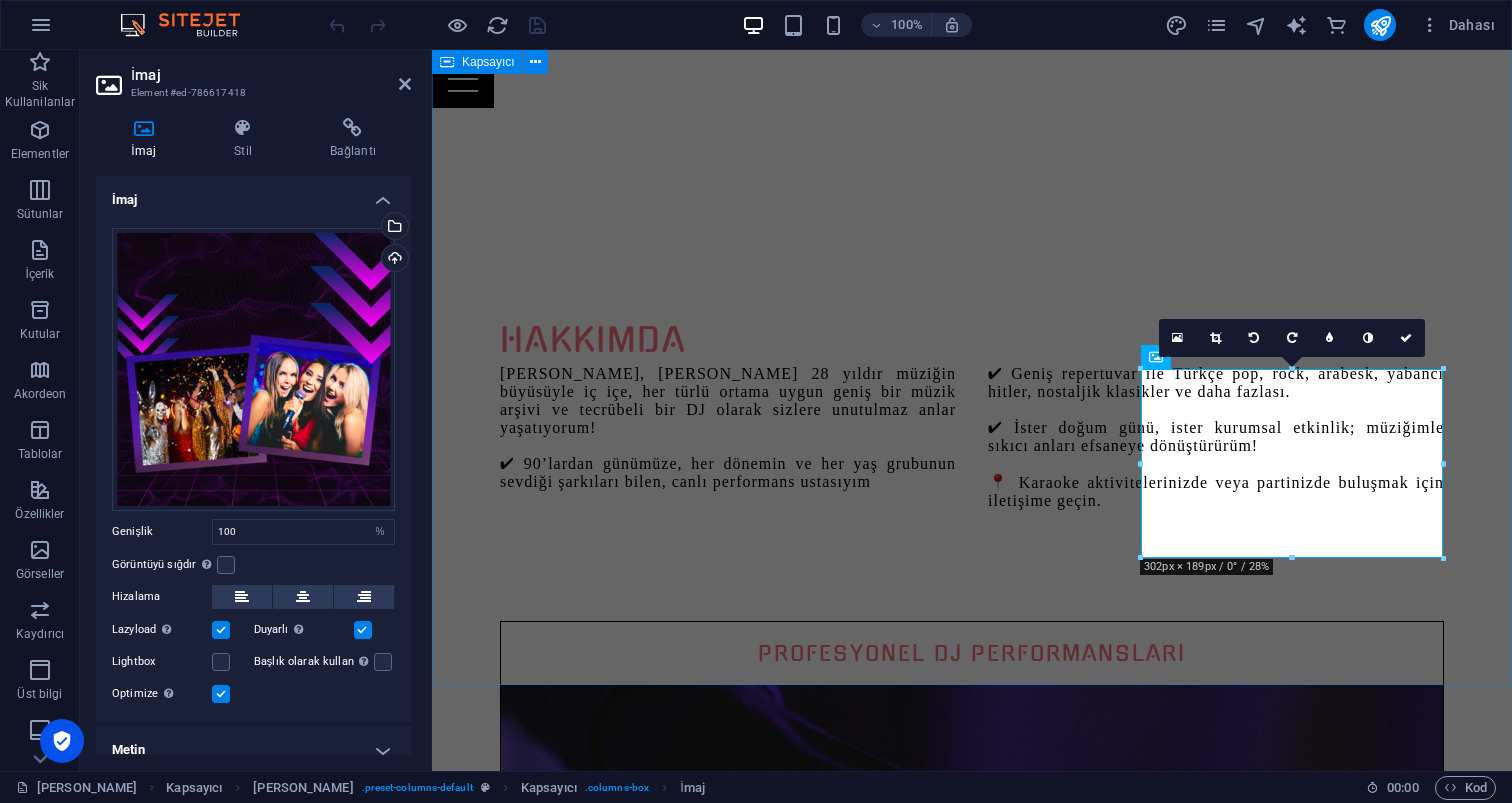 click on "[PERSON_NAME], [PERSON_NAME] 28 yıldır müziğin büyüsüyle iç içe, her türlü ortama uygun geniş bir müzik arşivi ve tecrübeli bir DJ olarak sizlere unutulmaz anlar yaşatıyorum! ✔ 90’lardan günümüze, her dönemin ve her yaş grubunun sevdiği şarkıları bilen, canlı performans ustasıyım ✔ Geniş repertuvar ile Türkçe pop, rock, arabesk, yabancı [PERSON_NAME], nostaljik klasikler ve daha fazlası. ✔ İster doğum günü, ister kurumsal etkinlik; müziğimle sıkıcı anları efsaneye dönüştürürüm! 📍 Karaoke aktivitelerinizde veya partinizde buluşmak için iletişime geçin. PROFESYONEL DJ PERFORMANSLARI iletişime geçin Eğlence Dolu Etkinlikler ILETIŞIME GEÇIN UNUTULMAZ KARAOKE AKTİVİTELERİ ILETIŞIME GEÇIN" at bounding box center [972, 1520] 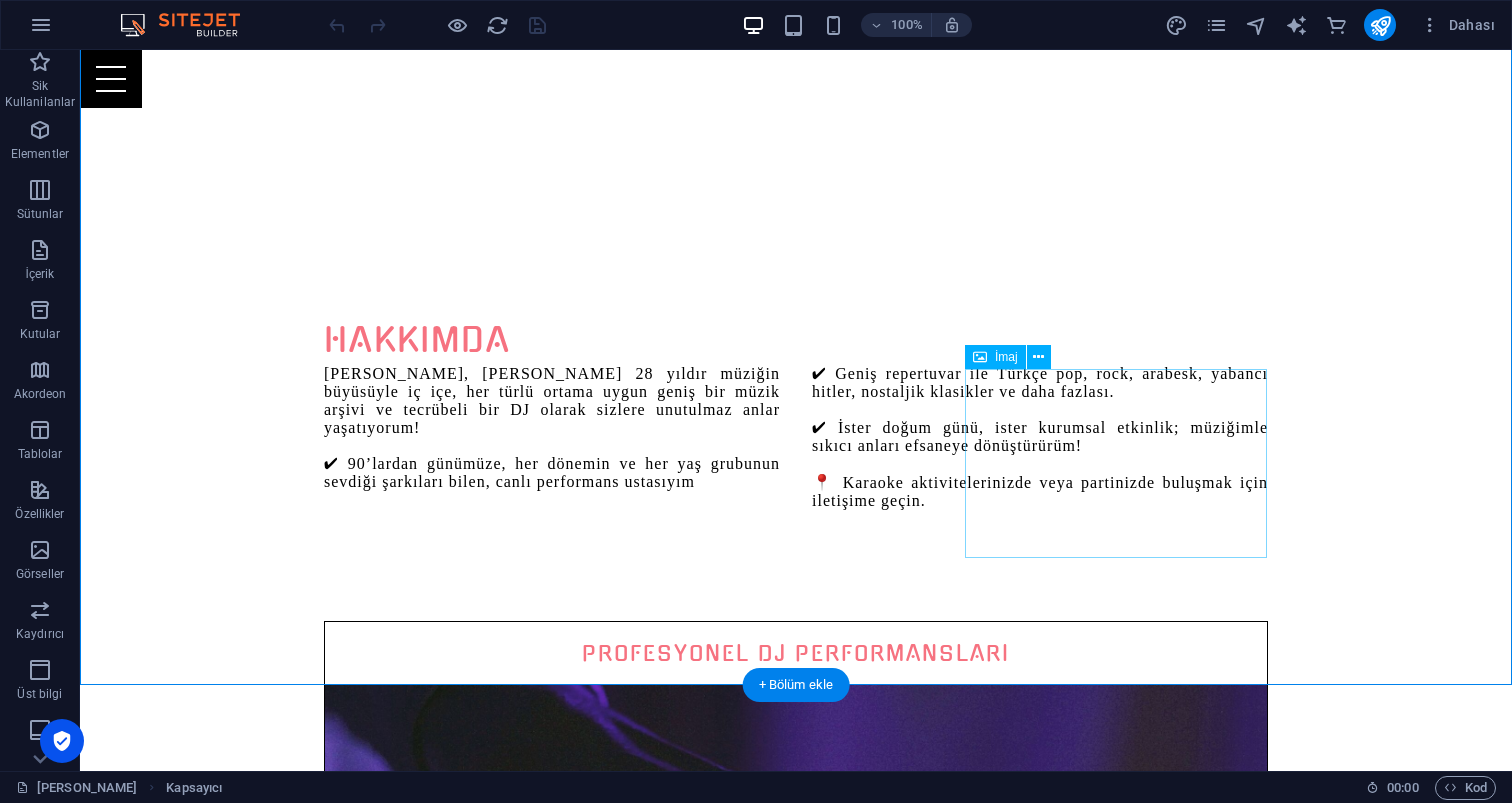 click at bounding box center [796, 2393] 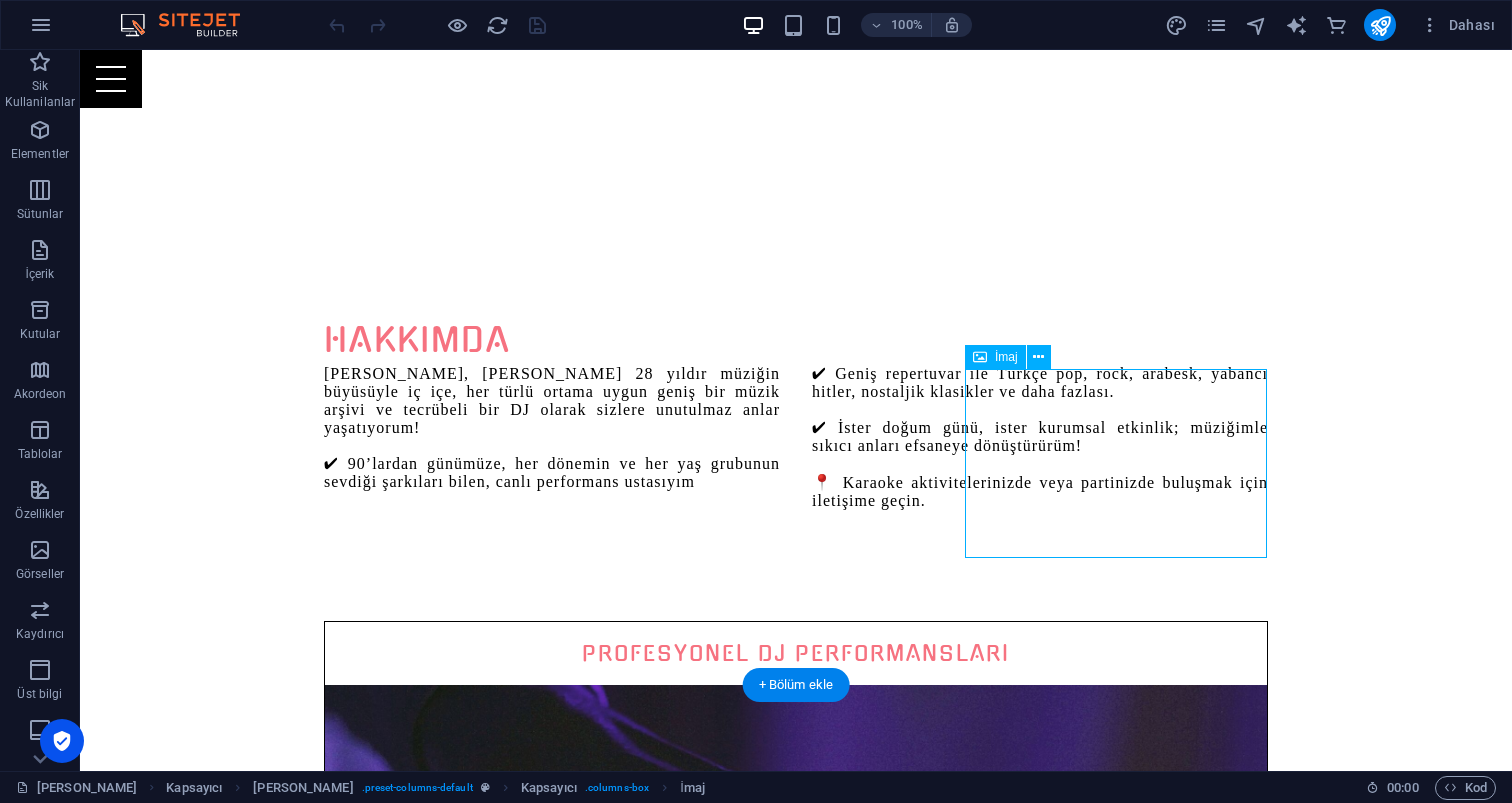 click at bounding box center (796, 2393) 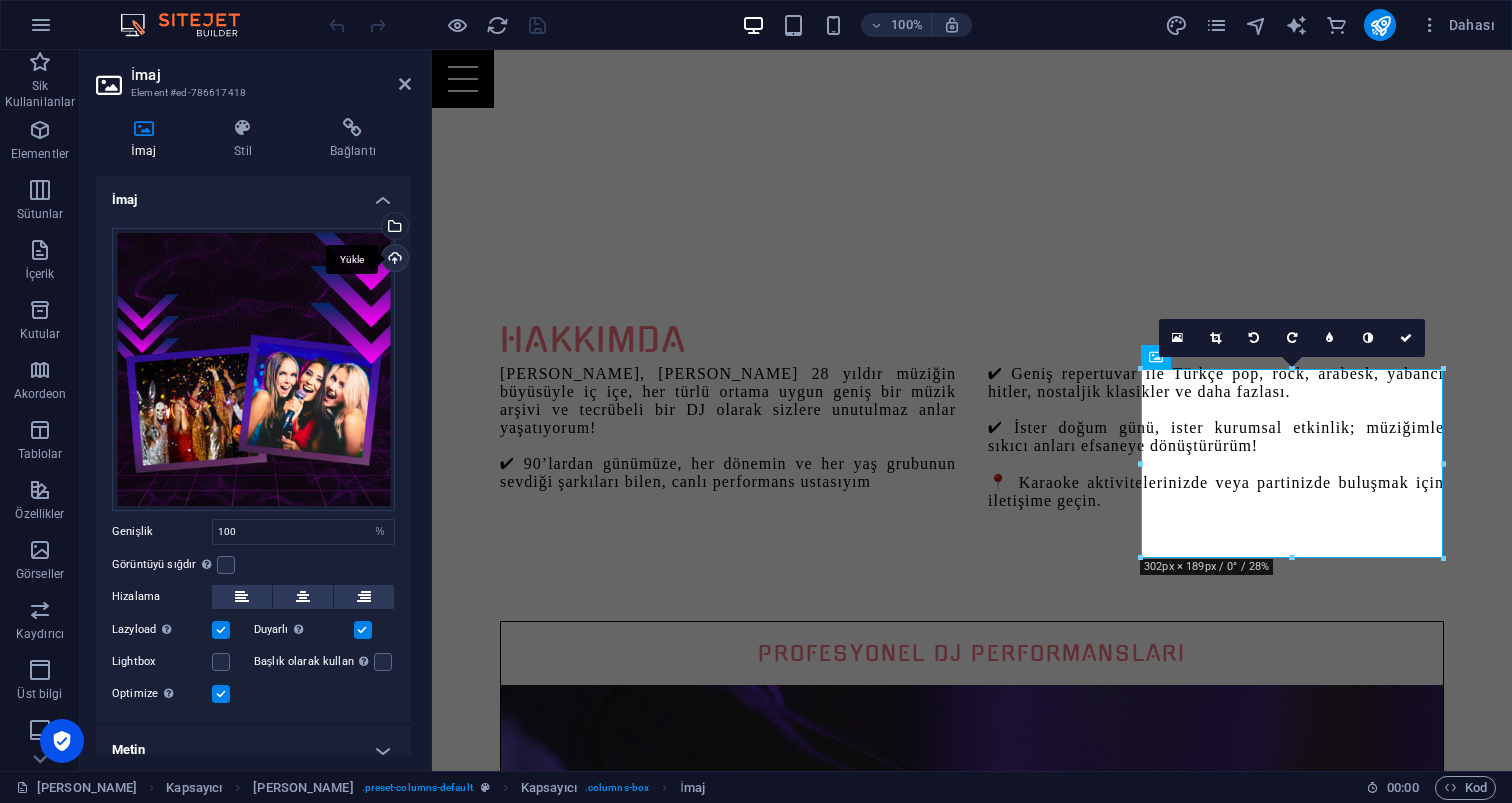 click on "Yükle" at bounding box center [393, 260] 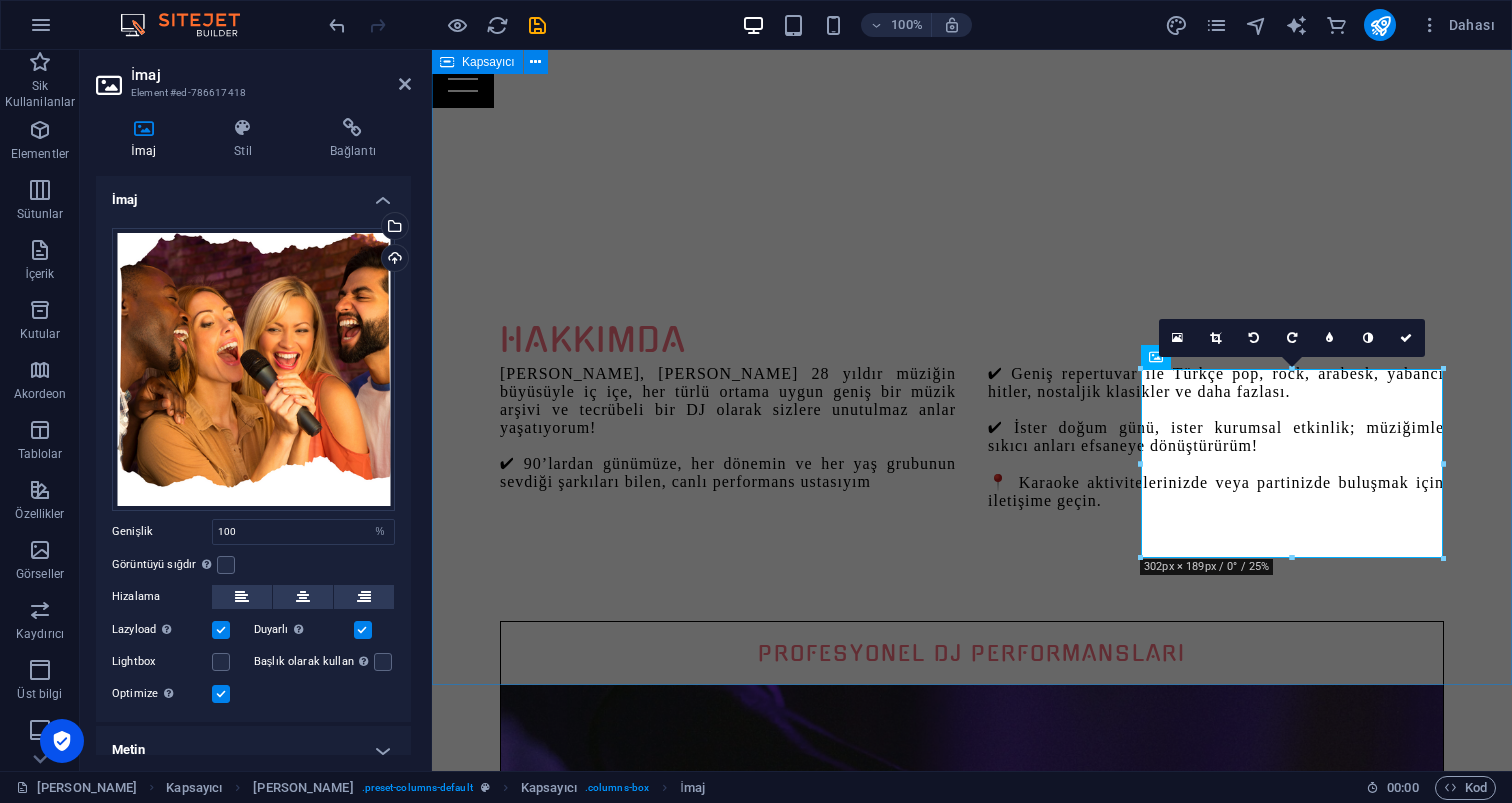 click on "[PERSON_NAME], [PERSON_NAME] 28 yıldır müziğin büyüsüyle iç içe, her türlü ortama uygun geniş bir müzik arşivi ve tecrübeli bir DJ olarak sizlere unutulmaz anlar yaşatıyorum! ✔ 90’lardan günümüze, her dönemin ve her yaş grubunun sevdiği şarkıları bilen, canlı performans ustasıyım ✔ Geniş repertuvar ile Türkçe pop, rock, arabesk, yabancı [PERSON_NAME], nostaljik klasikler ve daha fazlası. ✔ İster doğum günü, ister kurumsal etkinlik; müziğimle sıkıcı anları efsaneye dönüştürürüm! 📍 Karaoke aktivitelerinizde veya partinizde buluşmak için iletişime geçin. PROFESYONEL DJ PERFORMANSLARI iletişime geçin Eğlence Dolu Etkinlikler ILETIŞIME GEÇIN UNUTULMAZ KARAOKE AKTİVİTELERİ ILETIŞIME GEÇIN" at bounding box center [972, 1520] 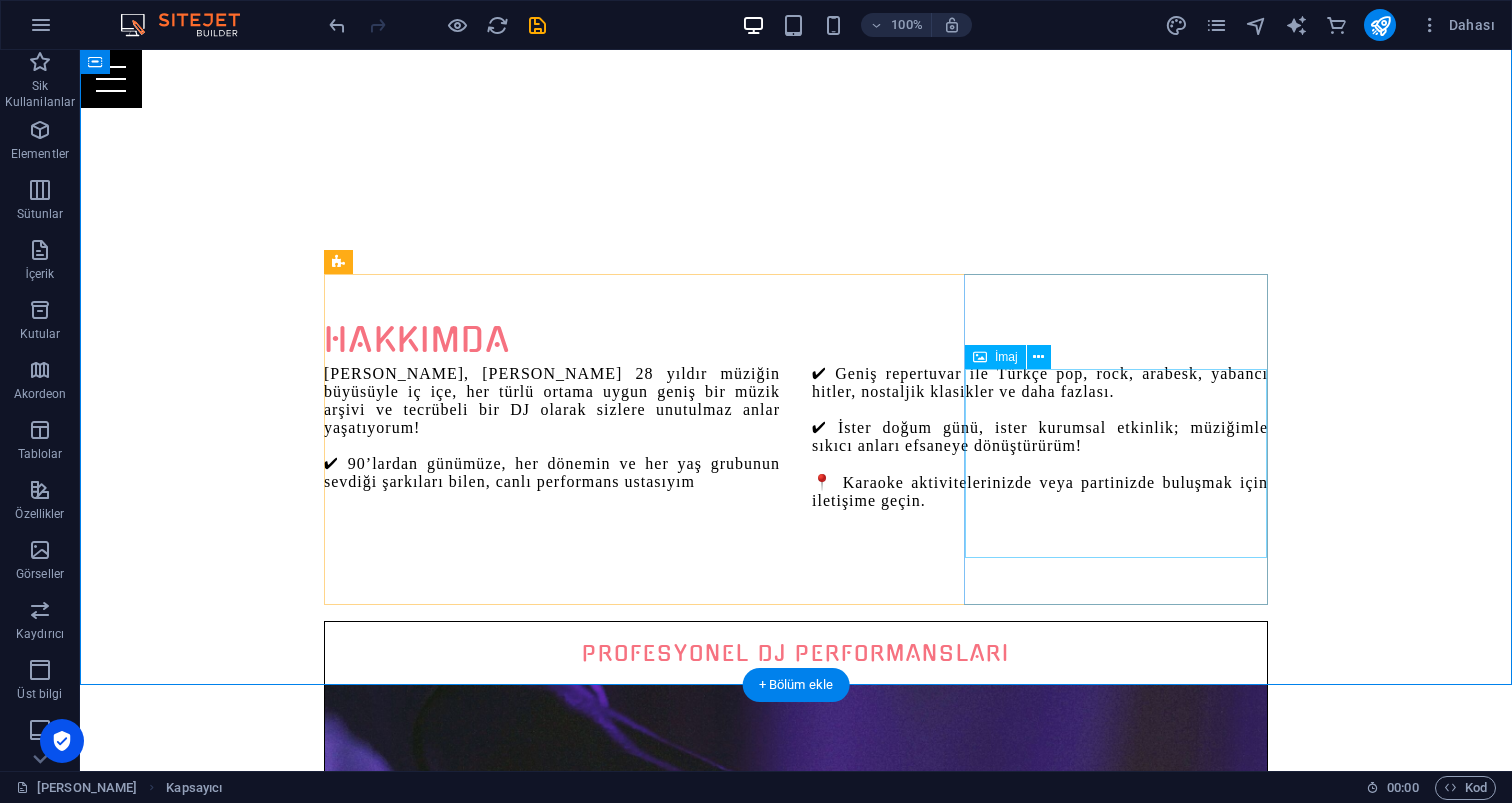 click at bounding box center [796, 2393] 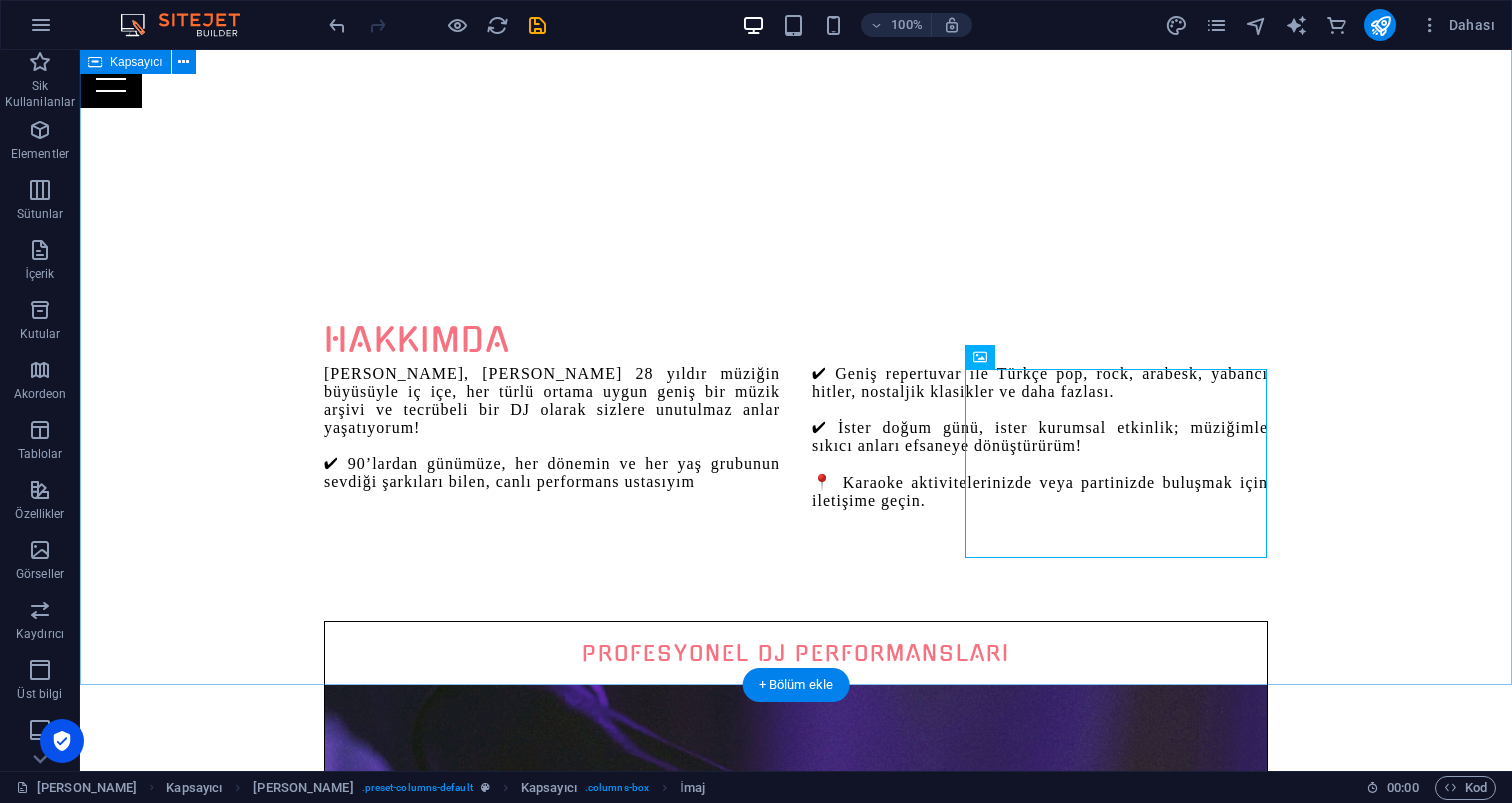 click on "[PERSON_NAME], [PERSON_NAME] 28 yıldır müziğin büyüsüyle iç içe, her türlü ortama uygun geniş bir müzik arşivi ve tecrübeli bir DJ olarak sizlere unutulmaz anlar yaşatıyorum! ✔ 90’lardan günümüze, her dönemin ve her yaş grubunun sevdiği şarkıları bilen, canlı performans ustasıyım ✔ Geniş repertuvar ile Türkçe pop, rock, arabesk, yabancı [PERSON_NAME], nostaljik klasikler ve daha fazlası. ✔ İster doğum günü, ister kurumsal etkinlik; müziğimle sıkıcı anları efsaneye dönüştürürüm! 📍 Karaoke aktivitelerinizde veya partinizde buluşmak için iletişime geçin. PROFESYONEL DJ PERFORMANSLARI iletişime geçin Eğlence Dolu Etkinlikler ILETIŞIME GEÇIN UNUTULMAZ KARAOKE AKTİVİTELERİ ILETIŞIME GEÇIN" at bounding box center [796, 1520] 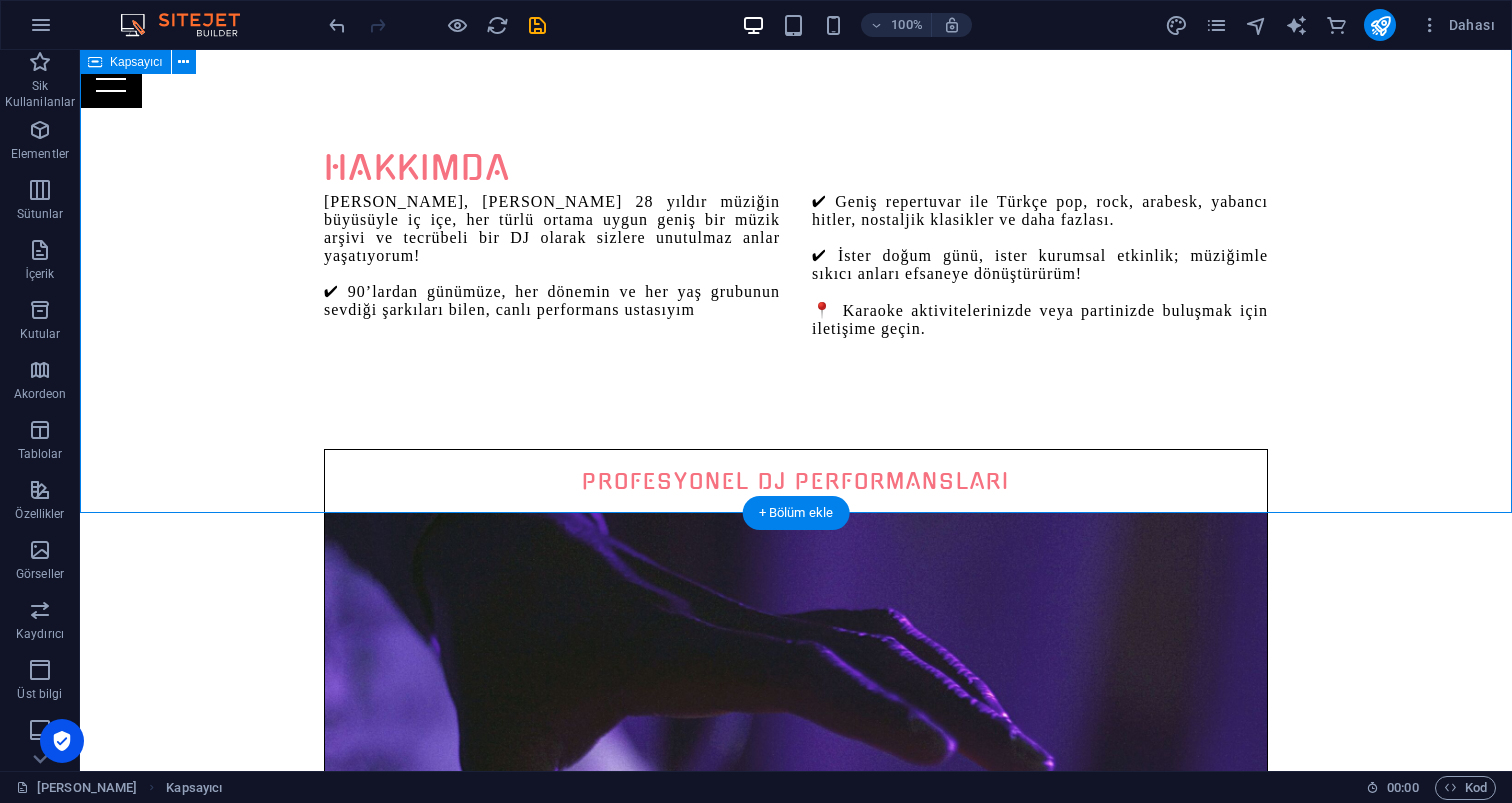 scroll, scrollTop: 1157, scrollLeft: 0, axis: vertical 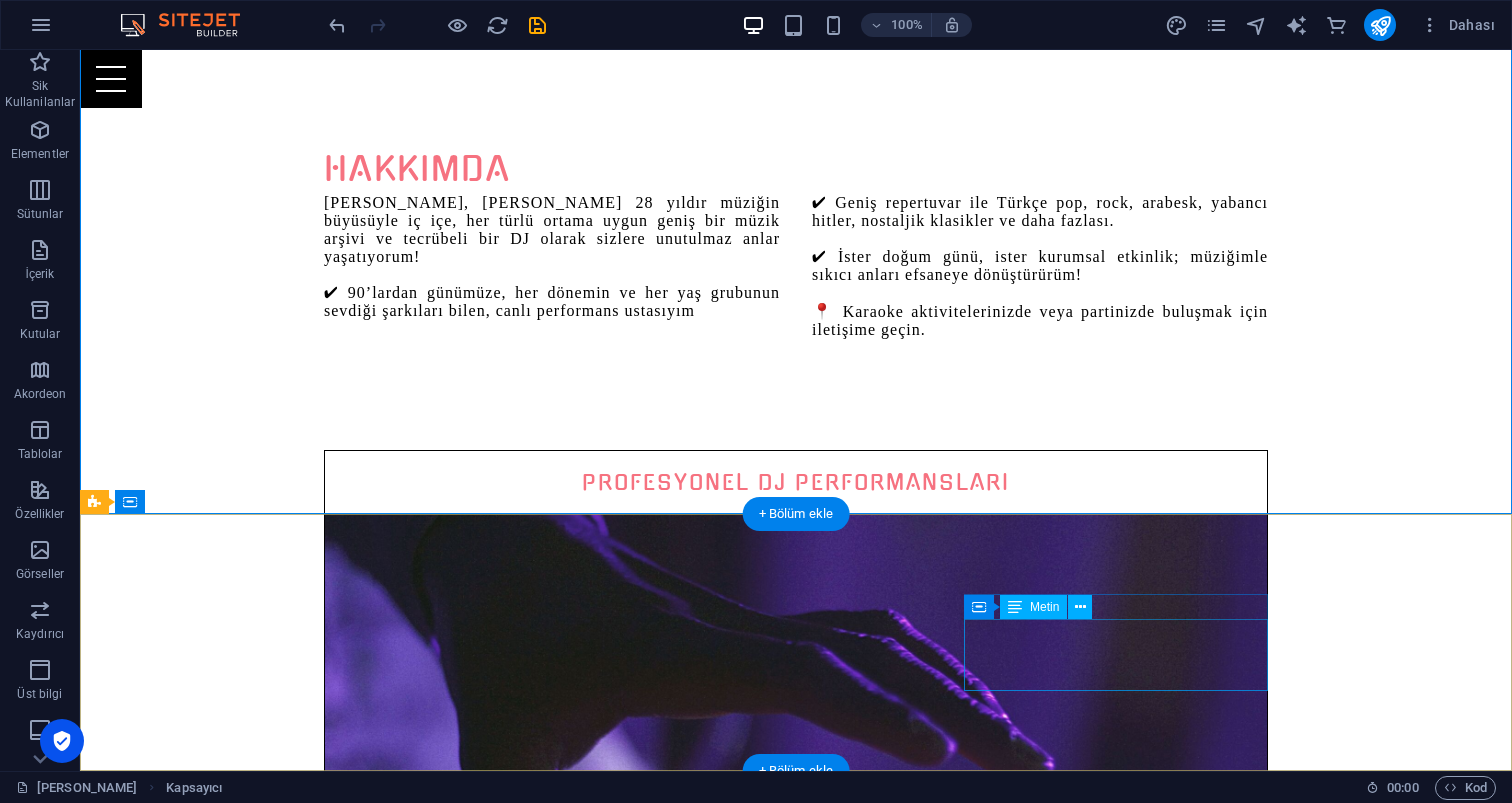 click on "Mobile:  [PHONE_NUMBER] [EMAIL_ADDRESS][DOMAIN_NAME]" at bounding box center (568, 2949) 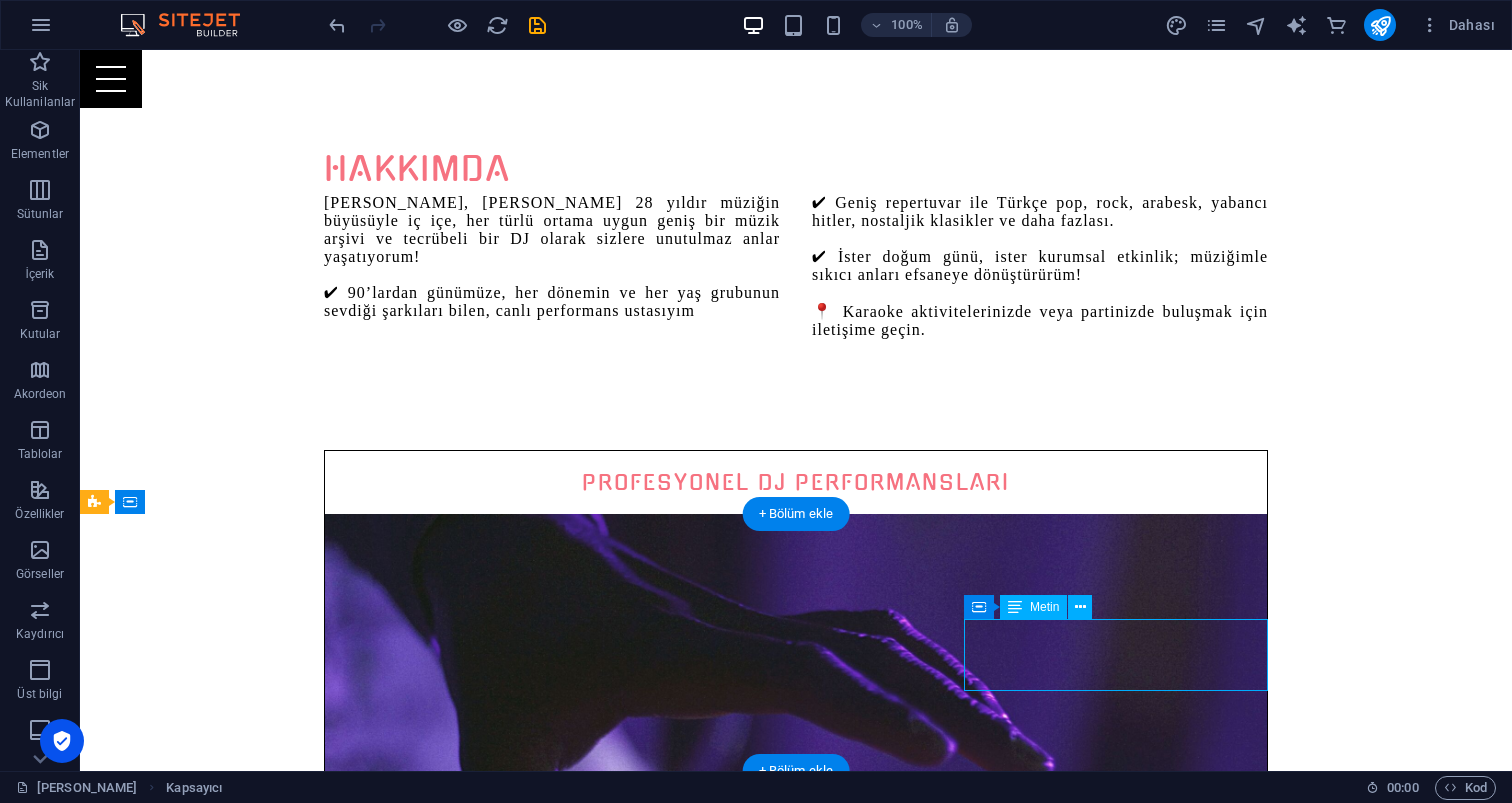 click on "Mobile:  [PHONE_NUMBER] [EMAIL_ADDRESS][DOMAIN_NAME]" at bounding box center (568, 2949) 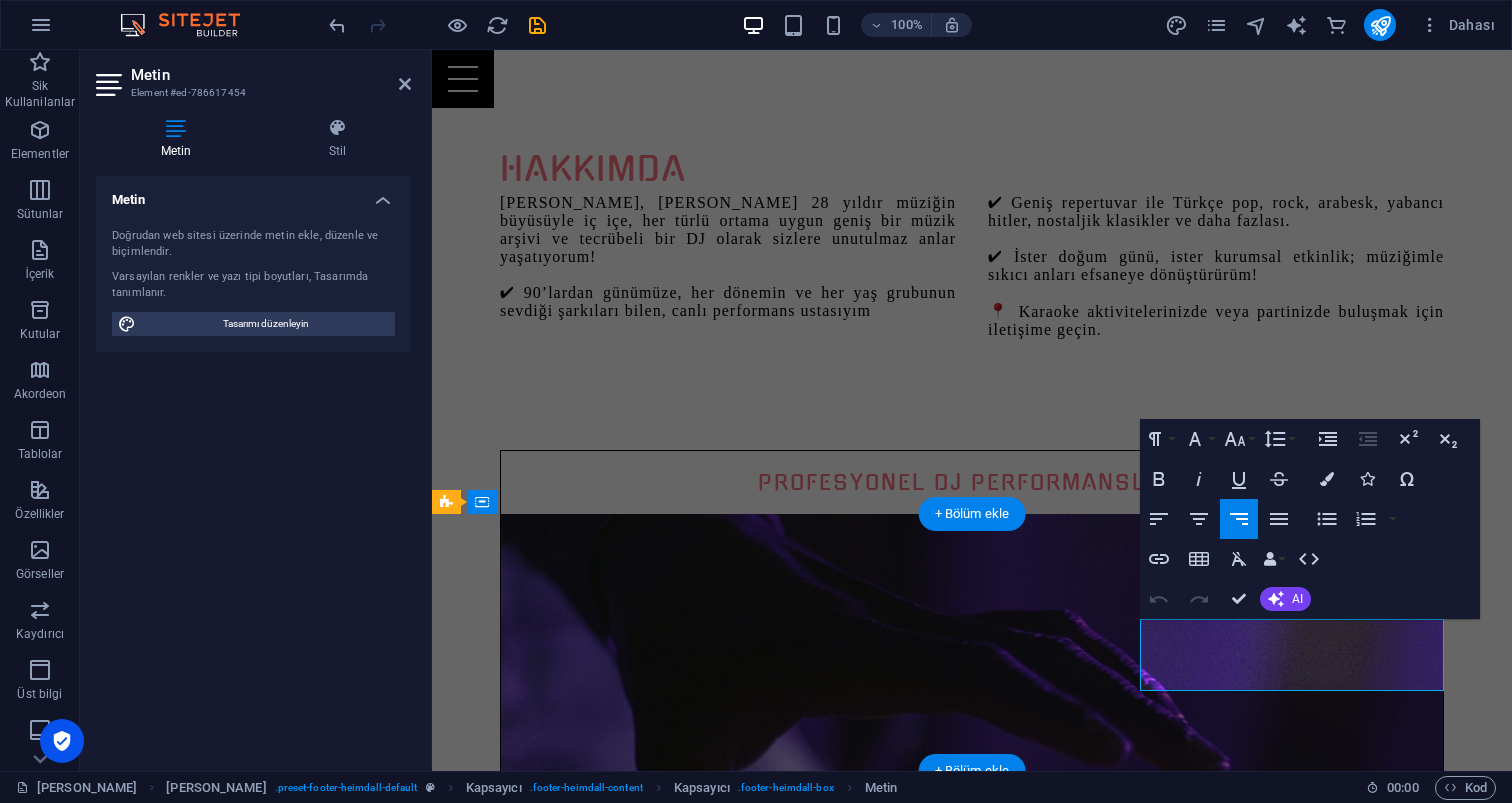 click on "00905333501812" at bounding box center [1343, 2949] 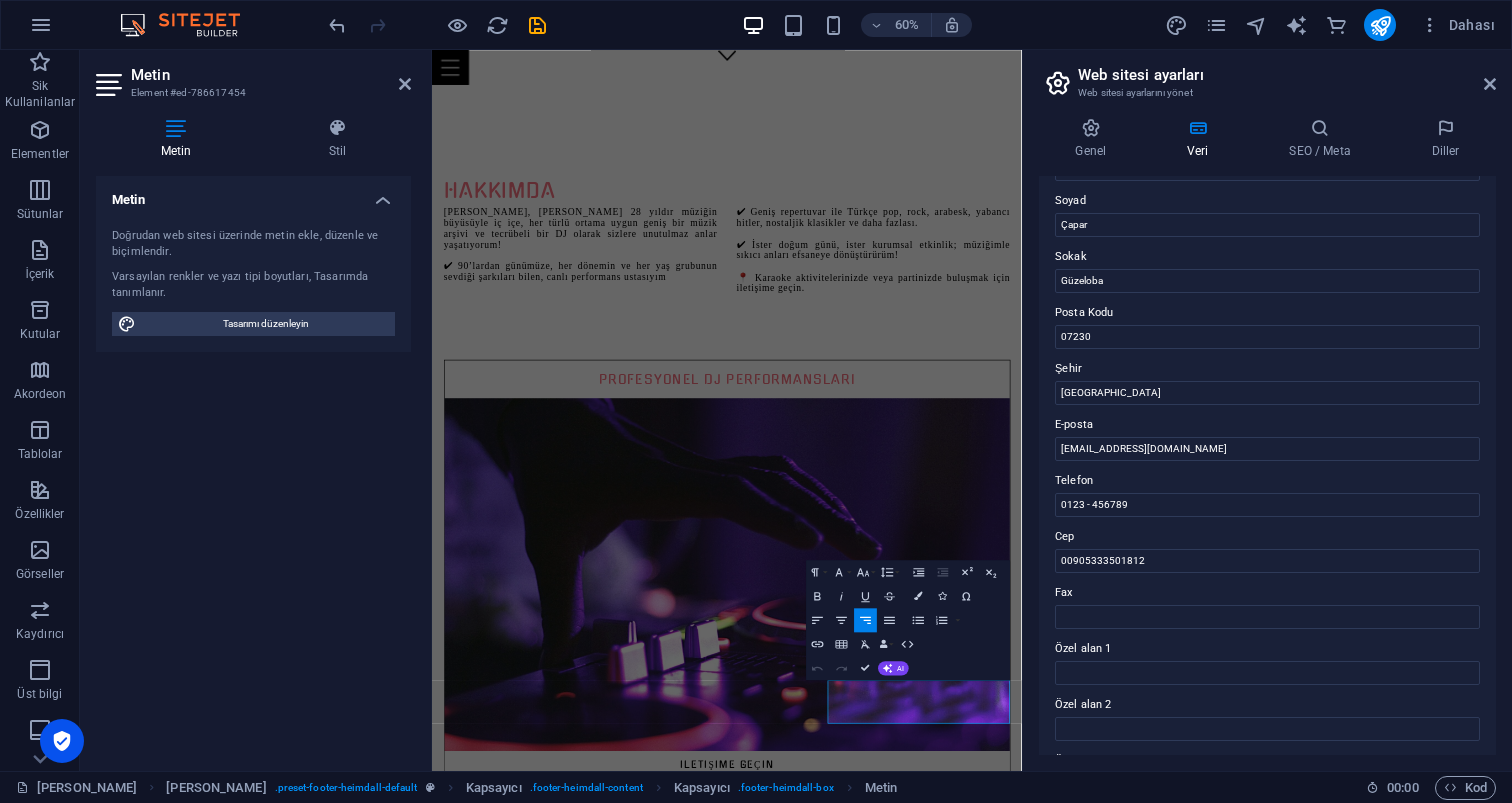scroll, scrollTop: 160, scrollLeft: 0, axis: vertical 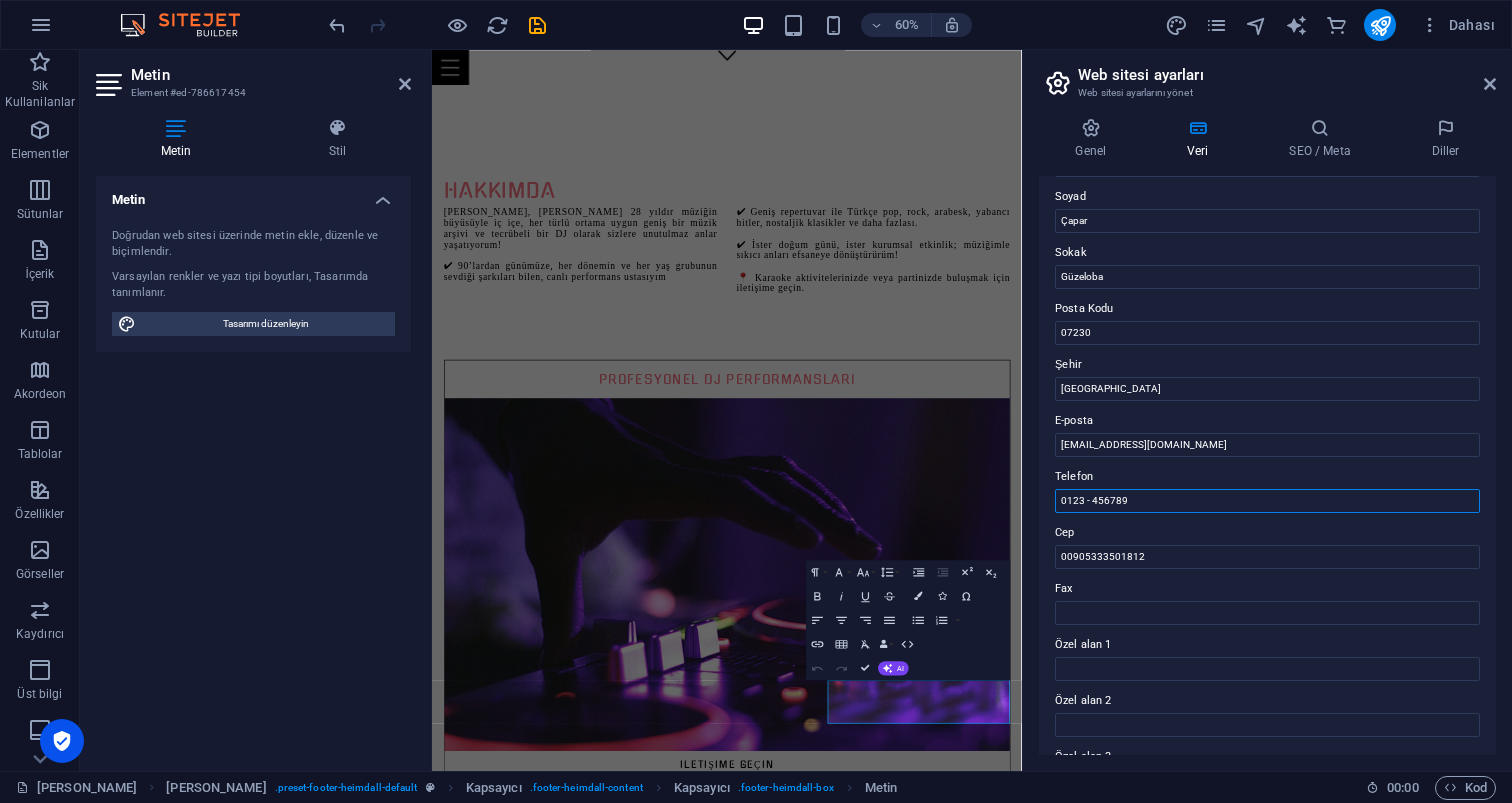 drag, startPoint x: 1618, startPoint y: 549, endPoint x: 1405, endPoint y: 795, distance: 325.39975 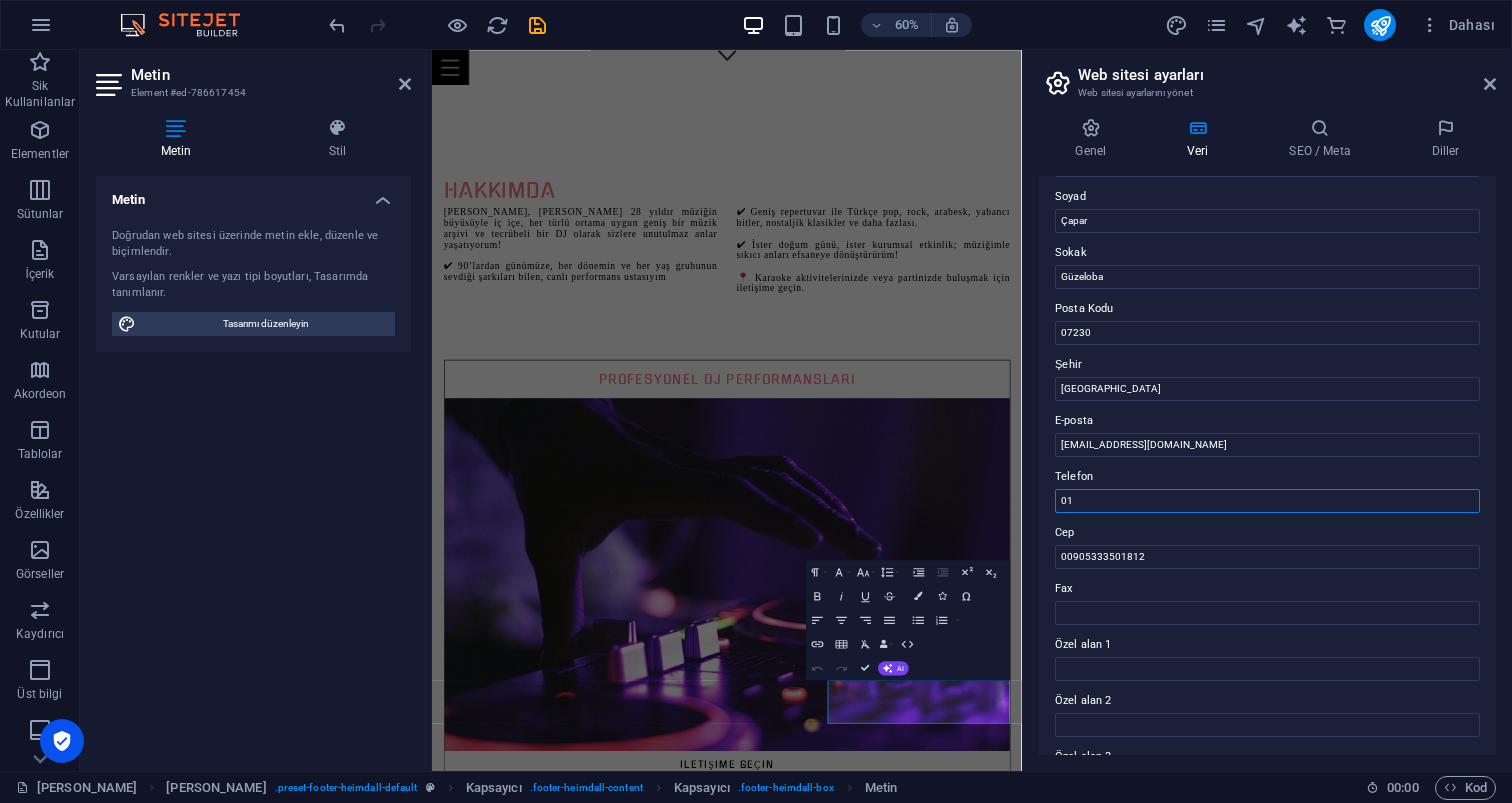 type on "0" 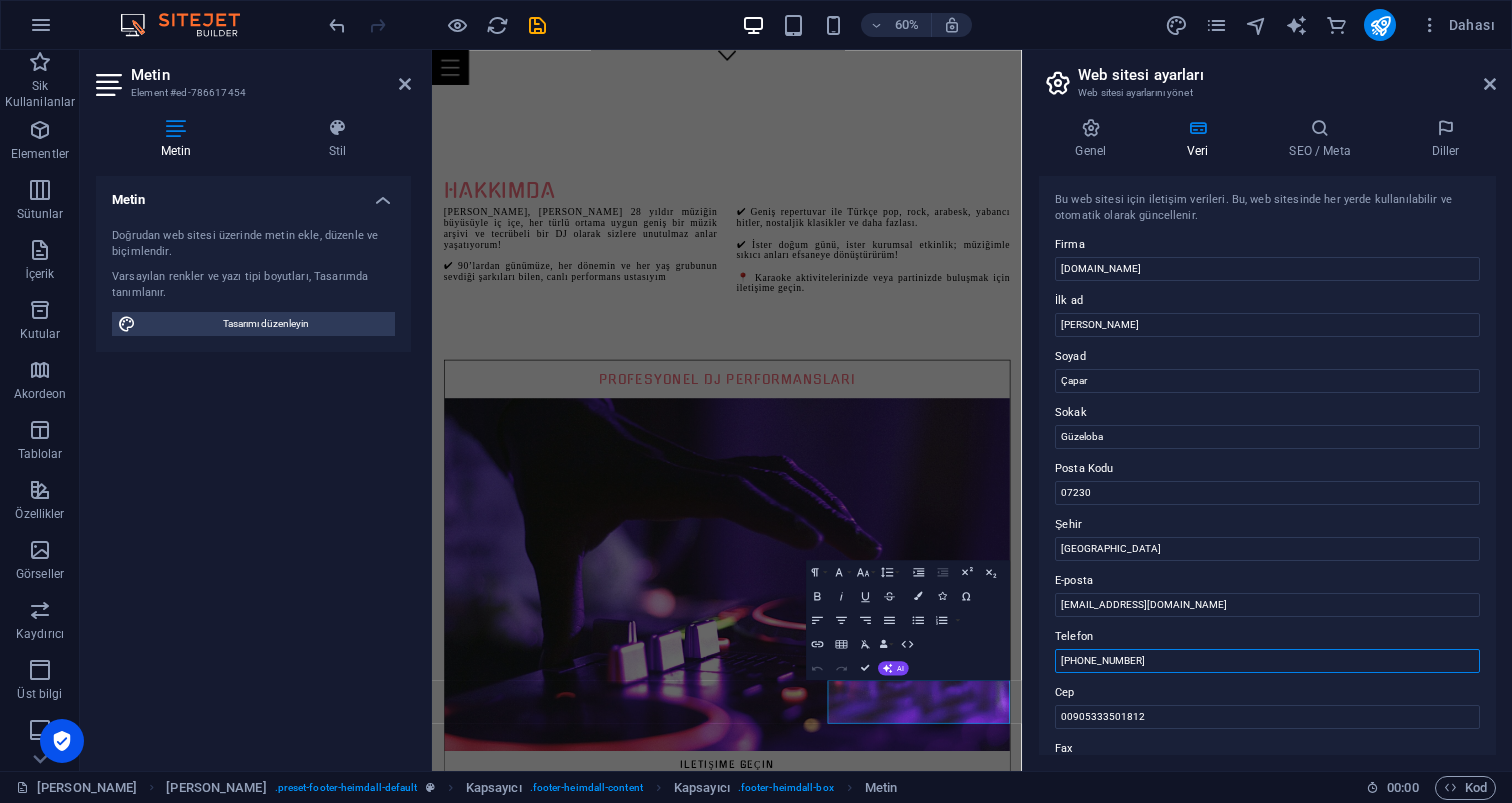 scroll, scrollTop: 0, scrollLeft: 0, axis: both 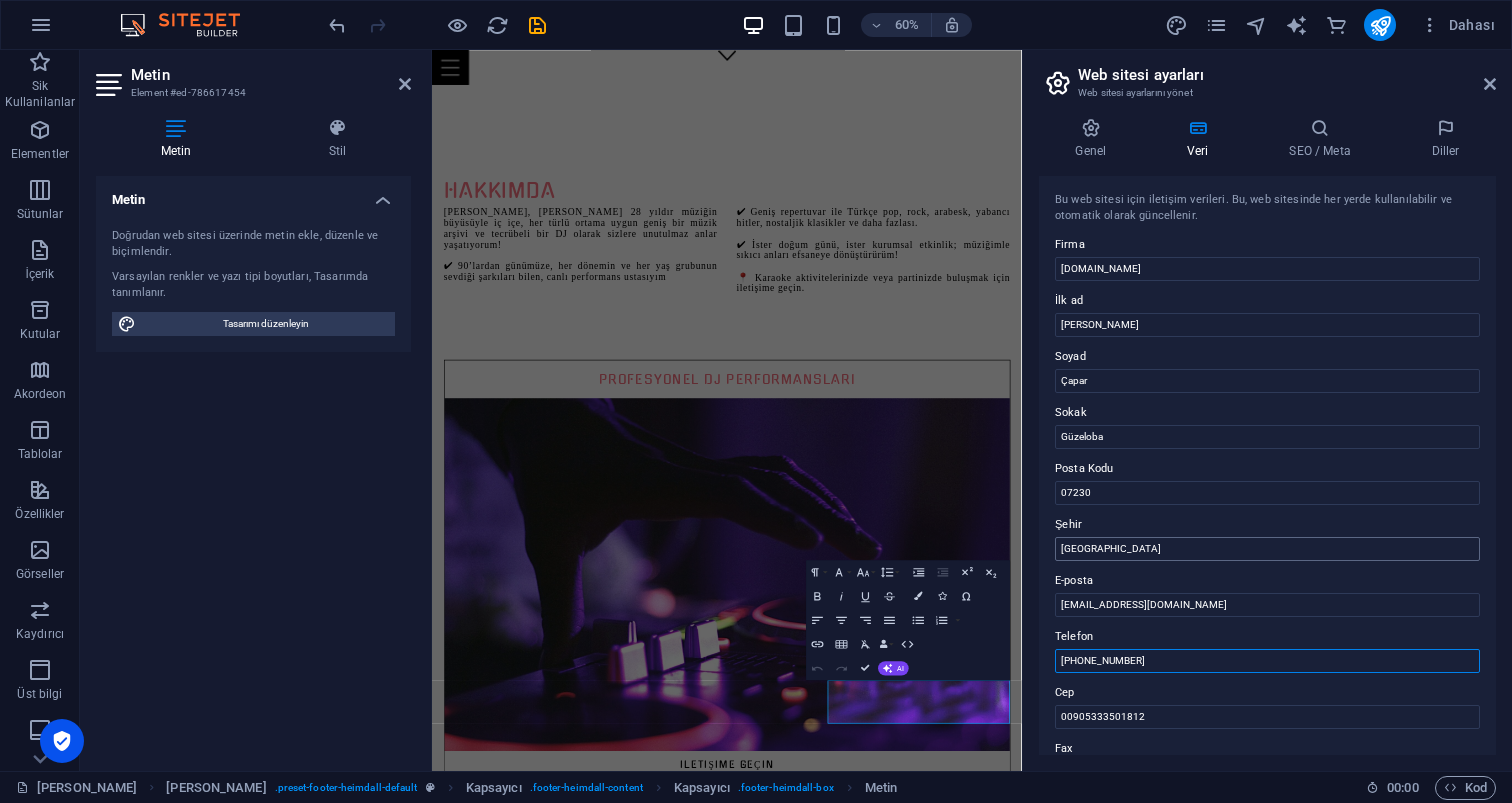 type on "[PHONE_NUMBER]" 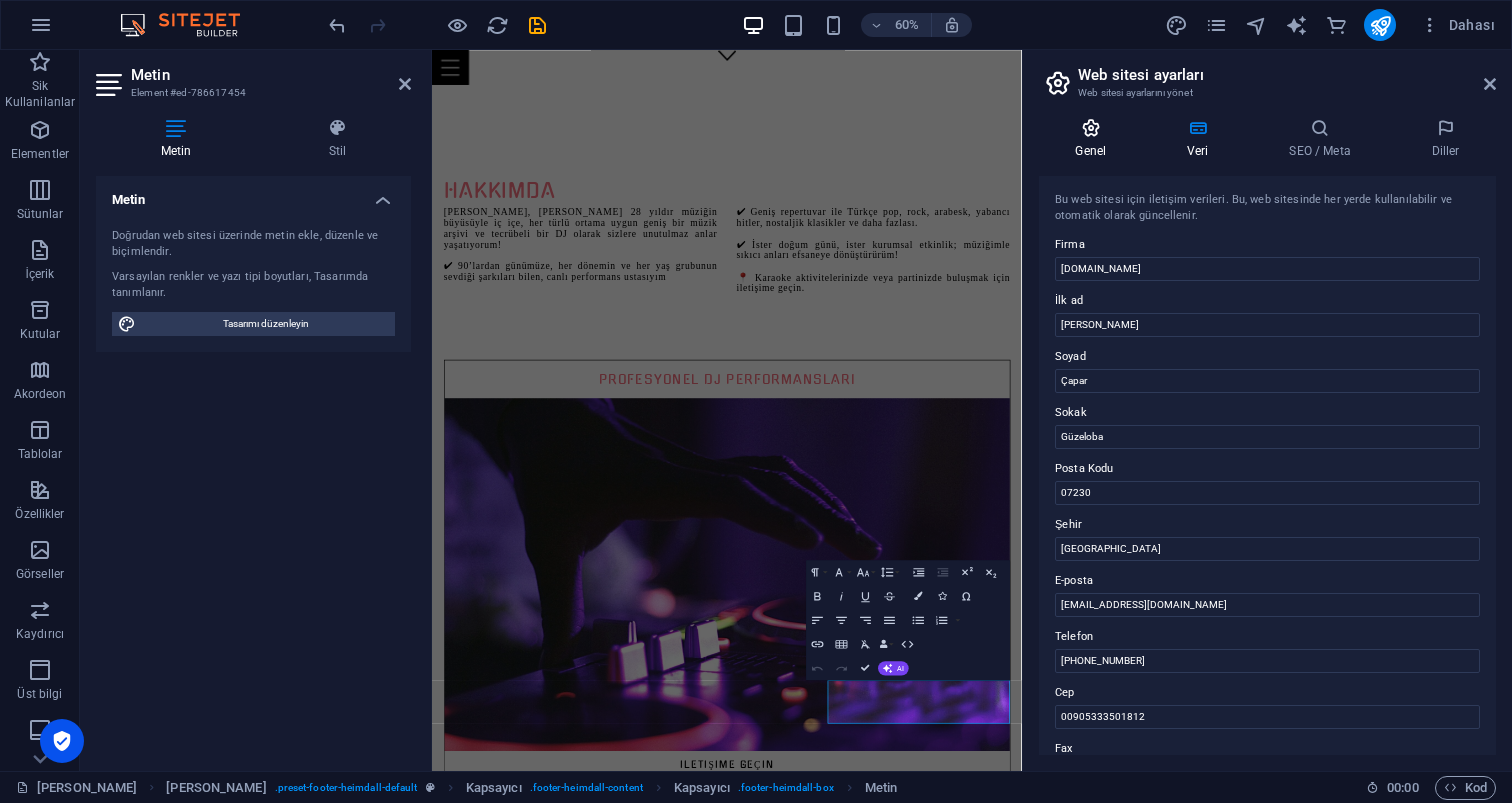 click at bounding box center [1091, 128] 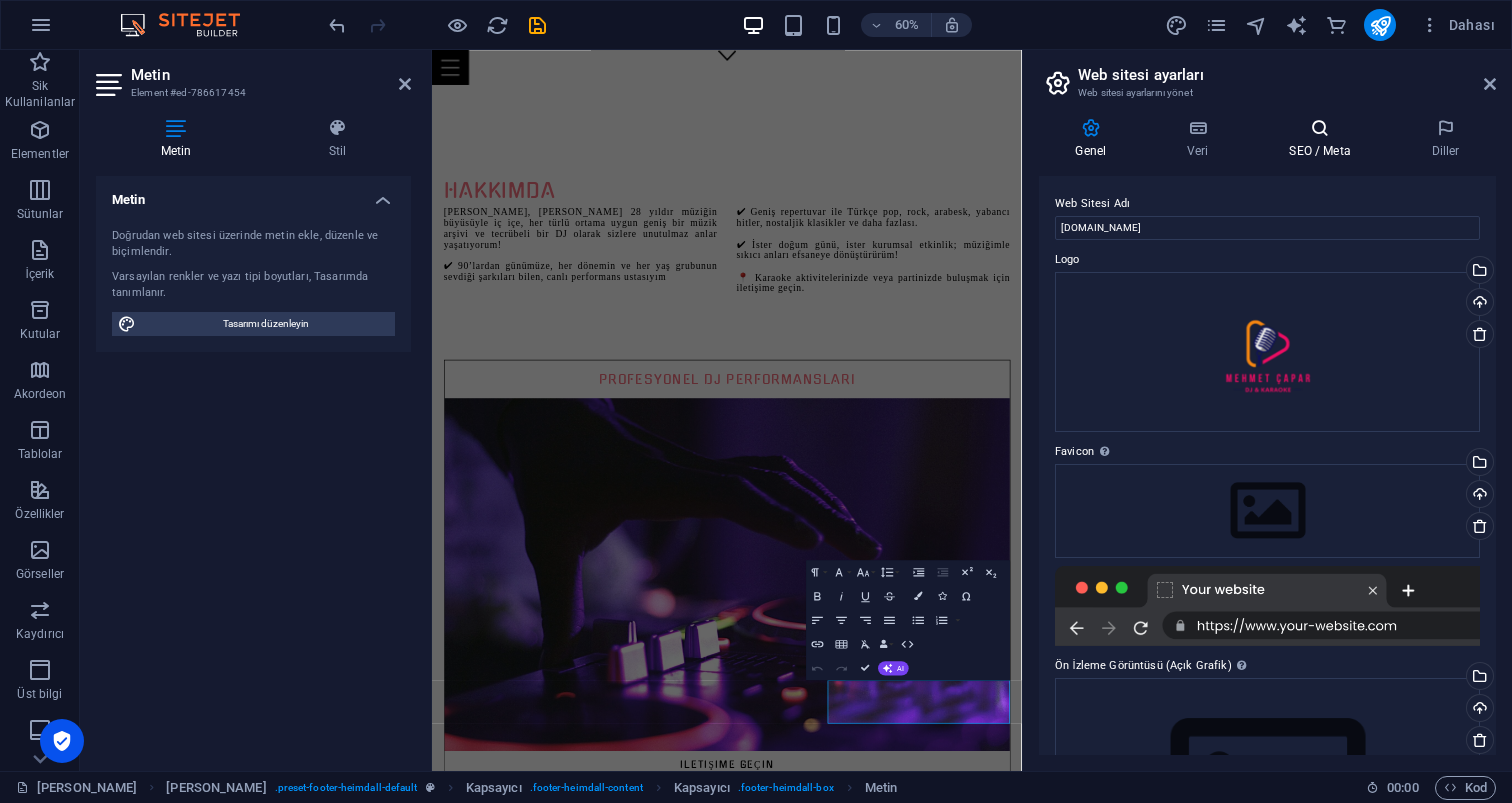 click on "SEO / Meta" at bounding box center [1324, 139] 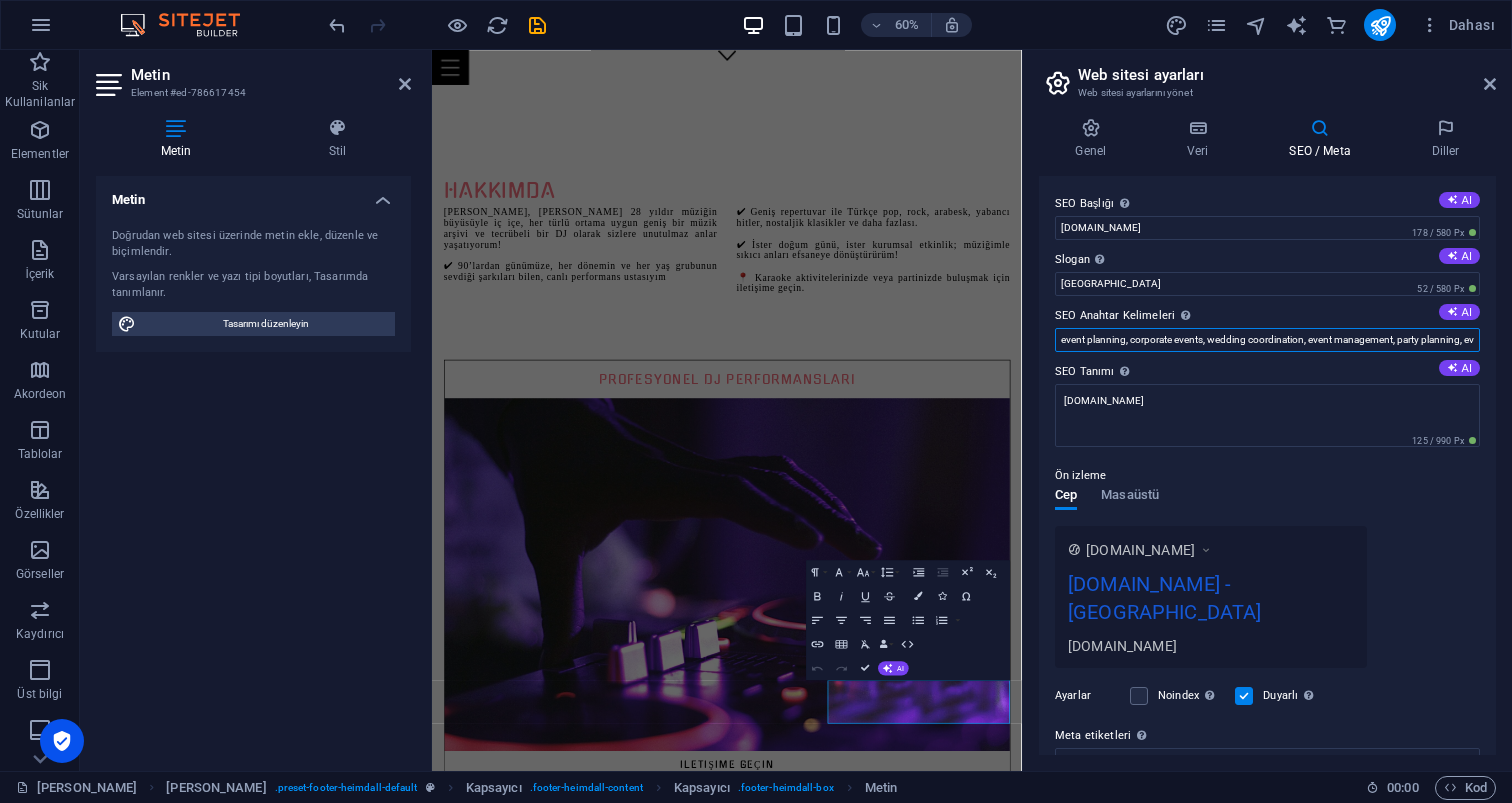 click on "event planning, corporate events, wedding coordination, event management, party planning, event solutions, special occasions, catering, [DOMAIN_NAME], [GEOGRAPHIC_DATA]" at bounding box center (1267, 340) 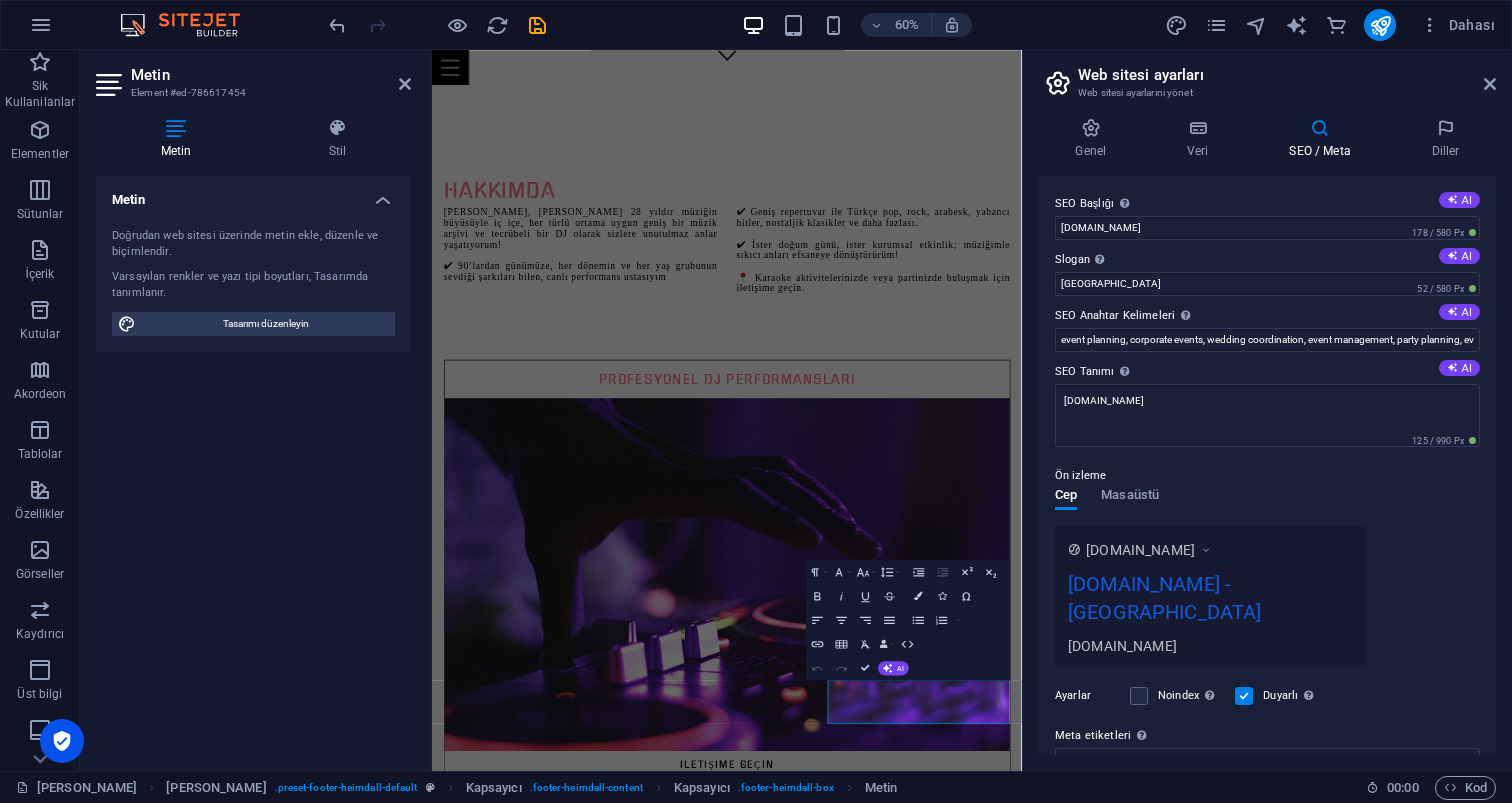 click on "[DOMAIN_NAME] - [GEOGRAPHIC_DATA]" at bounding box center (1211, 602) 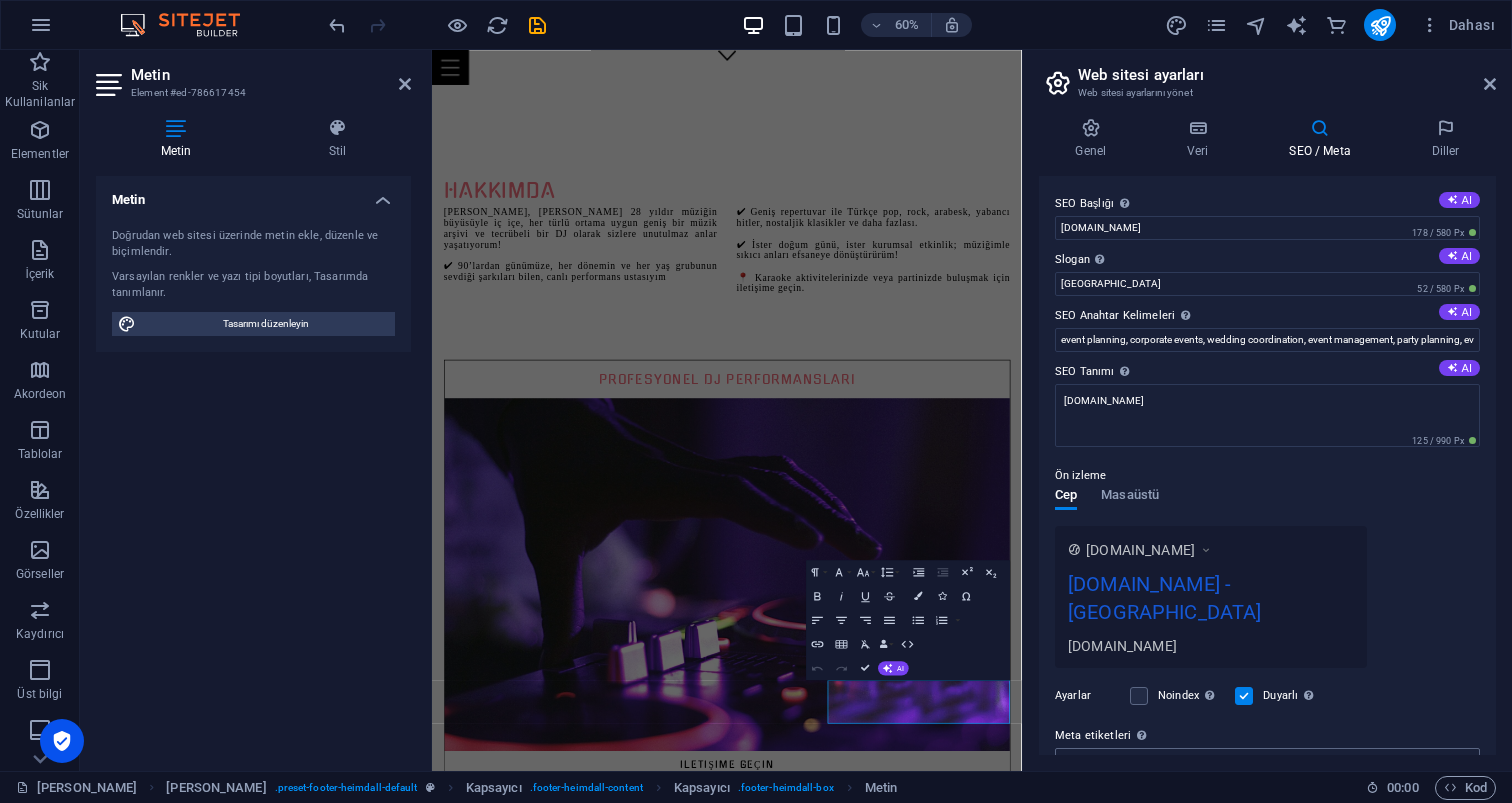 scroll, scrollTop: 0, scrollLeft: 0, axis: both 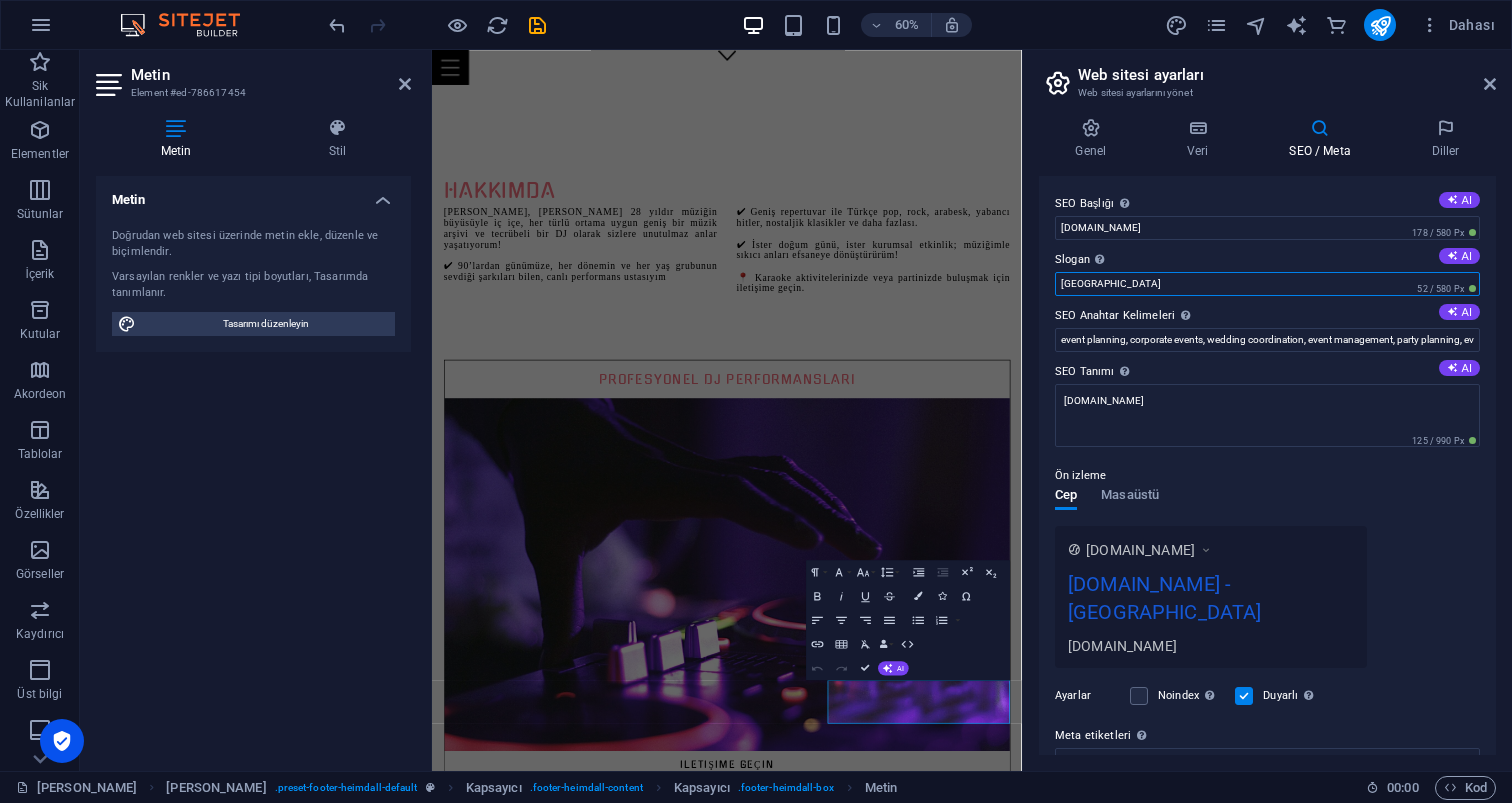click on "[GEOGRAPHIC_DATA]" at bounding box center (1267, 284) 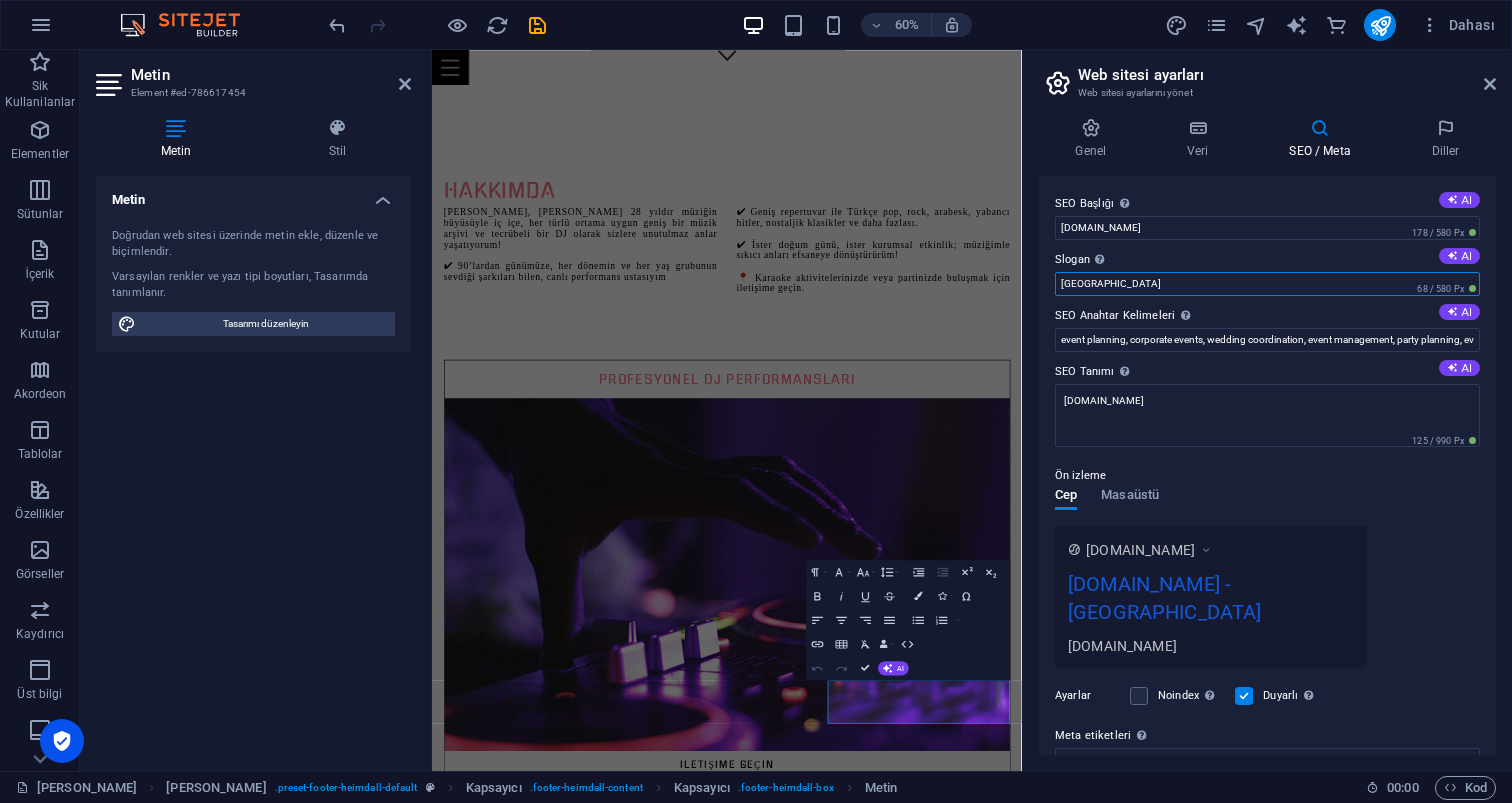 type on "[GEOGRAPHIC_DATA]" 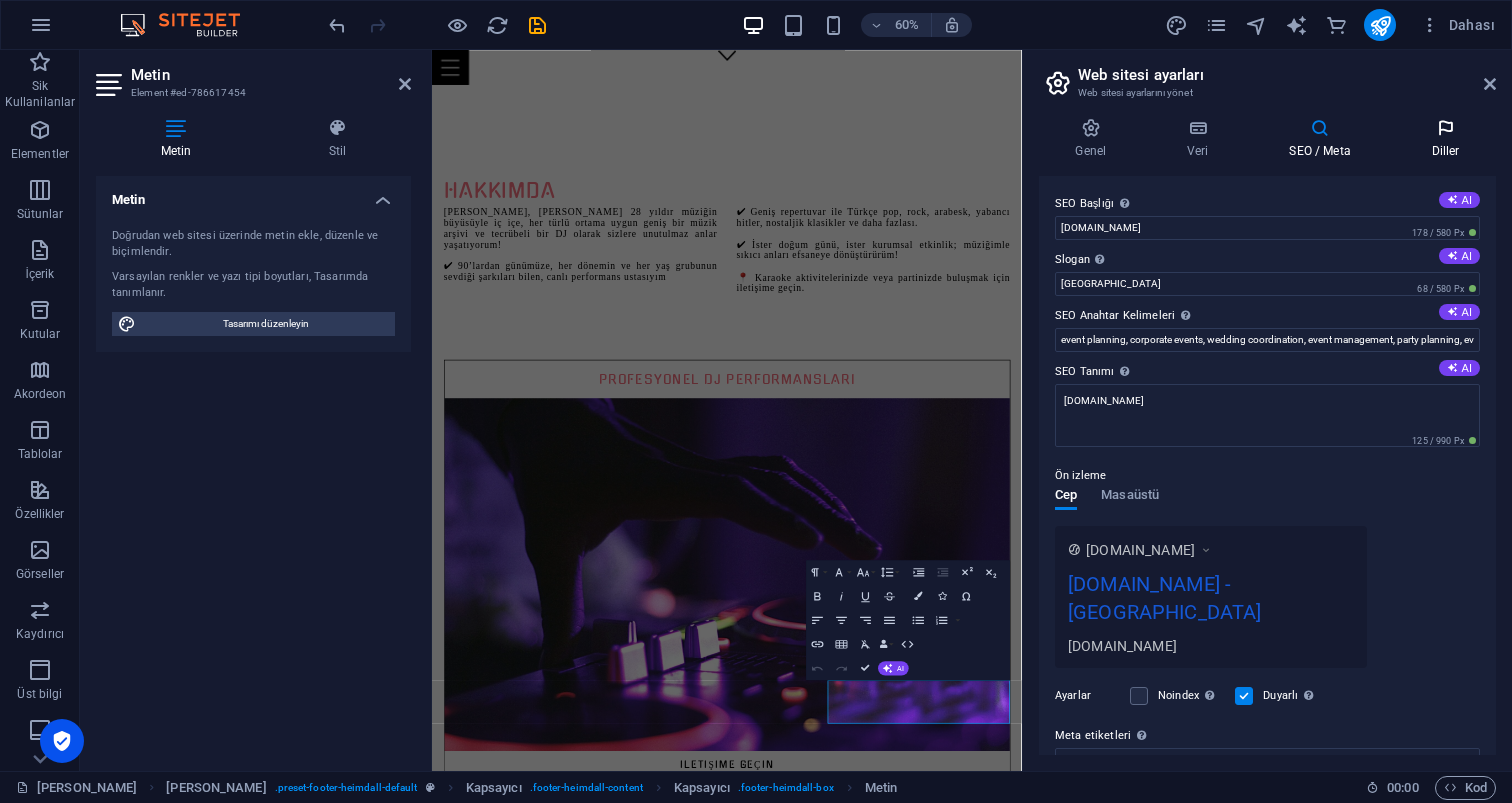 click at bounding box center (1445, 128) 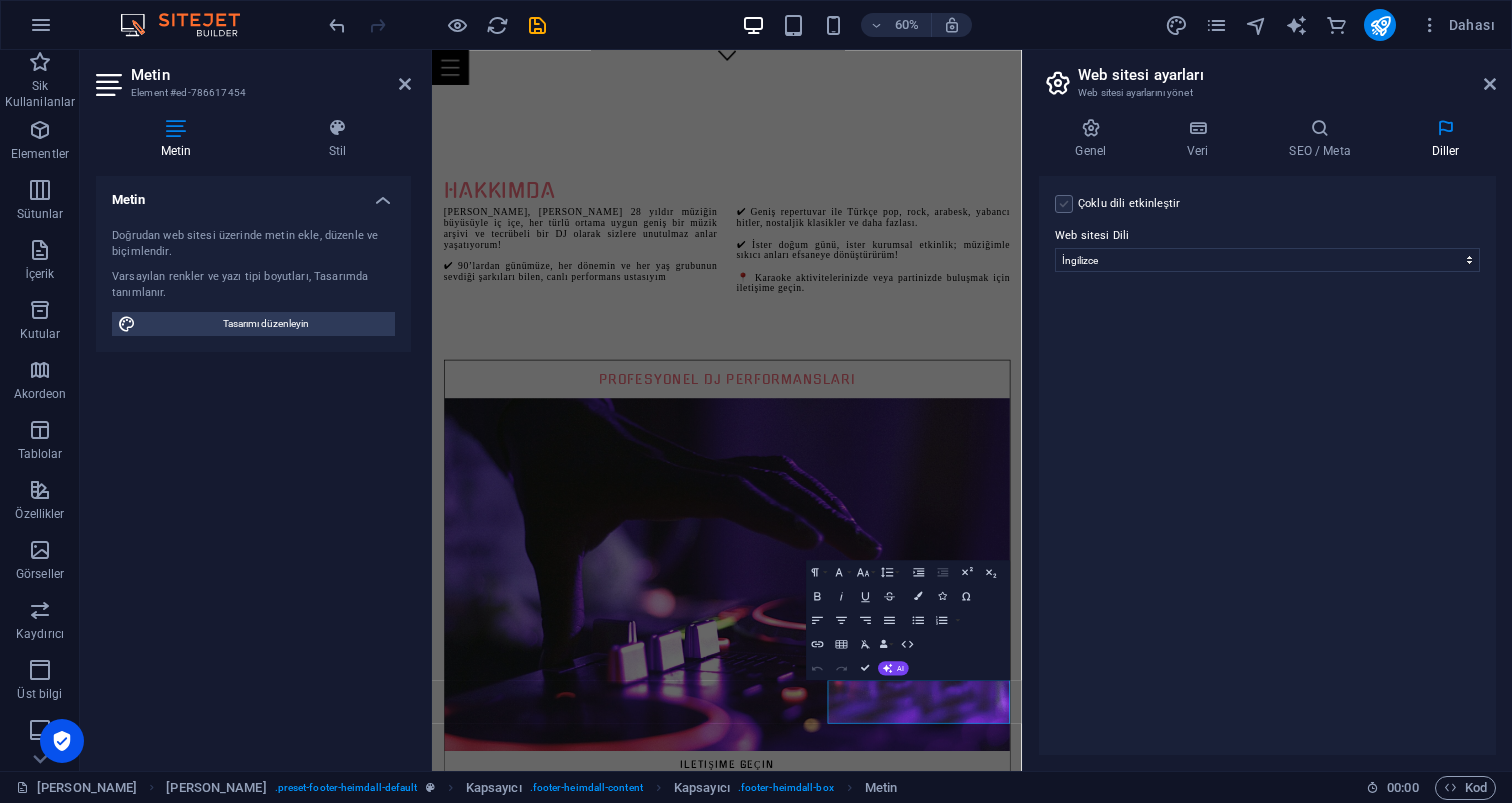 click at bounding box center (1064, 204) 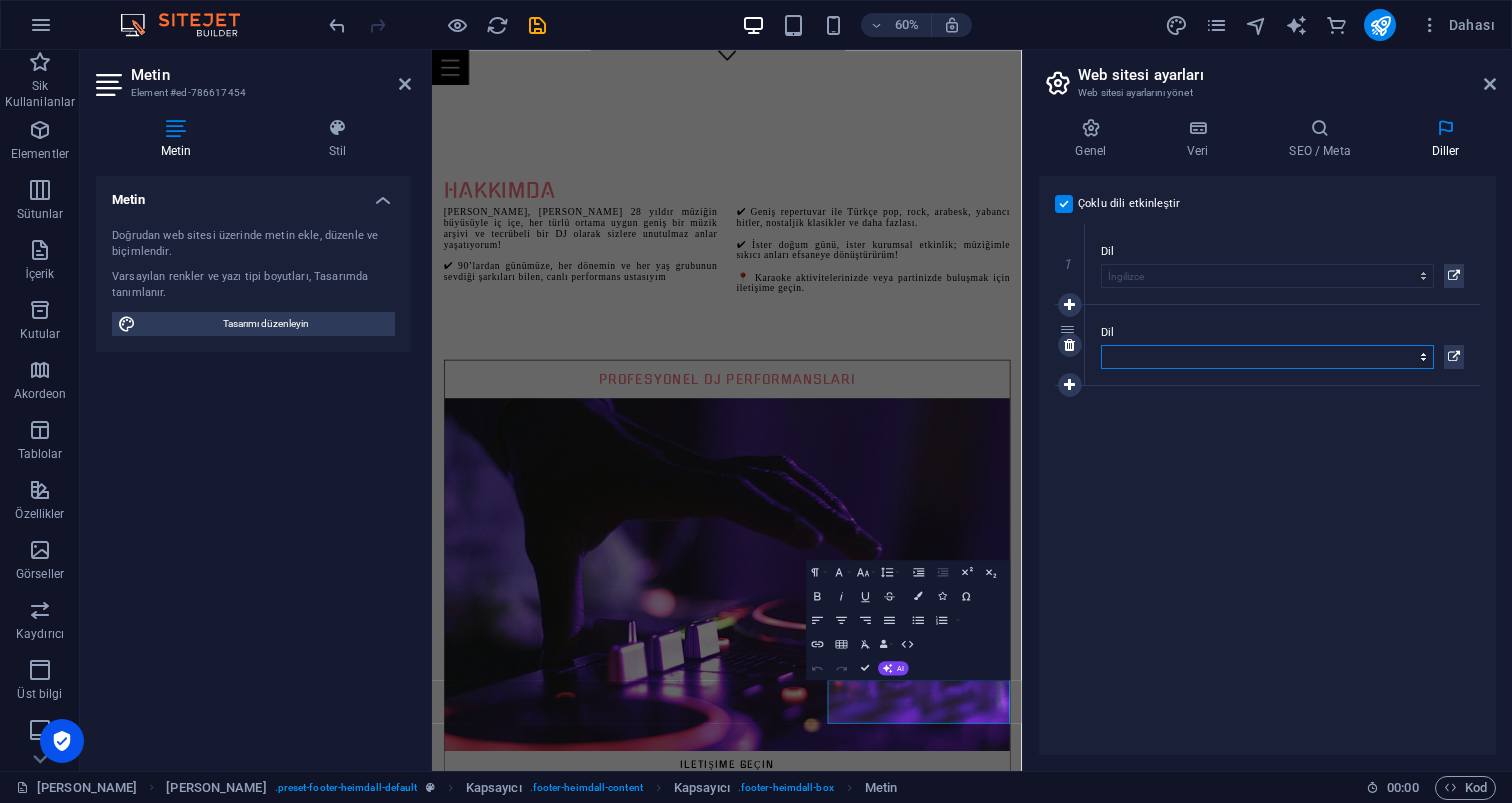 select on "165" 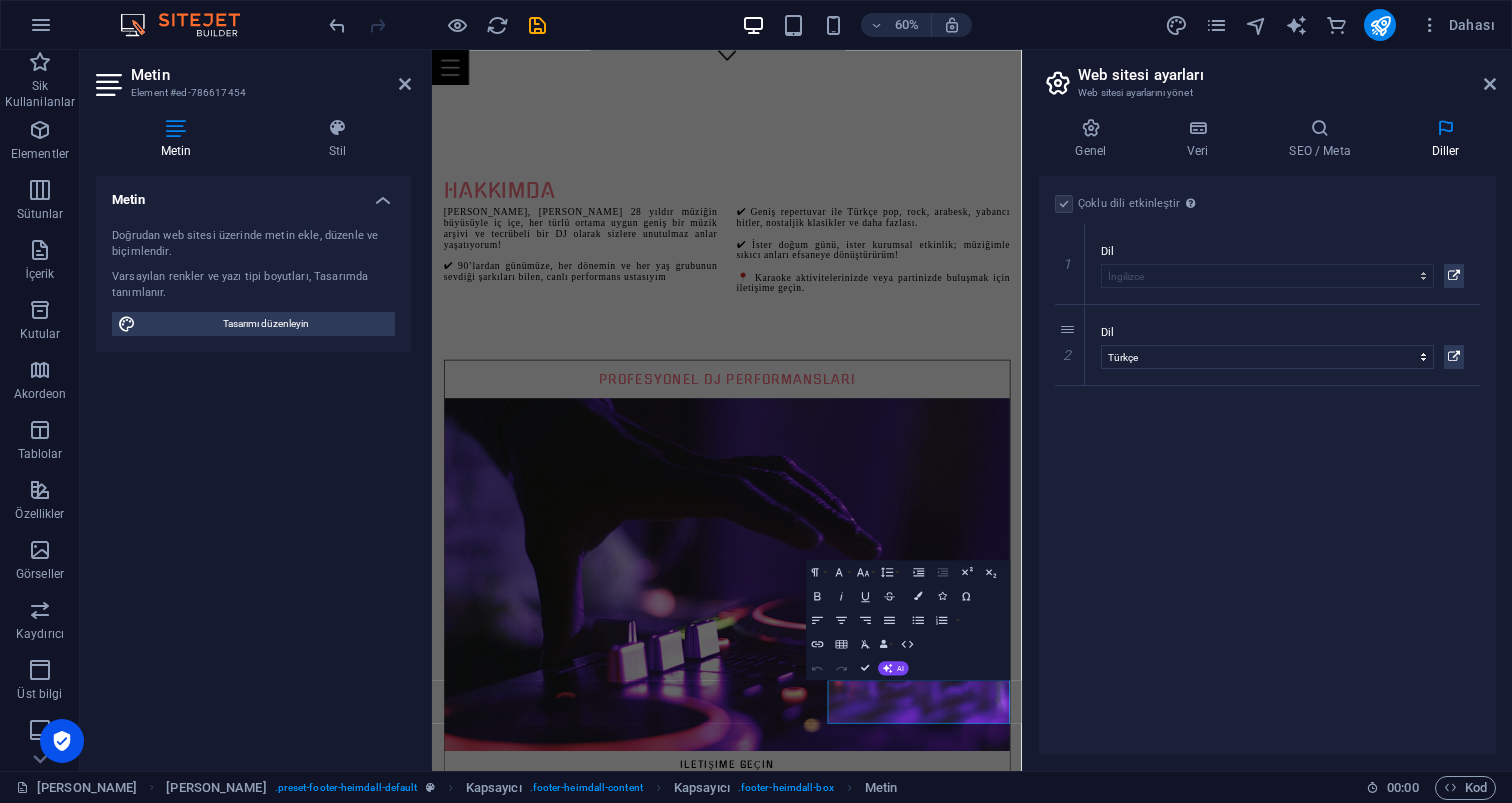click on "Çoklu dili etkinleştir Çoklu dili silmek için tek bir dil kalana kadar tüm dillerin silinmesi gerekir. Web sitesi Dili Abkhazian Afar Afrikaans Akan Albanian Almanca Amharic Aragonese Arapça Armenian Assamese Avaric Avestan Aymara Azerbaijani Bambara Bashkir Basque Belarusian Bengalce Bihari languages Bislama Bokmål Bosnian [PERSON_NAME] Bulgarca Burmese Central Khmer Chamorro Chechen Church Slavic Chuvash Cornish Corsican Cree Çekçe [GEOGRAPHIC_DATA]ce [PERSON_NAME] Dzongkha Endonezce Esperanto Estonian Ewe Faroese Farsça Felemenkçe Fijian Fince Fransızca Fulah Gaelic Galician Ganda Georgian Greenlandic Guaraní Gujarati Haitian Creole Hausa Herero Hırvatça Hintçe Hiri Motu Icelandic Ido Igbo Interlingua Interlingue Inuktitut Inupiaq Irish İbranice İngilizce İspanyolca İtalyanca Japonca Javanese Kannada Kanurice Kashmiri Katalanca Kazakh Kikuyu Kinyarwanda Komi Kongo Korece Kurdish Kwanyama Kyrgyz Lao Latin Lehçe Letonca Limburgish Lingala [GEOGRAPHIC_DATA]ca Luba-[GEOGRAPHIC_DATA] [GEOGRAPHIC_DATA] [GEOGRAPHIC_DATA]ca Makedonca Malagasy Malay Manx 1" at bounding box center (1267, 465) 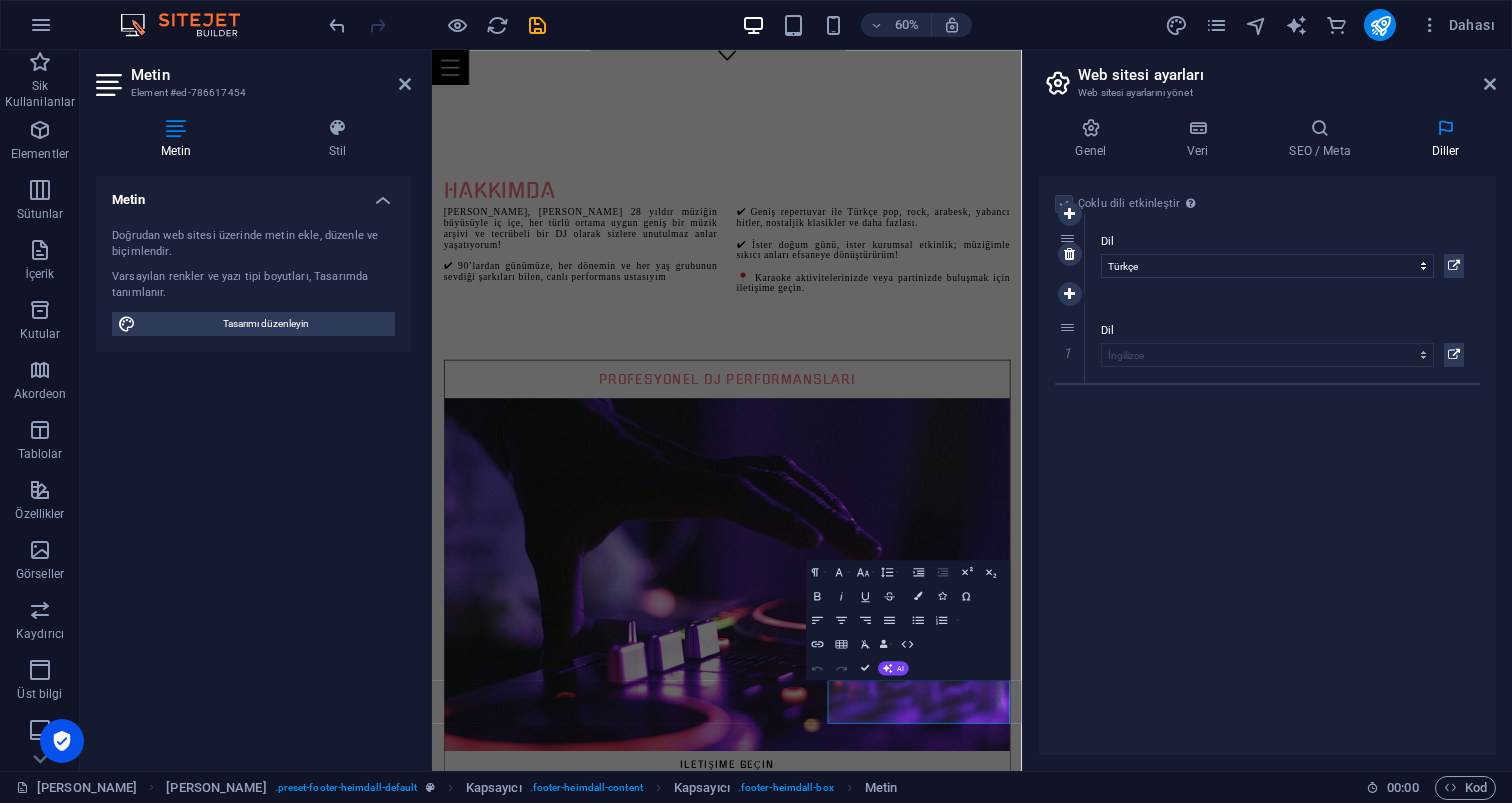 drag, startPoint x: 1068, startPoint y: 327, endPoint x: 1069, endPoint y: 236, distance: 91.00549 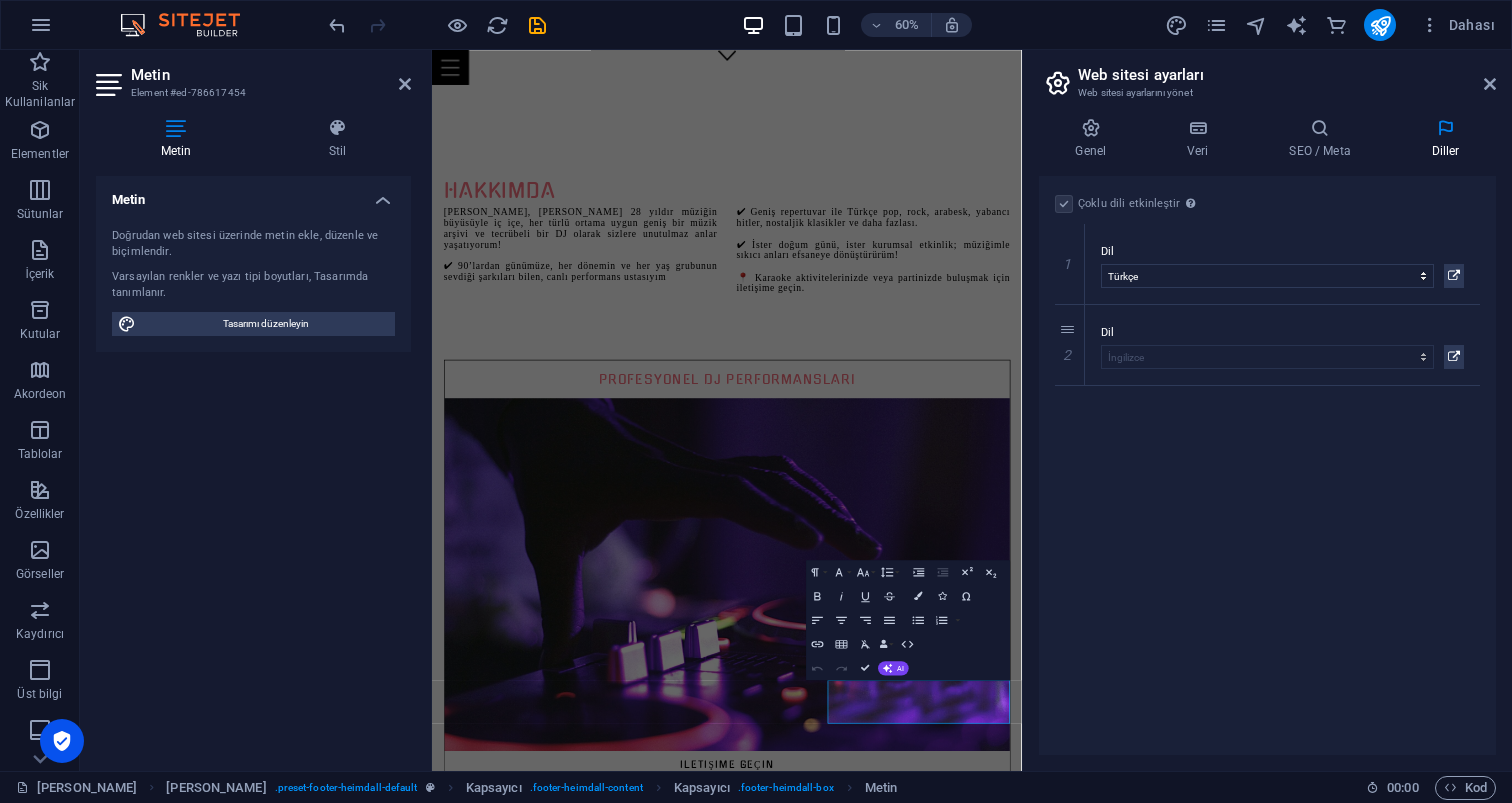 click on "Çoklu dili etkinleştir Çoklu dili silmek için tek bir dil kalana kadar tüm dillerin silinmesi gerekir. Web sitesi Dili Abkhazian Afar Afrikaans Akan Albanian Almanca Amharic Aragonese Arapça Armenian Assamese Avaric Avestan Aymara Azerbaijani Bambara Bashkir Basque Belarusian Bengalce Bihari languages Bislama Bokmål Bosnian [PERSON_NAME] Bulgarca Burmese Central Khmer Chamorro Chechen Church Slavic Chuvash Cornish Corsican Cree Çekçe [GEOGRAPHIC_DATA]ce [PERSON_NAME] Dzongkha Endonezce Esperanto Estonian Ewe Faroese Farsça Felemenkçe Fijian Fince Fransızca Fulah Gaelic Galician Ganda Georgian Greenlandic Guaraní Gujarati Haitian Creole Hausa Herero Hırvatça Hintçe Hiri Motu Icelandic Ido Igbo Interlingua Interlingue Inuktitut Inupiaq Irish İbranice İngilizce İspanyolca İtalyanca Japonca Javanese Kannada Kanurice Kashmiri Katalanca Kazakh Kikuyu Kinyarwanda Komi Kongo Korece Kurdish Kwanyama Kyrgyz Lao Latin Lehçe Letonca Limburgish Lingala [GEOGRAPHIC_DATA]ca Luba-[GEOGRAPHIC_DATA] [GEOGRAPHIC_DATA] [GEOGRAPHIC_DATA]ca Makedonca Malagasy Malay Manx 1" at bounding box center [1267, 465] 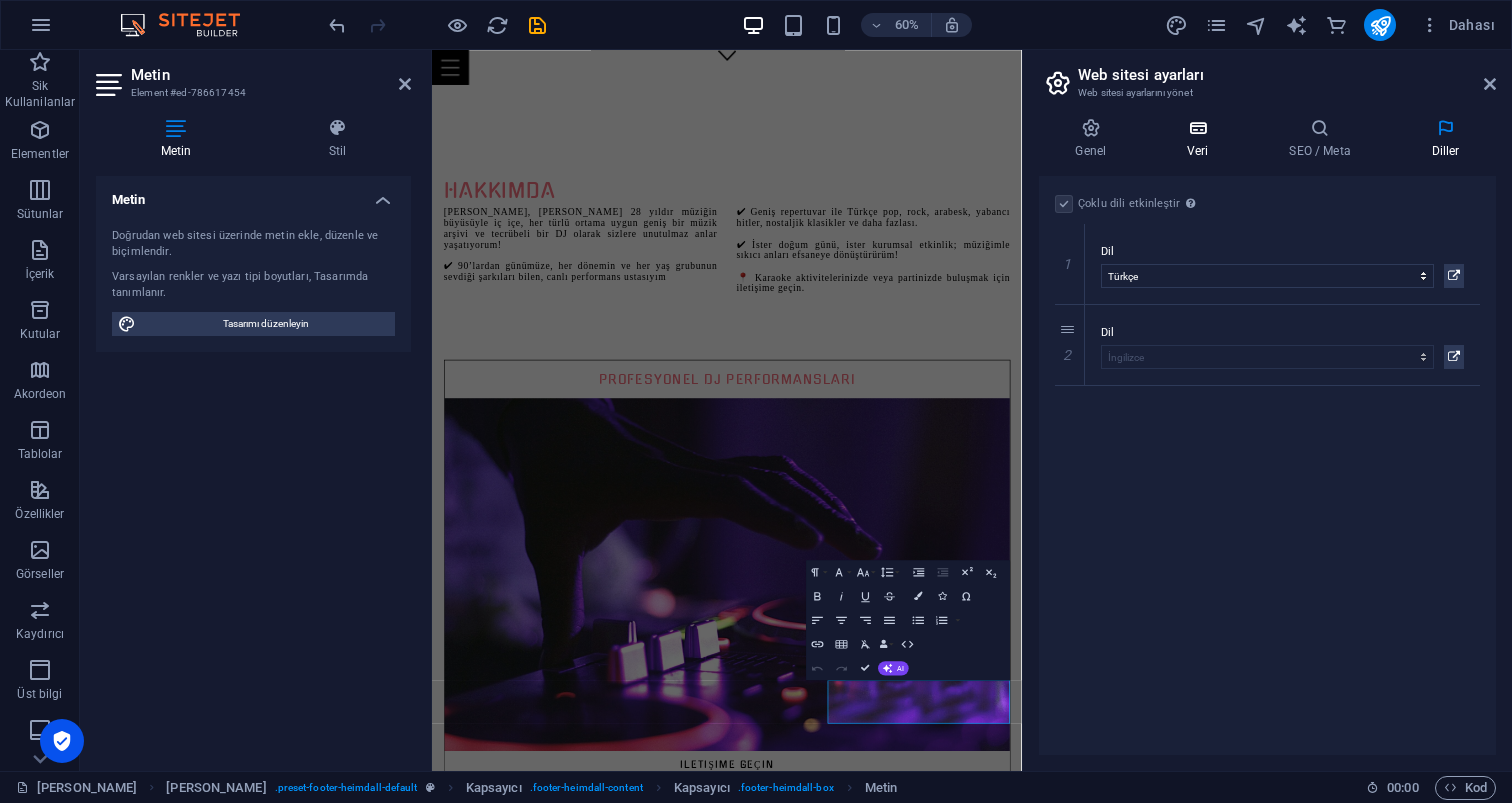 click at bounding box center [1198, 128] 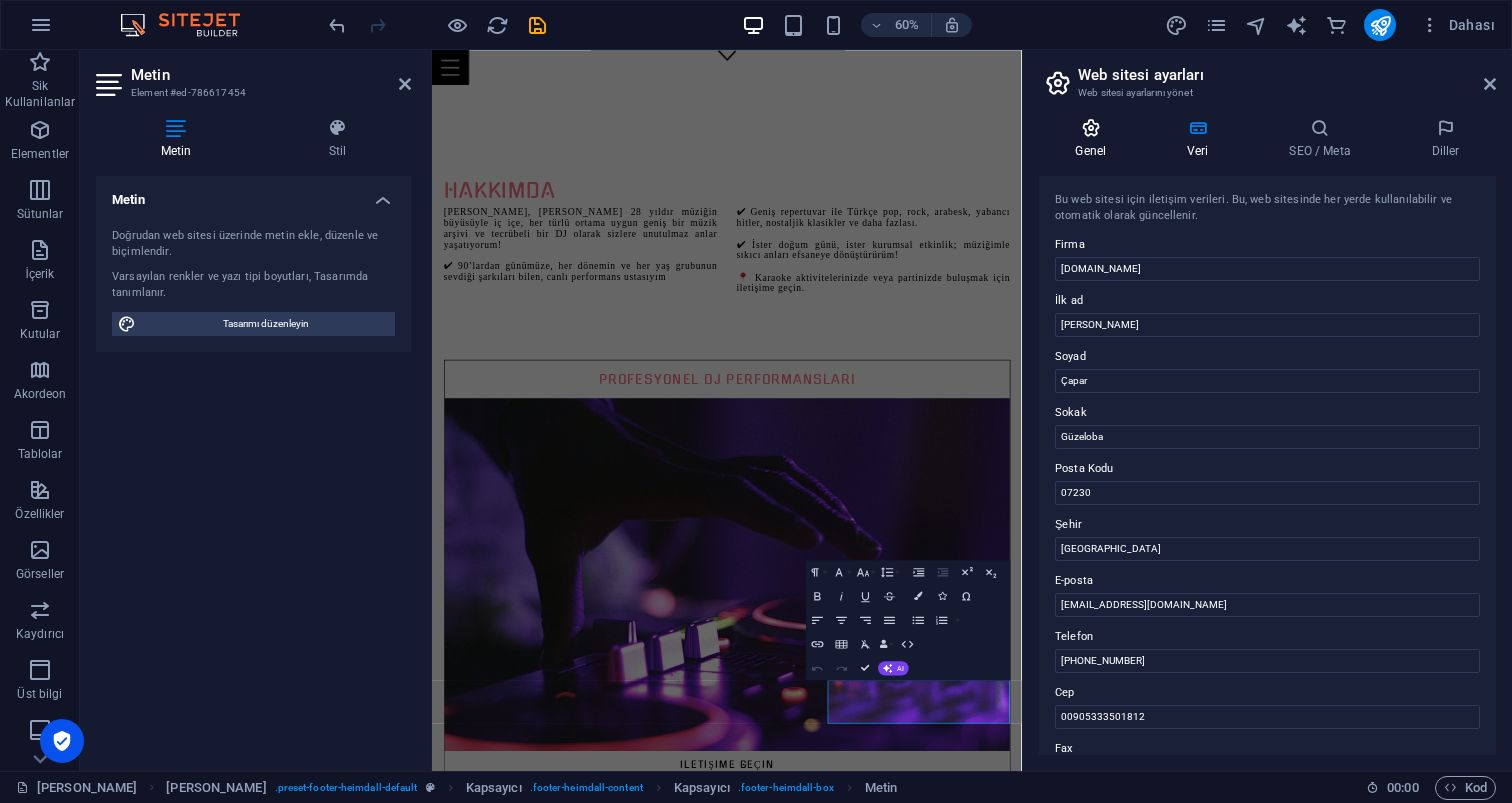 click at bounding box center (1091, 128) 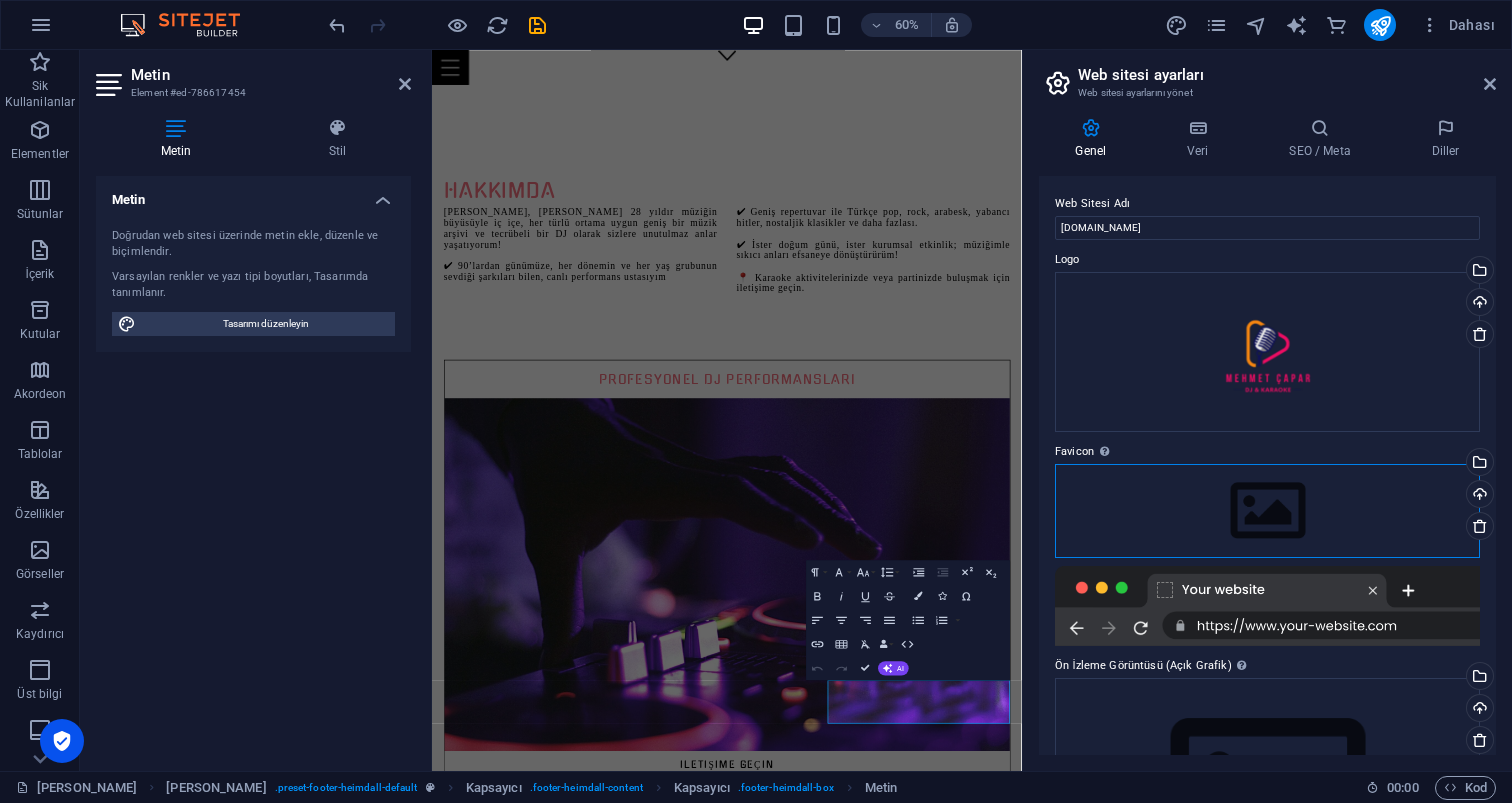 click on "Dosyaları buraya sürükleyin, dosyaları seçmek için tıklayın veya Dosyalardan ya da ücretsiz stok fotoğraf ve videolarımızdan dosyalar seçin" at bounding box center (1267, 511) 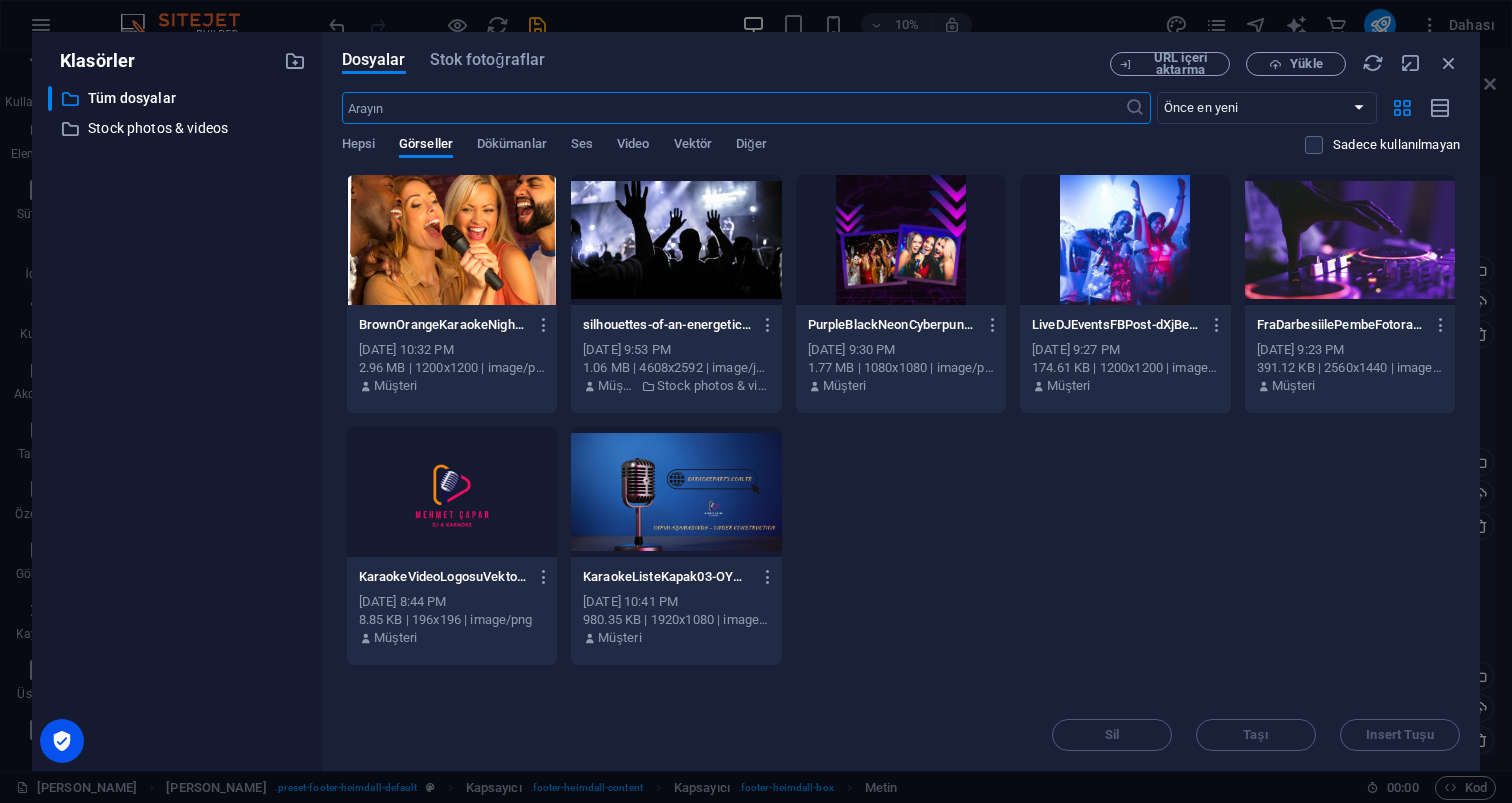 scroll, scrollTop: 1958, scrollLeft: 0, axis: vertical 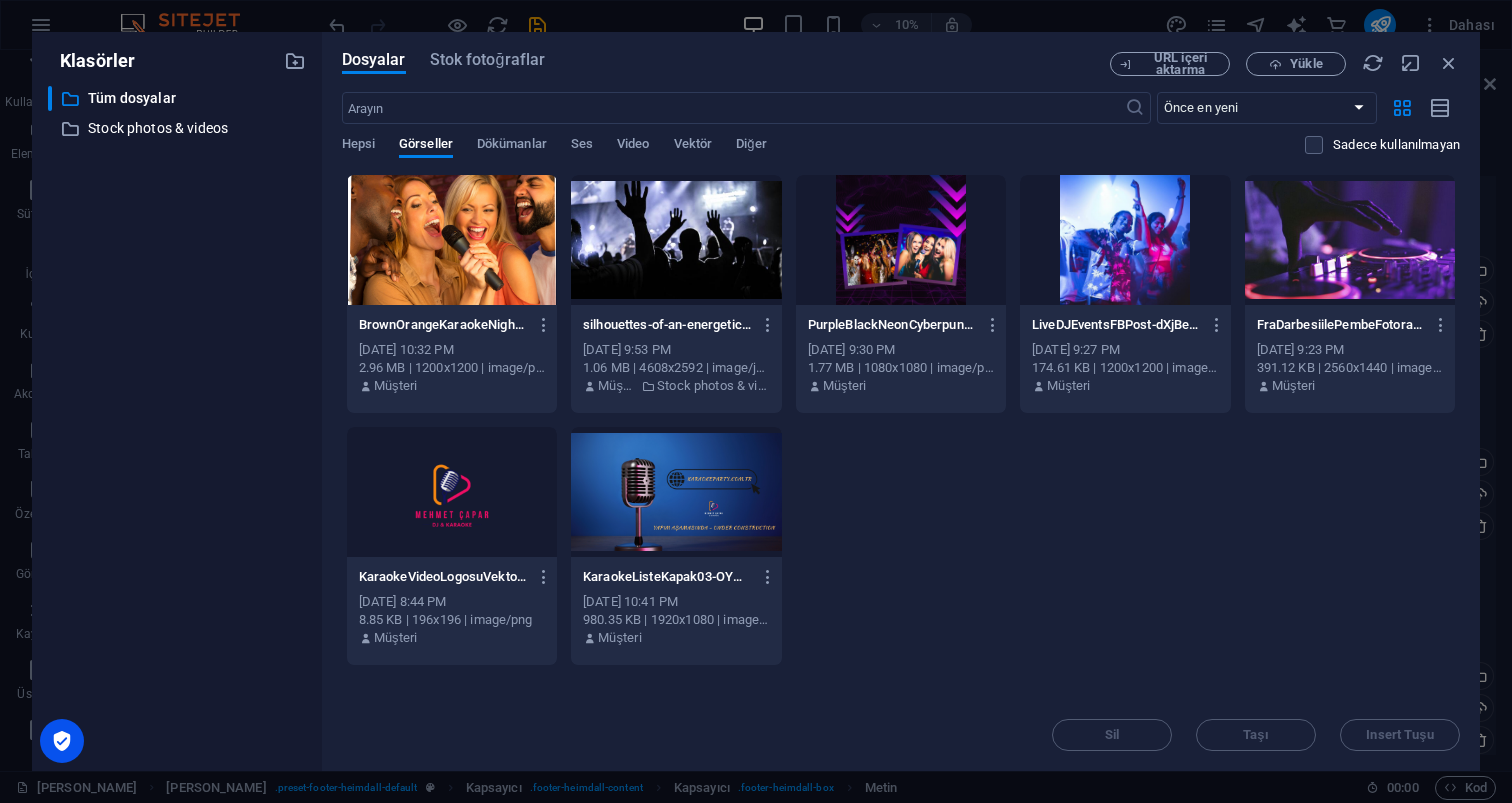 click at bounding box center [452, 492] 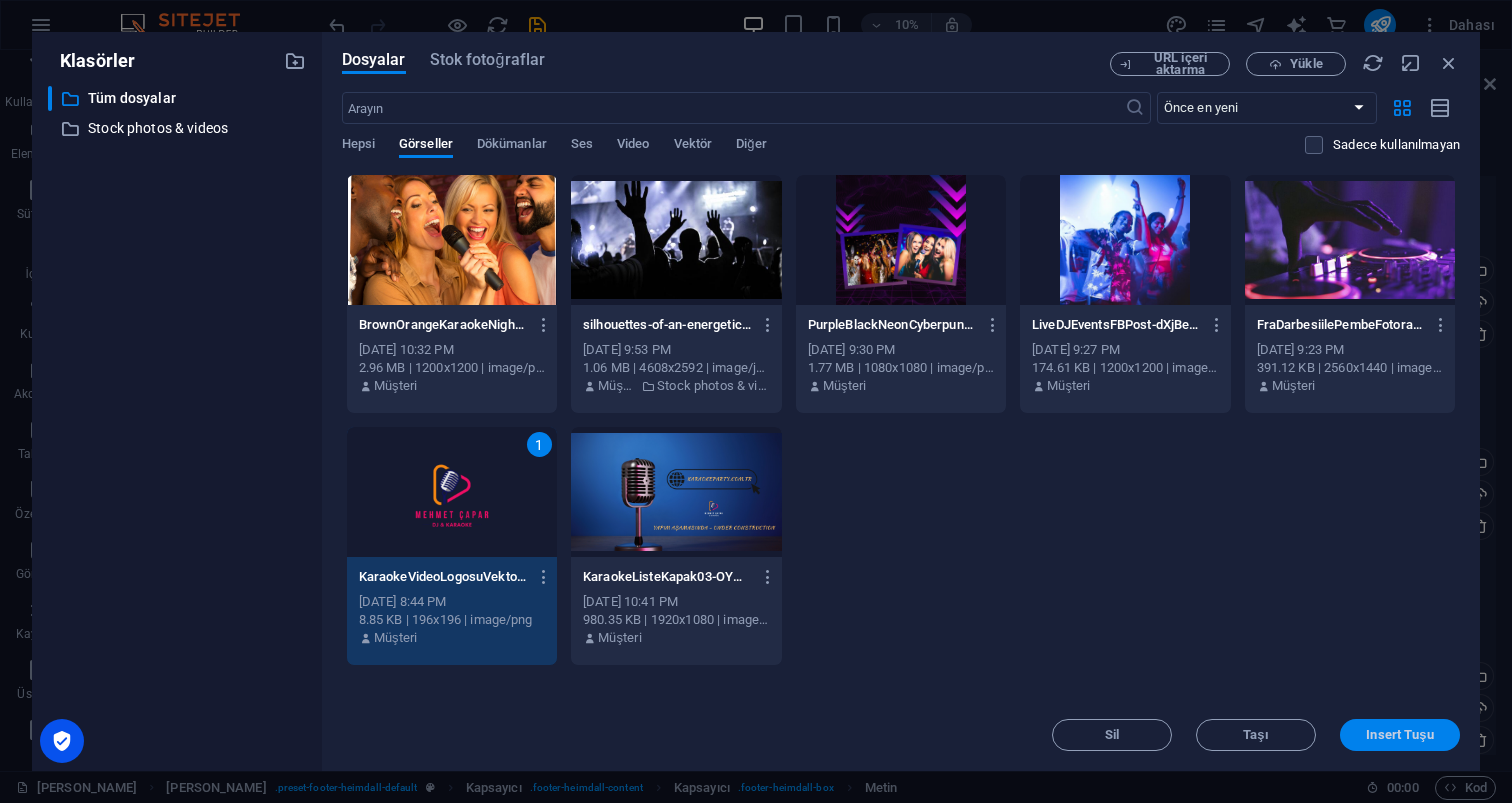 click on "Insert Tuşu" at bounding box center [1399, 735] 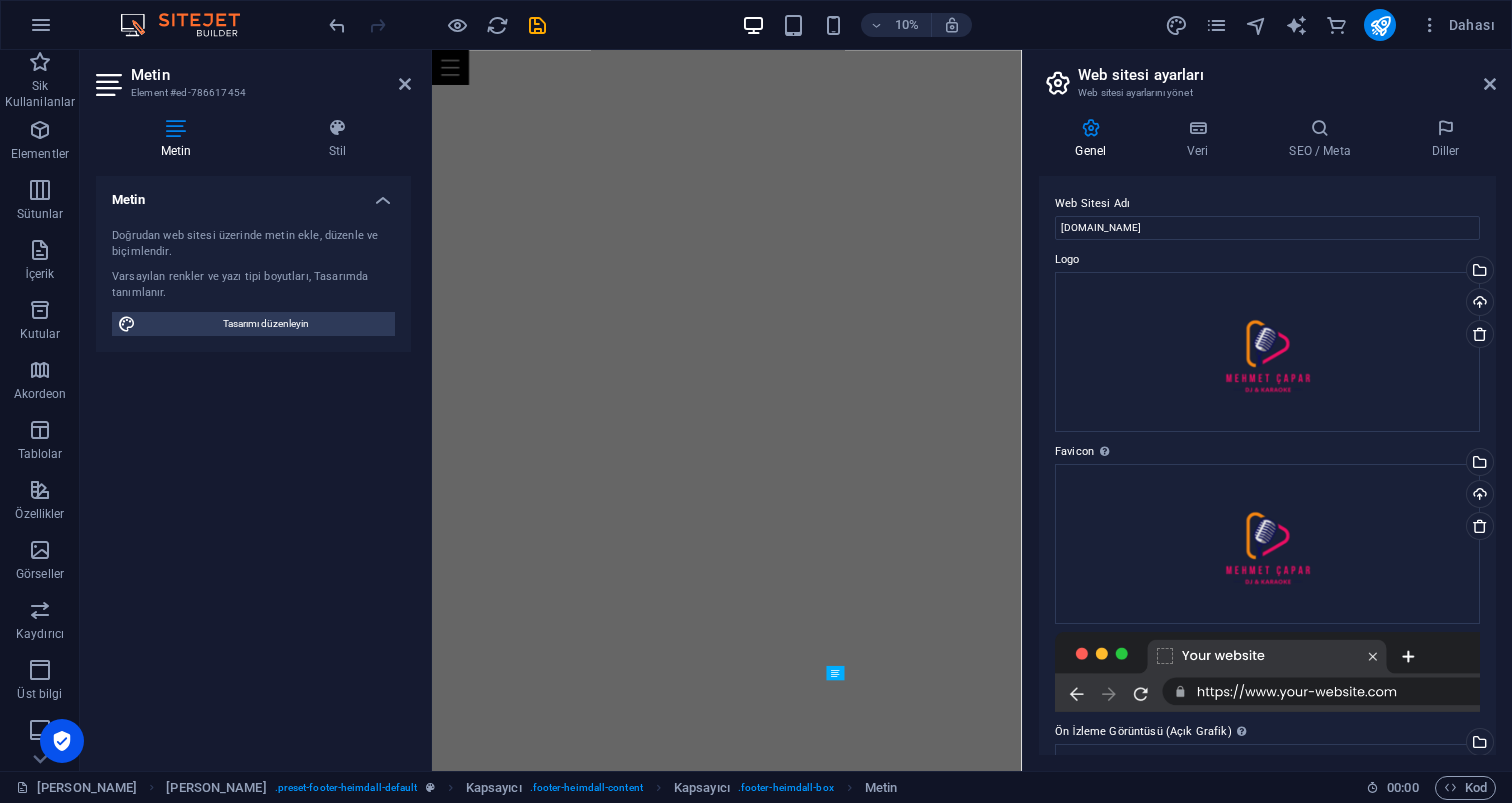 scroll, scrollTop: 1157, scrollLeft: 0, axis: vertical 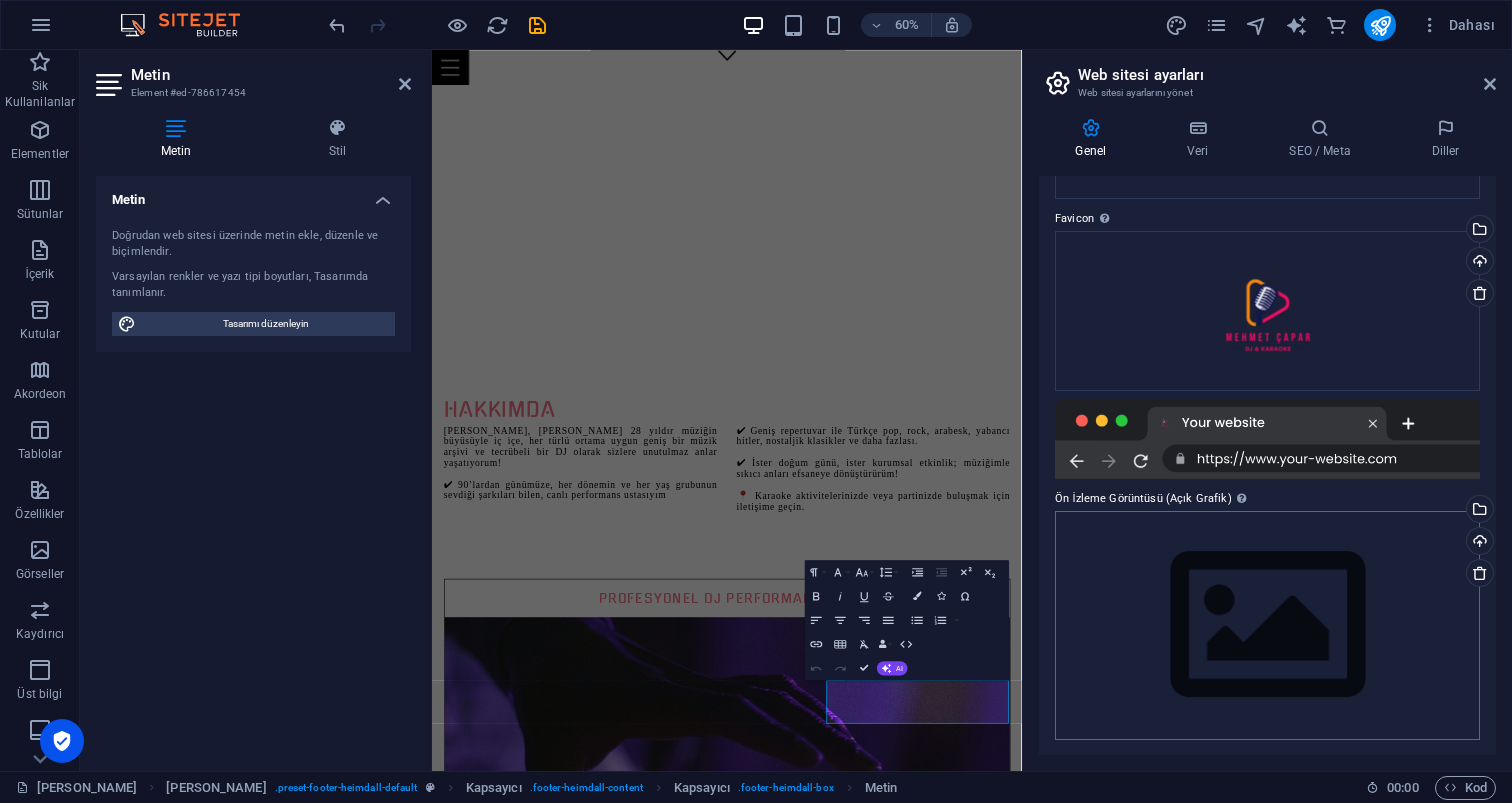 click on "Dosyaları buraya sürükleyin, dosyaları seçmek için tıklayın veya Dosyalardan ya da ücretsiz stok fotoğraf ve videolarımızdan dosyalar seçin" at bounding box center (1267, 625) 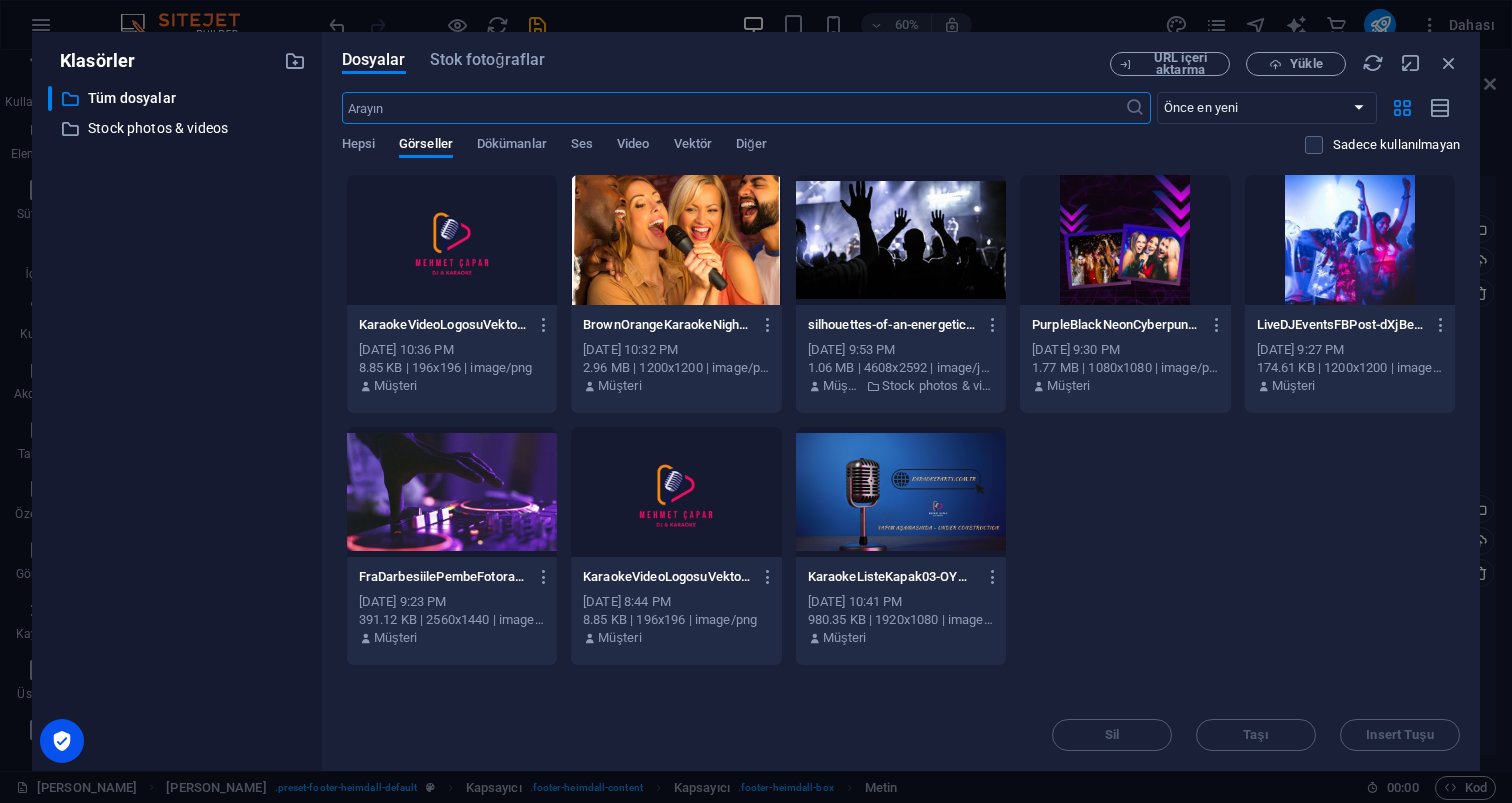scroll, scrollTop: 1958, scrollLeft: 0, axis: vertical 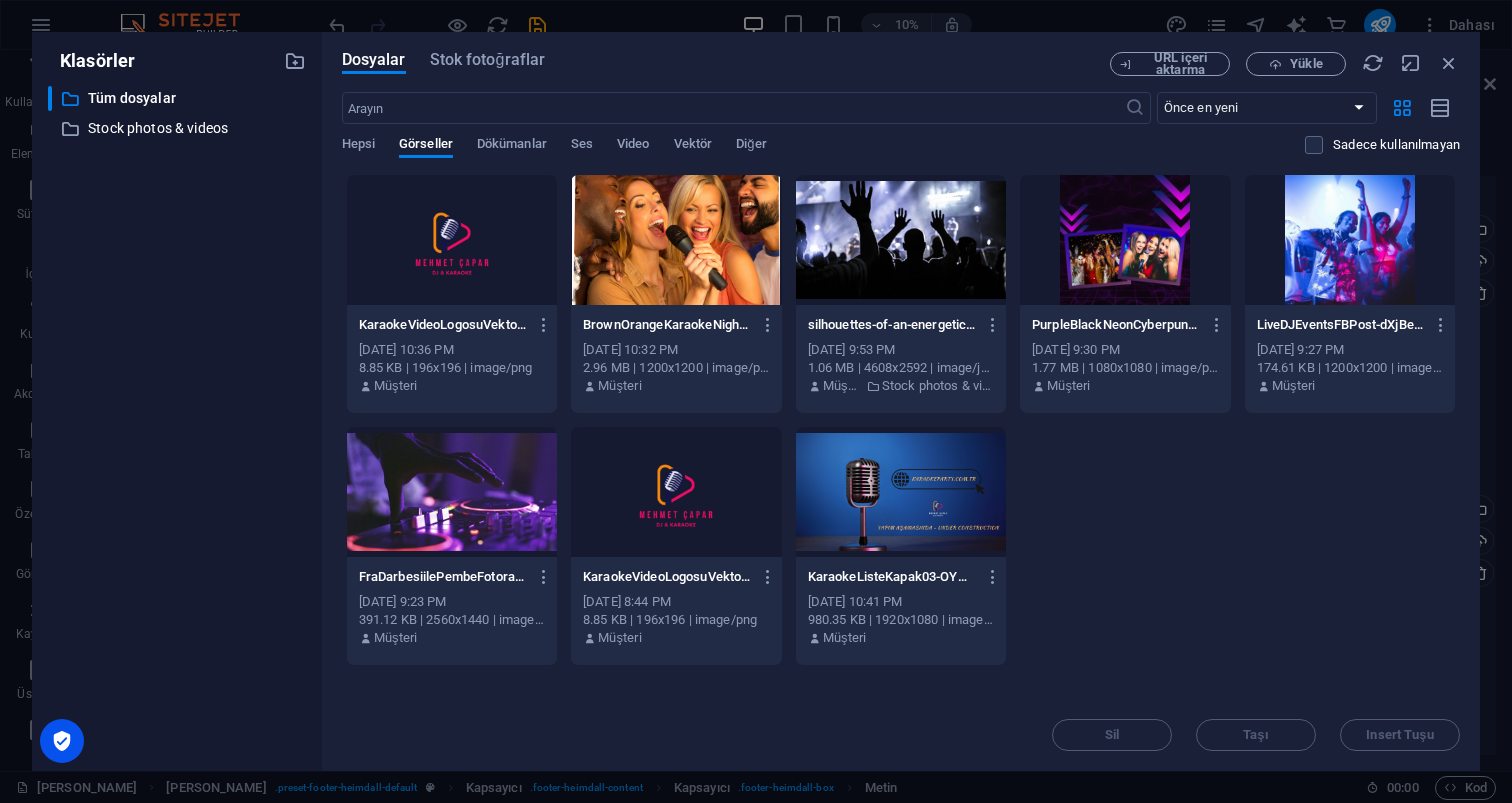 click at bounding box center [676, 492] 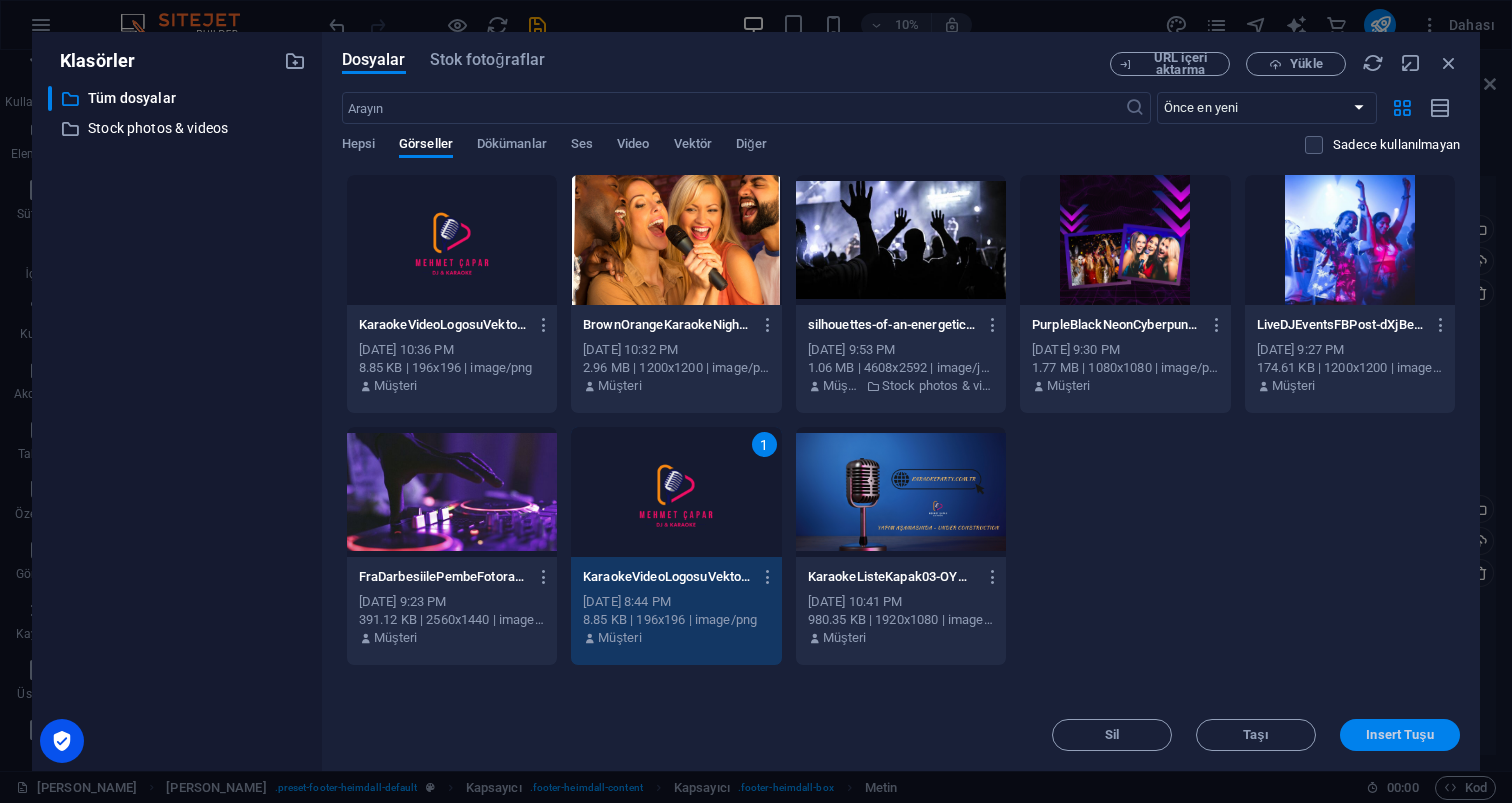 click on "Insert Tuşu" at bounding box center (1399, 735) 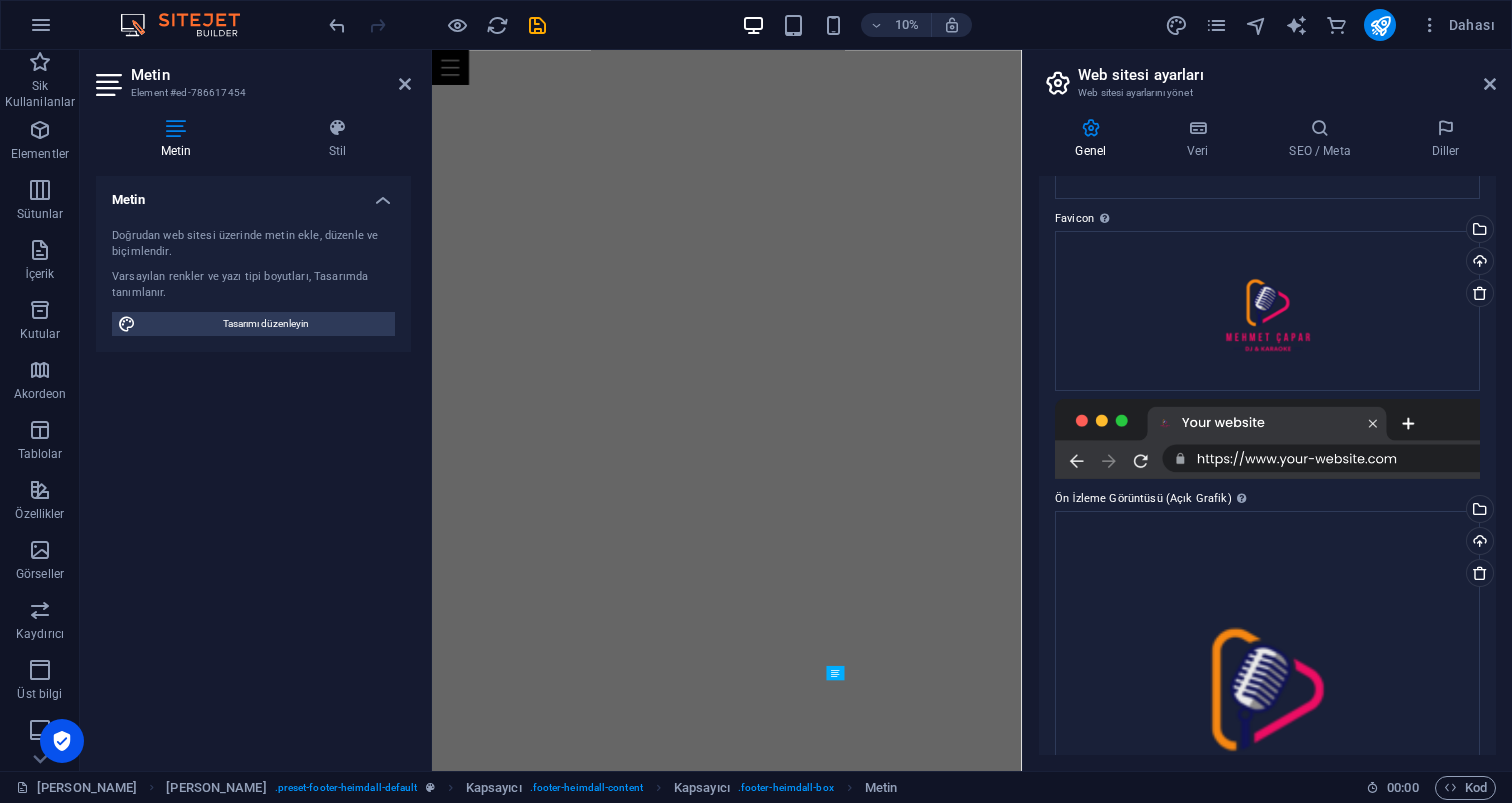 scroll, scrollTop: 1157, scrollLeft: 0, axis: vertical 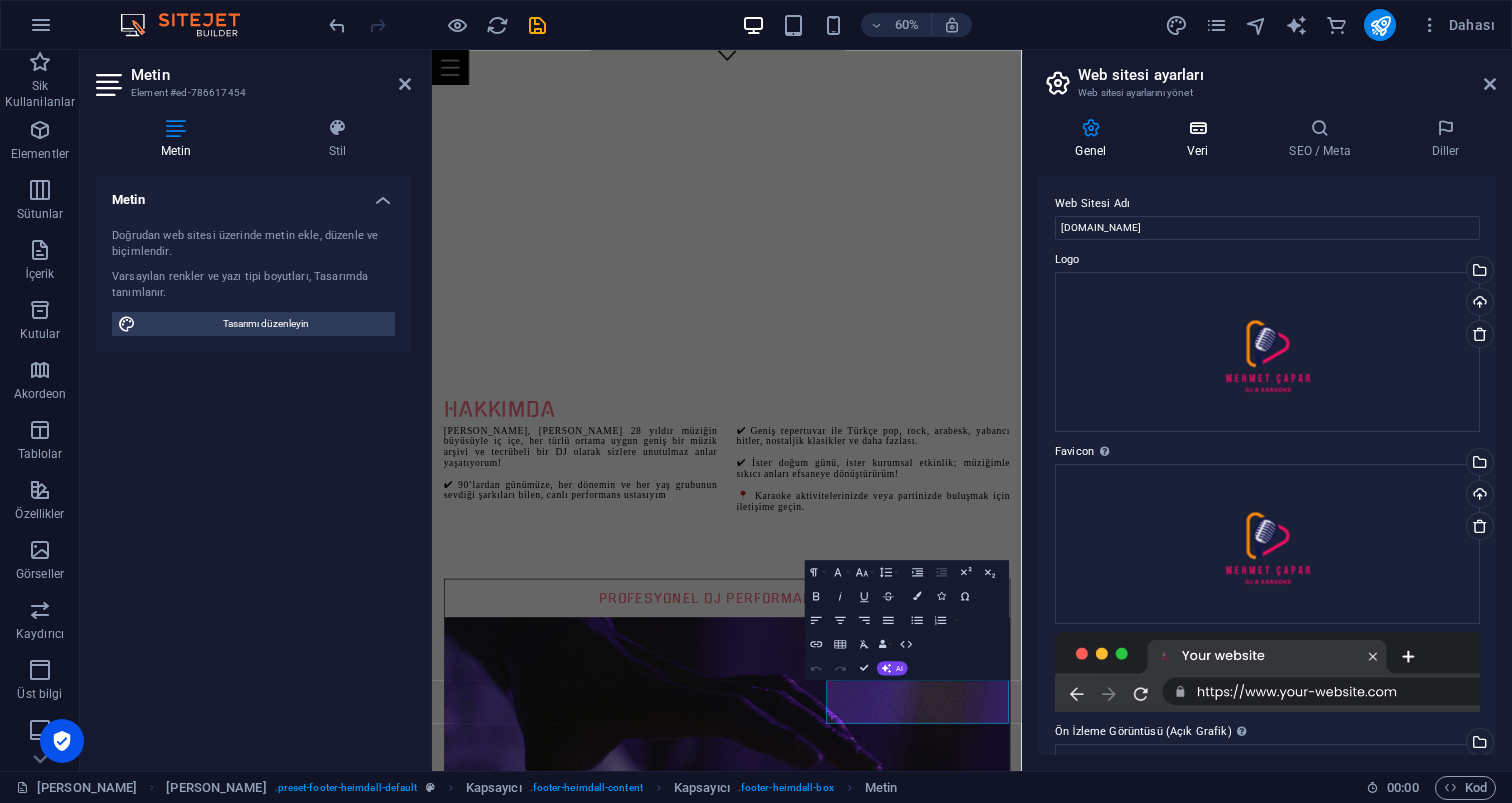 click at bounding box center [1198, 128] 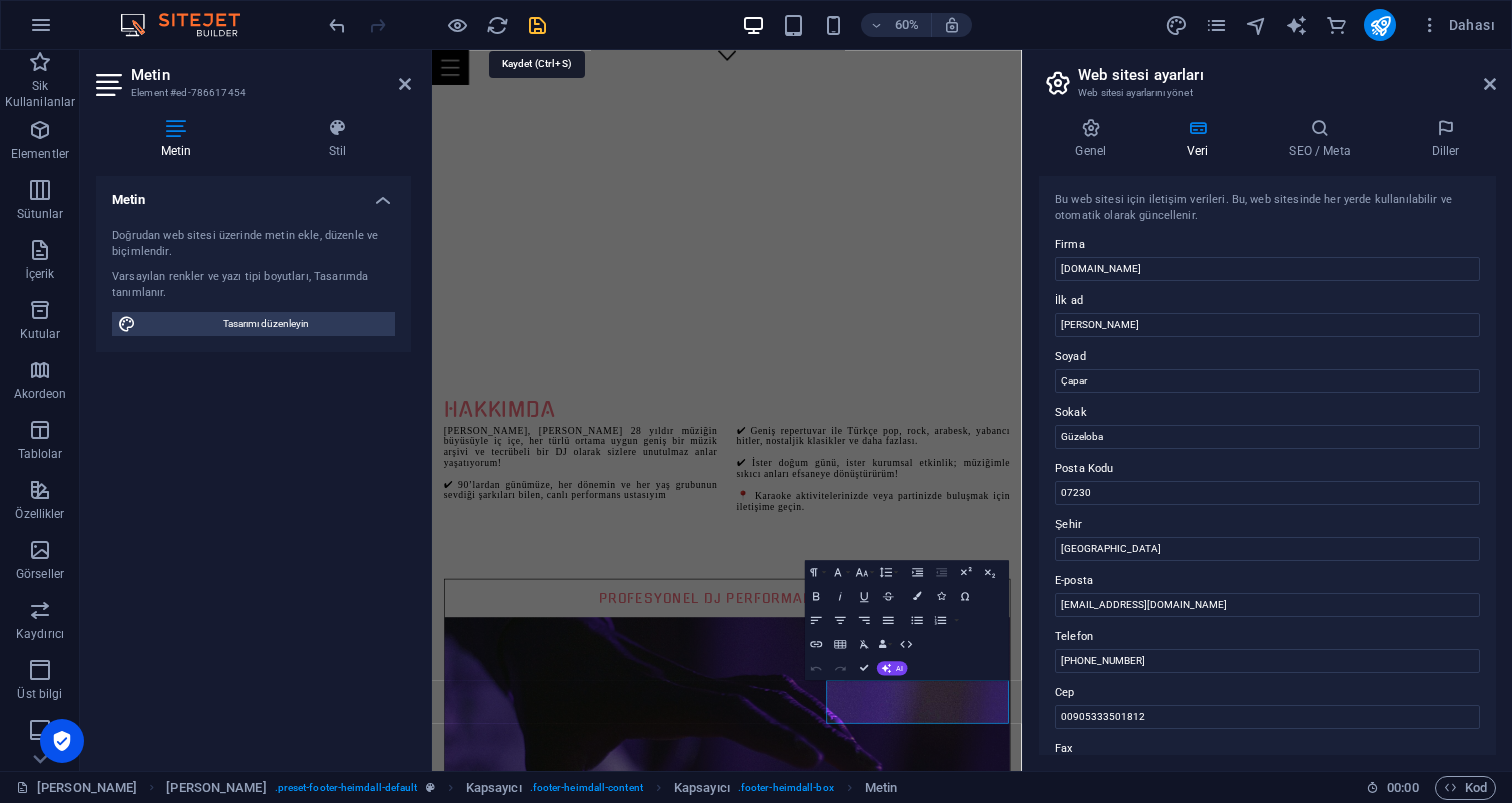 click at bounding box center (537, 25) 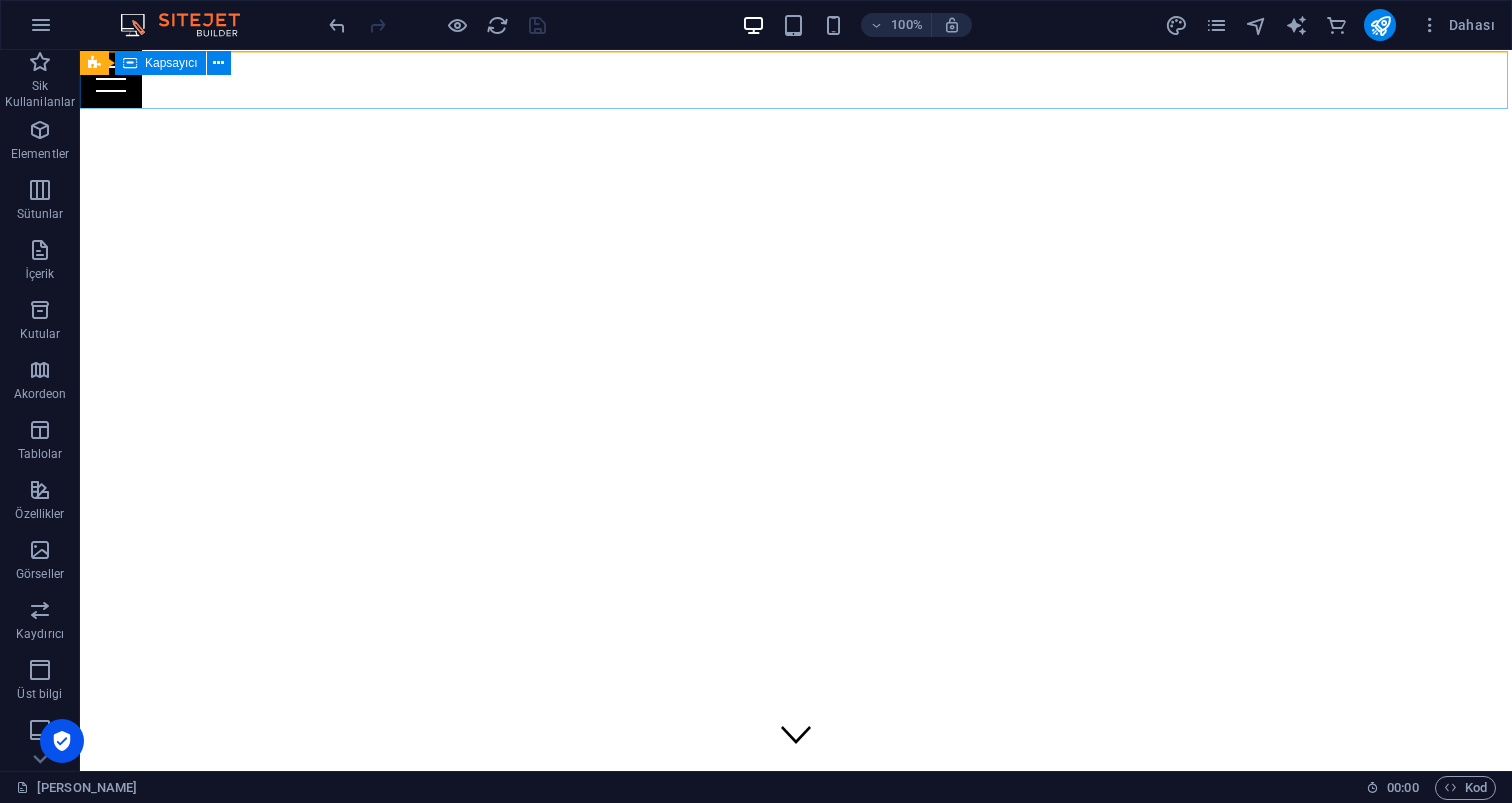 scroll, scrollTop: 0, scrollLeft: 0, axis: both 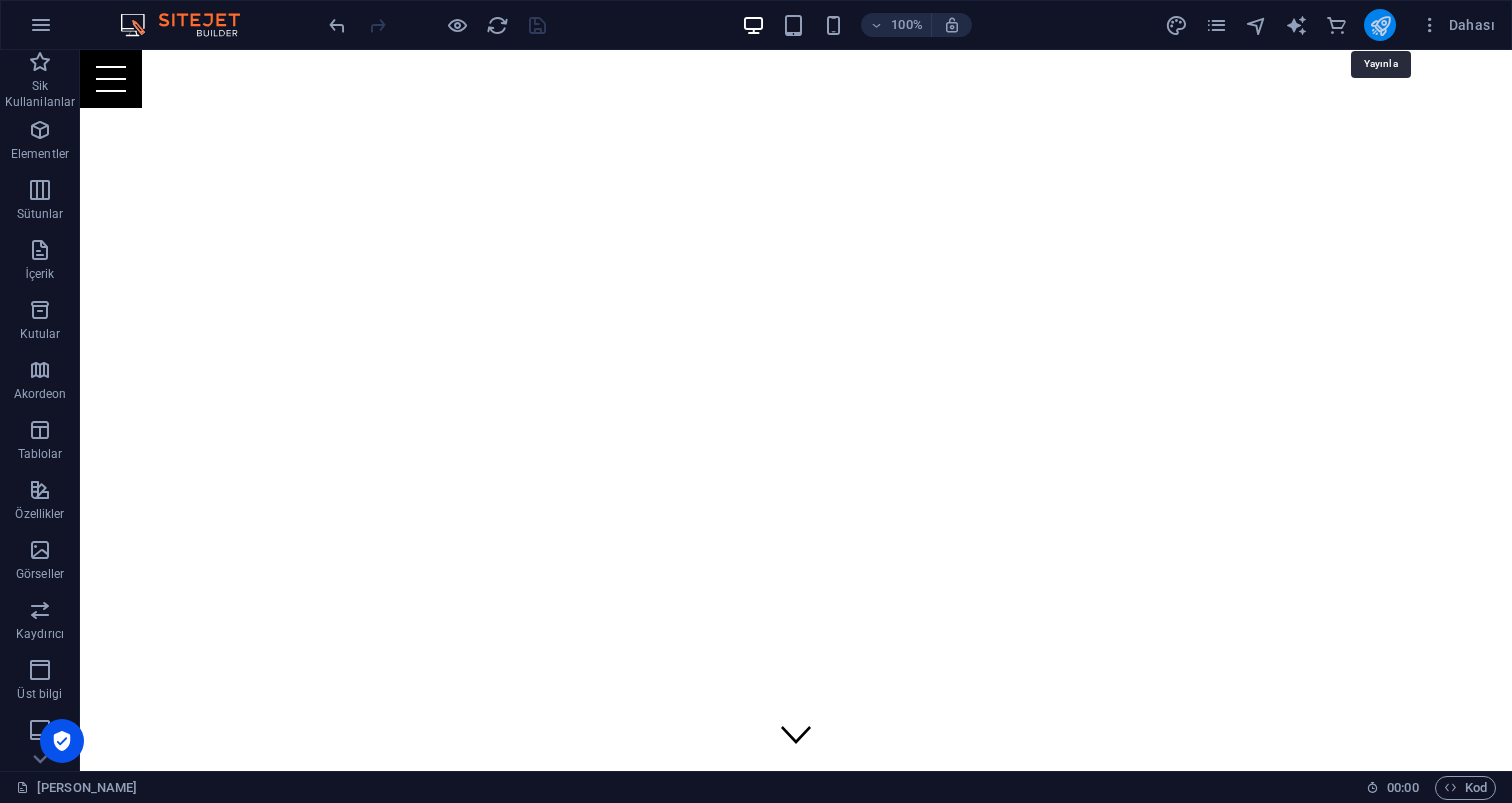 click at bounding box center (1380, 25) 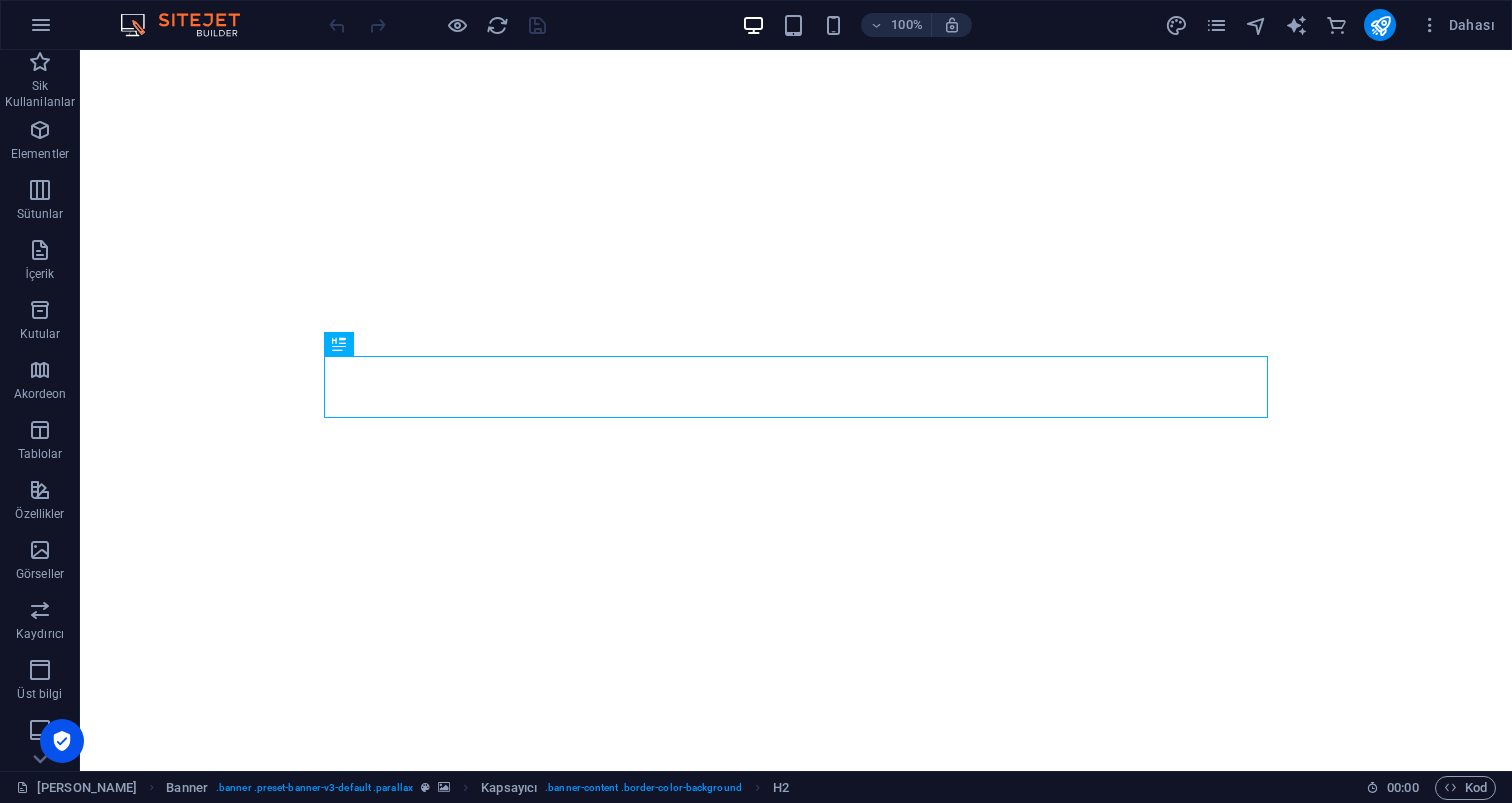 scroll, scrollTop: 0, scrollLeft: 0, axis: both 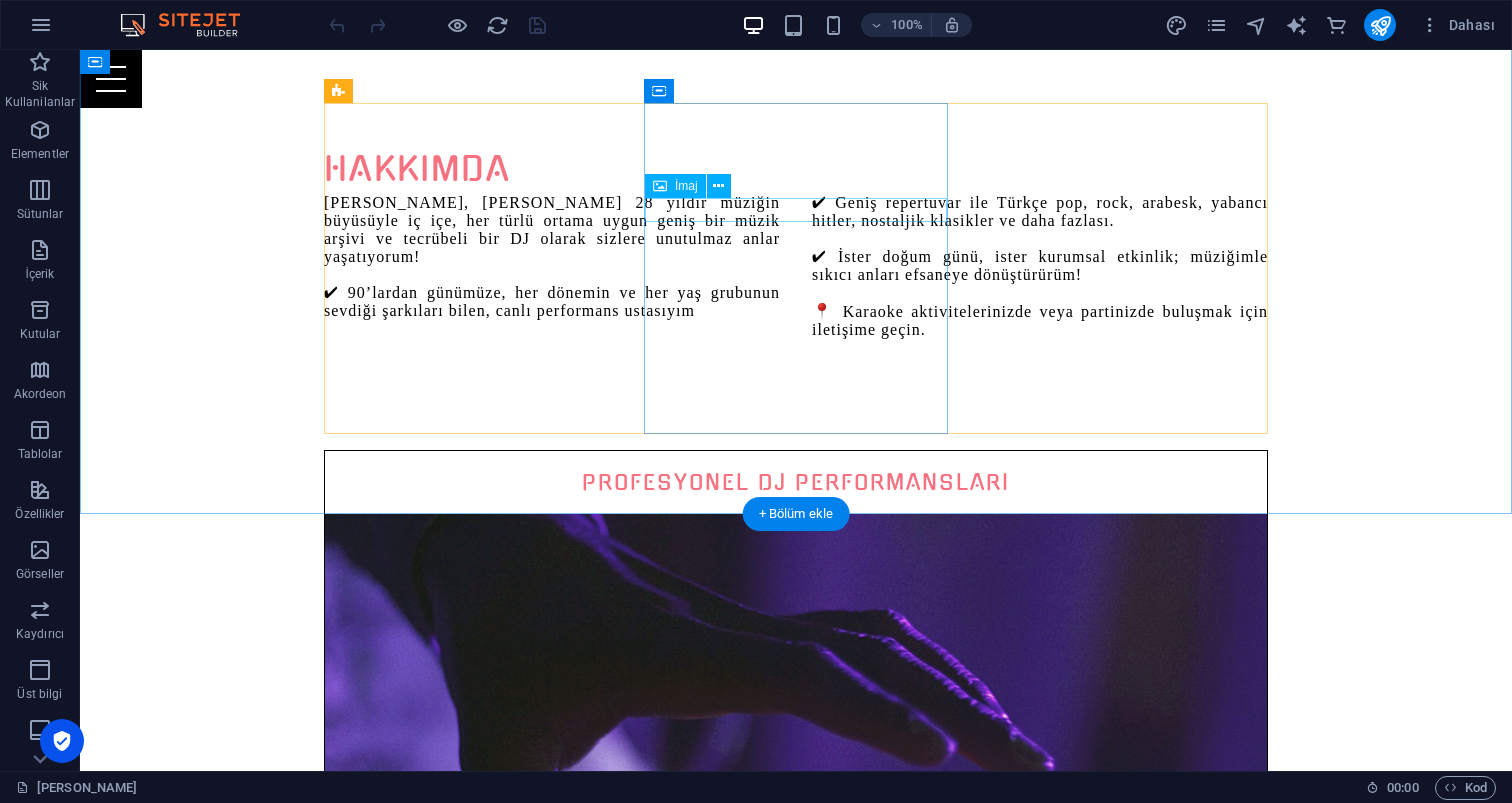 click on "İmaj" at bounding box center [686, 186] 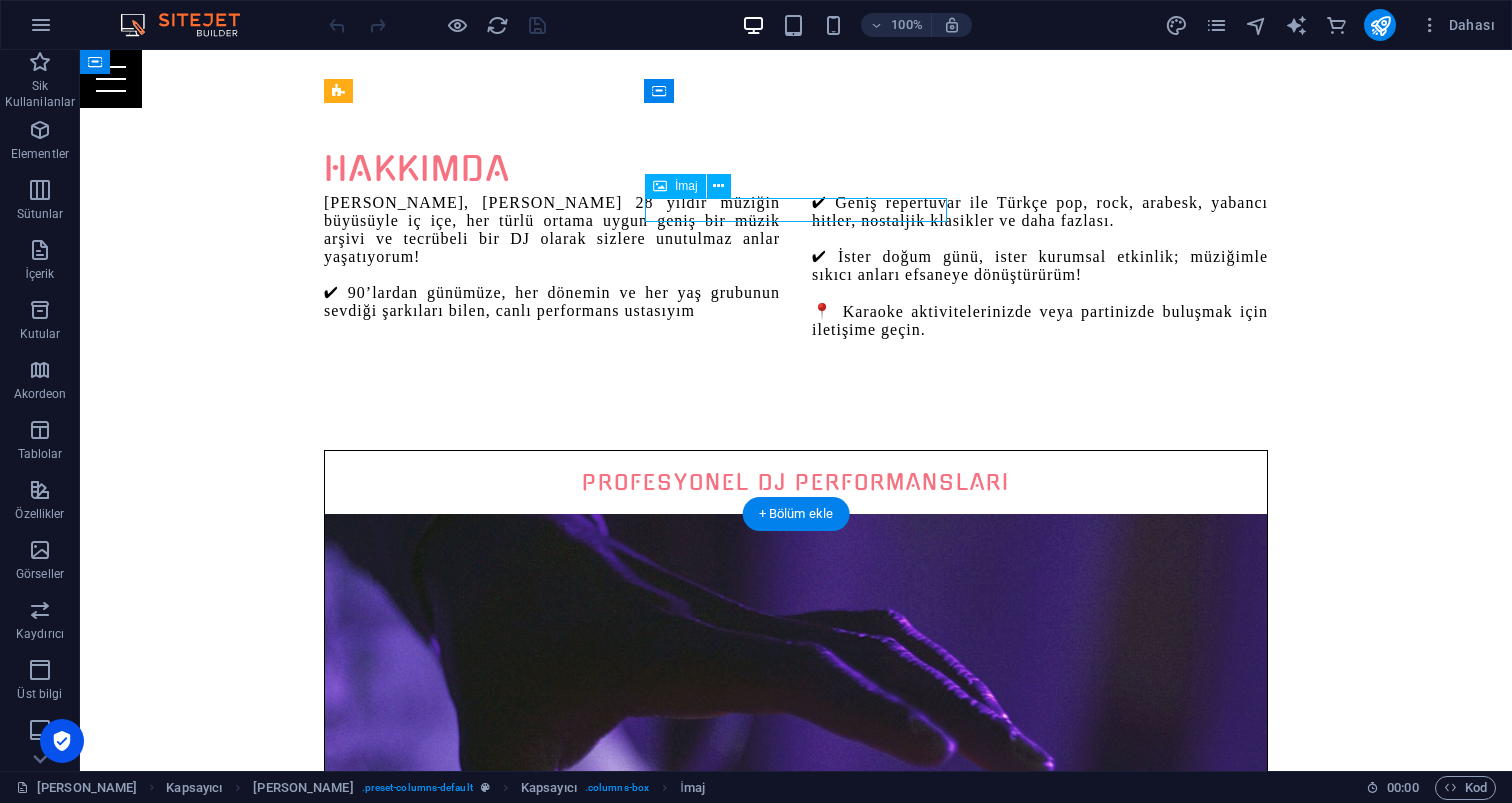 click on "İmaj" at bounding box center (686, 186) 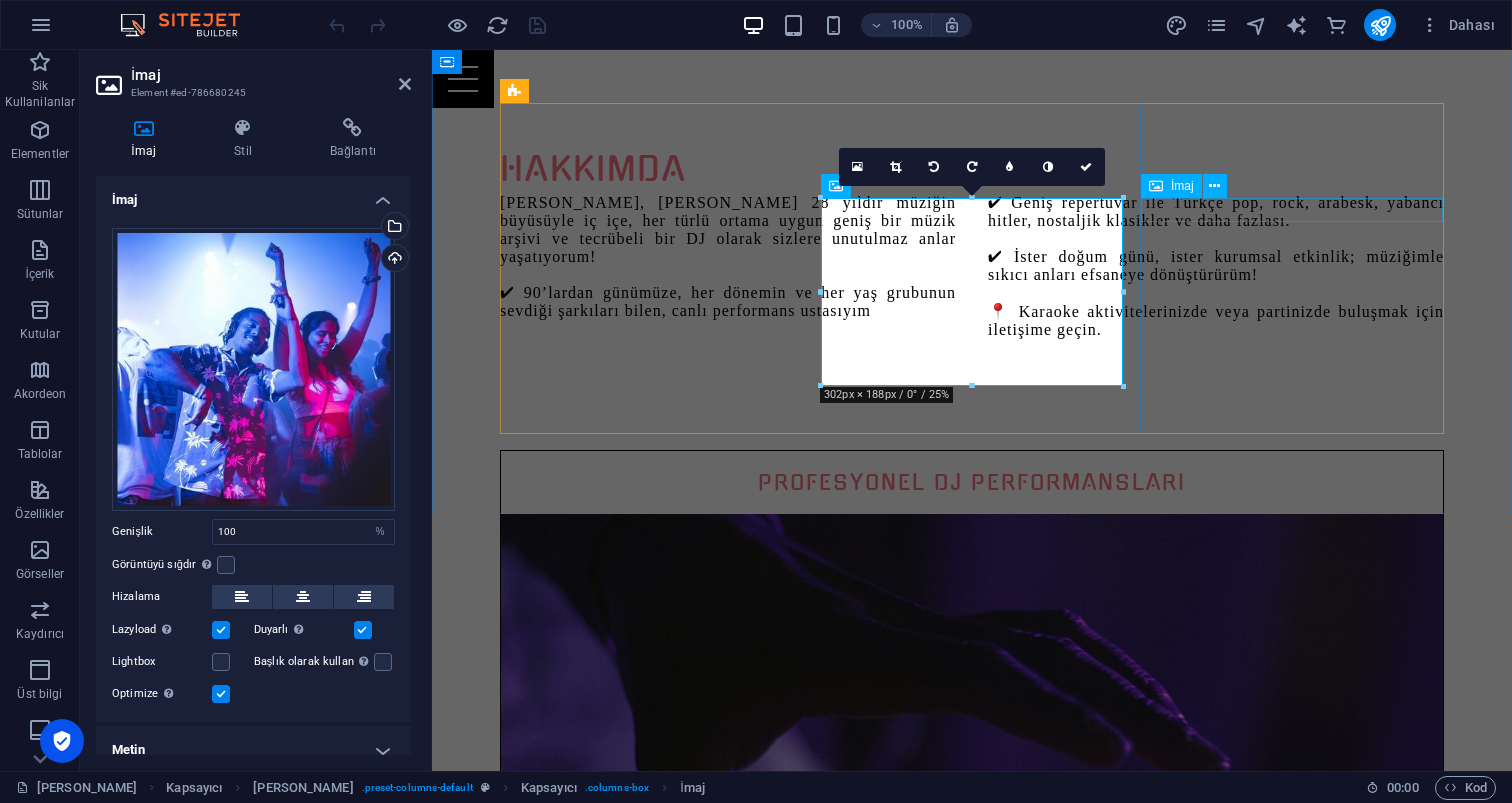 click at bounding box center (972, 2222) 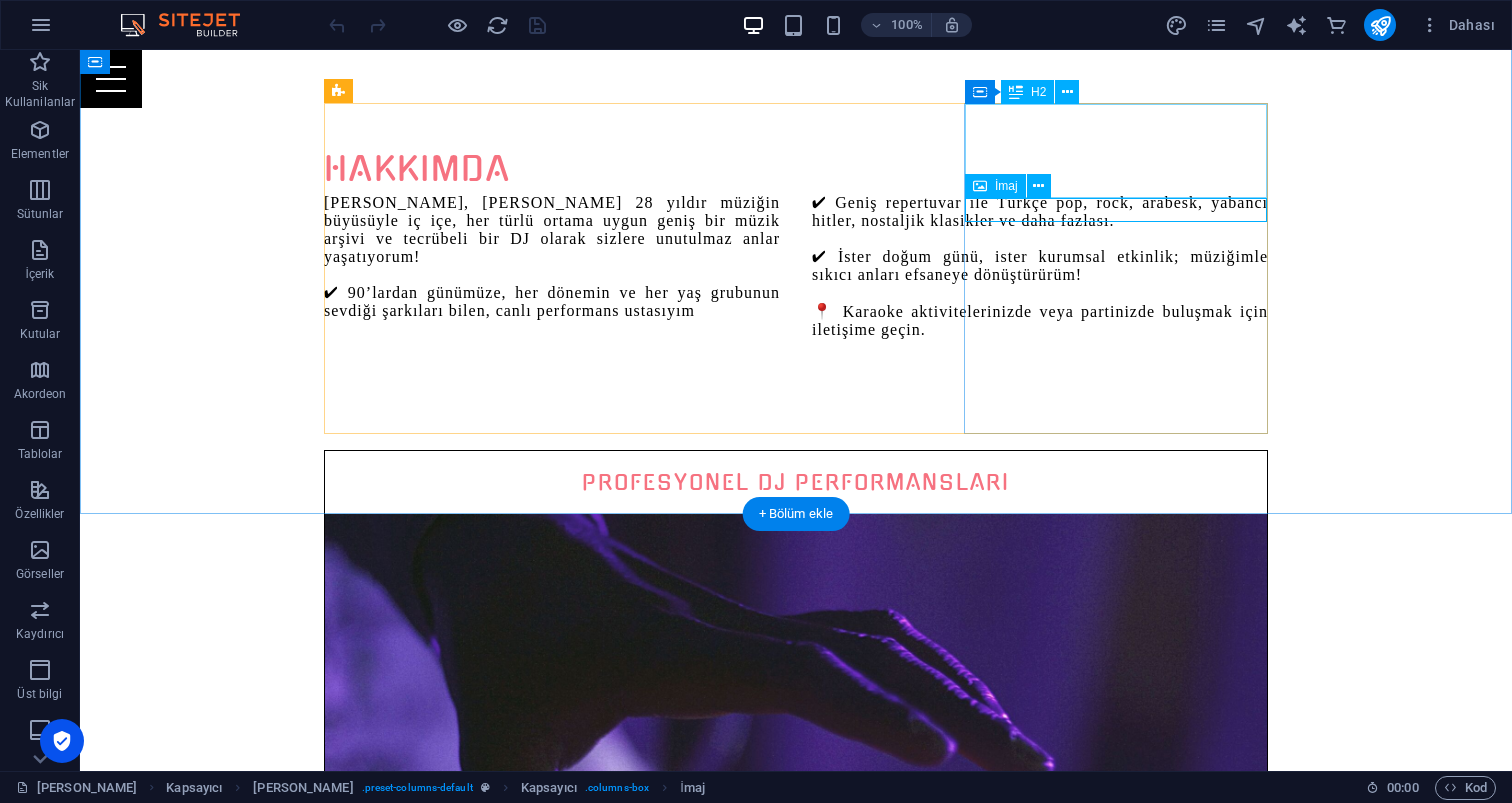 click on "İmaj" at bounding box center [1006, 186] 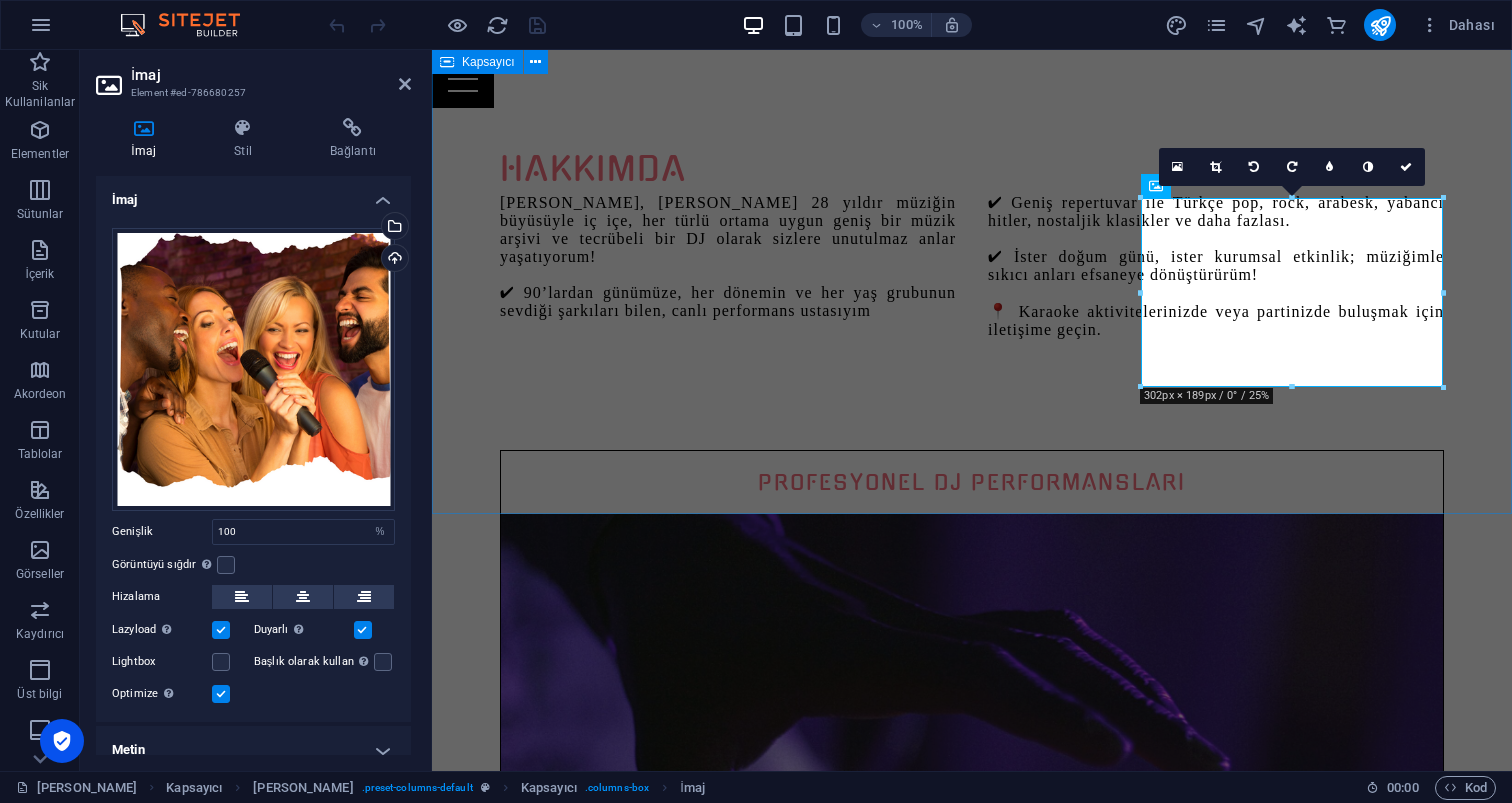 click on "[PERSON_NAME], [PERSON_NAME] 28 yıldır müziğin büyüsüyle iç içe, her türlü ortama uygun geniş bir müzik arşivi ve tecrübeli bir DJ olarak sizlere unutulmaz anlar yaşatıyorum! ✔ 90’lardan günümüze, her dönemin ve her yaş grubunun sevdiği şarkıları bilen, canlı performans ustasıyım ✔ Geniş repertuvar ile Türkçe pop, rock, arabesk, yabancı [PERSON_NAME], nostaljik klasikler ve daha fazlası. ✔ İster doğum günü, ister kurumsal etkinlik; müziğimle sıkıcı anları efsaneye dönüştürürüm! 📍 Karaoke aktivitelerinizde veya partinizde buluşmak için iletişime geçin. PROFESYONEL DJ PERFORMANSLARI iletişime geçin Eğlence Dolu Etkinlikler ILETIŞIME GEÇIN UNUTULMAZ KARAOKE AKTİVİTELERİ ILETIŞIME GEÇIN" at bounding box center (972, 1349) 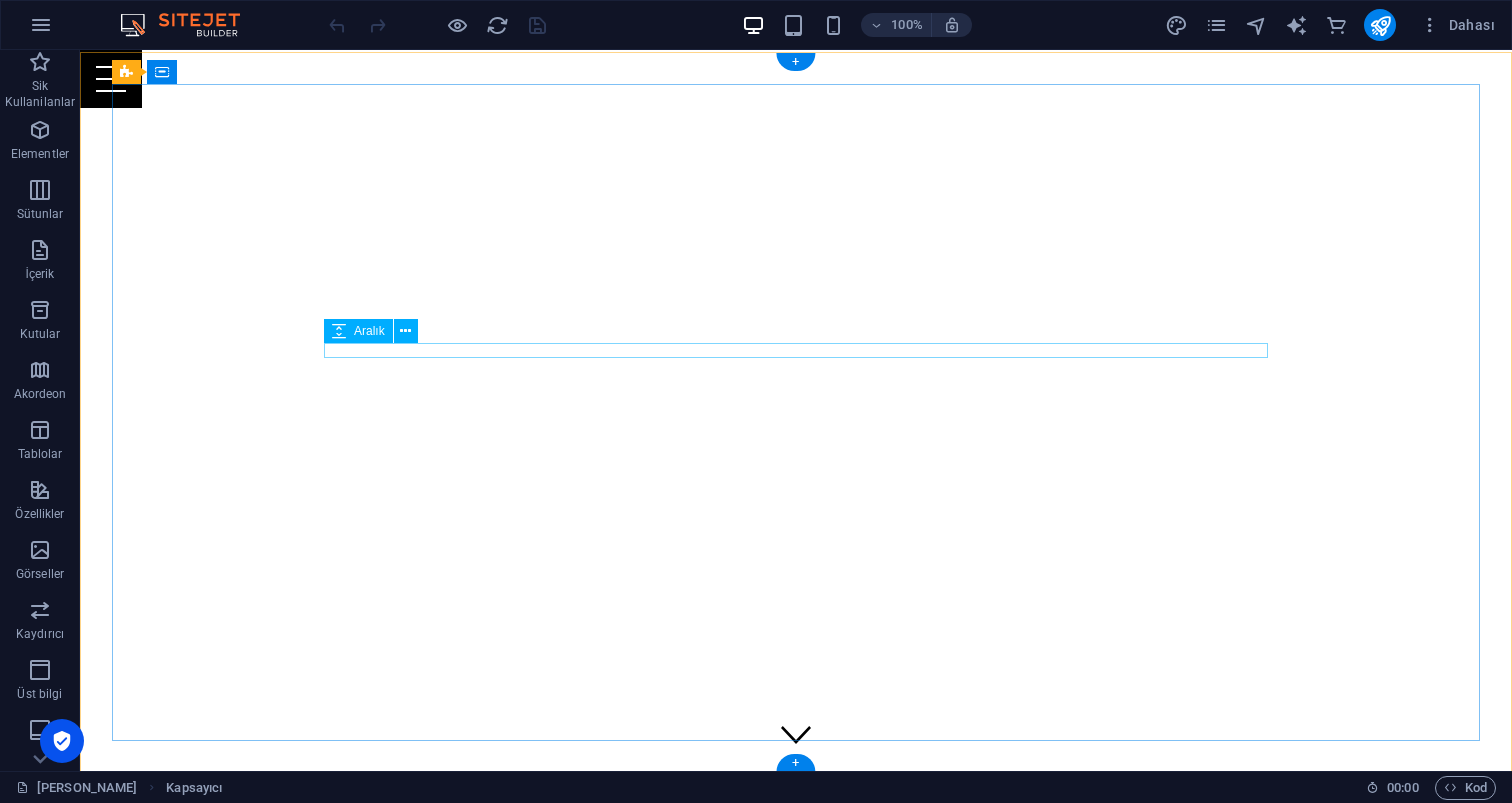 scroll, scrollTop: 0, scrollLeft: 0, axis: both 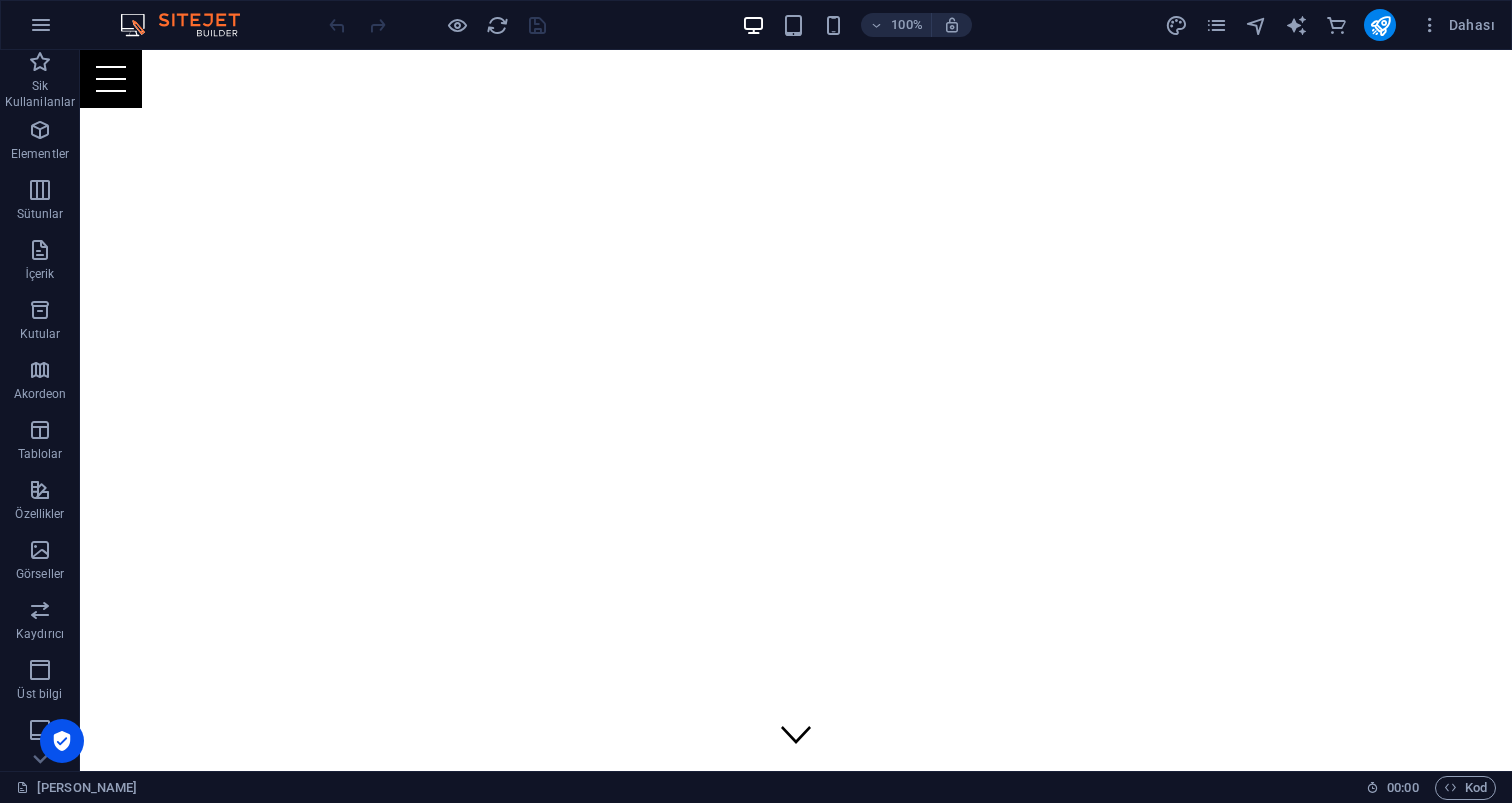click at bounding box center (796, 79) 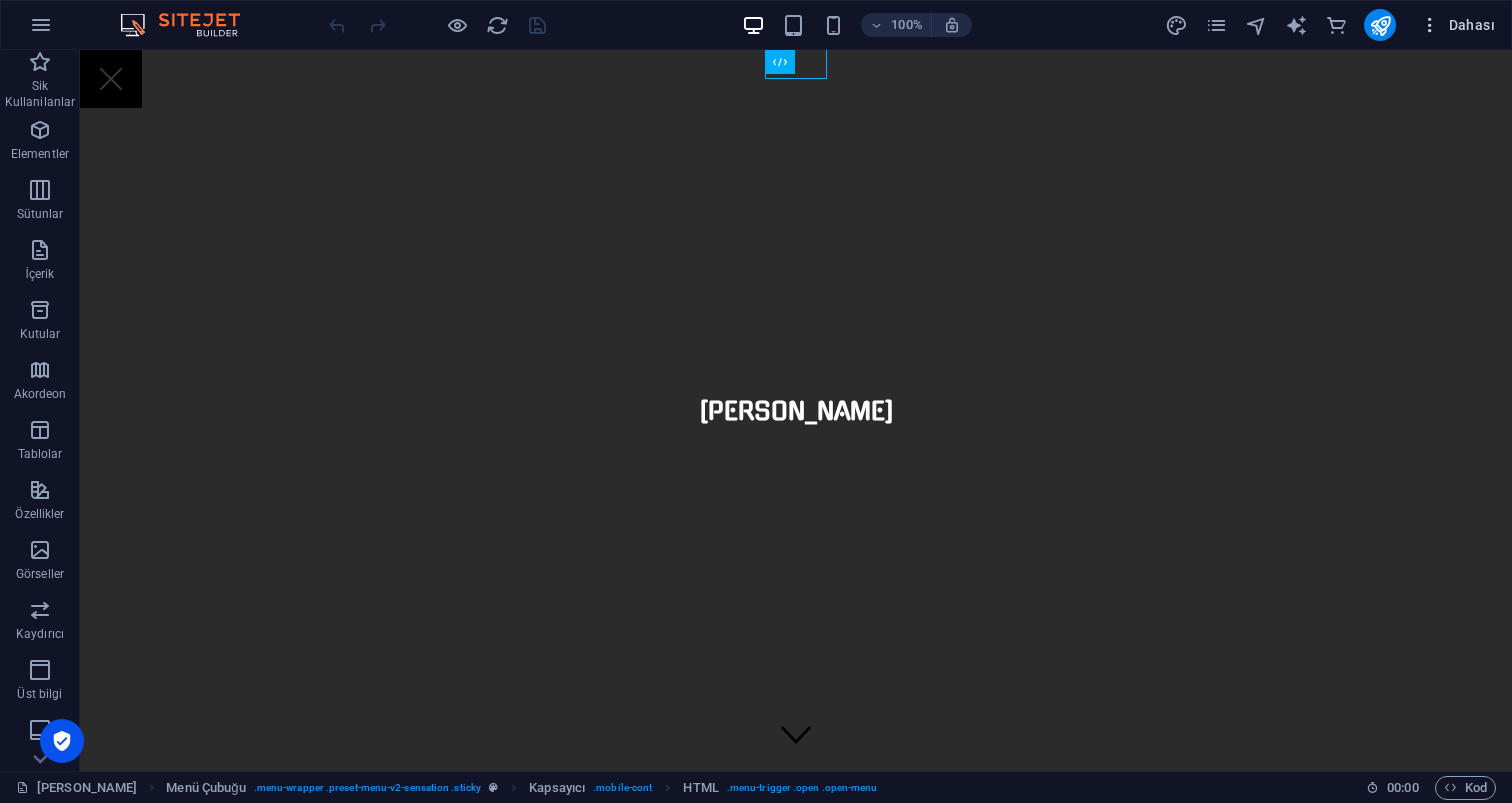 click on "Dahası" at bounding box center (1457, 25) 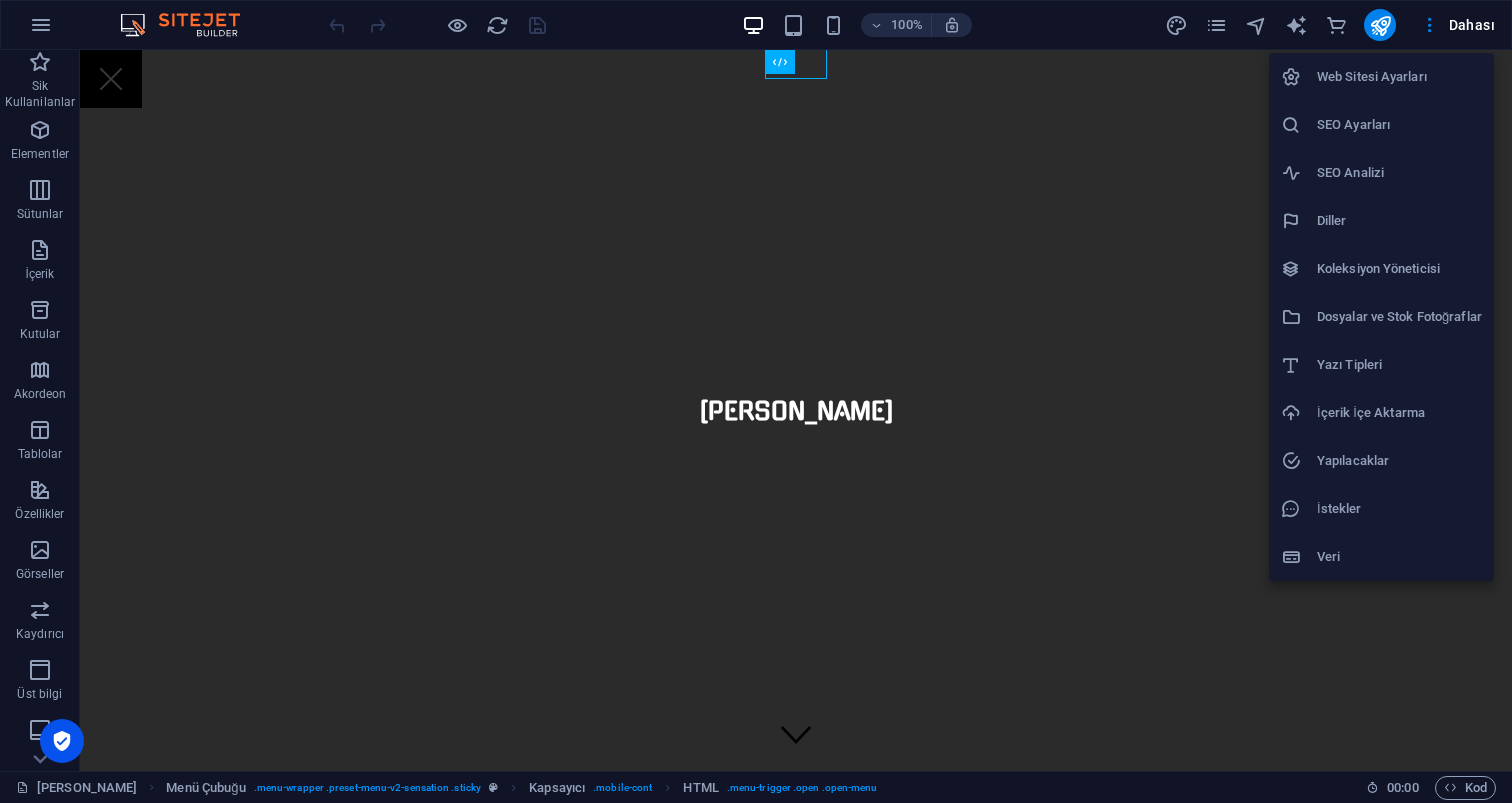 click on "Web Sitesi Ayarları" at bounding box center (1399, 77) 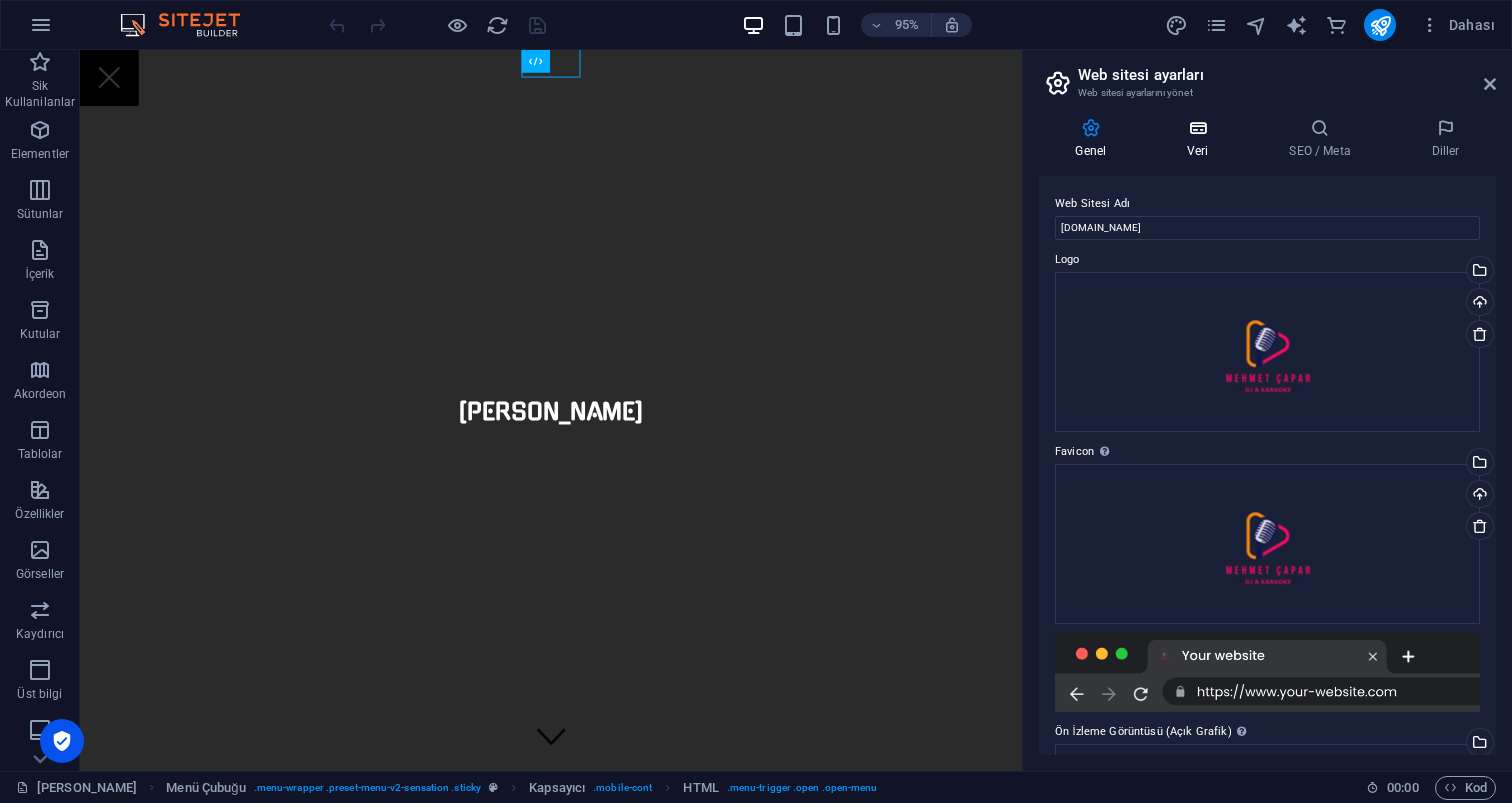 click at bounding box center [1198, 128] 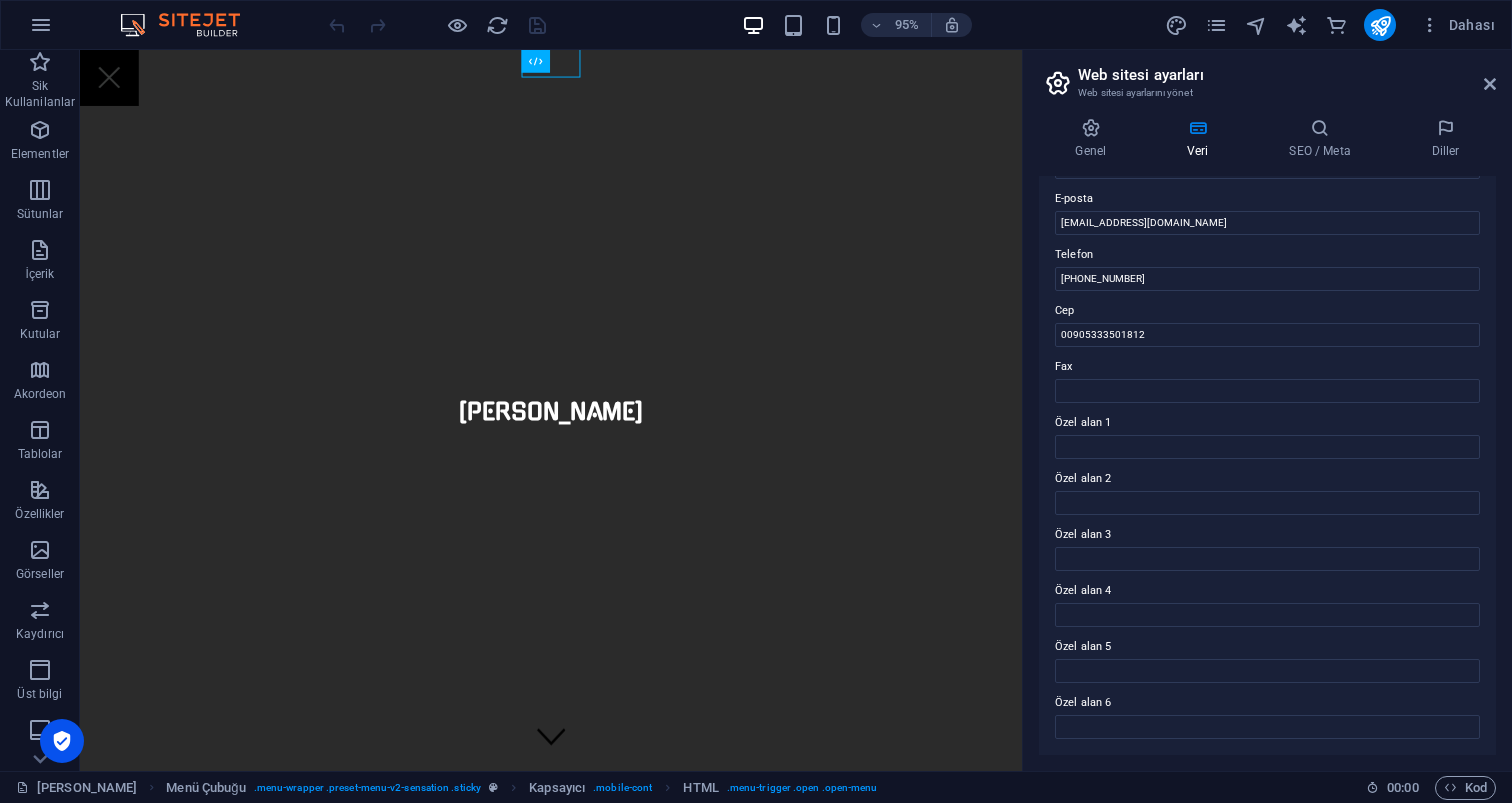 scroll, scrollTop: 380, scrollLeft: 0, axis: vertical 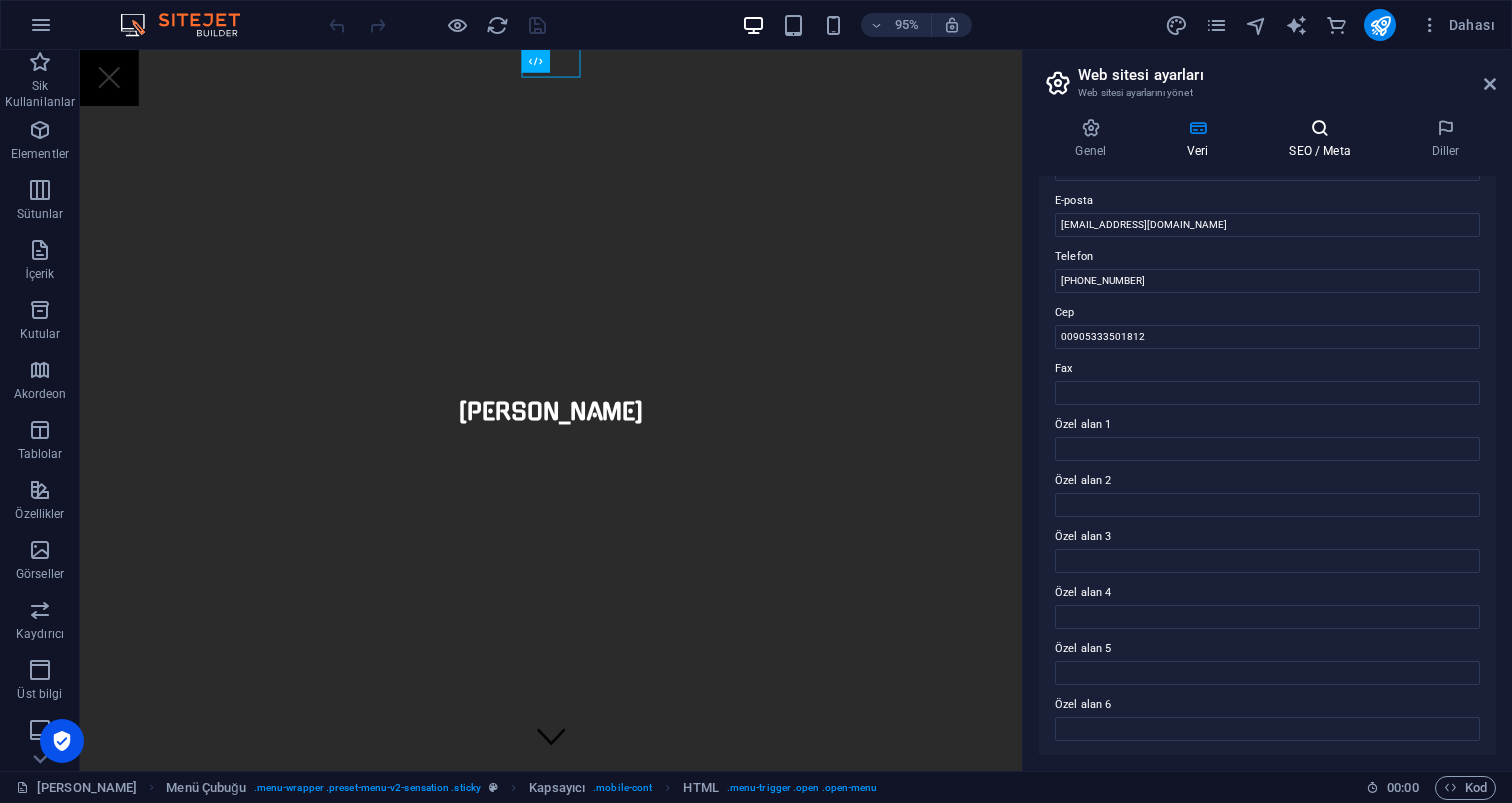 click at bounding box center (1320, 128) 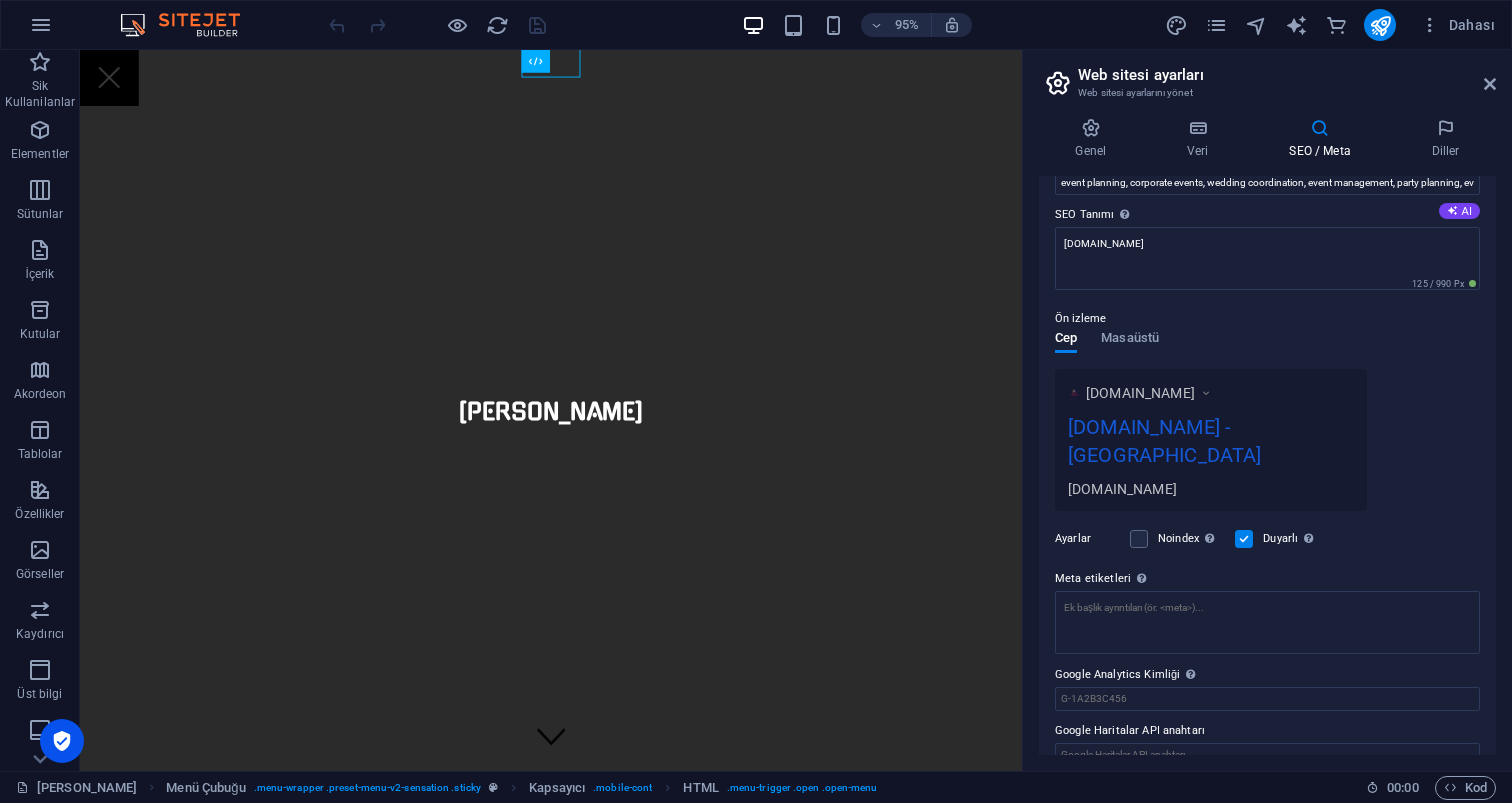 scroll, scrollTop: 156, scrollLeft: 0, axis: vertical 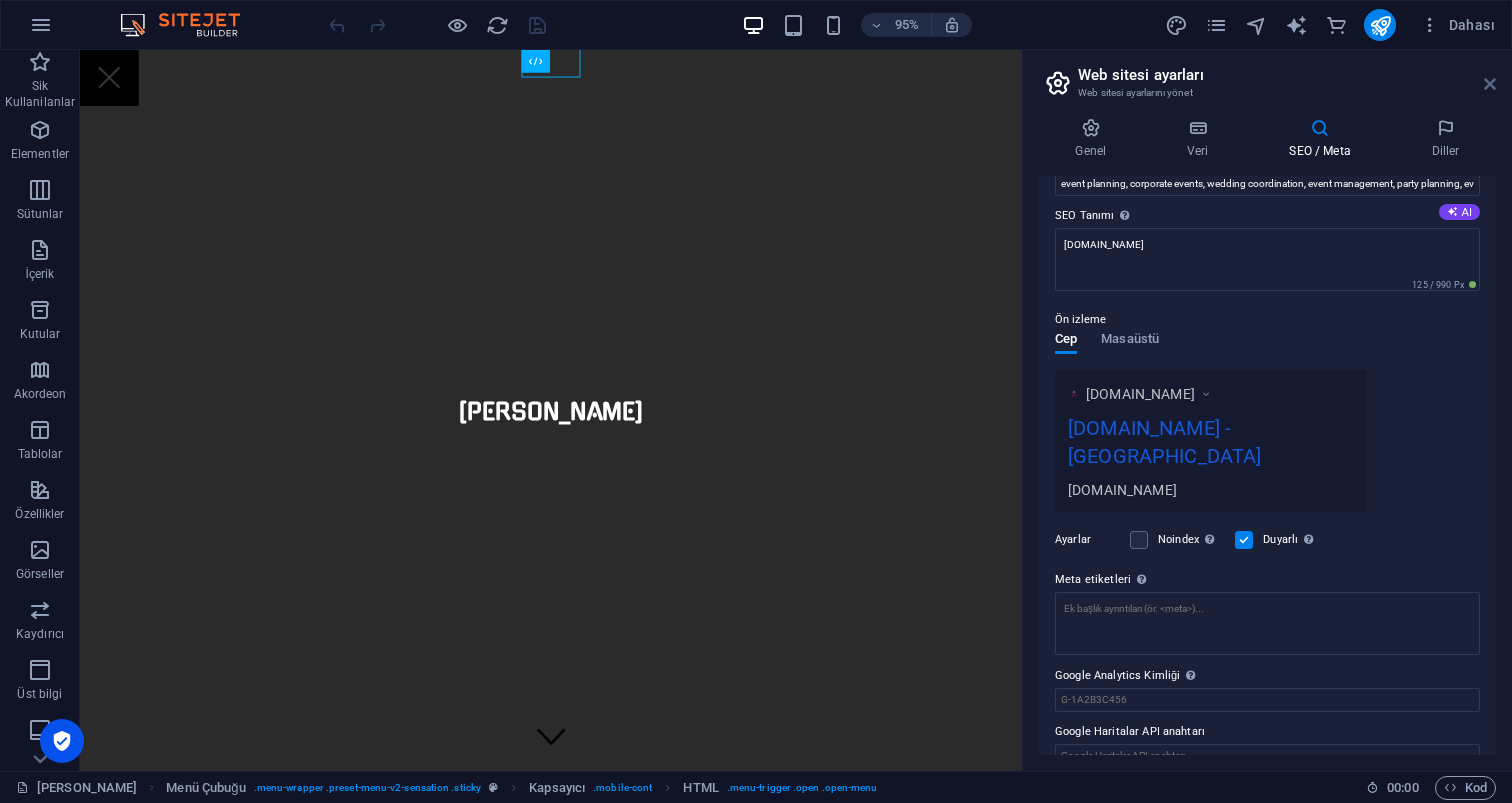 click at bounding box center [1490, 84] 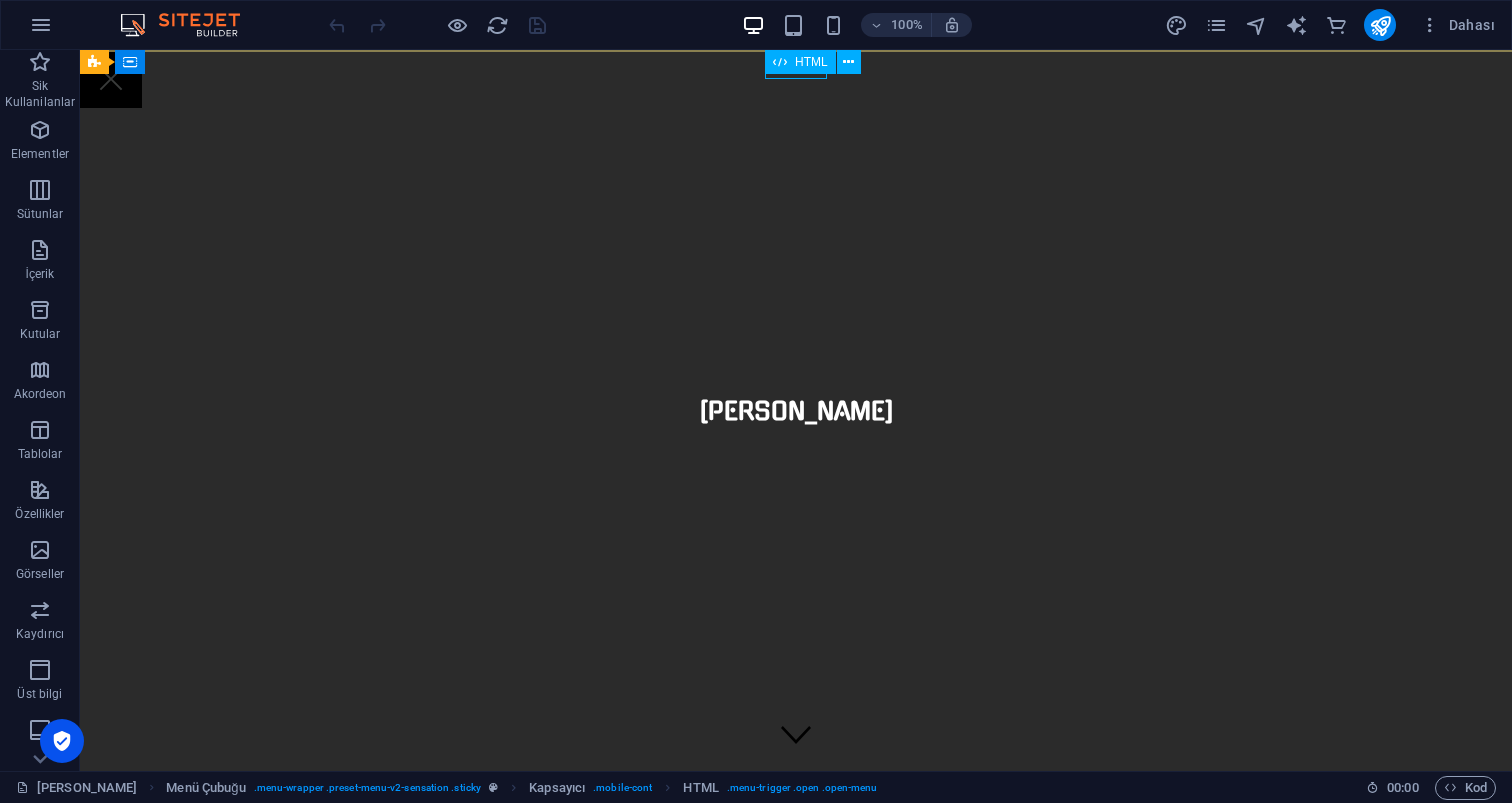 click at bounding box center [111, 79] 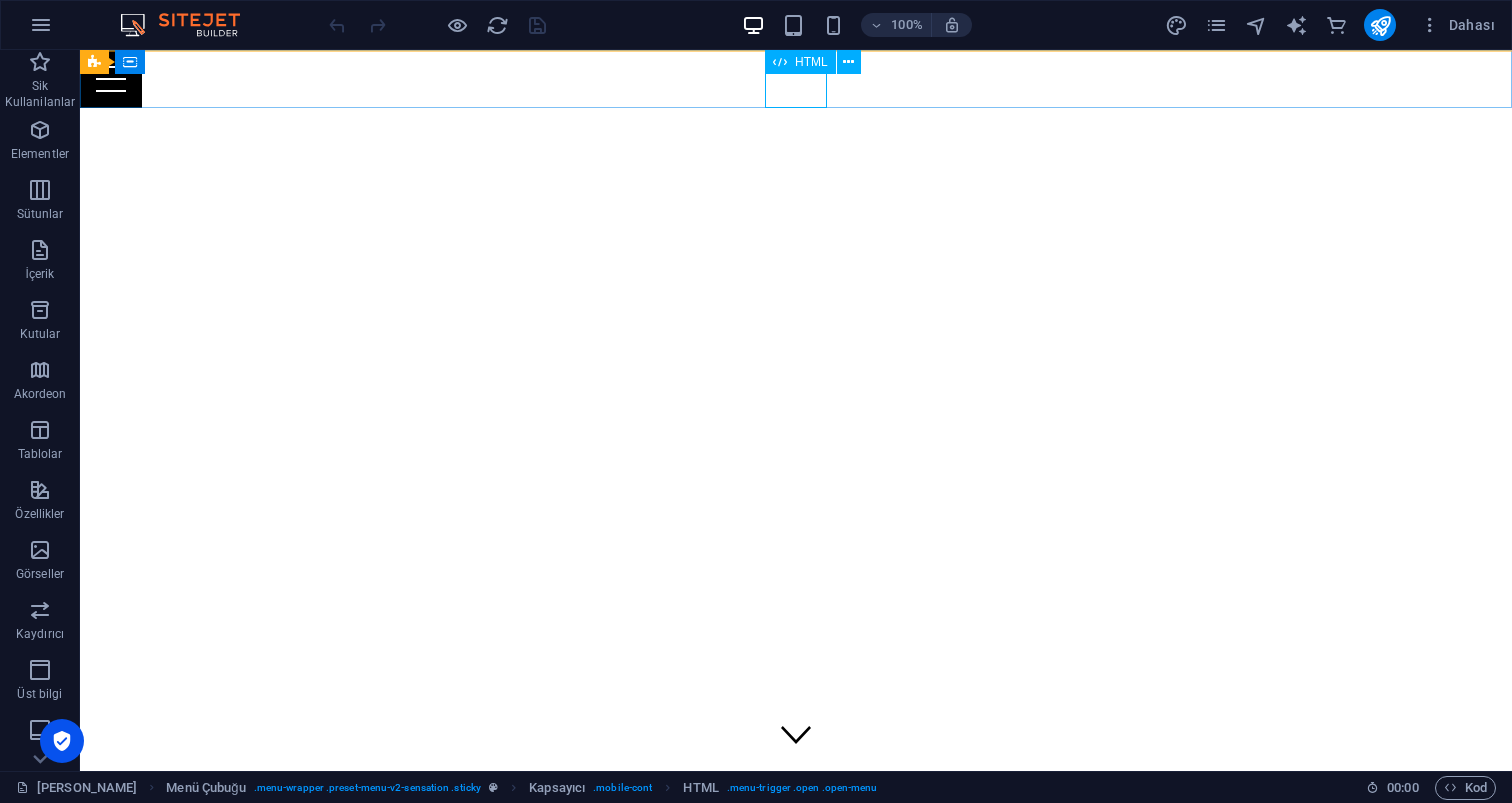 click at bounding box center [796, 79] 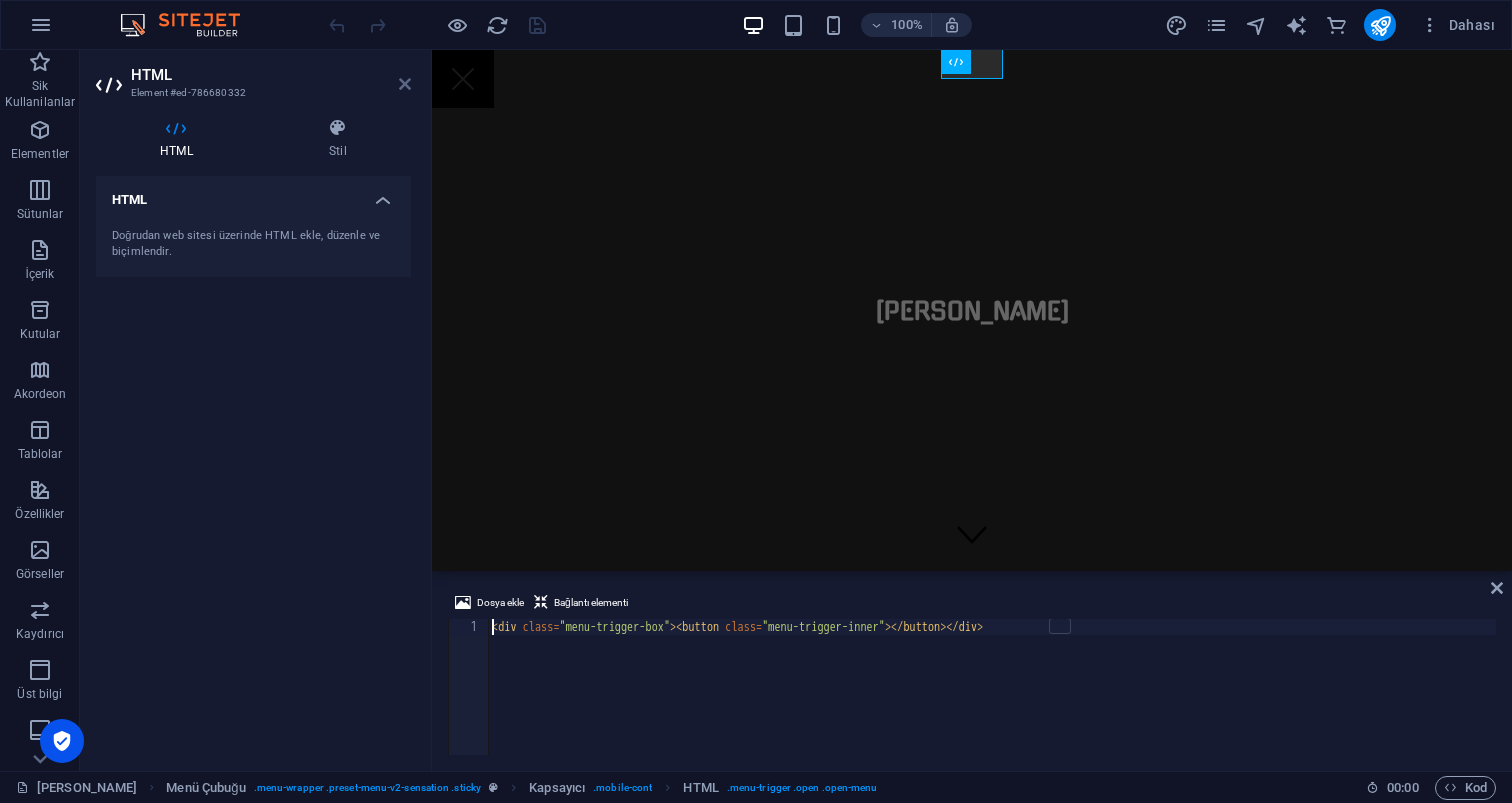 click at bounding box center (405, 84) 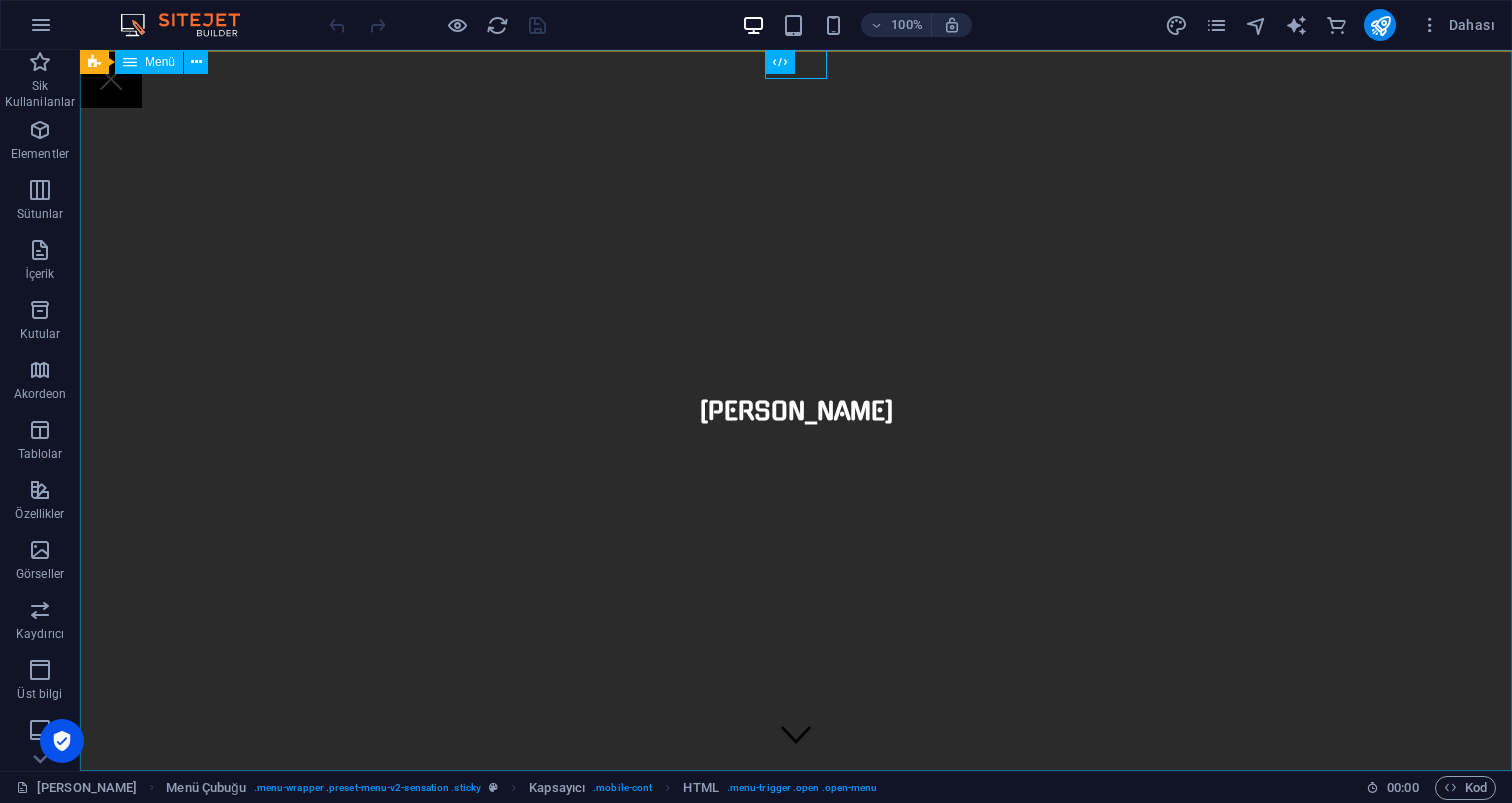 click on "[PERSON_NAME]" at bounding box center [796, 410] 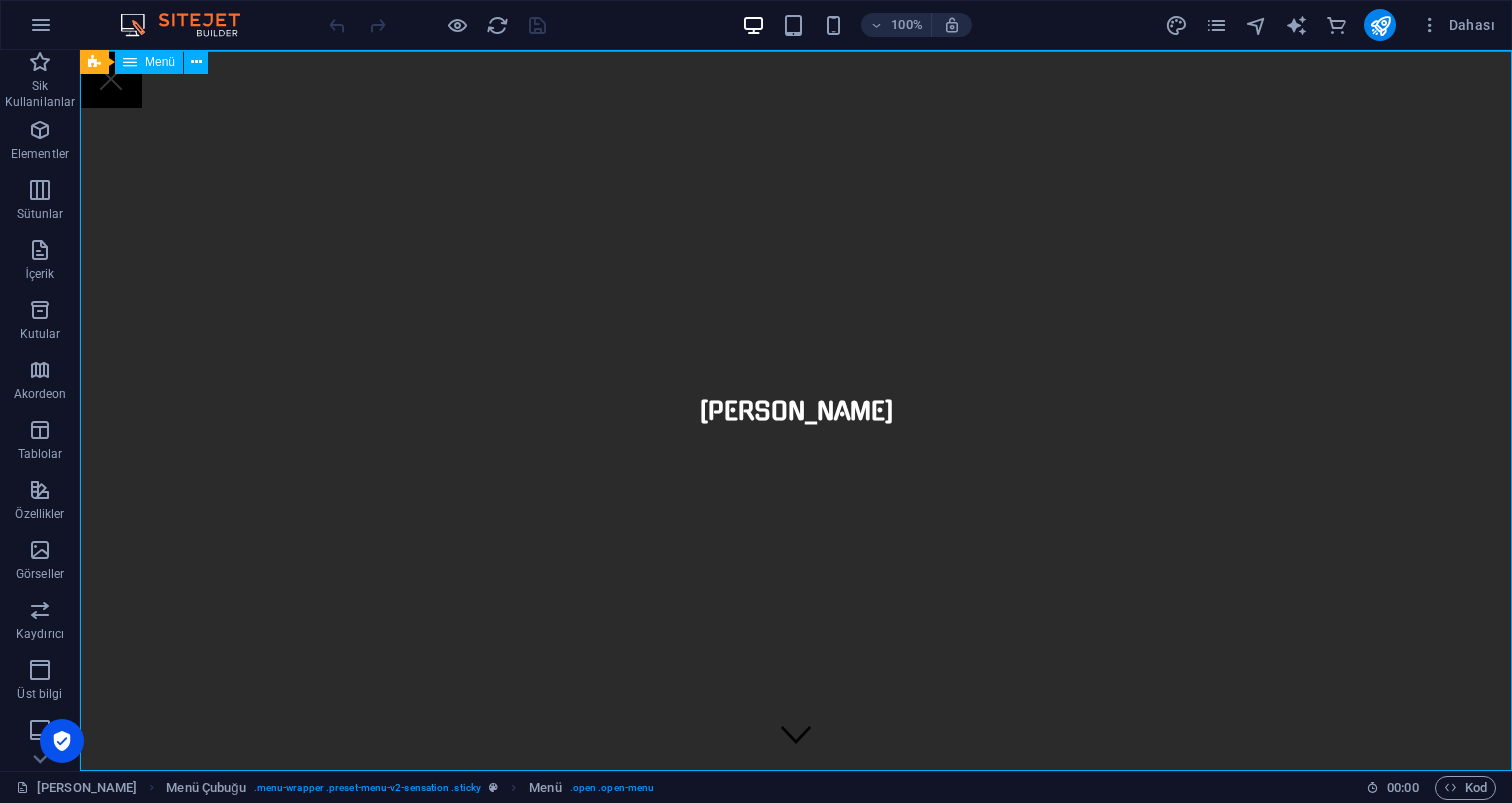 click on "Menü" at bounding box center [160, 62] 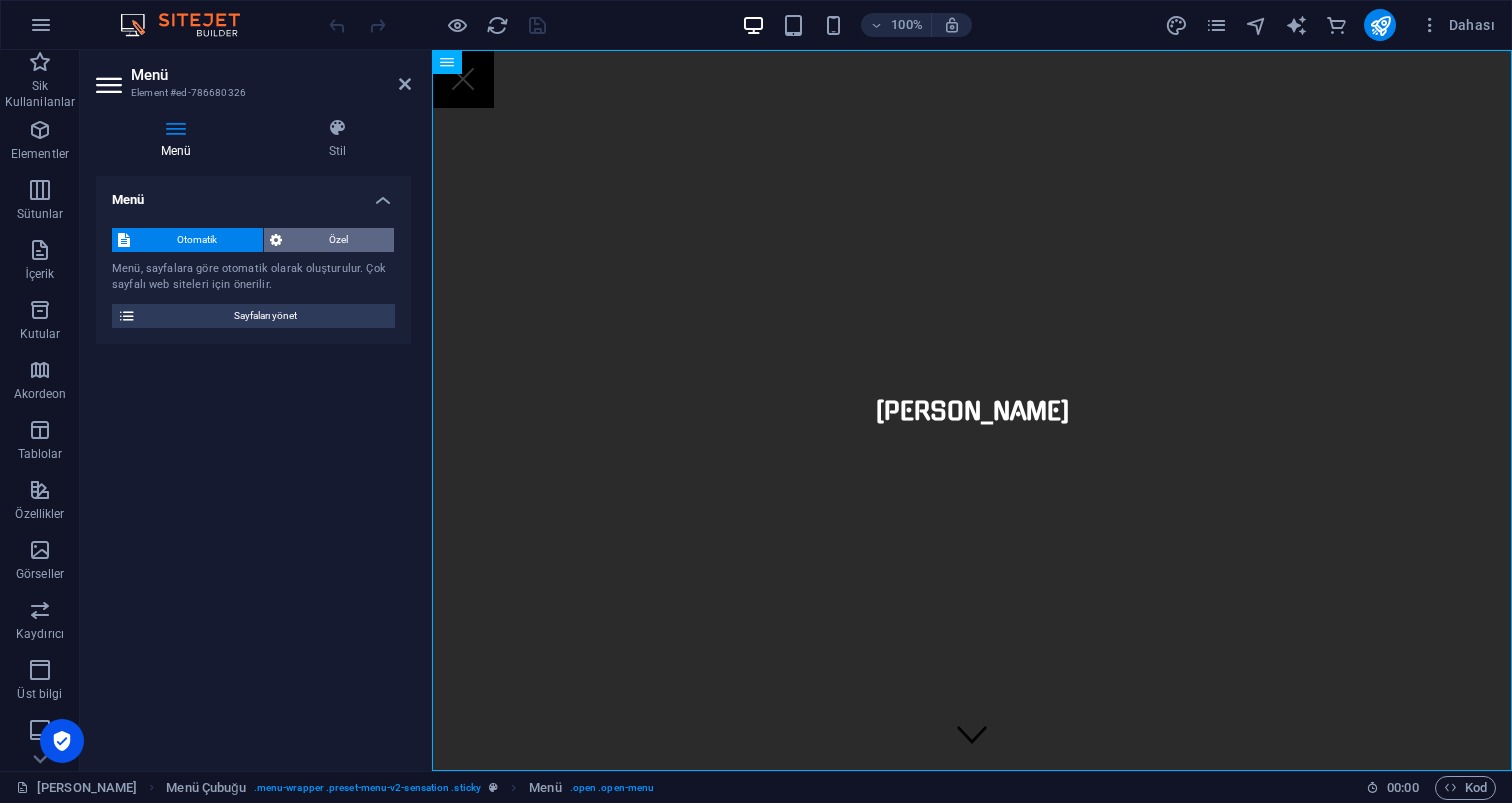 click on "Özel" at bounding box center [338, 240] 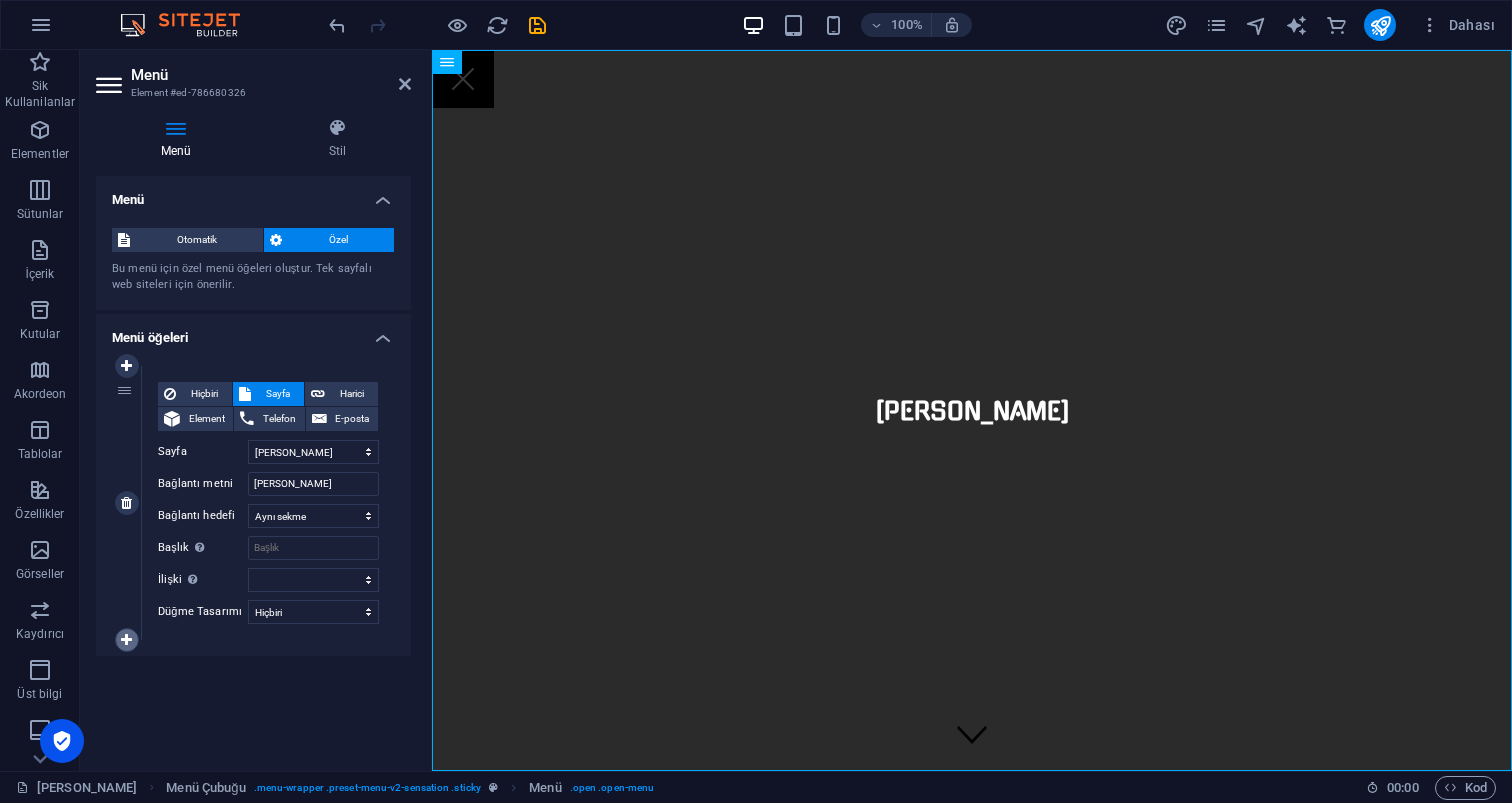 click at bounding box center (126, 640) 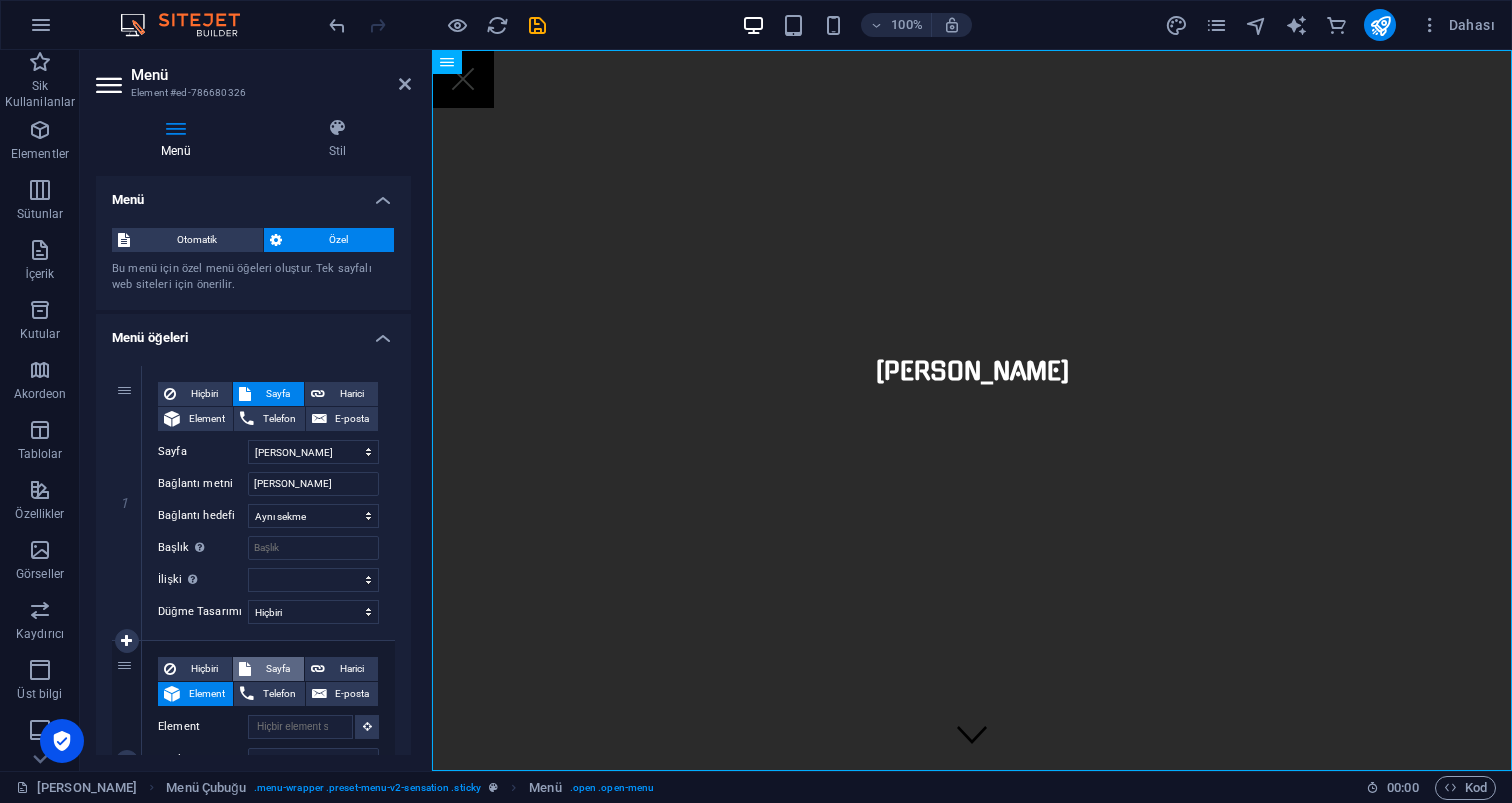 click on "Sayfa" at bounding box center [277, 669] 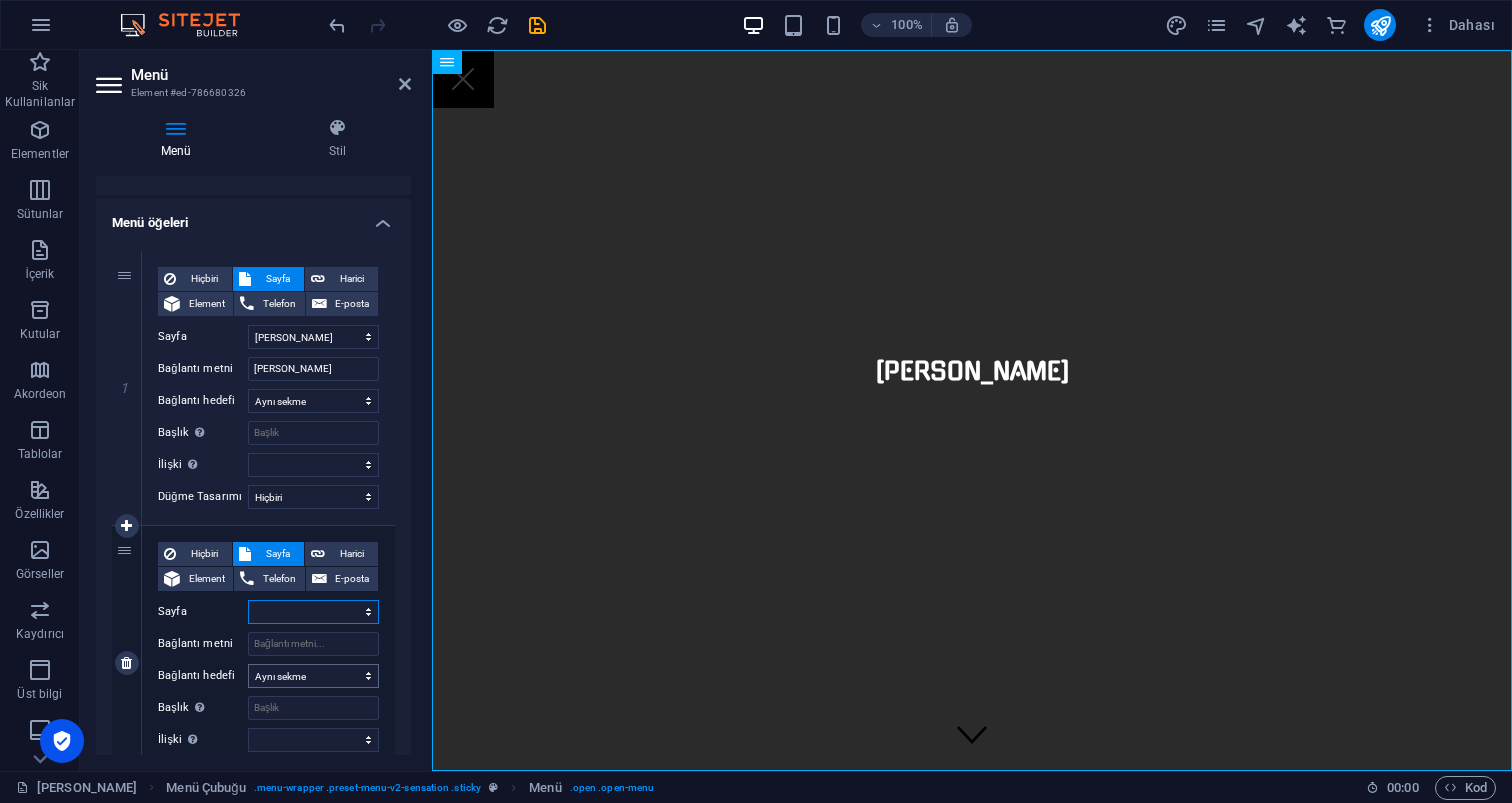 scroll, scrollTop: 124, scrollLeft: 0, axis: vertical 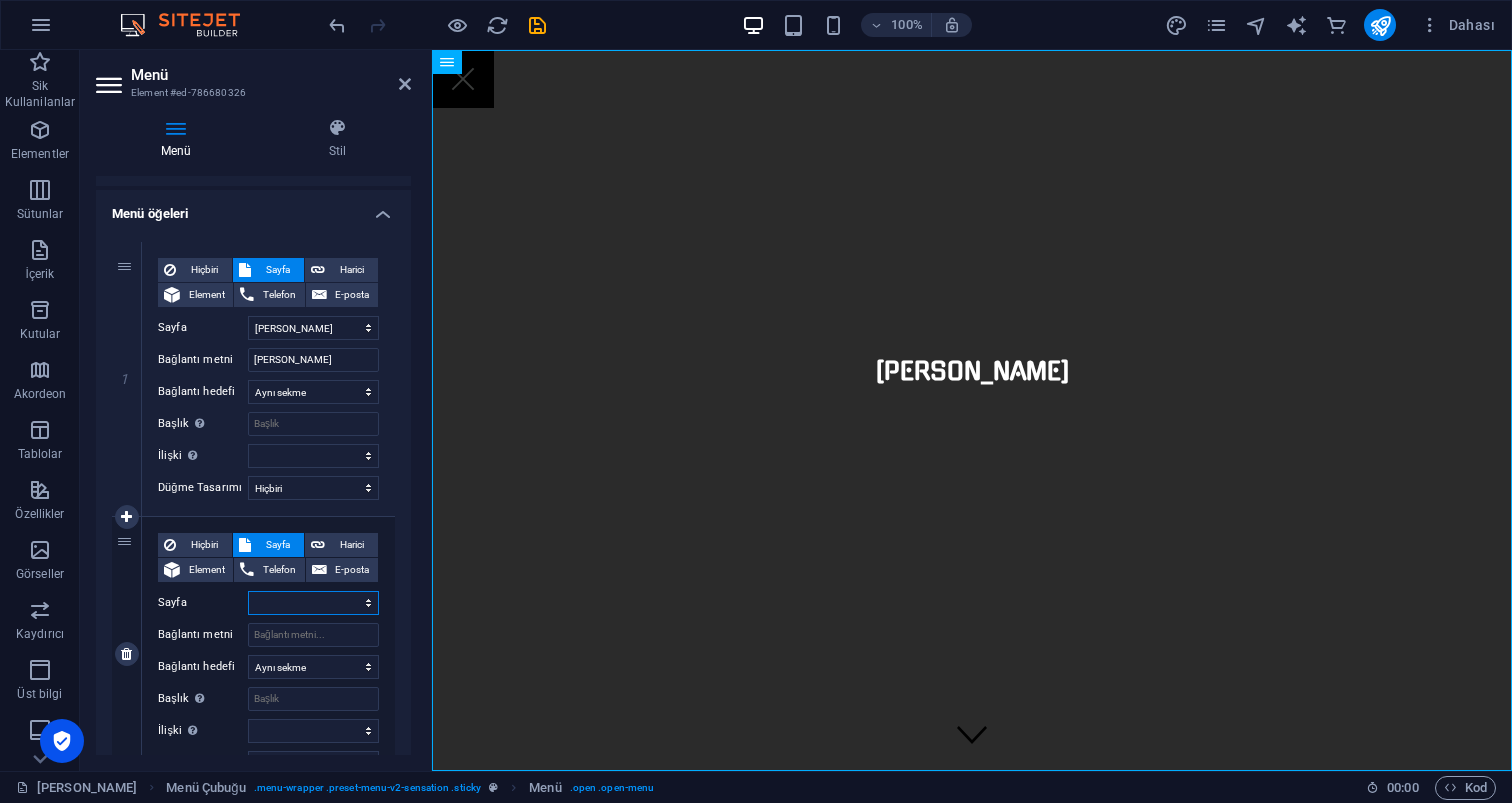 select on "2" 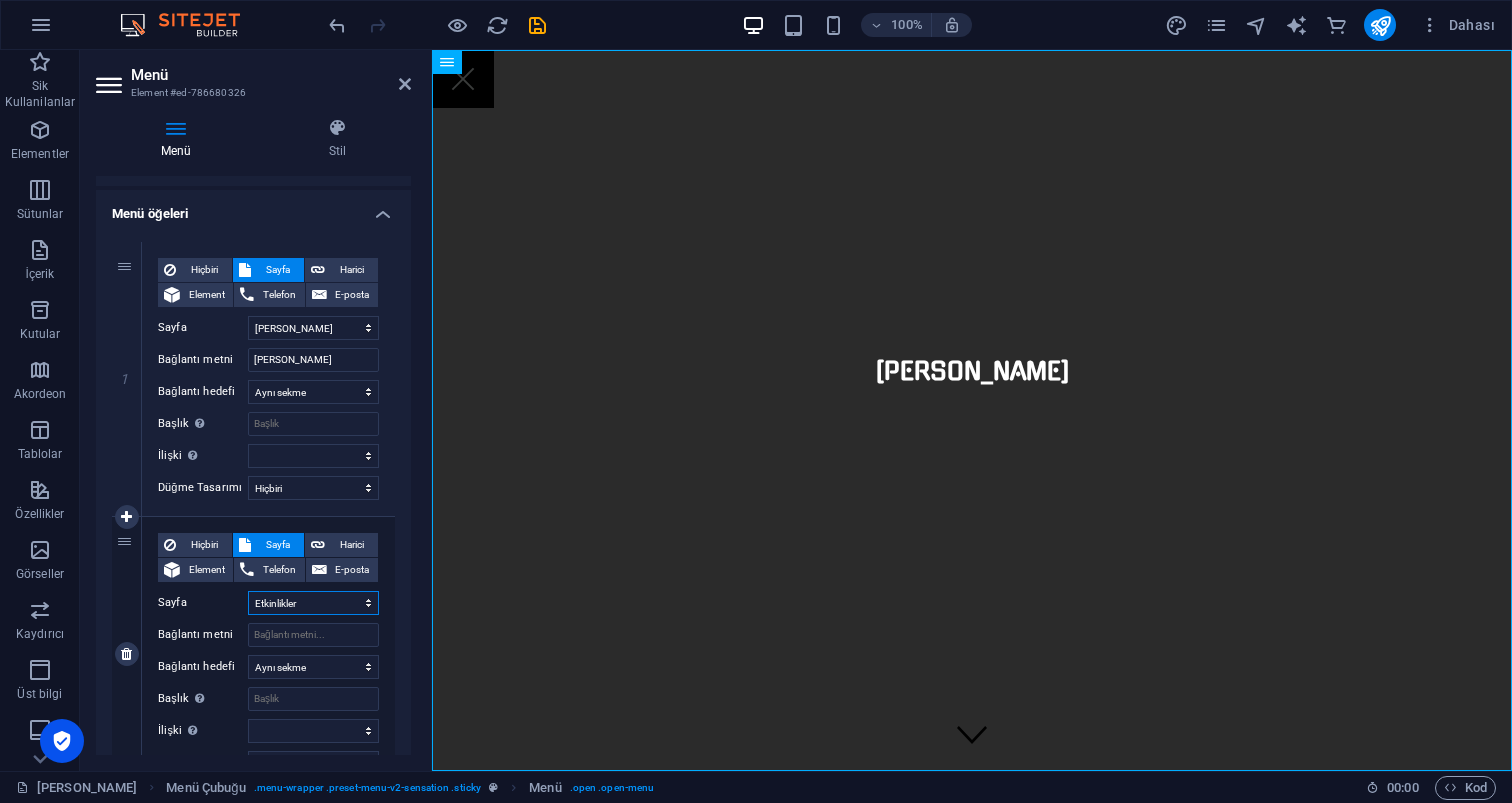 select 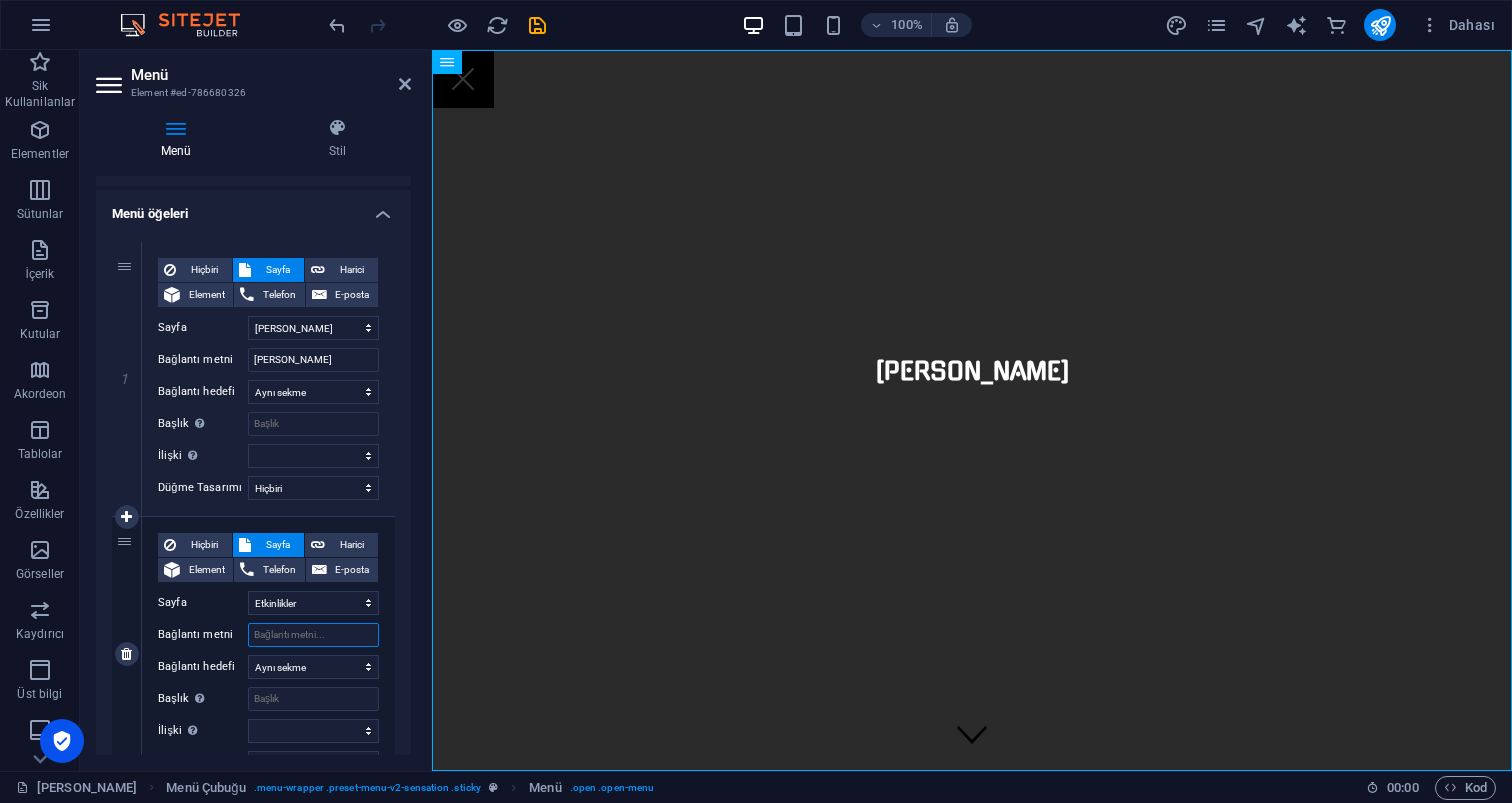 click on "Bağlantı metni" at bounding box center (313, 635) 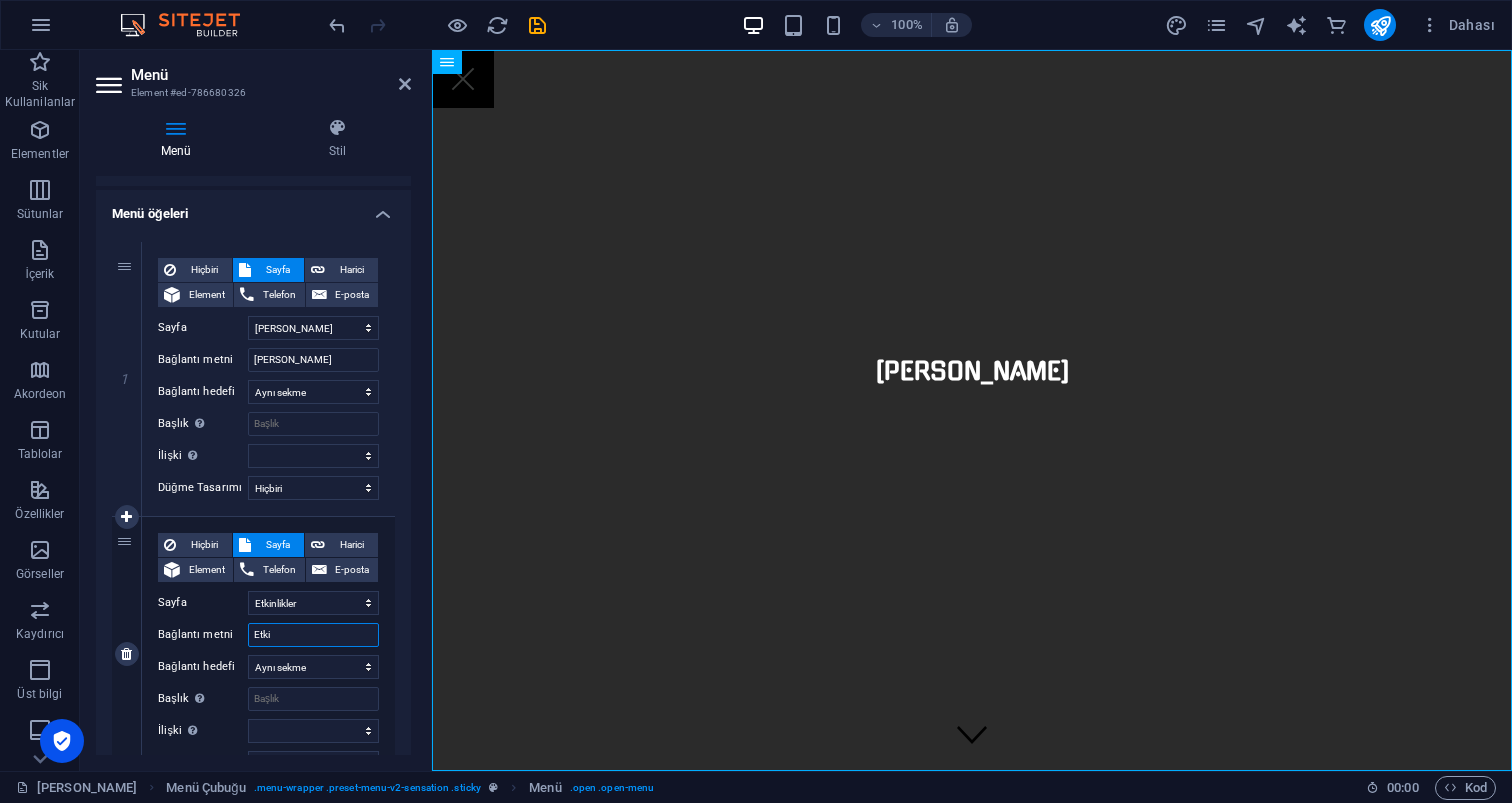 type on "Etkin" 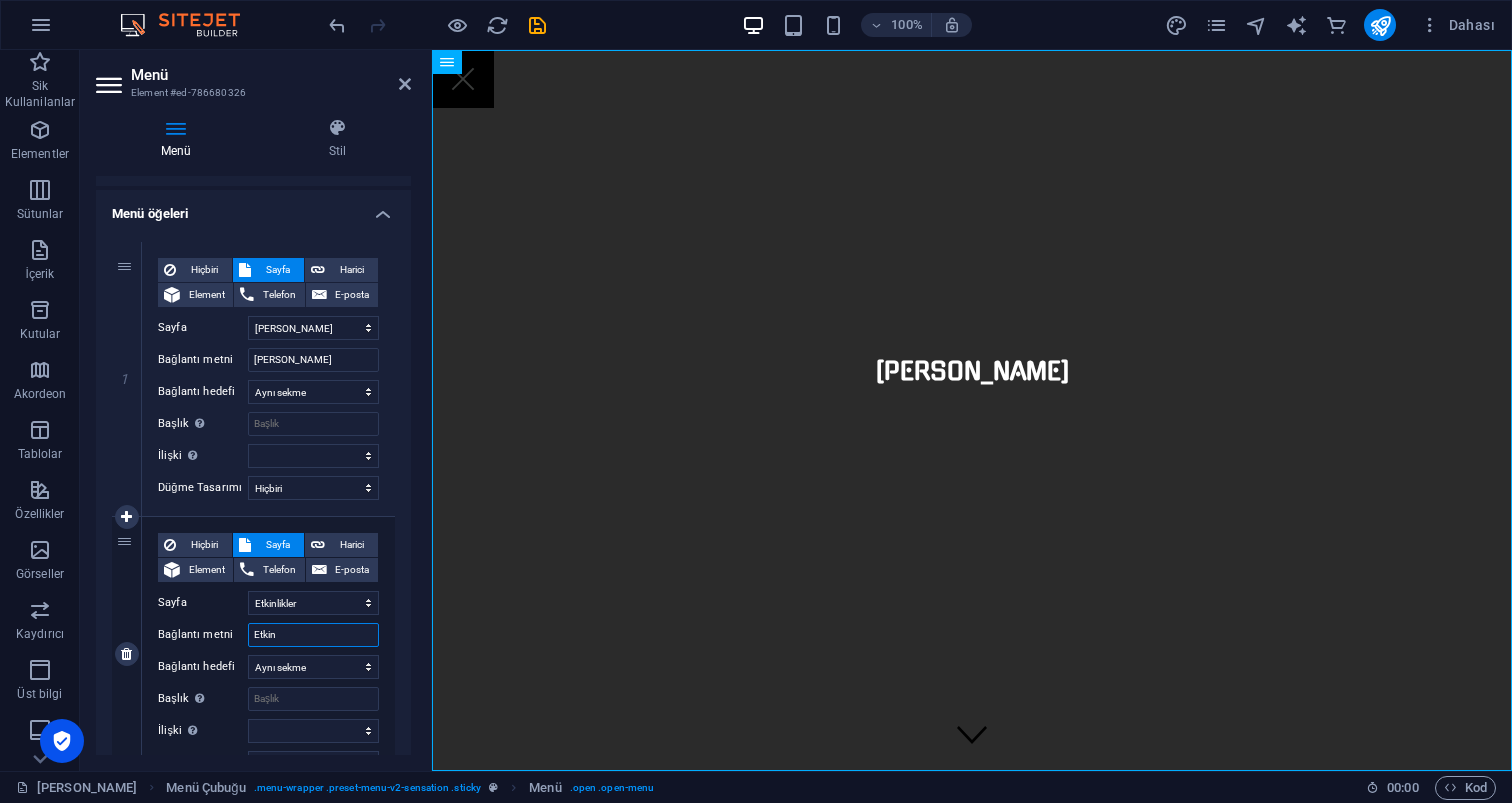 select 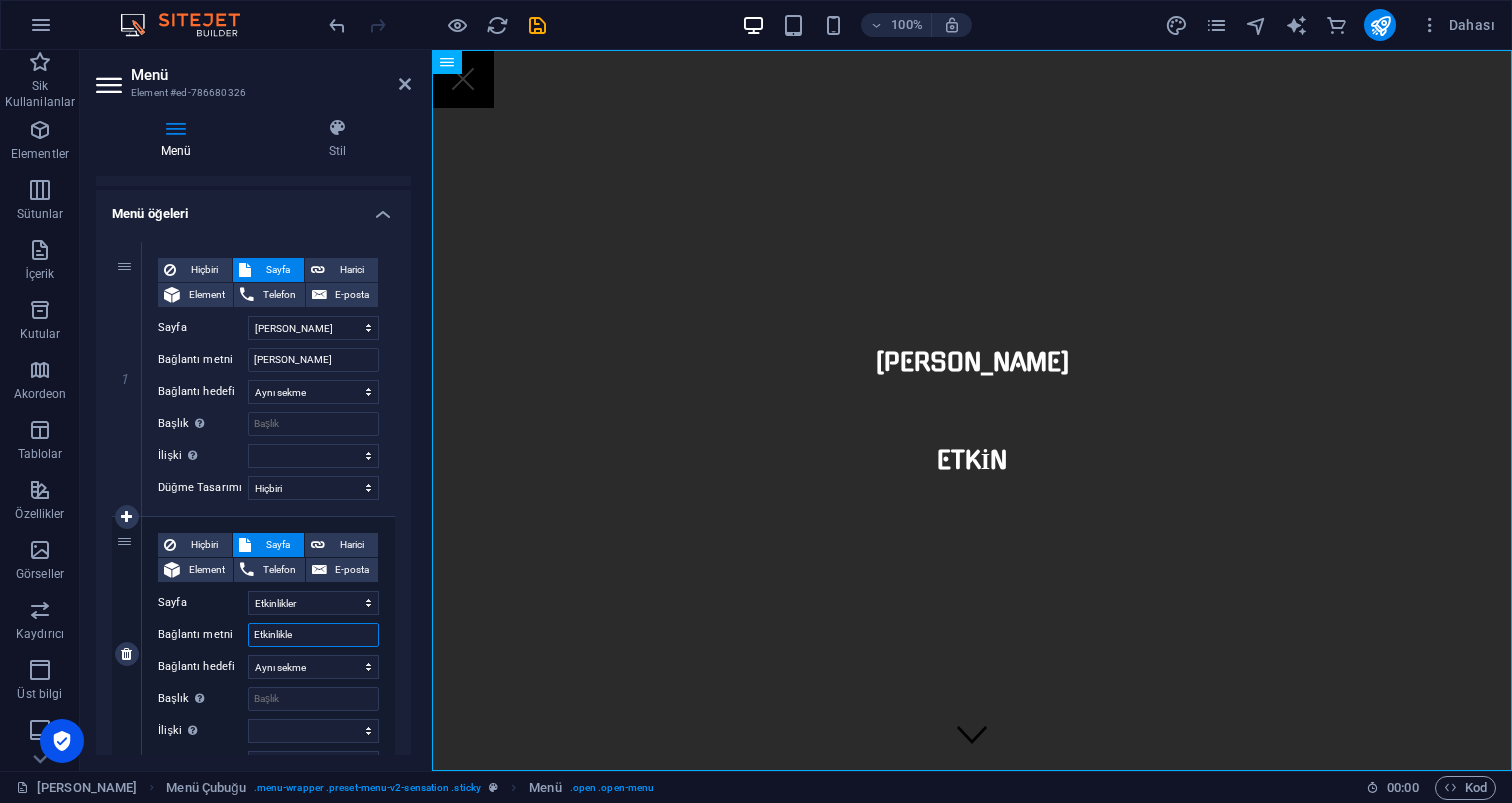 type on "Etkinlikler" 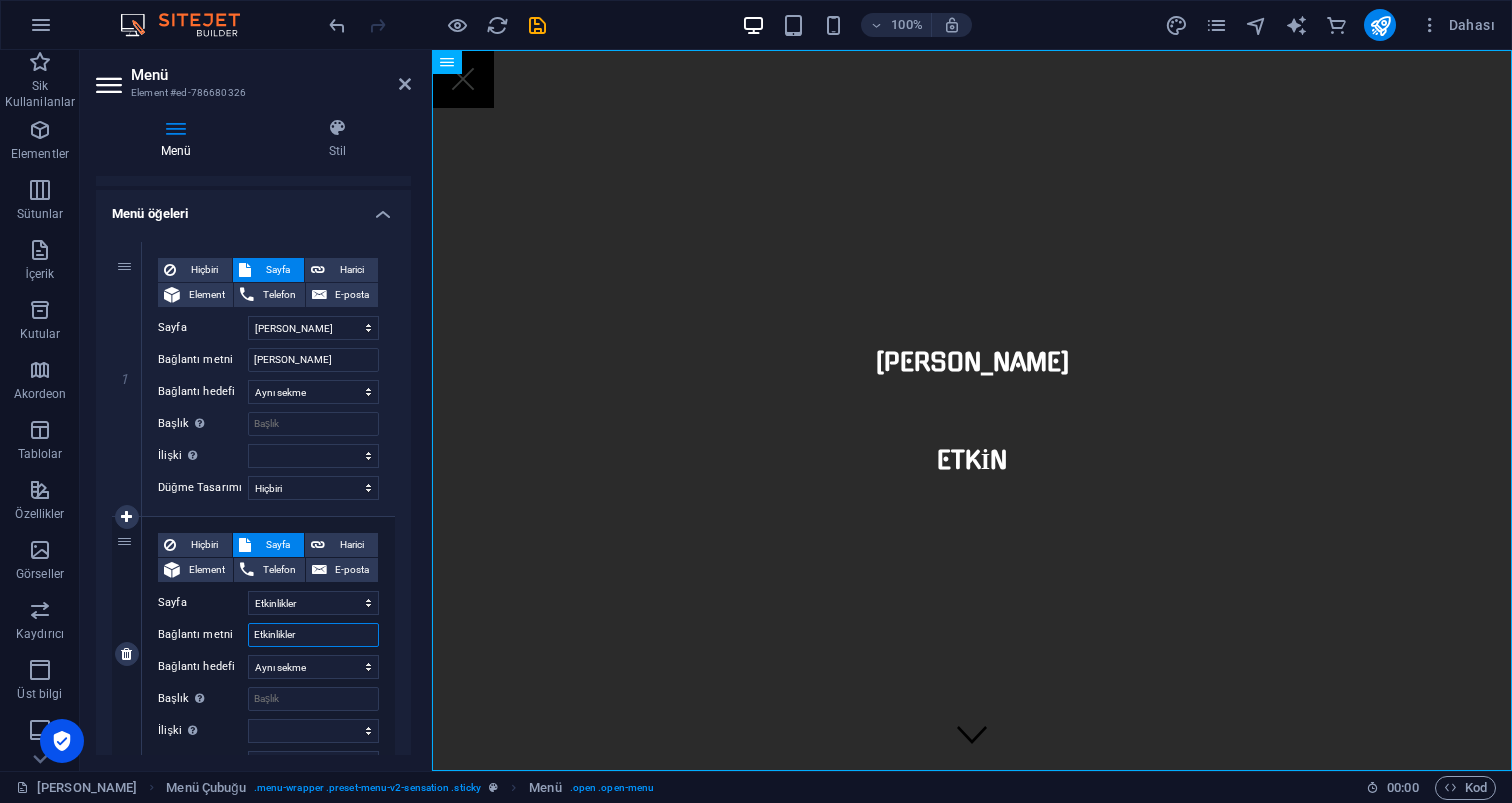 select 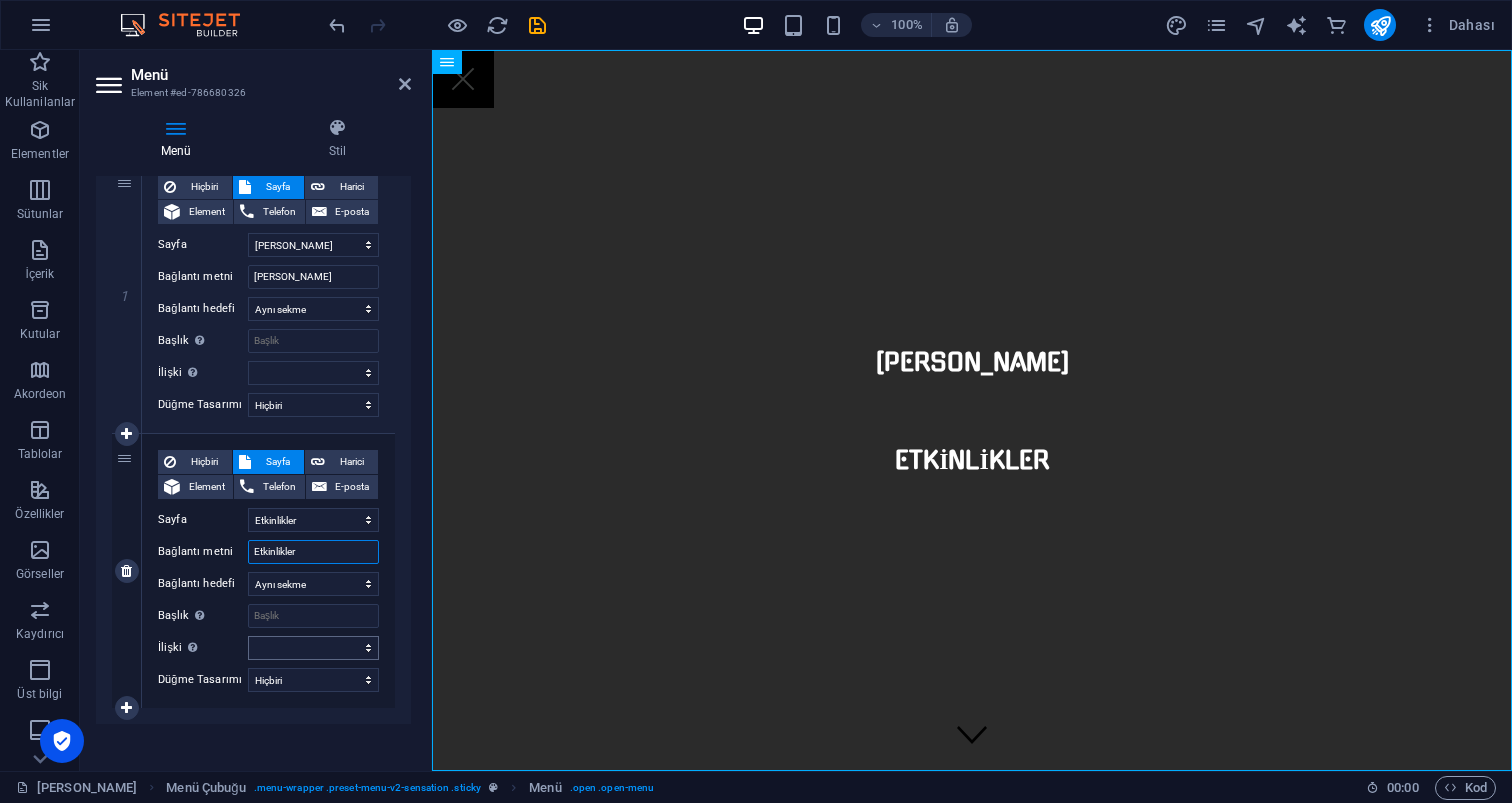 scroll, scrollTop: 209, scrollLeft: 0, axis: vertical 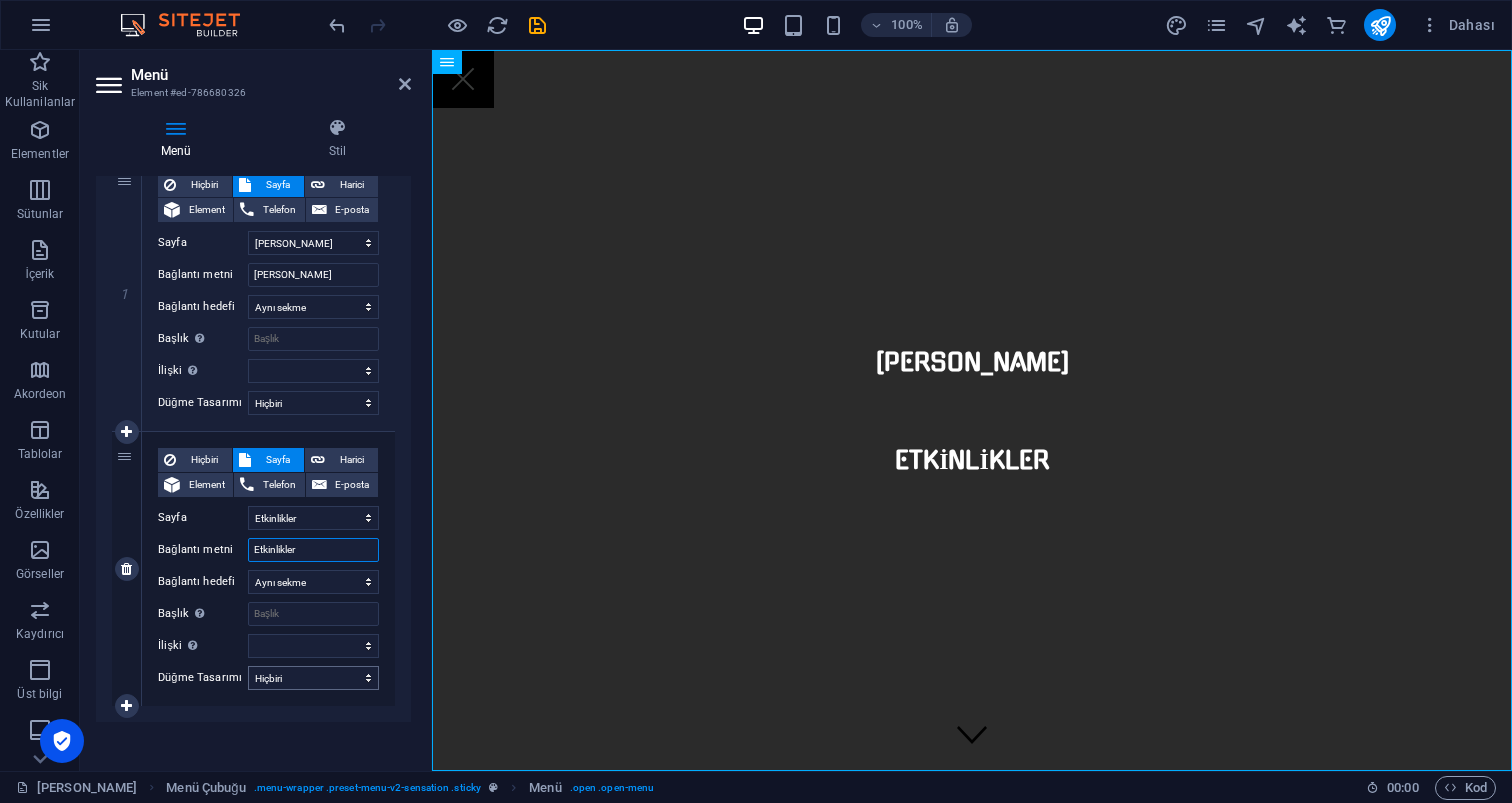 type on "Etkinlikler" 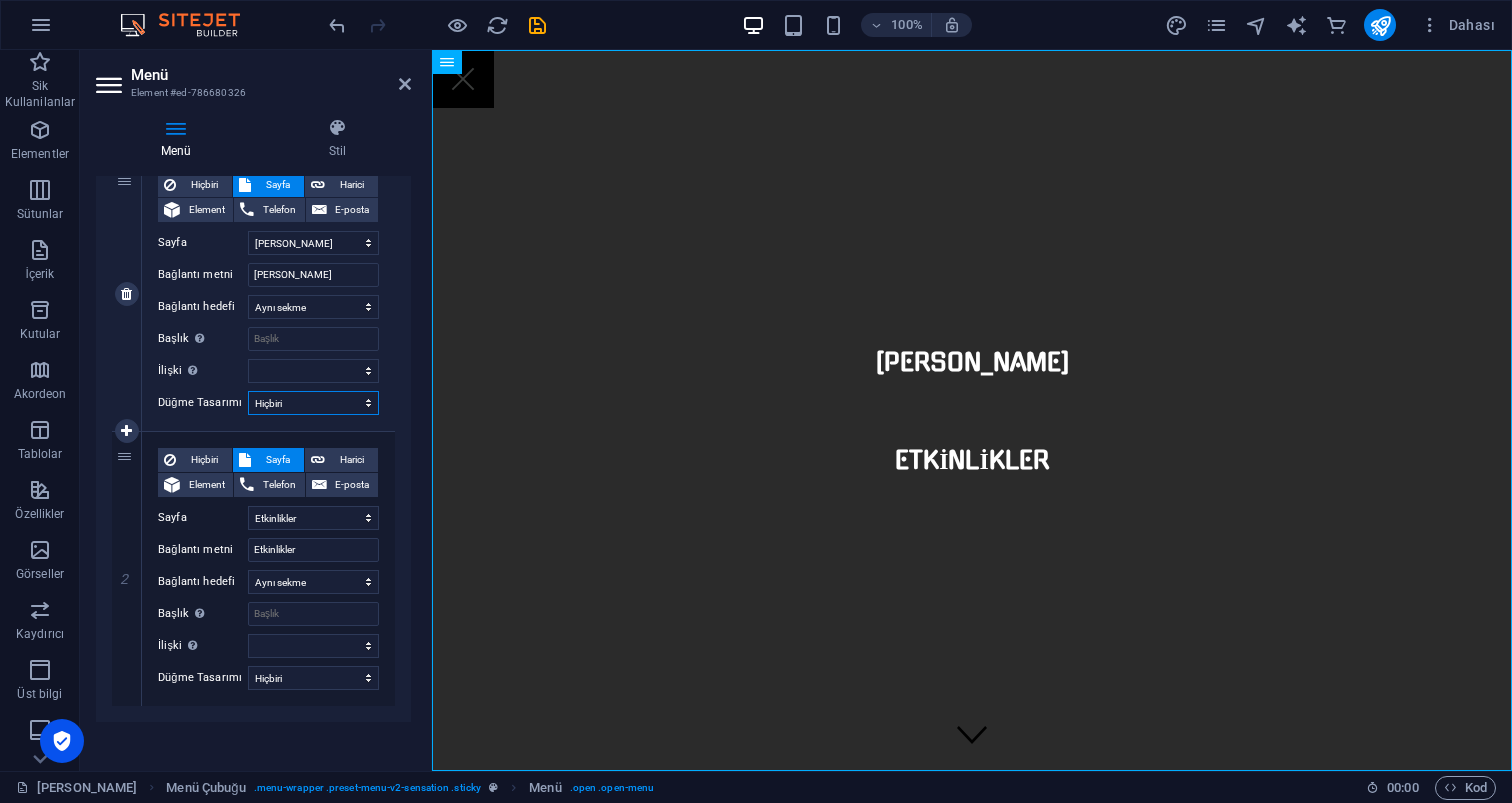 select on "default" 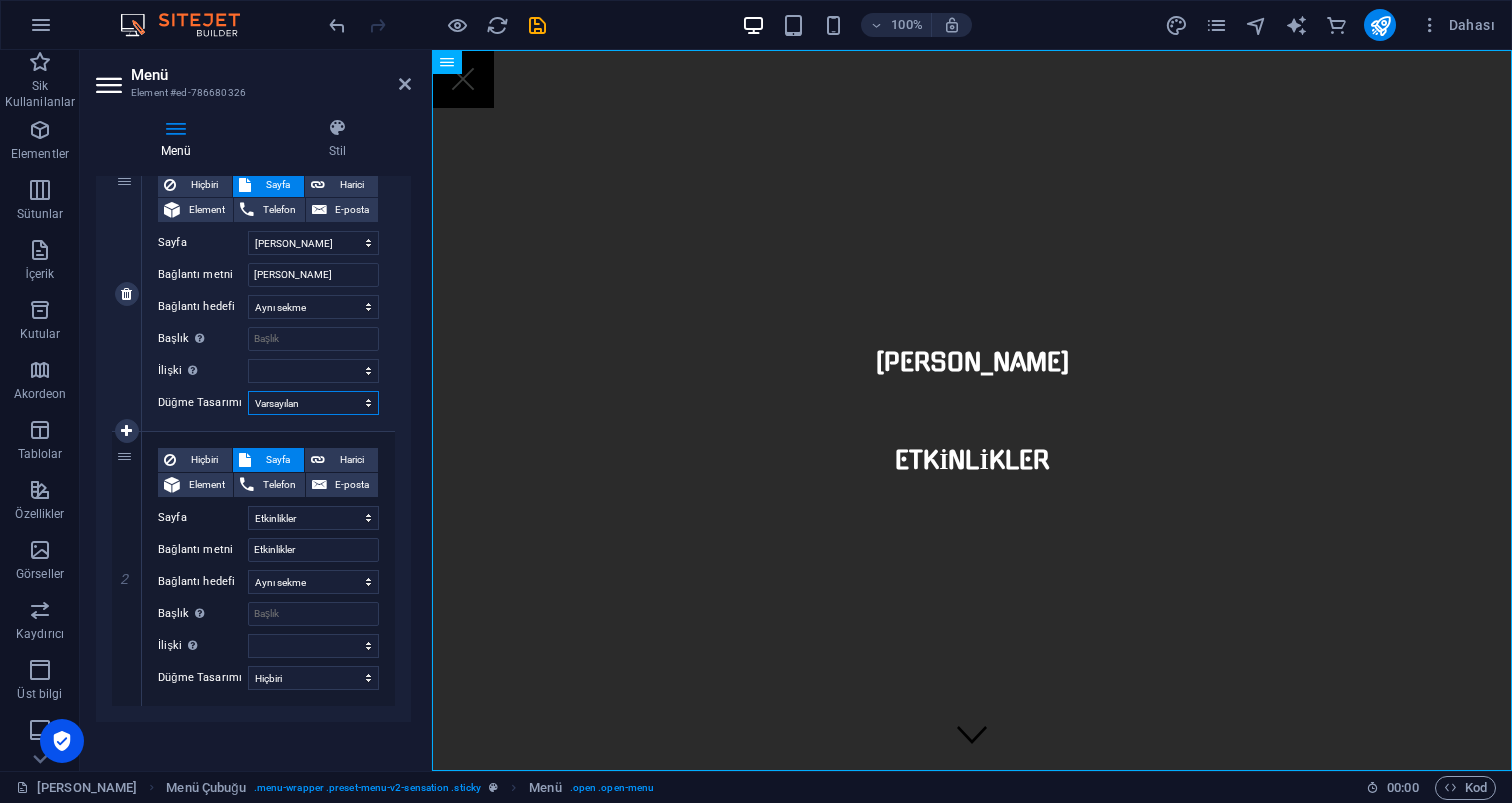 select 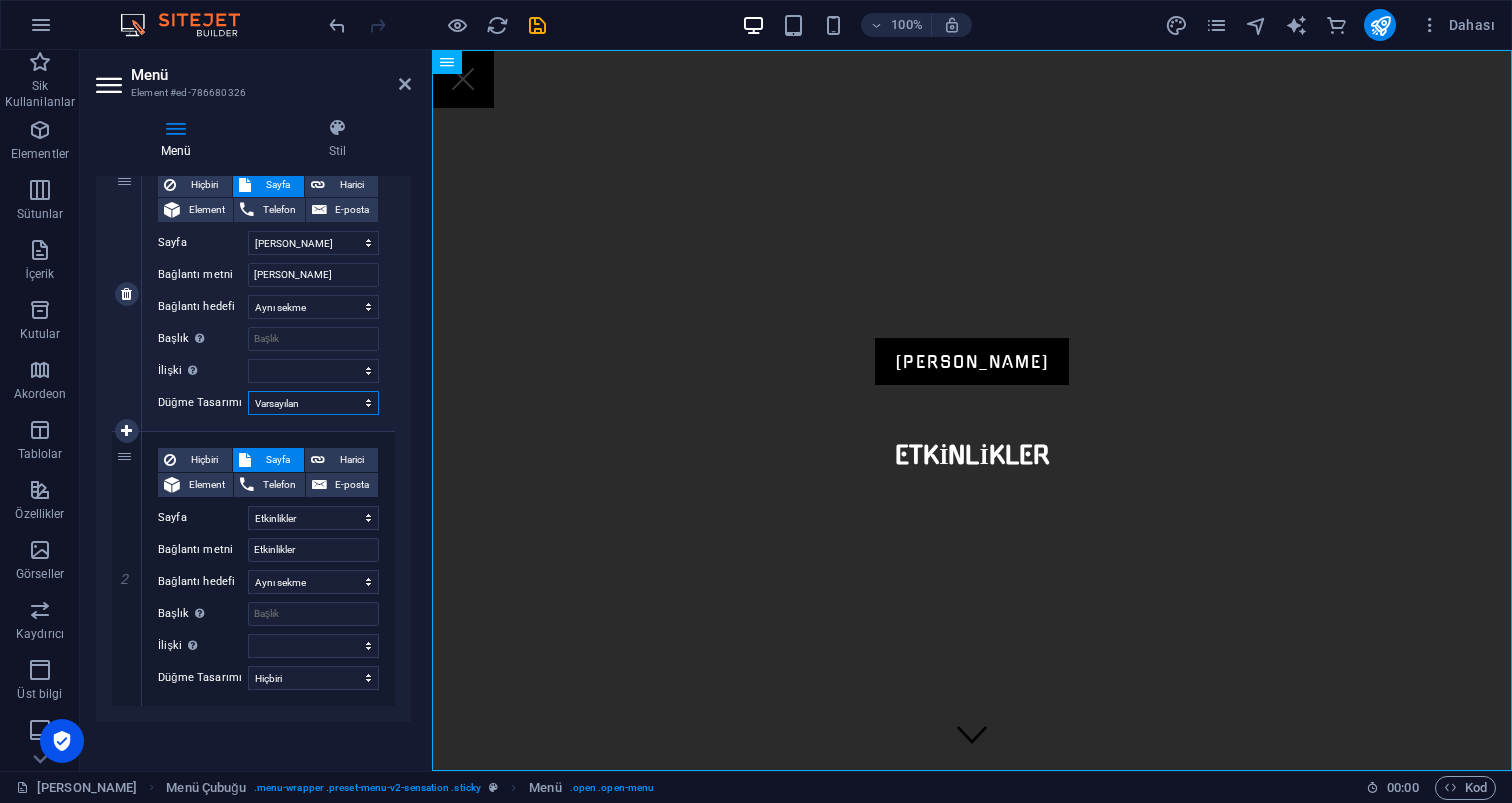 select on "primary" 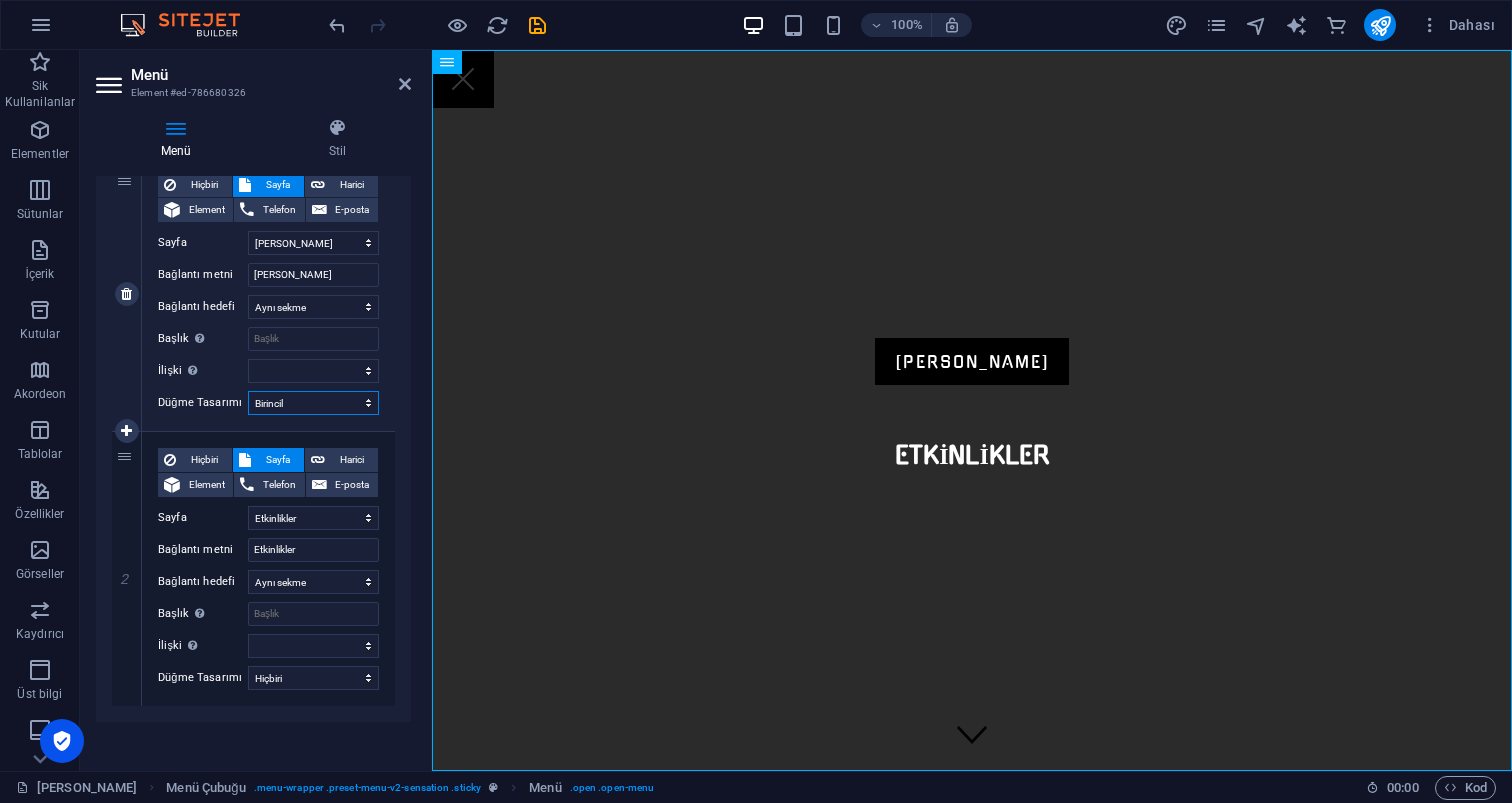 select 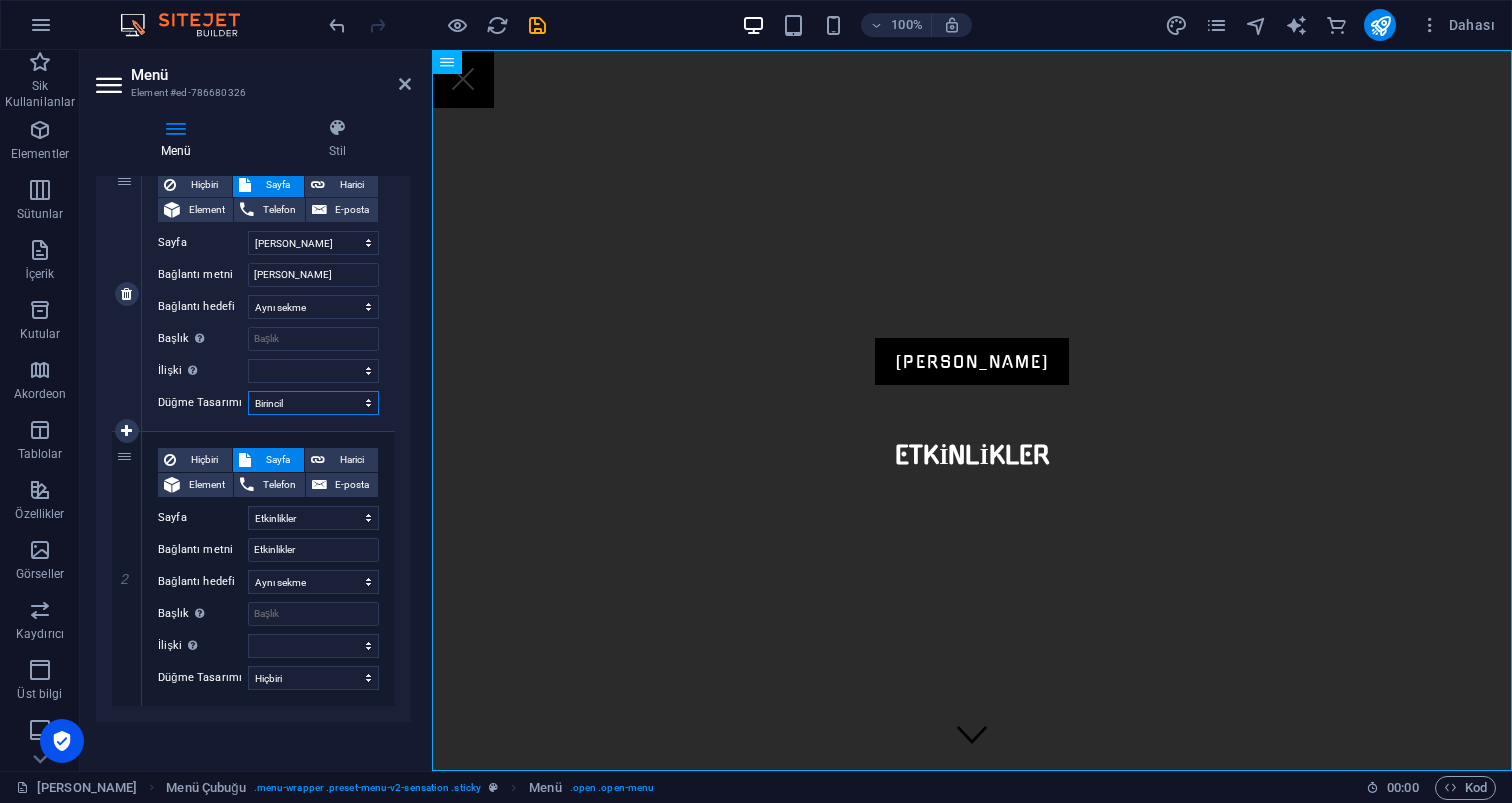 select on "secondary" 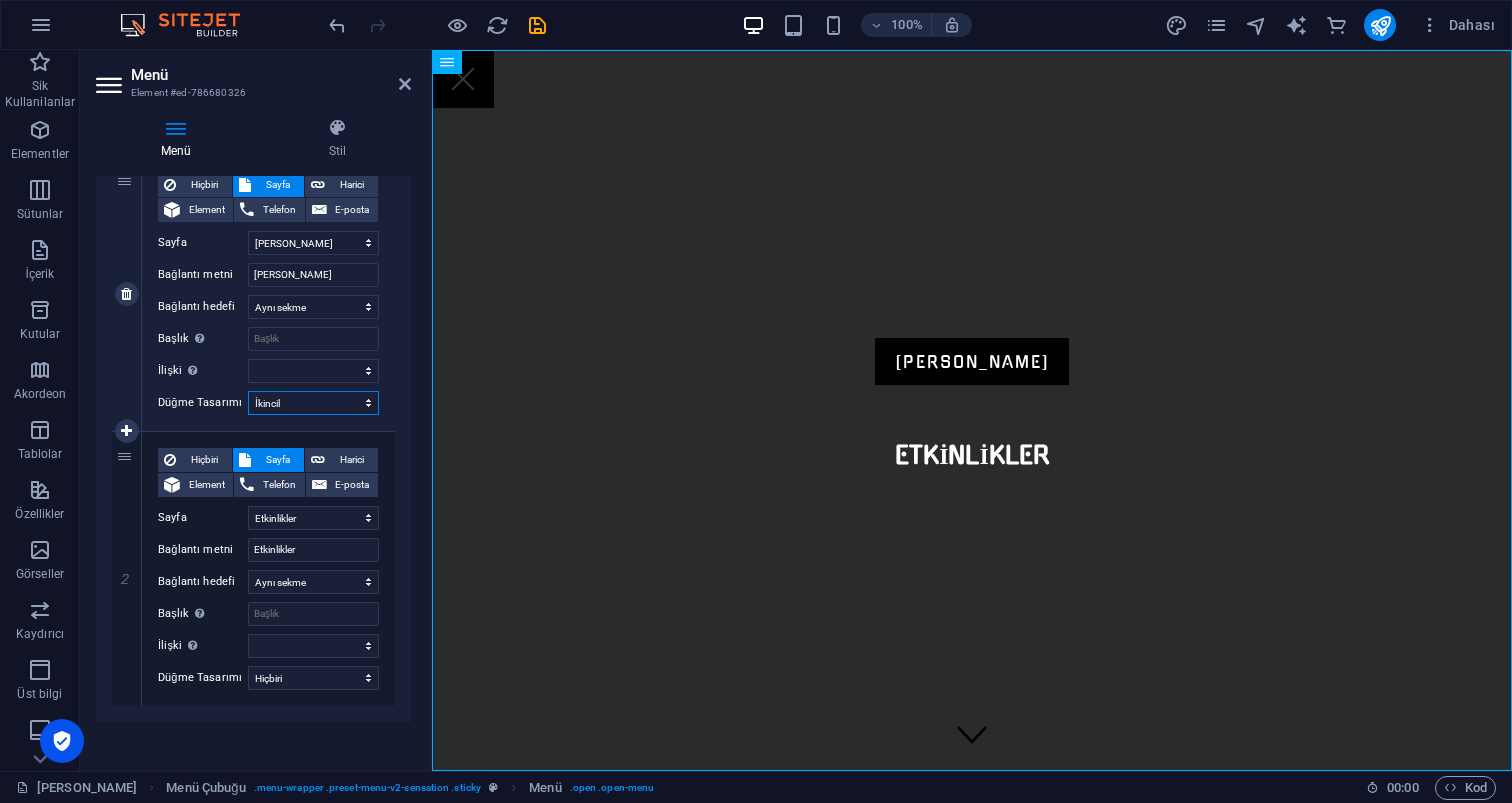 select 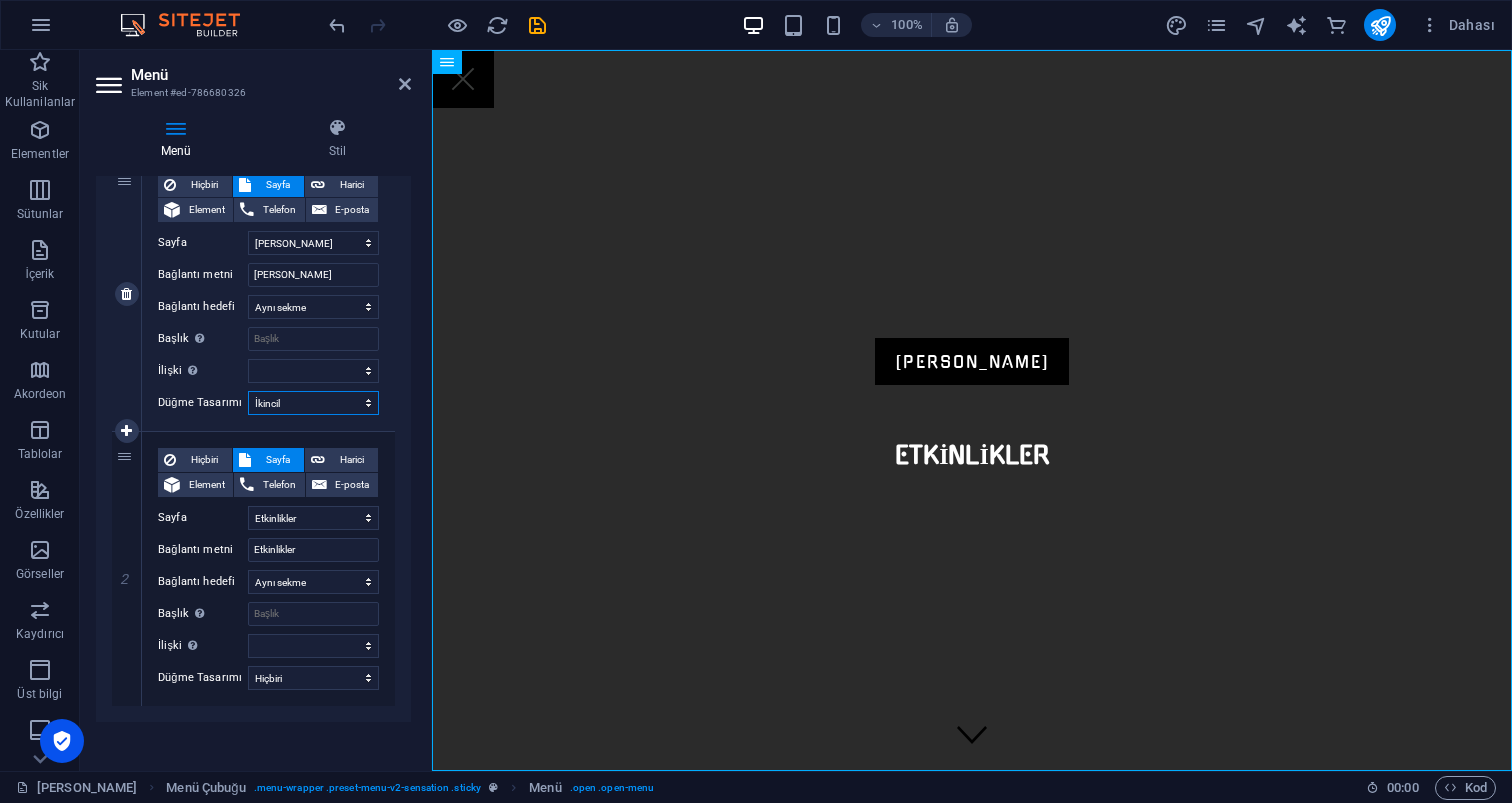 select 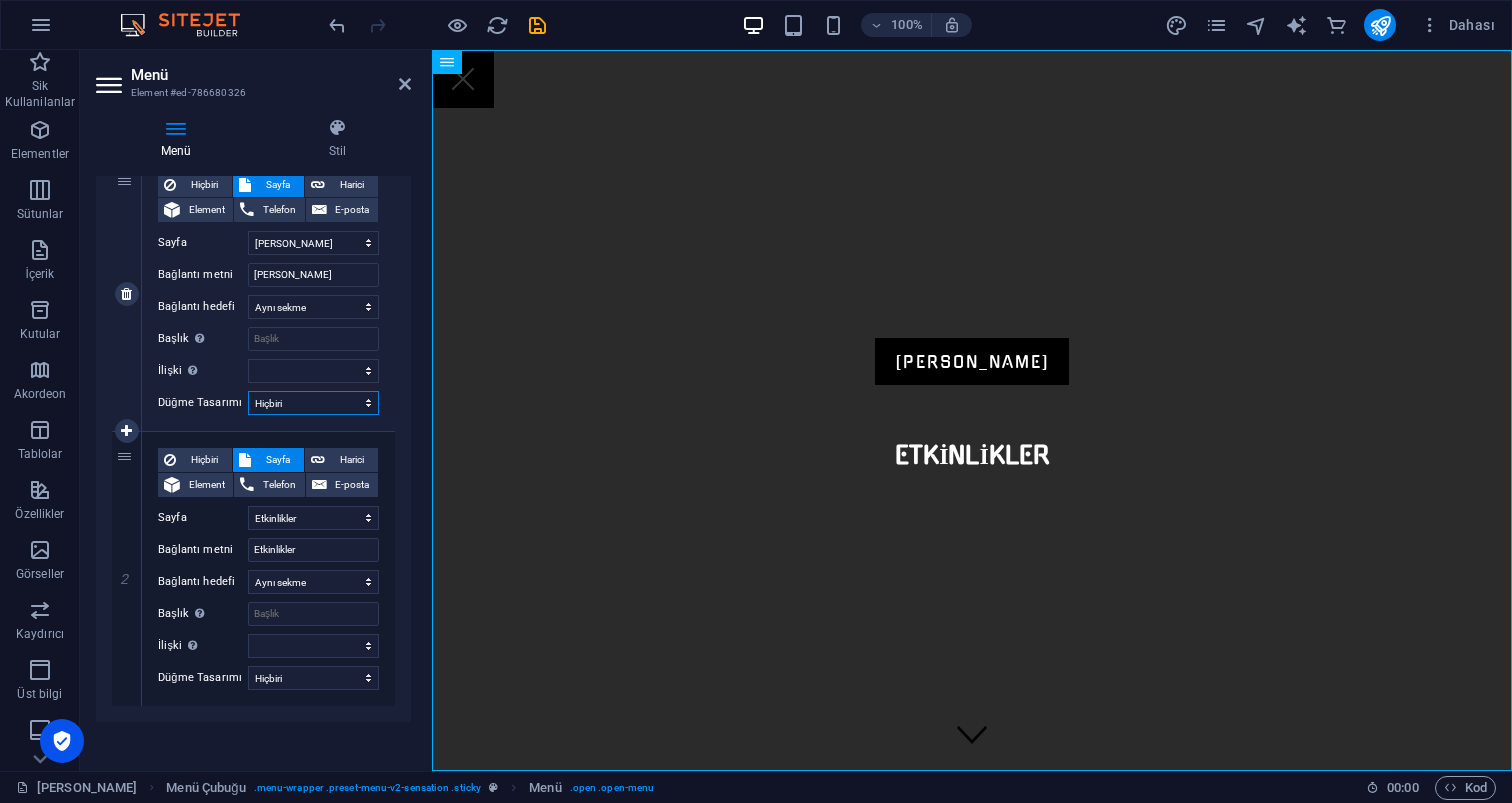 select 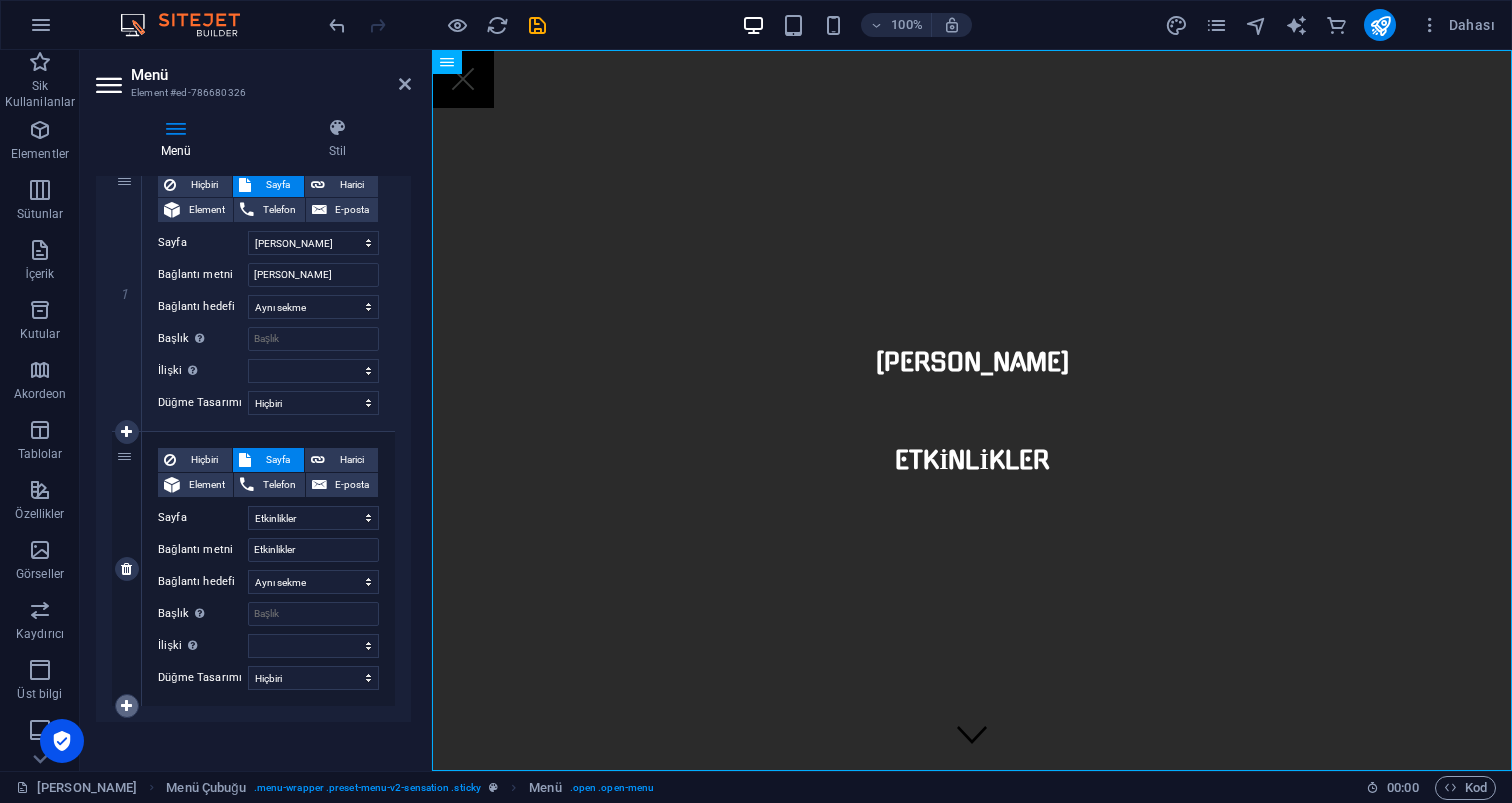 click at bounding box center [126, 706] 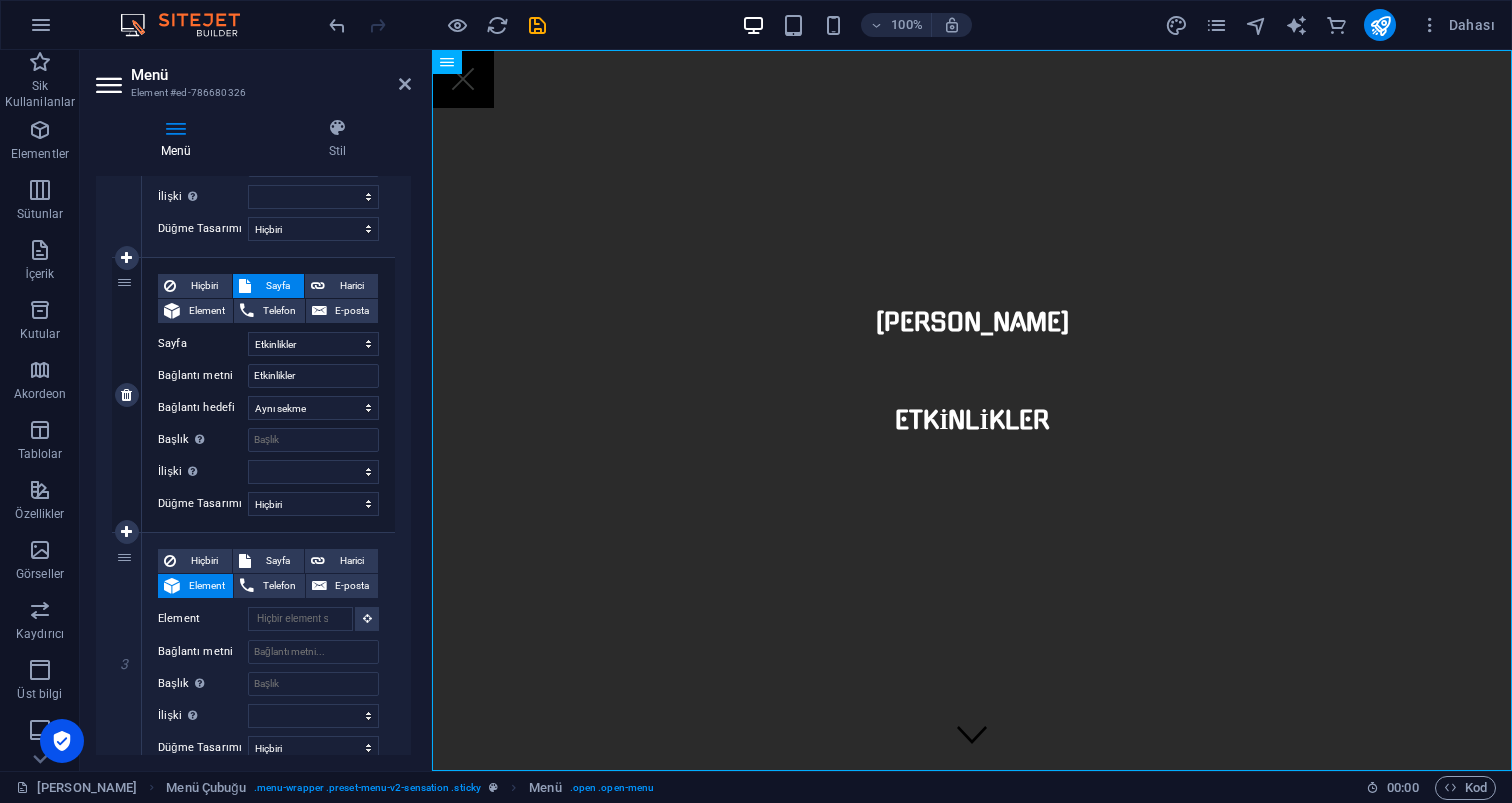 scroll, scrollTop: 388, scrollLeft: 0, axis: vertical 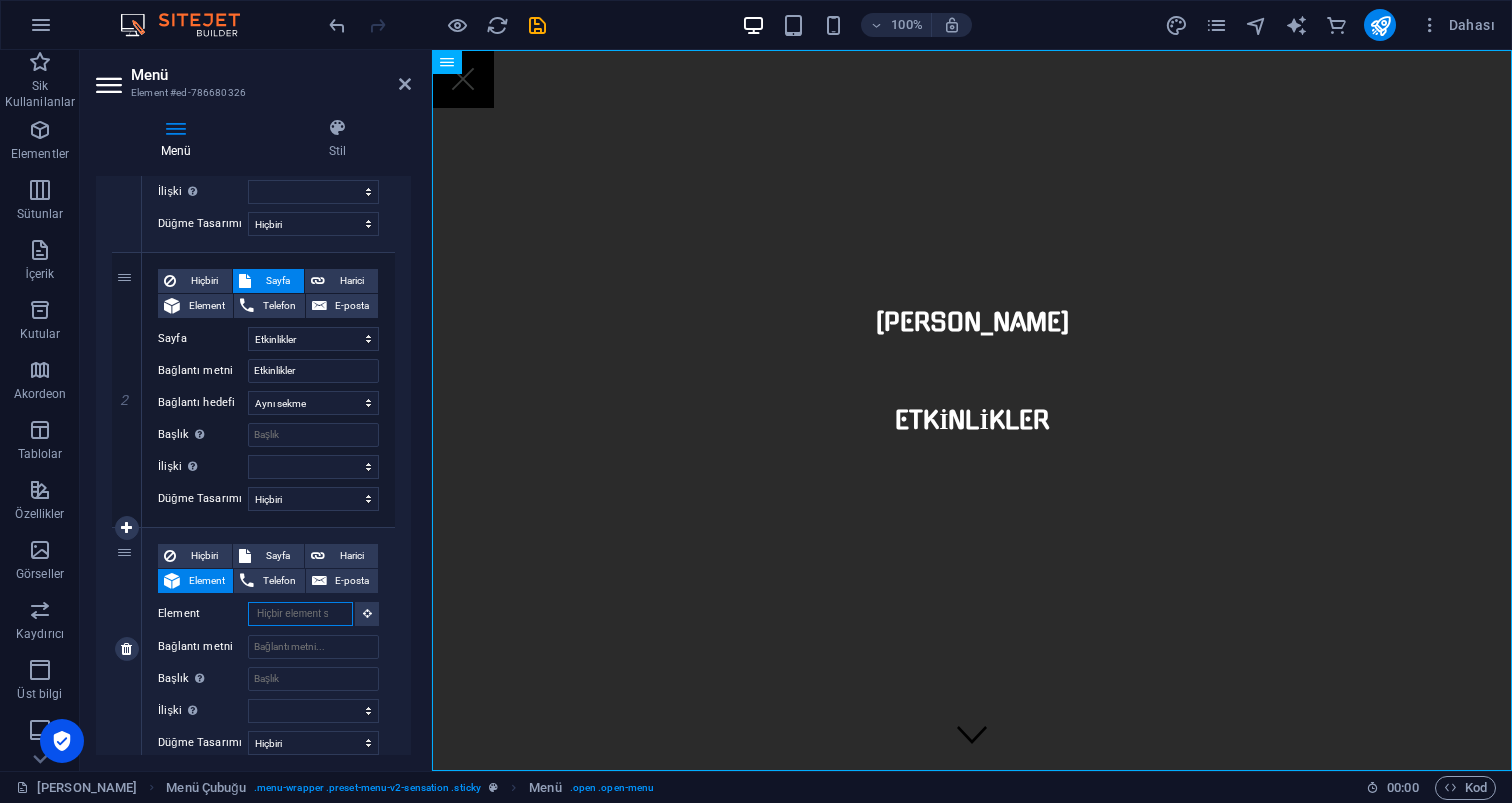 click on "Element" at bounding box center (300, 614) 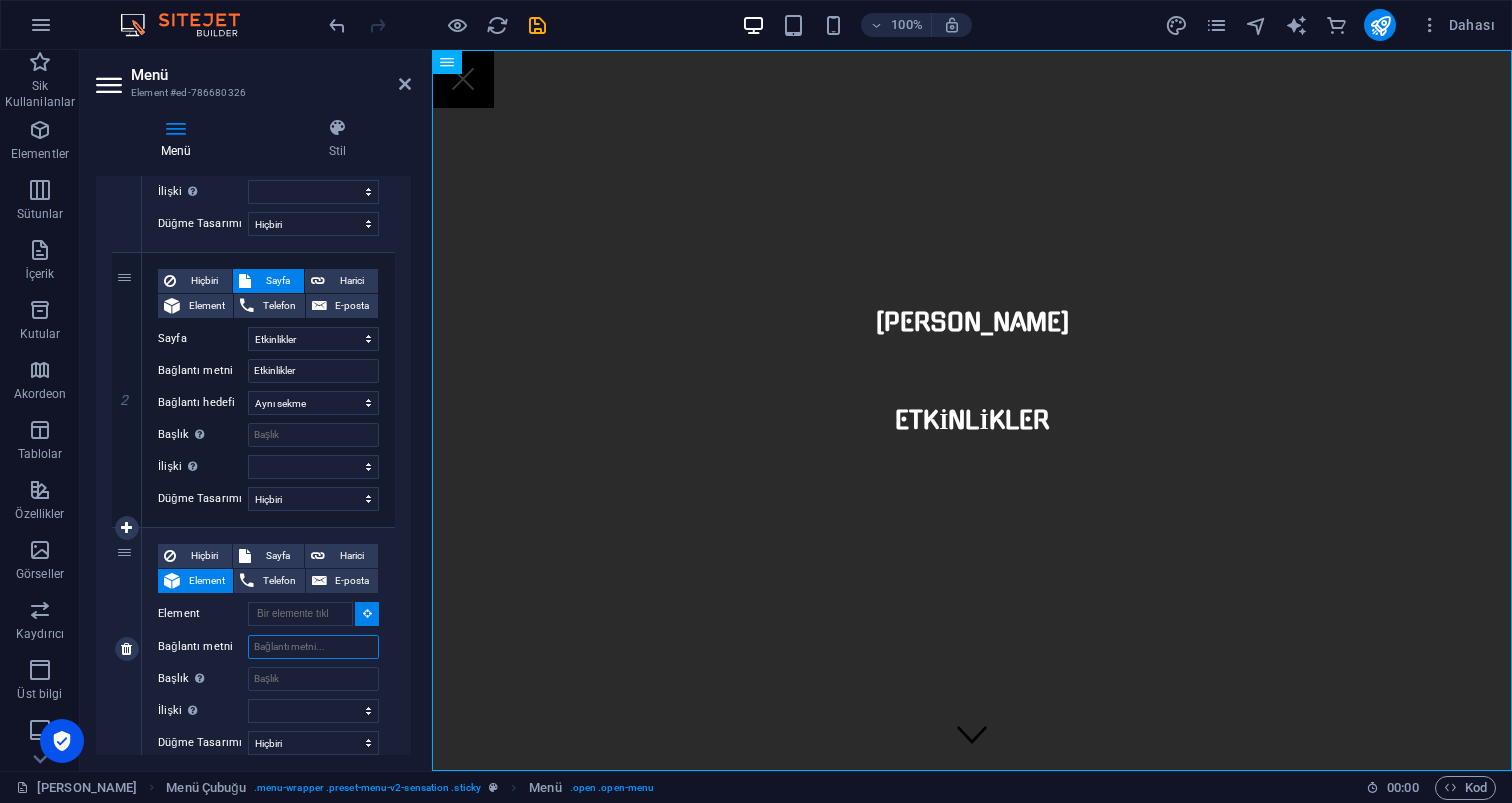 click on "Bağlantı metni" at bounding box center [313, 647] 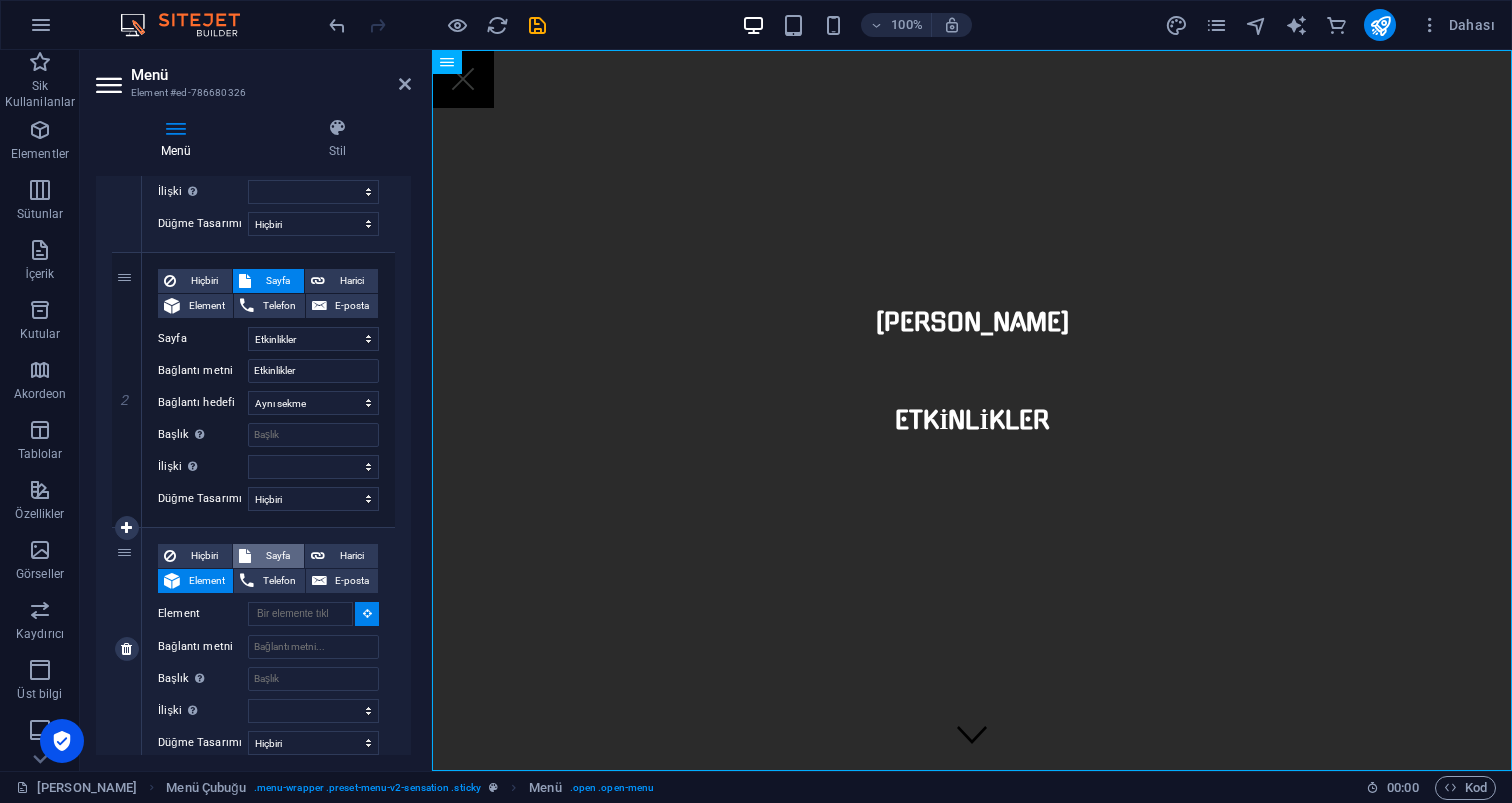 click on "Sayfa" at bounding box center (277, 556) 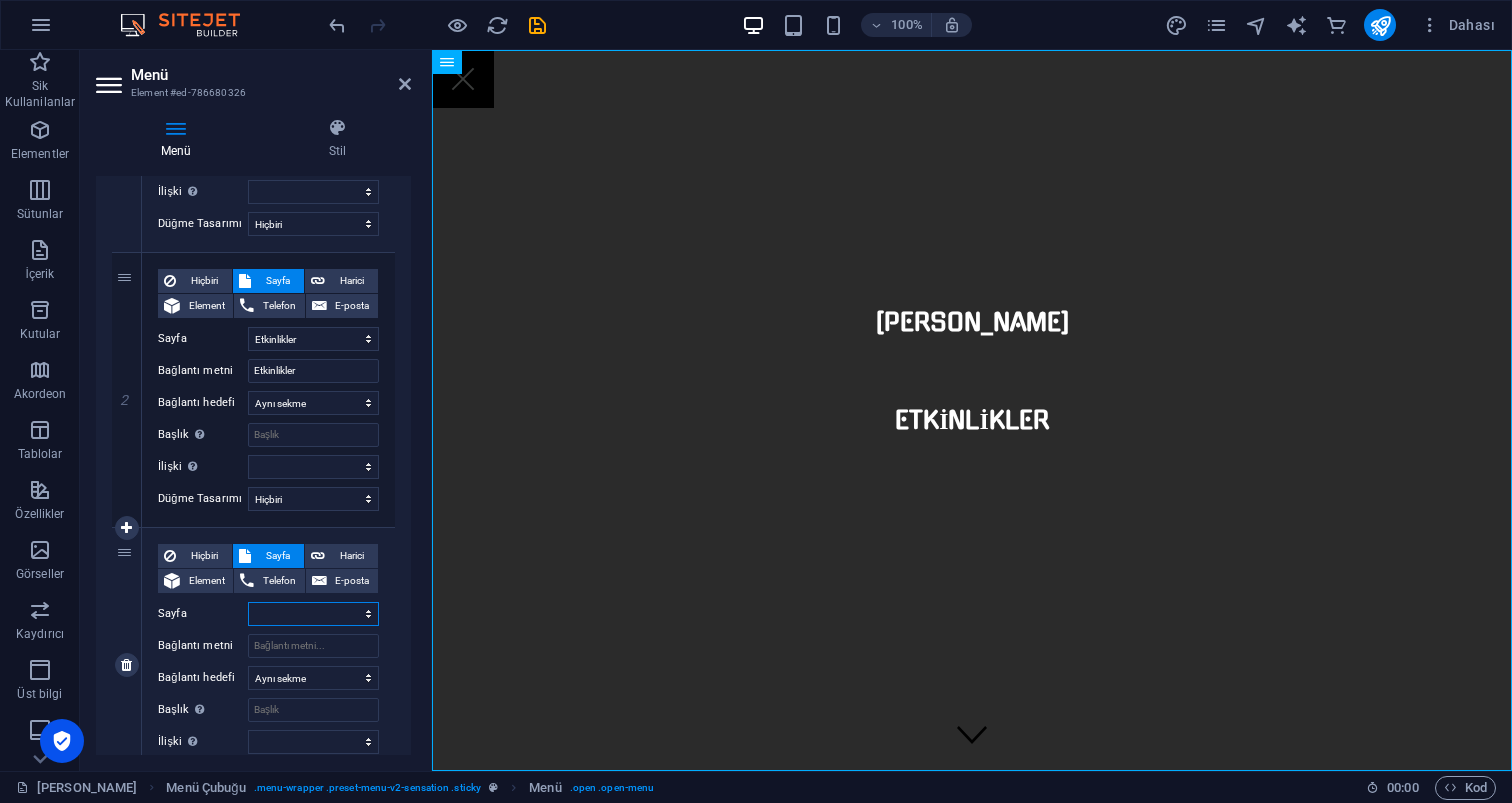 select 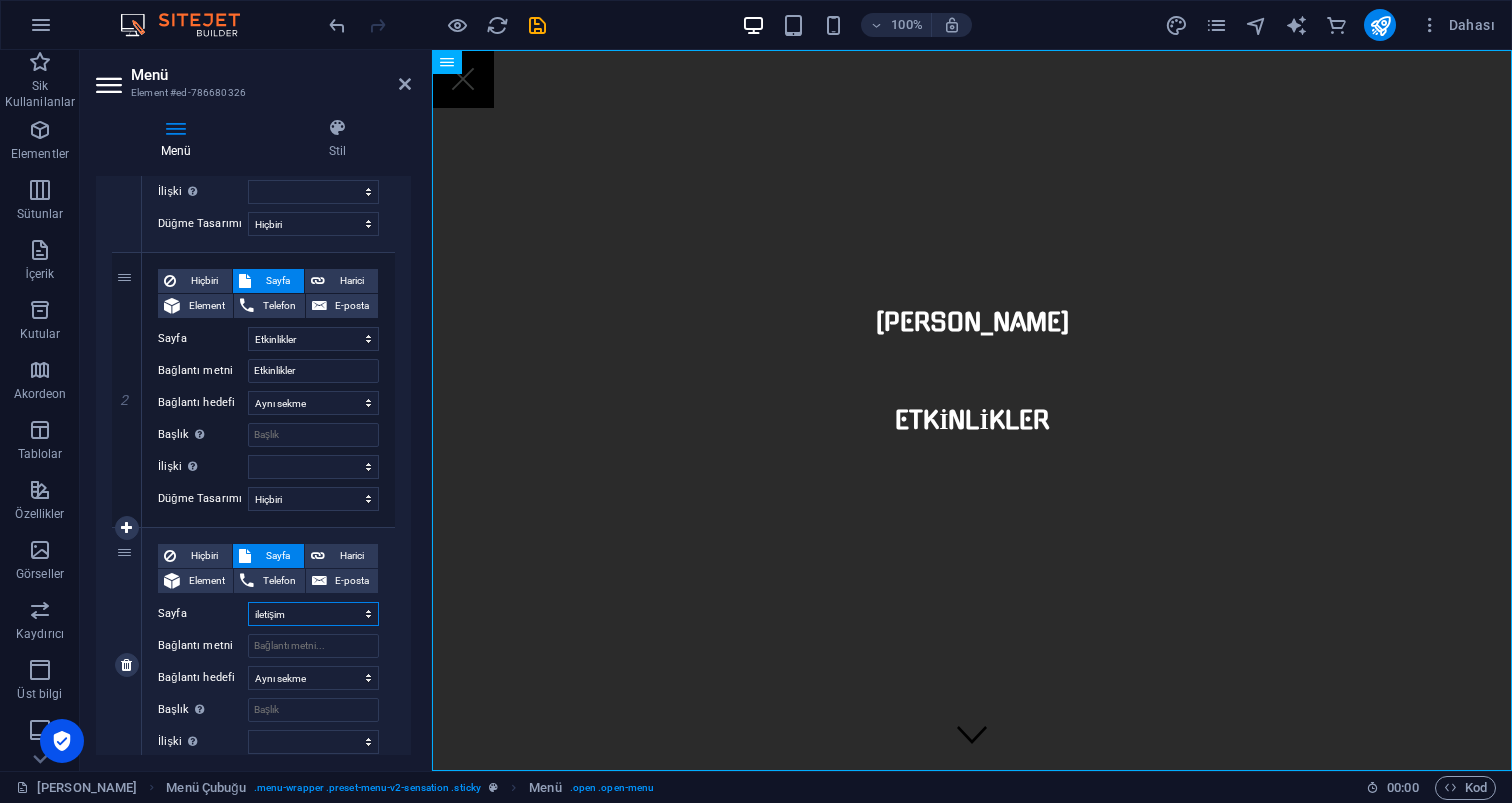 select 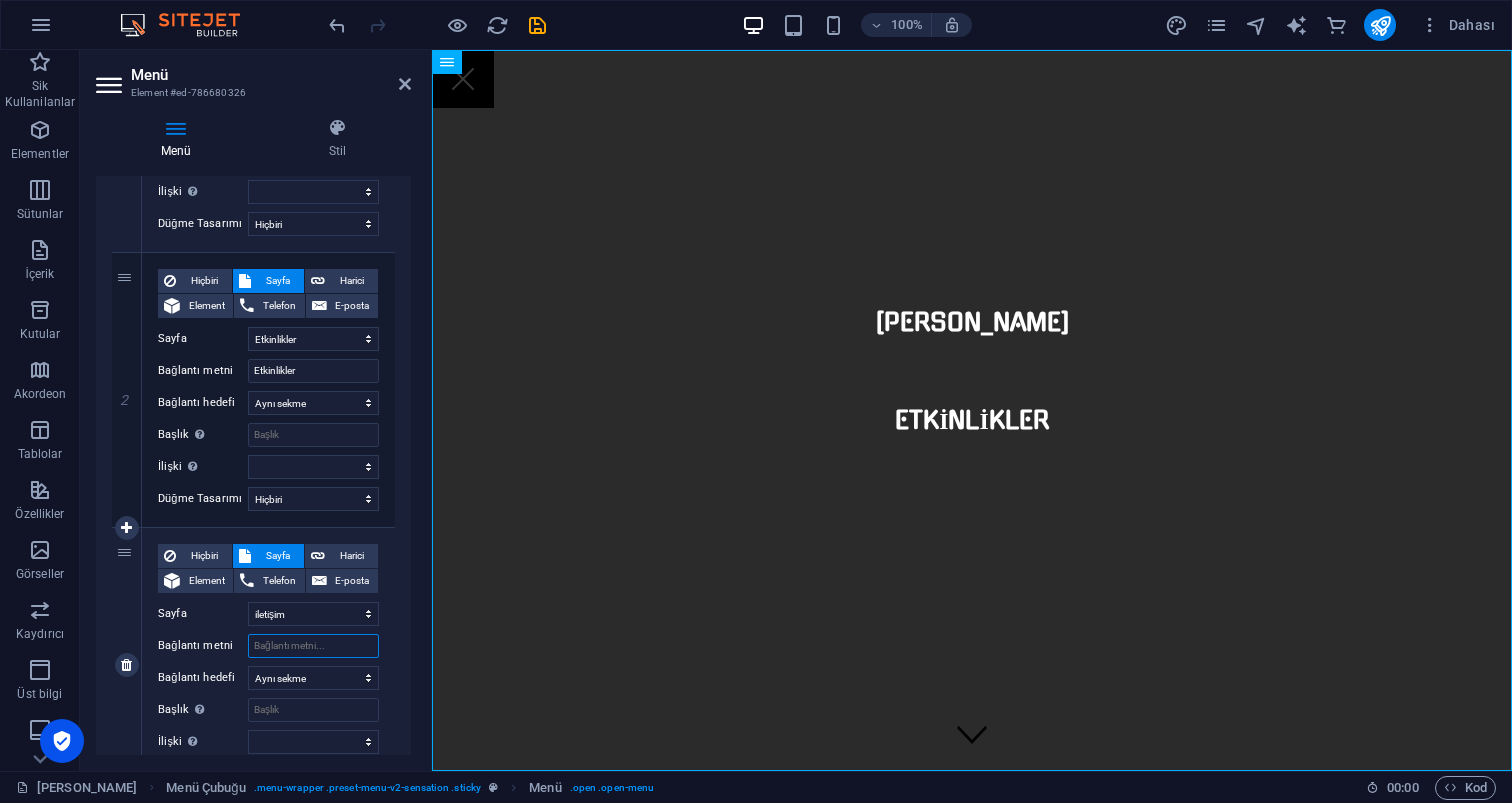 click on "Bağlantı metni" at bounding box center (313, 646) 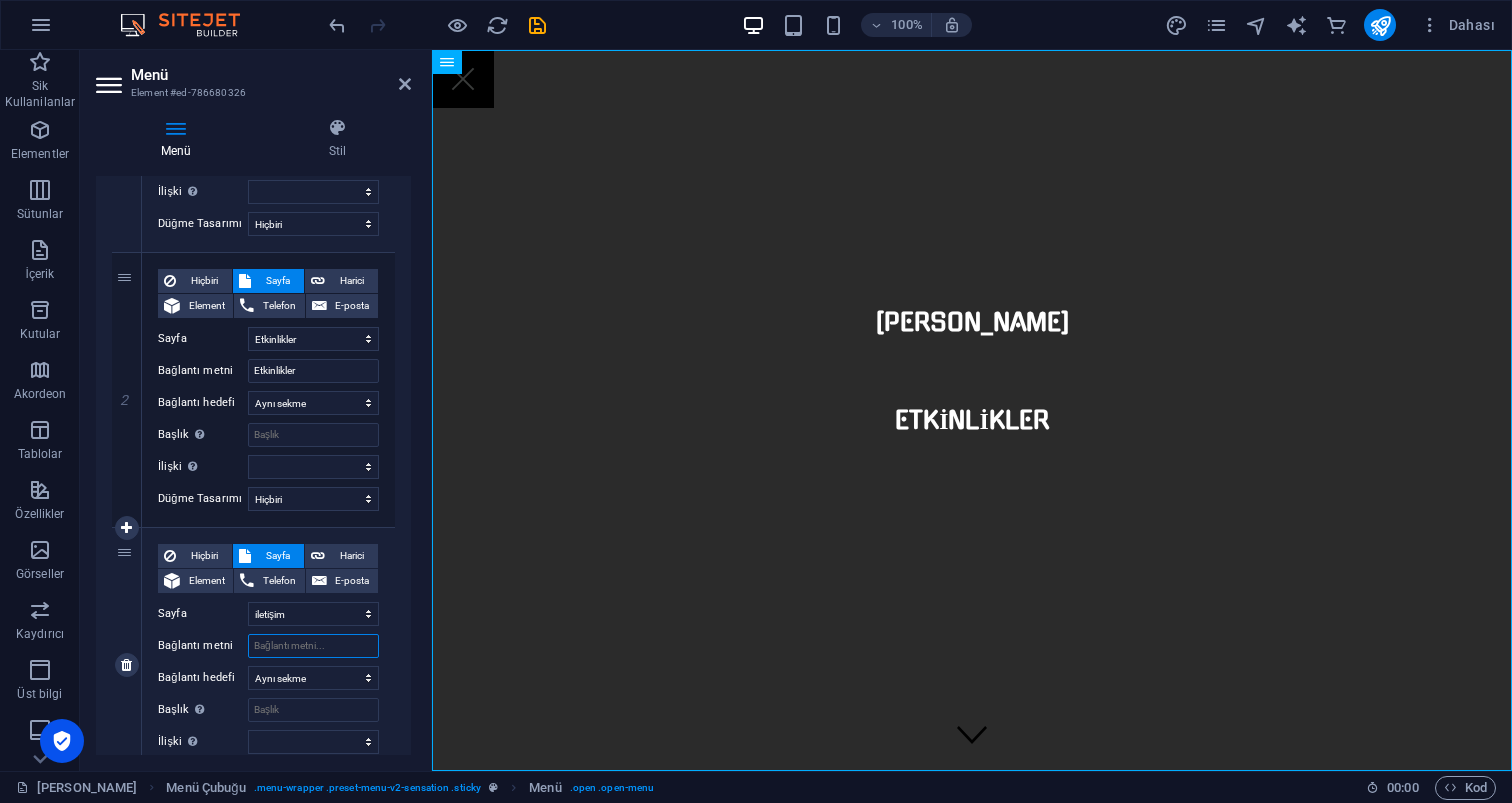 type on "i" 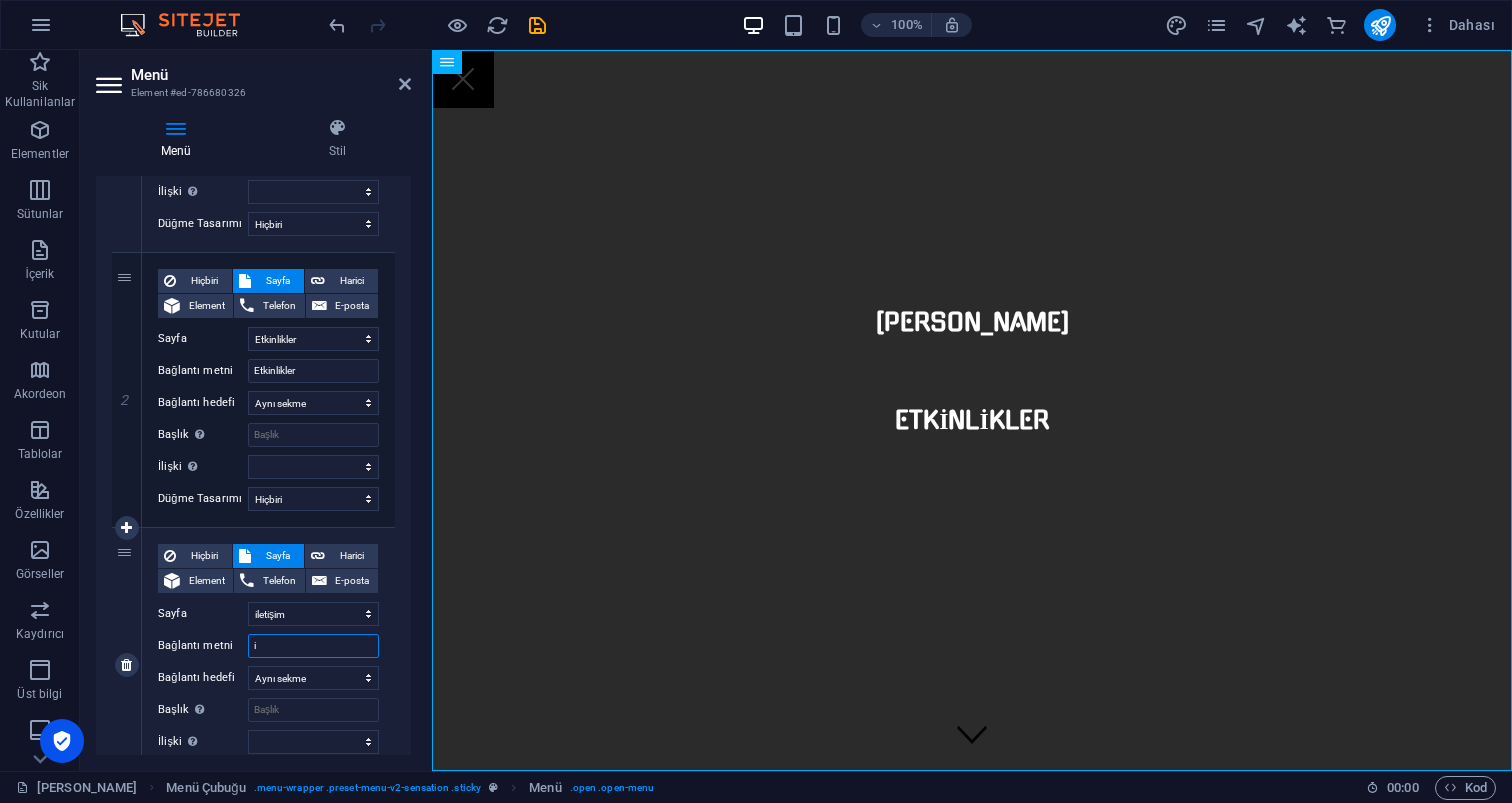 select 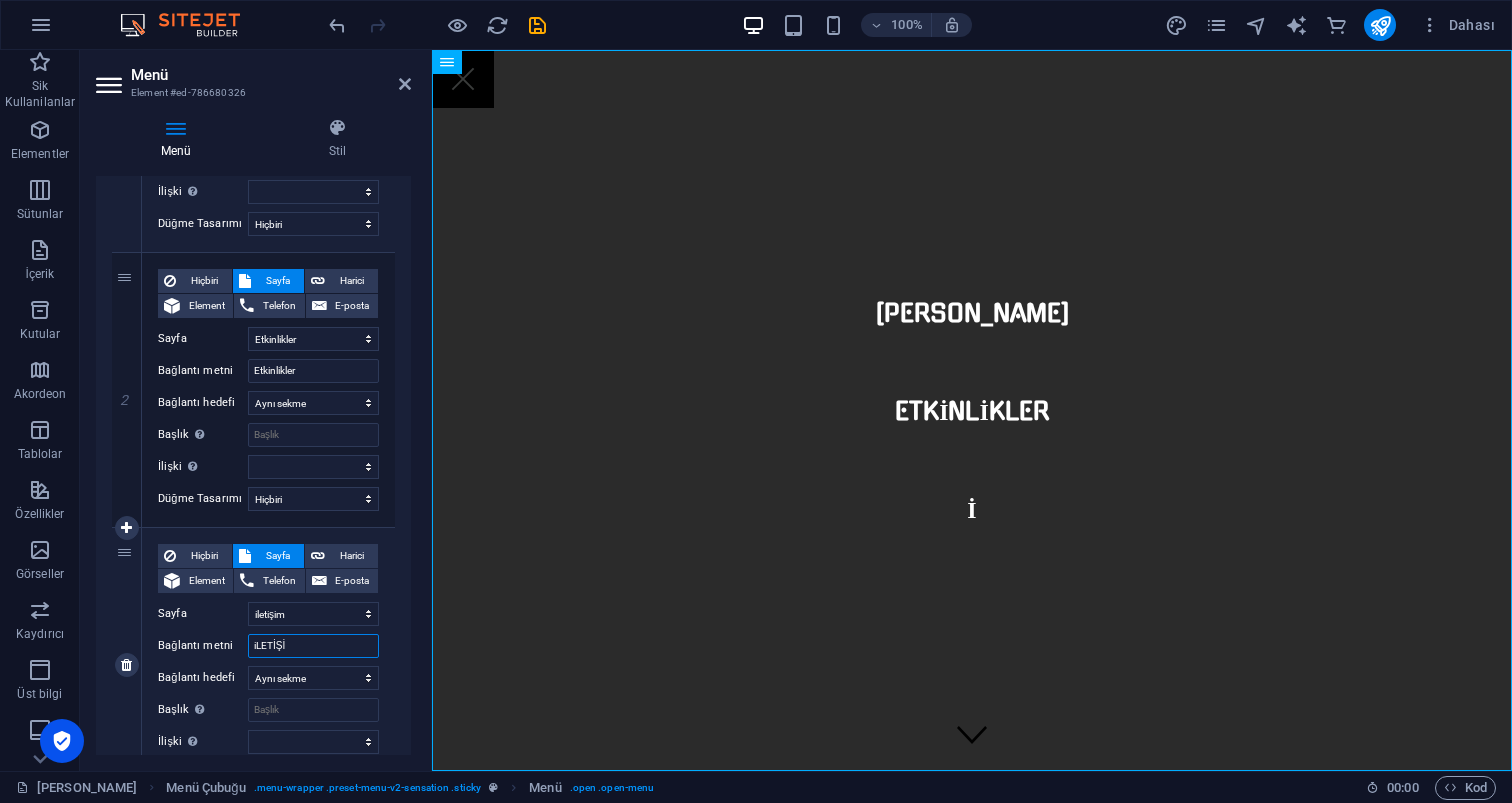 type on "iLETİŞİM" 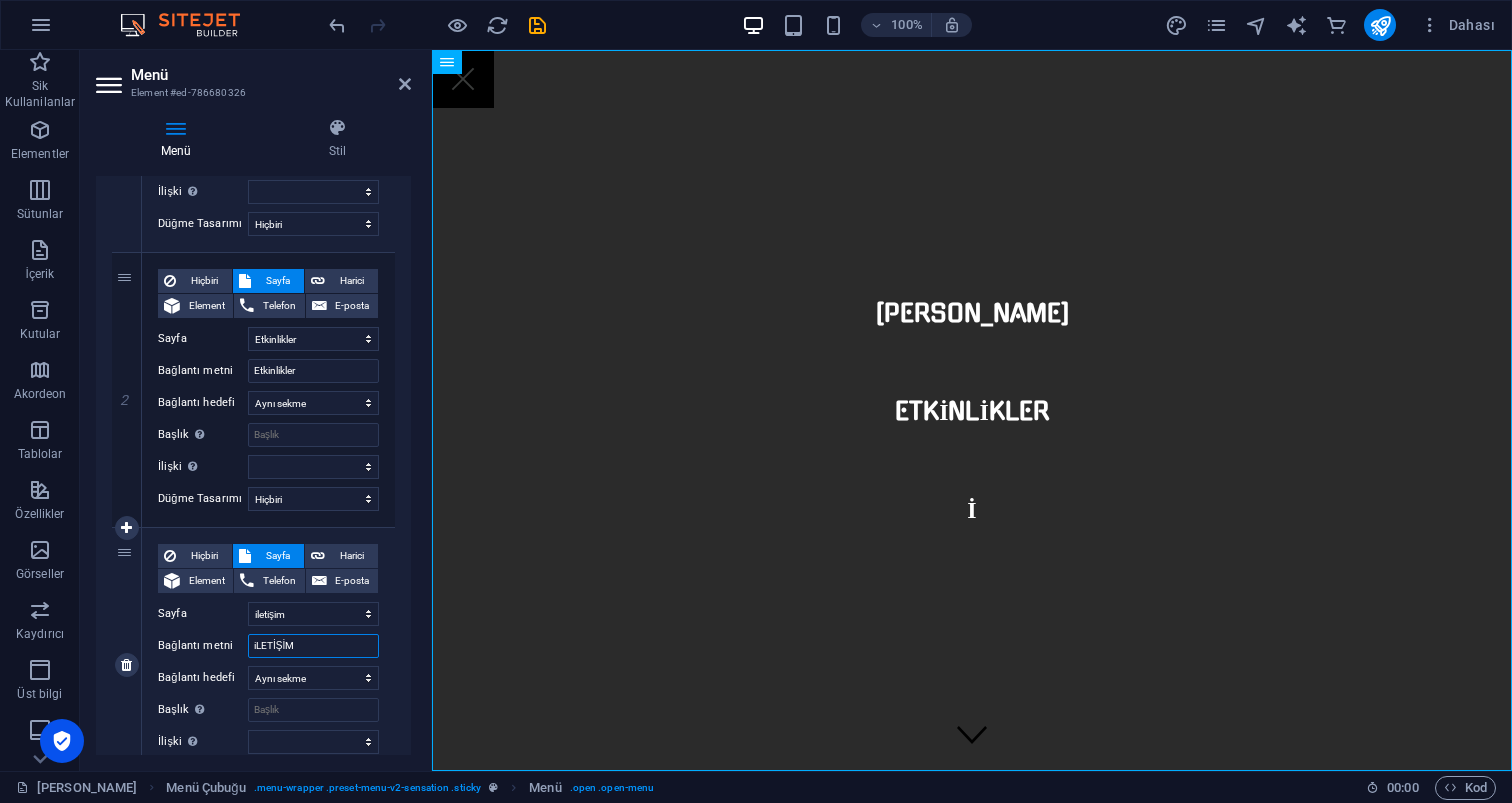 select 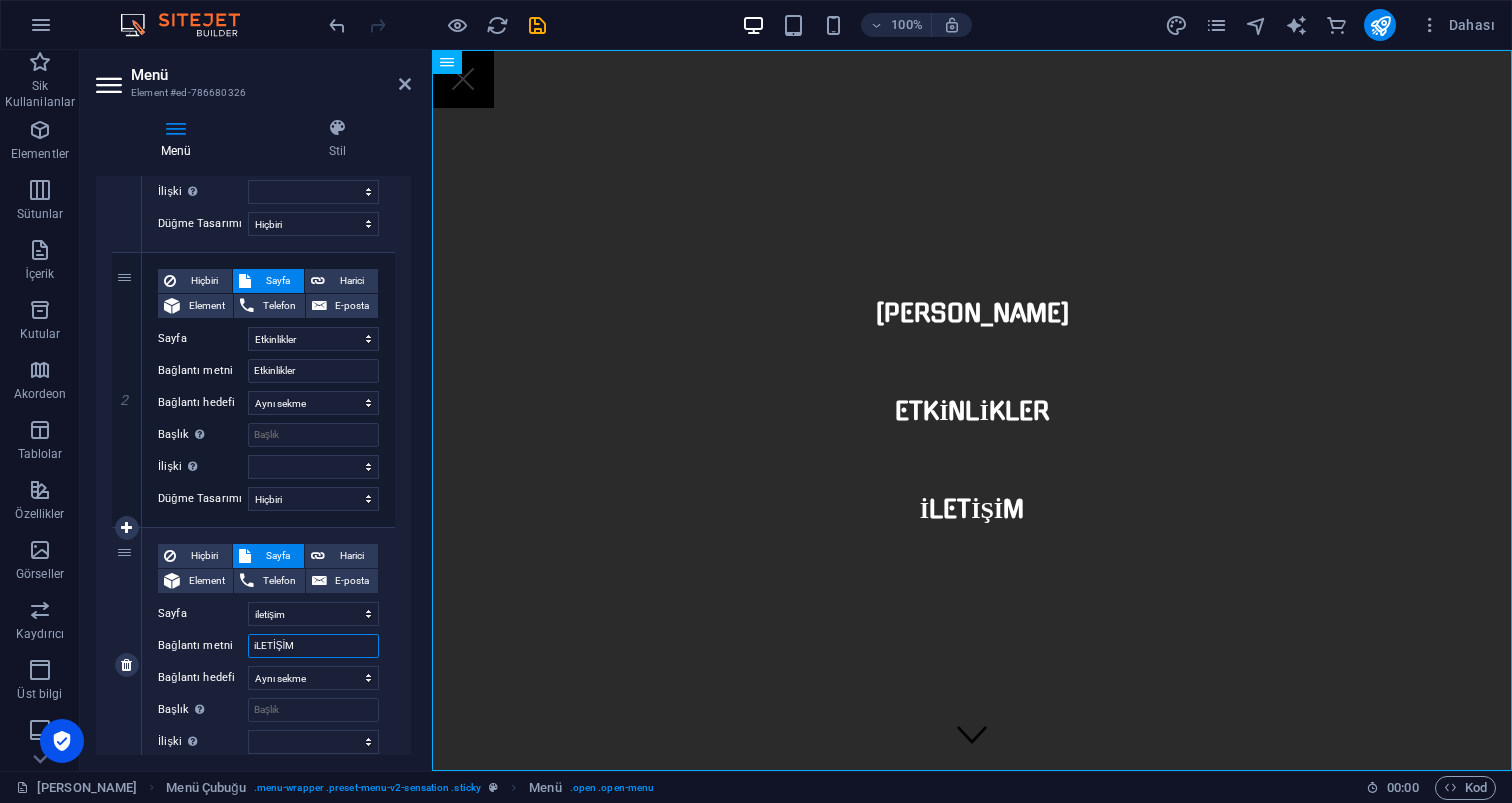 type on "iLETİŞİM" 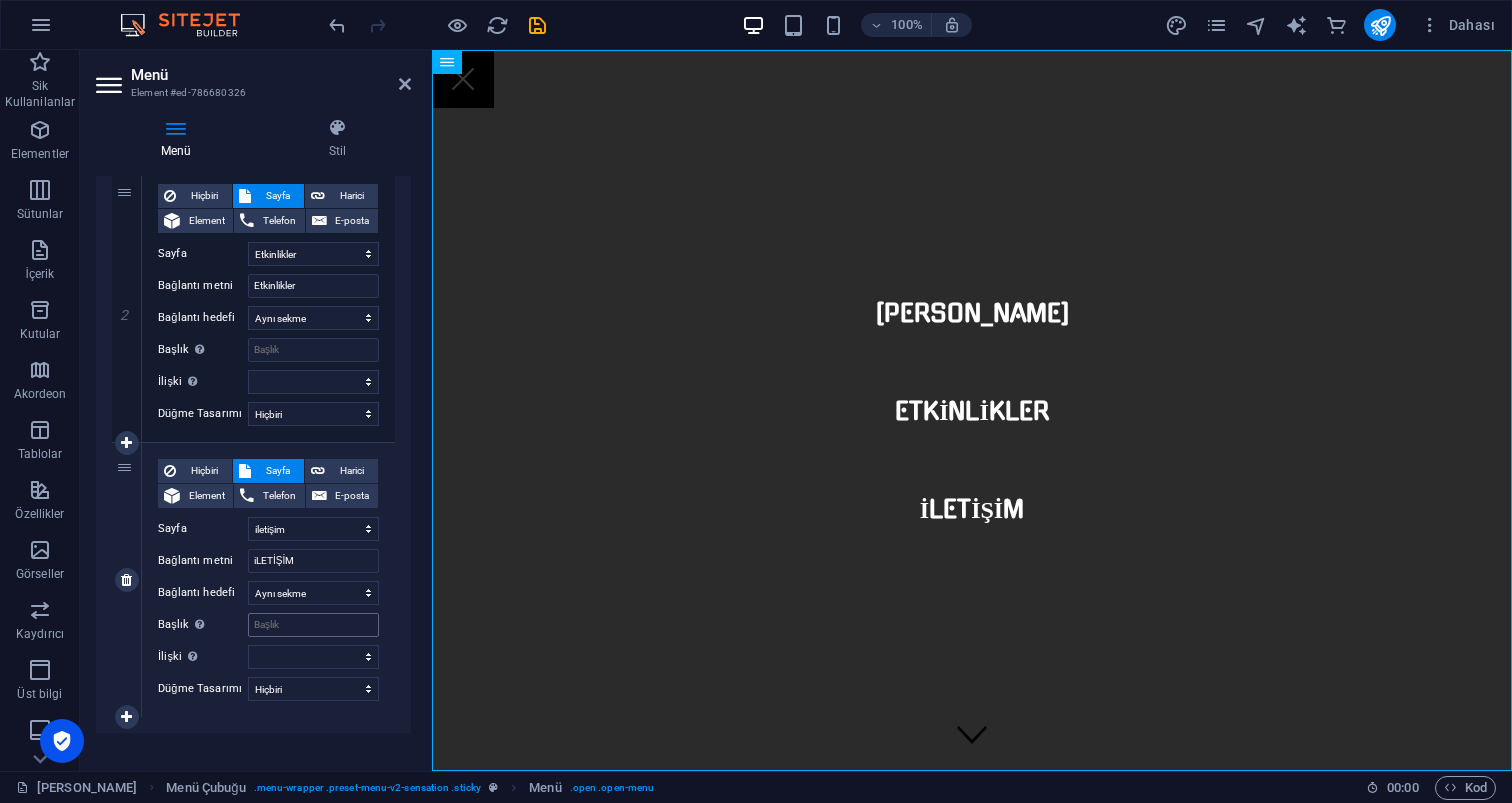 scroll, scrollTop: 477, scrollLeft: 0, axis: vertical 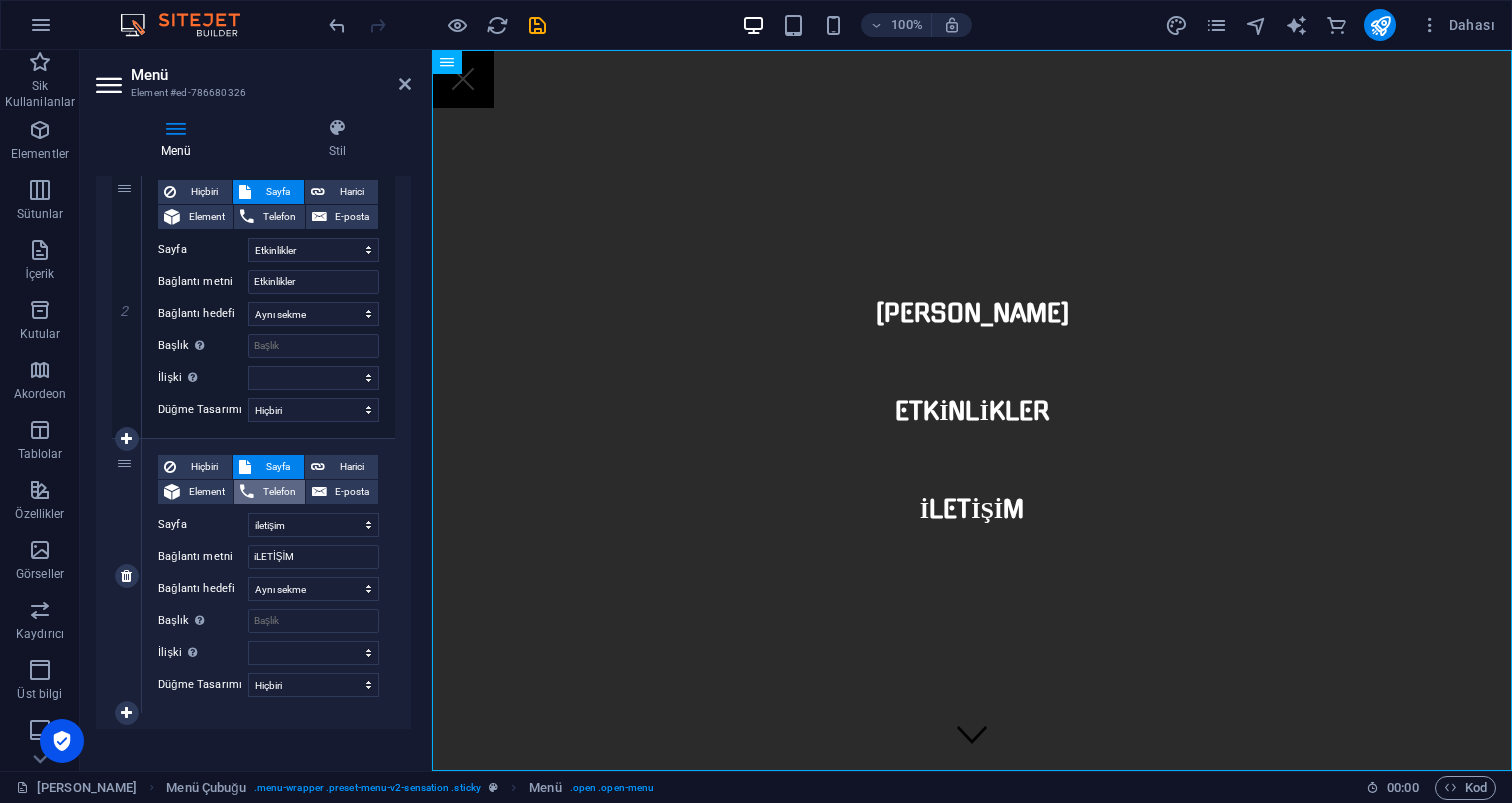 click on "Telefon" at bounding box center [279, 492] 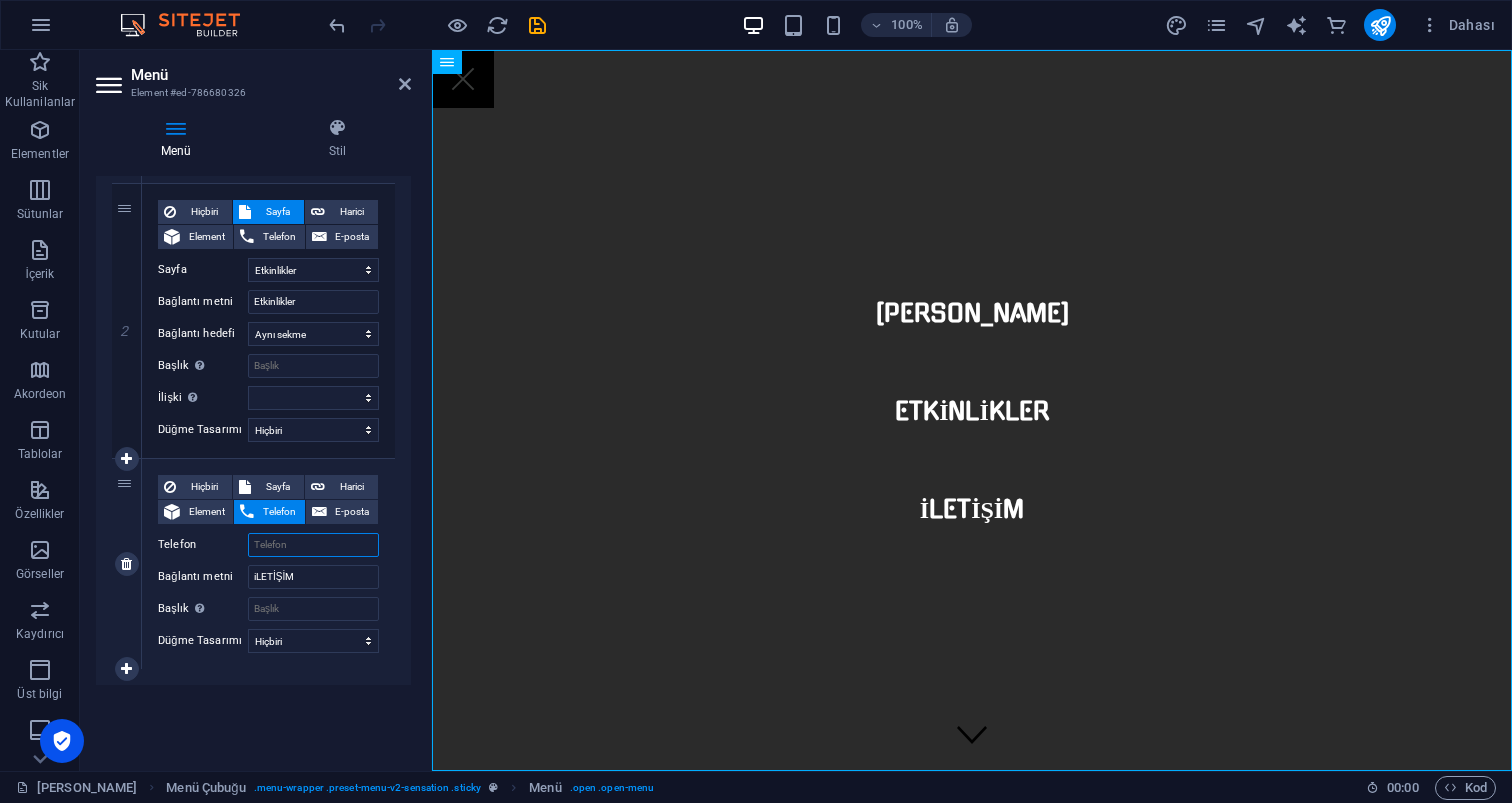 scroll, scrollTop: 442, scrollLeft: 0, axis: vertical 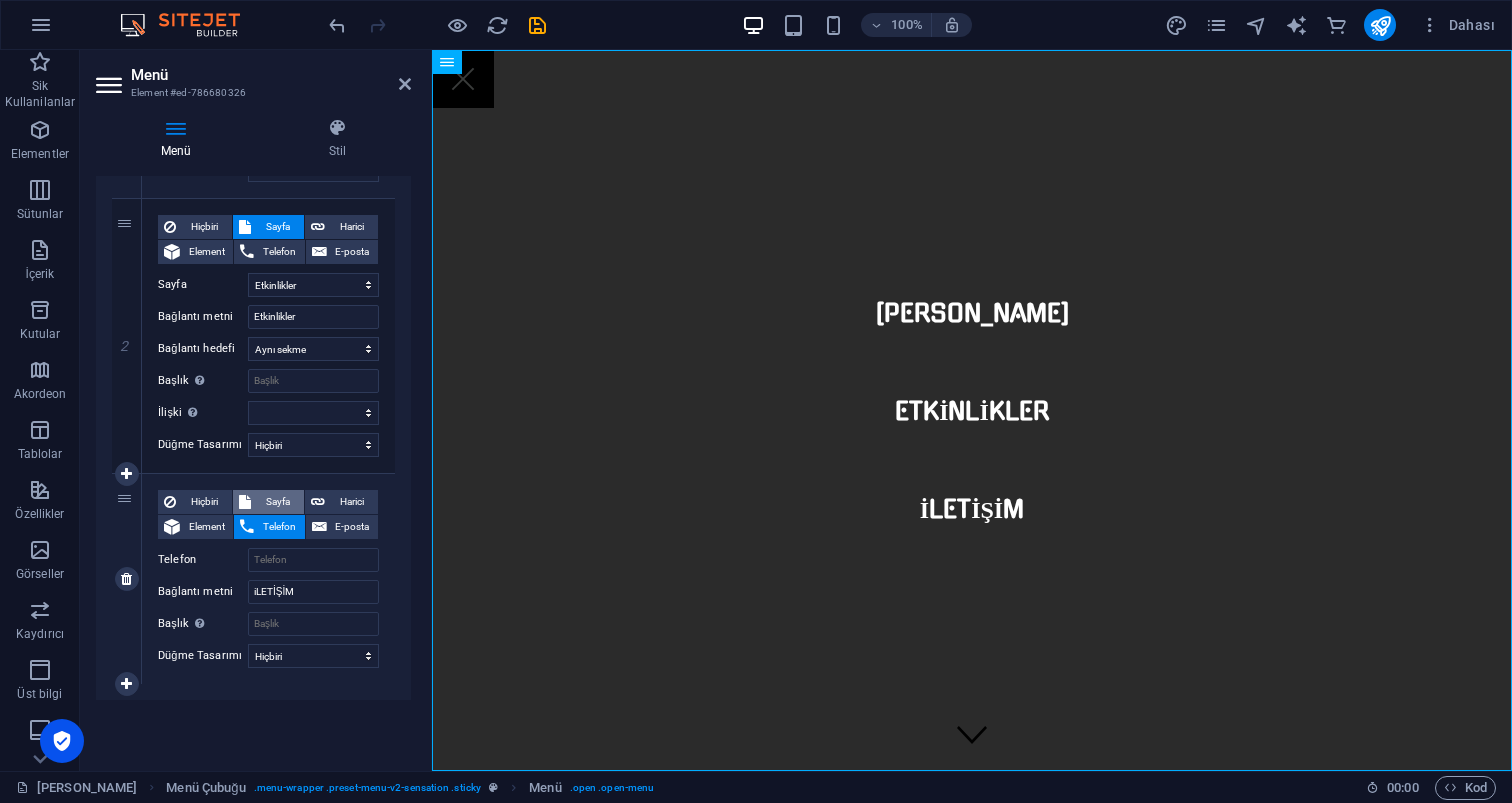 click on "Sayfa" at bounding box center (277, 502) 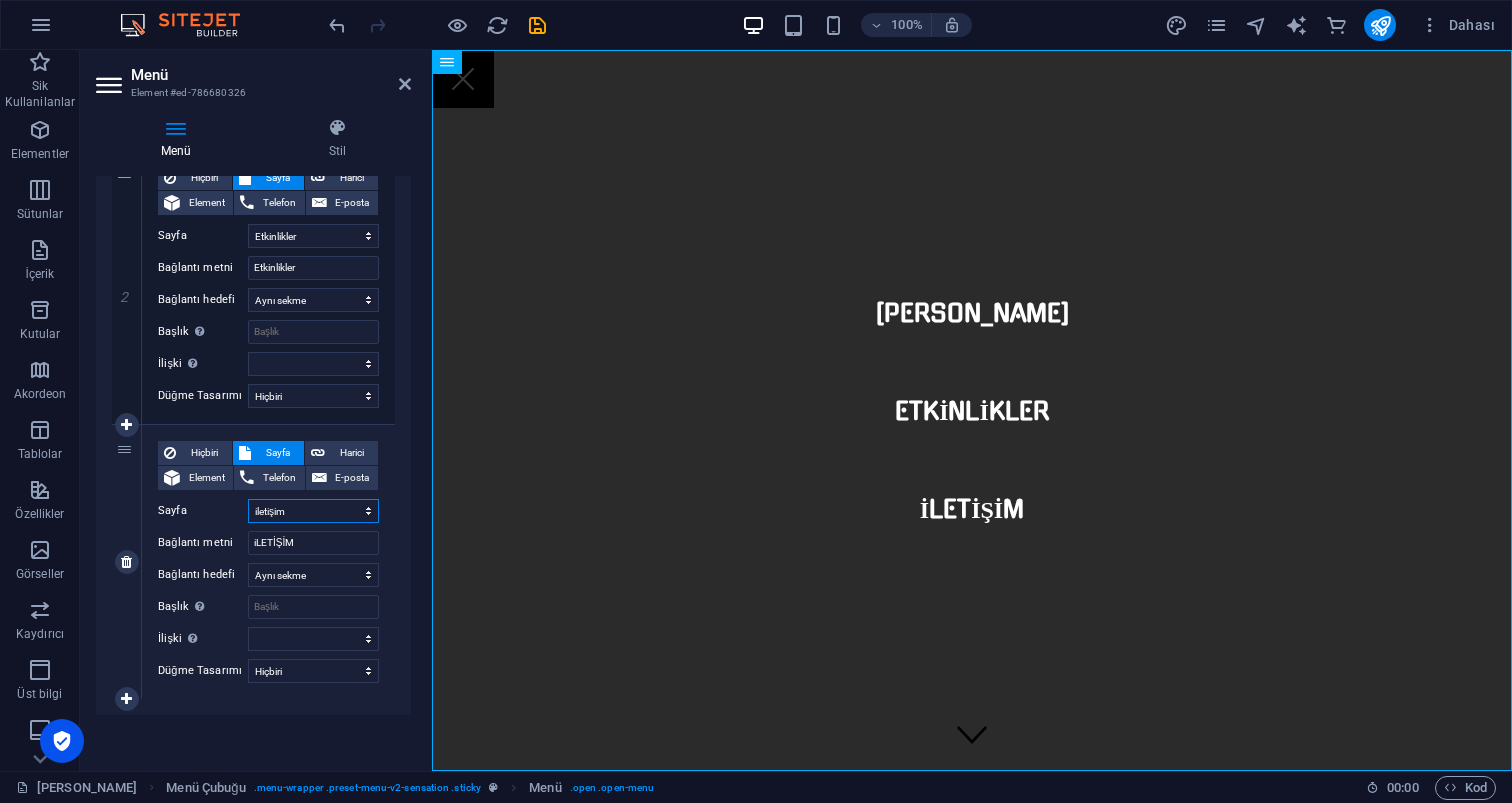 scroll, scrollTop: 491, scrollLeft: 0, axis: vertical 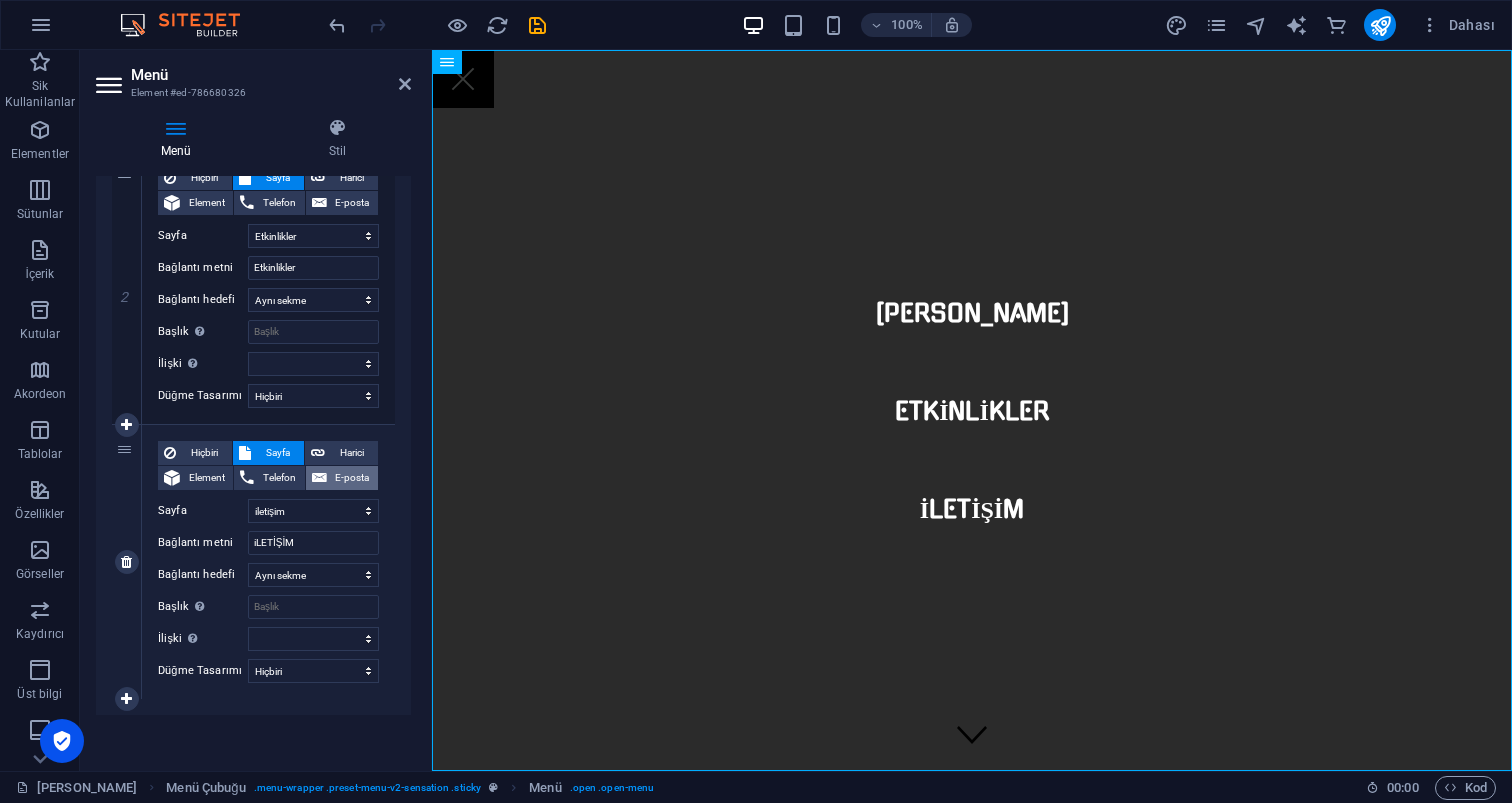 click on "E-posta" at bounding box center (352, 478) 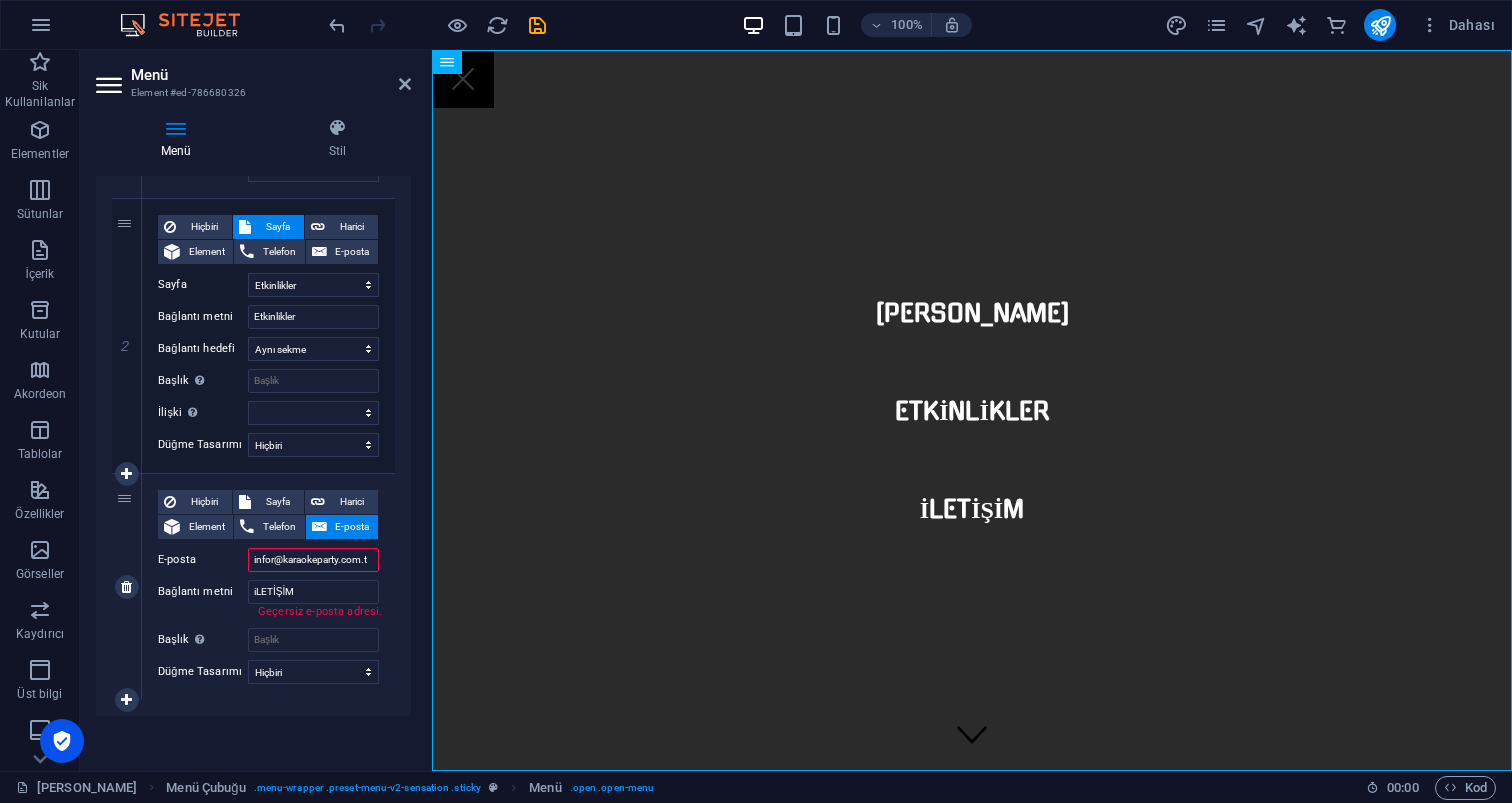 type on "infor@karaokeparty.com.tr" 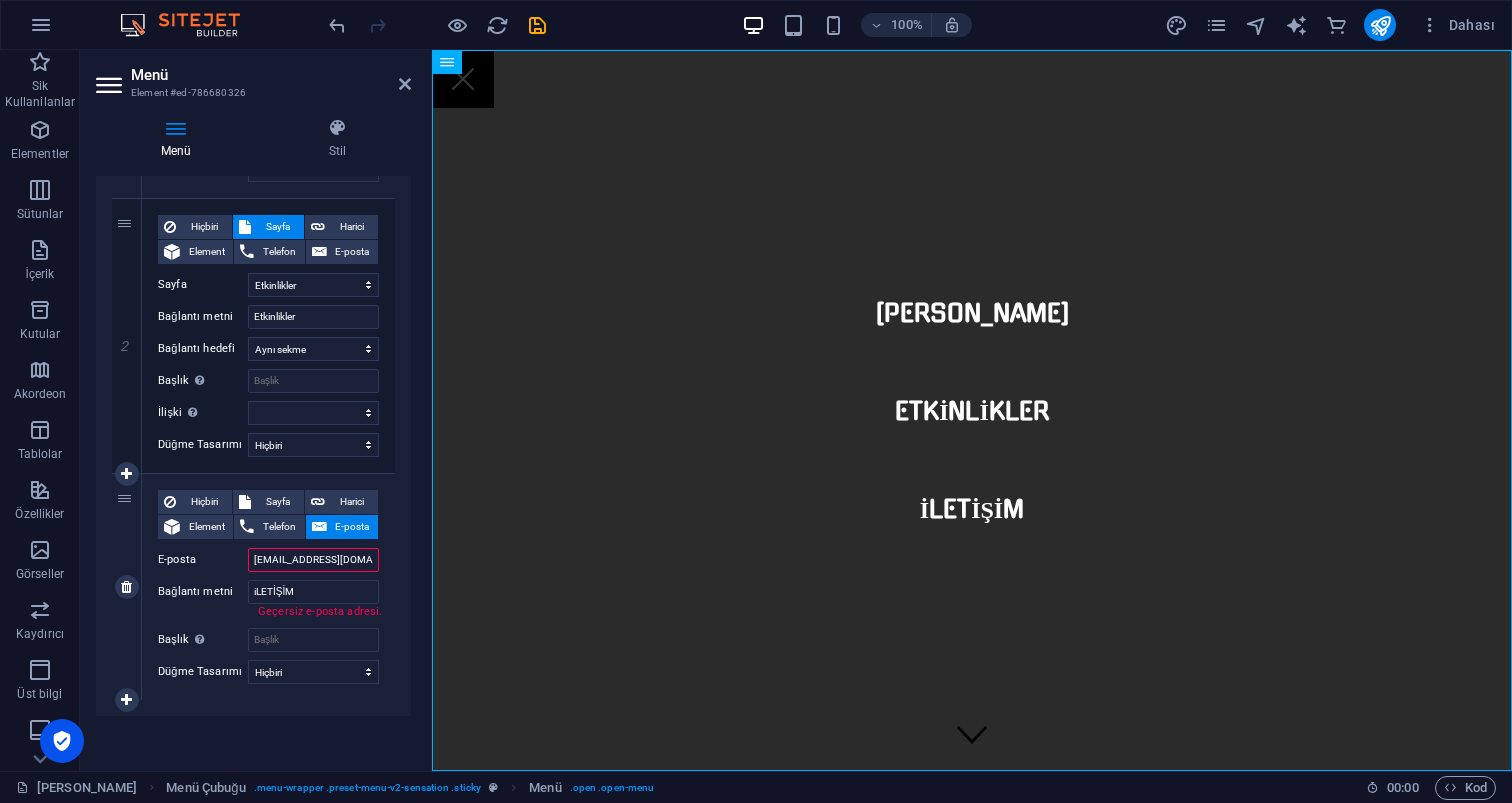 select 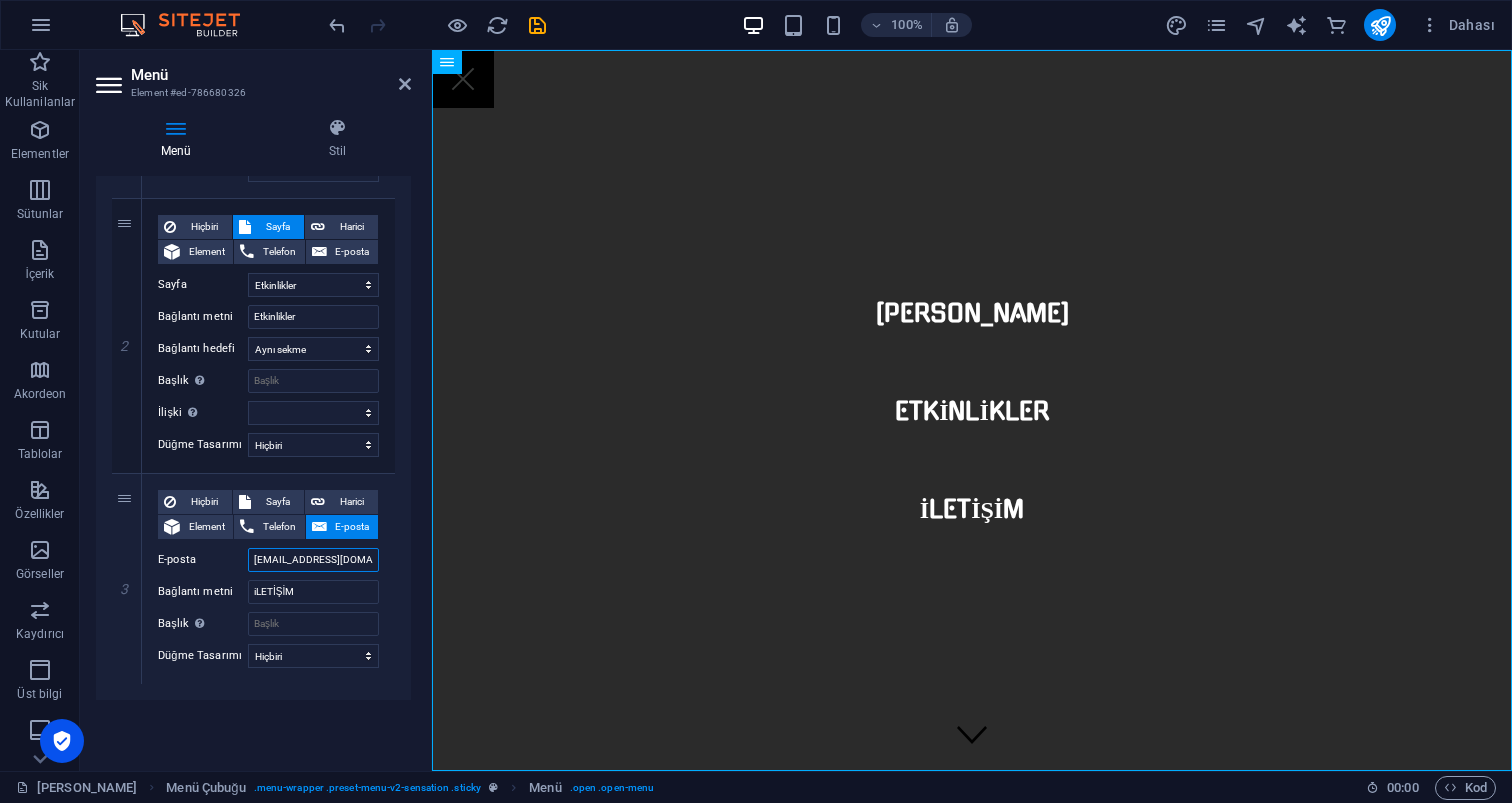 type on "infor@karaokeparty.com.tr" 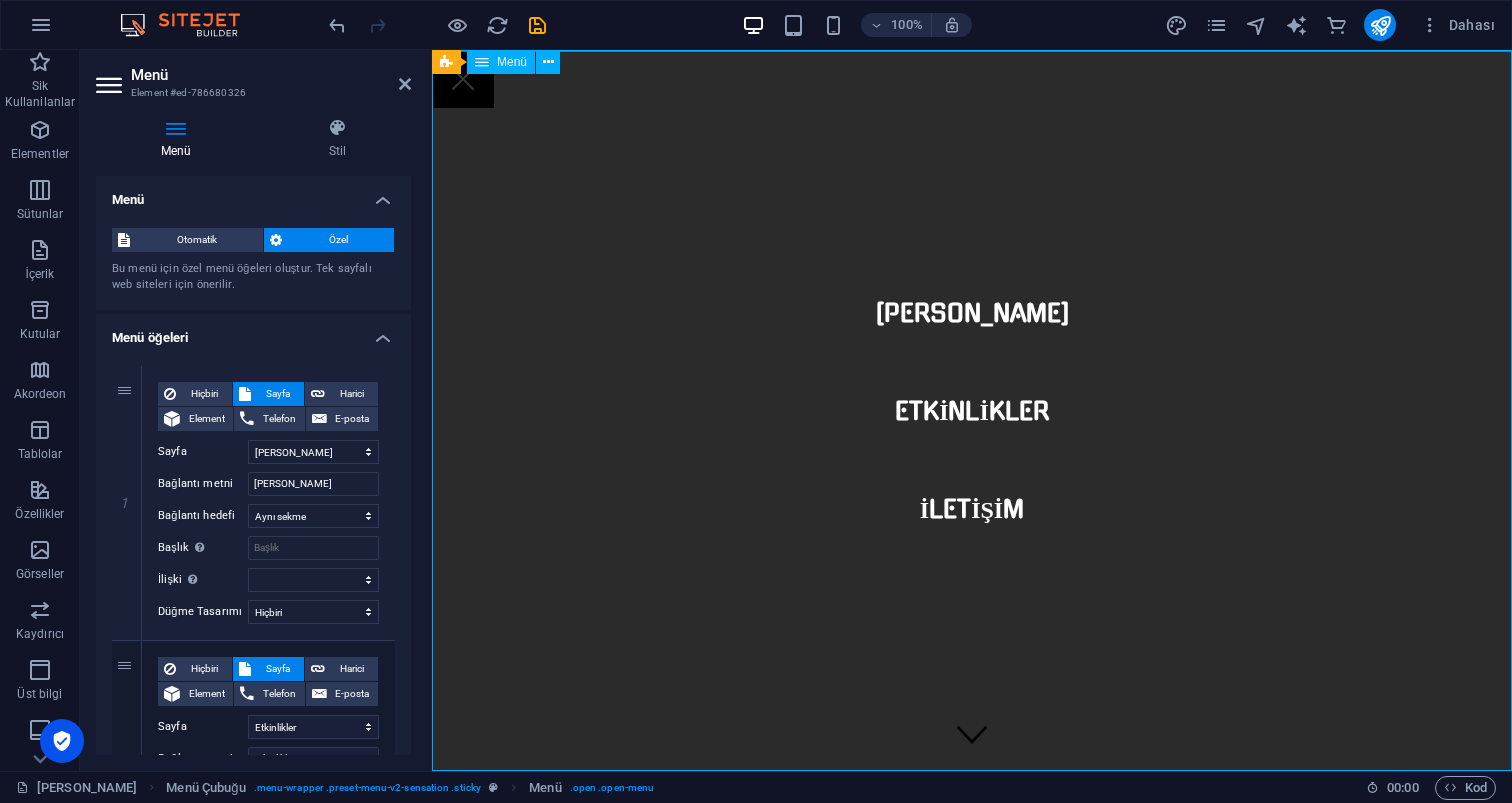scroll, scrollTop: 0, scrollLeft: 0, axis: both 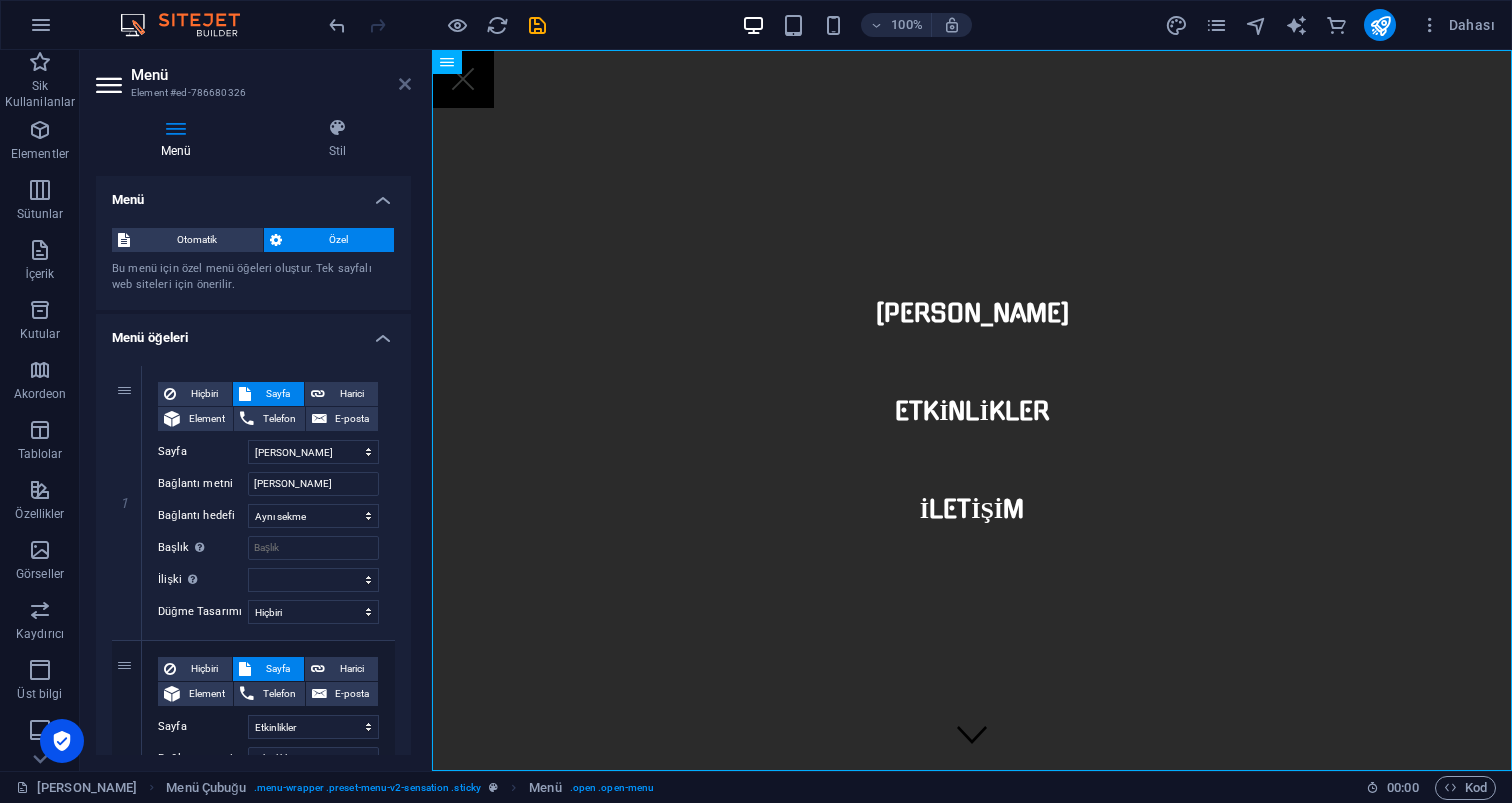 click at bounding box center (405, 84) 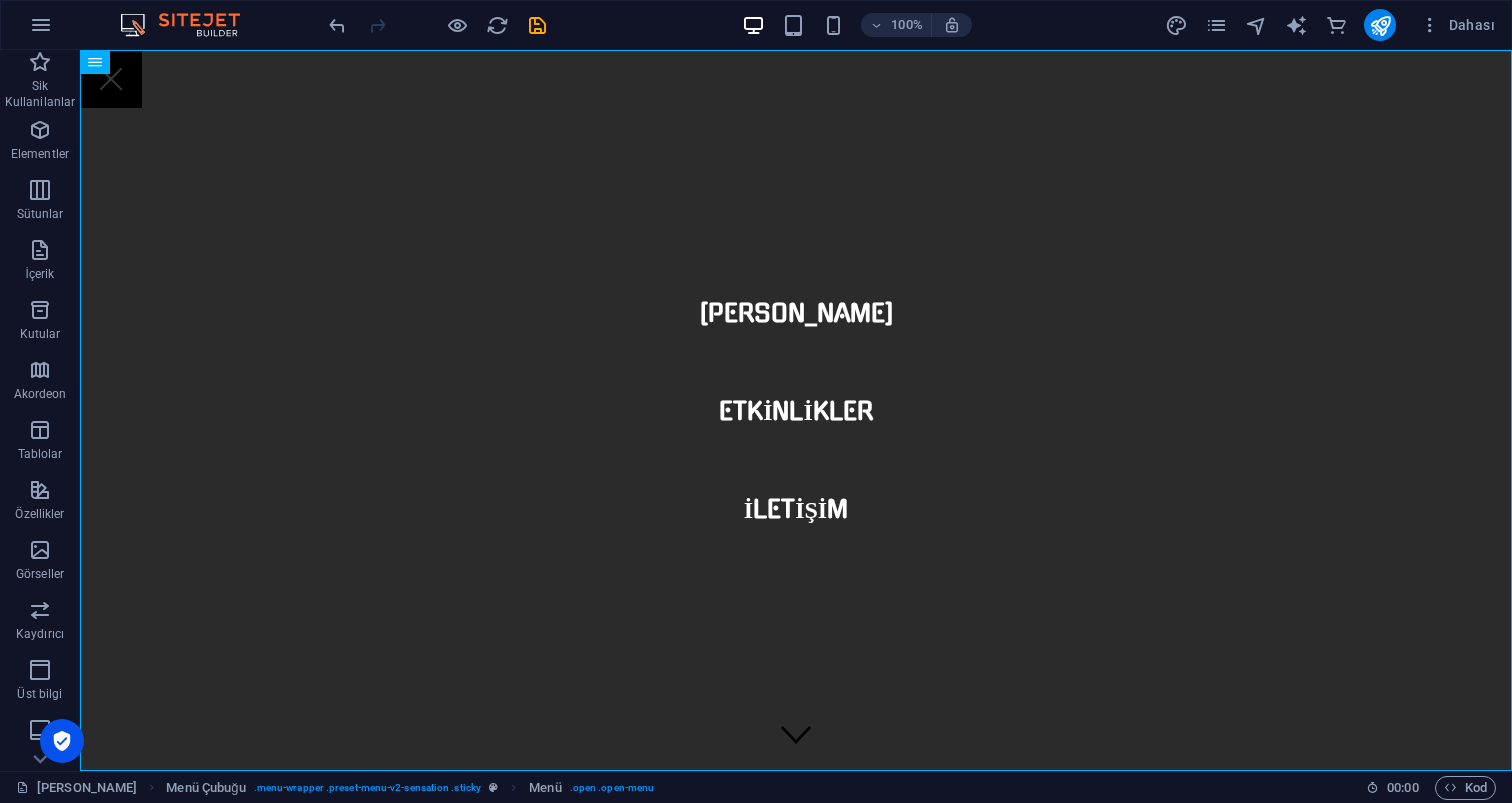 click on "Ana Sayfa Etkinlikler iLETİŞİM" at bounding box center [796, 410] 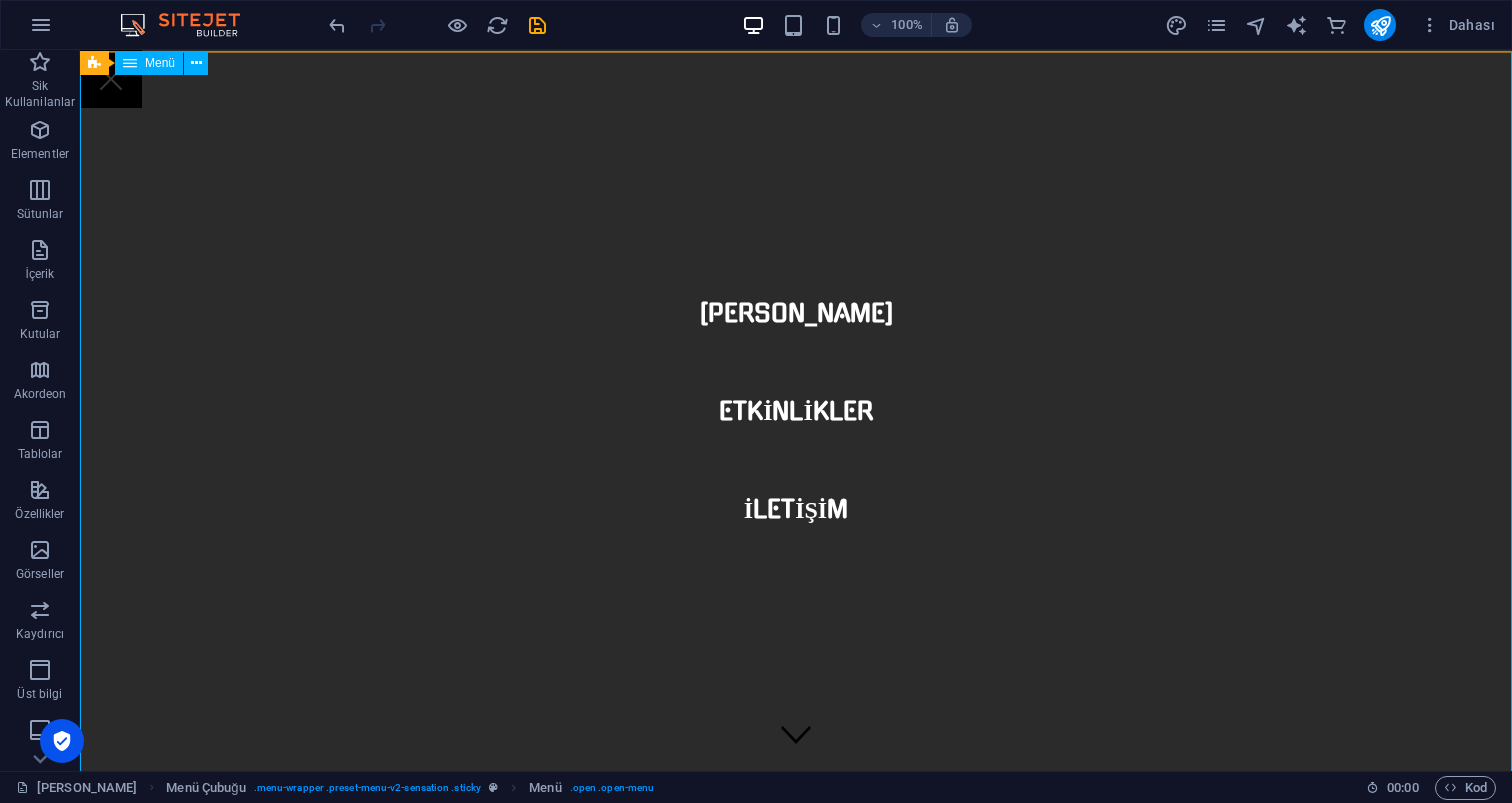 scroll, scrollTop: 0, scrollLeft: 0, axis: both 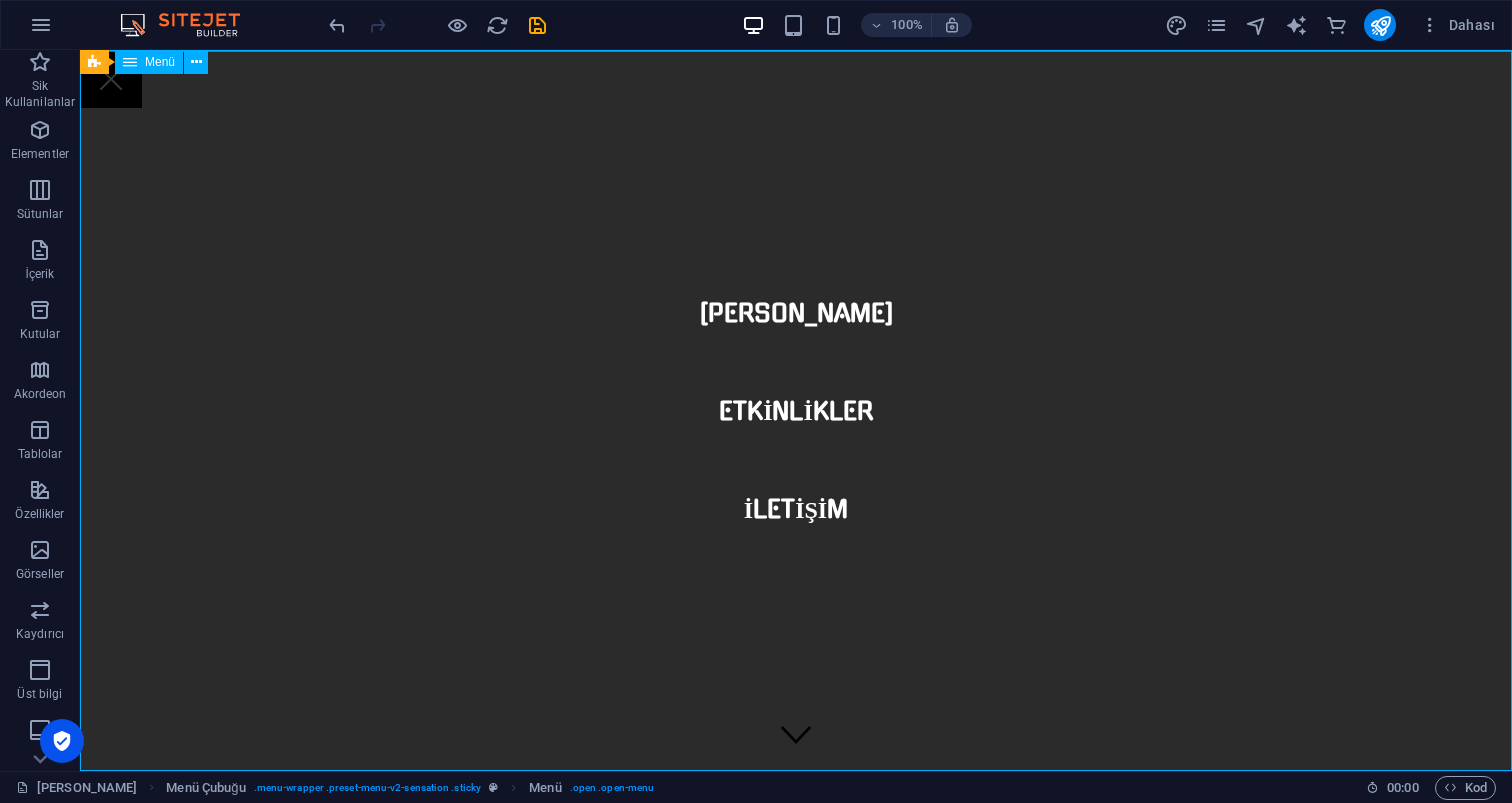 click on "Ana Sayfa Etkinlikler iLETİŞİM" at bounding box center (796, 410) 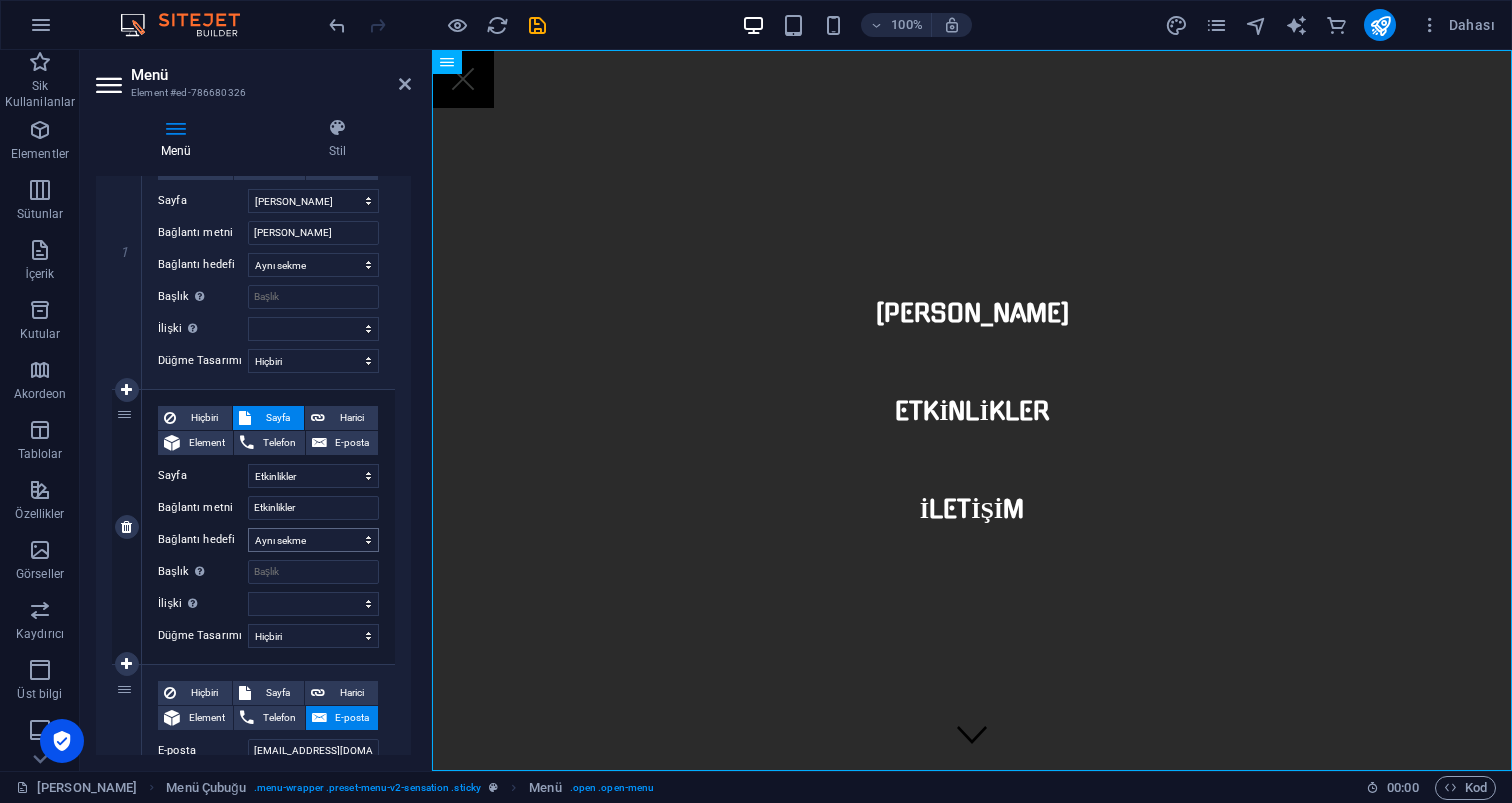 scroll, scrollTop: 254, scrollLeft: 0, axis: vertical 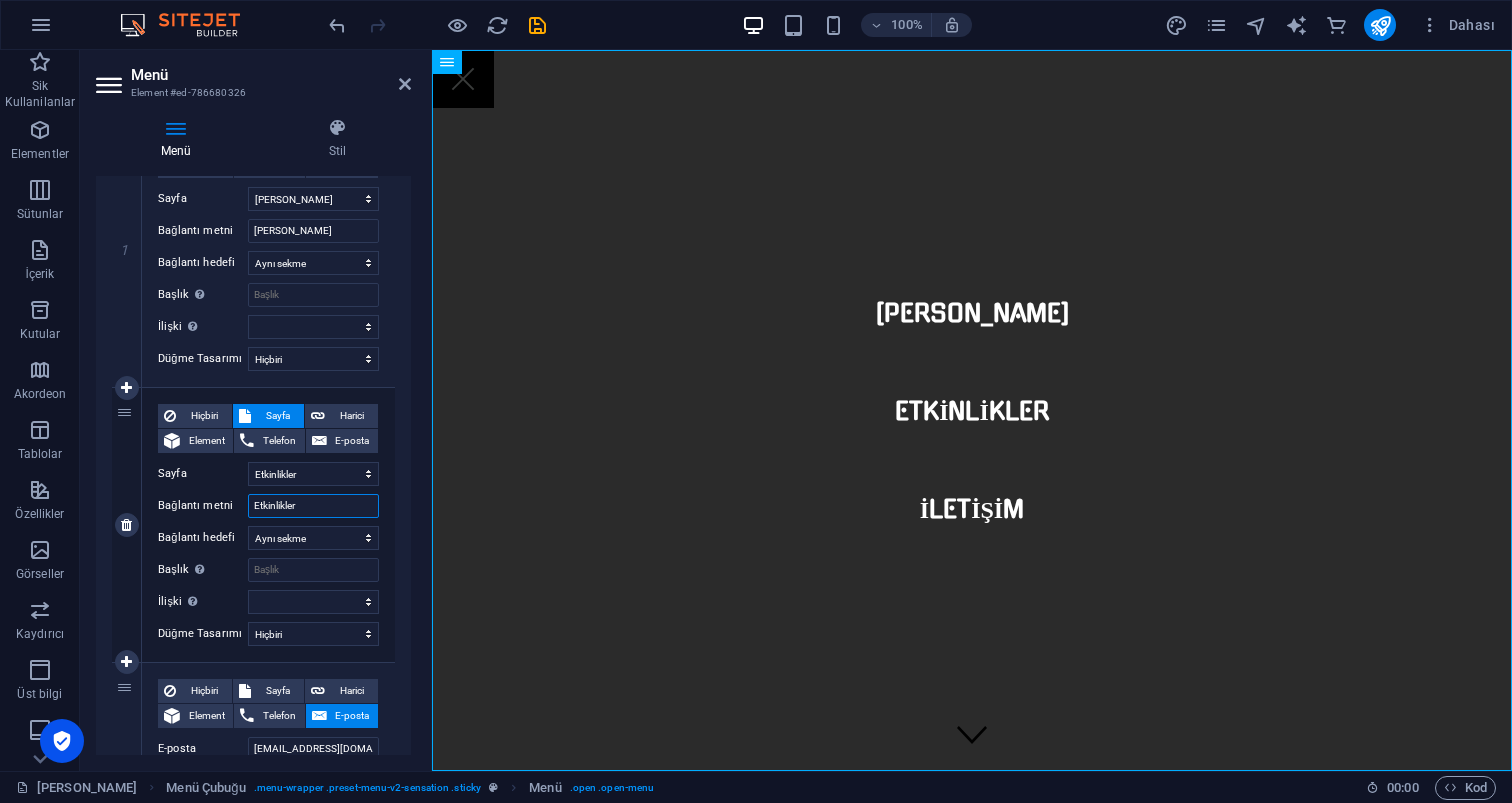 drag, startPoint x: 277, startPoint y: 503, endPoint x: 173, endPoint y: 492, distance: 104.58012 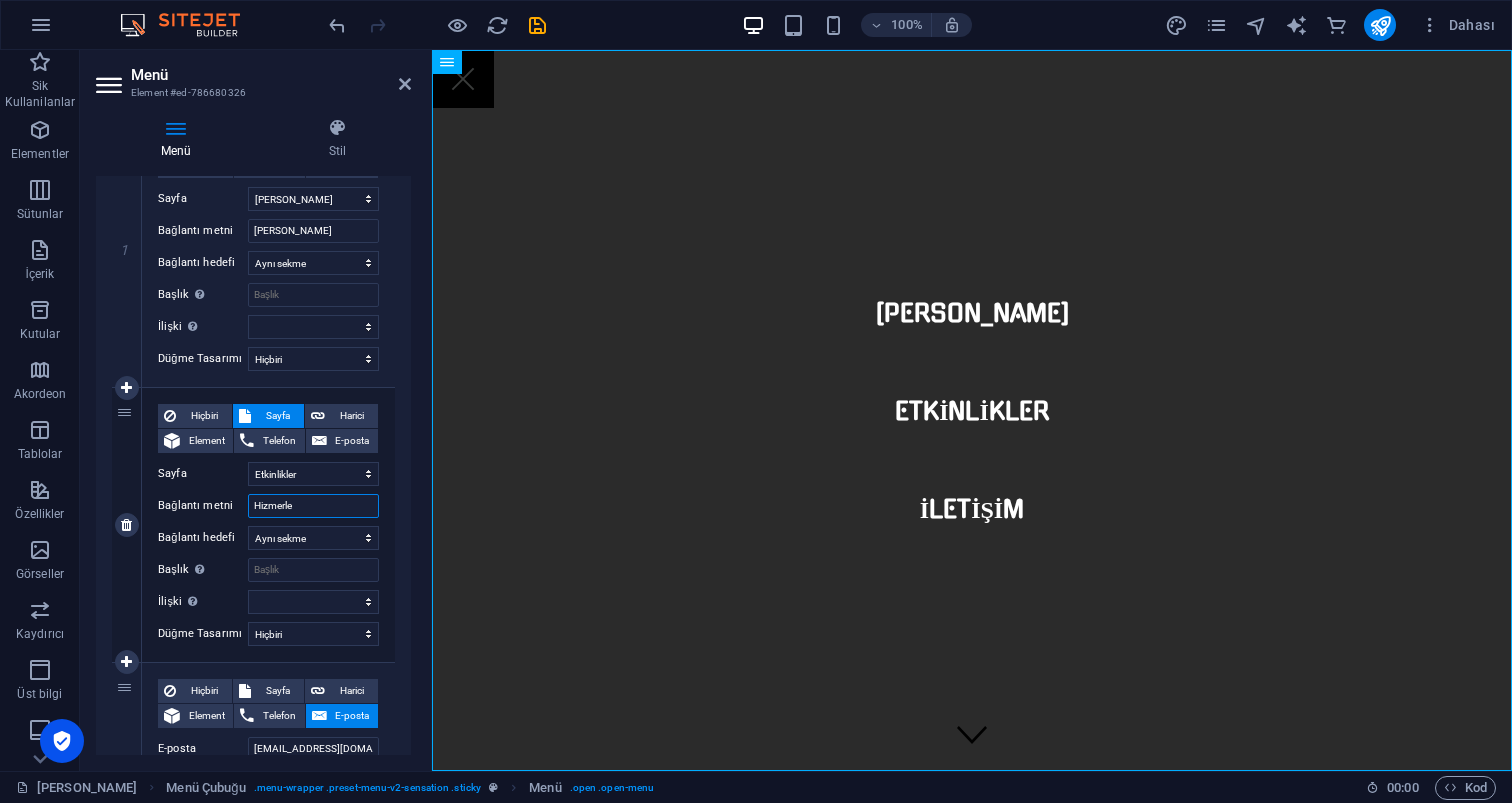 type on "Hizmerler" 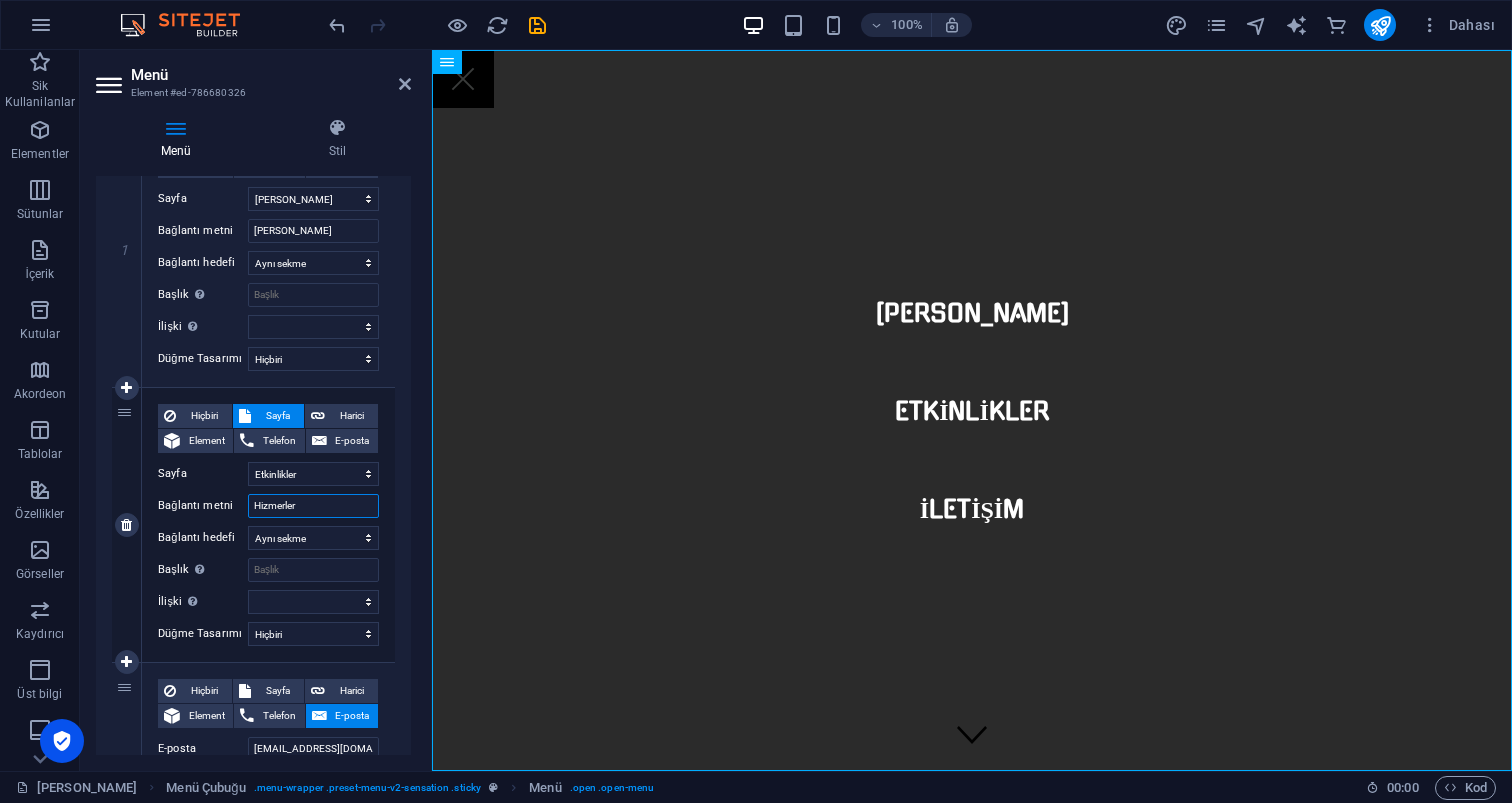 select 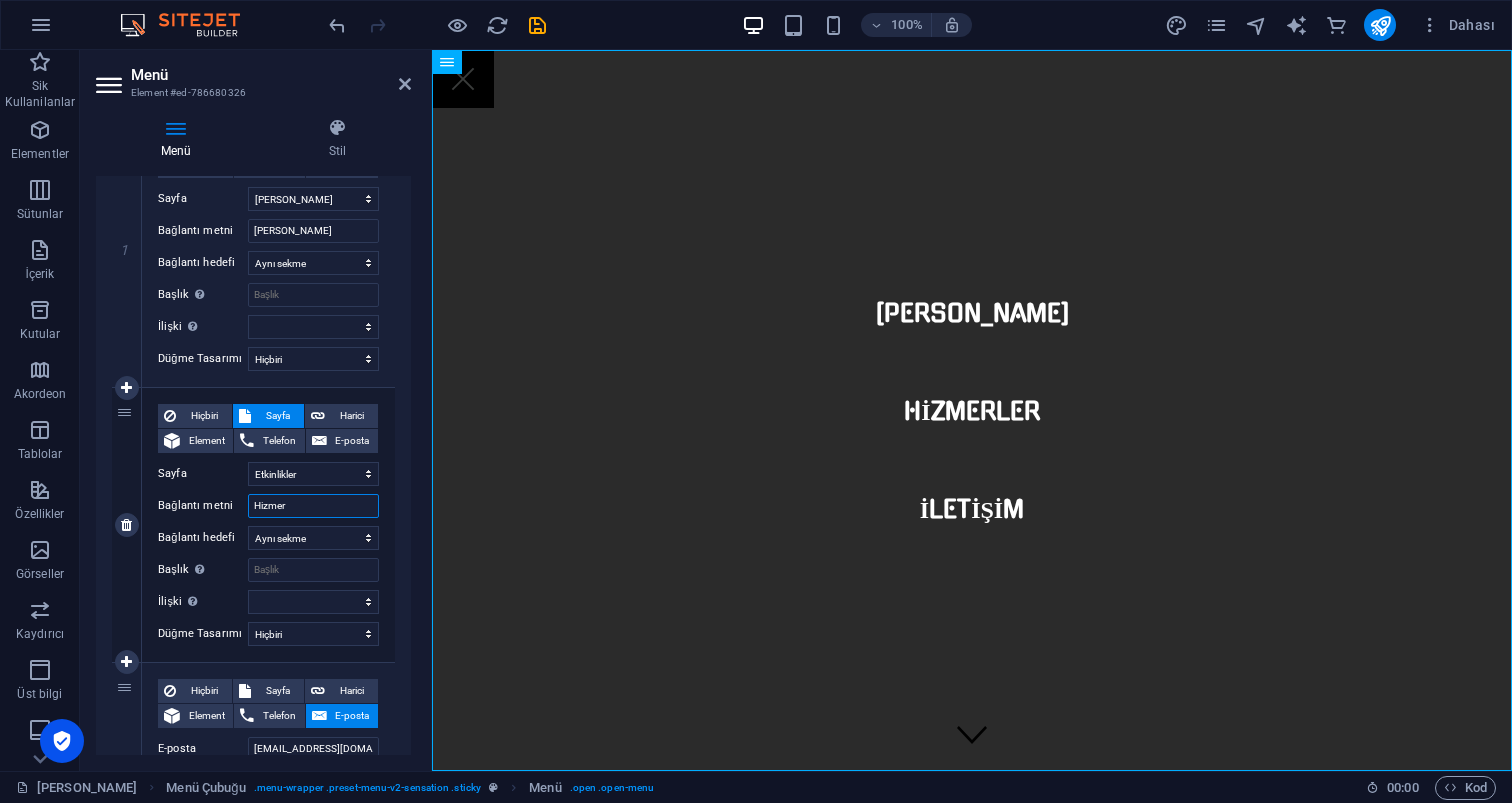 type on "Hizme" 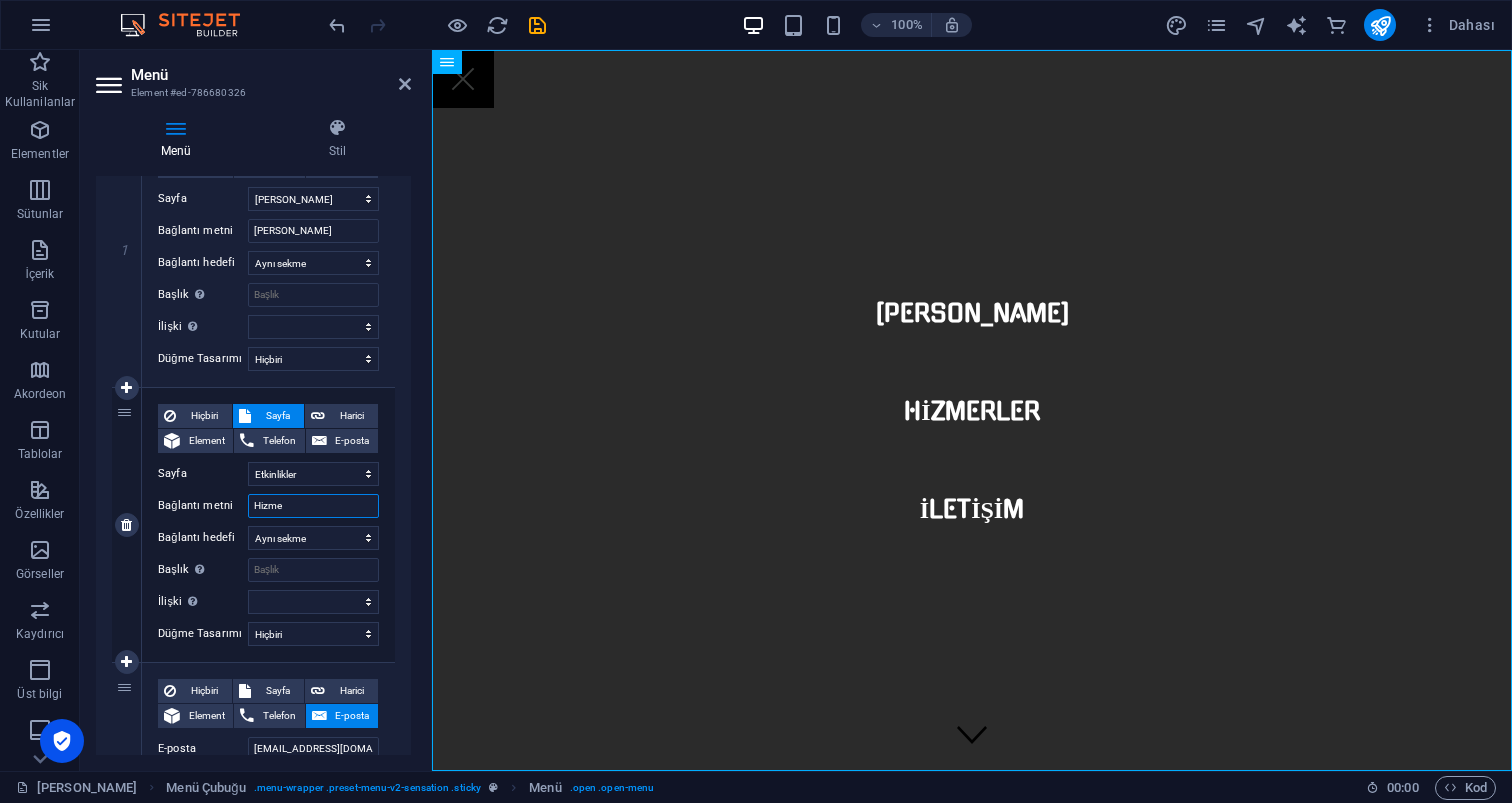 select 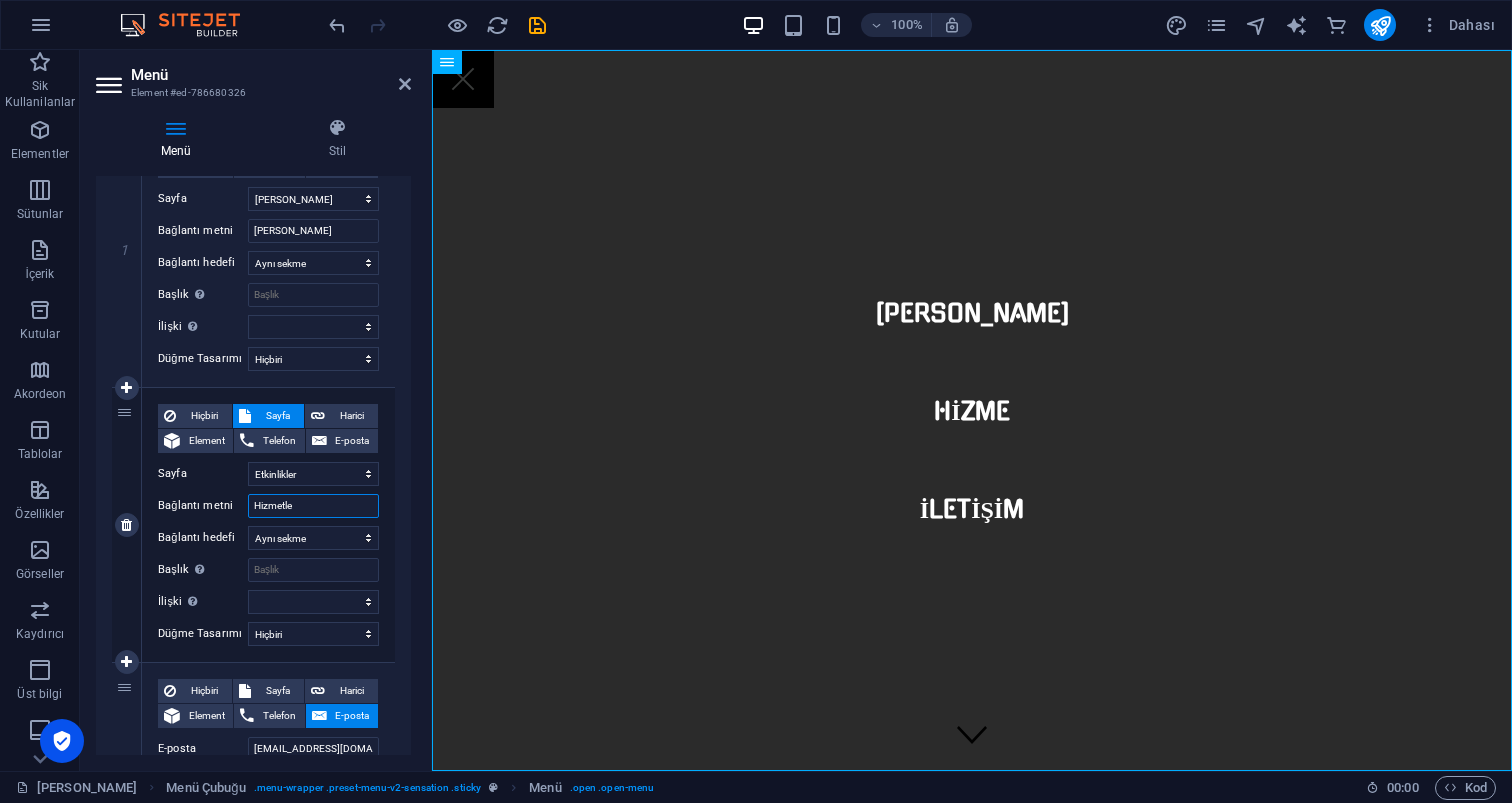 type on "Hizmetler" 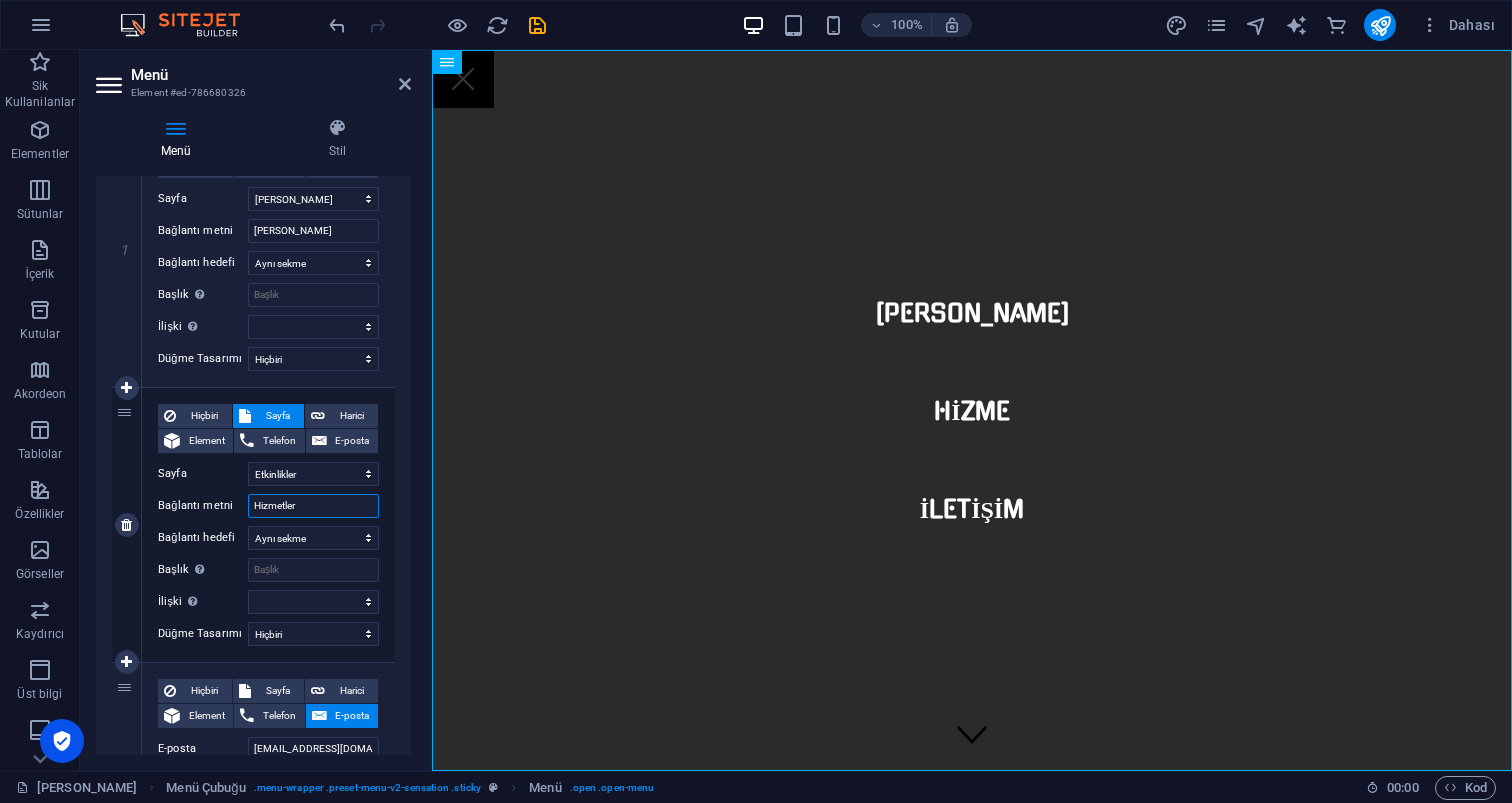 select 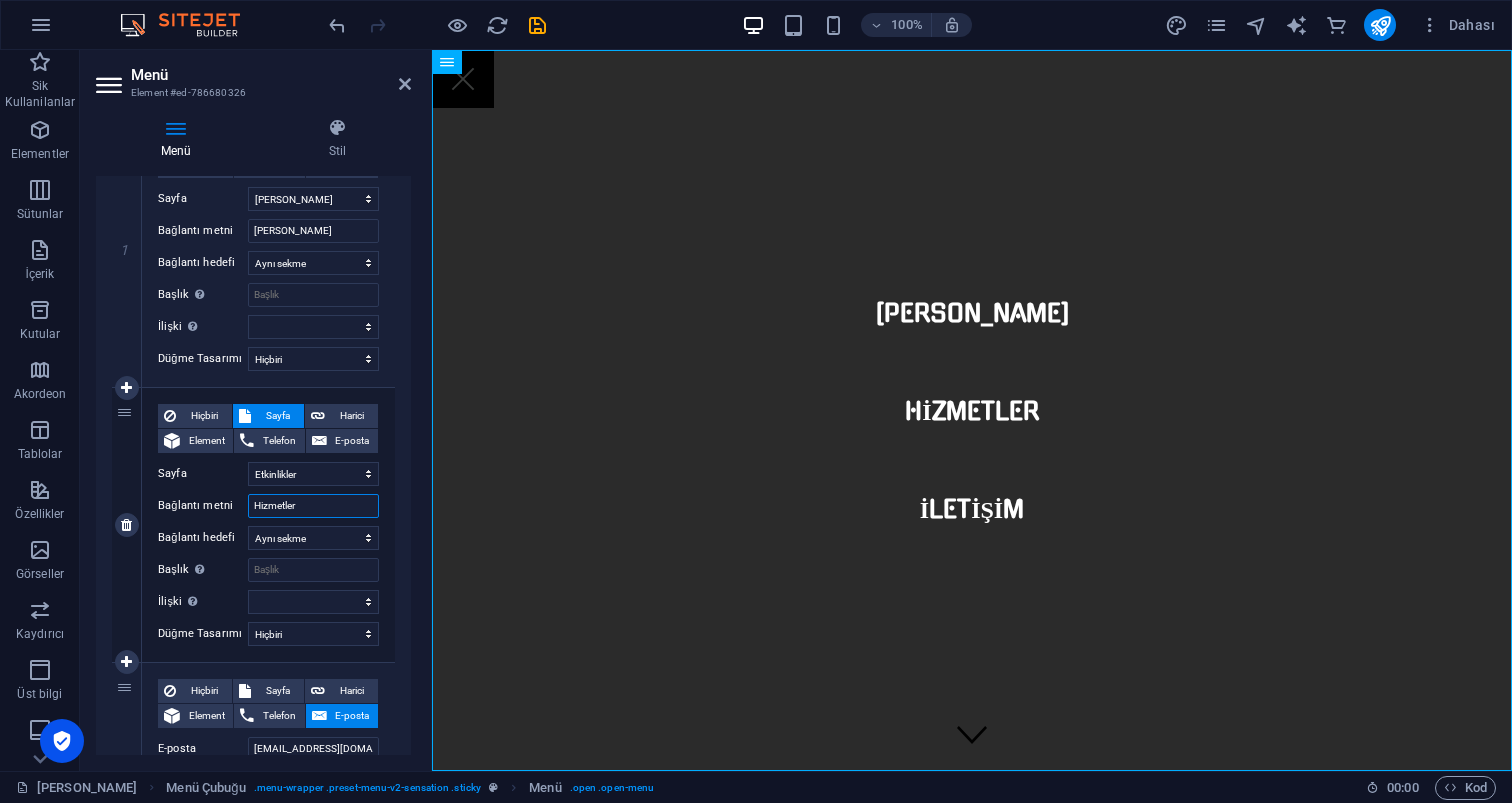 type on "Hizmetler" 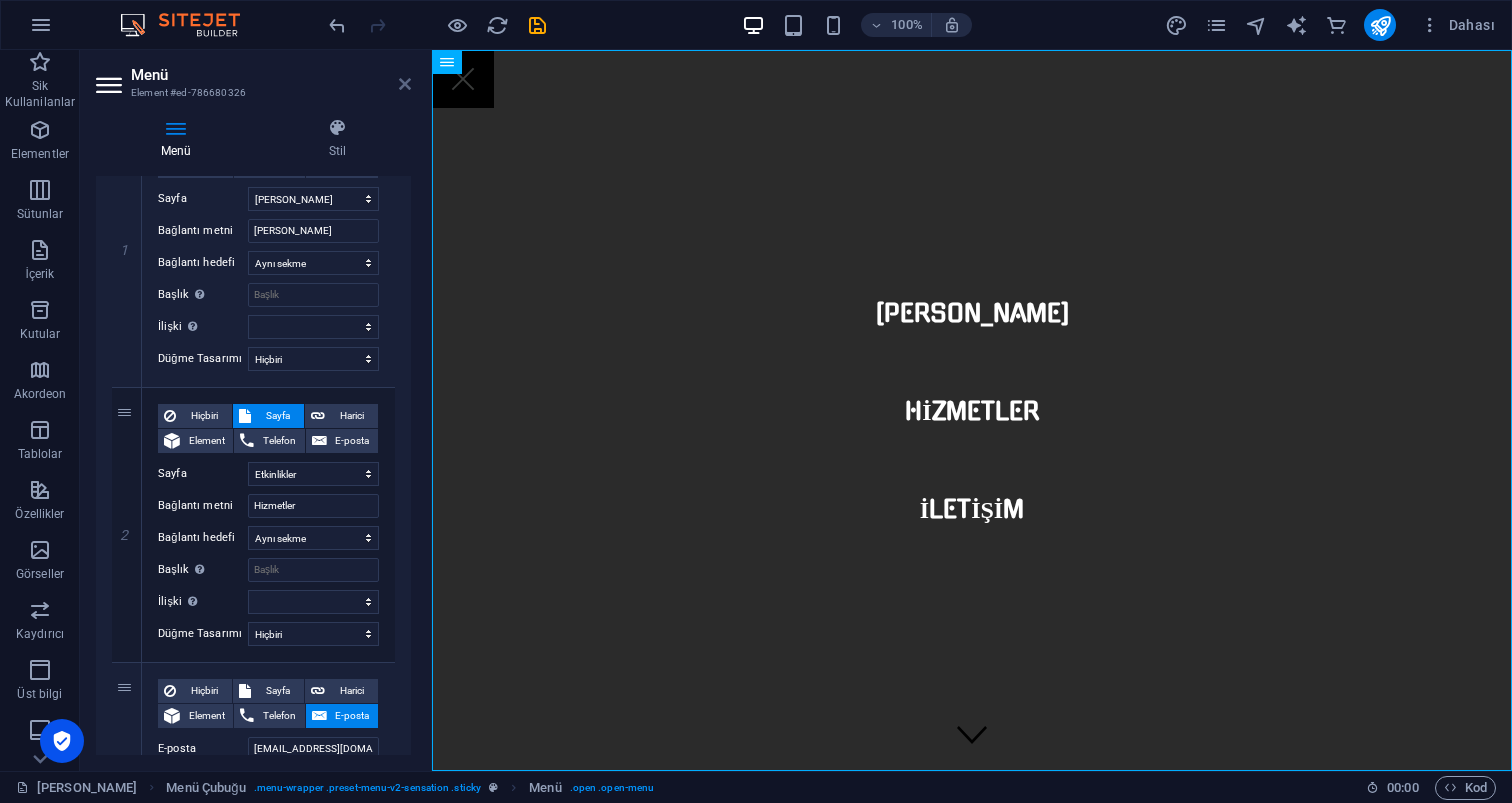 click at bounding box center (405, 84) 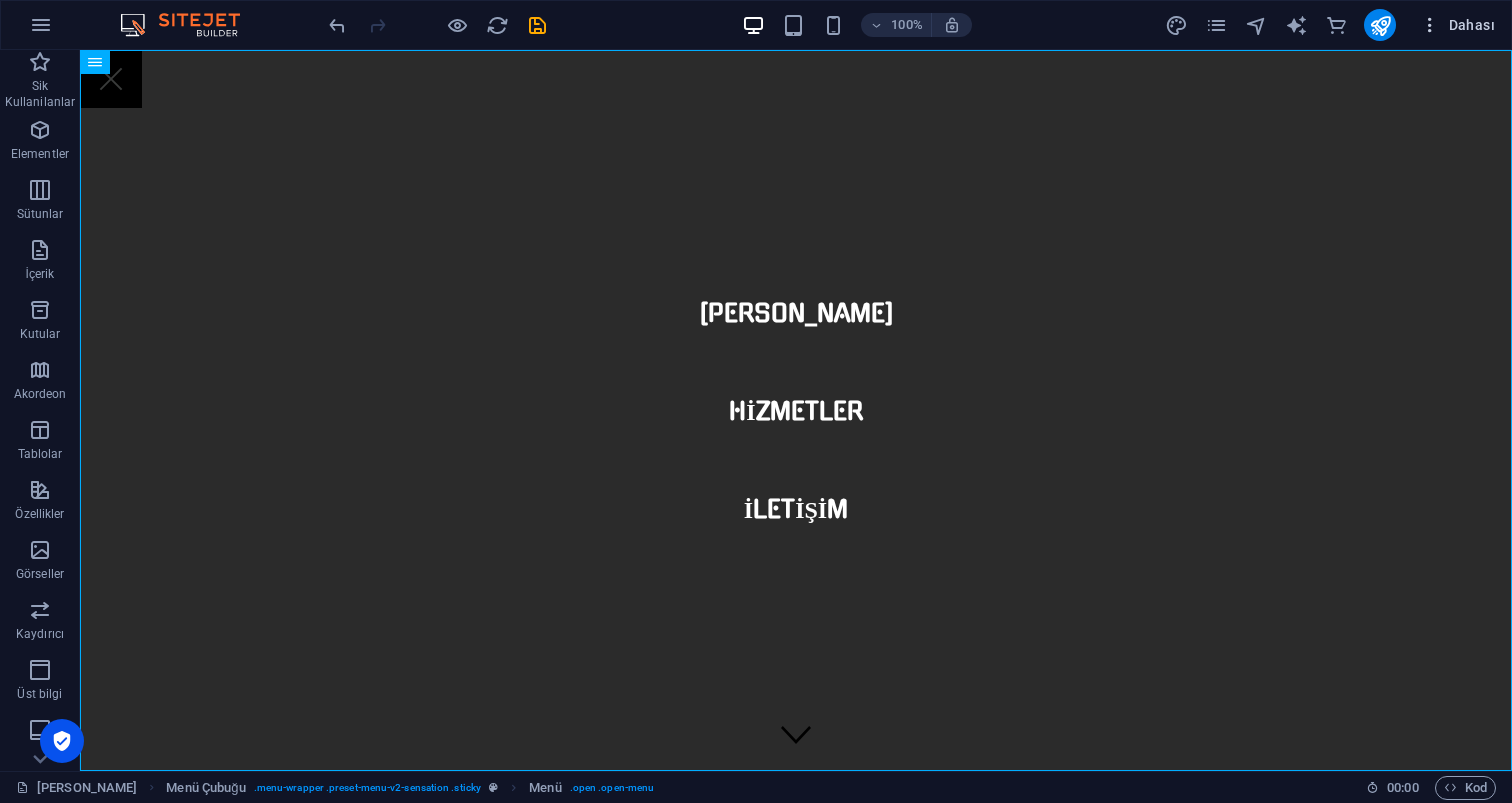 click on "Dahası" at bounding box center (1457, 25) 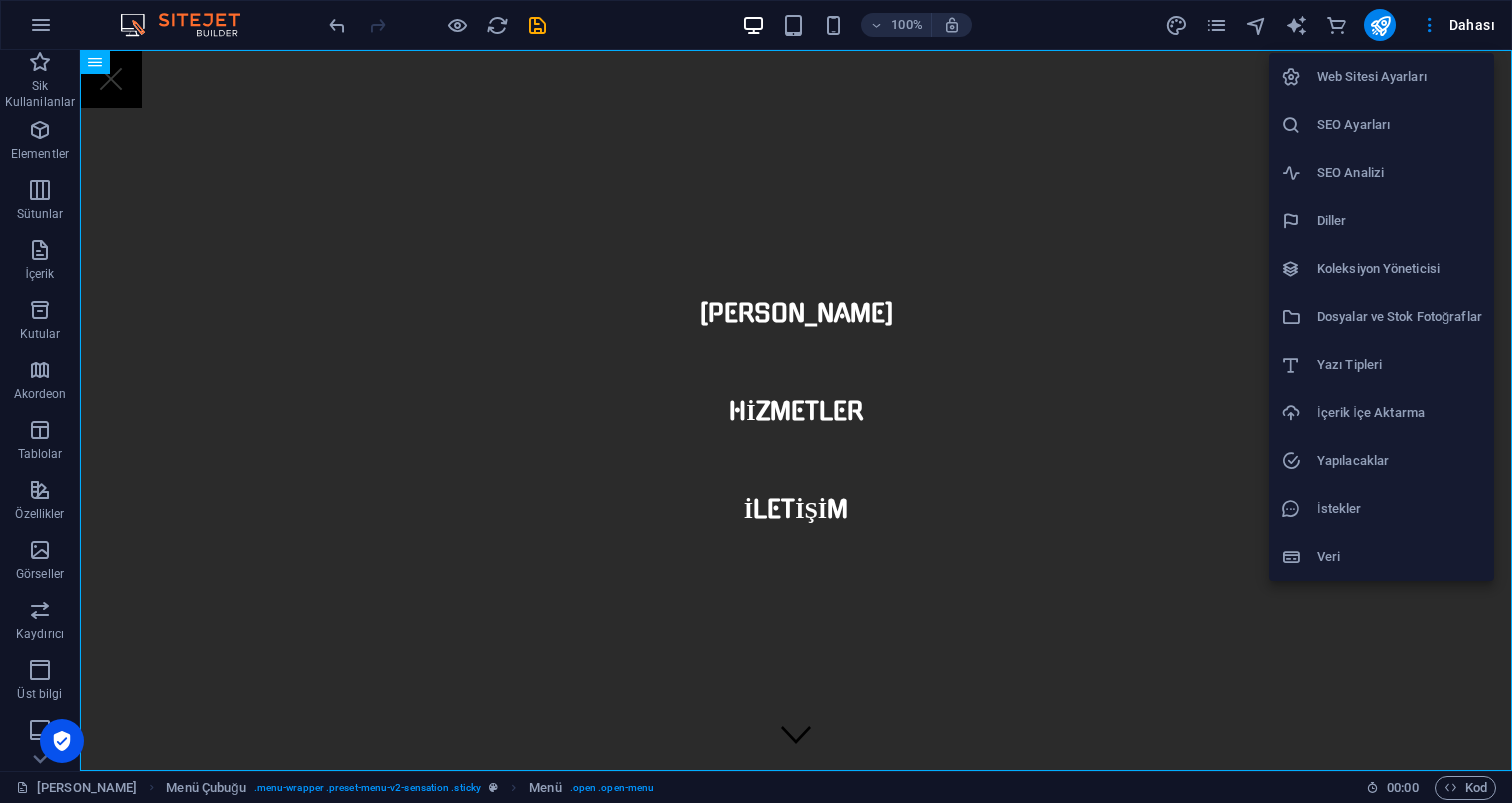 click on "SEO Analizi" at bounding box center (1399, 173) 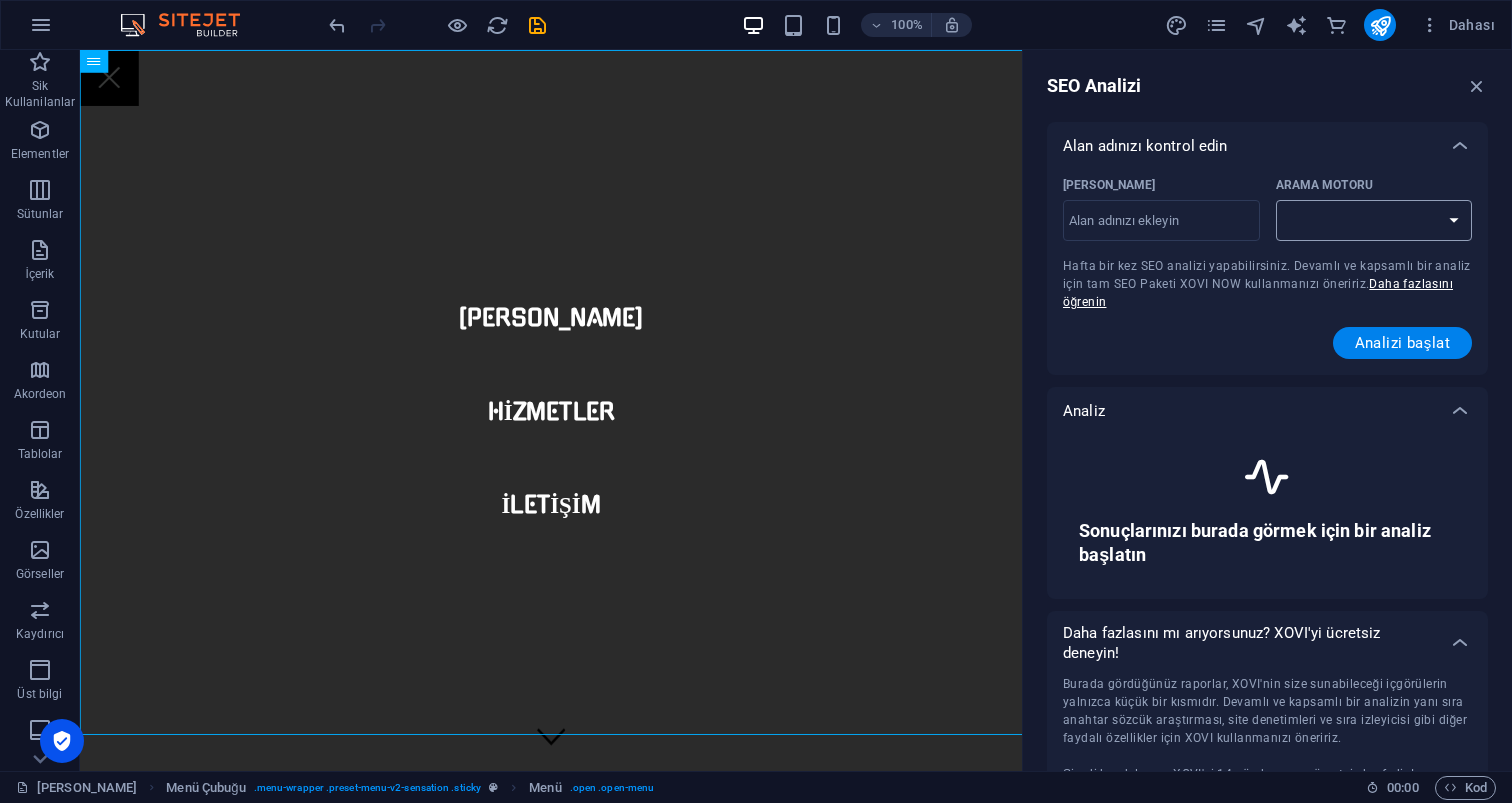 select on "google.com" 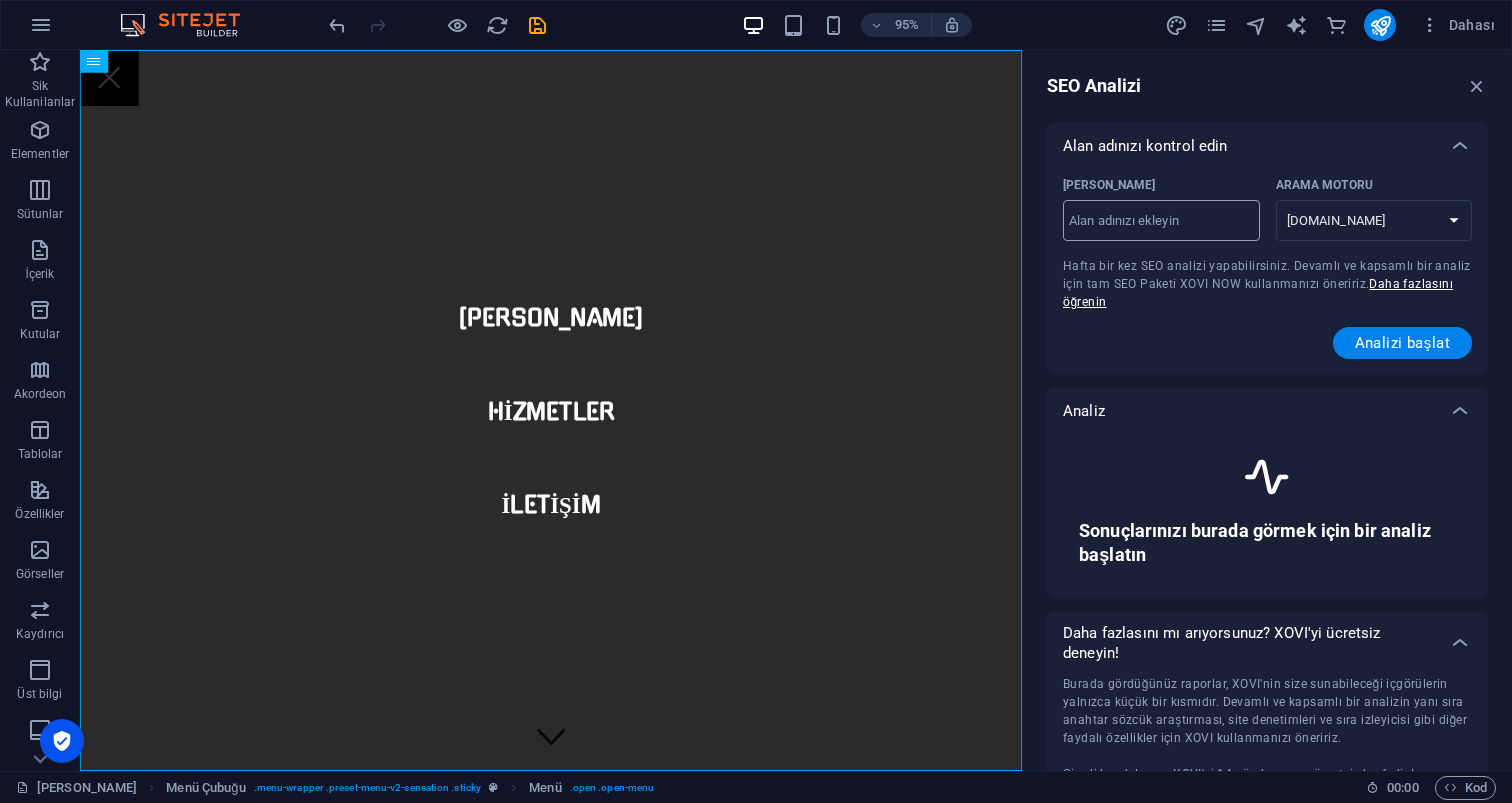 click on "Alan Adı ​" at bounding box center (1161, 221) 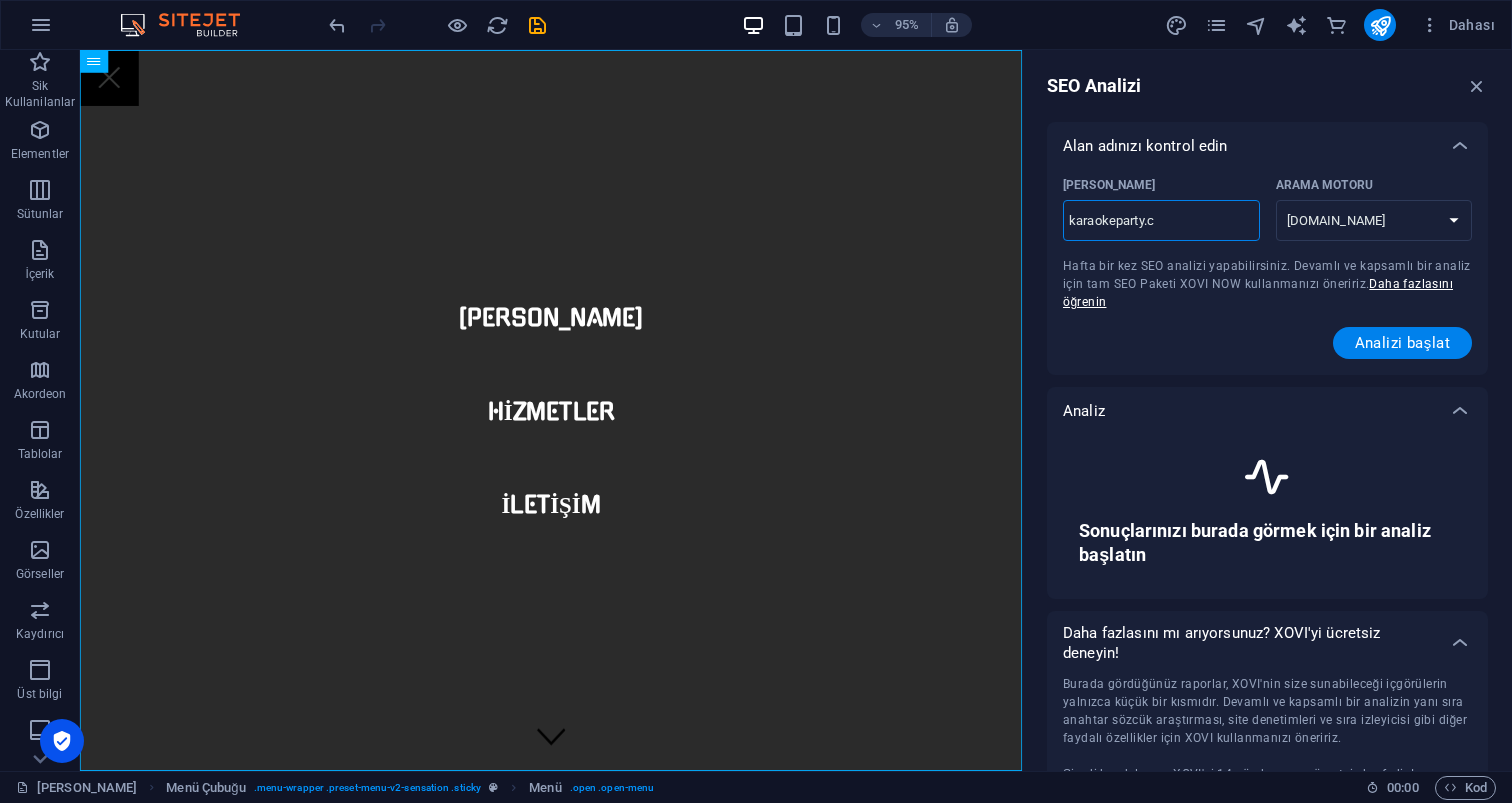 type on "karaokeparty.co" 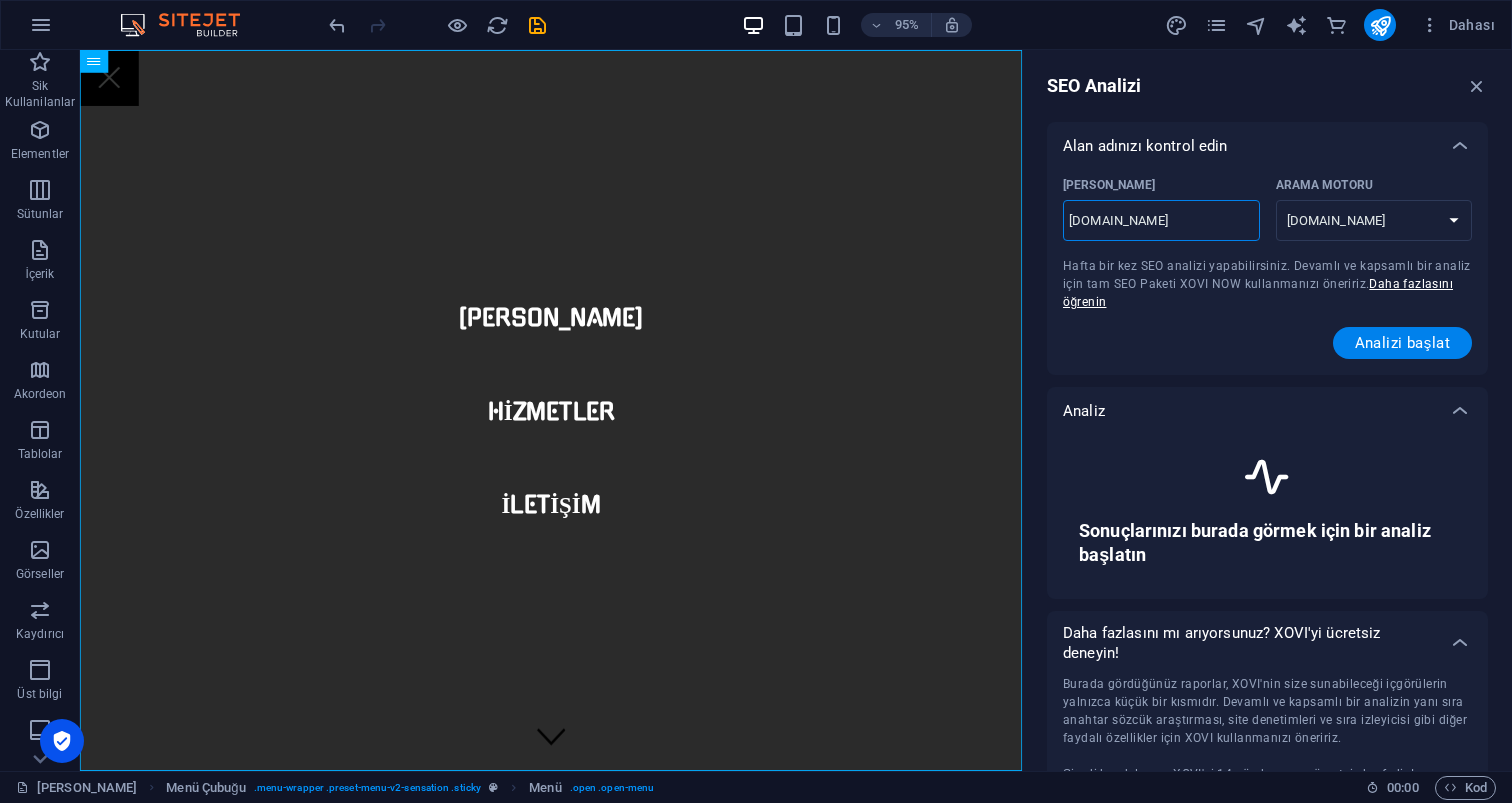 type on "karaokeparty.com" 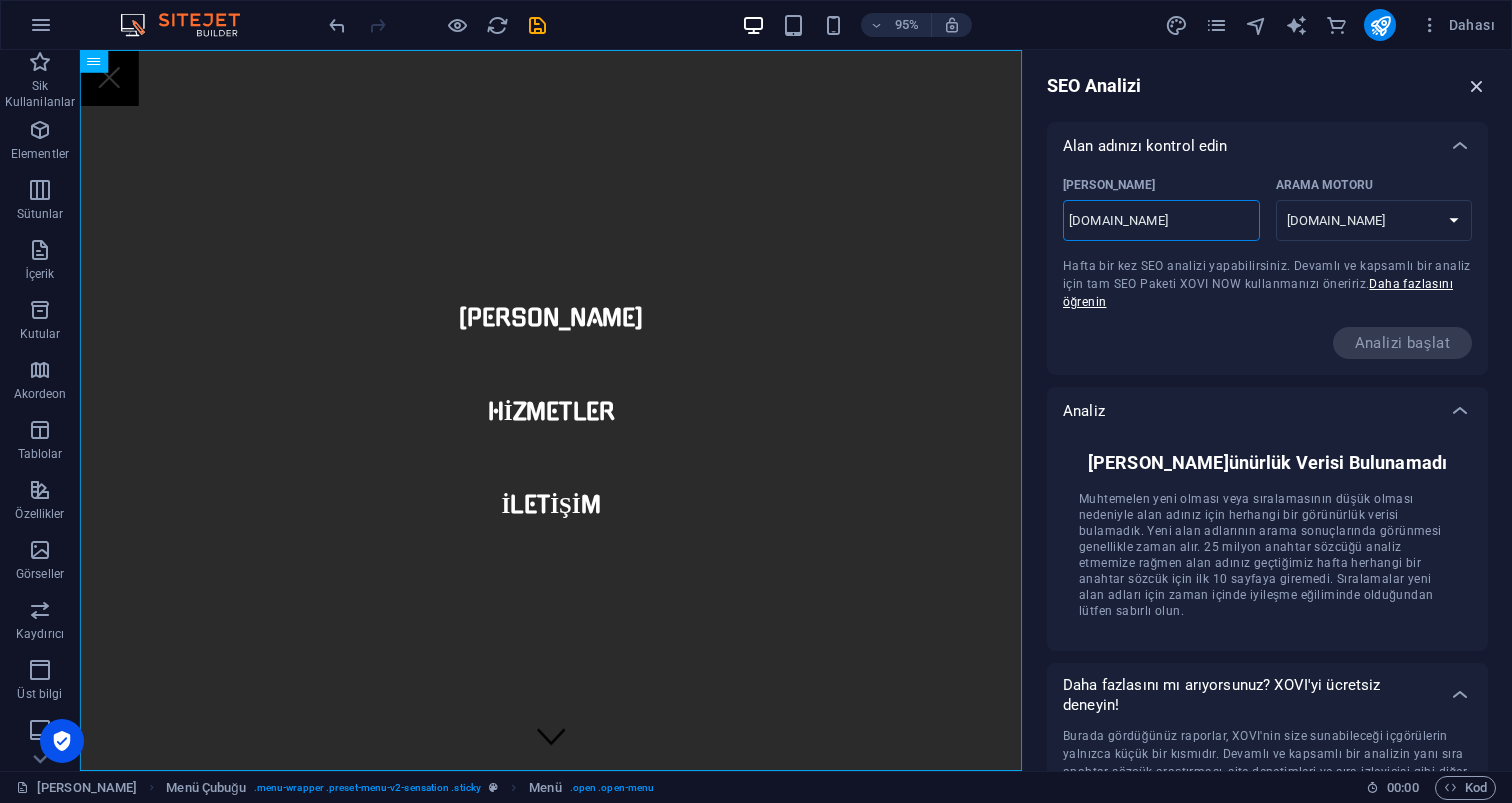 scroll, scrollTop: 0, scrollLeft: 0, axis: both 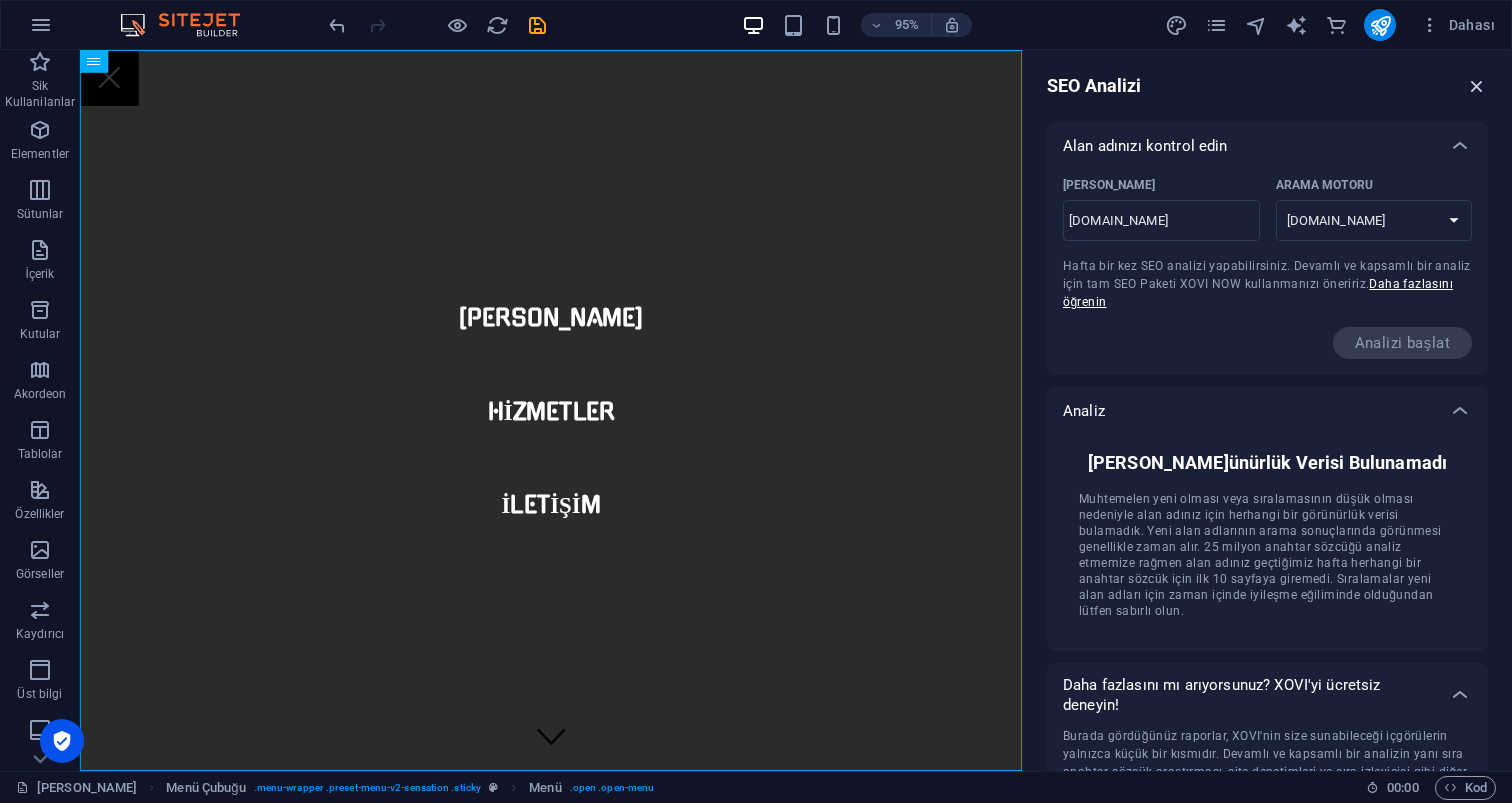 drag, startPoint x: 1472, startPoint y: 85, endPoint x: 1391, endPoint y: 35, distance: 95.189285 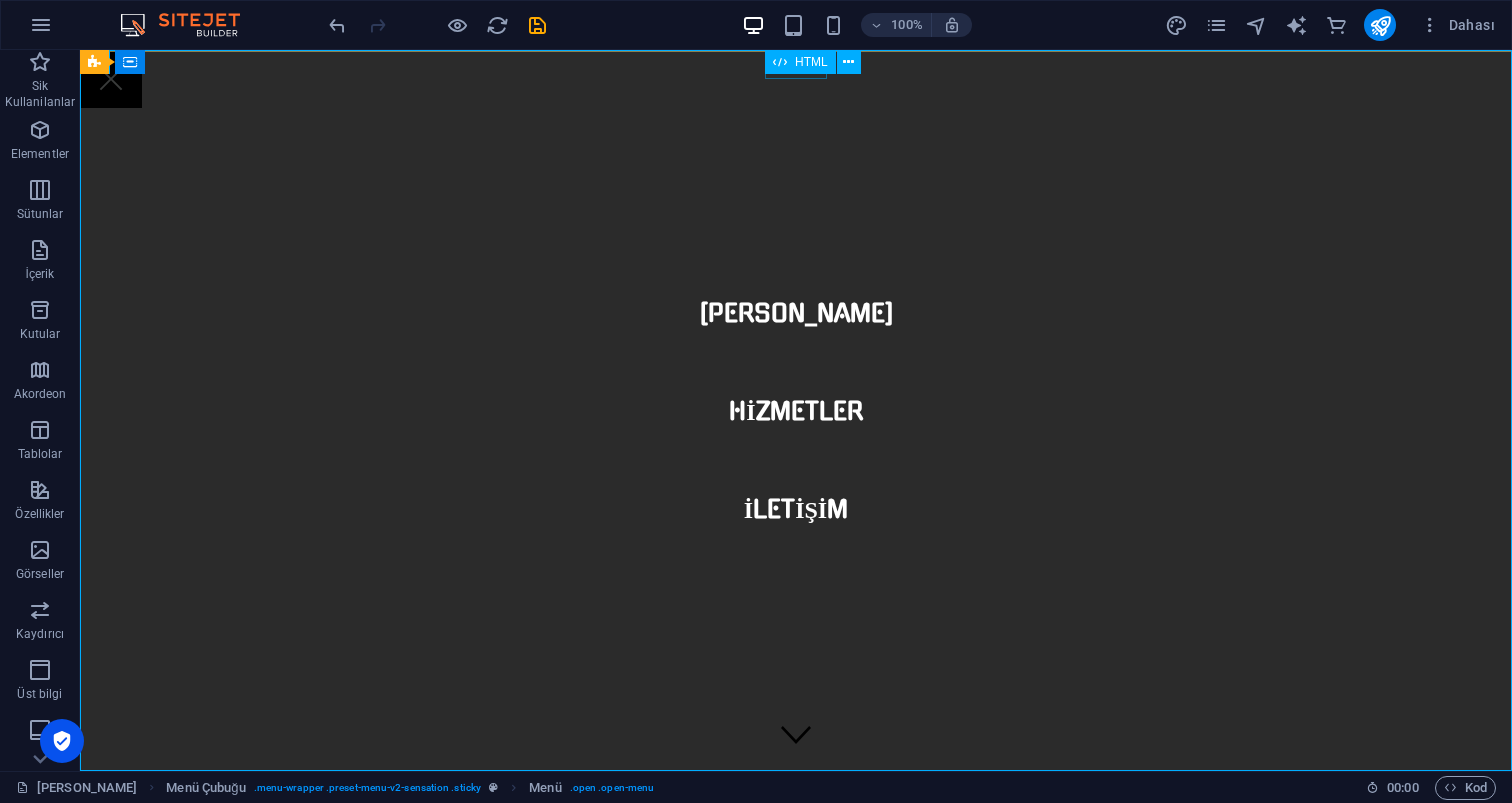 click on "HTML" at bounding box center (800, 62) 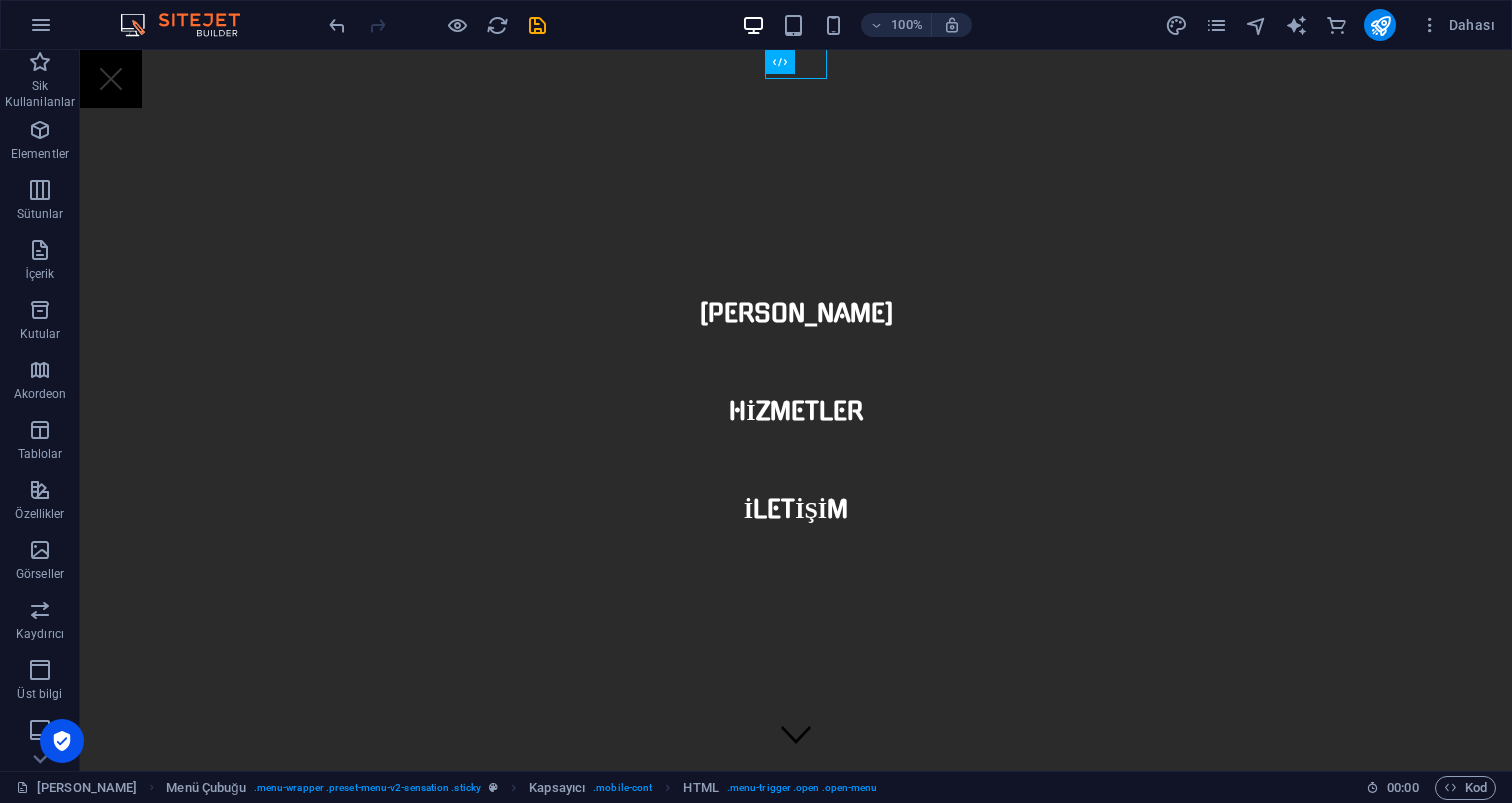 click at bounding box center [111, 79] 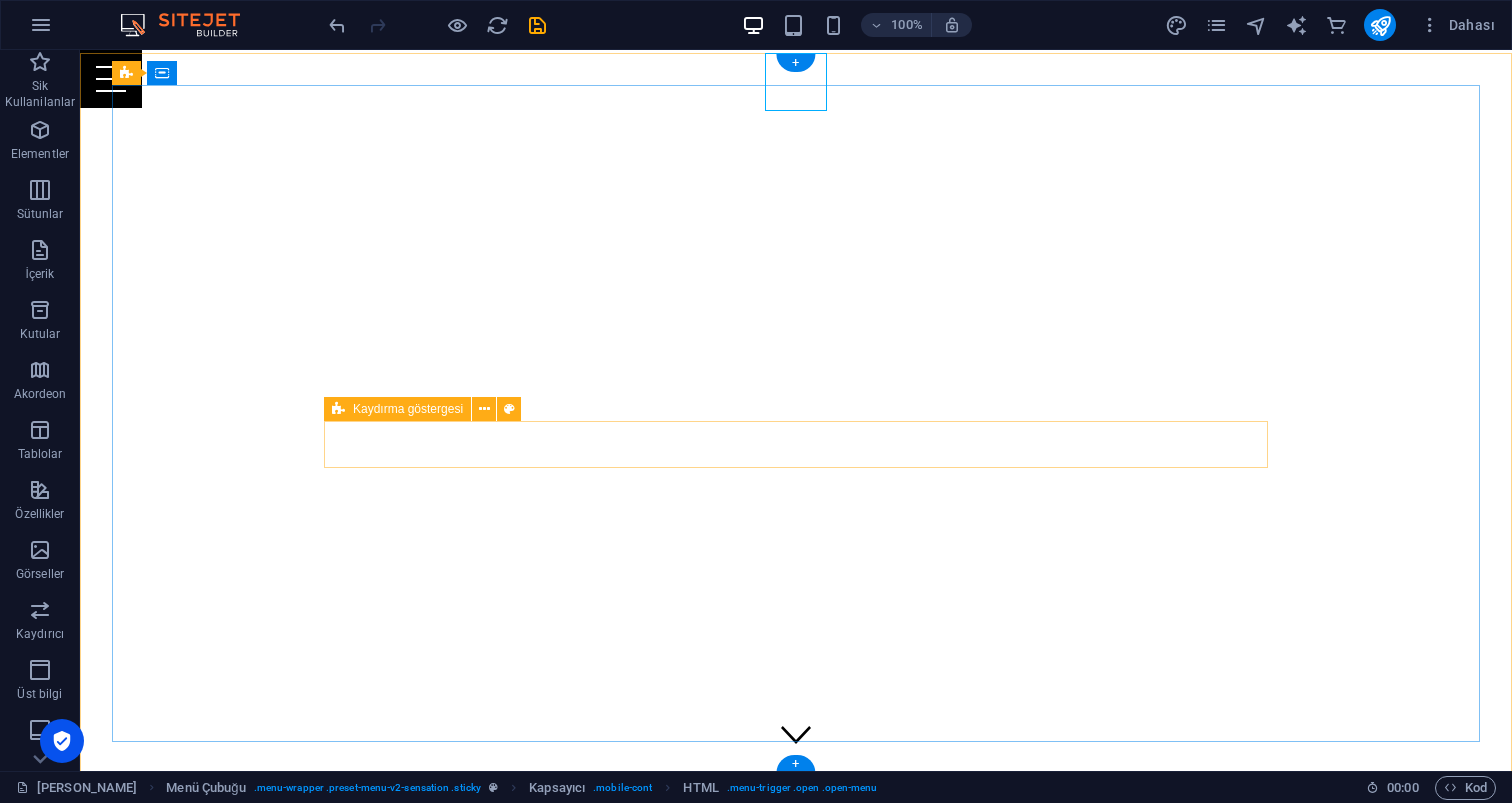 scroll, scrollTop: 0, scrollLeft: 0, axis: both 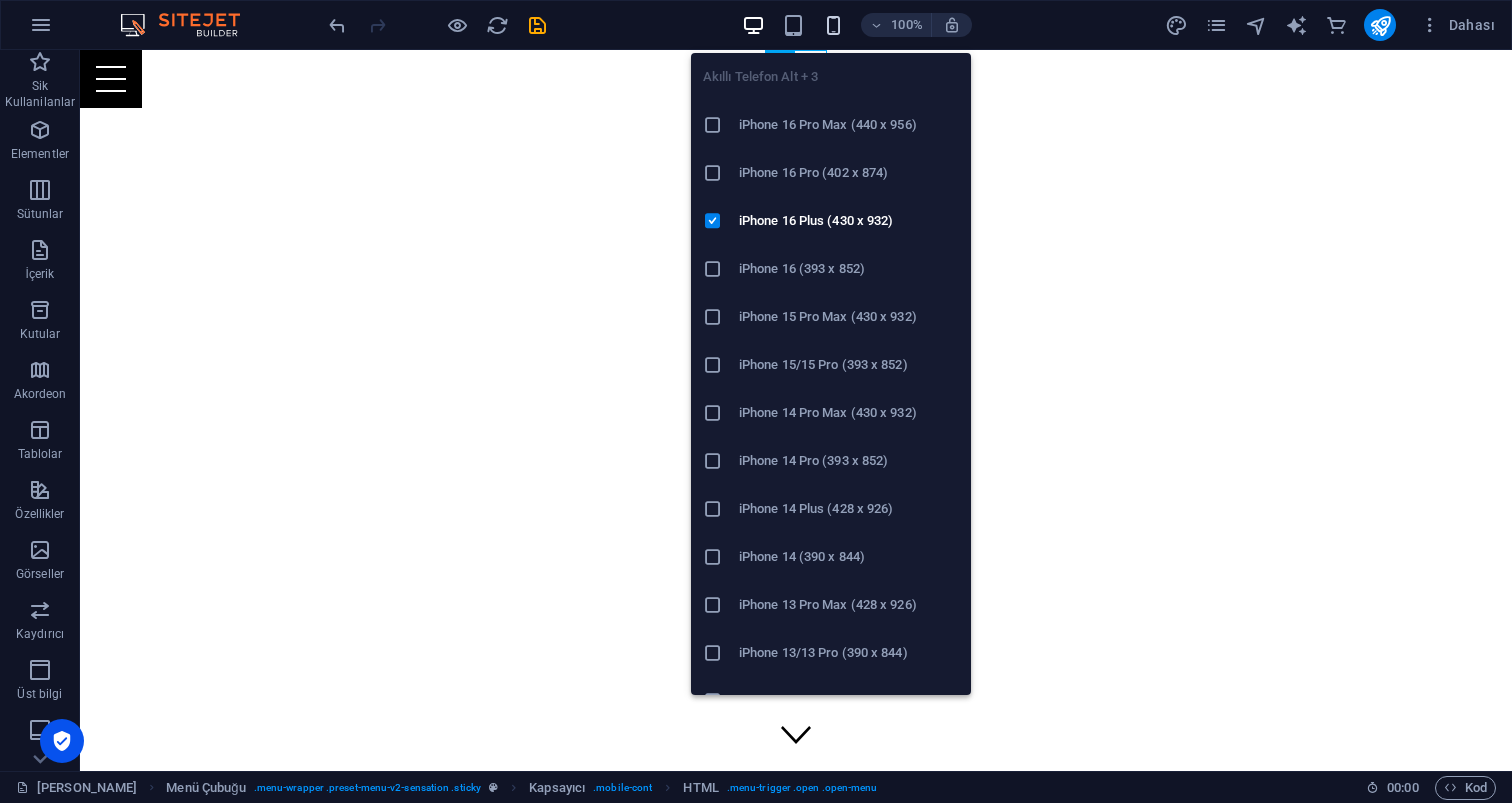 click at bounding box center [833, 25] 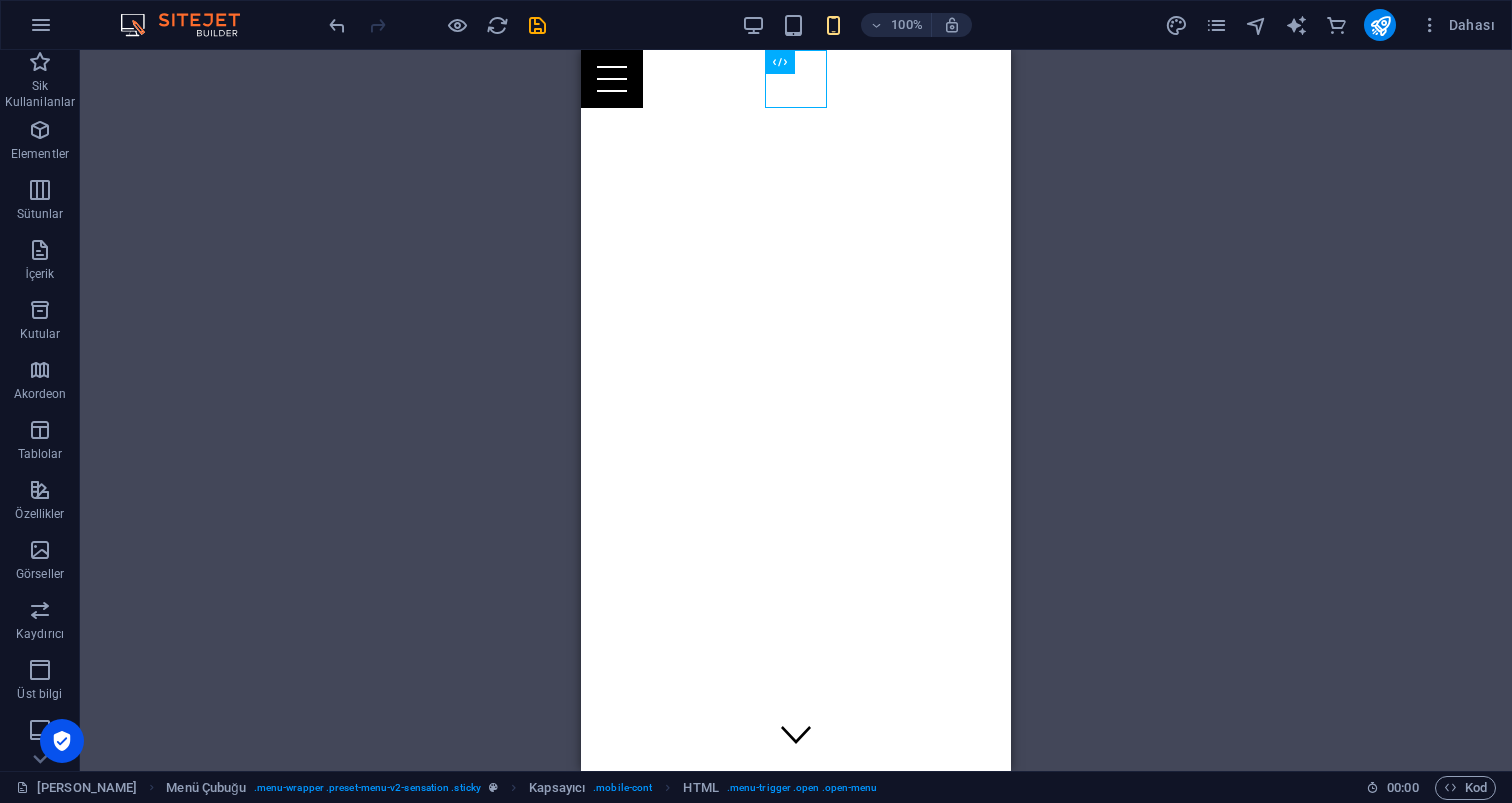 scroll, scrollTop: 0, scrollLeft: 0, axis: both 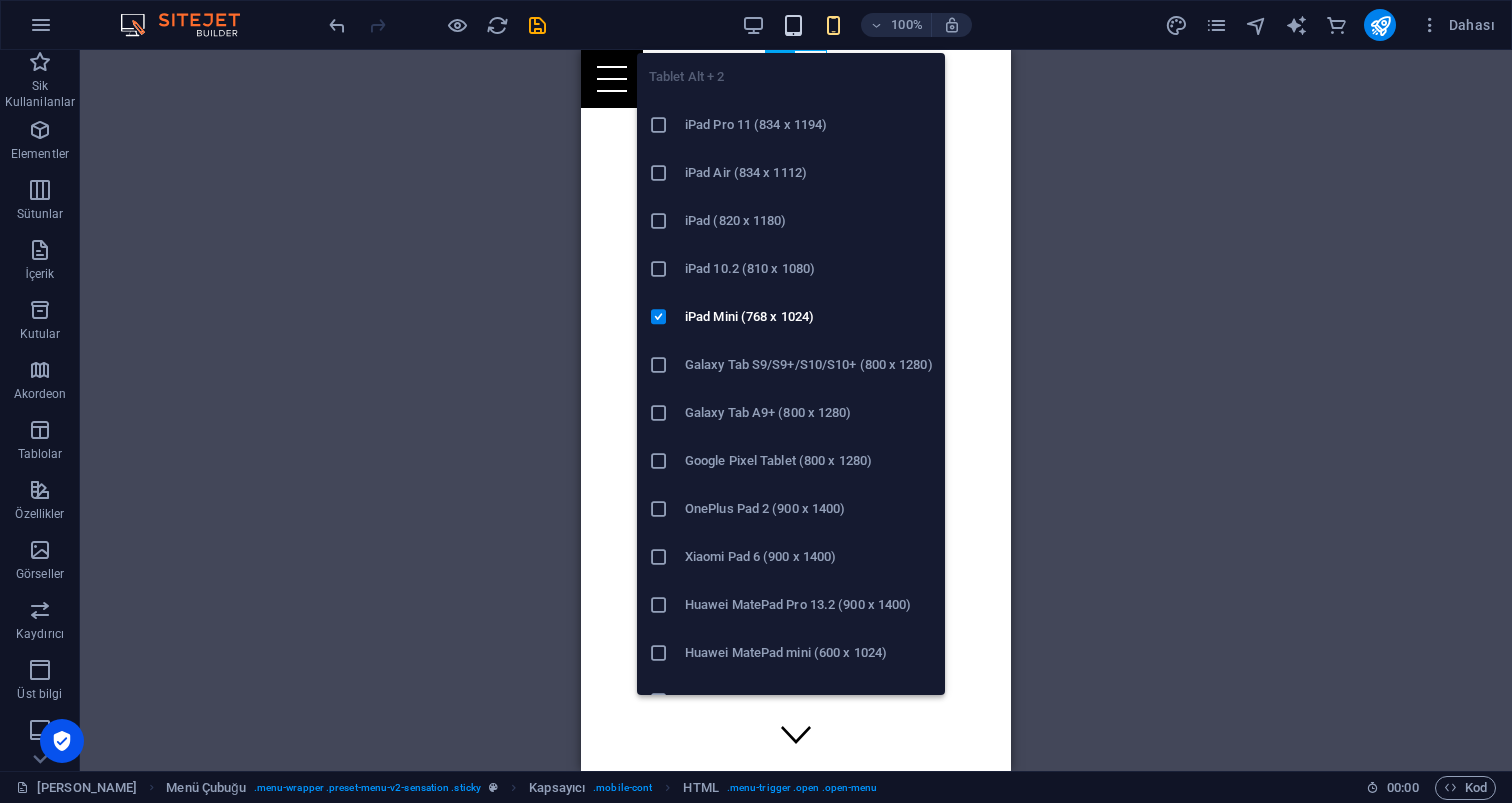 click at bounding box center (793, 25) 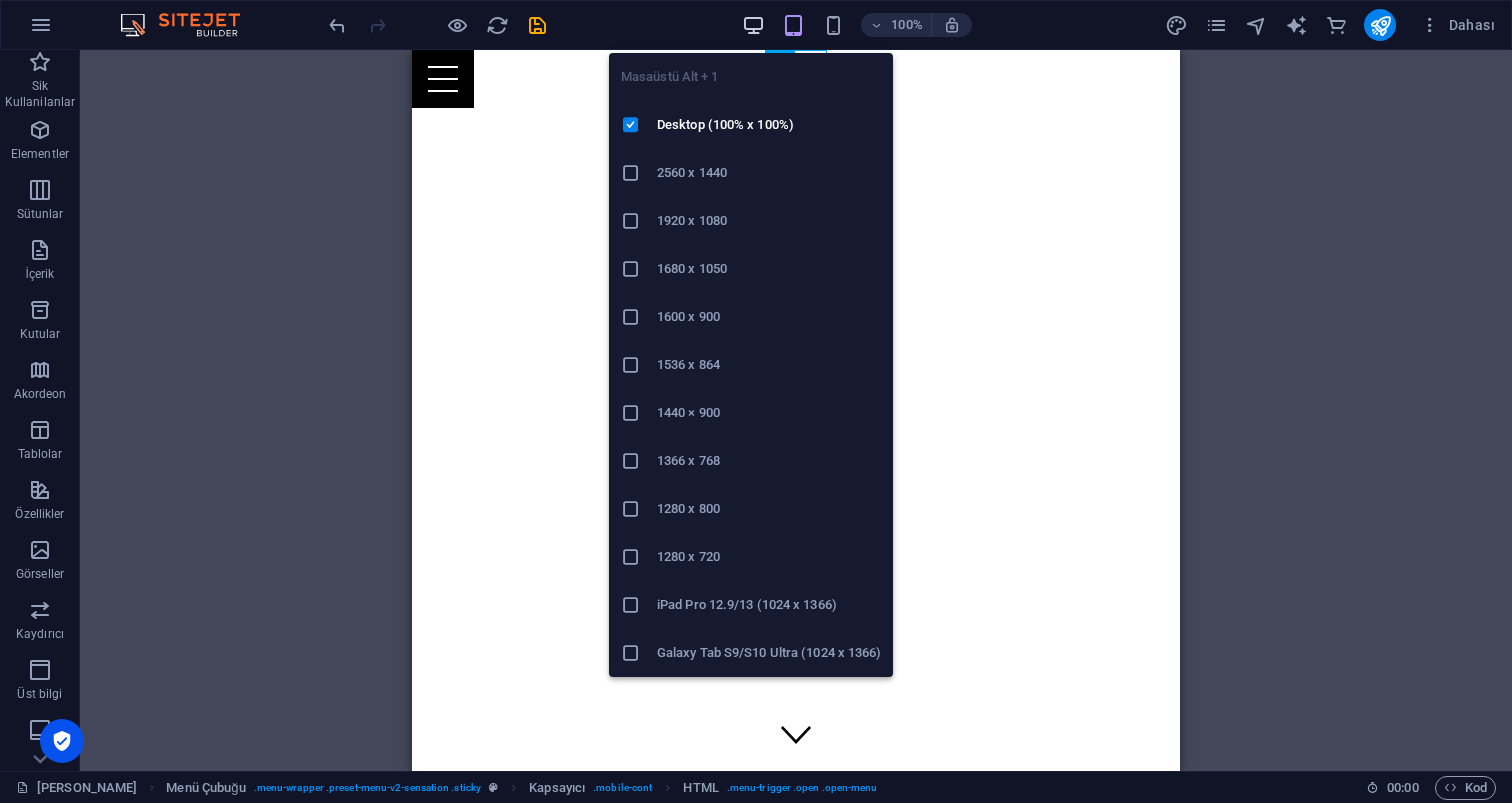 click at bounding box center [753, 25] 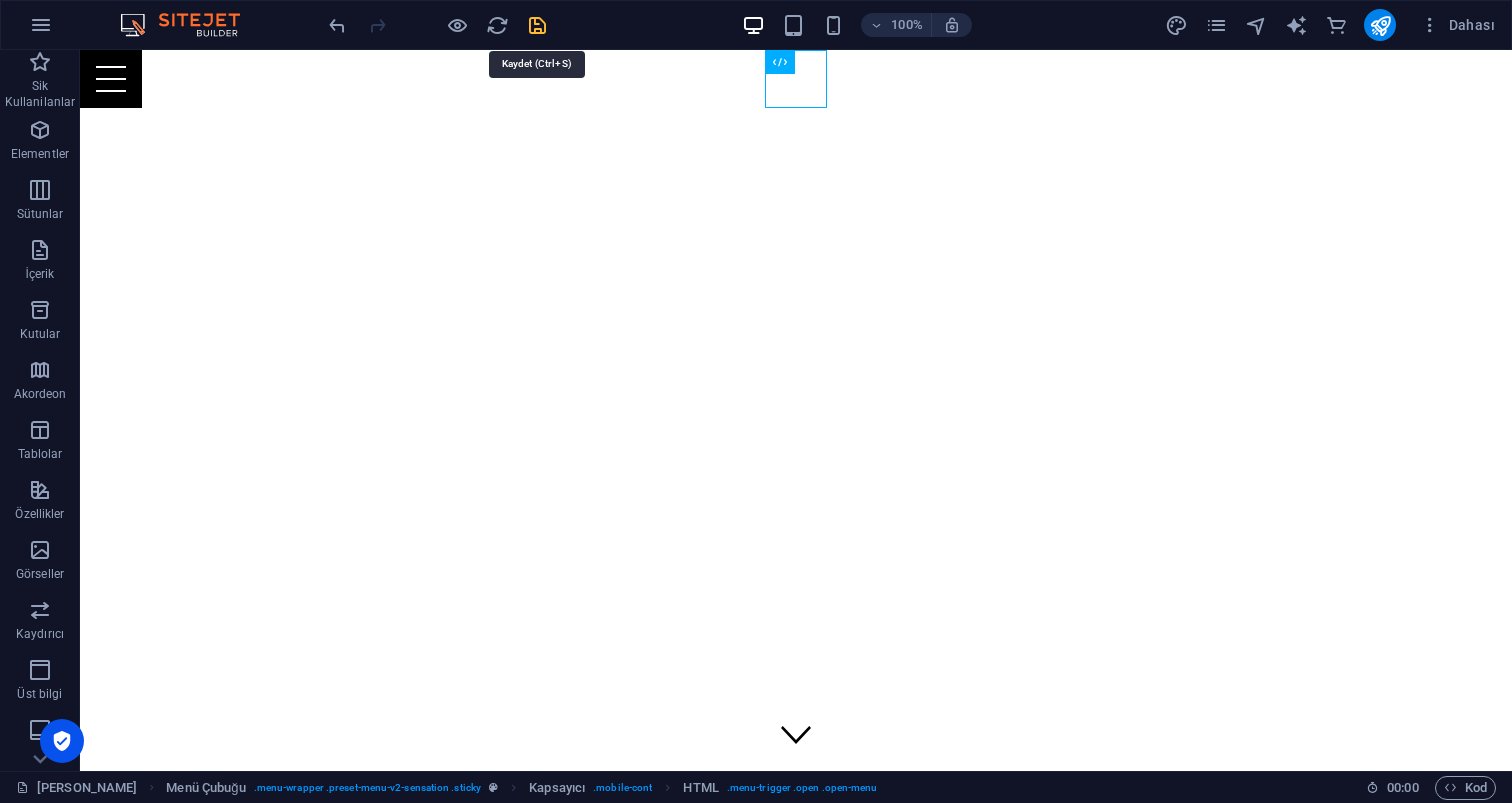 click at bounding box center (537, 25) 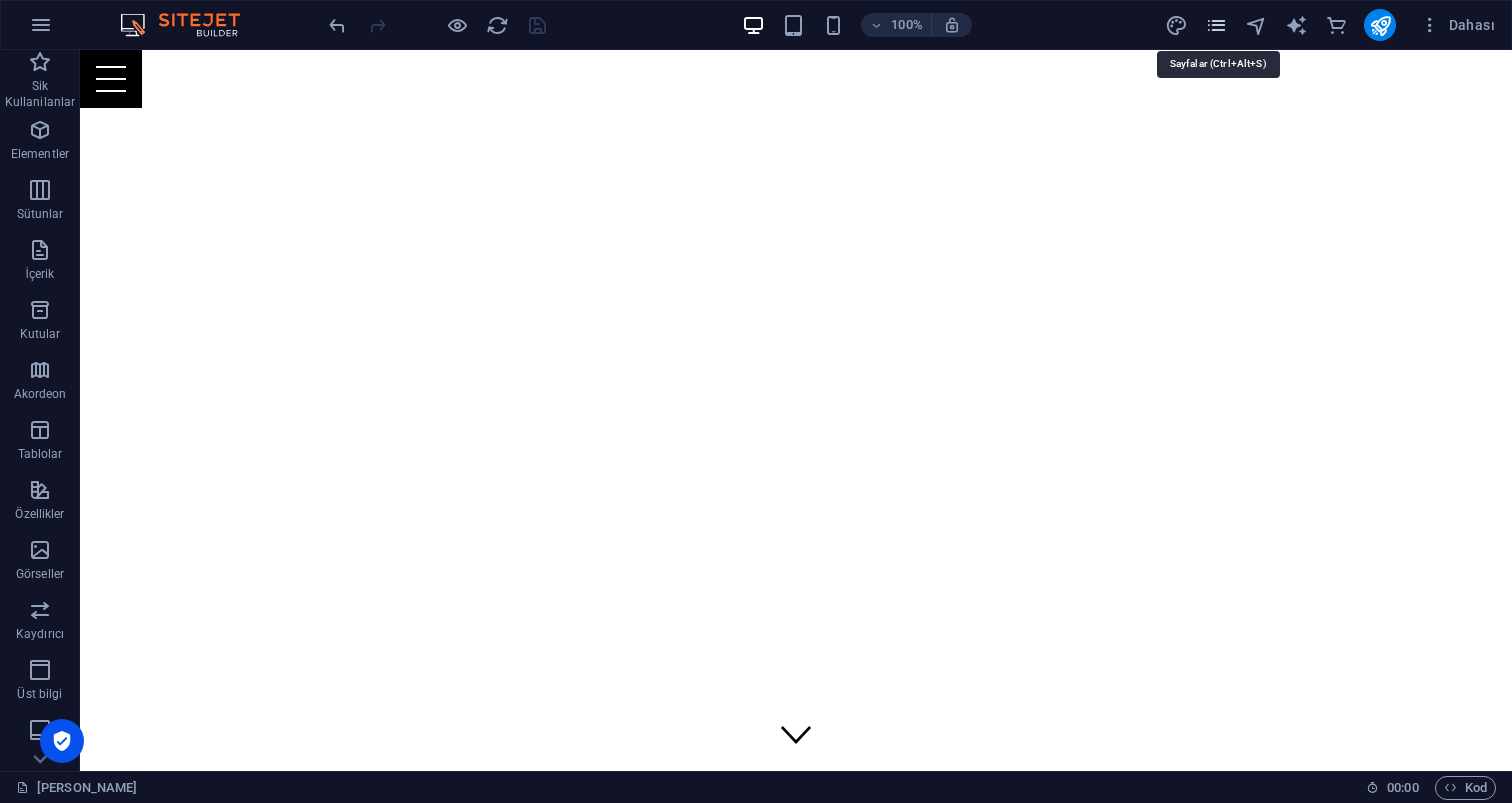 click at bounding box center (1216, 25) 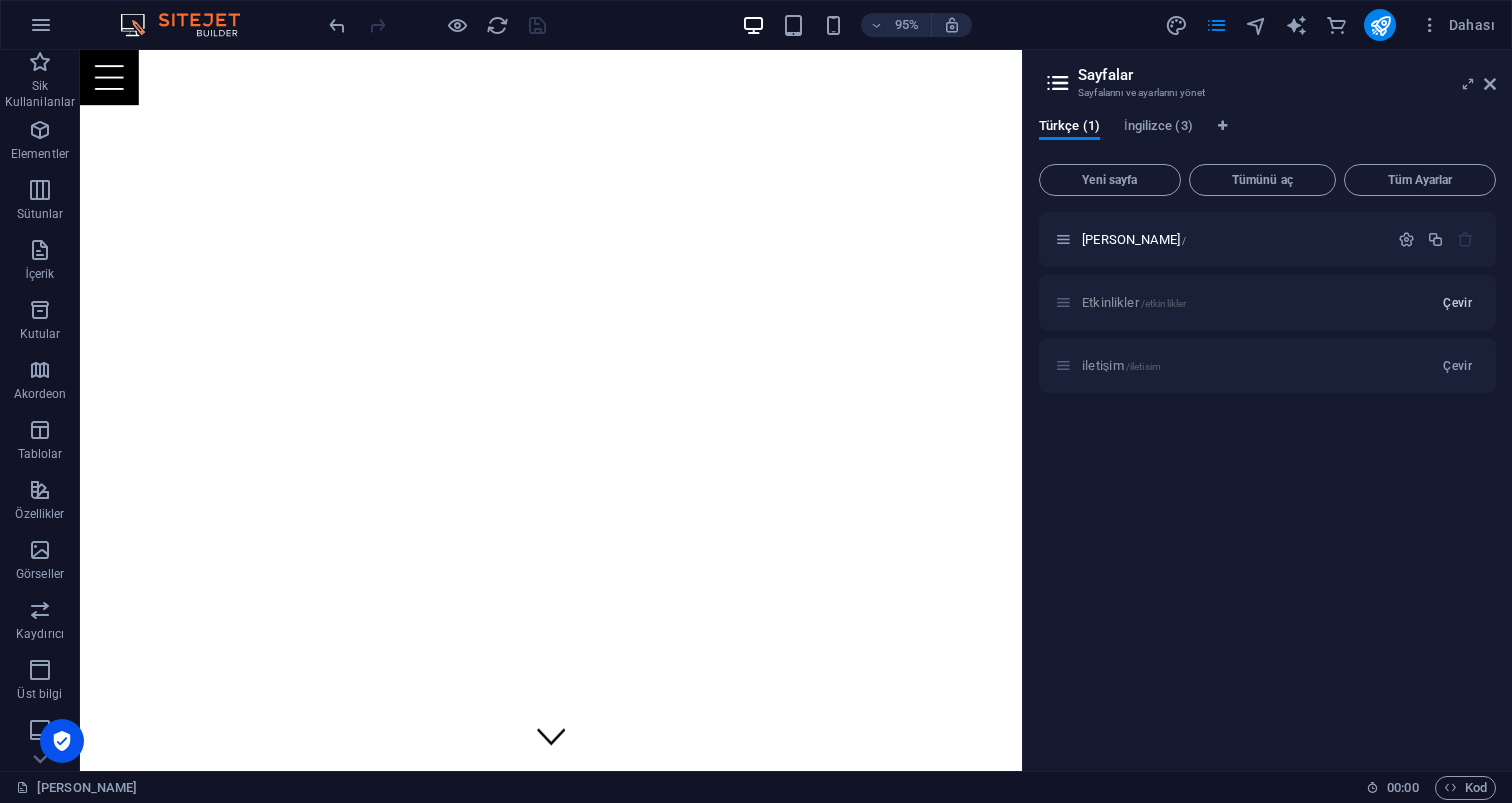 click on "Çevir" at bounding box center [1457, 303] 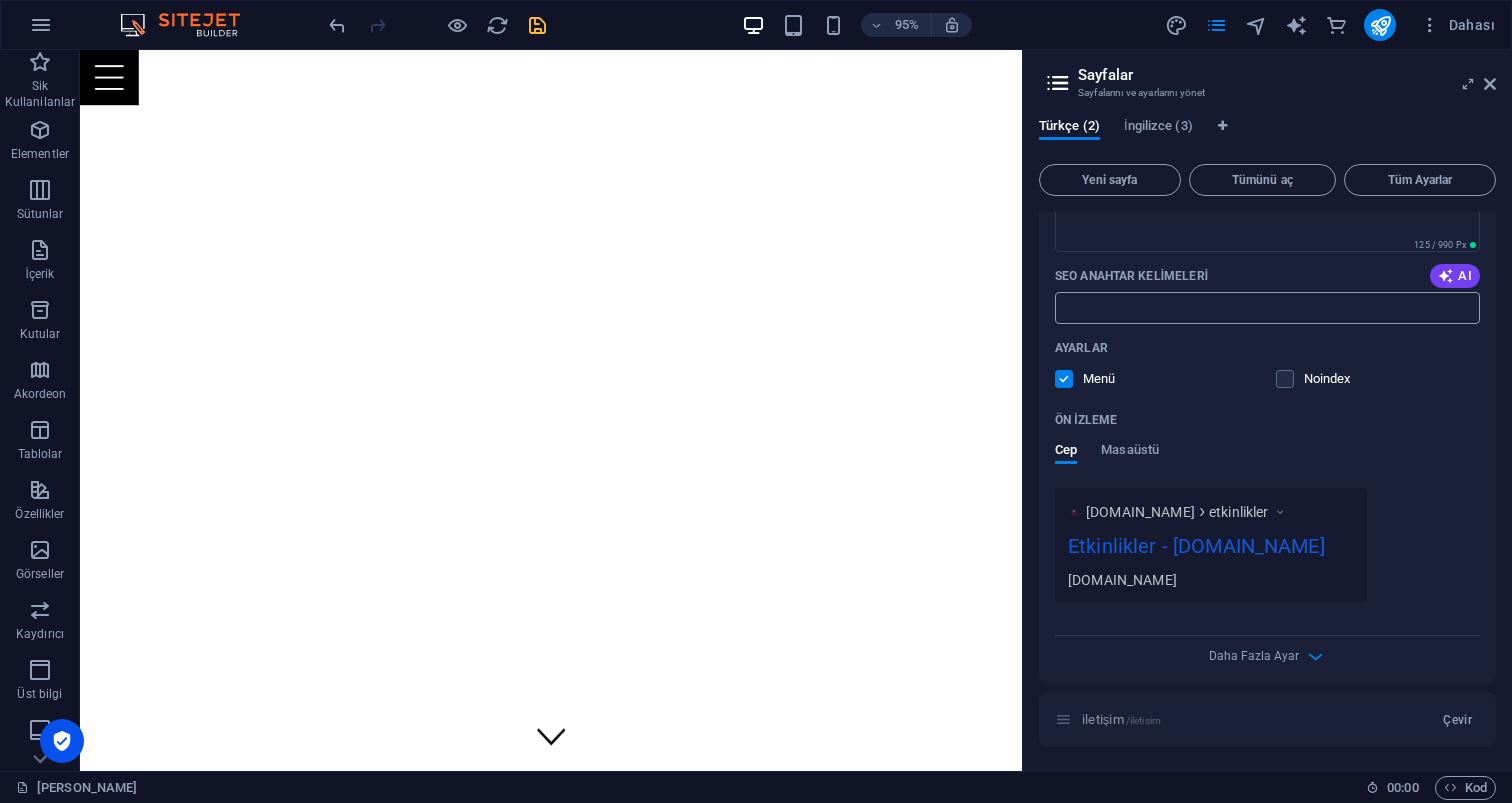 scroll, scrollTop: 391, scrollLeft: 0, axis: vertical 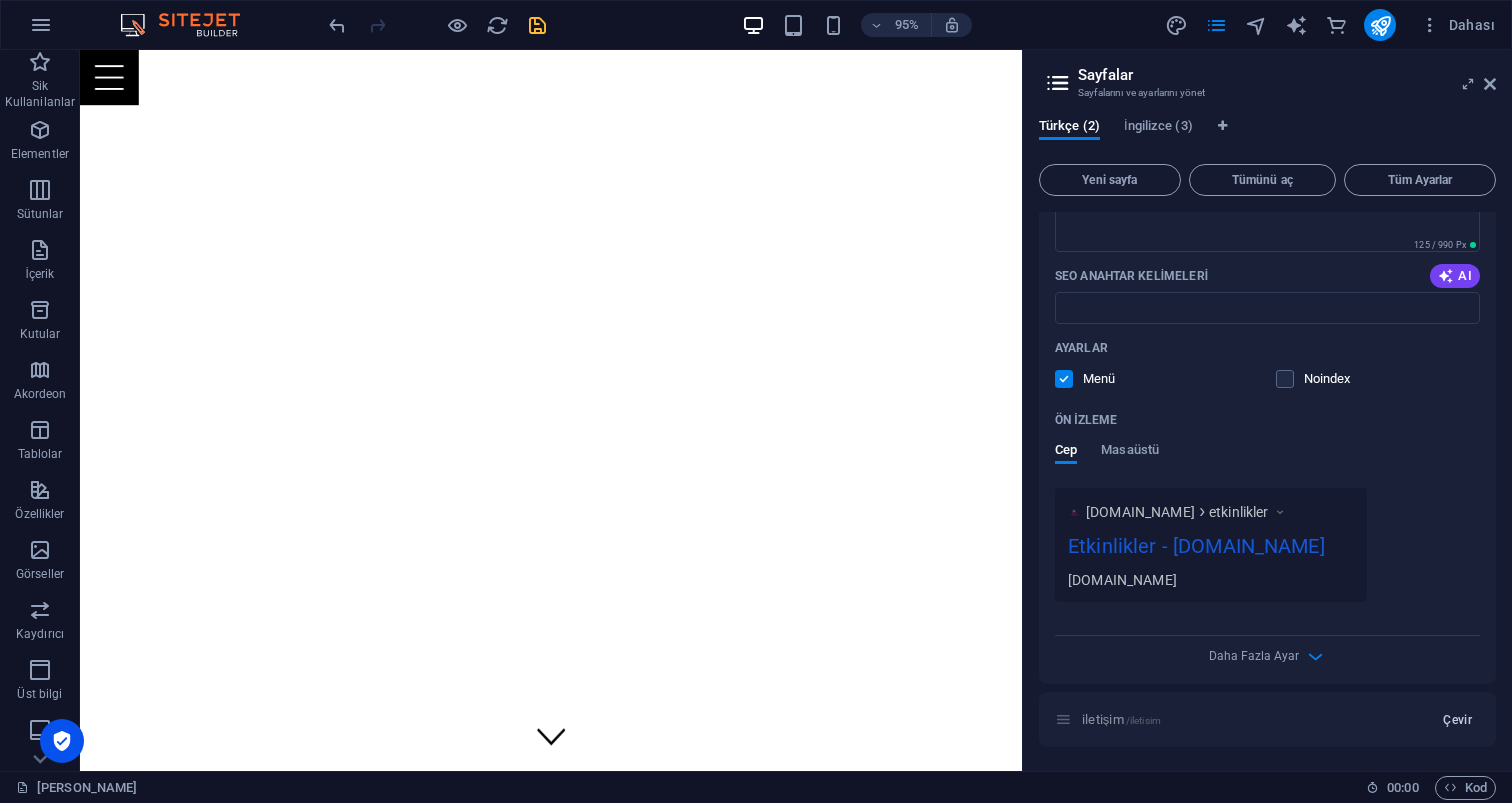 click on "Çevir" at bounding box center (1457, 720) 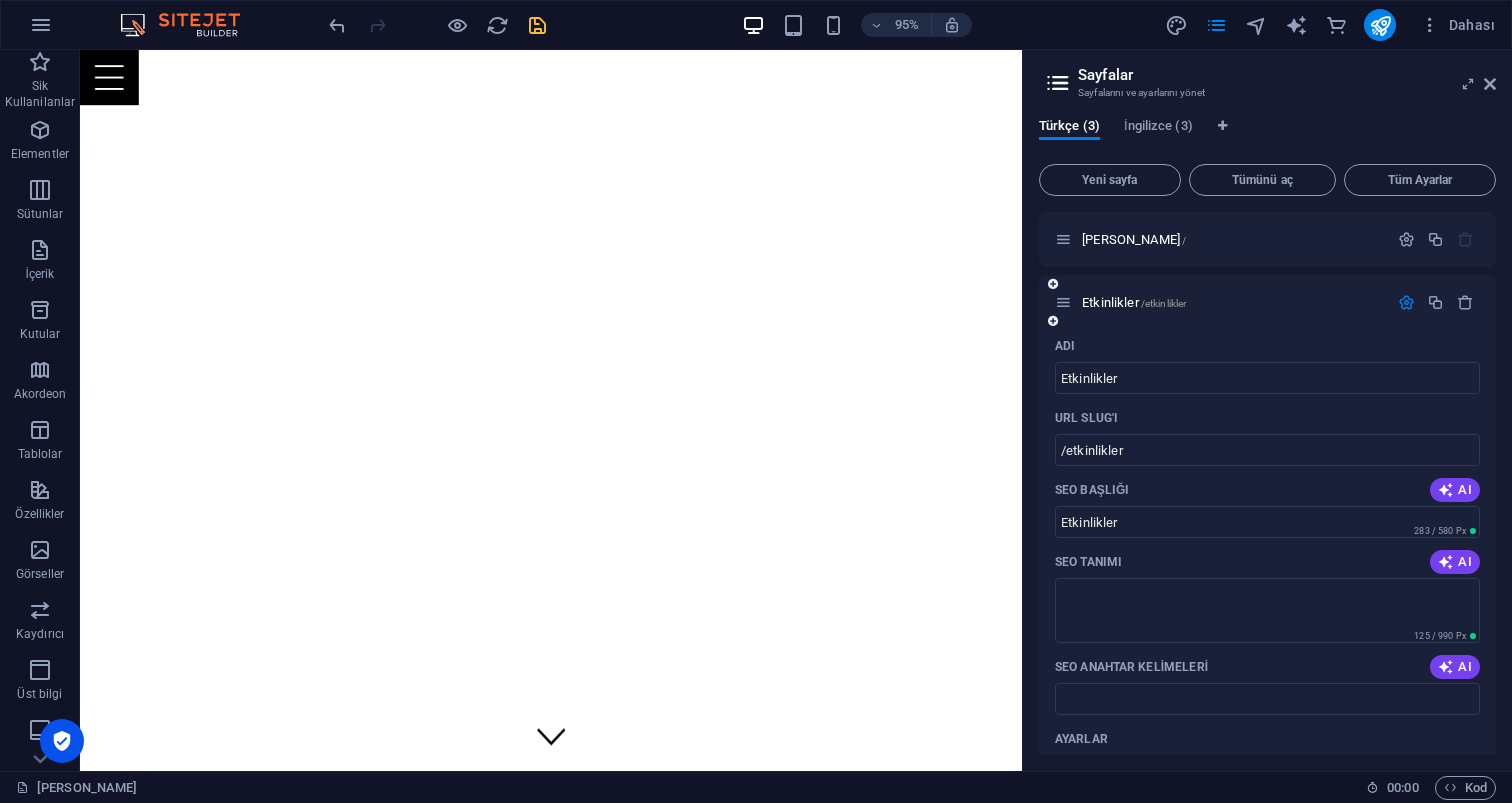 scroll, scrollTop: 0, scrollLeft: 0, axis: both 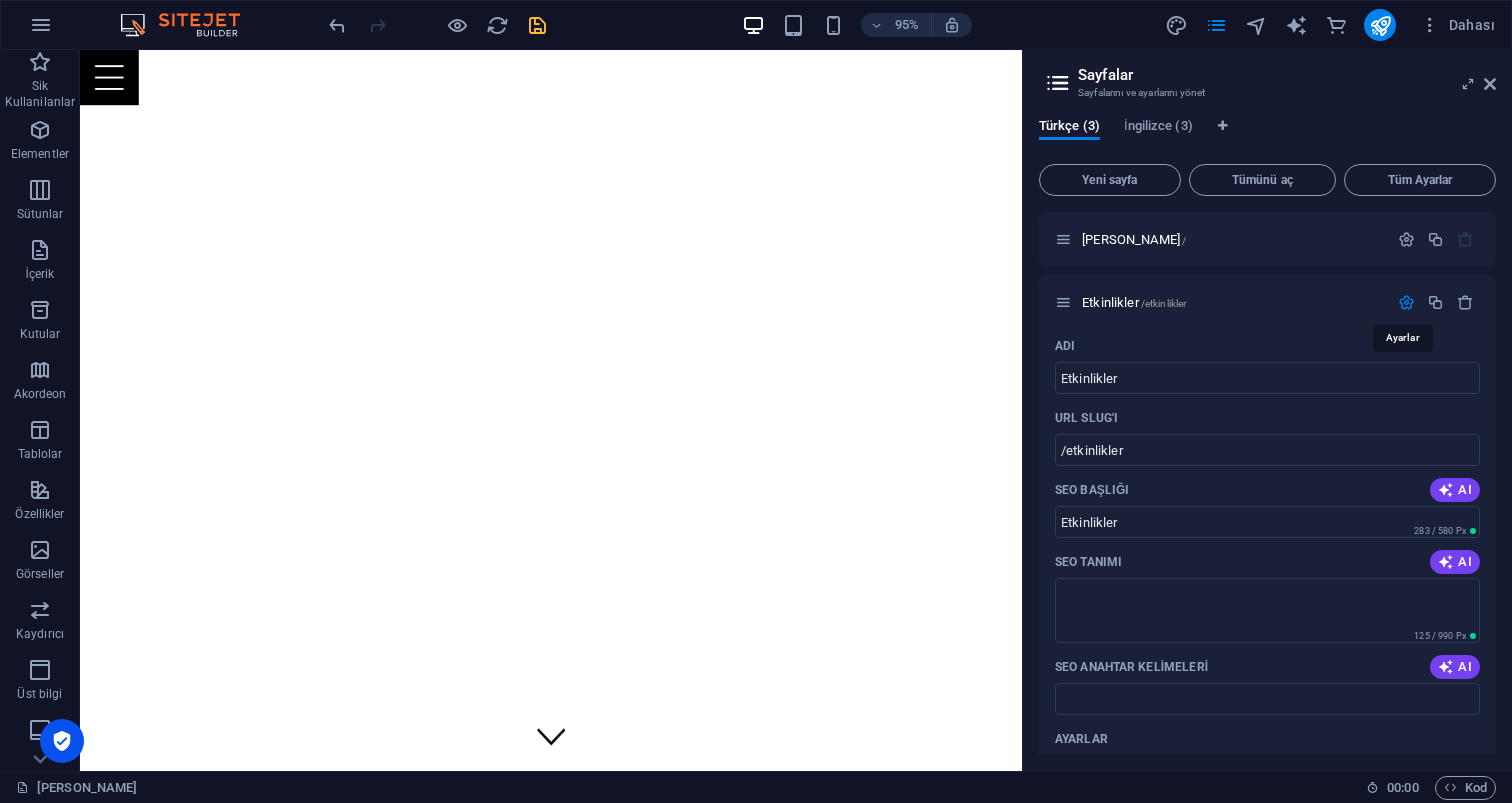 click at bounding box center (1406, 302) 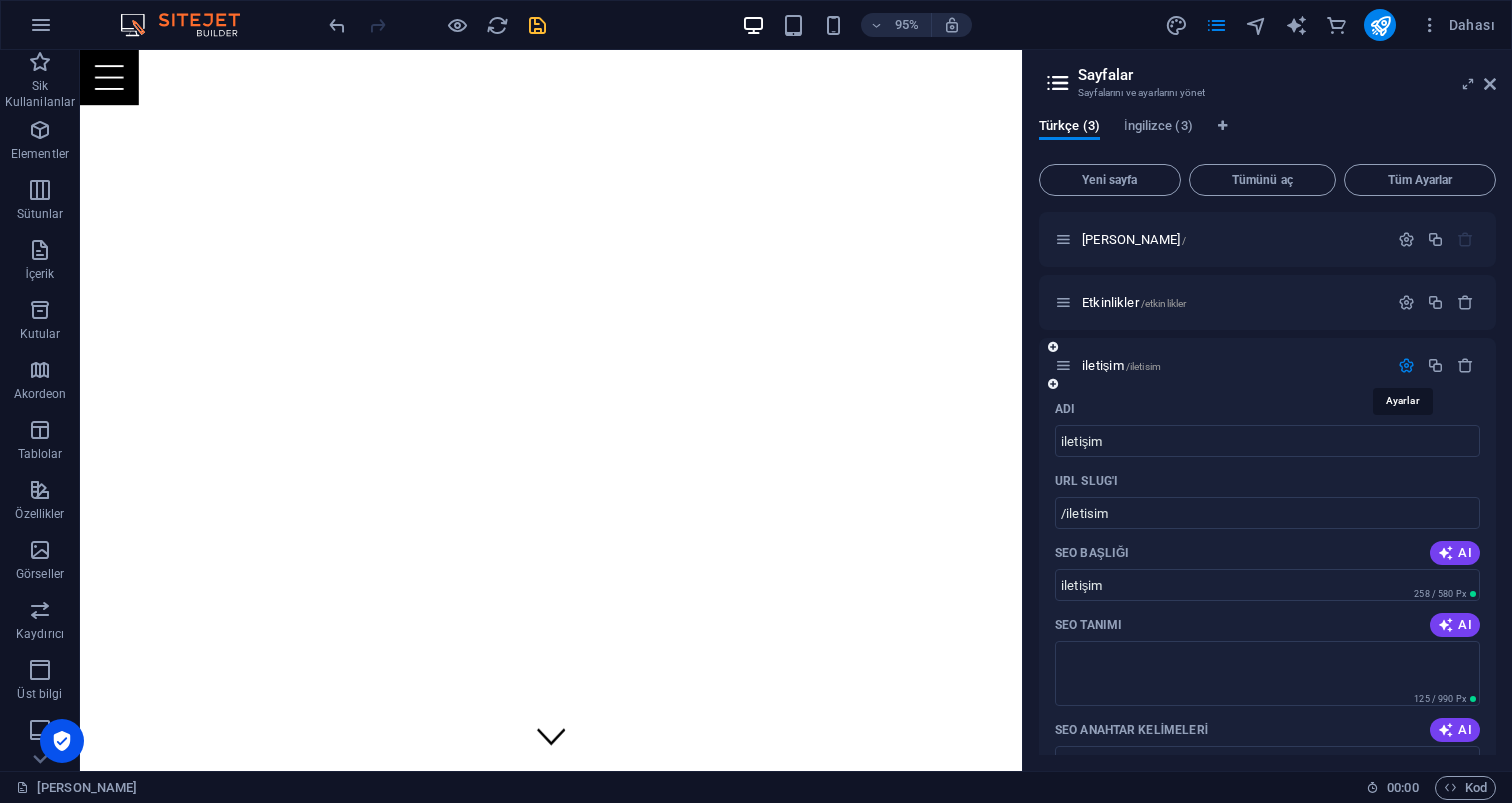 click at bounding box center (1406, 365) 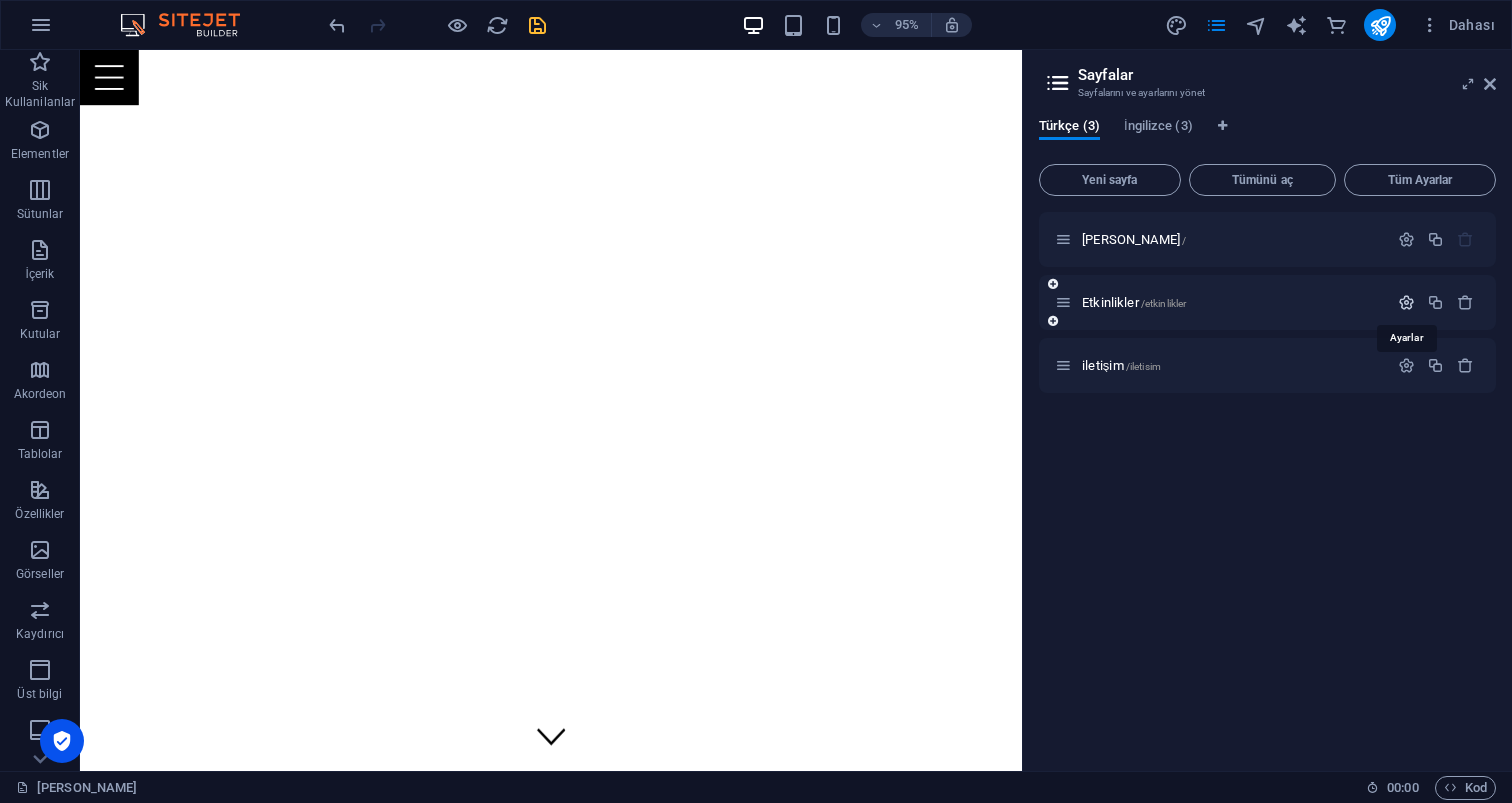 click at bounding box center (1406, 302) 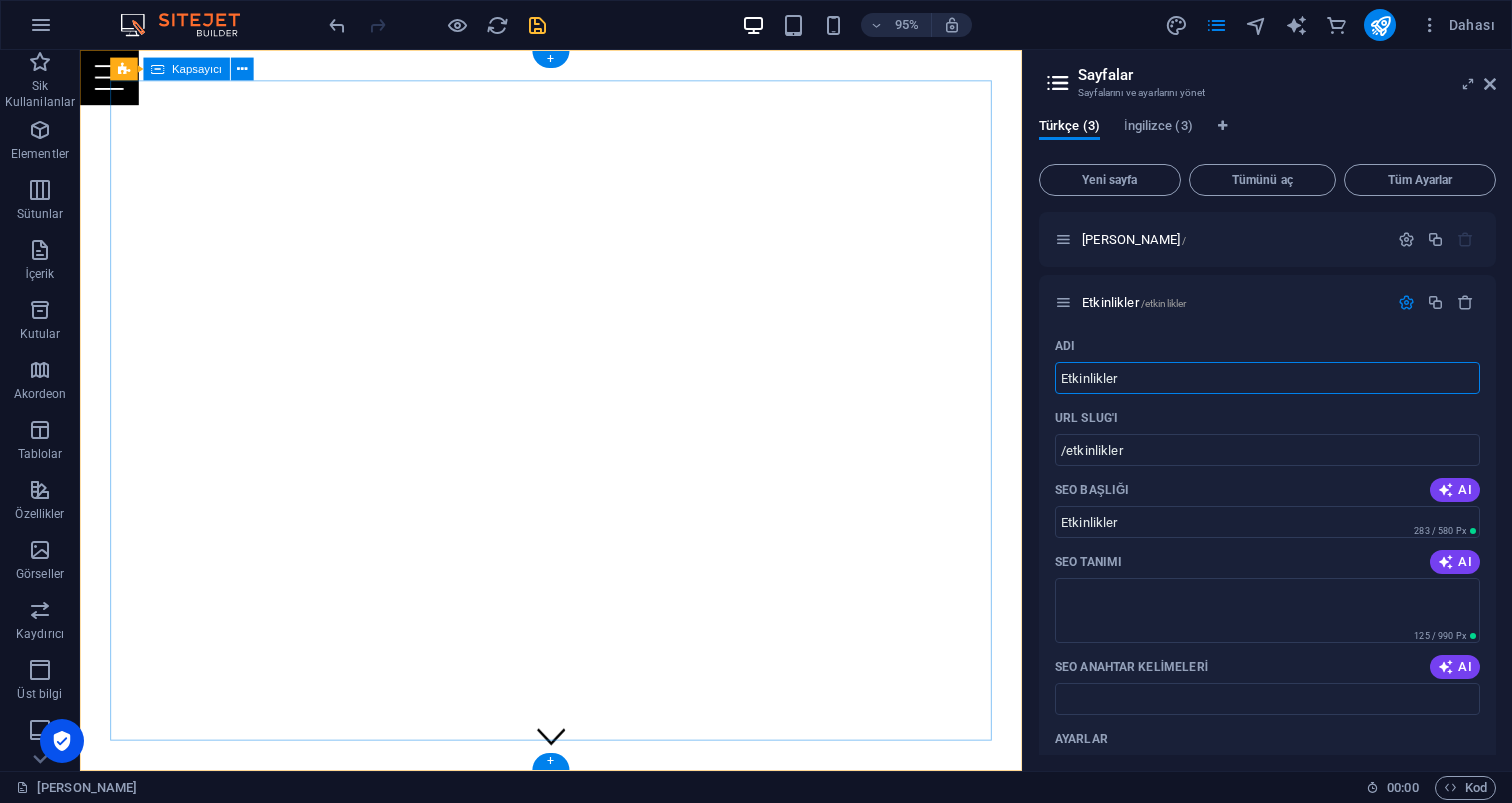 drag, startPoint x: 1108, startPoint y: 416, endPoint x: 832, endPoint y: 346, distance: 284.73846 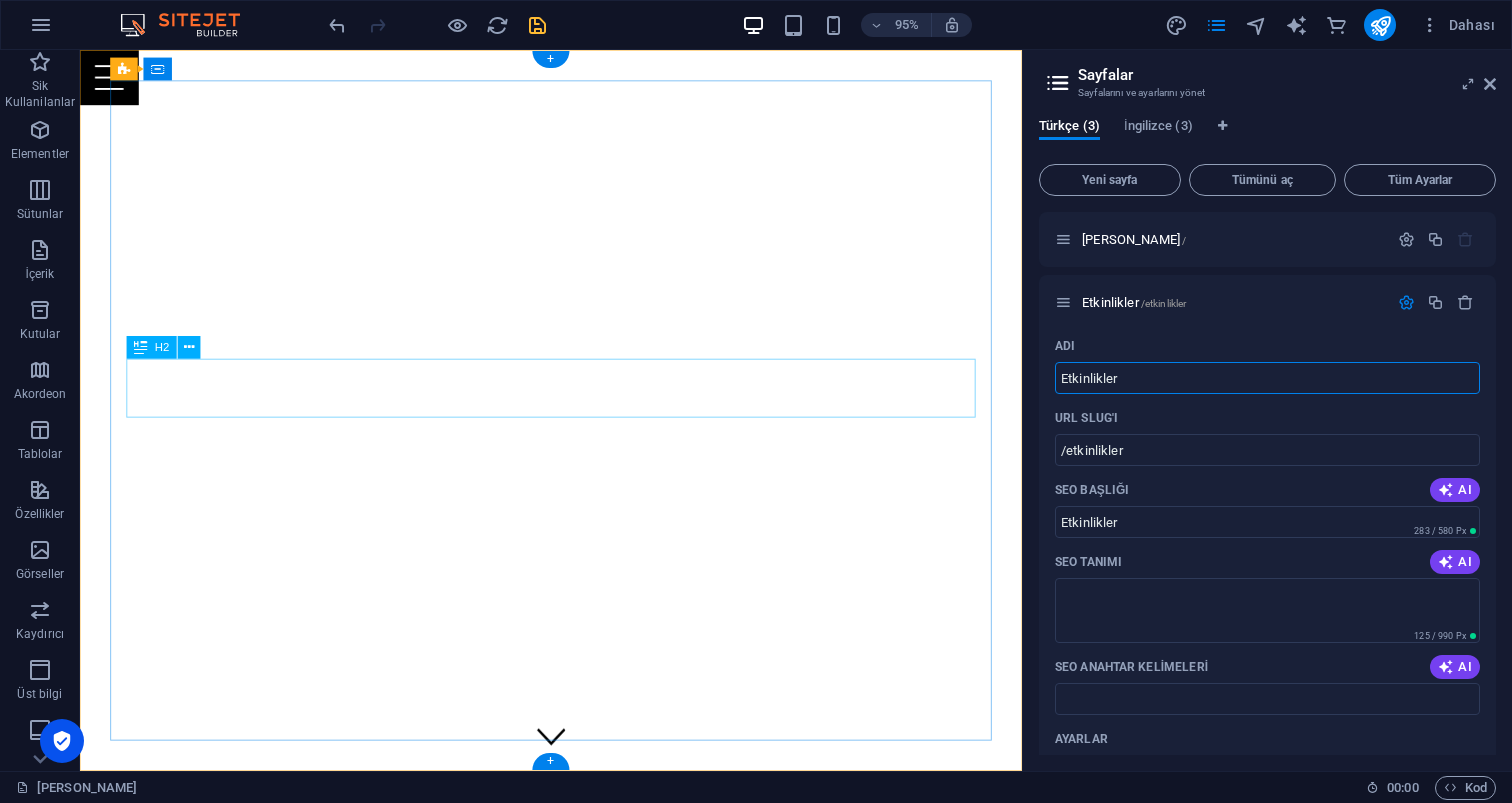 drag, startPoint x: 1184, startPoint y: 420, endPoint x: 995, endPoint y: 374, distance: 194.51735 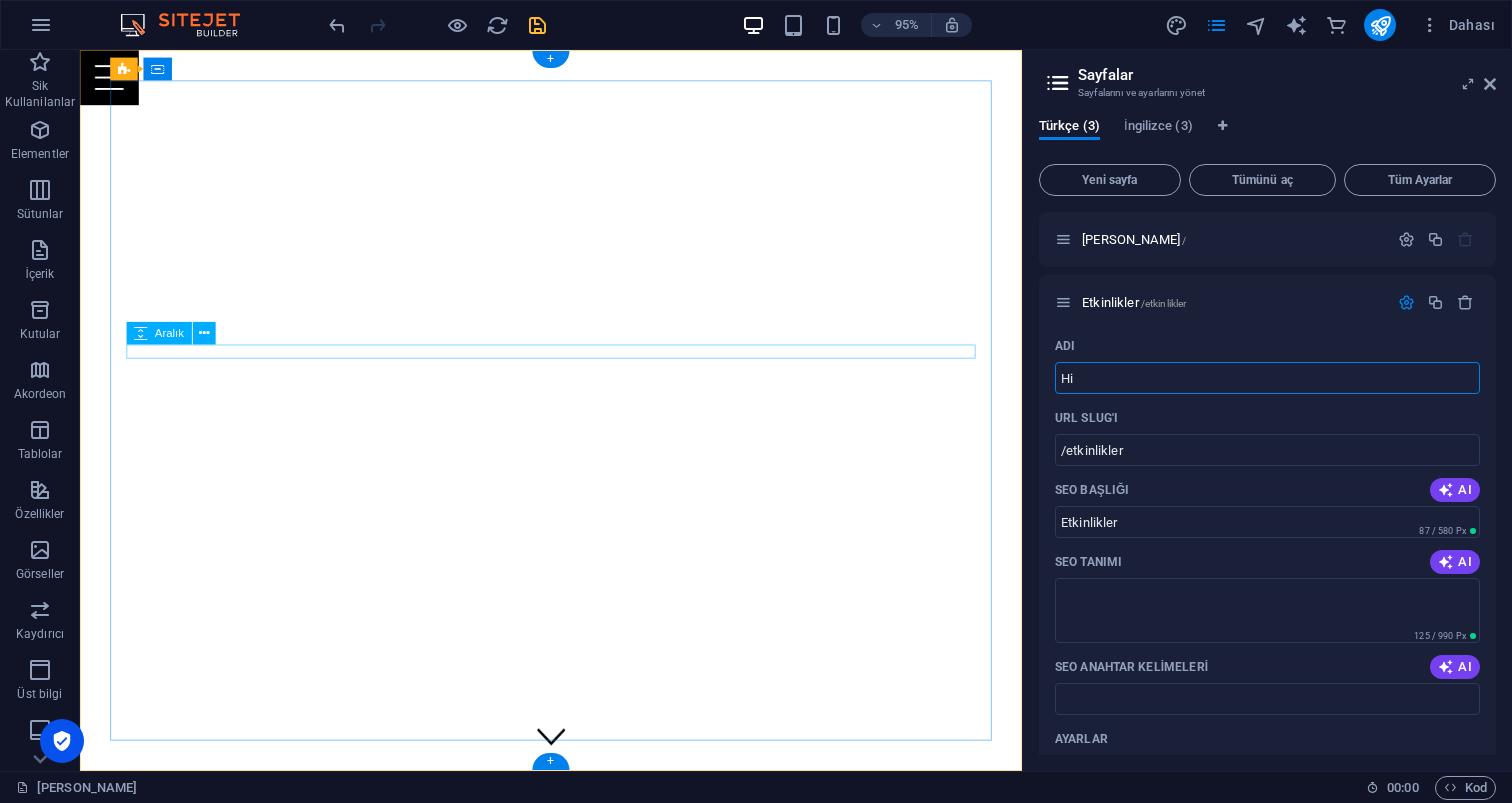 type on "Hi" 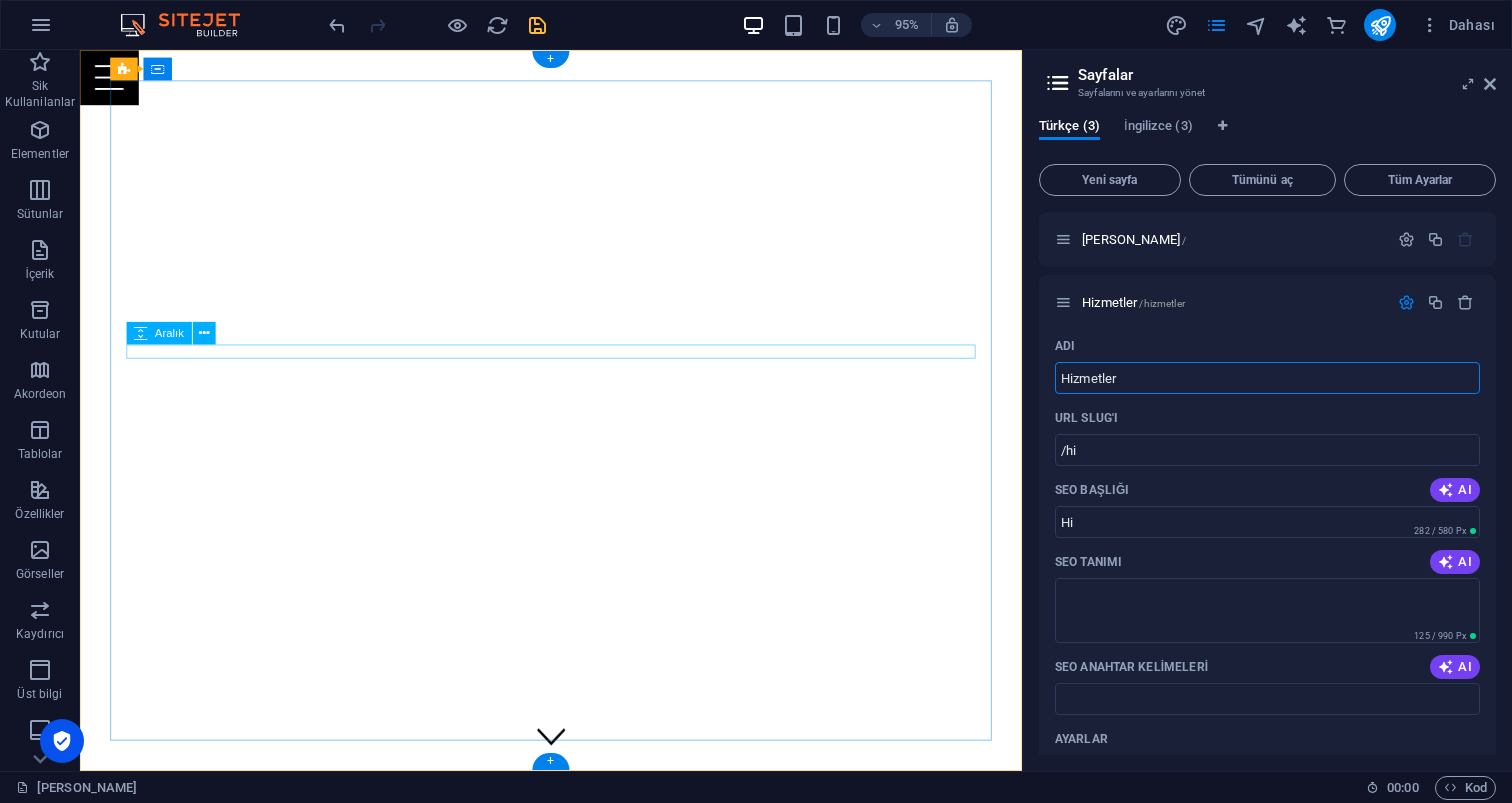 type on "Hizmetler" 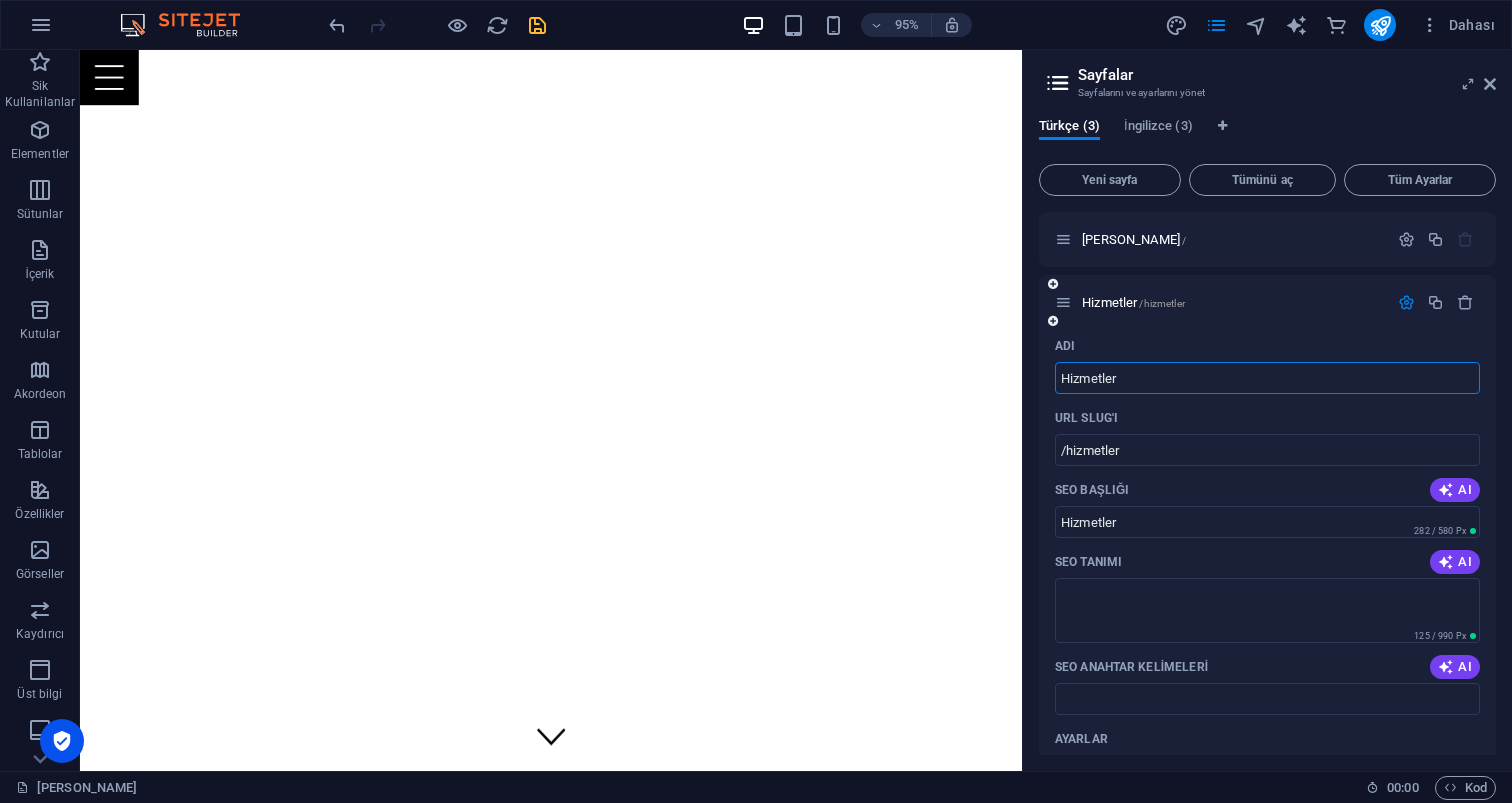 scroll, scrollTop: 0, scrollLeft: 0, axis: both 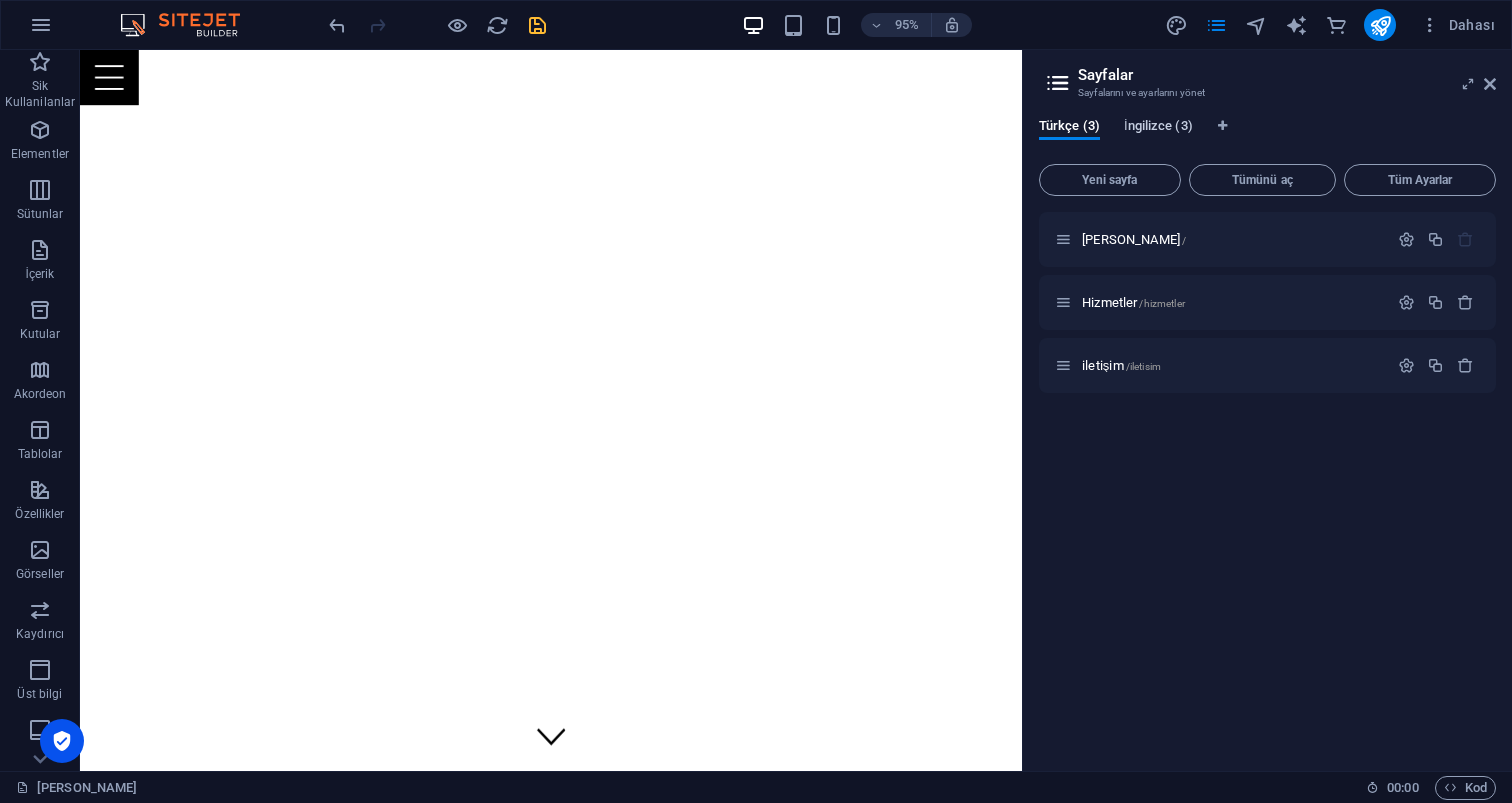 click on "İngilizce (3)" at bounding box center [1158, 128] 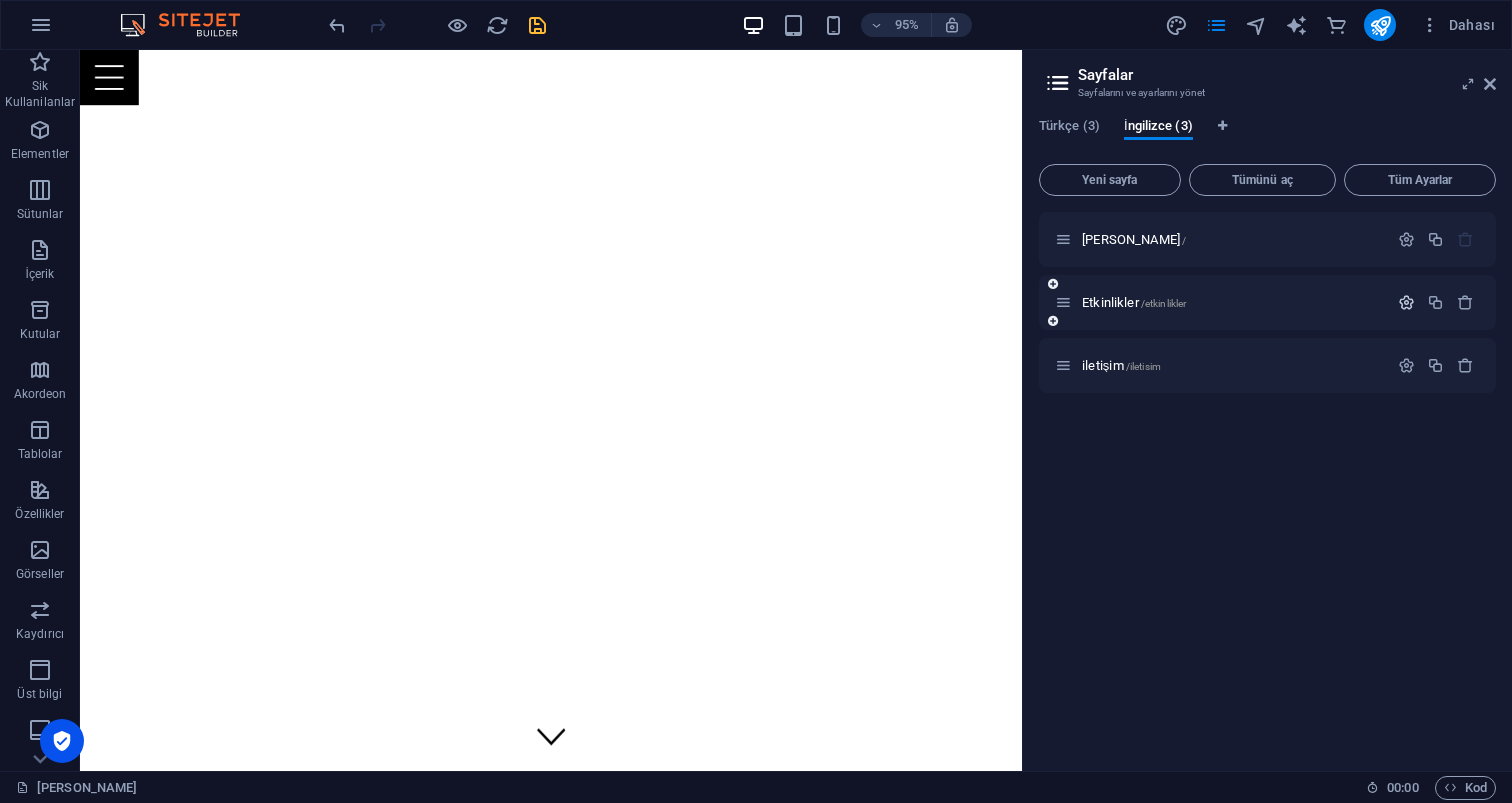 click at bounding box center [1406, 302] 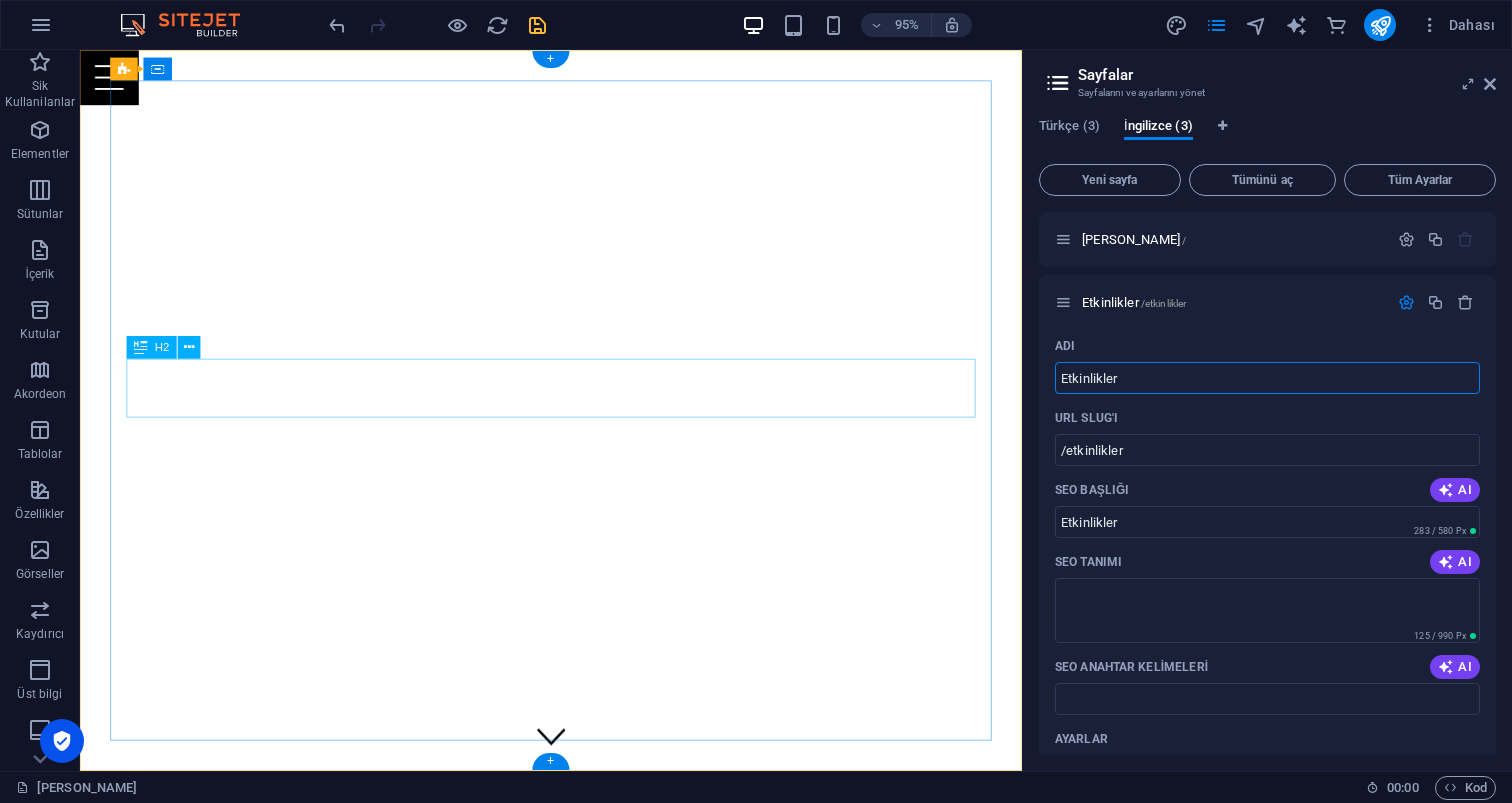 drag, startPoint x: 1222, startPoint y: 426, endPoint x: 773, endPoint y: 366, distance: 452.99118 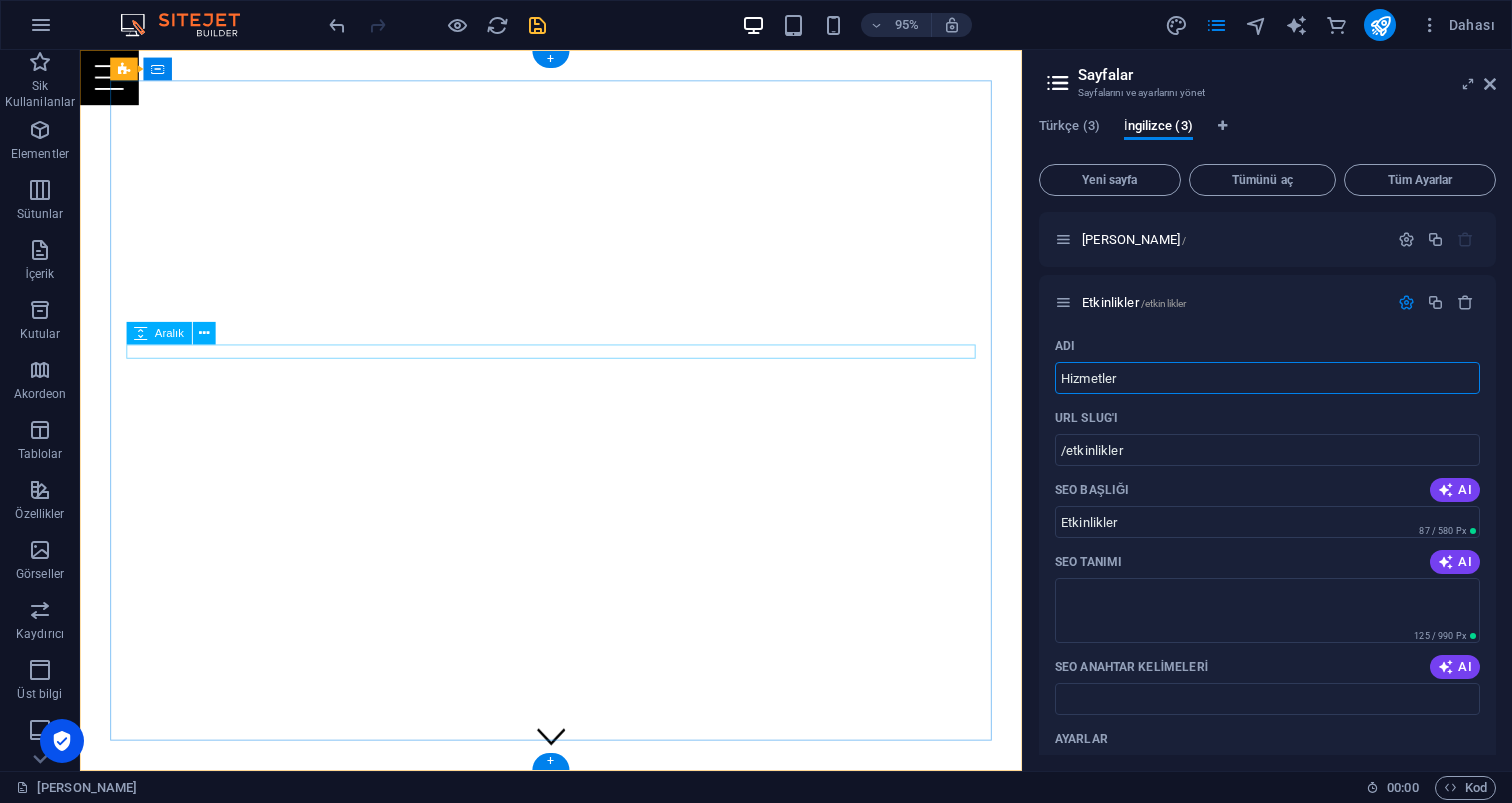 type on "Hizmetler" 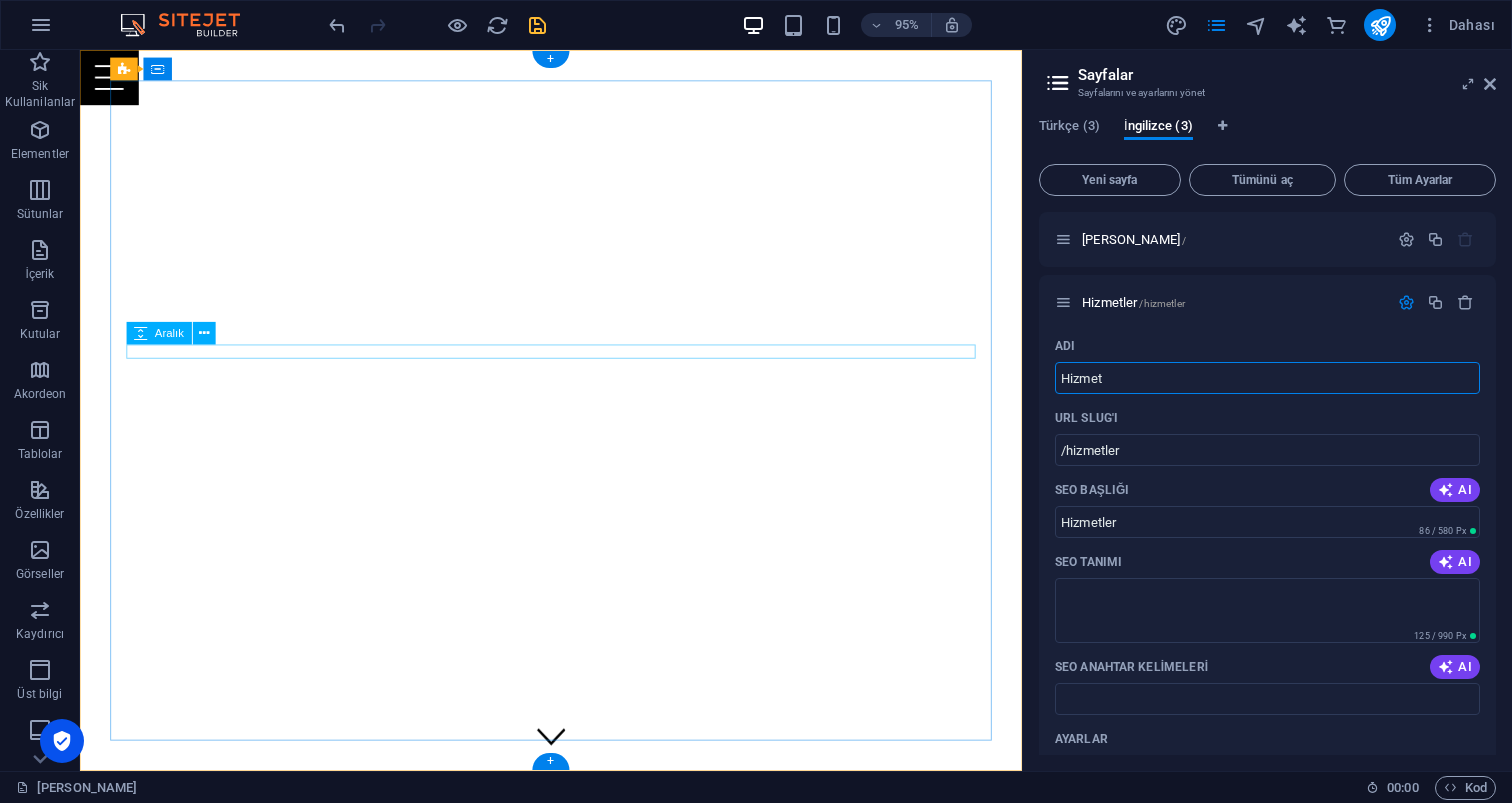 type on "Hizmet" 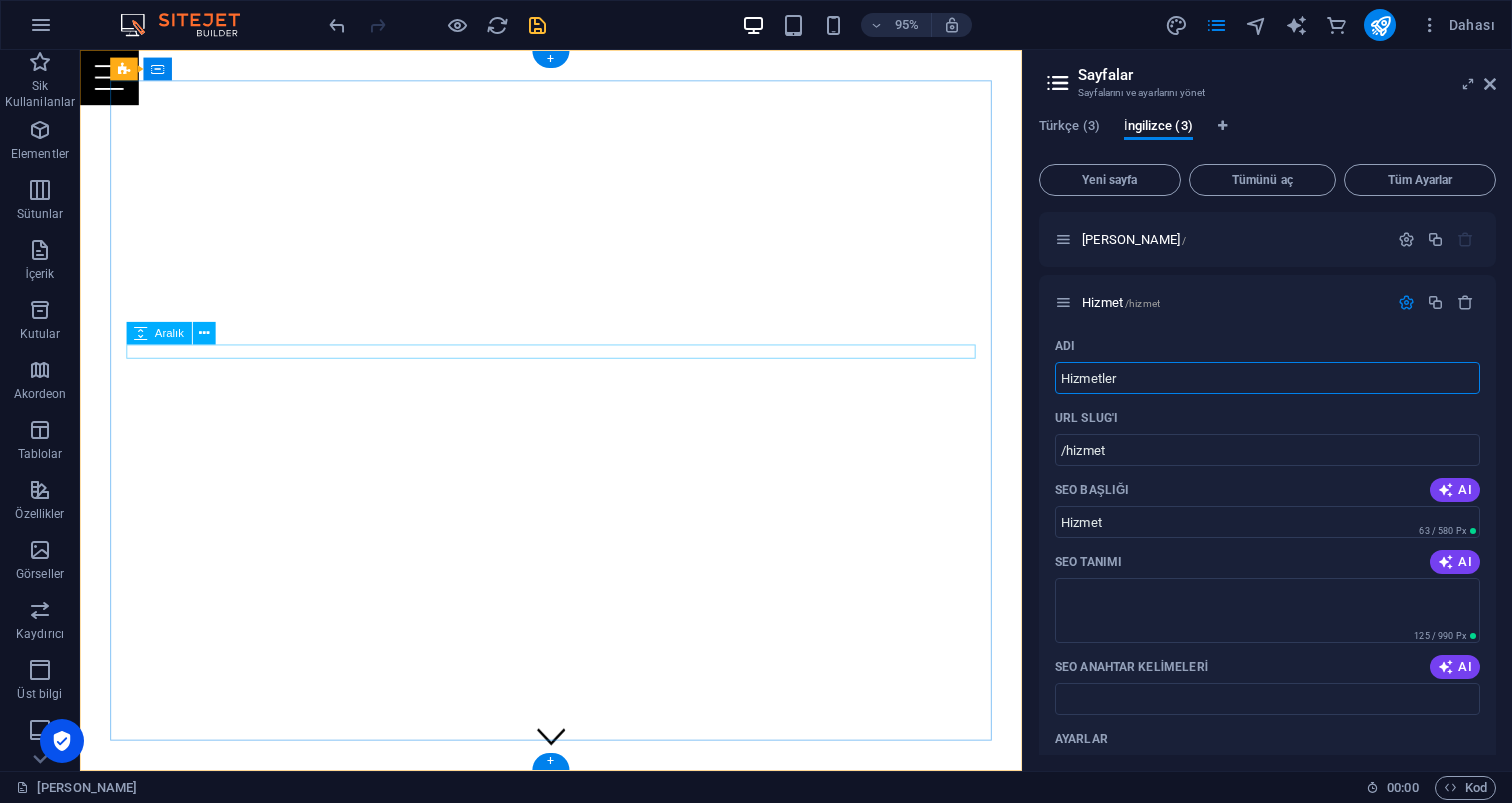 type on "Hizmetler" 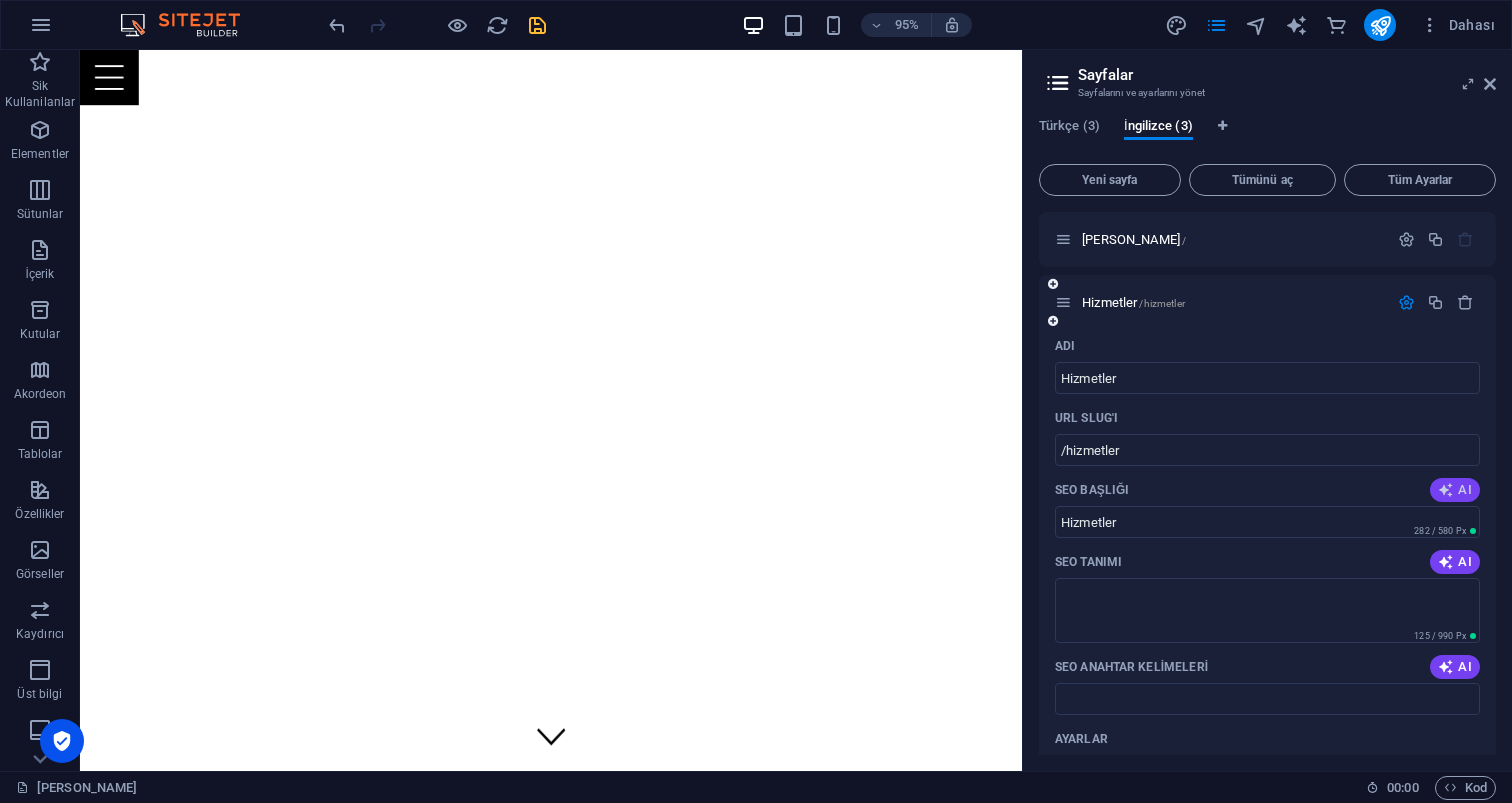 click at bounding box center (1446, 490) 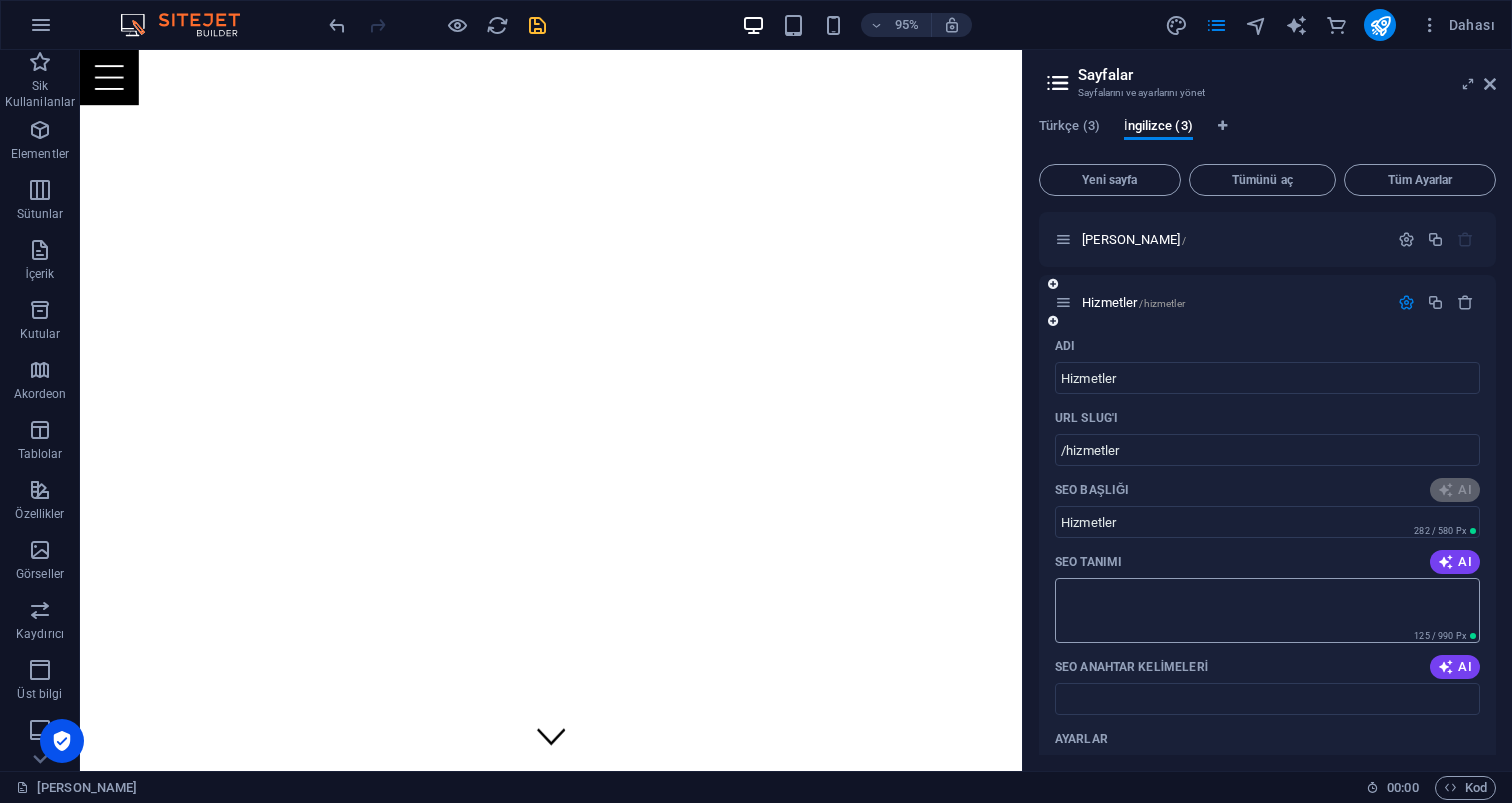 type on "Your All-in-One Event Agency" 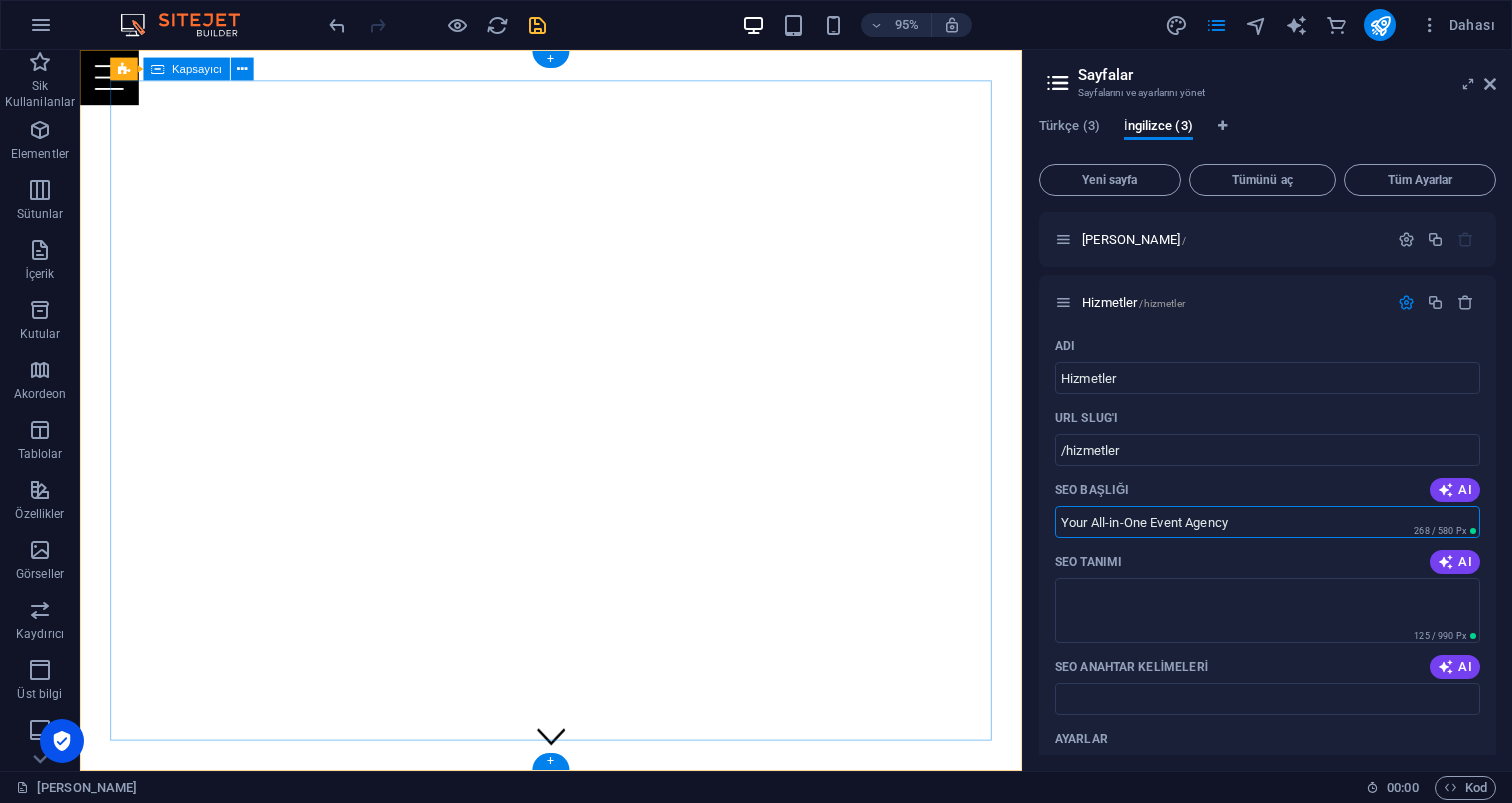 drag, startPoint x: 1365, startPoint y: 583, endPoint x: 1013, endPoint y: 550, distance: 353.5435 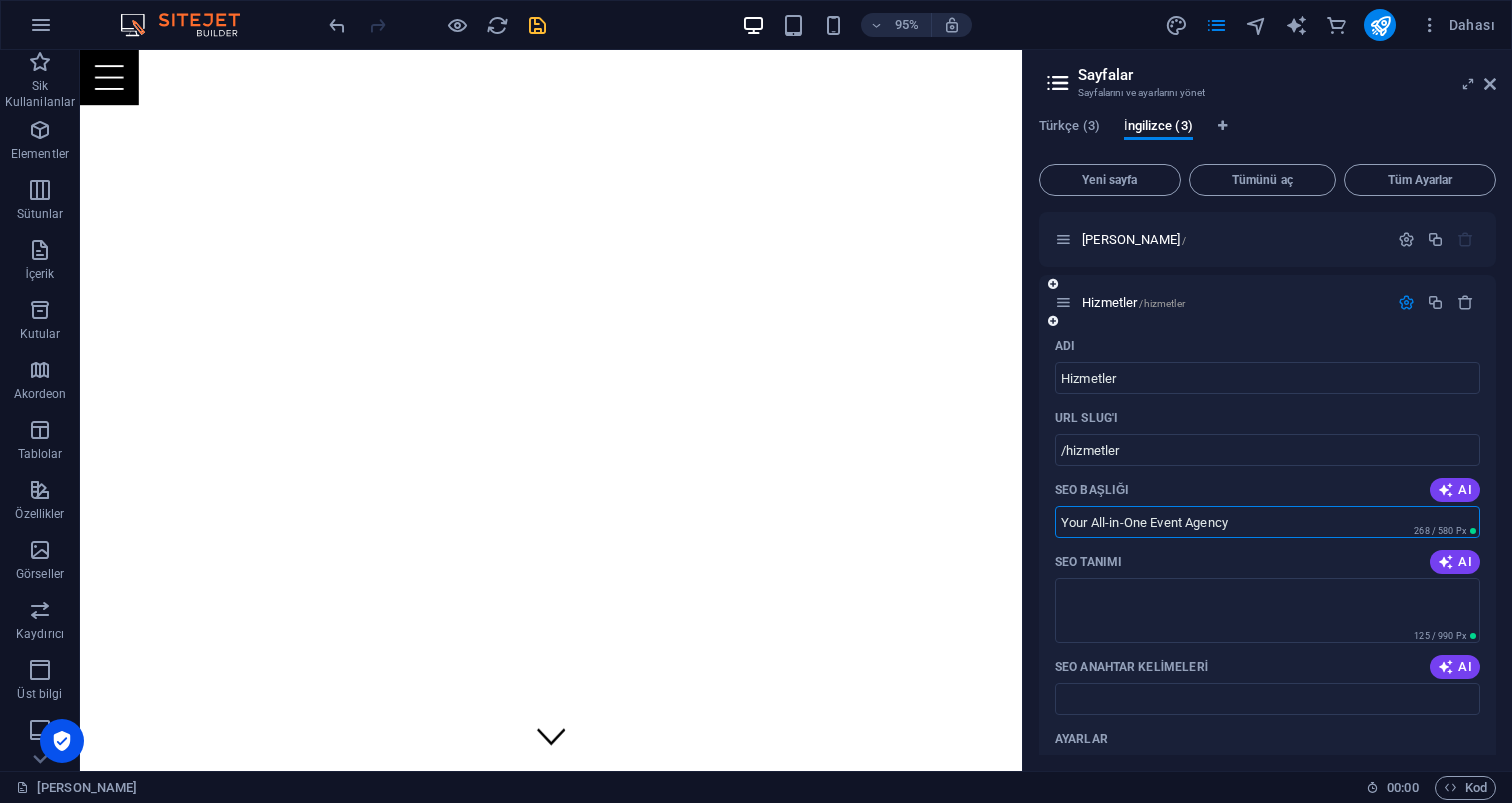 click on "Your All-in-One Event Agency" at bounding box center [1267, 522] 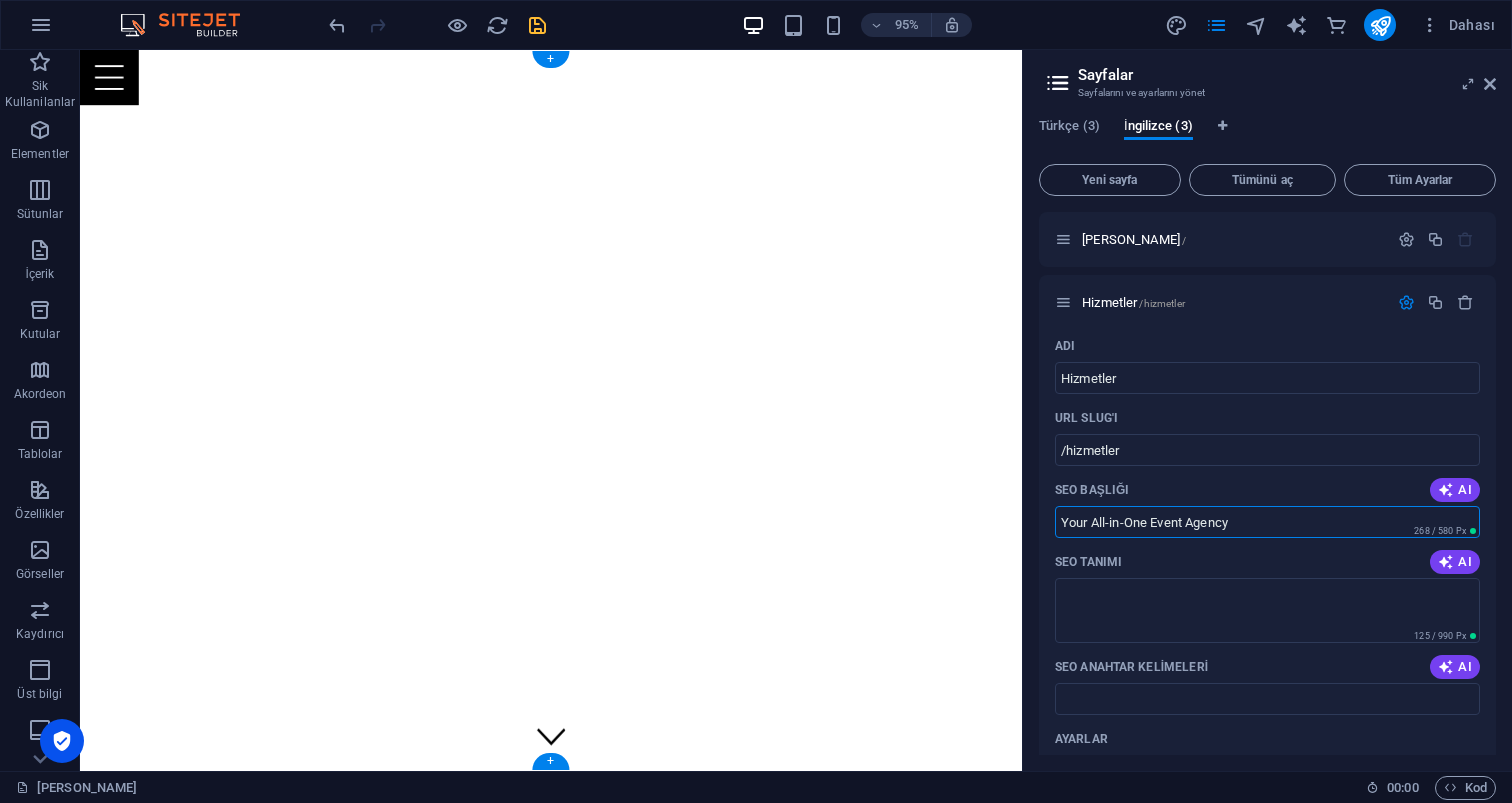 drag, startPoint x: 1347, startPoint y: 576, endPoint x: 1069, endPoint y: 528, distance: 282.11346 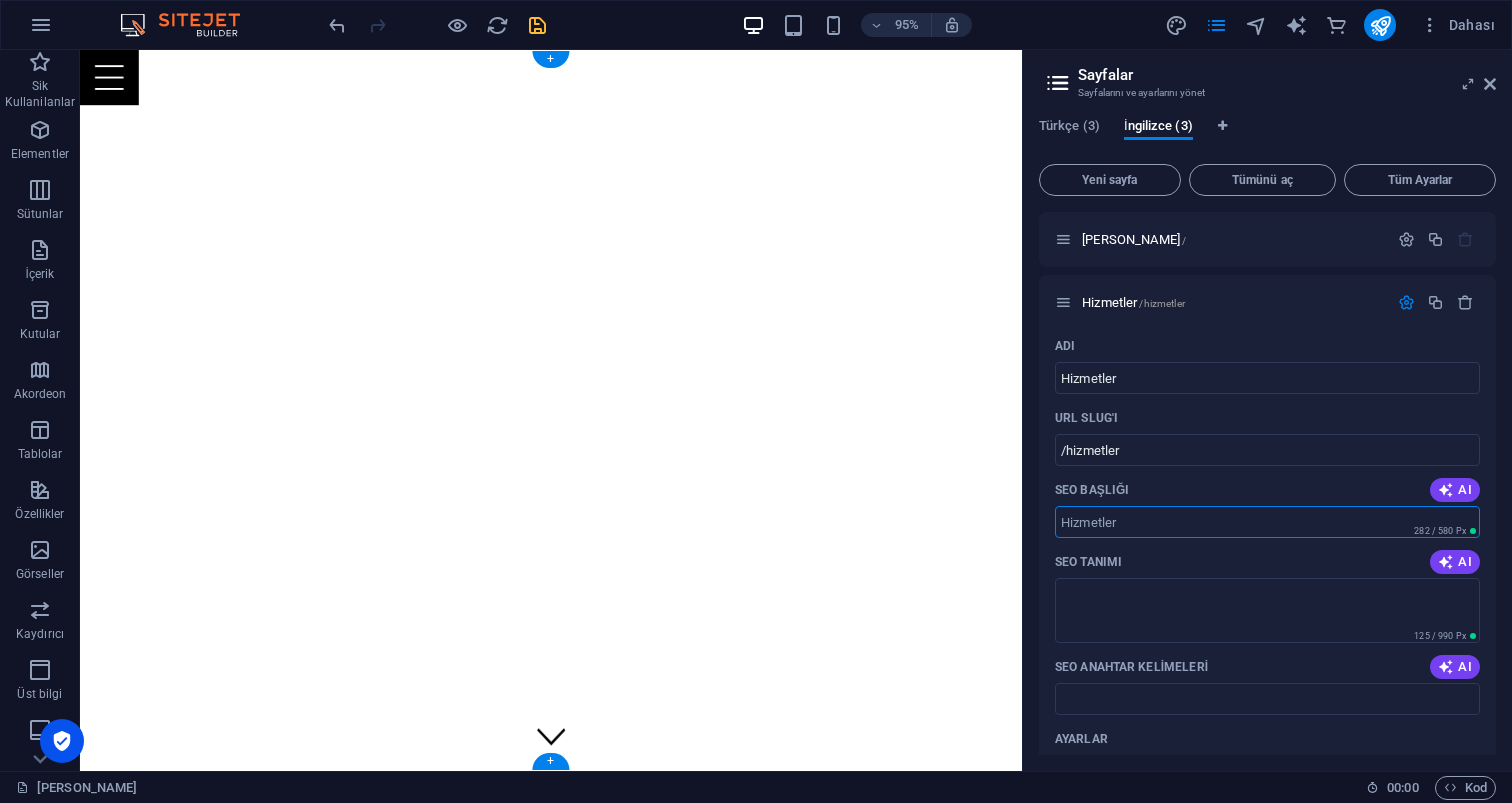type 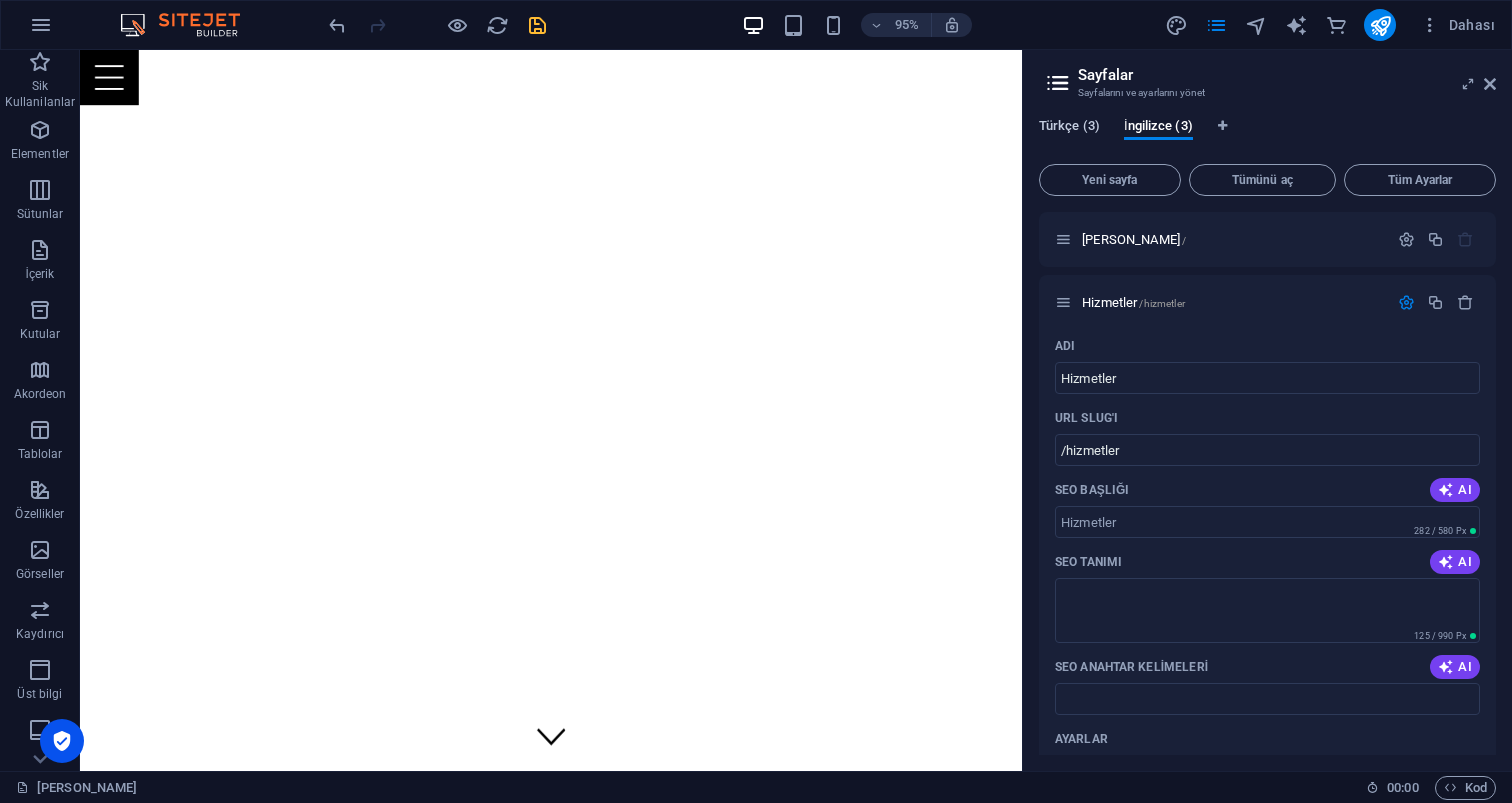 click on "Türkçe (3)" at bounding box center [1069, 128] 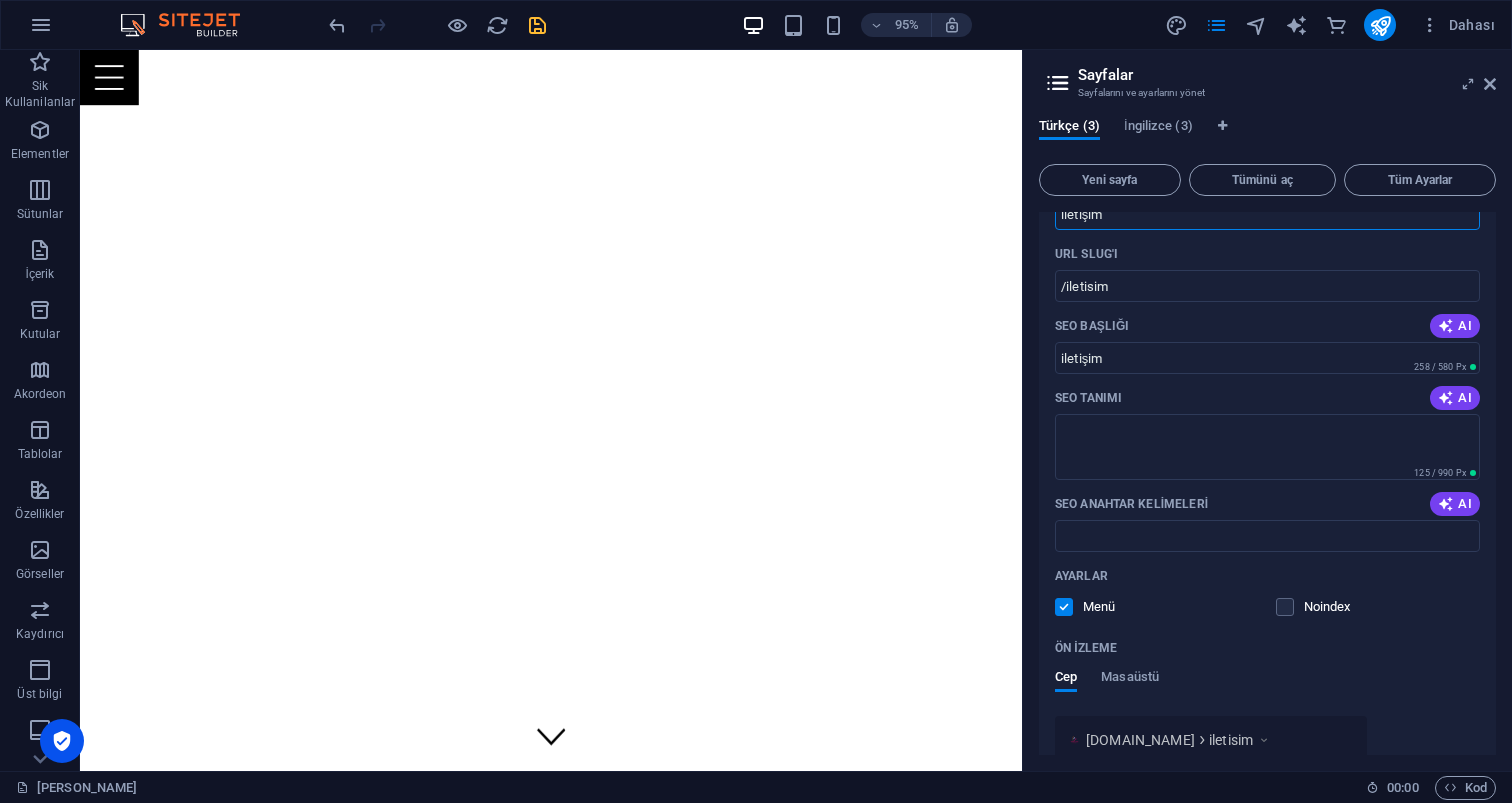 scroll, scrollTop: 973, scrollLeft: 0, axis: vertical 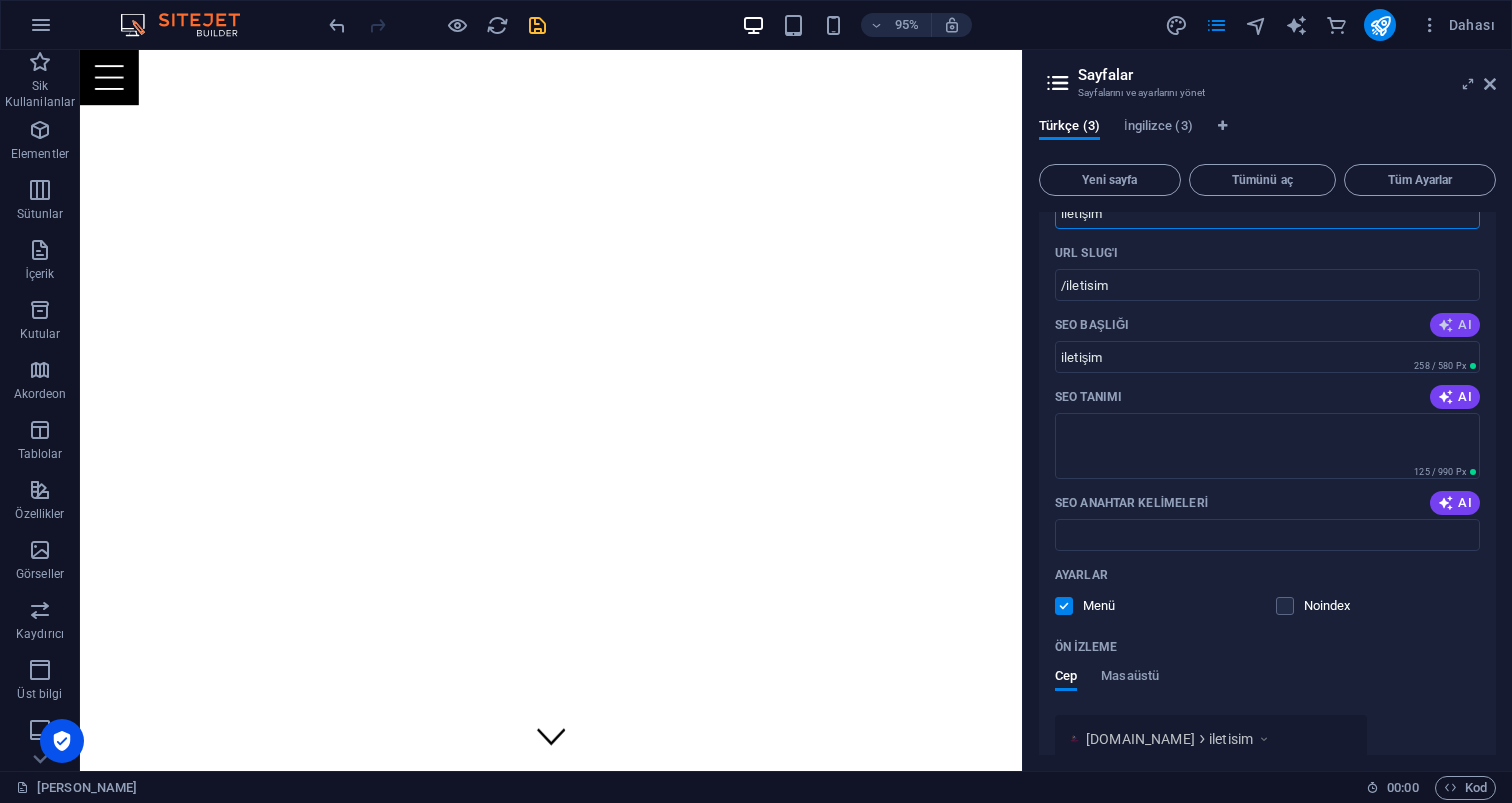 click on "AI" at bounding box center (1455, 325) 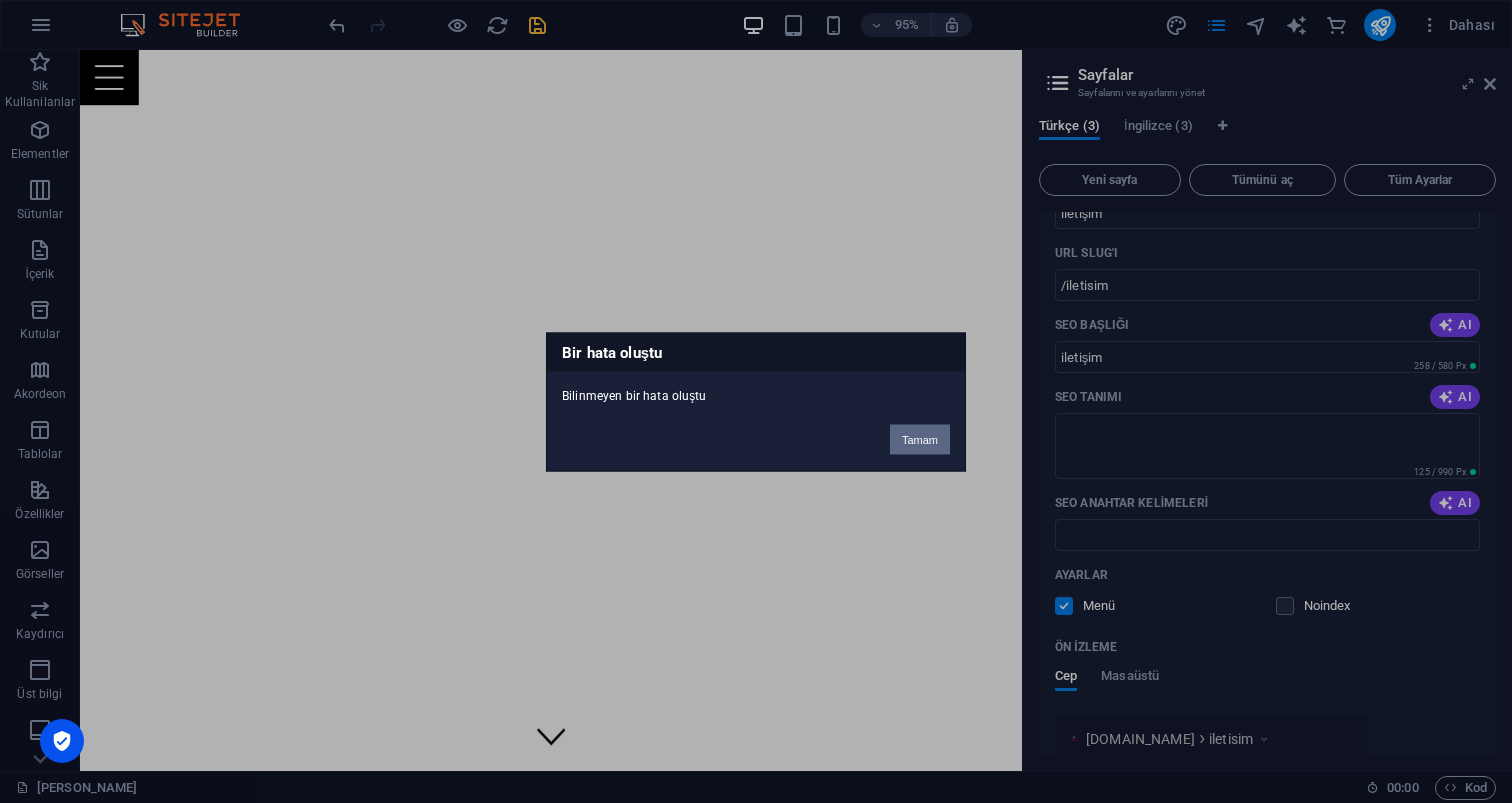 click on "Tamam" at bounding box center (920, 439) 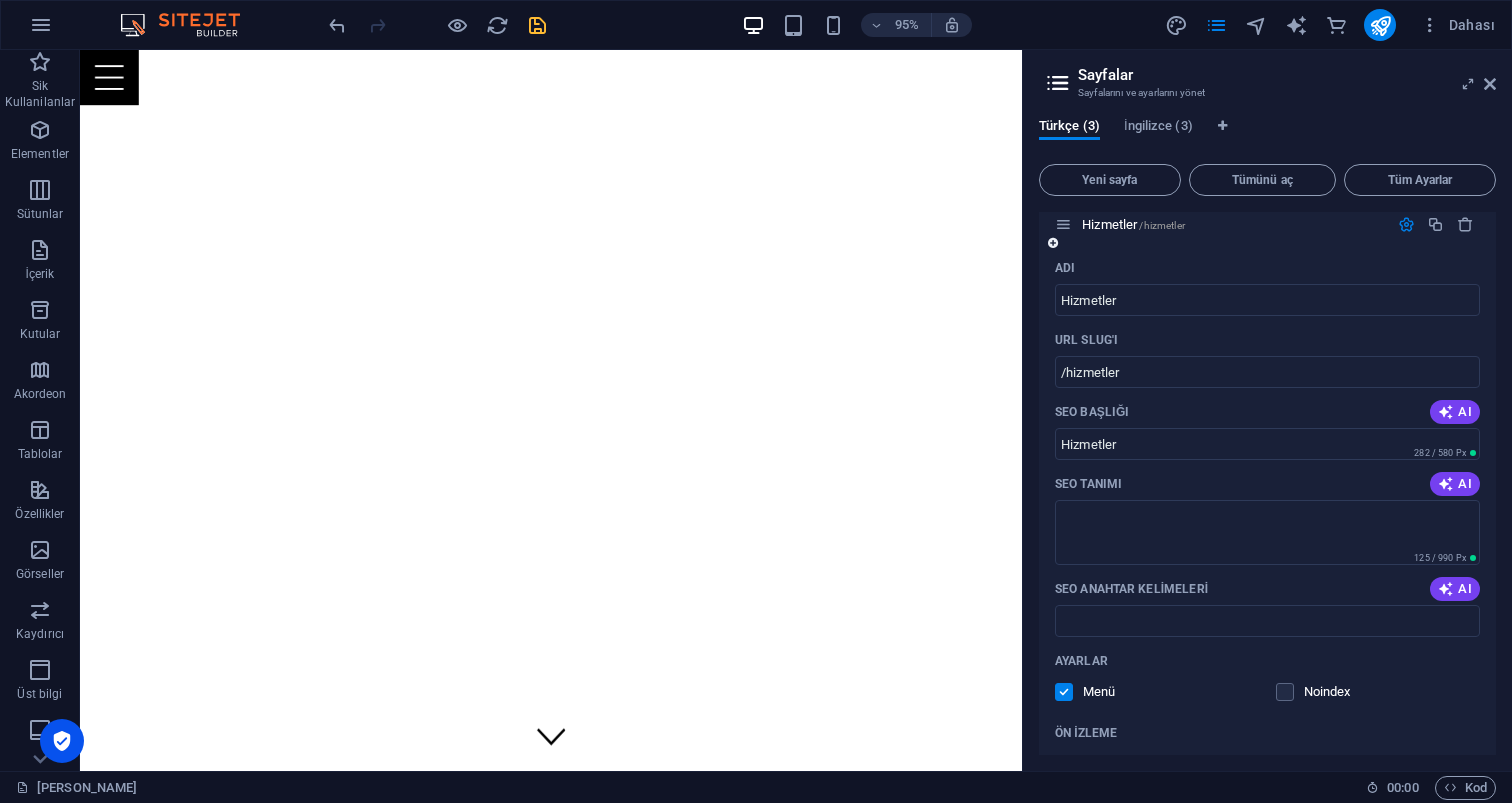 scroll, scrollTop: 77, scrollLeft: 0, axis: vertical 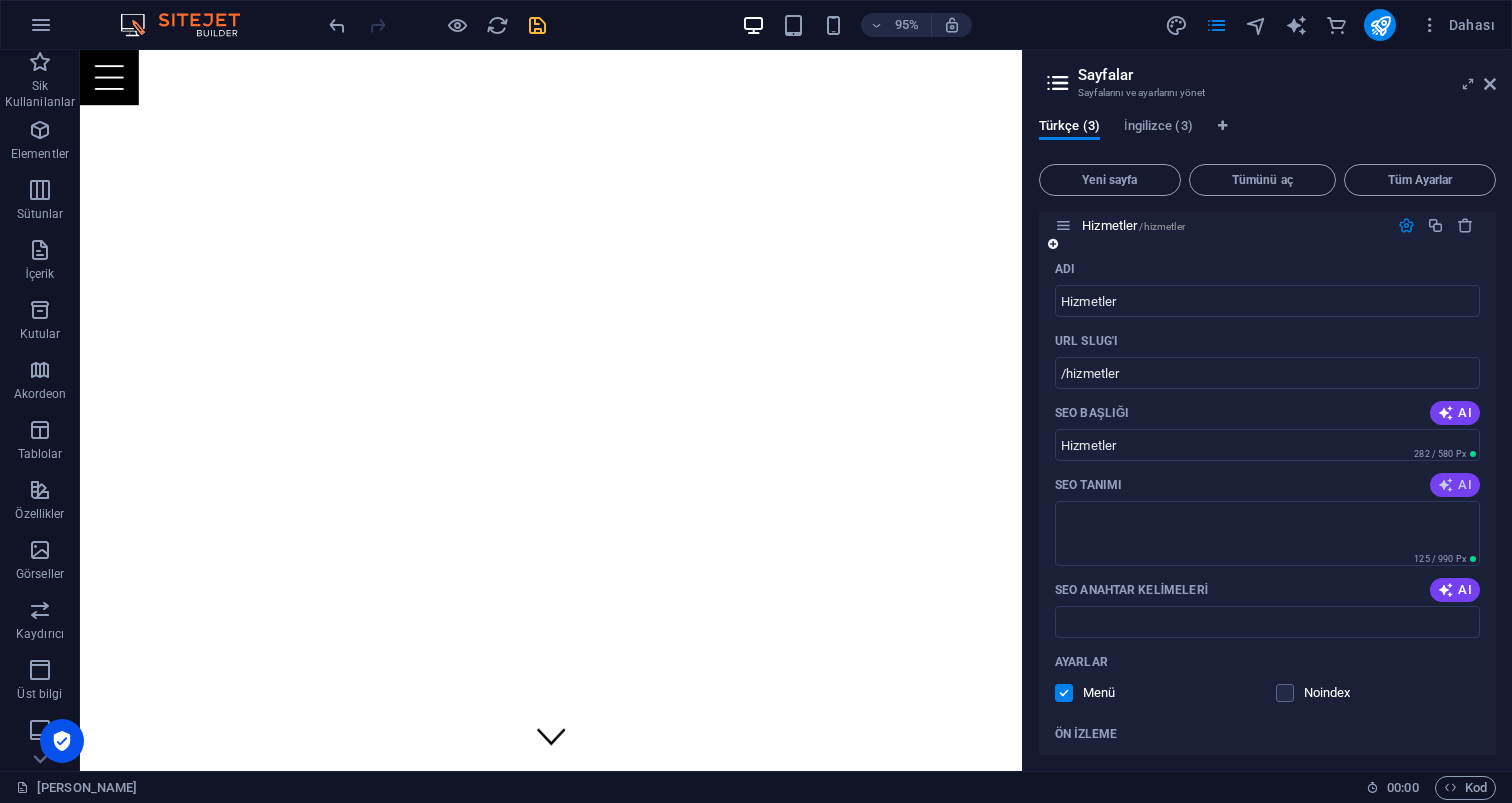 click on "AI" at bounding box center [1455, 485] 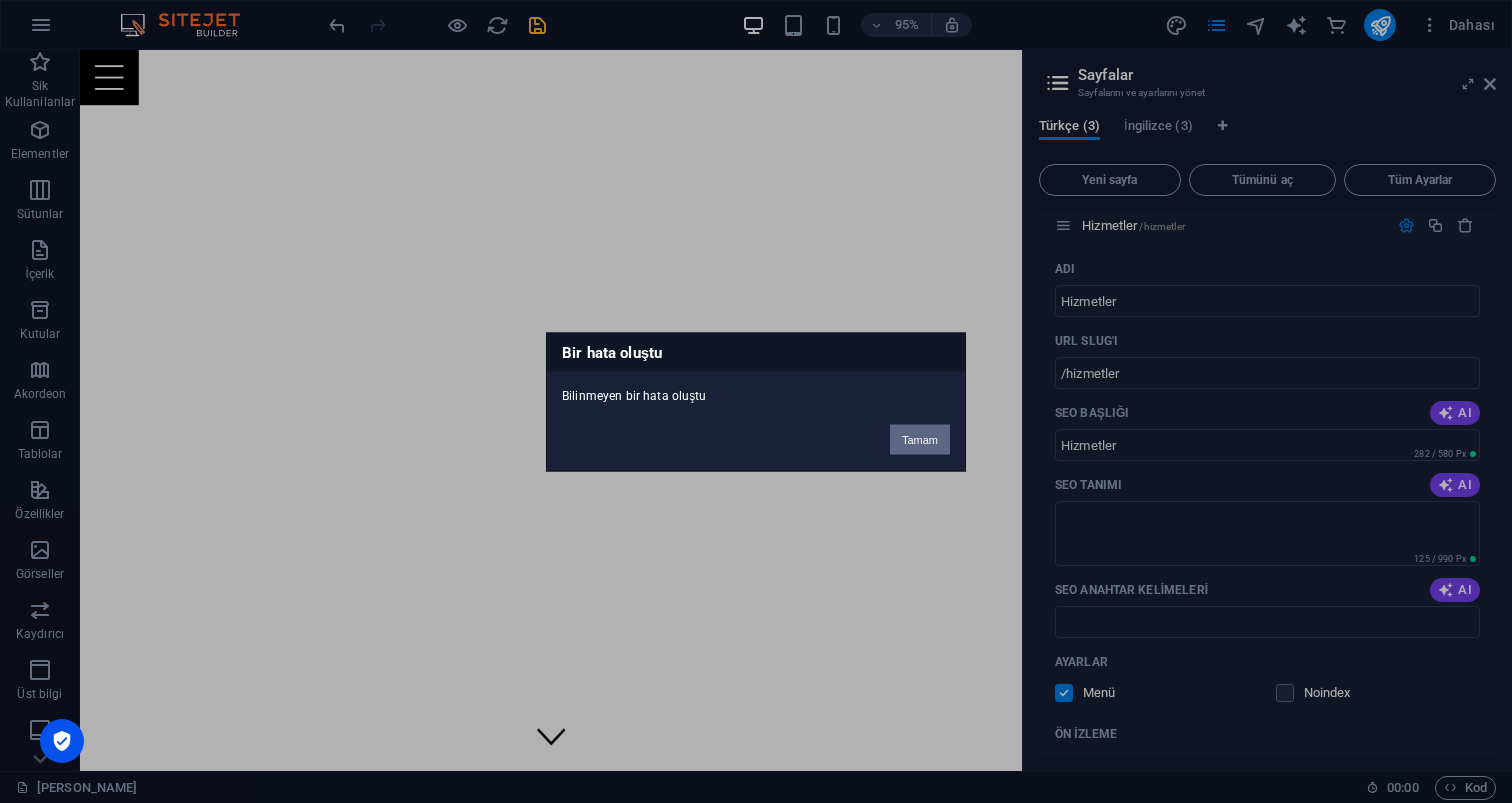 click on "Tamam" at bounding box center [920, 439] 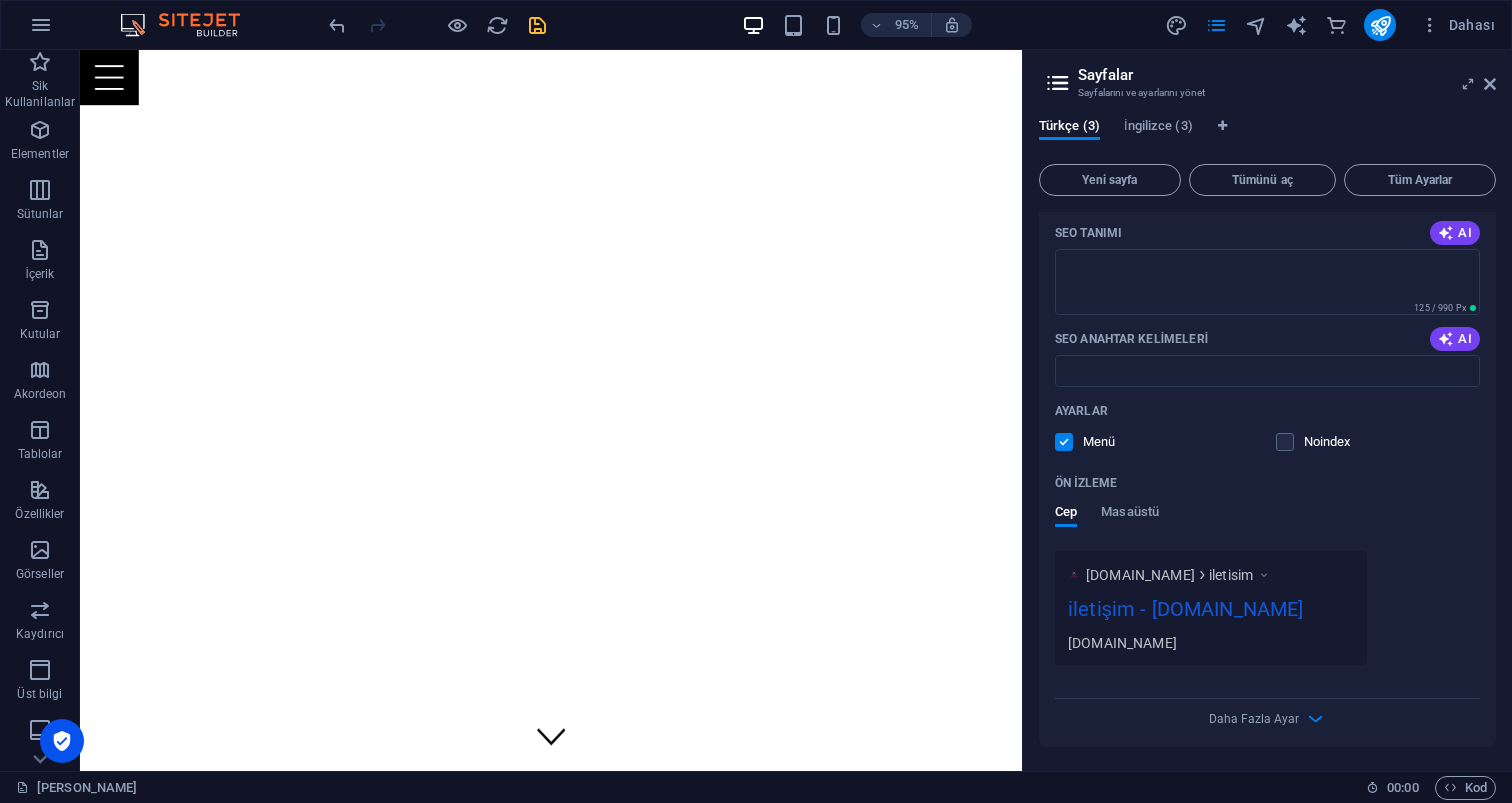 scroll, scrollTop: 1137, scrollLeft: 0, axis: vertical 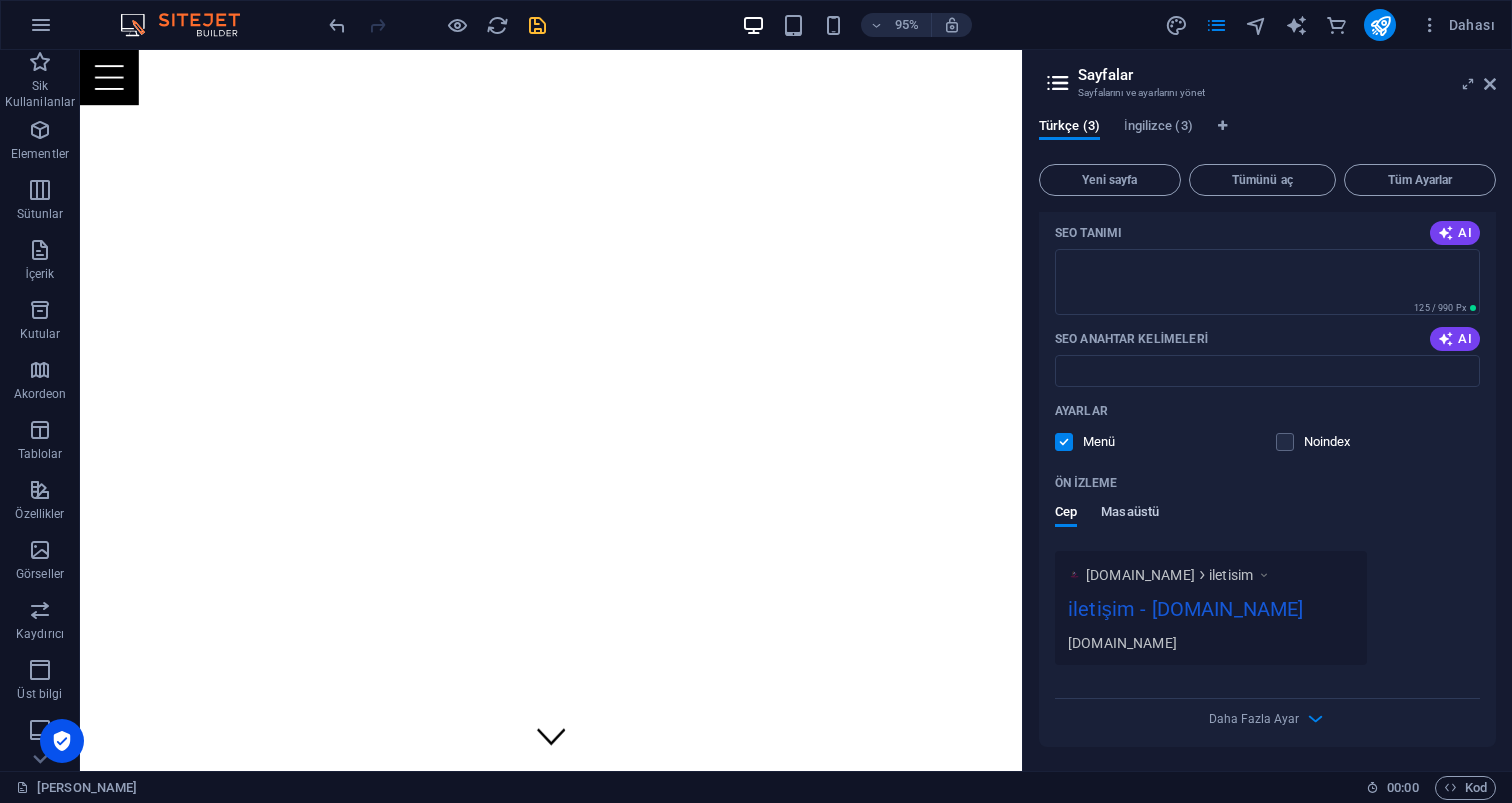 click on "Masaüstü" at bounding box center [1130, 514] 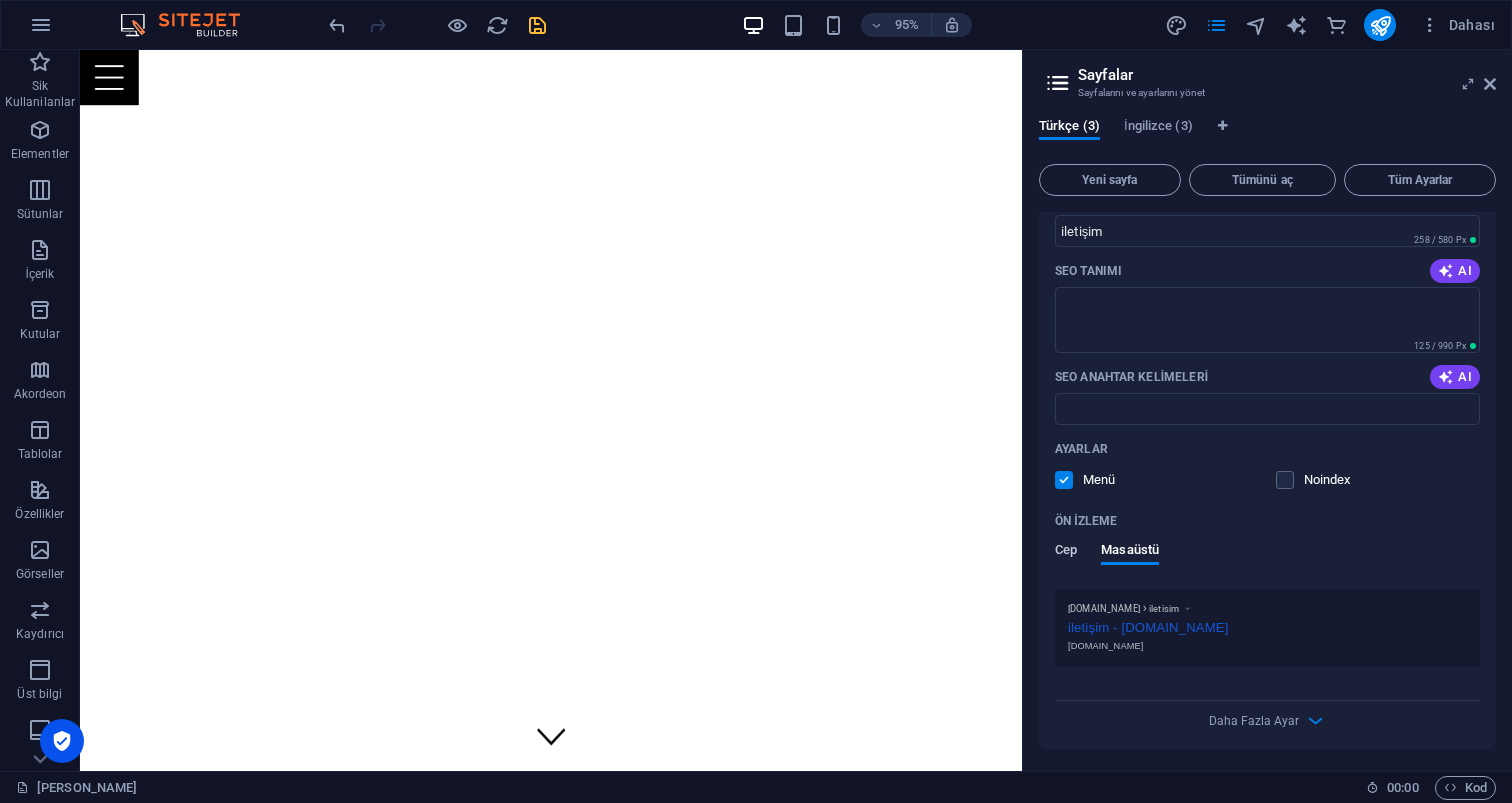 click on "Cep" at bounding box center [1066, 552] 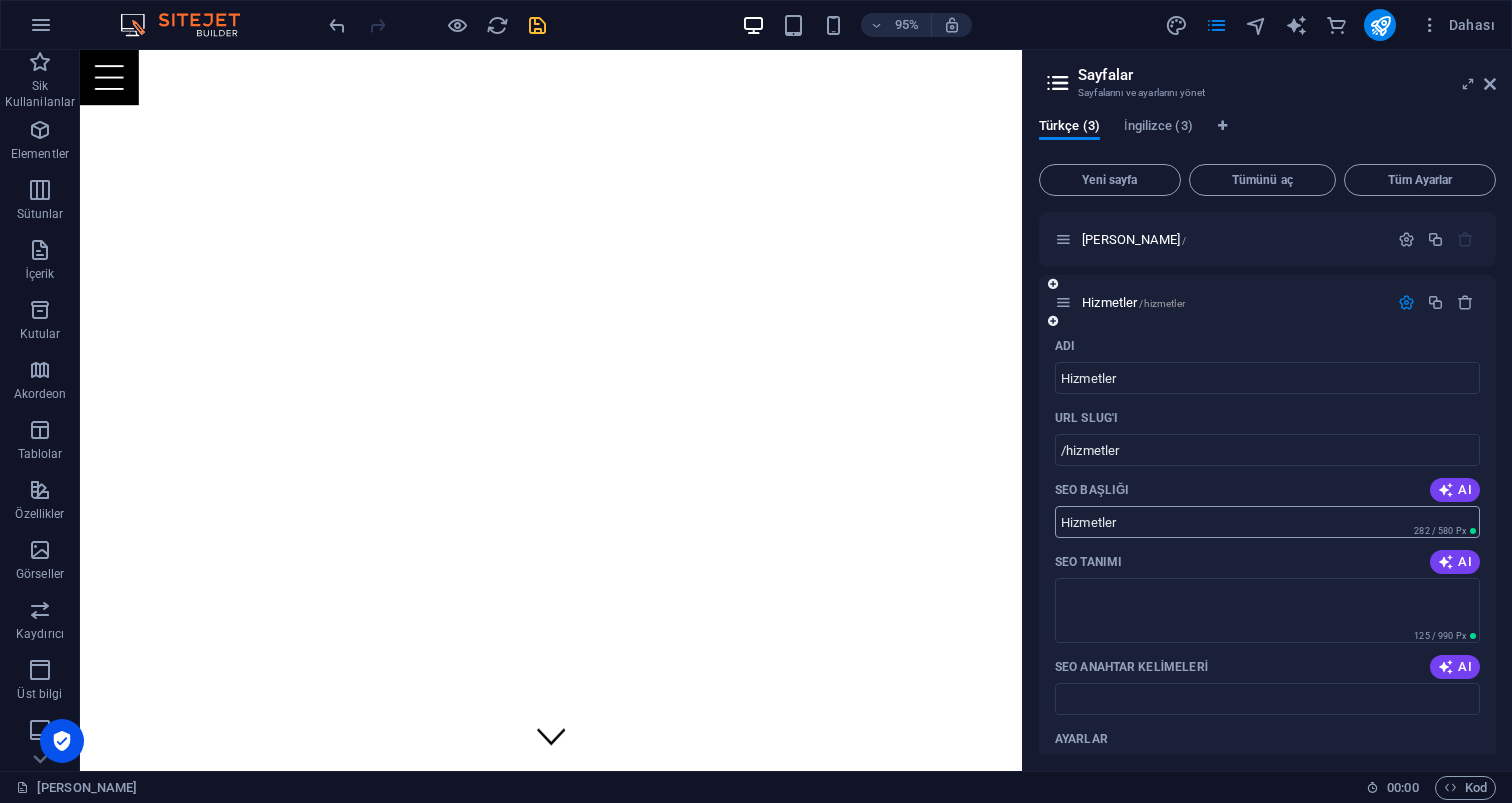scroll, scrollTop: 0, scrollLeft: 0, axis: both 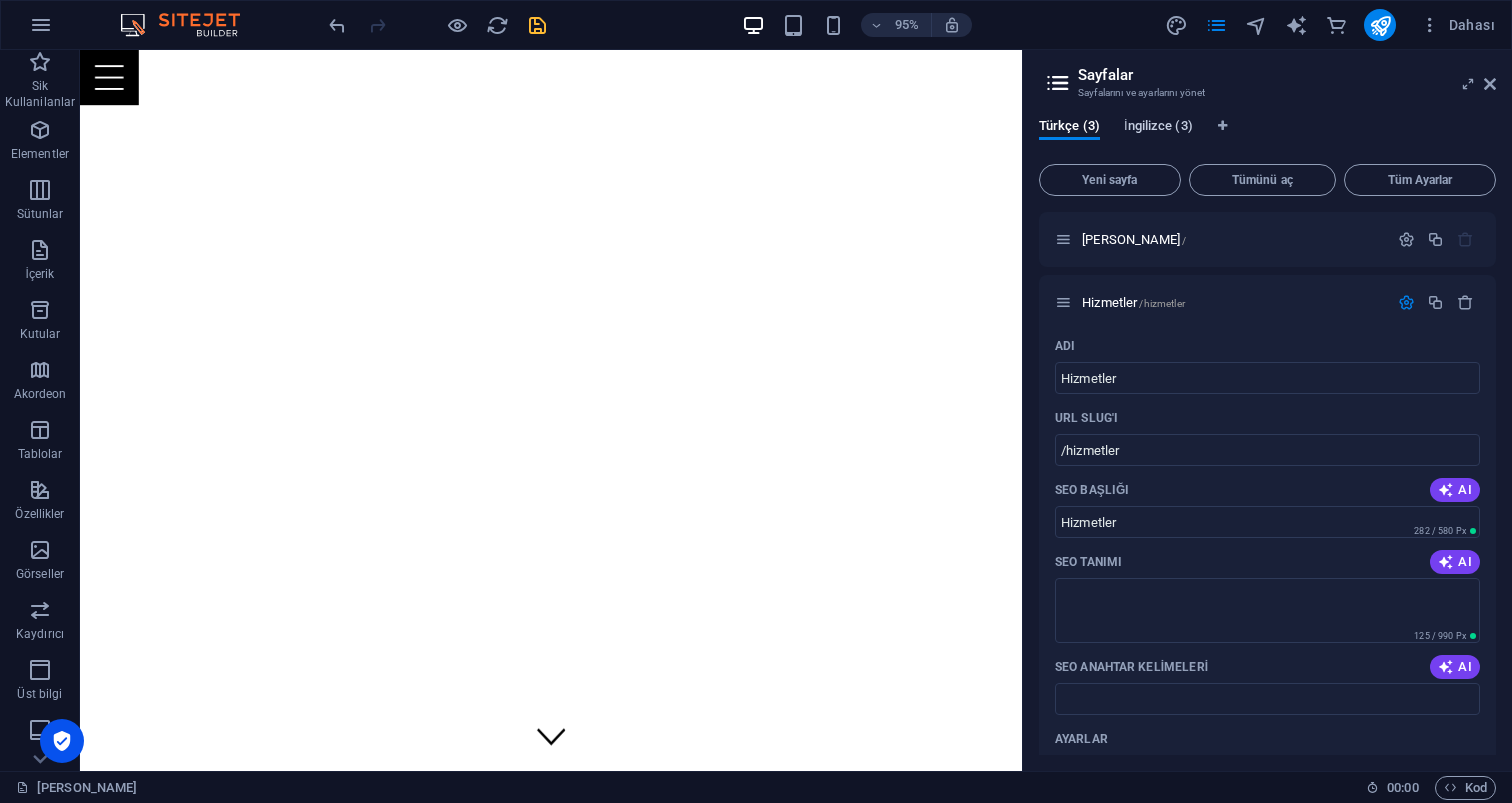 click on "İngilizce (3)" at bounding box center (1158, 128) 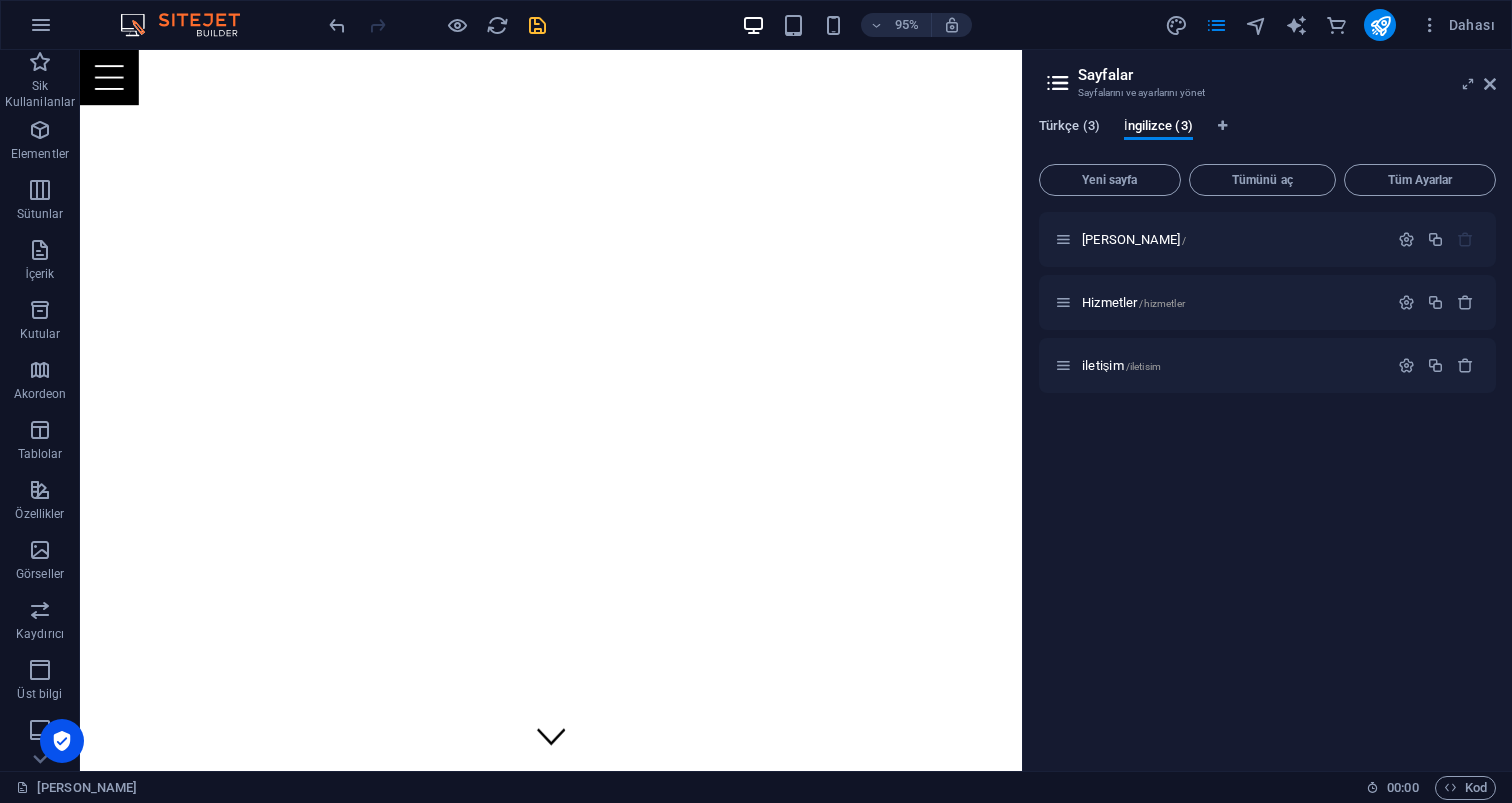 click on "Türkçe (3)" at bounding box center (1069, 128) 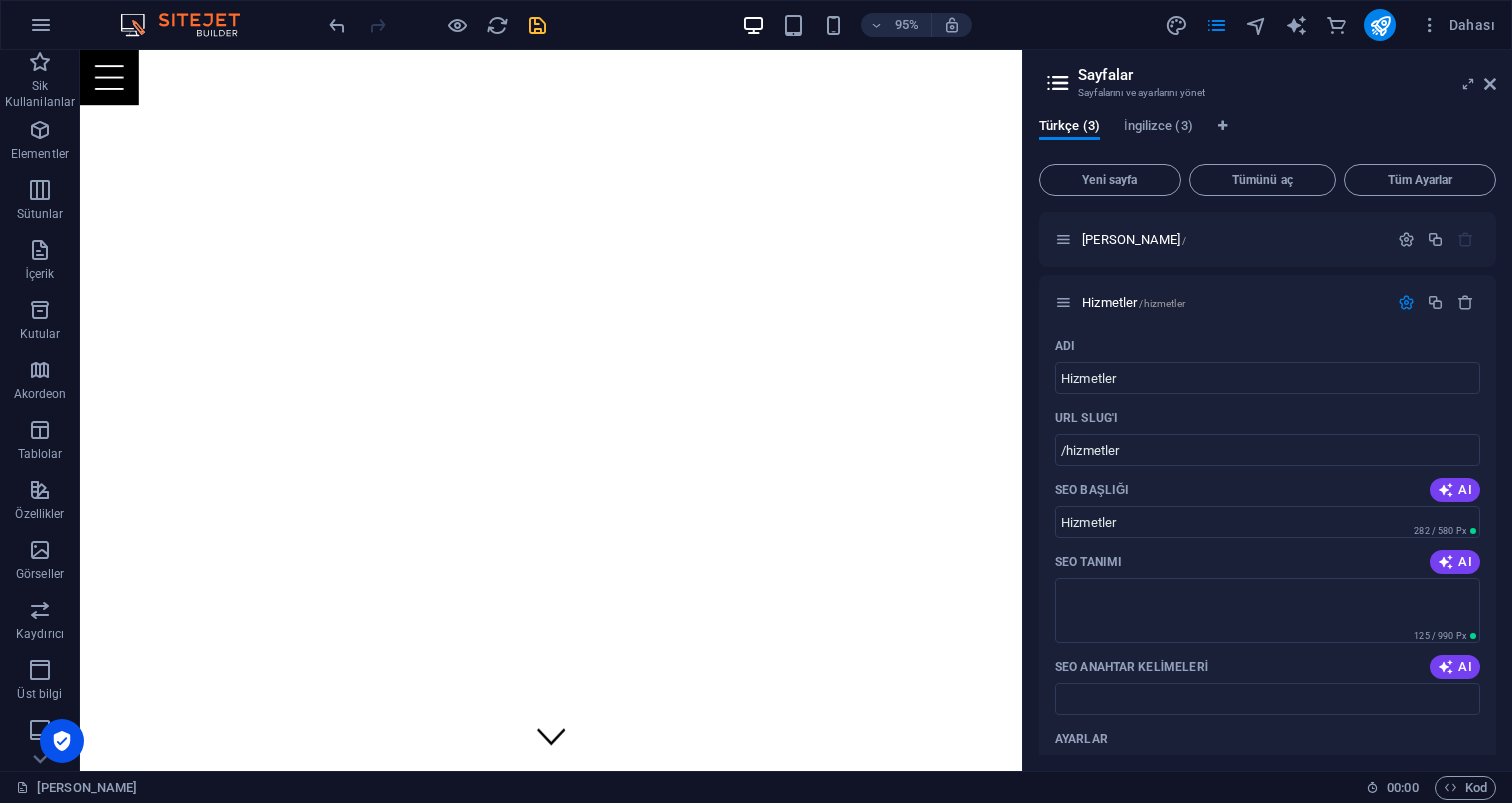 scroll, scrollTop: 703, scrollLeft: 0, axis: vertical 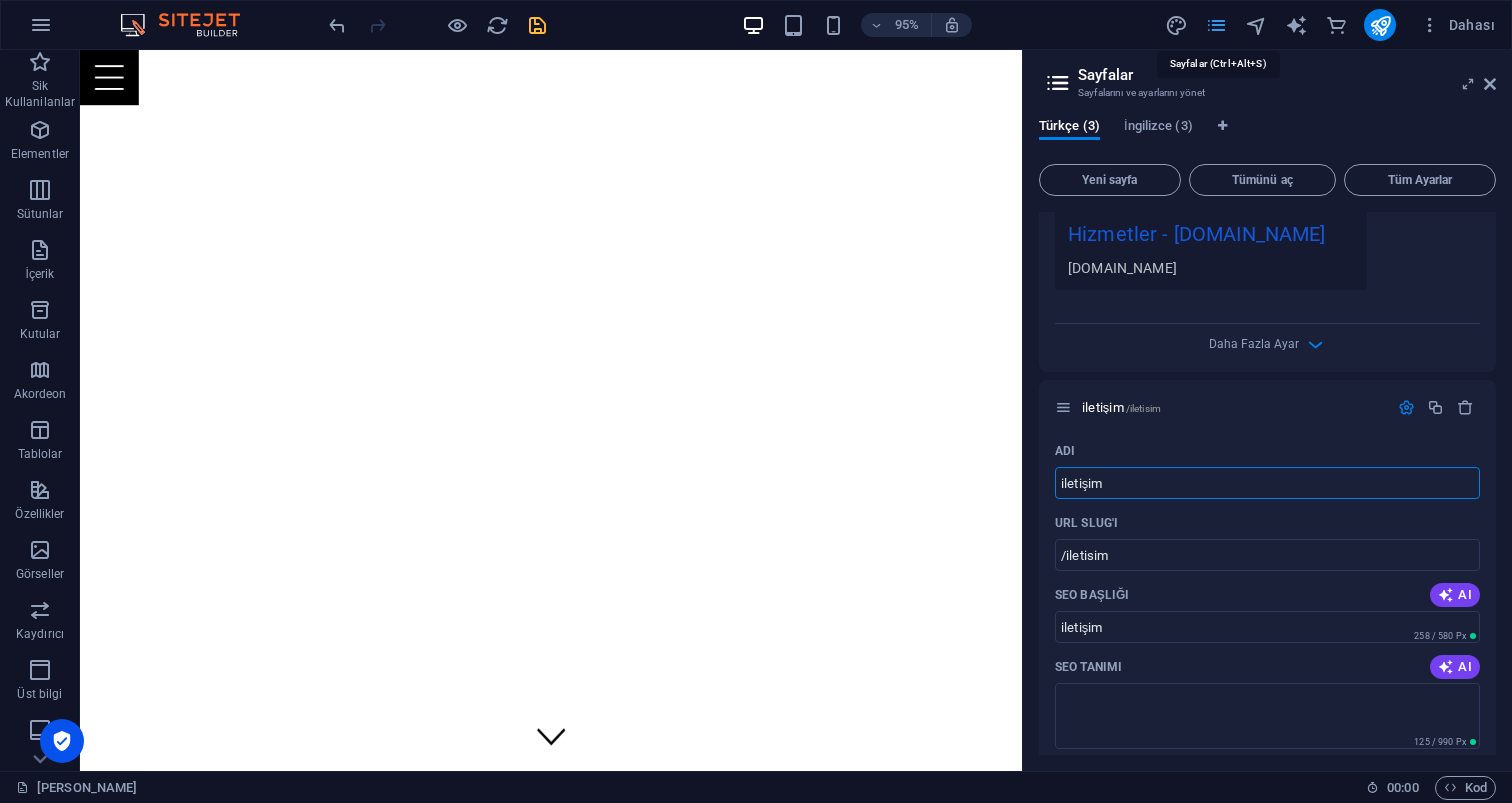 click at bounding box center (1216, 25) 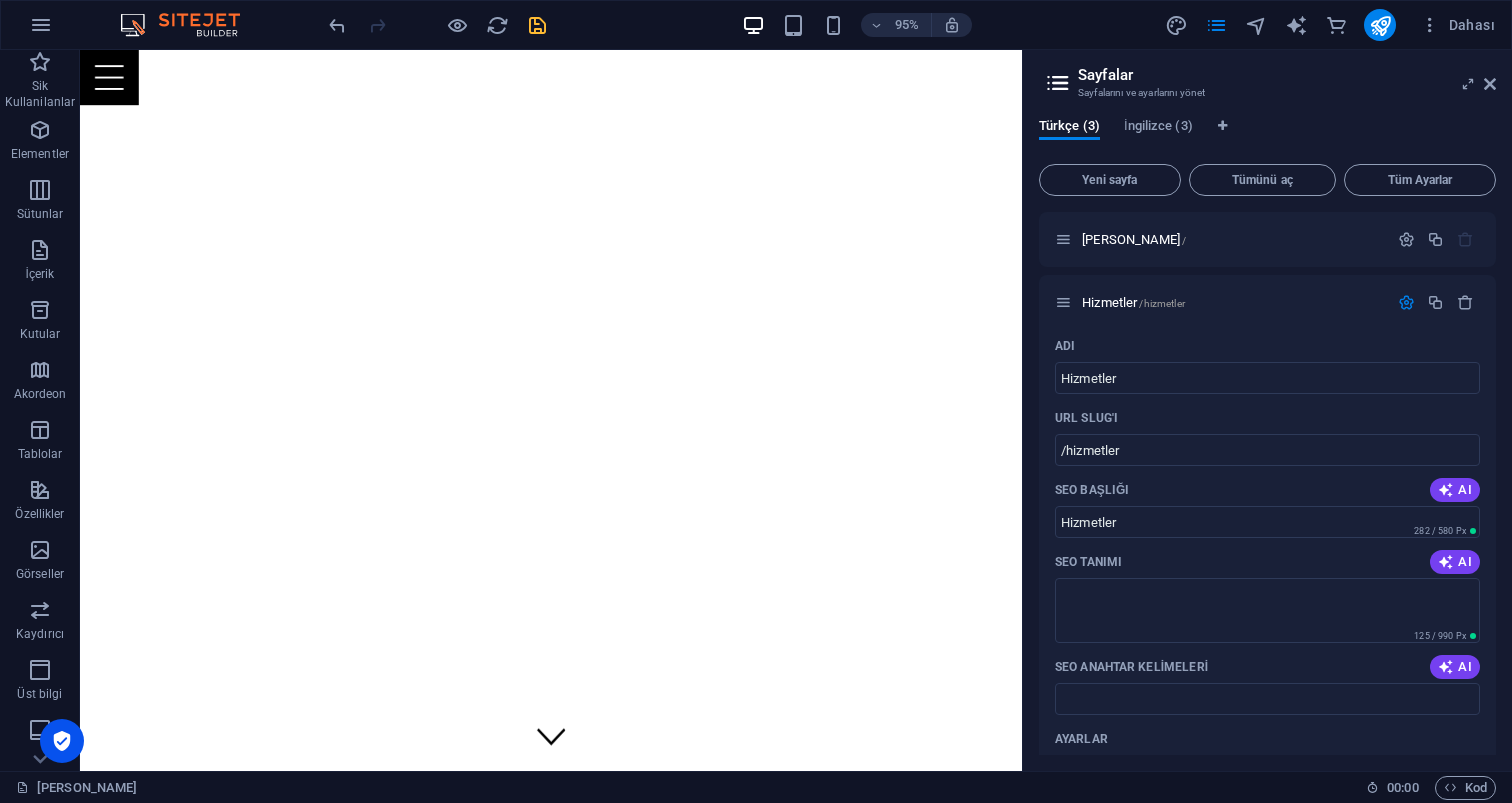scroll, scrollTop: 0, scrollLeft: 0, axis: both 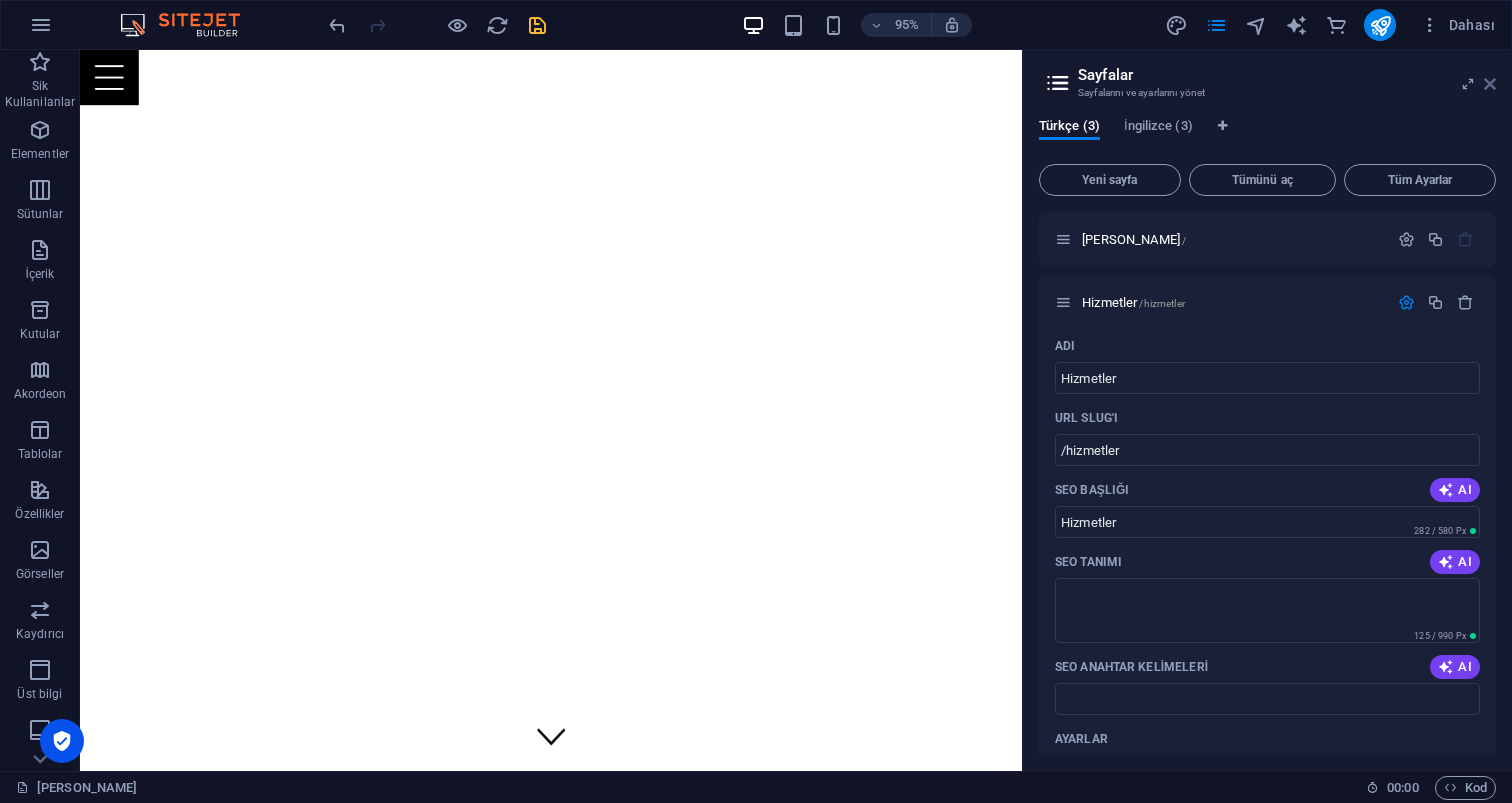 click at bounding box center [1490, 84] 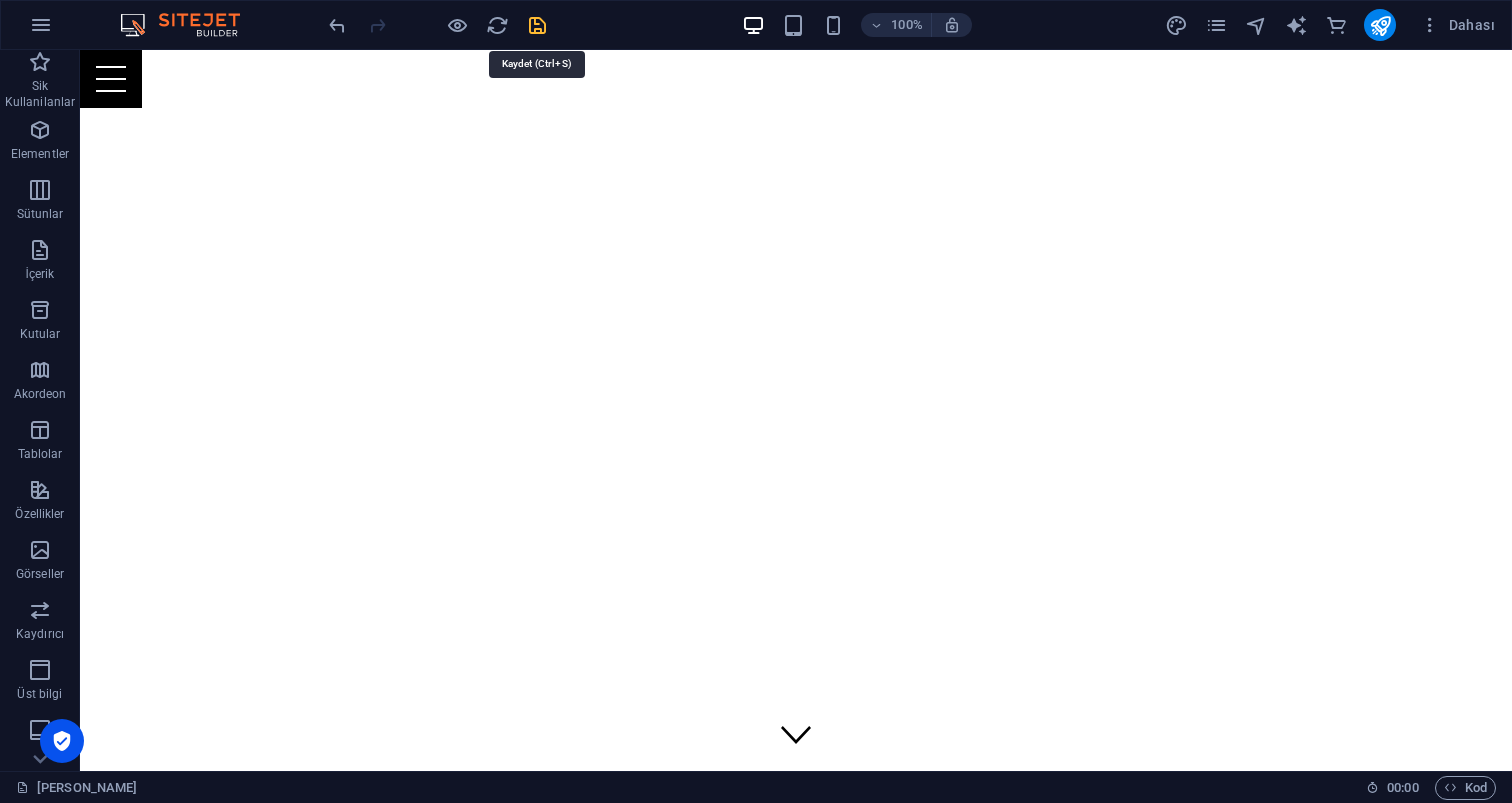 click at bounding box center (537, 25) 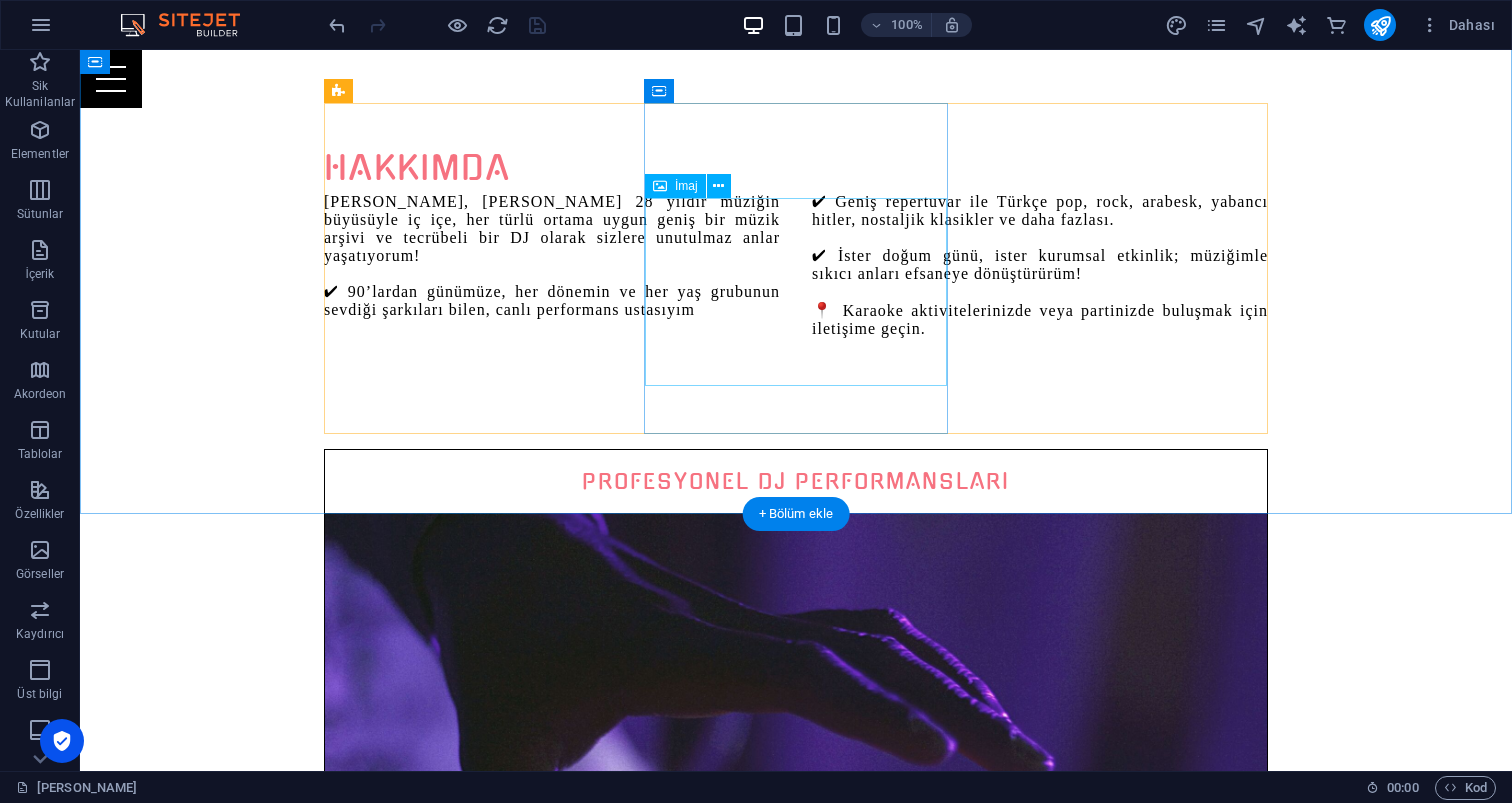 scroll, scrollTop: 1157, scrollLeft: 0, axis: vertical 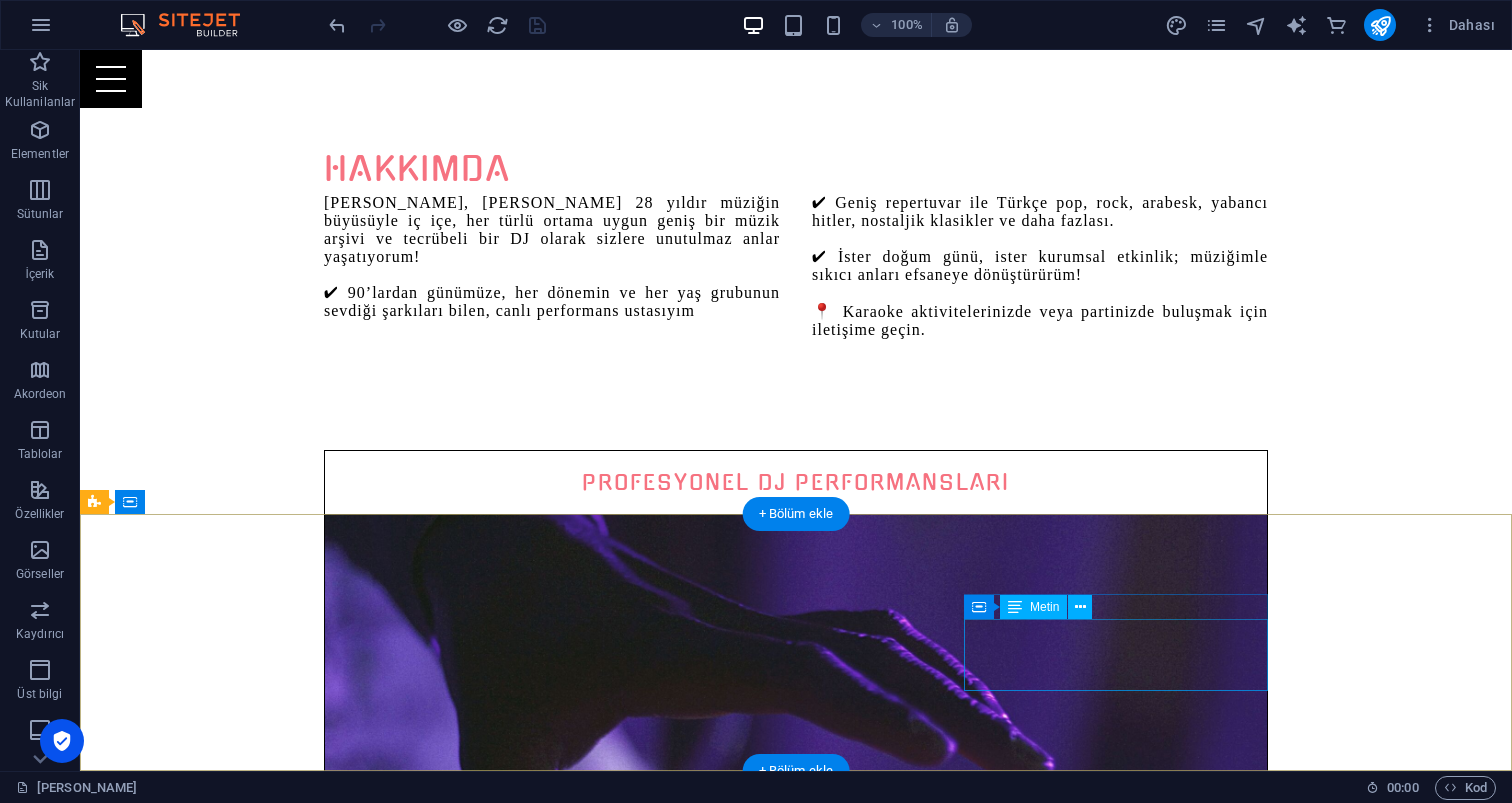 click on "Mobile:  00905333501812 info@karaokeparty.com.tr" at bounding box center [568, 2949] 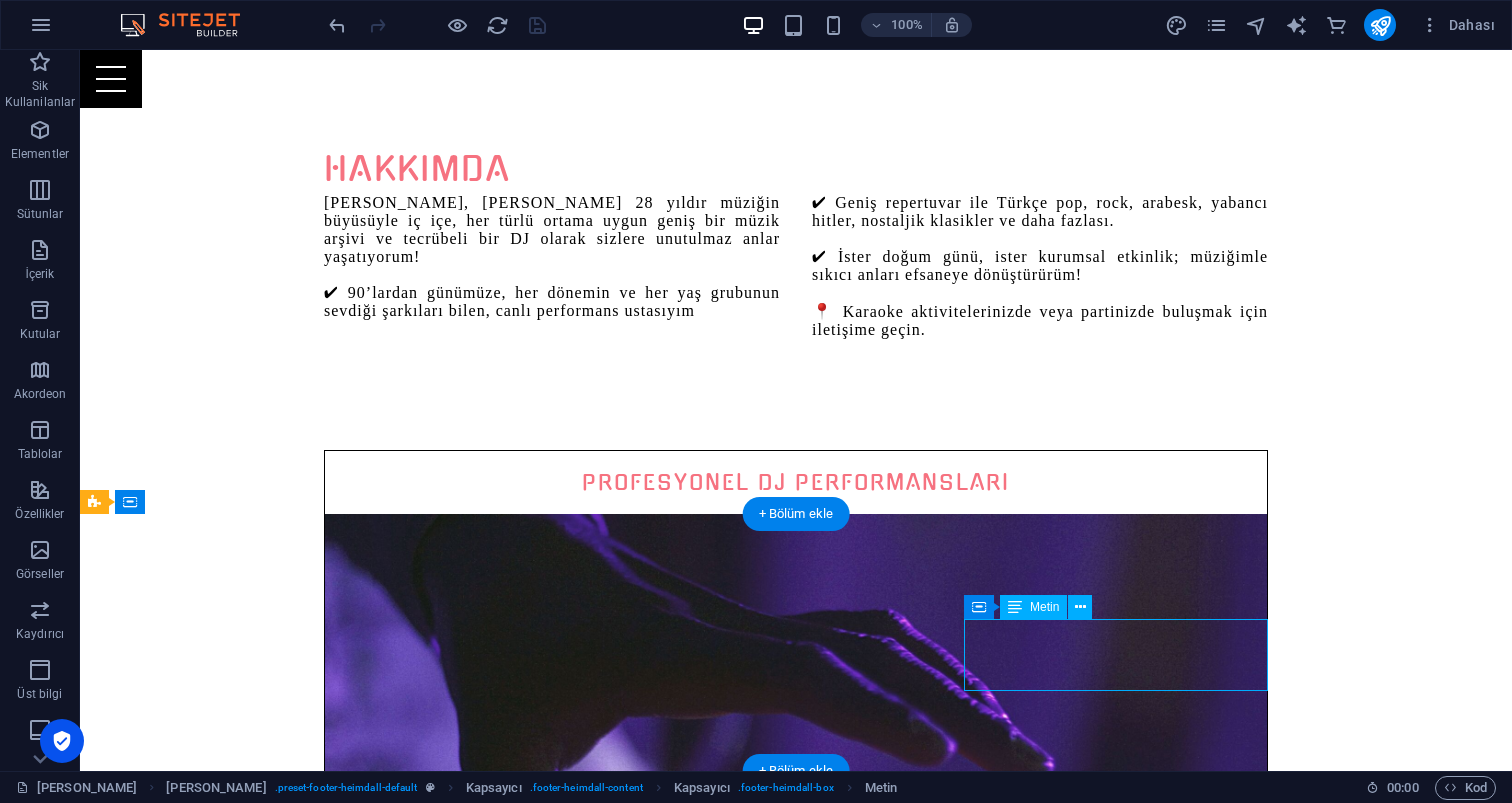 click on "Mobile:  00905333501812 info@karaokeparty.com.tr" at bounding box center (568, 2949) 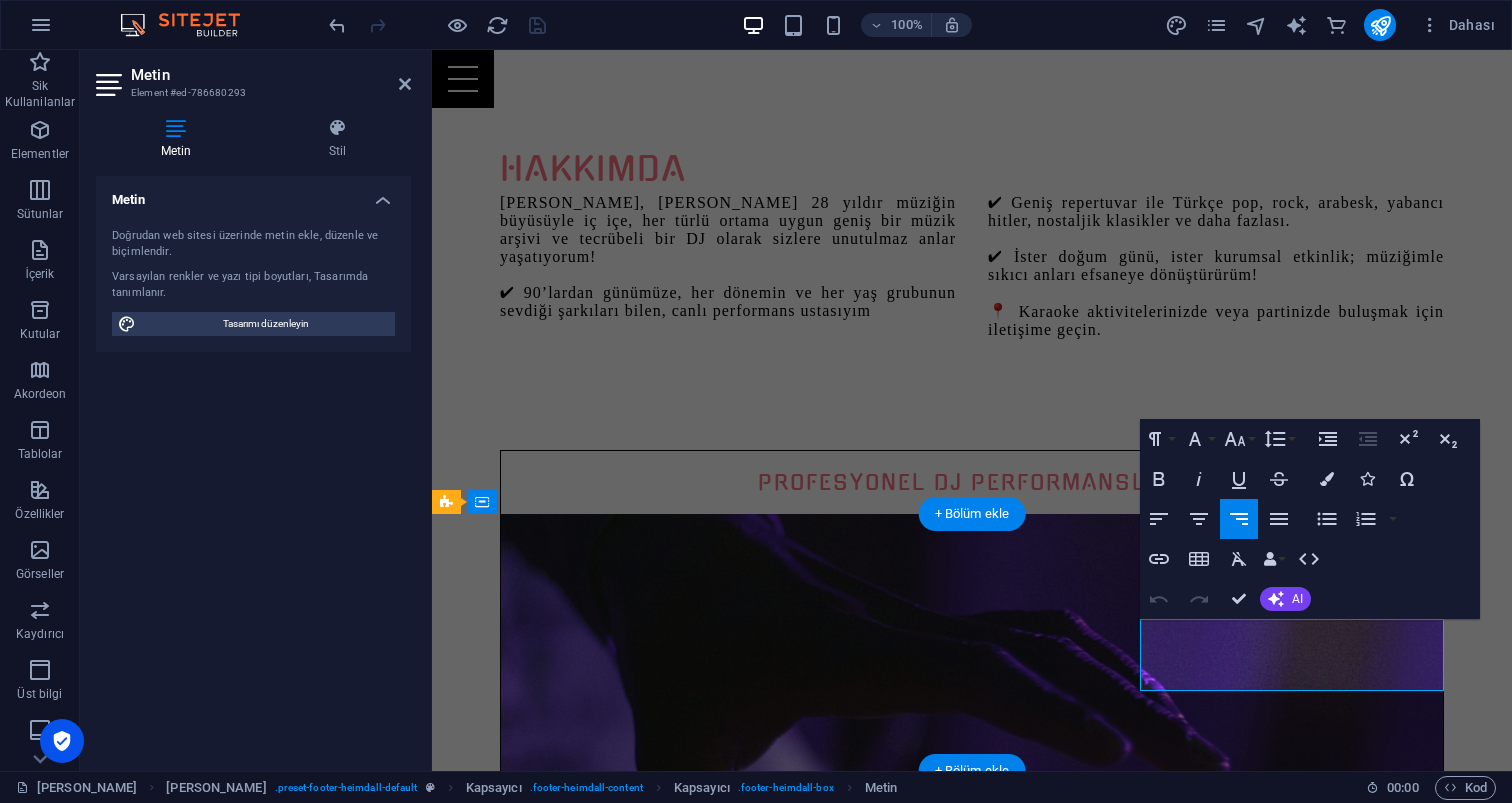 type 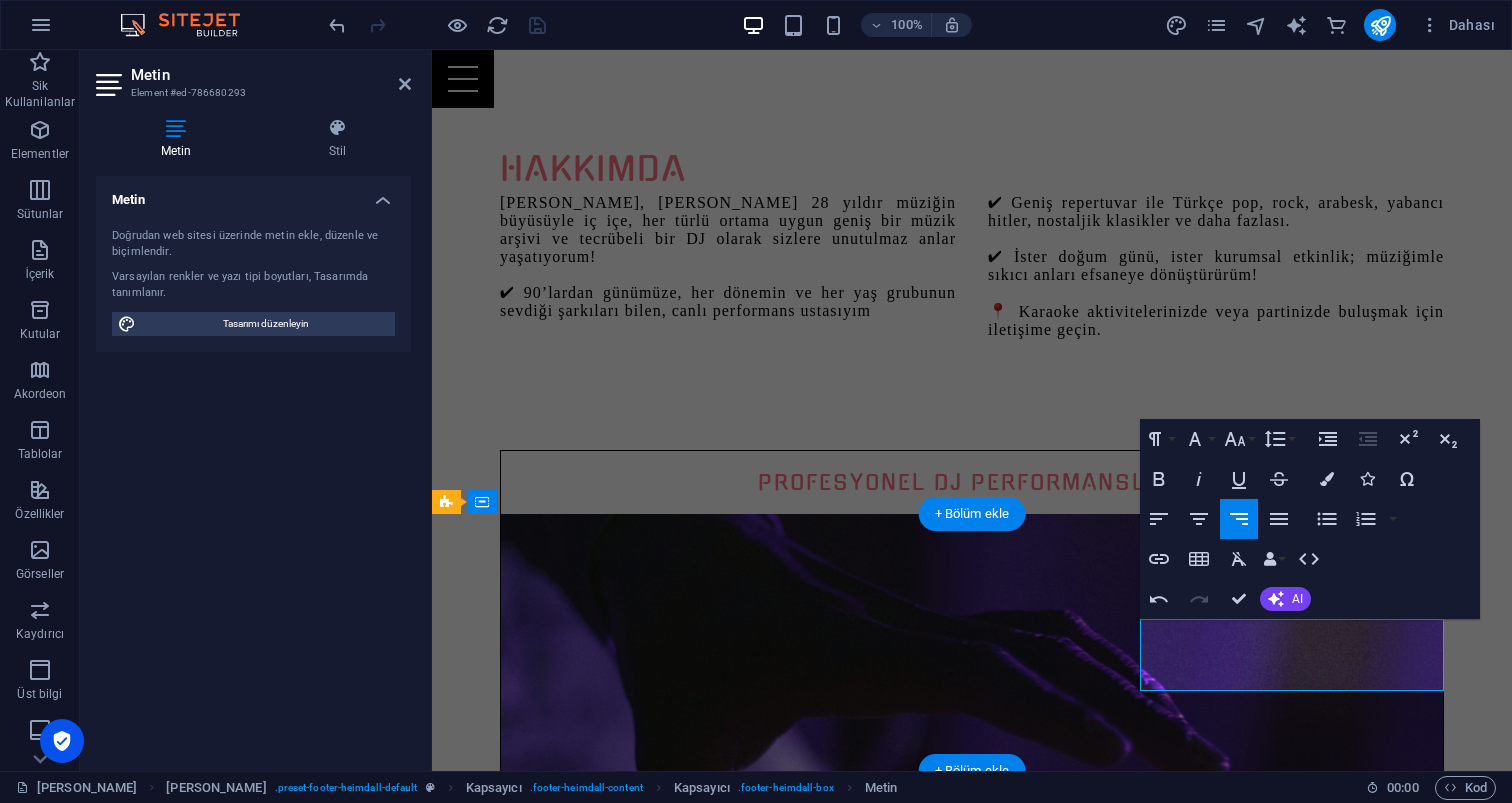 scroll, scrollTop: 1150, scrollLeft: 0, axis: vertical 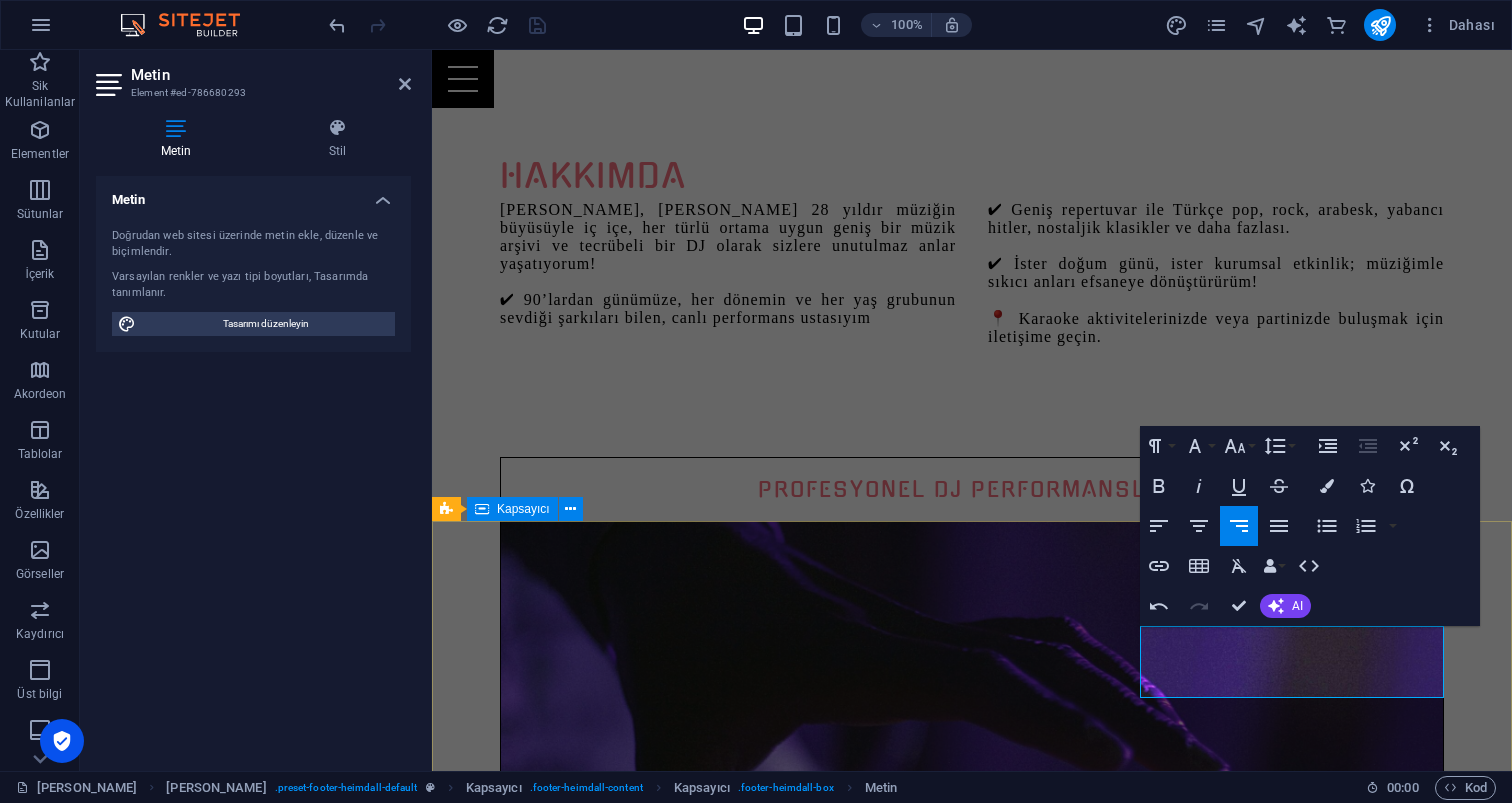 click on "Adres karaokeparty.com.tr Güzeloba Antalya   07230 Social Instagram İLETİŞİM Mehmet Çapar  Mobile:  00905333501812 info@karaokeparty.com.tr" at bounding box center [972, 2861] 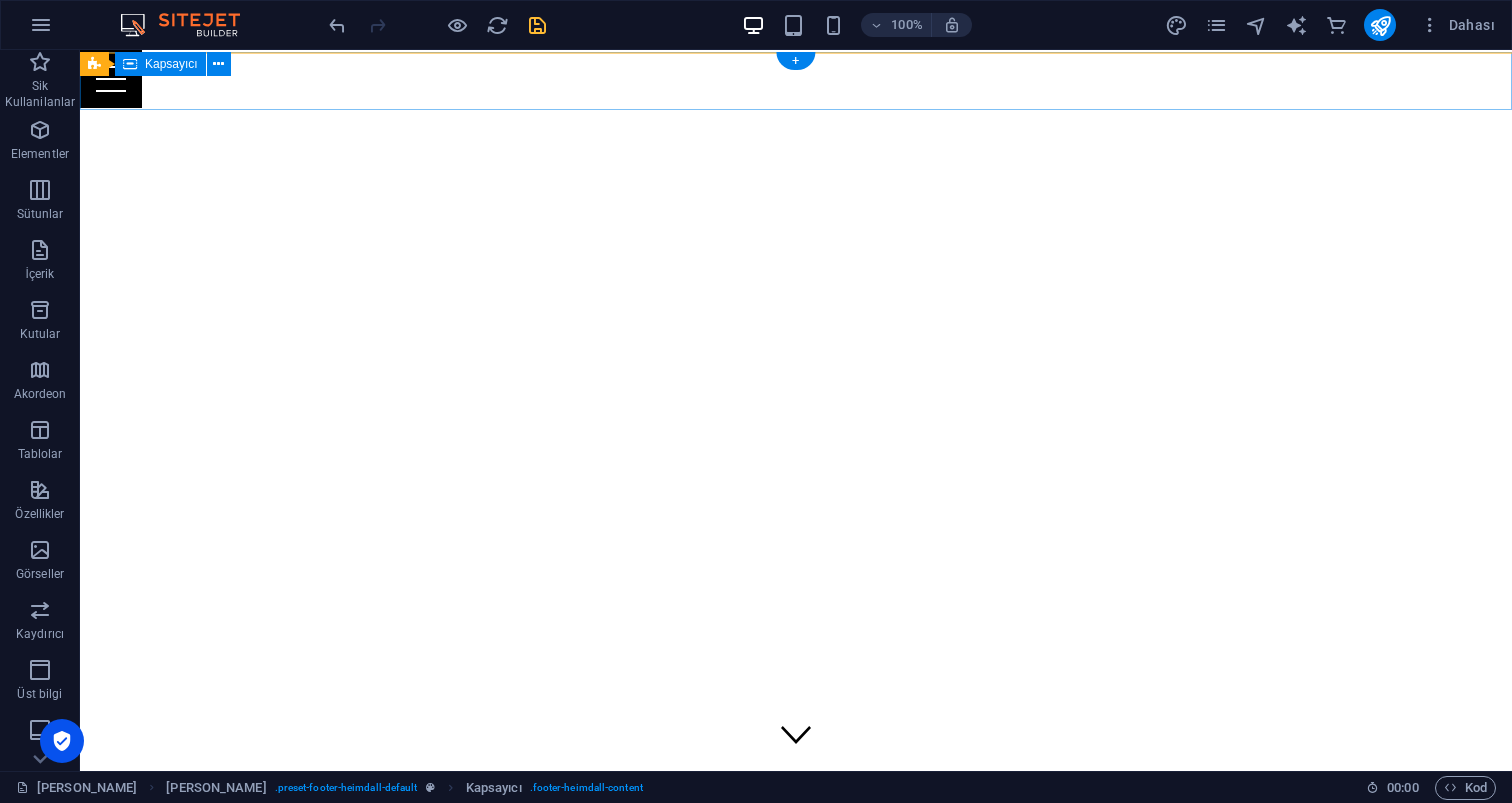 scroll, scrollTop: 0, scrollLeft: 0, axis: both 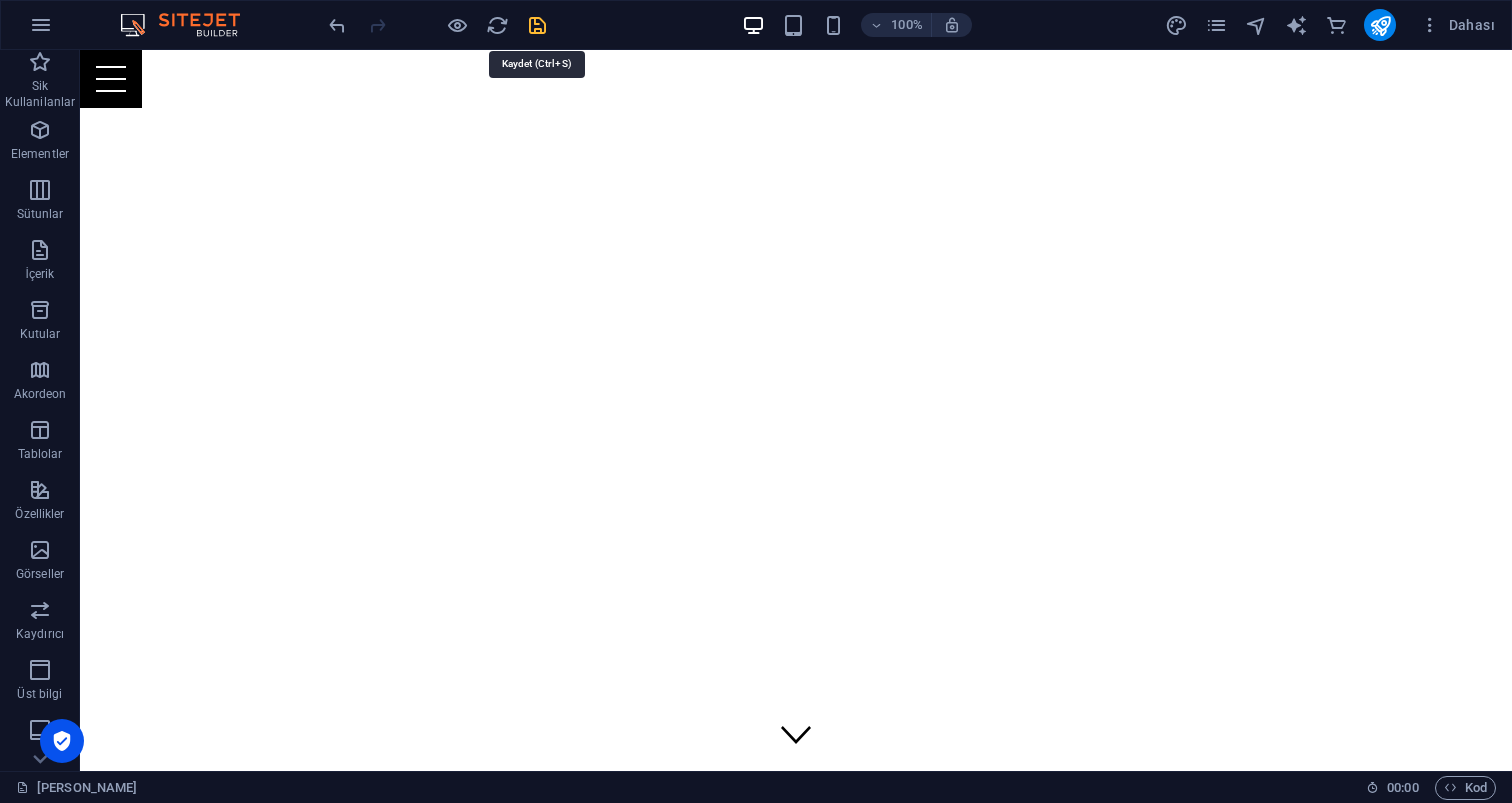 click at bounding box center (537, 25) 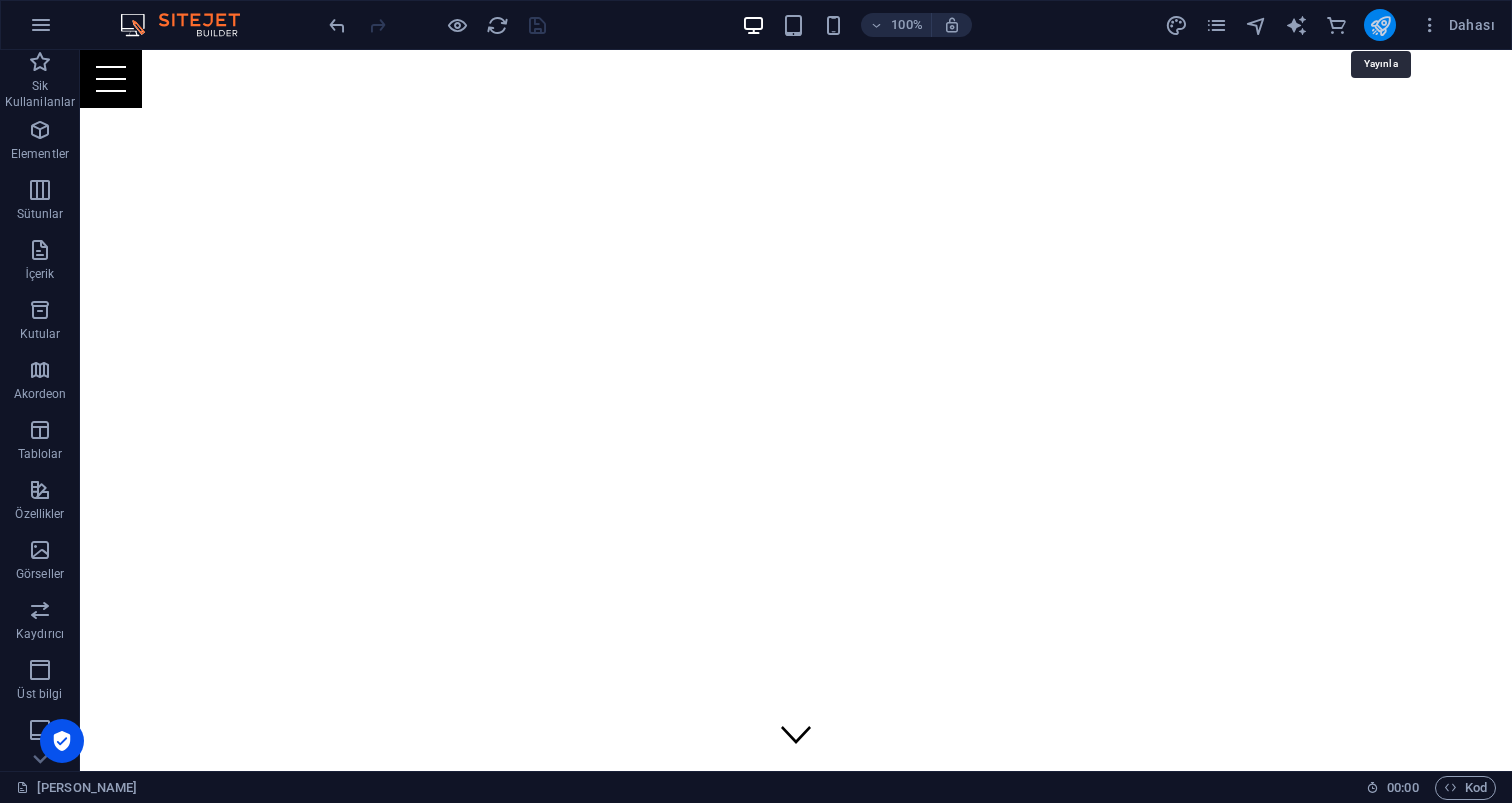 click at bounding box center (1380, 25) 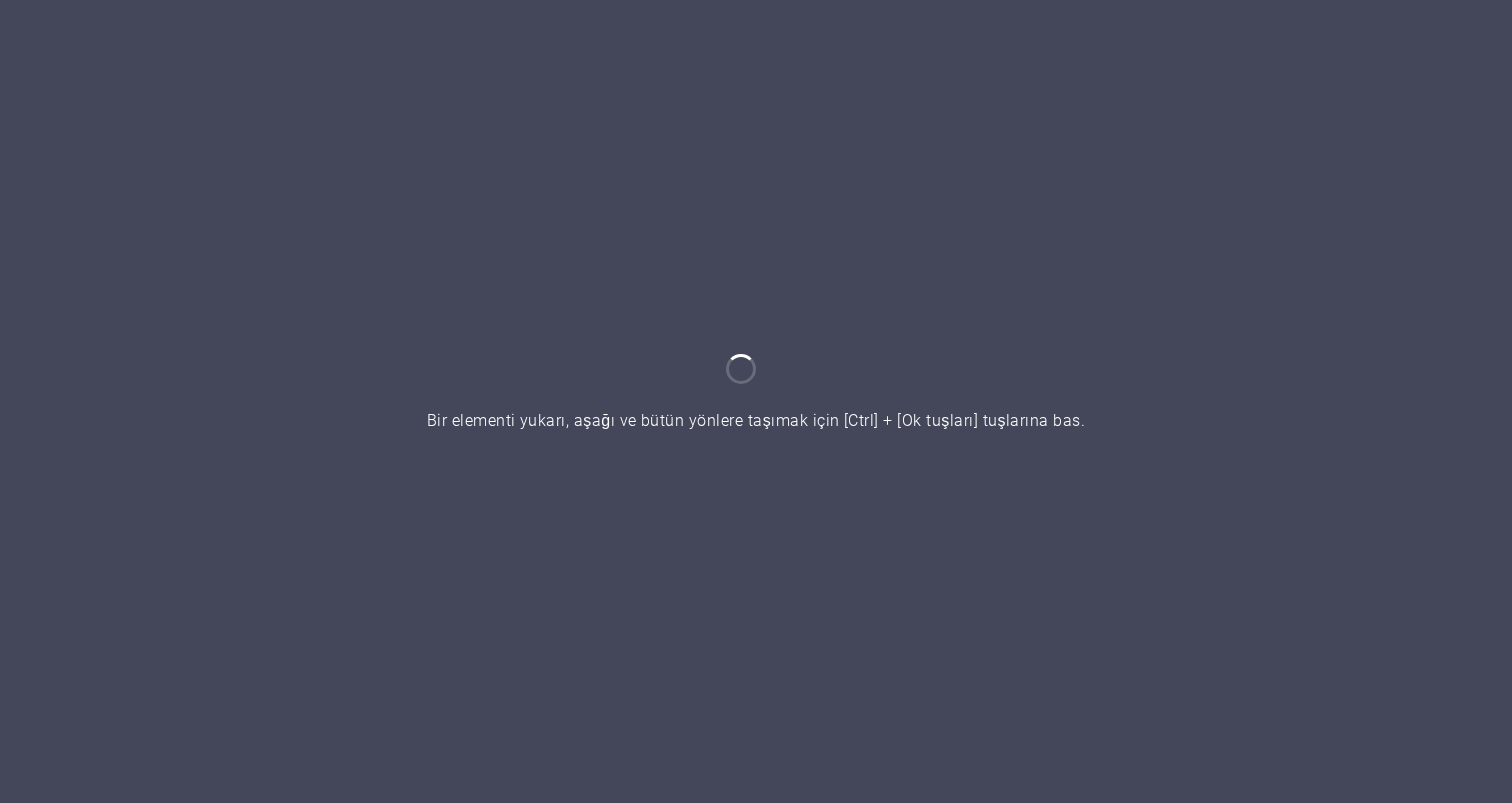 scroll, scrollTop: 0, scrollLeft: 0, axis: both 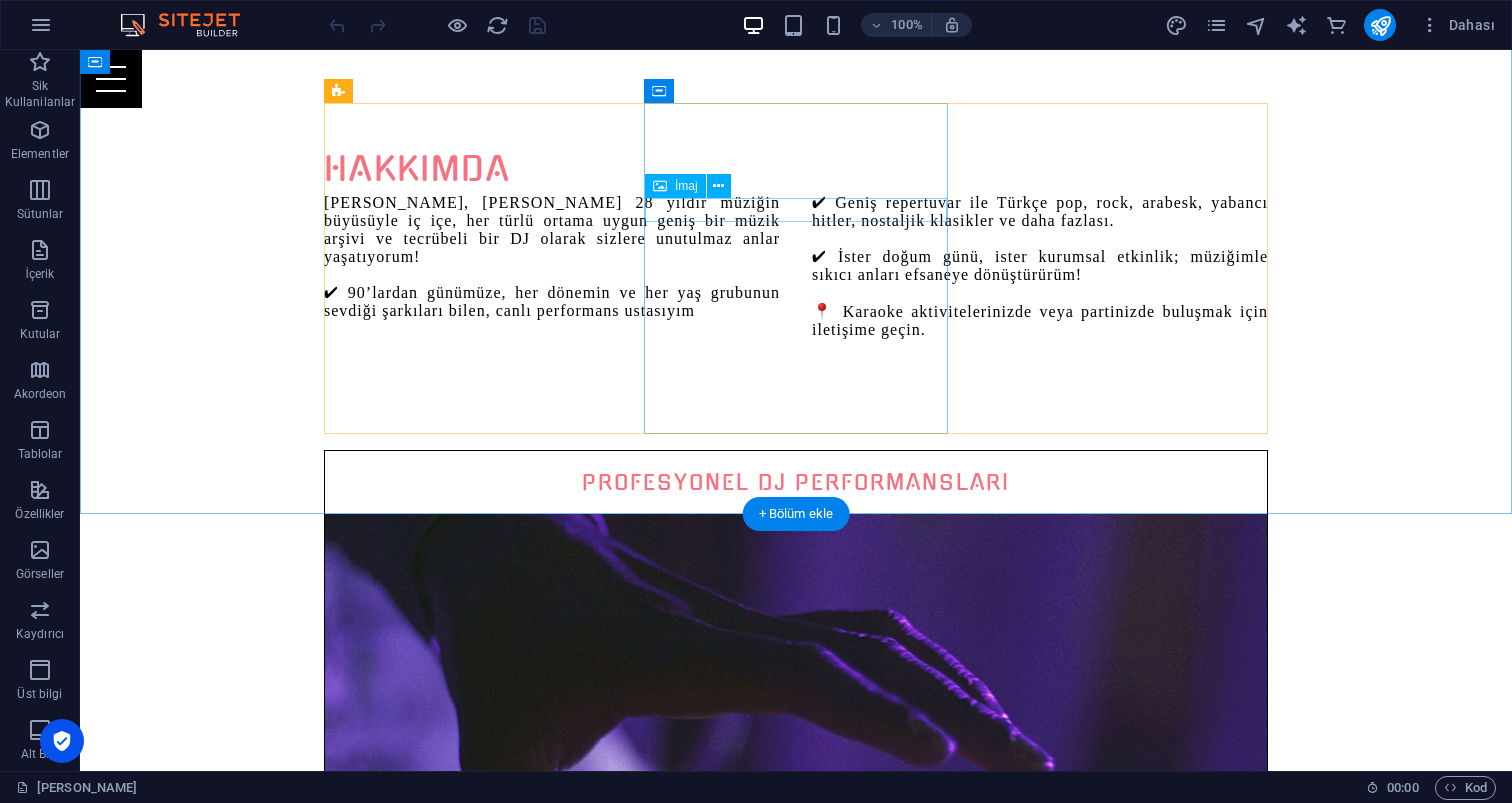click on "İmaj" at bounding box center [686, 186] 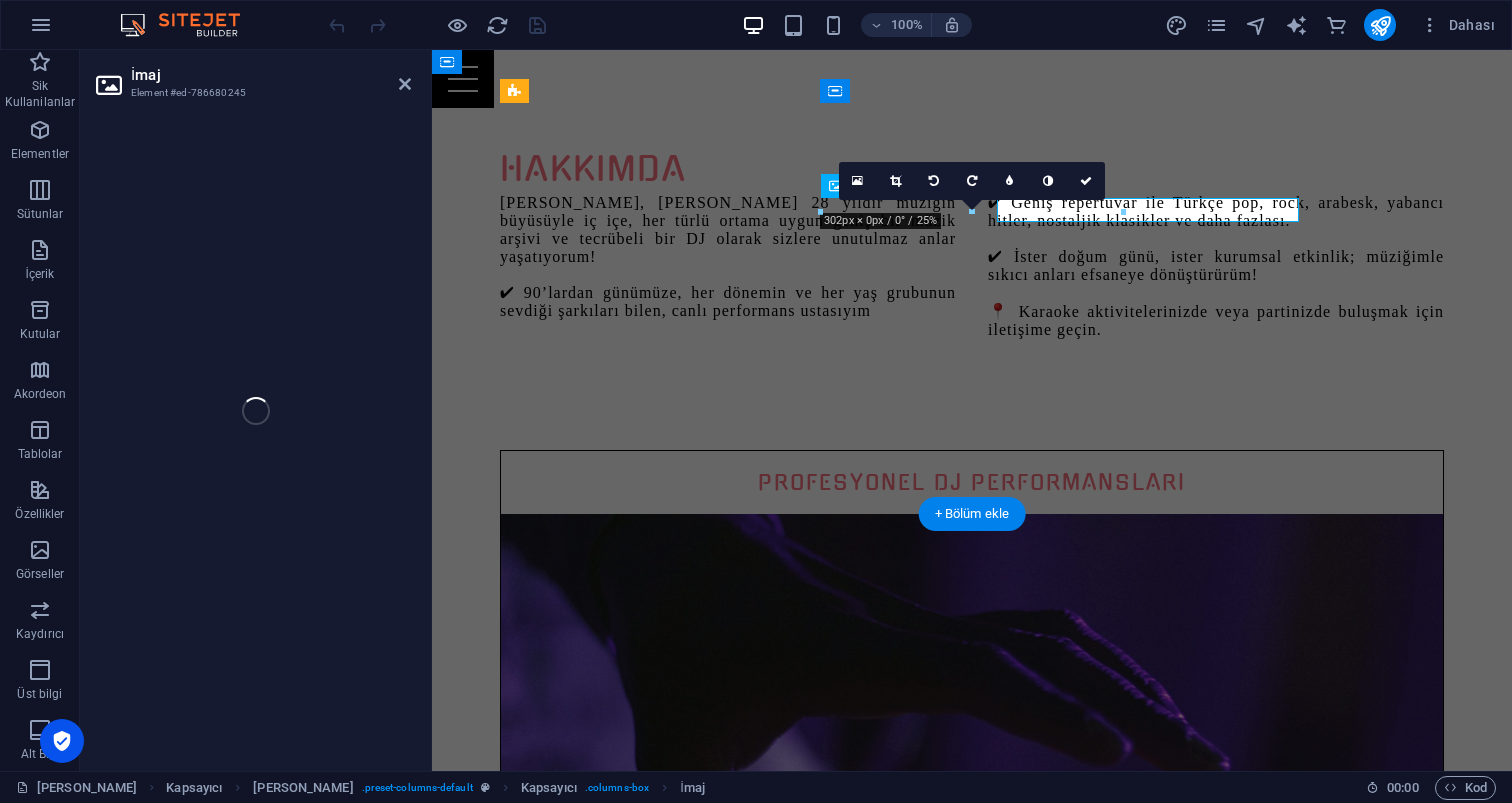 select on "%" 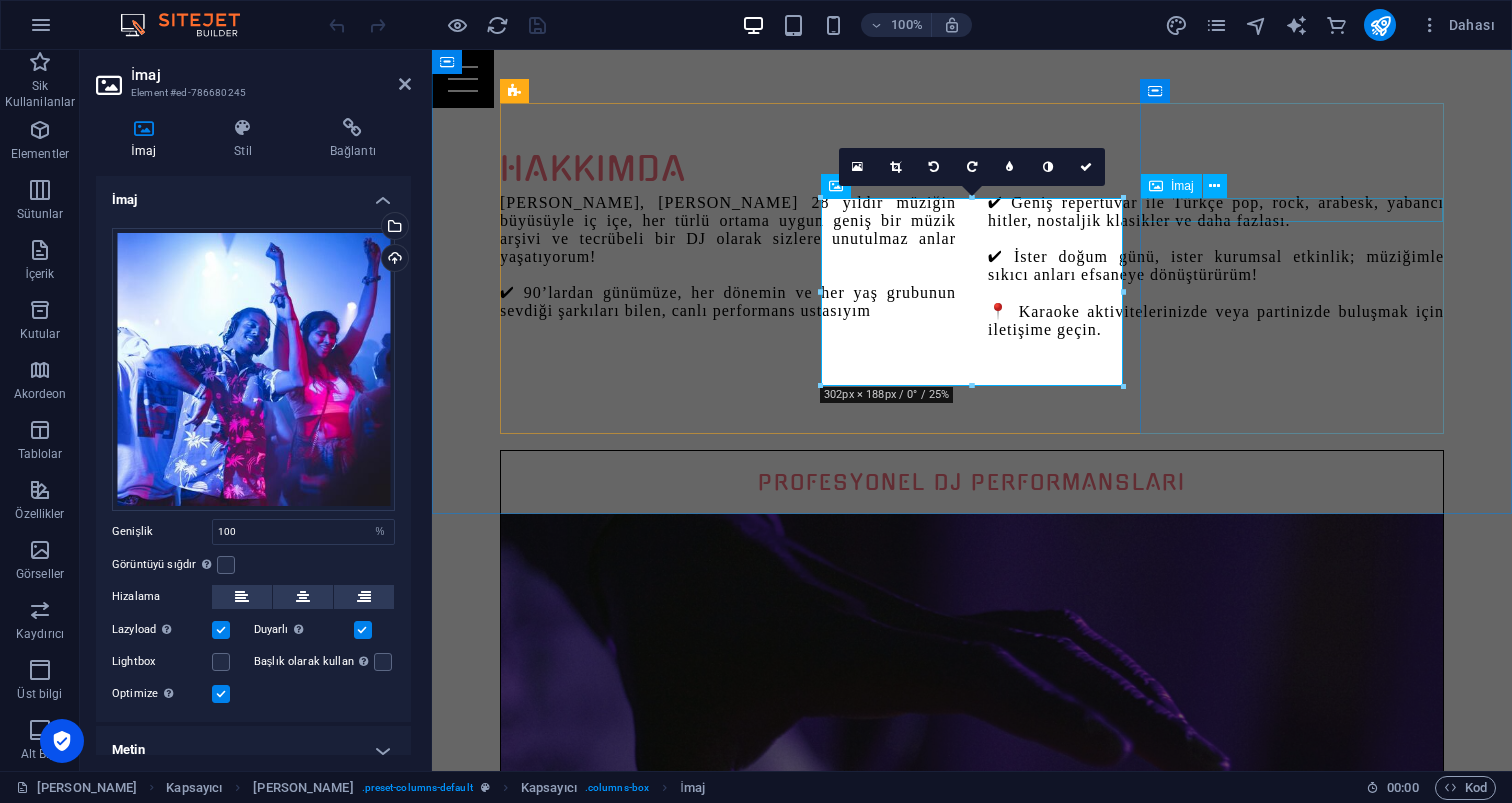 click at bounding box center [972, 2222] 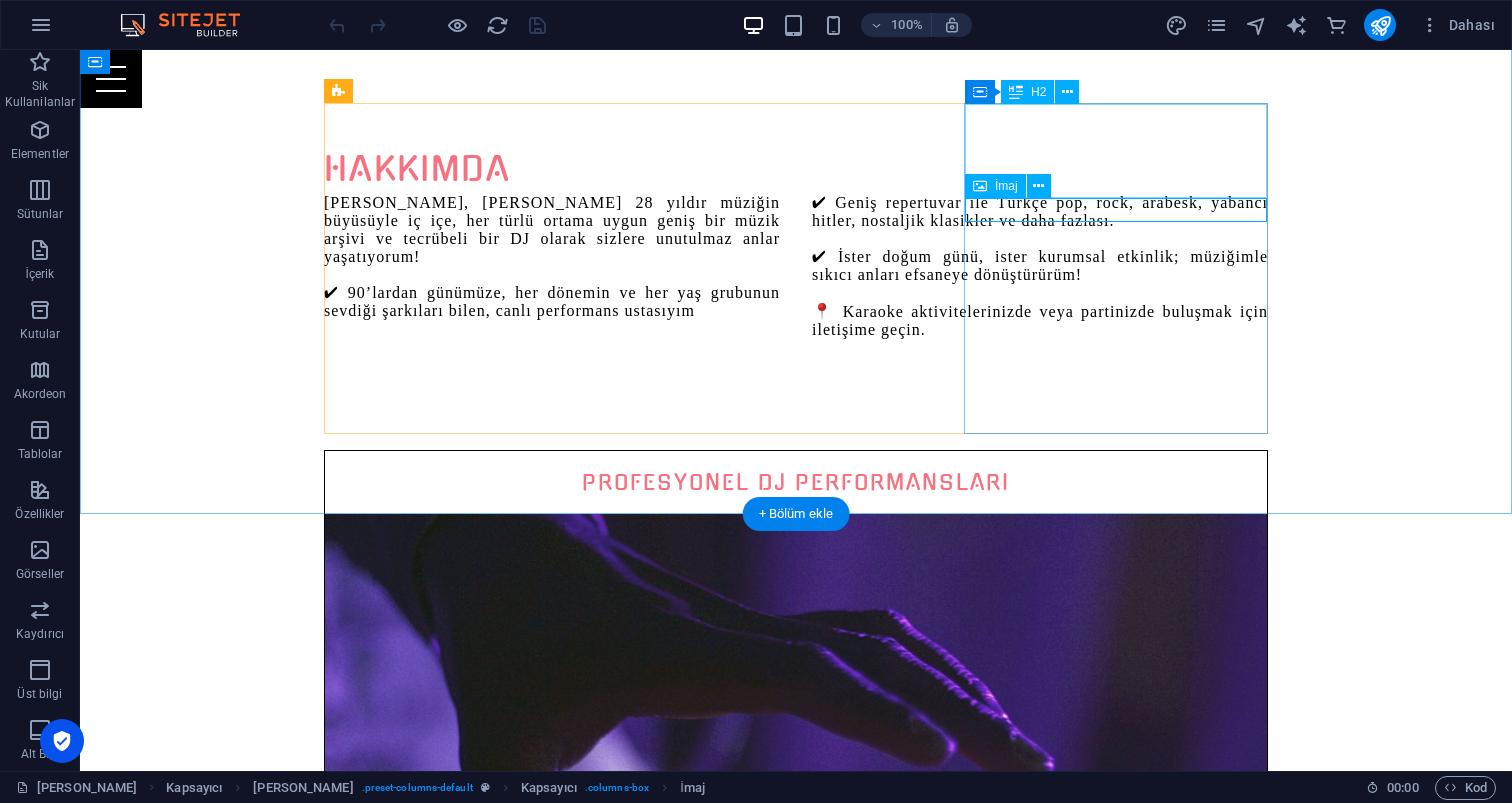 click on "İmaj" at bounding box center (1006, 186) 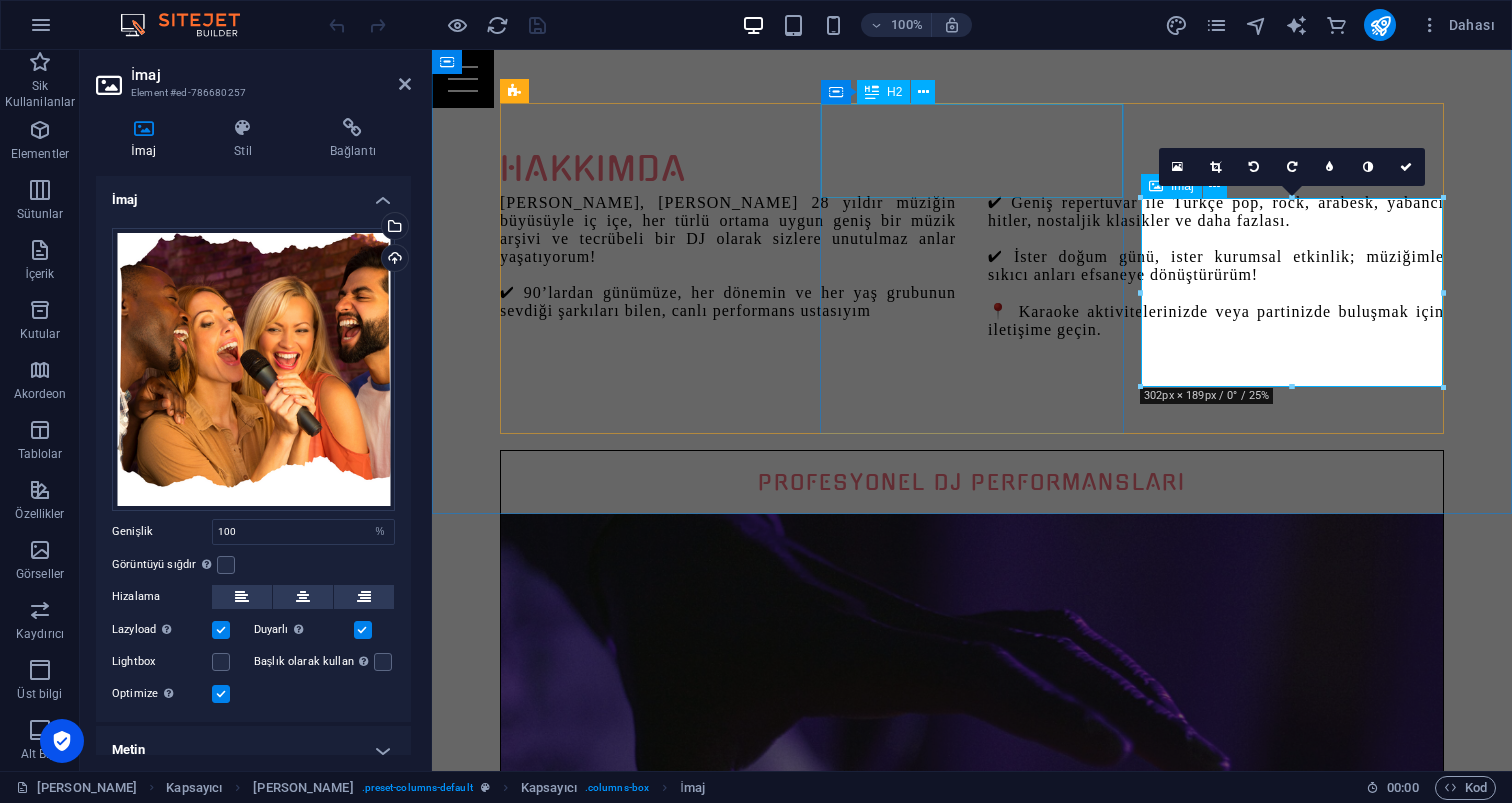 click on "Eğlence Dolu Etkinlikler" at bounding box center [972, 1189] 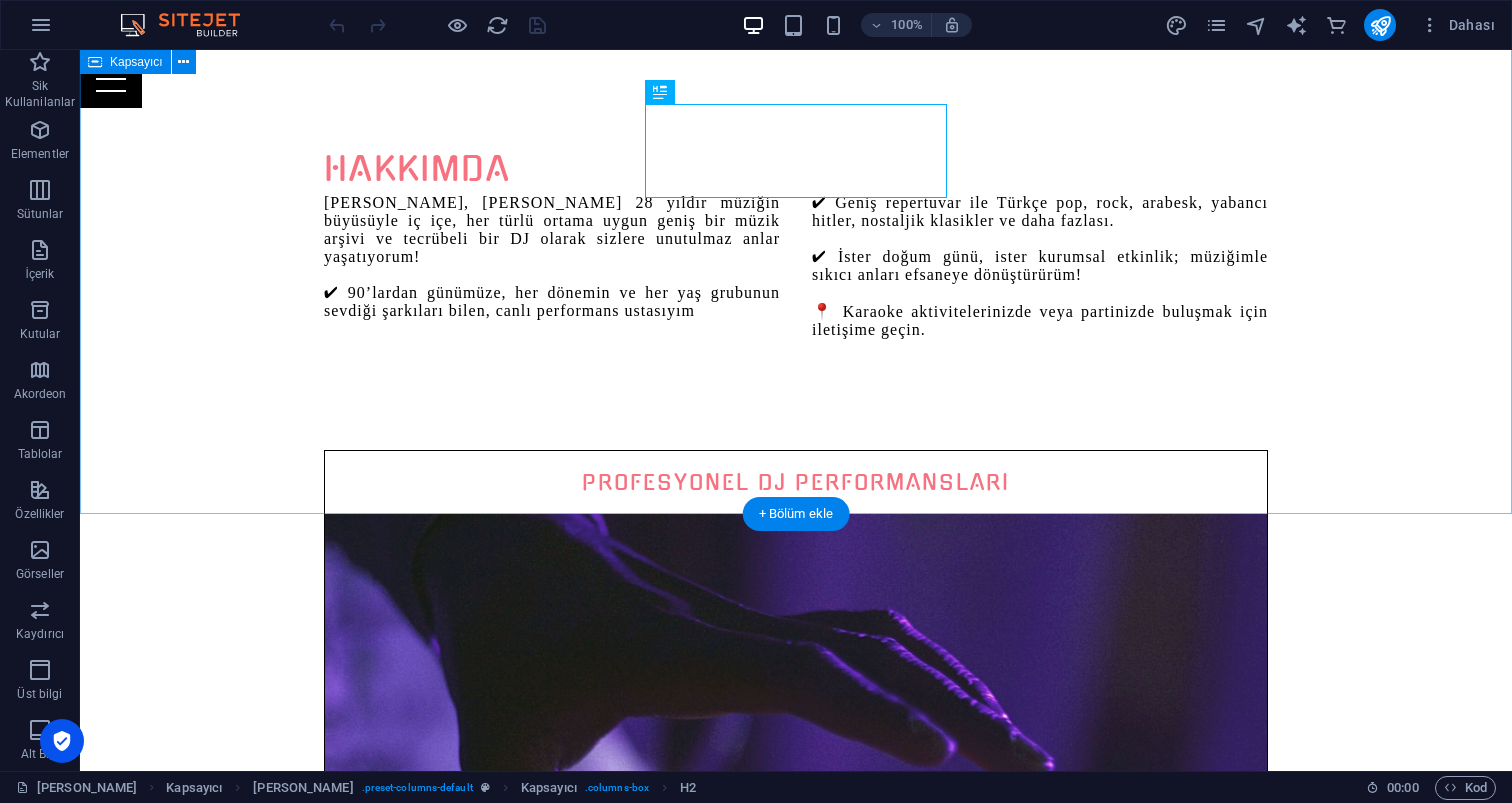 click on "[PERSON_NAME], [PERSON_NAME] 28 yıldır müziğin büyüsüyle iç içe, her türlü ortama uygun geniş bir müzik arşivi ve tecrübeli bir DJ olarak sizlere unutulmaz anlar yaşatıyorum! ✔ 90’lardan günümüze, her dönemin ve her yaş grubunun sevdiği şarkıları bilen, canlı performans ustasıyım ✔ Geniş repertuvar ile Türkçe pop, rock, arabesk, yabancı [PERSON_NAME], nostaljik klasikler ve daha fazlası. ✔ İster doğum günü, ister kurumsal etkinlik; müziğimle sıkıcı anları efsaneye dönüştürürüm! 📍 Karaoke aktivitelerinizde veya partinizde buluşmak için iletişime geçin. PROFESYONEL DJ PERFORMANSLARI iletişime geçin Eğlence Dolu Etkinlikler ILETIŞIME GEÇIN UNUTULMAZ KARAOKE AKTİVİTELERİ ILETIŞIME GEÇIN" at bounding box center (796, 1349) 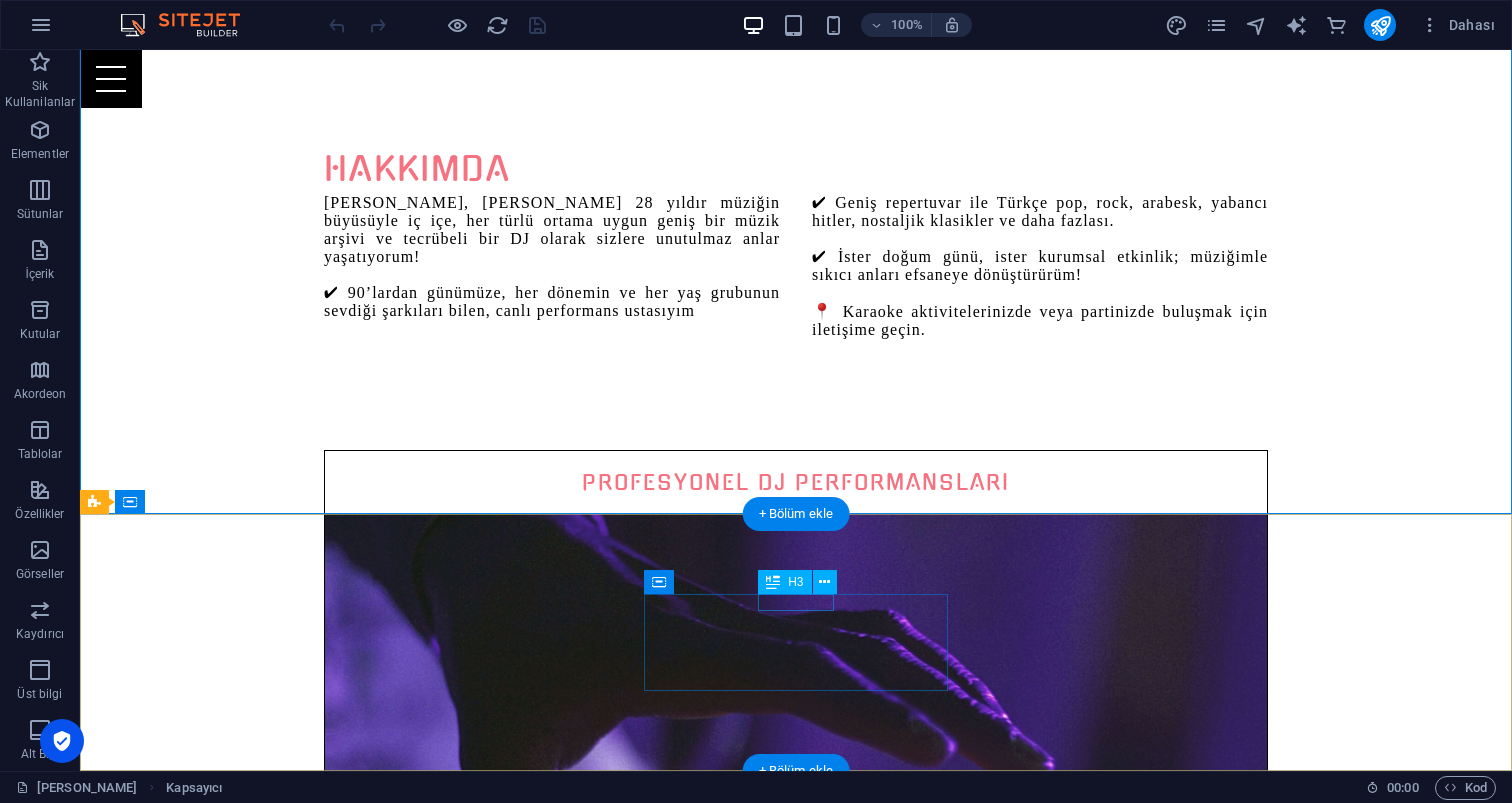 click on "Social" at bounding box center [568, 2839] 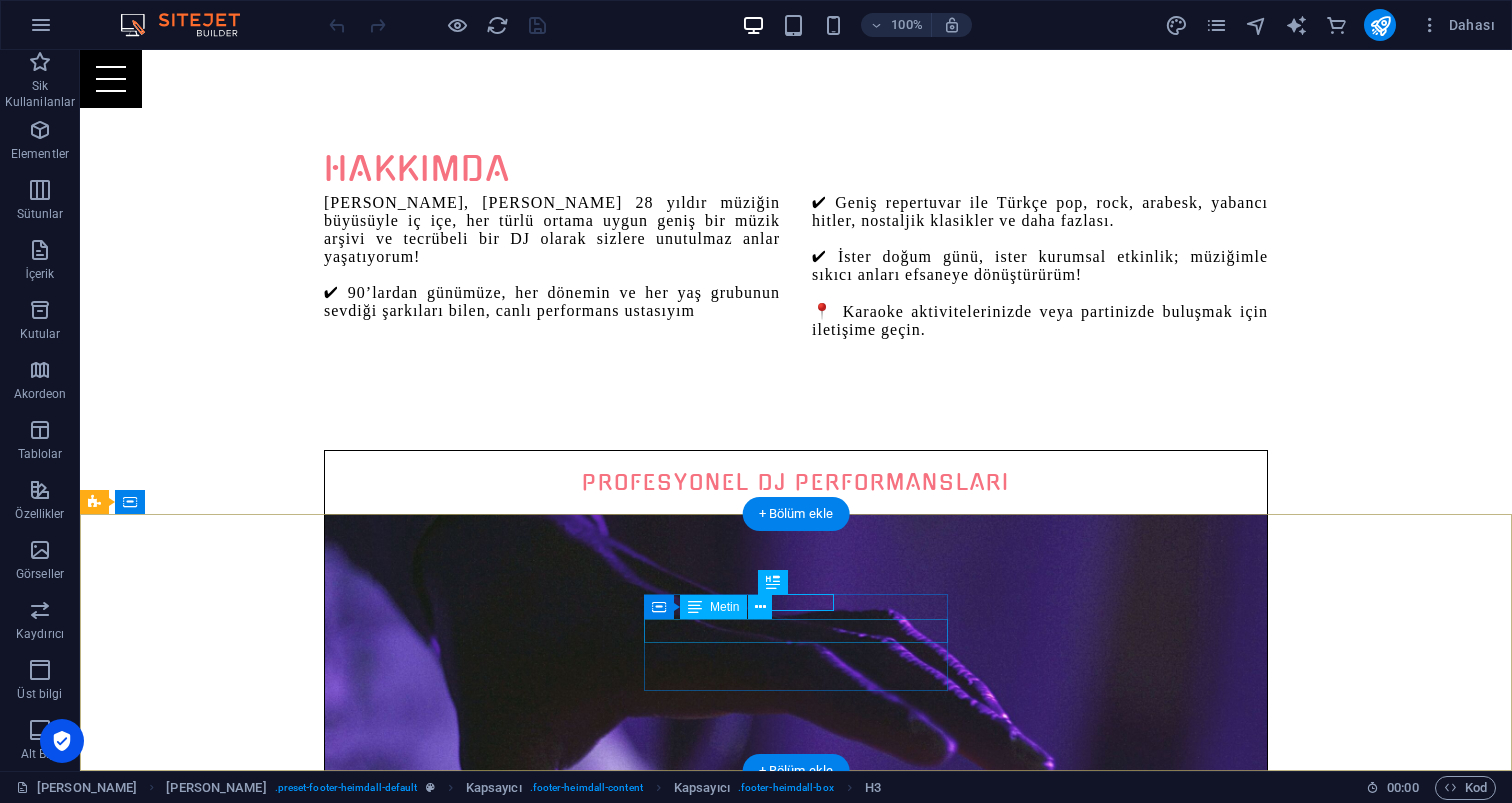 click on "Instagram" at bounding box center [568, 2867] 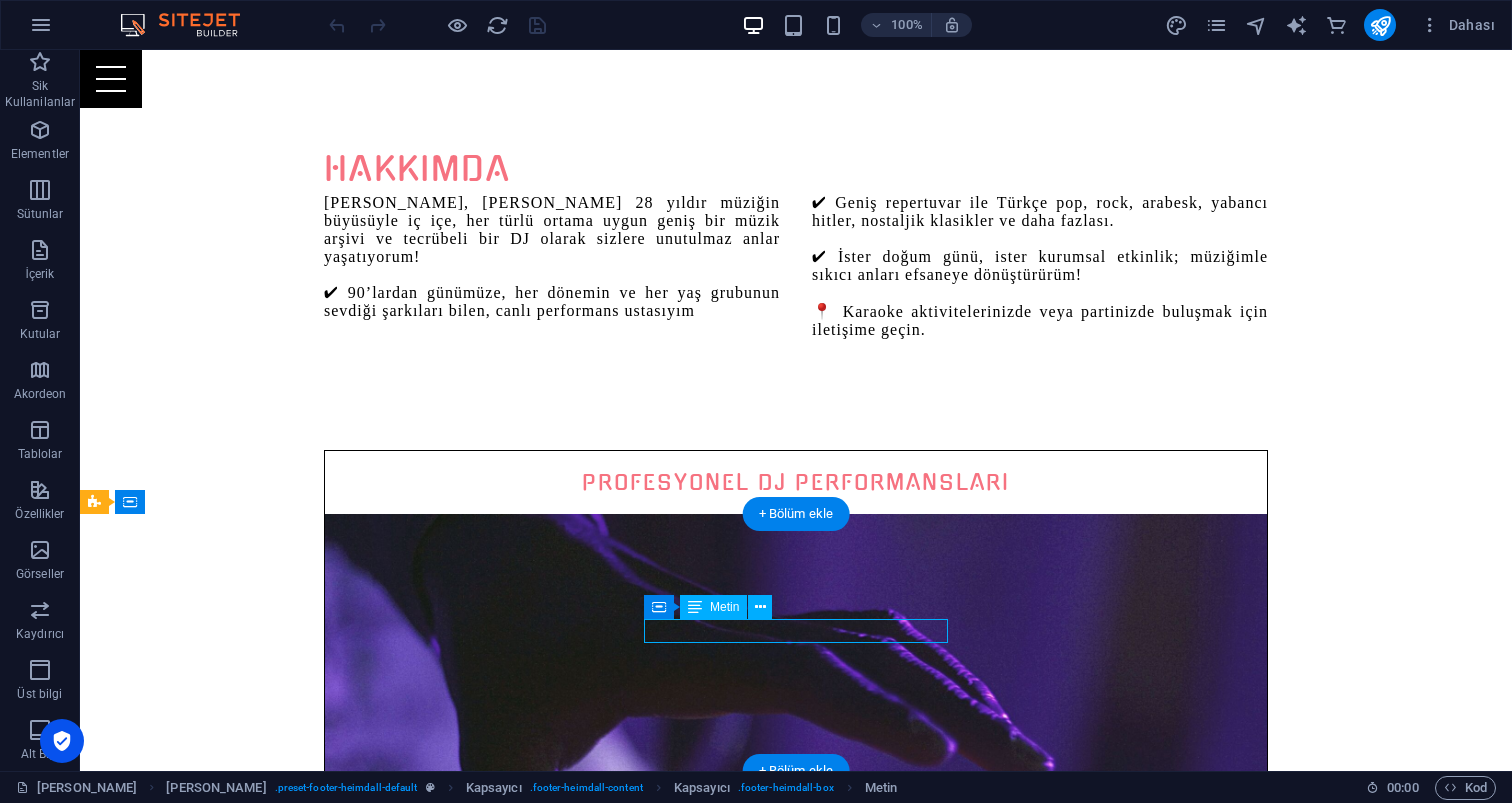 click on "Instagram" at bounding box center (568, 2867) 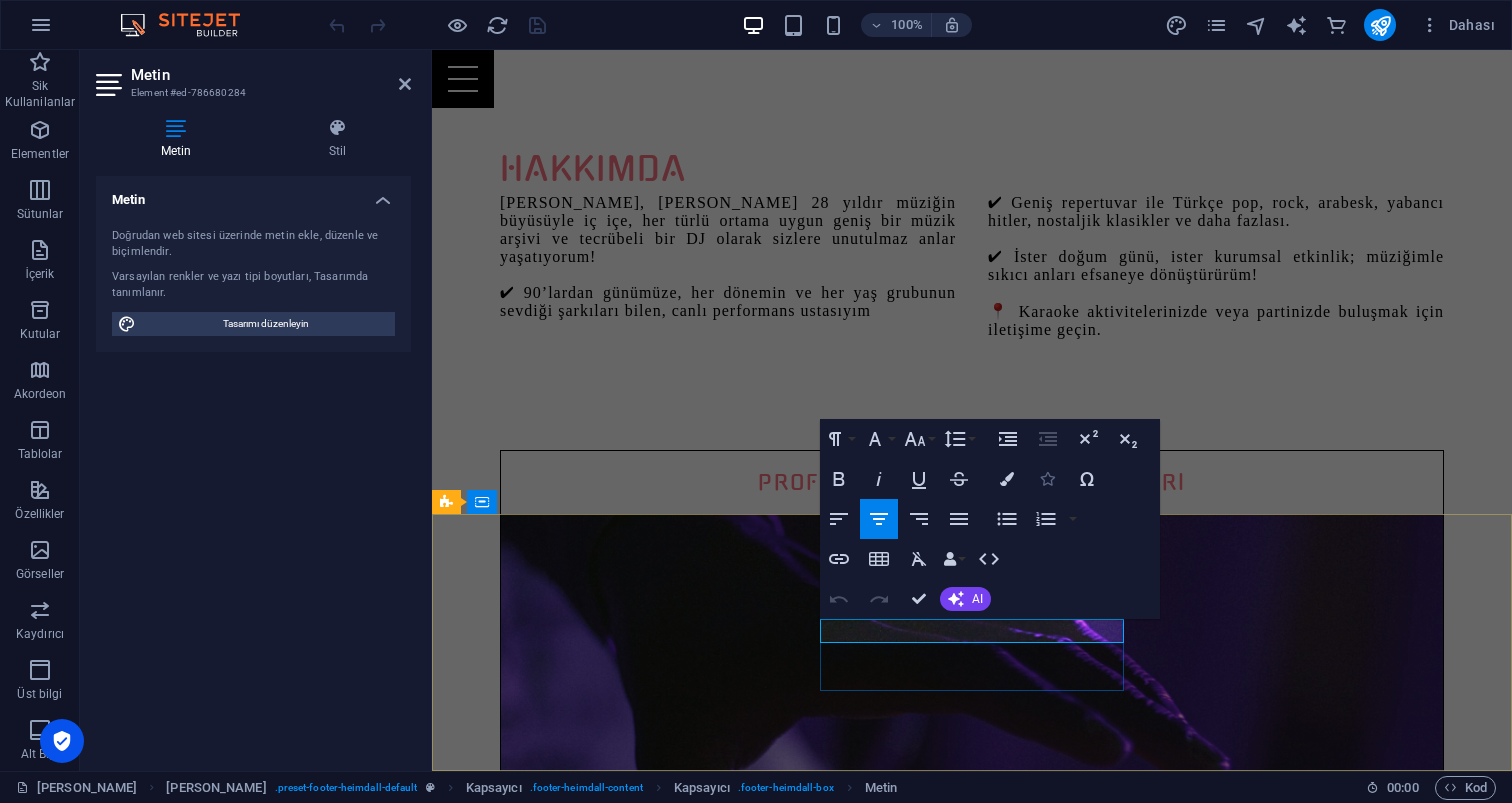 click at bounding box center (1047, 479) 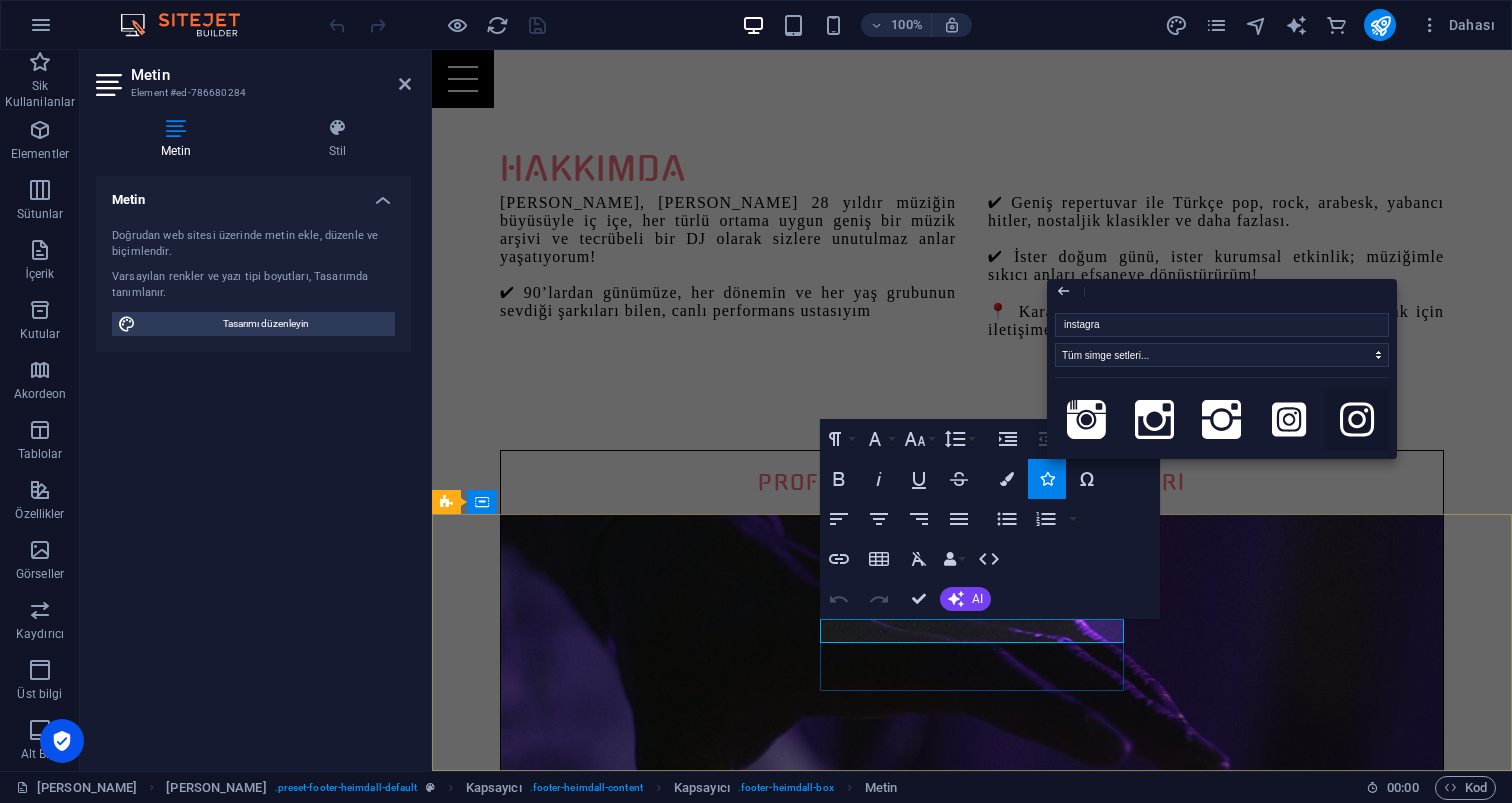 scroll, scrollTop: 1, scrollLeft: 0, axis: vertical 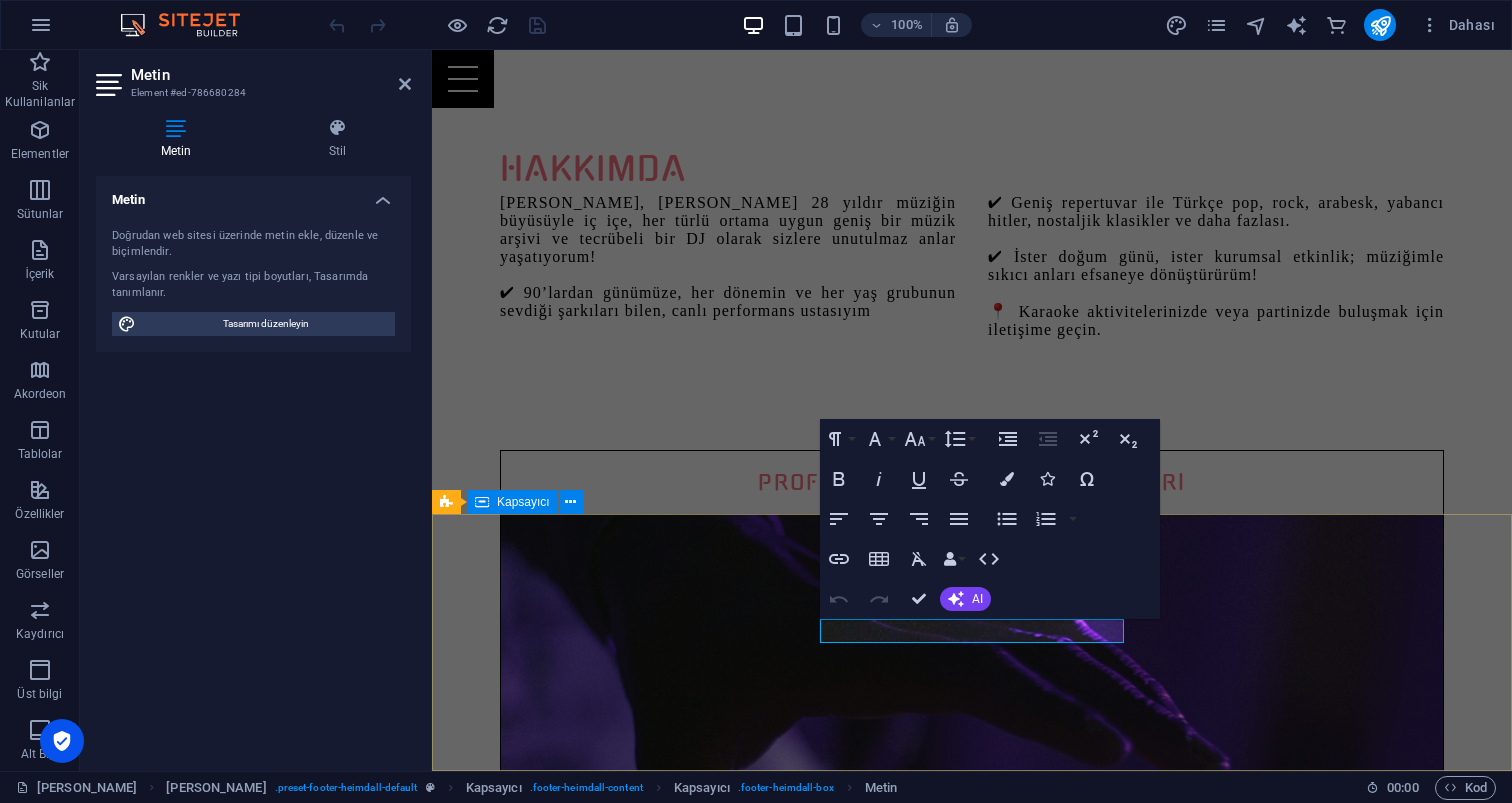 click on "Adres [DOMAIN_NAME] Güzeloba [GEOGRAPHIC_DATA]   07230 Social     Instagram İLETİŞİM [PERSON_NAME]  Mobile:  [PHONE_NUMBER] [EMAIL_ADDRESS][DOMAIN_NAME]" at bounding box center [972, 3409] 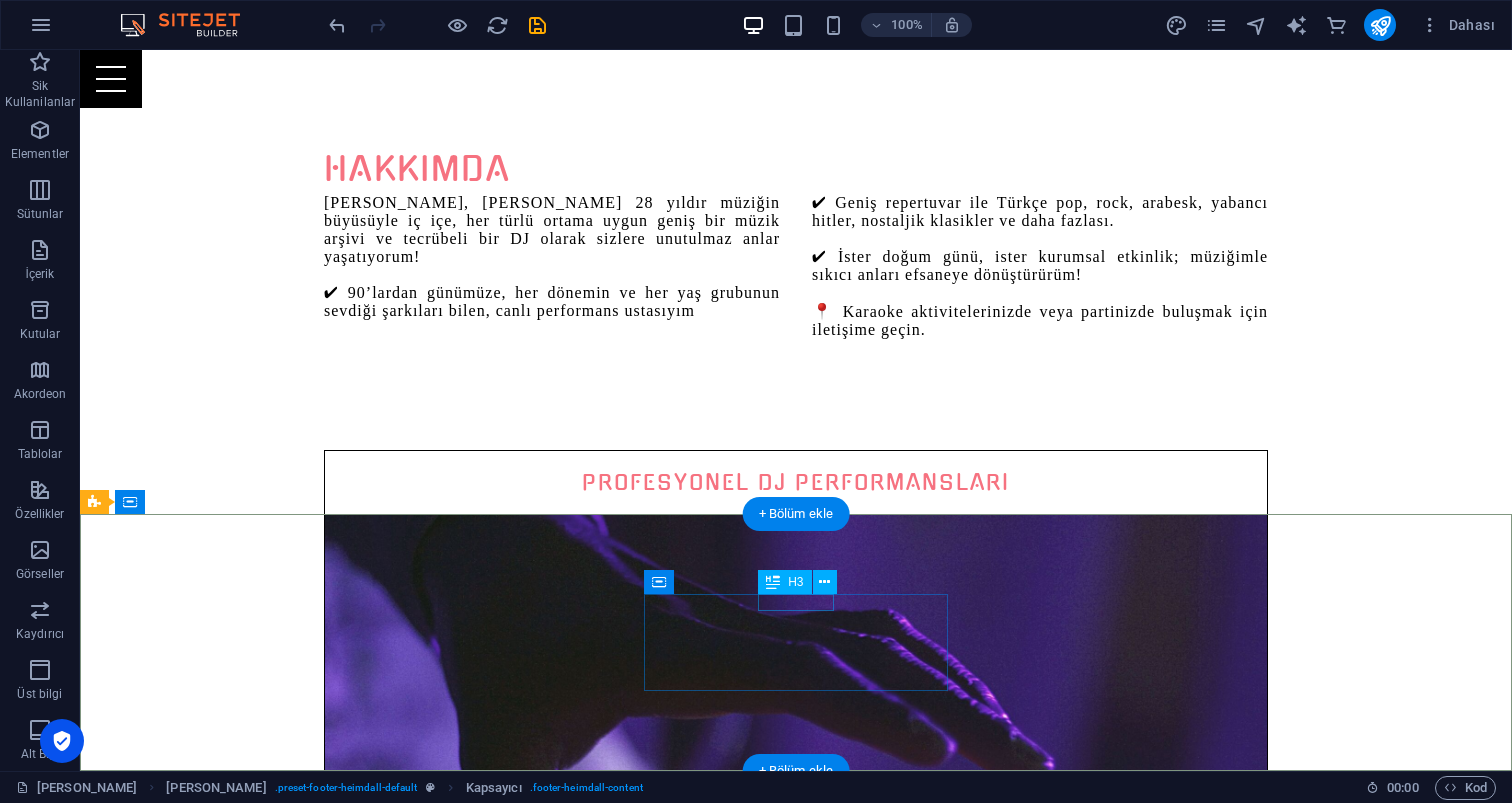 click on "Social" at bounding box center [568, 2839] 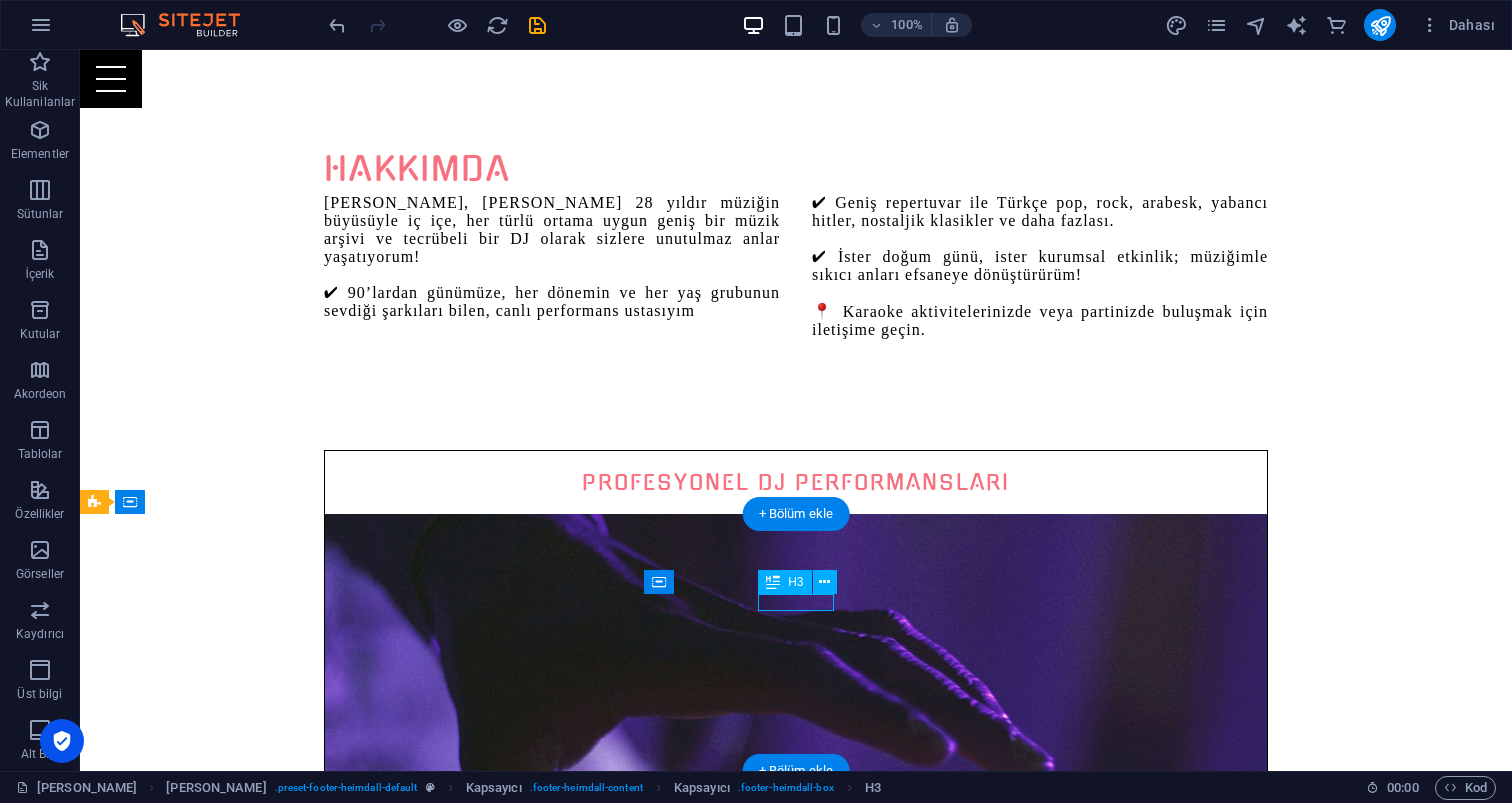 click on "Social" at bounding box center (568, 2839) 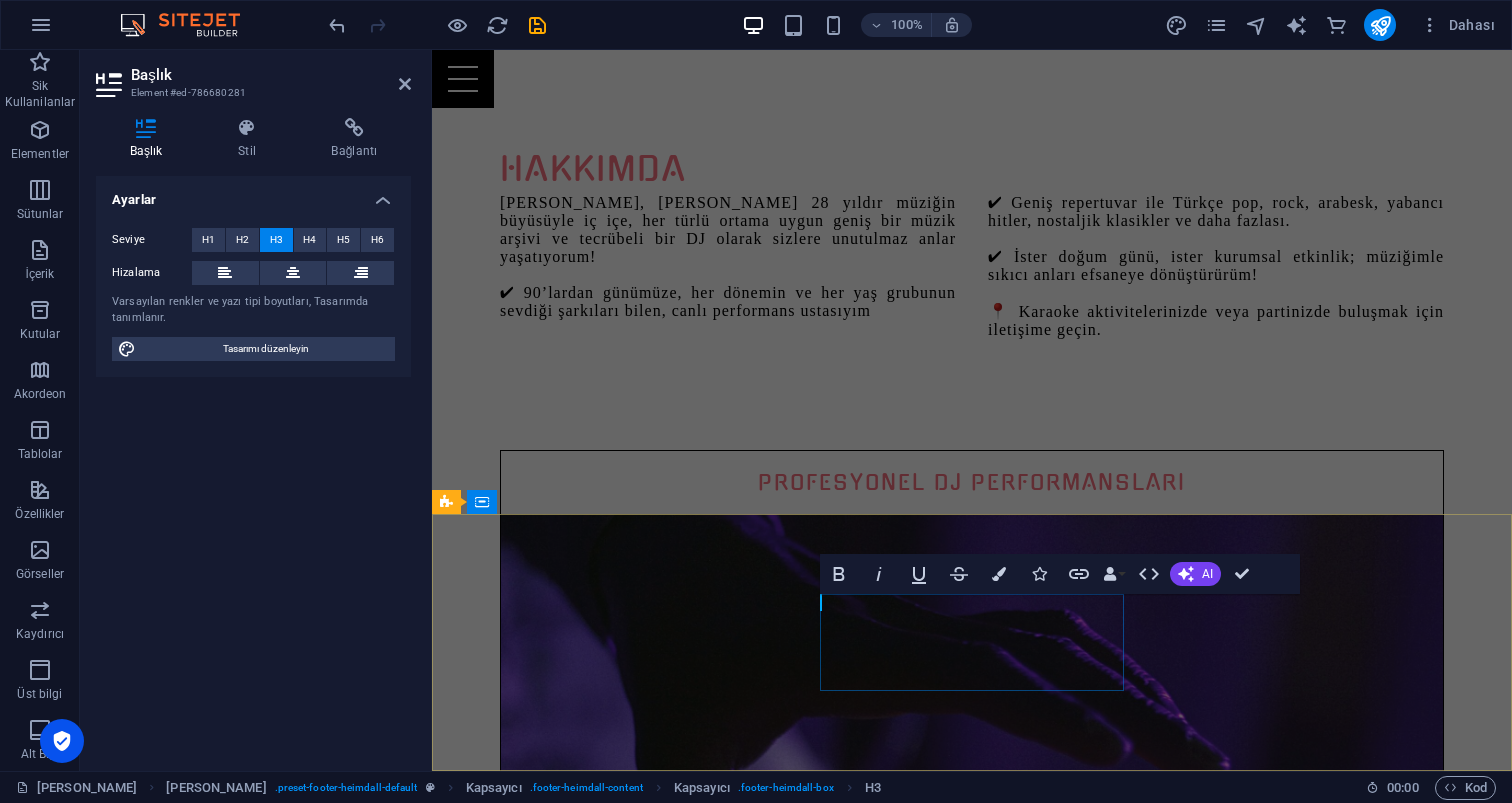 click on "​     Instagram" at bounding box center (920, 3409) 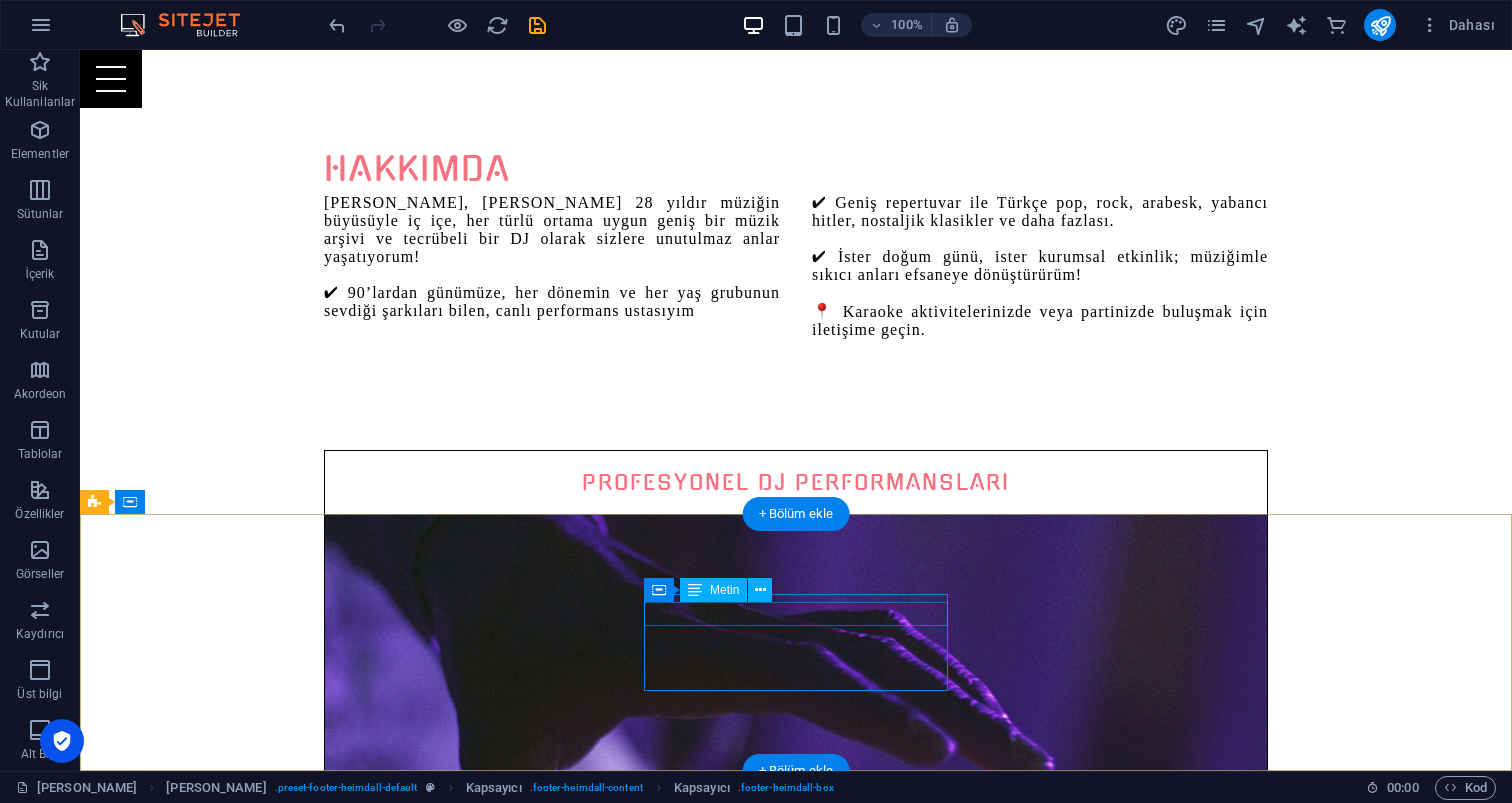 click on "Instagram" at bounding box center (568, 3404) 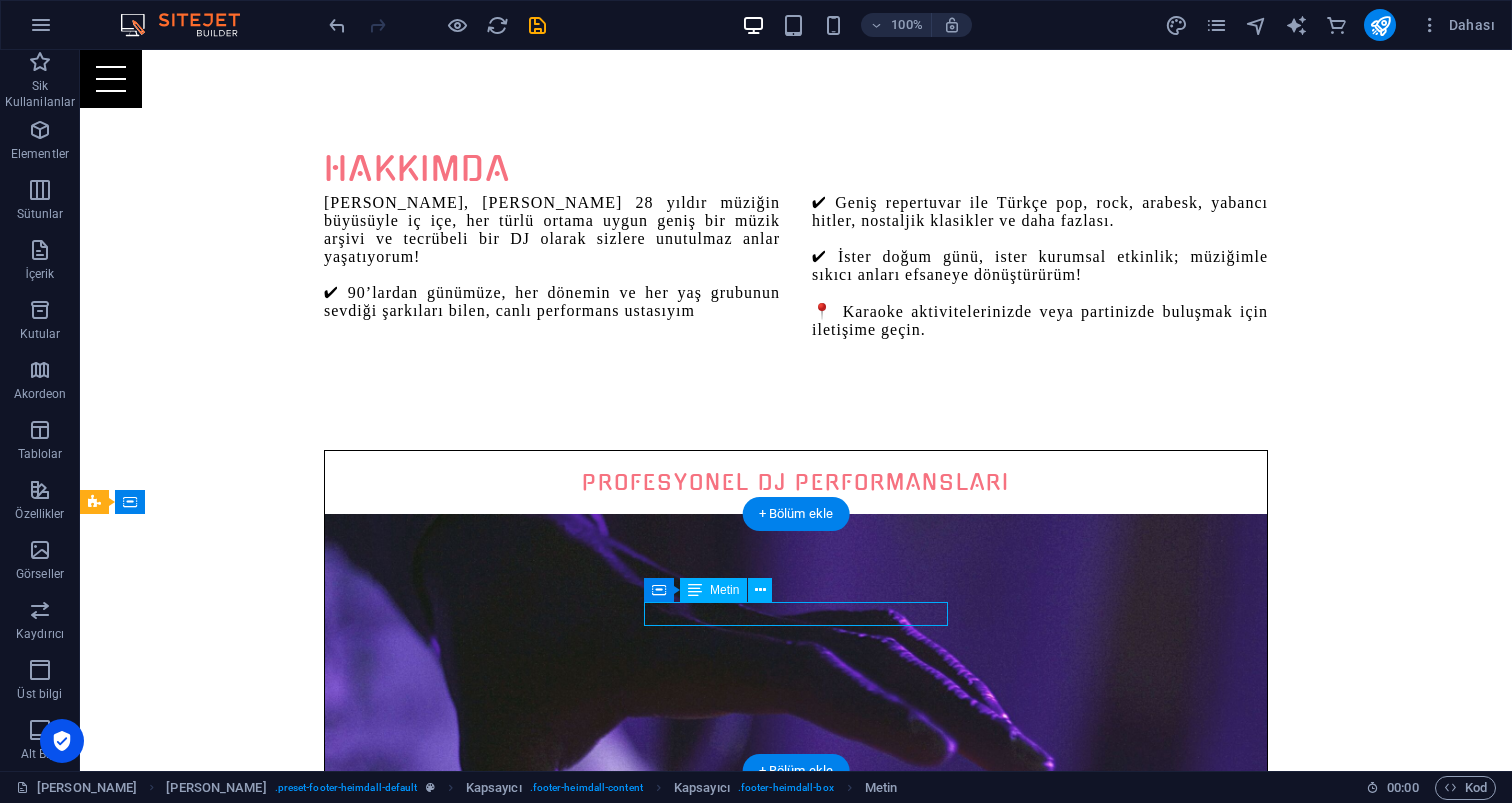click on "Instagram" at bounding box center (568, 3404) 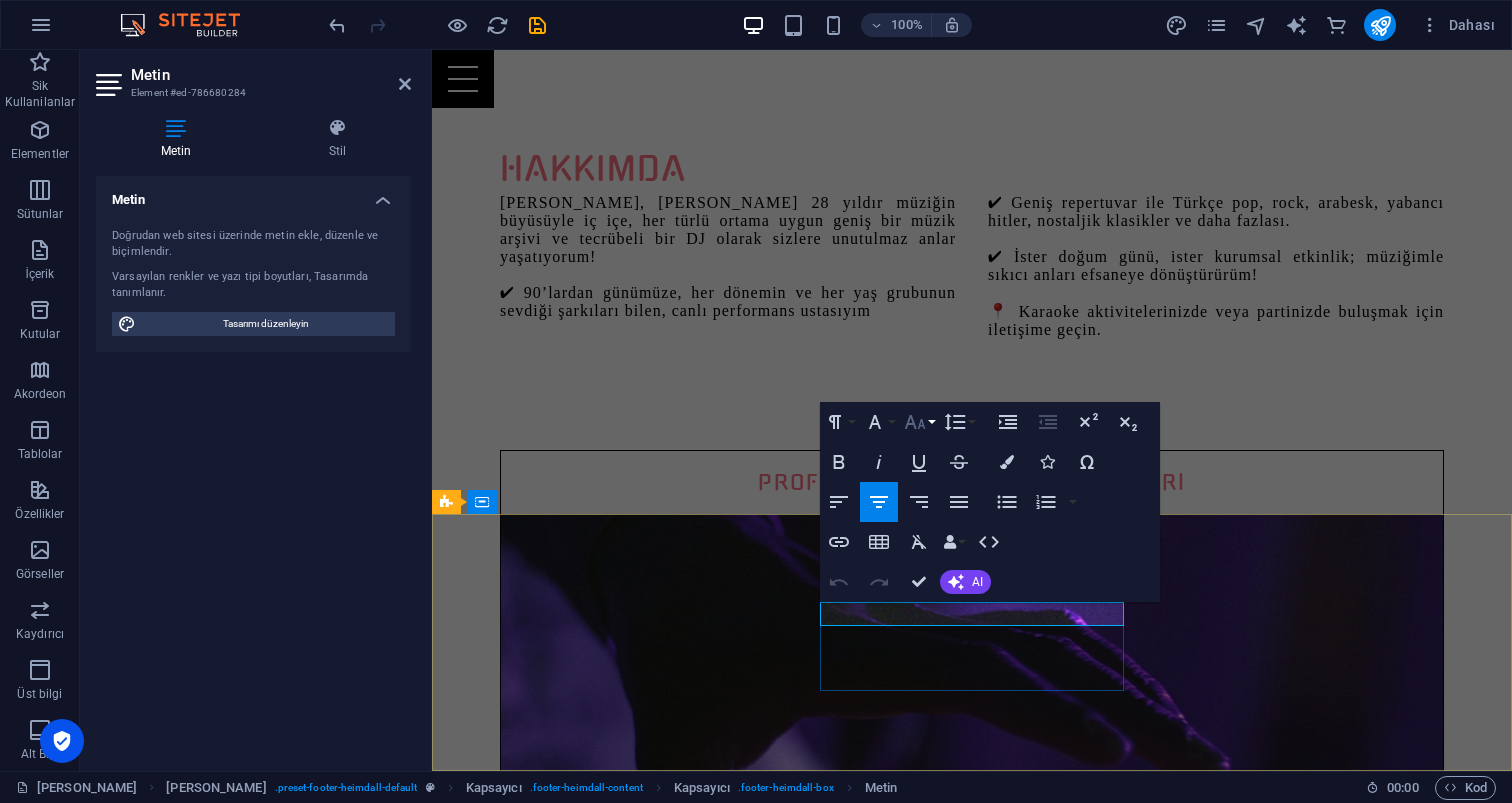 click on "Font Size" at bounding box center [919, 422] 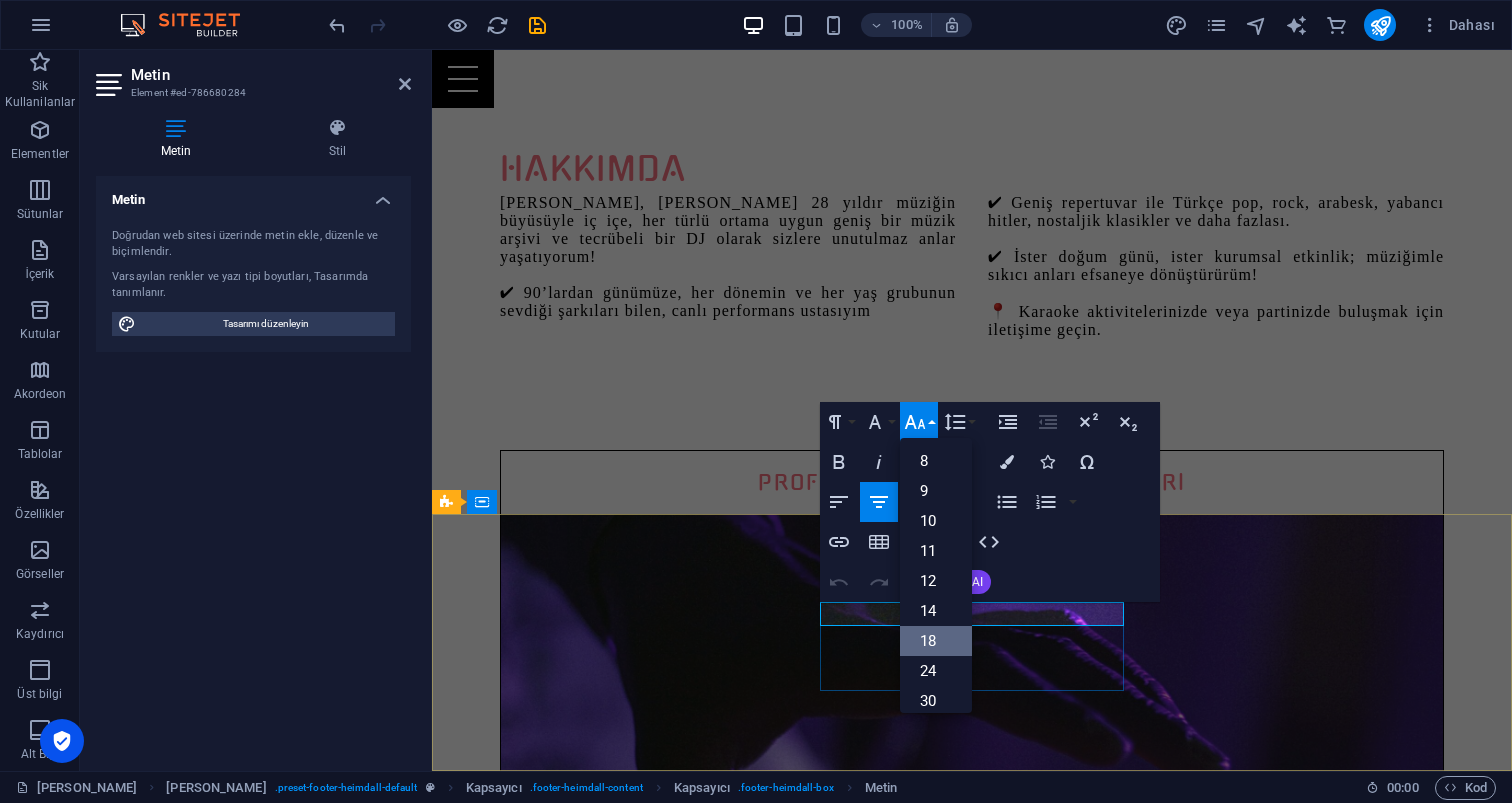 click on "18" at bounding box center [936, 641] 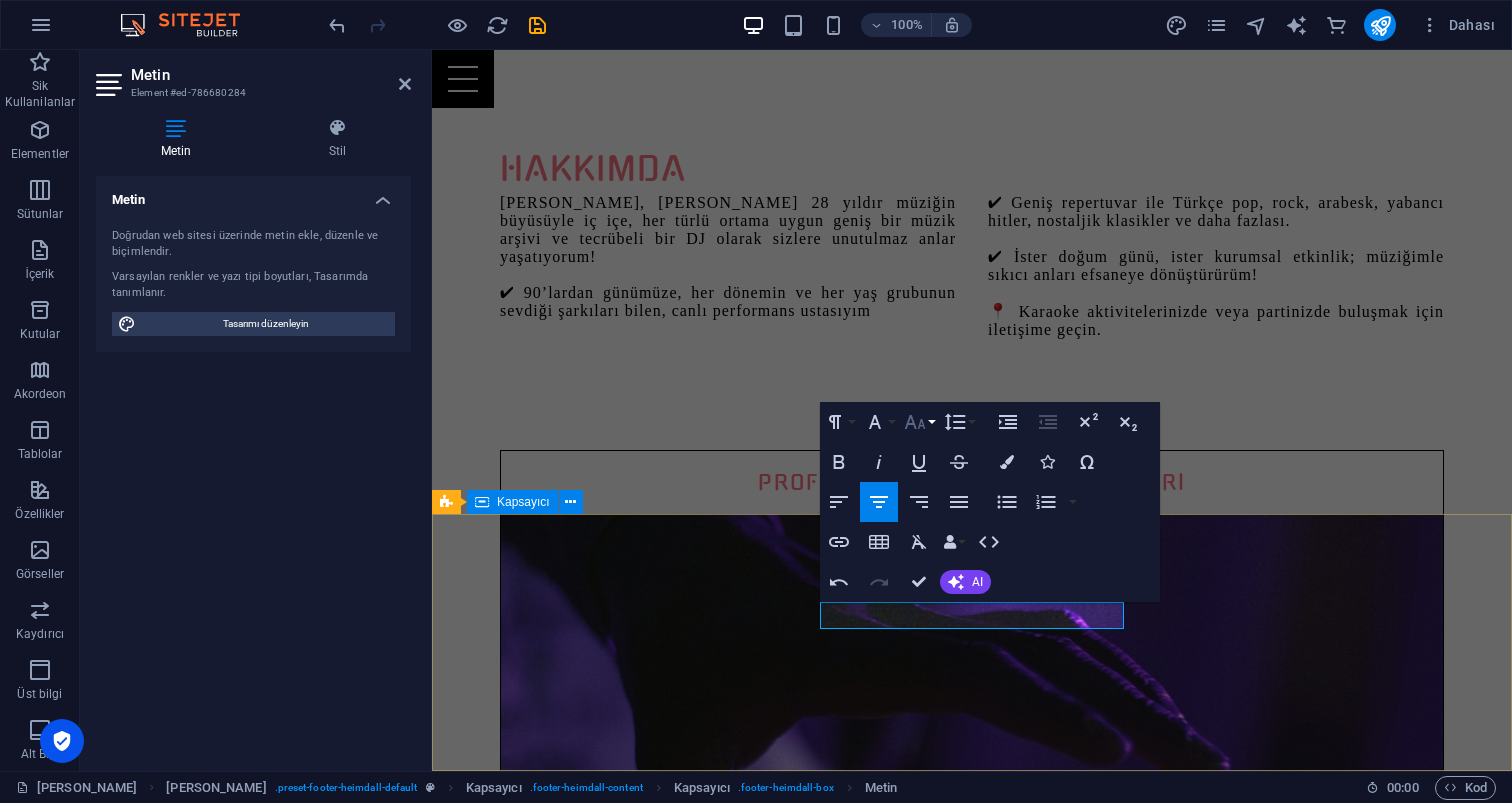 click 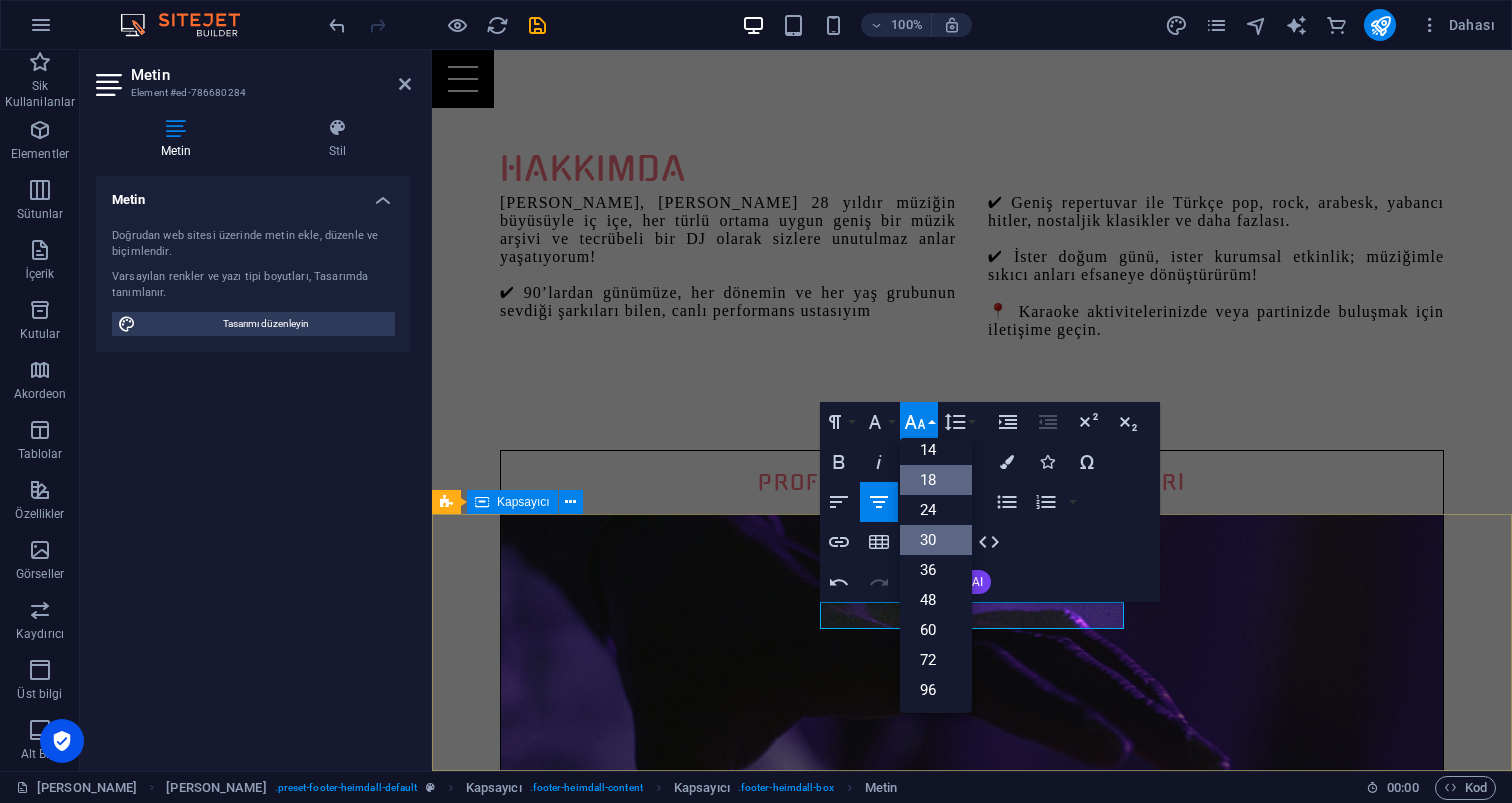 scroll, scrollTop: 161, scrollLeft: 0, axis: vertical 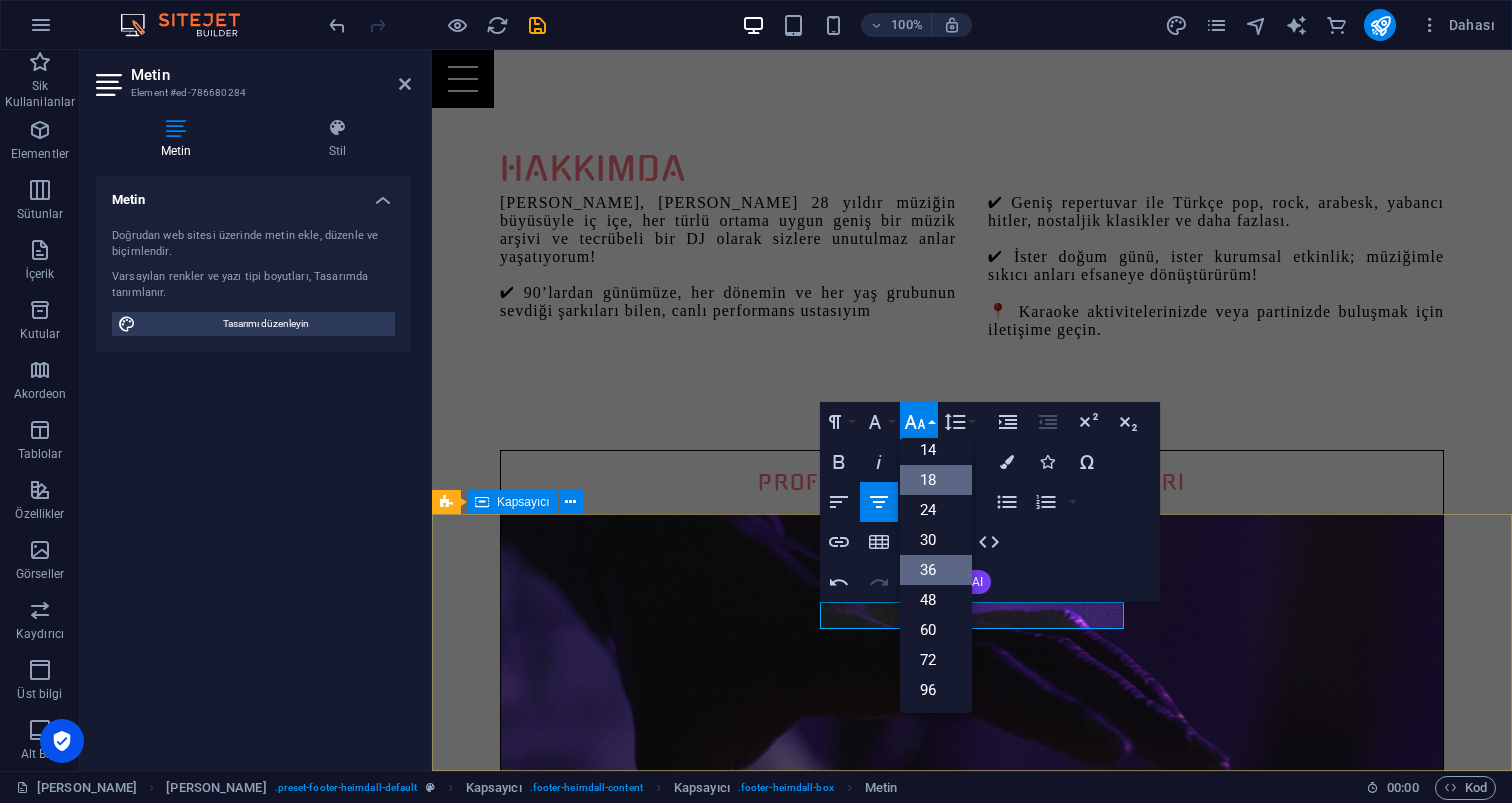 click on "36" at bounding box center (936, 570) 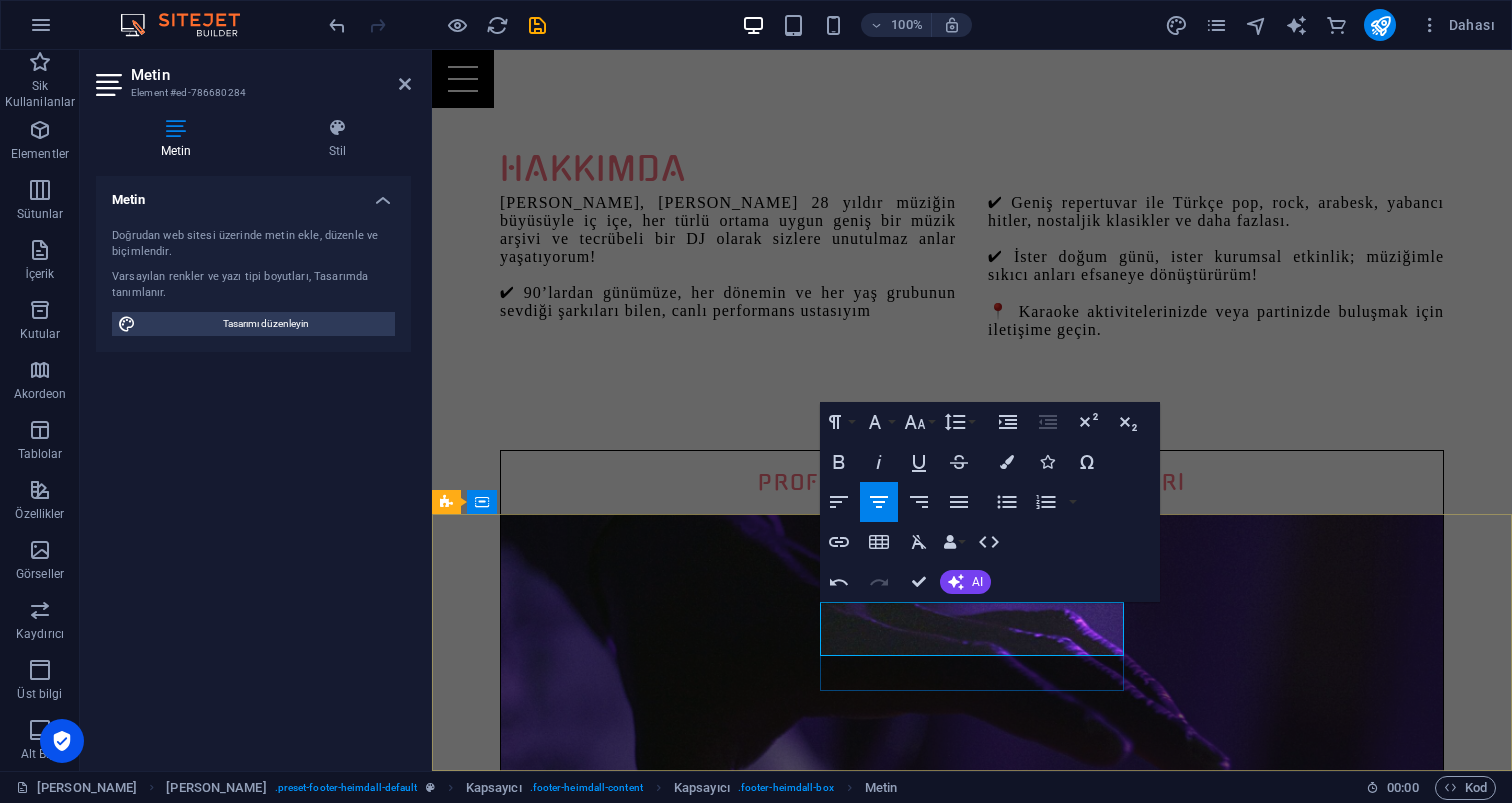 click on "Instagram" at bounding box center [920, 3430] 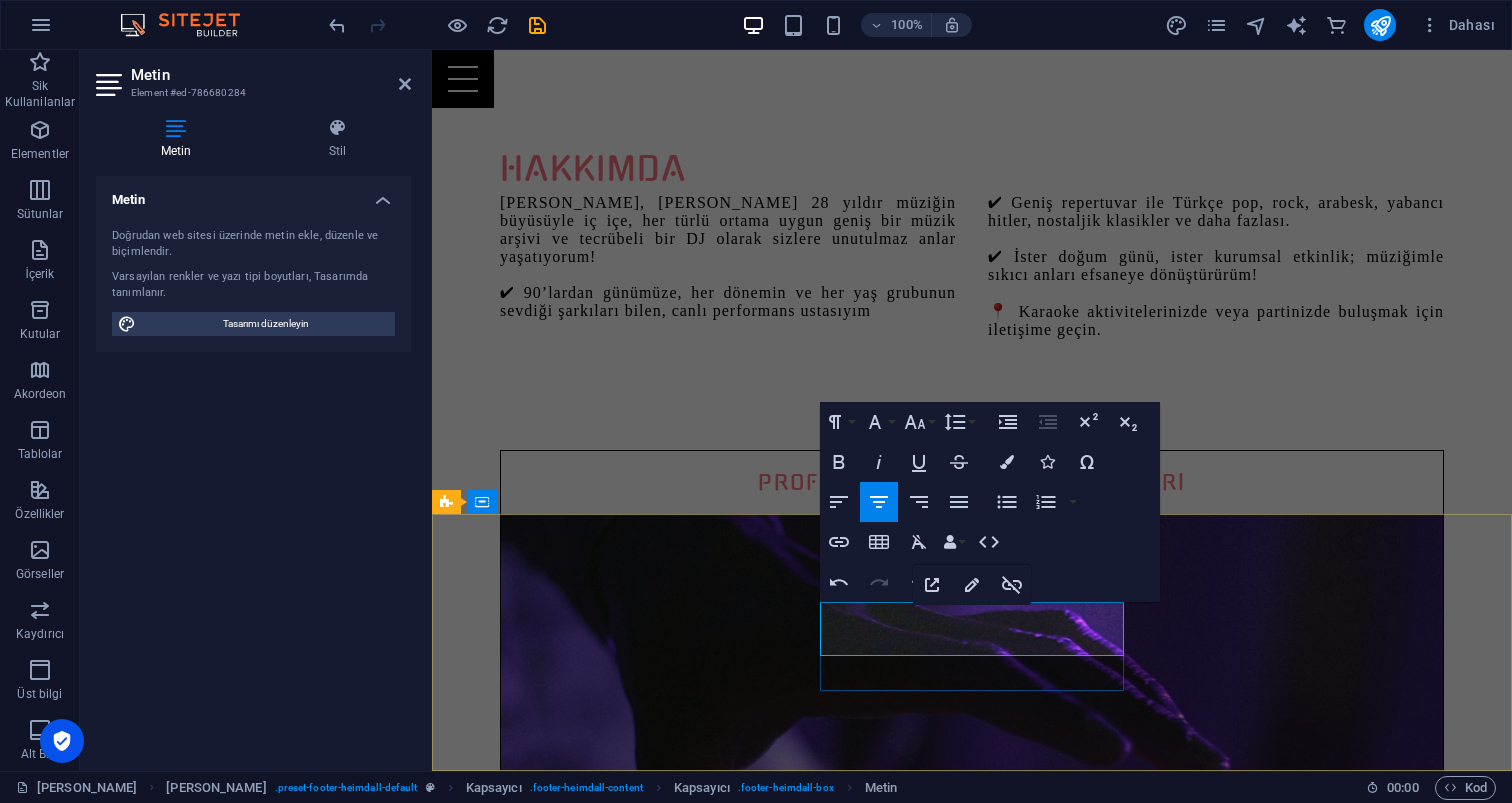 click on "Instagram" at bounding box center (920, 3430) 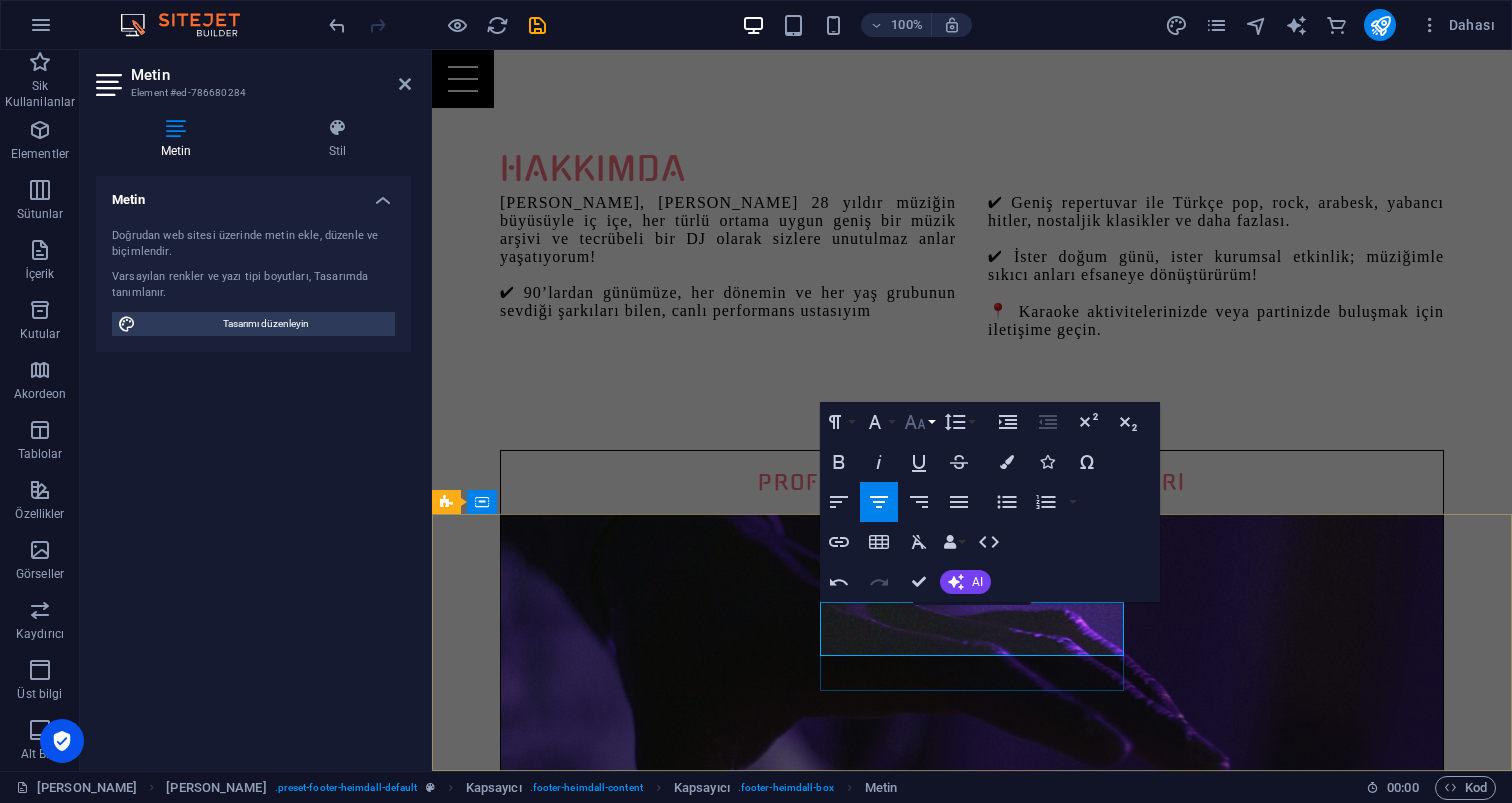 click 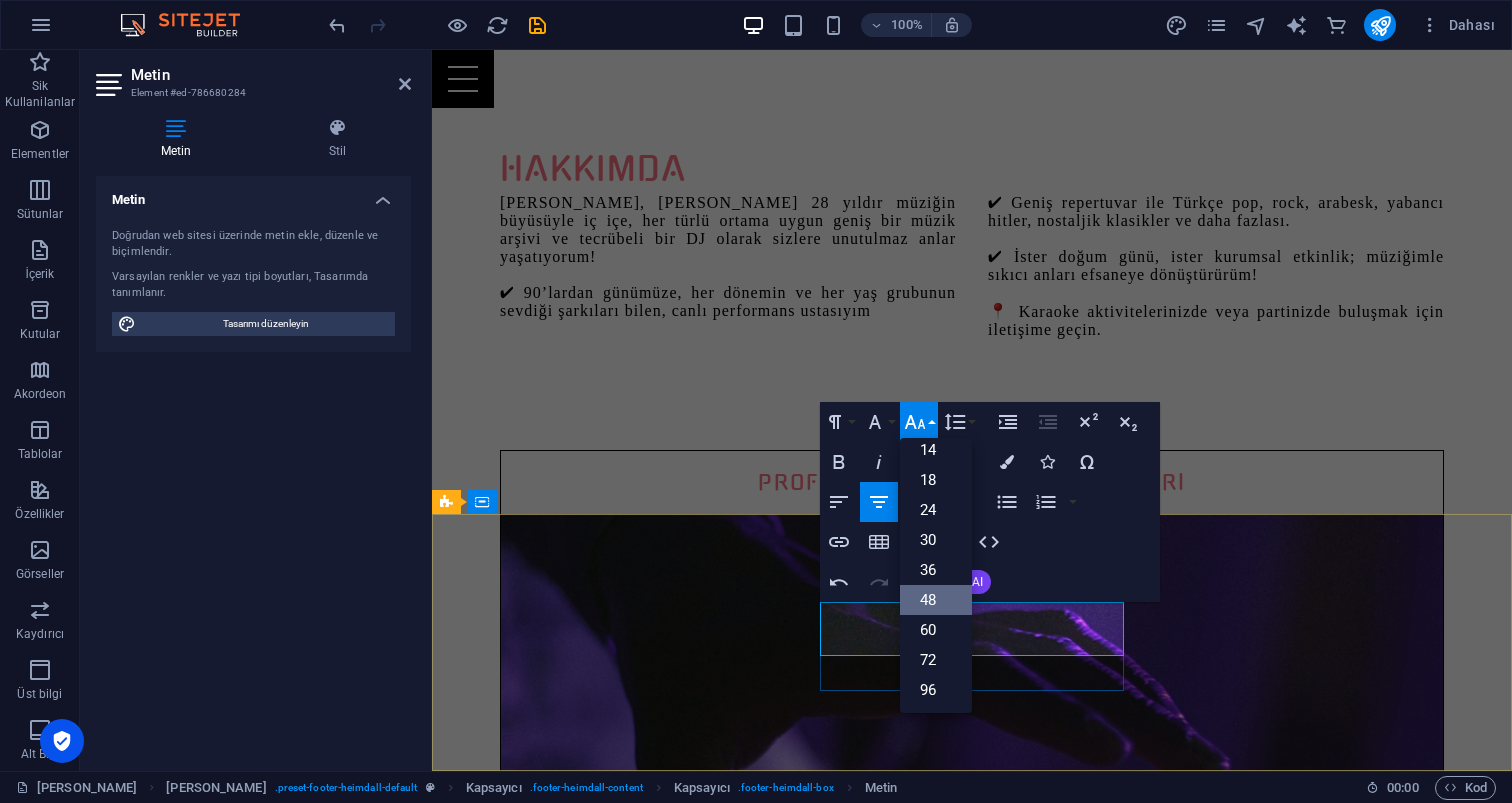 click on "48" at bounding box center [936, 600] 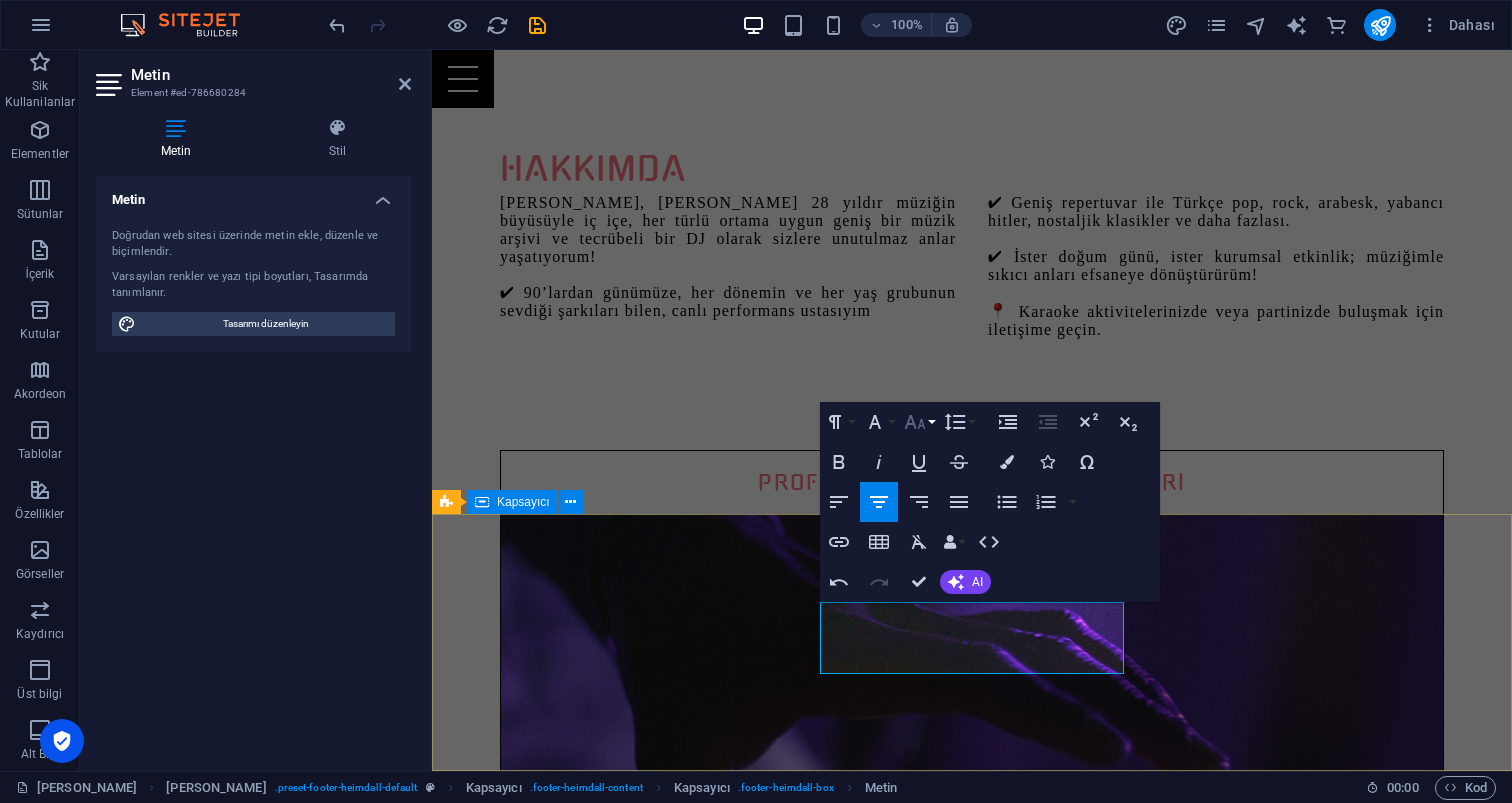 click 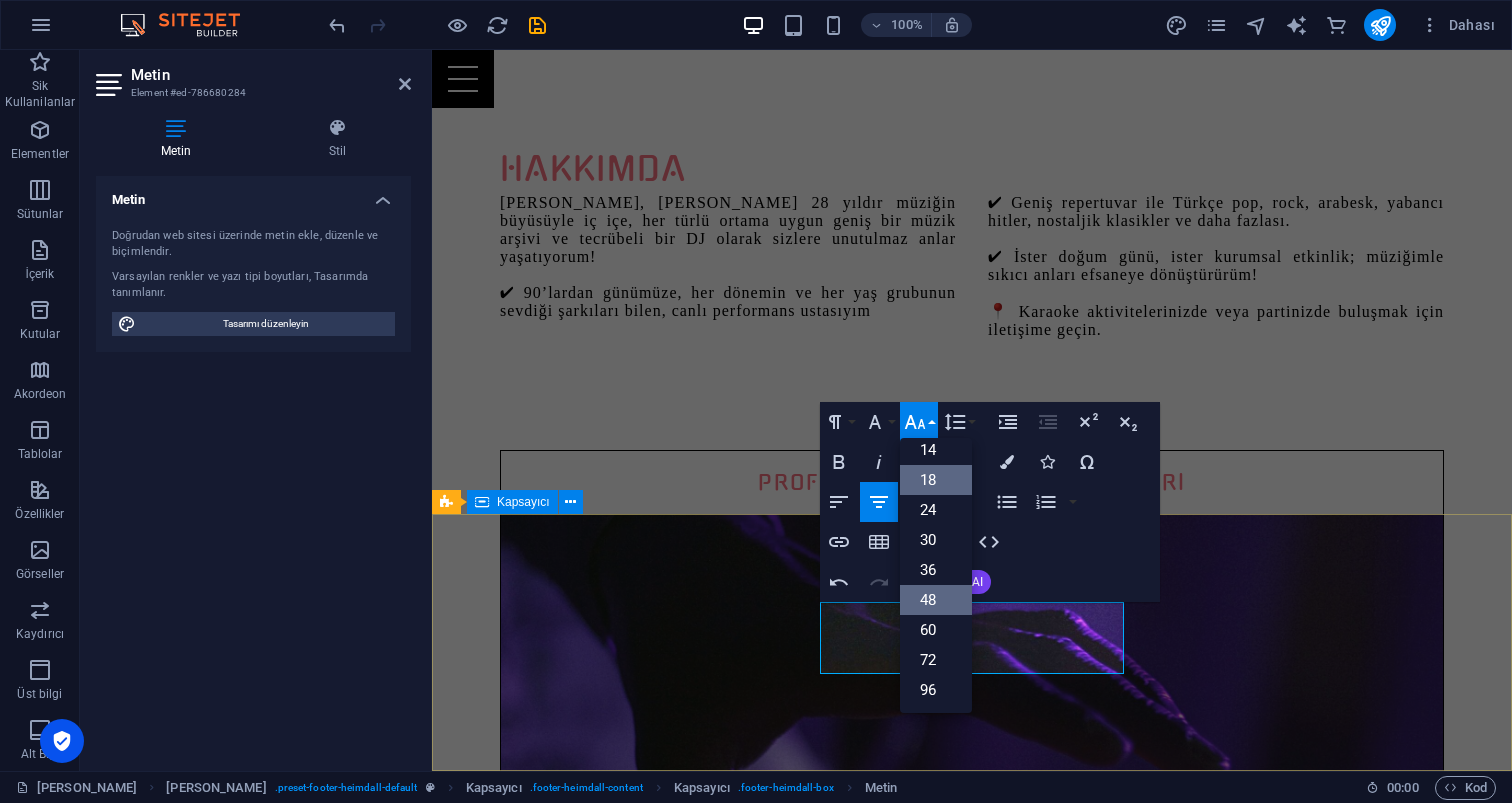 scroll, scrollTop: 161, scrollLeft: 0, axis: vertical 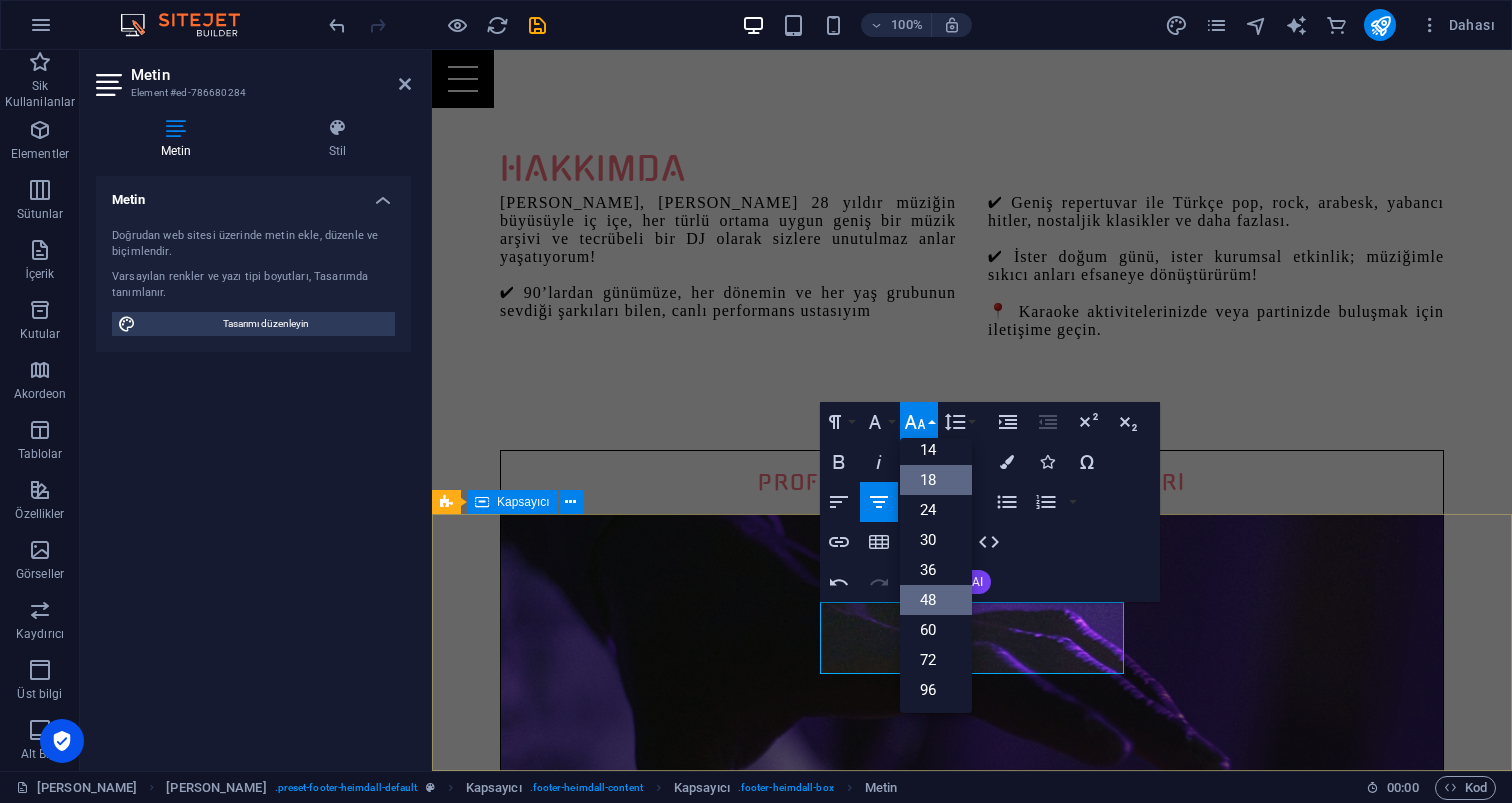 click on "18" at bounding box center (936, 480) 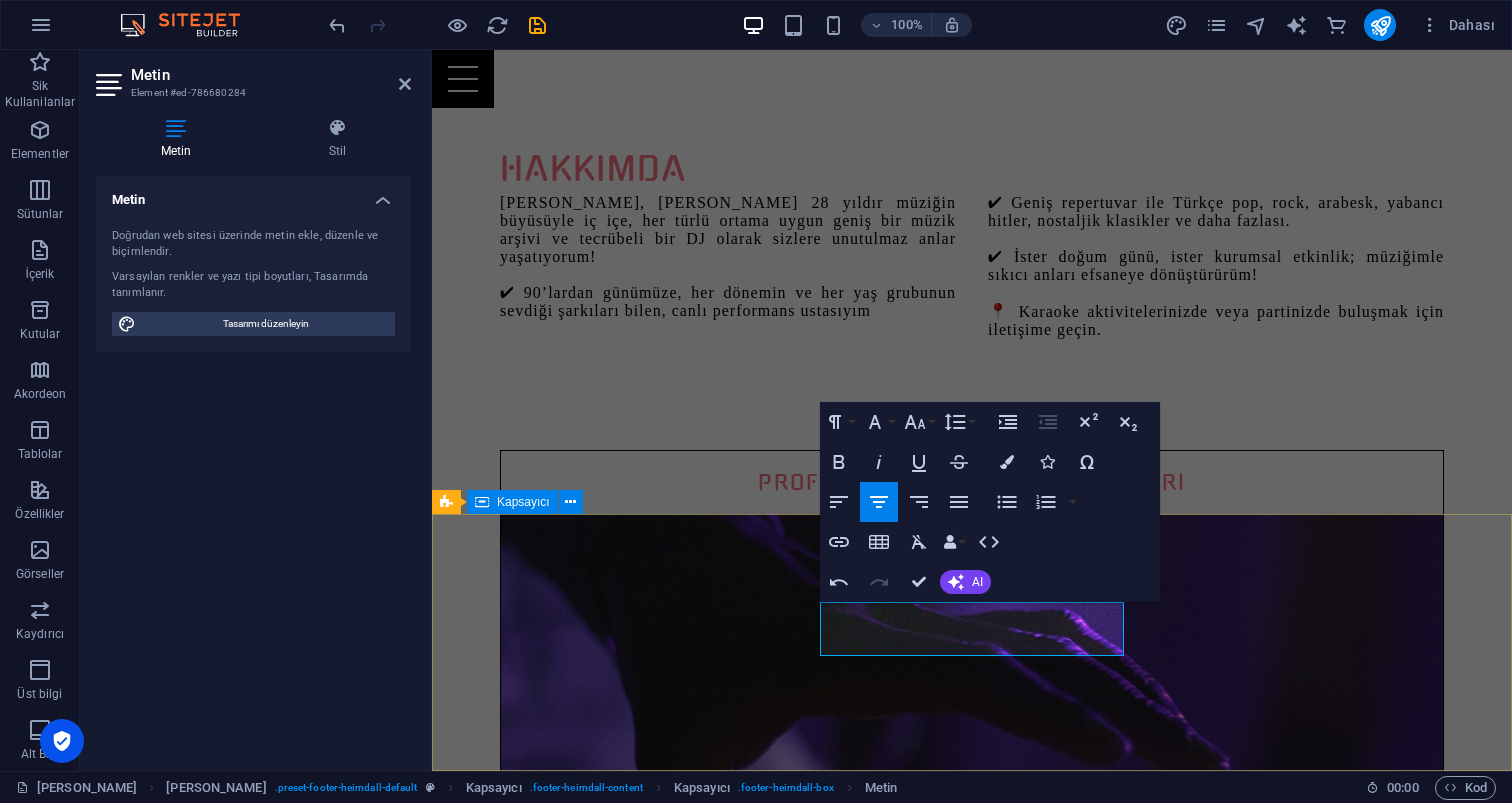 click on "Adres [DOMAIN_NAME] Güzeloba [GEOGRAPHIC_DATA]   07230 ​     Instagram İLETİŞİM [PERSON_NAME]  Mobile:  [PHONE_NUMBER] [EMAIL_ADDRESS][DOMAIN_NAME]" at bounding box center (972, 3416) 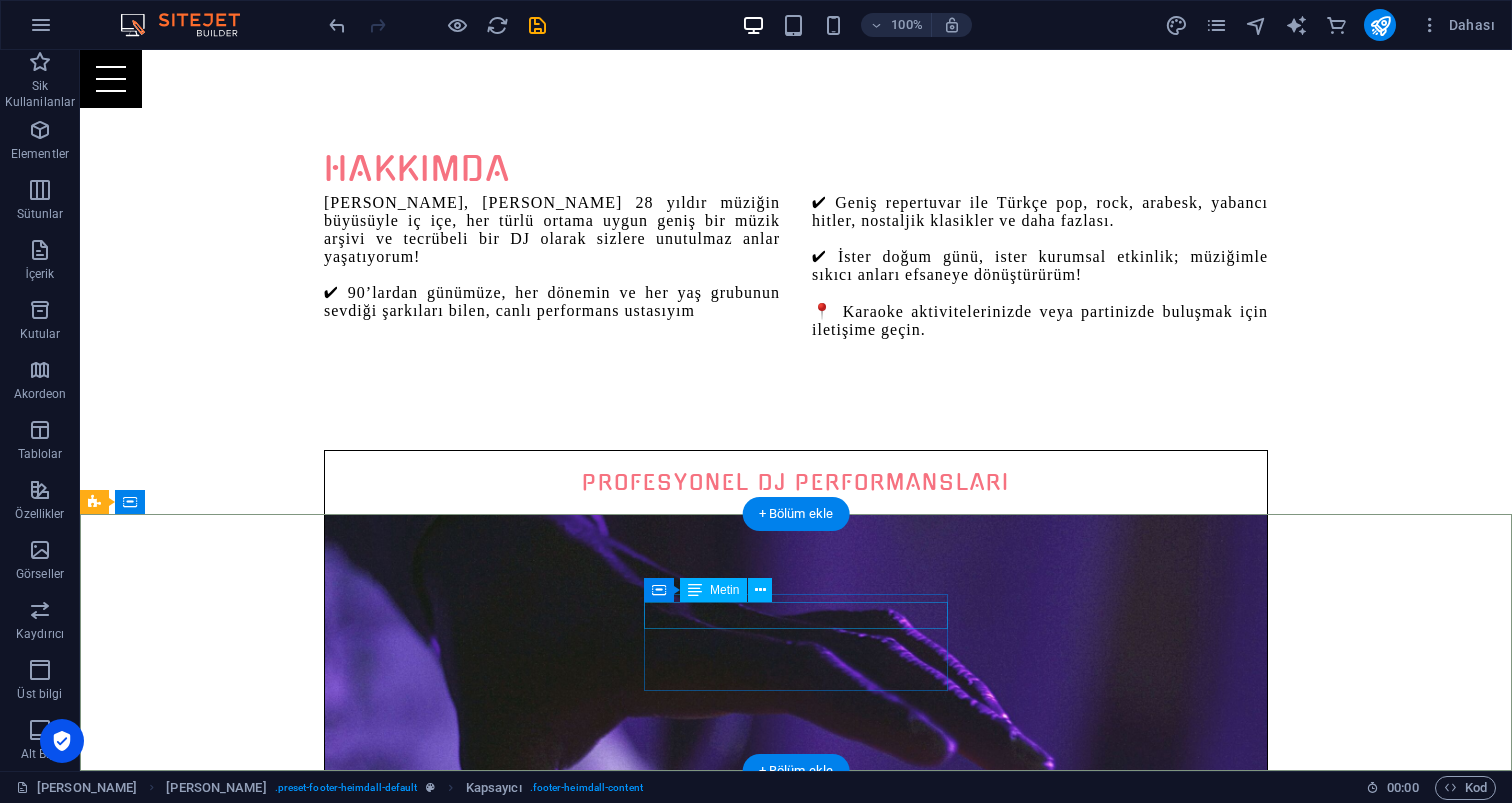 click on "Instagram" at bounding box center (568, 3406) 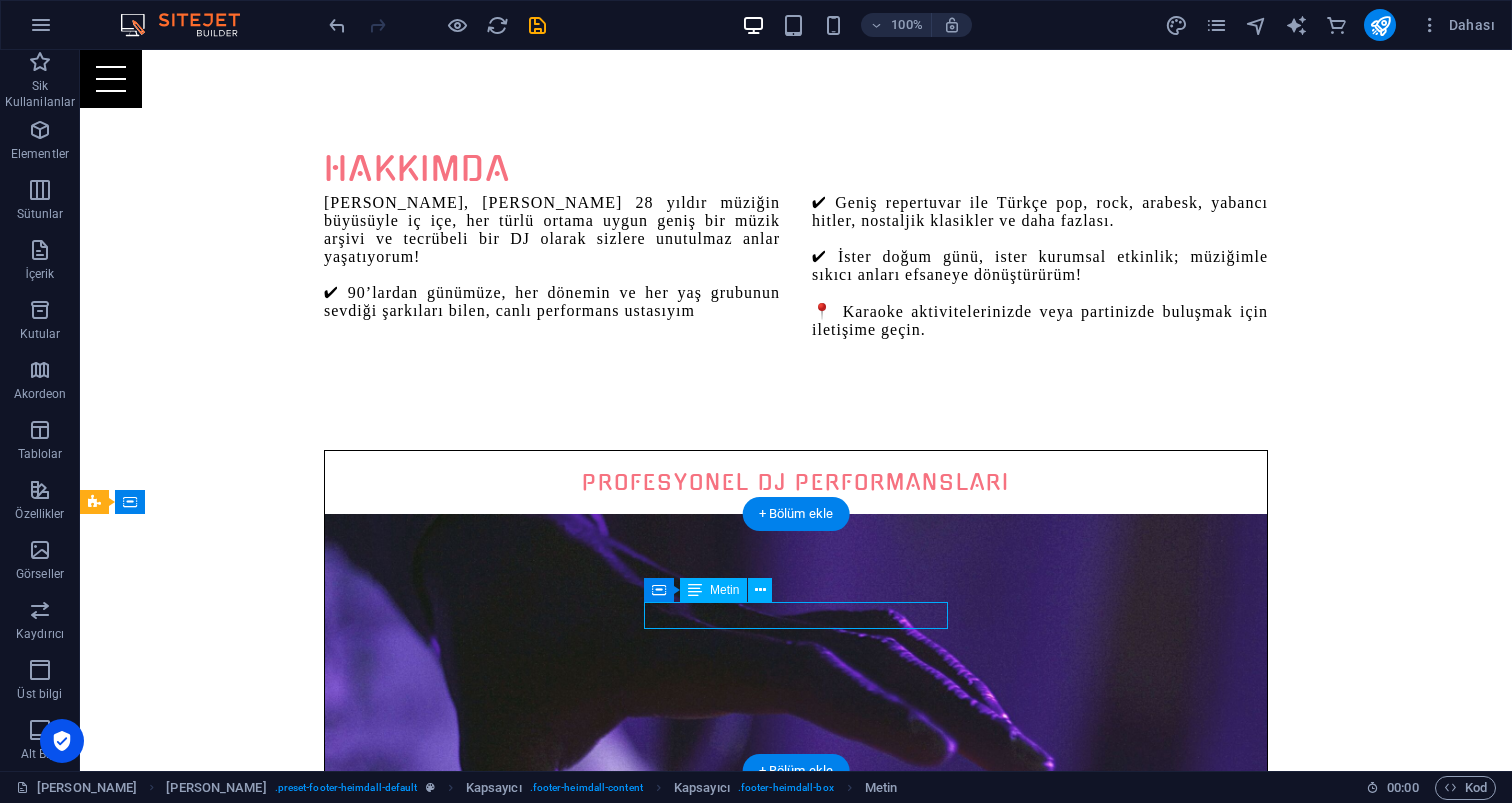 click on "Instagram" at bounding box center [568, 3406] 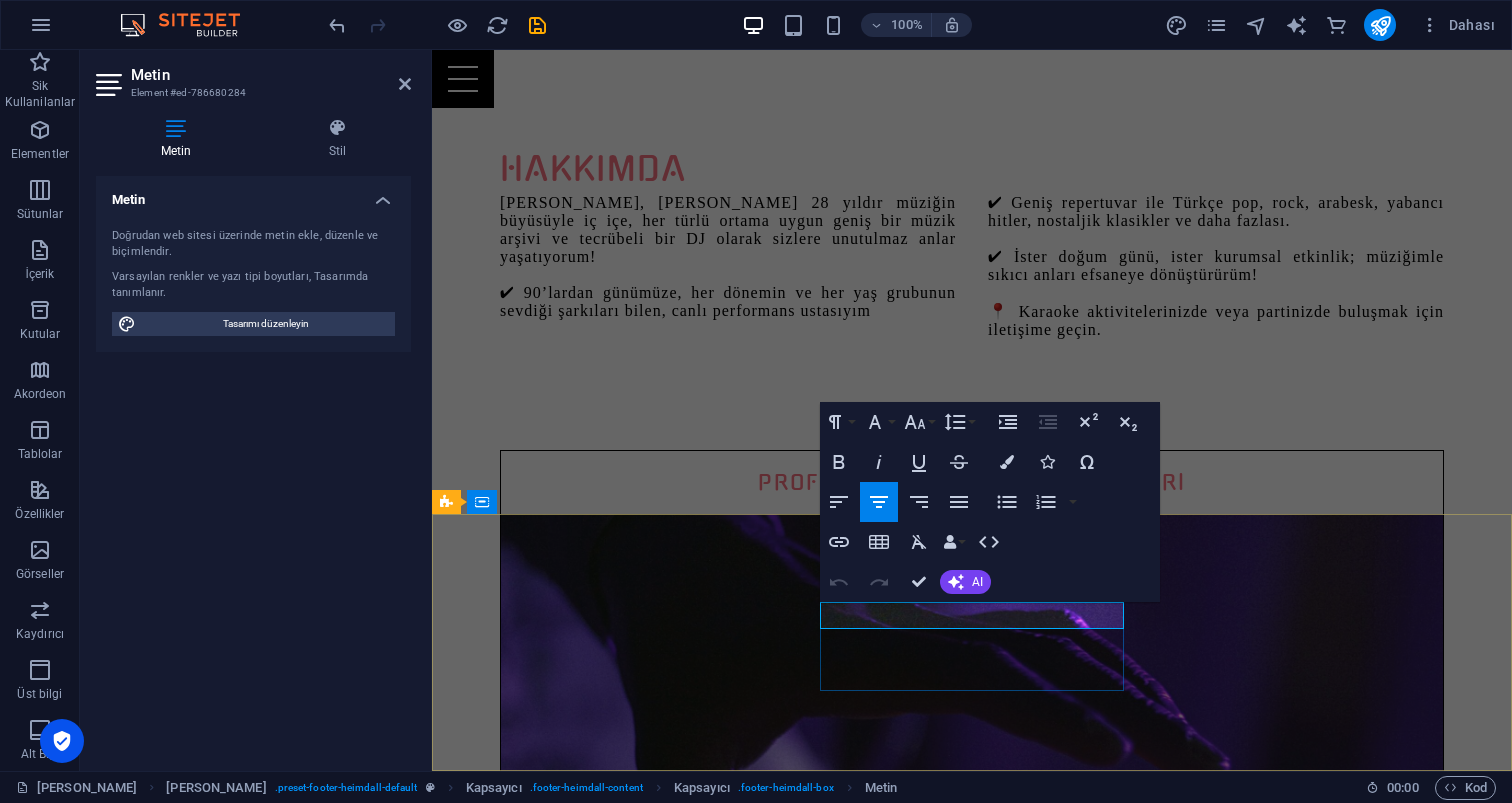 click at bounding box center (920, 3405) 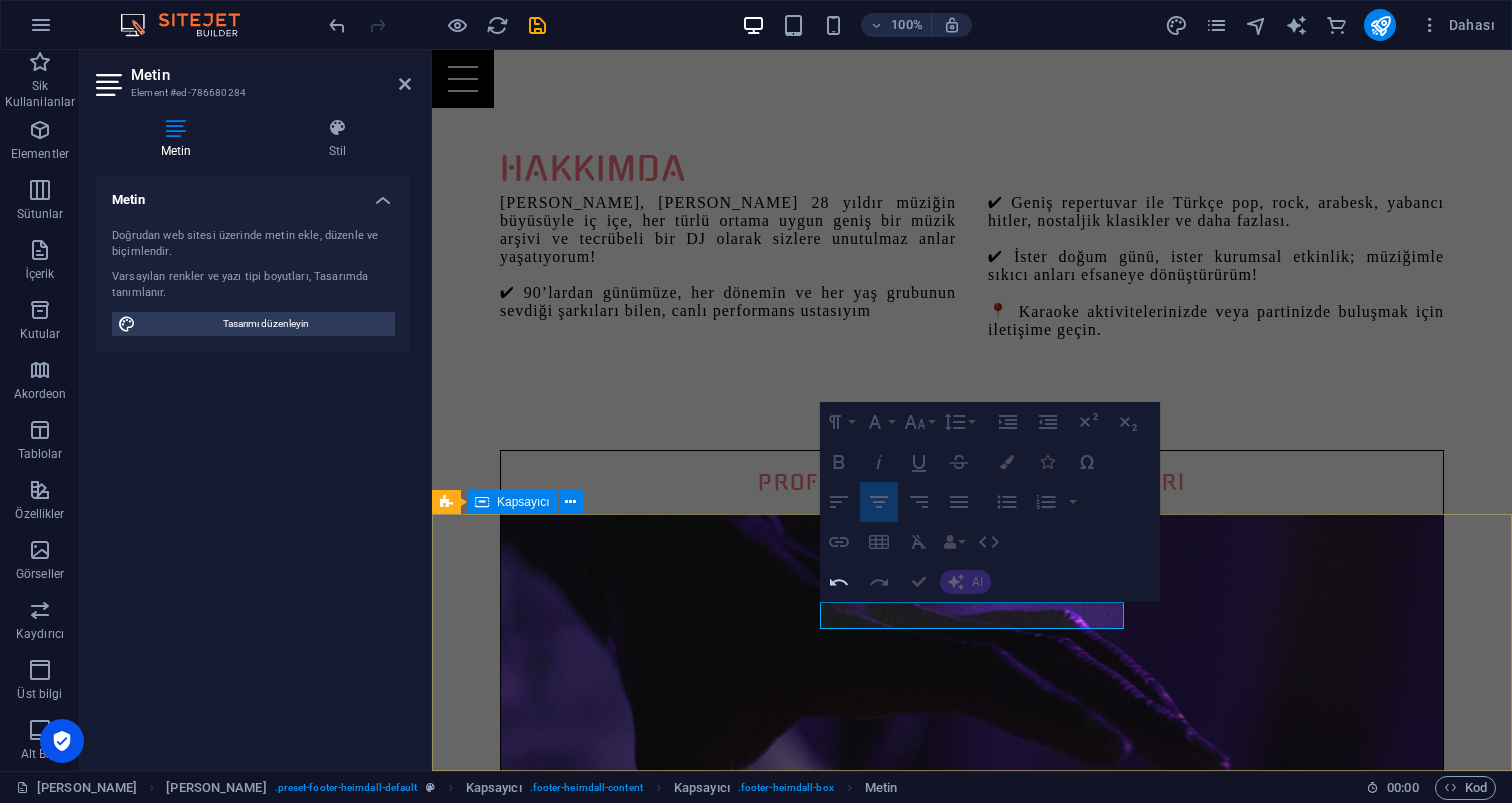click on "Adres [DOMAIN_NAME] Güzeloba [GEOGRAPHIC_DATA]   07230 Instagram İLETİŞİM [PERSON_NAME]  Mobile:  [PHONE_NUMBER] [EMAIL_ADDRESS][DOMAIN_NAME]" at bounding box center [972, 2847] 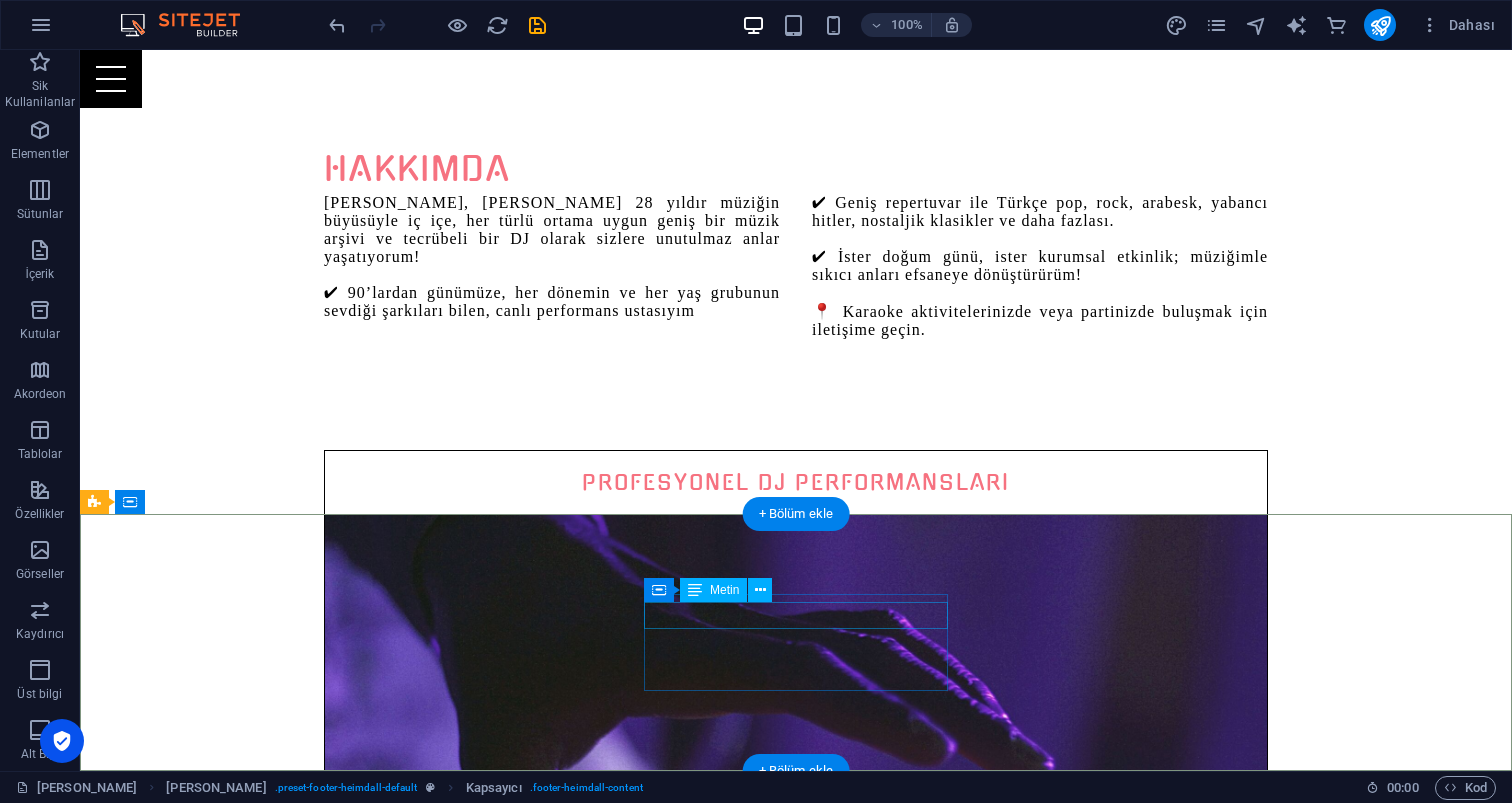 click on "Instagram" at bounding box center (568, 2851) 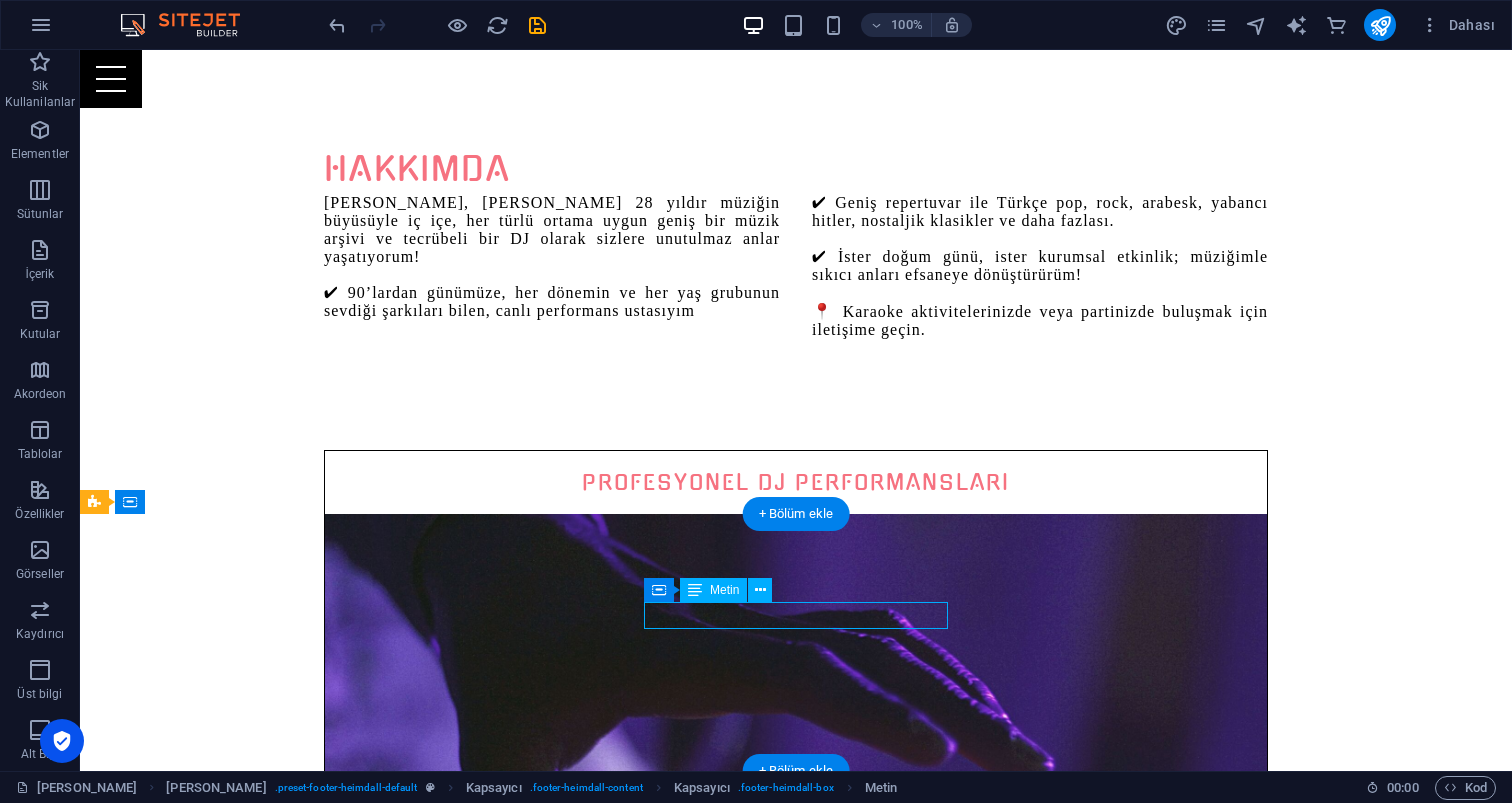 click on "Instagram" at bounding box center [568, 2851] 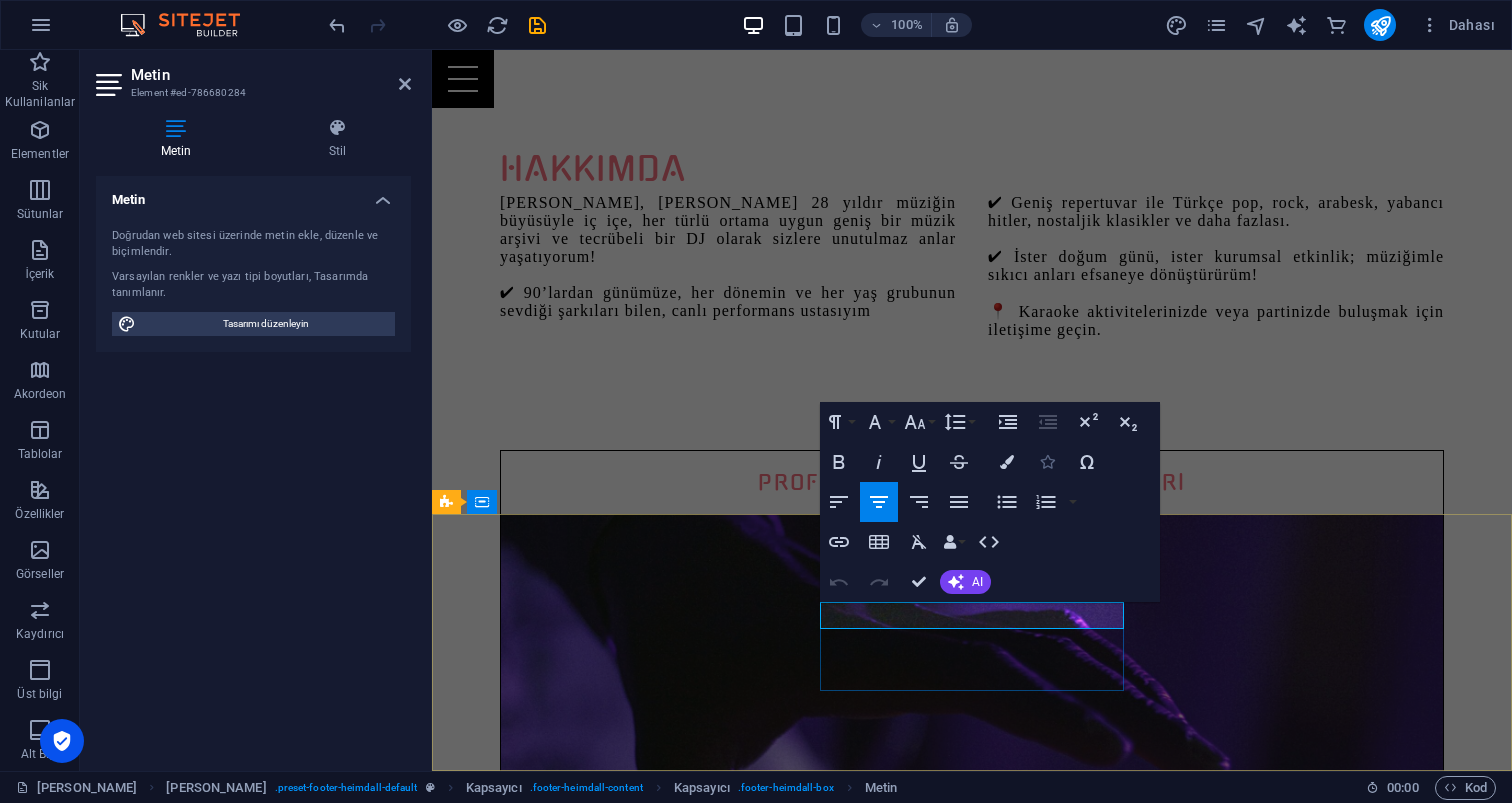 click at bounding box center [1047, 462] 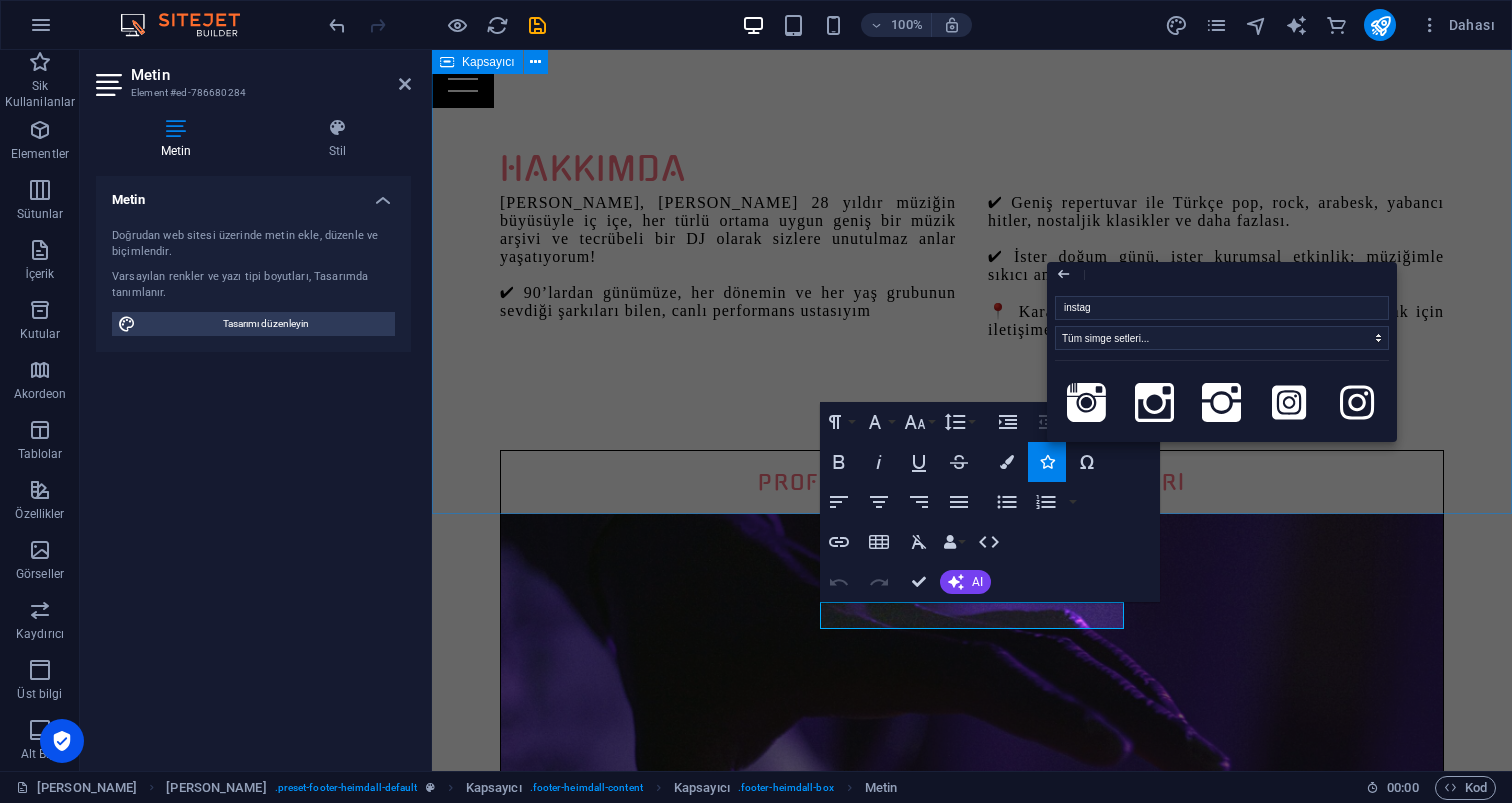 scroll, scrollTop: 0, scrollLeft: 0, axis: both 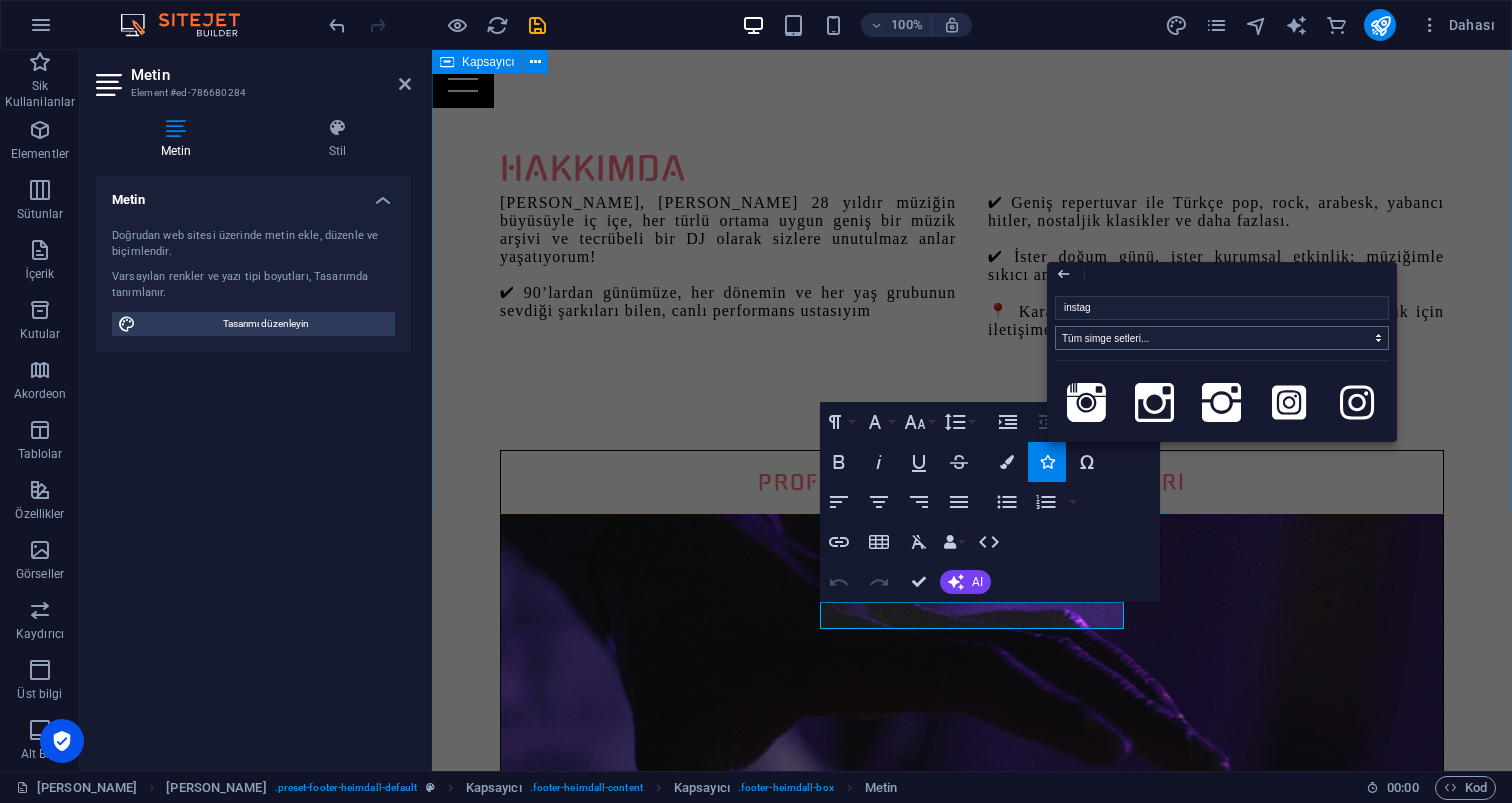 type on "instag" 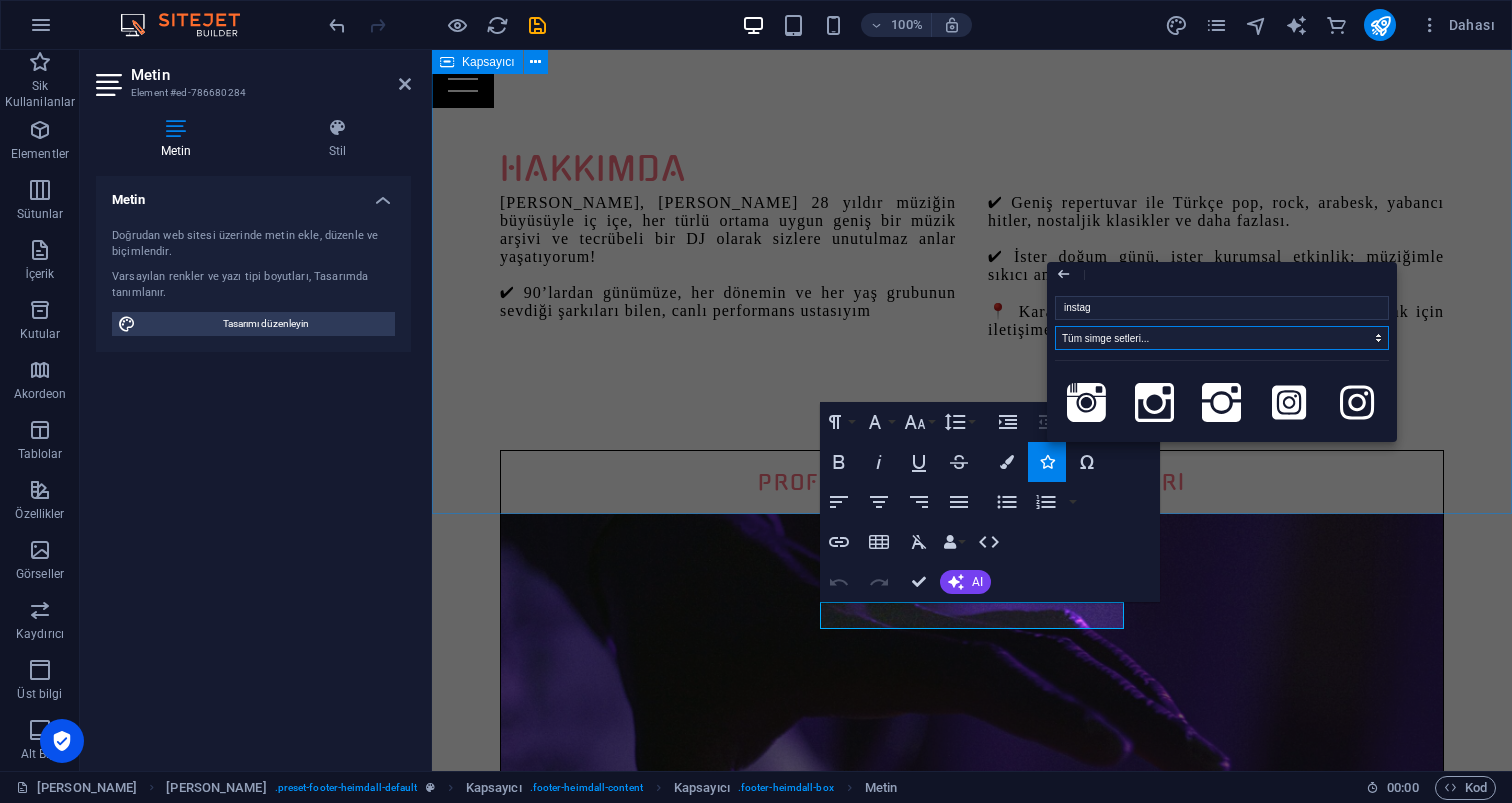 select on "ionicons" 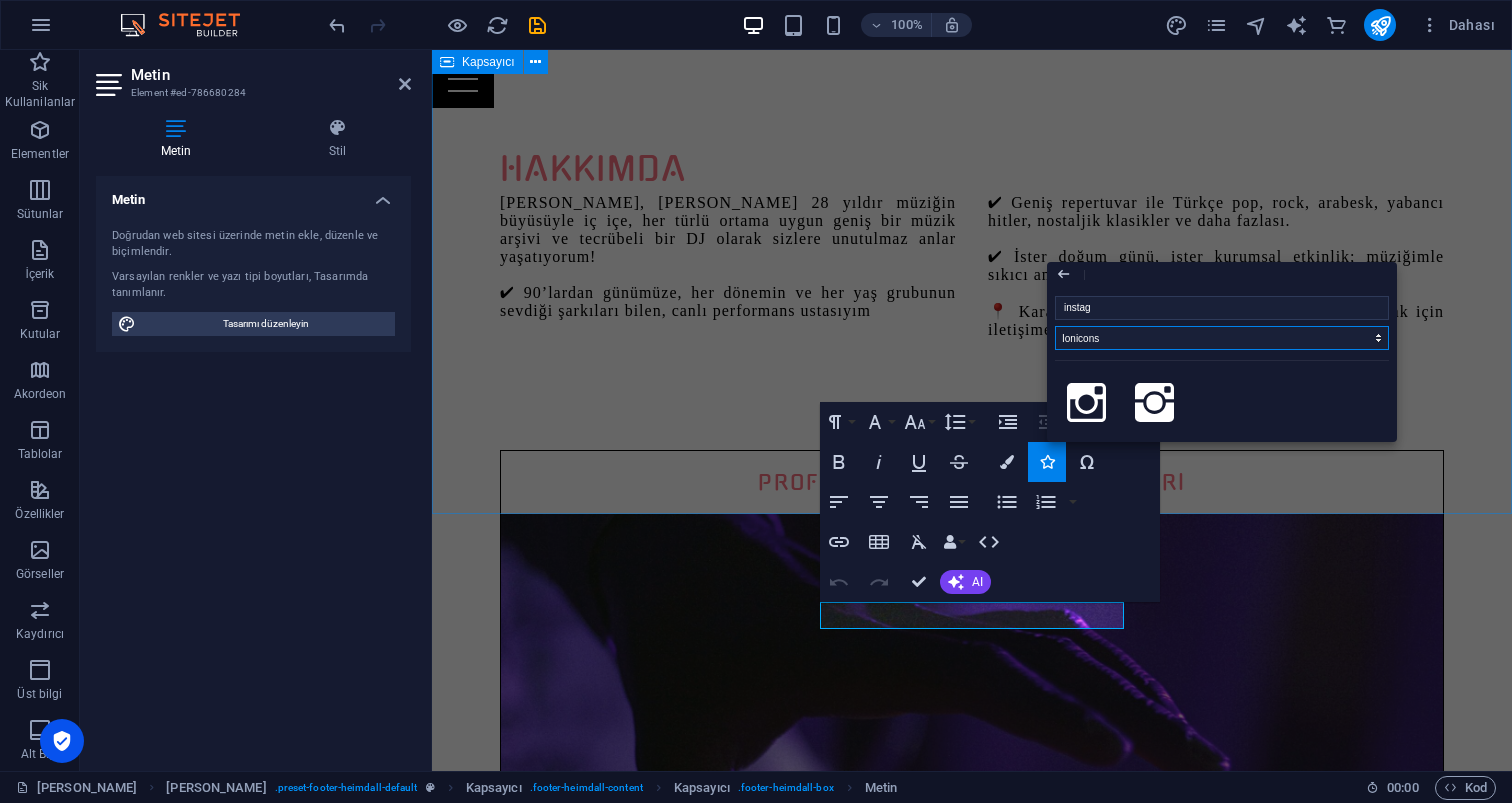 select 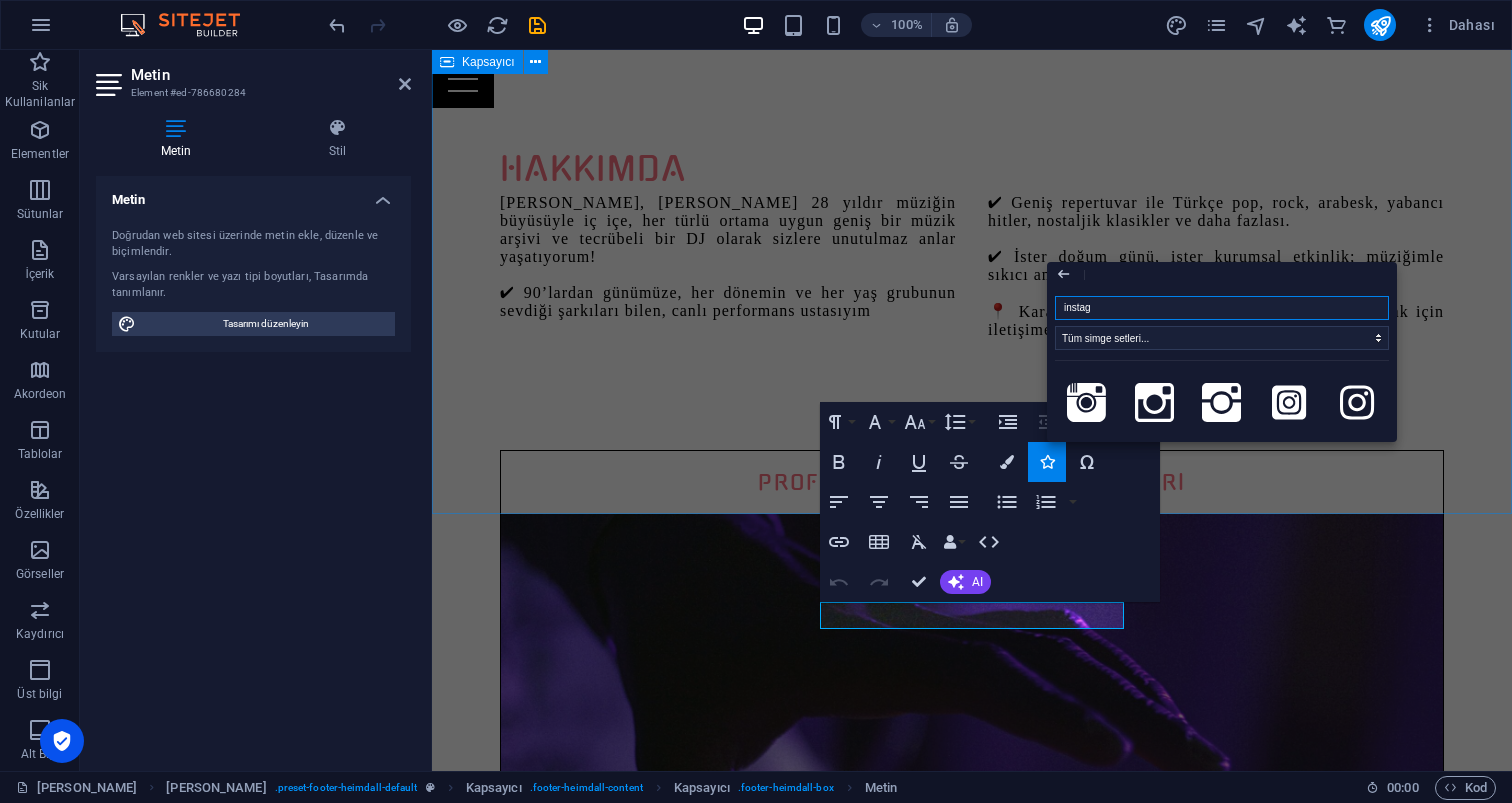 click on "instag" at bounding box center (1222, 308) 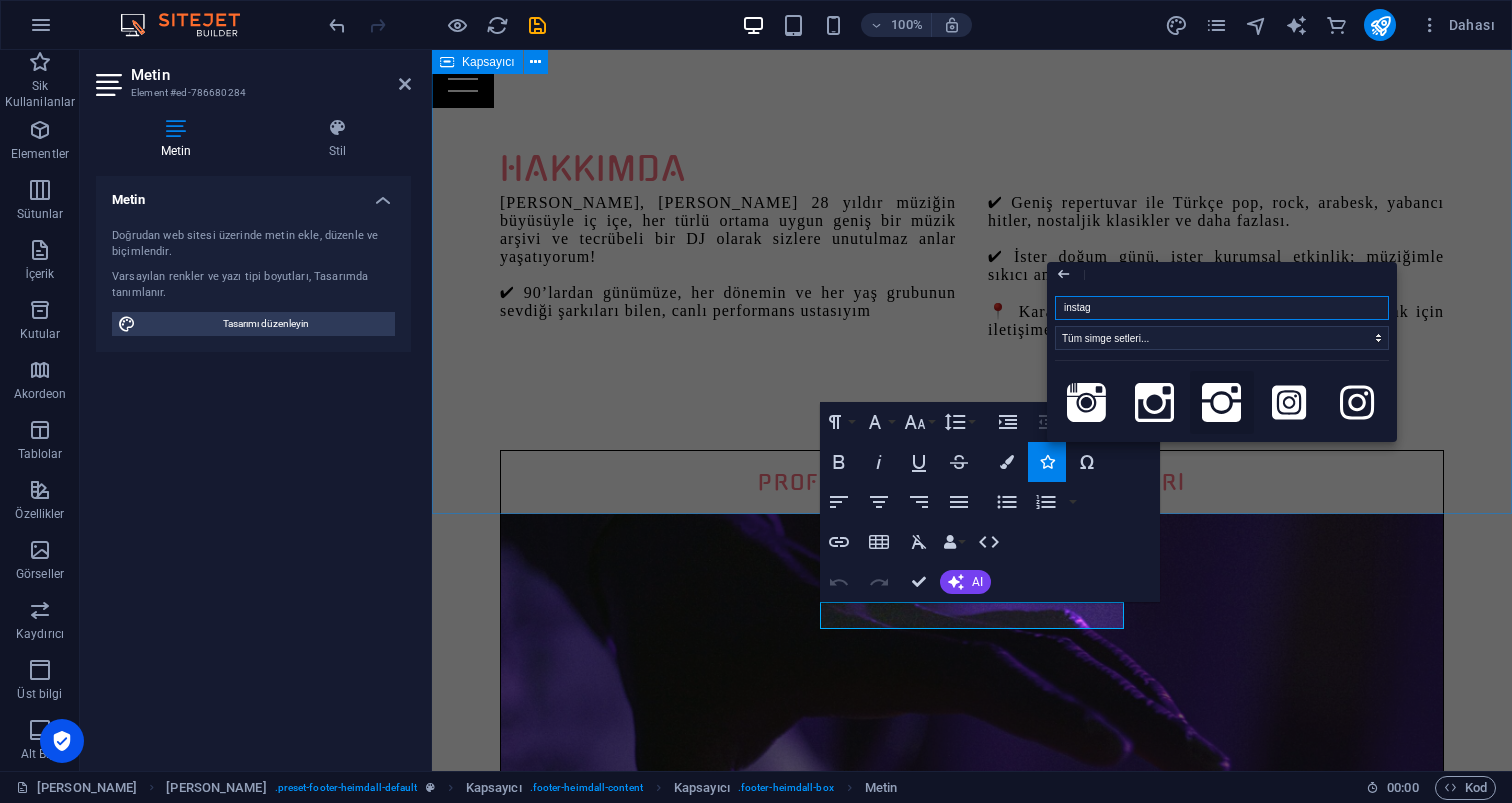 scroll, scrollTop: 1, scrollLeft: 0, axis: vertical 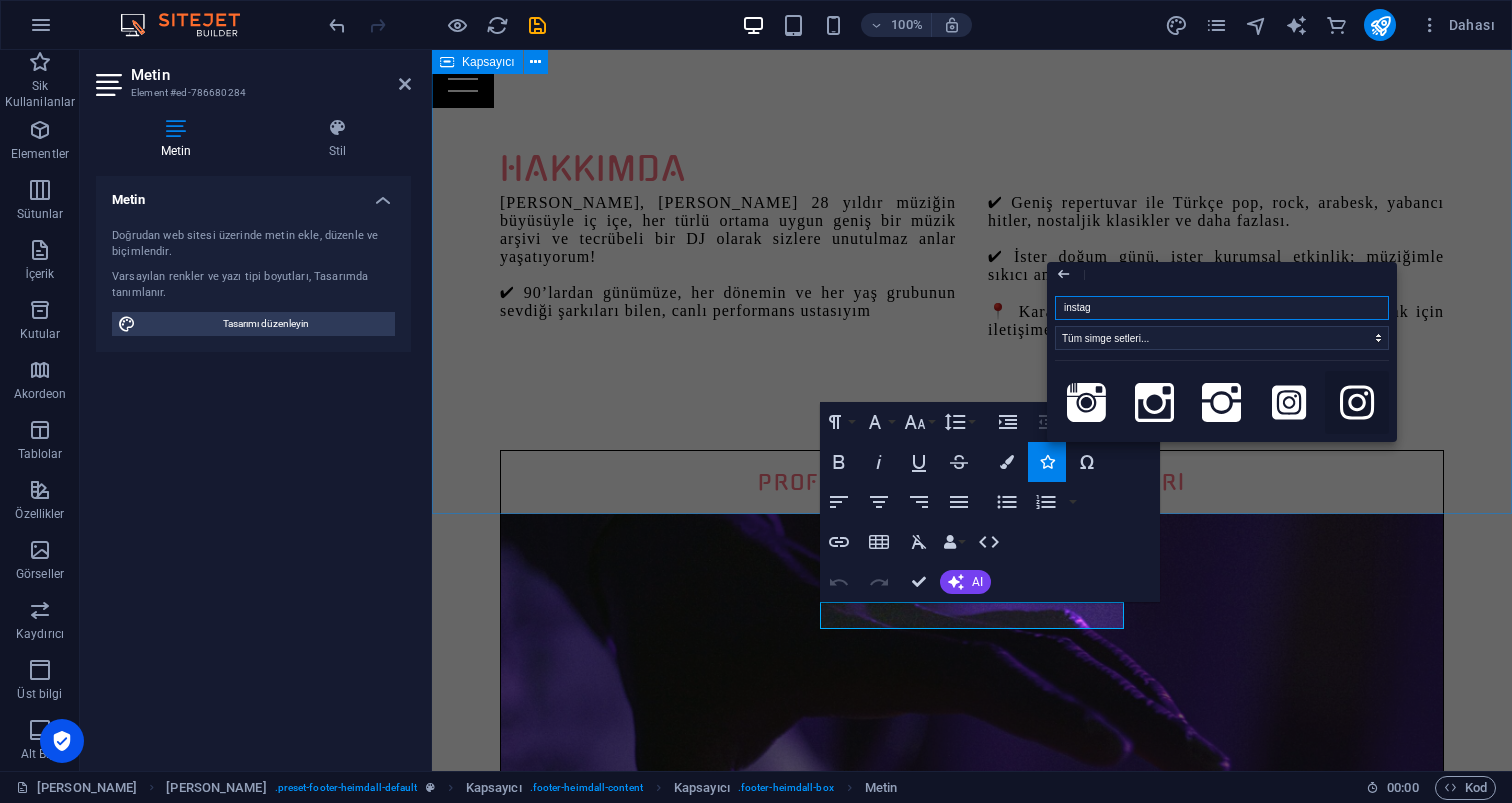 click 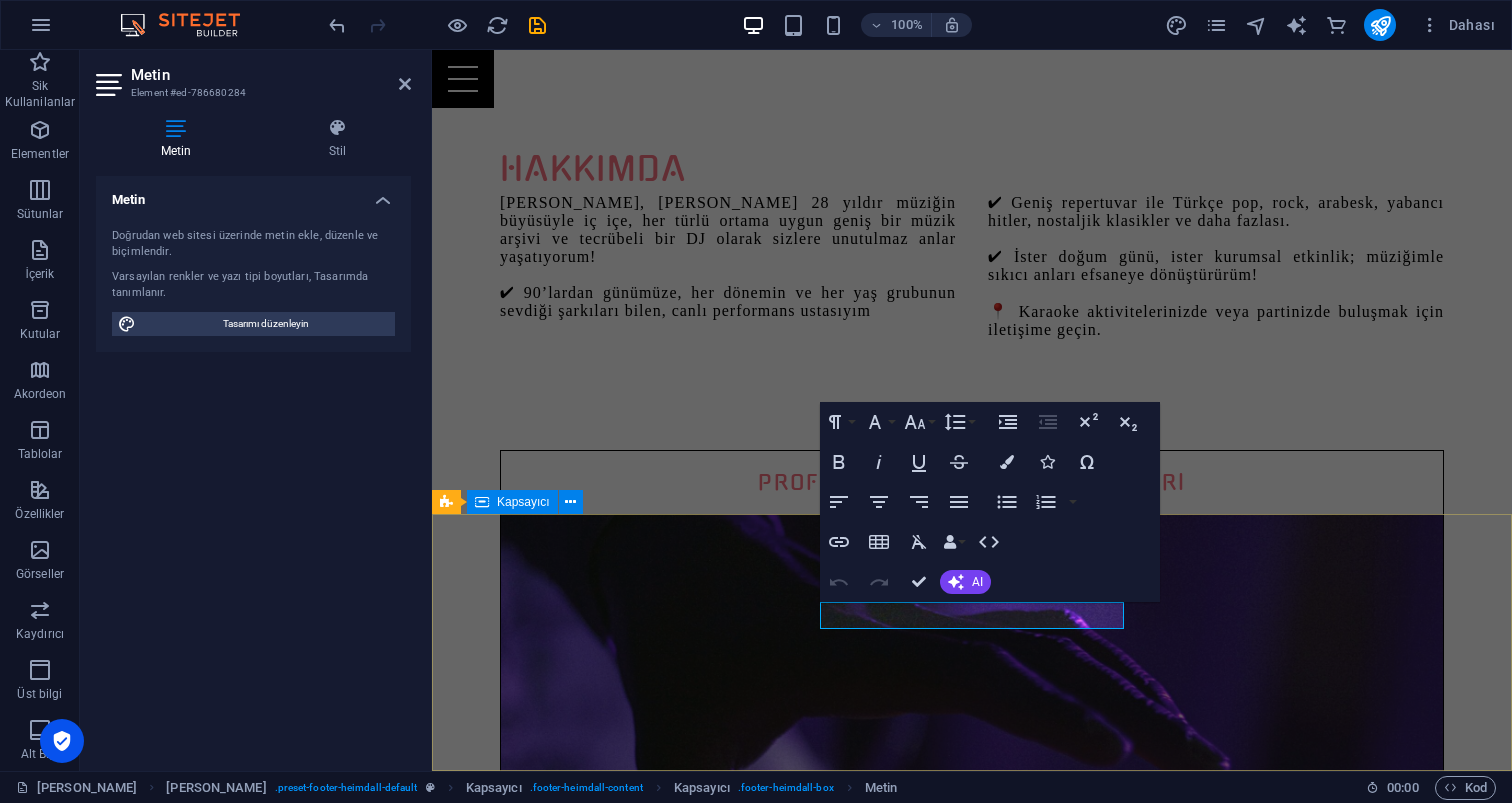 click on "Adres [DOMAIN_NAME] Güzeloba [GEOGRAPHIC_DATA]   07230     Instagram İLETİŞİM [PERSON_NAME]  Mobile:  [PHONE_NUMBER] [EMAIL_ADDRESS][DOMAIN_NAME]" at bounding box center (972, 3403) 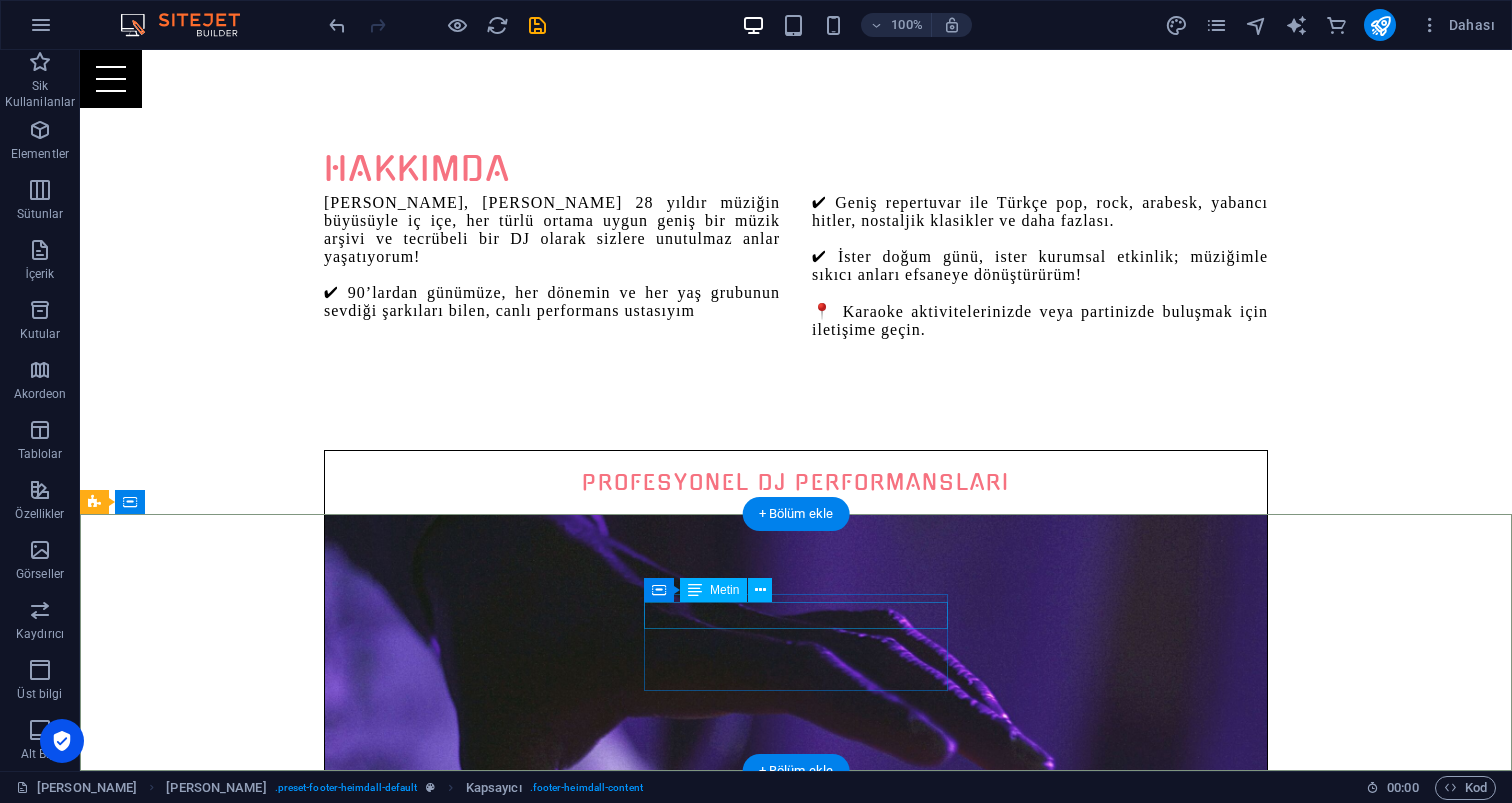 click on "Instagram" at bounding box center [568, 3408] 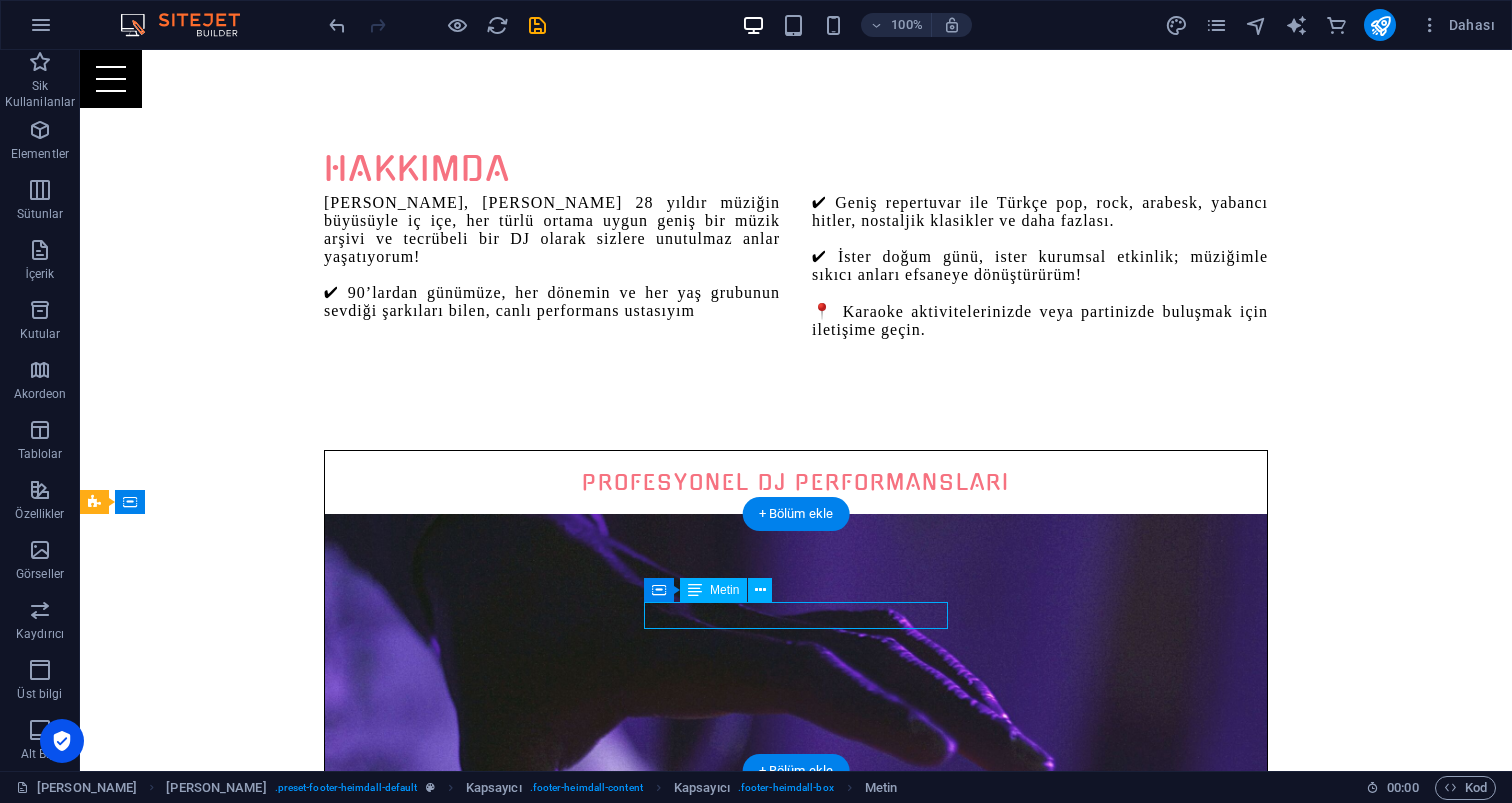 click on "Instagram" at bounding box center [568, 3408] 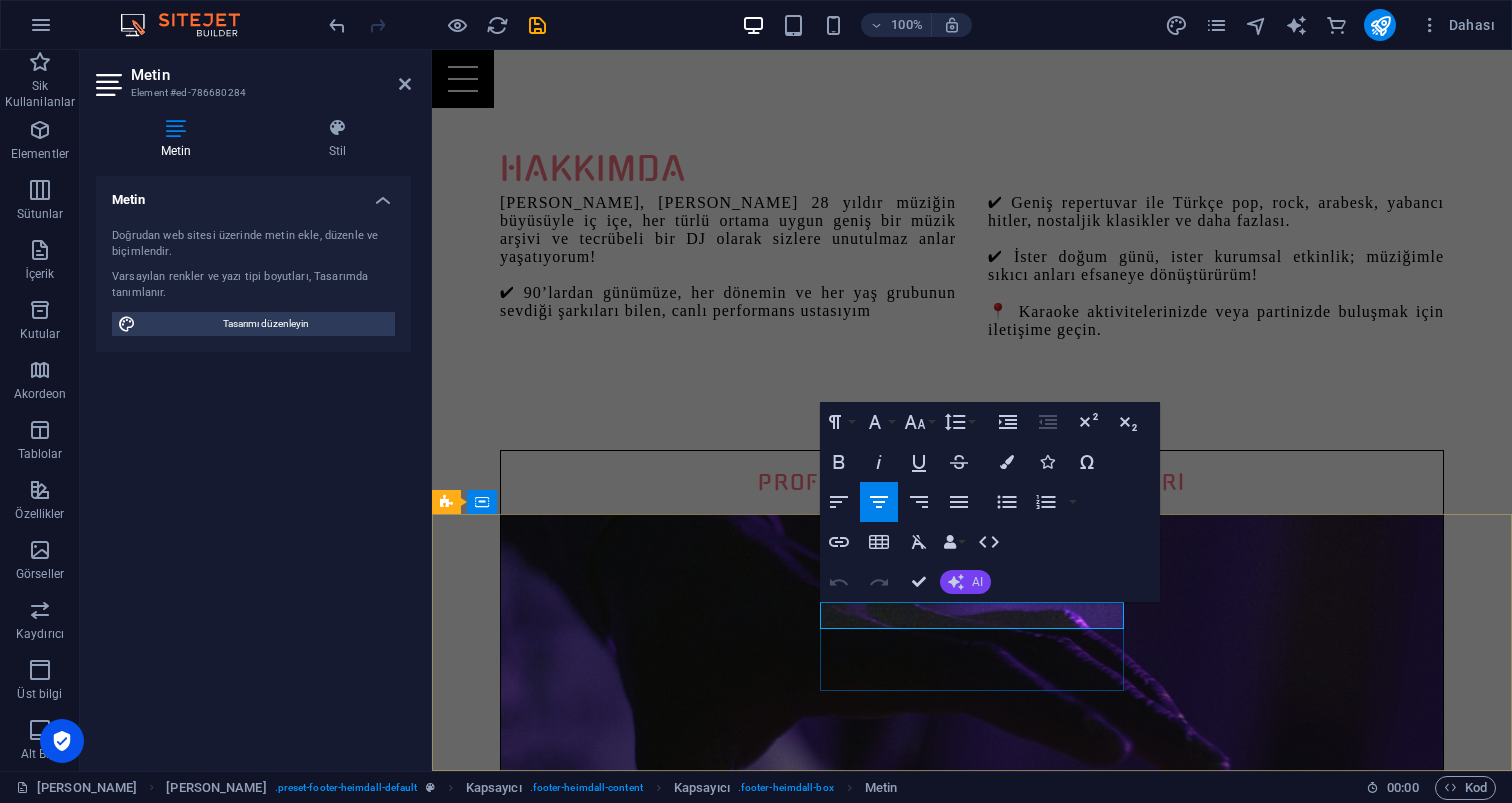 click on "AI" at bounding box center (965, 582) 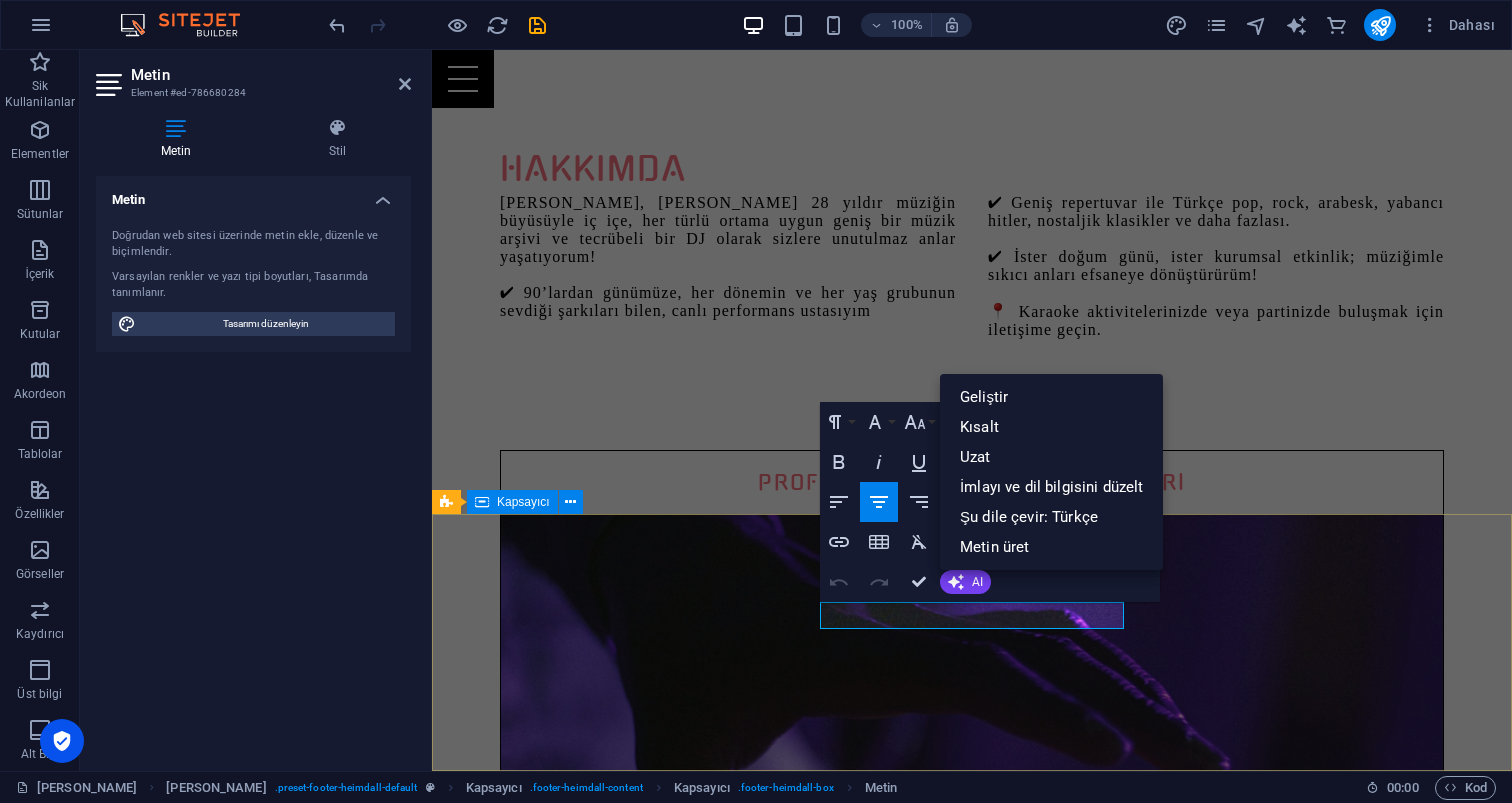 click on "Adres [DOMAIN_NAME] Güzeloba [GEOGRAPHIC_DATA]   07230     Instagram İLETİŞİM [PERSON_NAME]  Mobile:  [PHONE_NUMBER] [EMAIL_ADDRESS][DOMAIN_NAME]" at bounding box center [972, 3403] 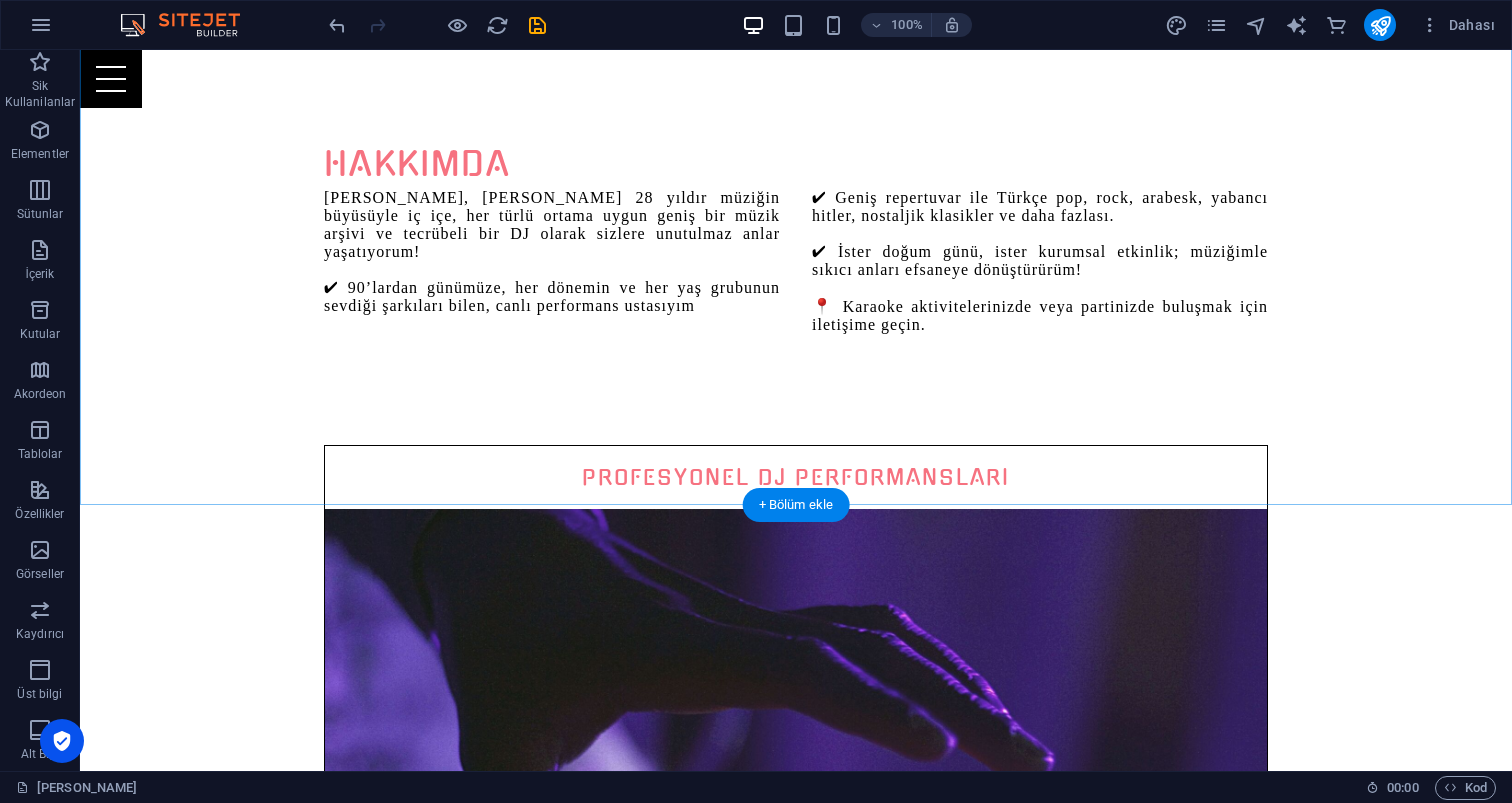 scroll, scrollTop: 1157, scrollLeft: 0, axis: vertical 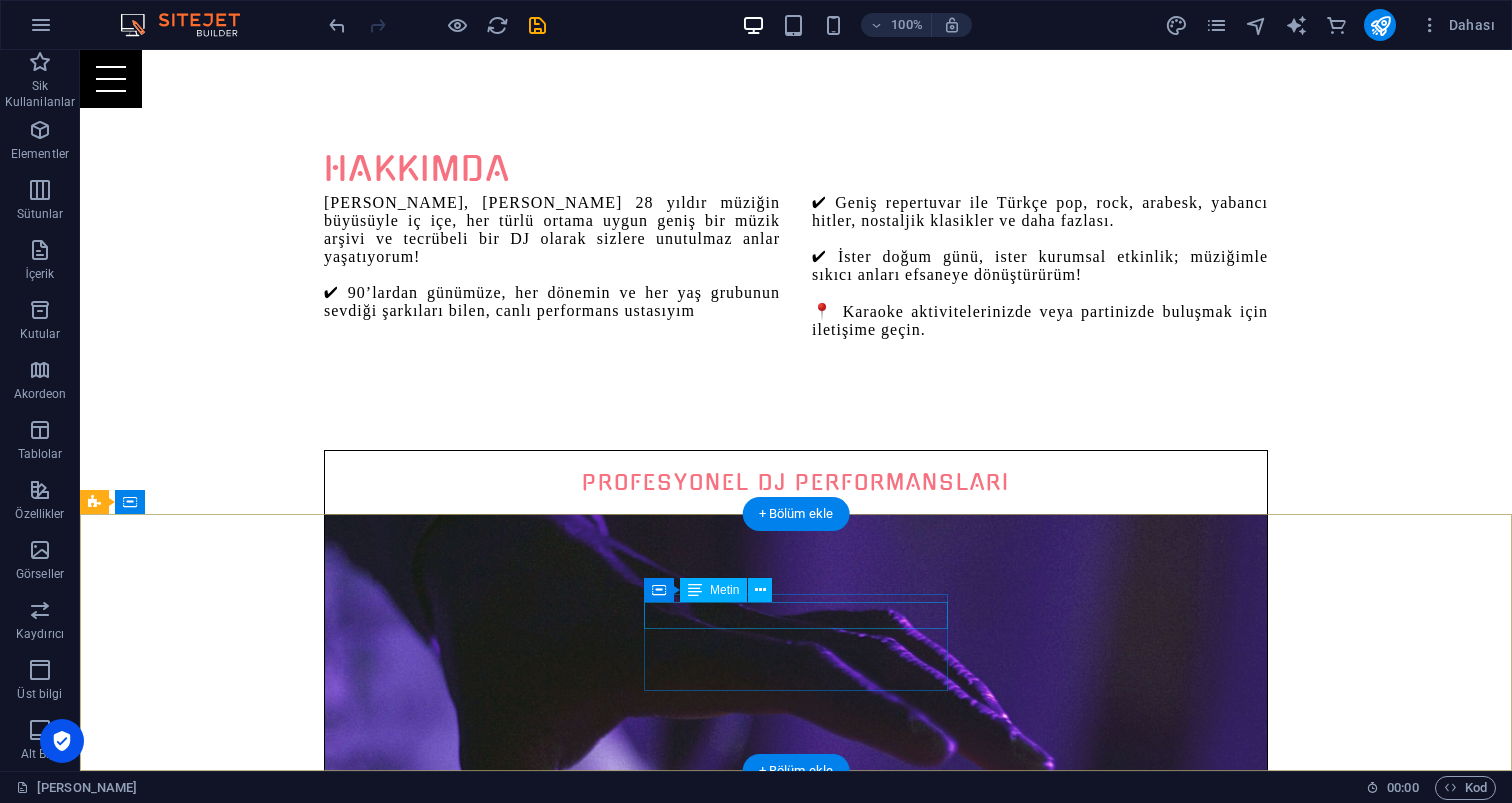 click on "Instagram" at bounding box center [568, 3408] 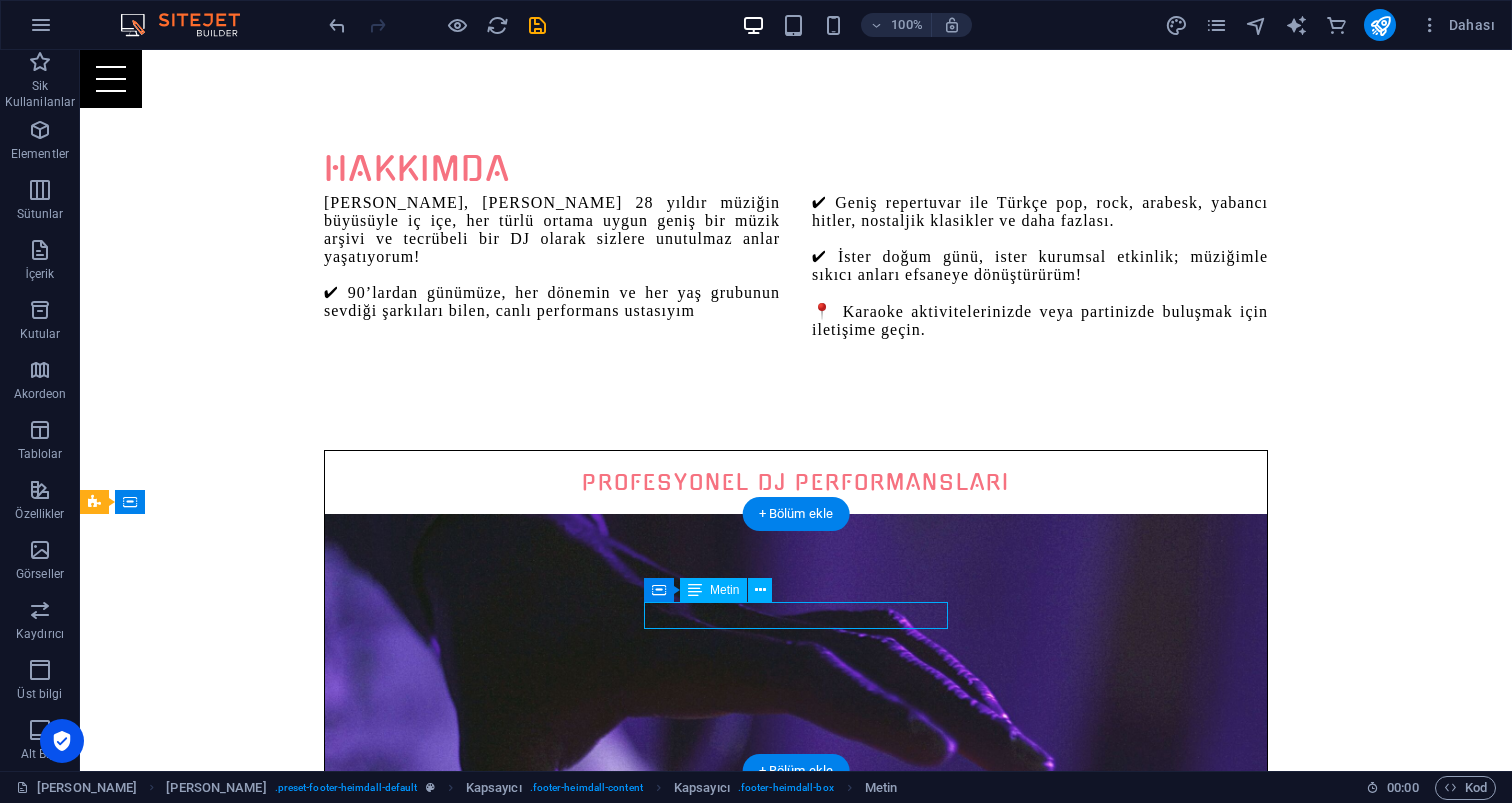 click on "Instagram" at bounding box center (568, 3408) 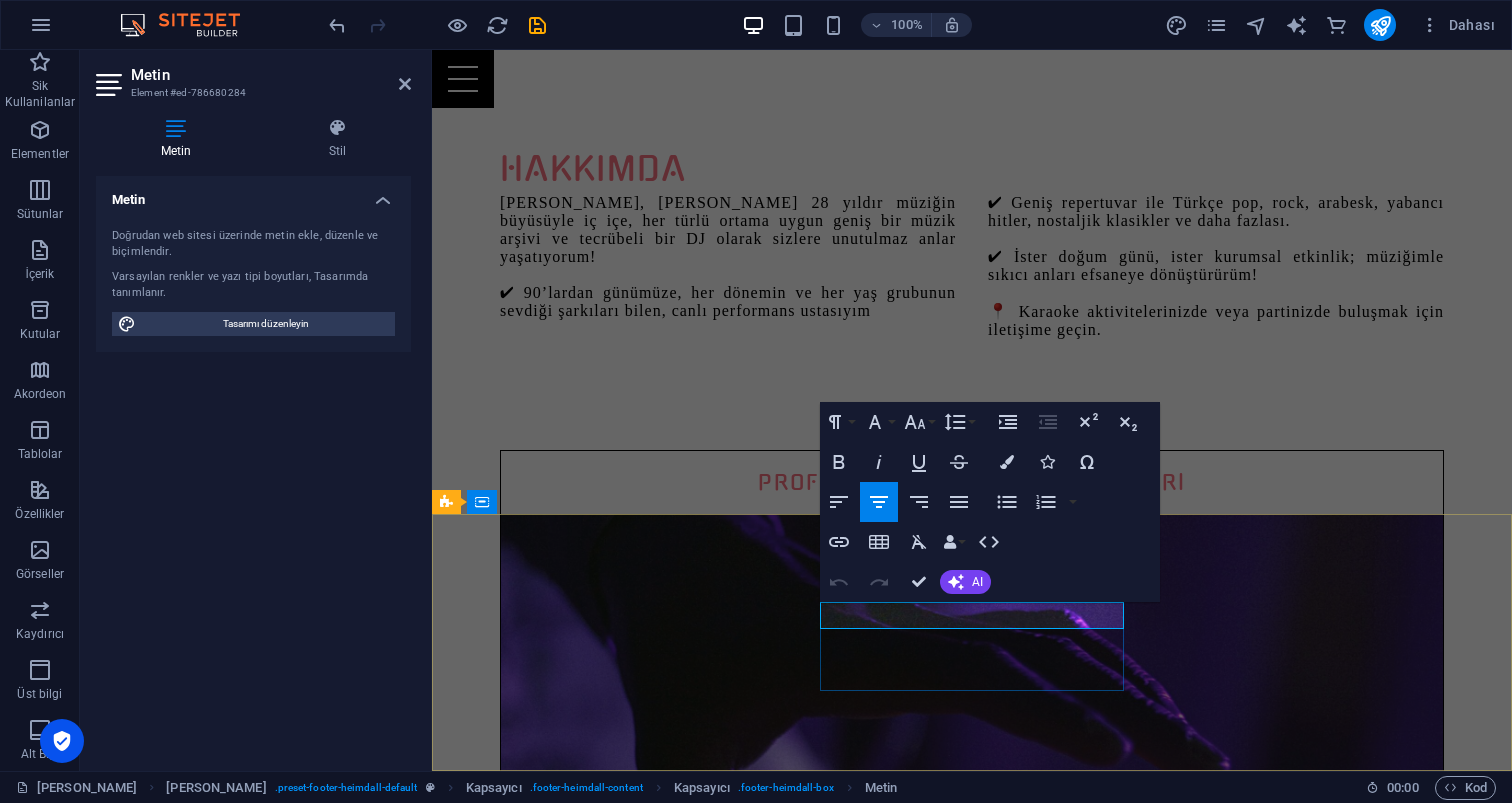 click at bounding box center (920, 3407) 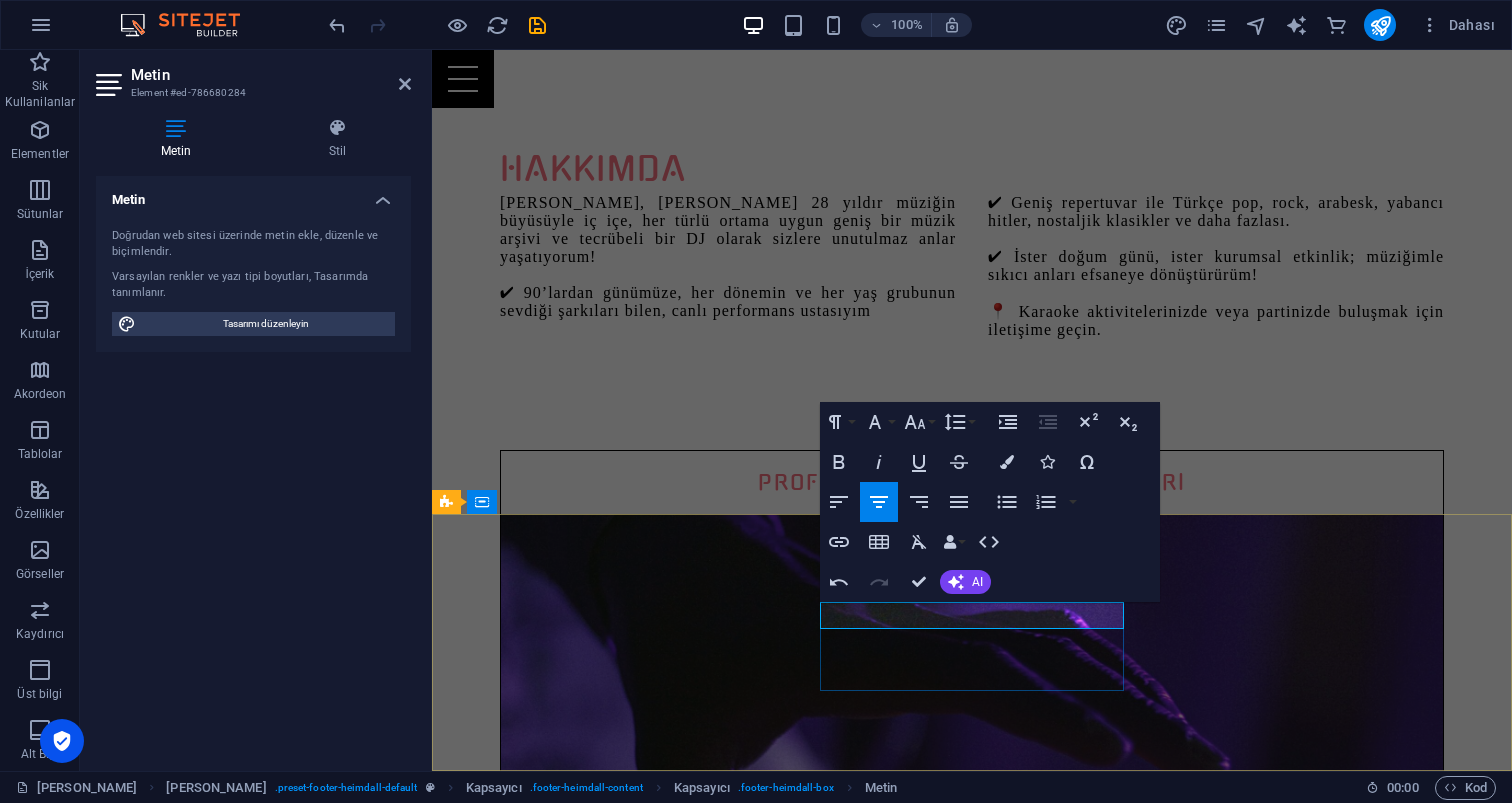 click on "Instagram" at bounding box center [920, 2851] 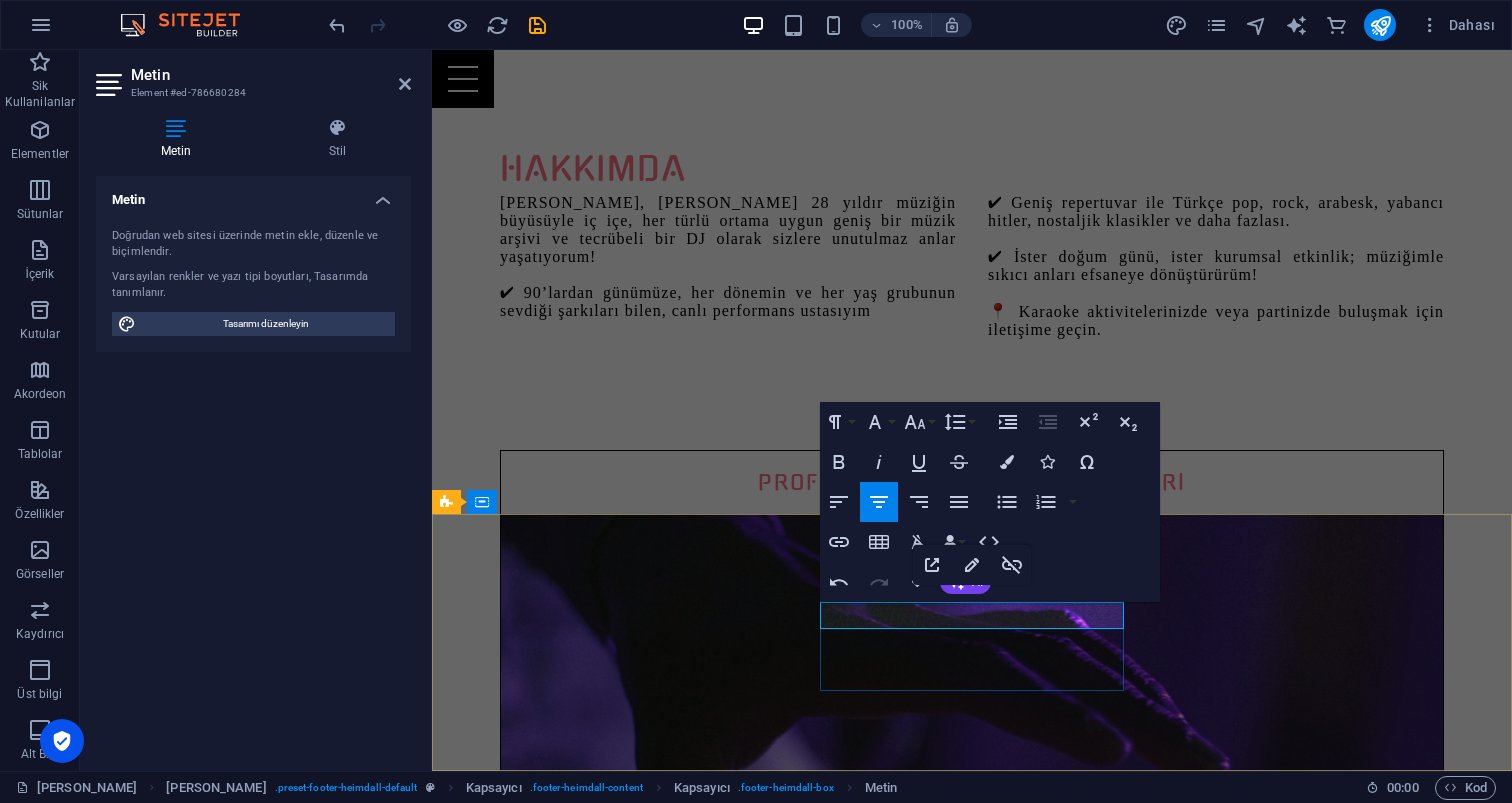 click on "Instagram" at bounding box center [920, 2851] 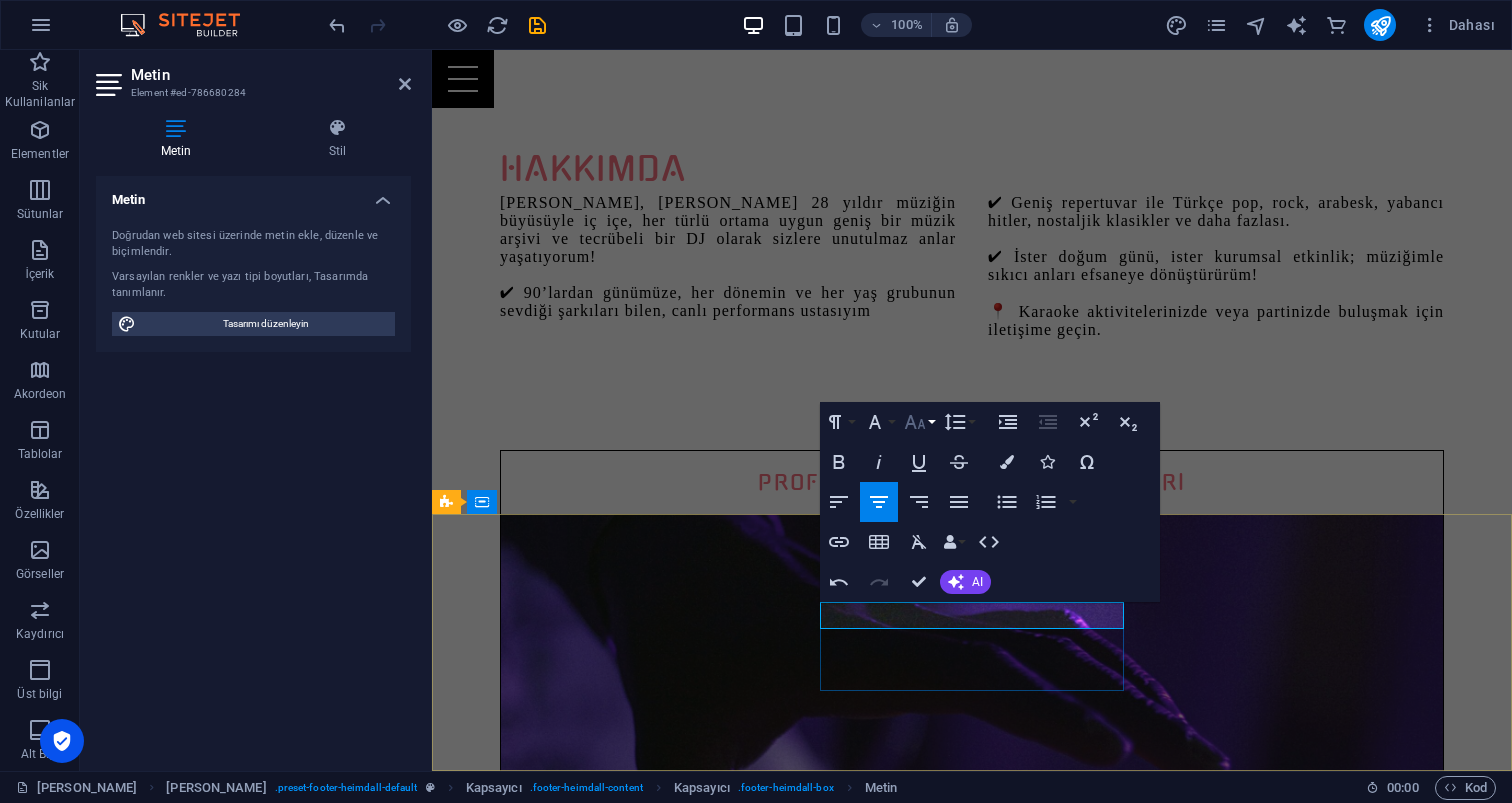 click 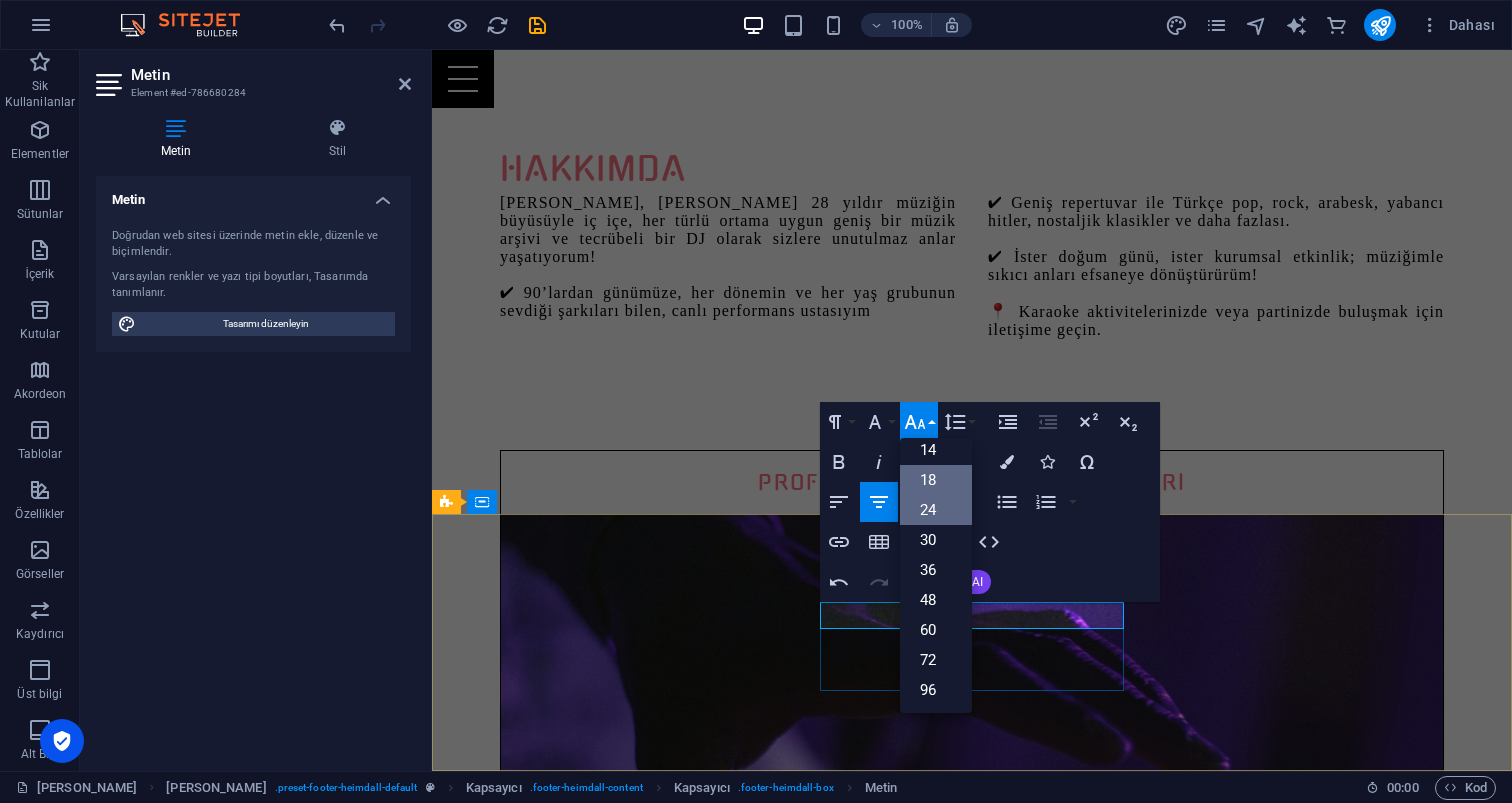 scroll, scrollTop: 161, scrollLeft: 0, axis: vertical 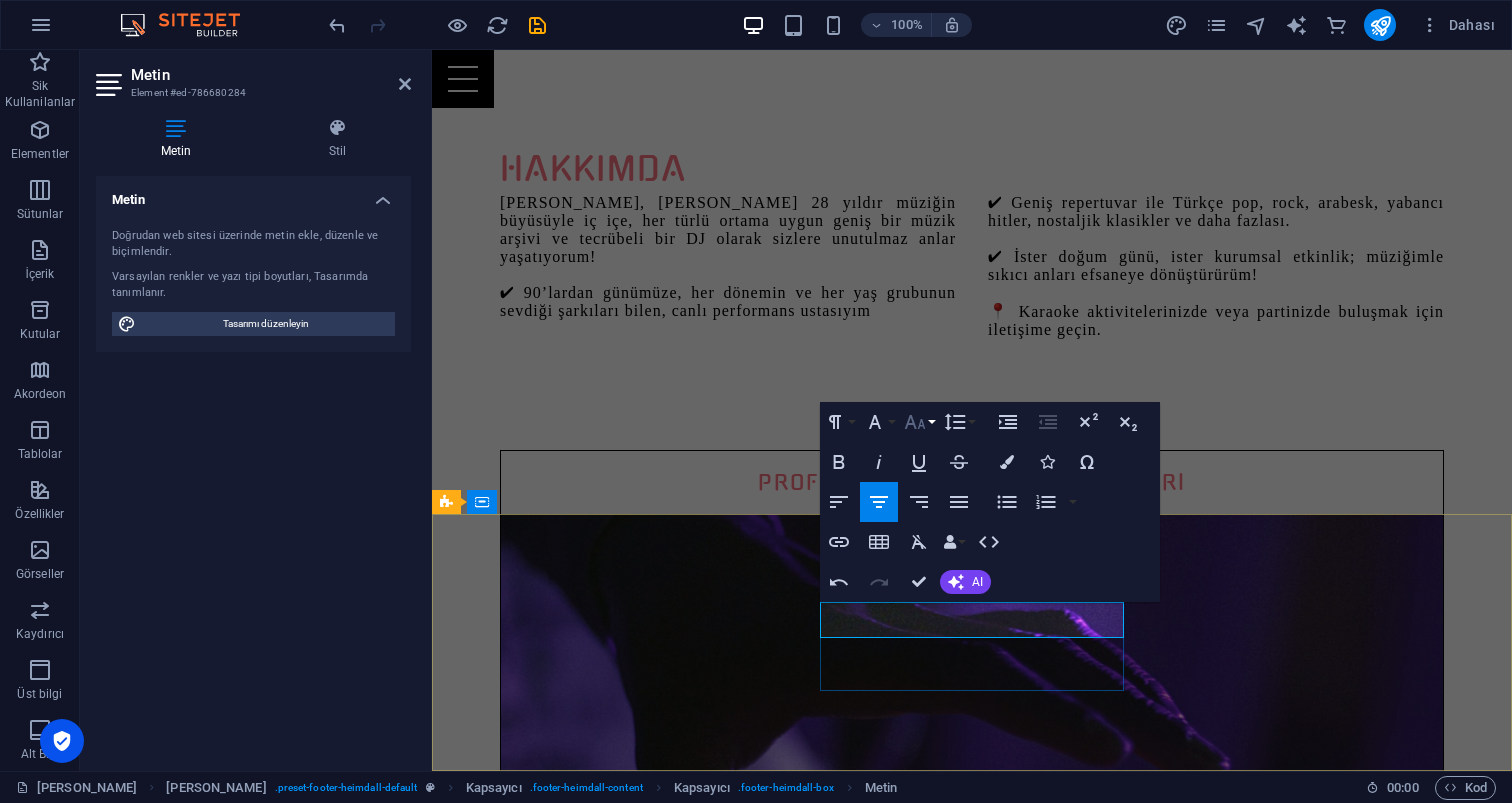 click 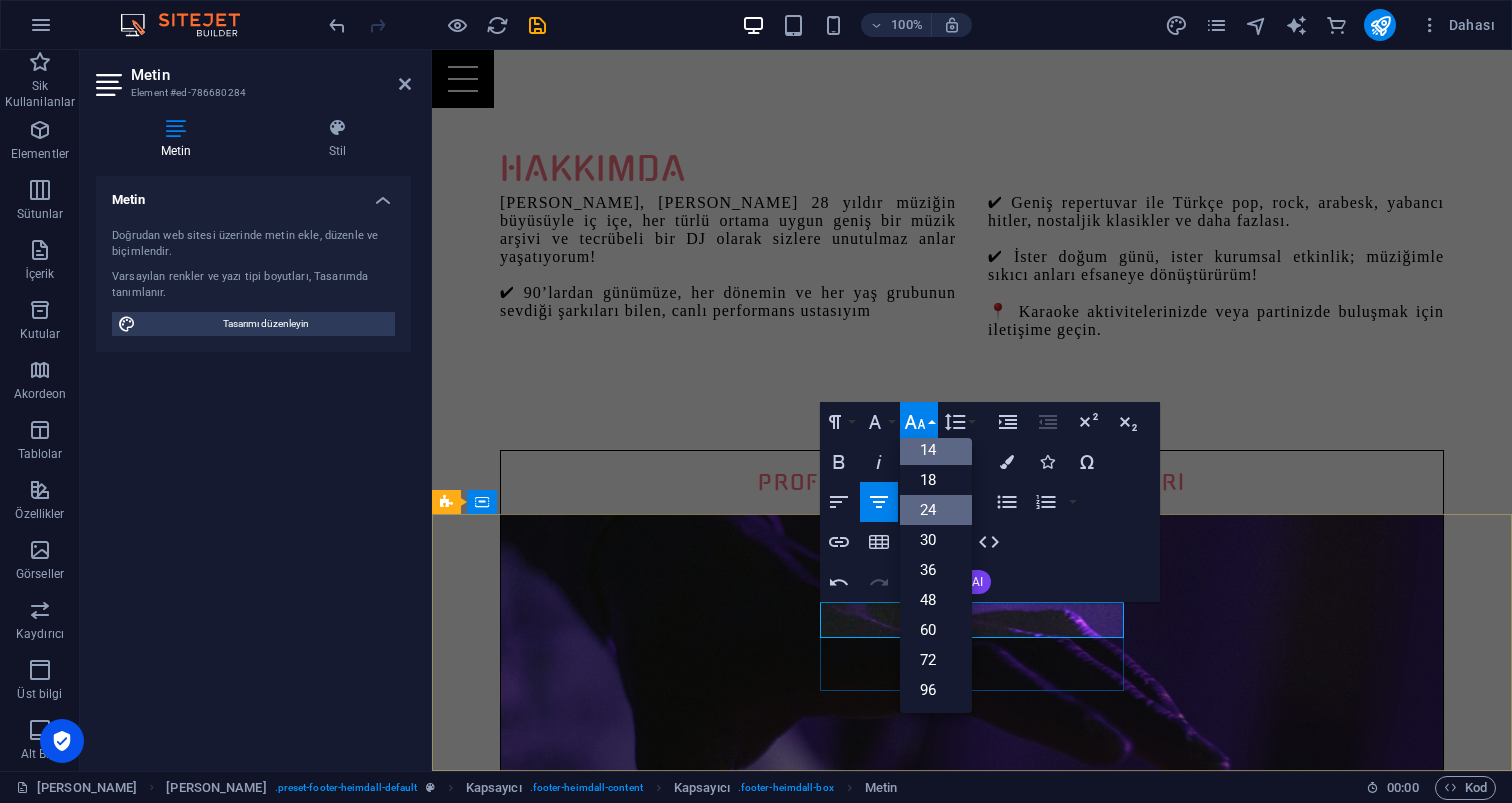 scroll, scrollTop: 161, scrollLeft: 0, axis: vertical 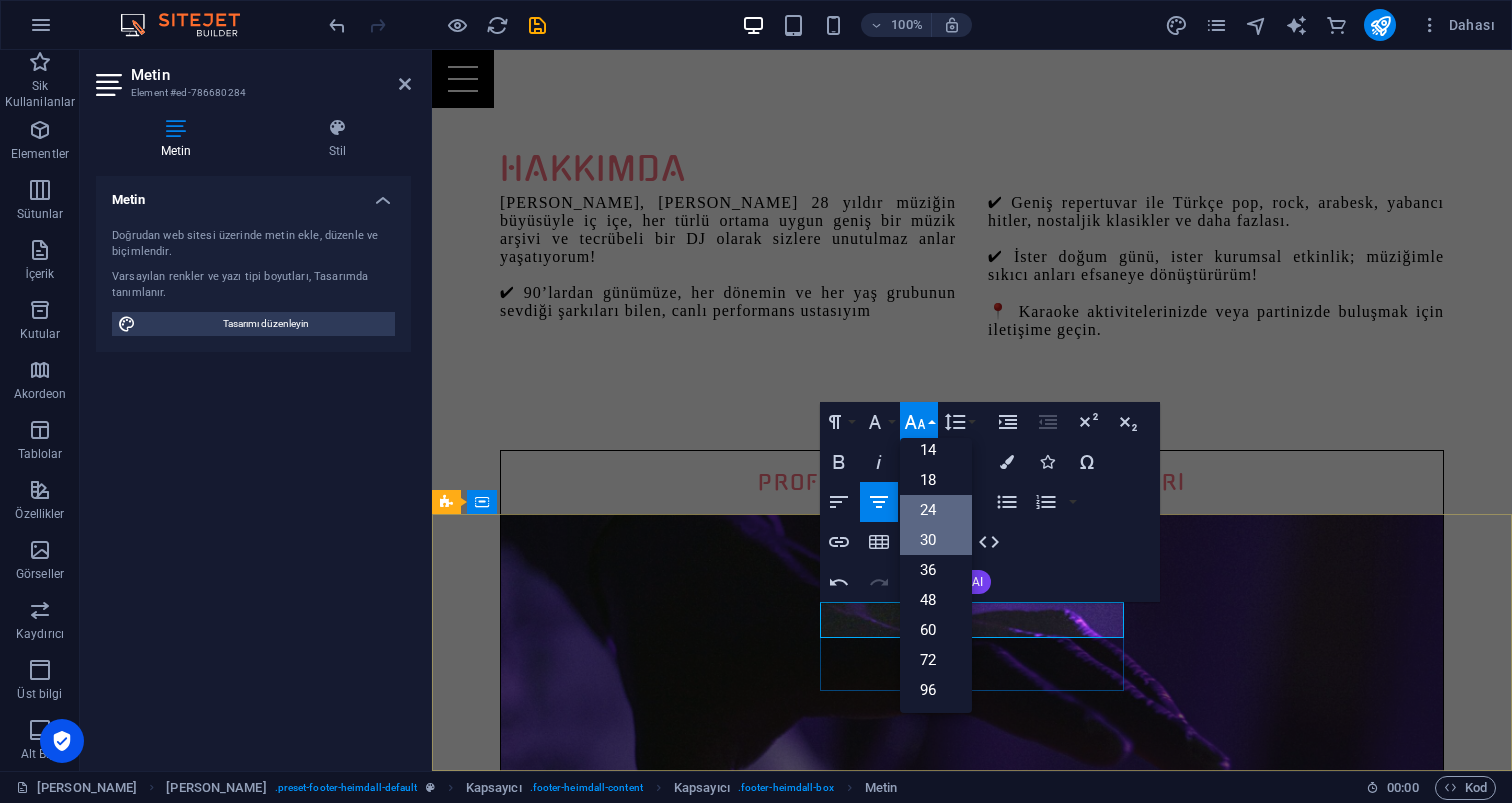 click on "30" at bounding box center (936, 540) 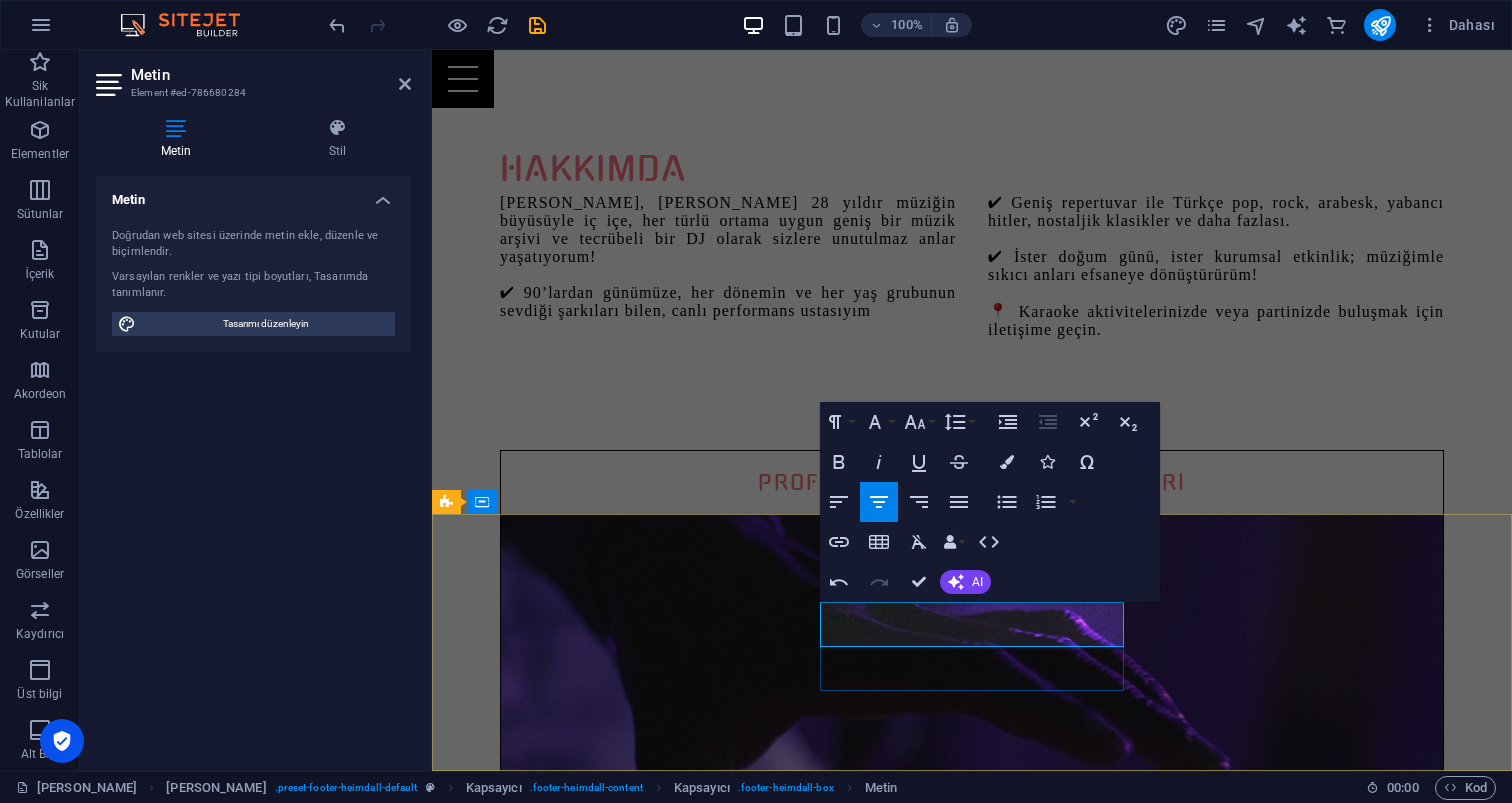 click on "Instagram" at bounding box center (920, 2860) 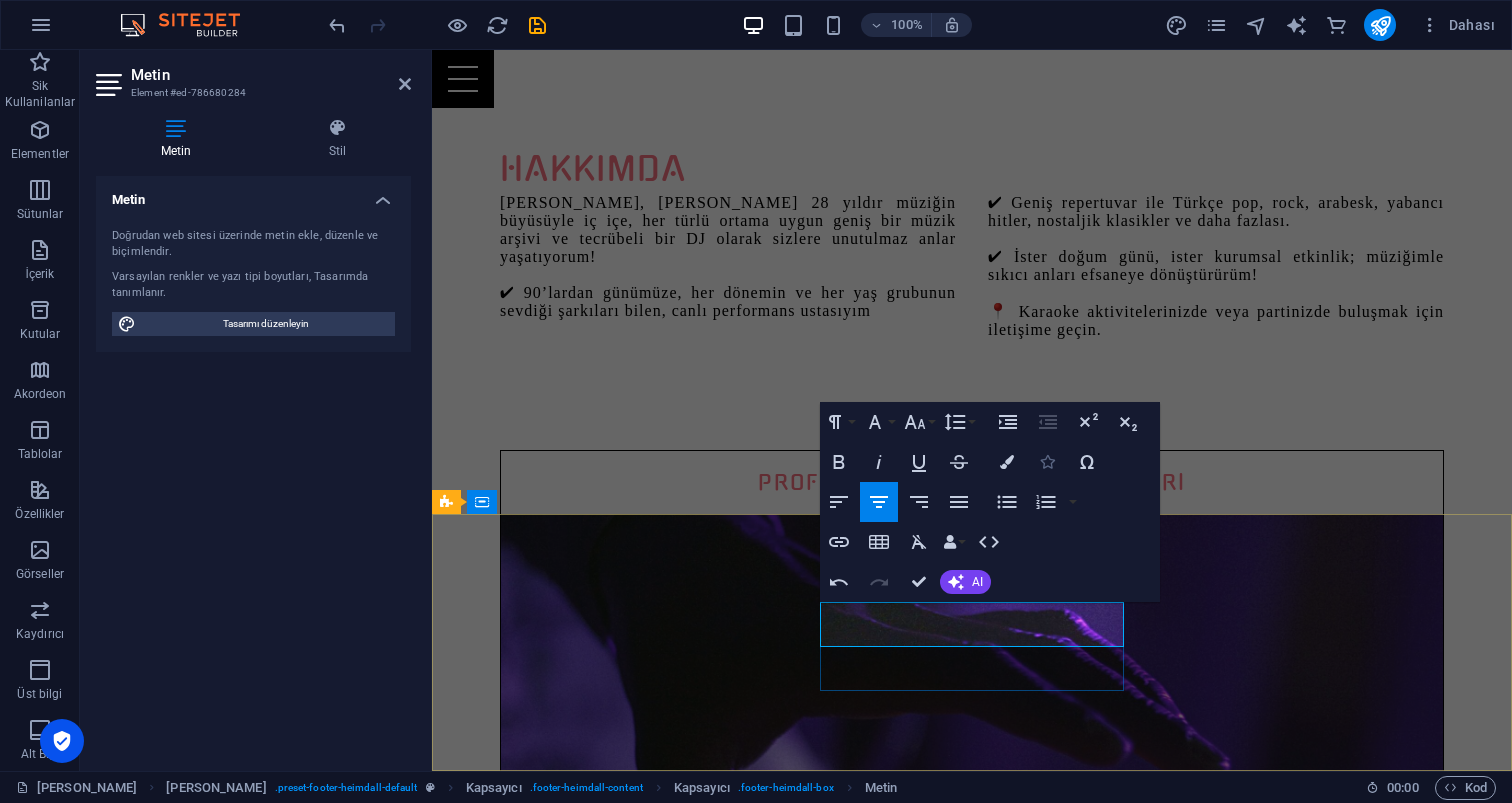 click at bounding box center [1047, 462] 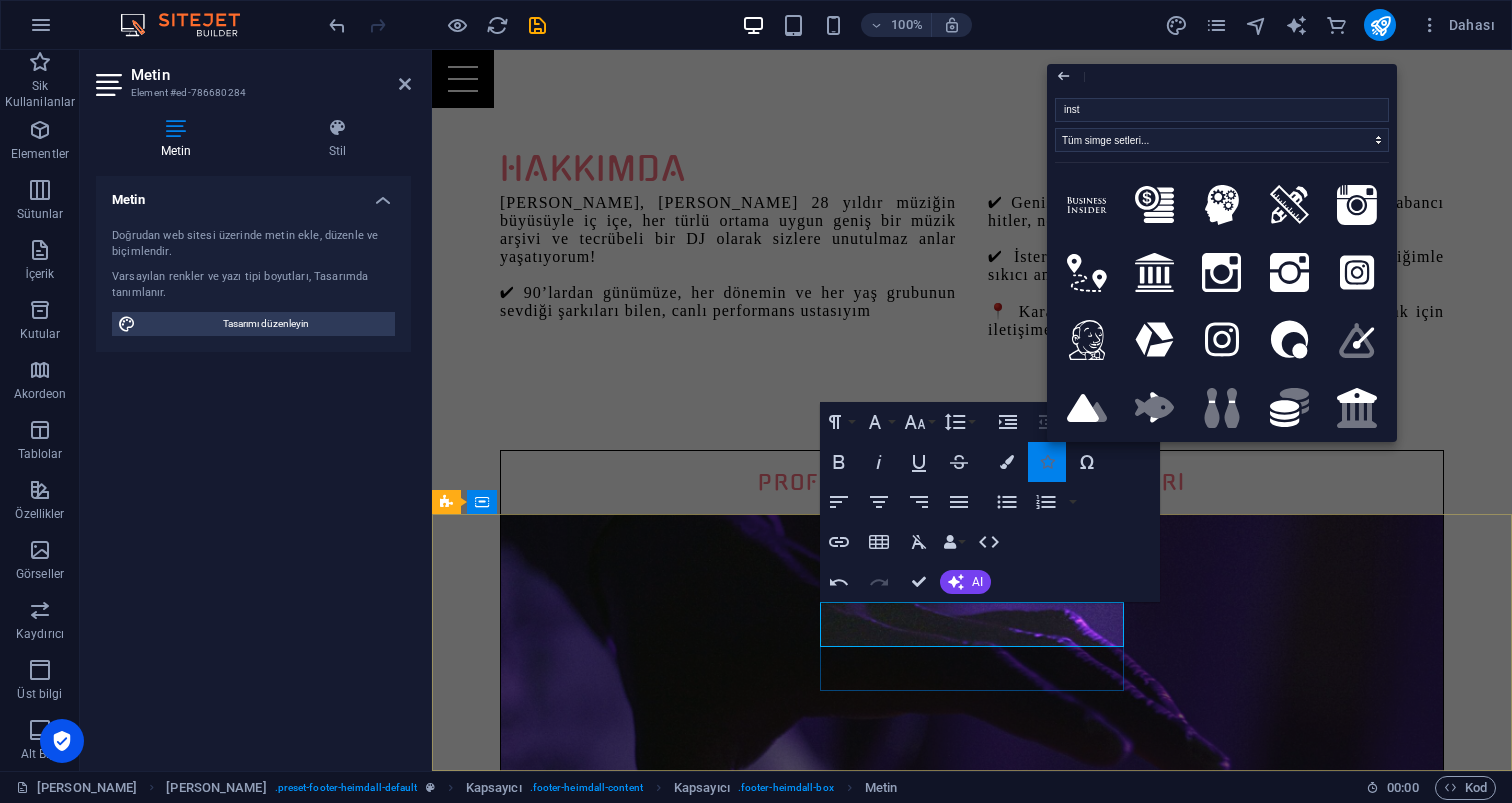 type on "insta" 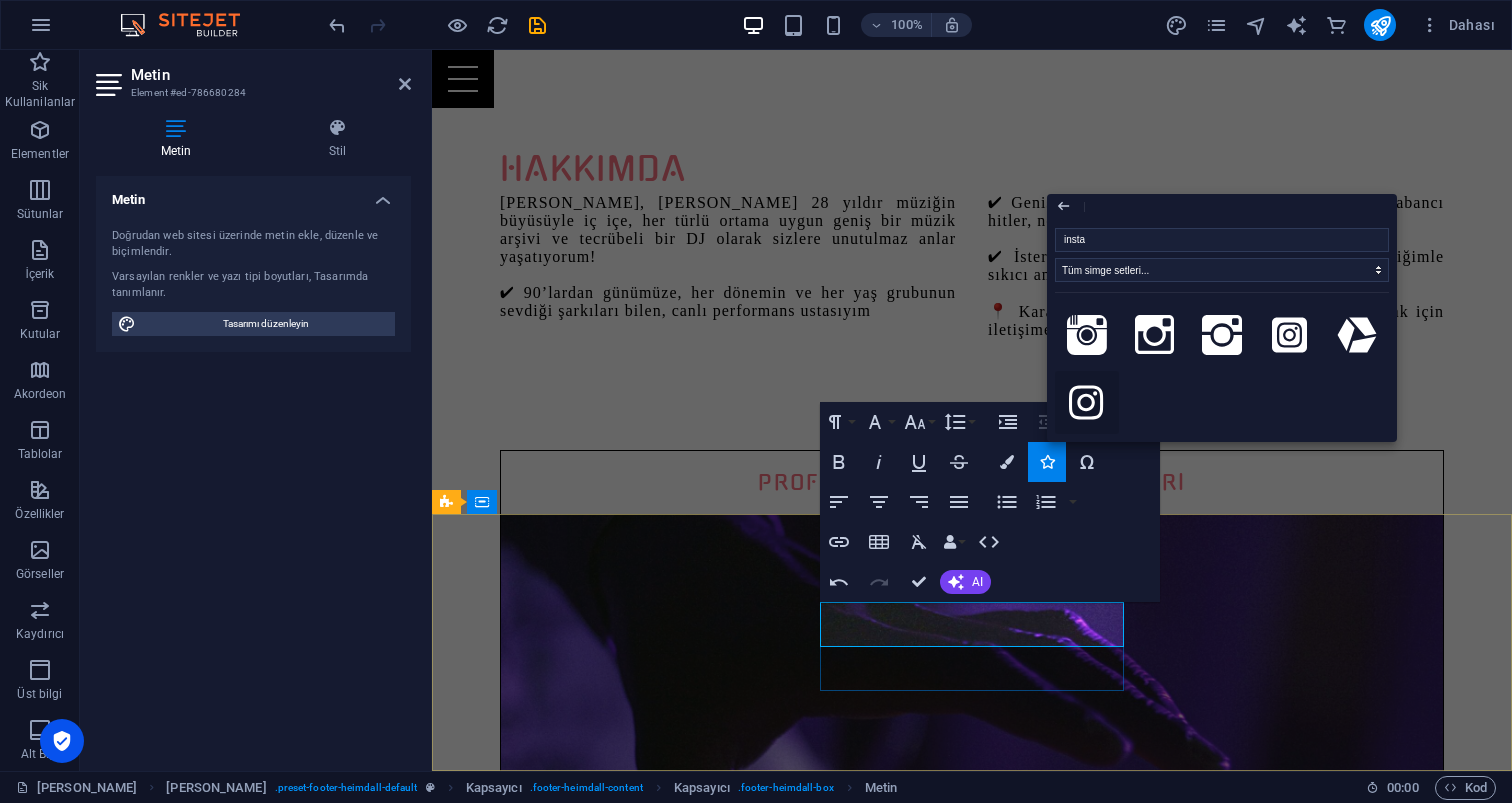 click 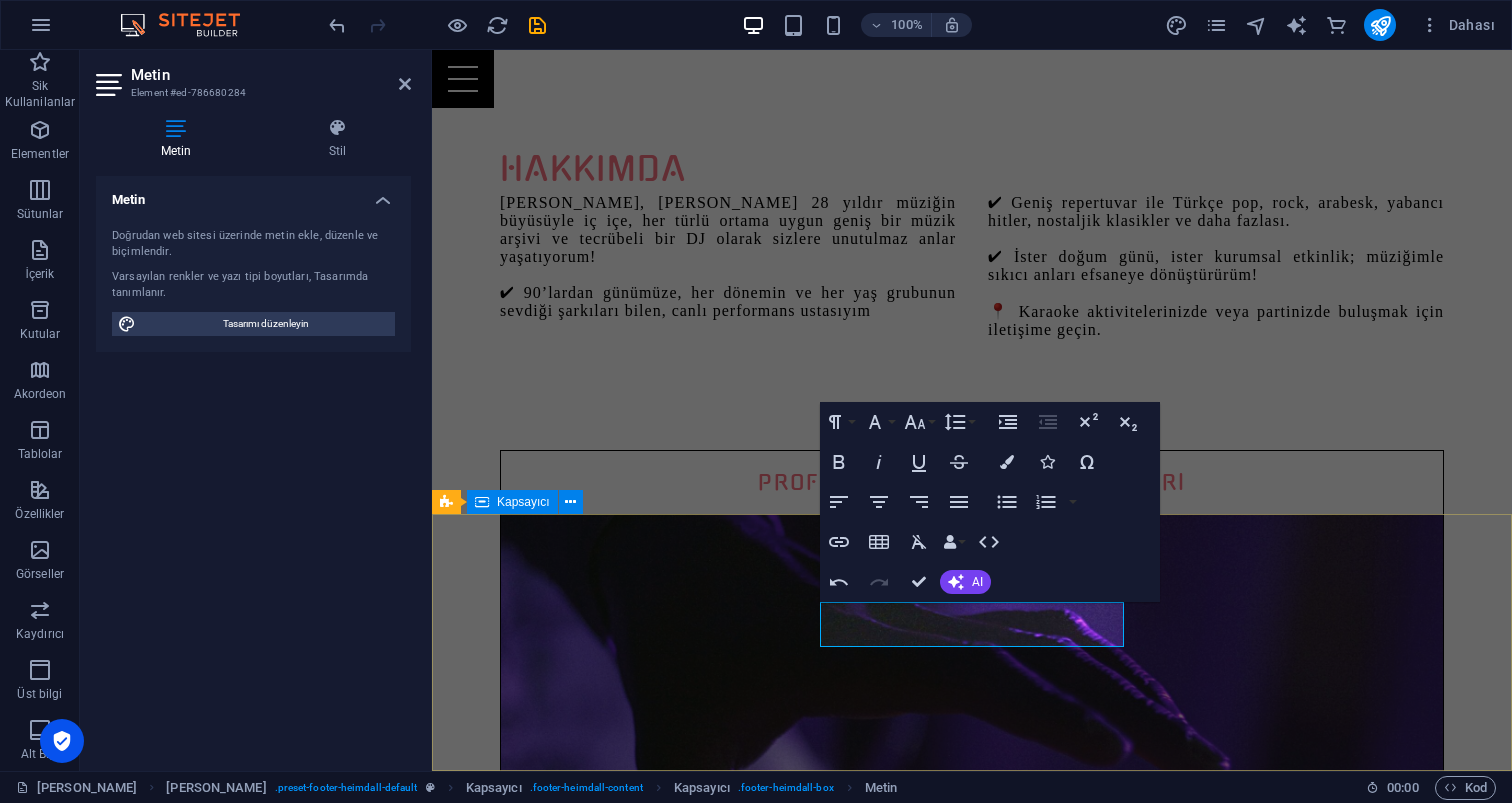 click on "Adres [DOMAIN_NAME] Güzeloba [GEOGRAPHIC_DATA]   07230     Instagram İLETİŞİM [PERSON_NAME]  Mobile:  [PHONE_NUMBER] [EMAIL_ADDRESS][DOMAIN_NAME]" at bounding box center [972, 3423] 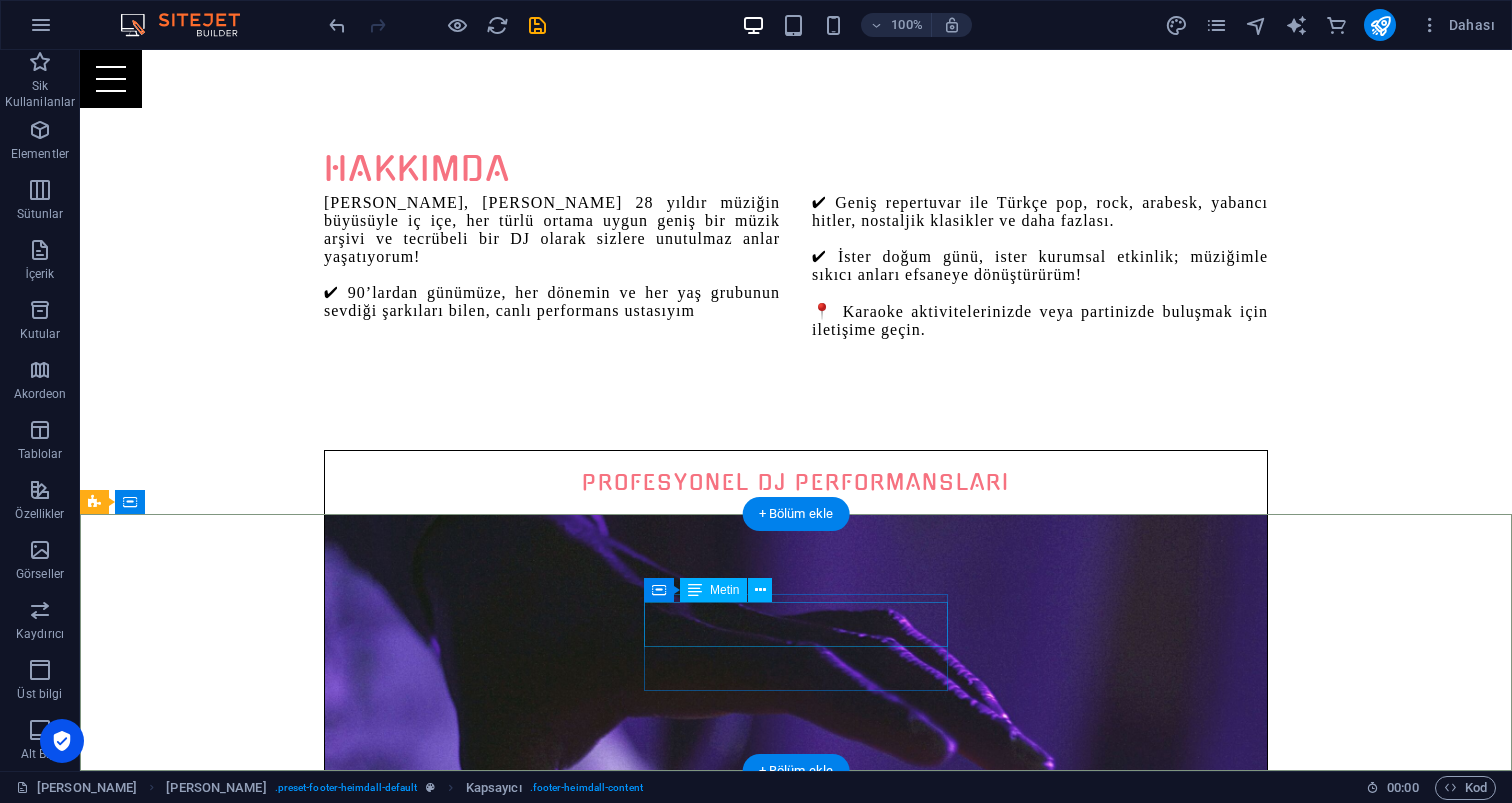 click on "Instagram" at bounding box center (568, 3428) 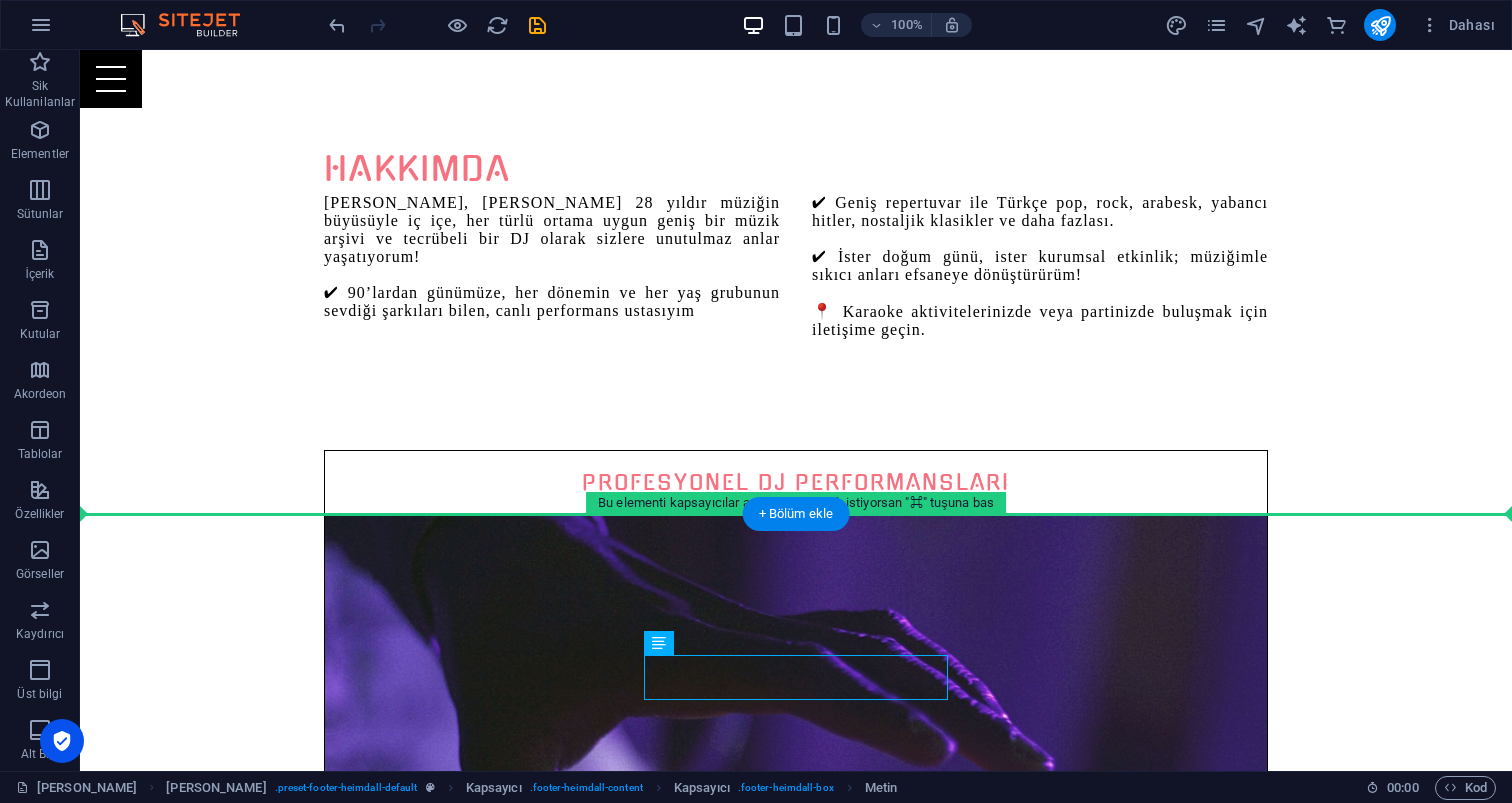 drag, startPoint x: 785, startPoint y: 669, endPoint x: 1061, endPoint y: 518, distance: 314.6061 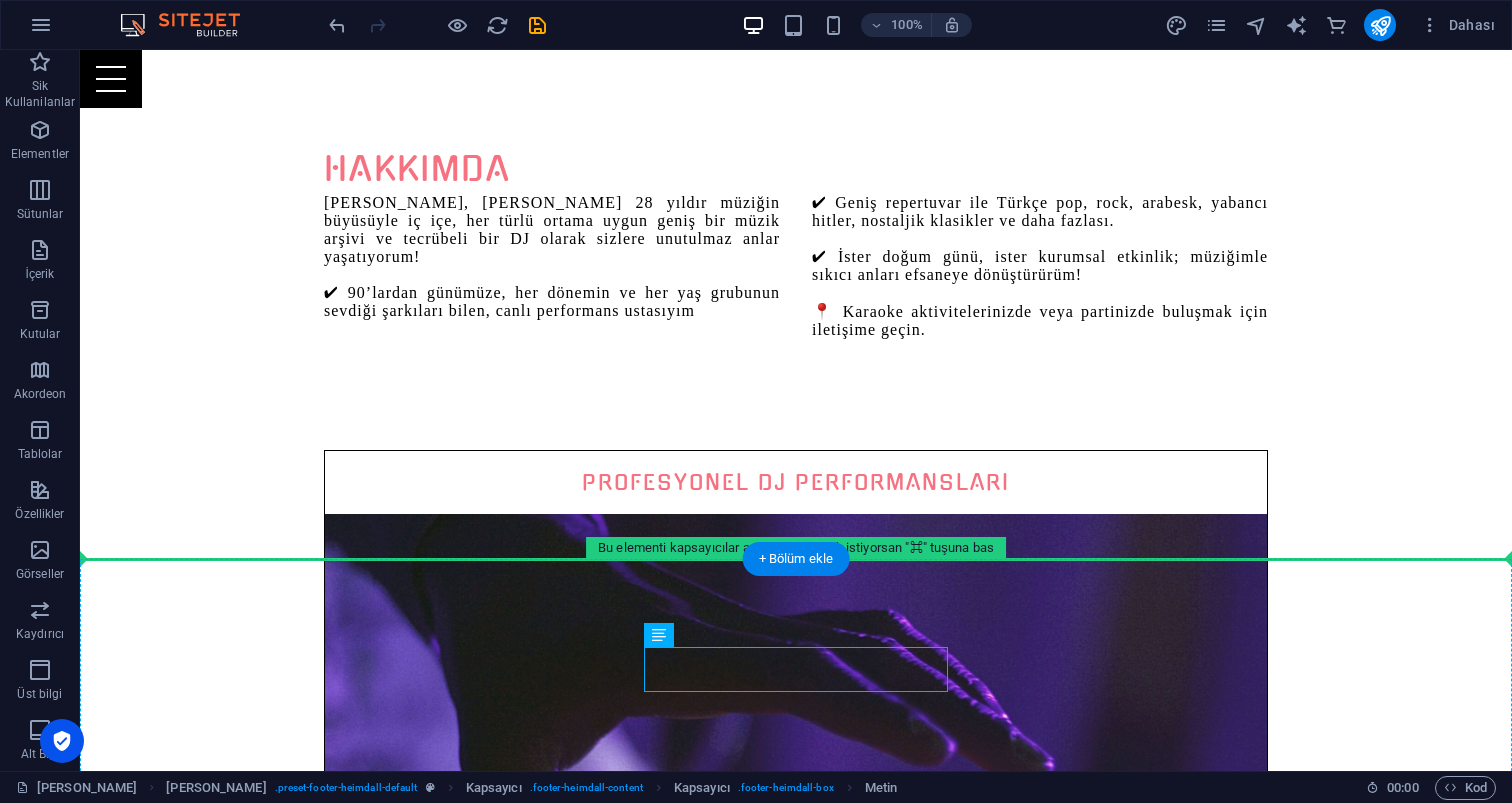 drag, startPoint x: 793, startPoint y: 670, endPoint x: 962, endPoint y: 596, distance: 184.4912 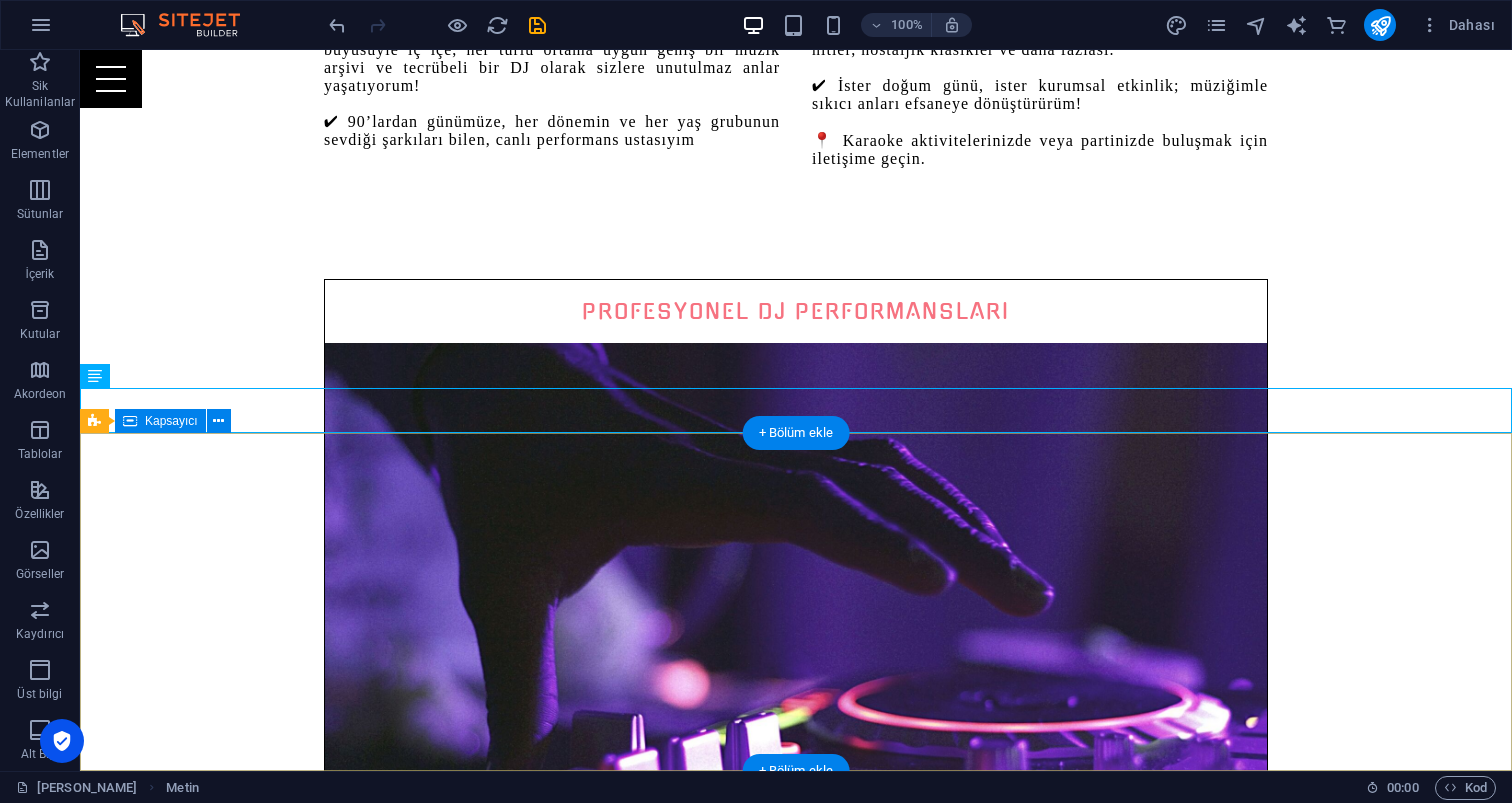 scroll, scrollTop: 1202, scrollLeft: 0, axis: vertical 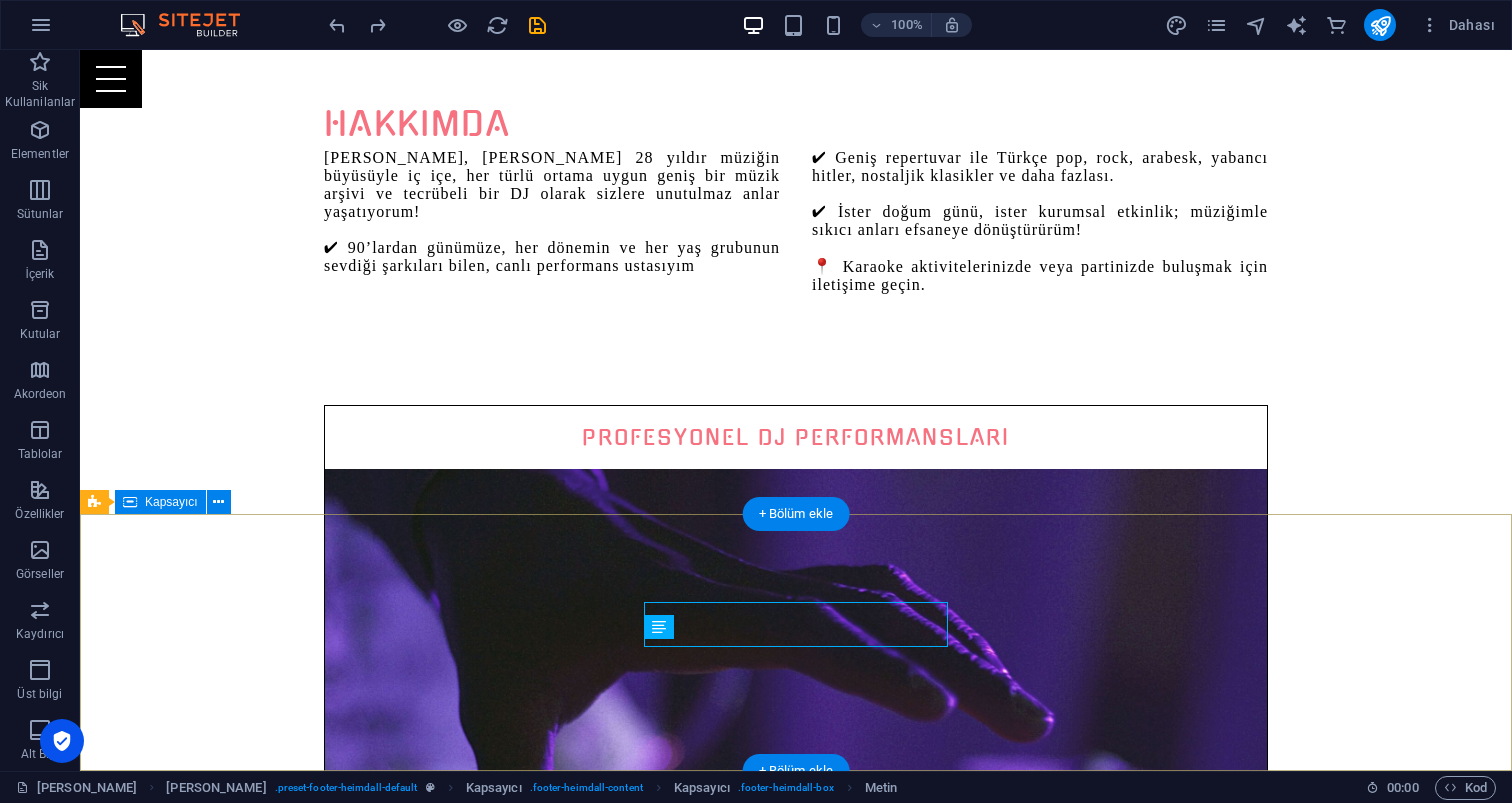 click on "Adres [DOMAIN_NAME] Güzeloba [GEOGRAPHIC_DATA]   07230     Instagram İLETİŞİM [PERSON_NAME]  Mobile:  [PHONE_NUMBER] [EMAIL_ADDRESS][DOMAIN_NAME]" at bounding box center [796, 5116] 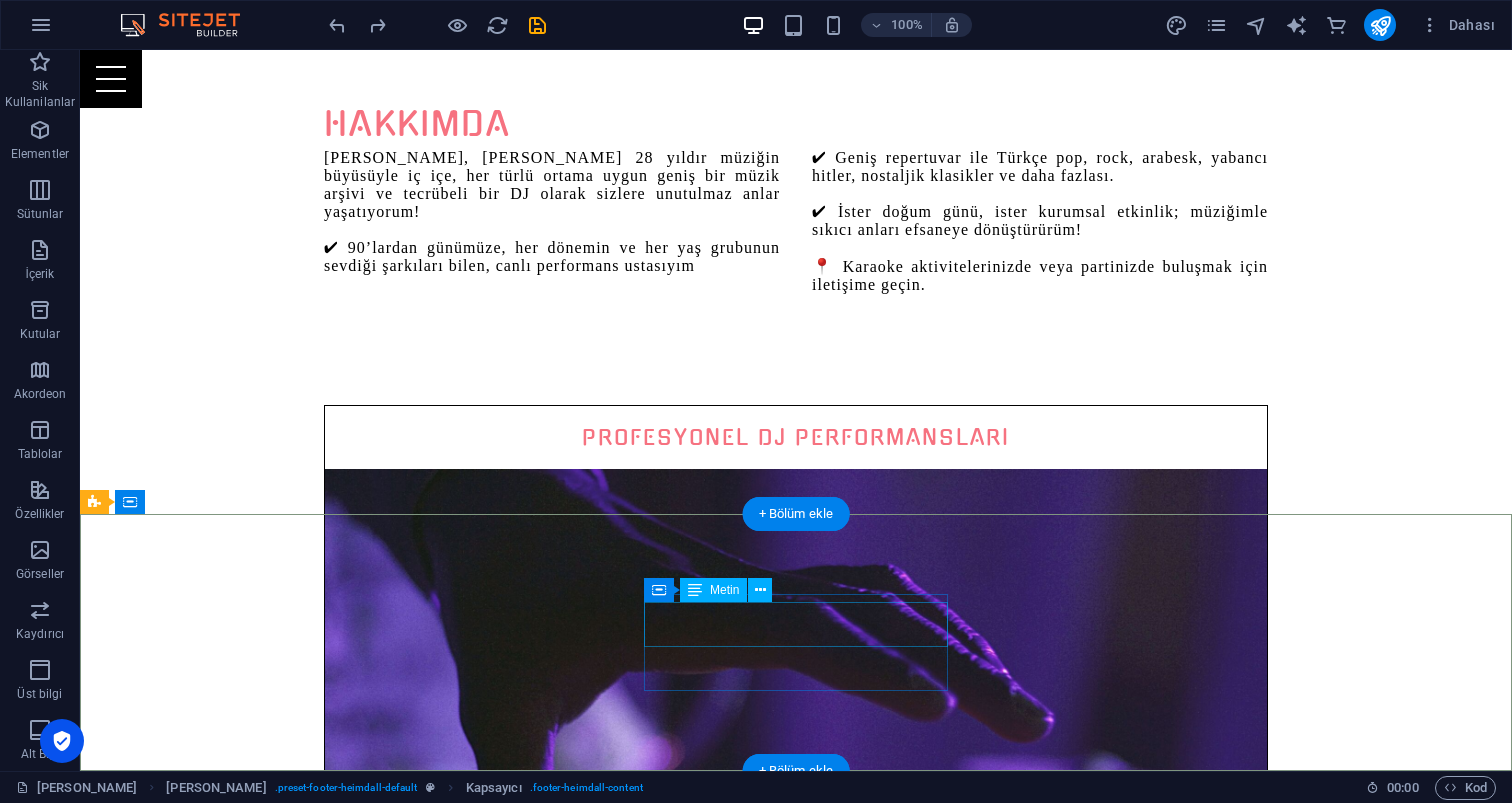 click on "Instagram" at bounding box center [568, 5120] 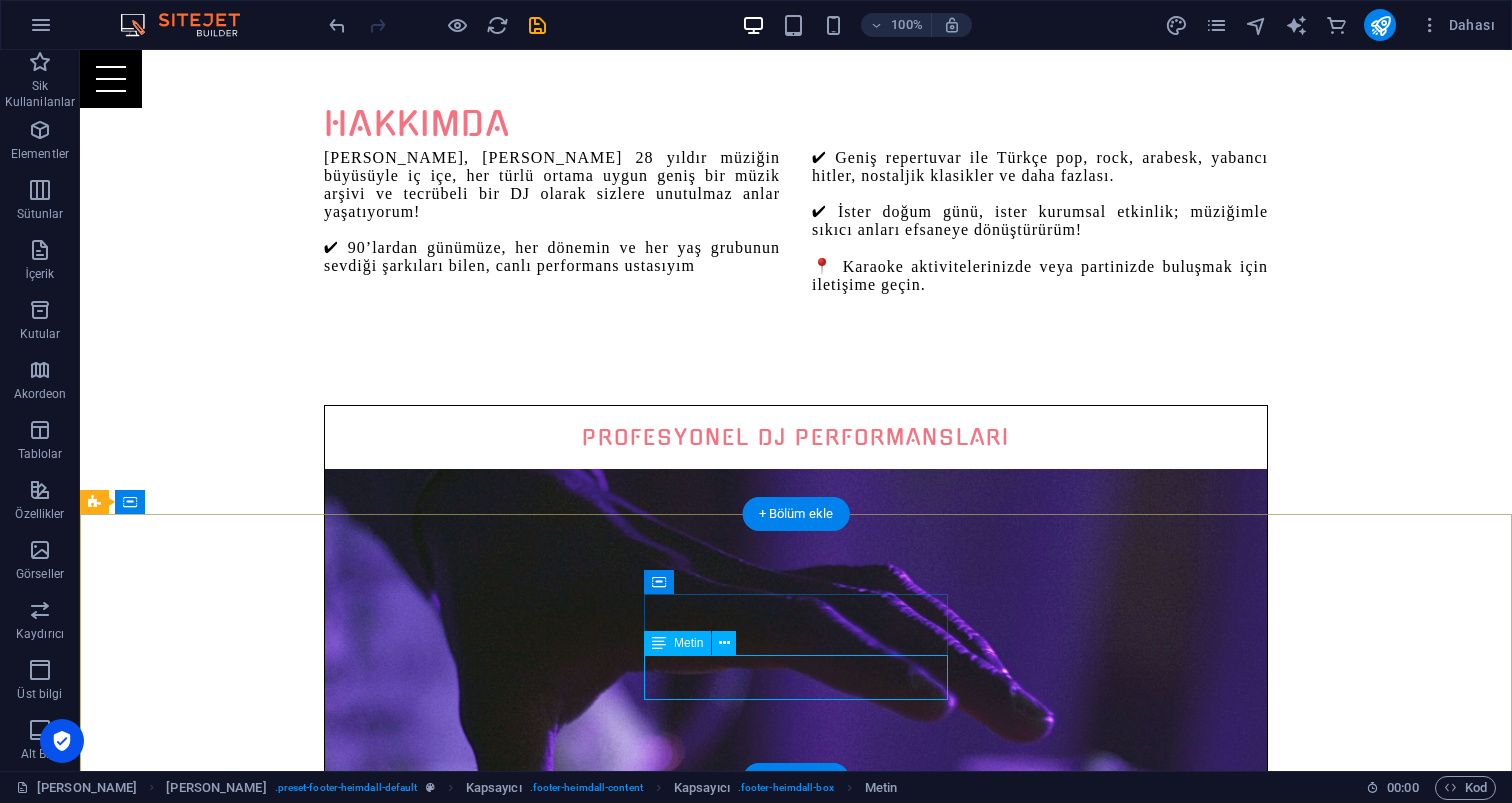 scroll, scrollTop: 1203, scrollLeft: 0, axis: vertical 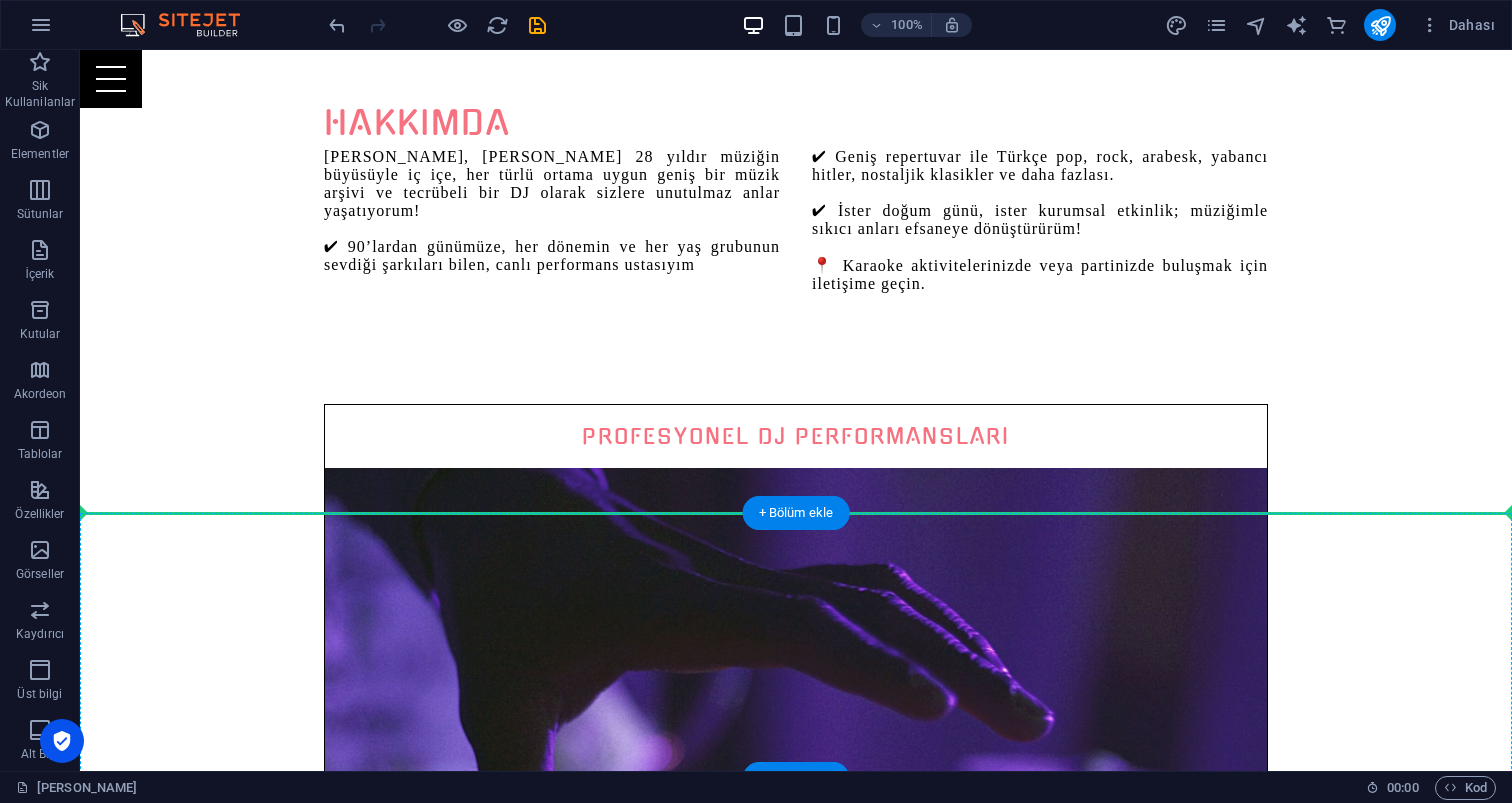 drag, startPoint x: 784, startPoint y: 678, endPoint x: 949, endPoint y: 553, distance: 207.00241 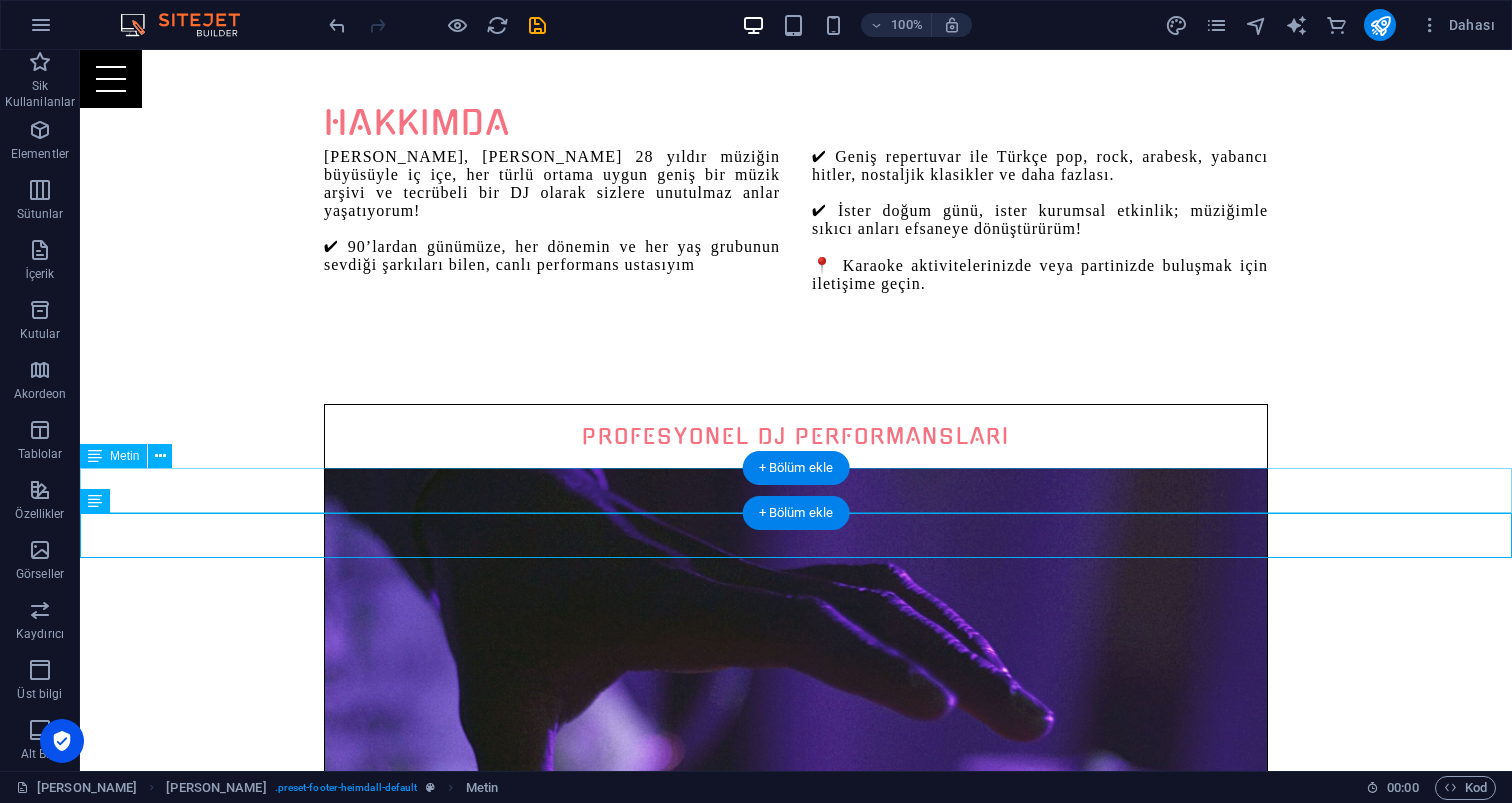 click on "Instagram" at bounding box center (796, 3467) 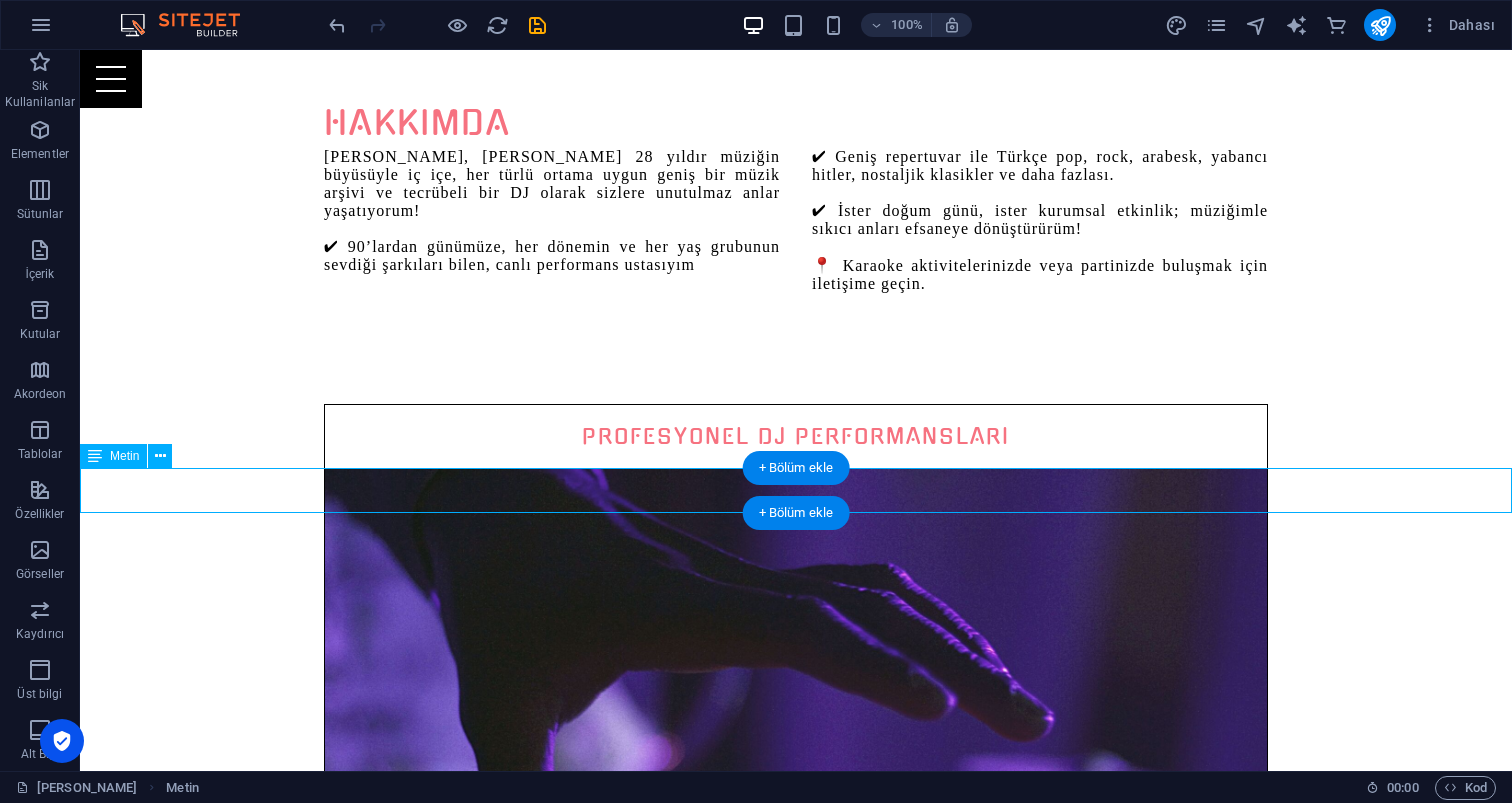 scroll, scrollTop: 1202, scrollLeft: 0, axis: vertical 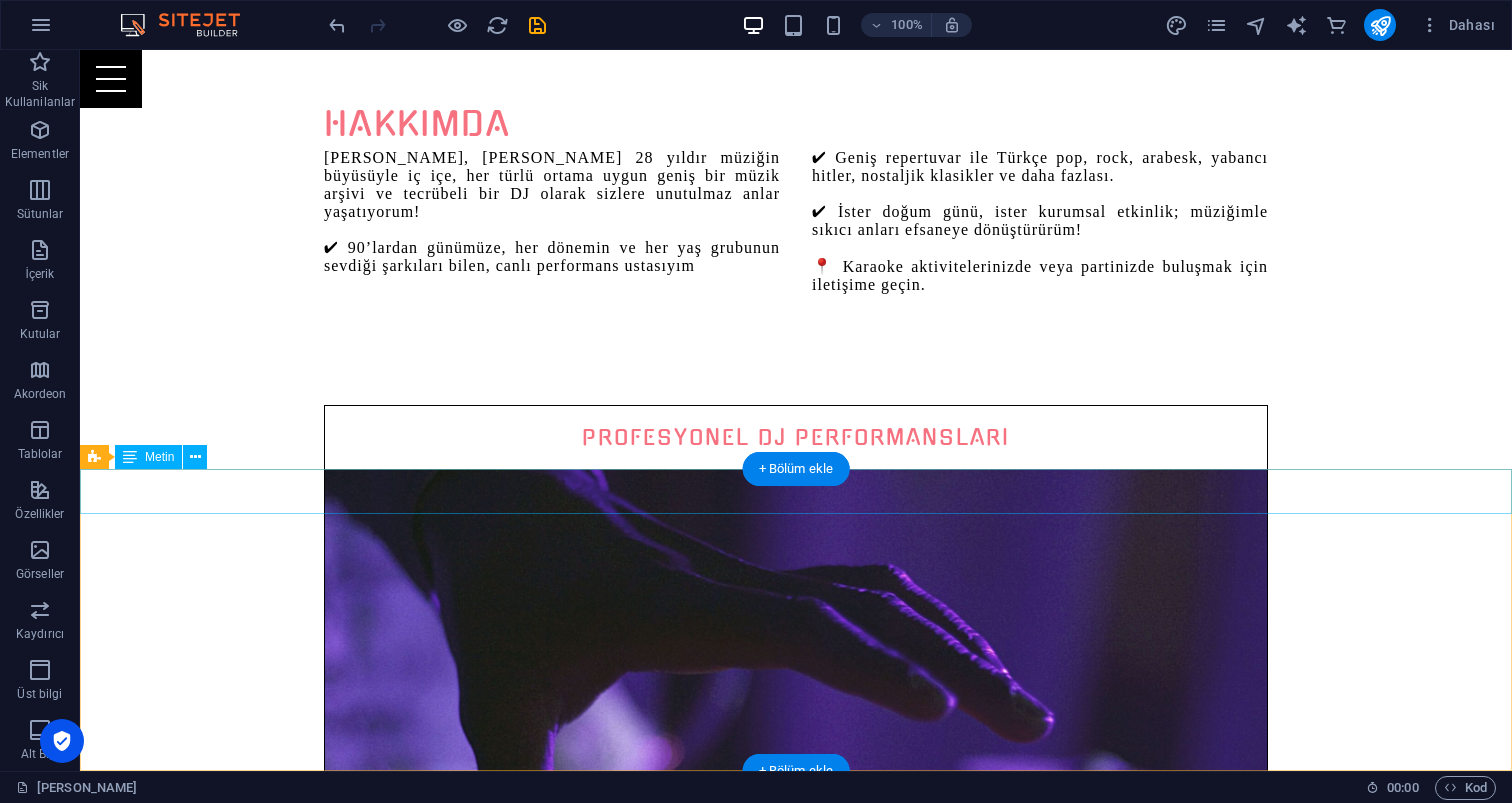 click on "Instagram" at bounding box center (796, 3468) 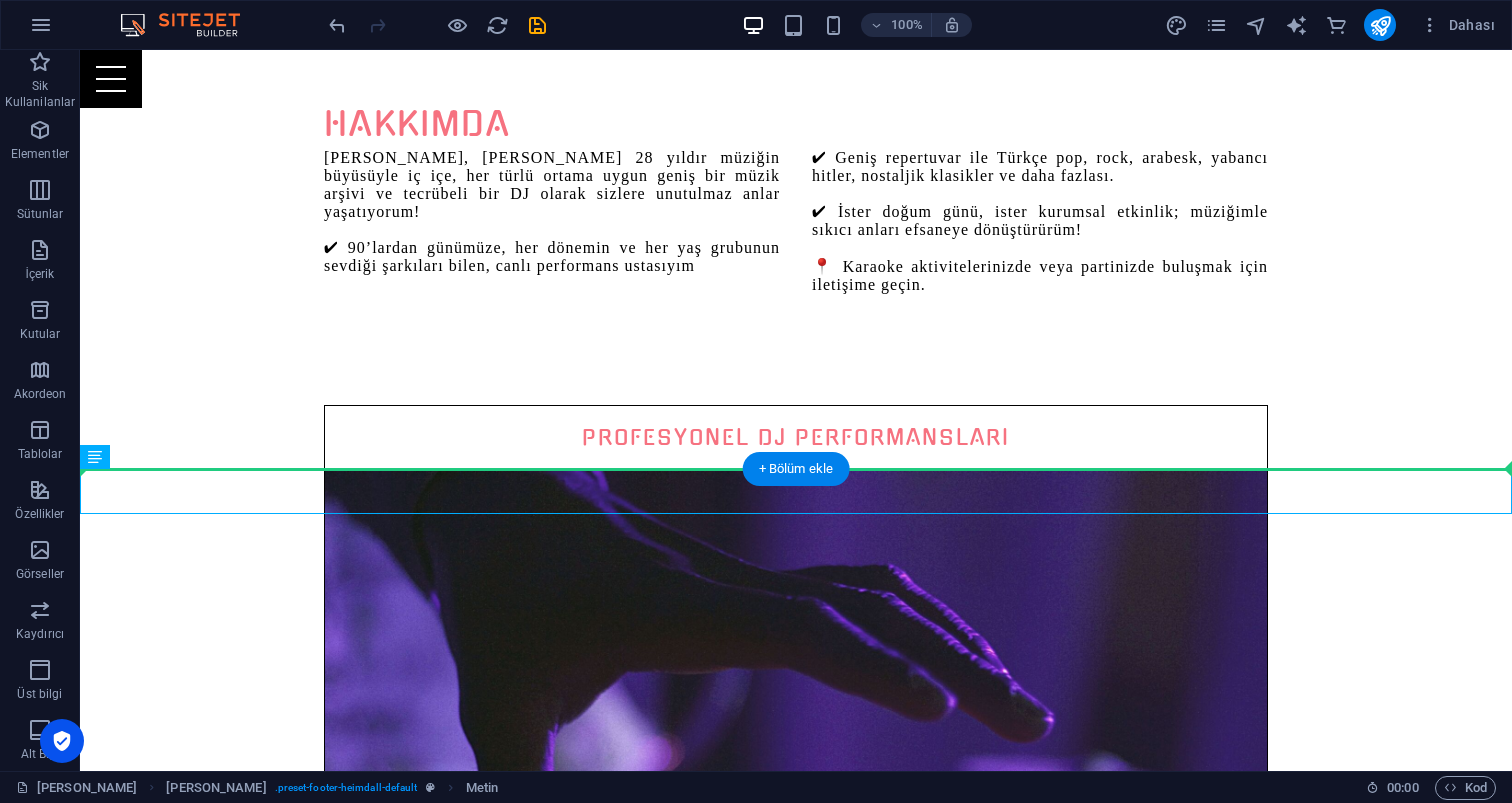 drag, startPoint x: 792, startPoint y: 490, endPoint x: 901, endPoint y: 421, distance: 129.00388 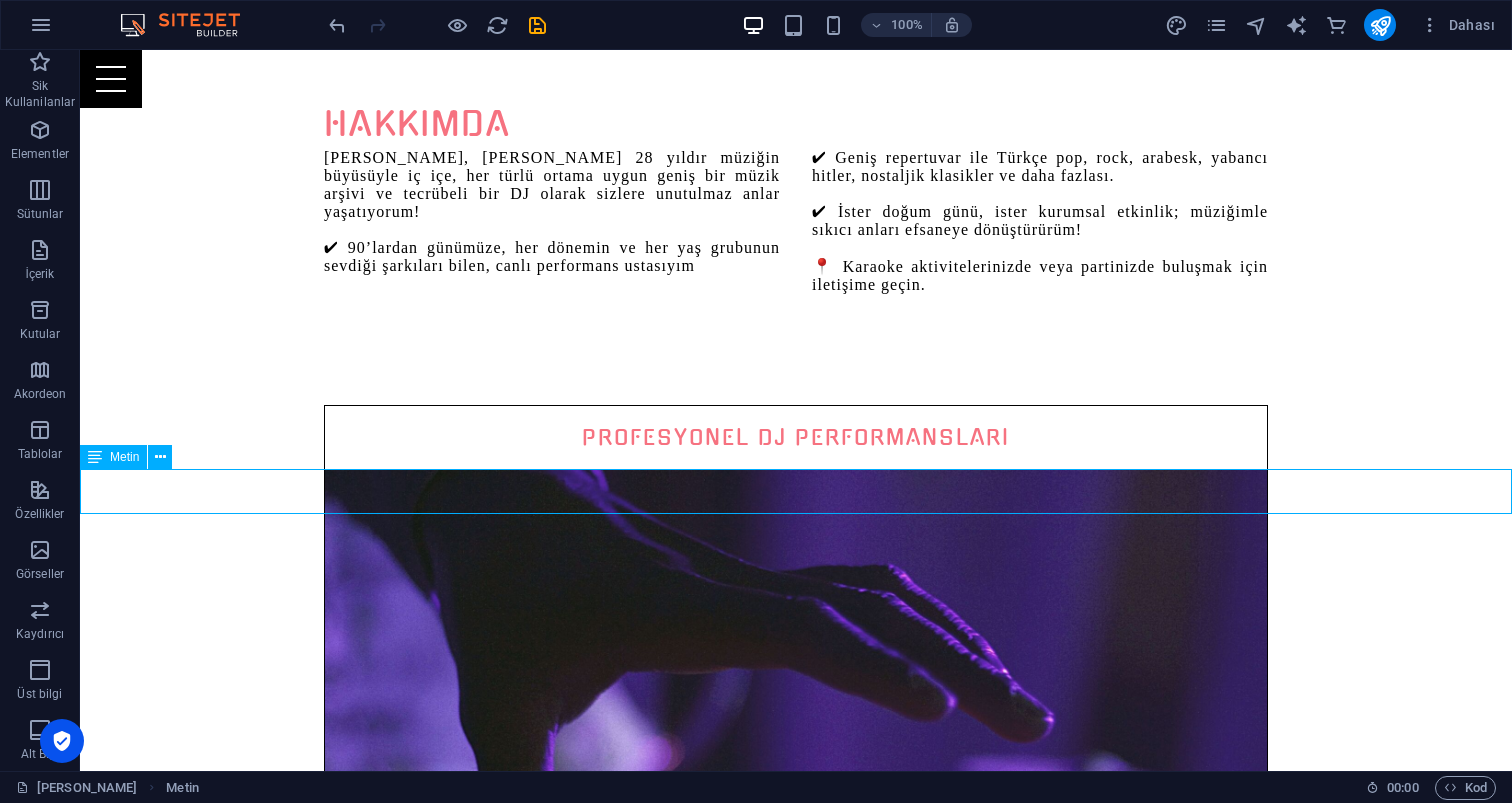 click on "Instagram" at bounding box center (796, 3468) 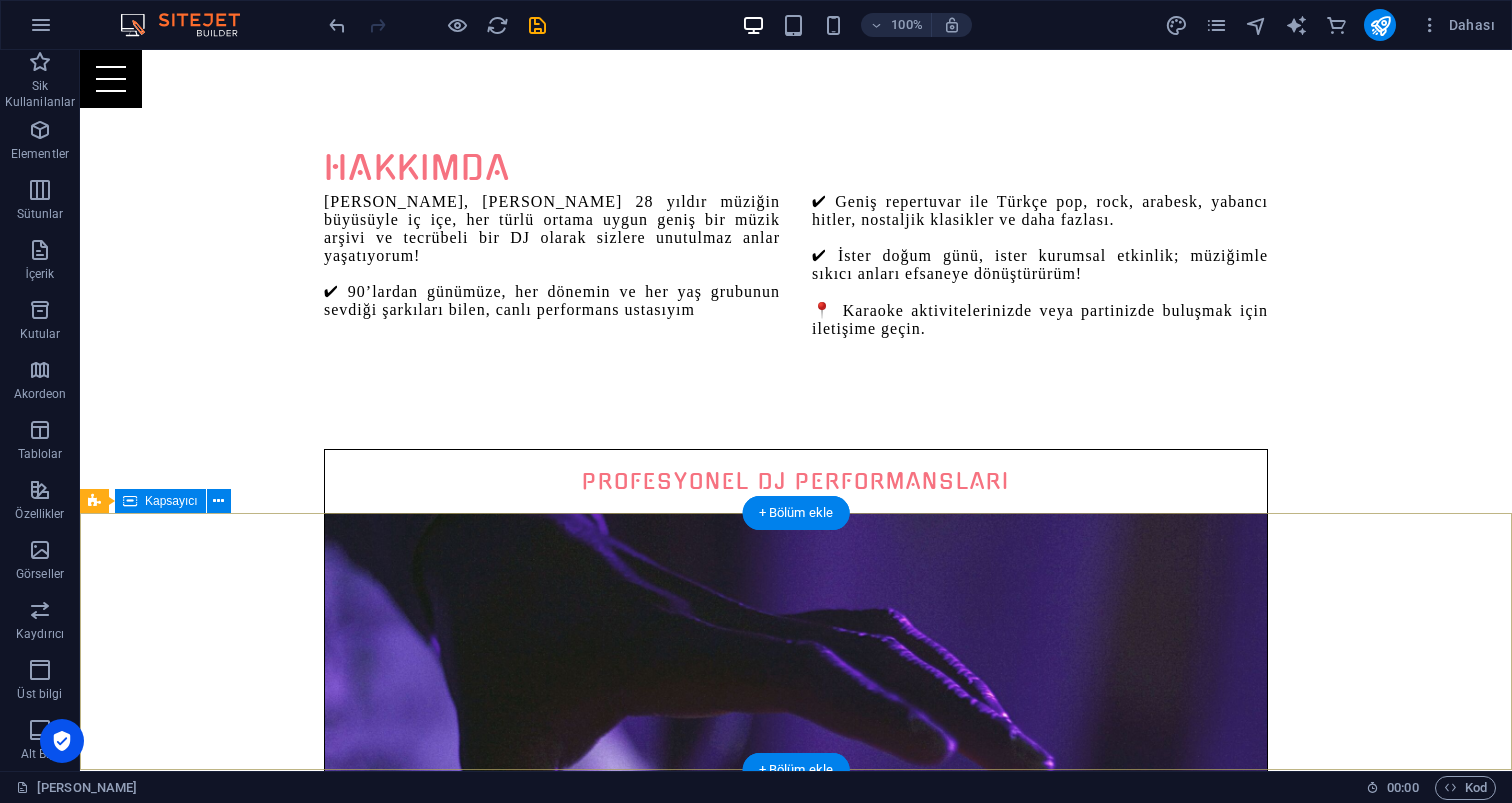 scroll, scrollTop: 1157, scrollLeft: 0, axis: vertical 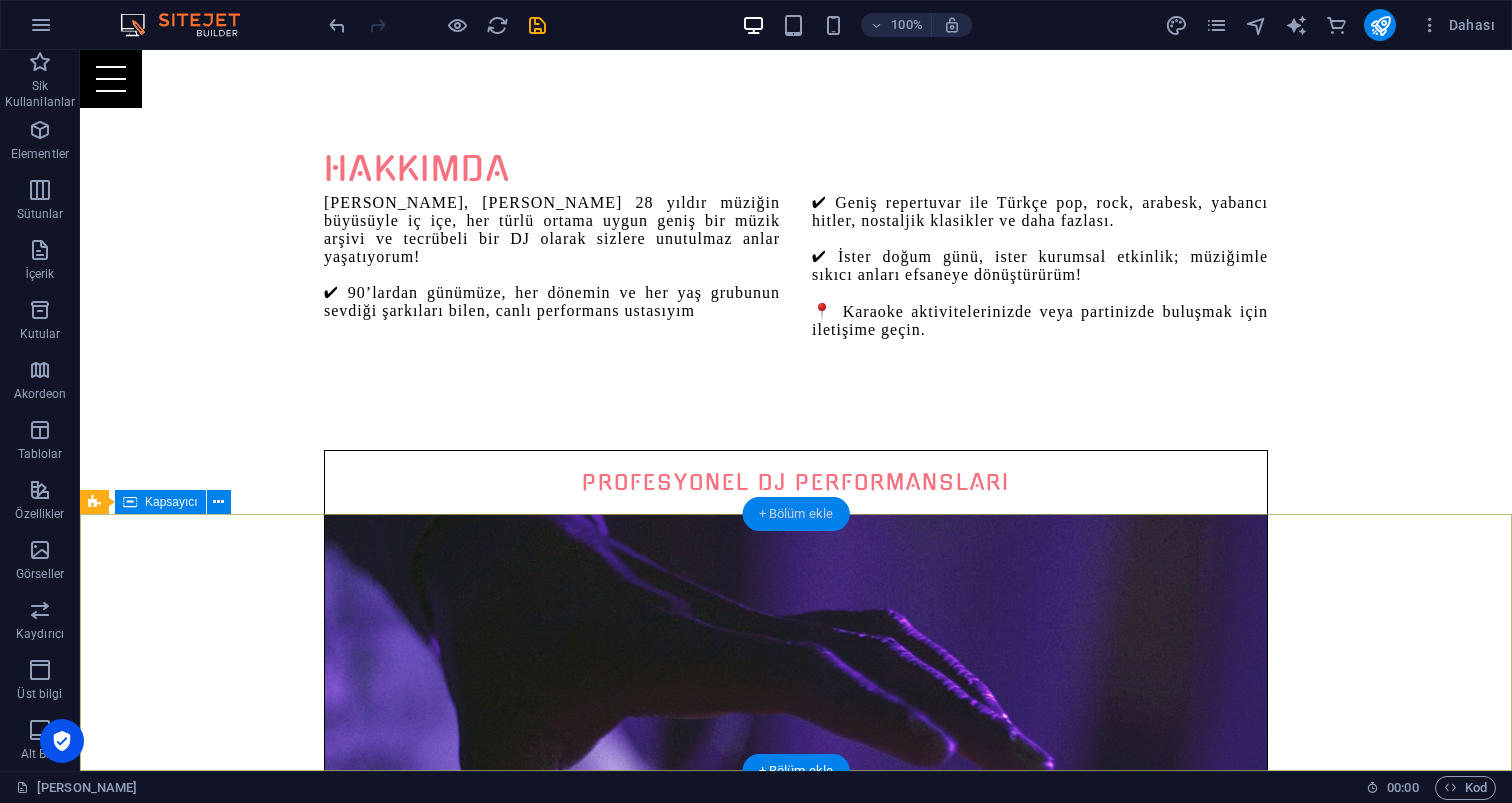 click on "+ Bölüm ekle" at bounding box center [796, 514] 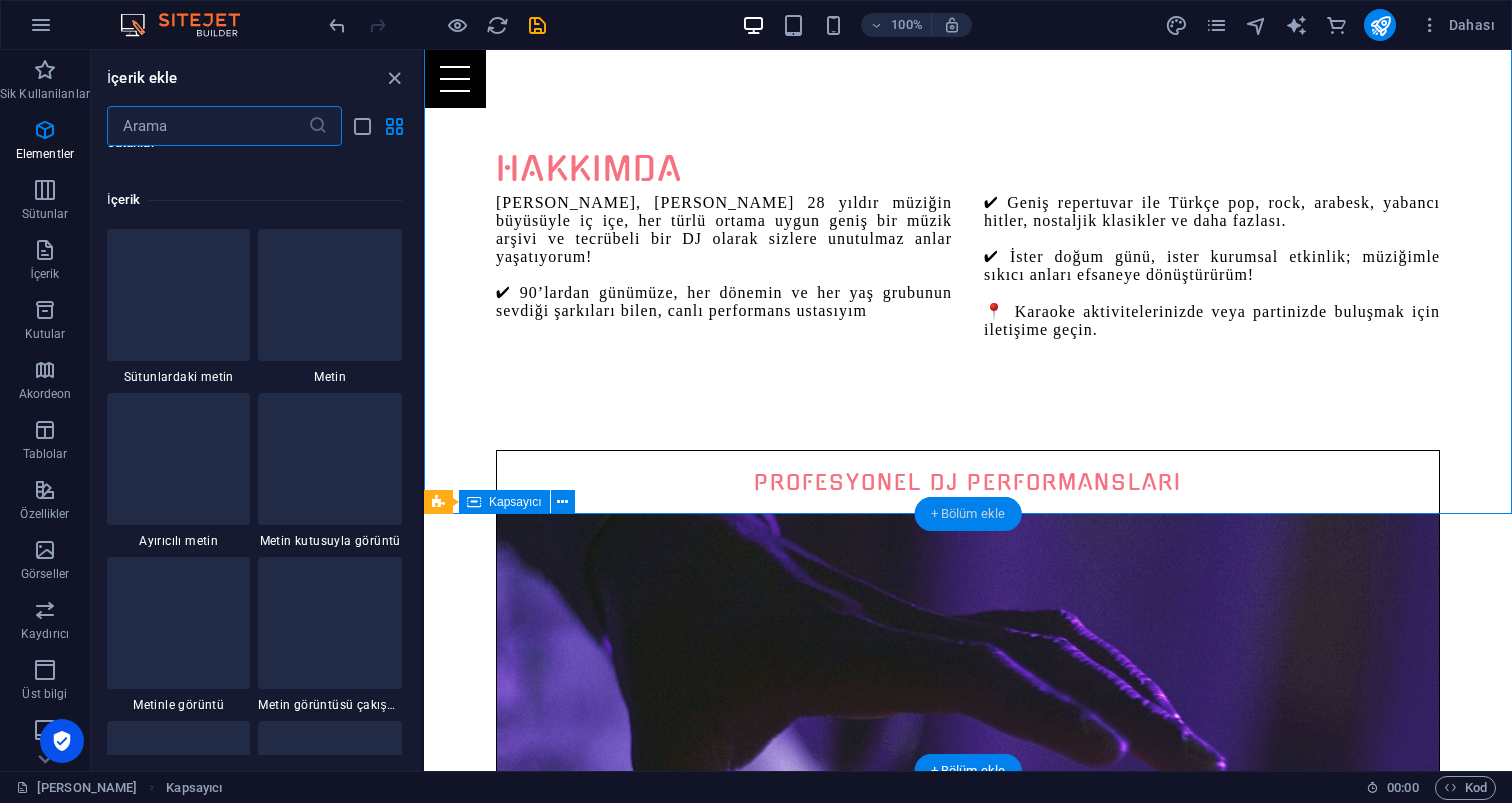 scroll, scrollTop: 3663, scrollLeft: 0, axis: vertical 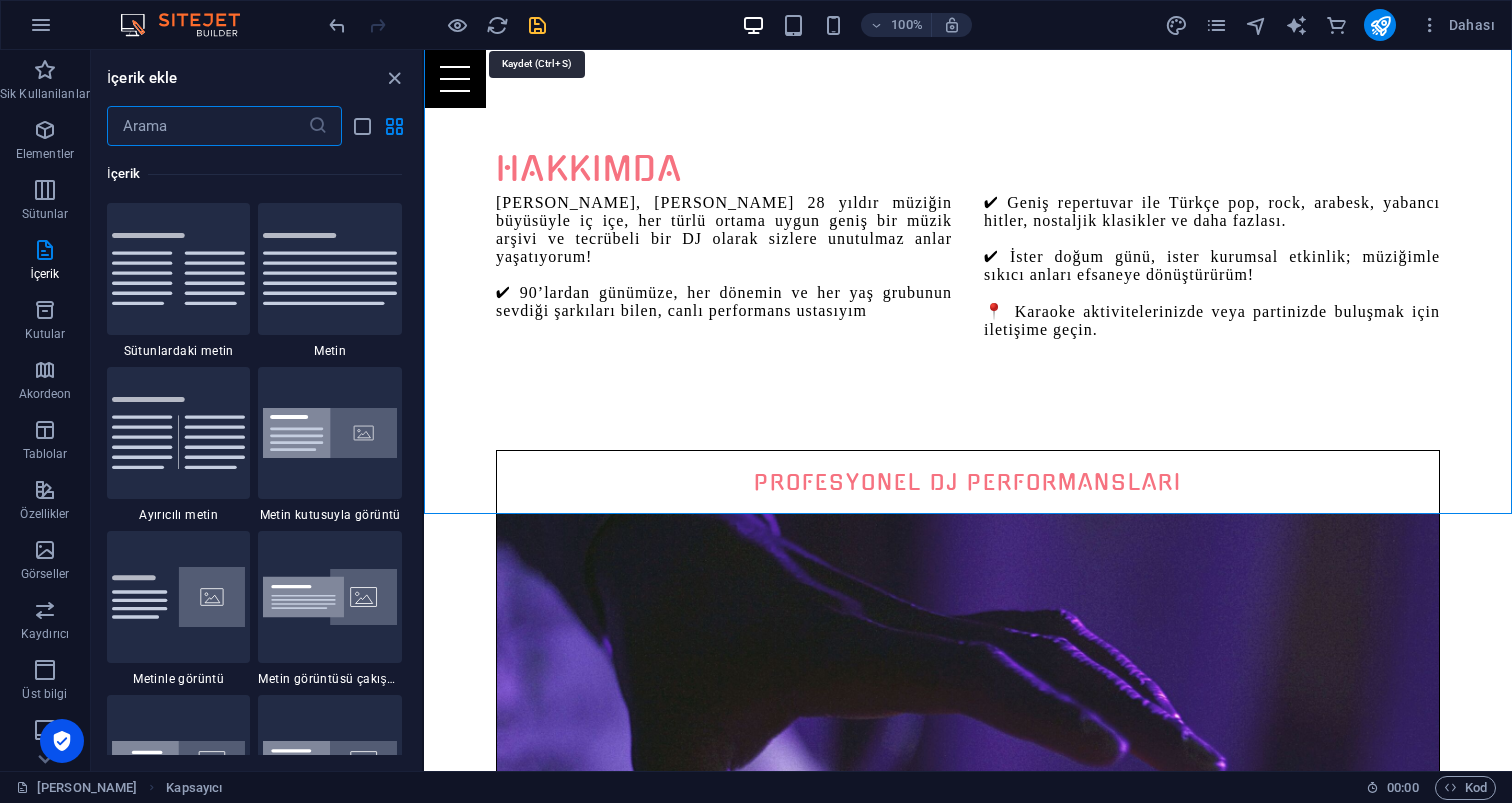 click at bounding box center [537, 25] 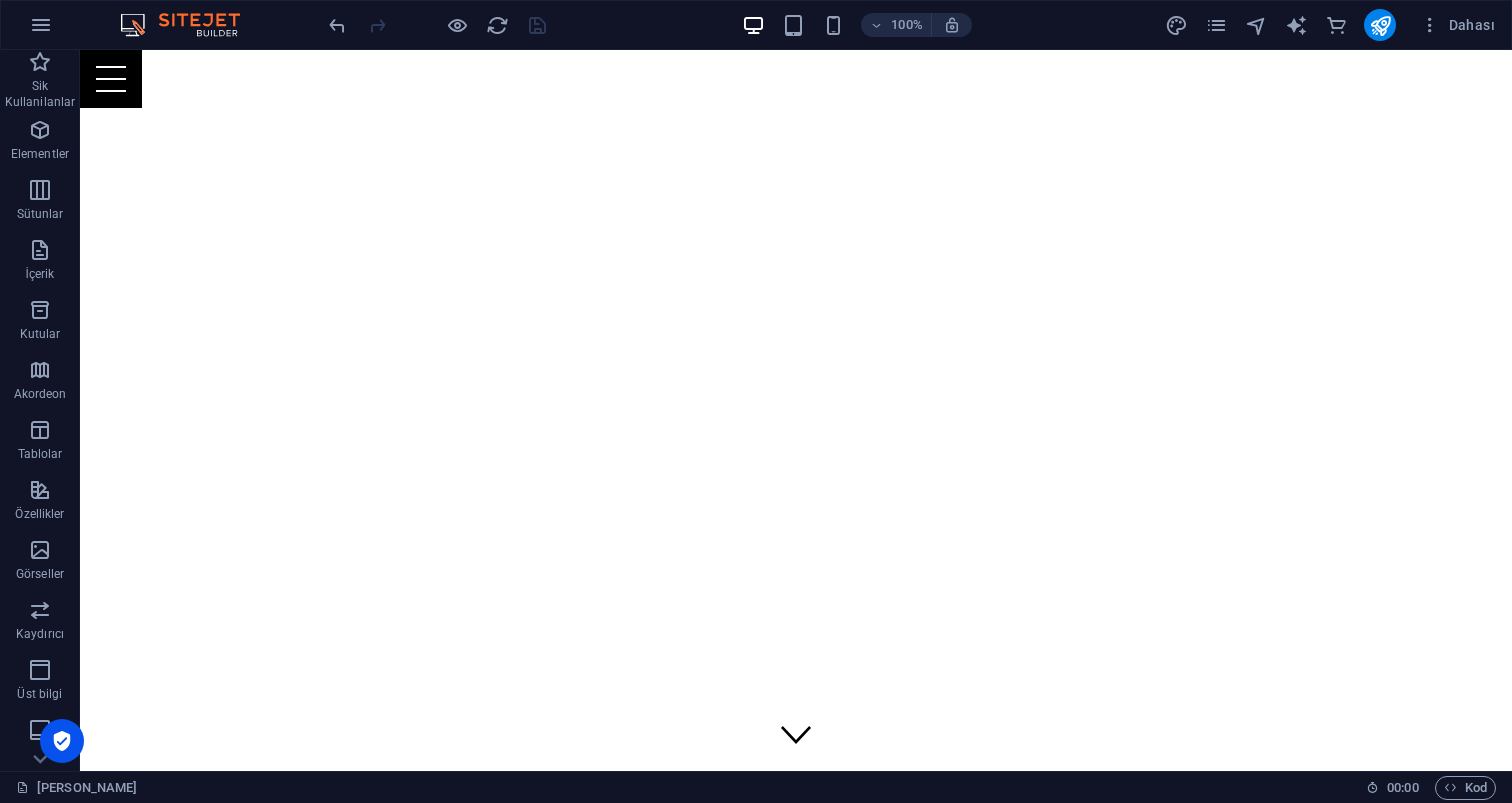 scroll, scrollTop: 0, scrollLeft: 0, axis: both 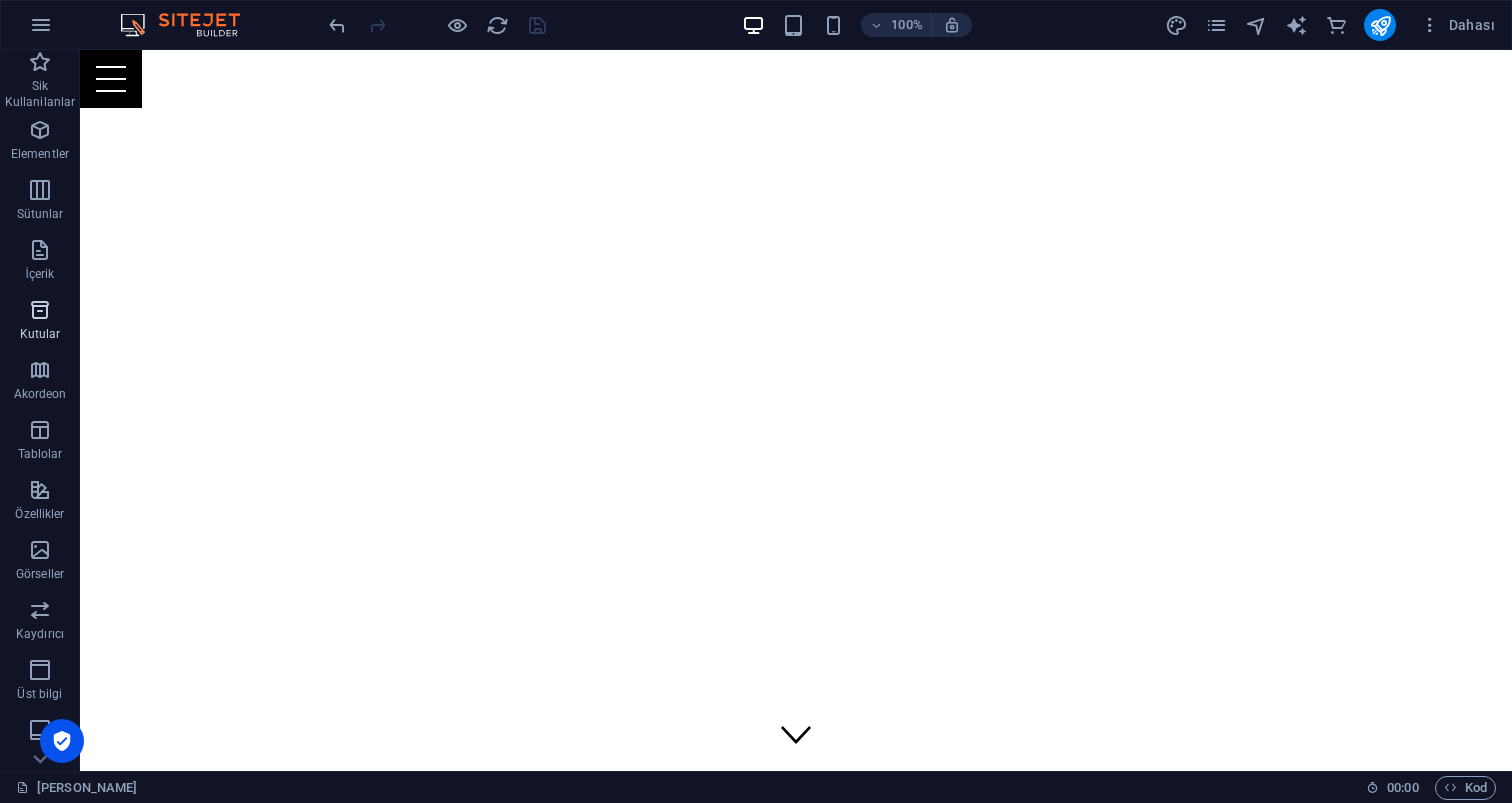click at bounding box center (40, 310) 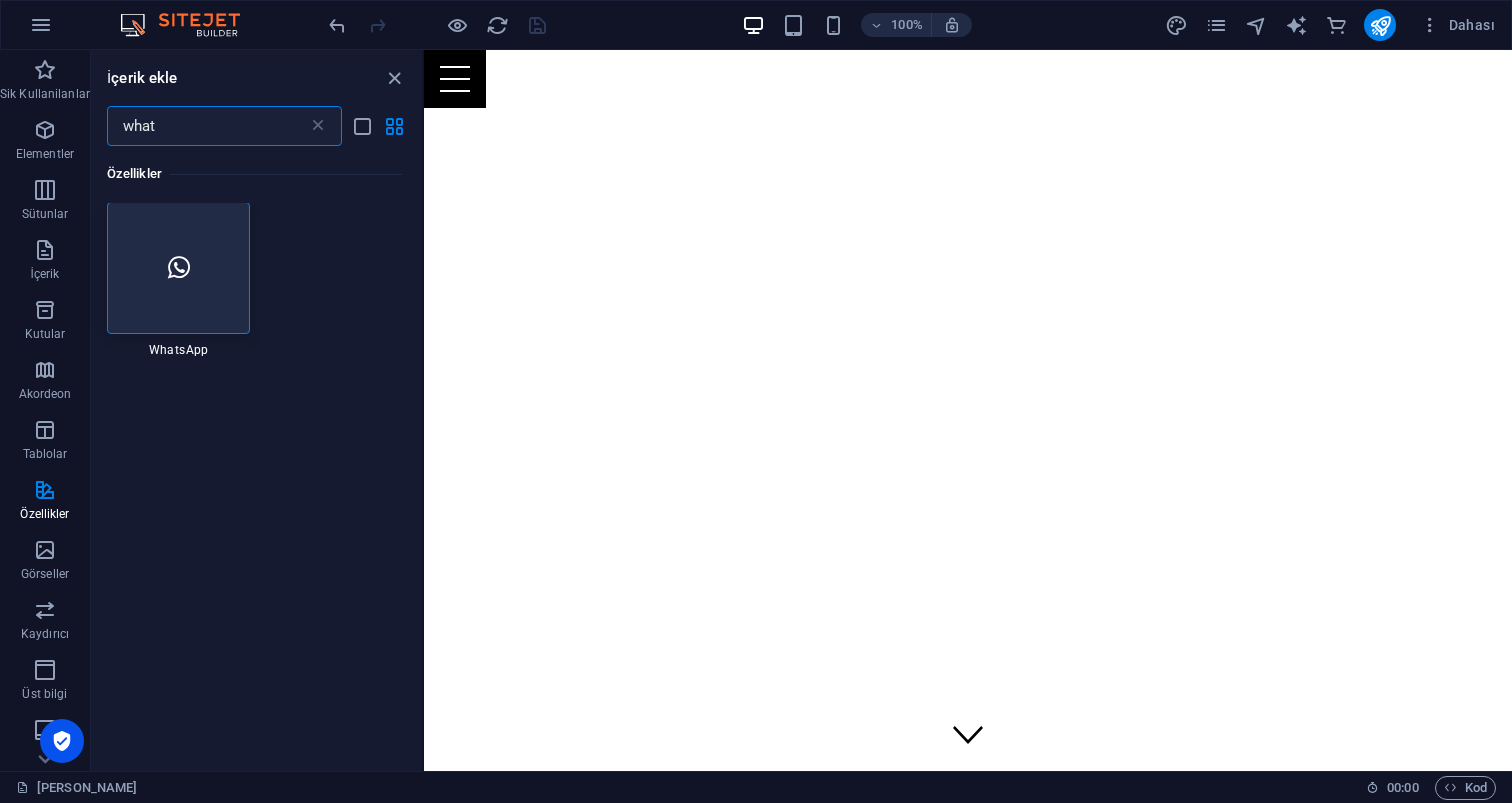 scroll, scrollTop: 0, scrollLeft: 0, axis: both 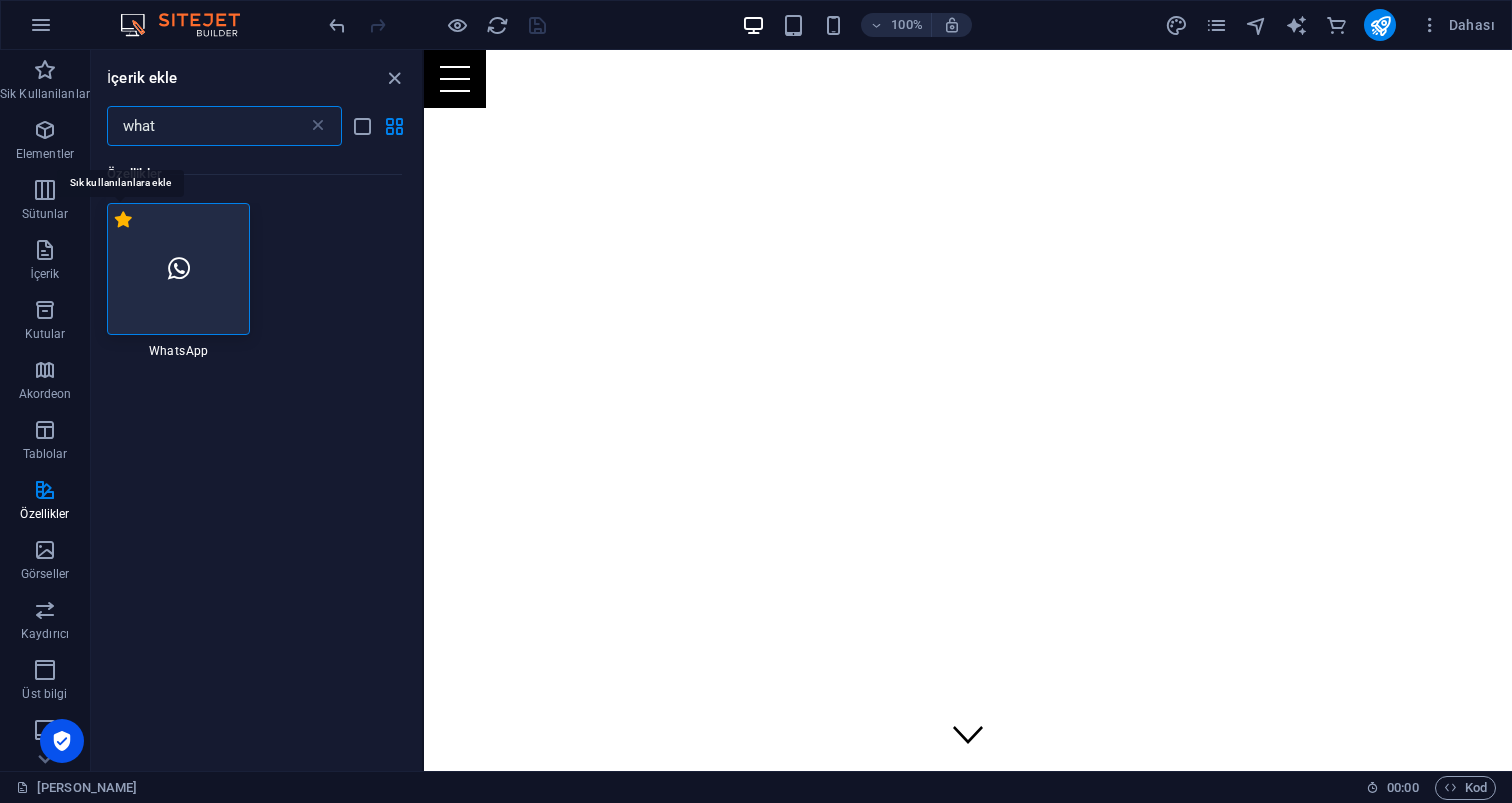 type on "what" 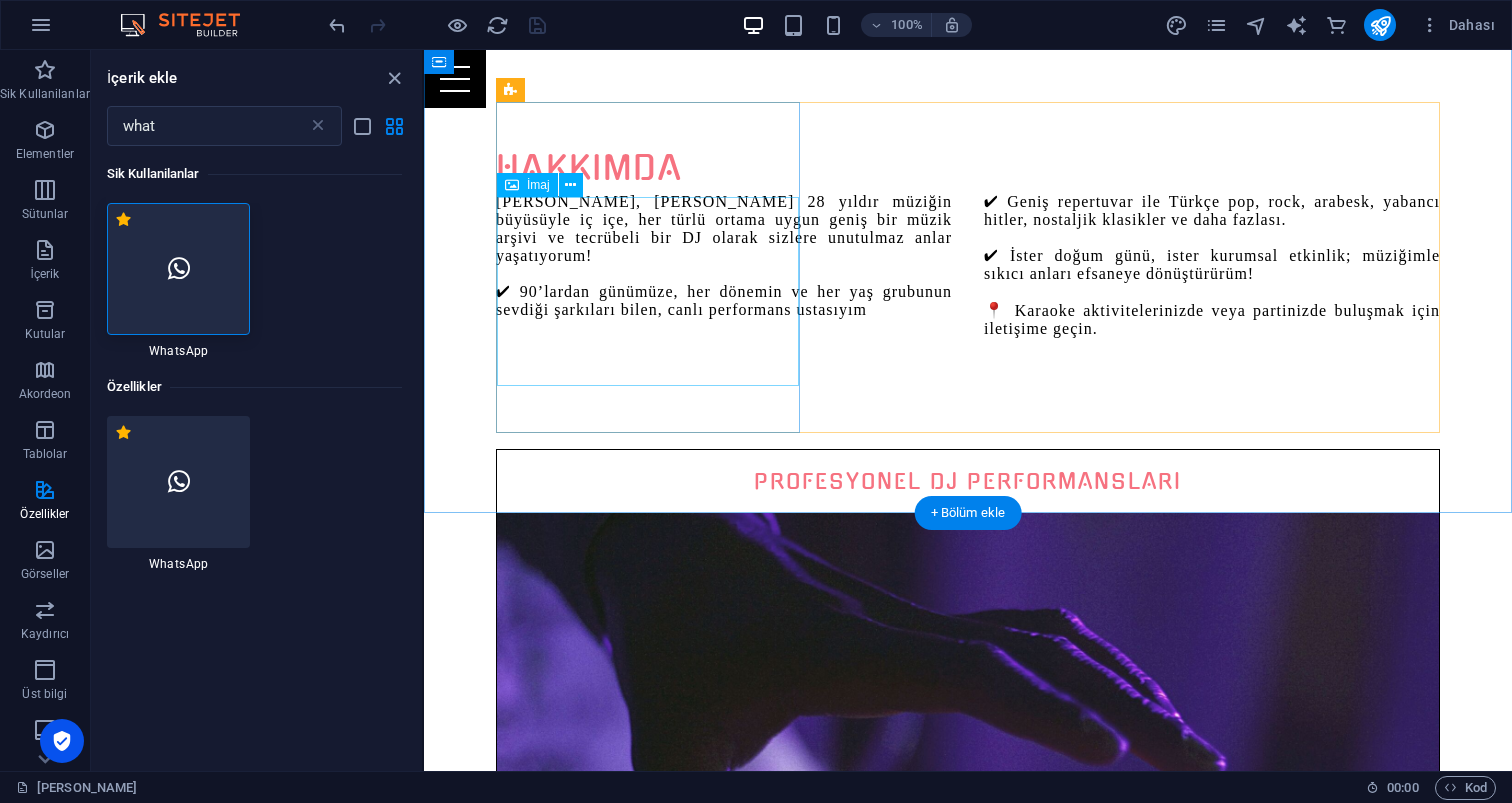 scroll, scrollTop: 1157, scrollLeft: 0, axis: vertical 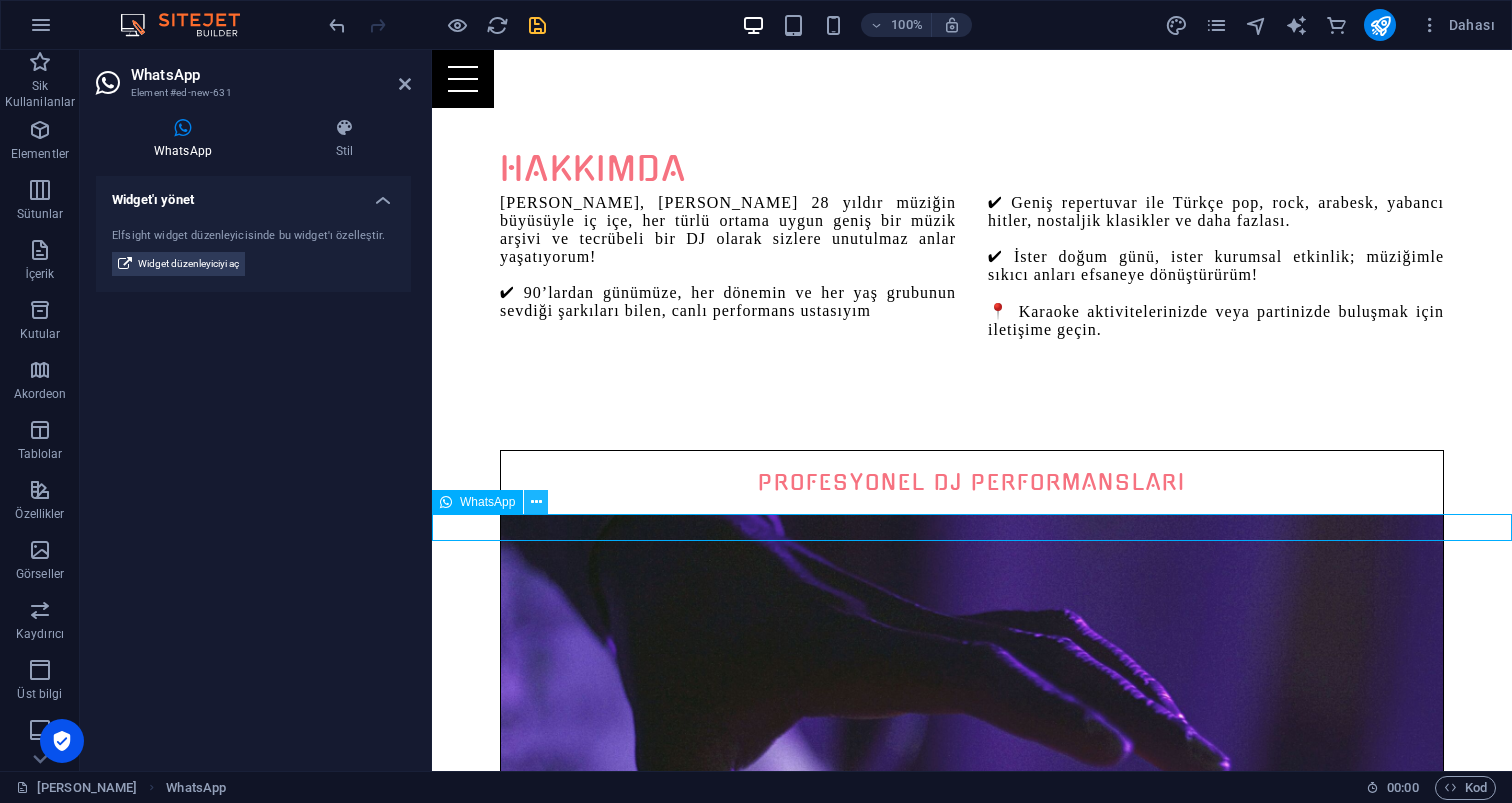 click at bounding box center [536, 502] 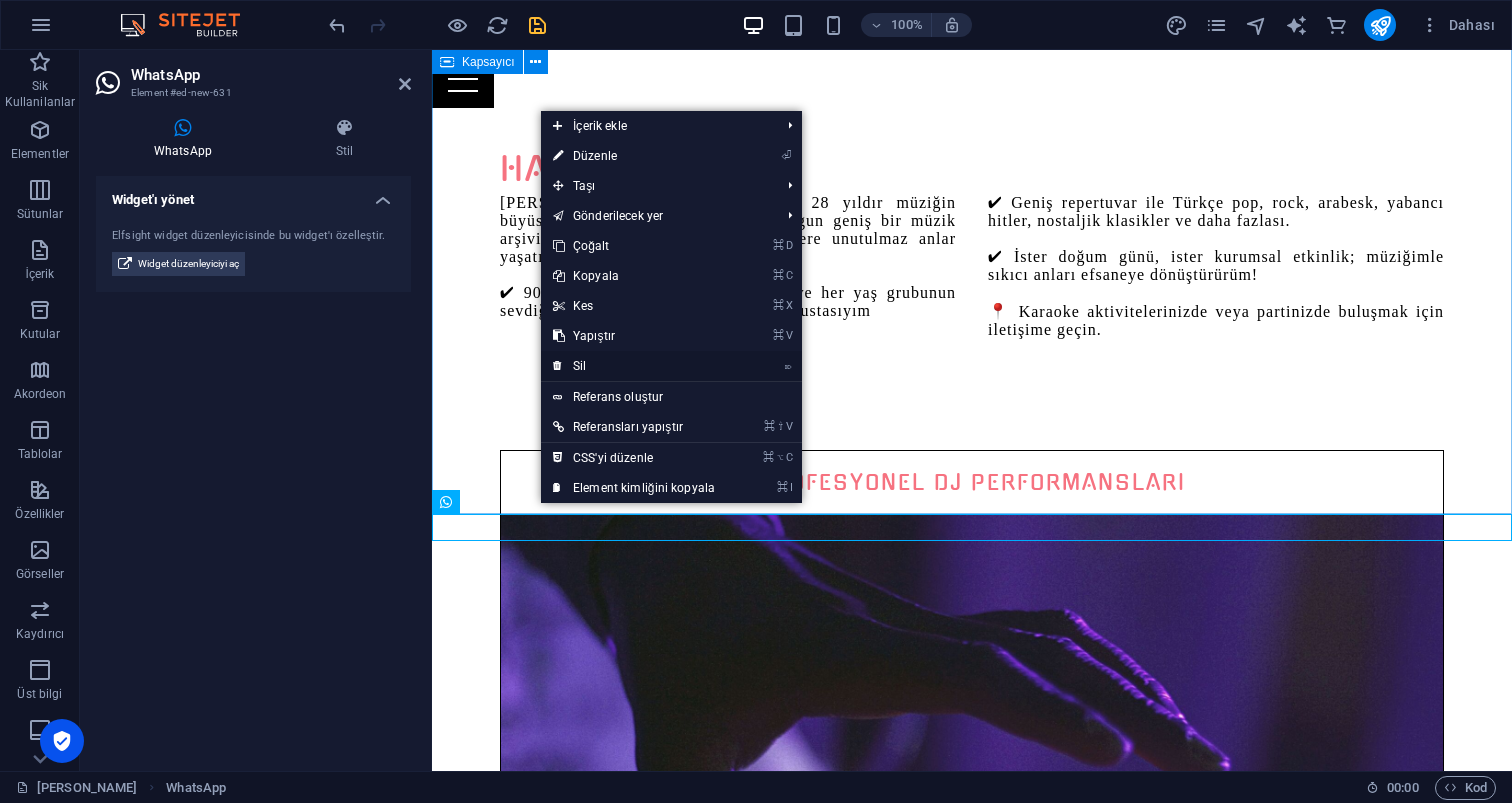 click on "⌦  Sil" at bounding box center [634, 366] 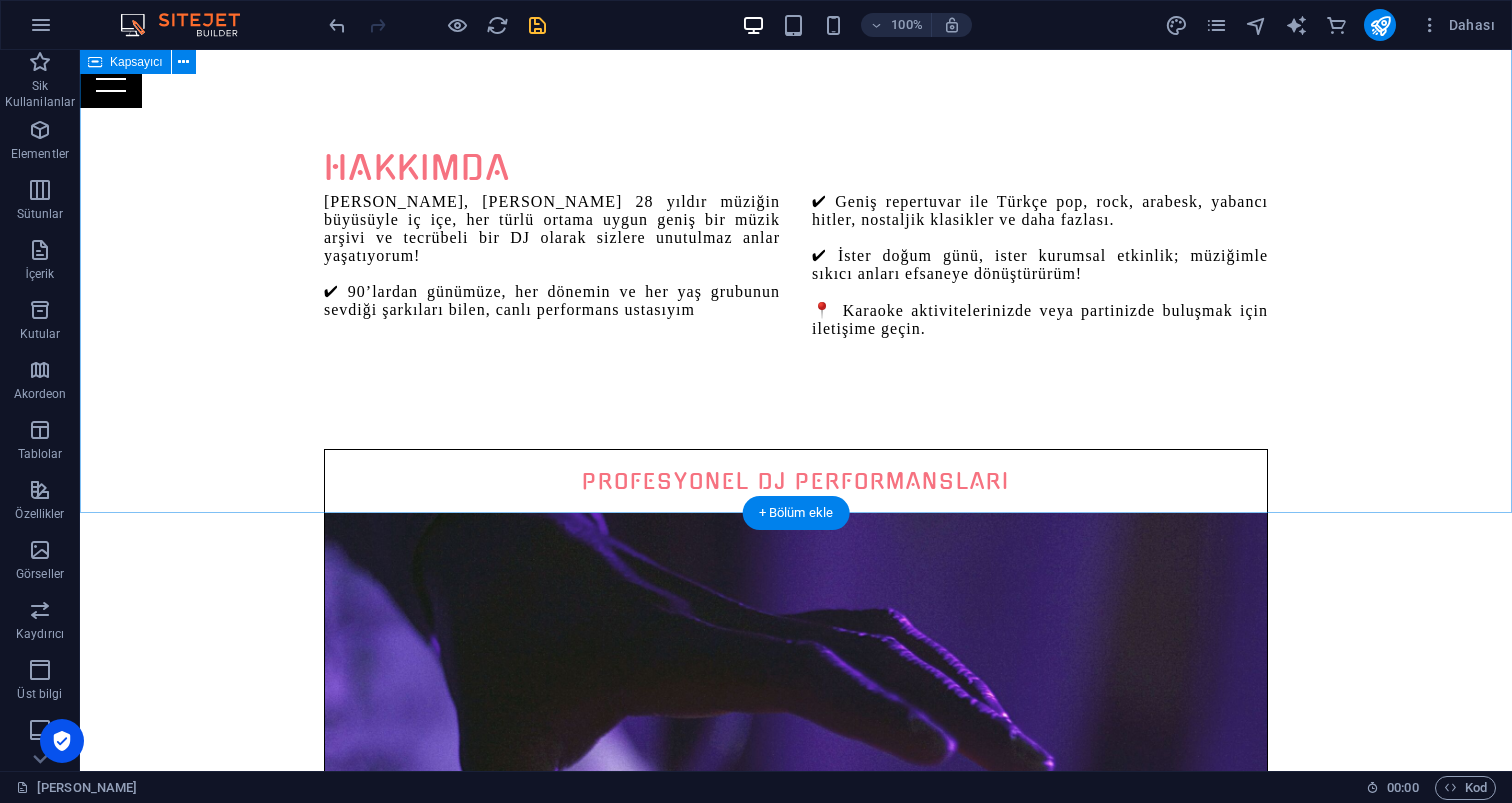 scroll, scrollTop: 1157, scrollLeft: 0, axis: vertical 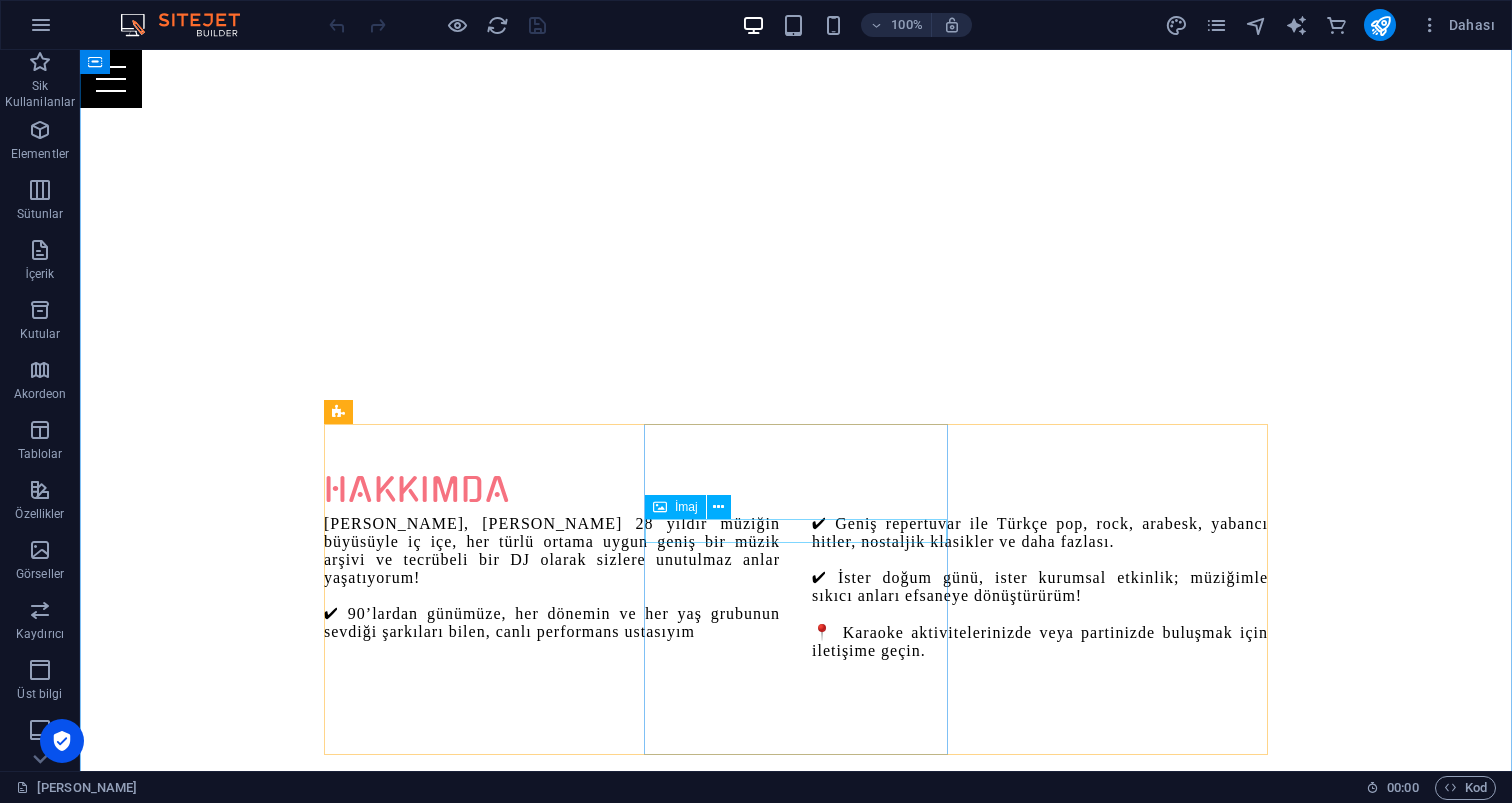 click on "İmaj" at bounding box center (686, 507) 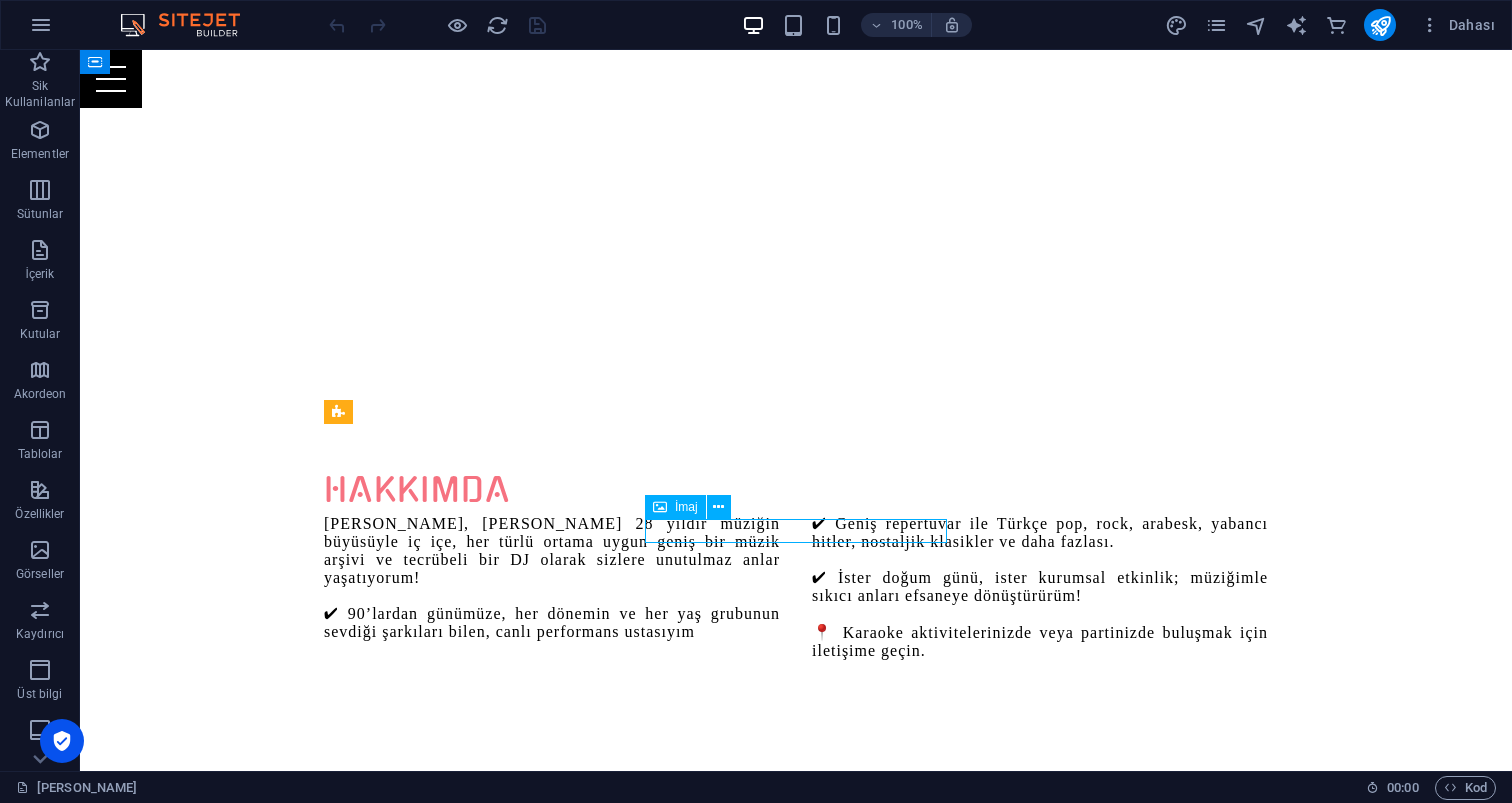 click on "İmaj" at bounding box center (686, 507) 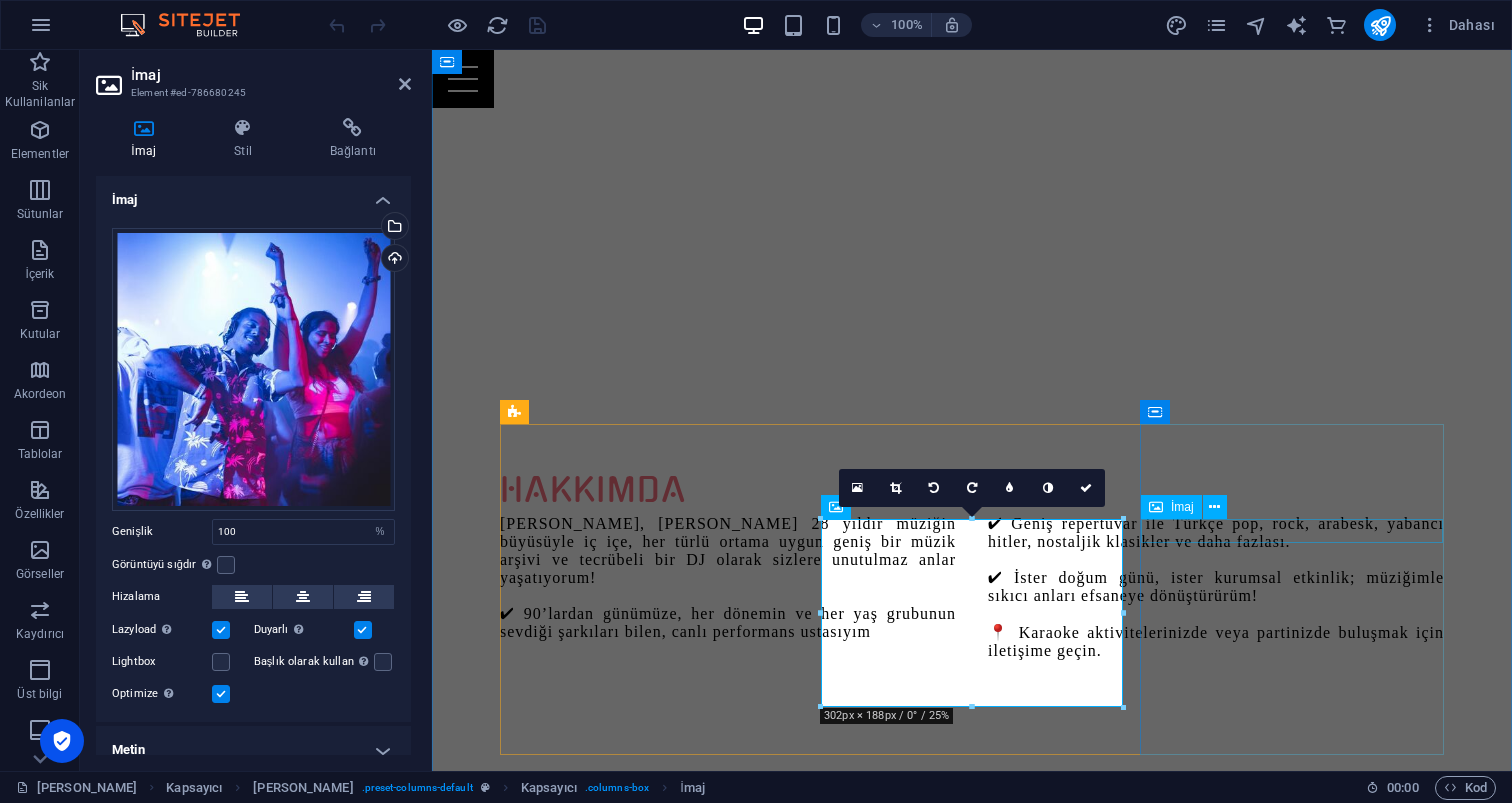 click on "İmaj" at bounding box center [1182, 507] 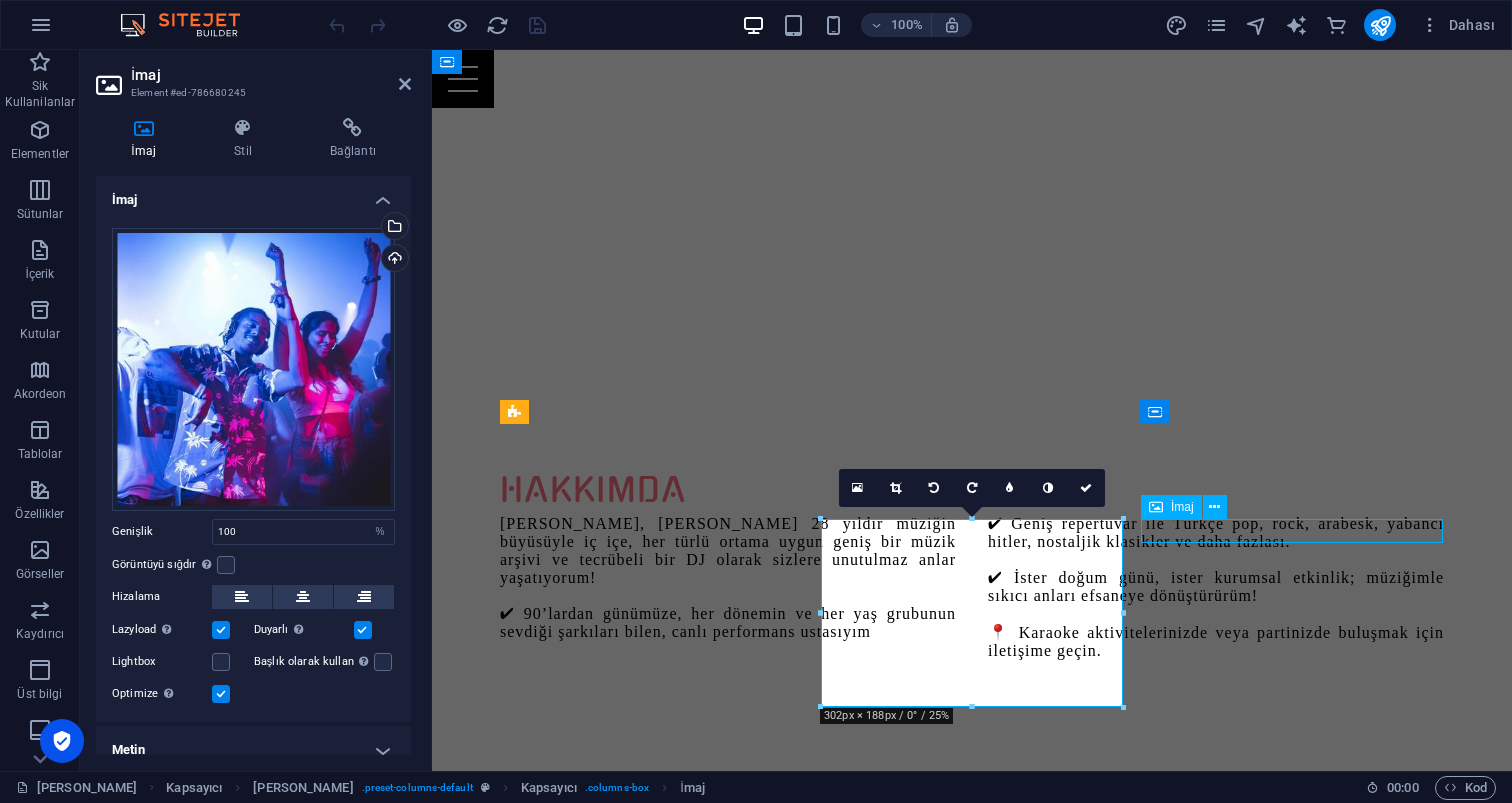 click on "İmaj" at bounding box center (1182, 507) 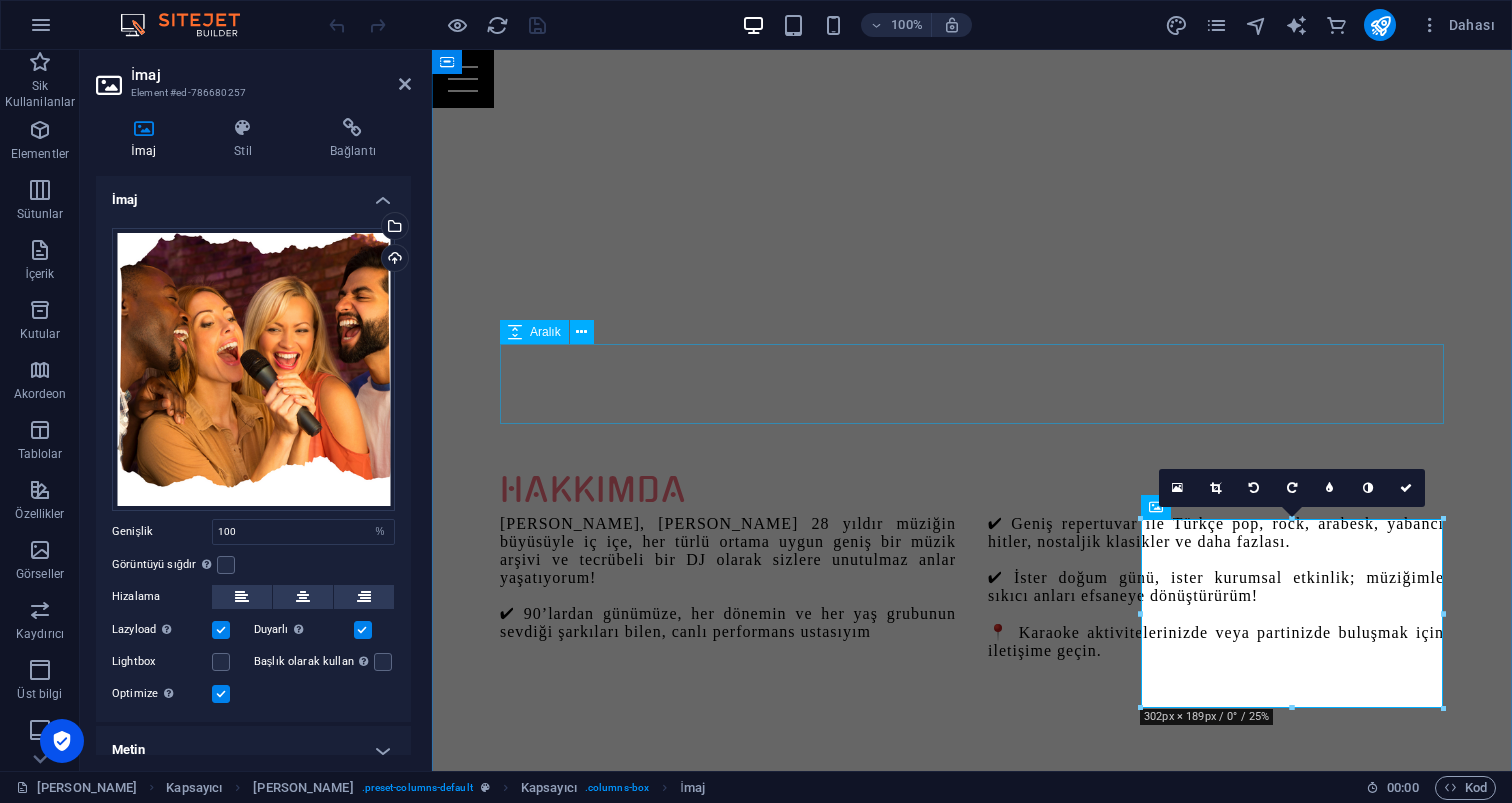 click at bounding box center (972, 731) 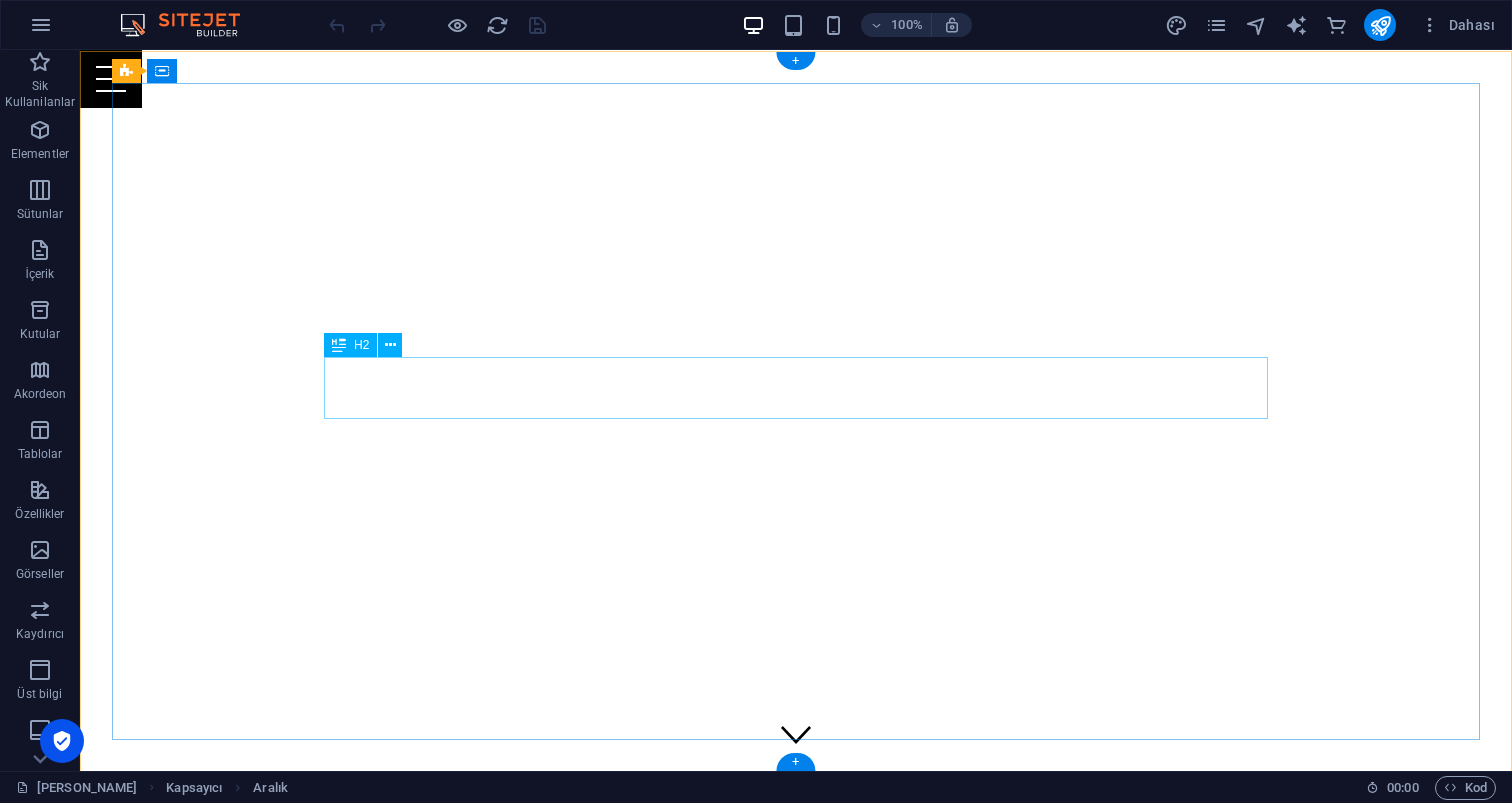 scroll, scrollTop: 0, scrollLeft: 0, axis: both 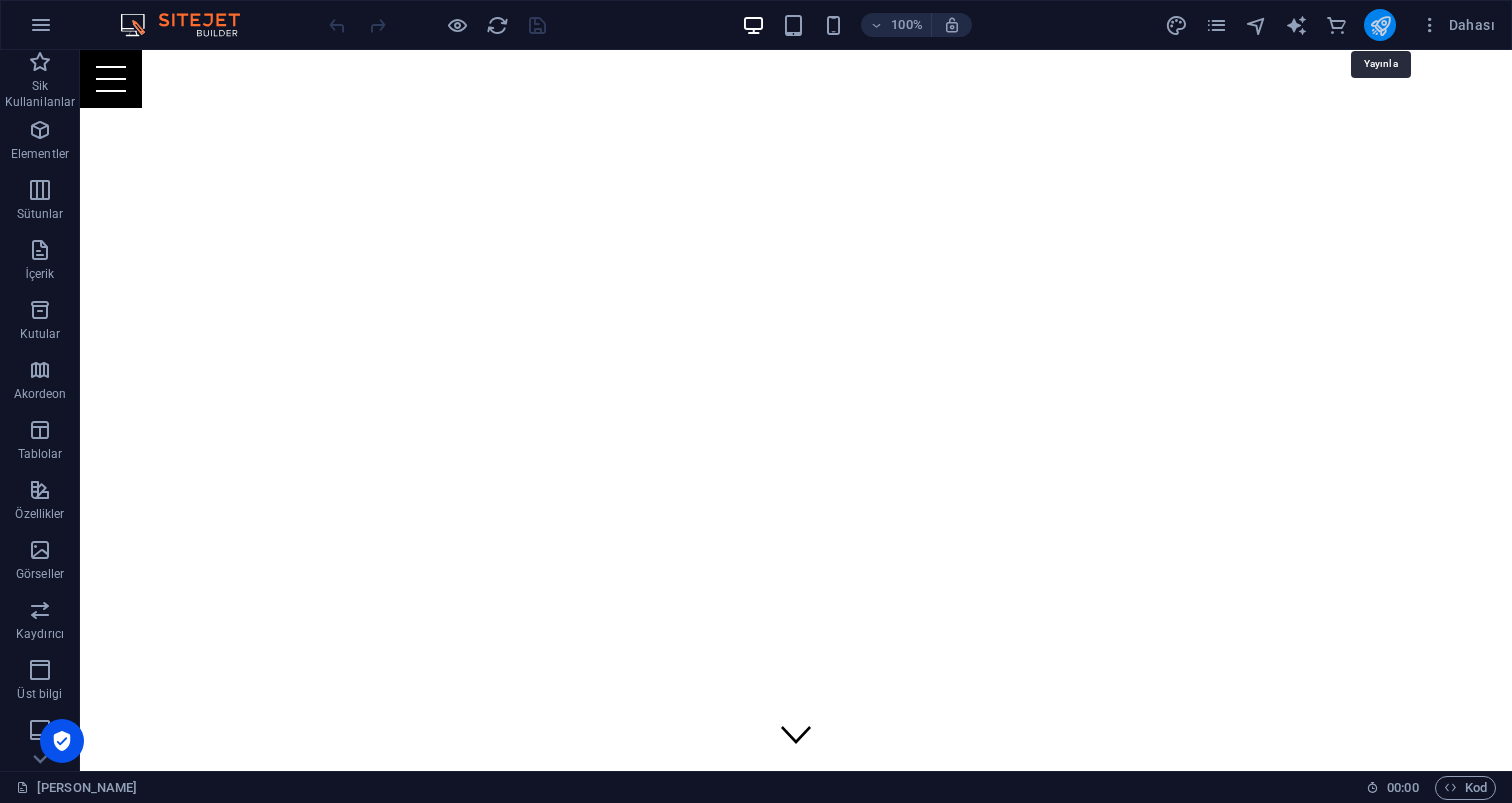 click at bounding box center (1380, 25) 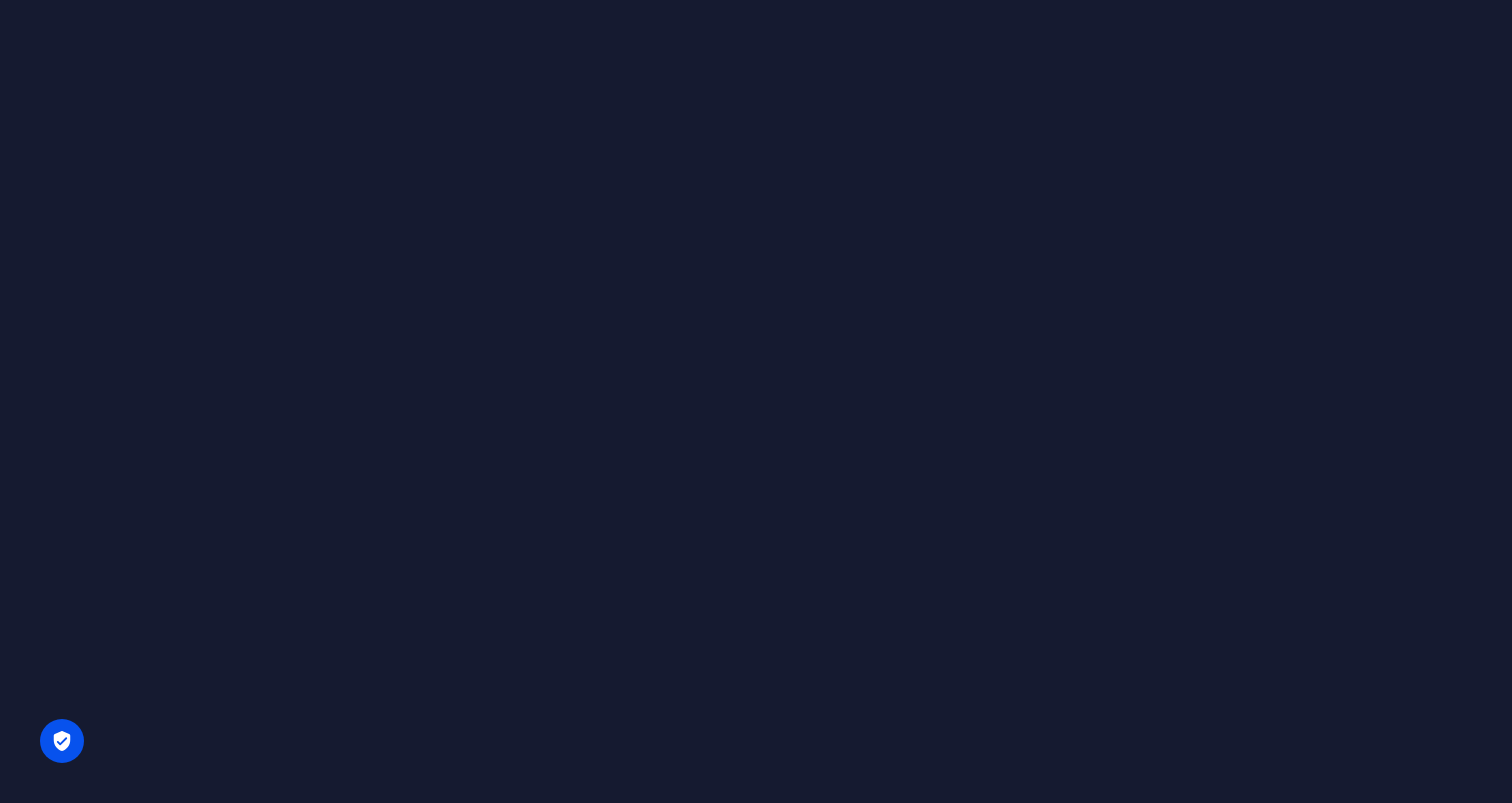 scroll, scrollTop: 0, scrollLeft: 0, axis: both 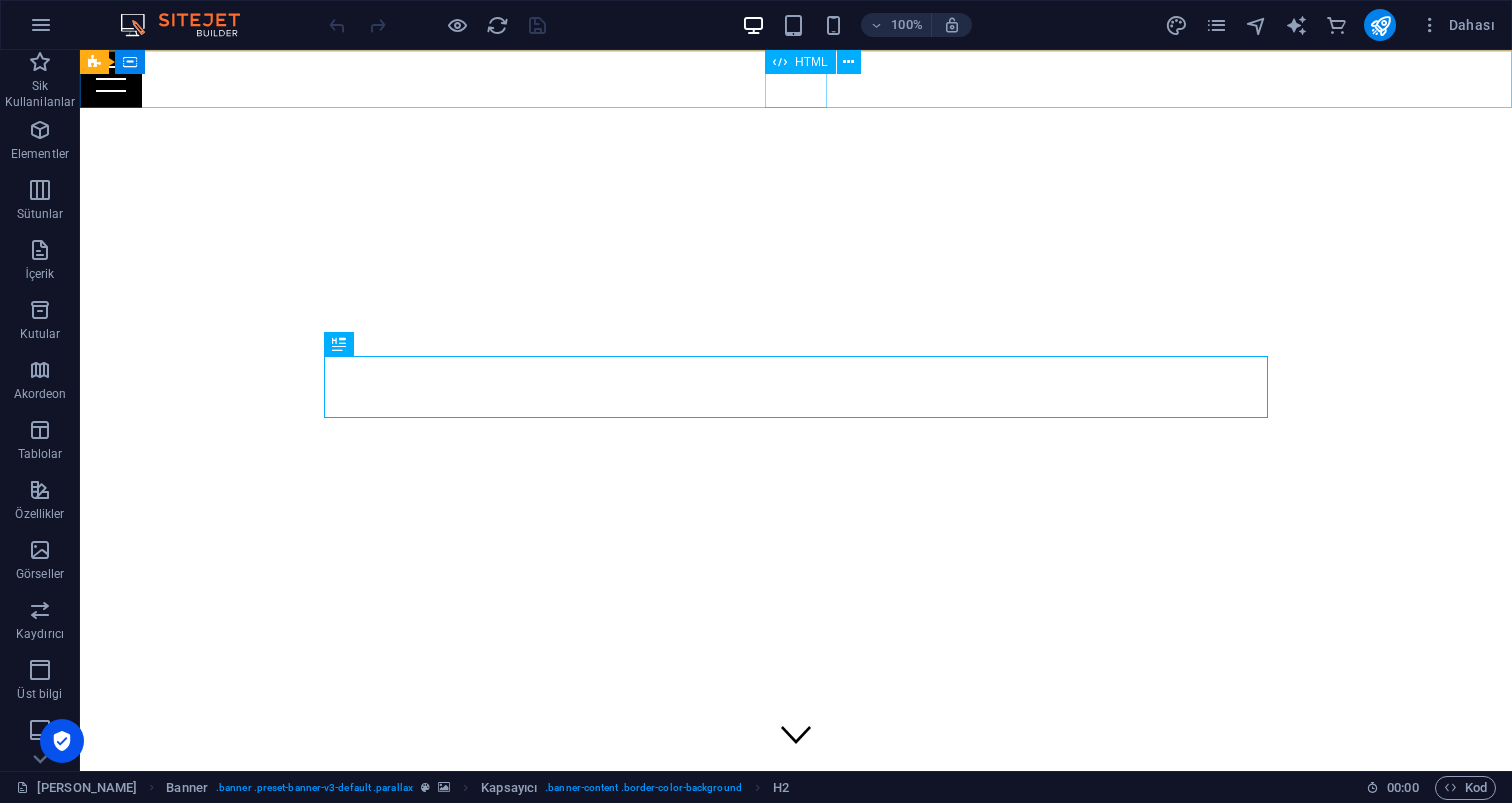 click at bounding box center (796, 79) 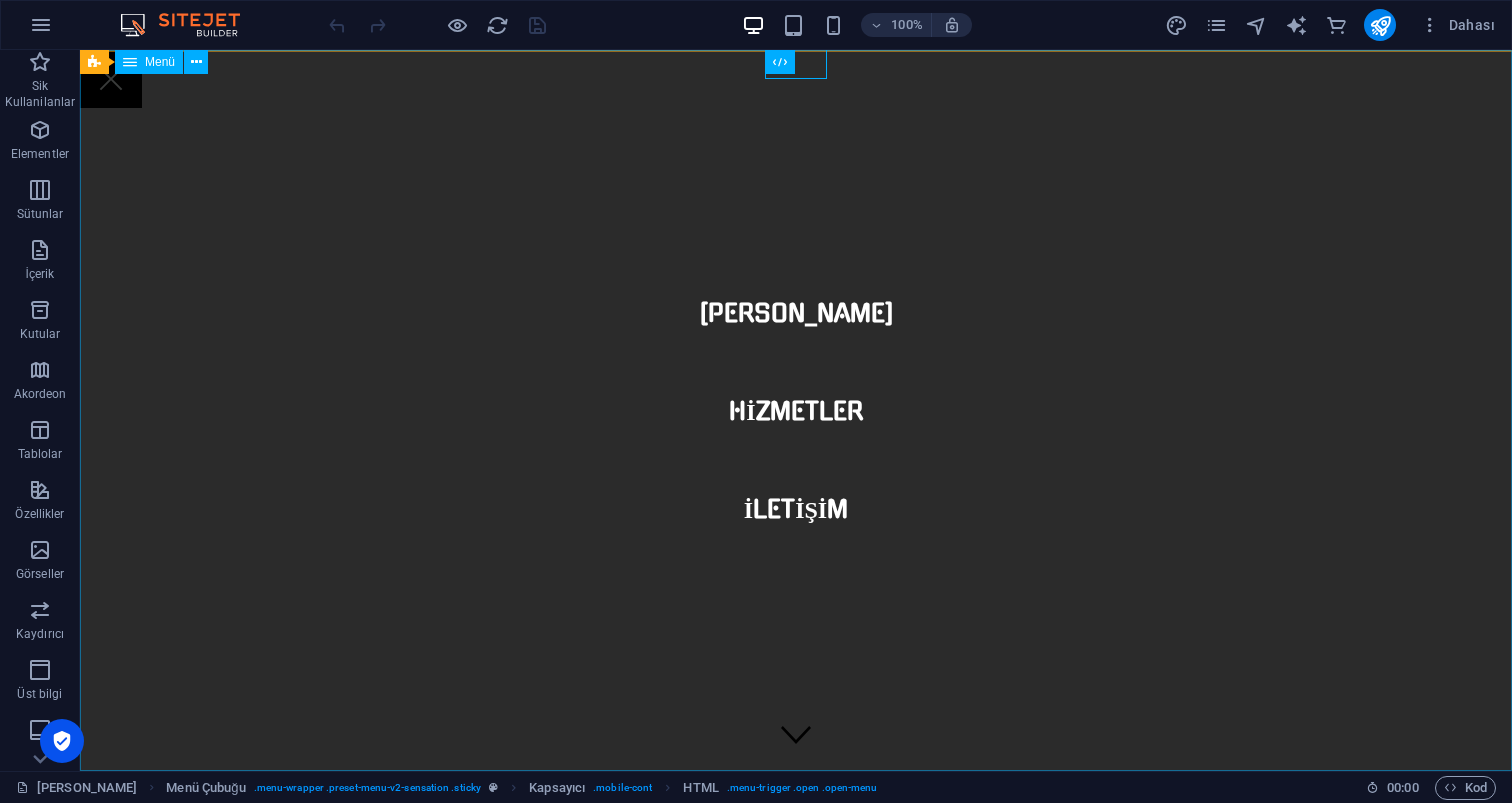 click on "Ana Sayfa Hizmetler iLETİŞİM" at bounding box center (796, 410) 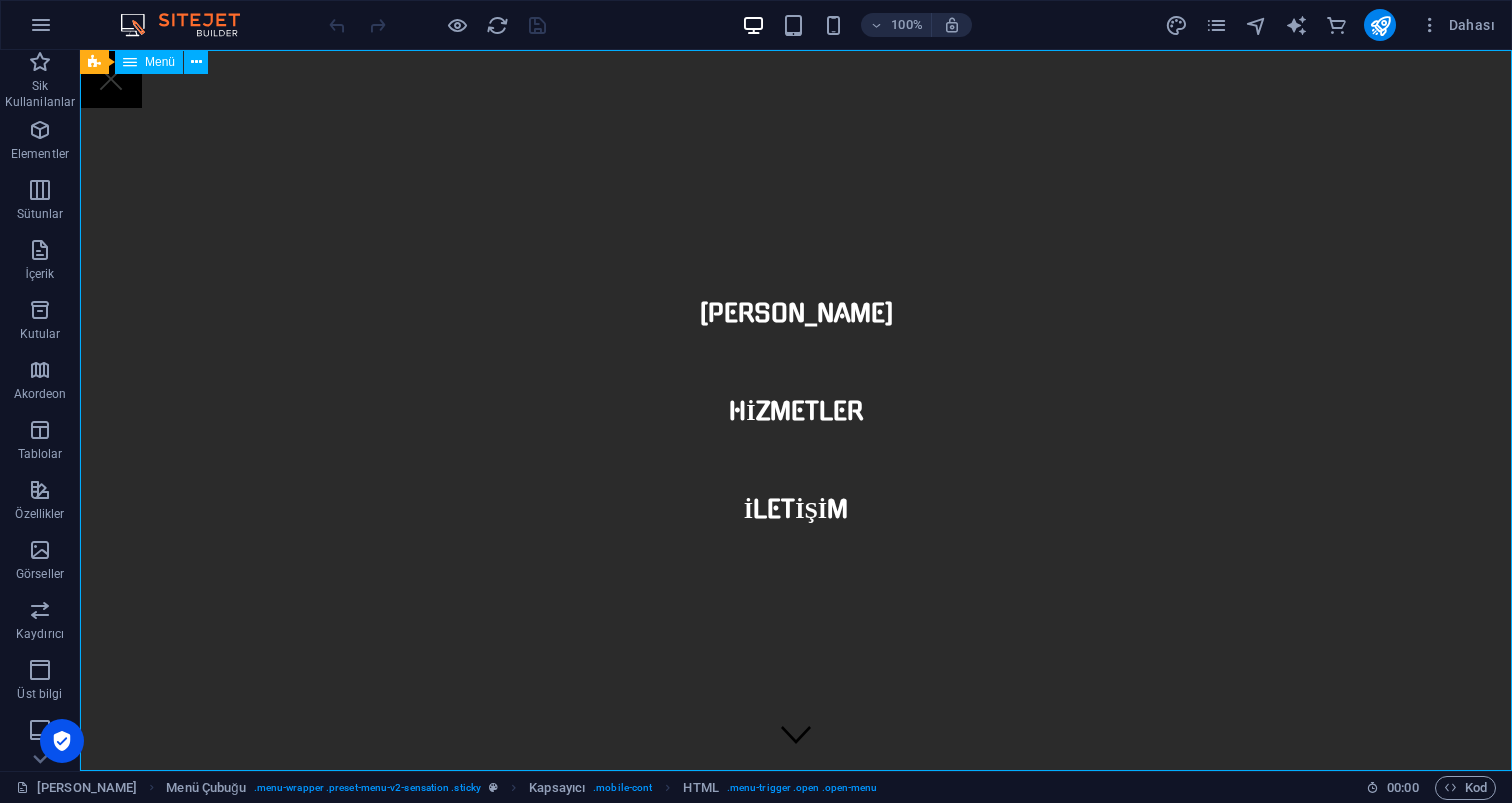 click on "Ana Sayfa Hizmetler iLETİŞİM" at bounding box center (796, 410) 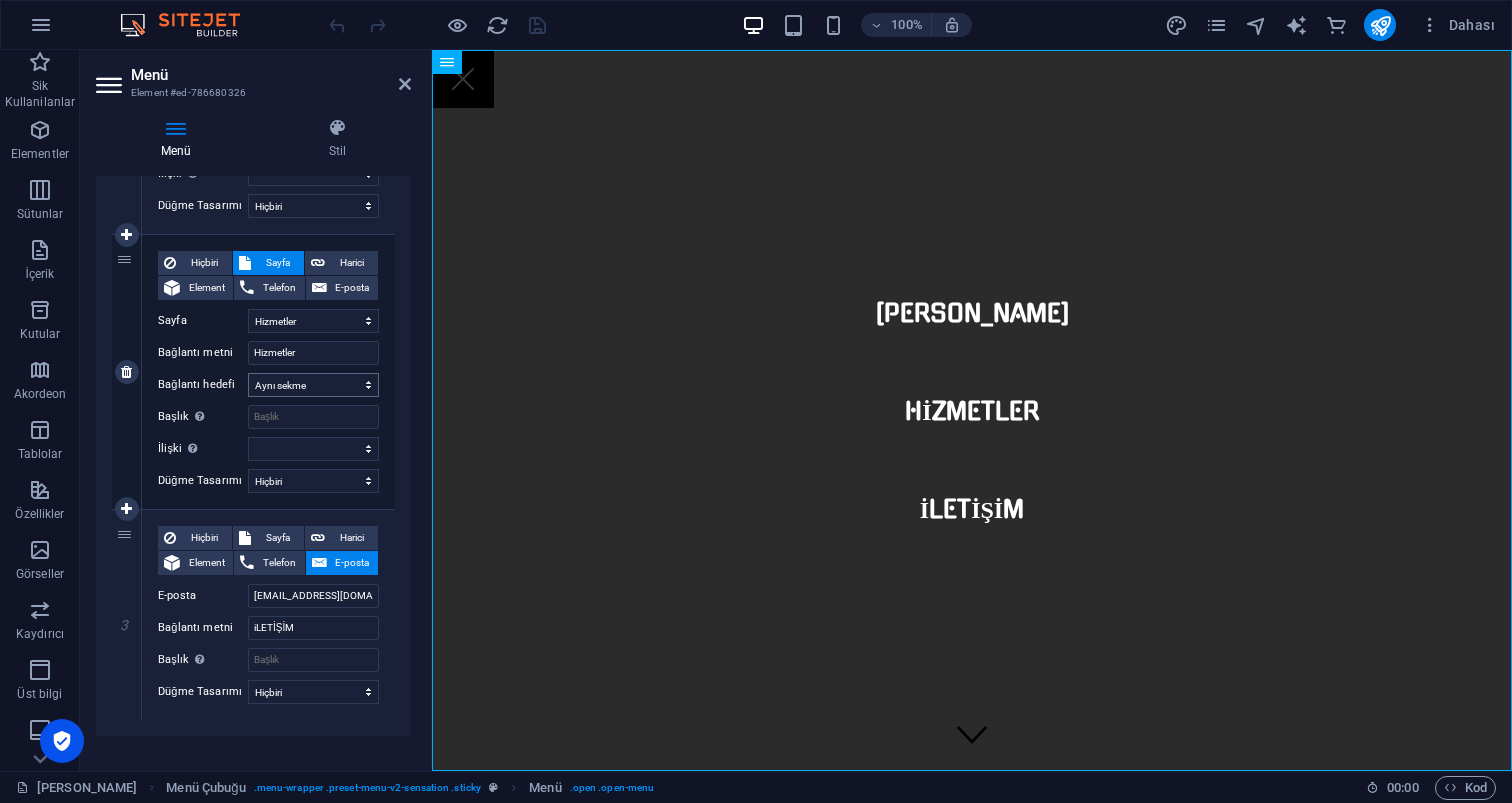 scroll, scrollTop: 417, scrollLeft: 0, axis: vertical 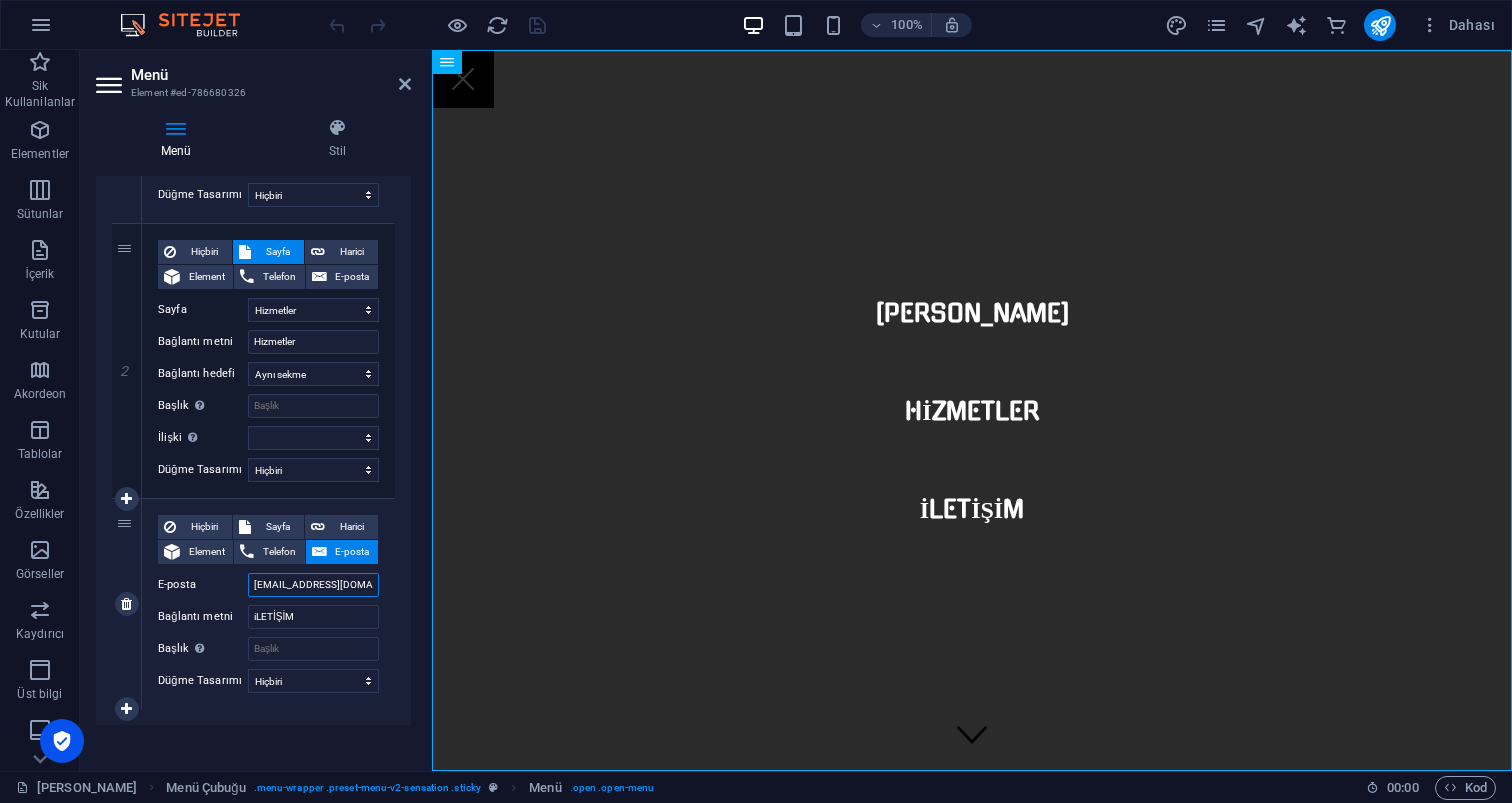 click on "infor@karaokeparty.com.tr" at bounding box center (313, 585) 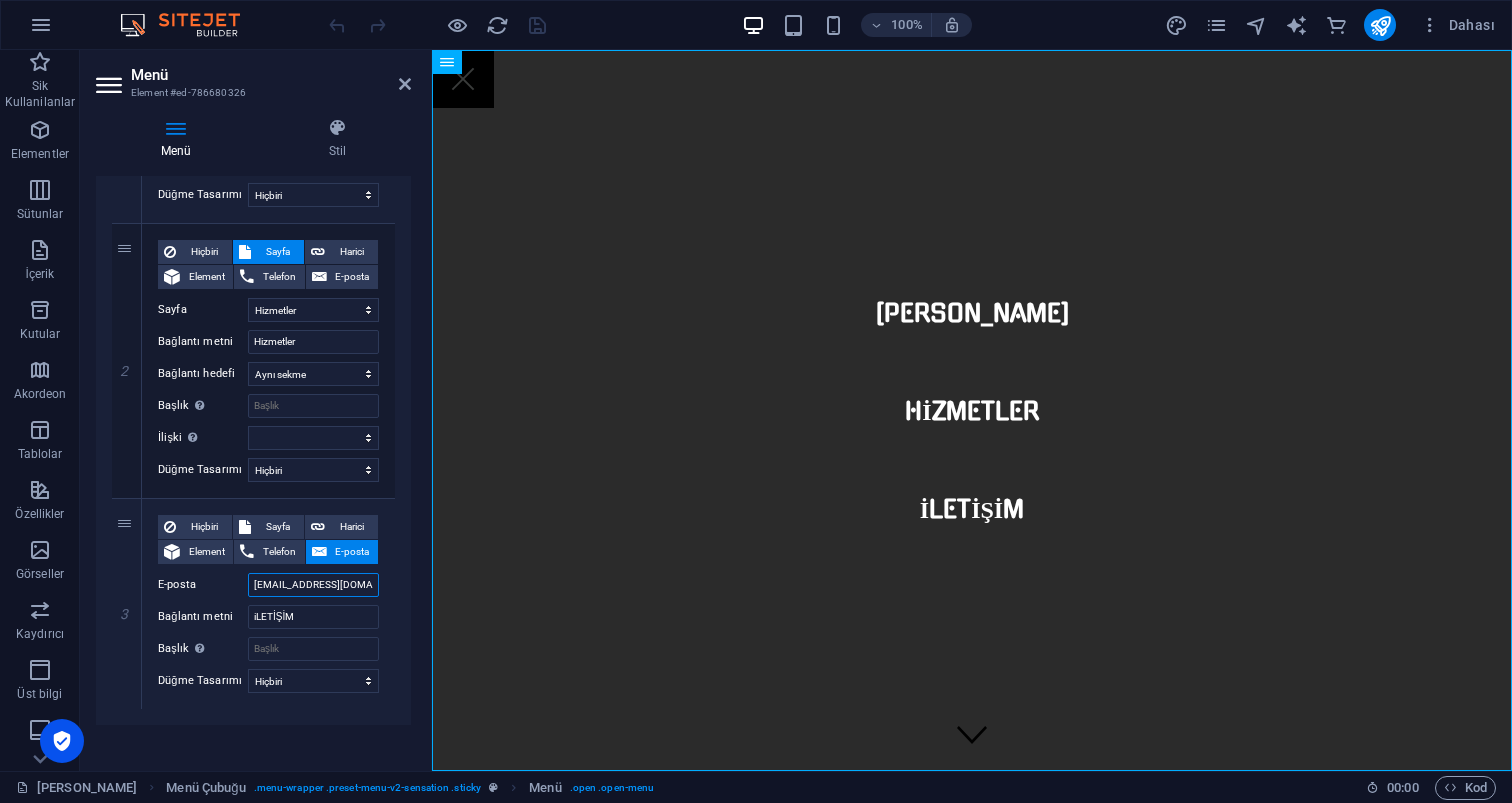type on "[EMAIL_ADDRESS][DOMAIN_NAME]" 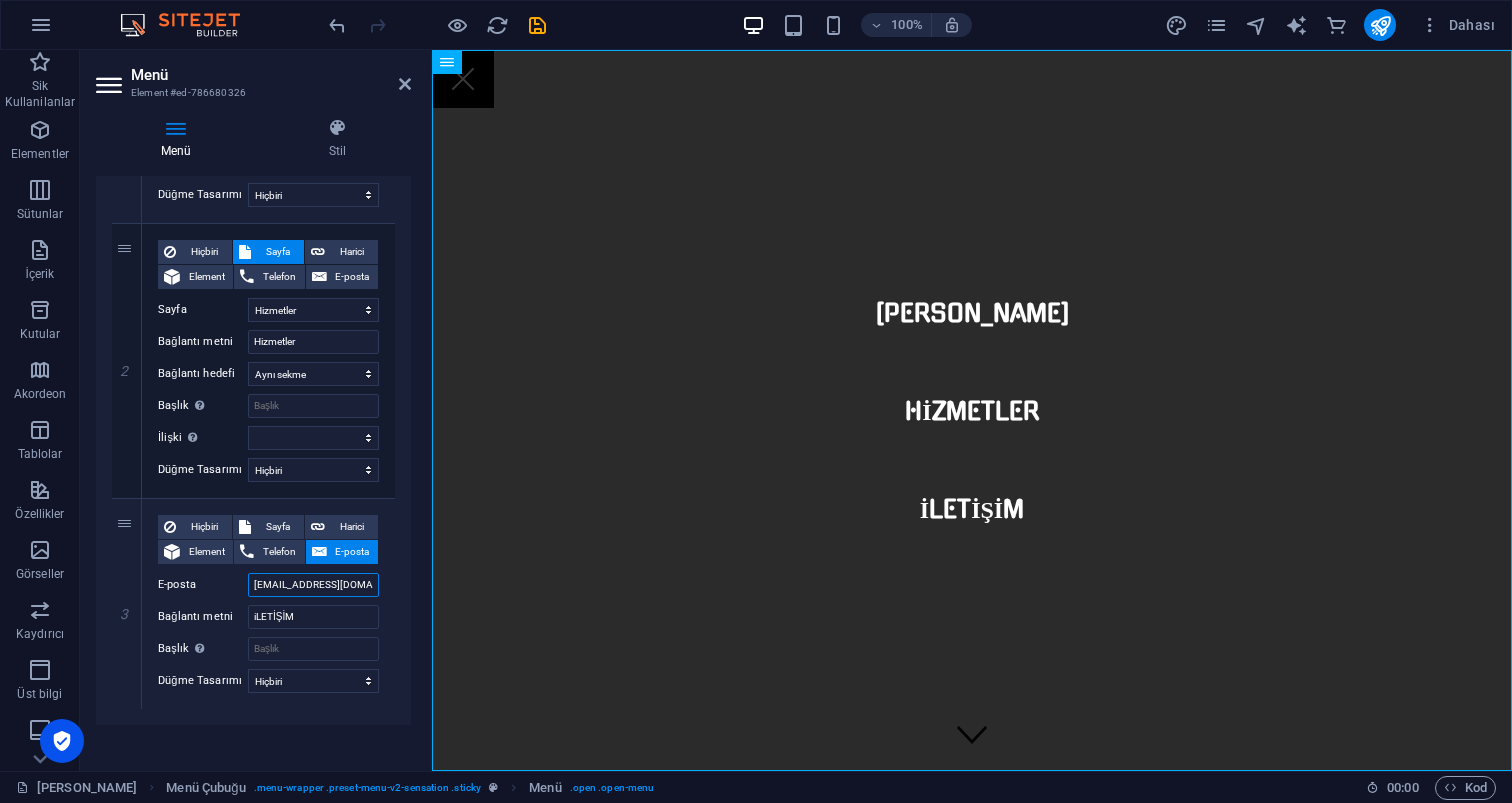 type on "[EMAIL_ADDRESS][DOMAIN_NAME]" 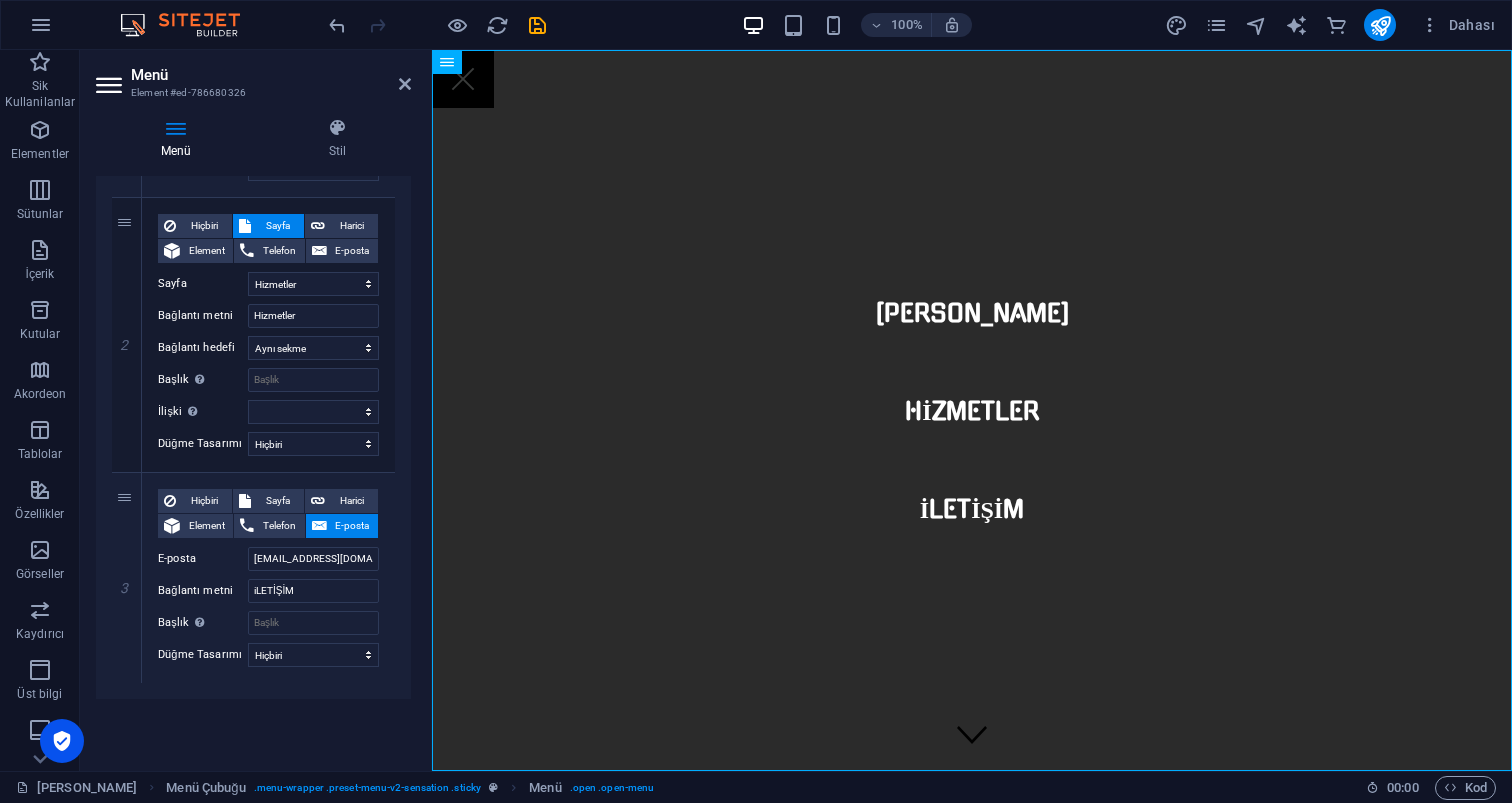 scroll, scrollTop: 442, scrollLeft: 0, axis: vertical 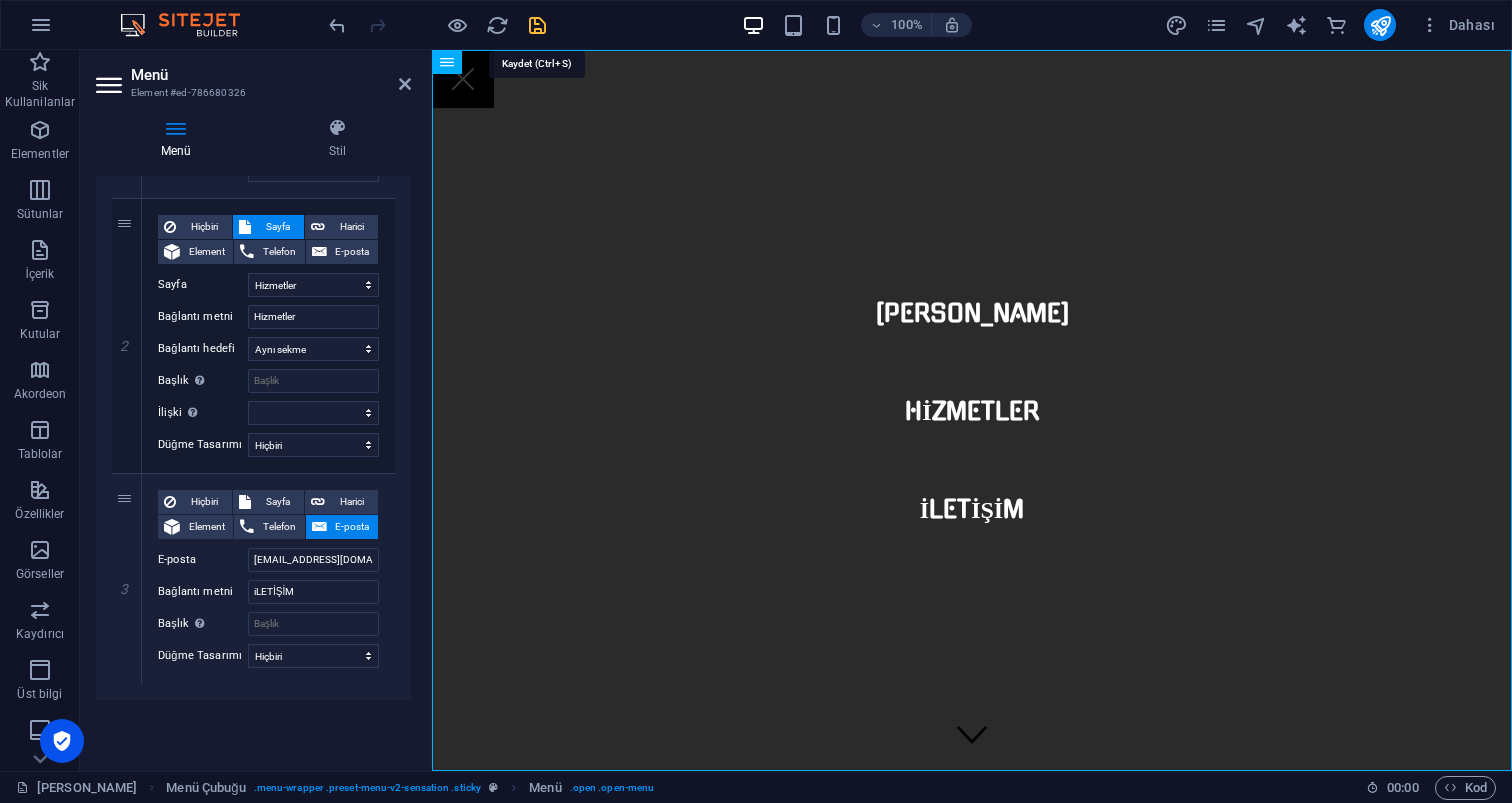 click at bounding box center [537, 25] 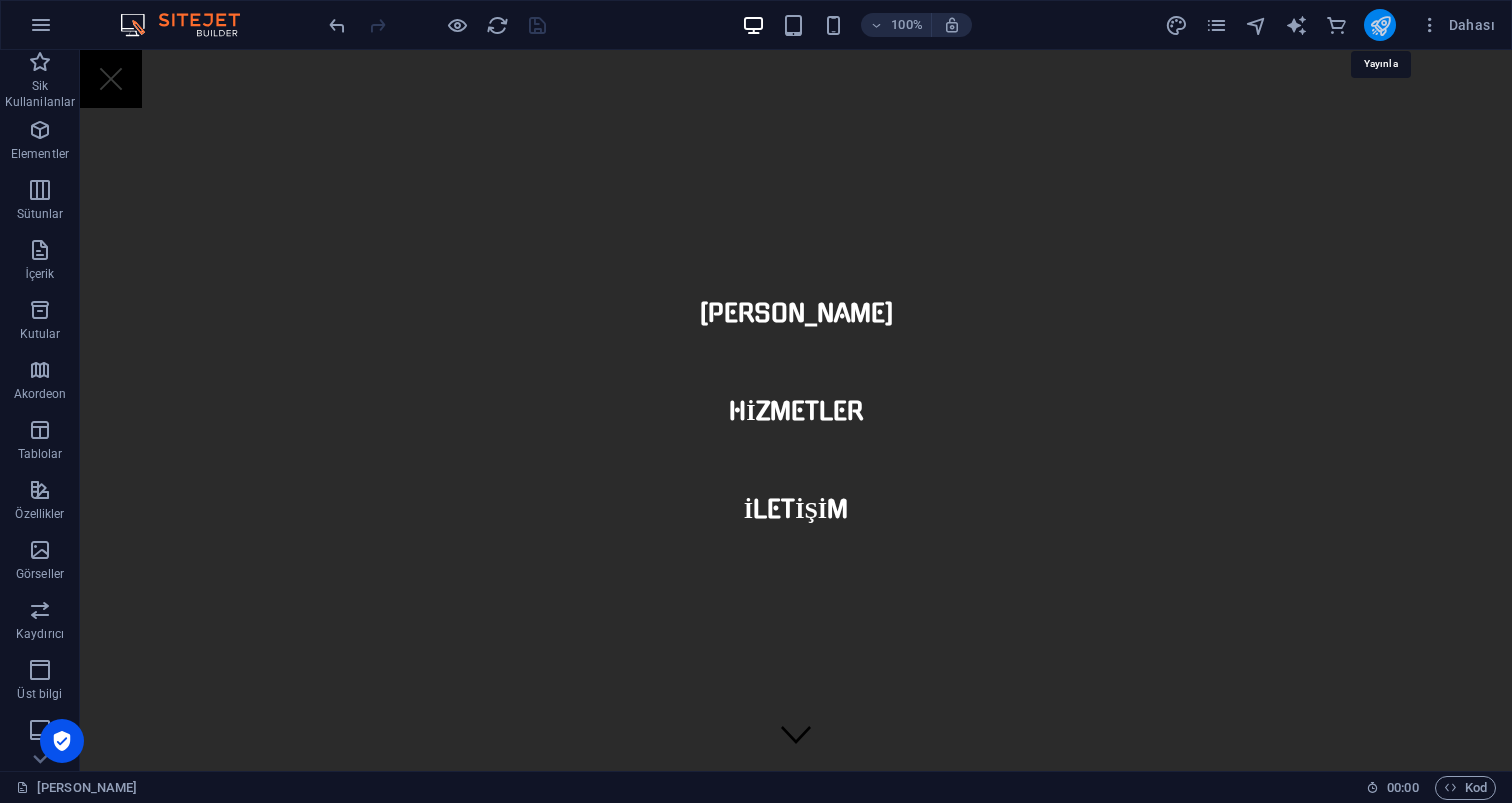 click at bounding box center [1380, 25] 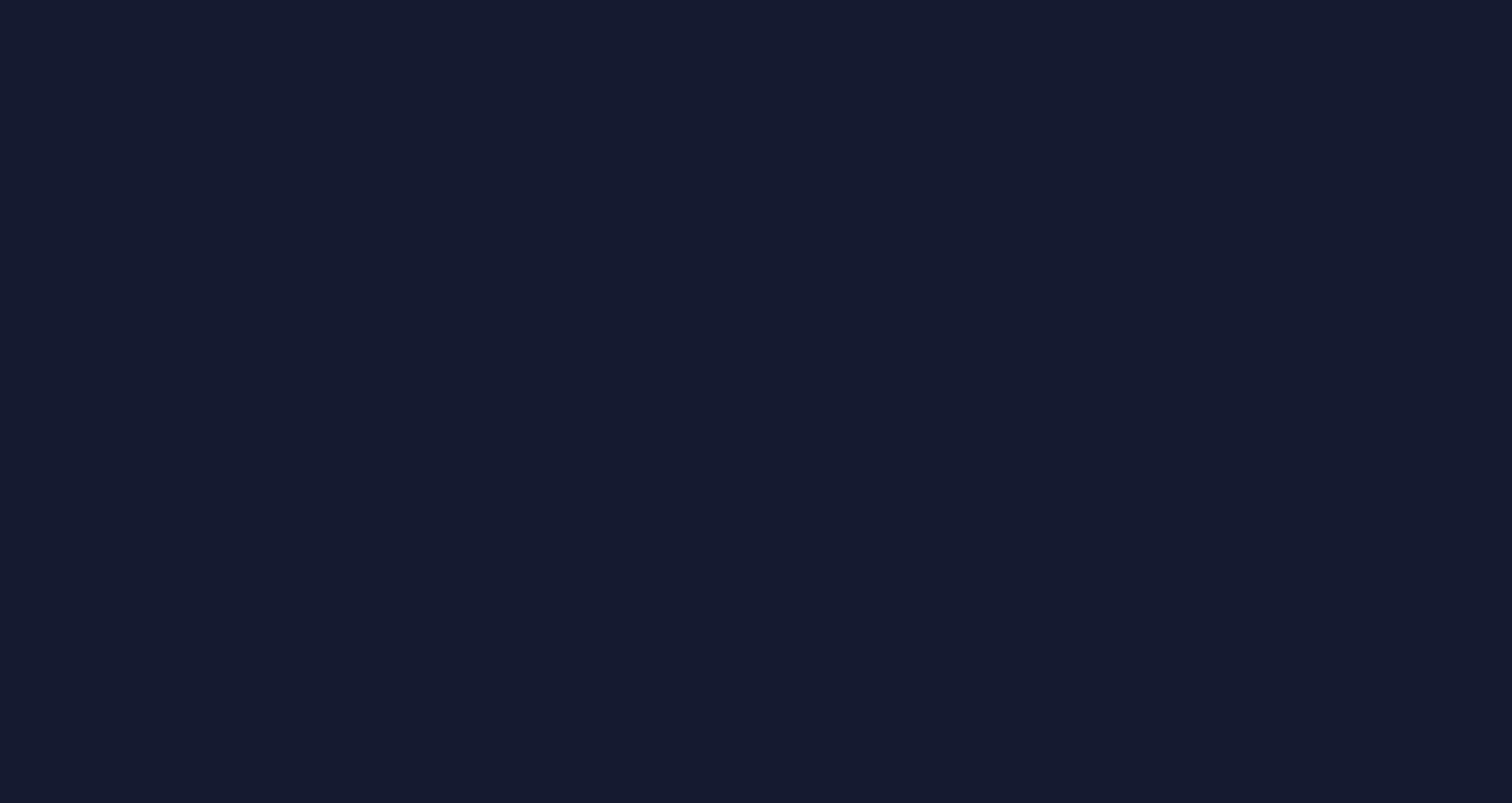 scroll, scrollTop: 0, scrollLeft: 0, axis: both 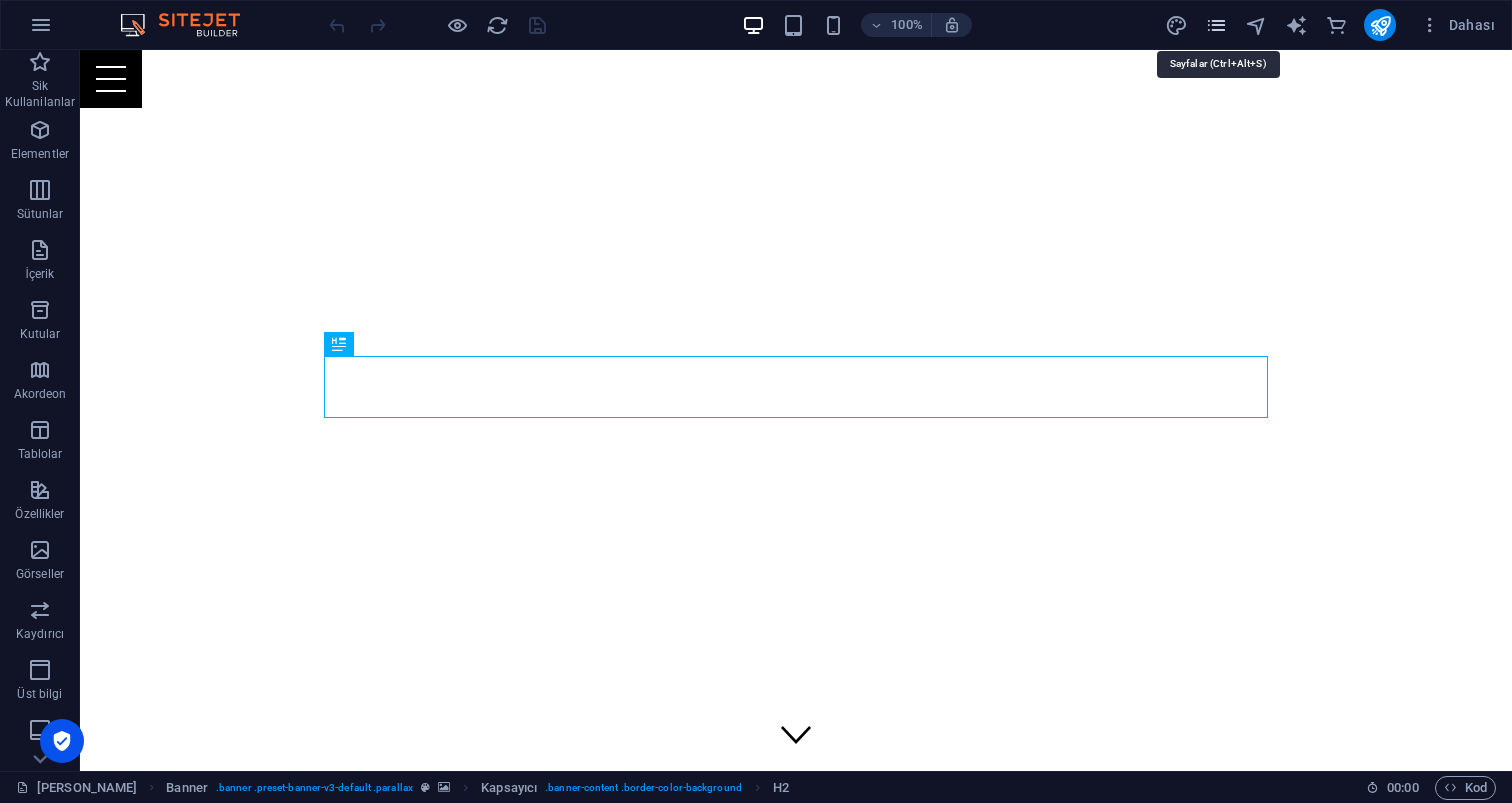 click at bounding box center (1216, 25) 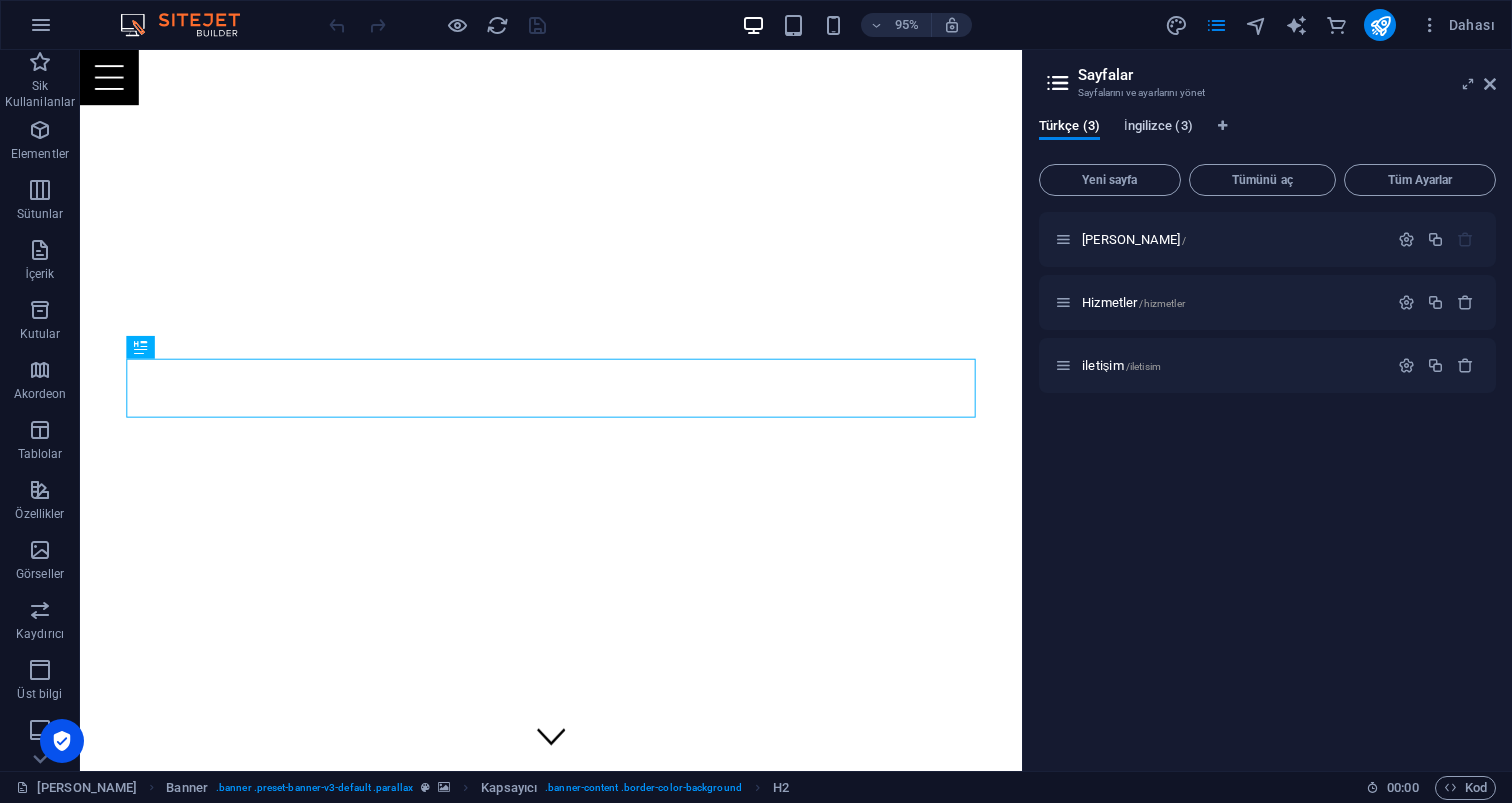 click on "İngilizce (3)" at bounding box center (1158, 128) 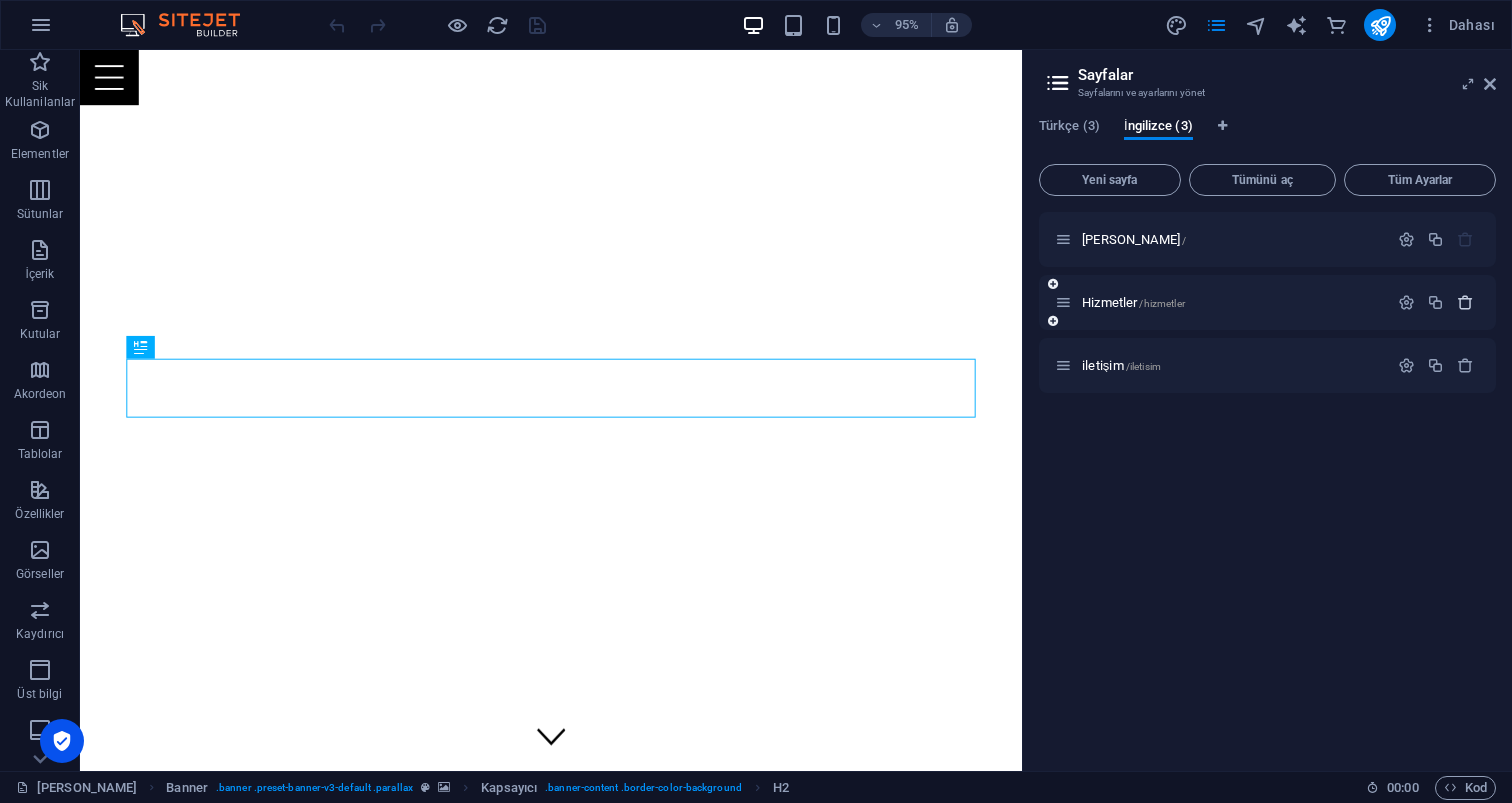 click at bounding box center [1465, 302] 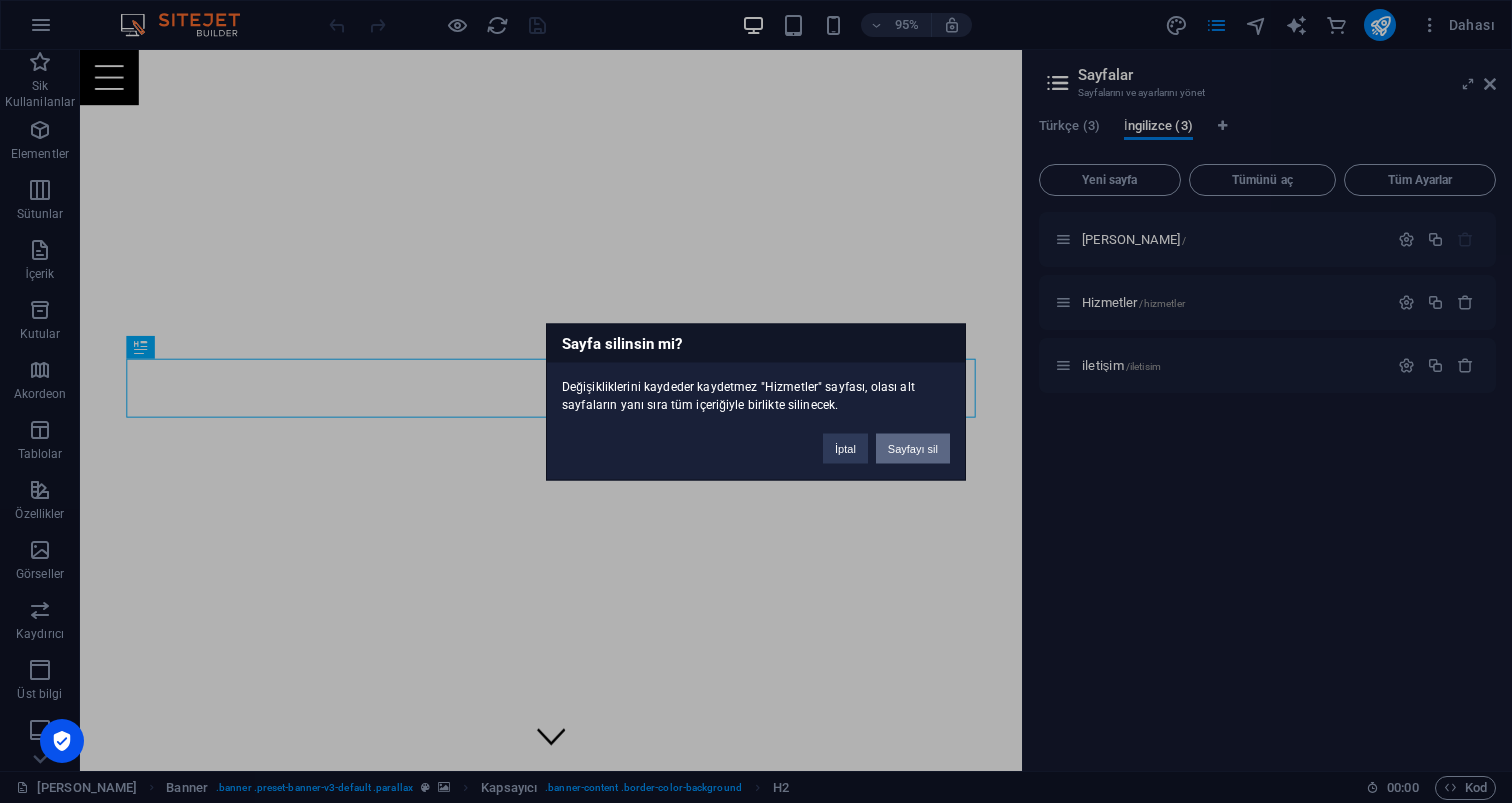 click on "Sayfayı sil" at bounding box center (913, 448) 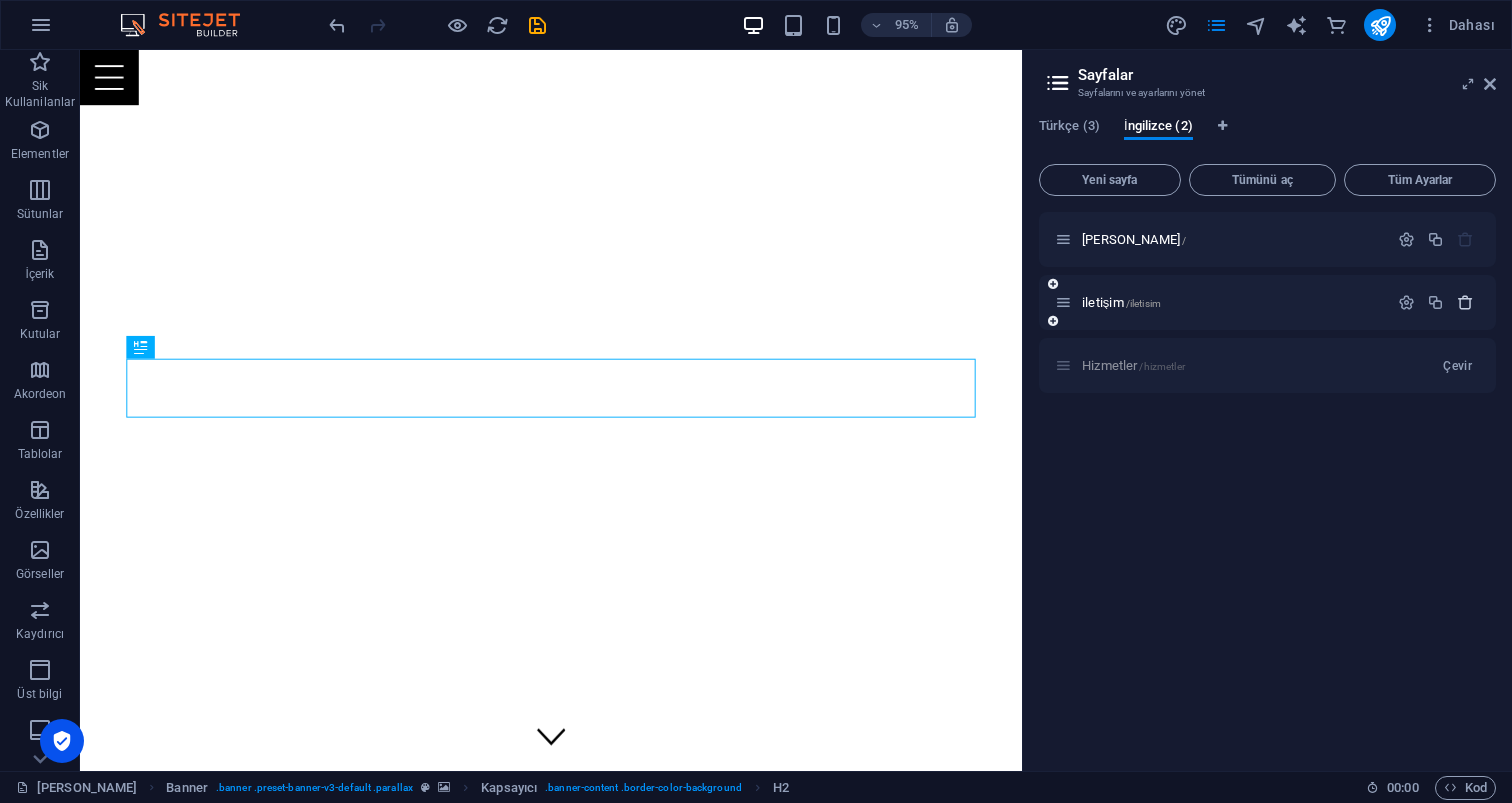 click at bounding box center [1465, 302] 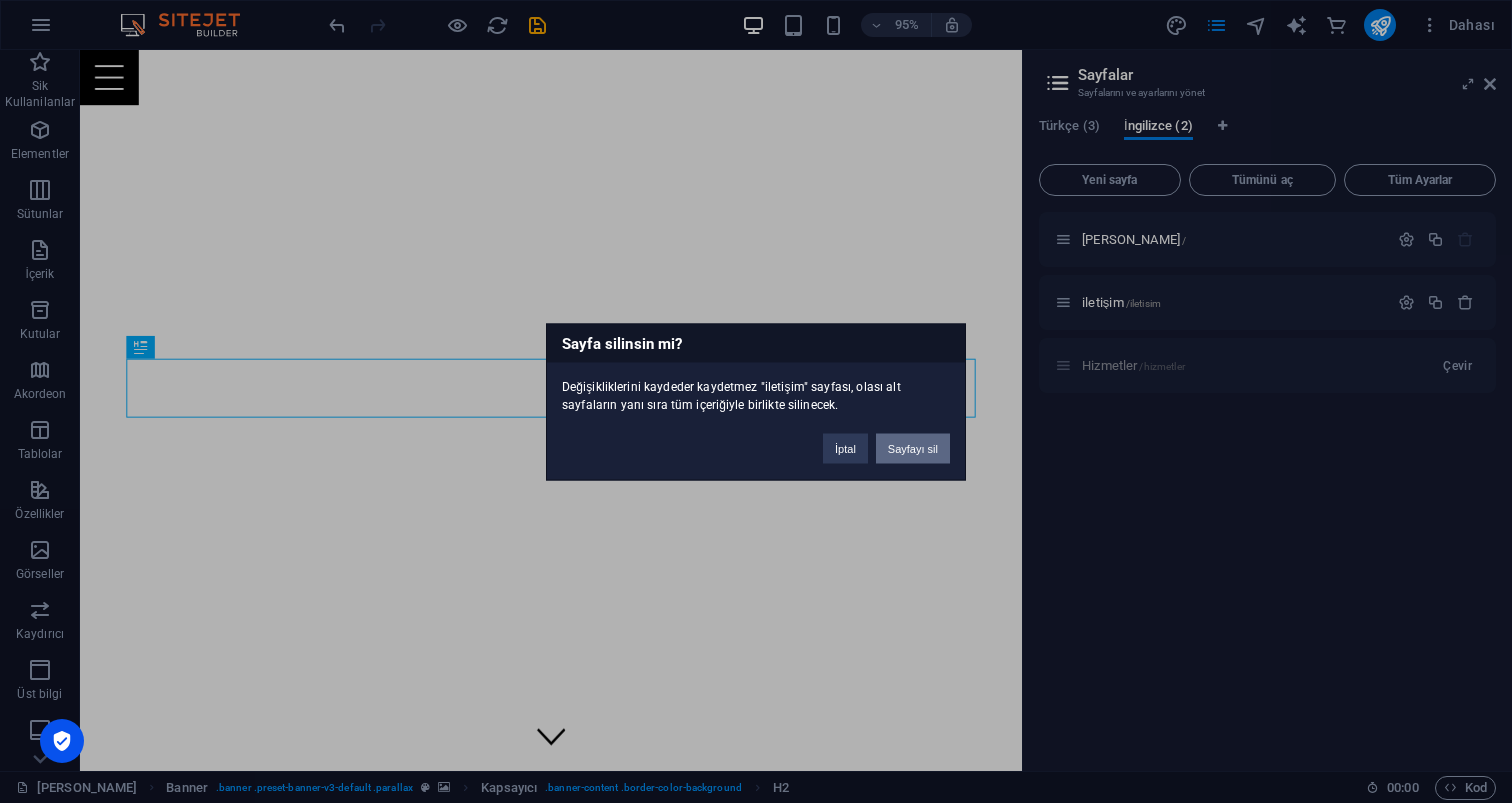 click on "Sayfayı sil" at bounding box center (913, 448) 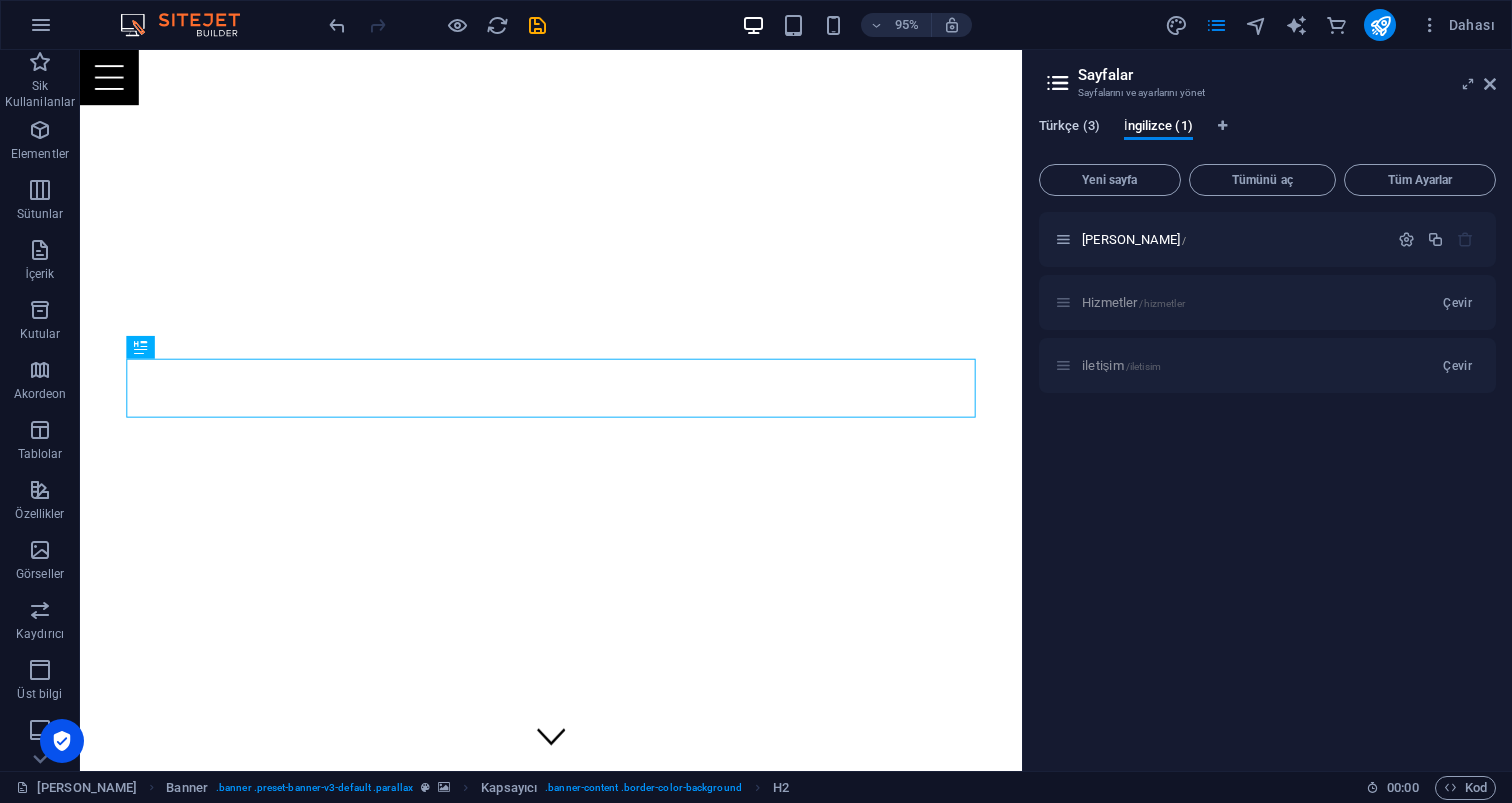 click on "Türkçe (3)" at bounding box center (1069, 128) 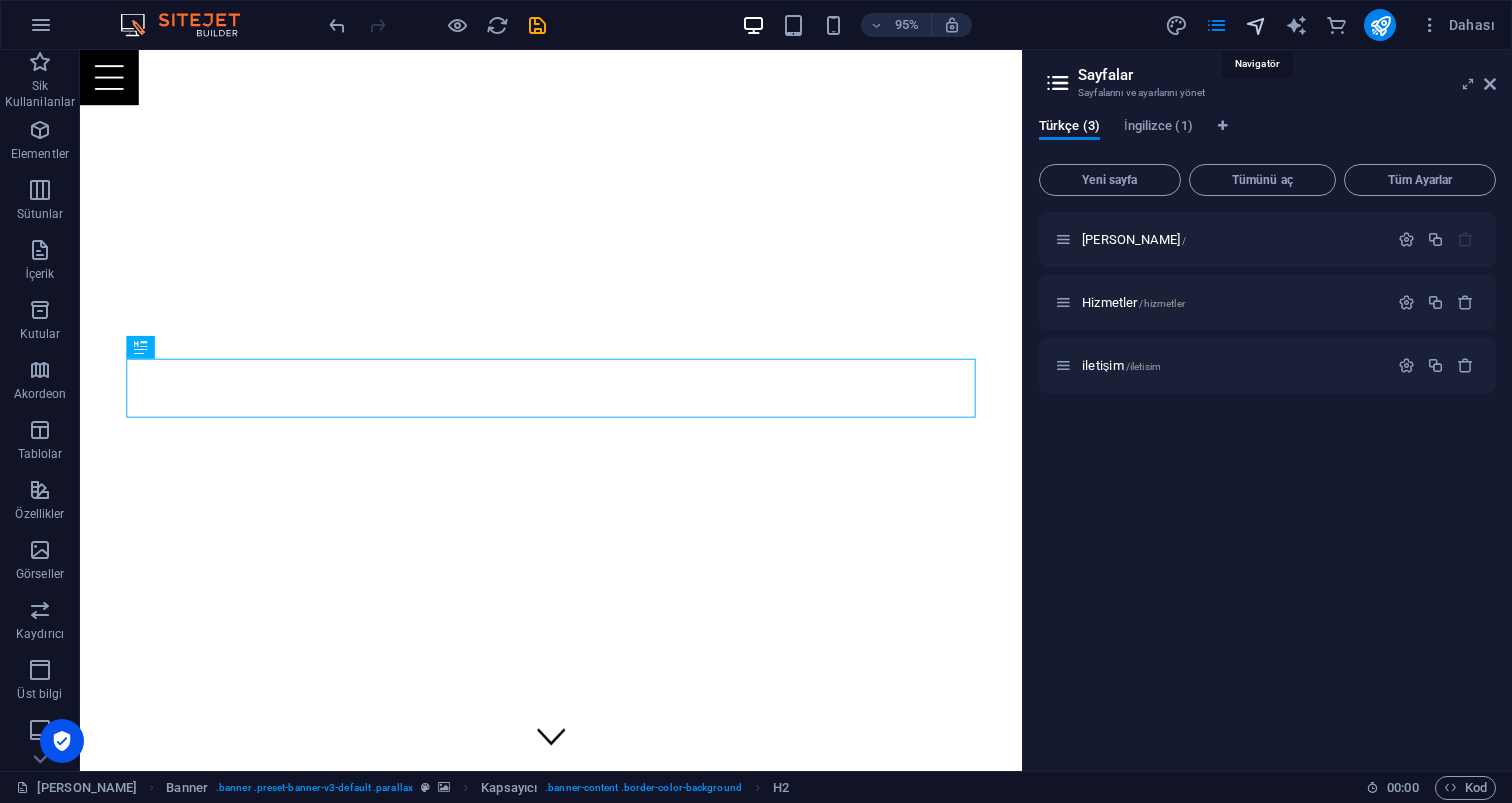 click at bounding box center (1256, 25) 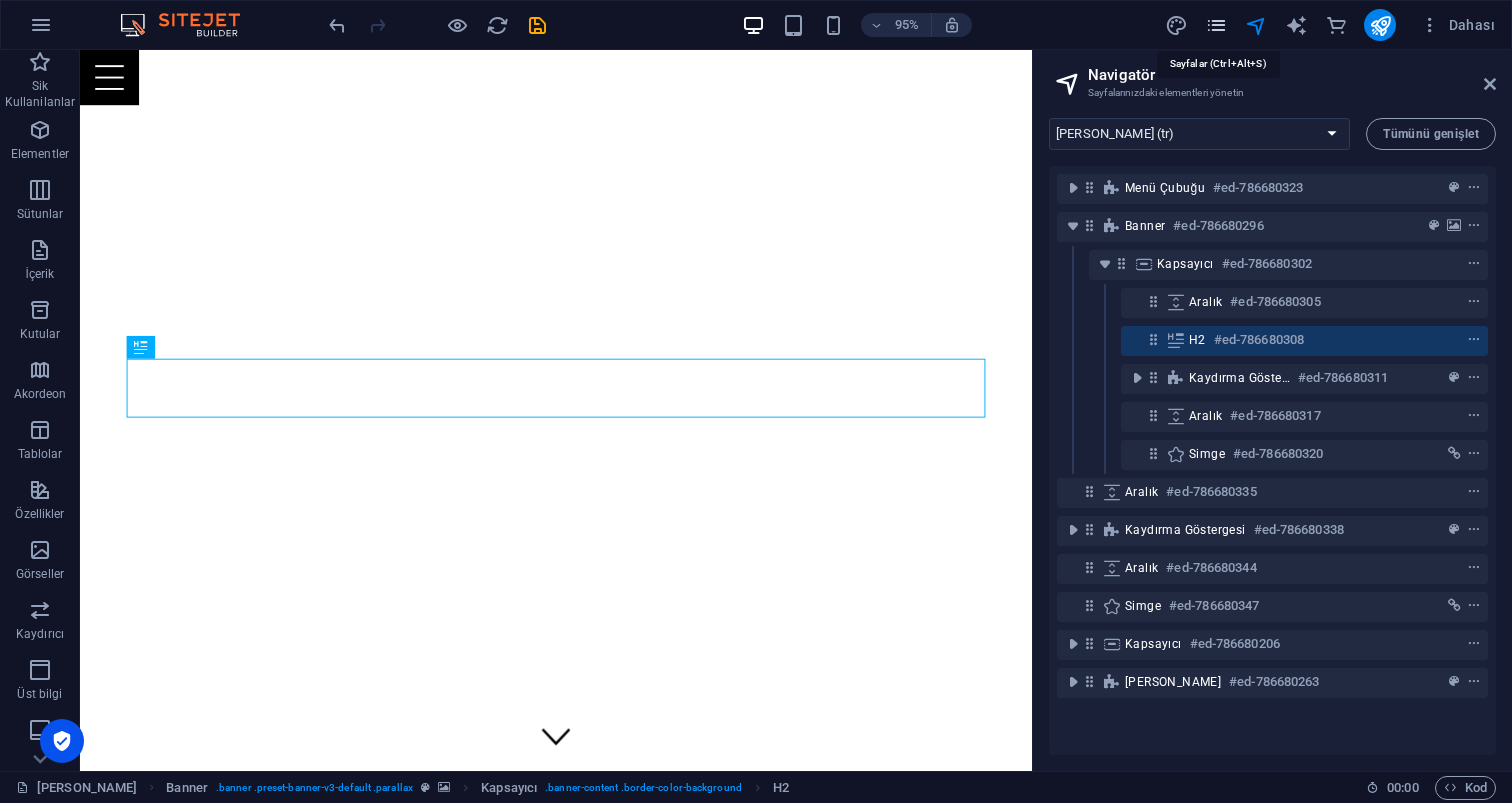 click at bounding box center (1216, 25) 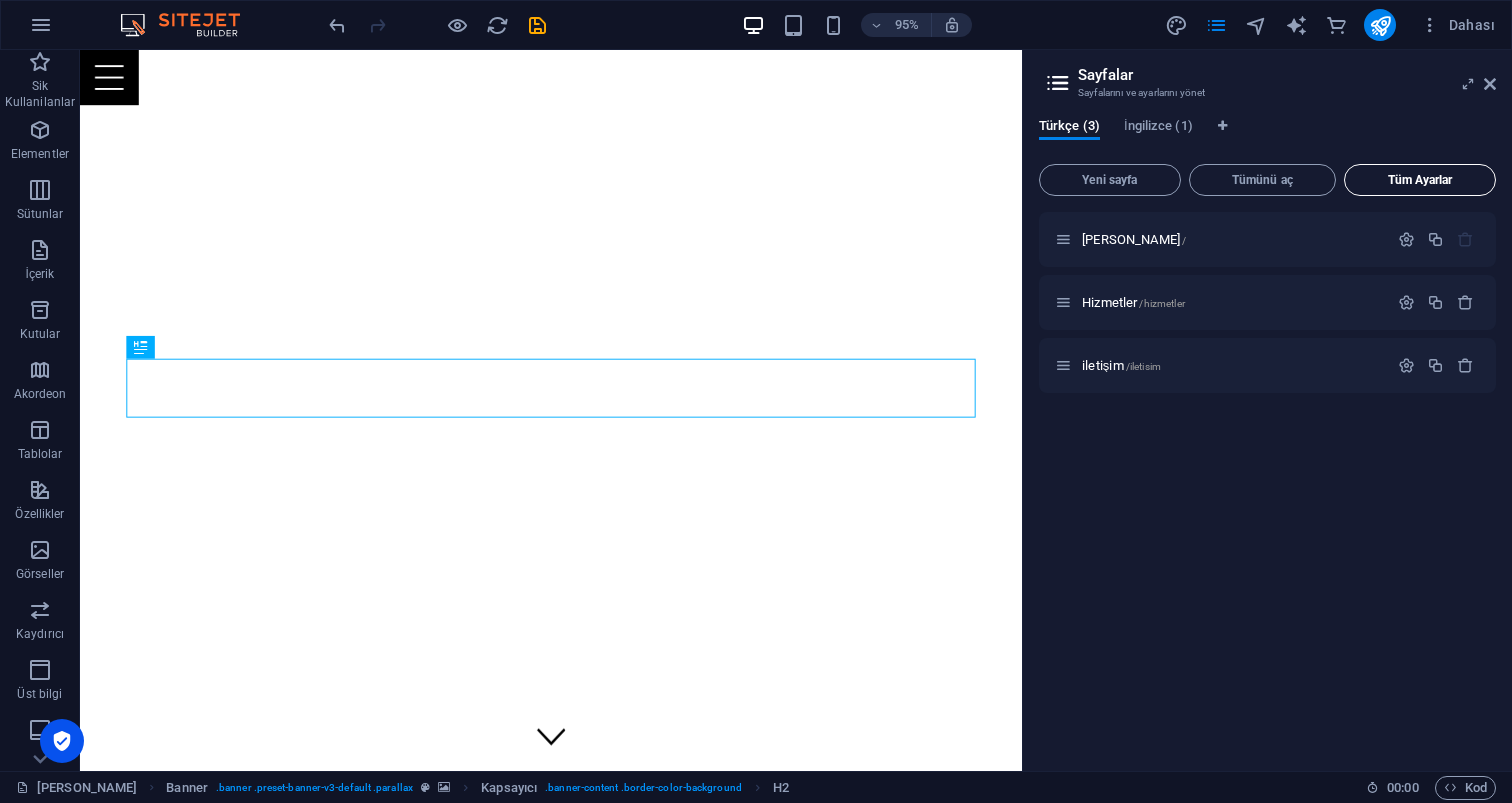 click on "Tüm Ayarlar" at bounding box center [1420, 180] 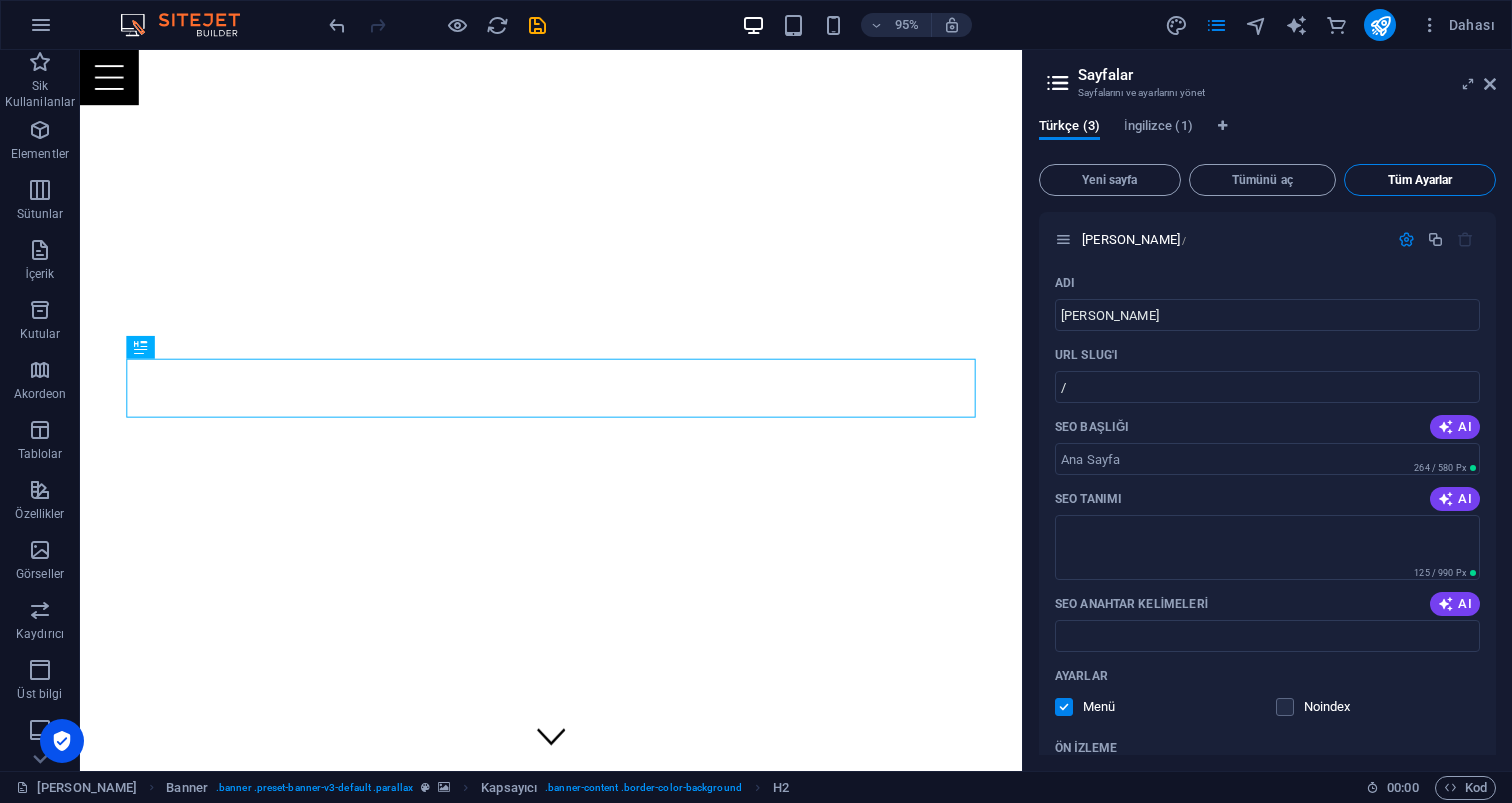 scroll, scrollTop: 1449, scrollLeft: 0, axis: vertical 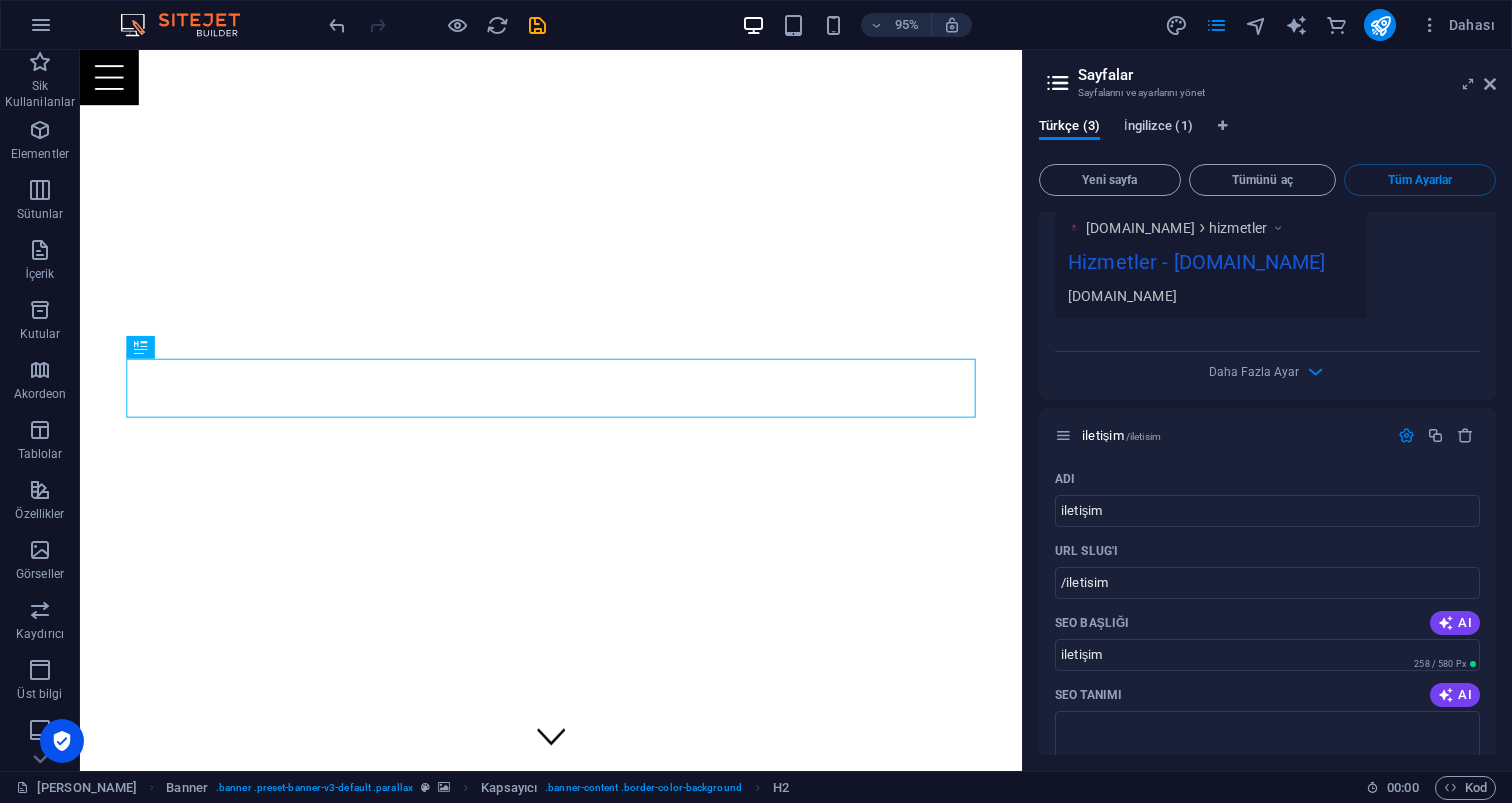 click on "İngilizce (1)" at bounding box center (1158, 128) 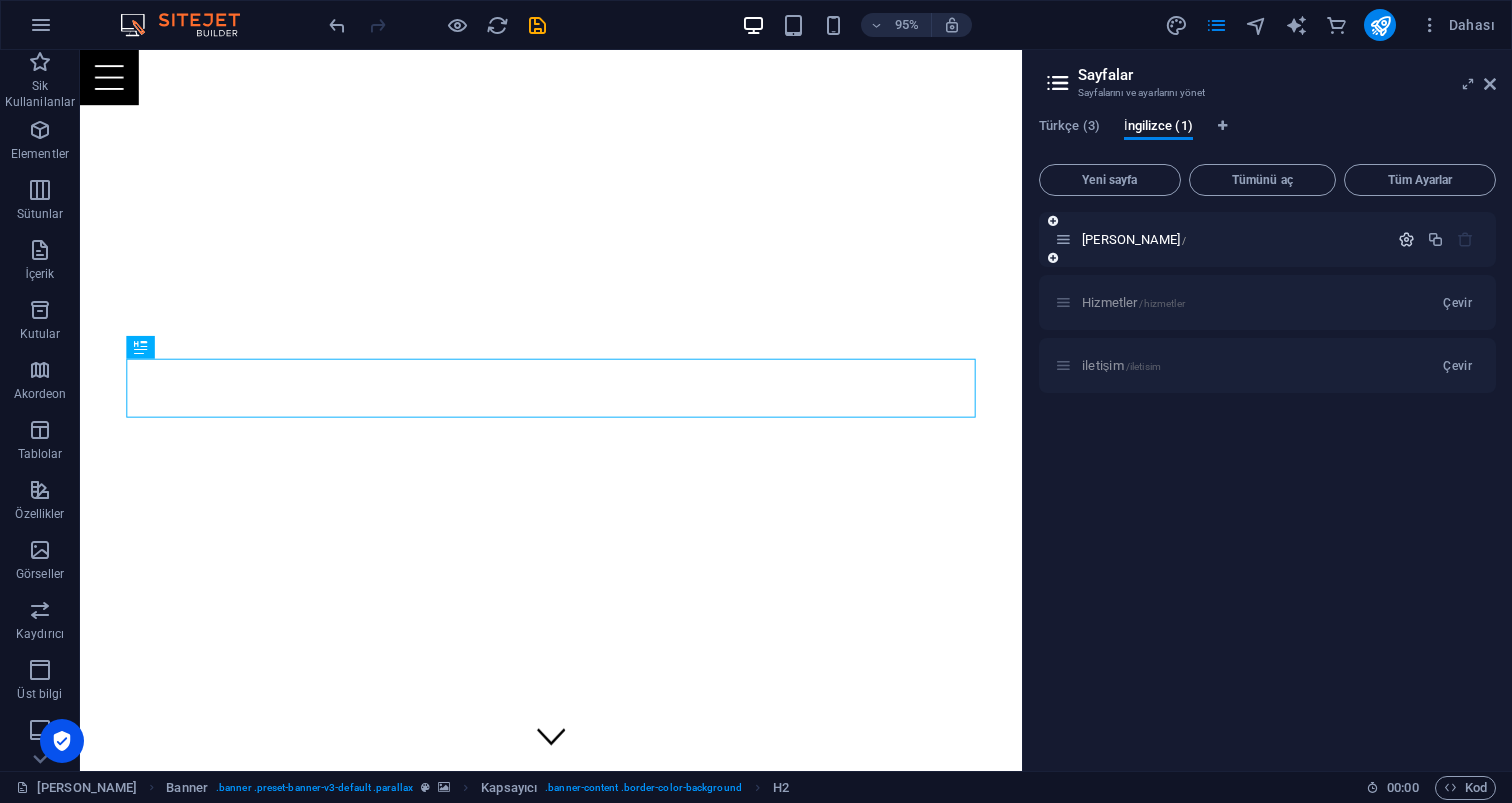click at bounding box center [1406, 239] 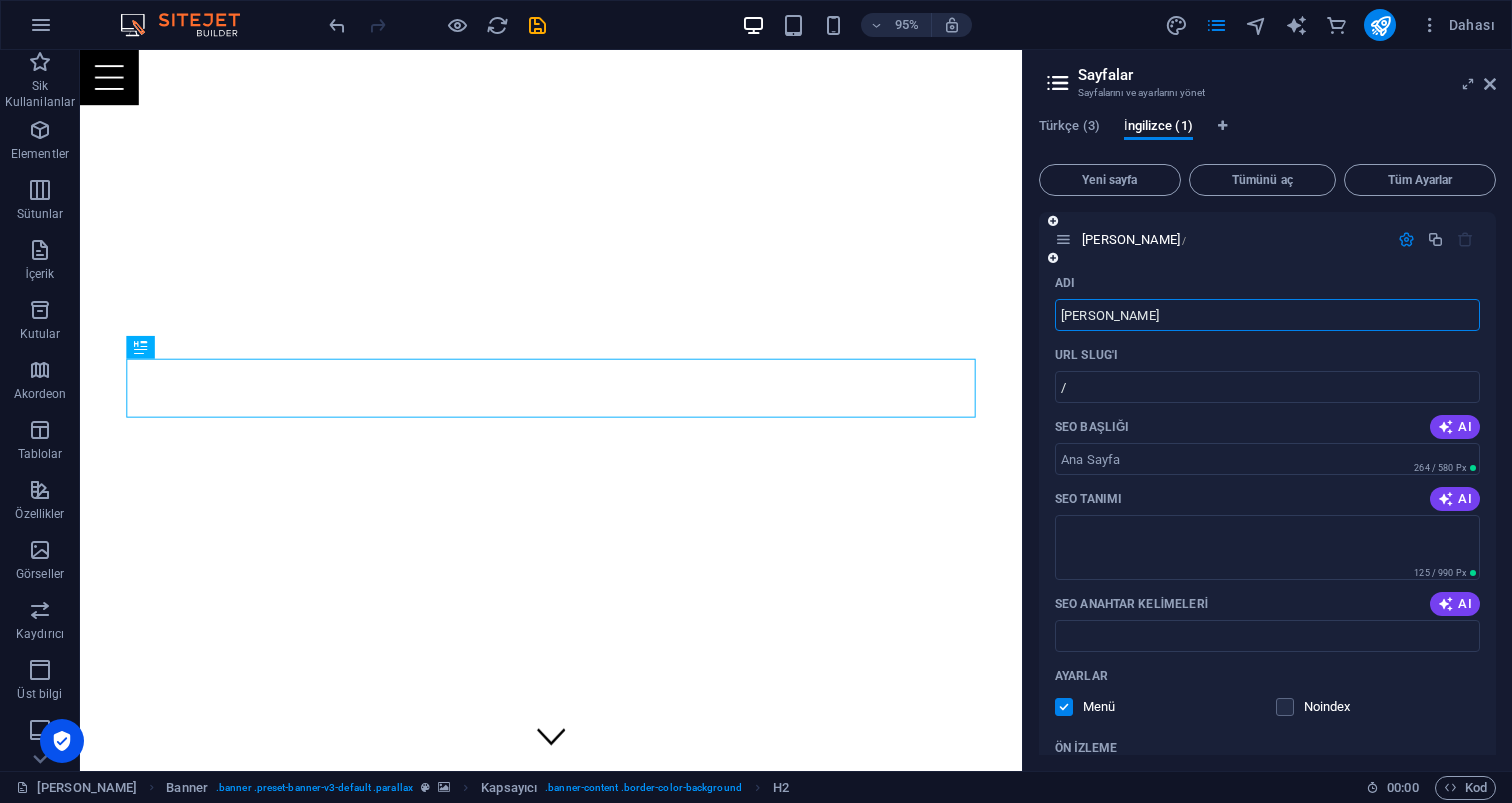 scroll, scrollTop: 0, scrollLeft: 0, axis: both 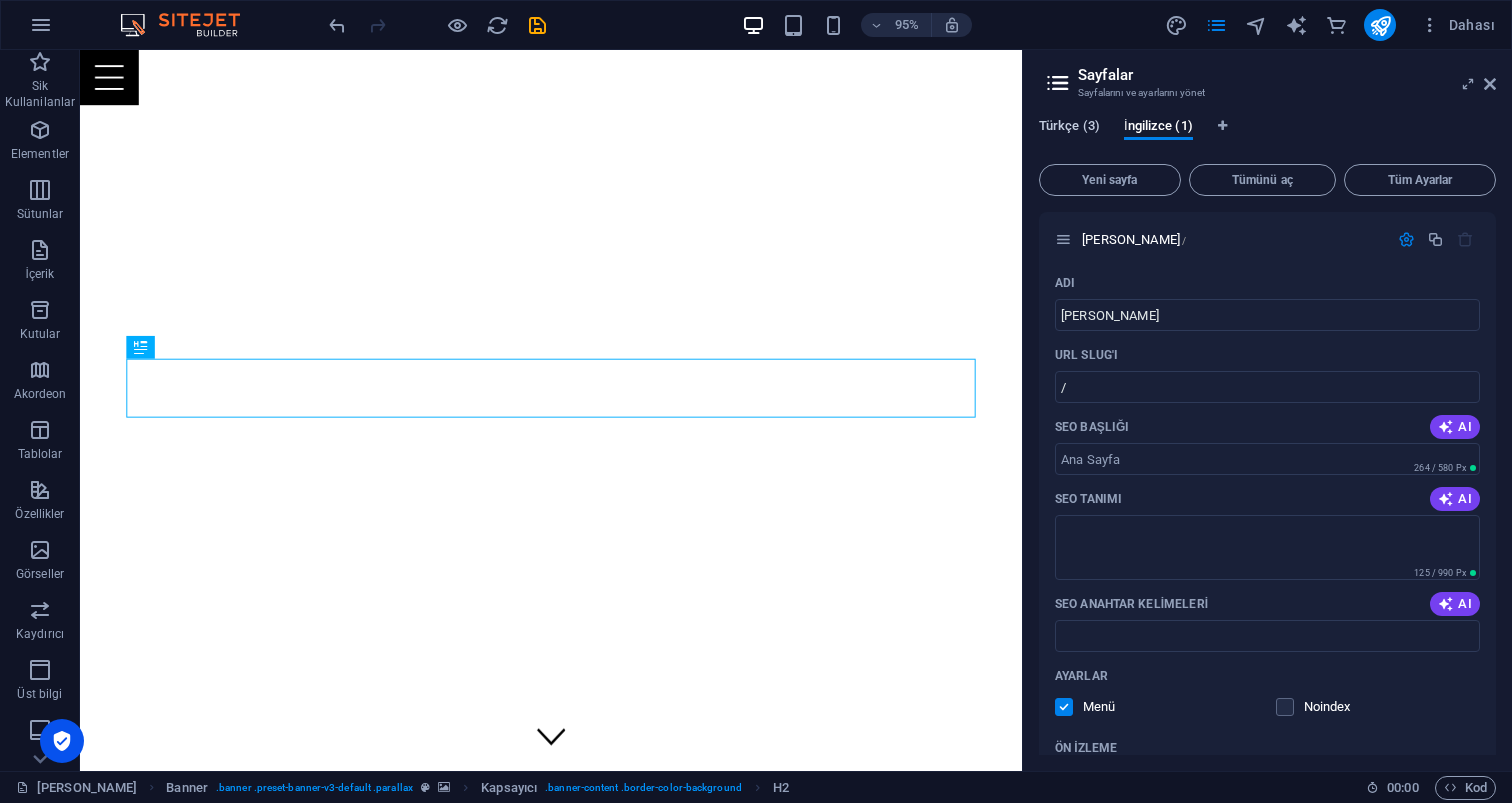 click on "Türkçe (3)" at bounding box center [1069, 128] 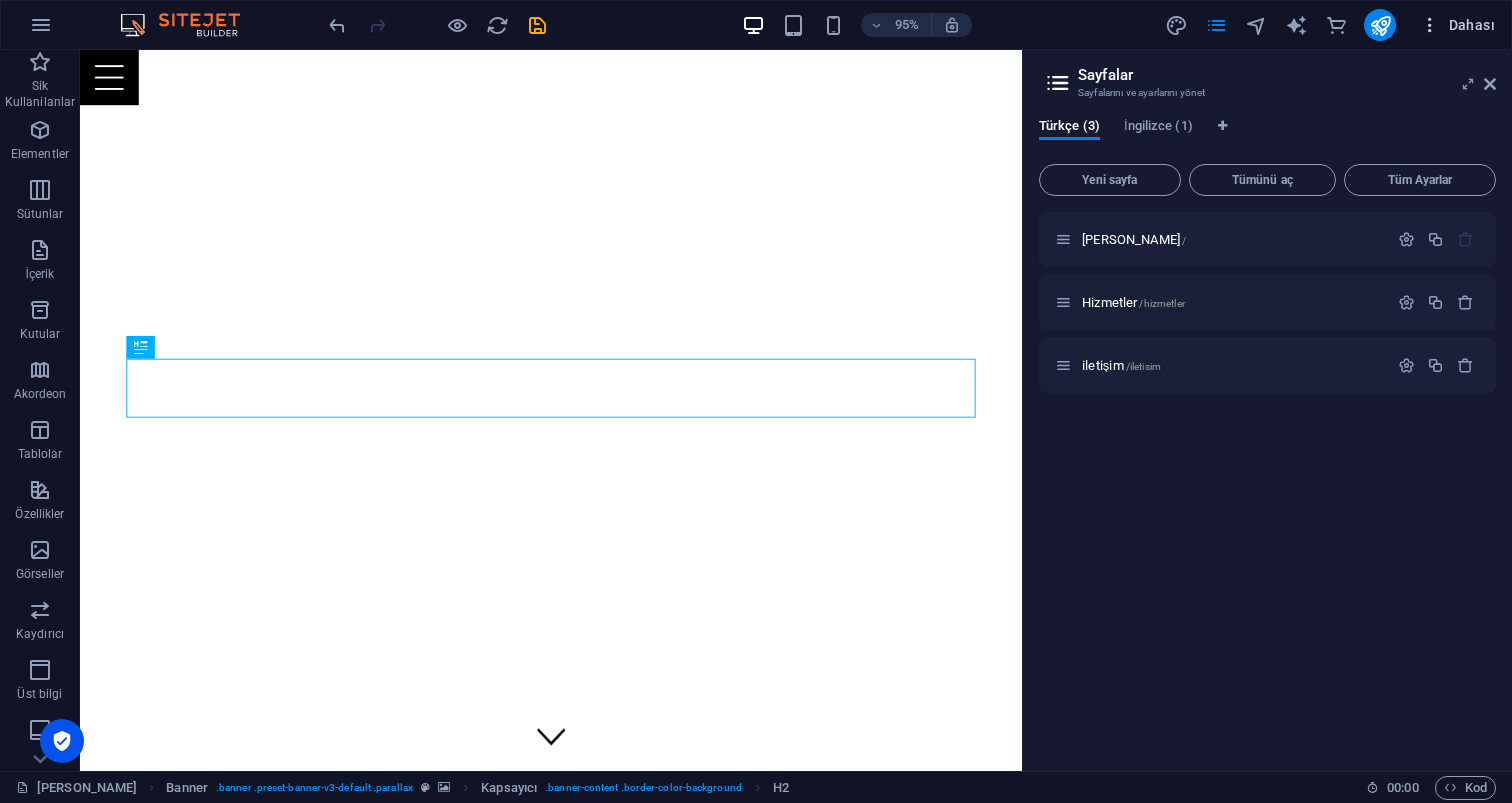 click on "Dahası" at bounding box center (1457, 25) 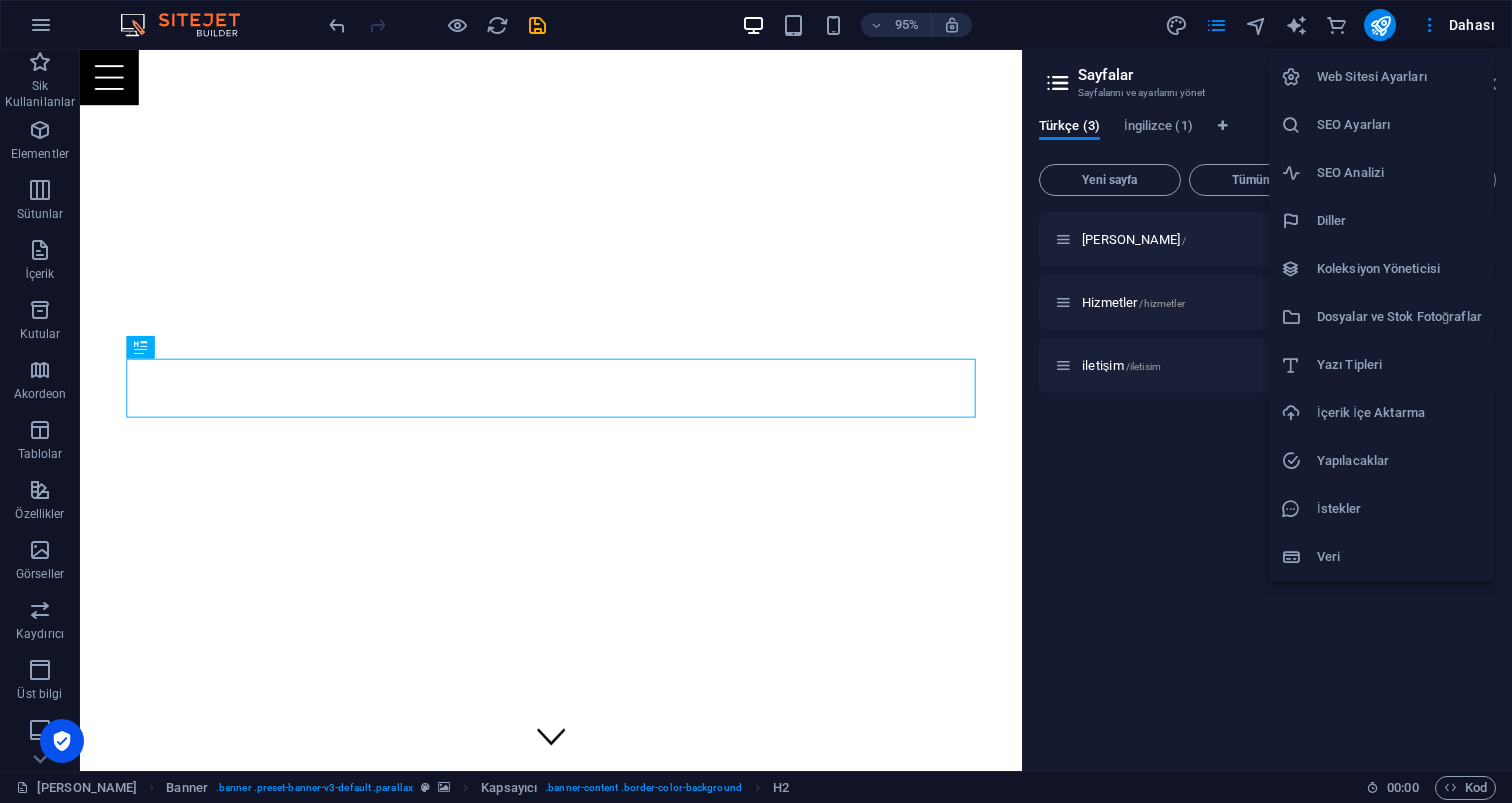 click on "Web Sitesi Ayarları" at bounding box center [1399, 77] 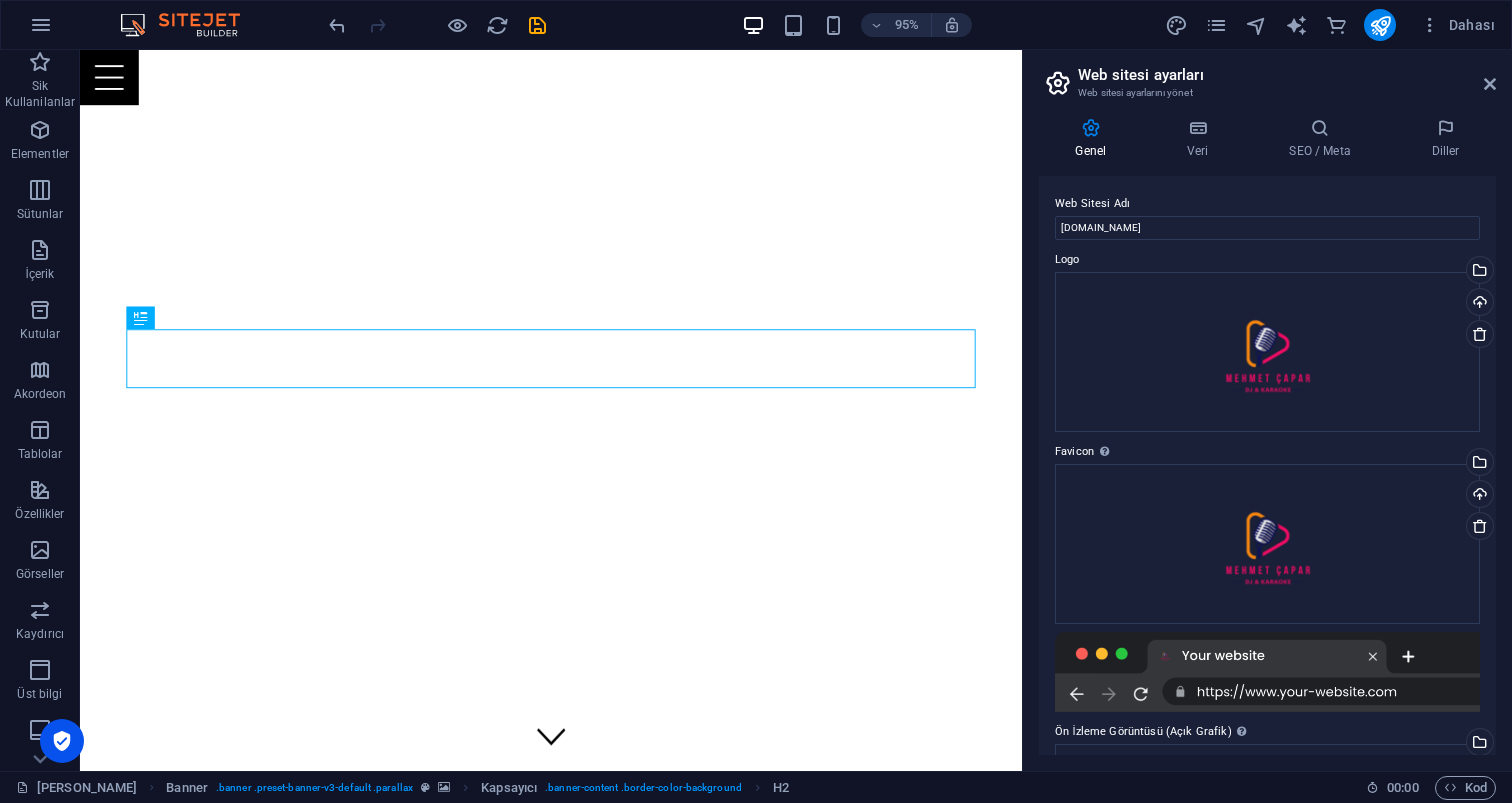scroll, scrollTop: 31, scrollLeft: 0, axis: vertical 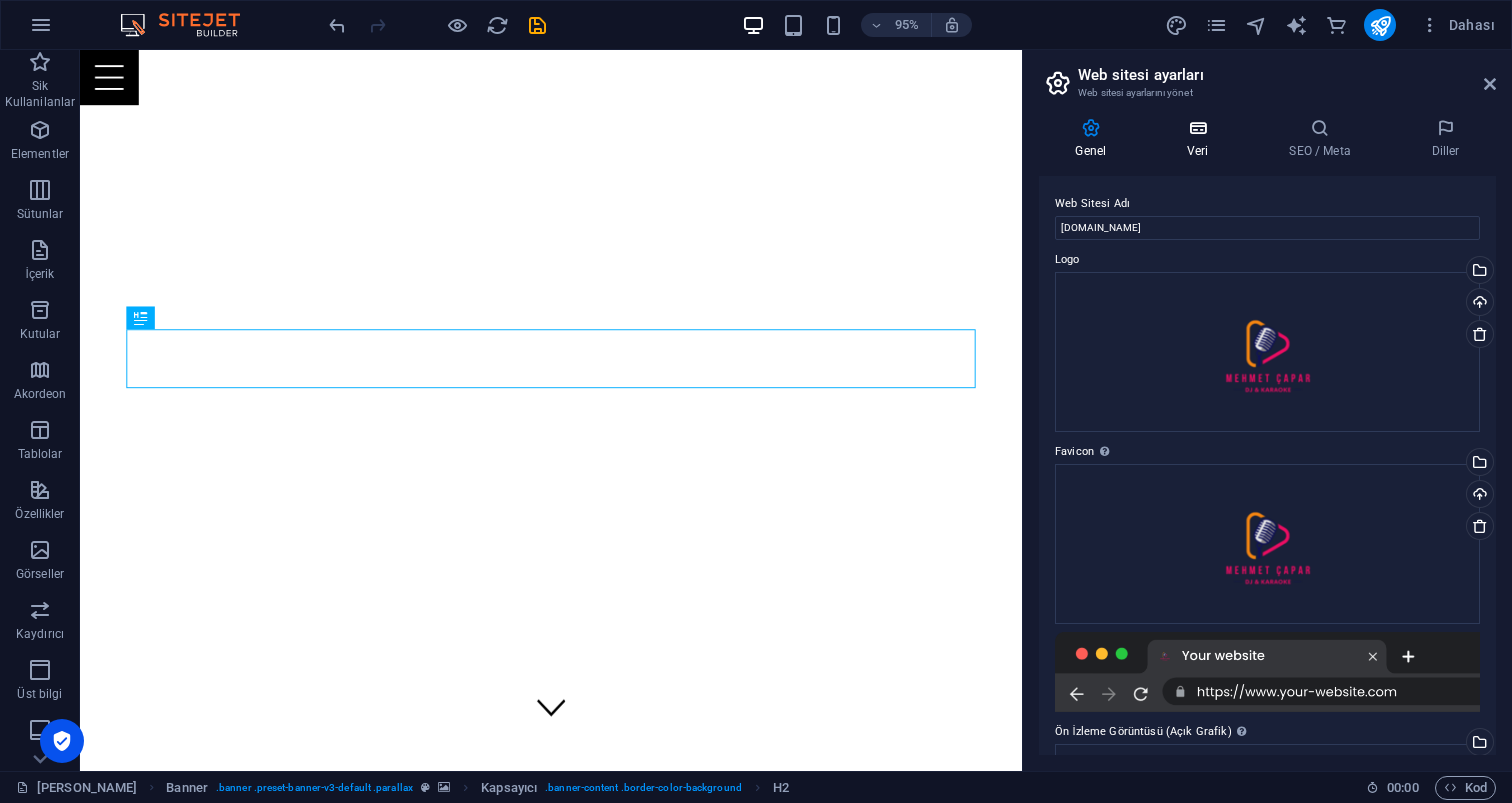 click on "Veri" at bounding box center [1202, 139] 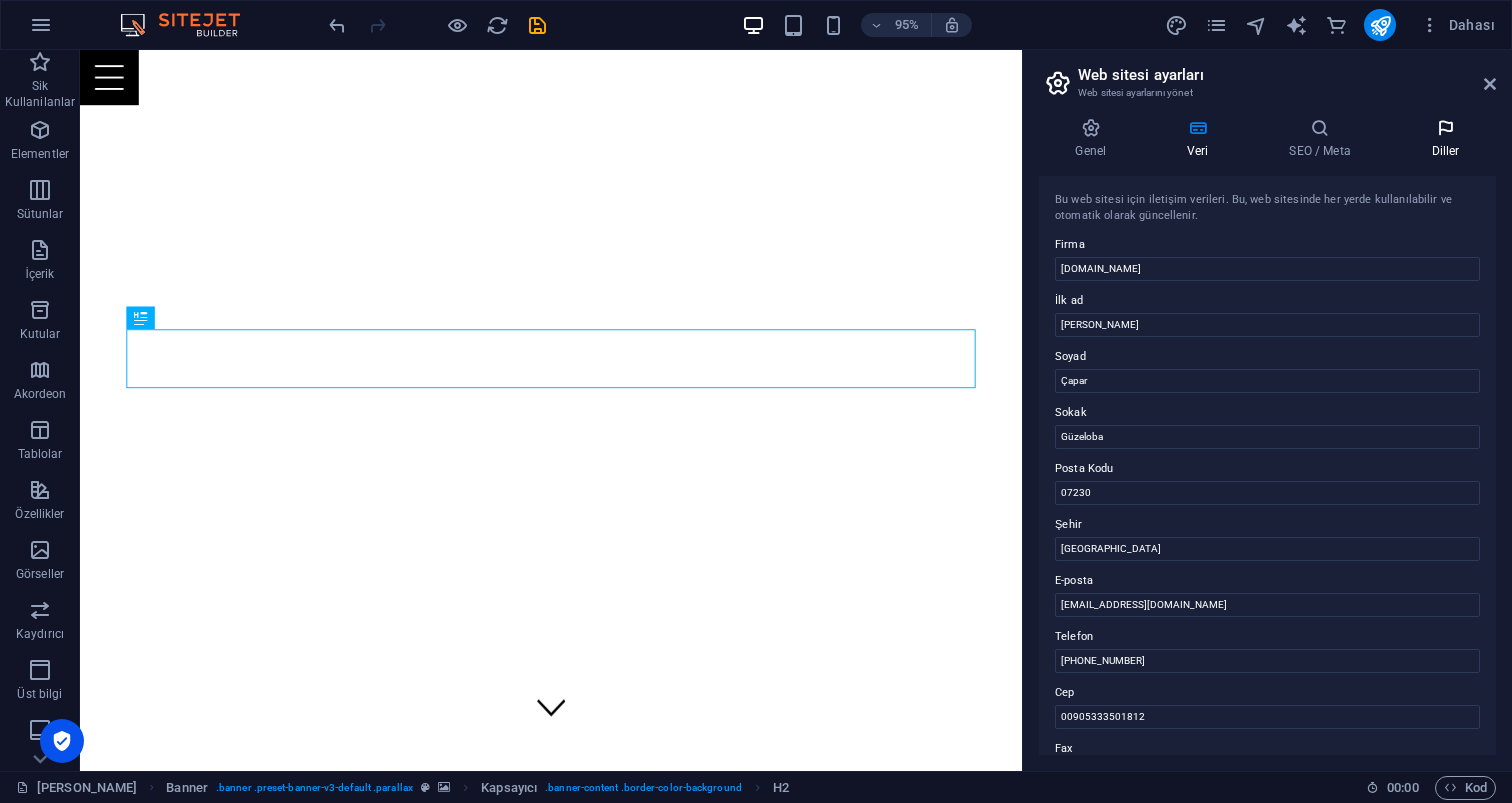 click at bounding box center (1445, 128) 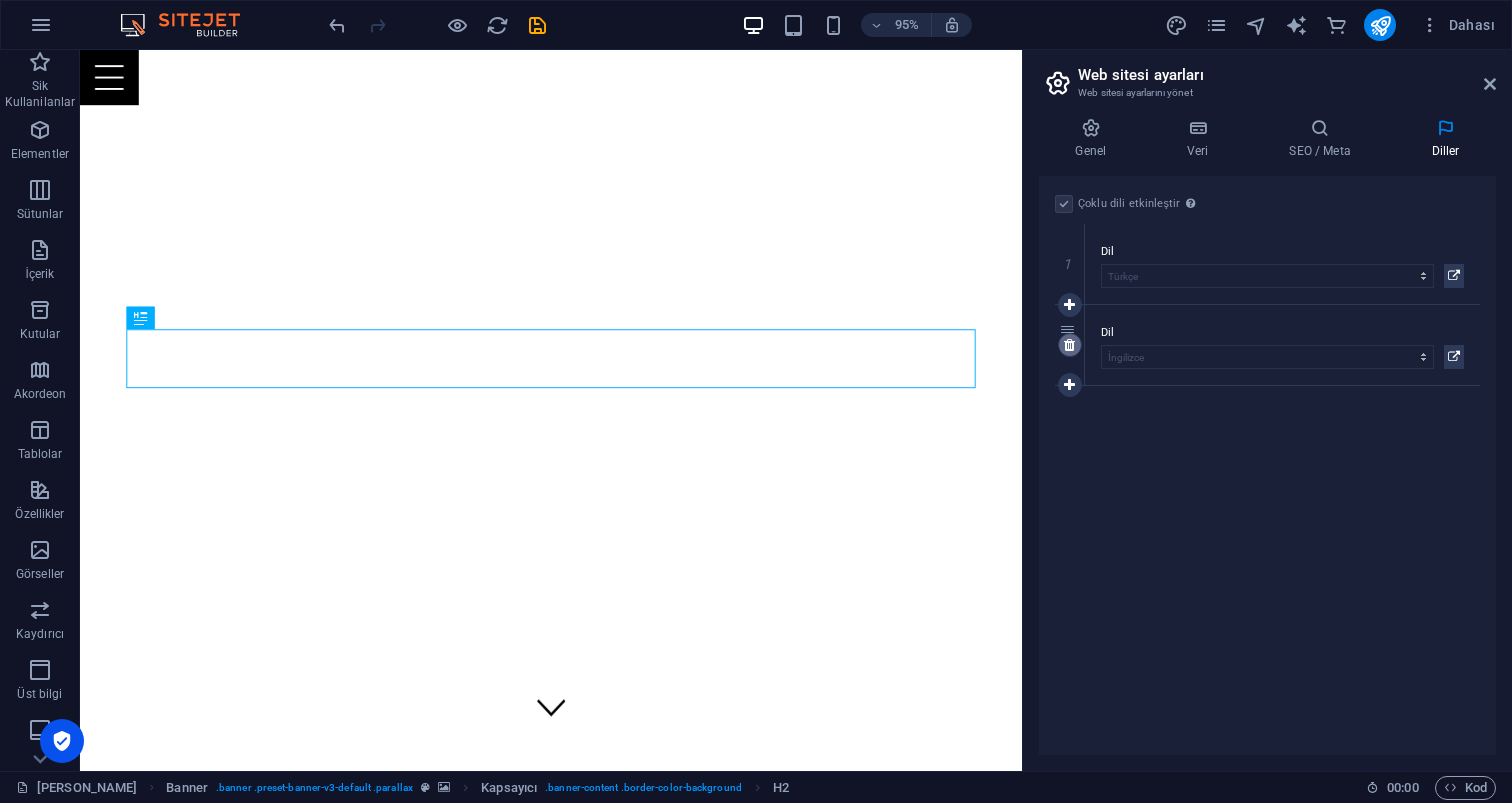 click at bounding box center (1069, 345) 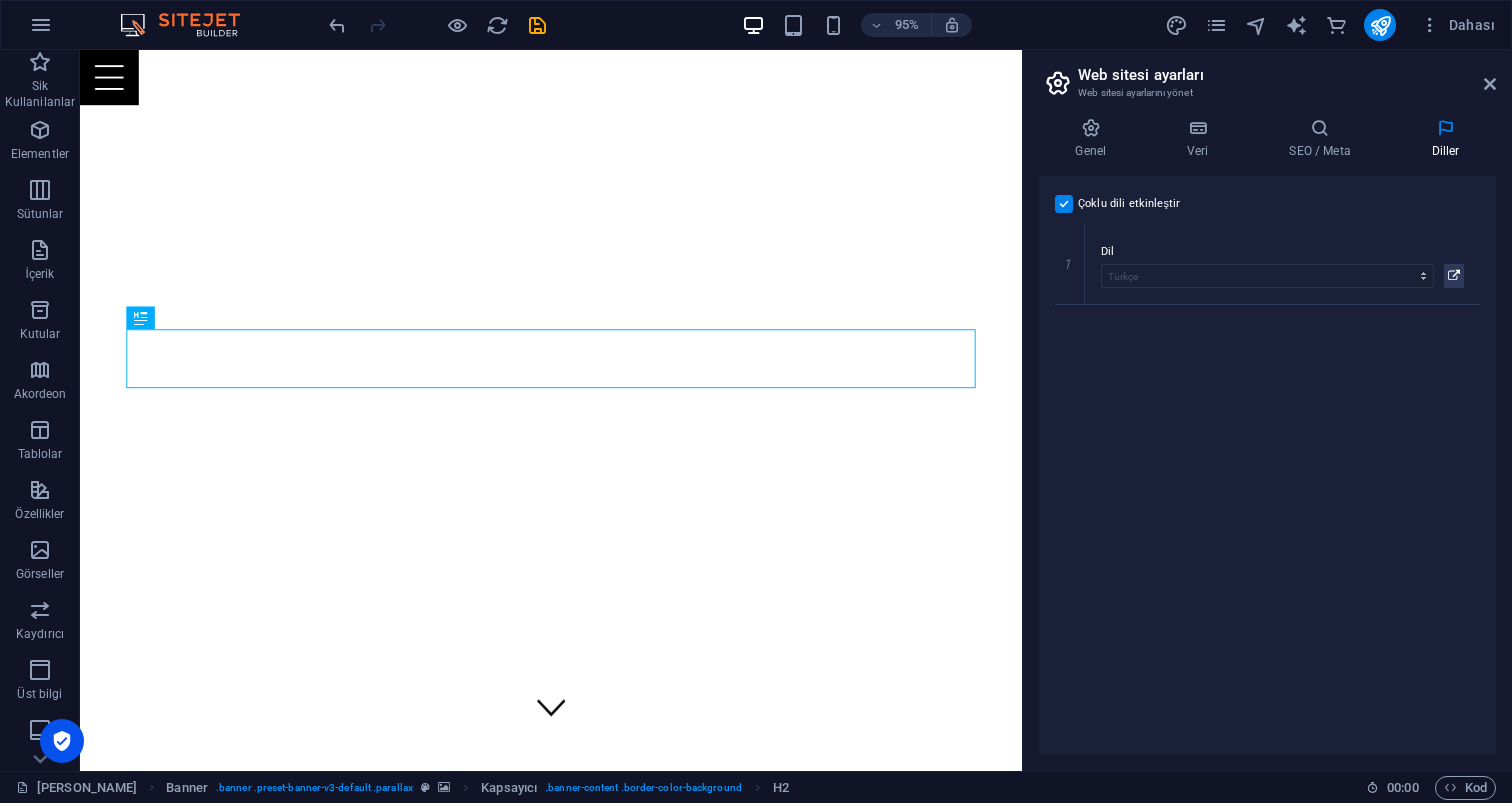 click at bounding box center [1064, 204] 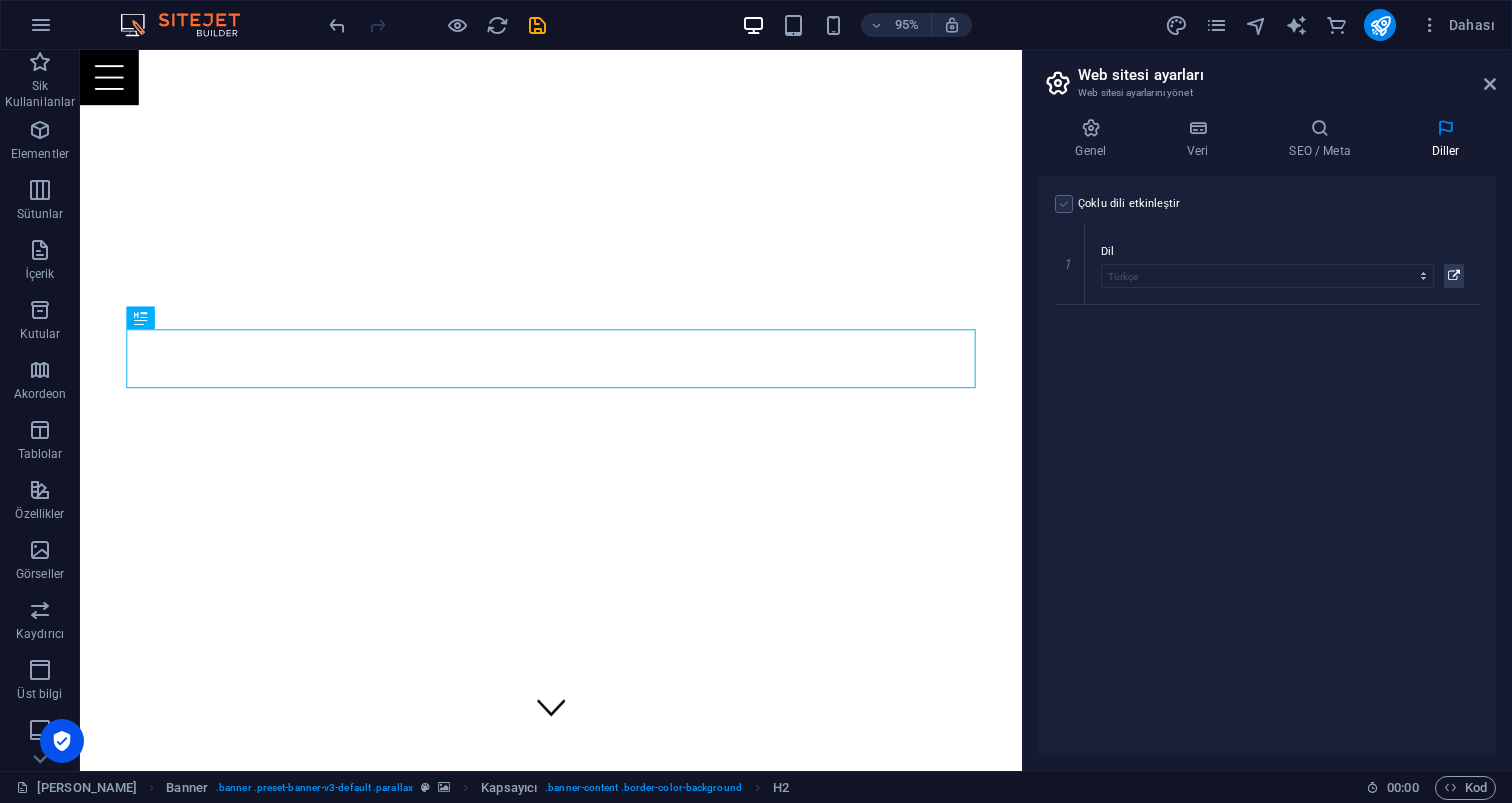 select on "165" 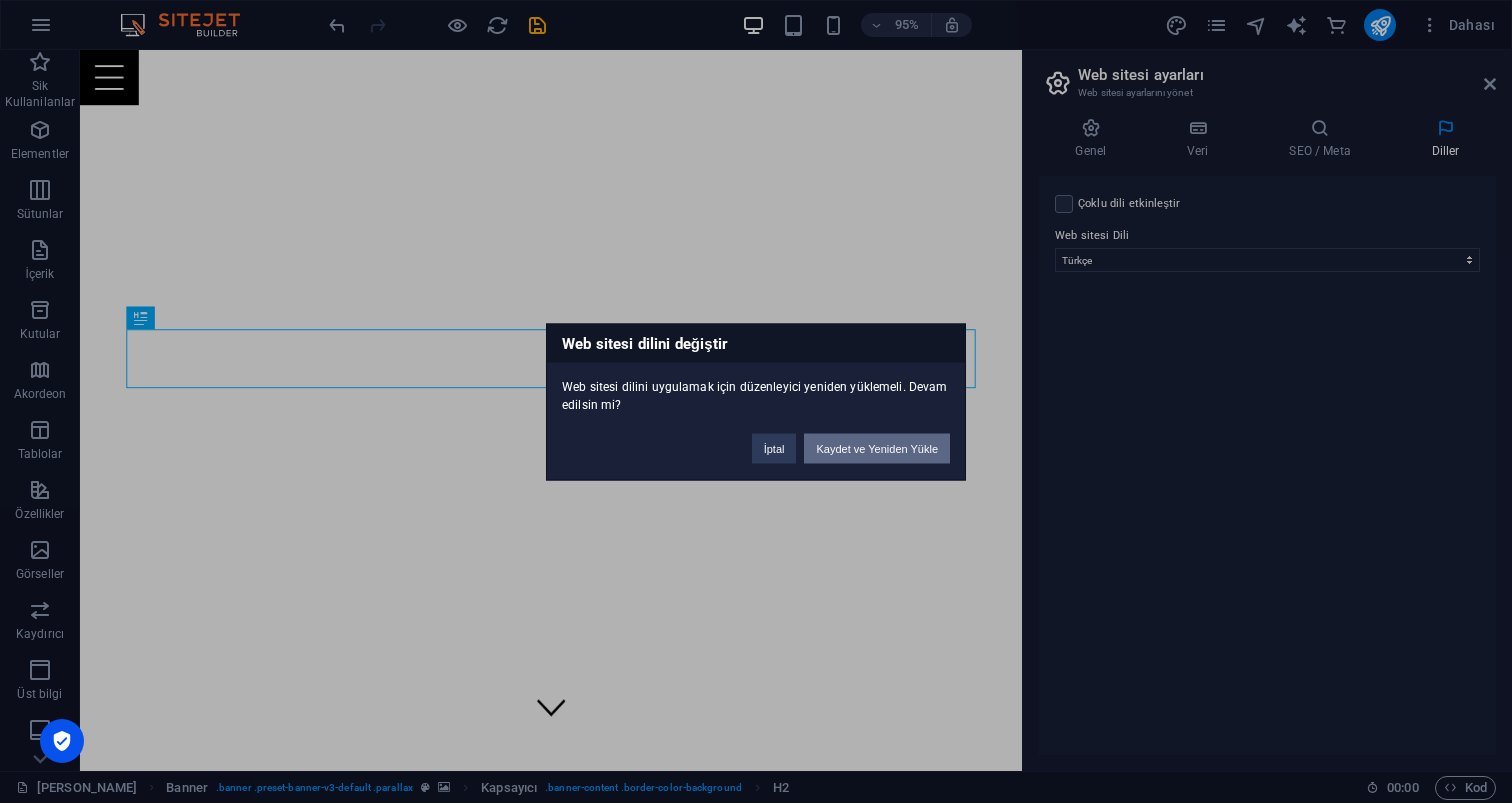 click on "Kaydet ve Yeniden Yükle" at bounding box center [877, 448] 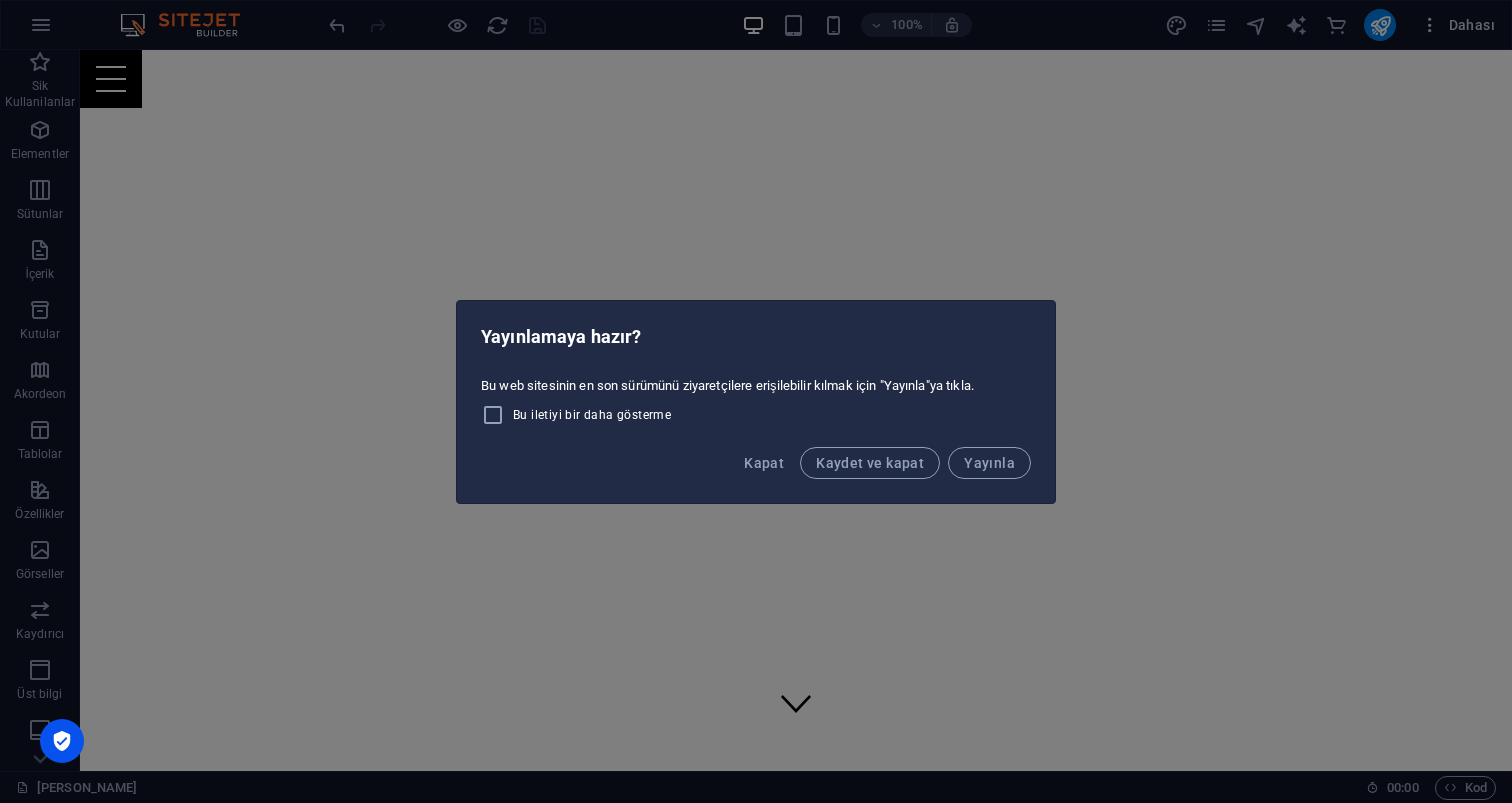 click on "[DOMAIN_NAME] [PERSON_NAME] (tr) Sik Kullanilanlar Elementler Sütunlar İçerik Kutular Akordeon Tablolar Özellikler Görseller Kaydırıcı Üst bilgi Alt Bigi Formlar Pazarlama Koleksiyonlar Ticaret
Mevcut içeriği değiştirmek için buraya sürükleyin. Yeni bir element oluşturmak istiyorsanız “Ctrl” tuşuna basın.
H2   Banner   Banner   Kapsayıcı   Menü Çubuğu   Kapsayıcı   Menü Çubuğu   Kaydırma göstergesi   Aralık   Aralık   Simge   Aralık   Kaydırma göstergesi   Aralık   Simge   Kapsayıcı 100% Dahası [PERSON_NAME] 00 : 00 Kod
Yayınlamaya hazır? Bu web sitesinin en son sürümünü ziyaretçilere erişilebilir kılmak için "Yayınla"ya tıkla. Bu iletiyi bir daha gösterme Kapat Kaydet ve kapat Yayınla" at bounding box center (756, 401) 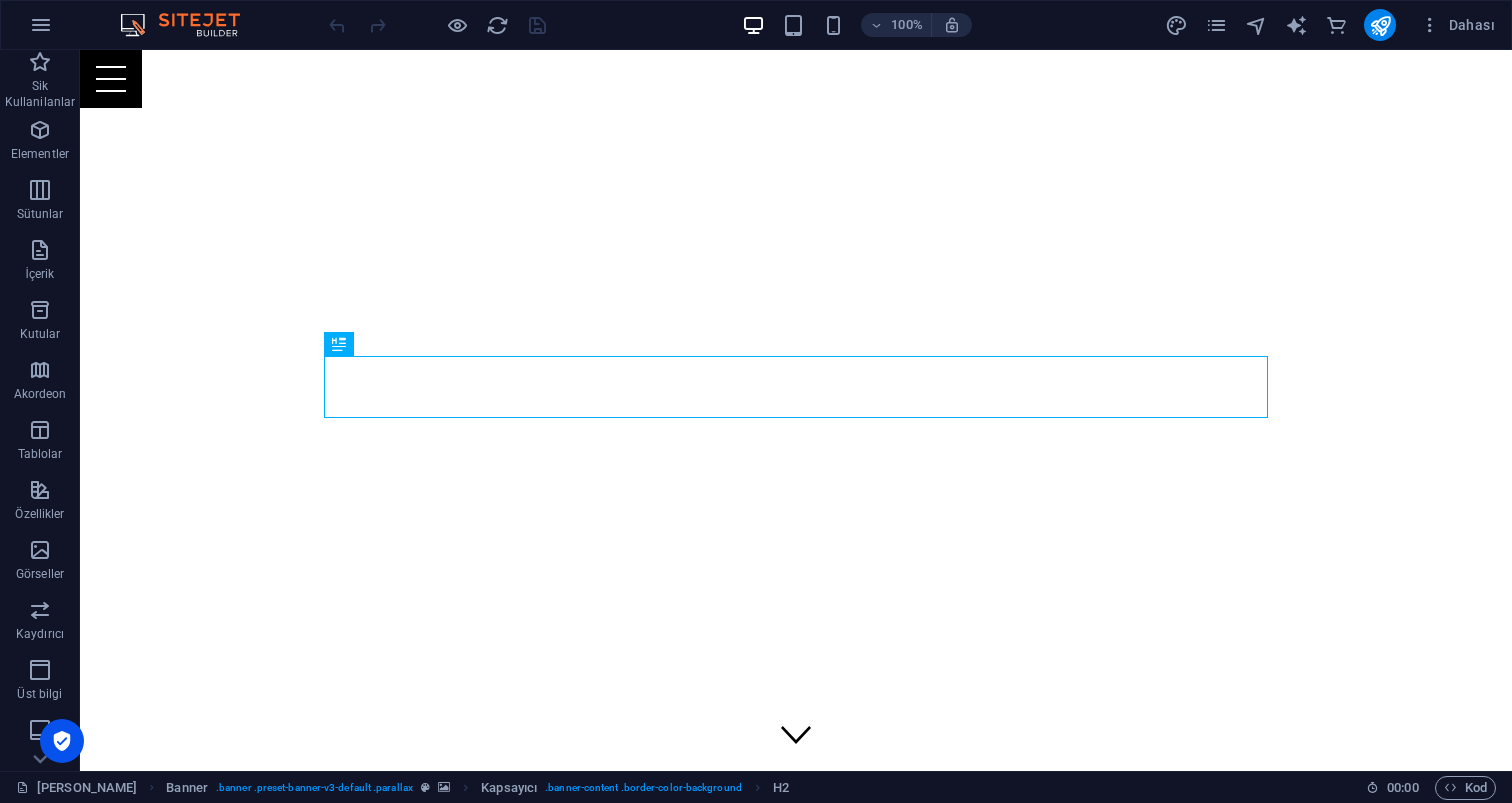scroll, scrollTop: 0, scrollLeft: 0, axis: both 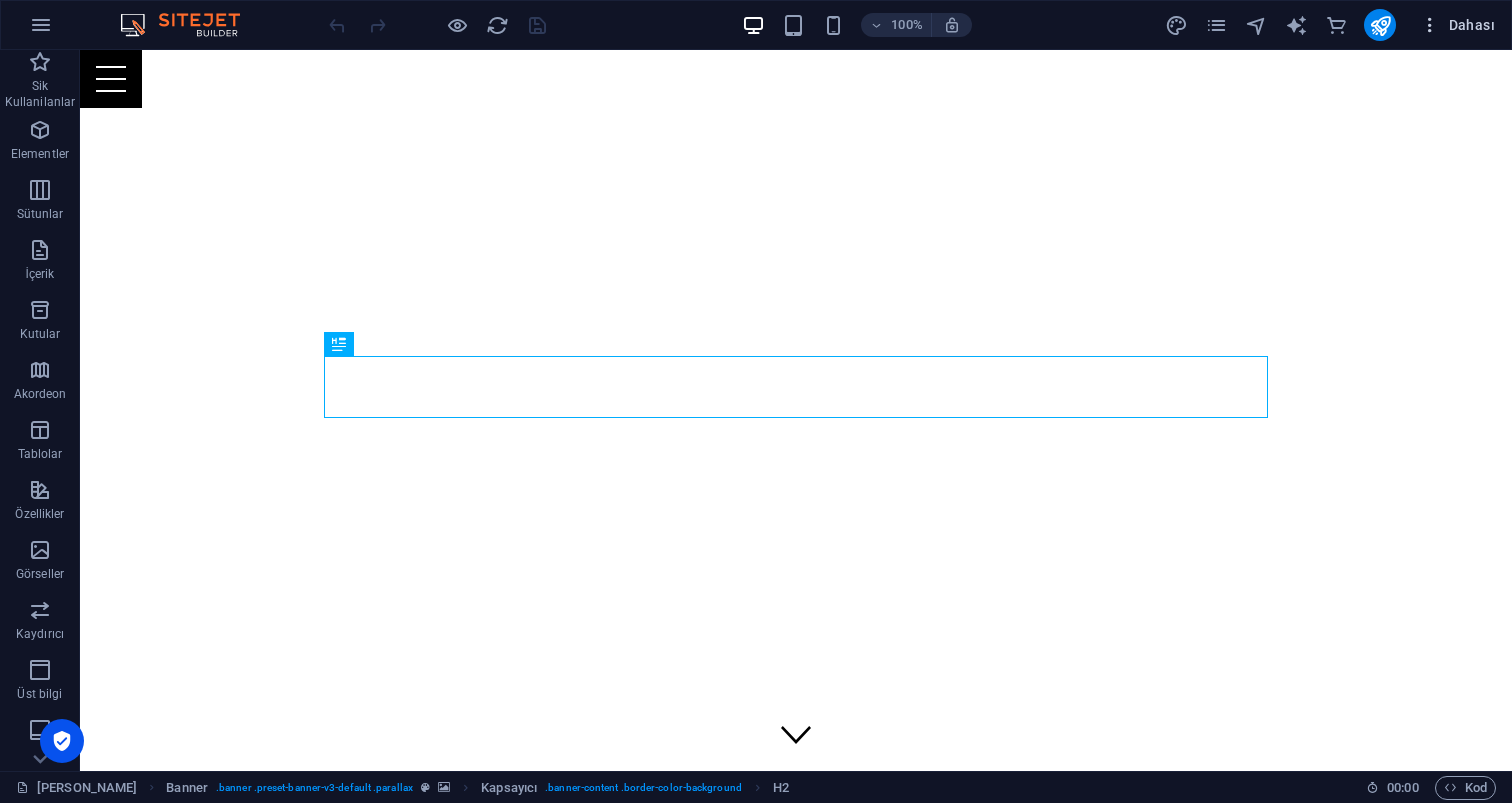 click on "Dahası" at bounding box center (1457, 25) 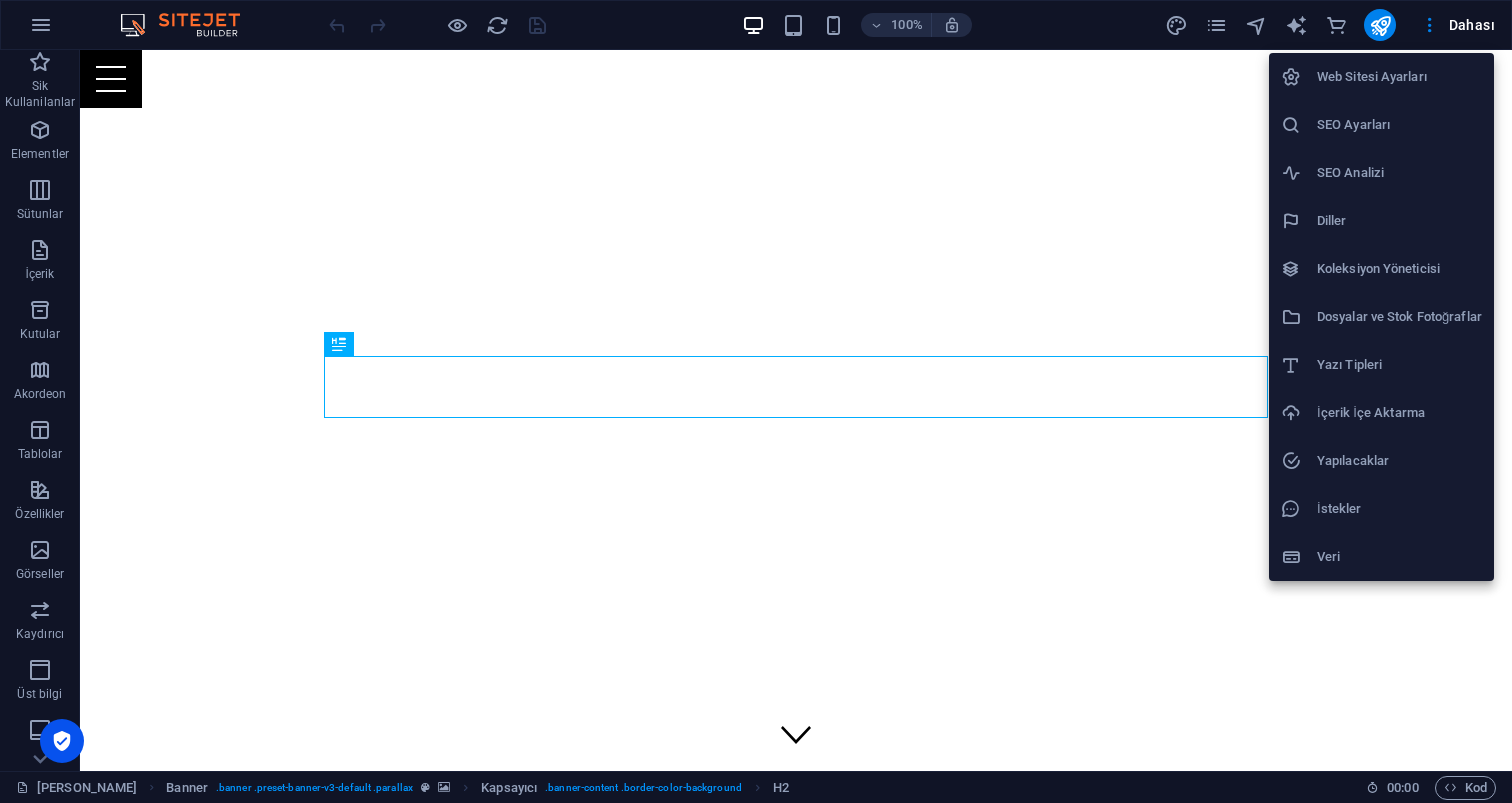 click on "Web Sitesi Ayarları" at bounding box center (1399, 77) 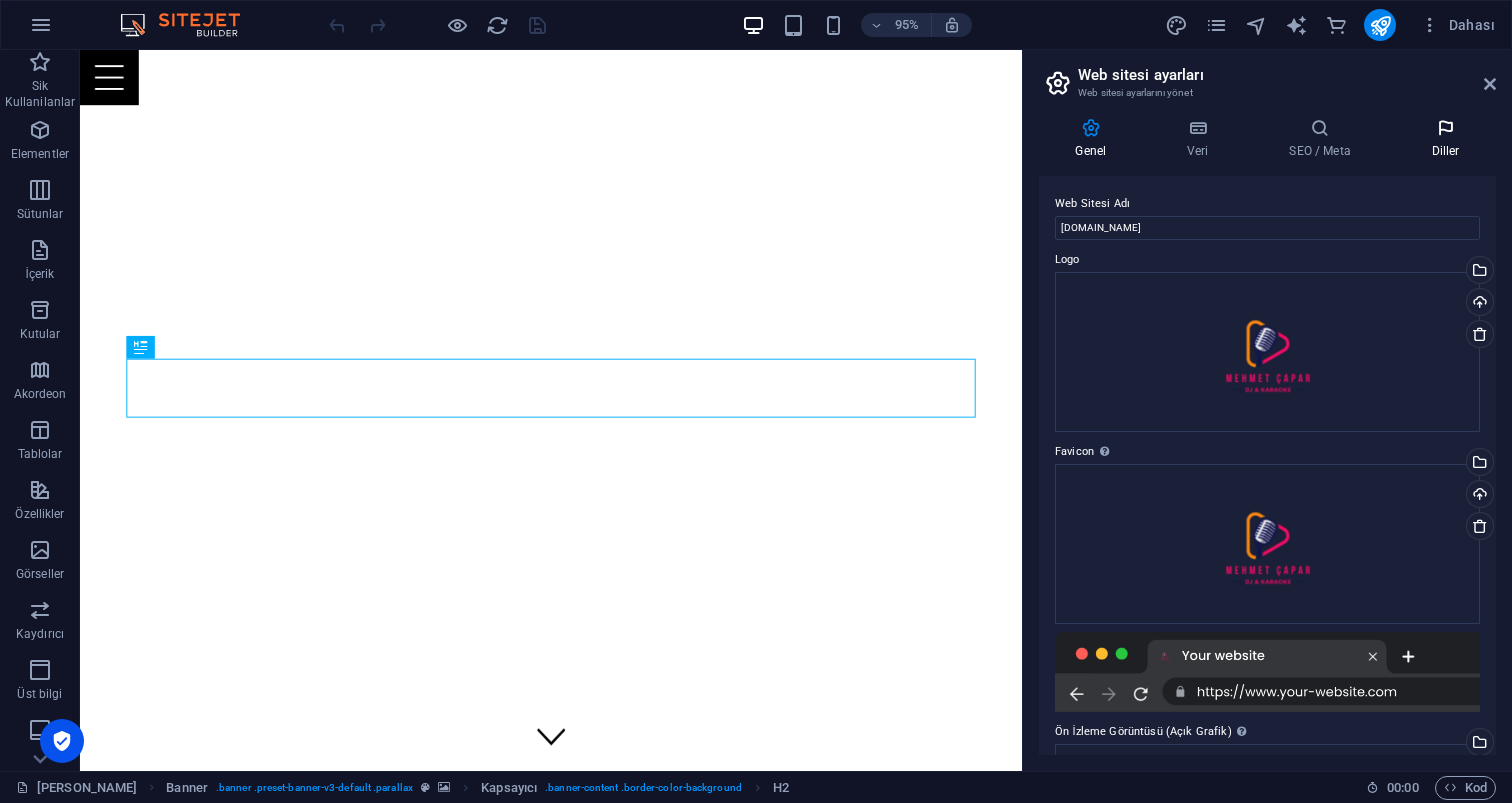 click at bounding box center [1445, 128] 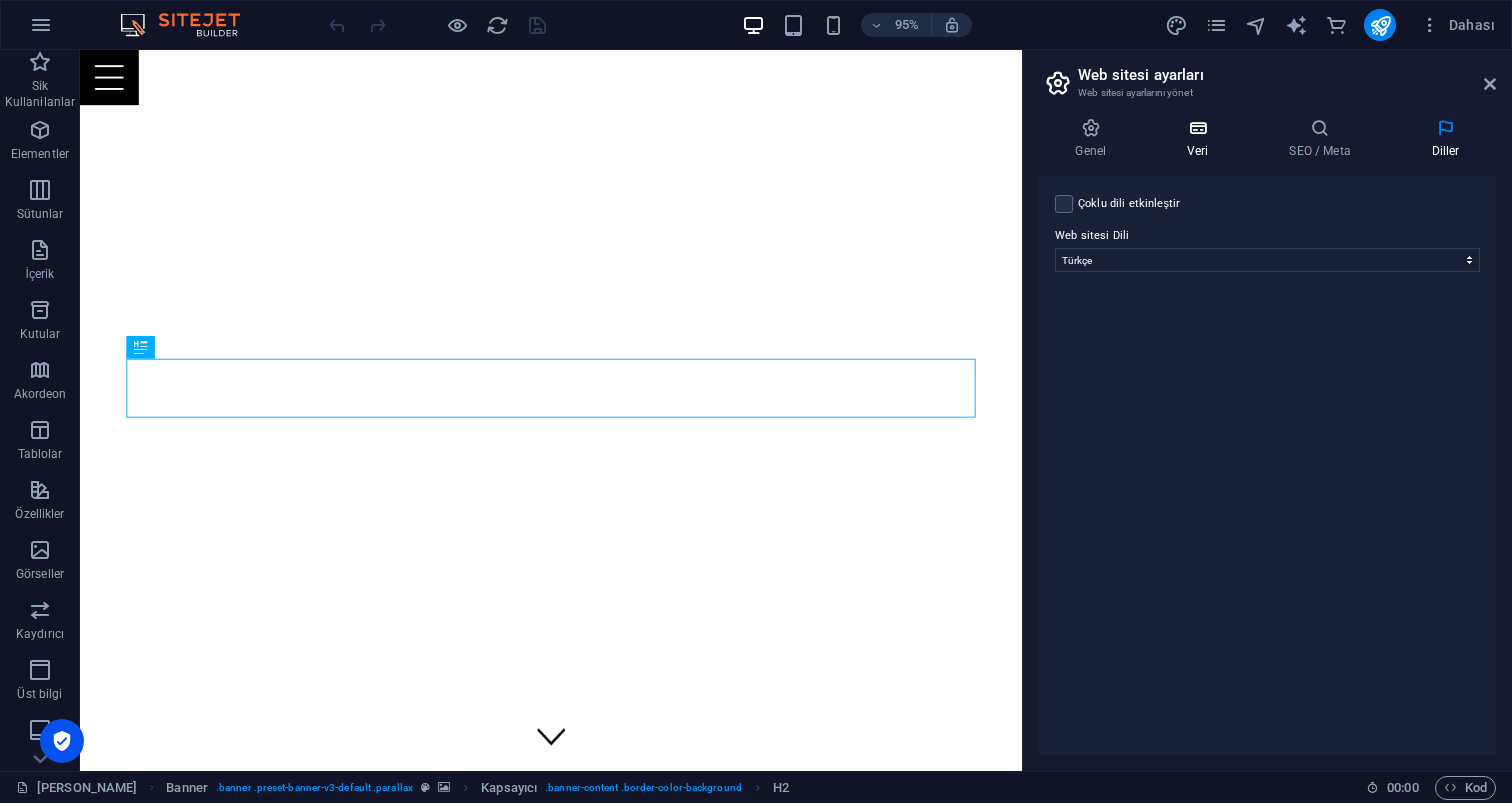 click at bounding box center (1198, 128) 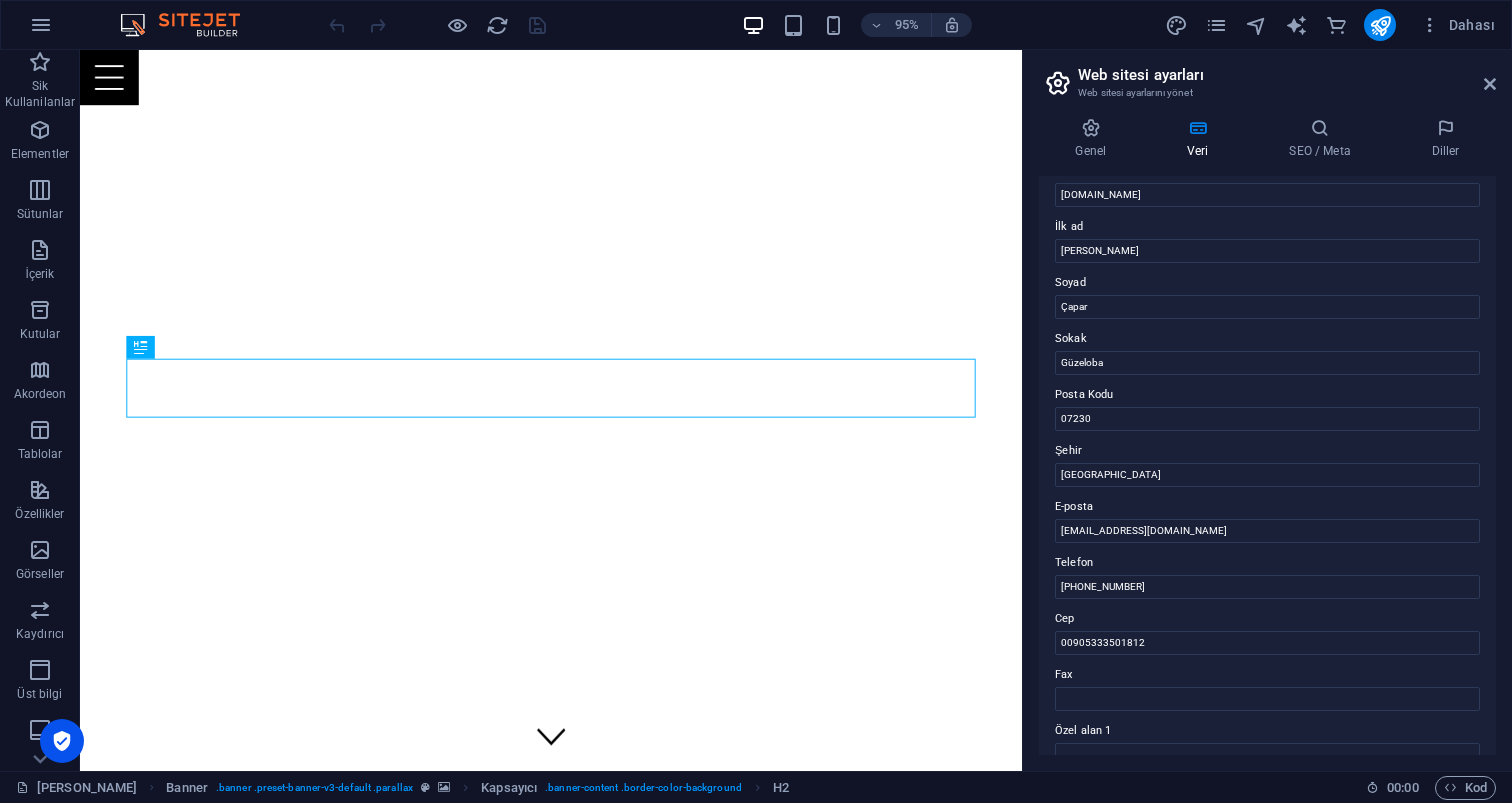 scroll, scrollTop: 90, scrollLeft: 0, axis: vertical 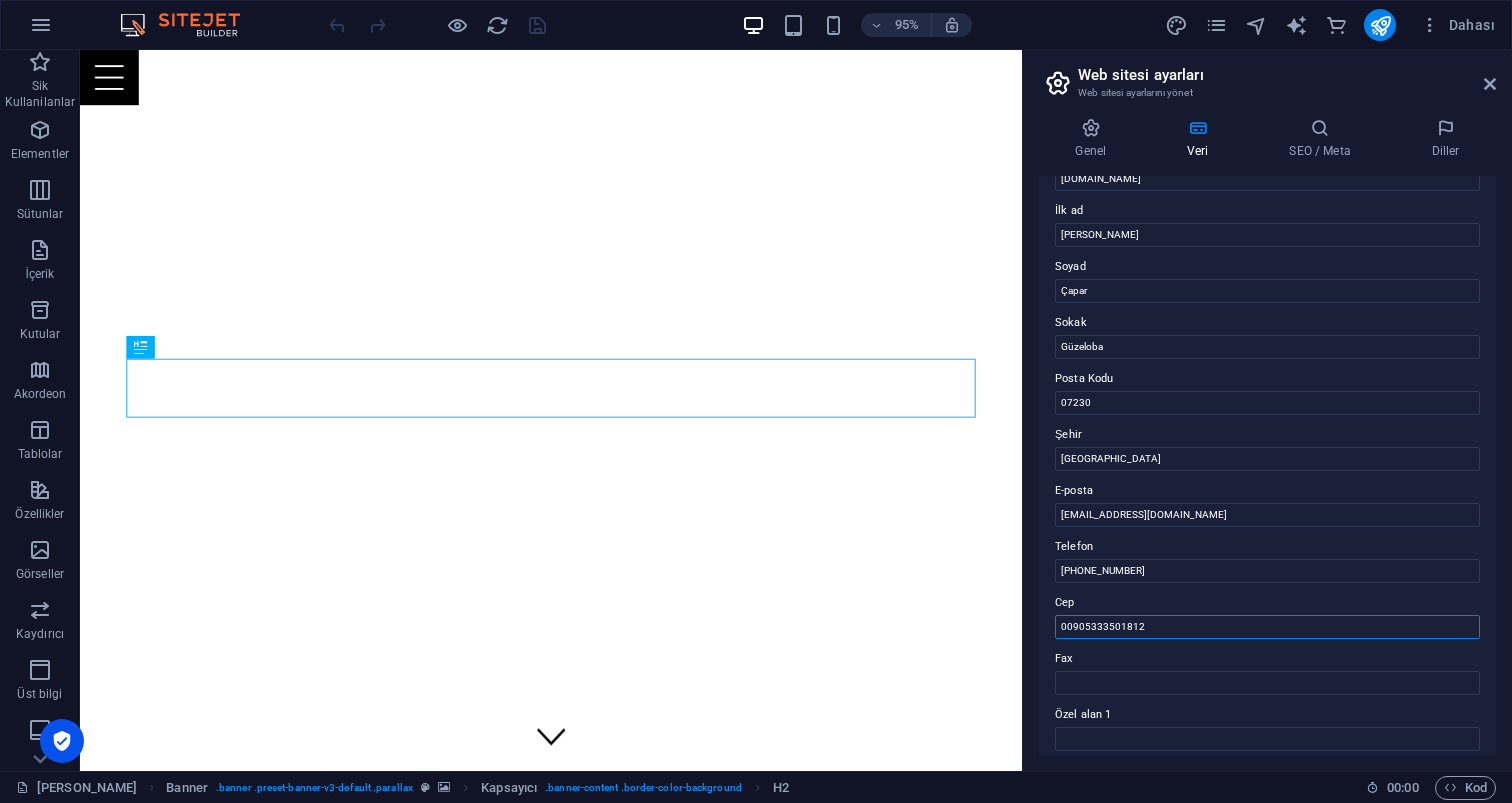drag, startPoint x: 1078, startPoint y: 624, endPoint x: 1047, endPoint y: 618, distance: 31.575306 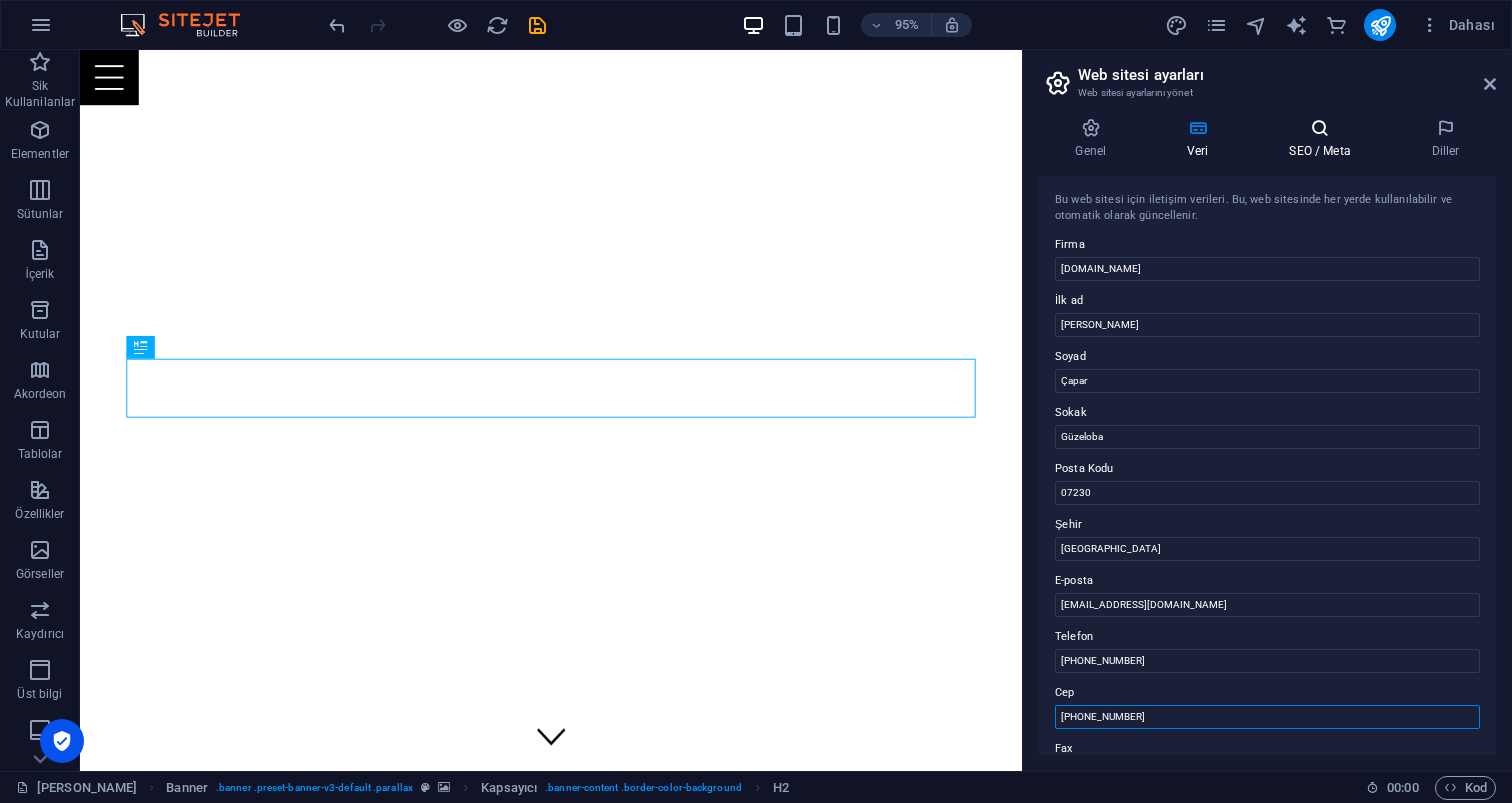 scroll, scrollTop: 0, scrollLeft: 0, axis: both 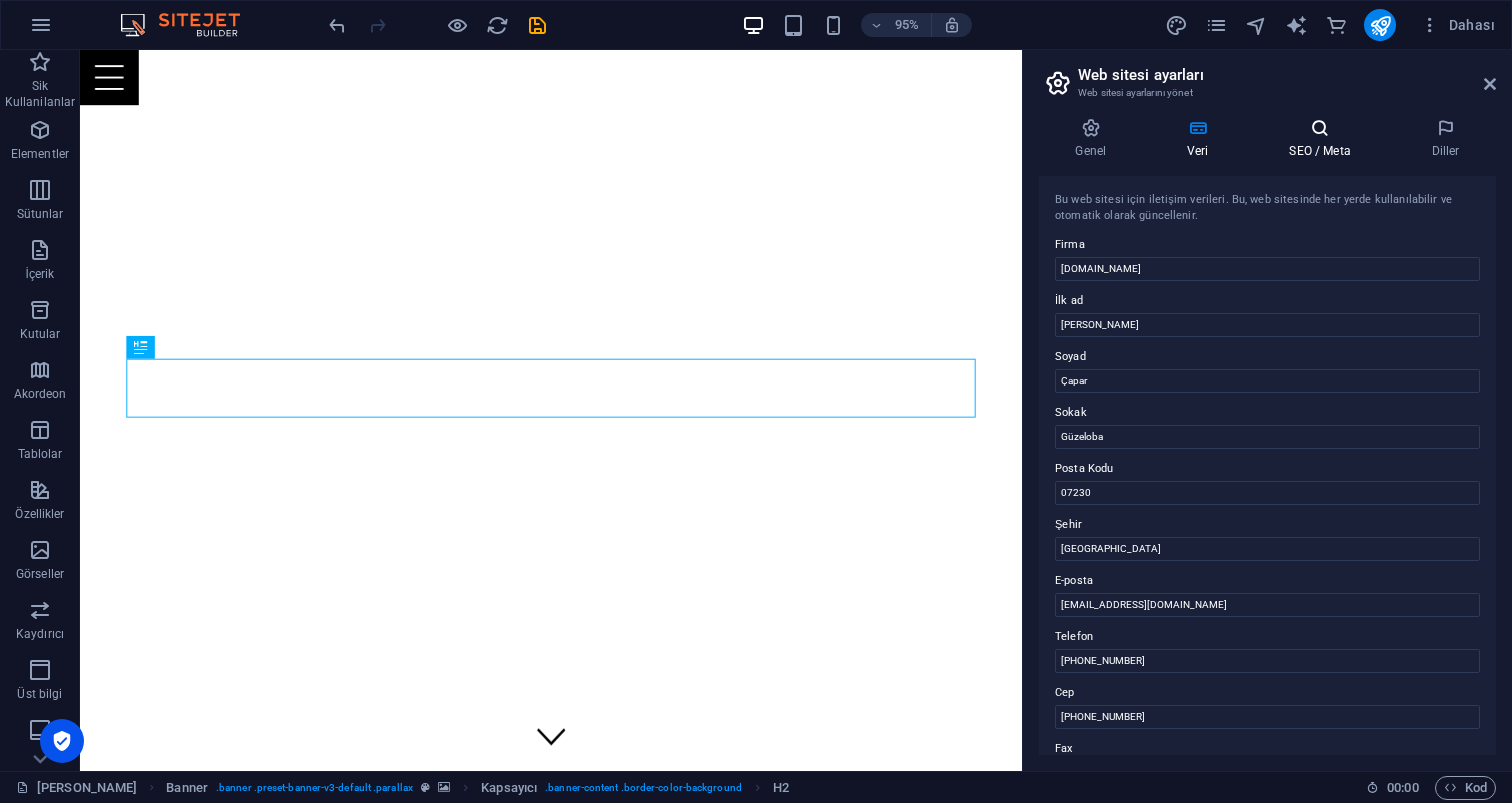 click at bounding box center (1320, 128) 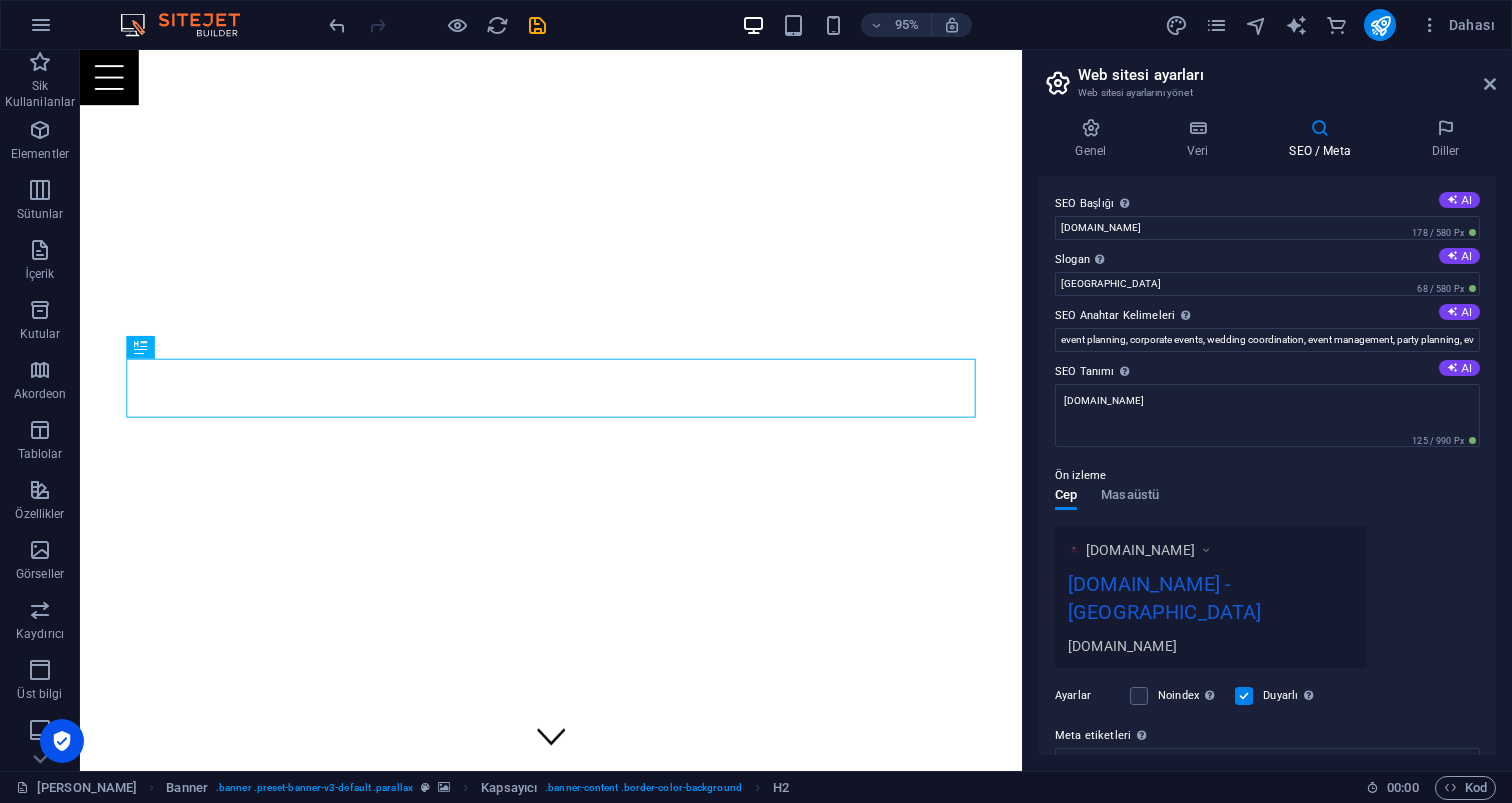 scroll, scrollTop: 0, scrollLeft: 0, axis: both 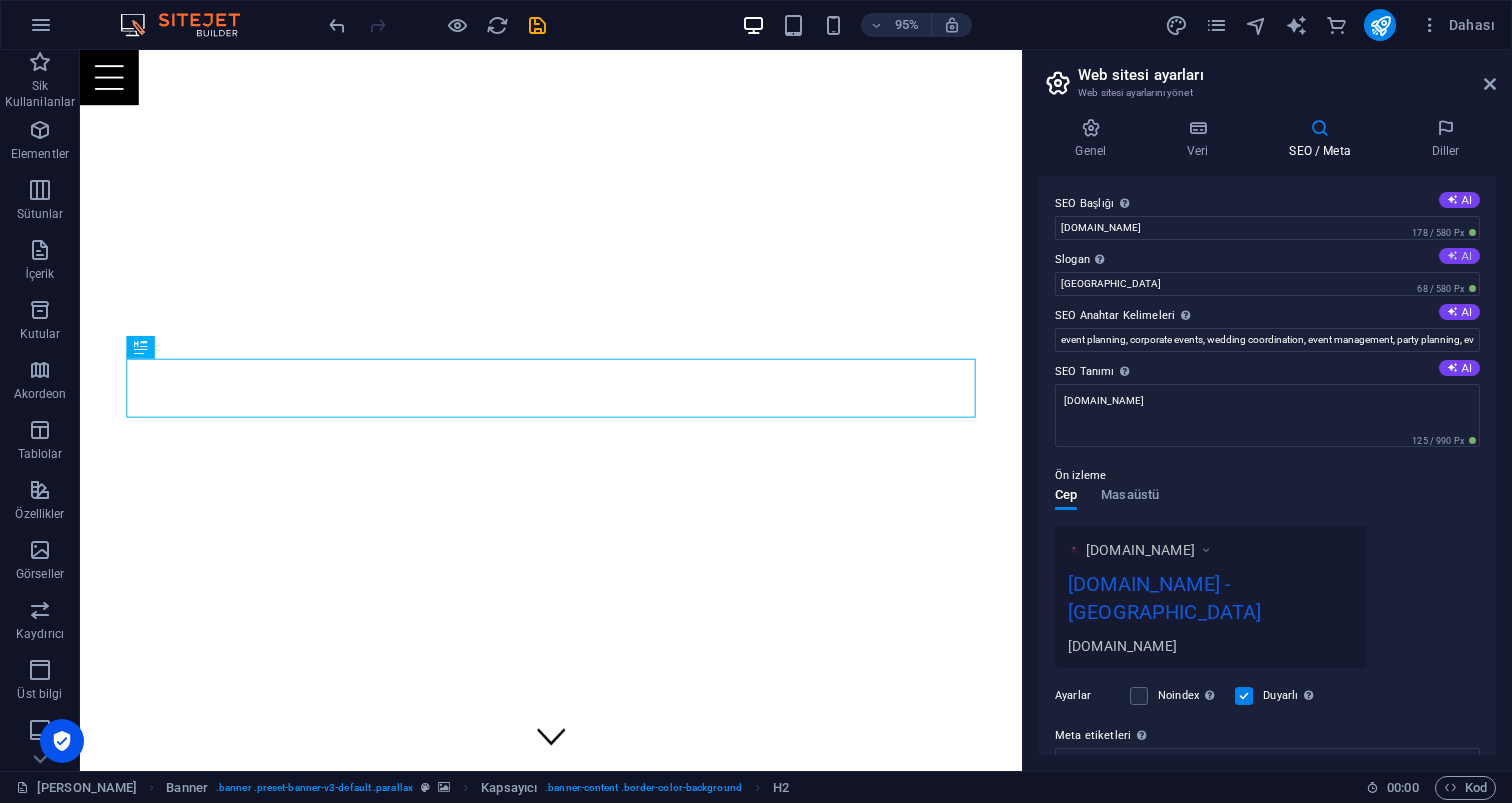 click on "AI" at bounding box center [1459, 256] 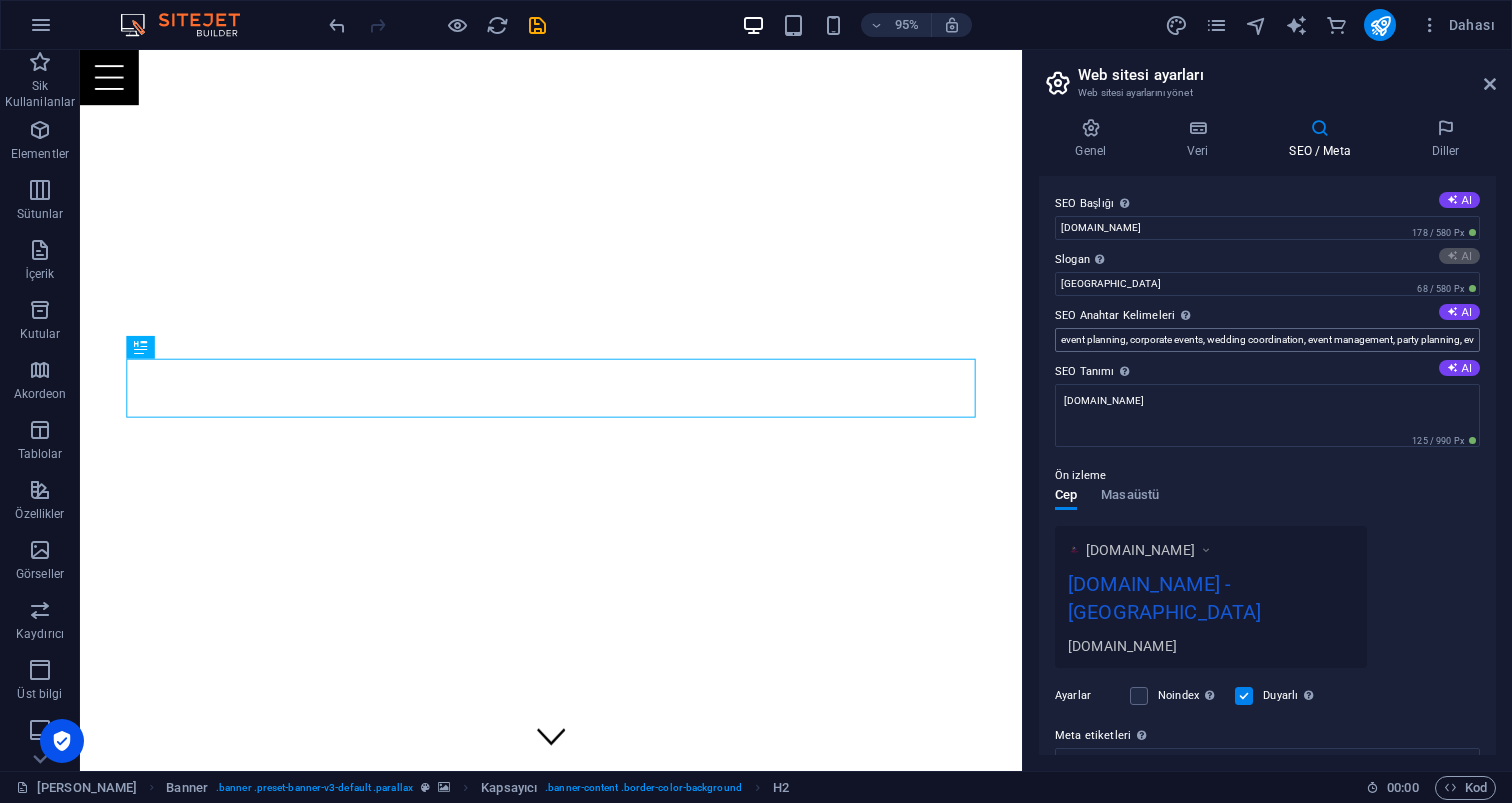 type on "Eğlencenin Kalbindeki Sesler ve Anılar!" 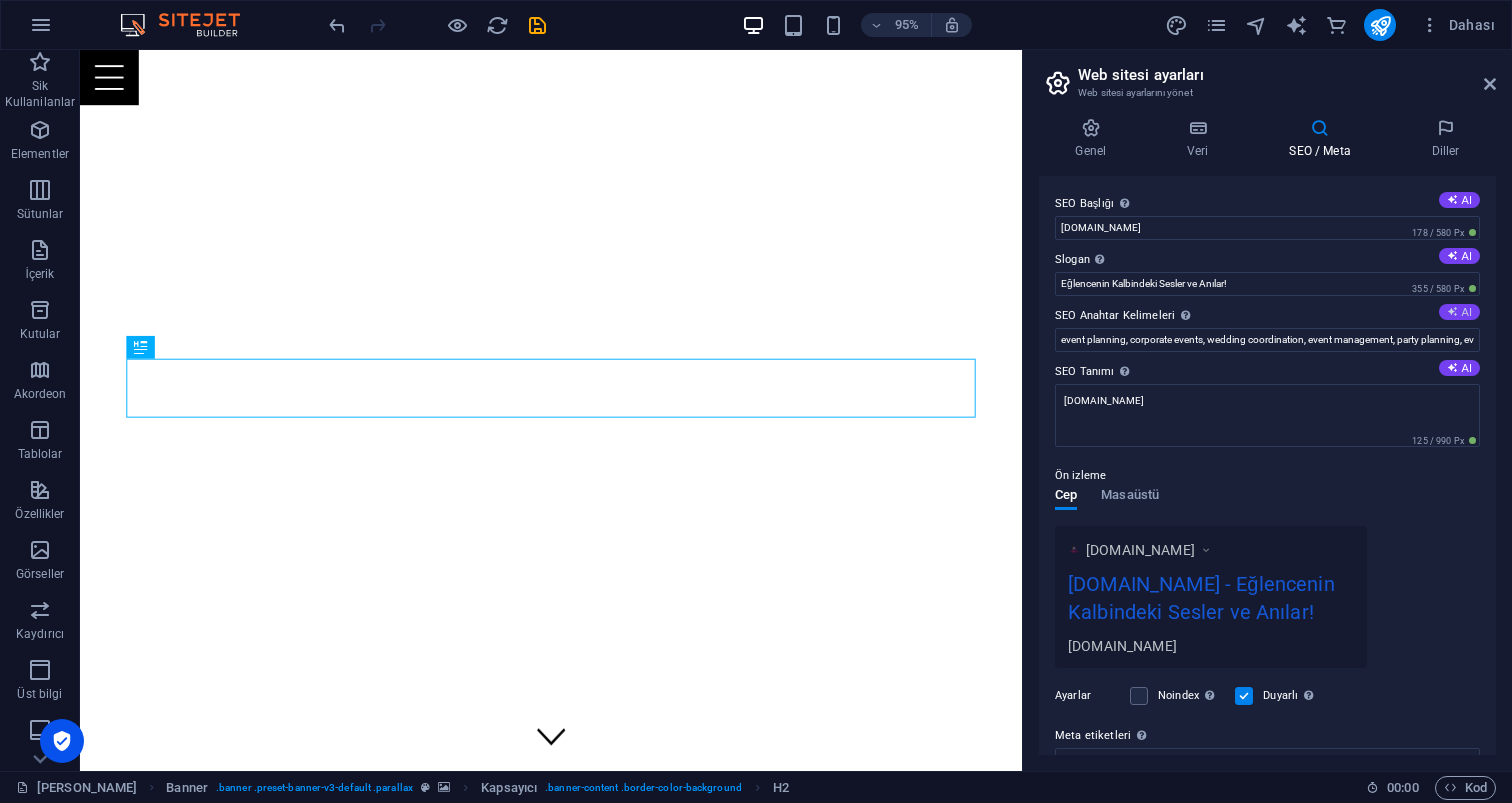 click on "AI" at bounding box center [1459, 312] 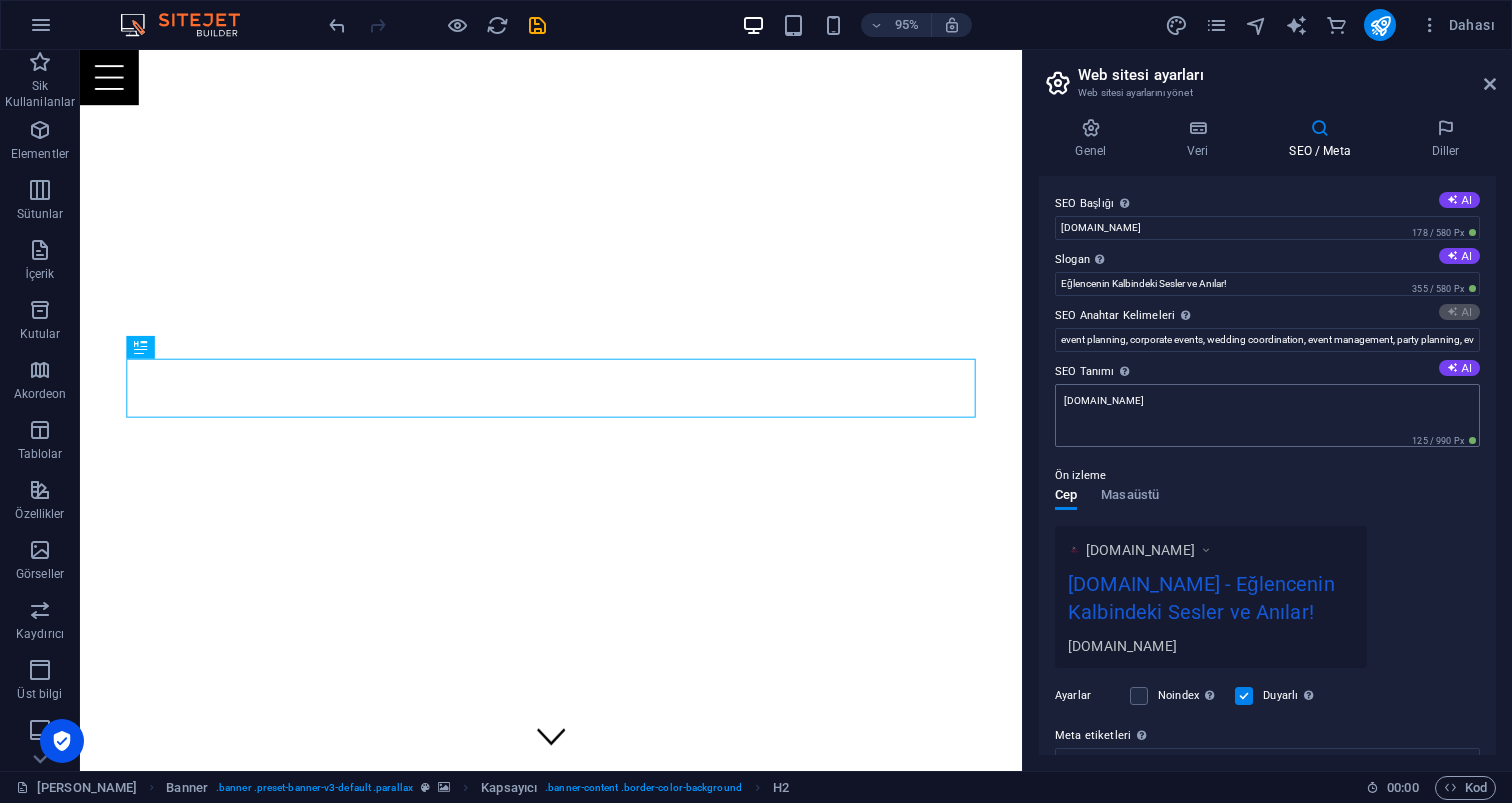 type on "karaoke etkinlikleri, profesyonel DJ, Antalya eğlence, unutulmaz anlar, müzik performansı, geniş müzik repertuvarı" 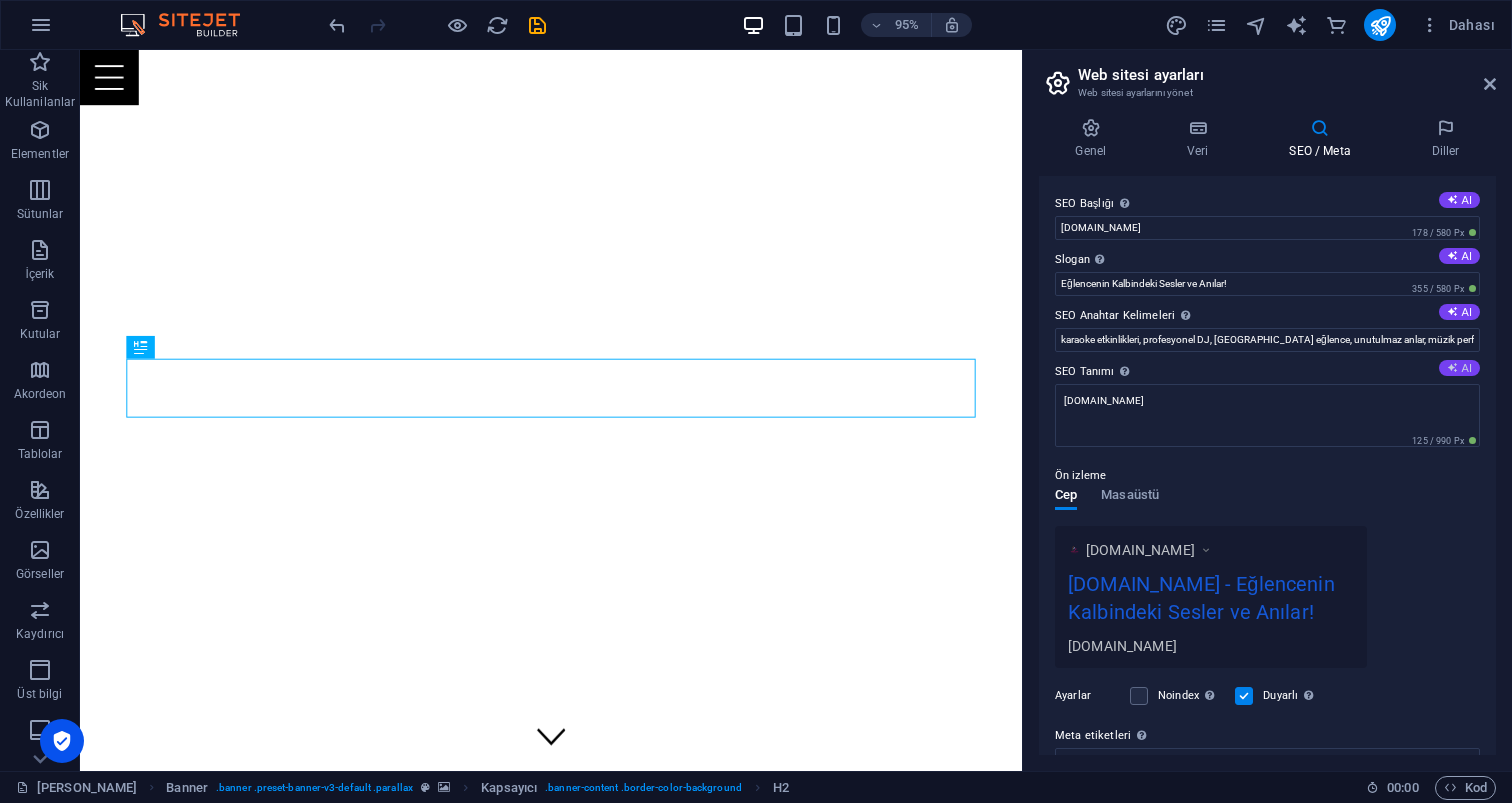 click on "AI" at bounding box center (1459, 368) 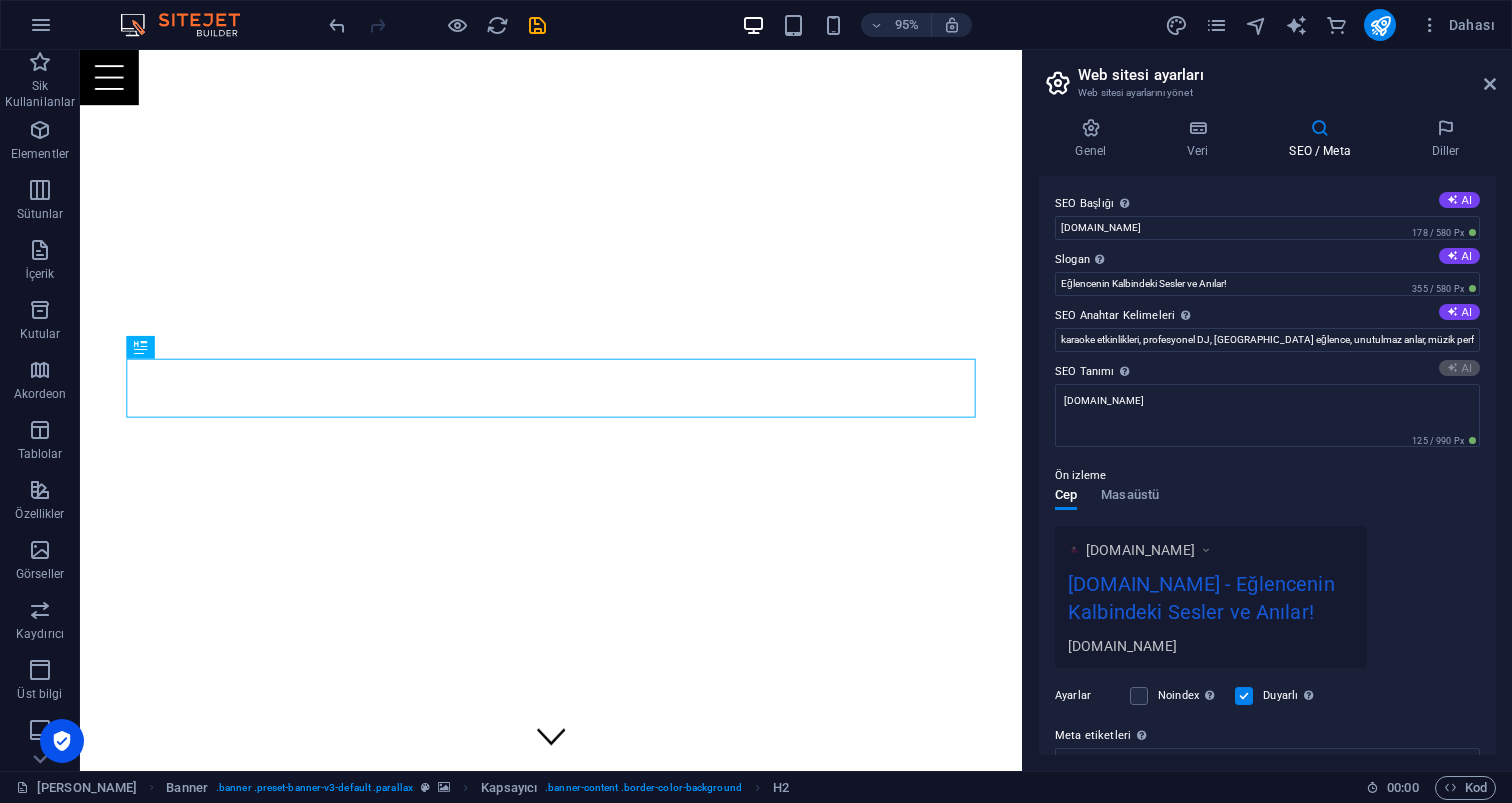 type on "KaraokeParty.com.tr ile unutulmaz müzik anları yaşayın! Profesyonel DJ Mehmet Çapar ile eğlencenin tadını çıkarın!" 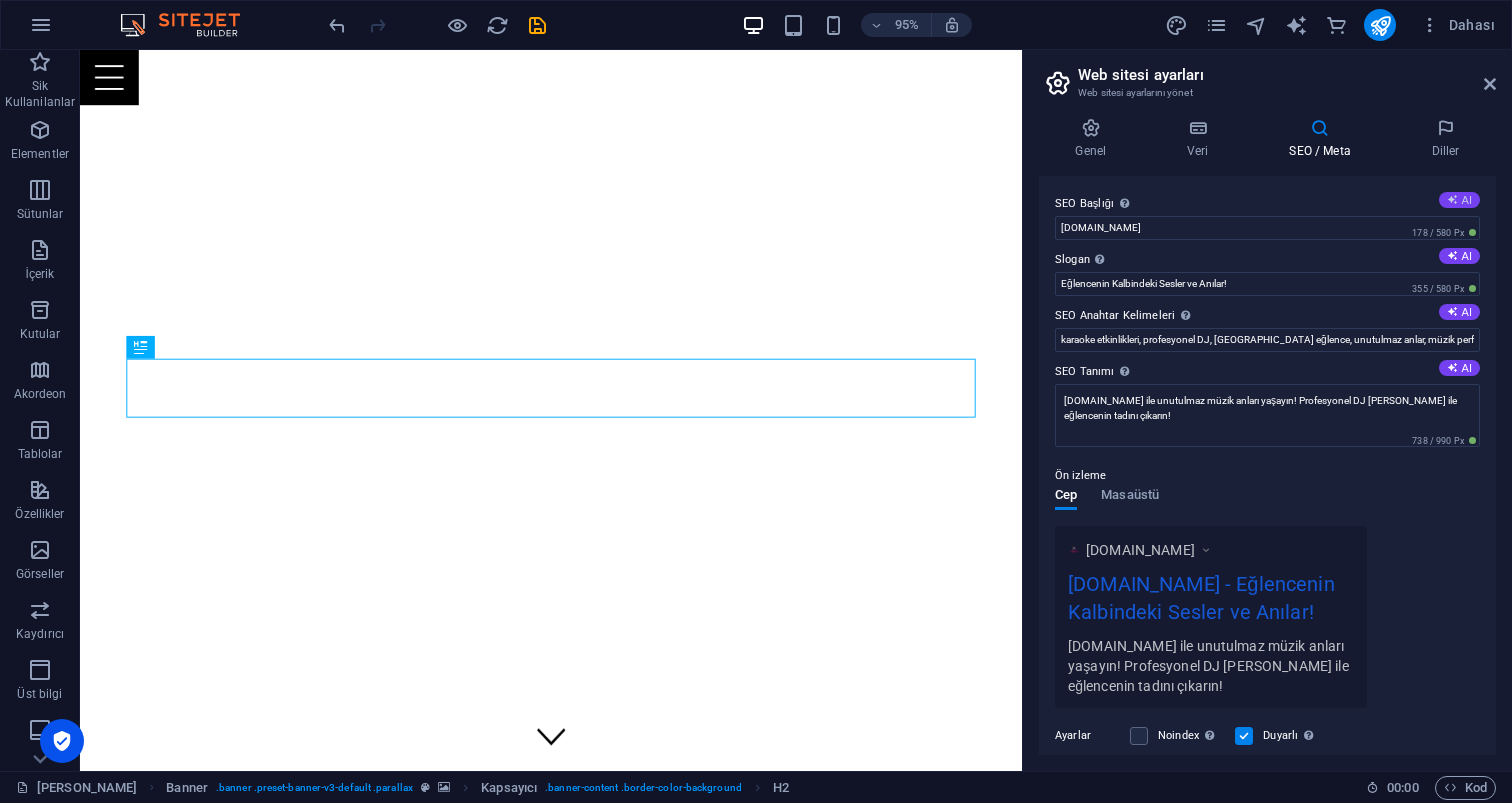 click at bounding box center (1452, 199) 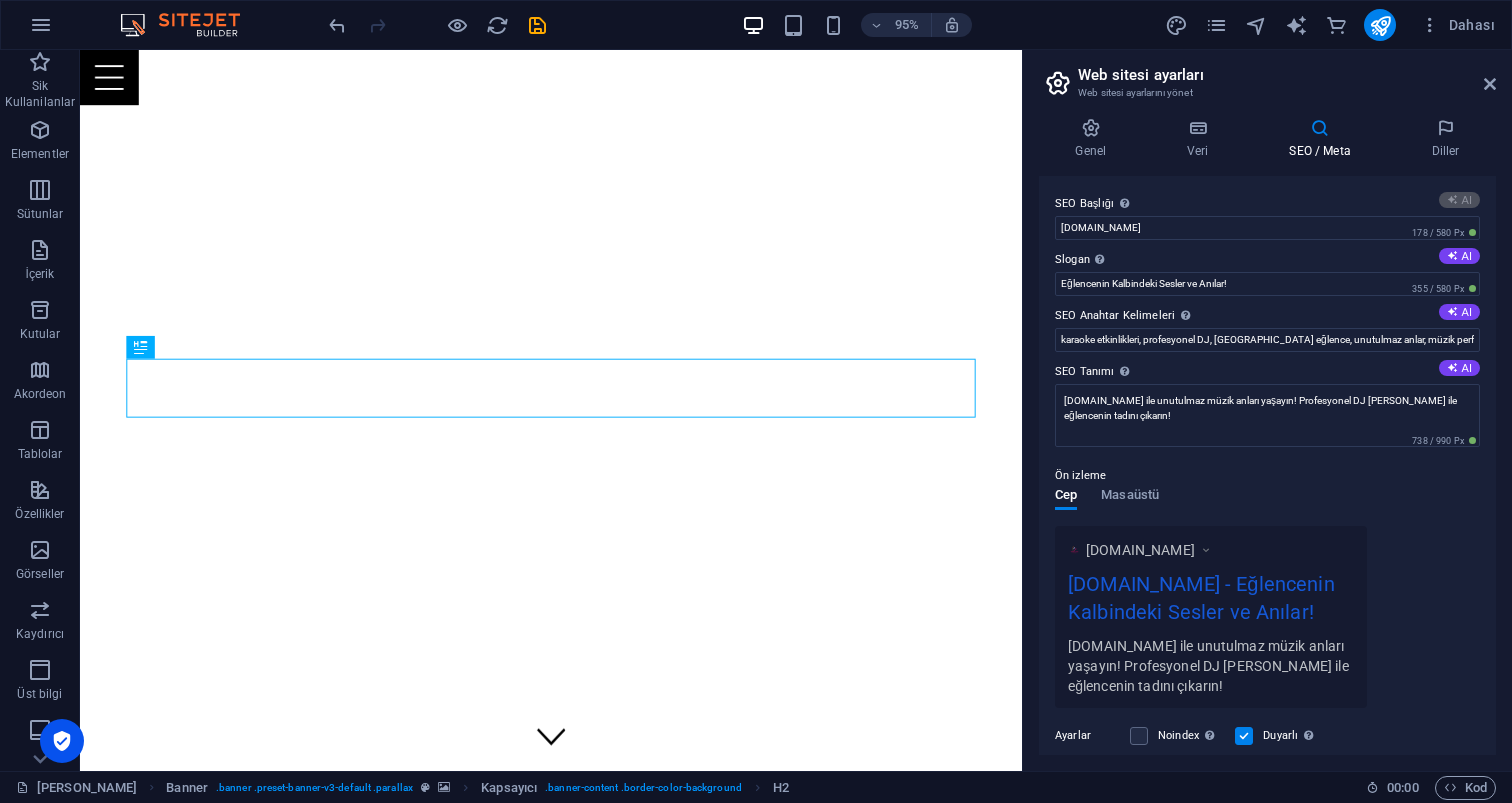 type on "Eğlencenin Kalbi: Karaoke!" 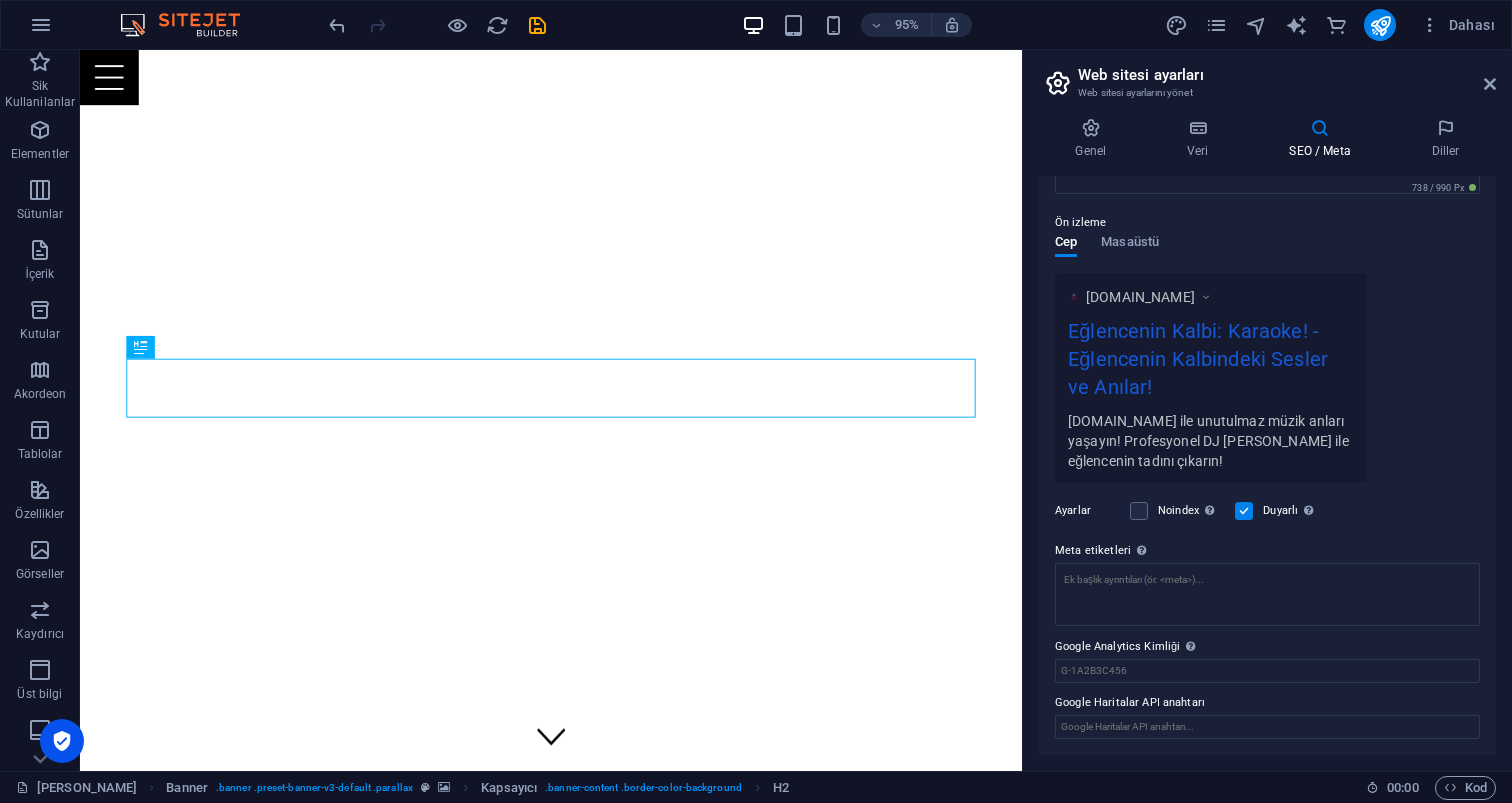 scroll, scrollTop: 252, scrollLeft: 0, axis: vertical 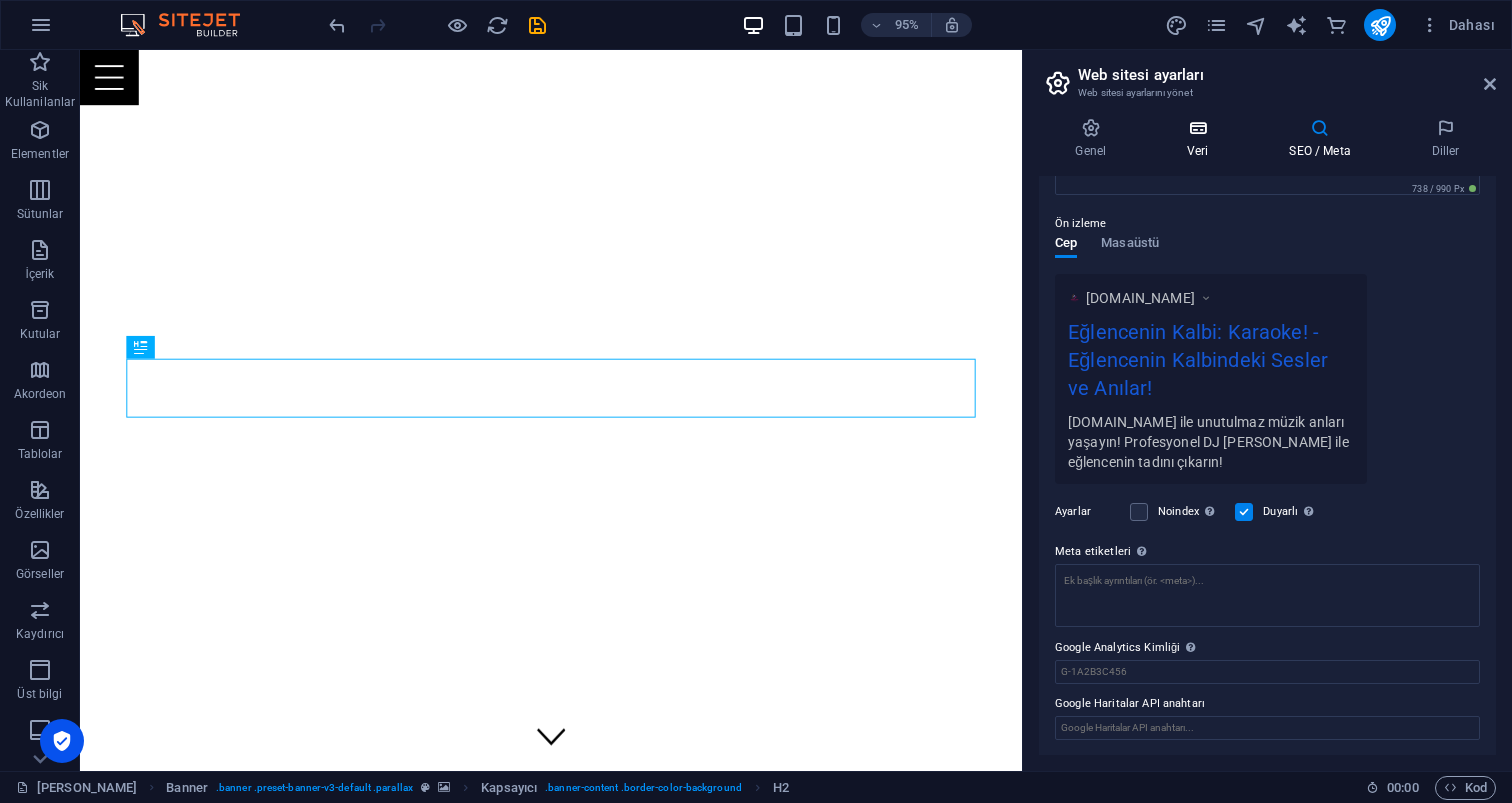 click at bounding box center [1198, 128] 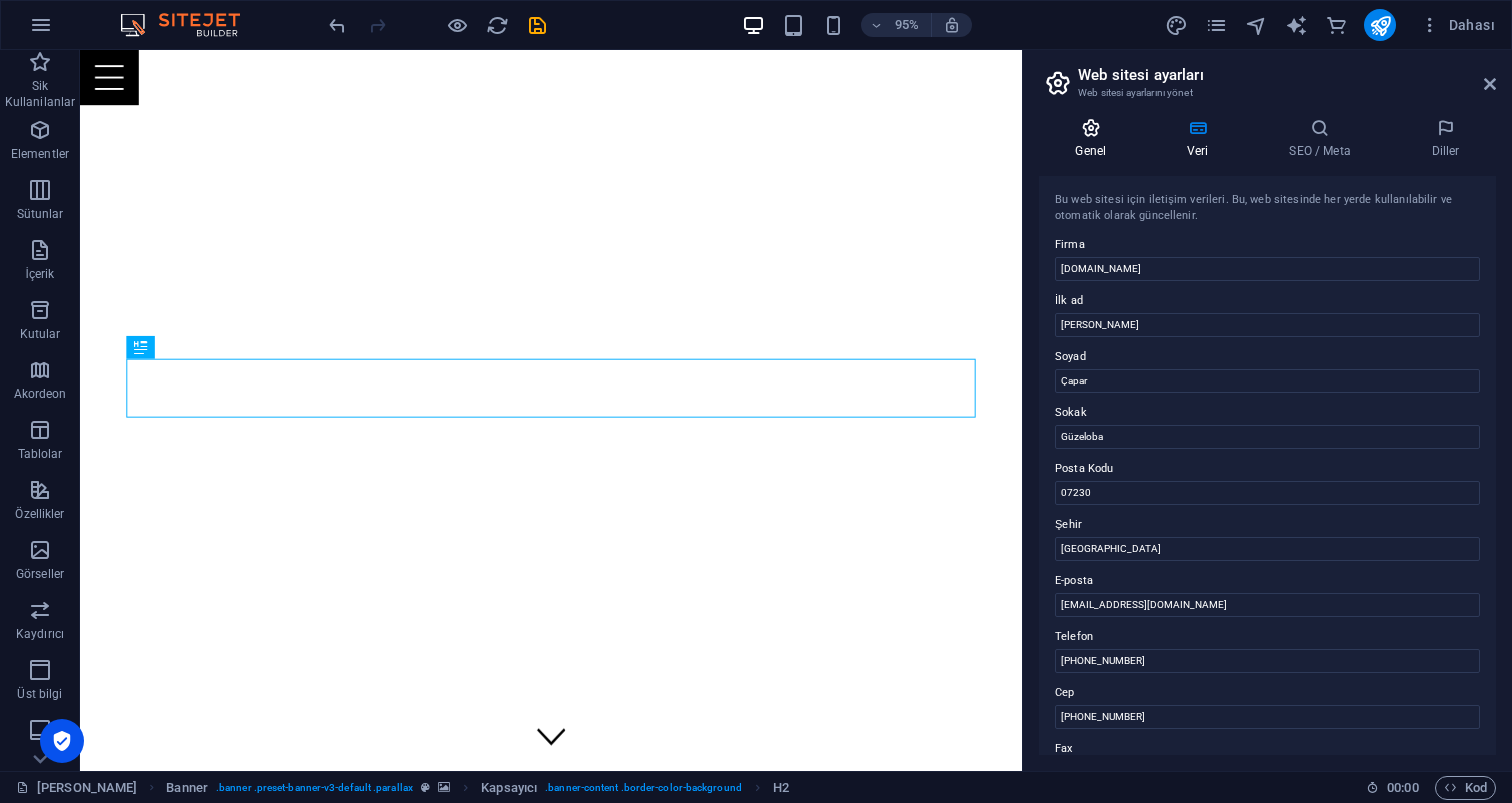 click at bounding box center [1091, 128] 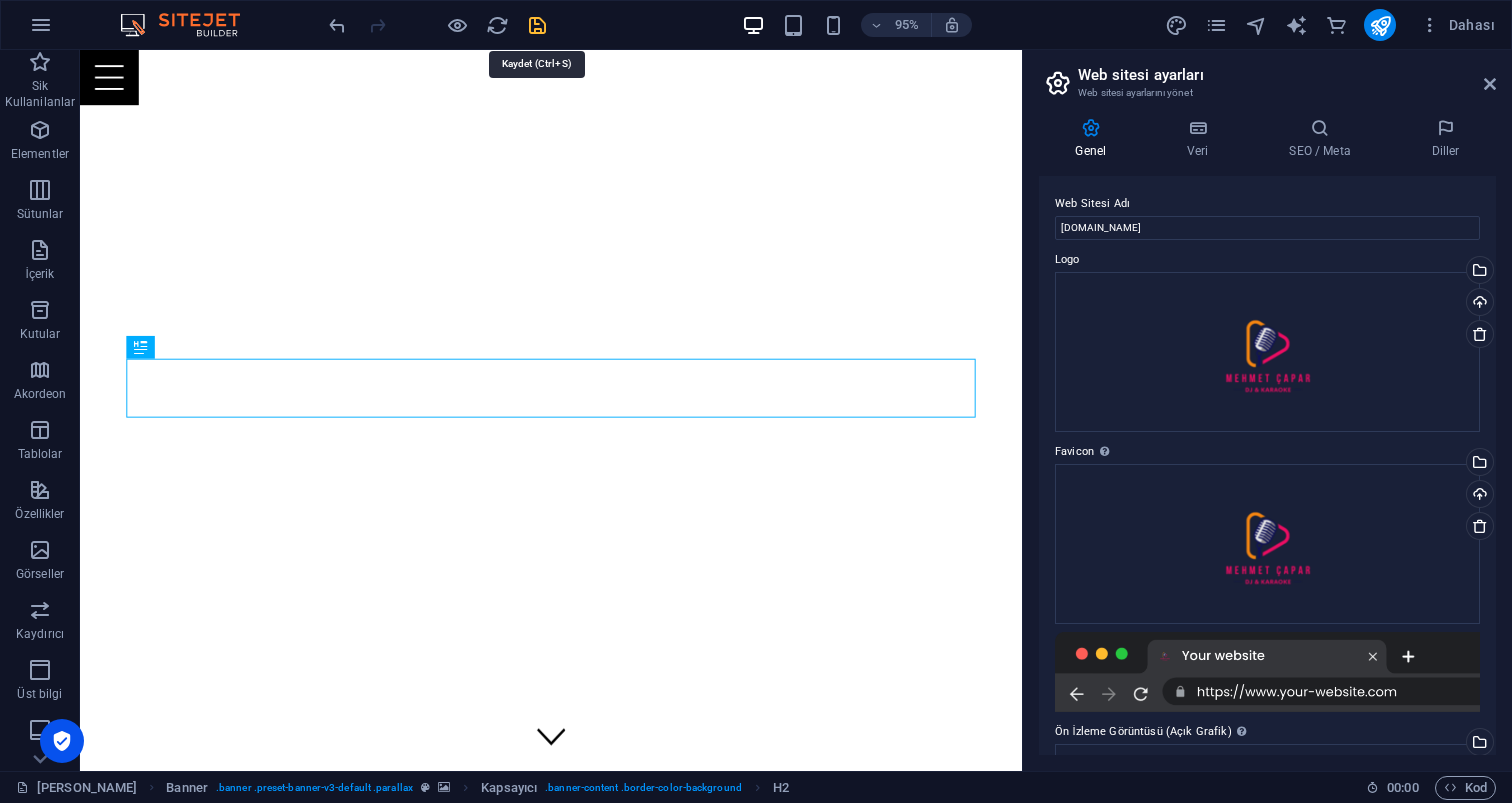 click at bounding box center (537, 25) 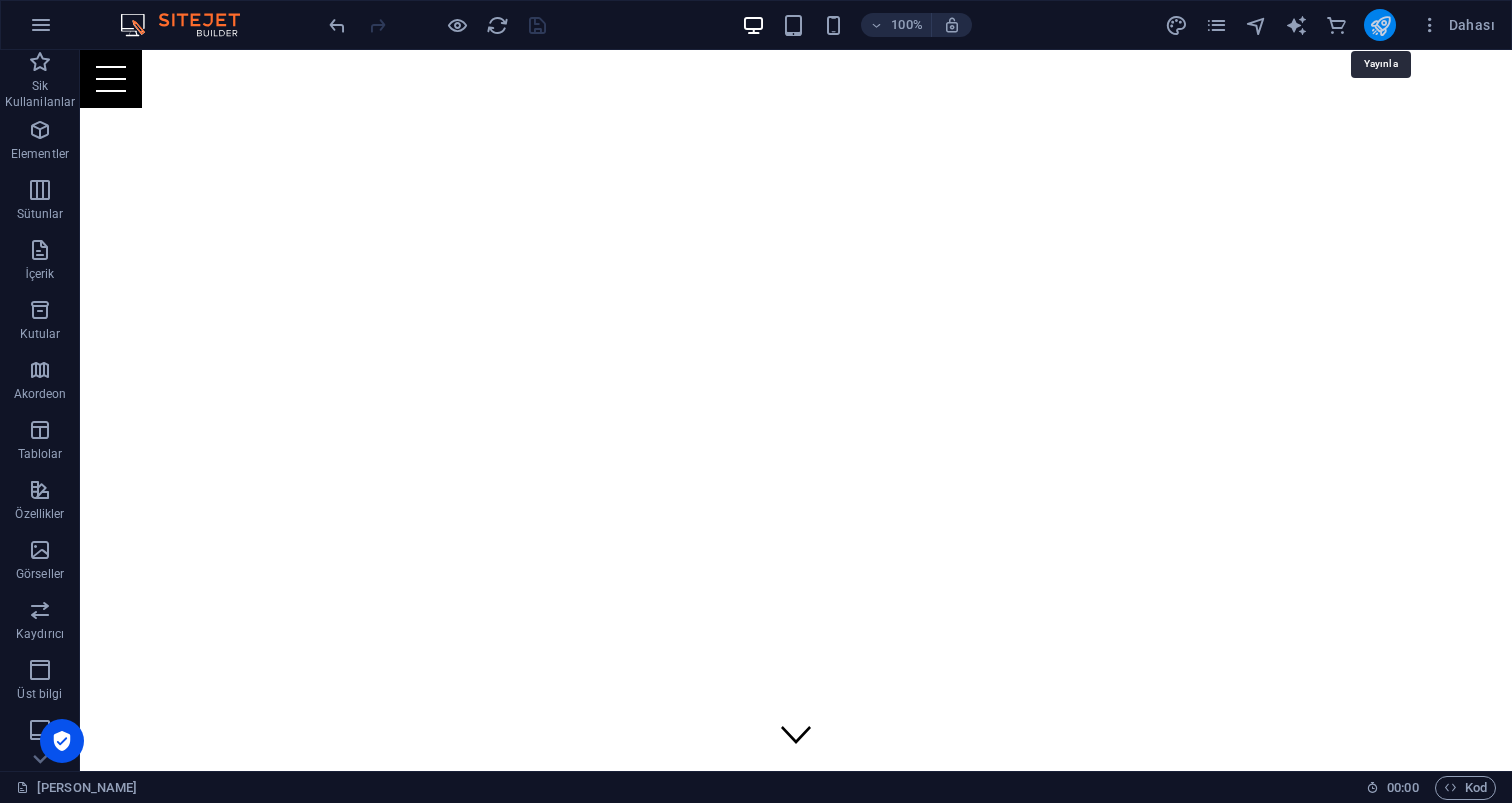 click at bounding box center (1380, 25) 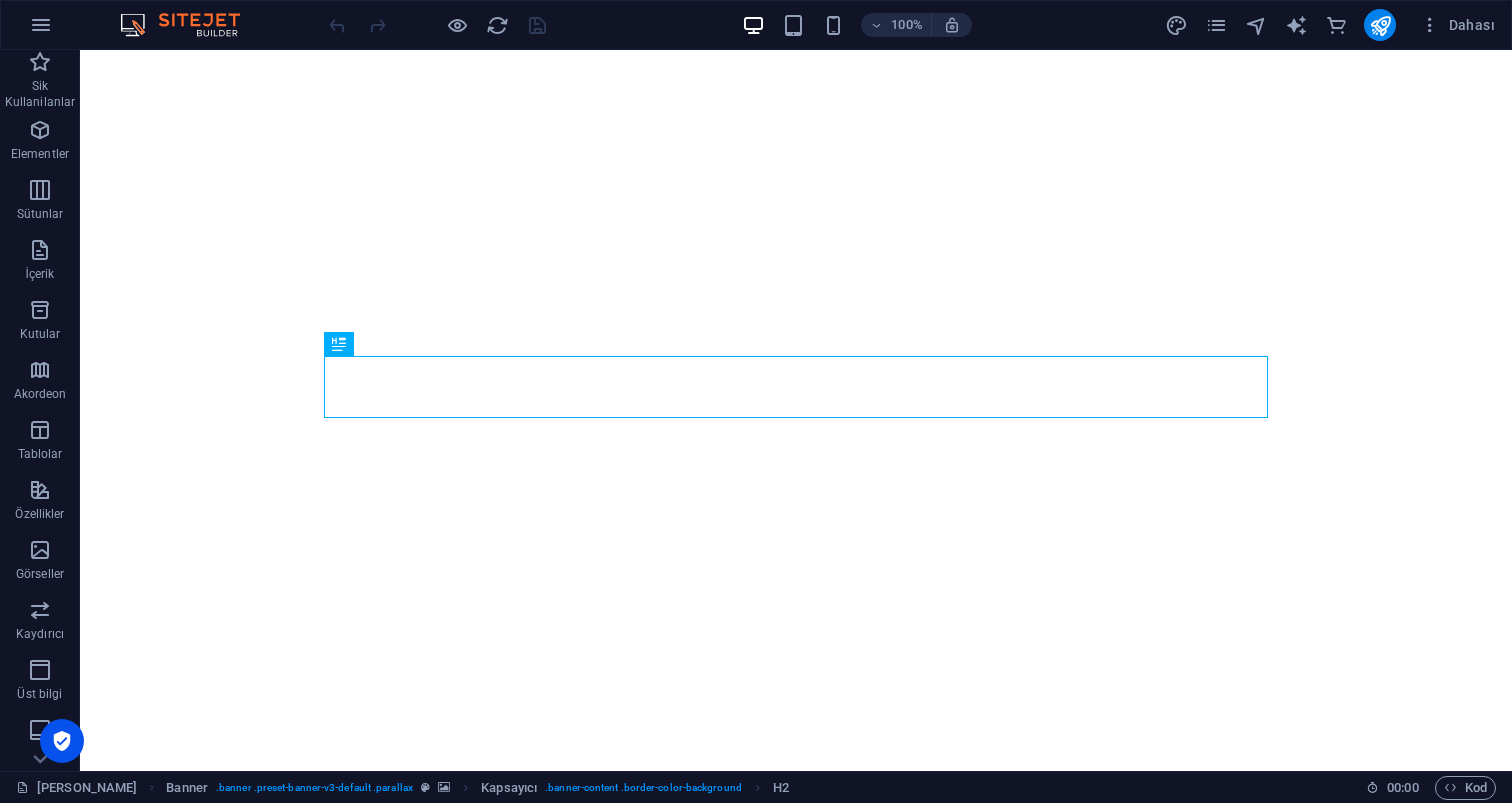 scroll, scrollTop: 0, scrollLeft: 0, axis: both 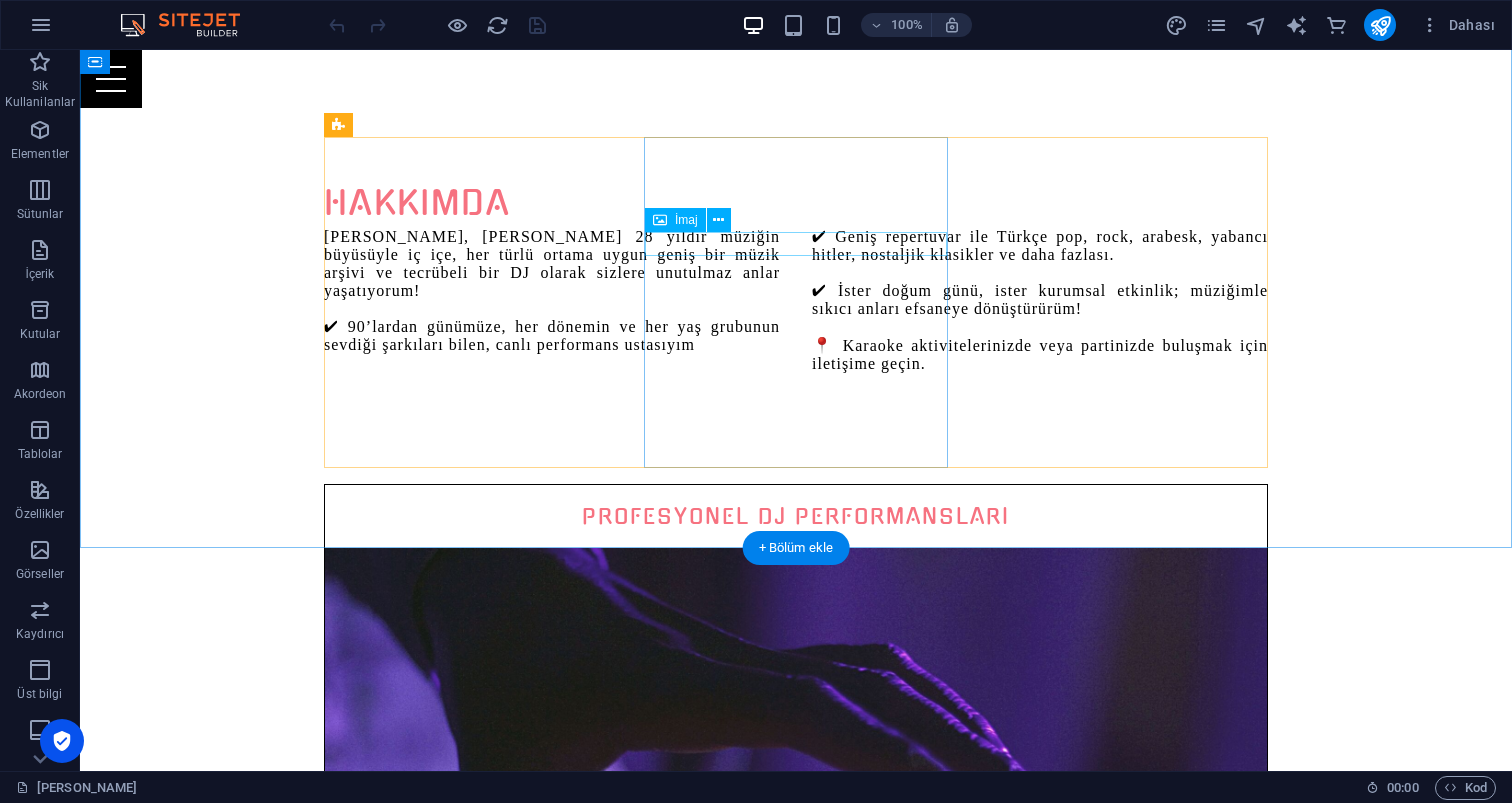 click on "İmaj" at bounding box center (686, 220) 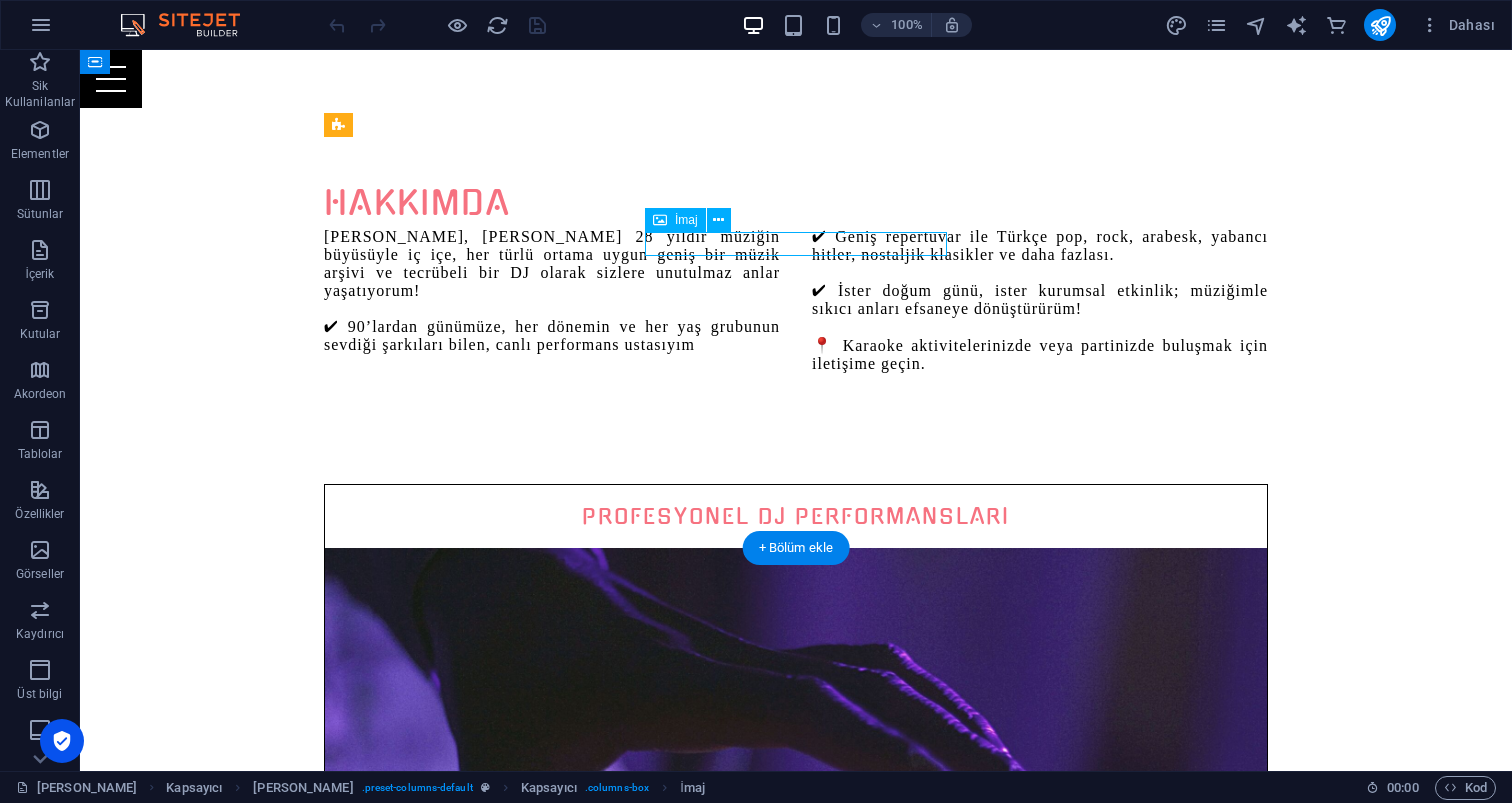 click on "İmaj" at bounding box center (686, 220) 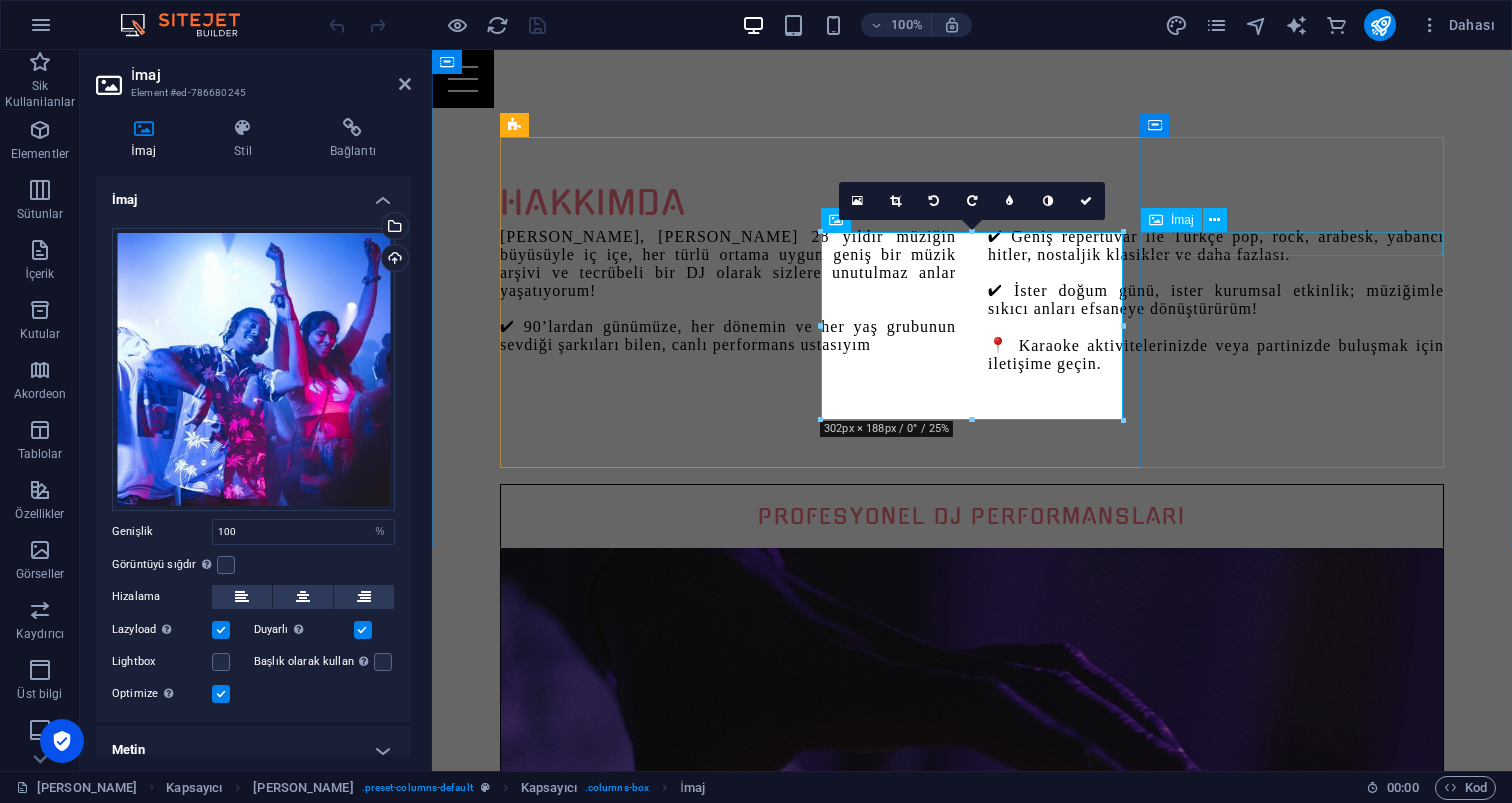 click on "İmaj" at bounding box center (1182, 220) 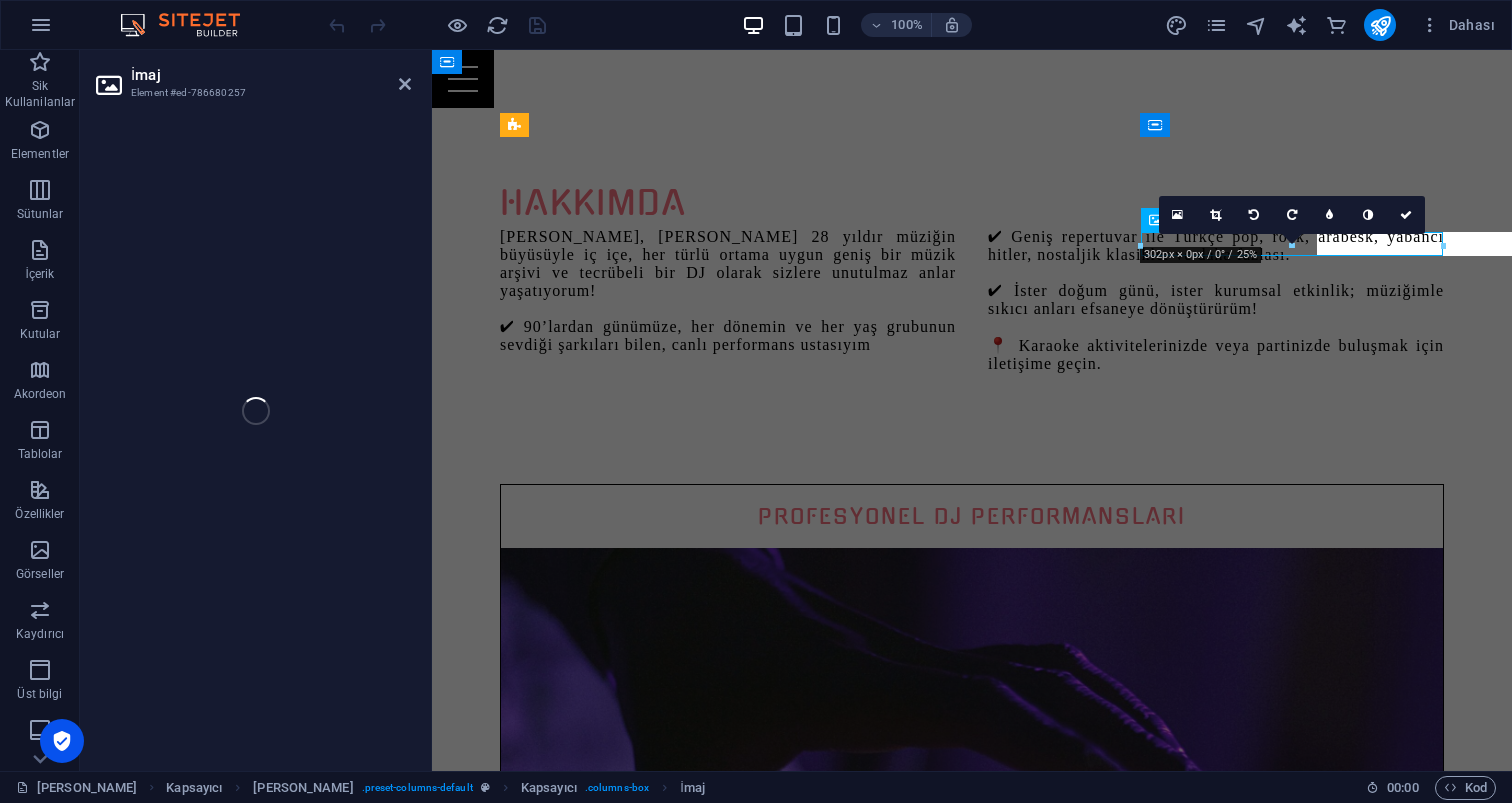 select on "%" 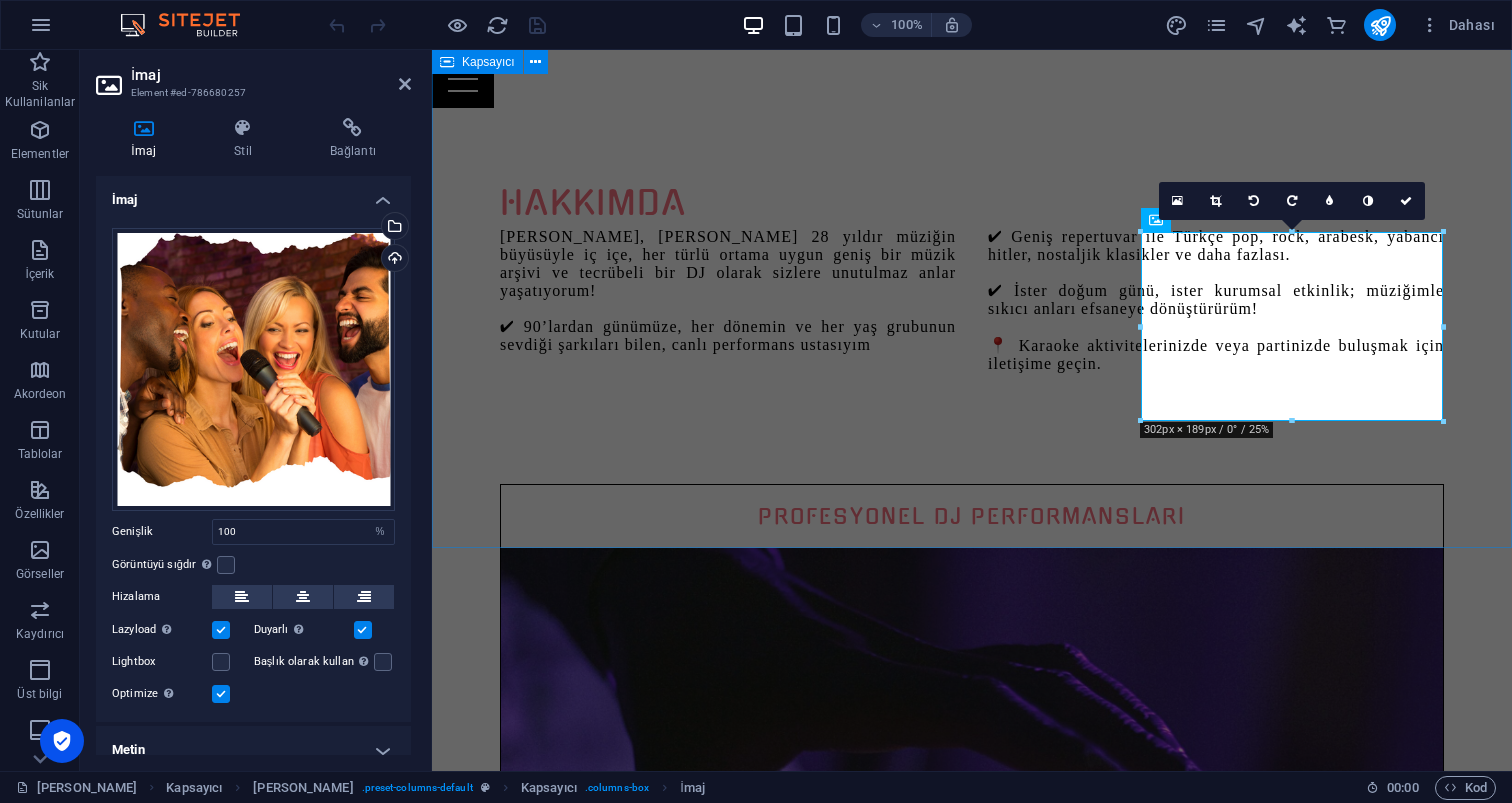 click on "[PERSON_NAME], [PERSON_NAME] 28 yıldır müziğin büyüsüyle iç içe, her türlü ortama uygun geniş bir müzik arşivi ve tecrübeli bir DJ olarak sizlere unutulmaz anlar yaşatıyorum! ✔ 90’lardan günümüze, her dönemin ve her yaş grubunun sevdiği şarkıları bilen, canlı performans ustasıyım ✔ Geniş repertuvar ile Türkçe pop, rock, arabesk, yabancı [PERSON_NAME], nostaljik klasikler ve daha fazlası. ✔ İster doğum günü, ister kurumsal etkinlik; müziğimle sıkıcı anları efsaneye dönüştürürüm! 📍 Karaoke aktivitelerinizde veya partinizde buluşmak için iletişime geçin. PROFESYONEL DJ PERFORMANSLARI iletişime geçin Eğlence Dolu Etkinlikler ILETIŞIME GEÇIN UNUTULMAZ KARAOKE AKTİVİTELERİ ILETIŞIME GEÇIN" at bounding box center (972, 1383) 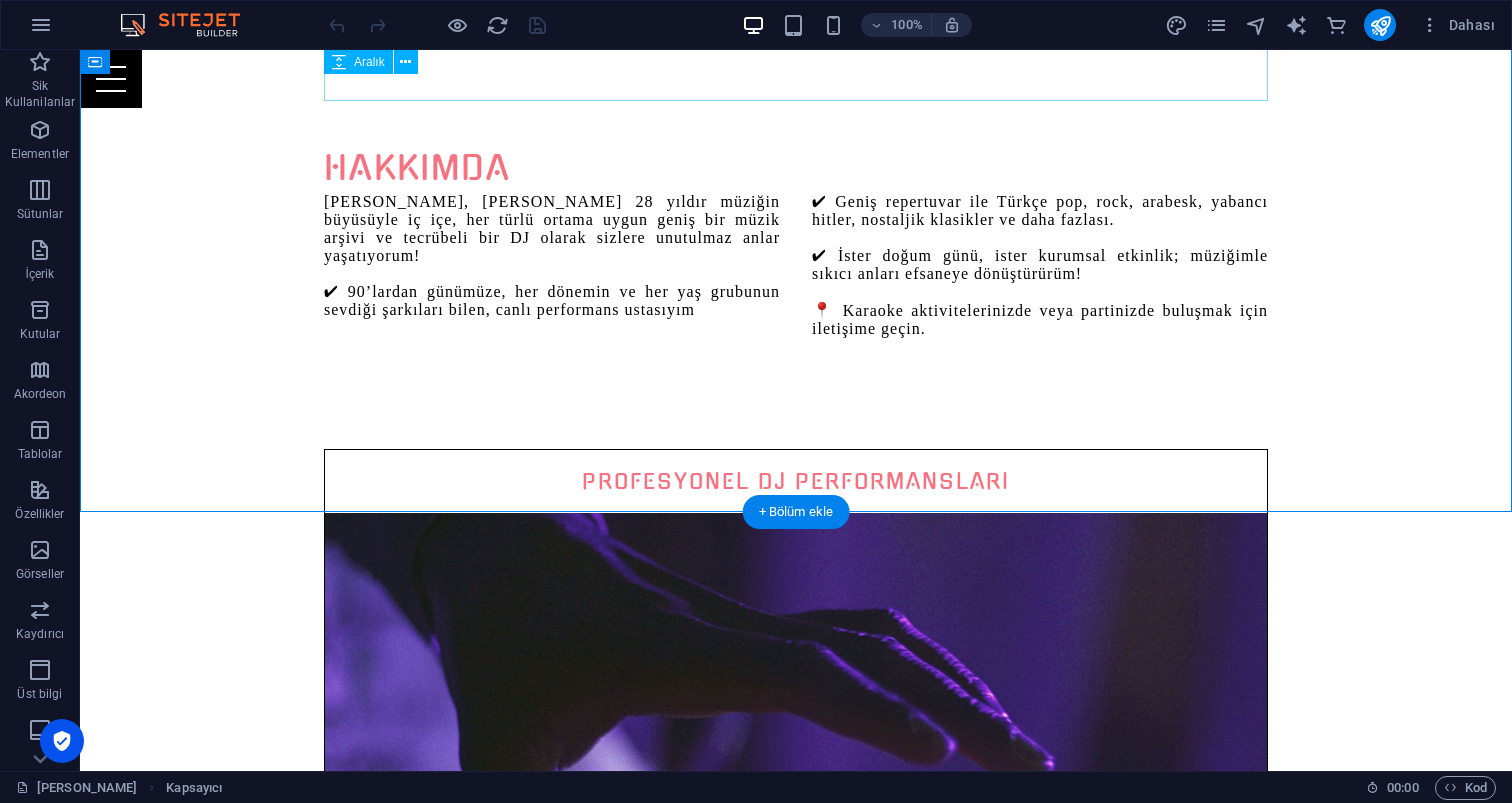 scroll, scrollTop: 1157, scrollLeft: 0, axis: vertical 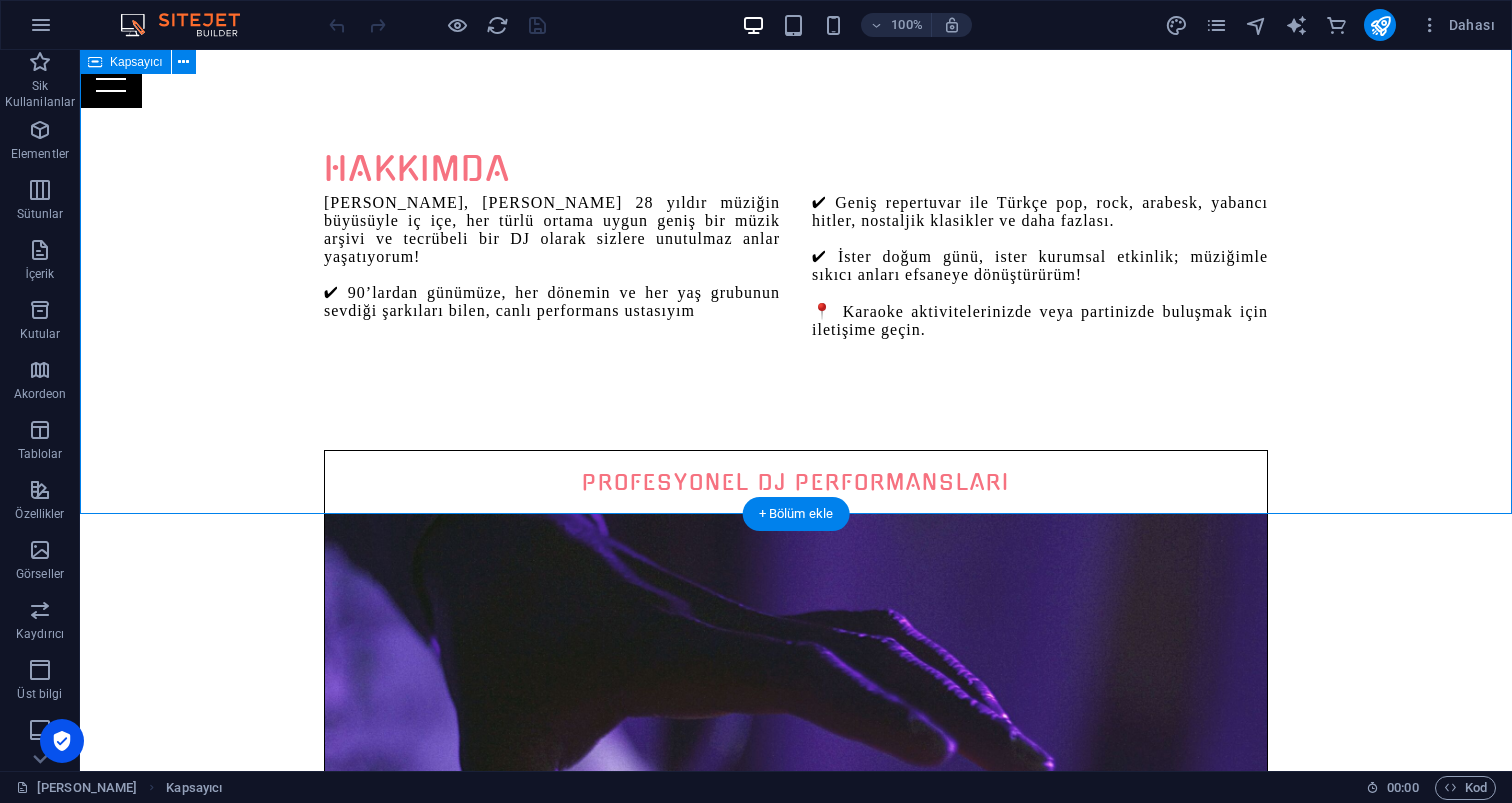 click on "[PERSON_NAME], [PERSON_NAME] 28 yıldır müziğin büyüsüyle iç içe, her türlü ortama uygun geniş bir müzik arşivi ve tecrübeli bir DJ olarak sizlere unutulmaz anlar yaşatıyorum! ✔ 90’lardan günümüze, her dönemin ve her yaş grubunun sevdiği şarkıları bilen, canlı performans ustasıyım ✔ Geniş repertuvar ile Türkçe pop, rock, arabesk, yabancı [PERSON_NAME], nostaljik klasikler ve daha fazlası. ✔ İster doğum günü, ister kurumsal etkinlik; müziğimle sıkıcı anları efsaneye dönüştürürüm! 📍 Karaoke aktivitelerinizde veya partinizde buluşmak için iletişime geçin. PROFESYONEL DJ PERFORMANSLARI iletişime geçin Eğlence Dolu Etkinlikler ILETIŞIME GEÇIN UNUTULMAZ KARAOKE AKTİVİTELERİ ILETIŞIME GEÇIN" at bounding box center (796, 1349) 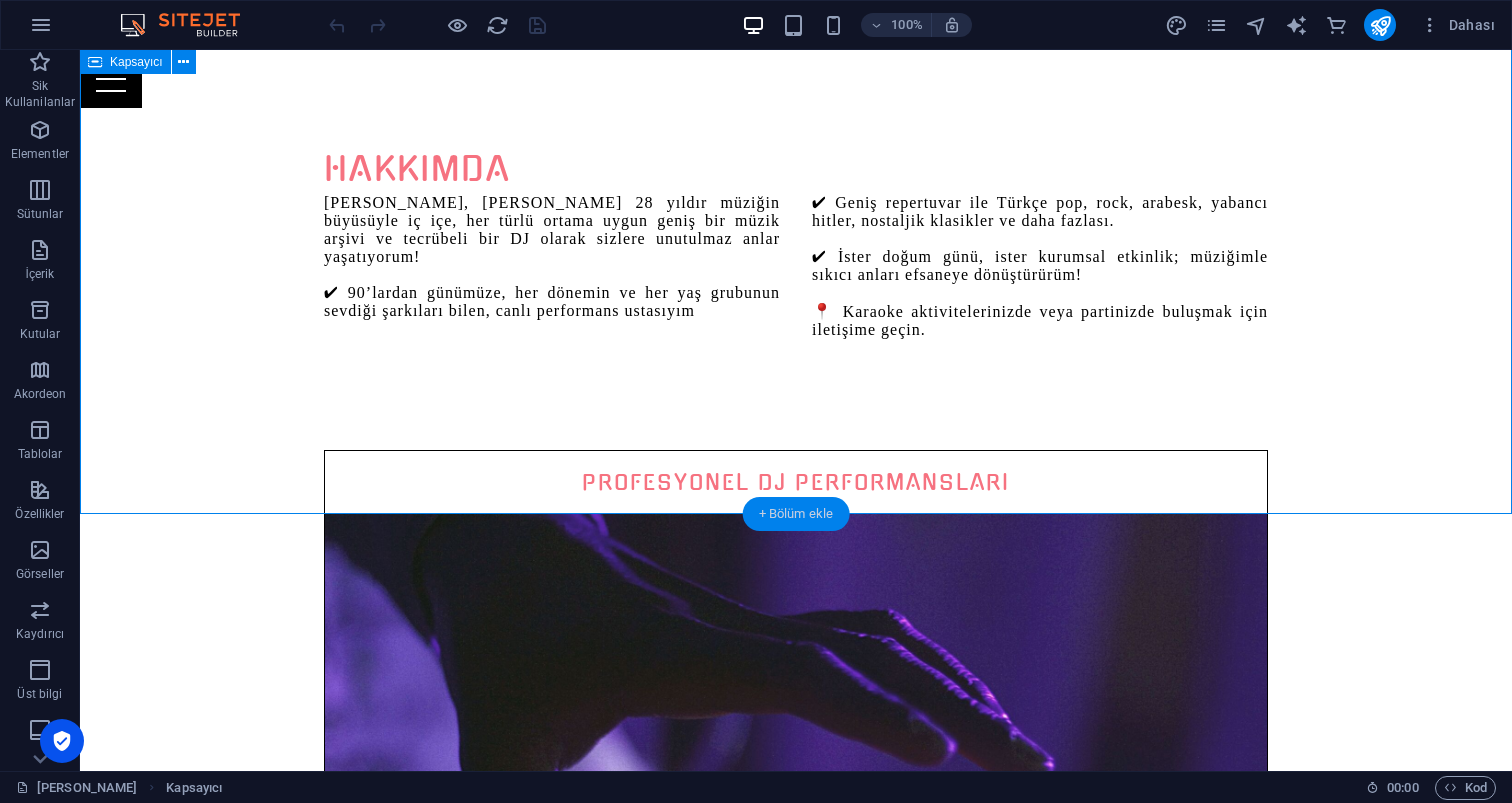 click on "+ Bölüm ekle" at bounding box center [796, 514] 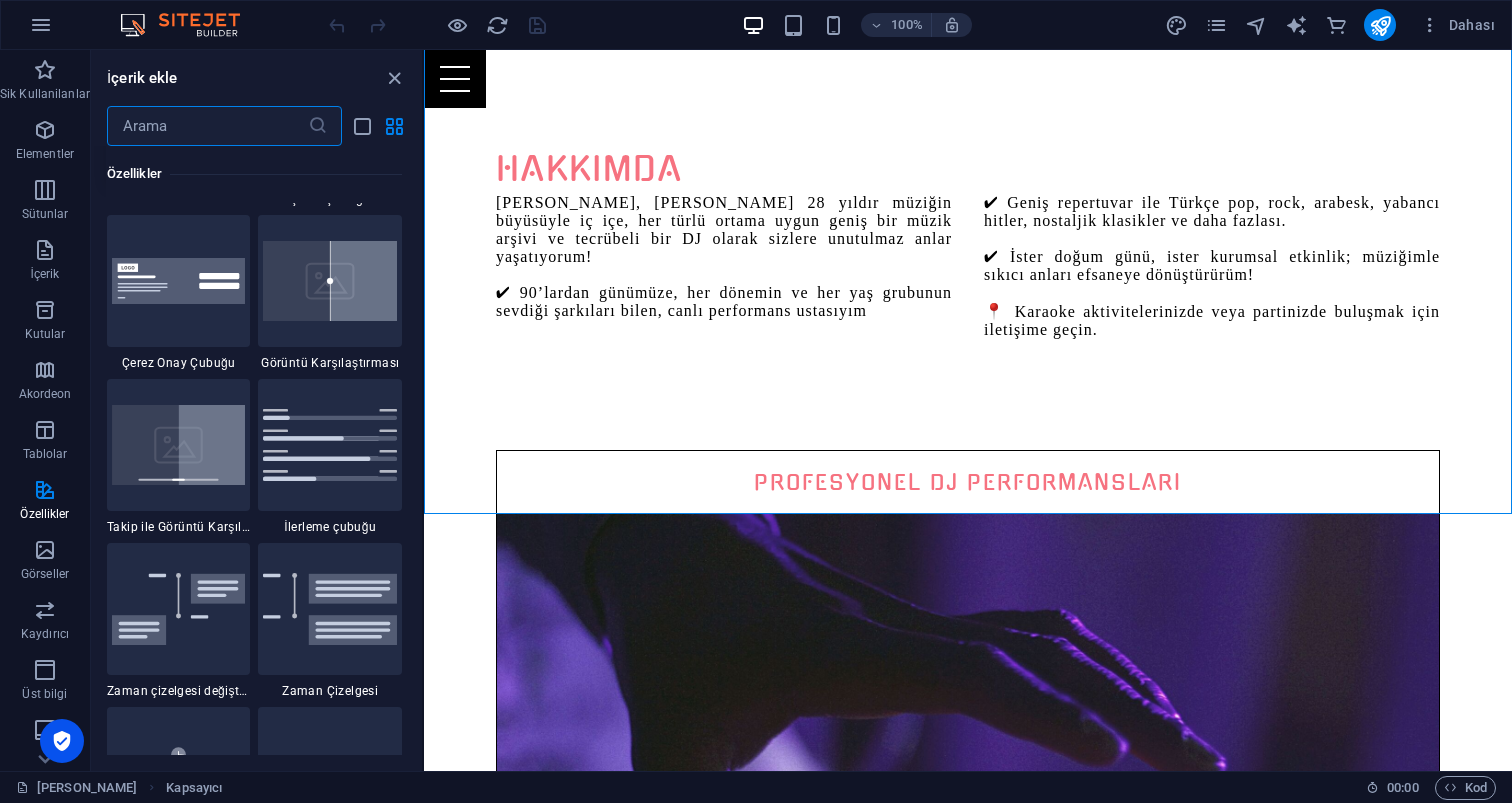 scroll, scrollTop: 8115, scrollLeft: 0, axis: vertical 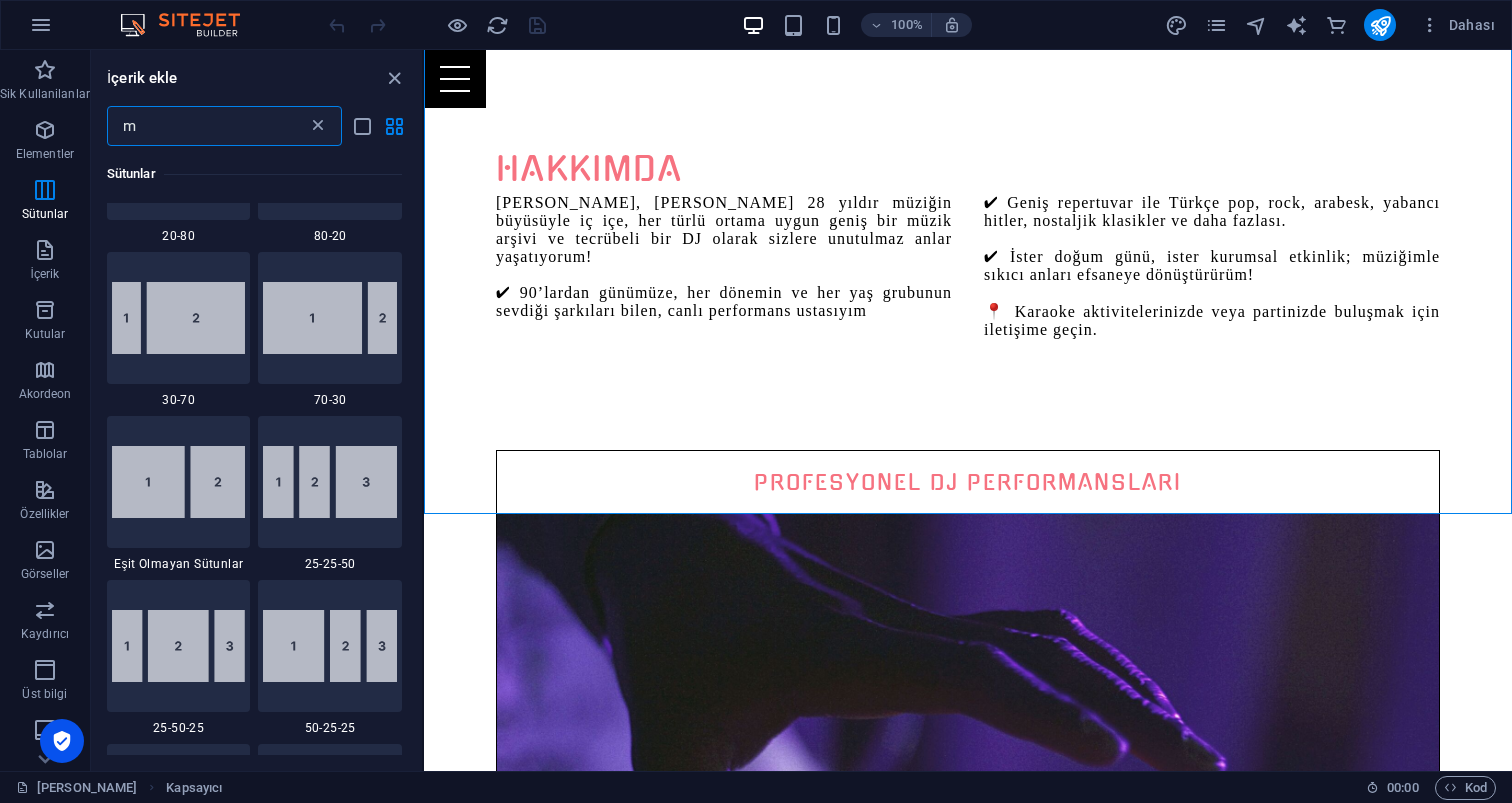 type on "m" 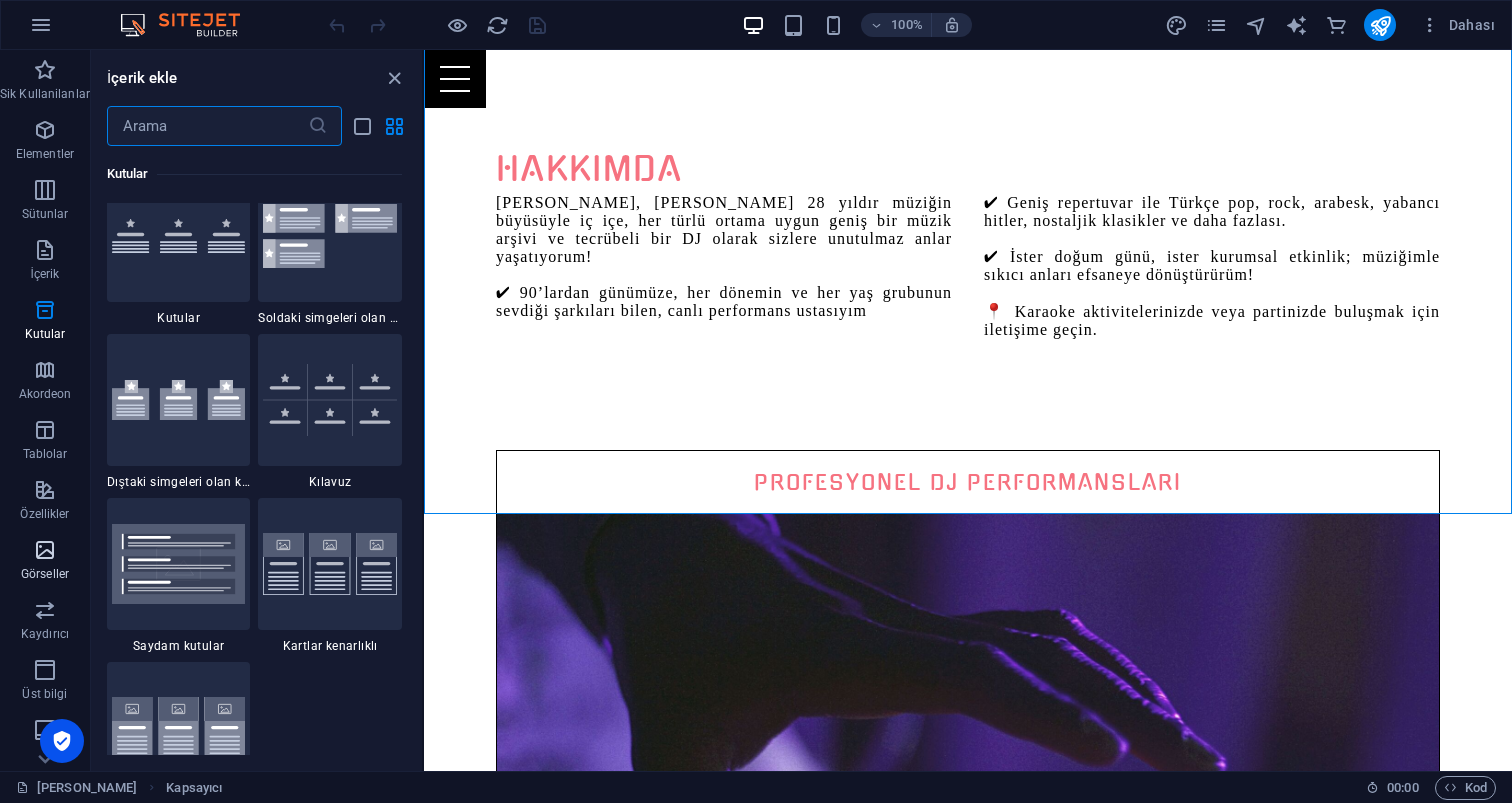 click at bounding box center (45, 550) 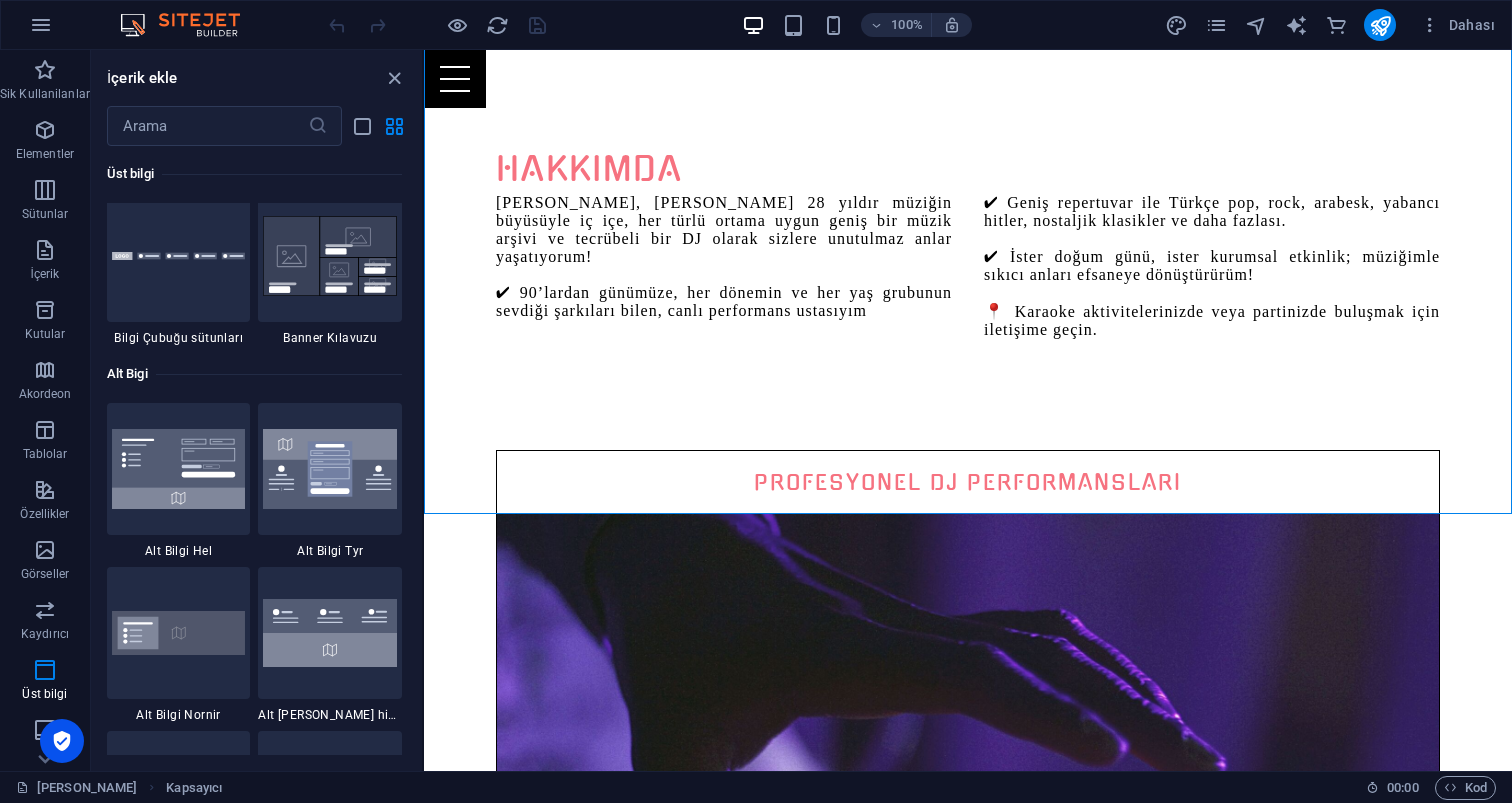 scroll, scrollTop: 13065, scrollLeft: 0, axis: vertical 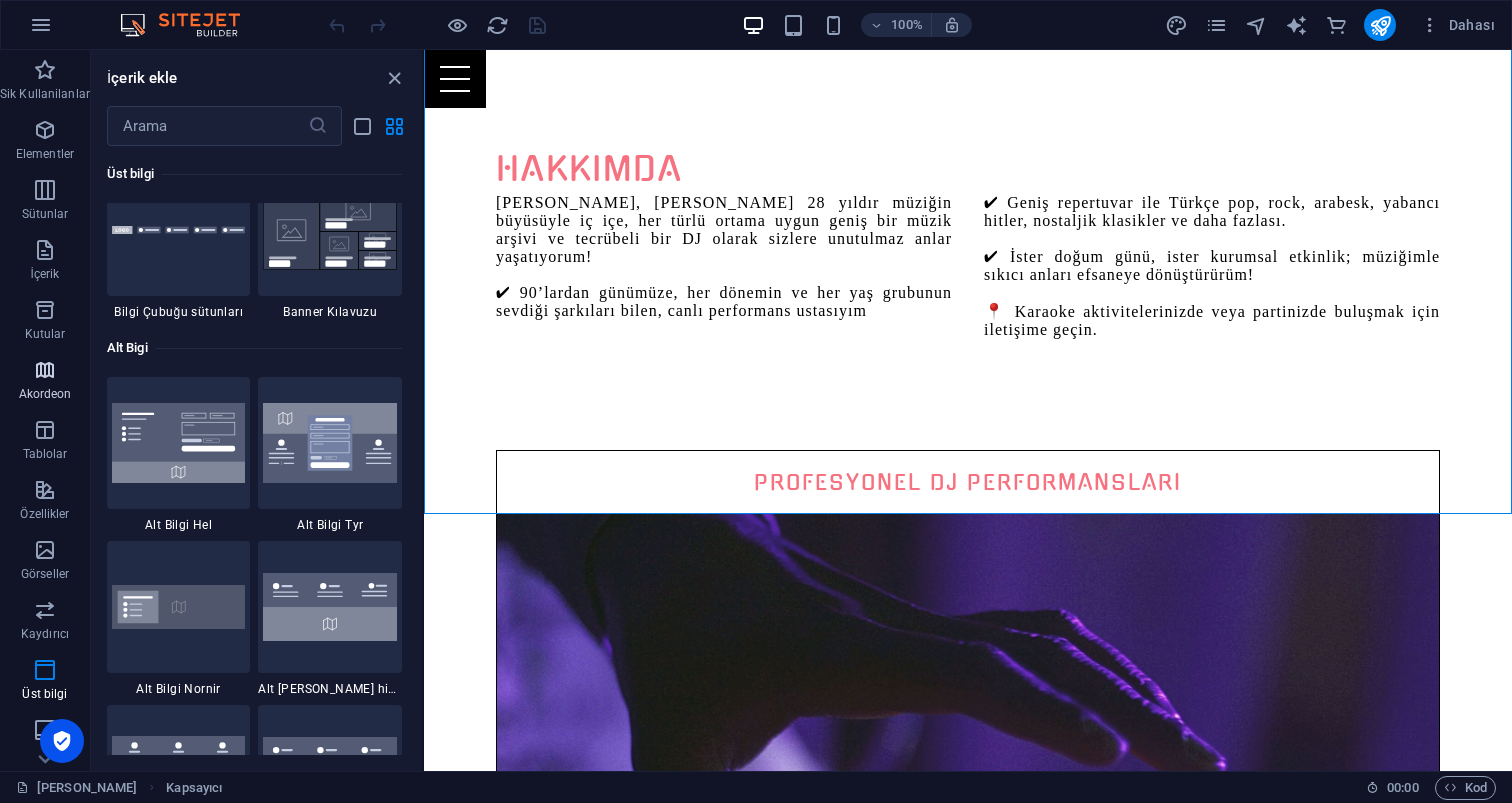 click on "Akordeon" at bounding box center (45, 380) 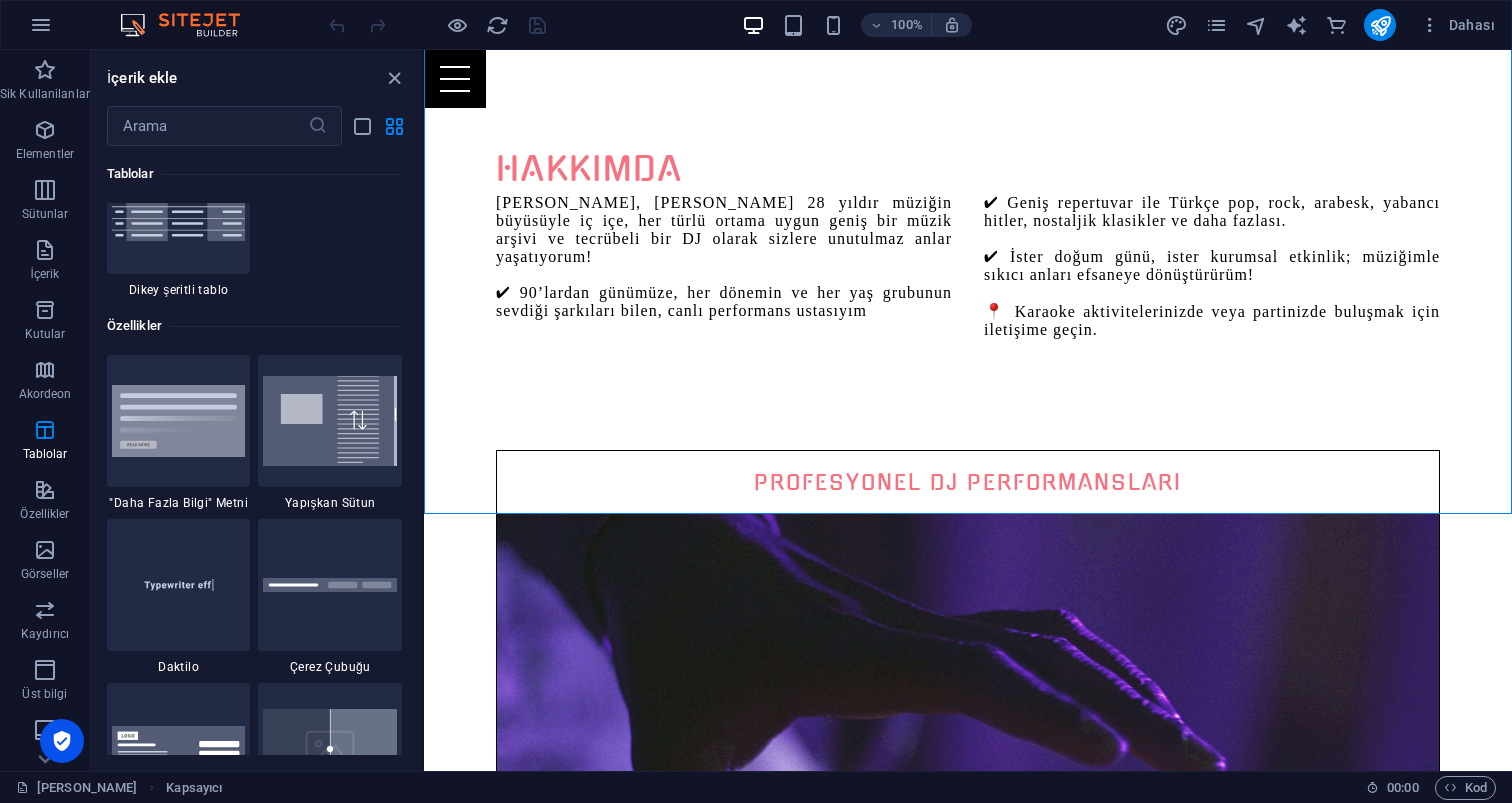 scroll, scrollTop: 7644, scrollLeft: 0, axis: vertical 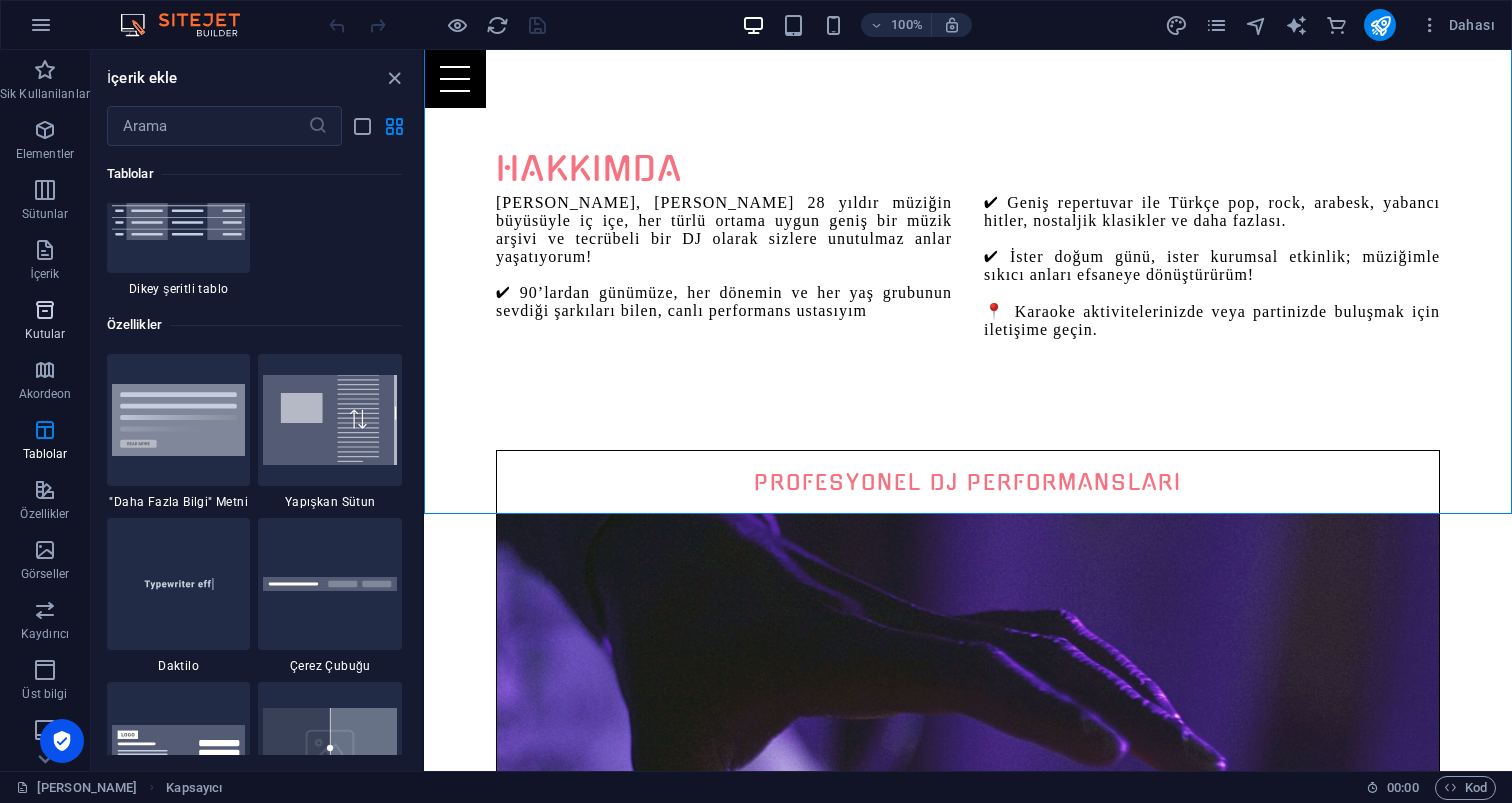 click at bounding box center (45, 310) 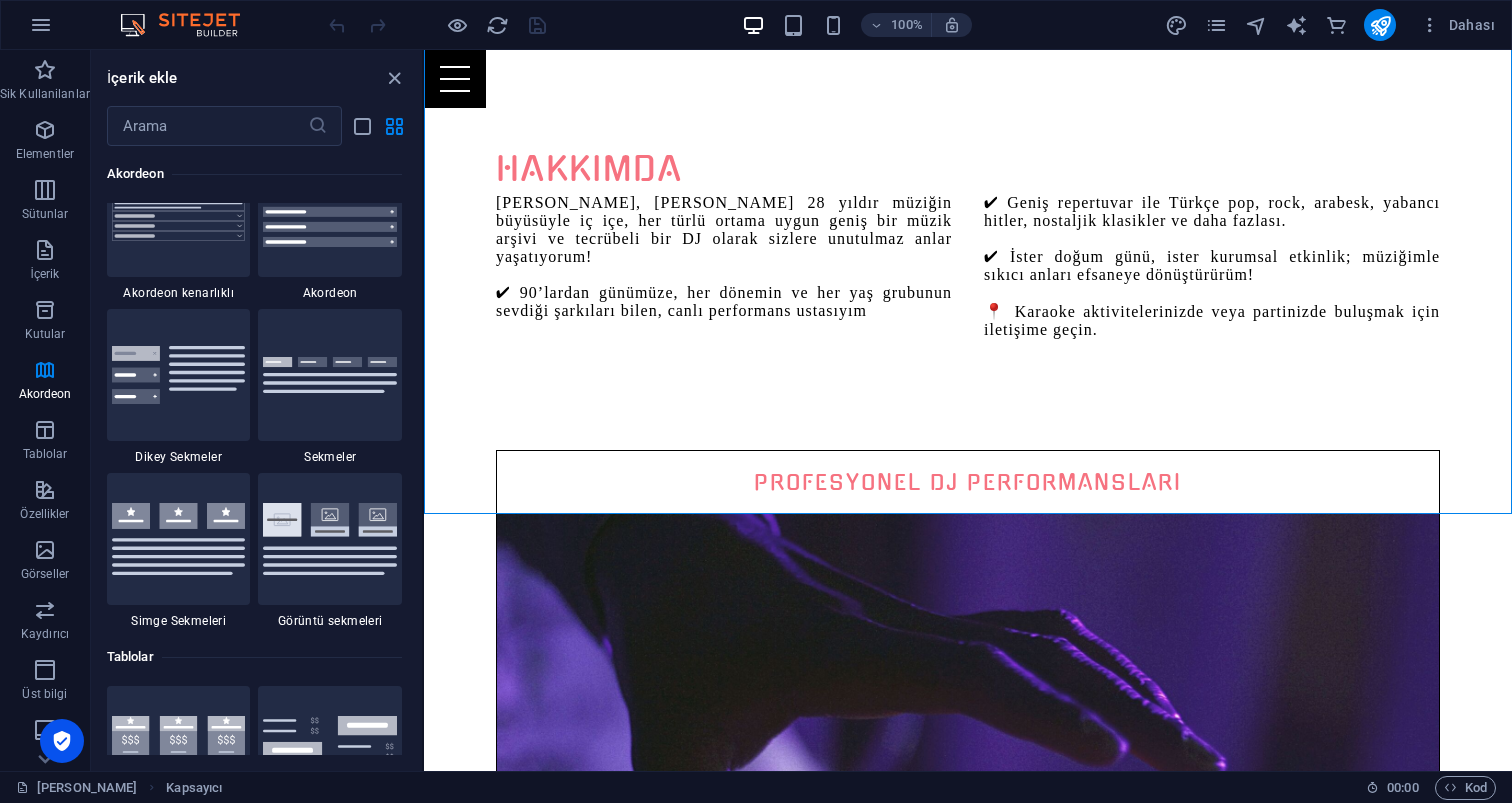 scroll, scrollTop: 6445, scrollLeft: 0, axis: vertical 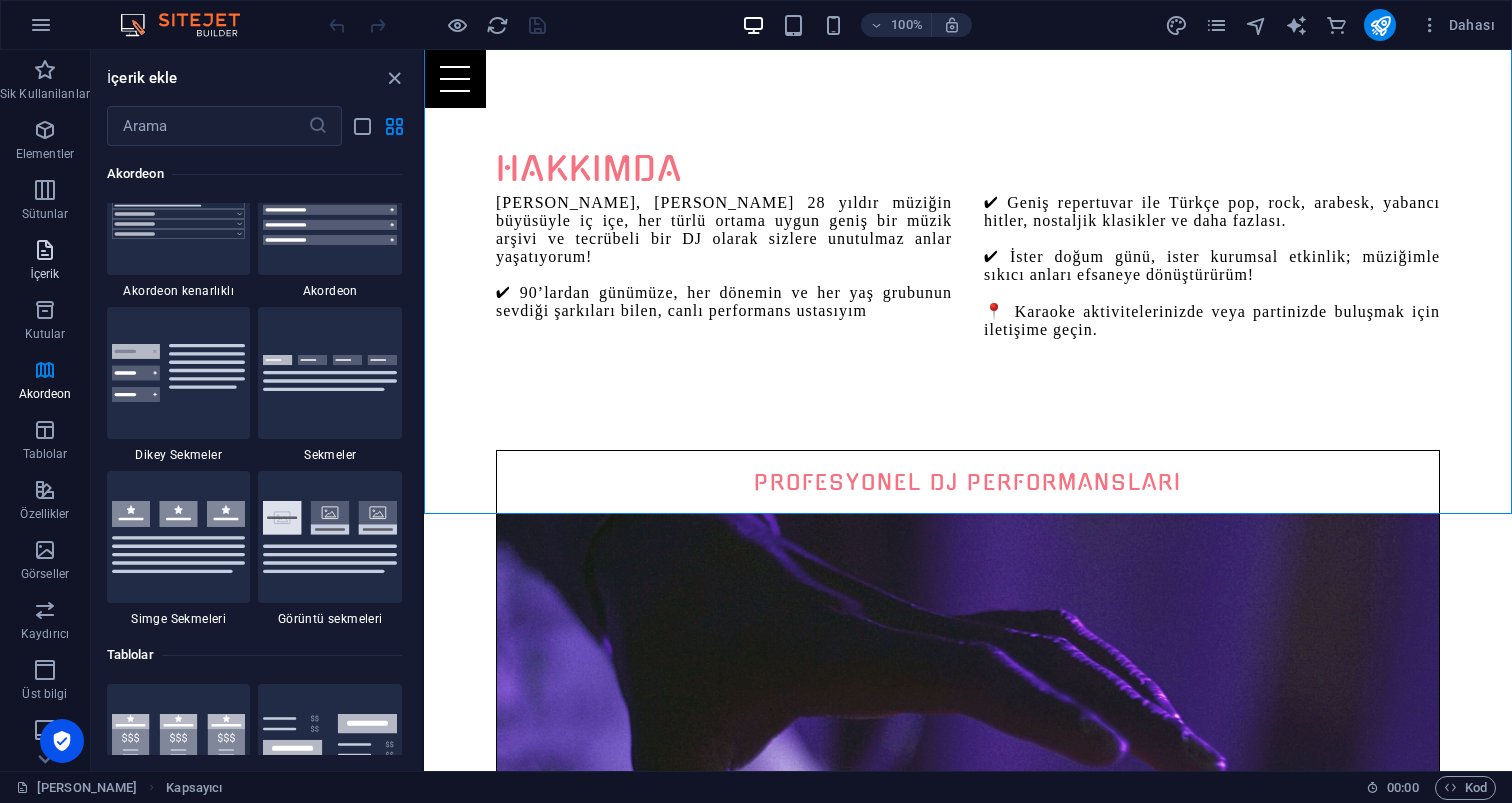 click at bounding box center (45, 250) 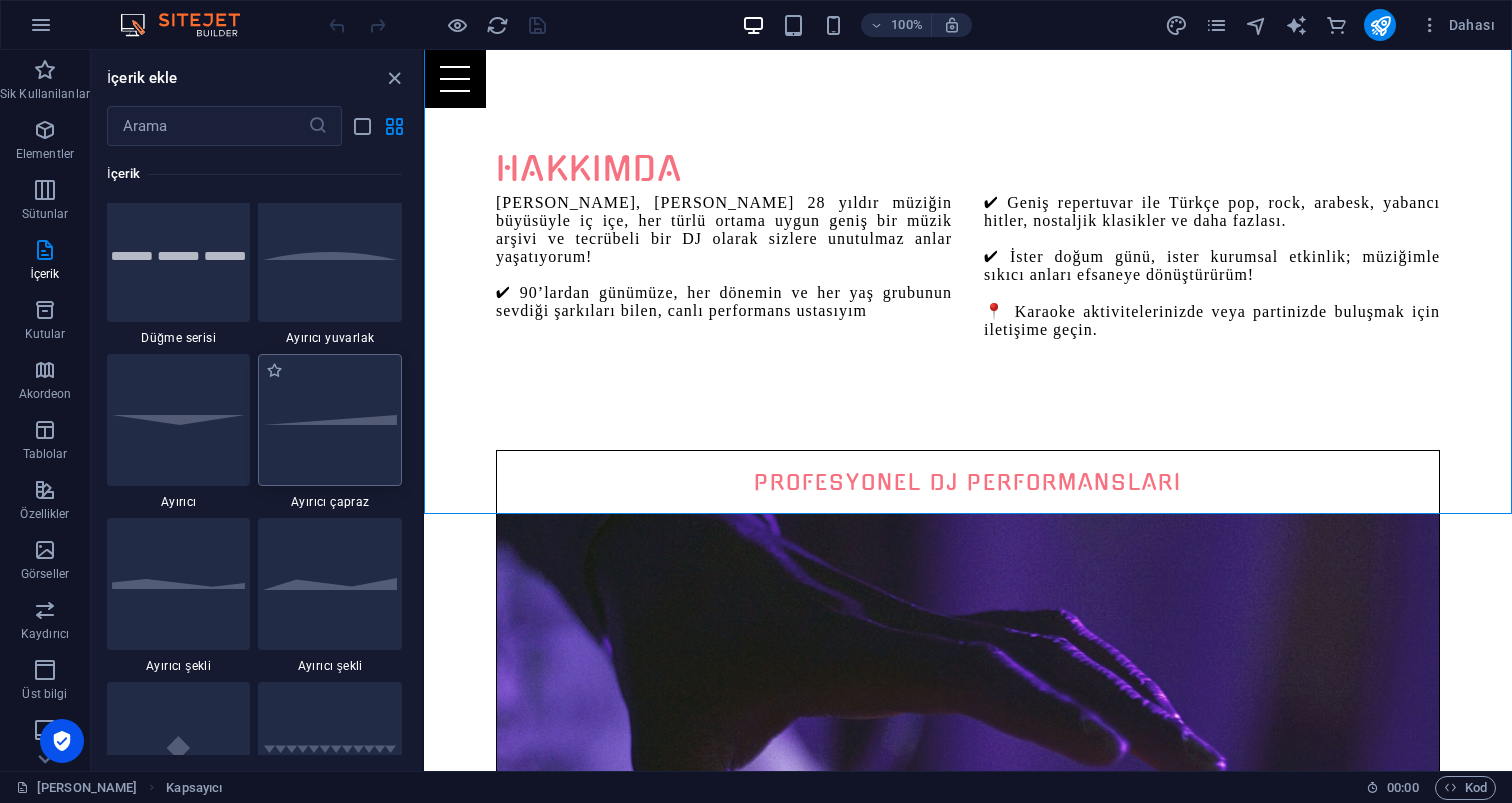 scroll, scrollTop: 4826, scrollLeft: 0, axis: vertical 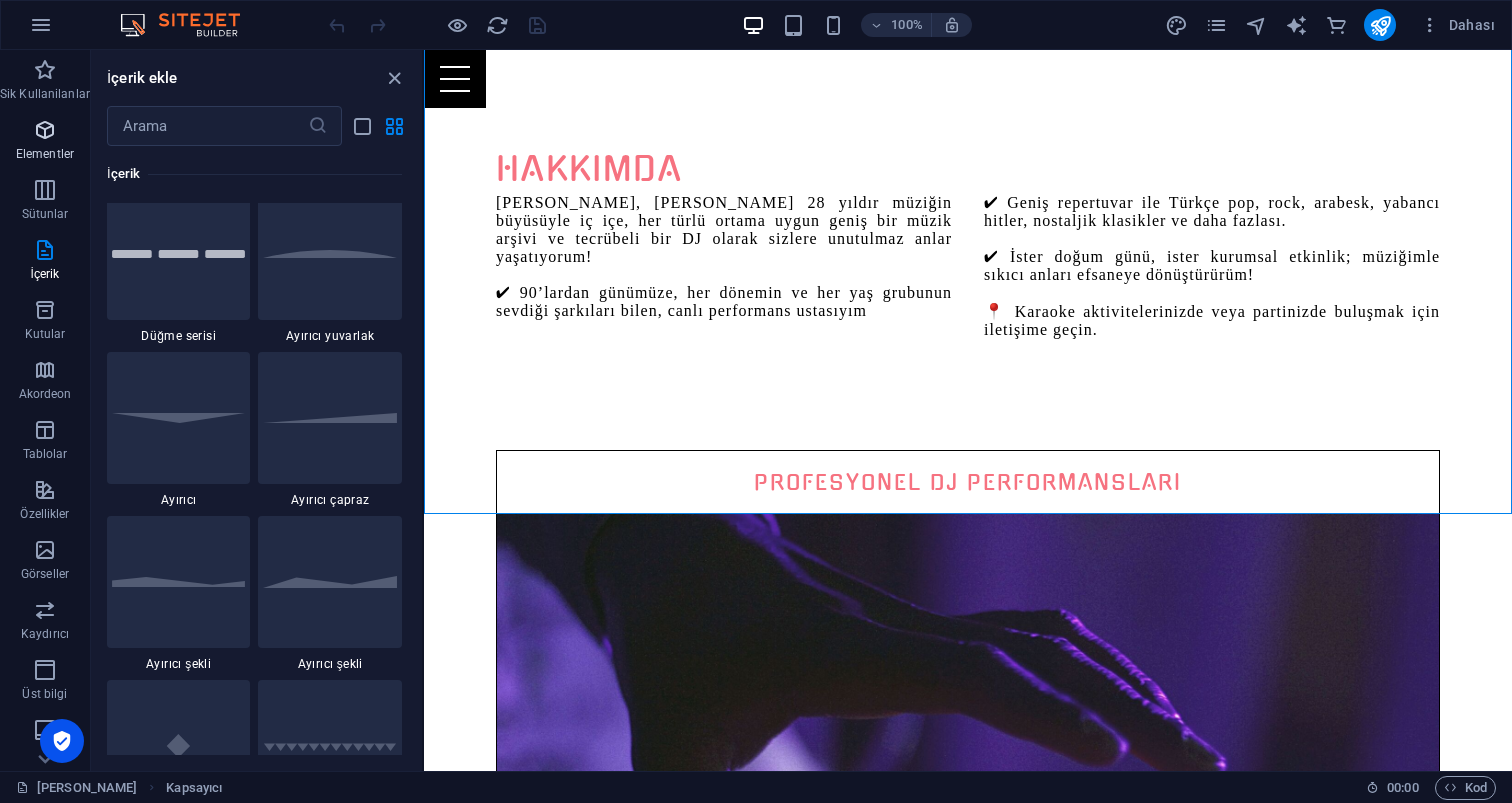 click on "Elementler" at bounding box center [45, 140] 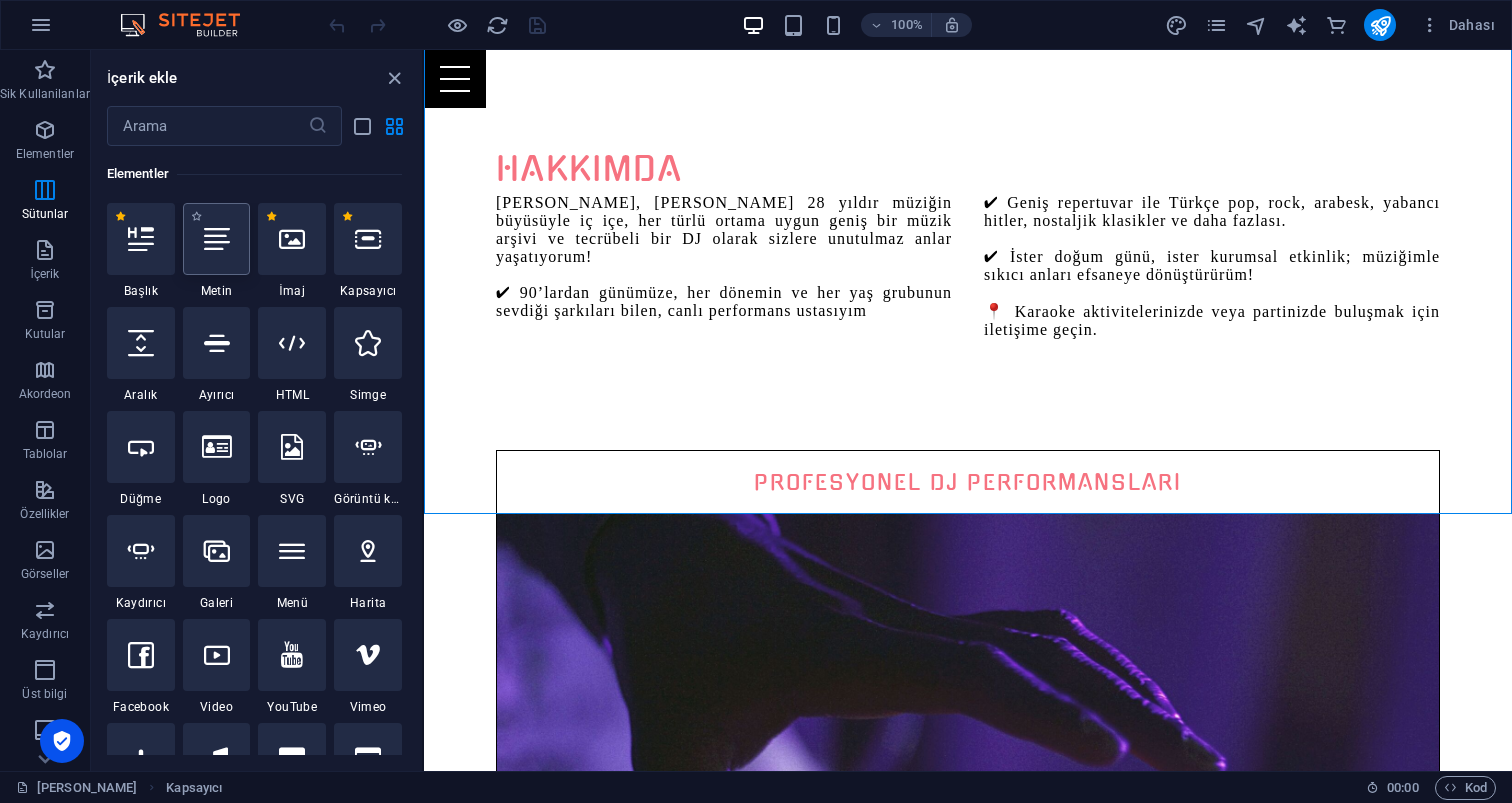 scroll, scrollTop: 377, scrollLeft: 0, axis: vertical 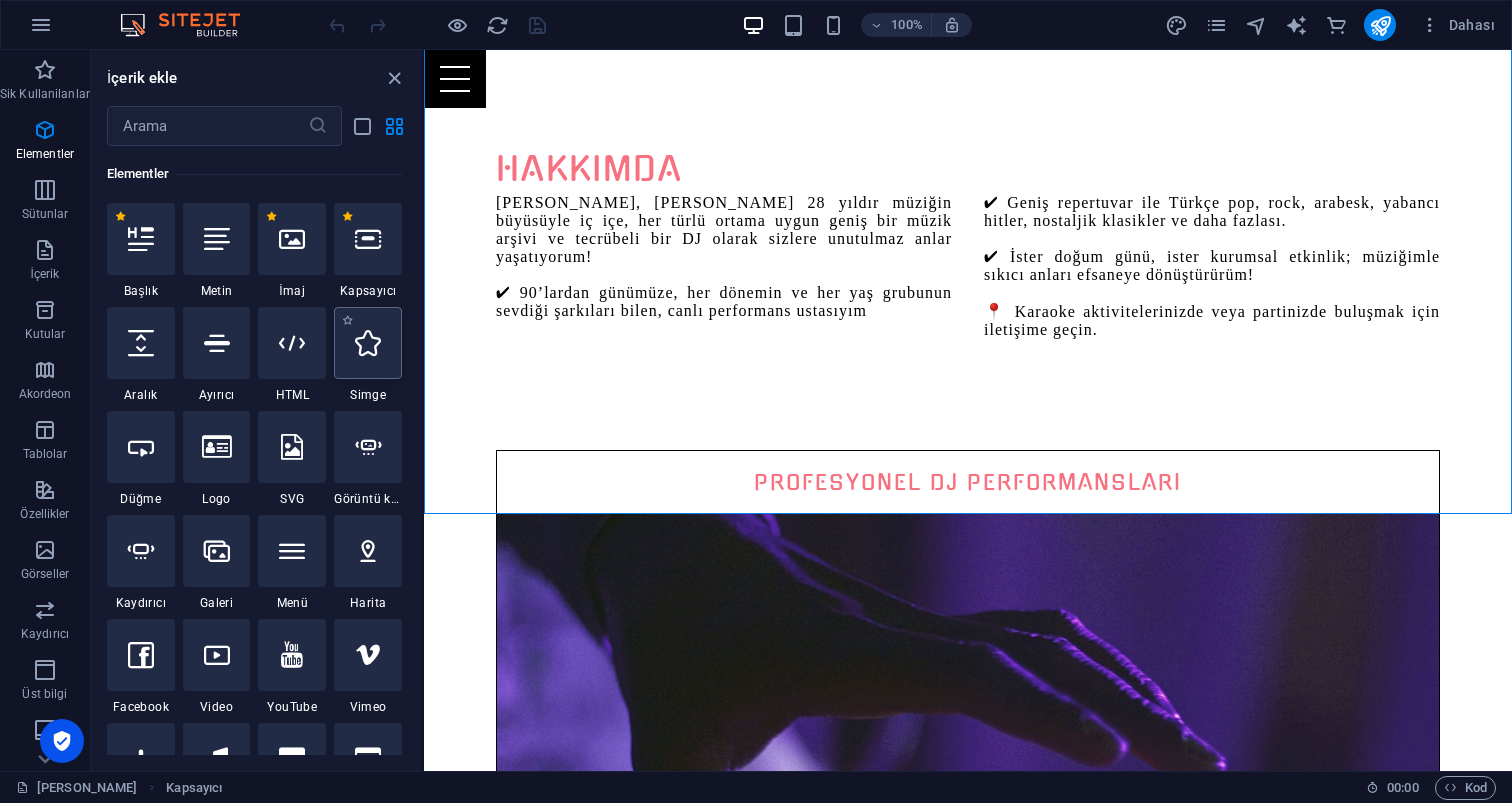 click at bounding box center (368, 343) 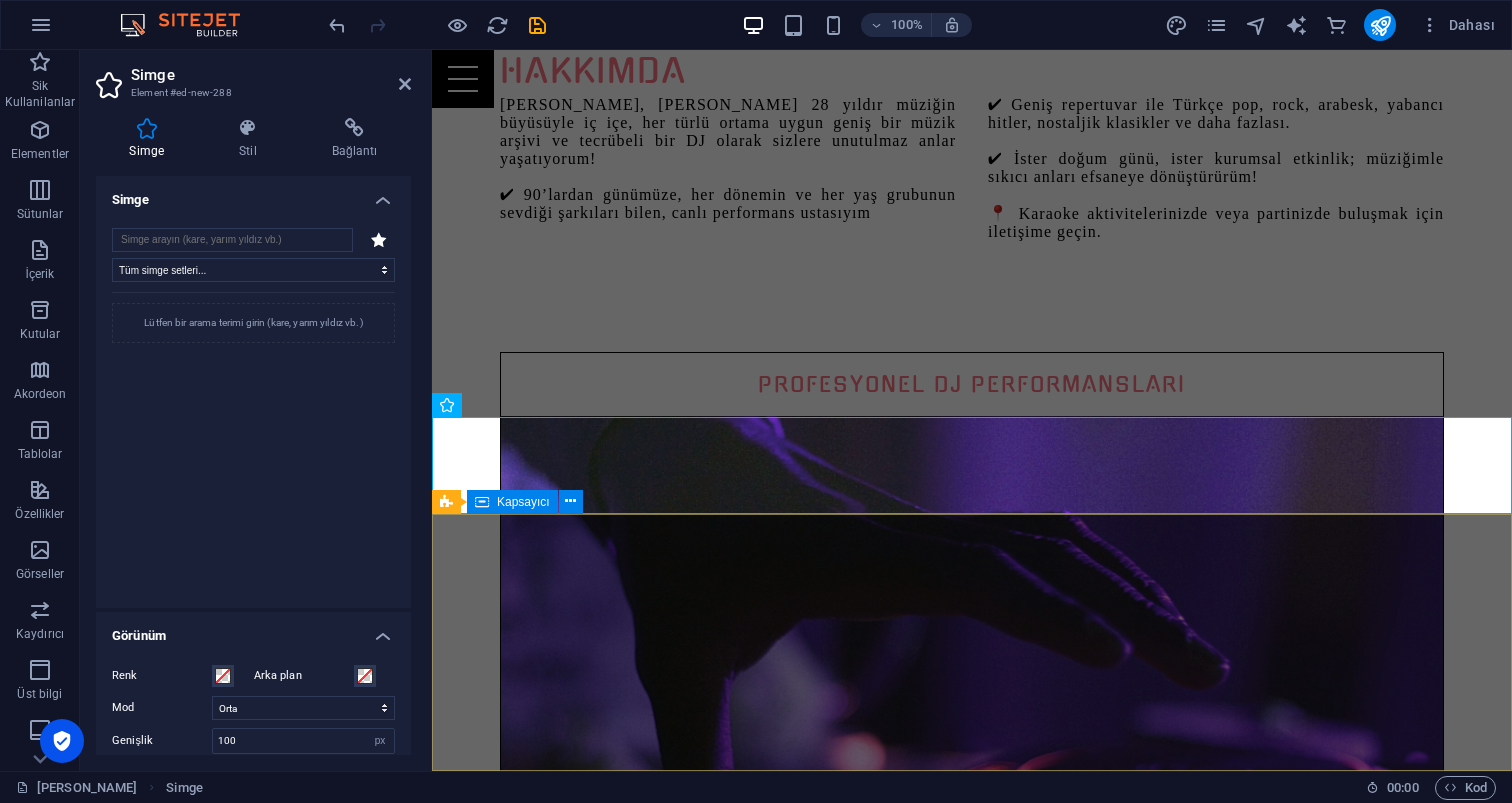 scroll, scrollTop: 1254, scrollLeft: 0, axis: vertical 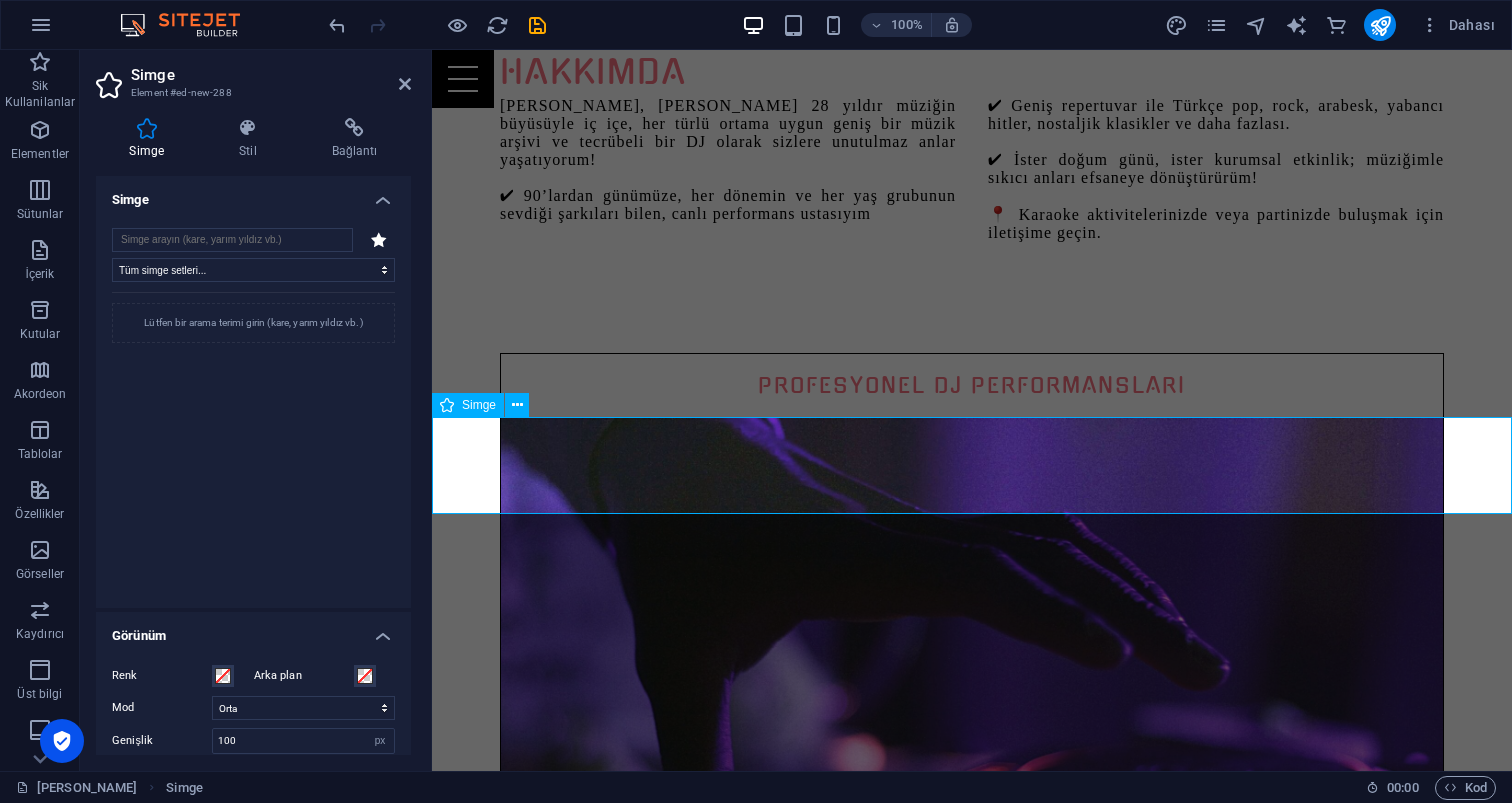 click at bounding box center [972, 2598] 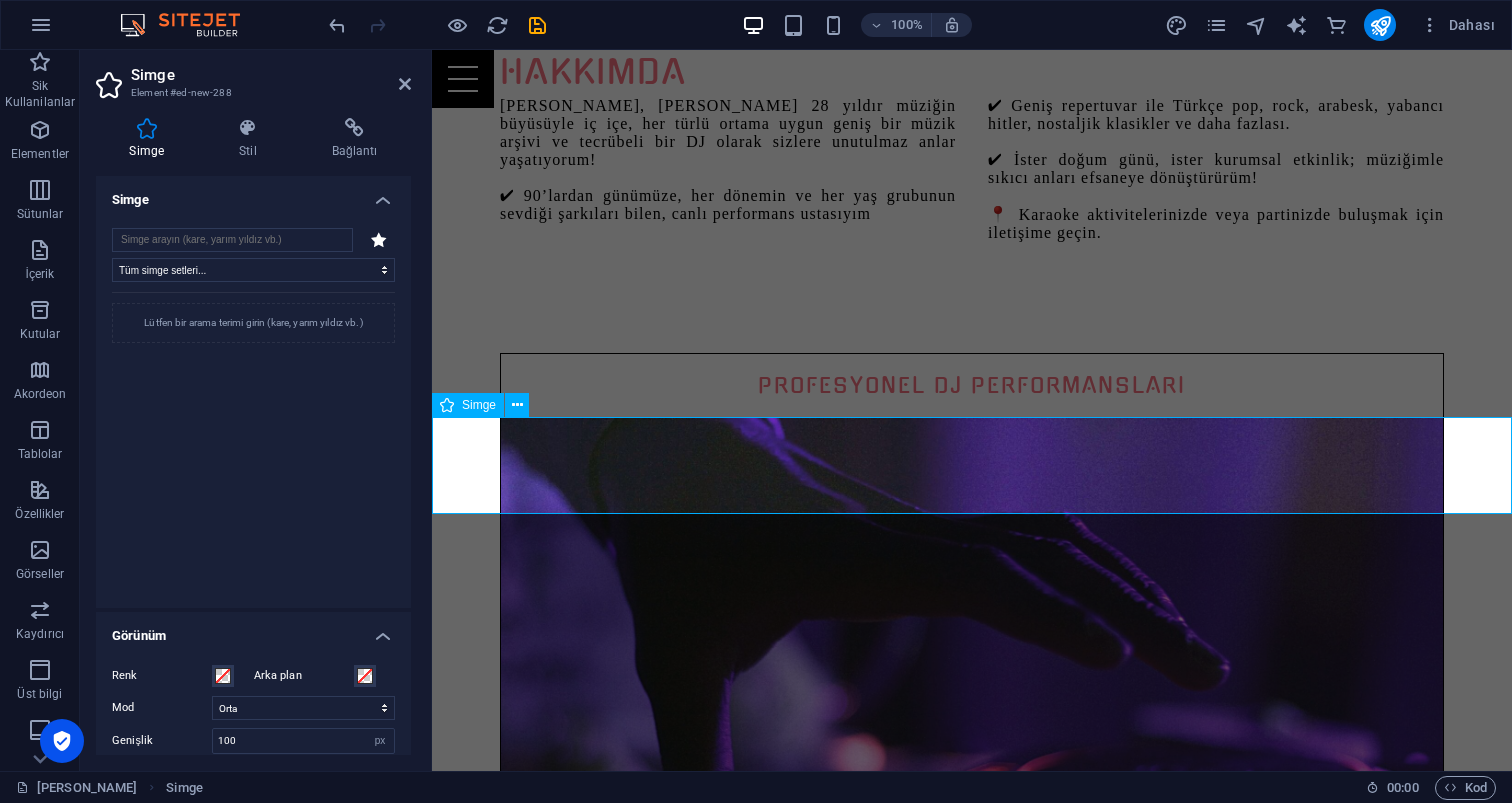 click at bounding box center [972, 2598] 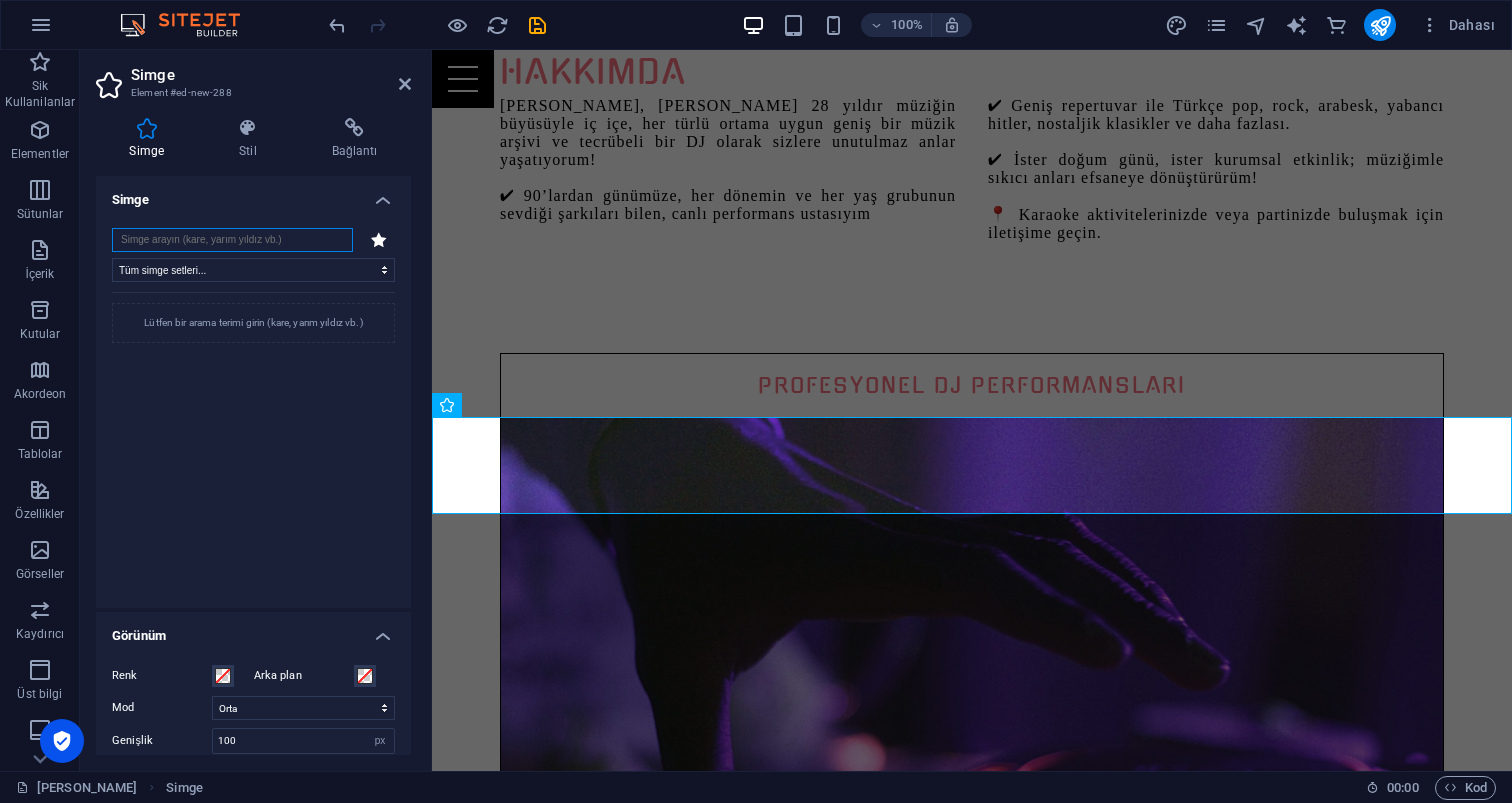click at bounding box center (232, 240) 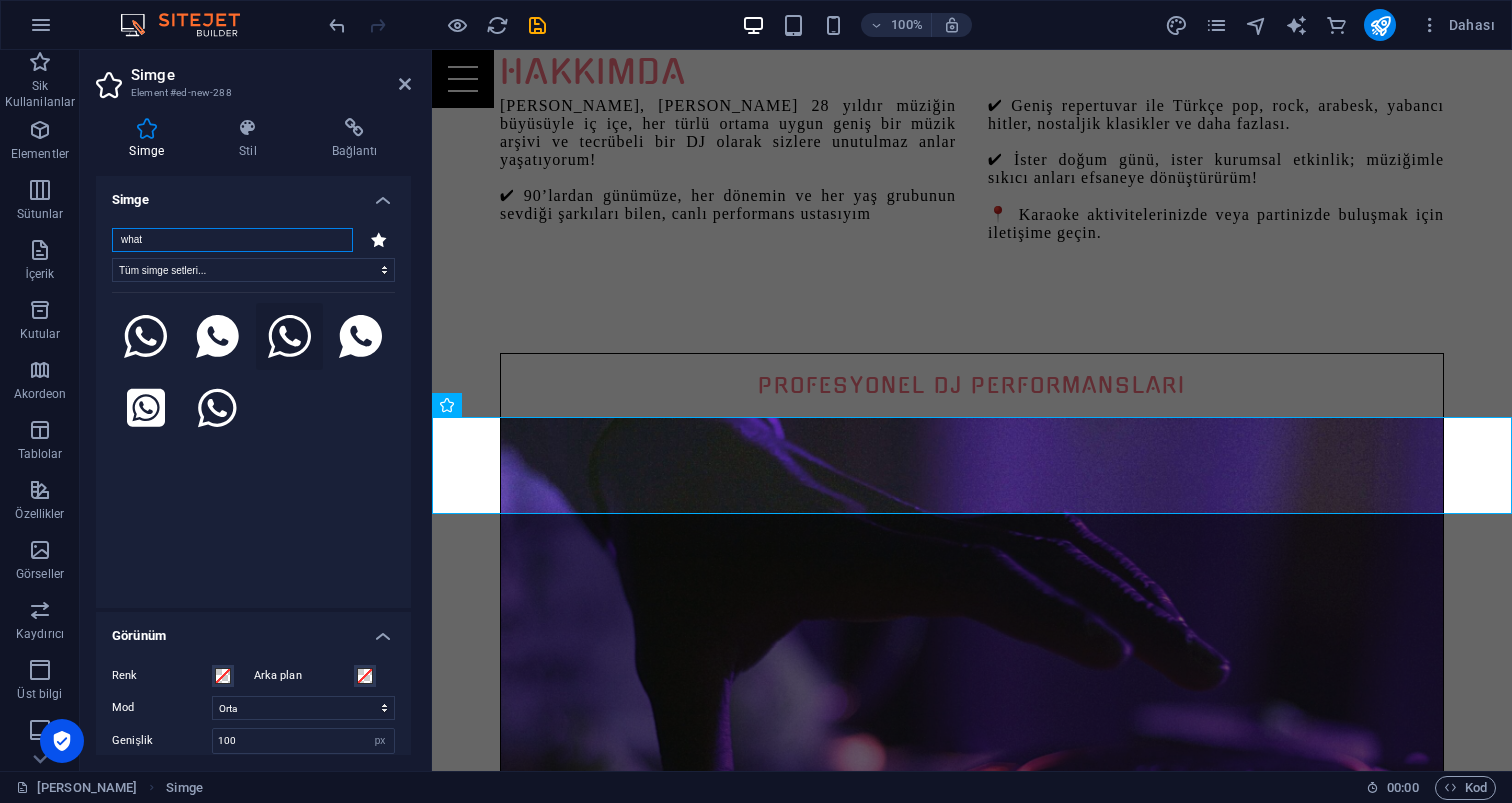 type on "what" 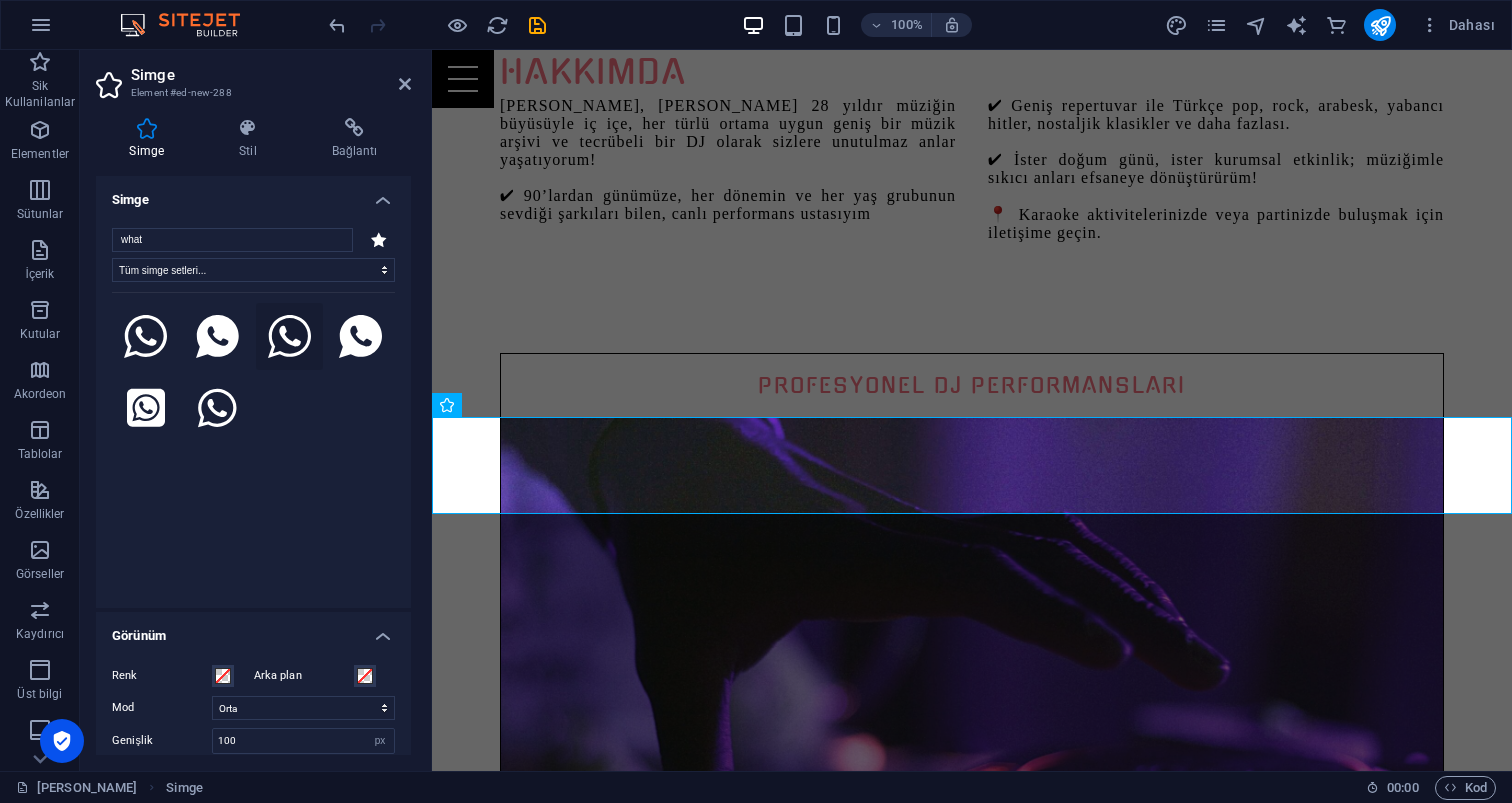 click 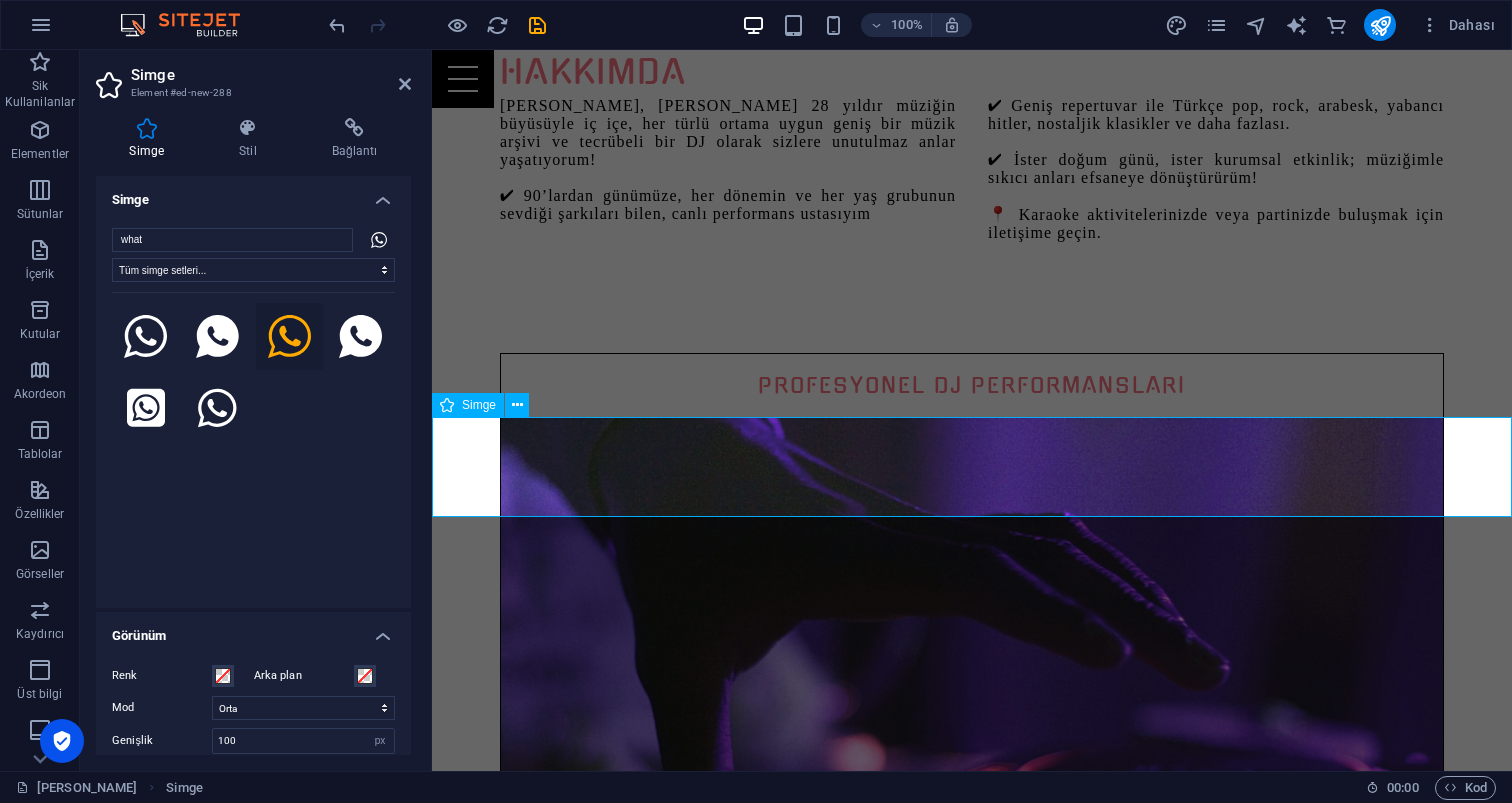 click at bounding box center [972, 2600] 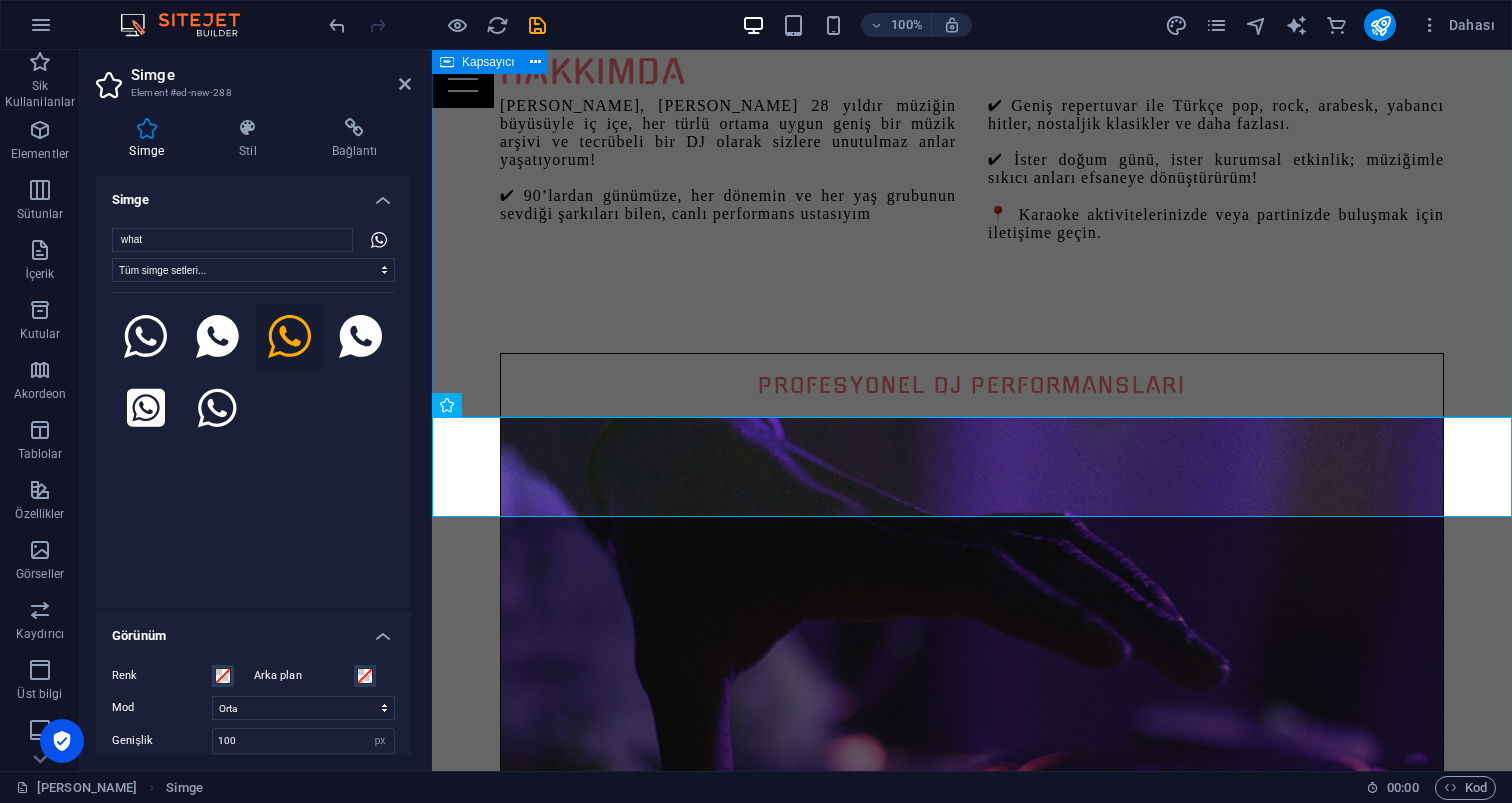 click on "[PERSON_NAME], [PERSON_NAME] [PERSON_NAME]. 28 yıldır müziğin büyüsüyle iç içe, her türlü ortama uygun geniş bir müzik arşivi ve tecrübeli bir DJ olarak sizlere unutulmaz anlar yaşatıyorum! ✔ 90’lardan günümüze, her dönemin ve her yaş grubunun sevdiği şarkıları bilen, canlı performans ustasıyım ✔ Geniş repertuvar ile Türkçe pop, rock, arabesk, yabancı hitler, nostaljik klasikler ve daha fazlası. ✔ İster doğum günü, ister kurumsal etkinlik; müziğimle sıkıcı anları efsaneye dönüştürürüm! 📍 Karaoke aktivitelerinizde veya partinizde buluşmak için iletişime geçin. PROFESYONEL DJ PERFORMANSLARI iletişime geçin Eğlence Dolu Etkinlikler ILETIŞIME GEÇIN UNUTULMAZ KARAOKE AKTİVİTELERİ ILETIŞIME GEÇIN" at bounding box center (972, 1252) 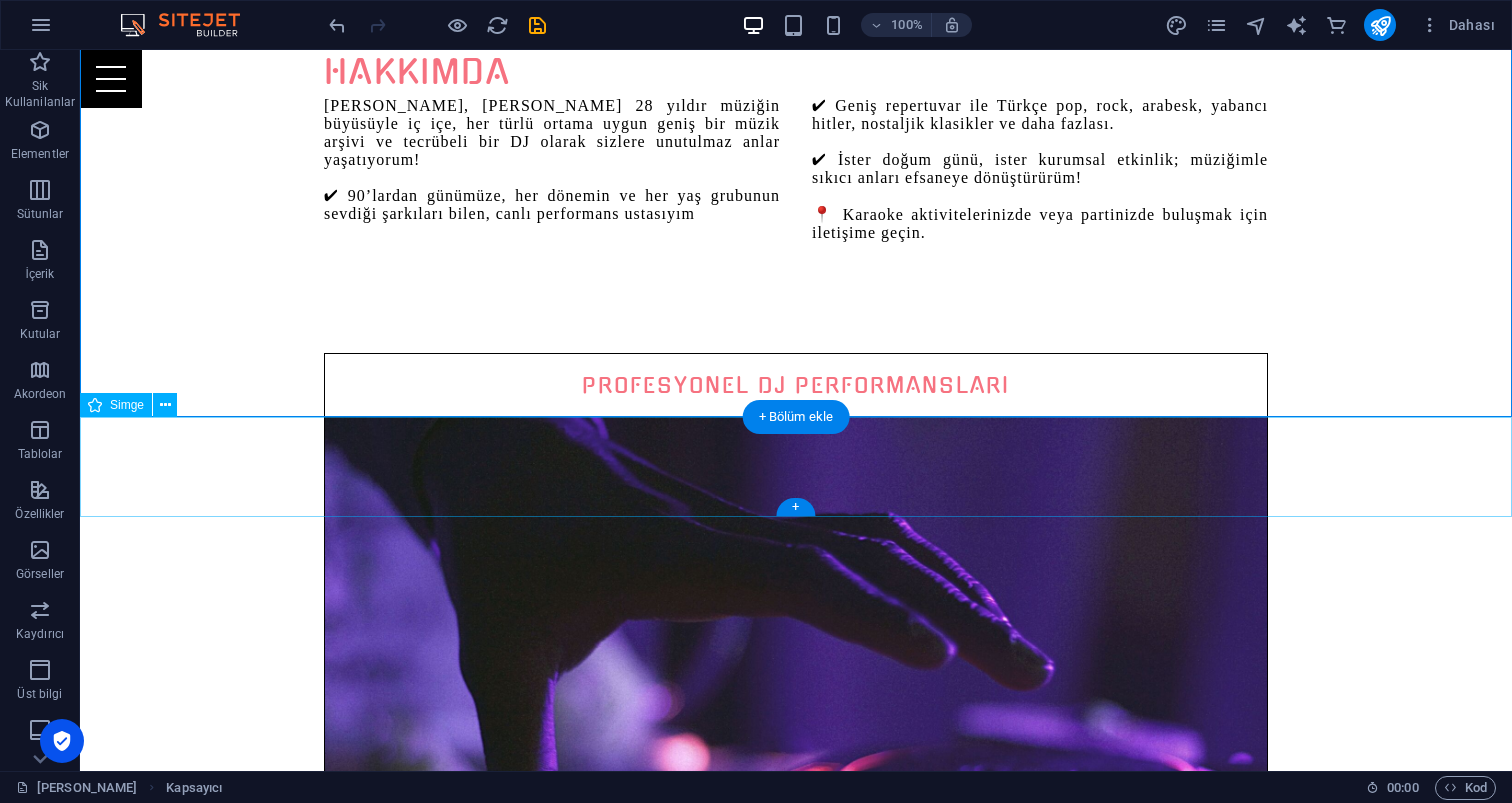 click at bounding box center [796, 2600] 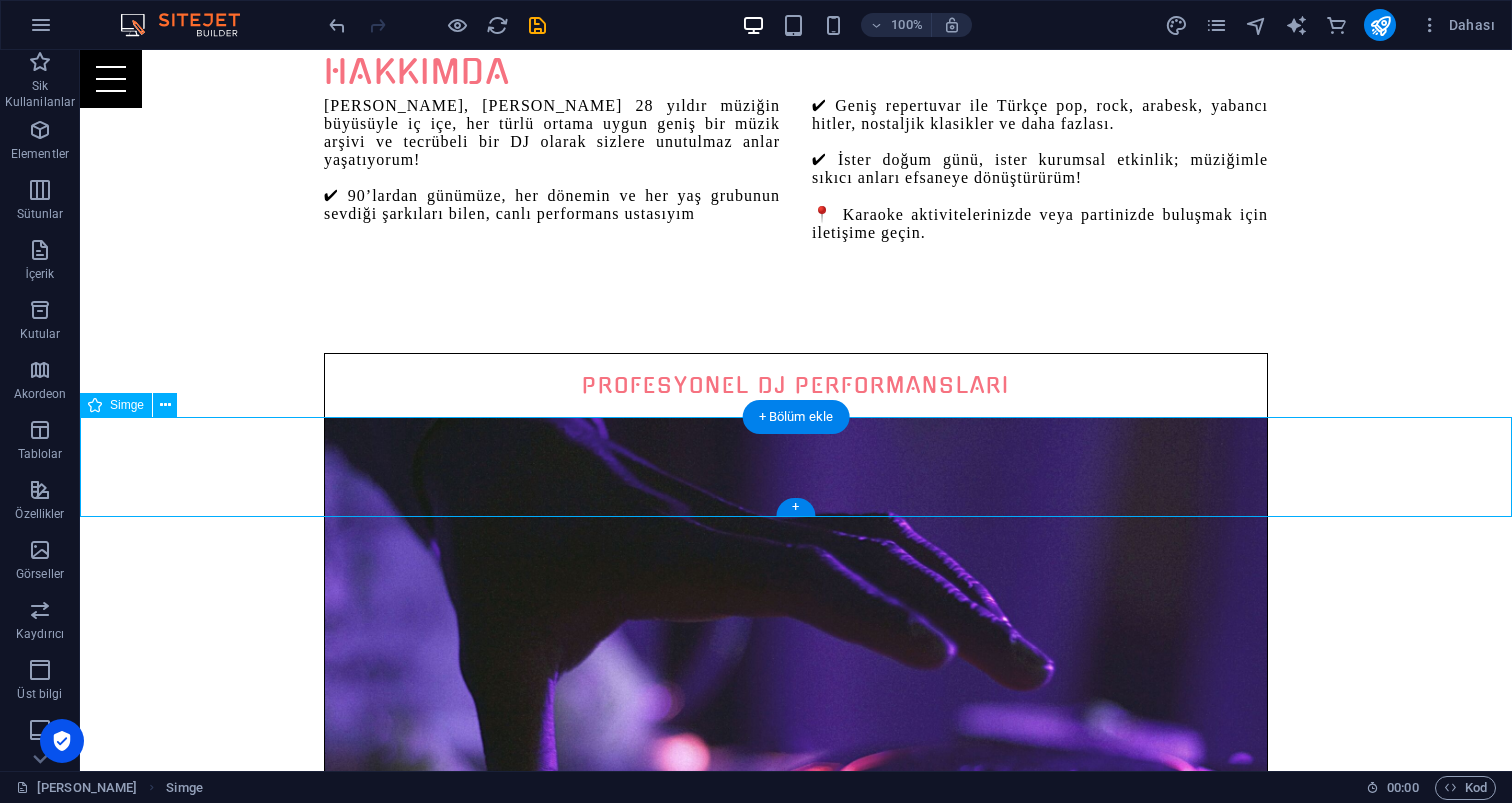 drag, startPoint x: 124, startPoint y: 465, endPoint x: 223, endPoint y: 465, distance: 99 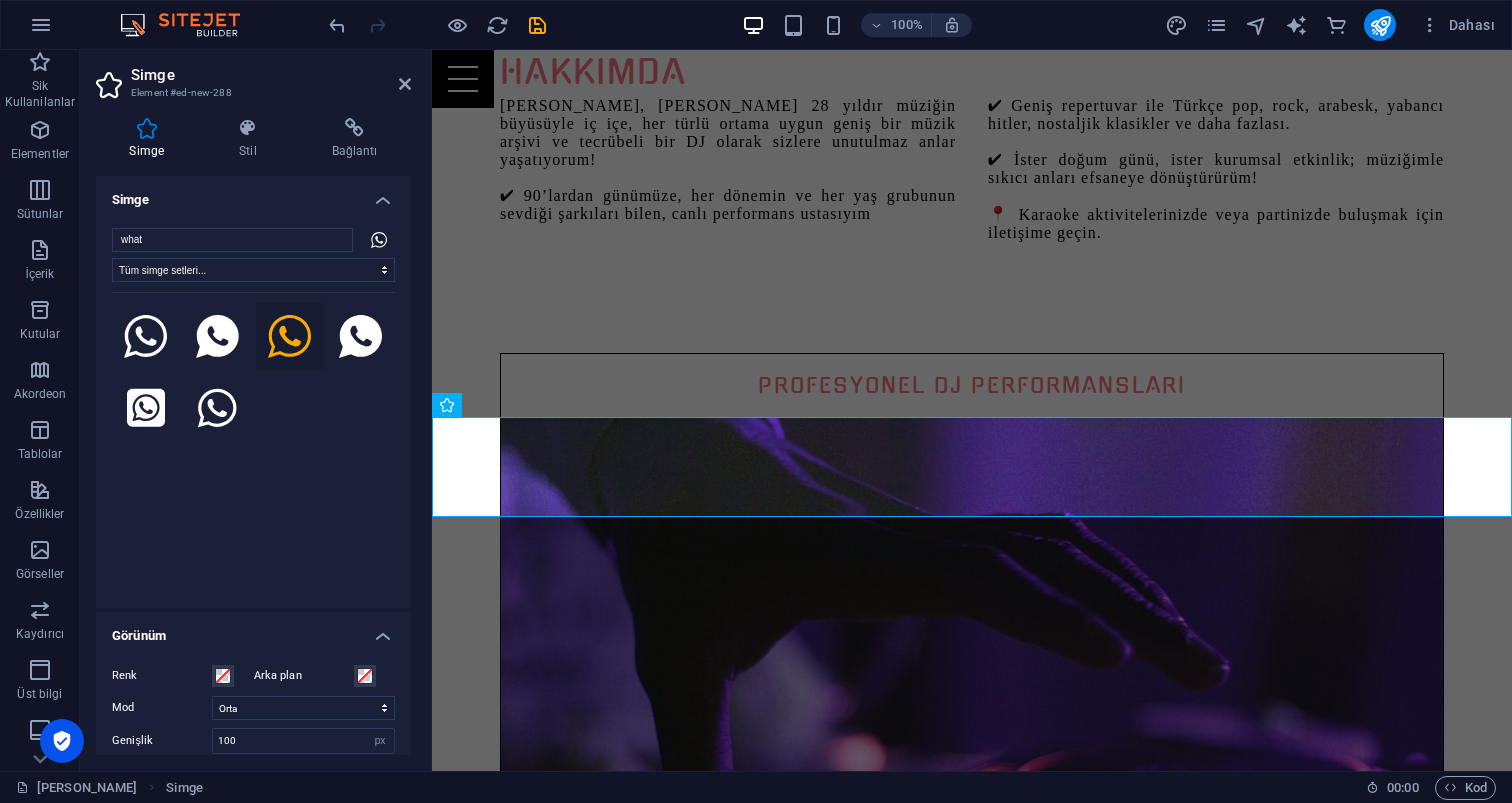 click 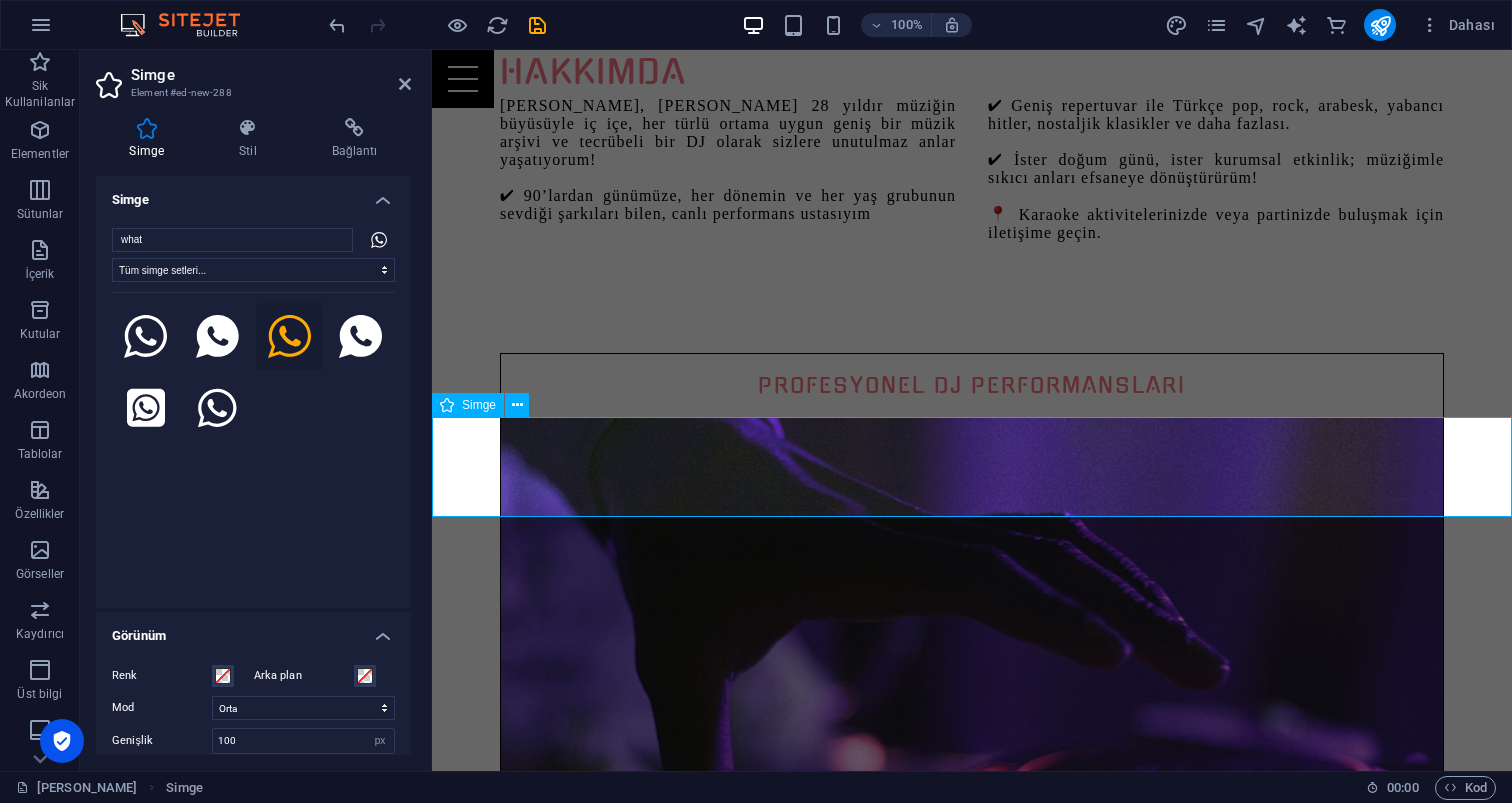 click at bounding box center [972, 2600] 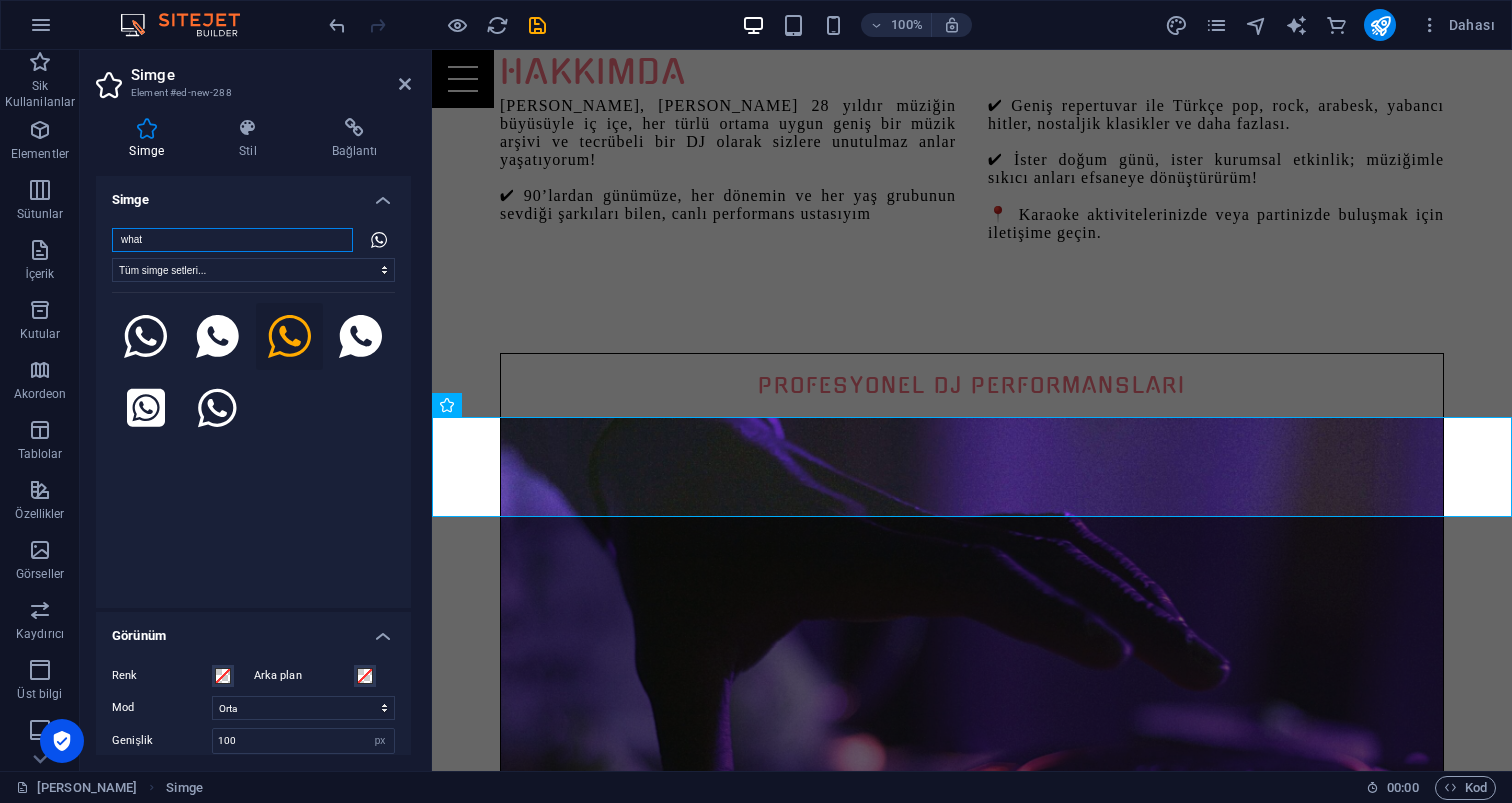 click on "what" at bounding box center [232, 240] 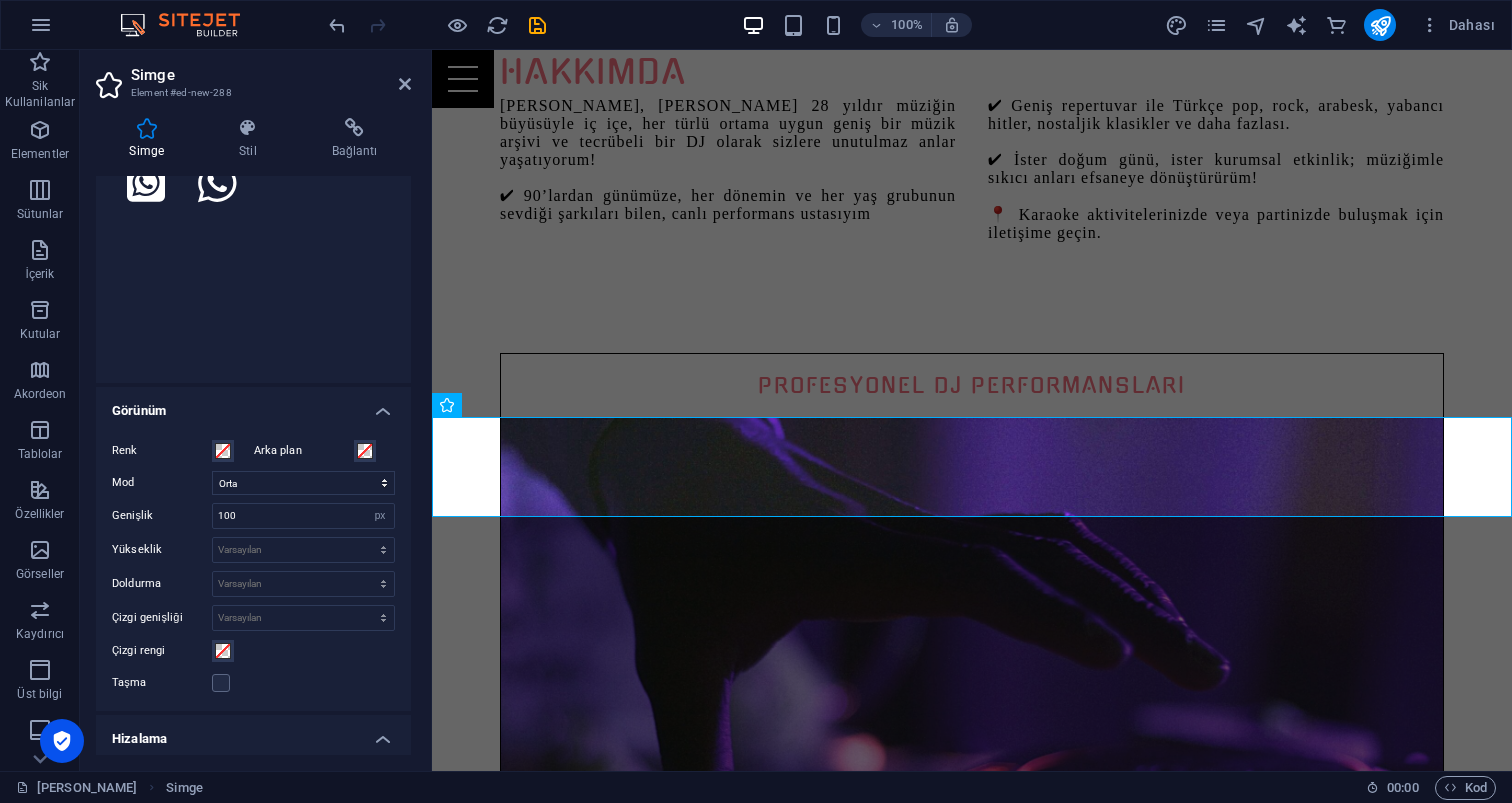 scroll, scrollTop: 227, scrollLeft: 0, axis: vertical 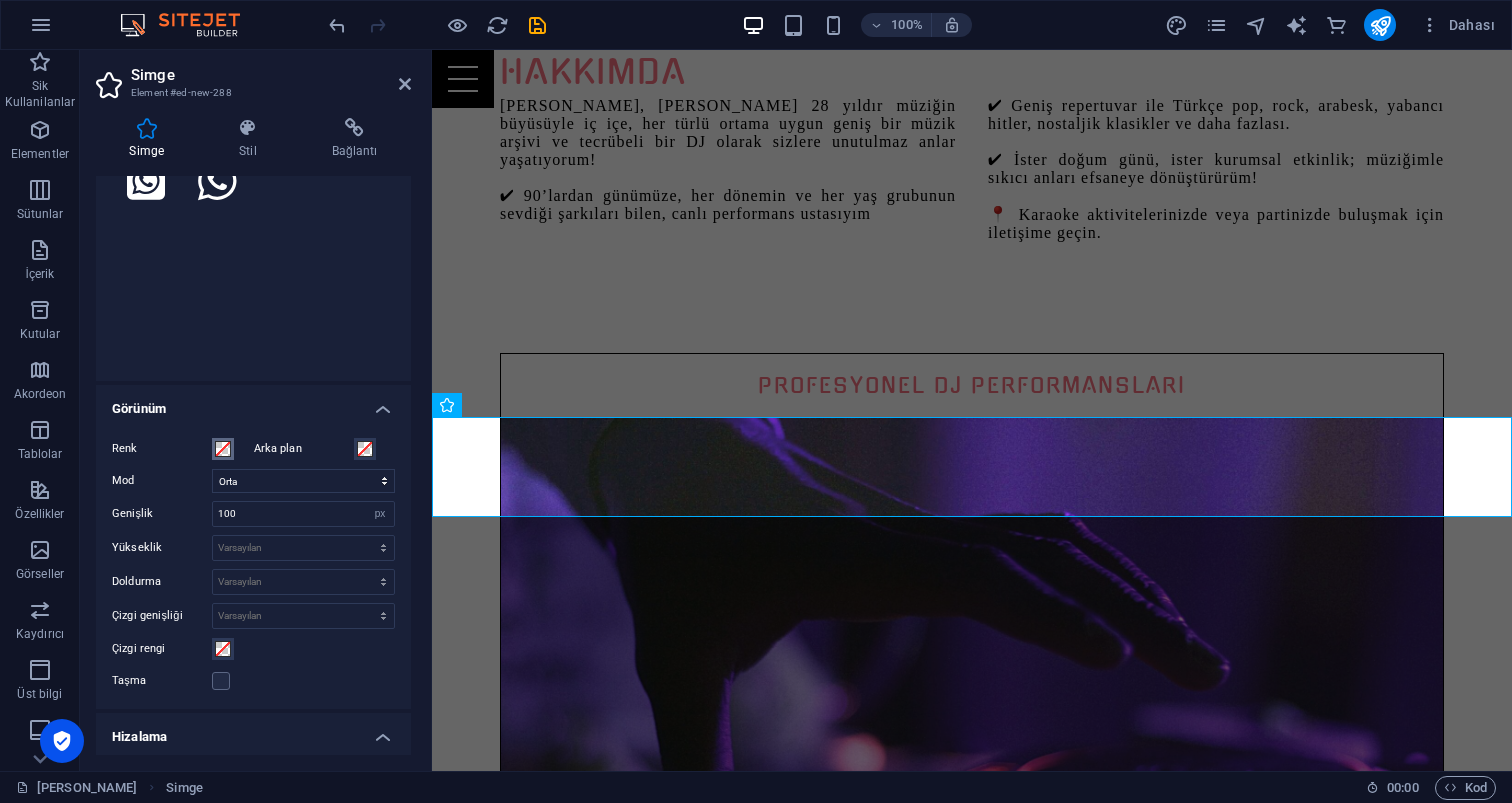 click at bounding box center (223, 449) 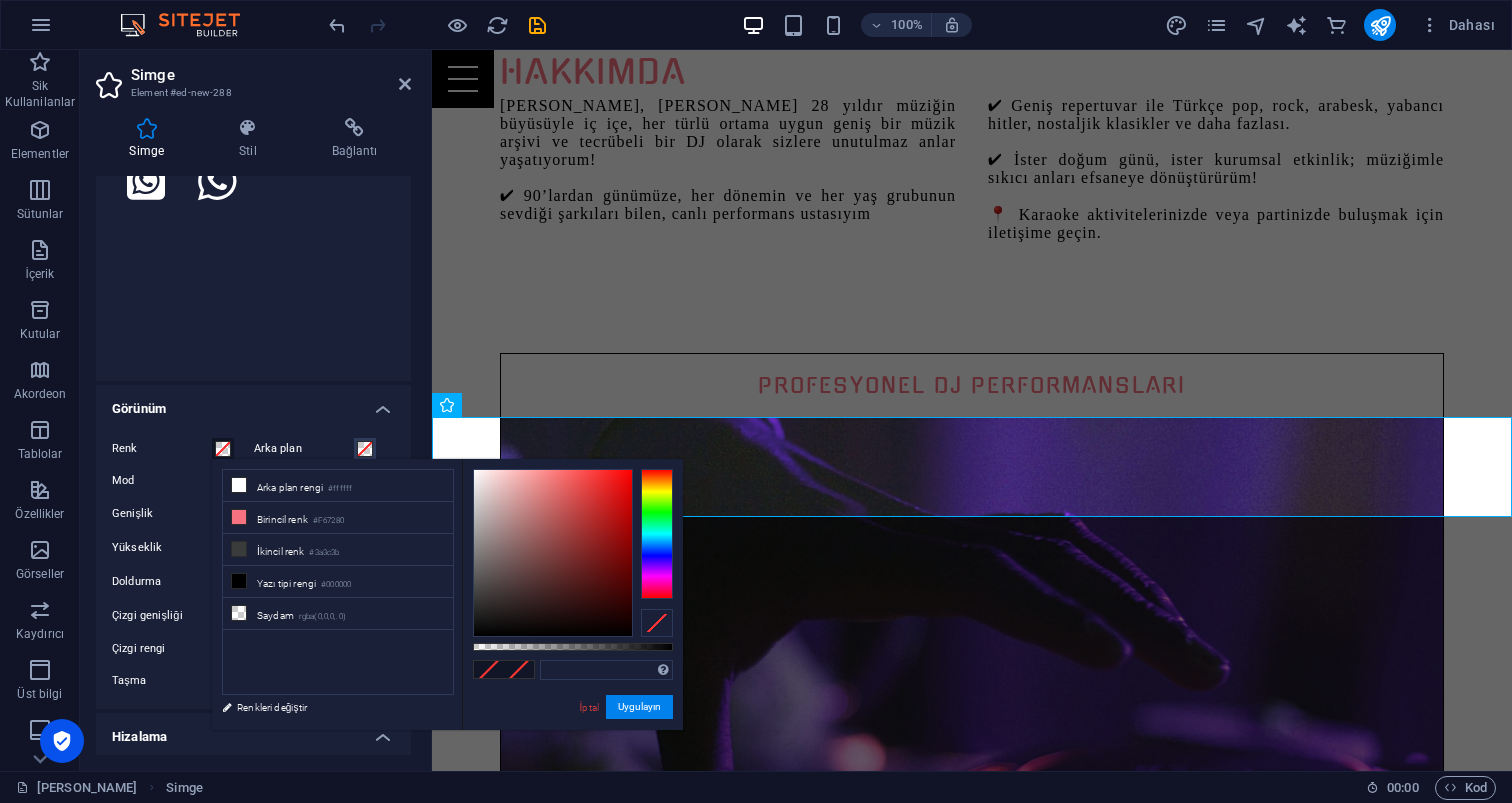 type on "#000000" 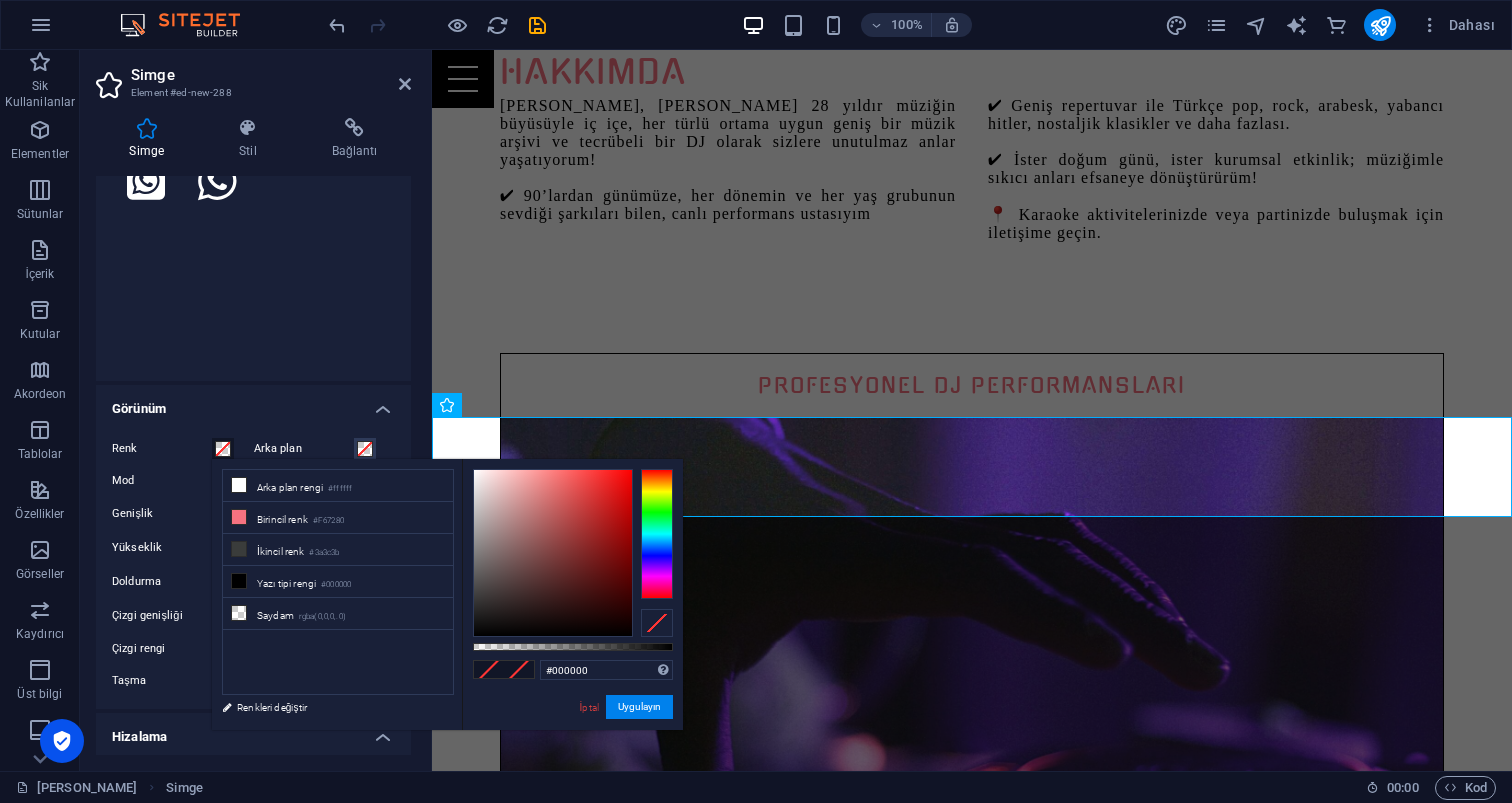 click at bounding box center [657, 534] 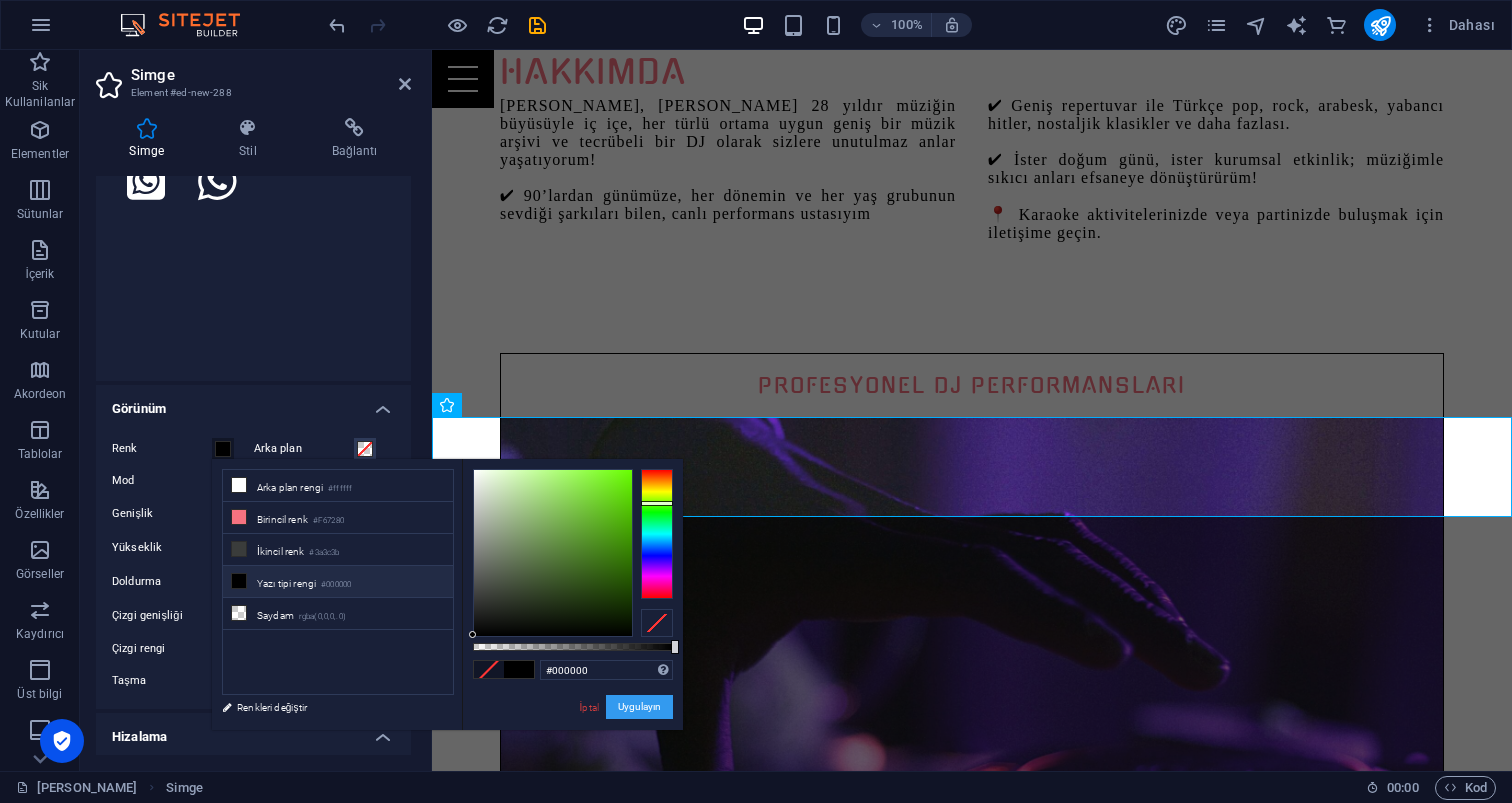 click on "Uygulayın" at bounding box center (639, 707) 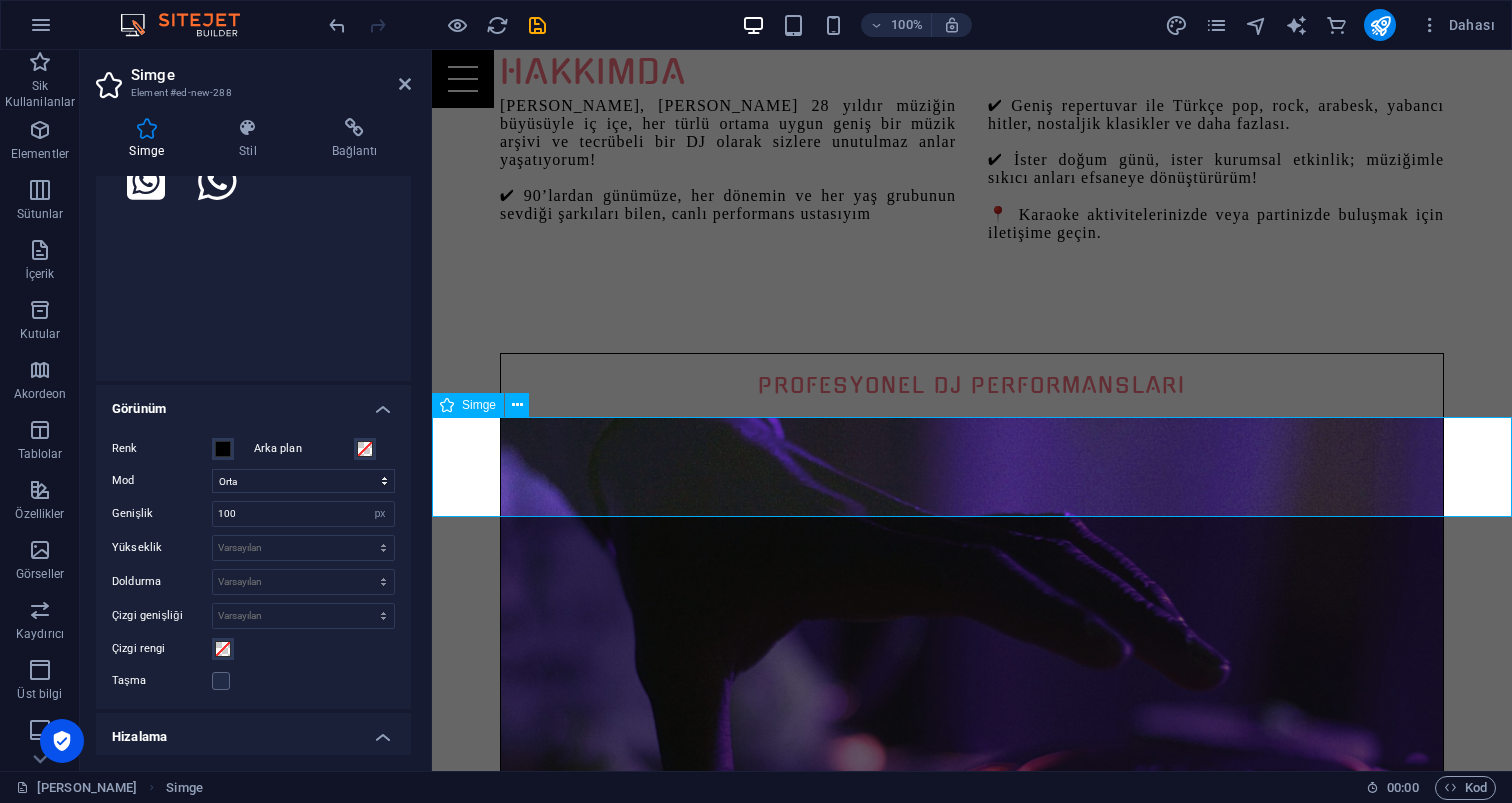 click at bounding box center [972, 2600] 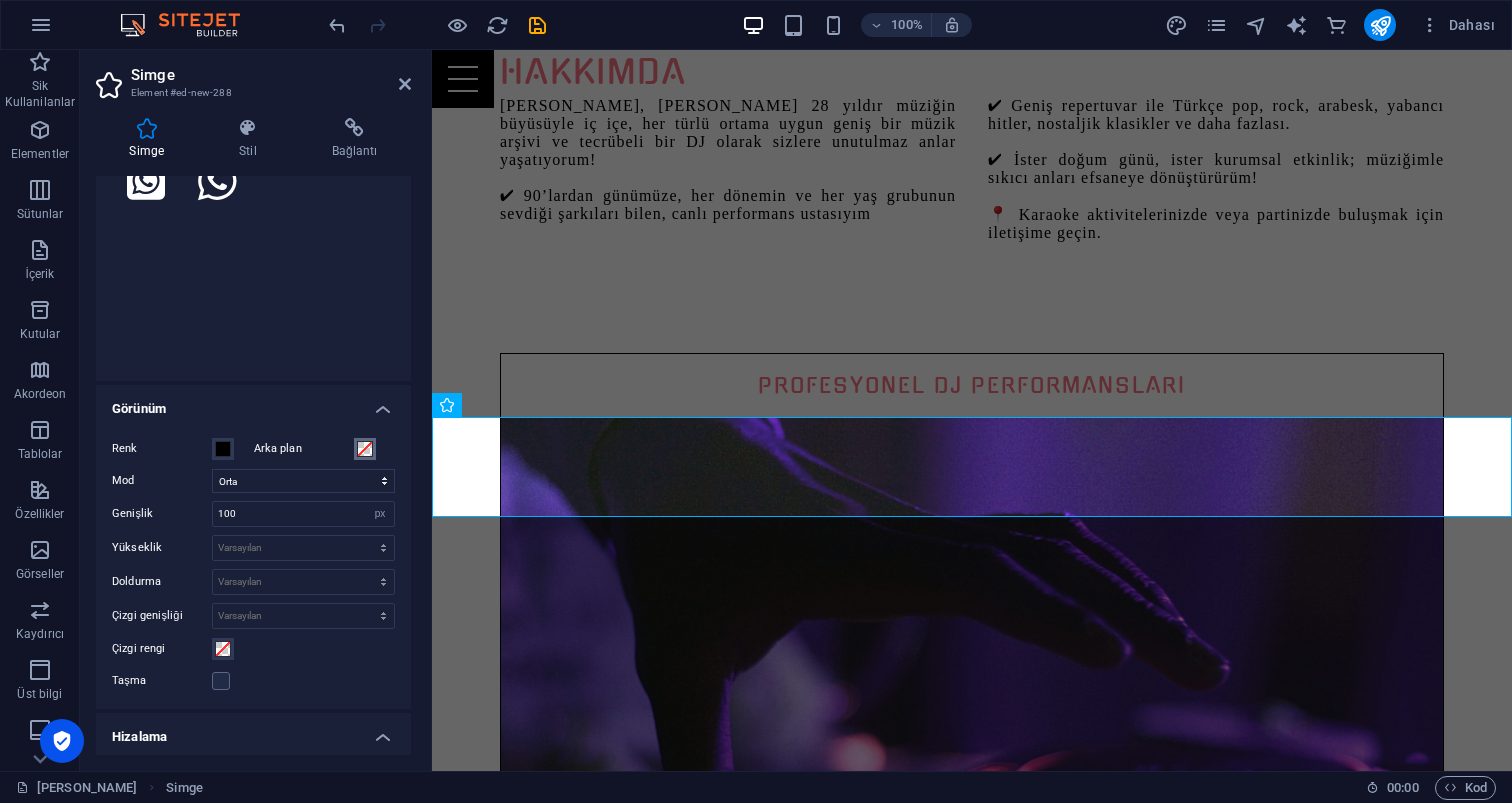 click at bounding box center (365, 449) 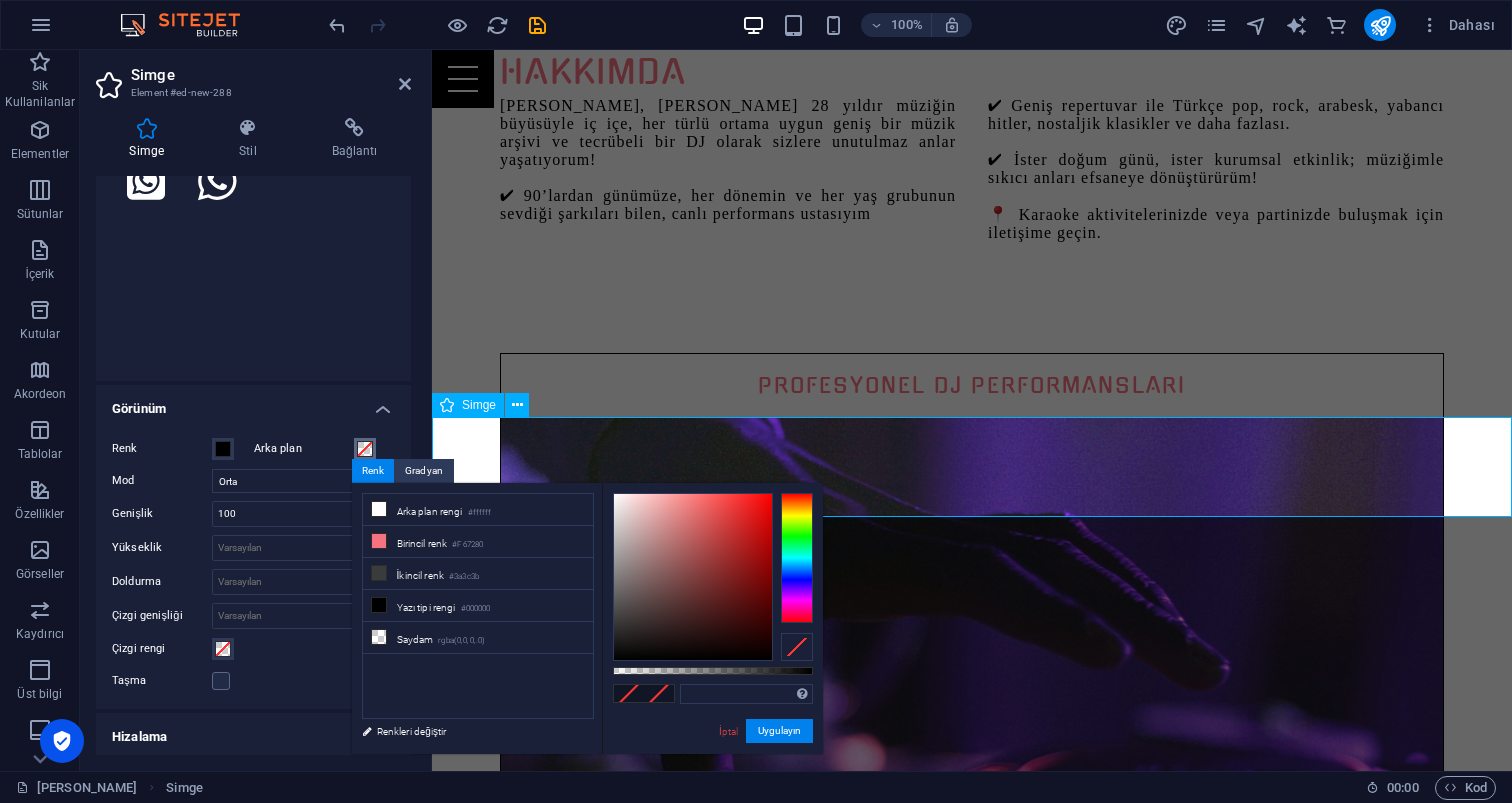 type on "#000000" 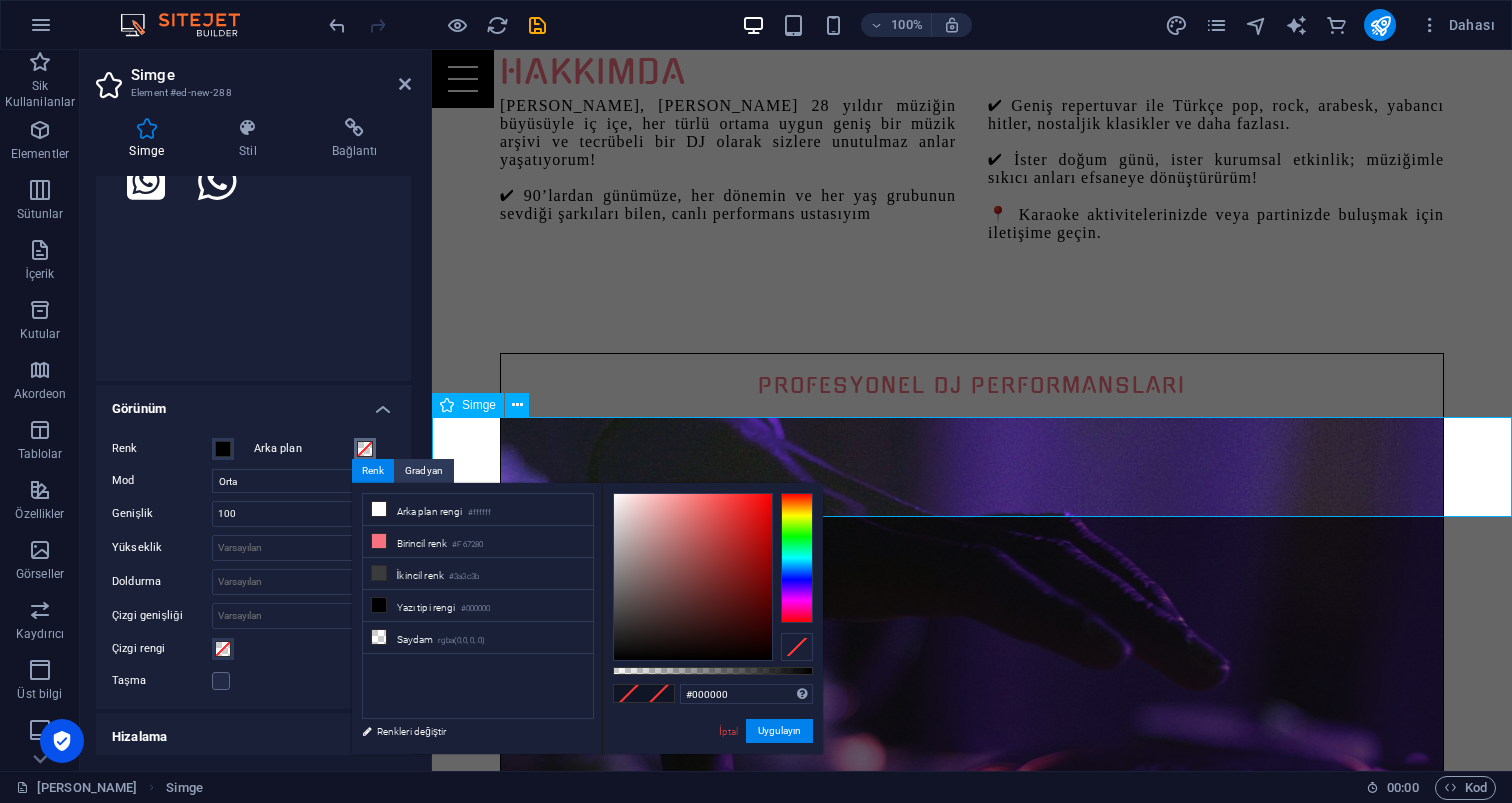click at bounding box center [797, 558] 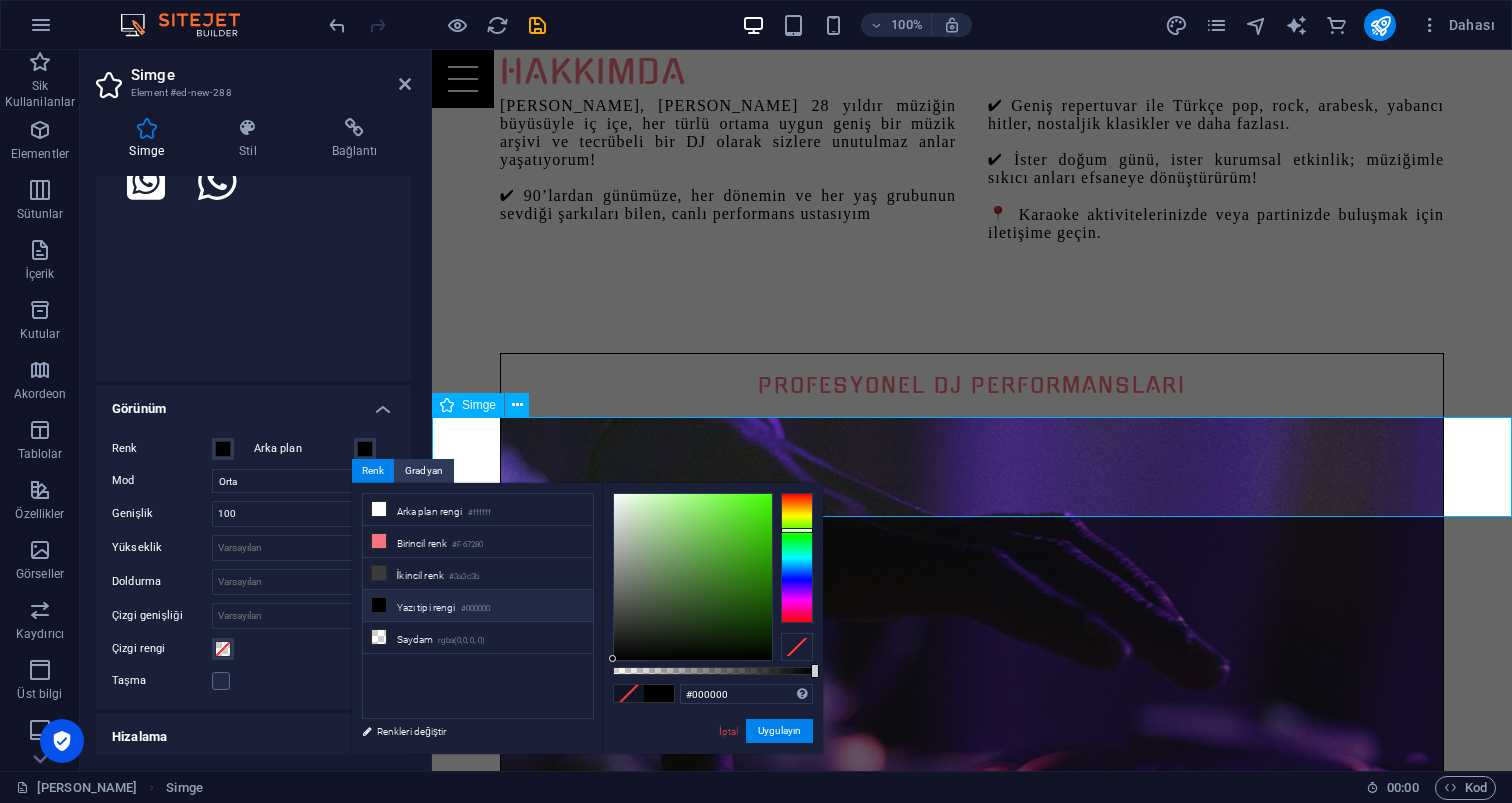 click at bounding box center [972, 2600] 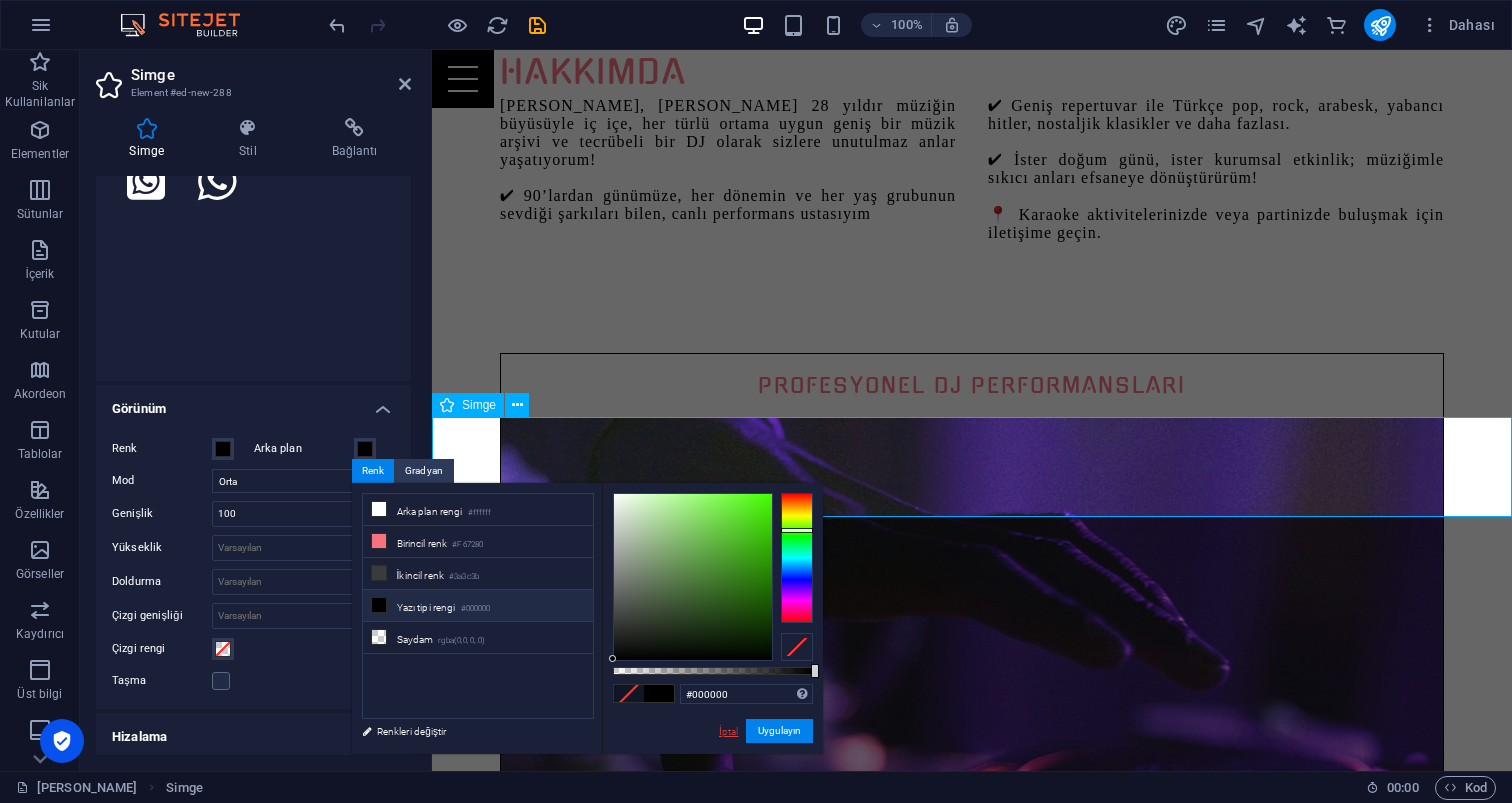 click on "İptal" at bounding box center [728, 731] 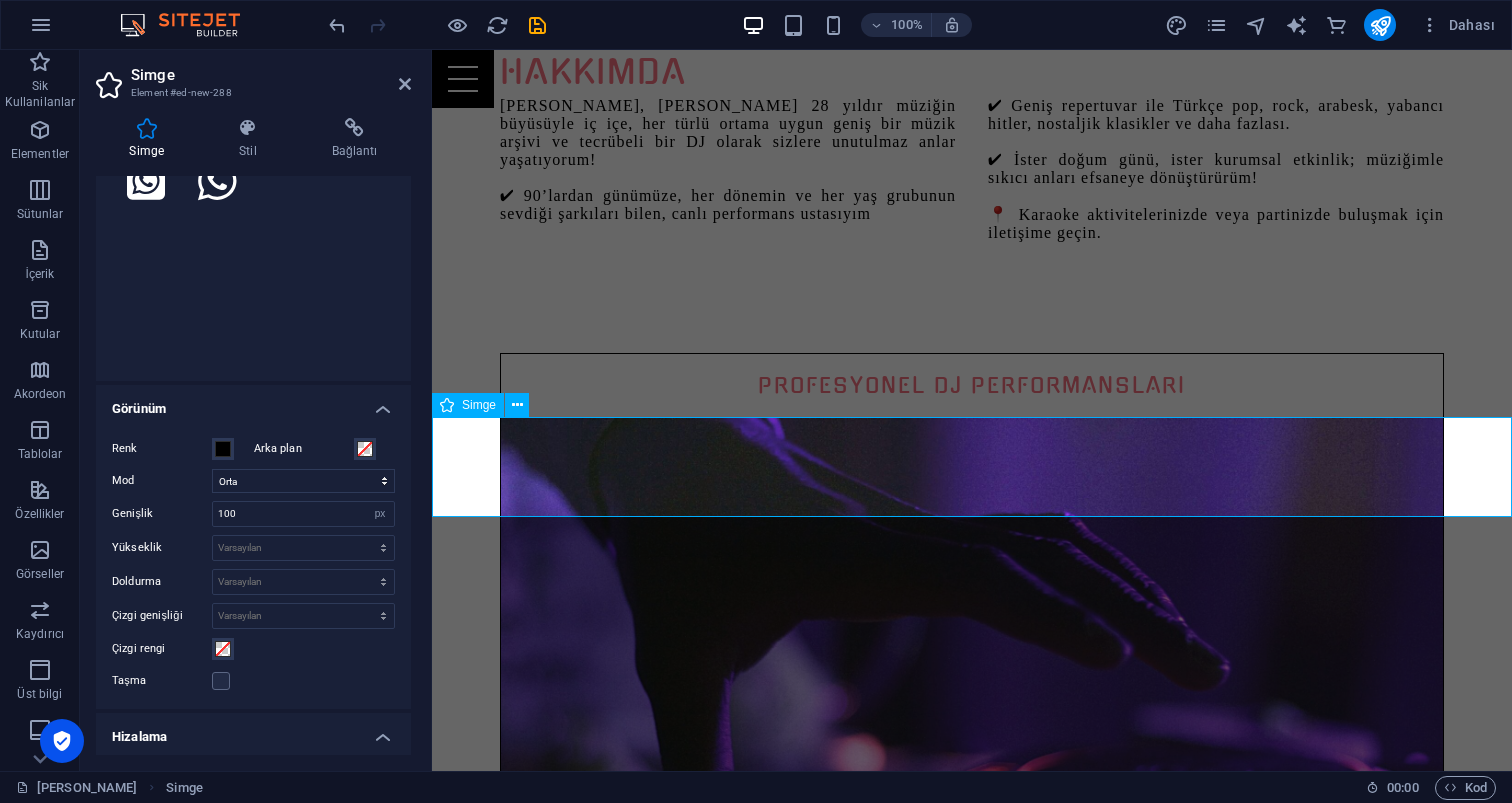 click at bounding box center [972, 2600] 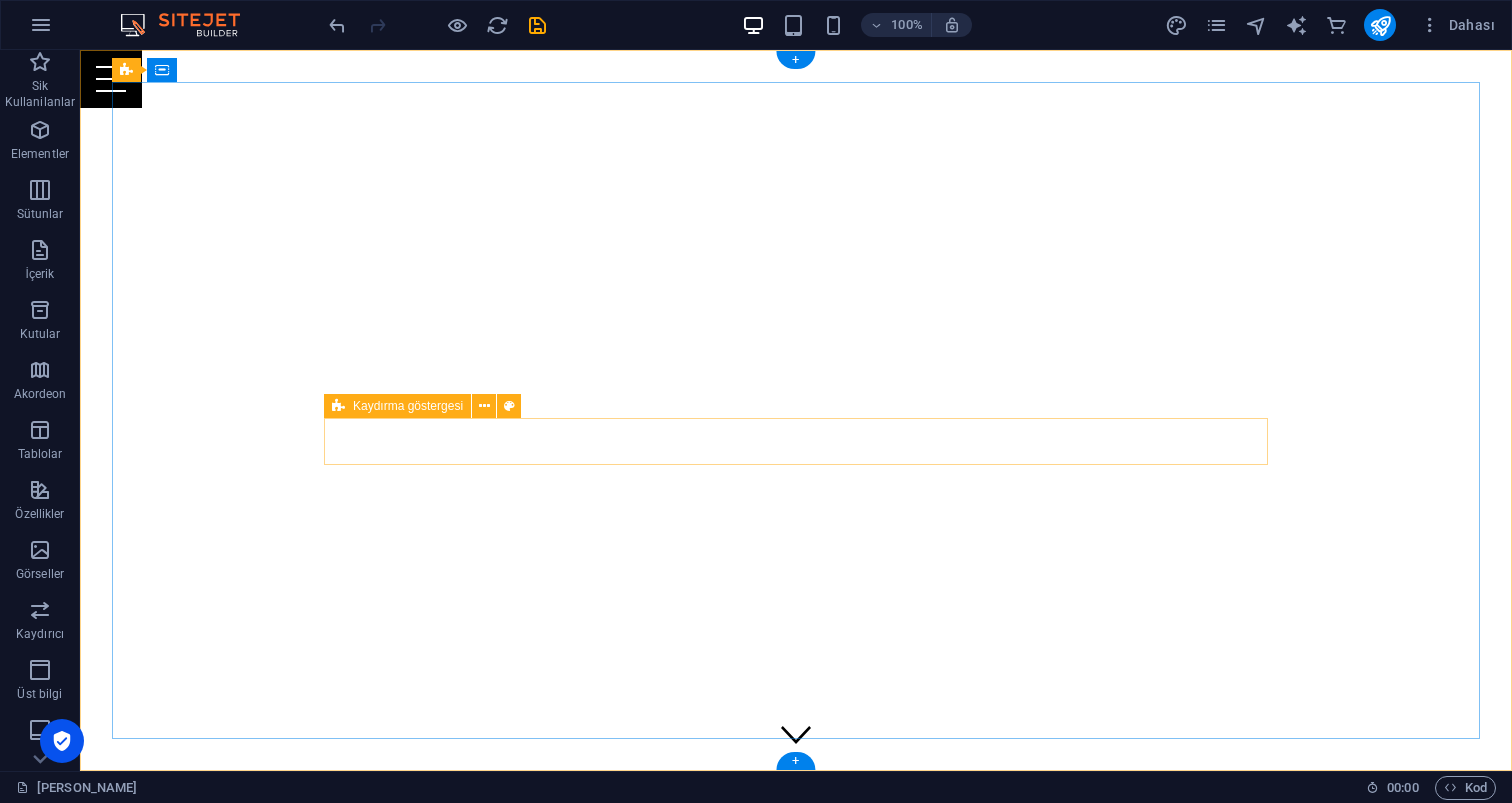scroll, scrollTop: 0, scrollLeft: 0, axis: both 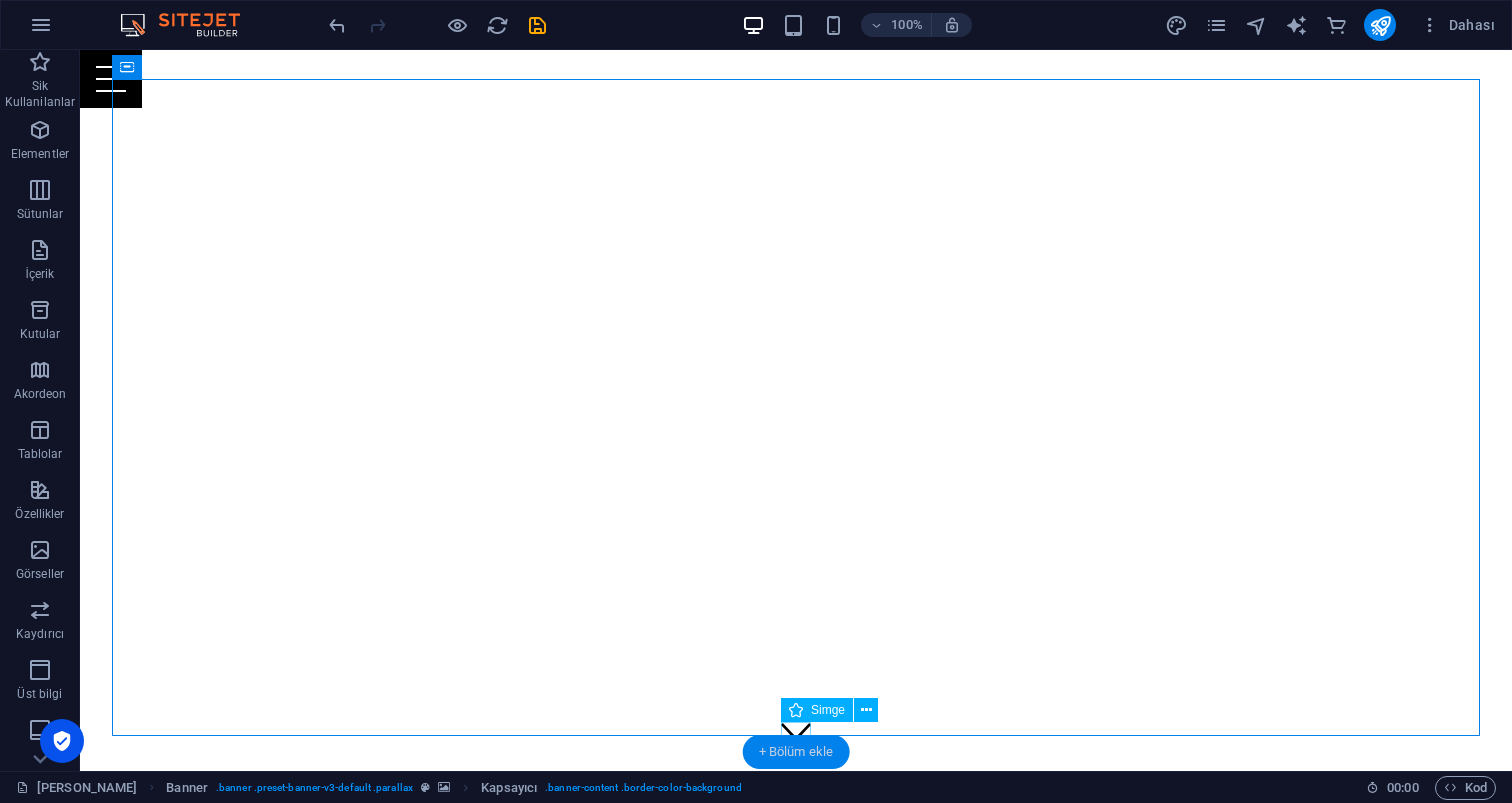 click on "+ Bölüm ekle" at bounding box center [796, 752] 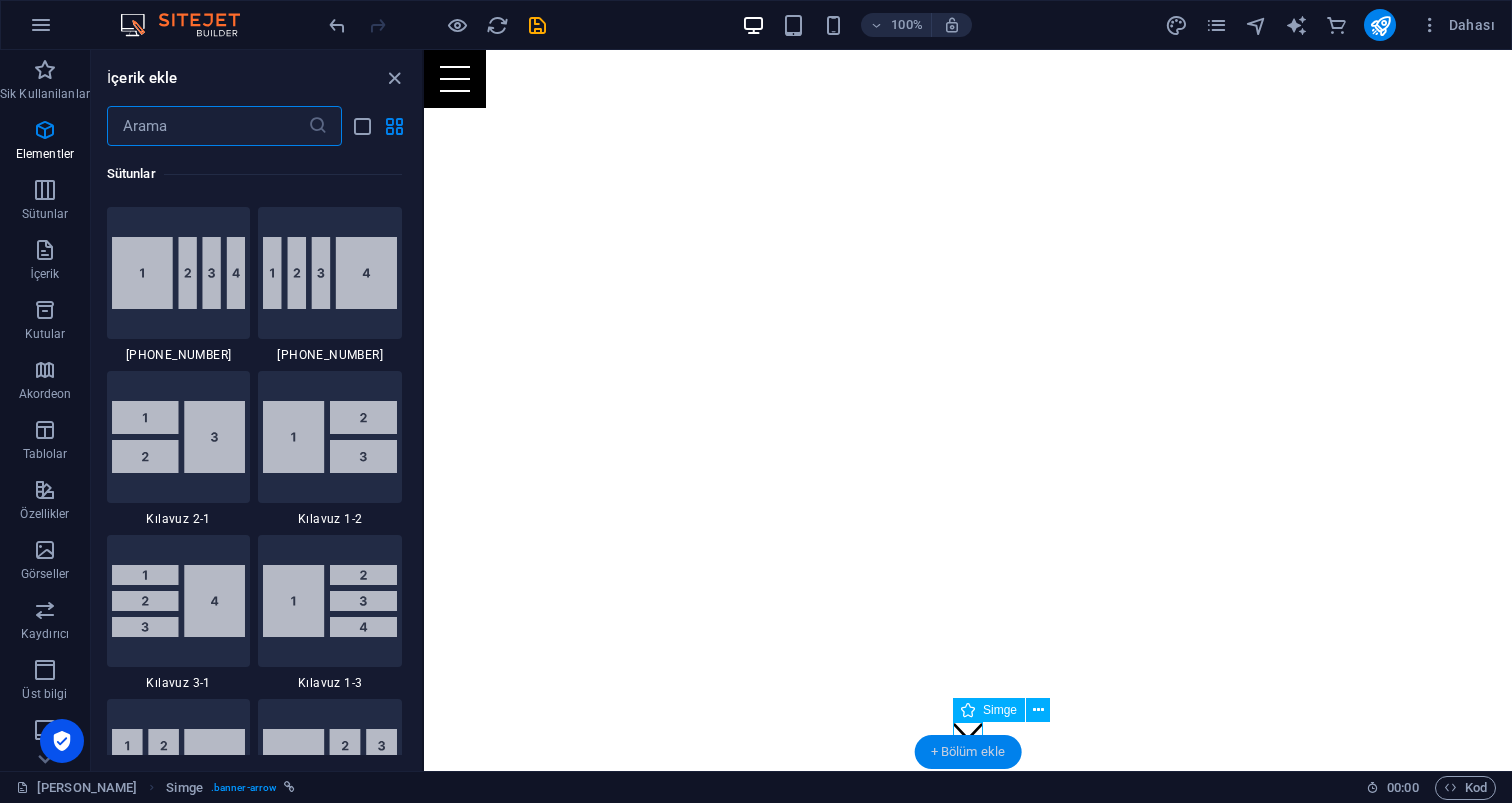 scroll, scrollTop: 3663, scrollLeft: 0, axis: vertical 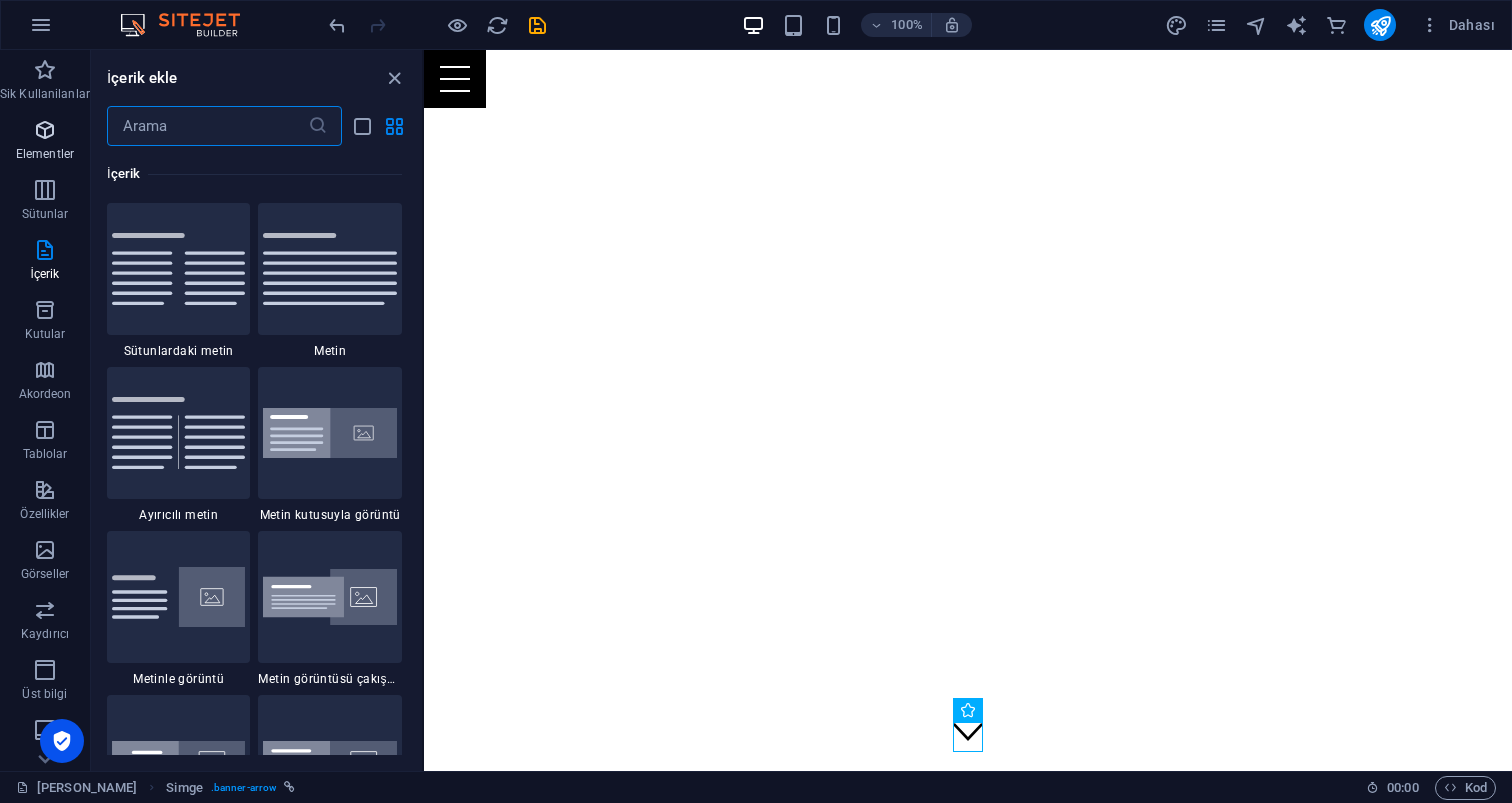 click at bounding box center [45, 130] 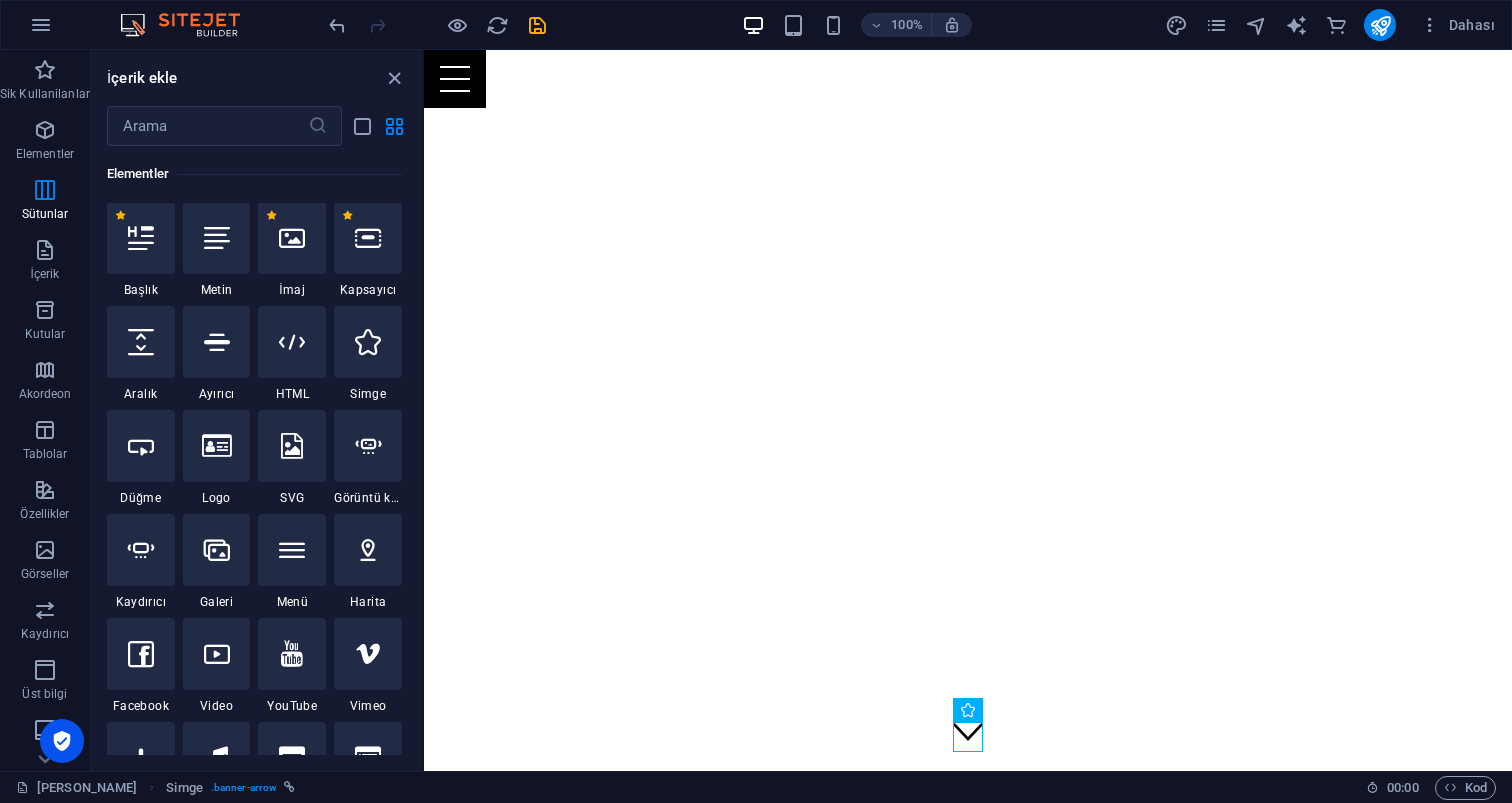 scroll, scrollTop: 377, scrollLeft: 0, axis: vertical 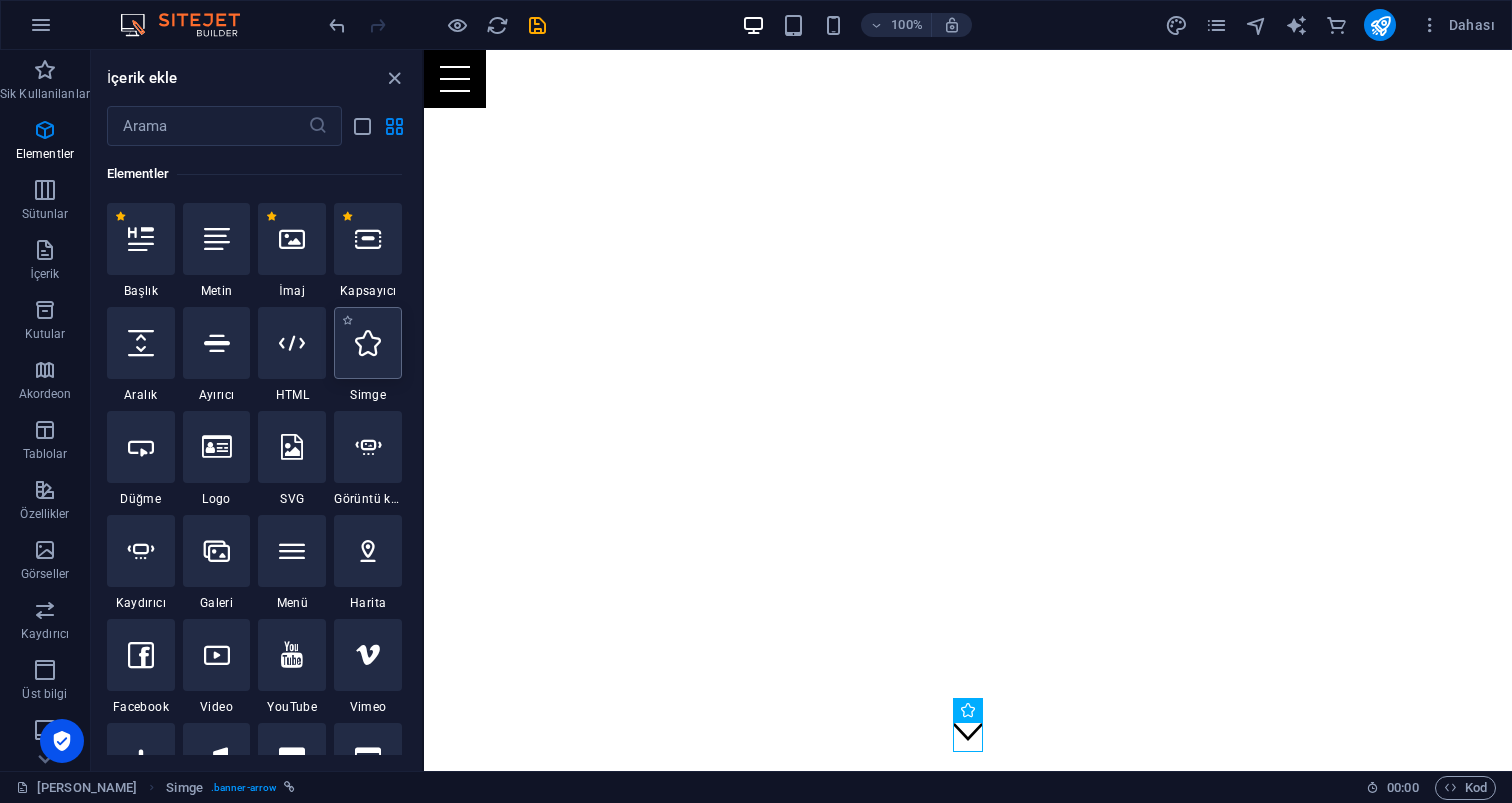 click at bounding box center [368, 343] 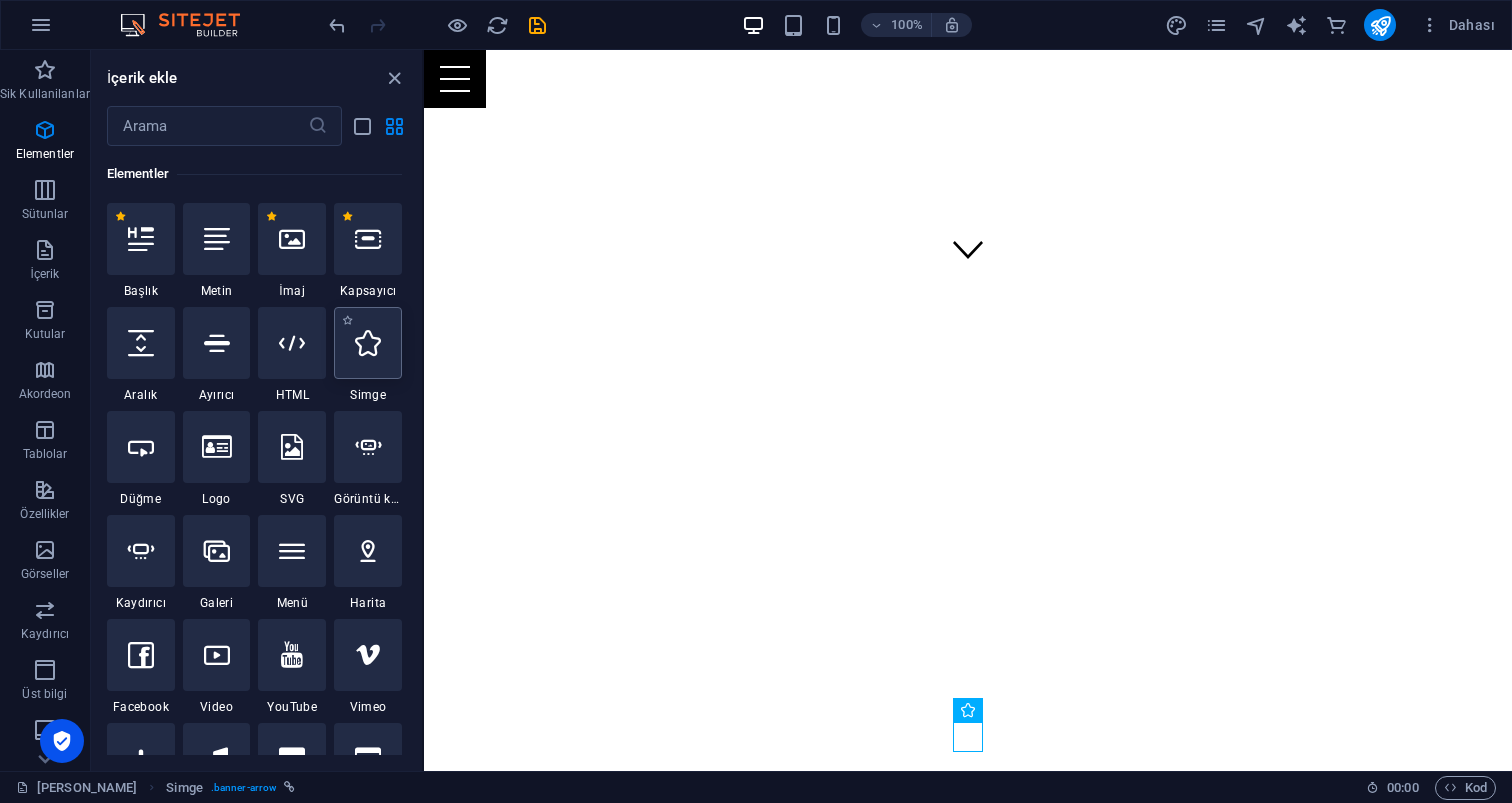 select on "xMidYMid" 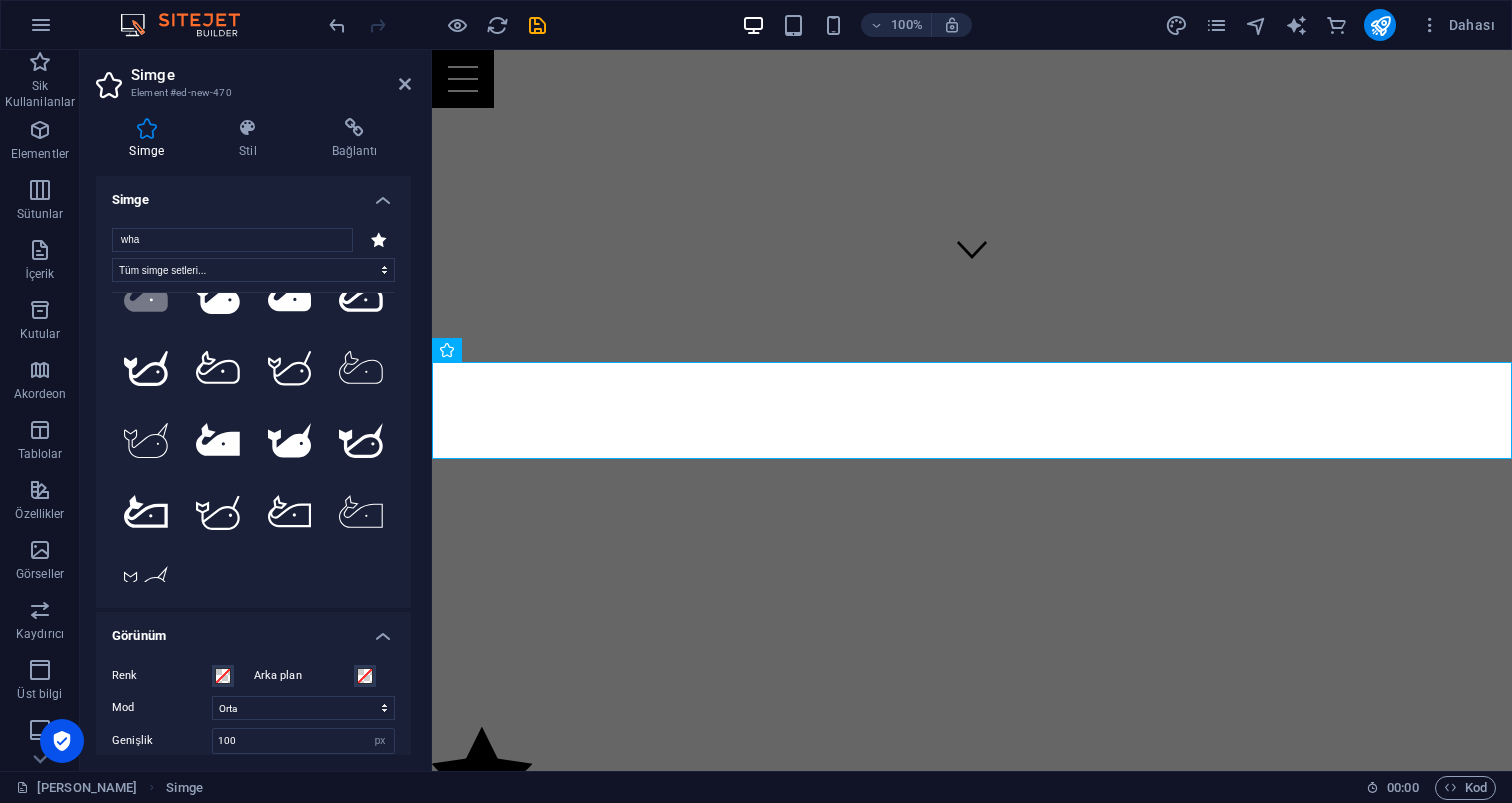 scroll, scrollTop: 187, scrollLeft: 0, axis: vertical 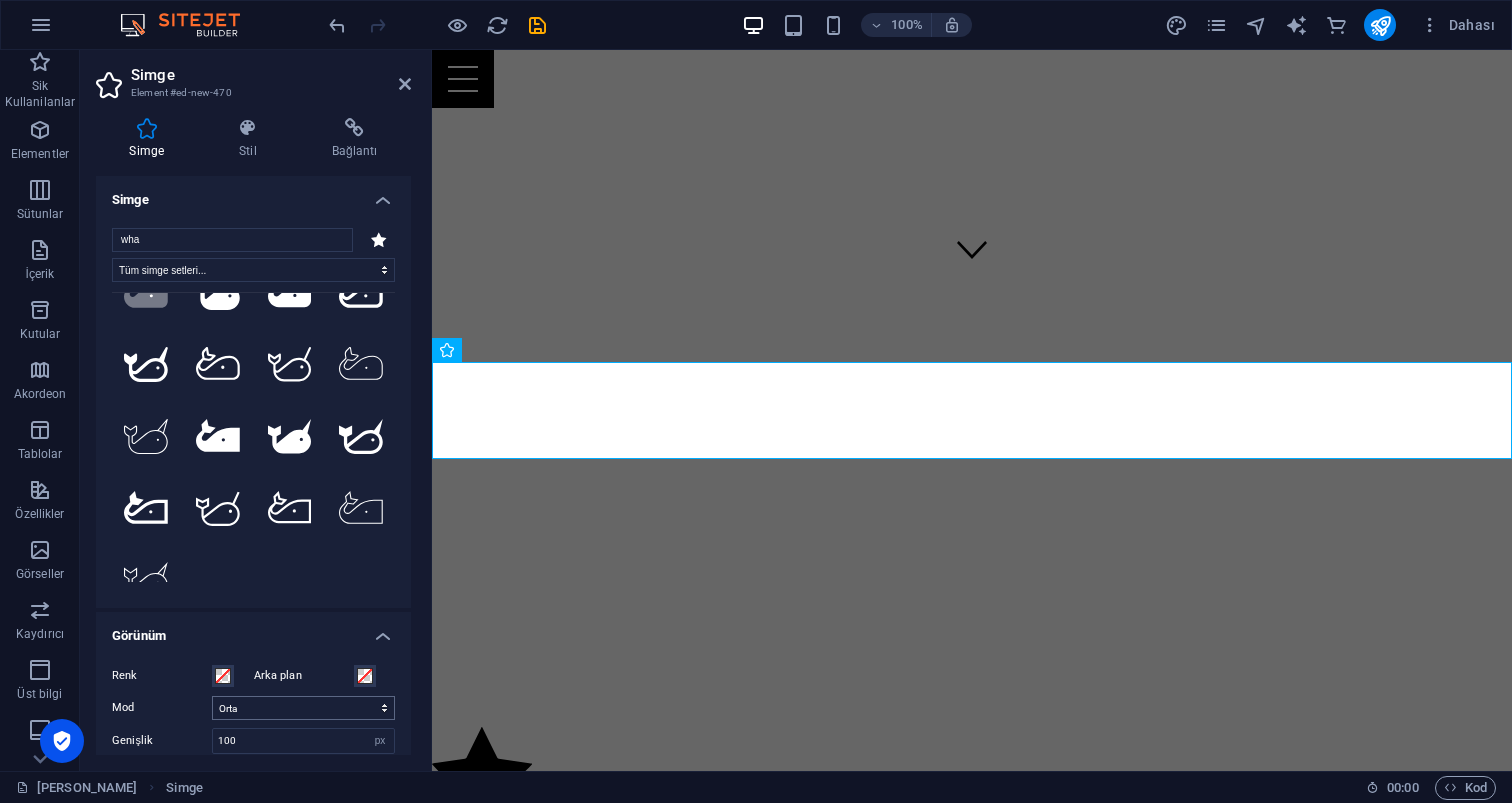type on "wha" 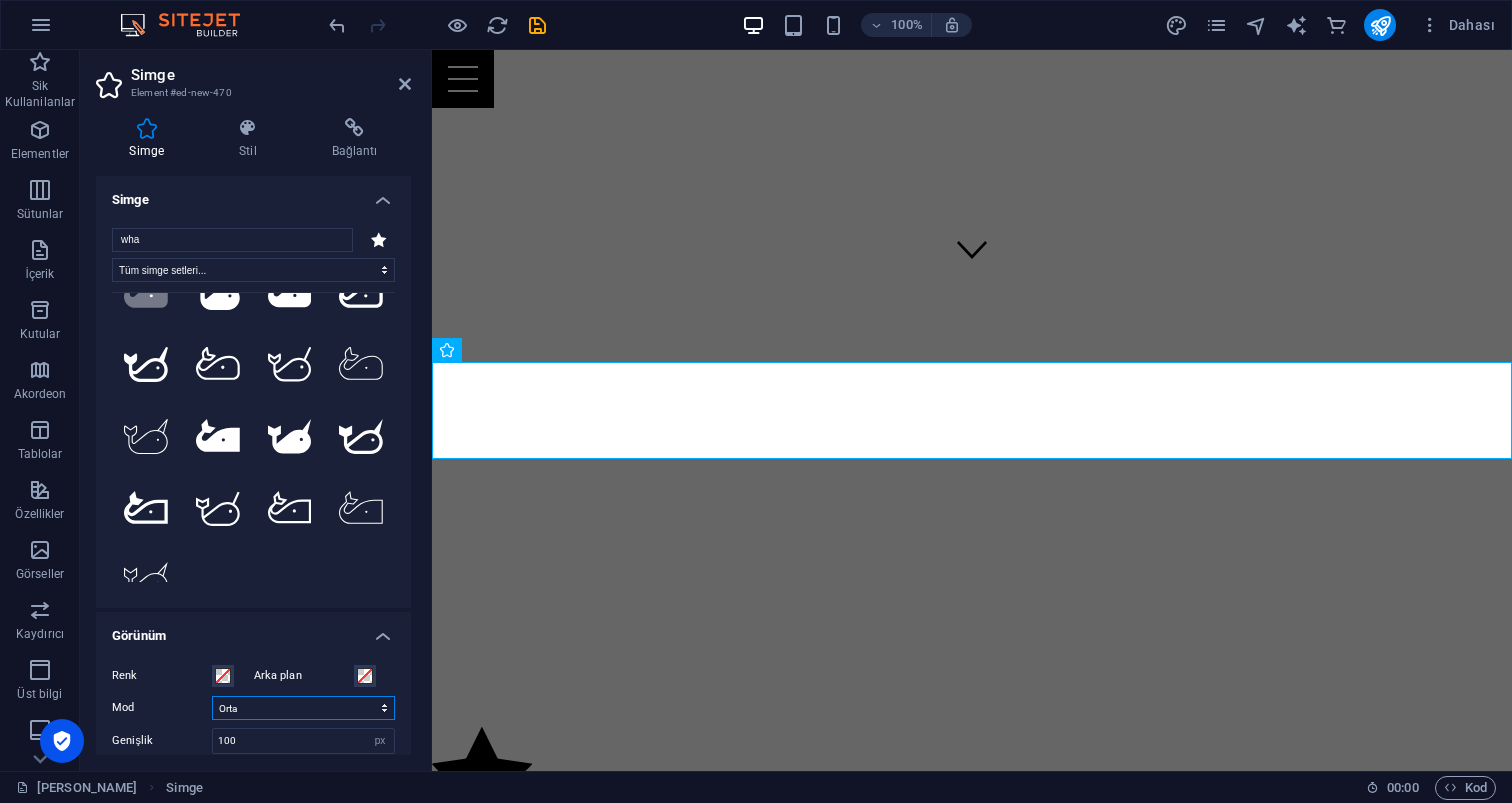 select on "none" 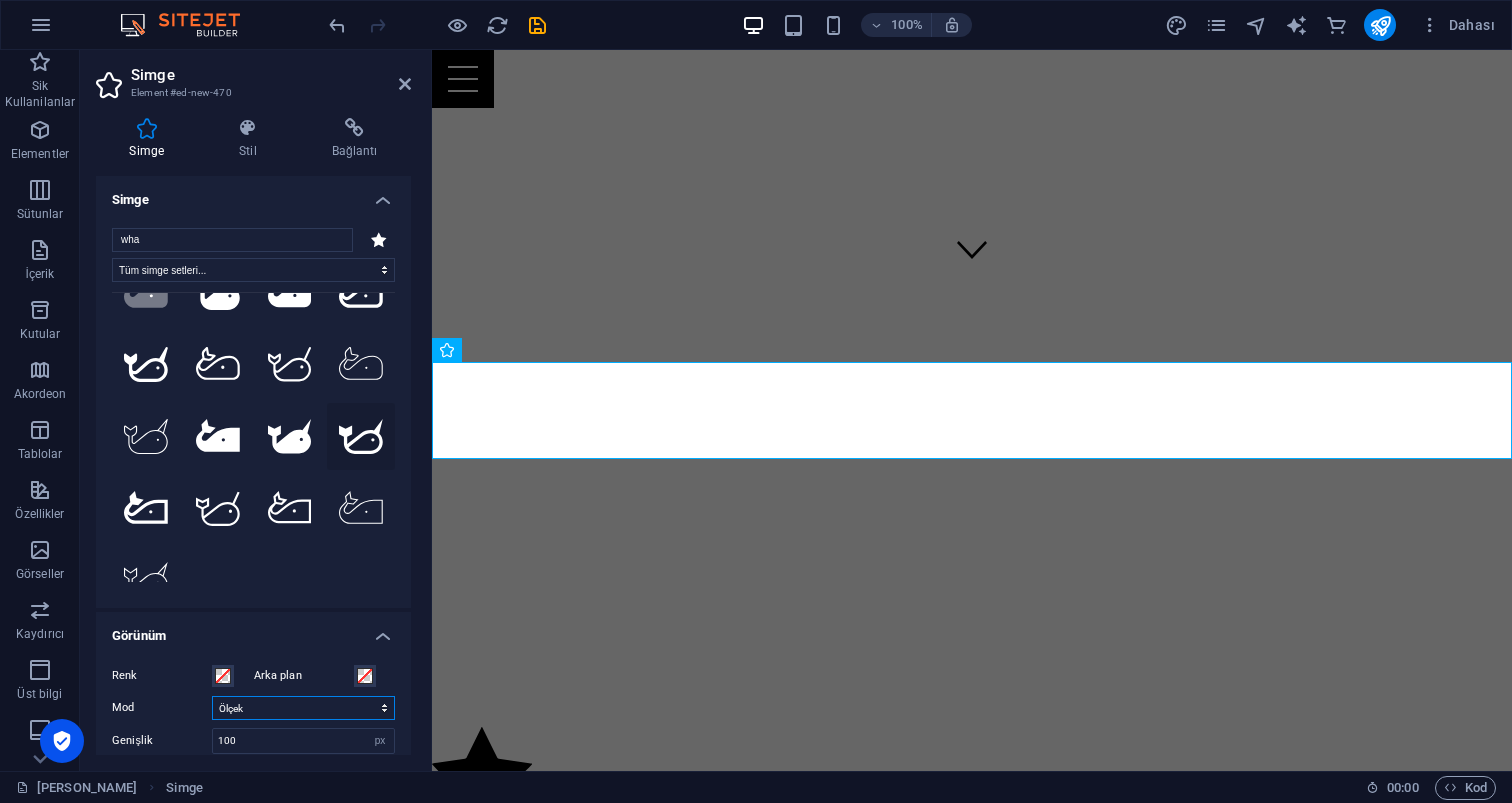 scroll, scrollTop: 0, scrollLeft: 0, axis: both 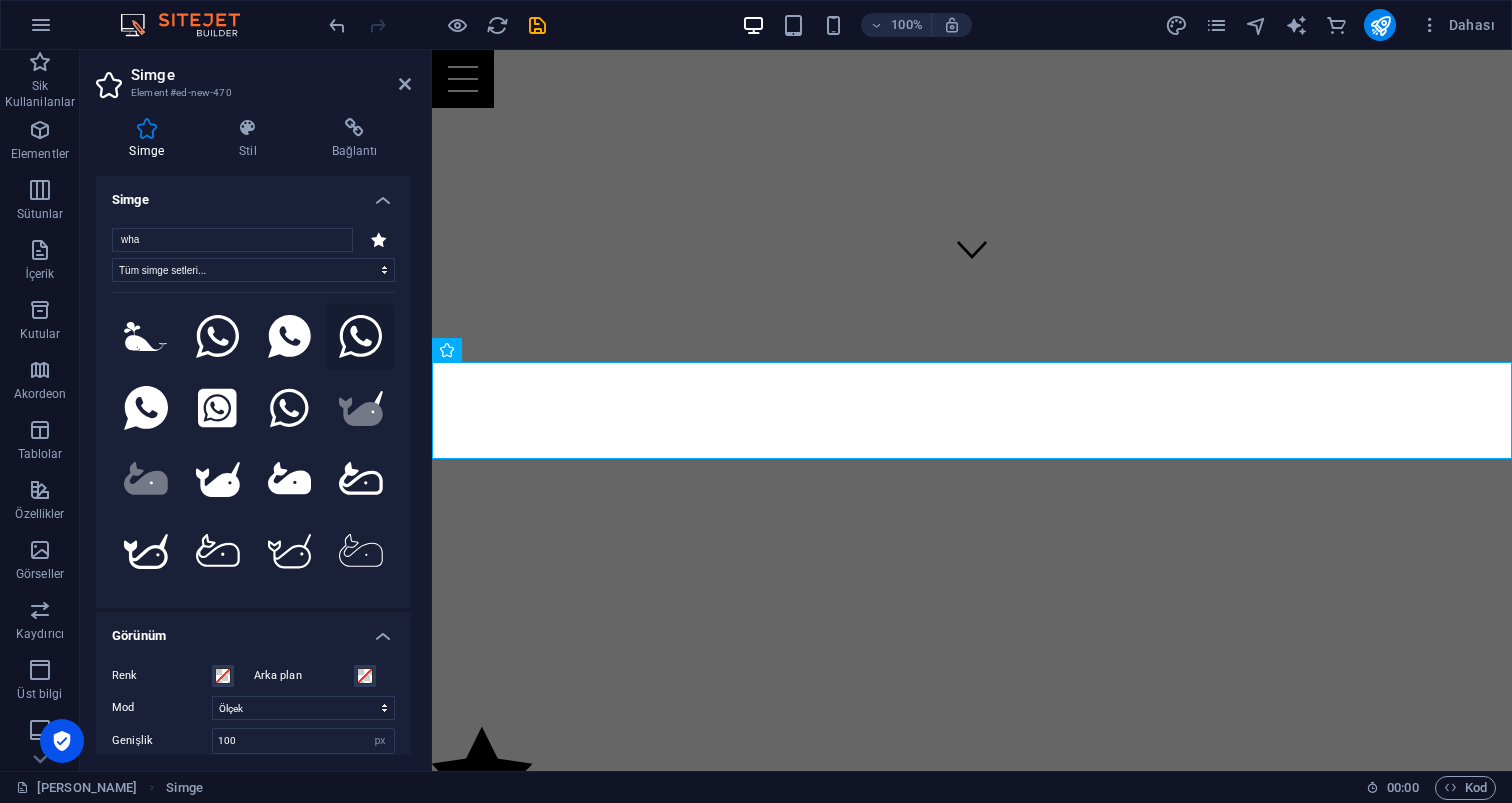 click 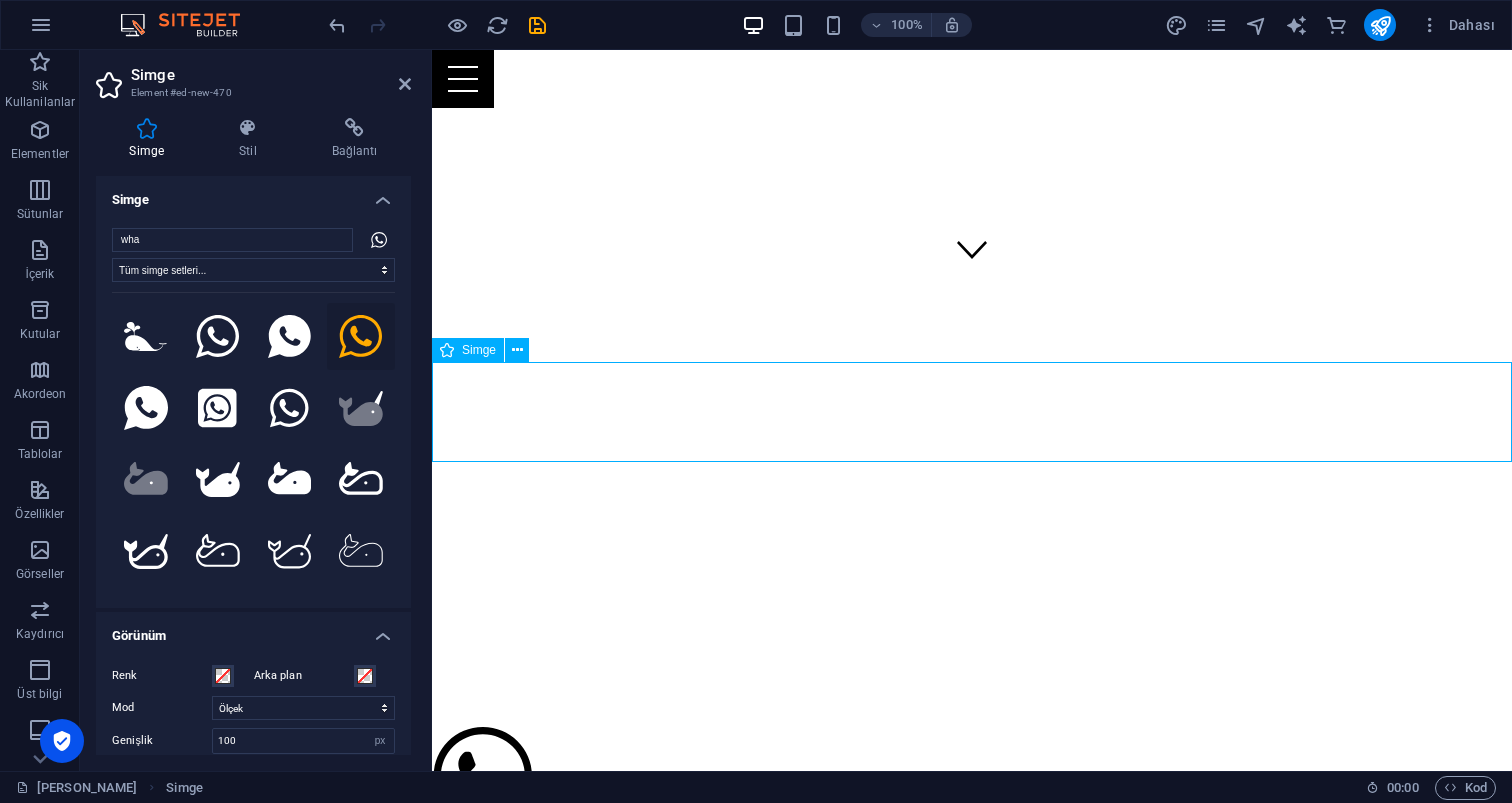 drag, startPoint x: 498, startPoint y: 408, endPoint x: 539, endPoint y: 406, distance: 41.04875 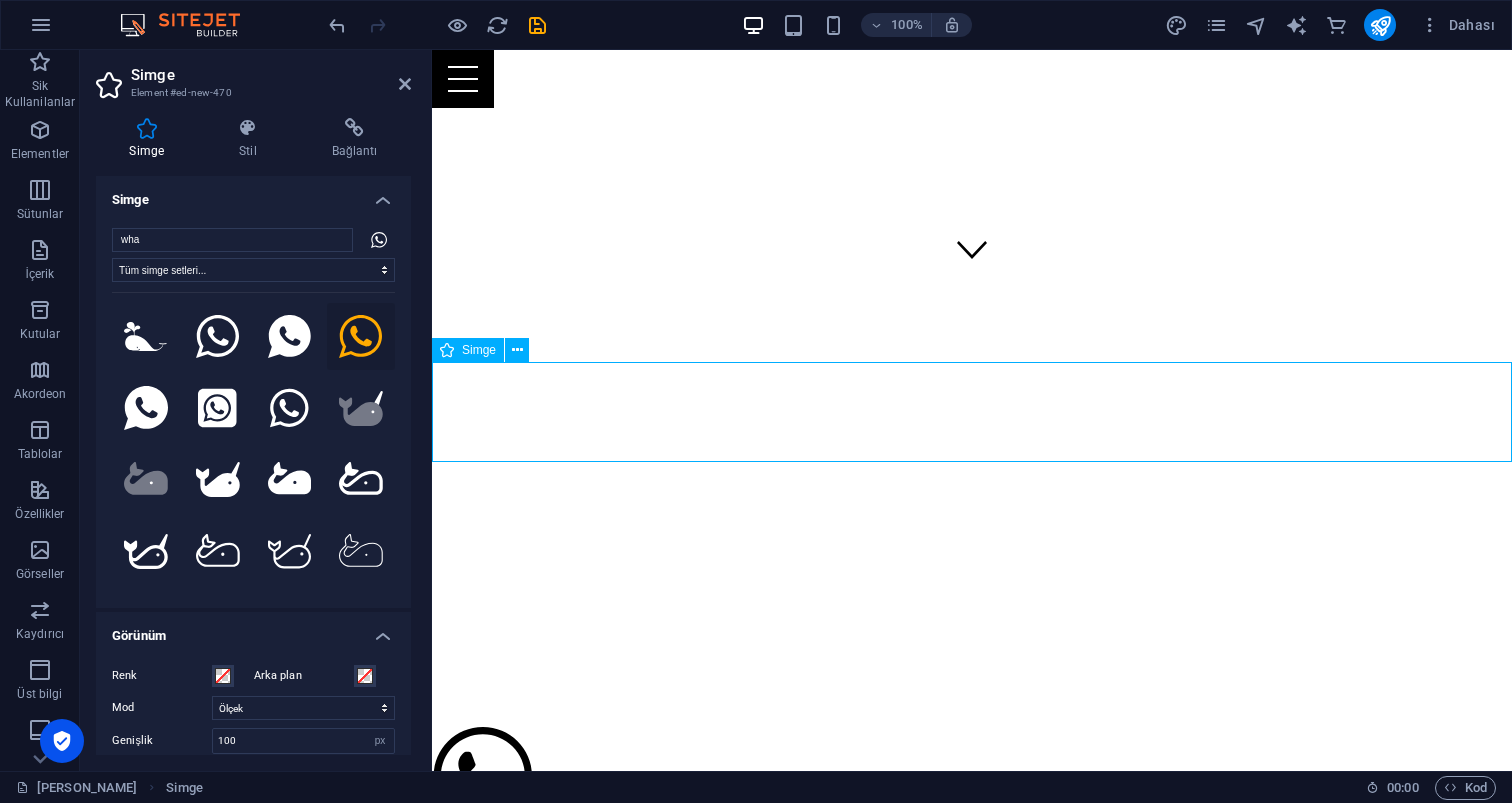 click at bounding box center (972, 780) 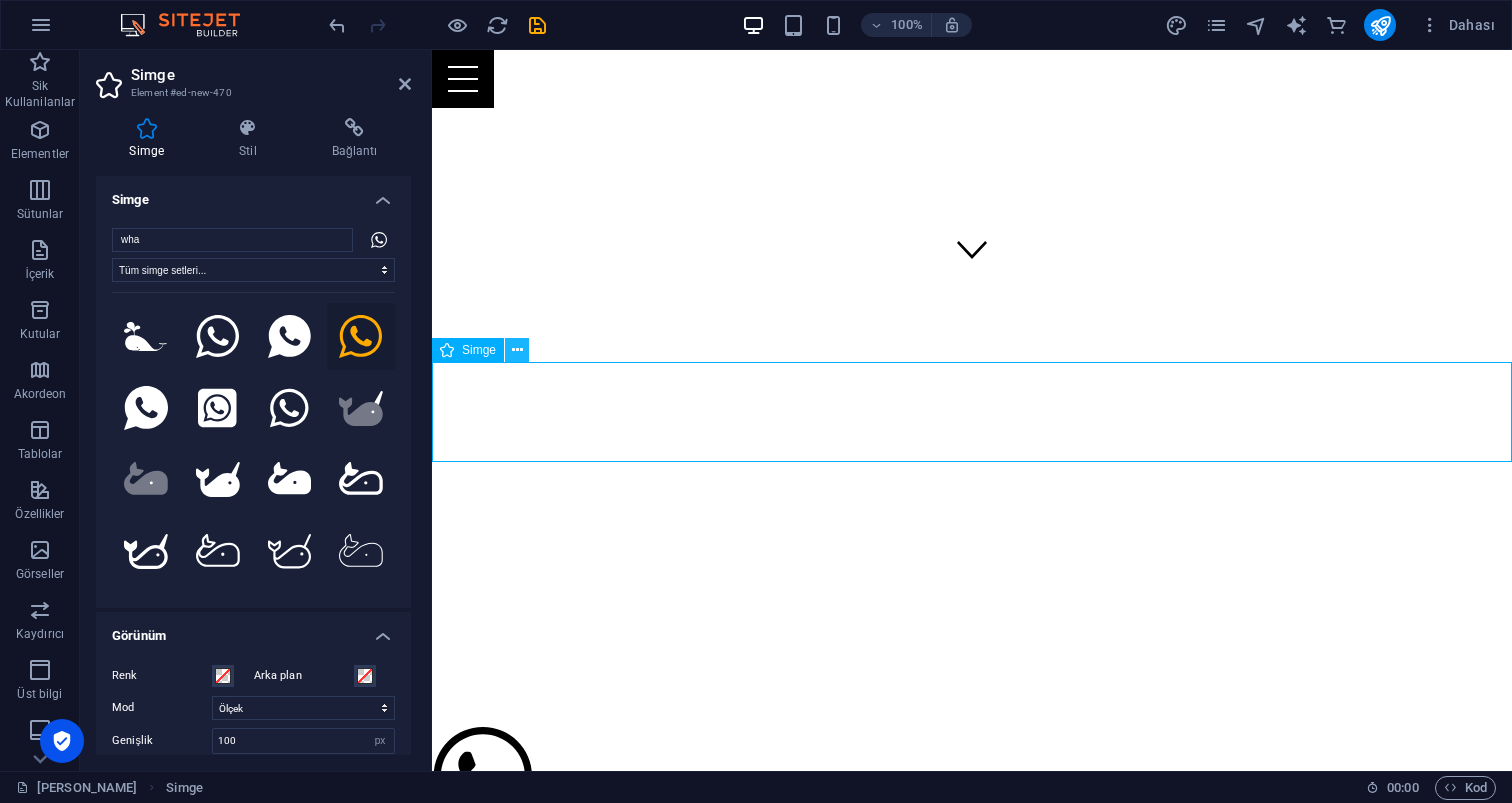 click at bounding box center [517, 350] 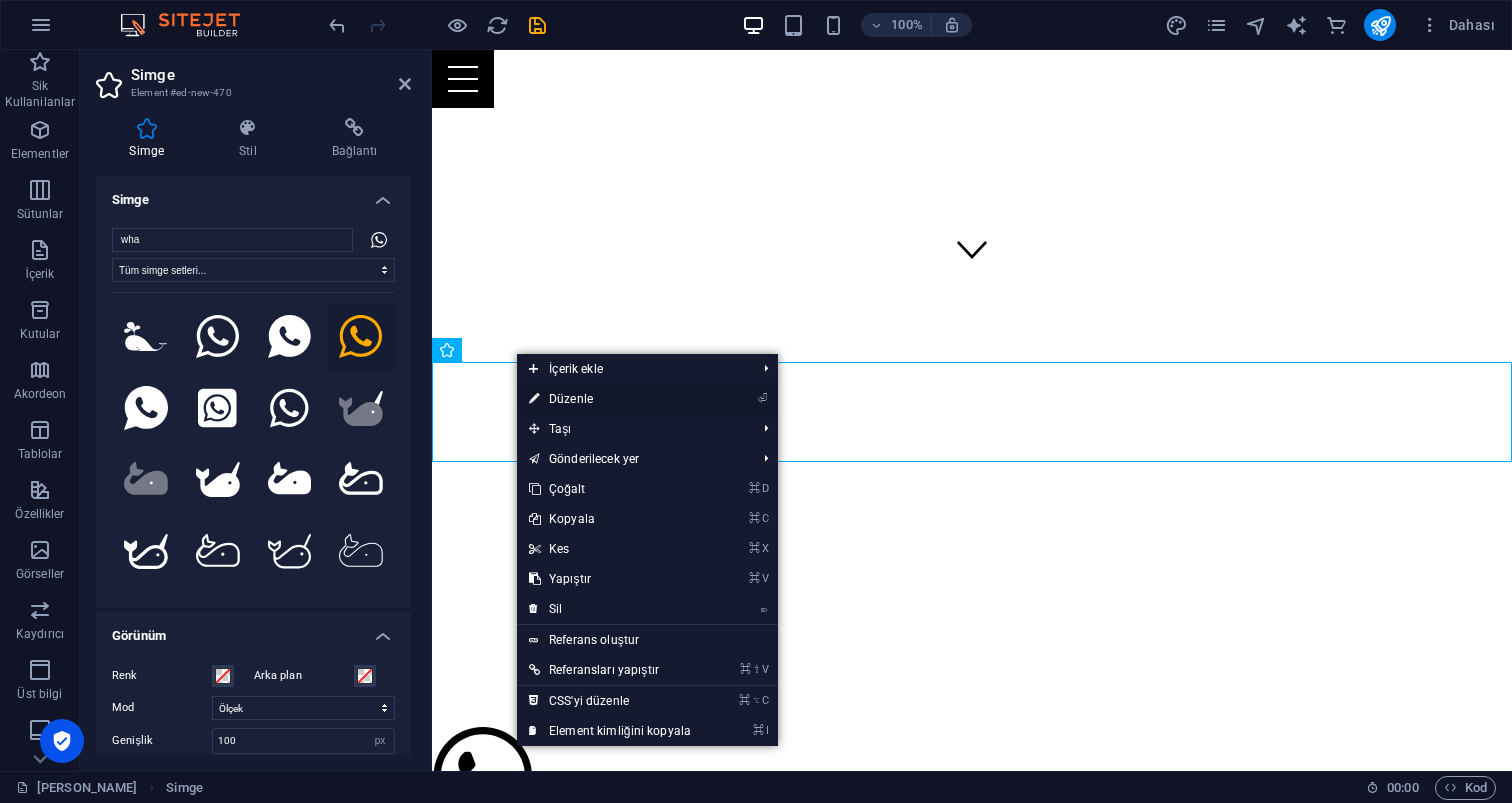 click on "⏎  Düzenle" at bounding box center [610, 399] 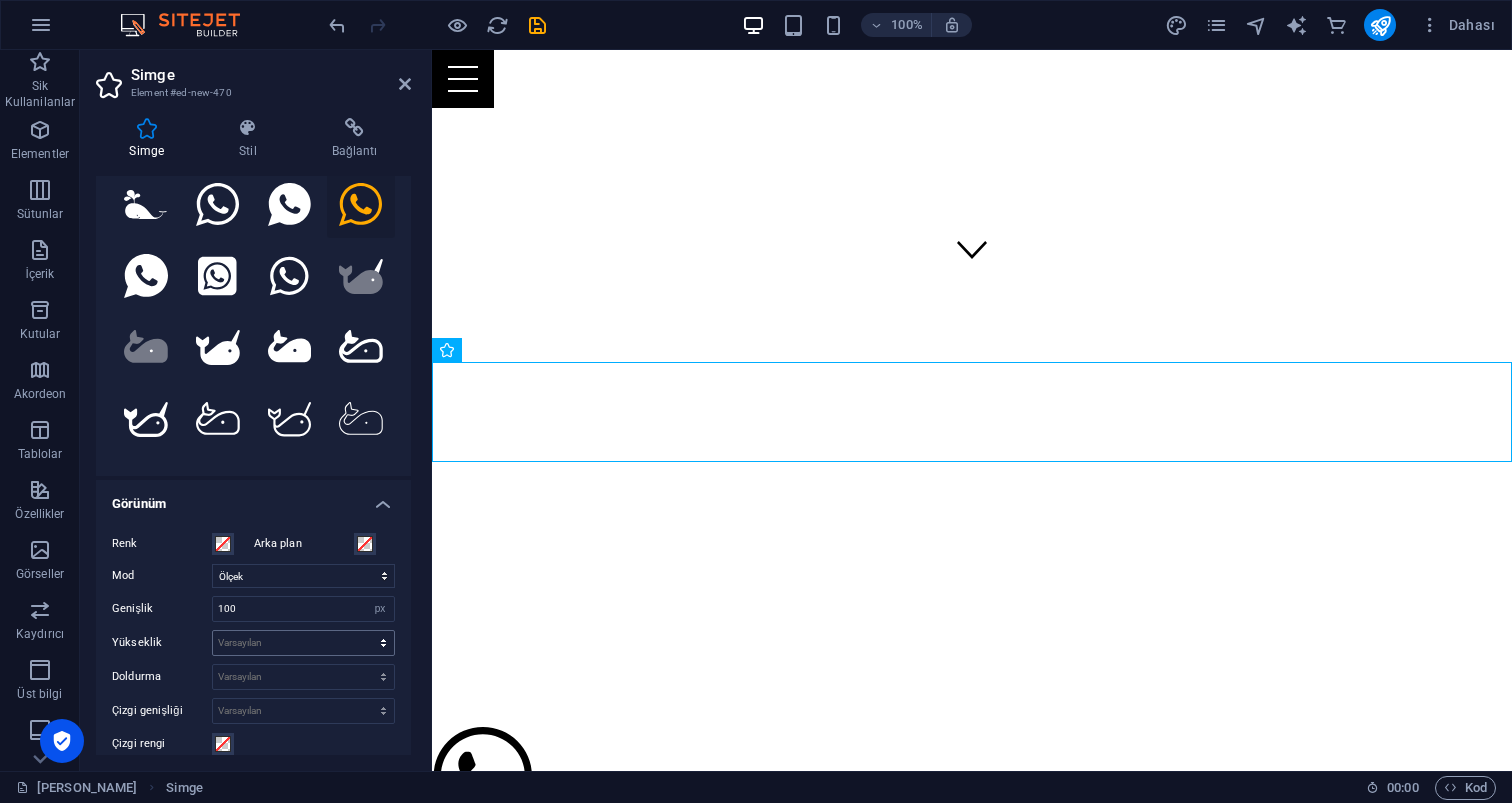 scroll, scrollTop: 130, scrollLeft: 0, axis: vertical 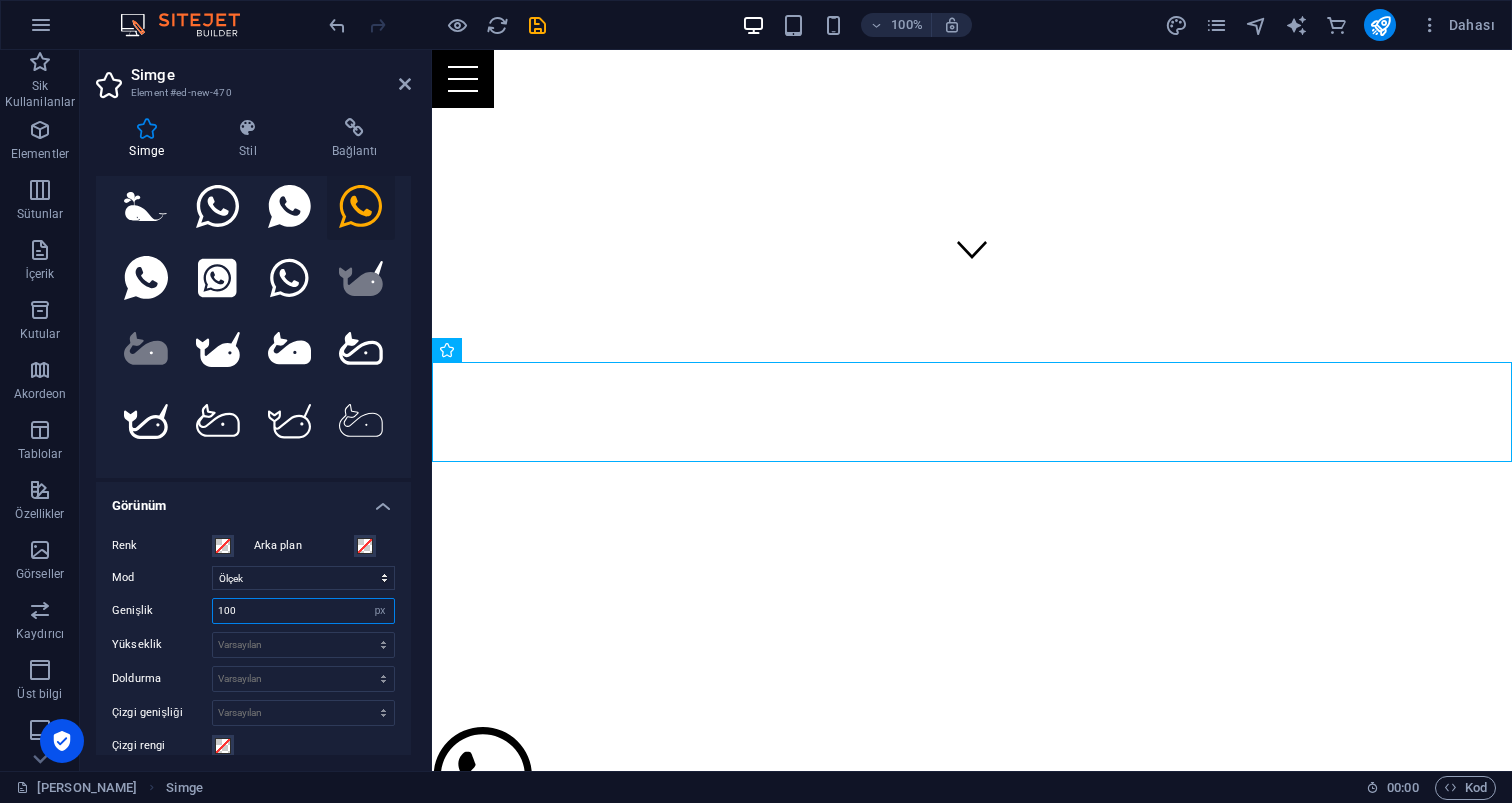 drag, startPoint x: 342, startPoint y: 610, endPoint x: 194, endPoint y: 604, distance: 148.12157 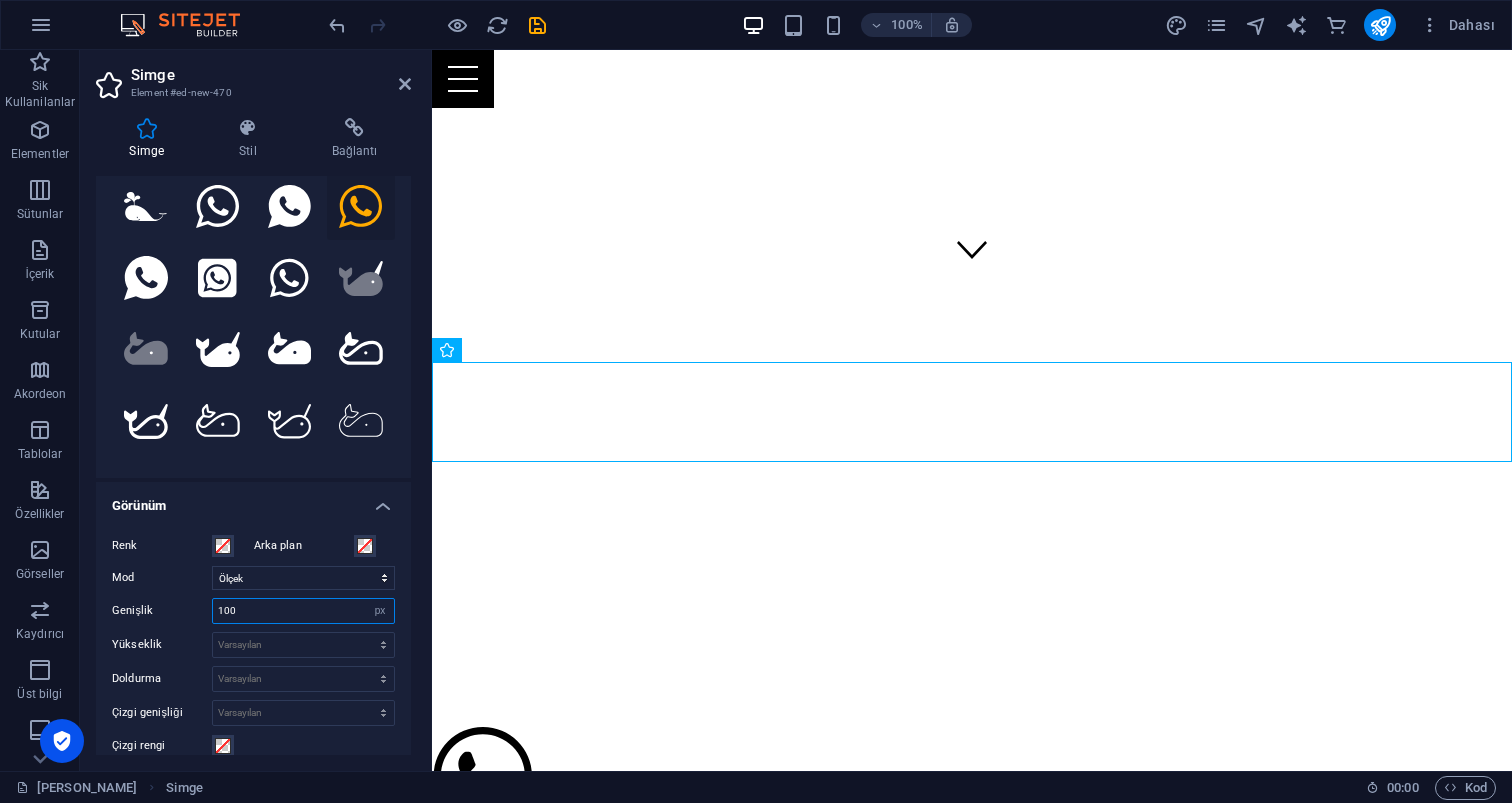 click on "Genişlik 100 Varsayılan otomatik px rem % em vh vw" at bounding box center [253, 611] 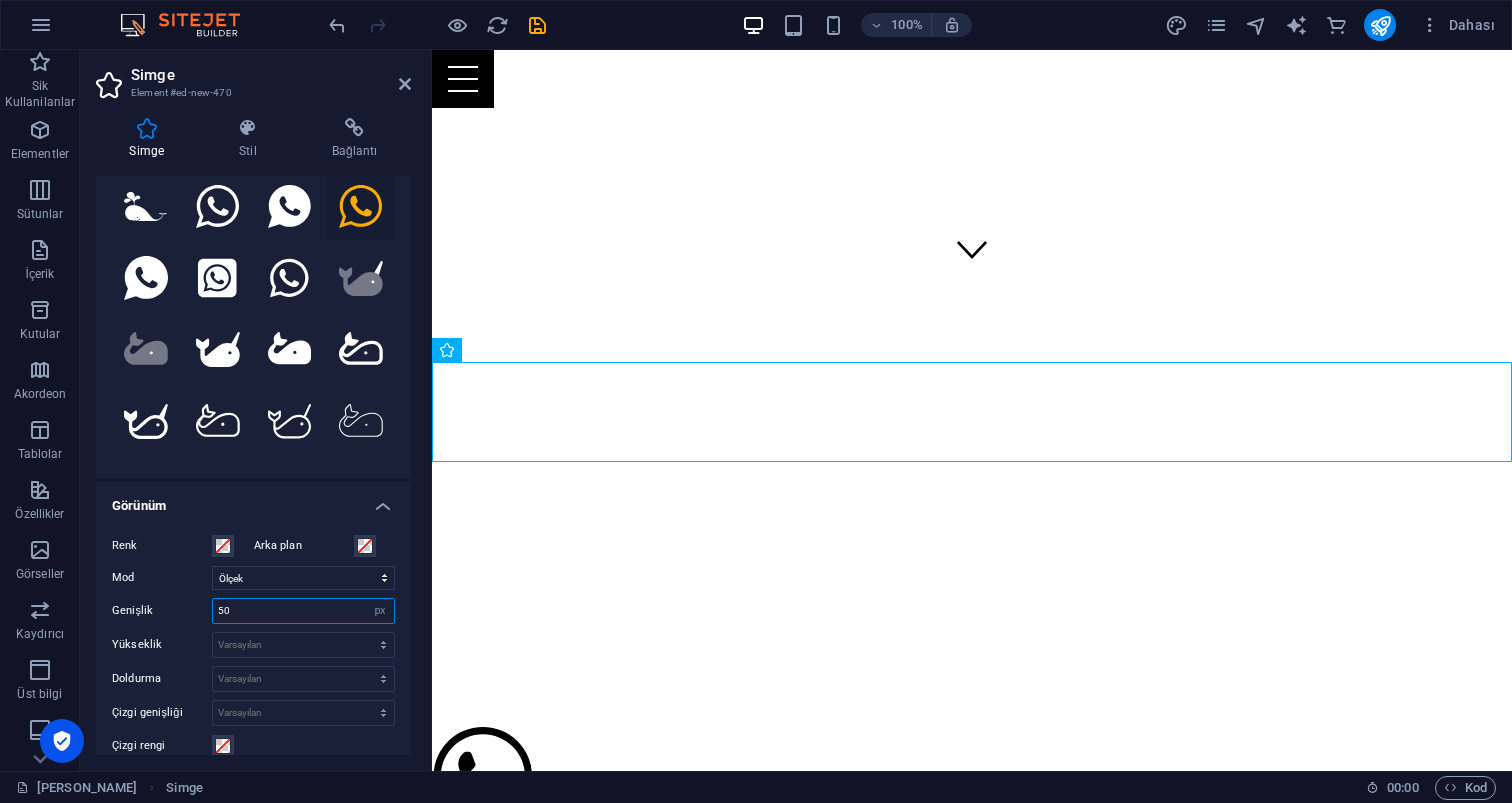 type on "50" 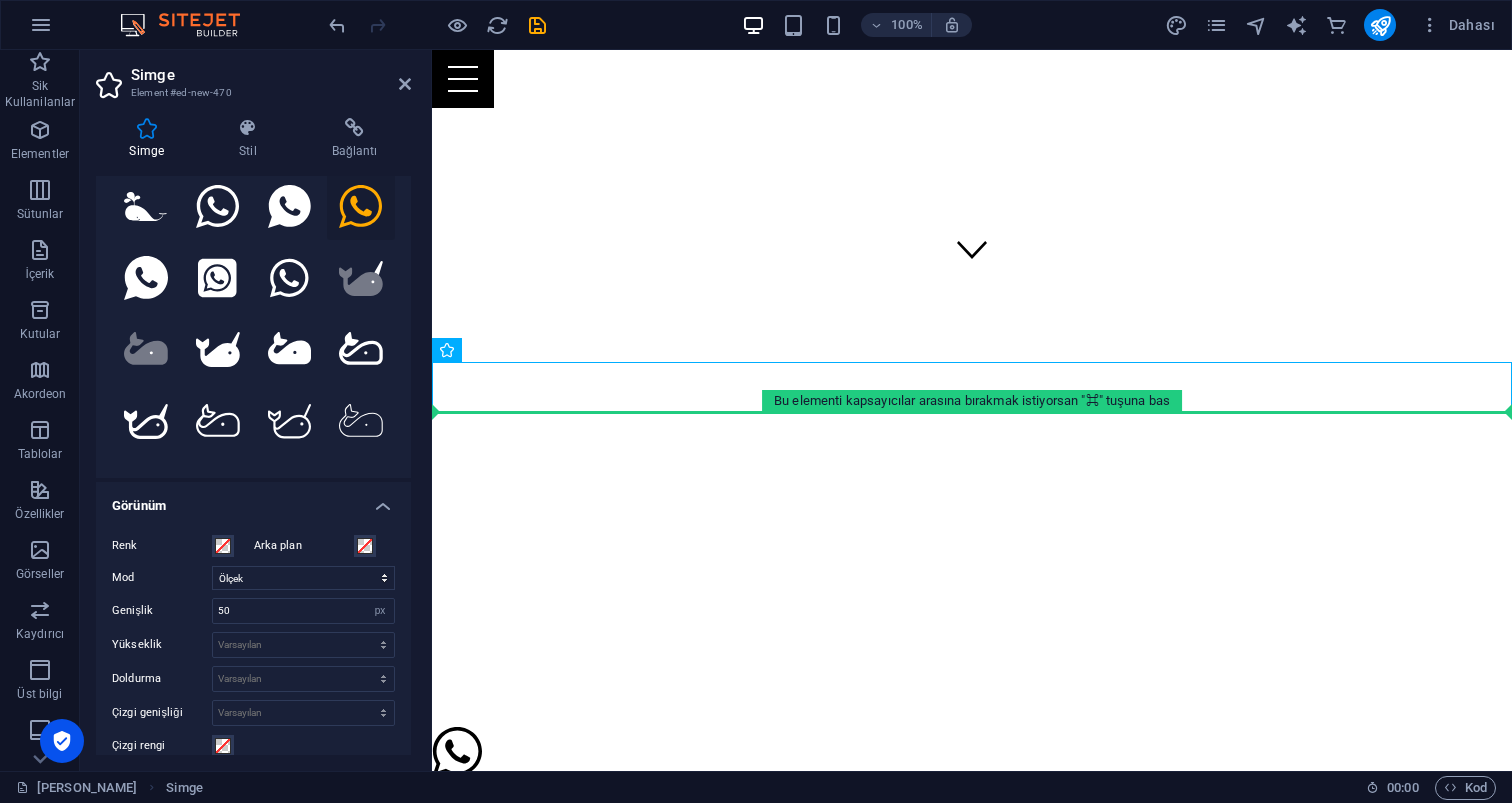 drag, startPoint x: 452, startPoint y: 379, endPoint x: 568, endPoint y: 420, distance: 123.03252 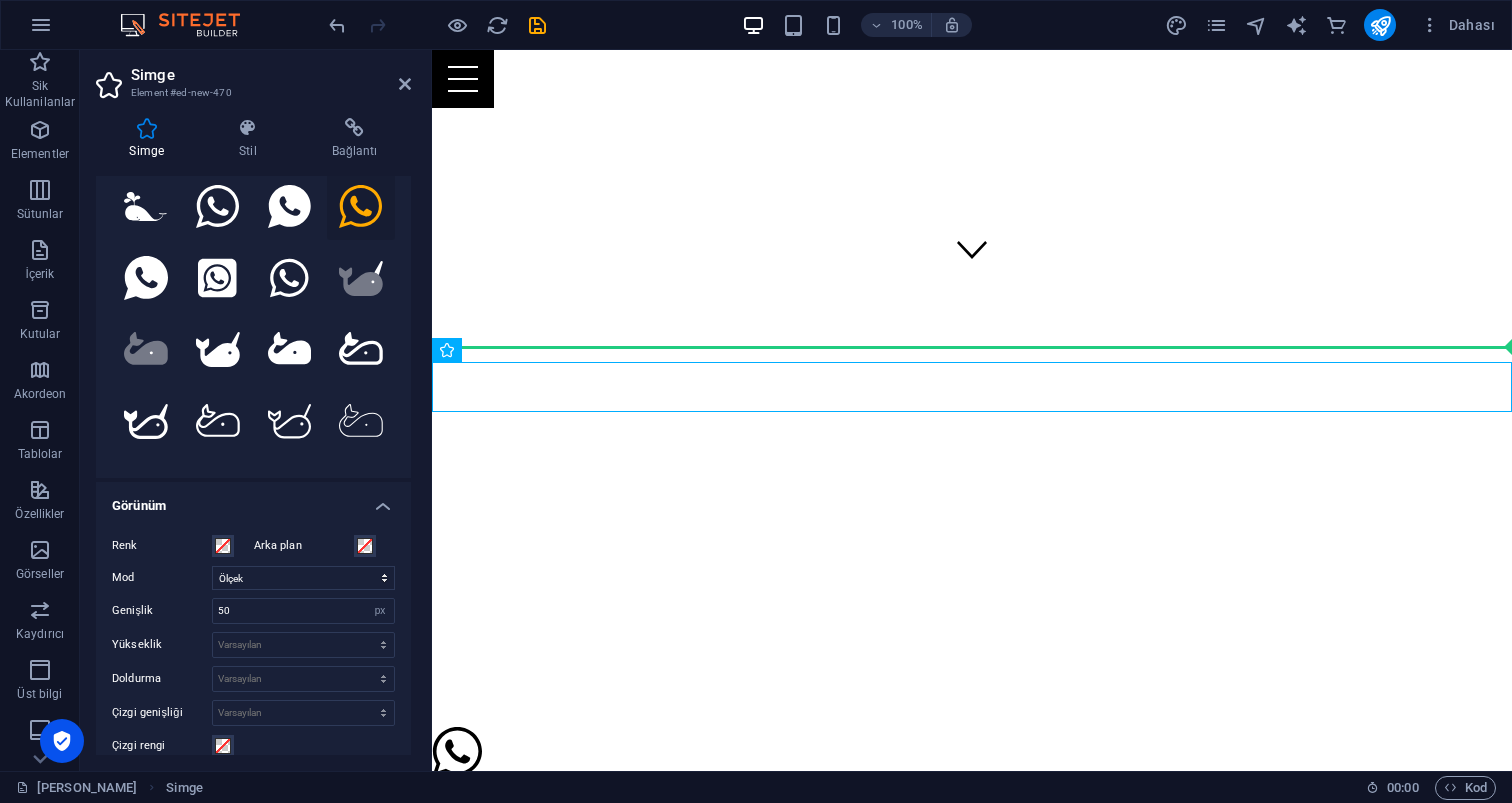 drag, startPoint x: 455, startPoint y: 390, endPoint x: 1060, endPoint y: 330, distance: 607.96796 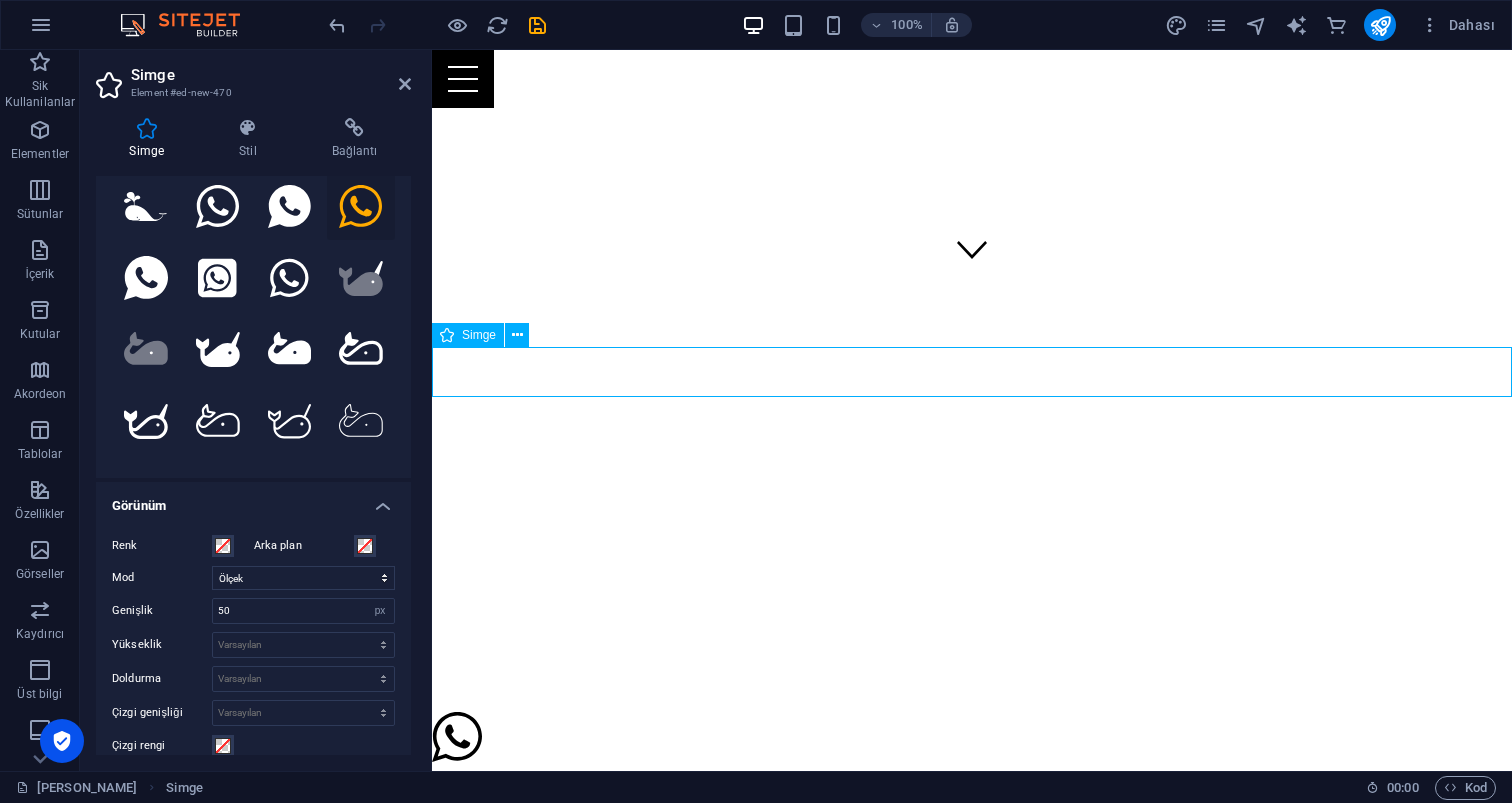 drag, startPoint x: 461, startPoint y: 372, endPoint x: 1009, endPoint y: 379, distance: 548.0447 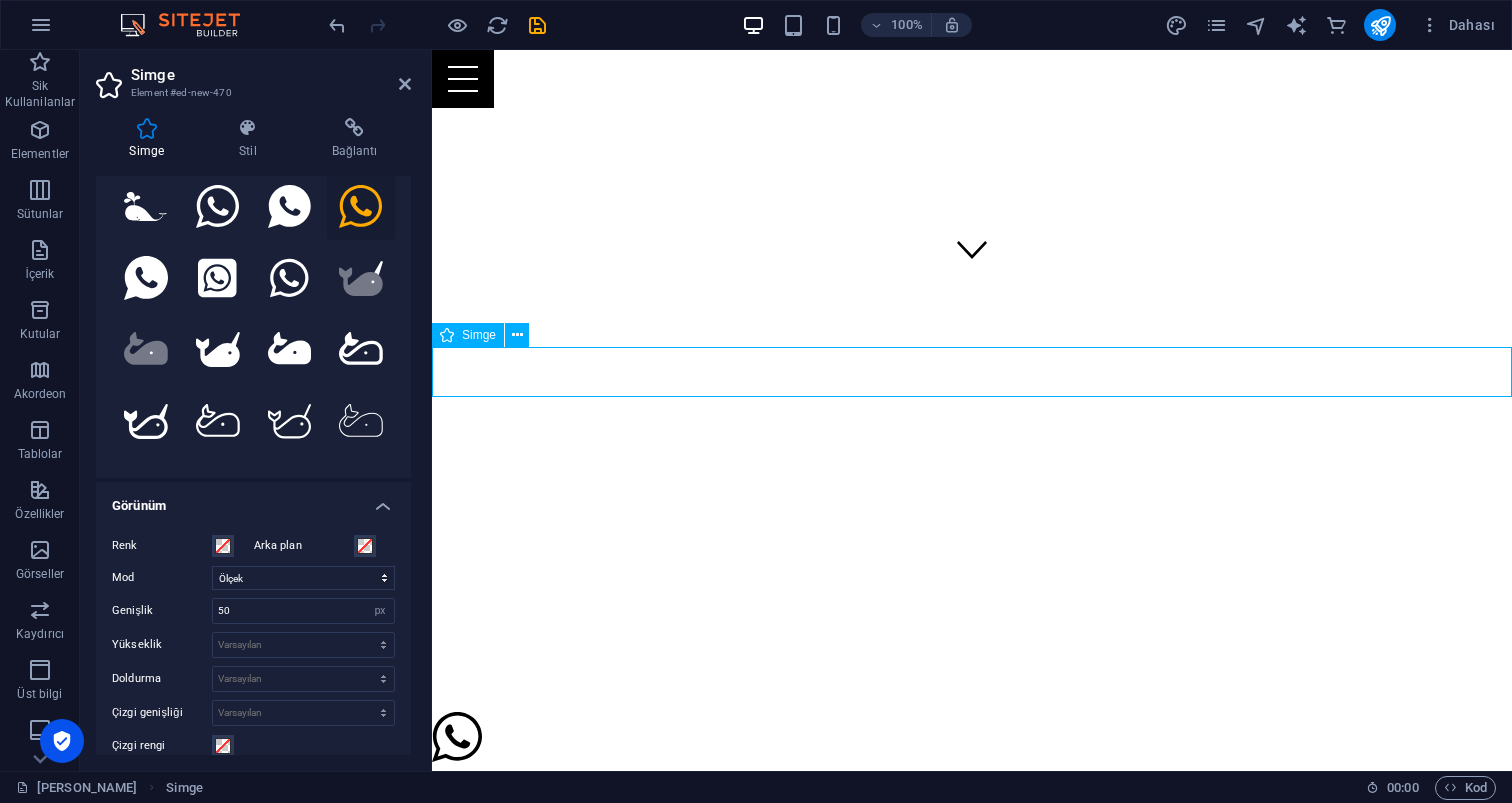 click at bounding box center [972, 740] 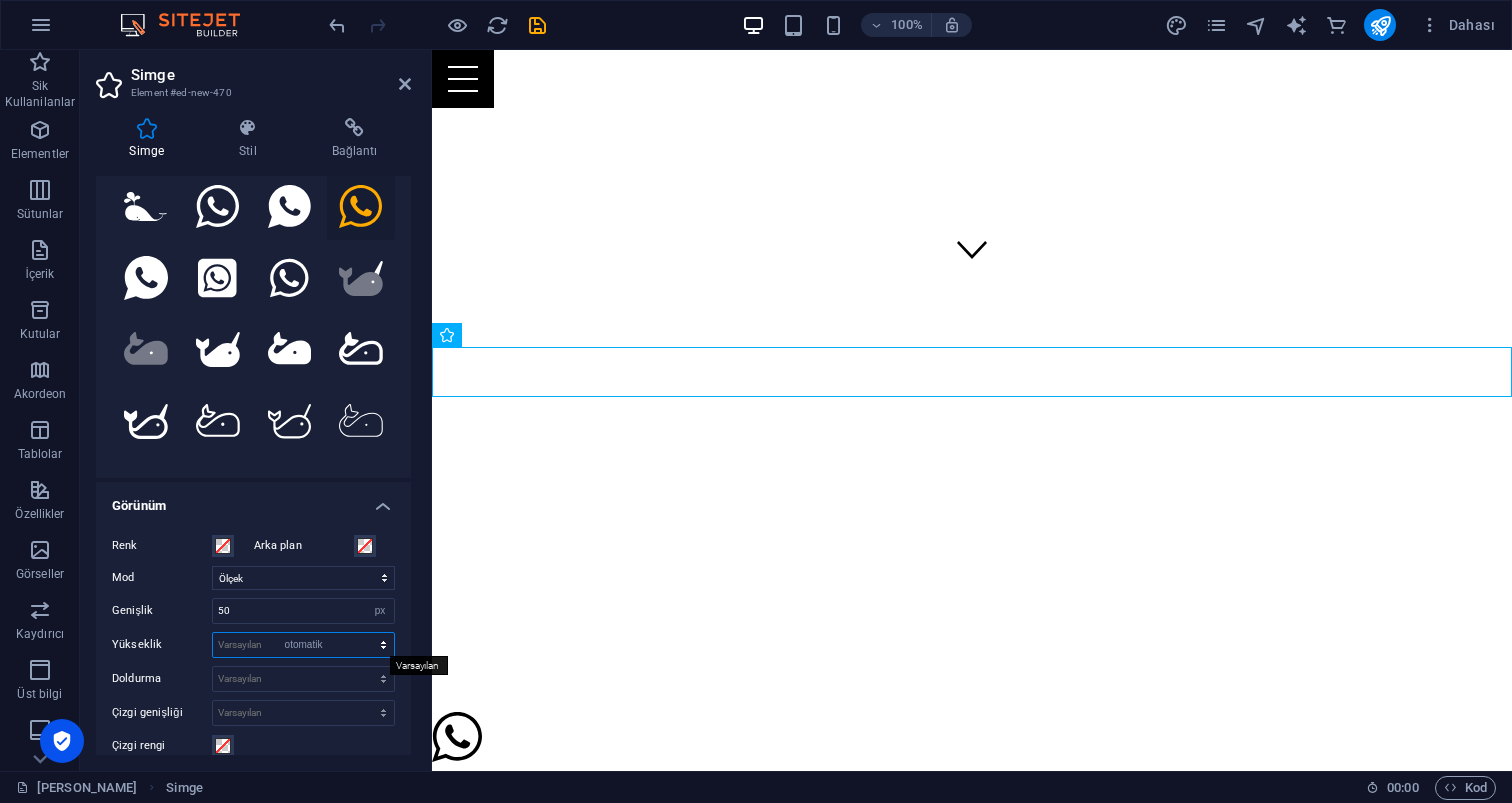 select on "DISABLED_OPTION_VALUE" 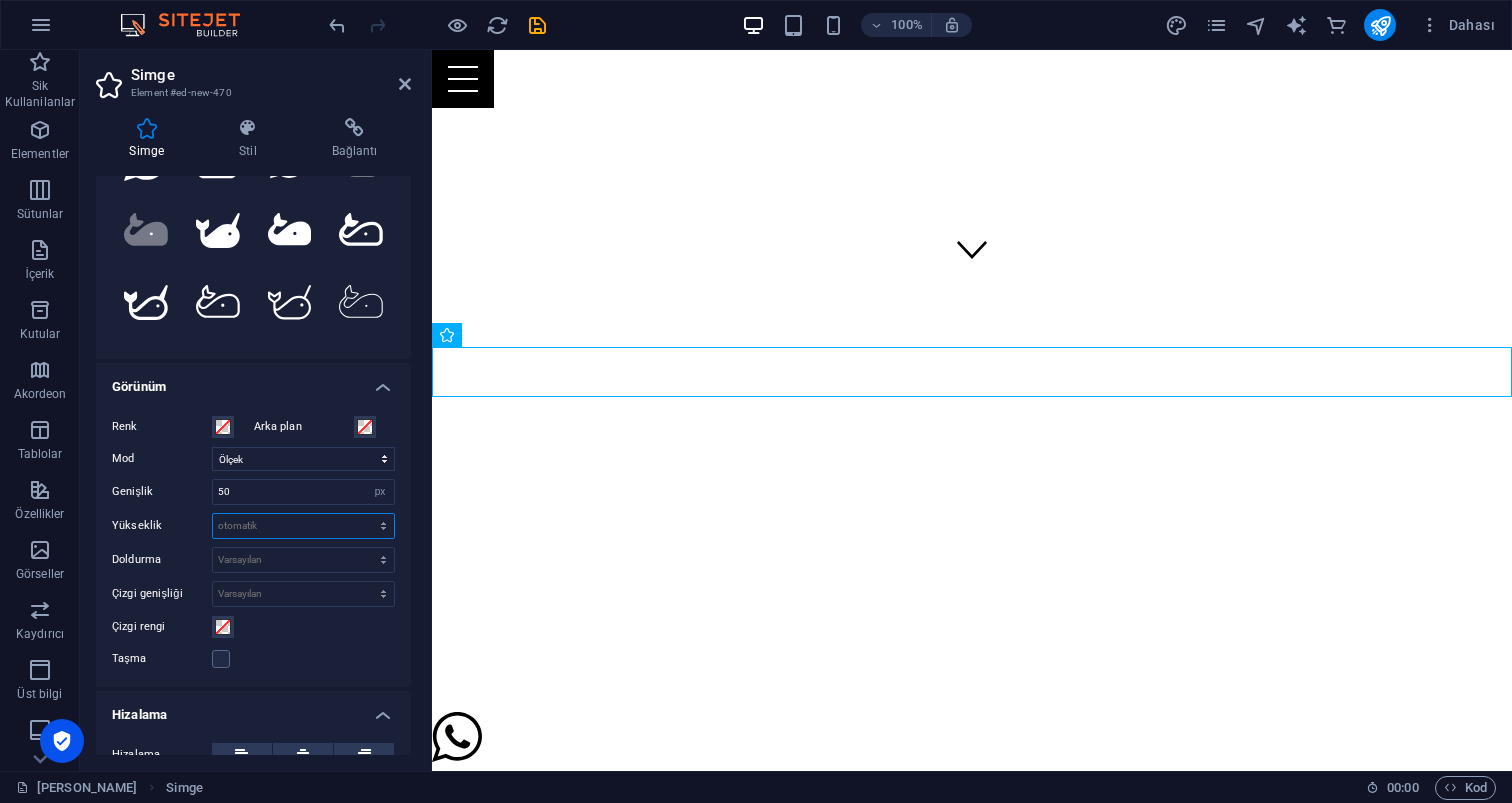scroll, scrollTop: 265, scrollLeft: 0, axis: vertical 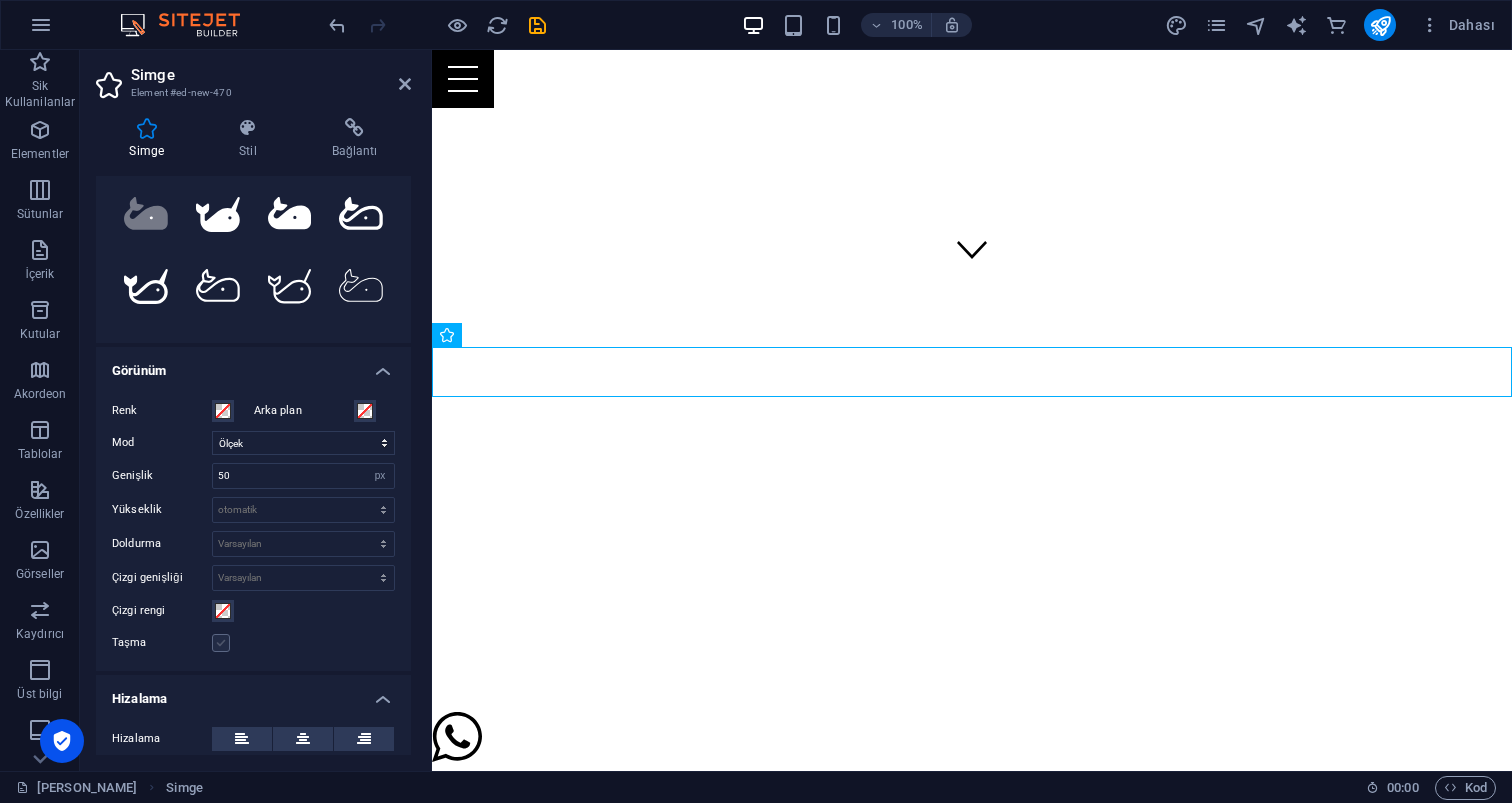 click at bounding box center (221, 643) 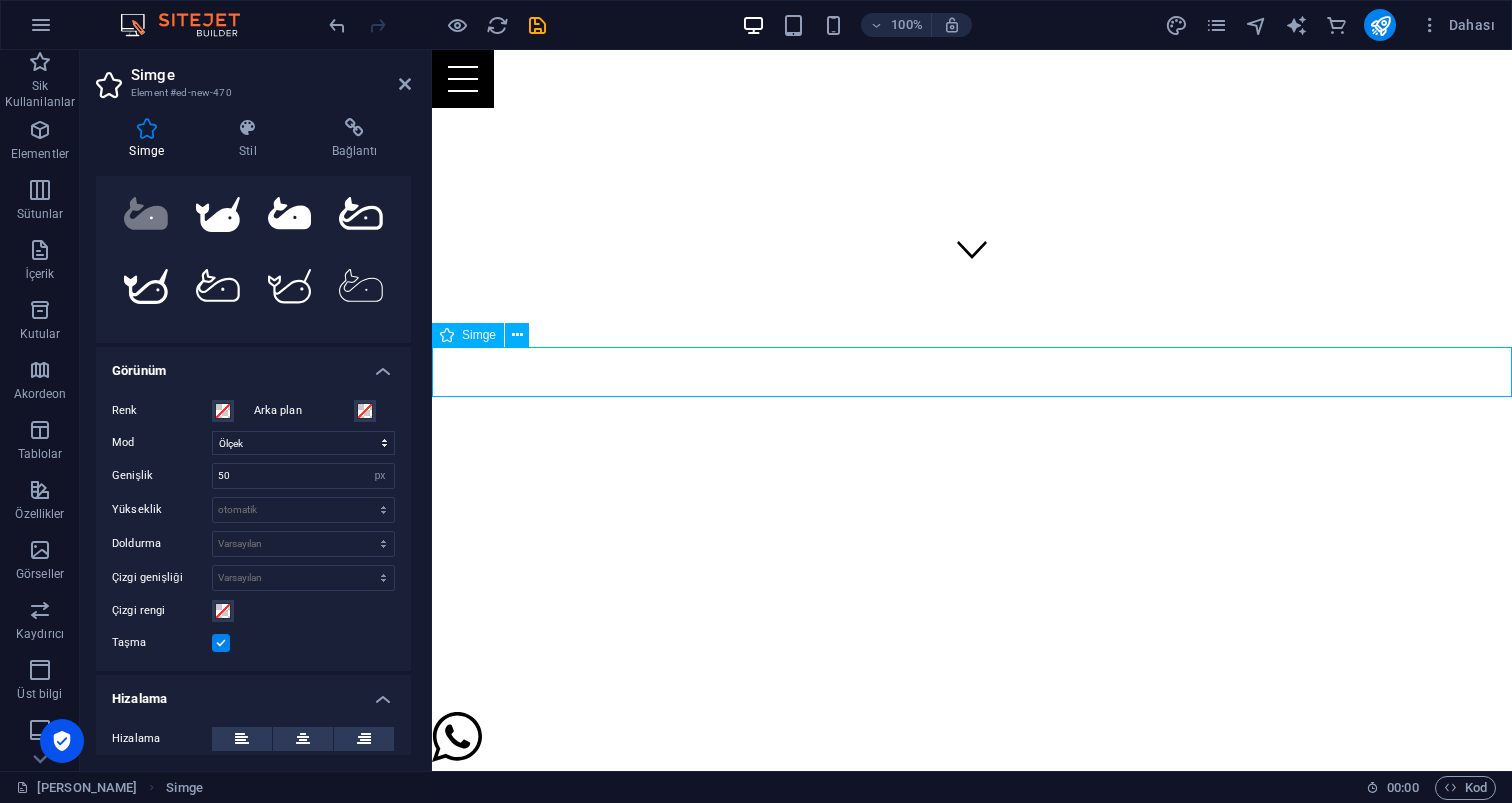 drag, startPoint x: 463, startPoint y: 363, endPoint x: 646, endPoint y: 367, distance: 183.04372 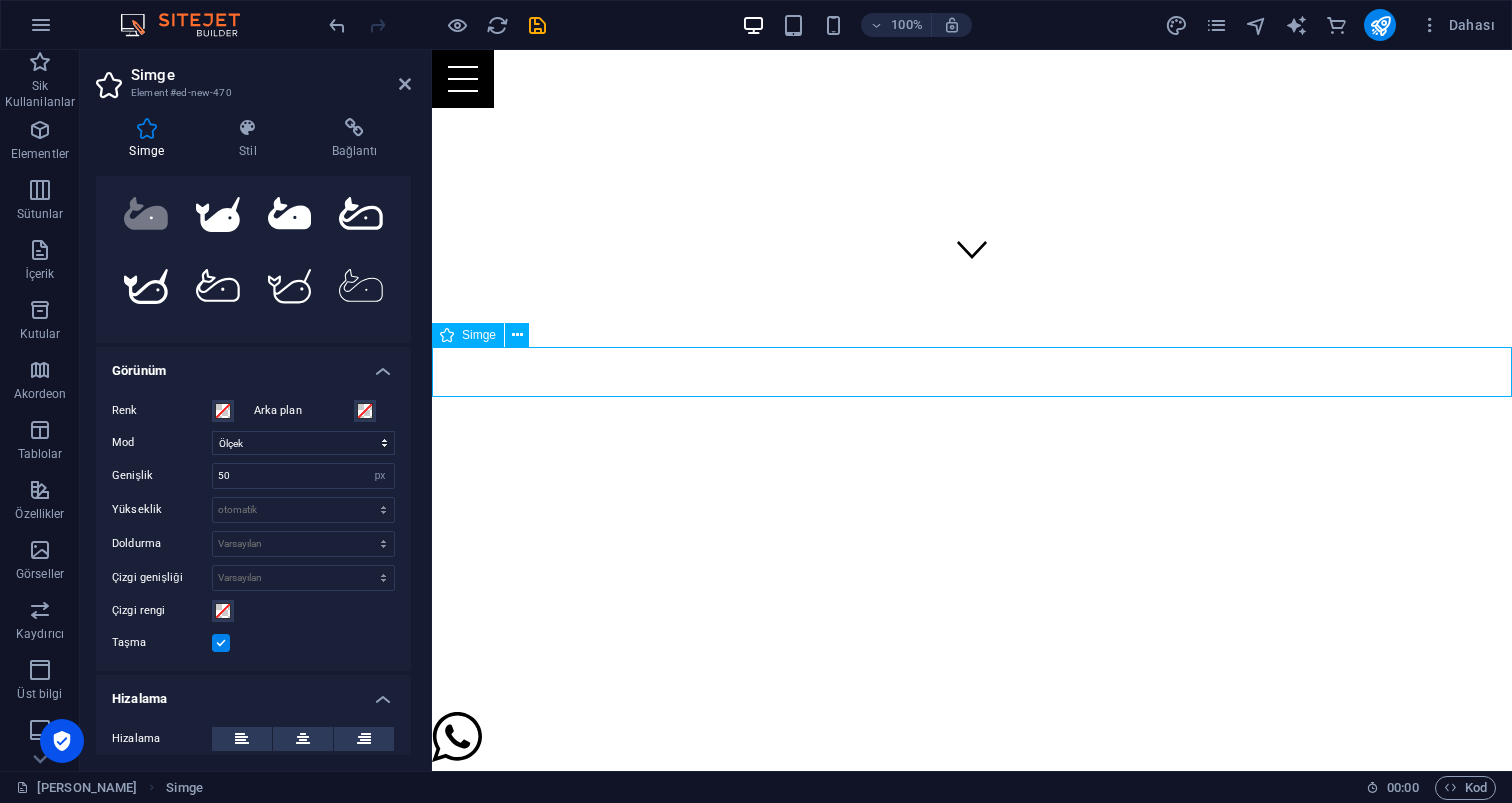 click at bounding box center (972, 740) 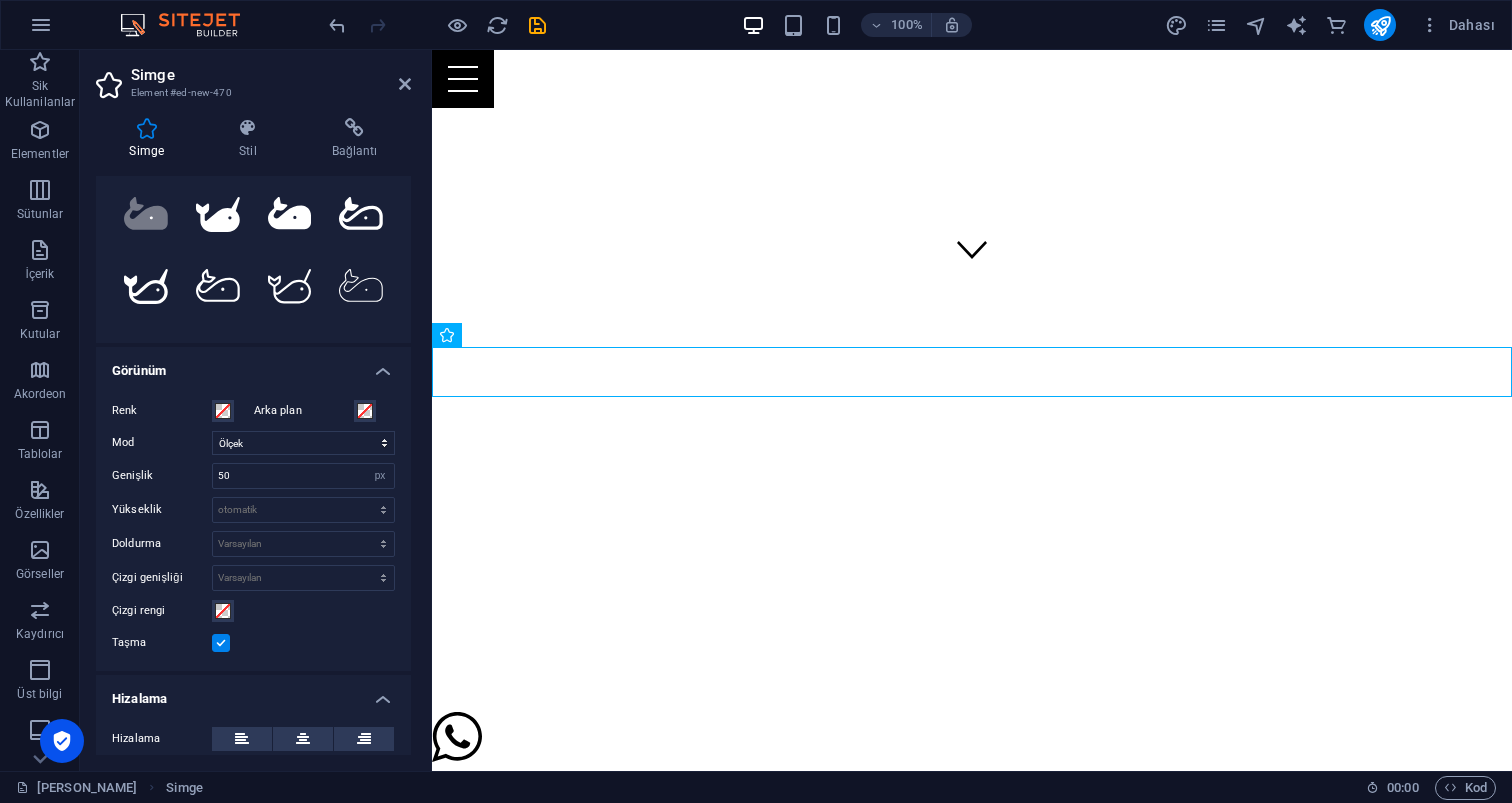 click on "Taşma" at bounding box center (253, 643) 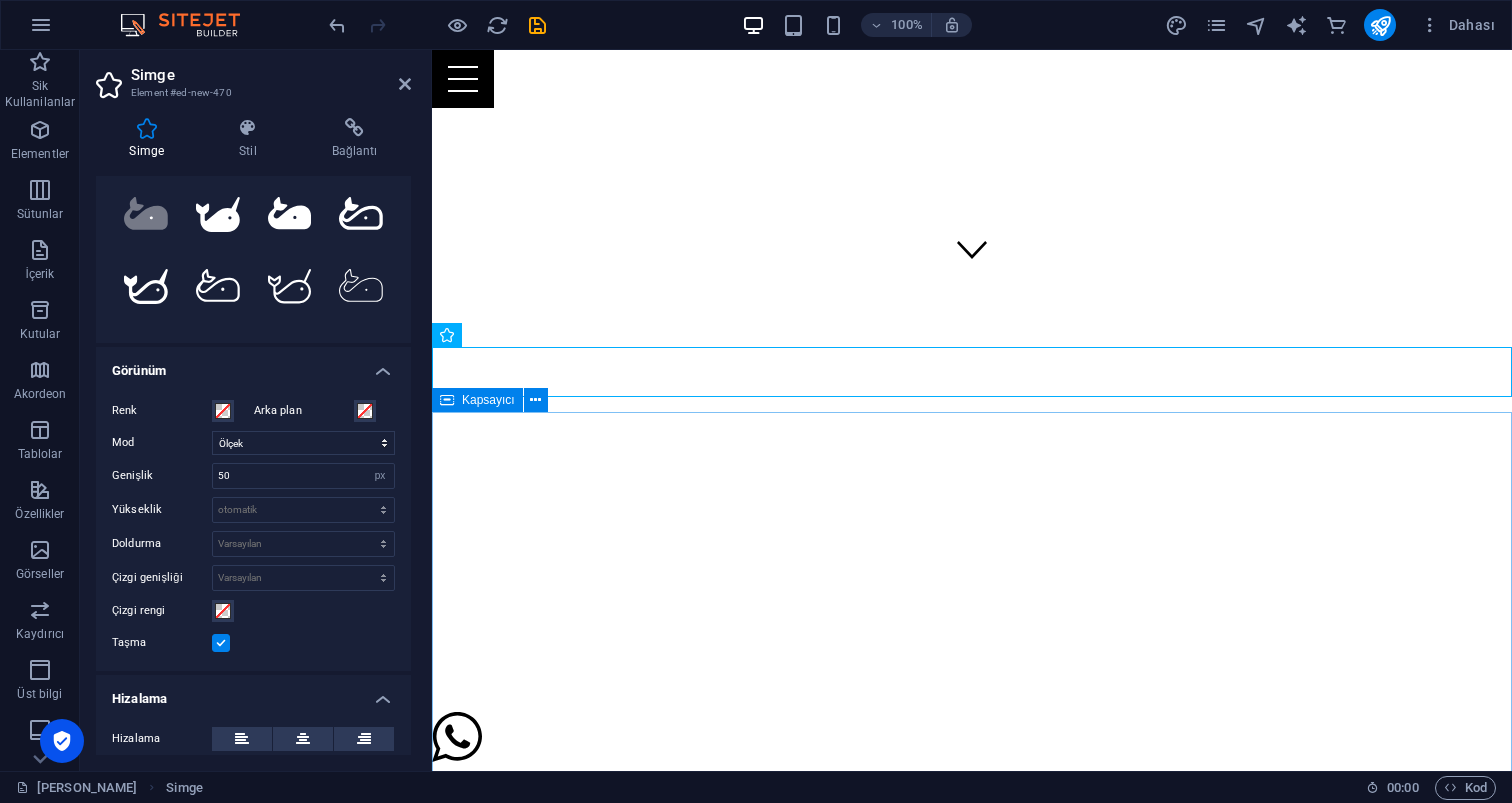 click on "[PERSON_NAME], [PERSON_NAME] [PERSON_NAME]. 28 yıldır müziğin büyüsüyle iç içe, her türlü ortama uygun geniş bir müzik arşivi ve tecrübeli bir DJ olarak sizlere unutulmaz anlar yaşatıyorum! ✔ 90’lardan günümüze, her dönemin ve her yaş grubunun sevdiği şarkıları bilen, canlı performans ustasıyım ✔ Geniş repertuvar ile Türkçe pop, rock, arabesk, yabancı hitler, nostaljik klasikler ve daha fazlası. ✔ İster doğum günü, ister kurumsal etkinlik; müziğimle sıkıcı anları efsaneye dönüştürürüm! 📍 Karaoke aktivitelerinizde veya partinizde buluşmak için iletişime geçin. PROFESYONEL DJ PERFORMANSLARI iletişime geçin Eğlence Dolu Etkinlikler ILETIŞIME GEÇIN UNUTULMAZ KARAOKE AKTİVİTELERİ ILETIŞIME GEÇIN" at bounding box center (972, 2077) 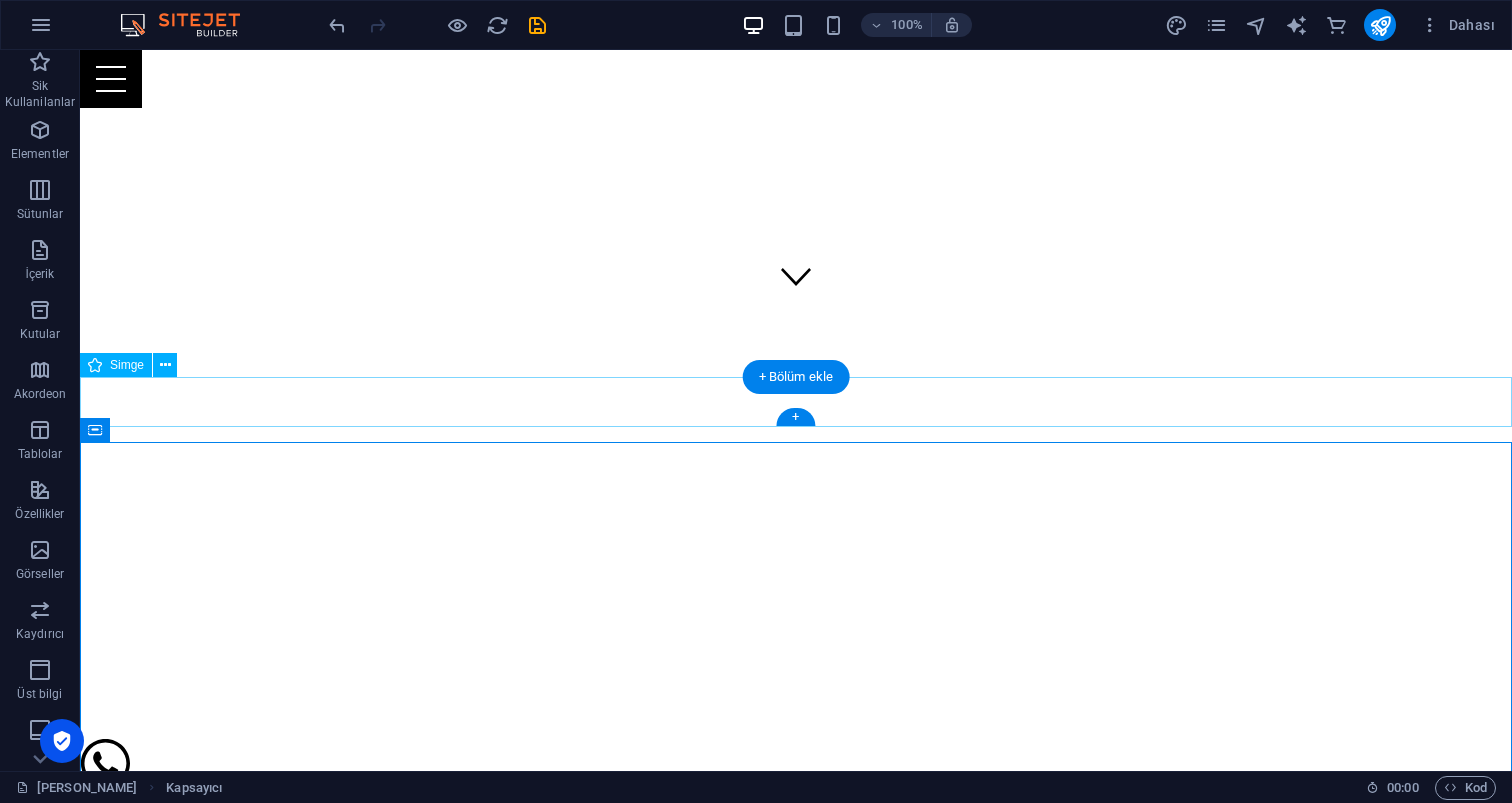 scroll, scrollTop: 455, scrollLeft: 0, axis: vertical 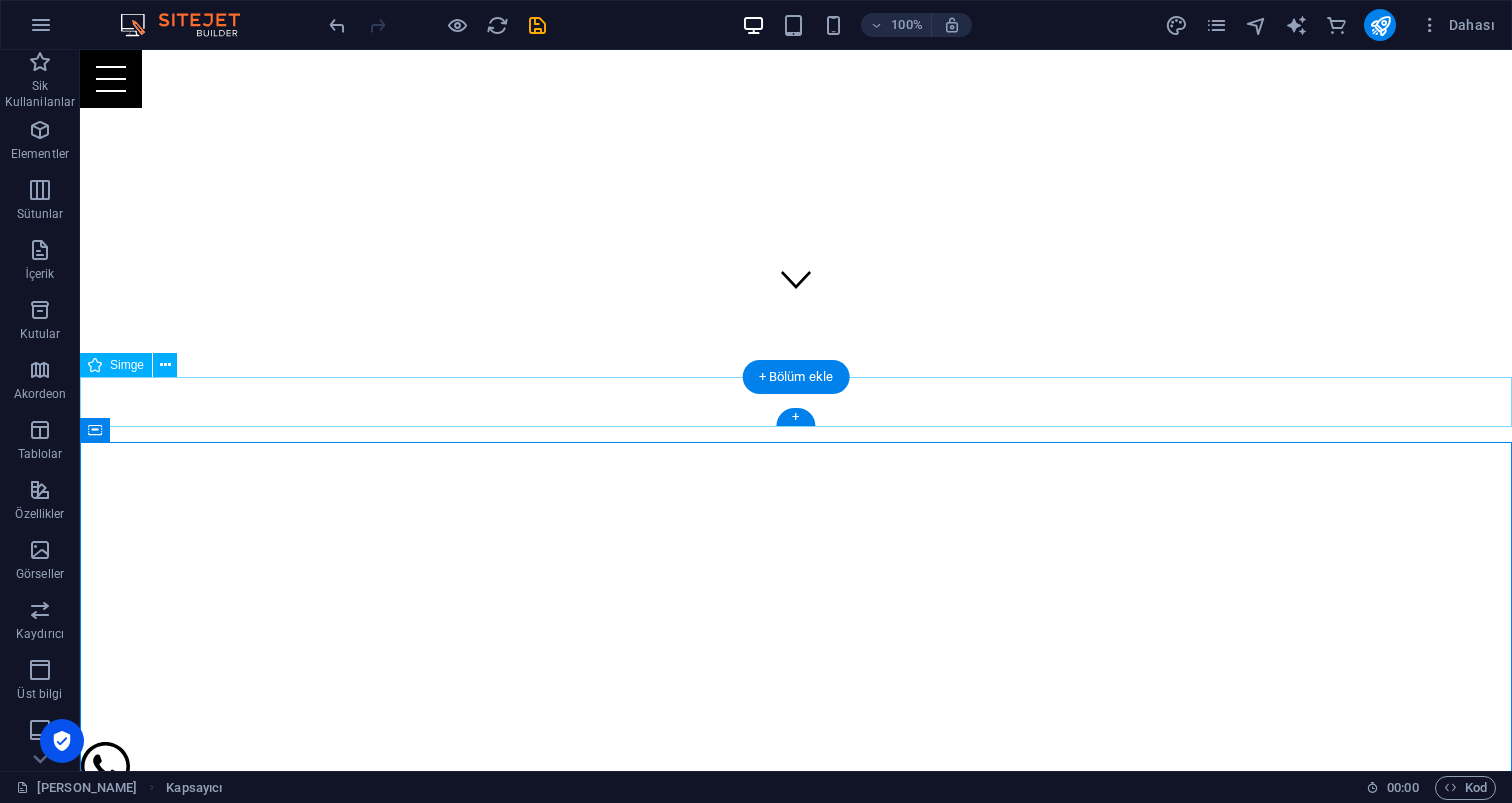 click at bounding box center (796, 770) 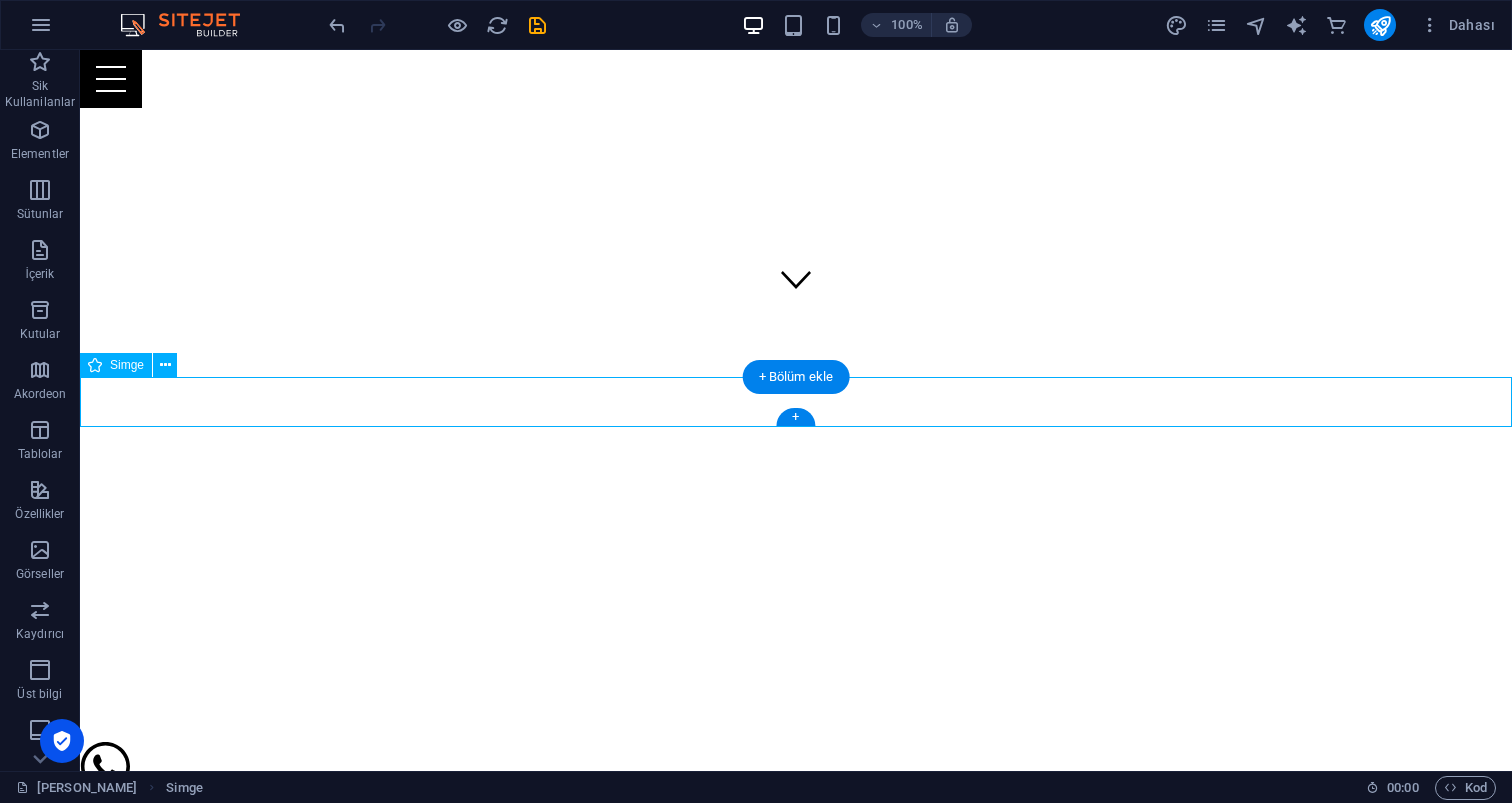 drag, startPoint x: 103, startPoint y: 399, endPoint x: 440, endPoint y: 408, distance: 337.12015 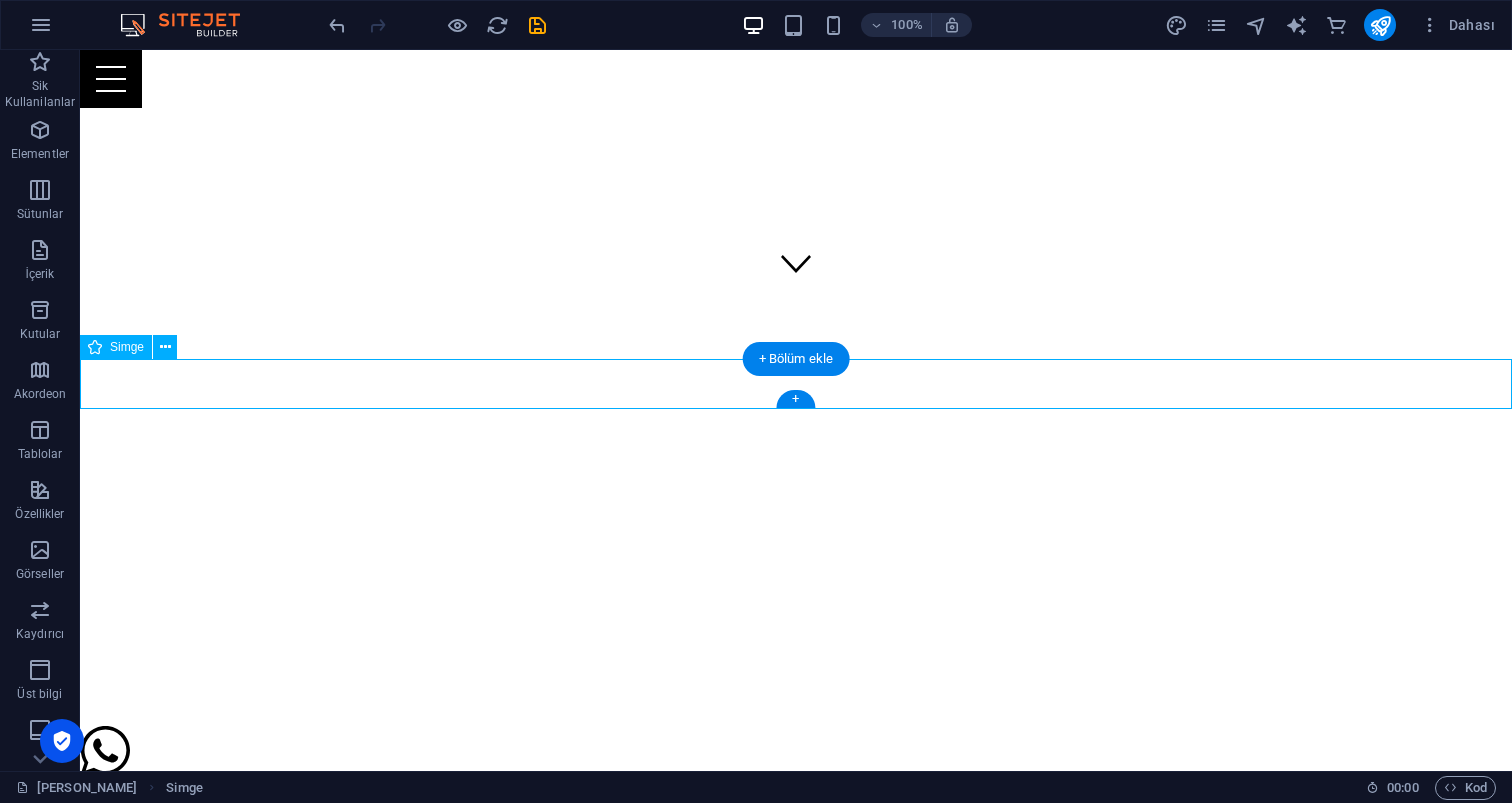 scroll, scrollTop: 473, scrollLeft: 0, axis: vertical 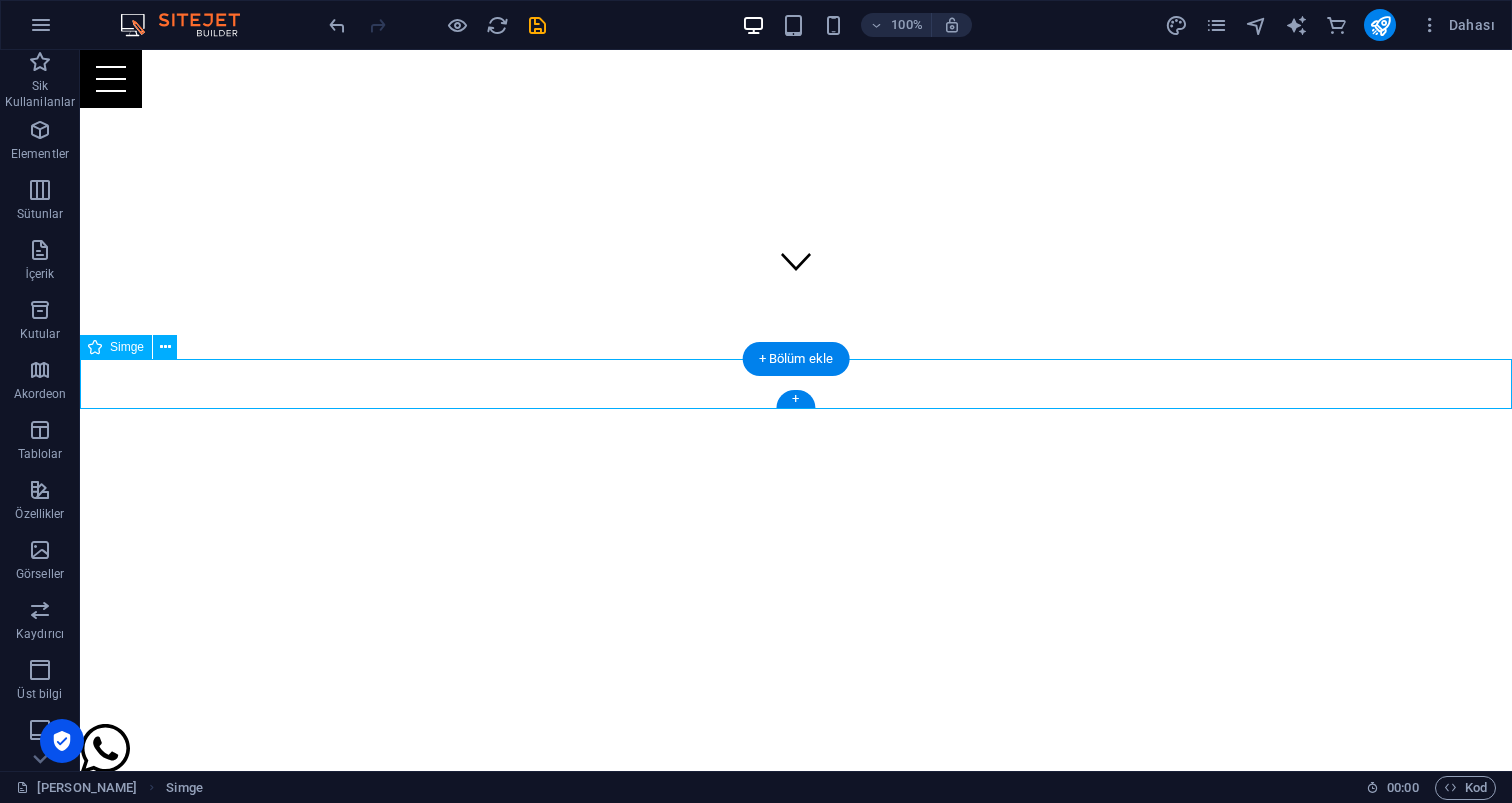 click at bounding box center (796, 752) 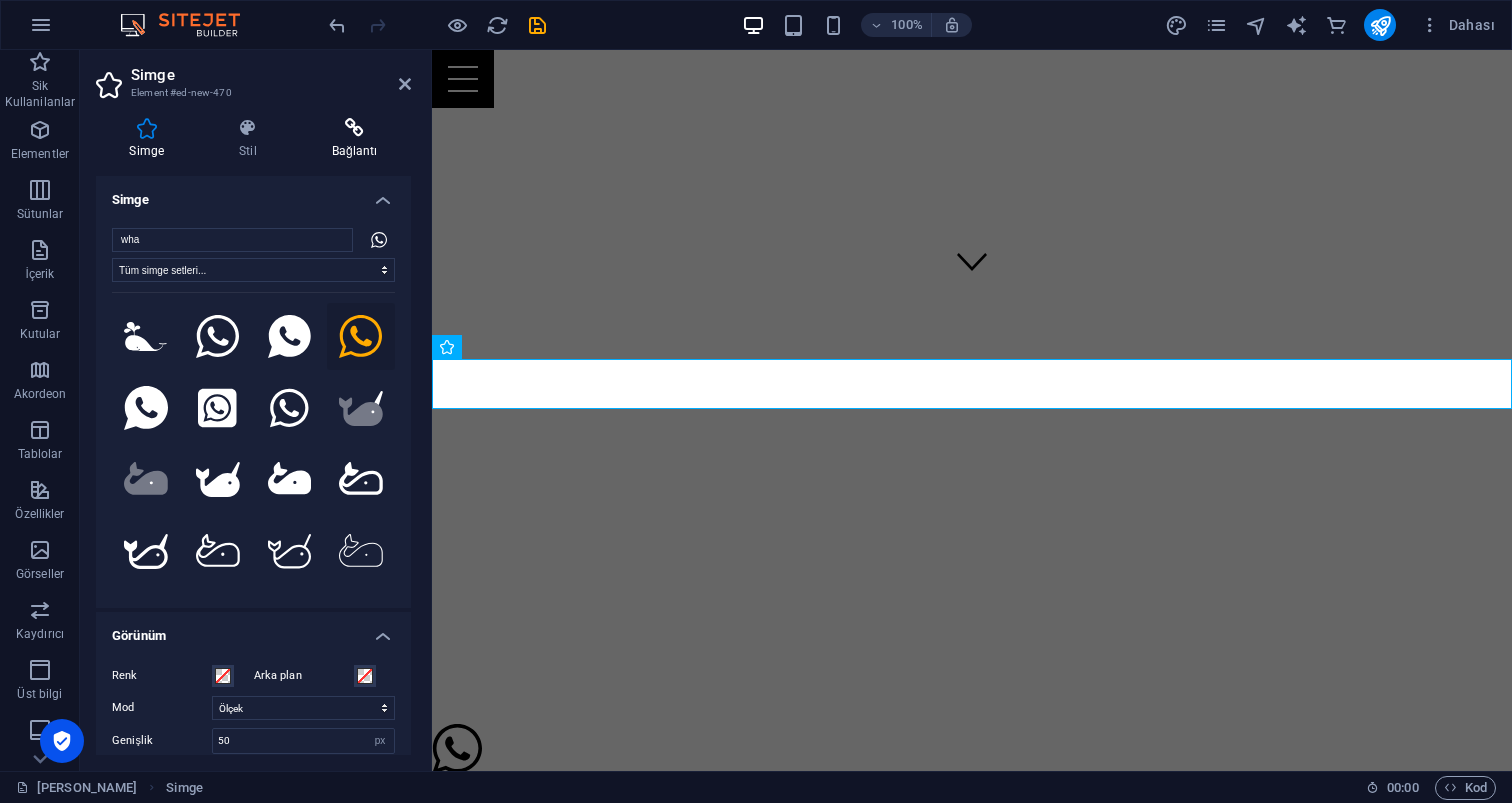 click at bounding box center [354, 128] 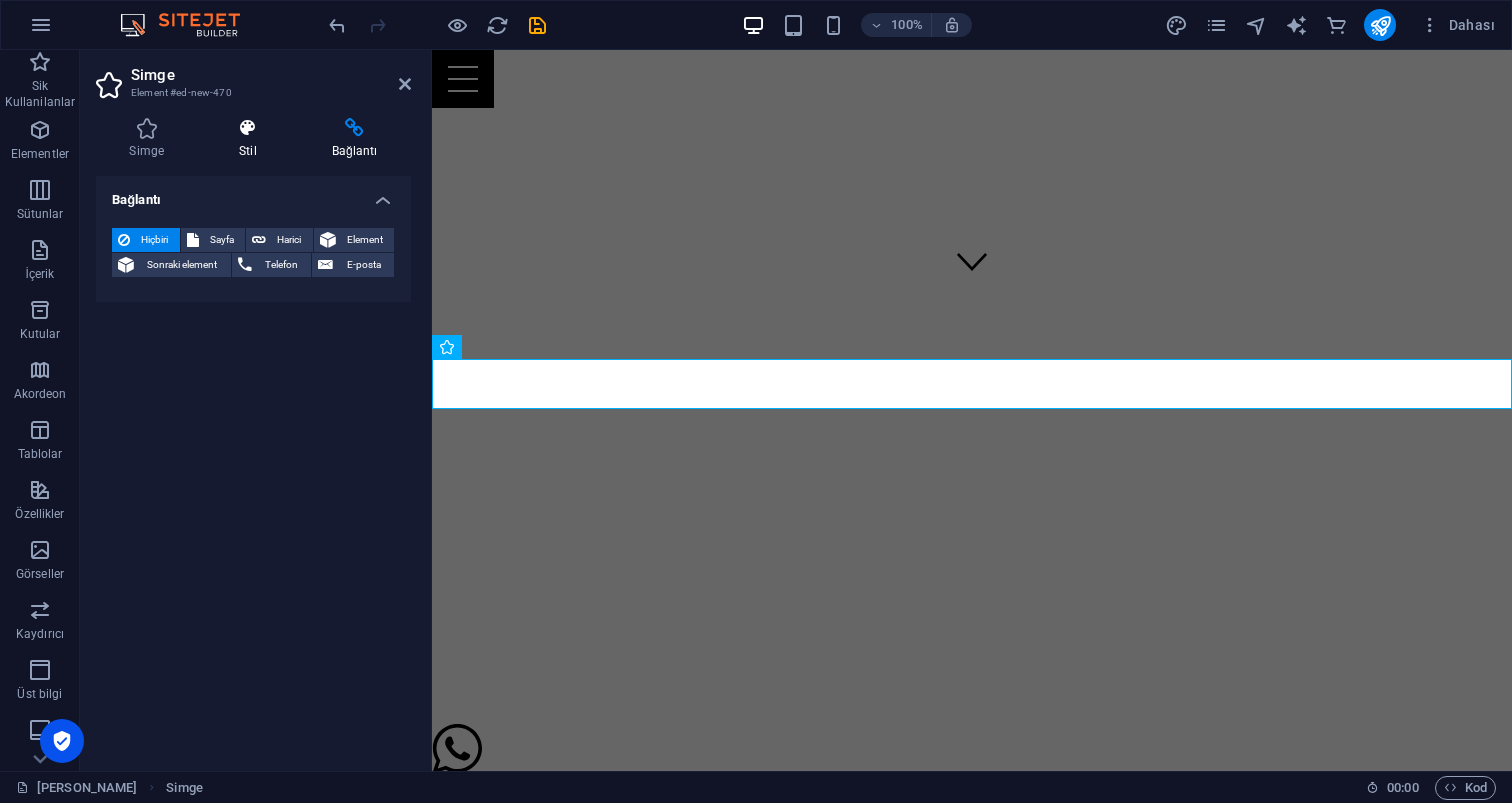 click at bounding box center (248, 128) 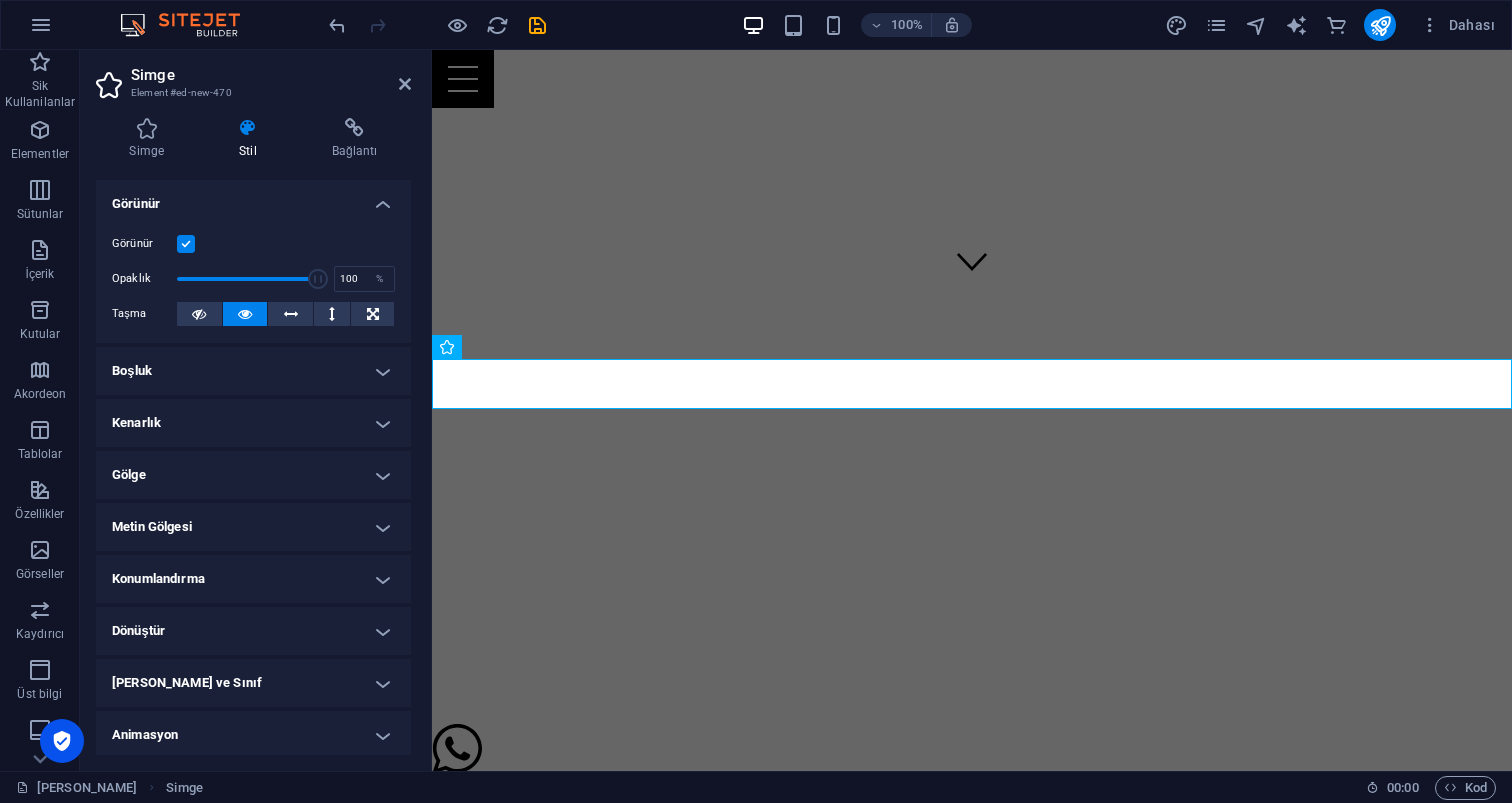 click on "Boşluk" at bounding box center (253, 371) 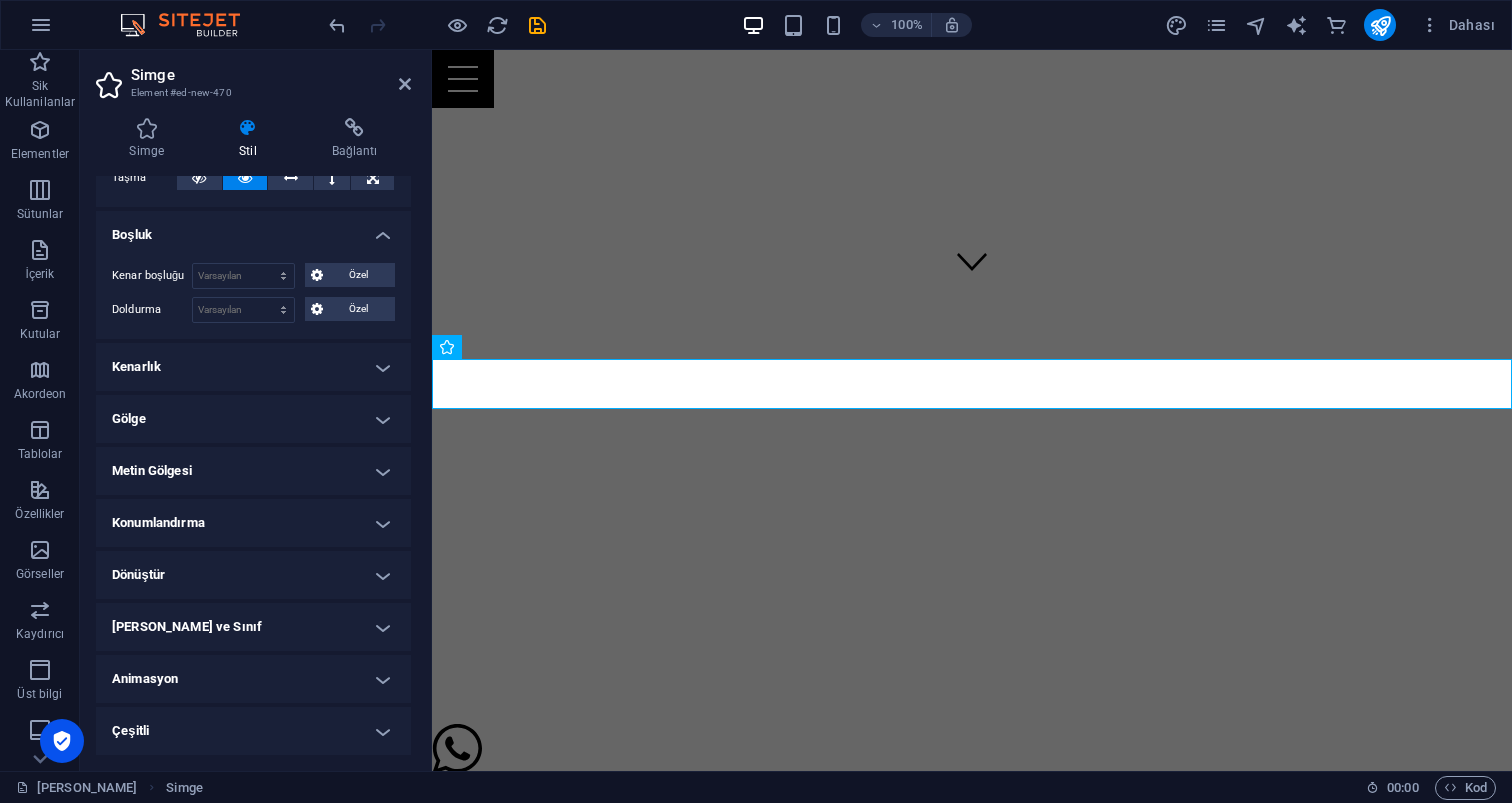 scroll, scrollTop: 135, scrollLeft: 0, axis: vertical 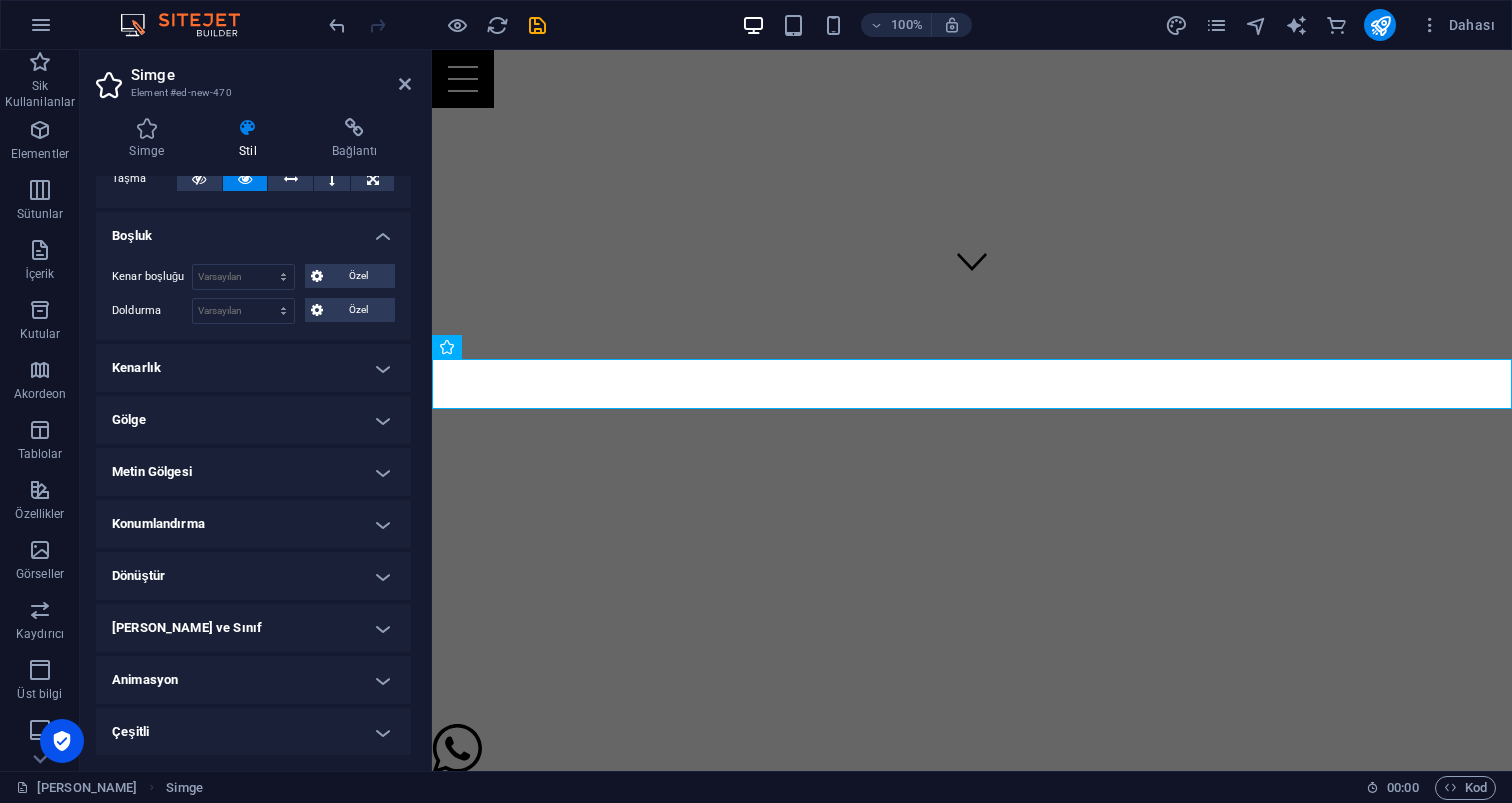 click on "Konumlandırma" at bounding box center [253, 524] 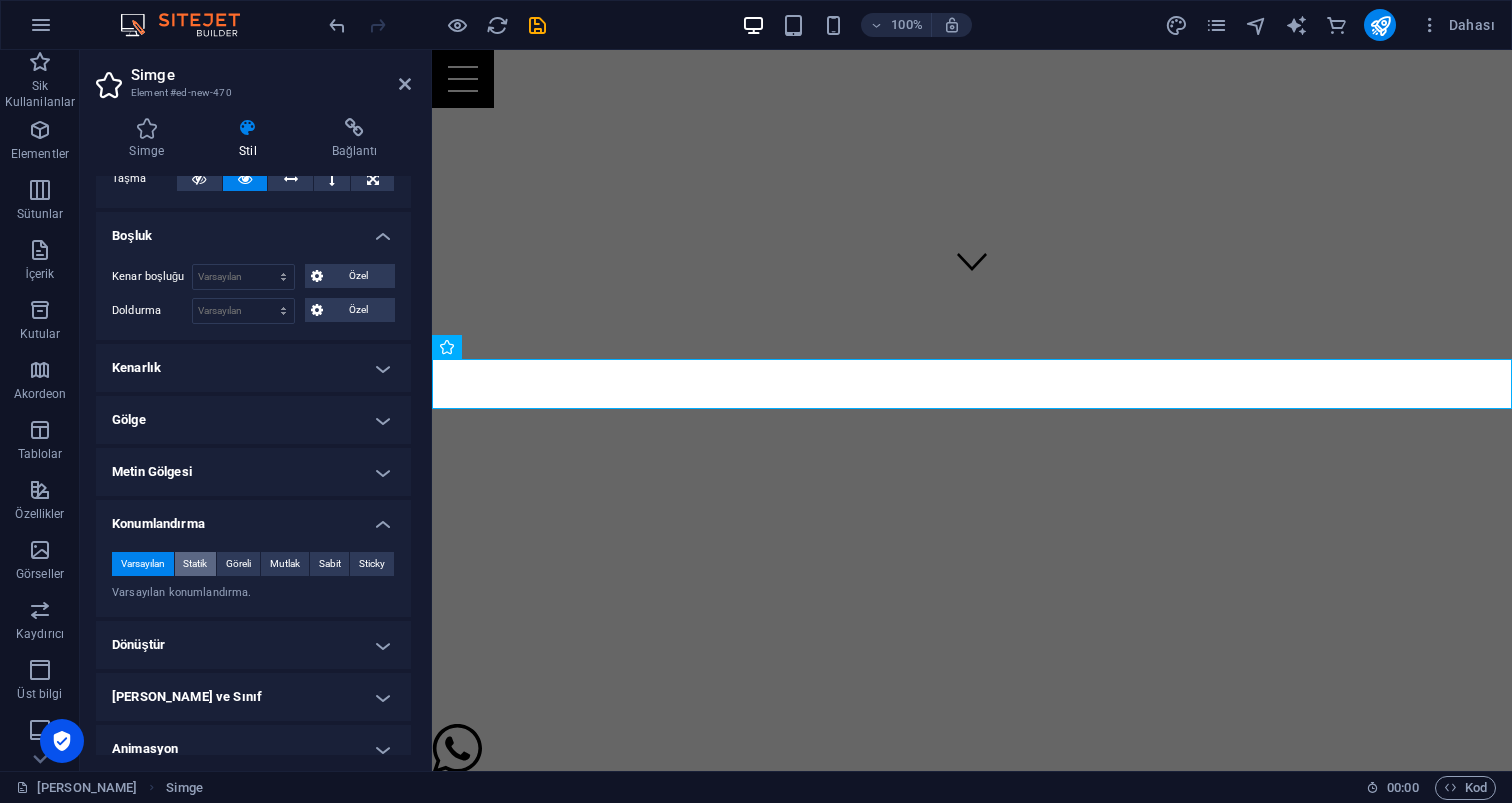 click on "Statik" at bounding box center (195, 564) 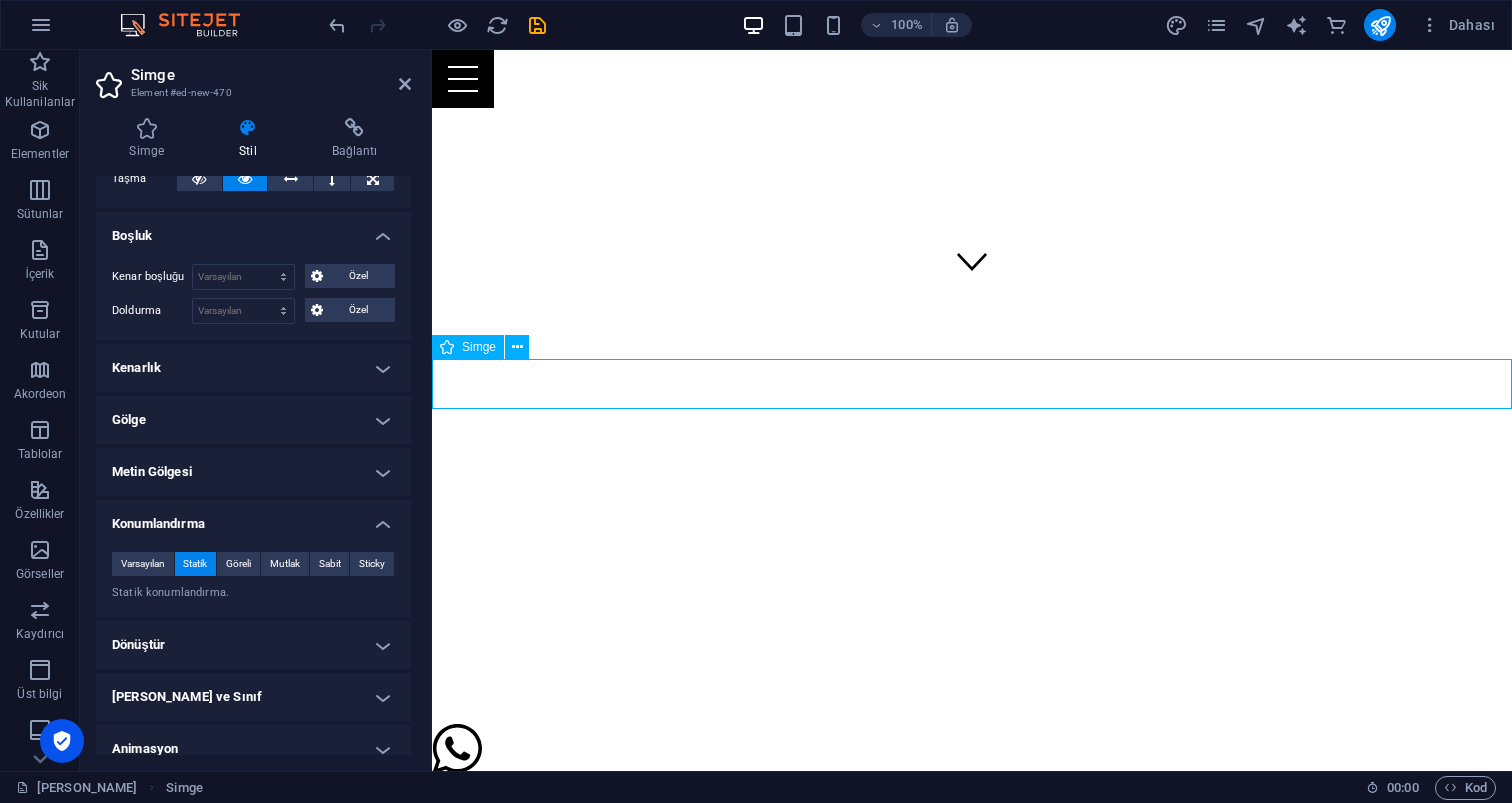 drag, startPoint x: 465, startPoint y: 380, endPoint x: 494, endPoint y: 378, distance: 29.068884 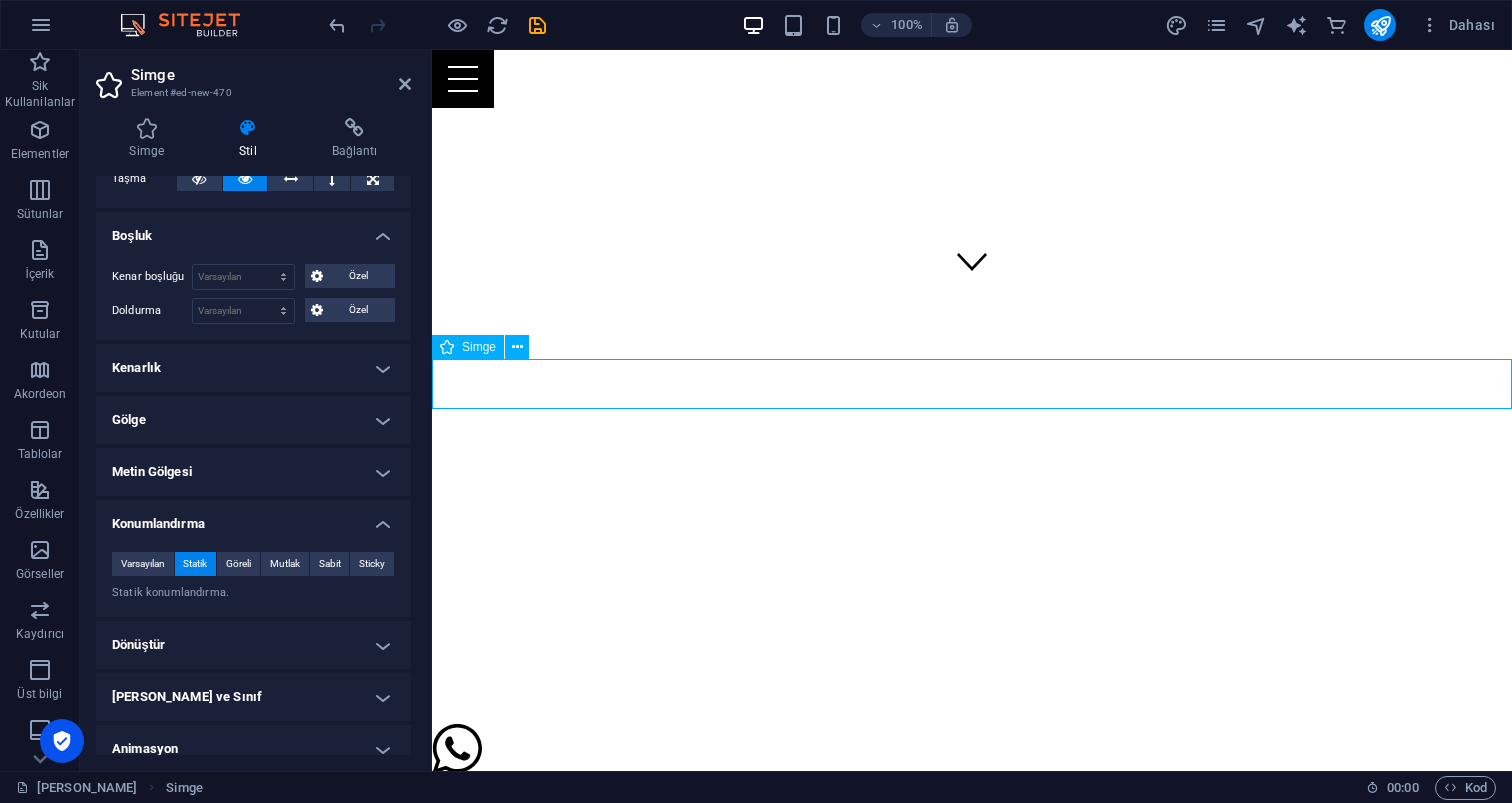 click at bounding box center [972, 752] 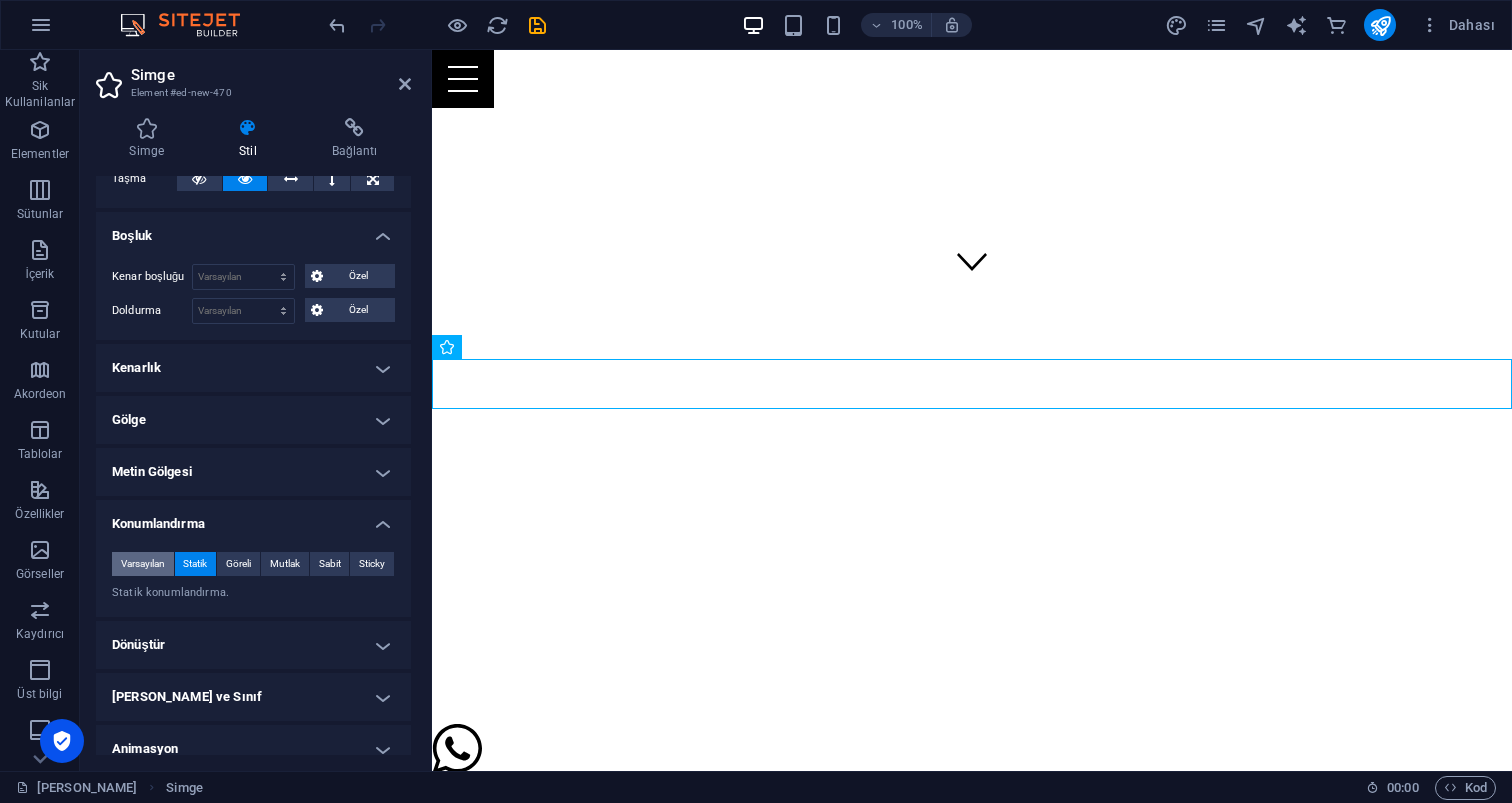 click on "Varsayılan" at bounding box center [143, 564] 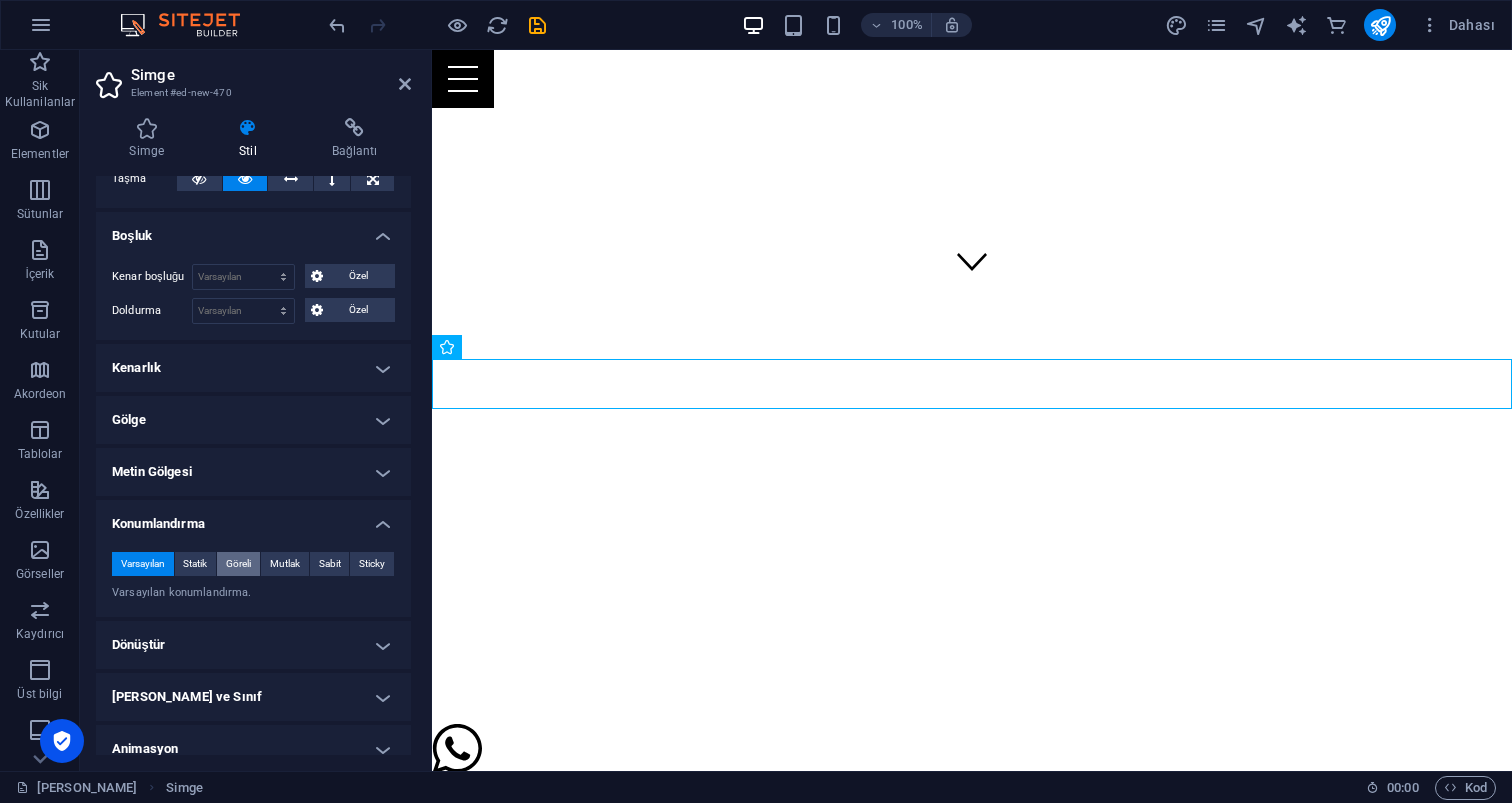 click on "Göreli" at bounding box center (238, 564) 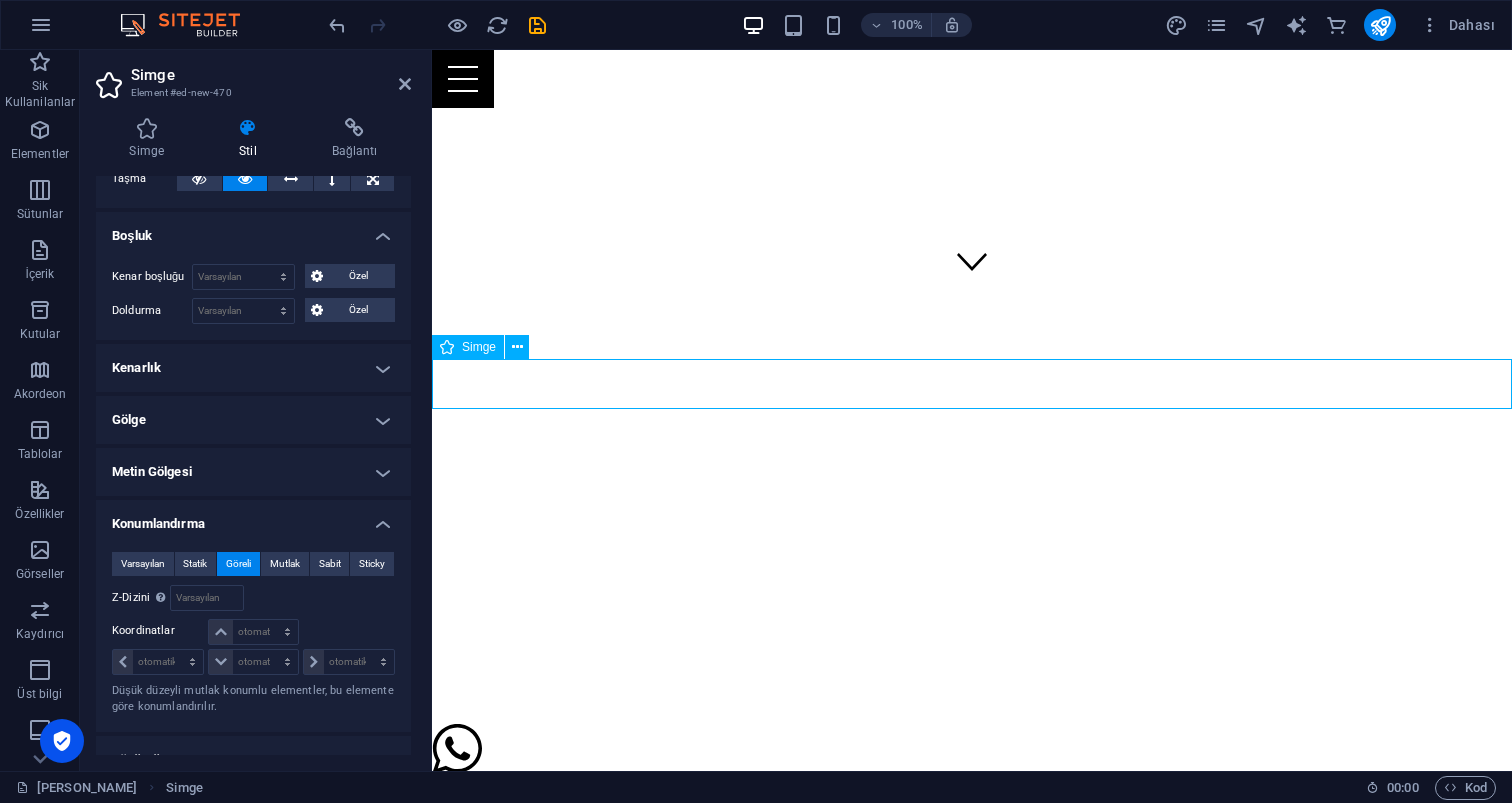 drag, startPoint x: 463, startPoint y: 386, endPoint x: 545, endPoint y: 399, distance: 83.02409 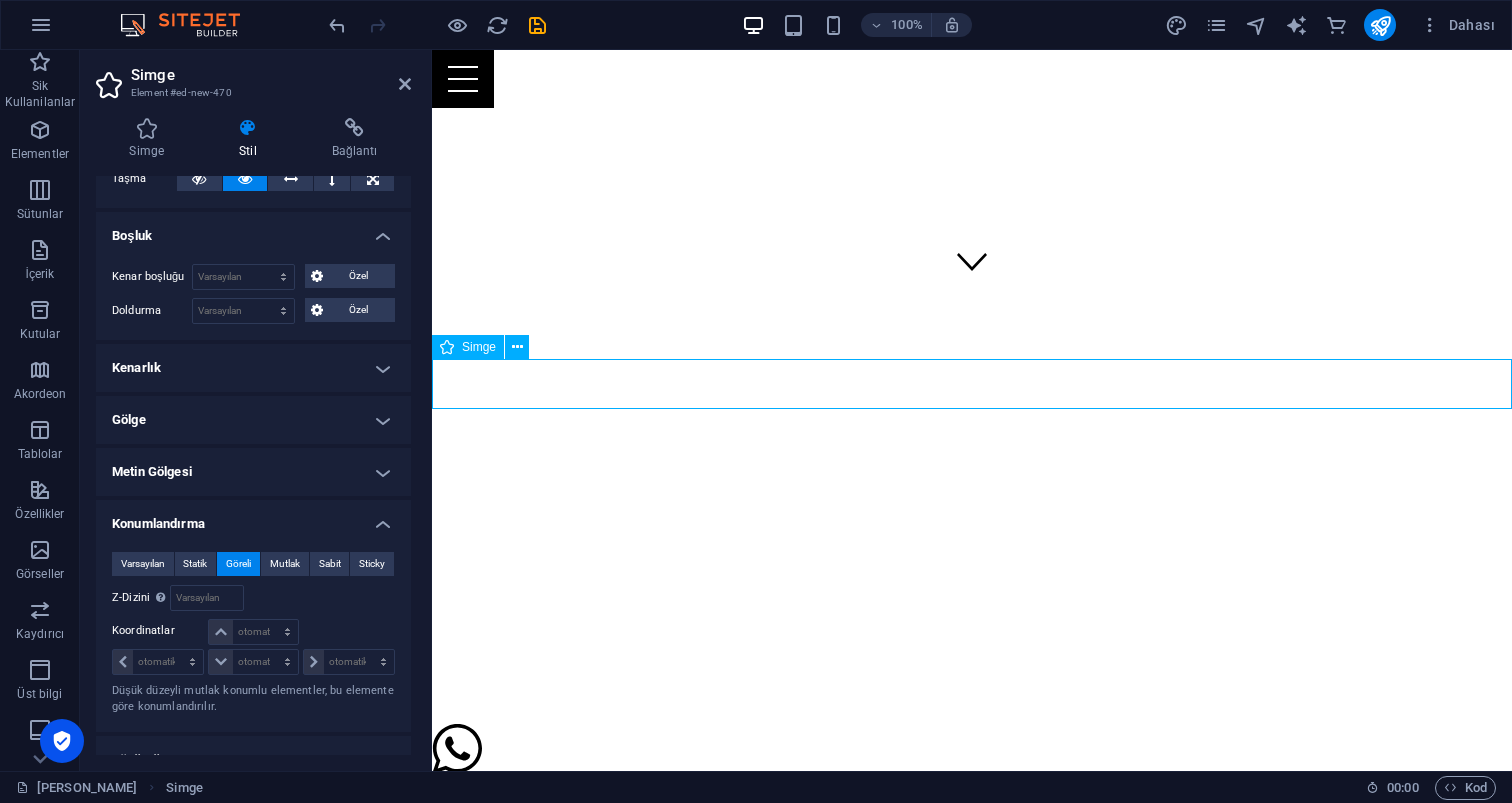 click at bounding box center [972, 752] 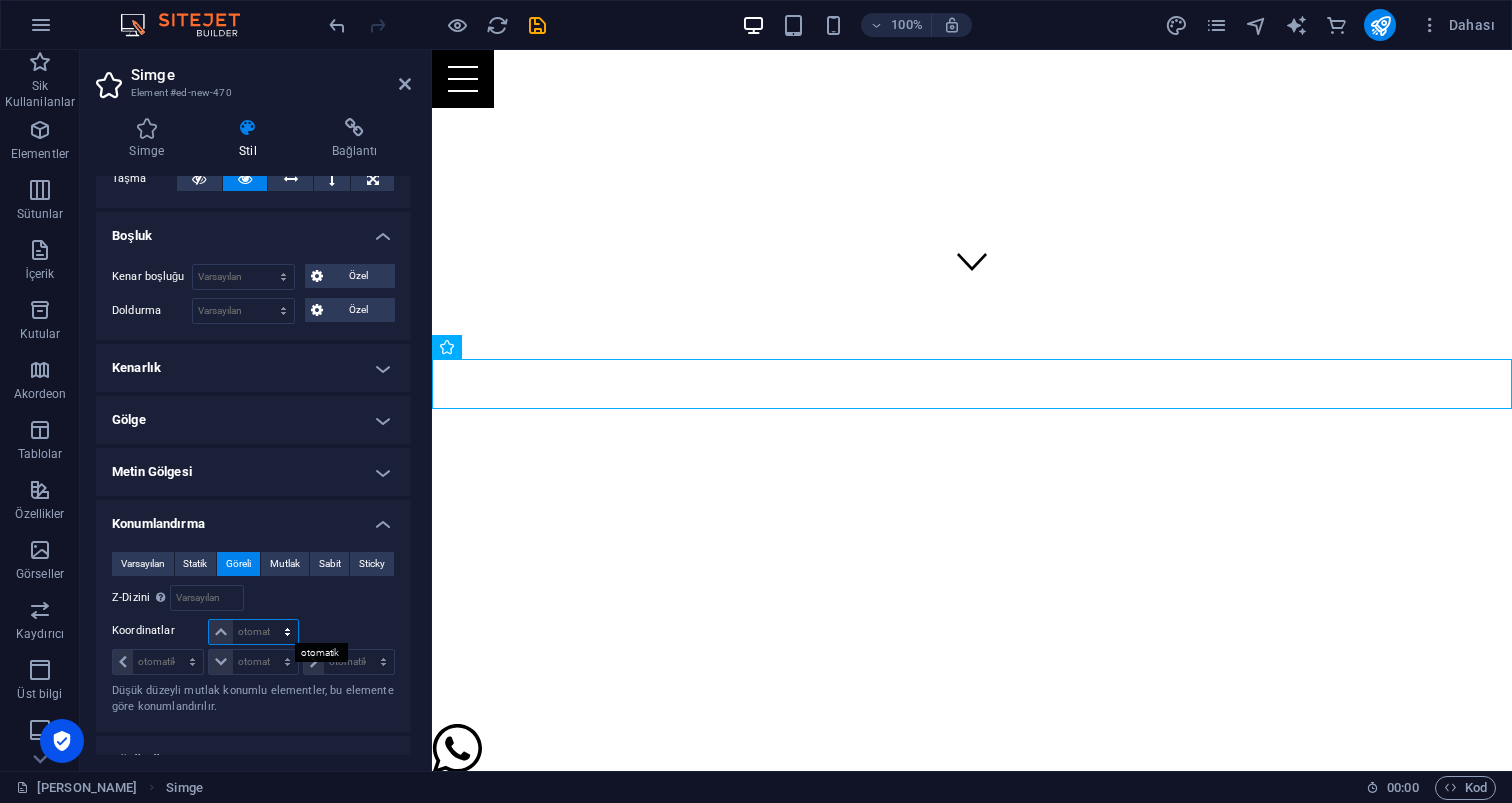 select on "px" 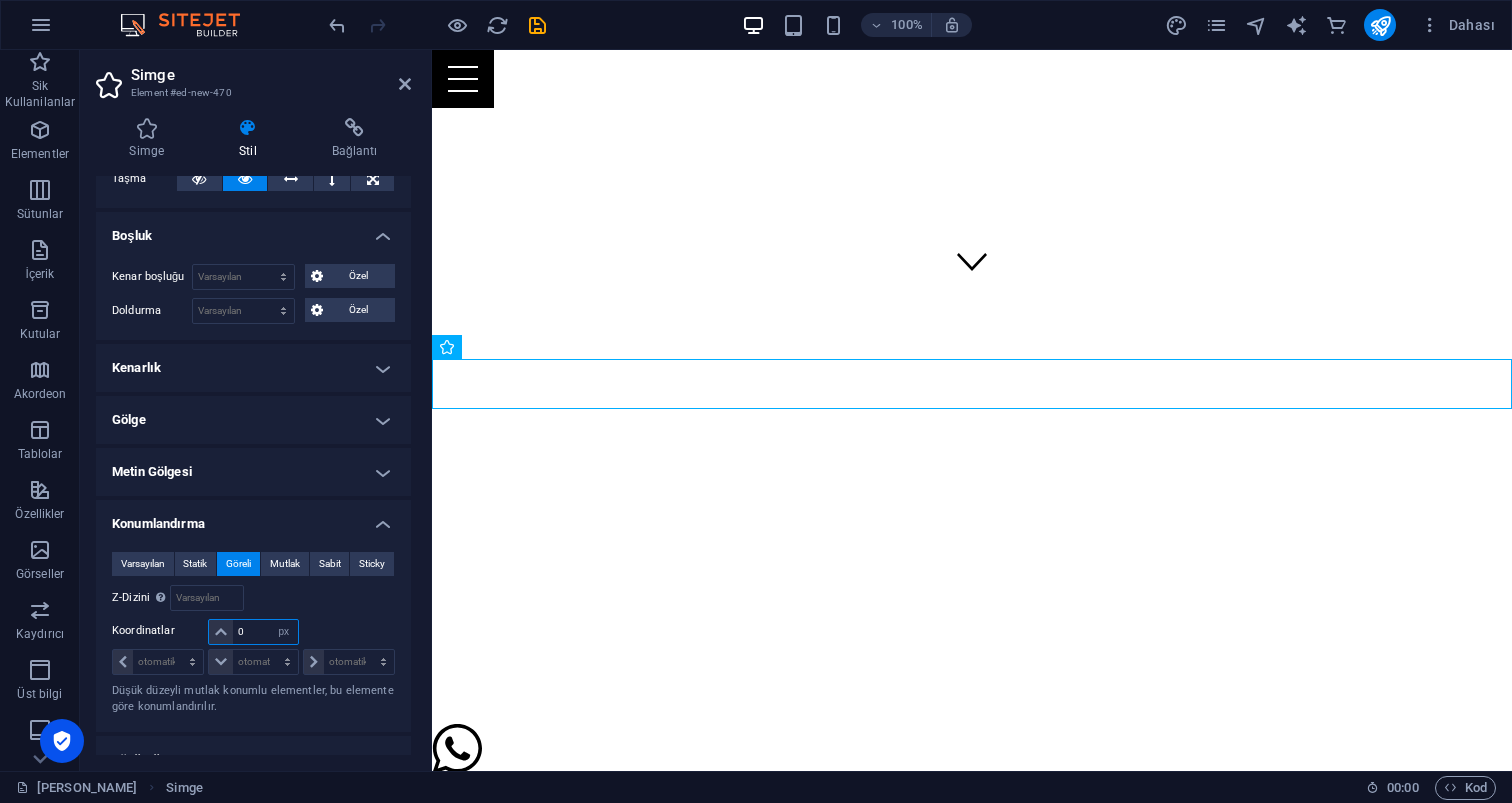 click on "0" at bounding box center (265, 632) 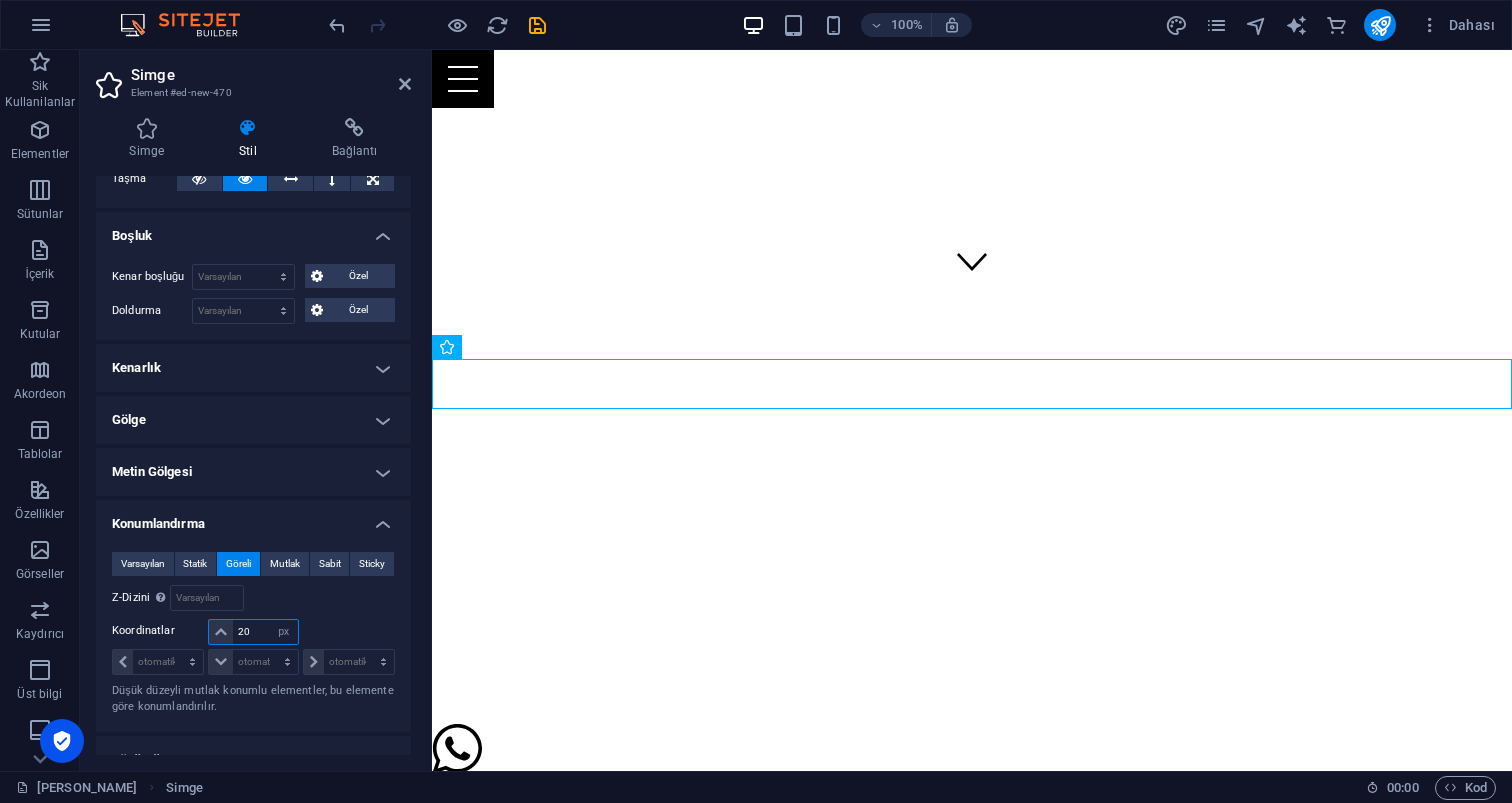 type on "20" 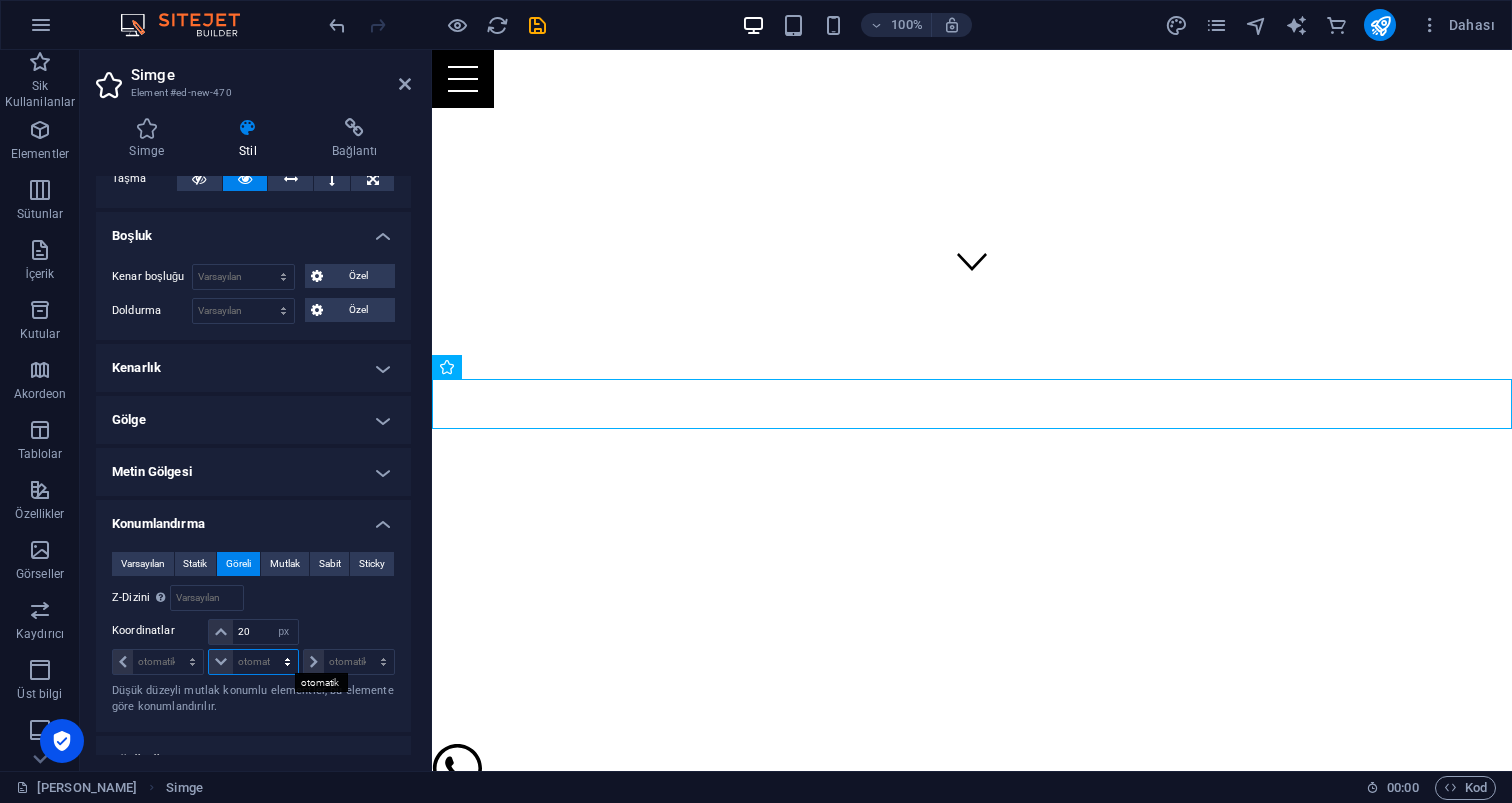 select on "px" 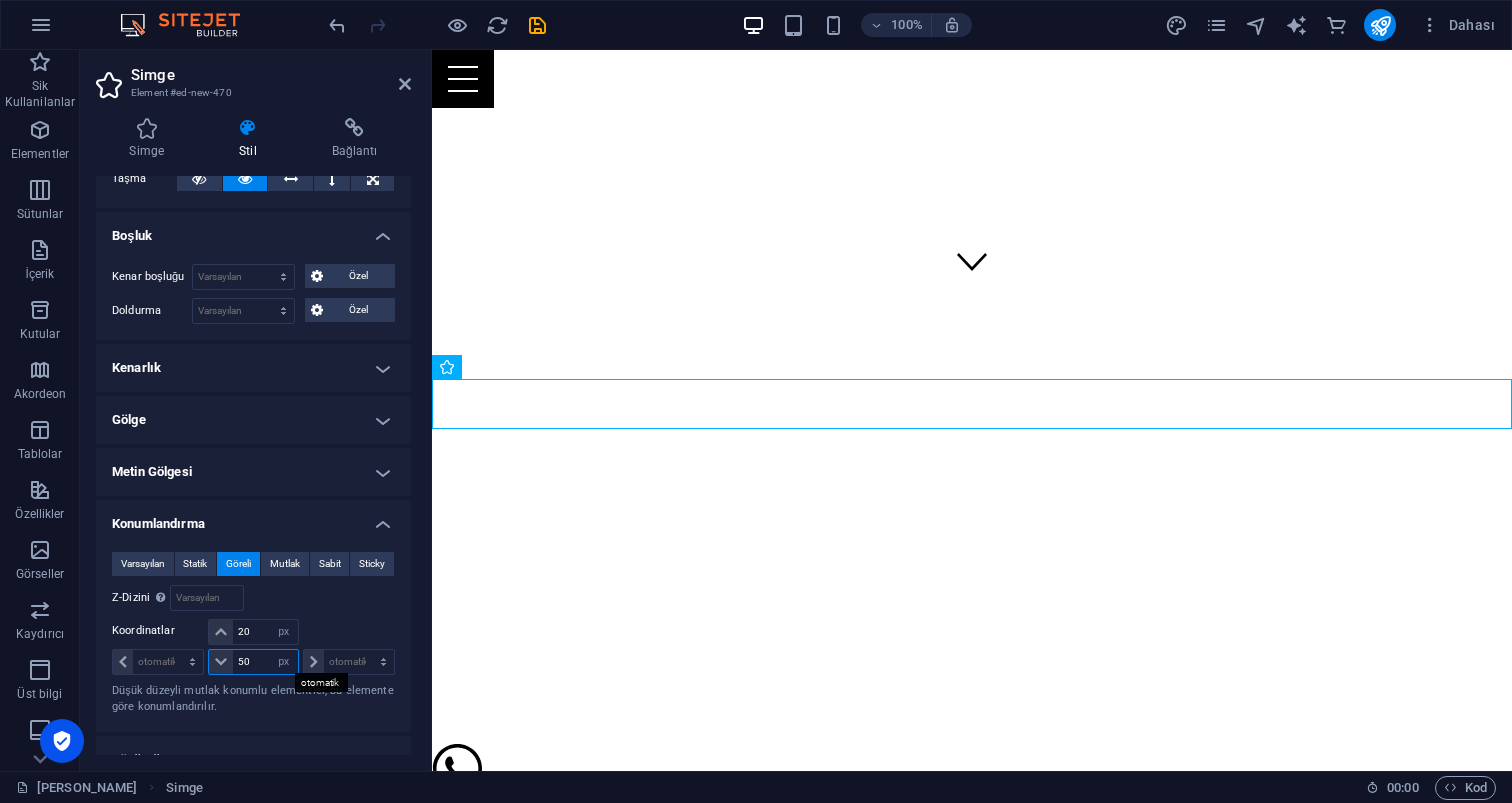 type on "50" 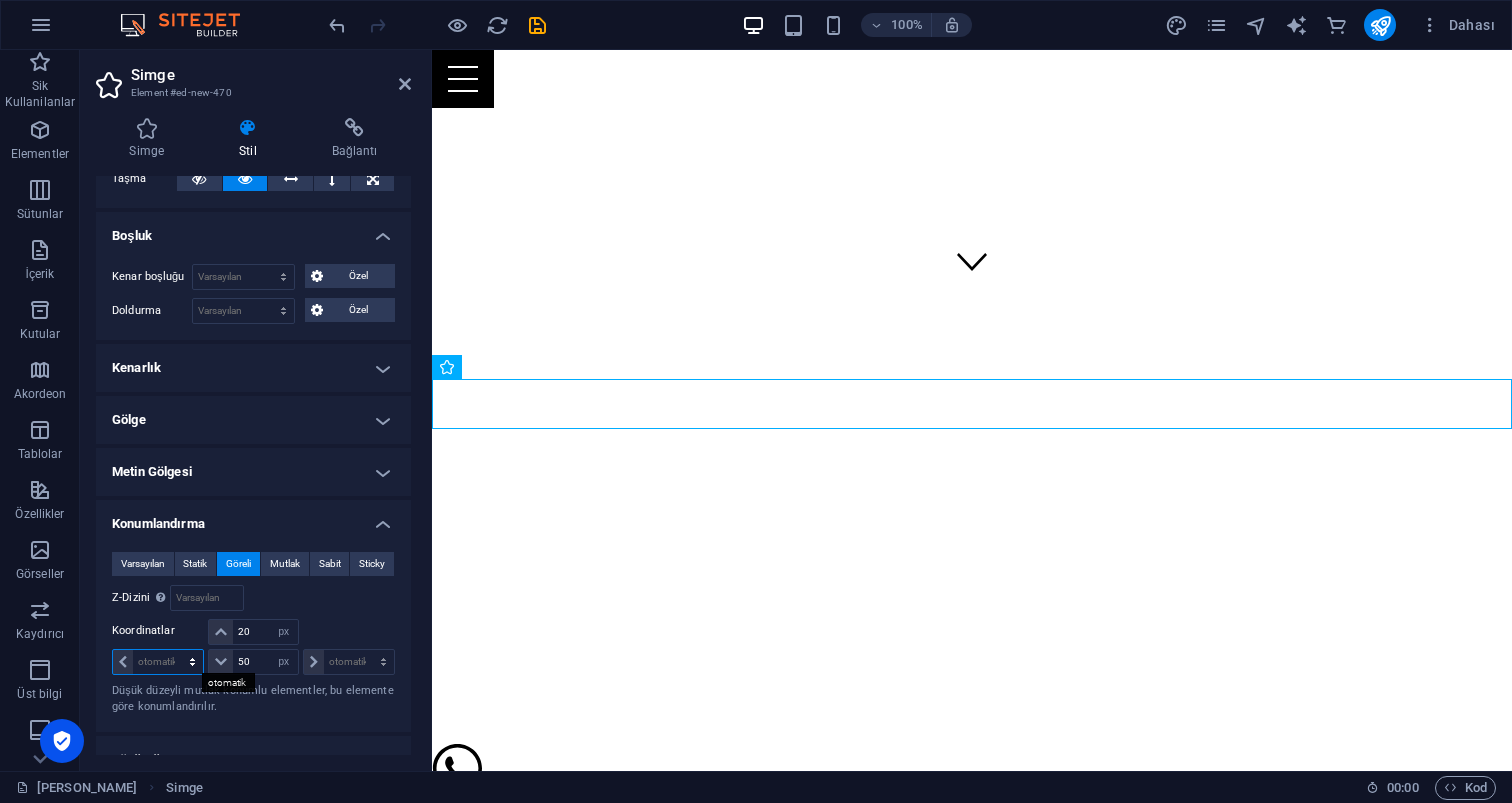 select on "px" 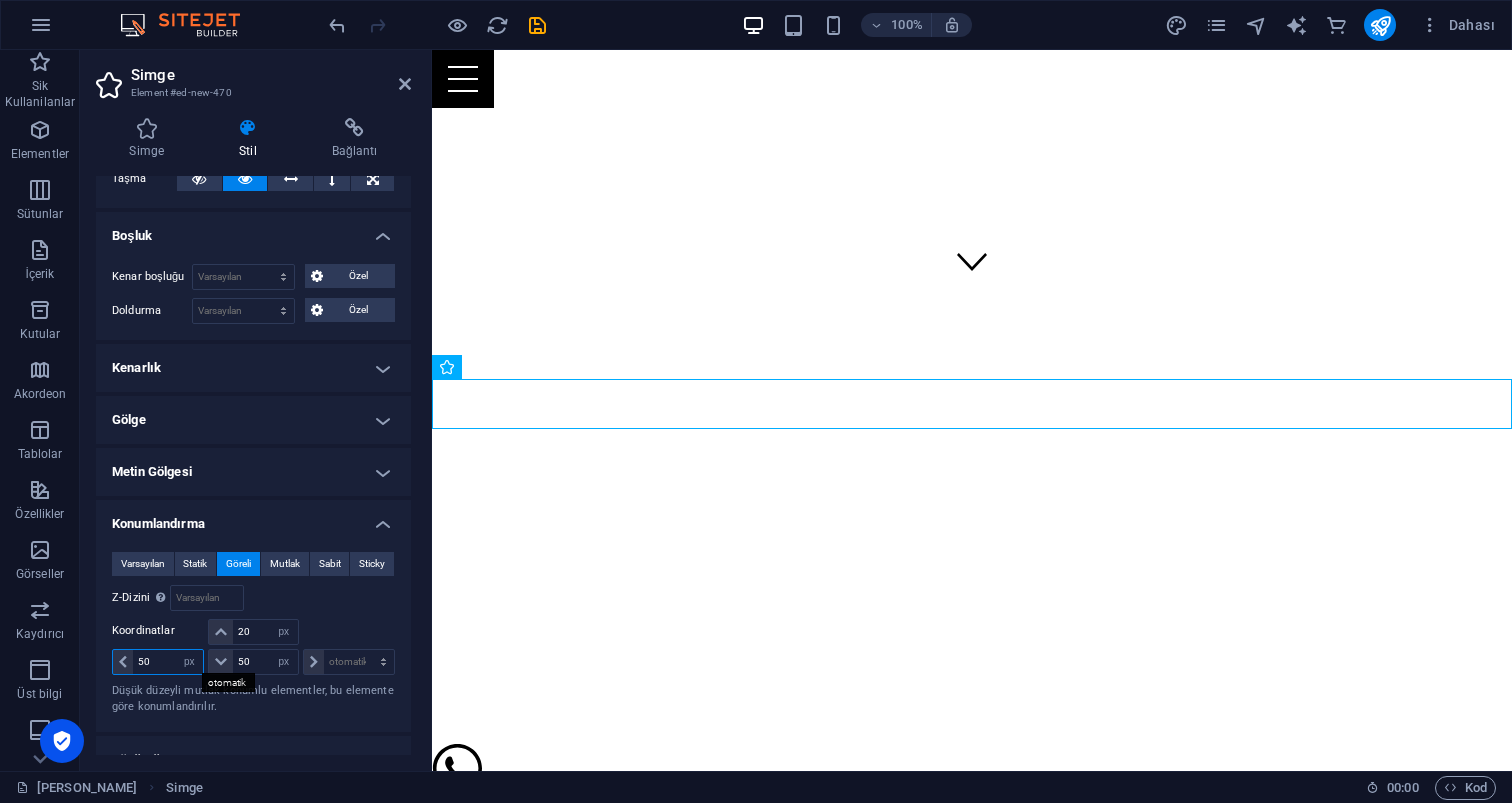 type on "50" 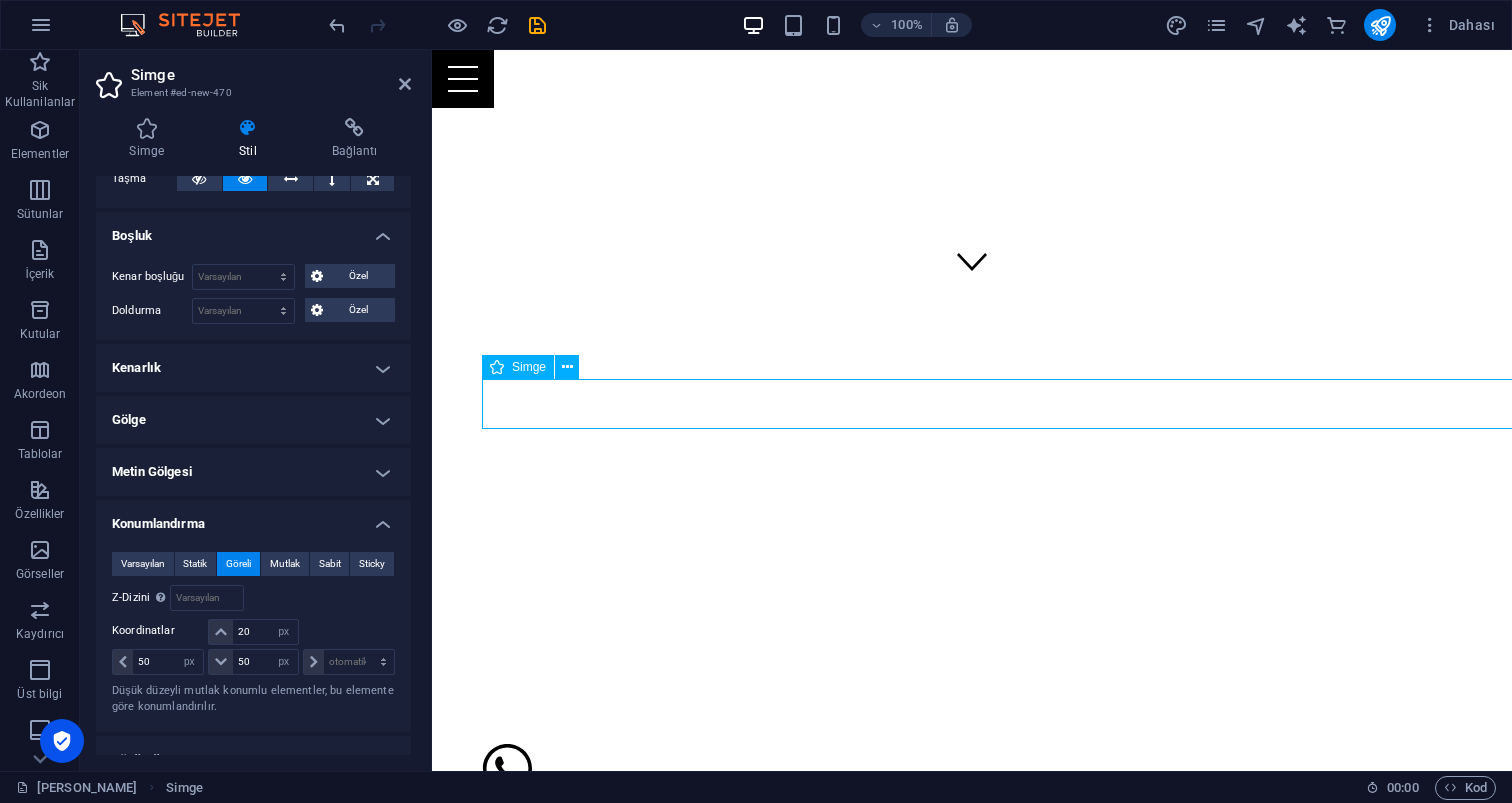 drag, startPoint x: 491, startPoint y: 398, endPoint x: 653, endPoint y: 403, distance: 162.07715 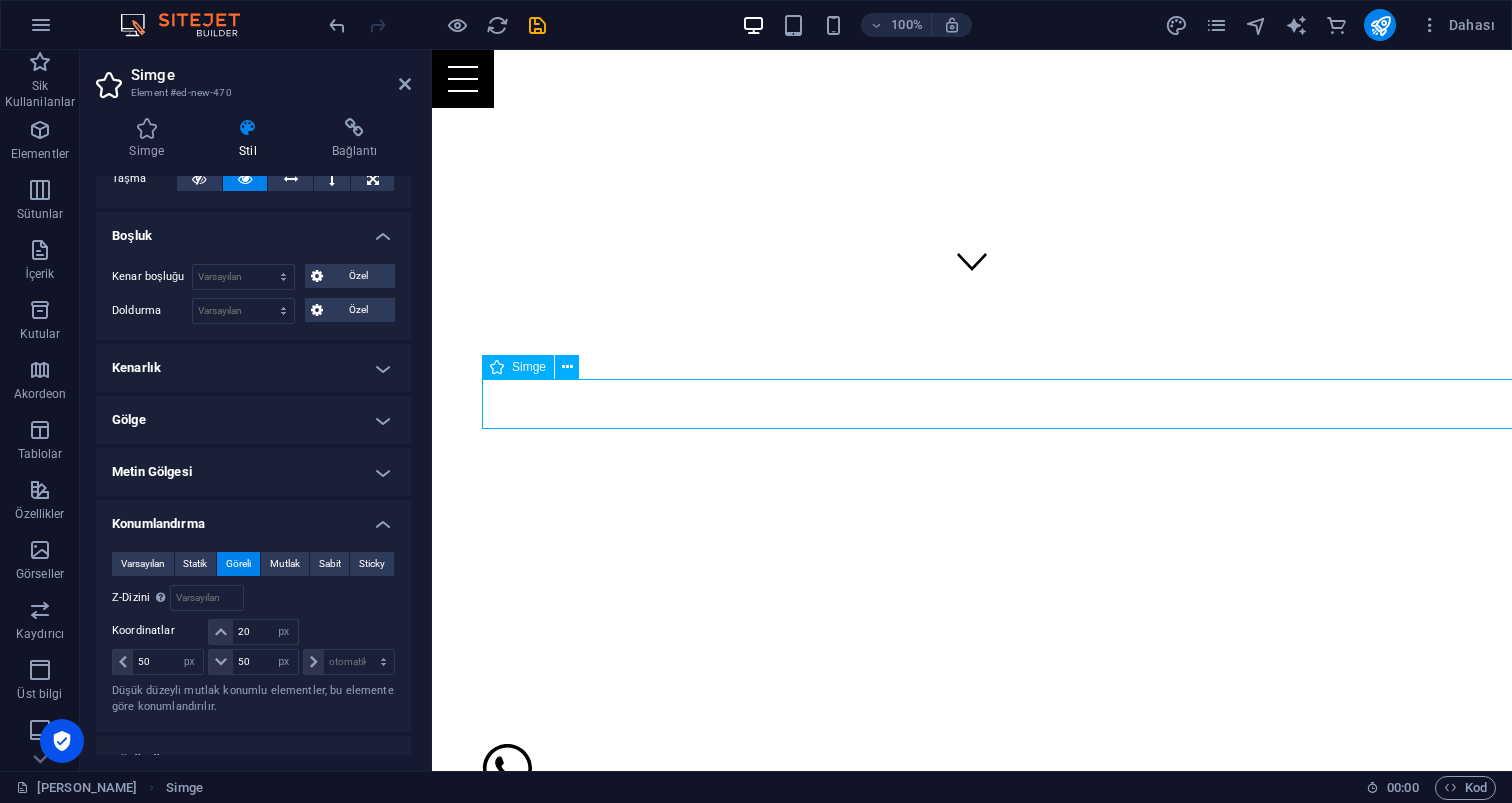 click at bounding box center [1022, 772] 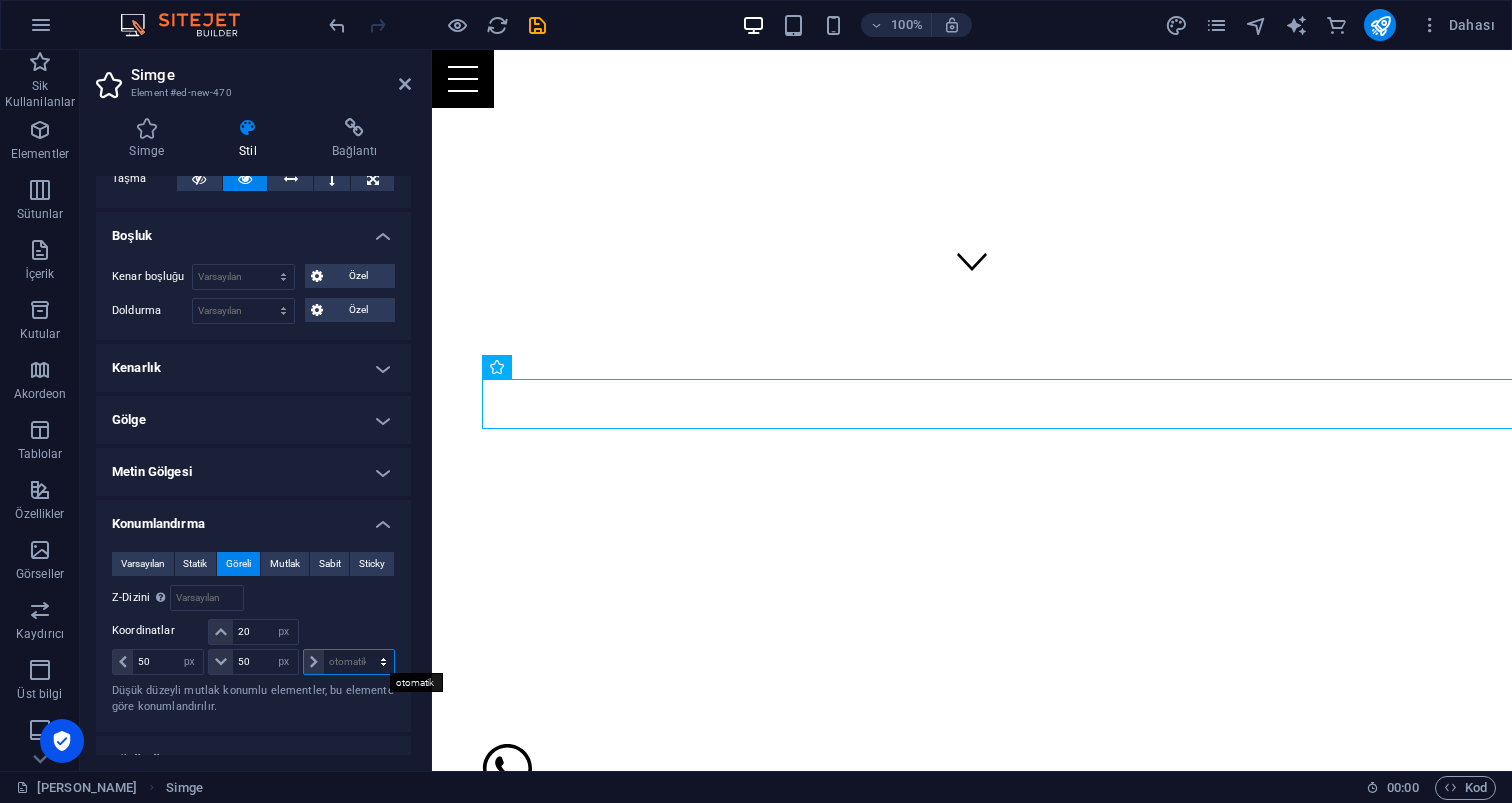 select on "px" 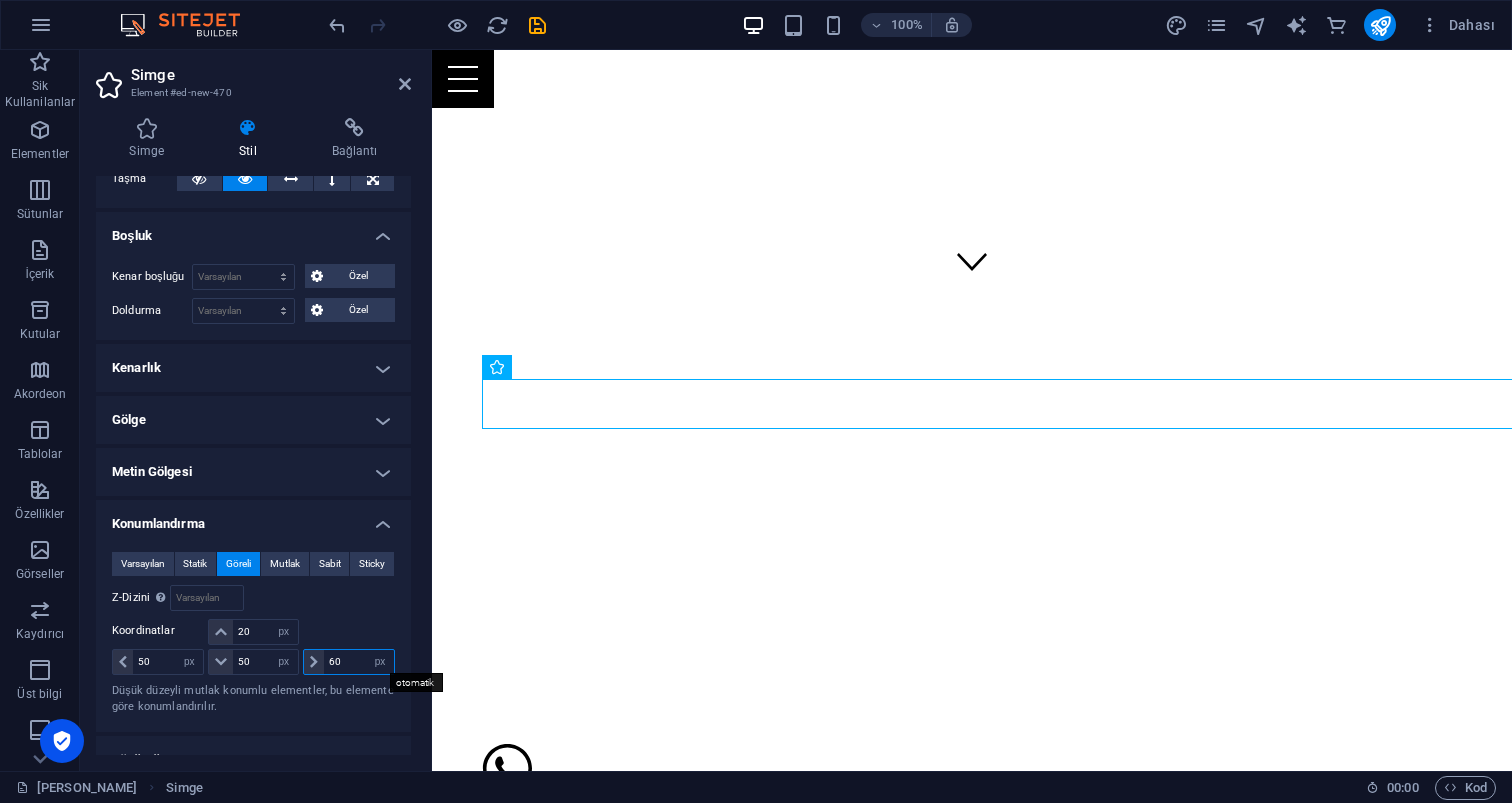 type on "60" 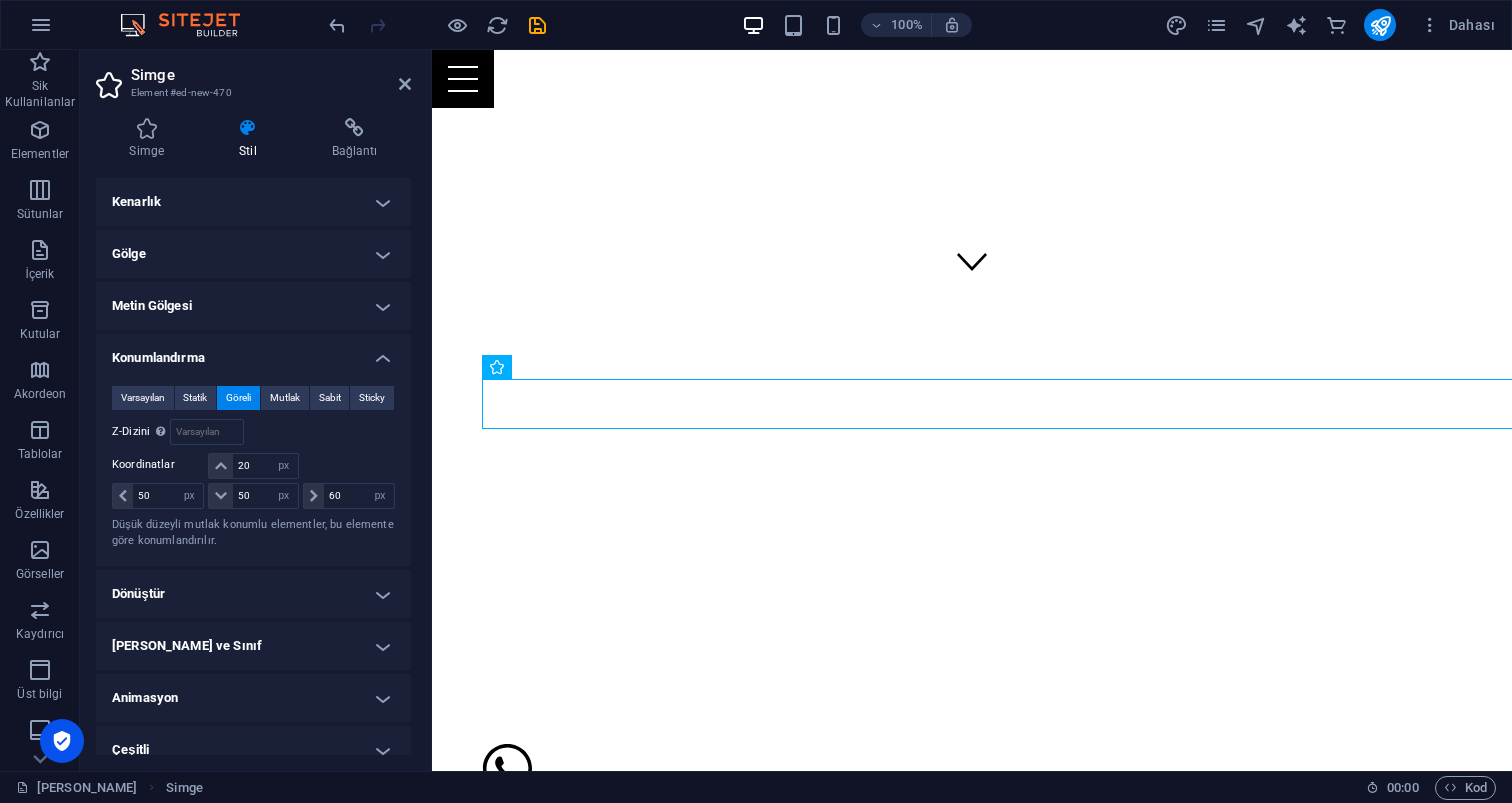 scroll, scrollTop: 303, scrollLeft: 0, axis: vertical 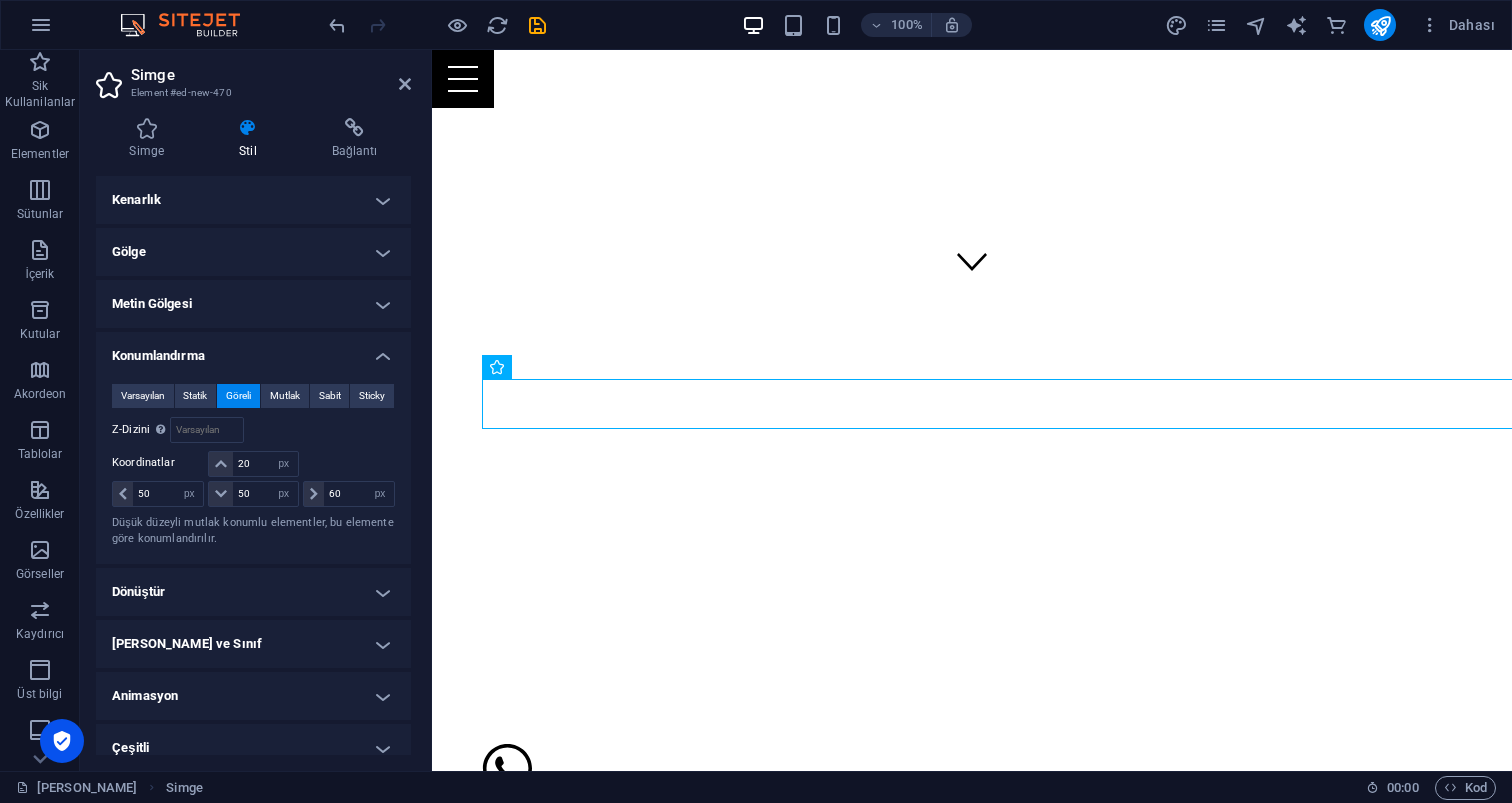 click on "Dönüştür" at bounding box center (253, 592) 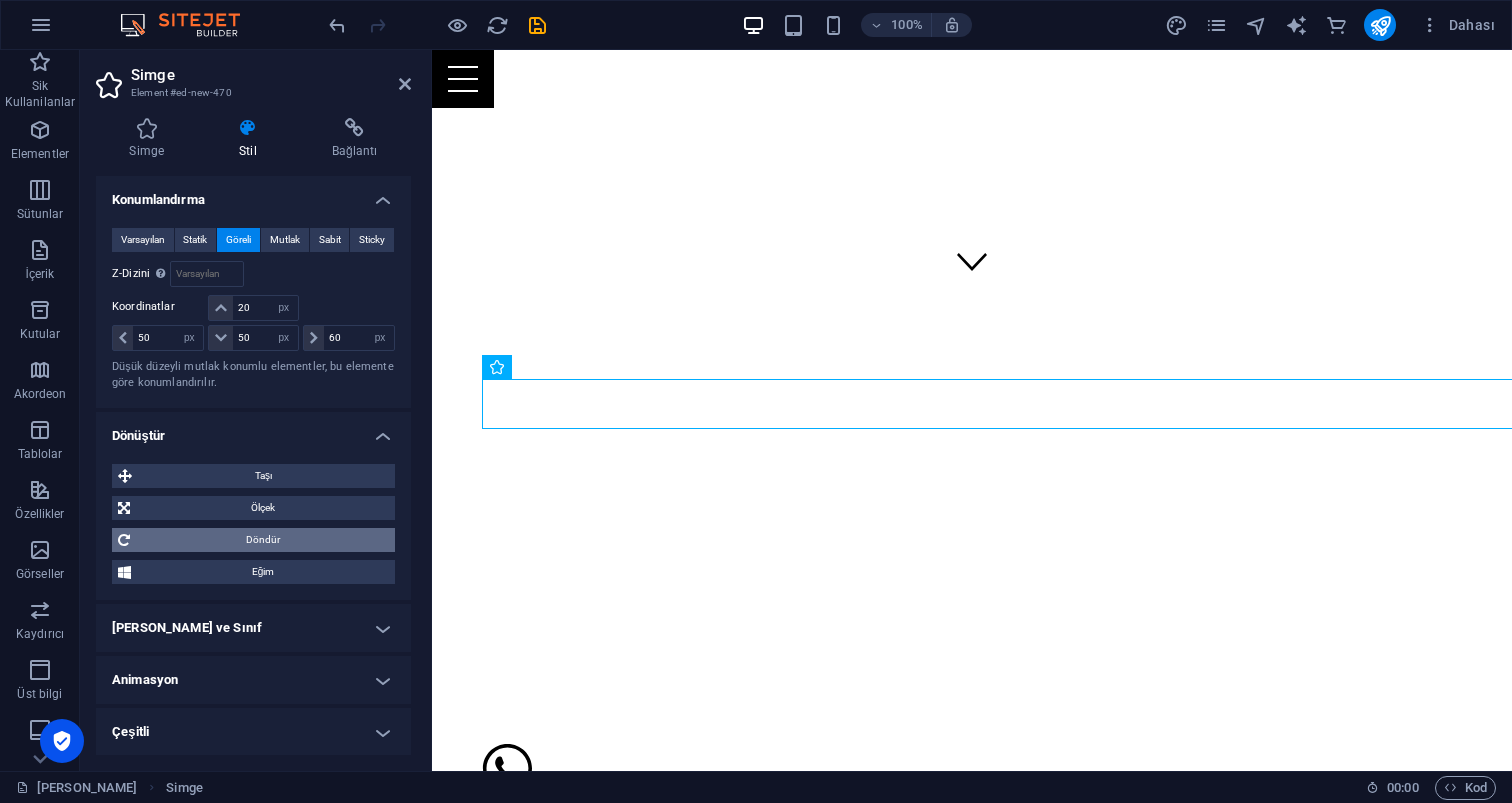 scroll, scrollTop: 458, scrollLeft: 0, axis: vertical 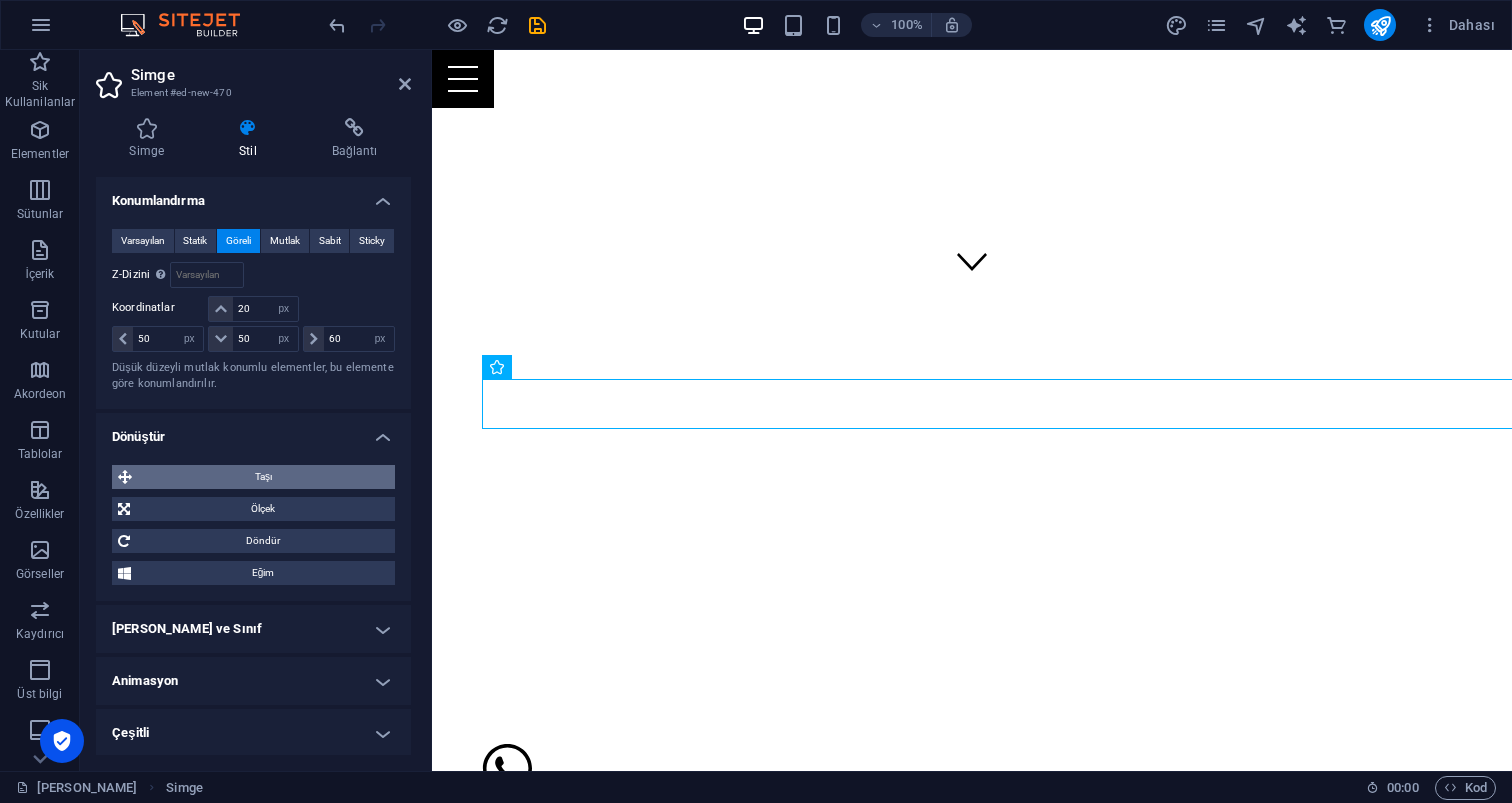 click on "Taşı" at bounding box center (263, 477) 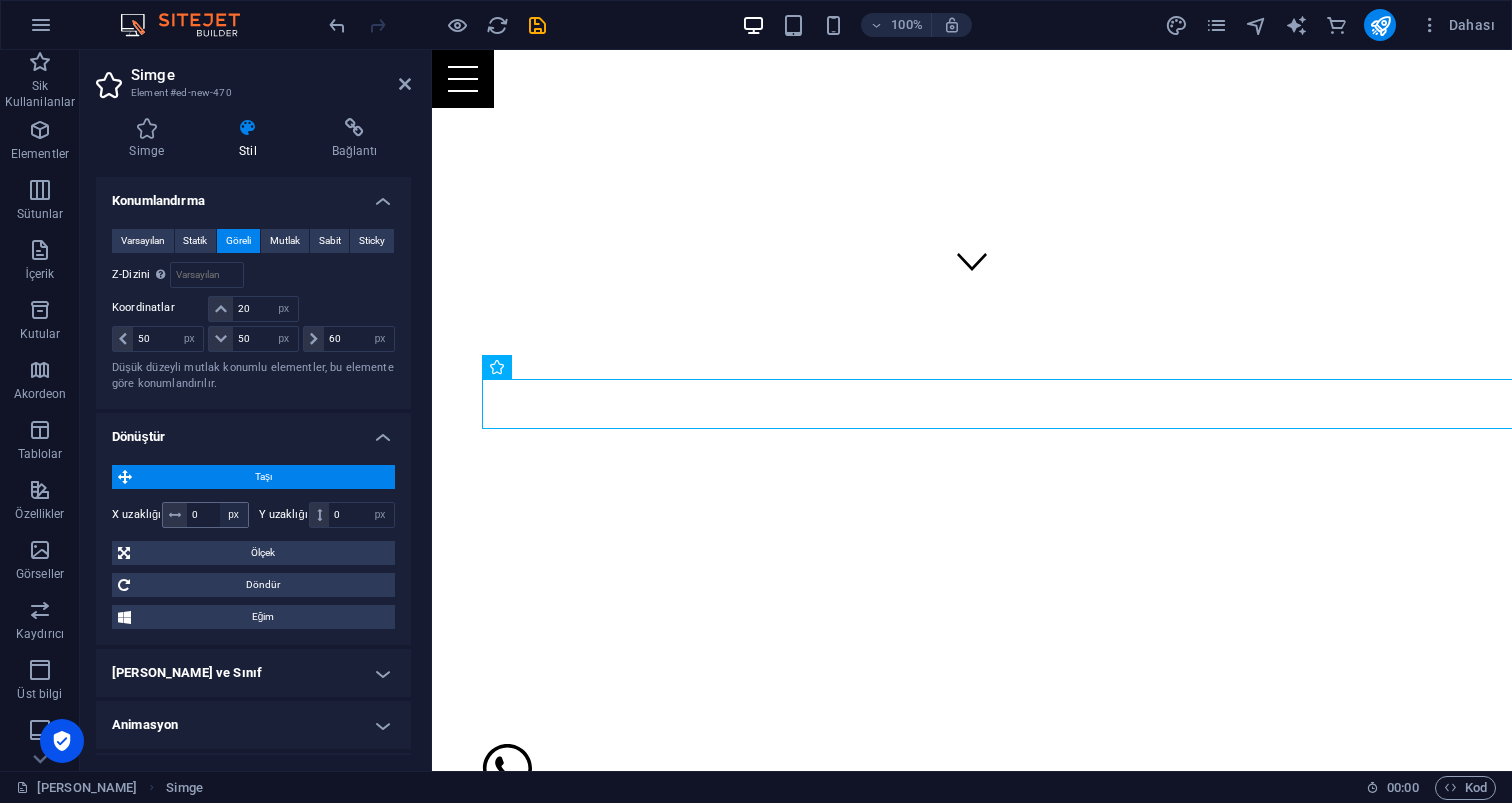 drag, startPoint x: 178, startPoint y: 509, endPoint x: 227, endPoint y: 508, distance: 49.010204 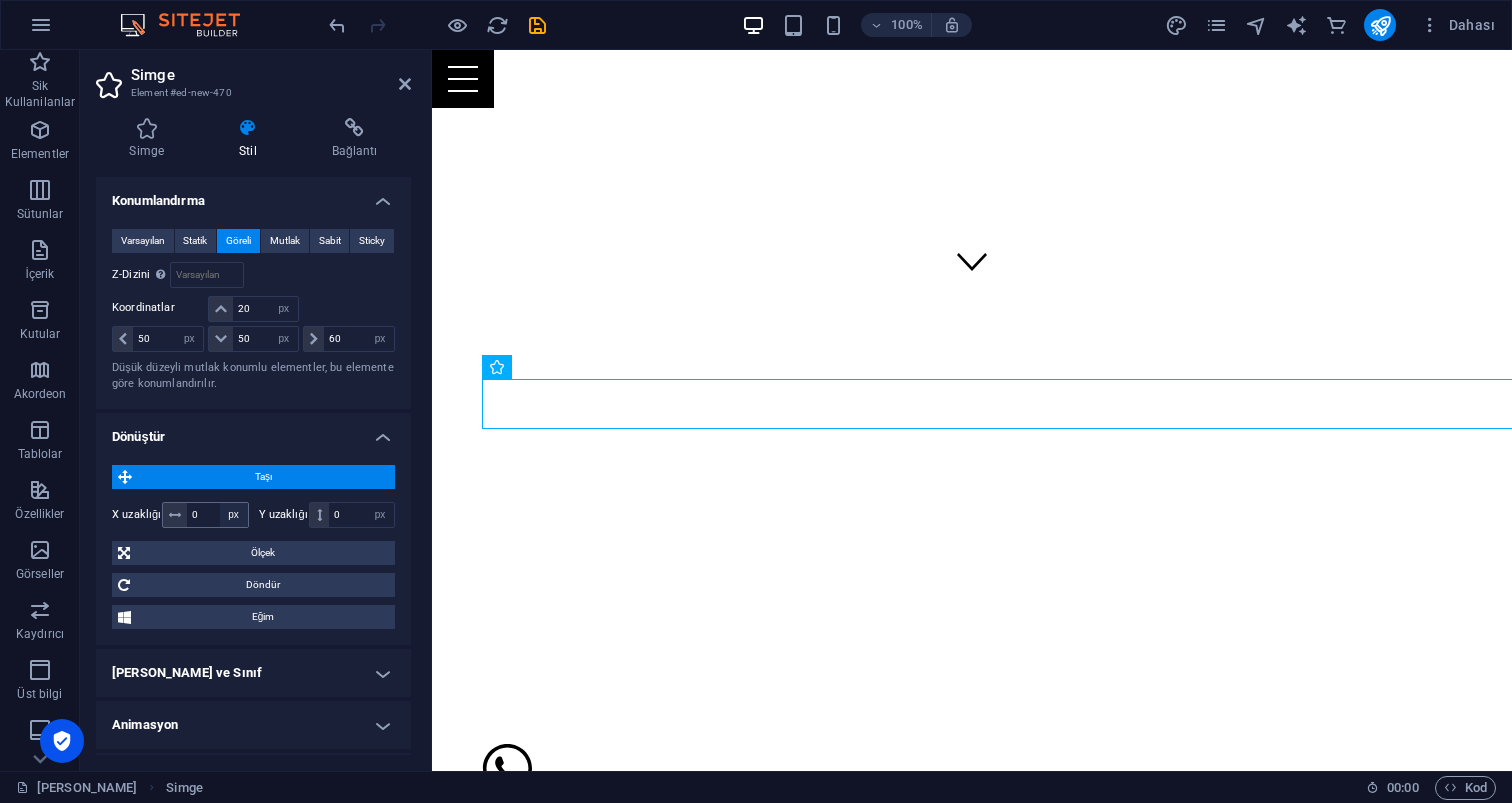 click on "0 px rem % em vh vw" at bounding box center [205, 515] 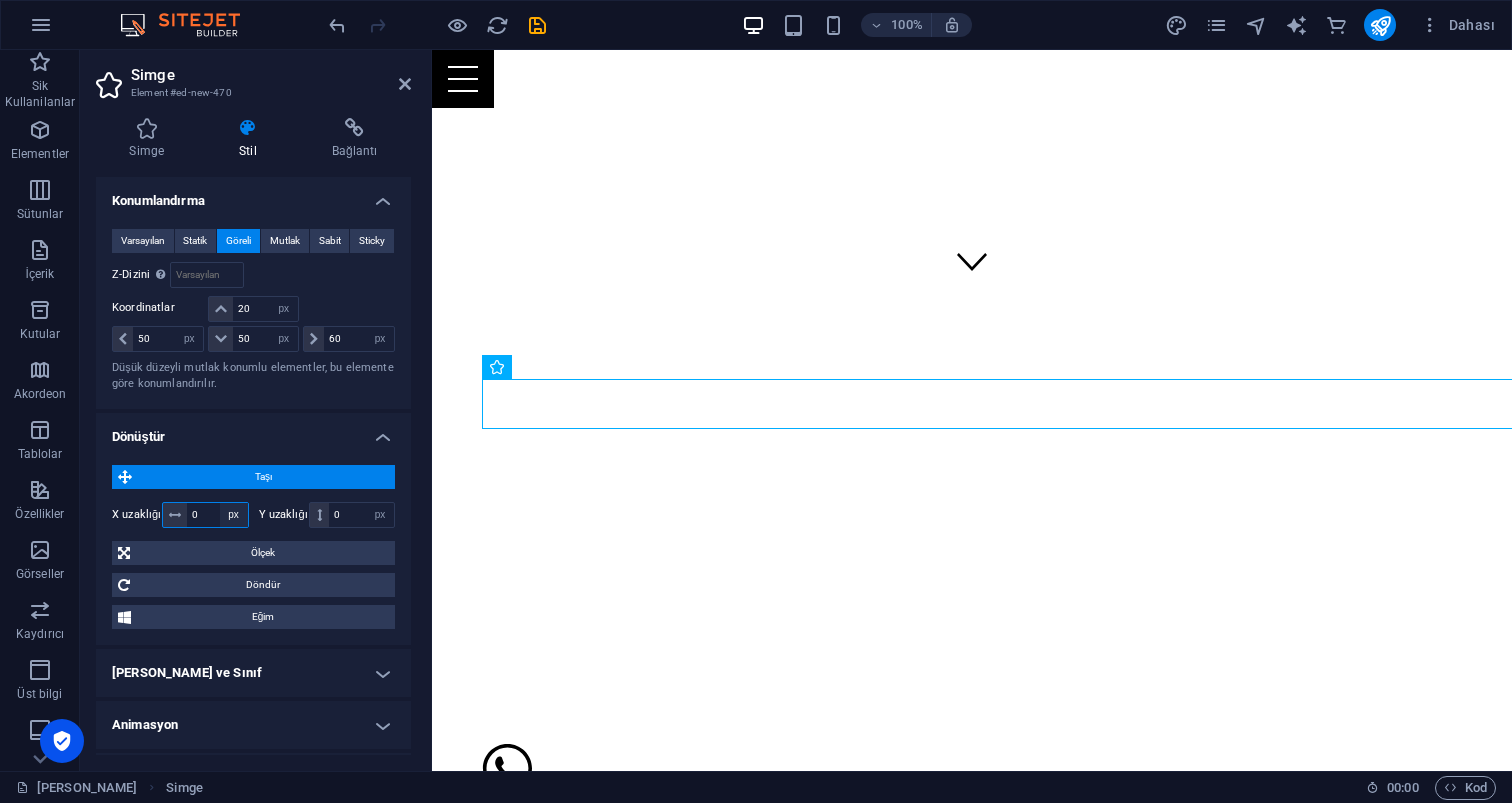 drag, startPoint x: 202, startPoint y: 508, endPoint x: 238, endPoint y: 507, distance: 36.013885 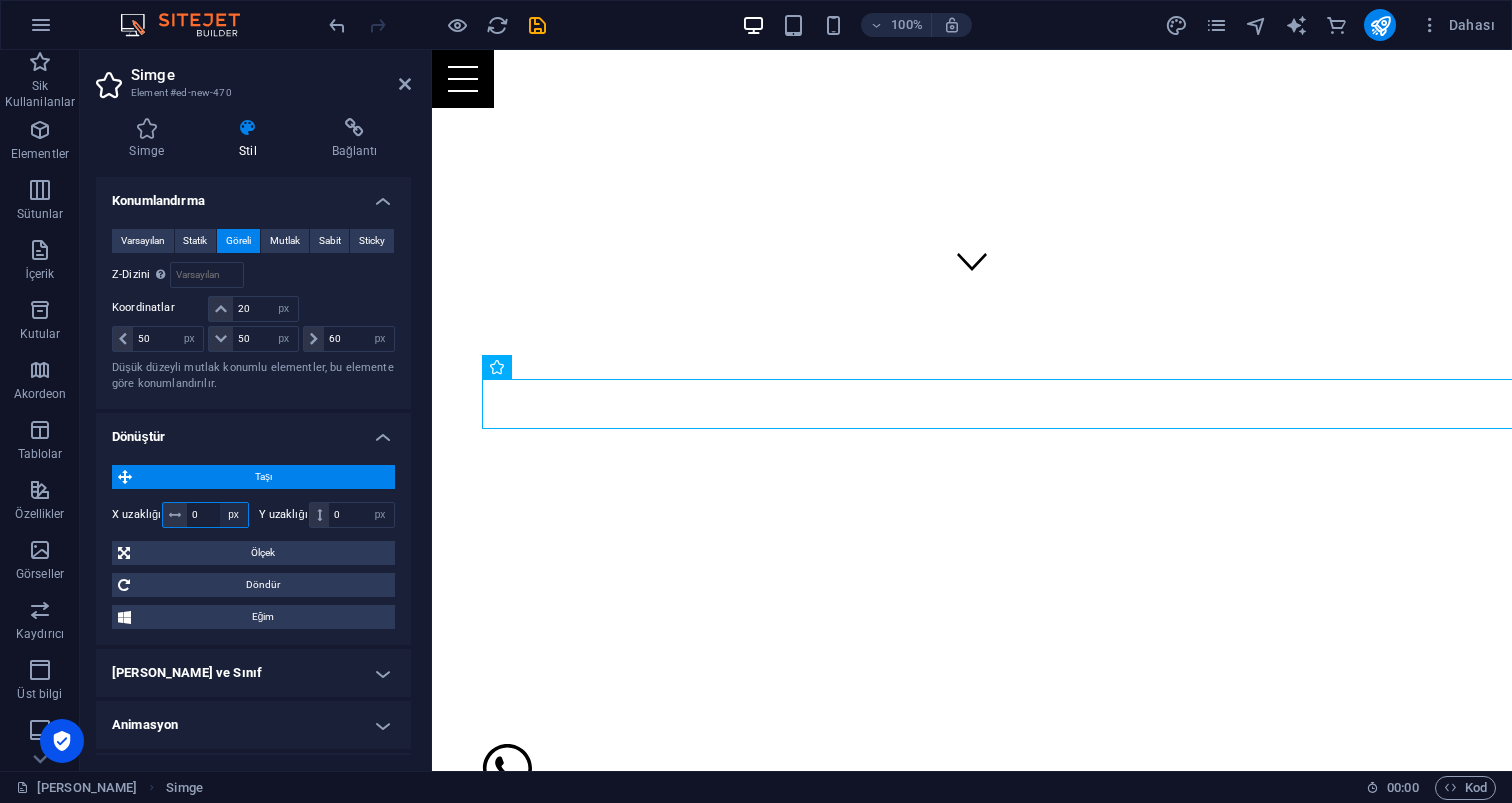 click on "0 px rem % em vh vw" at bounding box center [205, 515] 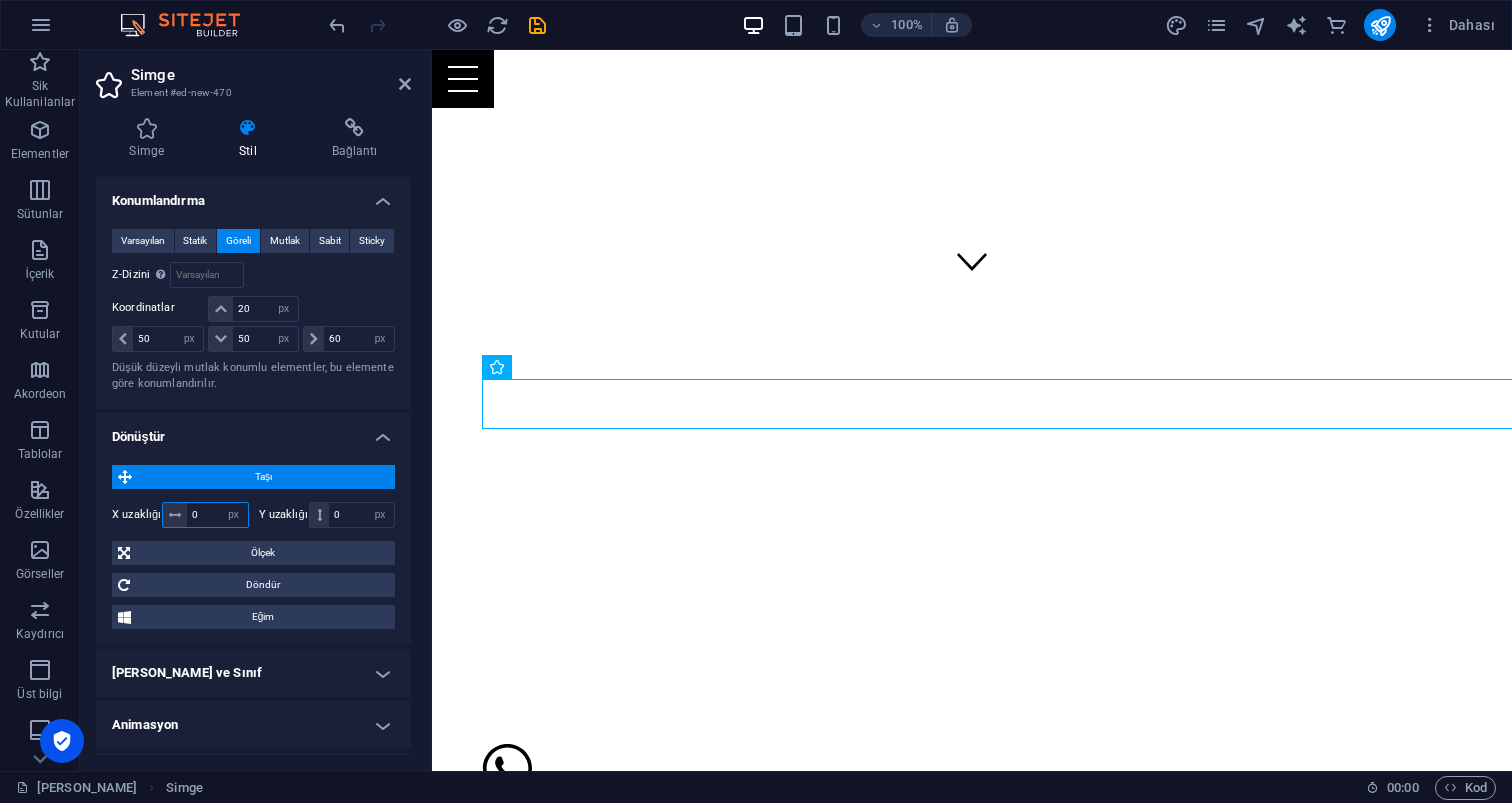 click on "0" at bounding box center [217, 515] 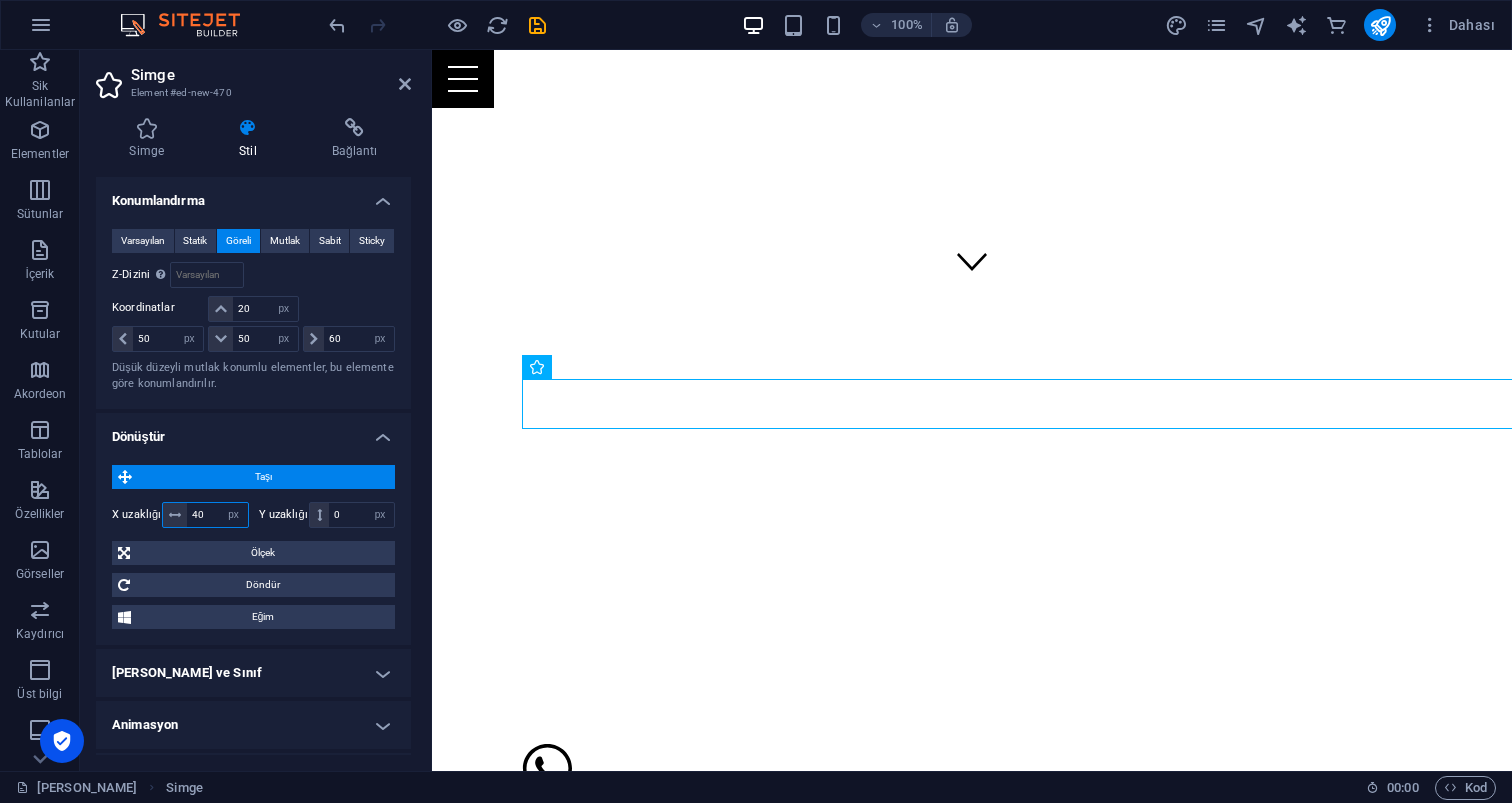 click on "40" at bounding box center [217, 515] 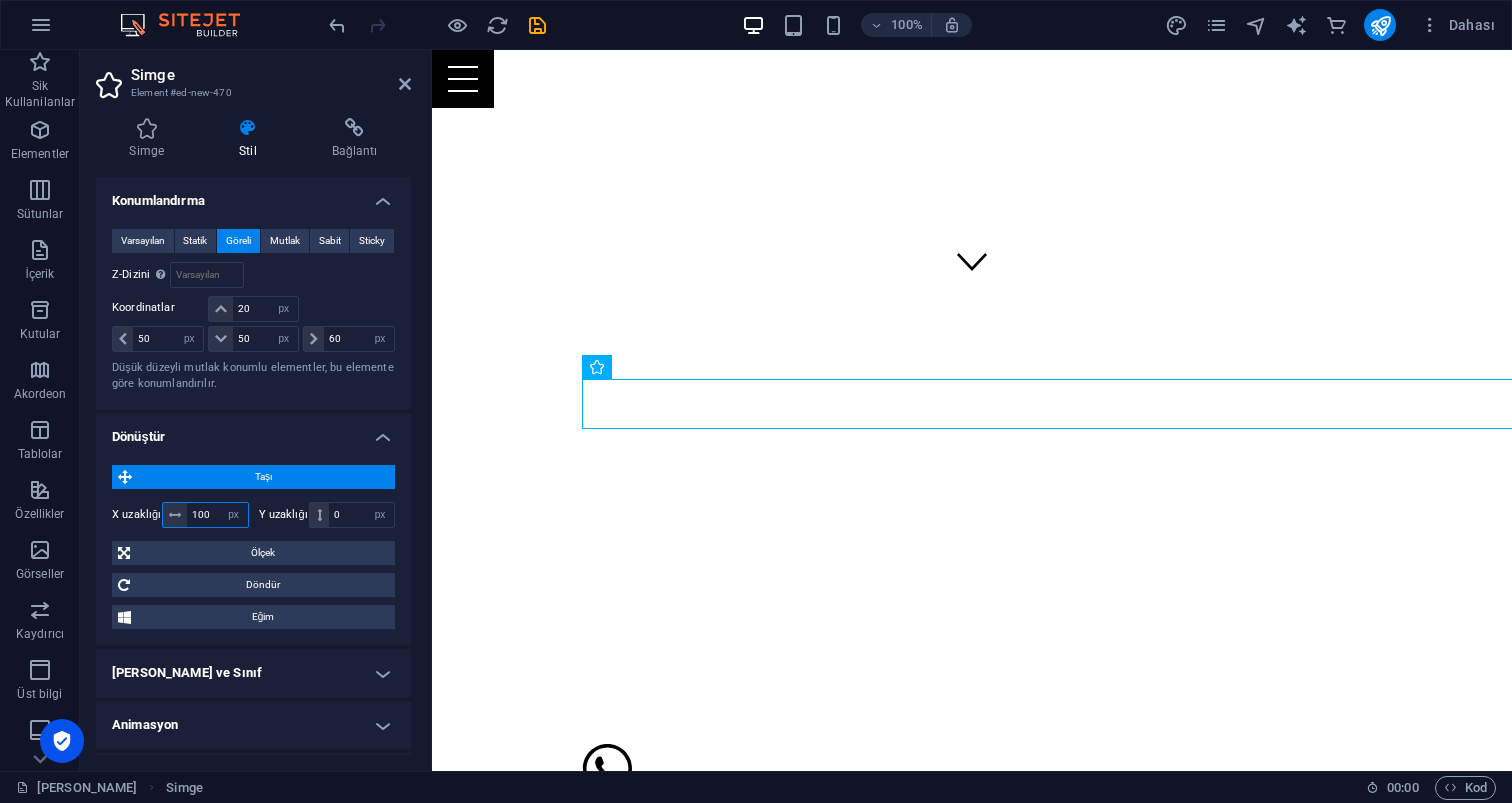 click on "100" at bounding box center (217, 515) 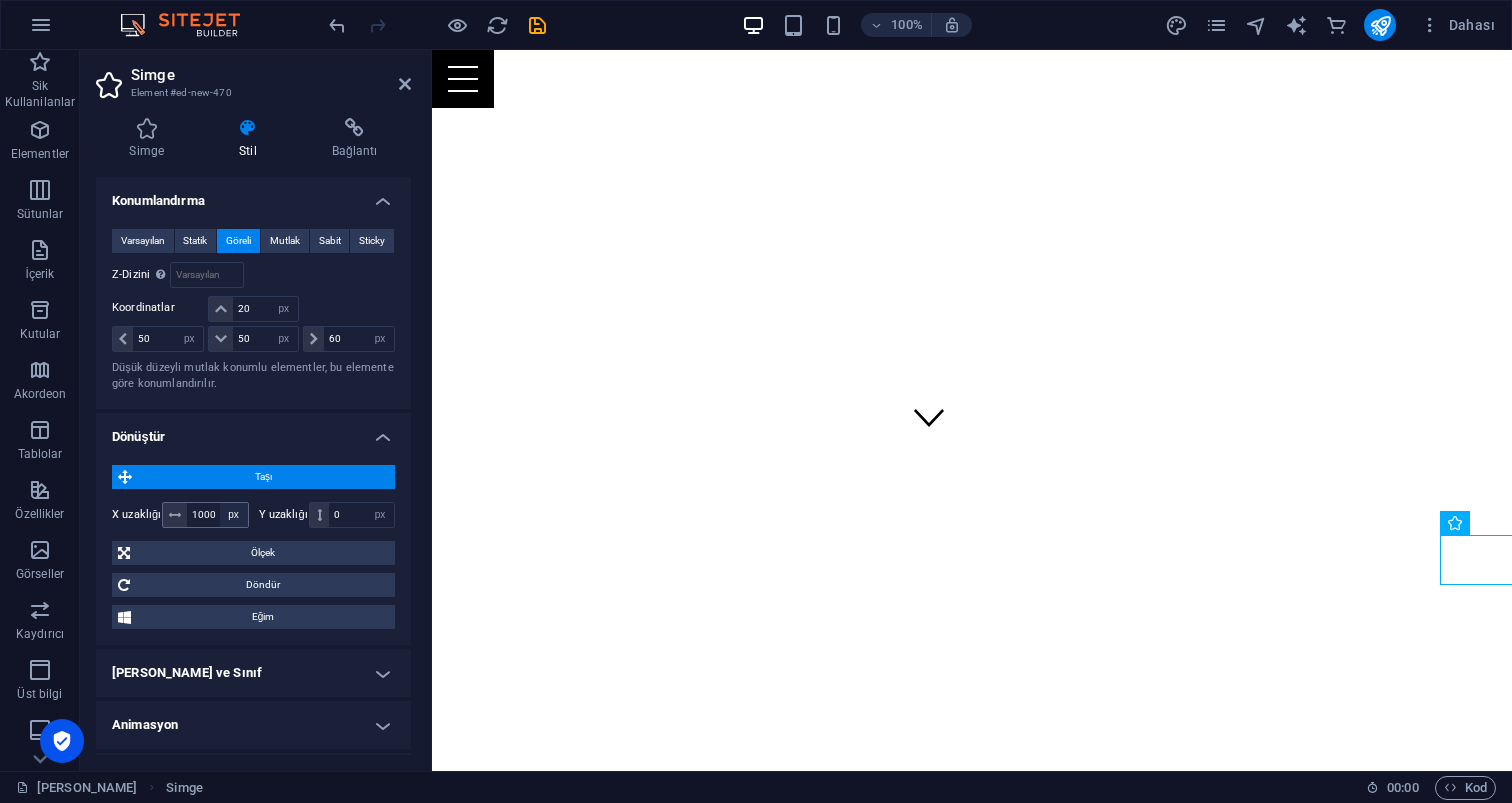 scroll, scrollTop: 317, scrollLeft: 42, axis: both 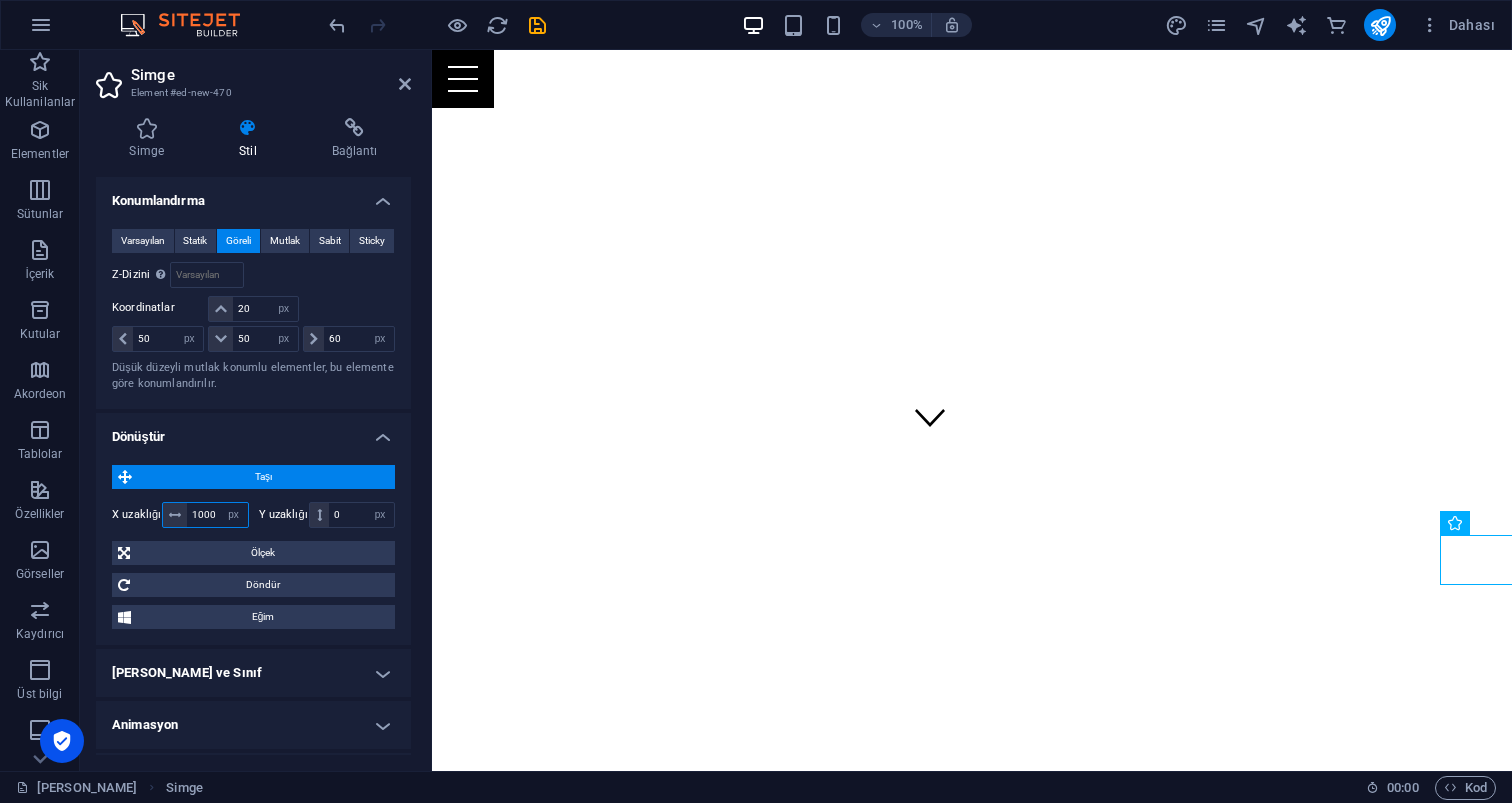 drag, startPoint x: 219, startPoint y: 509, endPoint x: 194, endPoint y: 510, distance: 25.019993 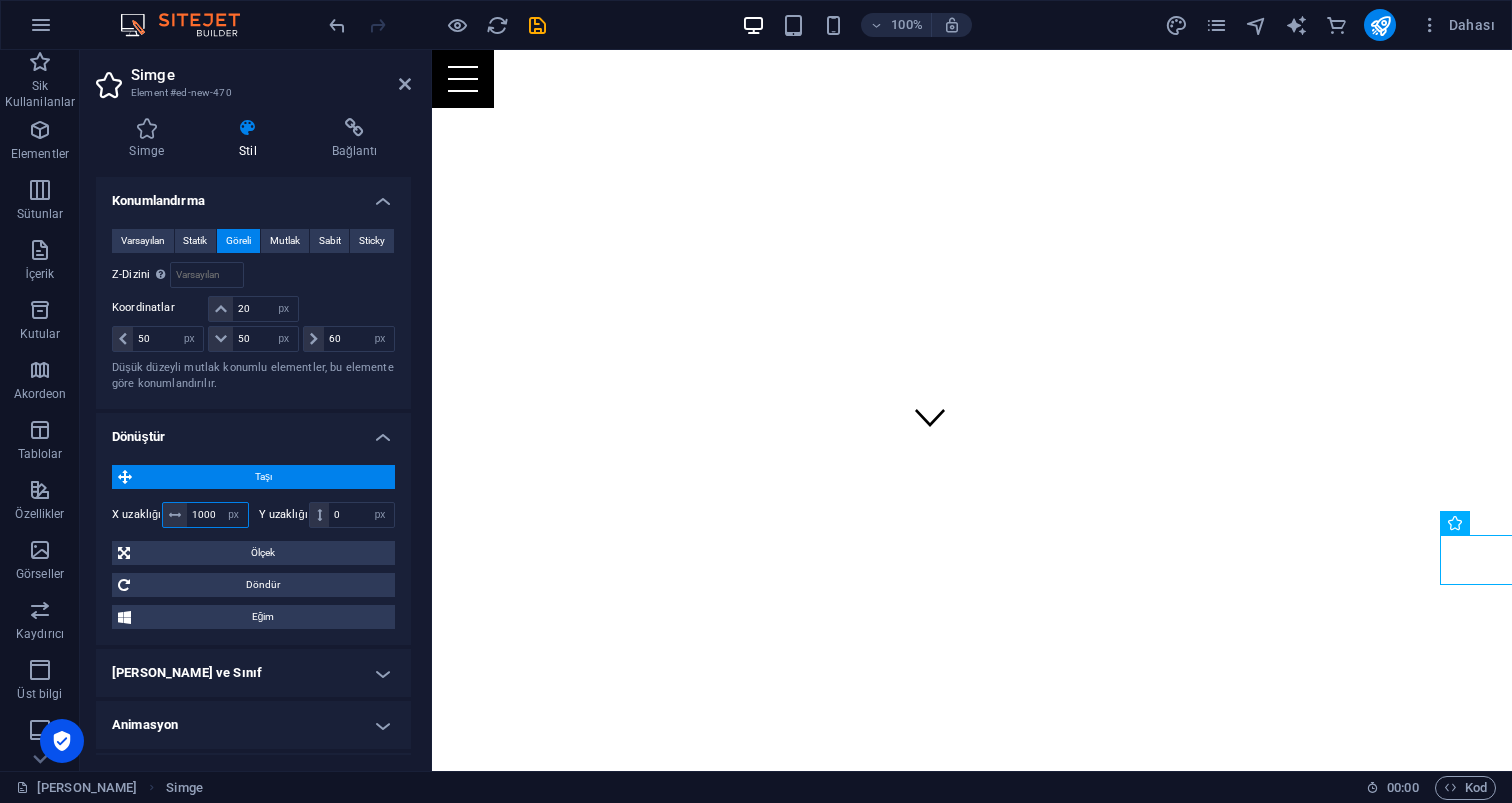 click on "1000" at bounding box center (217, 515) 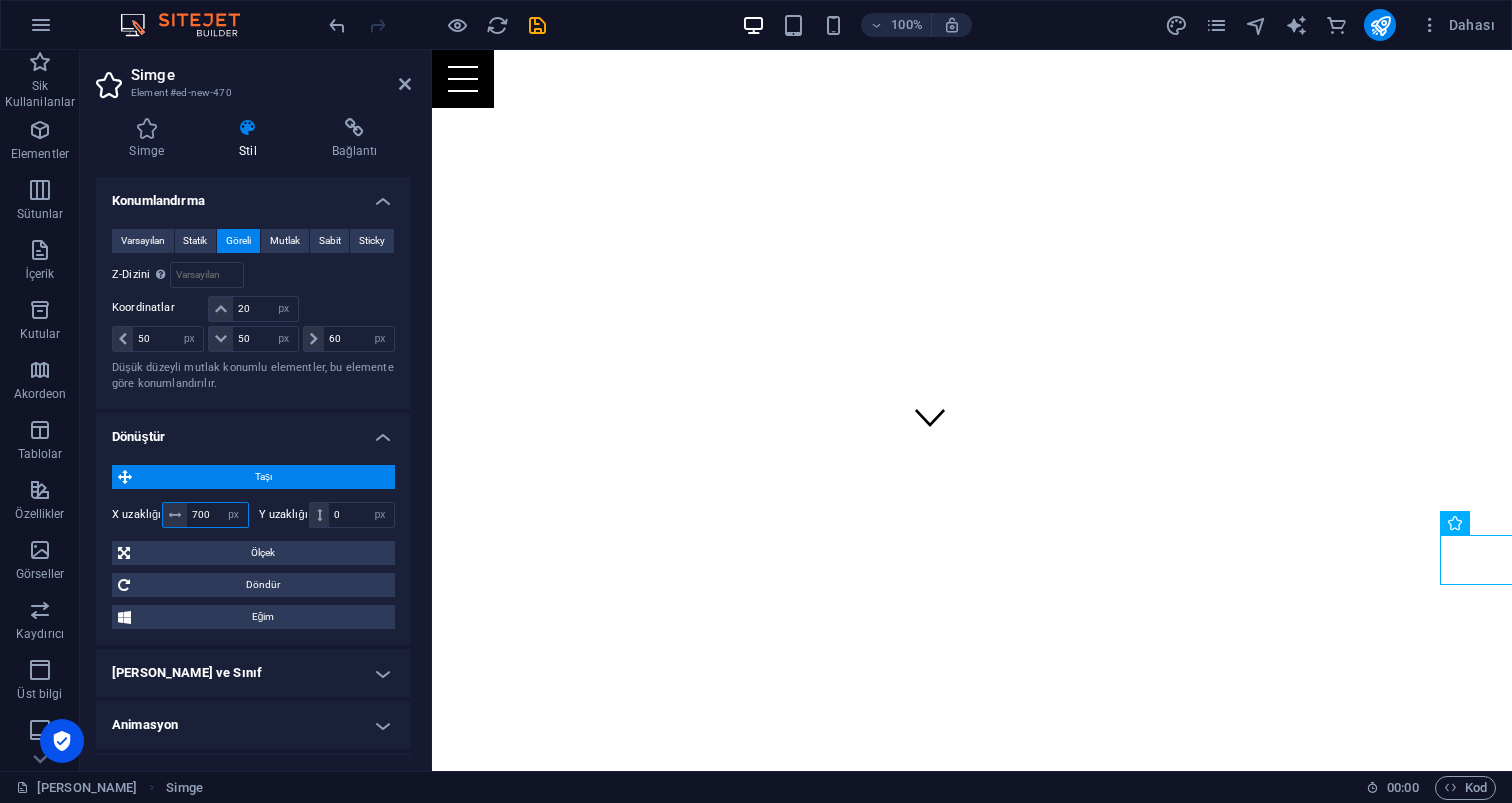 type on "700" 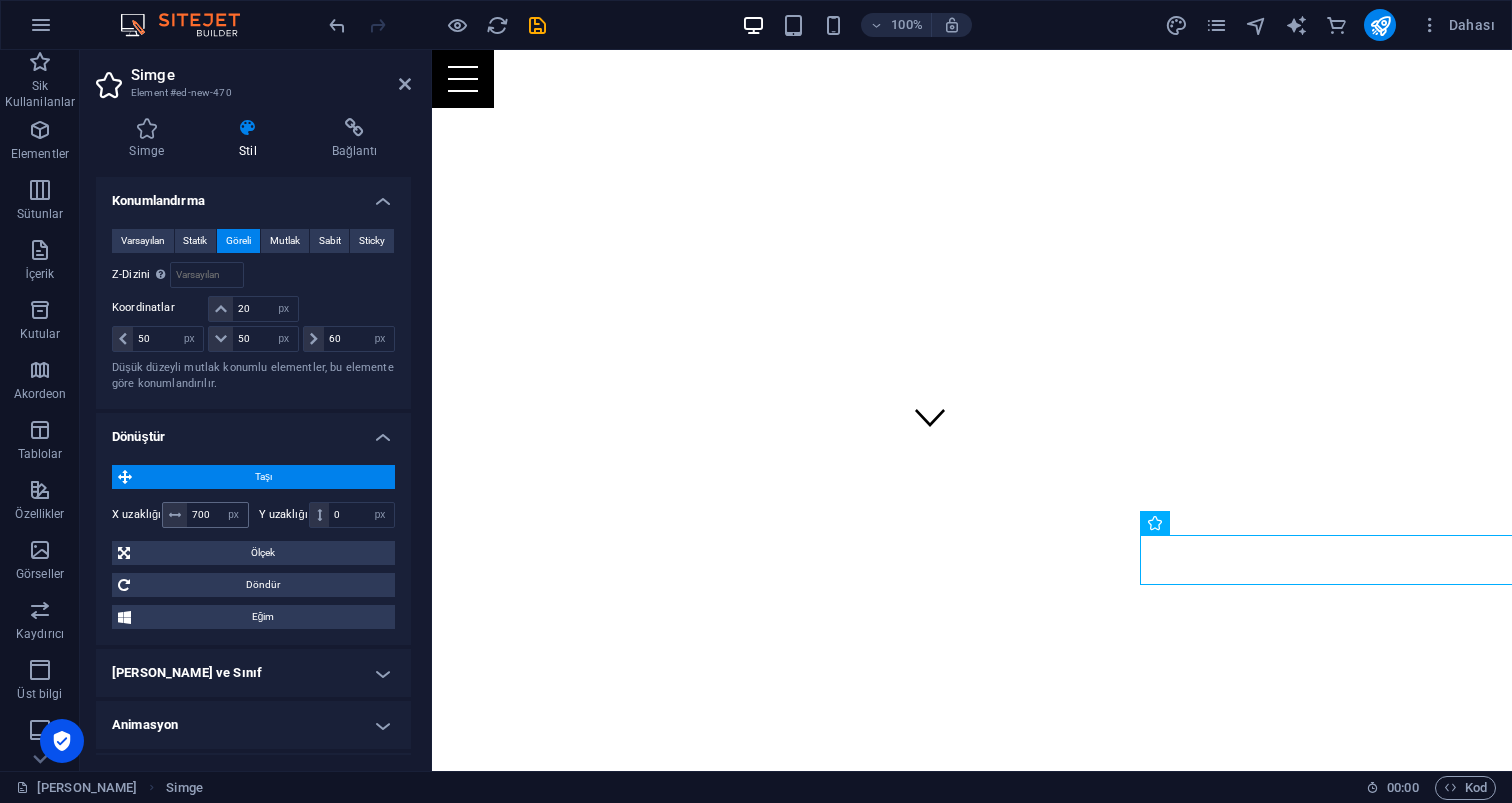 scroll, scrollTop: 451, scrollLeft: 0, axis: vertical 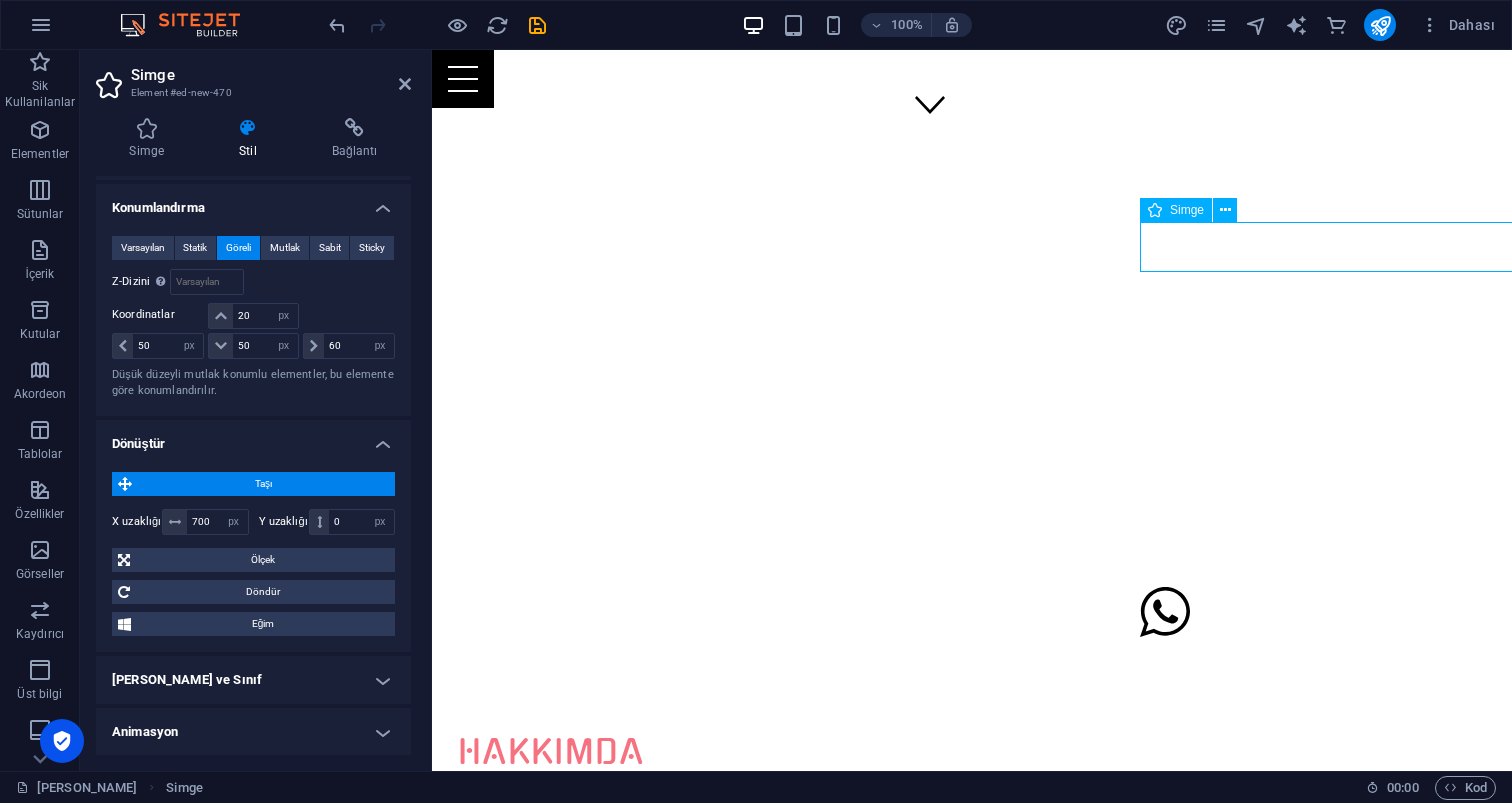 click at bounding box center [1680, 615] 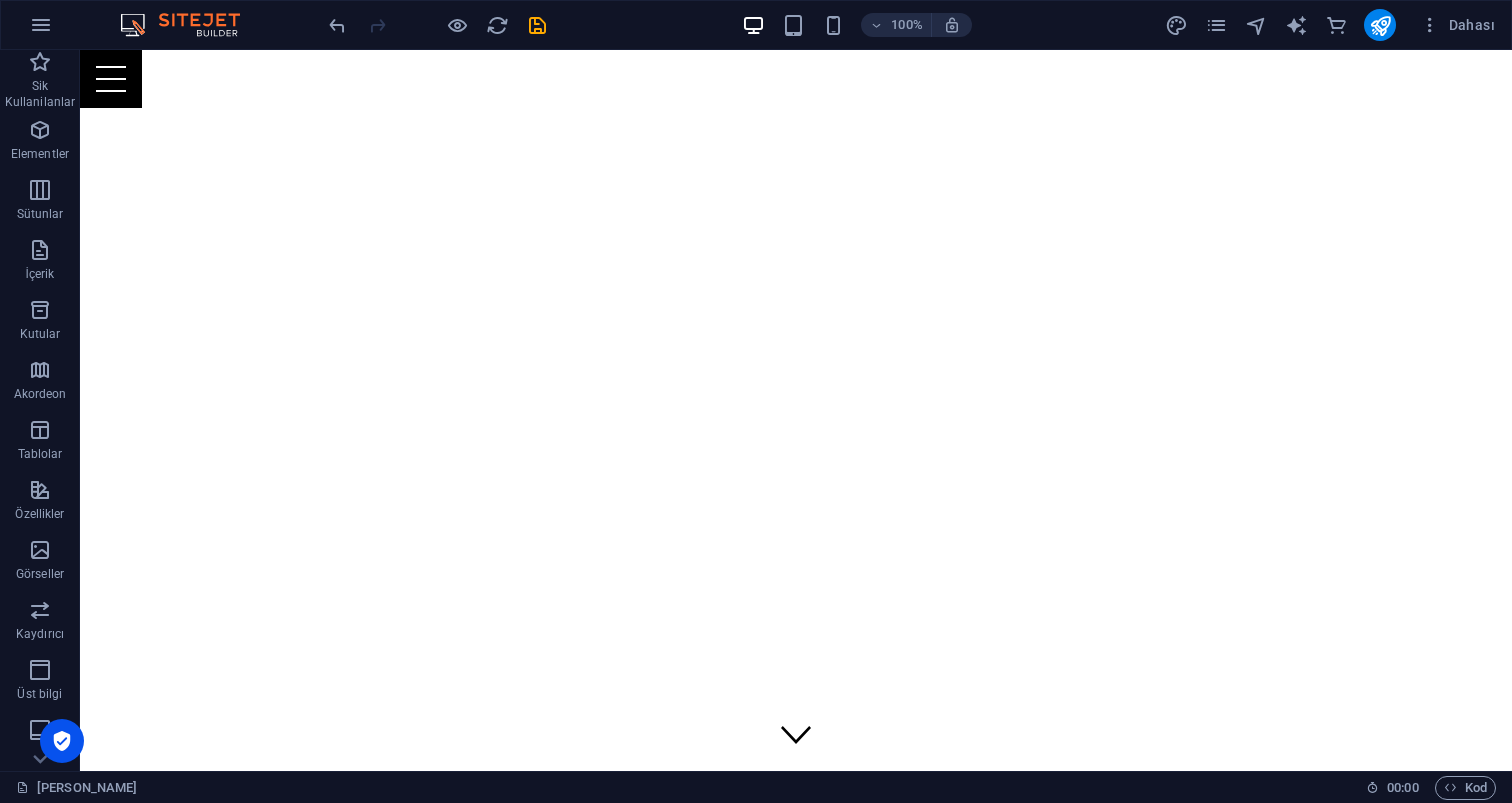 scroll, scrollTop: 0, scrollLeft: 0, axis: both 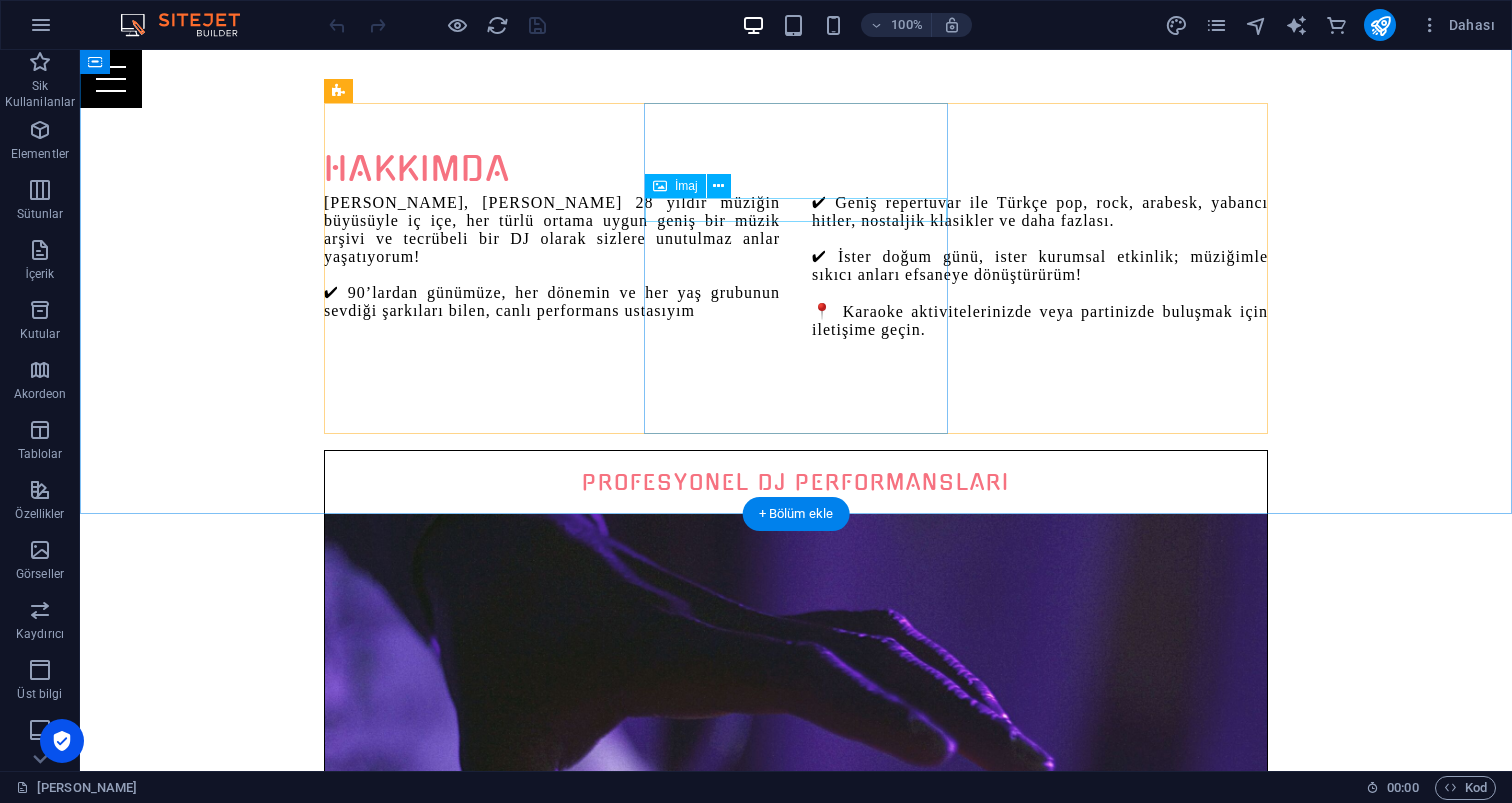 click on "İmaj" at bounding box center [686, 186] 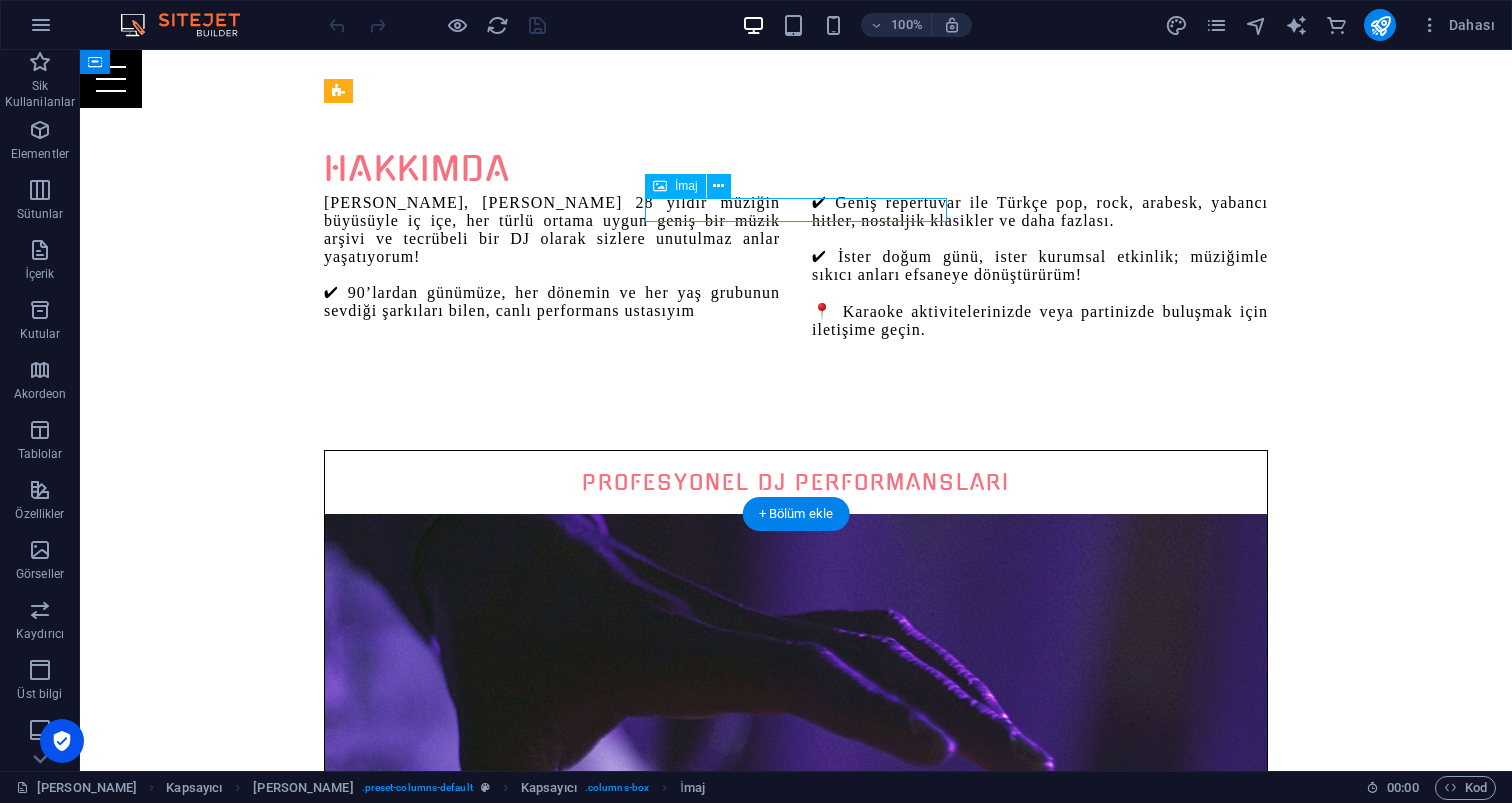 click on "İmaj" at bounding box center [686, 186] 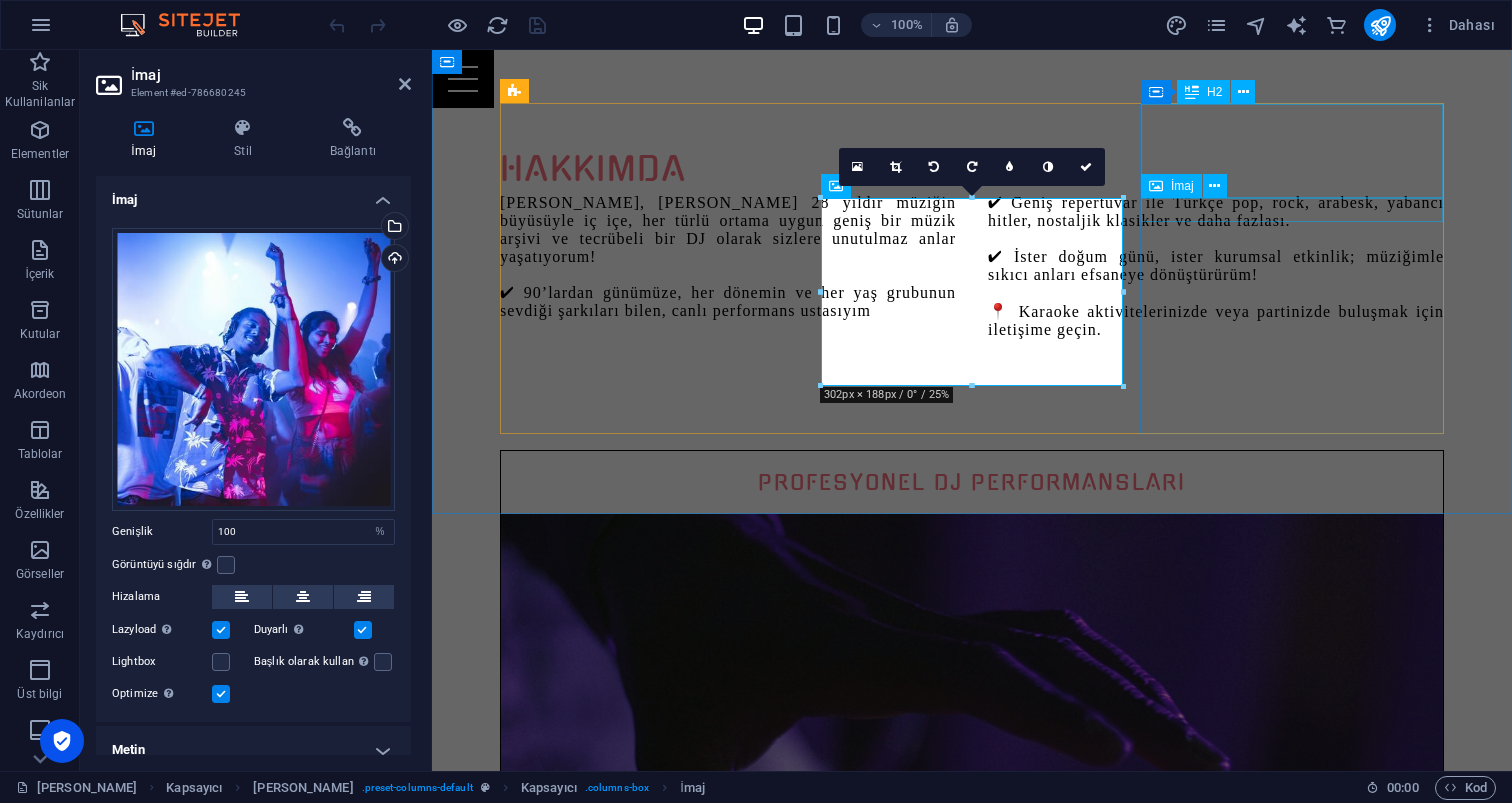 click on "İmaj" at bounding box center (1182, 186) 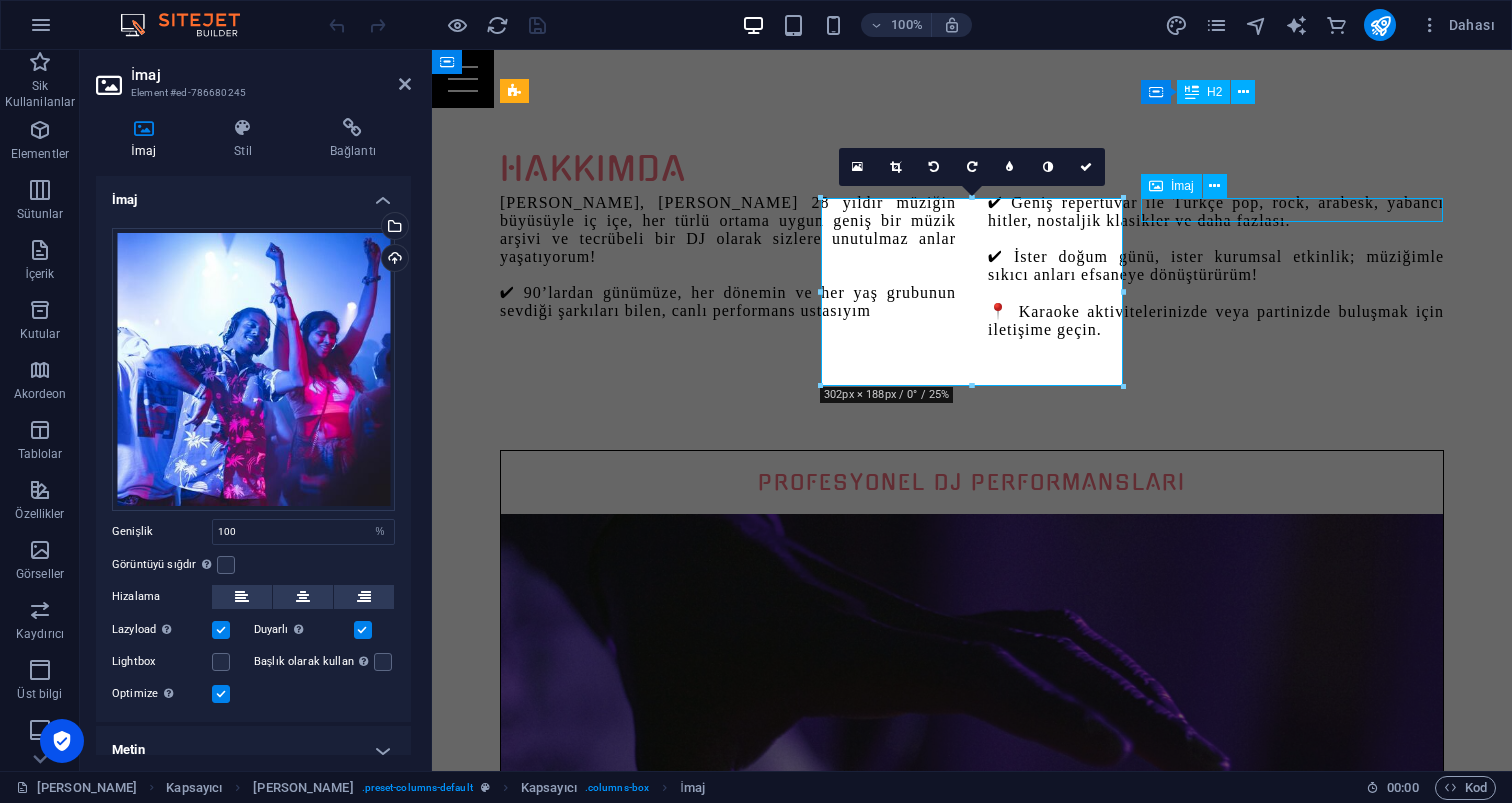 click on "İmaj" at bounding box center [1182, 186] 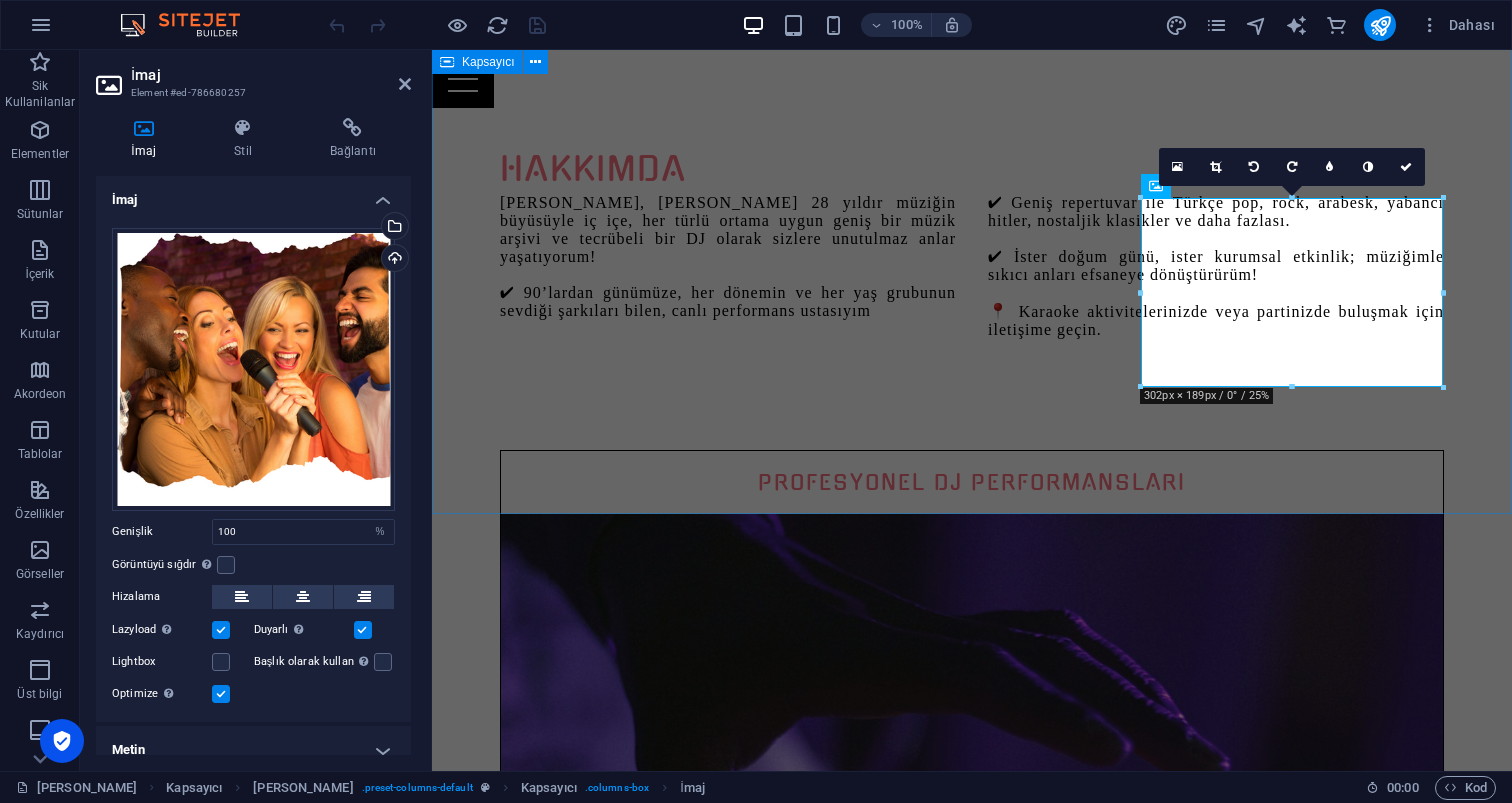 click on "[PERSON_NAME], [PERSON_NAME] [PERSON_NAME]. 28 yıldır müziğin büyüsüyle iç içe, her türlü ortama uygun geniş bir müzik arşivi ve tecrübeli bir DJ olarak sizlere unutulmaz anlar yaşatıyorum! ✔ 90’lardan günümüze, her dönemin ve her yaş grubunun sevdiği şarkıları bilen, canlı performans ustasıyım ✔ Geniş repertuvar ile Türkçe pop, rock, arabesk, yabancı hitler, nostaljik klasikler ve daha fazlası. ✔ İster doğum günü, ister kurumsal etkinlik; müziğimle sıkıcı anları efsaneye dönüştürürüm! 📍 Karaoke aktivitelerinizde veya partinizde buluşmak için iletişime geçin. PROFESYONEL DJ PERFORMANSLARI iletişime geçin Eğlence Dolu Etkinlikler ILETIŞIME GEÇIN UNUTULMAZ KARAOKE AKTİVİTELERİ ILETIŞIME GEÇIN" at bounding box center (972, 1349) 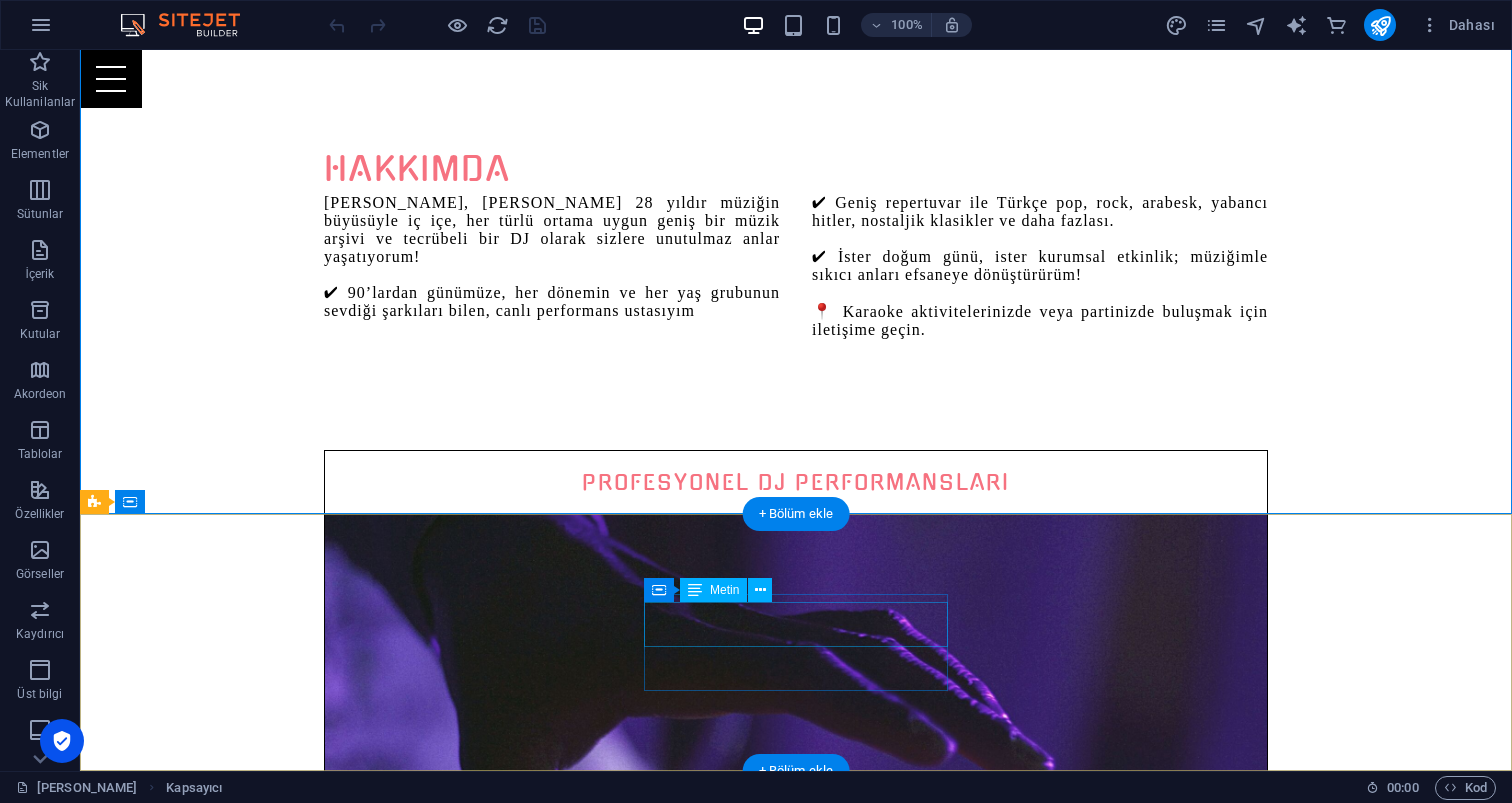 click on "Instagram" at bounding box center (568, 3428) 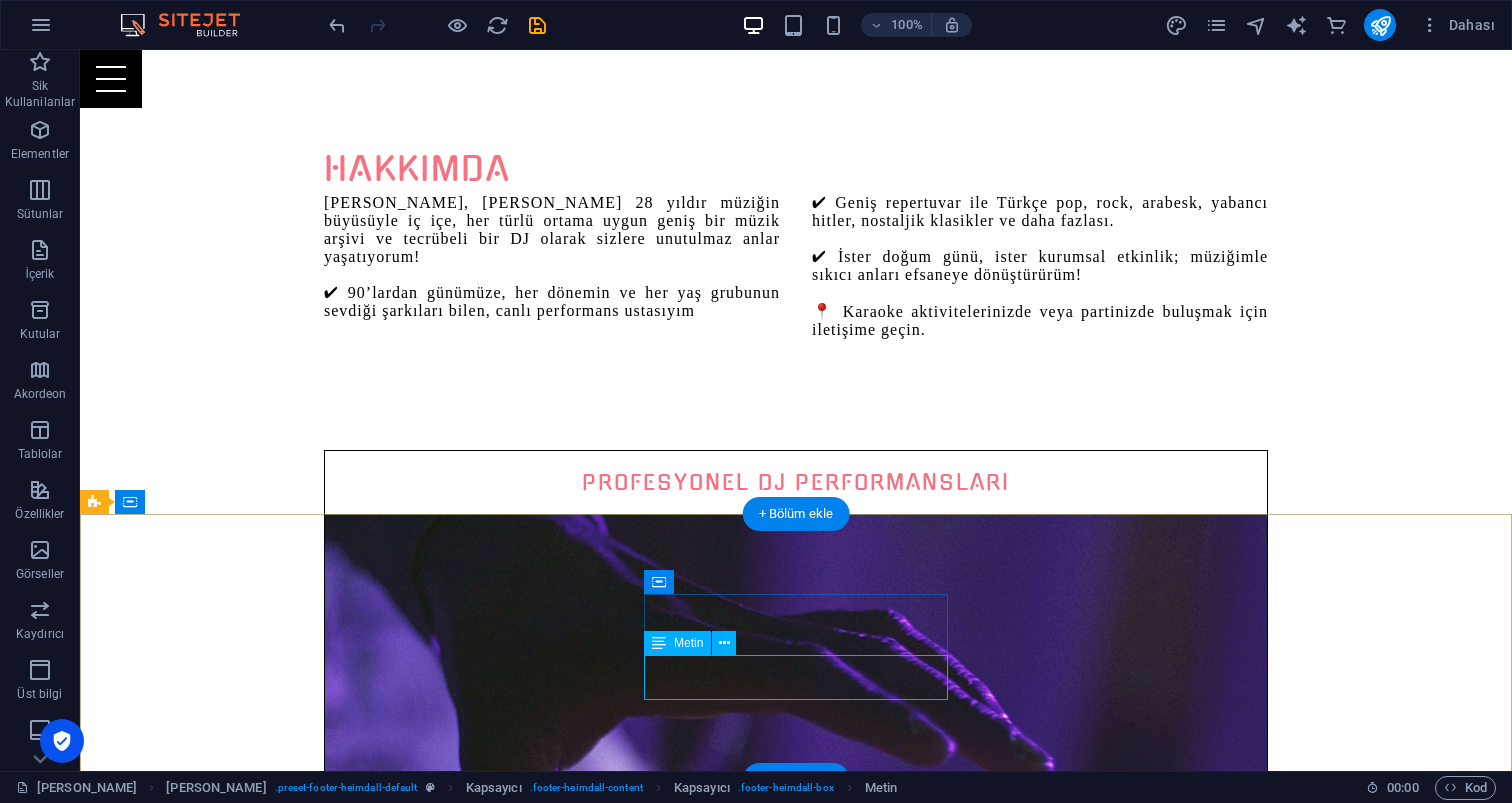 click on "Instagram" at bounding box center [568, 4616] 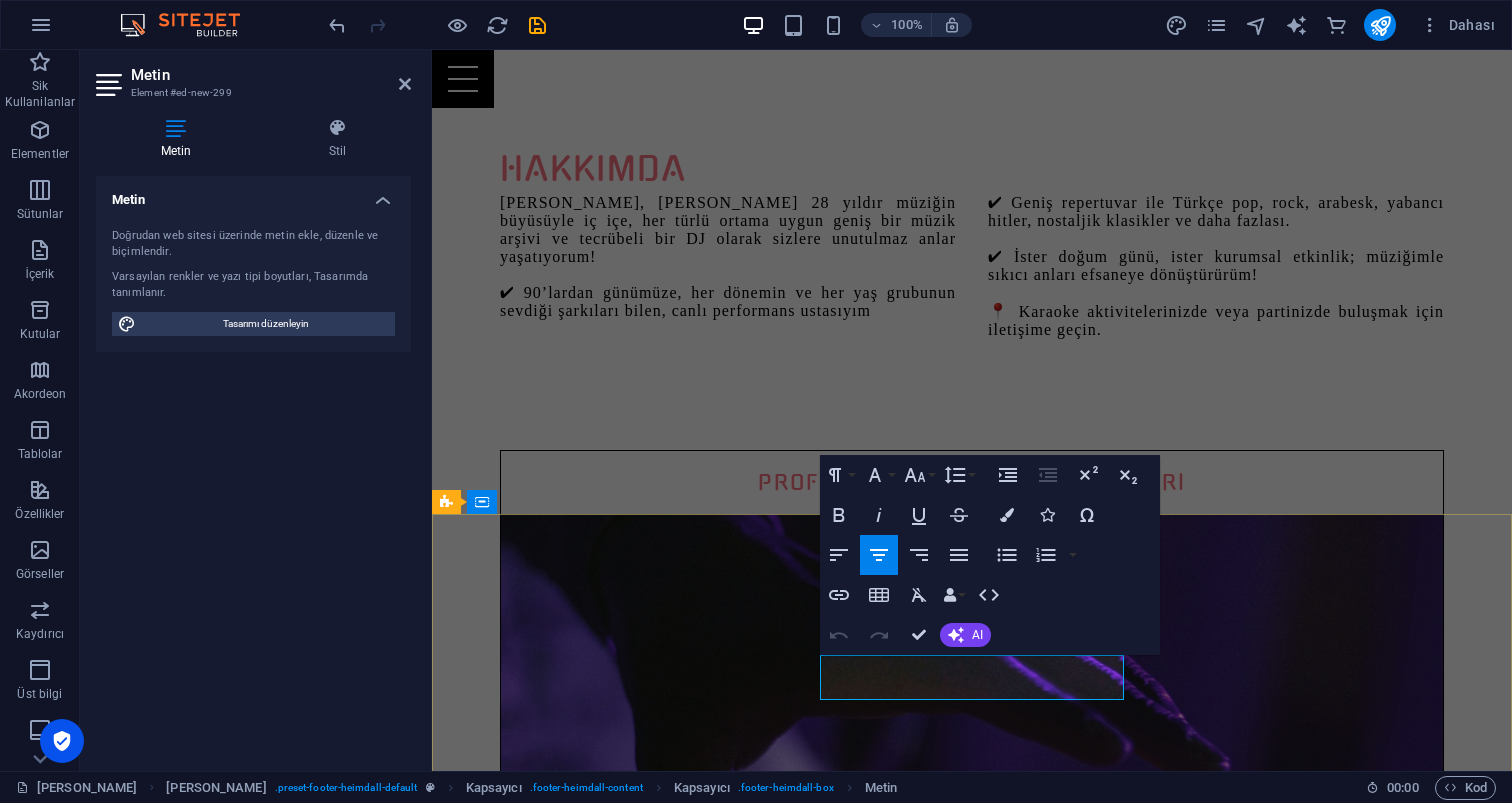 click on "Instagram" at bounding box center (920, 4616) 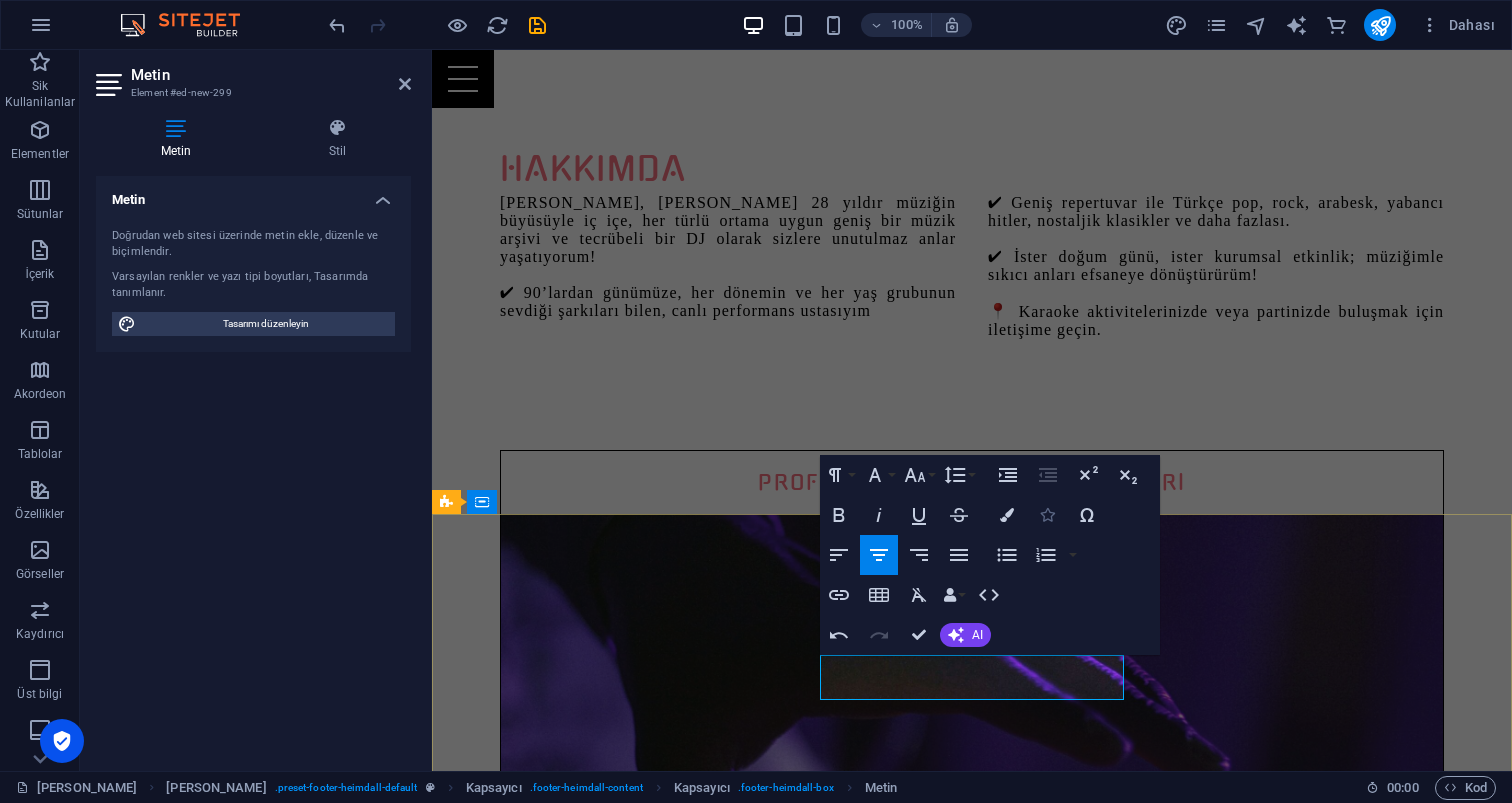 click at bounding box center [1047, 515] 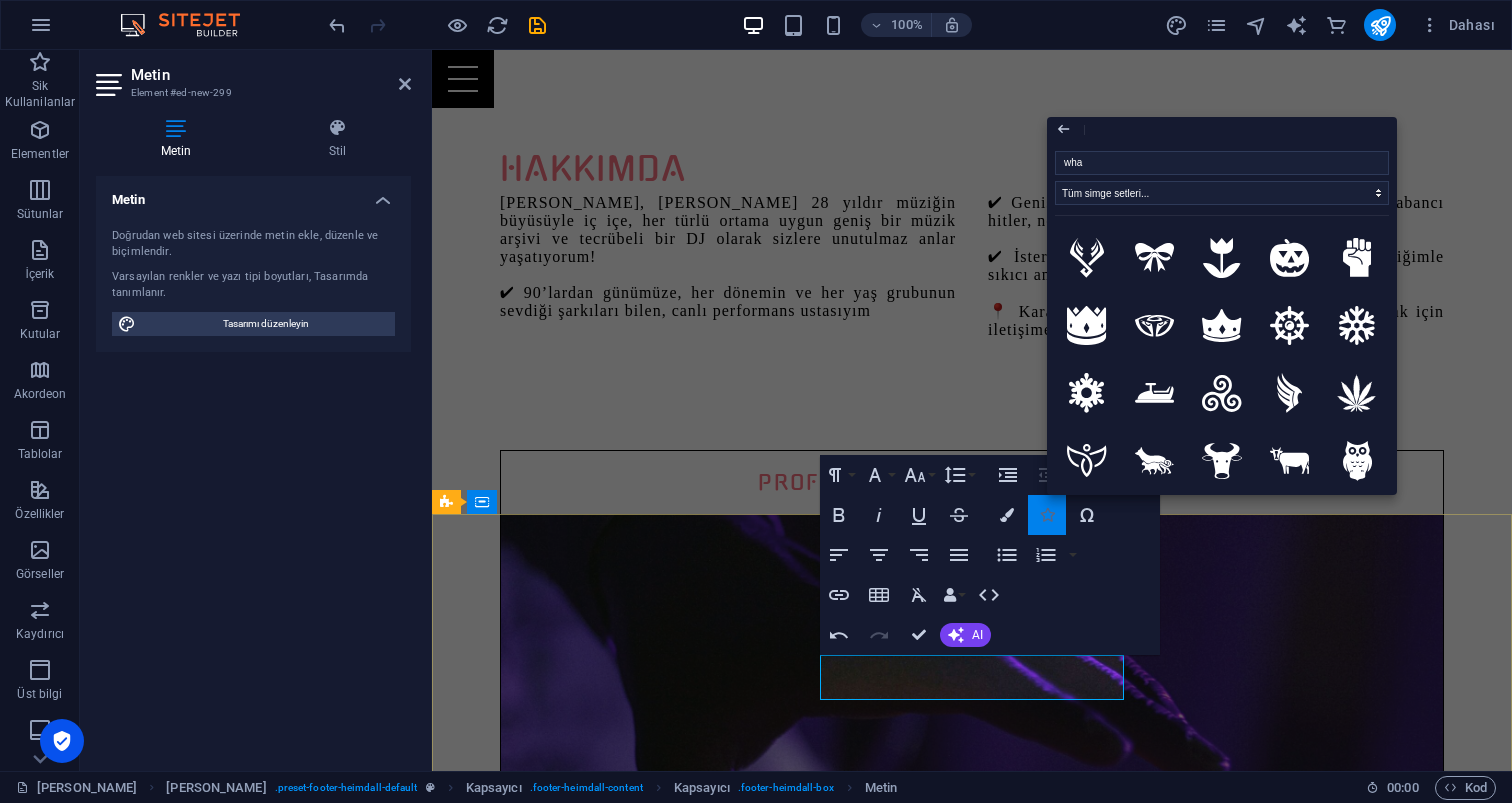 type on "what" 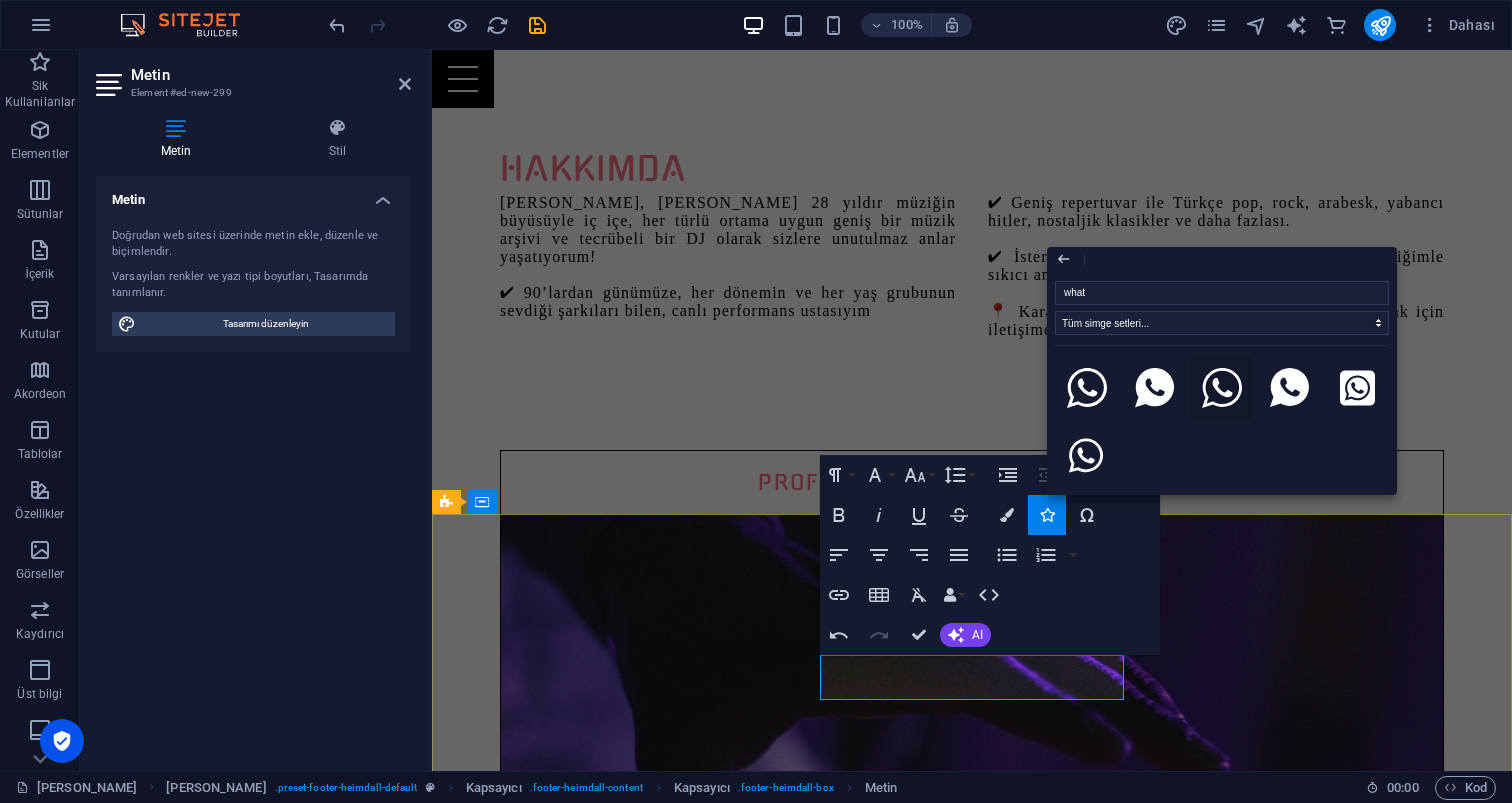 click 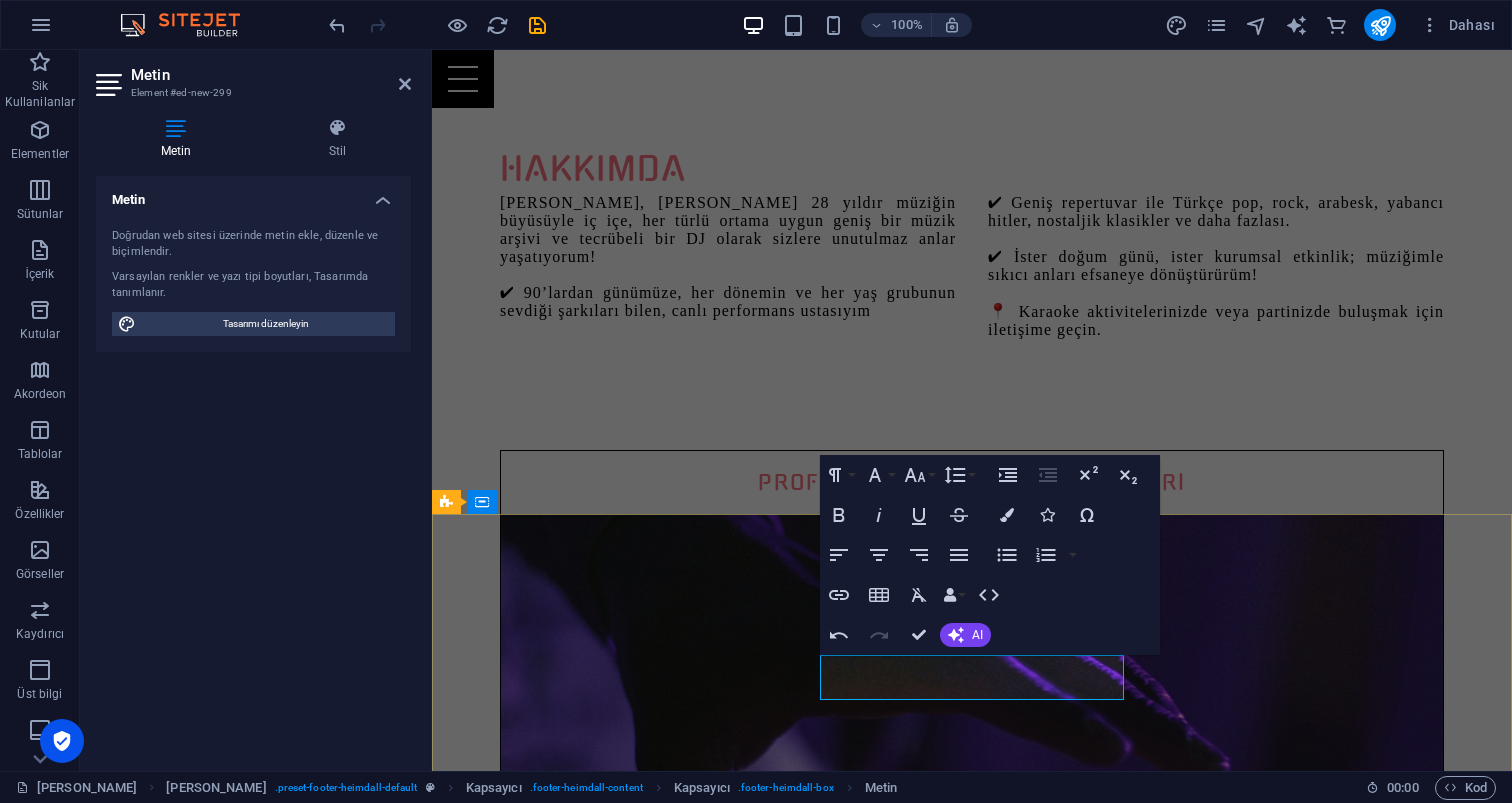 click on "Instagram" at bounding box center [920, 4548] 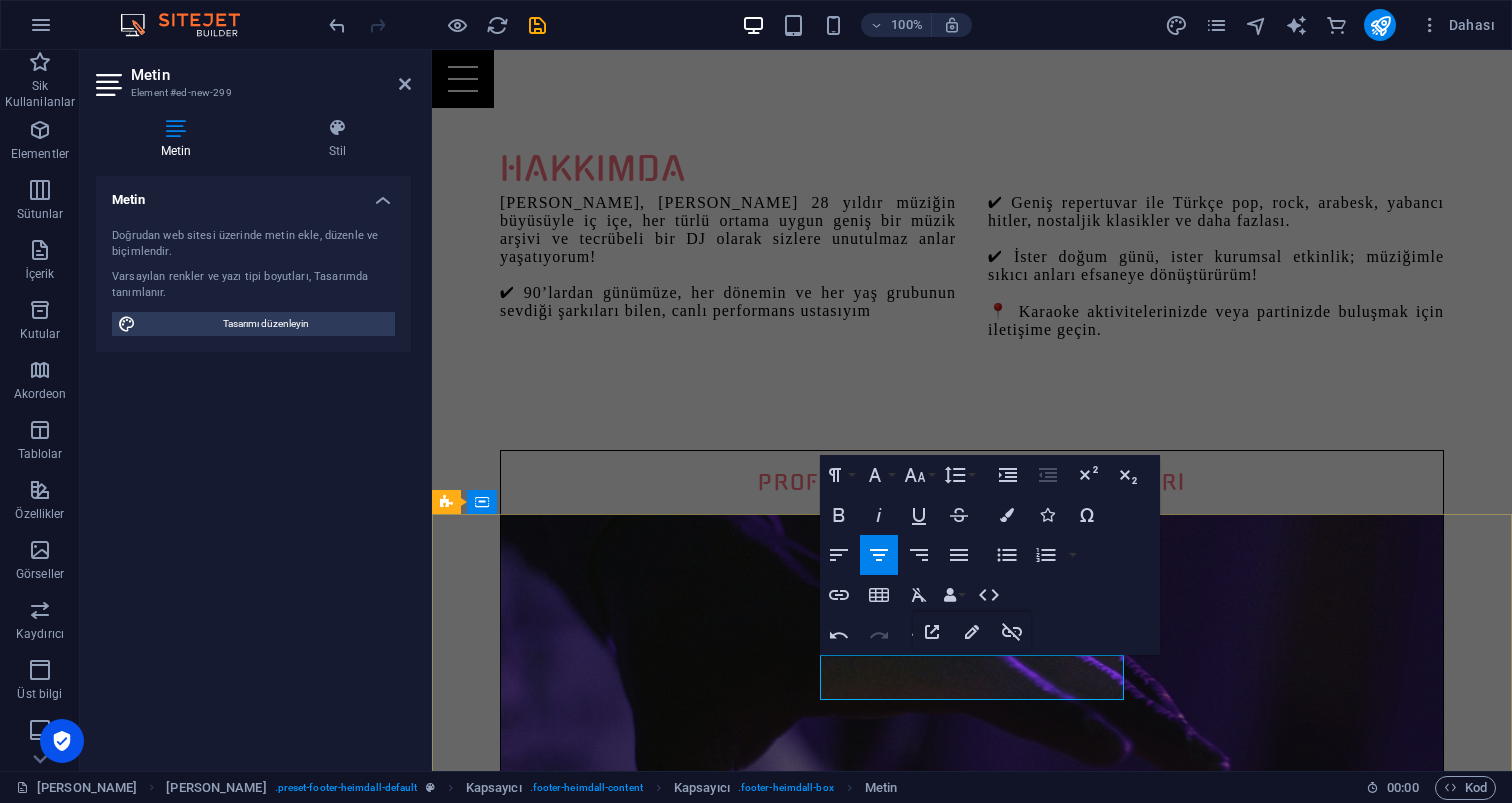 click on "Instagram" at bounding box center (920, 4548) 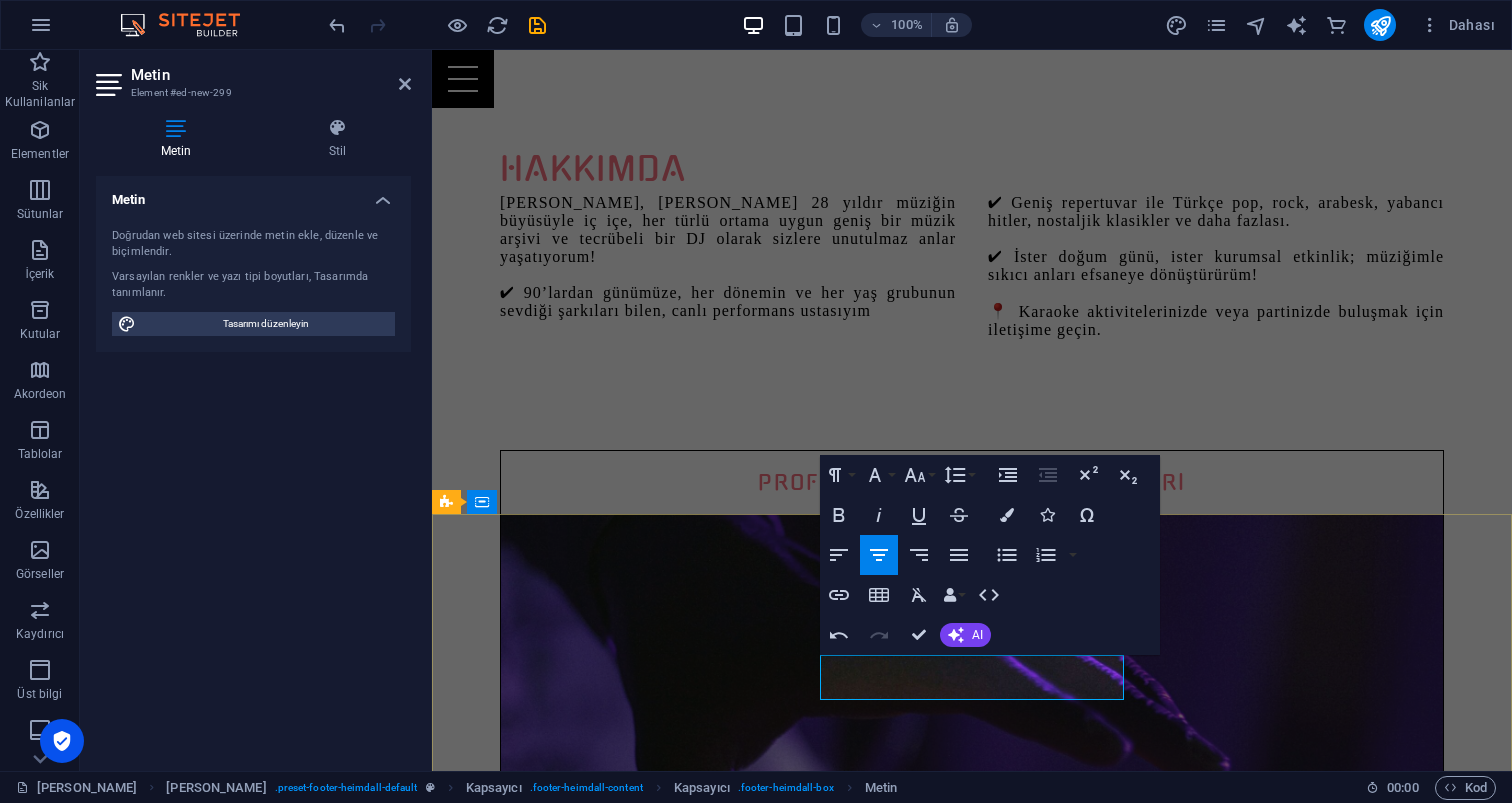 type 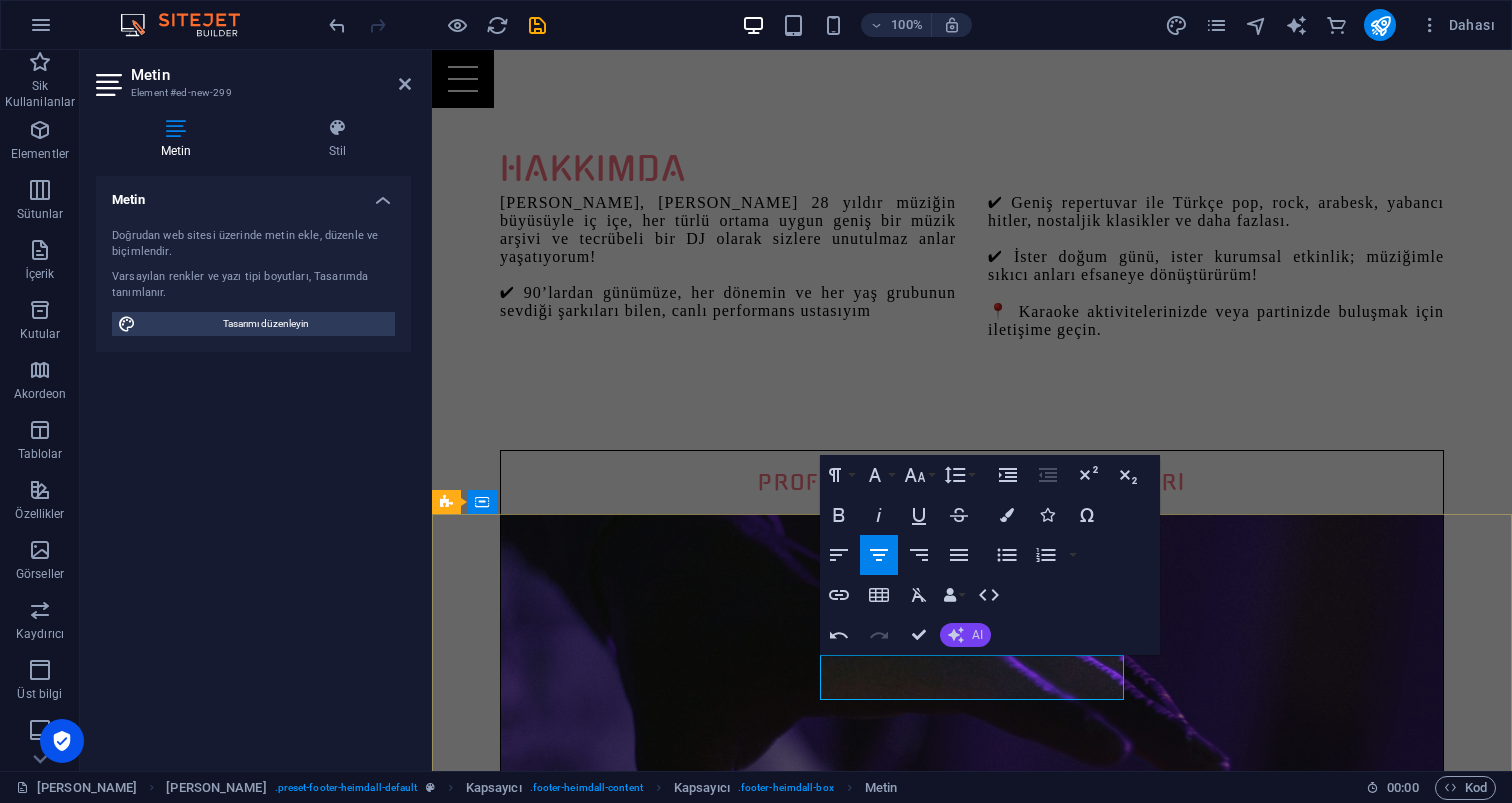 click on "AI" at bounding box center (977, 635) 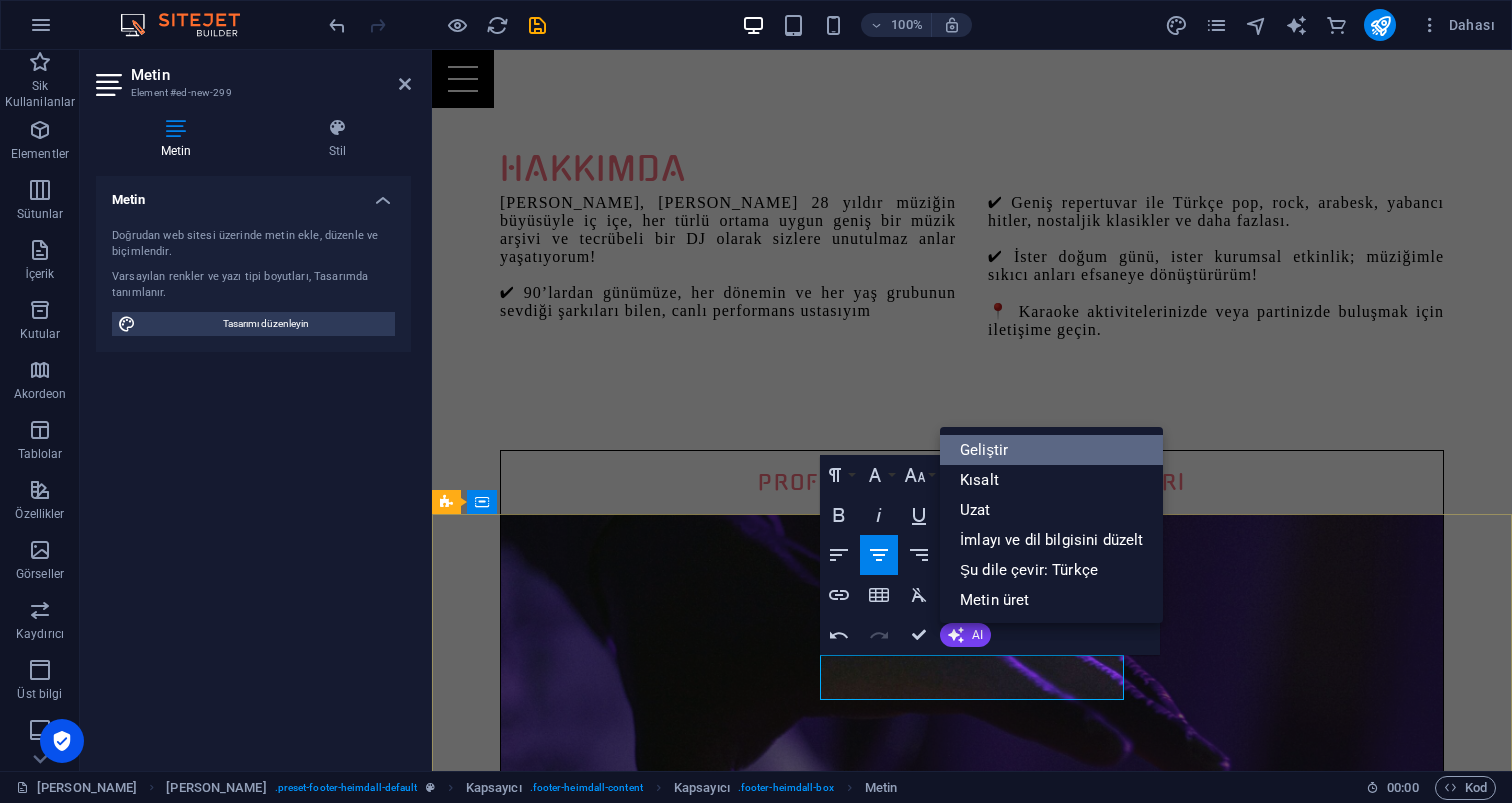 click on "Geliştir" at bounding box center (1051, 450) 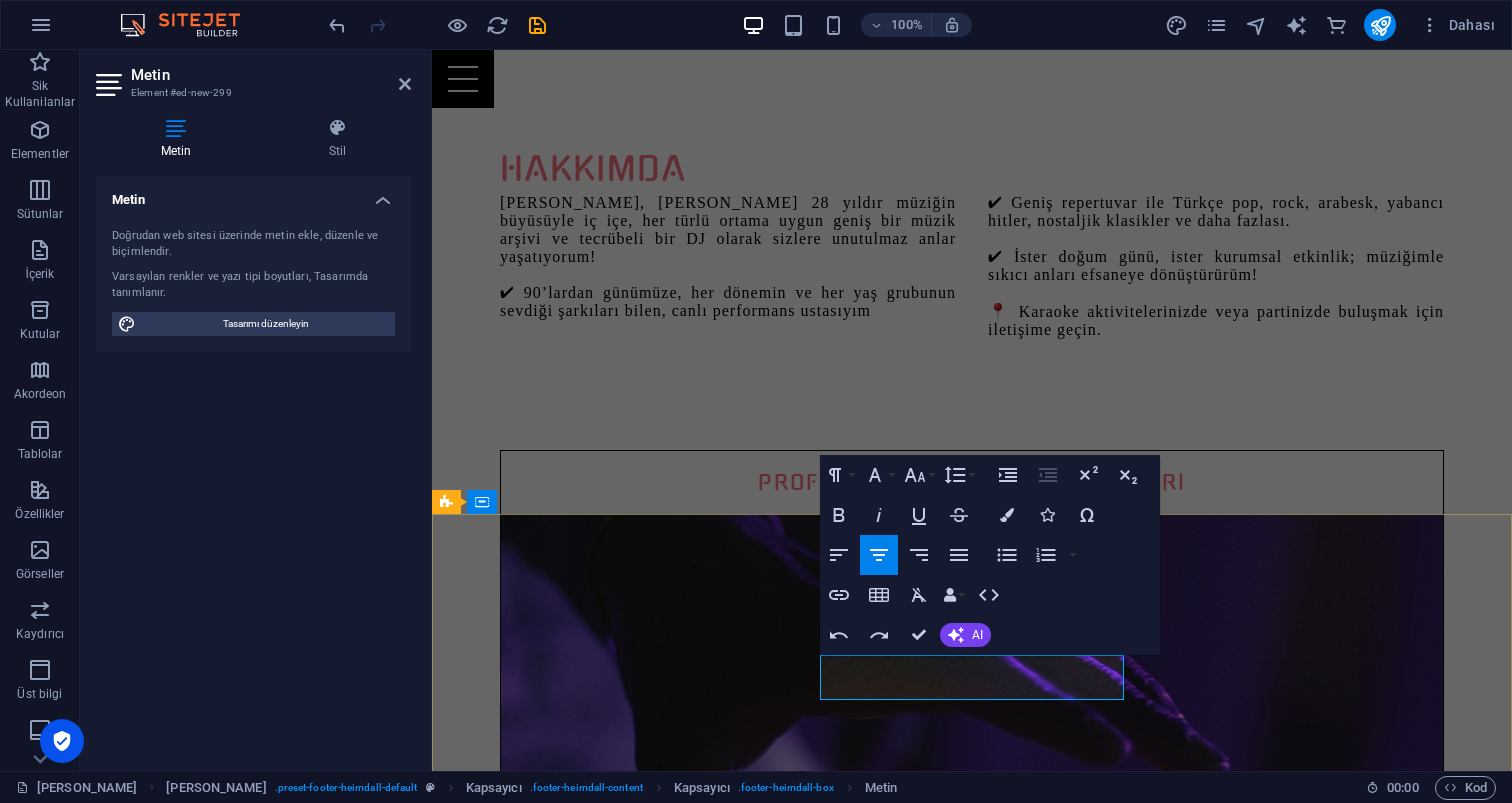 click on "W hatsapp" at bounding box center (920, 4548) 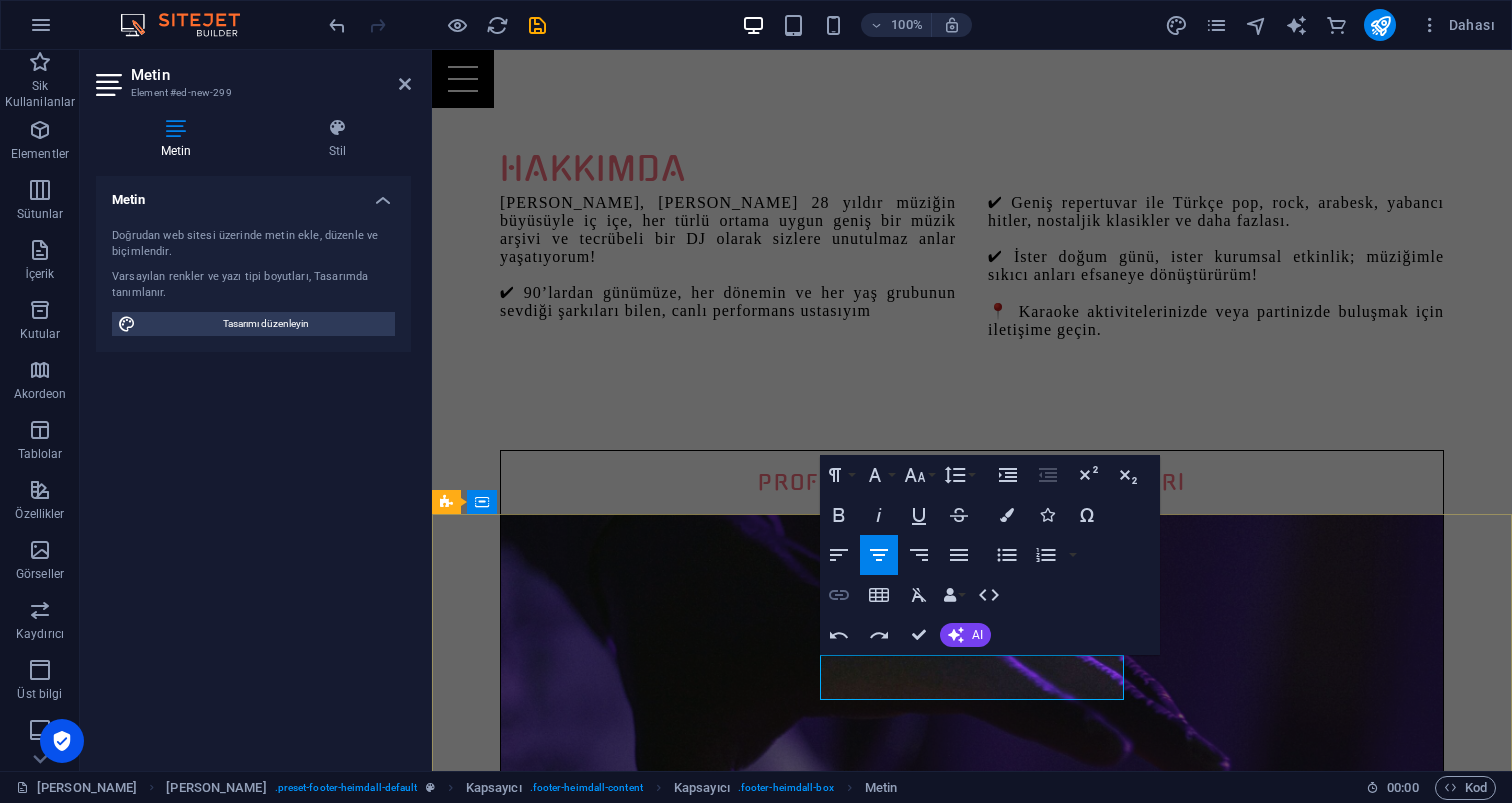 click 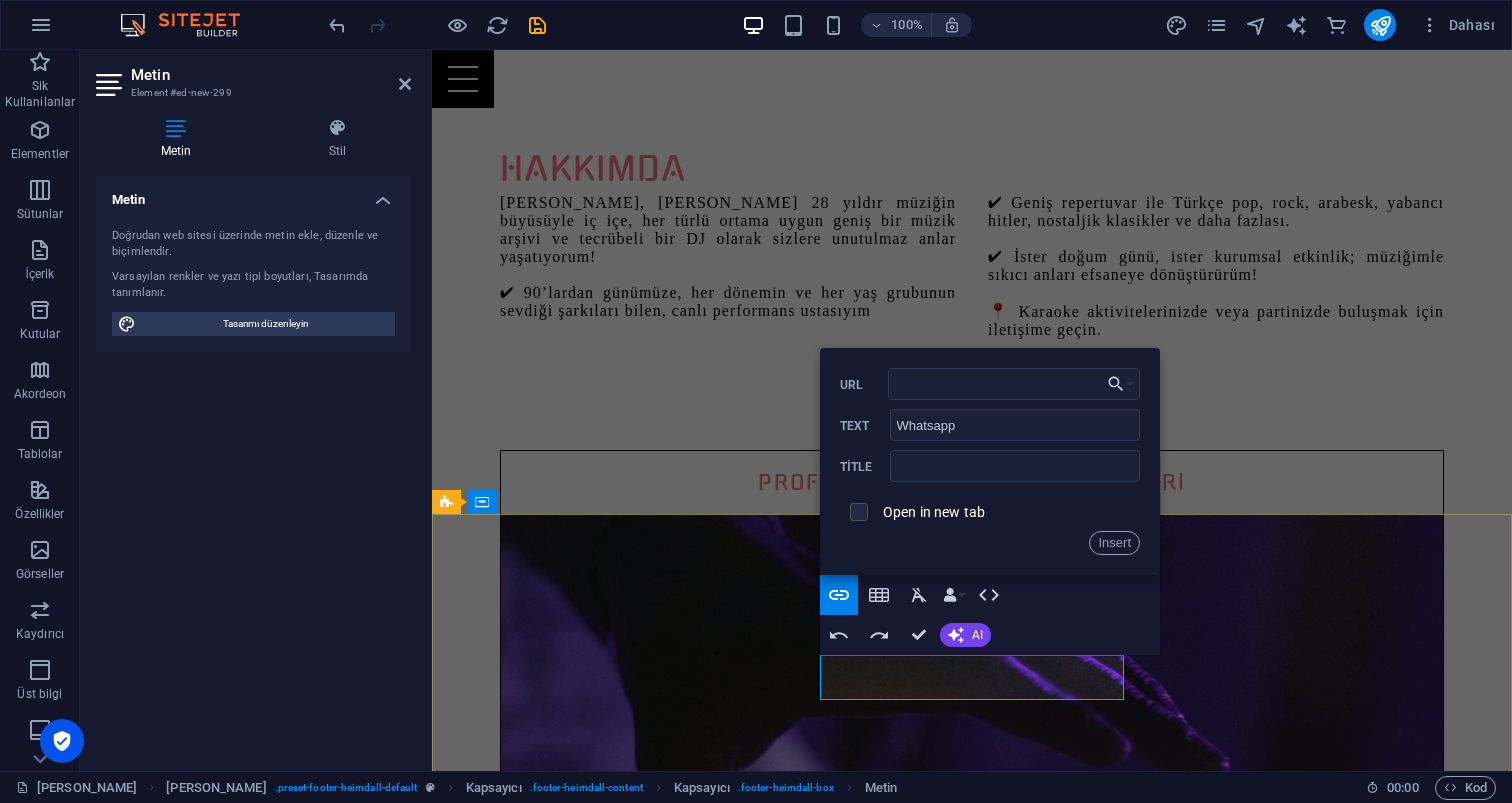 click at bounding box center (856, 509) 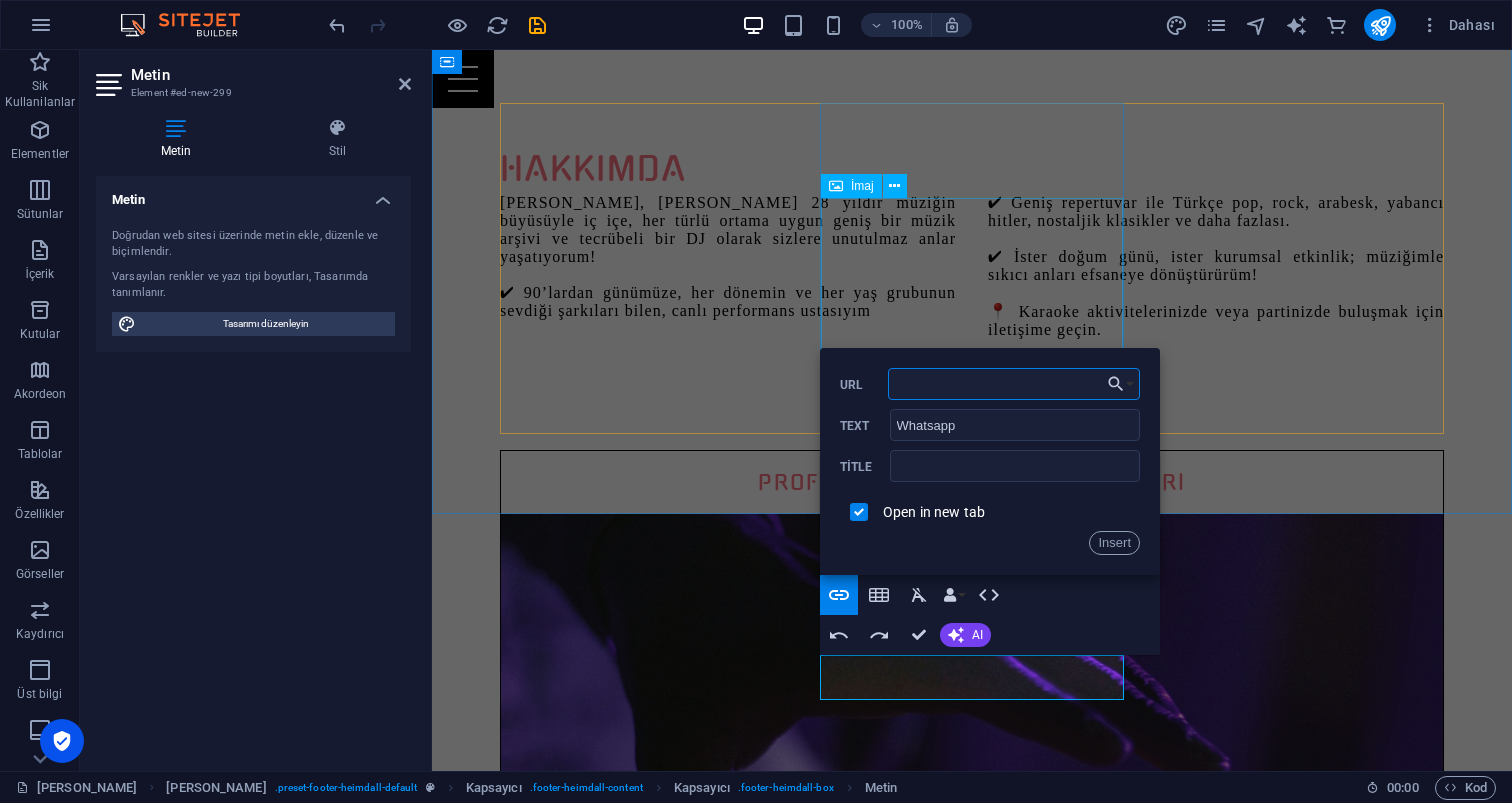 click on "URL" at bounding box center [1014, 384] 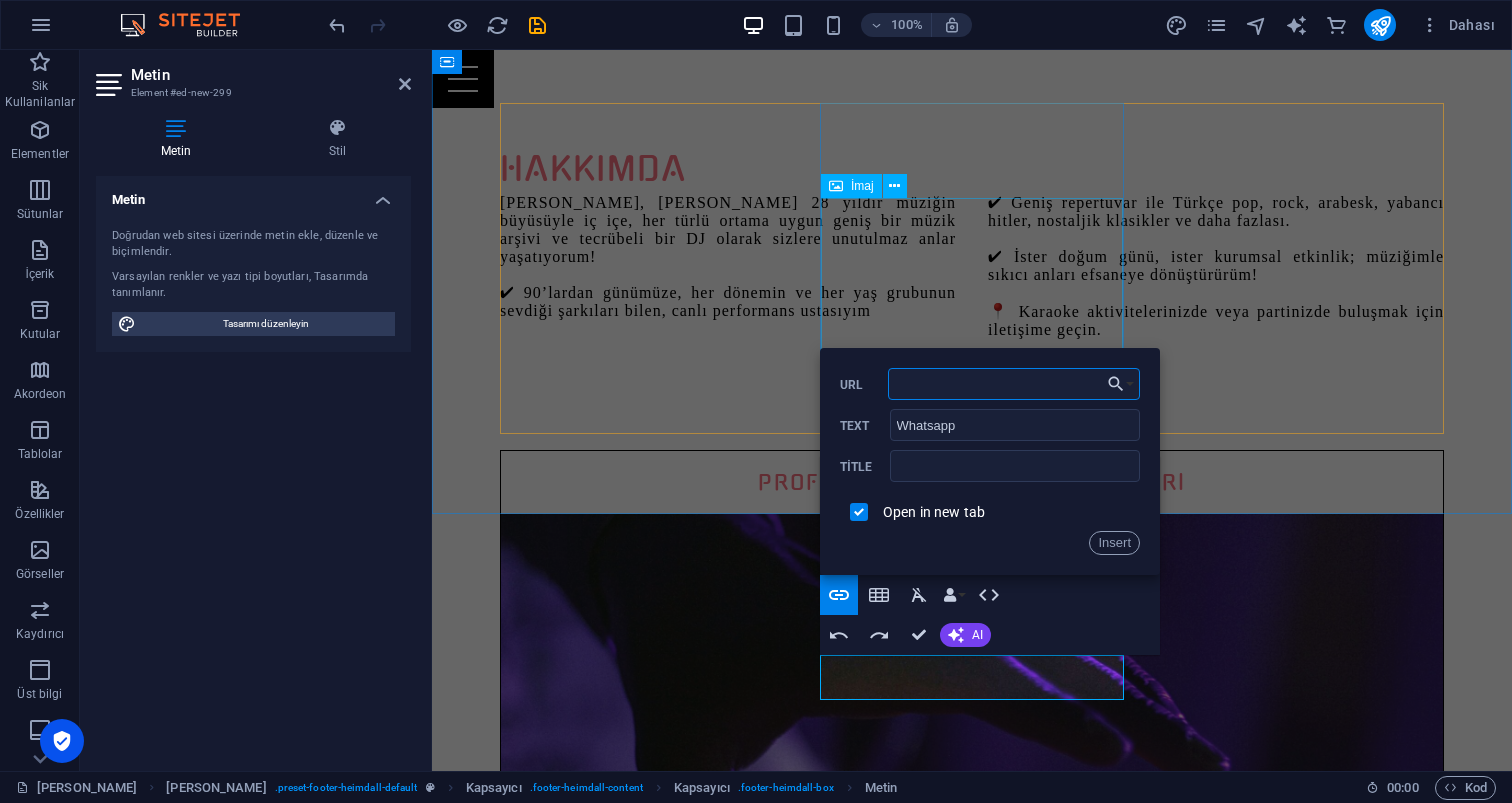 type on "[URL][DOMAIN_NAME]" 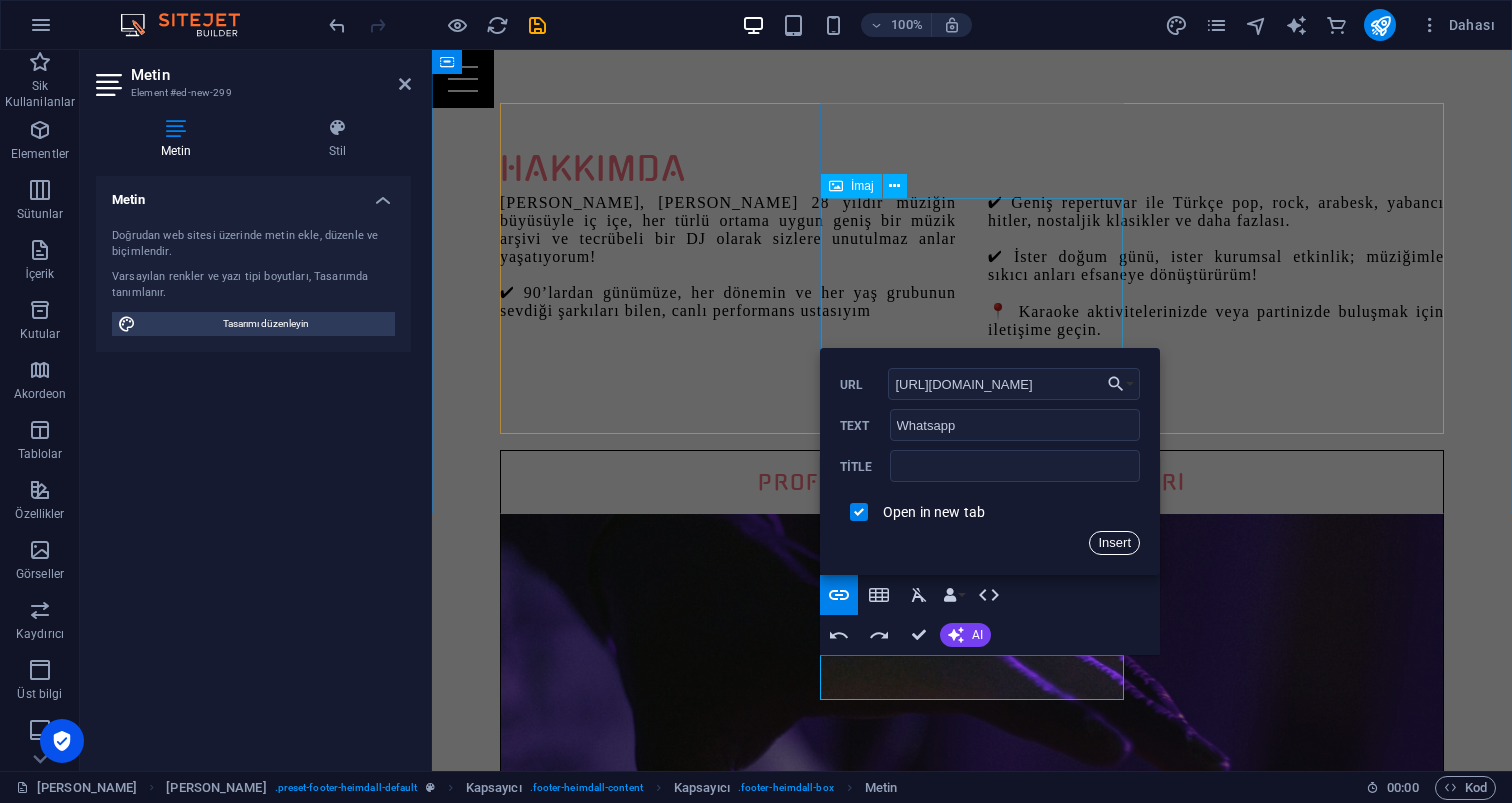click on "Insert" at bounding box center [1114, 543] 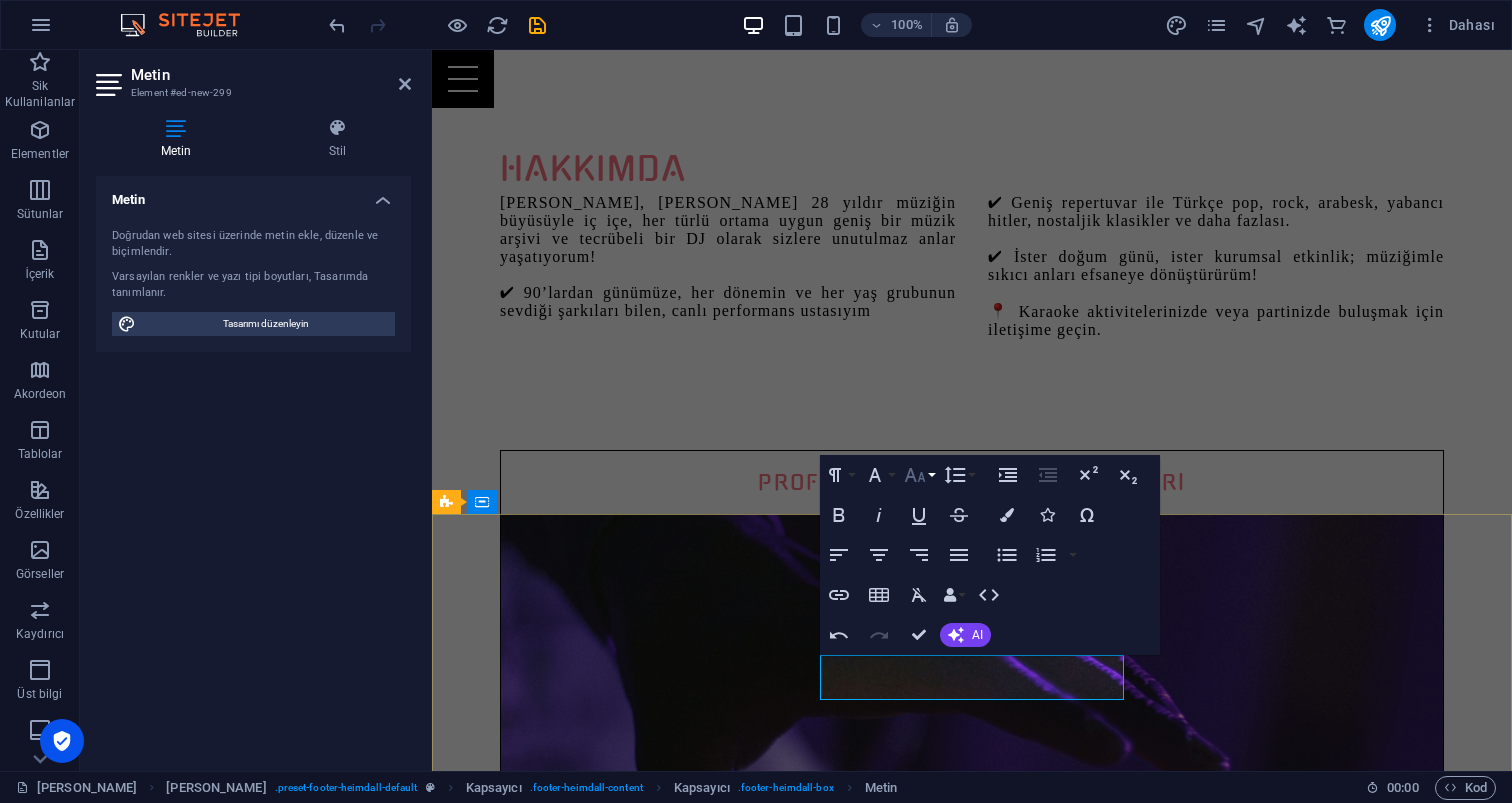 click on "Font Size" at bounding box center (919, 475) 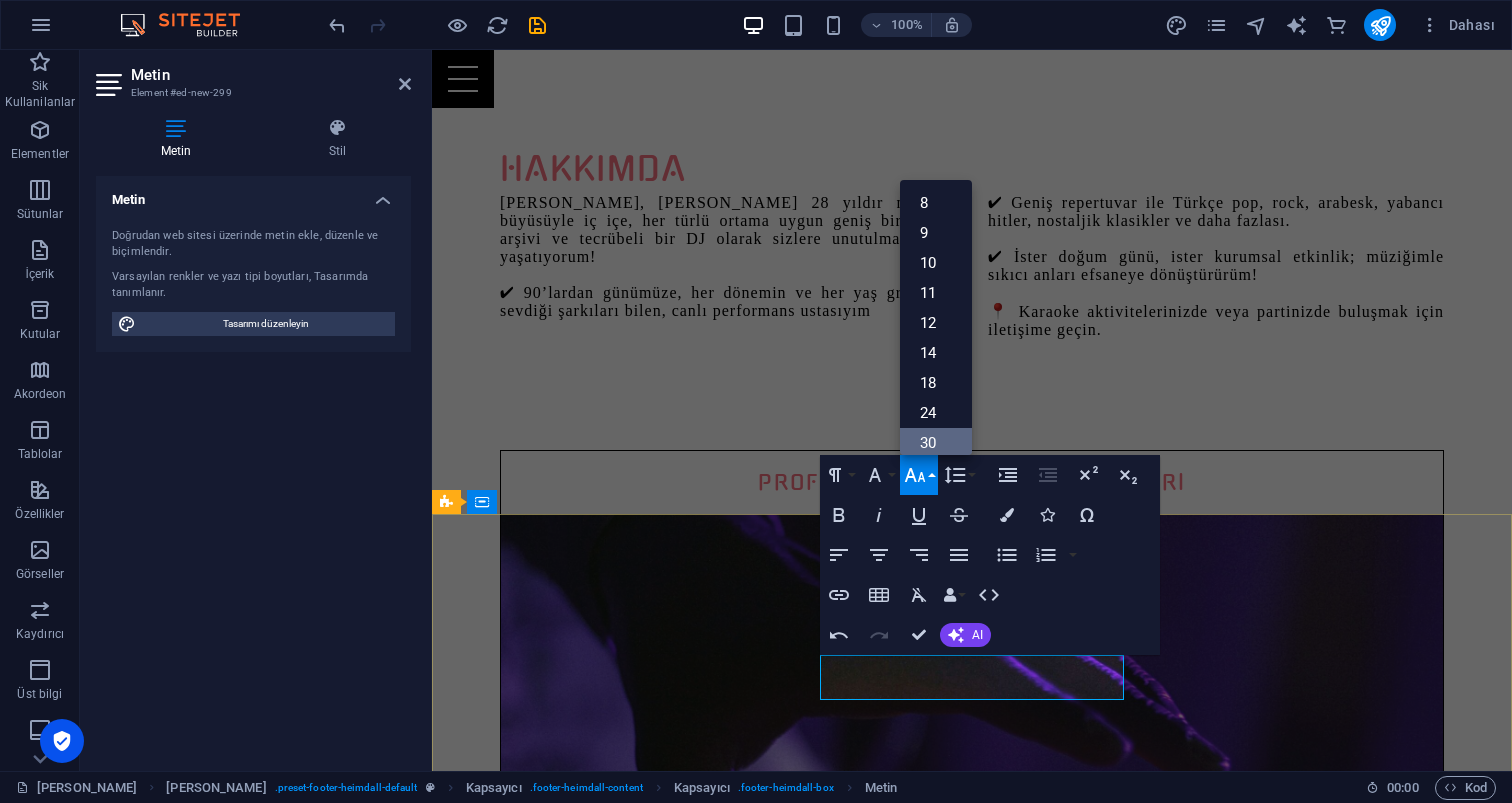 click on "30" at bounding box center (936, 443) 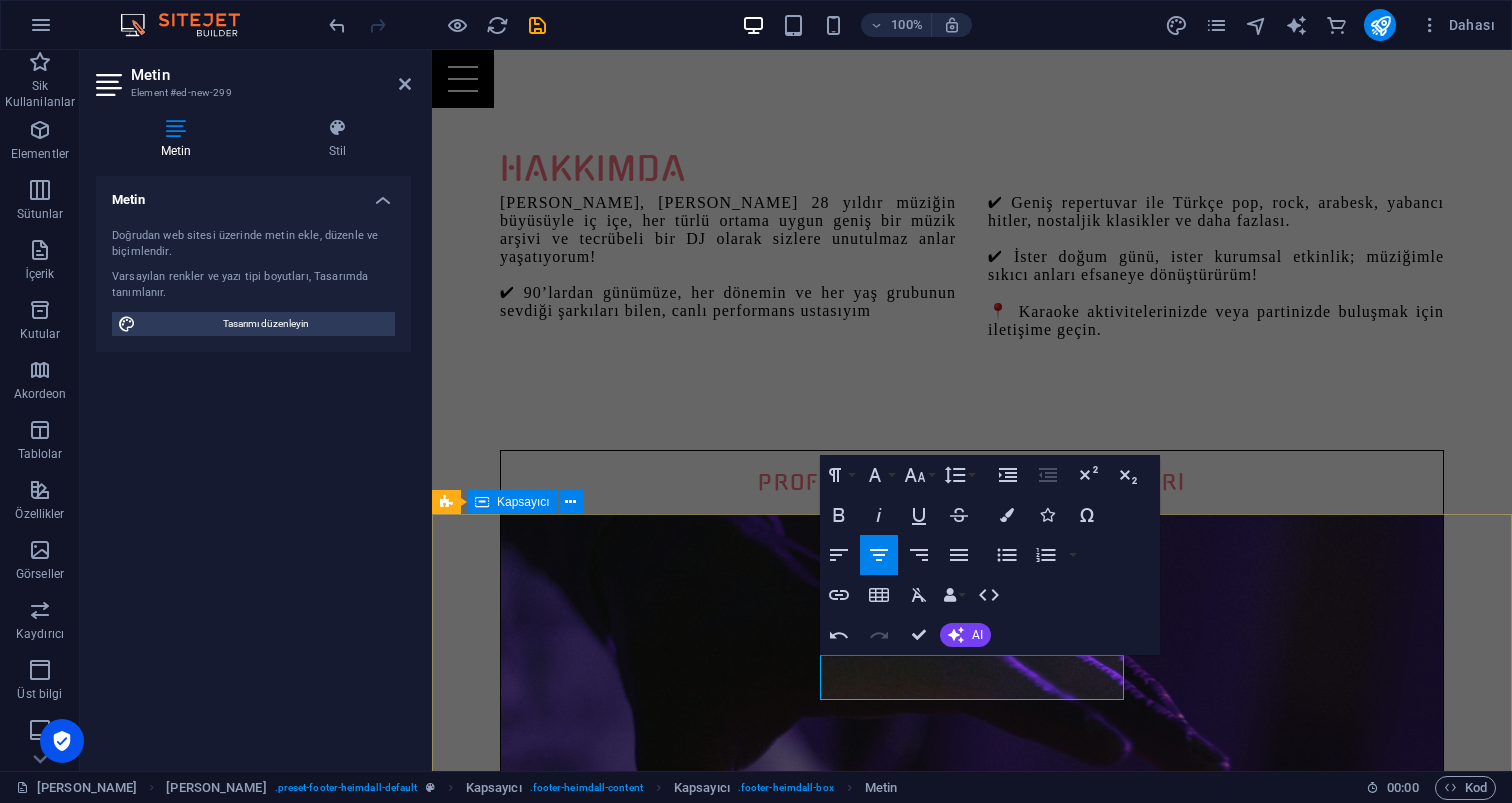 click on "Adres karaokeparty.com.tr Güzeloba Antalya   07230     Instagram     W hatsapp İLETİŞİM Mehmet Çapar  Mobile:  0533-350-18-12 info@karaokeparty.com.tr" at bounding box center [972, 3950] 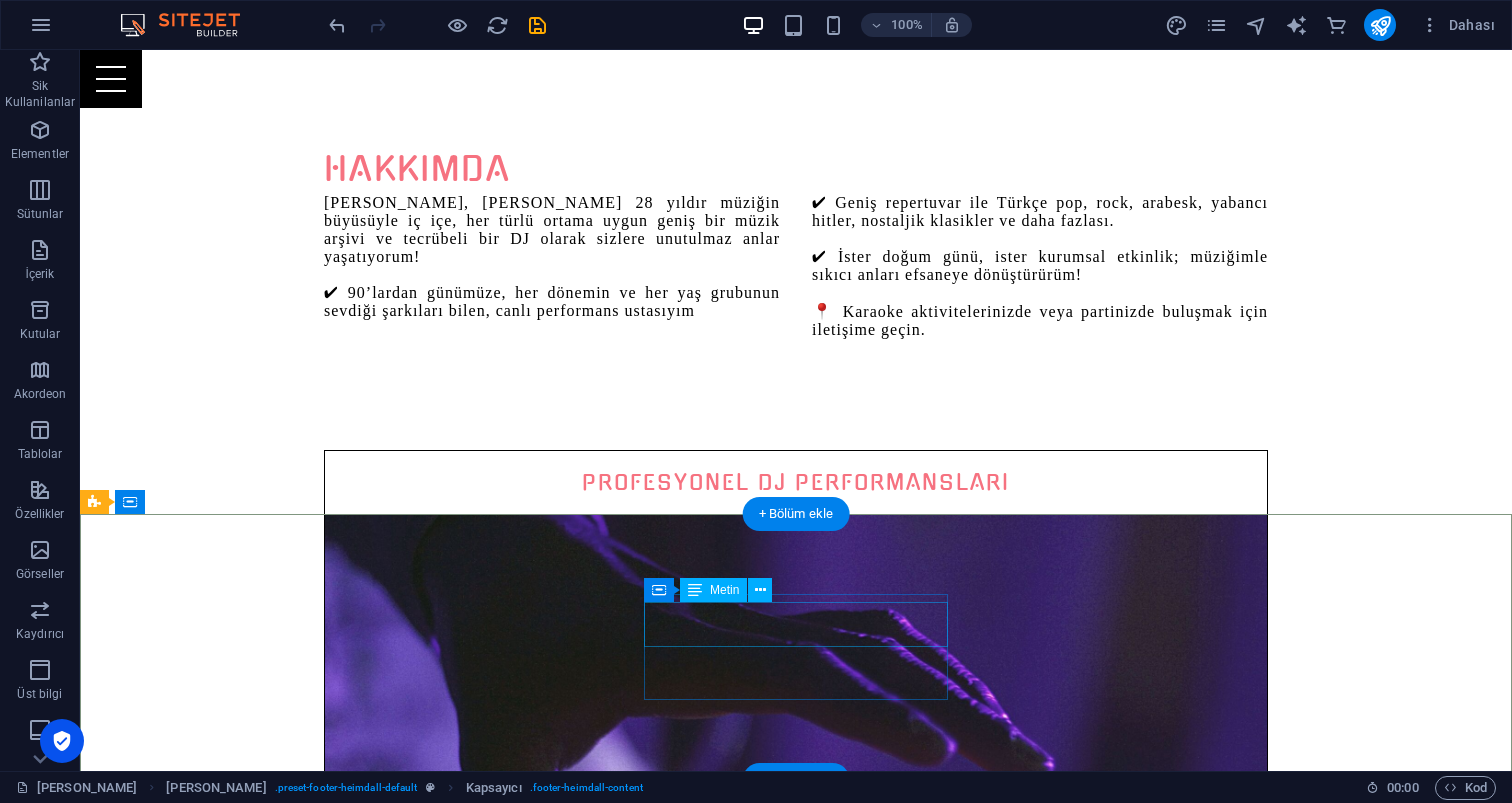 click on "Instagram" at bounding box center (568, 3428) 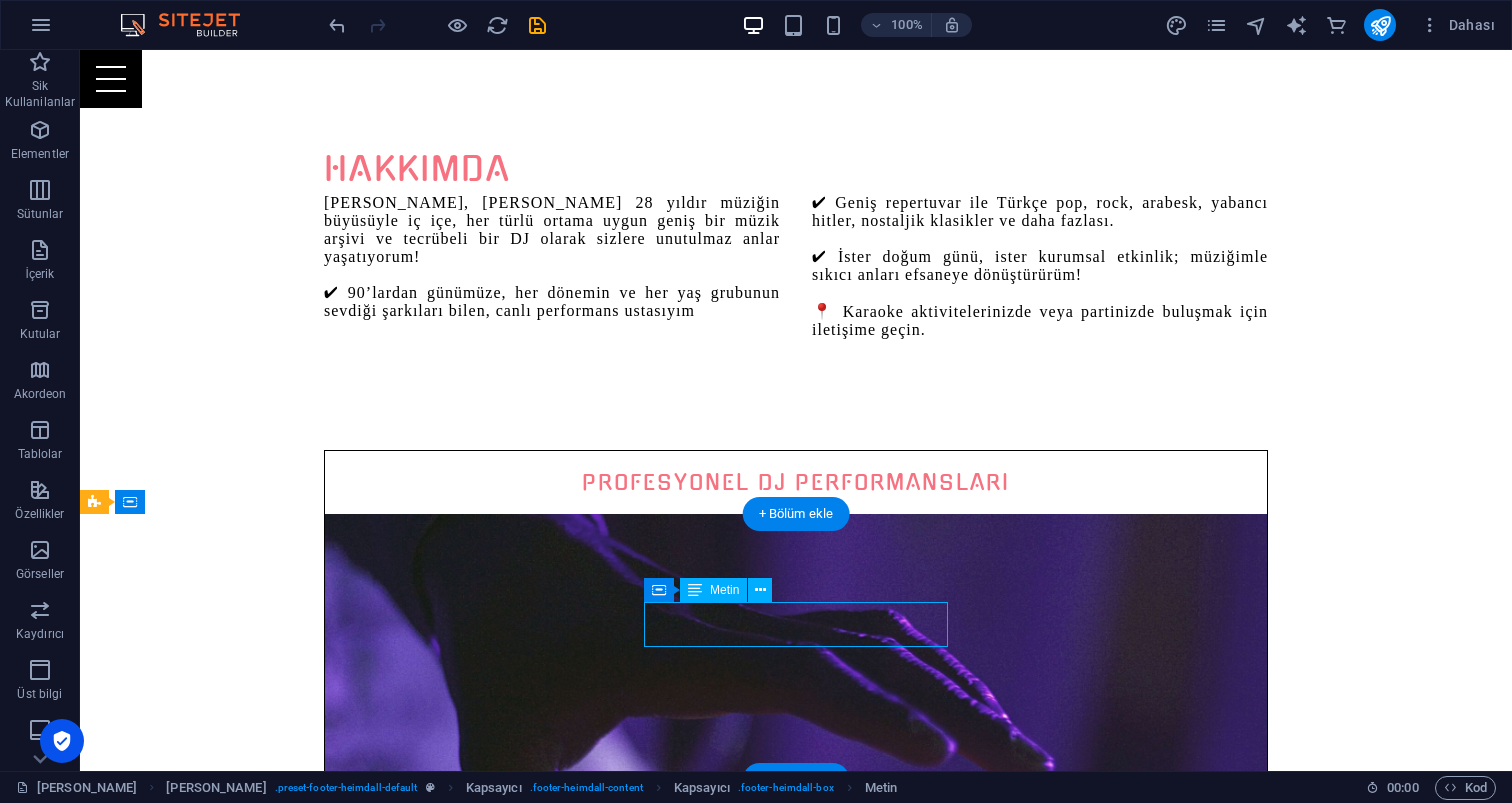 click on "Instagram" at bounding box center [568, 3428] 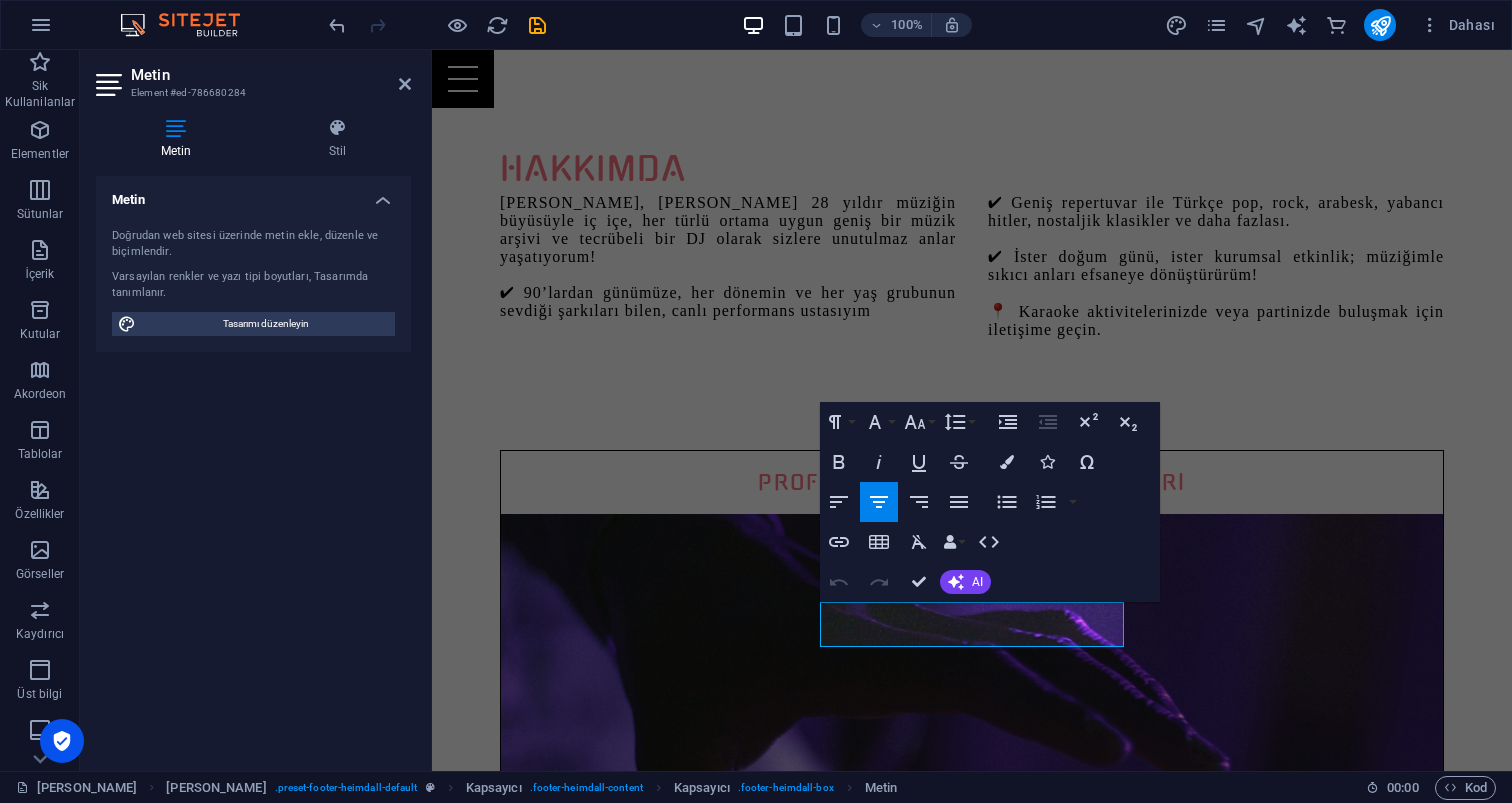 click on "Instagram" at bounding box center [920, 3428] 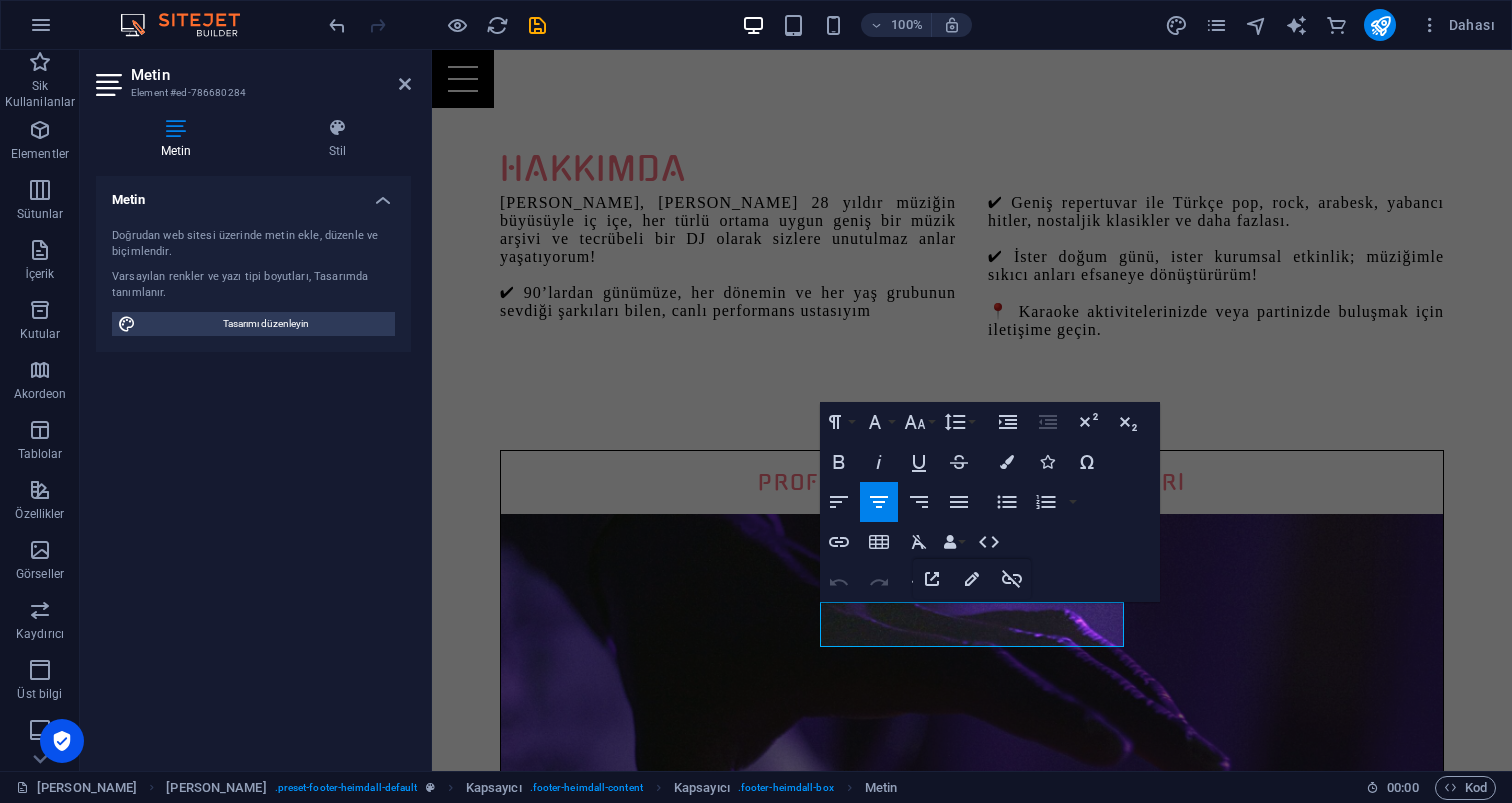 click on "Instagram" at bounding box center (920, 3428) 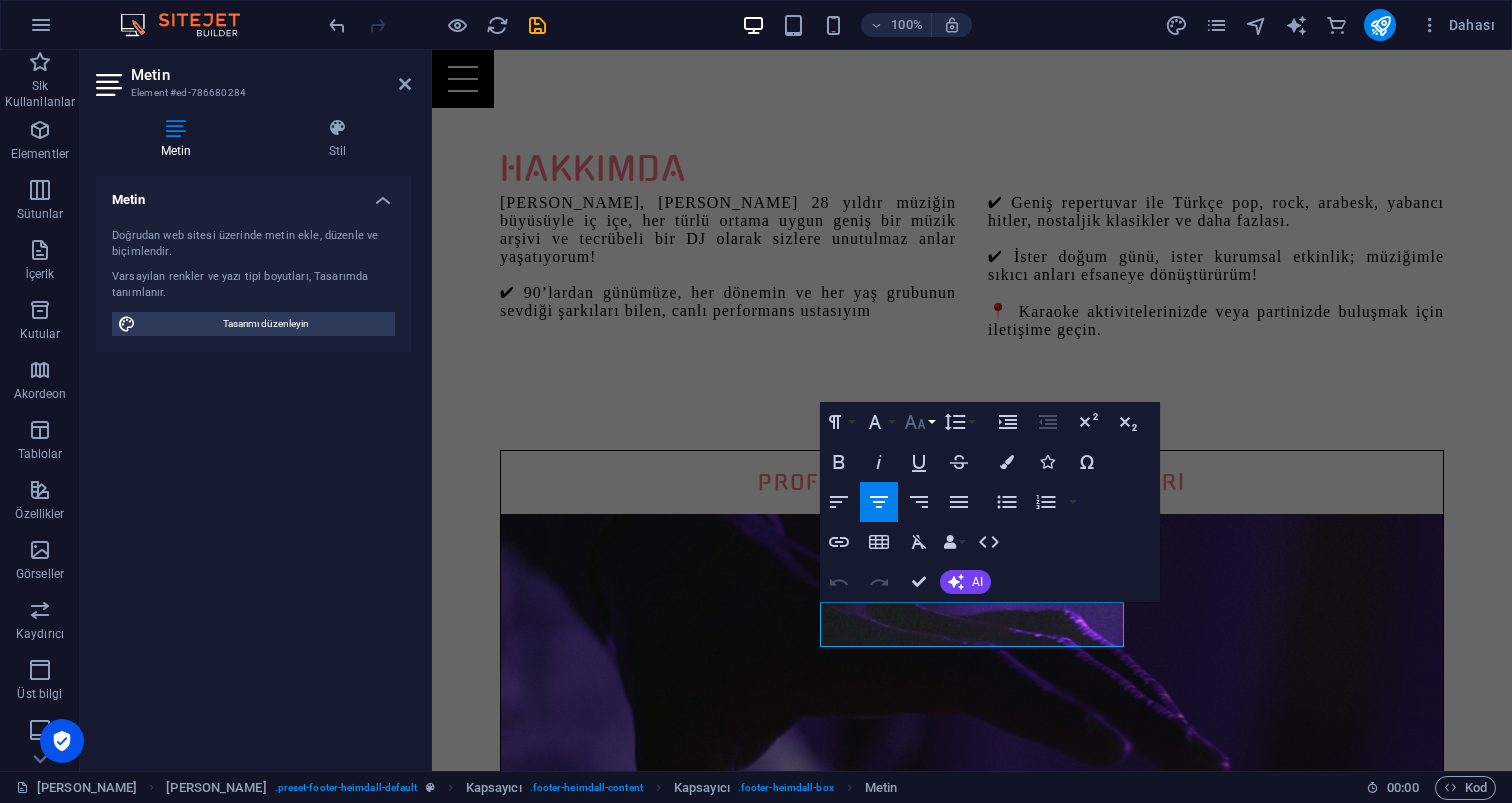 click 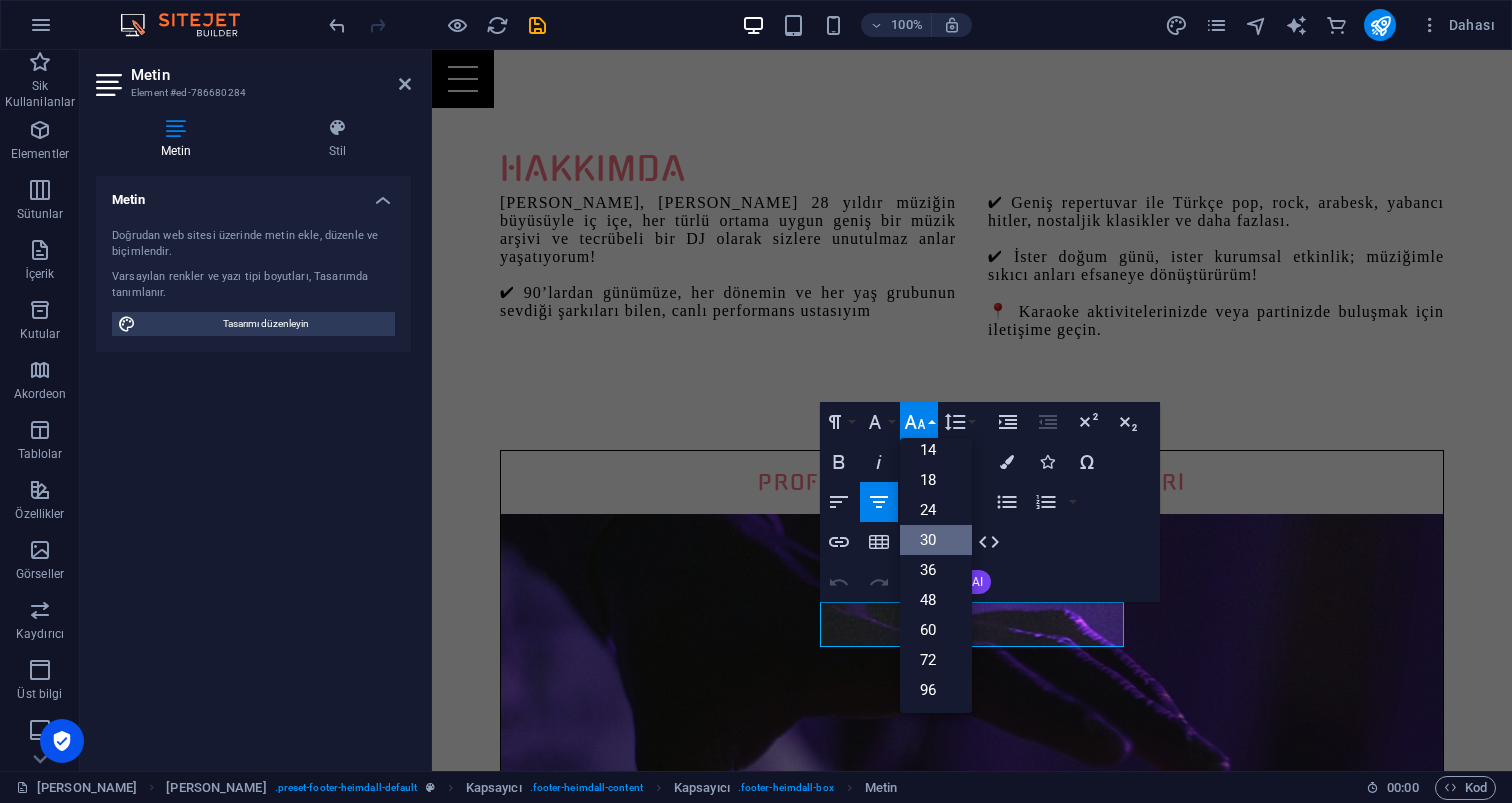 scroll, scrollTop: 161, scrollLeft: 0, axis: vertical 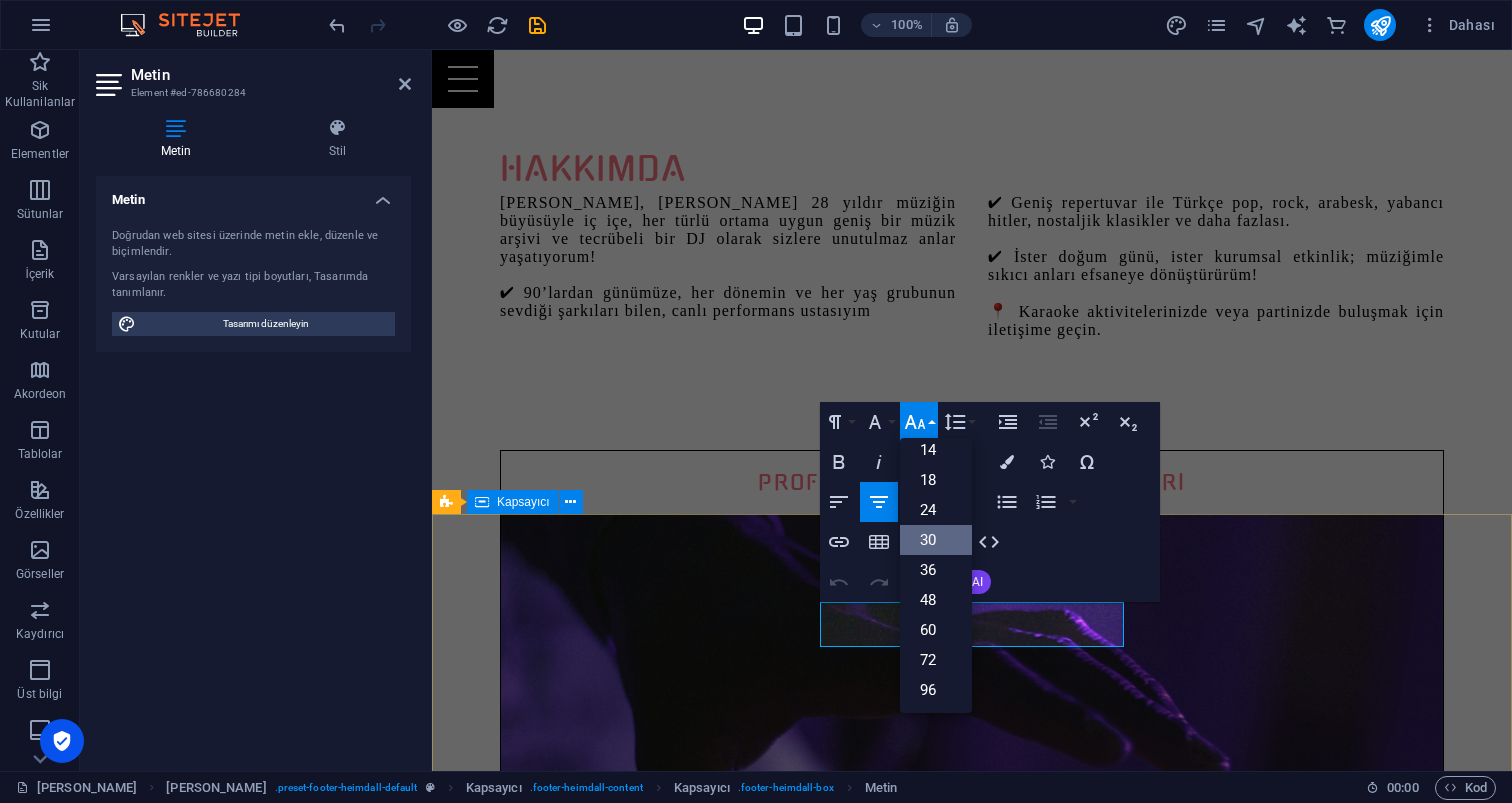 click on "Adres karaokeparty.com.tr Güzeloba Antalya   07230     Instagram     W hatsapp İLETİŞİM Mehmet Çapar  Mobile:  0533-350-18-12 info@karaokeparty.com.tr" at bounding box center [972, 3950] 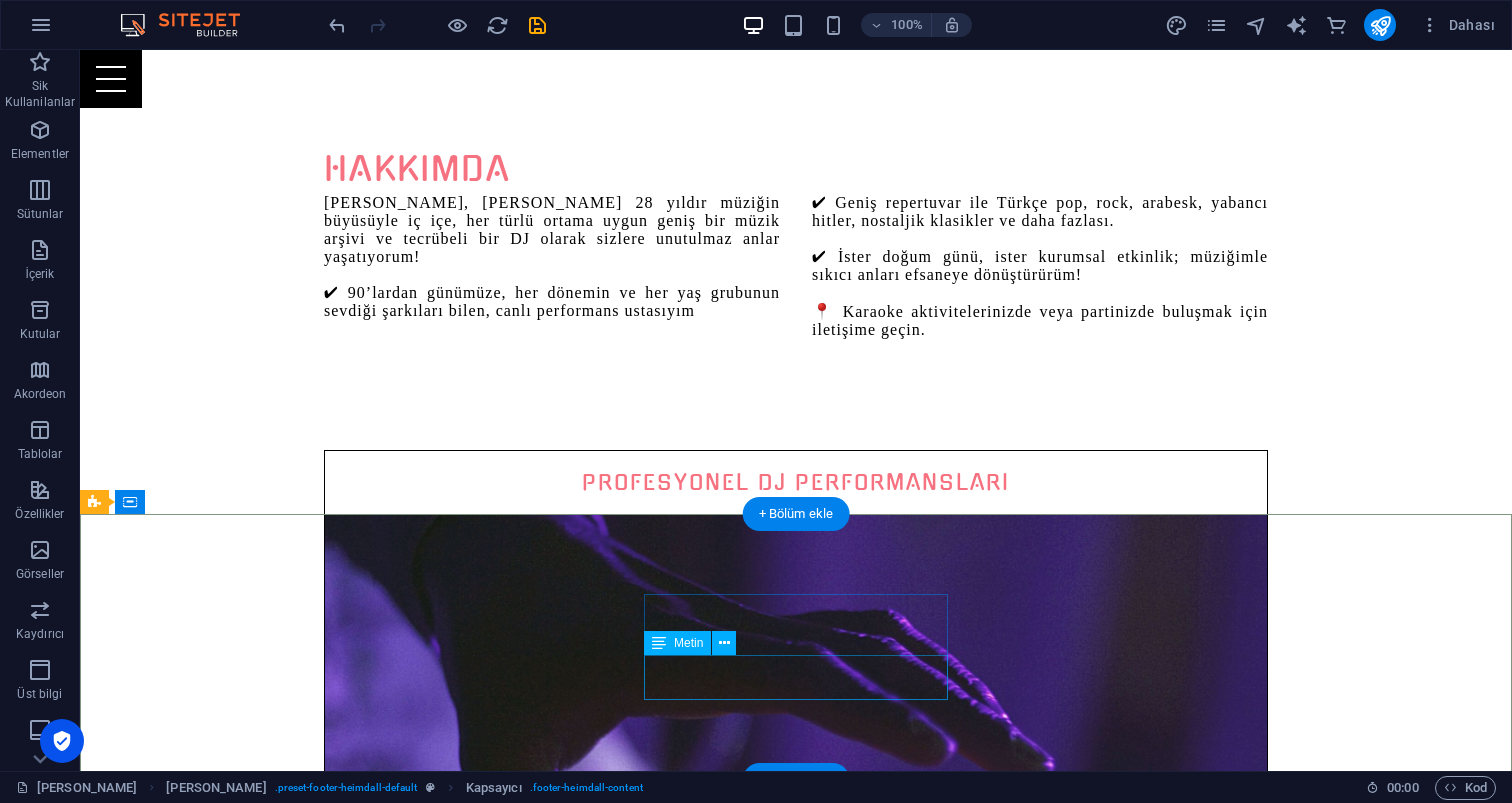 click on "W hatsapp" at bounding box center (568, 4548) 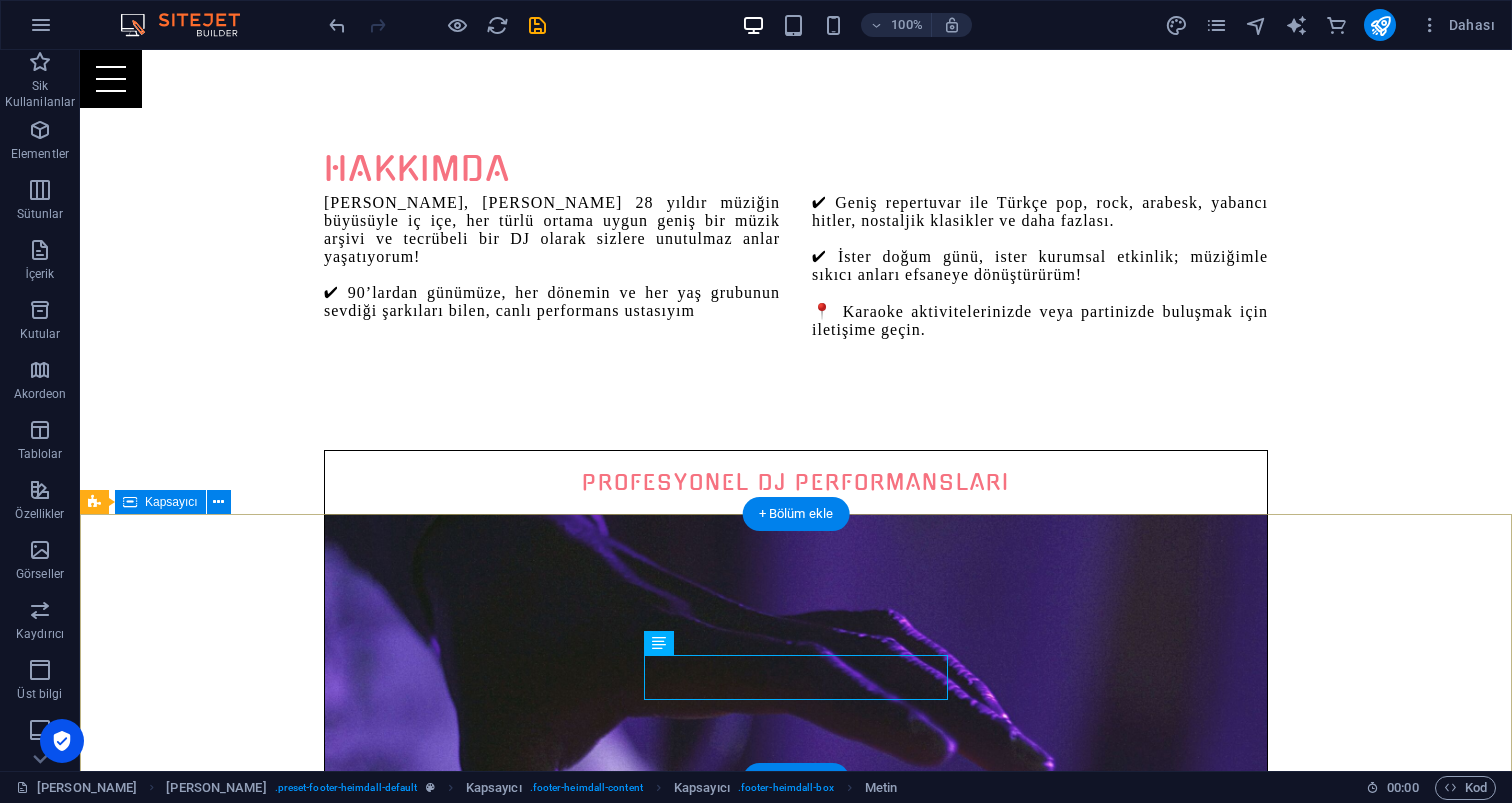 click on "Adres karaokeparty.com.tr Güzeloba Antalya   07230     Instagram     W hatsapp İLETİŞİM Mehmet Çapar  Mobile:  0533-350-18-12 info@karaokeparty.com.tr" at bounding box center [796, 3950] 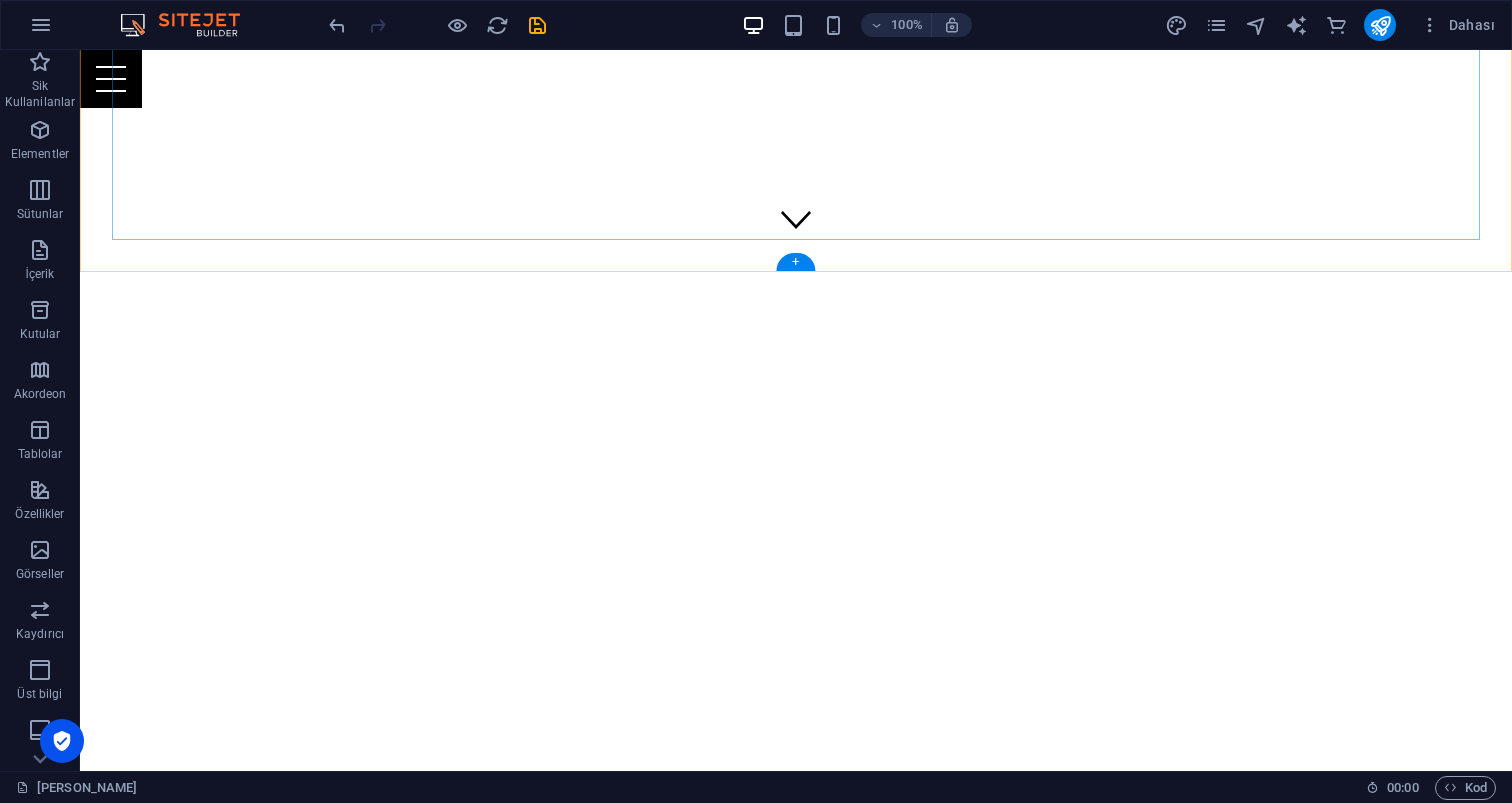 scroll, scrollTop: 521, scrollLeft: 0, axis: vertical 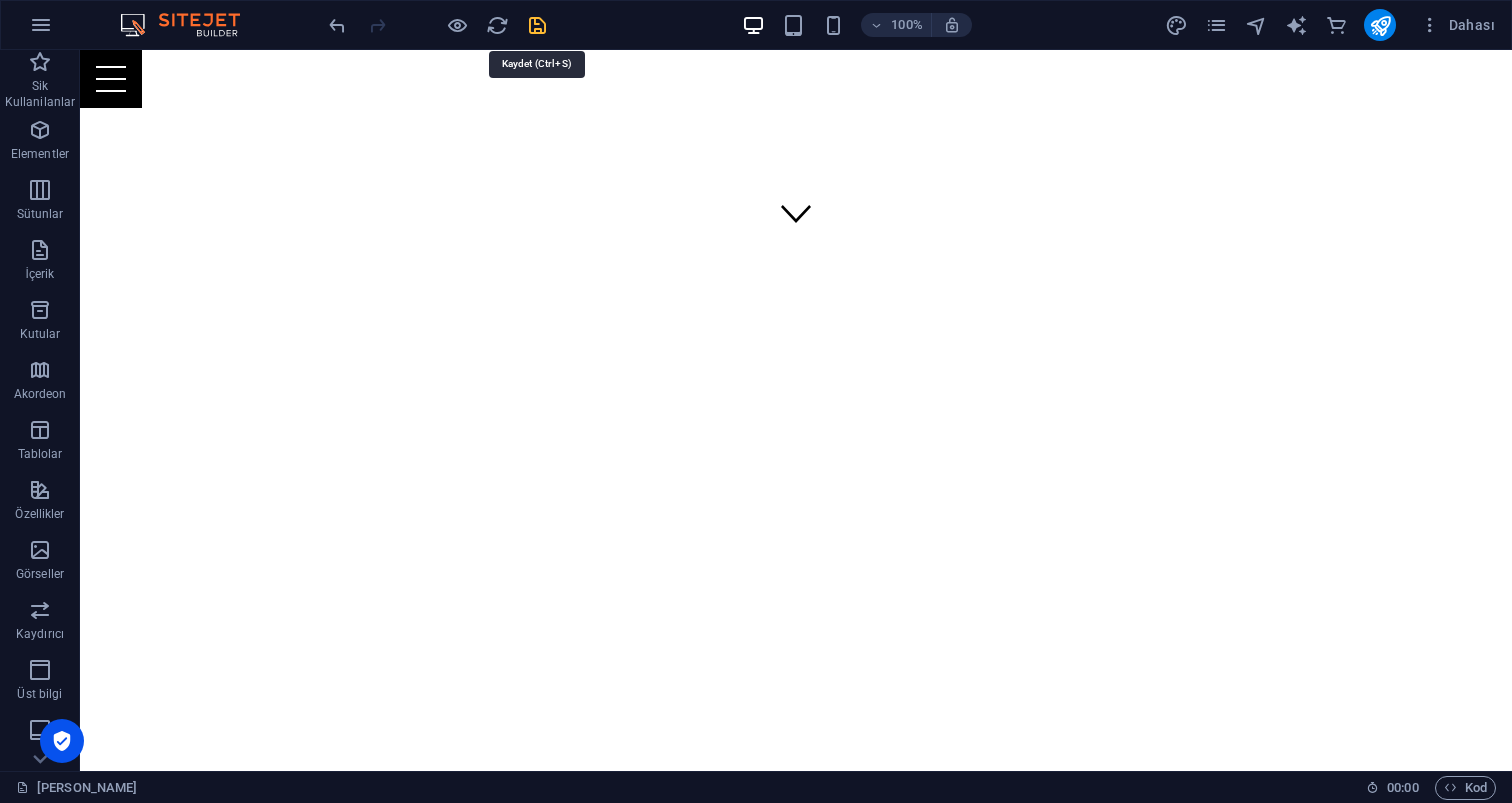 click at bounding box center [537, 25] 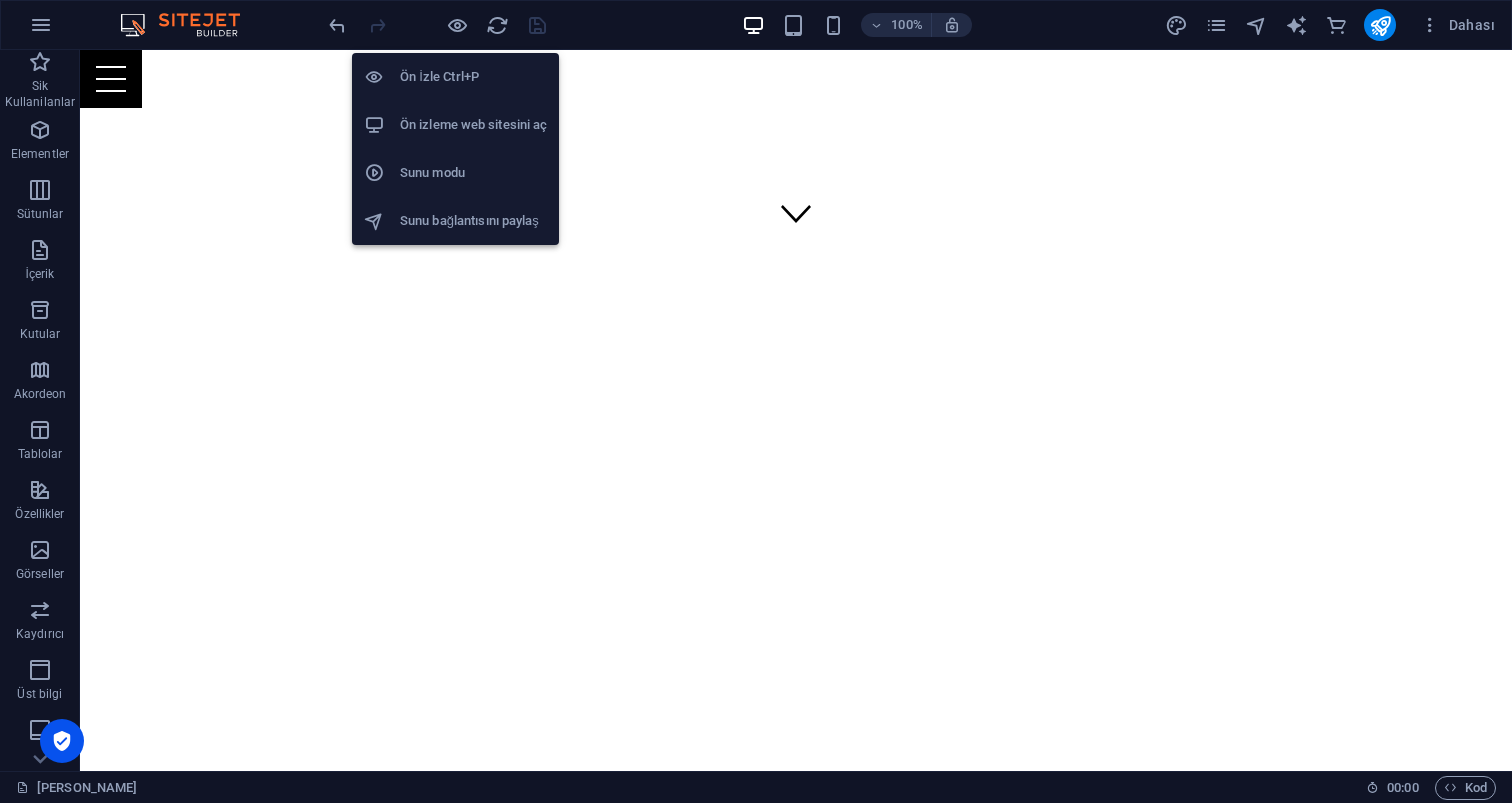 click on "Ön izleme web sitesini aç" at bounding box center (473, 125) 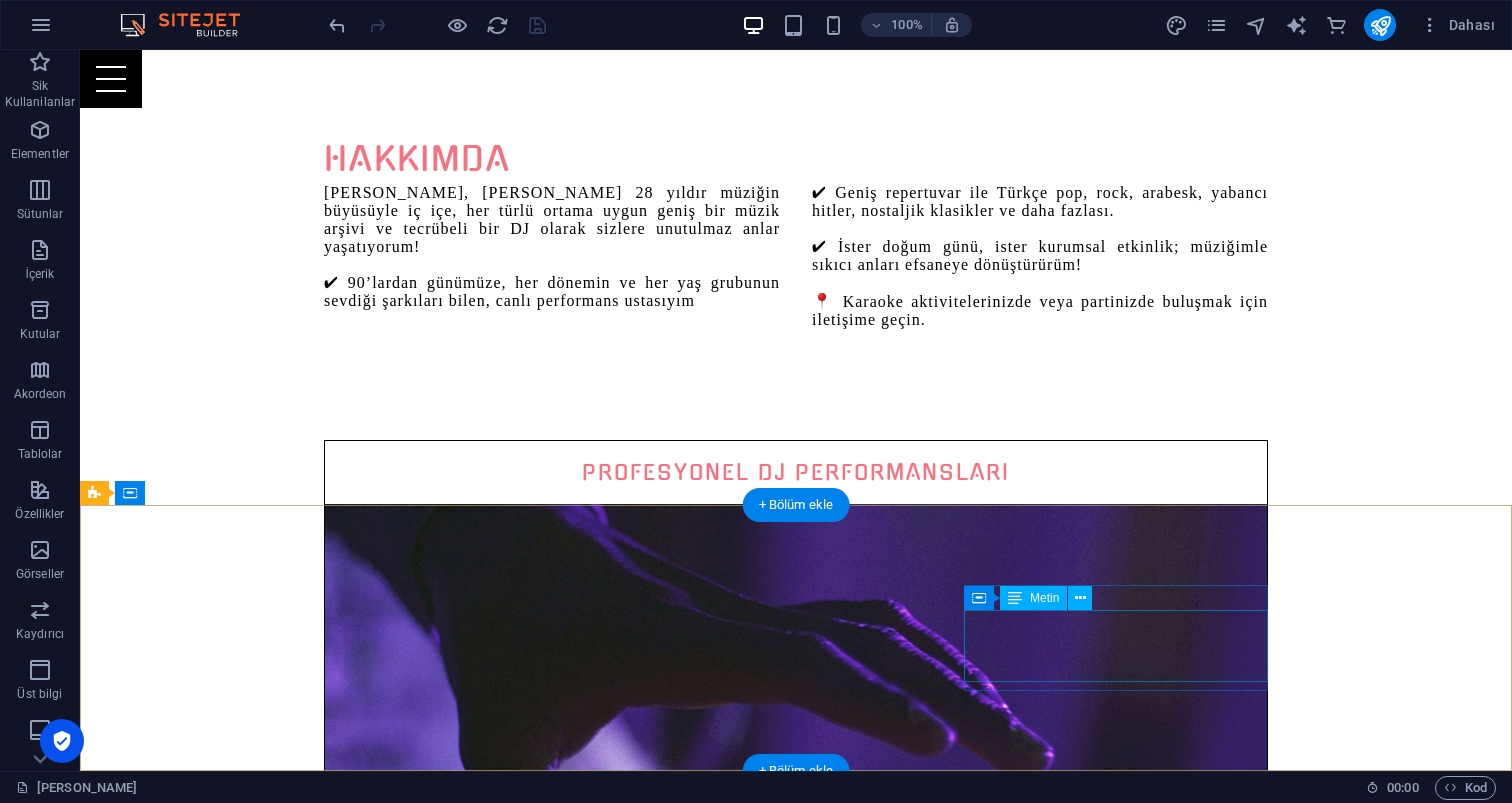 scroll, scrollTop: 1166, scrollLeft: 0, axis: vertical 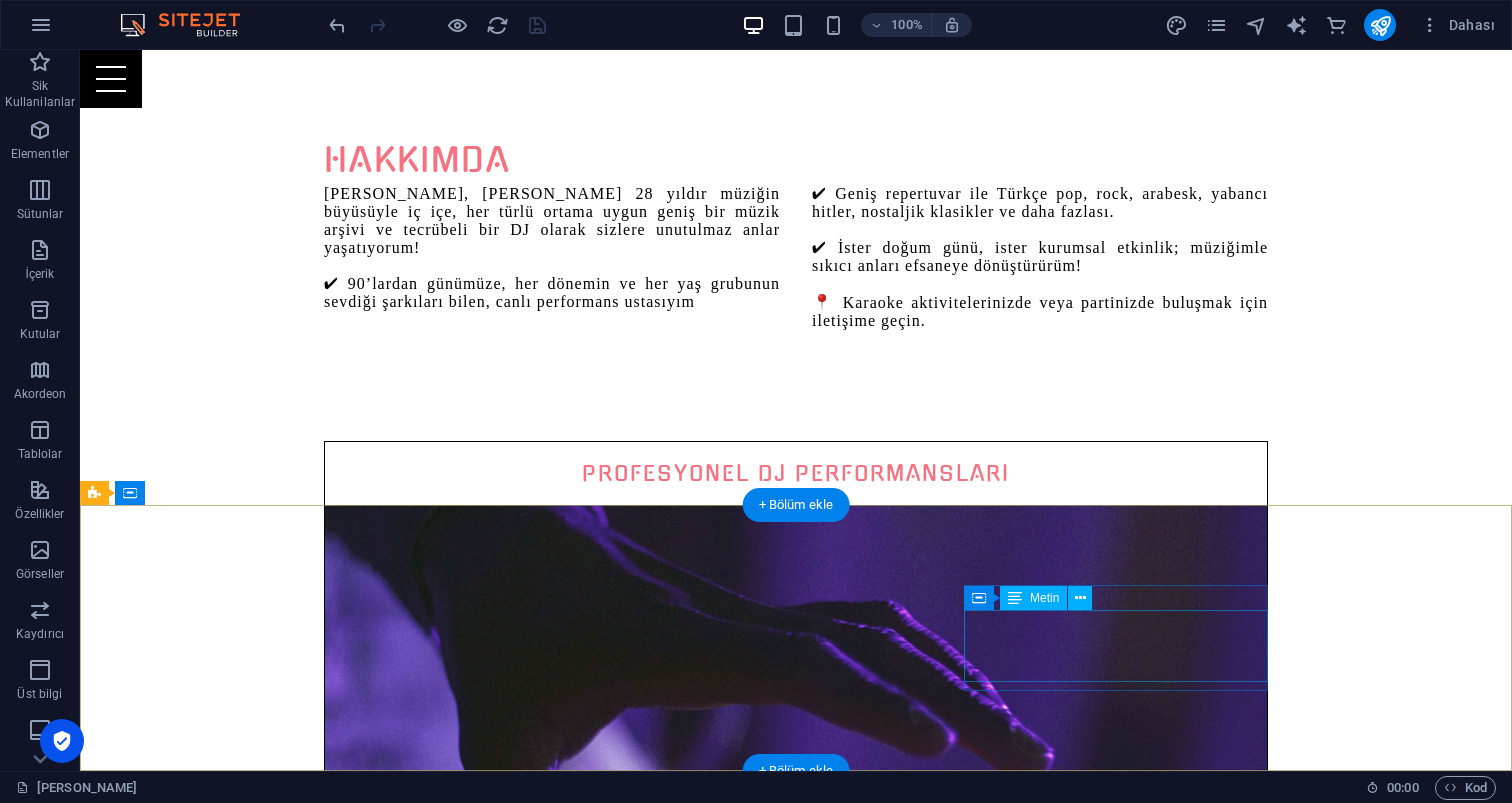 click on "Mehmet Çapar  Mobile:  0533-350-18-12 info@karaokeparty.com.tr" at bounding box center (568, 5131) 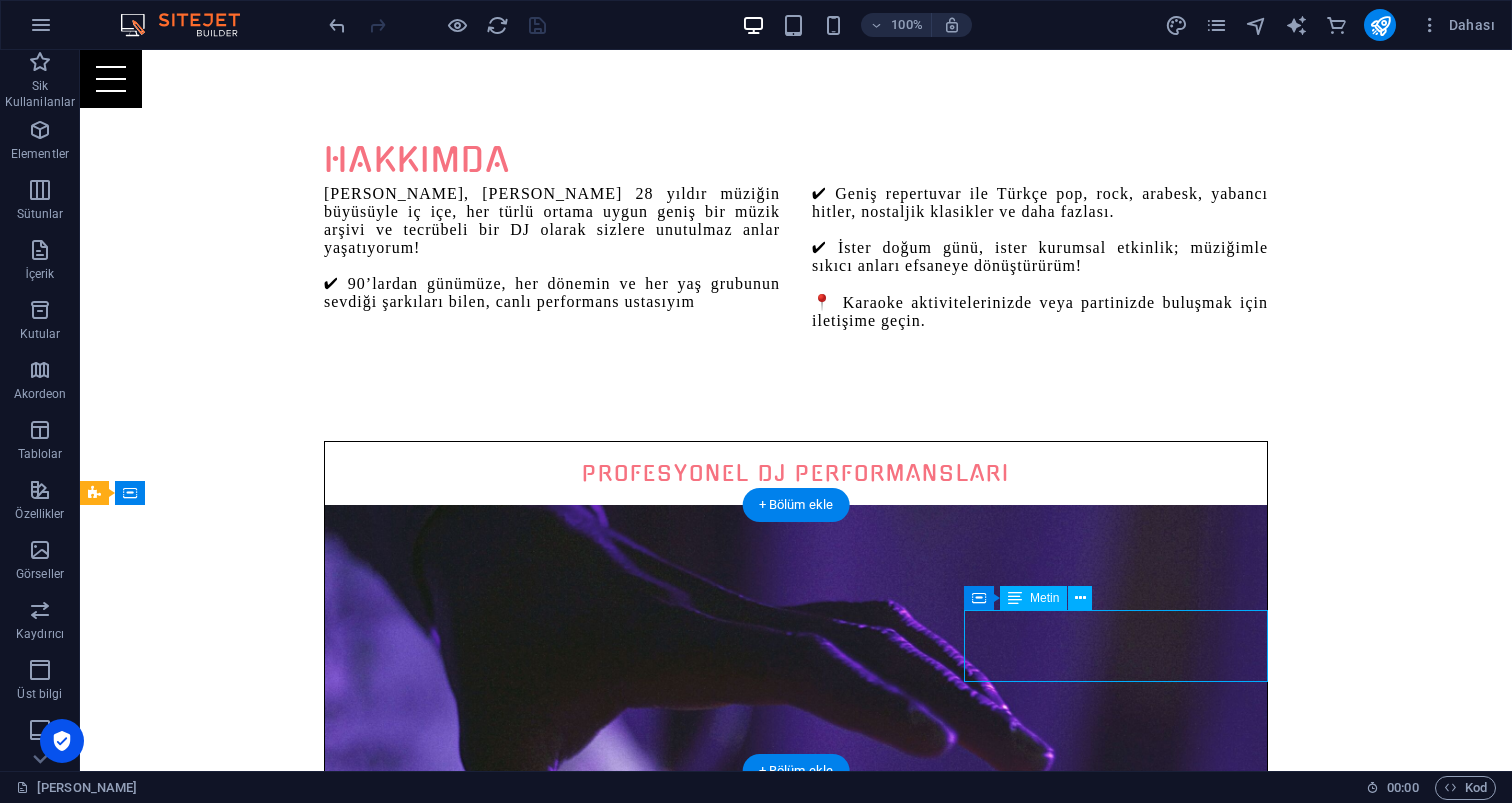click on "Mehmet Çapar  Mobile:  0533-350-18-12 info@karaokeparty.com.tr" at bounding box center [568, 5131] 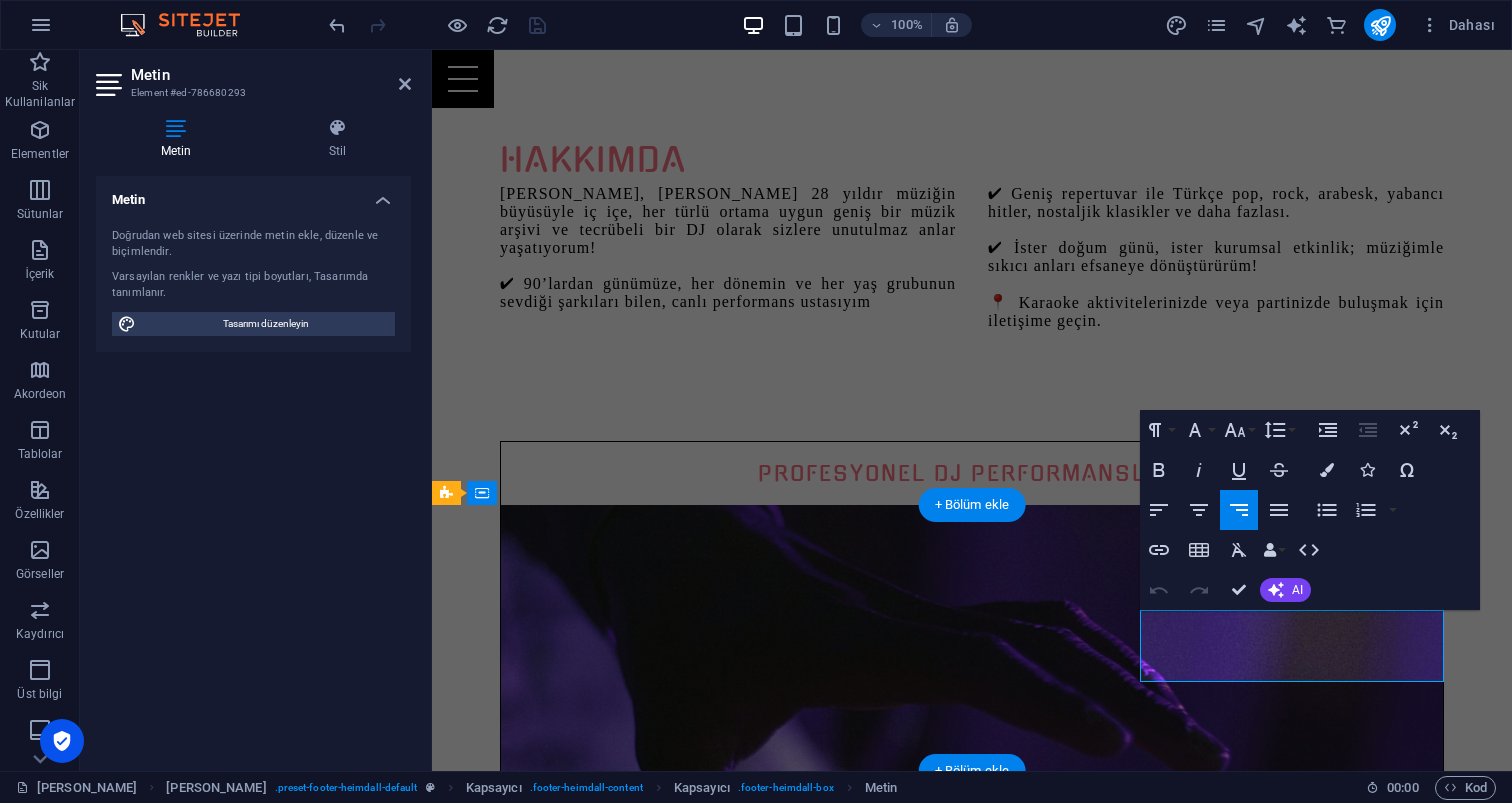 click on "Mobile:  0533-350-18-12" at bounding box center (920, 5131) 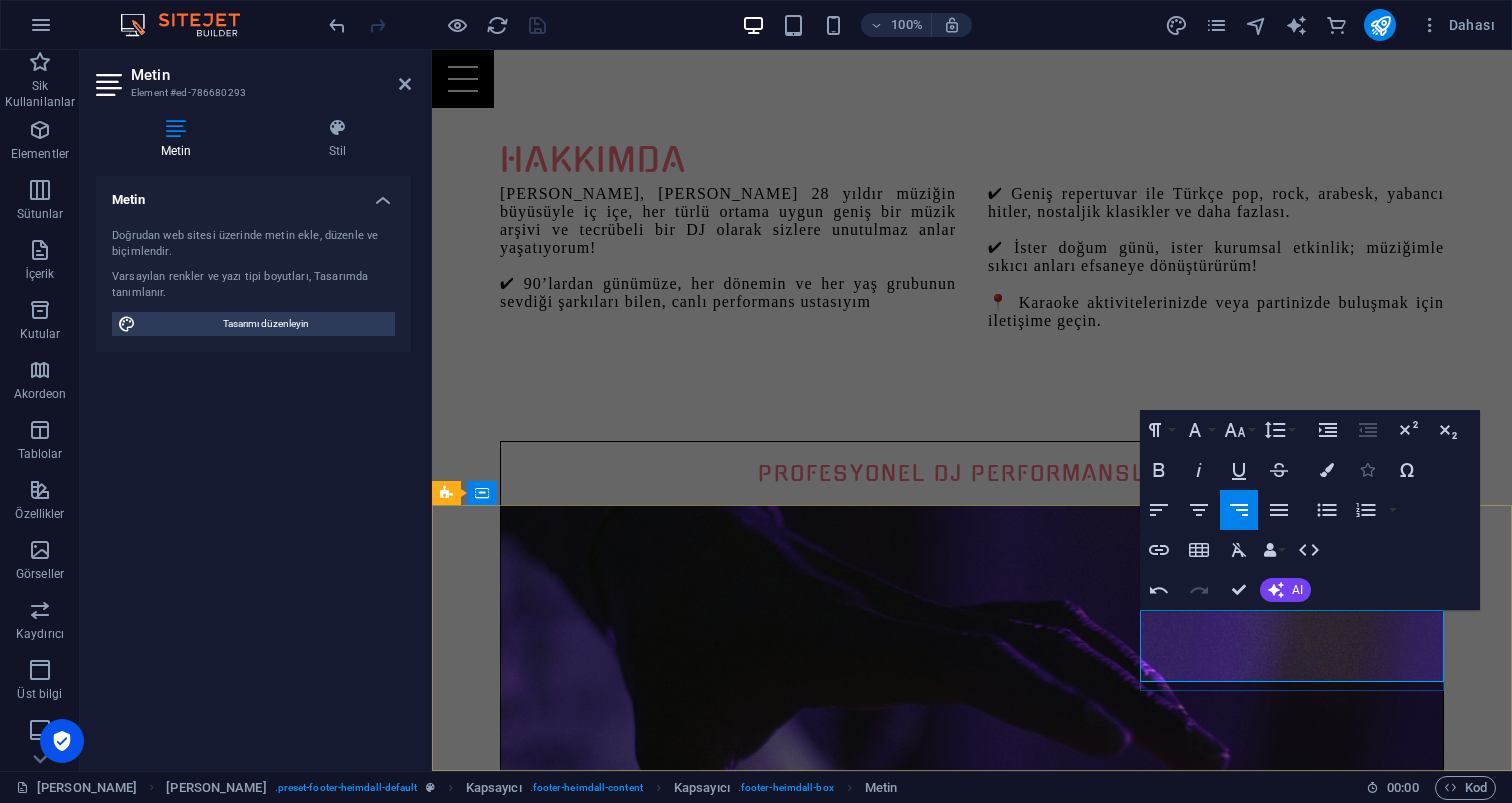 click at bounding box center (1367, 470) 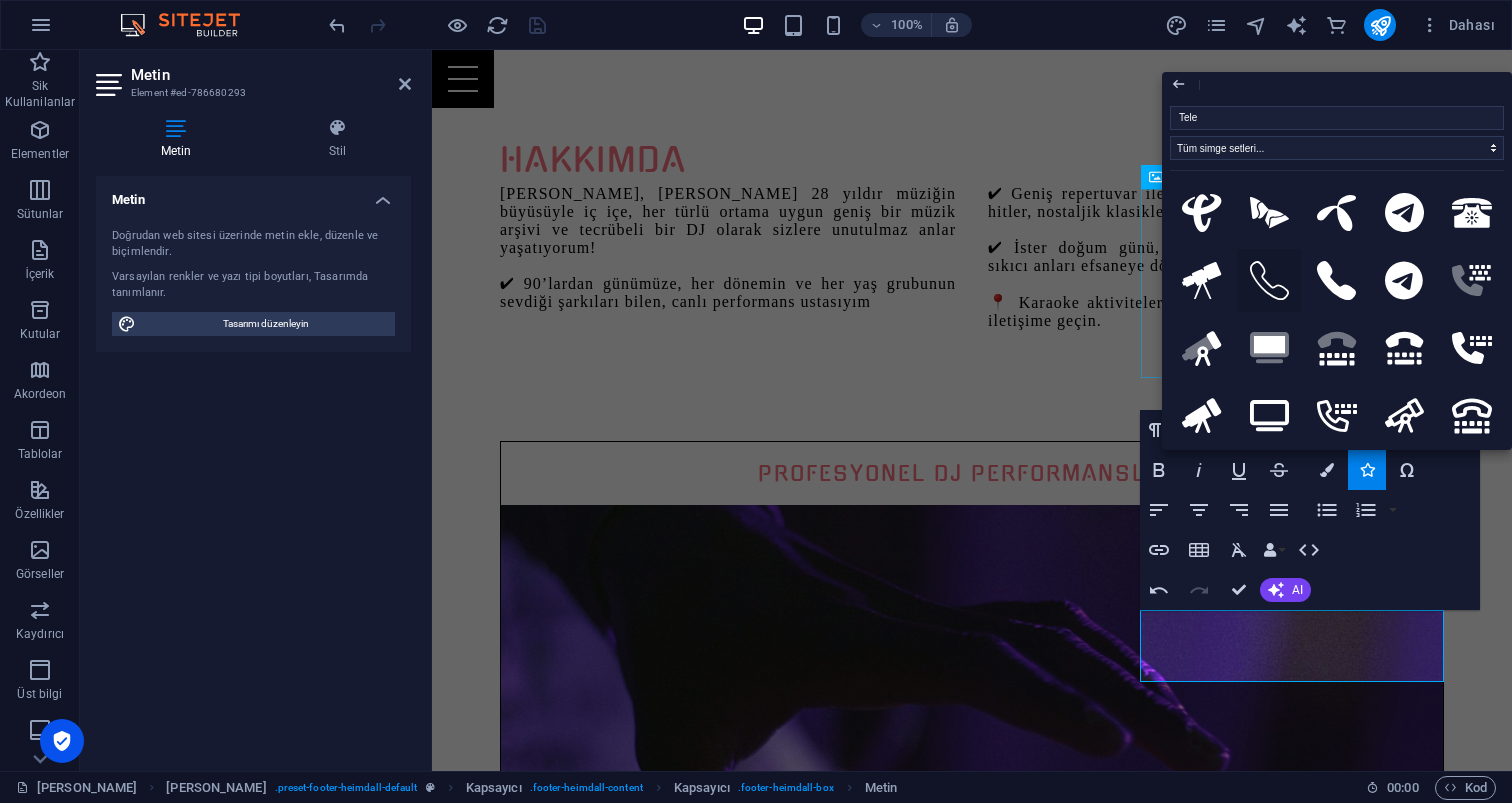 click 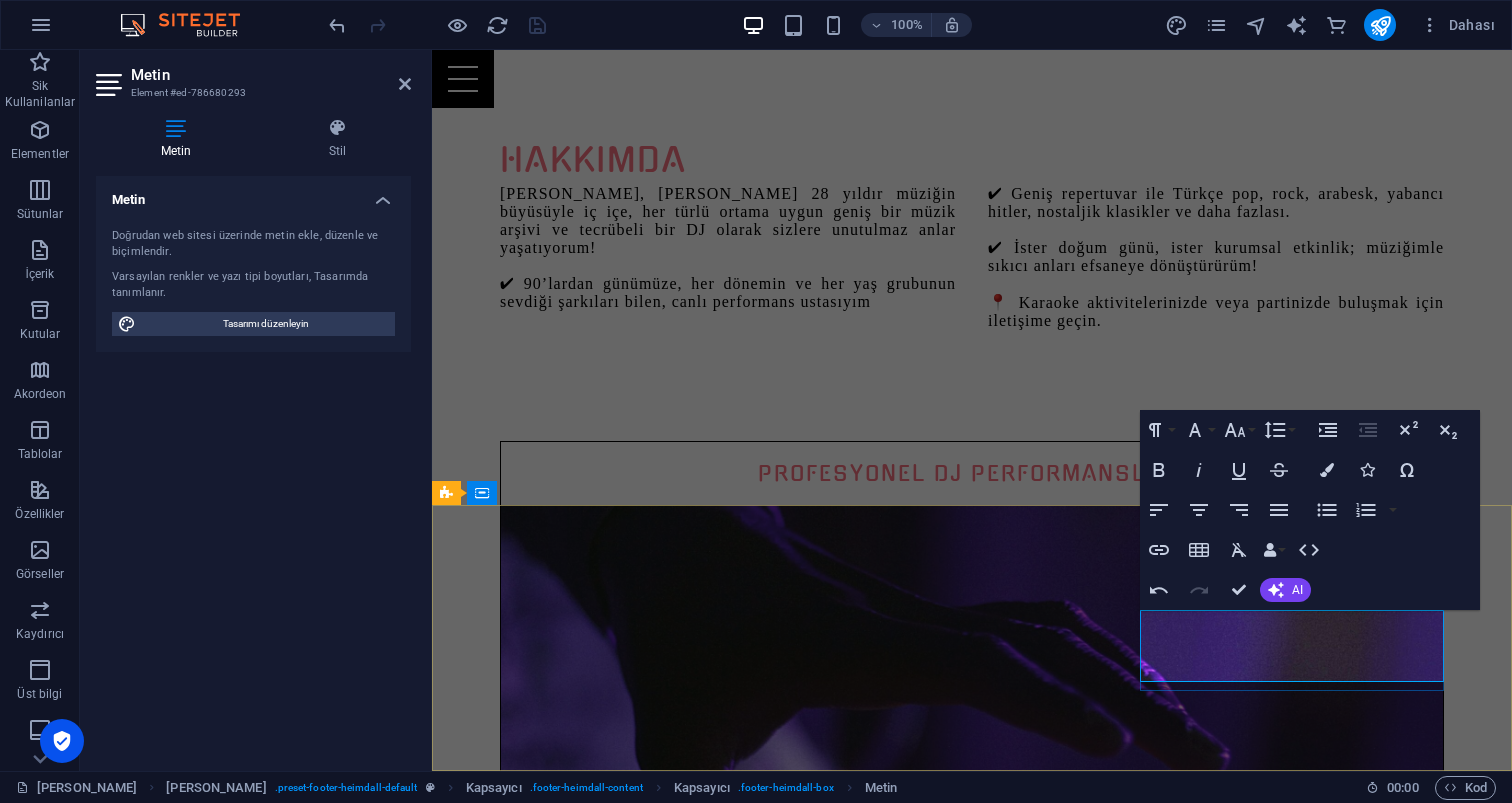 click at bounding box center (920, 5618) 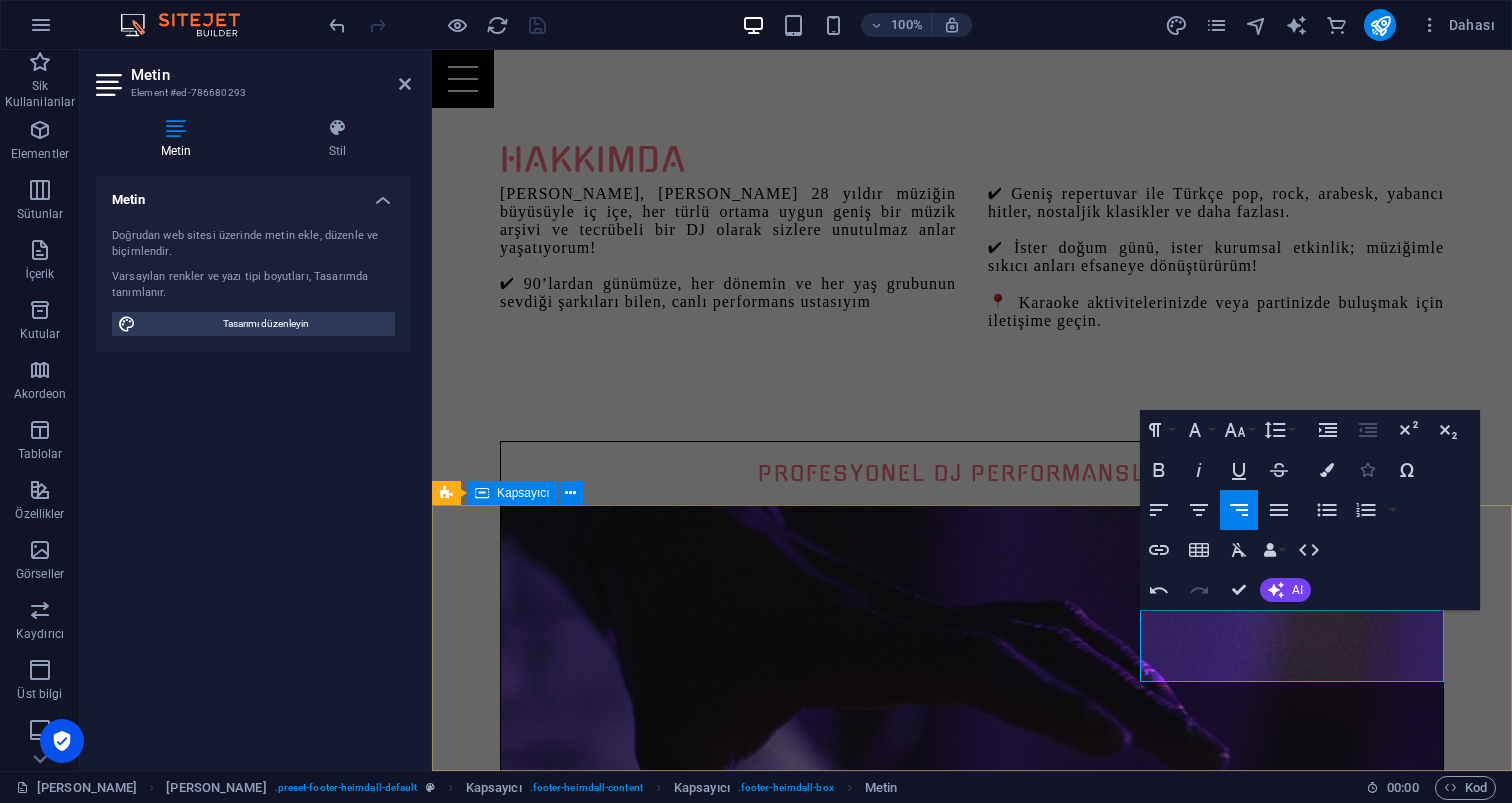 click at bounding box center (1367, 470) 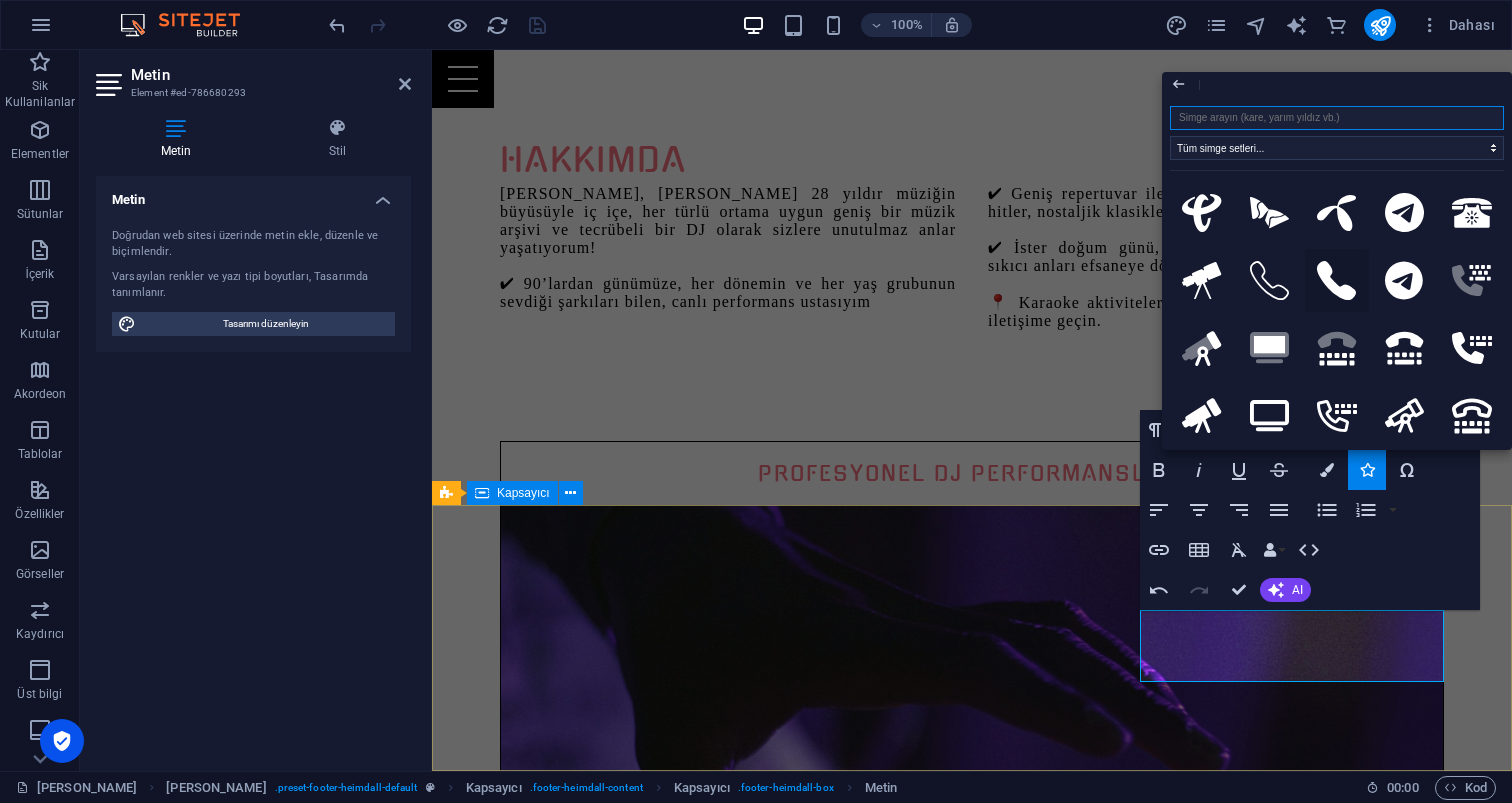 click 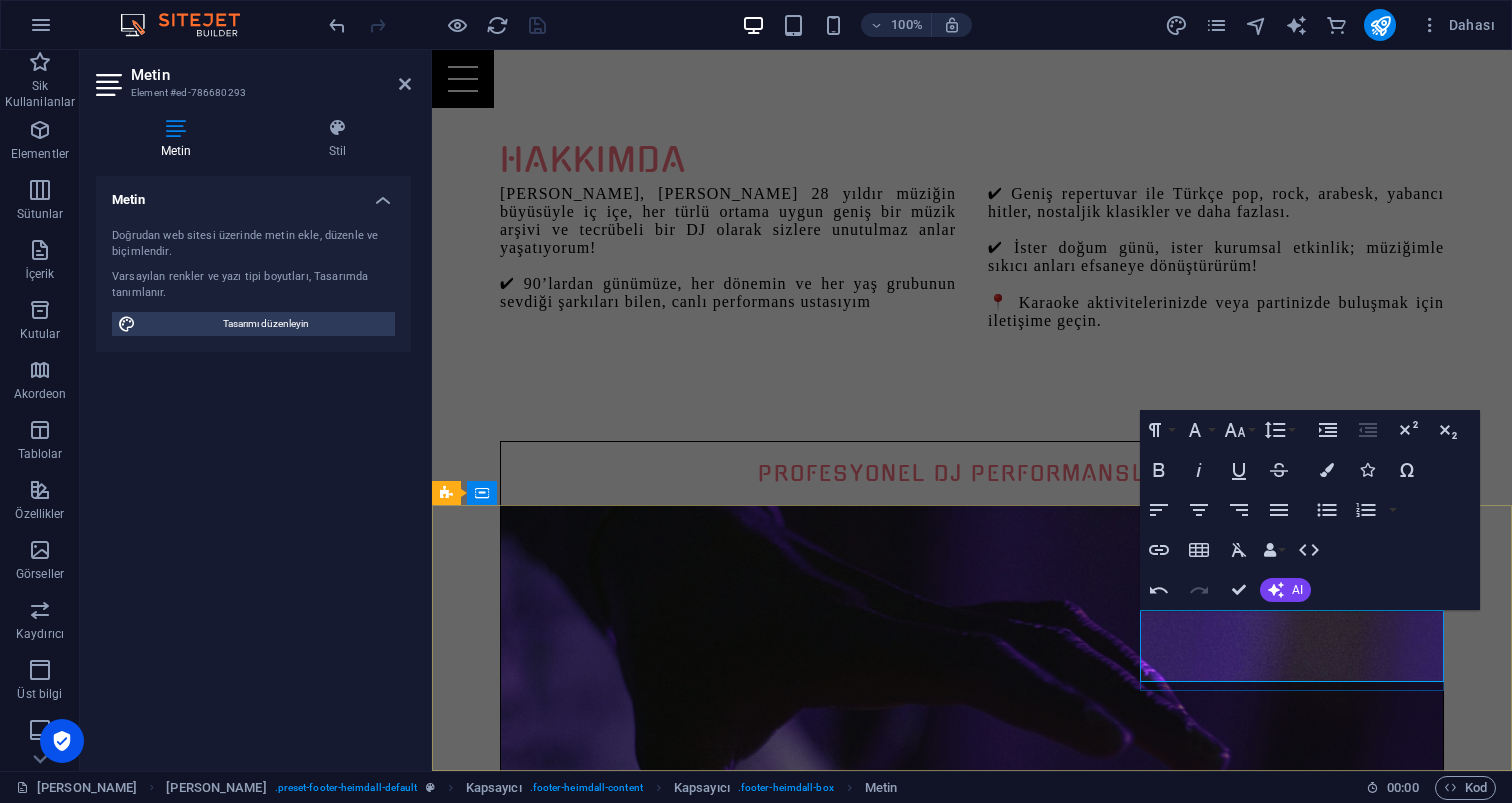 drag, startPoint x: 1325, startPoint y: 636, endPoint x: 1340, endPoint y: 635, distance: 15.033297 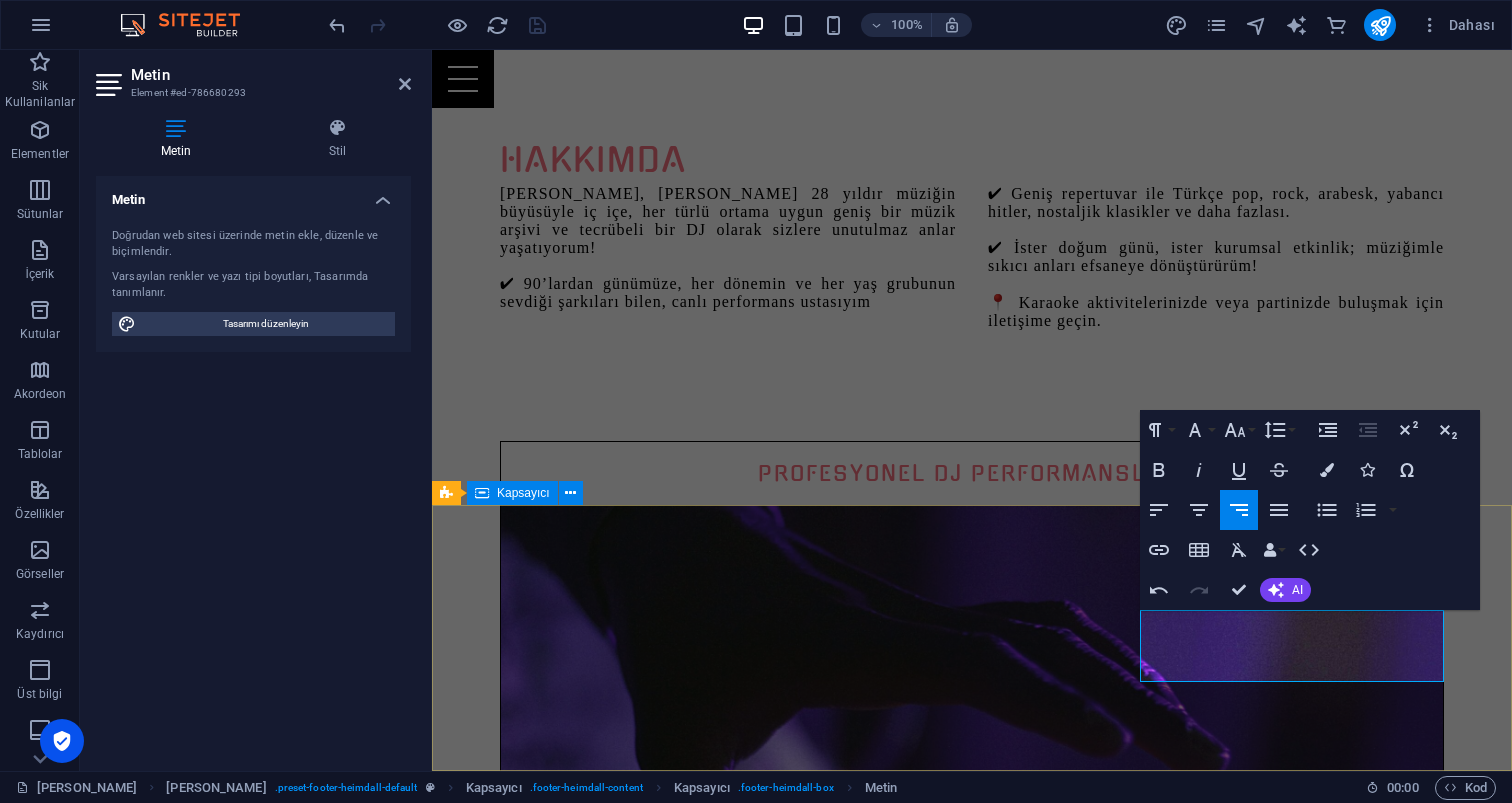 click on "Adres karaokeparty.com.tr Güzeloba Antalya   07230     Instagram     W hatsapp İLETİŞİM Mehmet Çapar        0533-350-18-12 info@karaokeparty.com.tr" at bounding box center (972, 4428) 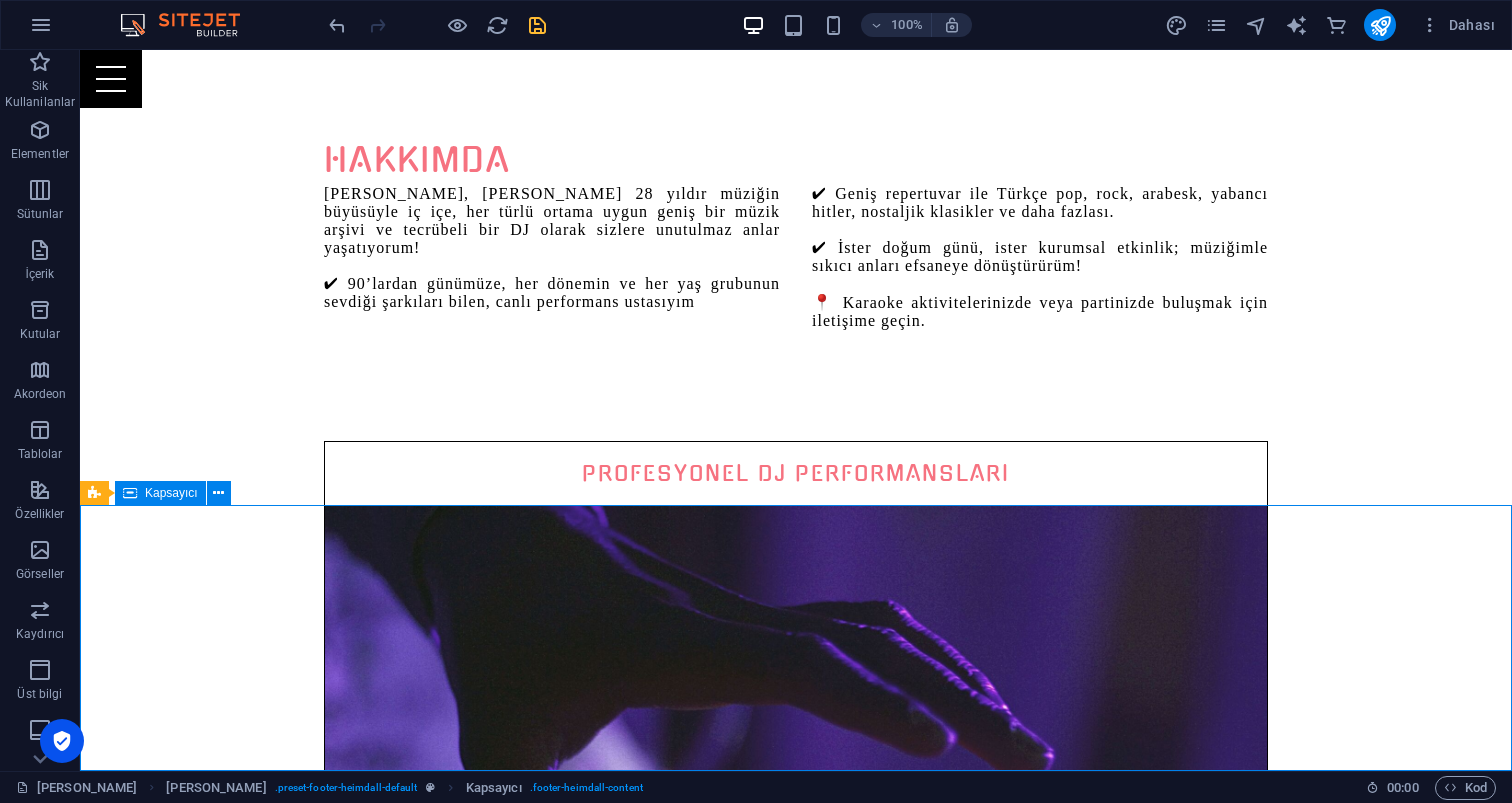 click on "Adres karaokeparty.com.tr Güzeloba Antalya   07230     Instagram     W hatsapp İLETİŞİM Mehmet Çapar        0533-350-18-12 info@karaokeparty.com.tr" at bounding box center [796, 4428] 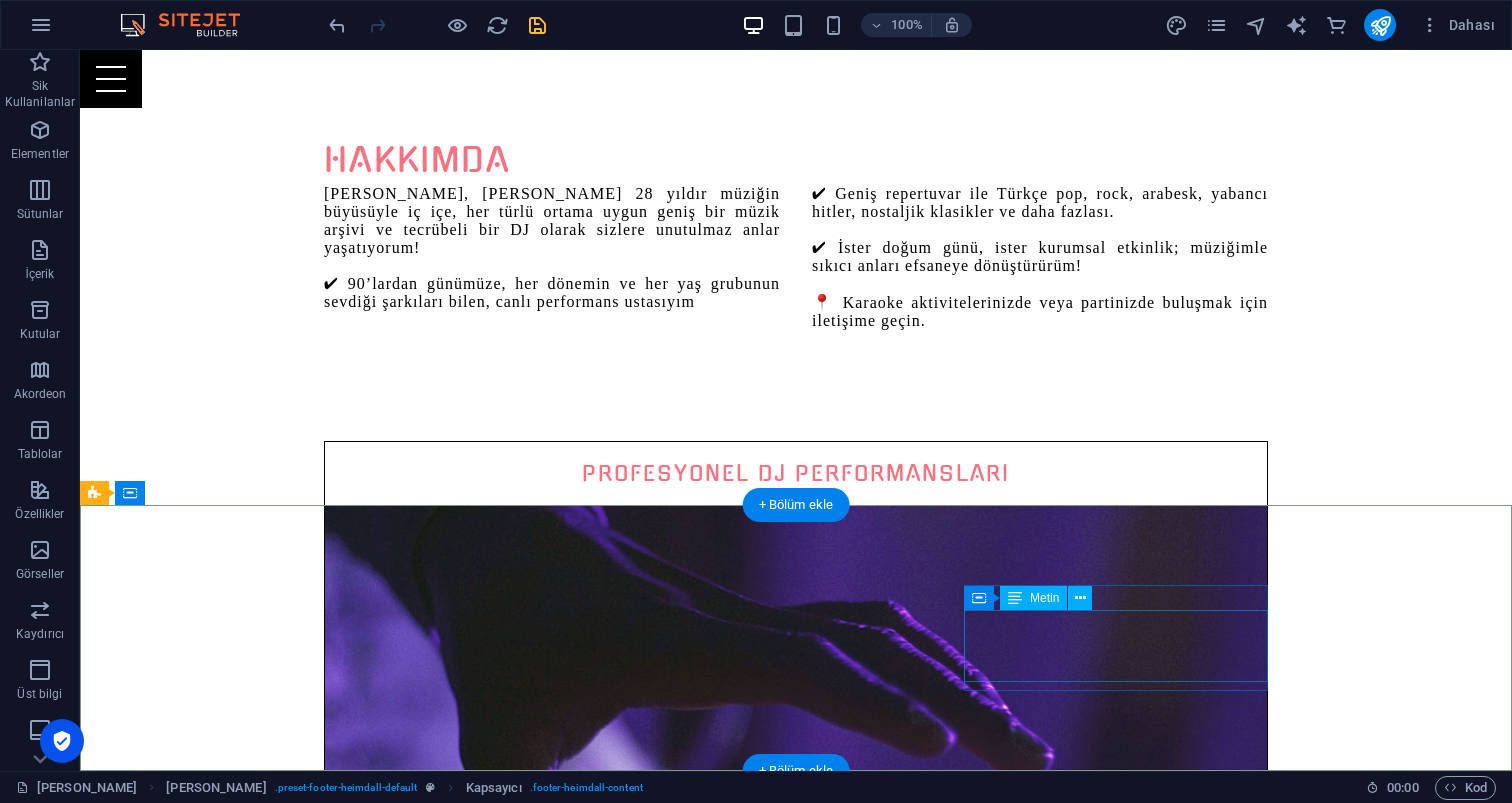 click on "Mehmet Çapar        0533-350-18-12 info@karaokeparty.com.tr" at bounding box center [568, 5618] 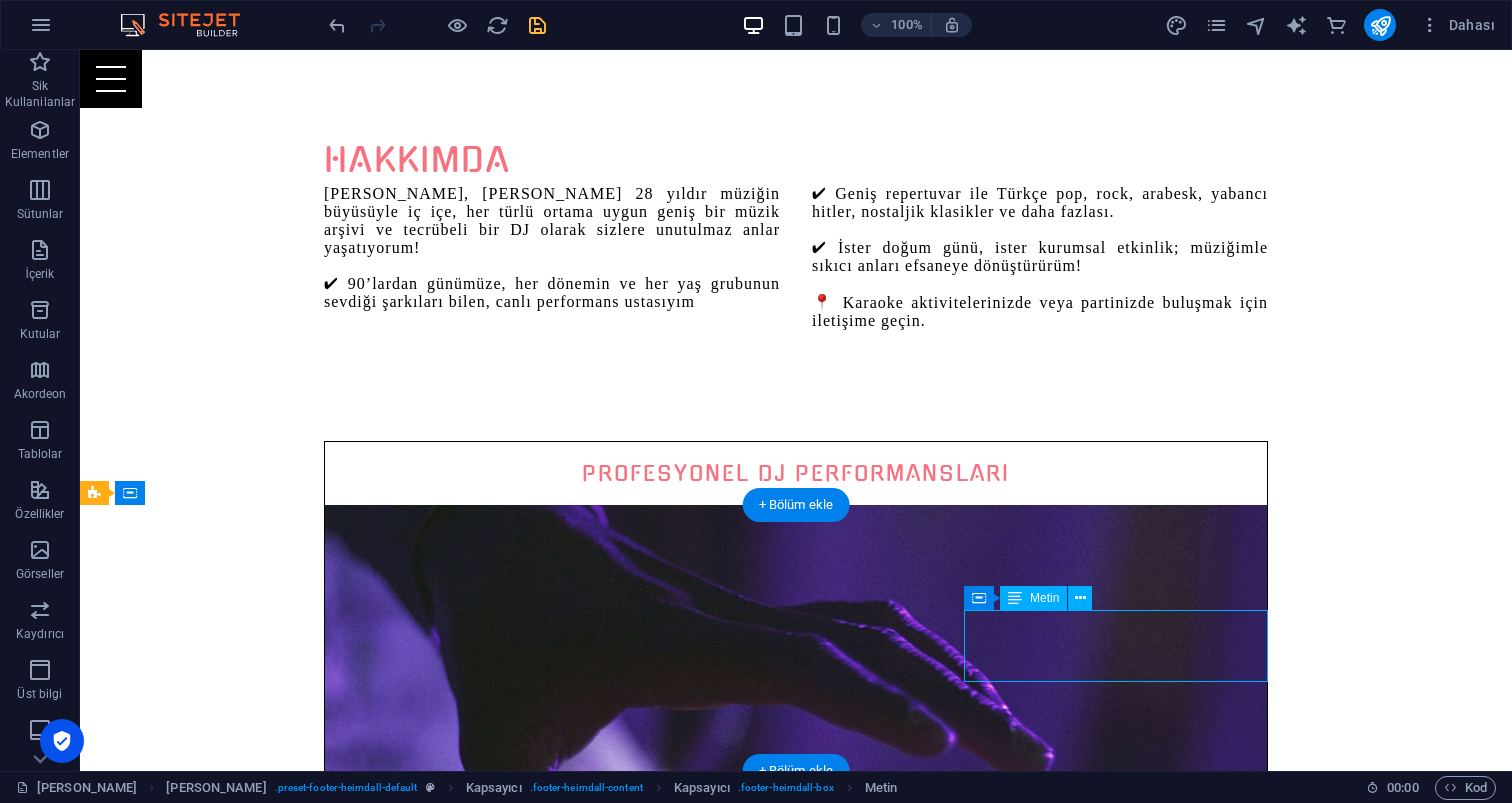 click on "Mehmet Çapar        0533-350-18-12 info@karaokeparty.com.tr" at bounding box center (568, 5618) 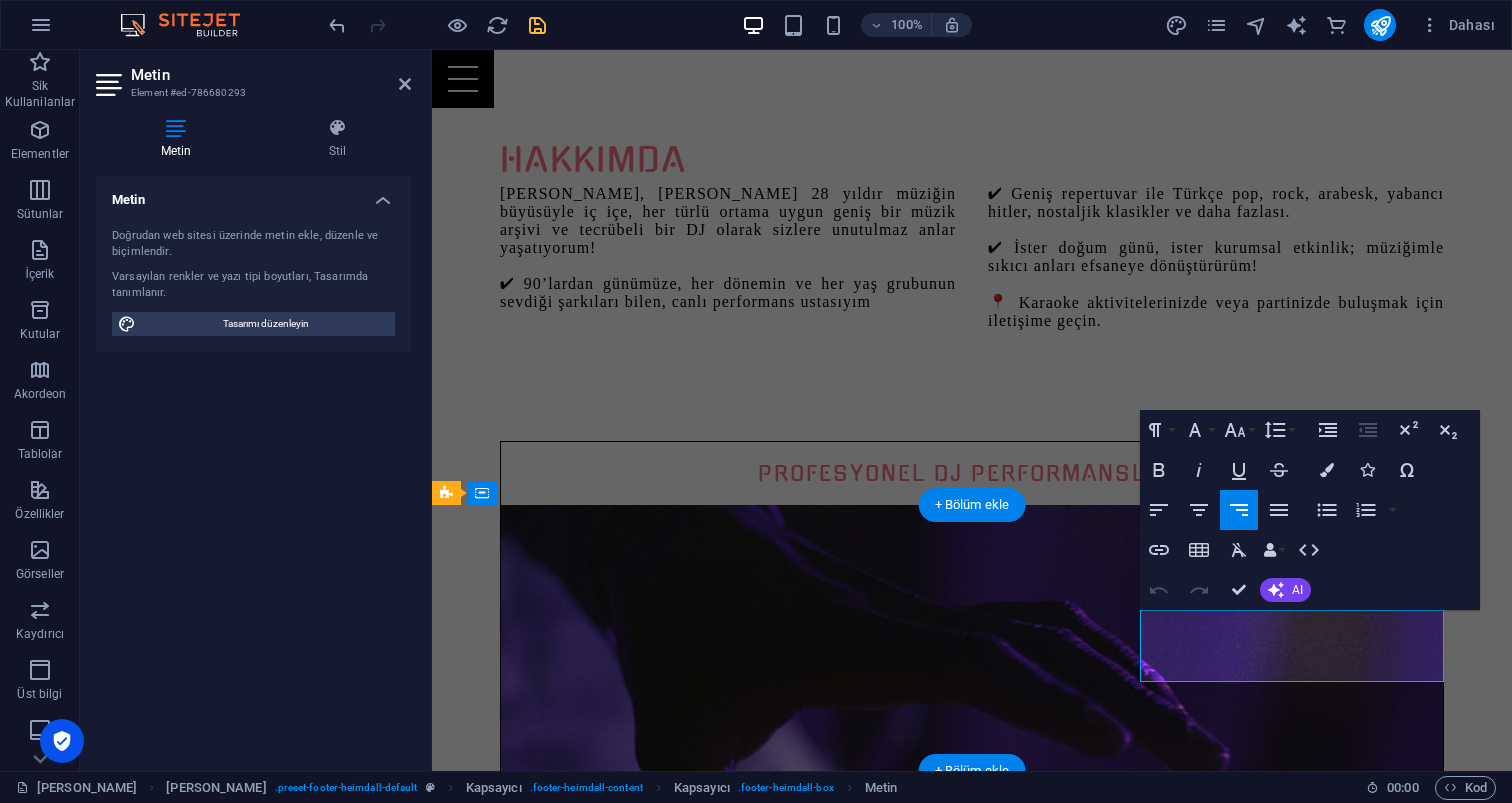 click at bounding box center [920, 5618] 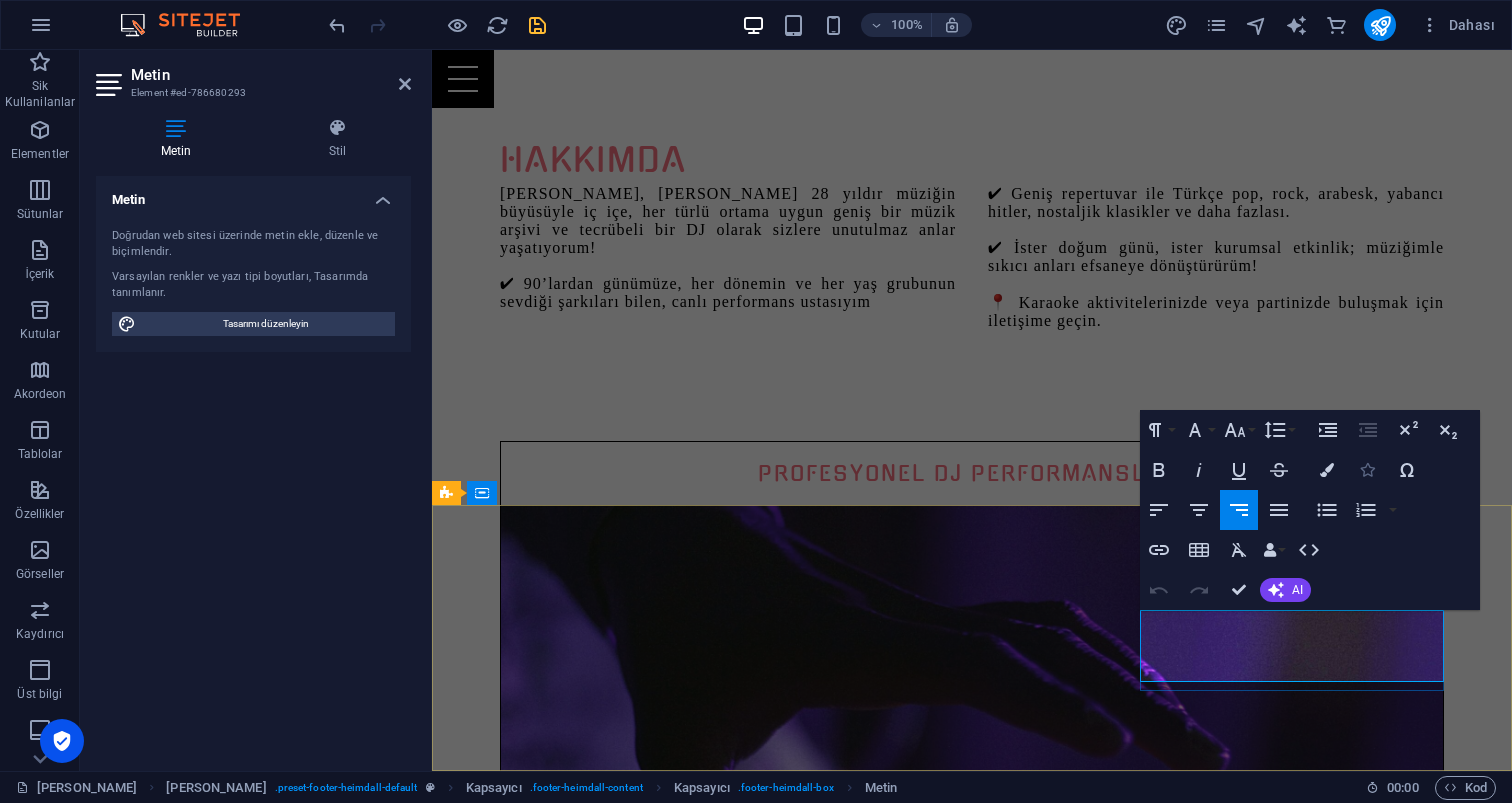 click at bounding box center (1367, 470) 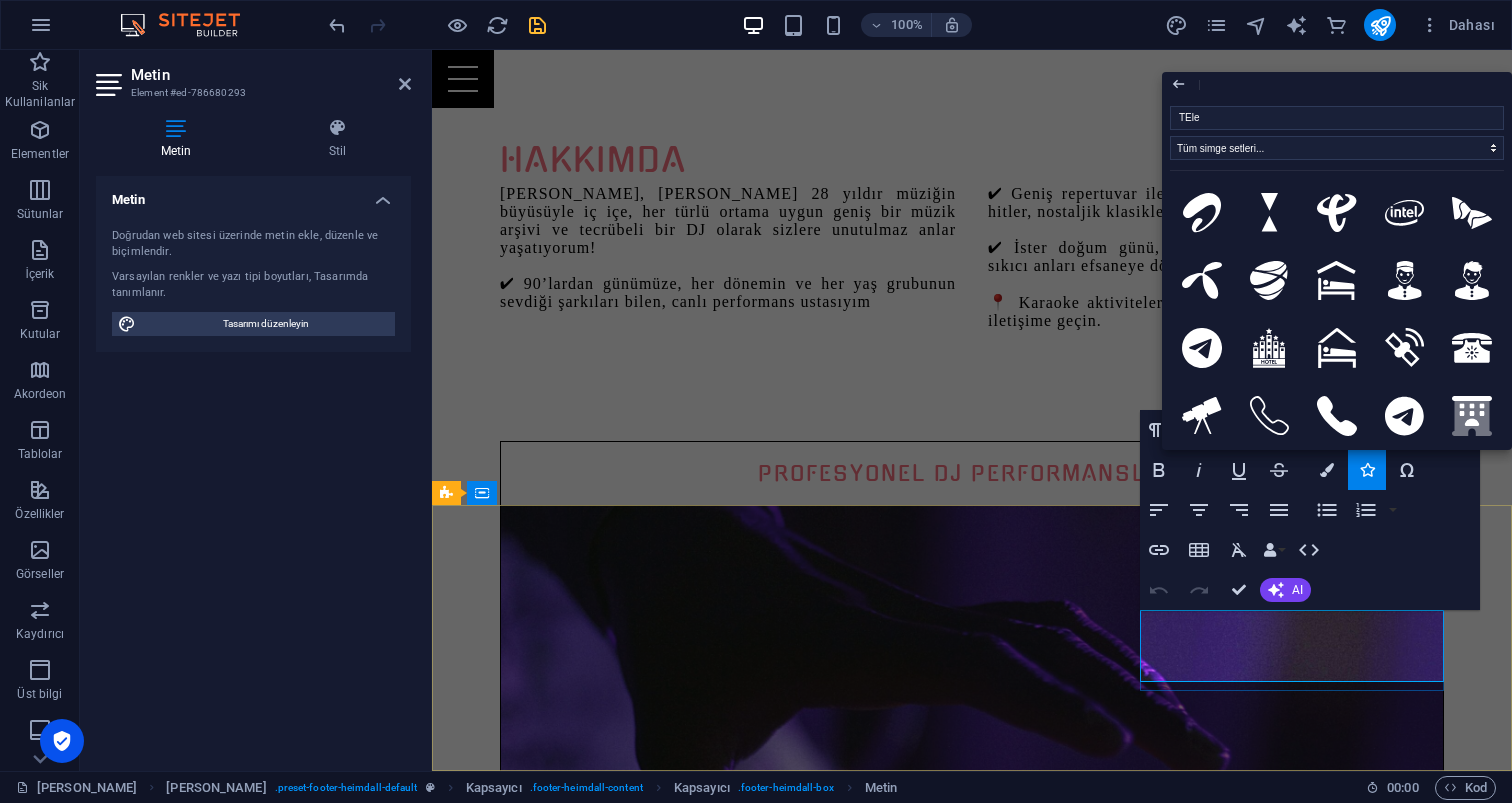 type on "TElep" 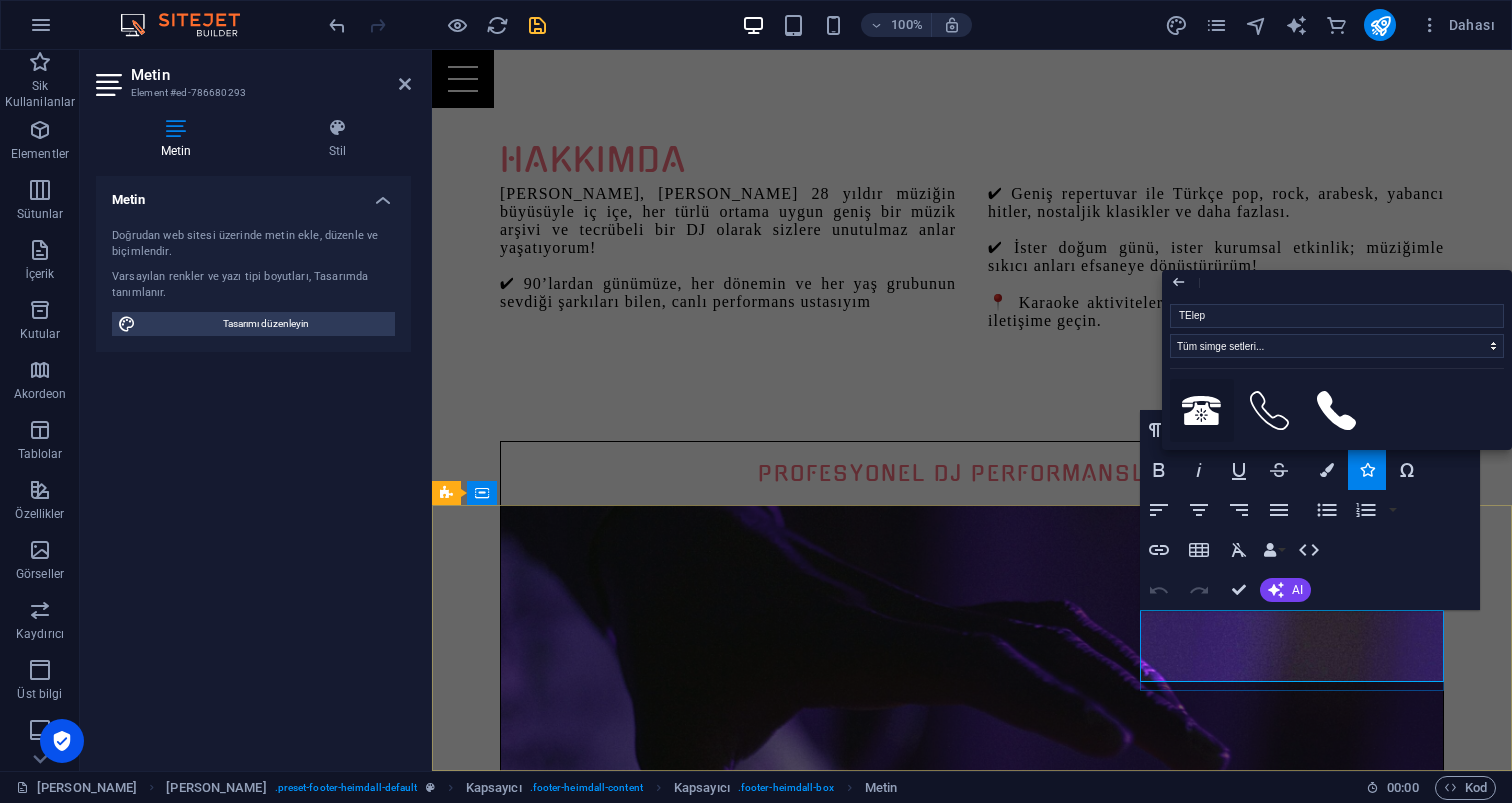 click 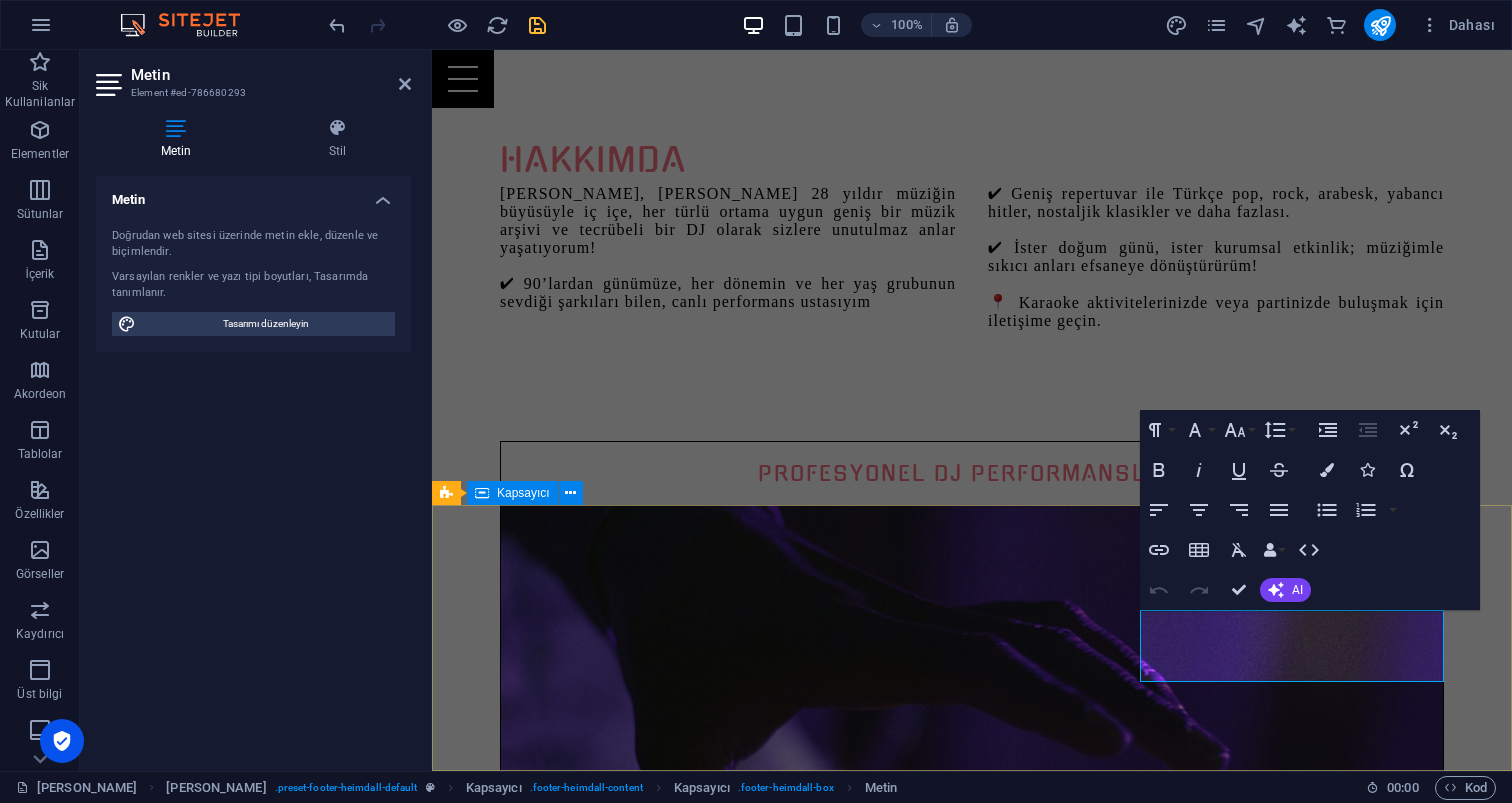 click on "Adres karaokeparty.com.tr Güzeloba Antalya   07230     Instagram     W hatsapp İLETİŞİM Mehmet Çapar        0533-350-18-12 info@karaokeparty.com.tr" at bounding box center [972, 4308] 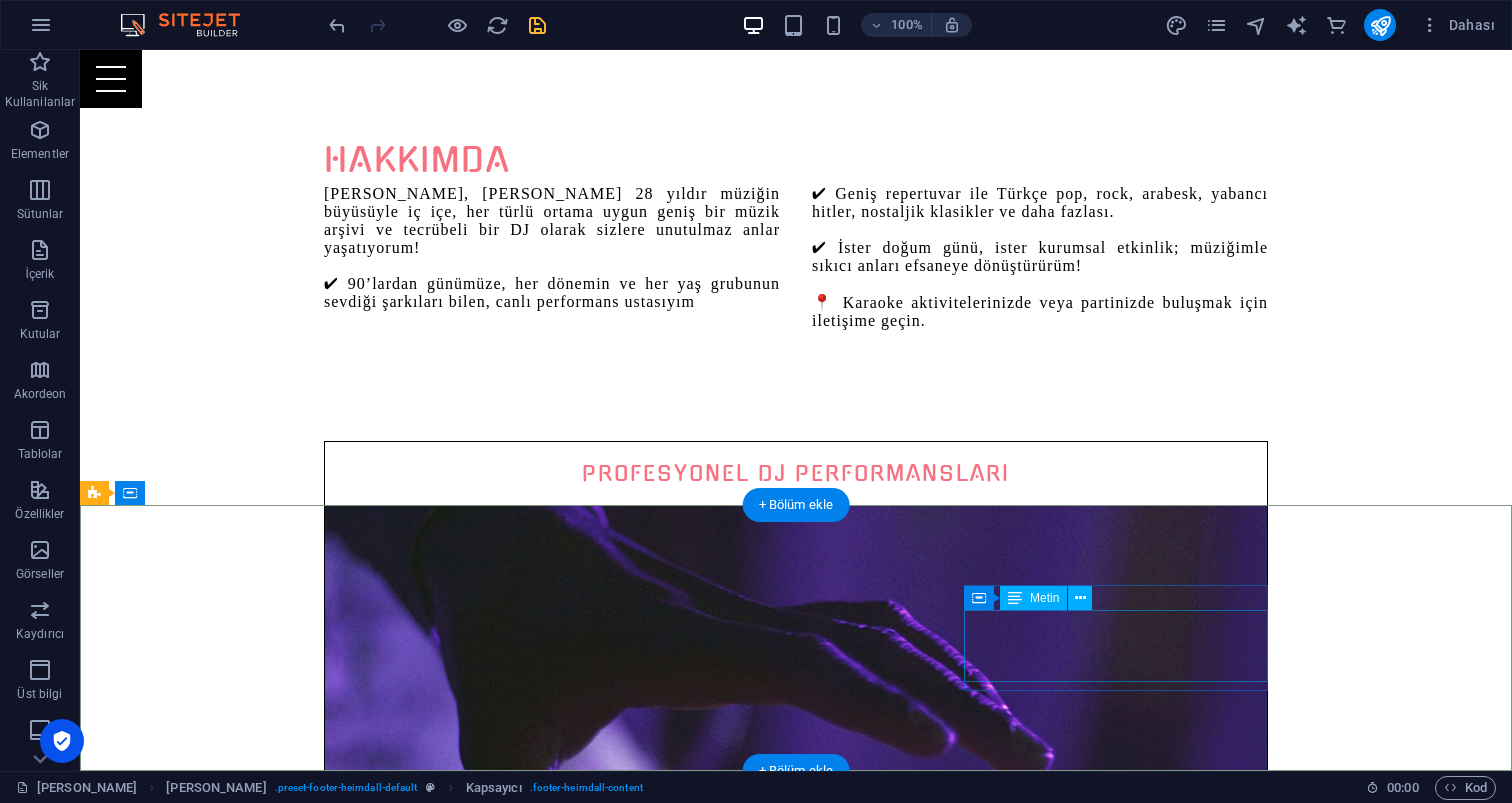 click on "Mehmet Çapar        0533-350-18-12 info@karaokeparty.com.tr" at bounding box center (568, 5498) 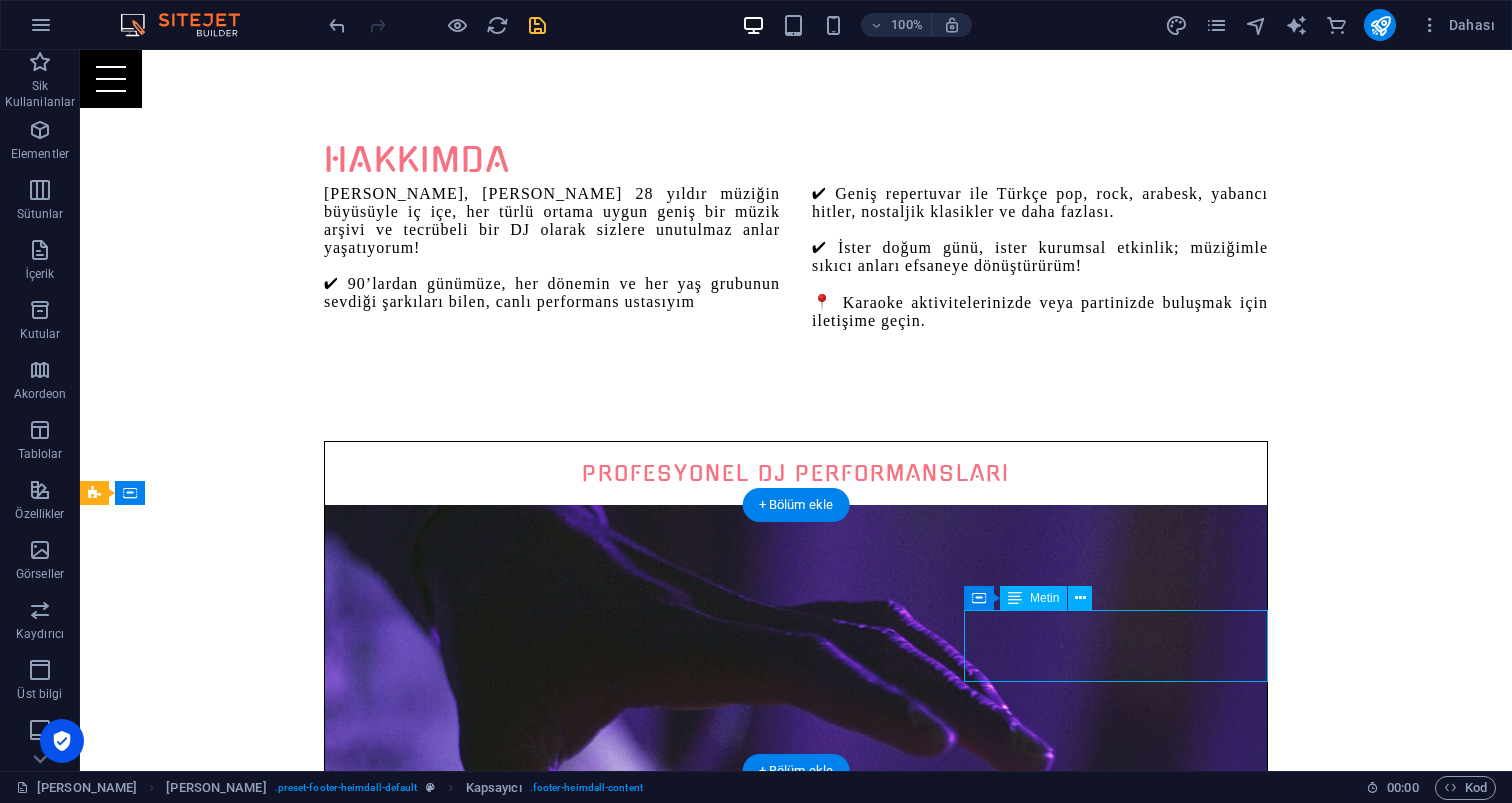 click on "Mehmet Çapar        0533-350-18-12 info@karaokeparty.com.tr" at bounding box center [568, 5498] 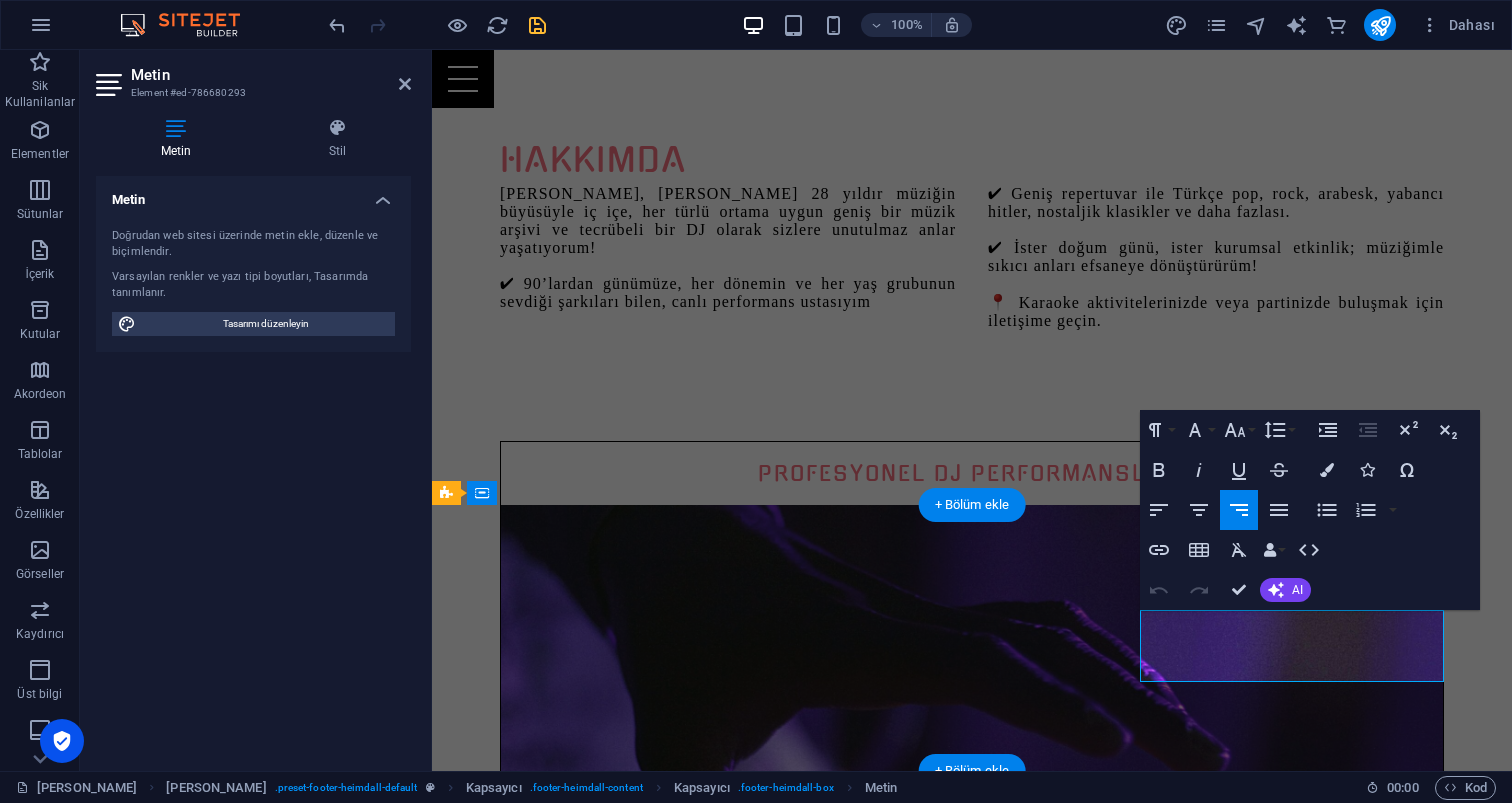 drag, startPoint x: 1343, startPoint y: 643, endPoint x: 1343, endPoint y: 662, distance: 19 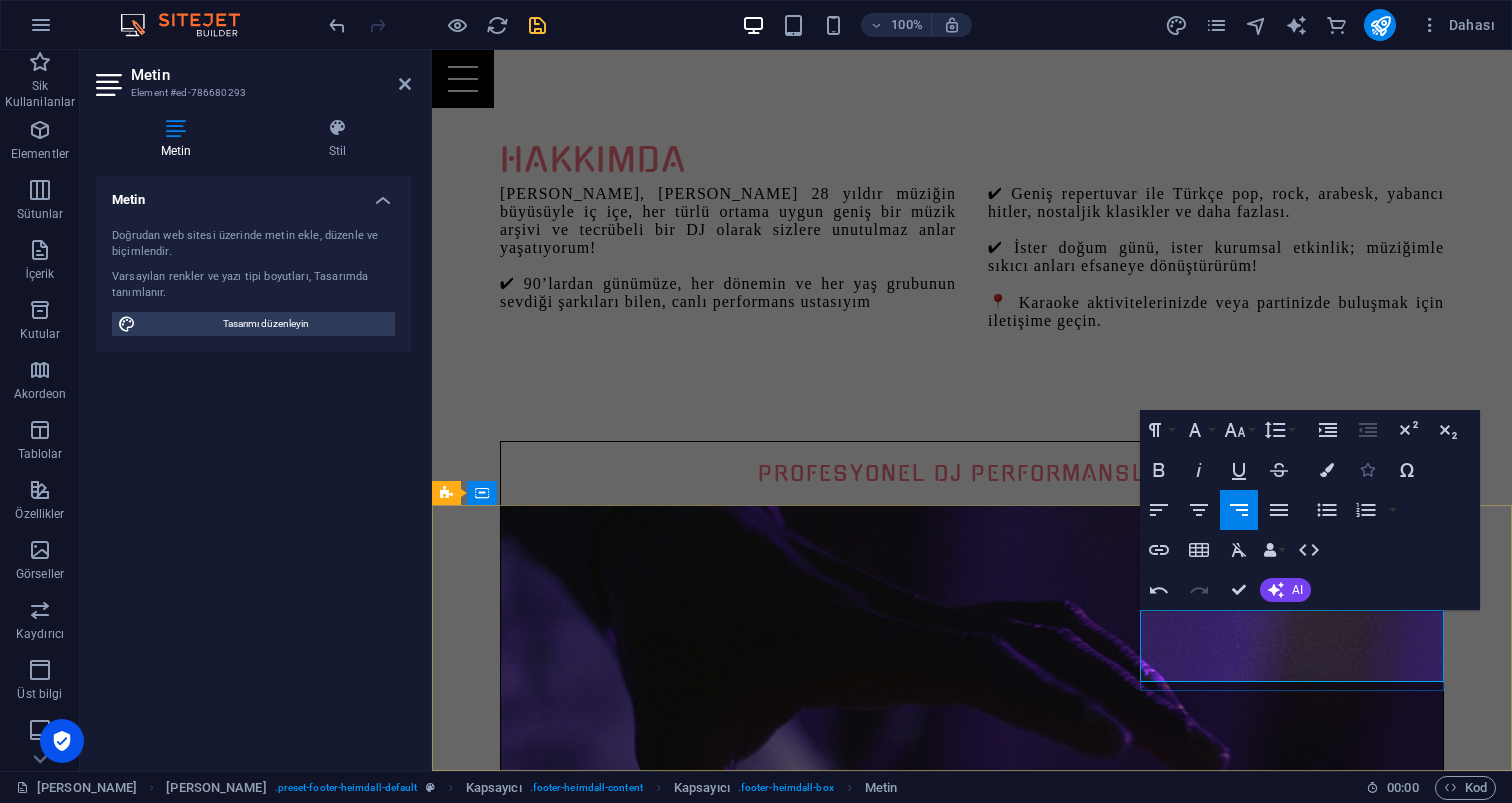 click at bounding box center [1367, 470] 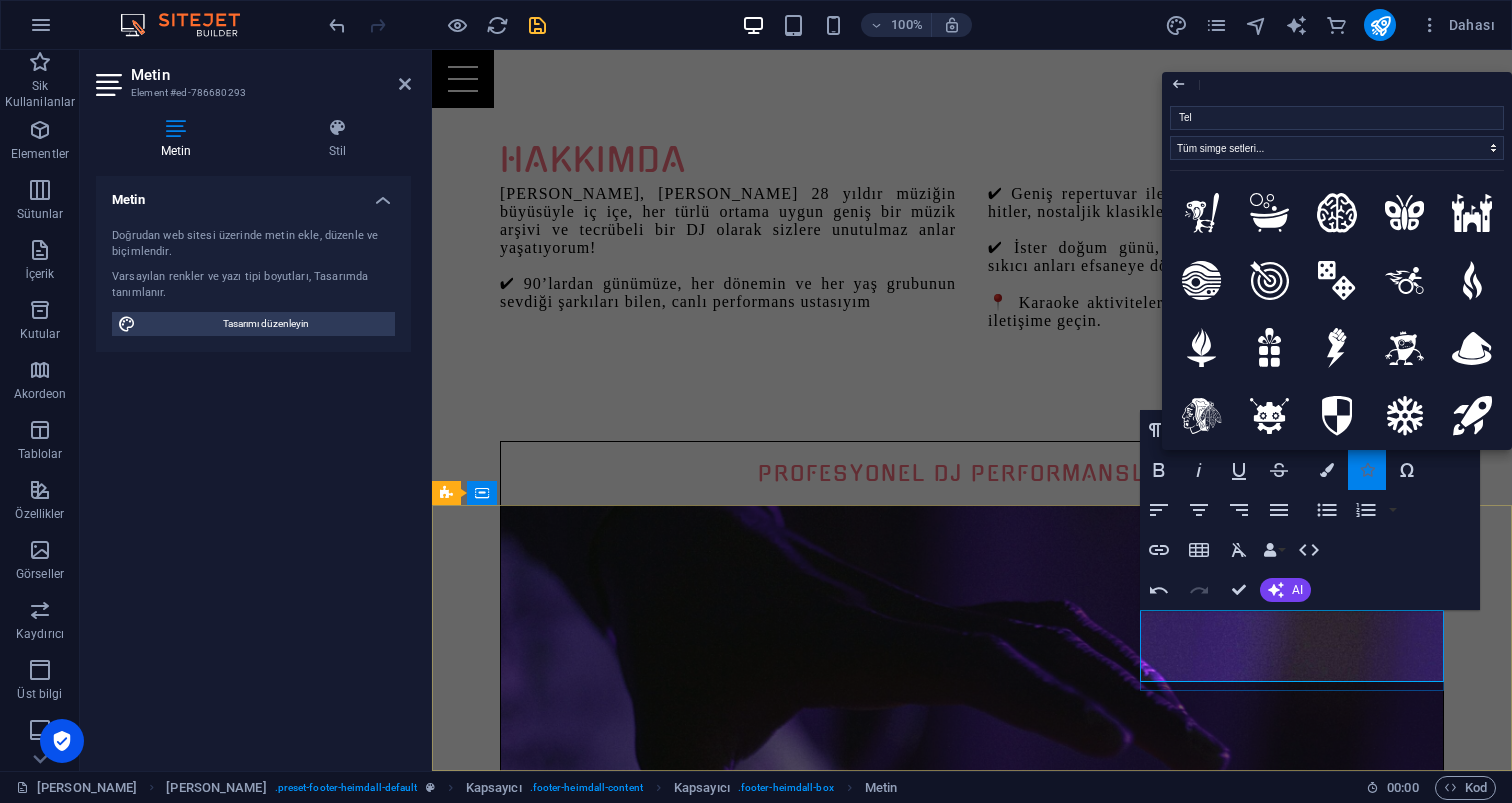 type on "Tele" 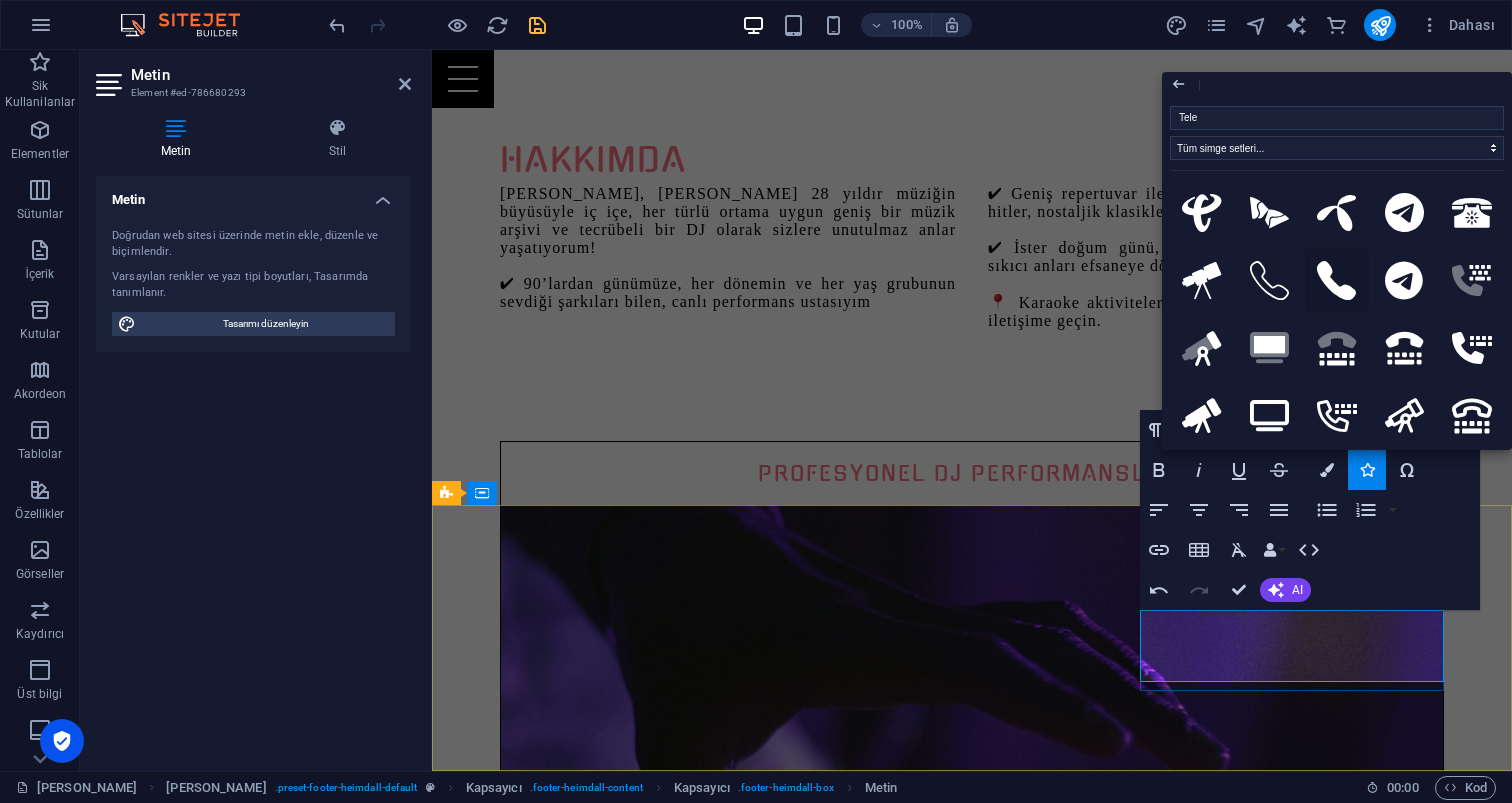 scroll, scrollTop: 0, scrollLeft: 0, axis: both 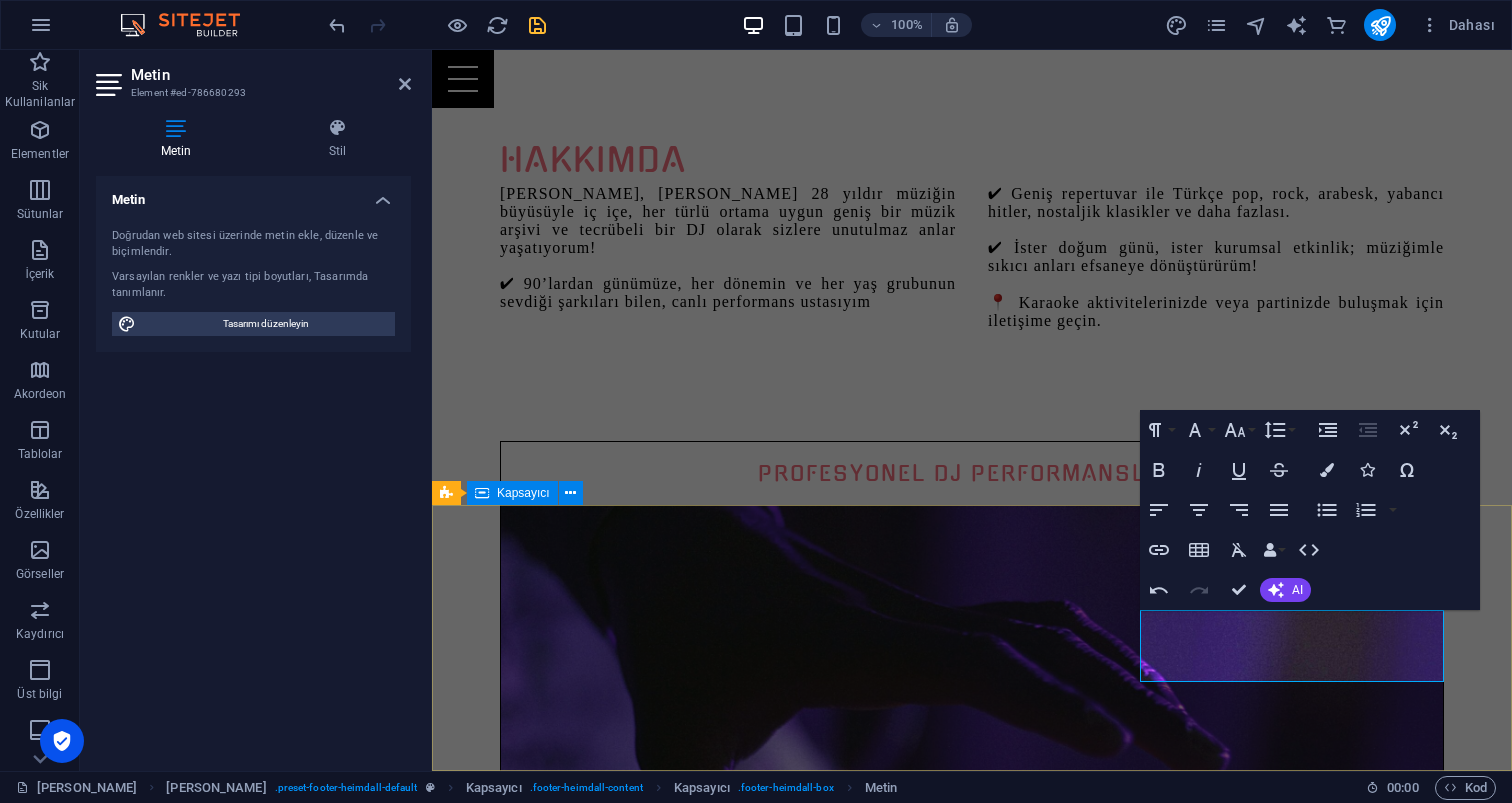 click on "Adres karaokeparty.com.tr Güzeloba Antalya   07230     Instagram     W hatsapp İLETİŞİM Mehmet Çapar        0533-350-18-12 info@karaokeparty.com.tr" at bounding box center [972, 4428] 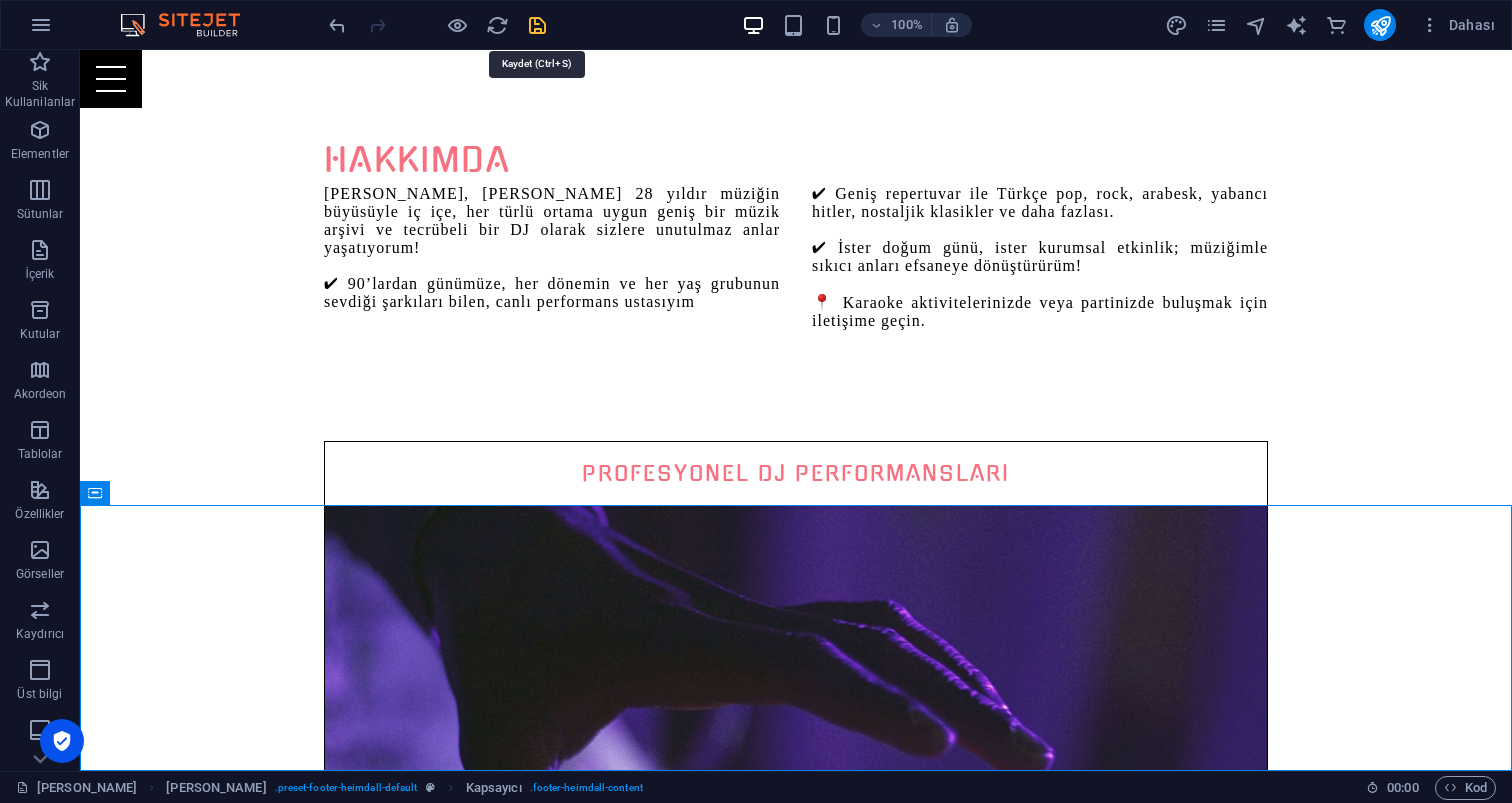 click at bounding box center (537, 25) 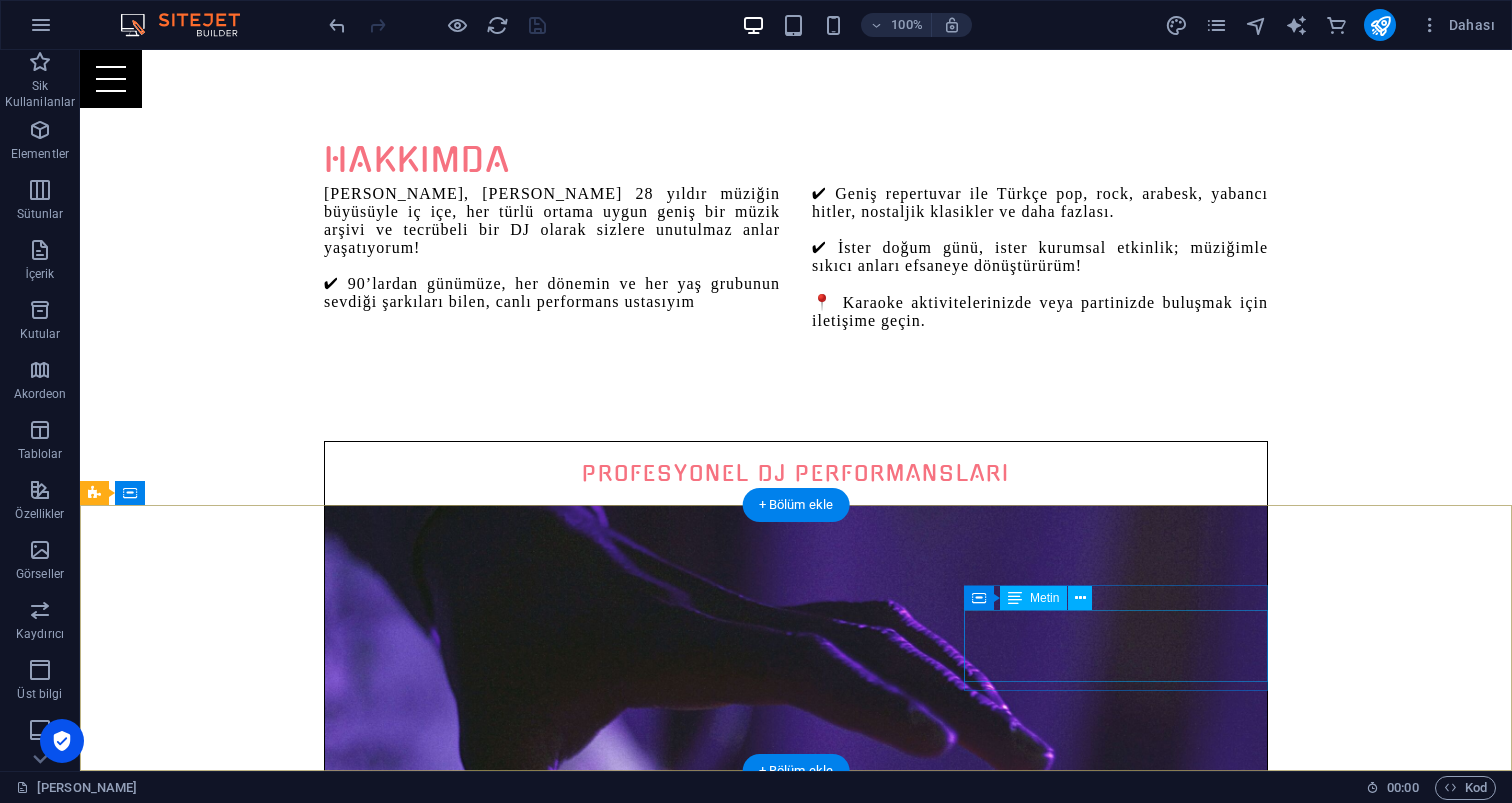 click on "Mehmet Çapar        0533-350-18-12 info@karaokeparty.com.tr" at bounding box center (568, 5618) 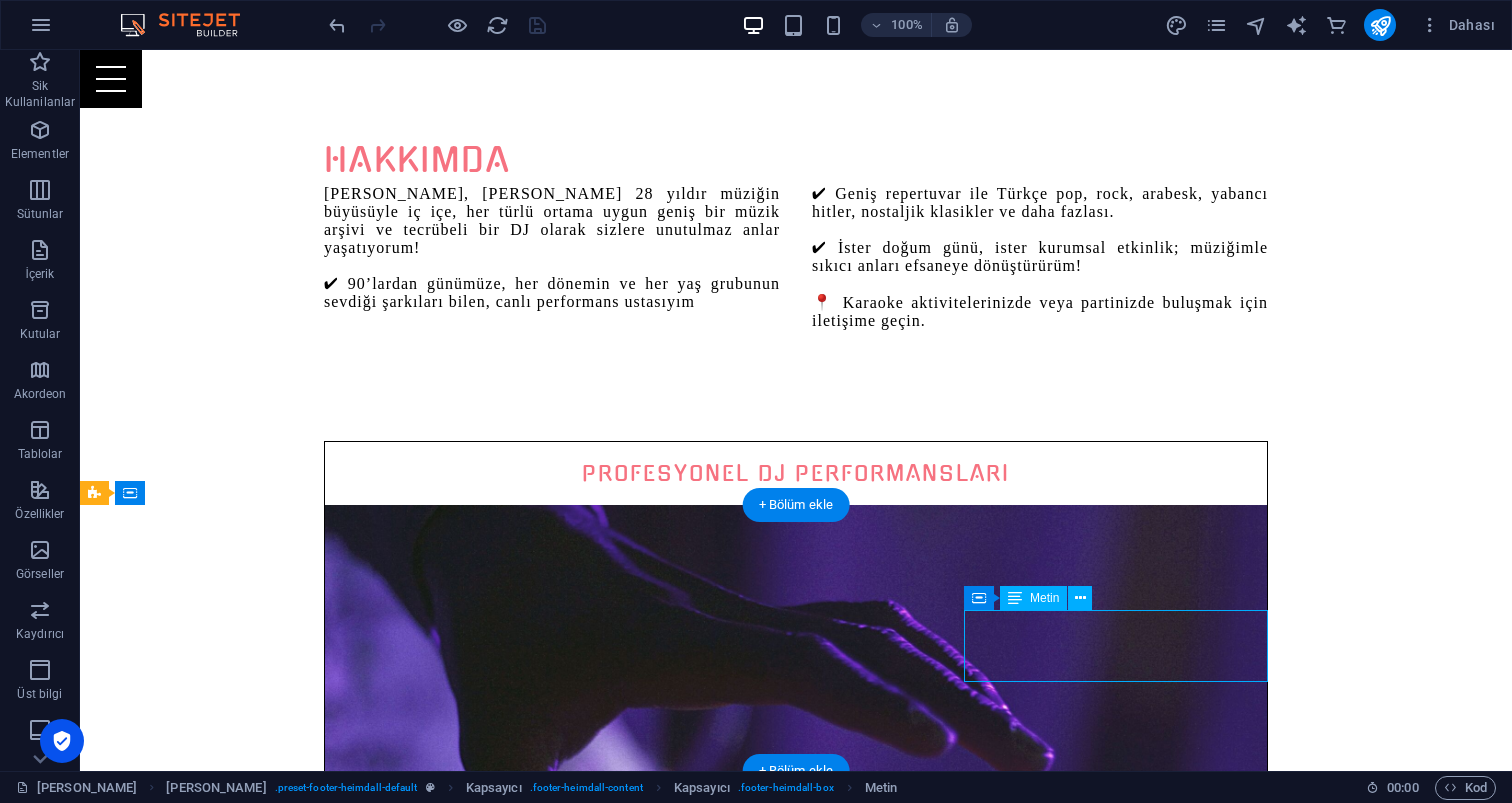 click on "Mehmet Çapar        0533-350-18-12 info@karaokeparty.com.tr" at bounding box center [568, 5618] 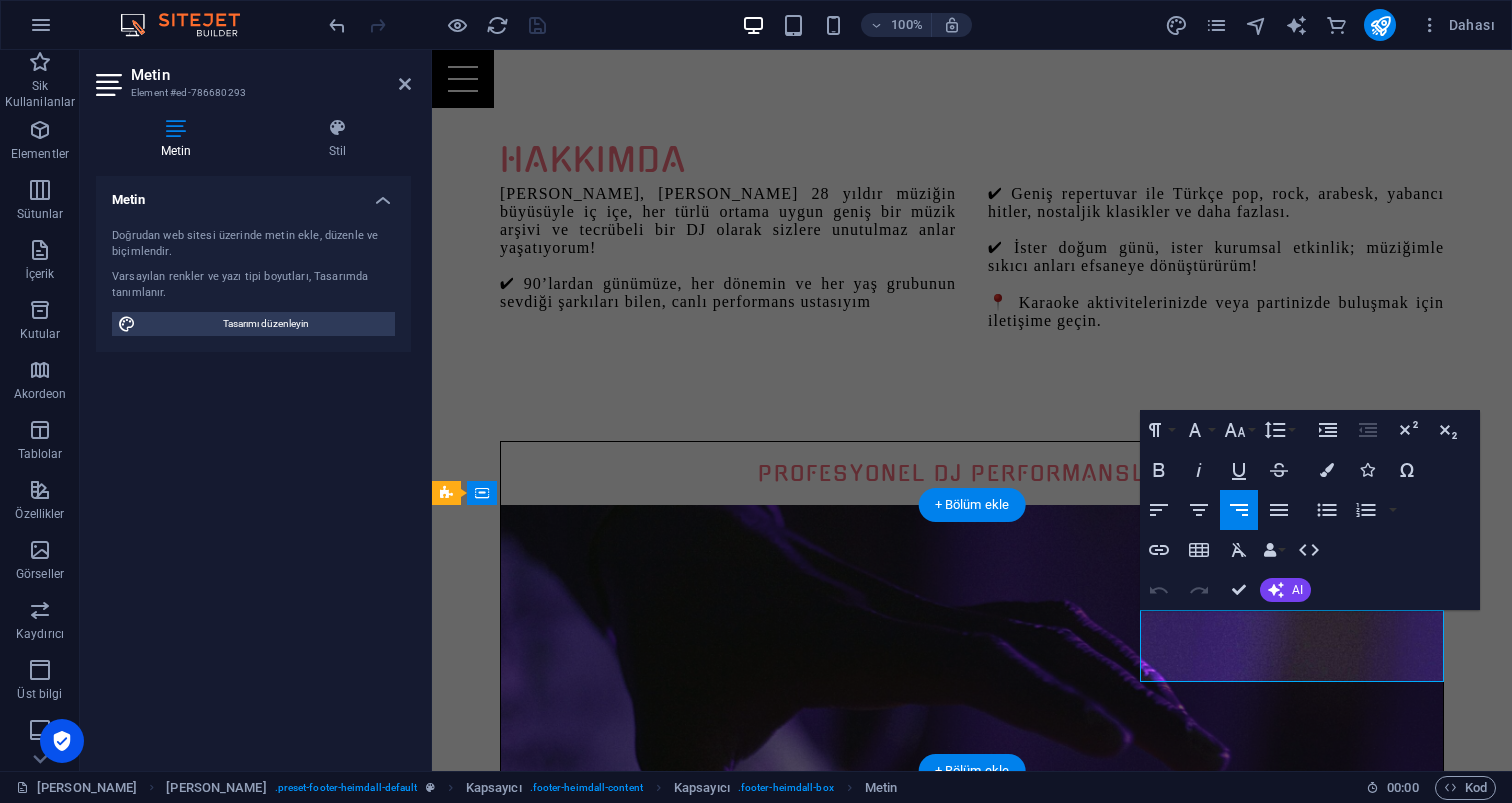 click on "0533-350-18-12" at bounding box center [1333, 6105] 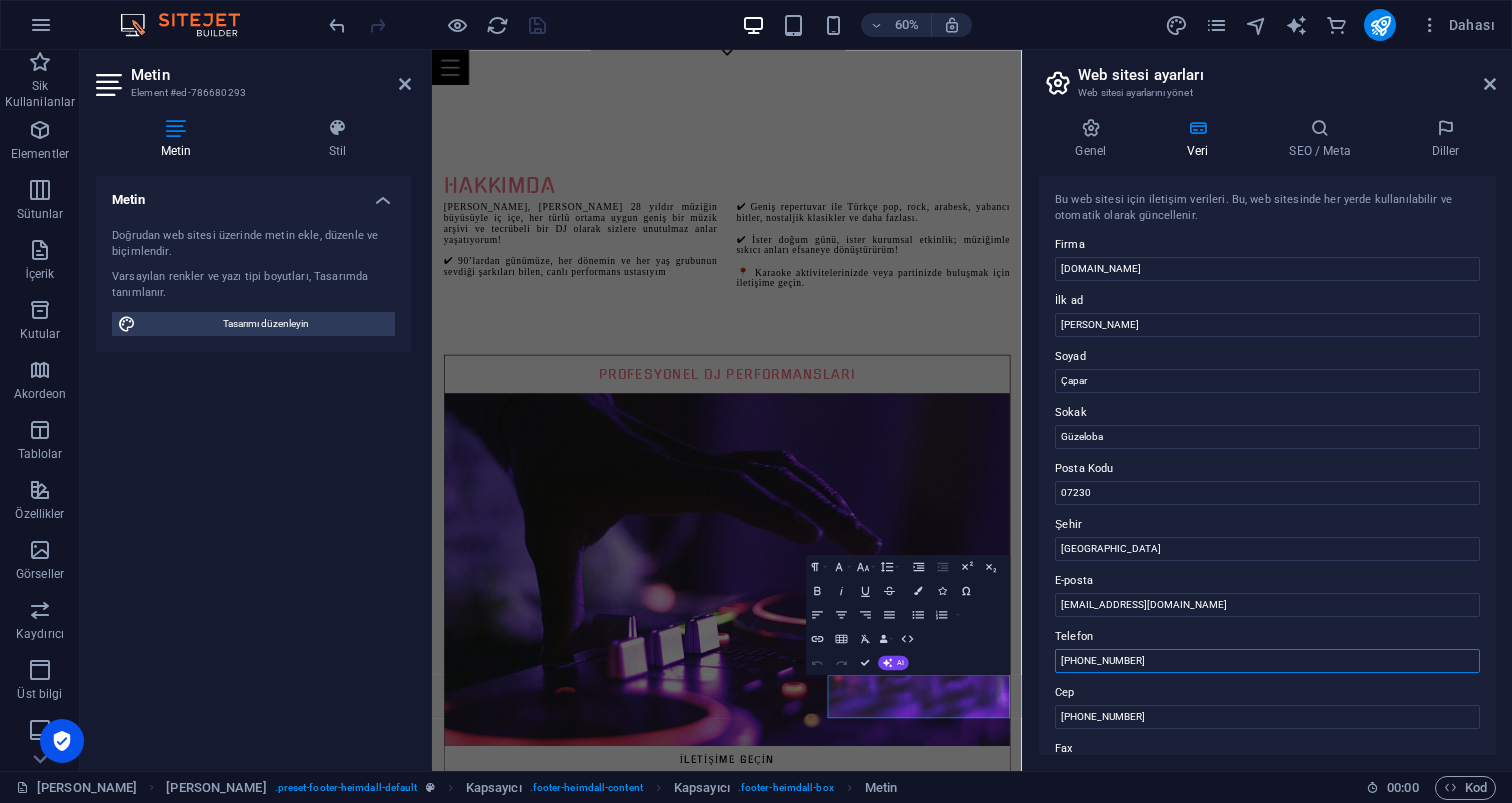 click on "0533-350-18-12" at bounding box center (1267, 661) 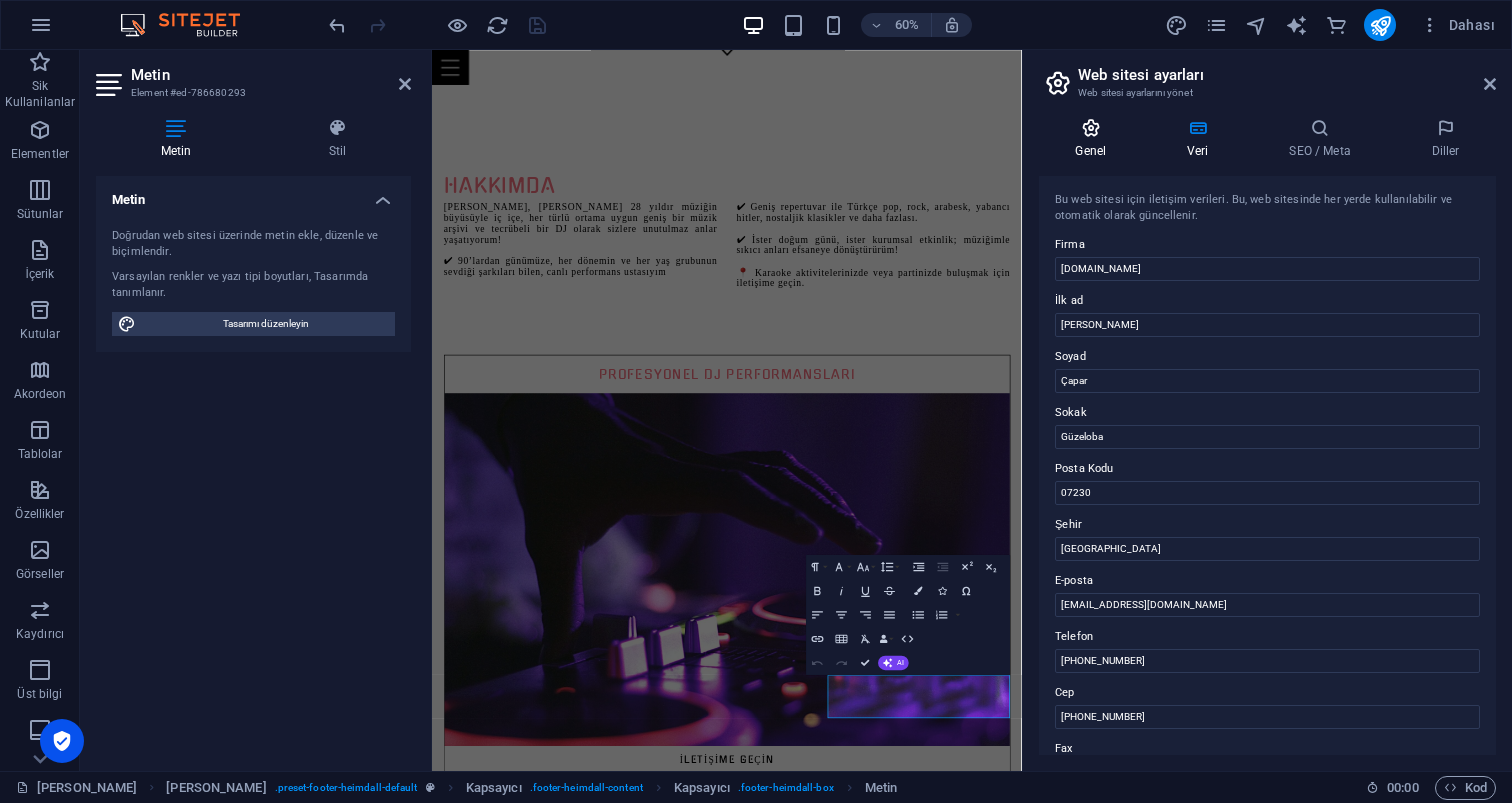 click at bounding box center (1091, 128) 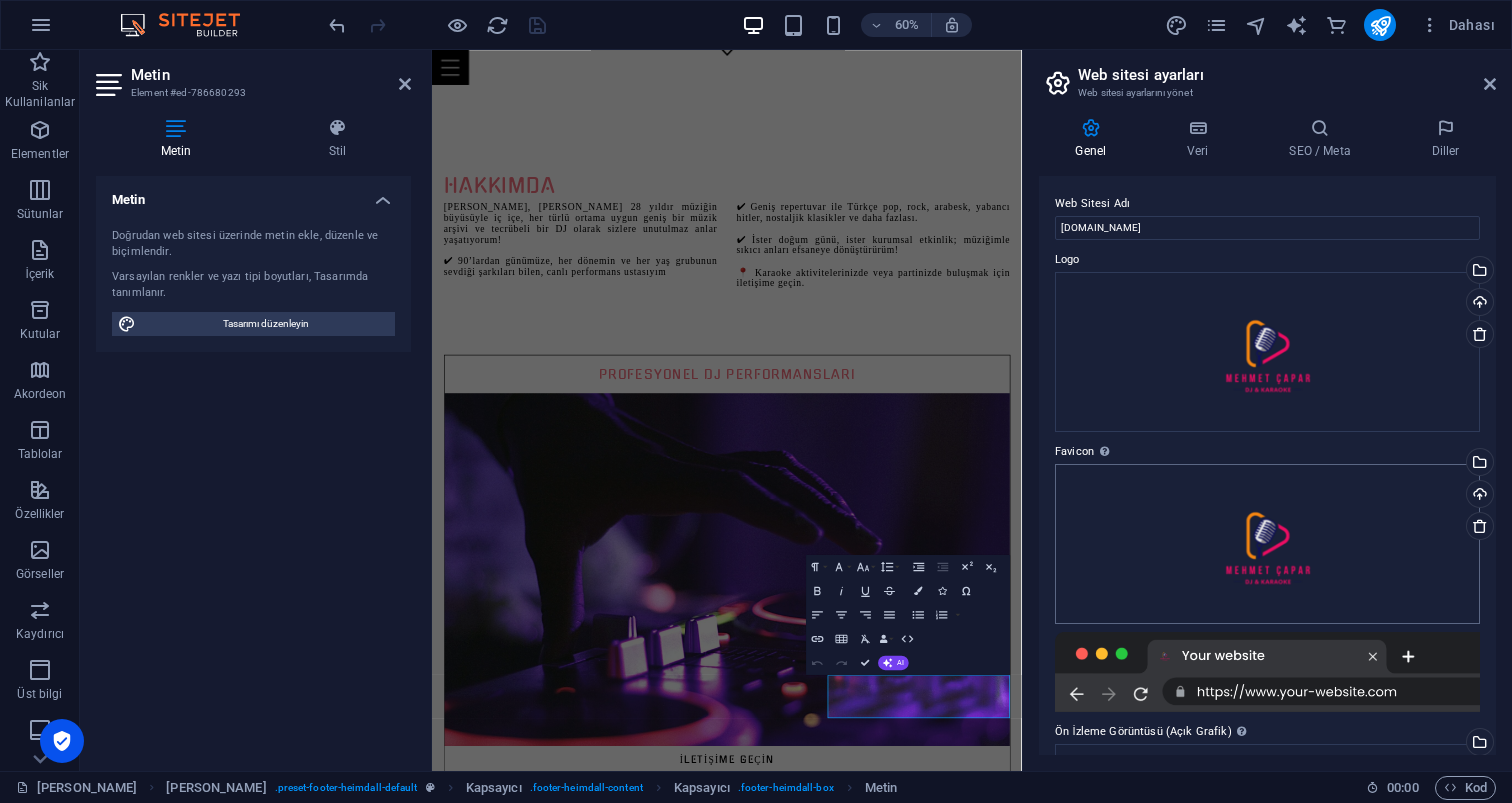 scroll, scrollTop: 0, scrollLeft: 0, axis: both 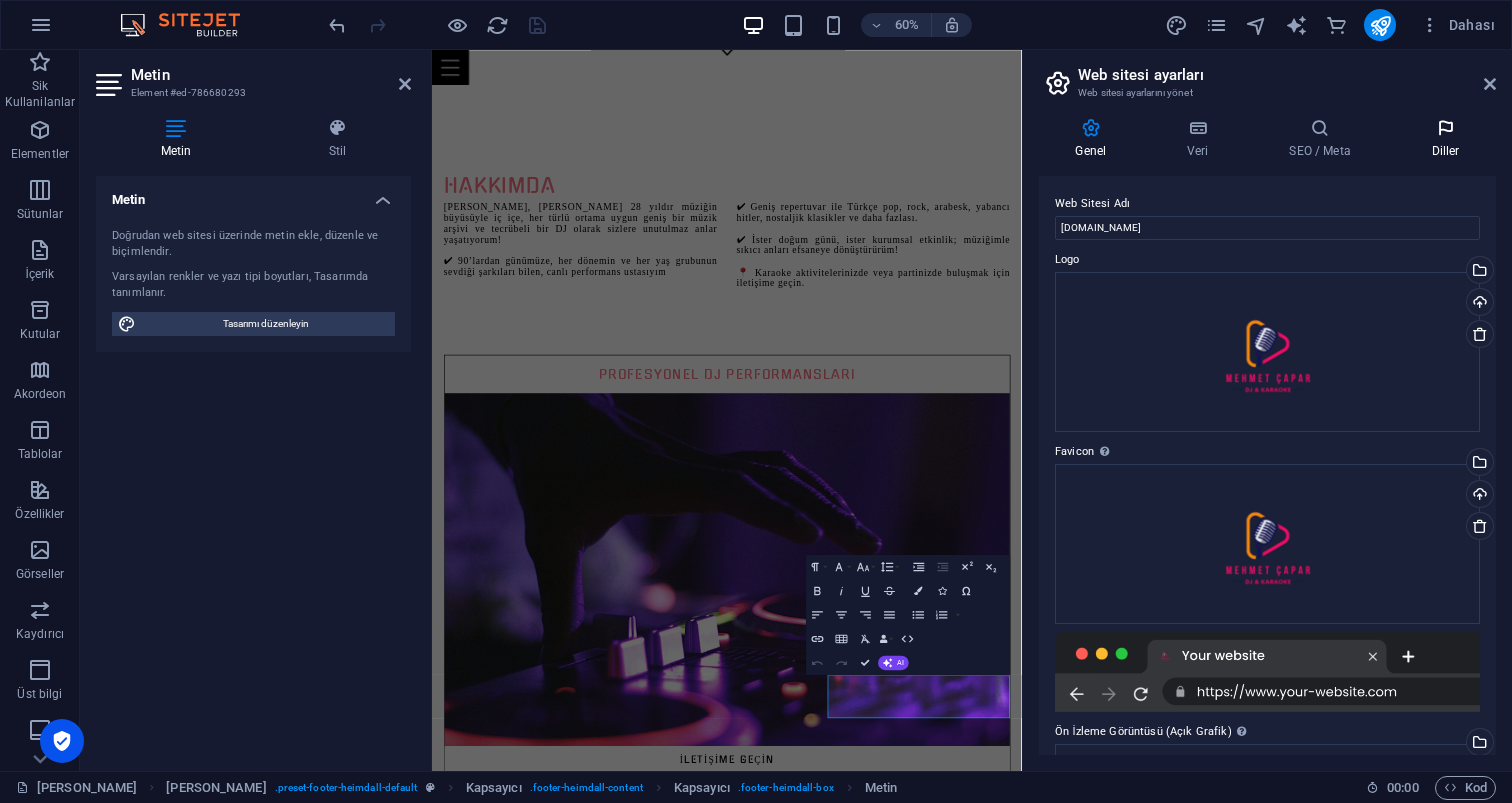 click at bounding box center (1445, 128) 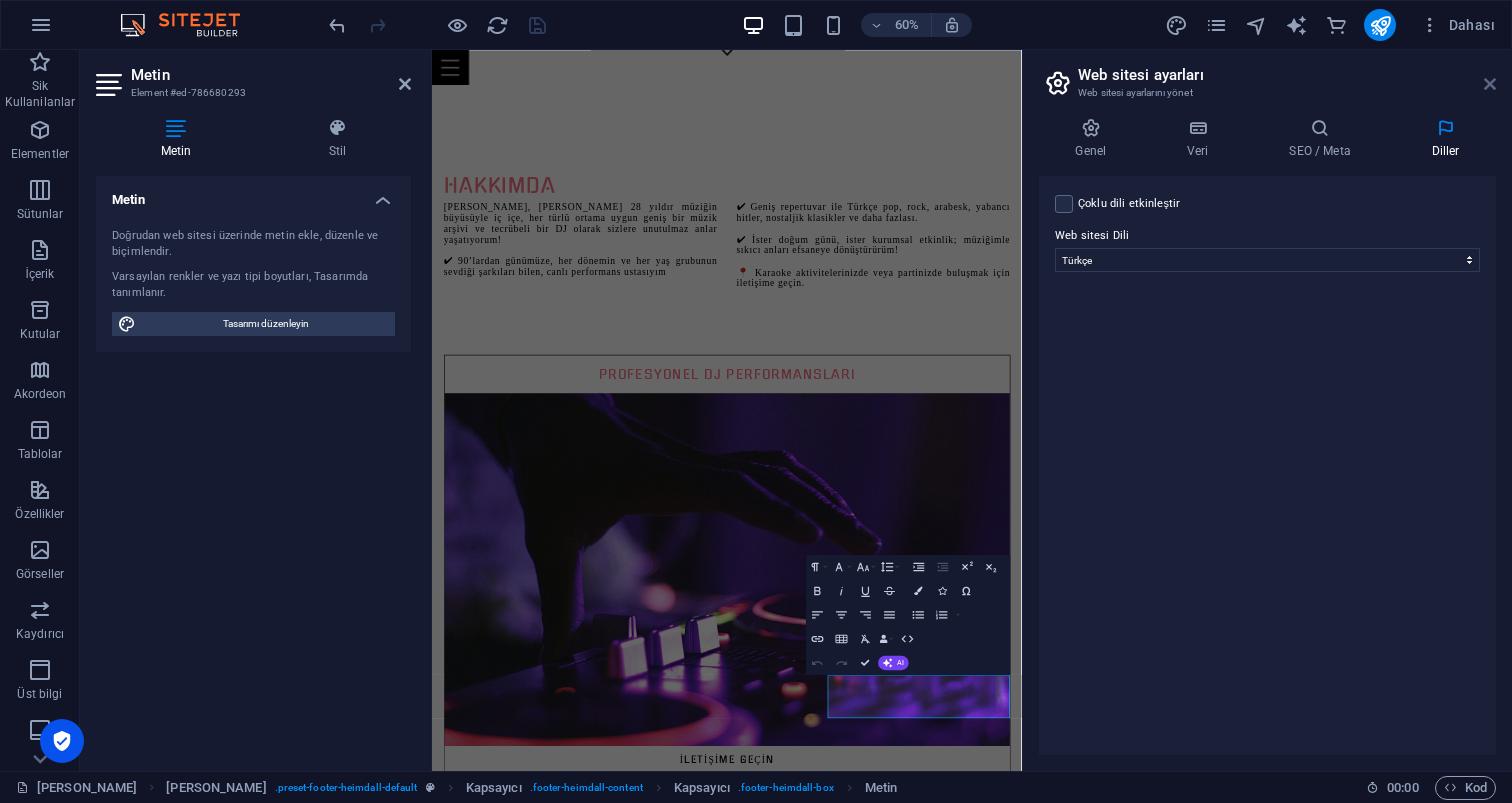 drag, startPoint x: 1487, startPoint y: 86, endPoint x: 1054, endPoint y: 37, distance: 435.7637 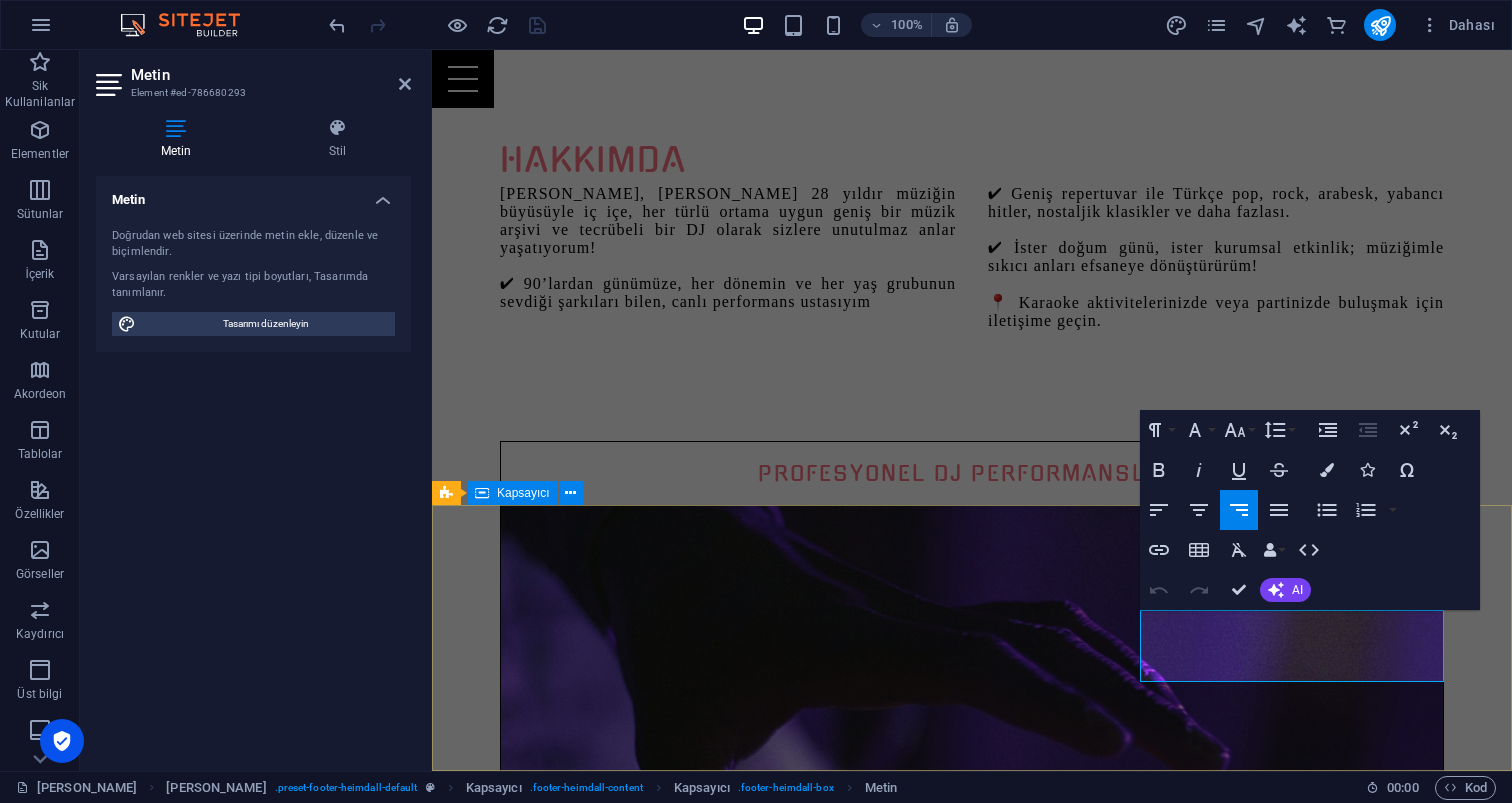 click 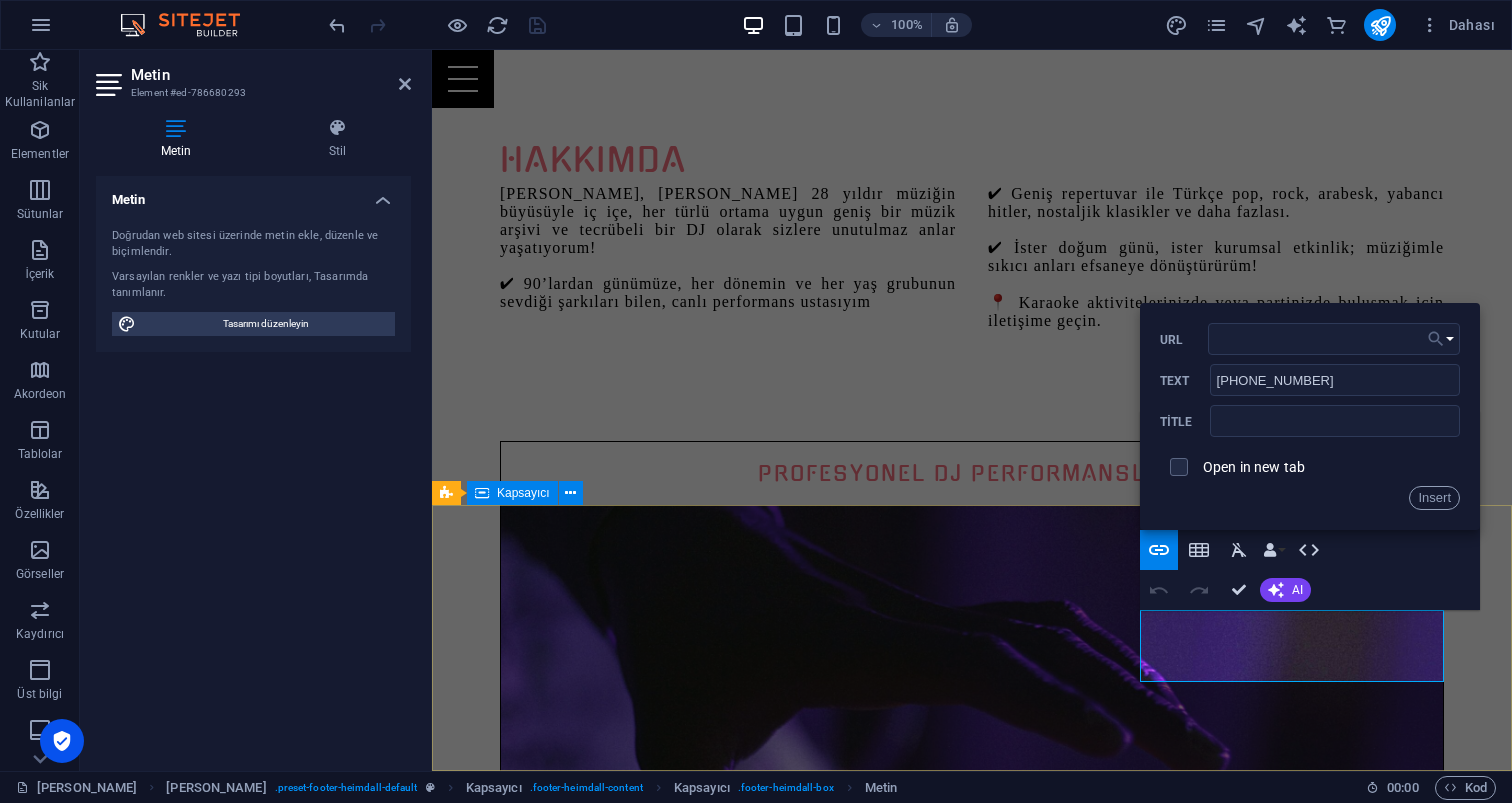 click 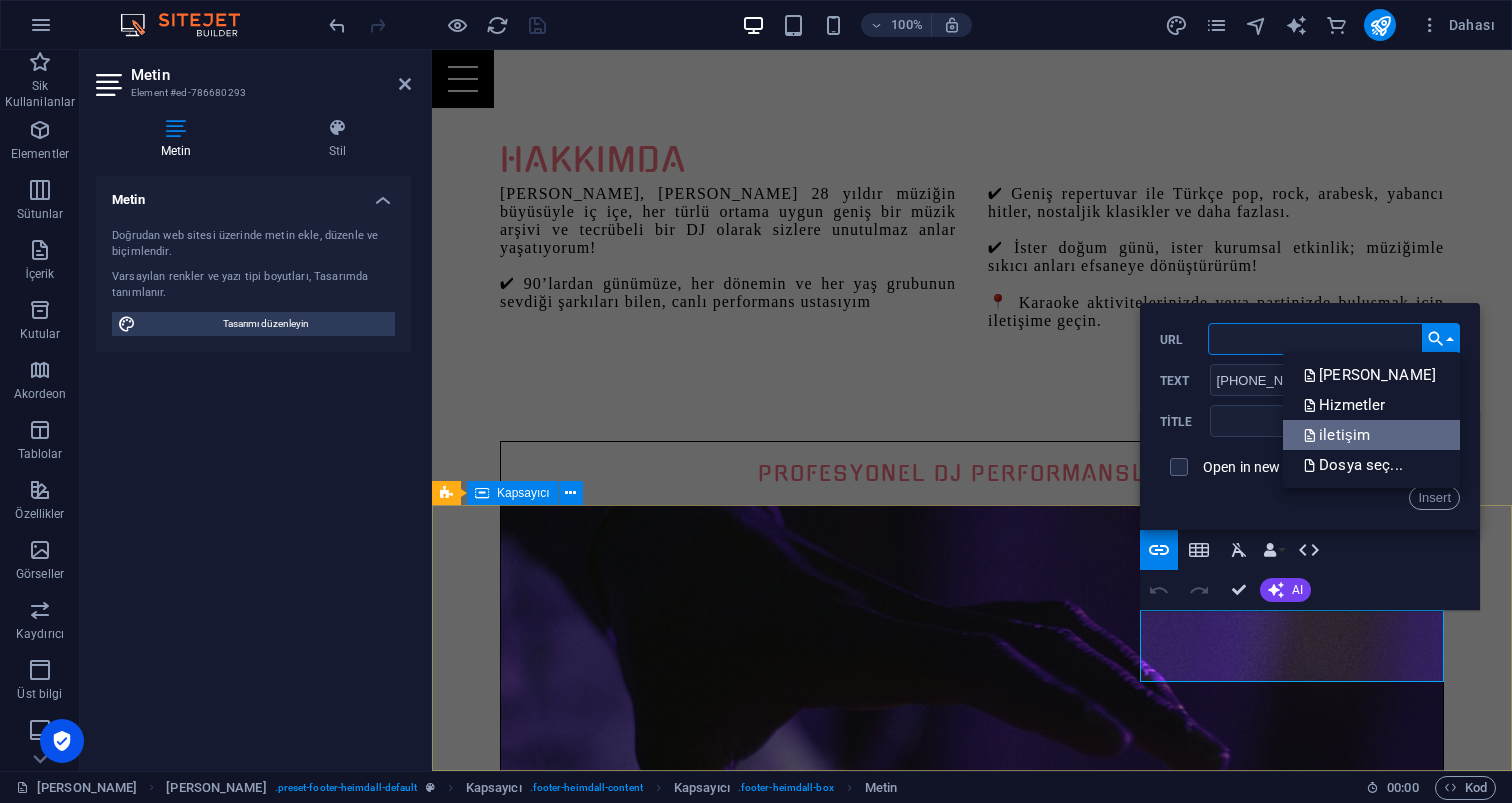 click on "iletişim" at bounding box center (1338, 435) 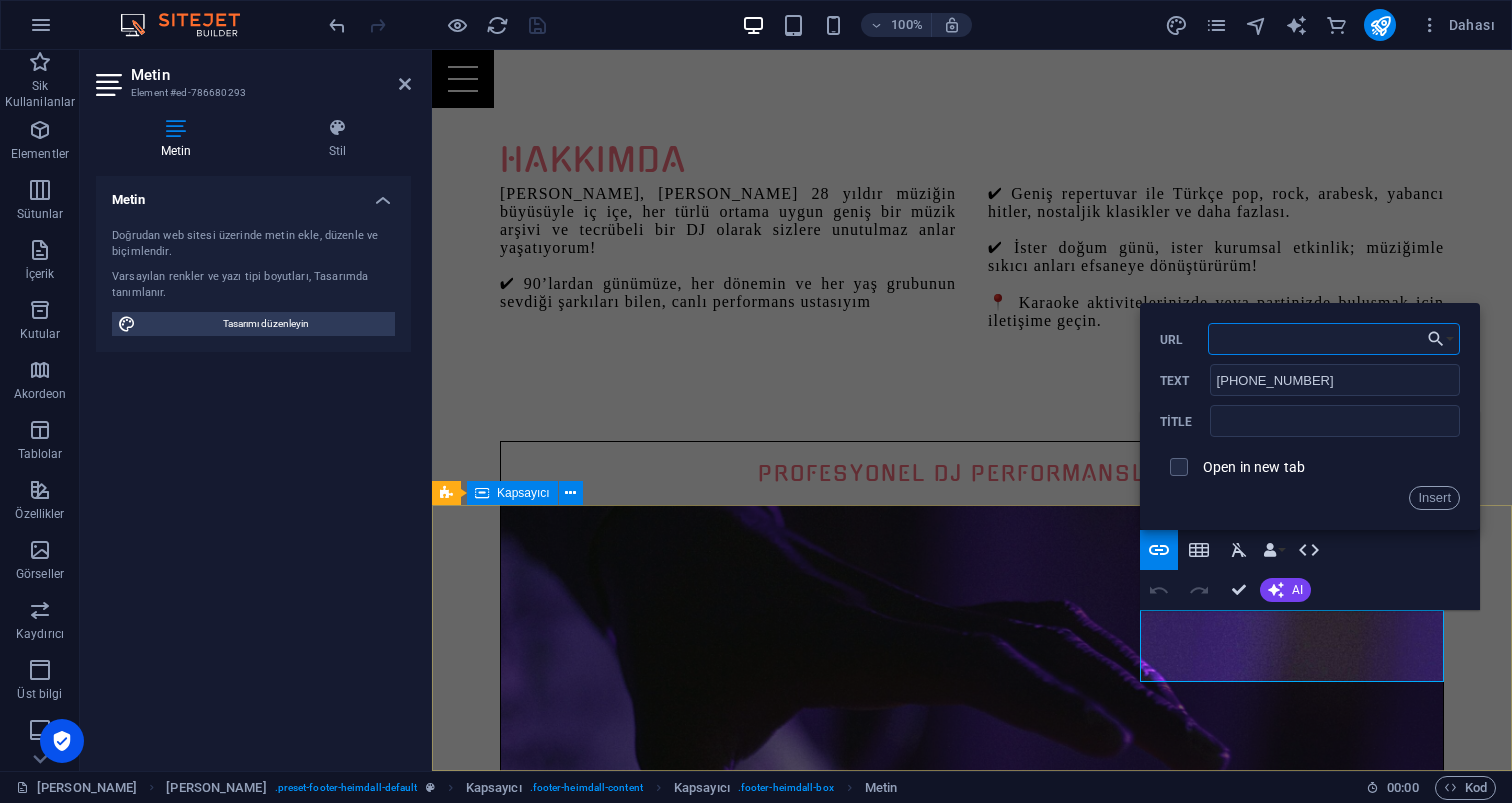 drag, startPoint x: 1173, startPoint y: 330, endPoint x: 1162, endPoint y: 329, distance: 11.045361 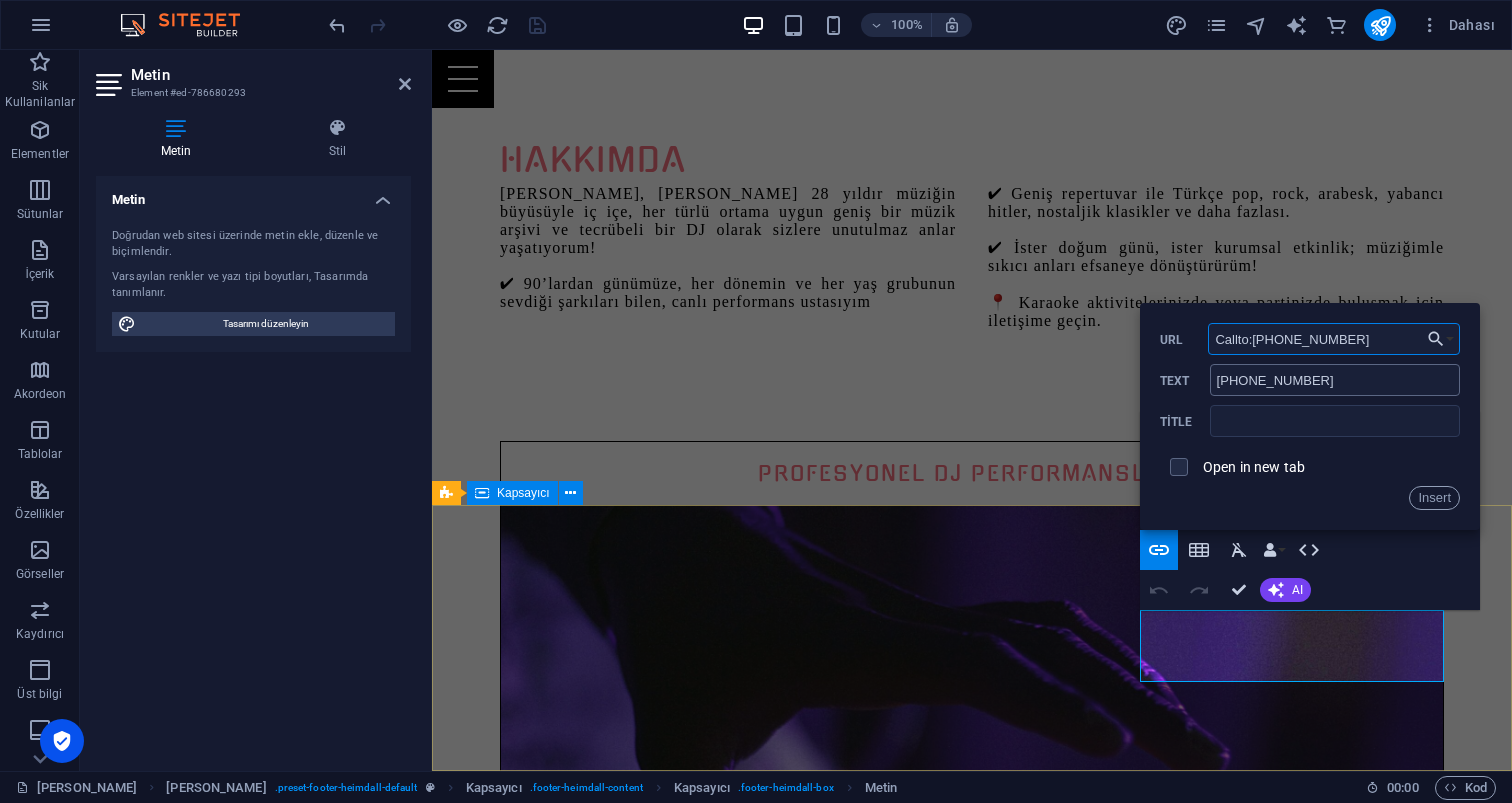 type on "Callto:+905333501812" 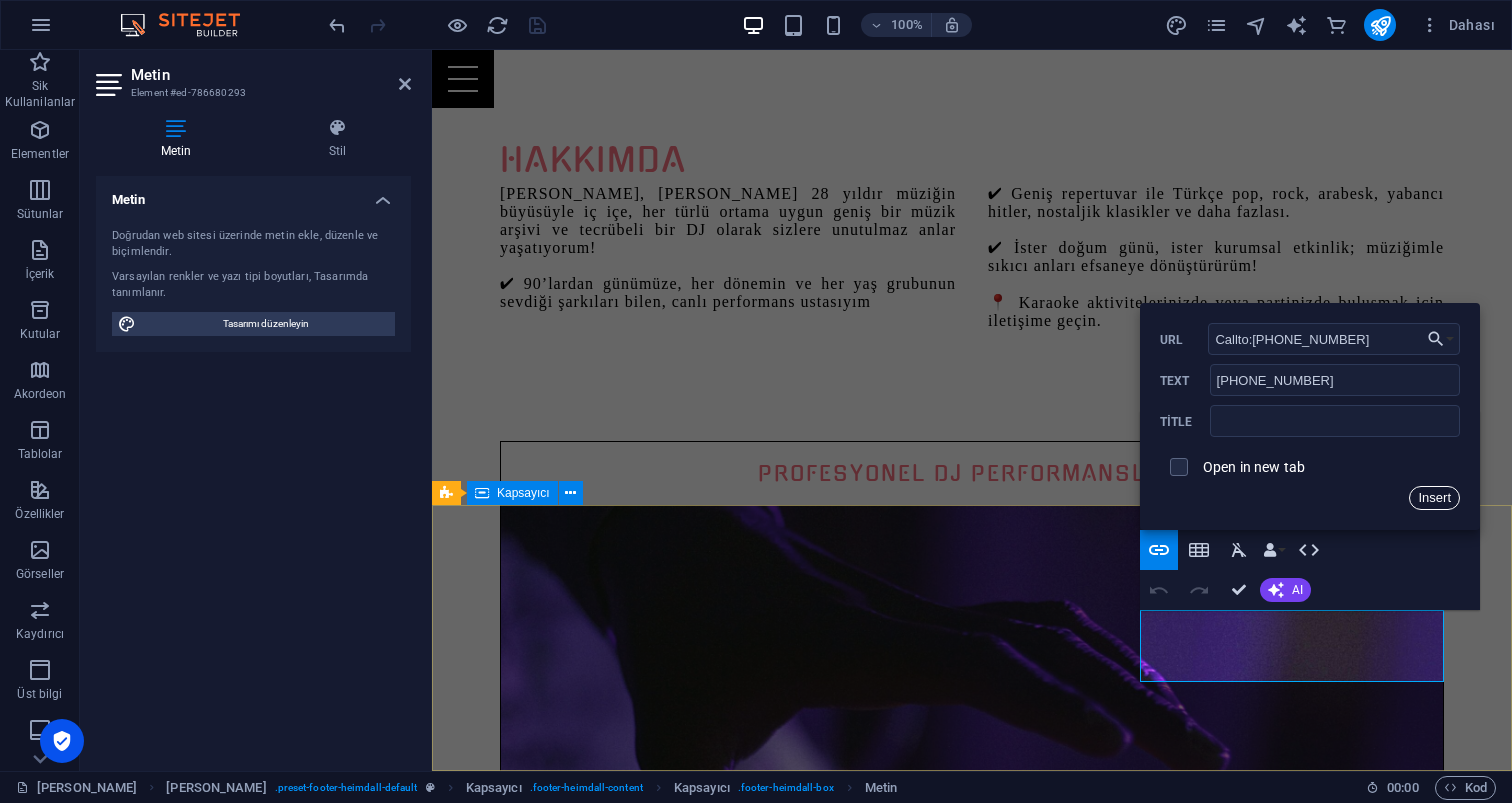 click on "Insert" at bounding box center [1434, 498] 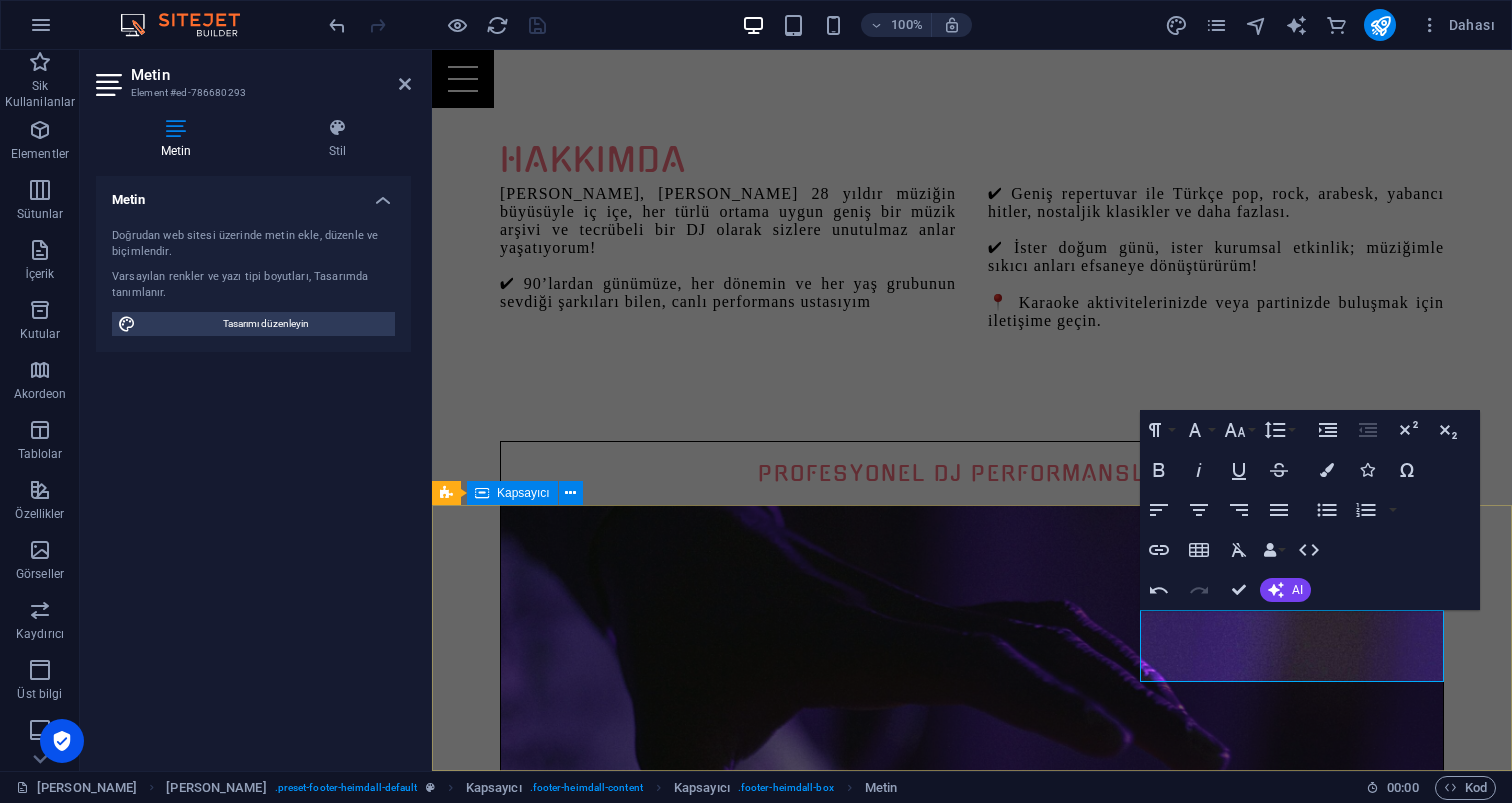 click on "Adres karaokeparty.com.tr Güzeloba Antalya   07230     Instagram     W hatsapp İLETİŞİM Mehmet Çapar        0533-350-18-12 info@karaokeparty.com.tr" at bounding box center (972, 4428) 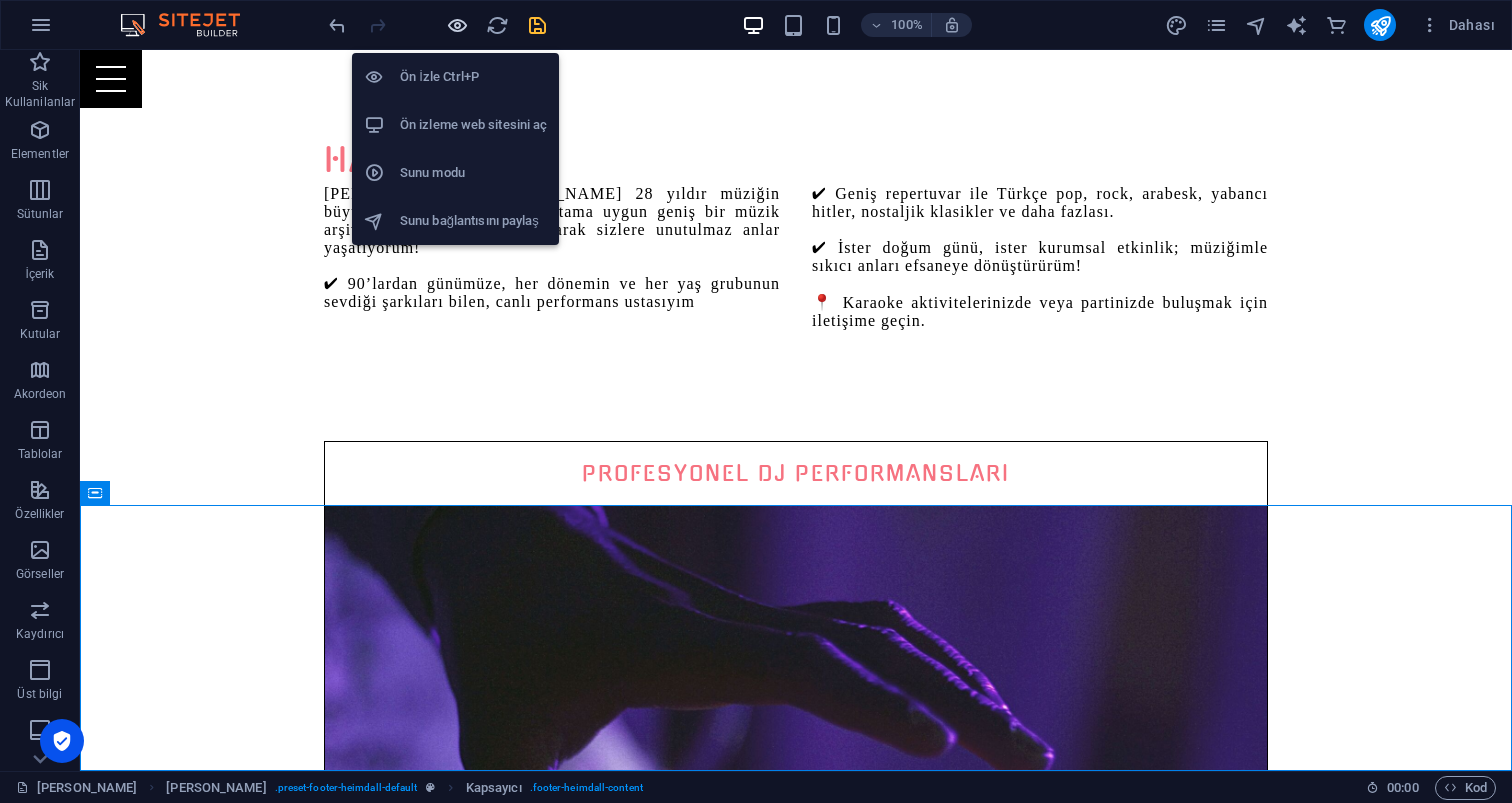 click at bounding box center (457, 25) 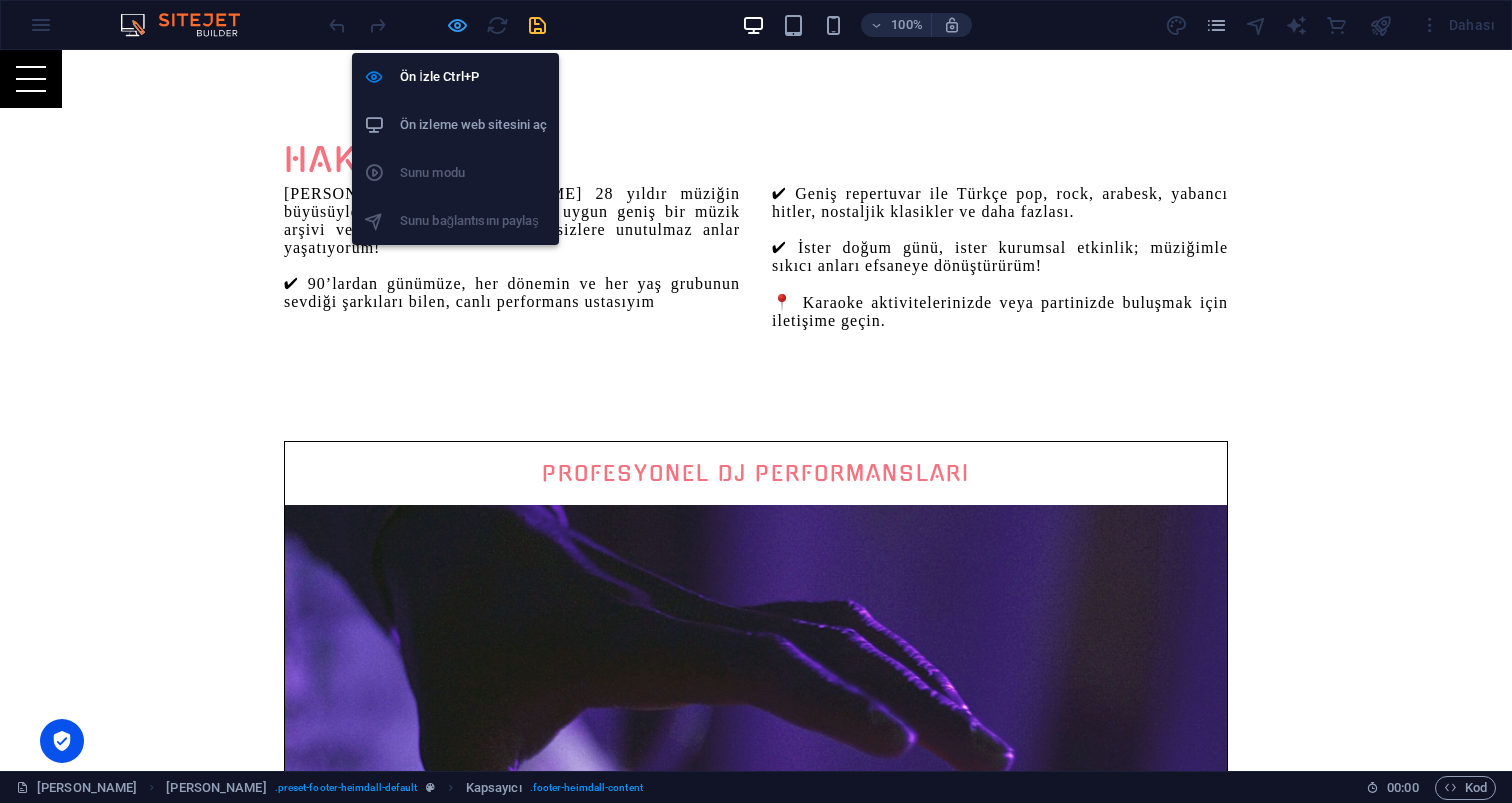 click at bounding box center (457, 25) 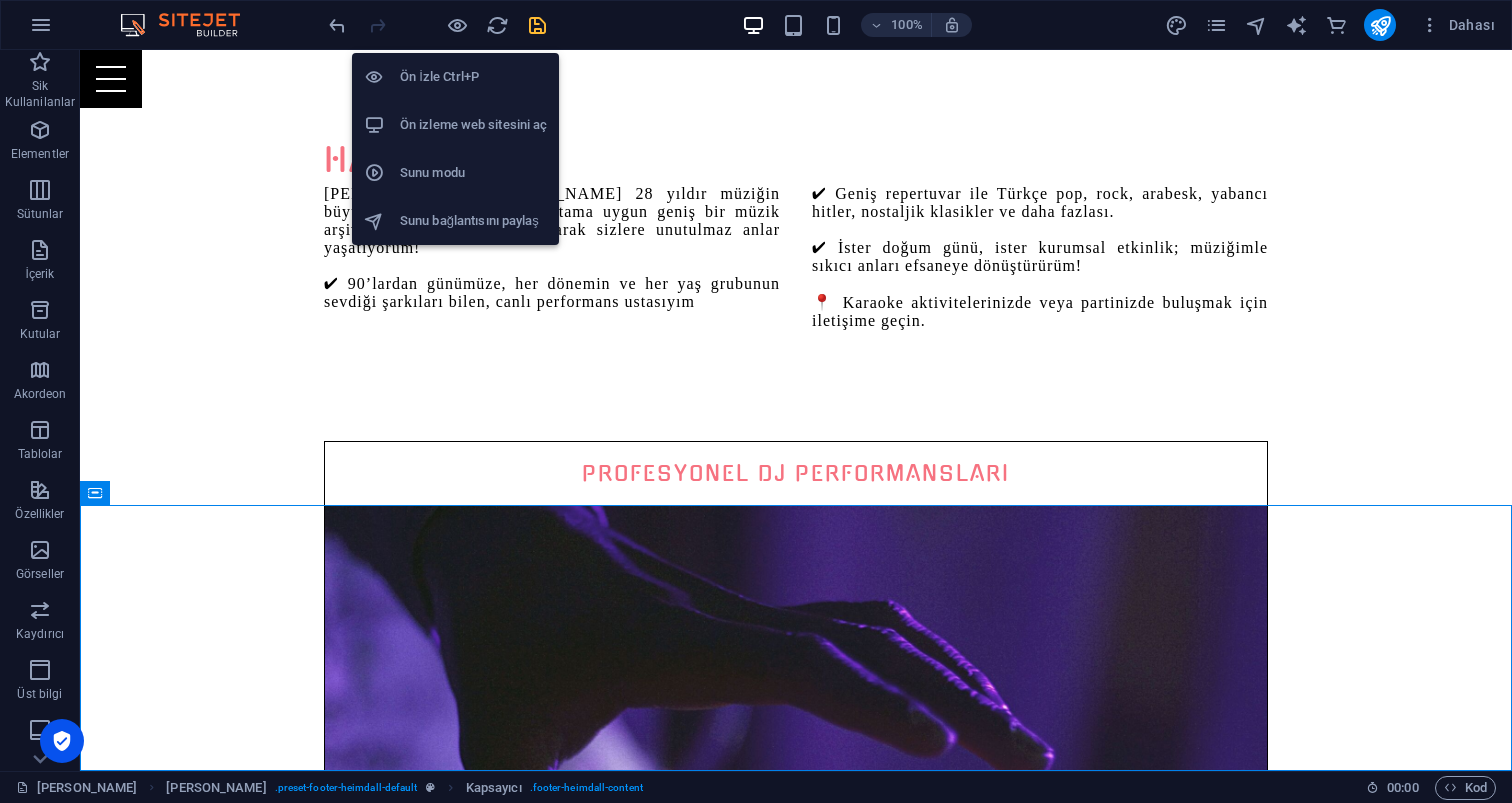 click on "Ön izleme web sitesini aç" at bounding box center (473, 125) 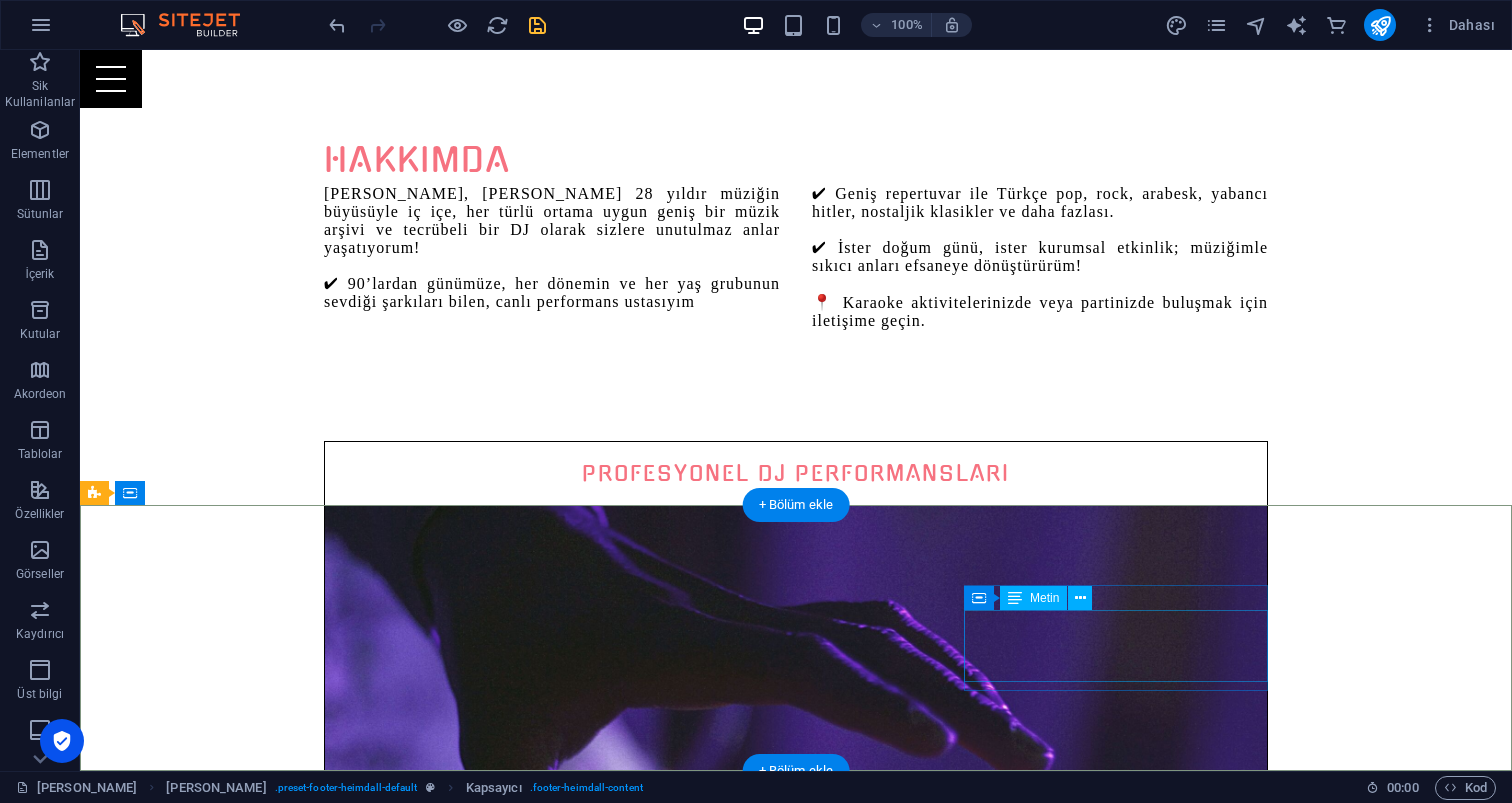 click on "Mehmet Çapar        0533-350-18-12 info@karaokeparty.com.tr" at bounding box center (568, 5618) 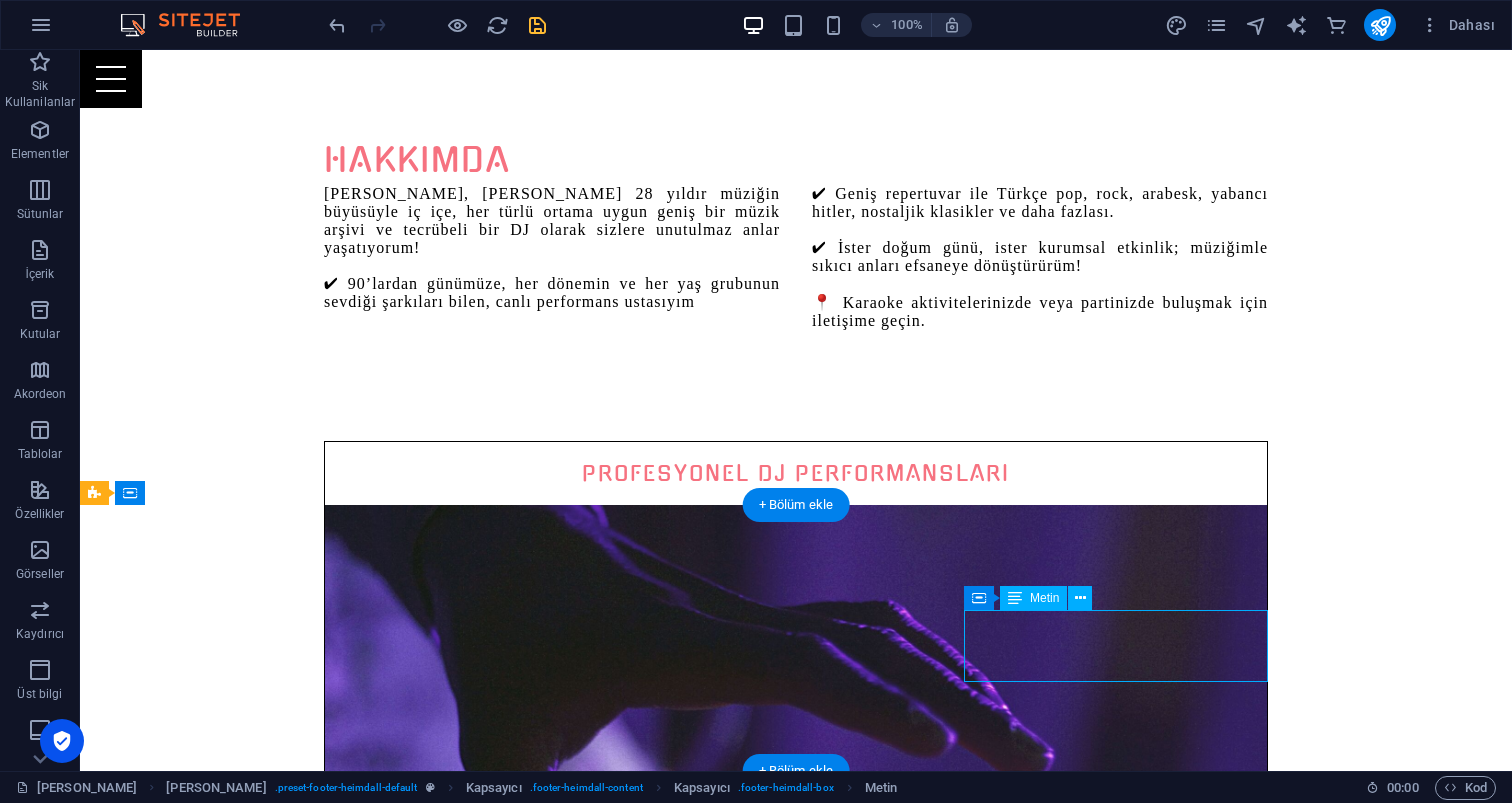 click on "Mehmet Çapar        0533-350-18-12 info@karaokeparty.com.tr" at bounding box center [568, 5618] 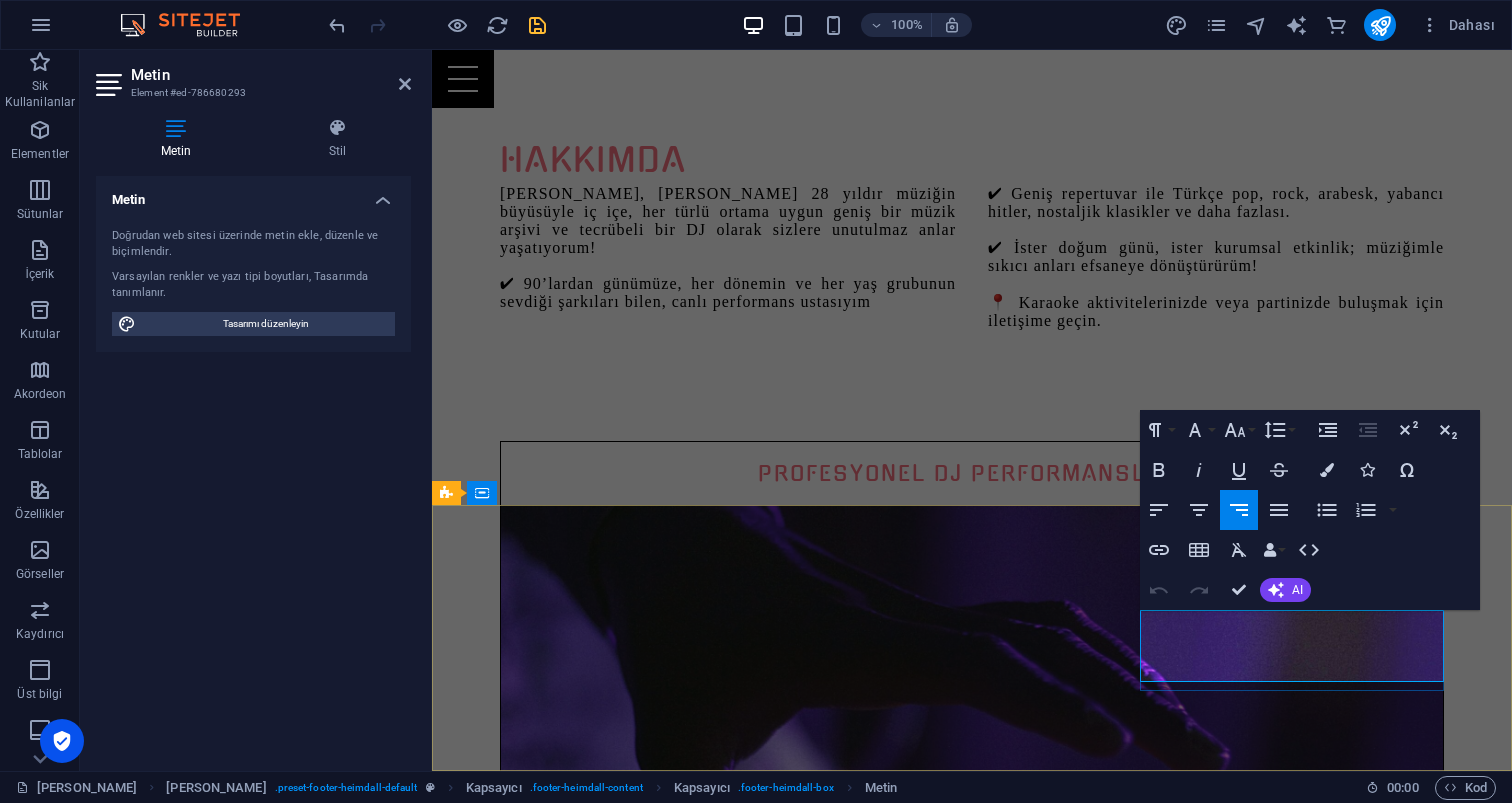 click on "0533-350-18-12" at bounding box center [1333, 6105] 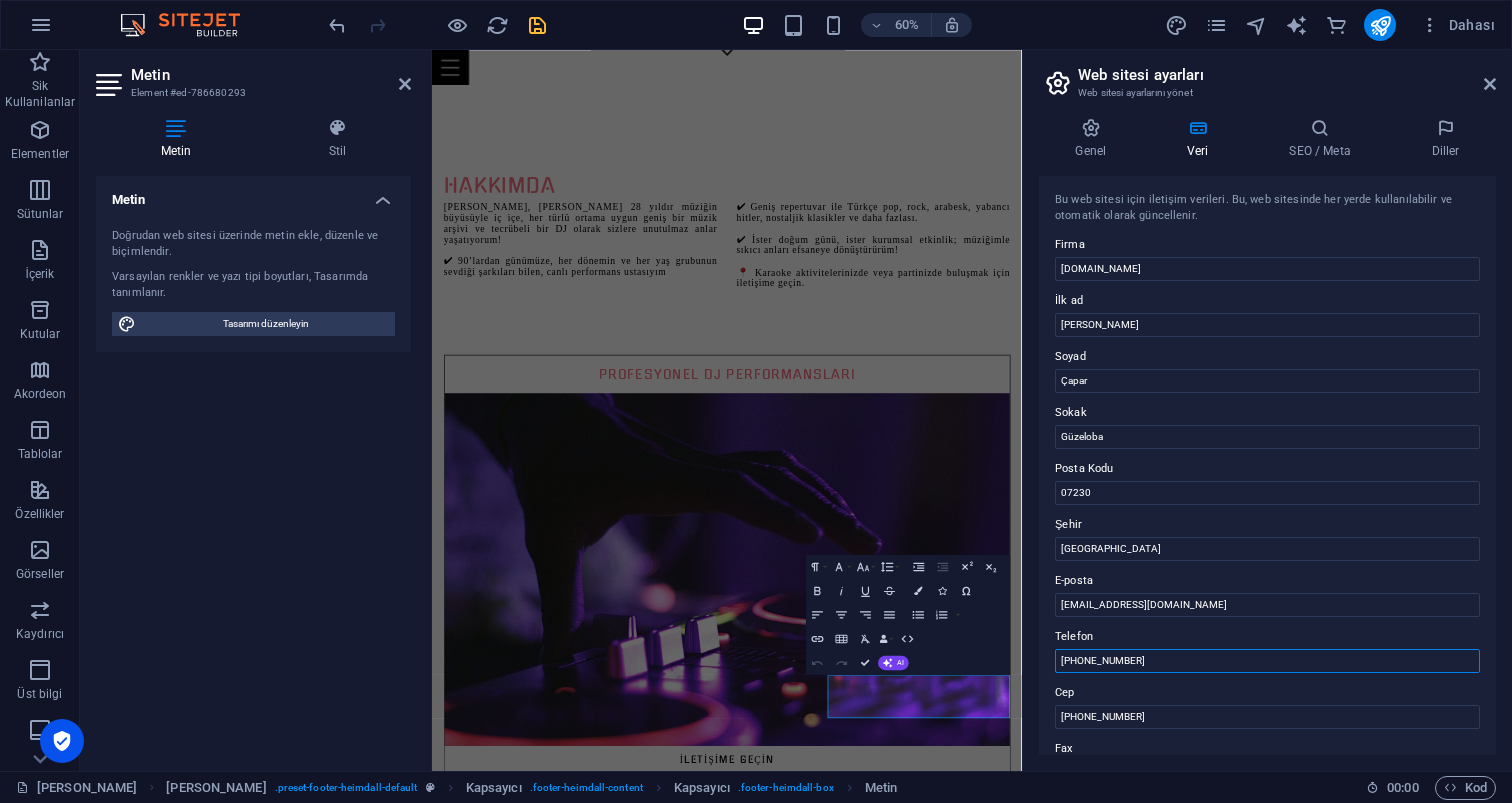 drag, startPoint x: 1150, startPoint y: 661, endPoint x: 1188, endPoint y: 651, distance: 39.293766 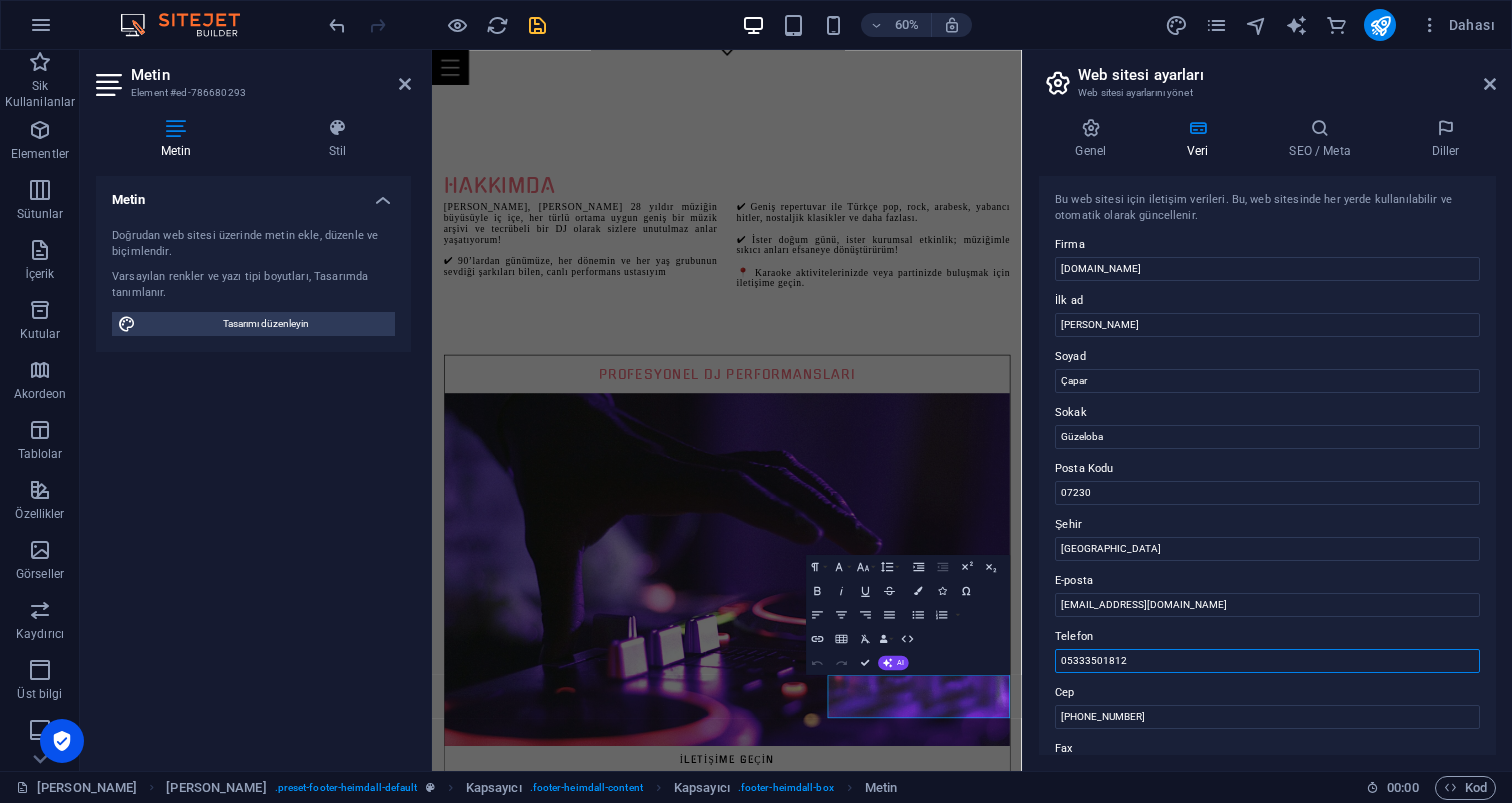click on "05333501812" at bounding box center [1267, 661] 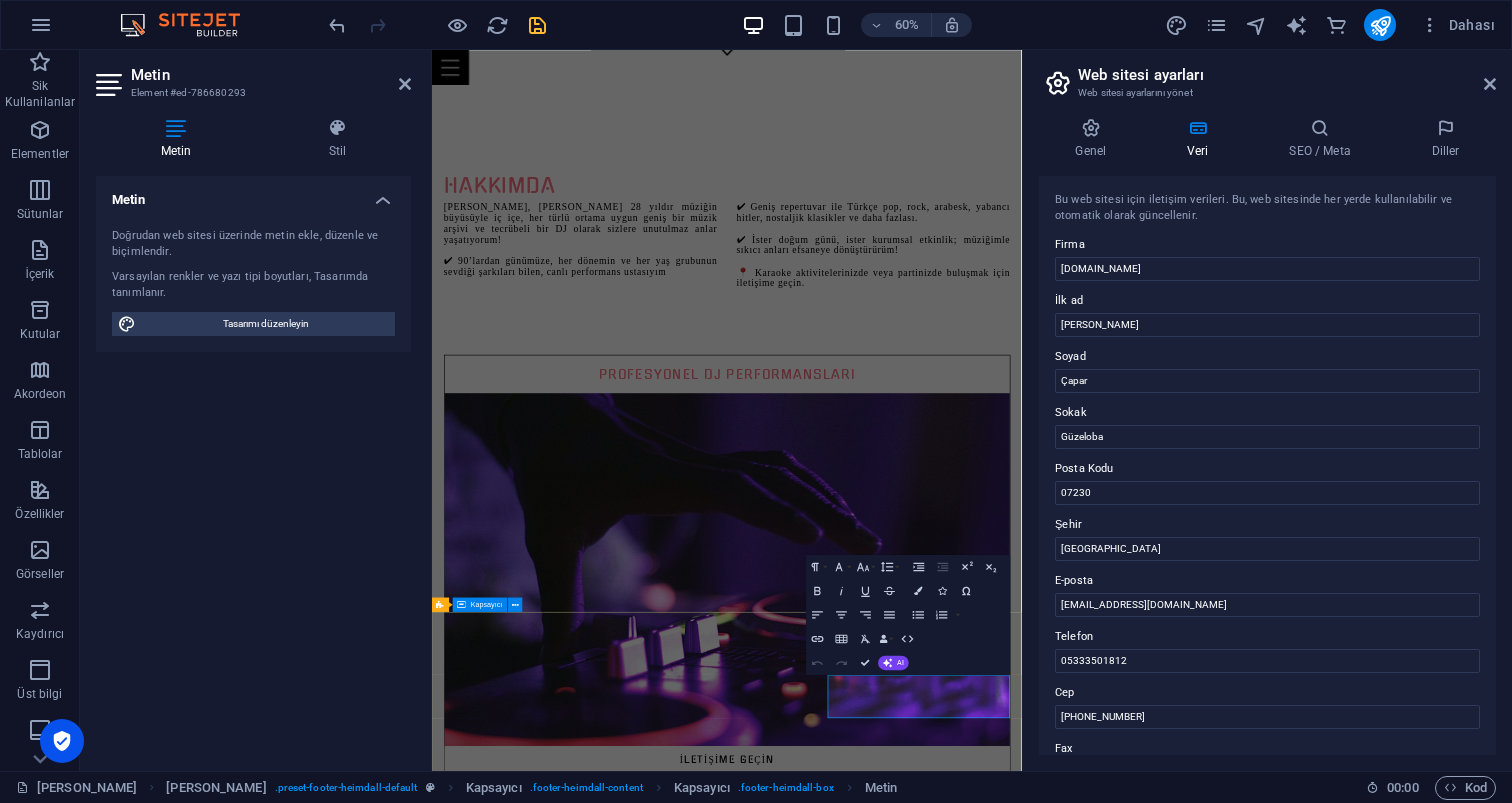 click on "Adres karaokeparty.com.tr Güzeloba Antalya   07230     Instagram     W hatsapp İLETİŞİM Mehmet Çapar        0533-350-18-12 info@karaokeparty.com.tr" at bounding box center (923, 4544) 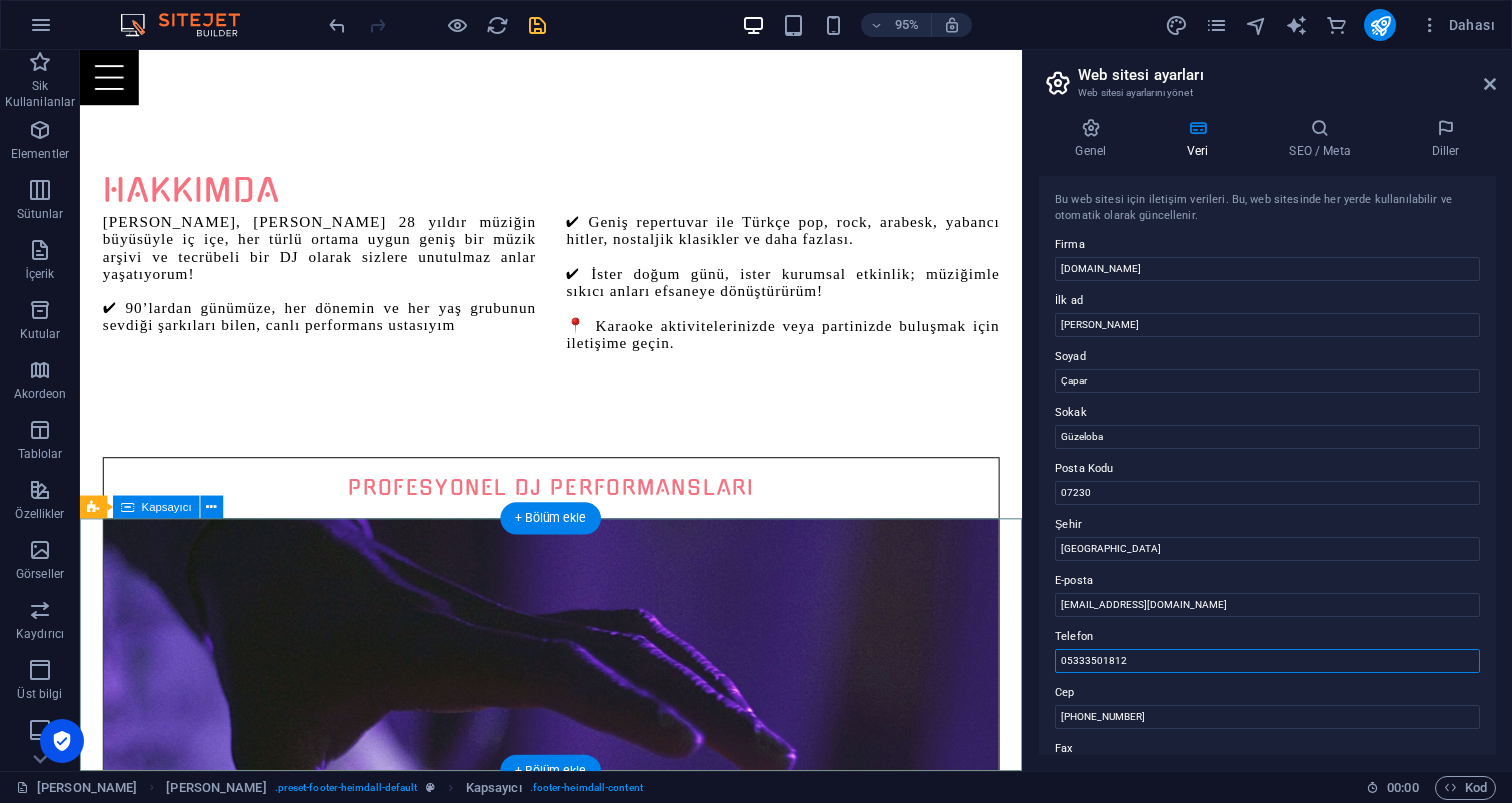 drag, startPoint x: 1130, startPoint y: 708, endPoint x: 1066, endPoint y: 687, distance: 67.357254 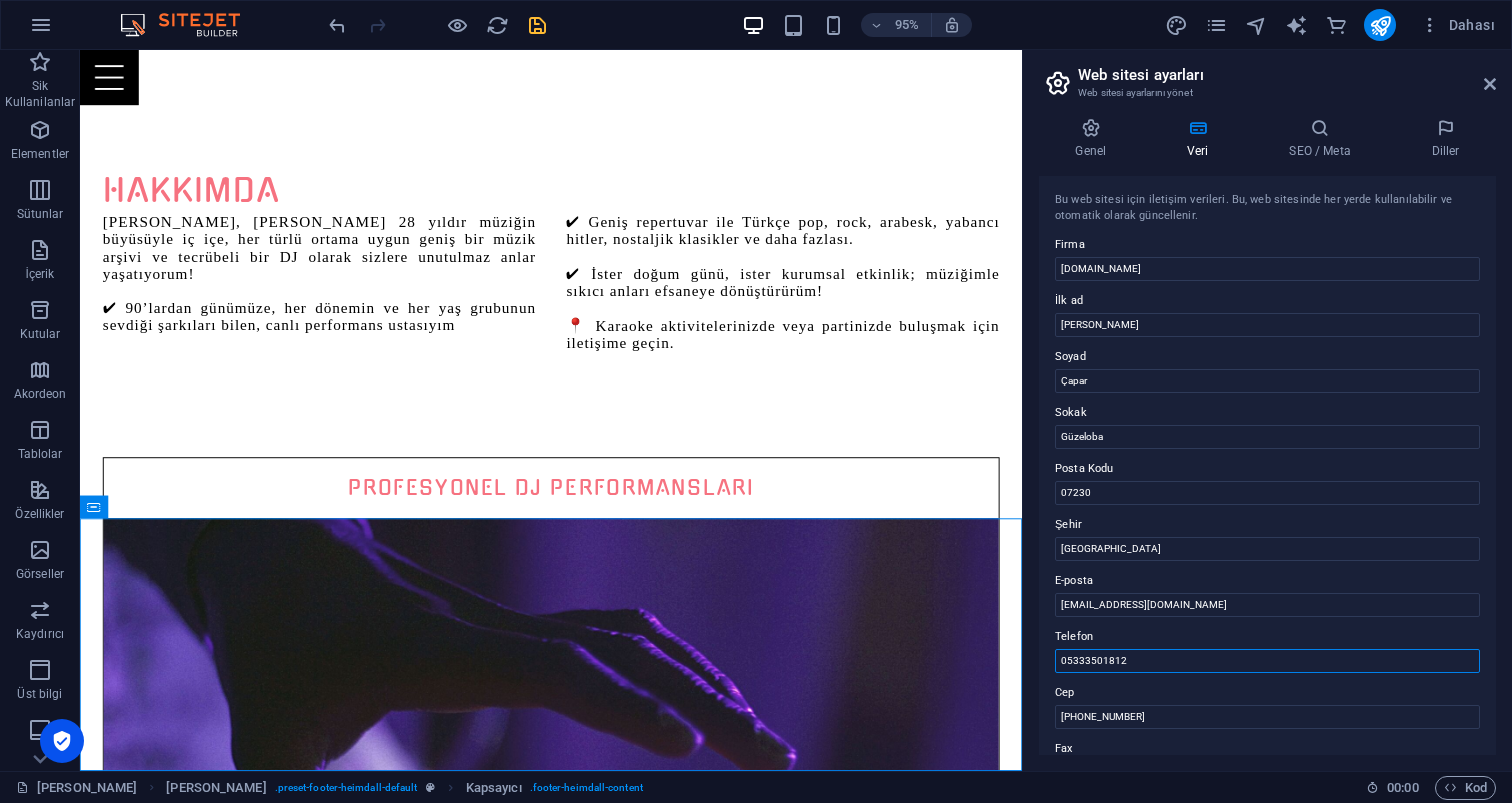 click on "05333501812" at bounding box center [1267, 661] 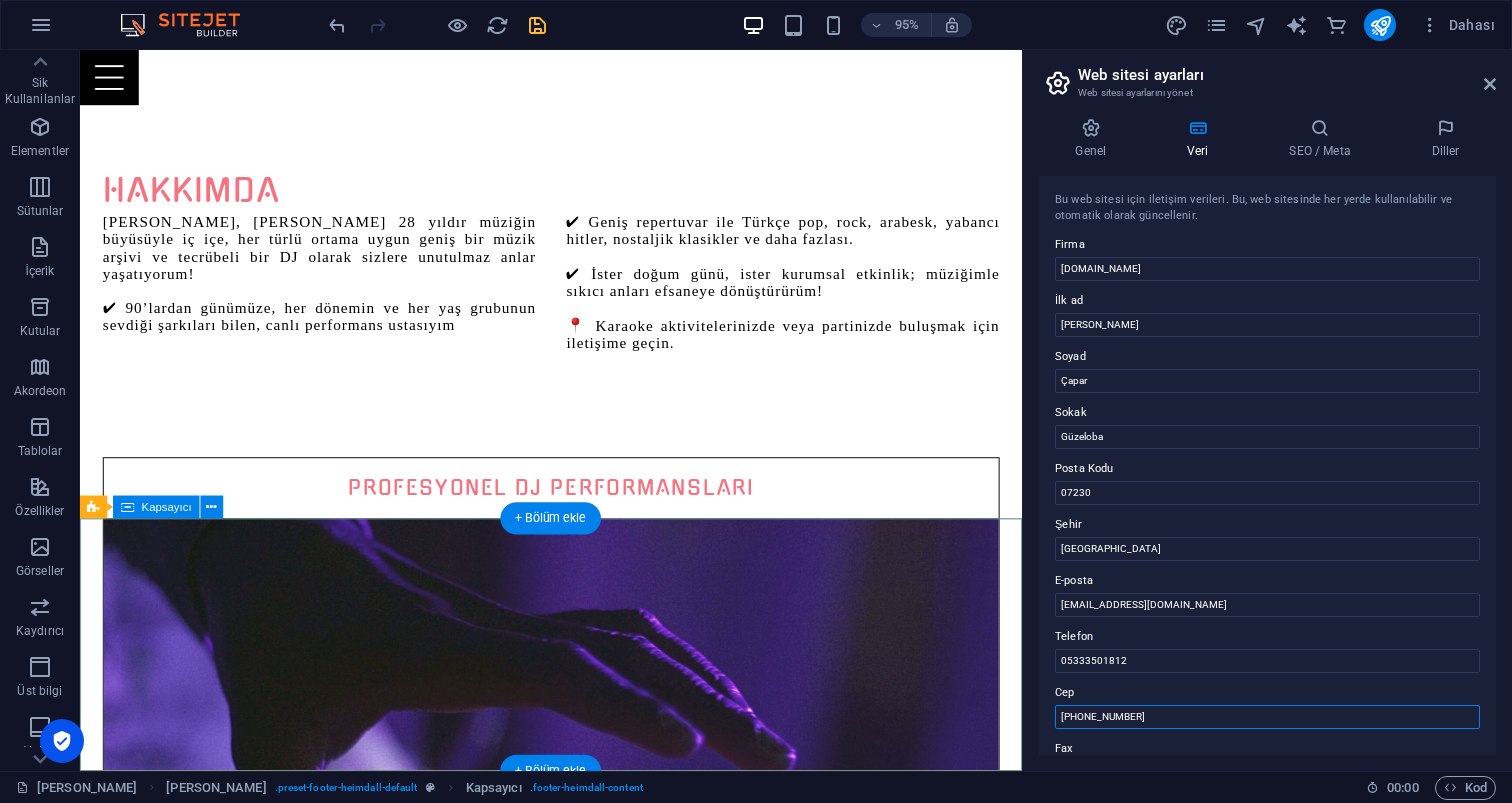 drag, startPoint x: 1232, startPoint y: 768, endPoint x: 1043, endPoint y: 743, distance: 190.64627 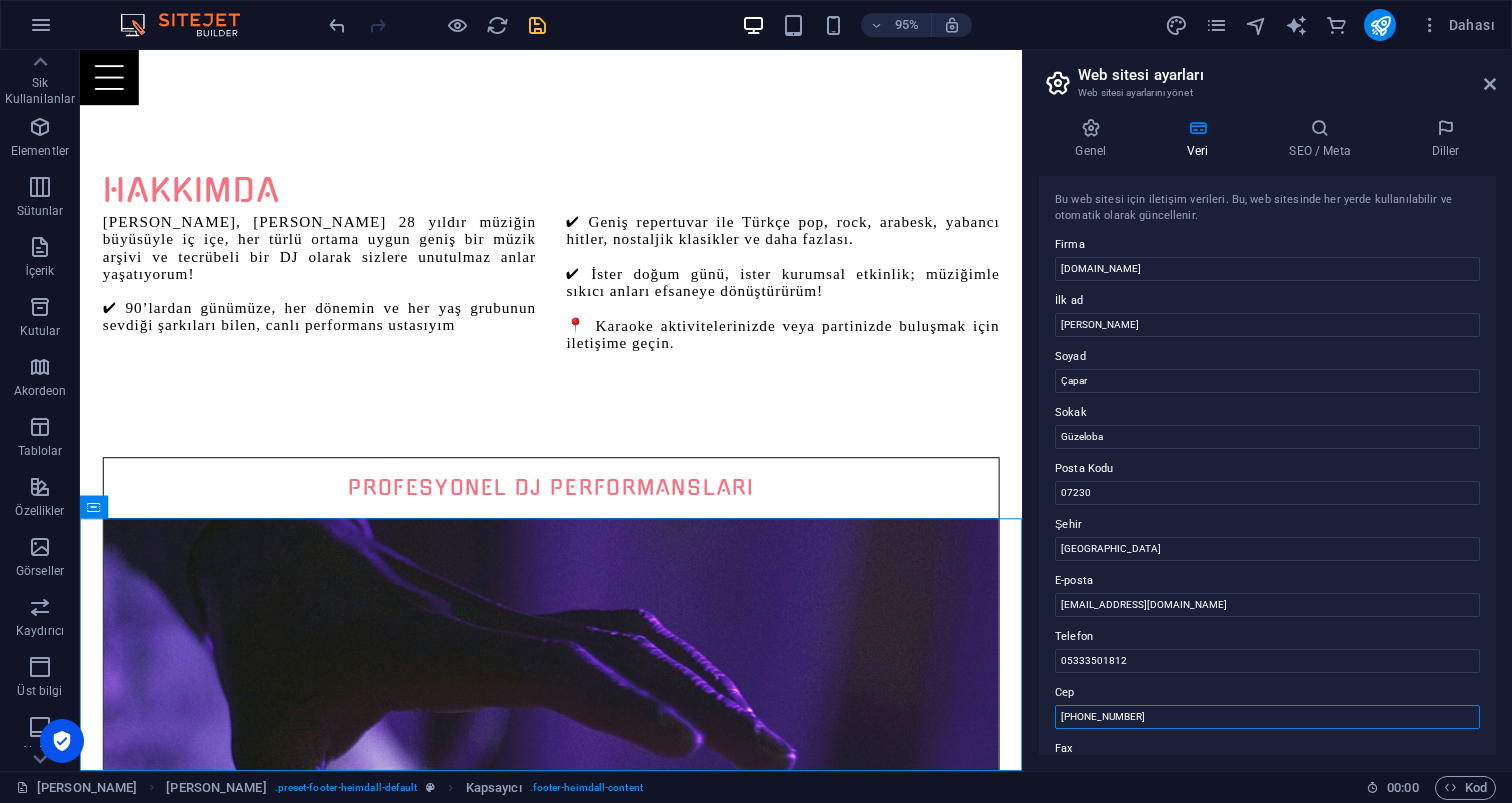 click on "0533-350-18-12" at bounding box center [1267, 717] 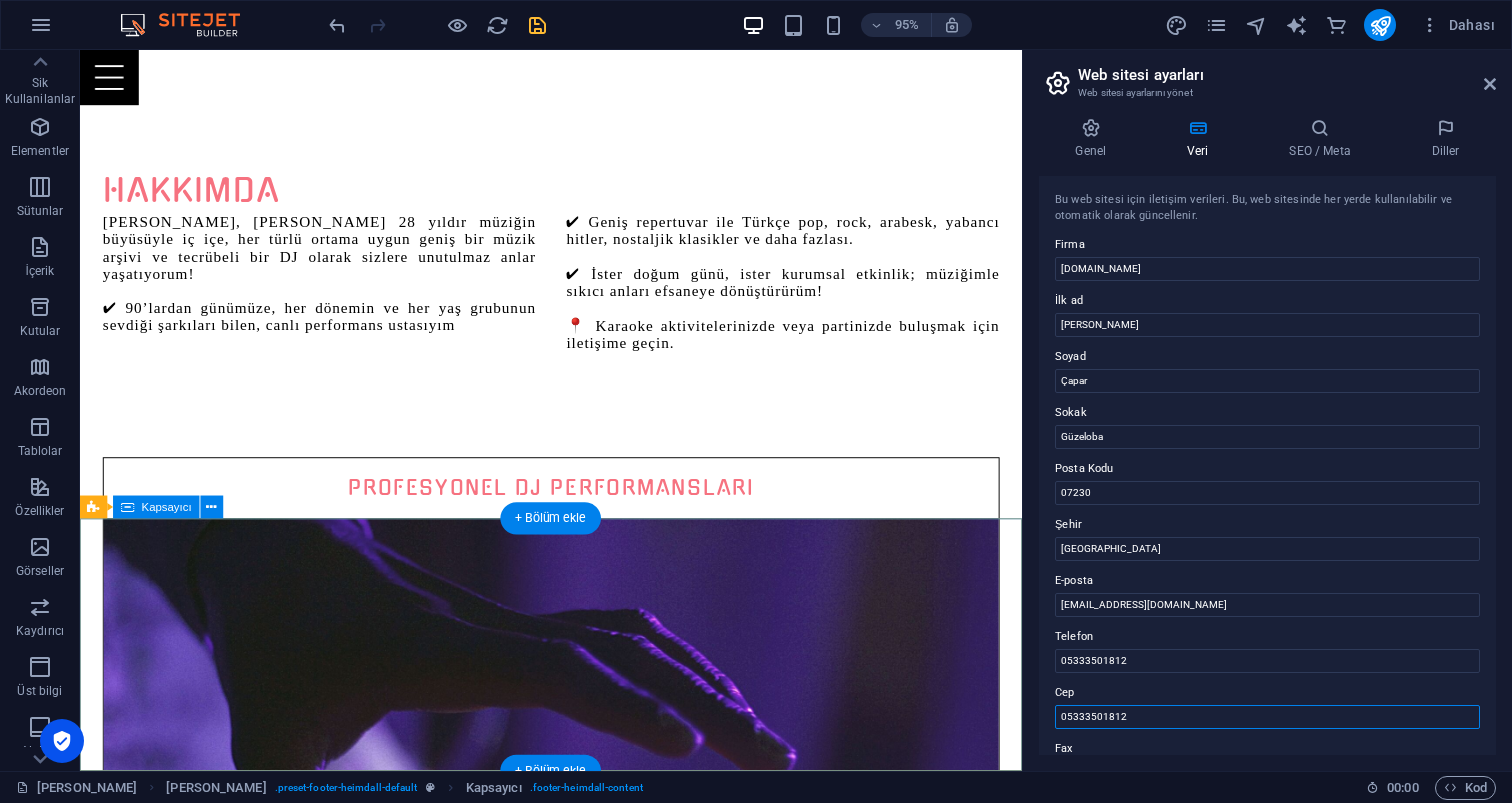 type on "05333501812" 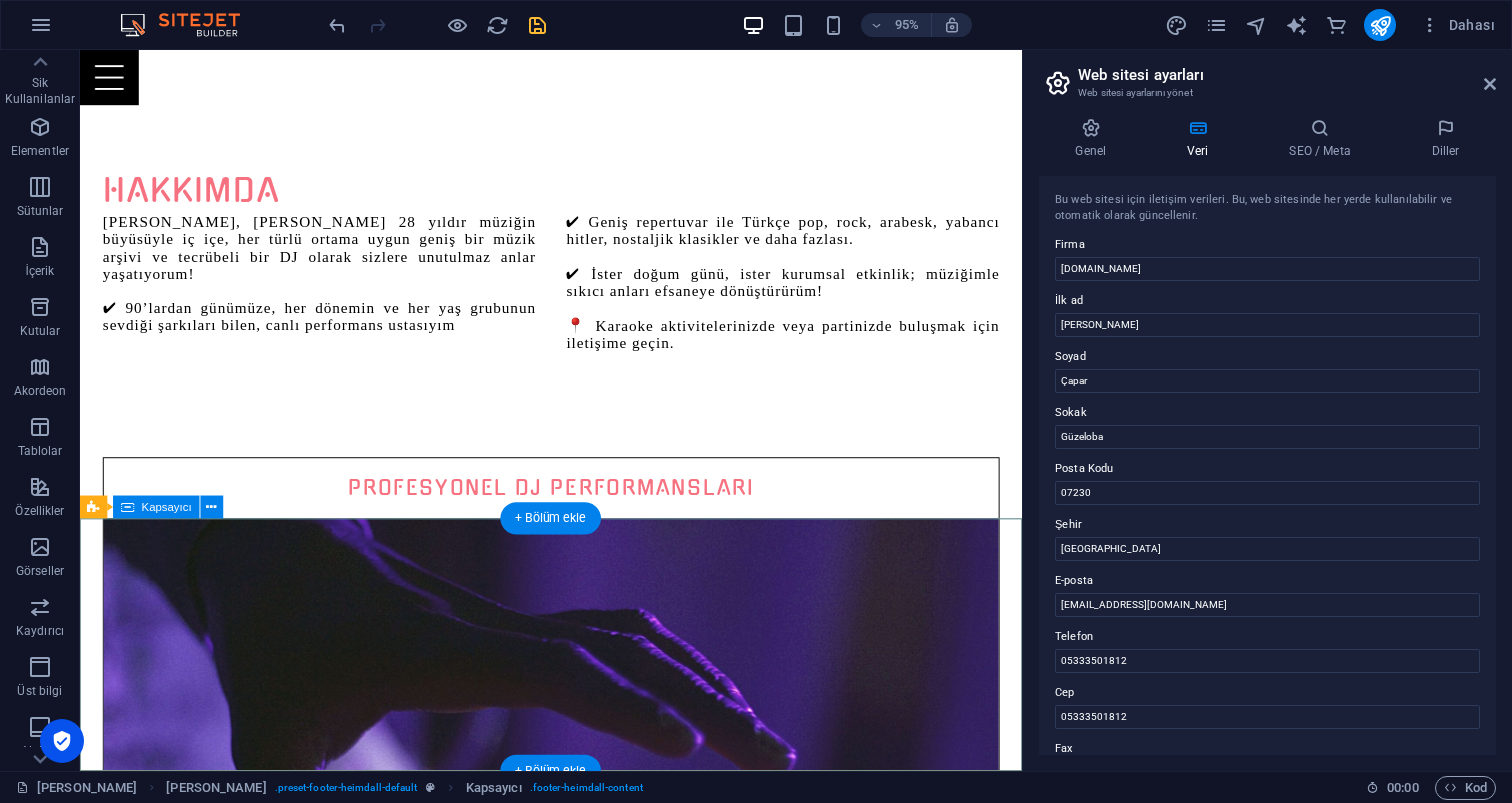 click on "Adres karaokeparty.com.tr Güzeloba Antalya   07230     Instagram     W hatsapp İLETİŞİM Mehmet Çapar        05333501812 info@karaokeparty.com.tr" at bounding box center (576, 4466) 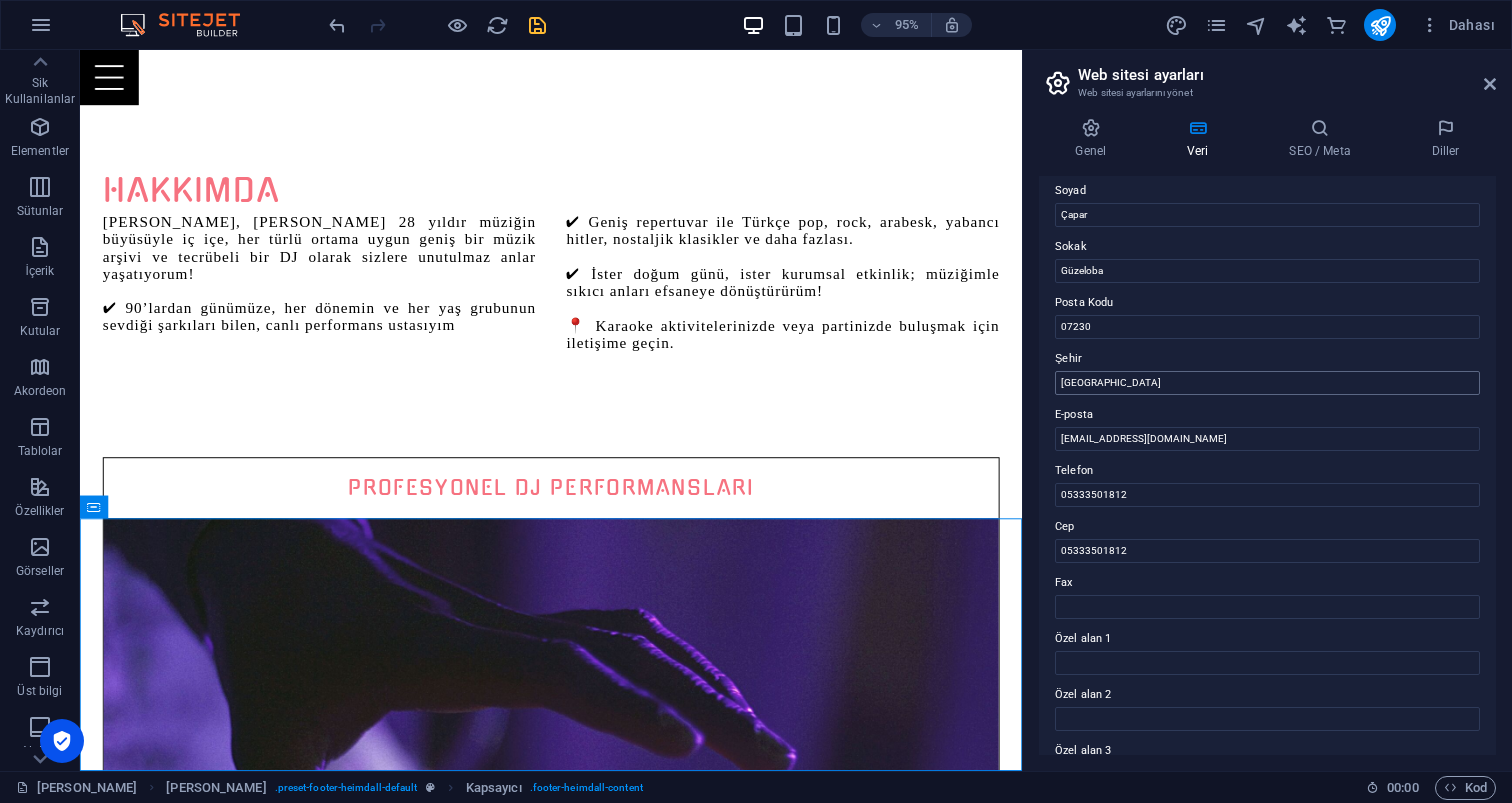 scroll, scrollTop: 200, scrollLeft: 0, axis: vertical 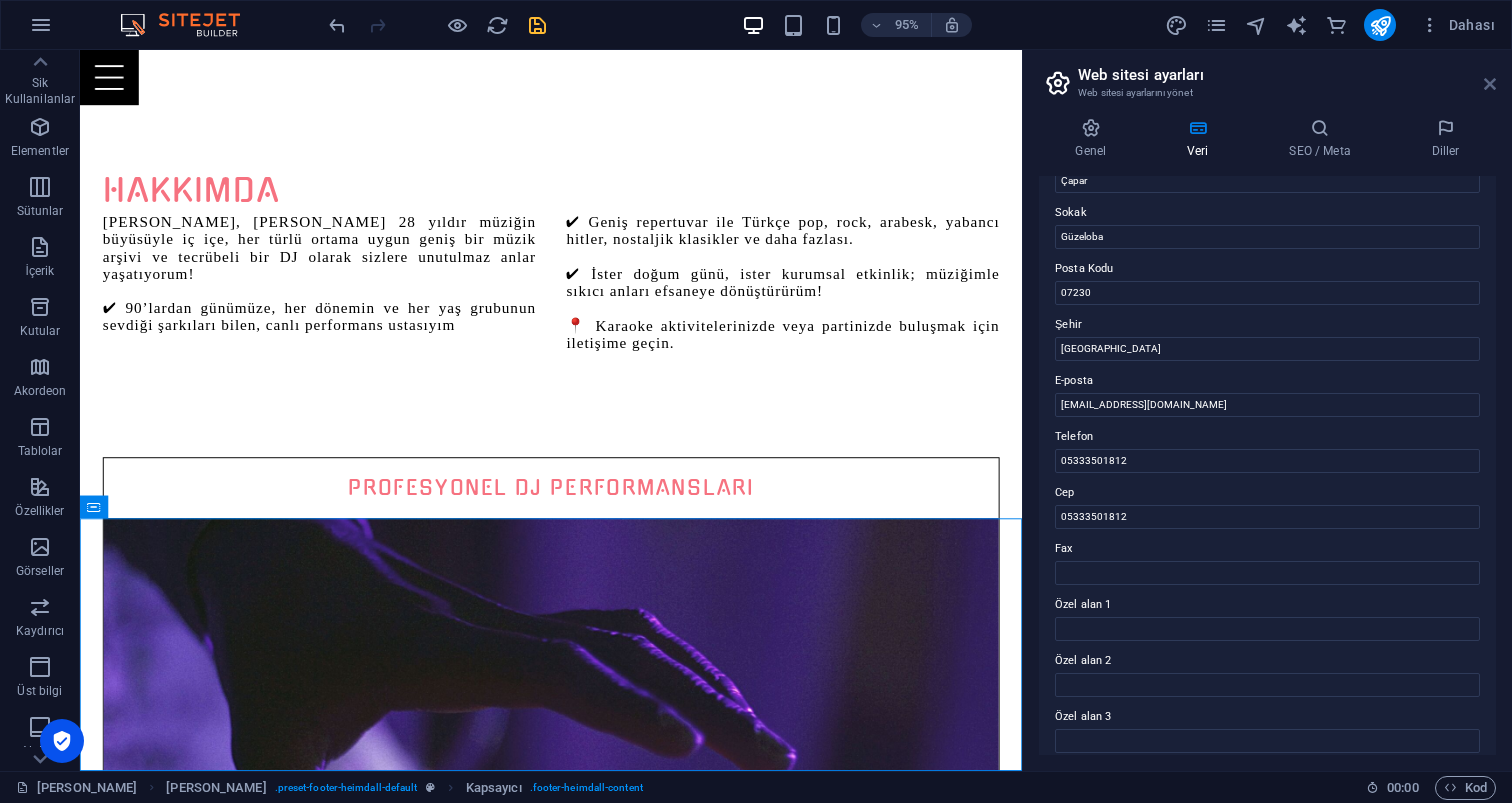 click at bounding box center [1490, 84] 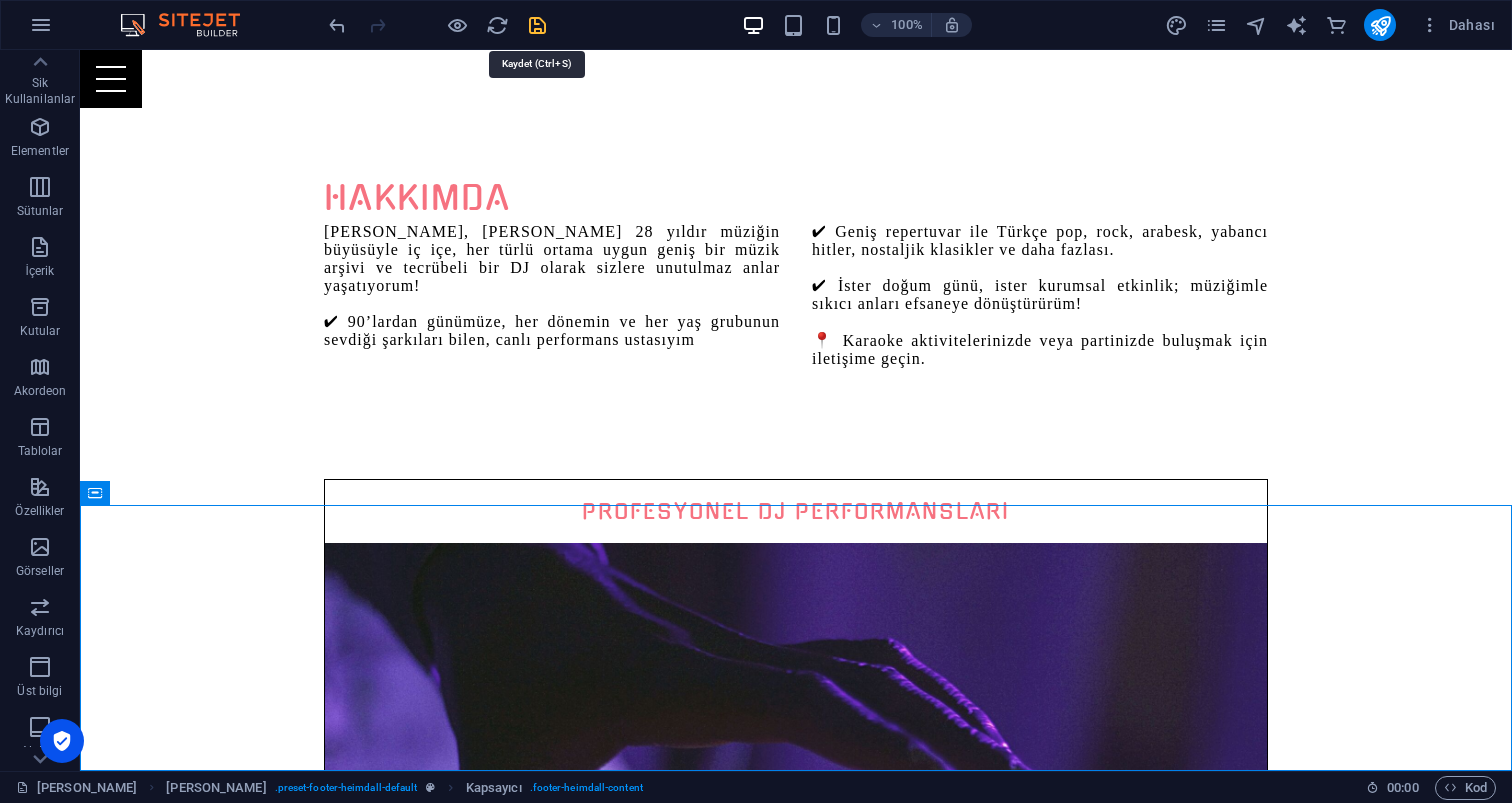 click at bounding box center (537, 25) 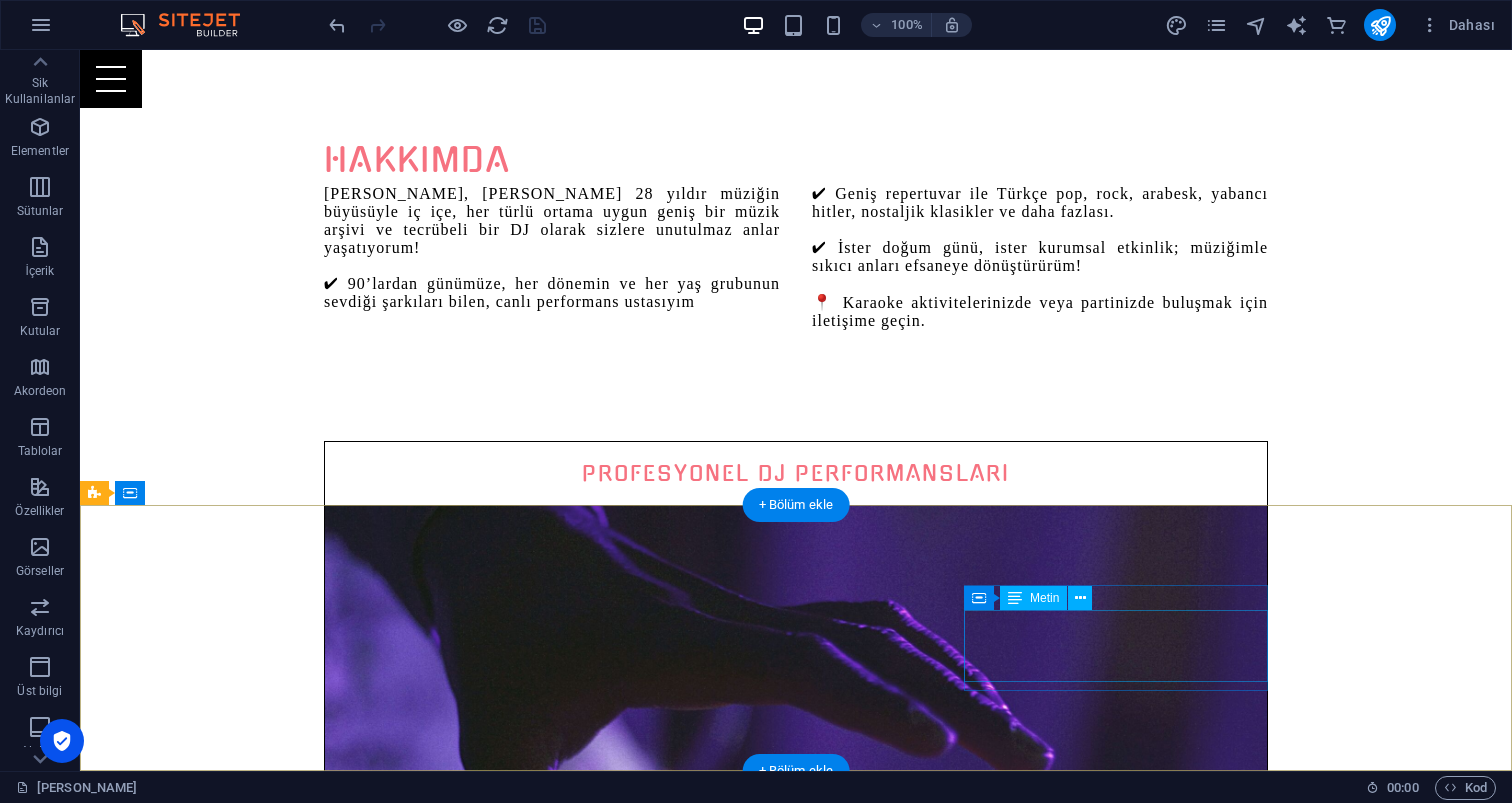 click on "Mehmet Çapar        05333501812 info@karaokeparty.com.tr" at bounding box center (568, 5618) 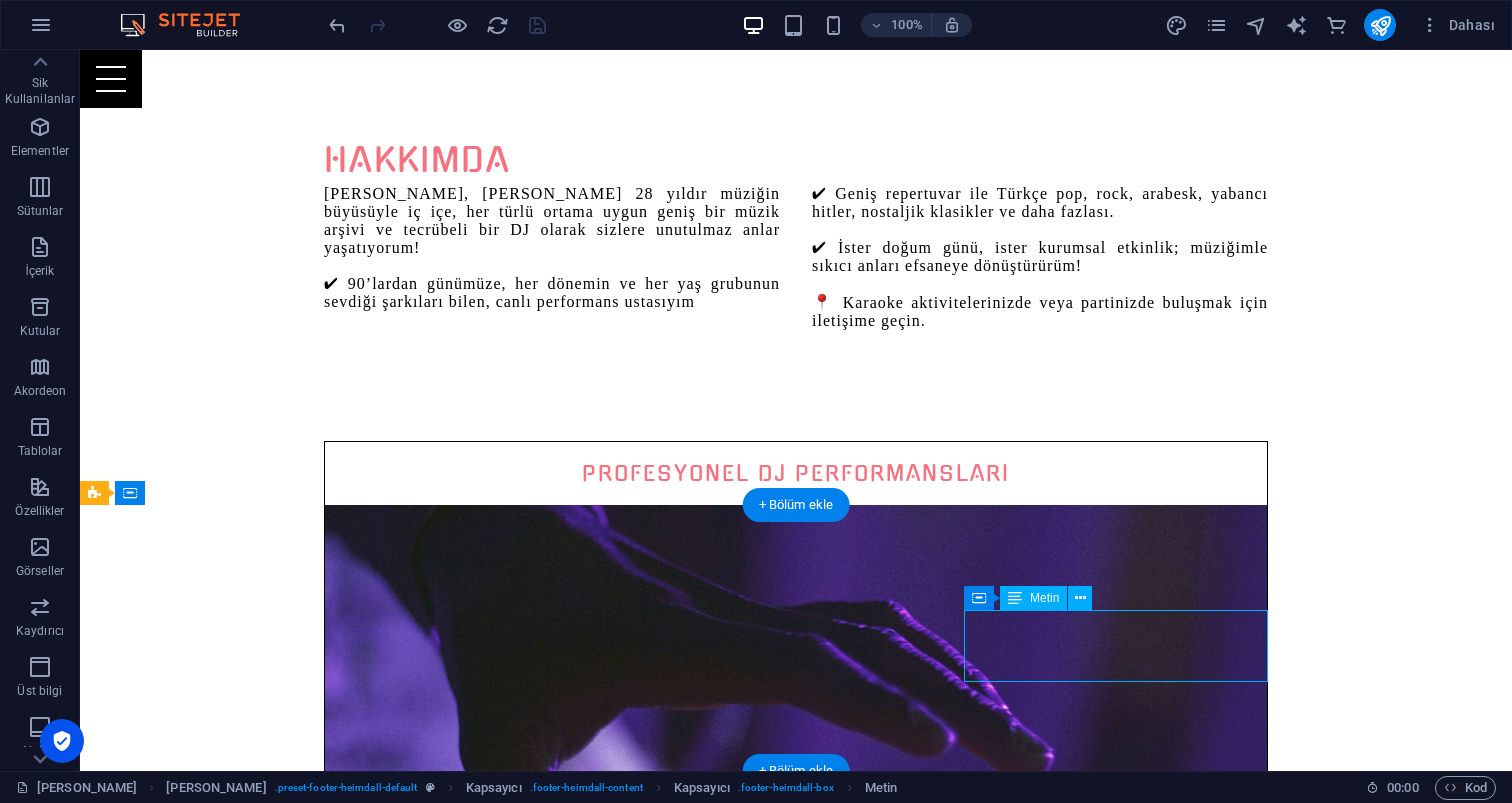 click on "Mehmet Çapar        05333501812 info@karaokeparty.com.tr" at bounding box center [568, 5618] 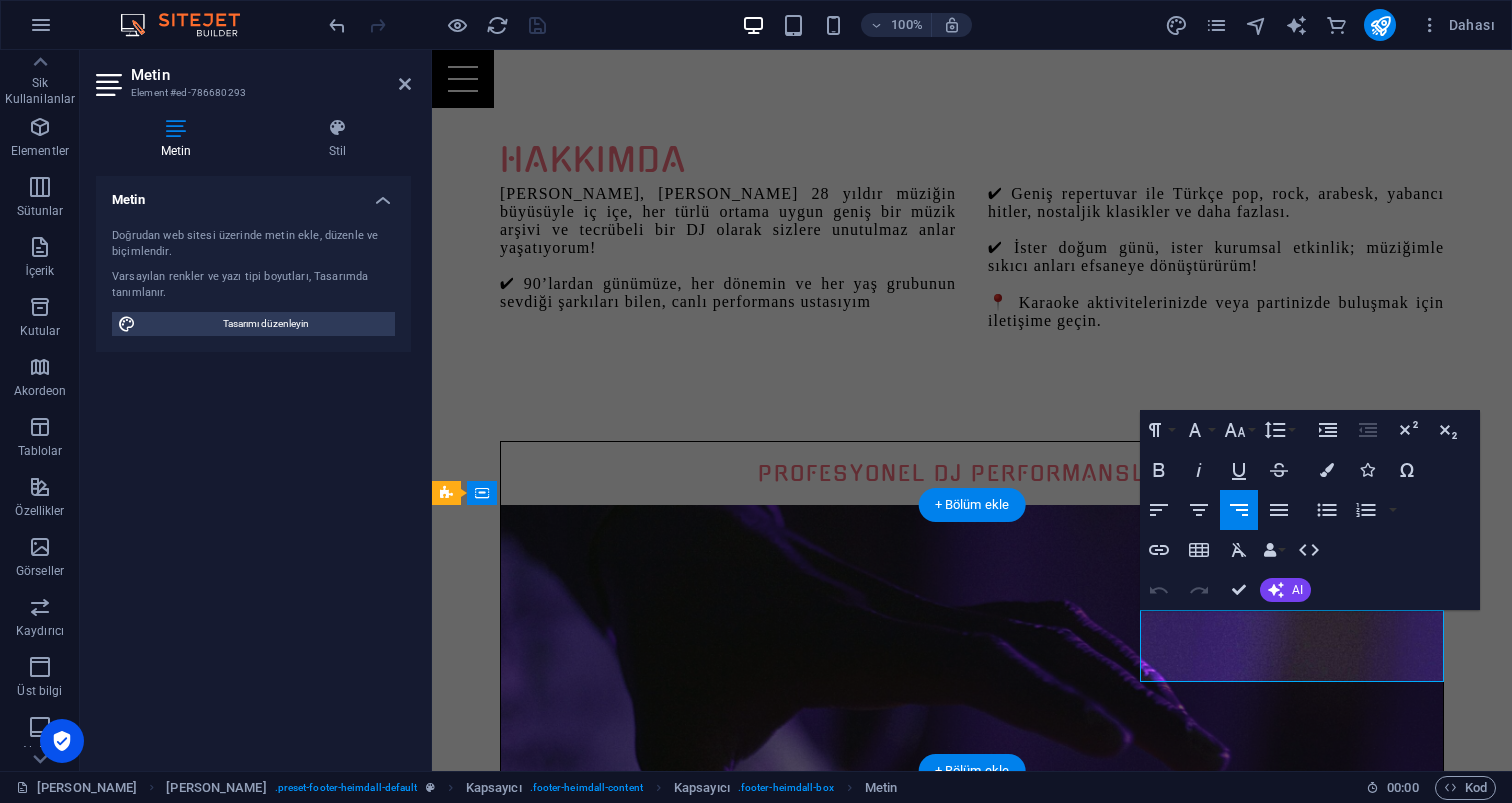 click on "05333501812" at bounding box center [1353, 6105] 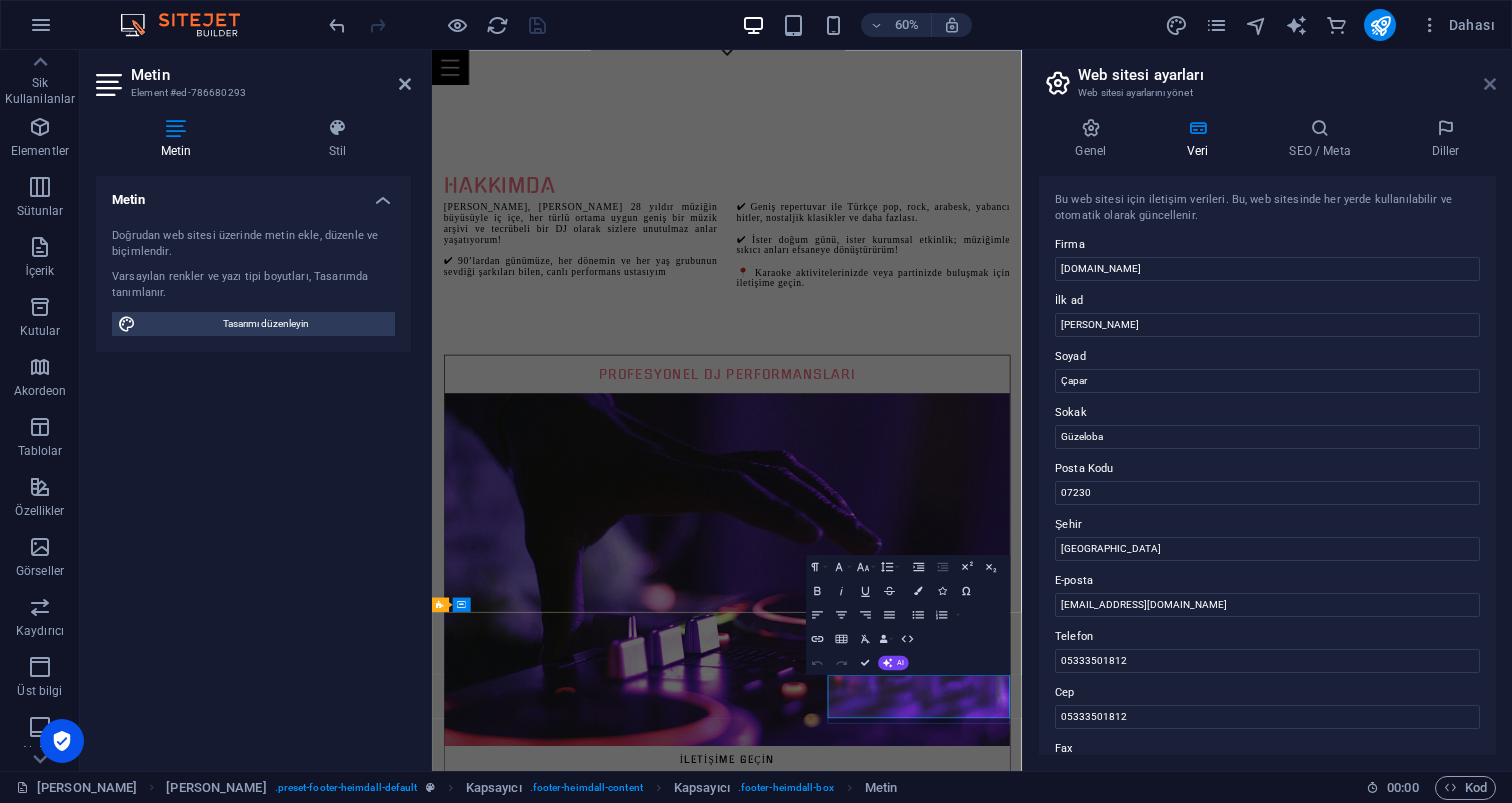 drag, startPoint x: 1490, startPoint y: 84, endPoint x: 1001, endPoint y: 96, distance: 489.14722 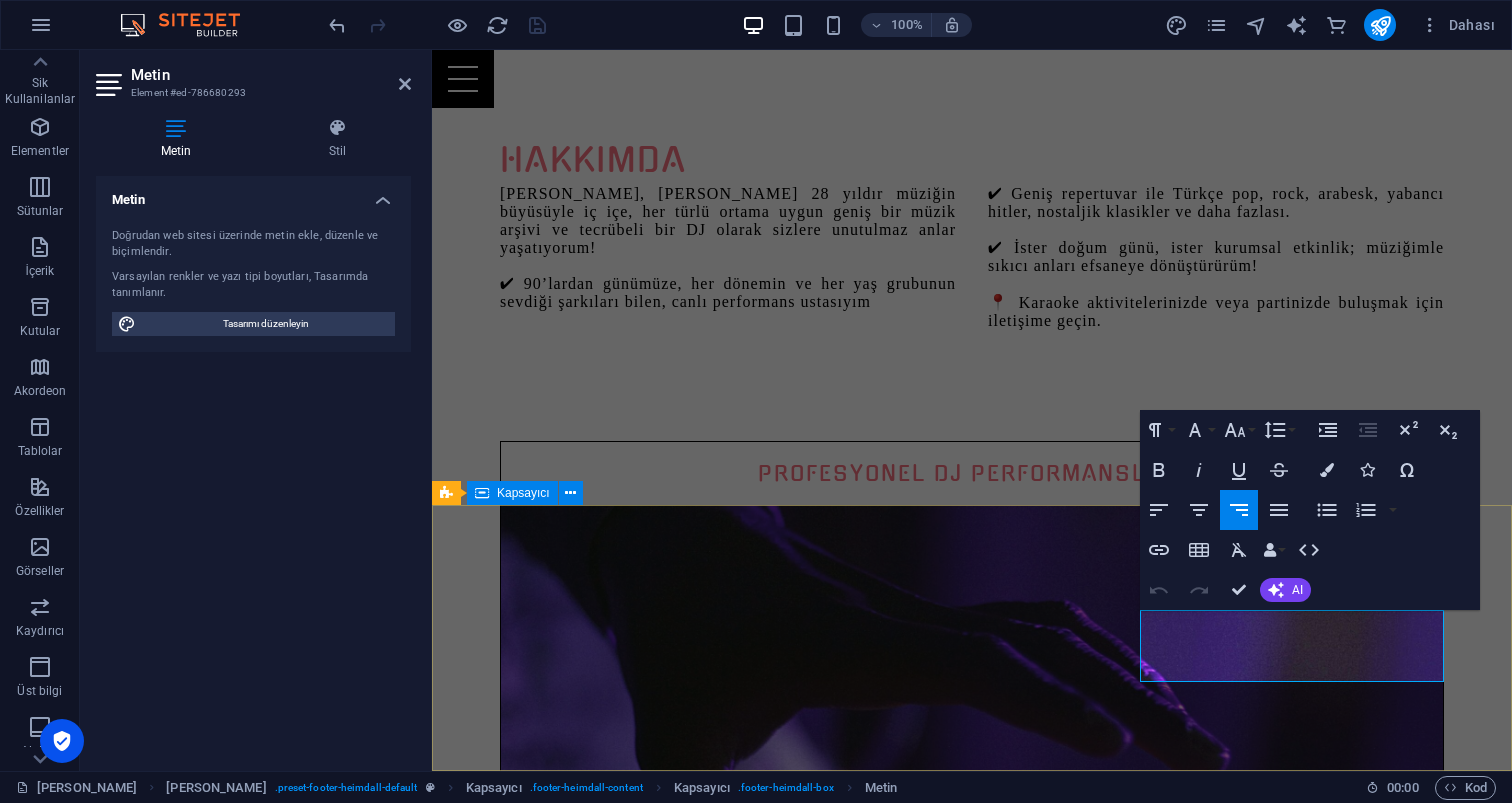 click 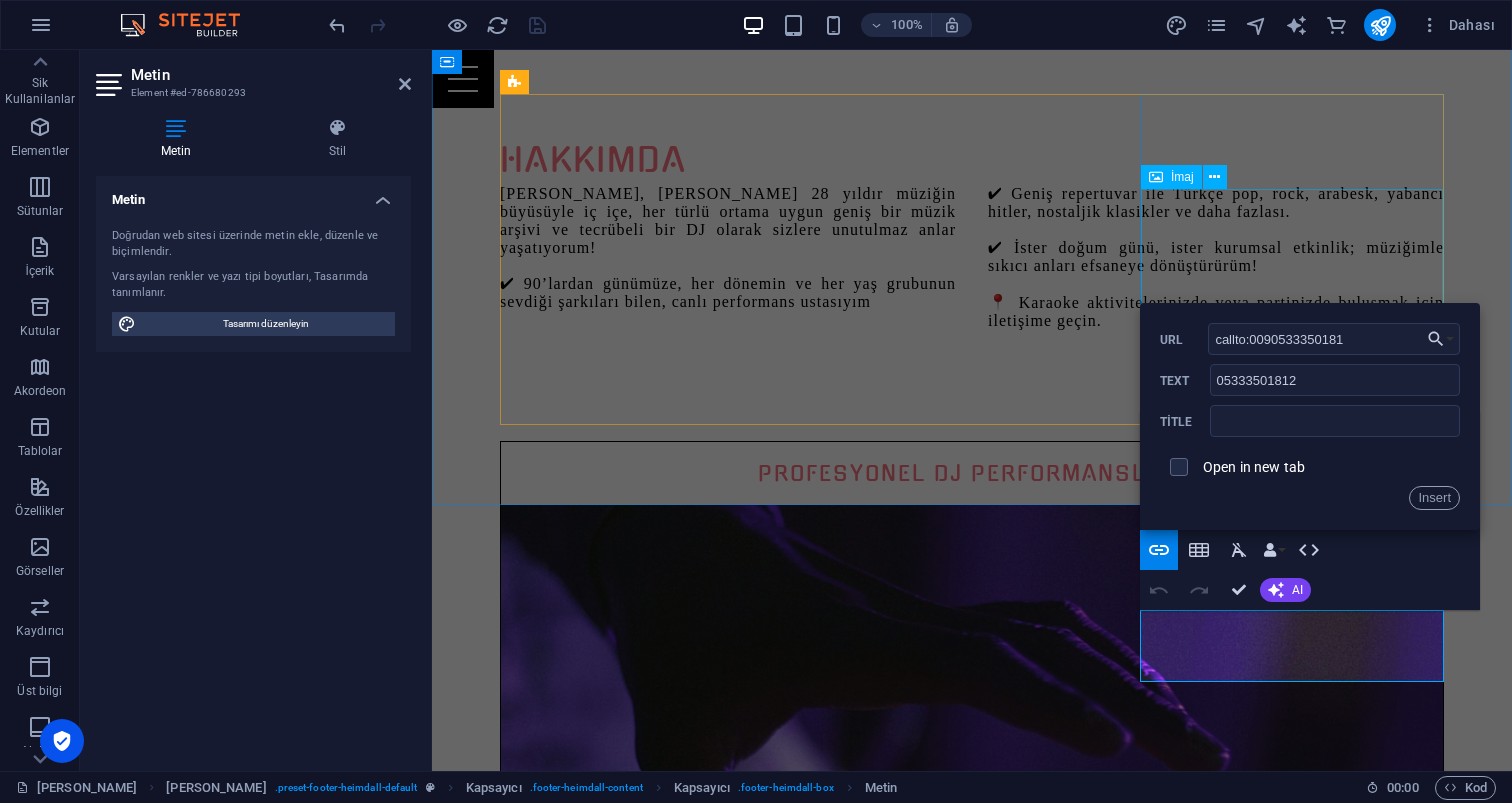 type on "callto:00905333501812" 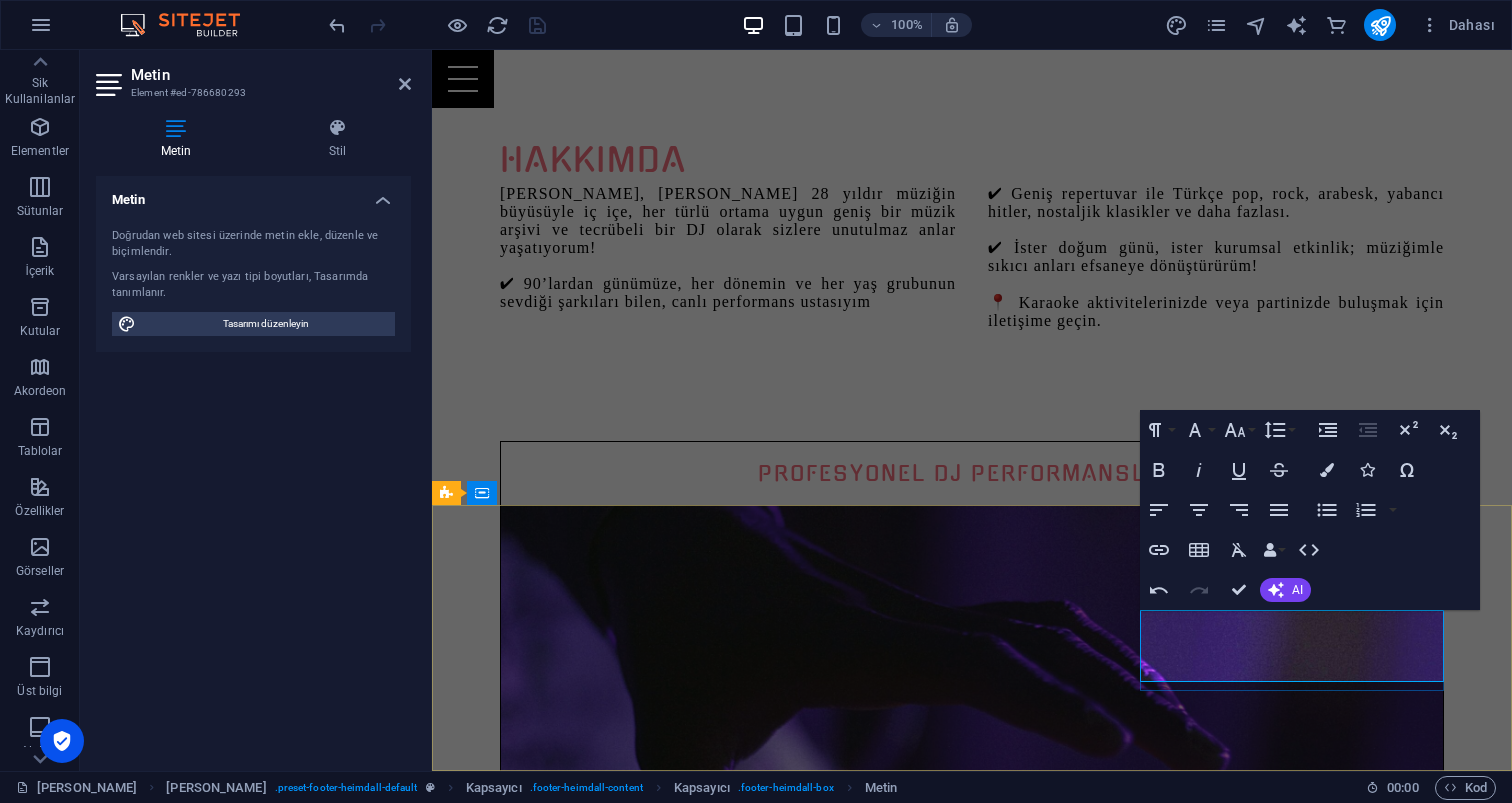 click on "05333501812" at bounding box center [1353, 6105] 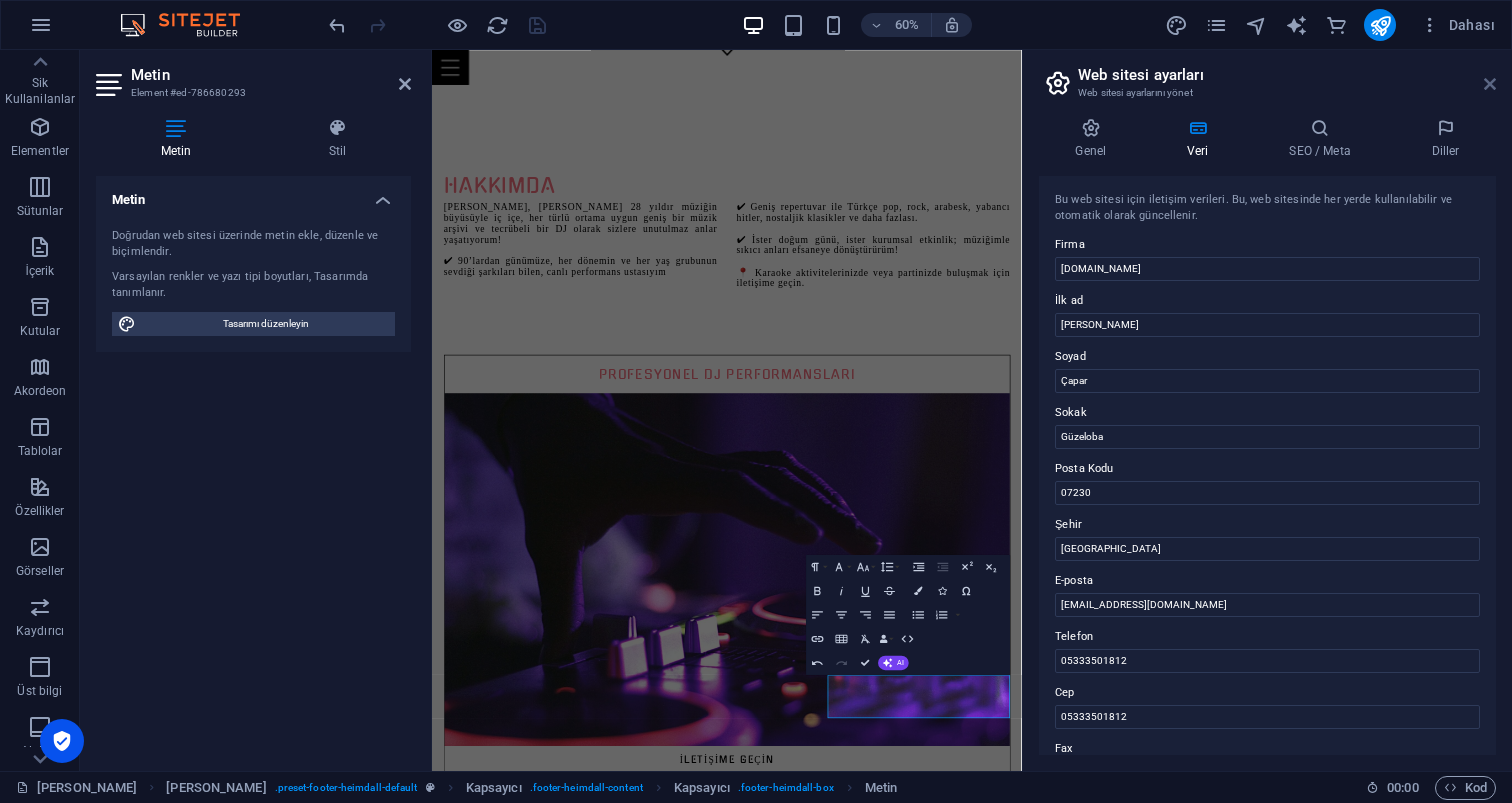 click at bounding box center [1490, 84] 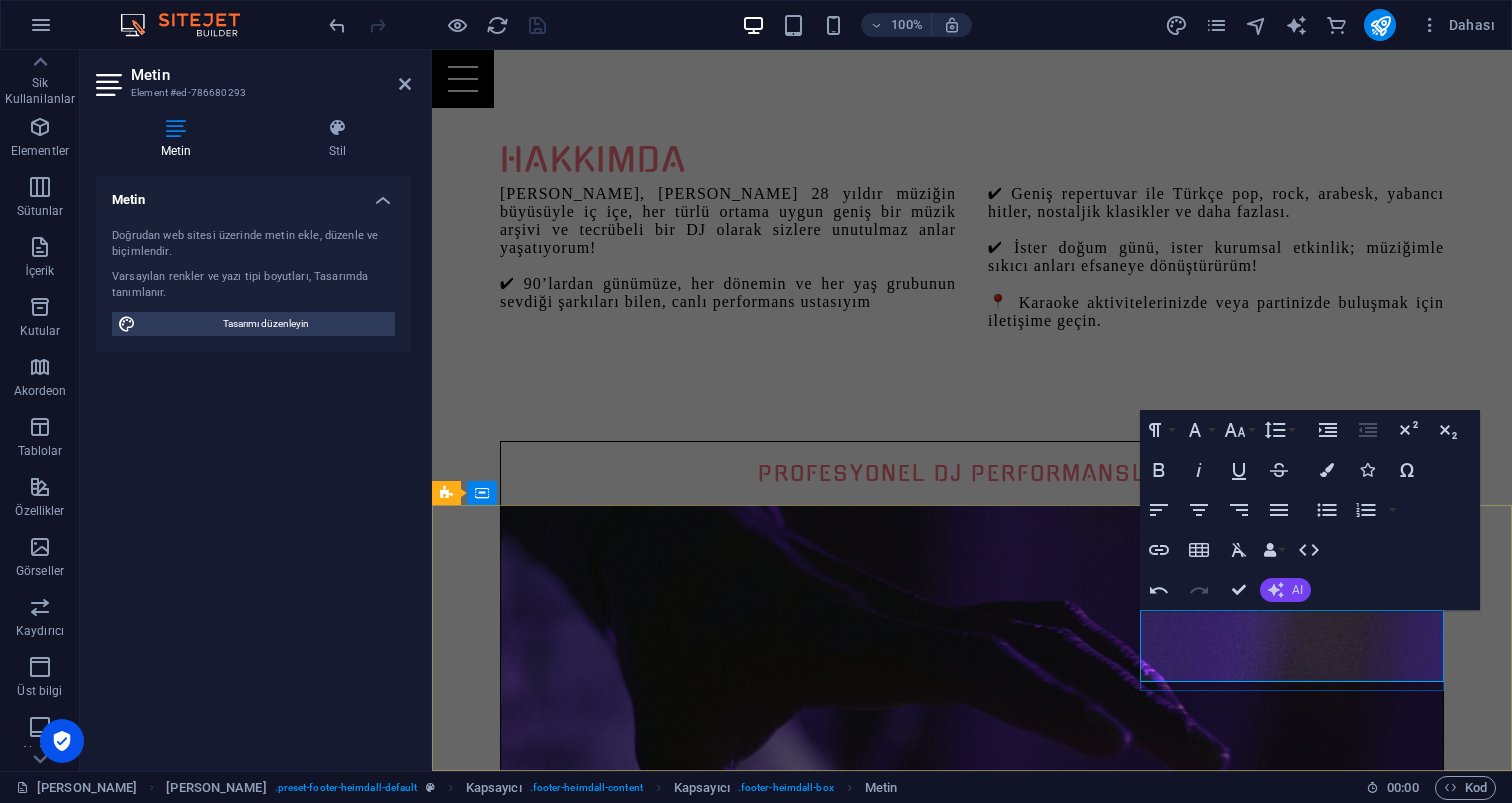 click on "AI" at bounding box center (1297, 590) 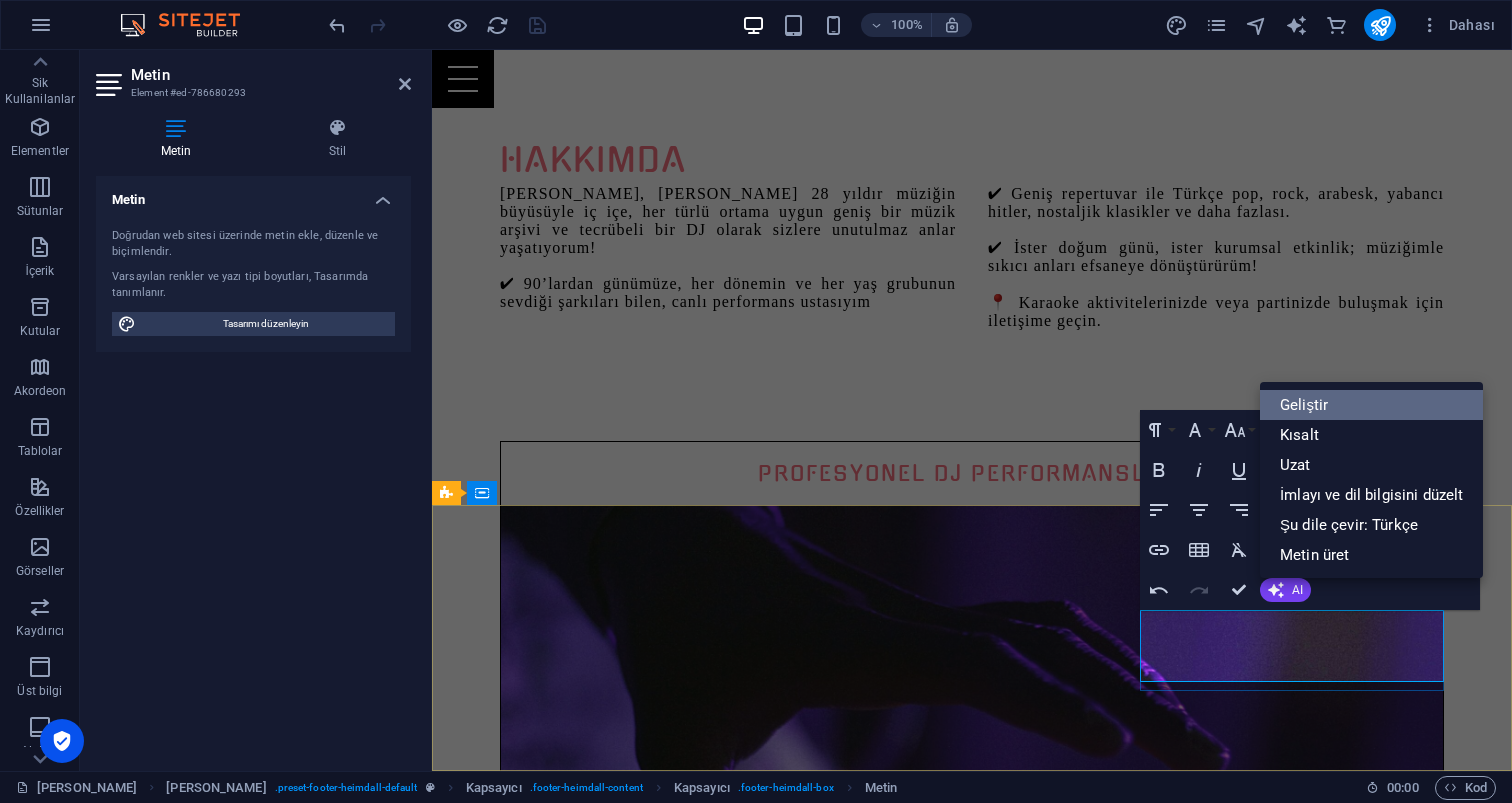 click on "Geliştir" at bounding box center (1371, 405) 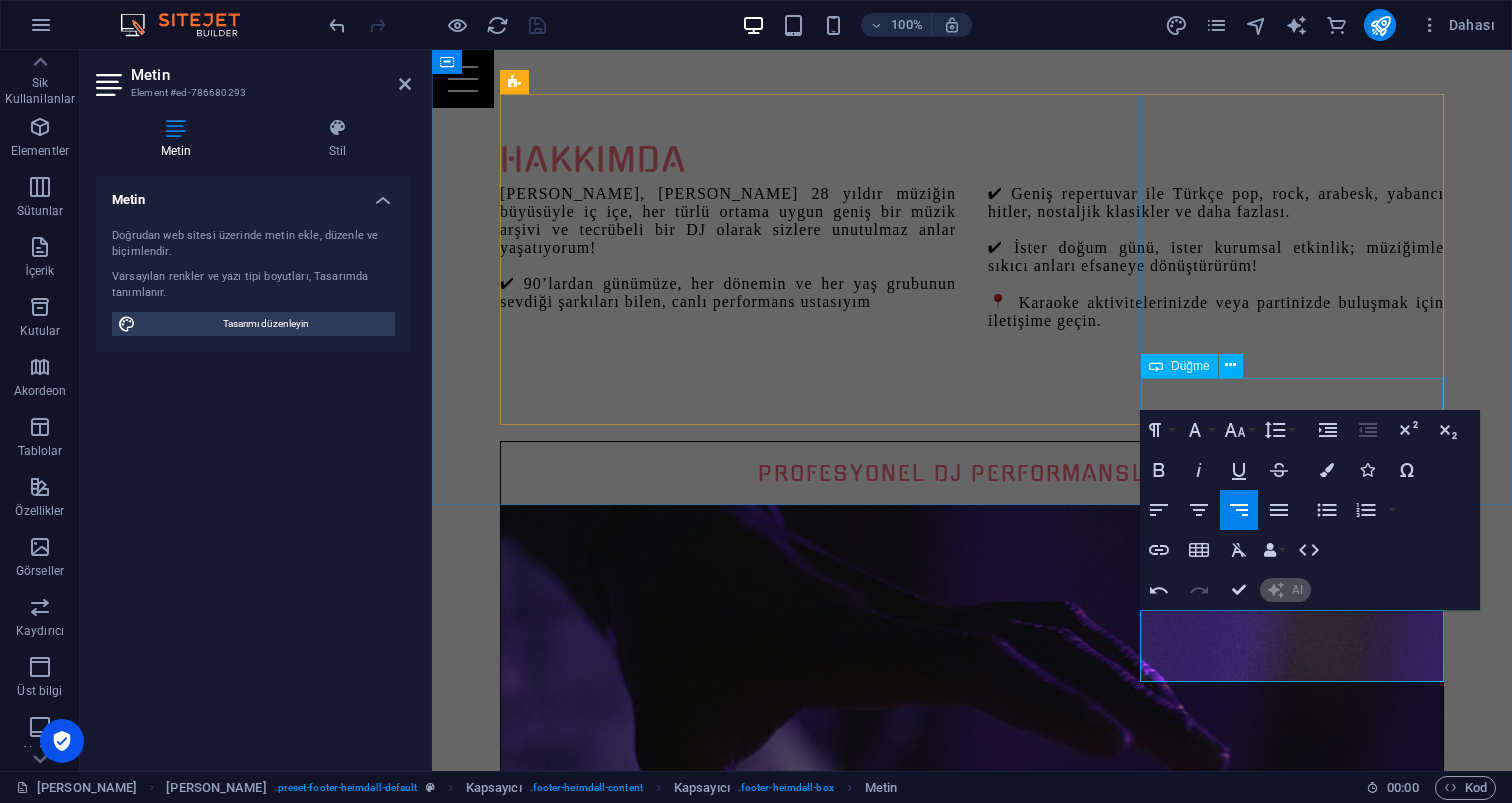 type 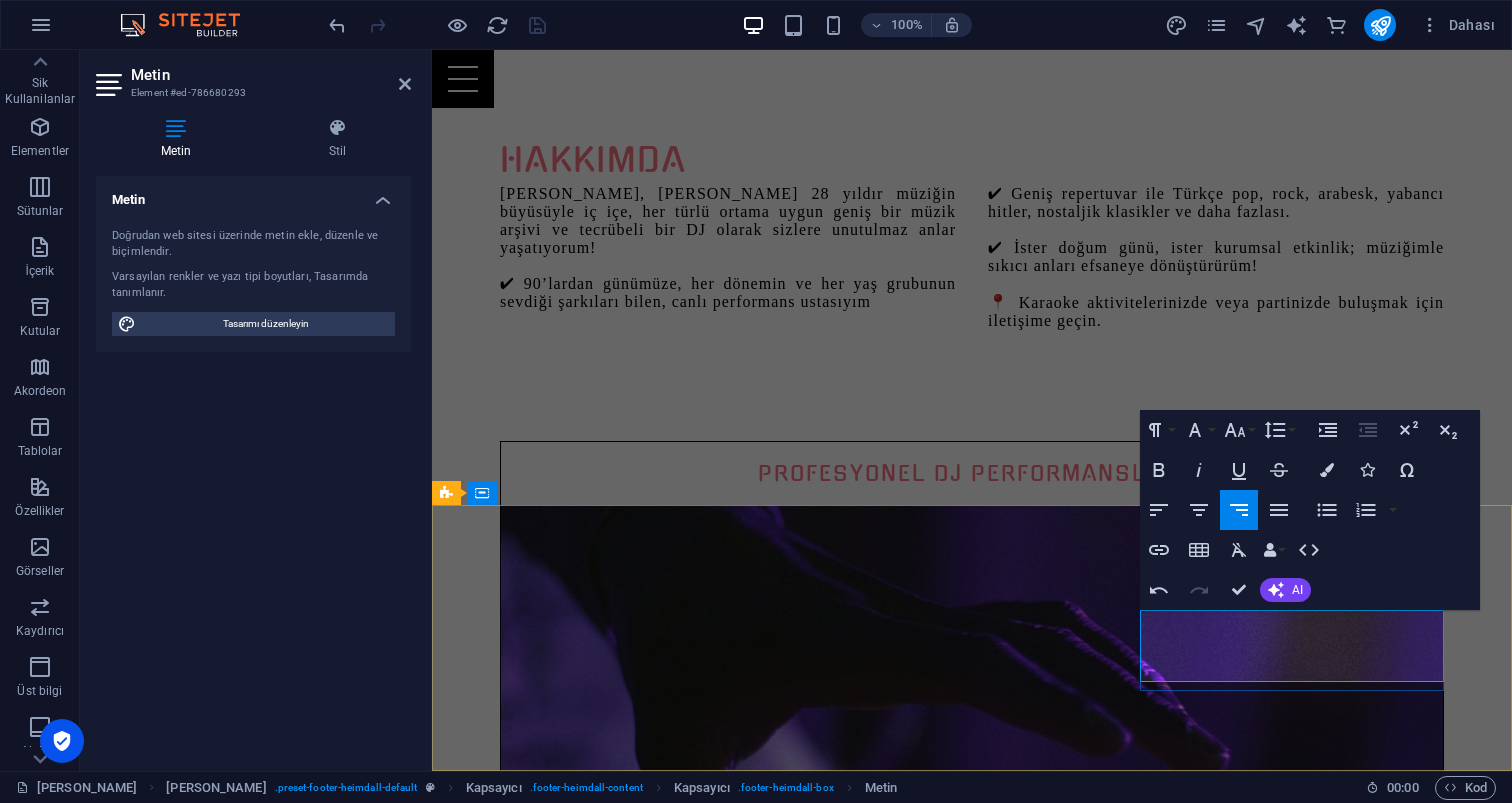 click on "Mehmet Çapar   Phone: 0533 350 1812   Email: info@karaokeparty.com.tr" at bounding box center (920, 5131) 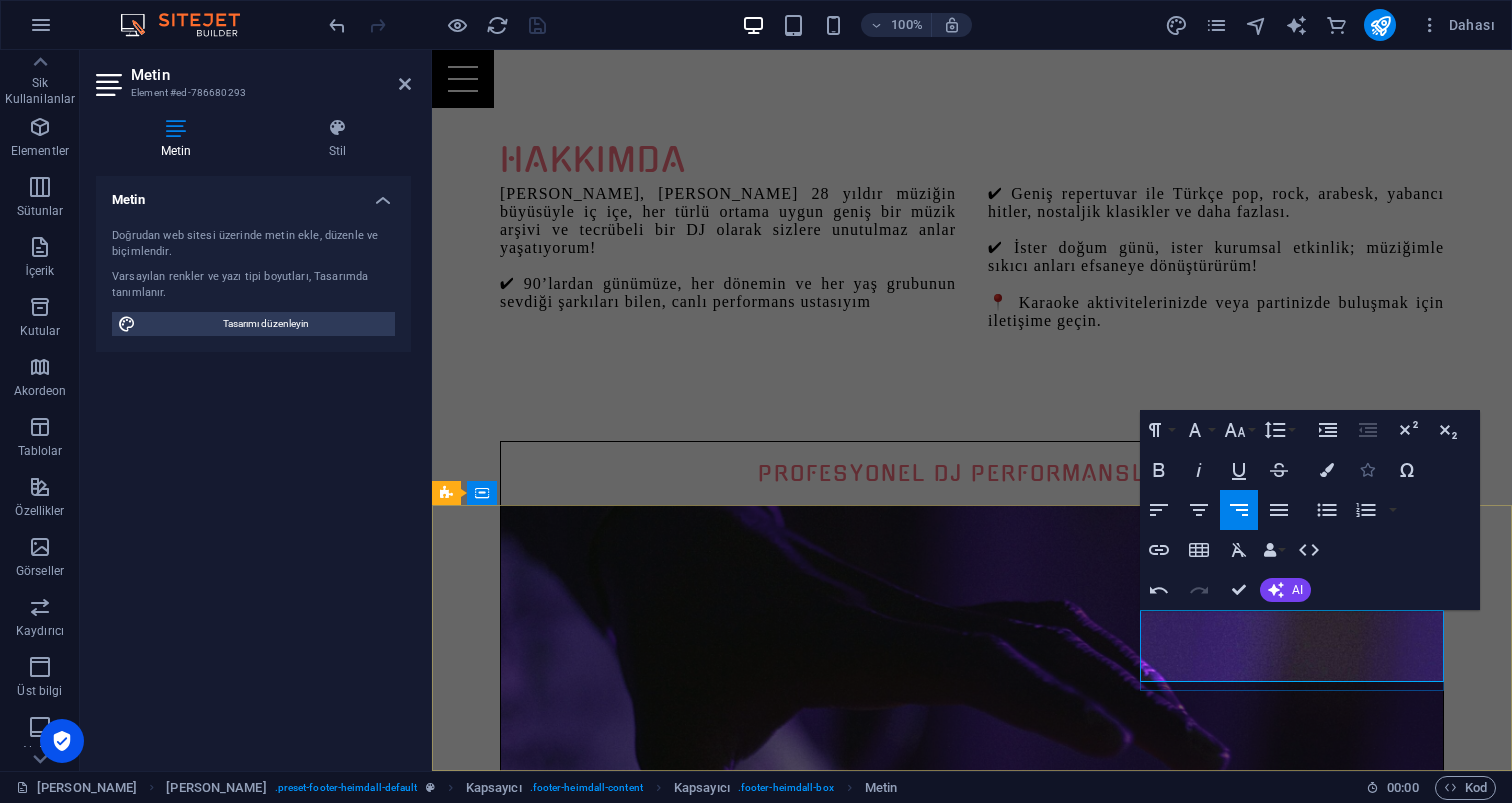 click 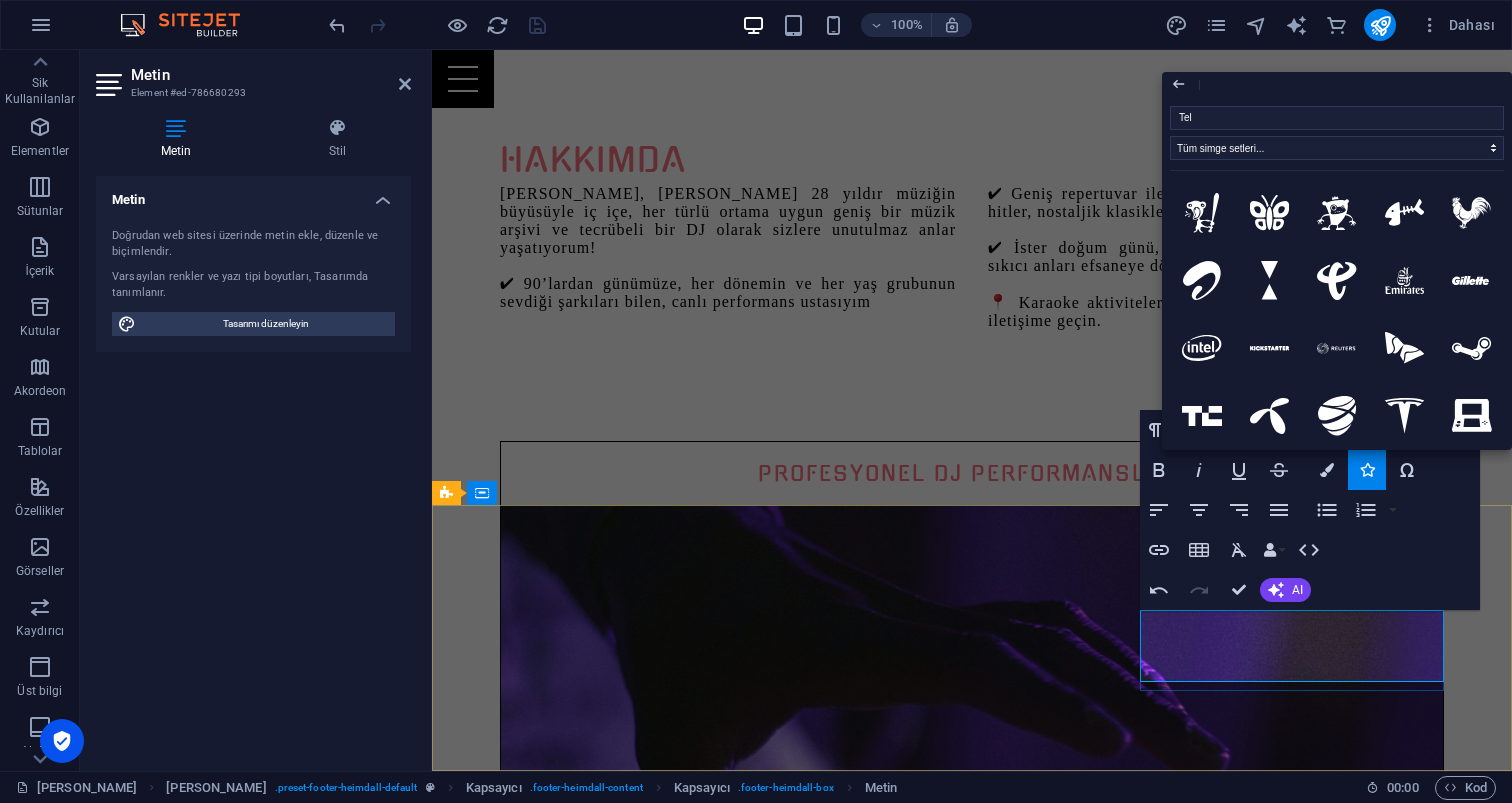 type on "Tele" 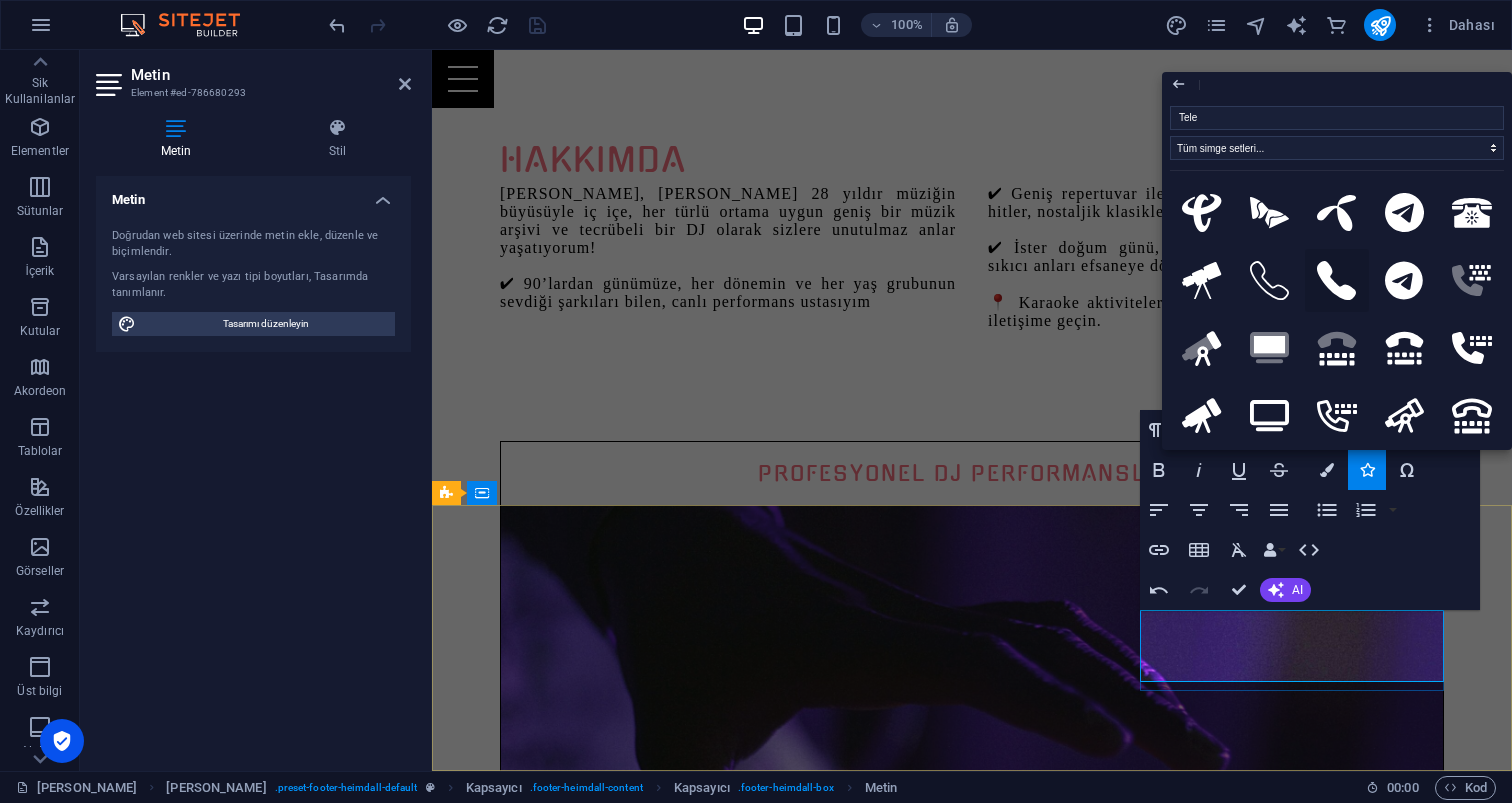 click 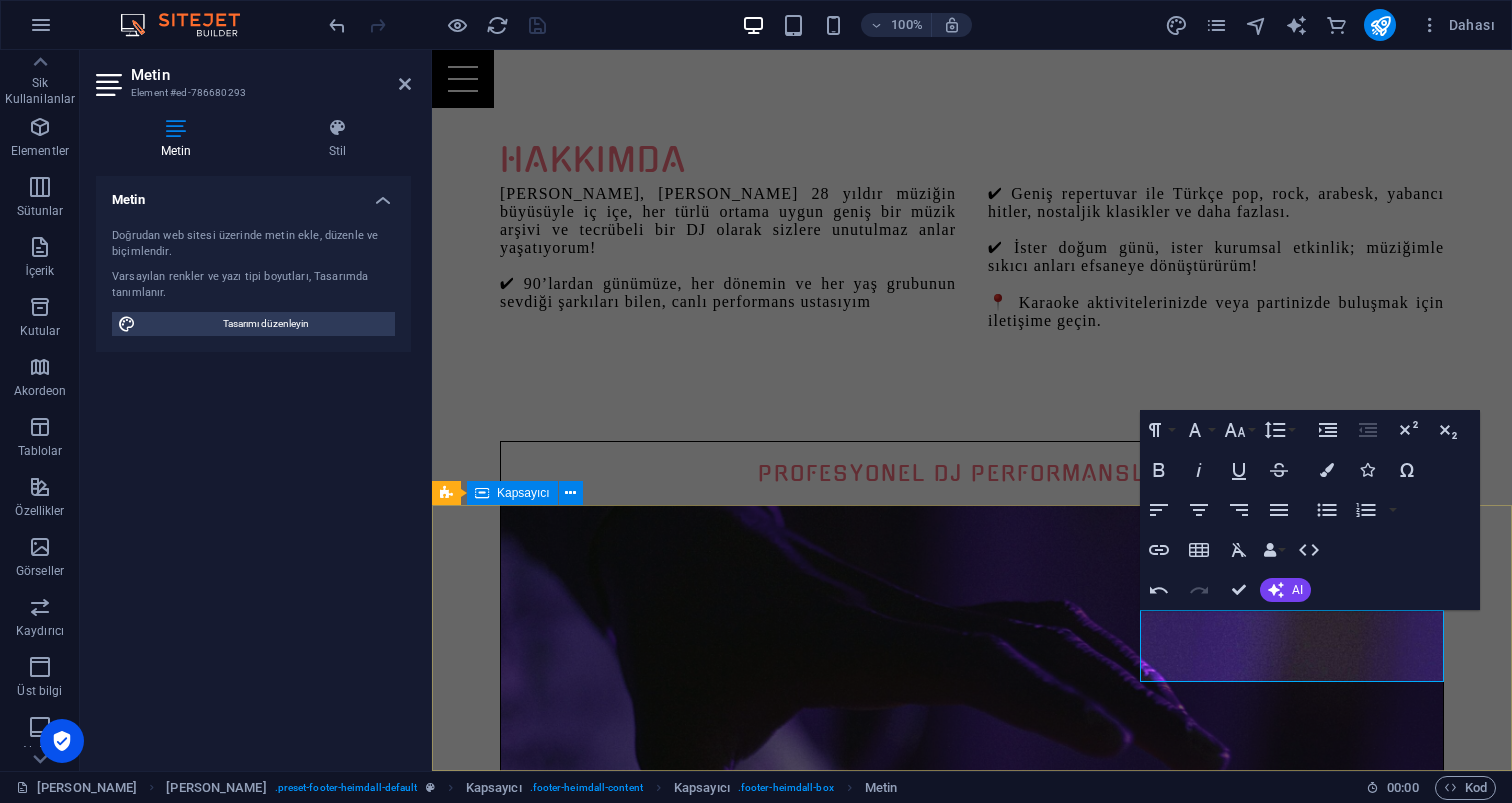 click on "Adres karaokeparty.com.tr Güzeloba Antalya   07230     Instagram     W hatsapp İLETİŞİM Mehmet Çapar        0533 350 1812   Email: info@karaokeparty.com.tr" 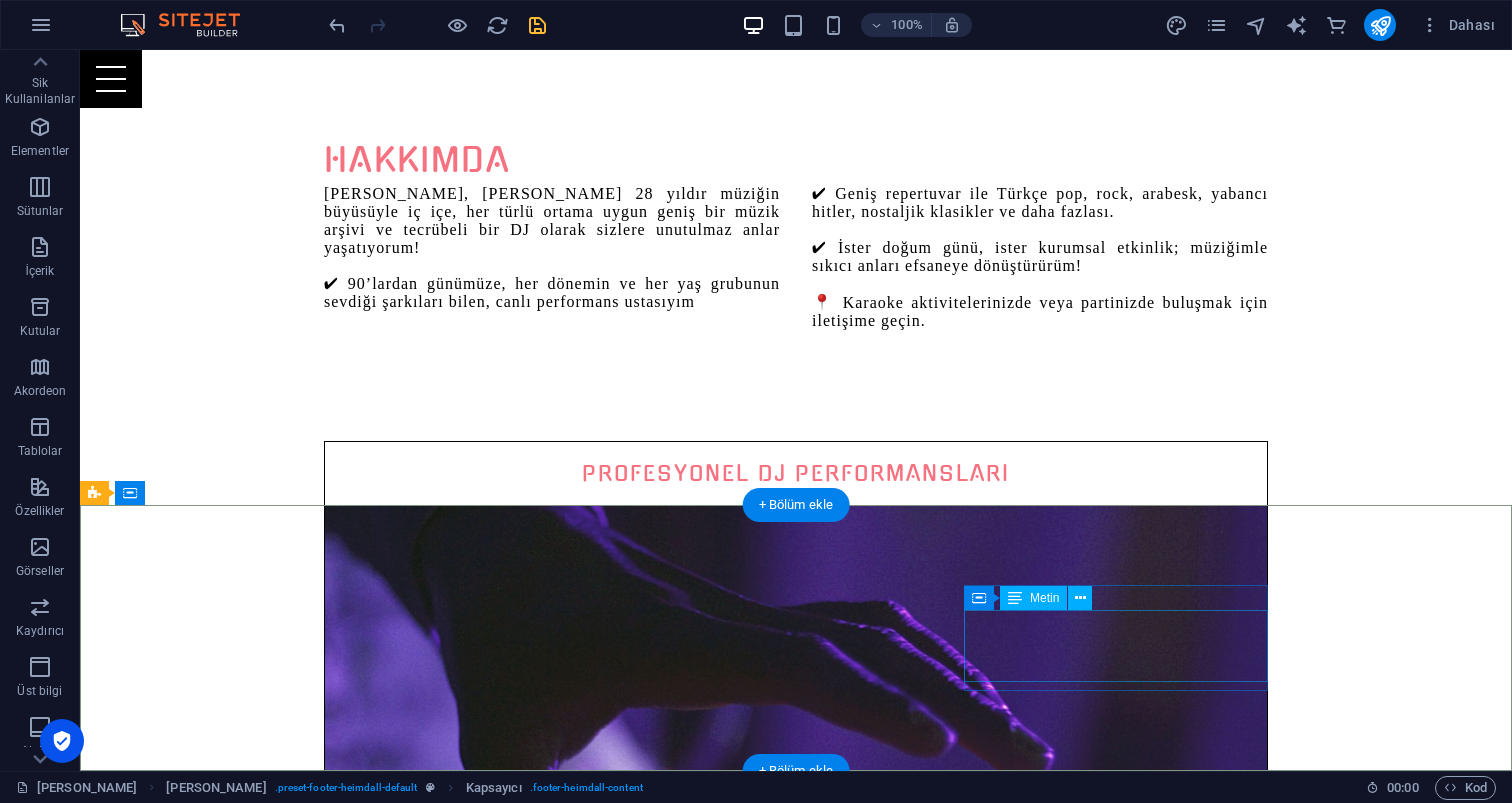 click on "Mehmet Çapar        0533 350 1812   Email: info@karaokeparty.com.tr" 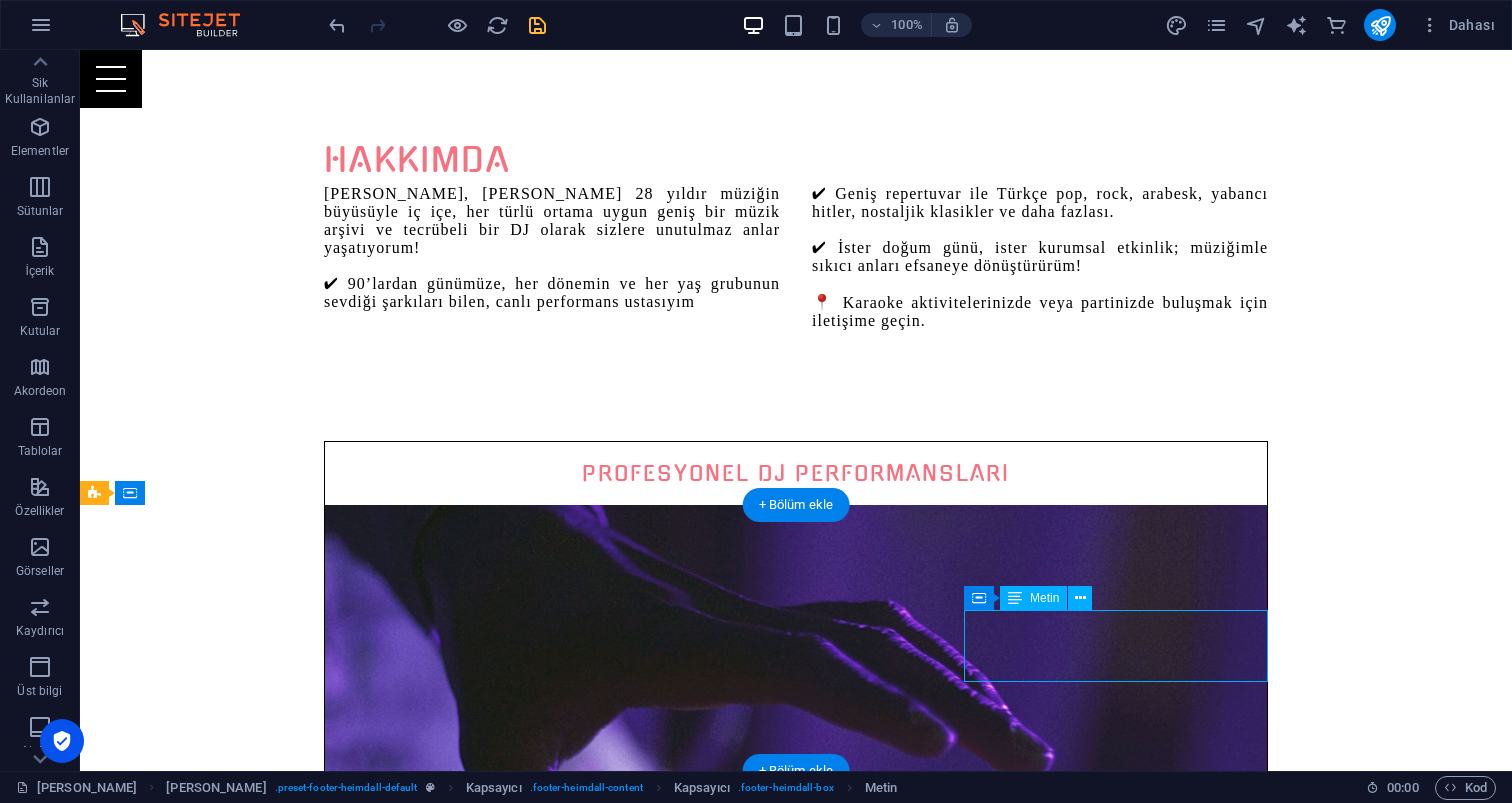 click on "Mehmet Çapar        0533 350 1812   Email: info@karaokeparty.com.tr" 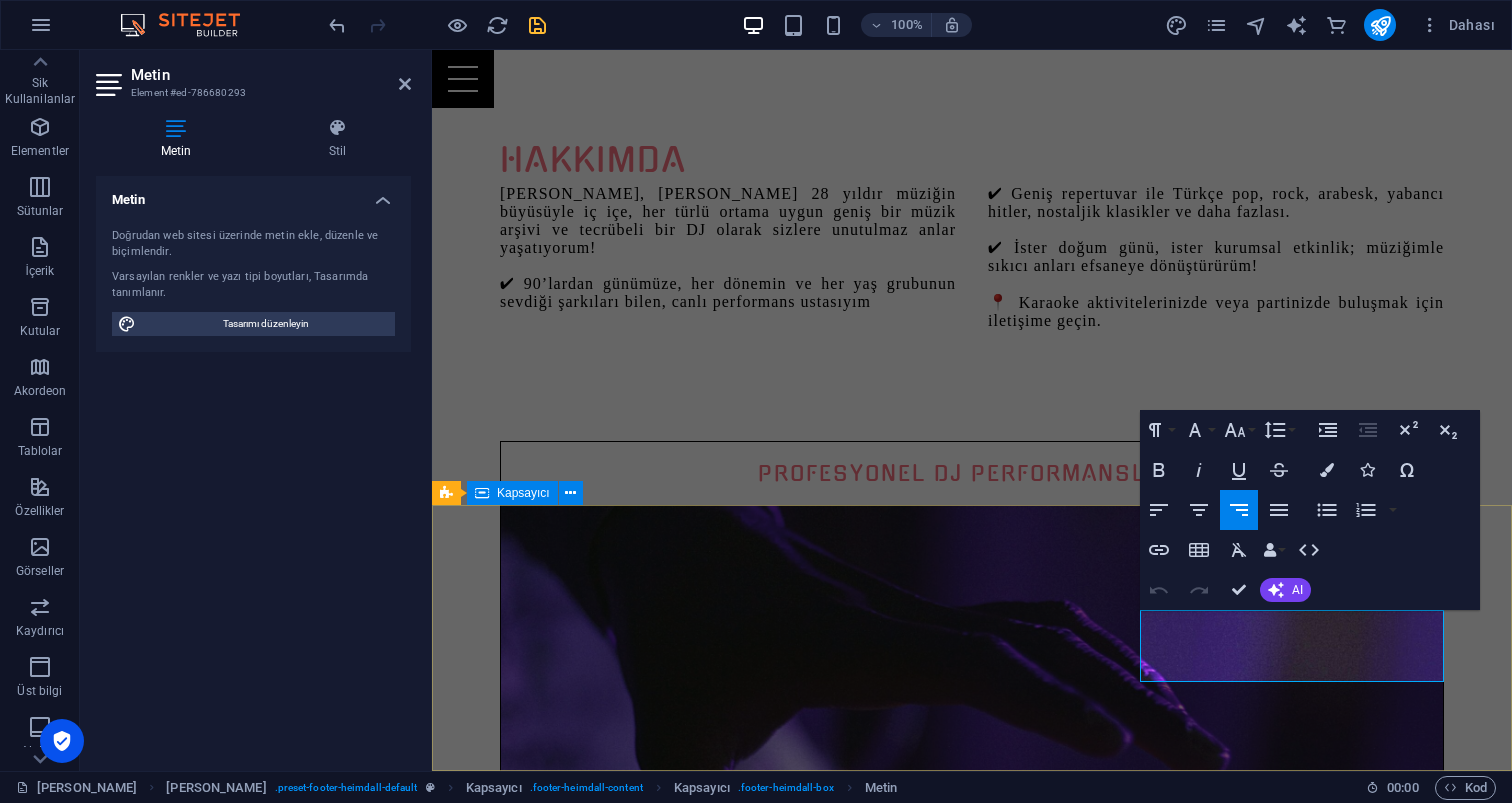 drag, startPoint x: 854, startPoint y: 618, endPoint x: 1020, endPoint y: 620, distance: 166.01205 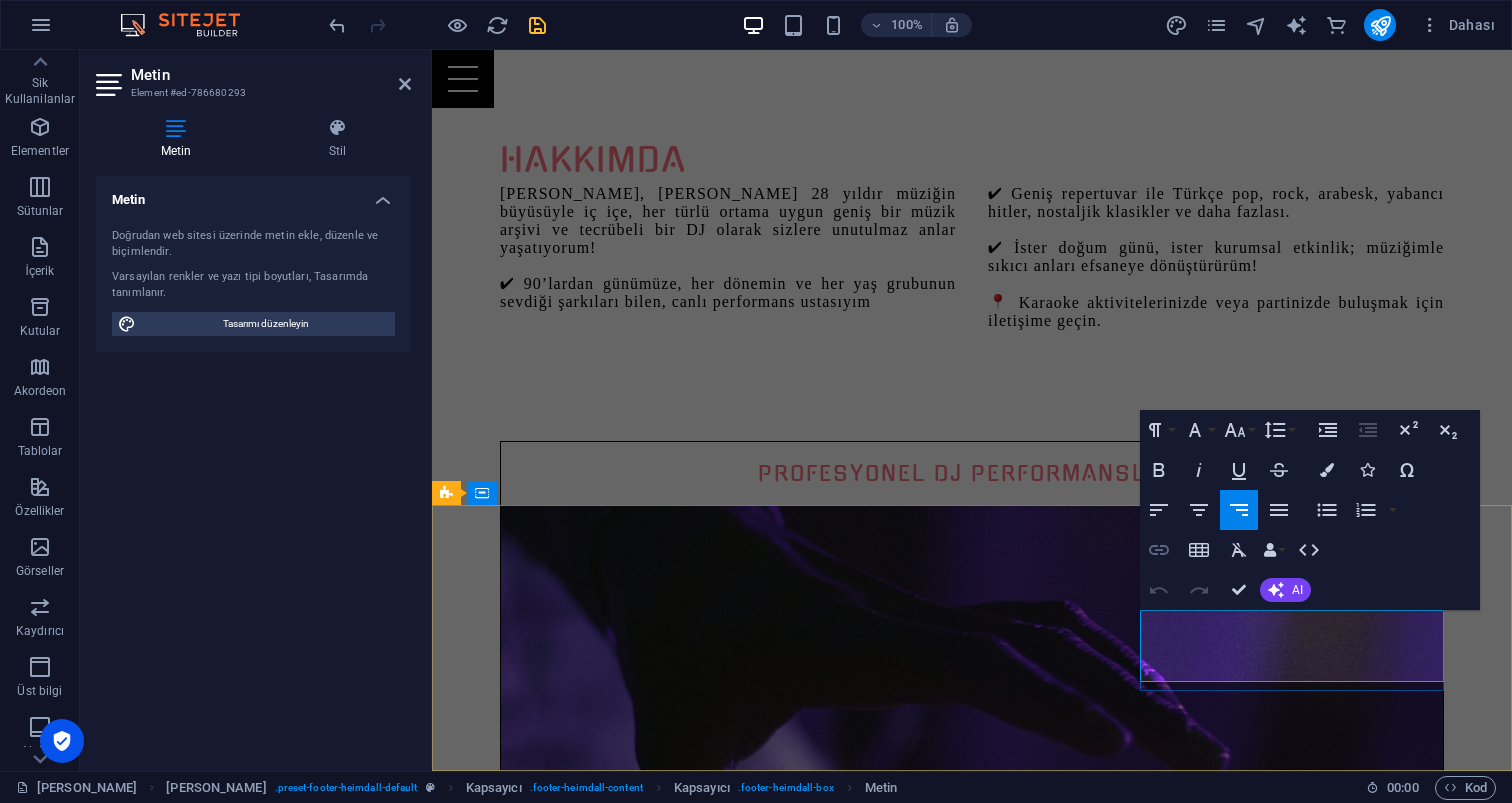 click 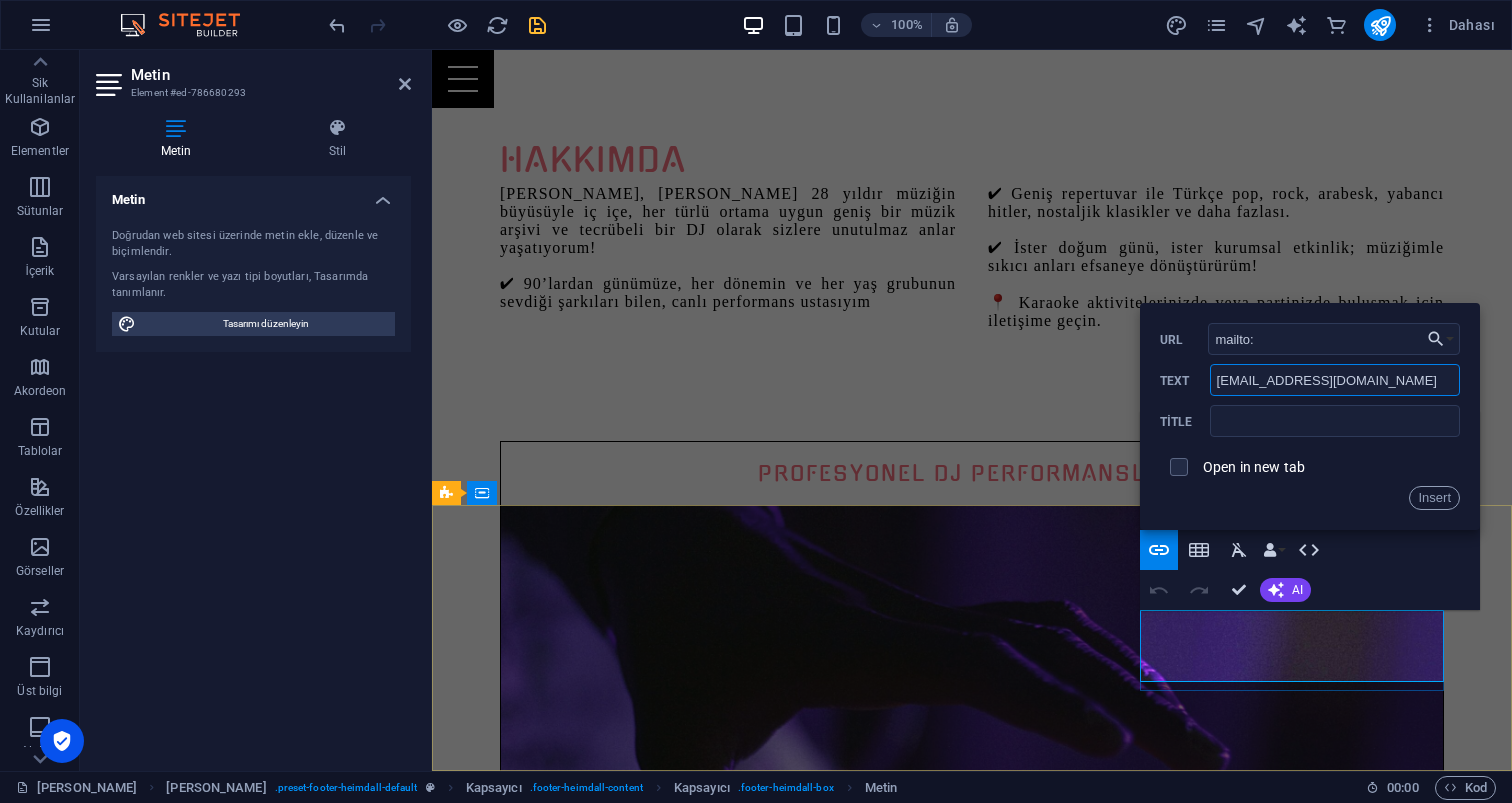 drag, startPoint x: 1342, startPoint y: 381, endPoint x: 1146, endPoint y: 367, distance: 196.49936 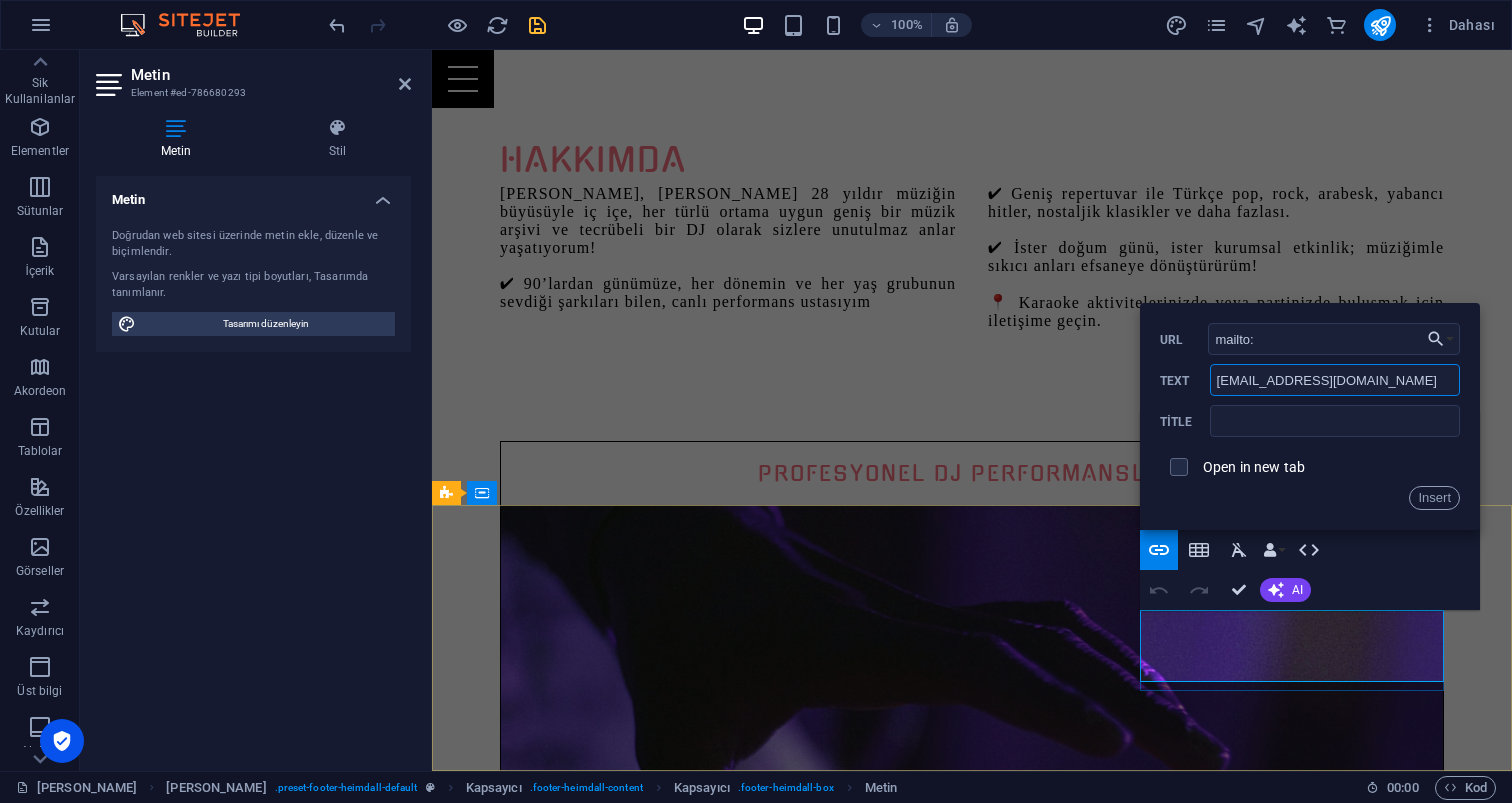 click on "Back Choose Link Ana Sayfa Hizmetler iletişim Dosya seç... mailto: URL info@karaokeparty.com.tr Text Title Open in new tab Insert" 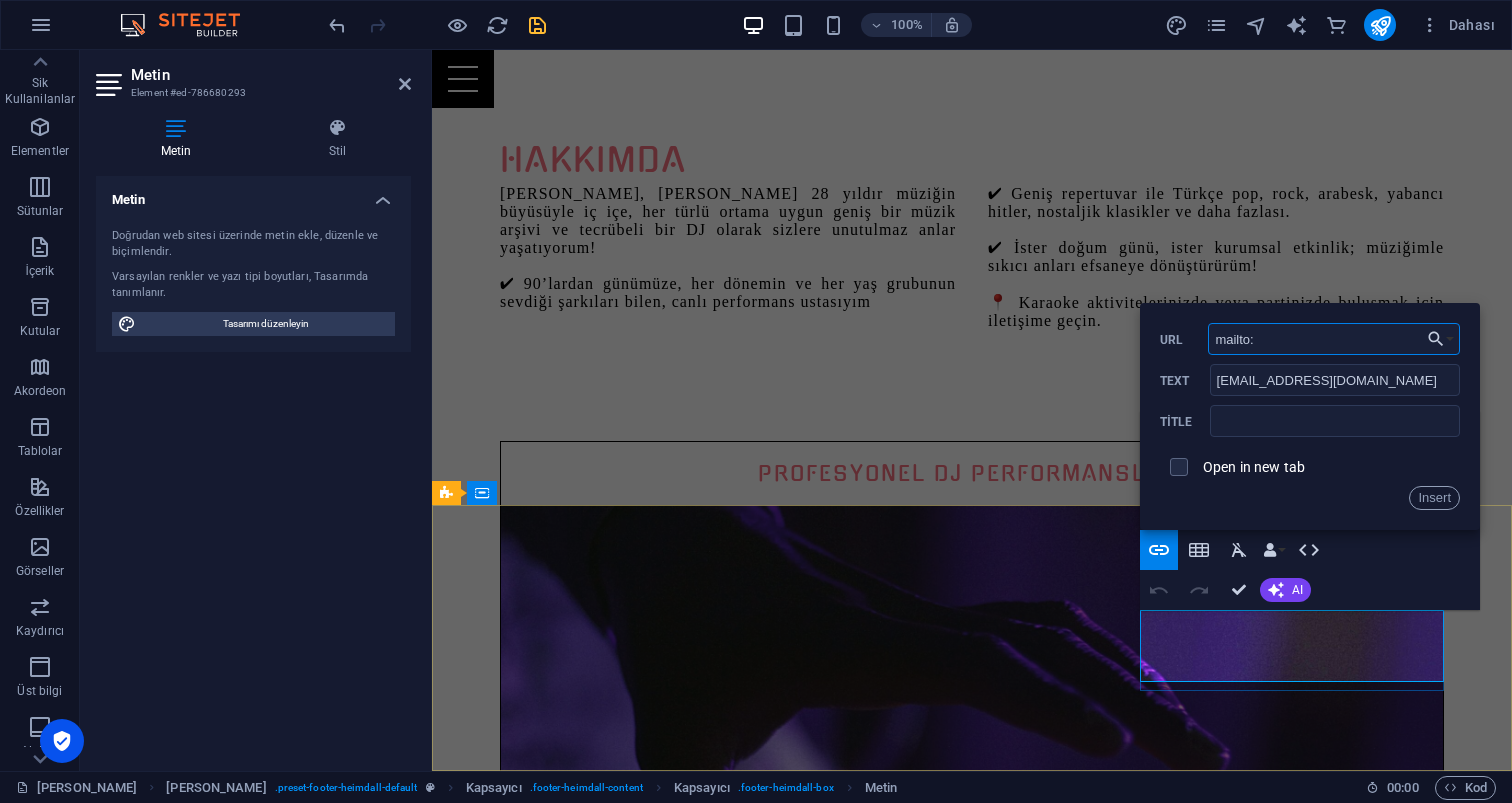 click on "mailto:" 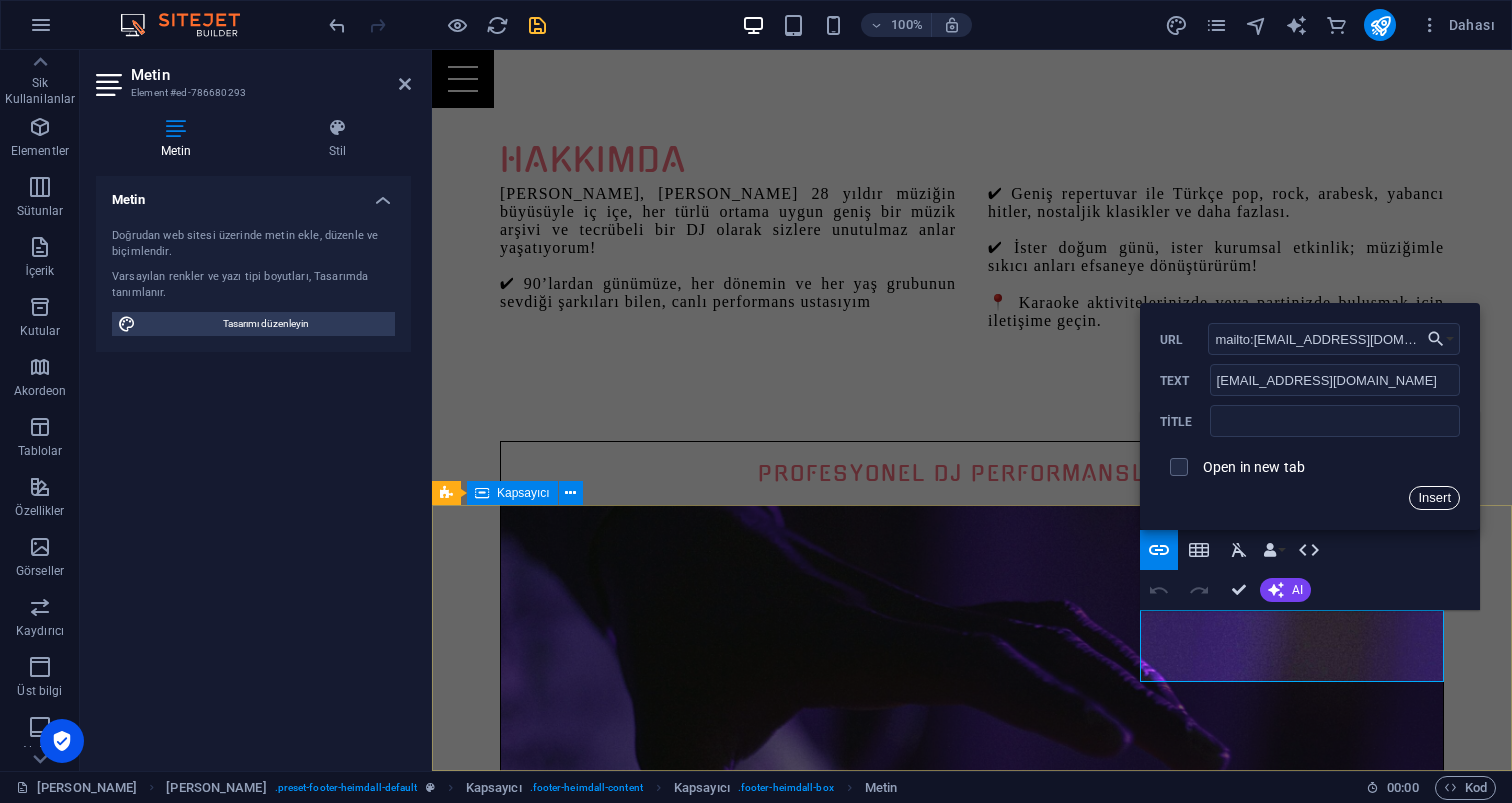 click on "Insert" 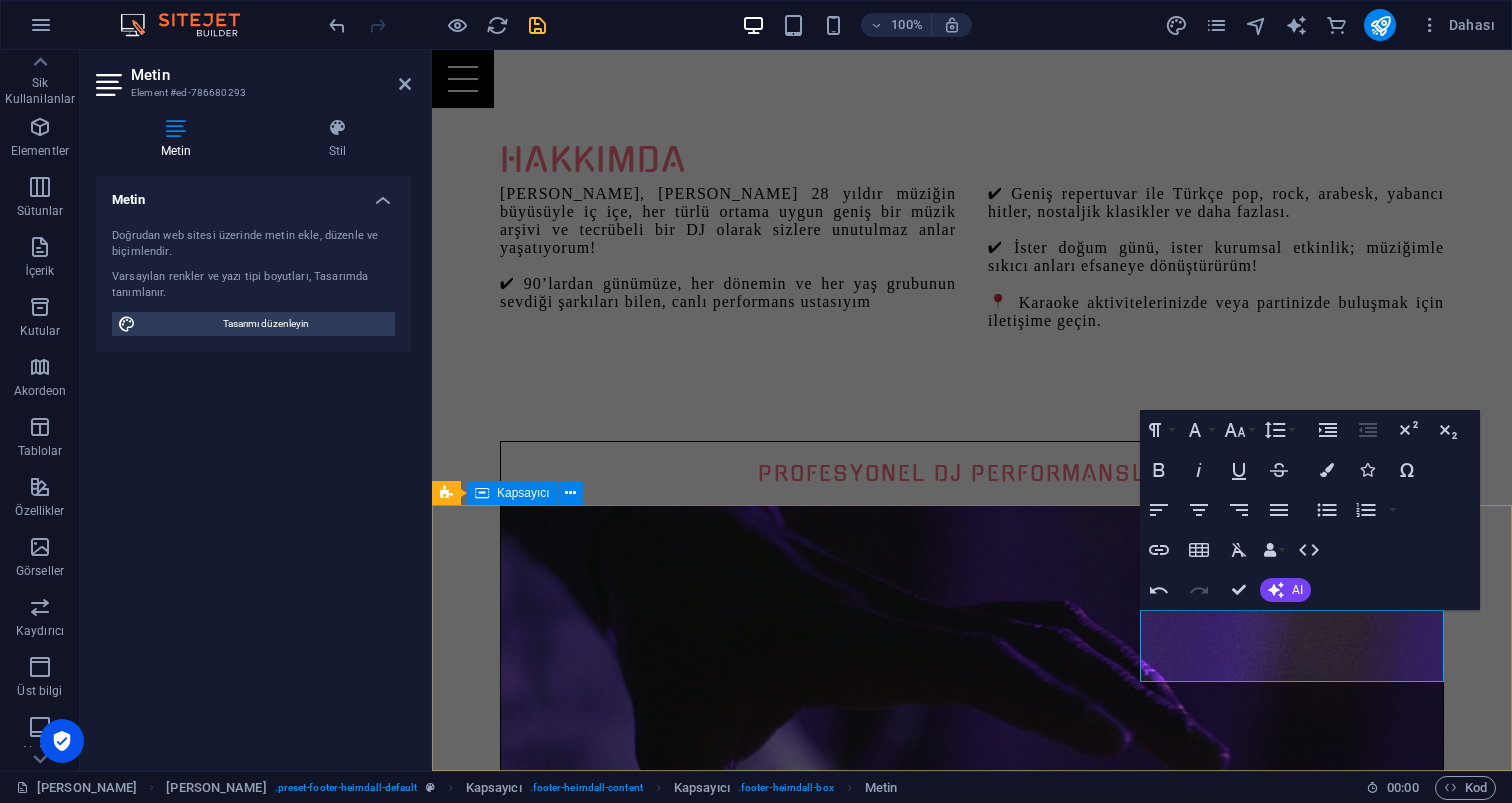 click on "Adres [DOMAIN_NAME] Güzeloba [GEOGRAPHIC_DATA]   07230     Instagram     W hatsapp İLETİŞİM [PERSON_NAME]        0533 350 1812   Email:  [EMAIL_ADDRESS][DOMAIN_NAME]" 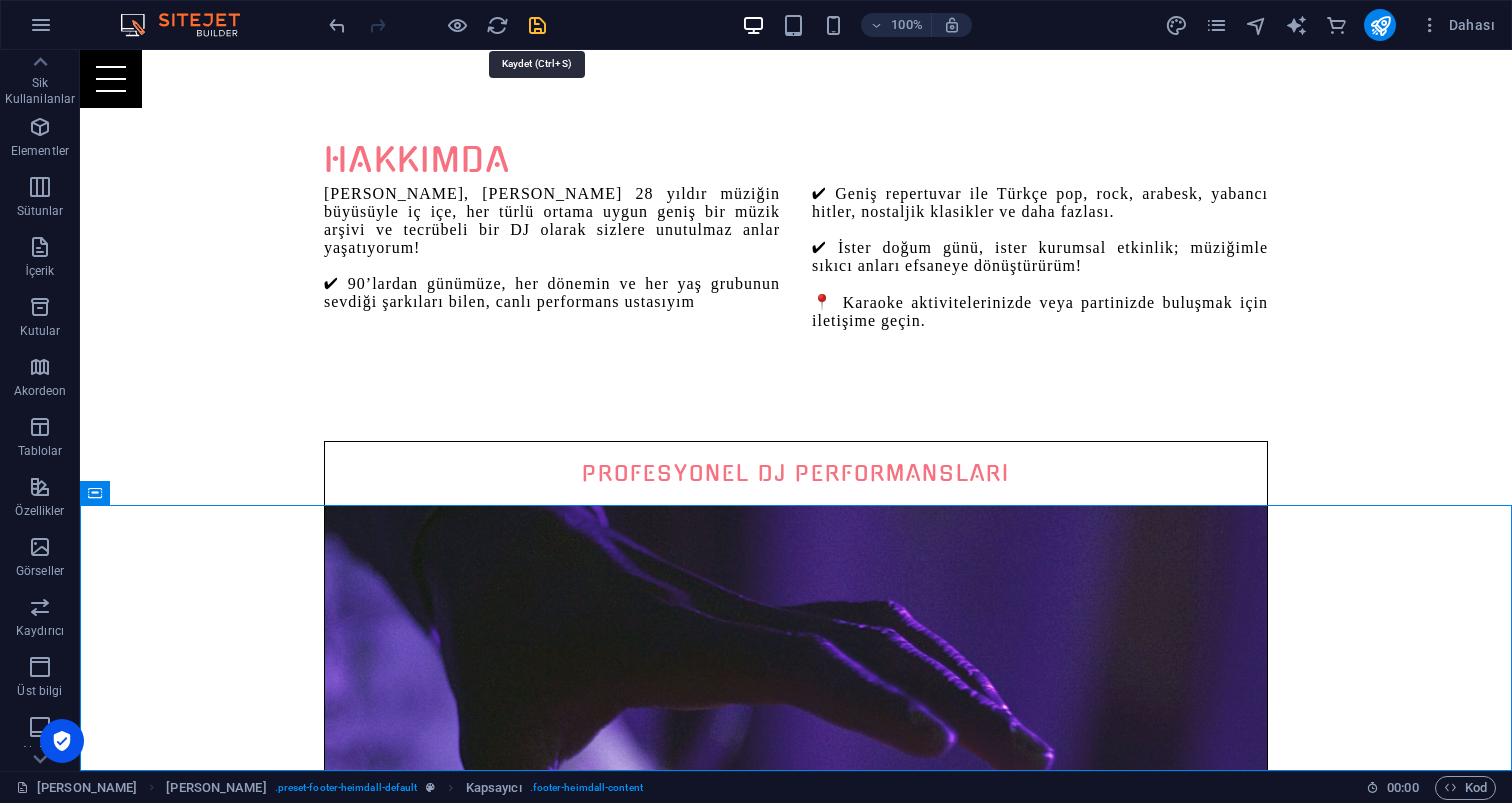 click 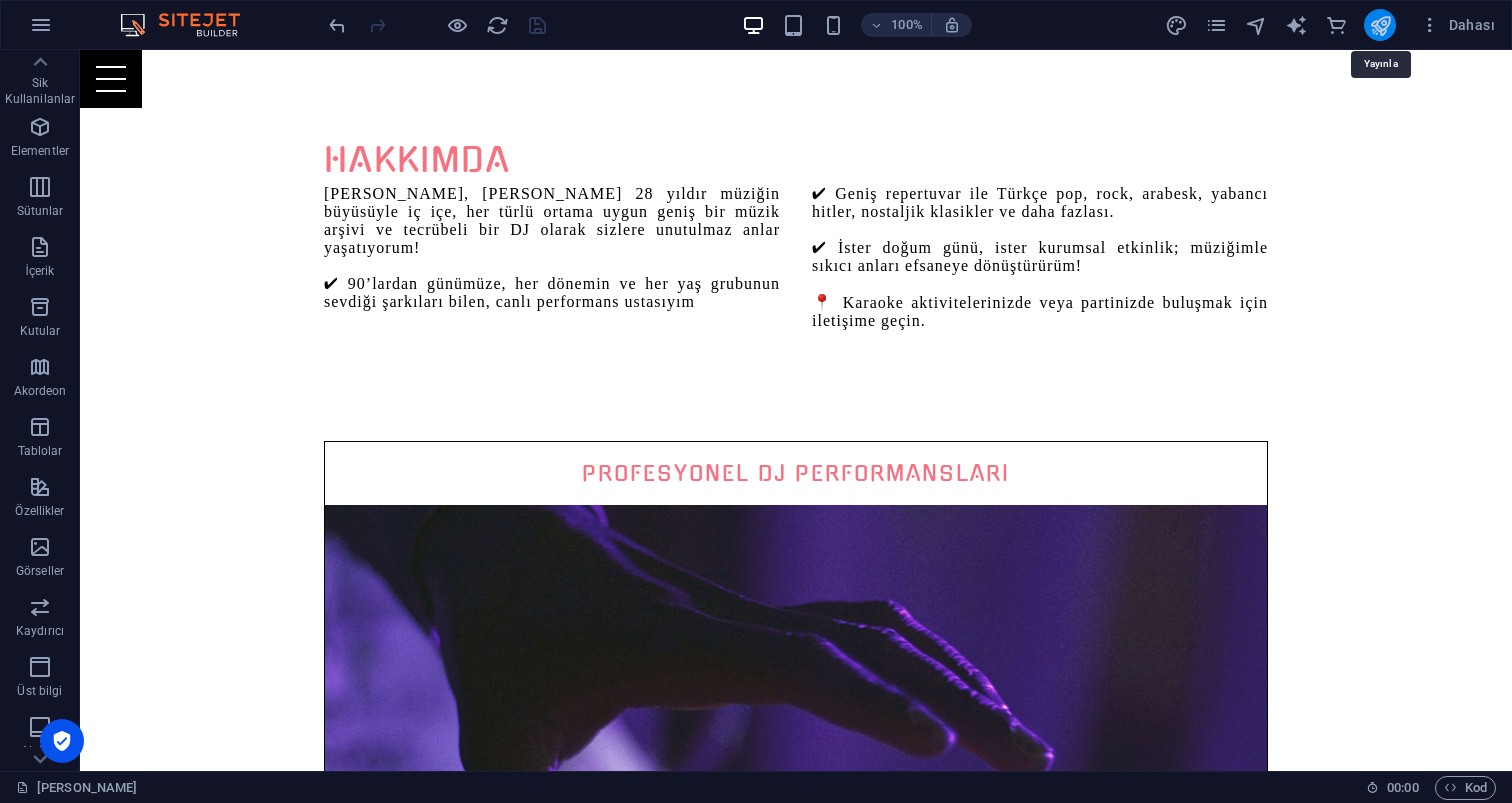 click 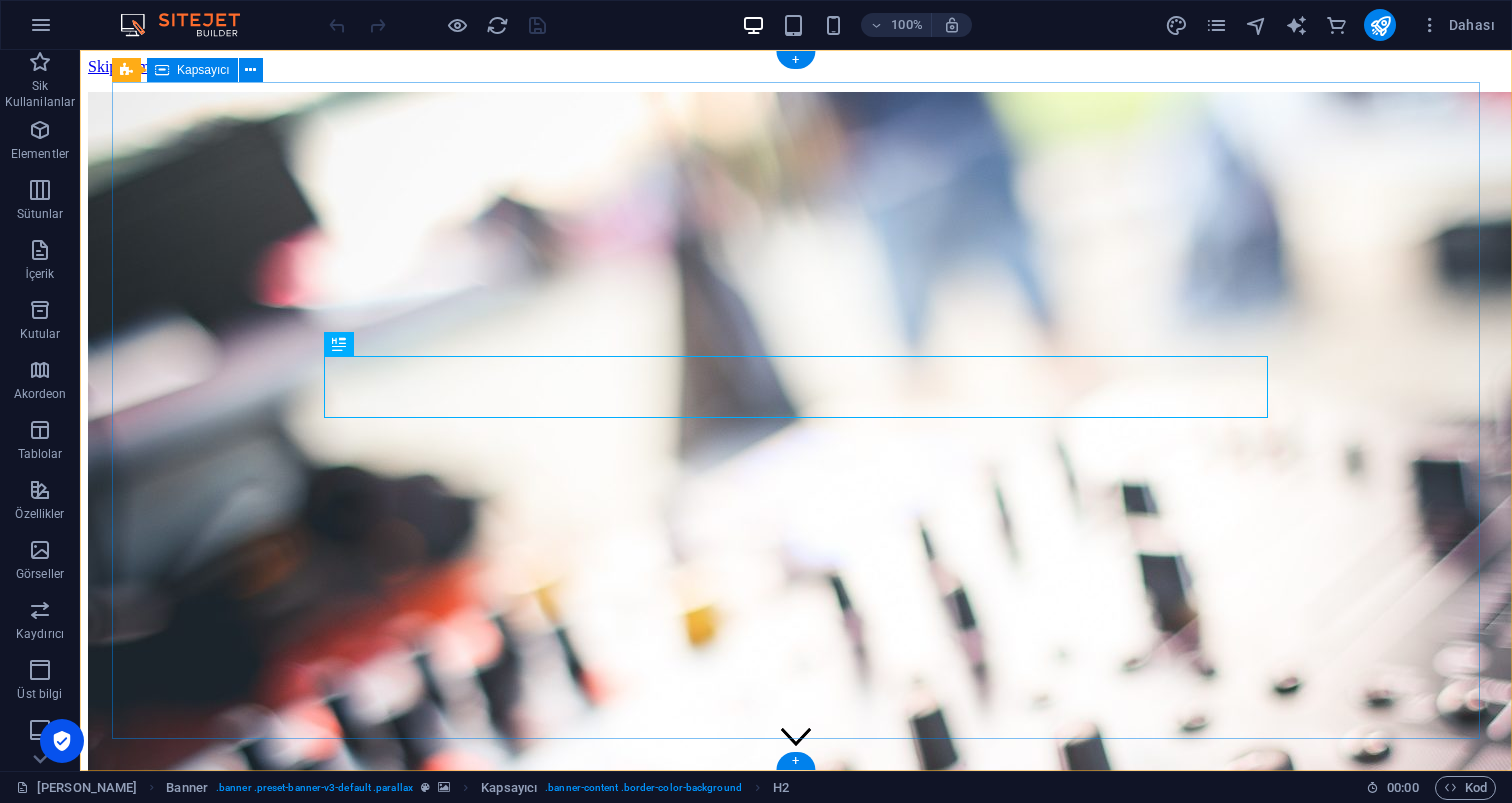 scroll, scrollTop: 0, scrollLeft: 0, axis: both 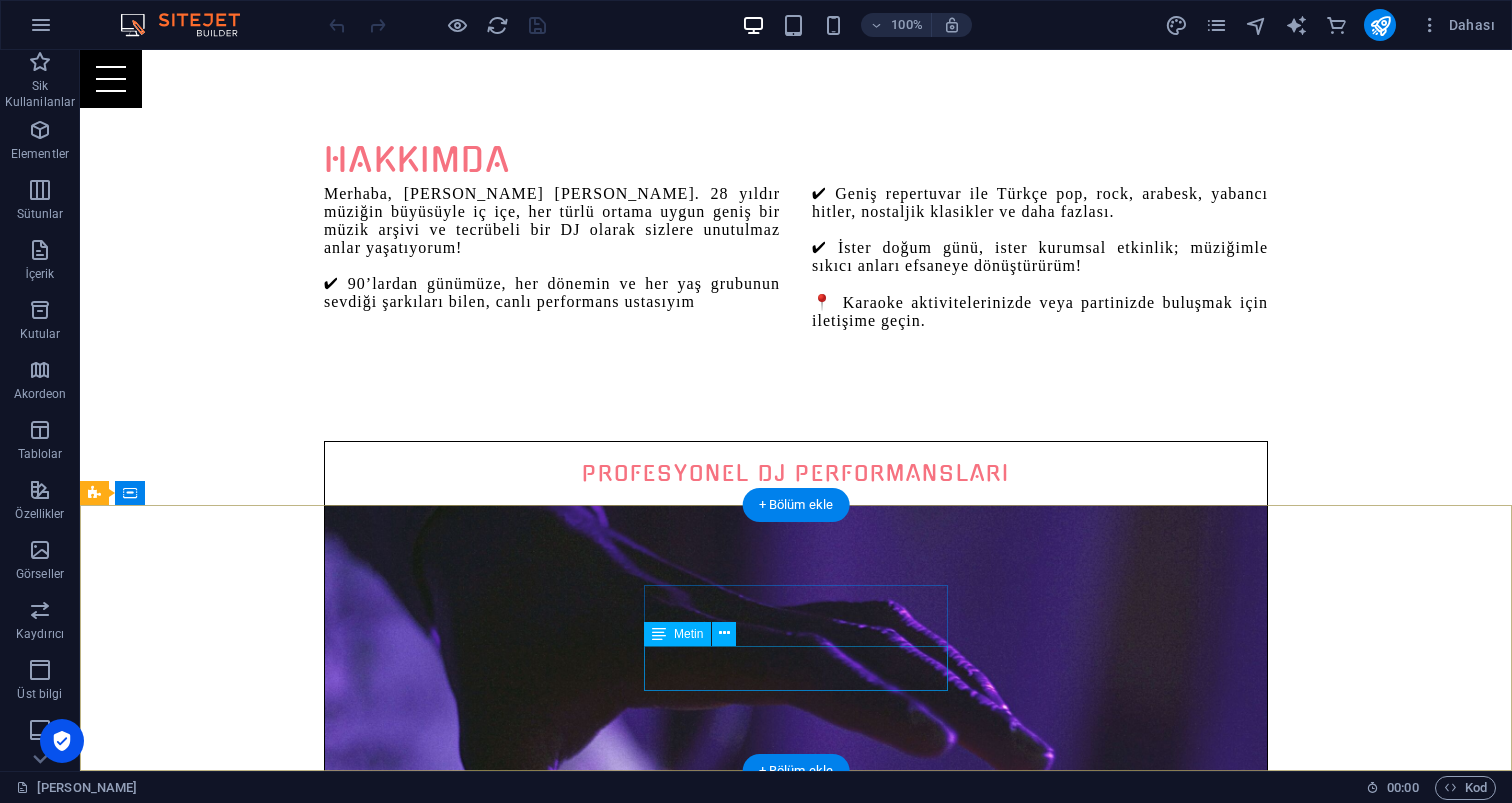 click on "W hatsapp" at bounding box center [568, 4539] 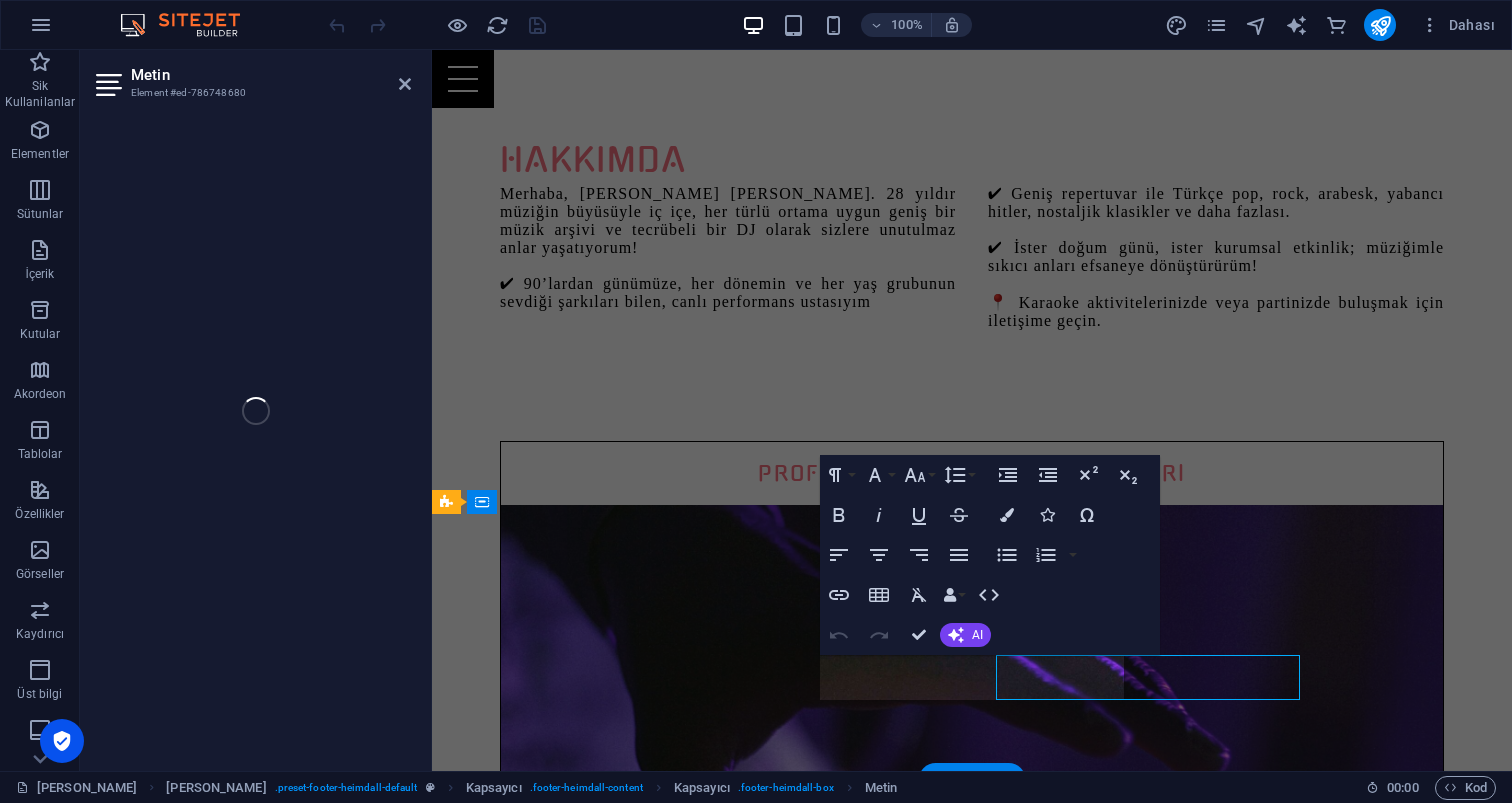 scroll, scrollTop: 1157, scrollLeft: 0, axis: vertical 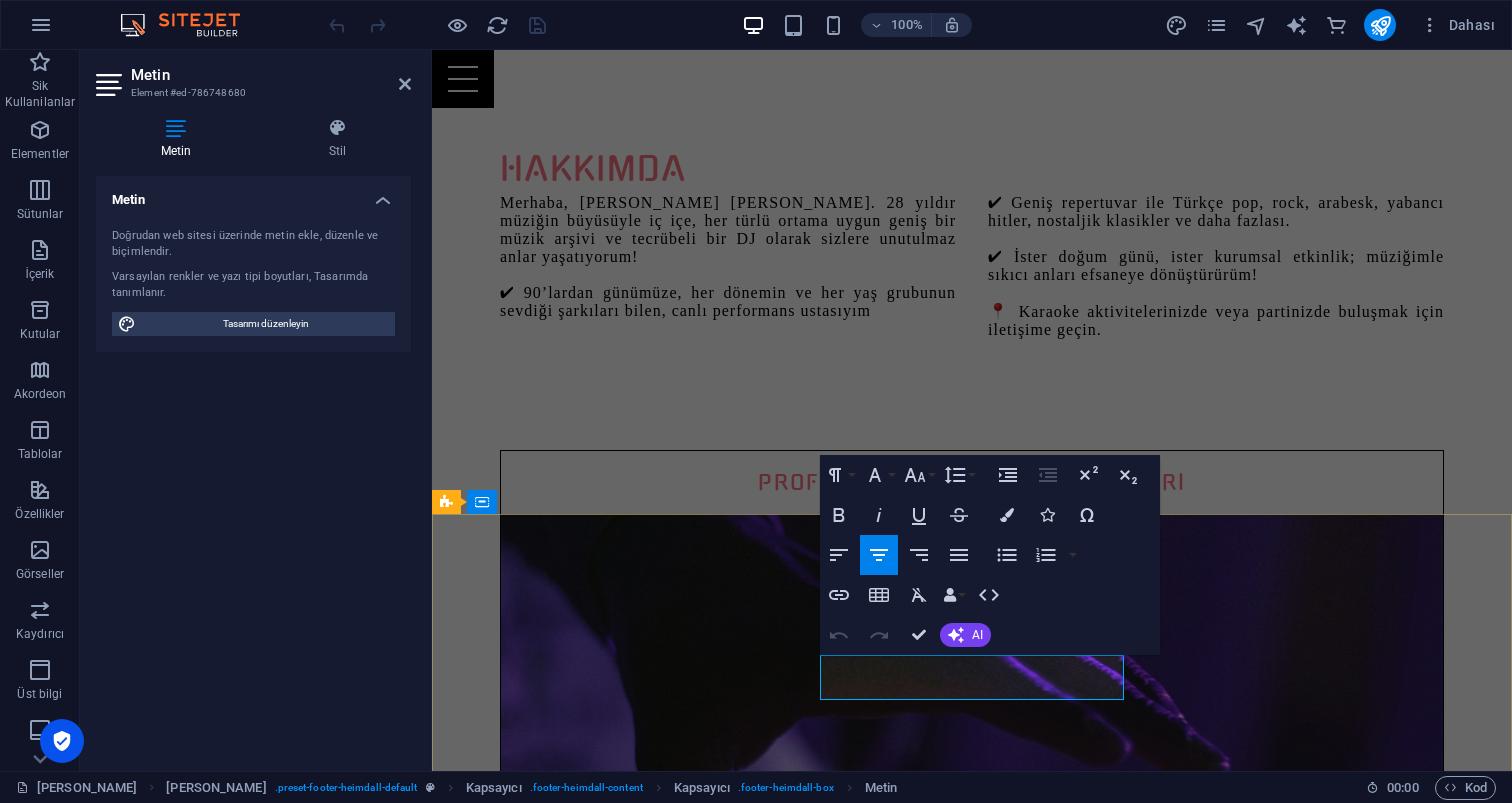 click on "W" at bounding box center (879, 5048) 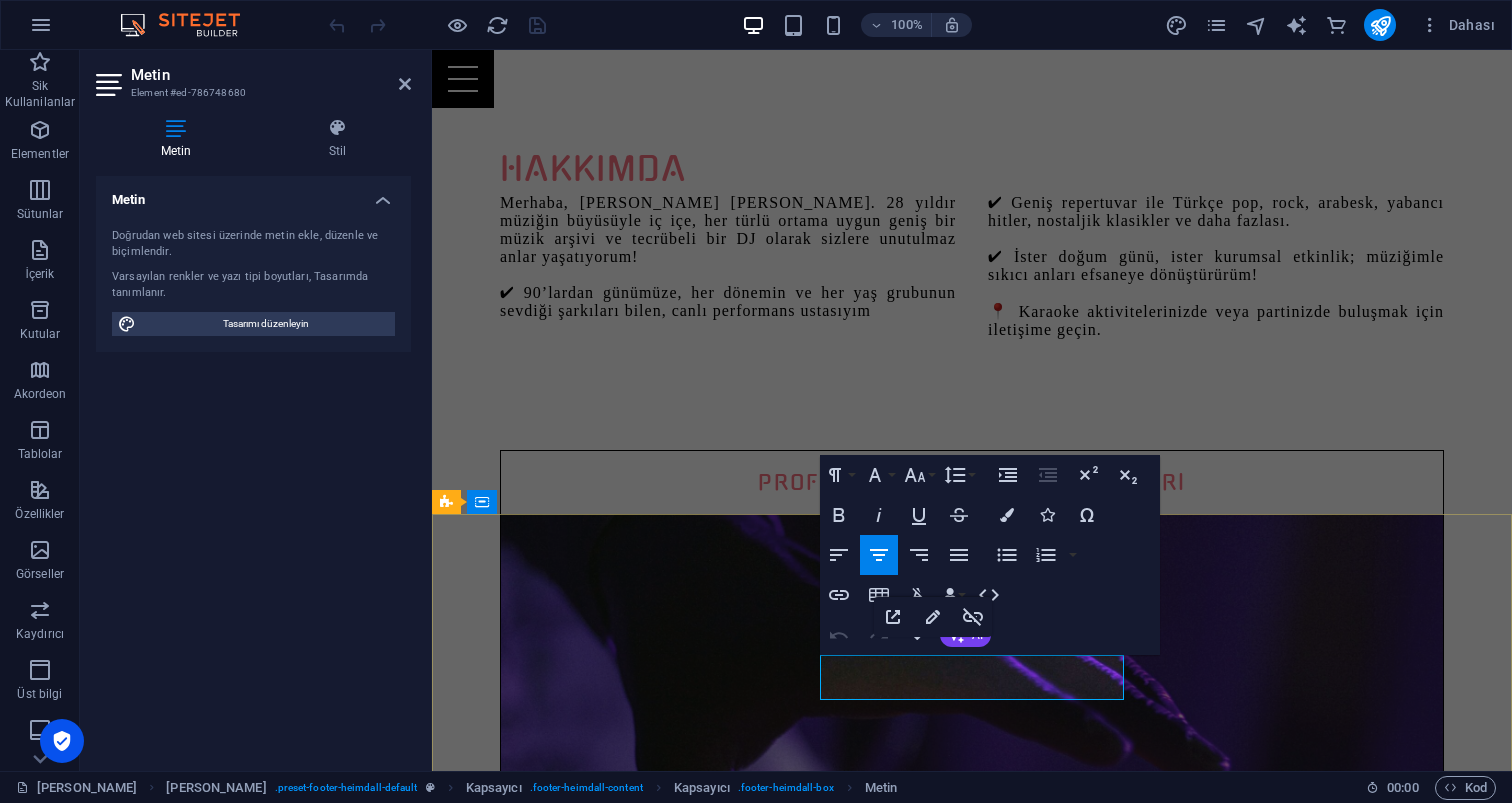 click on "W" at bounding box center (879, 5048) 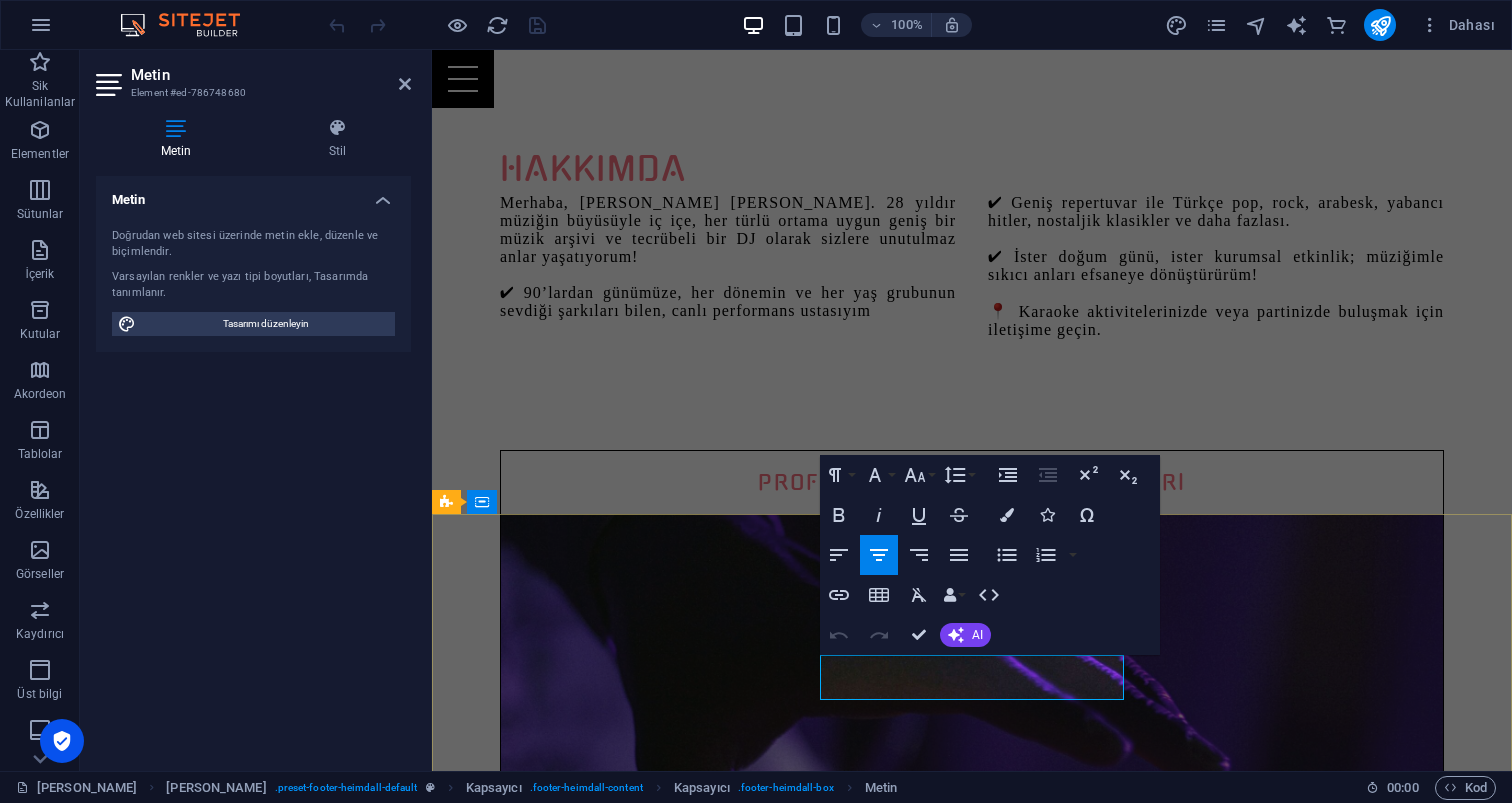 click on "W" at bounding box center (879, 5048) 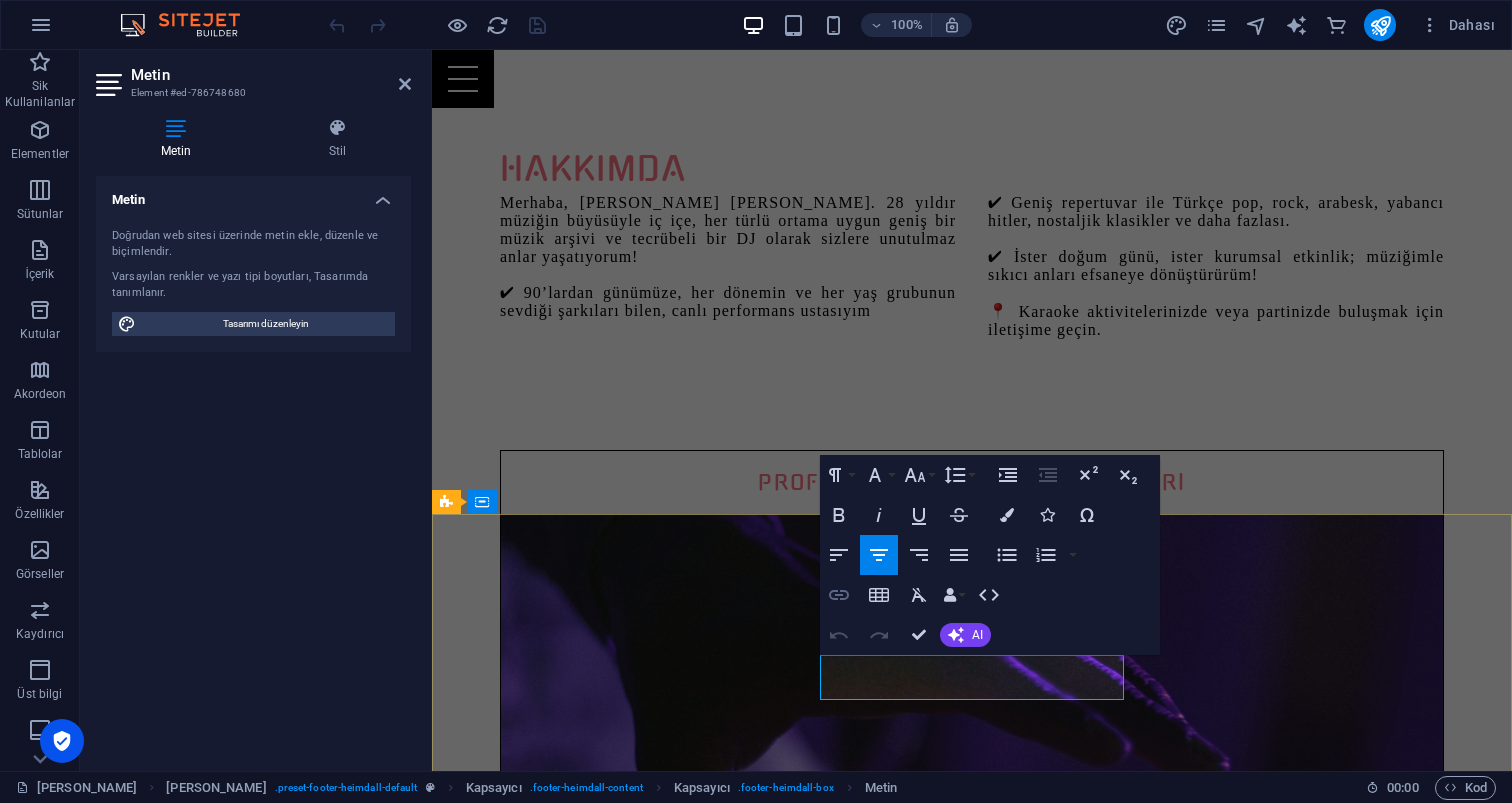 click 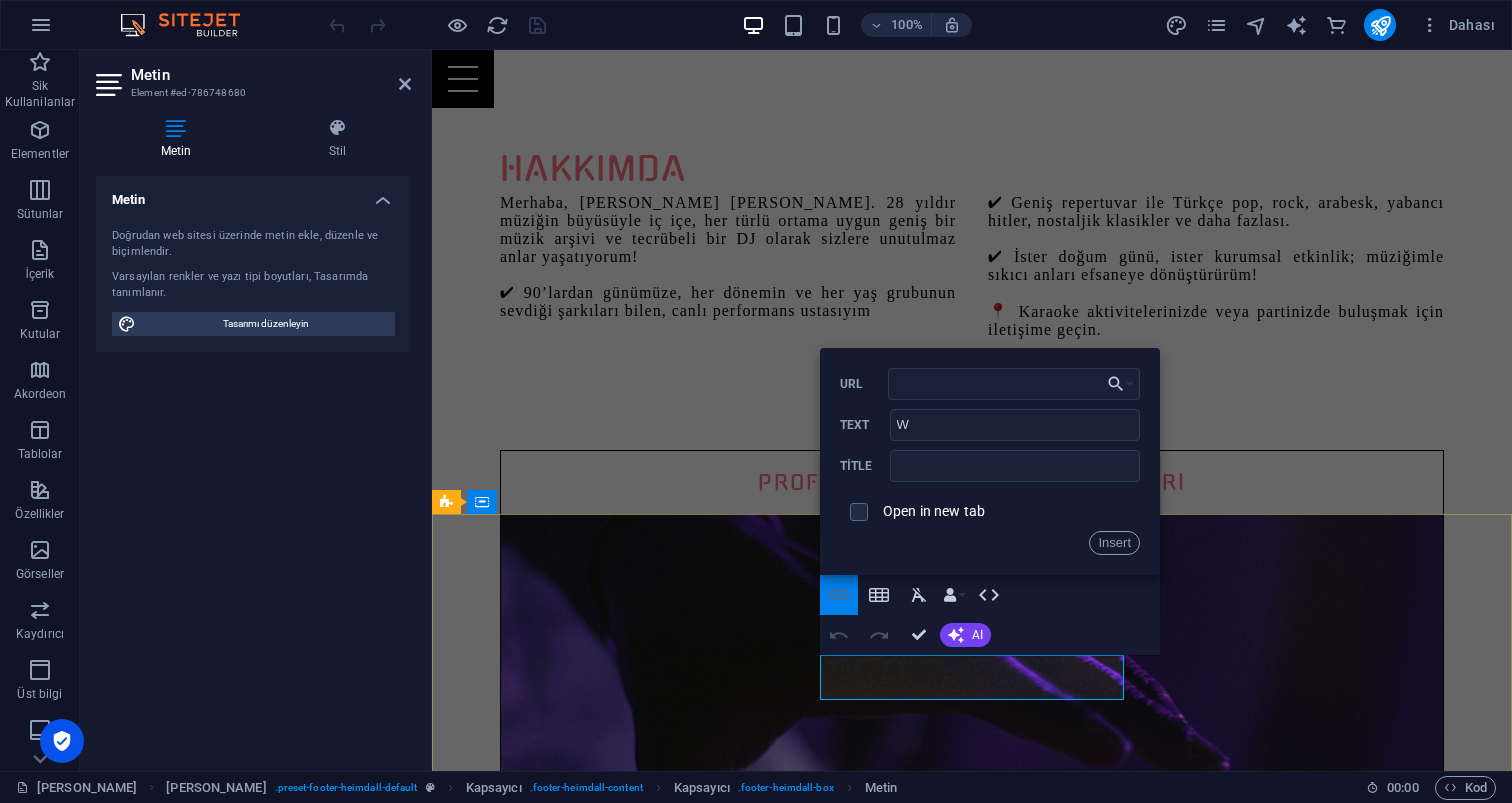 click 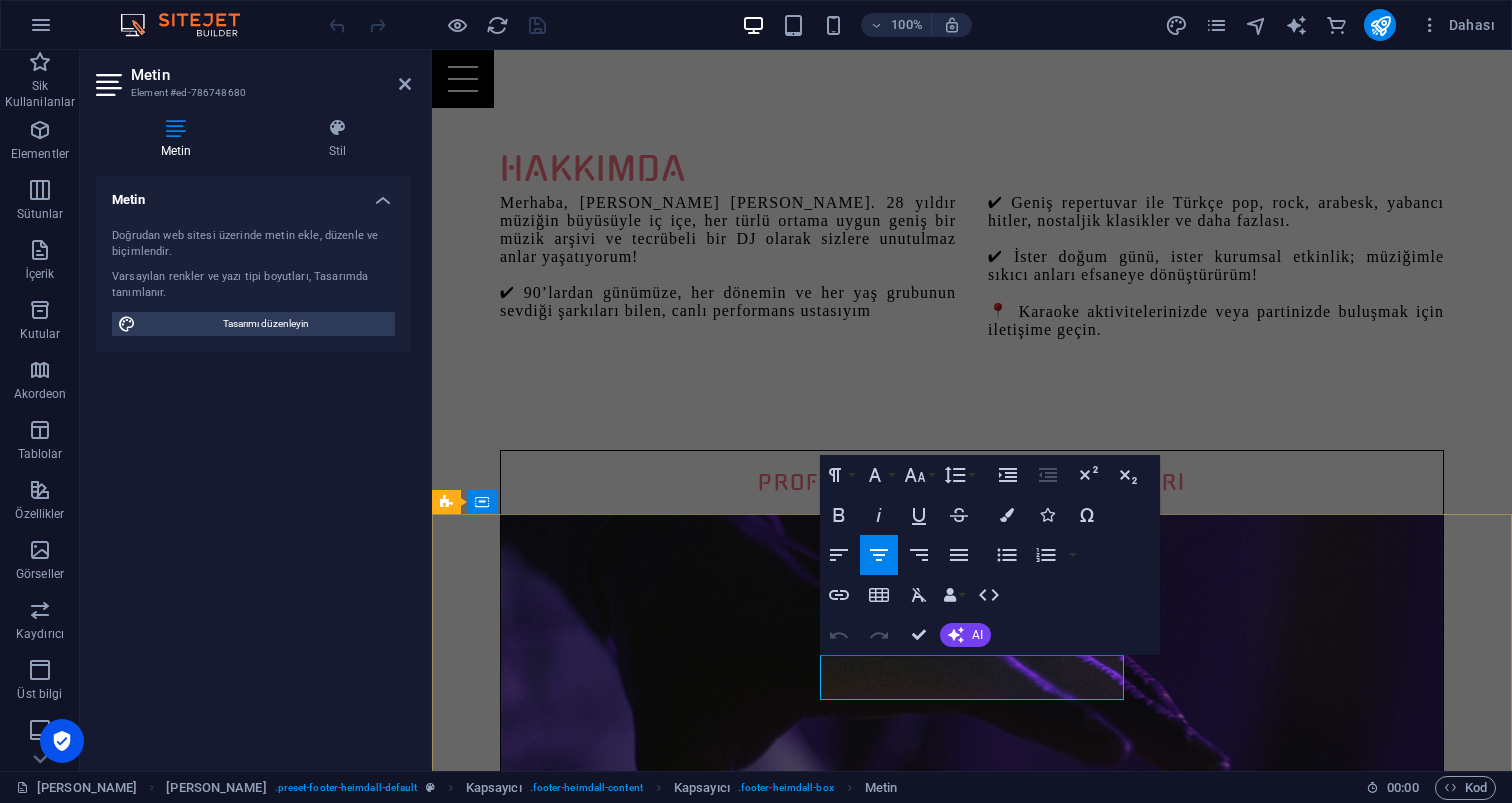 click on "W hatsapp" at bounding box center (920, 4548) 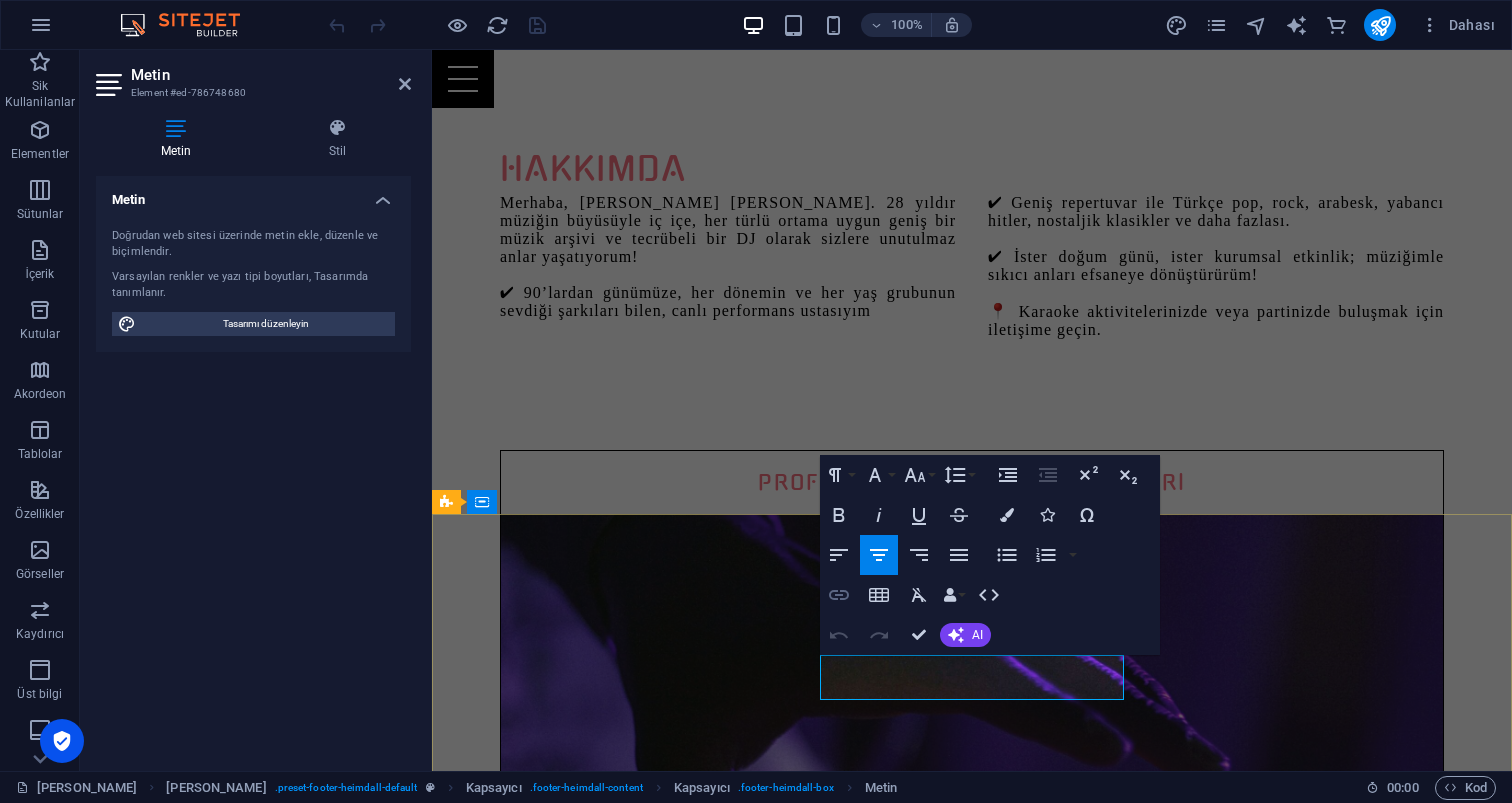 type on "Whatsapp" 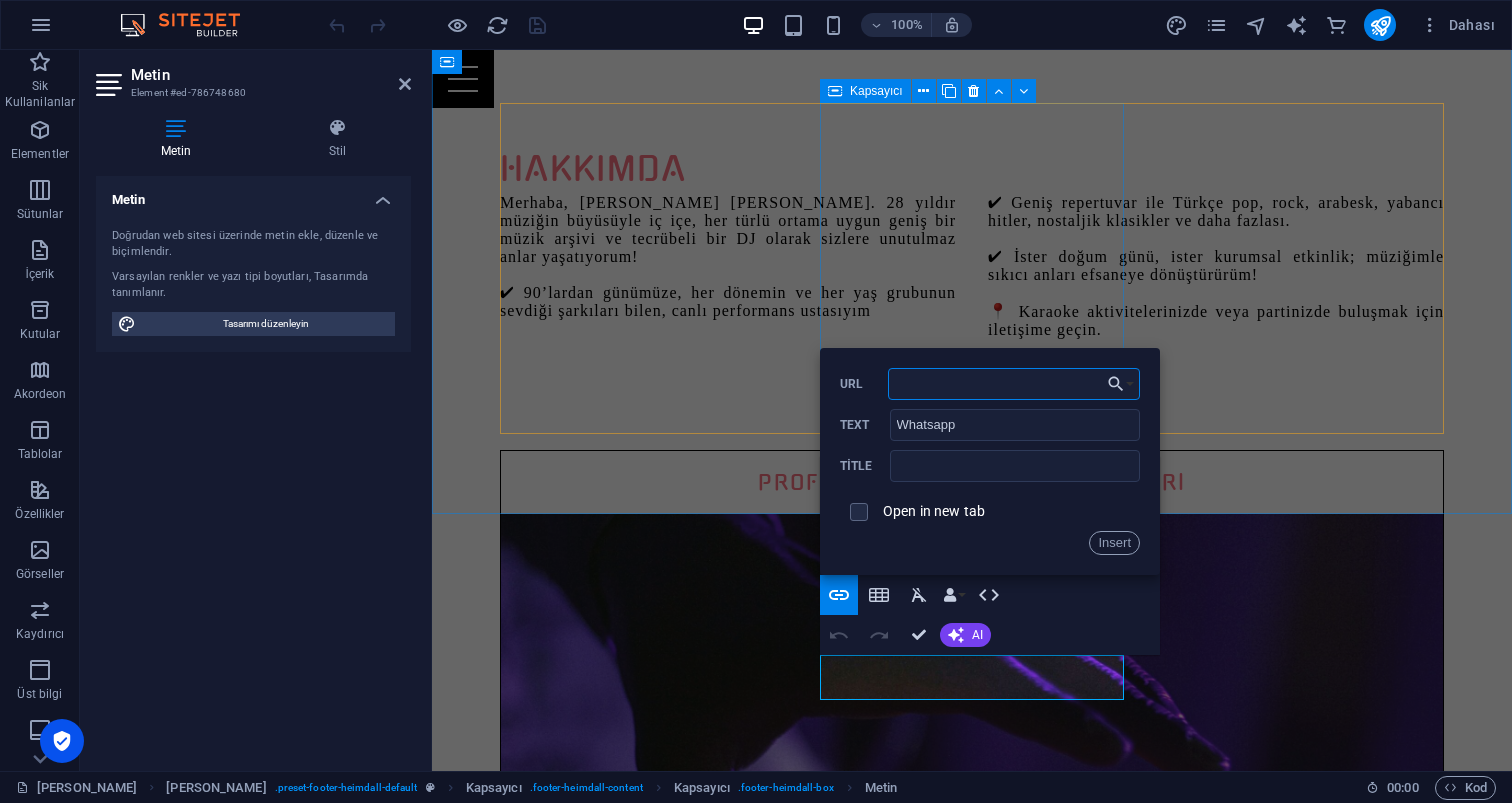 paste on "[URL][DOMAIN_NAME]" 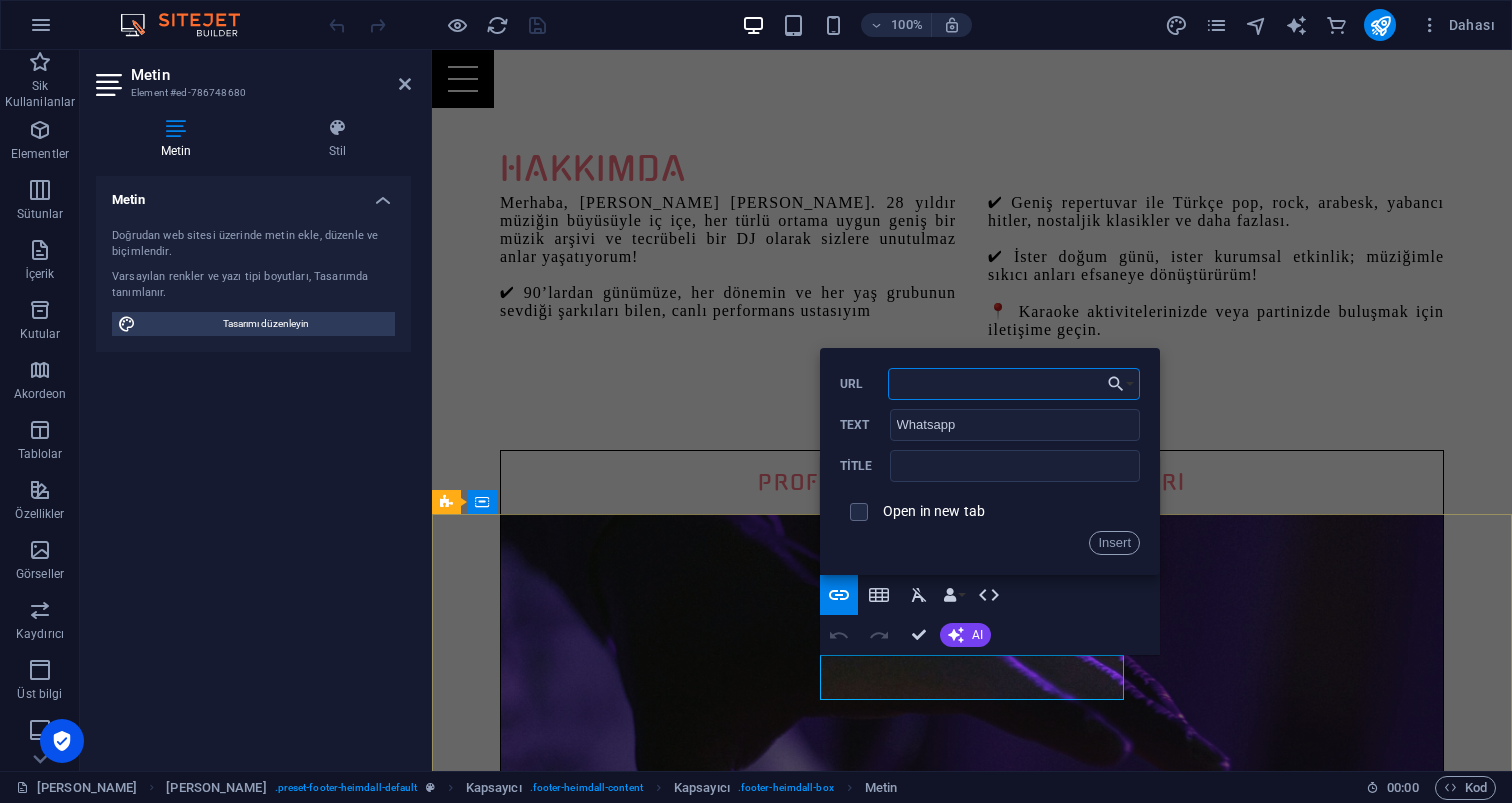 paste on "[URL][DOMAIN_NAME]" 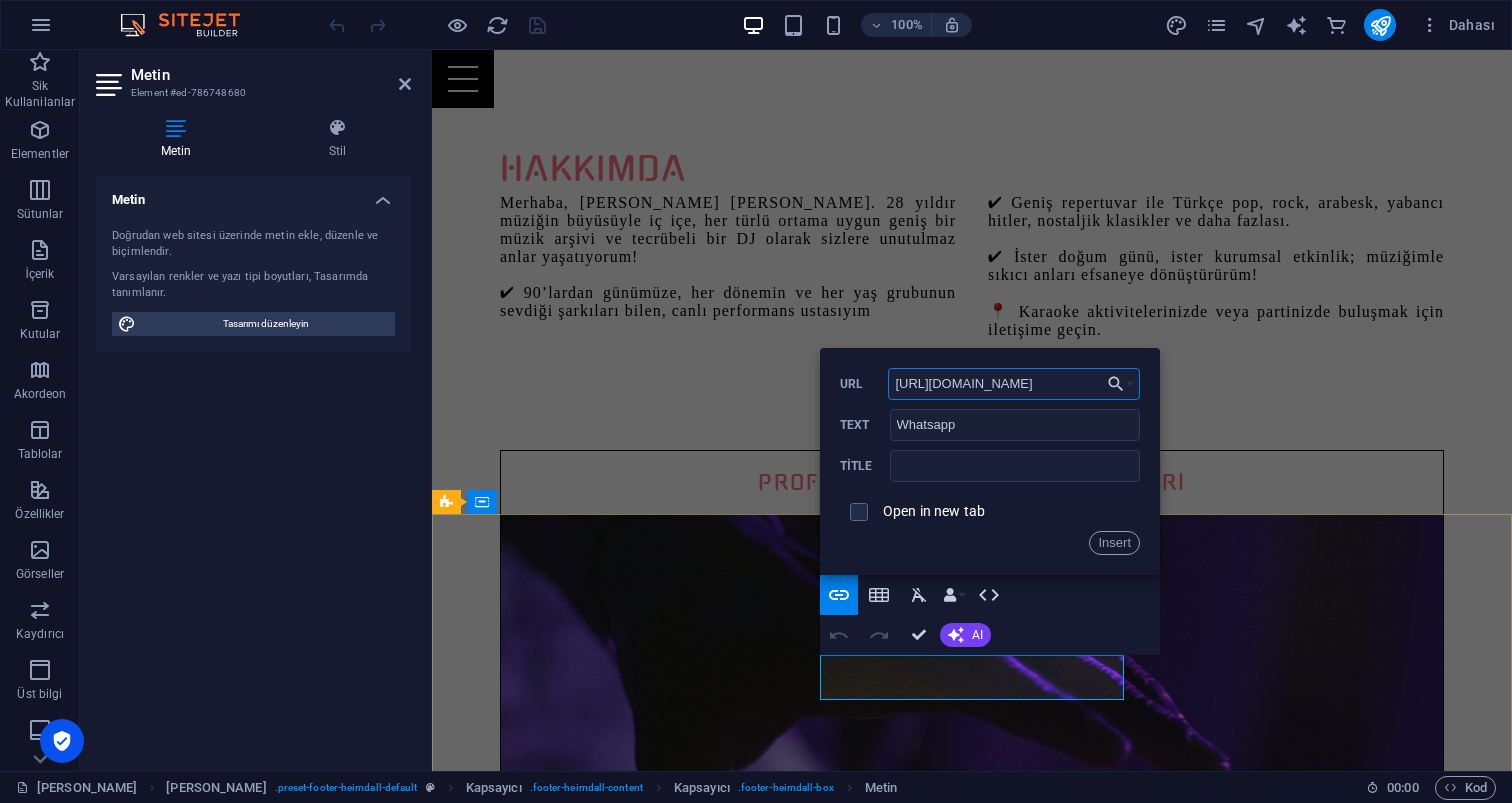 type on "[URL][DOMAIN_NAME]" 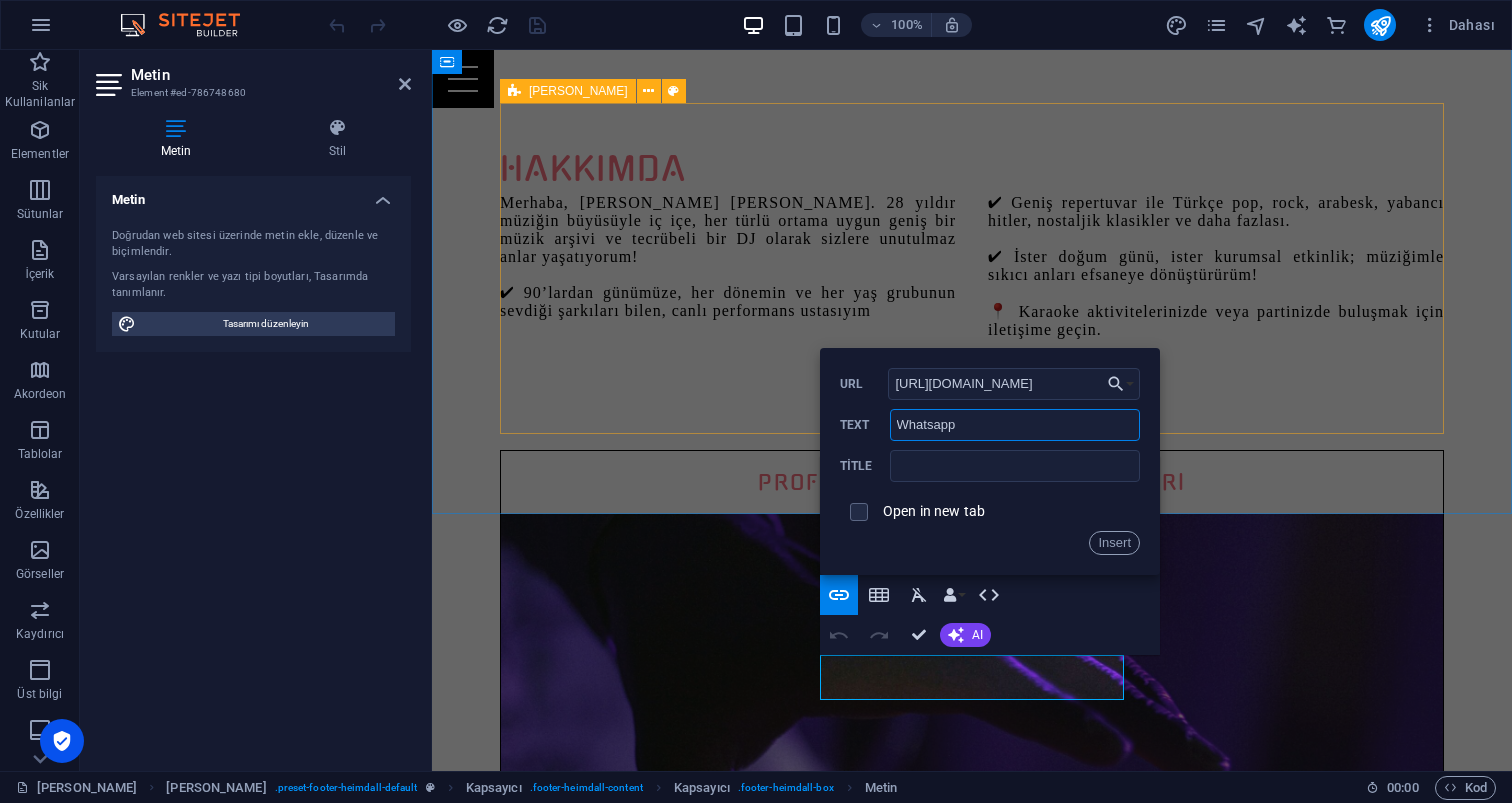 drag, startPoint x: 1279, startPoint y: 468, endPoint x: 814, endPoint y: 415, distance: 468.01068 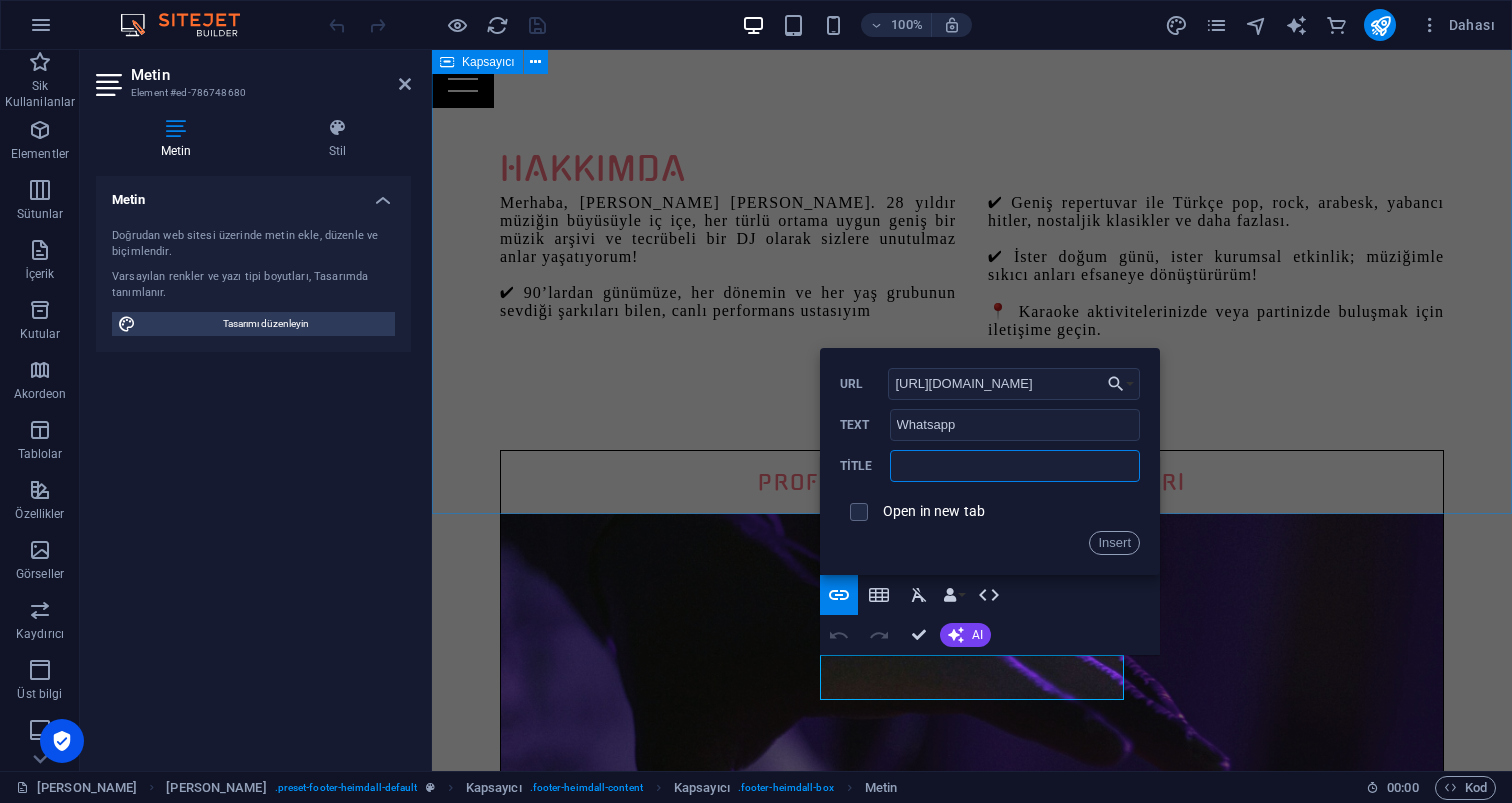 click at bounding box center (1015, 466) 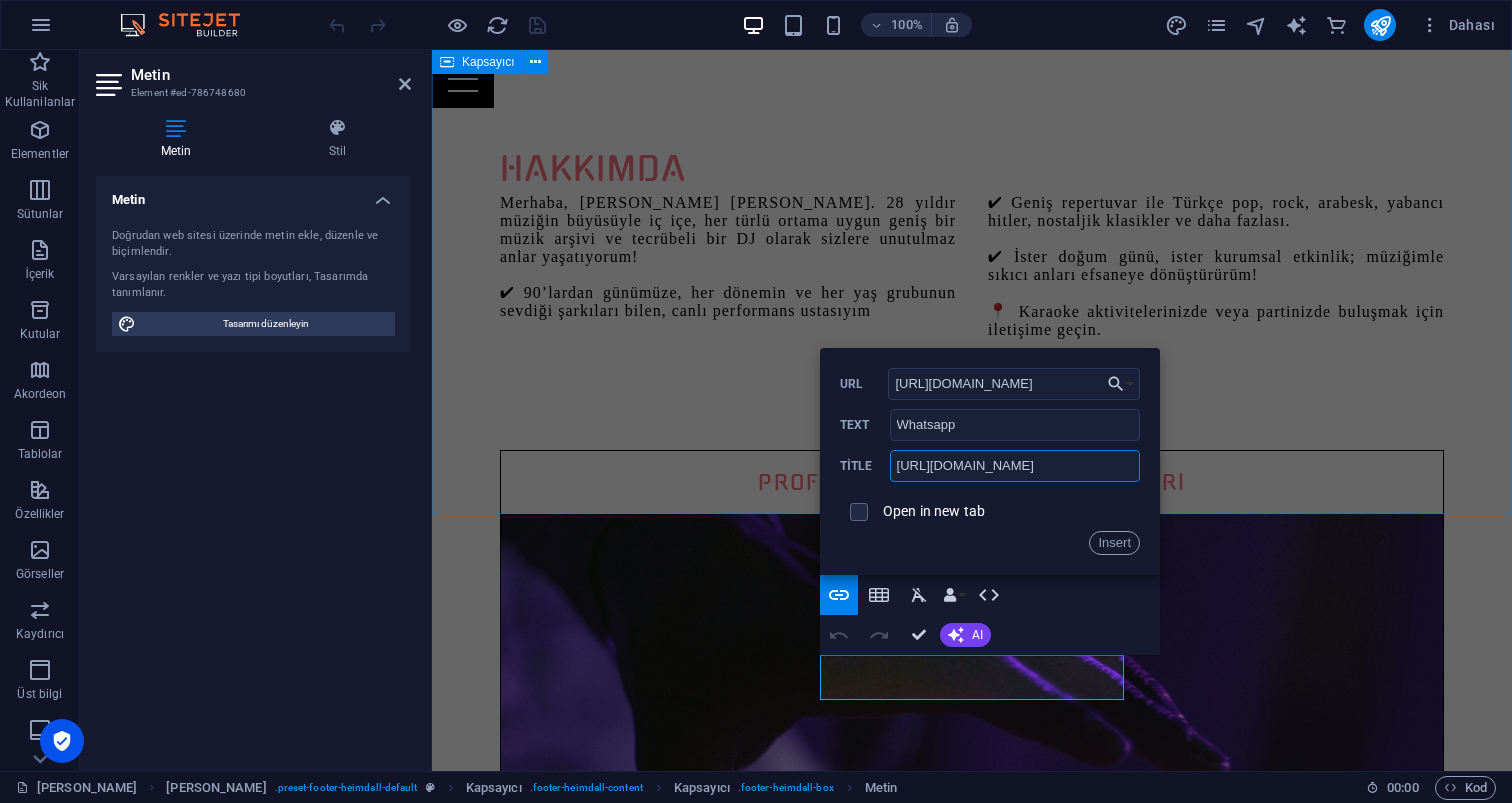 drag, startPoint x: 1510, startPoint y: 517, endPoint x: 766, endPoint y: 457, distance: 746.4154 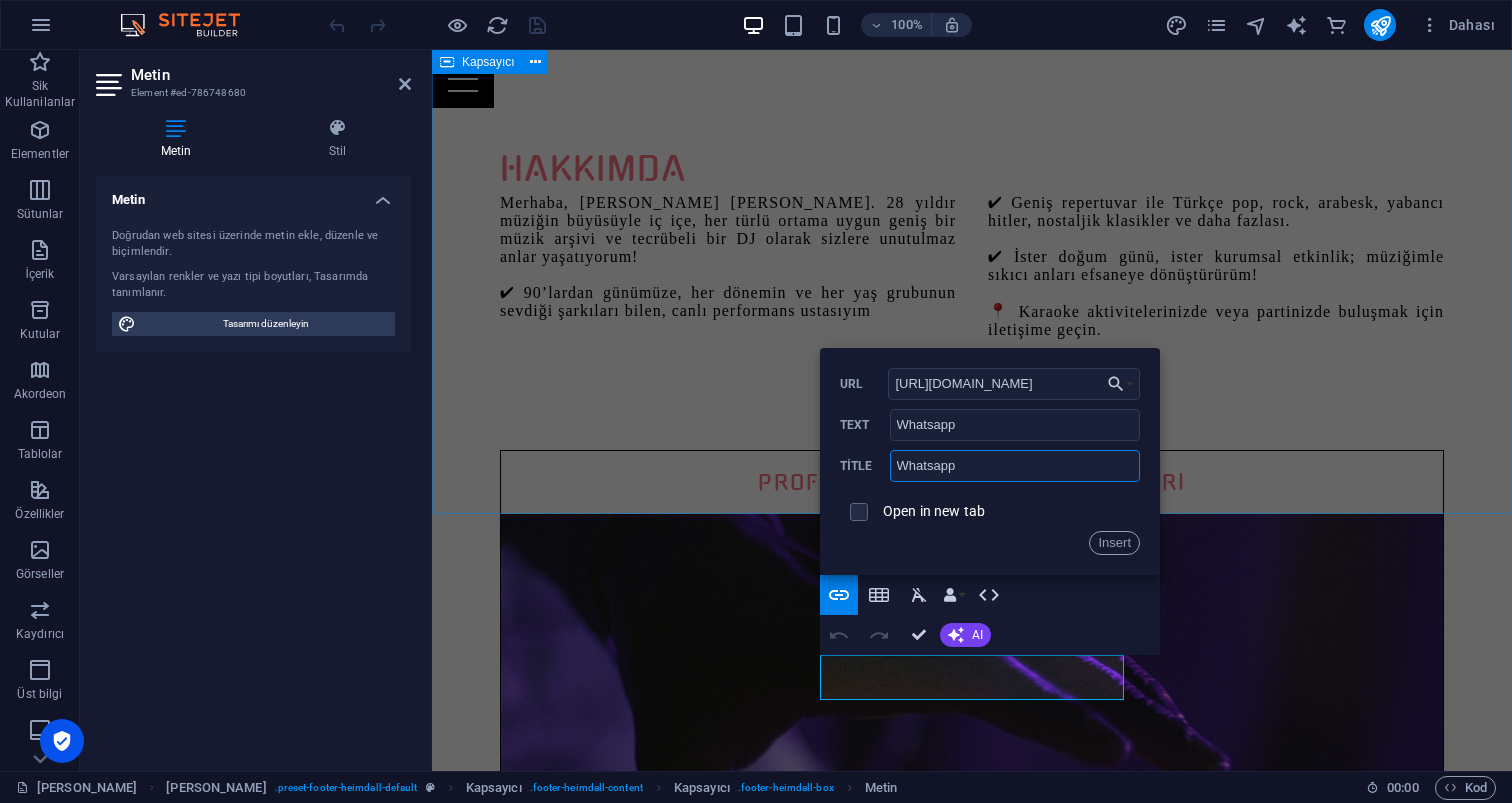 type on "Whatsapp" 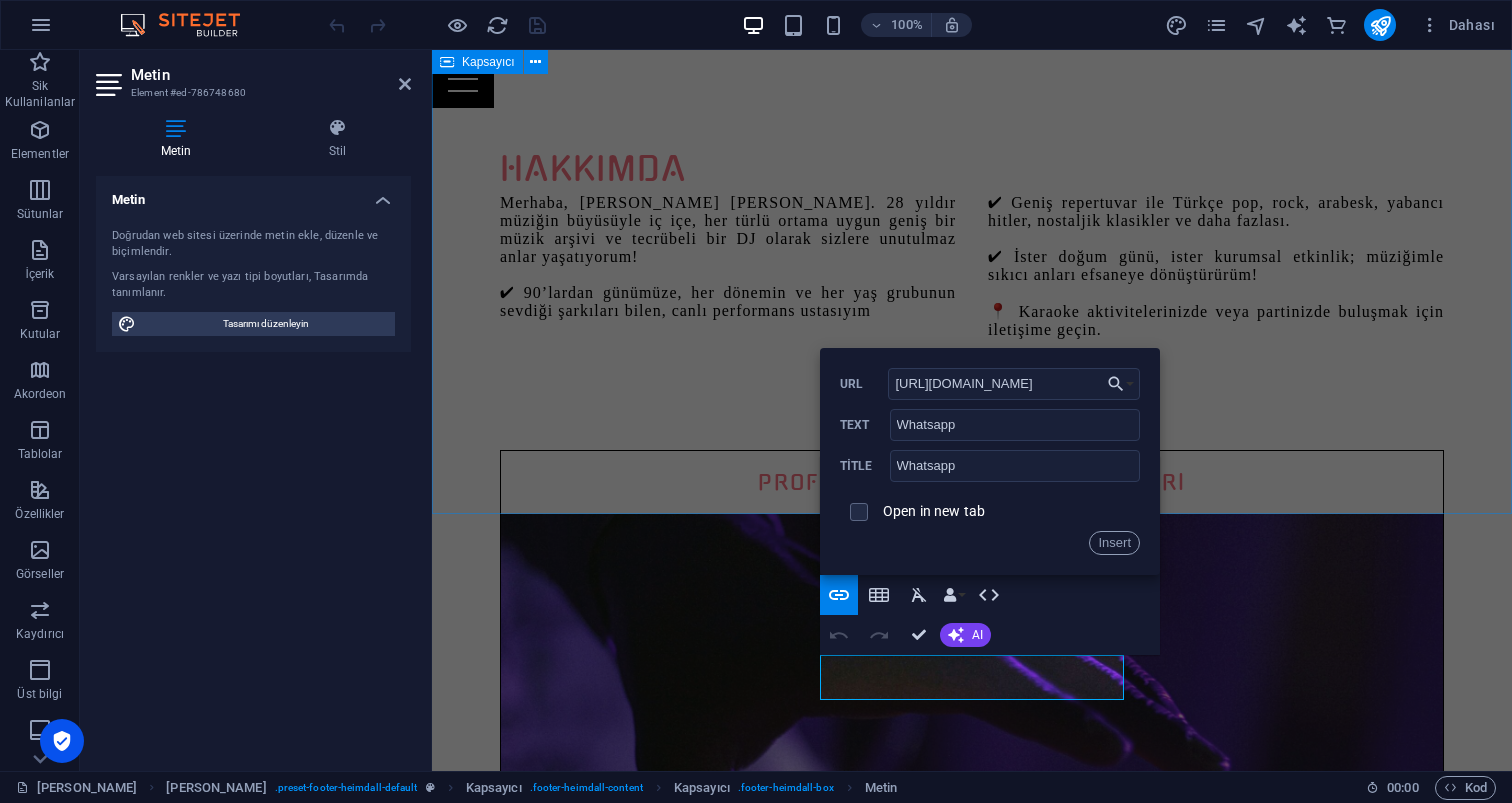 click at bounding box center (859, 512) 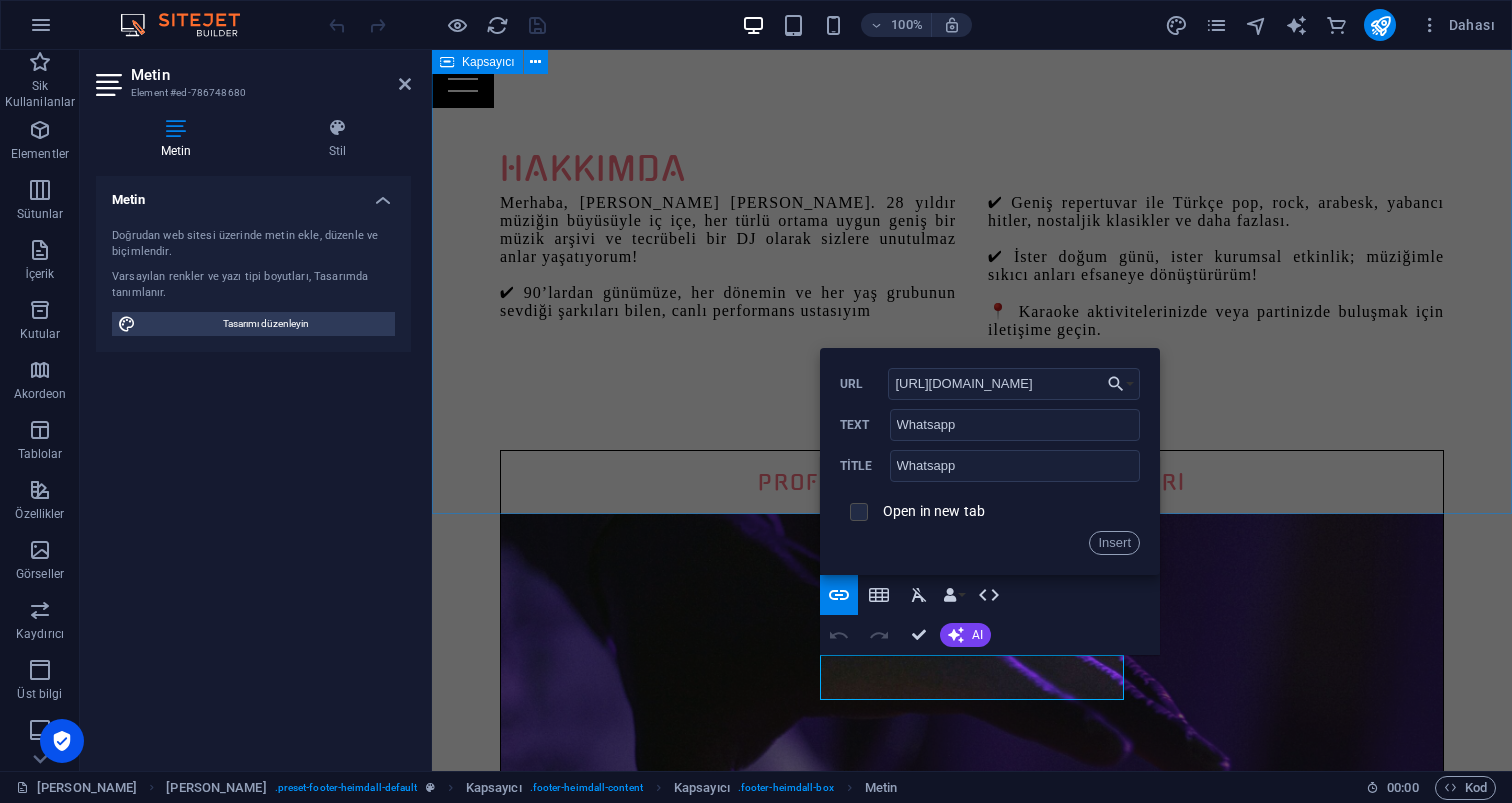 click at bounding box center [856, 509] 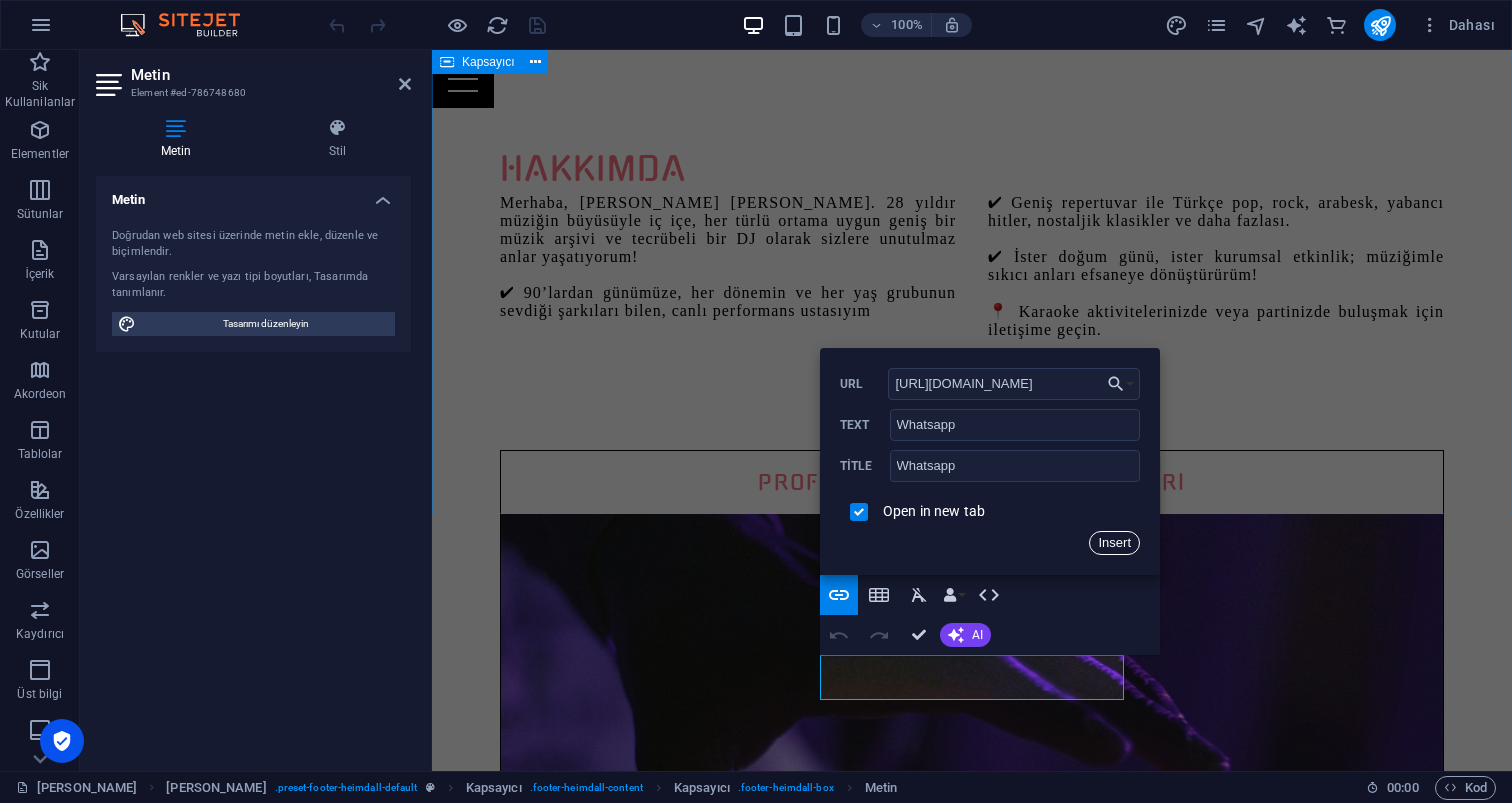 click on "Insert" at bounding box center [1114, 543] 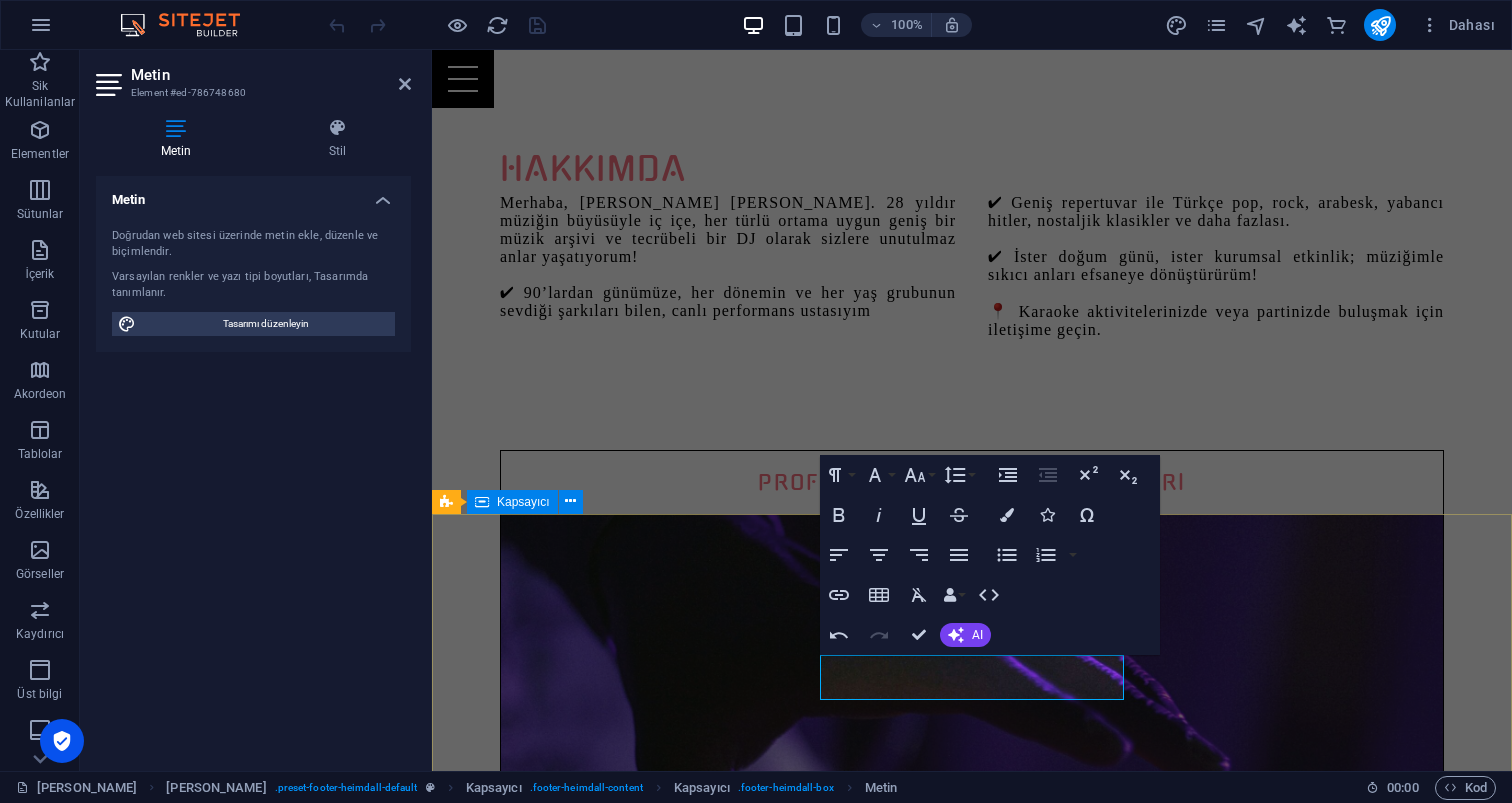 click on "Adres [DOMAIN_NAME] Güzeloba [GEOGRAPHIC_DATA]   07230     Instagram     W hatsapp İLETİŞİM [PERSON_NAME]        0533 350 1812   Email:  [EMAIL_ADDRESS][DOMAIN_NAME]" at bounding box center [972, 4437] 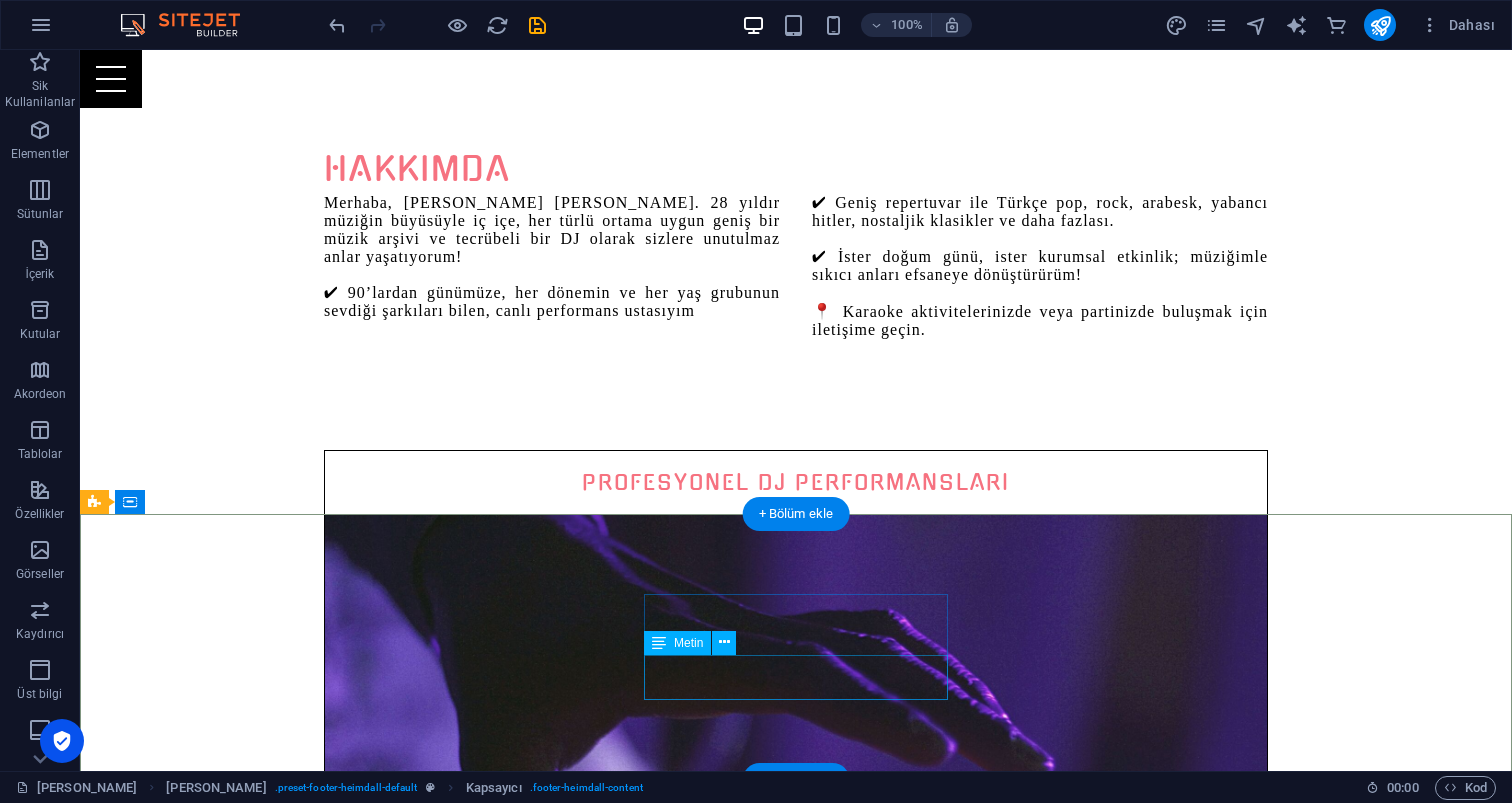 click on "W hatsapp" at bounding box center [568, 4548] 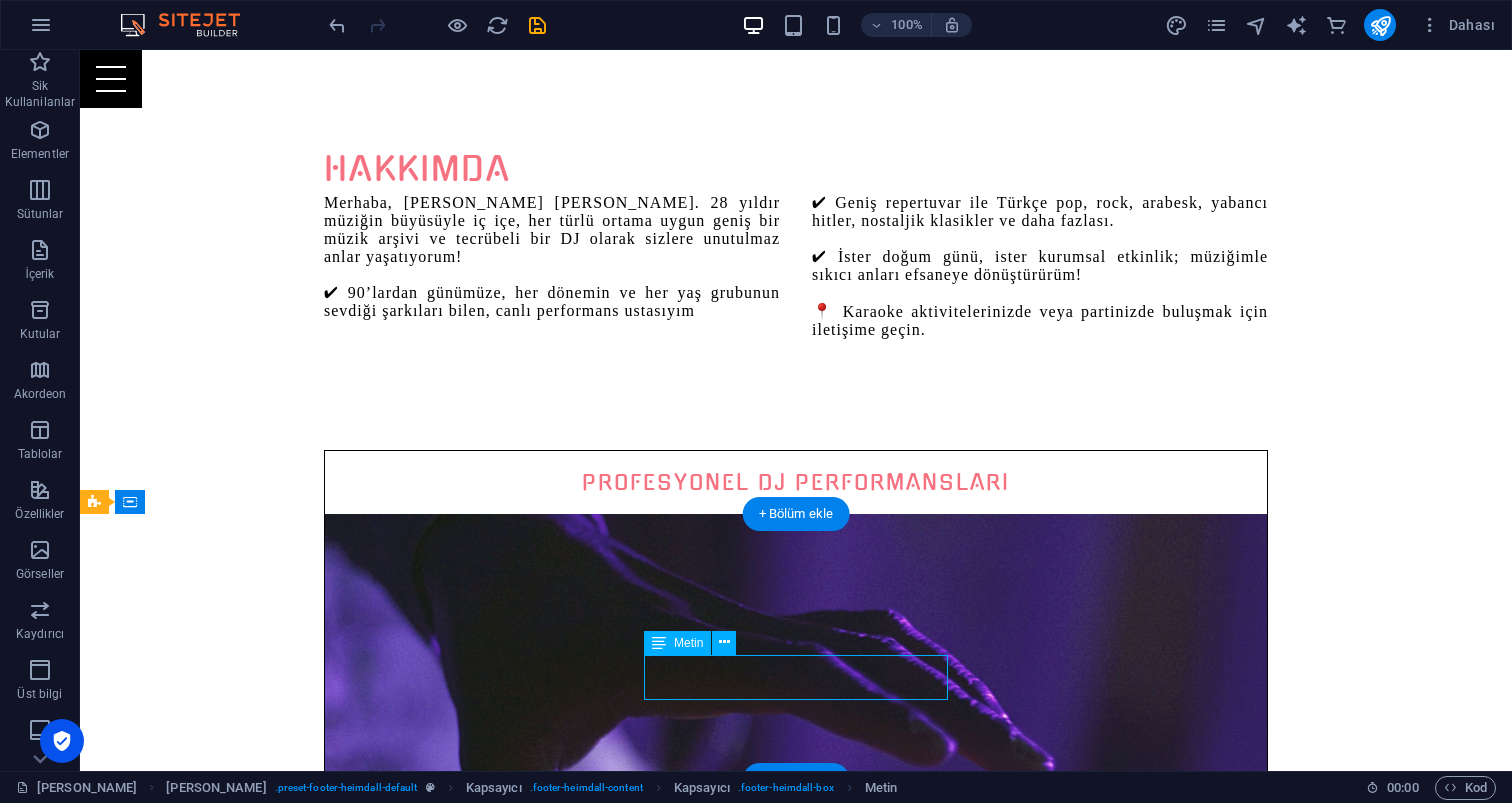 click on "W hatsapp" at bounding box center (568, 4548) 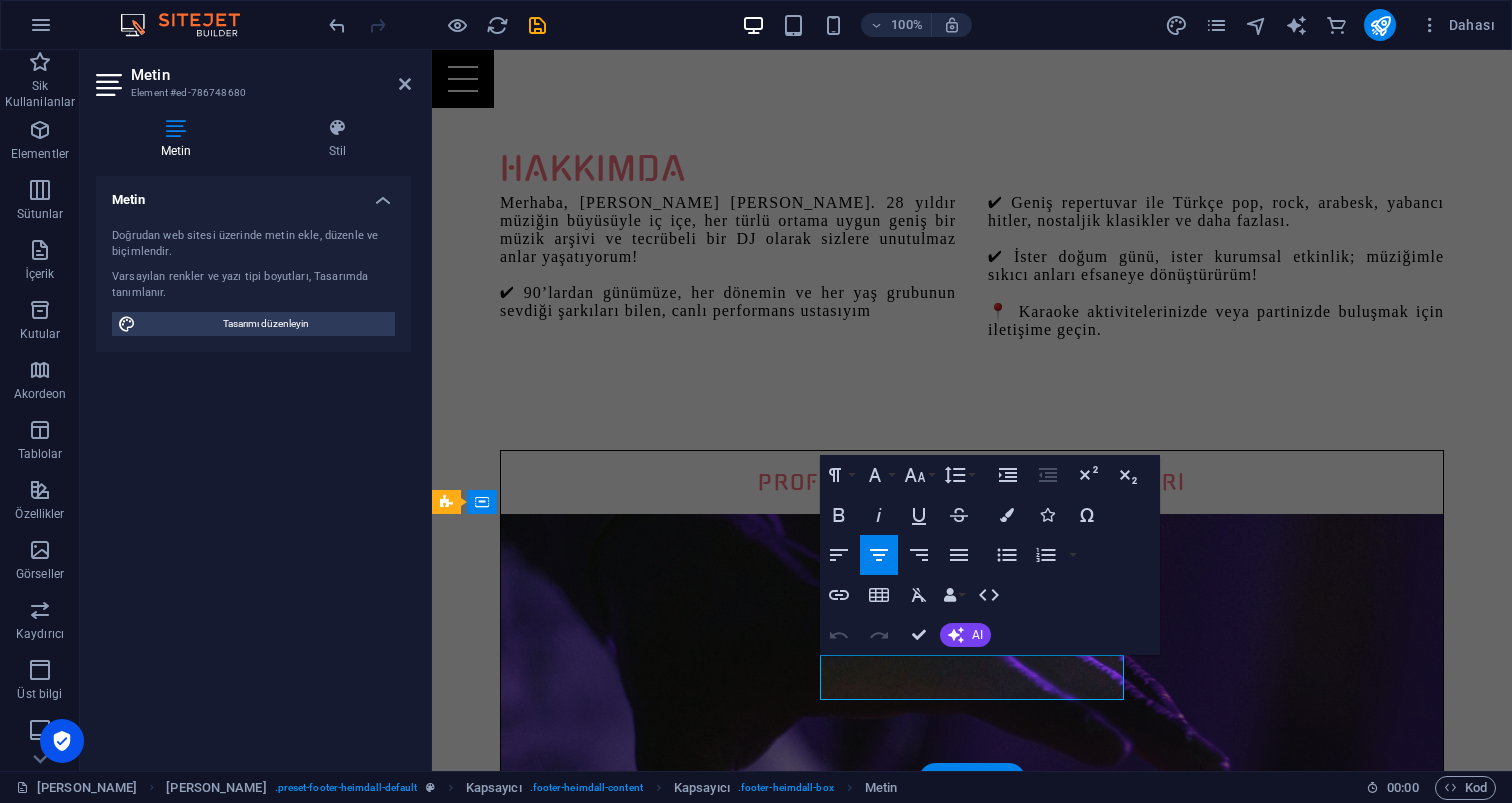 click on "W" at bounding box center (879, 5048) 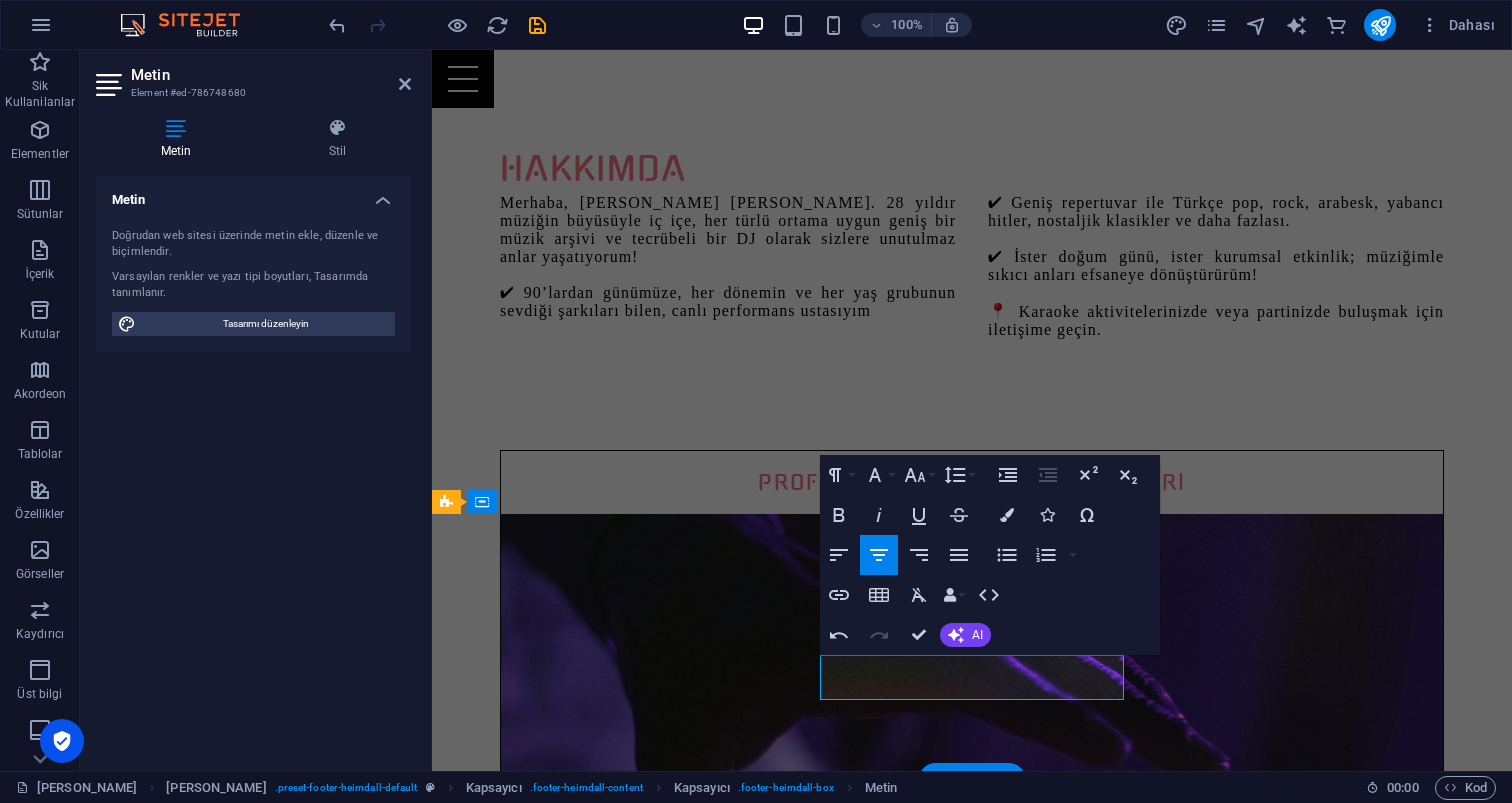 type 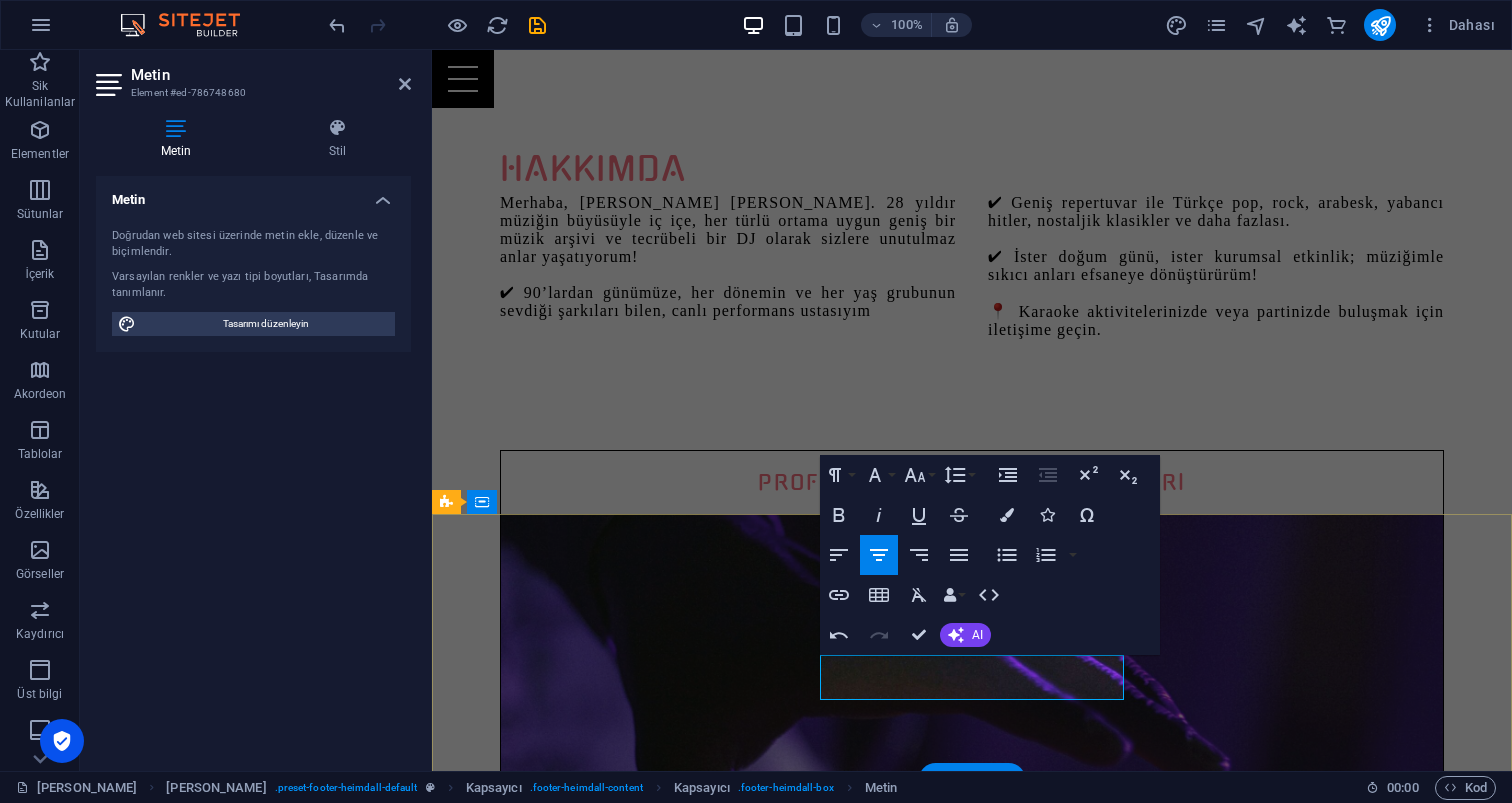 click on "WhatsApp" at bounding box center [922, 5048] 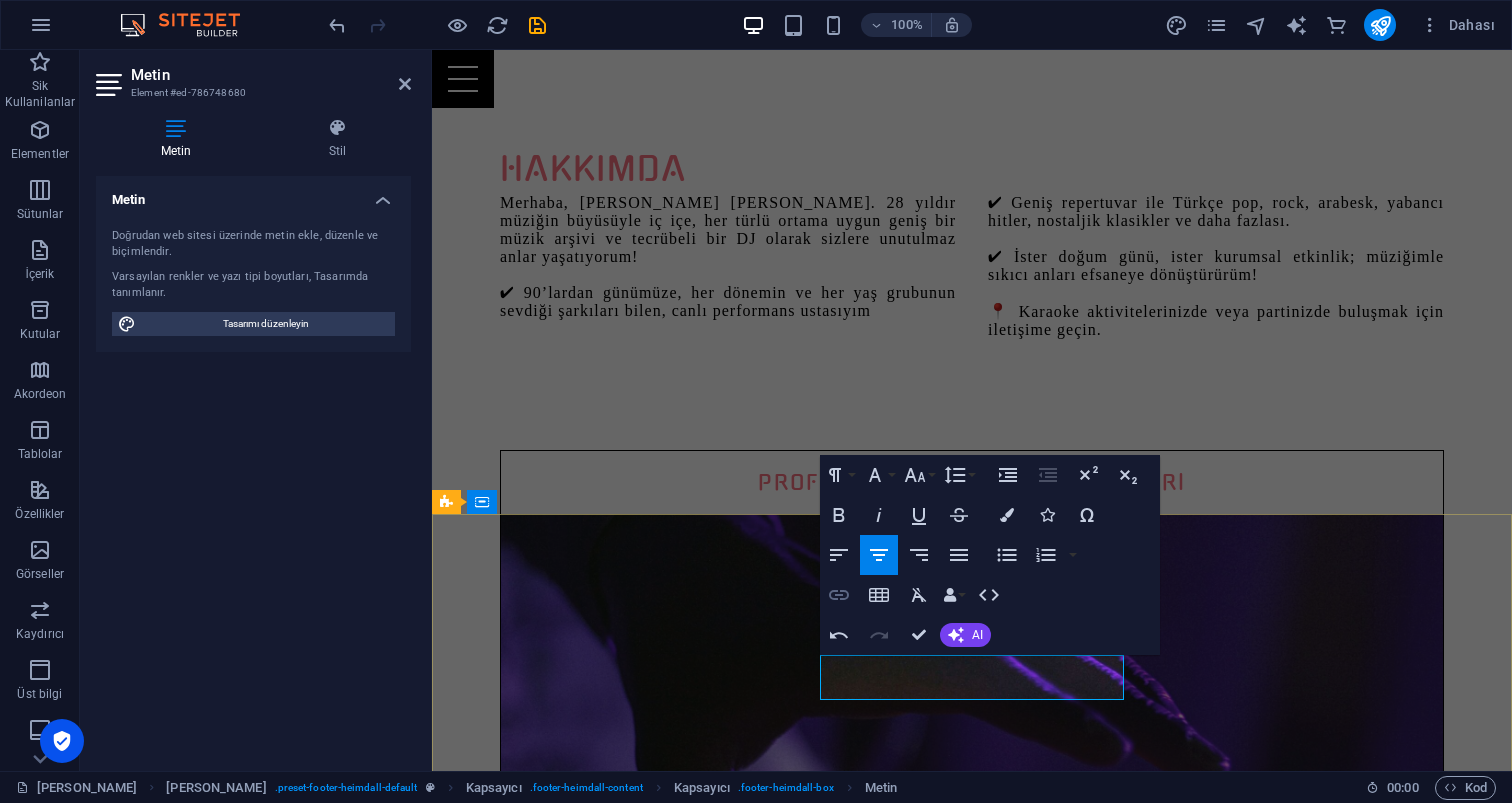 click 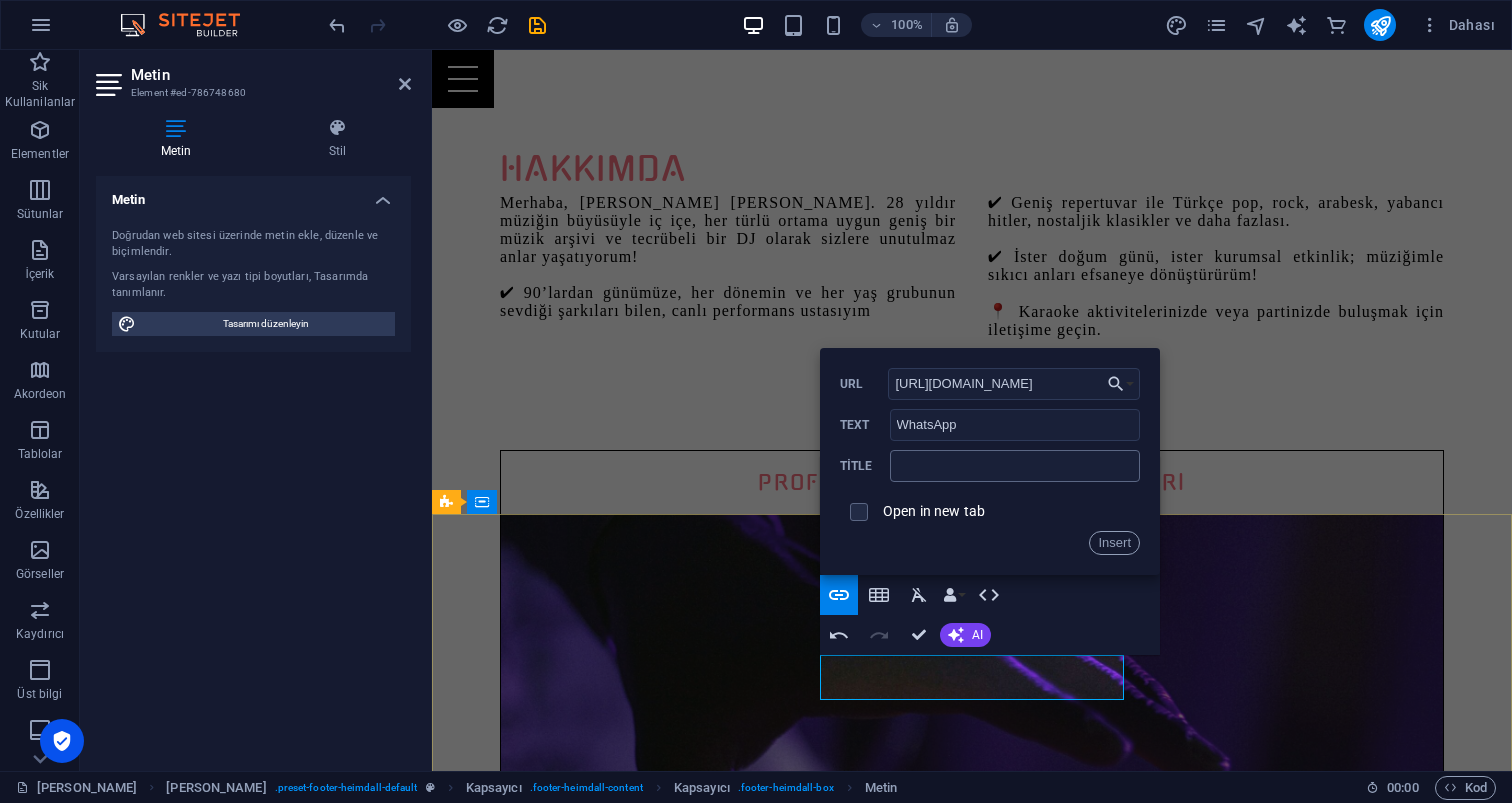 type on "[URL][DOMAIN_NAME]" 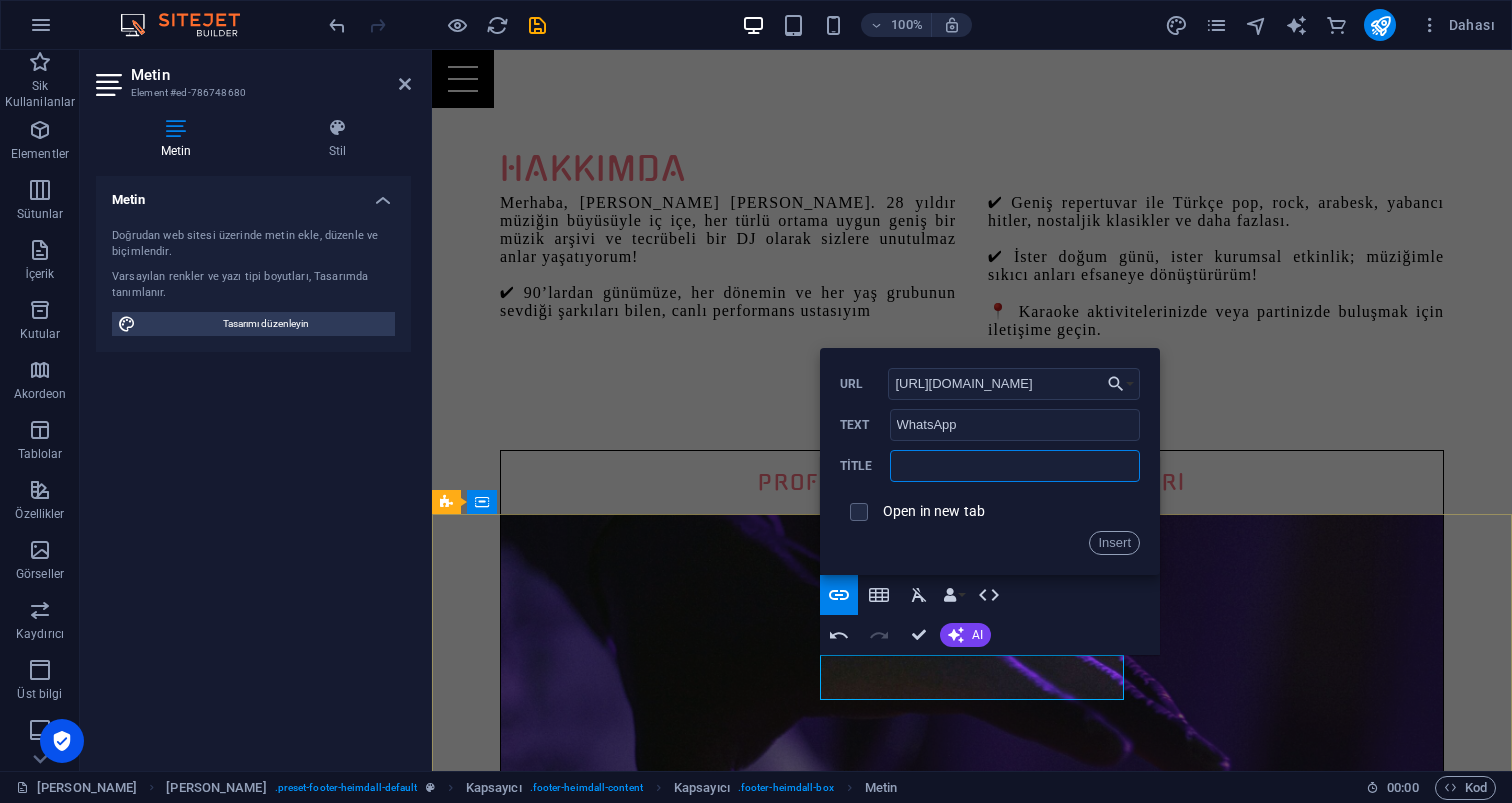 click at bounding box center (1015, 466) 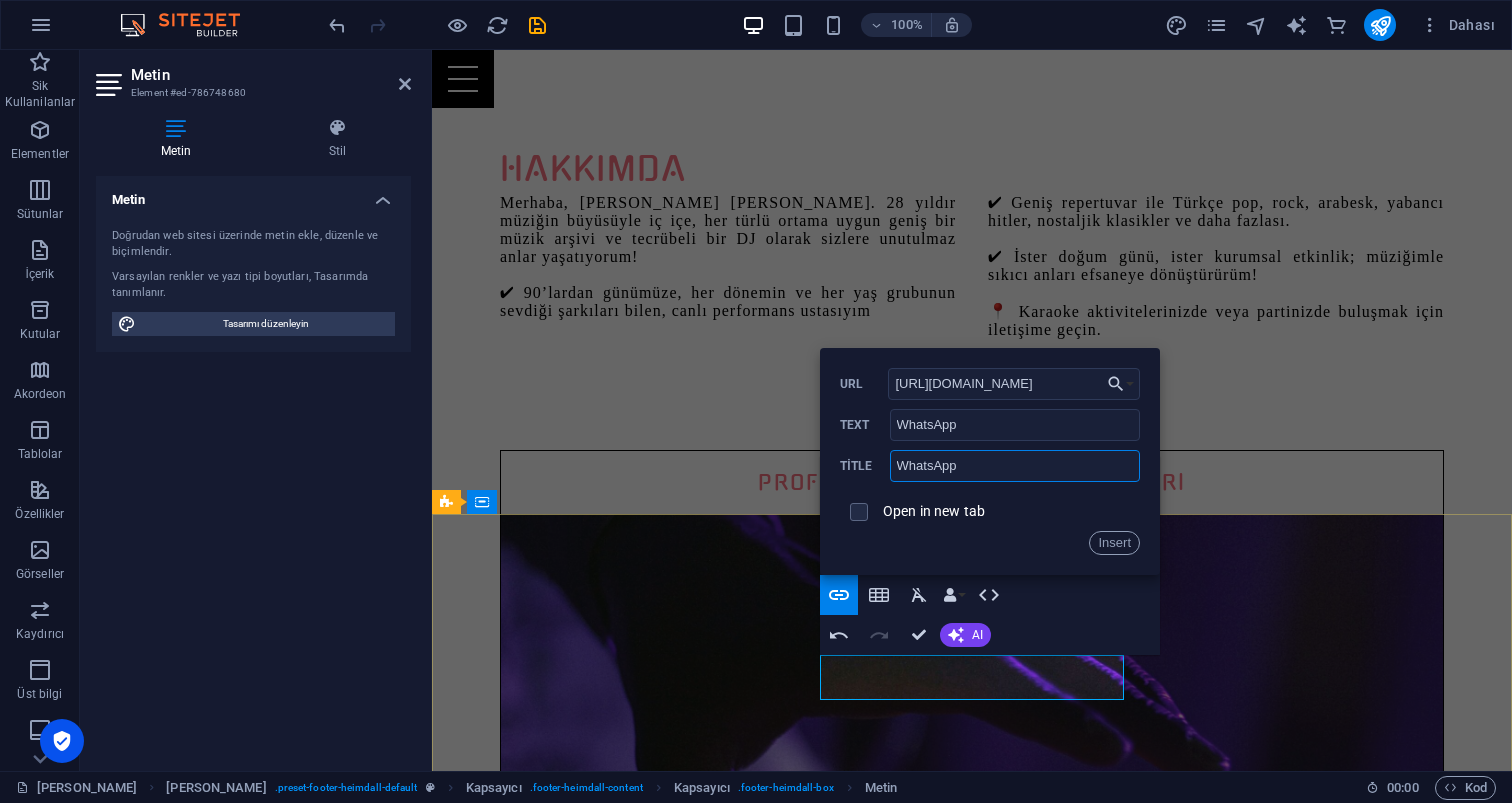 type on "WhatsApp" 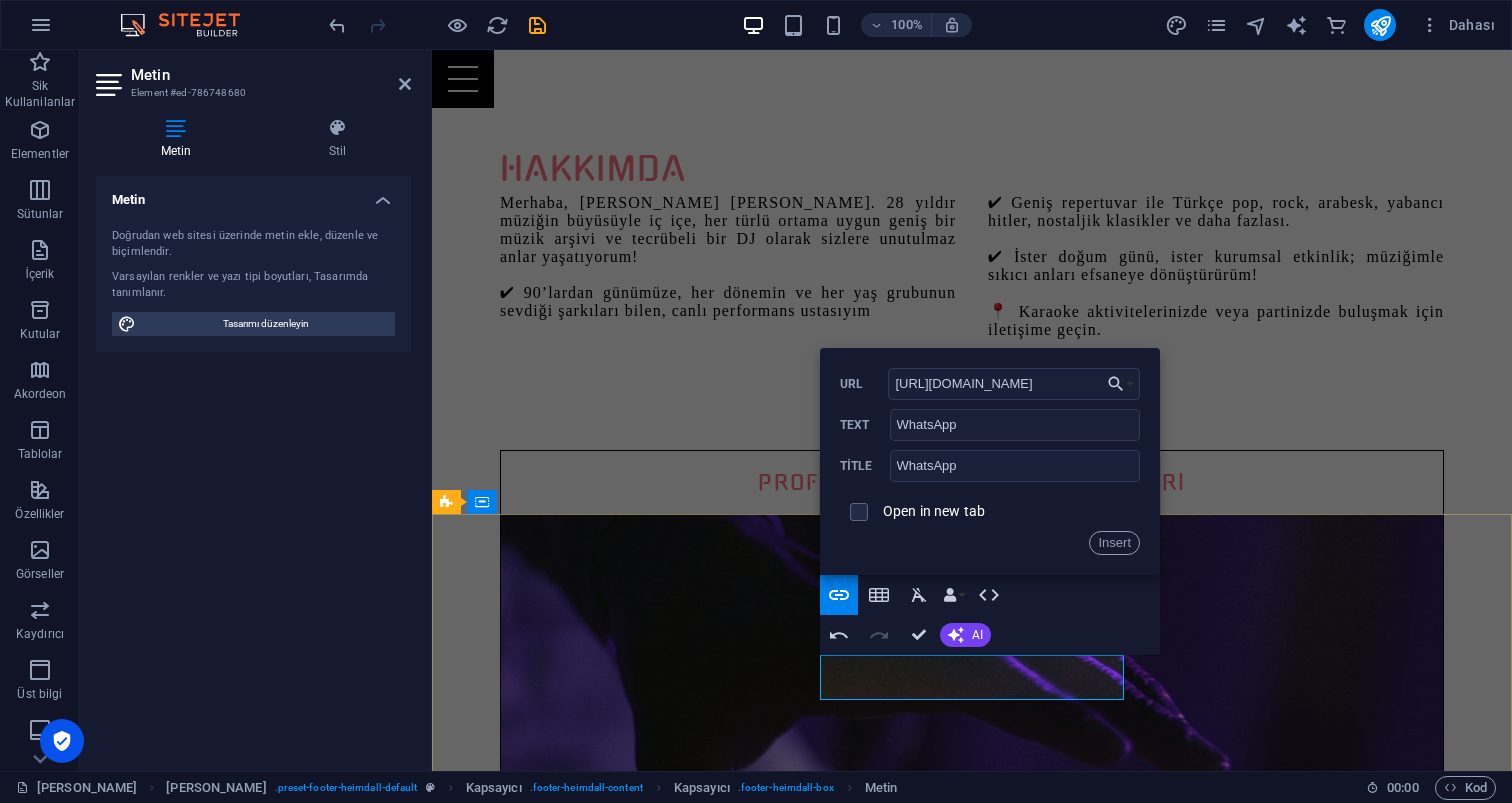 click on "Open in new tab" at bounding box center (990, 512) 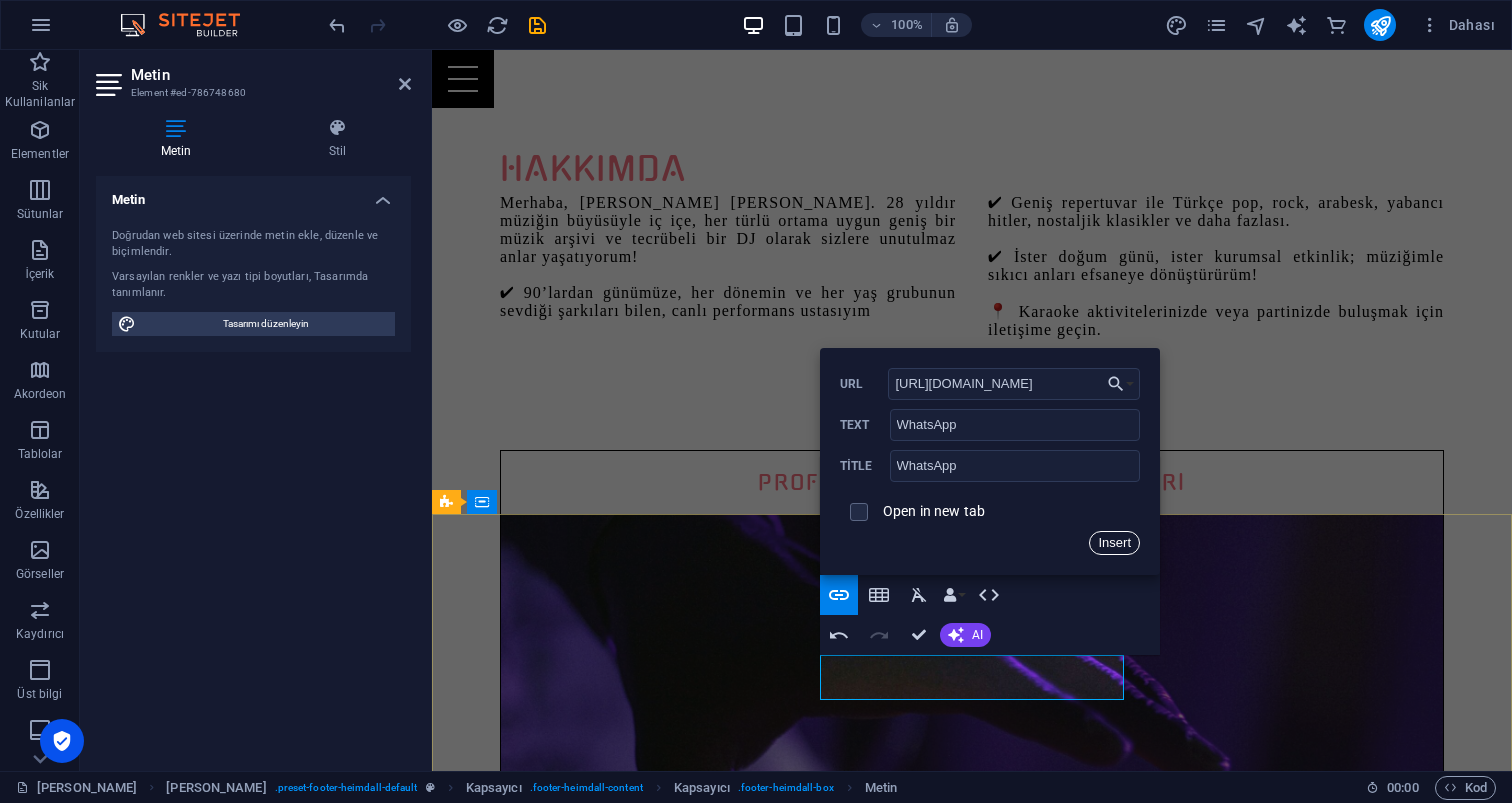 click on "Insert" at bounding box center [1114, 543] 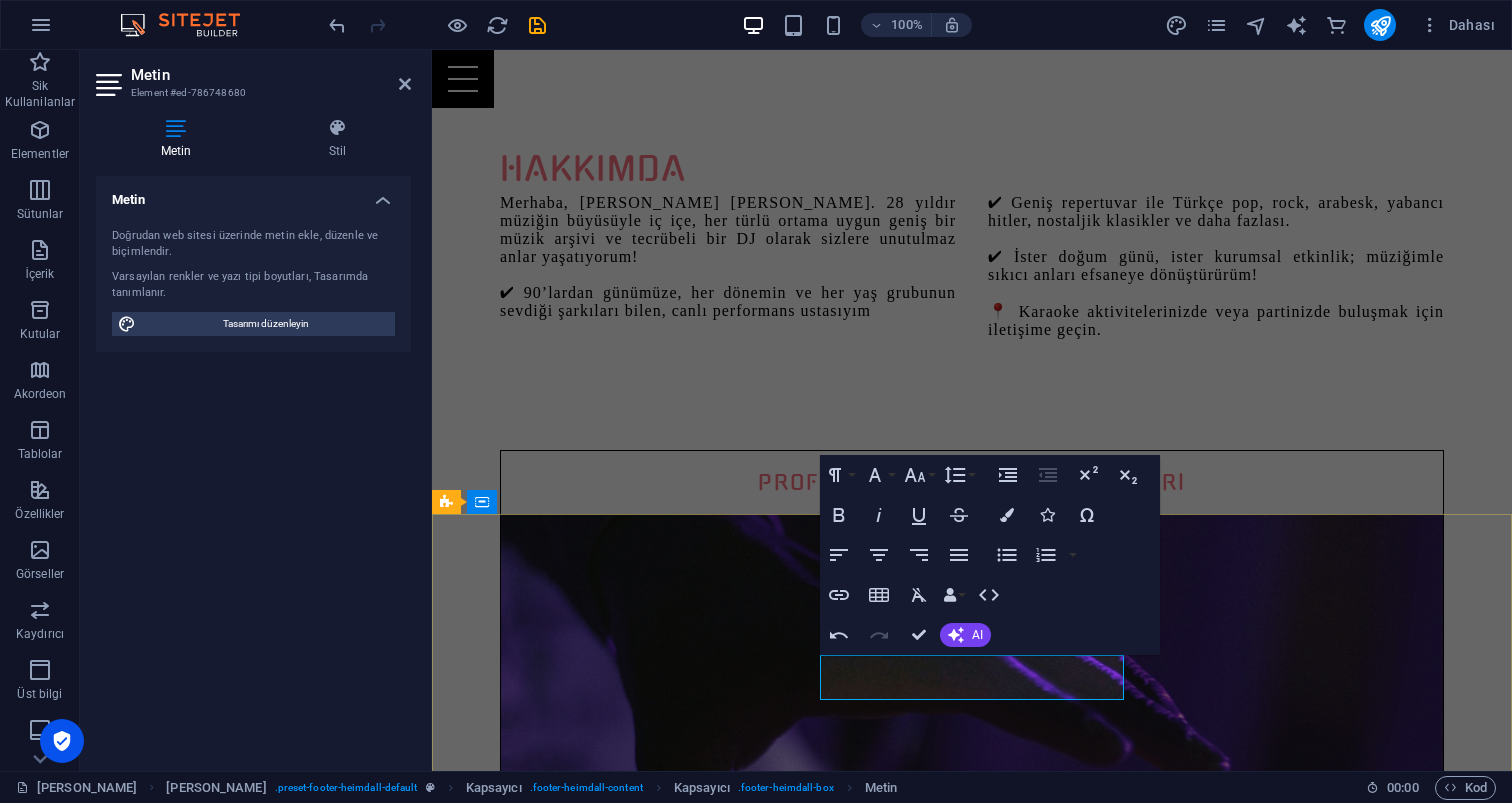 click on "Paragraph Format Normal Heading 1 Heading 2 Heading 3 Heading 4 Heading 5 Heading 6 Code Font Family Arial [US_STATE] Impact Tahoma Times New Roman Verdana Gugi Open Sans Condensed Font Size 8 9 10 11 12 14 18 24 30 36 48 60 72 96 Line Height Default Single 1.15 1.5 Double Increase Indent Decrease Indent Superscript Subscript Bold Italic Underline Strikethrough Colors Icons Special Characters Align Left Align Center Align Right Align Justify Unordered List   Default Circle Disc Square    Ordered List   Default Lower Alpha Lower Greek Lower Roman Upper Alpha Upper Roman    Insert Link Insert Table Clear Formatting Data Bindings Firma İlk ad Soyad Sokak Posta Kodu Şehir E-posta Telefon Cep Fax [PERSON_NAME] 1 [PERSON_NAME] 2 [PERSON_NAME] 3 [PERSON_NAME] 4 [PERSON_NAME] 5 [PERSON_NAME] 6 HTML Undo Redo Confirm (⌘+⏎) AI Geliştir Kısalt Uzat İmlayı ve dil bilgisini düzelt Şu dile çevir: Türkçe Metin üret Back Choose Link [PERSON_NAME] Sayfa Hizmetler iletişim Dosya seç... [URL][DOMAIN_NAME][PHONE_NUMBER] URL WhatsApp Text WhatsApp" at bounding box center [990, 555] 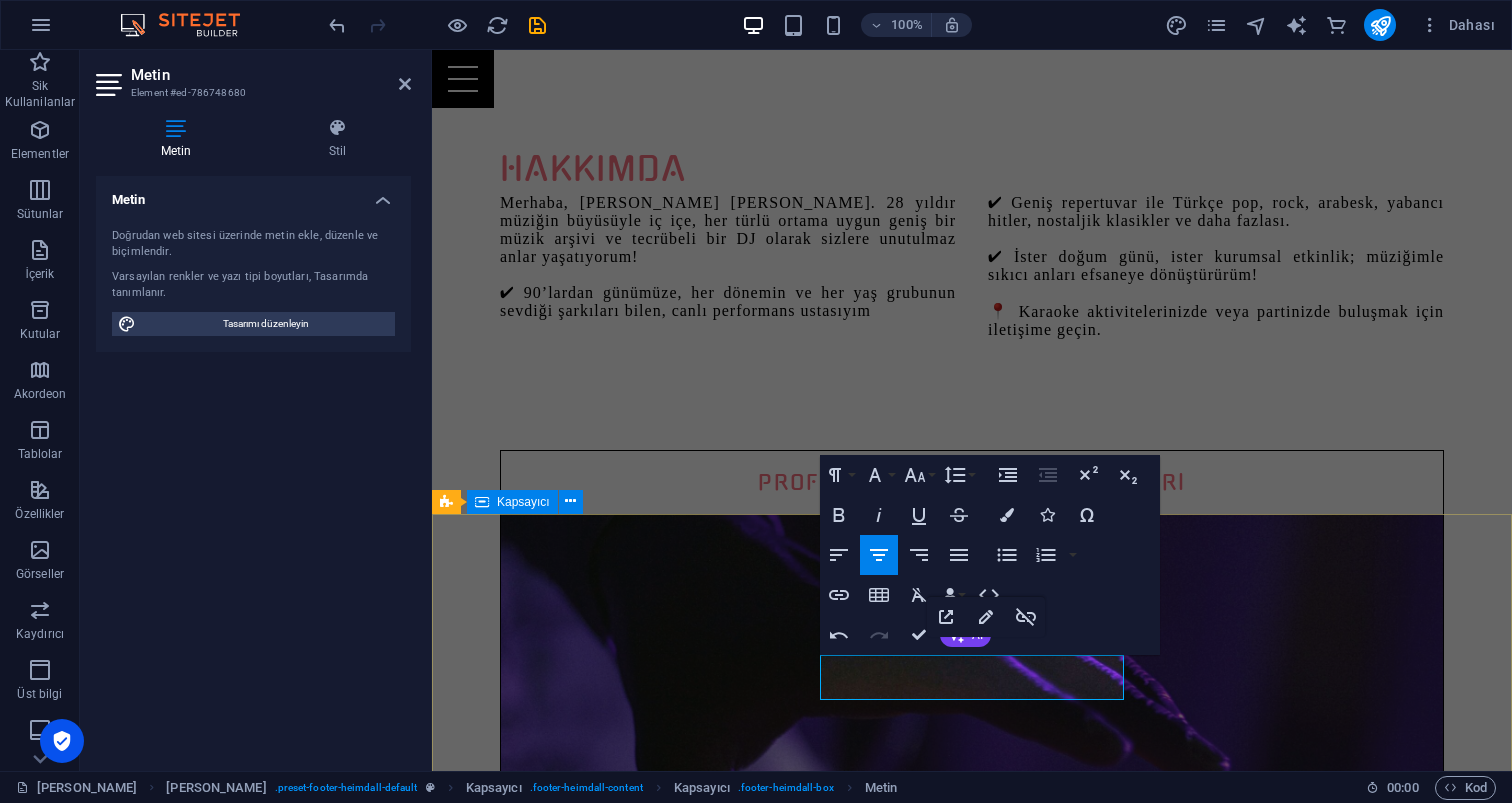 click on "Adres [DOMAIN_NAME] Güzeloba [GEOGRAPHIC_DATA]   07230     Instagram     WhatsApp İLETİŞİM [PERSON_NAME]        0533 350 1812   Email:  [EMAIL_ADDRESS][DOMAIN_NAME]" at bounding box center (972, 4437) 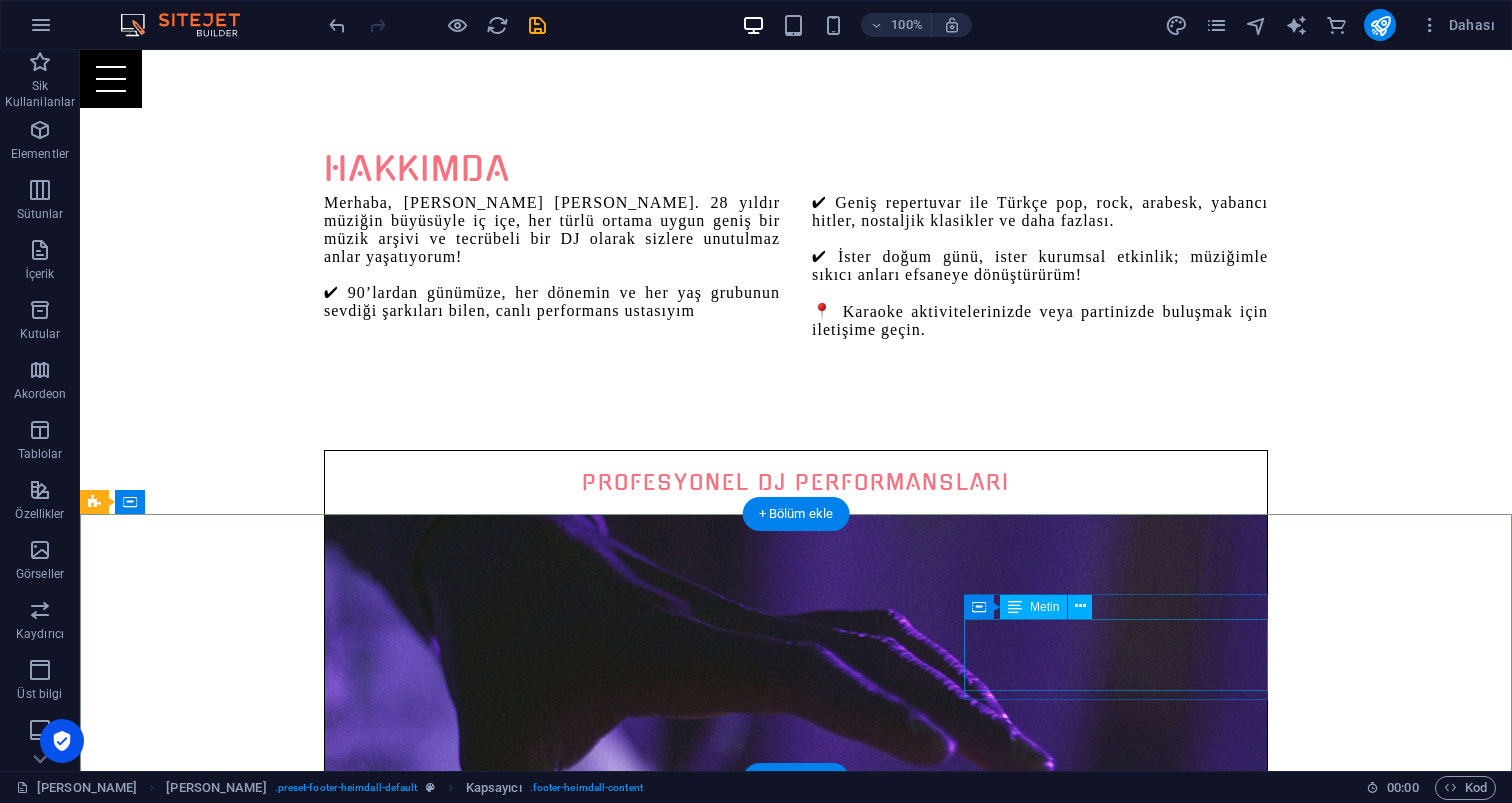 click on "[PERSON_NAME]        0533 350 1812   Email:  [EMAIL_ADDRESS][DOMAIN_NAME]" at bounding box center (568, 5627) 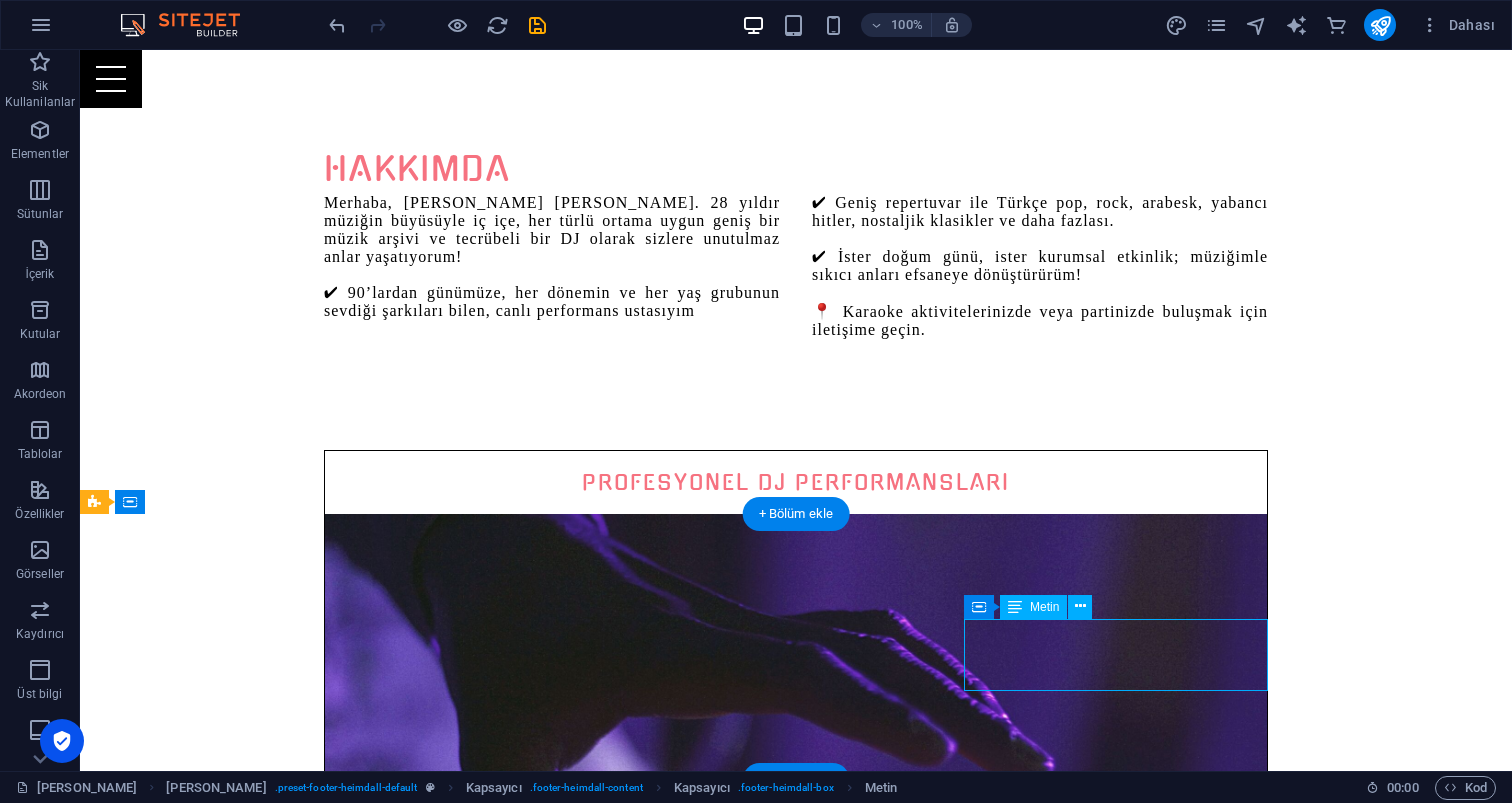 click on "[PERSON_NAME]        0533 350 1812   Email:  [EMAIL_ADDRESS][DOMAIN_NAME]" at bounding box center [568, 5627] 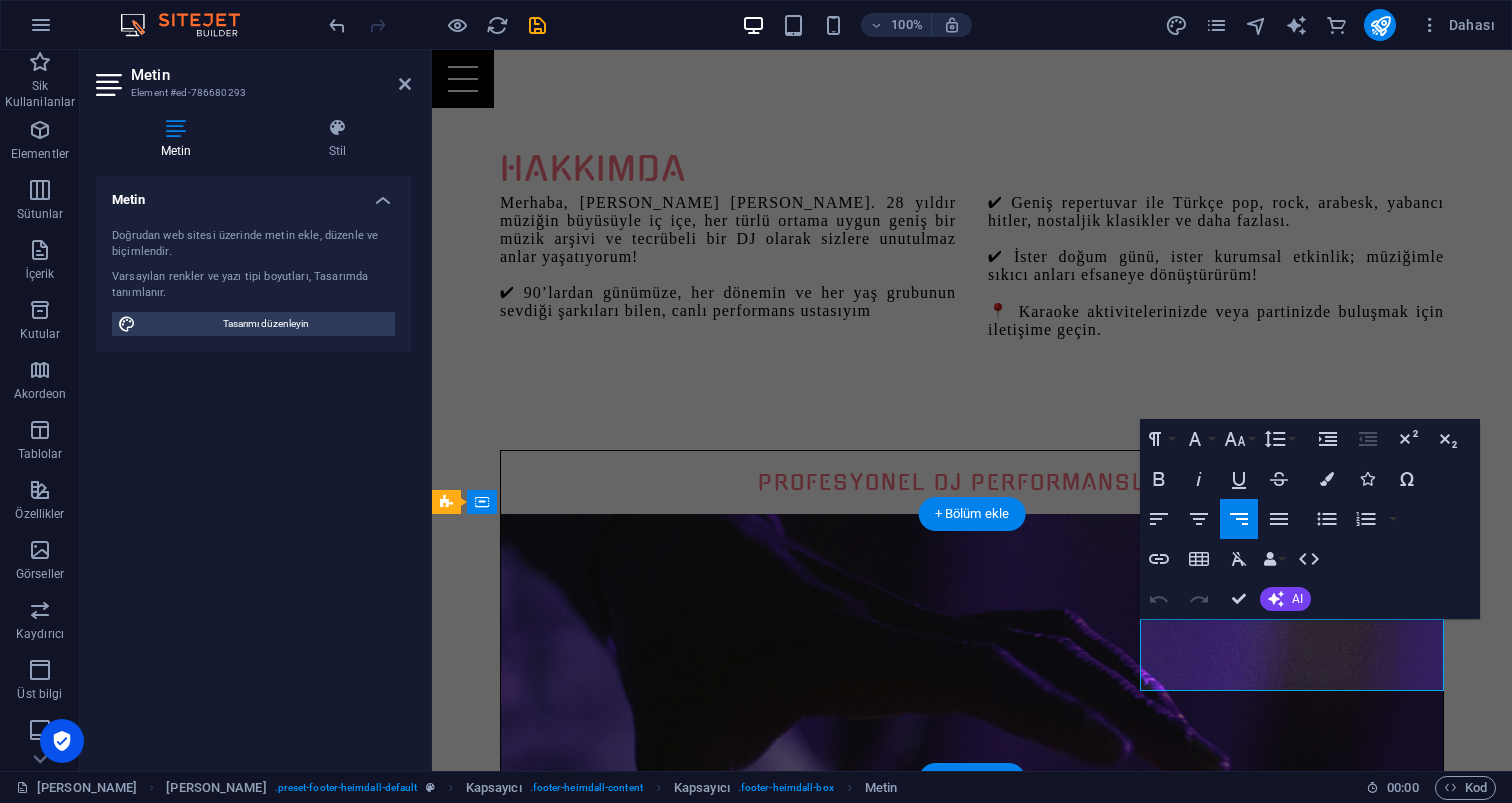 click on "[PERSON_NAME]        0533 350 1812   Email:  [EMAIL_ADDRESS][DOMAIN_NAME]" at bounding box center [920, 5627] 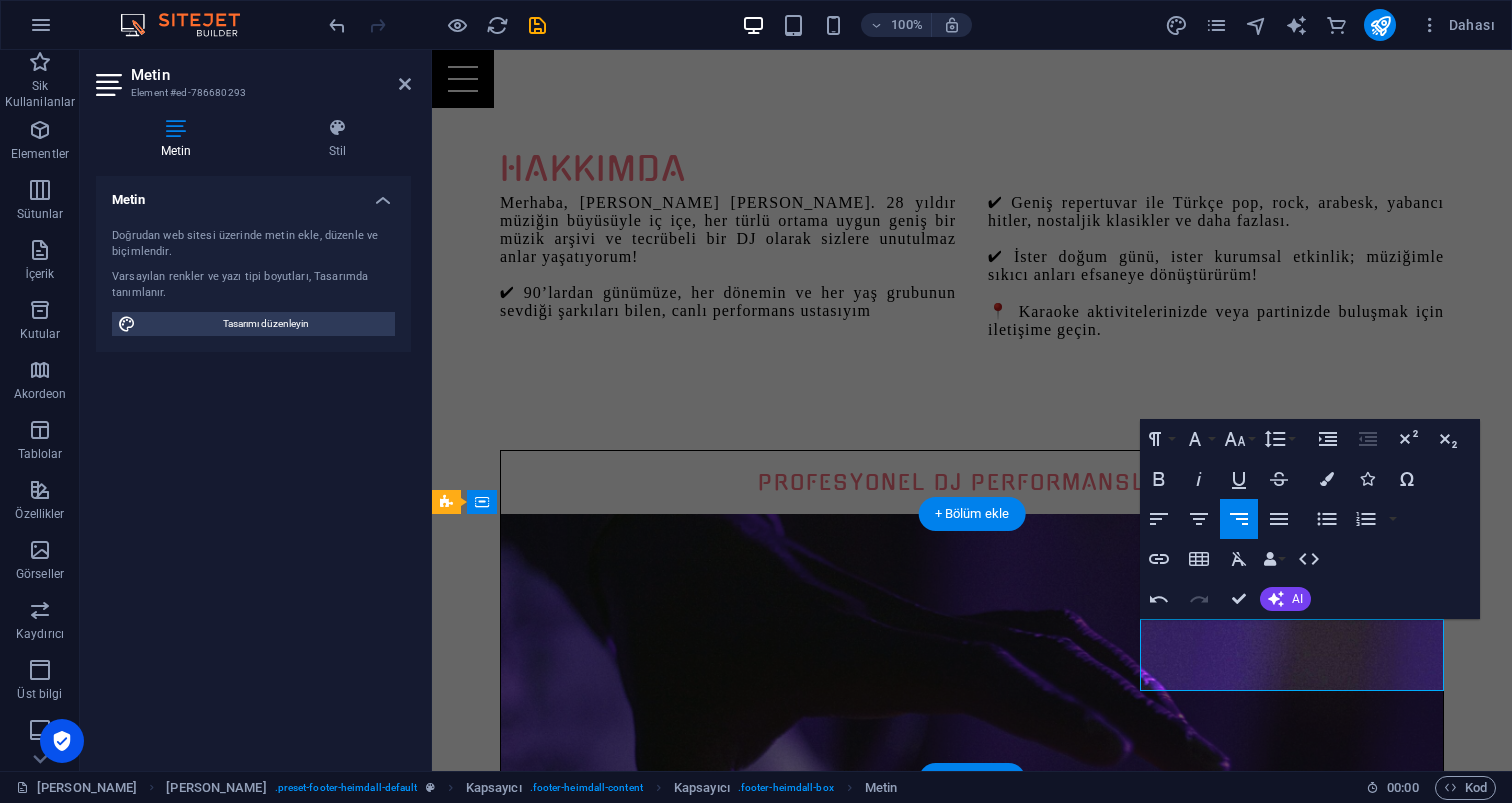 click on "[PERSON_NAME]        05333501812   Email:  [EMAIL_ADDRESS][DOMAIN_NAME]" at bounding box center [920, 5627] 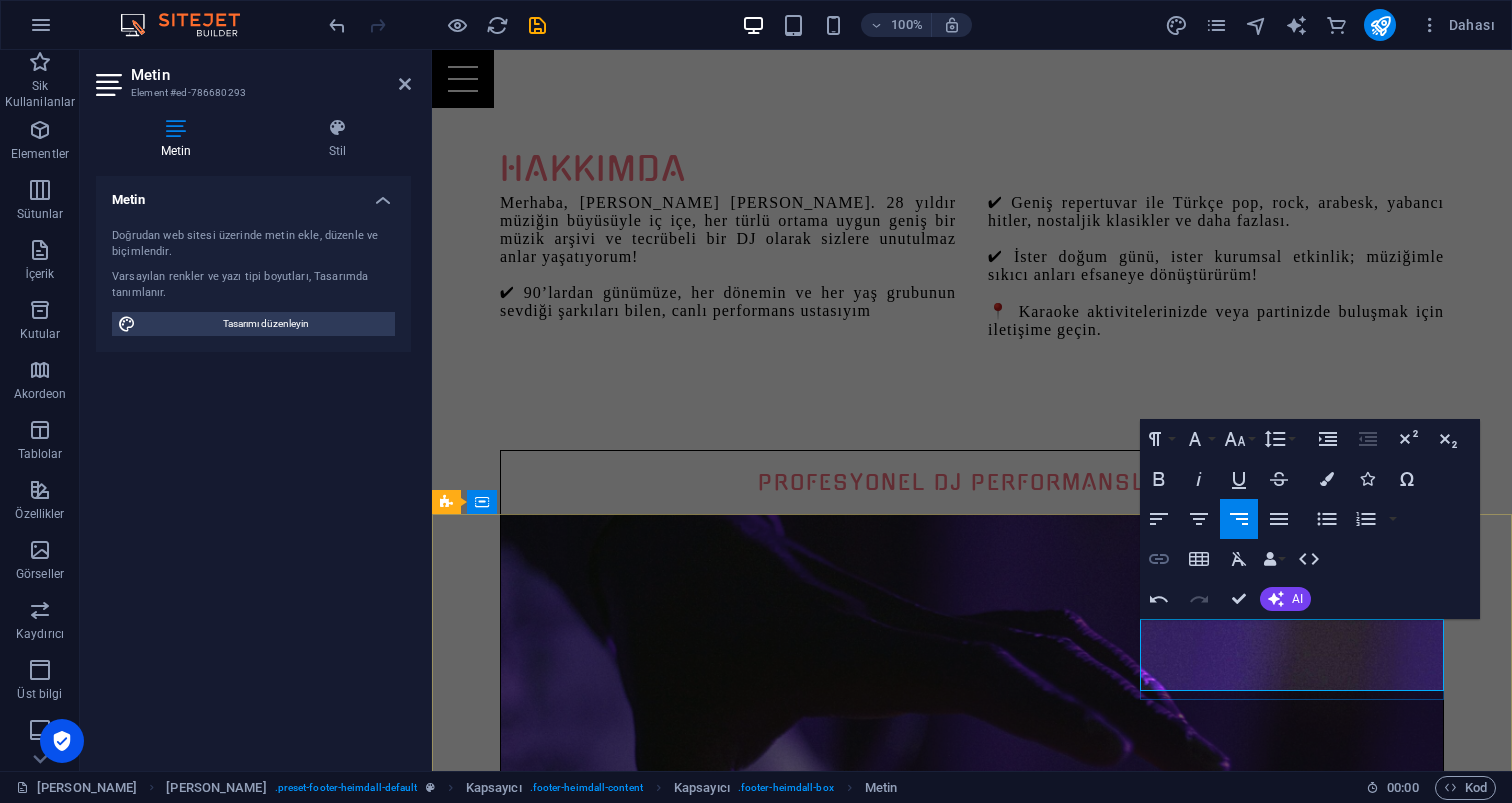 click 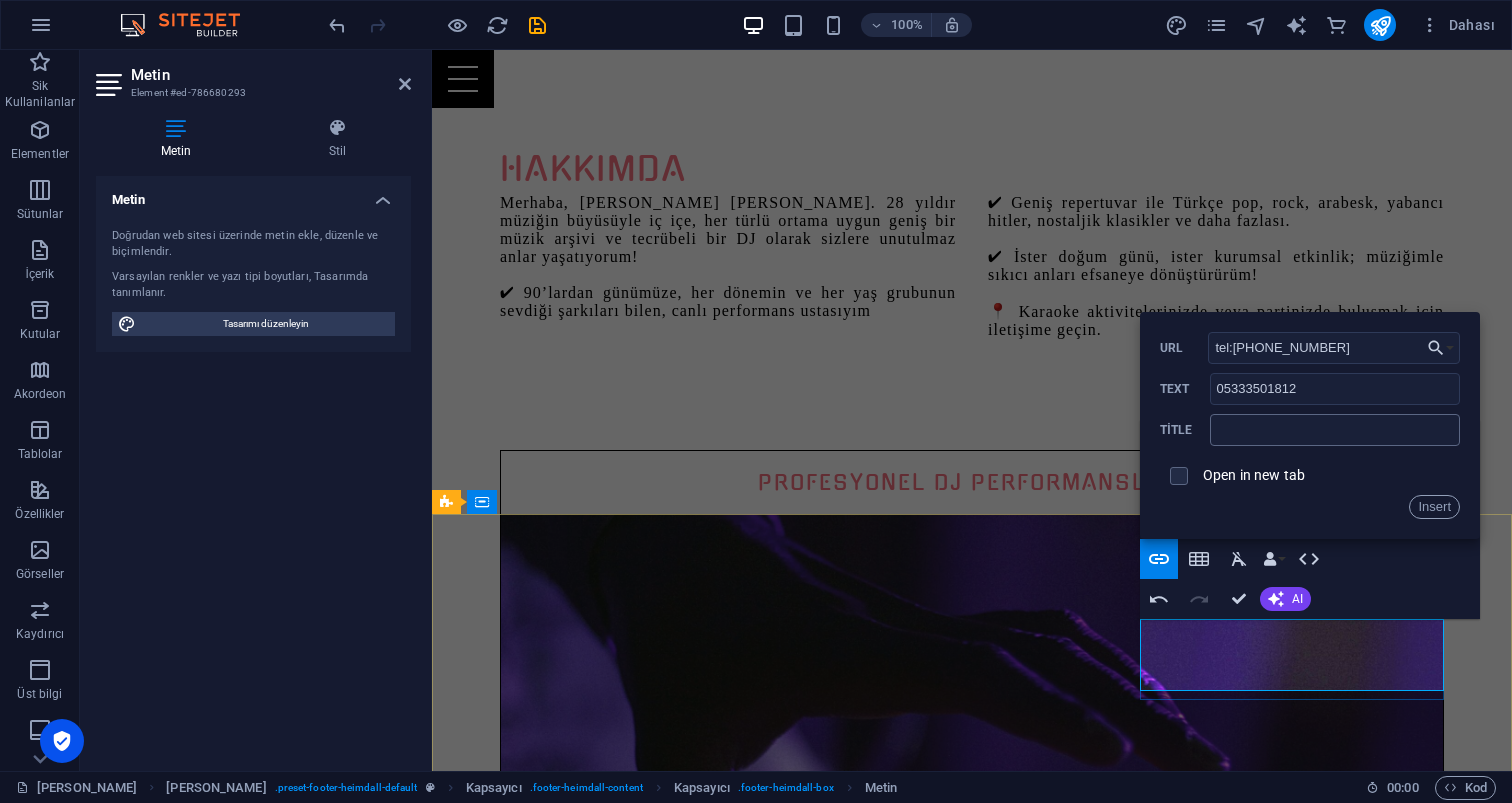 type on "tel:[PHONE_NUMBER]" 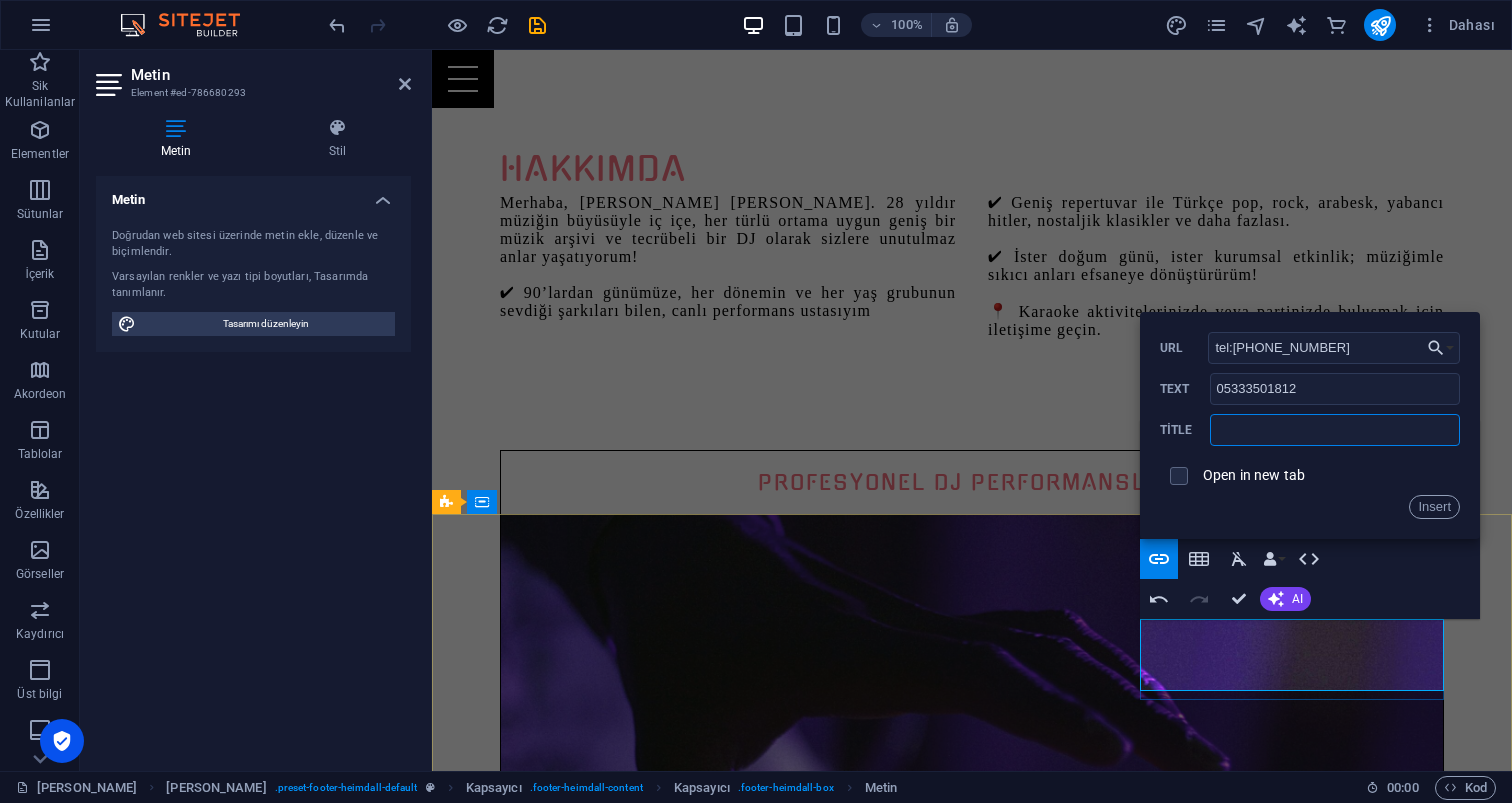 click at bounding box center (1335, 430) 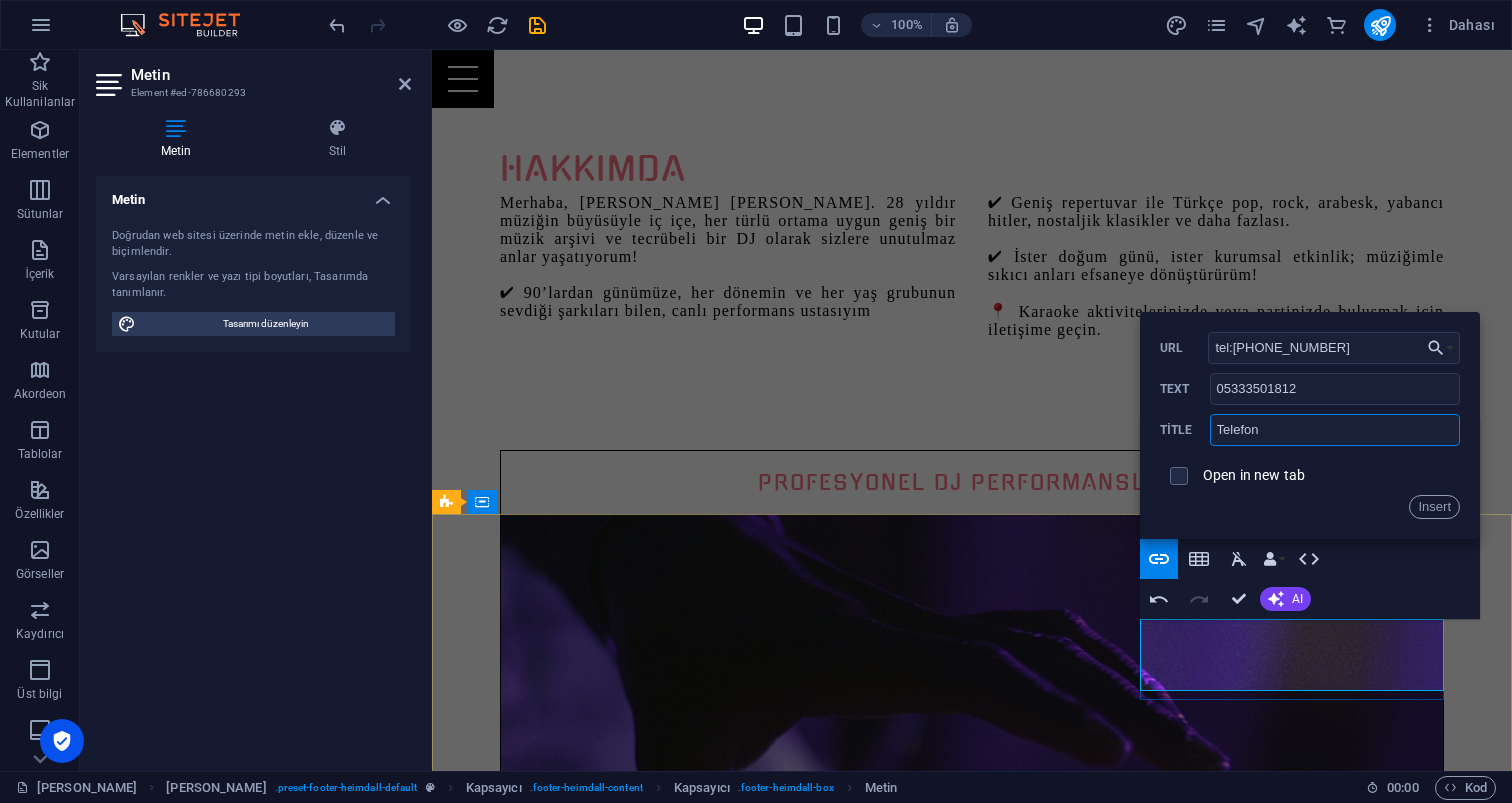 type on "Telefon" 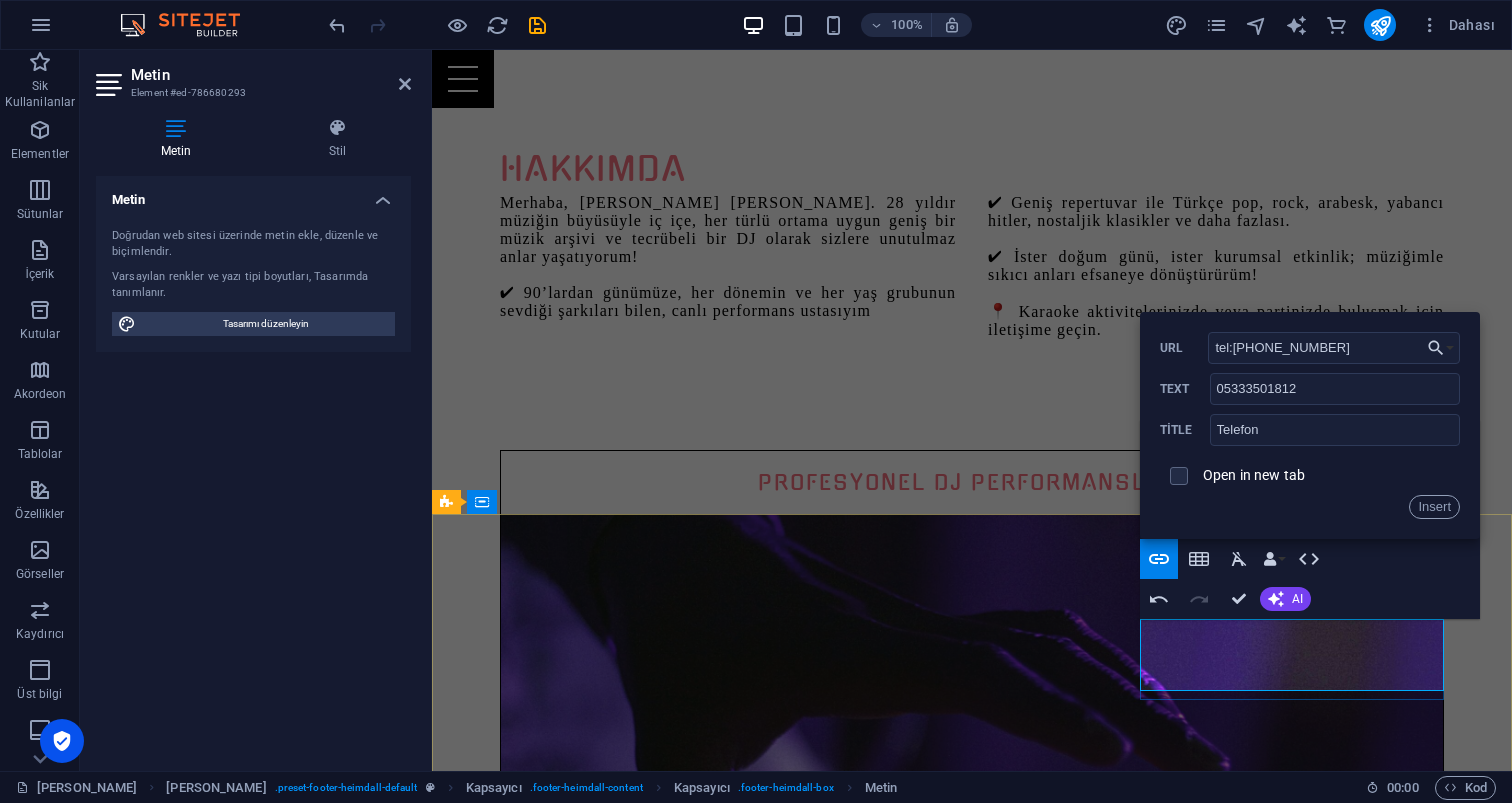 click on "Open in new tab" at bounding box center [1254, 475] 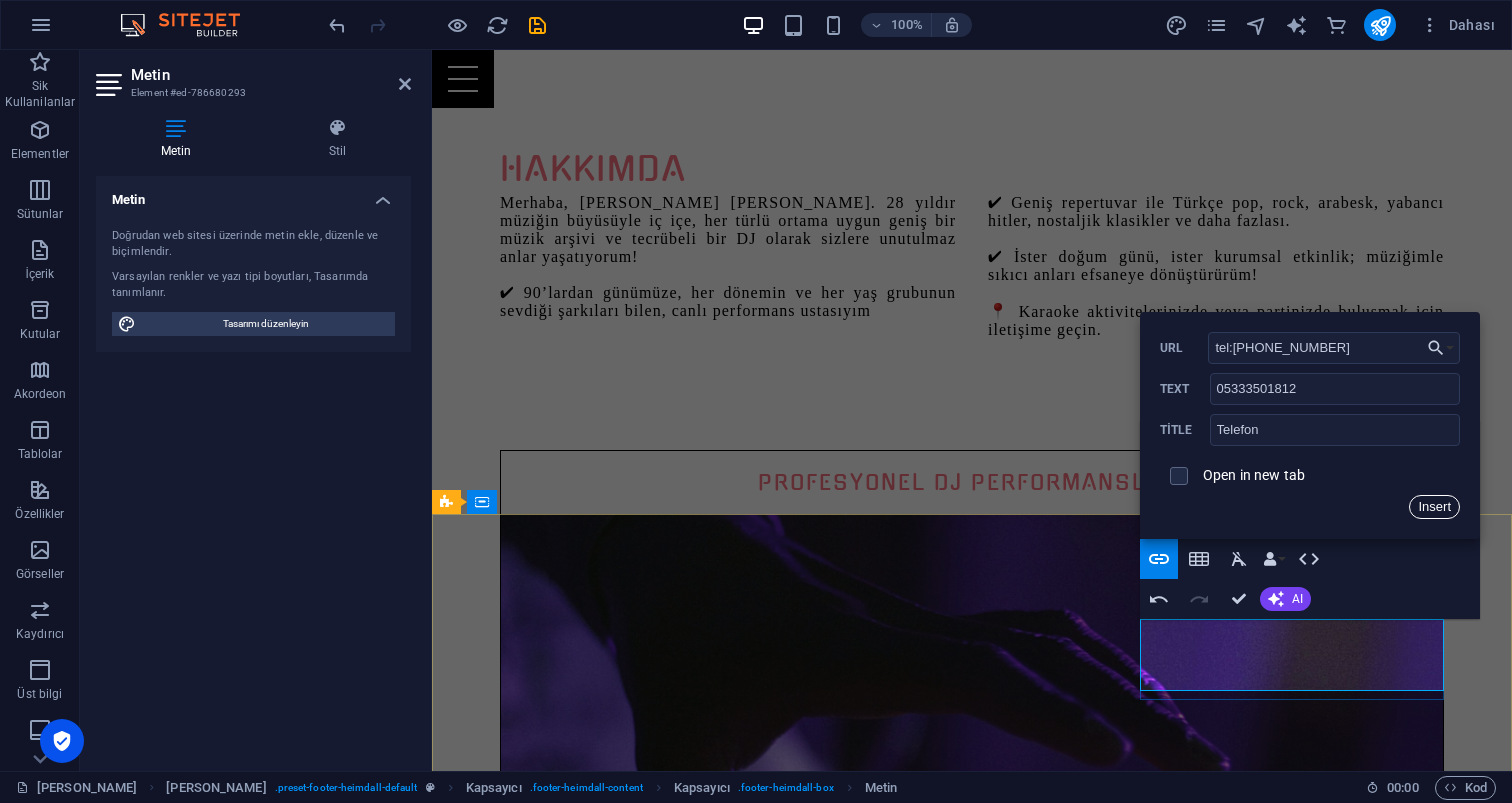 click on "Insert" at bounding box center [1434, 507] 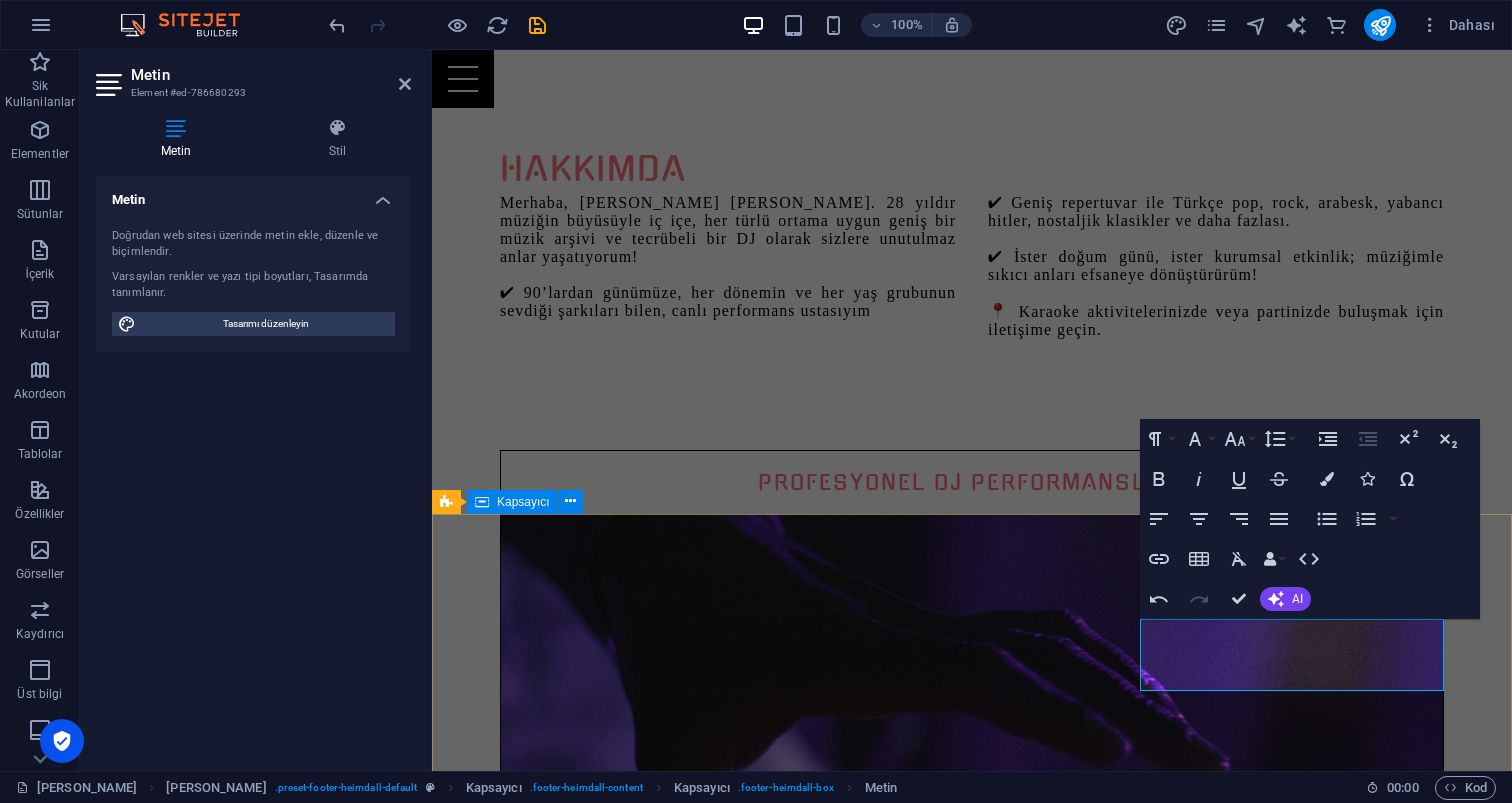 click on "Adres [DOMAIN_NAME] Güzeloba [GEOGRAPHIC_DATA]   07230     Instagram     WhatsApp İLETİŞİM [PERSON_NAME]         05333501812    Email:  [EMAIL_ADDRESS][DOMAIN_NAME]" at bounding box center [972, 4437] 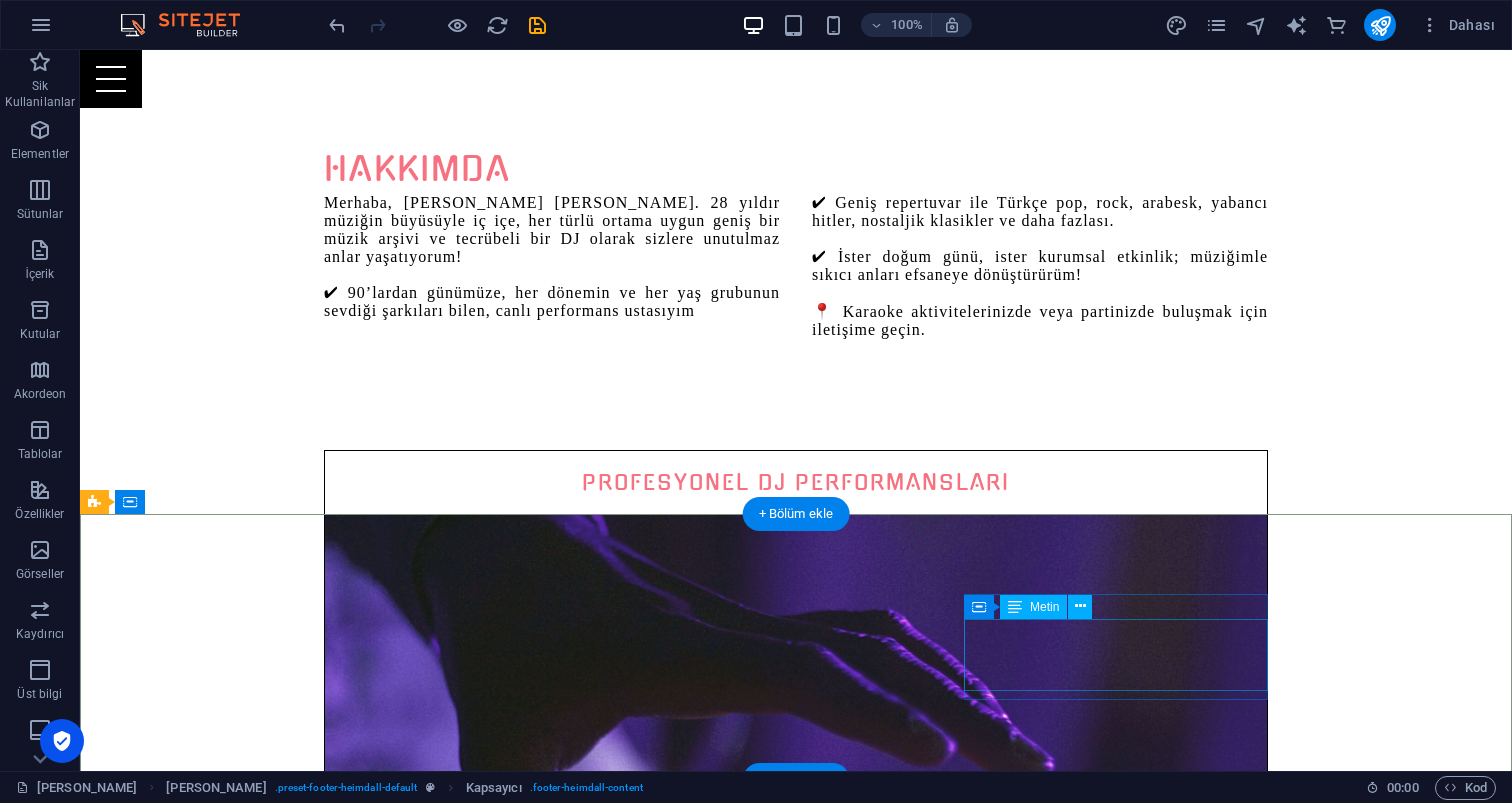 click on "[PERSON_NAME]         05333501812    Email:  [EMAIL_ADDRESS][DOMAIN_NAME]" at bounding box center [568, 5627] 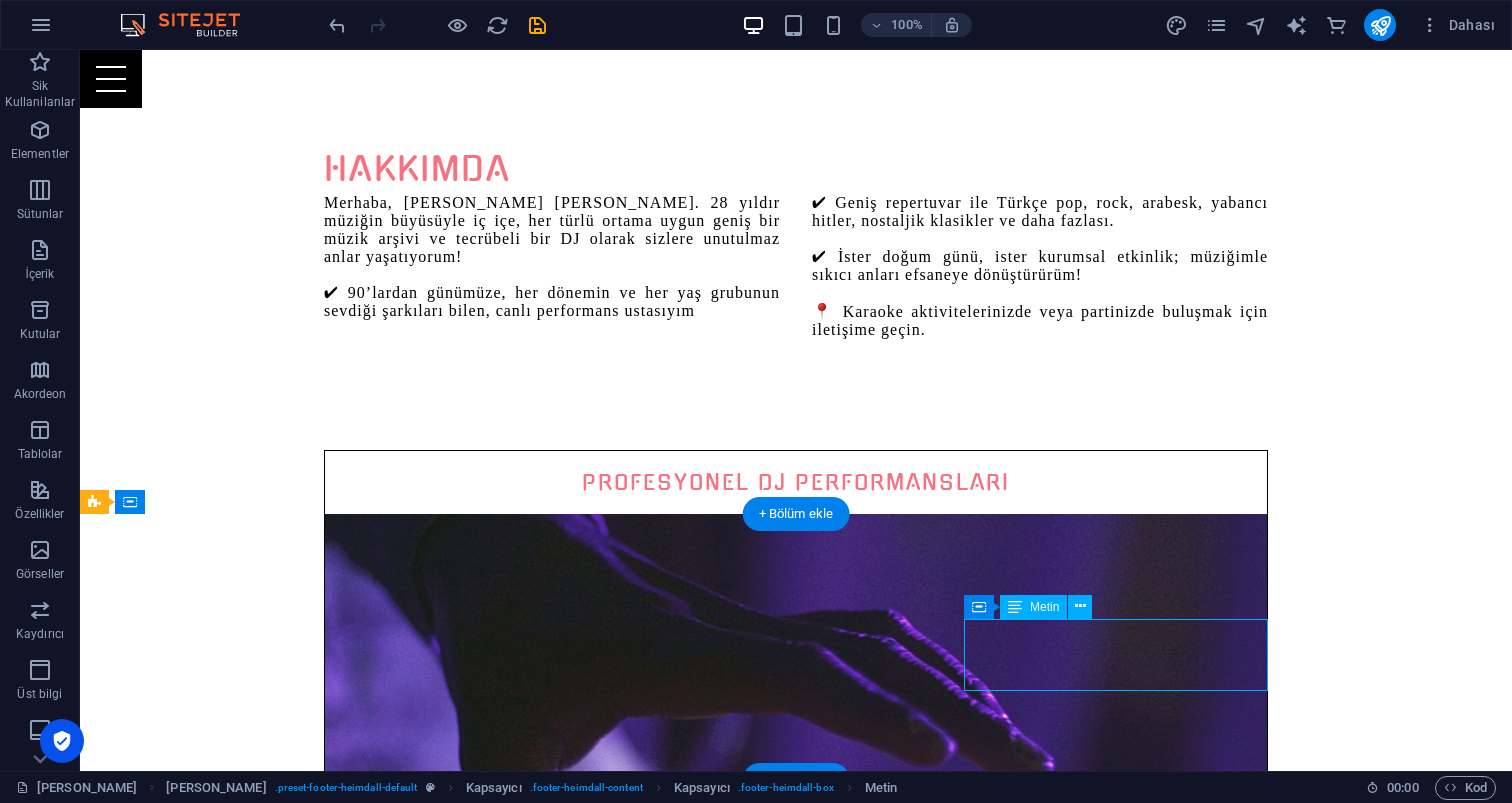 click on "[PERSON_NAME]         05333501812    Email:  [EMAIL_ADDRESS][DOMAIN_NAME]" at bounding box center (568, 5627) 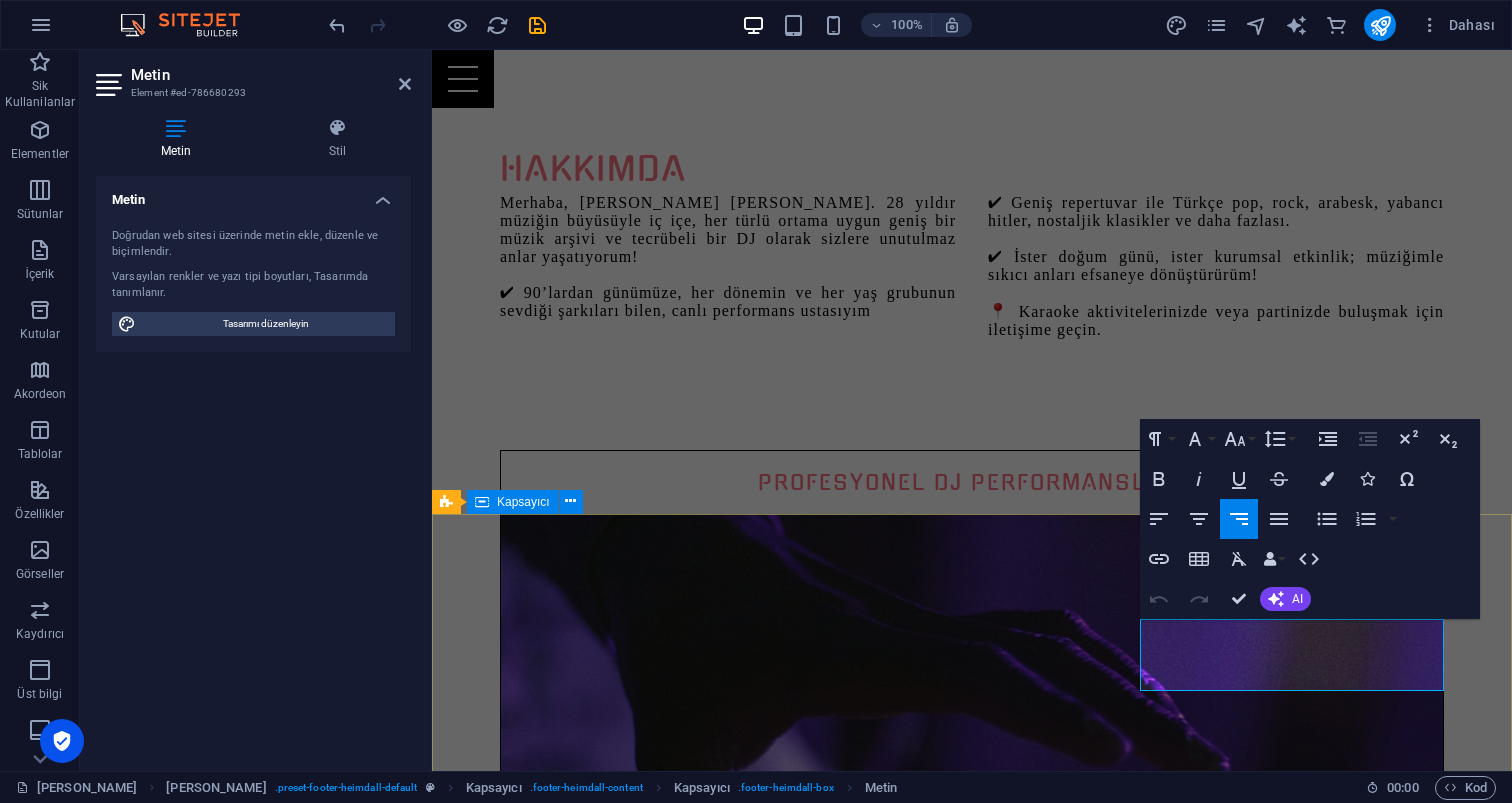 click on "Adres [DOMAIN_NAME] Güzeloba [GEOGRAPHIC_DATA]   07230     Instagram     WhatsApp İLETİŞİM [PERSON_NAME]         05333501812    Email:  [EMAIL_ADDRESS][DOMAIN_NAME]" at bounding box center (972, 4437) 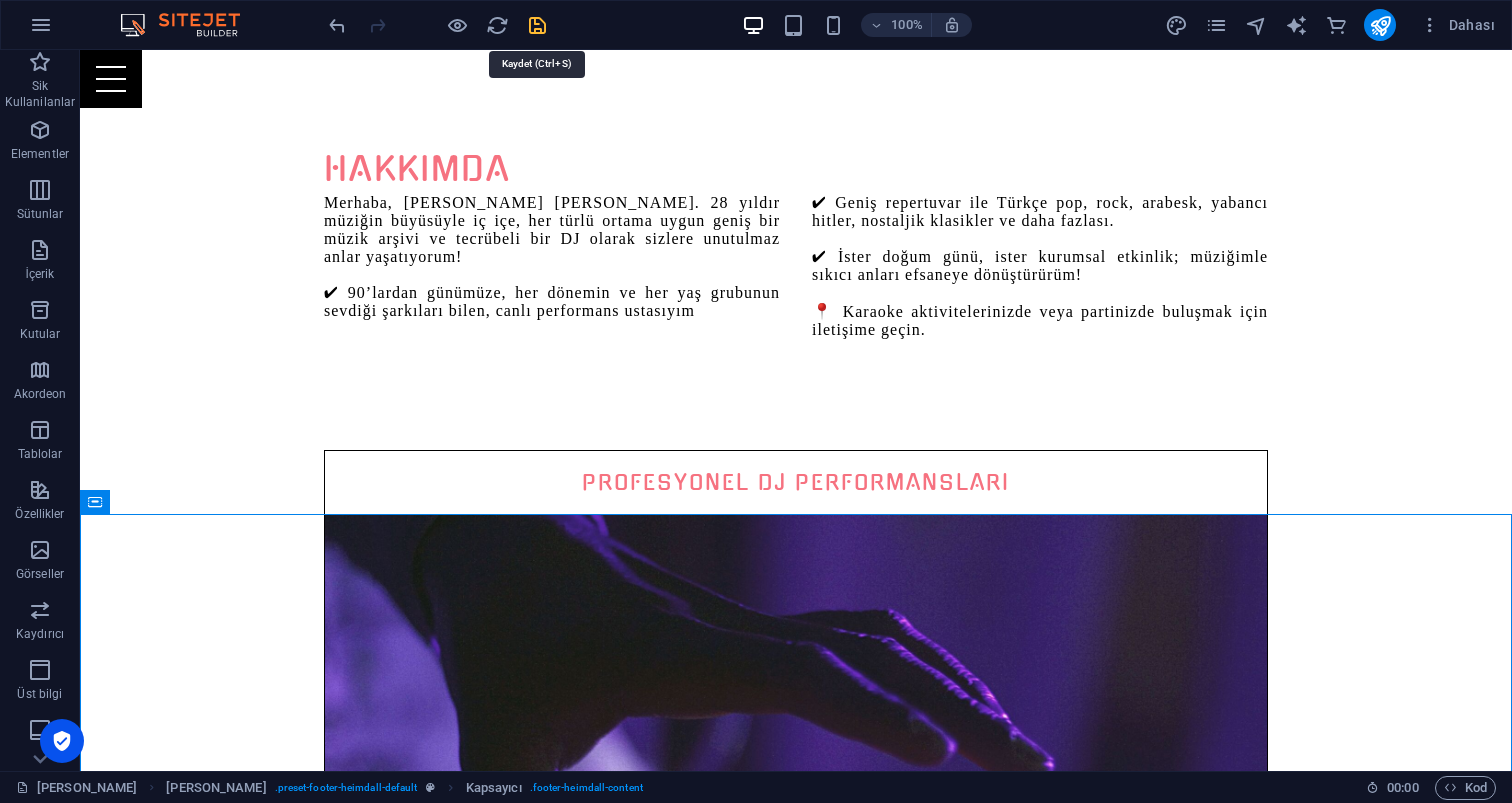 click at bounding box center [537, 25] 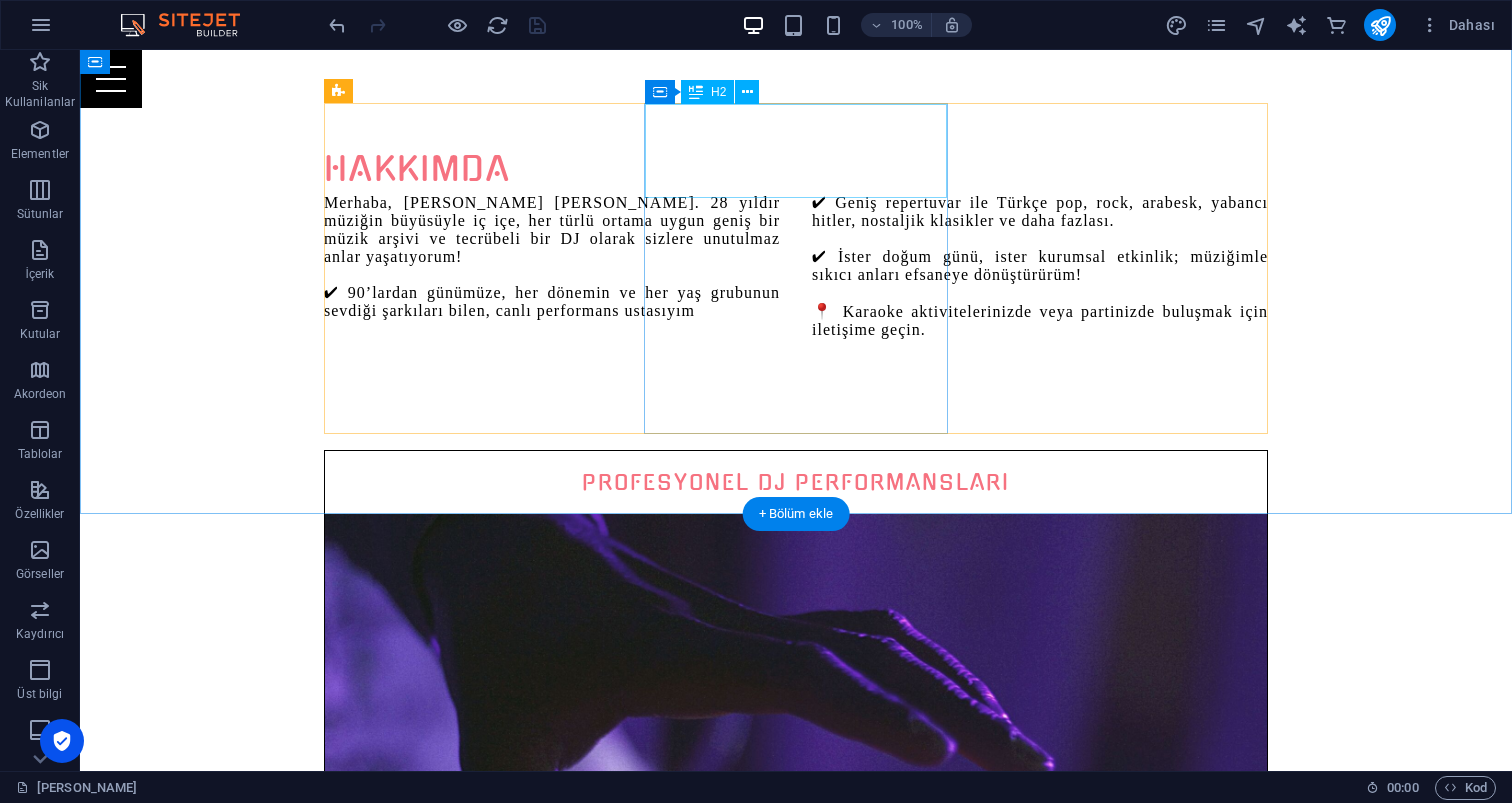 click on "Eğlence Dolu Etkinlikler" at bounding box center [796, 1189] 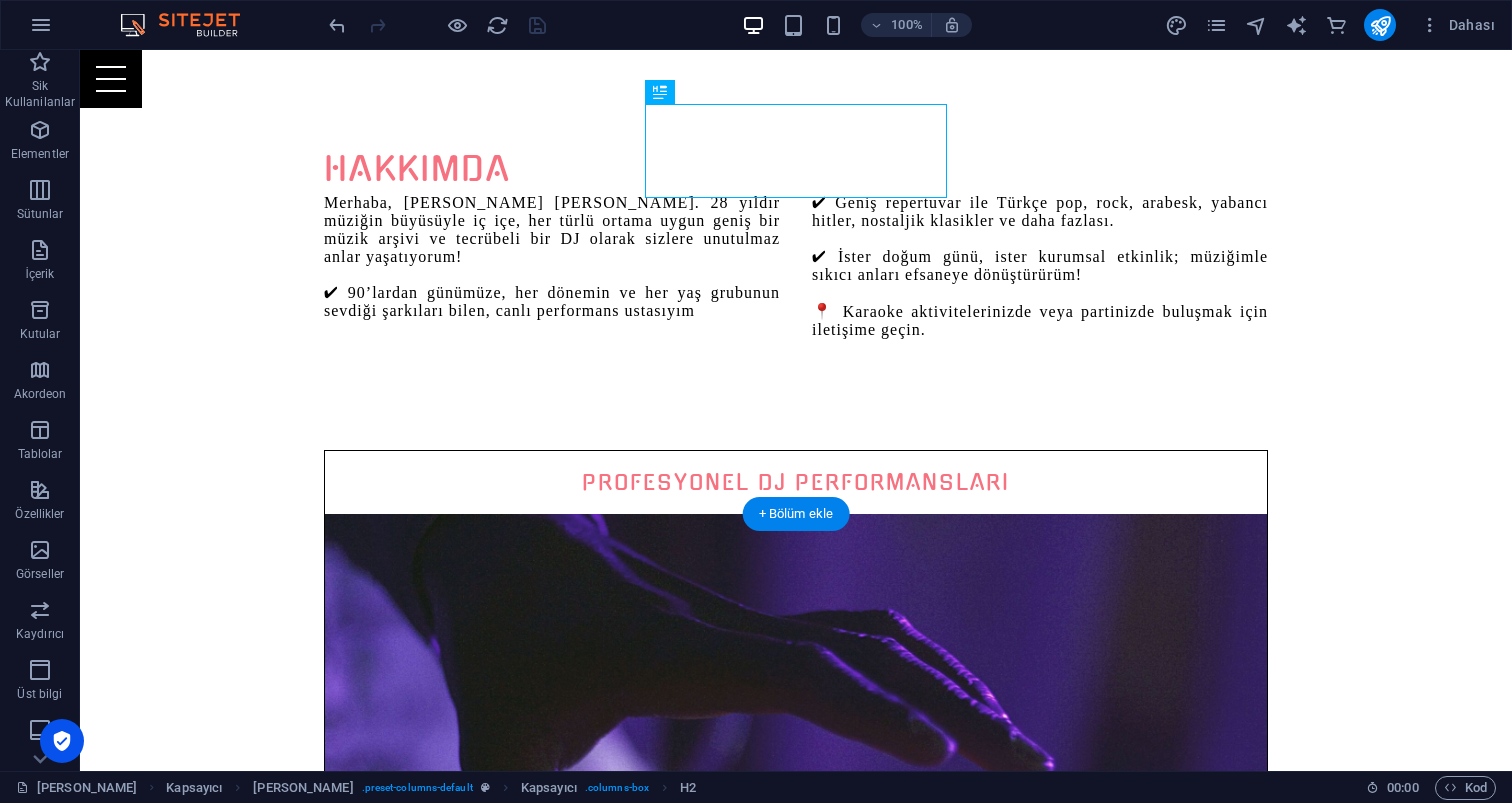 click at bounding box center (796, 1515) 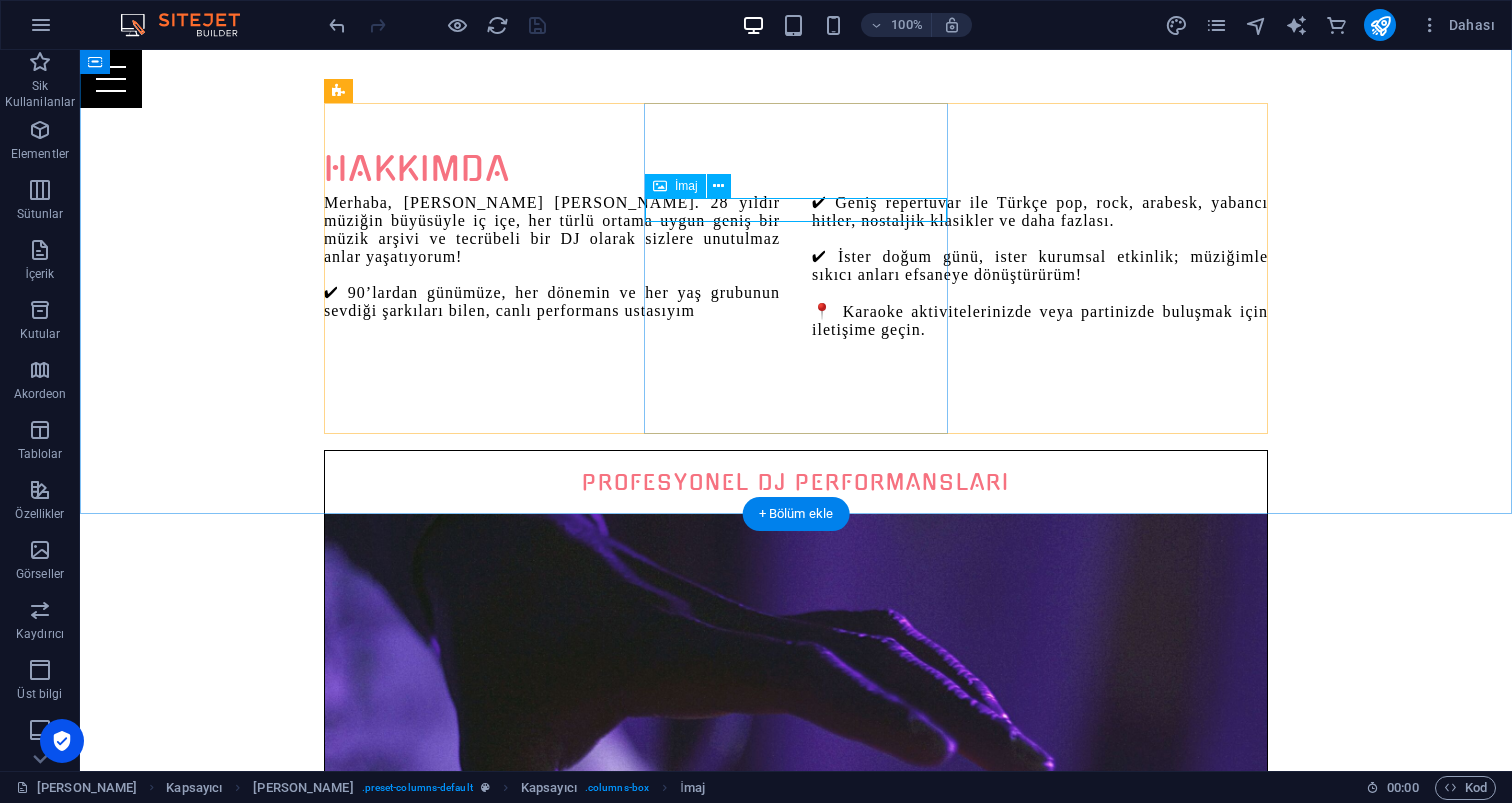 click on "İmaj" at bounding box center [675, 186] 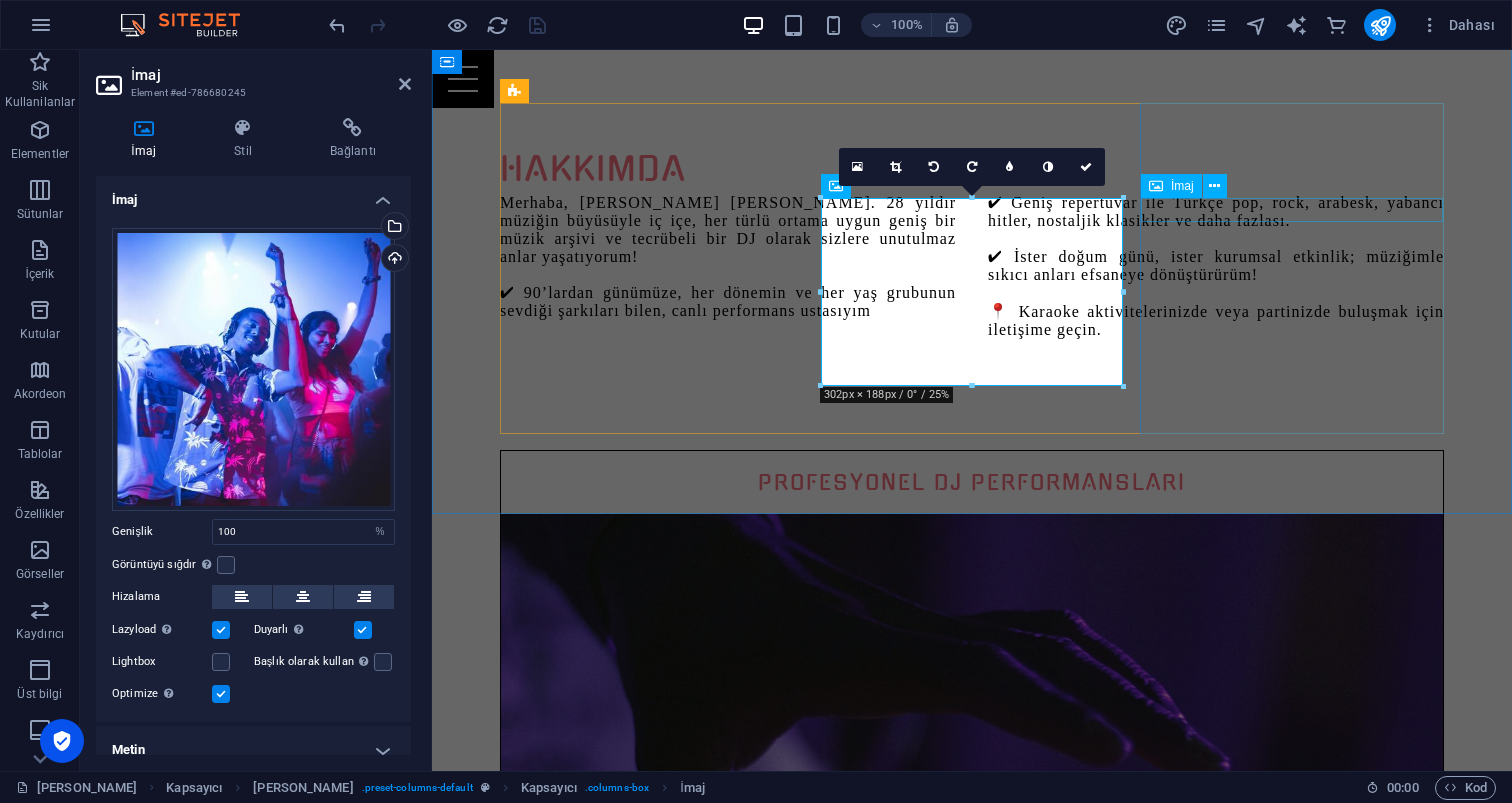 click on "İmaj" at bounding box center (1182, 186) 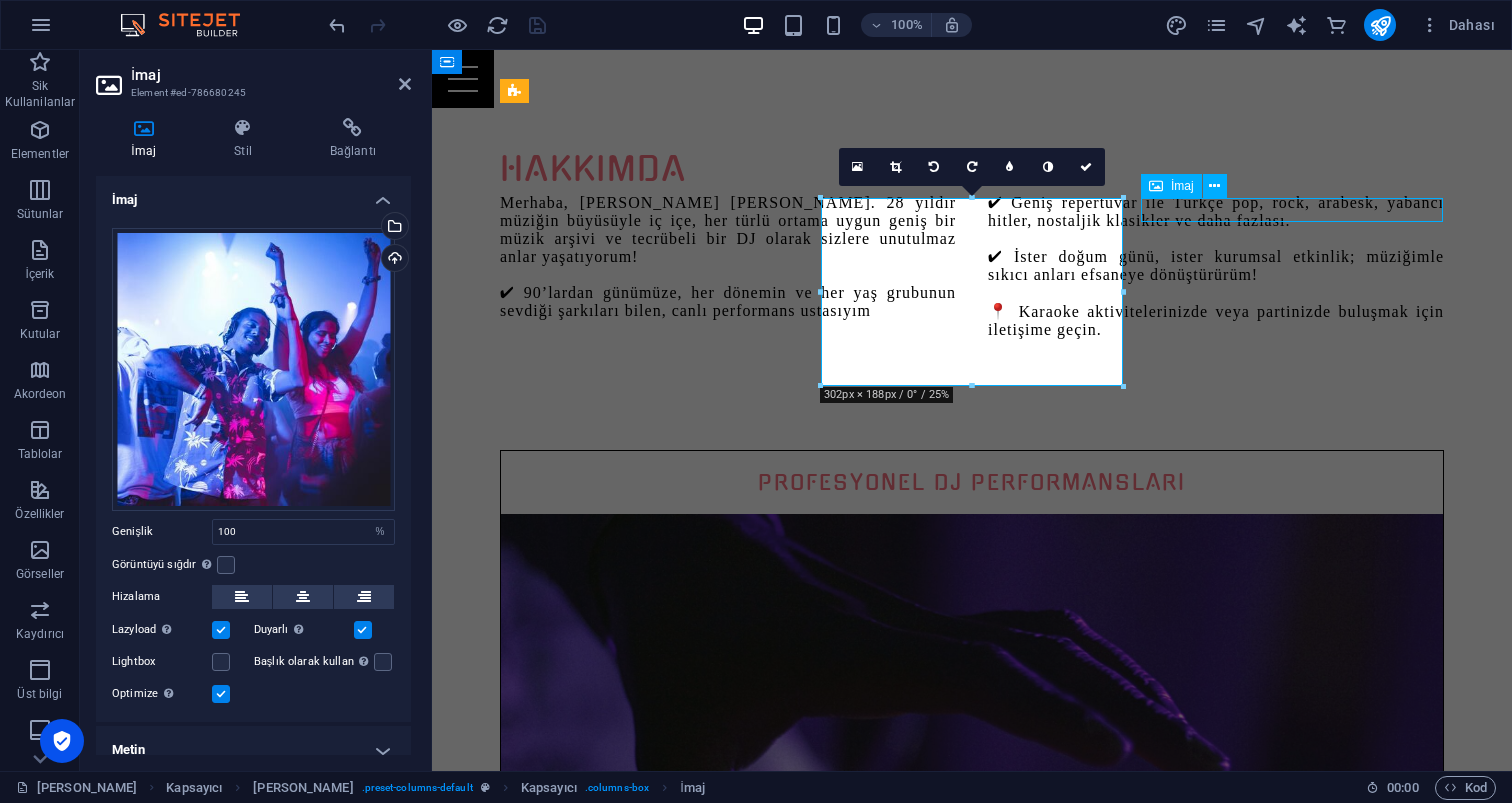 click on "İmaj" at bounding box center (1182, 186) 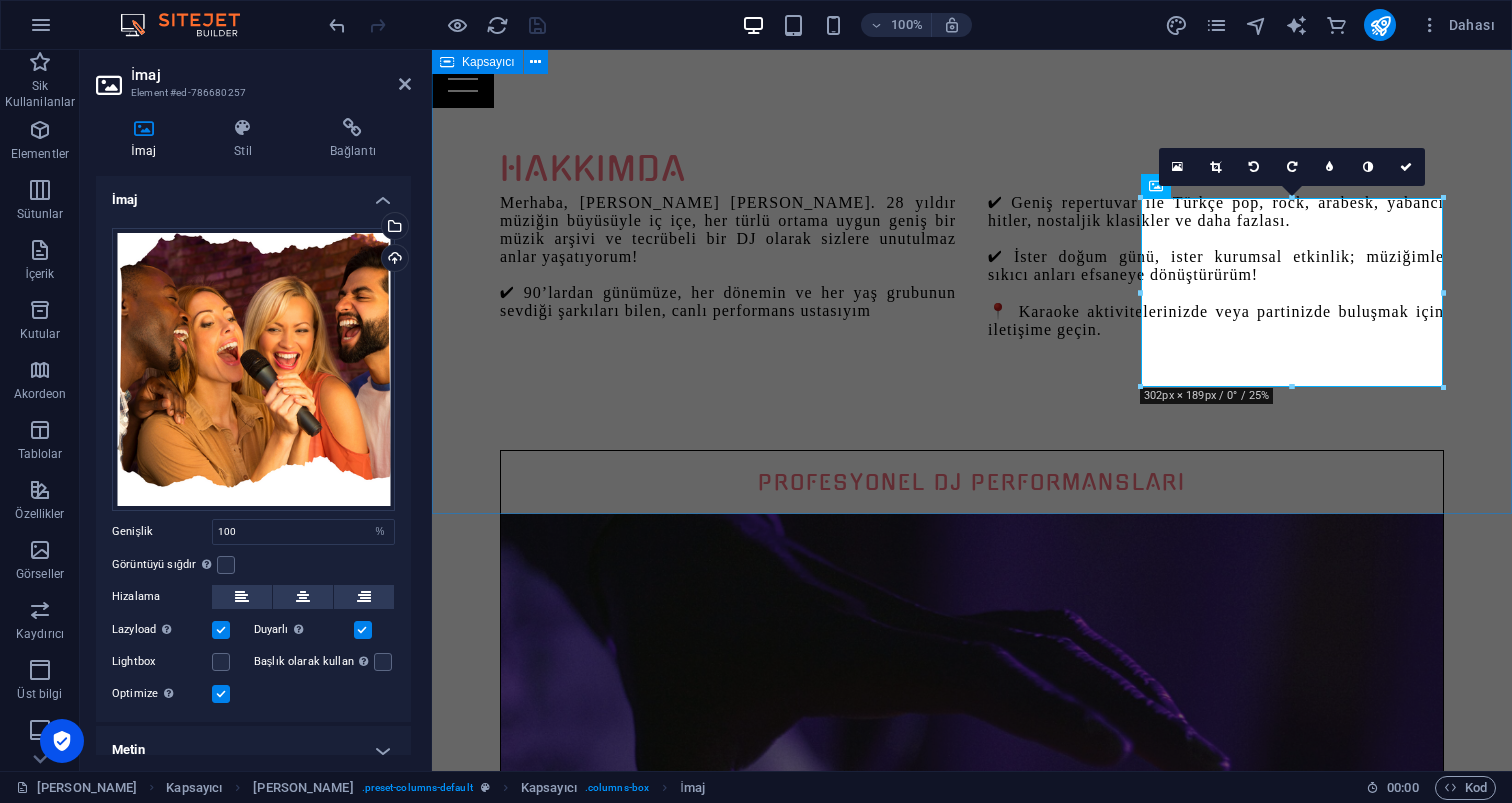 click on "[PERSON_NAME], [PERSON_NAME] [PERSON_NAME]. 28 yıldır müziğin büyüsüyle iç içe, her türlü ortama uygun geniş bir müzik arşivi ve tecrübeli bir DJ olarak sizlere unutulmaz anlar yaşatıyorum! ✔ 90’lardan günümüze, her dönemin ve her yaş grubunun sevdiği şarkıları bilen, canlı performans ustasıyım ✔ Geniş repertuvar ile Türkçe pop, rock, arabesk, yabancı hitler, nostaljik klasikler ve daha fazlası. ✔ İster doğum günü, ister kurumsal etkinlik; müziğimle sıkıcı anları efsaneye dönüştürürüm! 📍 Karaoke aktivitelerinizde veya partinizde buluşmak için iletişime geçin. PROFESYONEL DJ PERFORMANSLARI iletişime geçin Eğlence Dolu Etkinlikler ILETIŞIME GEÇIN UNUTULMAZ KARAOKE AKTİVİTELERİ ILETIŞIME GEÇIN" at bounding box center [972, 1349] 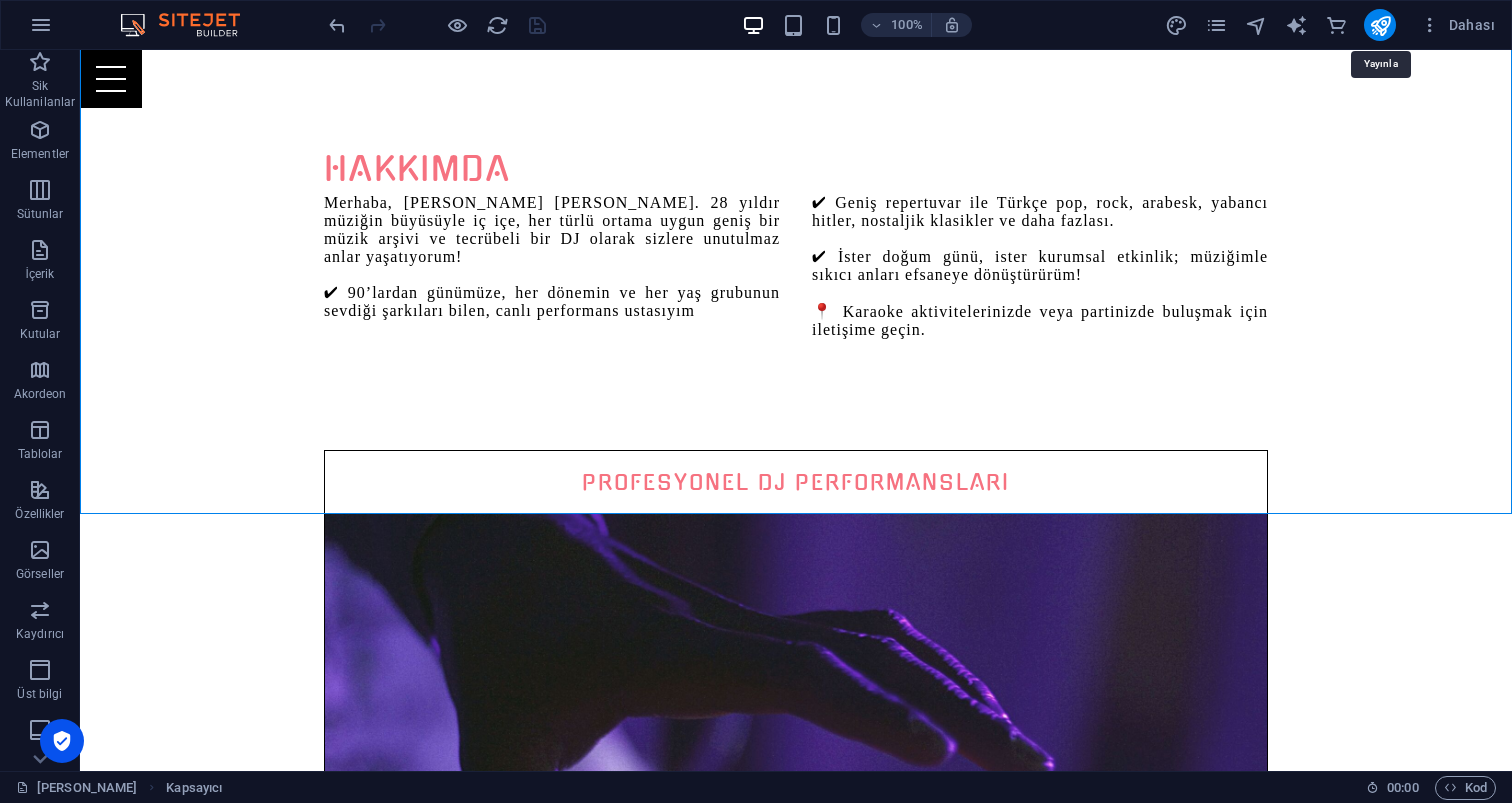drag, startPoint x: 1376, startPoint y: 26, endPoint x: 1373, endPoint y: 45, distance: 19.235384 